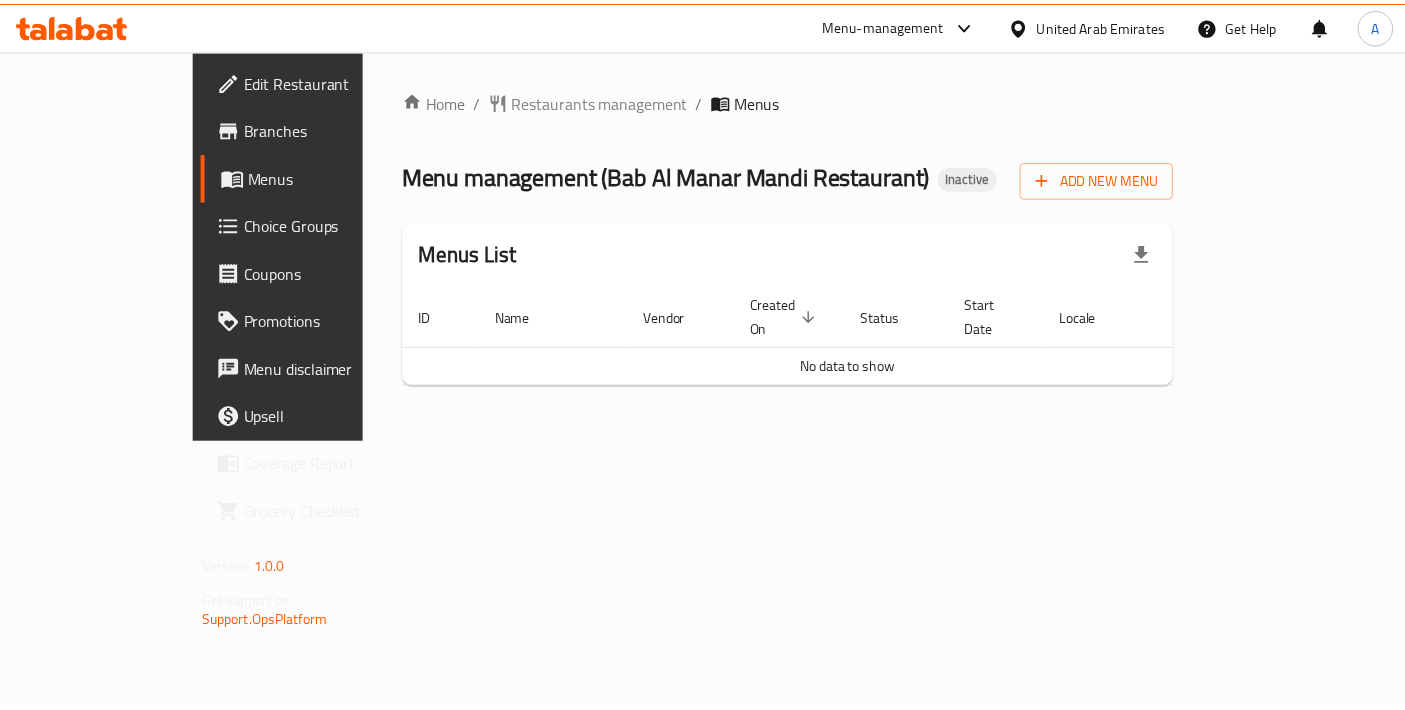 scroll, scrollTop: 0, scrollLeft: 0, axis: both 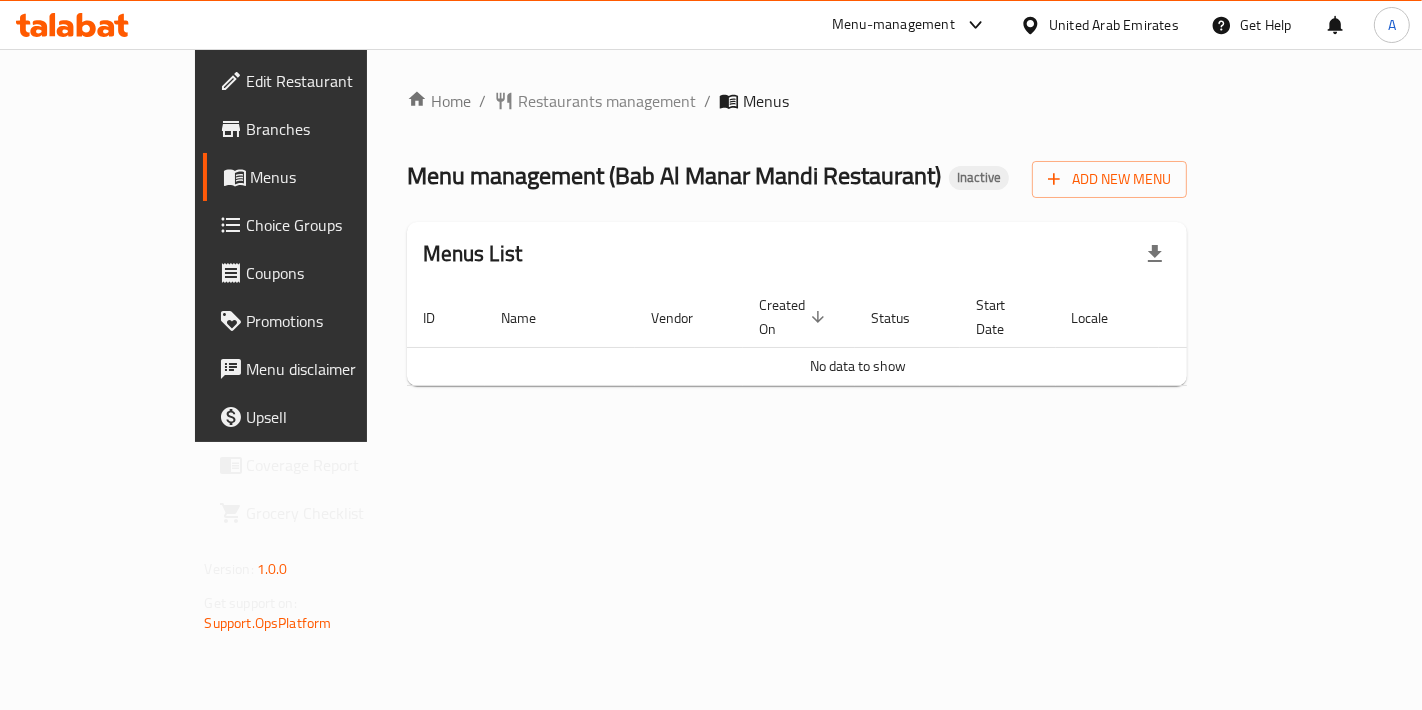 click on "Home / Restaurants management / Menus Menu management ( Bab Al Manar Mandi Restaurant )  Inactive Add New Menu Menus List   ID Name Vendor Created On sorted descending Status Start Date Locale Actions No data to show" at bounding box center (797, 245) 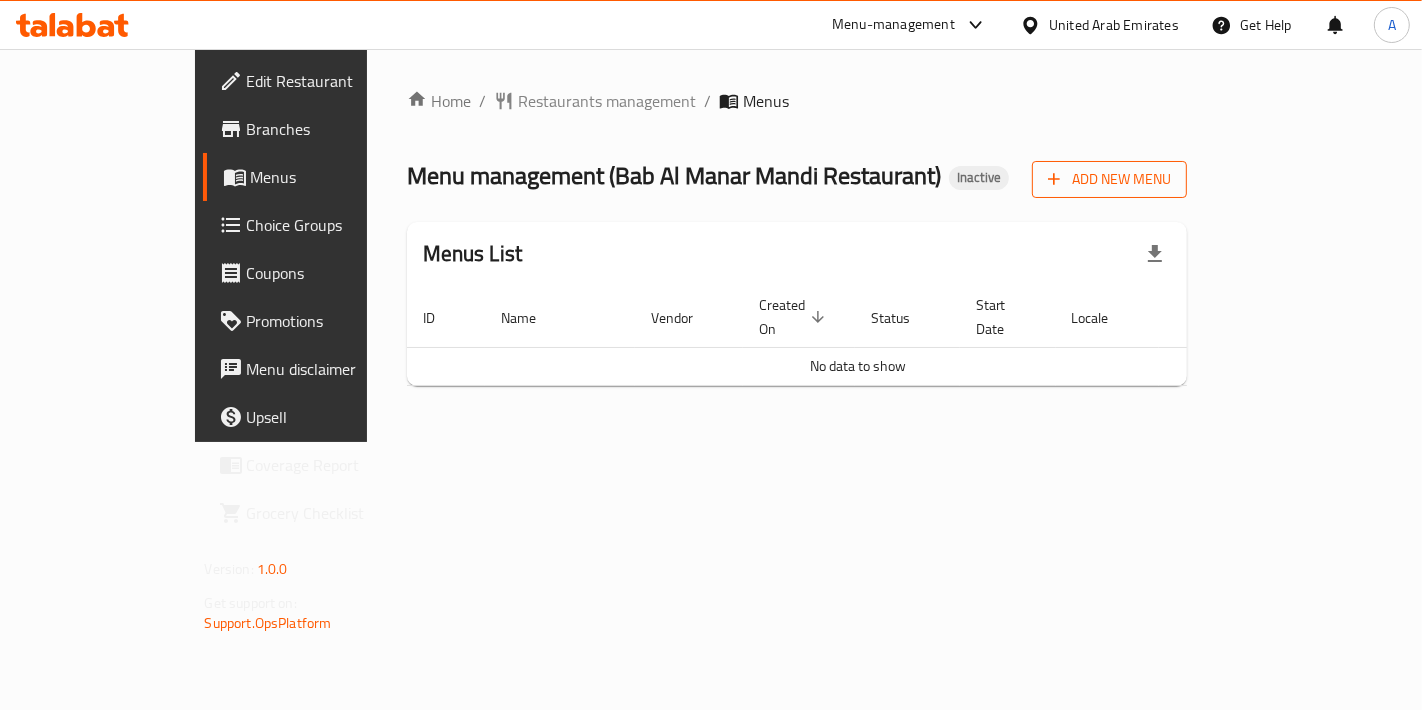 click on "Add New Menu" at bounding box center (1109, 179) 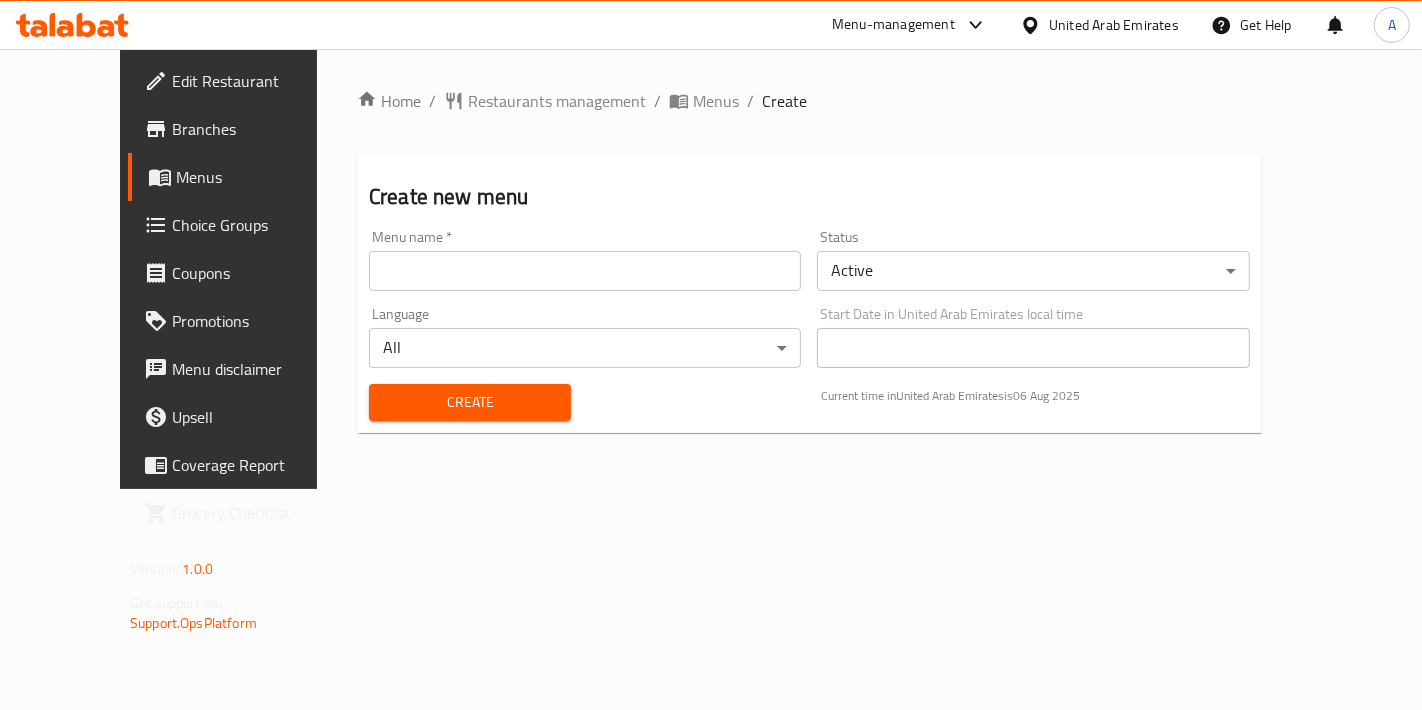 click at bounding box center [585, 271] 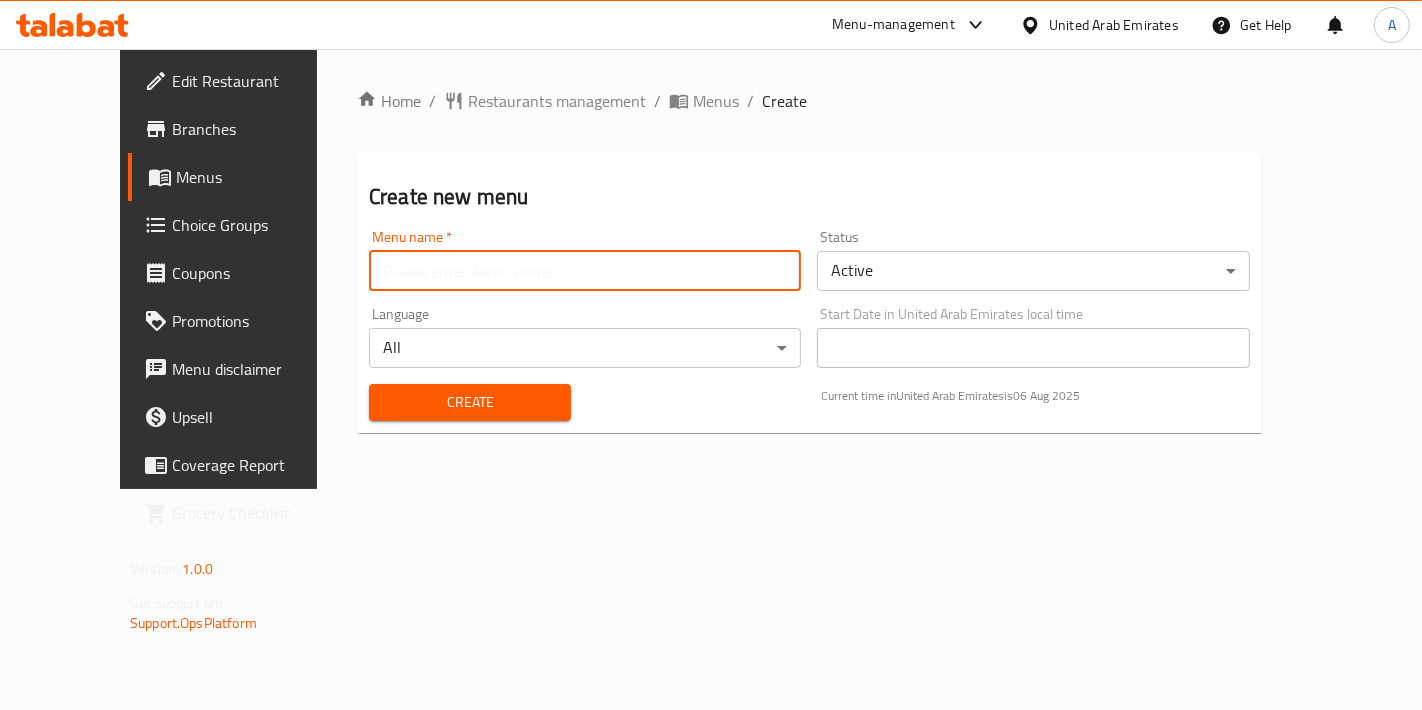 type on "New Menu" 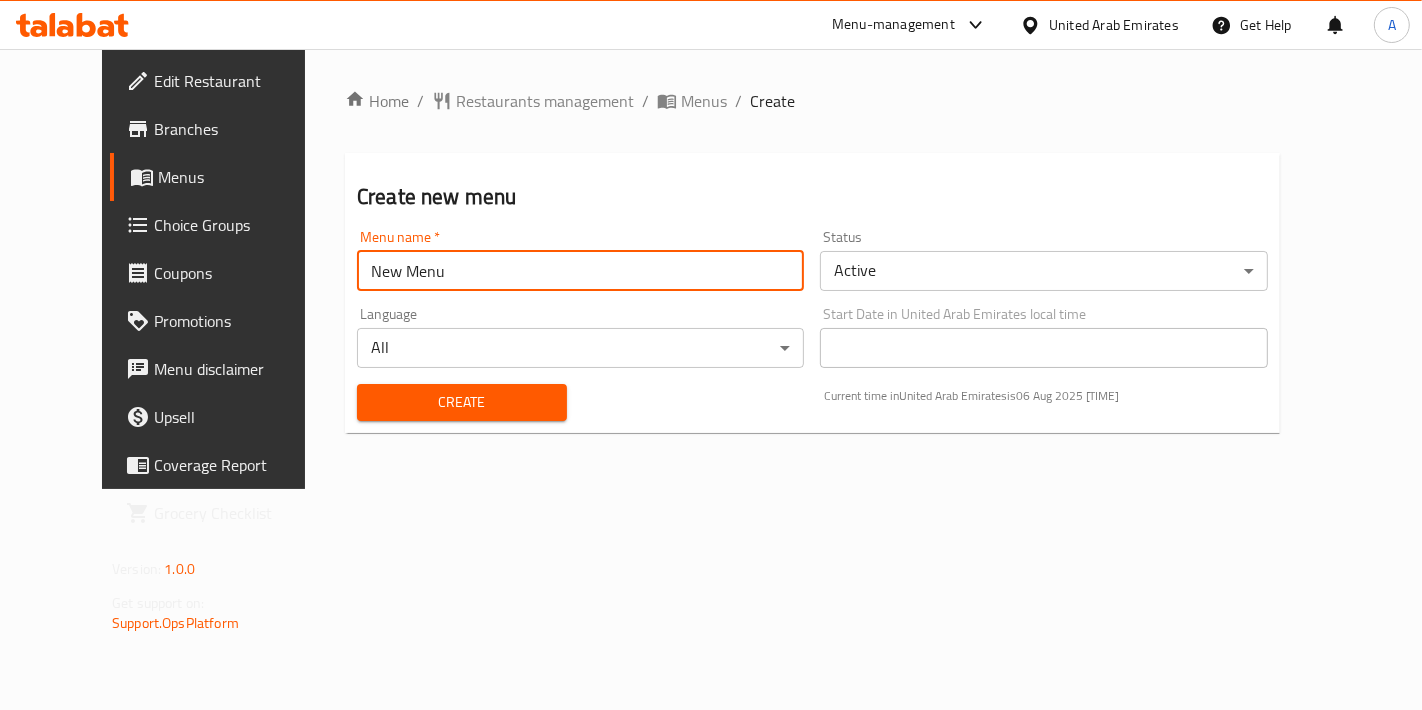 click on "Create" at bounding box center (462, 402) 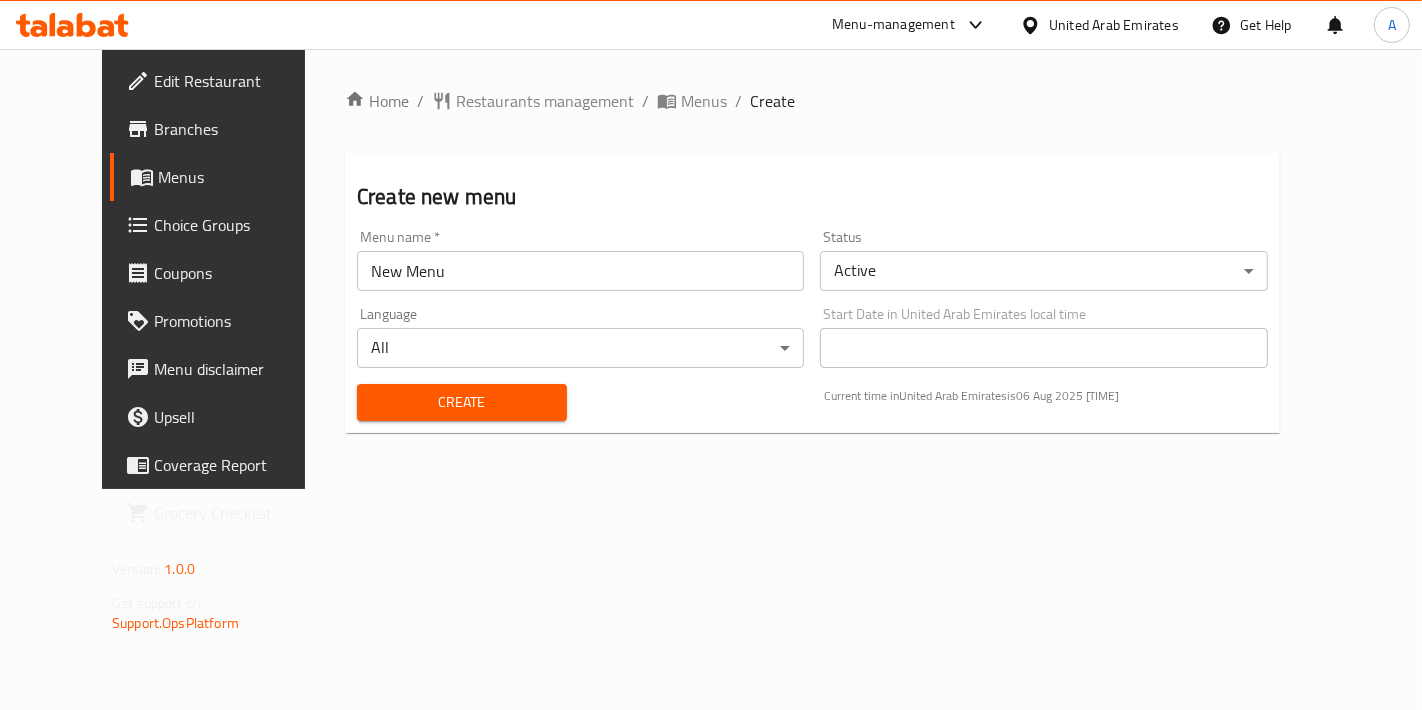 click on "Create" at bounding box center (462, 402) 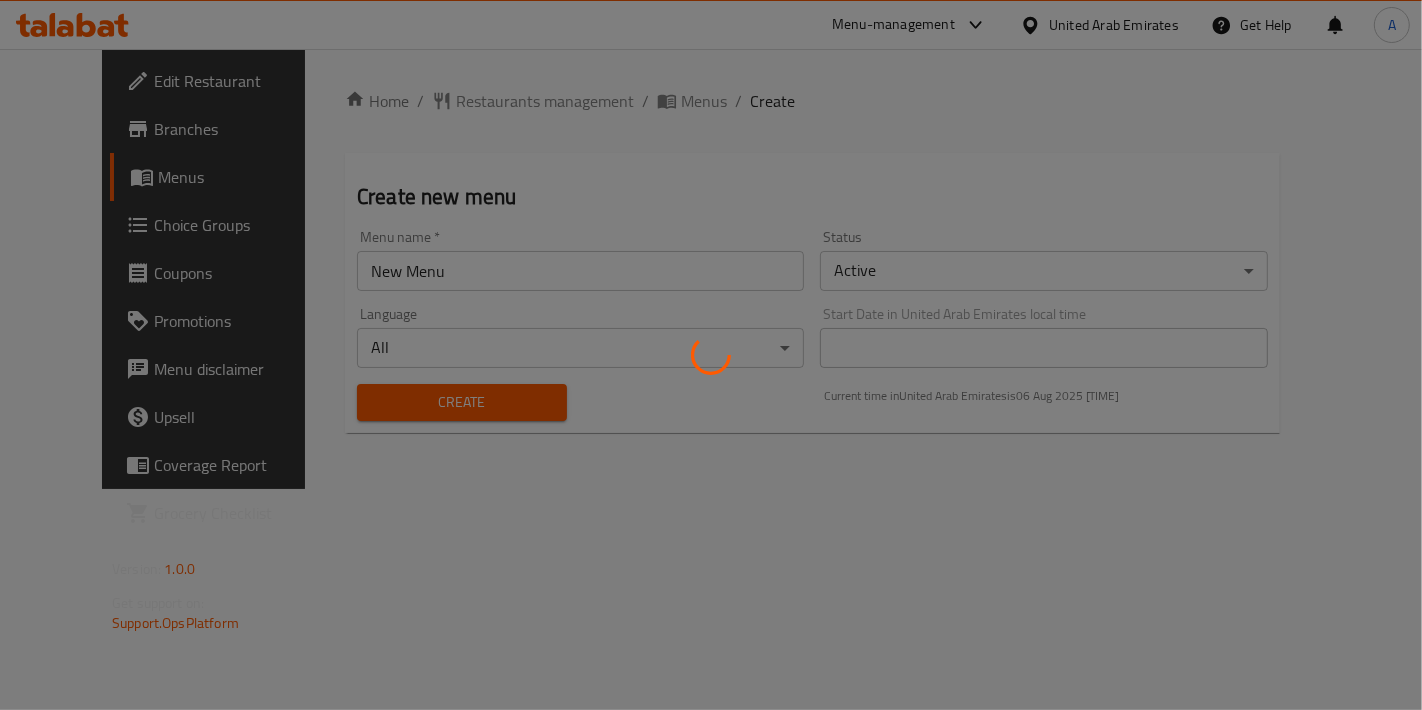 type 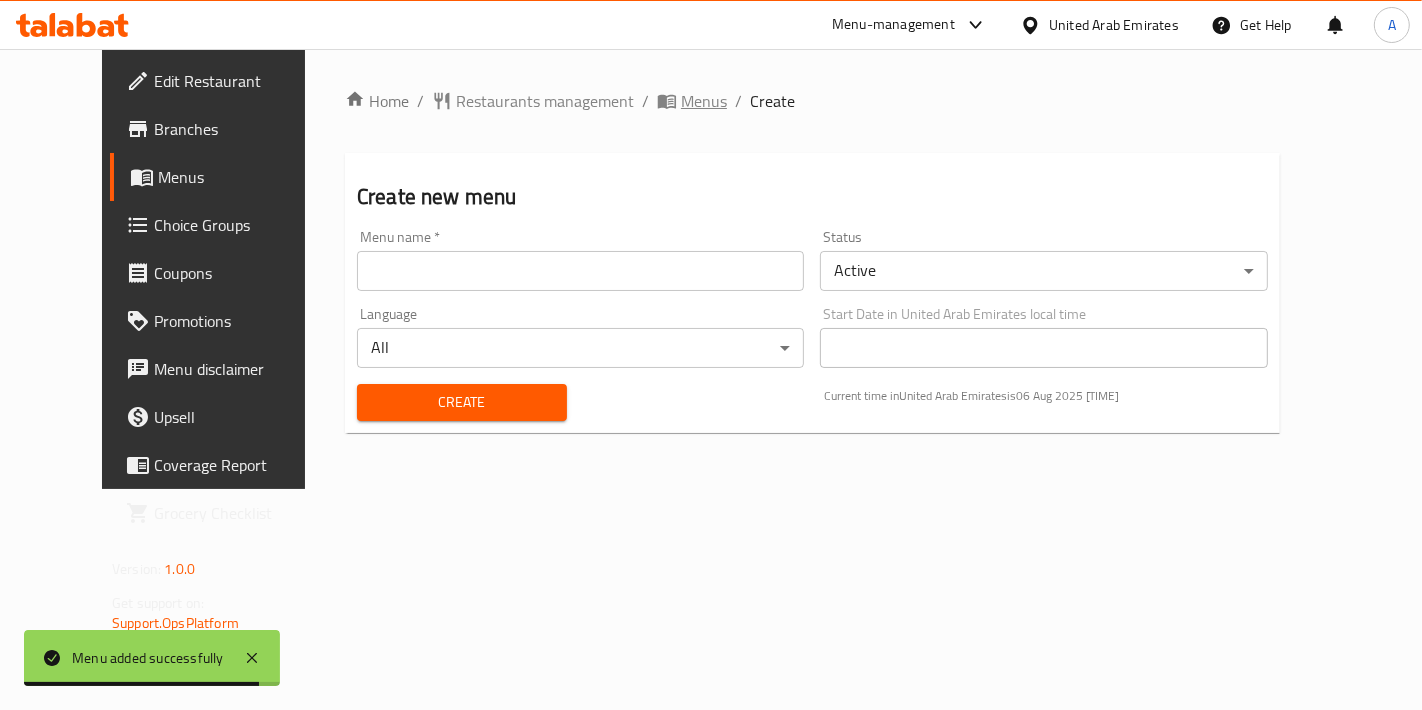 click on "Menus" at bounding box center [704, 101] 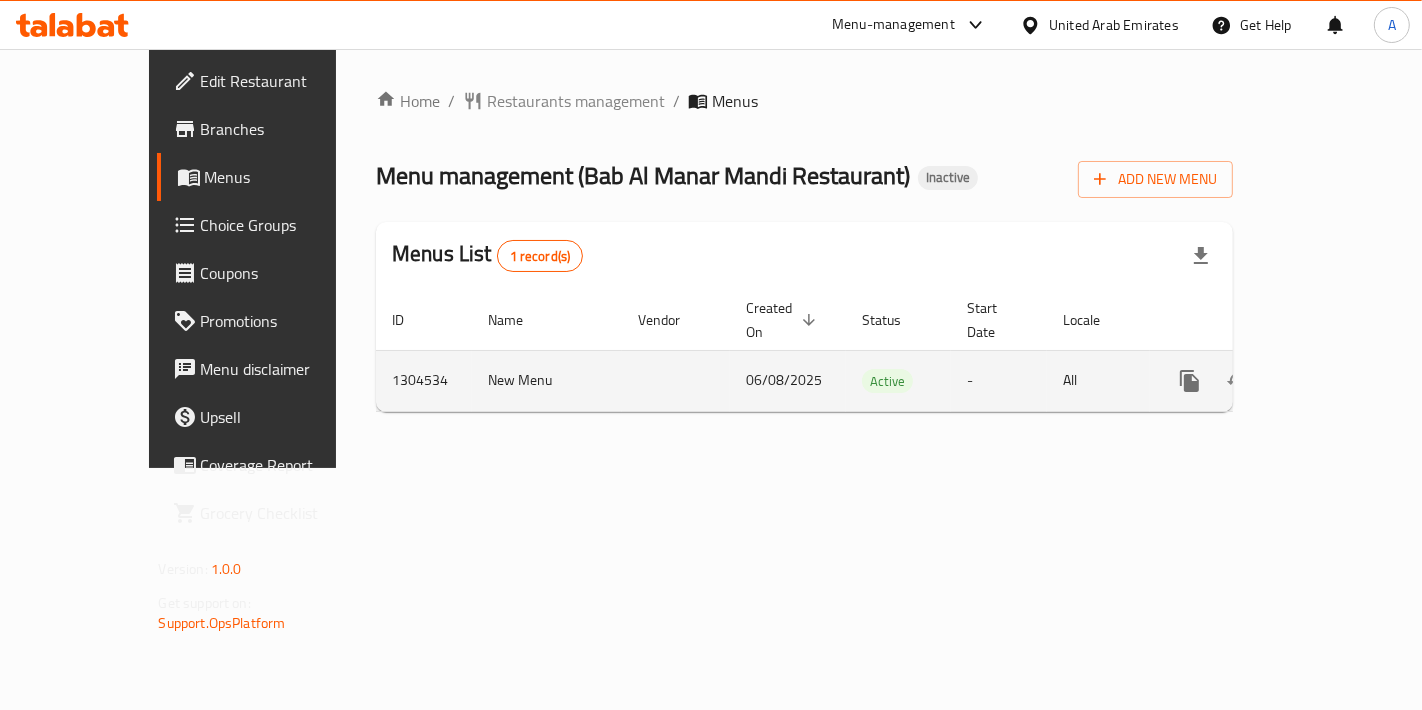 click 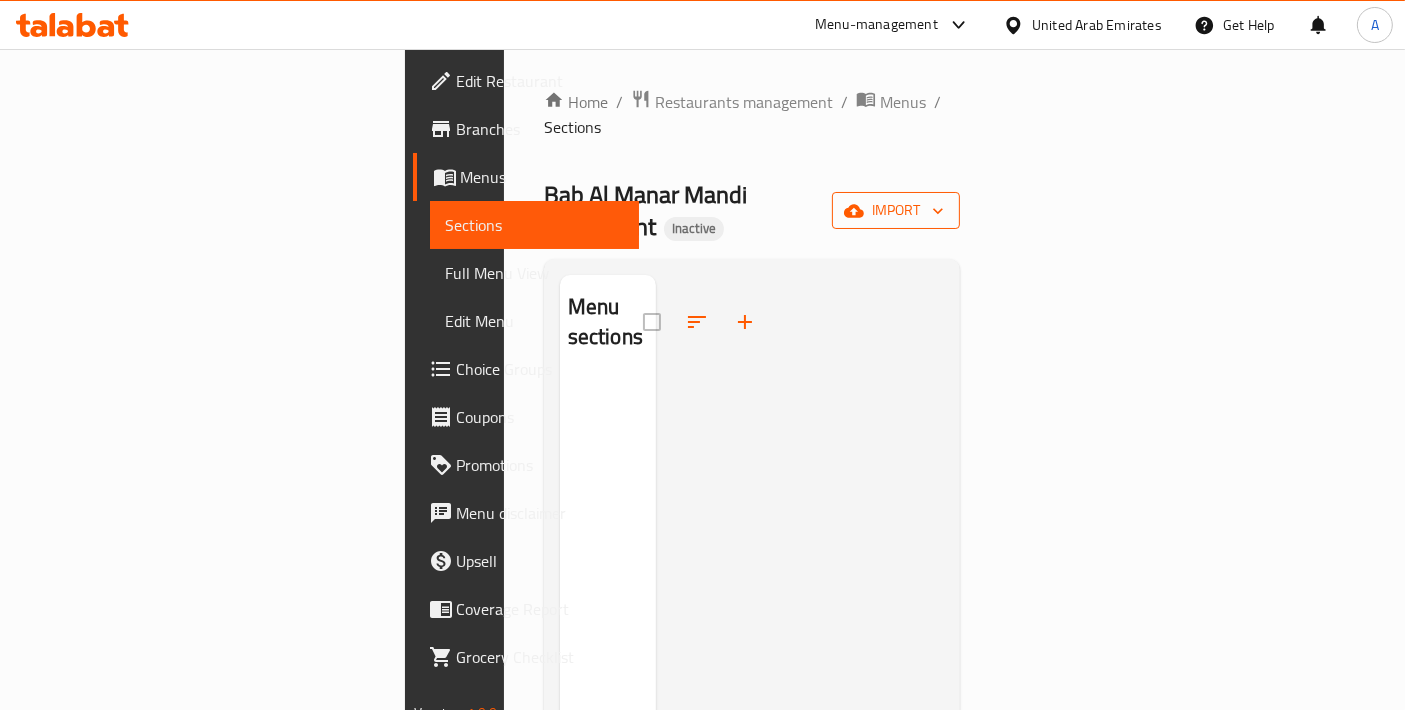 click on "import" at bounding box center [896, 210] 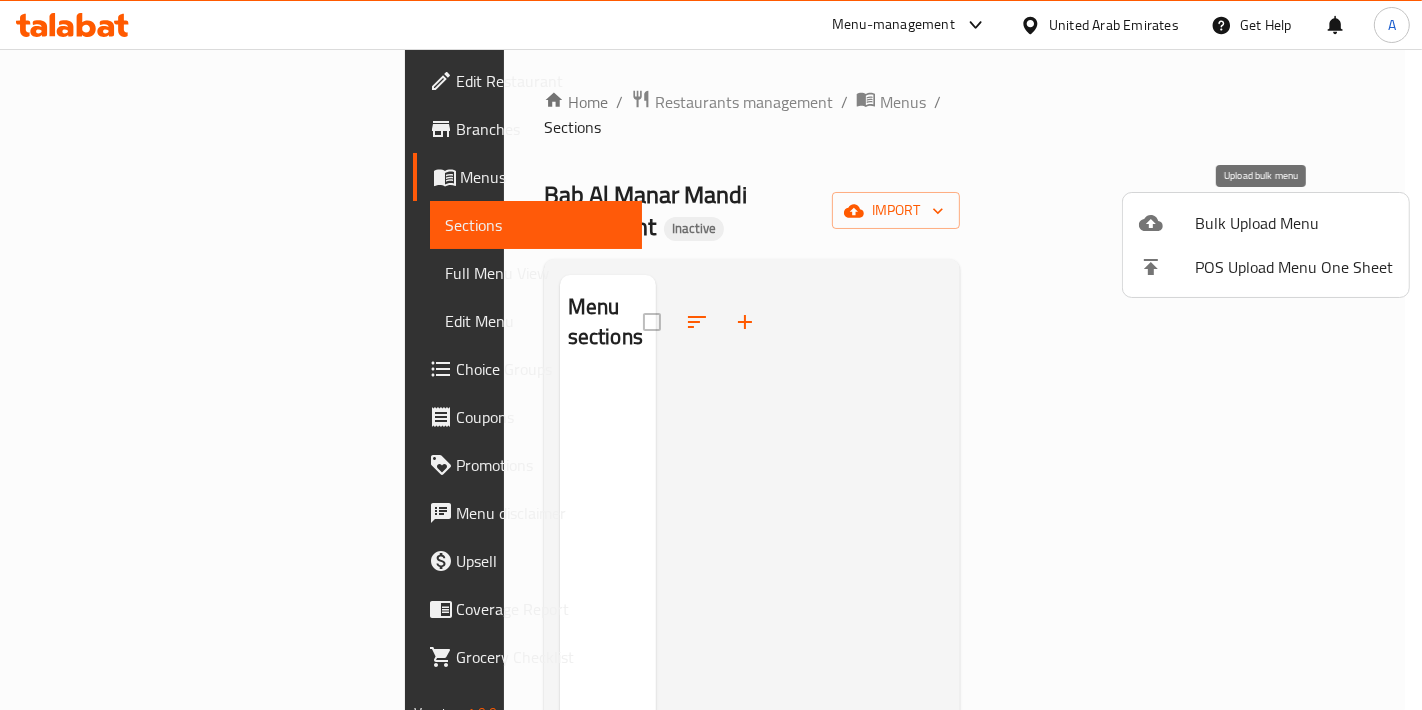 click on "Bulk Upload Menu" at bounding box center (1266, 223) 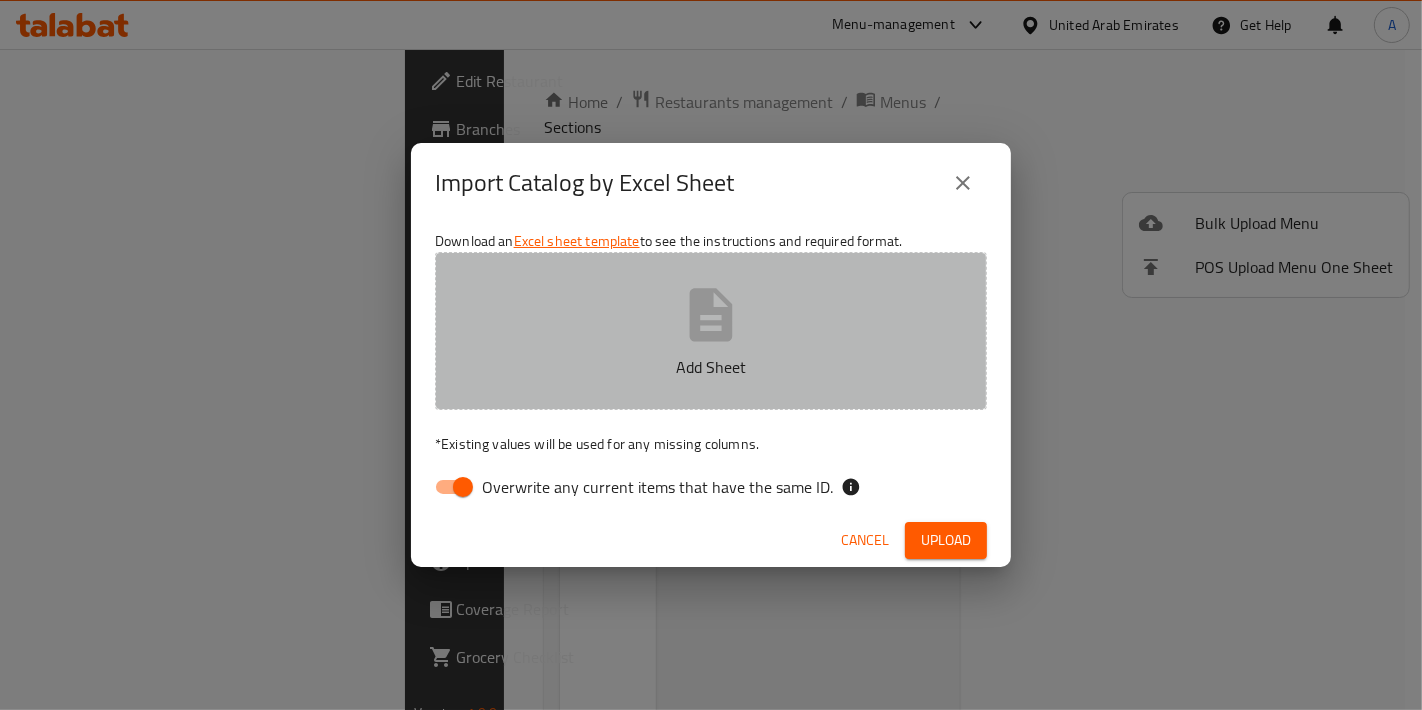 click on "Add Sheet" at bounding box center [711, 367] 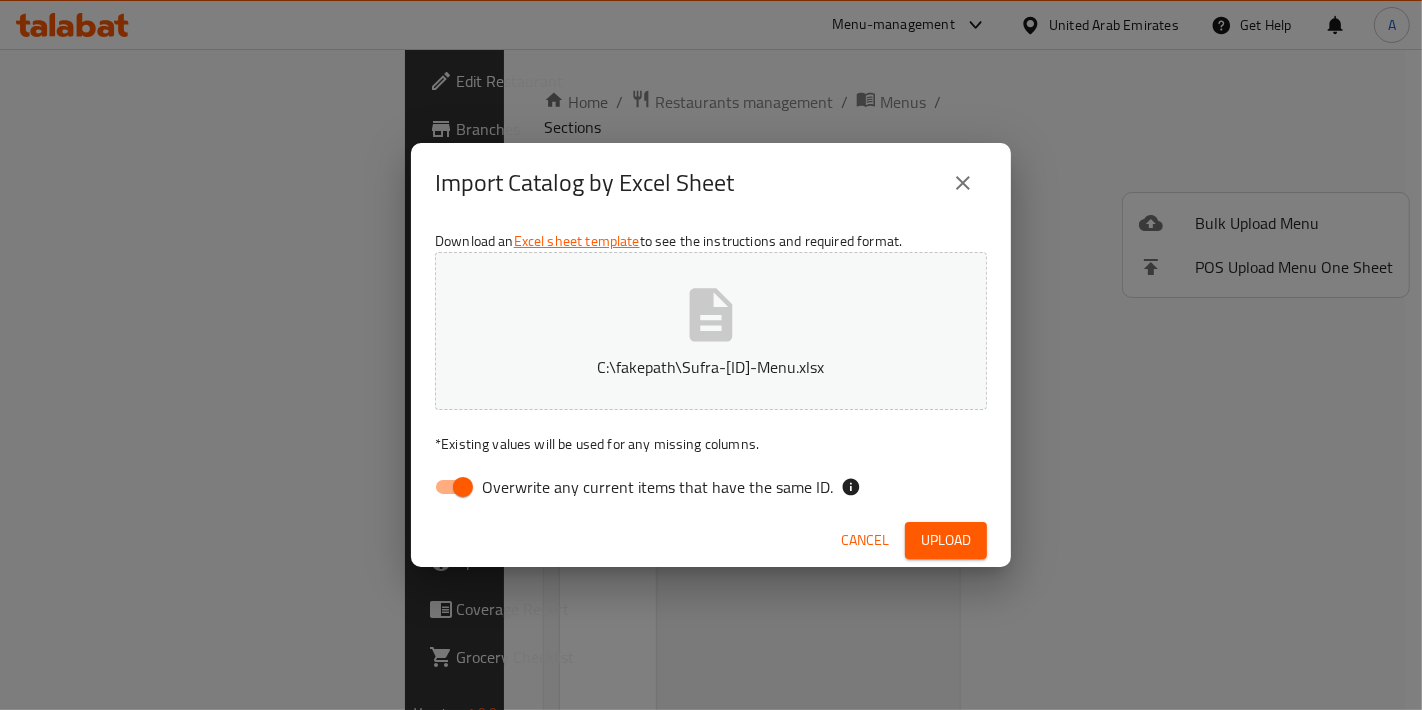 click on "Overwrite any current items that have the same ID." at bounding box center [463, 487] 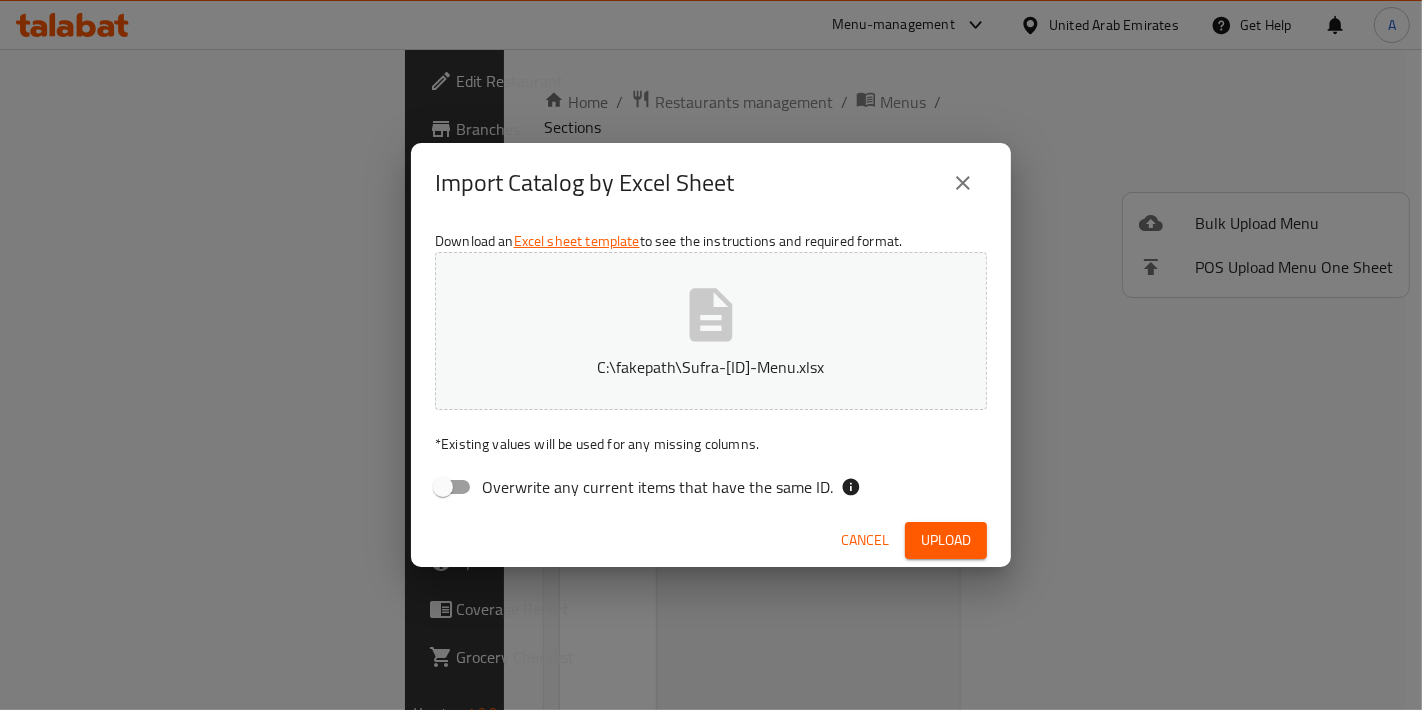 click on "Upload" at bounding box center (946, 540) 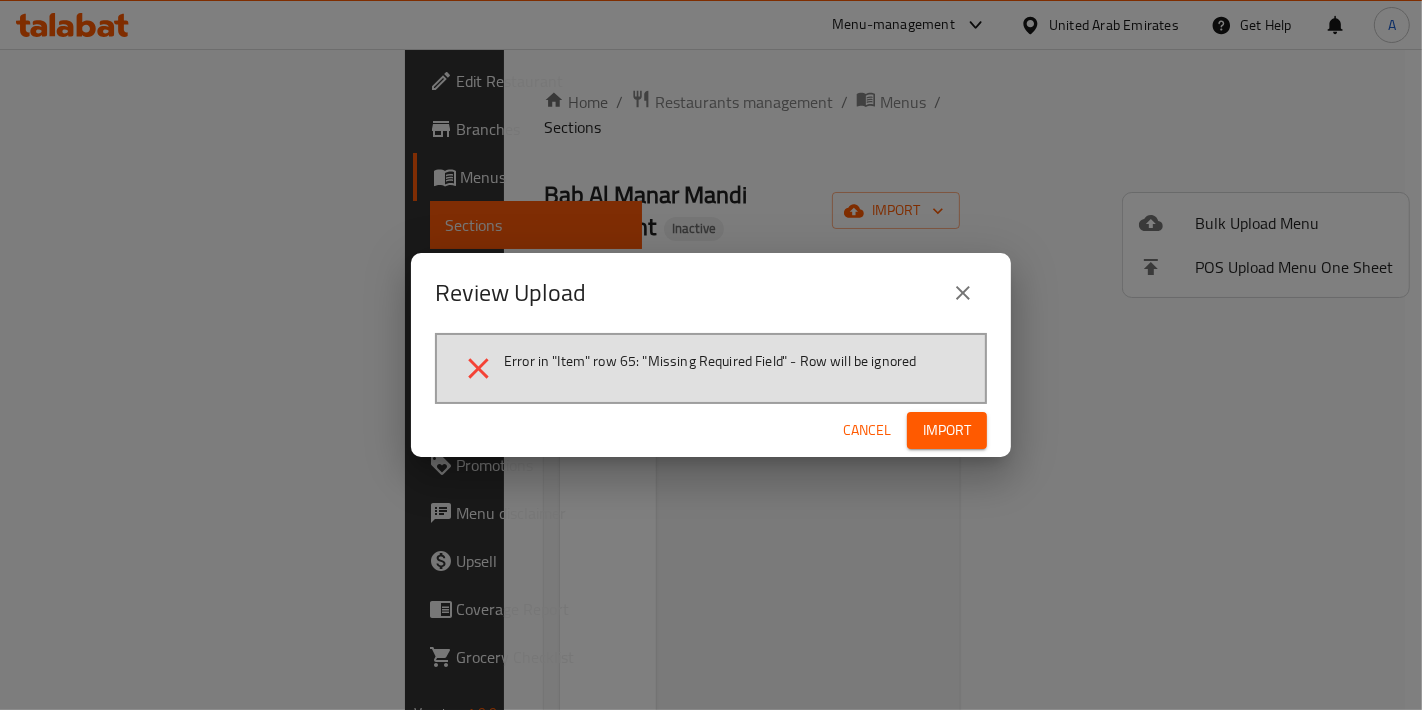 click on "Cancel" at bounding box center [867, 430] 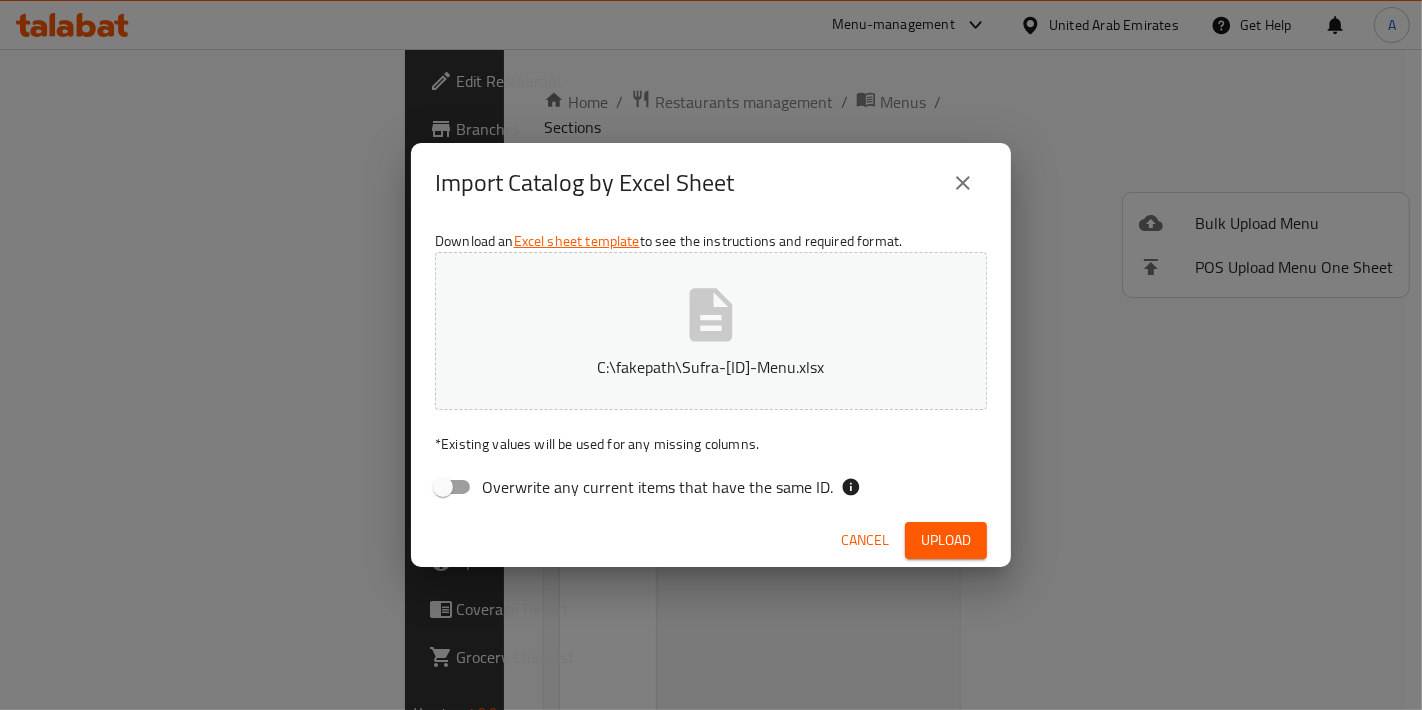 click on "Upload" at bounding box center [946, 540] 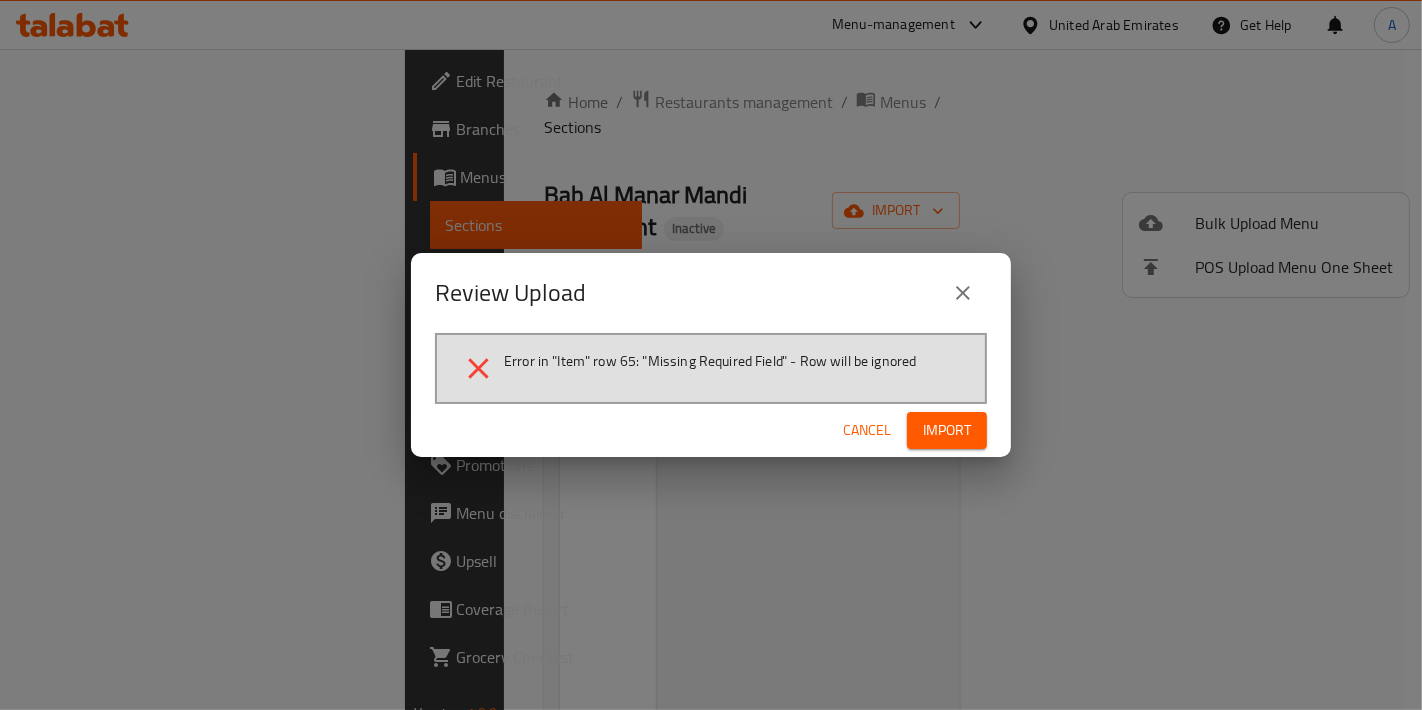 click on "Import" at bounding box center [947, 430] 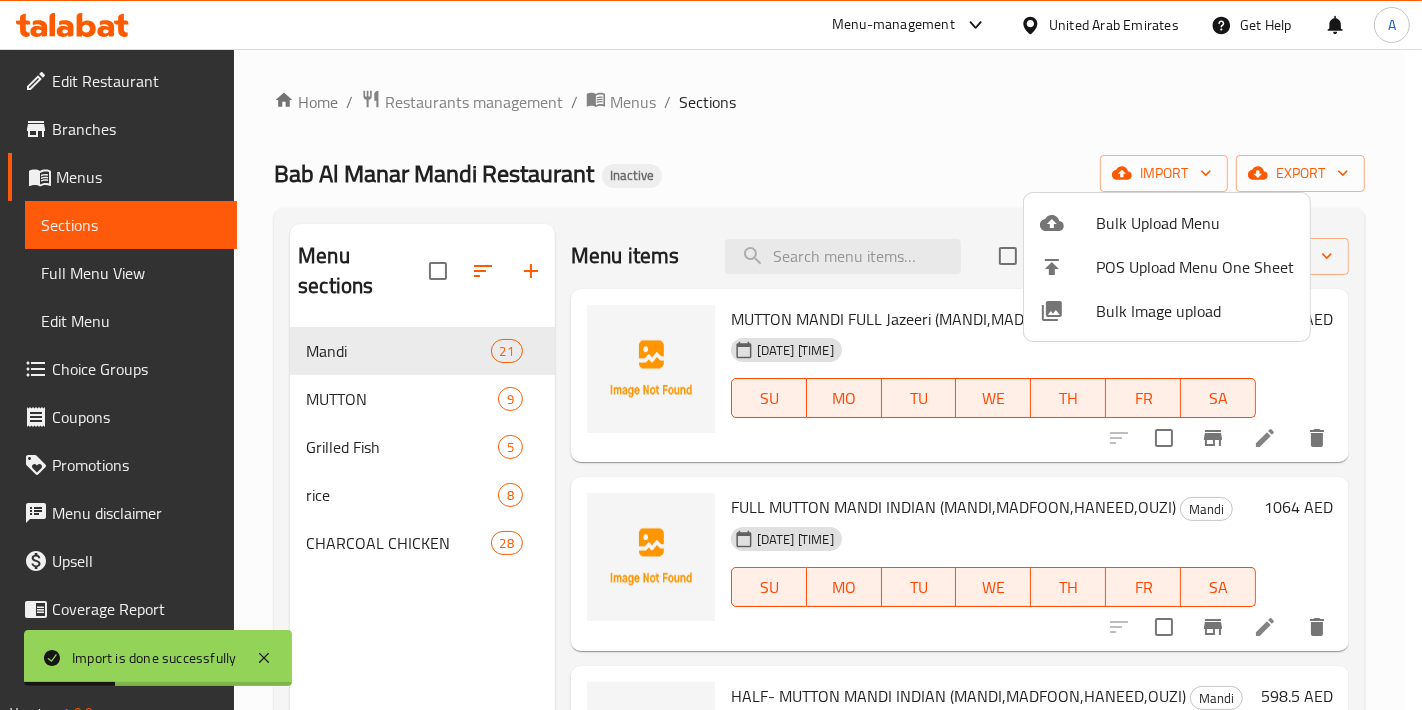 click at bounding box center (711, 355) 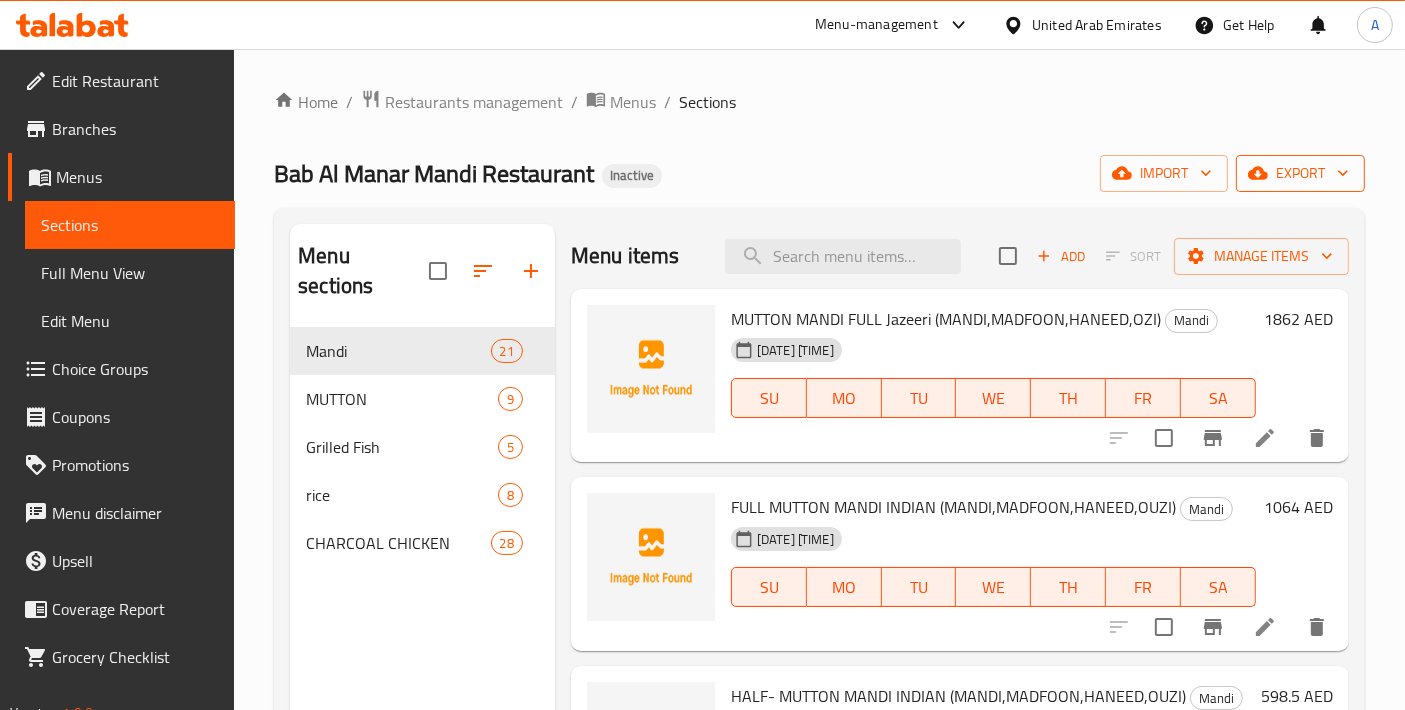 click 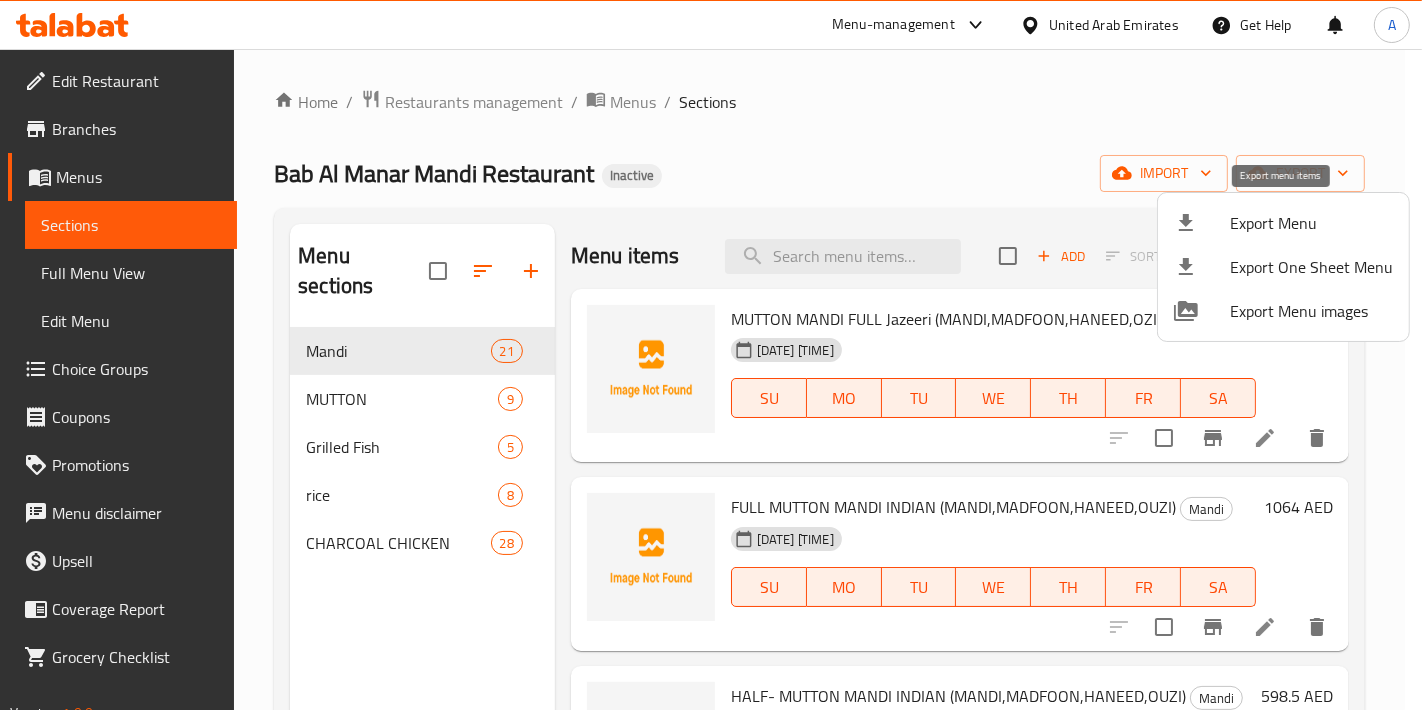 click on "Export Menu" at bounding box center (1311, 223) 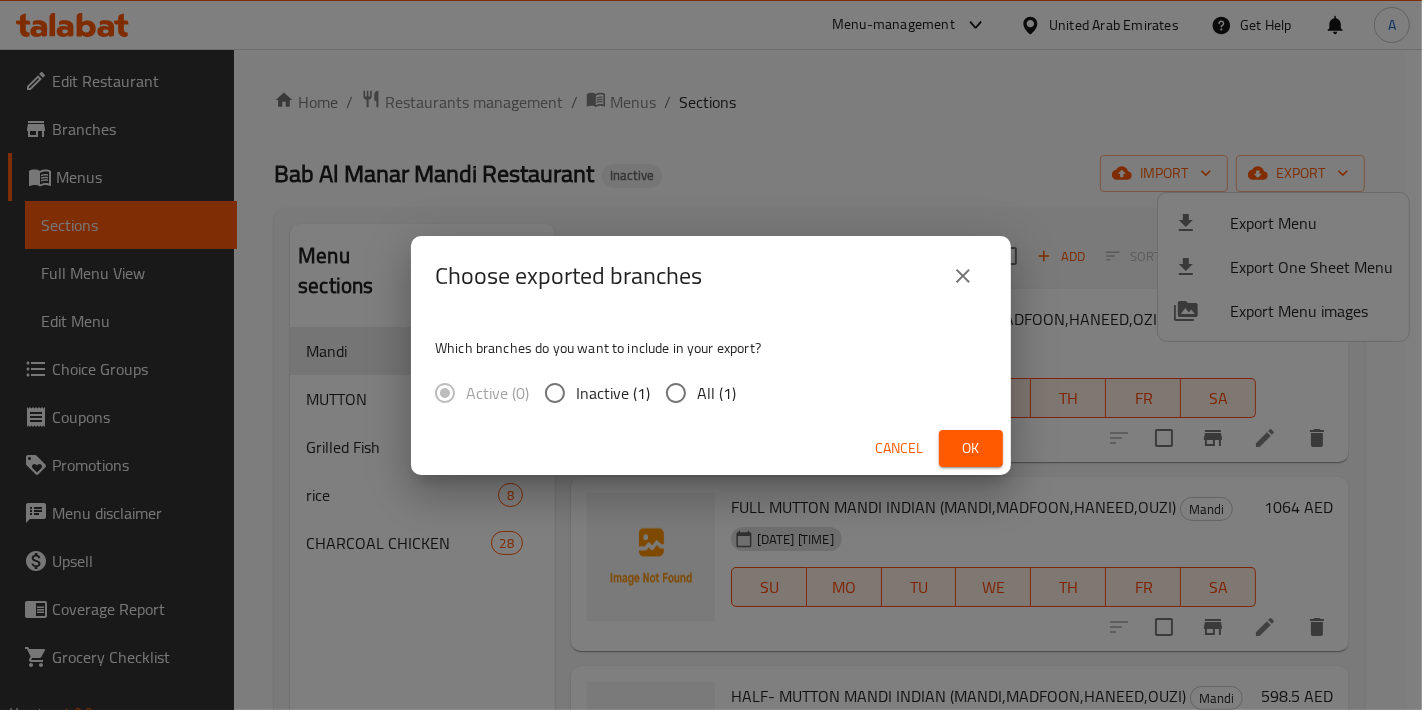 click on "Which branches do you want to include in your export? Active (0) Inactive (1) All (1)" at bounding box center [711, 369] 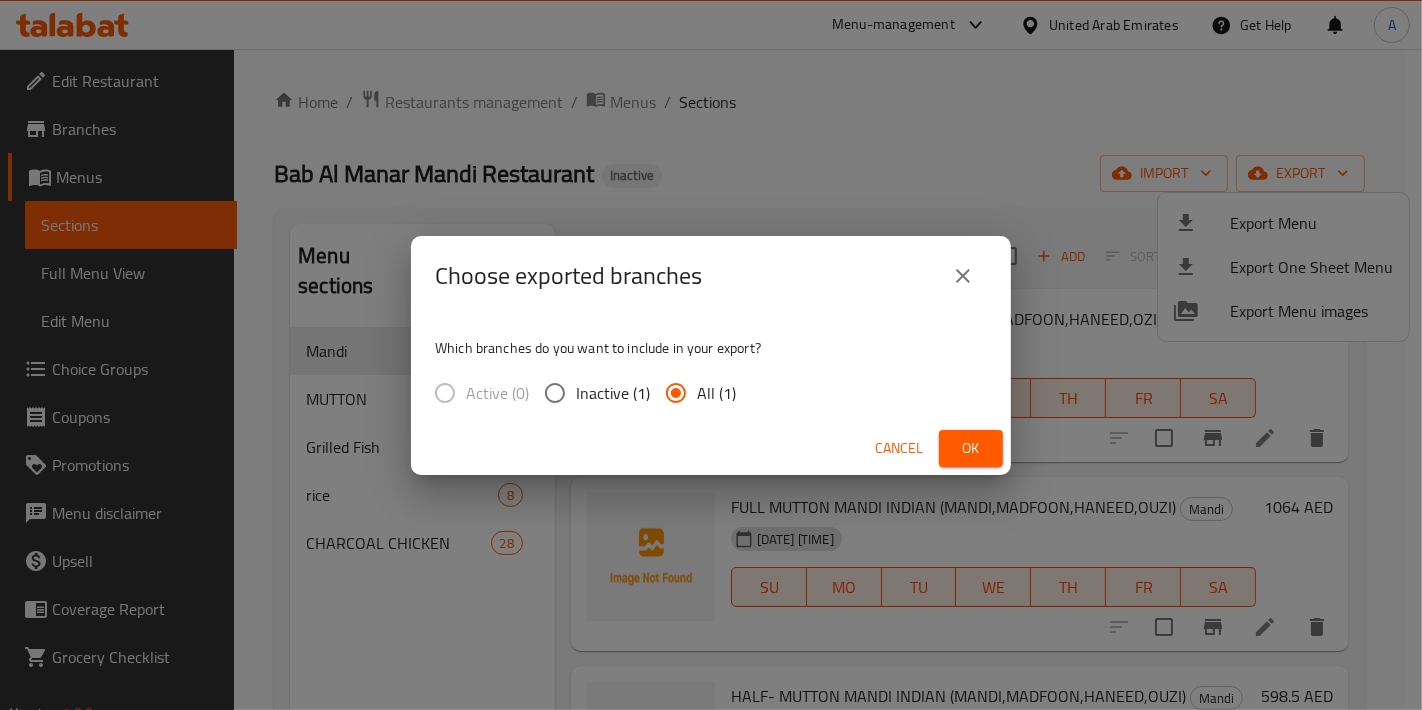 click on "Ok" at bounding box center (971, 448) 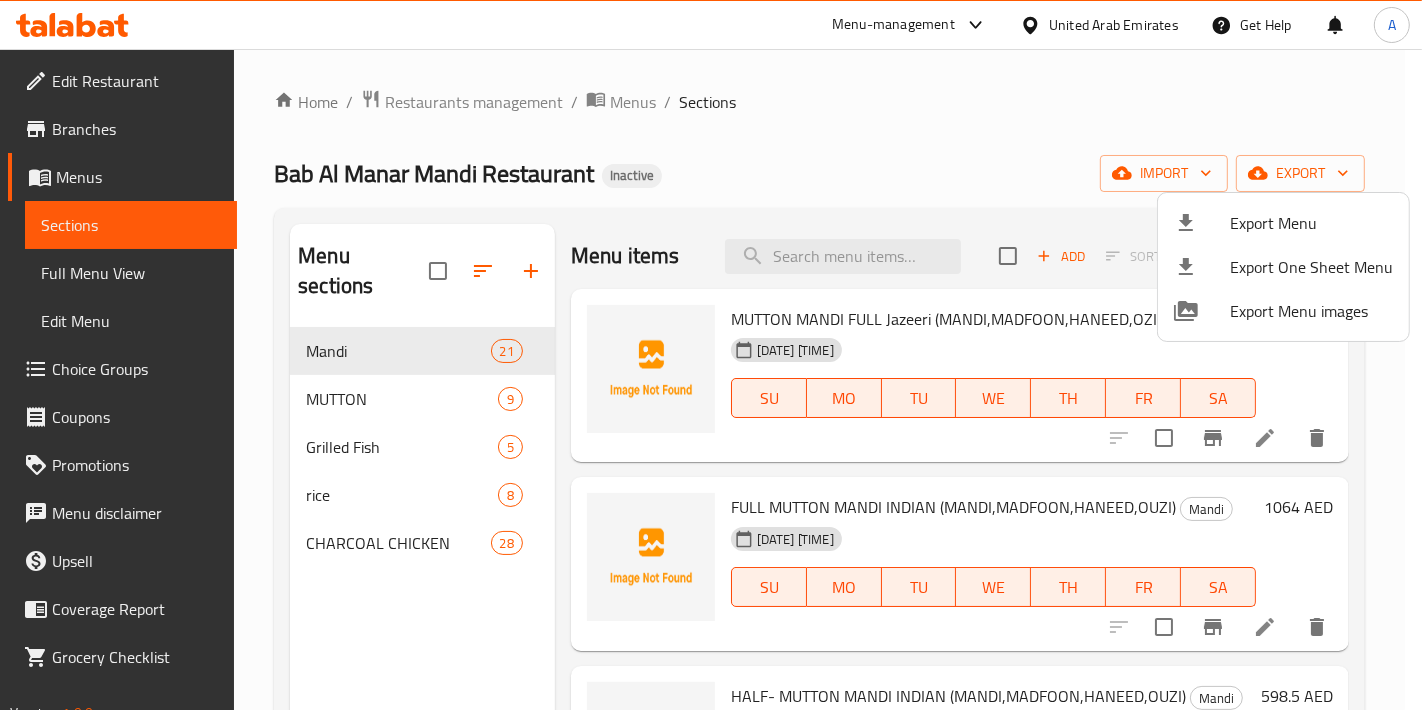 click at bounding box center [711, 355] 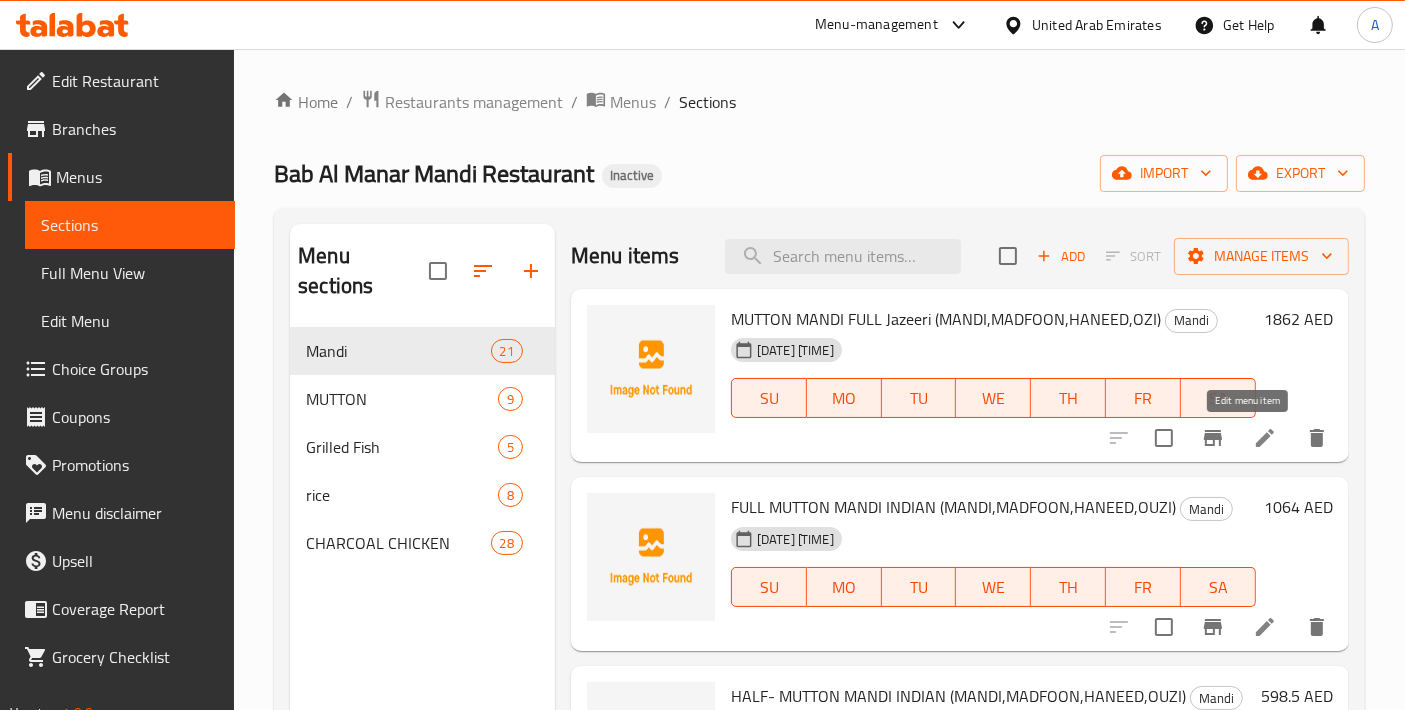 click 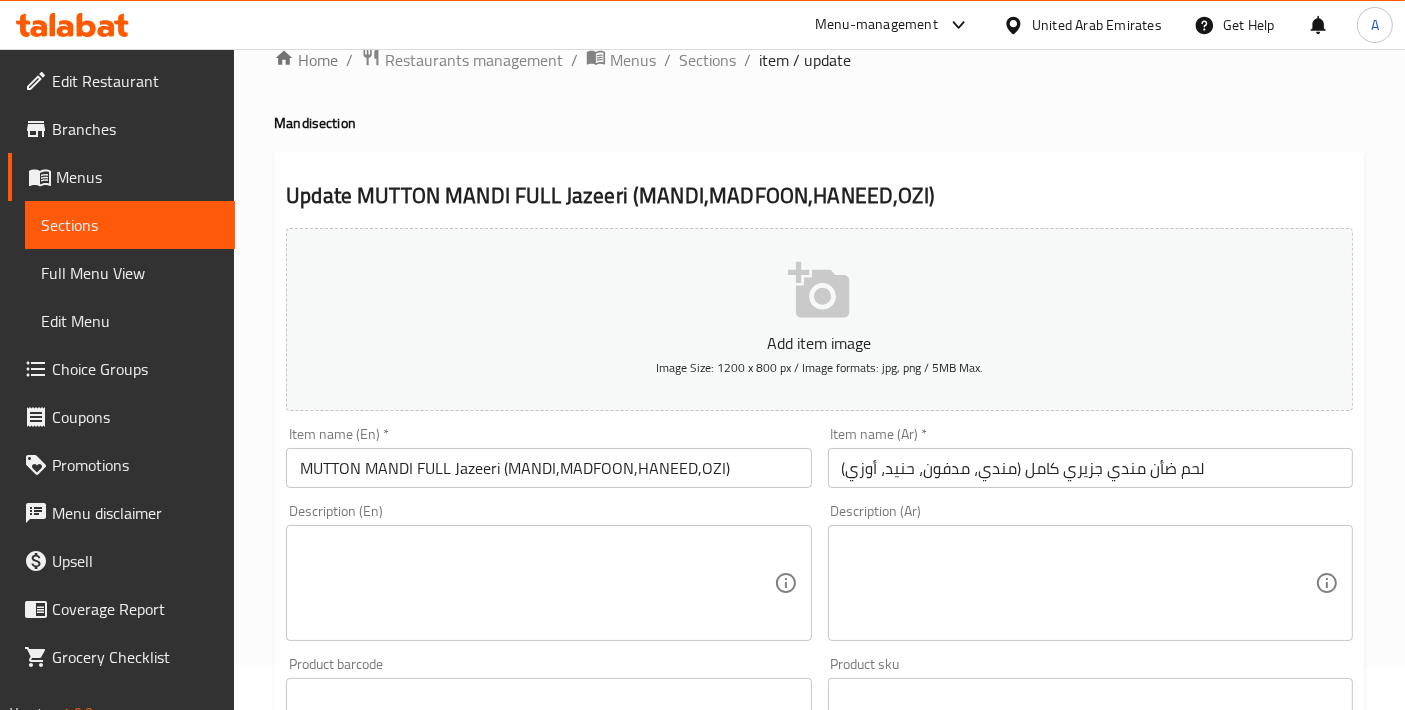 scroll, scrollTop: 0, scrollLeft: 0, axis: both 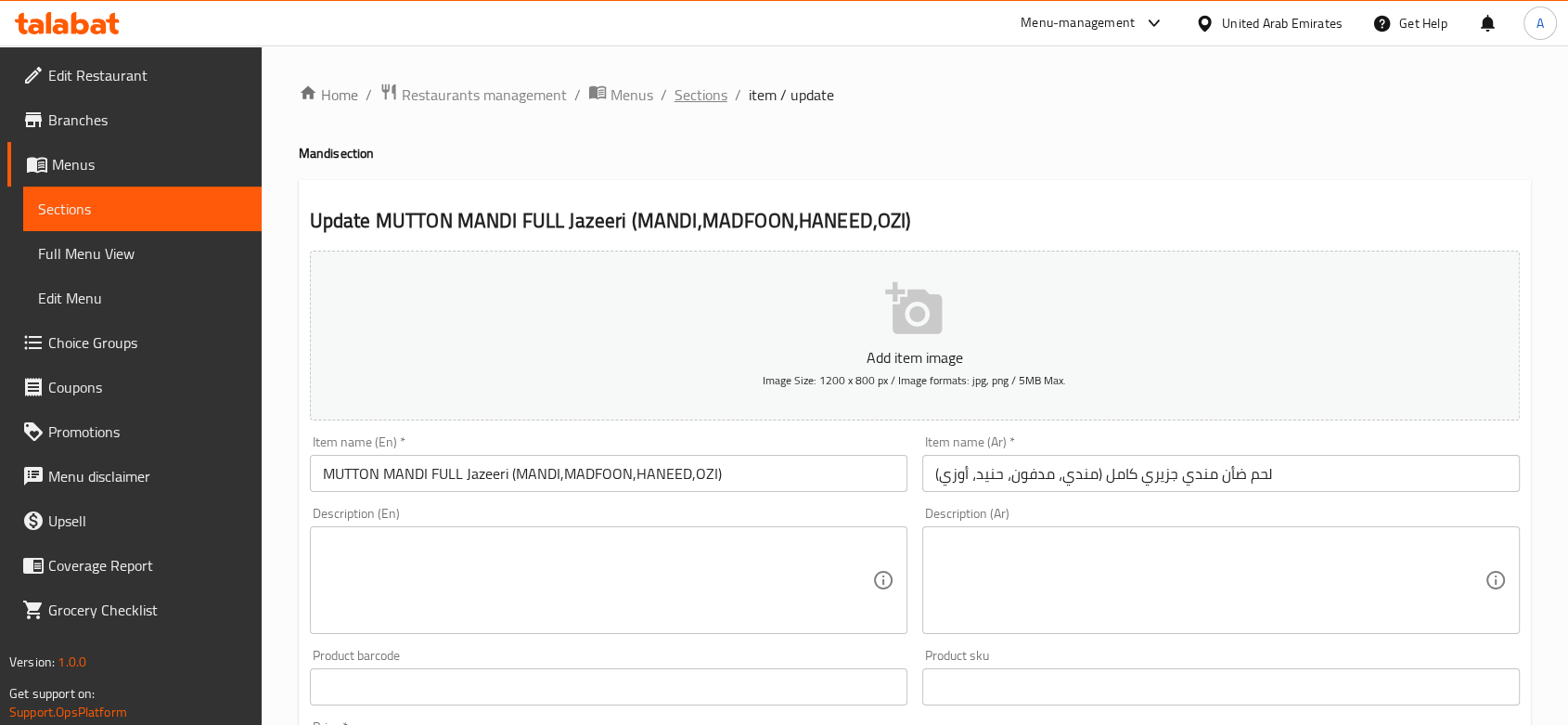 click on "Sections" at bounding box center [700, 95] 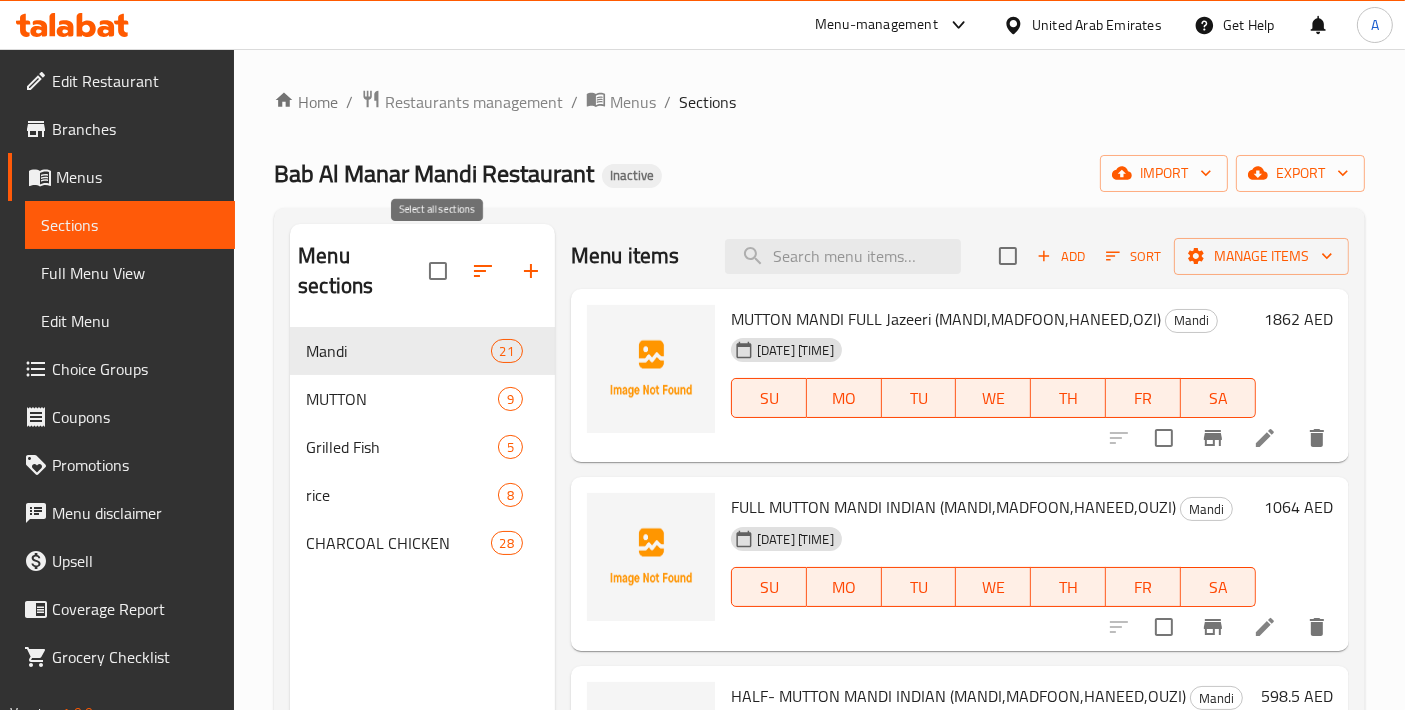 click at bounding box center [438, 271] 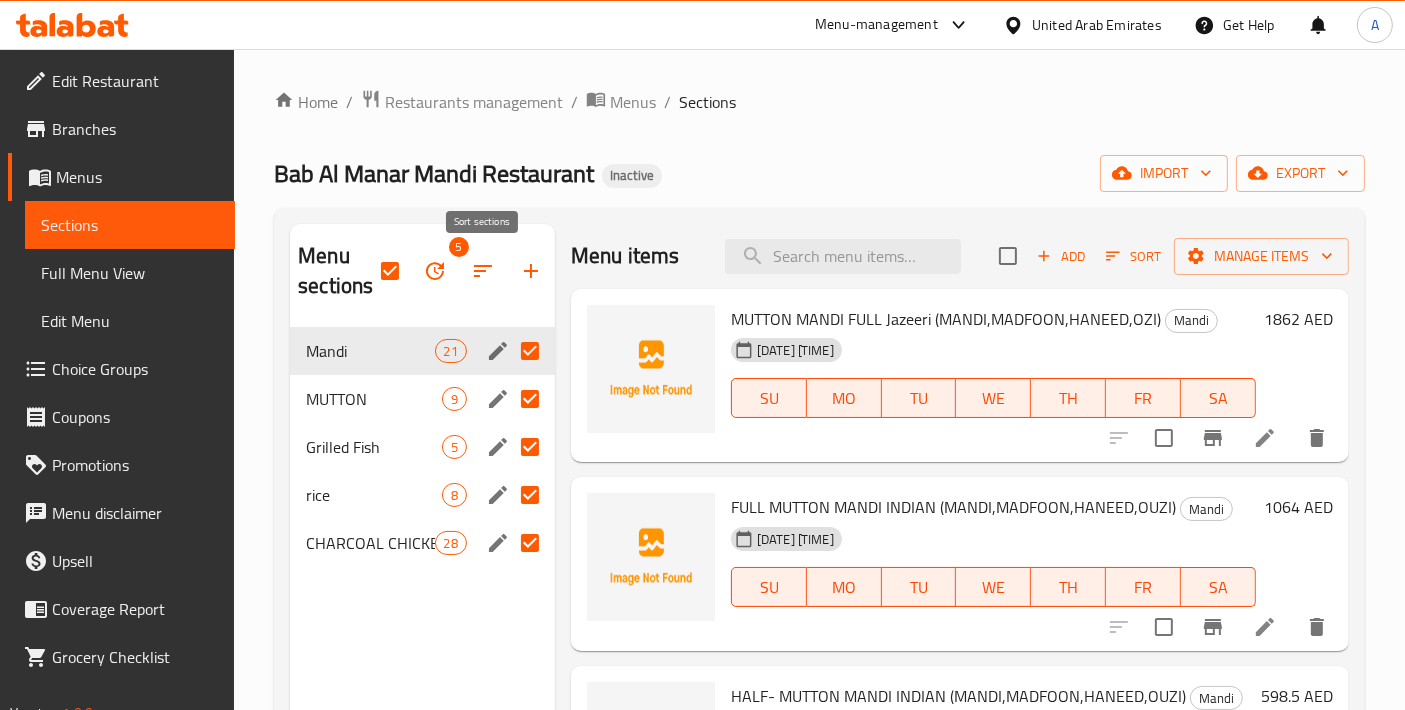 click at bounding box center (435, 271) 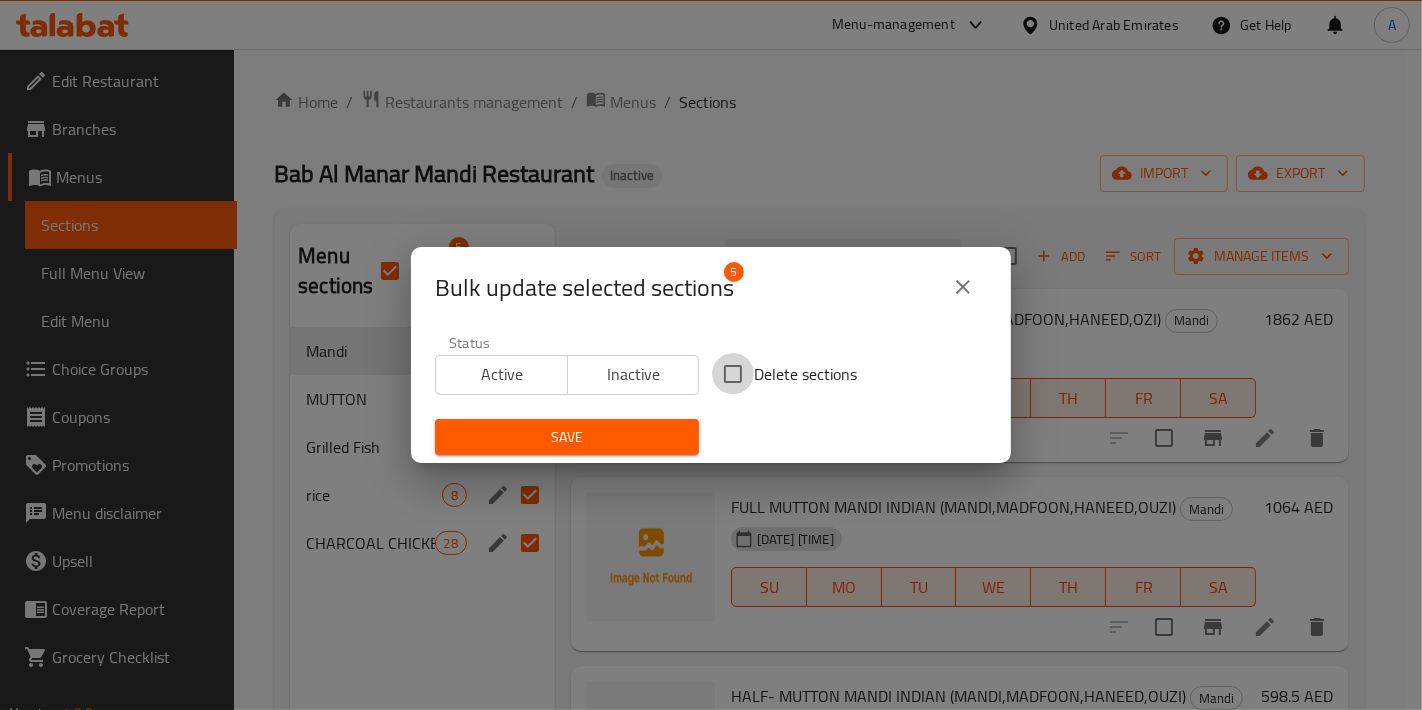 click on "Delete sections" at bounding box center (733, 374) 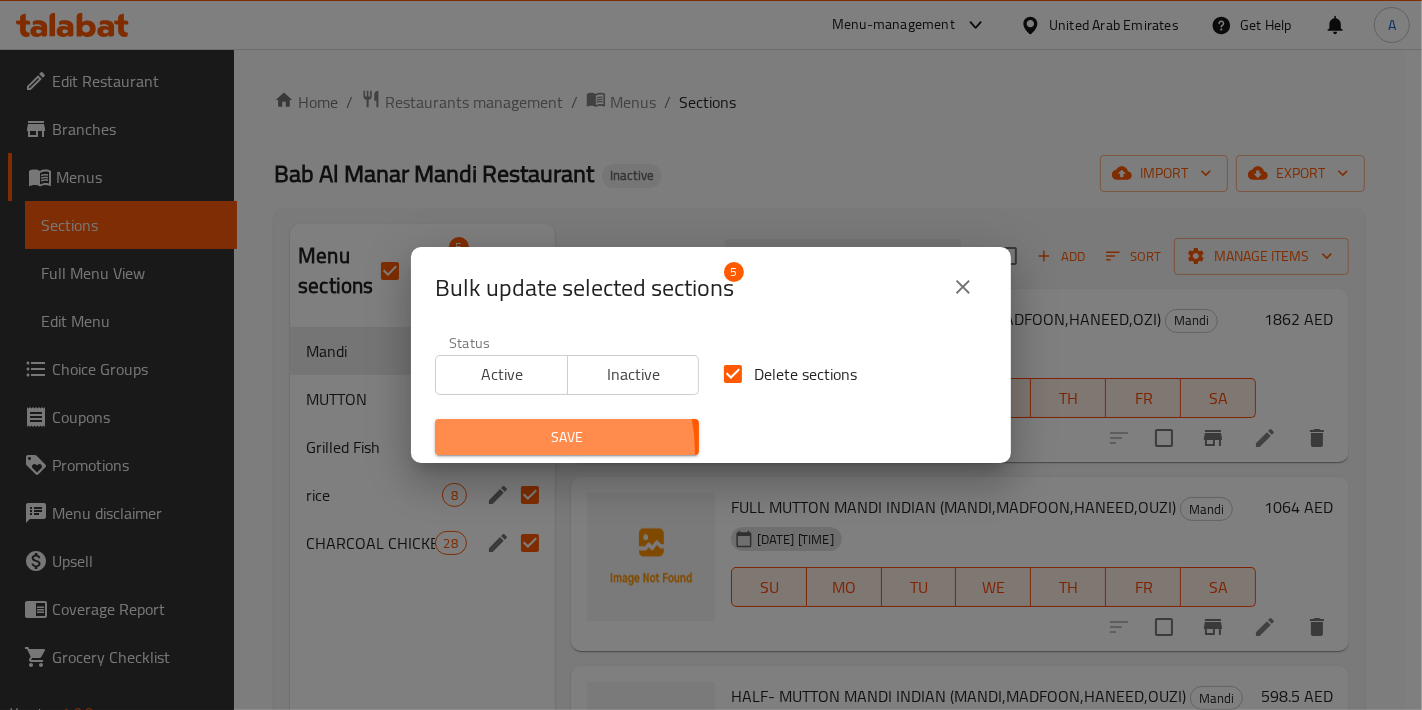 click on "Save" at bounding box center (567, 437) 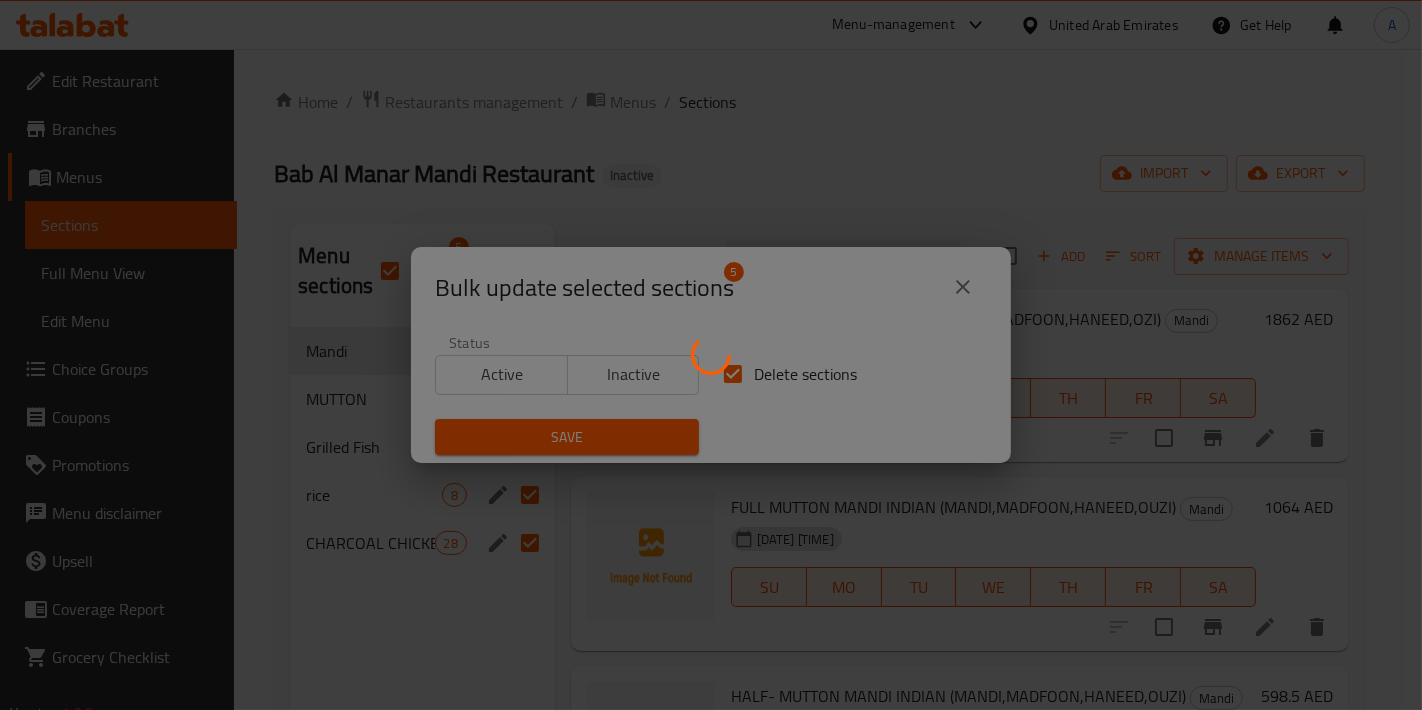 checkbox on "false" 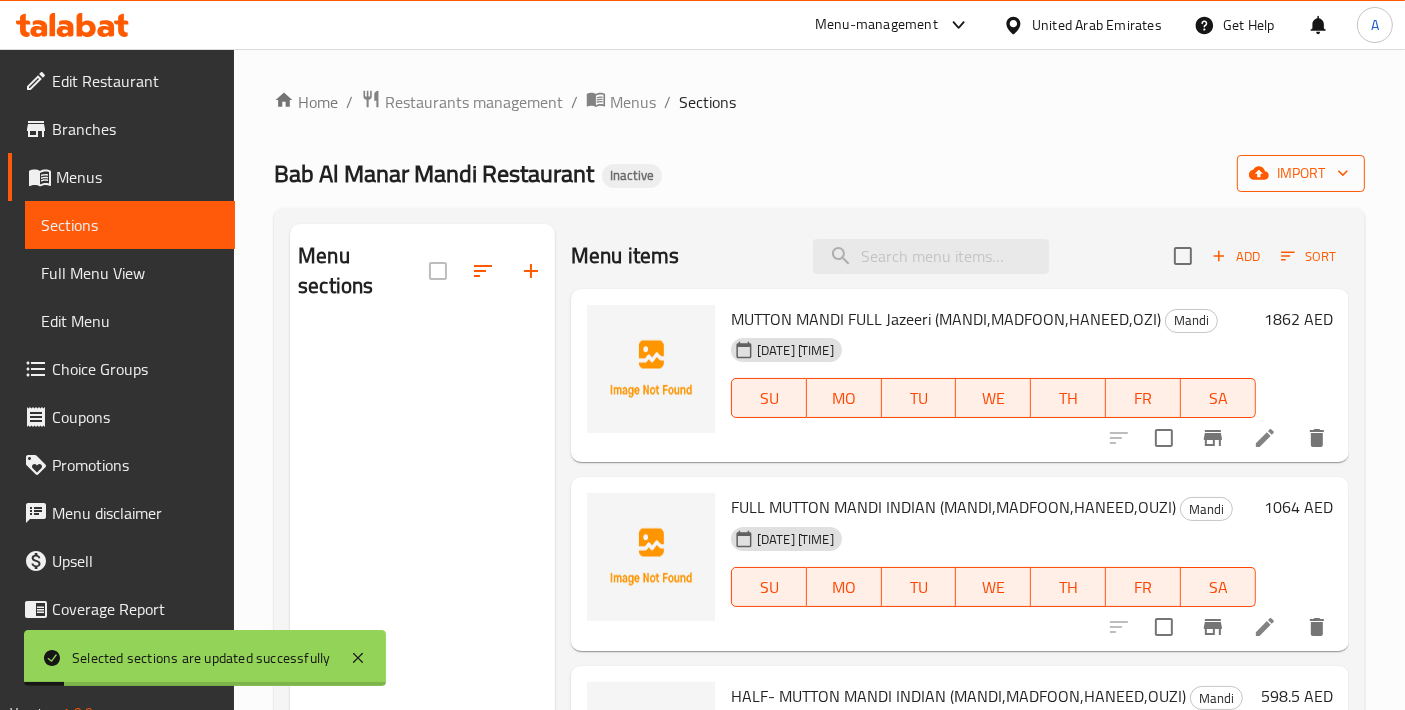 click on "import" at bounding box center [1301, 173] 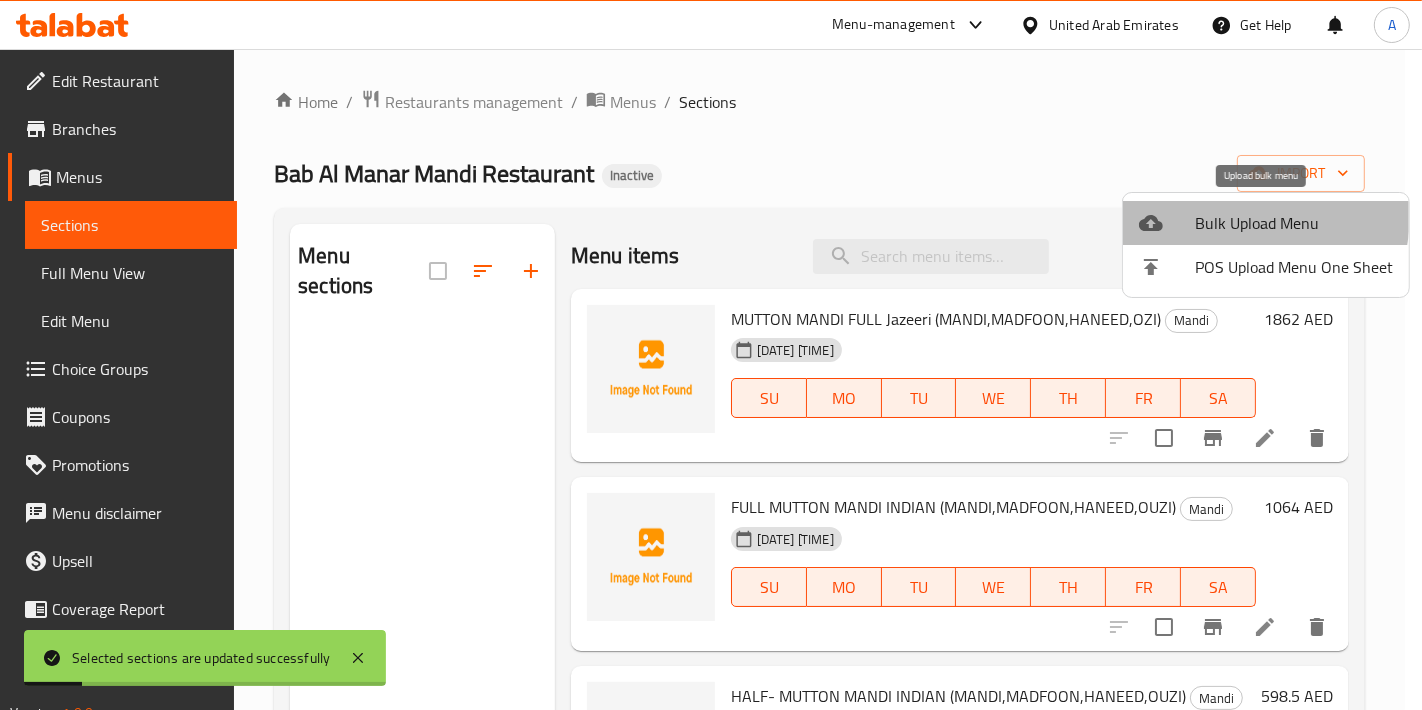 click on "Bulk Upload Menu" at bounding box center [1294, 223] 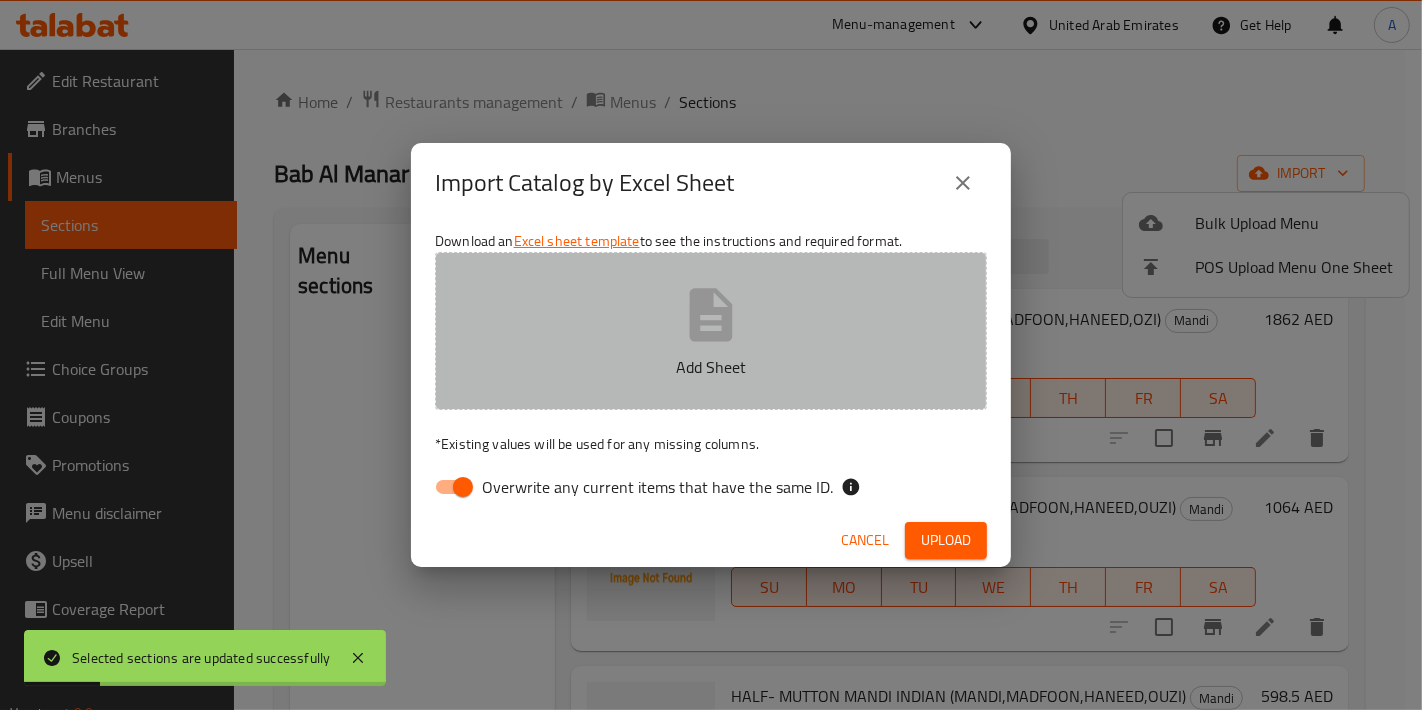 click on "Add Sheet" at bounding box center (711, 331) 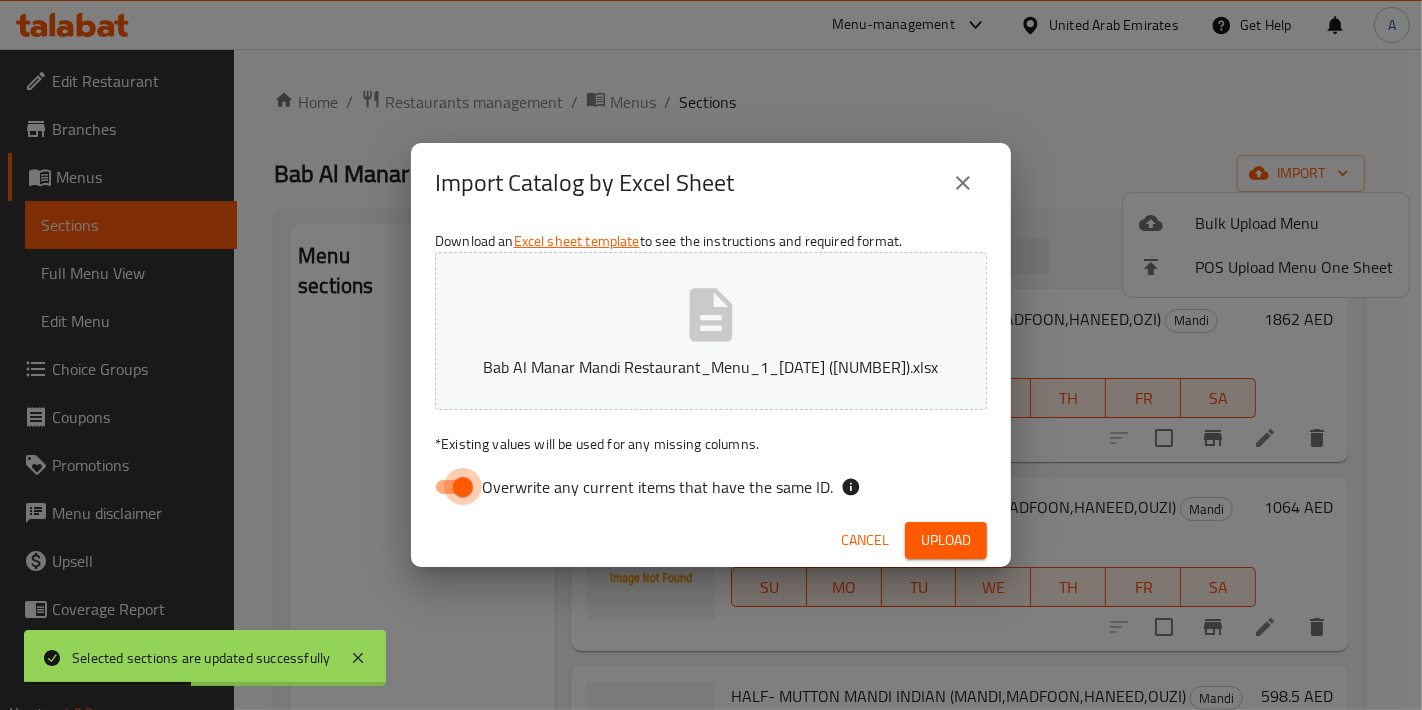 click on "Overwrite any current items that have the same ID." at bounding box center [463, 487] 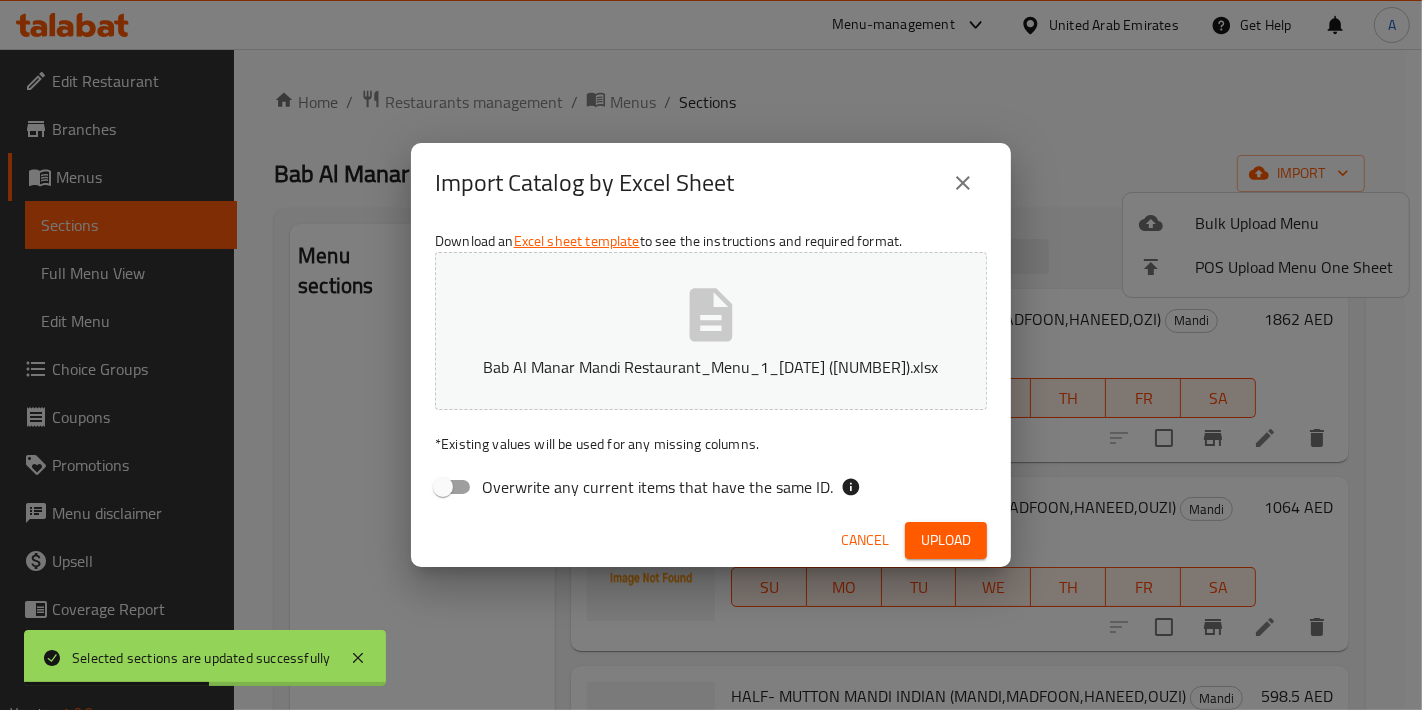 click on "Upload" at bounding box center (946, 540) 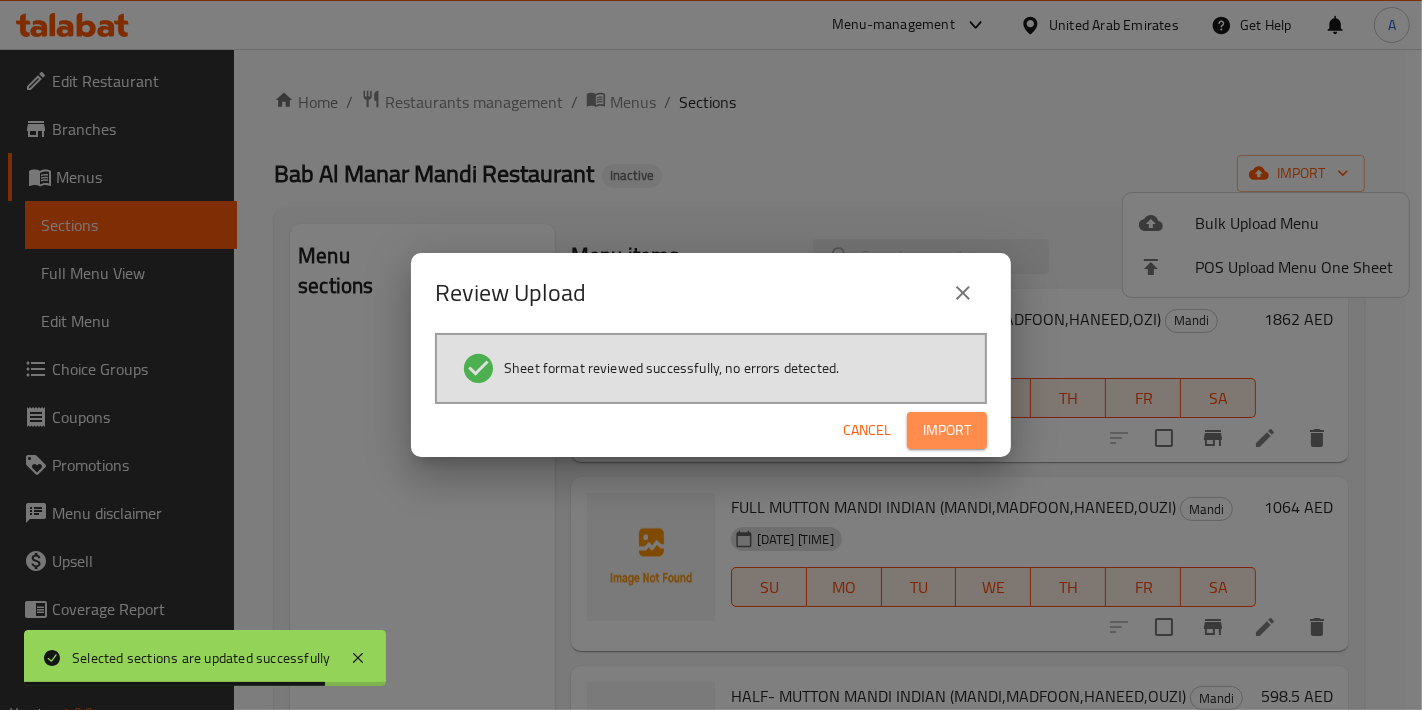 click on "Import" at bounding box center (947, 430) 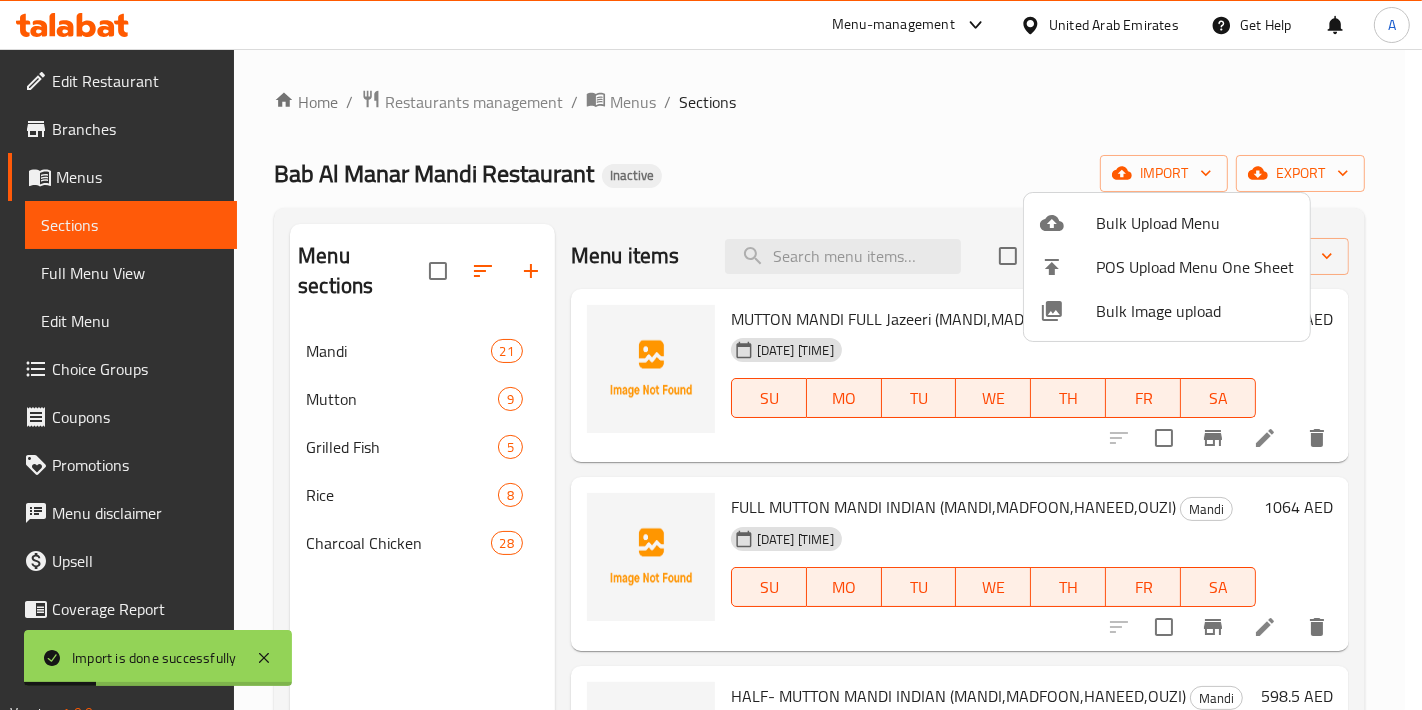 click at bounding box center (711, 355) 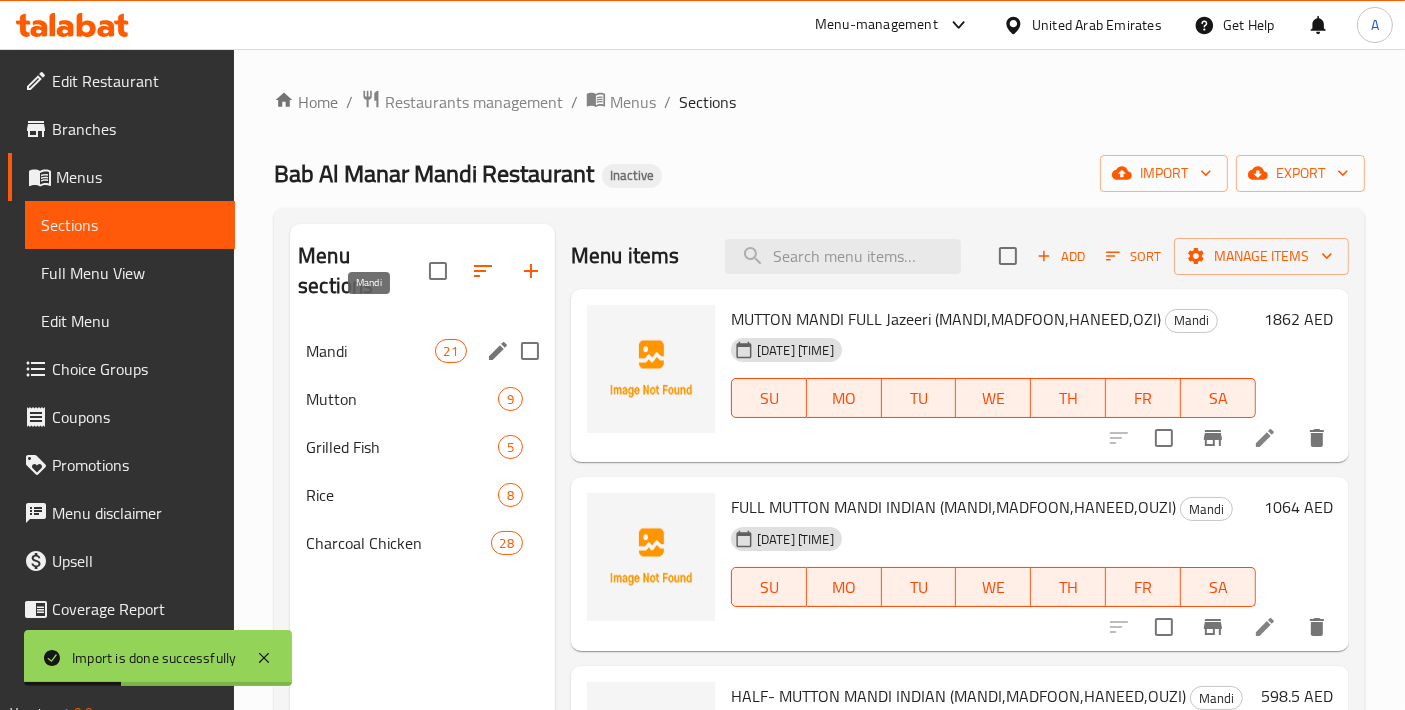 click on "Mandi" at bounding box center (370, 351) 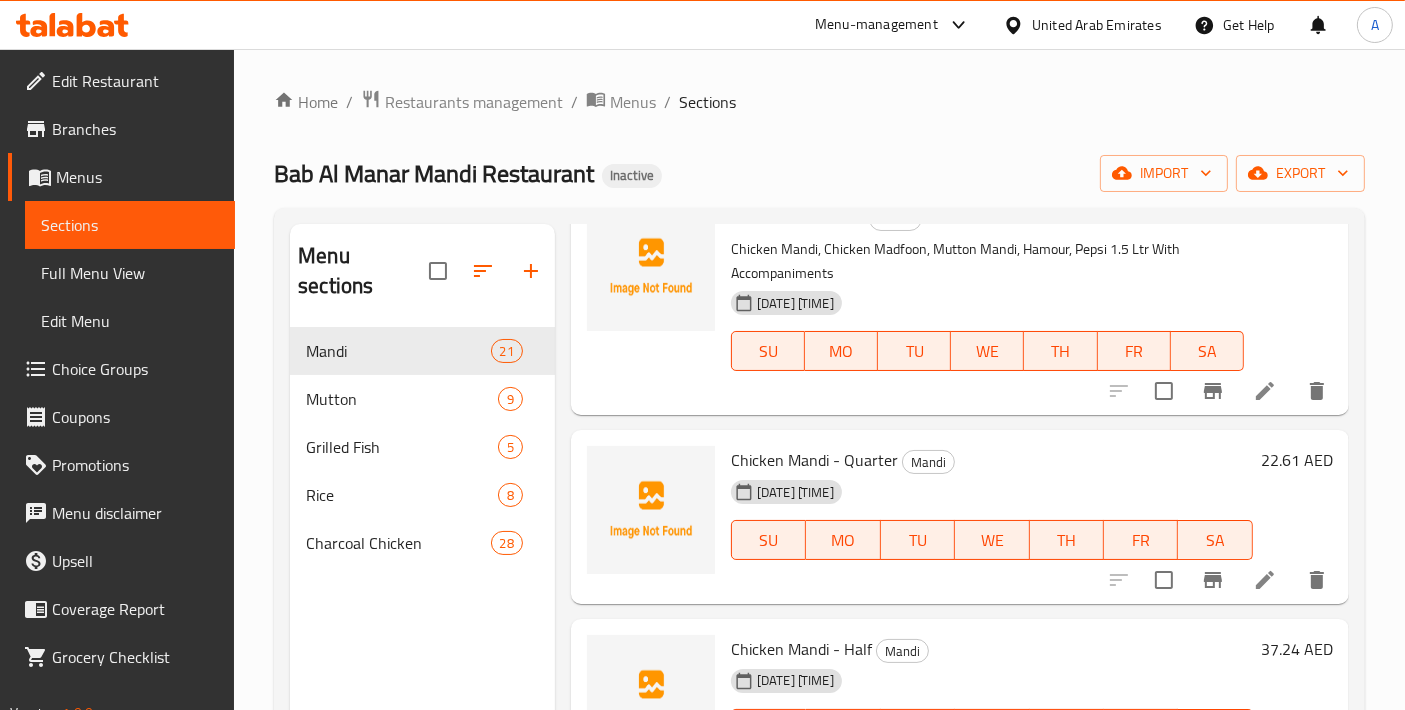 scroll, scrollTop: 1777, scrollLeft: 0, axis: vertical 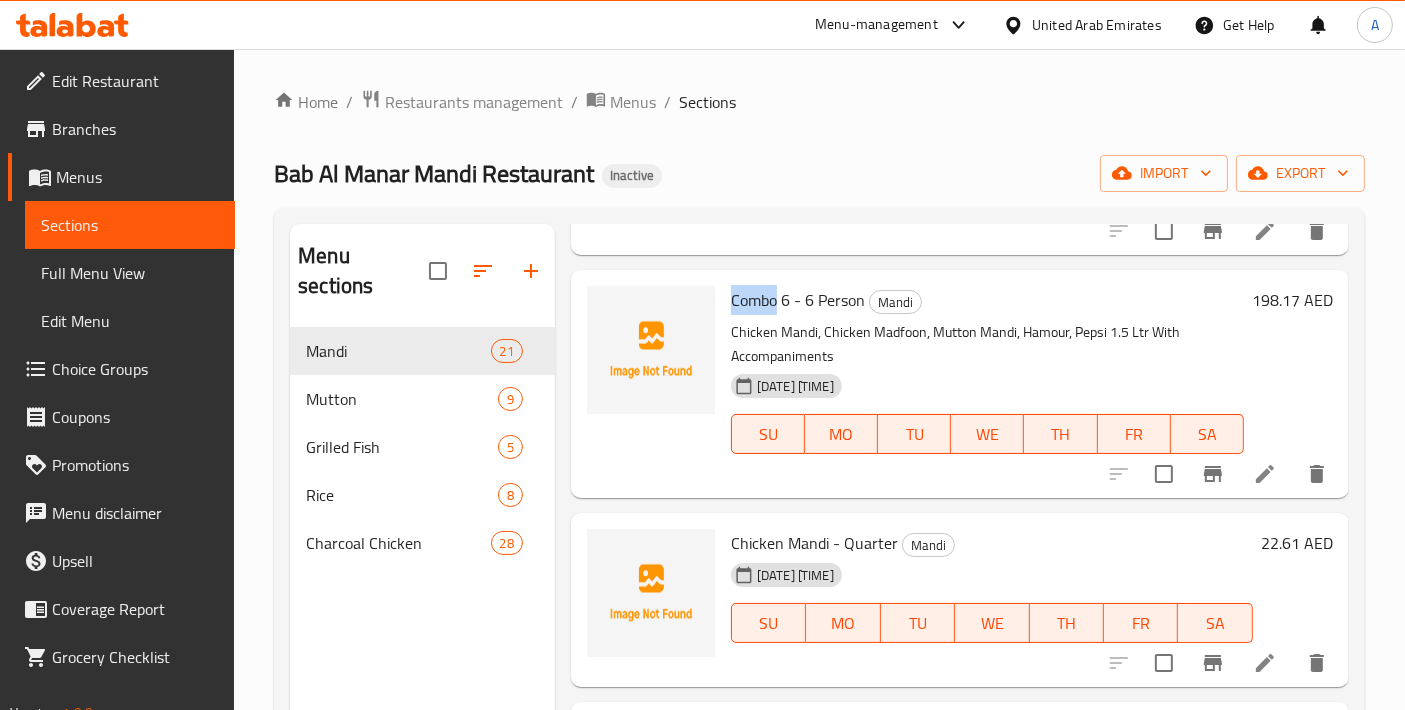 drag, startPoint x: 728, startPoint y: 320, endPoint x: 779, endPoint y: 318, distance: 51.0392 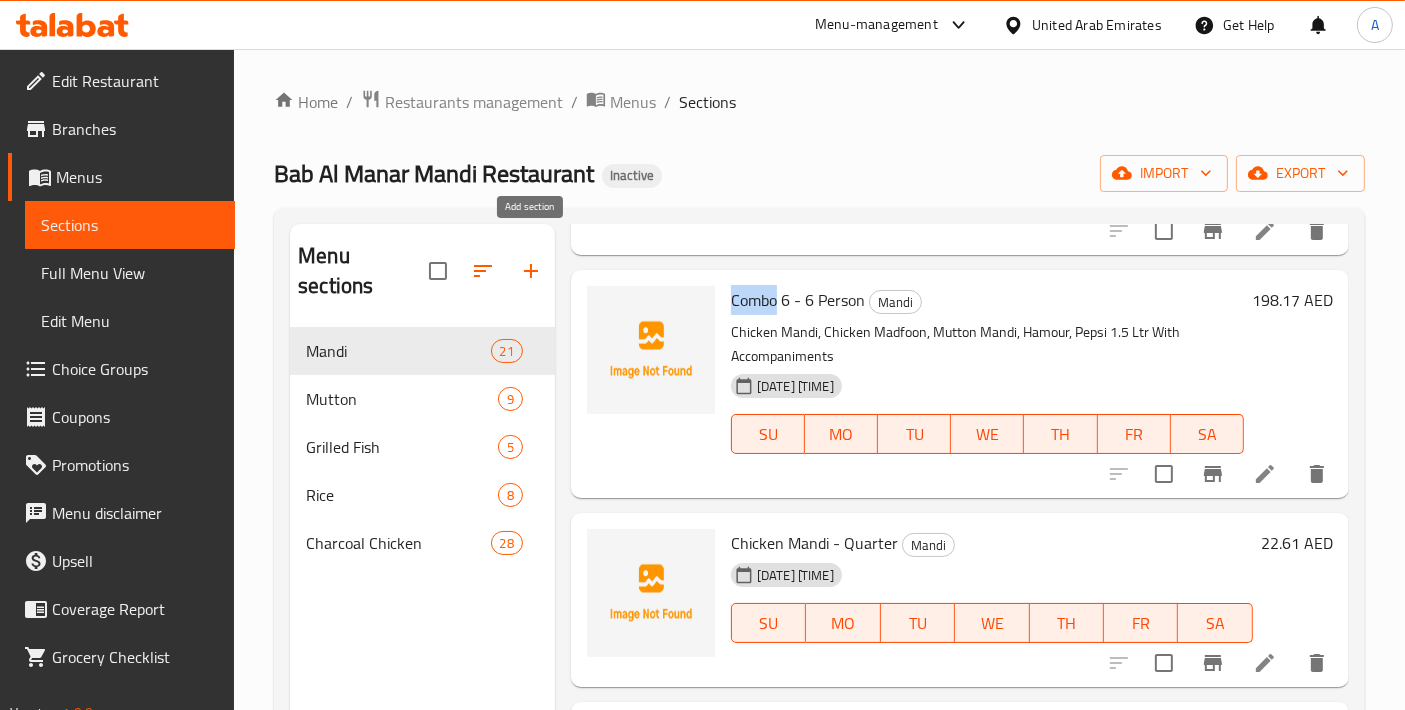click 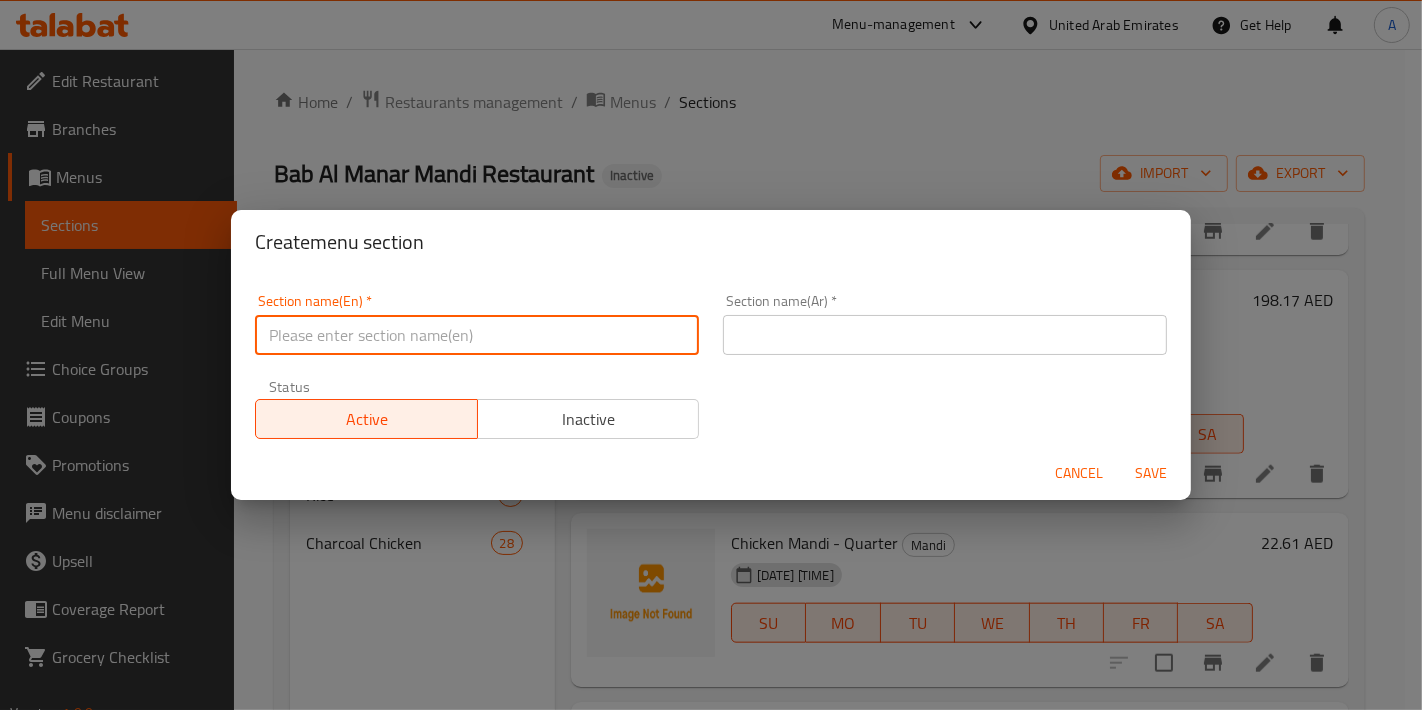 click at bounding box center [477, 335] 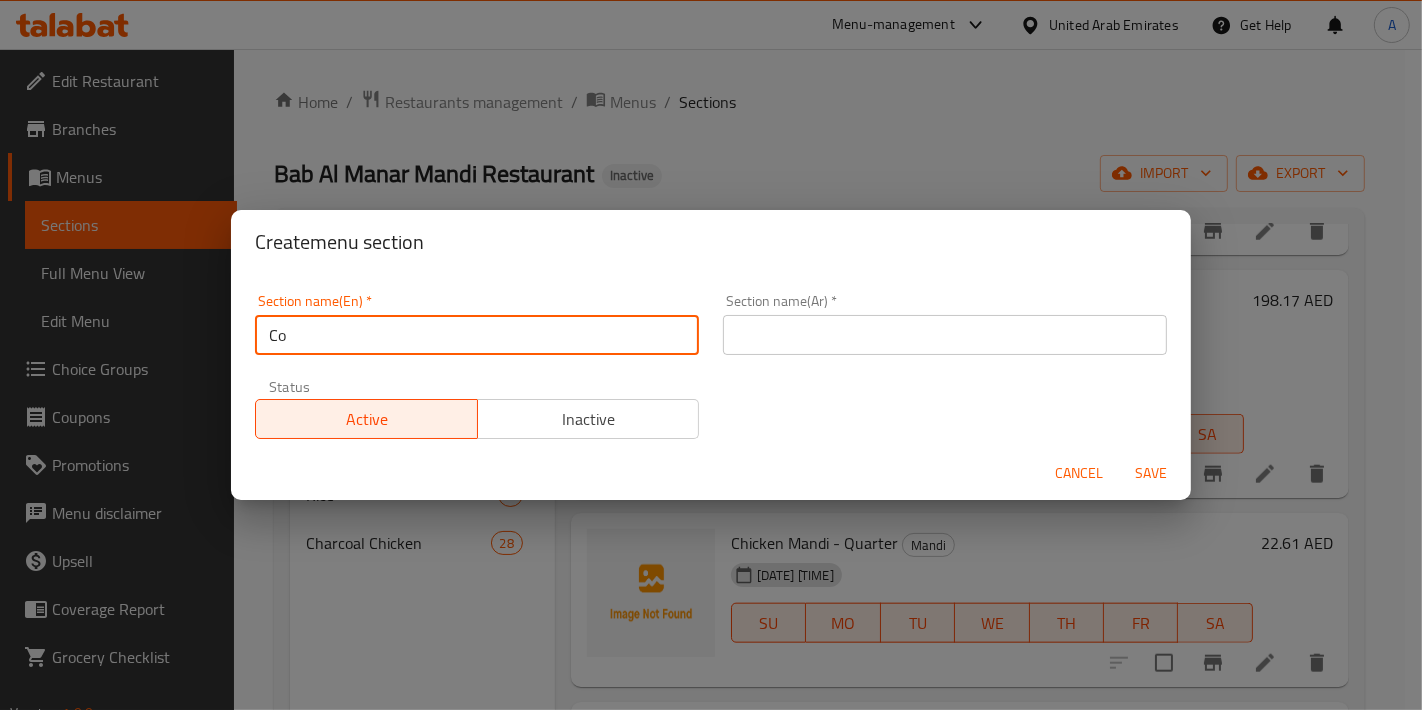 type on "C" 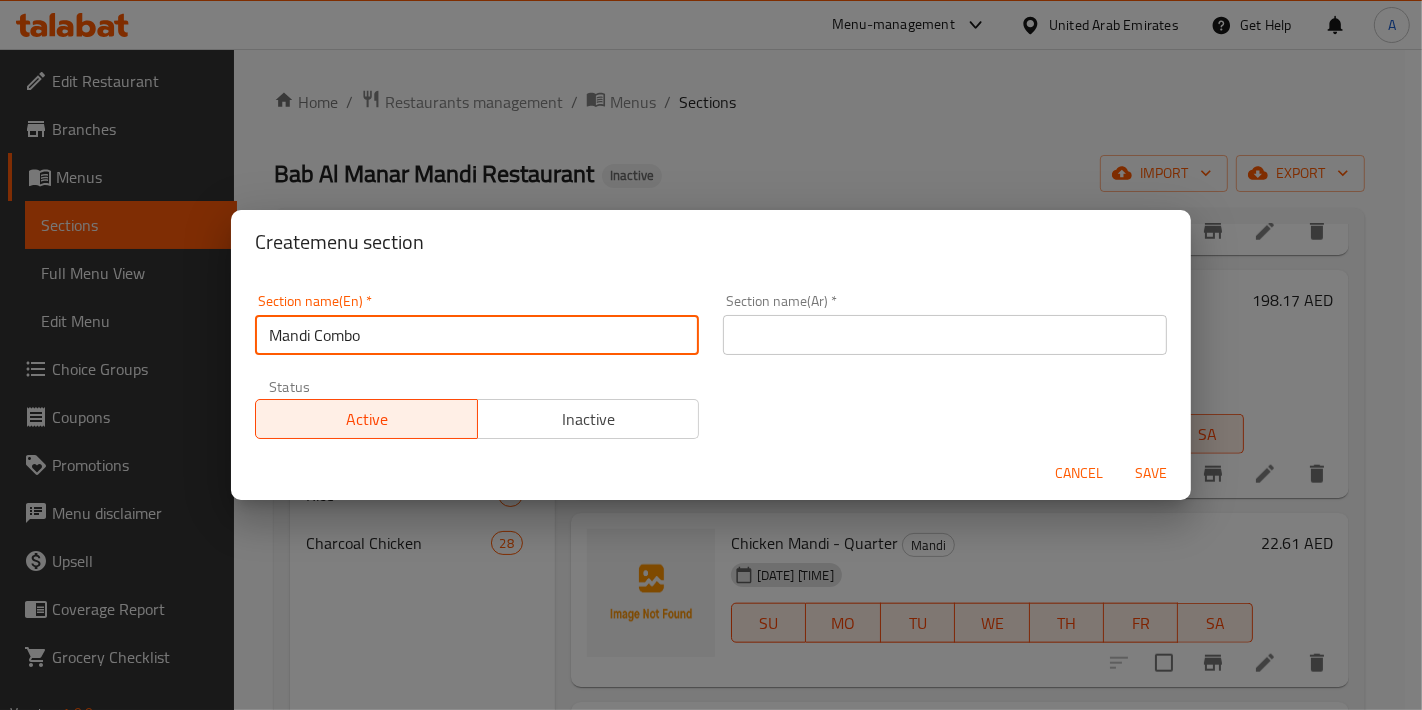 type on "Mandi Combo" 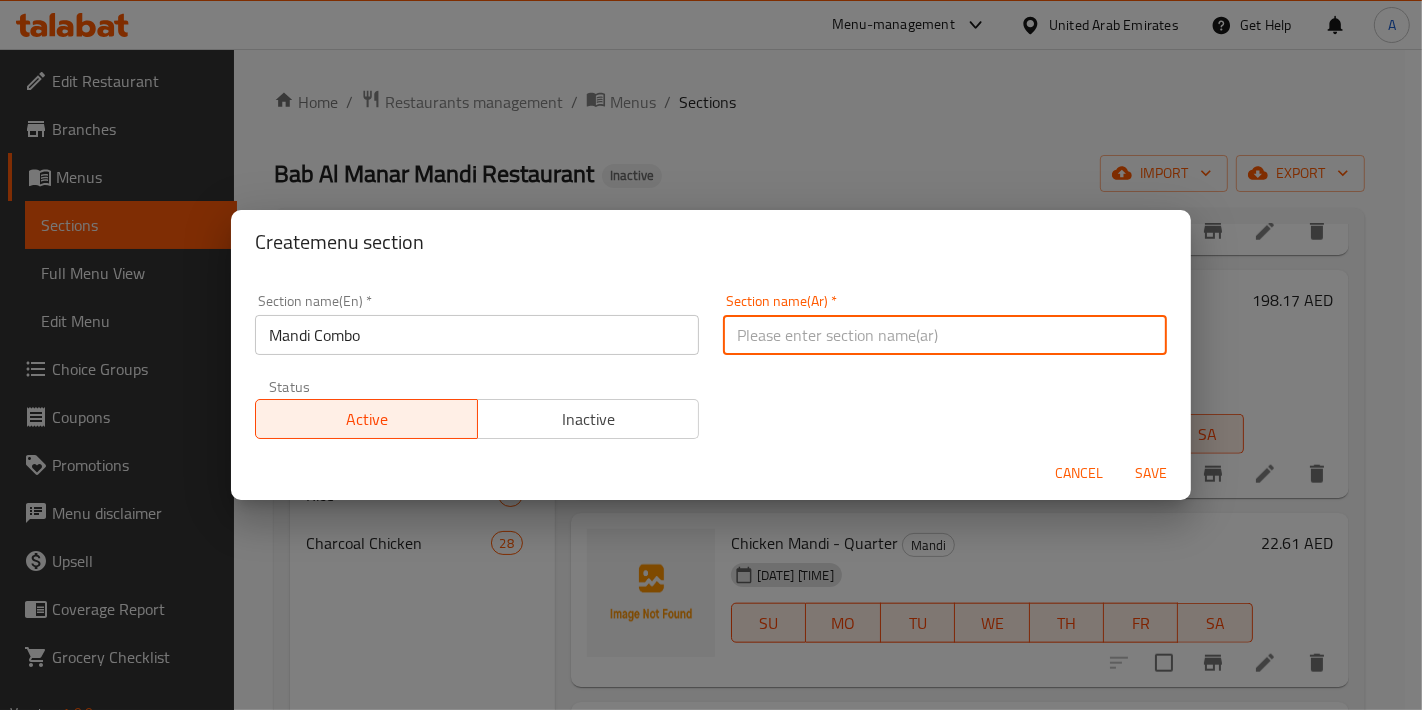 click at bounding box center [945, 335] 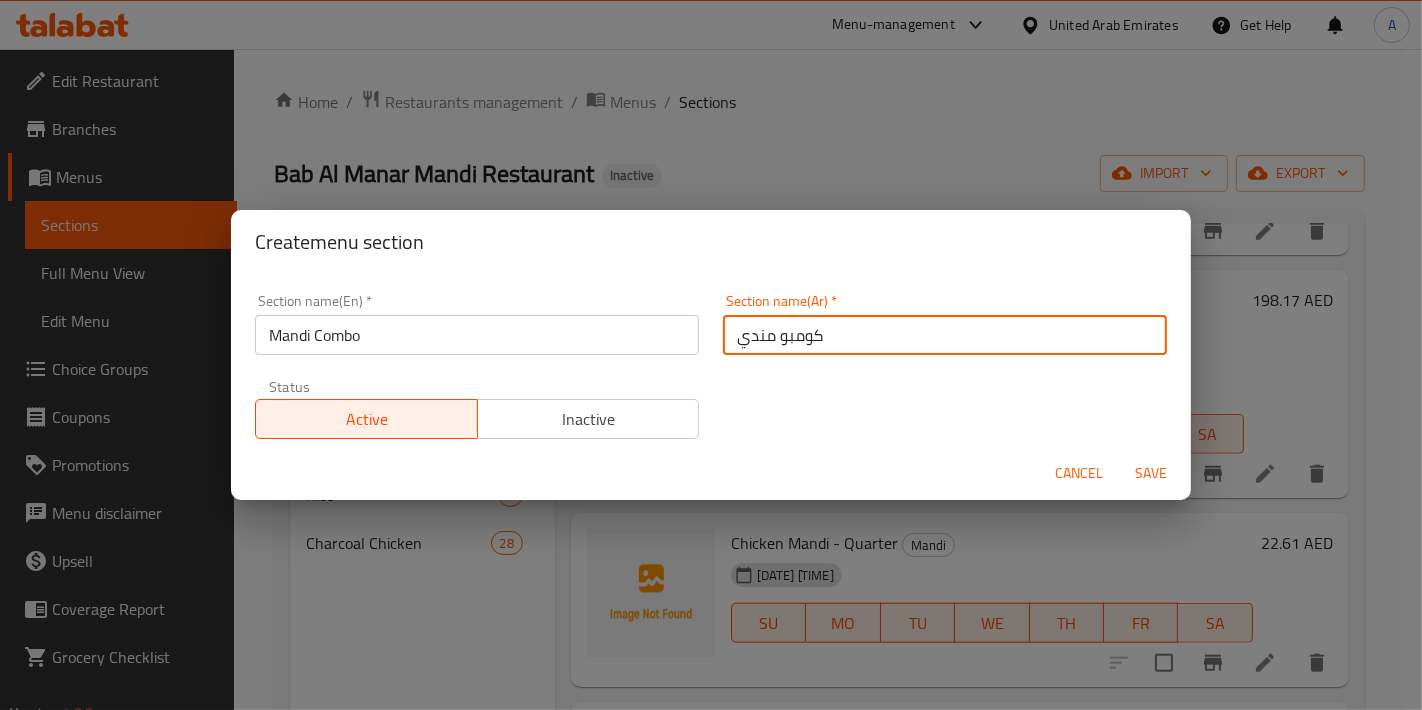 type on "كومبو مندي" 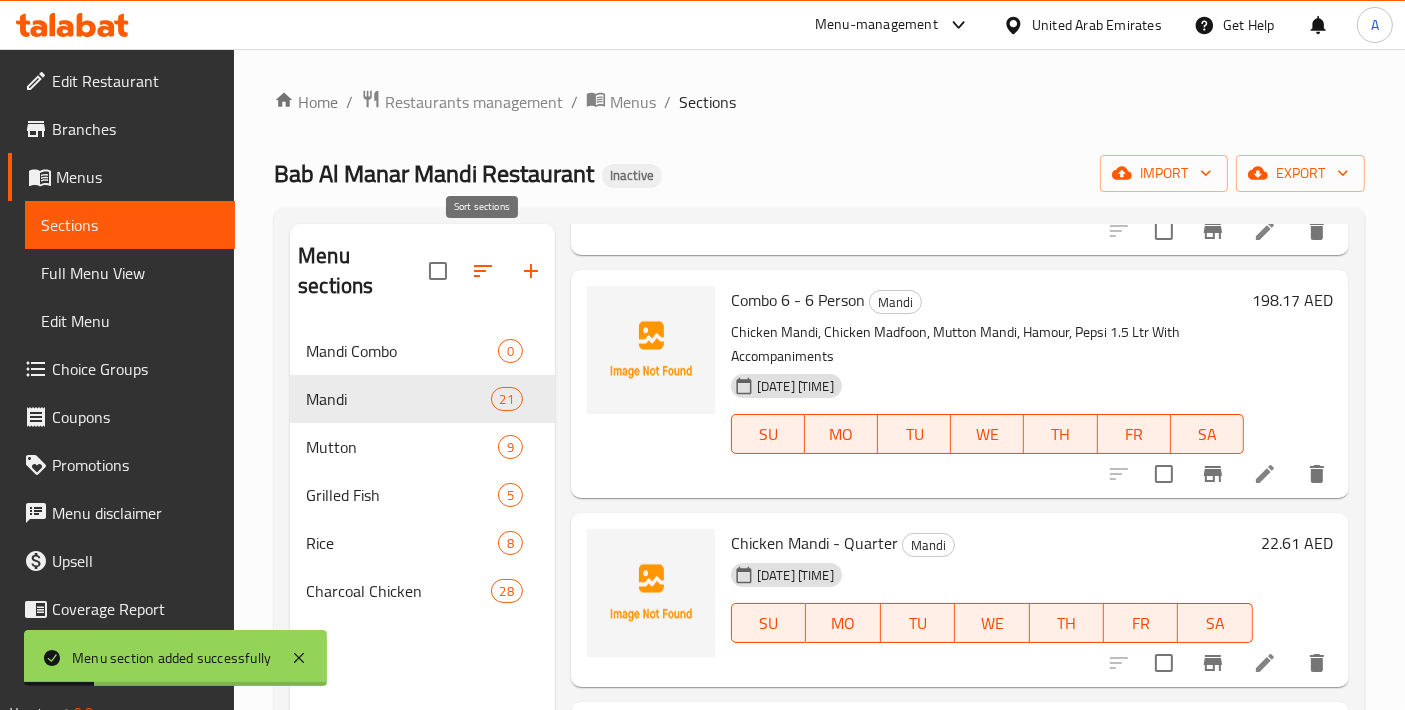click at bounding box center (483, 271) 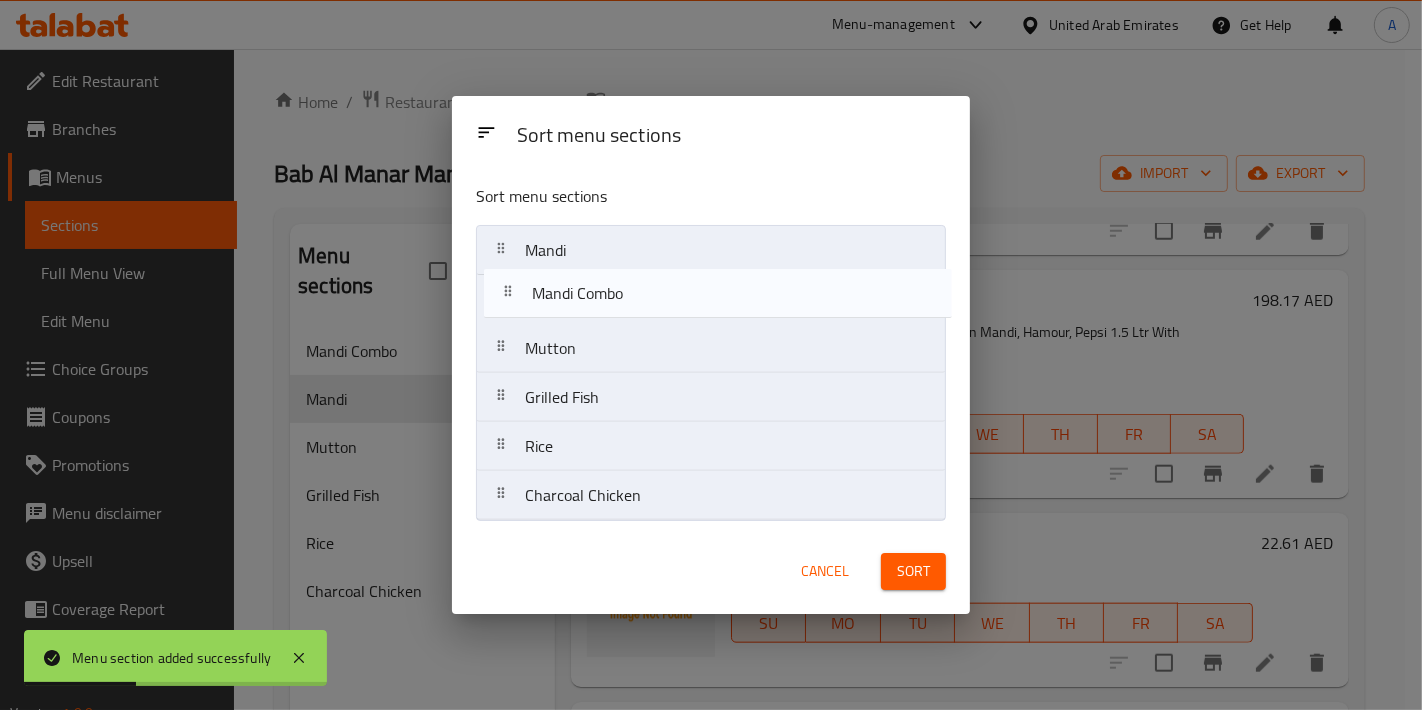 drag, startPoint x: 571, startPoint y: 255, endPoint x: 583, endPoint y: 300, distance: 46.572525 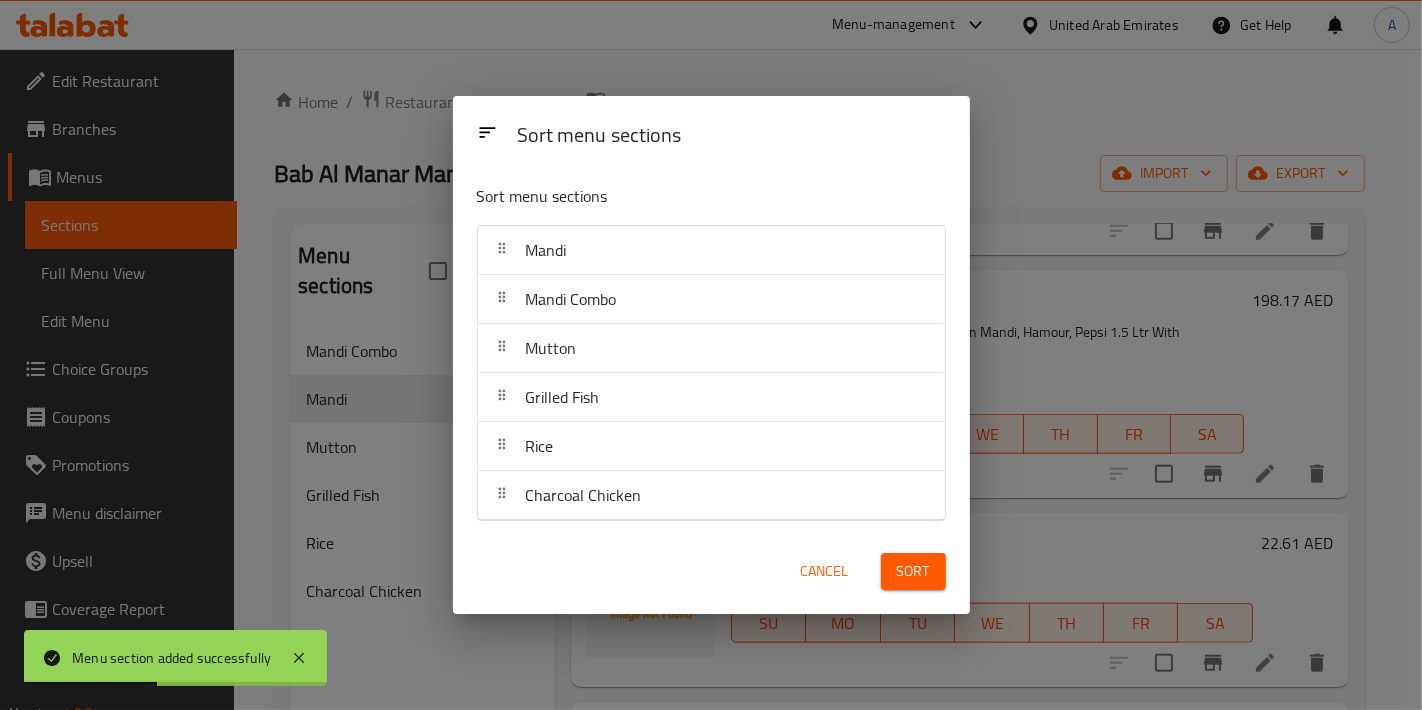click on "Sort" at bounding box center [913, 571] 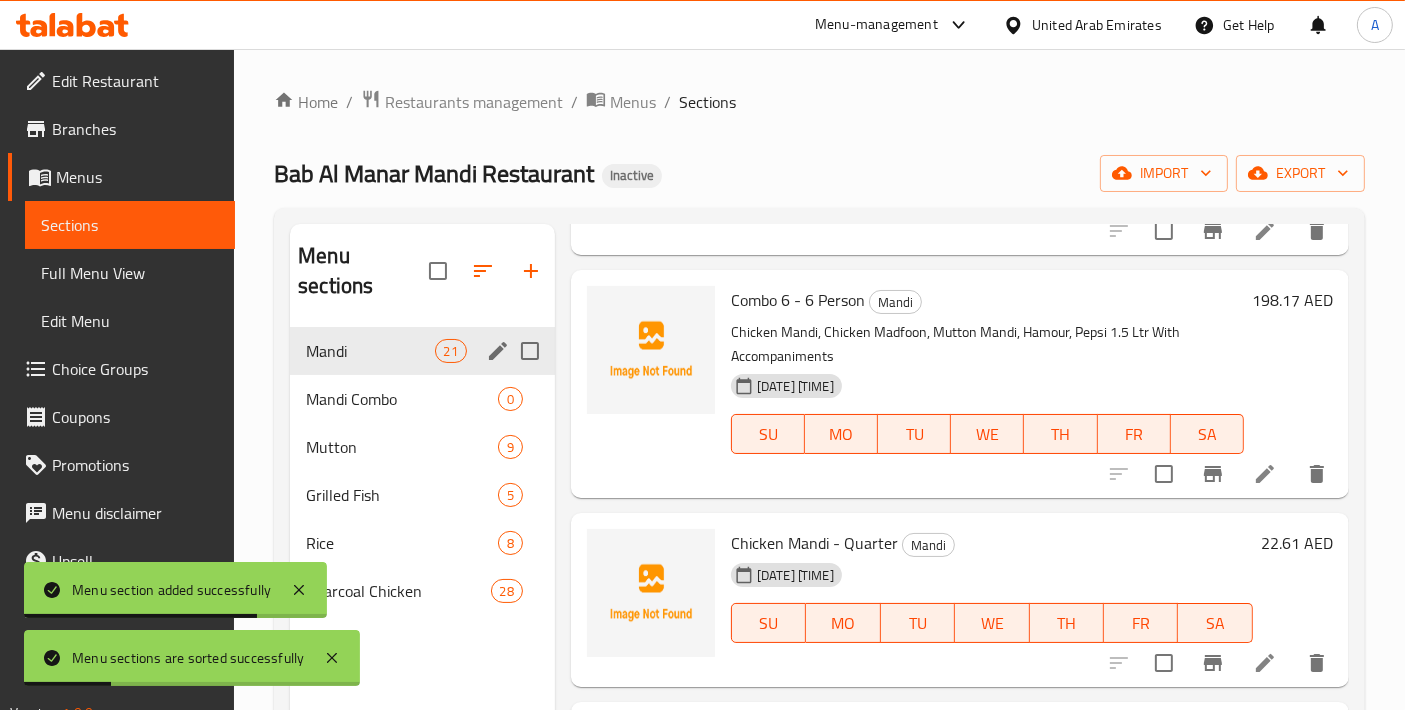 click on "Mandi 21" at bounding box center [422, 351] 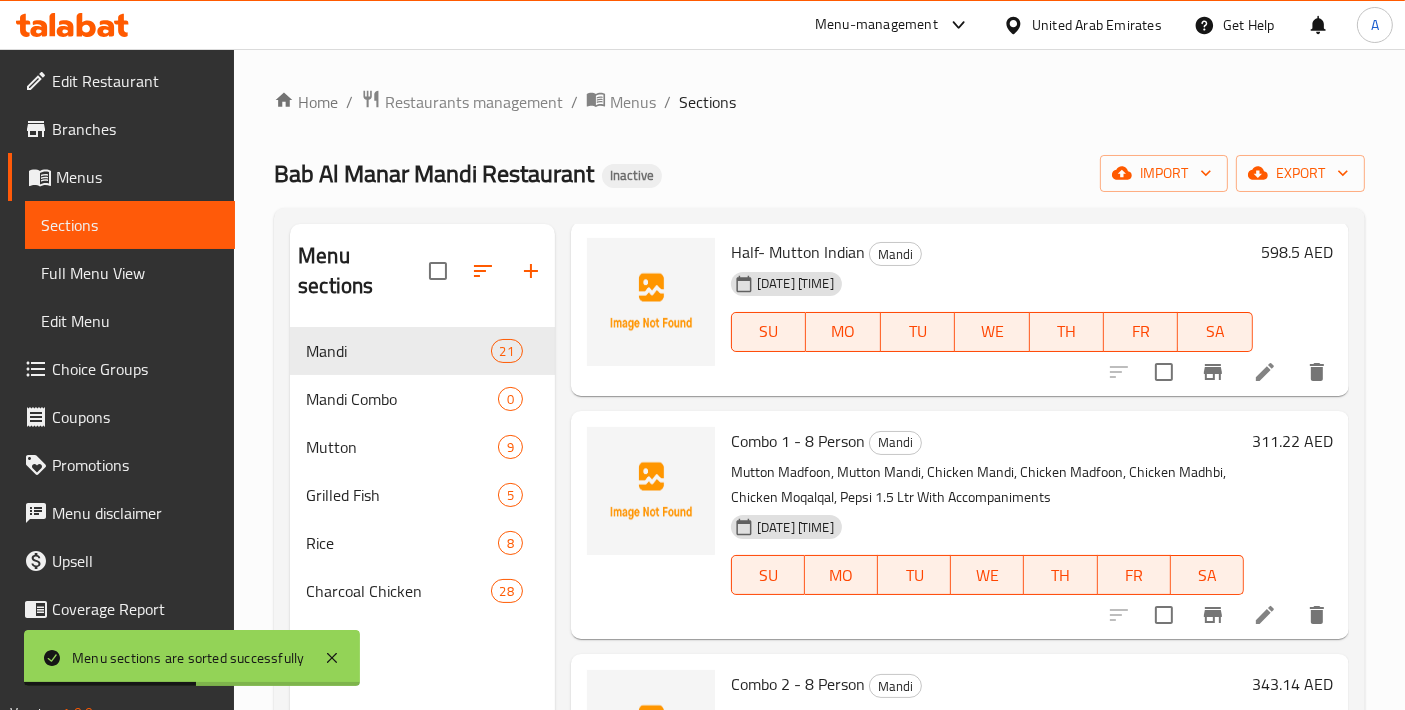 scroll, scrollTop: 666, scrollLeft: 0, axis: vertical 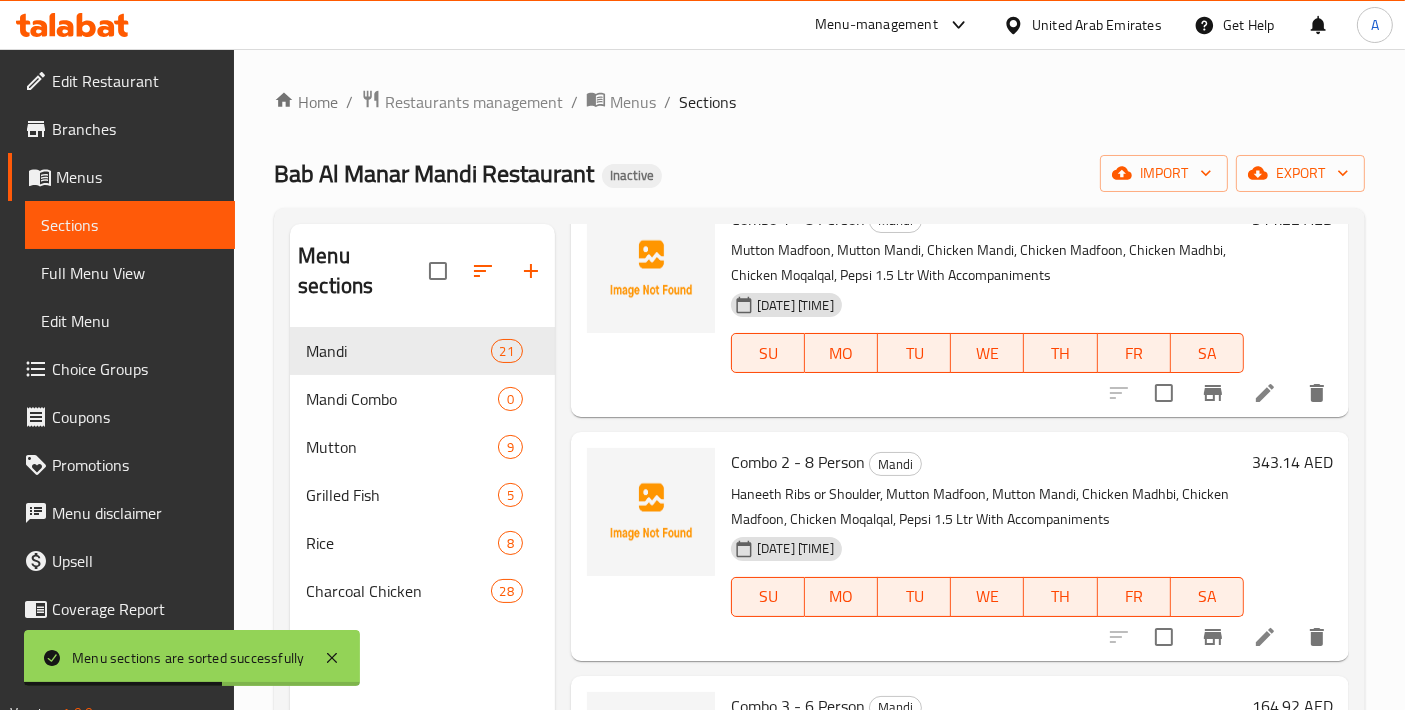 click at bounding box center [1218, 393] 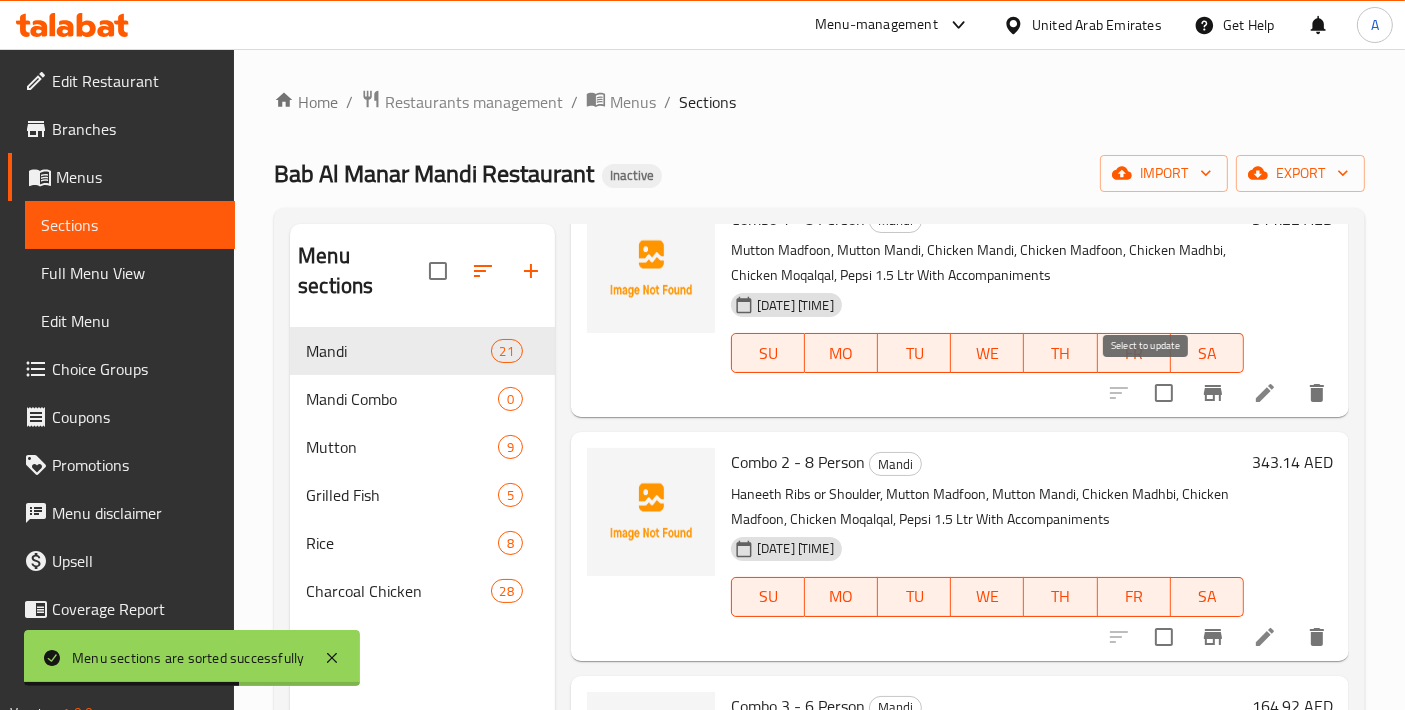 click at bounding box center [1164, 393] 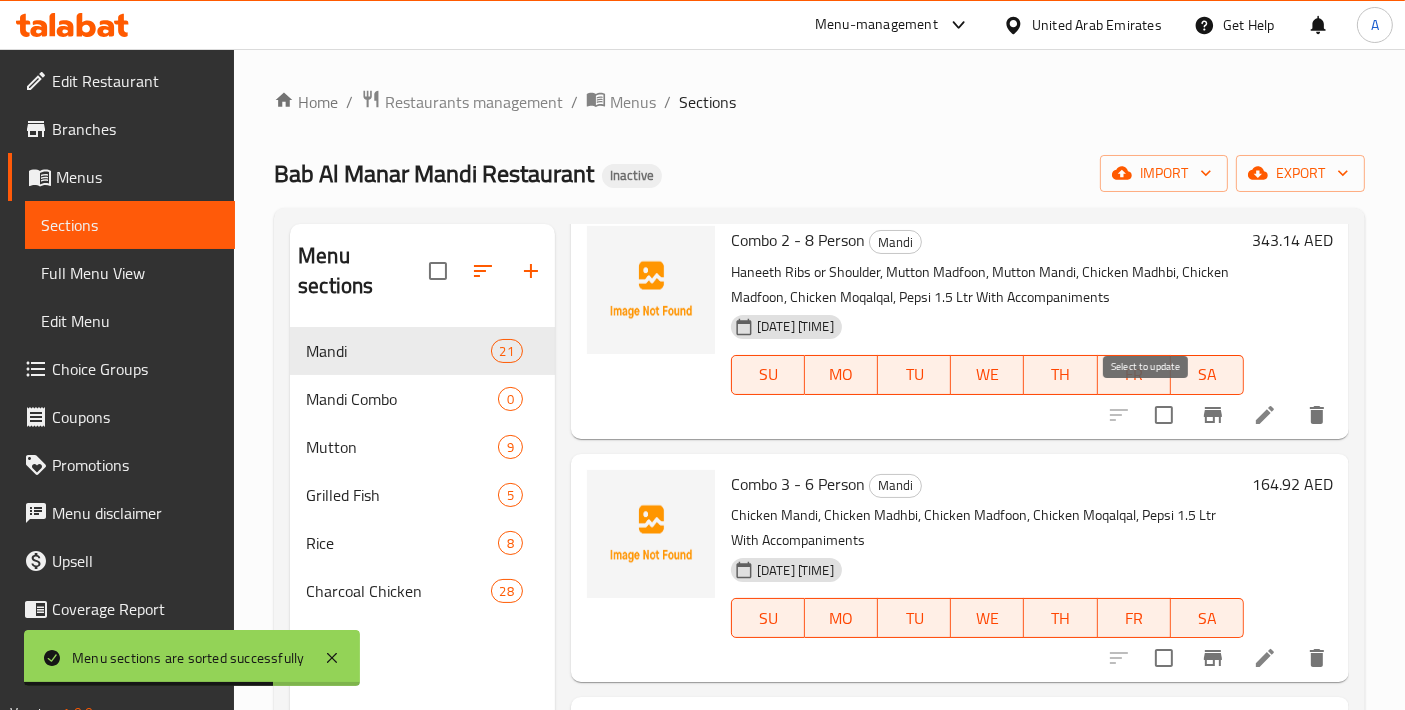 click at bounding box center [1164, 415] 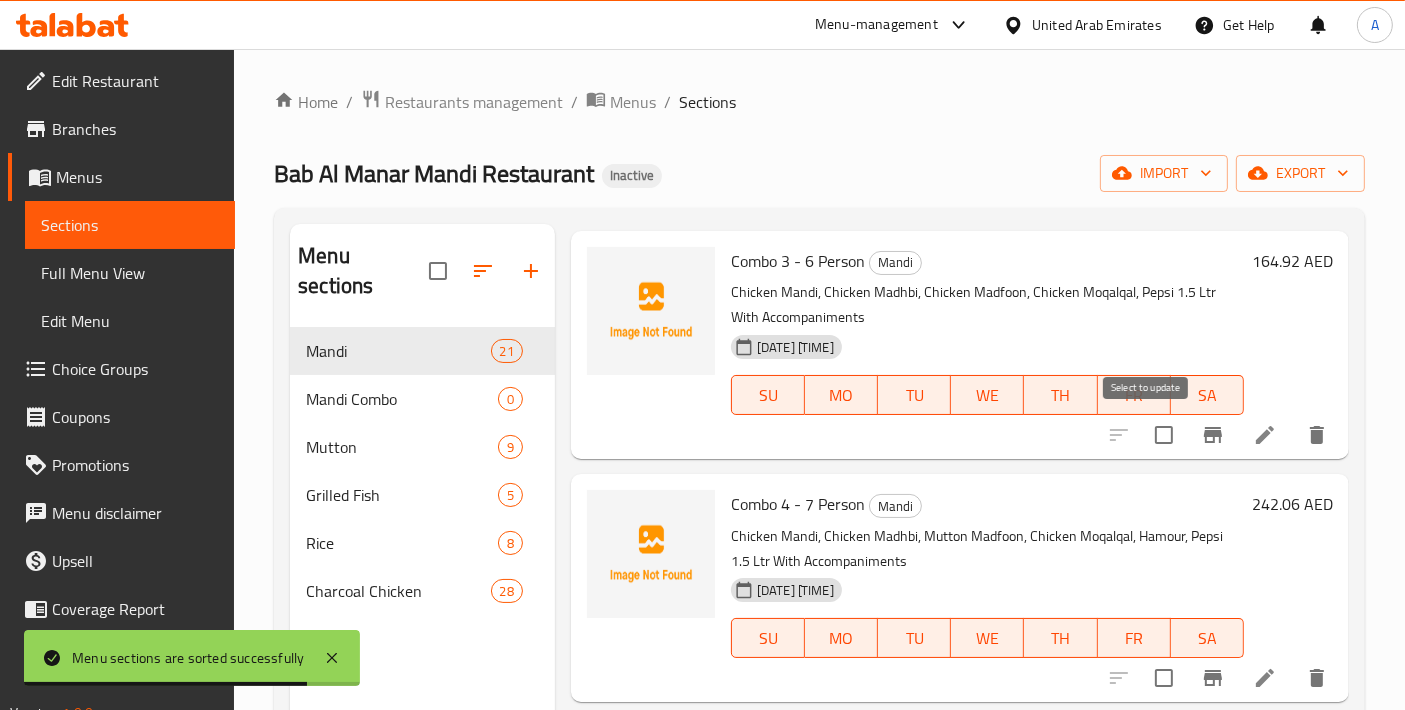 click at bounding box center [1164, 435] 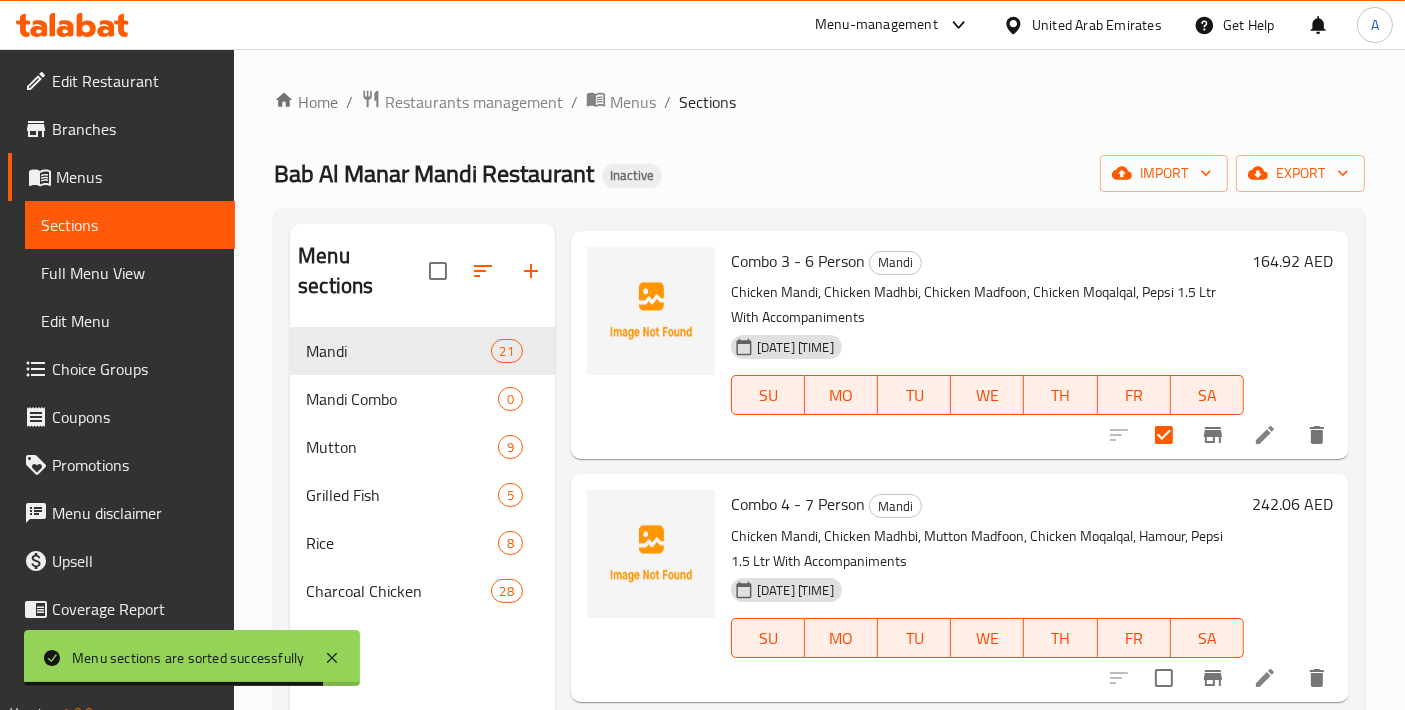 scroll, scrollTop: 1333, scrollLeft: 0, axis: vertical 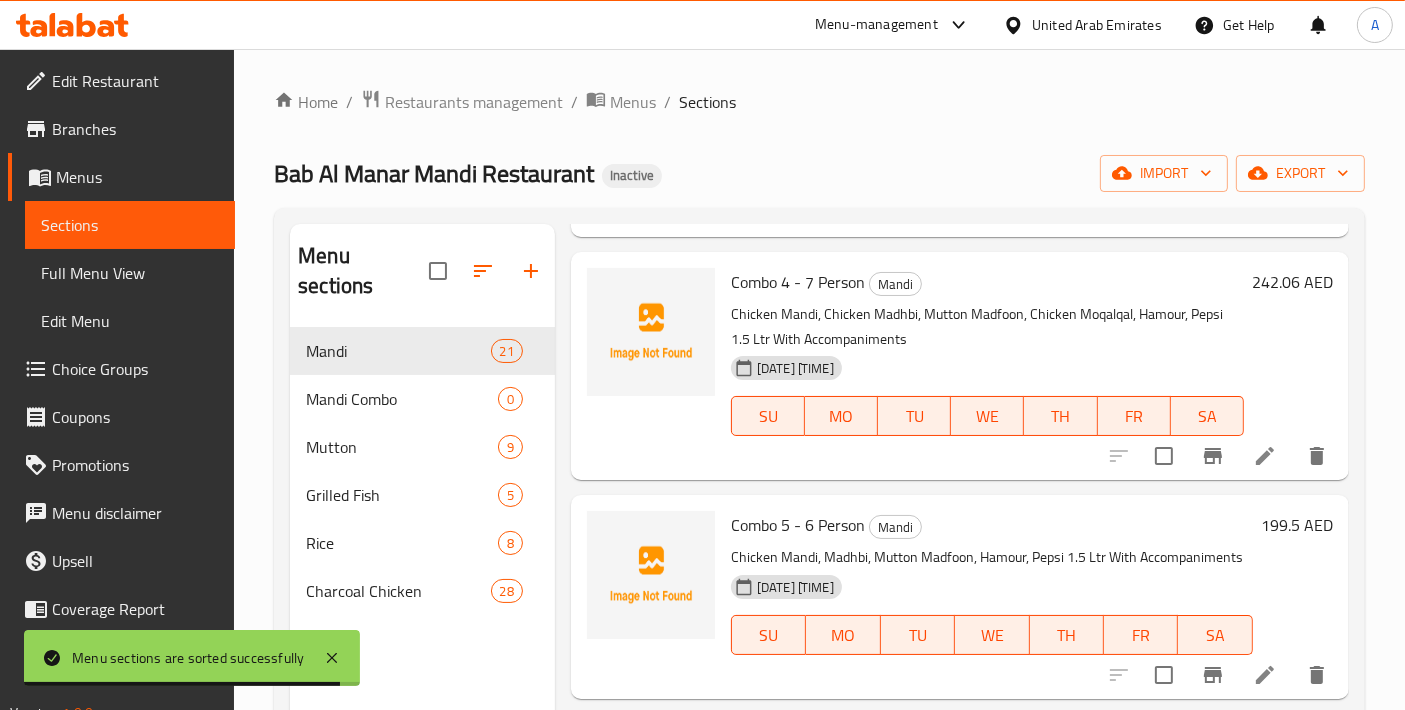 click at bounding box center [1164, 456] 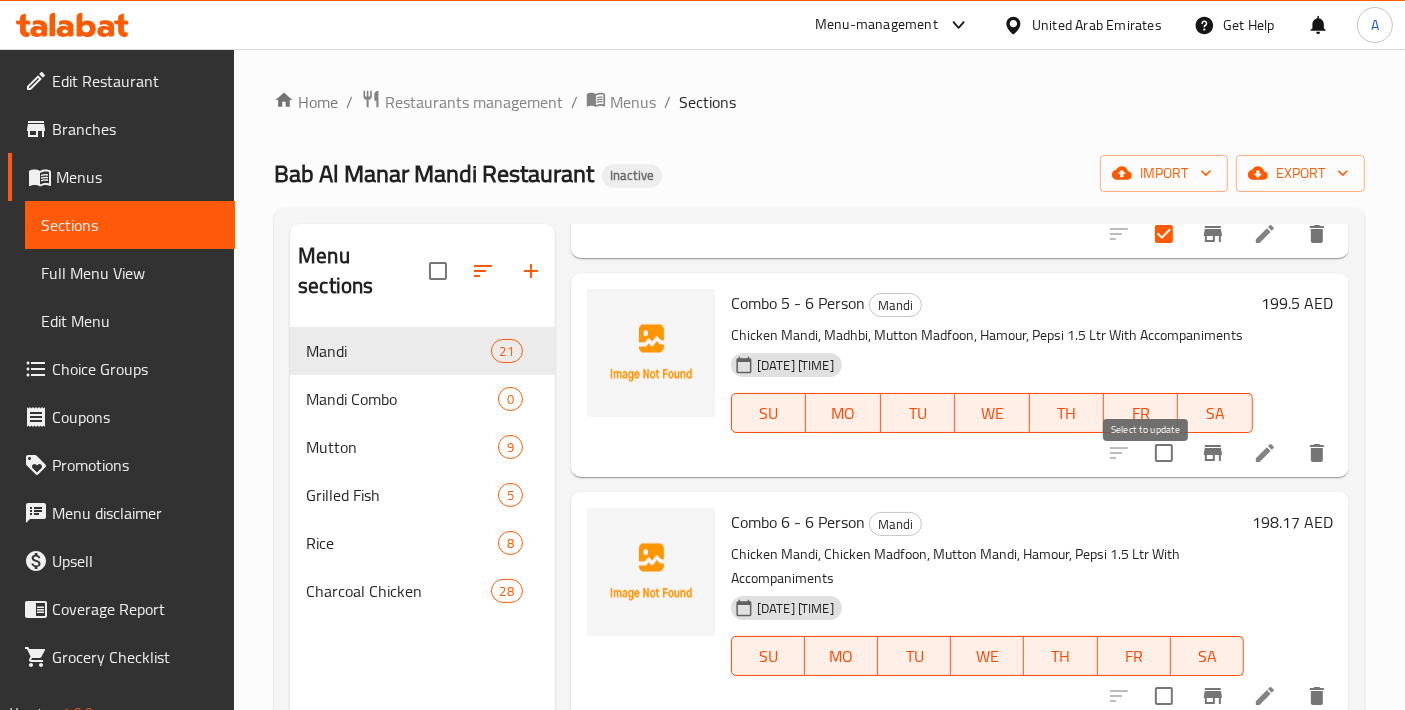 click at bounding box center (1164, 453) 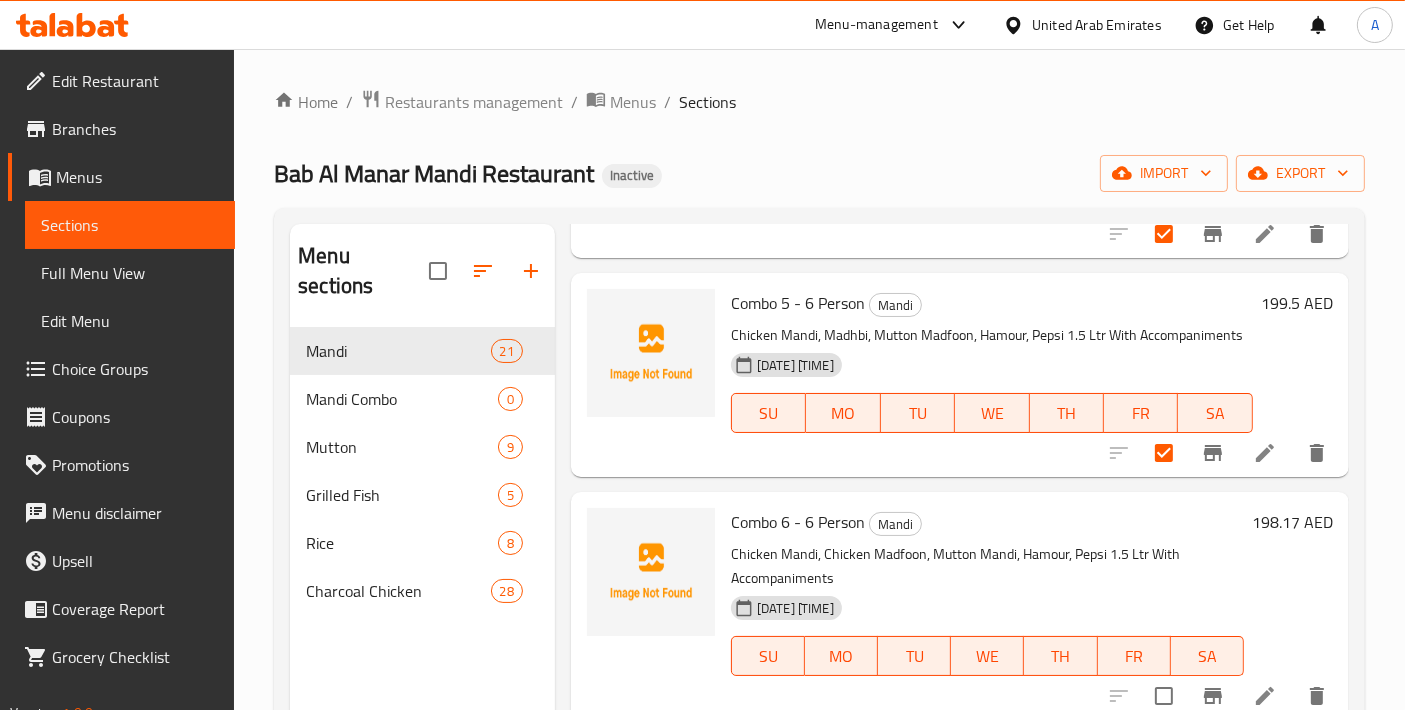 scroll, scrollTop: 1777, scrollLeft: 0, axis: vertical 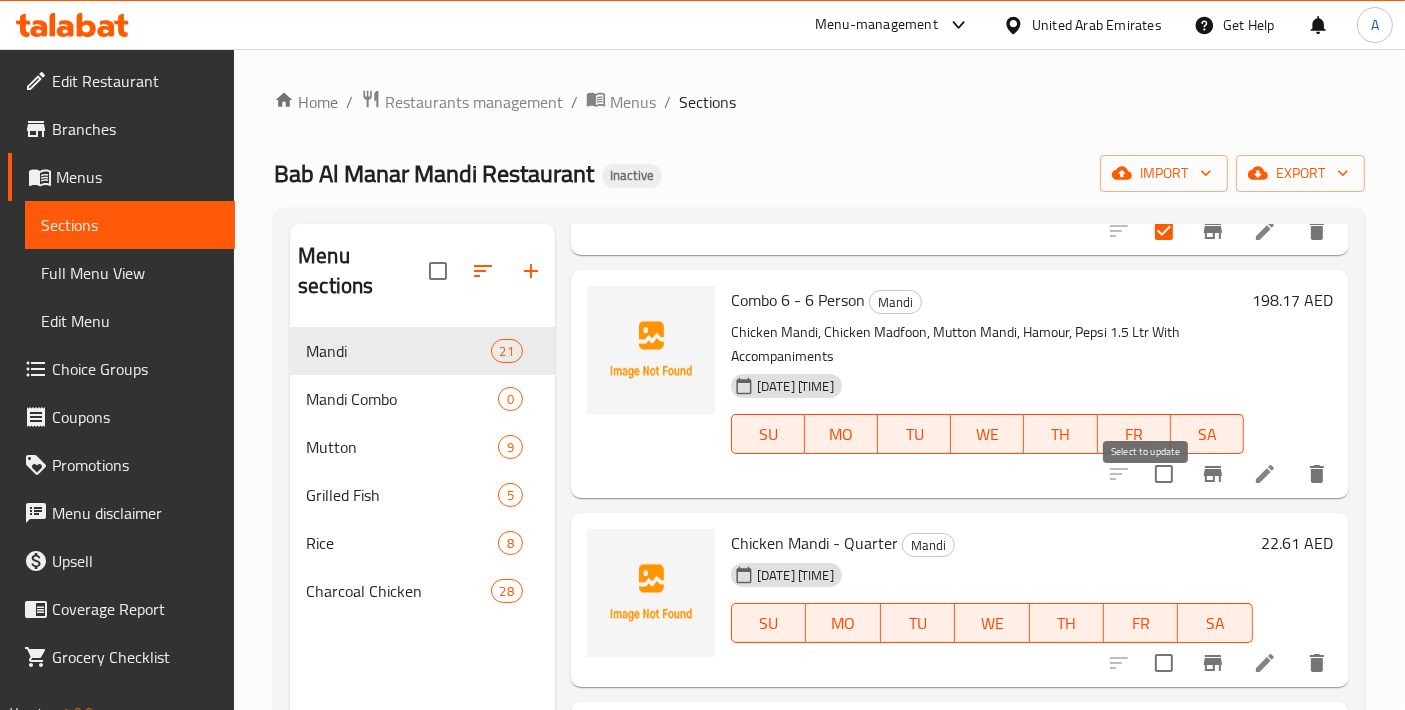 click at bounding box center (1164, 474) 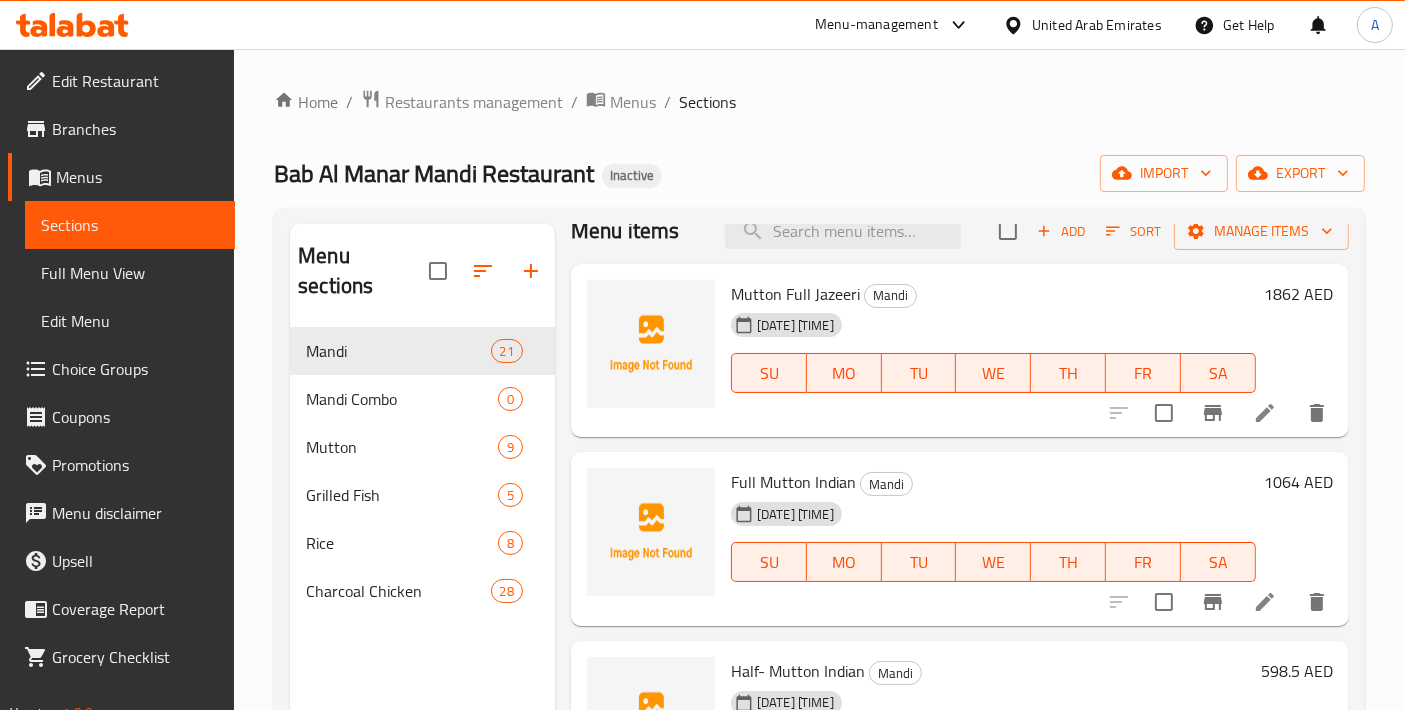 scroll, scrollTop: 0, scrollLeft: 0, axis: both 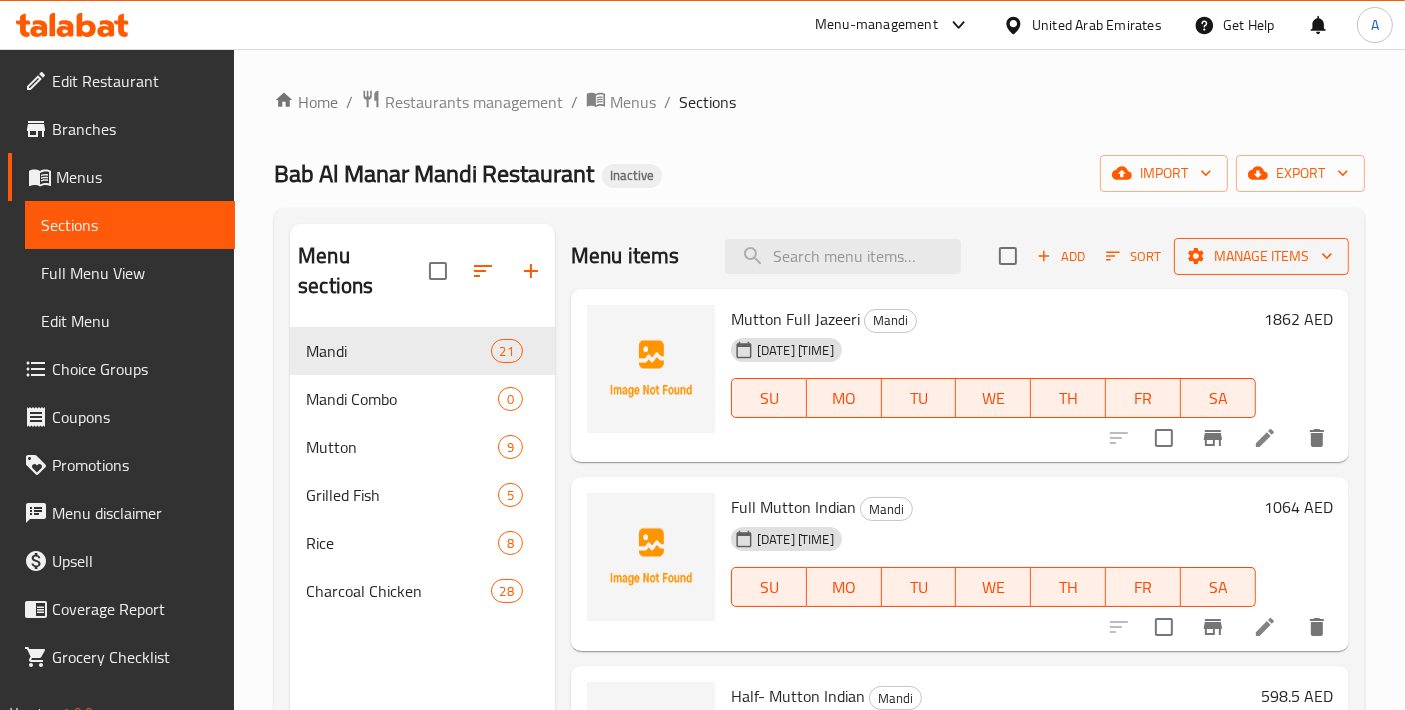 click on "Manage items" at bounding box center (1261, 256) 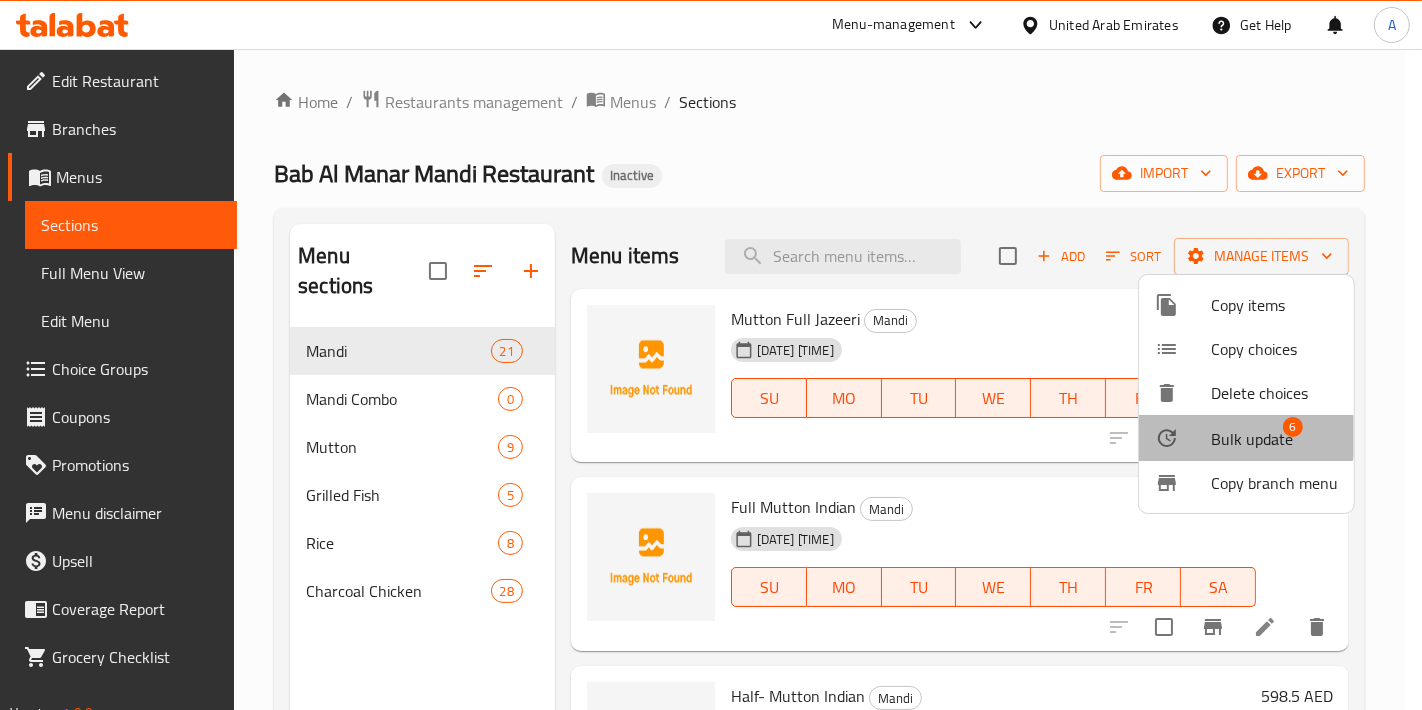 click on "Bulk update" at bounding box center (1252, 439) 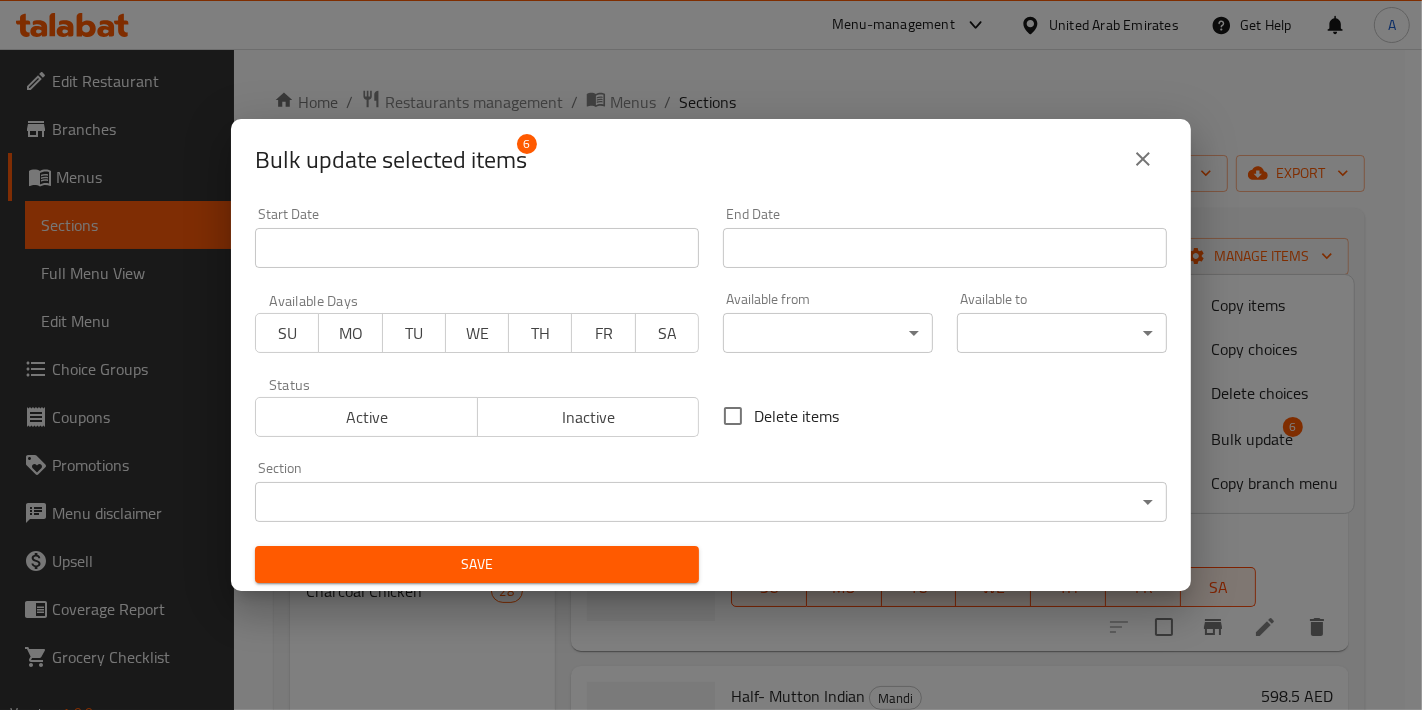 click on "​ Menu-management United Arab Emirates Get Help A   Edit Restaurant   Branches   Menus   Sections   Full Menu View   Edit Menu   Choice Groups   Coupons   Promotions   Menu disclaimer   Upsell   Coverage Report   Grocery Checklist  Version:    1.0.0  Get support on:    Support.OpsPlatform Home / Restaurants management / Menus / Sections Bab Al Manar Mandi Restaurant Inactive import export Menu sections Mandi 21 Mandi Combo 0 Mutton 9 Grilled Fish 5 Rice 8 Charcoal Chicken 28 Menu items Add Sort Manage items Mutton Full Jazeeri   Mandi 06-08-2025 08:34 PM SU MO TU WE TH FR SA 1862   AED Full Mutton Indian   Mandi 06-08-2025 08:34 PM SU MO TU WE TH FR SA 1064   AED Half- Mutton Indian   Mandi 06-08-2025 08:34 PM SU MO TU WE TH FR SA 598.5   AED Combo 1 - 8 Person   Mandi Mutton Madfoon, Mutton Mandi, Chicken Mandi, Chicken Madfoon, Chicken Madhbi, Chicken Moqalqal, Pepsi 1.5 Ltr With Accompaniments 06-08-2025 08:34 PM SU MO TU WE TH FR SA 311.22   AED Combo 2 - 8 Person   Mandi 06-08-2025 08:34 PM SU MO TU WE" at bounding box center [711, 379] 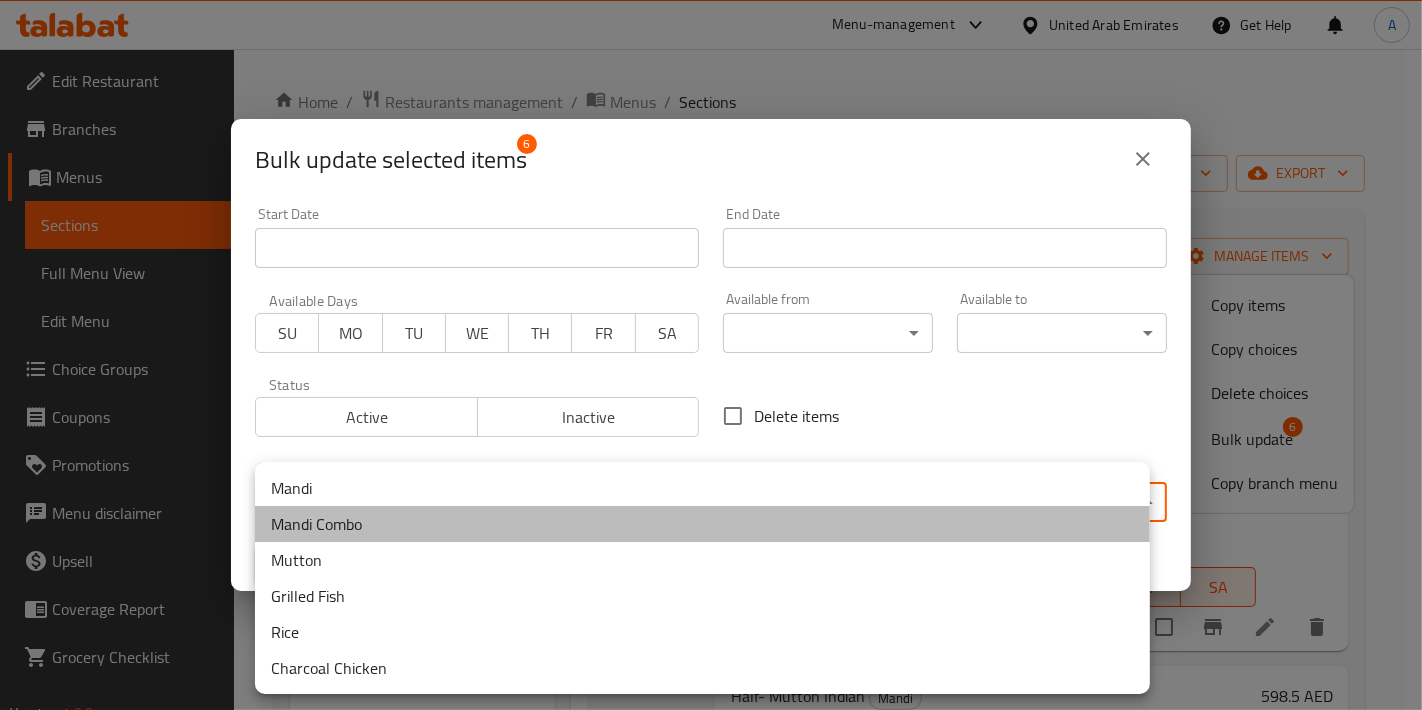 click on "Mandi Combo" at bounding box center (702, 524) 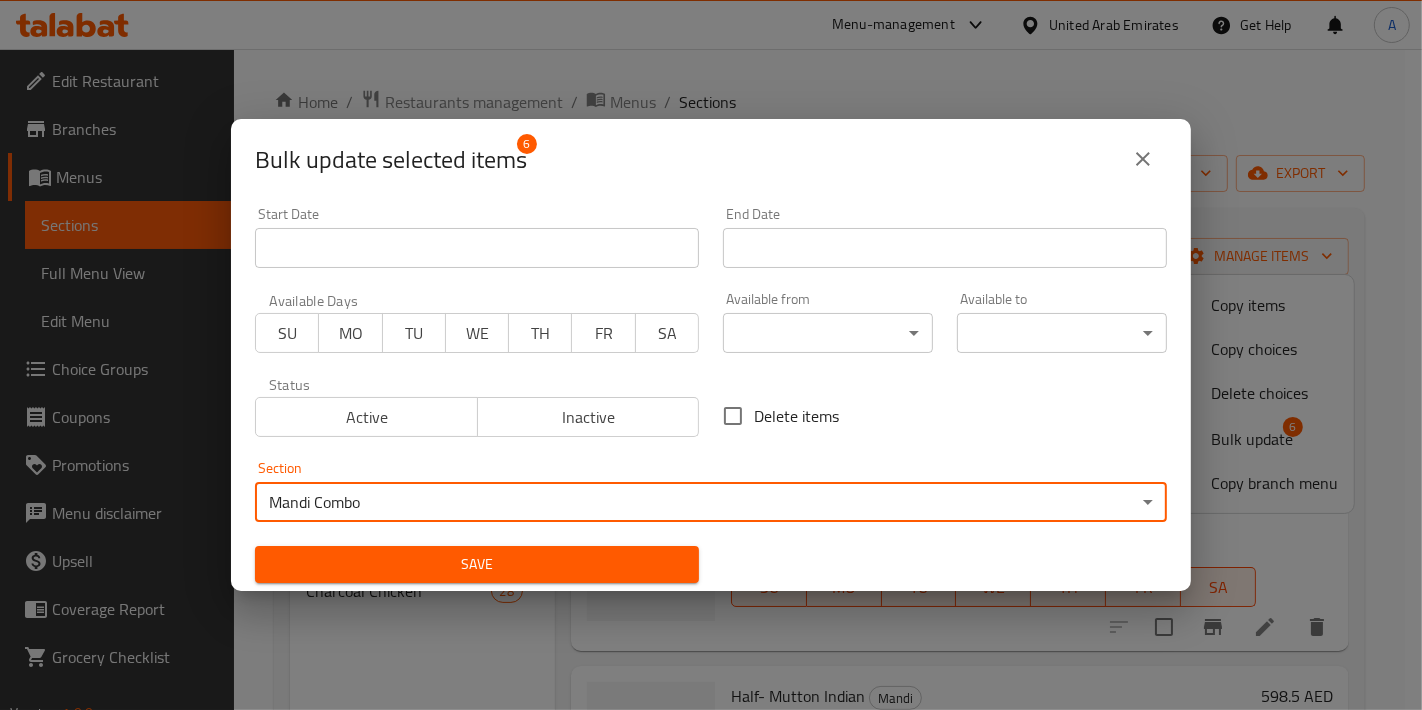 click on "Save" at bounding box center (477, 564) 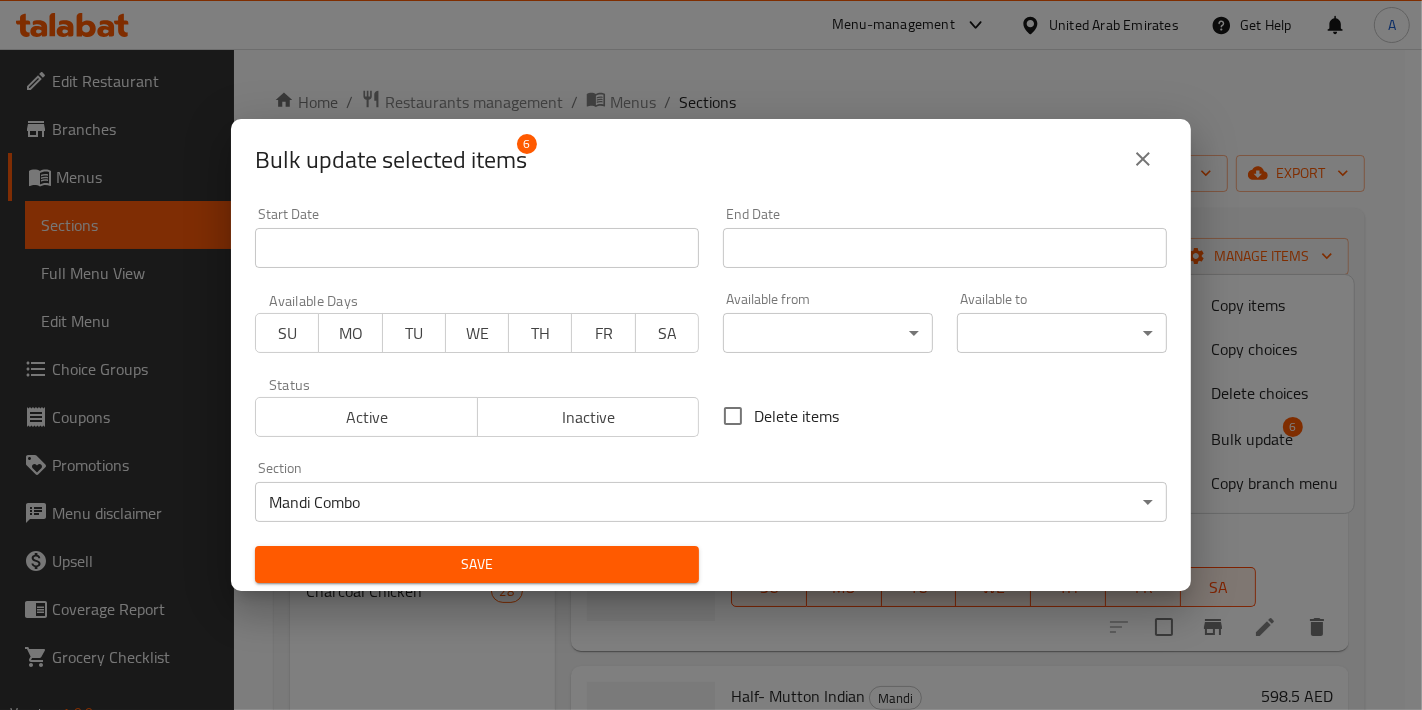 click on "Bulk update selected items 6 Start Date Start Date End Date End Date Available Days SU MO TU WE TH FR SA Available from ​ ​ Available to ​ ​ Status Active Inactive Delete items Section Mandi Combo ​ Save" at bounding box center [711, 355] 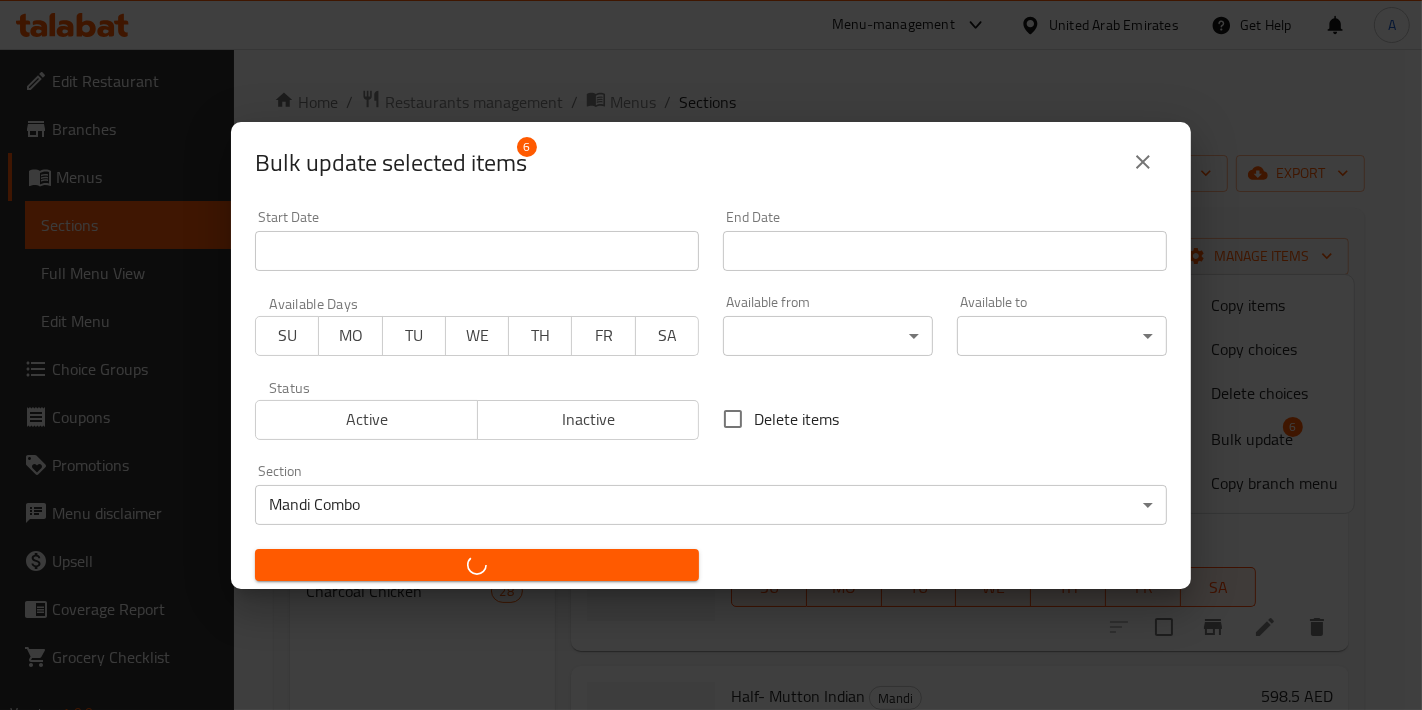 checkbox on "false" 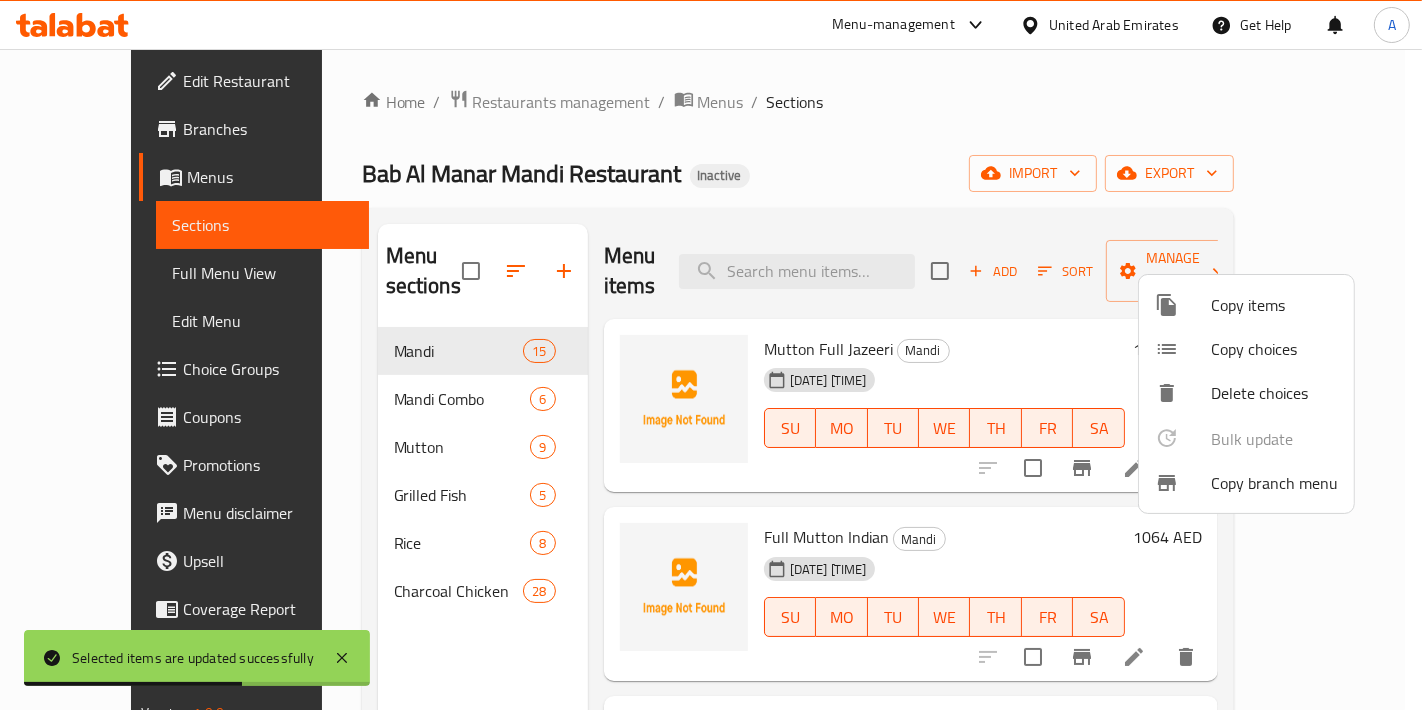 click at bounding box center (711, 355) 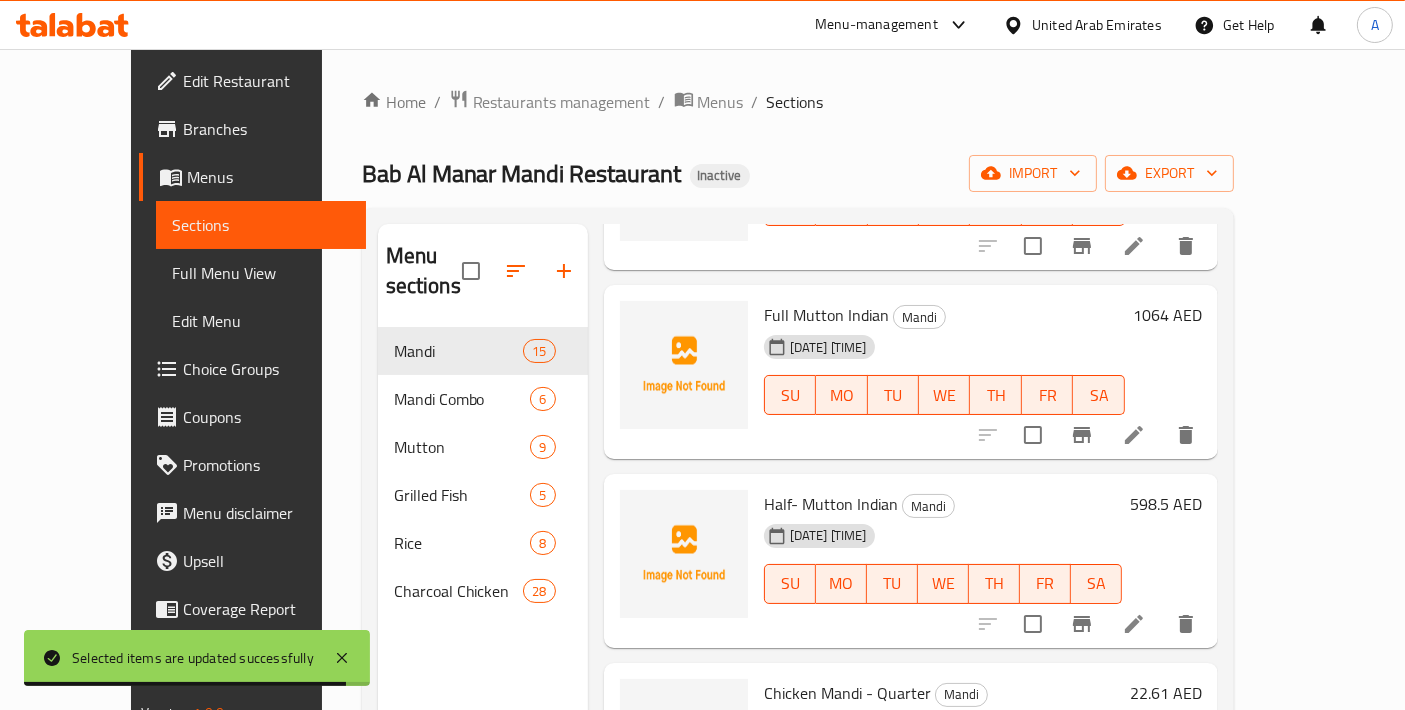 scroll, scrollTop: 0, scrollLeft: 0, axis: both 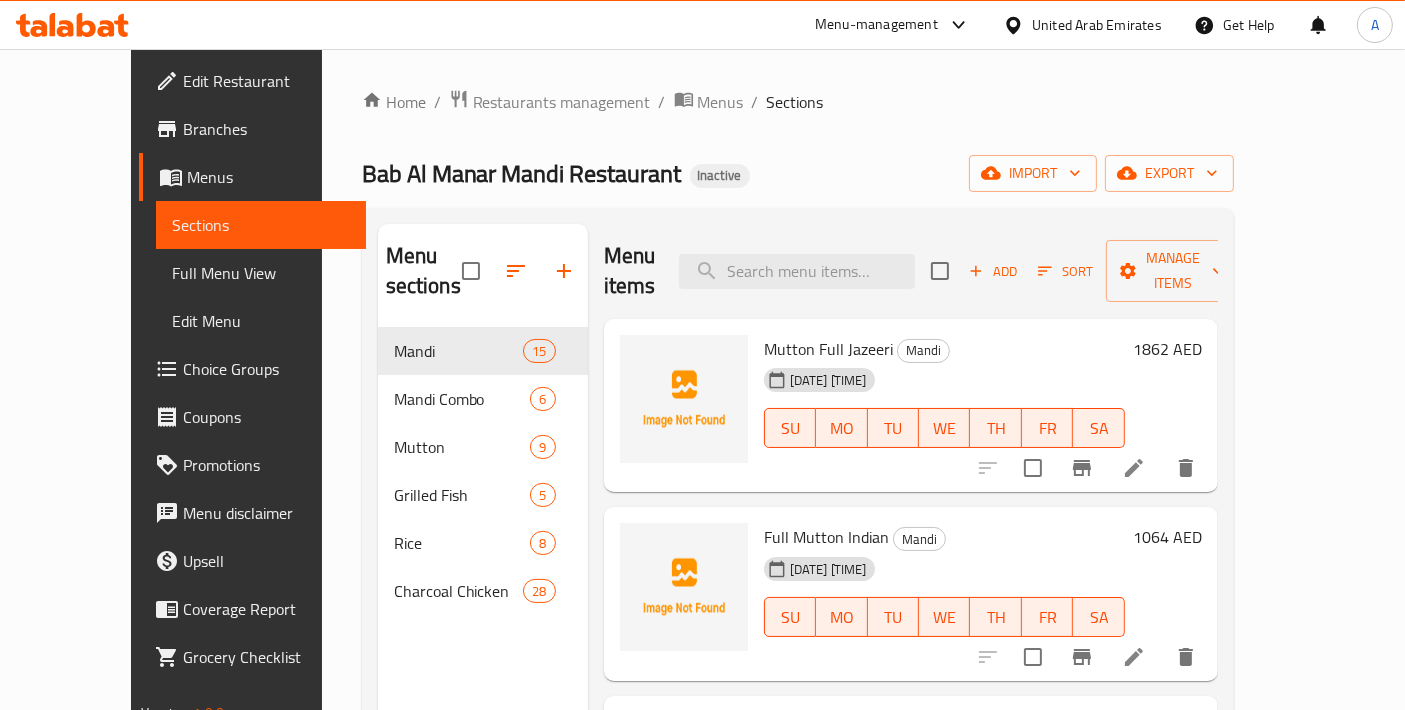 click on "Home / Restaurants management / Menus / Sections Bab Al Manar Mandi Restaurant Inactive import export Menu sections Mandi 15 Mandi Combo 6 Mutton 9 Grilled Fish 5 Rice 8 Charcoal Chicken 28 Menu items Add Sort Manage items Mutton Full Jazeeri   Mandi 06-08-2025 08:34 PM SU MO TU WE TH FR SA 1862   AED Full Mutton Indian   Mandi 06-08-2025 08:34 PM SU MO TU WE TH FR SA 1064   AED Half- Mutton Indian   Mandi 06-08-2025 08:34 PM SU MO TU WE TH FR SA 598.5   AED Chicken Mandi - Quarter   Mandi 06-08-2025 08:34 PM SU MO TU WE TH FR SA 22.61   AED Chicken Mandi - Half   Mandi 06-08-2025 08:34 PM SU MO TU WE TH FR SA 37.24   AED Chicken Madhbi   Mandi 06-08-2025 08:34 PM SU MO TU WE TH FR SA 23.94   AED Chicken Madfoon   Mandi 06-08-2025 08:34 PM SU MO TU WE TH FR SA 43.89   AED Chicken Madghout   Mandi 06-08-2025 08:34 PM SU MO TU WE TH FR SA 43.89   AED Chicken Zurbiyan   Mandi 06-08-2025 08:34 PM SU MO TU WE TH FR SA 42.56   AED Chicken Moqalqal   Mandi 06-08-2025 08:34 PM SU MO TU WE TH FR SA 42.56   AED   Mandi" at bounding box center [798, 519] 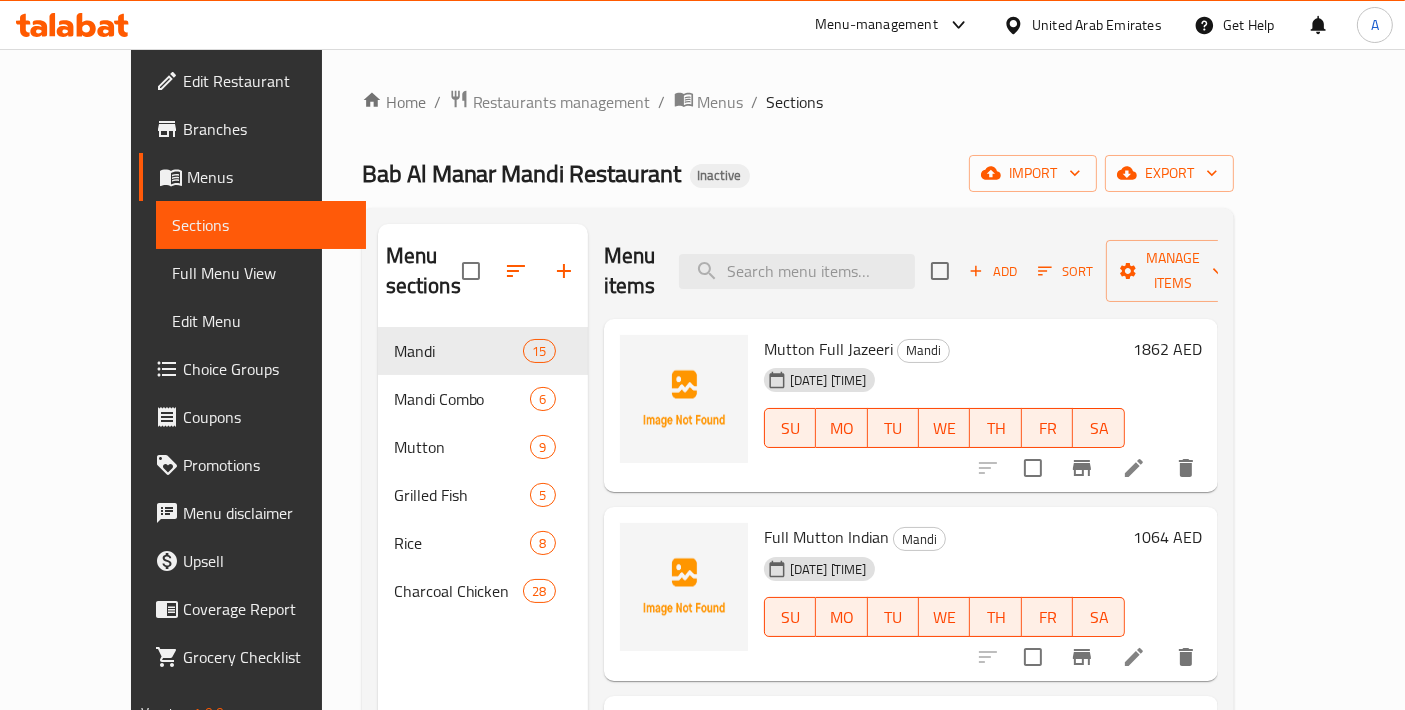 scroll, scrollTop: 444, scrollLeft: 0, axis: vertical 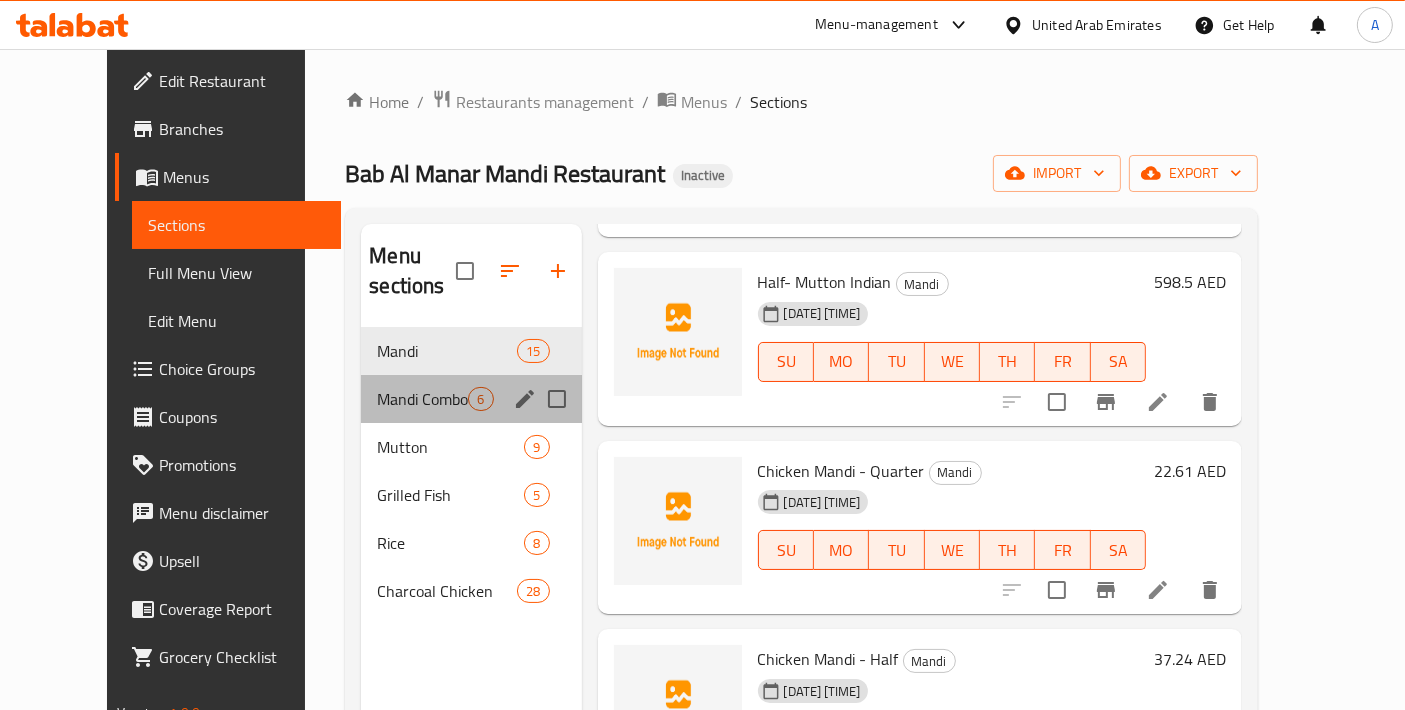 click on "Mandi Combo 6" at bounding box center (471, 399) 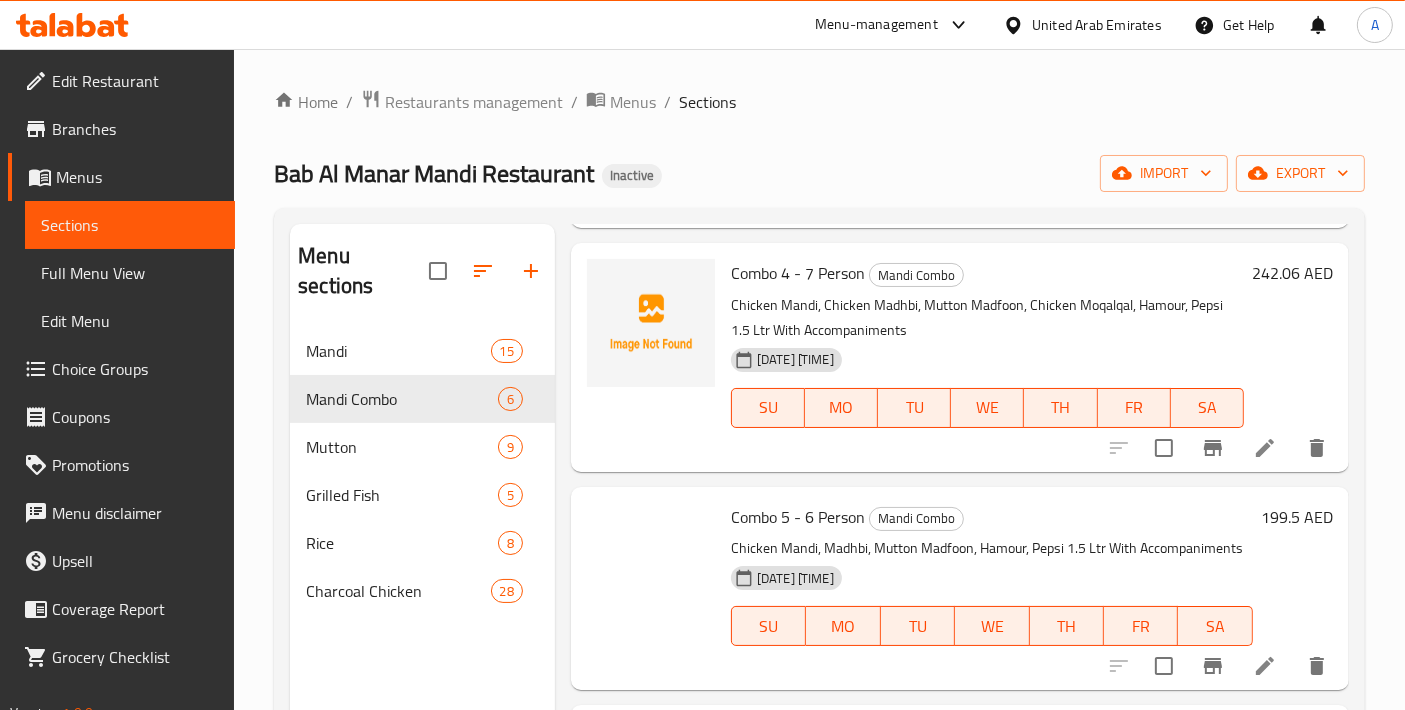 scroll, scrollTop: 800, scrollLeft: 0, axis: vertical 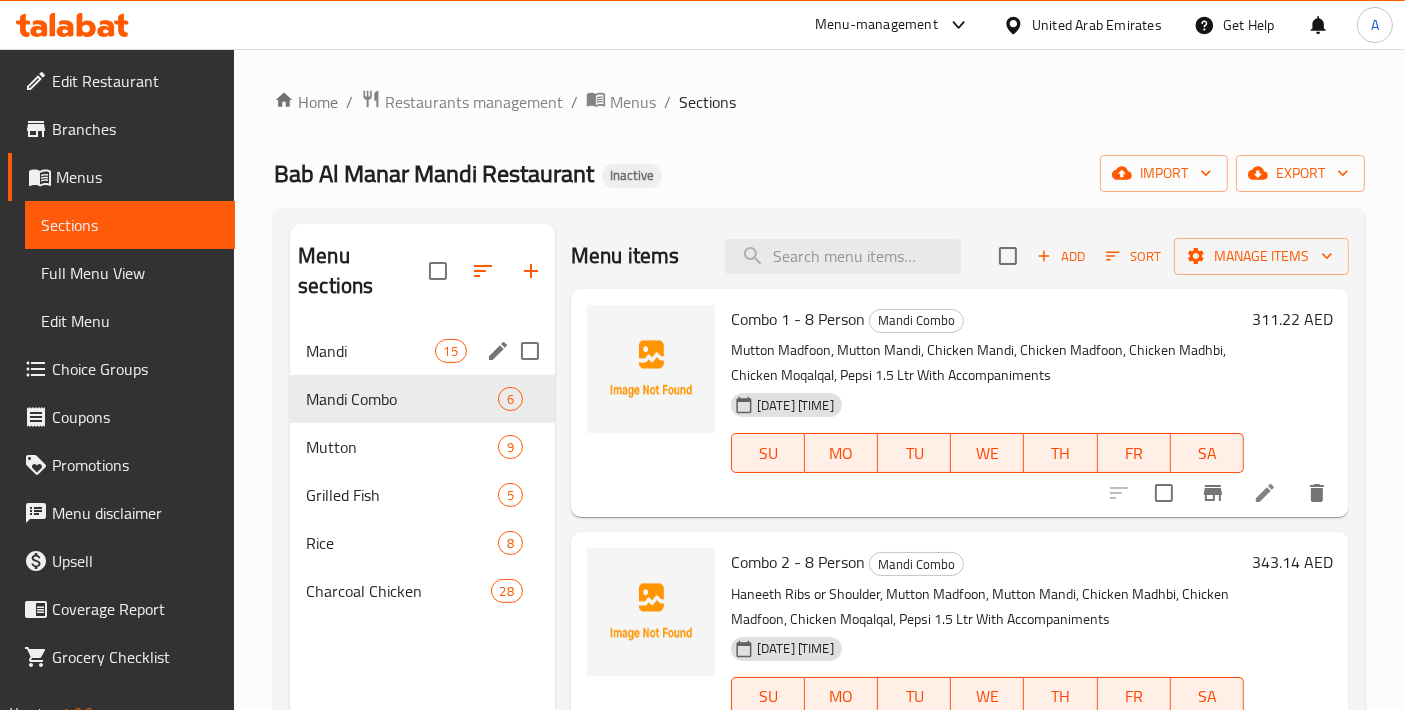 click on "Mandi" at bounding box center [370, 351] 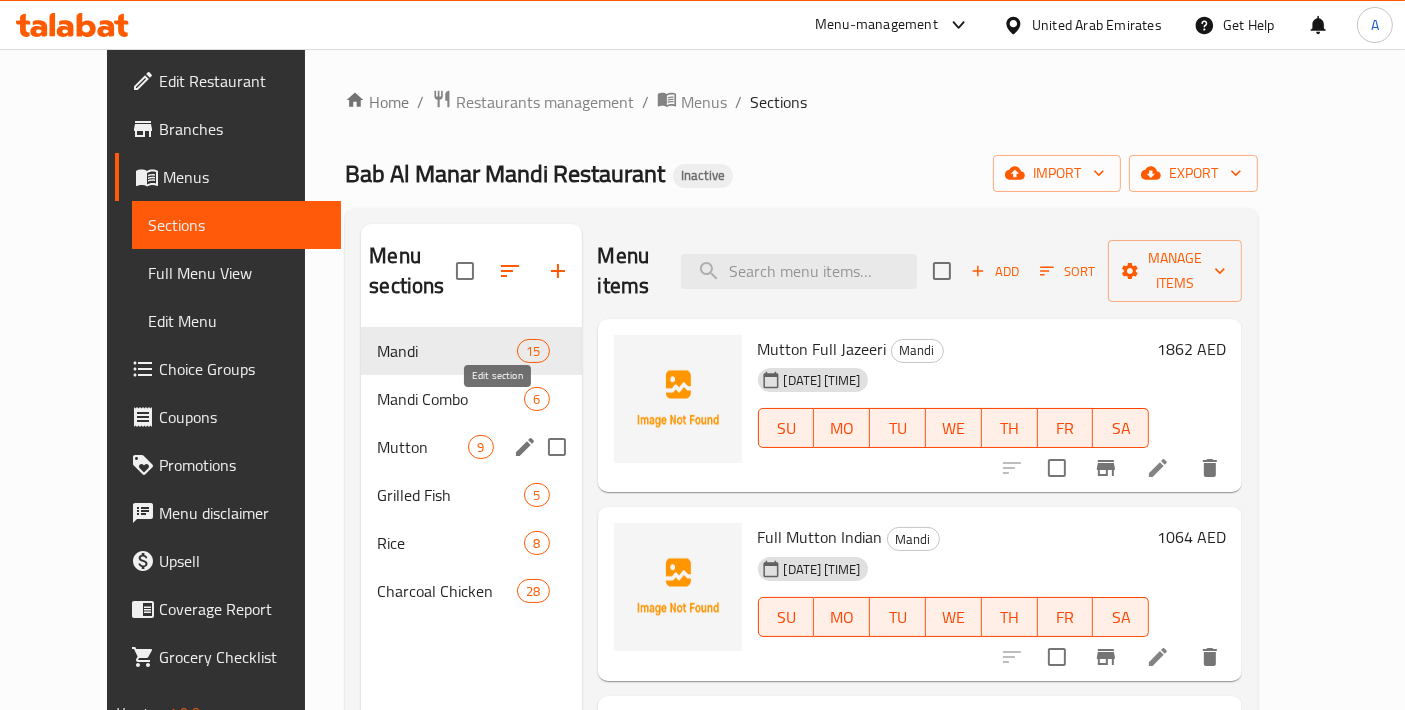 click 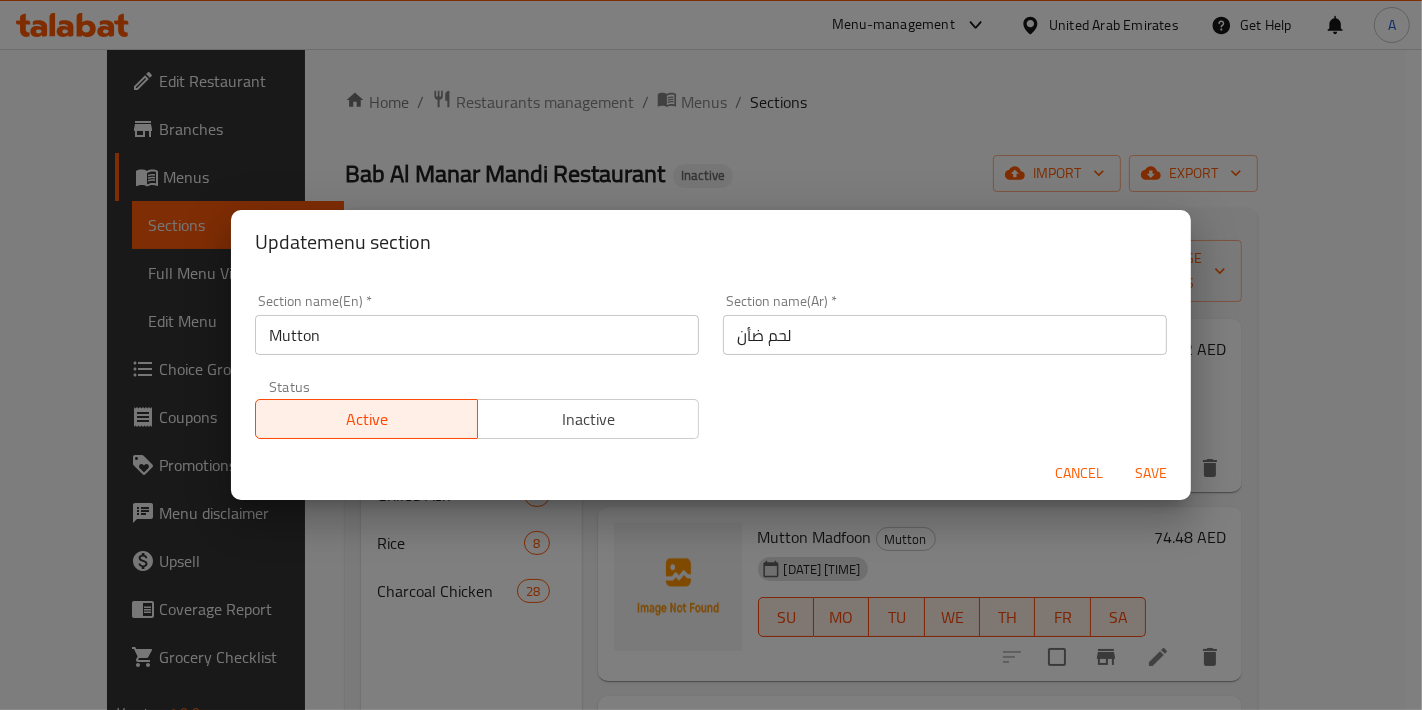 click on "Mutton" at bounding box center (477, 335) 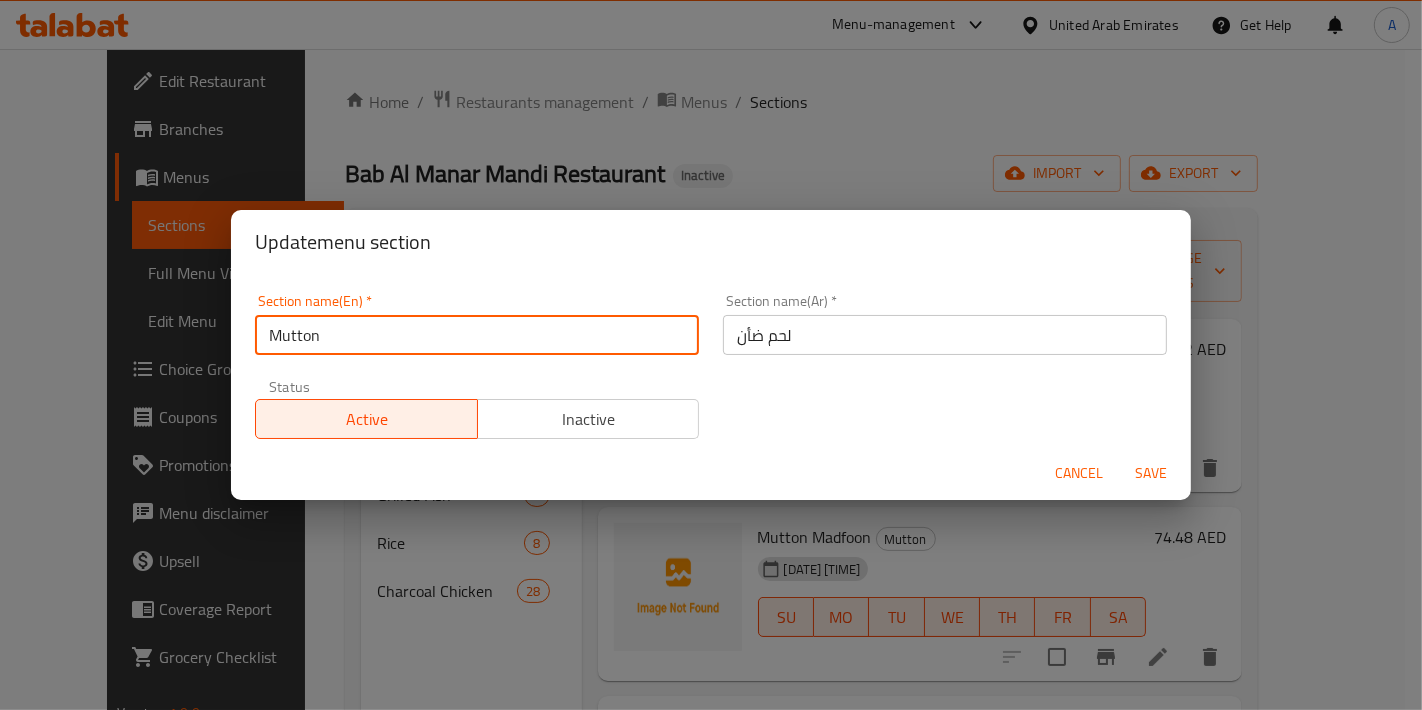 type on "Mutton" 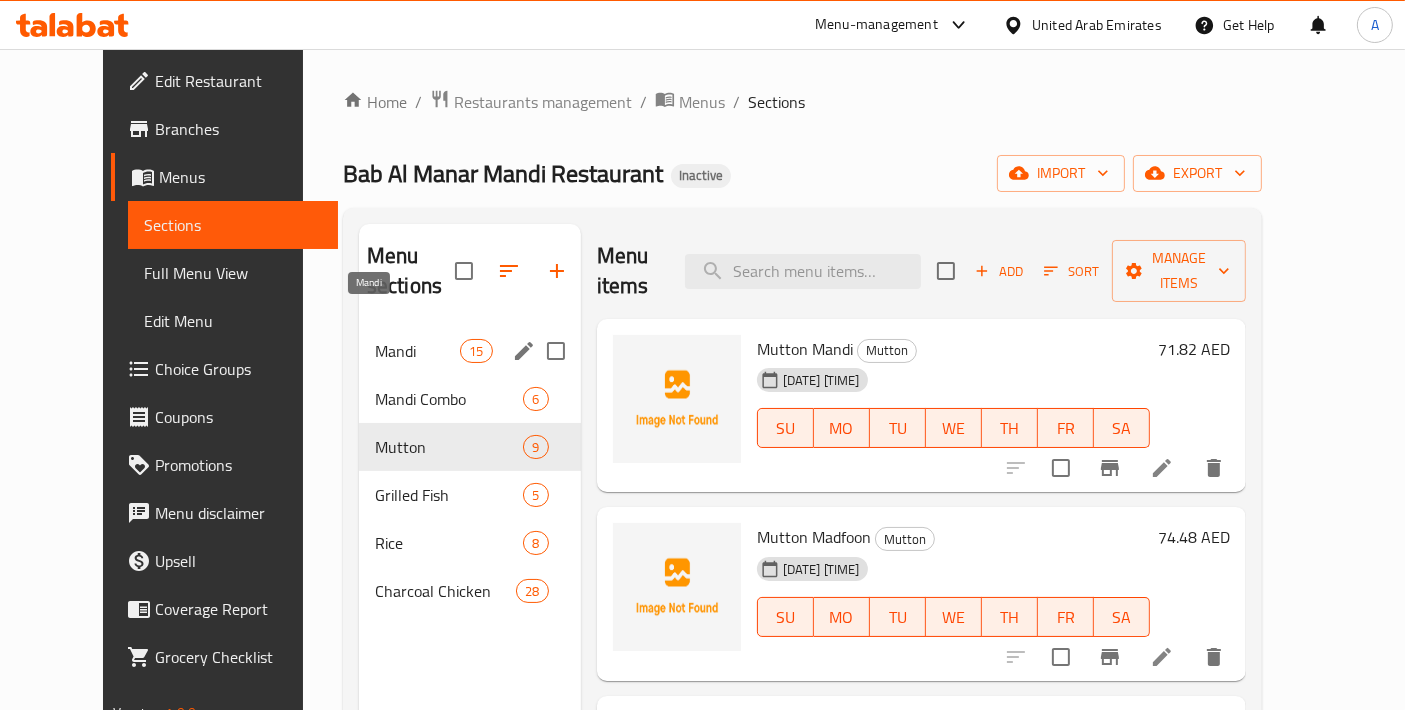 click on "Mandi" at bounding box center [417, 351] 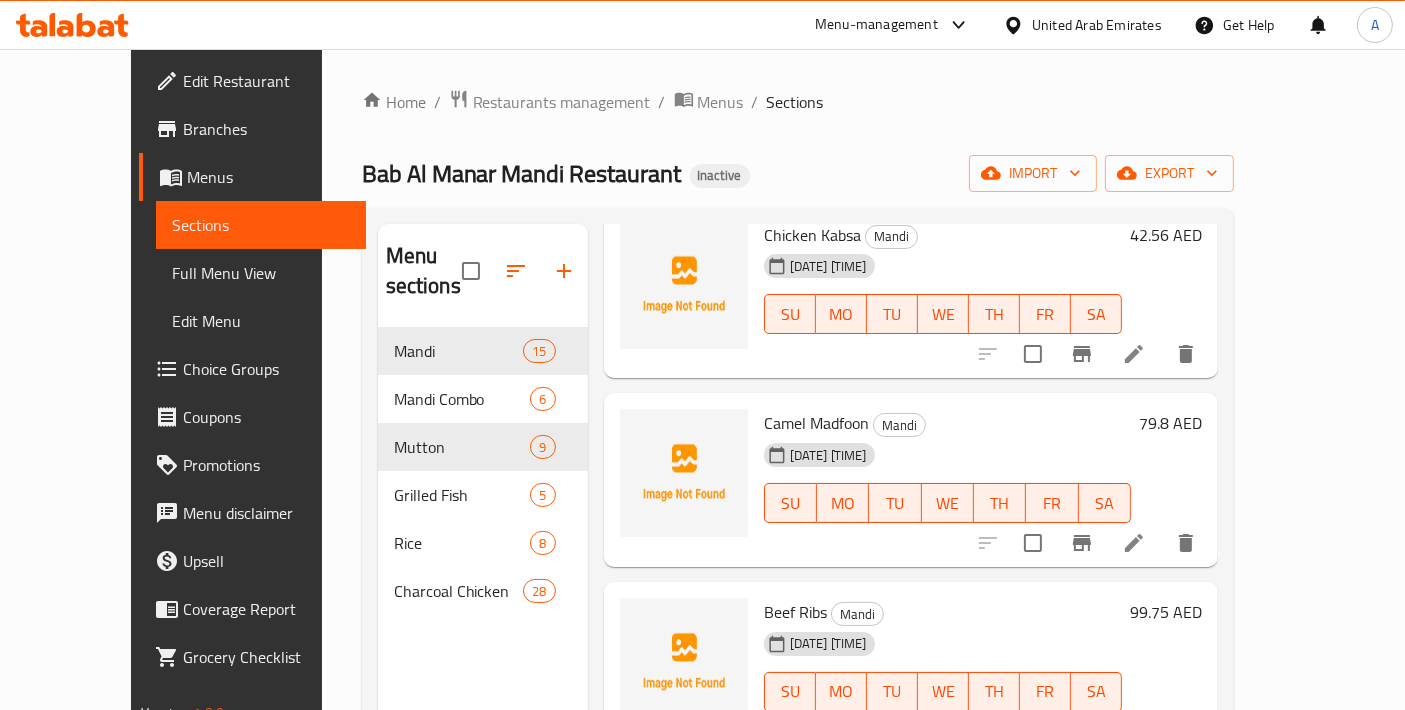 scroll, scrollTop: 2167, scrollLeft: 0, axis: vertical 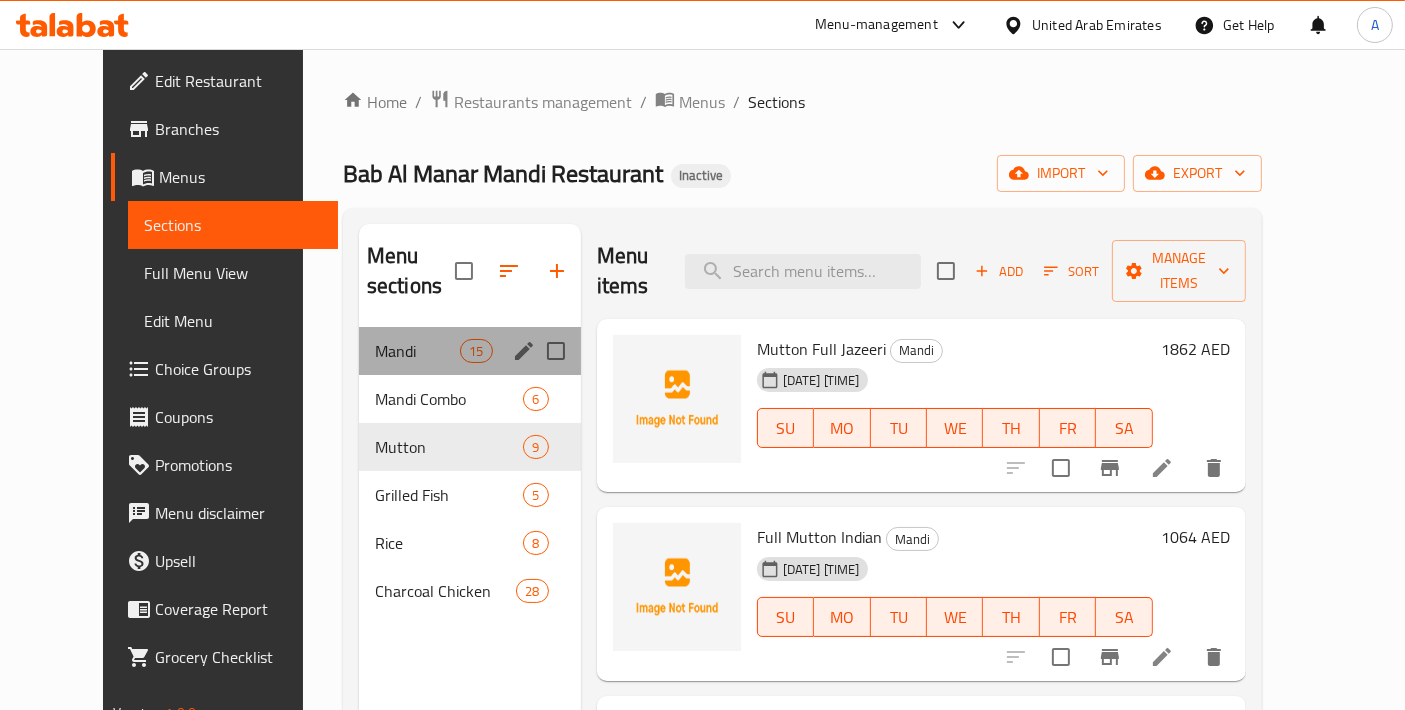 click on "Mandi 15" at bounding box center [470, 351] 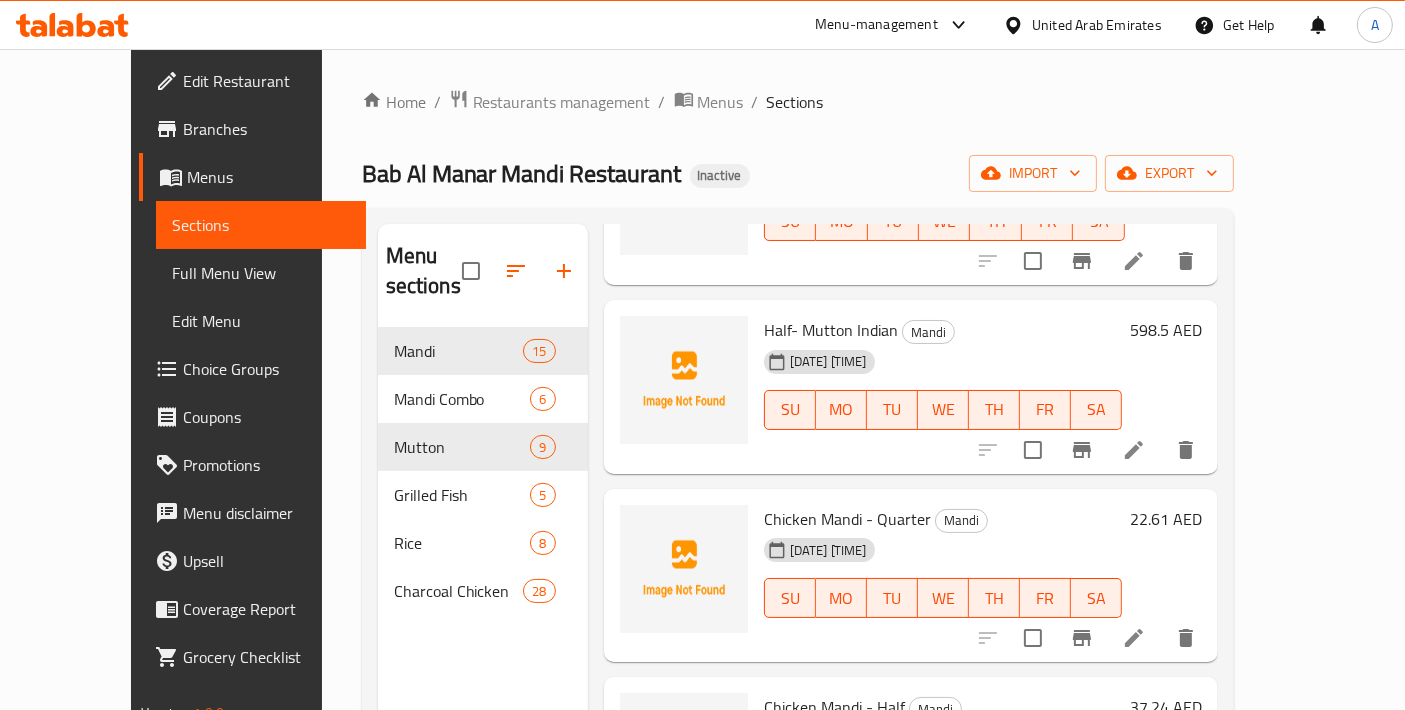 scroll, scrollTop: 444, scrollLeft: 0, axis: vertical 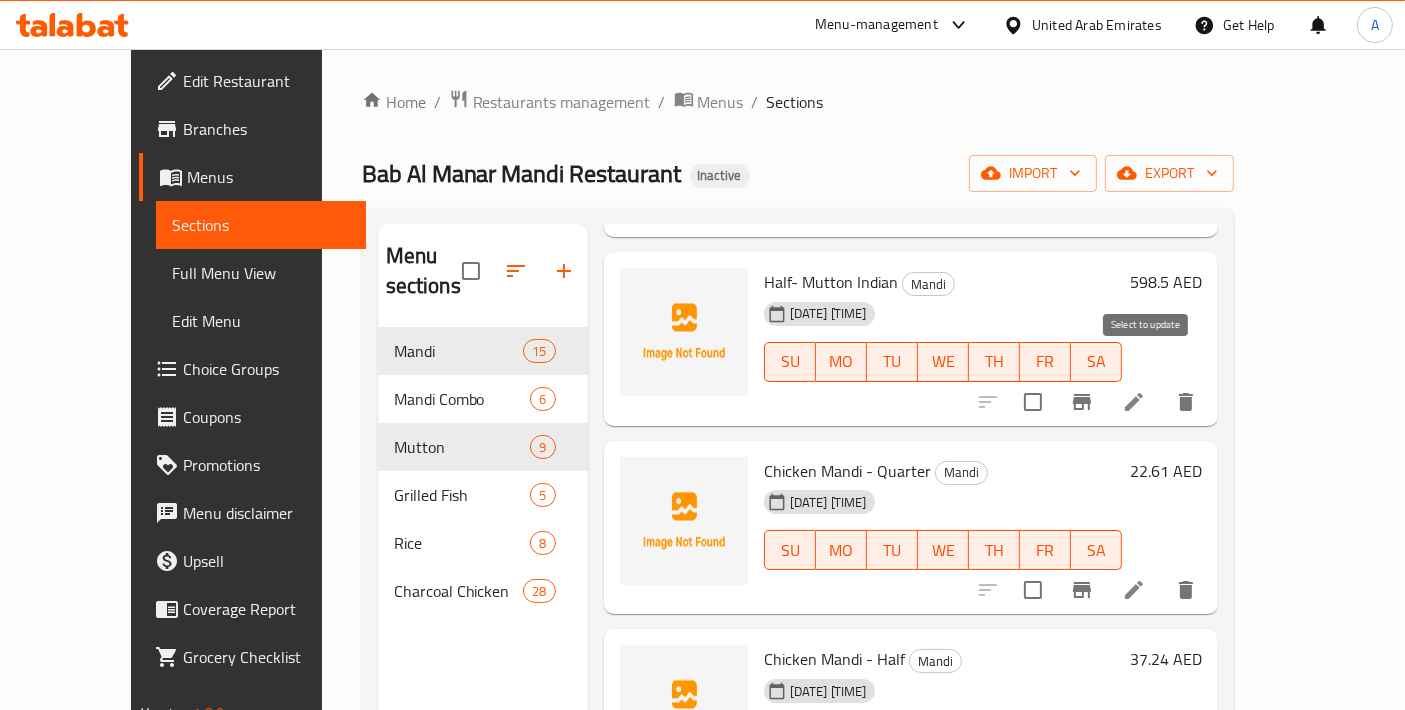 click at bounding box center (1033, 402) 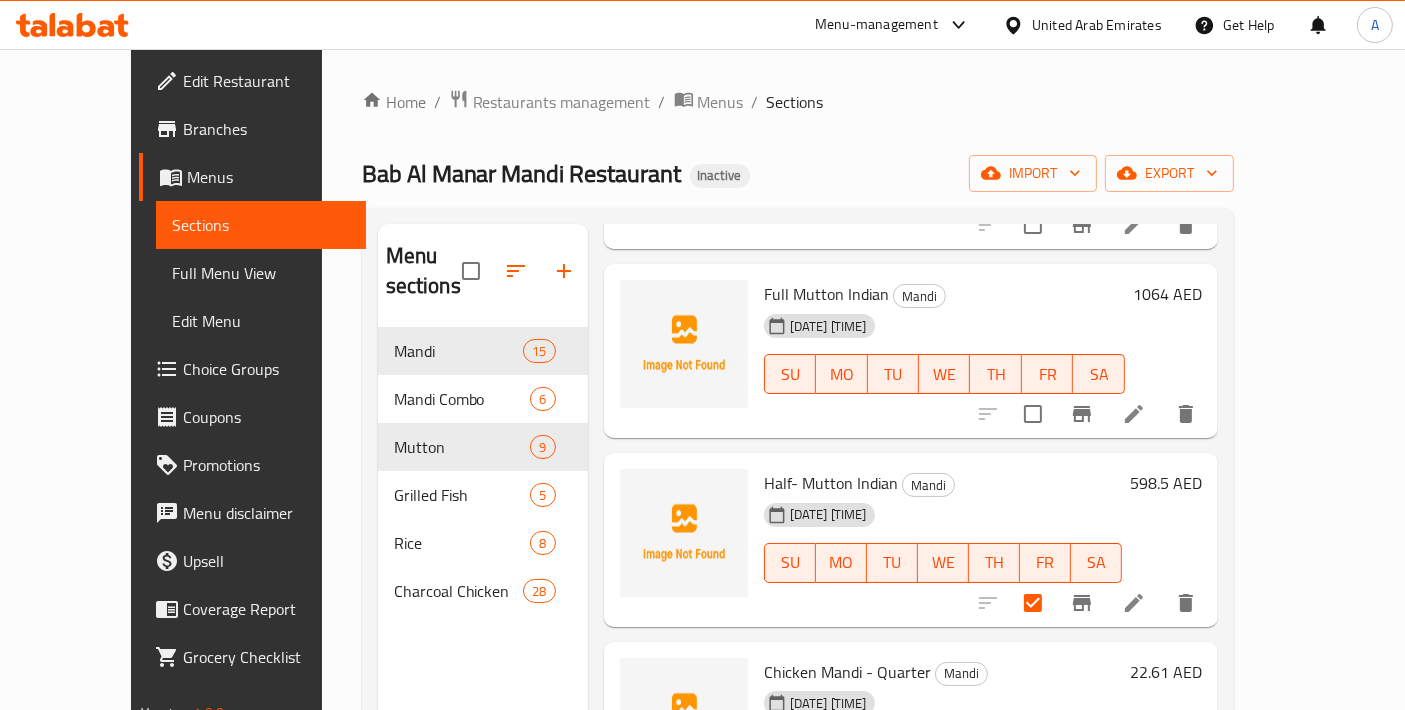 scroll, scrollTop: 222, scrollLeft: 0, axis: vertical 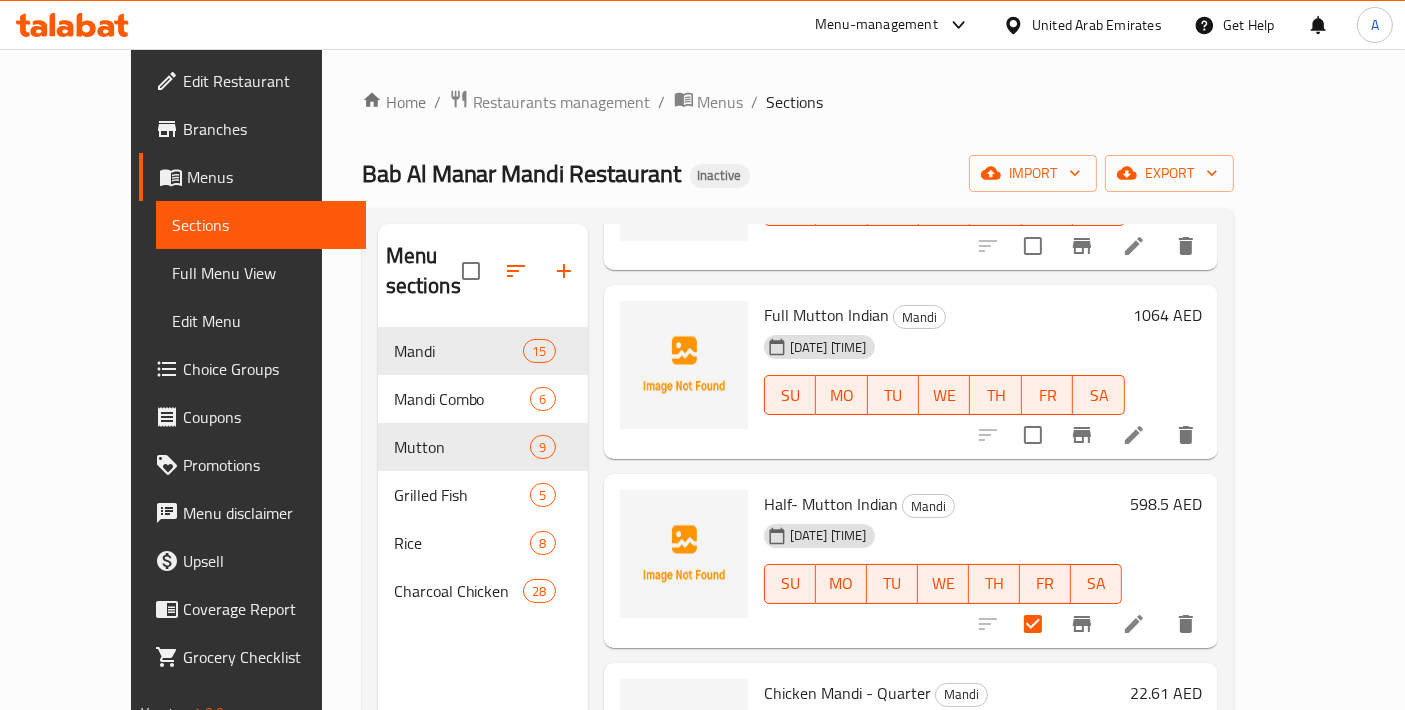 click at bounding box center (1087, 435) 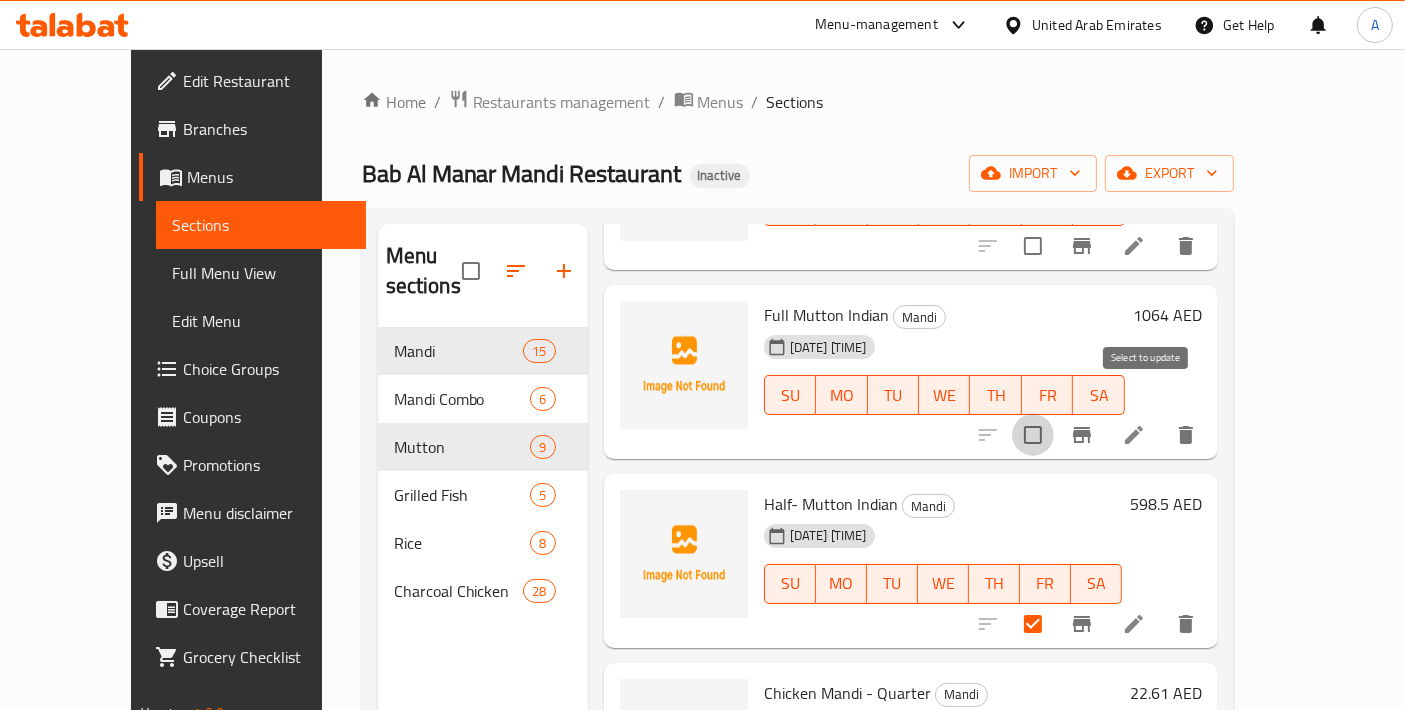click at bounding box center (1033, 435) 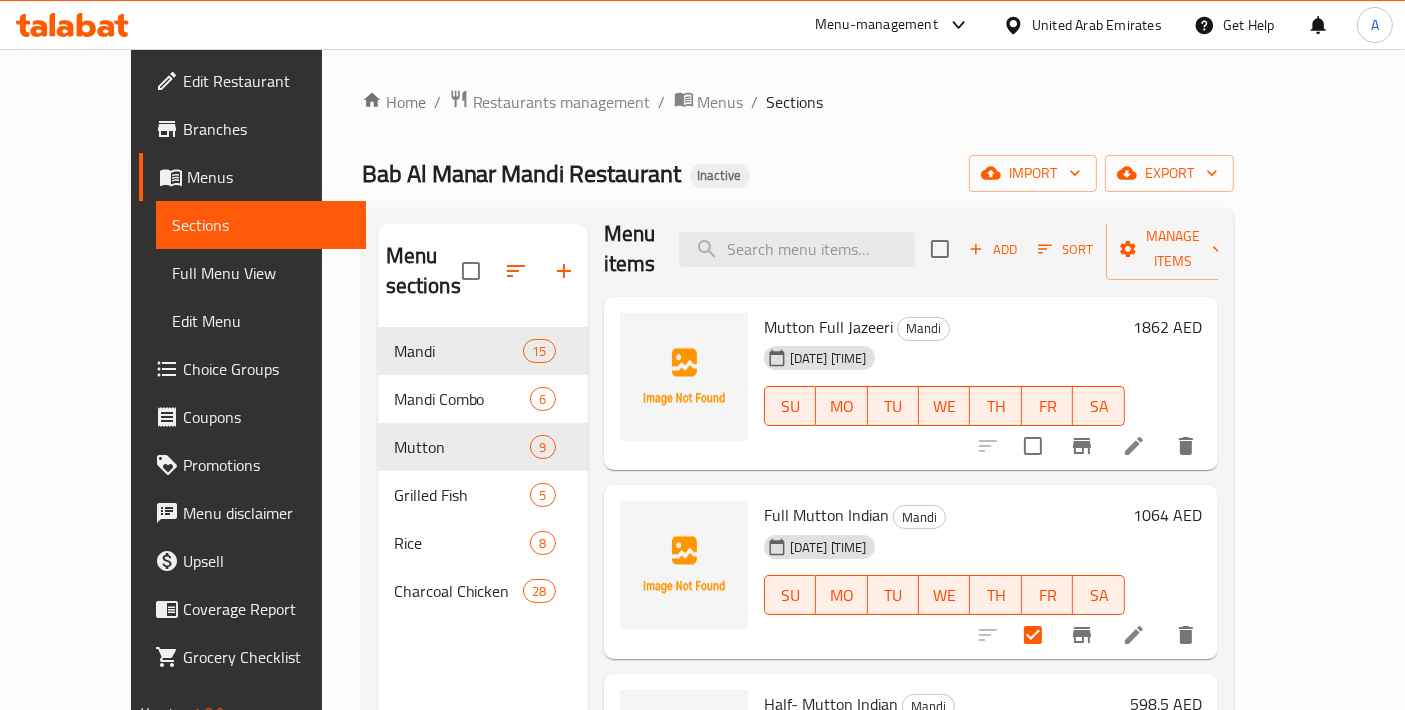 scroll, scrollTop: 0, scrollLeft: 0, axis: both 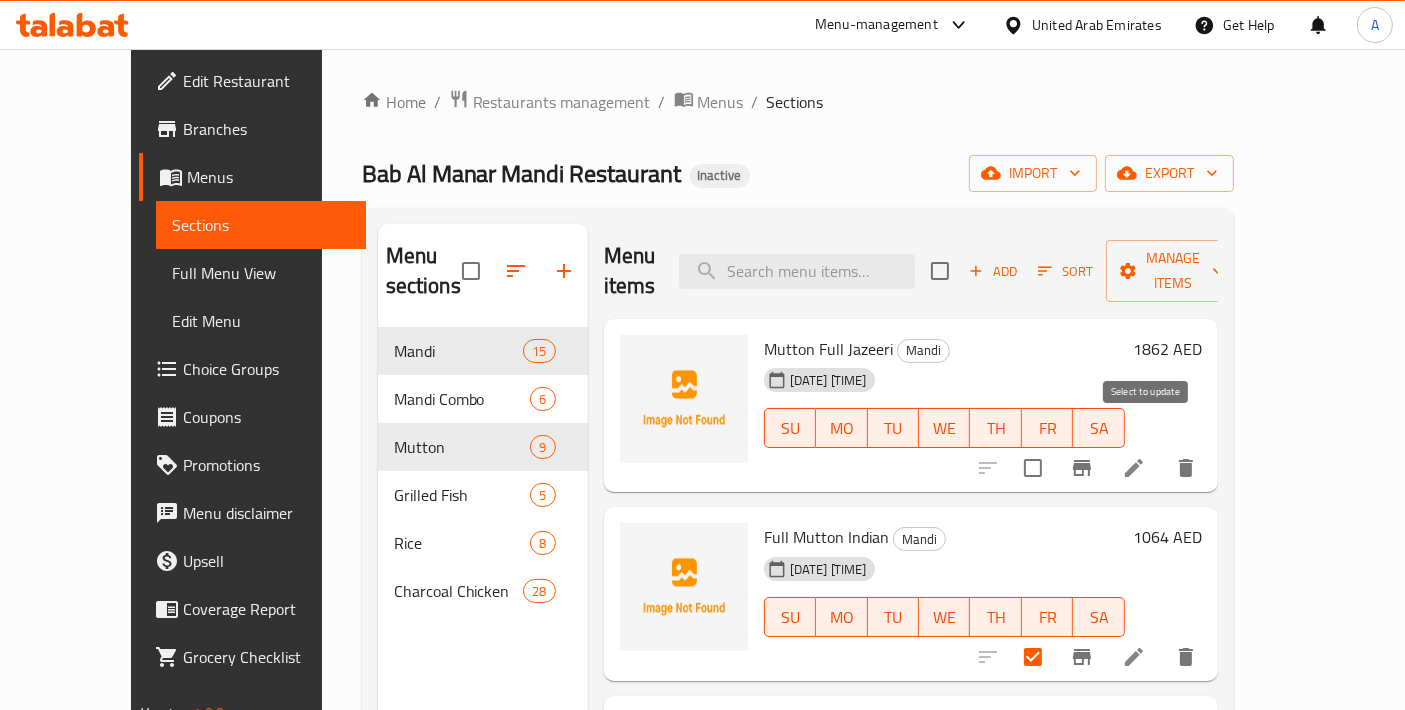 click at bounding box center (1033, 468) 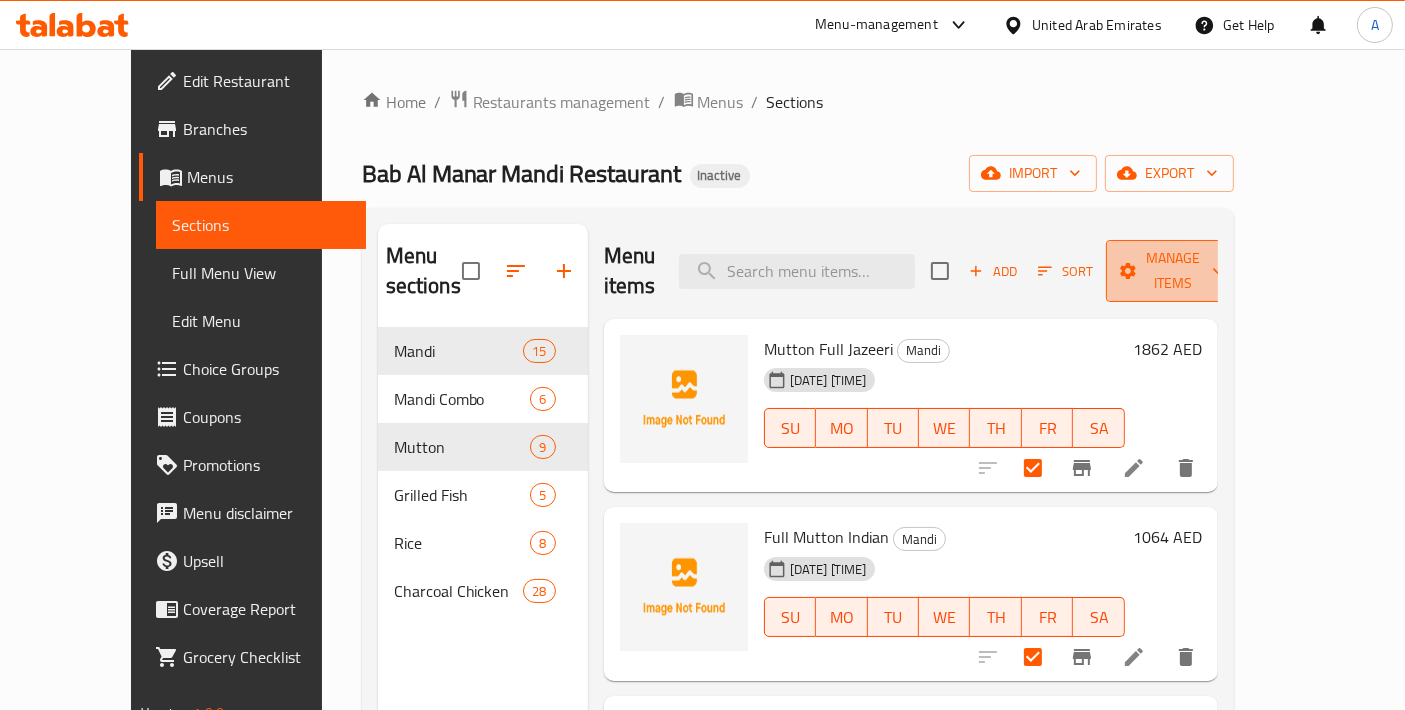 click on "Manage items" at bounding box center [1173, 271] 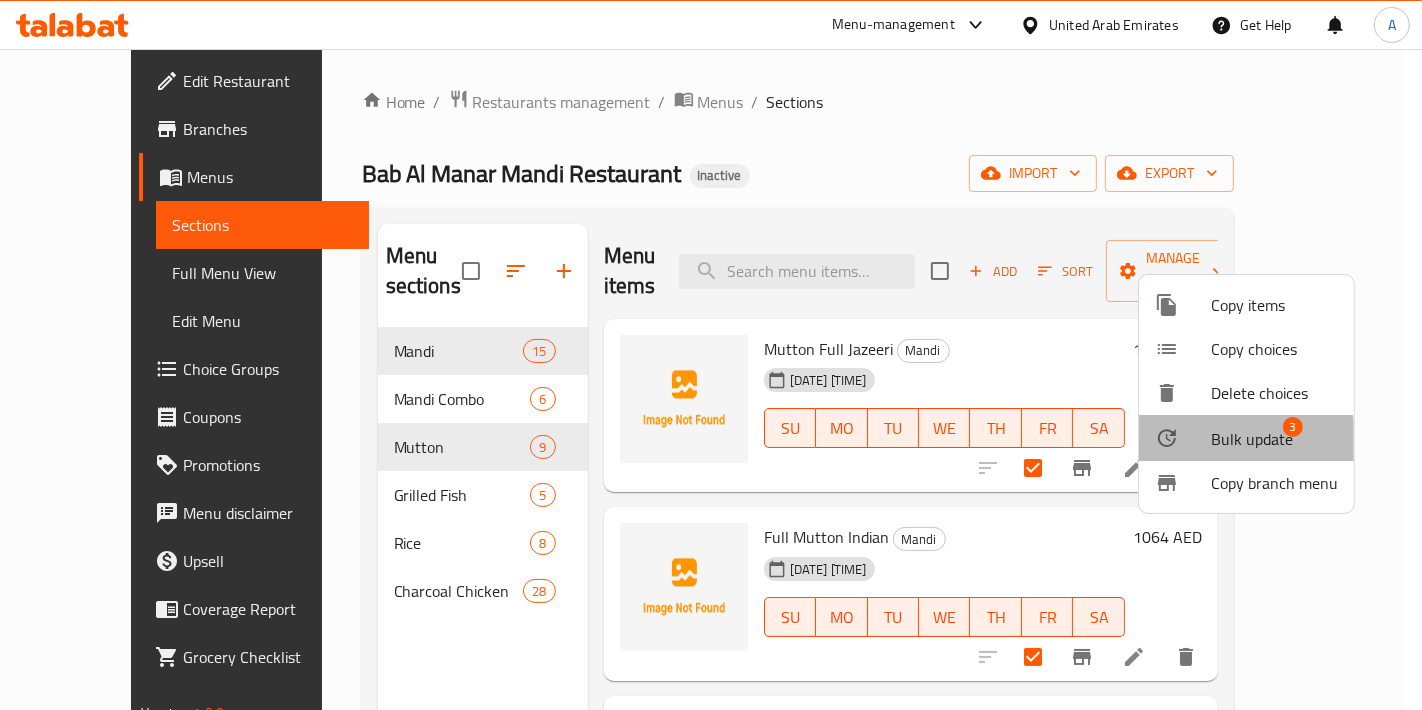 click on "Bulk update 3" at bounding box center (1246, 438) 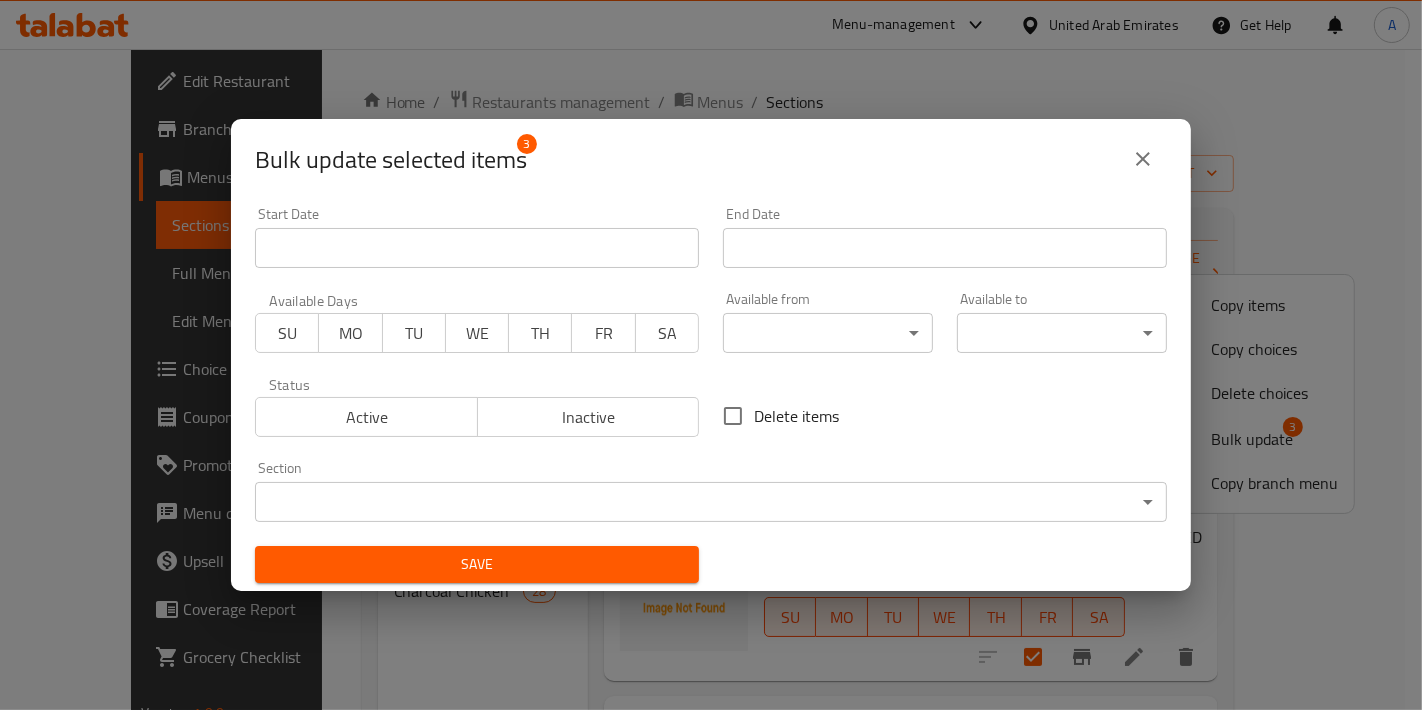 click on "​ Menu-management United Arab Emirates Get Help A   Edit Restaurant   Branches   Menus   Sections   Full Menu View   Edit Menu   Choice Groups   Coupons   Promotions   Menu disclaimer   Upsell   Coverage Report   Grocery Checklist  Version:    1.0.0  Get support on:    Support.OpsPlatform Home / Restaurants management / Menus / Sections Bab Al Manar Mandi Restaurant Inactive import export Menu sections Mandi 15 Mandi Combo 6 Mutton 9 Grilled Fish 5 Rice 8 Charcoal Chicken 28 Menu items Add Sort Manage items Mutton Full Jazeeri   Mandi 06-08-2025 08:34 PM SU MO TU WE TH FR SA 1862   AED Full Mutton Indian   Mandi 06-08-2025 08:34 PM SU MO TU WE TH FR SA 1064   AED Half- Mutton Indian   Mandi 06-08-2025 08:34 PM SU MO TU WE TH FR SA 598.5   AED Chicken Mandi - Quarter   Mandi 06-08-2025 08:34 PM SU MO TU WE TH FR SA 22.61   AED Chicken Mandi - Half   Mandi 06-08-2025 08:34 PM SU MO TU WE TH FR SA 37.24   AED Chicken Madhbi   Mandi 06-08-2025 08:34 PM SU MO TU WE TH FR SA 23.94   AED Chicken Madfoon   Mandi SU" at bounding box center [711, 379] 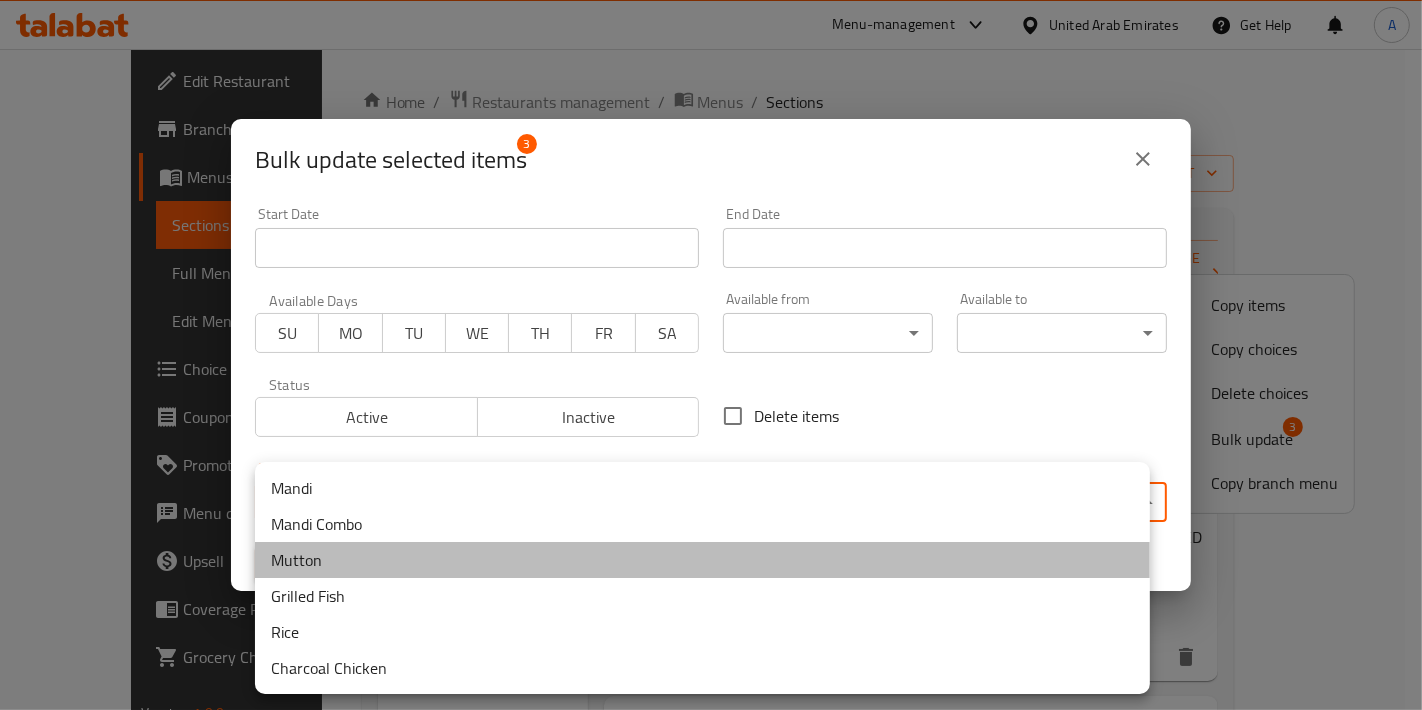 click on "Mutton" at bounding box center (702, 560) 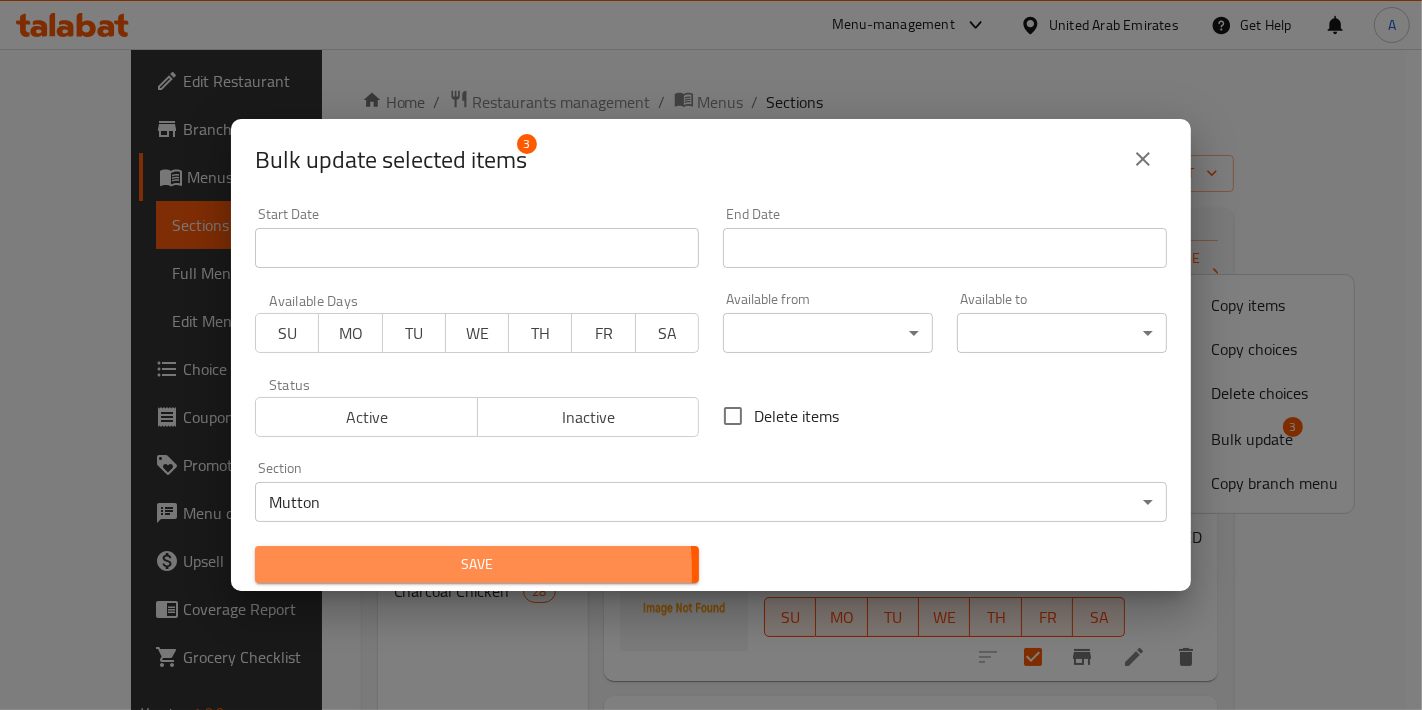 click on "Save" at bounding box center (477, 564) 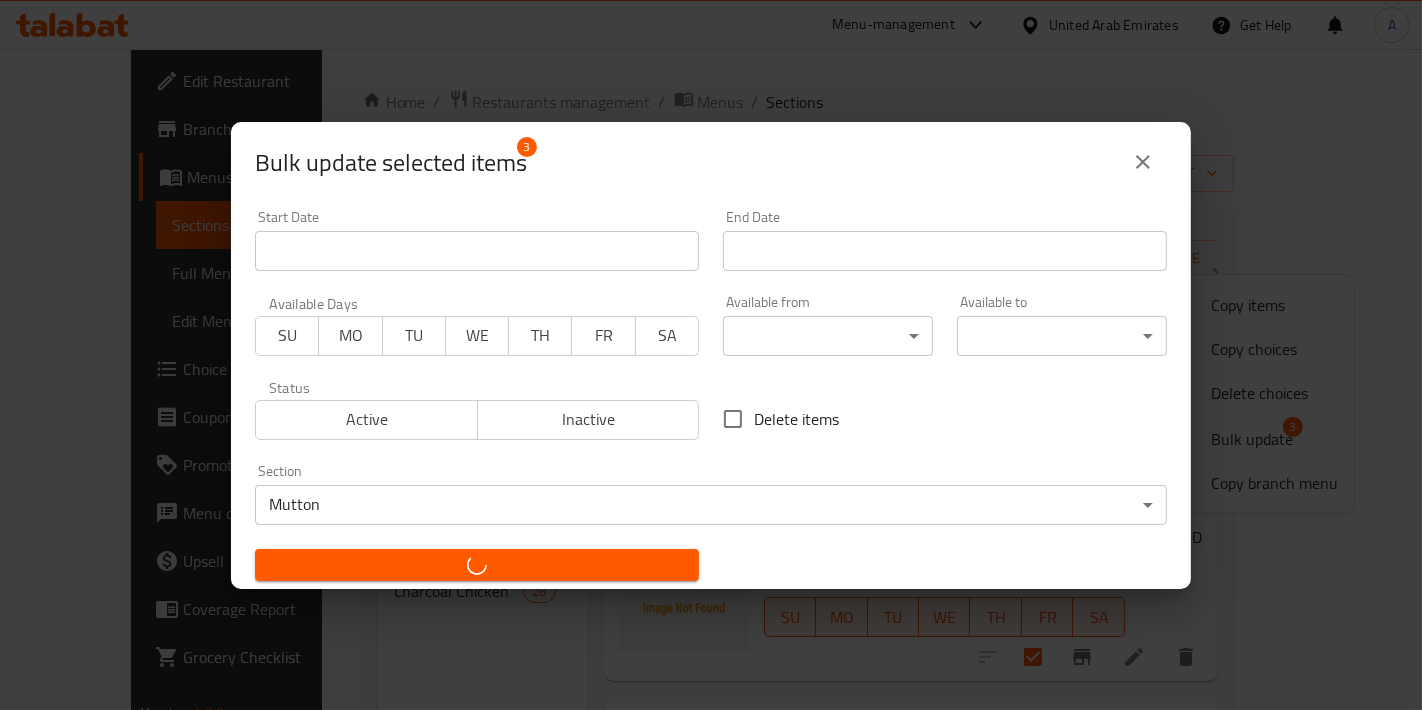 checkbox on "false" 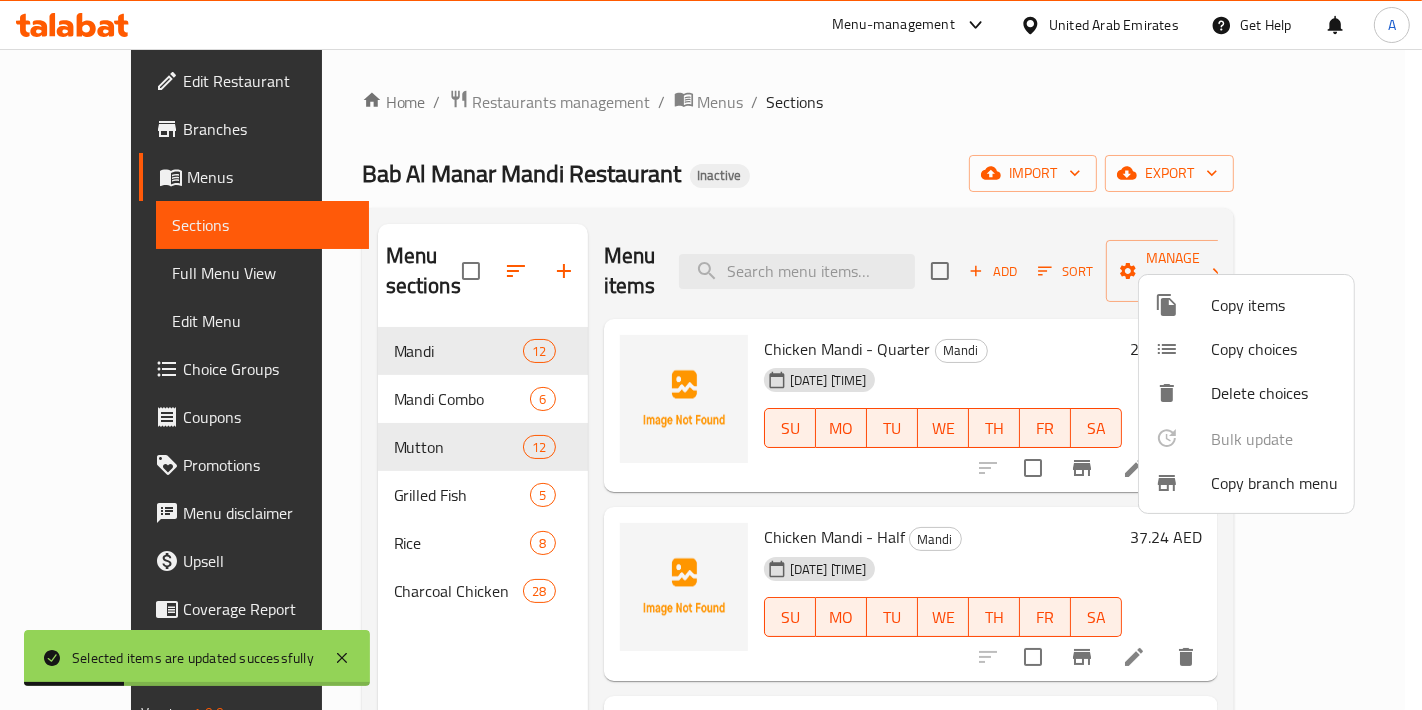 click at bounding box center [711, 355] 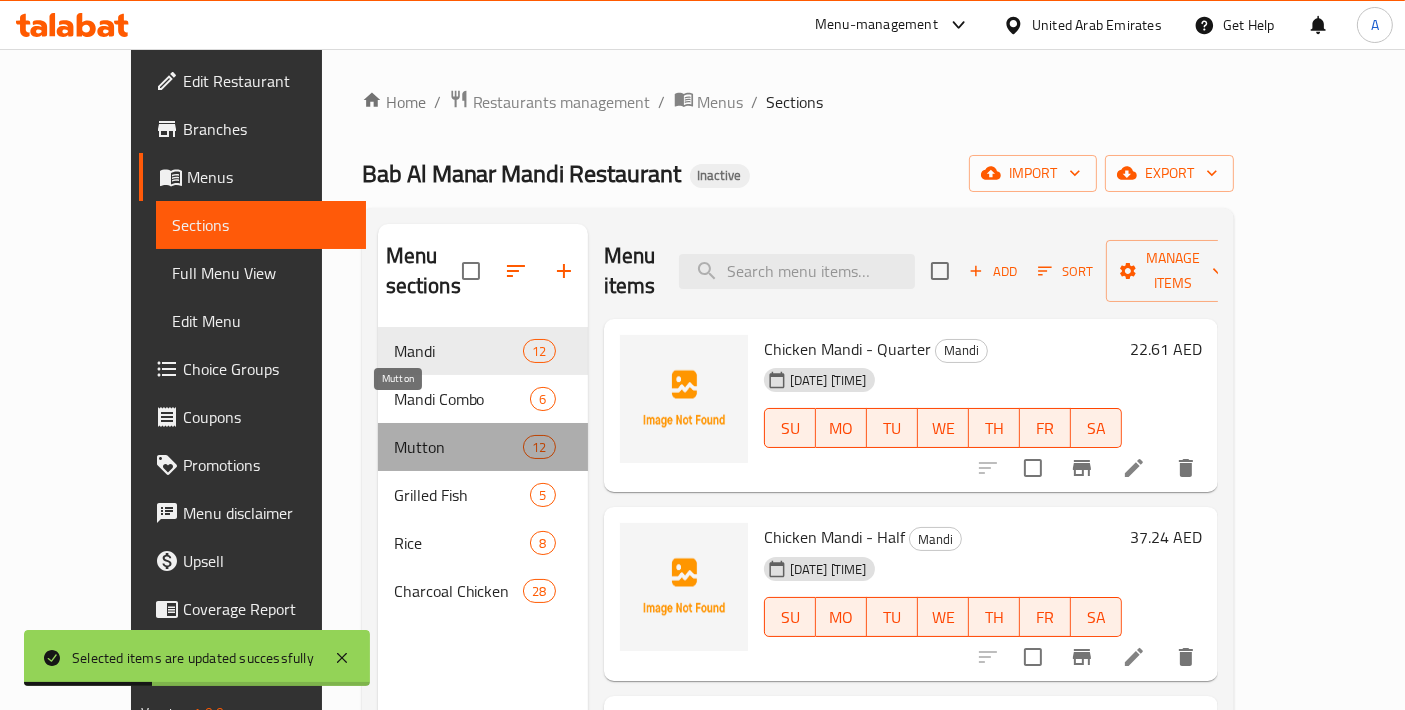 click on "Mutton" at bounding box center (459, 447) 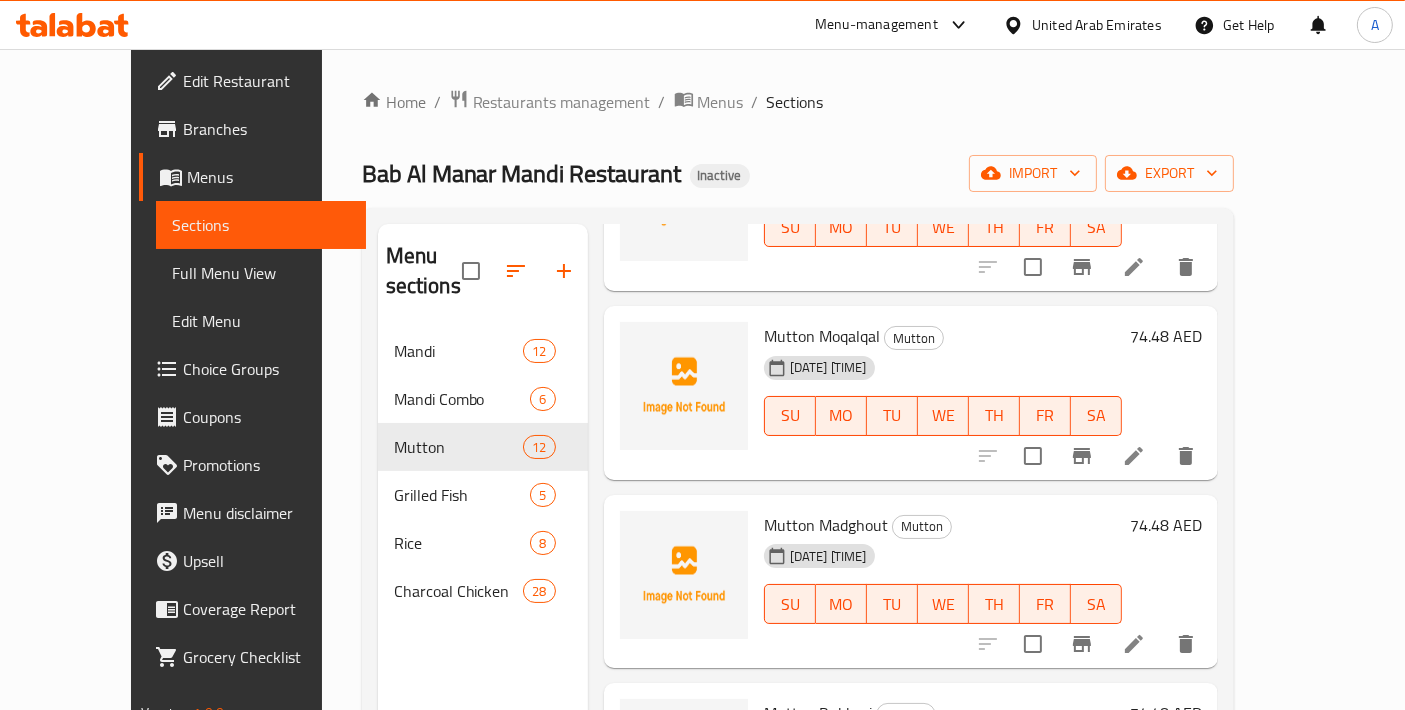 scroll, scrollTop: 1601, scrollLeft: 0, axis: vertical 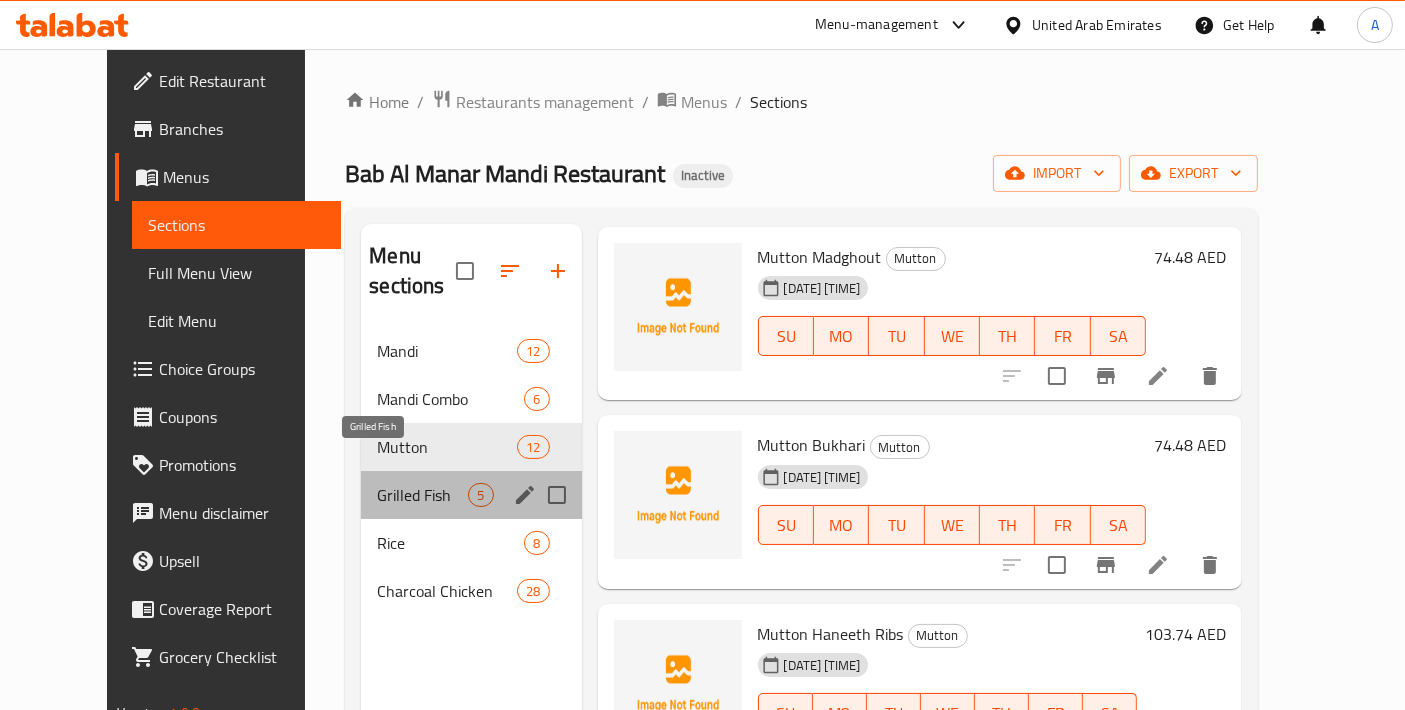 click on "Grilled Fish" at bounding box center (422, 495) 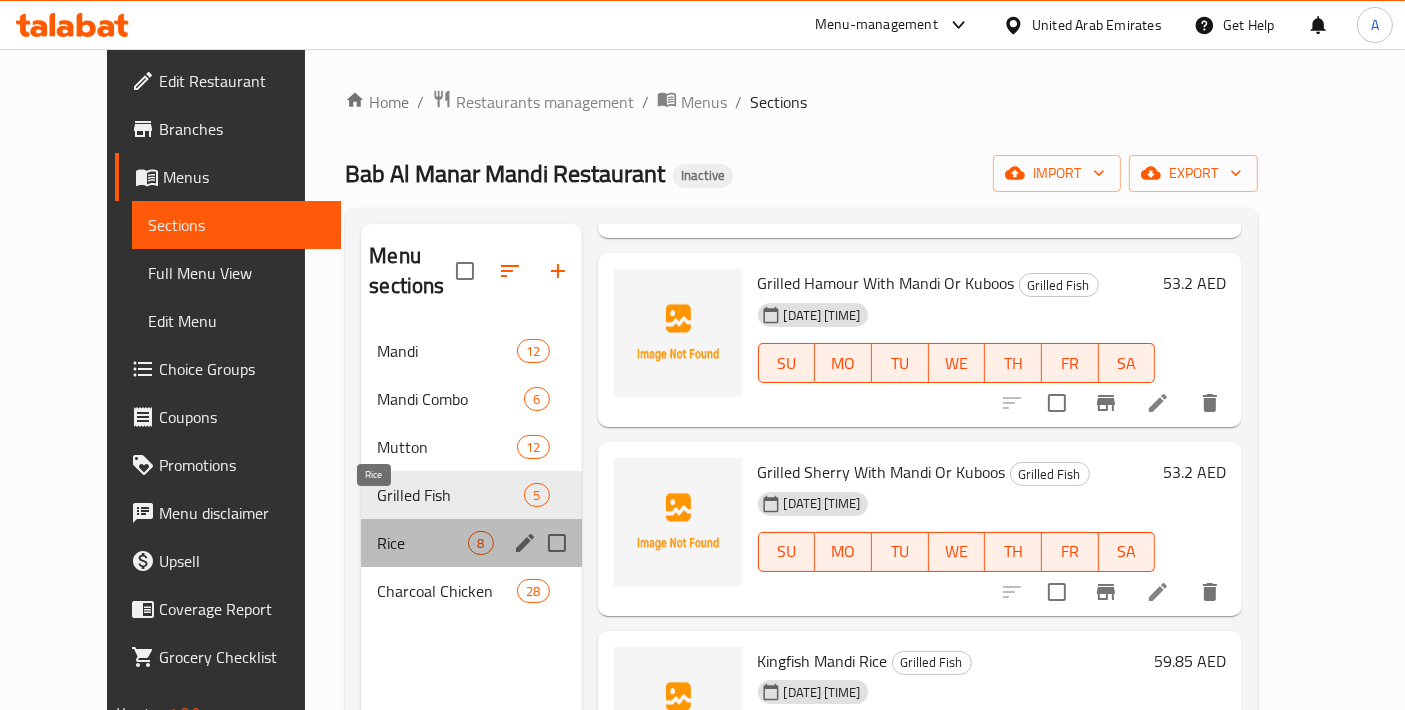 click on "Rice" at bounding box center (422, 543) 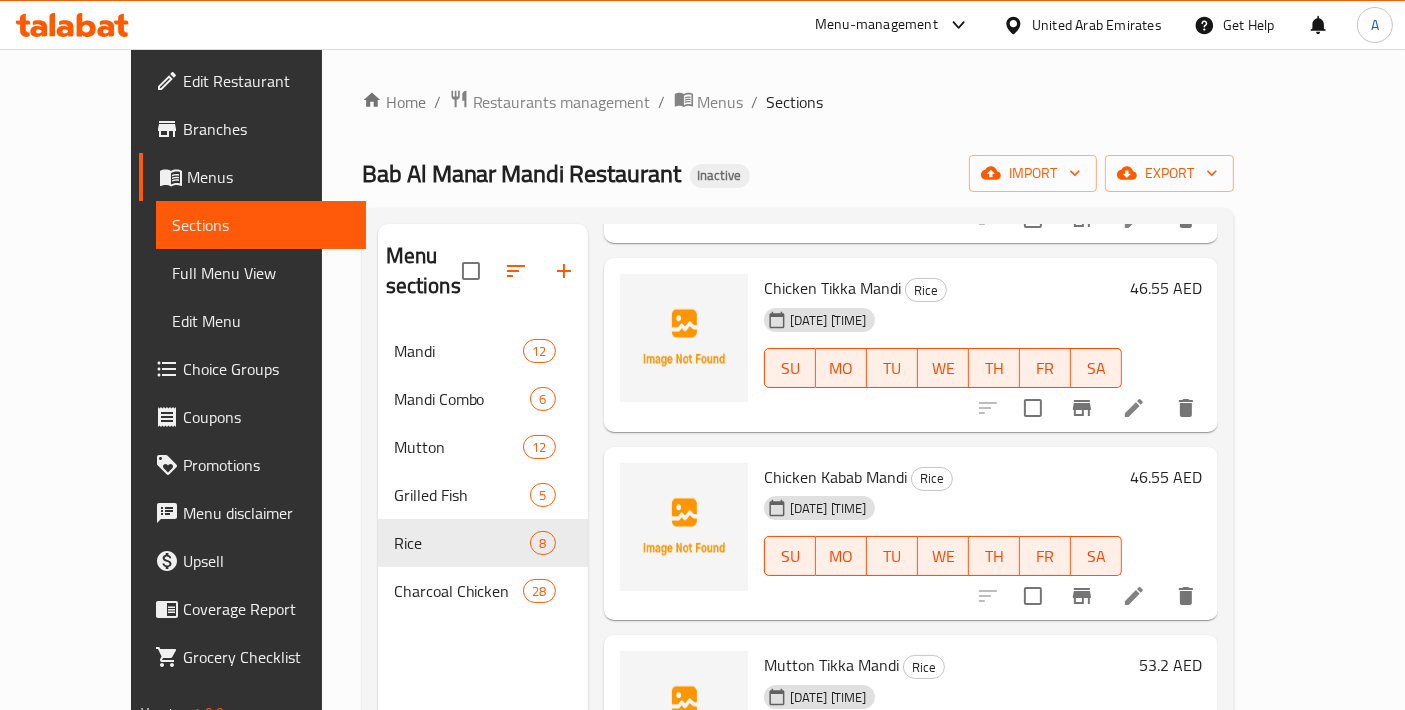 scroll, scrollTop: 847, scrollLeft: 0, axis: vertical 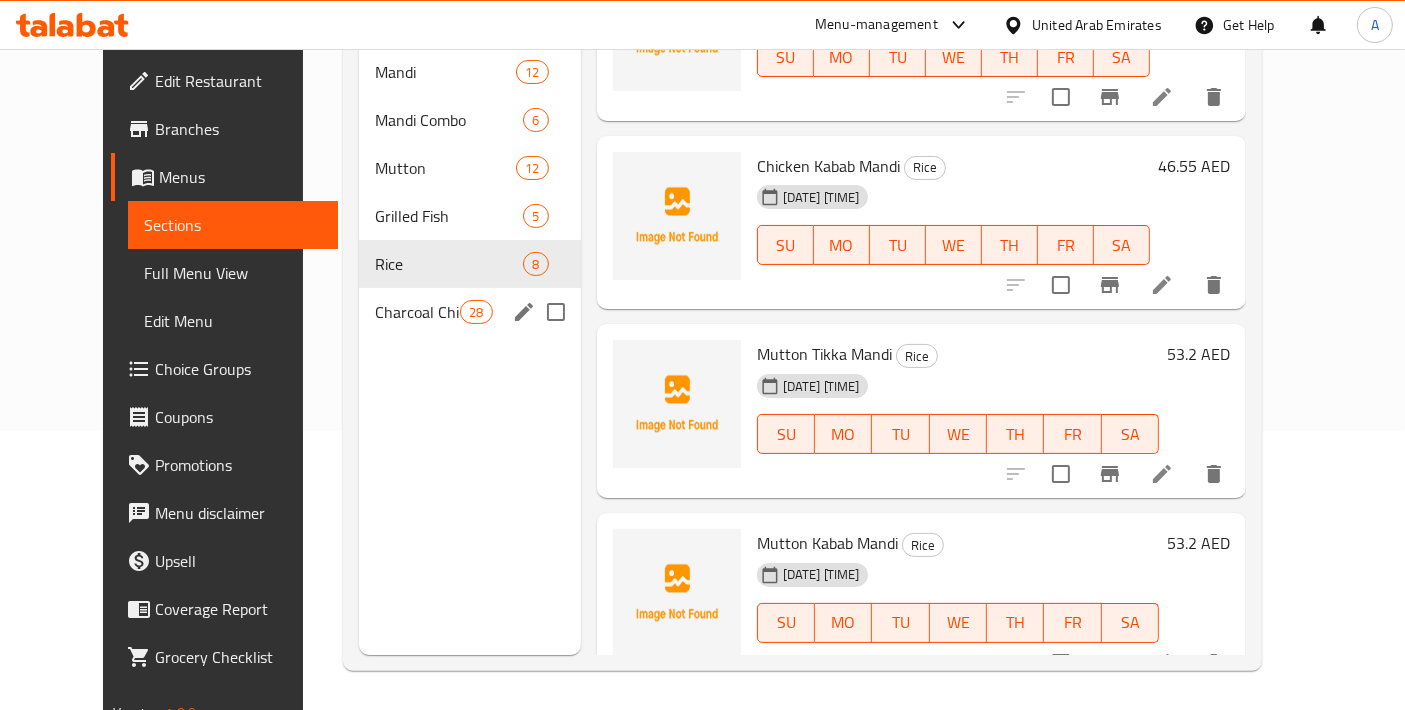 click on "Charcoal Chicken" at bounding box center [417, 312] 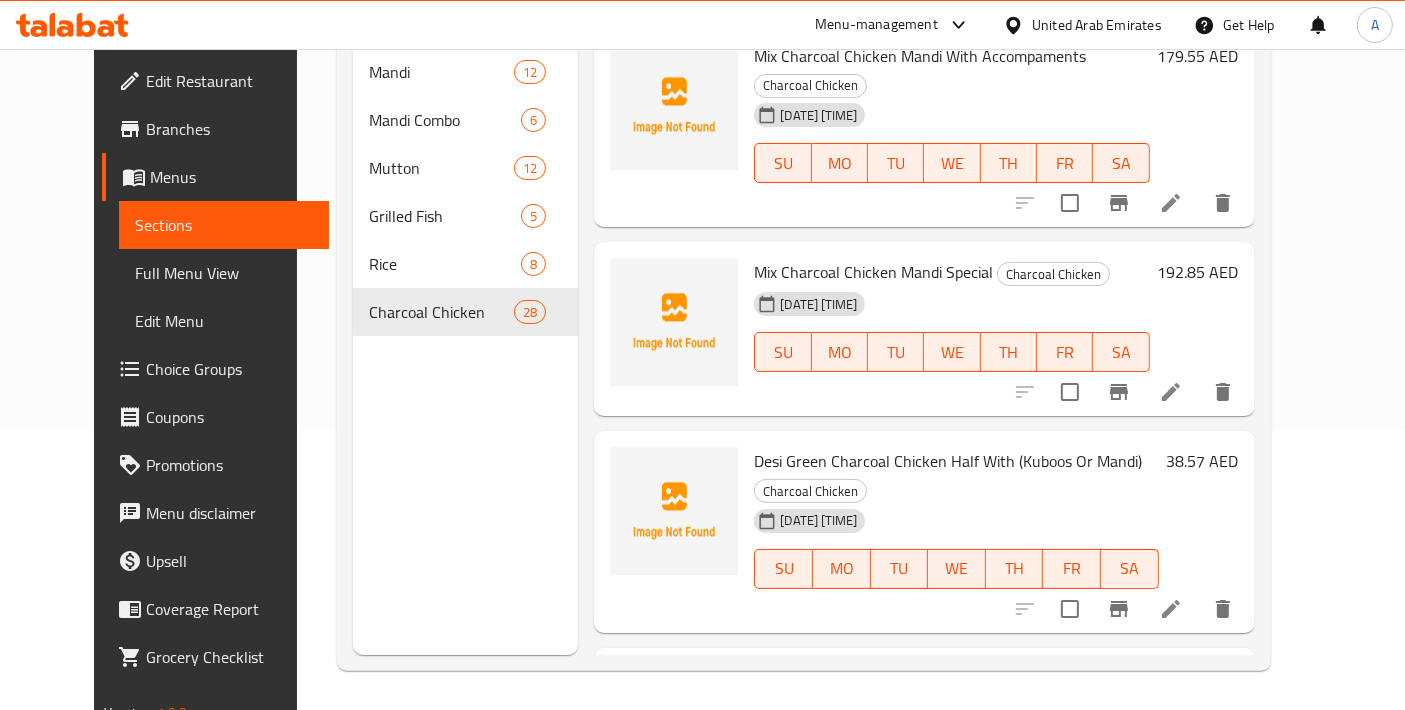 scroll, scrollTop: 0, scrollLeft: 0, axis: both 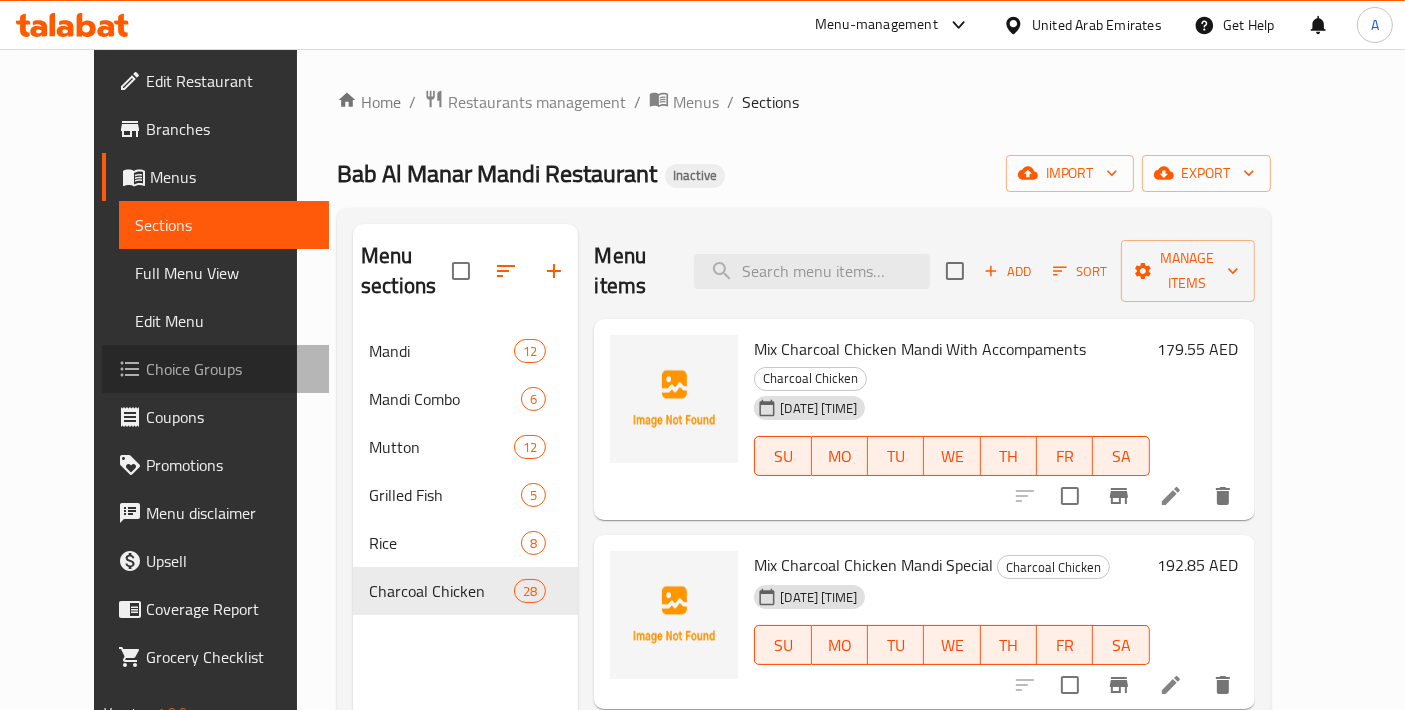 click on "Choice Groups" at bounding box center [229, 369] 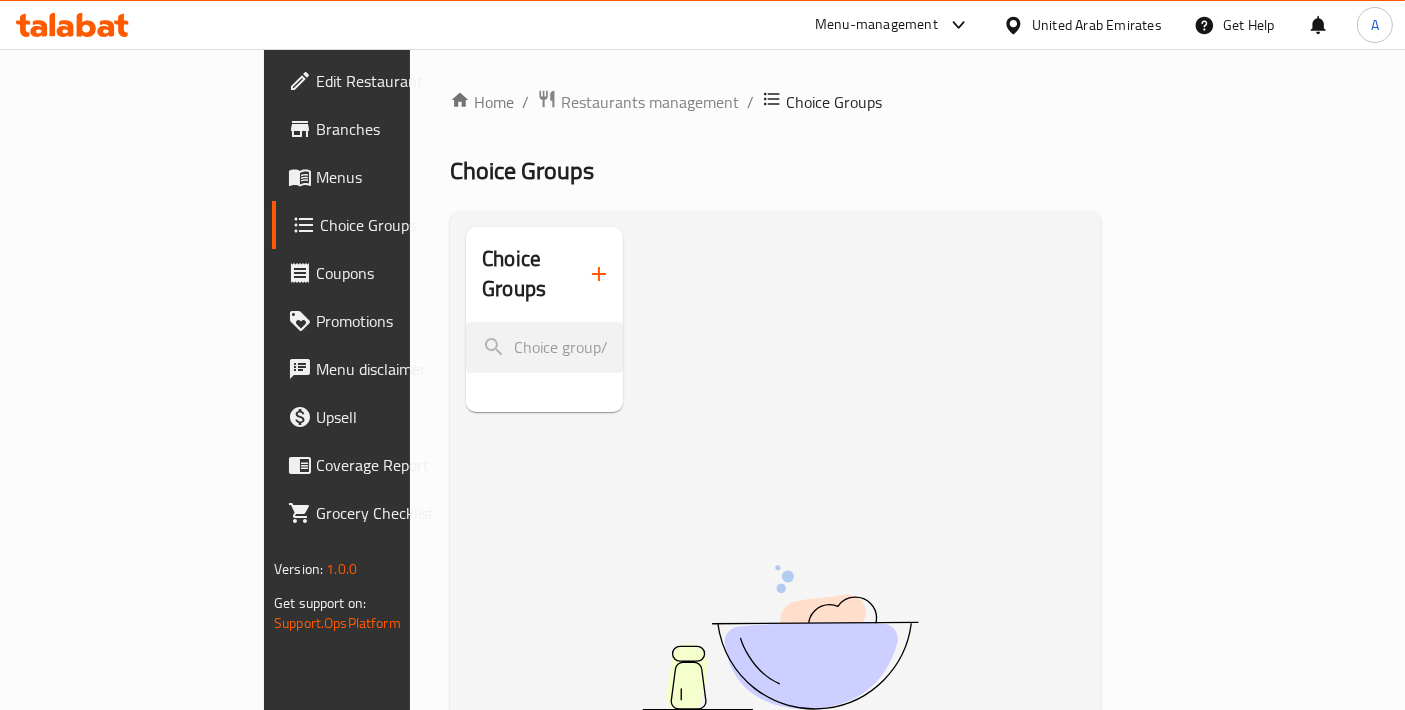 click at bounding box center [599, 274] 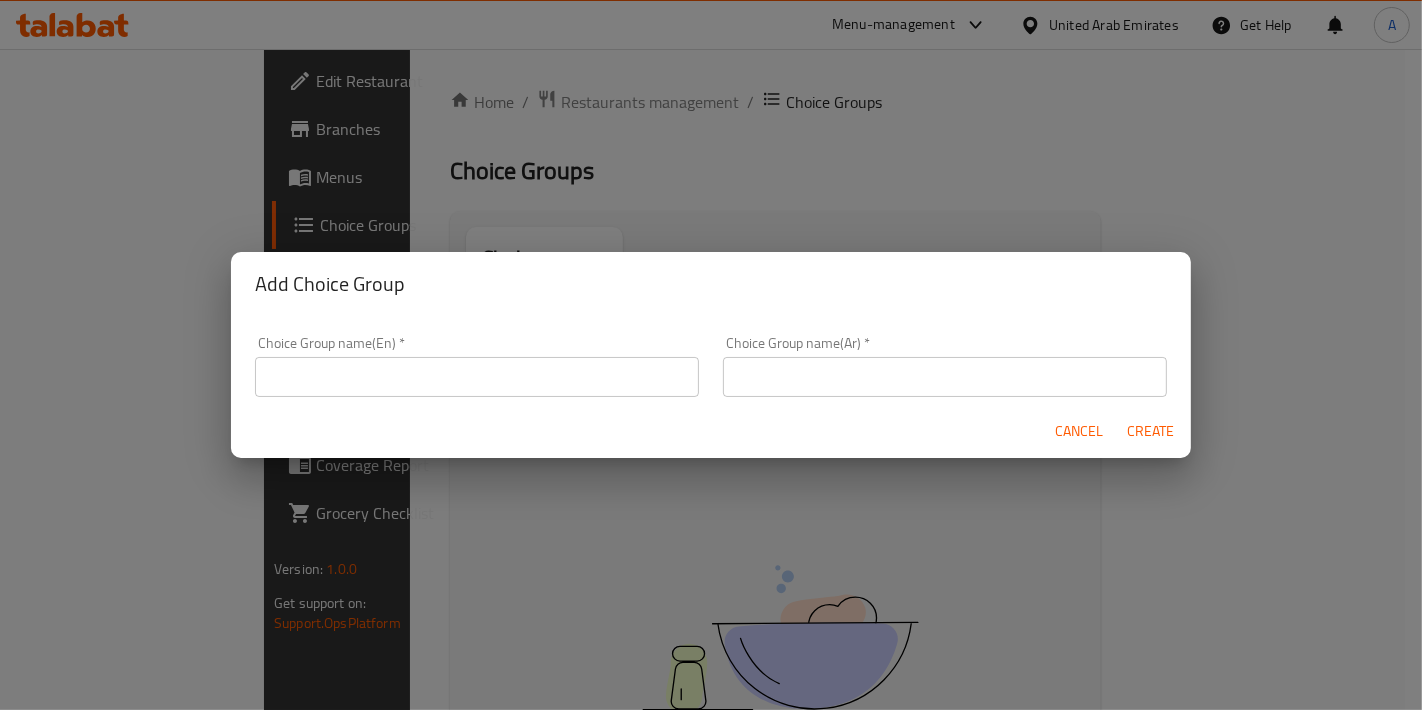click at bounding box center (477, 377) 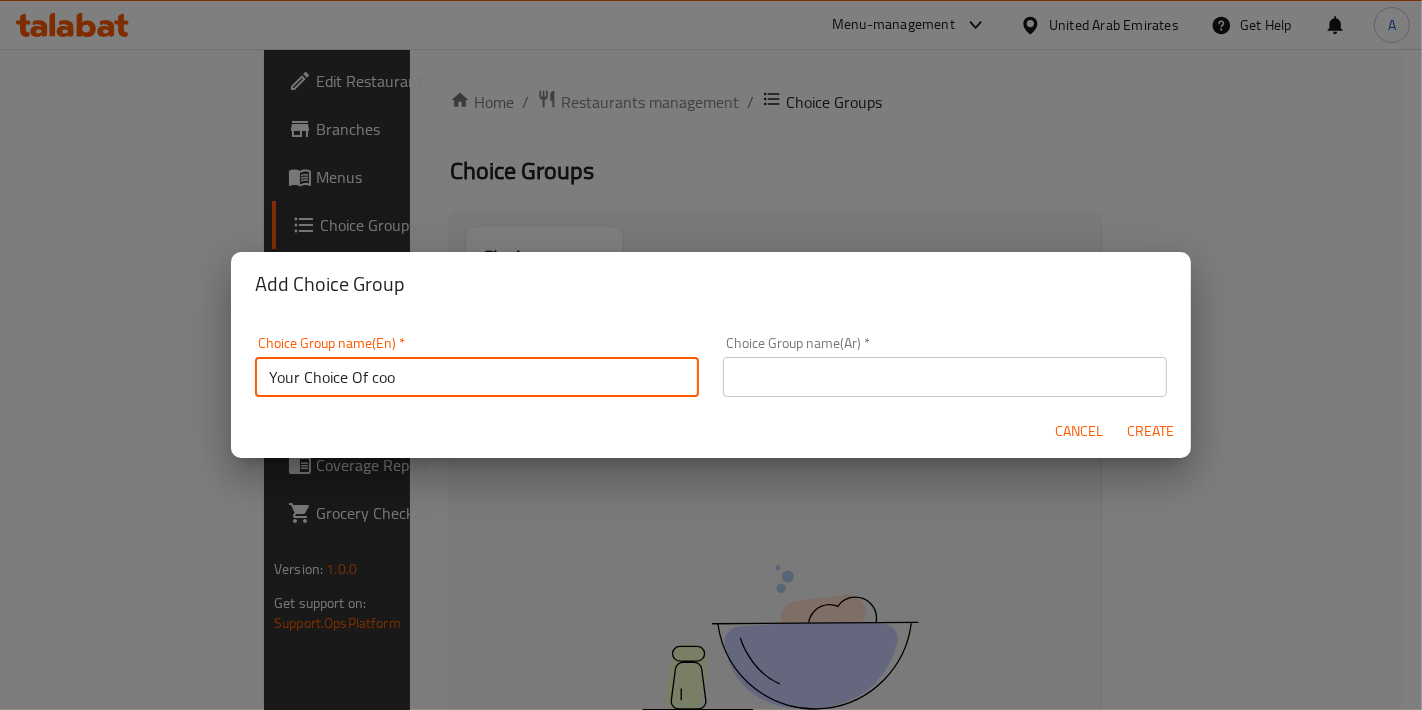type on "Your Choice Of Cooking Style:" 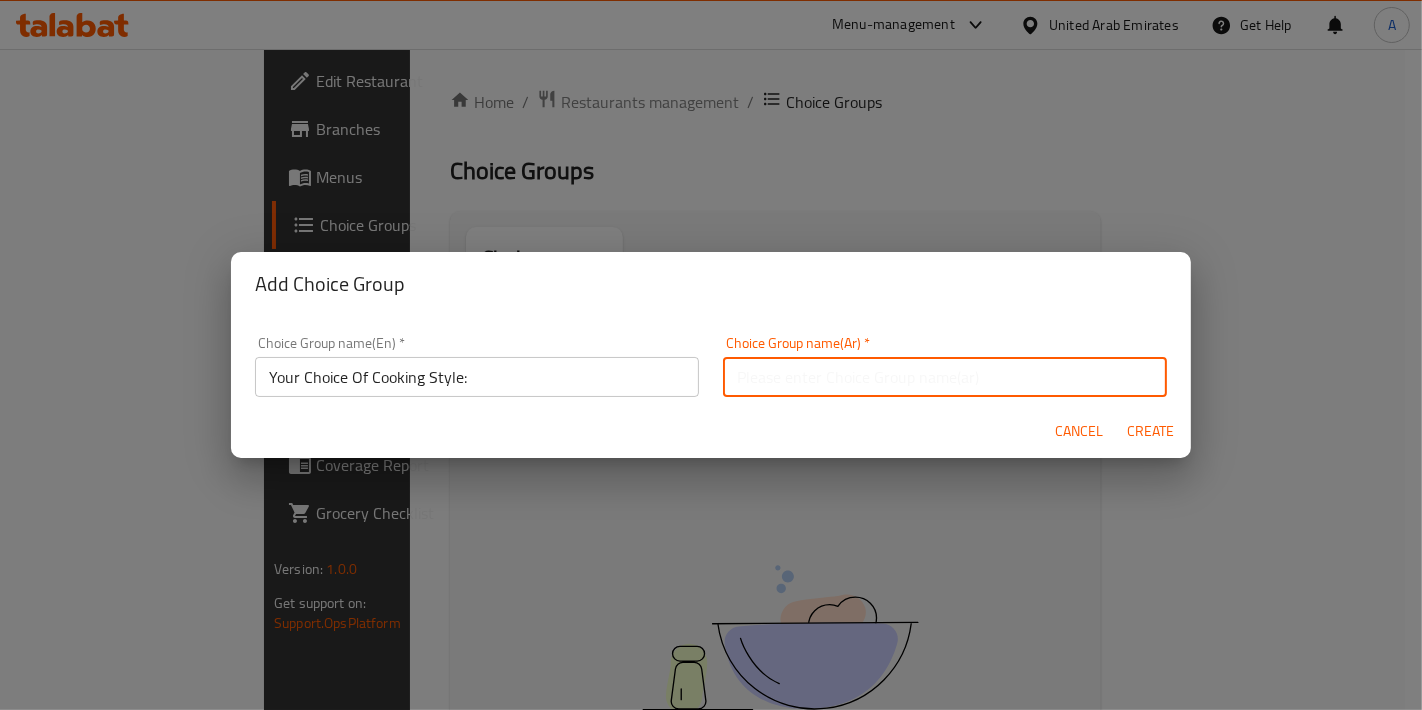 drag, startPoint x: 802, startPoint y: 380, endPoint x: 871, endPoint y: 390, distance: 69.72087 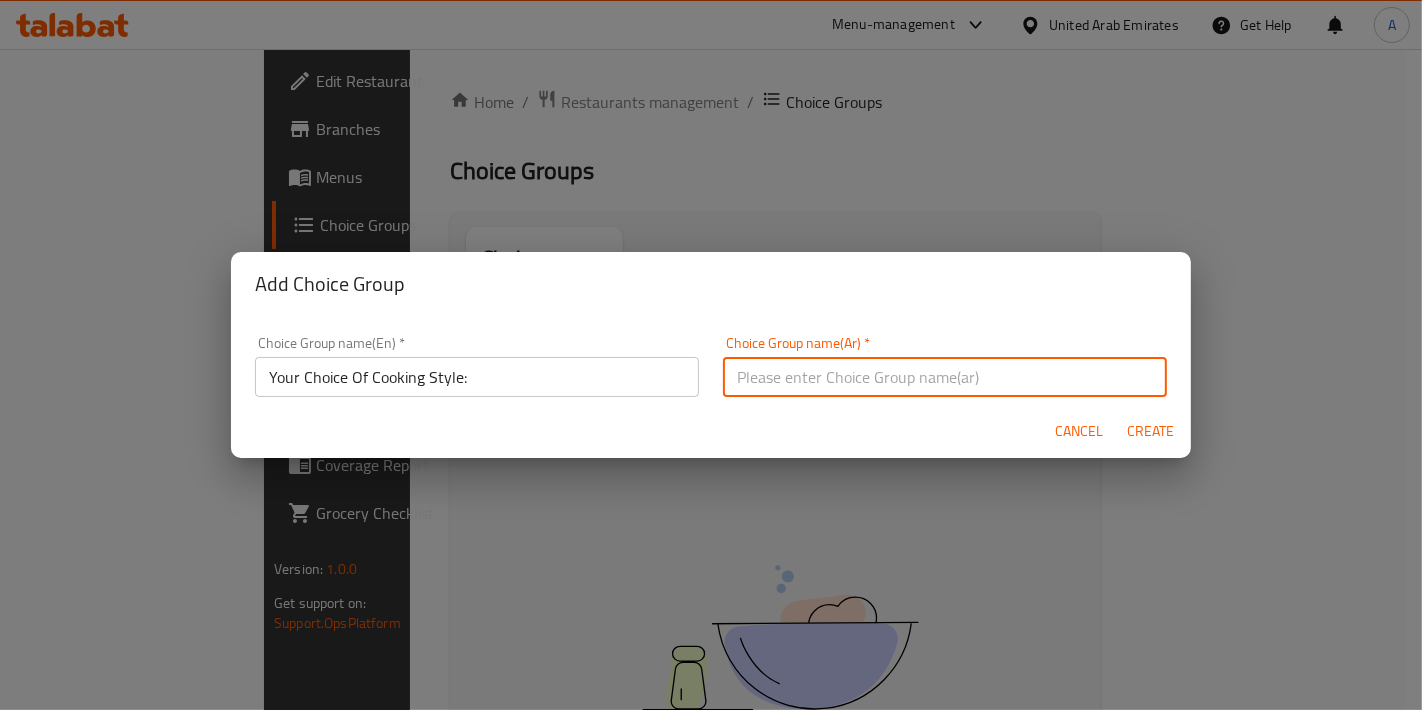 click at bounding box center [945, 377] 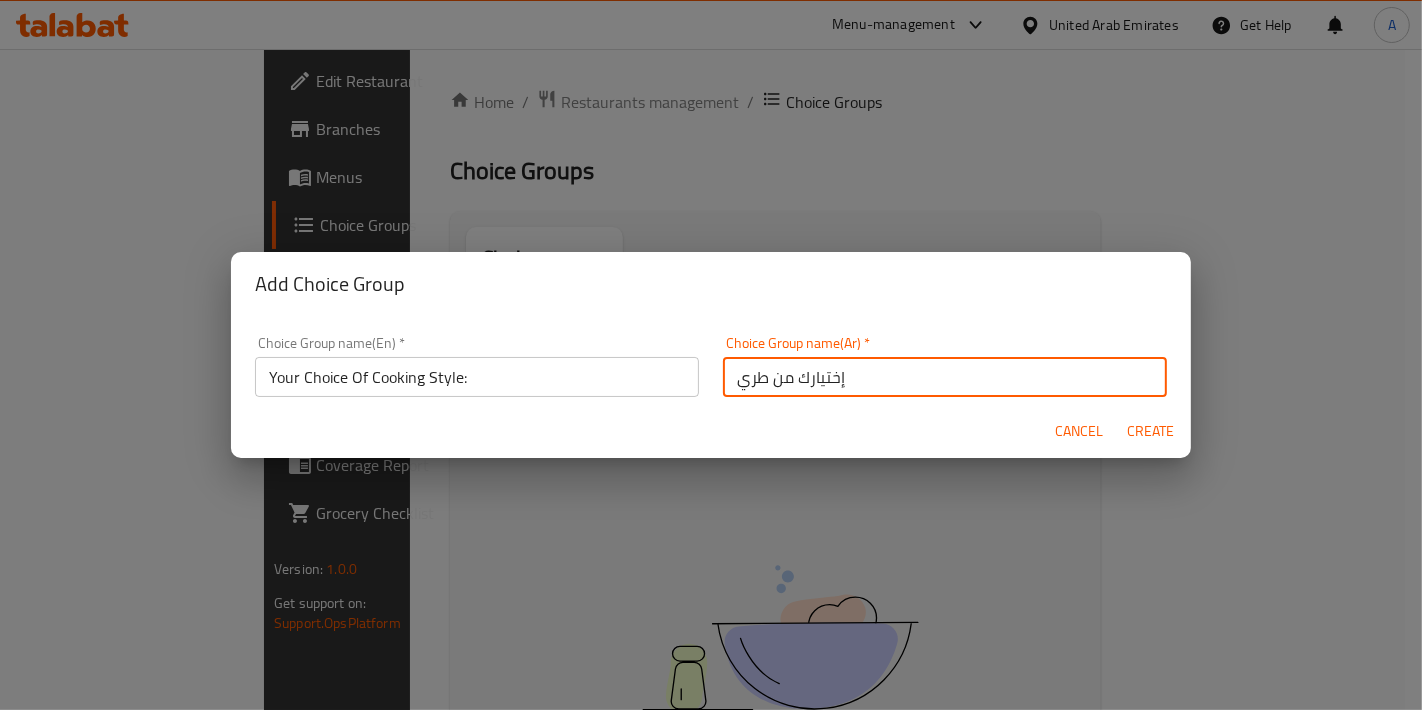 type on "إختيارك من طريقة الطبخ:" 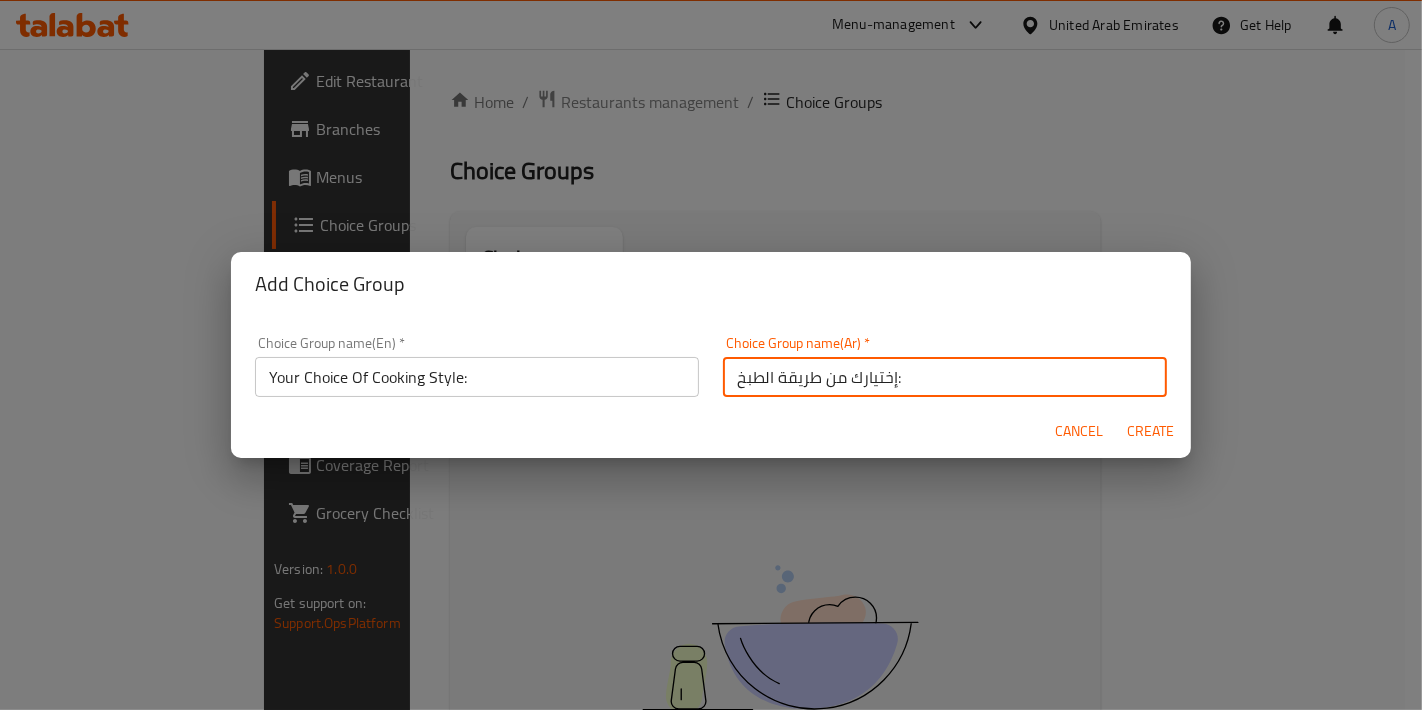 click on "Create" at bounding box center [1151, 431] 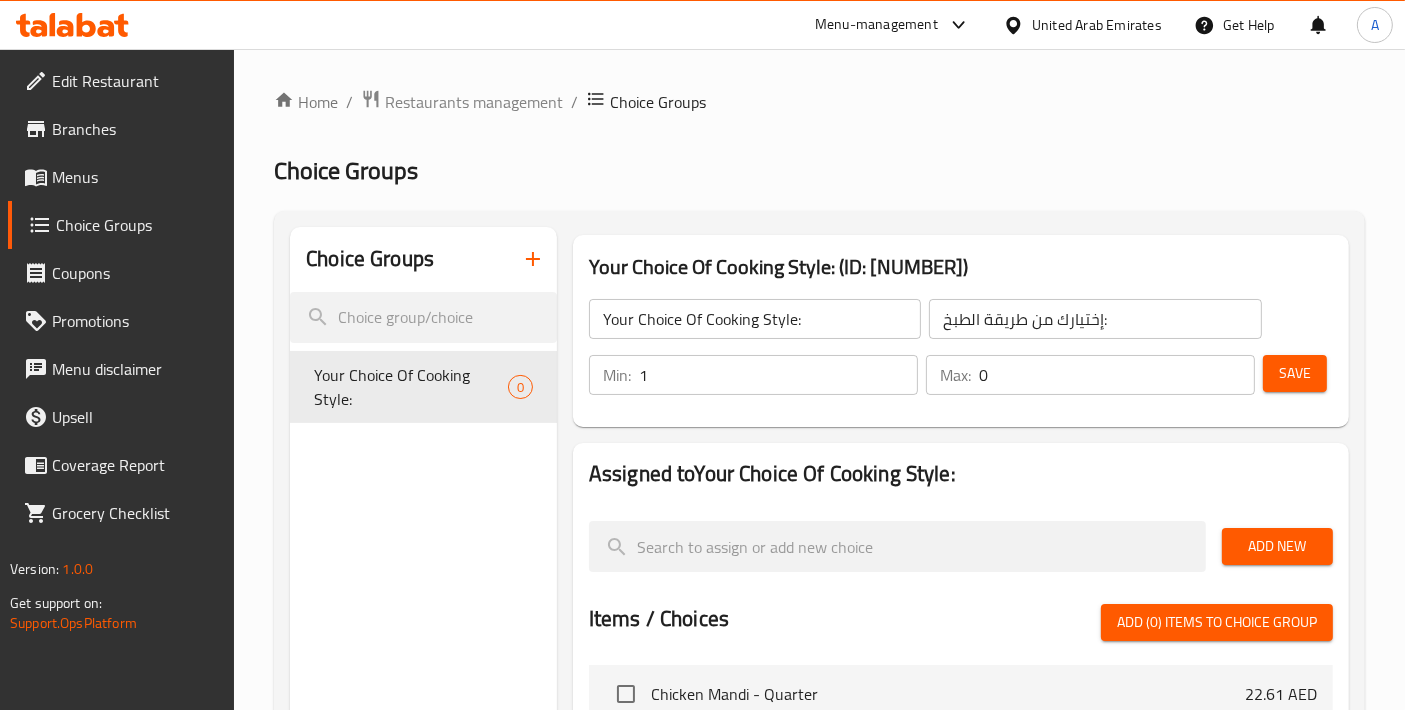 type on "1" 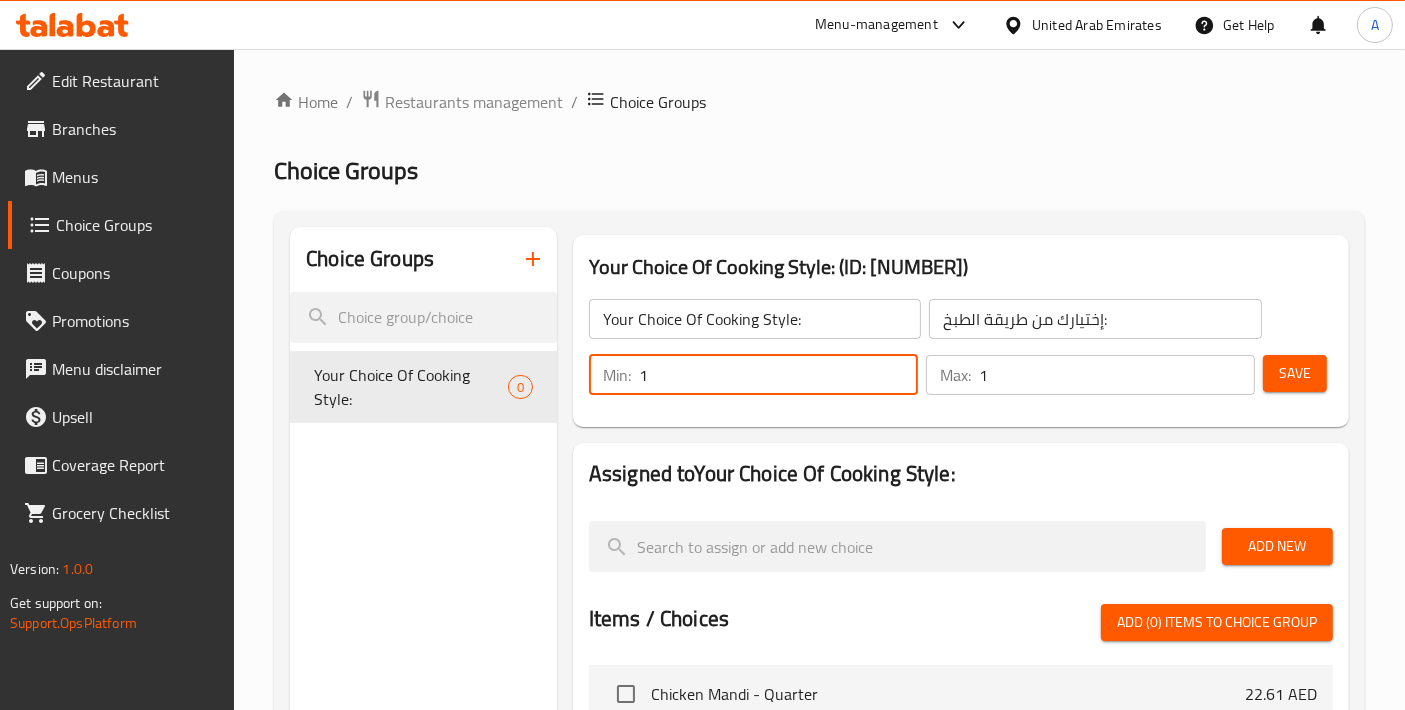 type on "1" 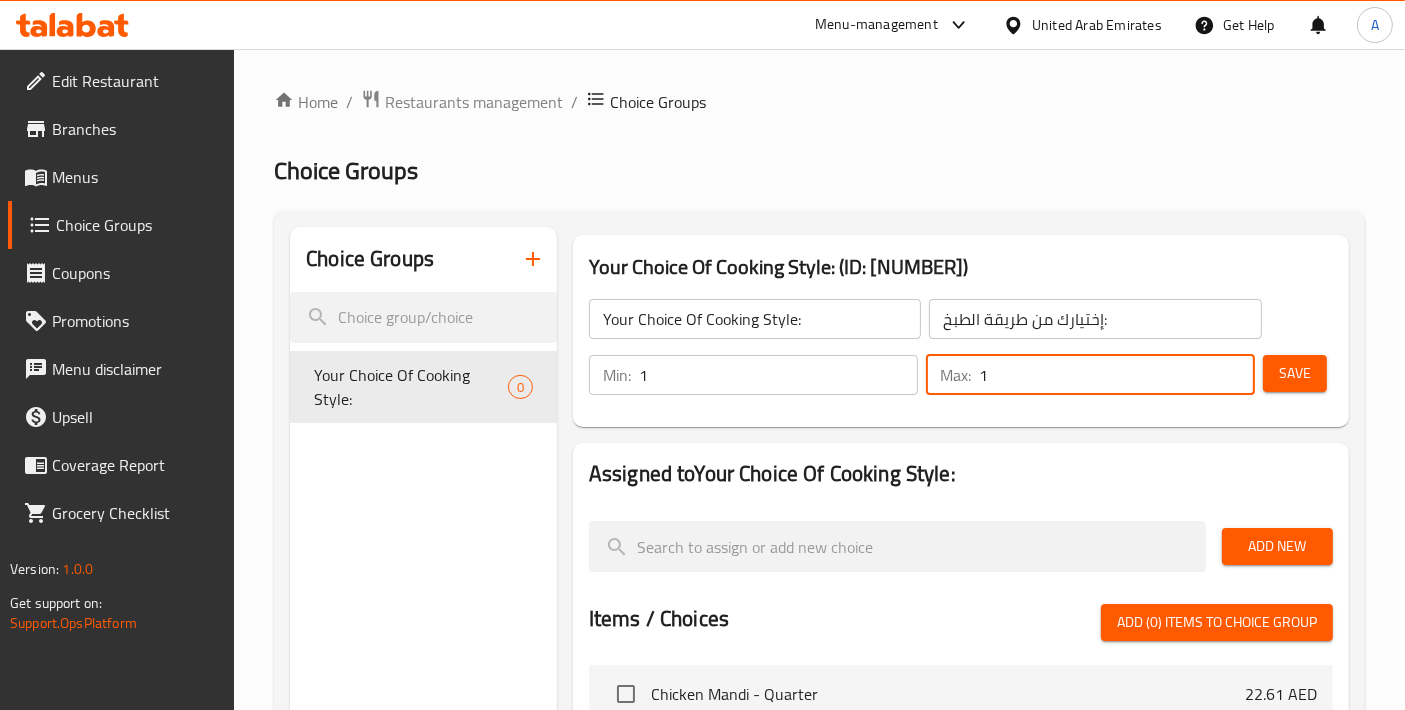 click on "Save" at bounding box center [1295, 373] 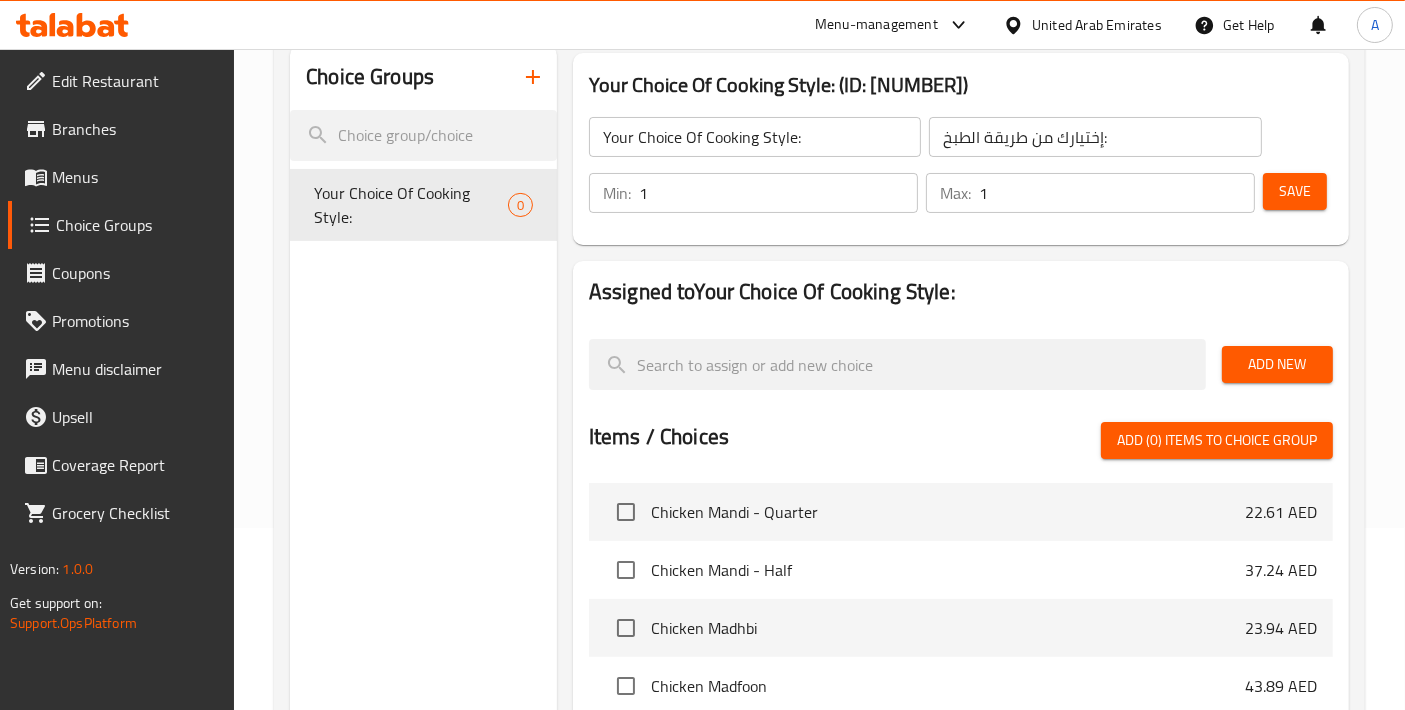 scroll, scrollTop: 222, scrollLeft: 0, axis: vertical 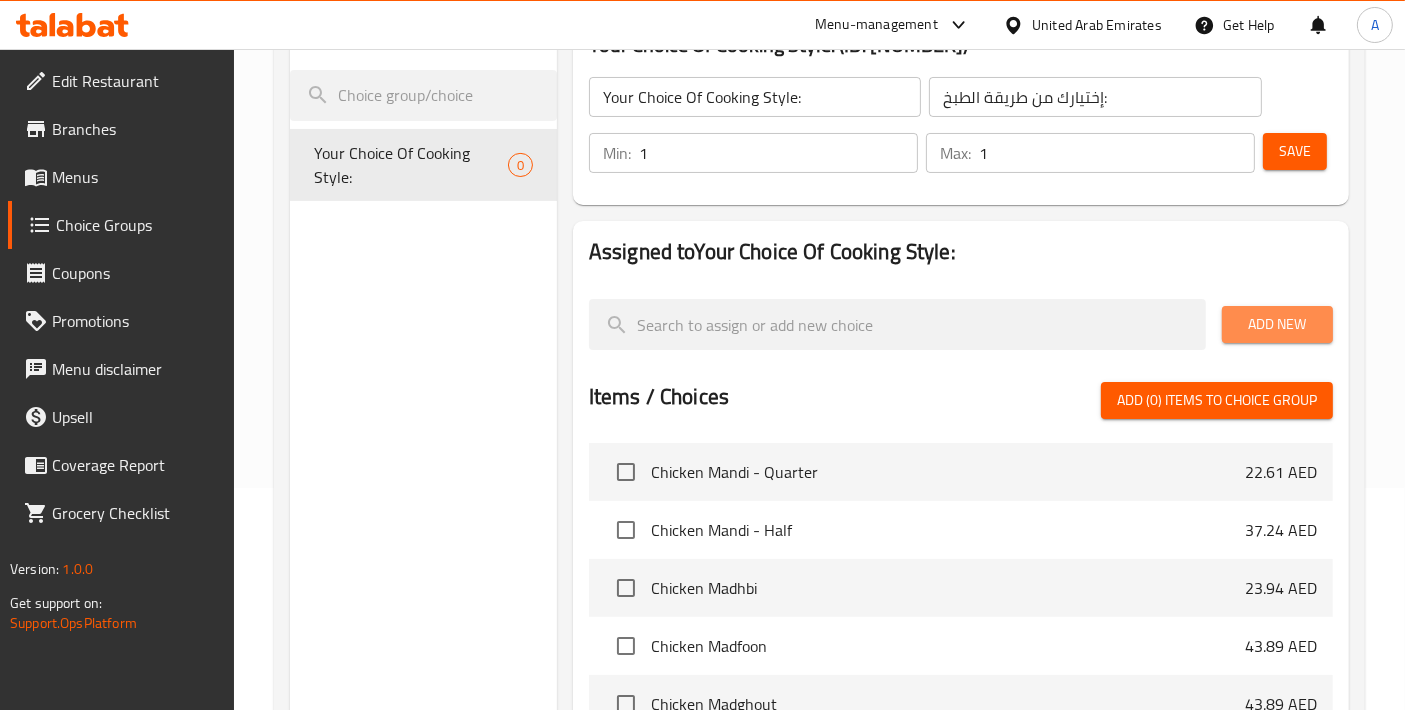 click on "Add New" at bounding box center (1277, 324) 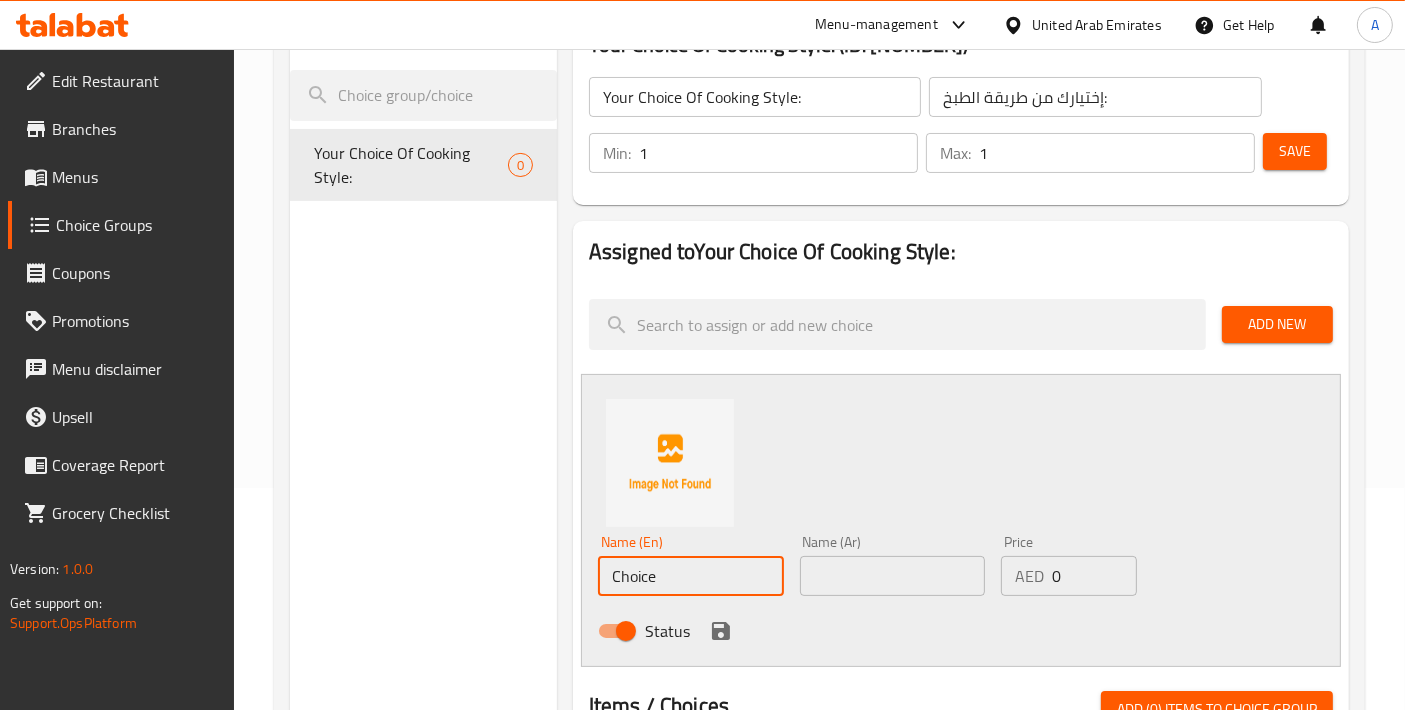 drag, startPoint x: 652, startPoint y: 567, endPoint x: 430, endPoint y: 567, distance: 222 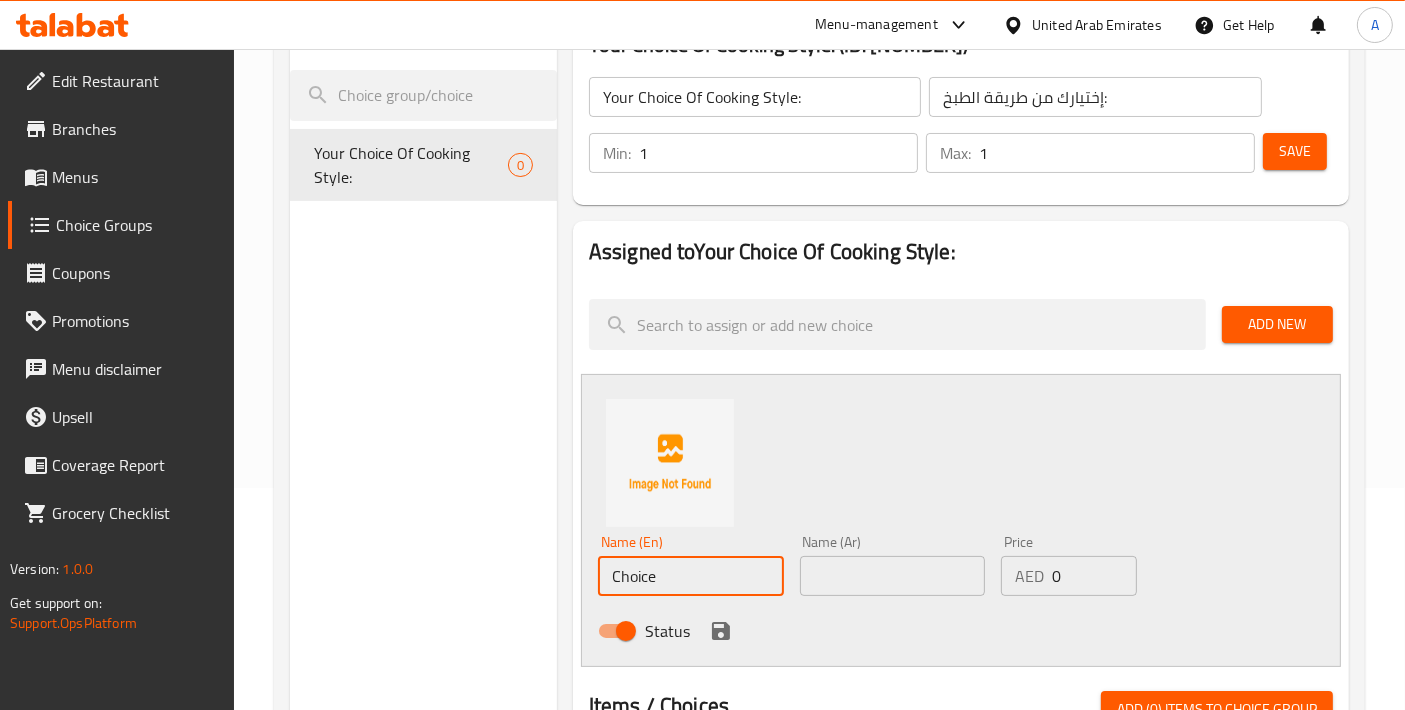 click on "Choice Groups Your Choice Of Cooking Style: 0 Your Choice Of Cooking Style: (ID: 982828) Your Choice Of Cooking Style: ​ إختيارك من طريقة الطبخ: ​ Min: 1 ​ Max: 1 ​ Save Assigned to  Your Choice Of Cooking Style: Add New Name (En) Choice Name (En) Name (Ar) Name (Ar) Price AED 0 Price Status Items / Choices Add (0) items to choice group Chicken Mandi - Quarter 22.61 AED Chicken Mandi - Half 37.24 AED Chicken Madhbi 23.94 AED Chicken Madfoon 43.89 AED Chicken Madghout 43.89 AED Chicken Zurbiyan 42.56 AED Chicken Moqalqal 42.56 AED Chicken Kabsa 42.56 AED Camel Madfoon 79.8 AED Beef Ribs 99.75 AED Beef Haneeth Madfoon 53.2 AED Veg Madfoon 43.89 AED Combo 1 - 8 Person 311.22 AED Combo 2 - 8 Person 343.14 AED Combo 3 - 6 Person 164.92 AED Combo 4 - 7 Person 242.06 AED Combo 5 - 6 Person 199.5 AED Combo 6 - 6 Person 198.17 AED Mutton Full Jazeeri 1862 AED Full Mutton Indian 1064 AED Half- Mutton Indian 598.5 AED Mutton Mandi 71.82 AED Mutton Madfoon 74.48 AED Mutton Zurbian 74.48 AED  (" at bounding box center (823, 669) 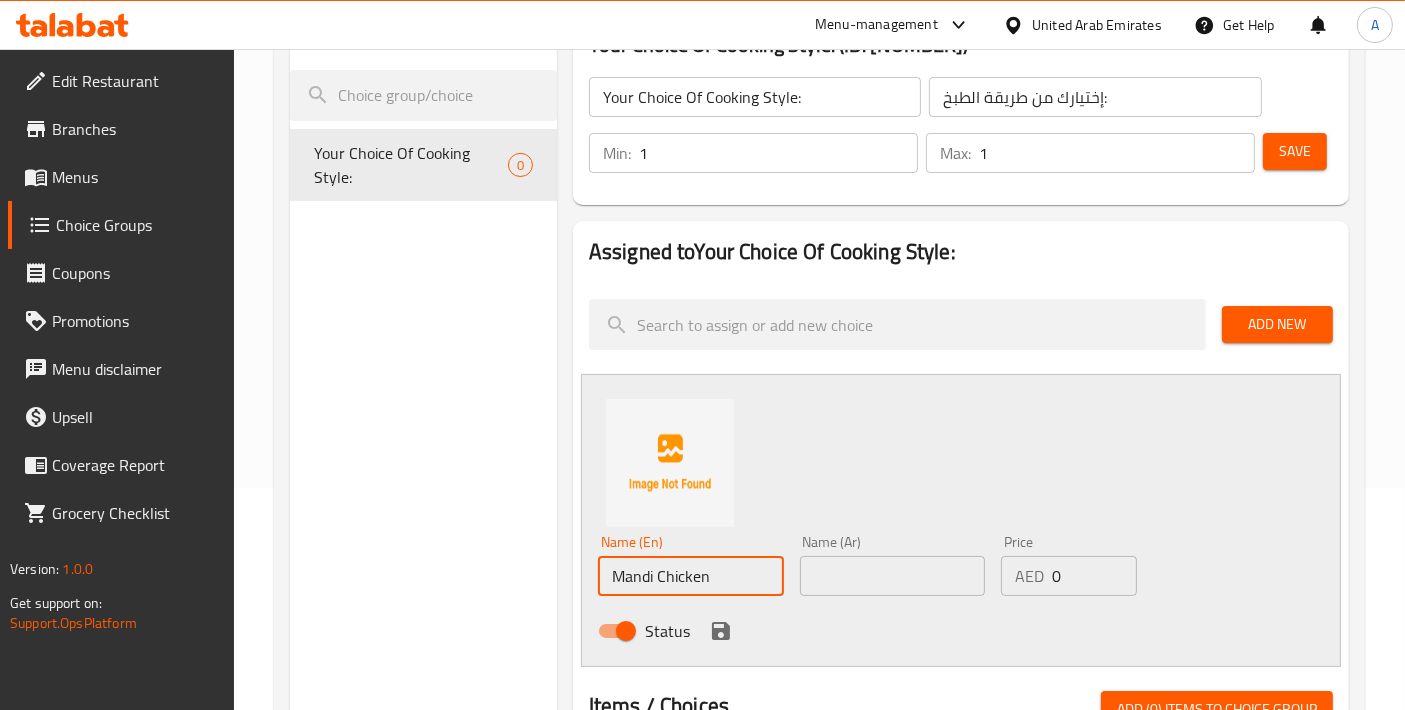 drag, startPoint x: 738, startPoint y: 568, endPoint x: 858, endPoint y: 568, distance: 120 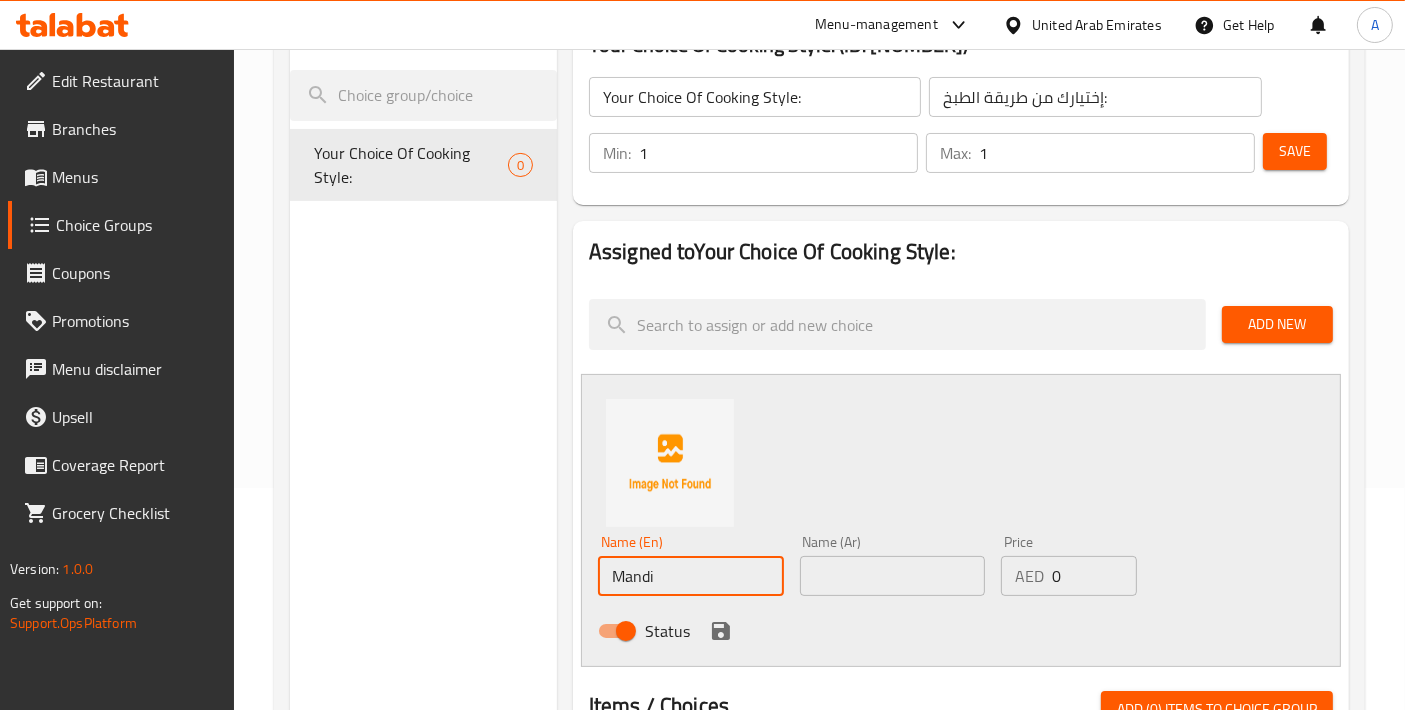type on "Mandi" 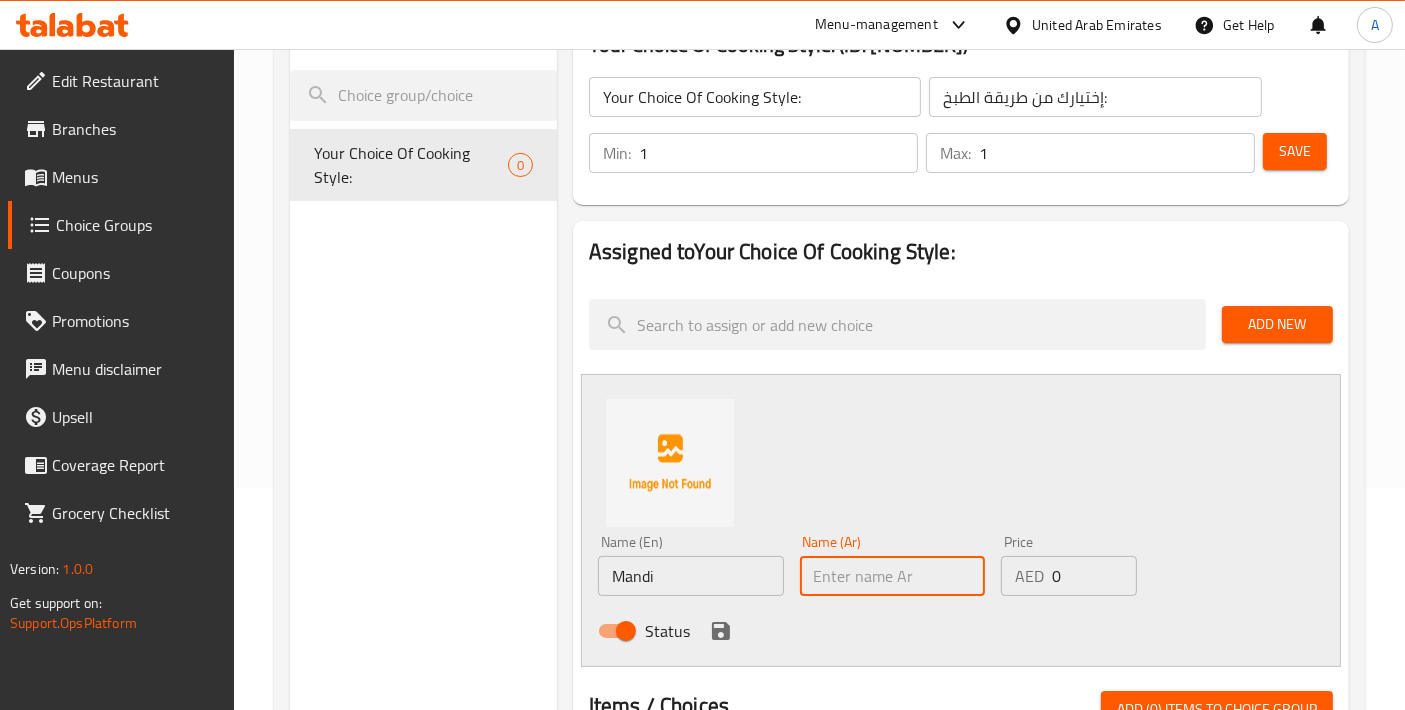 click at bounding box center [893, 576] 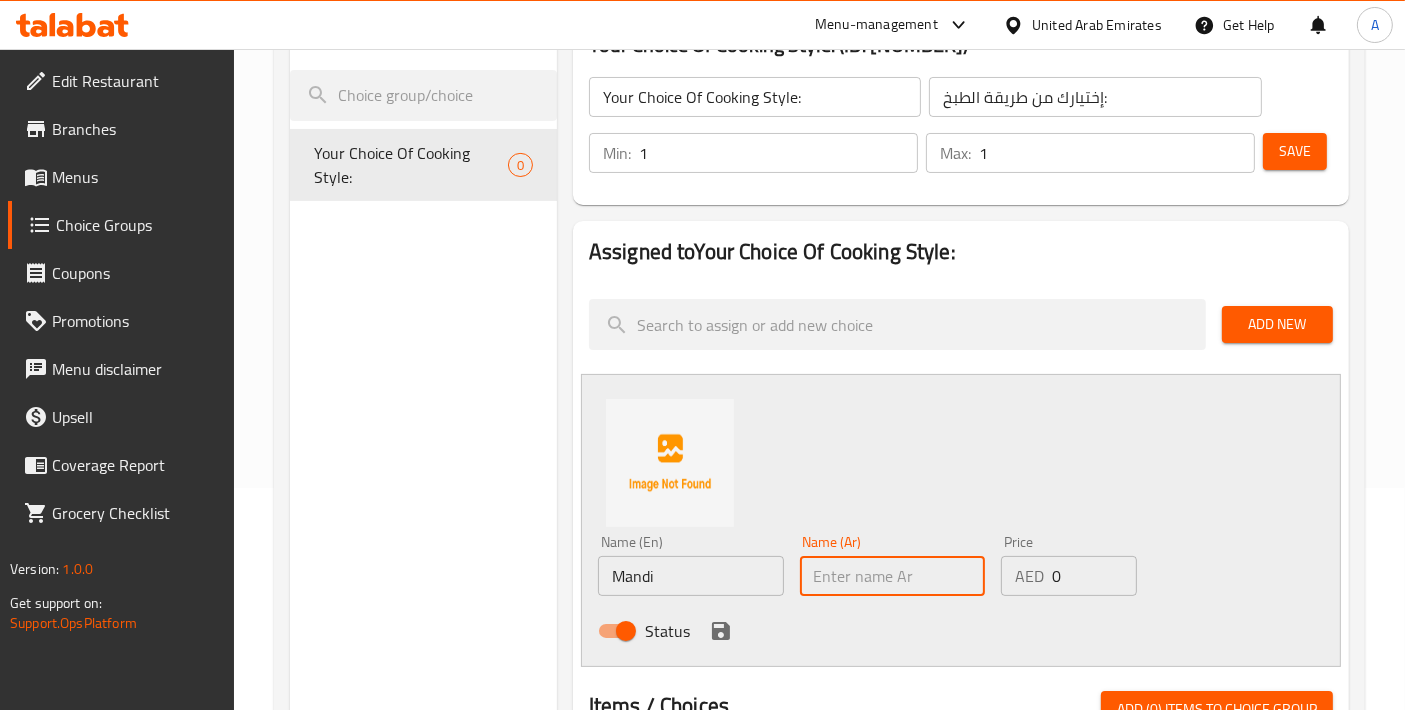 type on "ك" 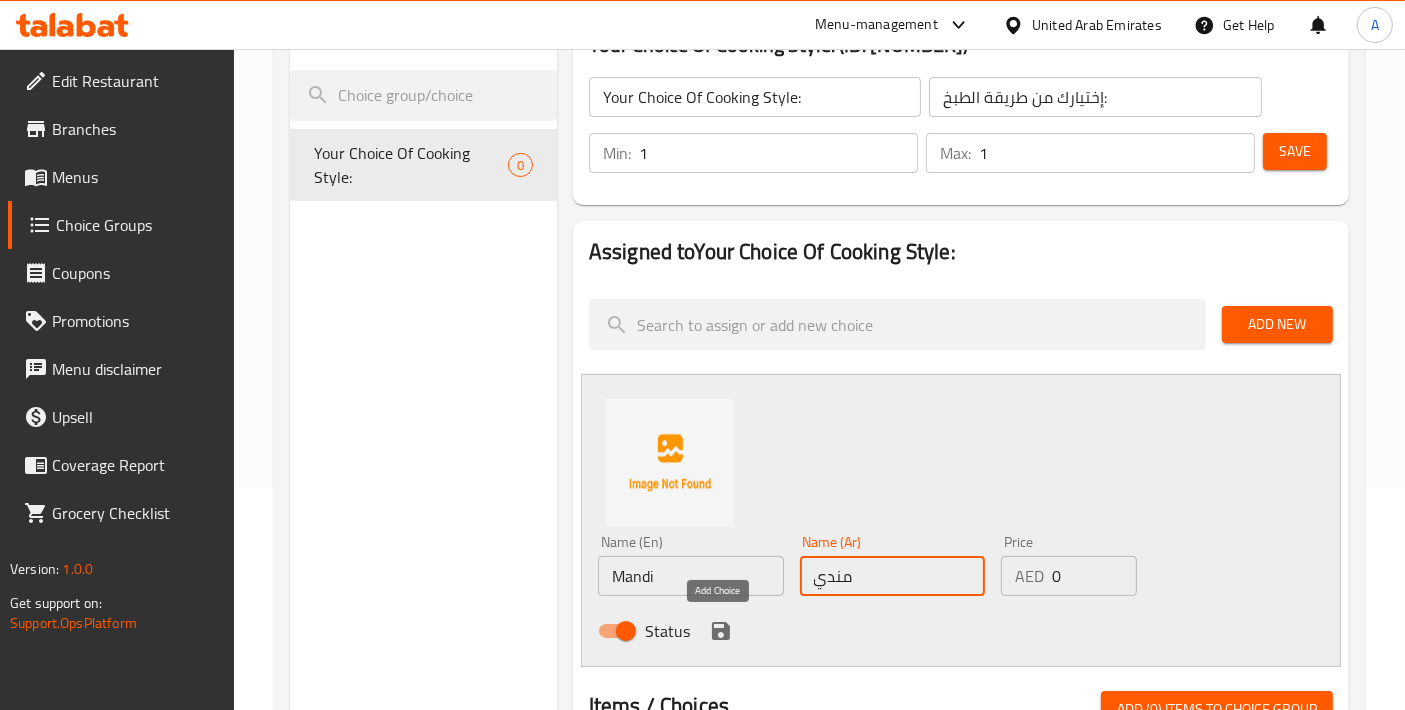 type on "مندي" 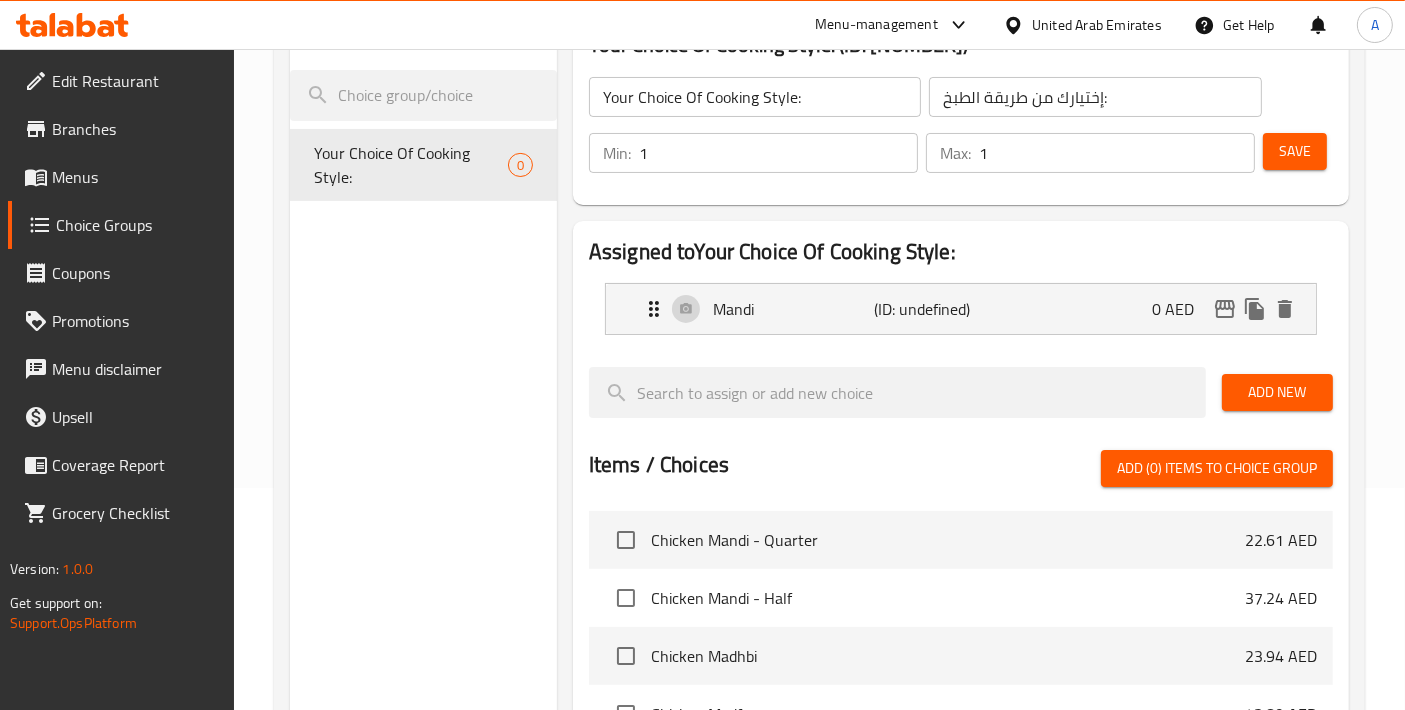 click on "Add New" at bounding box center (1277, 392) 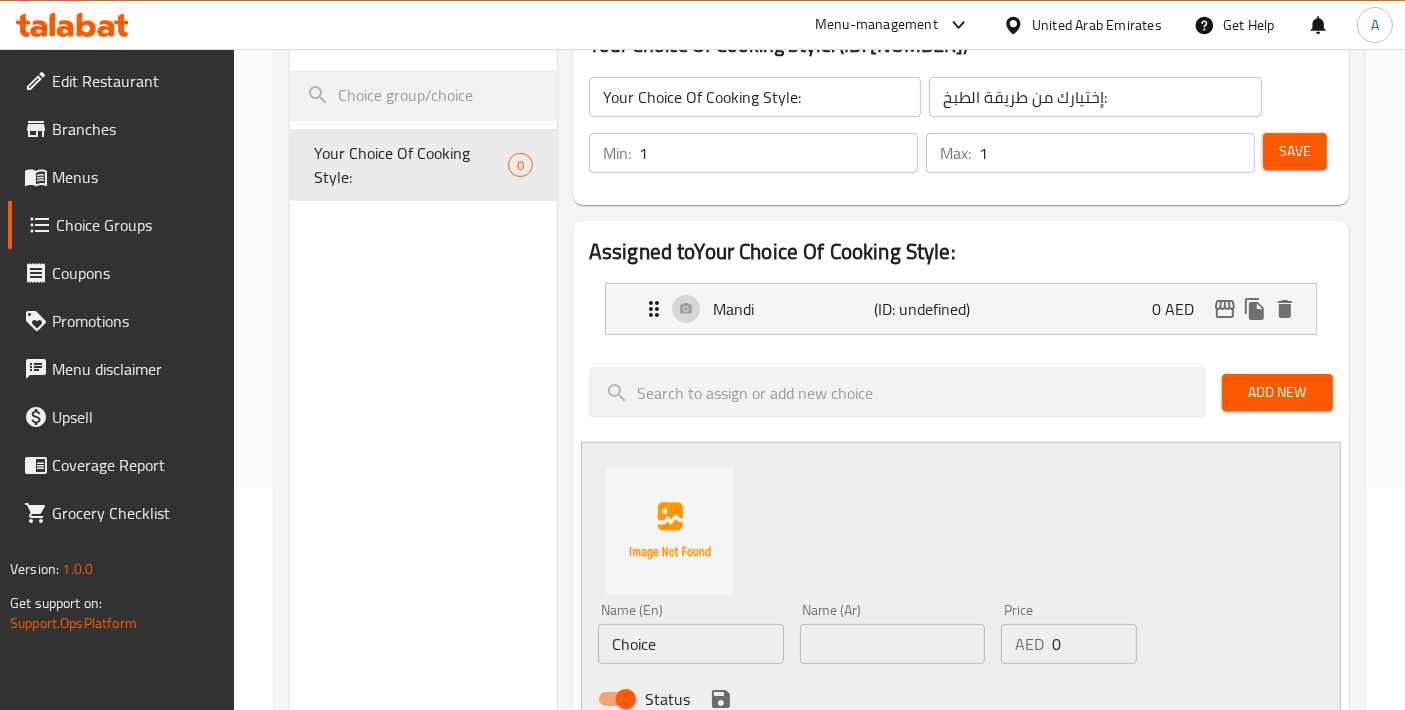 drag, startPoint x: 694, startPoint y: 668, endPoint x: 613, endPoint y: 653, distance: 82.37718 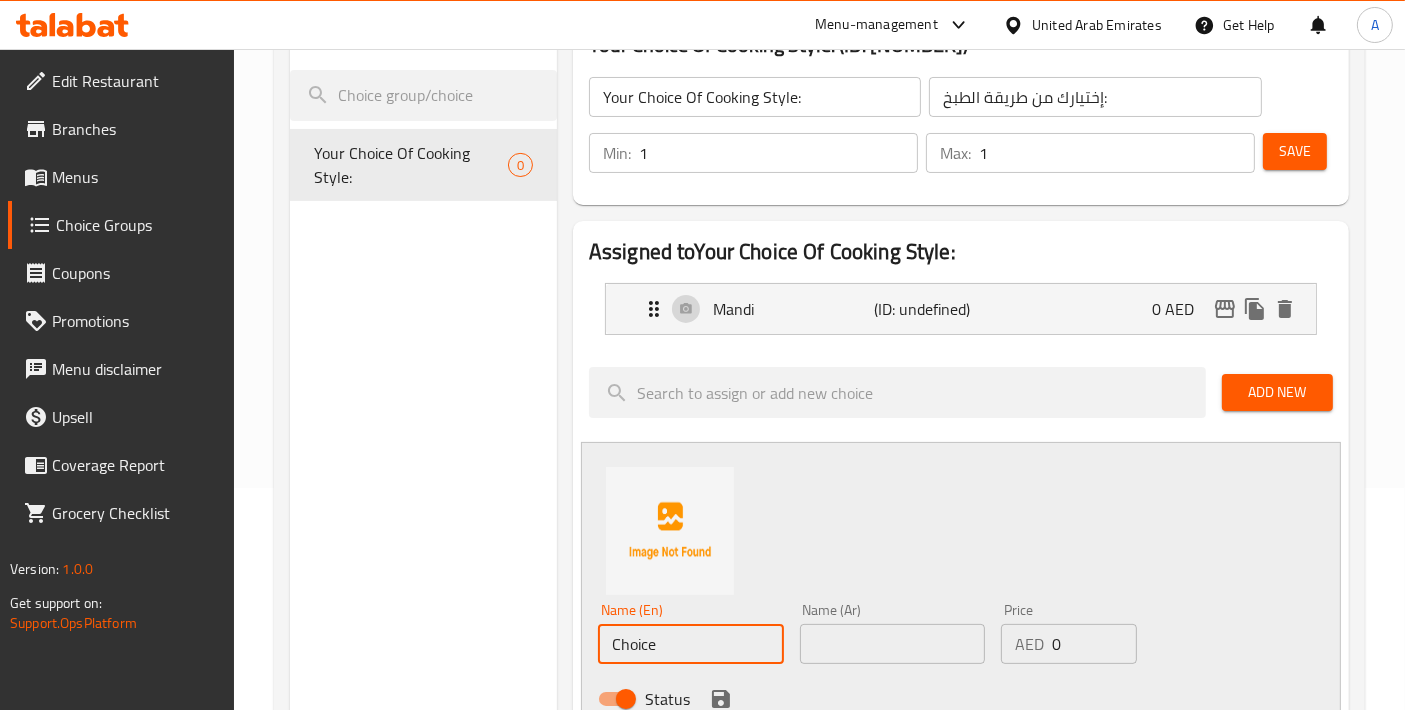 drag, startPoint x: 692, startPoint y: 641, endPoint x: 523, endPoint y: 630, distance: 169.3576 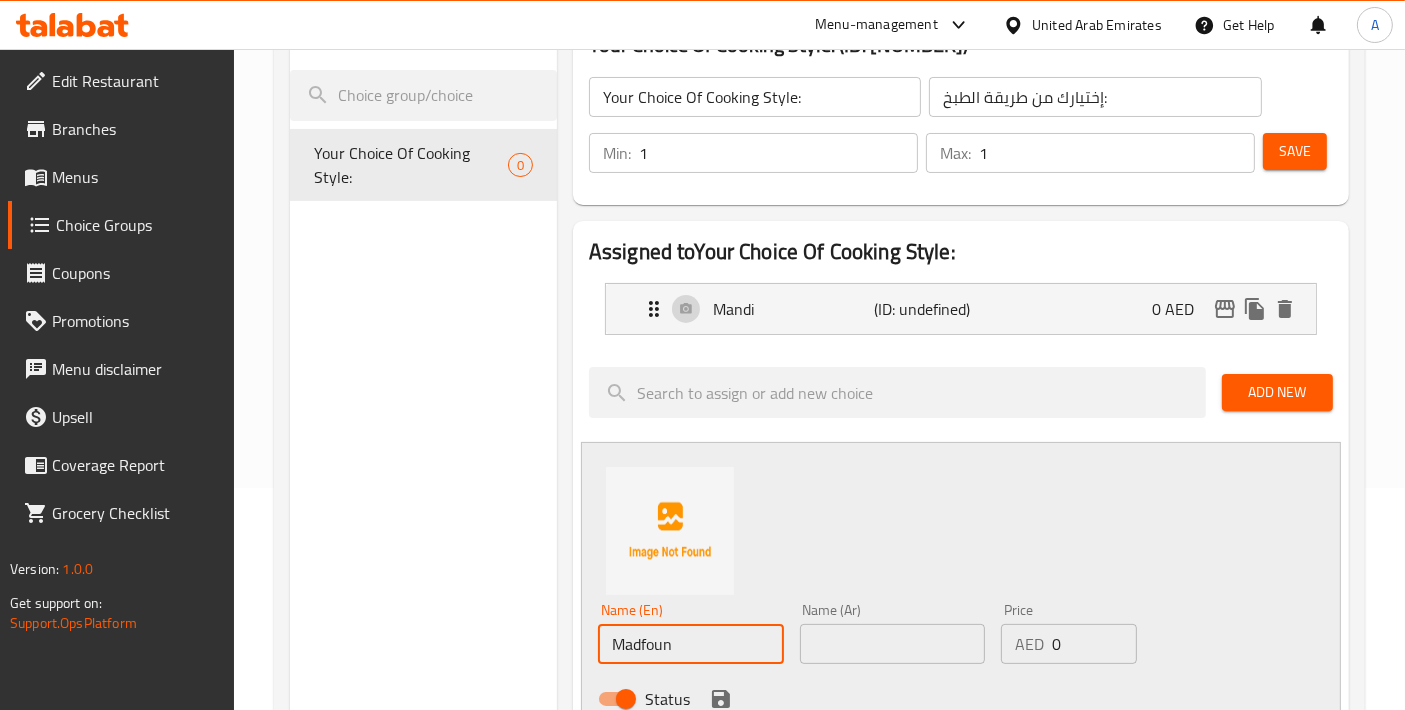 type on "Madfoun" 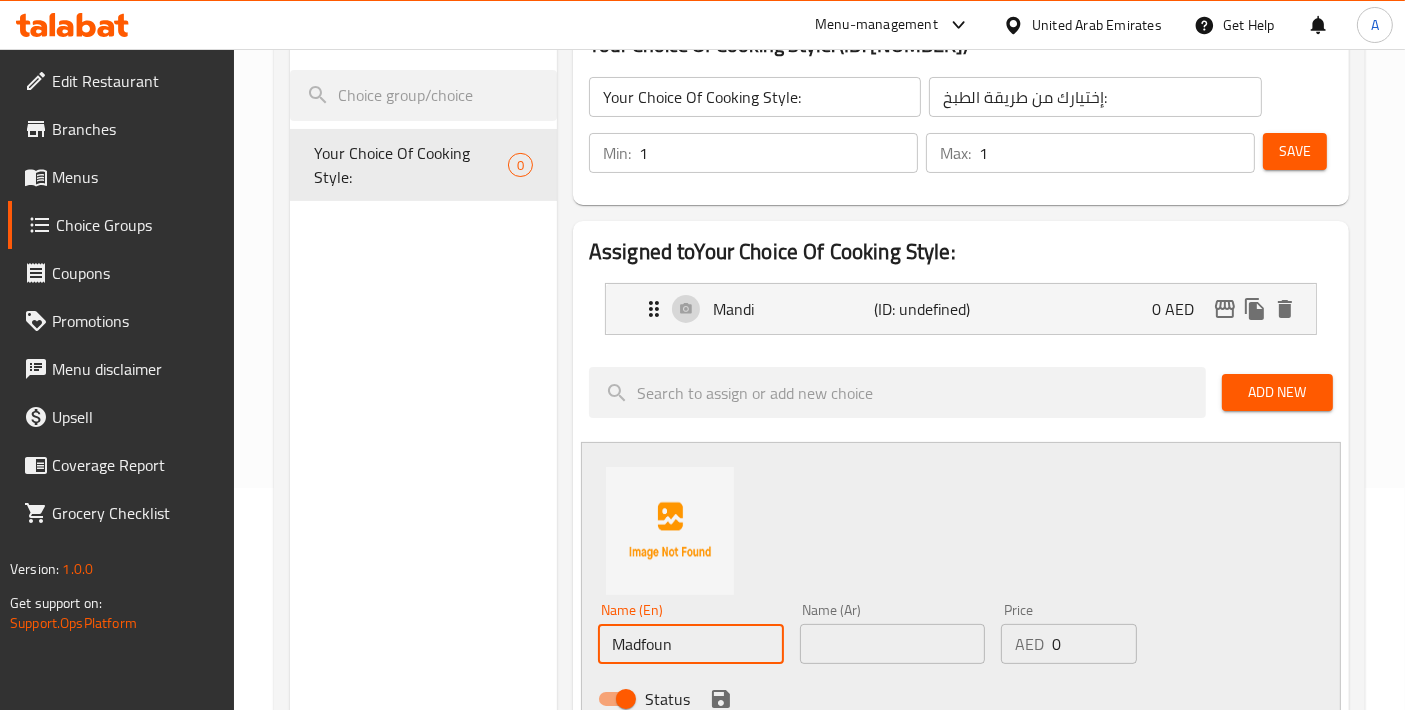 click at bounding box center (893, 644) 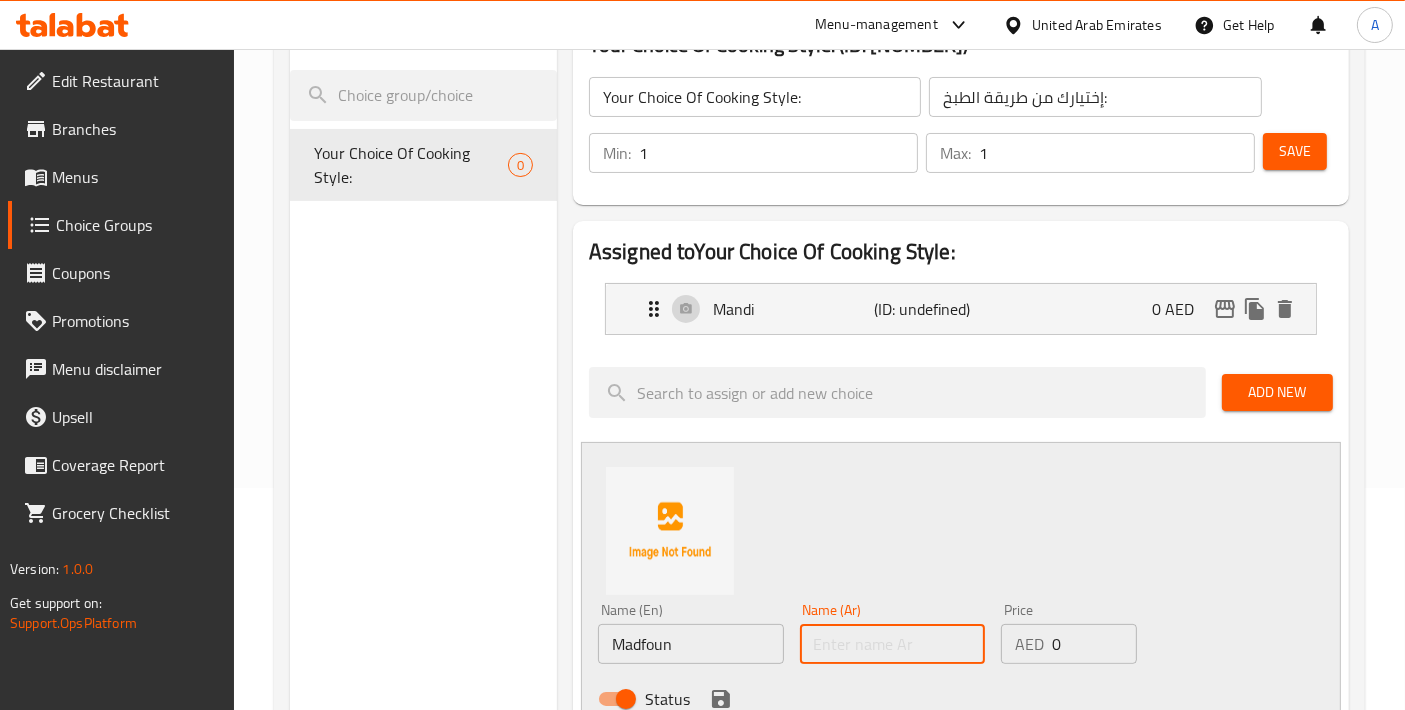 paste on "مدفون" 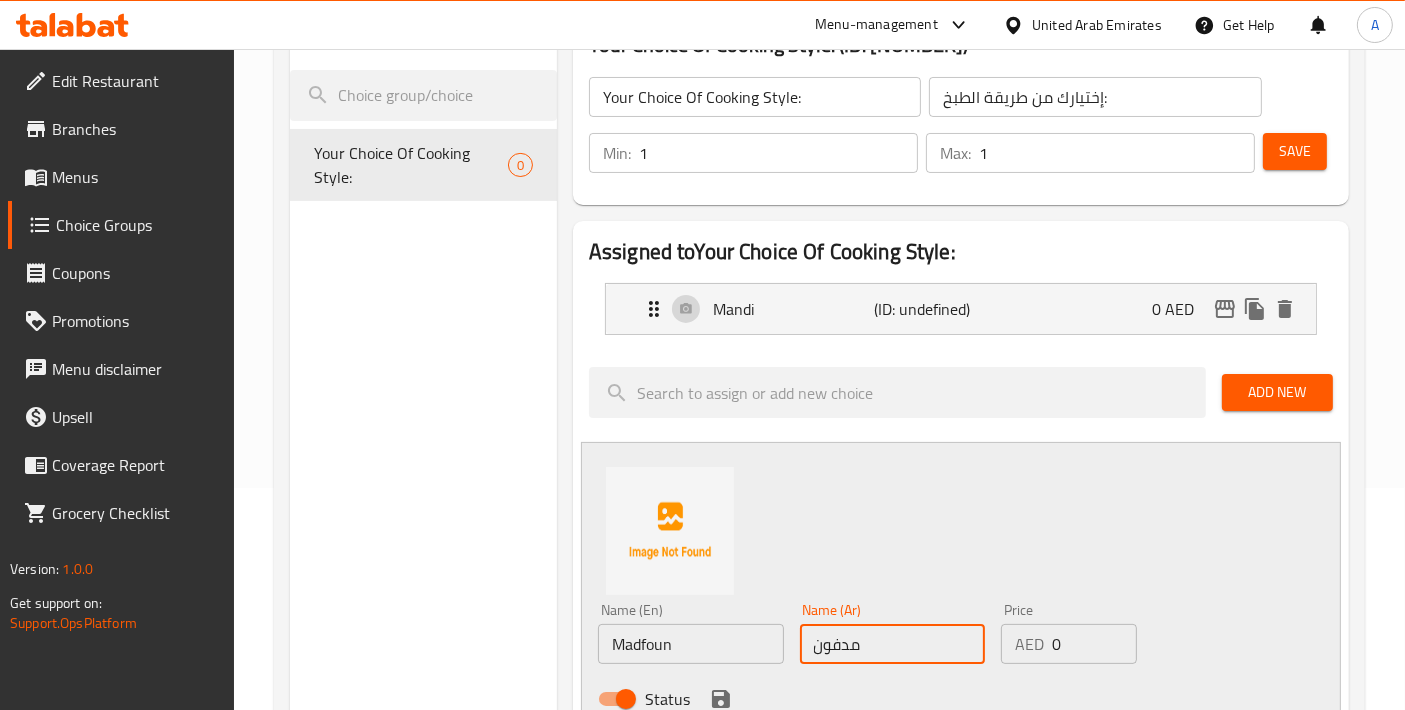 type on "مدفون" 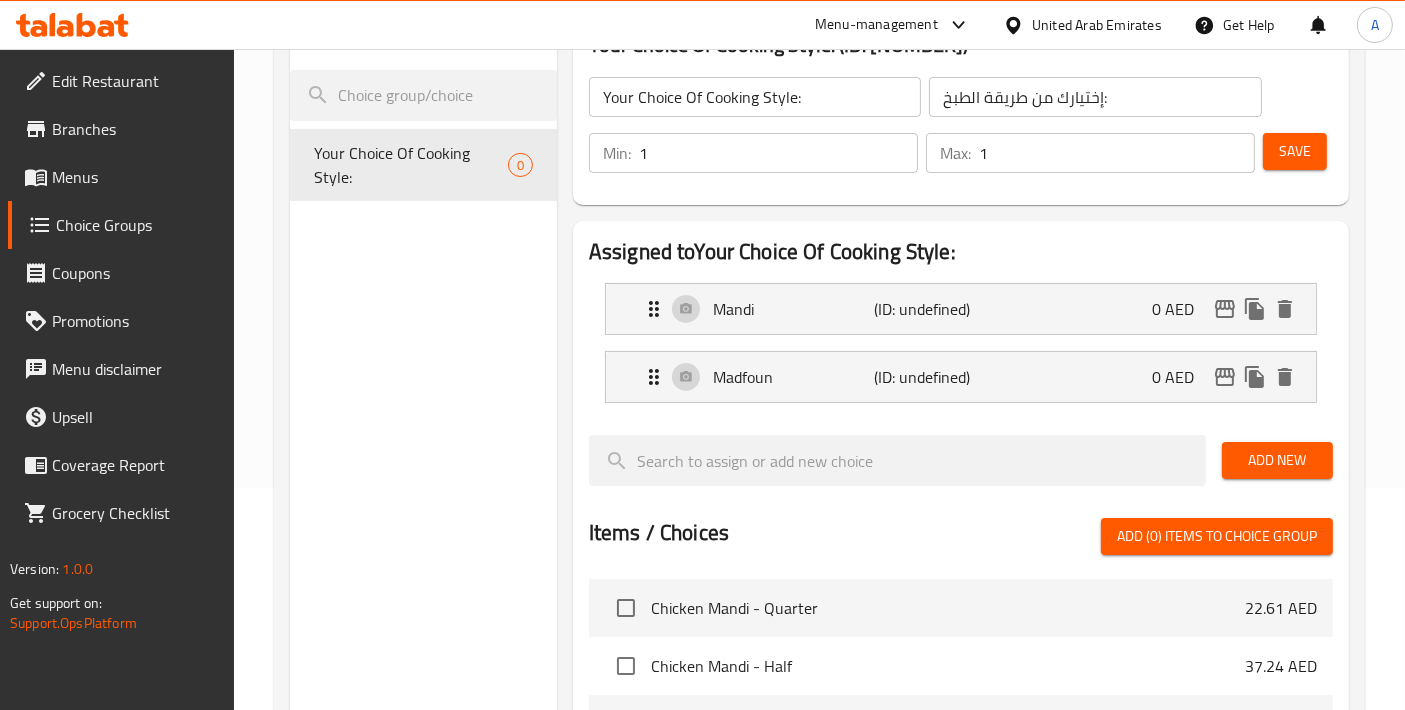 click on "Add New" at bounding box center [1277, 460] 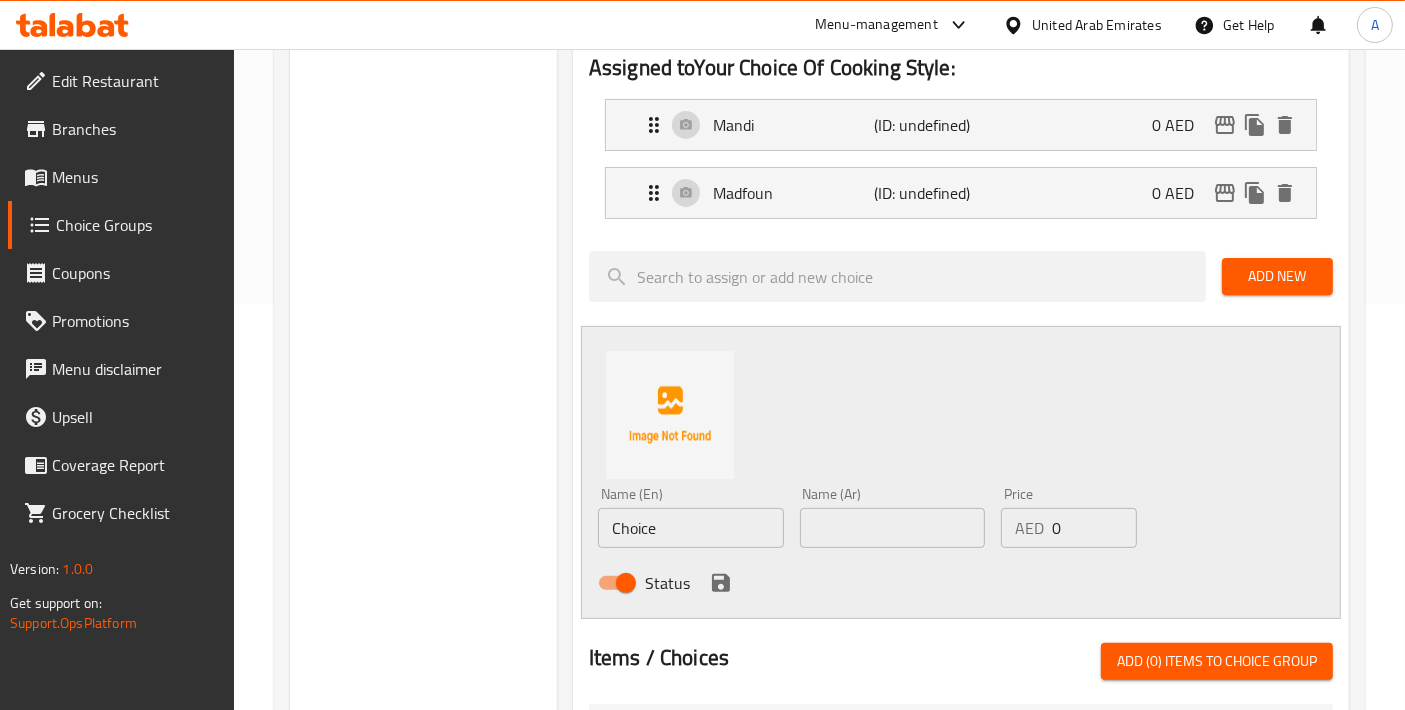 scroll, scrollTop: 444, scrollLeft: 0, axis: vertical 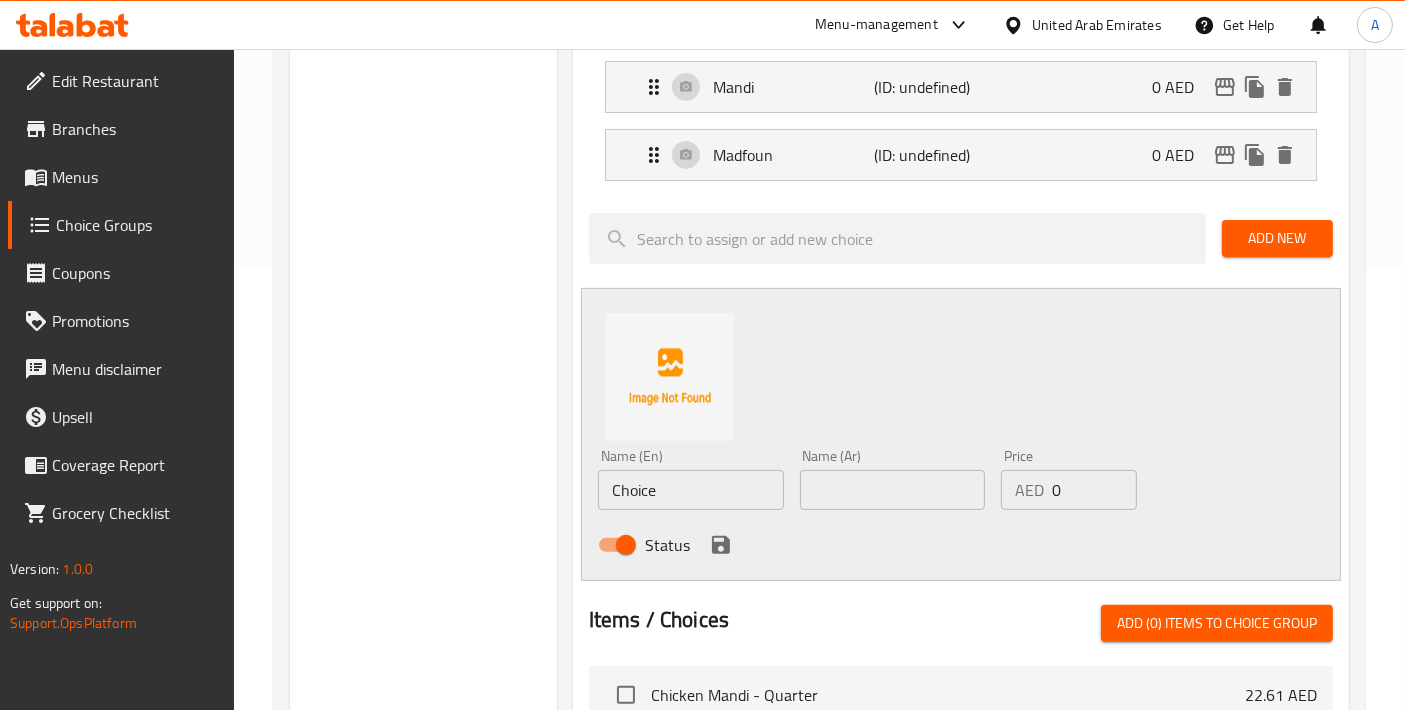 click on "Choice Groups Your Choice Of Cooking Style: 0 Your Choice Of Cooking Style: (ID: 982828) Your Choice Of Cooking Style: ​ إختيارك من طريقة الطبخ: ​ Min: 1 ​ Max: 1 ​ Save Assigned to  Your Choice Of Cooking Style: Mandi (ID: undefined) 0 AED Name (En) Mandi Name (En) Name (Ar) مندي Name (Ar) Price AED 0 Price Status Madfoun (ID: undefined) 0 AED Name (En) Madfoun Name (En) Name (Ar) مدفون Name (Ar) Price AED 0 Price Status Add New Name (En) Choice Name (En) Name (Ar) Name (Ar) Price AED 0 Price Status Items / Choices Add (0) items to choice group Chicken Mandi - Quarter 22.61 AED Chicken Mandi - Half 37.24 AED Chicken Madhbi 23.94 AED Chicken Madfoon 43.89 AED Chicken Madghout 43.89 AED Chicken Zurbiyan 42.56 AED Chicken Moqalqal 42.56 AED Chicken Kabsa 42.56 AED Camel Madfoon 79.8 AED Beef Ribs 99.75 AED Beef Haneeth Madfoon 53.2 AED Veg Madfoon 43.89 AED Combo 1 - 8 Person 311.22 AED Combo 2 - 8 Person 343.14 AED Combo 3 - 6 Person 164.92 AED Combo 4 - 7 Person 242.06 AED" at bounding box center [823, 515] 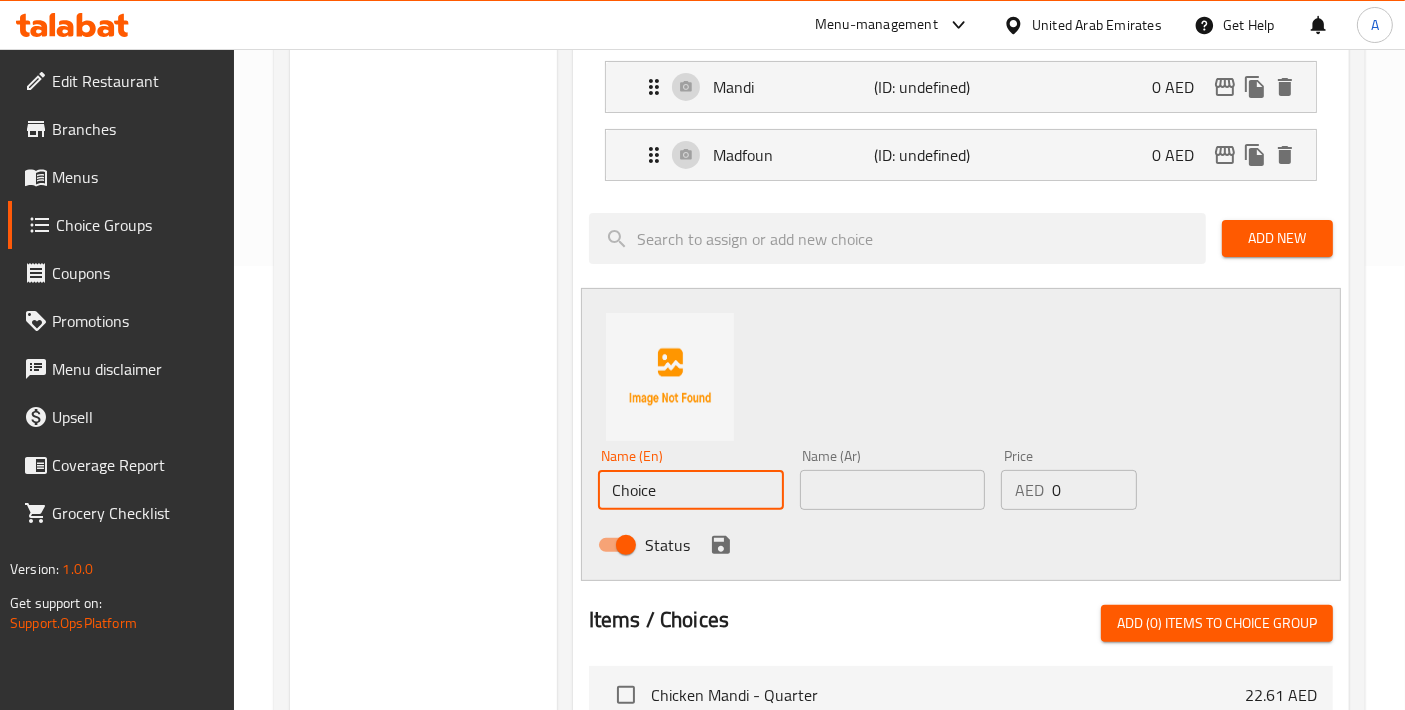 paste on "Haneeth" 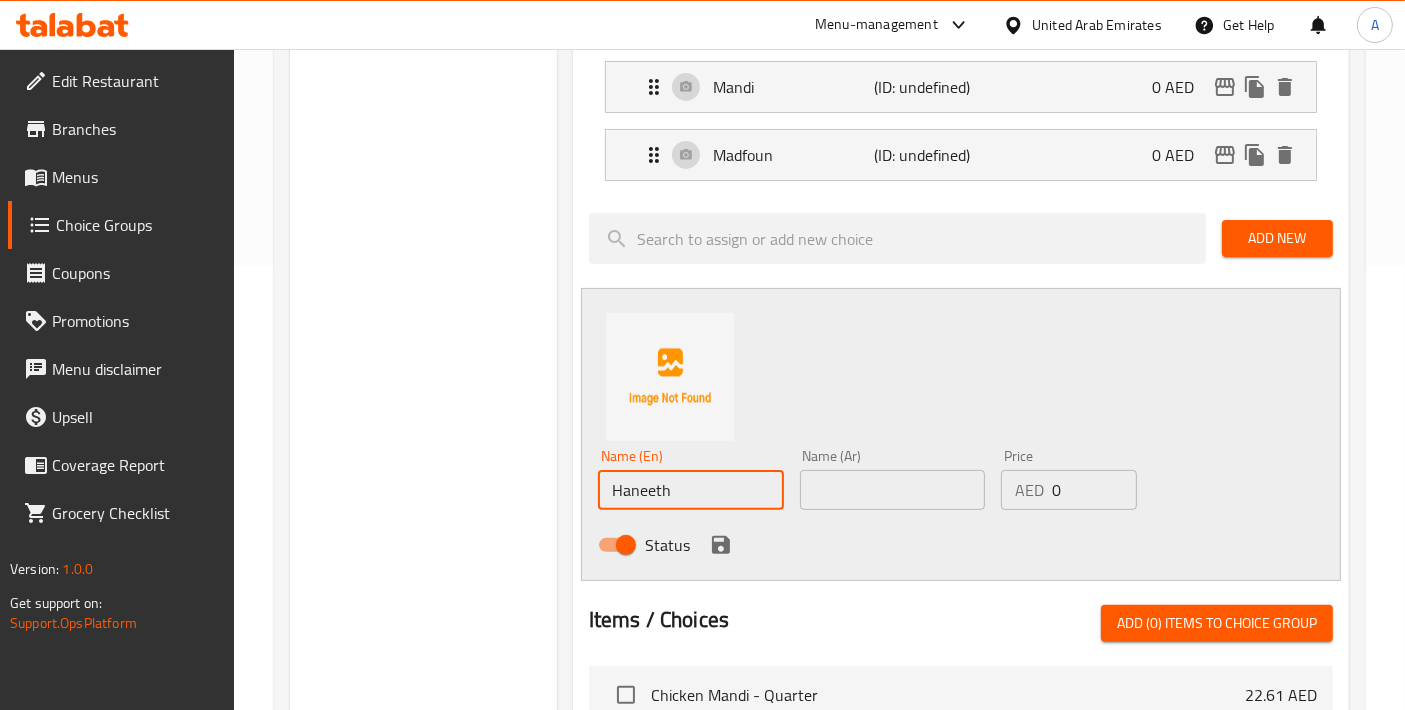 type on "Haneeth" 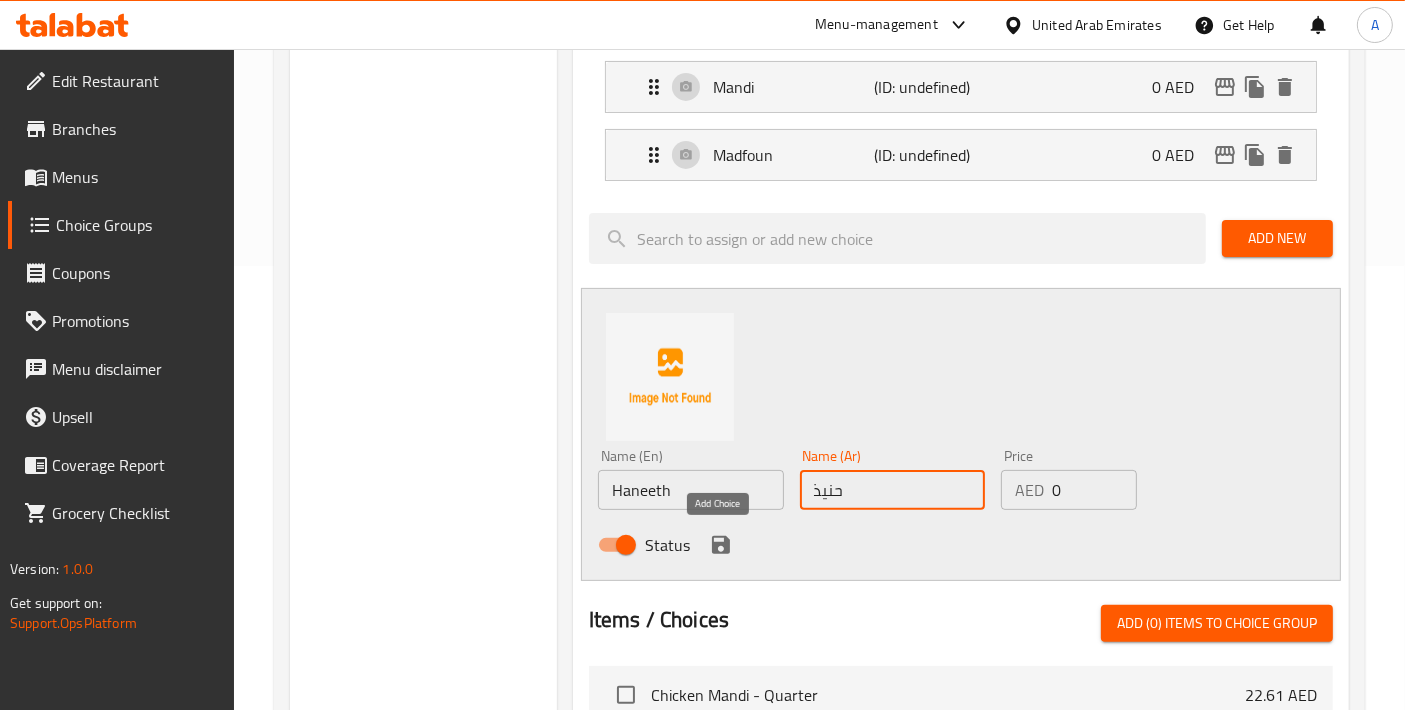 type on "حنيذ" 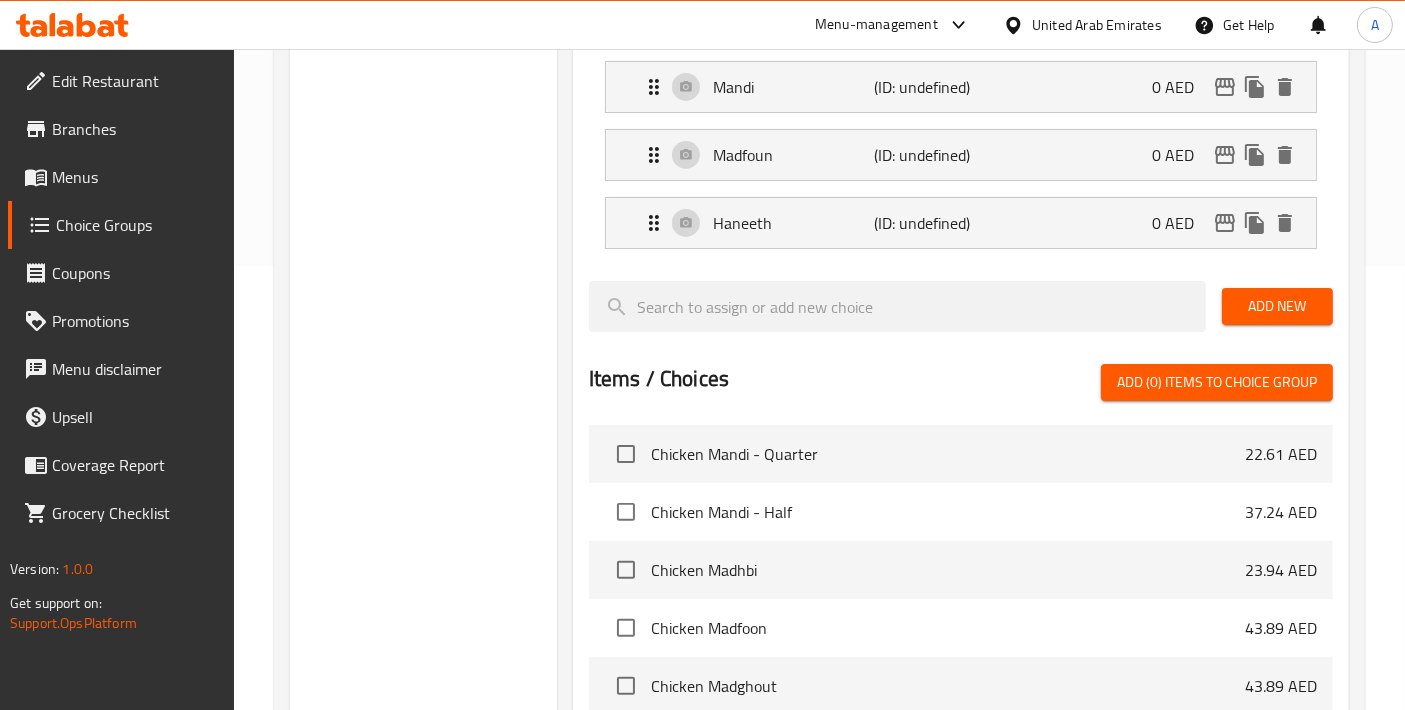 click on "Add New" at bounding box center (1277, 306) 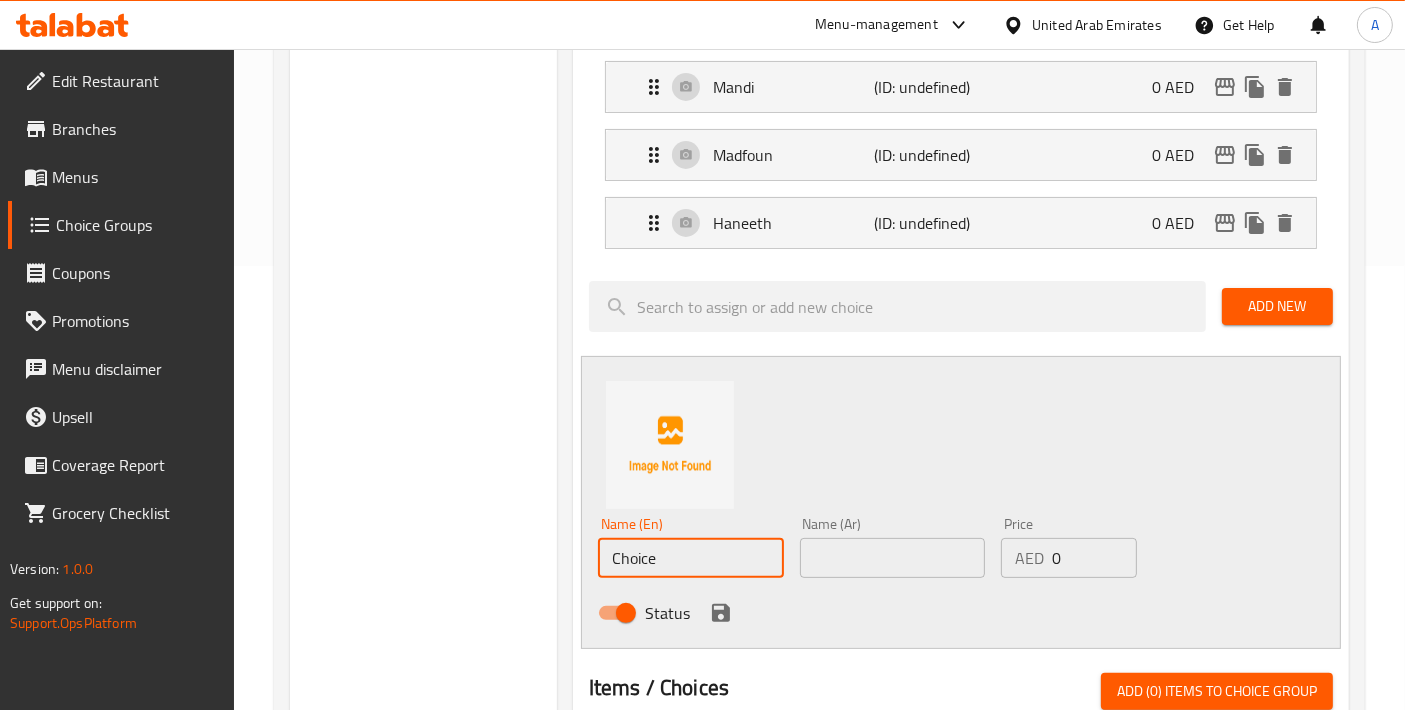 drag, startPoint x: 688, startPoint y: 559, endPoint x: 502, endPoint y: 540, distance: 186.96791 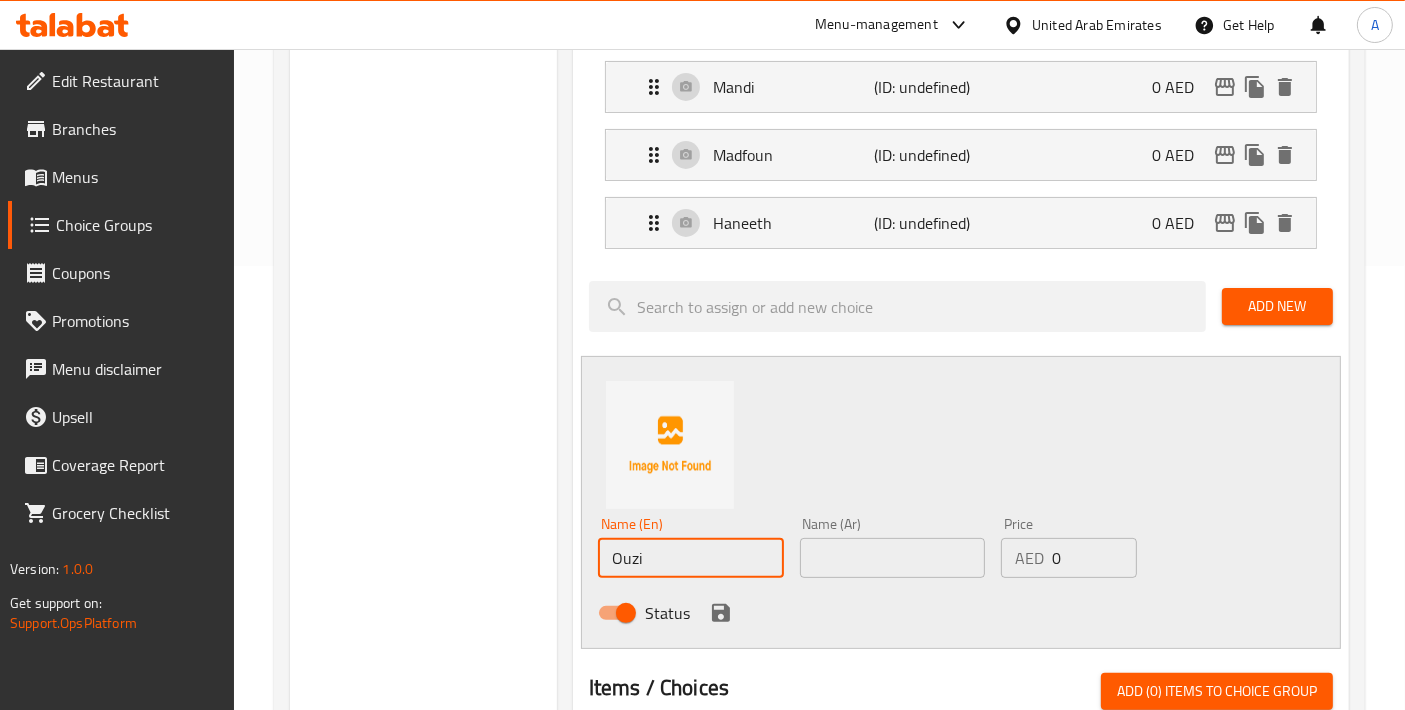 type on "Ouzi" 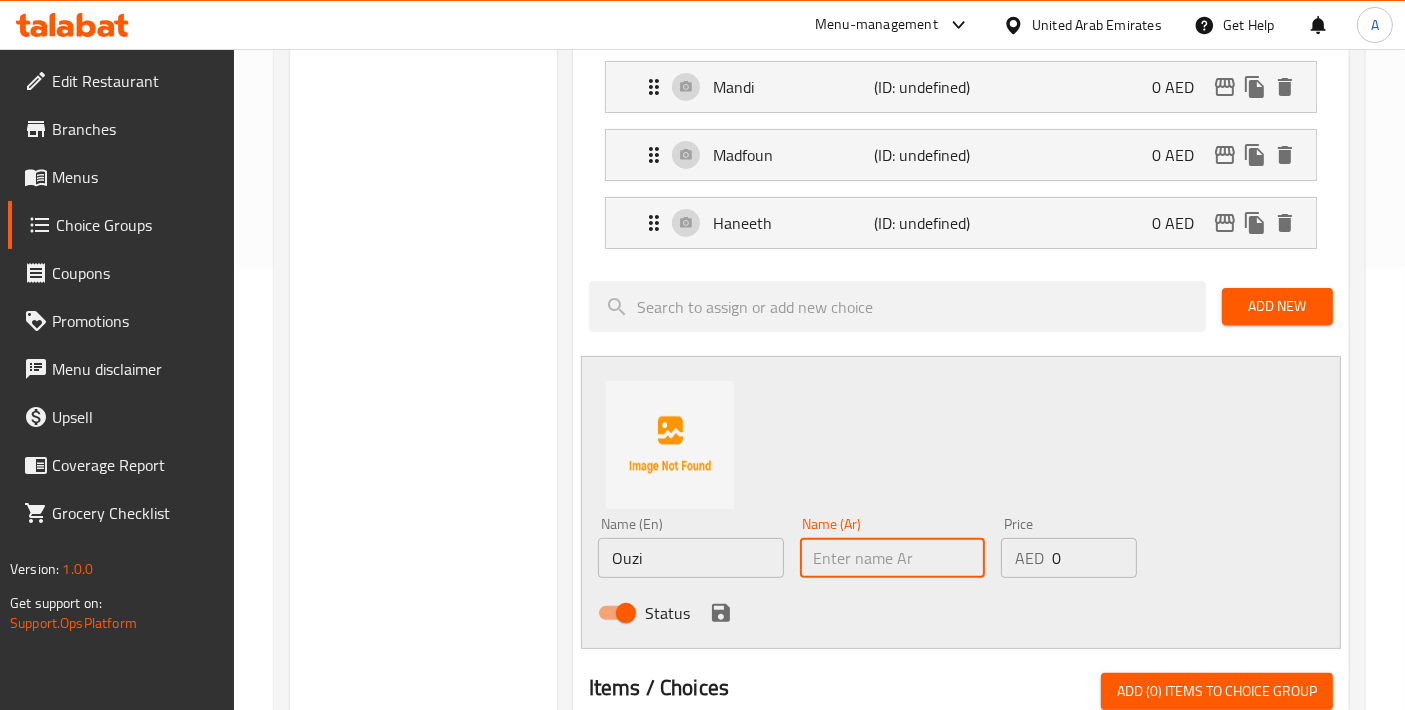 drag, startPoint x: 894, startPoint y: 545, endPoint x: 877, endPoint y: 555, distance: 19.723083 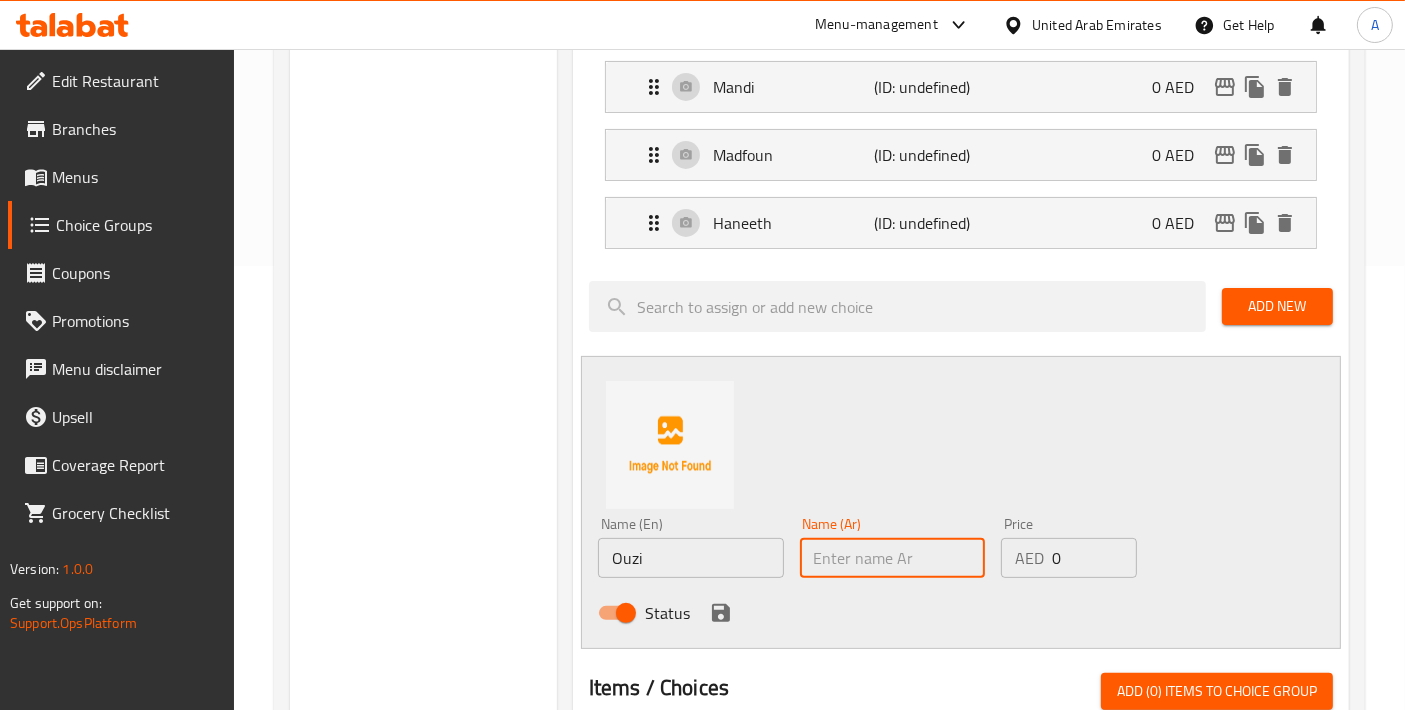 click at bounding box center [893, 558] 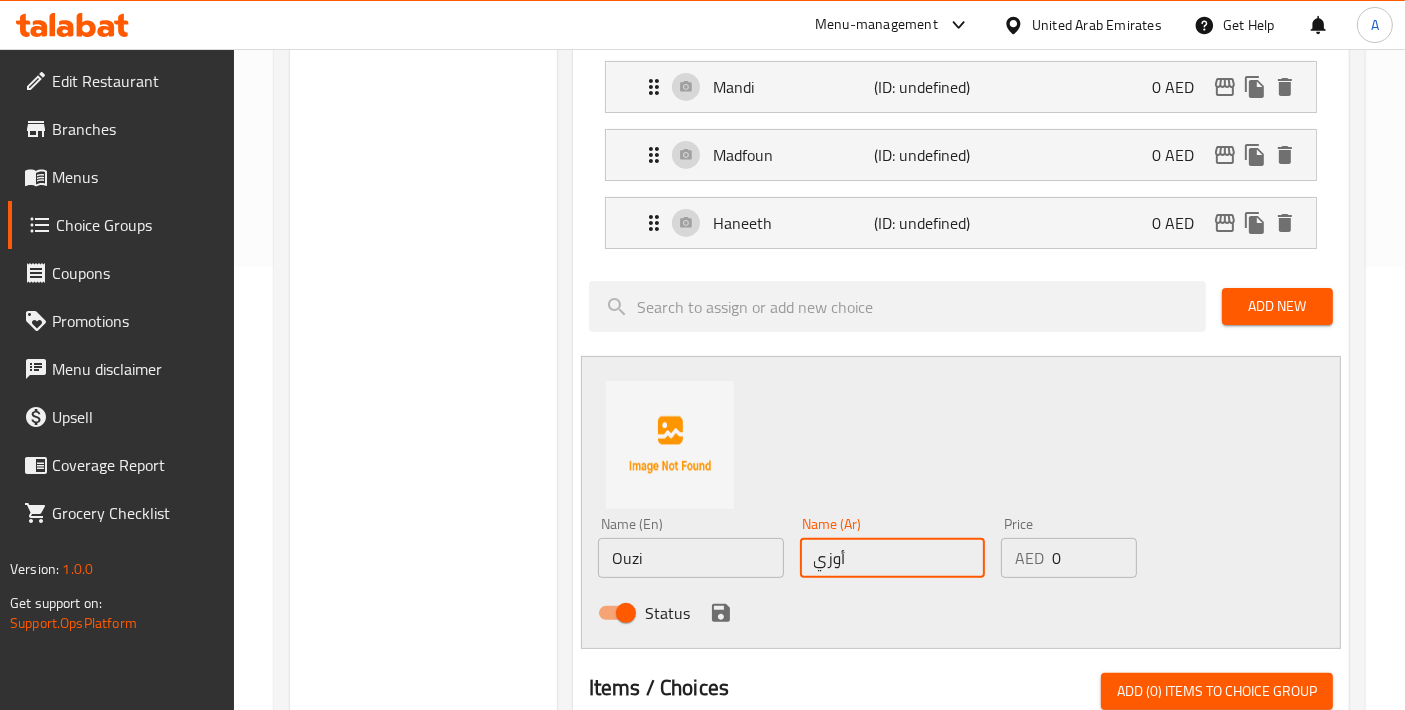 type on "أوزي" 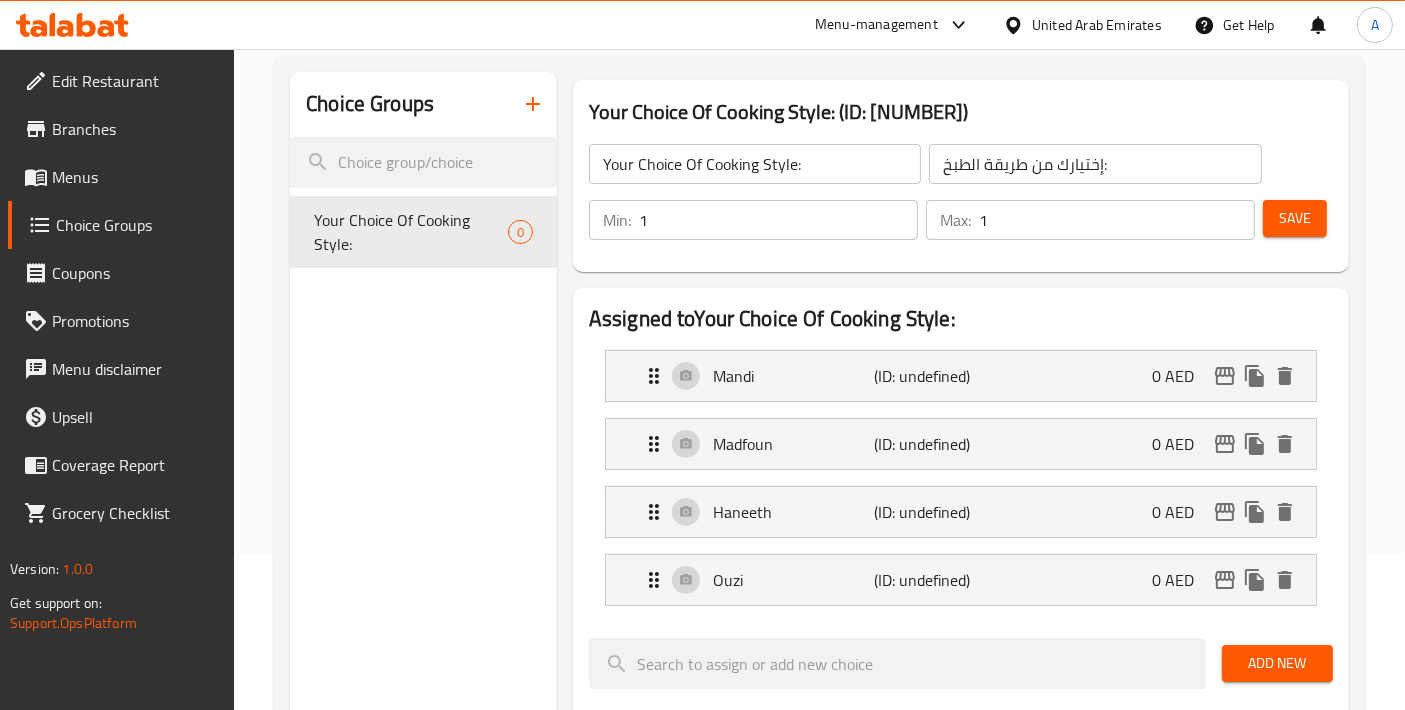scroll, scrollTop: 0, scrollLeft: 0, axis: both 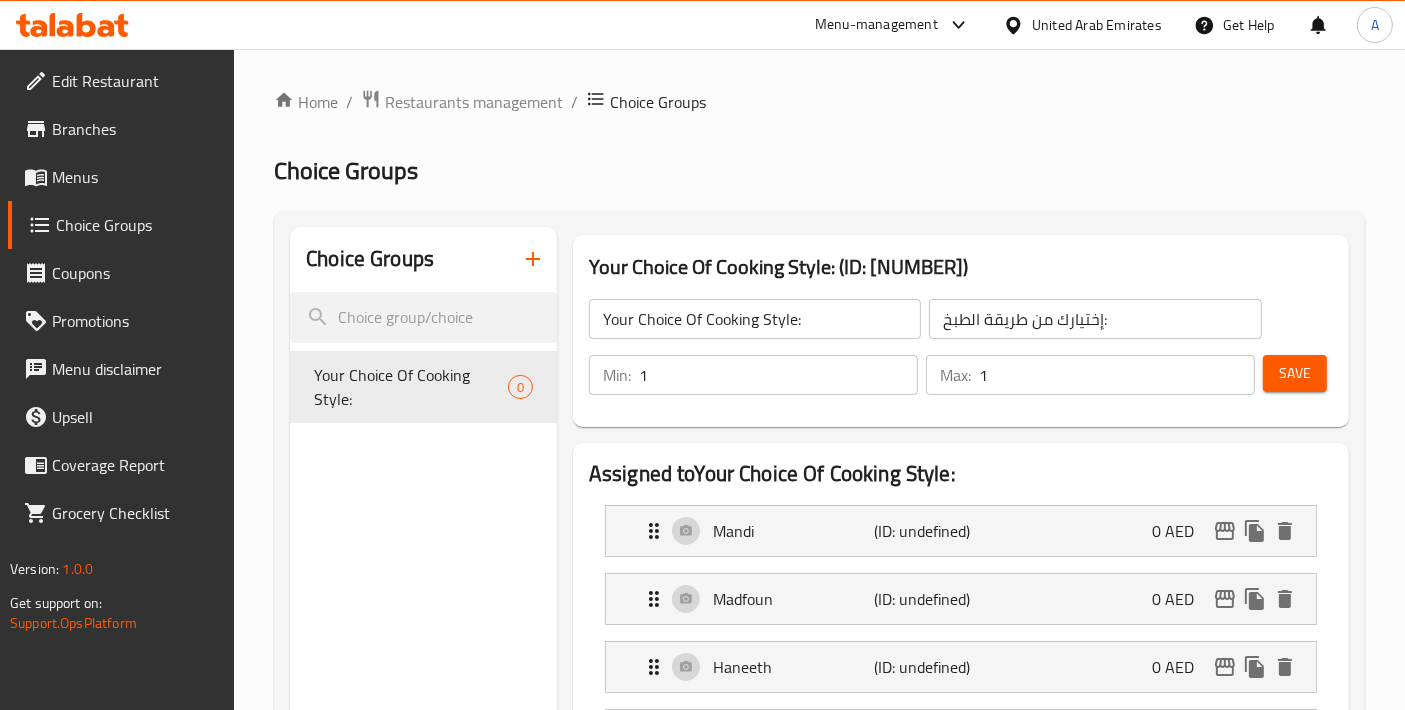 click on "Save" at bounding box center (1295, 373) 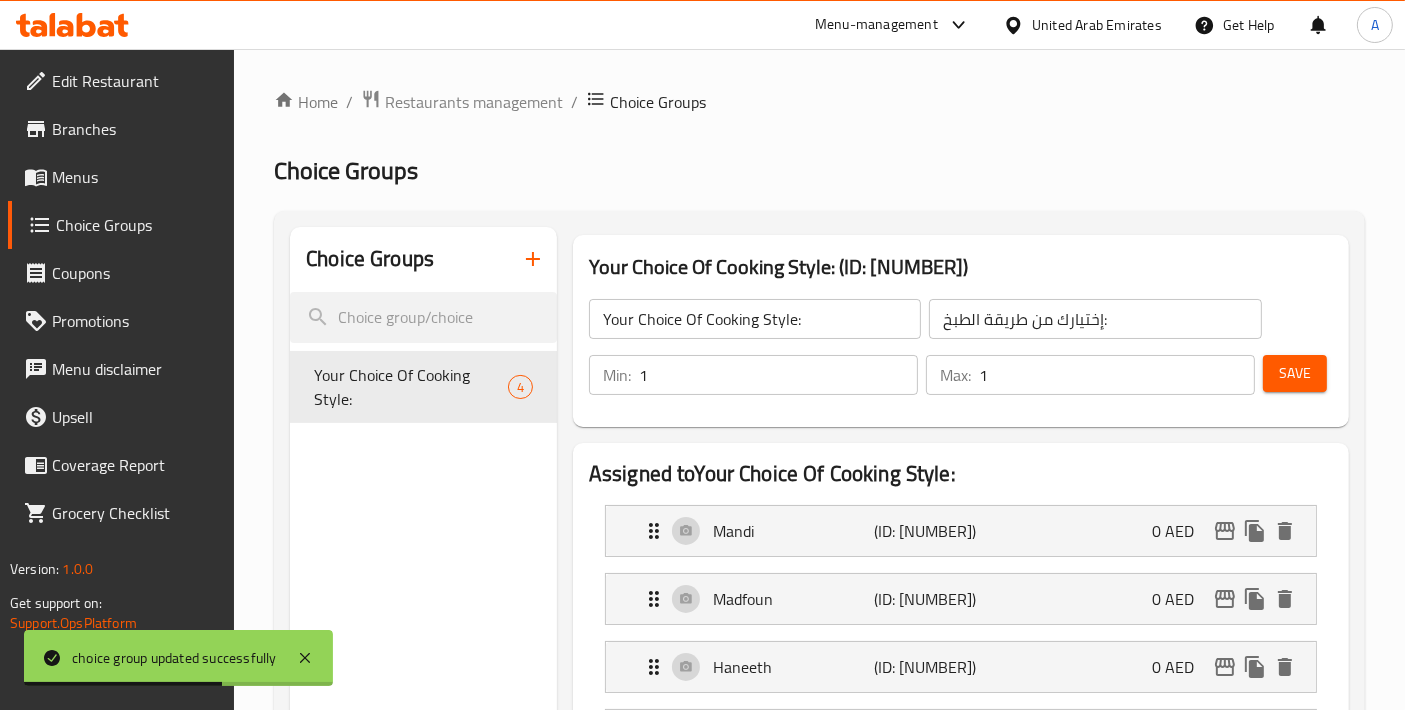 click 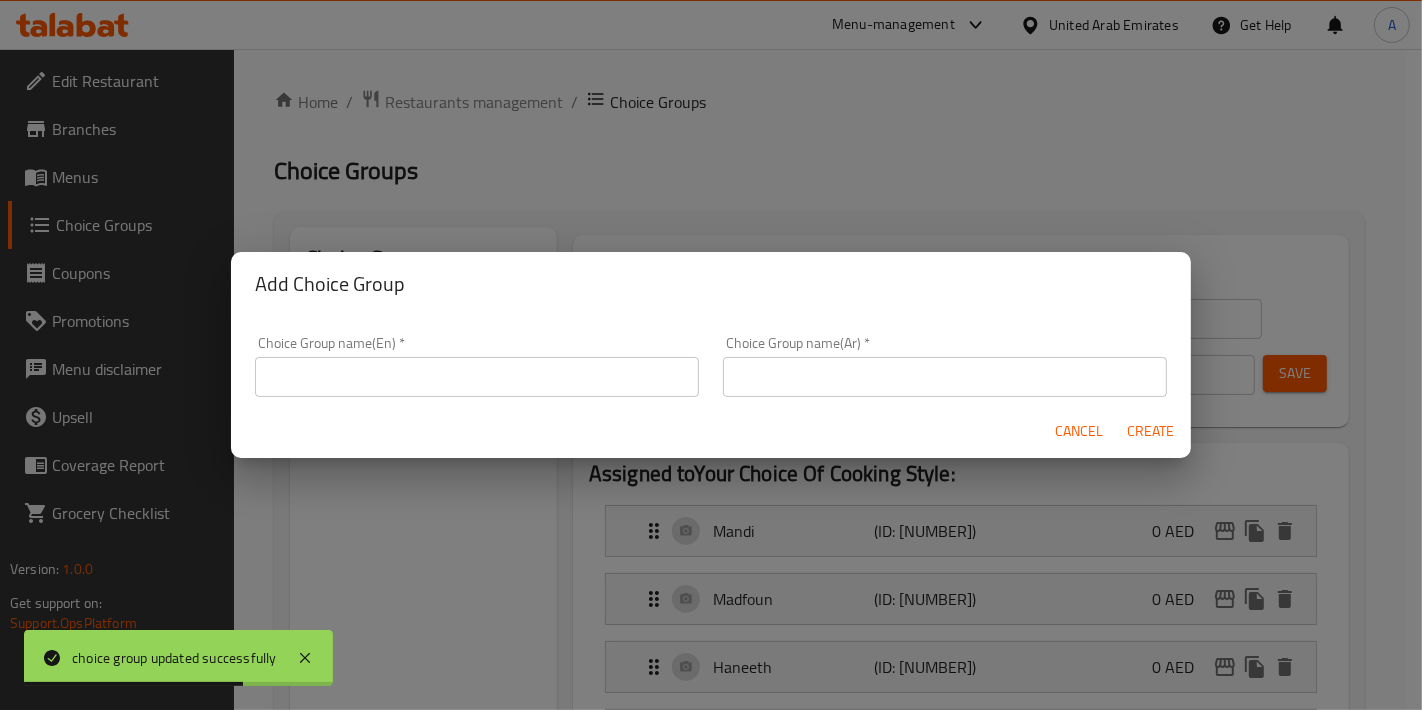 click at bounding box center [477, 377] 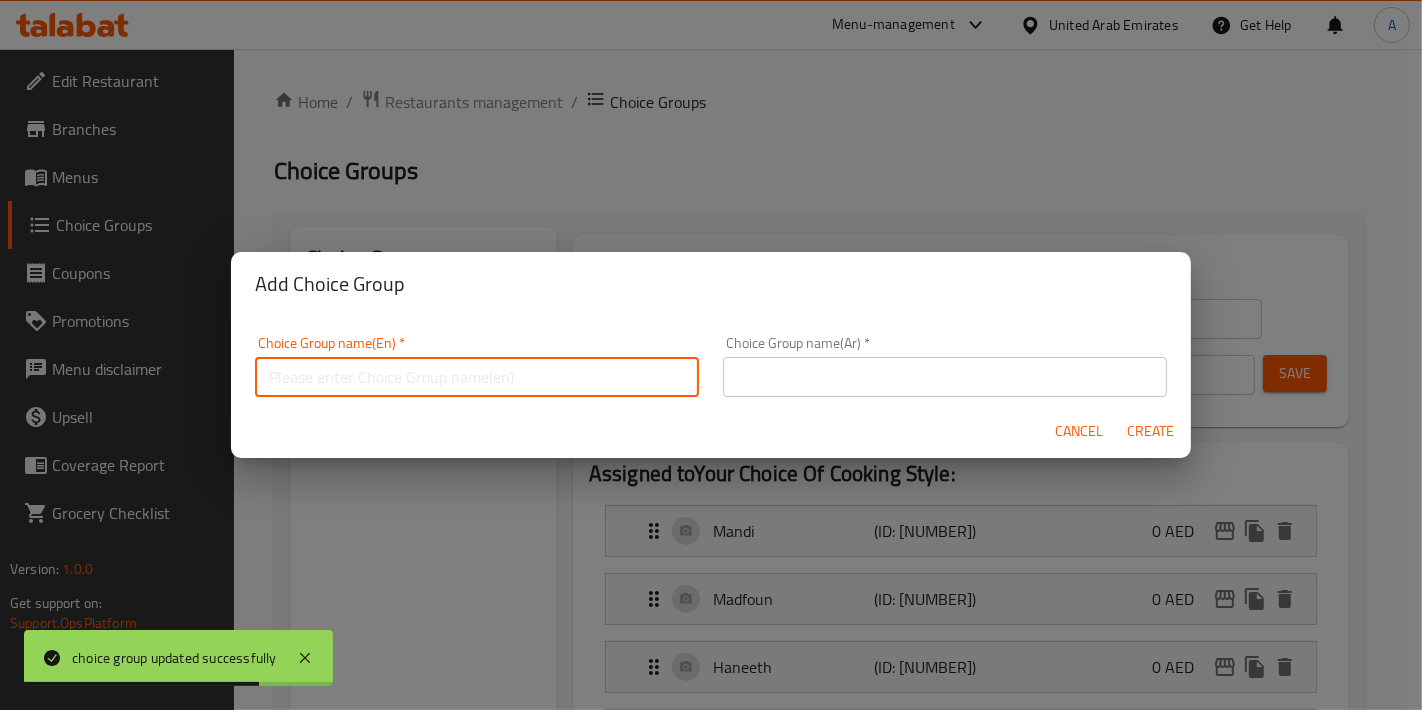 type on "Your Choice Of:" 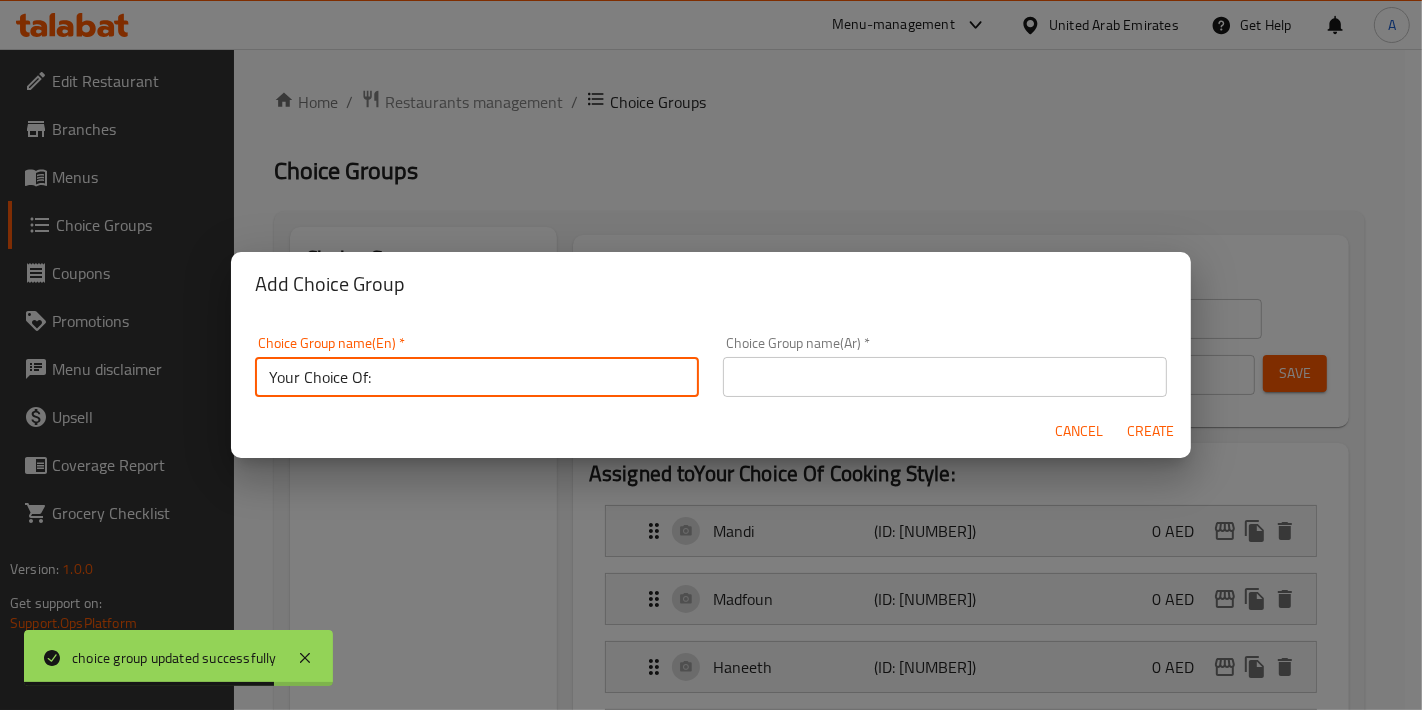 click at bounding box center [945, 377] 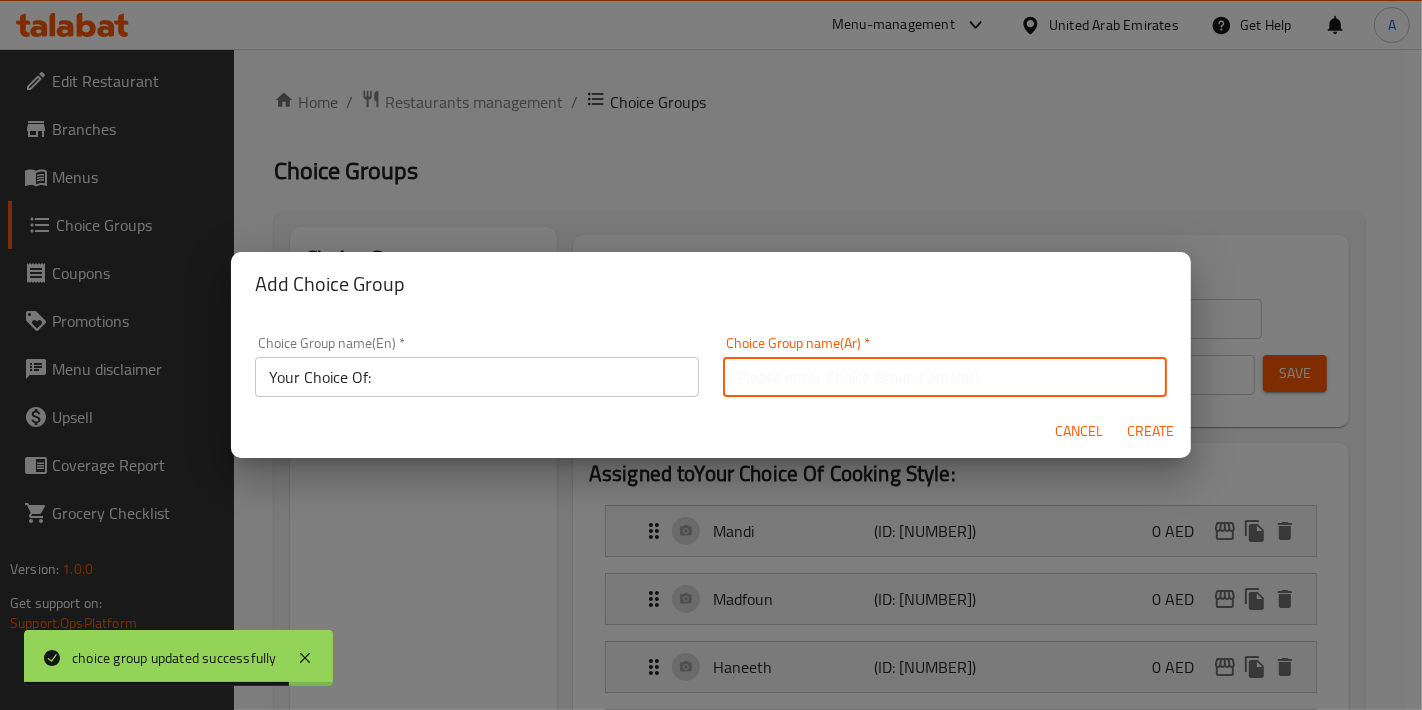 type on "إختيارك من:" 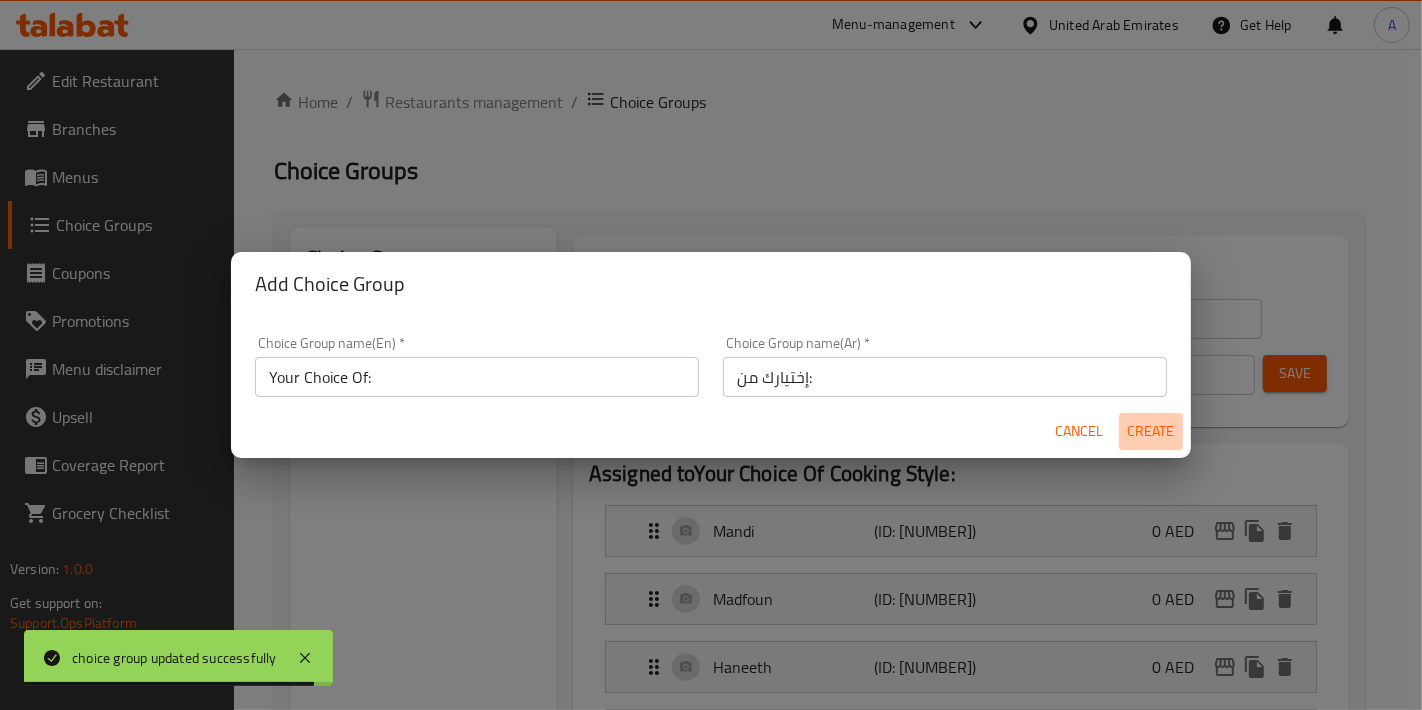click on "Create" at bounding box center [1151, 431] 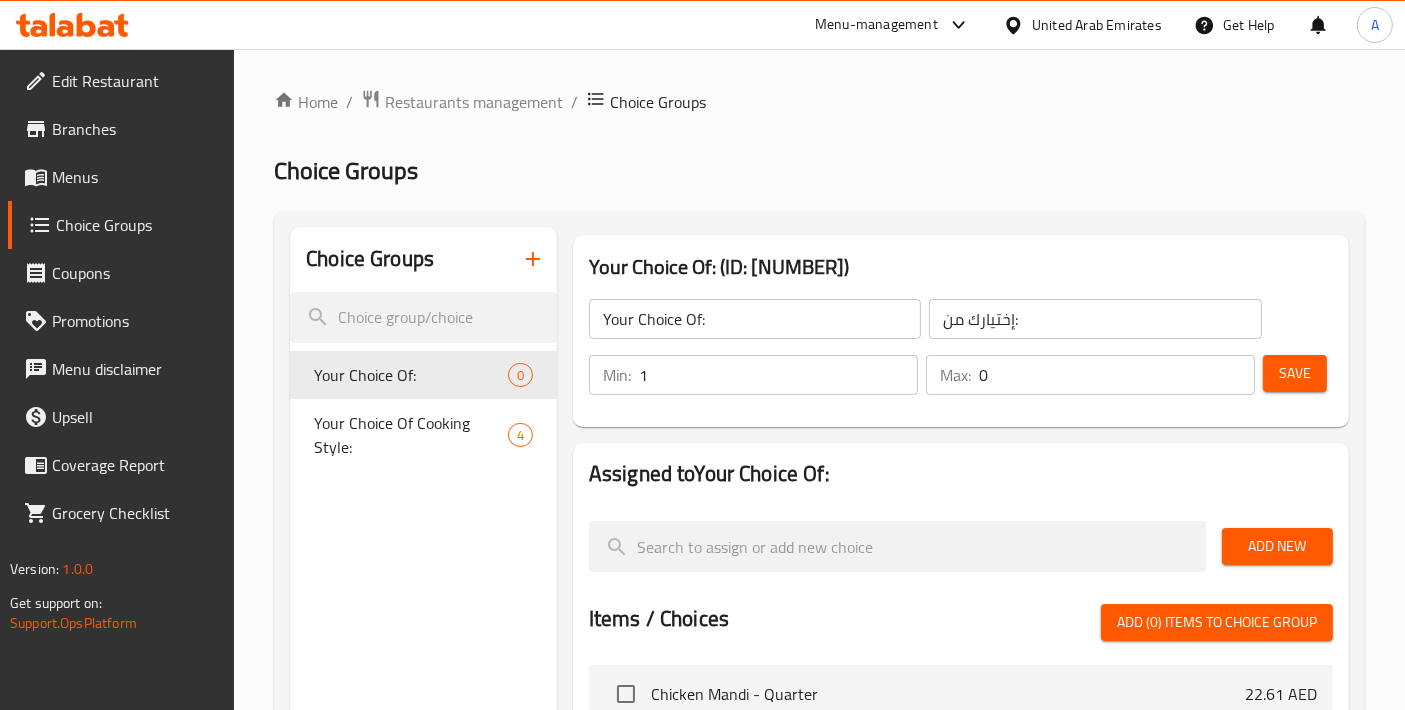 type on "1" 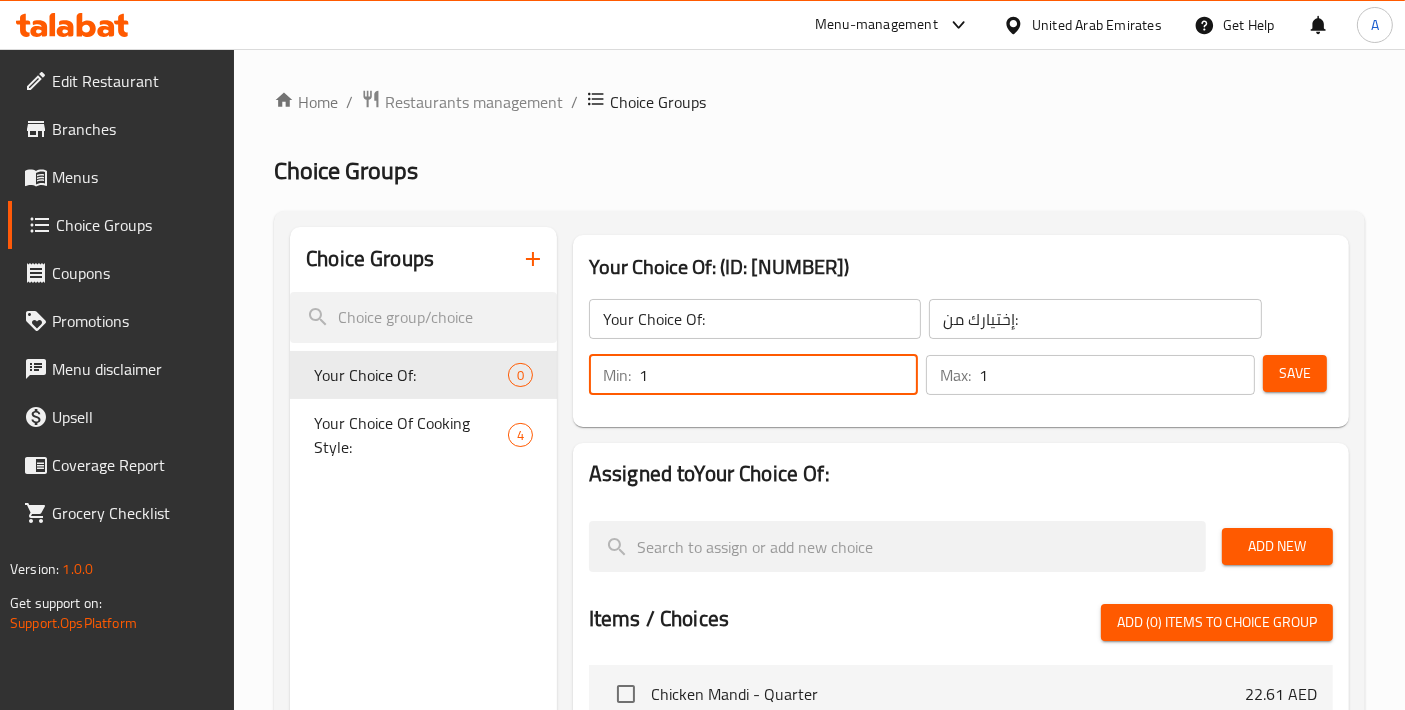 type on "1" 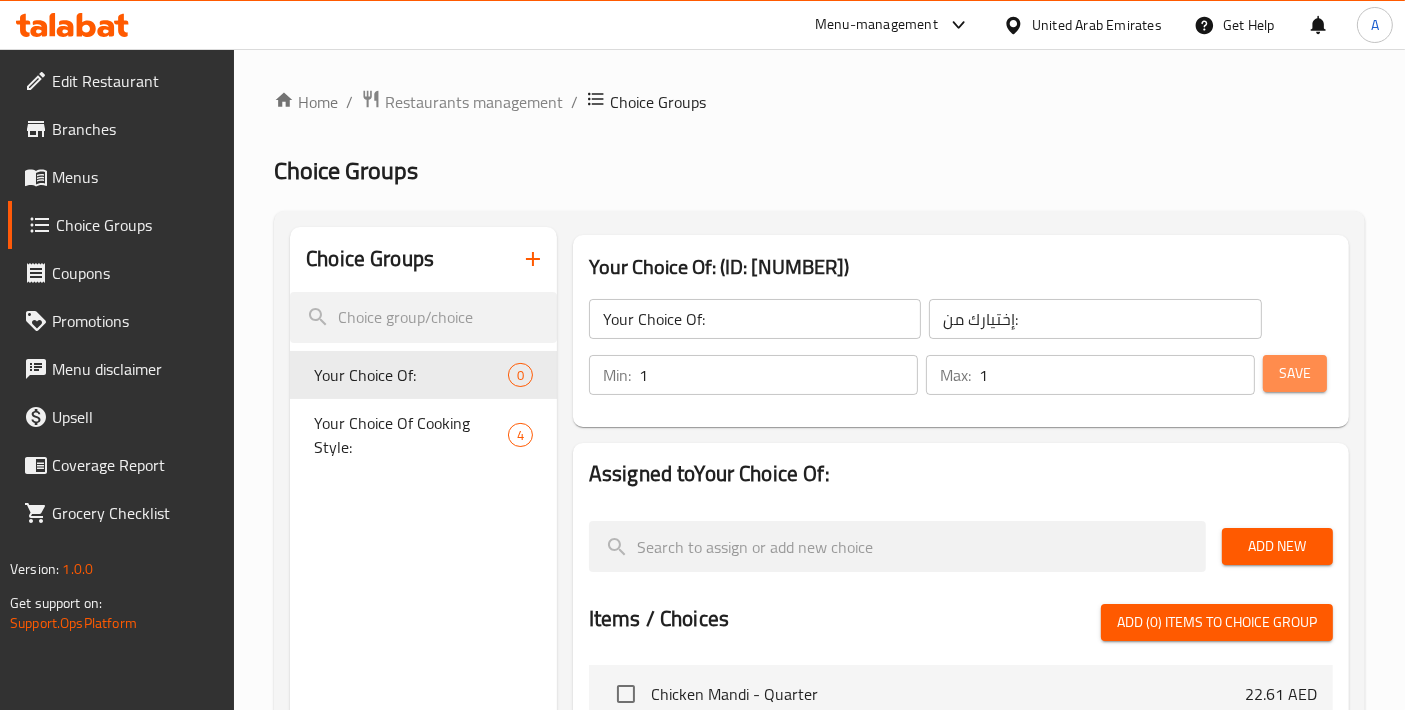 click on "Save" at bounding box center (1295, 373) 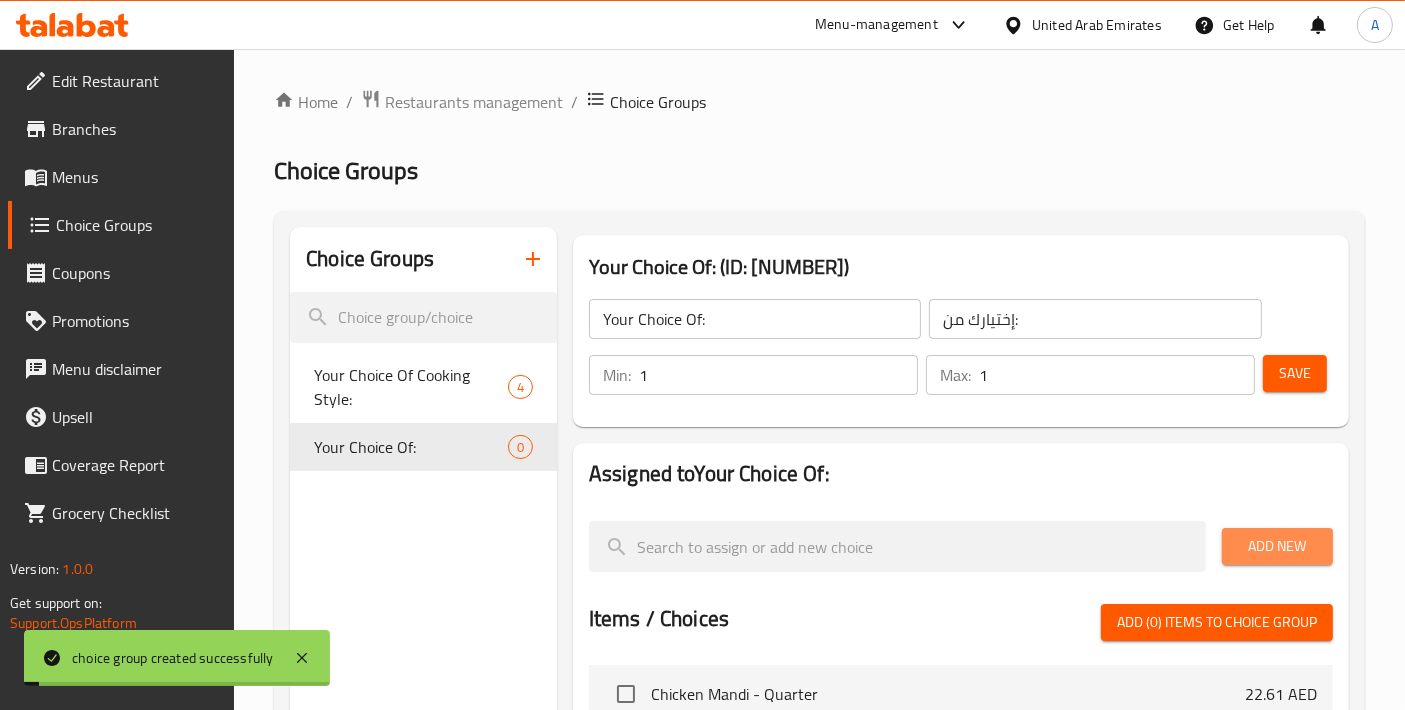 click on "Add New" at bounding box center (1277, 546) 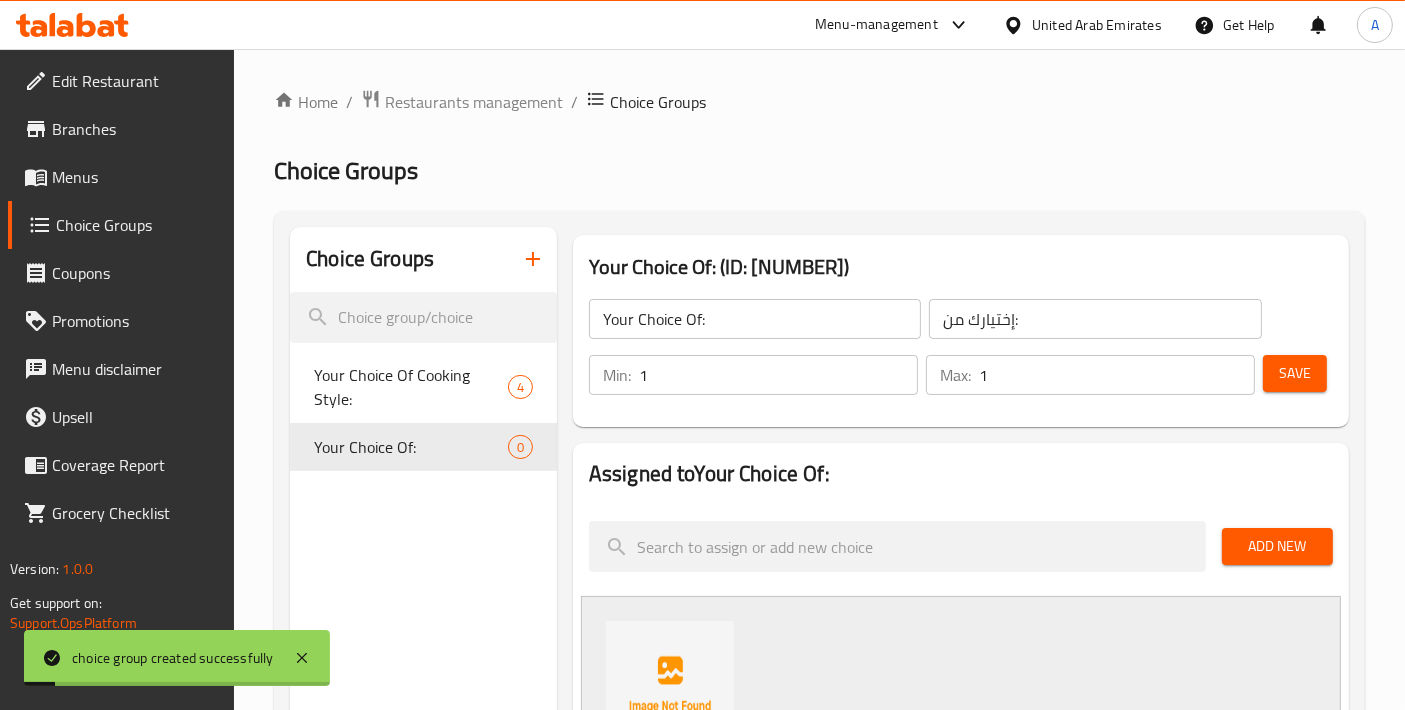 scroll, scrollTop: 222, scrollLeft: 0, axis: vertical 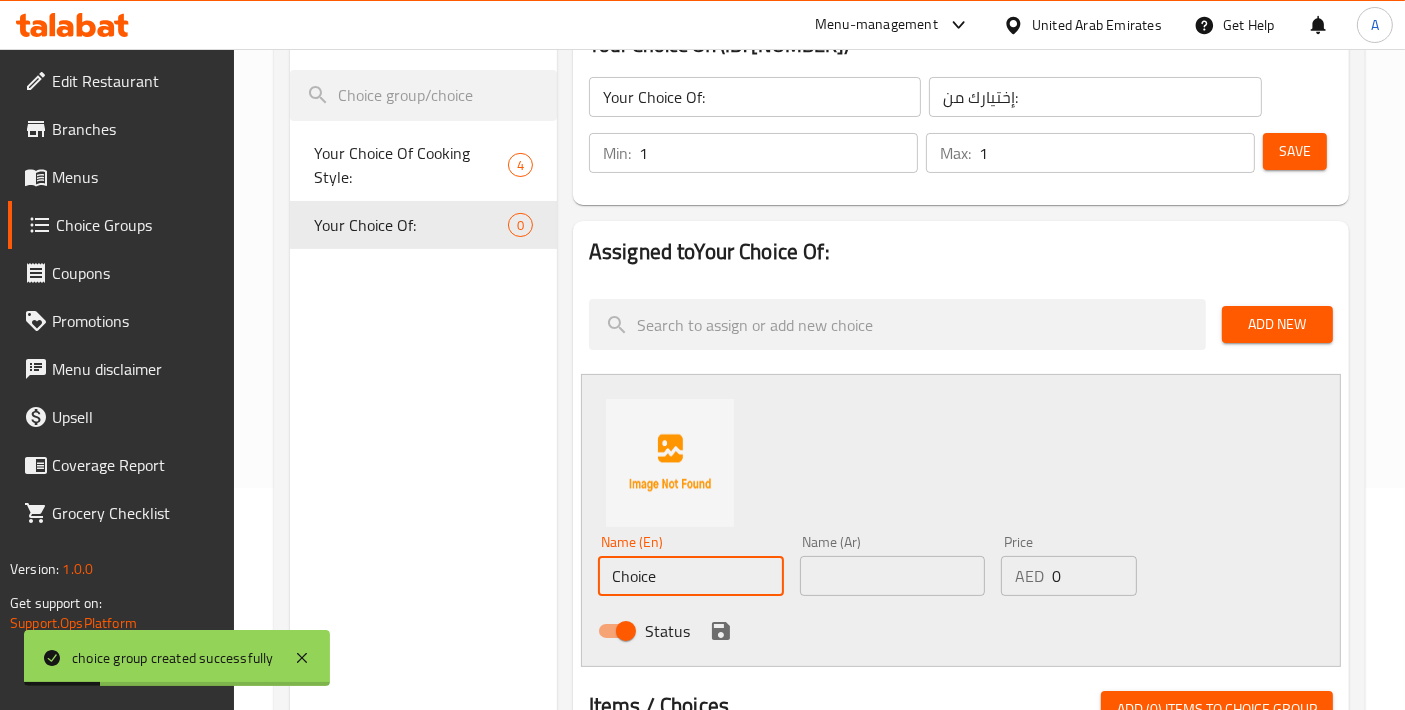 drag, startPoint x: 628, startPoint y: 571, endPoint x: 497, endPoint y: 571, distance: 131 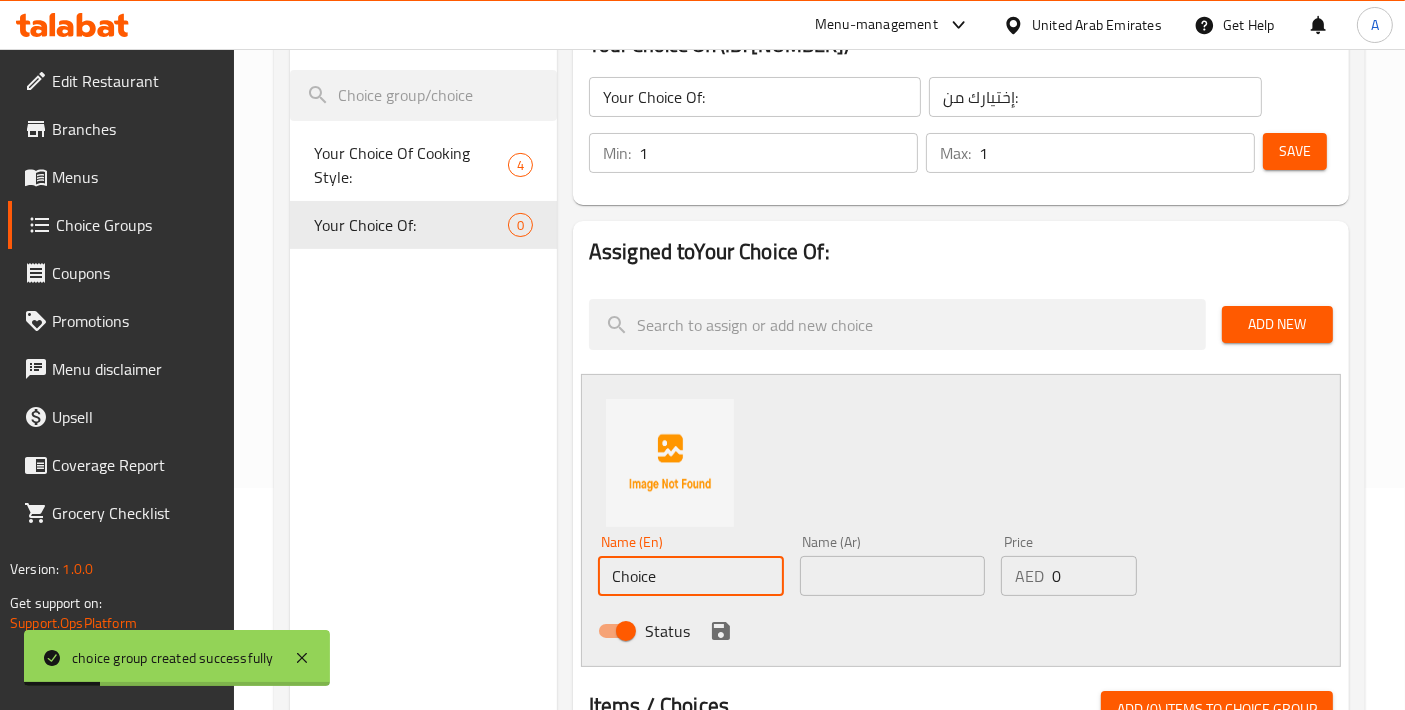 click on "Choice Groups Your Choice Of Cooking Style: 4 Your Choice Of: 0 Your Choice Of: (ID: 982829) Your Choice Of: ​ إختيارك من: ​ Min: 1 ​ Max: 1 ​ Save Assigned to  Your Choice Of: Add New Name (En) Choice Name (En) Name (Ar) Name (Ar) Price AED 0 Price Status Items / Choices Add (0) items to choice group Chicken Mandi - Quarter 22.61 AED Chicken Mandi - Half 37.24 AED Chicken Madhbi 23.94 AED Chicken Madfoon 43.89 AED Chicken Madghout 43.89 AED Chicken Zurbiyan 42.56 AED Chicken Moqalqal 42.56 AED Chicken Kabsa 42.56 AED Camel Madfoon 79.8 AED Beef Ribs 99.75 AED Beef Haneeth Madfoon 53.2 AED Veg Madfoon 43.89 AED Combo 1 - 8 Person 311.22 AED Combo 2 - 8 Person 343.14 AED Combo 3 - 6 Person 164.92 AED Combo 4 - 7 Person 242.06 AED Combo 5 - 6 Person 199.5 AED Combo 6 - 6 Person 198.17 AED Mutton Full Jazeeri 1862 AED Full Mutton Indian 1064 AED Half- Mutton Indian 598.5 AED Mutton Mandi 71.82 AED Mutton Madfoon 74.48 AED Mutton Zurbian 74.48 AED Mutton Madbi 74.48 AED Mutton Moqalqal 74.48 AED" at bounding box center (823, 669) 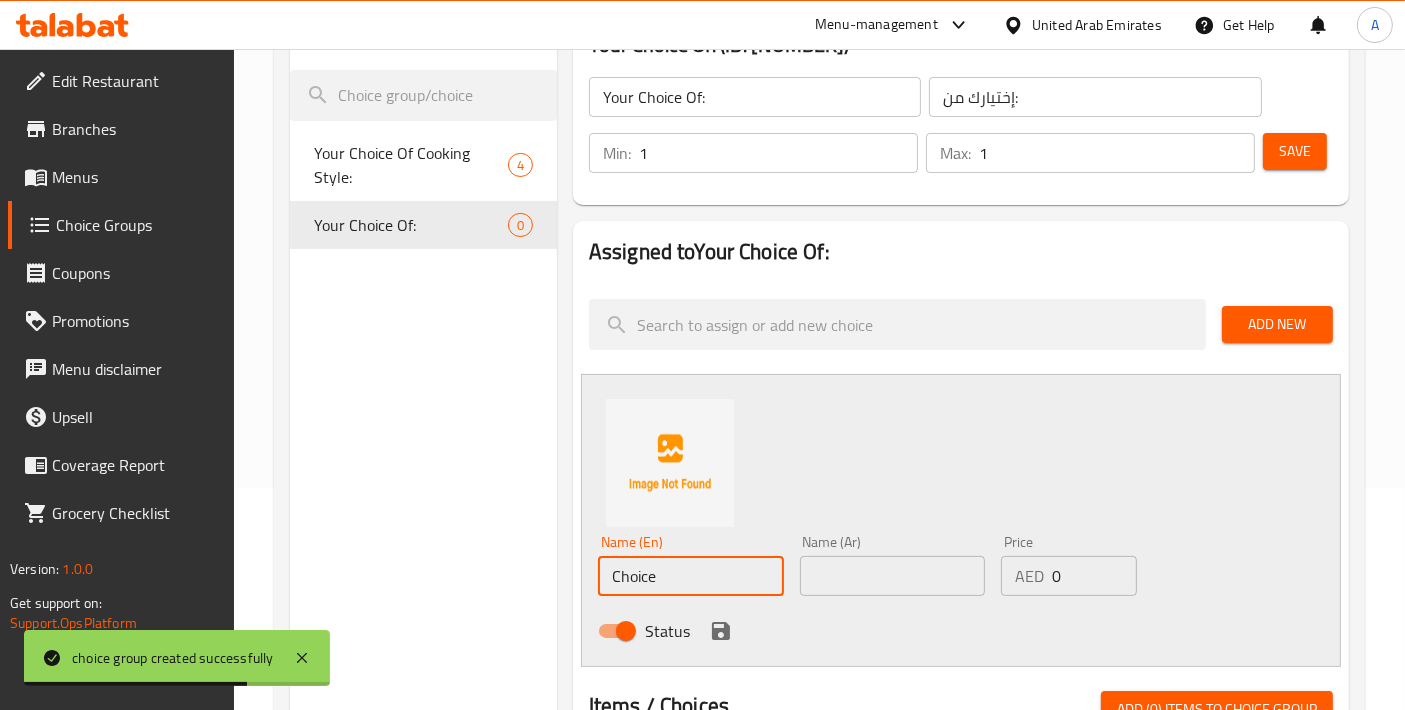 paste on "Kuboos" 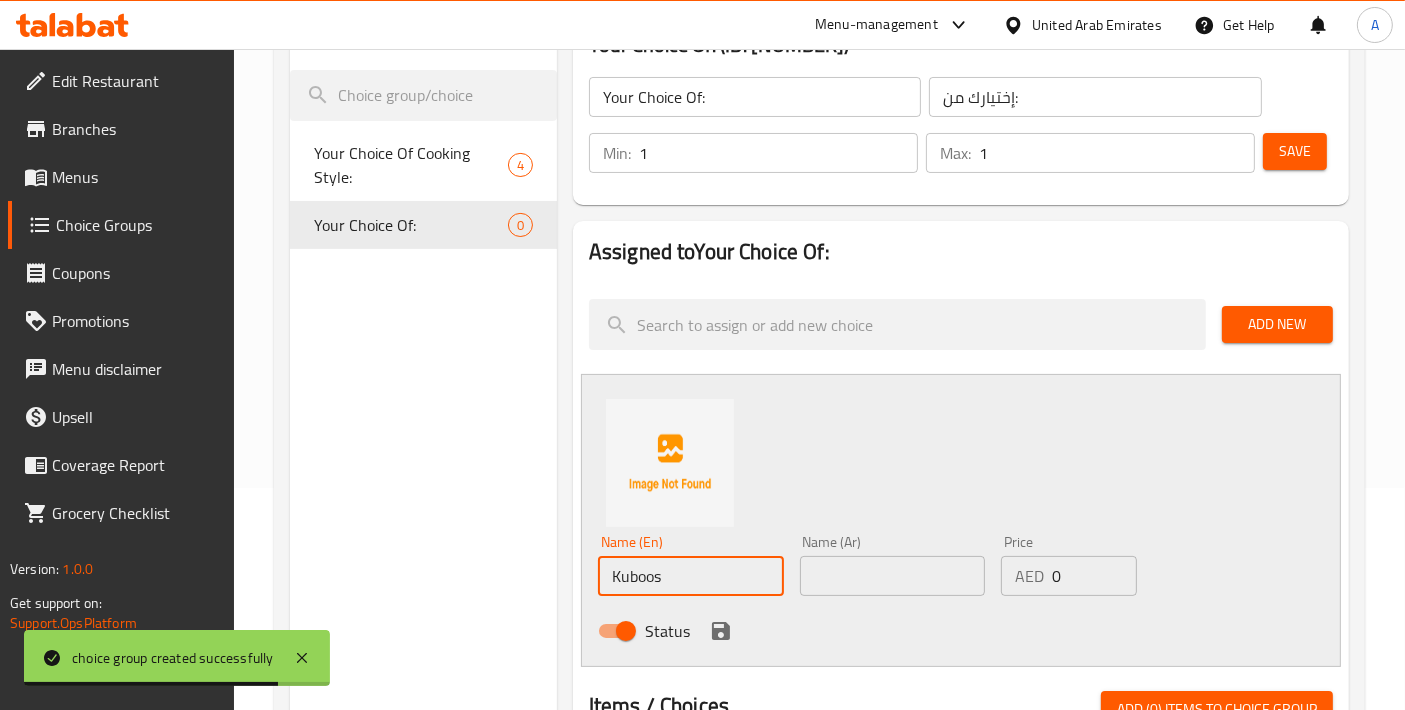 type on "Kuboos" 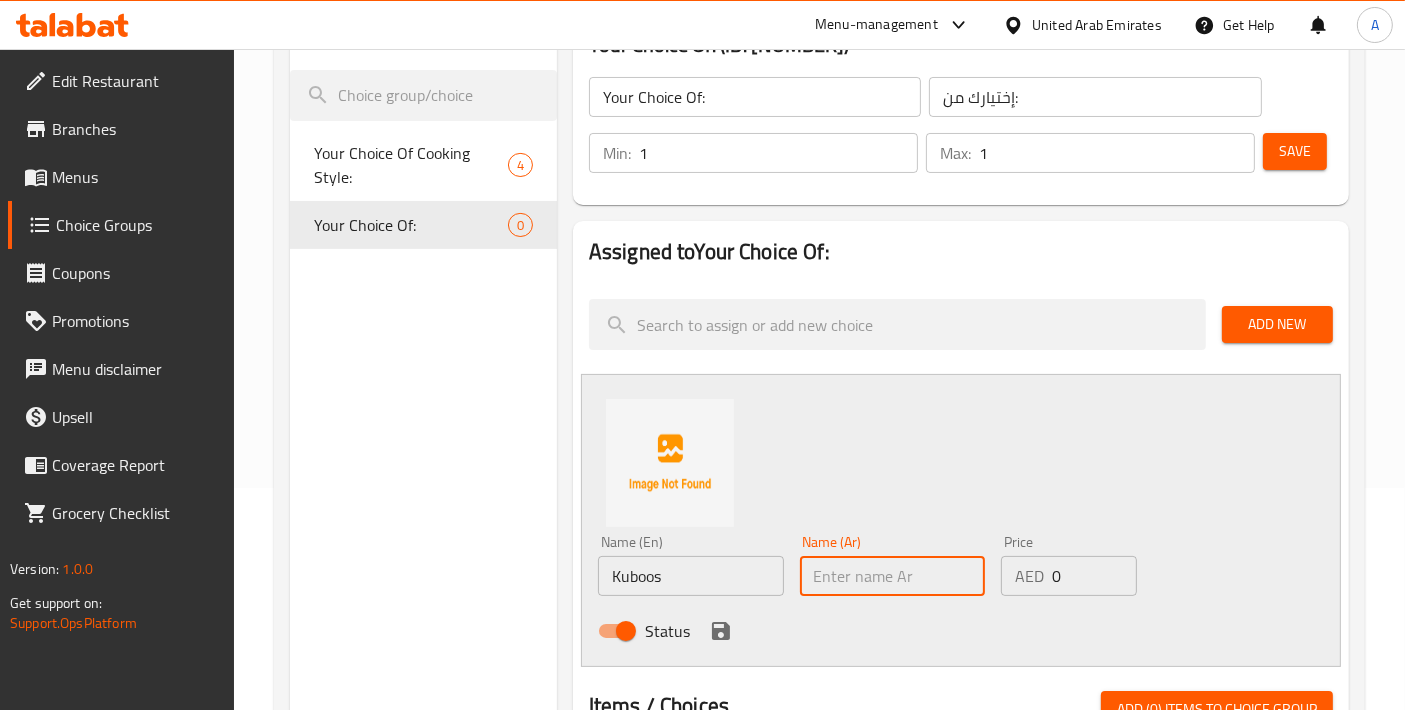 click at bounding box center (893, 576) 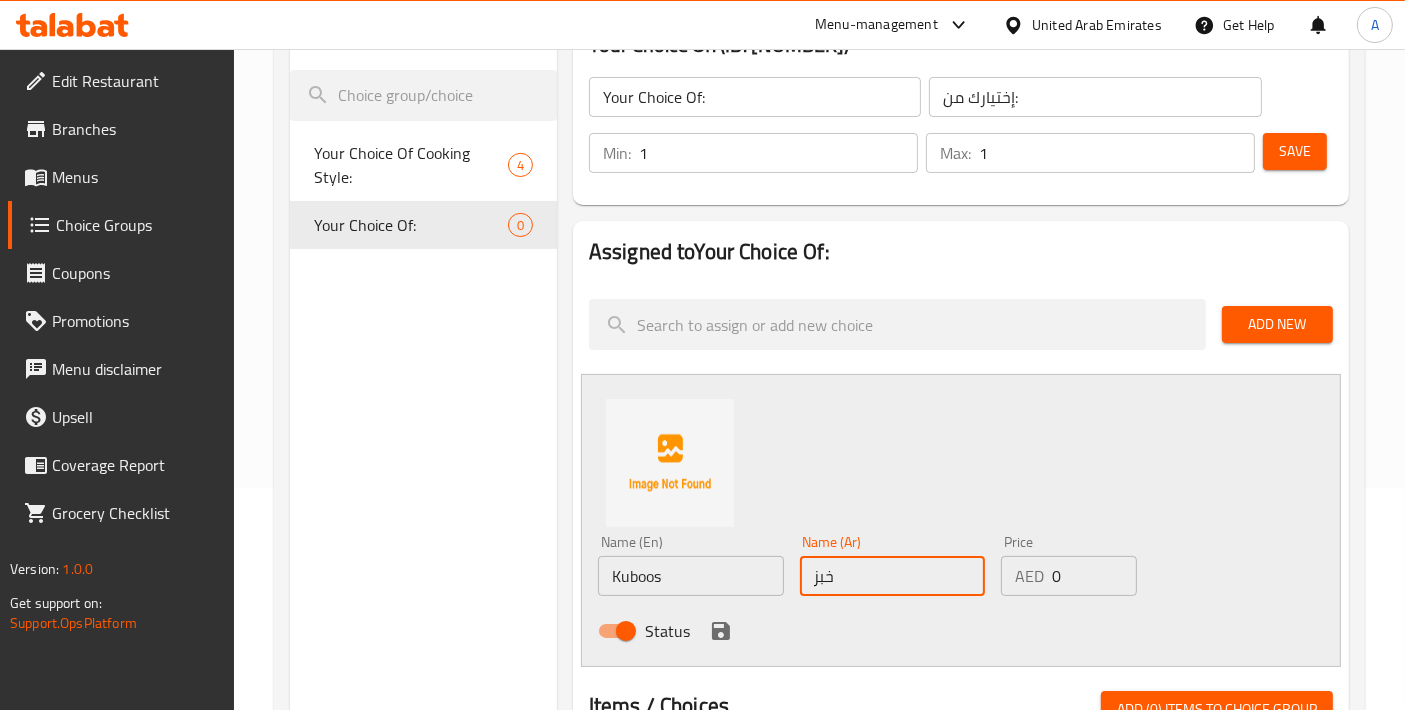 type on "خبز" 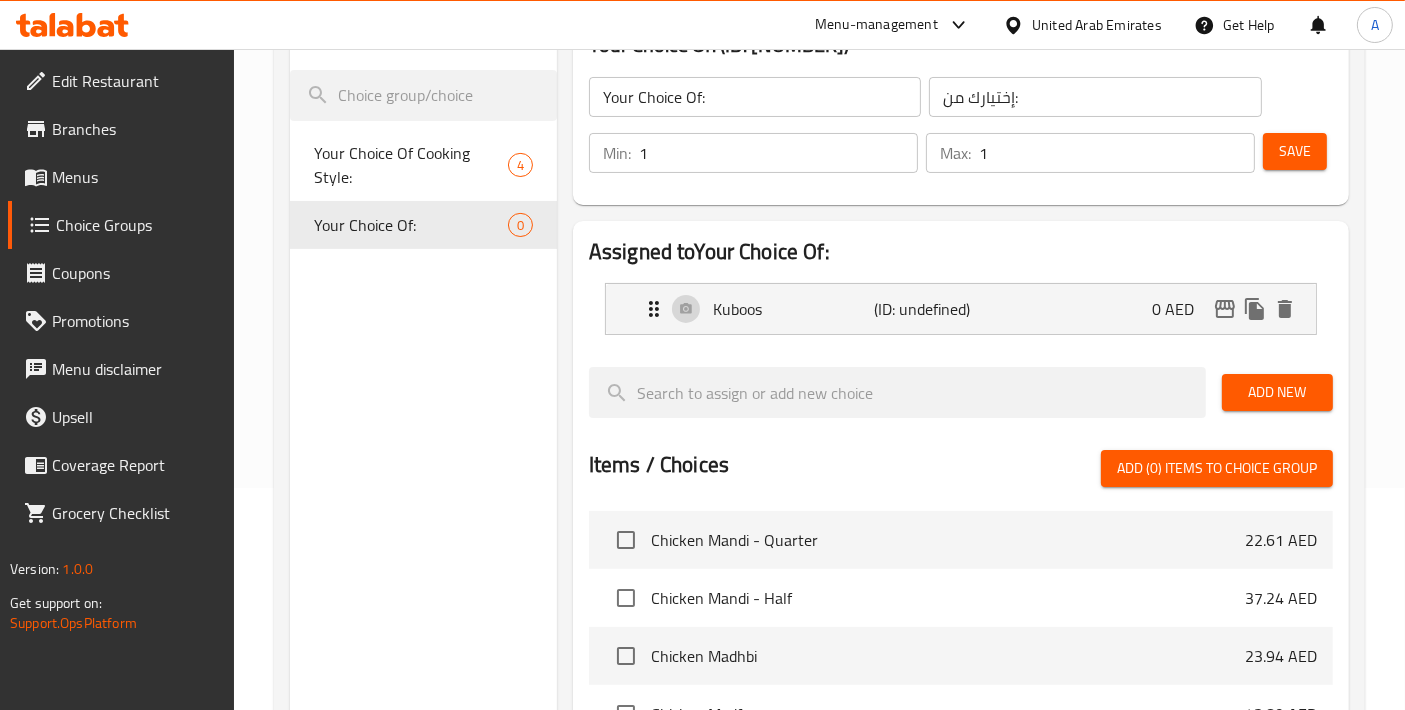 click on "Add New" at bounding box center [1277, 392] 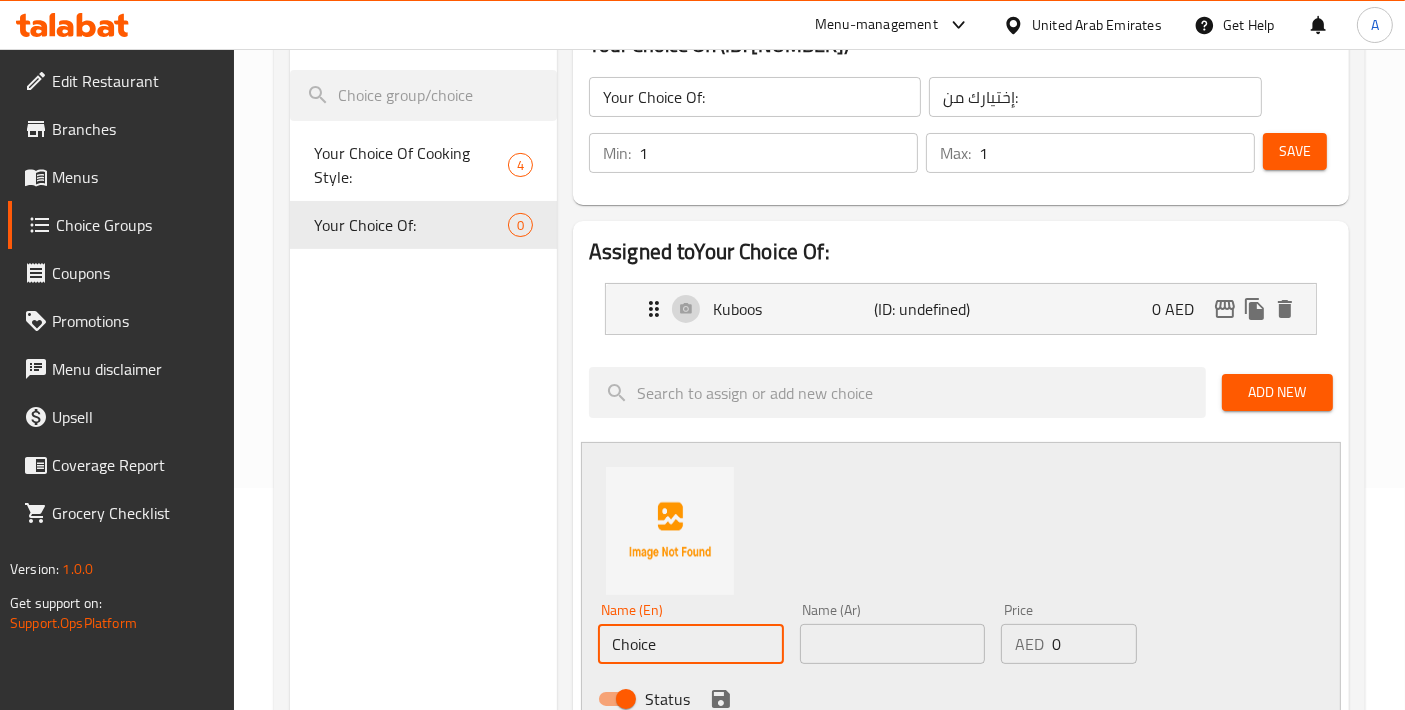 drag, startPoint x: 652, startPoint y: 627, endPoint x: 506, endPoint y: 632, distance: 146.08559 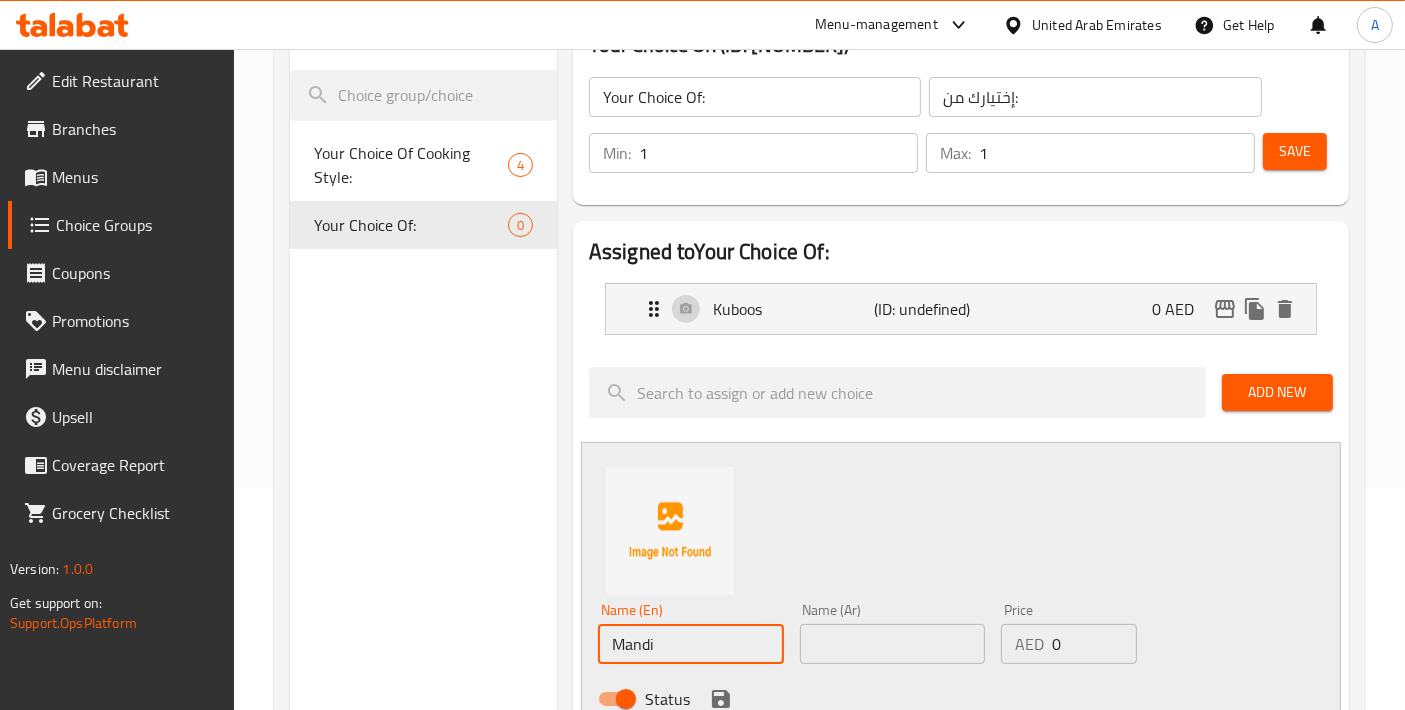 type on "Mandi" 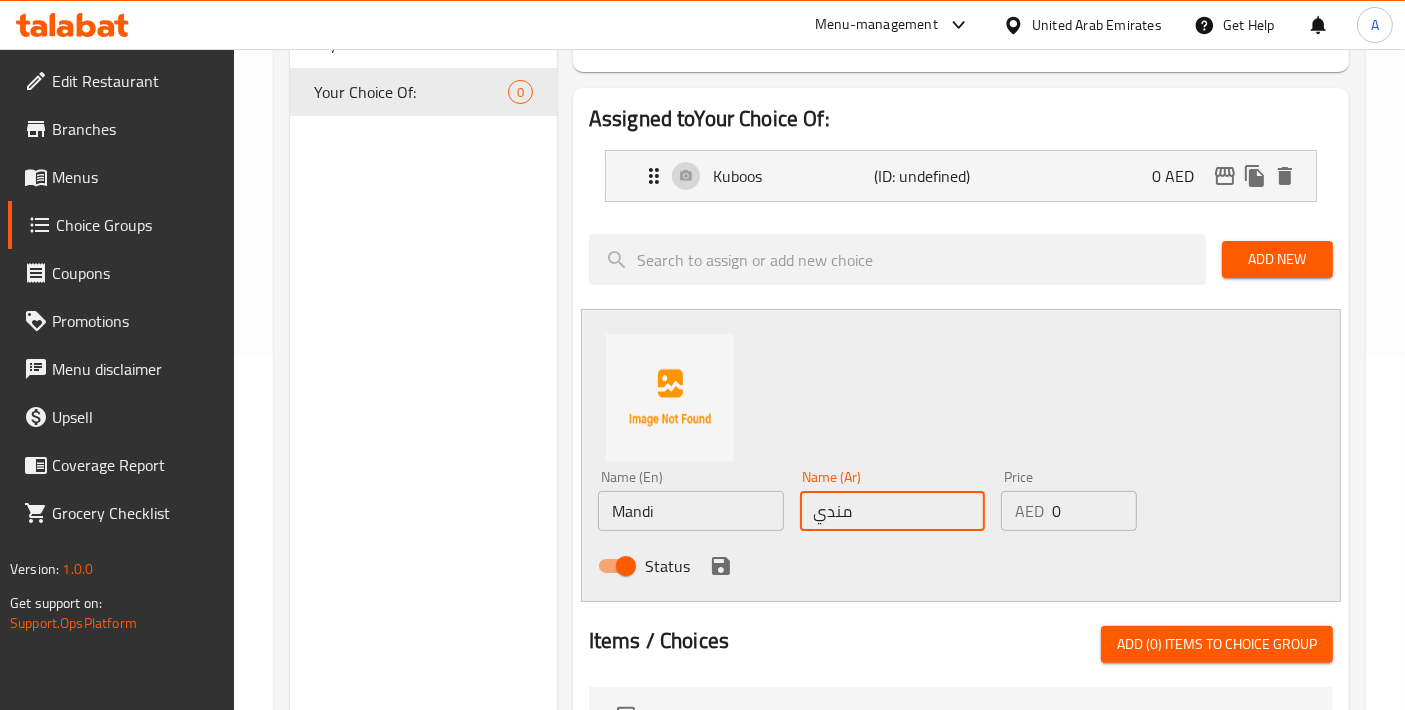 scroll, scrollTop: 444, scrollLeft: 0, axis: vertical 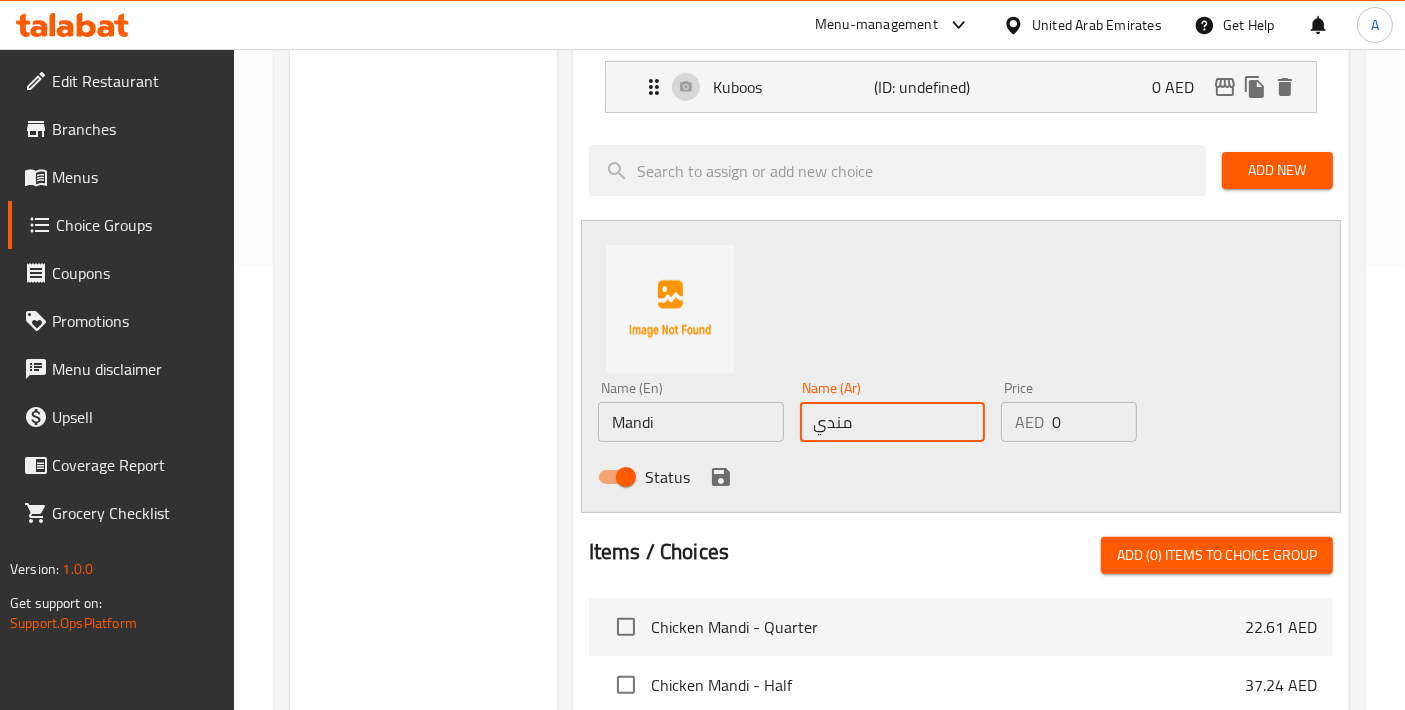 type on "مندي" 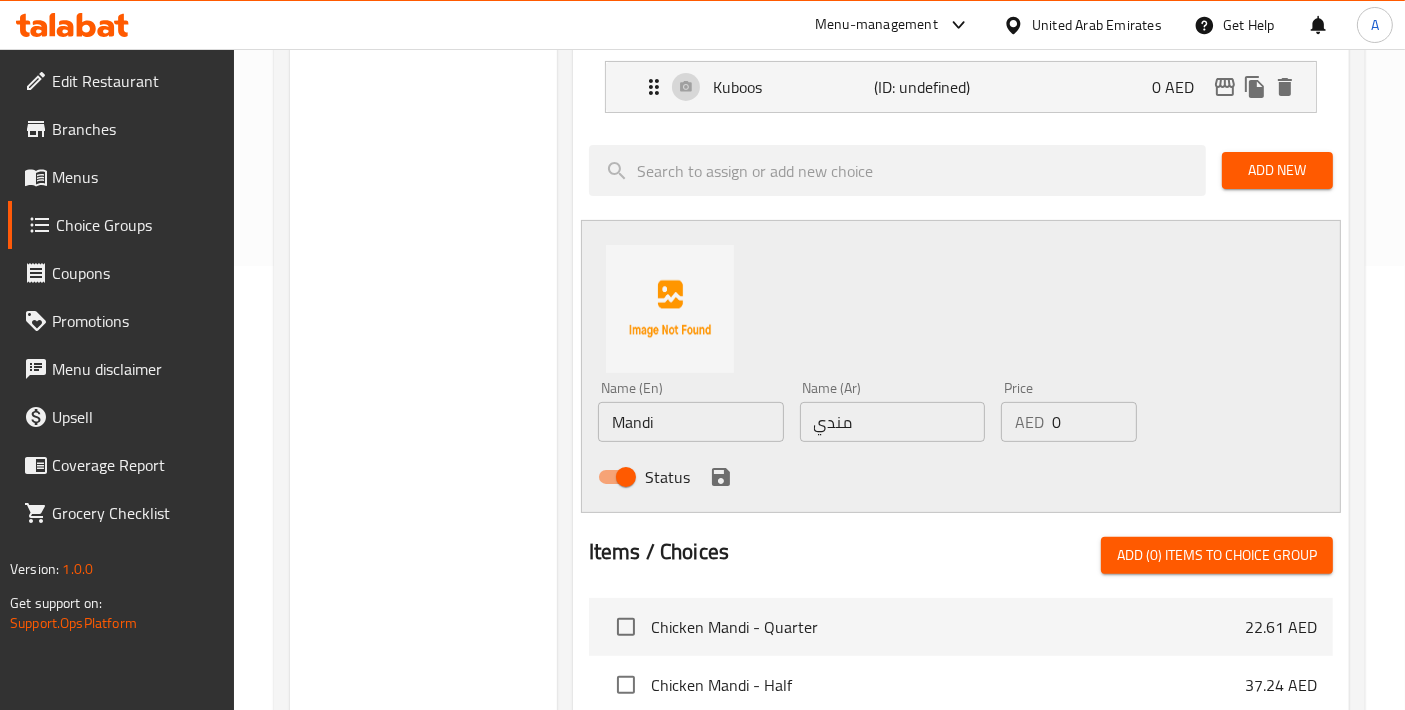 click 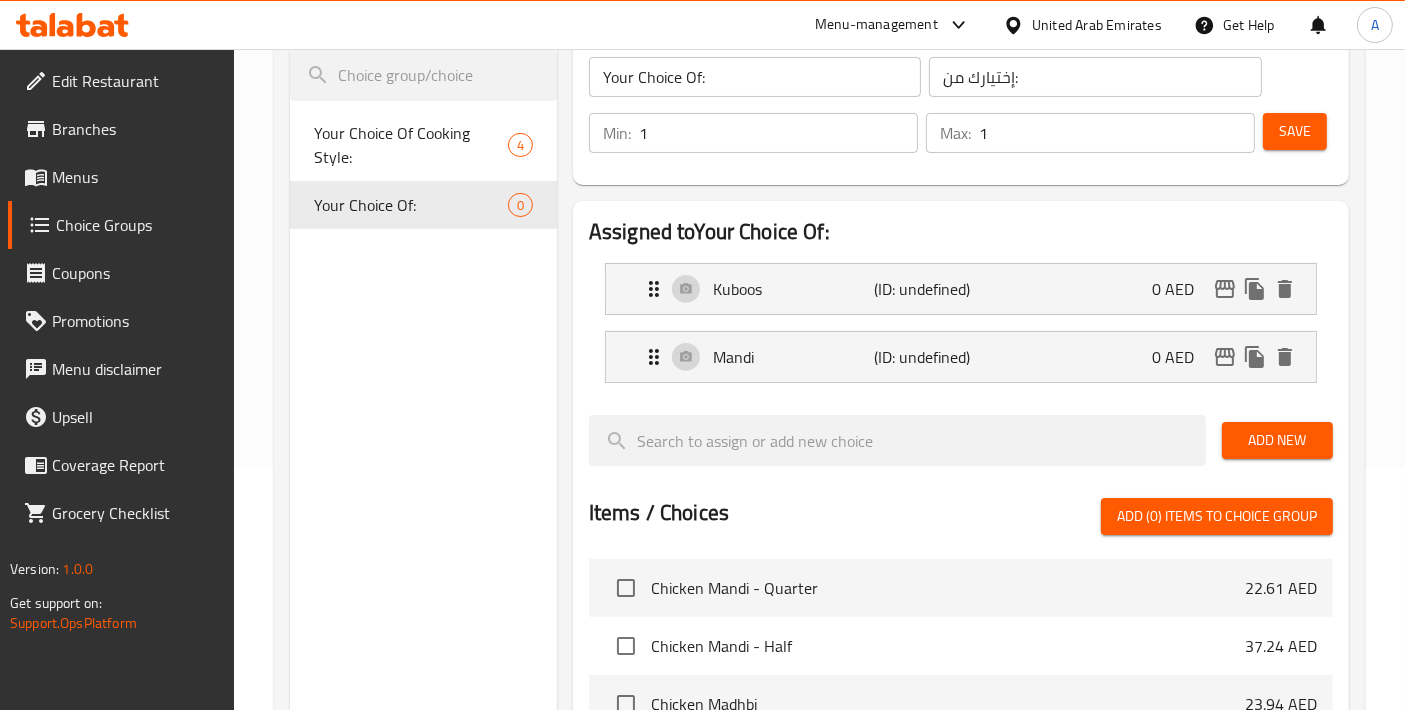 scroll, scrollTop: 222, scrollLeft: 0, axis: vertical 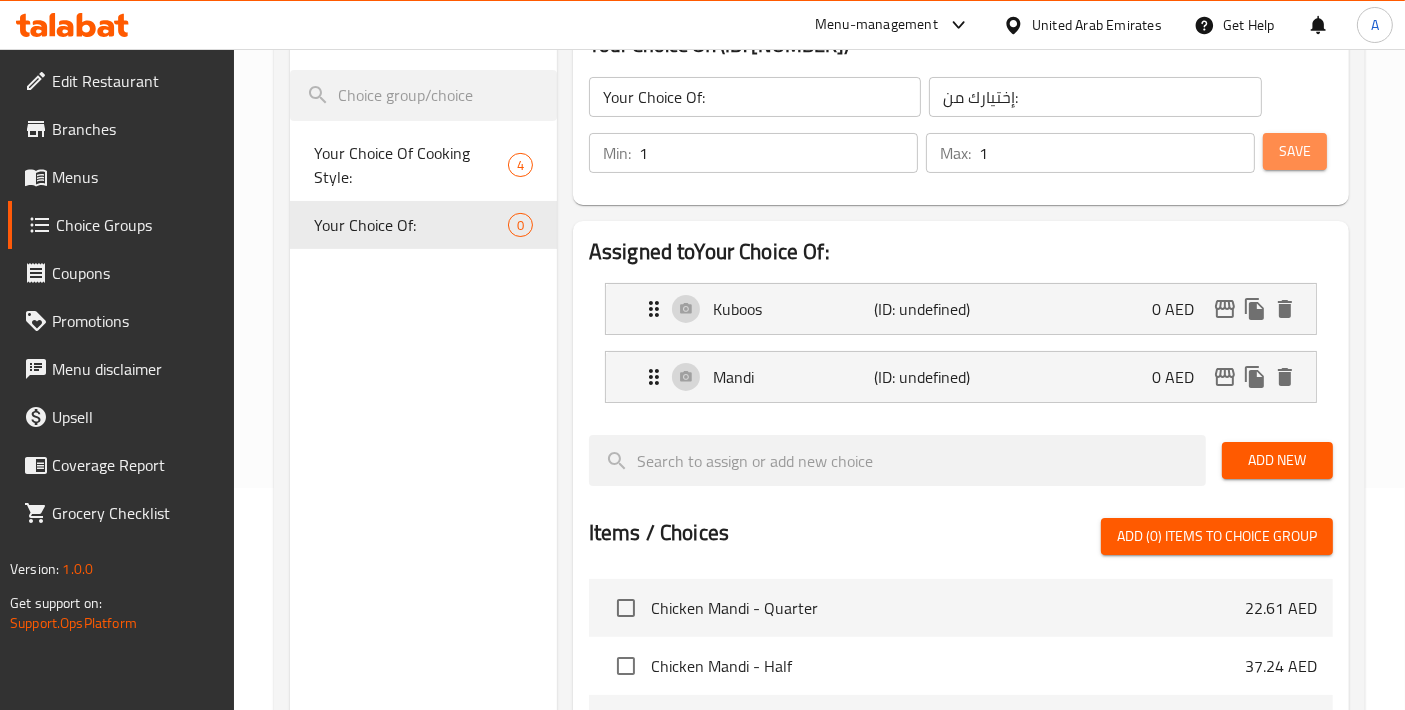 click on "Save" at bounding box center [1295, 151] 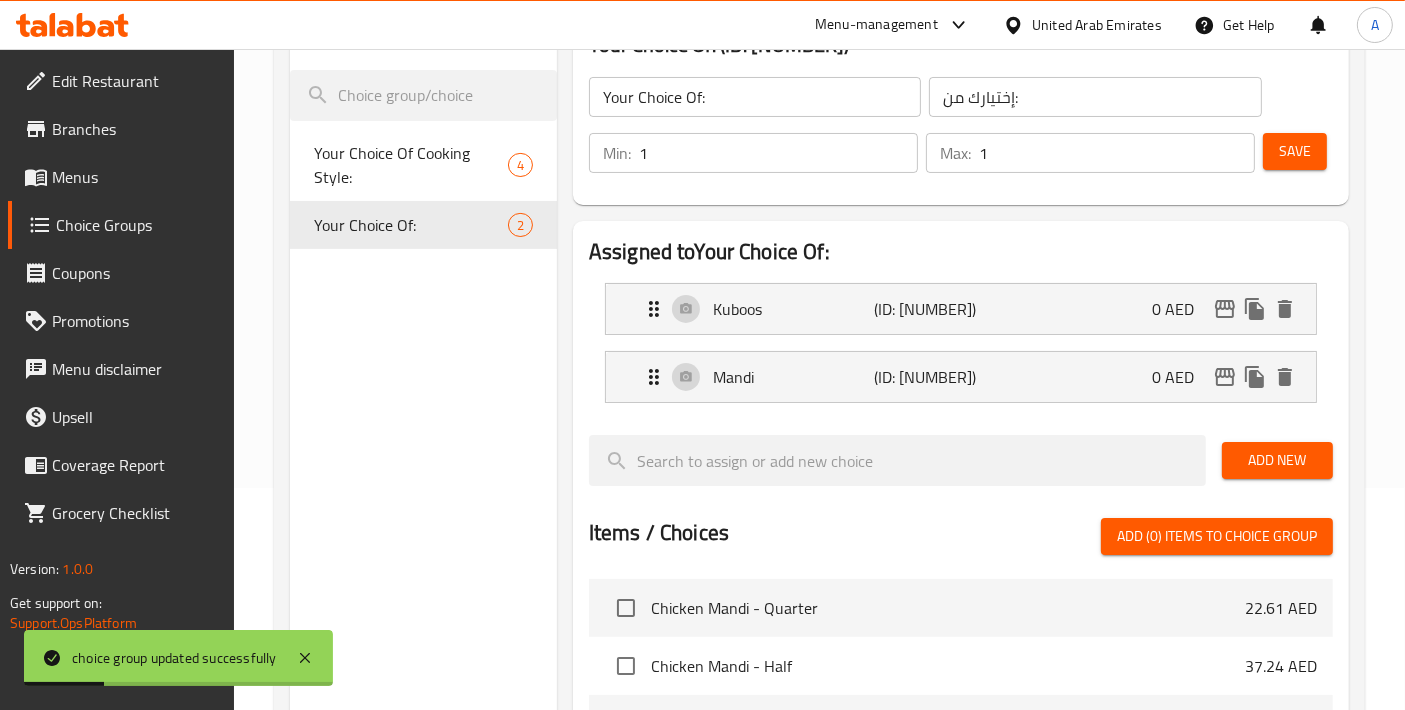 scroll, scrollTop: 743, scrollLeft: 0, axis: vertical 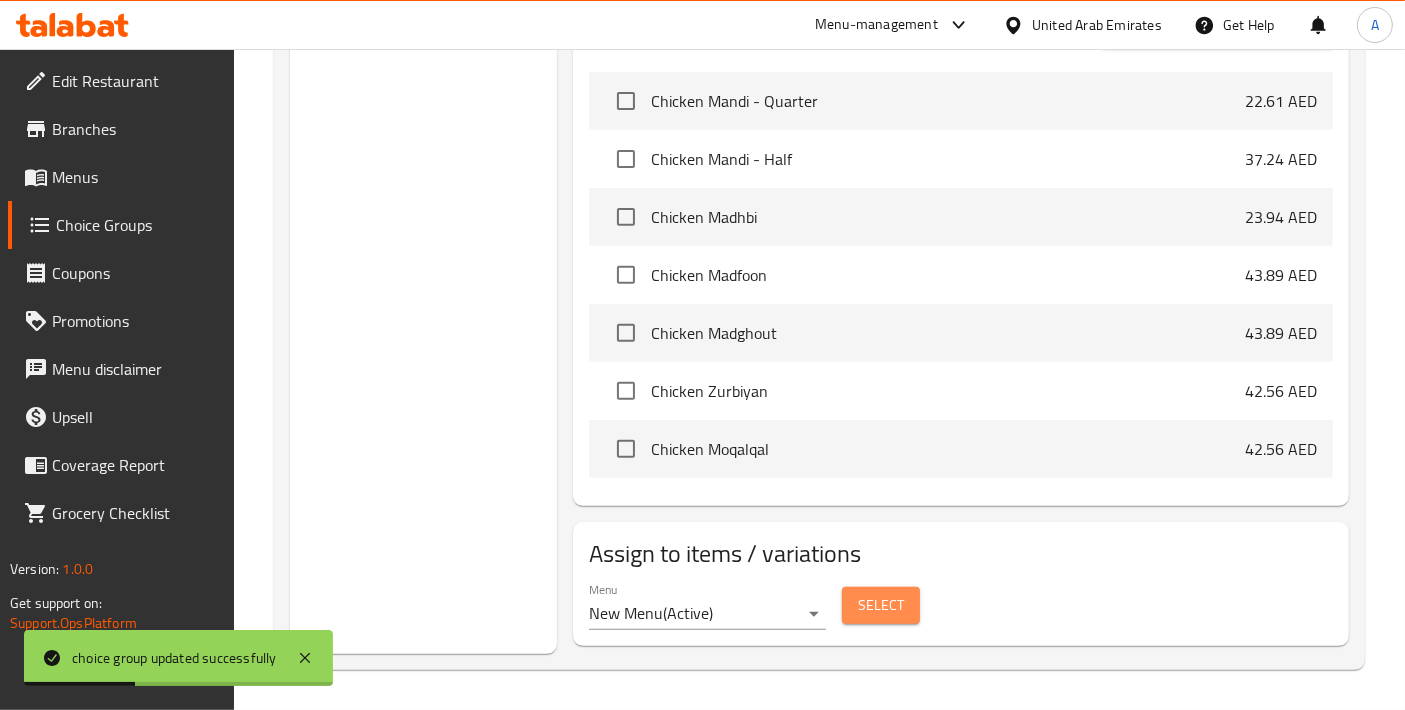 click on "Select" at bounding box center [881, 605] 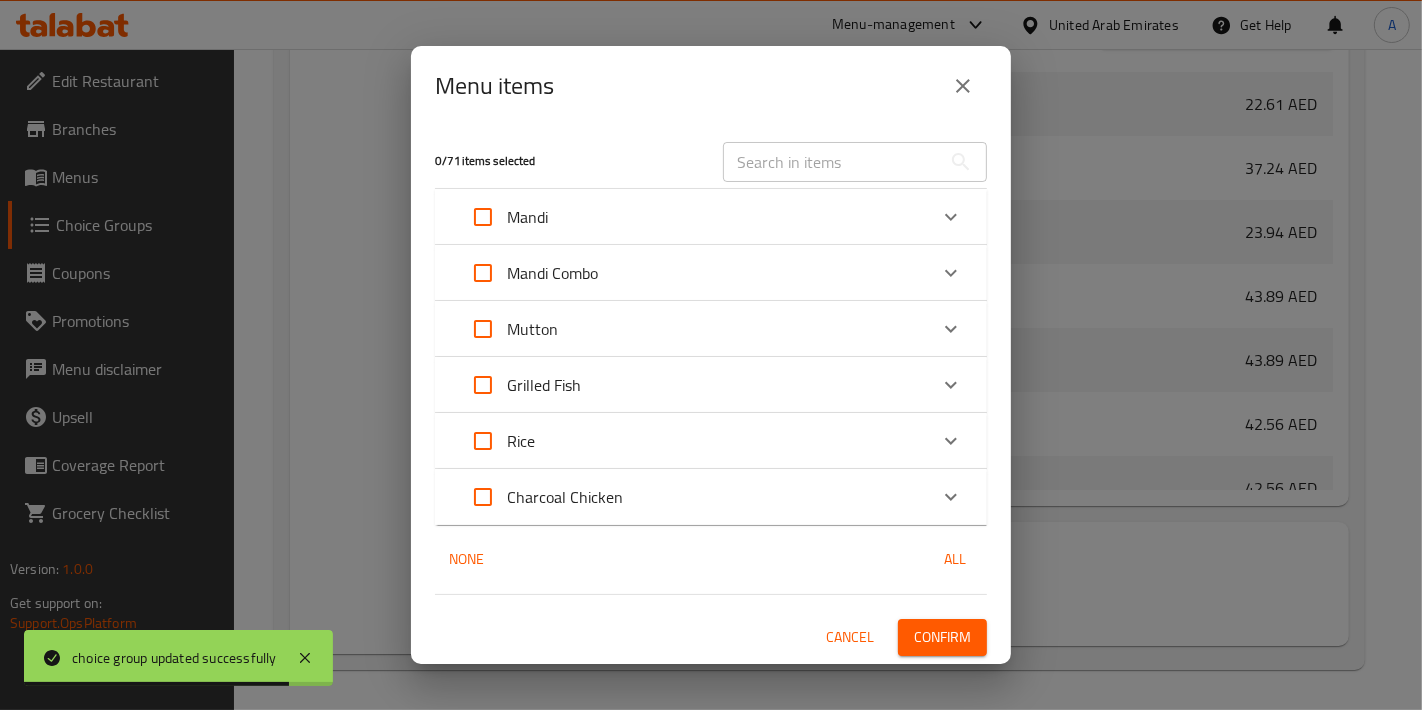 click at bounding box center [483, 497] 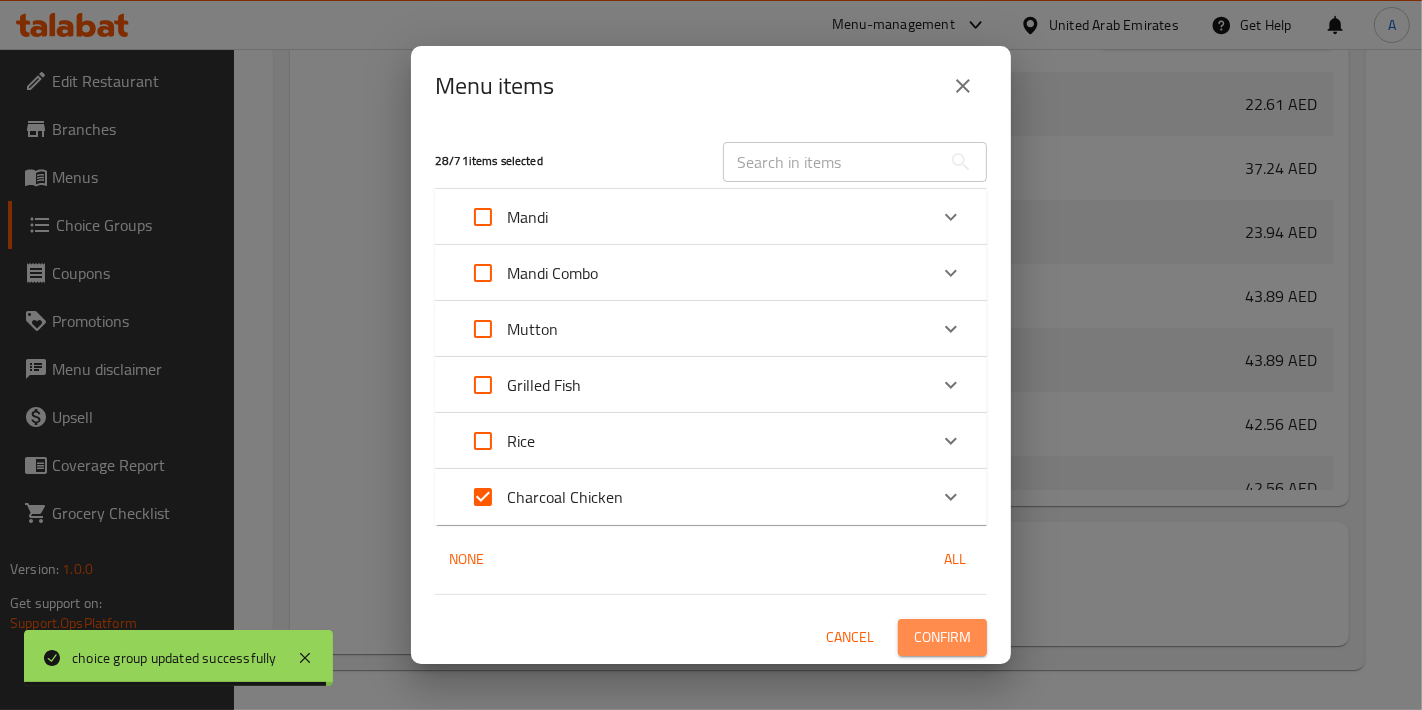 click on "Confirm" at bounding box center [942, 637] 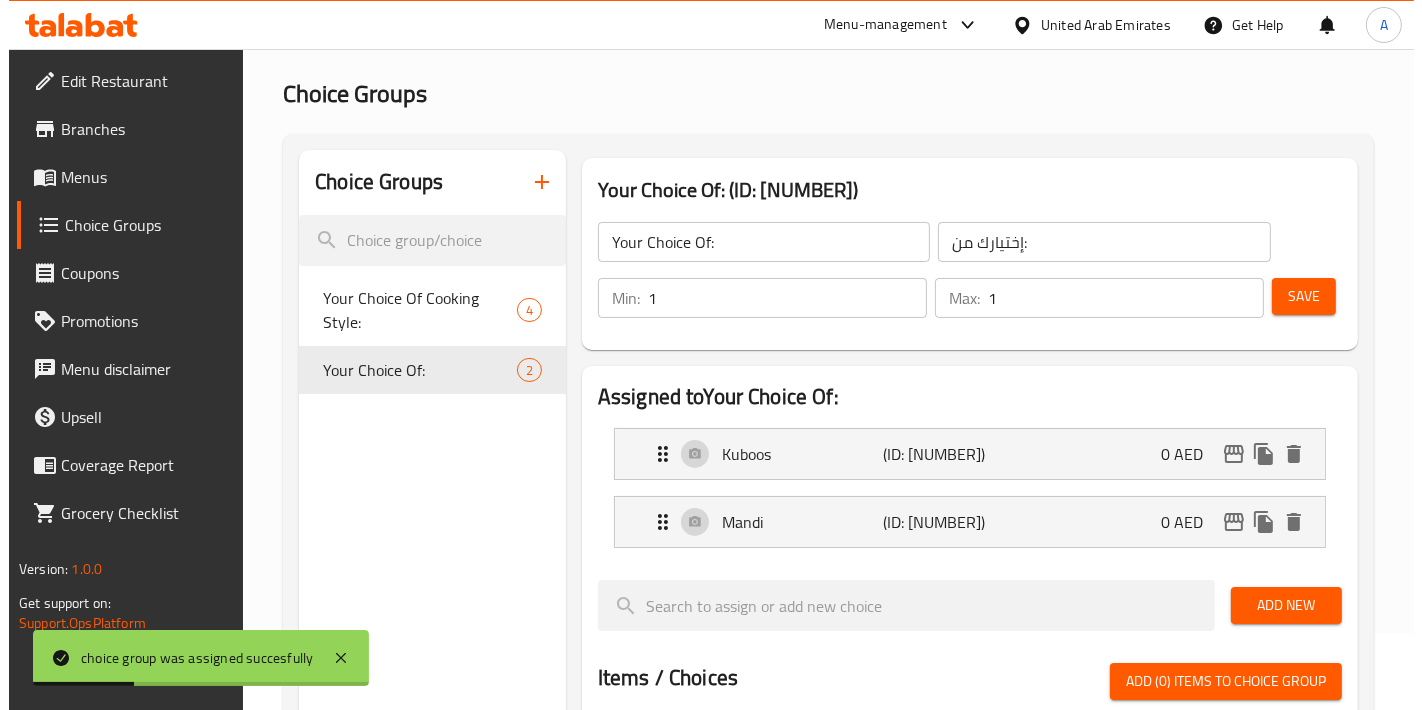 scroll, scrollTop: 743, scrollLeft: 0, axis: vertical 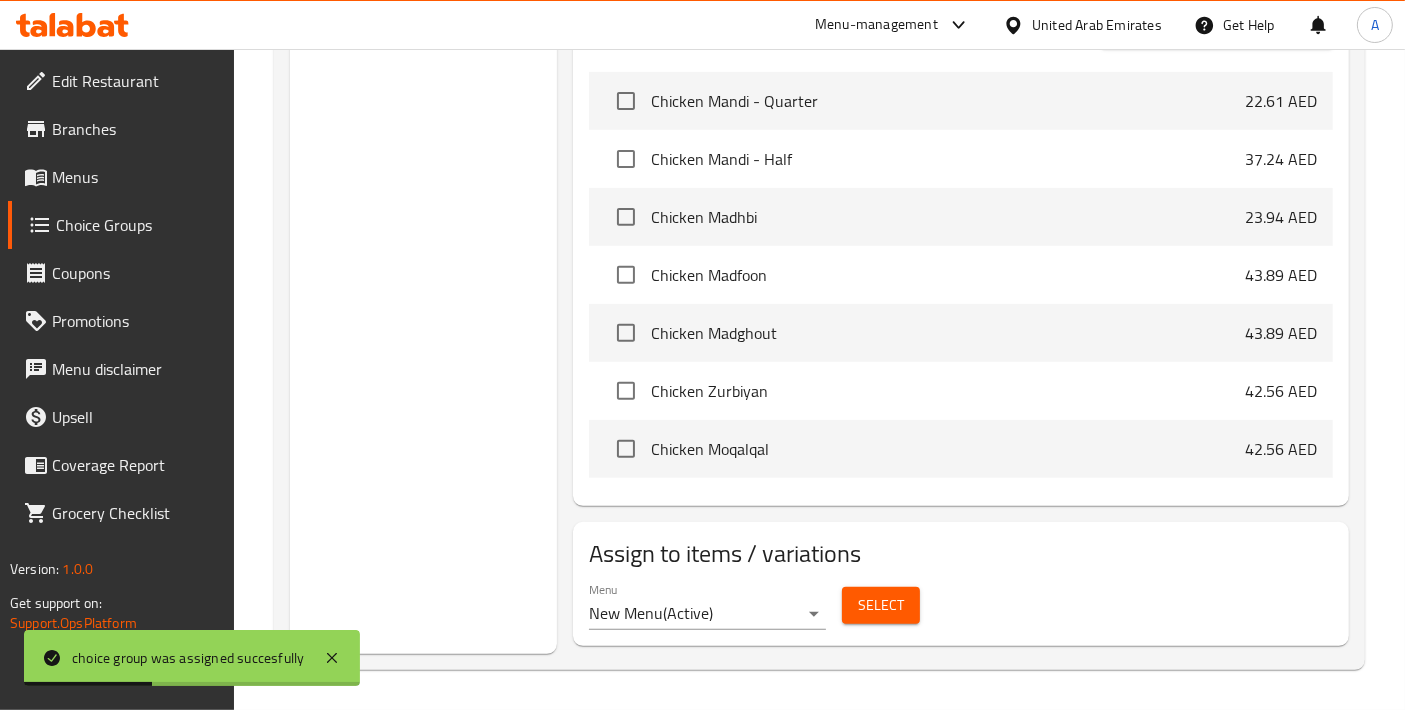 click on "Menu New Menu  ( Active ) Select" at bounding box center [961, 606] 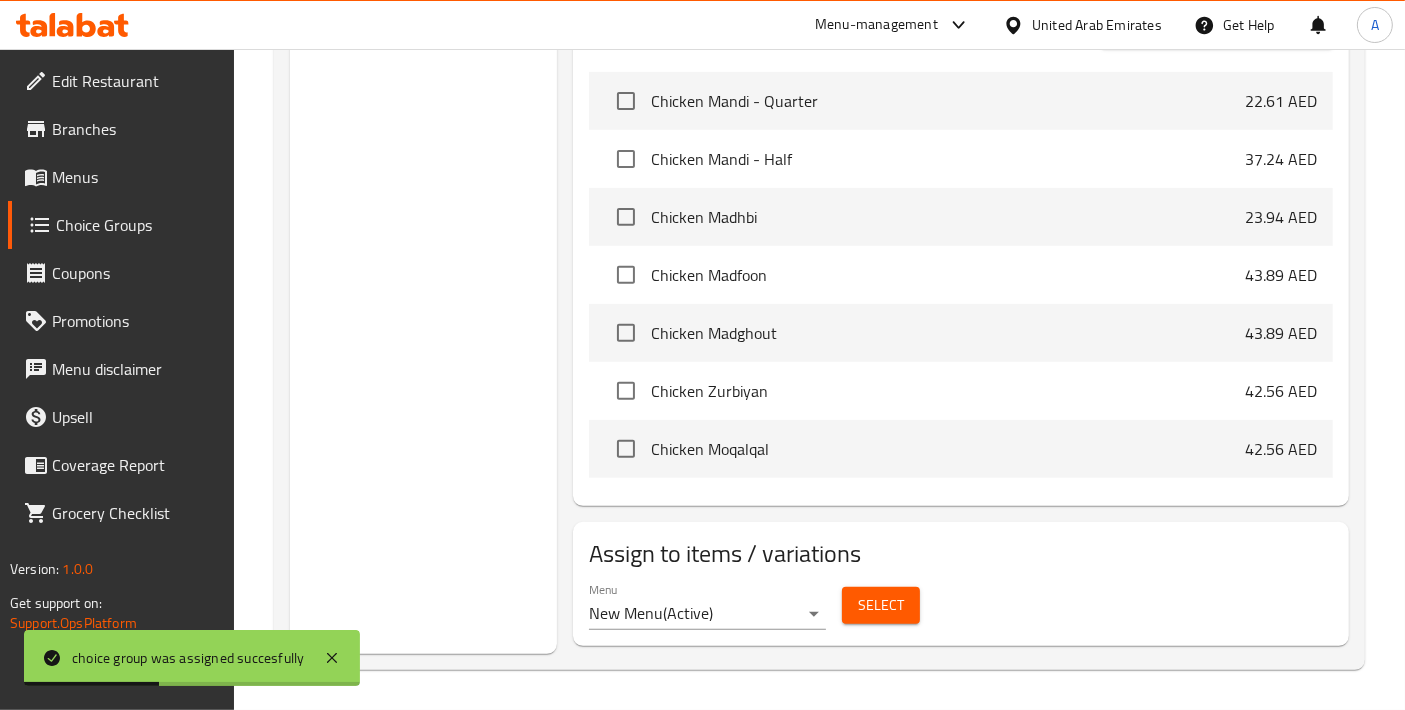 click on "Select" at bounding box center (881, 605) 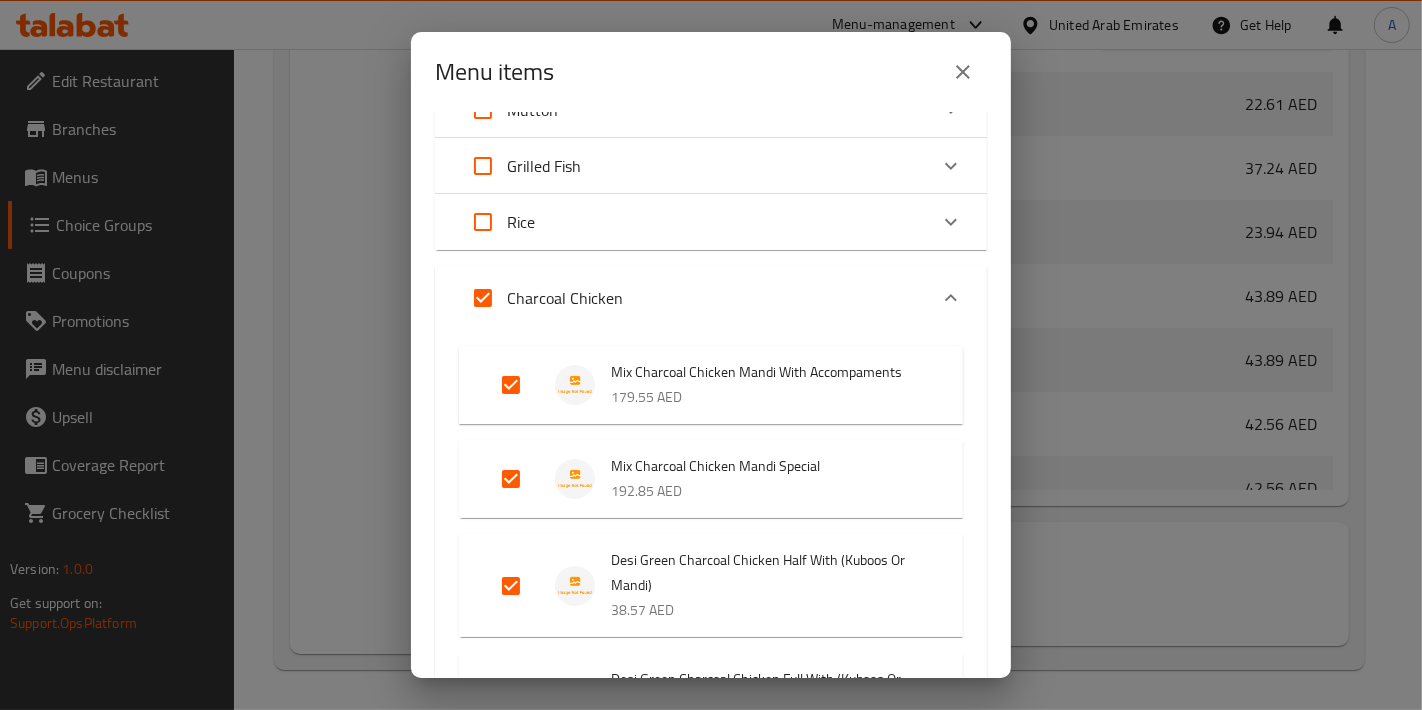 scroll, scrollTop: 222, scrollLeft: 0, axis: vertical 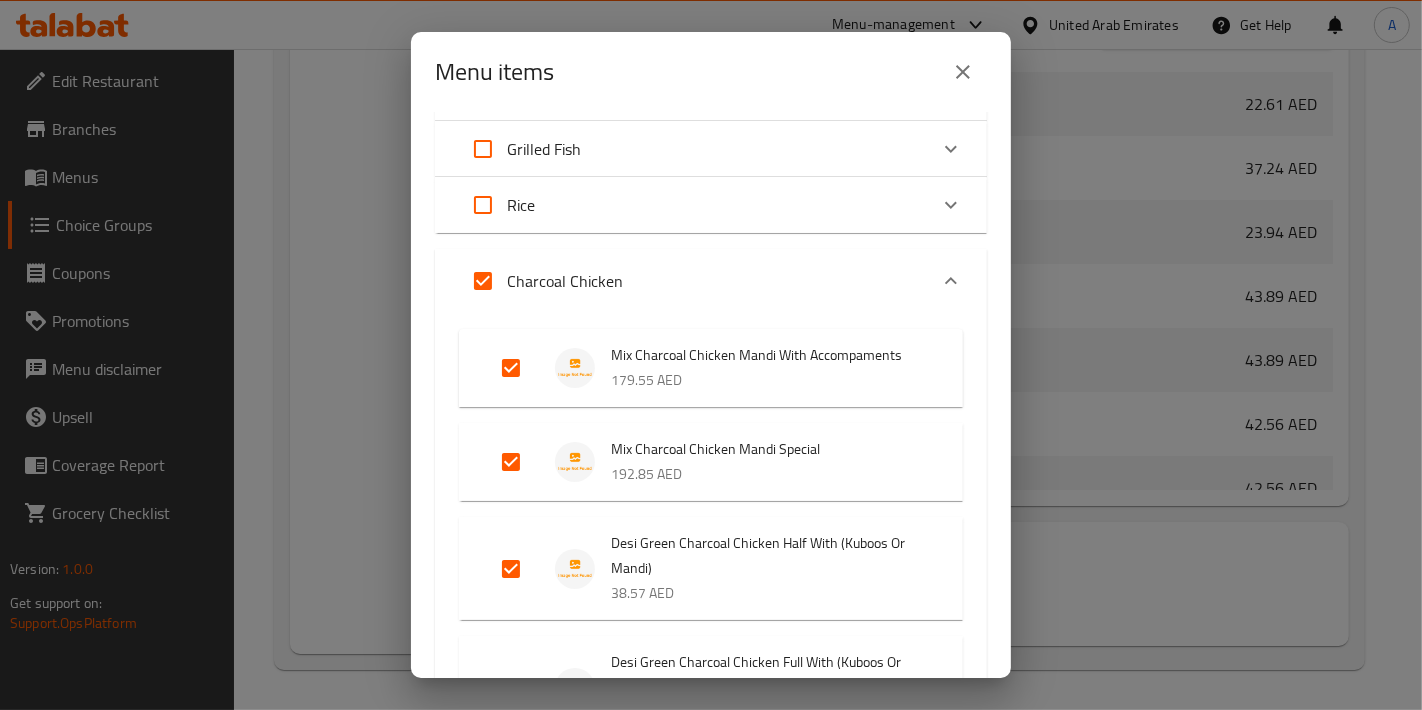 click at bounding box center [511, 368] 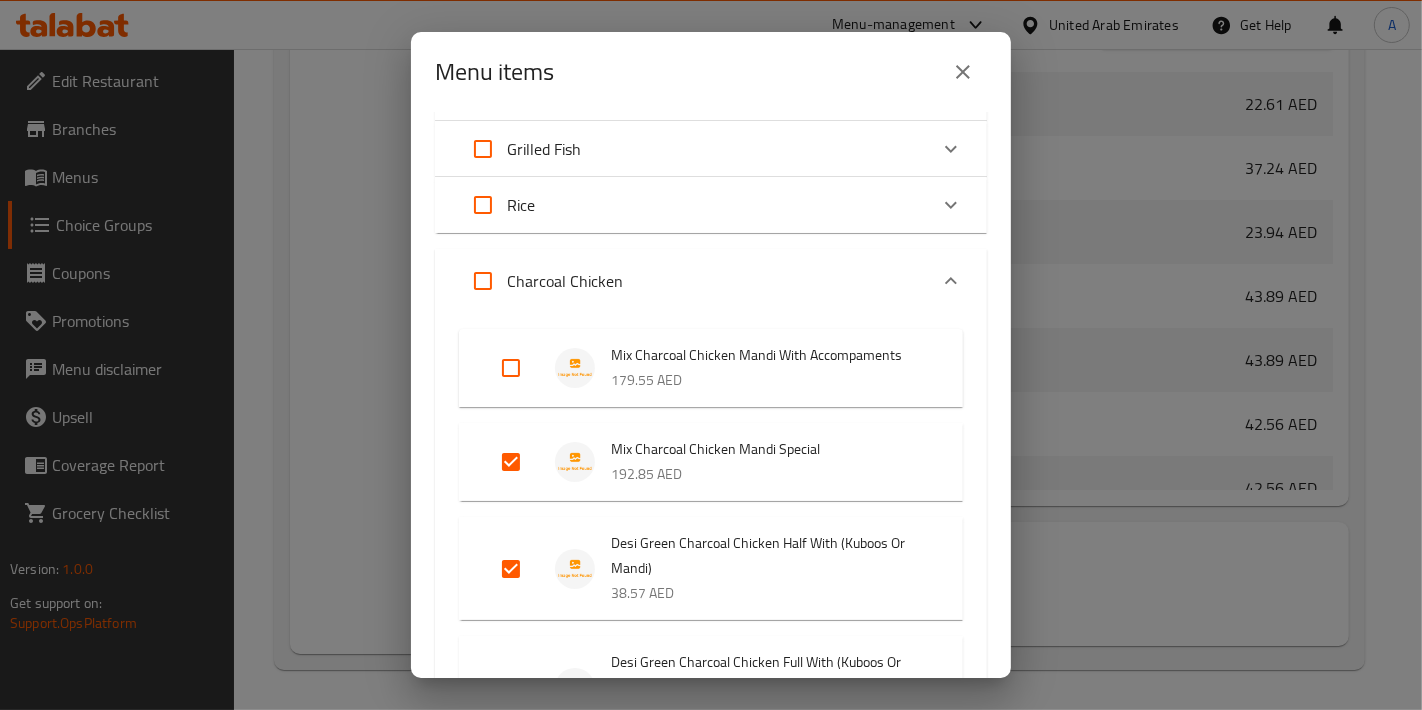 click at bounding box center [511, 462] 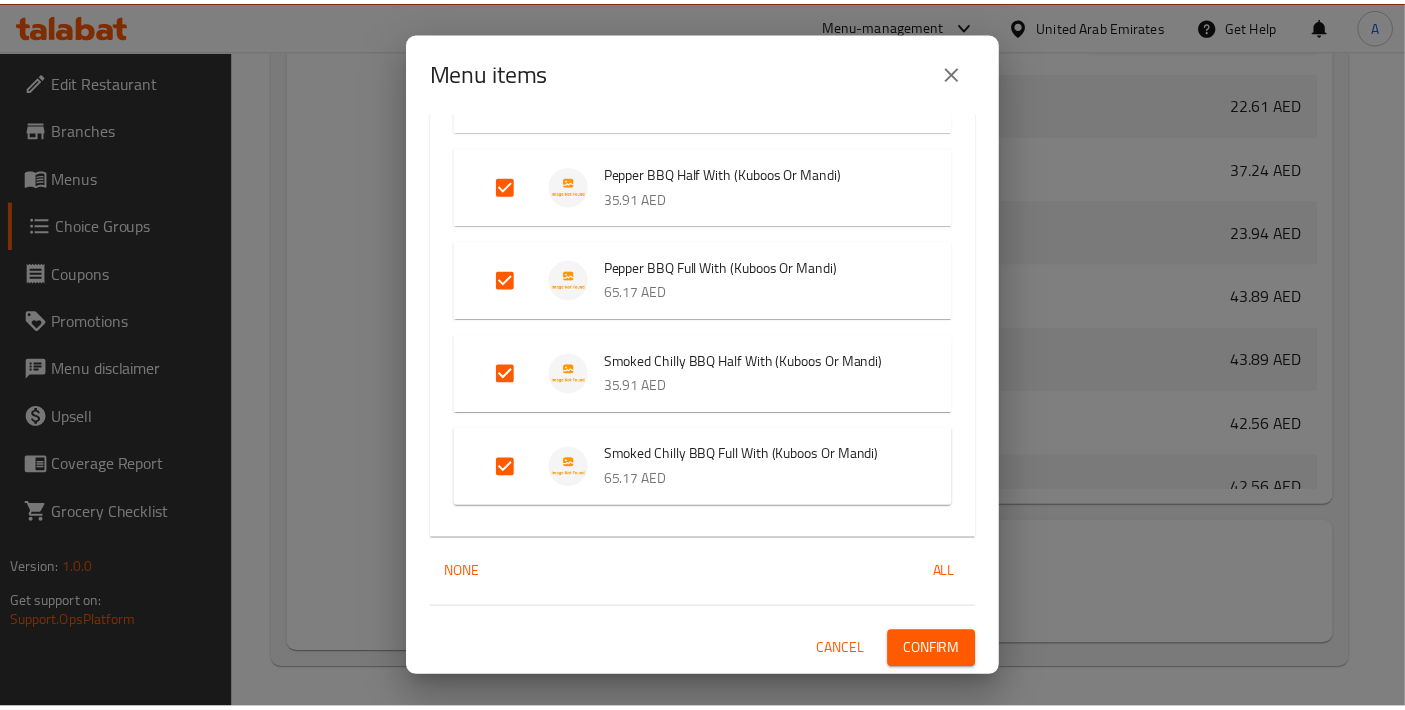 scroll, scrollTop: 3041, scrollLeft: 0, axis: vertical 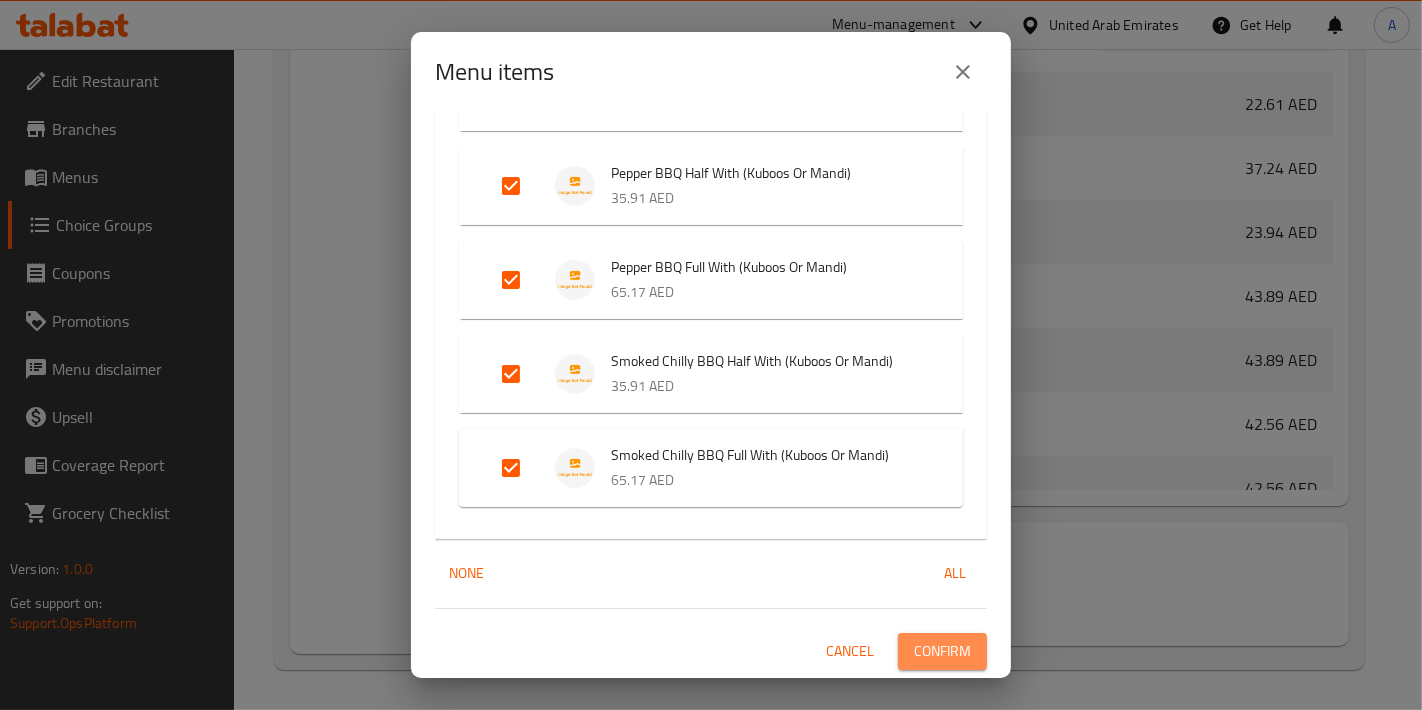 click on "Confirm" at bounding box center (942, 651) 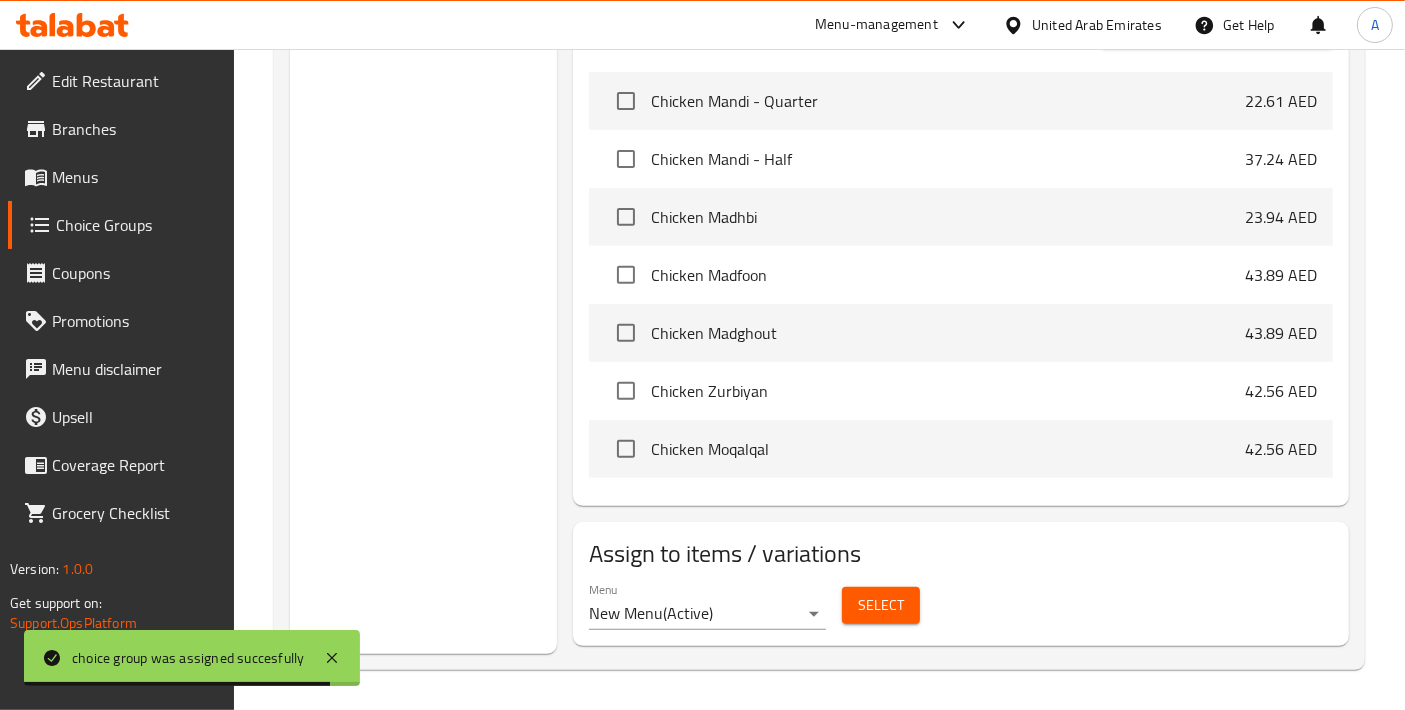scroll, scrollTop: 77, scrollLeft: 0, axis: vertical 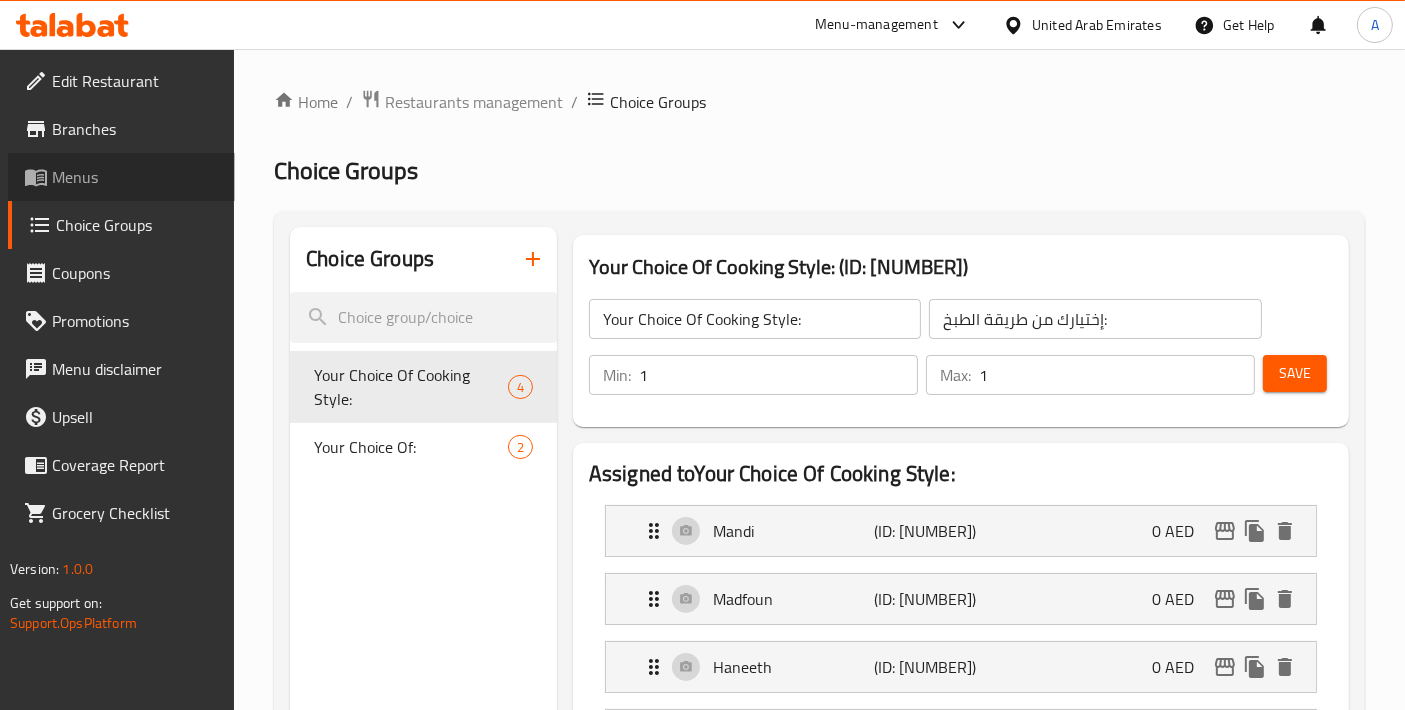 click on "Menus" at bounding box center [135, 177] 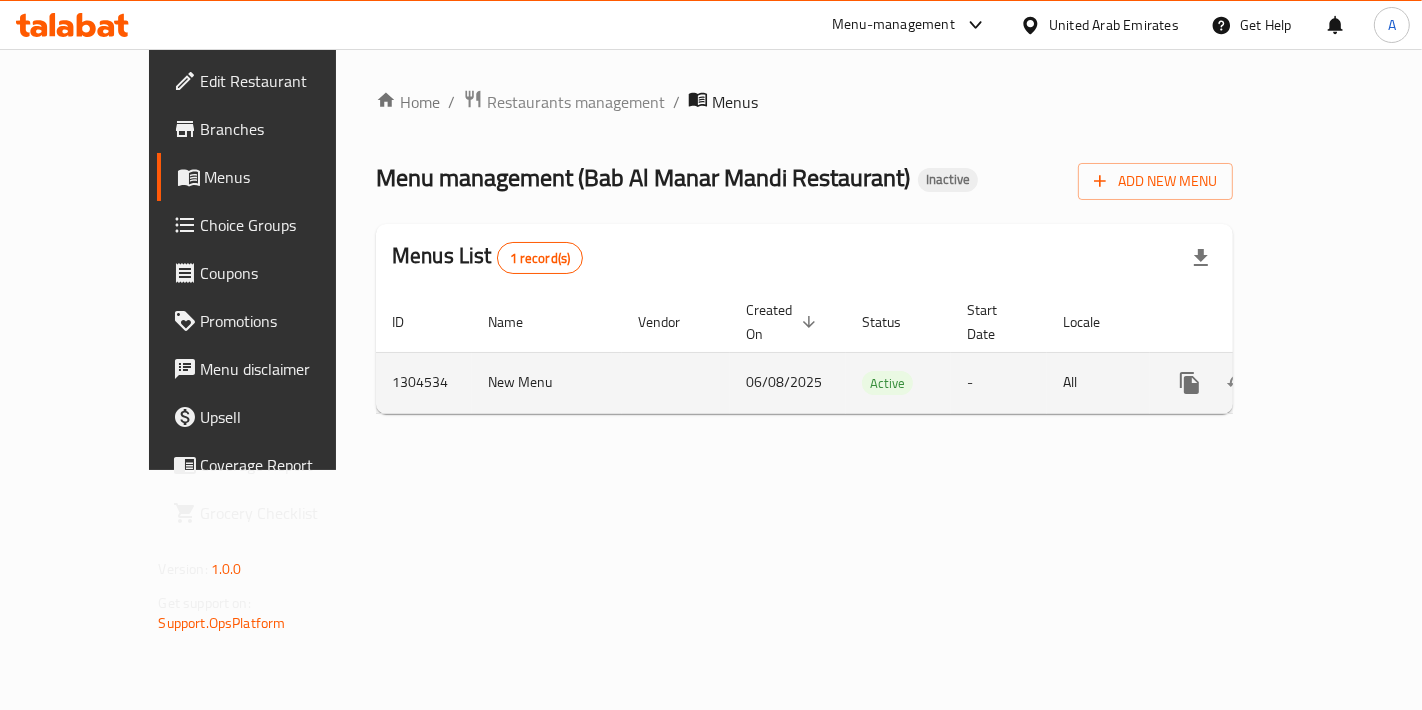 click at bounding box center [1262, 383] 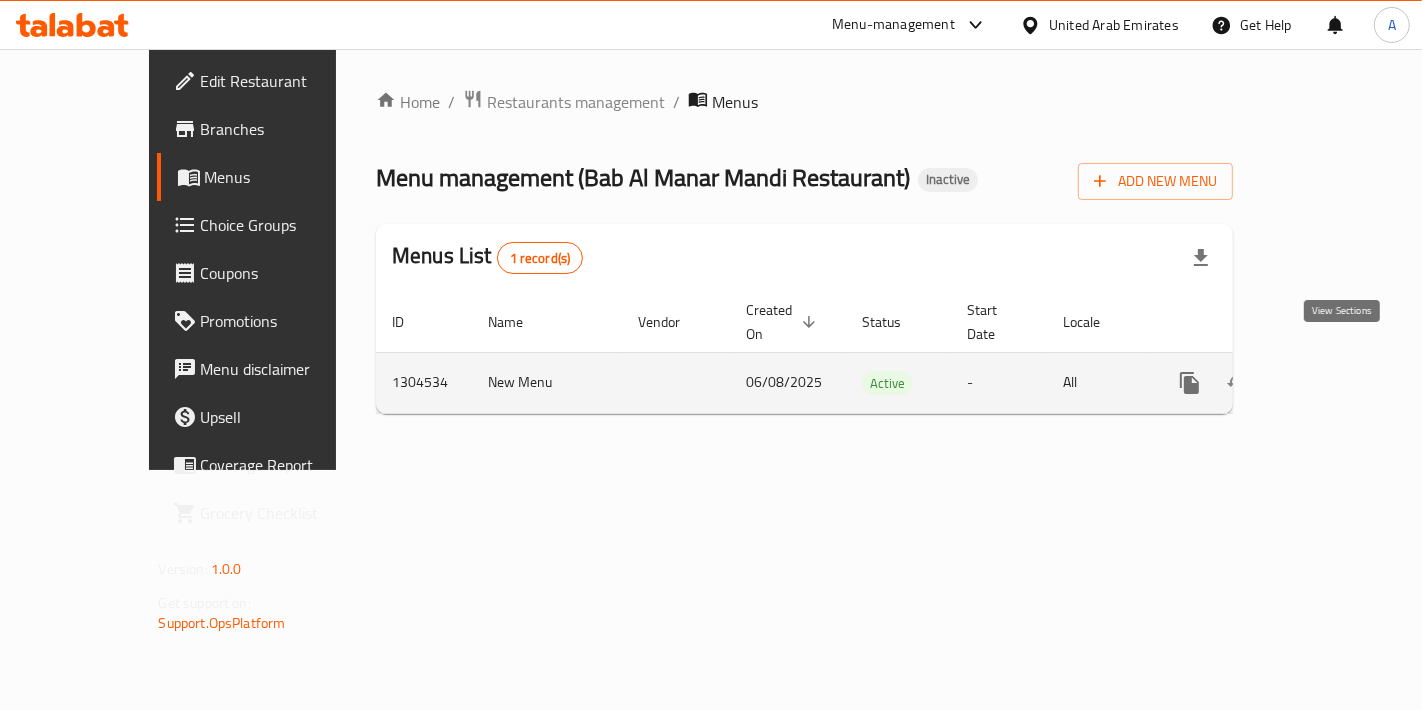 click at bounding box center (1334, 383) 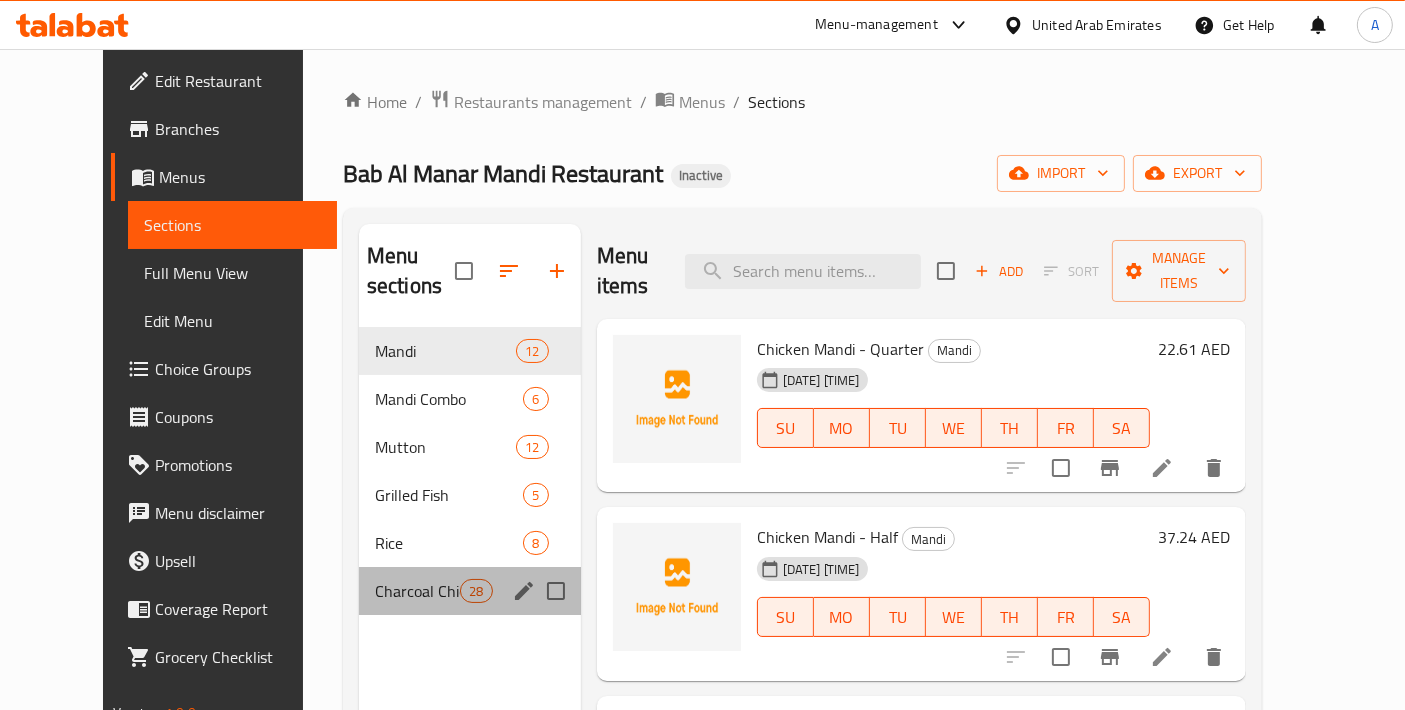 click on "Charcoal Chicken 28" at bounding box center [470, 591] 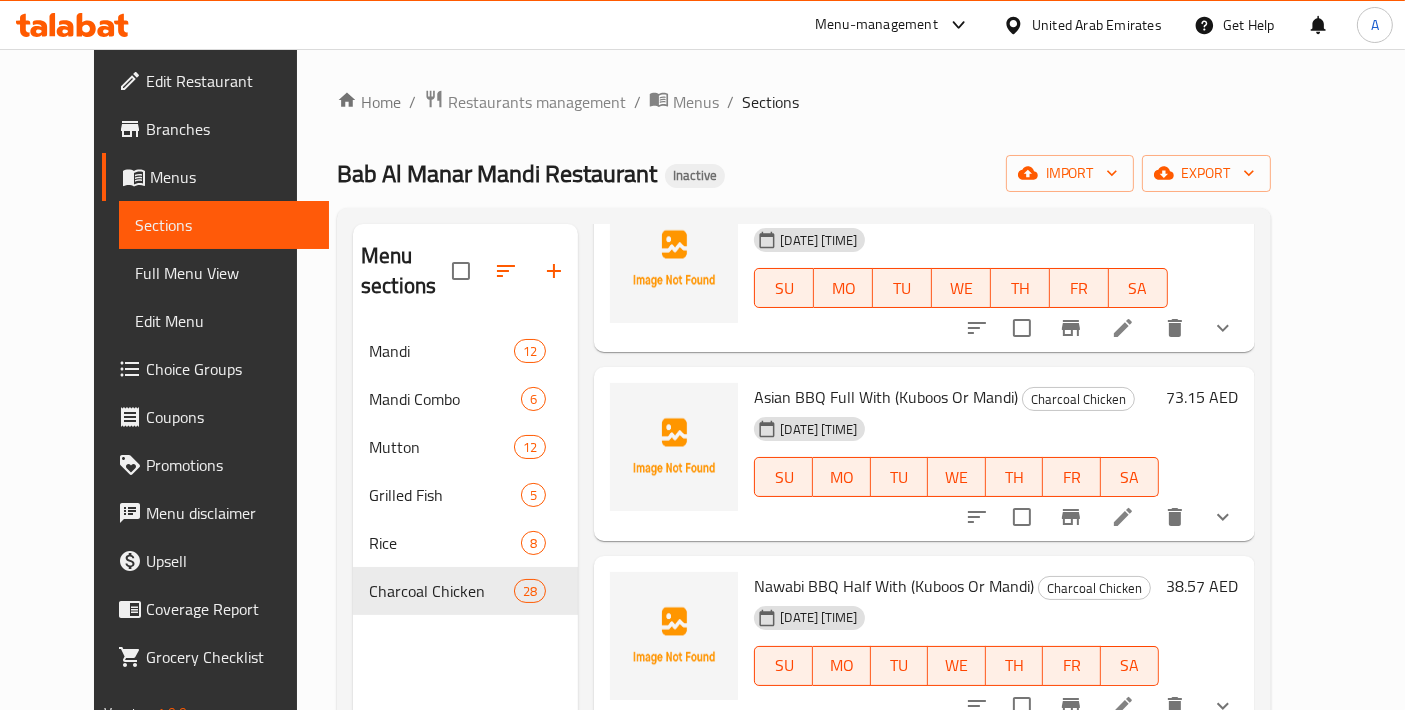 scroll, scrollTop: 4674, scrollLeft: 0, axis: vertical 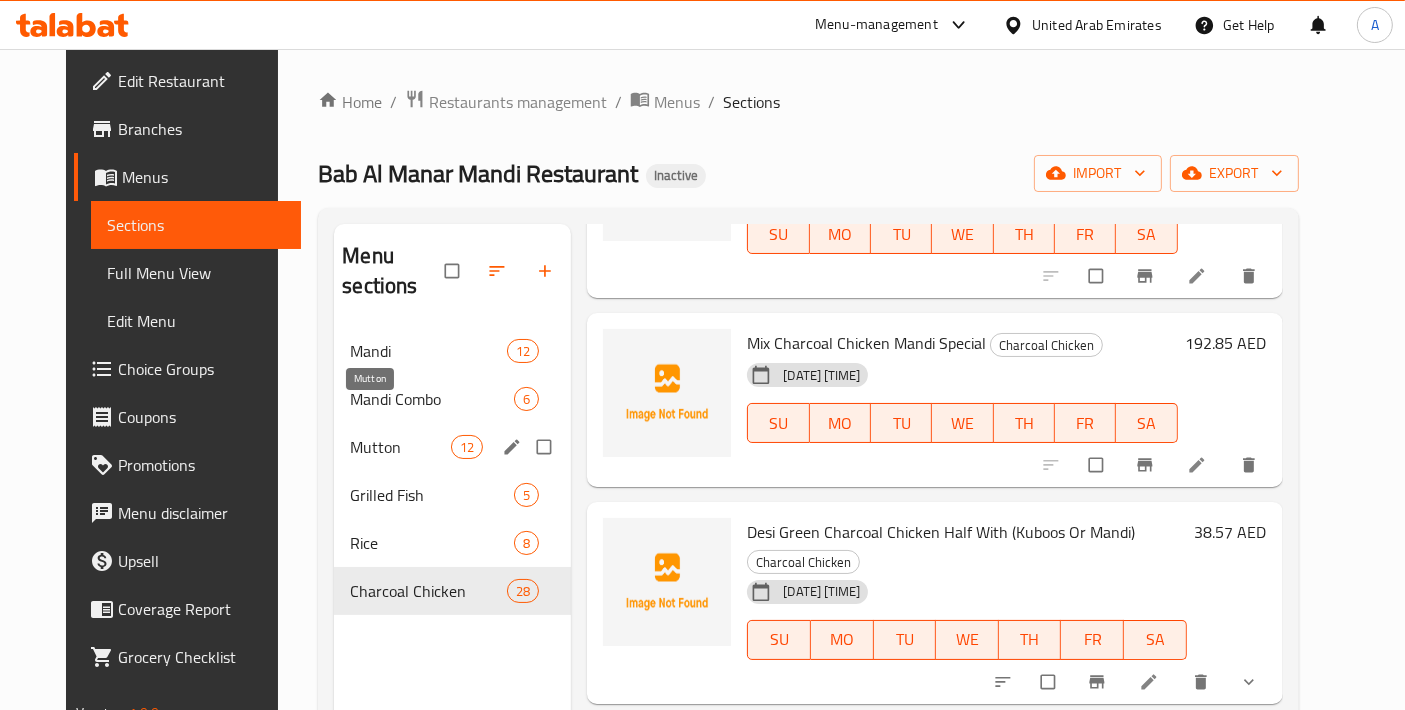 click on "Mutton" at bounding box center [400, 447] 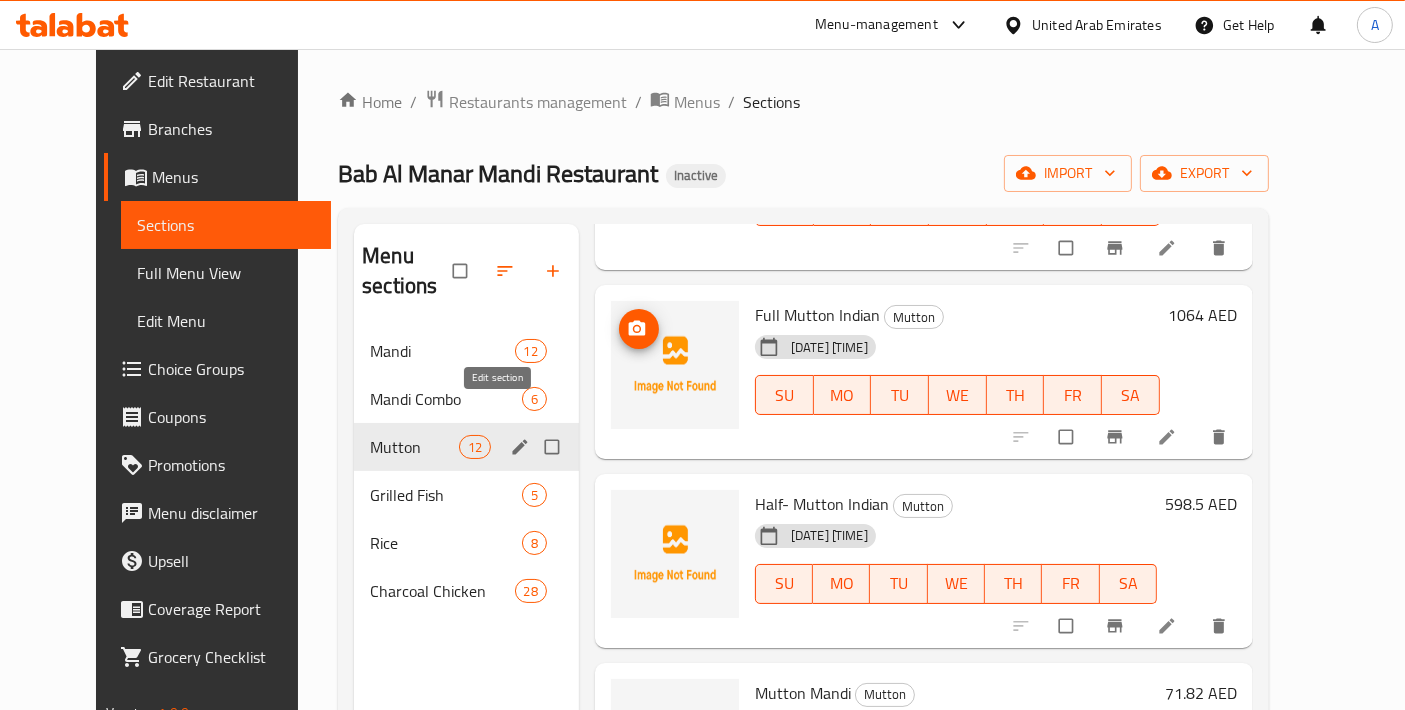 click 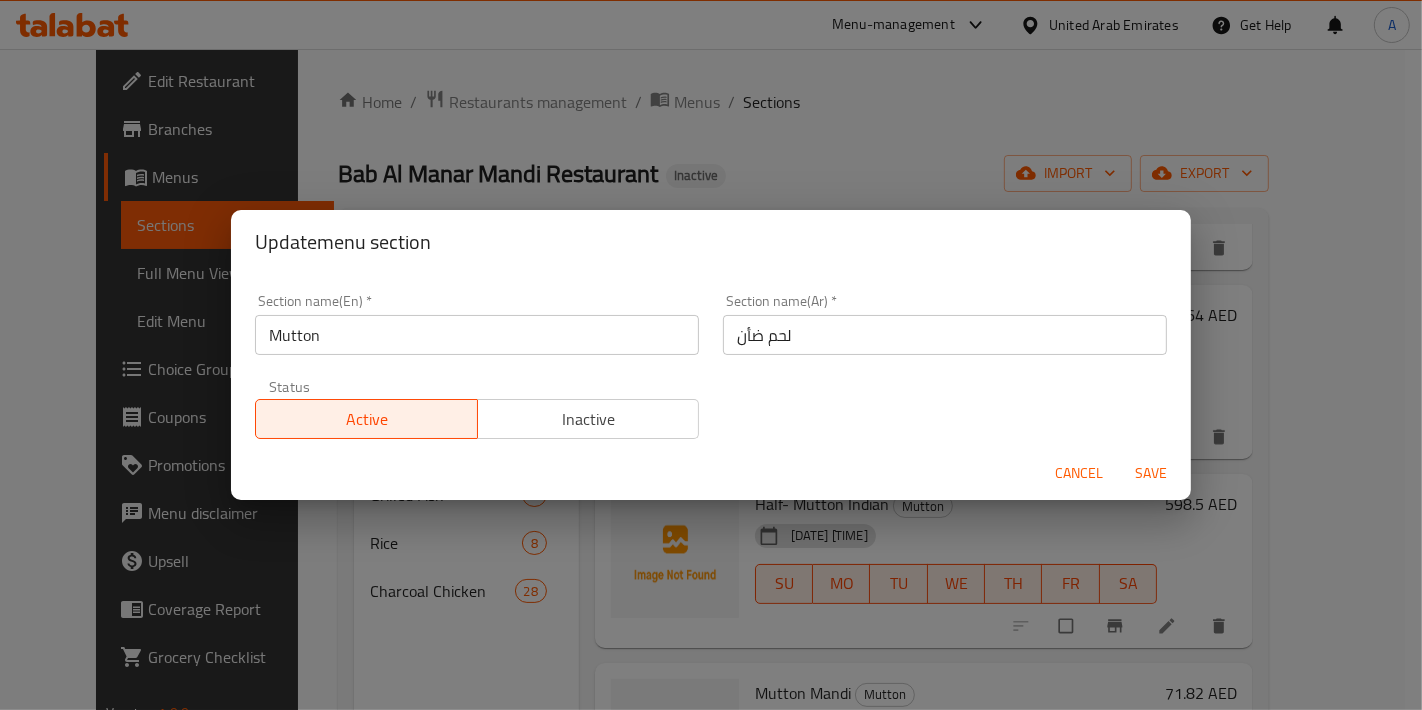 click on "Mutton" at bounding box center [477, 335] 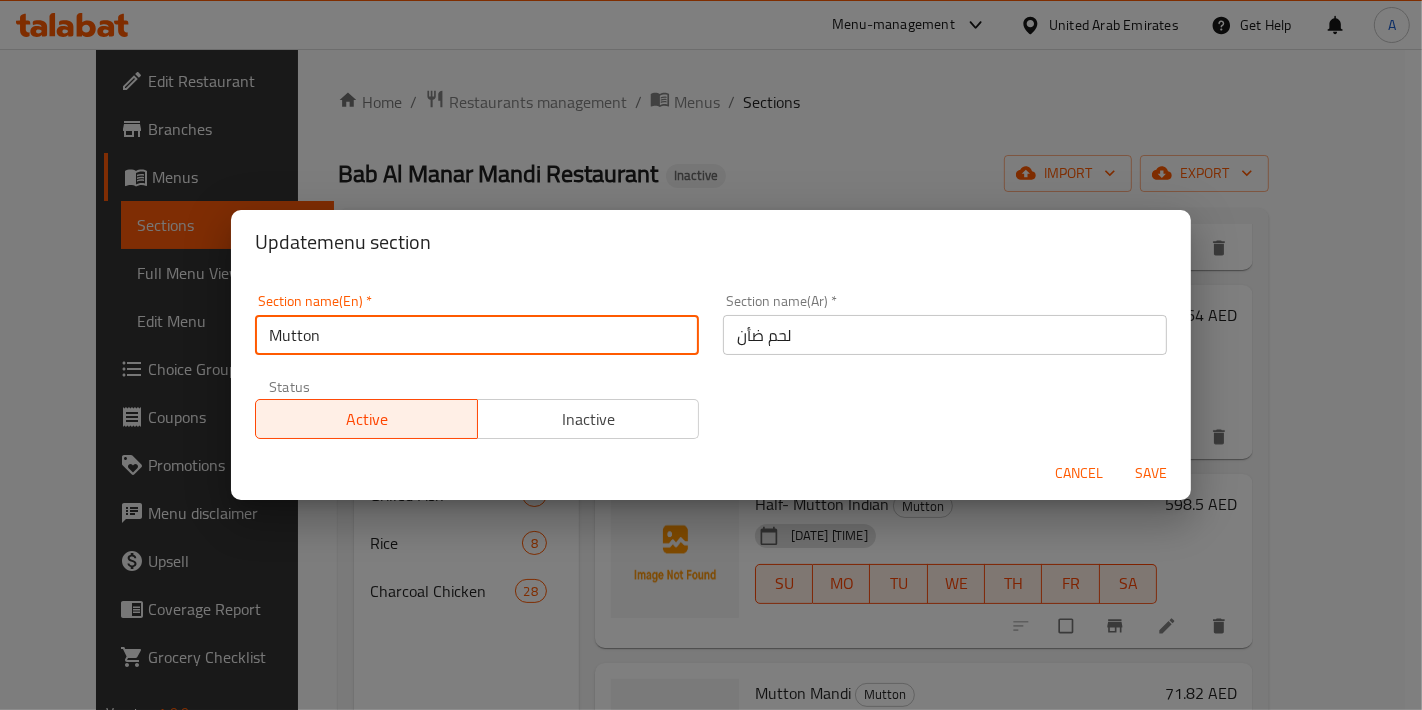 click on "Mutton" at bounding box center (477, 335) 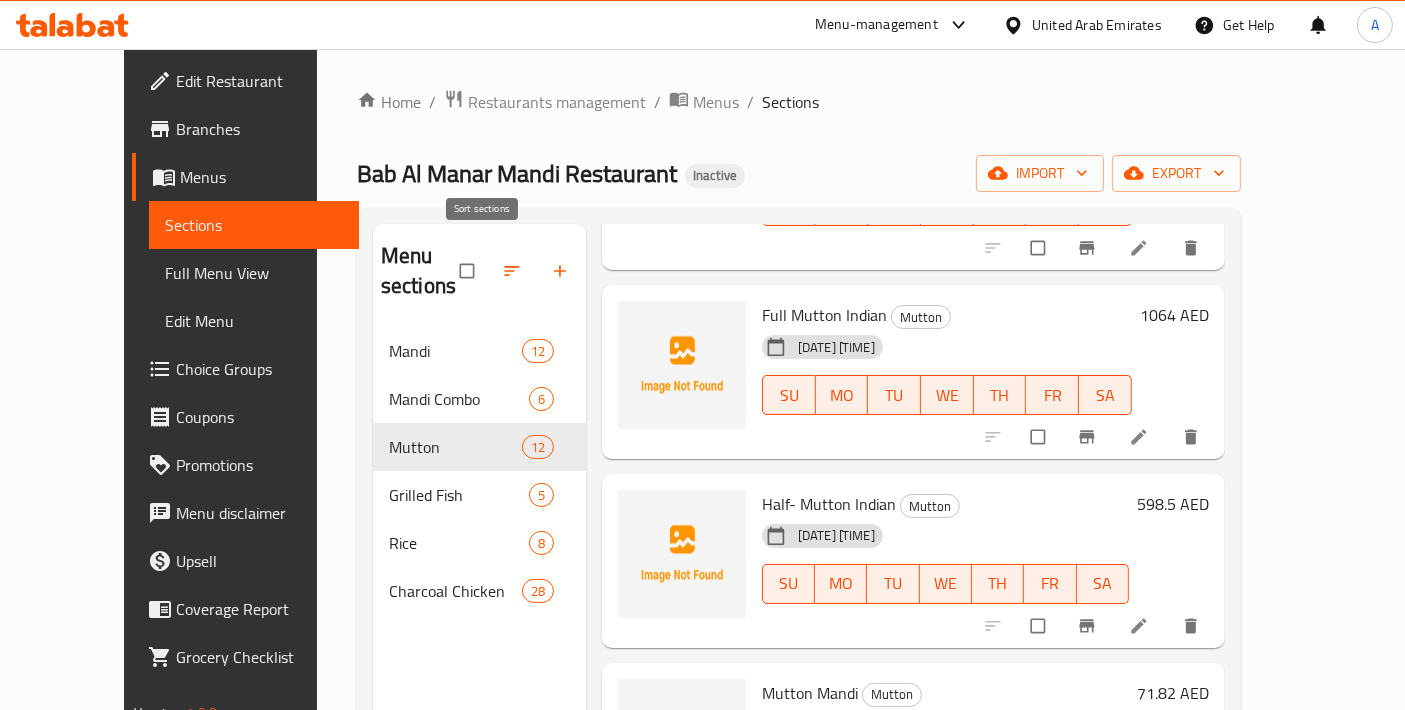 click at bounding box center [562, 271] 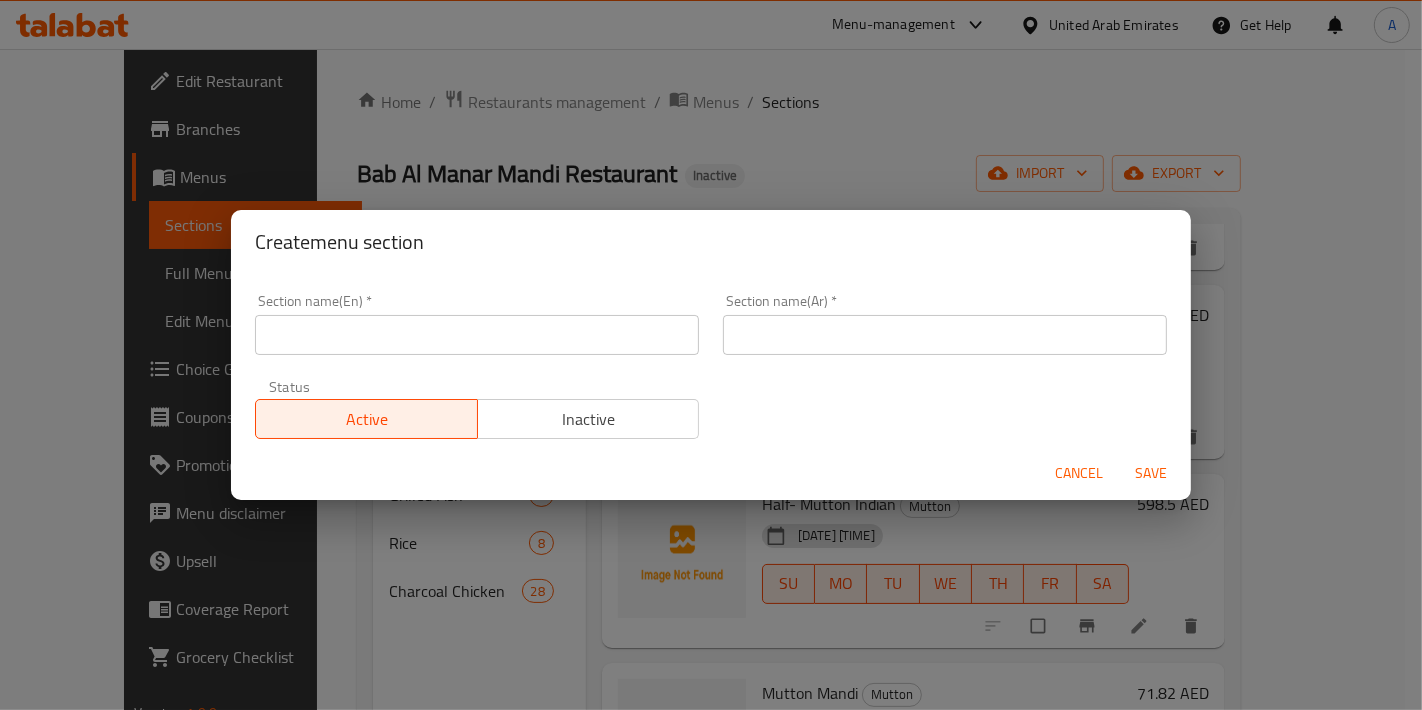 click at bounding box center [477, 335] 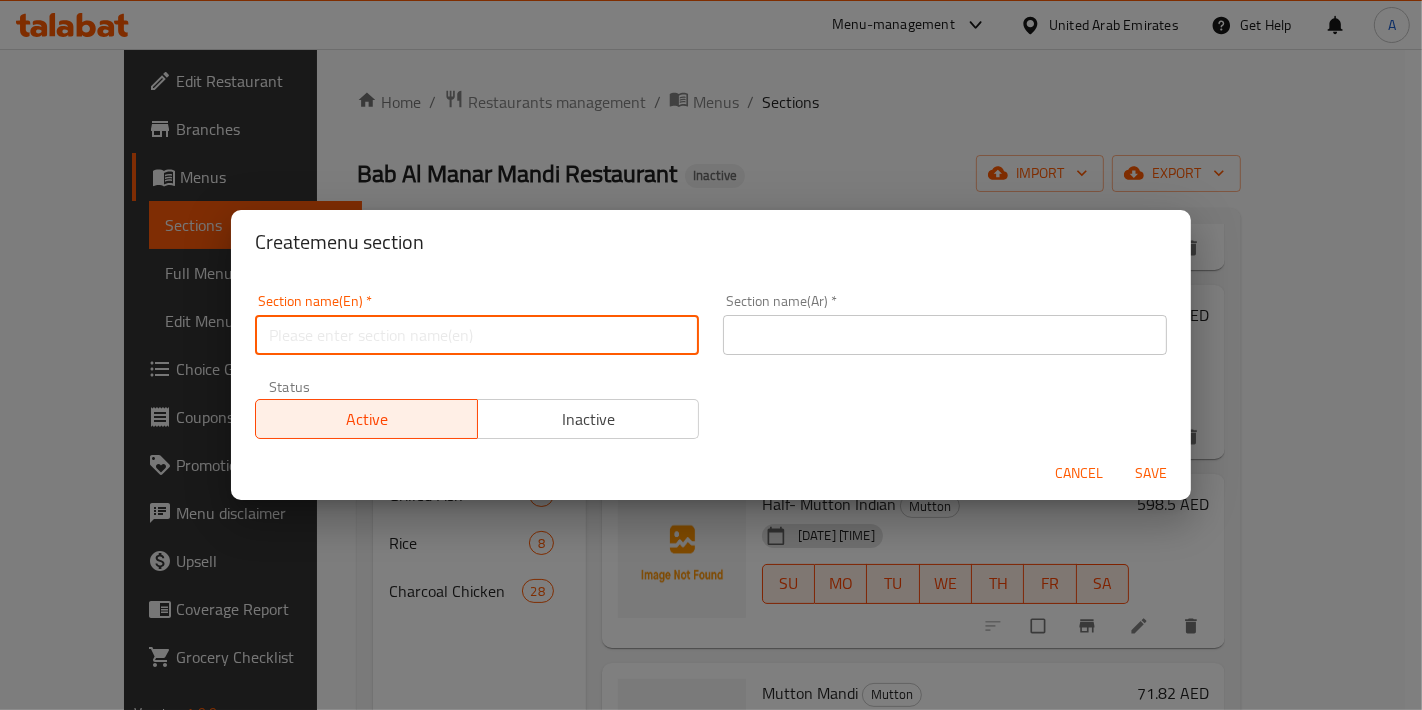 paste on "خبز" 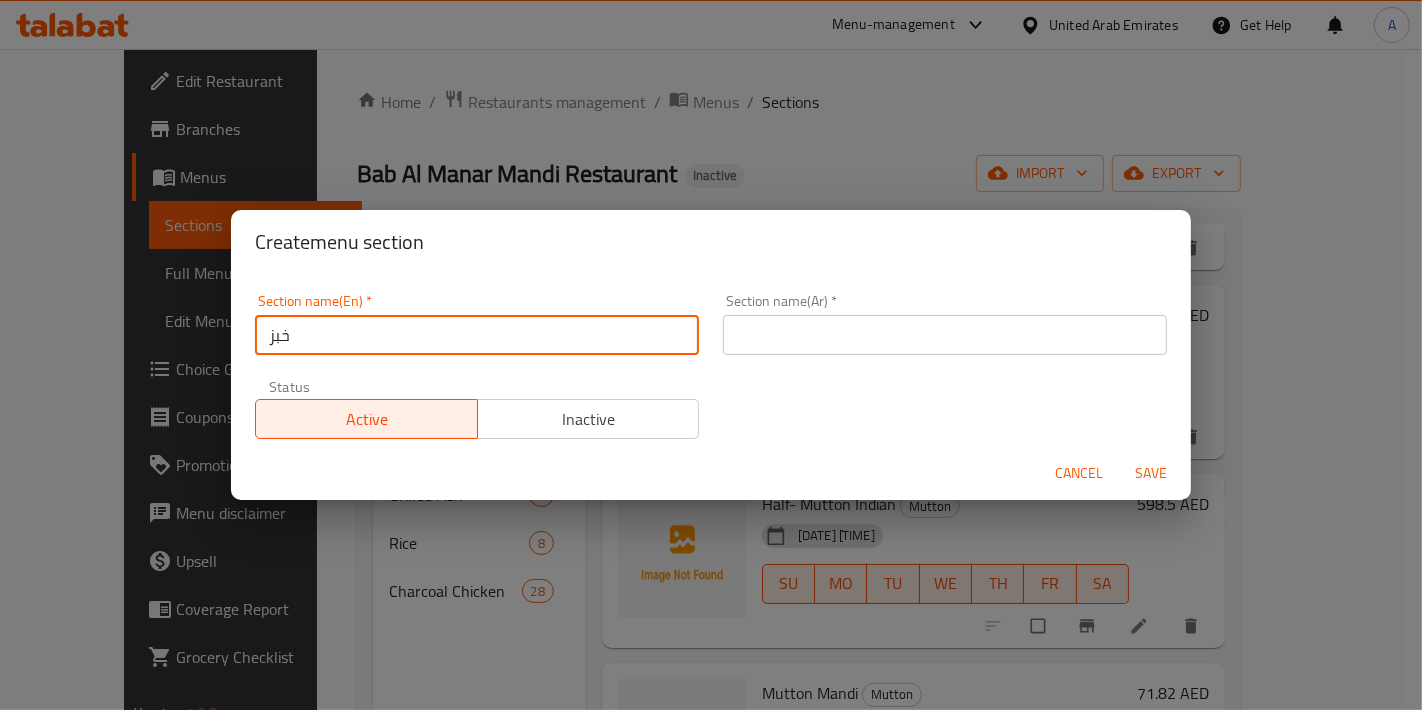drag, startPoint x: 414, startPoint y: 329, endPoint x: 222, endPoint y: 325, distance: 192.04166 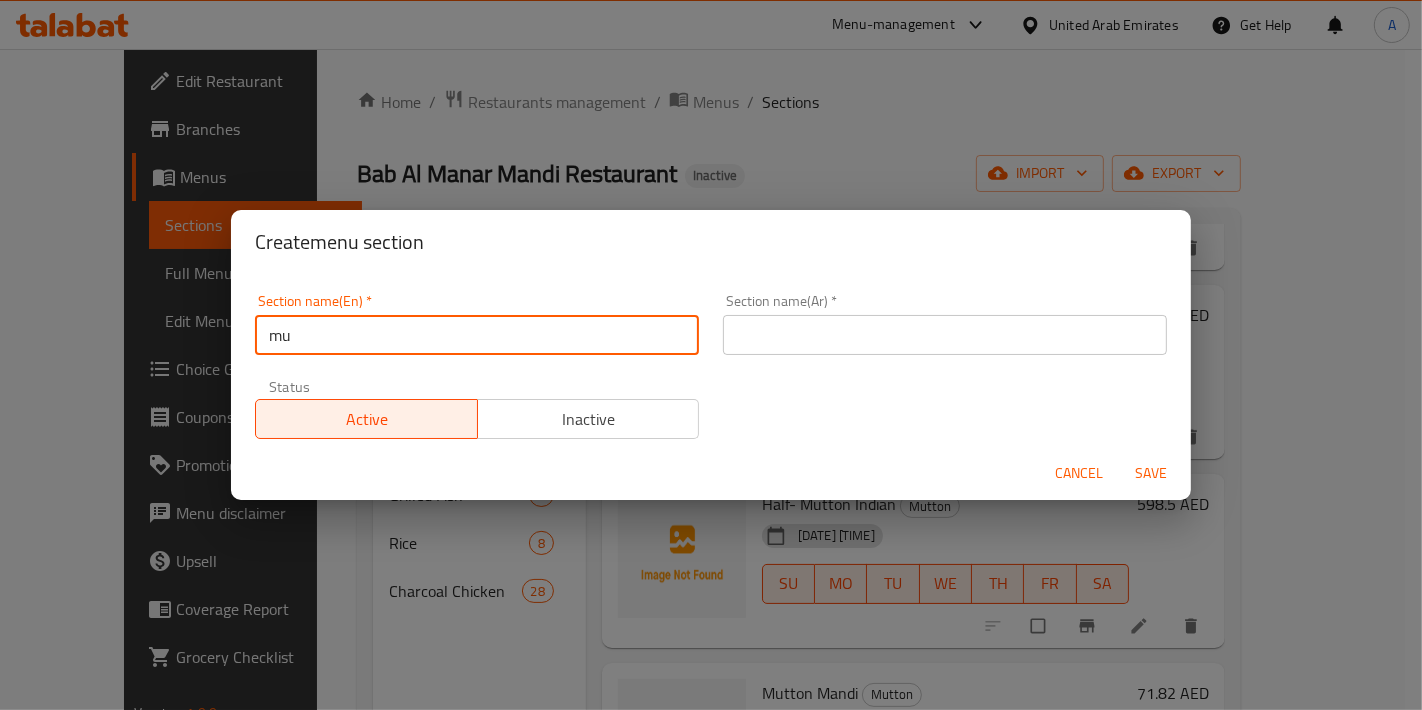 type on "Mutton Special" 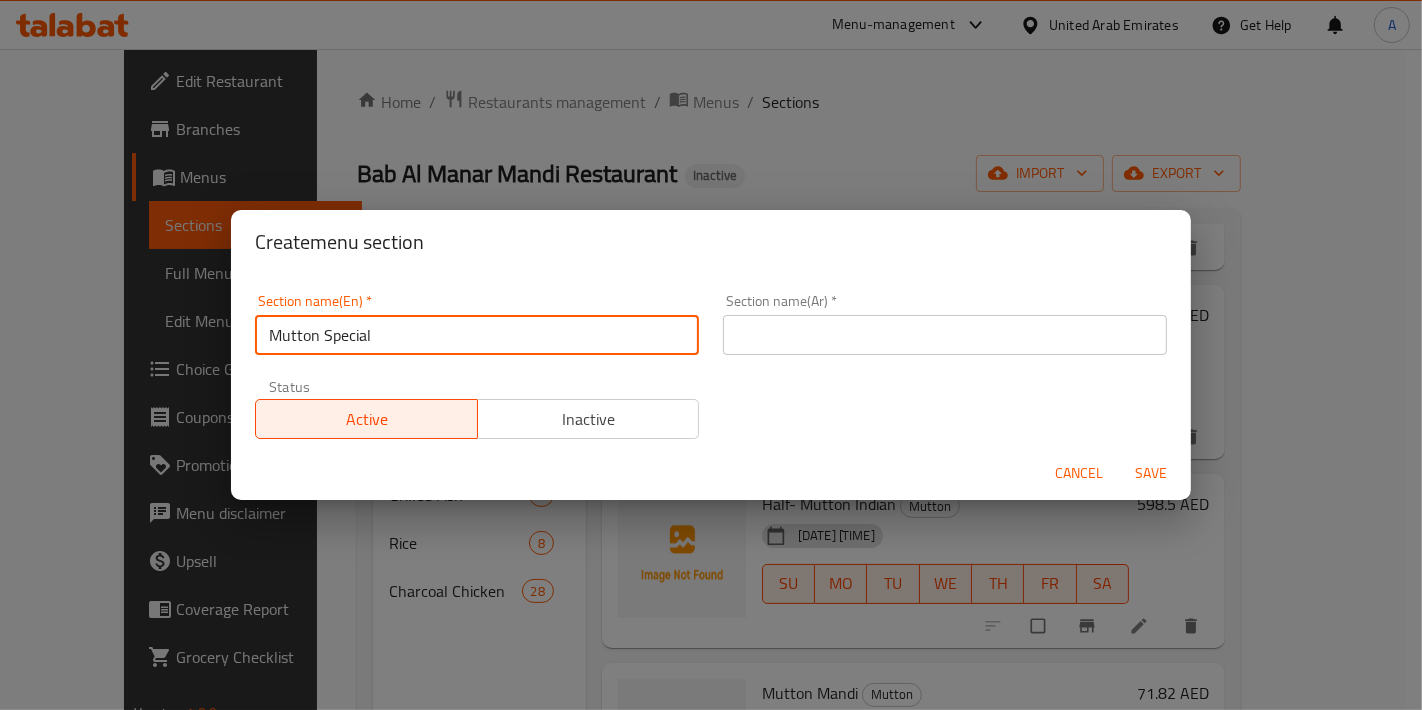 click at bounding box center (945, 335) 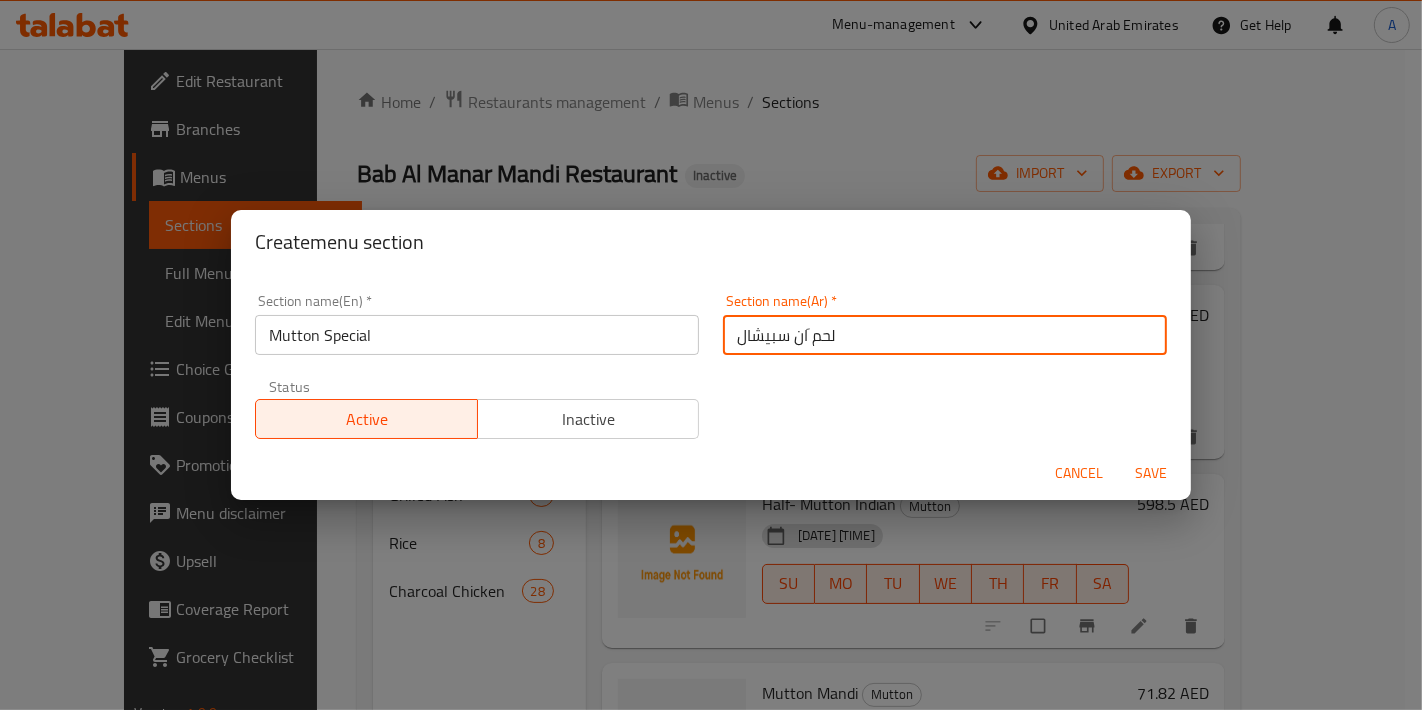 drag, startPoint x: 786, startPoint y: 328, endPoint x: 798, endPoint y: 325, distance: 12.369317 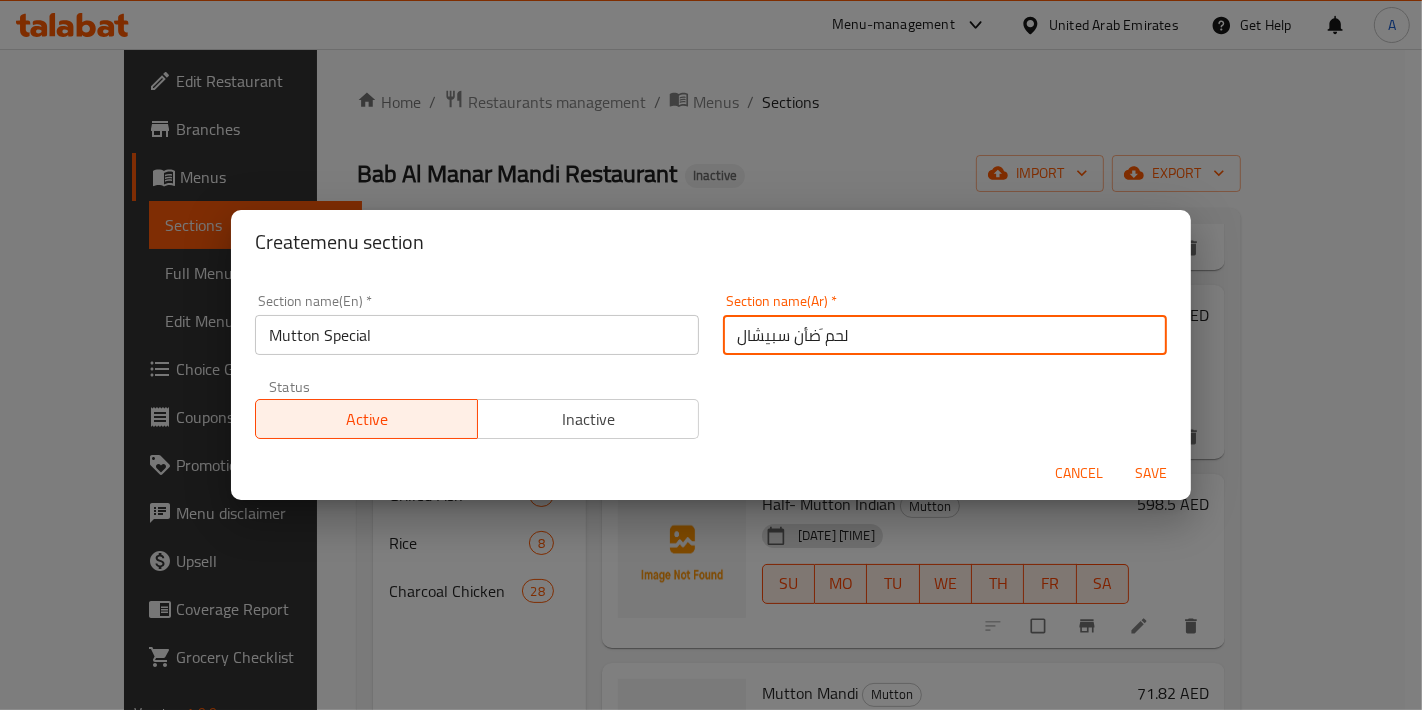 type on "لحم َضأن سبيشال" 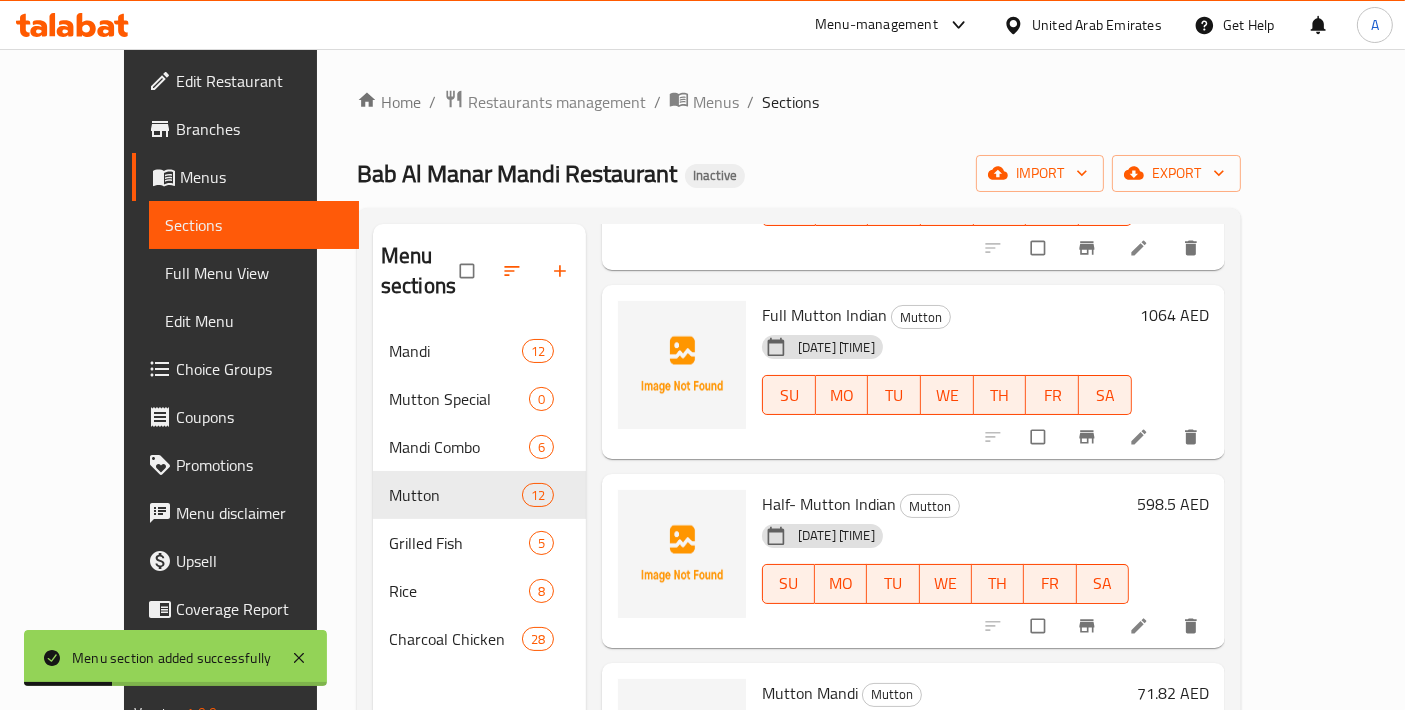 click at bounding box center [1040, 437] 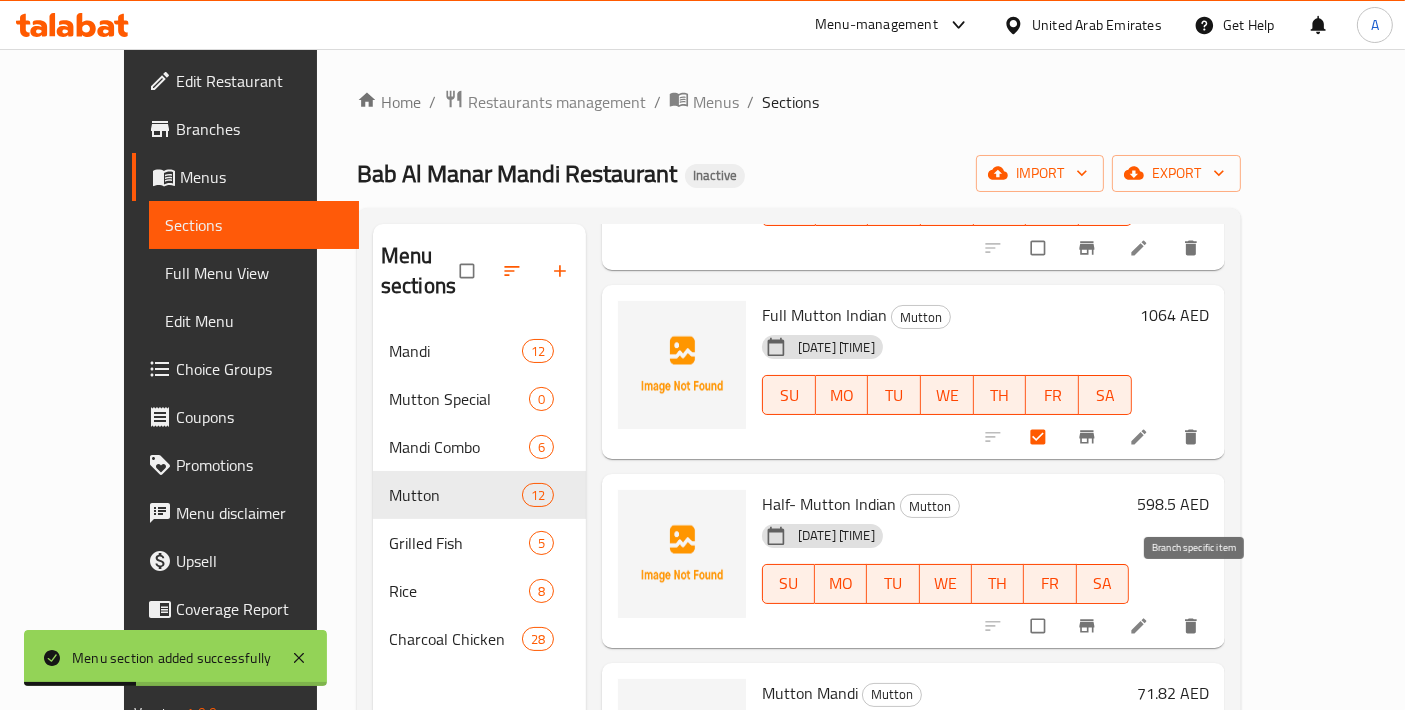 click at bounding box center [1040, 626] 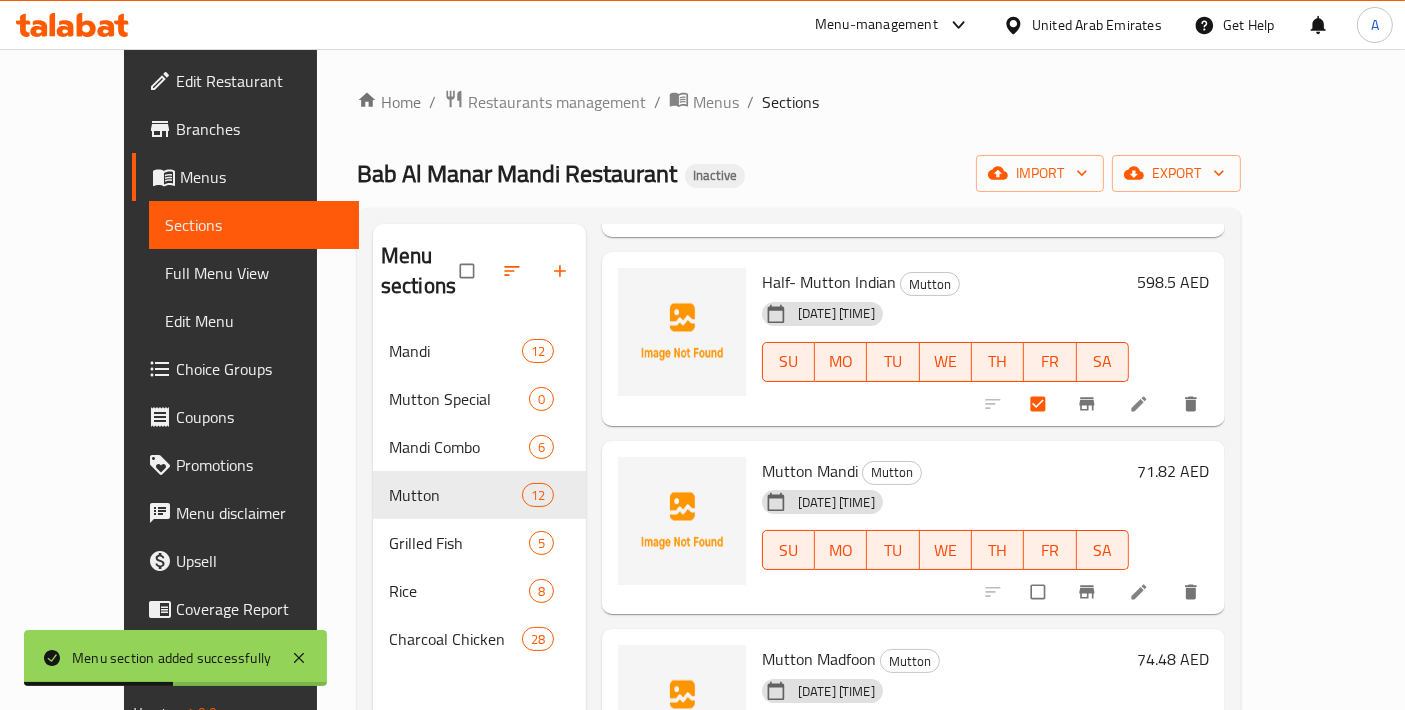 scroll, scrollTop: 0, scrollLeft: 0, axis: both 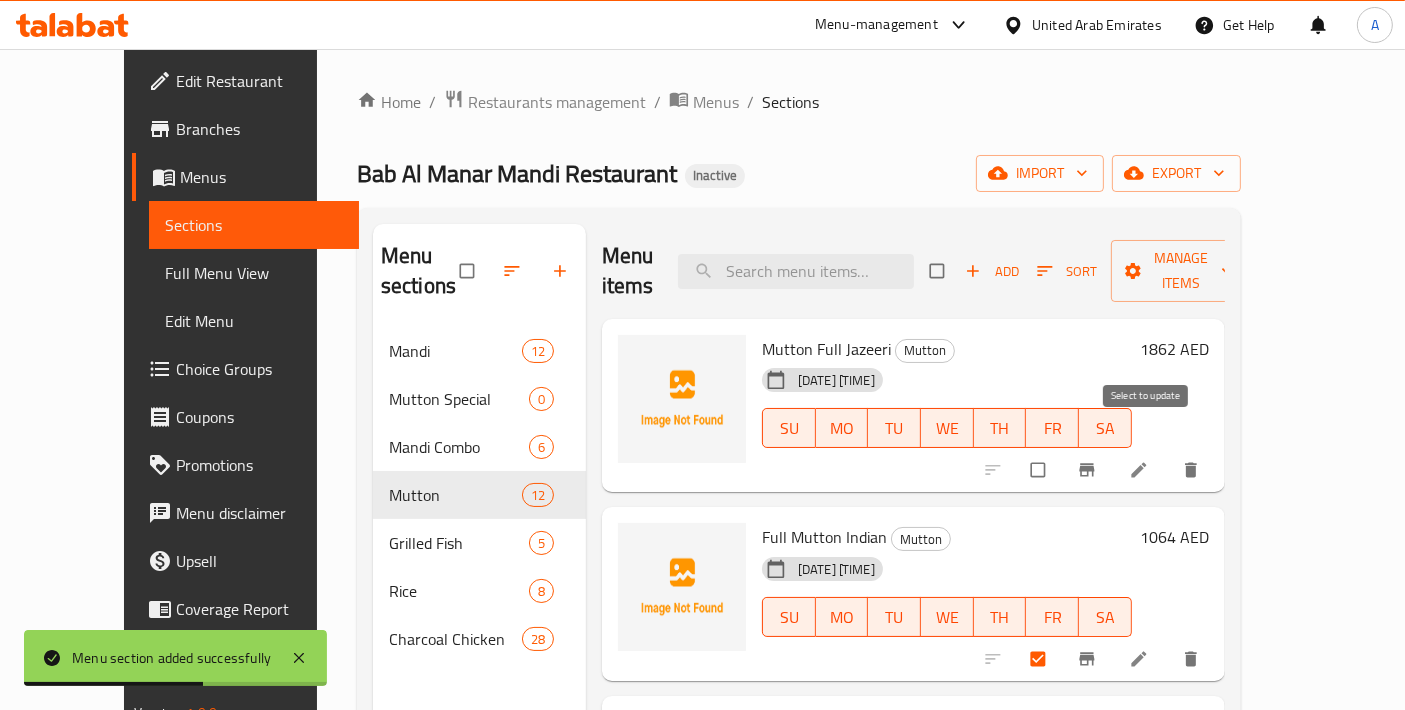 click at bounding box center [1040, 470] 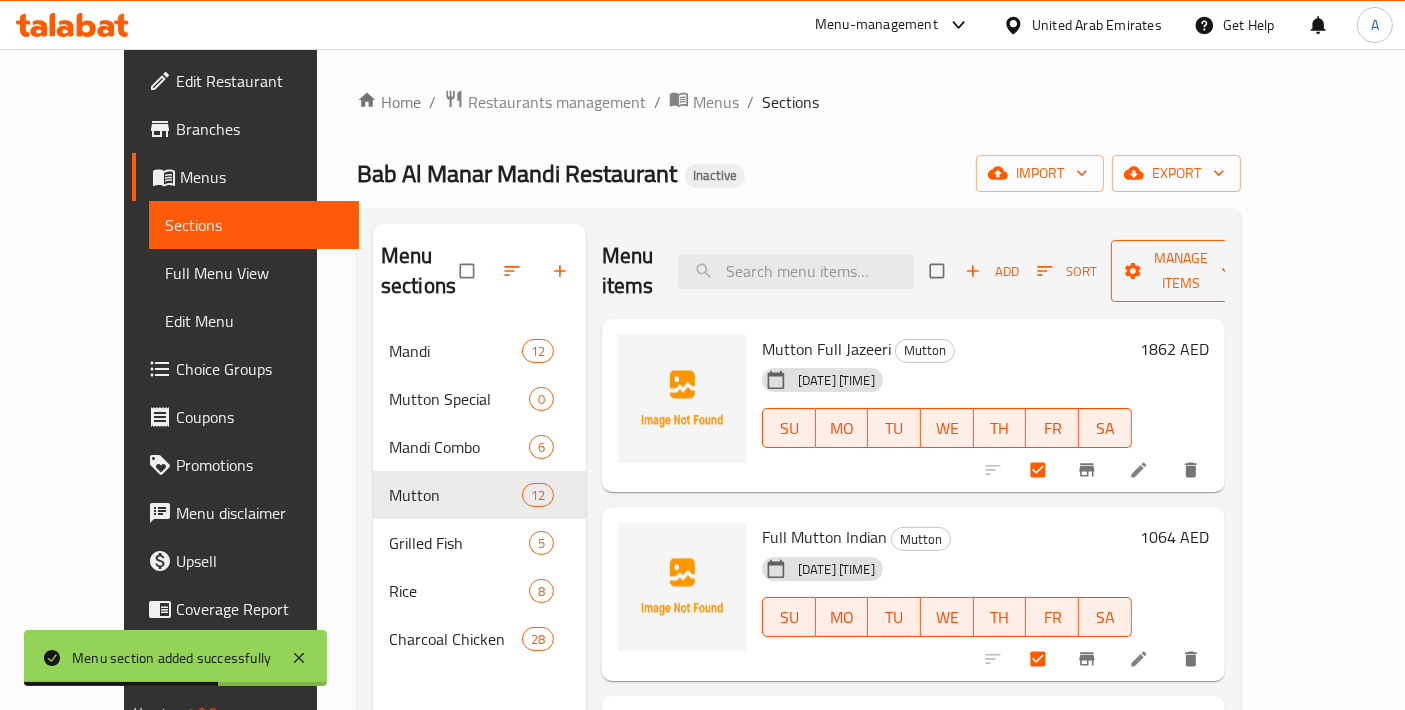 click on "Manage items" at bounding box center [1182, 271] 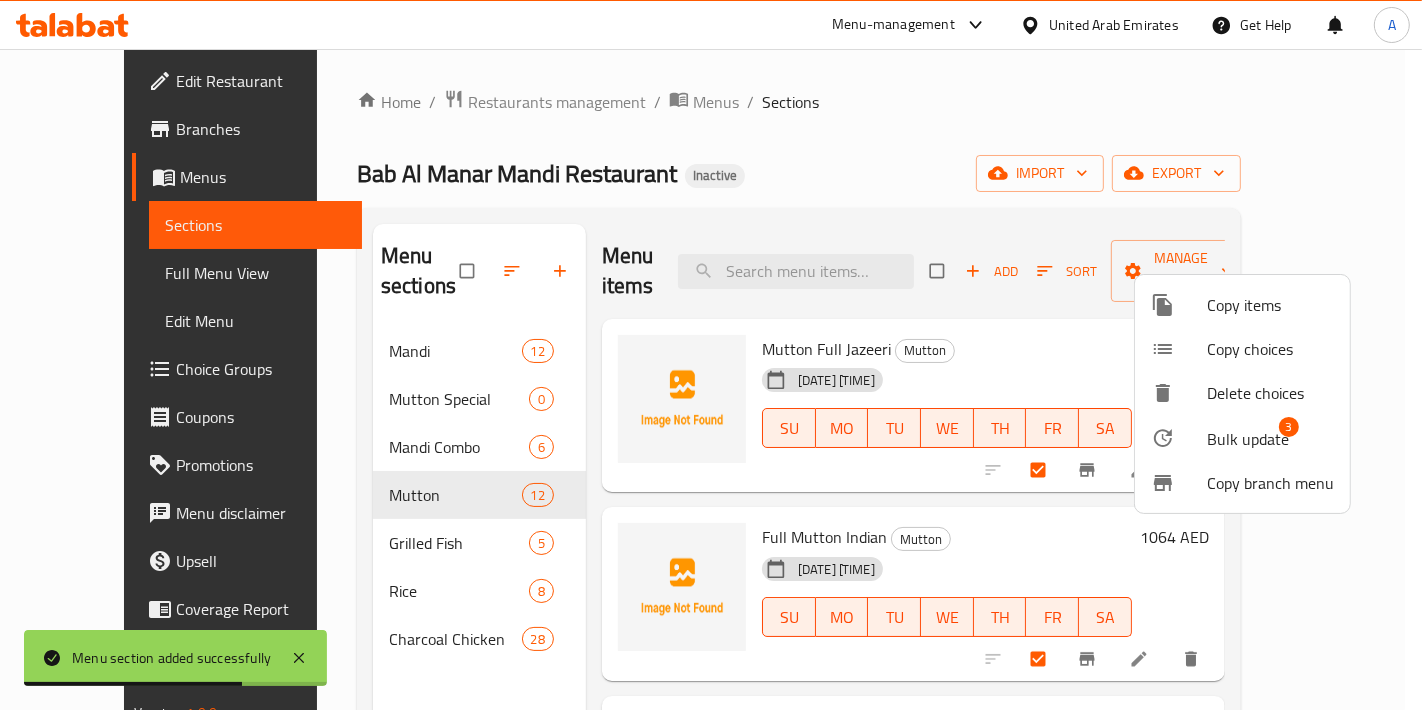 click on "Bulk update" at bounding box center (1248, 439) 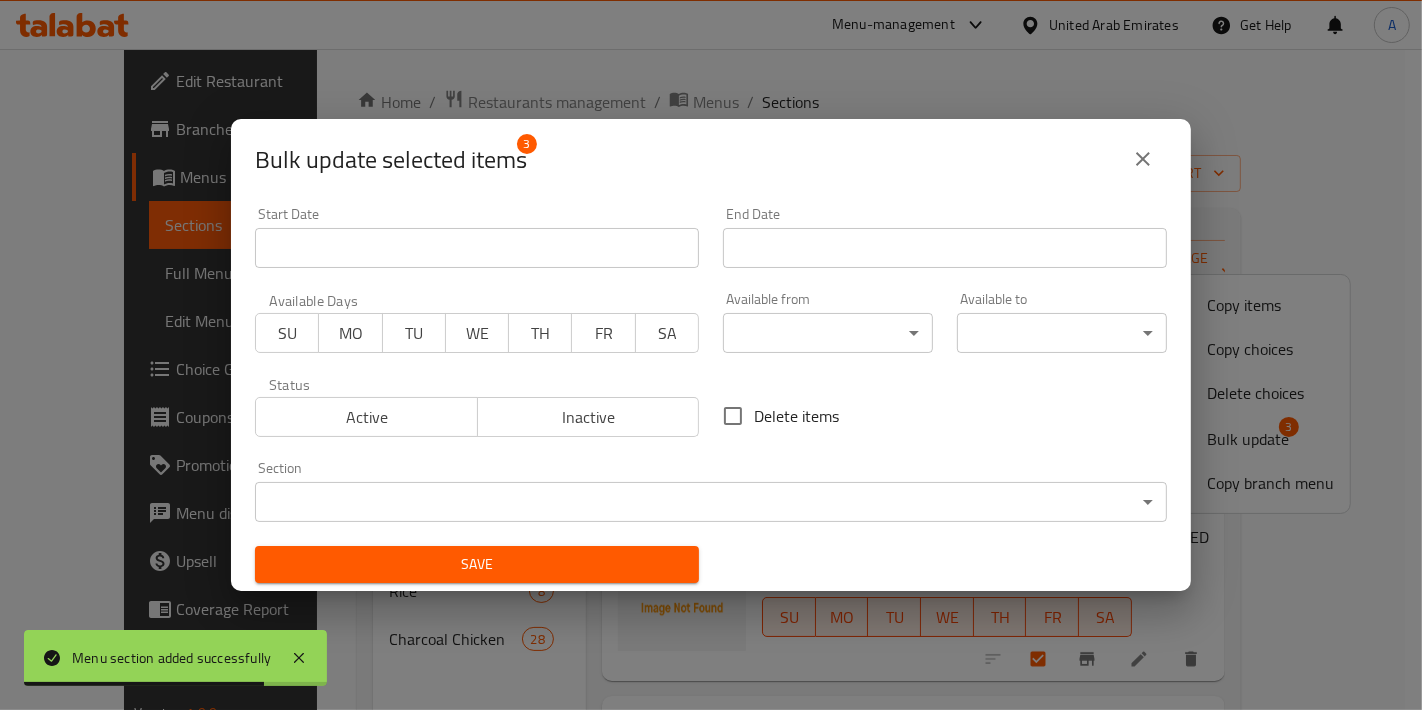 click on "Section ​ ​" at bounding box center [711, 491] 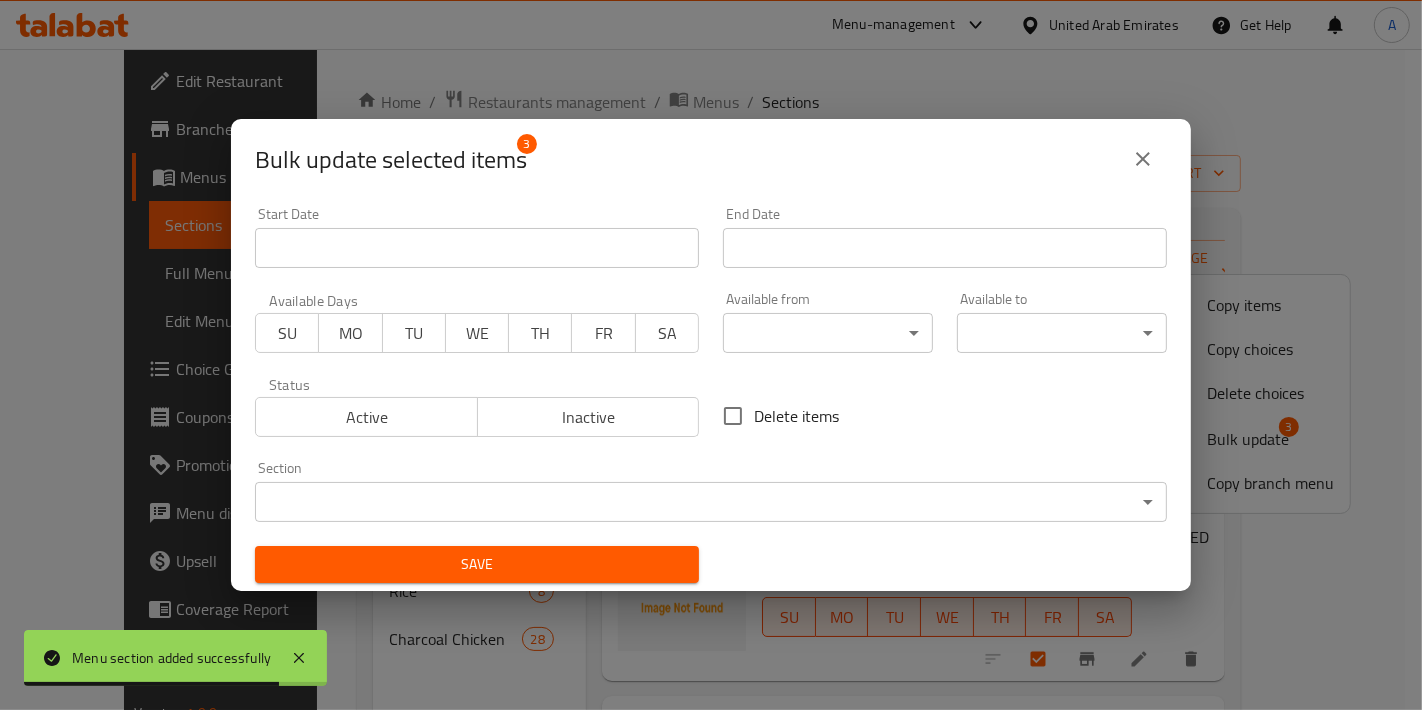 click on "Menu section added successfully ​ Menu-management United Arab Emirates Get Help A   Edit Restaurant   Branches   Menus   Sections   Full Menu View   Edit Menu   Choice Groups   Coupons   Promotions   Menu disclaimer   Upsell   Coverage Report   Grocery Checklist  Version:    1.0.0  Get support on:    Support.OpsPlatform Home / Restaurants management / Menus / Sections Bab Al Manar Mandi Restaurant Inactive import export Menu sections Mandi 12 Mutton Special 0 Mandi Combo 6 Mutton 12 Grilled Fish 5 Rice 8 Charcoal Chicken 28 Menu items Add Sort Manage items Mutton Full Jazeeri   Mutton 06-08-2025 08:34 PM SU MO TU WE TH FR SA 1862   AED Full Mutton Indian   Mutton 06-08-2025 08:34 PM SU MO TU WE TH FR SA 1064   AED Half- Mutton Indian   Mutton 06-08-2025 08:34 PM SU MO TU WE TH FR SA 598.5   AED Mutton Mandi   Mutton 06-08-2025 08:34 PM SU MO TU WE TH FR SA 71.82   AED Mutton Madfoon   Mutton 06-08-2025 08:34 PM SU MO TU WE TH FR SA 74.48   AED Mutton Zurbian   Mutton 06-08-2025 08:34 PM SU MO TU WE TH FR SA" at bounding box center [711, 379] 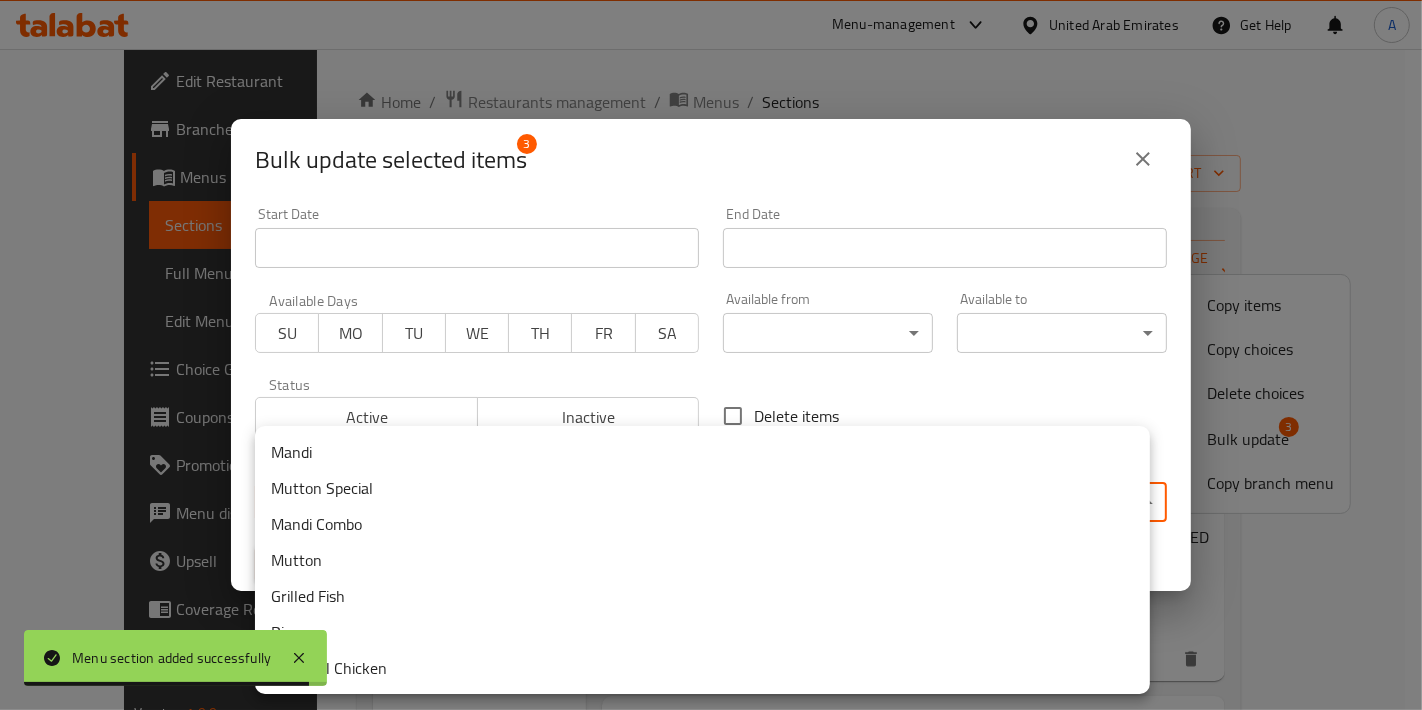 click on "Mutton Special" at bounding box center (702, 488) 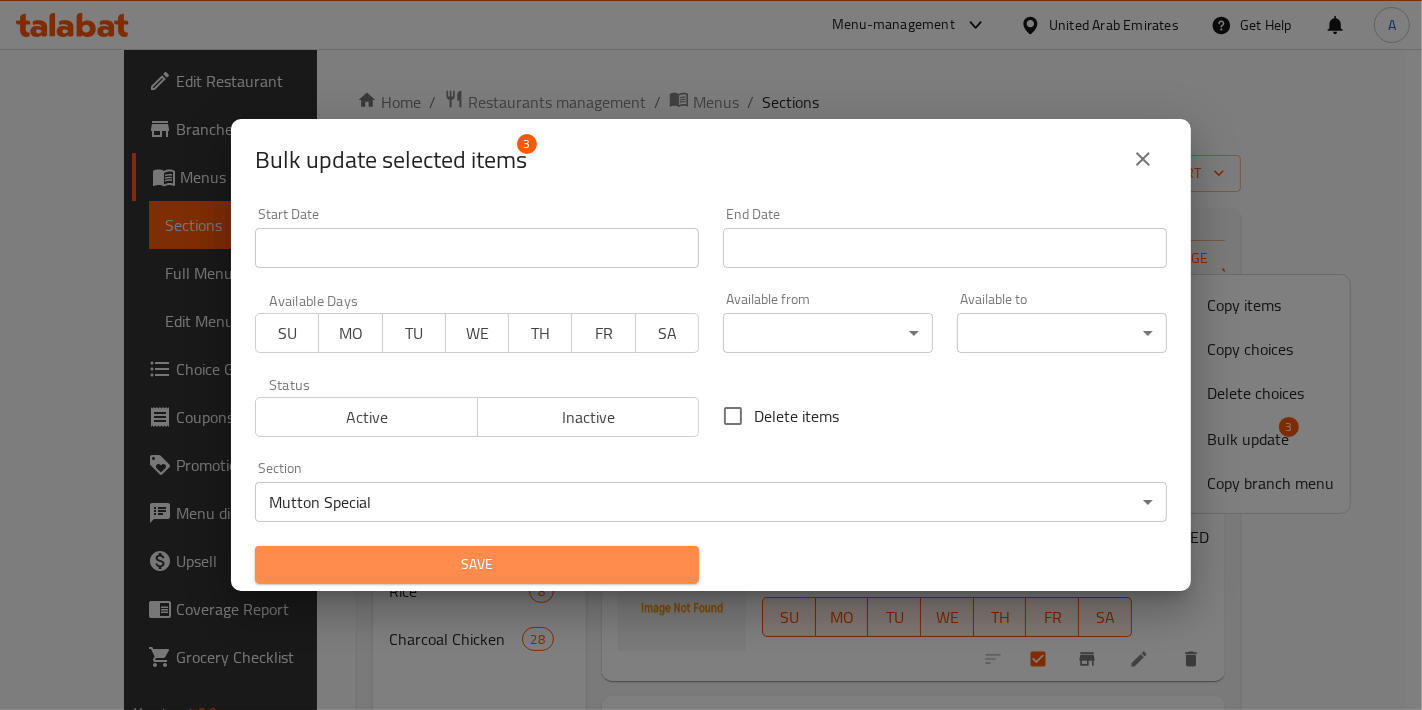click on "Save" at bounding box center [477, 564] 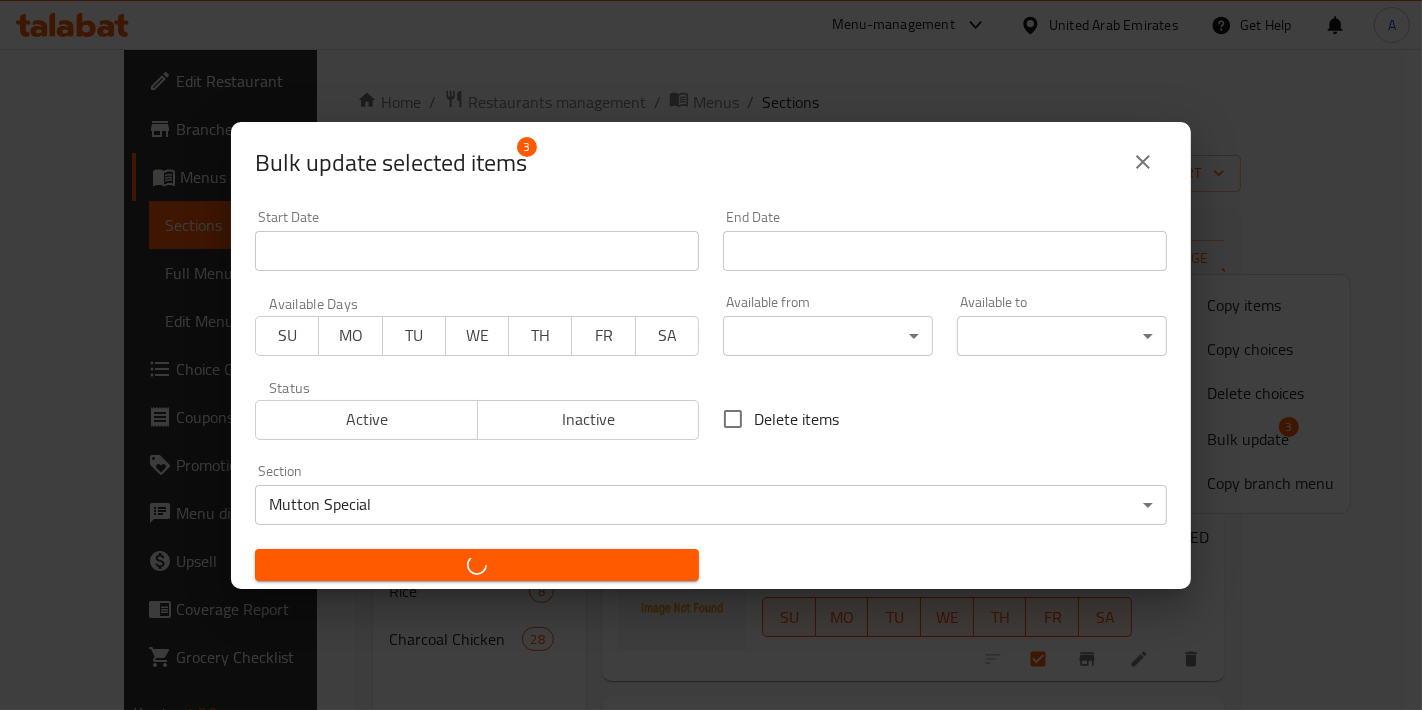 checkbox on "false" 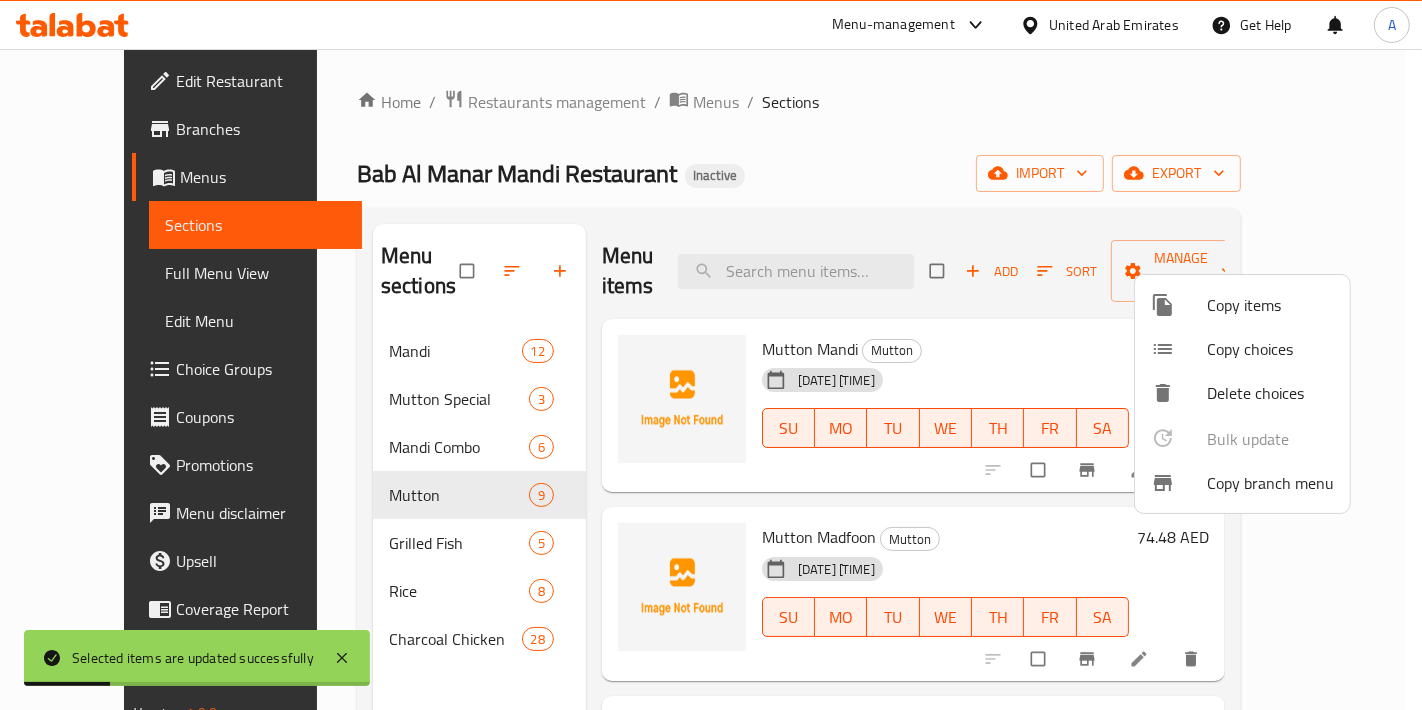 click at bounding box center [711, 355] 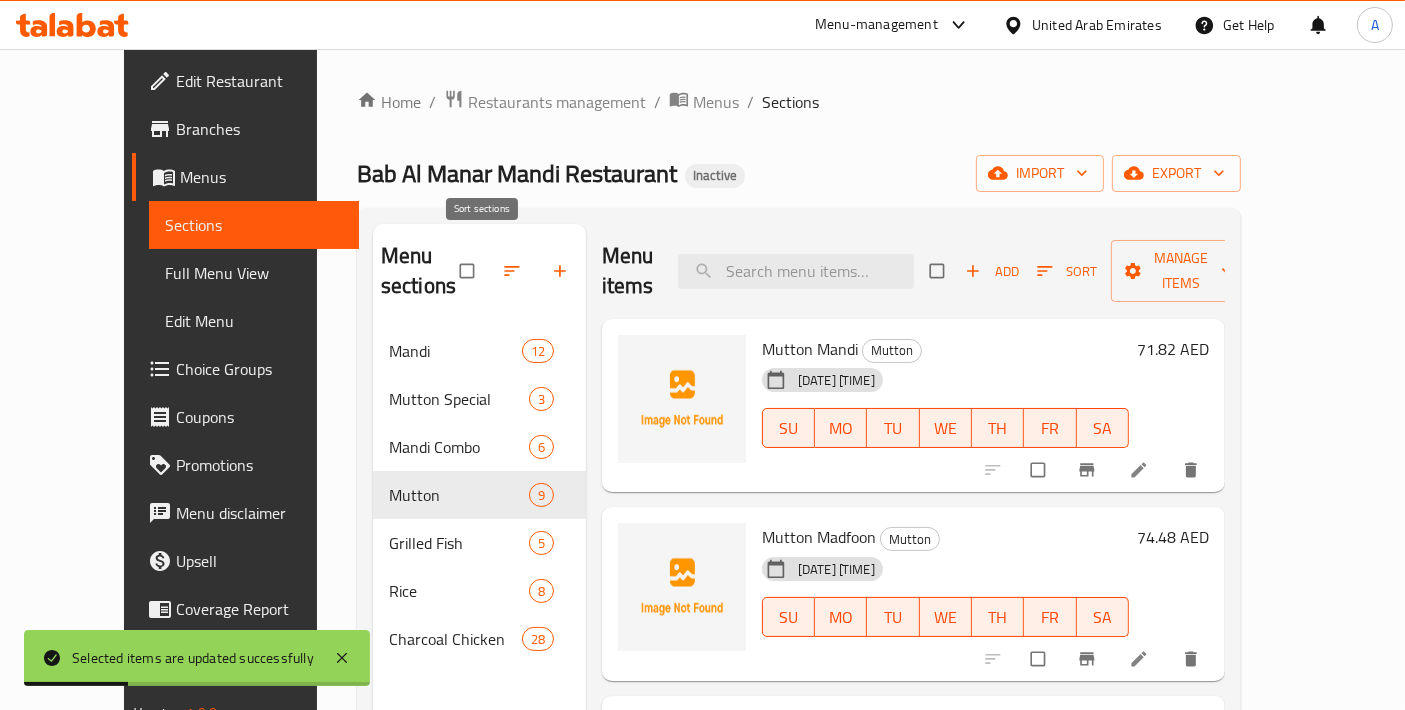 click 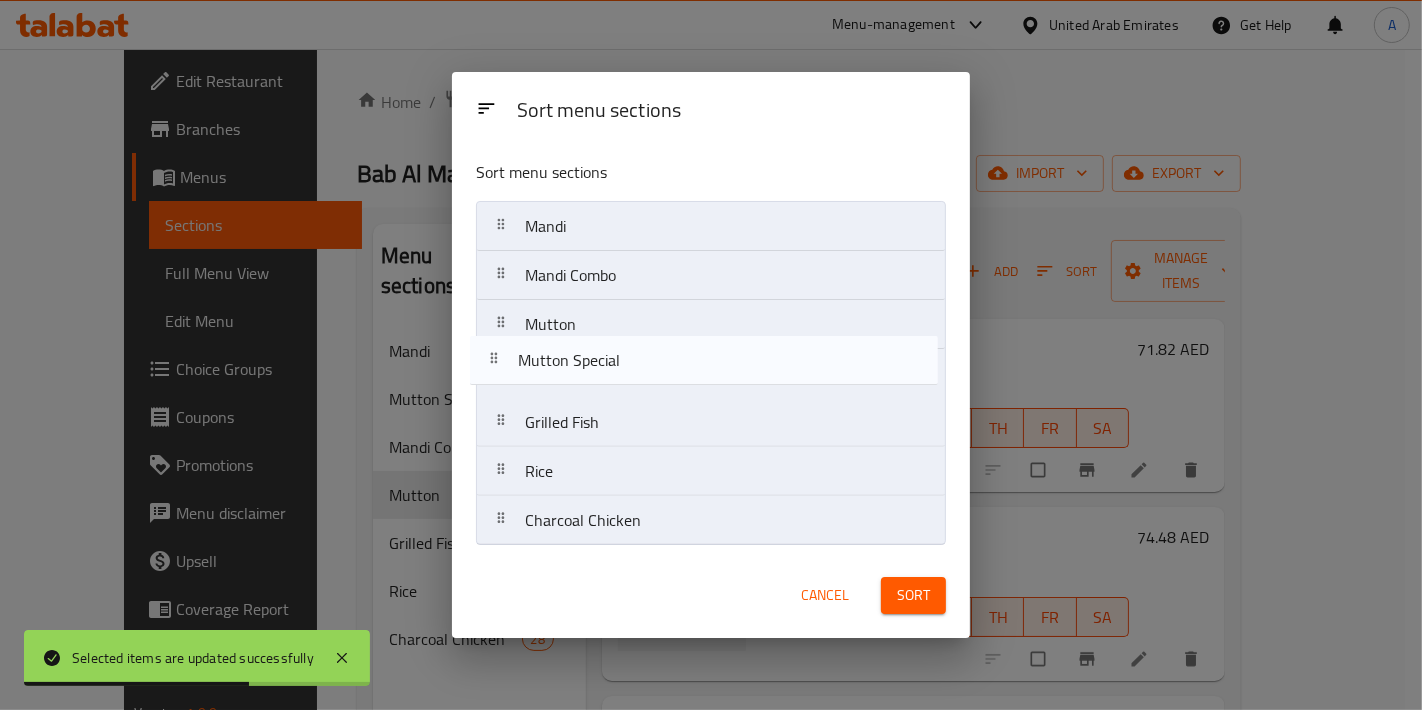 drag, startPoint x: 632, startPoint y: 284, endPoint x: 627, endPoint y: 374, distance: 90.13878 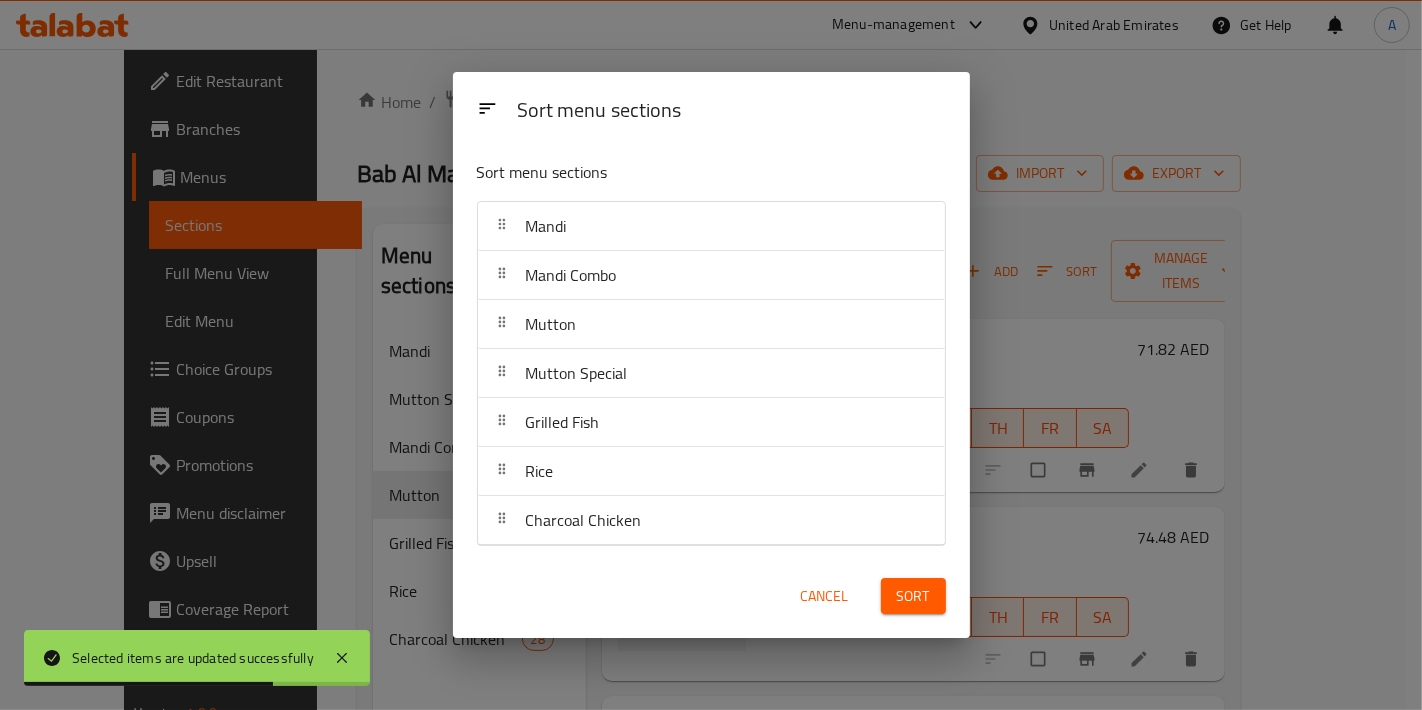 click on "Sort" at bounding box center (913, 596) 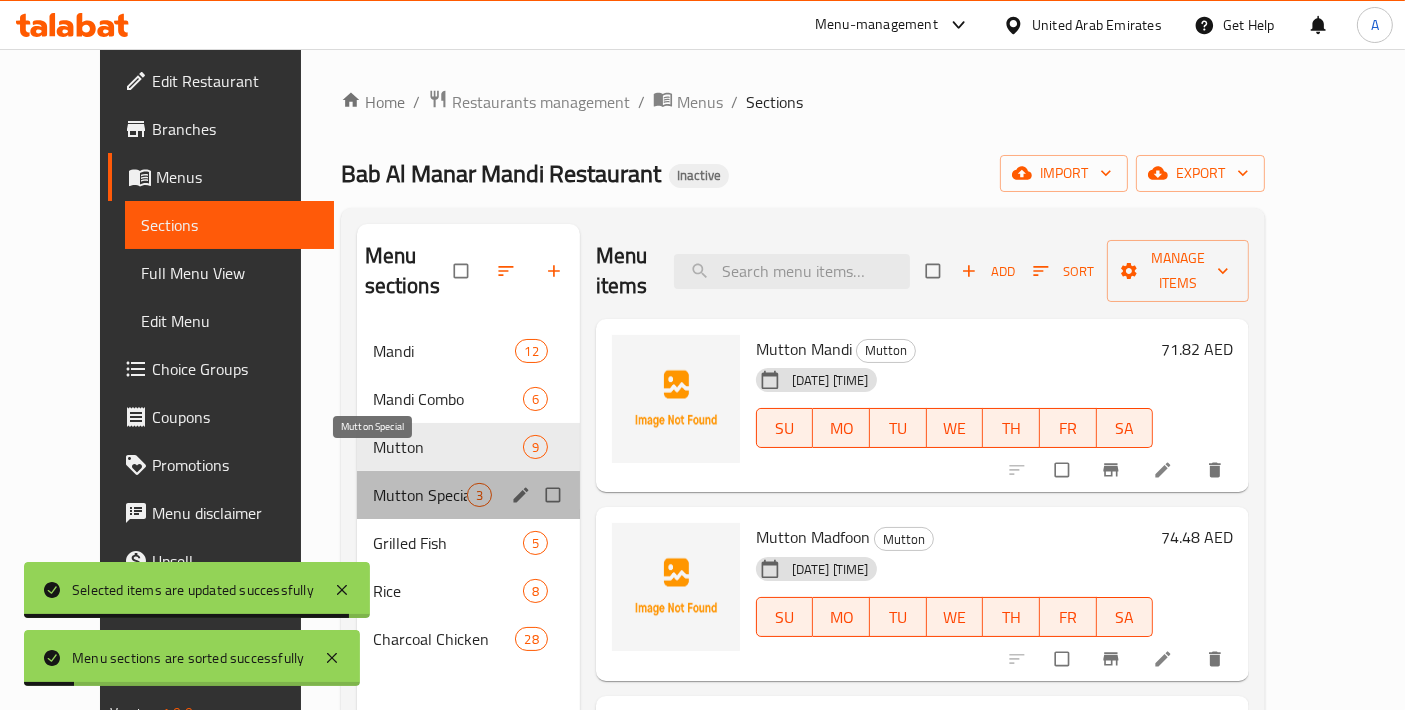 click on "Mutton Special" at bounding box center [420, 495] 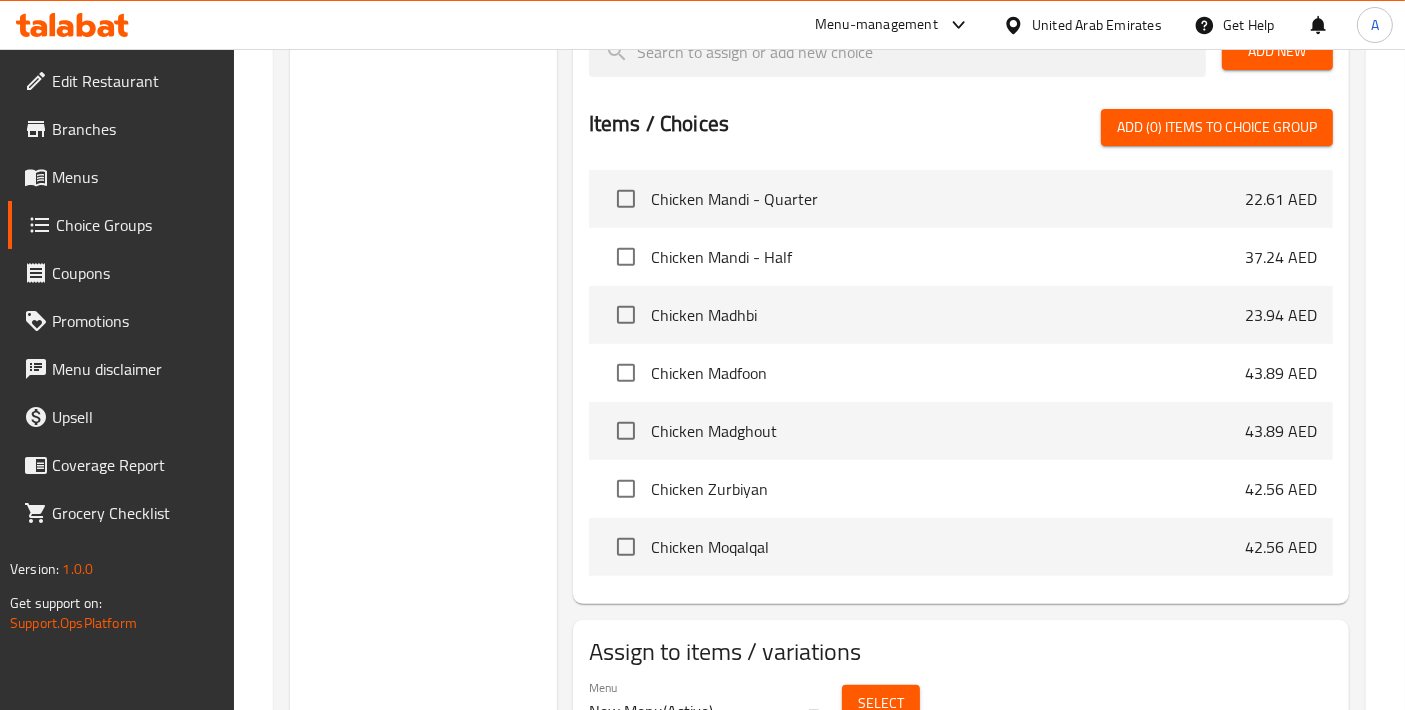 scroll, scrollTop: 894, scrollLeft: 0, axis: vertical 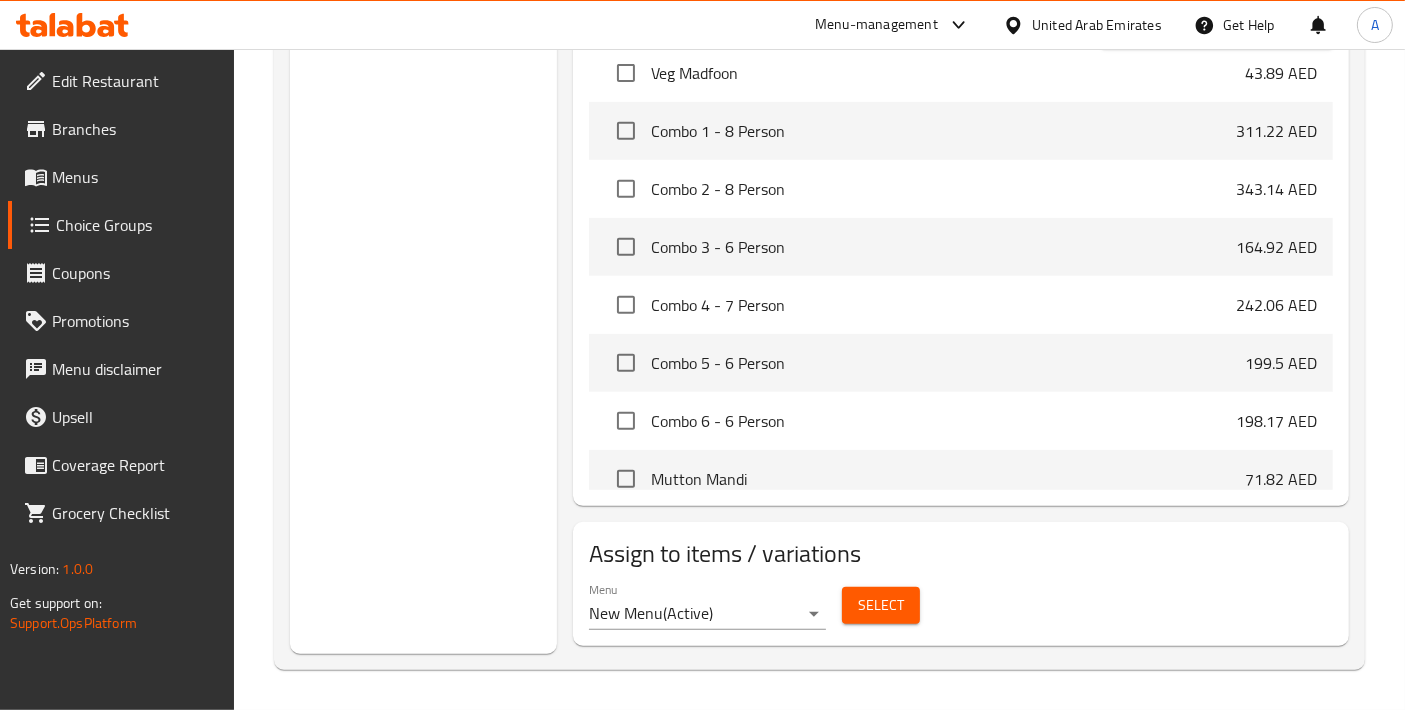 click on "Select" at bounding box center [881, 605] 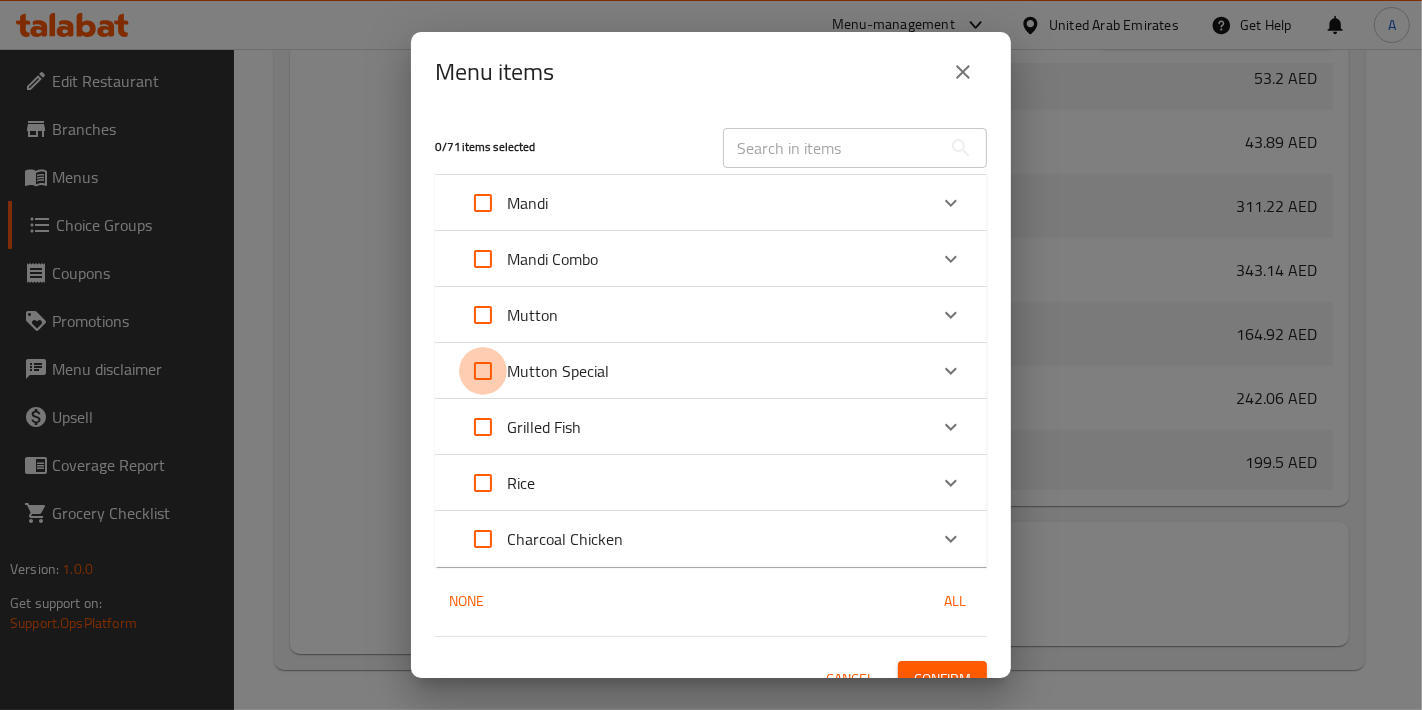 click at bounding box center (483, 371) 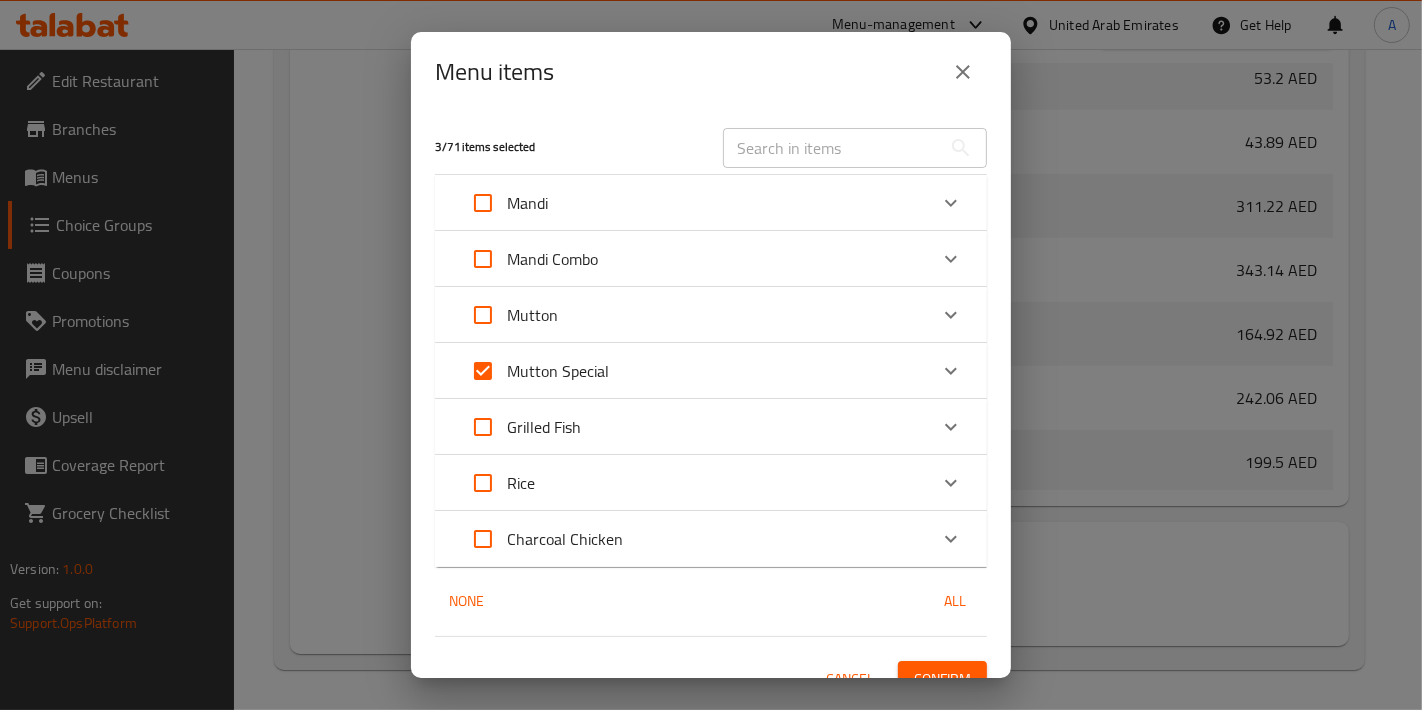 click on "Confirm" at bounding box center (942, 679) 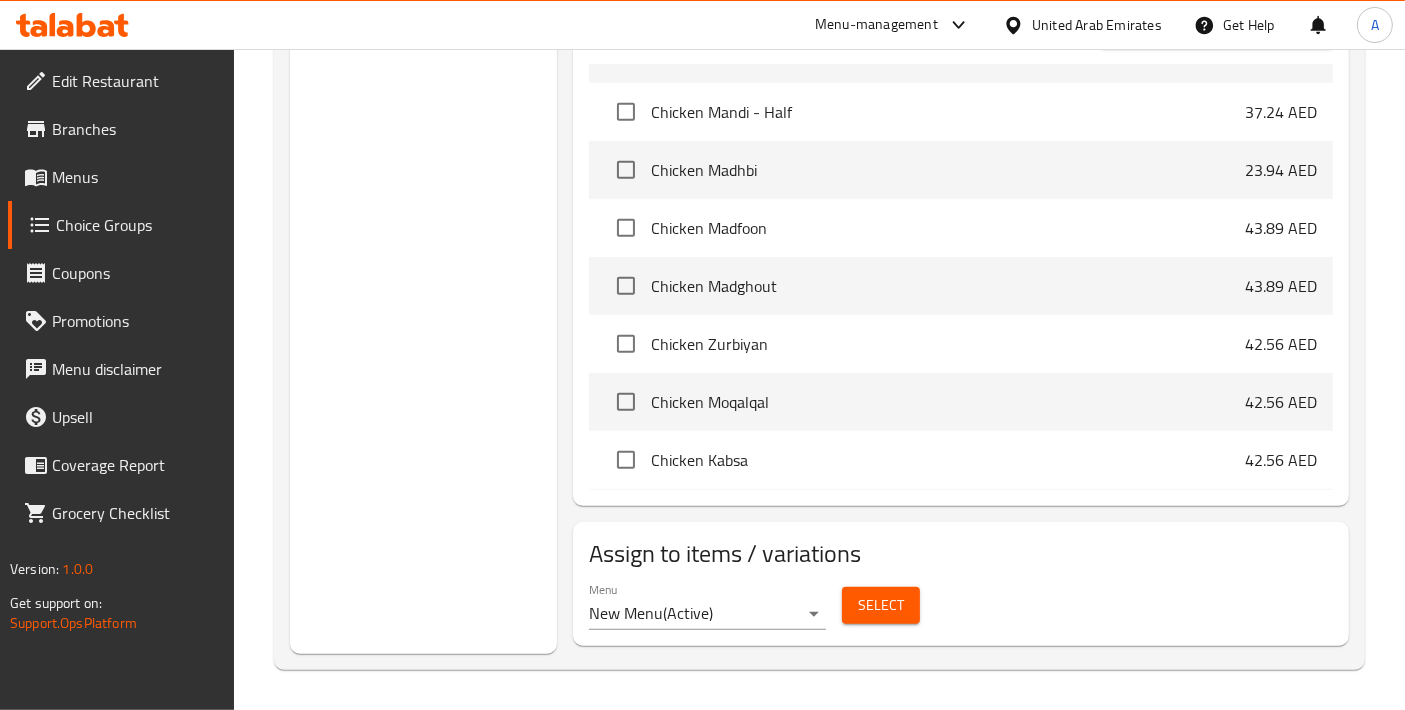 scroll, scrollTop: 0, scrollLeft: 0, axis: both 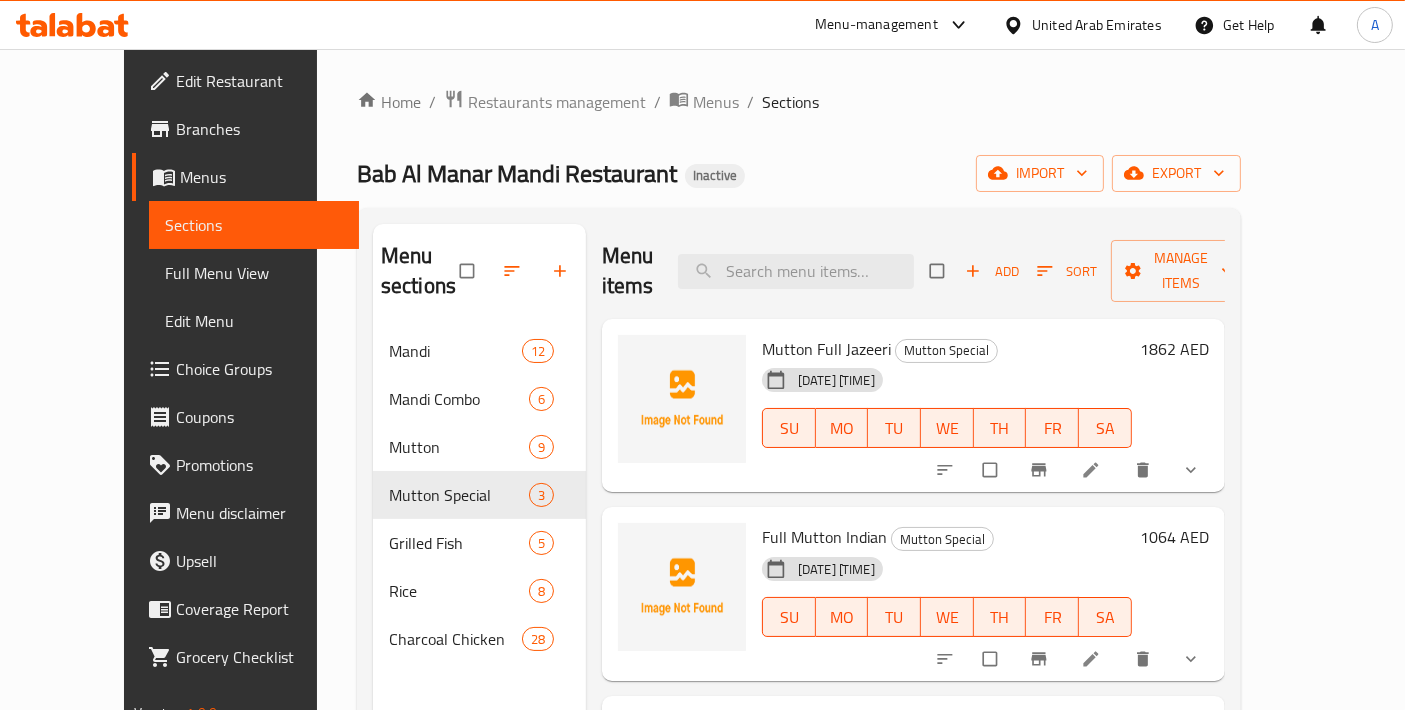 click 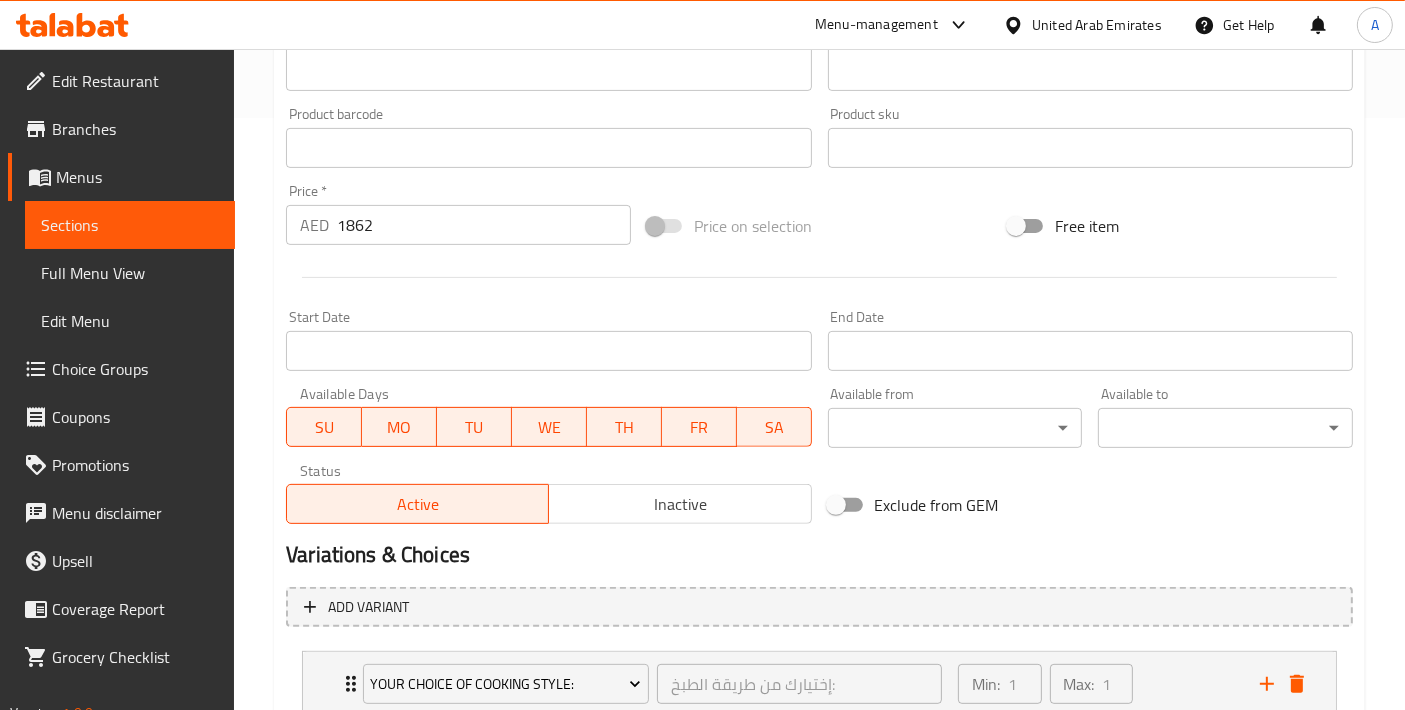 scroll, scrollTop: 732, scrollLeft: 0, axis: vertical 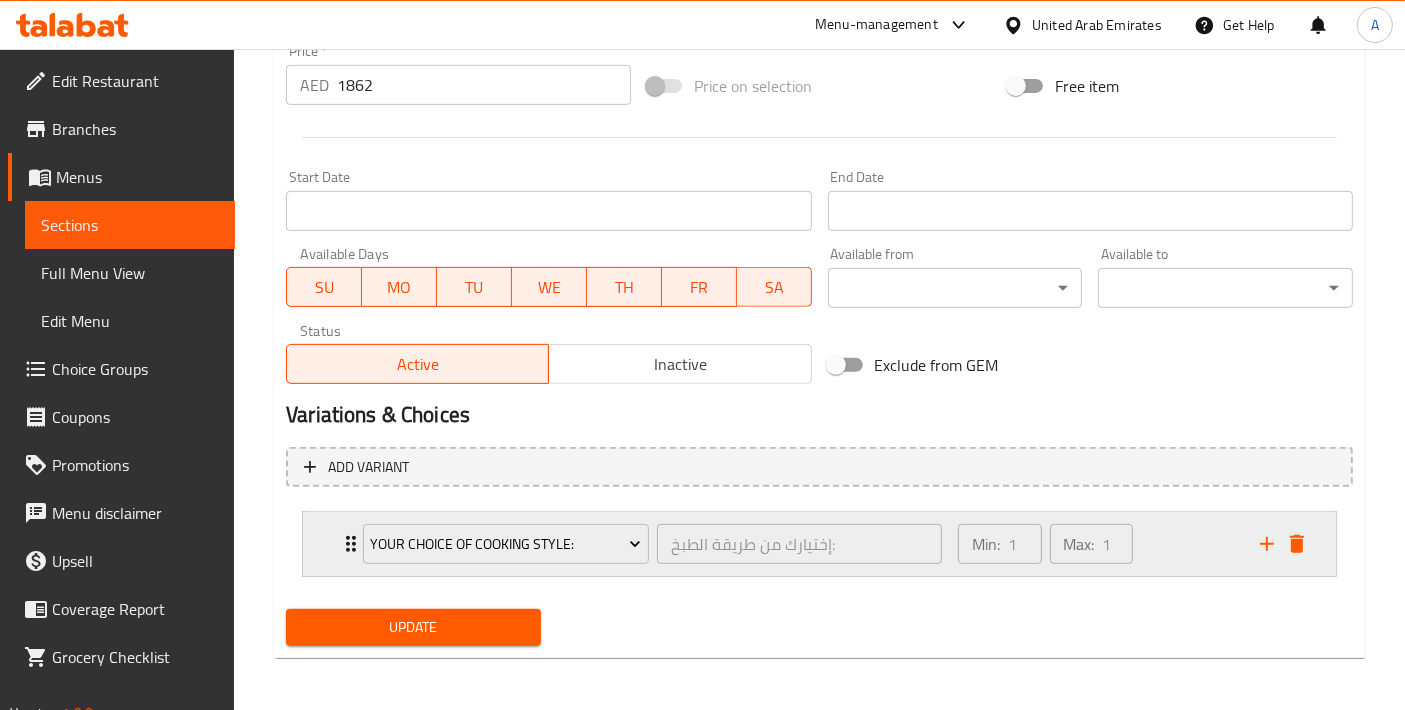 click on "Your Choice Of Cooking Style: إختيارك من طريقة الطبخ: ​ Min: 1 ​ Max: 1 ​" at bounding box center [819, 544] 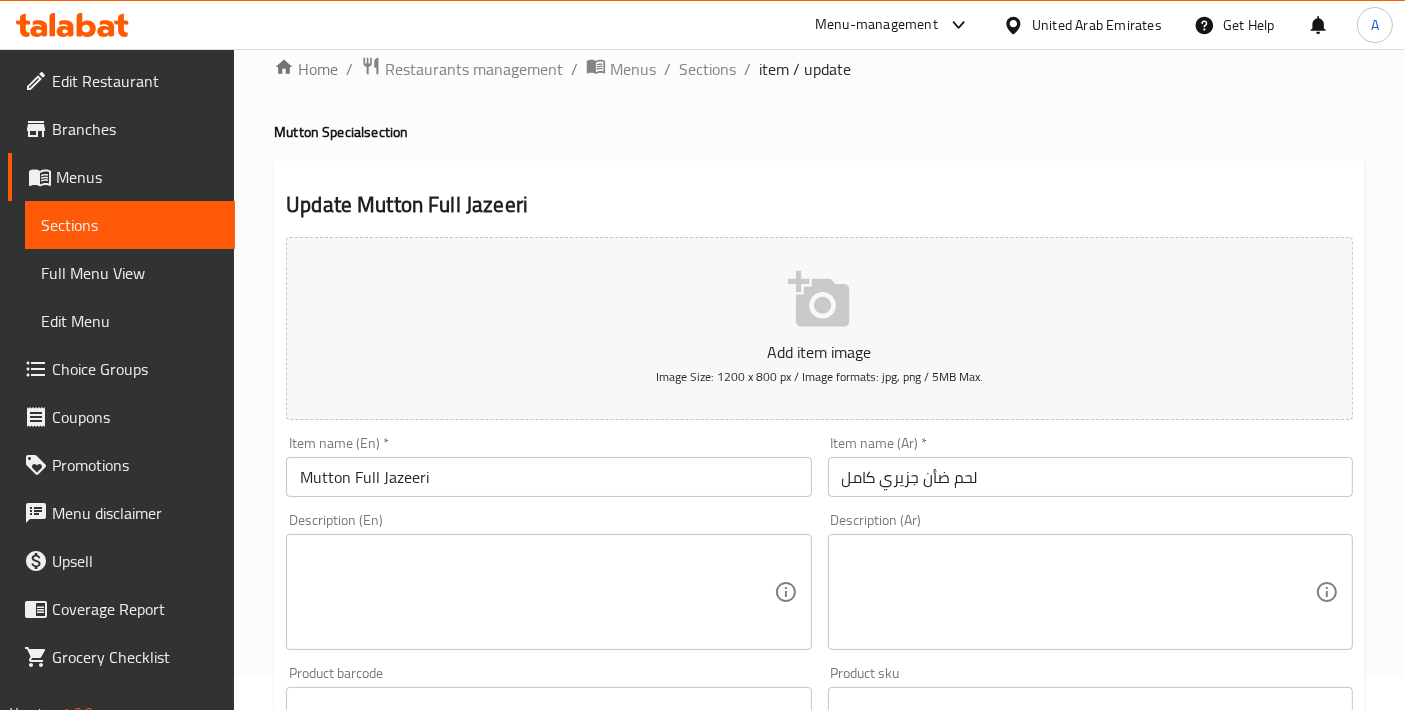 scroll, scrollTop: 0, scrollLeft: 0, axis: both 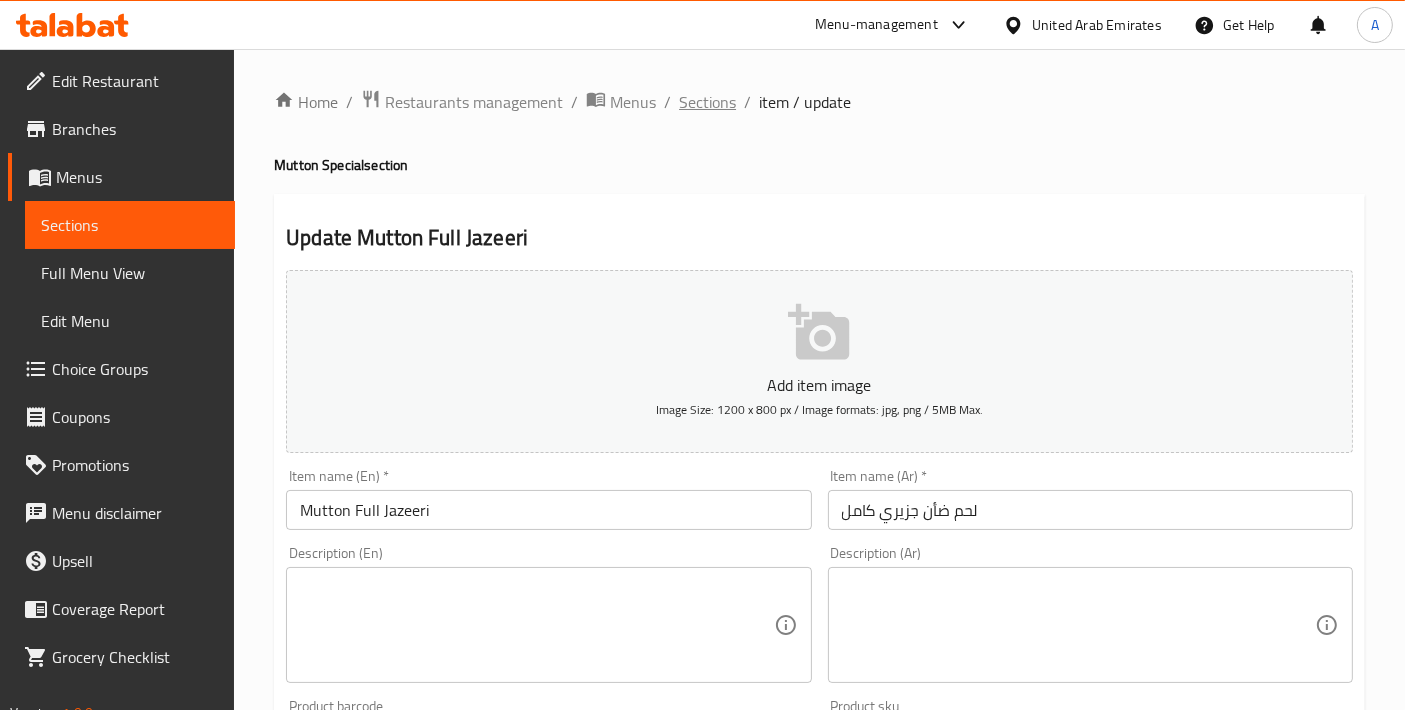 click on "Sections" at bounding box center (707, 102) 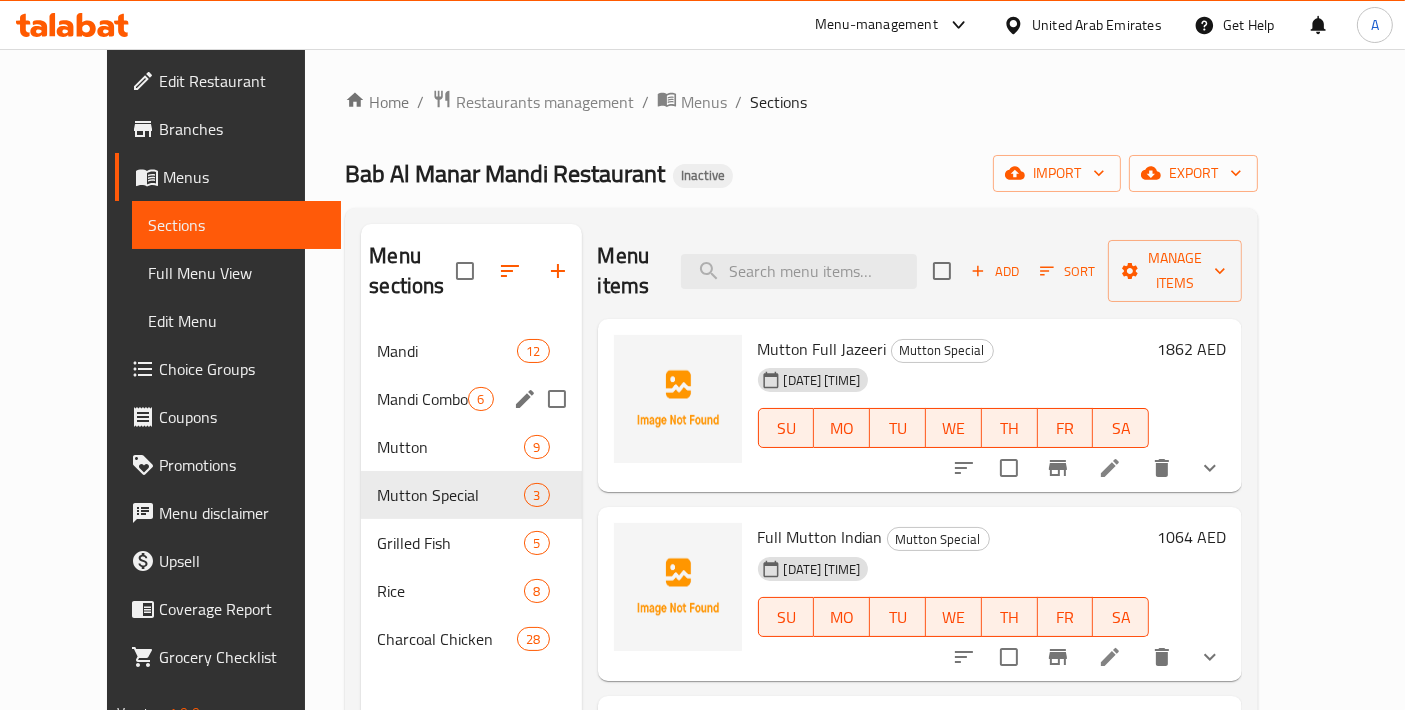 click on "Mandi Combo 6" at bounding box center (471, 399) 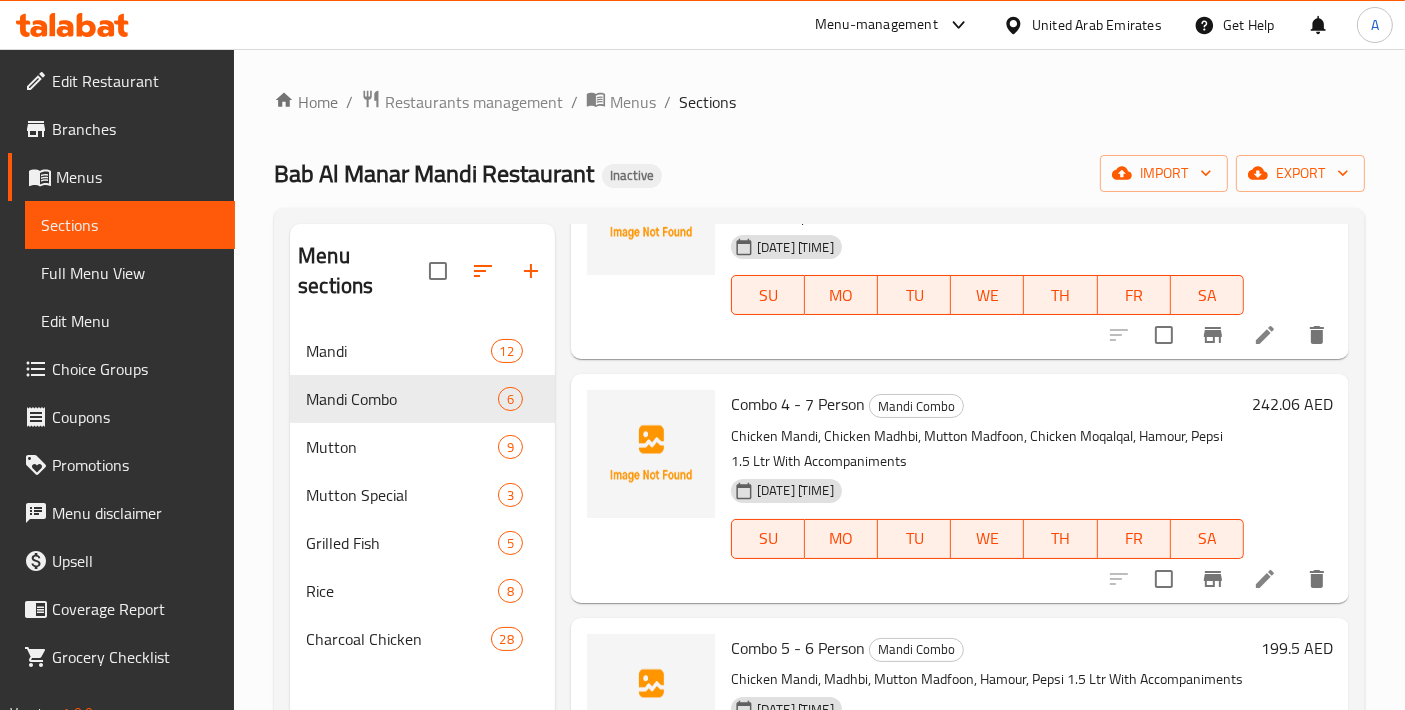 scroll, scrollTop: 666, scrollLeft: 0, axis: vertical 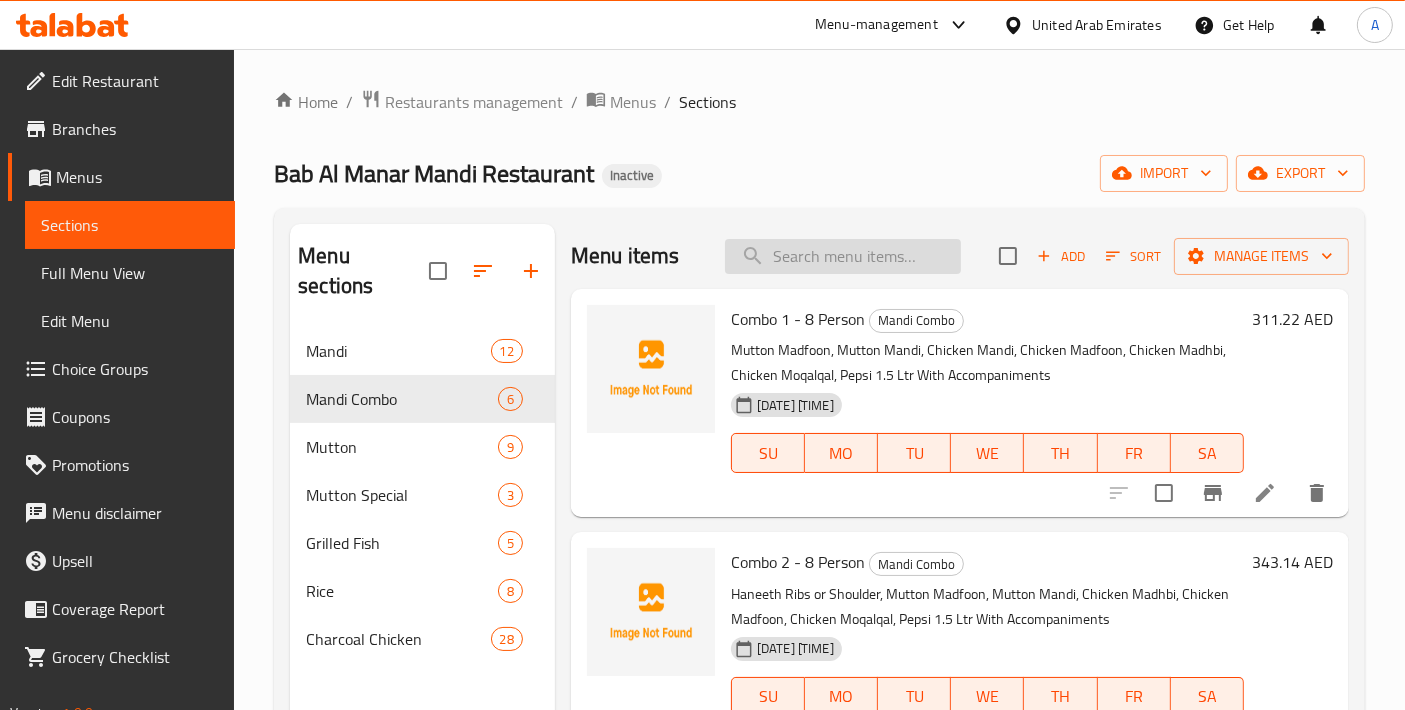click at bounding box center [843, 256] 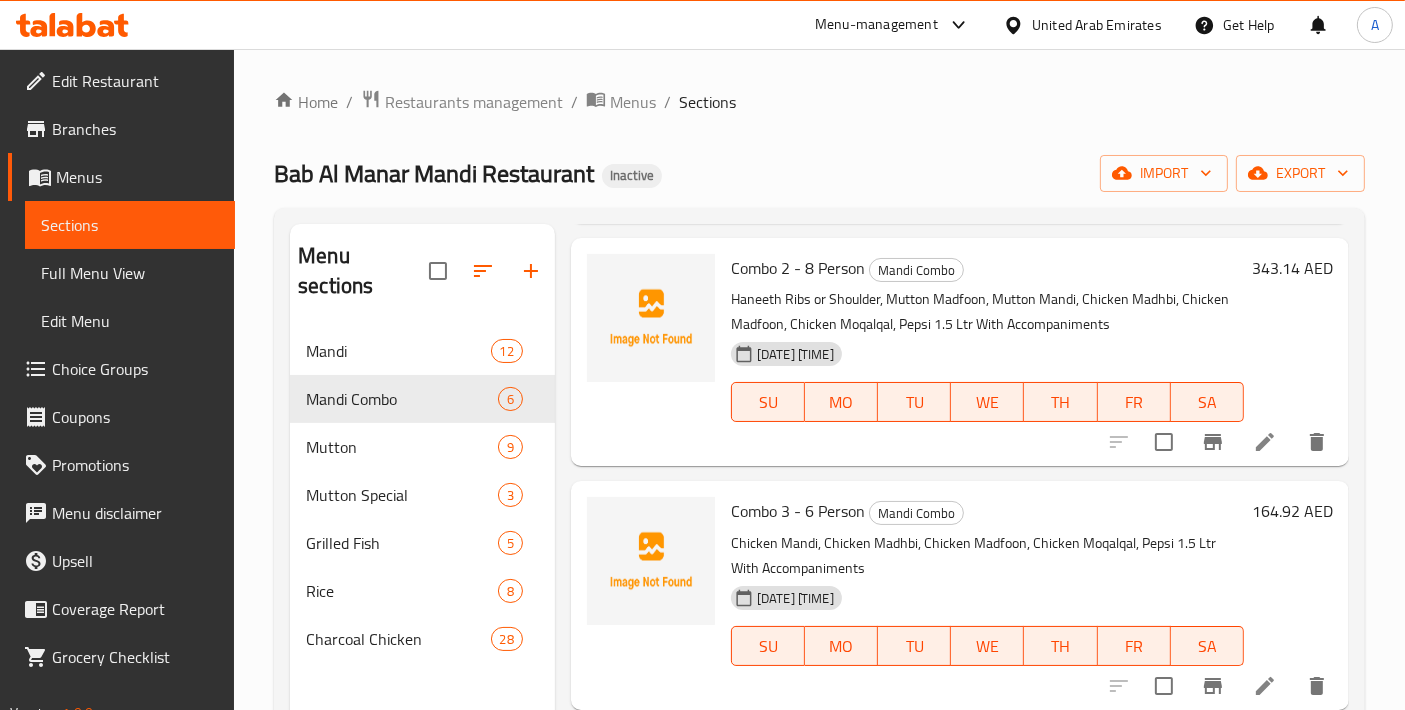 scroll, scrollTop: 501, scrollLeft: 0, axis: vertical 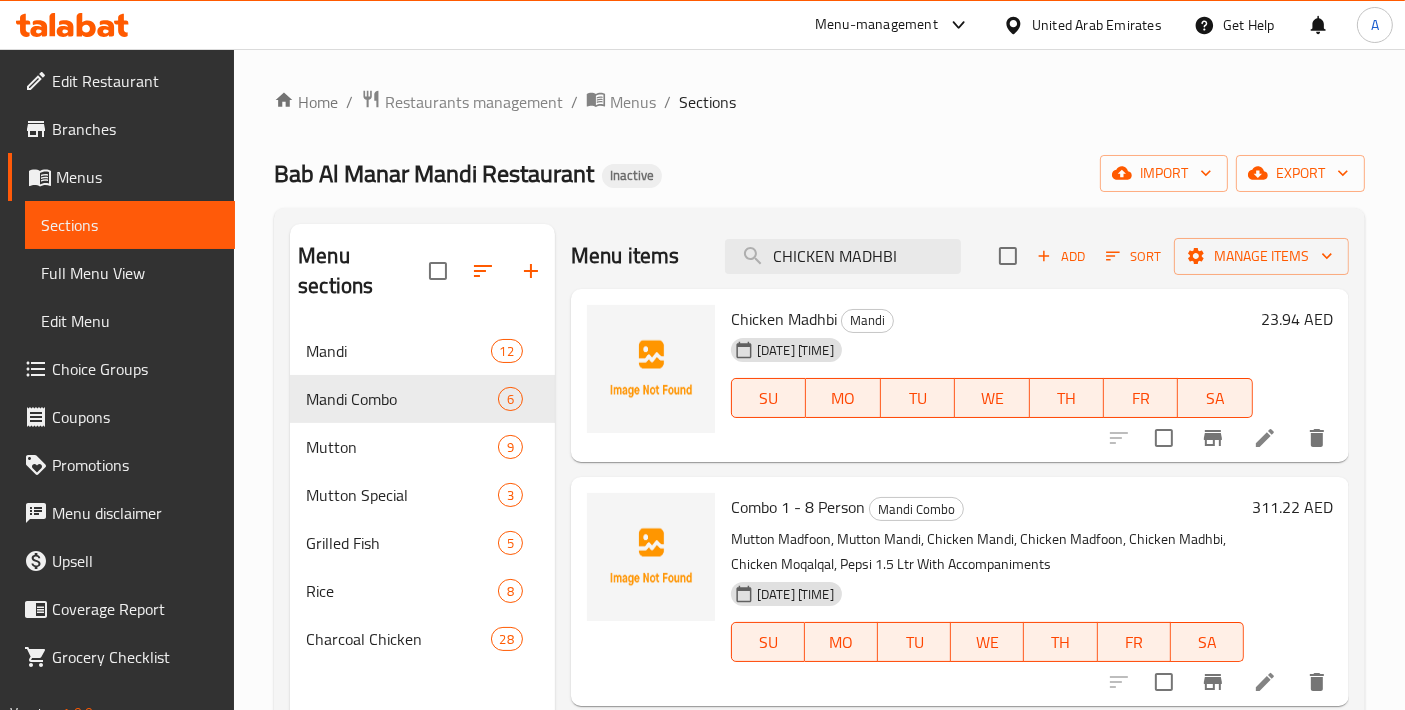 type on "CHICKEN MADHBI" 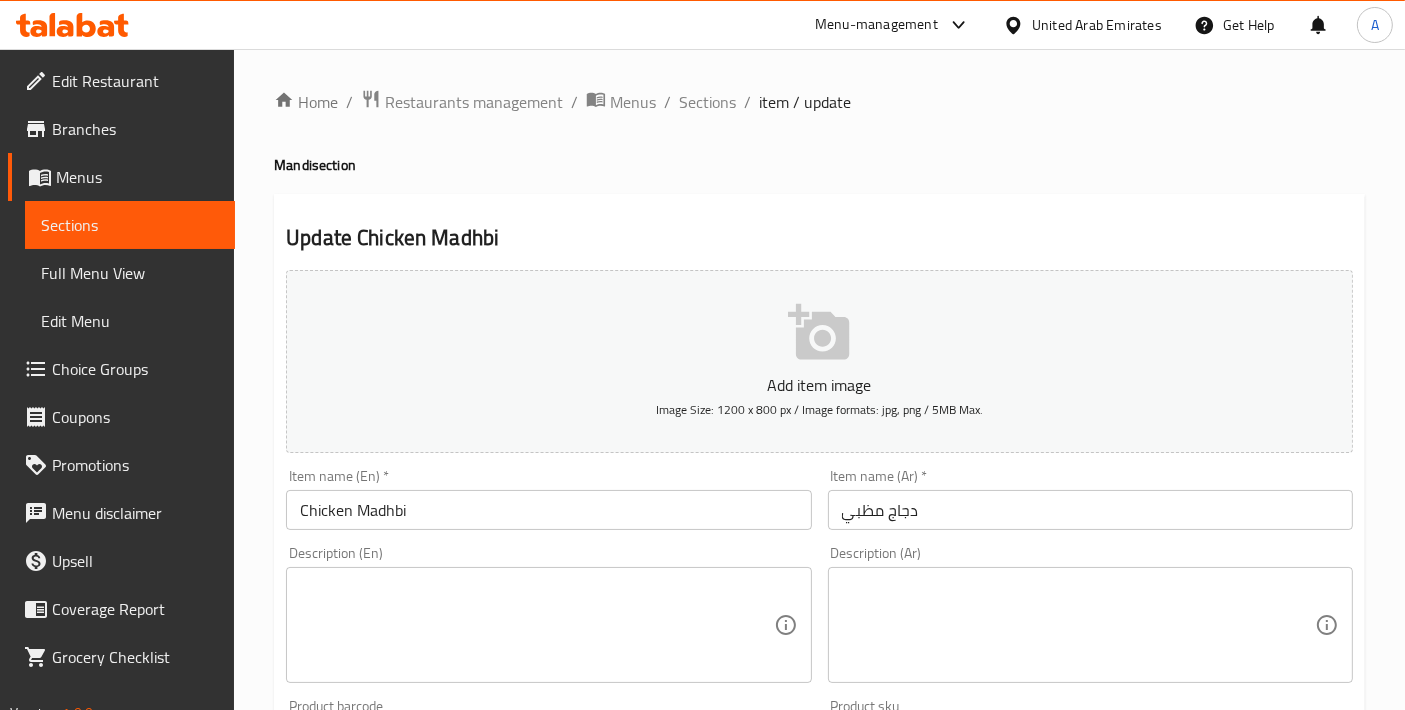 click on "Chicken Madhbi" at bounding box center (548, 510) 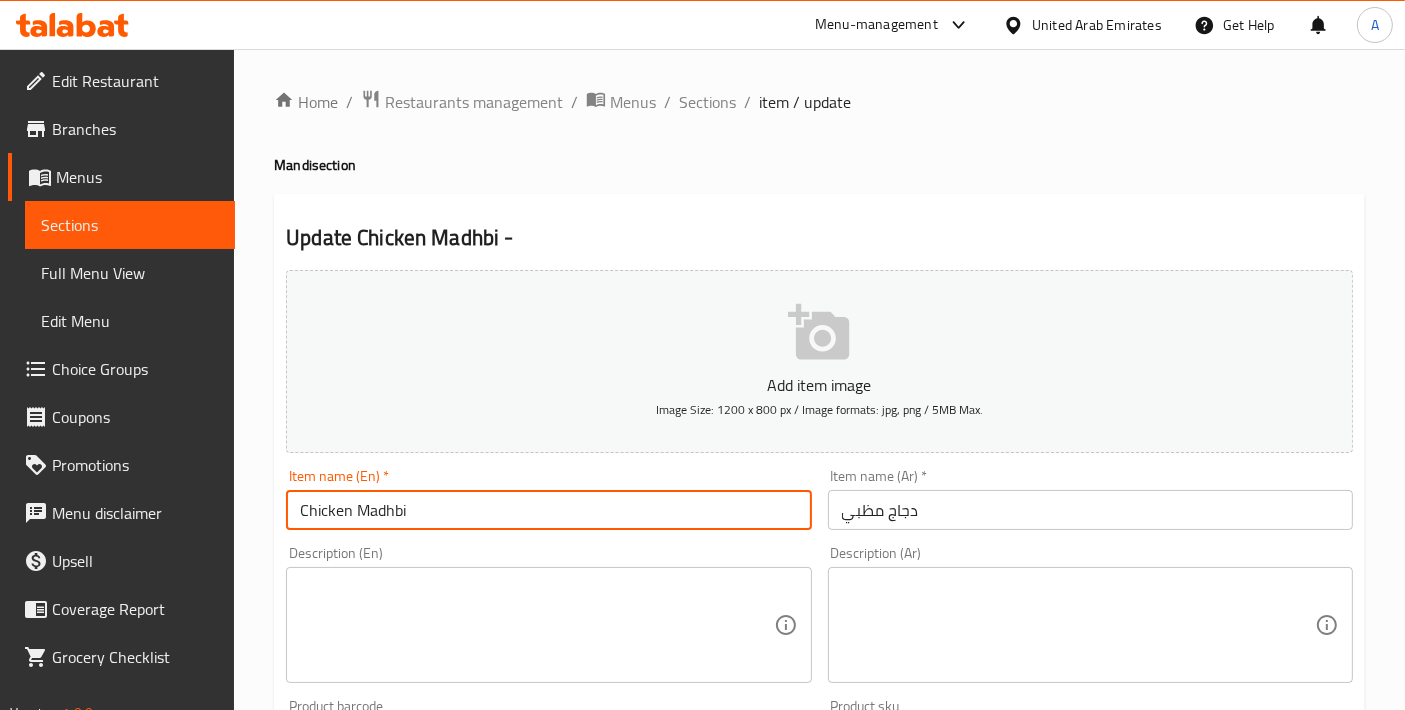 type on "Chicken Madhbi" 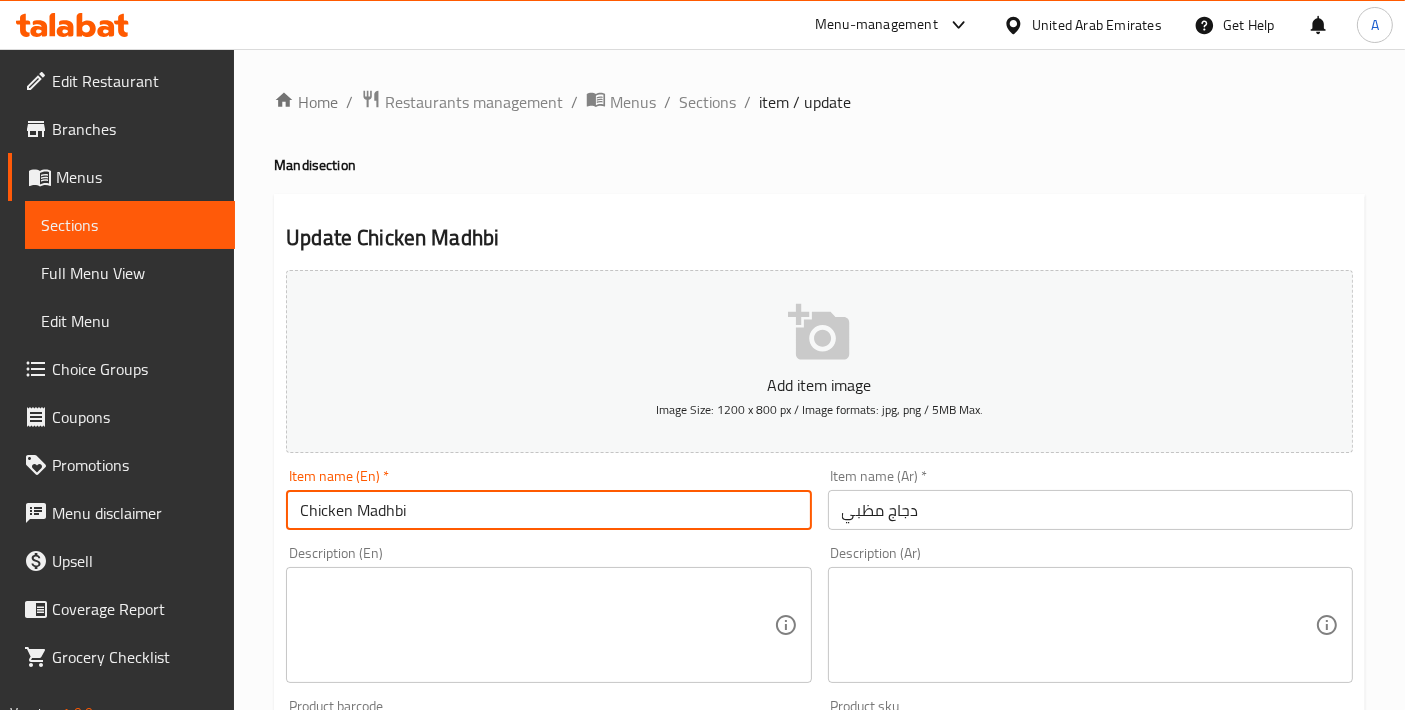 click on "Chicken Madhbi" at bounding box center [548, 510] 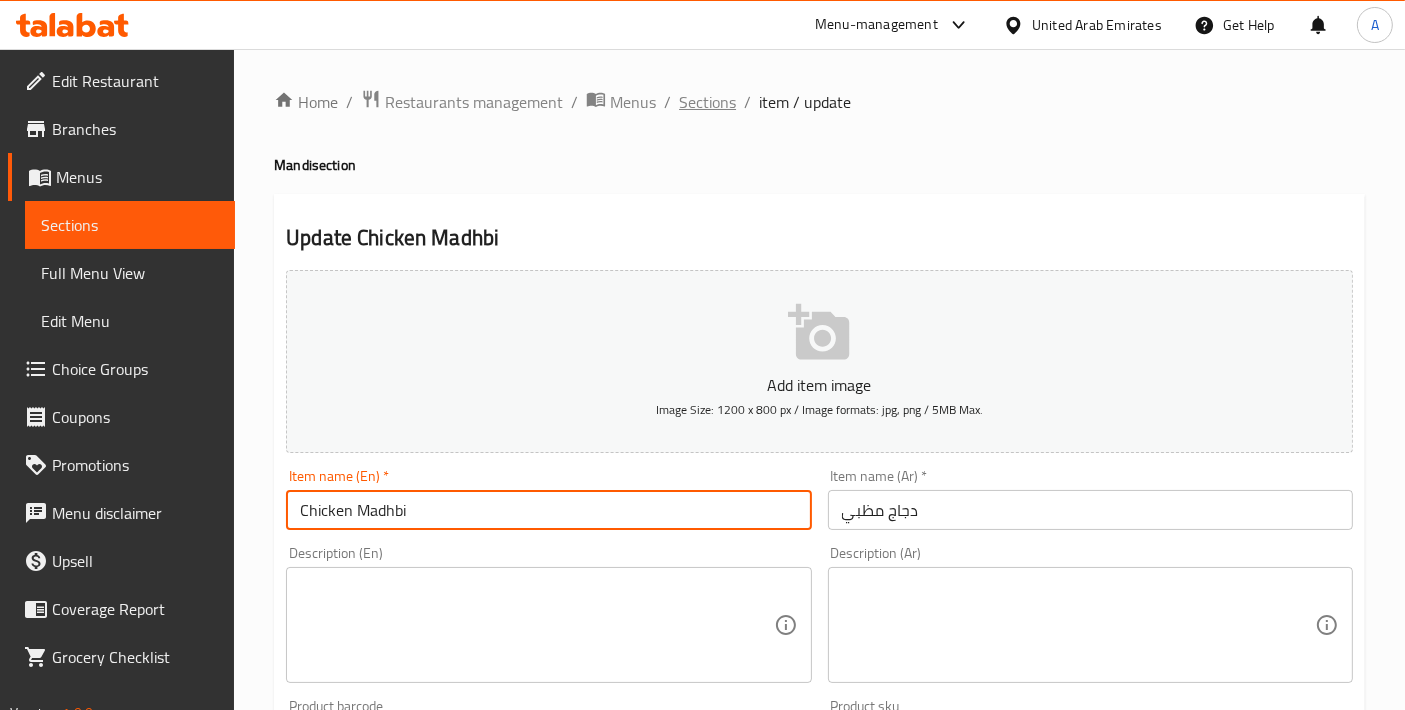 click on "Sections" at bounding box center [707, 102] 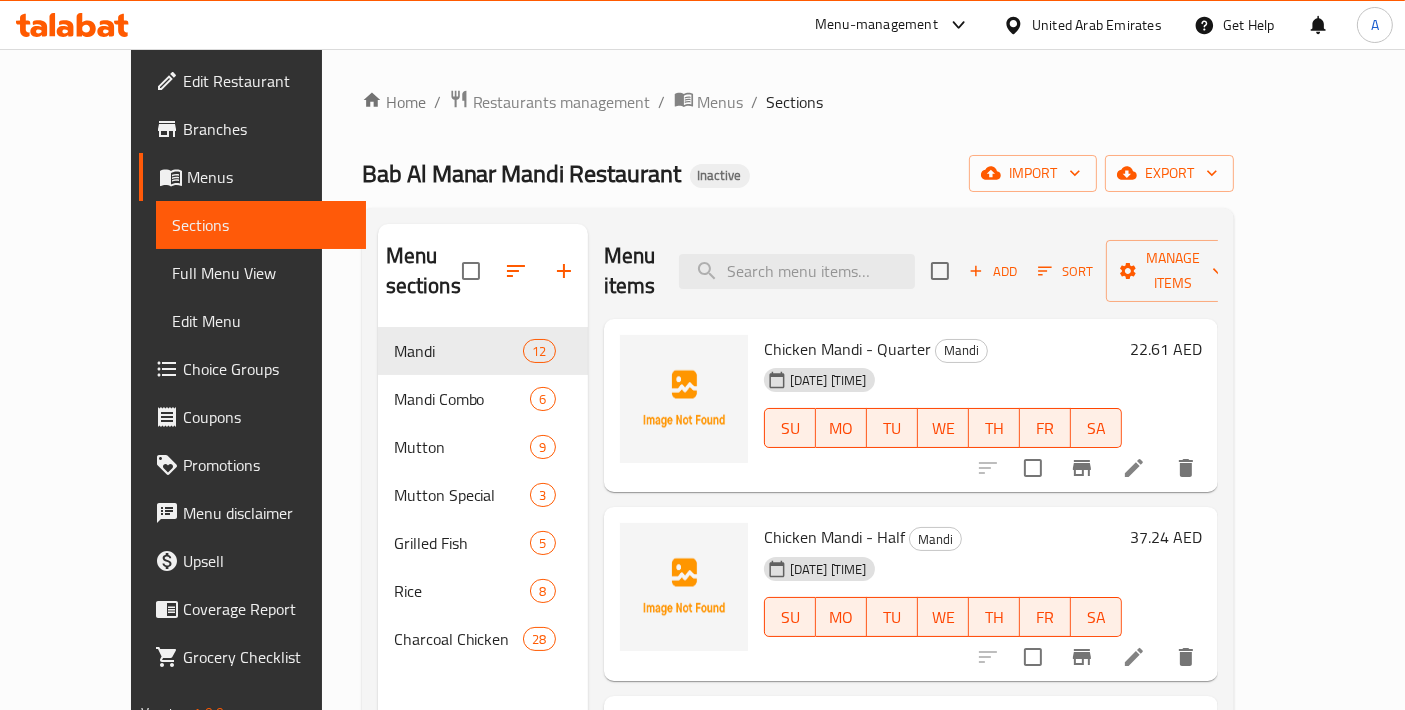 click on "Menu items Add Sort Manage items" at bounding box center (911, 271) 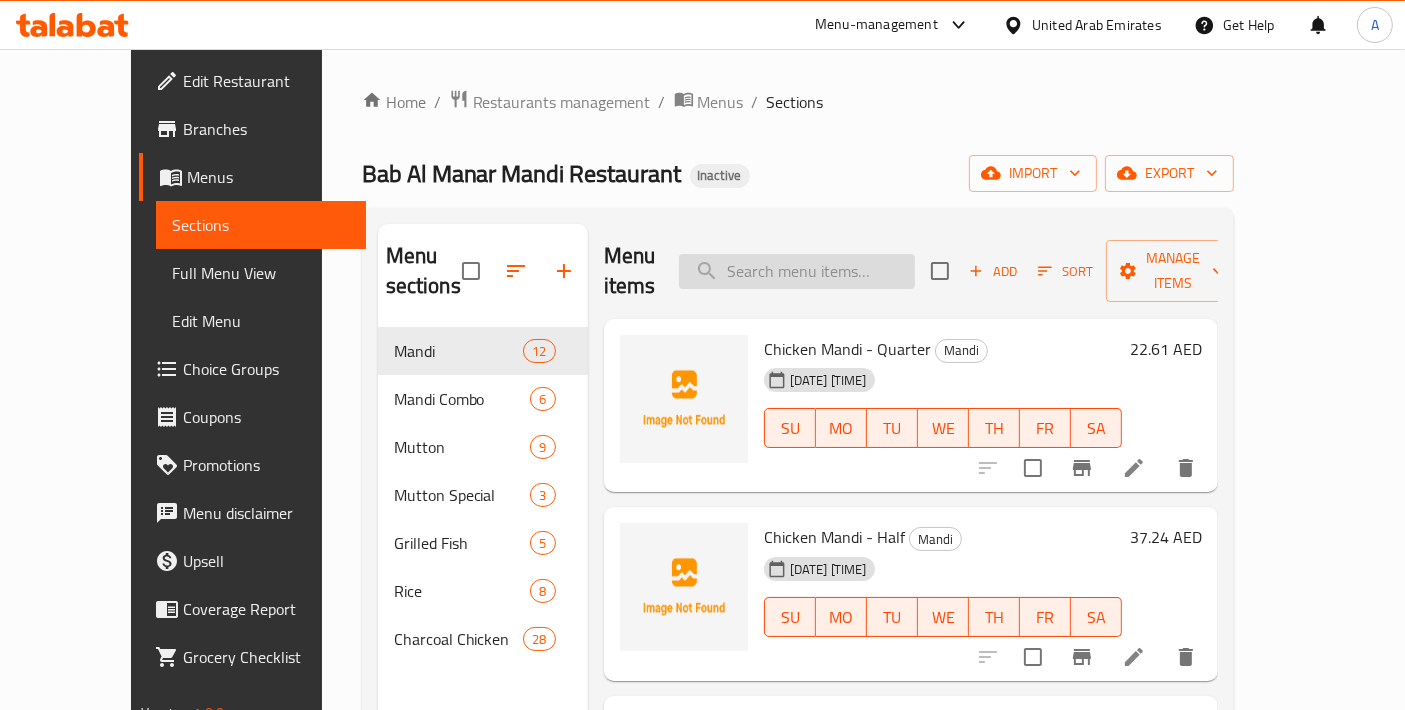 click at bounding box center [797, 271] 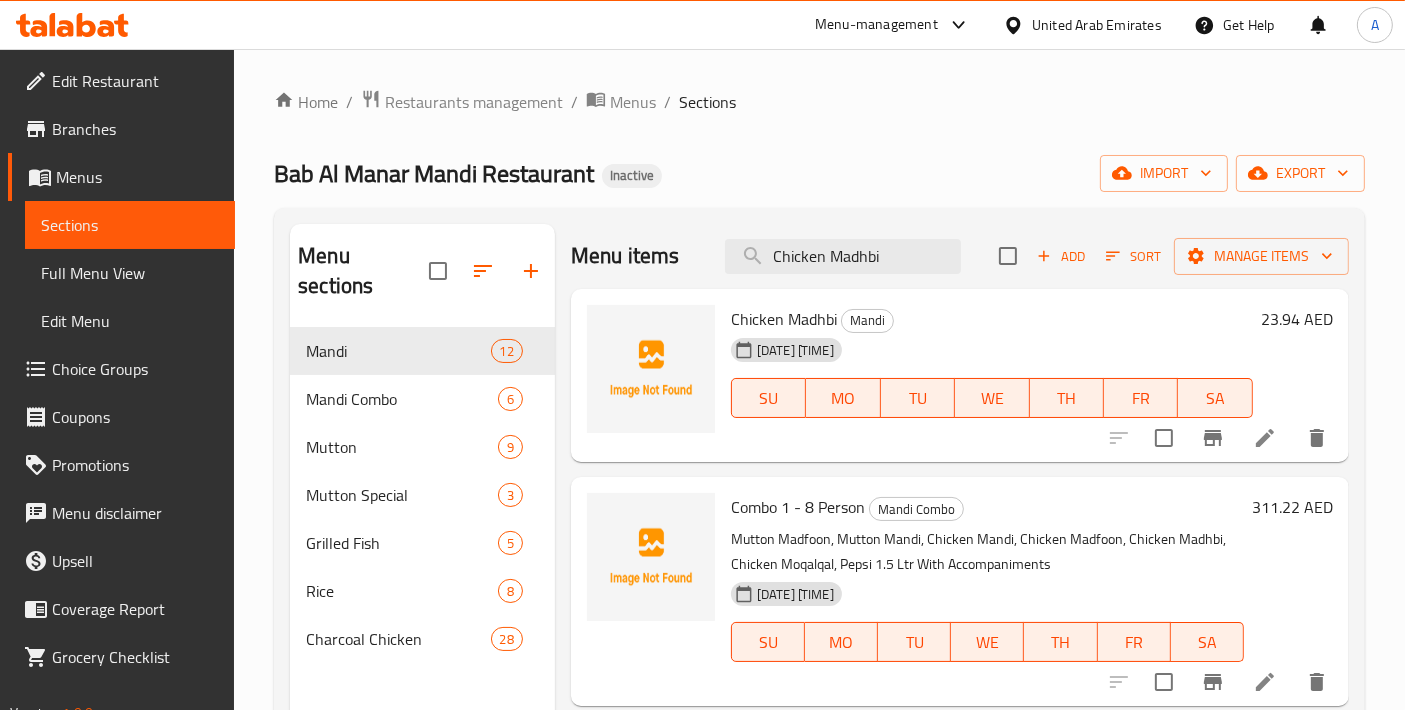 type on "Chicken Madhbi" 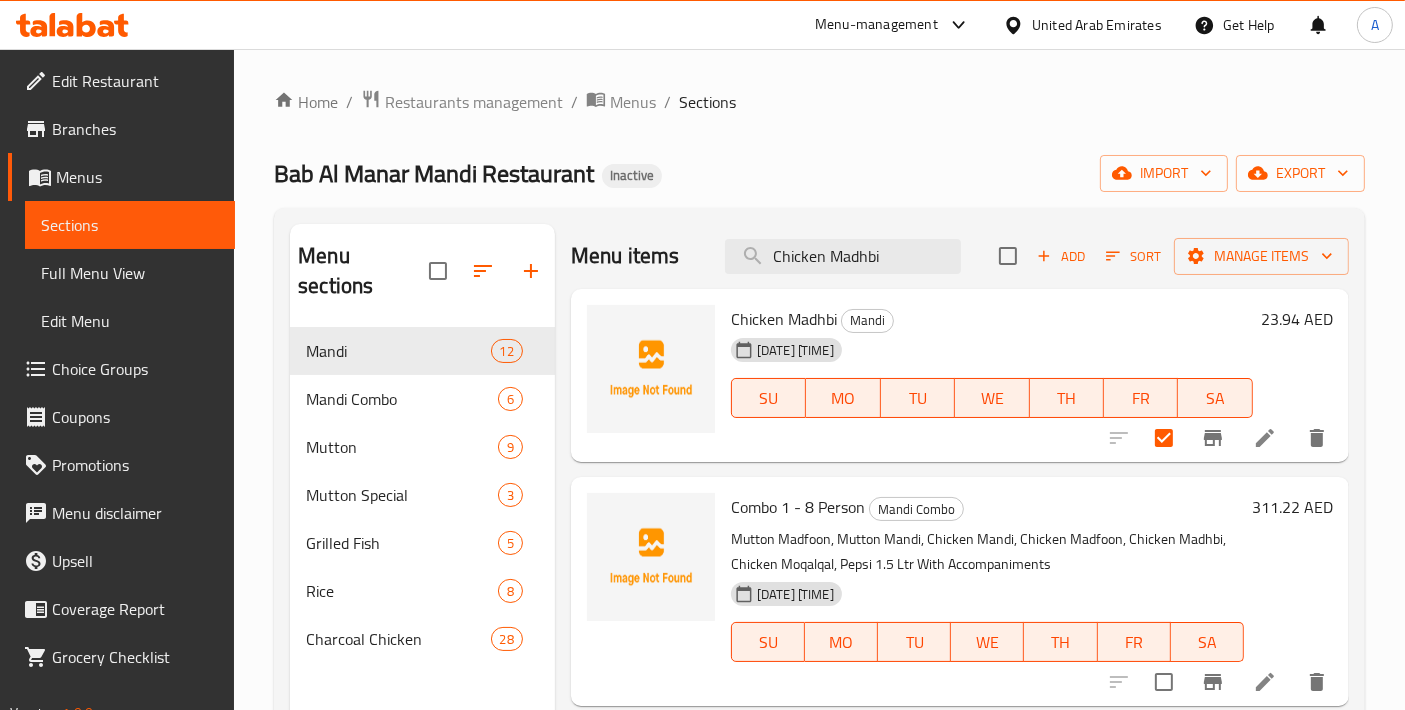 click on "Add Sort Manage items" at bounding box center [1174, 256] 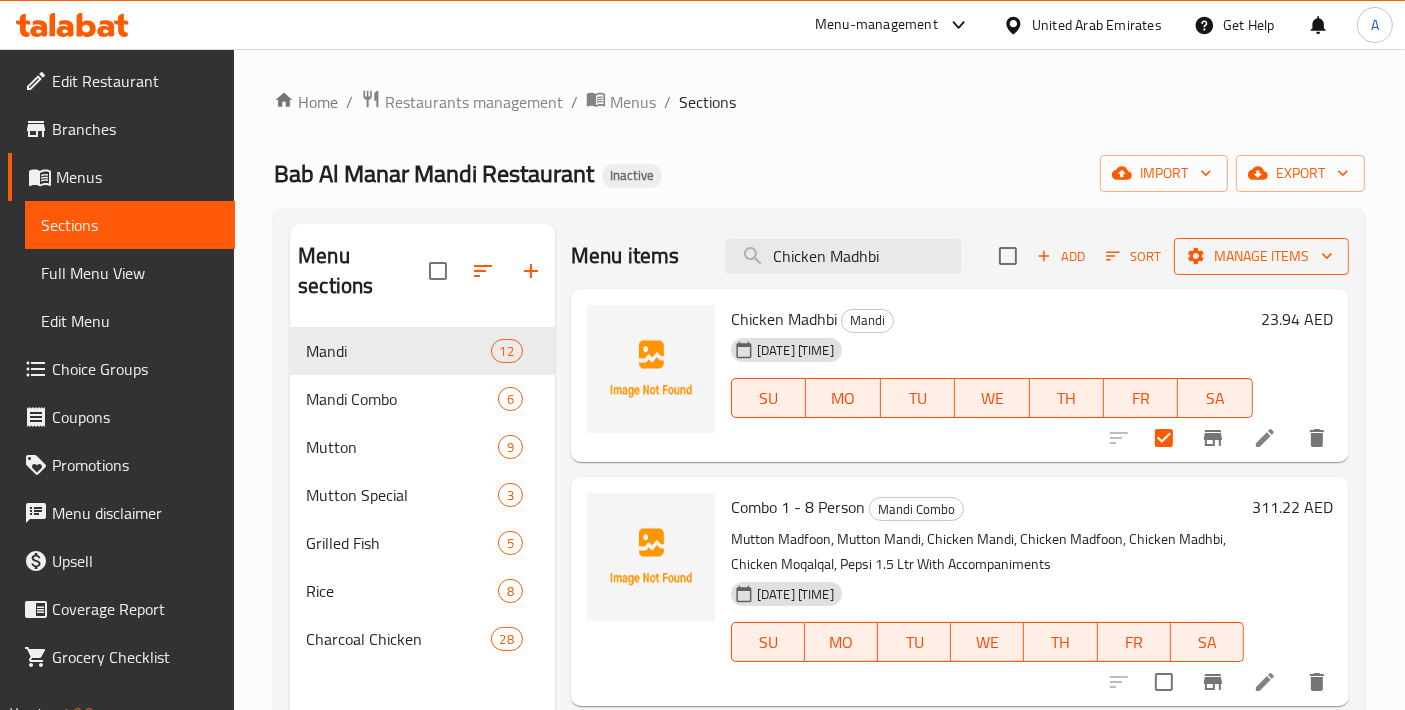 click on "Manage items" at bounding box center (1261, 256) 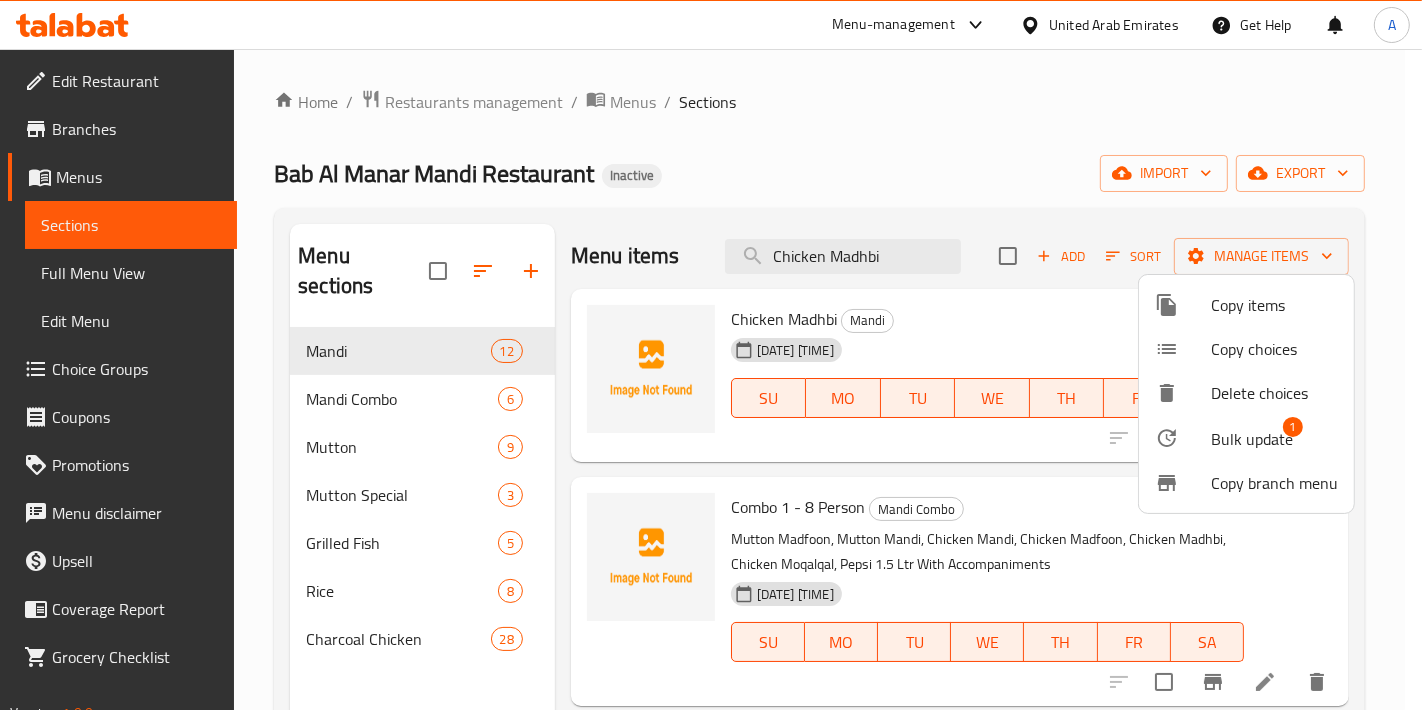 click on "Copy items" at bounding box center (1274, 305) 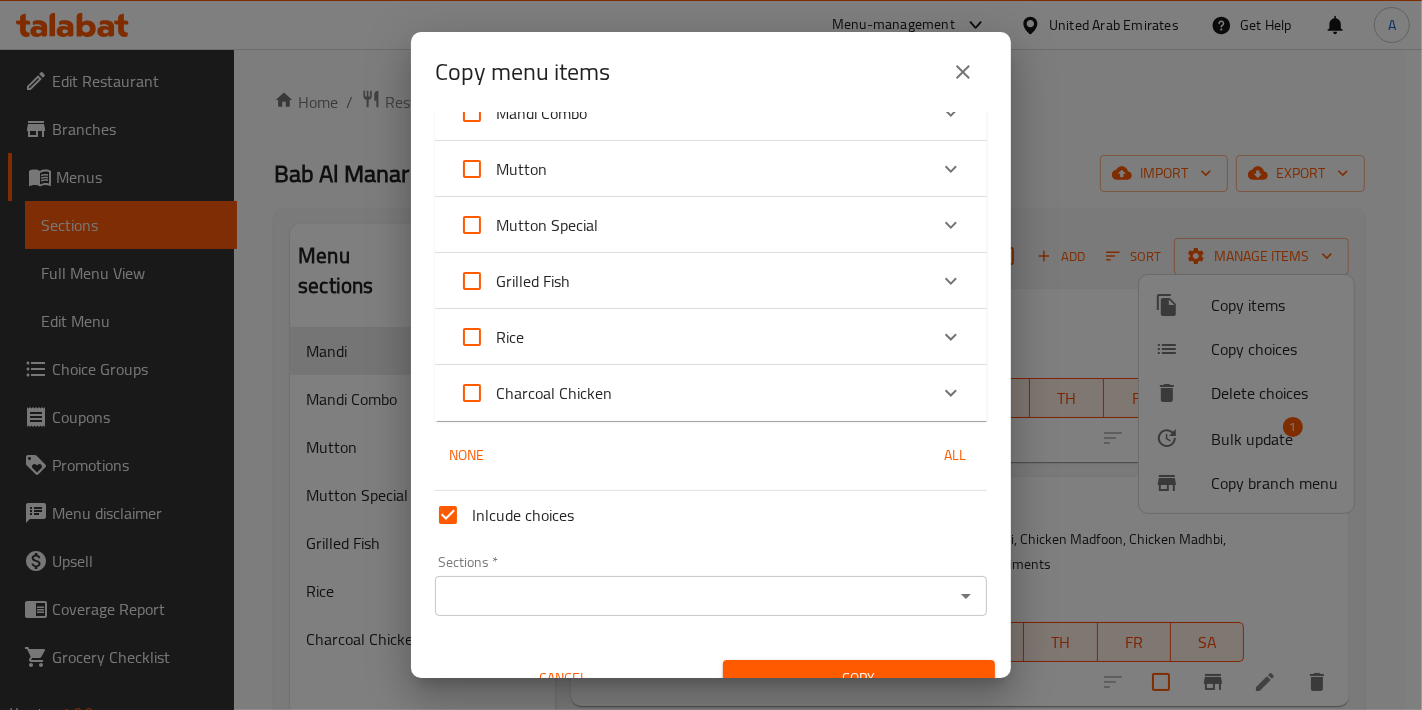 scroll, scrollTop: 176, scrollLeft: 0, axis: vertical 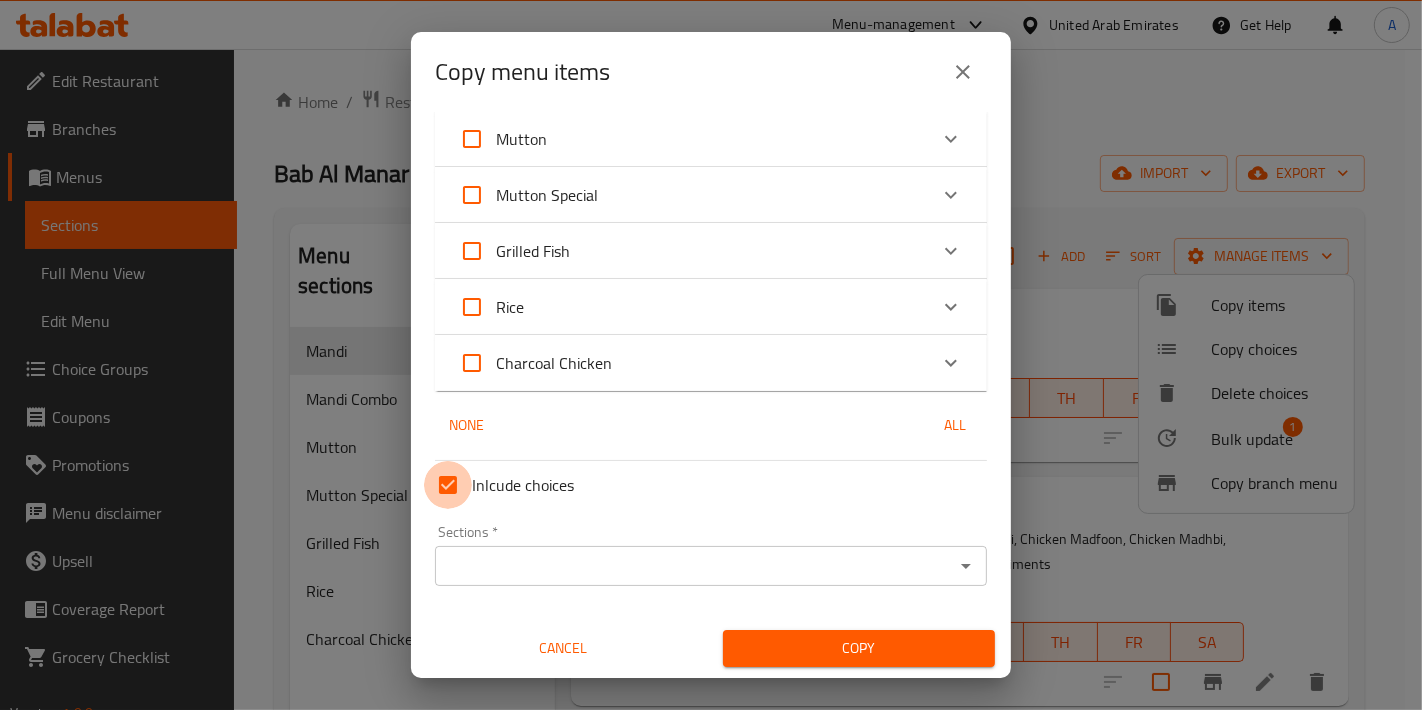 click on "Inlcude choices" at bounding box center [448, 485] 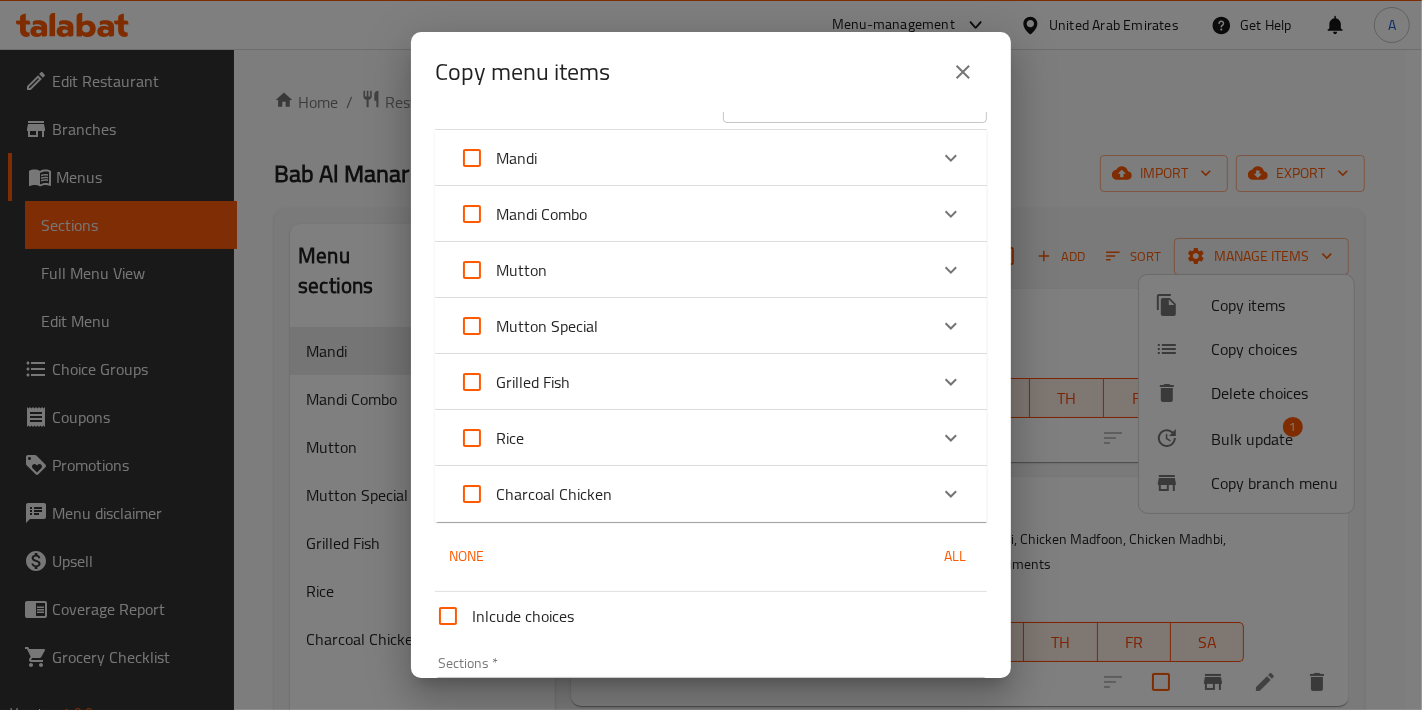 scroll, scrollTop: 0, scrollLeft: 0, axis: both 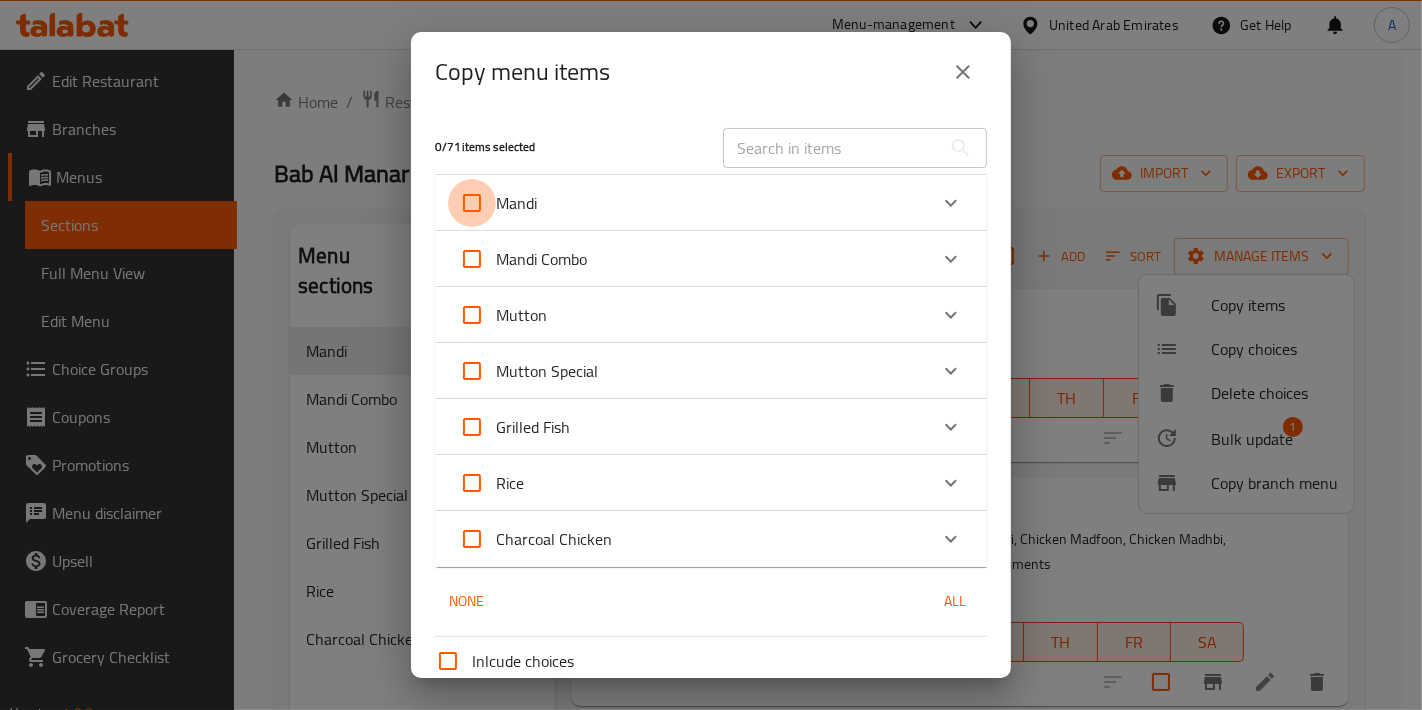 click on "Mandi" at bounding box center [472, 203] 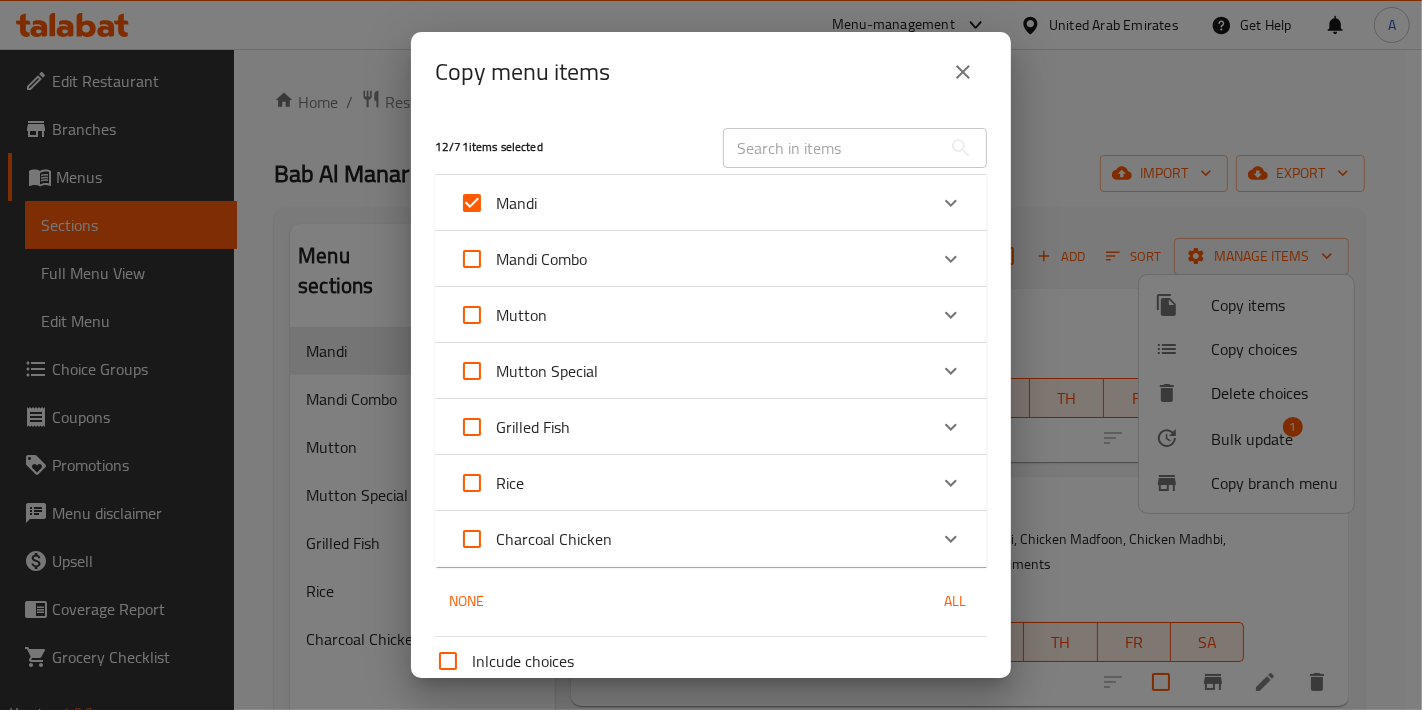 click on "Mandi" at bounding box center (472, 203) 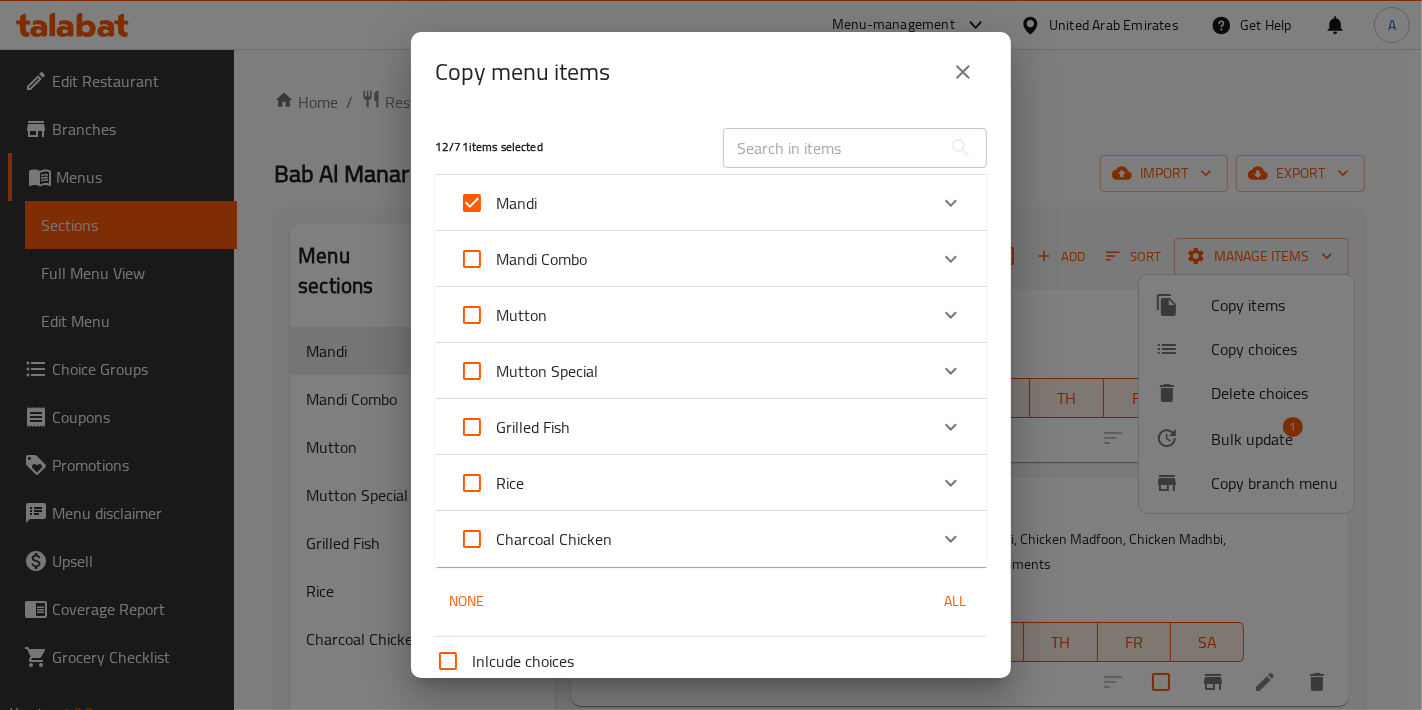 checkbox on "false" 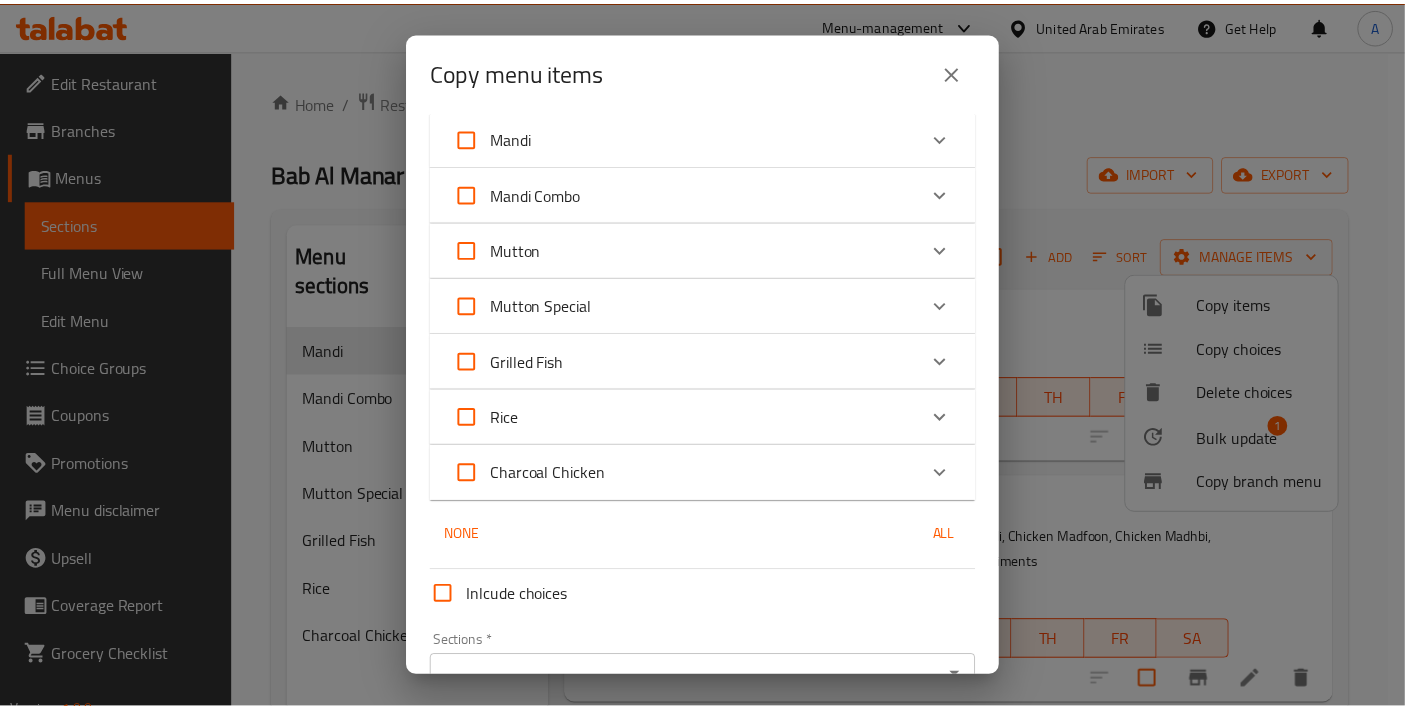 scroll, scrollTop: 176, scrollLeft: 0, axis: vertical 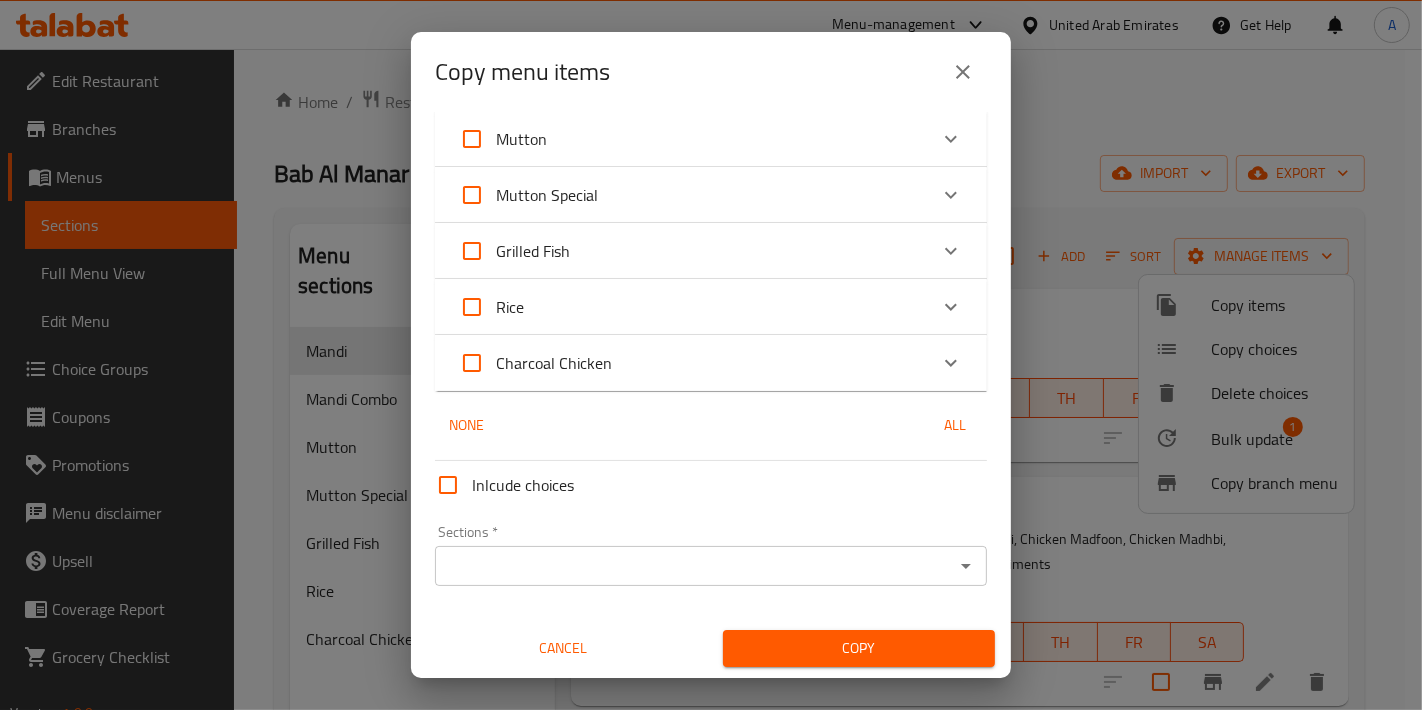 click on "Sections  *" at bounding box center (711, 566) 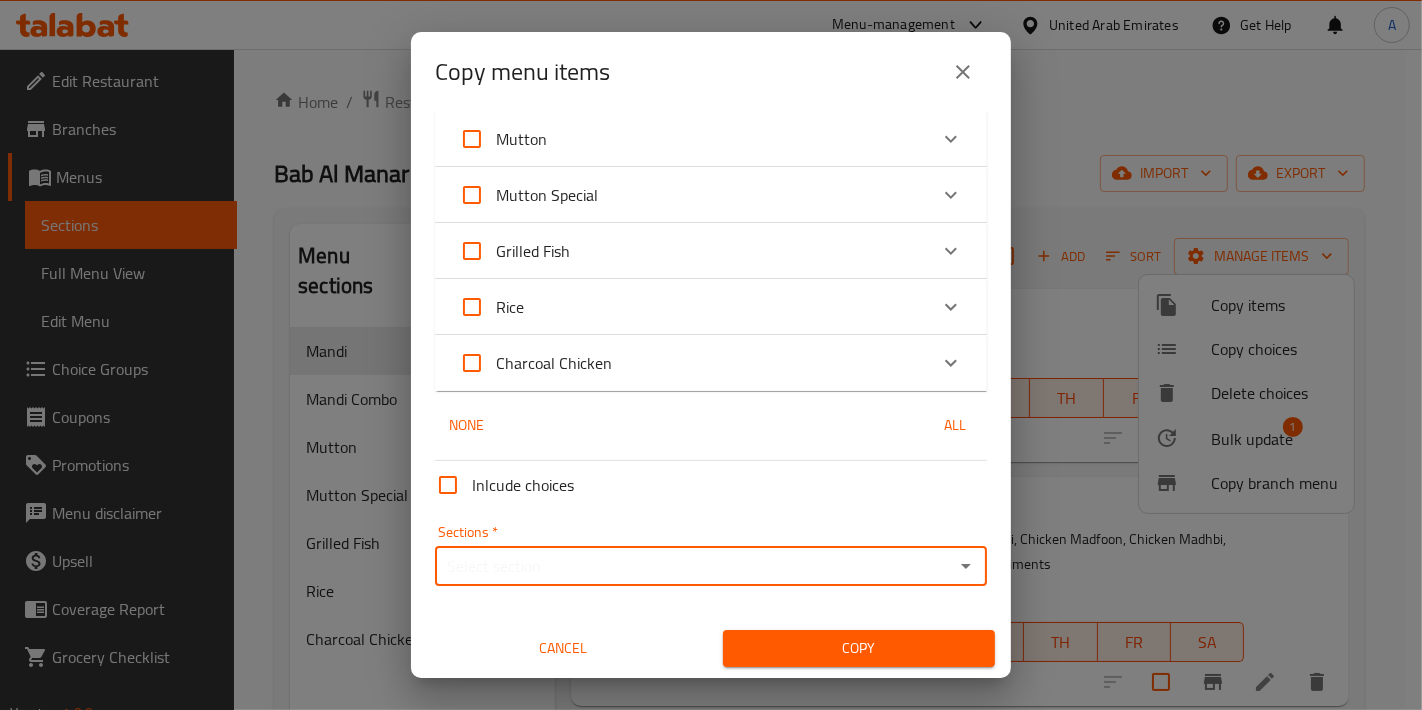 click 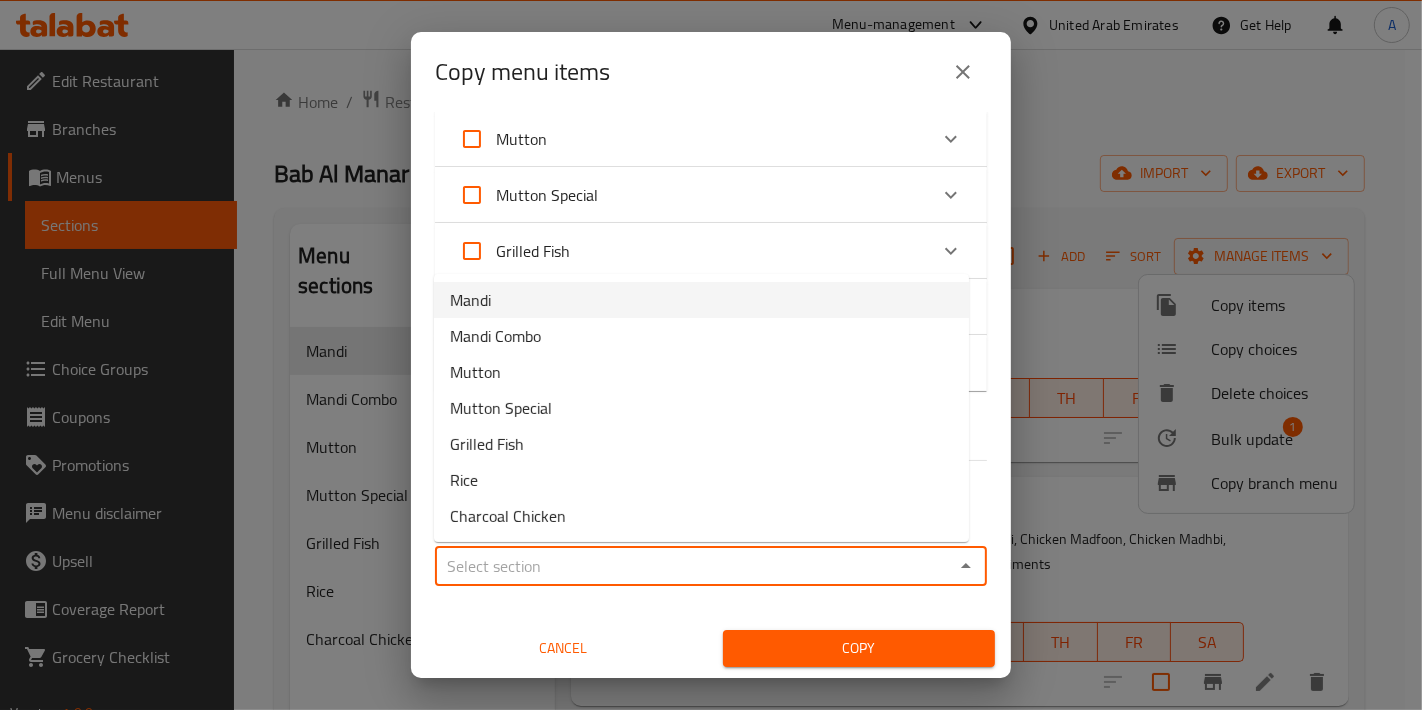 click on "Mandi" at bounding box center [701, 300] 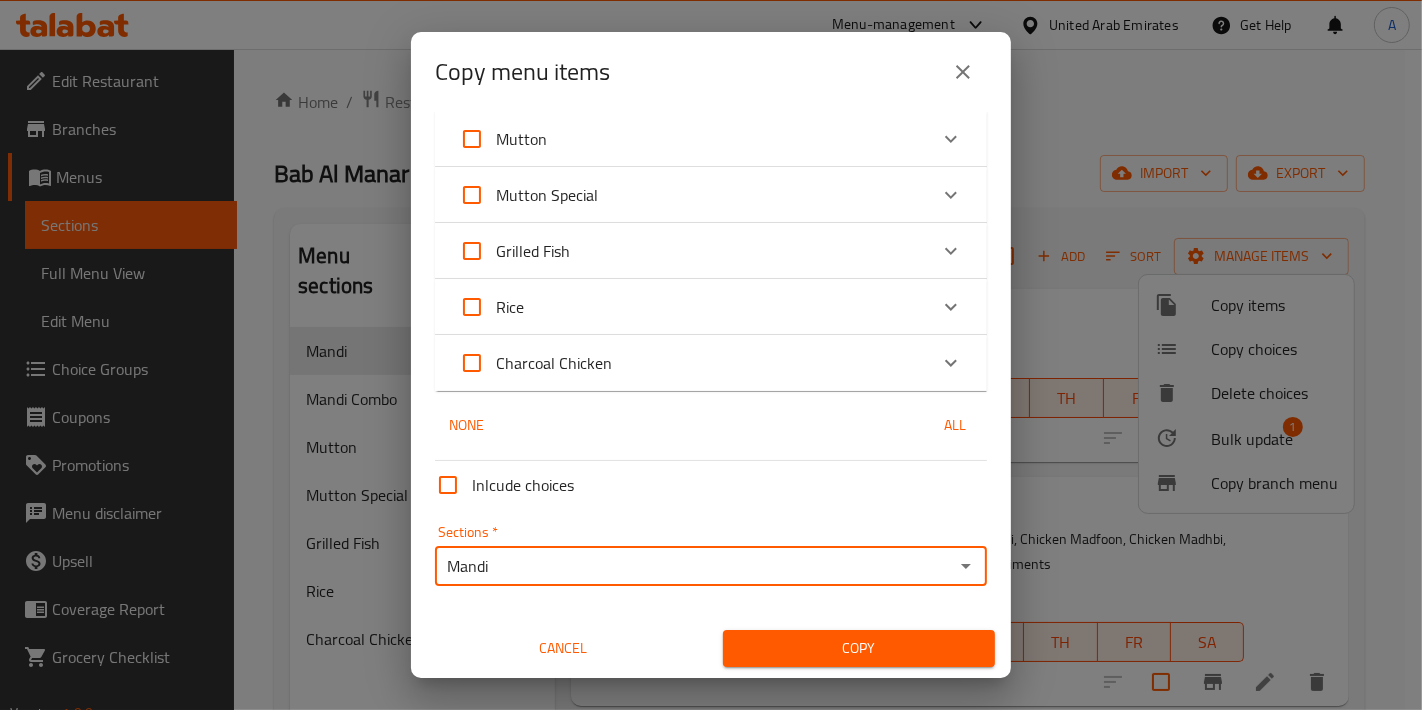 click on "Copy" at bounding box center [859, 648] 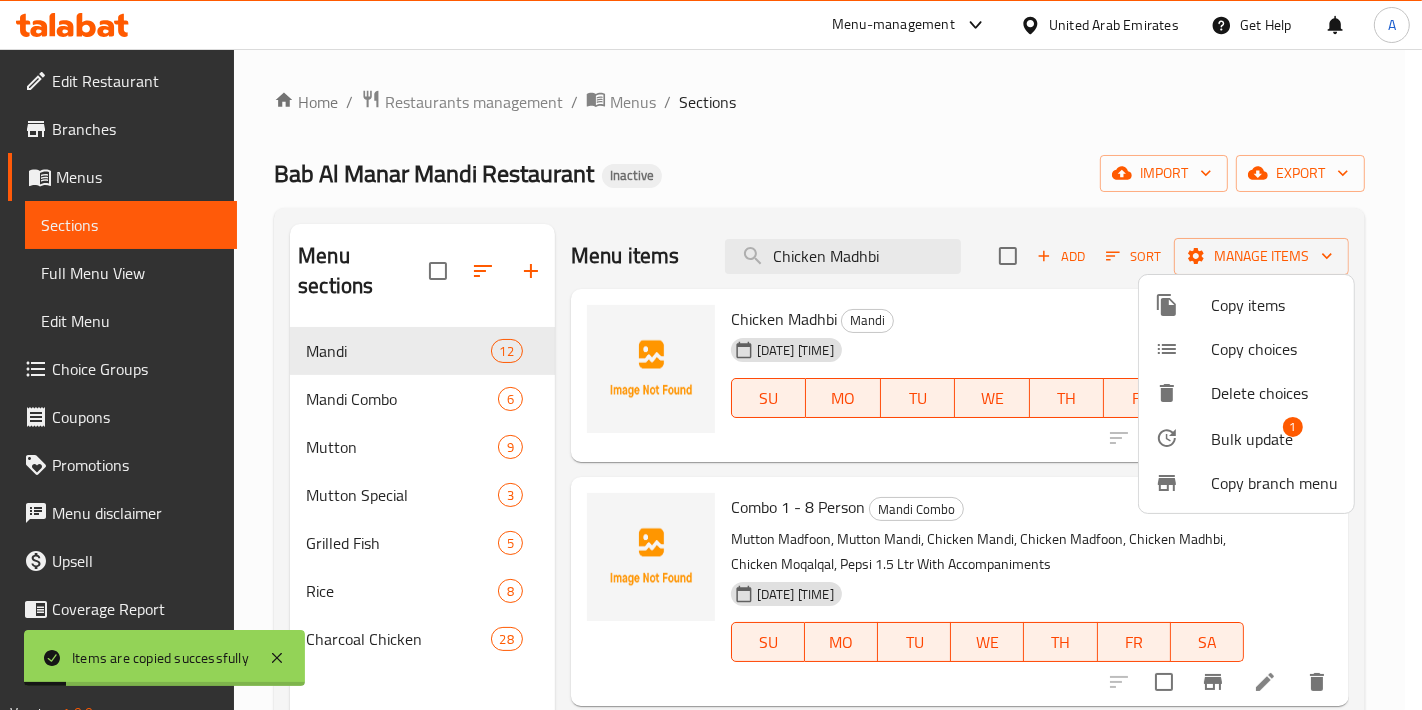 click at bounding box center [711, 355] 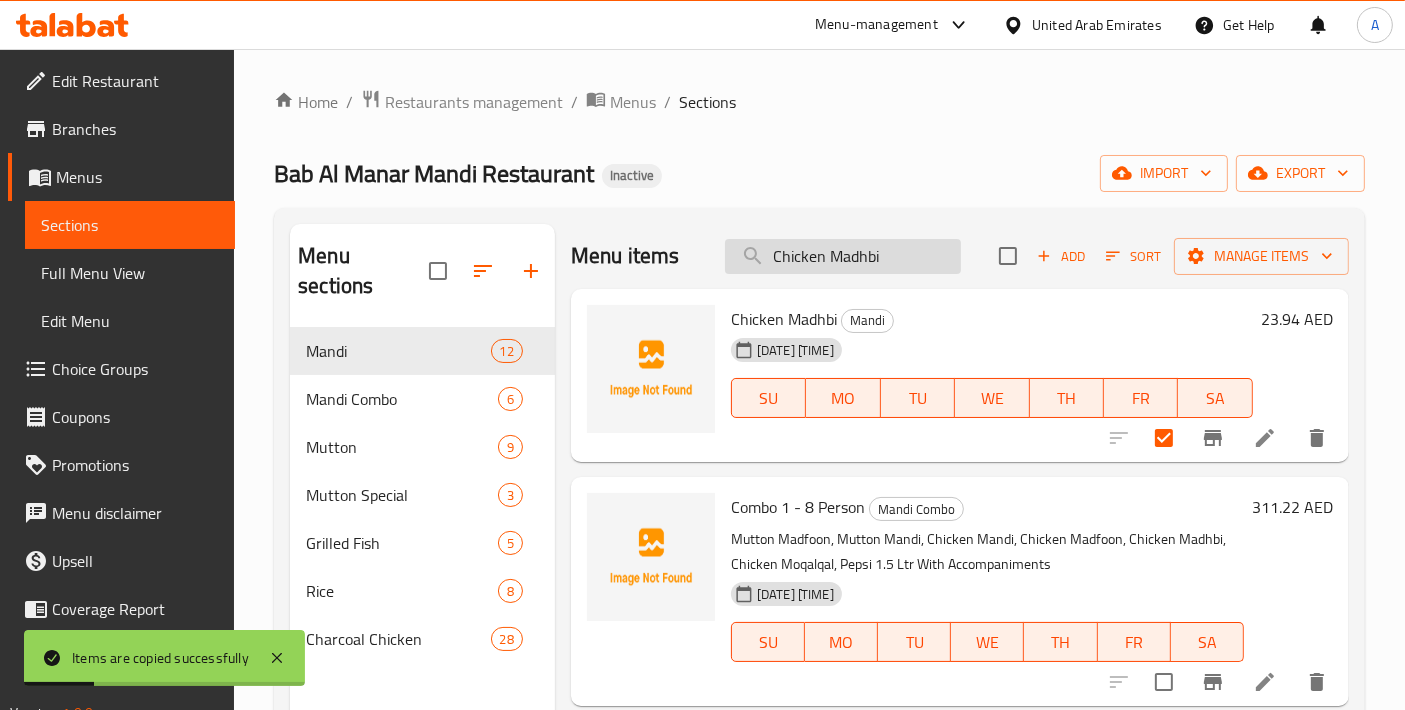 click on "Chicken Madhbi" at bounding box center [843, 256] 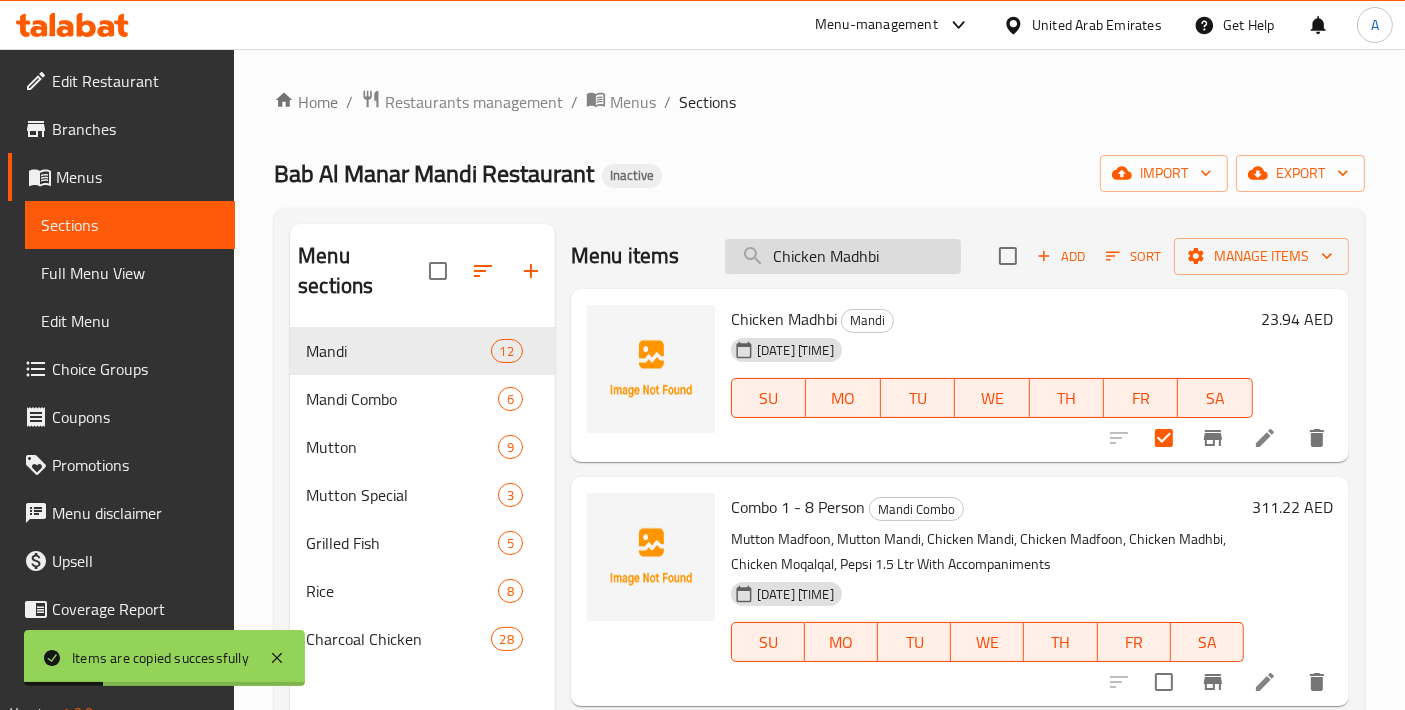 click on "Chicken Madhbi" at bounding box center [843, 256] 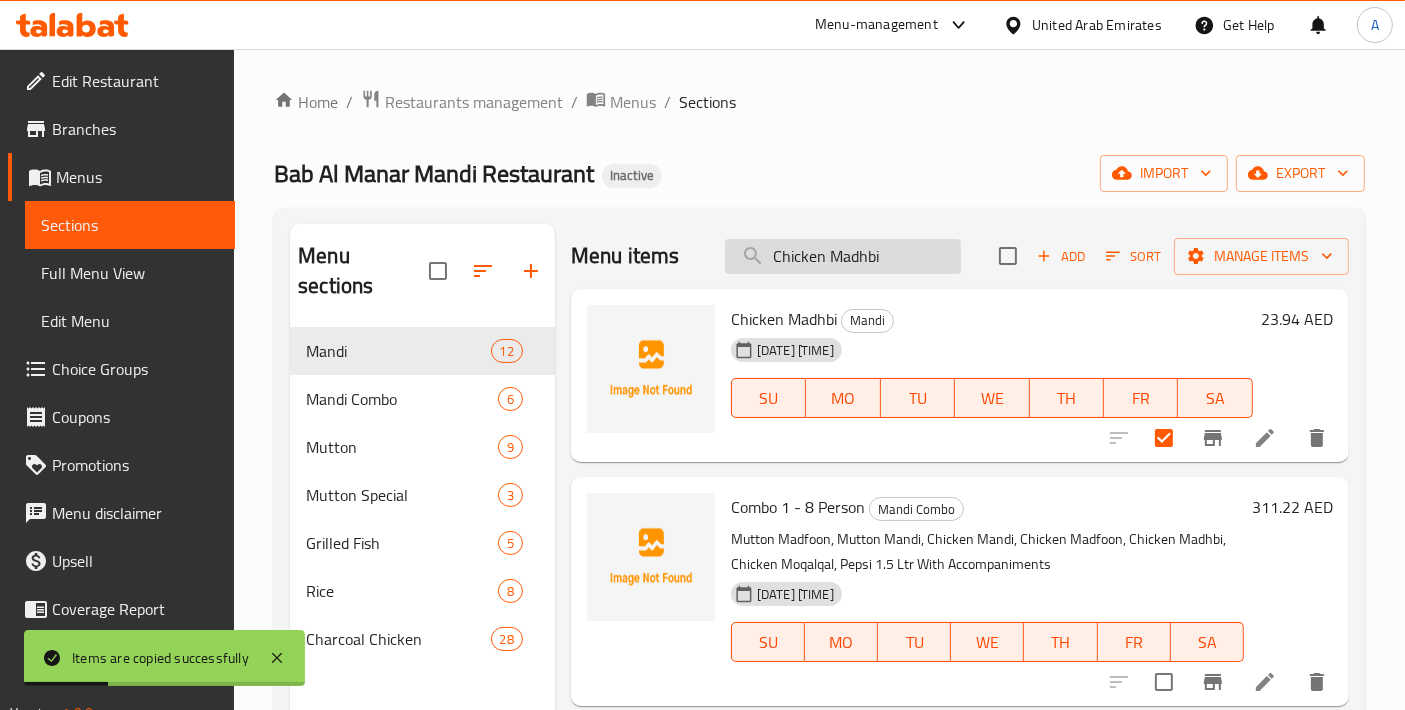 paste 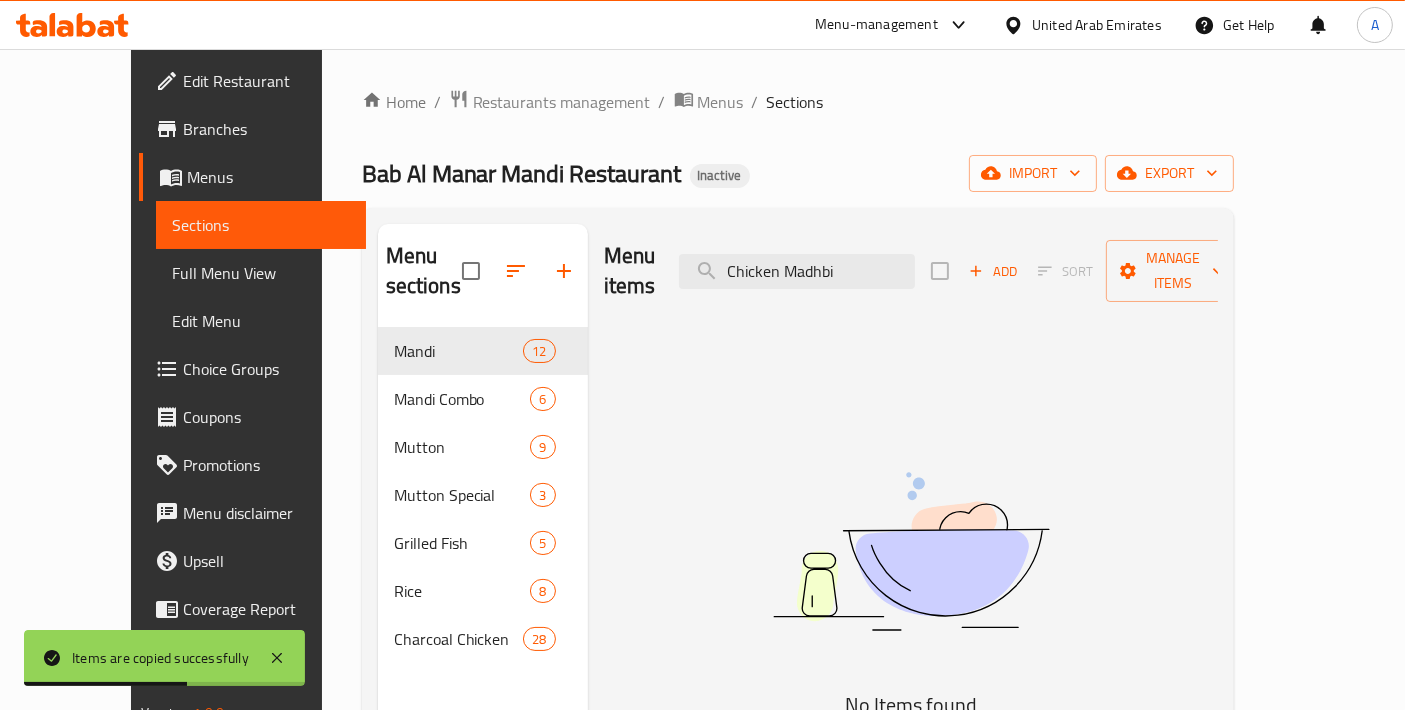 type on "Chicken Madhbi" 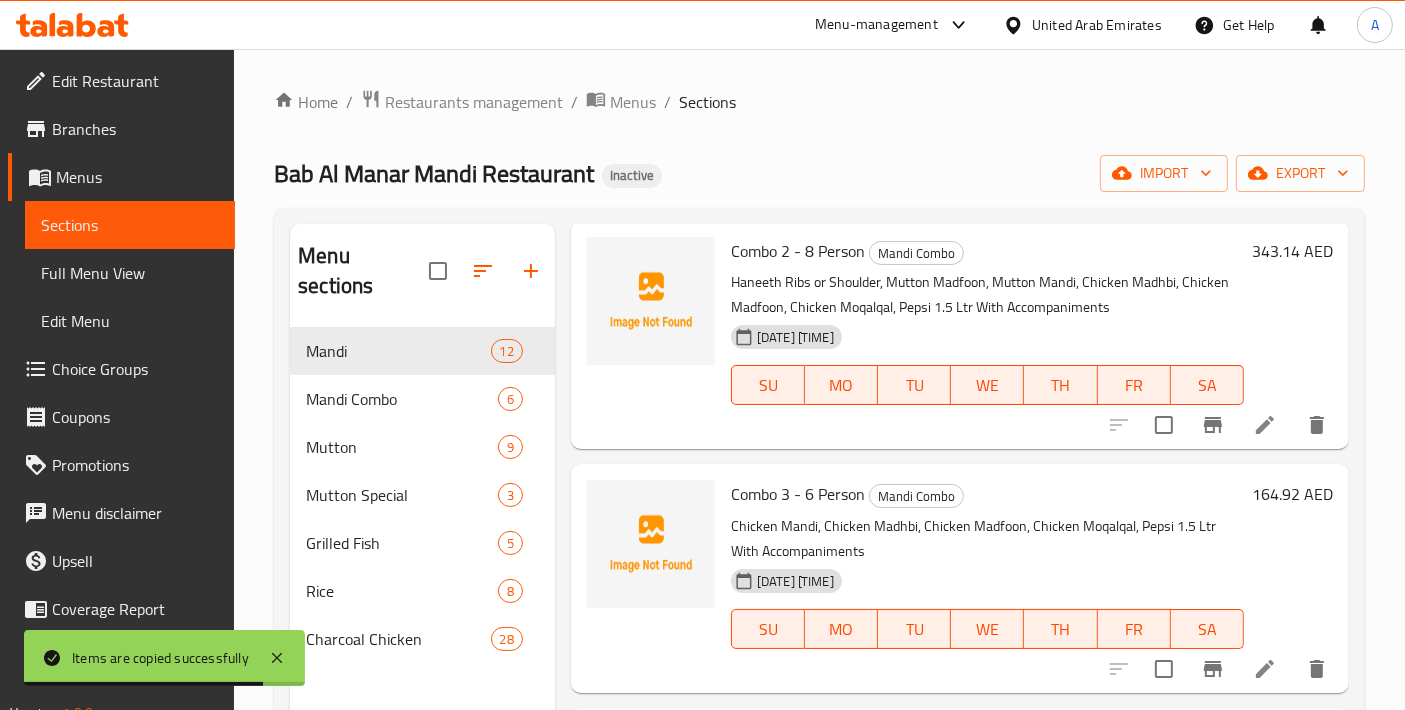 scroll, scrollTop: 501, scrollLeft: 0, axis: vertical 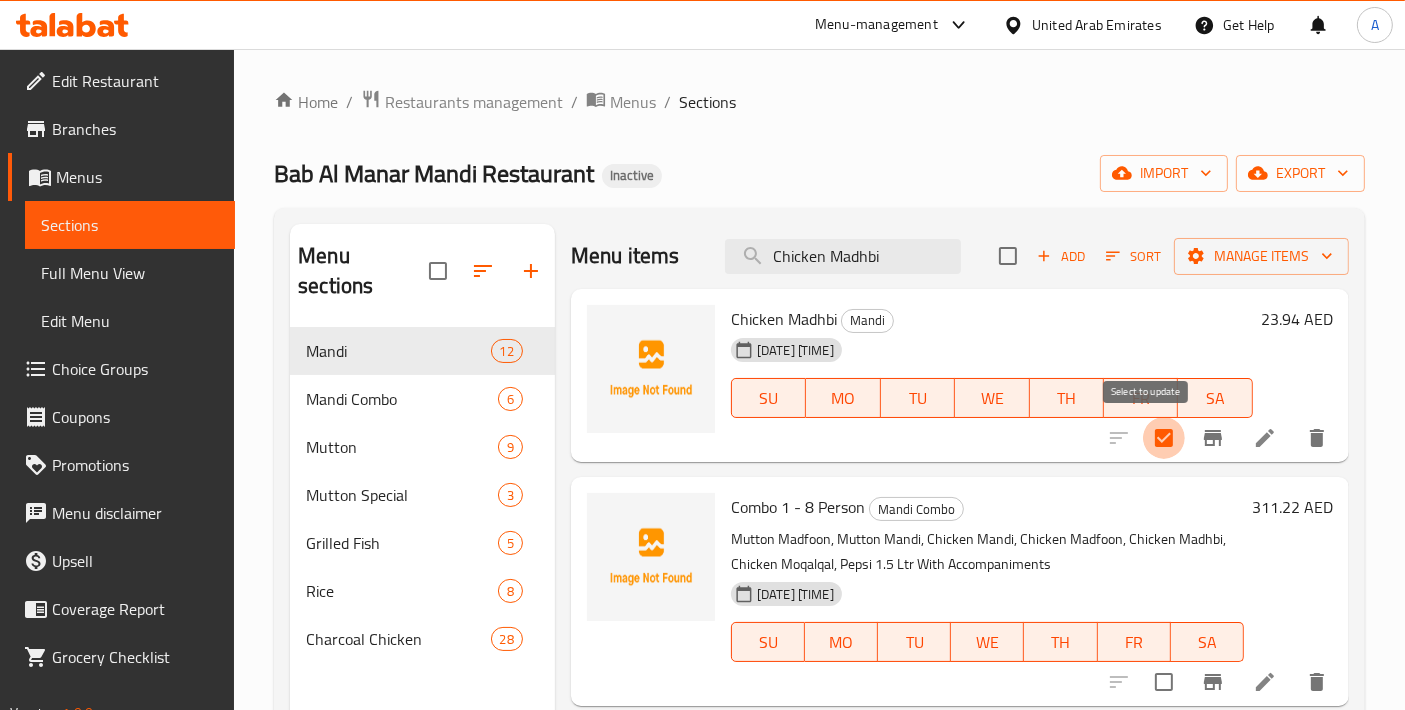 click at bounding box center (1164, 438) 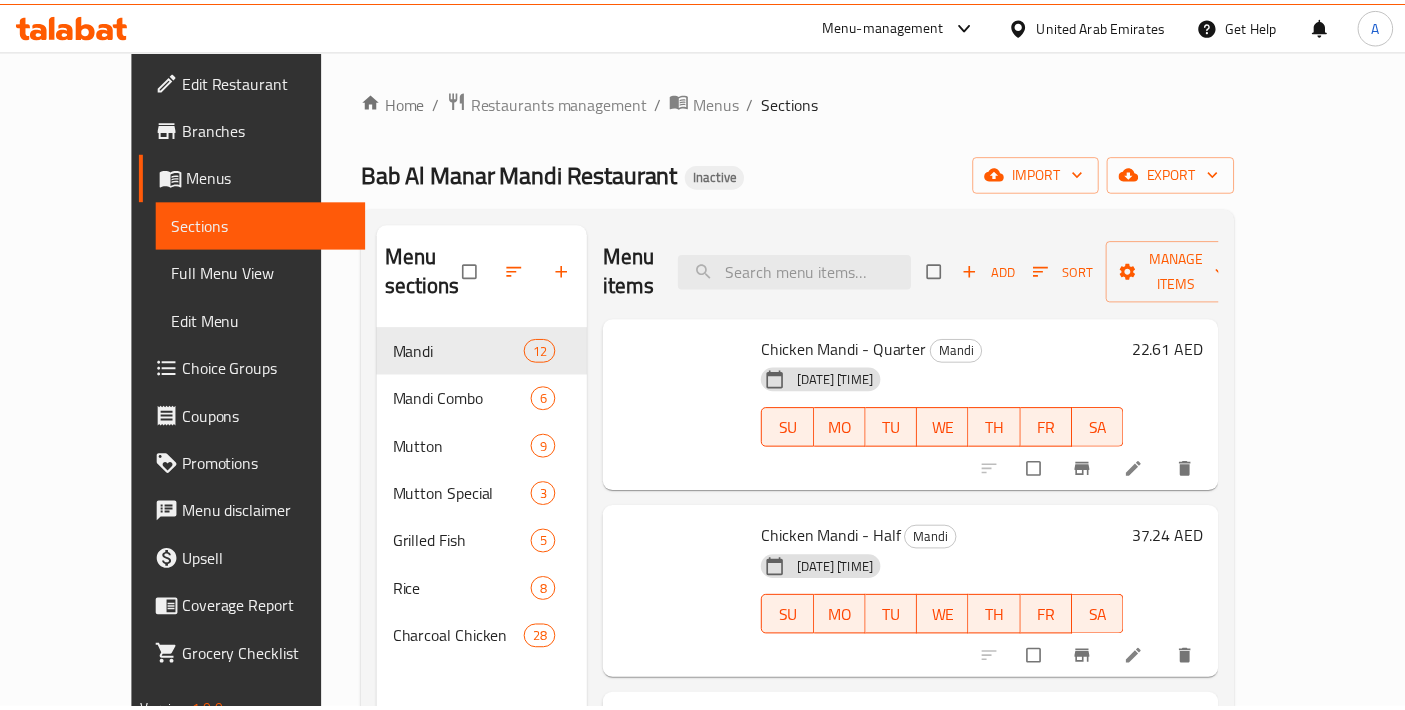 scroll, scrollTop: 0, scrollLeft: 0, axis: both 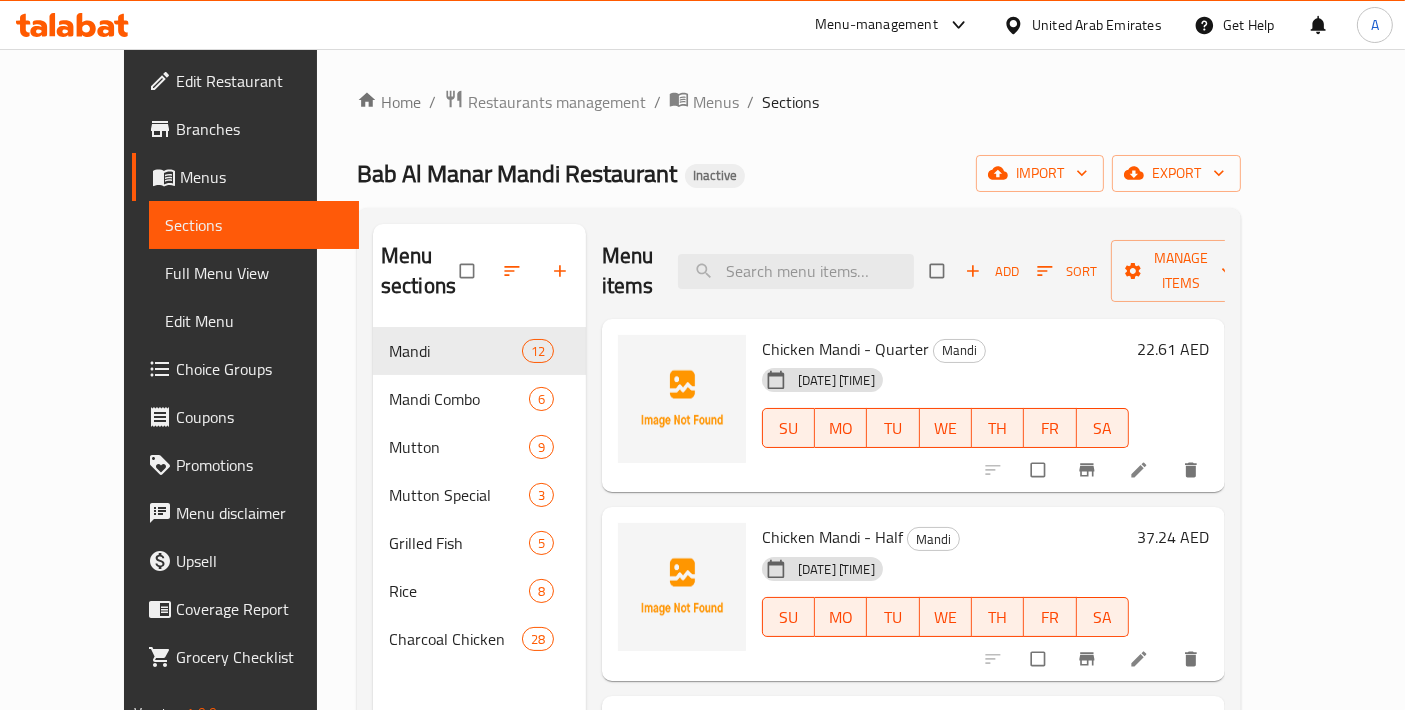 click on "Menu items Add Sort Manage items" at bounding box center (913, 271) 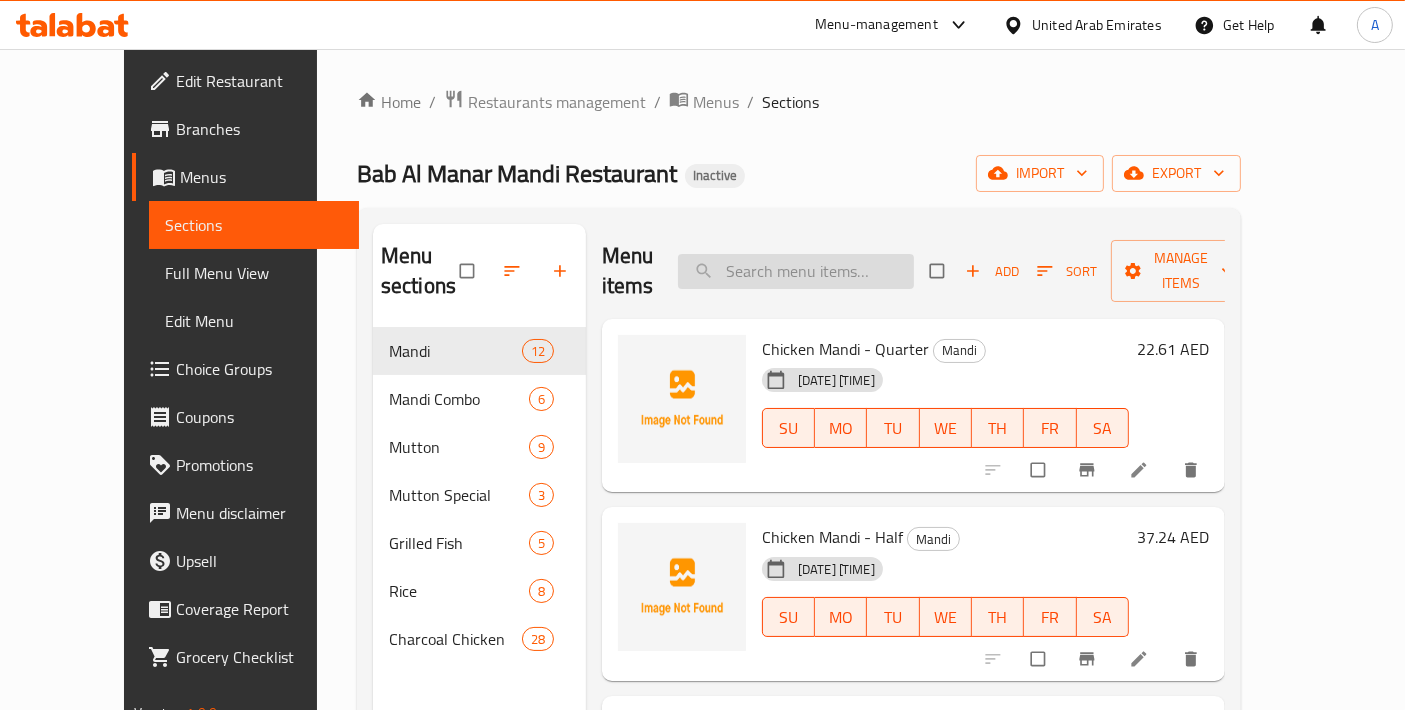 click at bounding box center [796, 271] 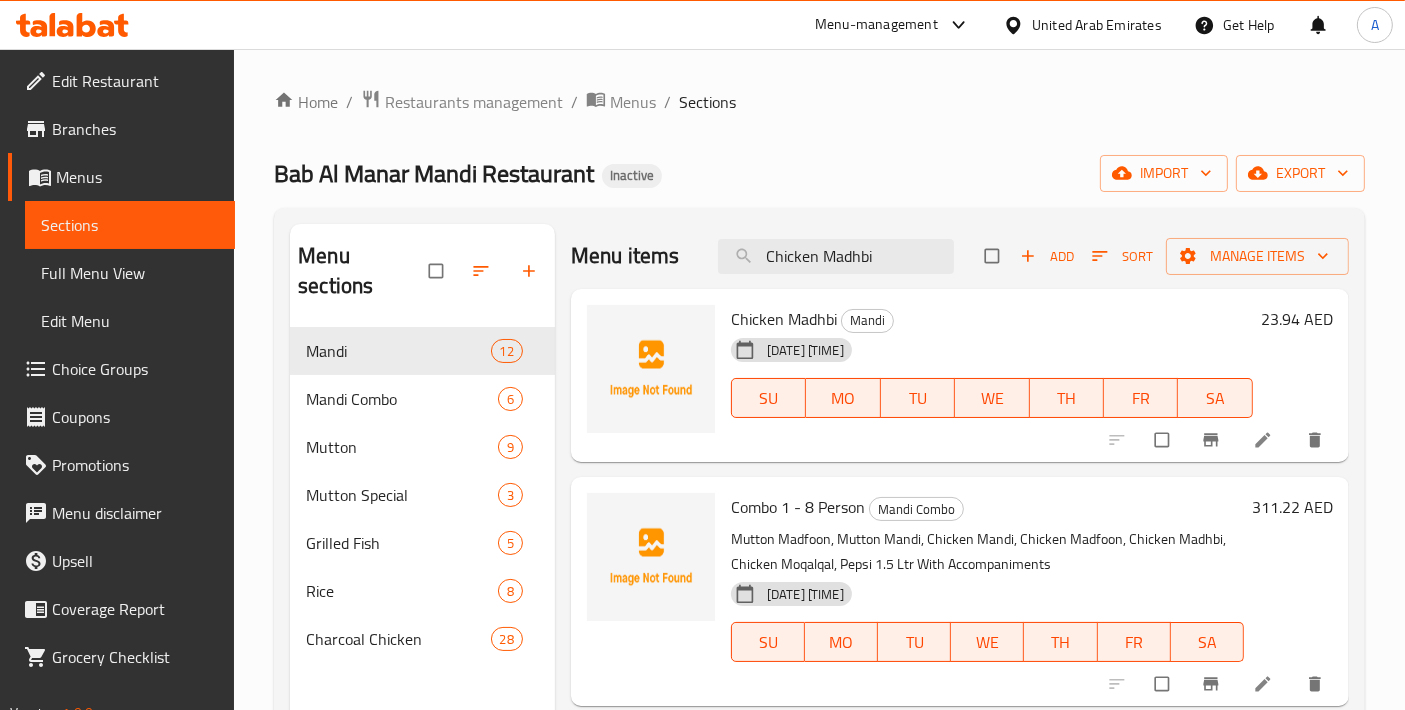 scroll, scrollTop: 501, scrollLeft: 0, axis: vertical 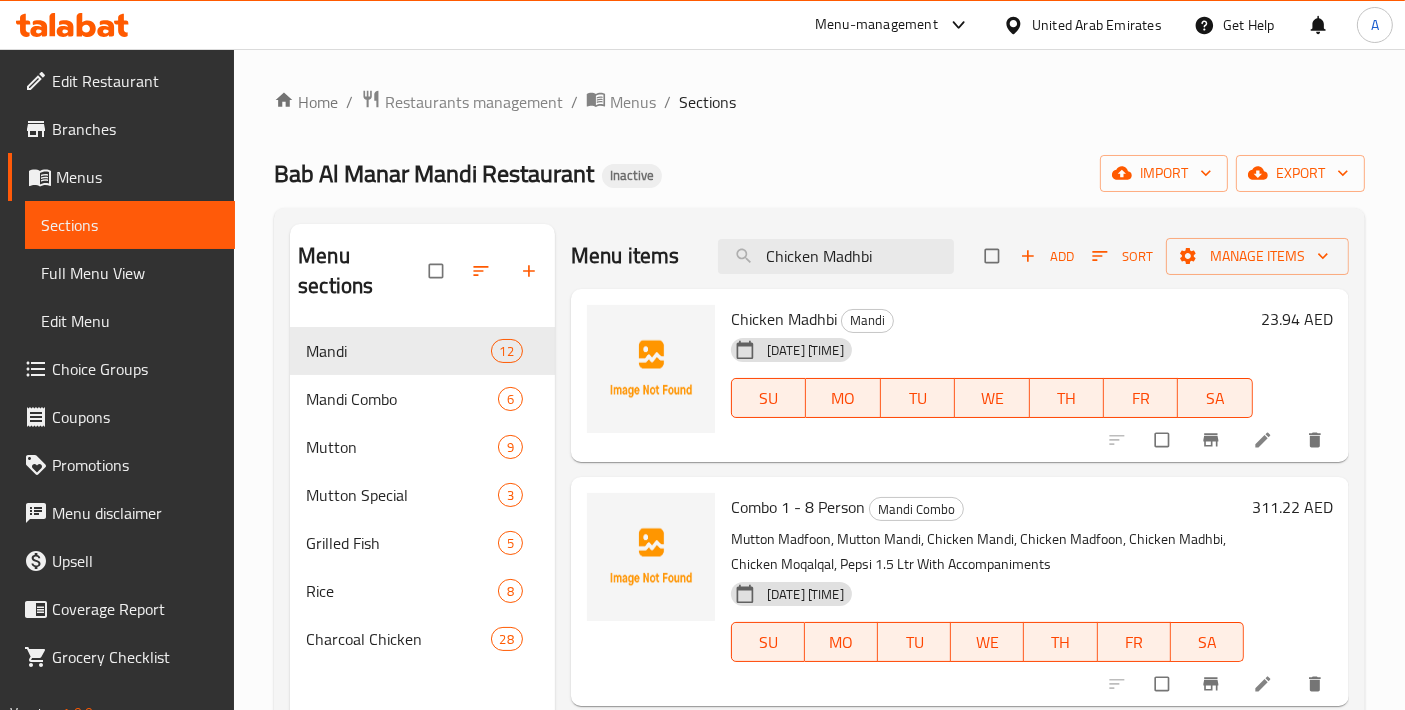 type on "Chicken Madhbi" 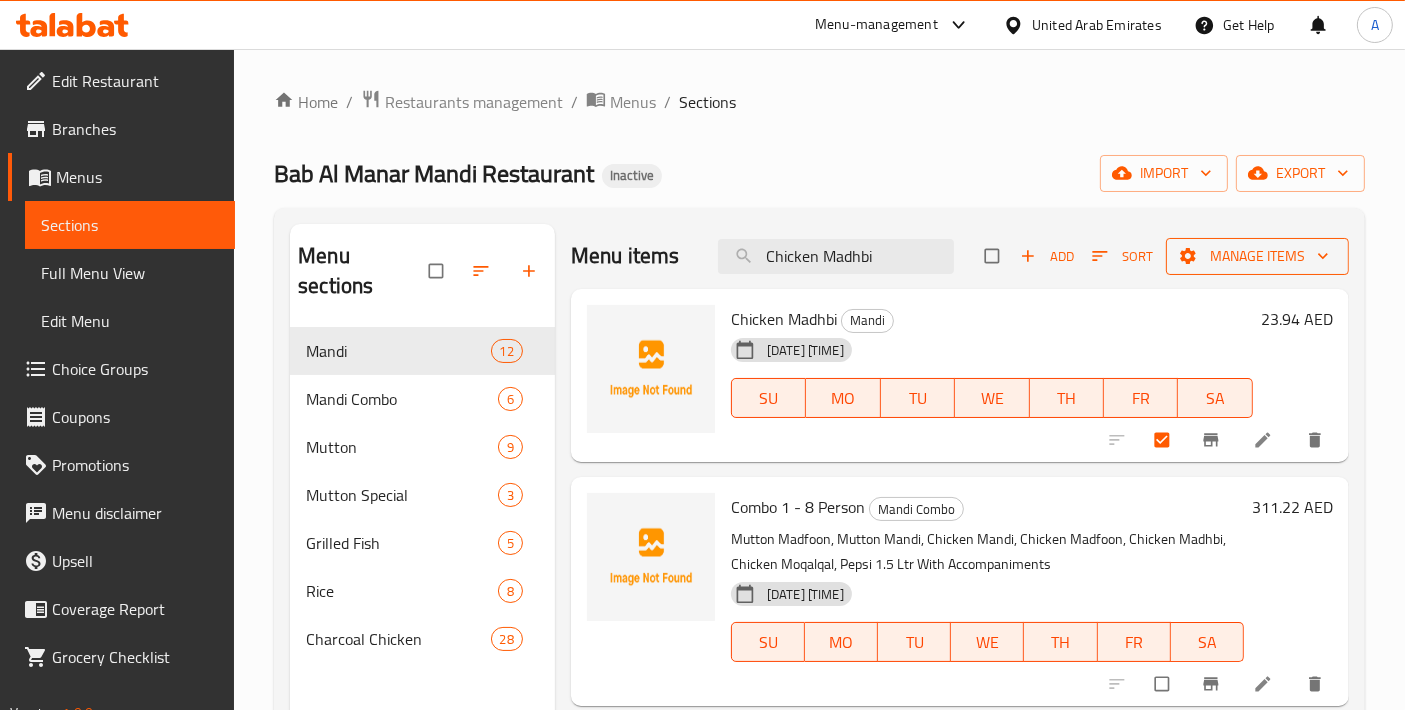 click on "Manage items" at bounding box center [1257, 256] 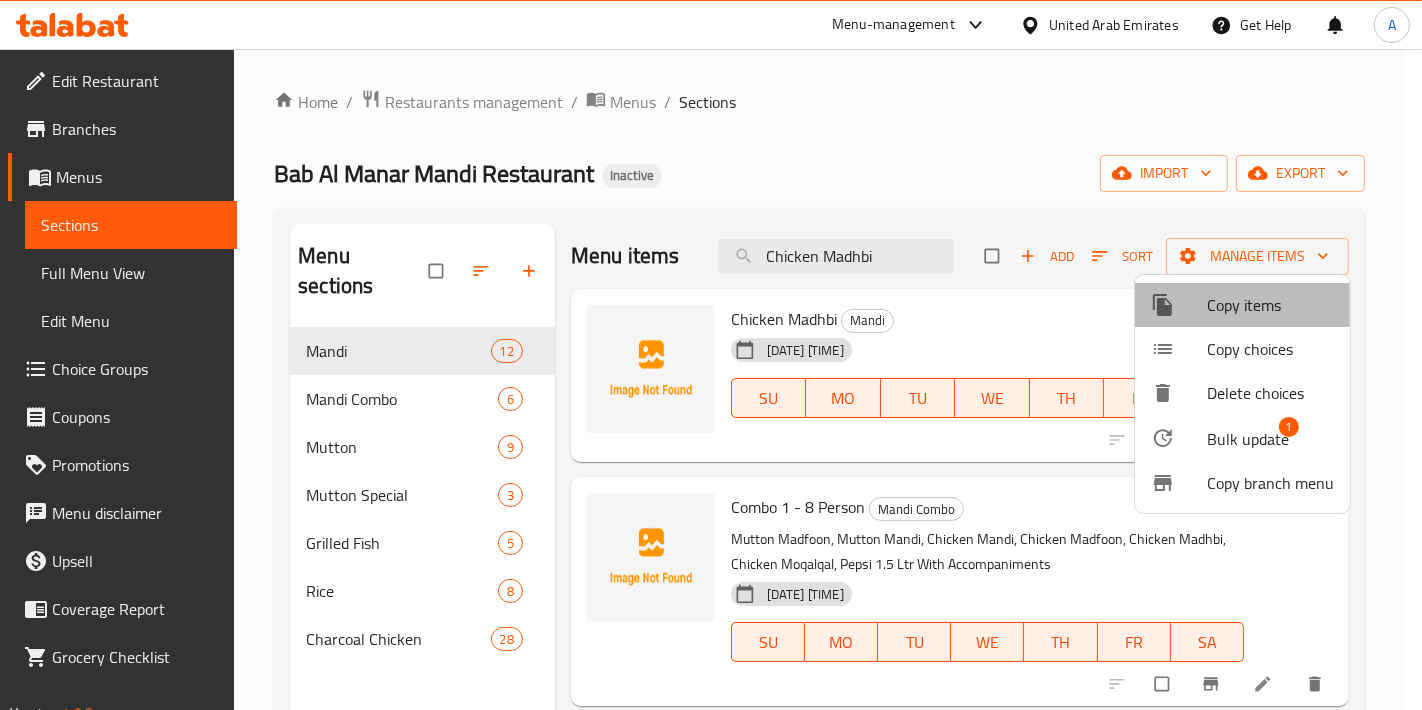 click on "Copy items" at bounding box center (1270, 305) 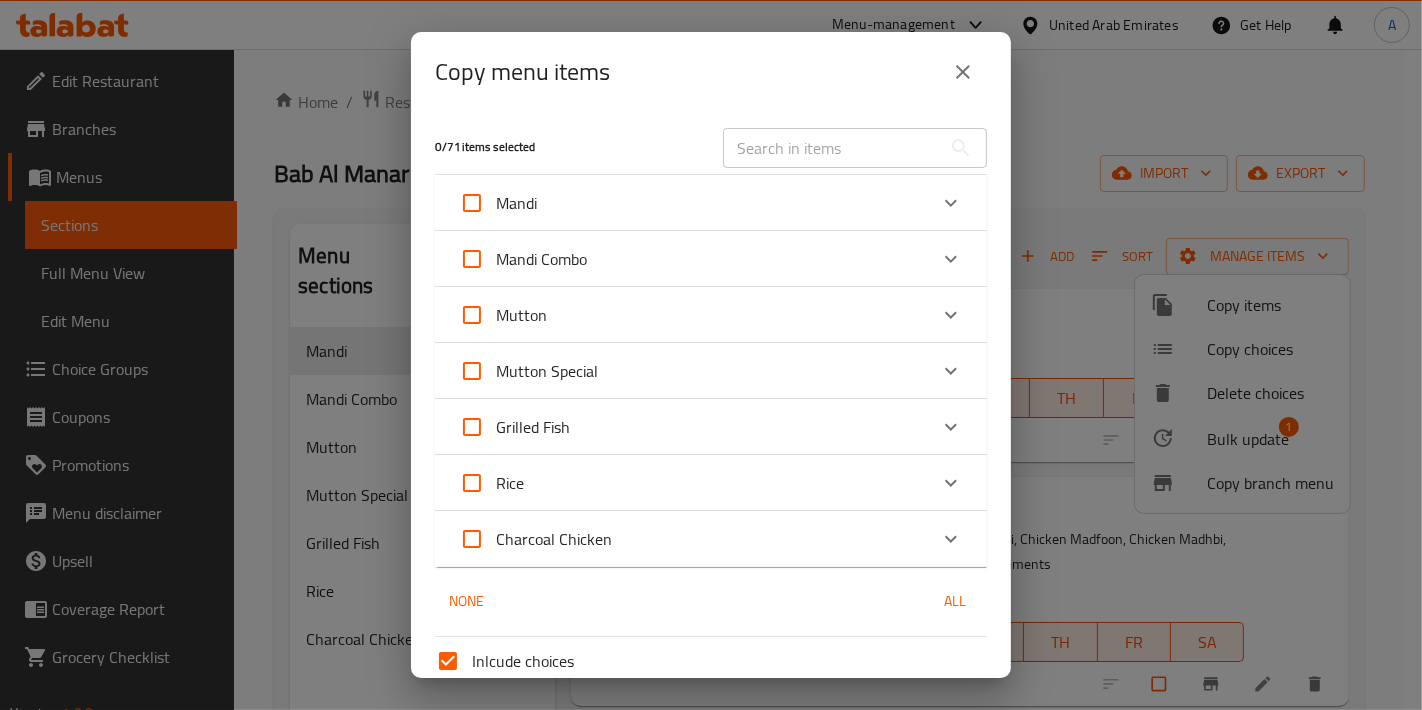 click on "Mandi" at bounding box center (693, 203) 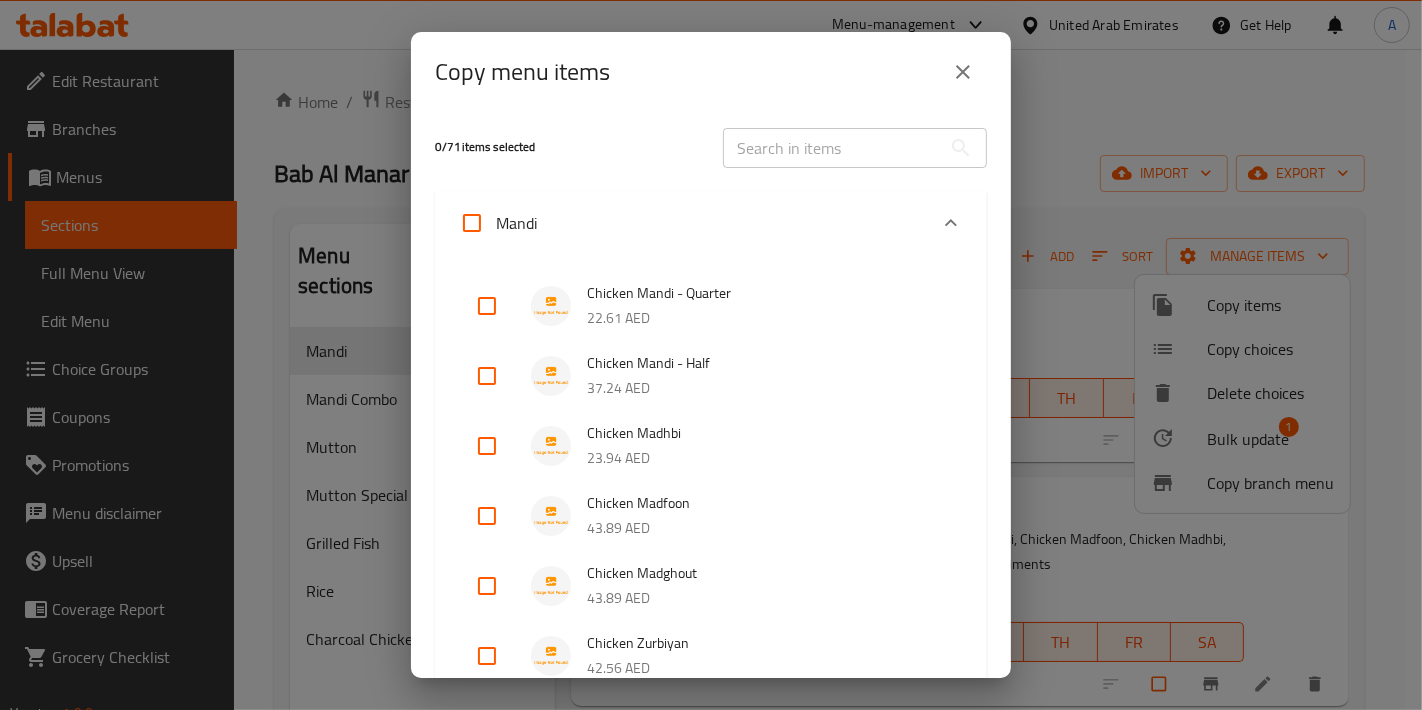 click at bounding box center (487, 446) 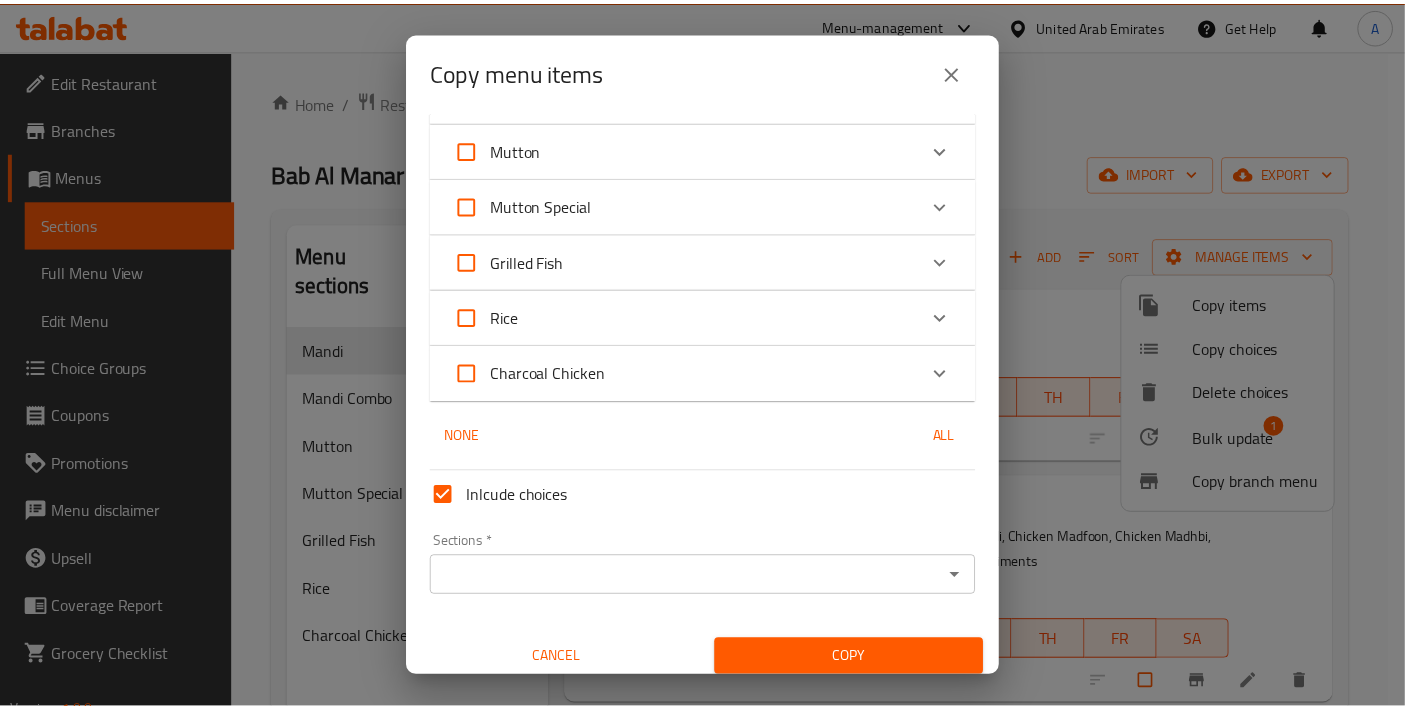 scroll, scrollTop: 1103, scrollLeft: 0, axis: vertical 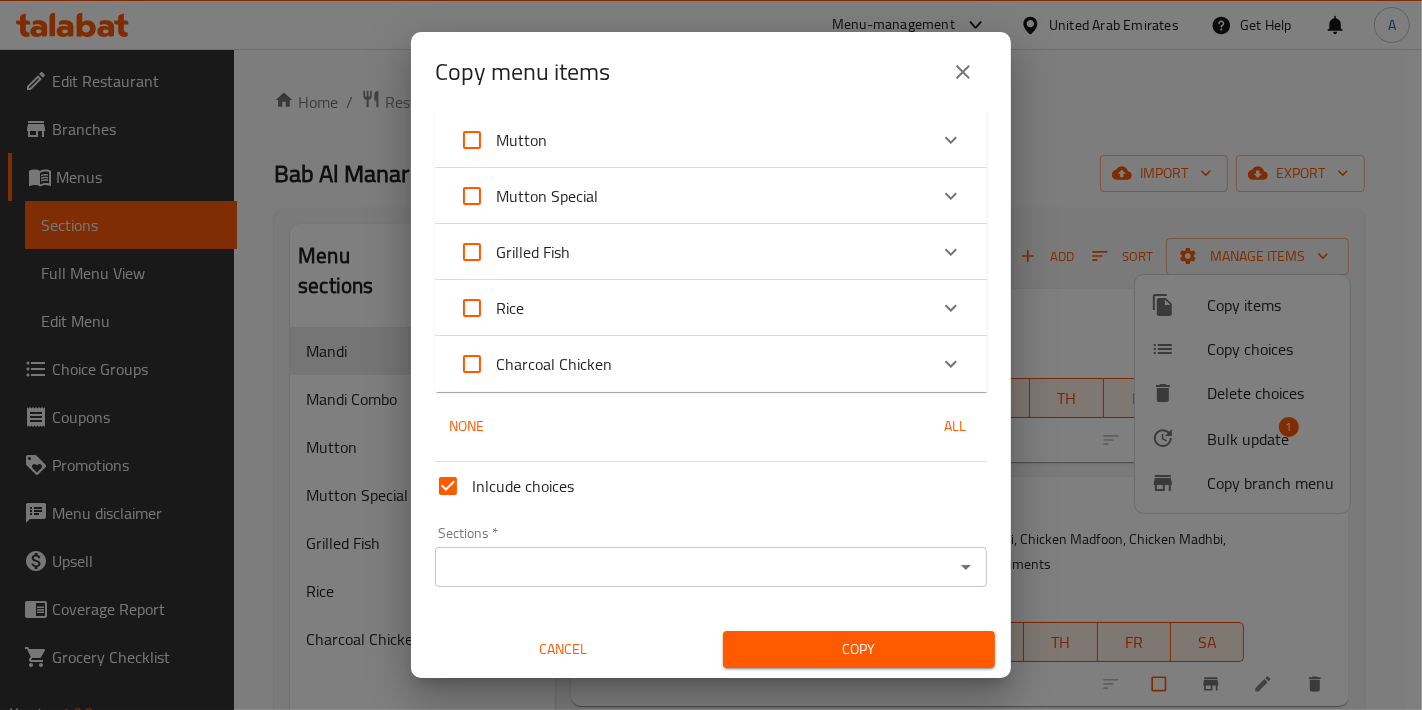 click on "Inlcude choices" at bounding box center [448, 486] 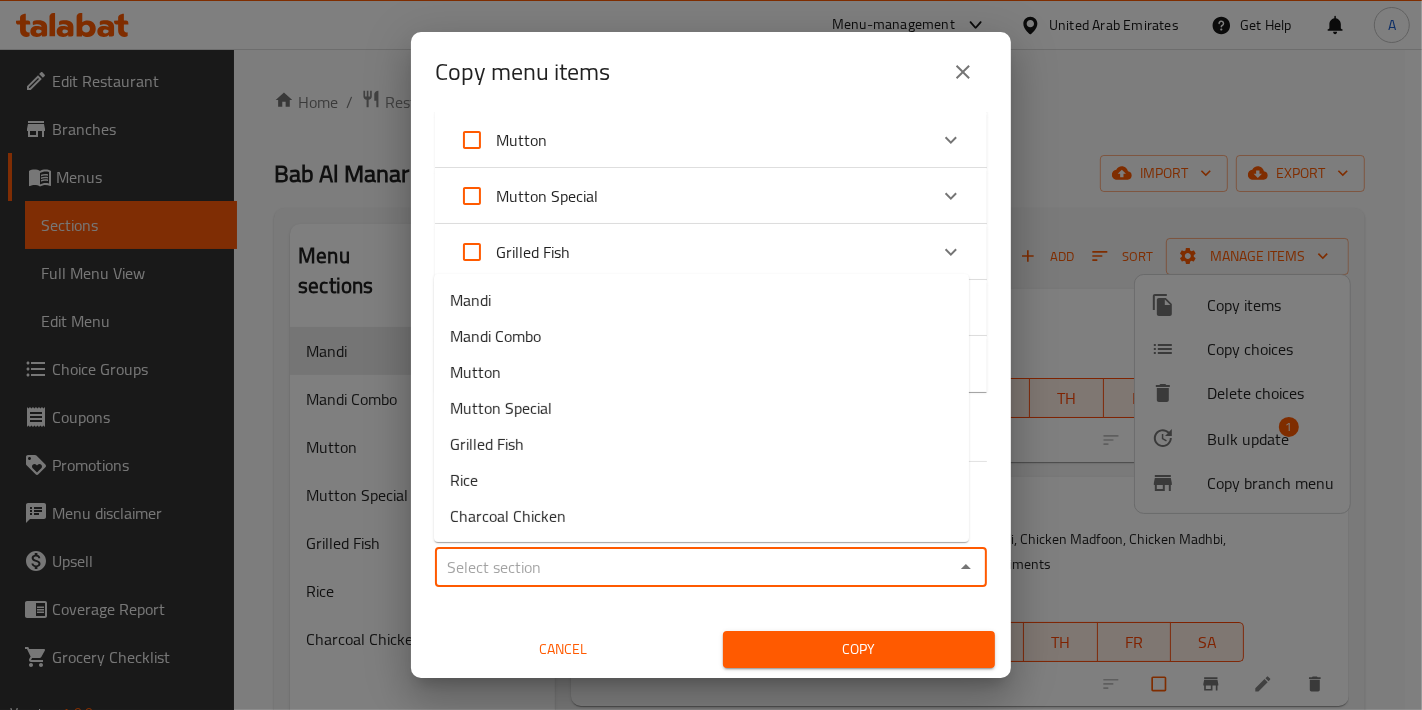 click on "Sections   *" at bounding box center [694, 567] 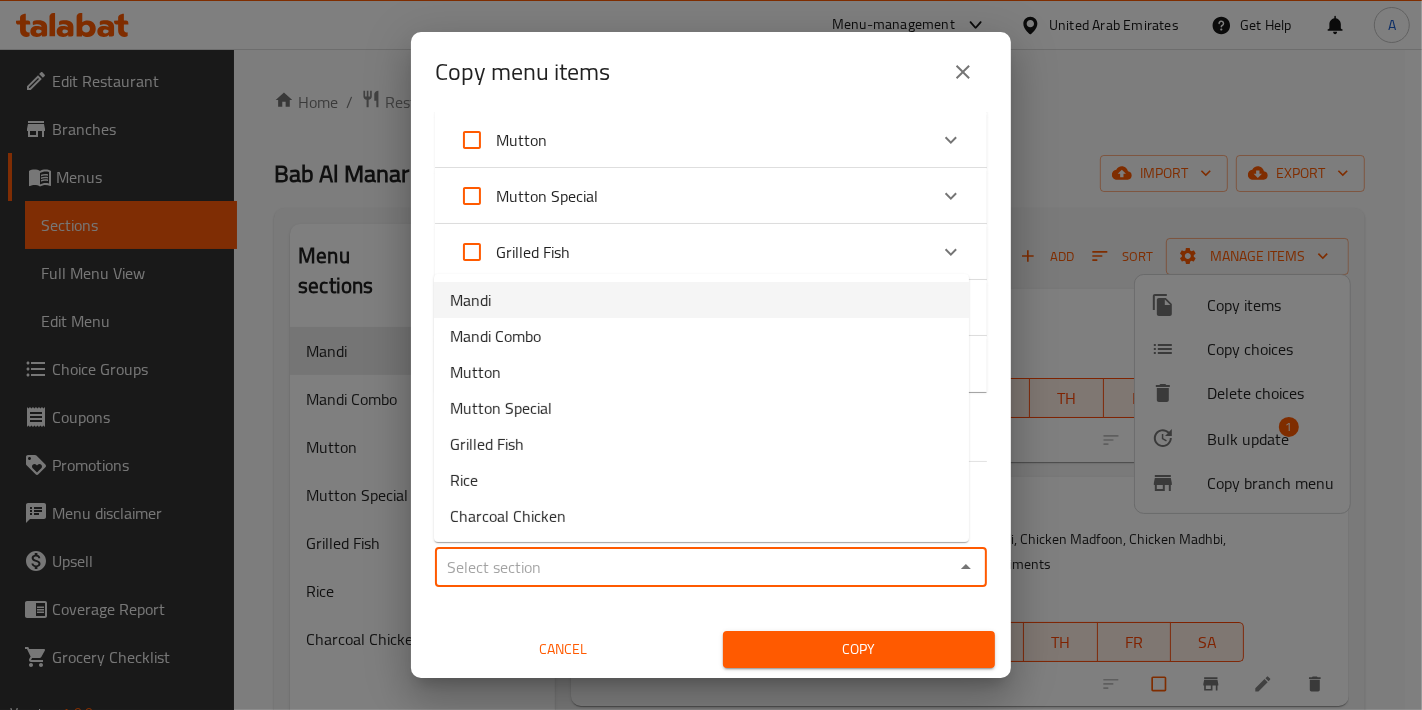click on "Mandi" at bounding box center (701, 300) 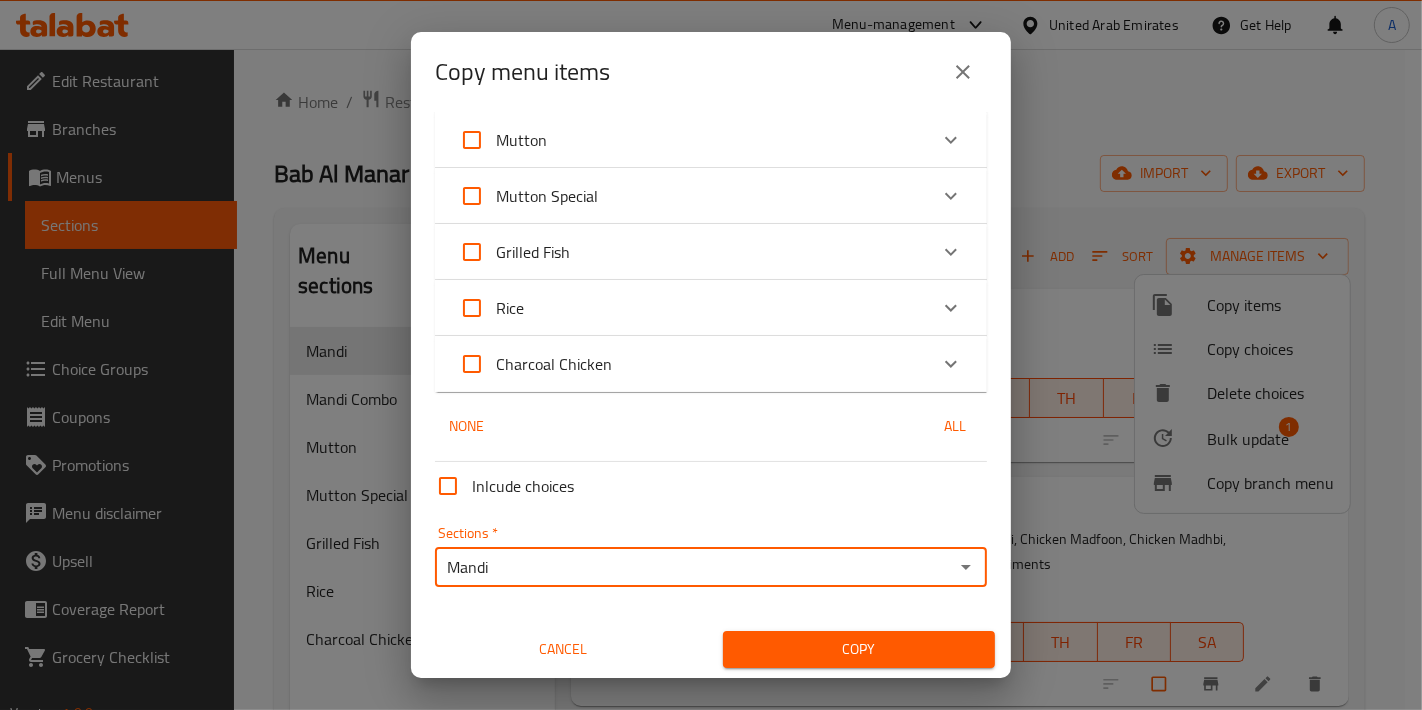 click on "Copy" at bounding box center (859, 649) 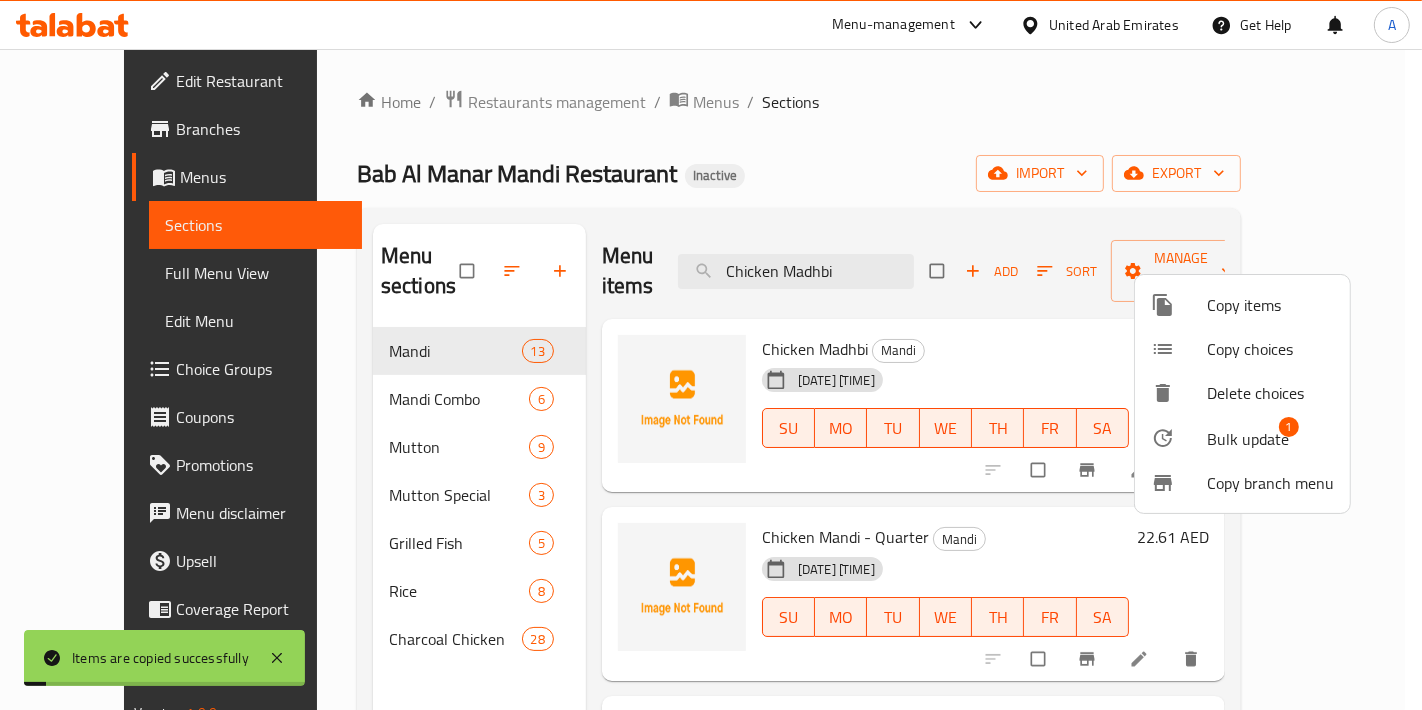 click at bounding box center [711, 355] 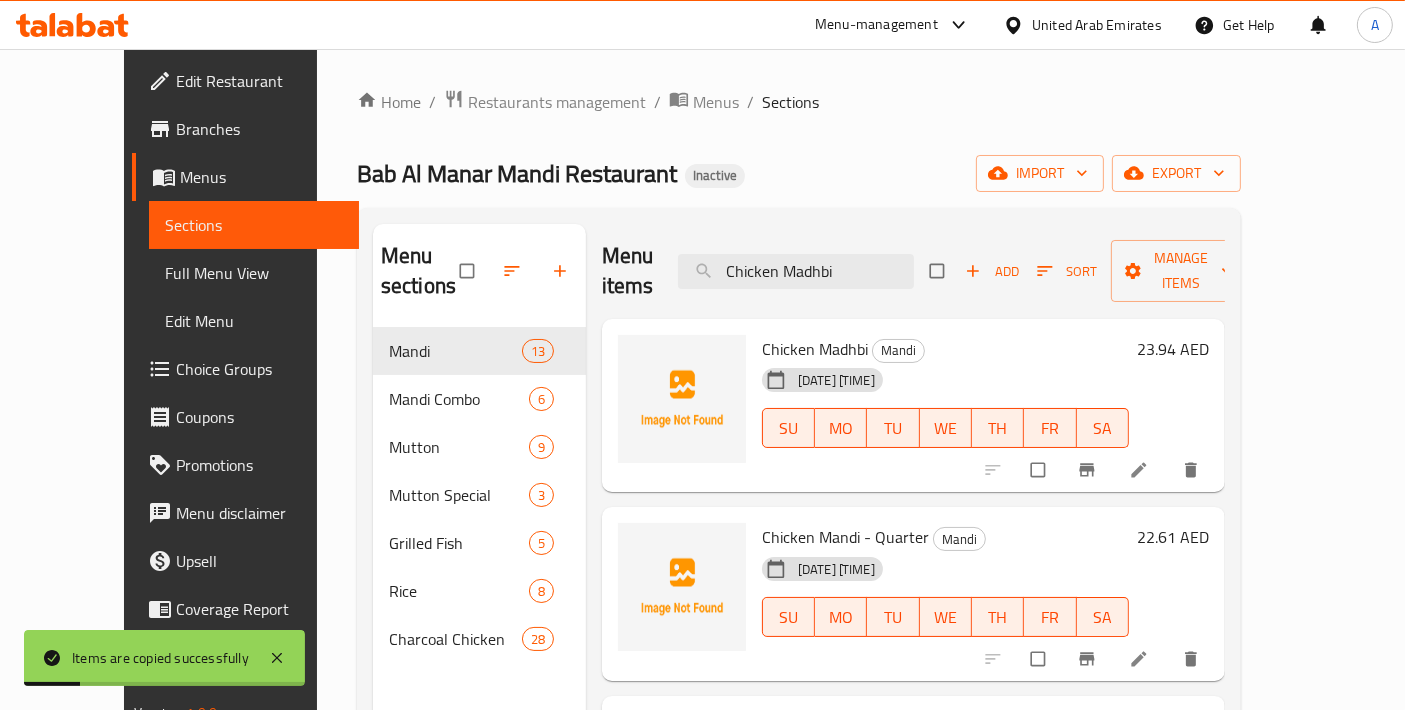 click on "Chicken Madhbi" at bounding box center (815, 349) 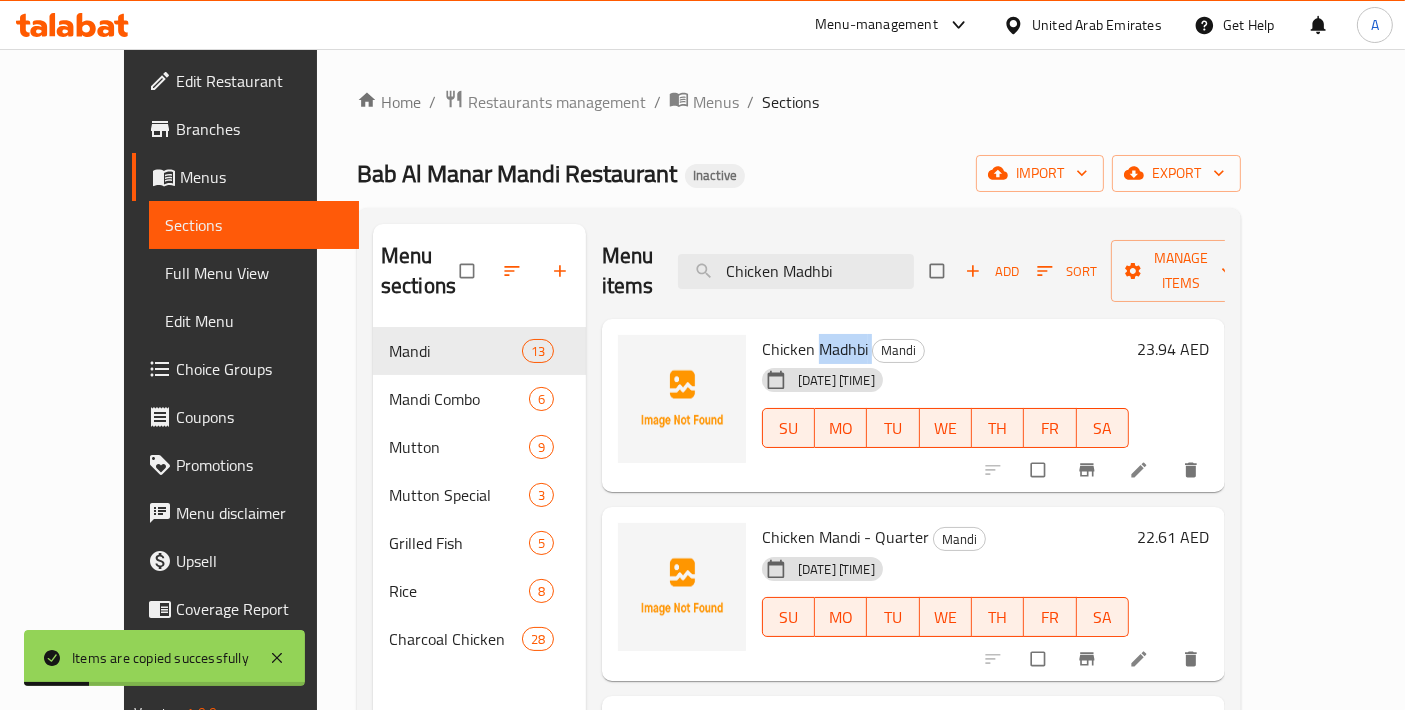 click on "Chicken Madhbi" at bounding box center (815, 349) 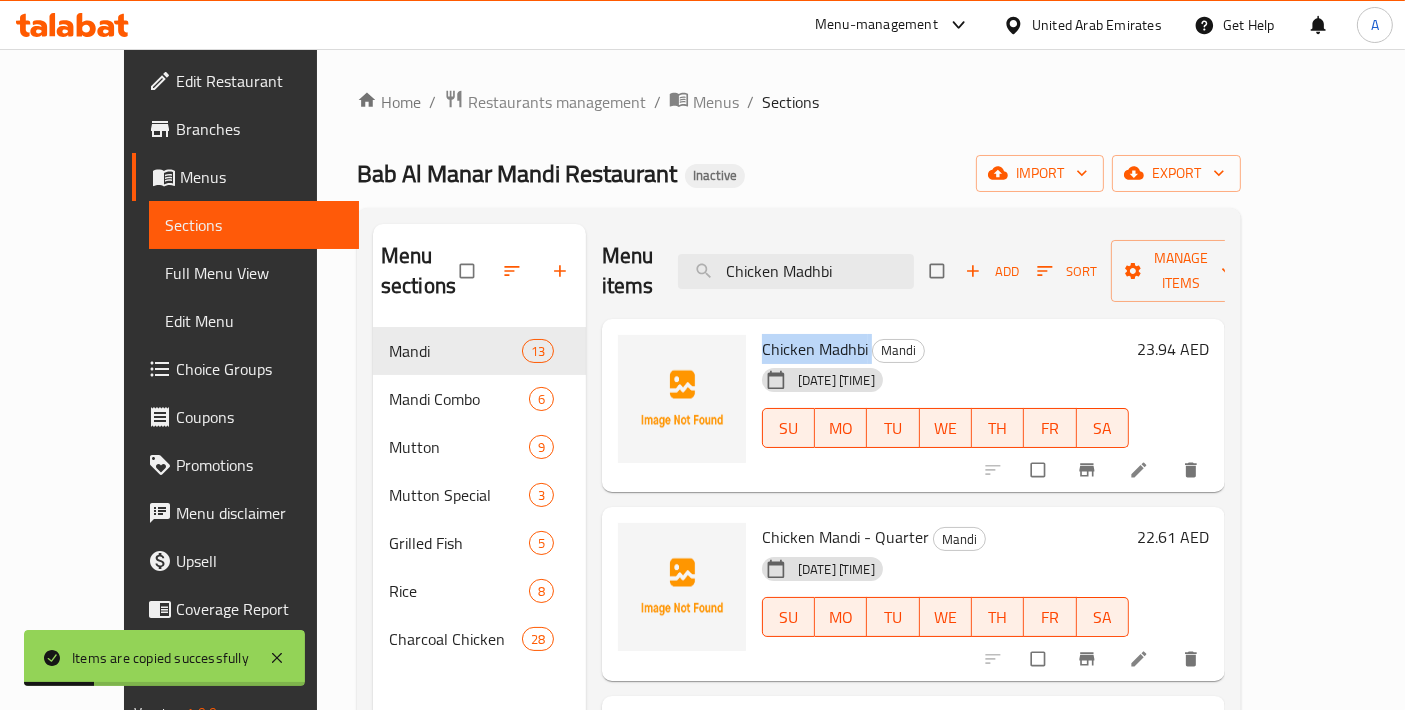click on "Chicken Madhbi" at bounding box center (815, 349) 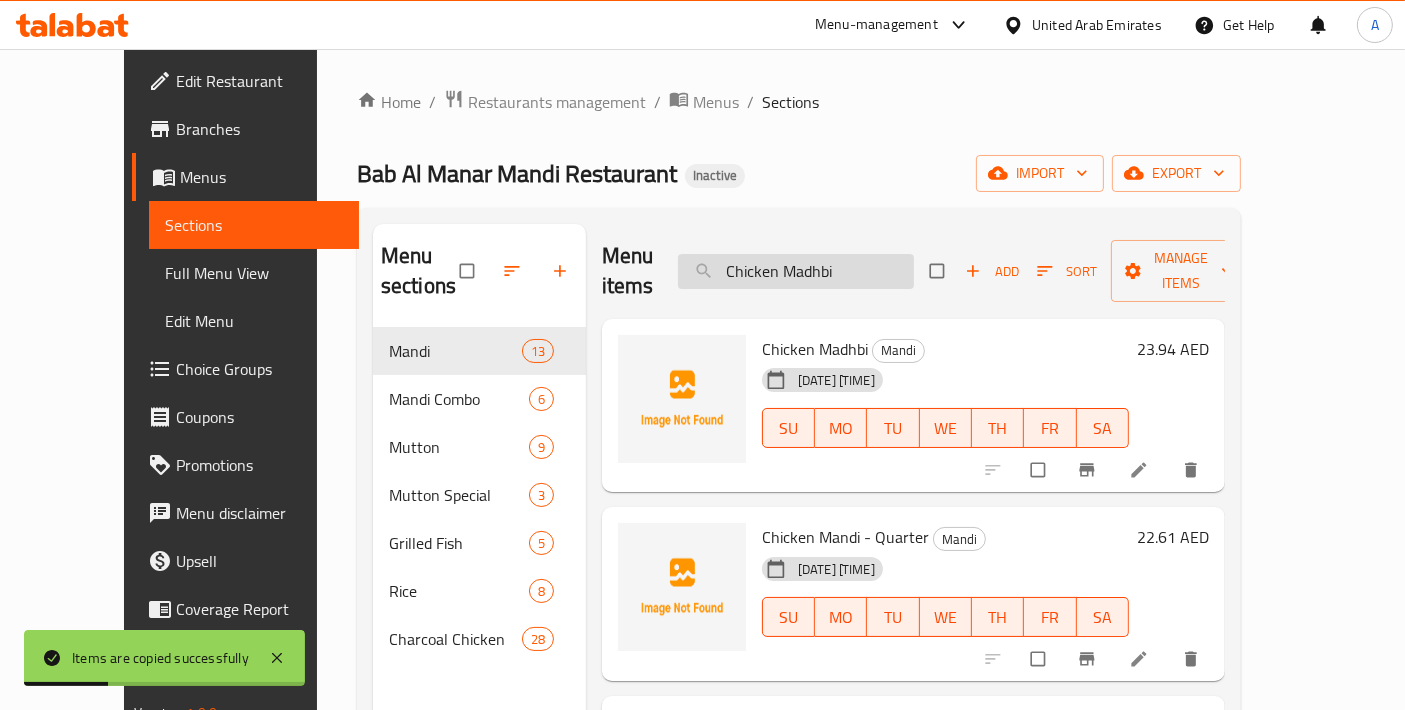click on "Chicken Madhbi" at bounding box center [796, 271] 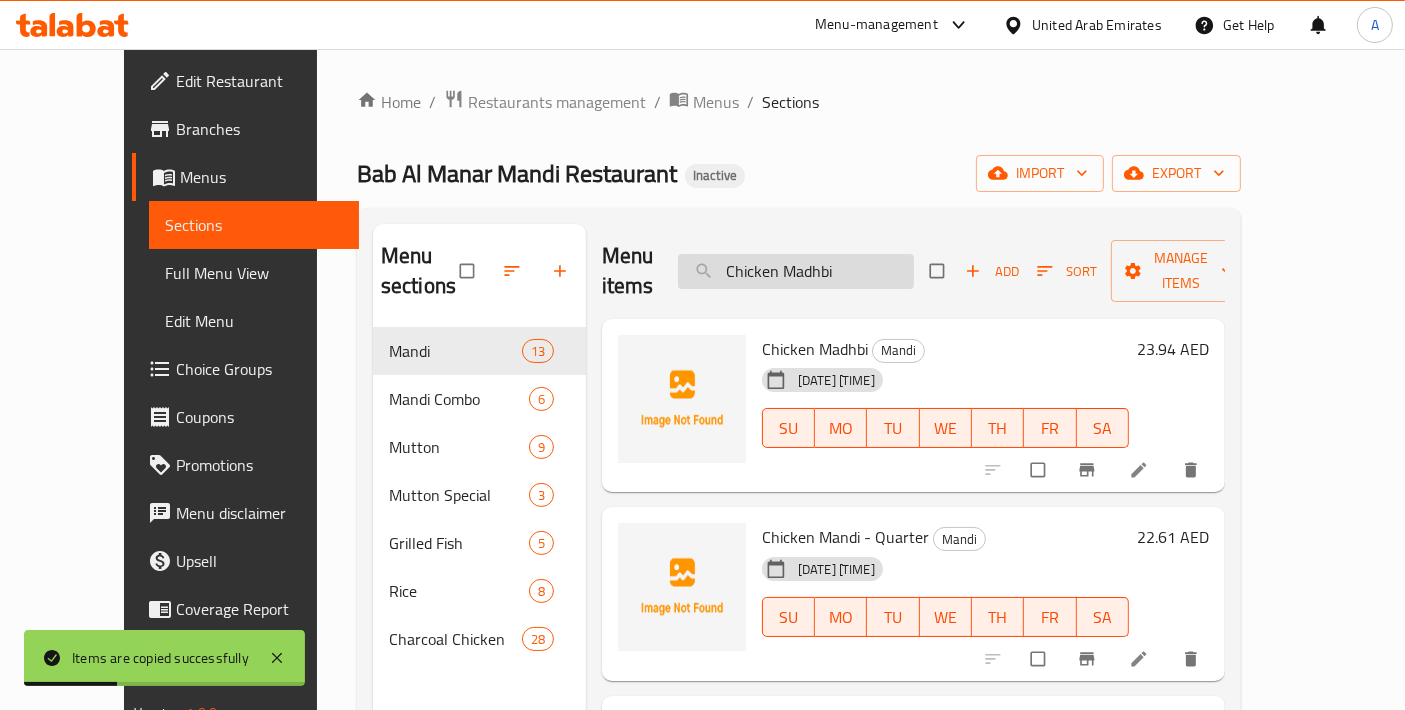 click on "Chicken Madhbi" at bounding box center [796, 271] 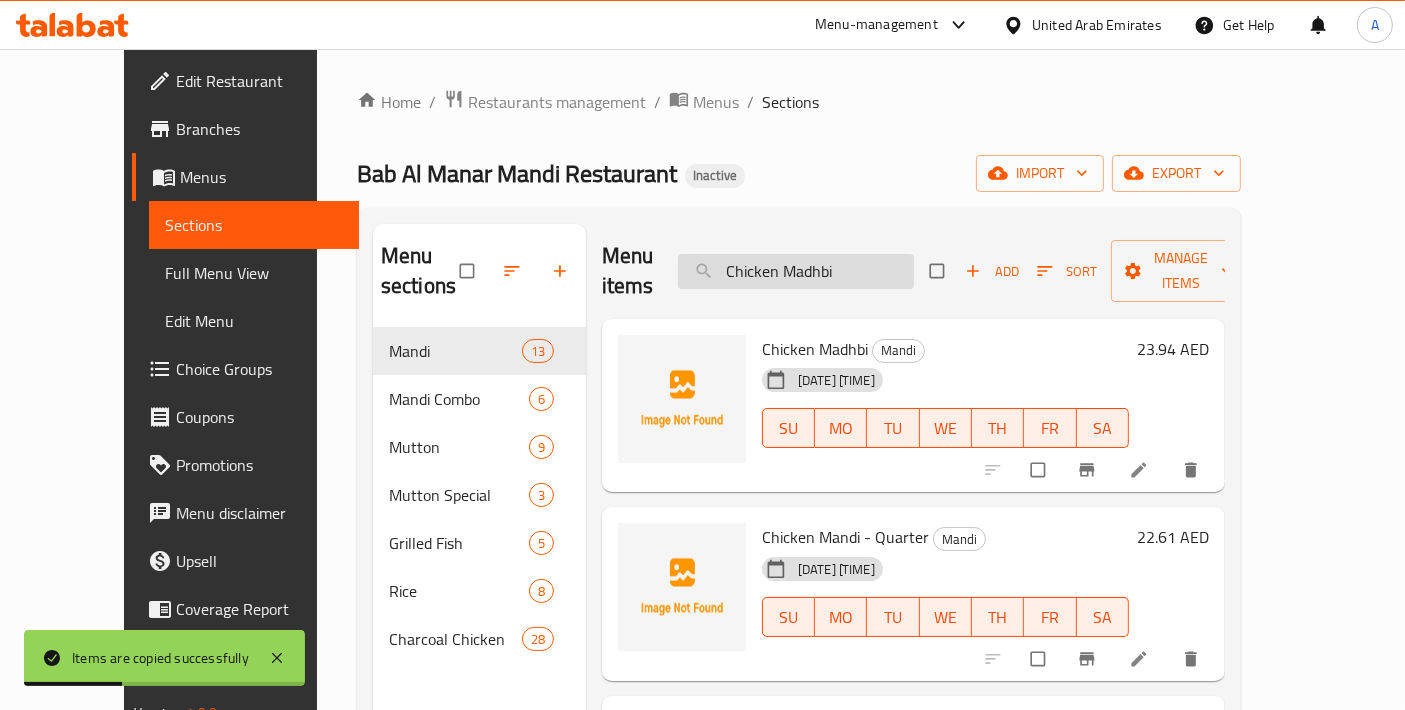 paste 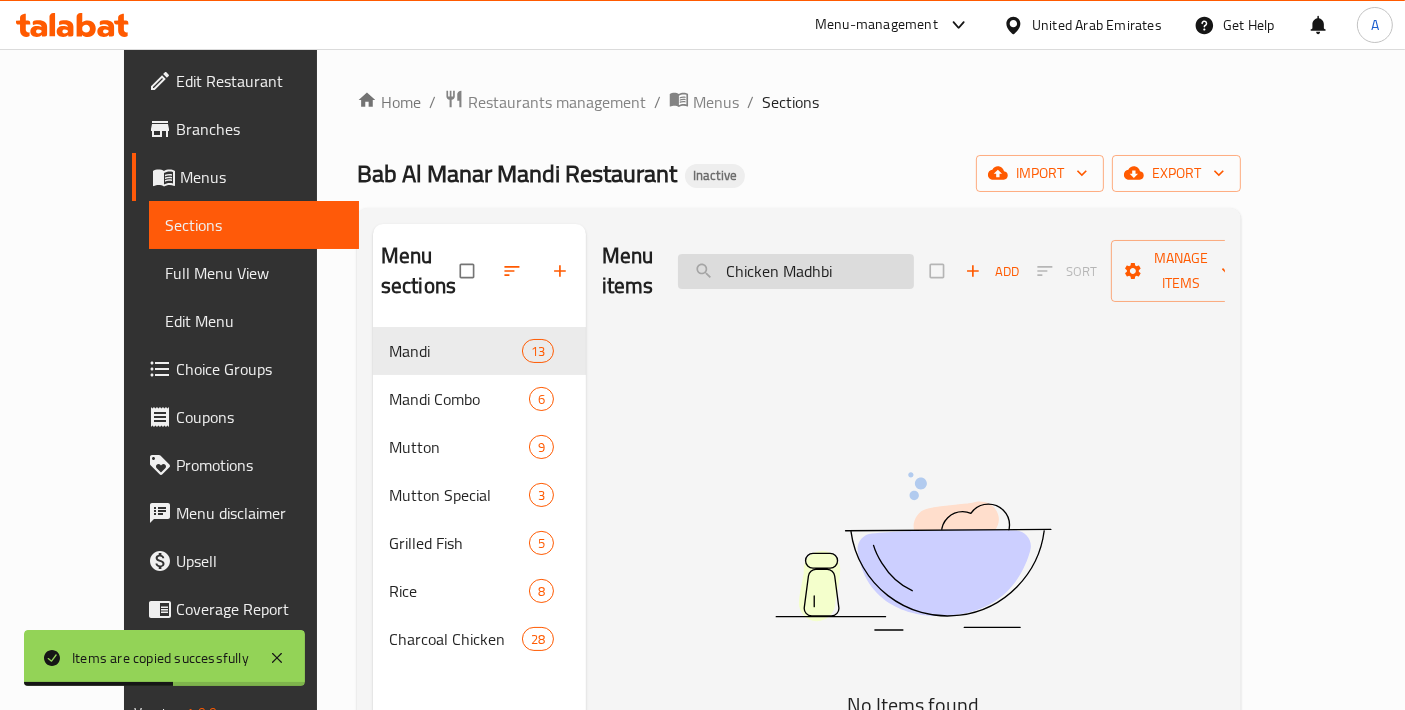 type on "Chicken Madhbi" 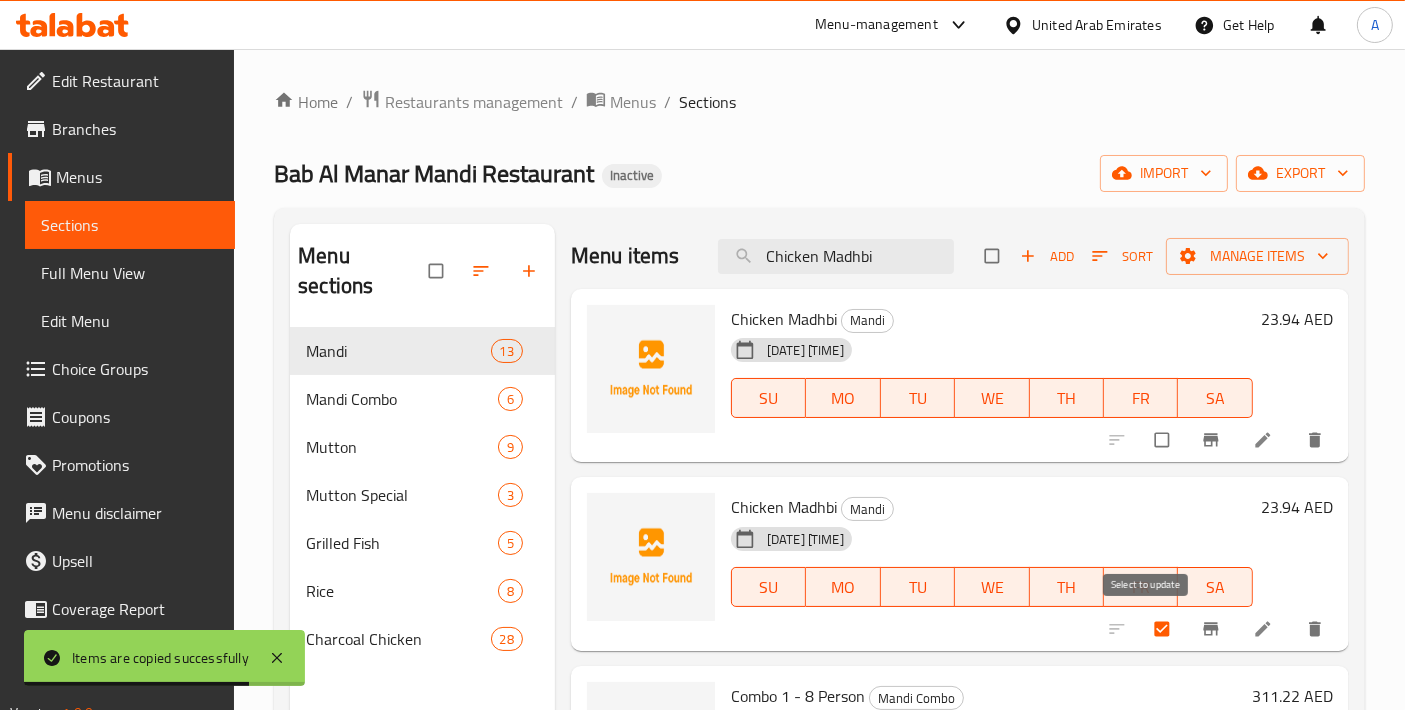 click at bounding box center [1164, 629] 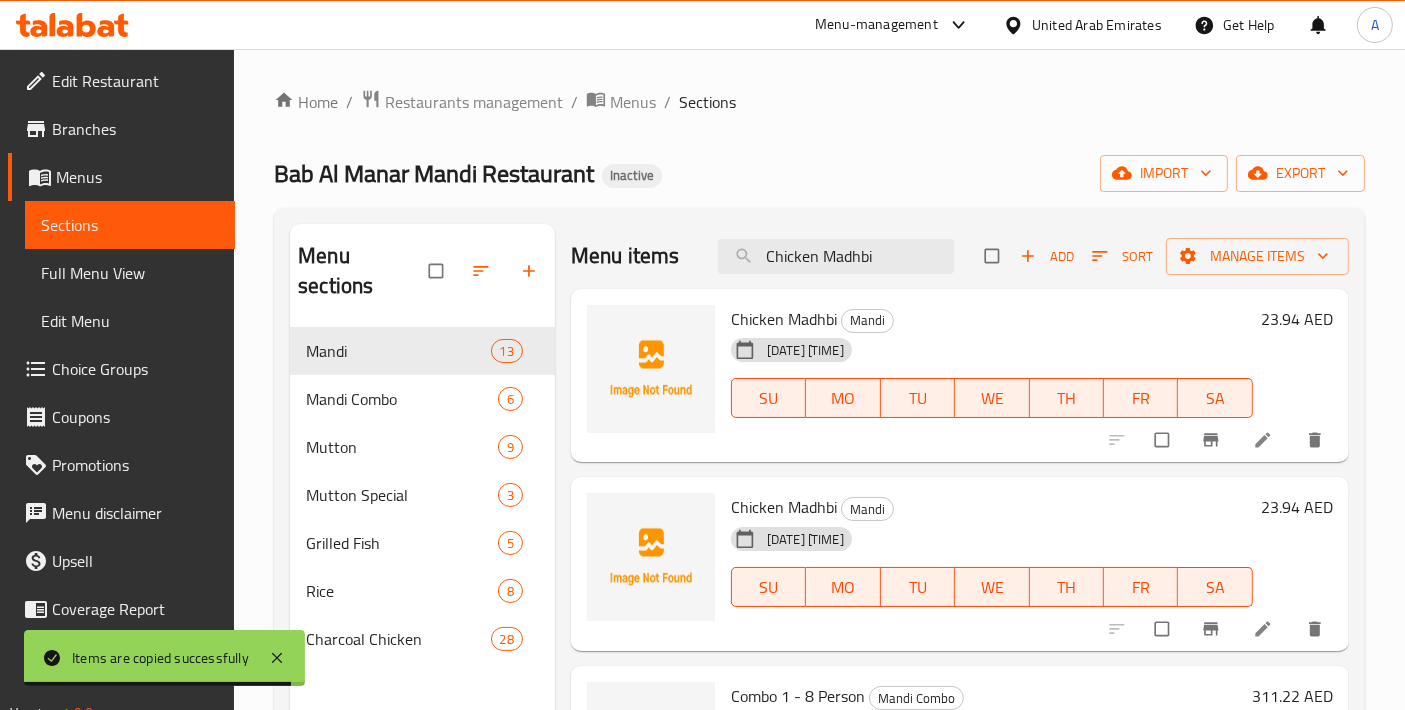click at bounding box center [1265, 629] 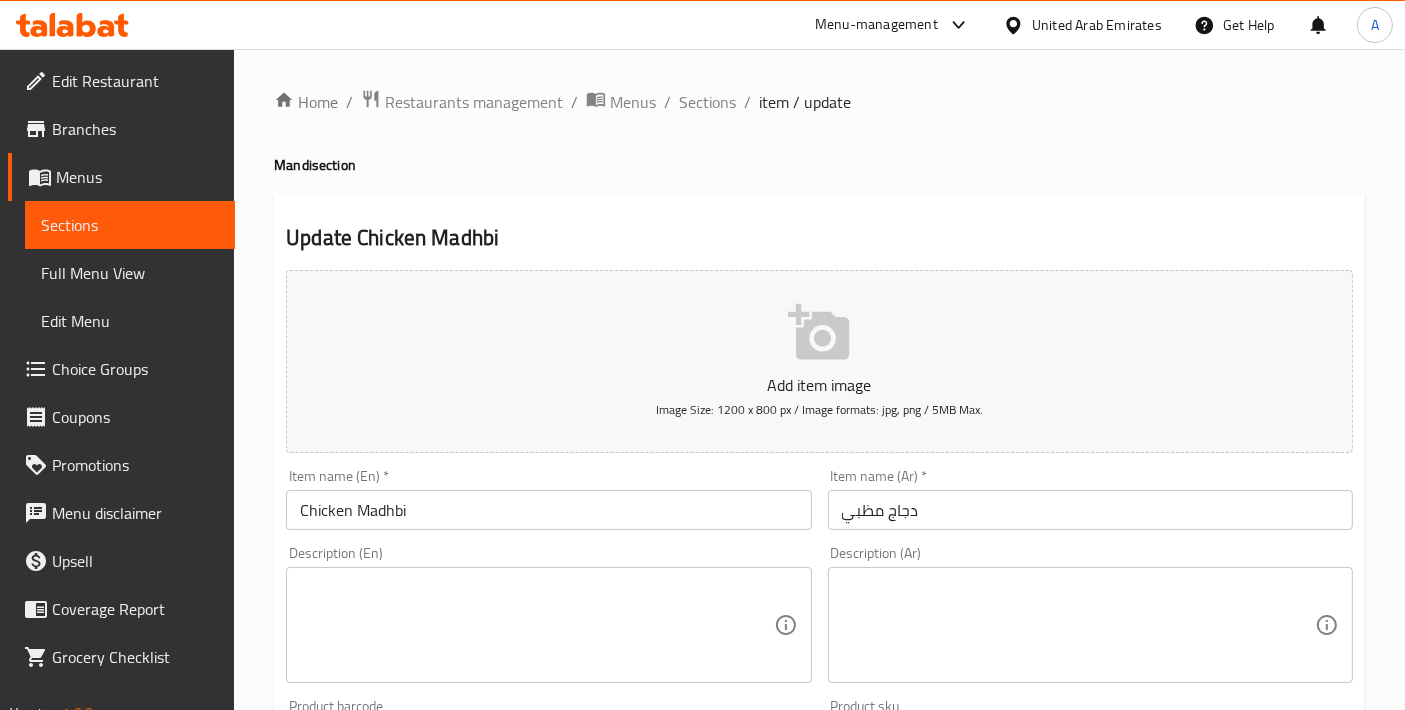 click on "Chicken Madhbi" at bounding box center (548, 510) 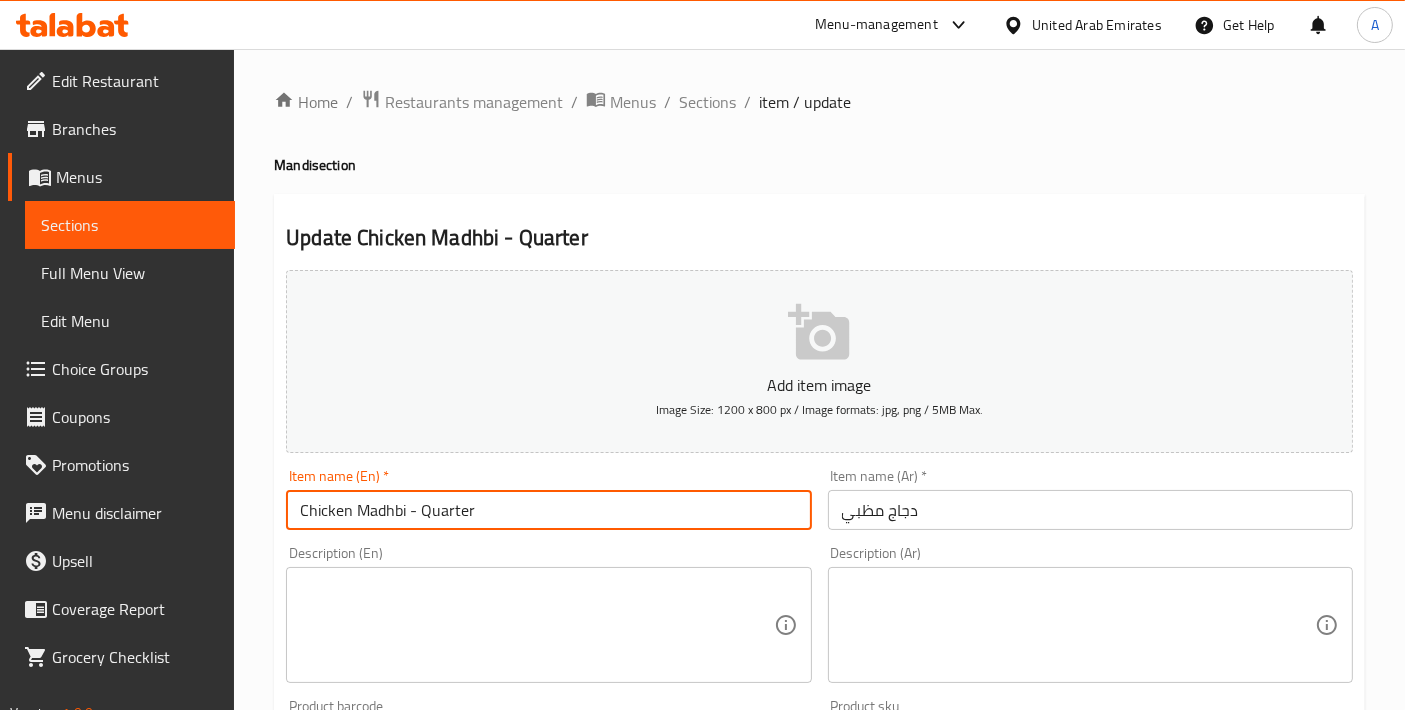 type on "Chicken Madhbi - Quarter" 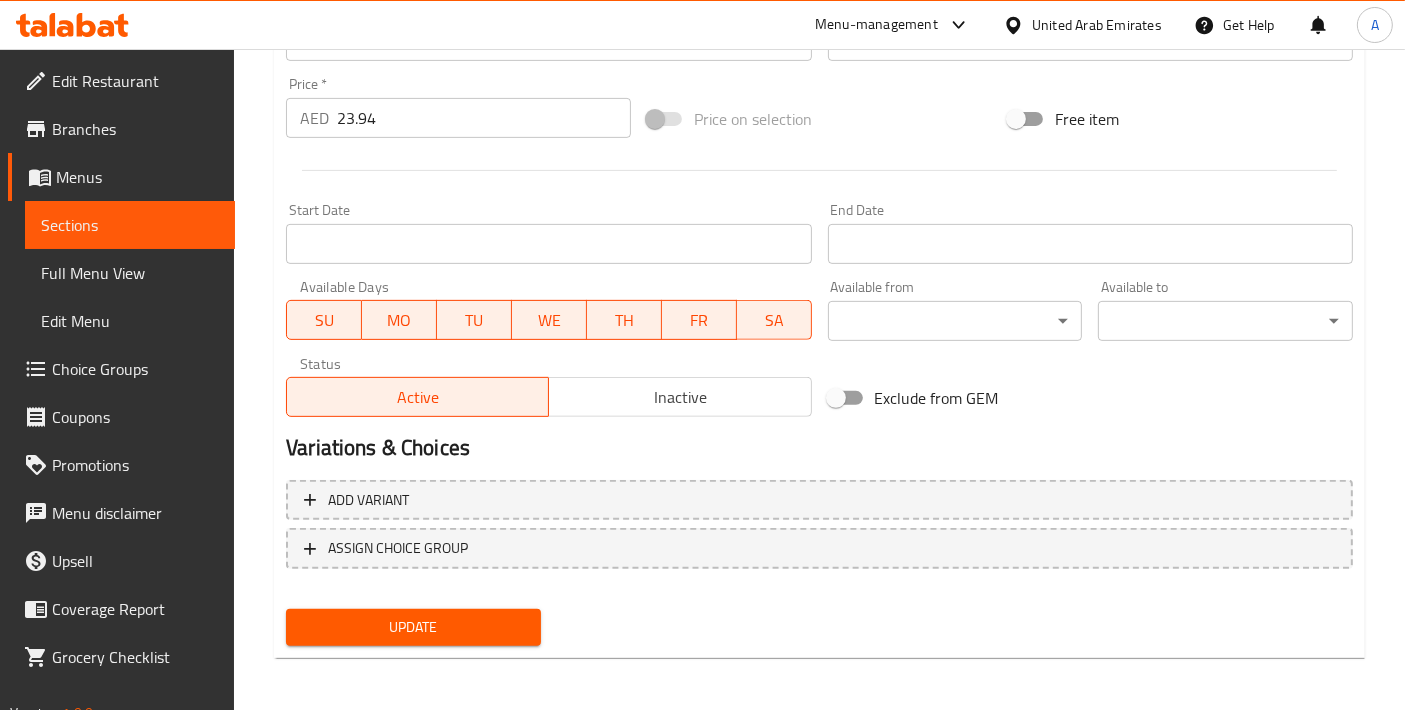 type on "دجاج مظبي - ربع" 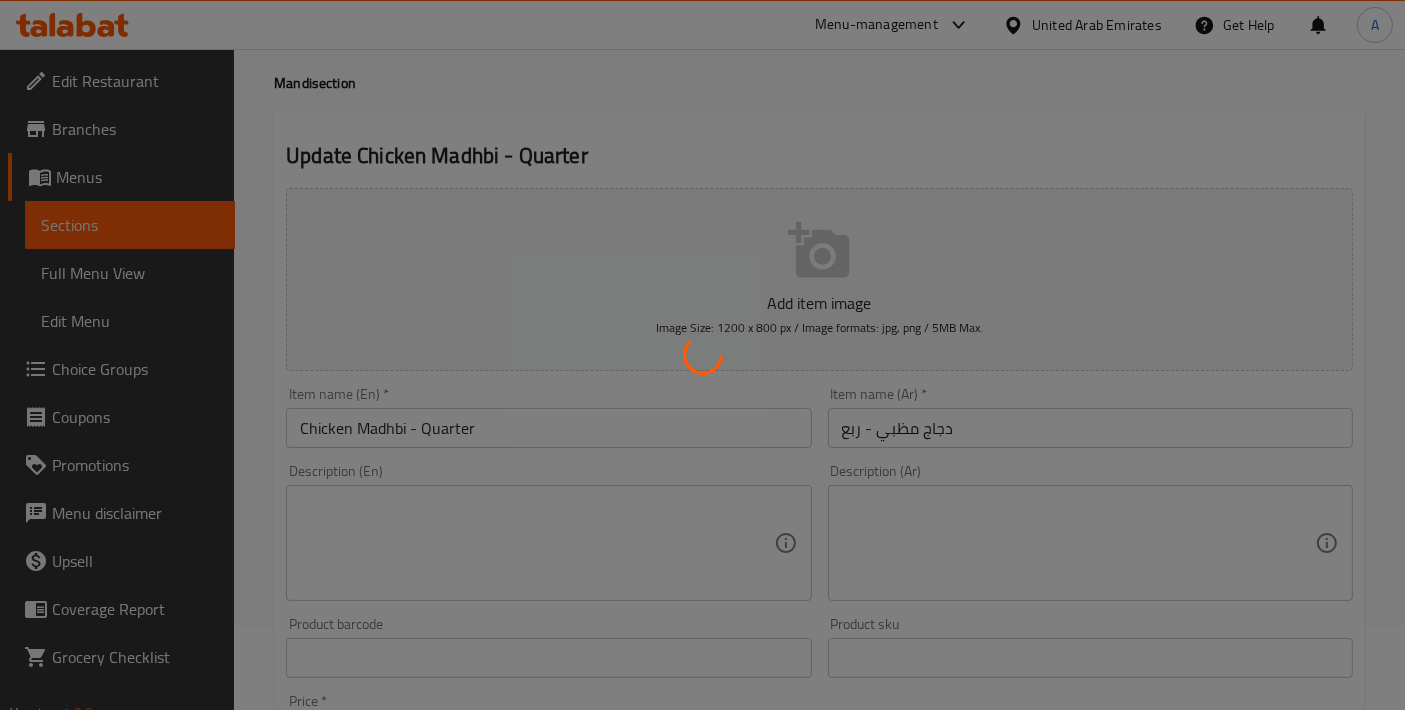 scroll, scrollTop: 32, scrollLeft: 0, axis: vertical 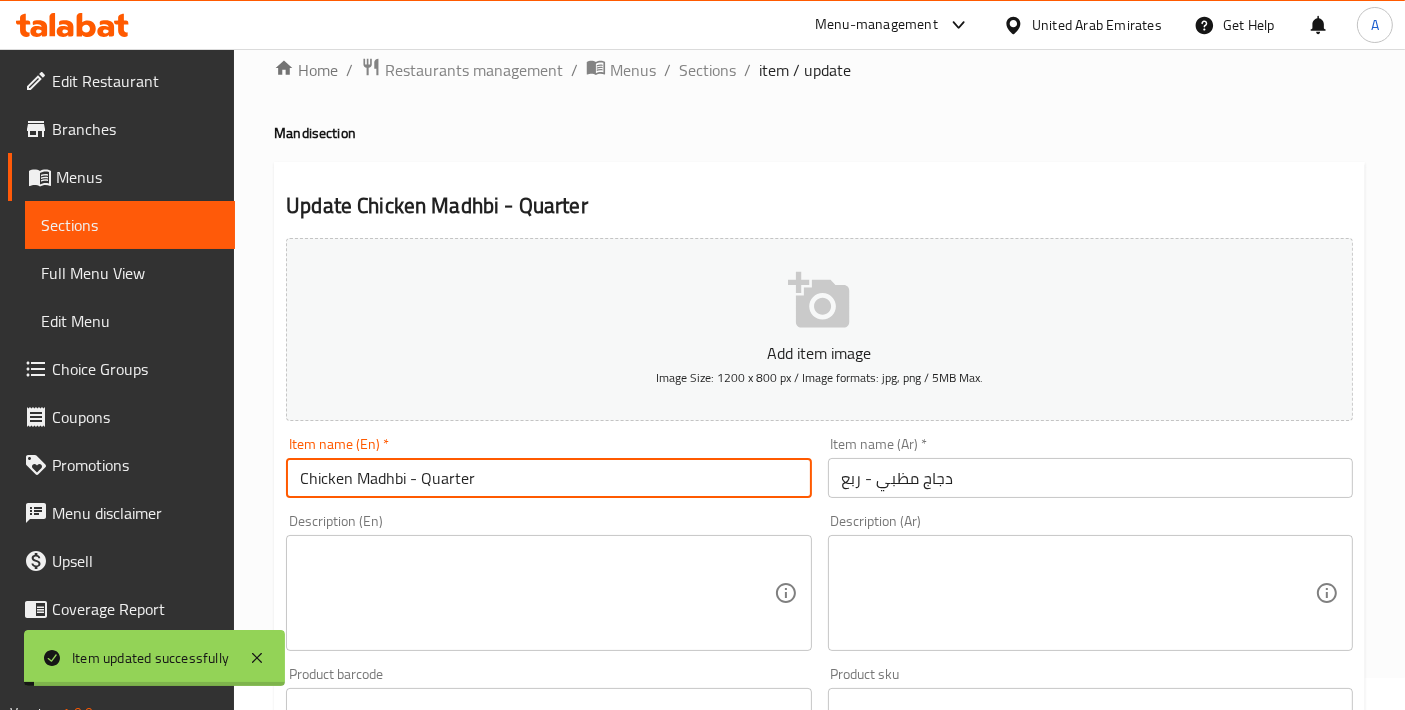 click on "Chicken Madhbi - Quarter" at bounding box center (548, 478) 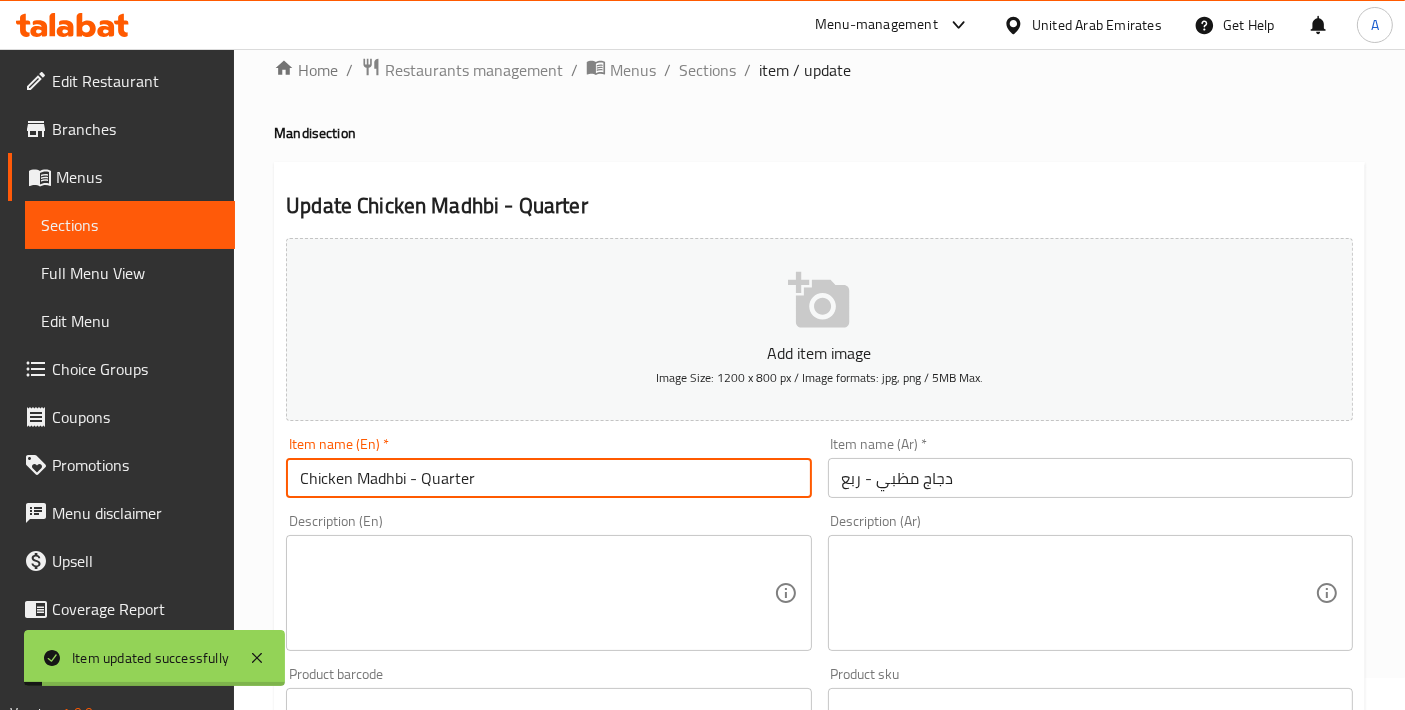 click on "Chicken Madhbi - Quarter" at bounding box center (548, 478) 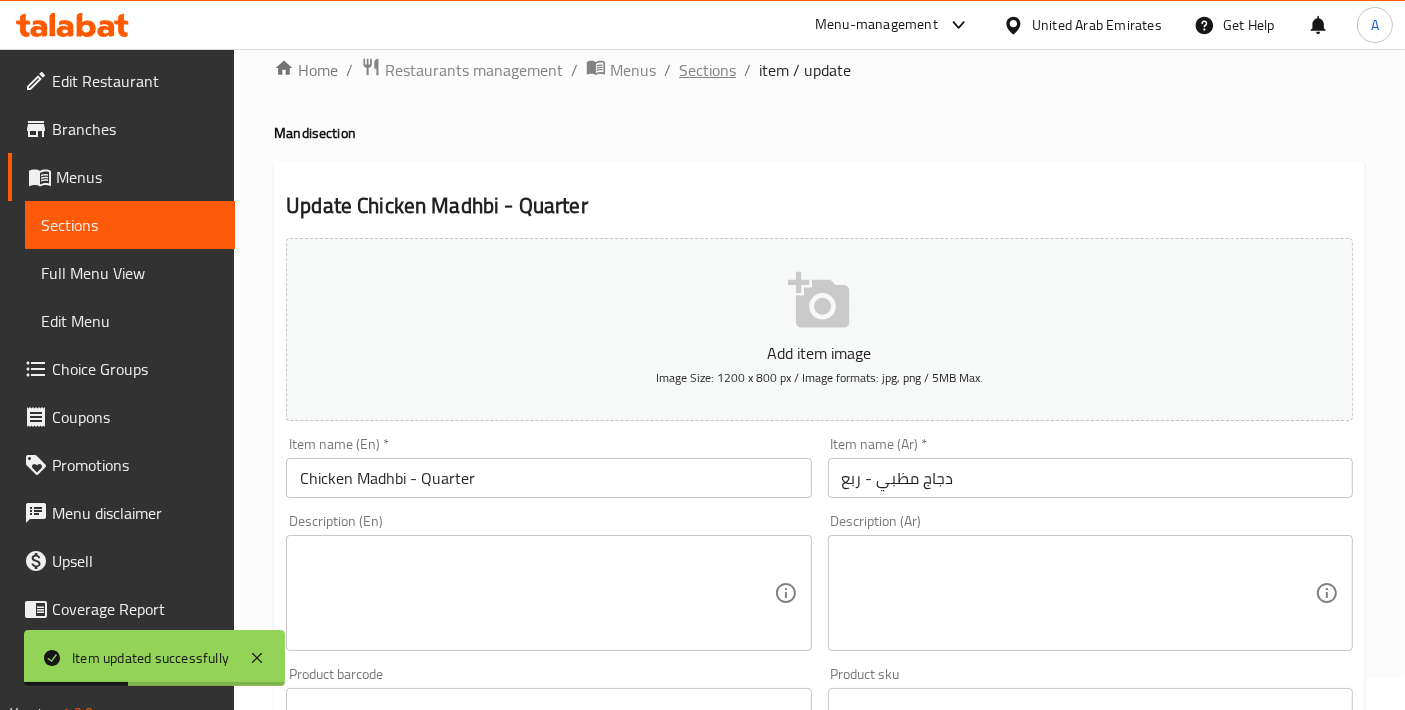 click on "Sections" at bounding box center [707, 70] 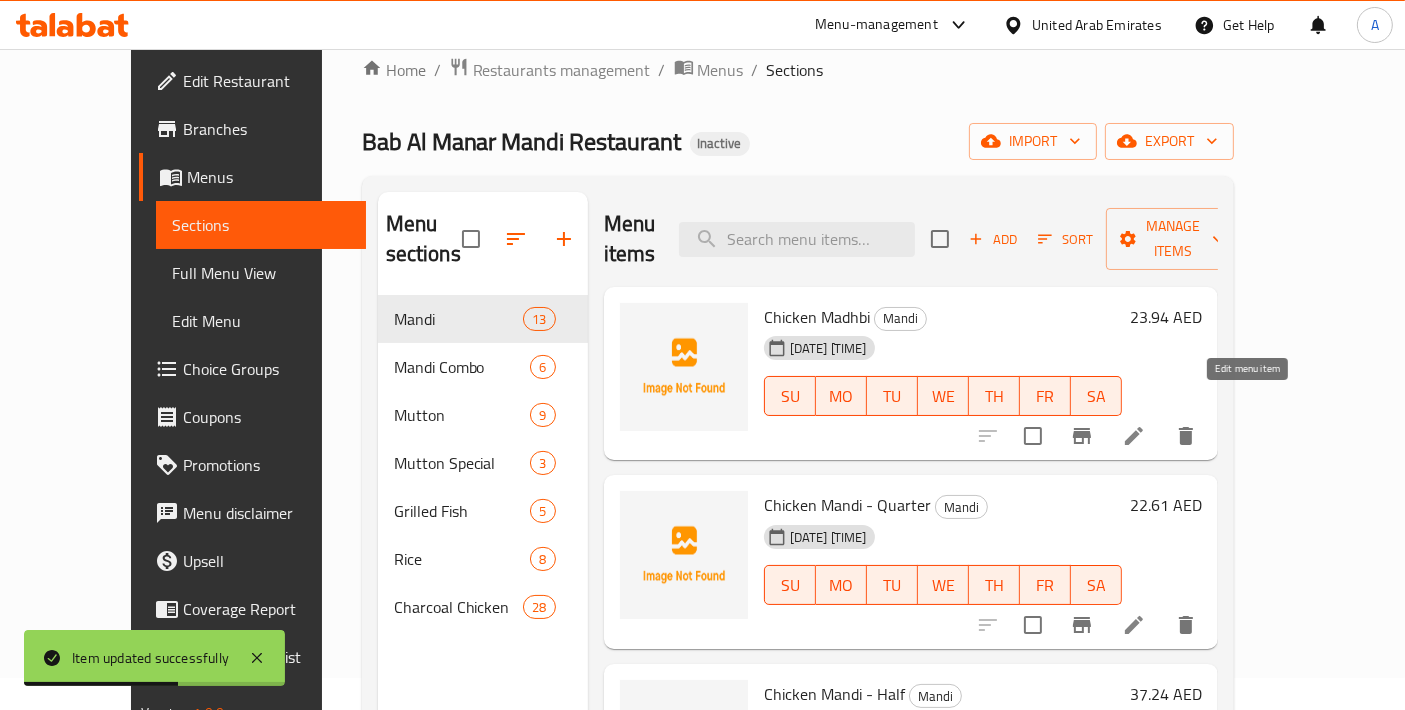 click 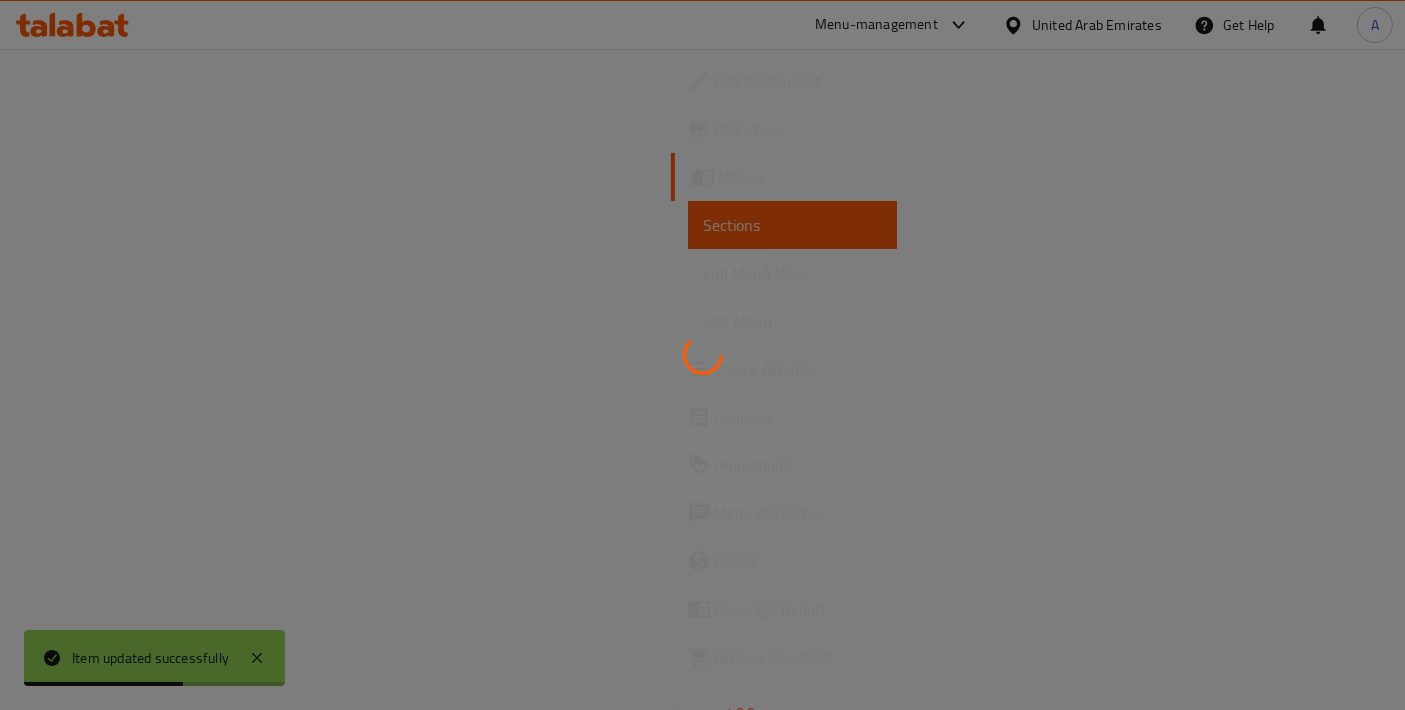 scroll, scrollTop: 0, scrollLeft: 0, axis: both 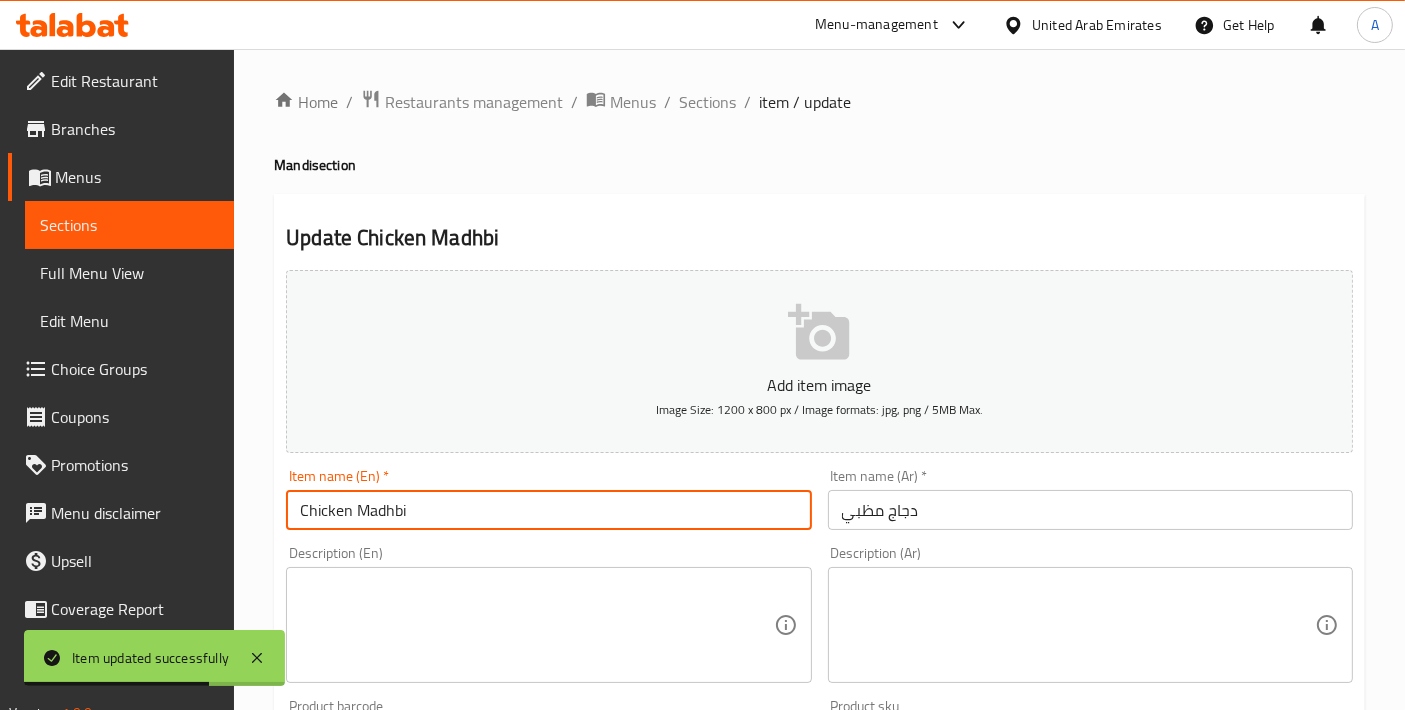 click on "Chicken Madhbi" at bounding box center (548, 510) 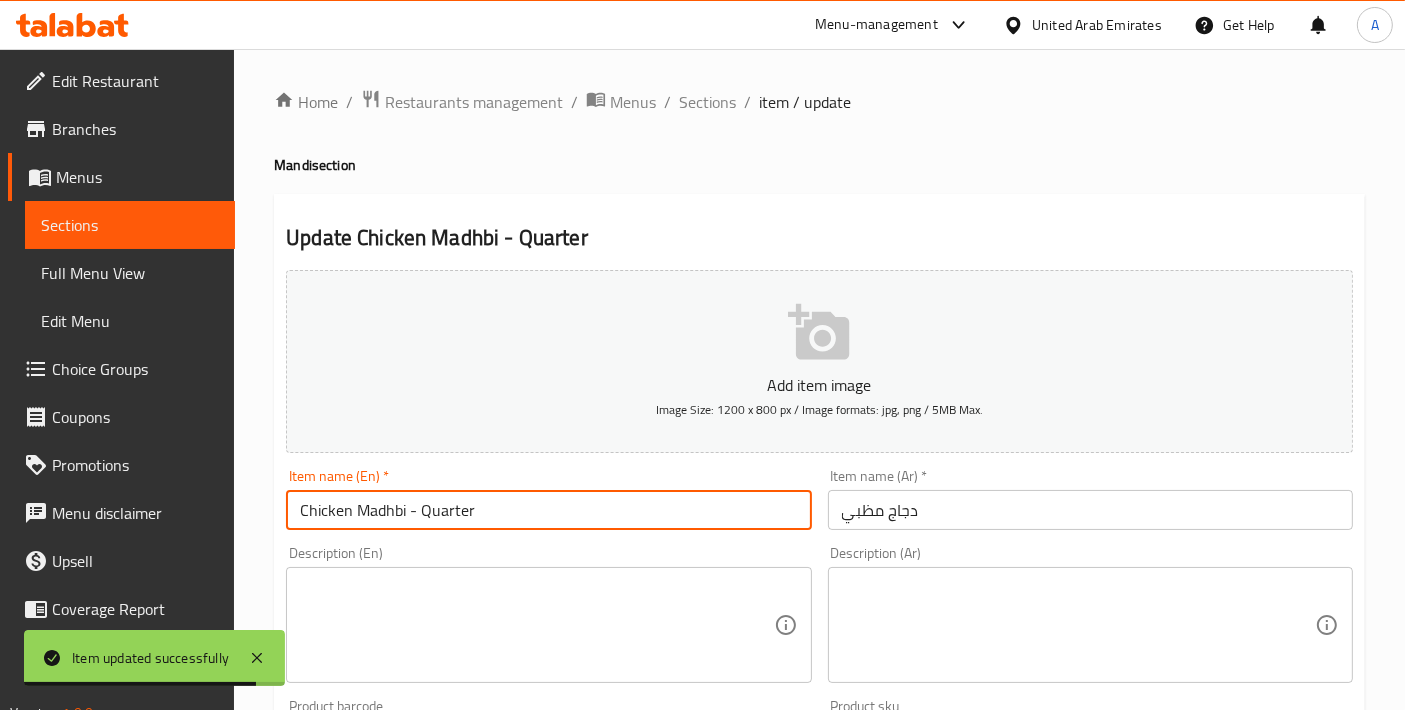 click on "Chicken Madhbi - Quarter" at bounding box center [548, 510] 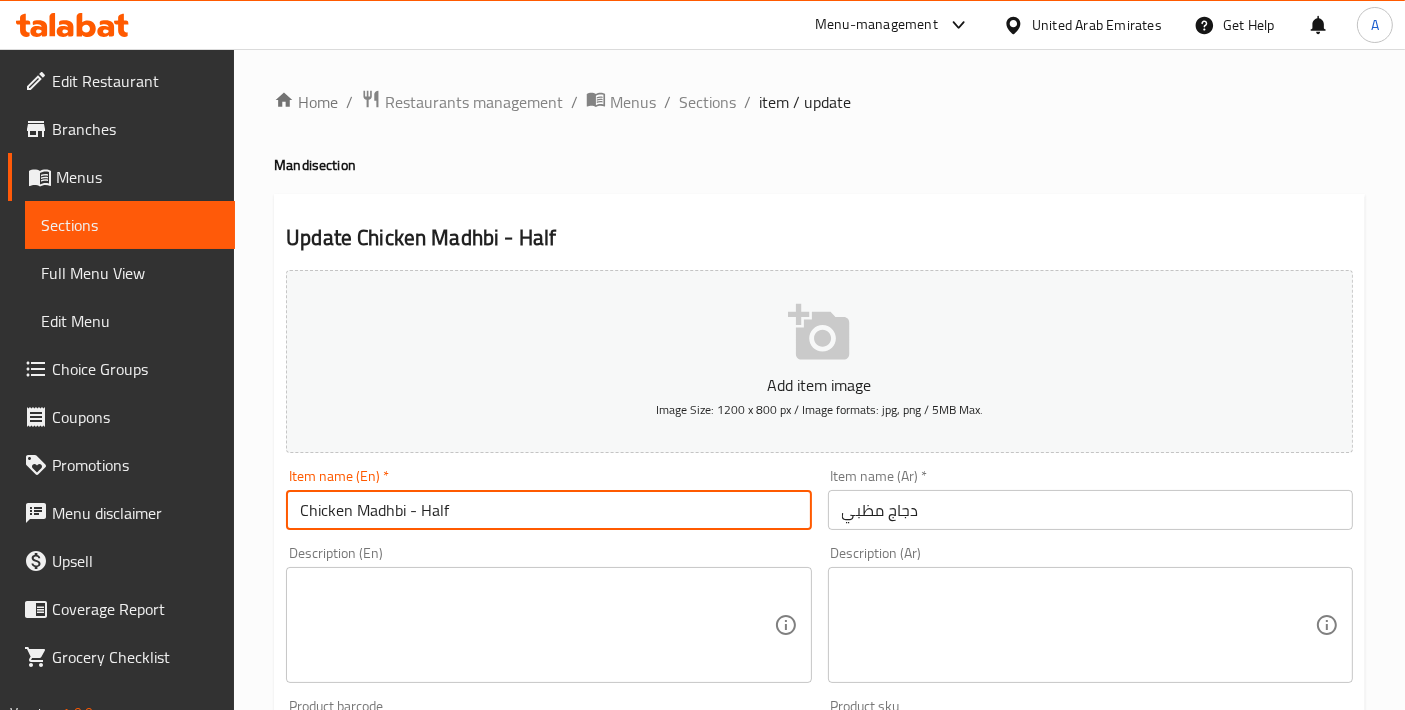 type on "Chicken Madhbi - Half" 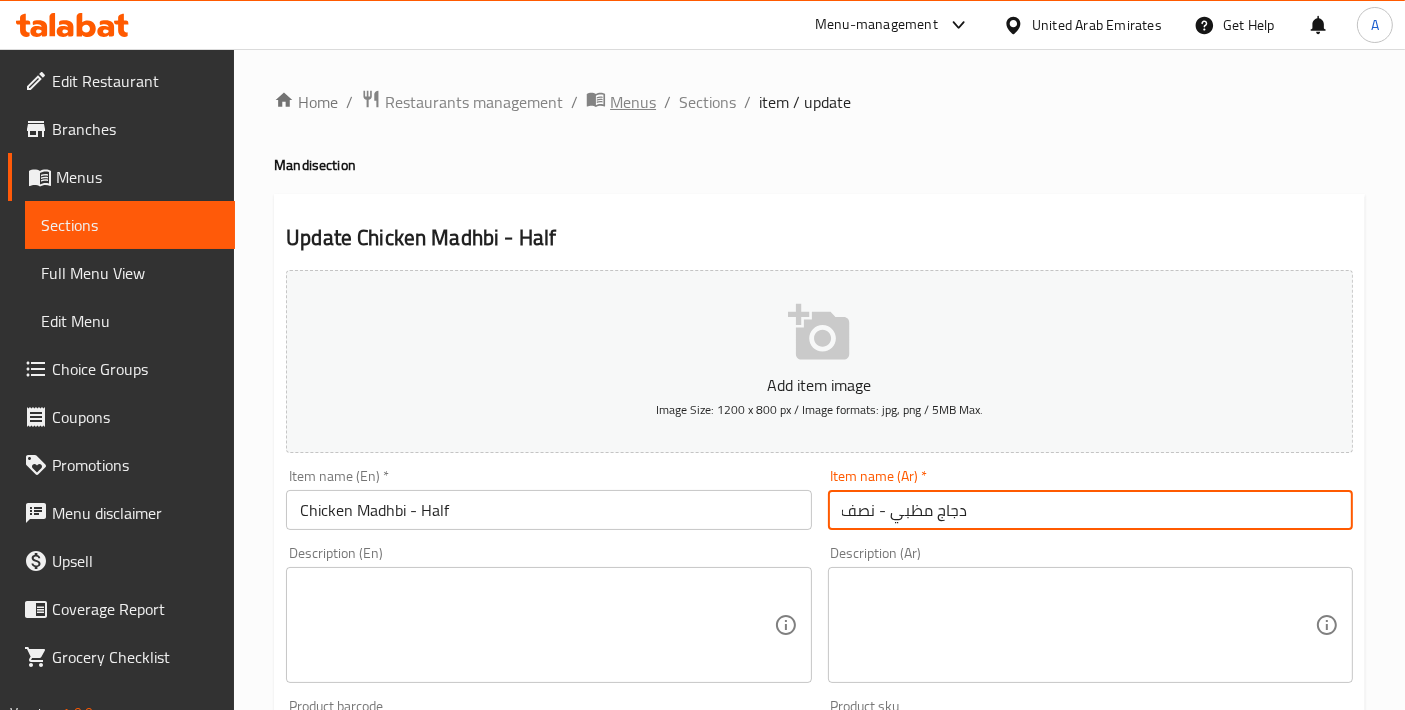 type on "دجاج مظبي - نصف" 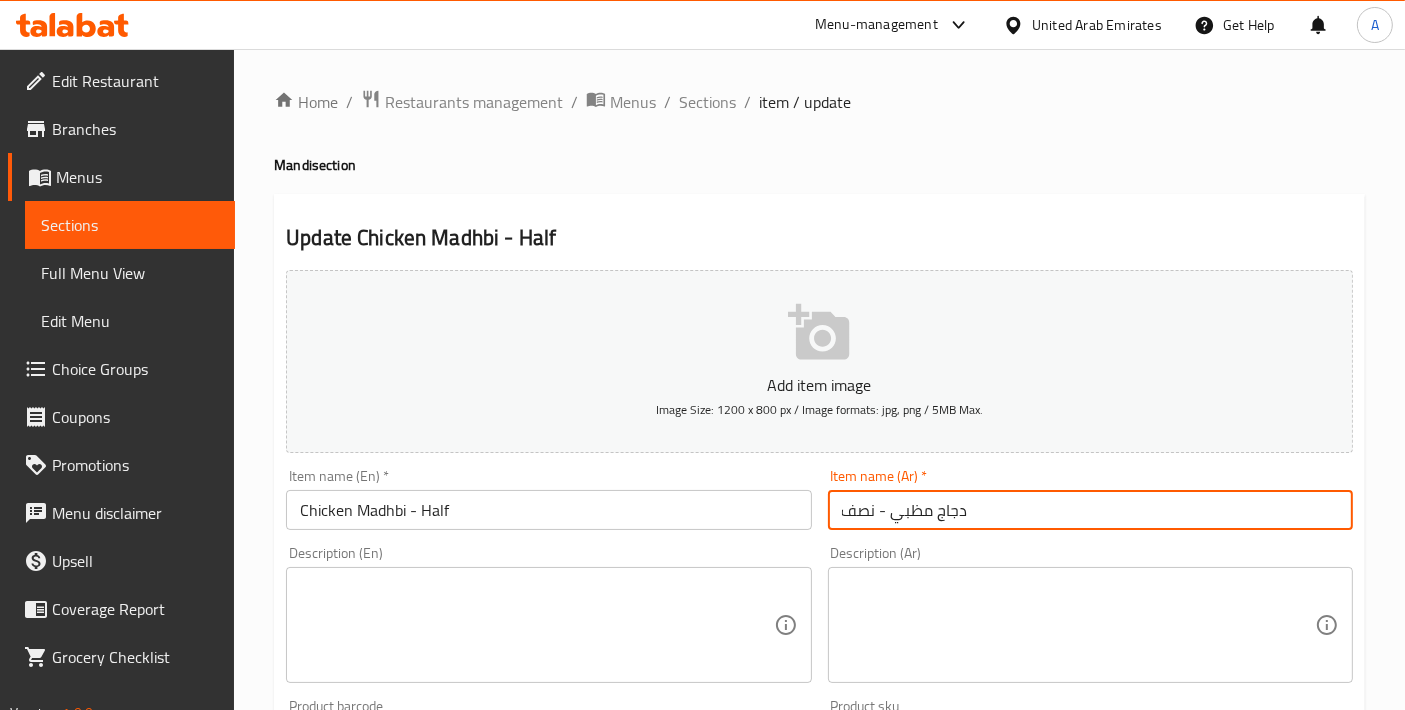 scroll, scrollTop: 666, scrollLeft: 0, axis: vertical 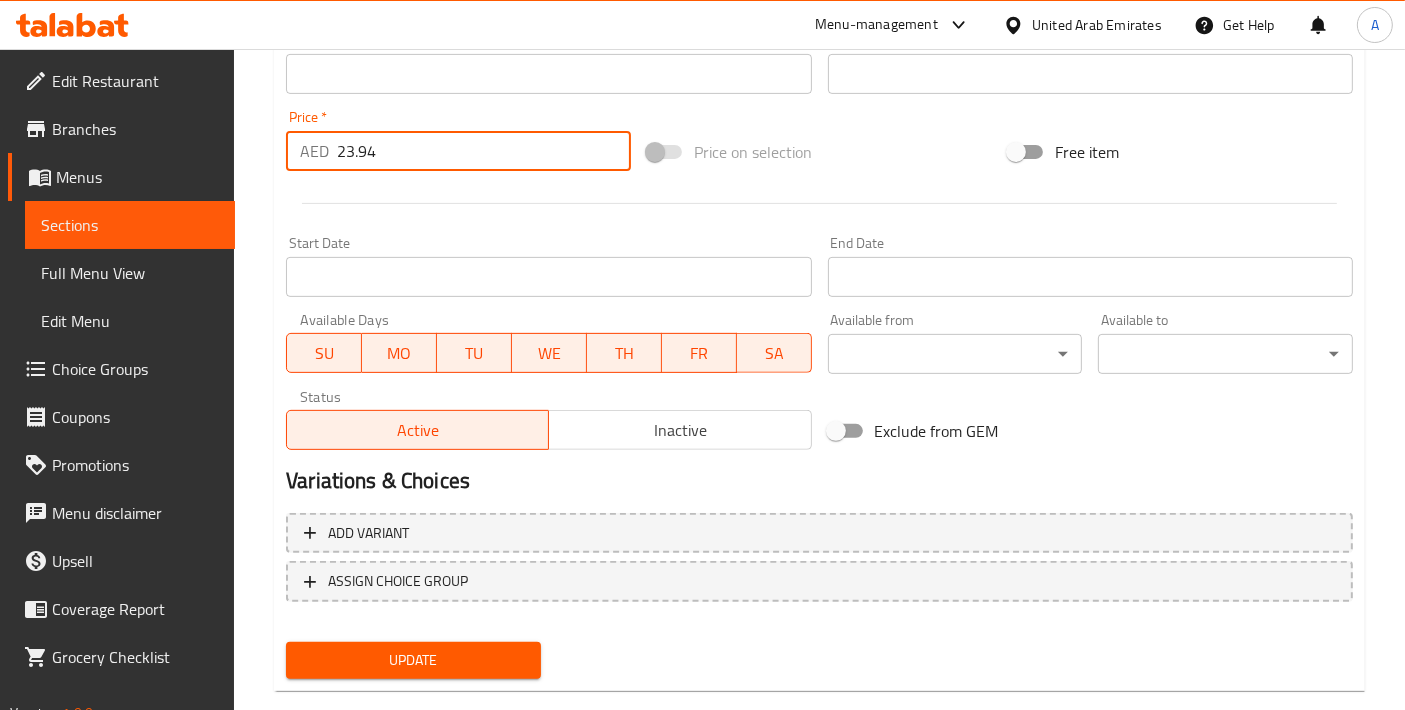 drag, startPoint x: 394, startPoint y: 164, endPoint x: 200, endPoint y: 135, distance: 196.15555 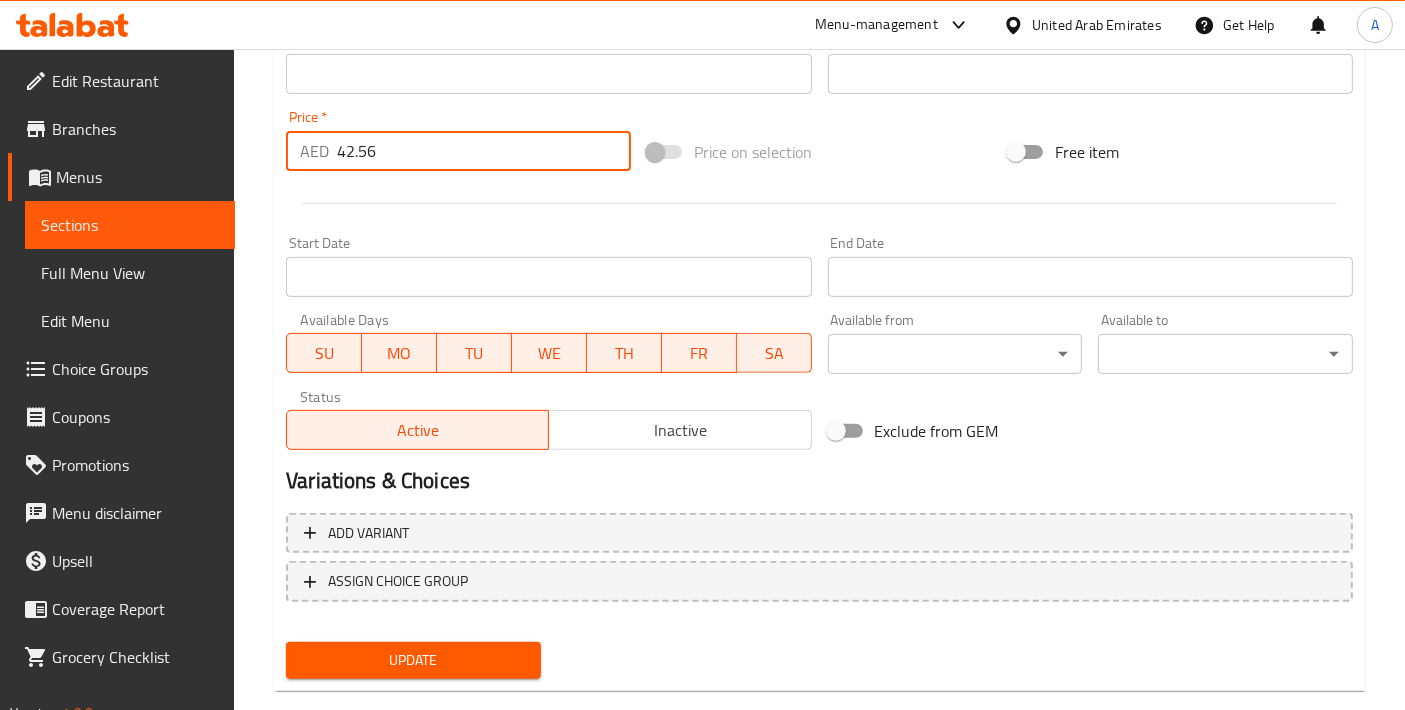 type on "42.56" 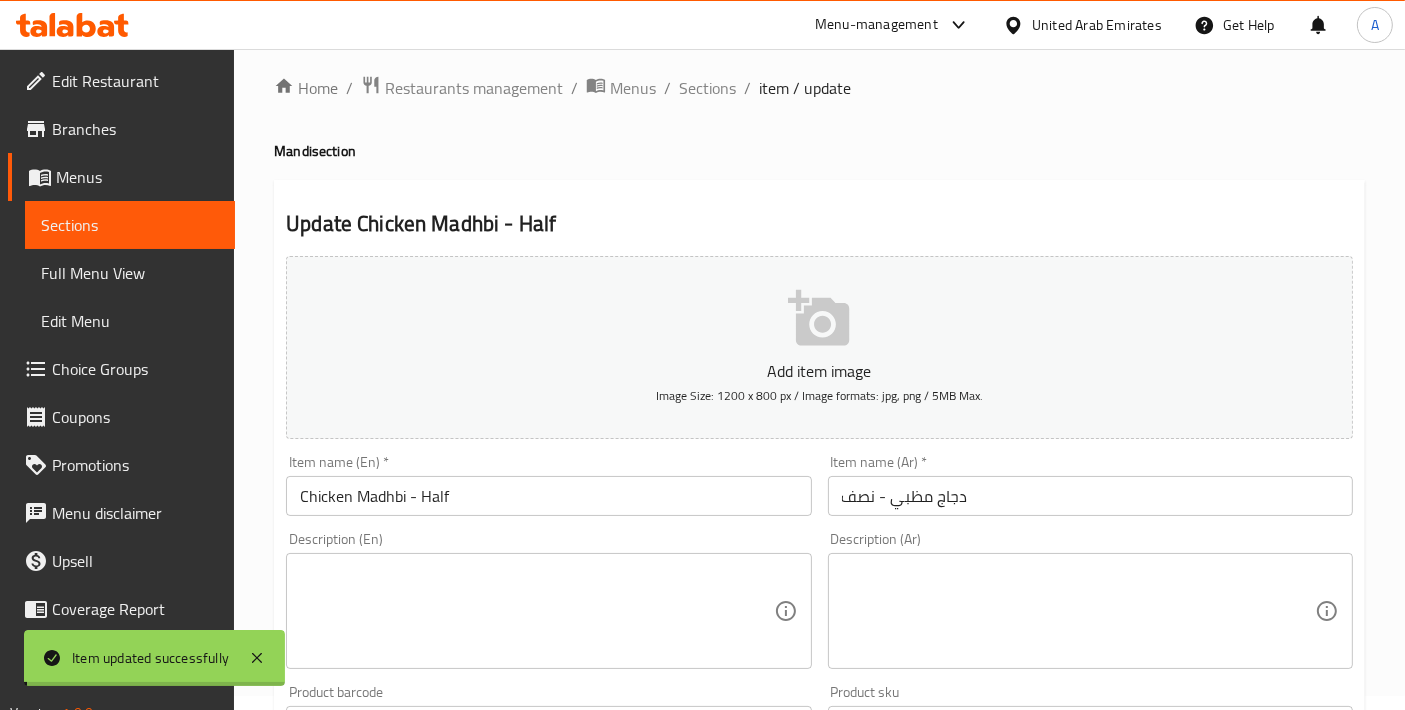 scroll, scrollTop: 0, scrollLeft: 0, axis: both 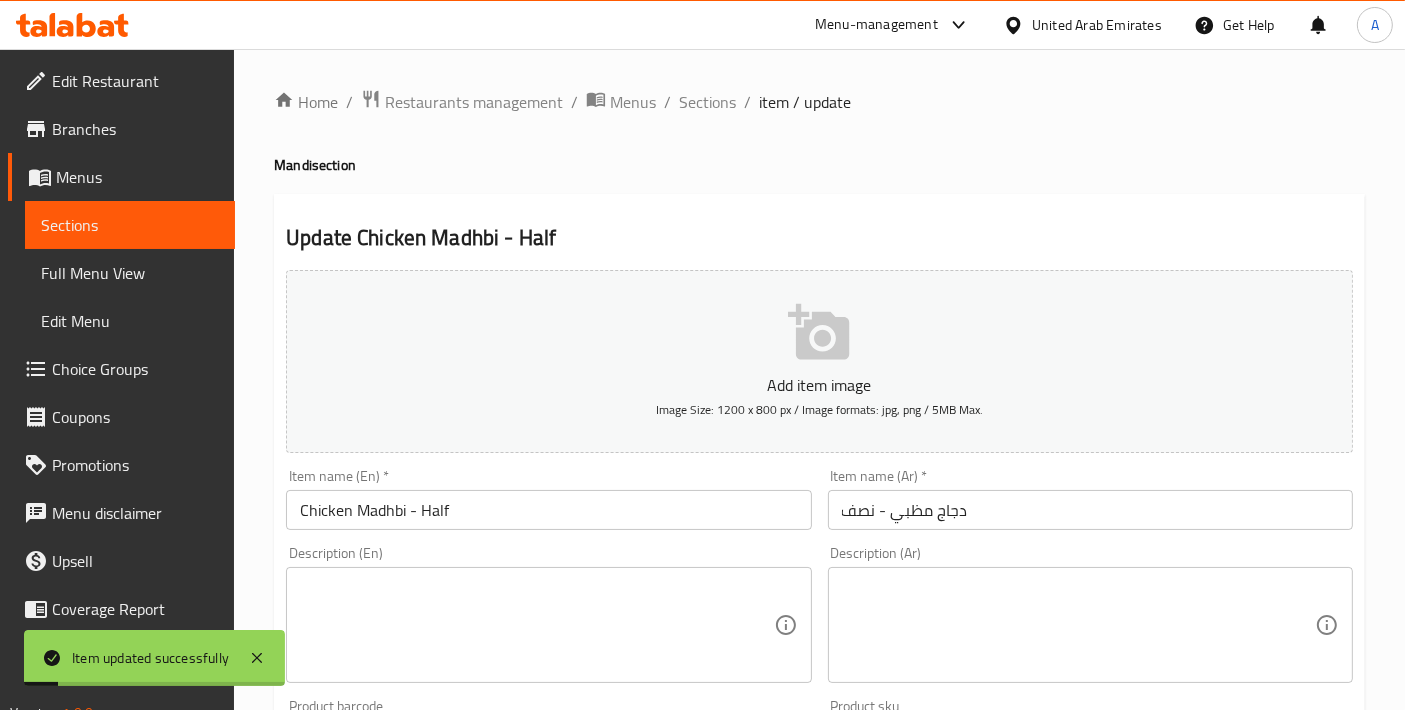 click on "Chicken Madhbi - Half" at bounding box center [548, 510] 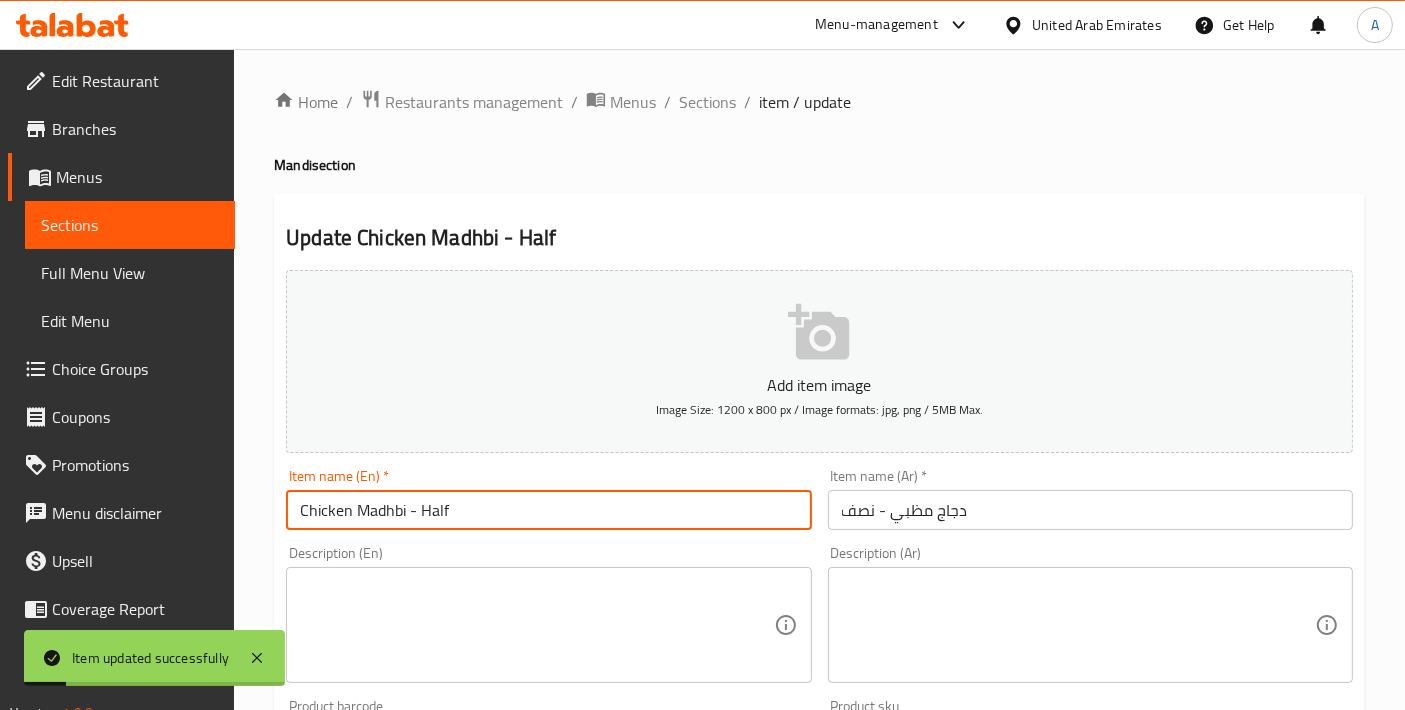 click on "Chicken Madhbi - Half" at bounding box center [548, 510] 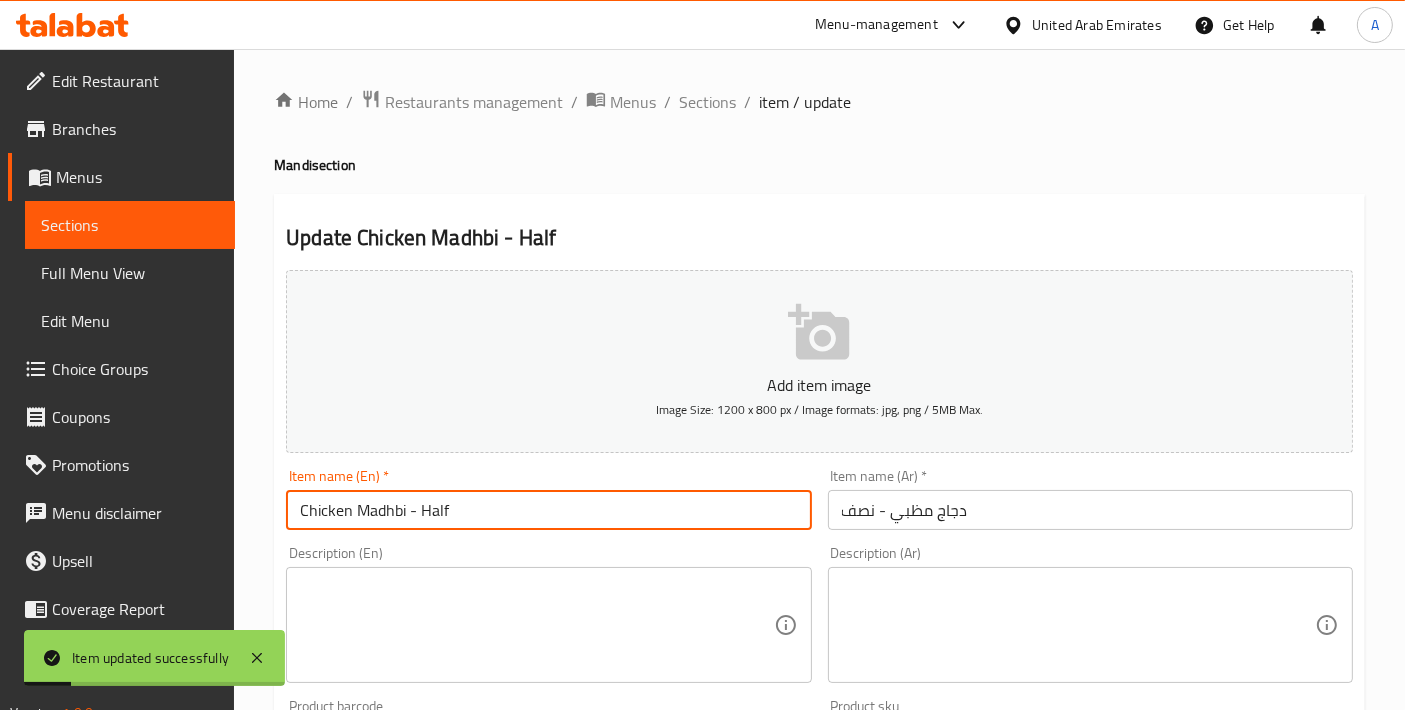 click on "Chicken Madhbi - Half" at bounding box center (548, 510) 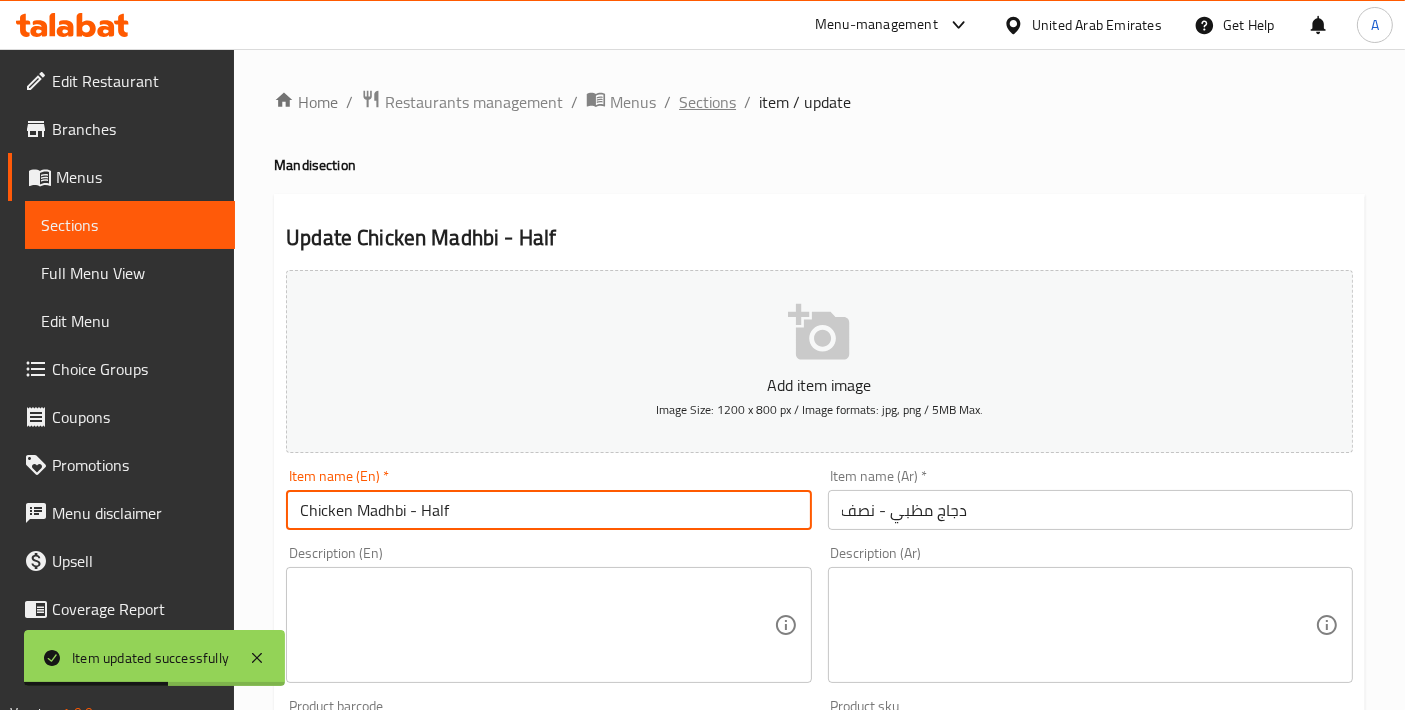 click on "Sections" at bounding box center [707, 102] 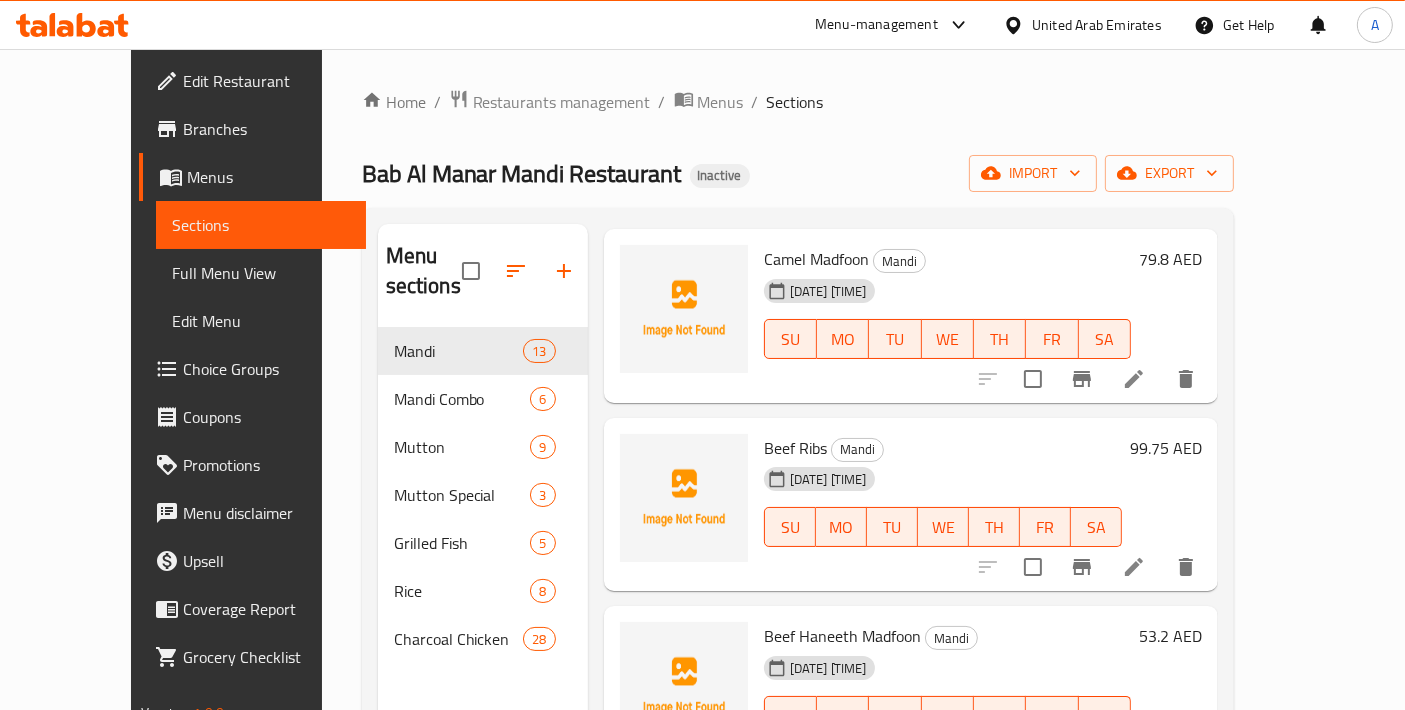 scroll, scrollTop: 1790, scrollLeft: 0, axis: vertical 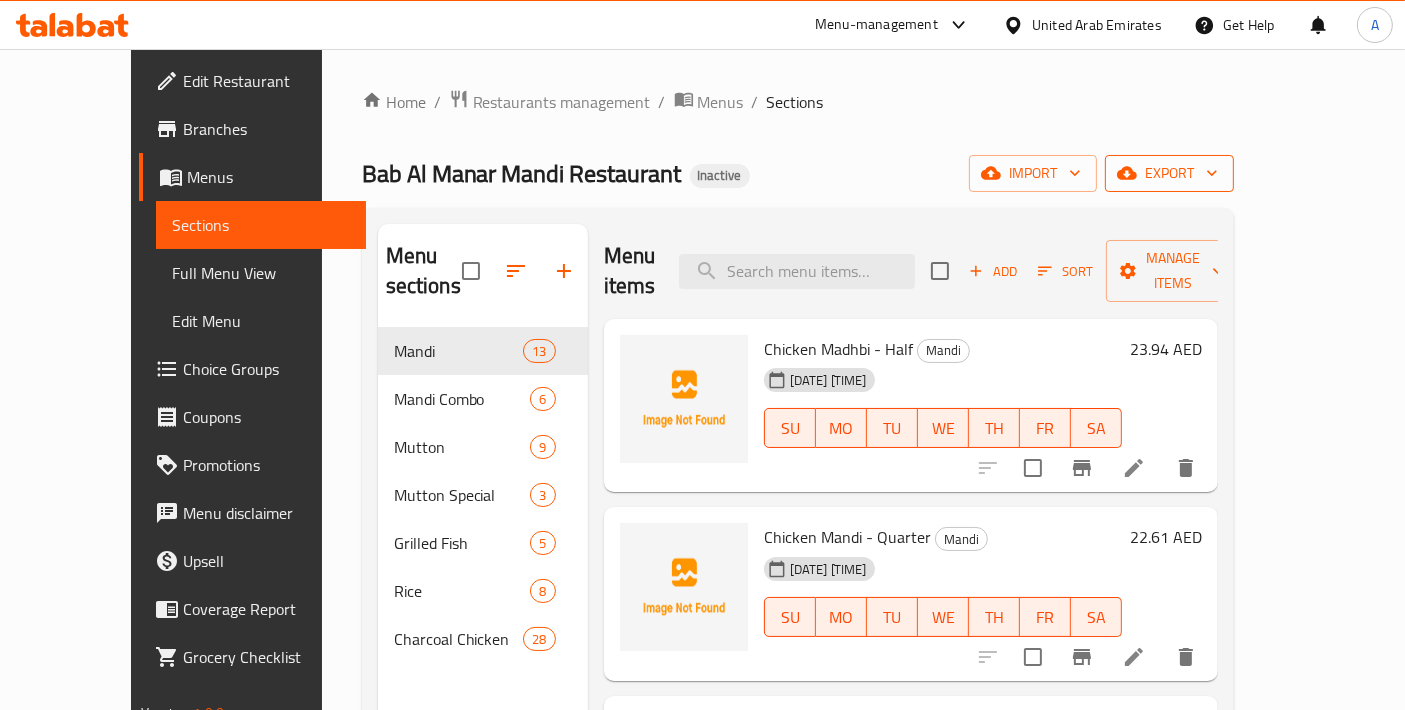 click on "export" at bounding box center (1169, 173) 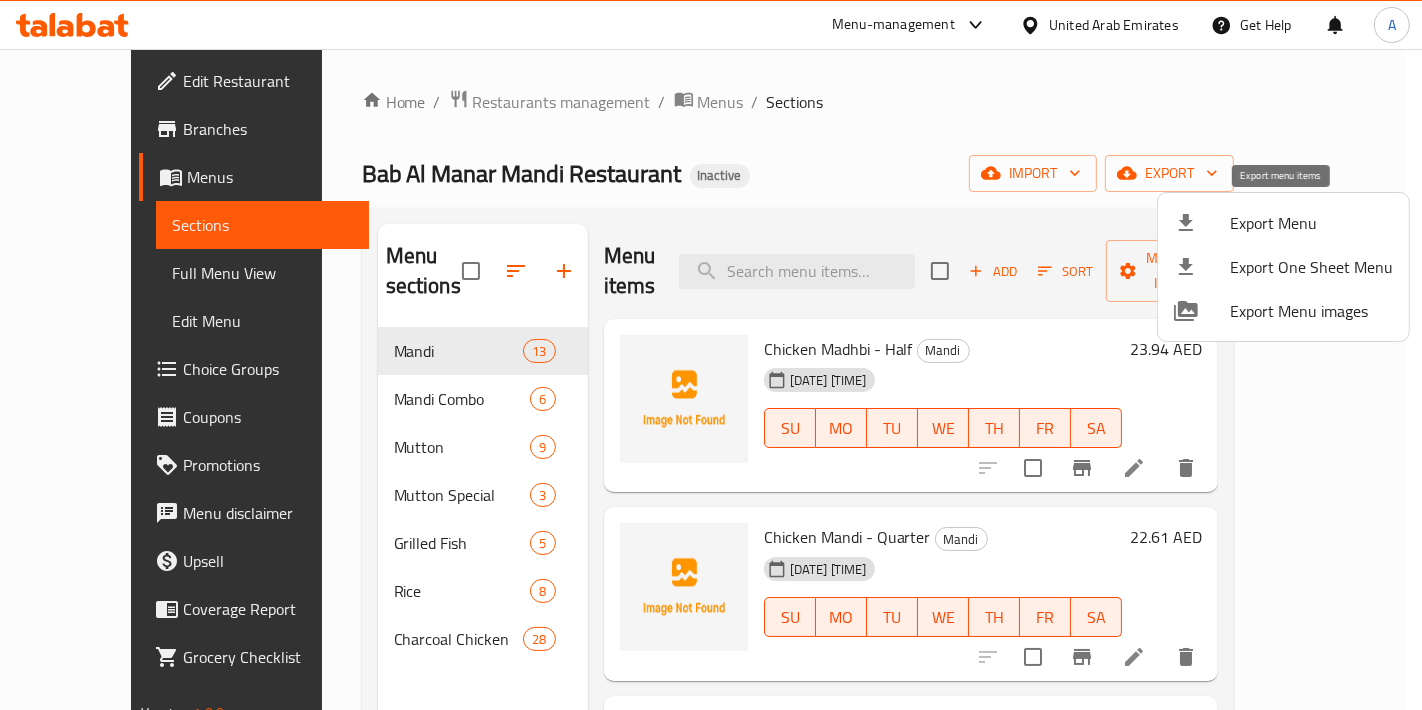 click on "Export Menu" at bounding box center (1311, 223) 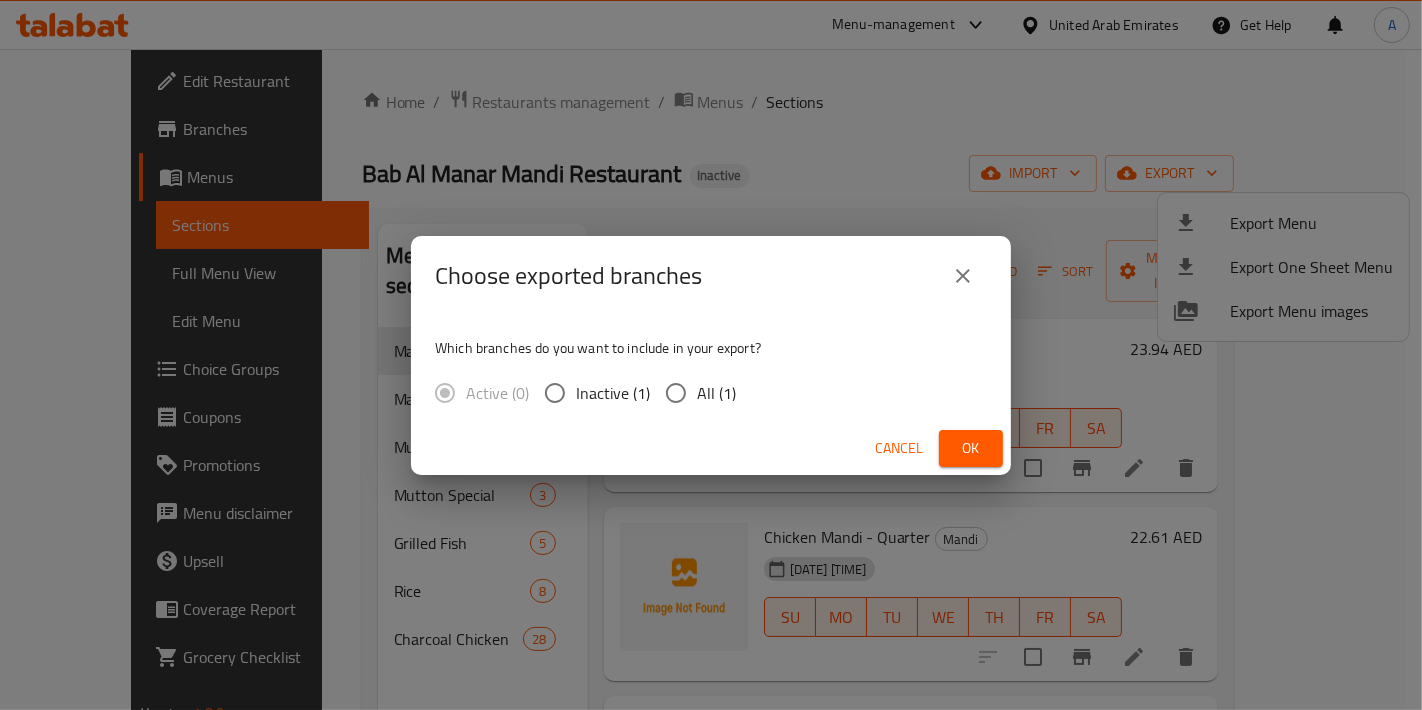 click on "All (1)" at bounding box center [676, 393] 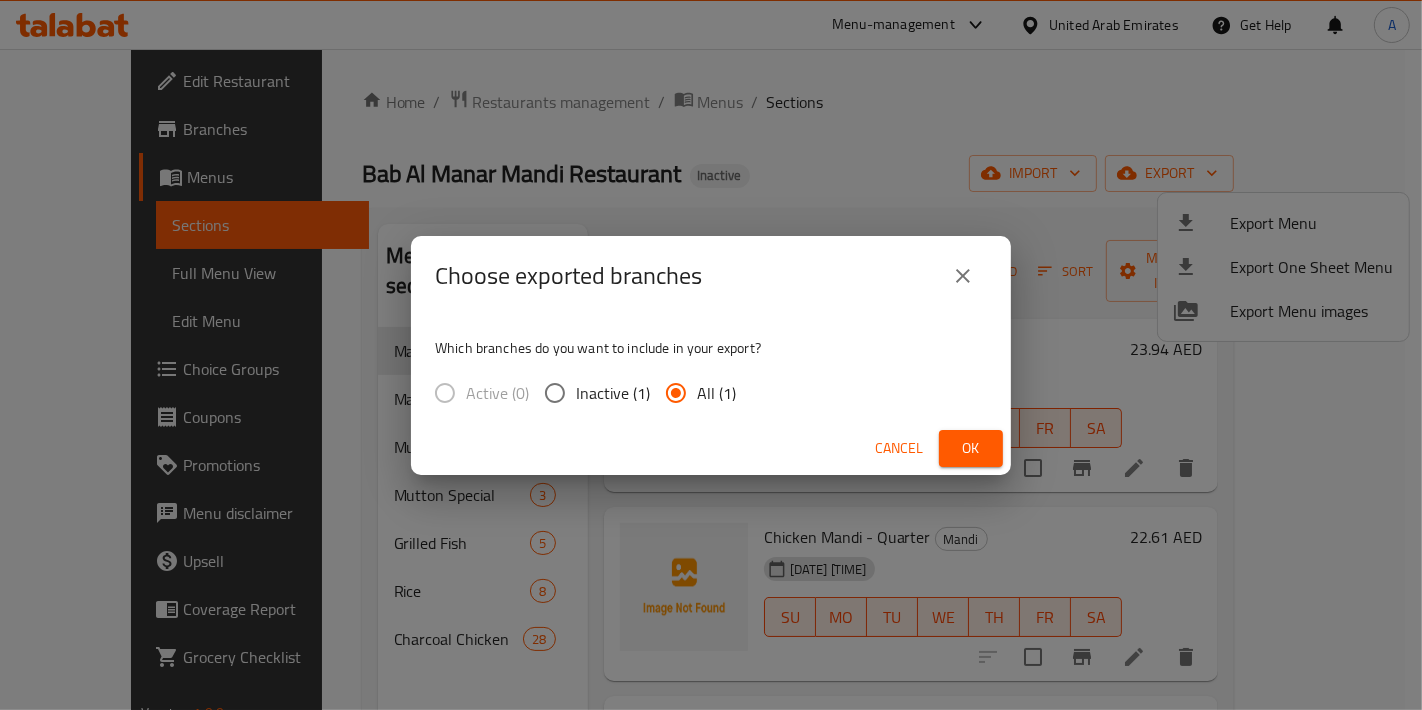 click on "Ok" at bounding box center [971, 448] 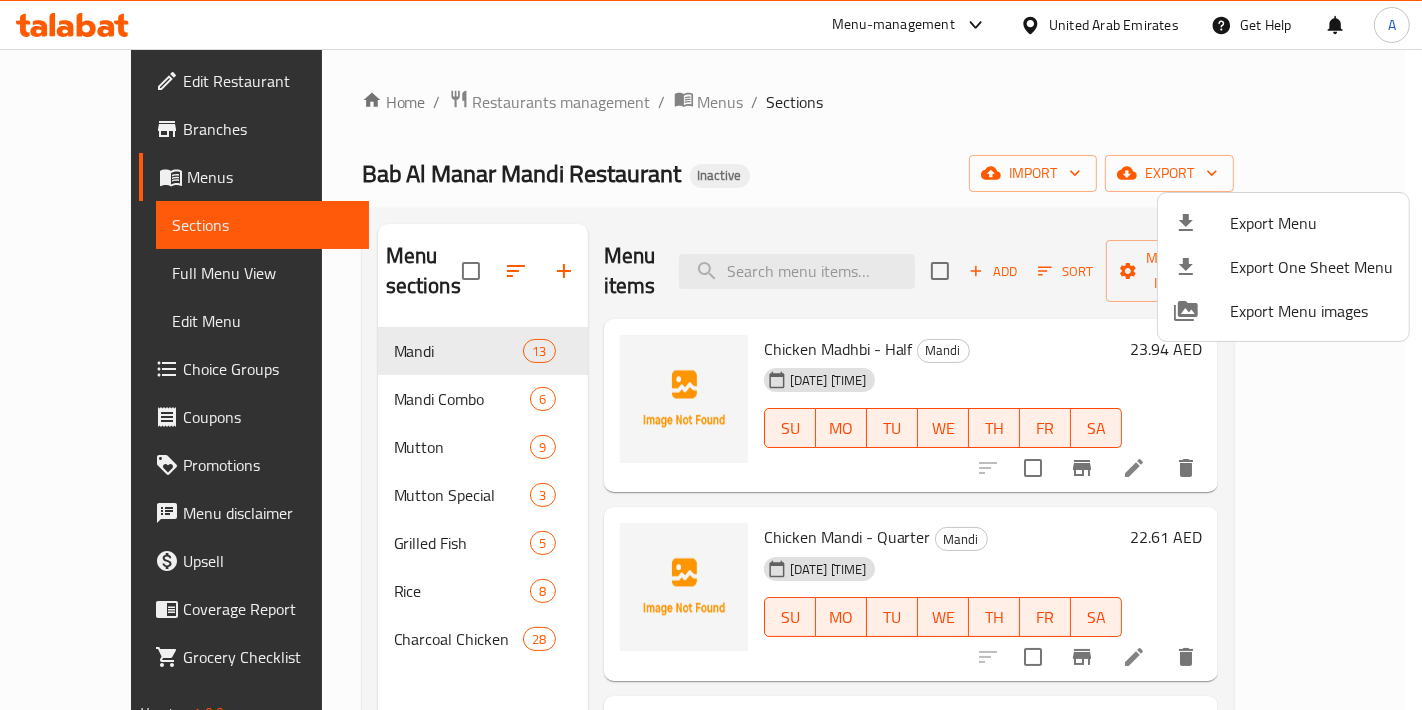 click at bounding box center [711, 355] 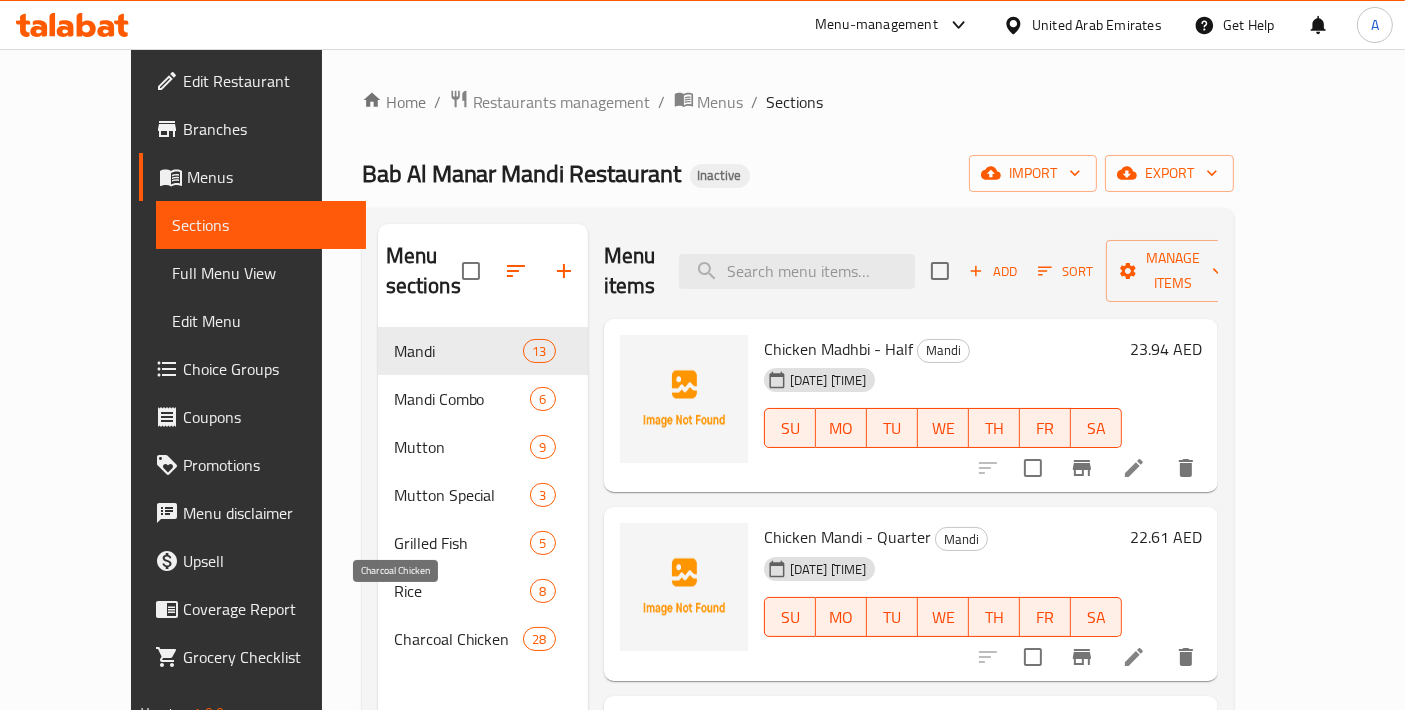 click on "Charcoal Chicken" at bounding box center [459, 639] 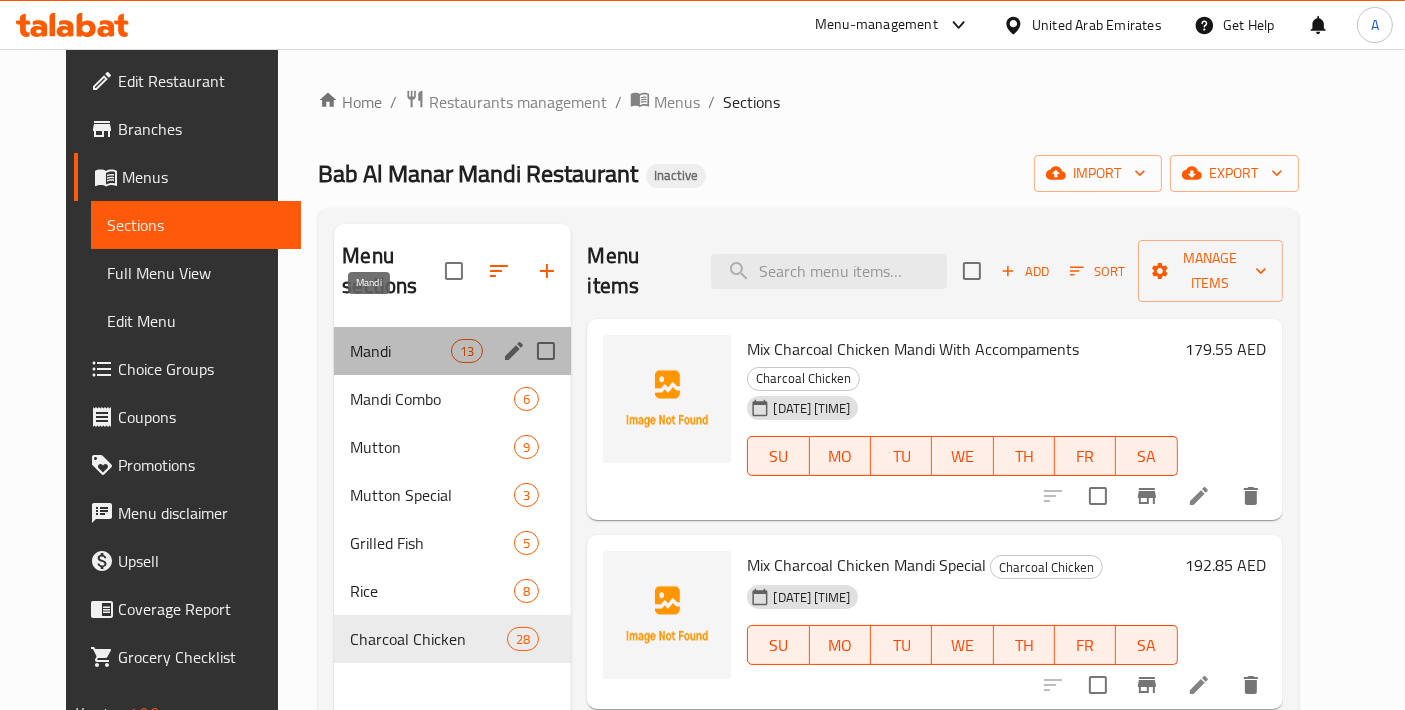 click on "Mandi" at bounding box center (400, 351) 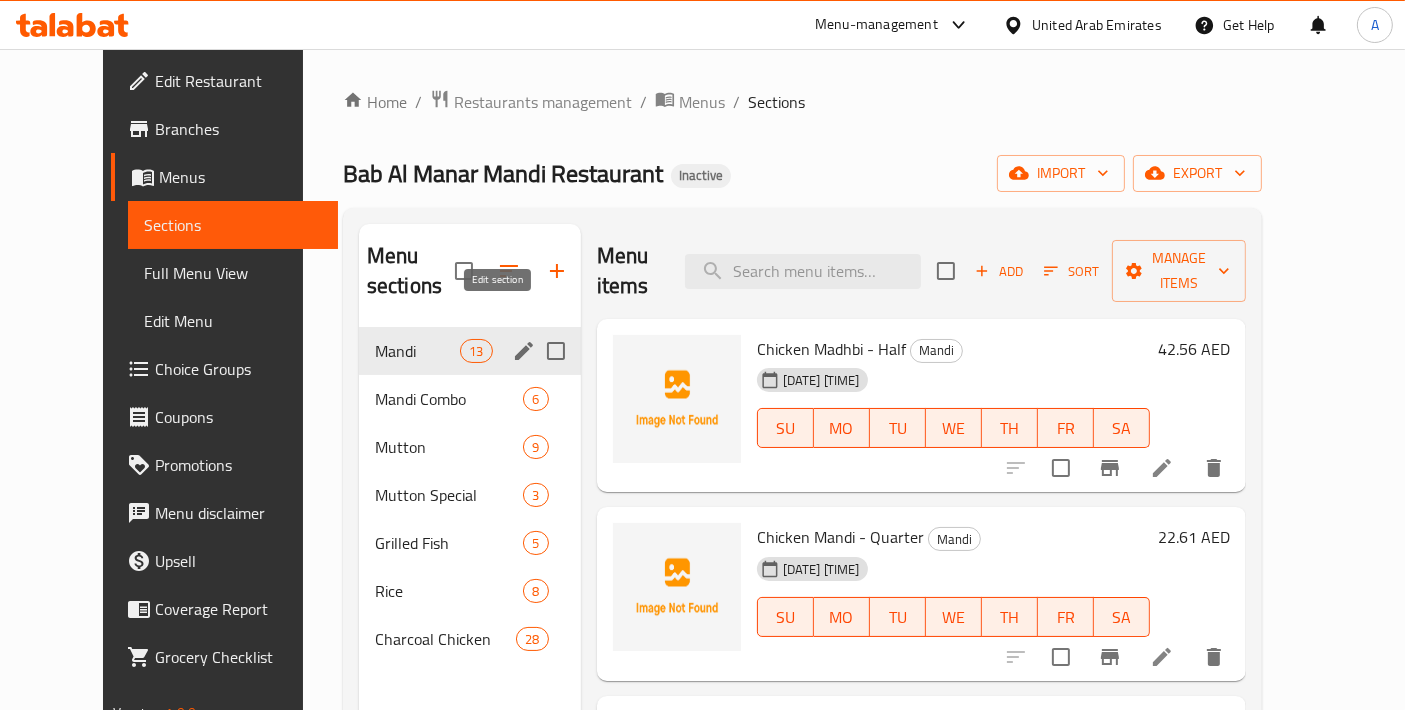 click 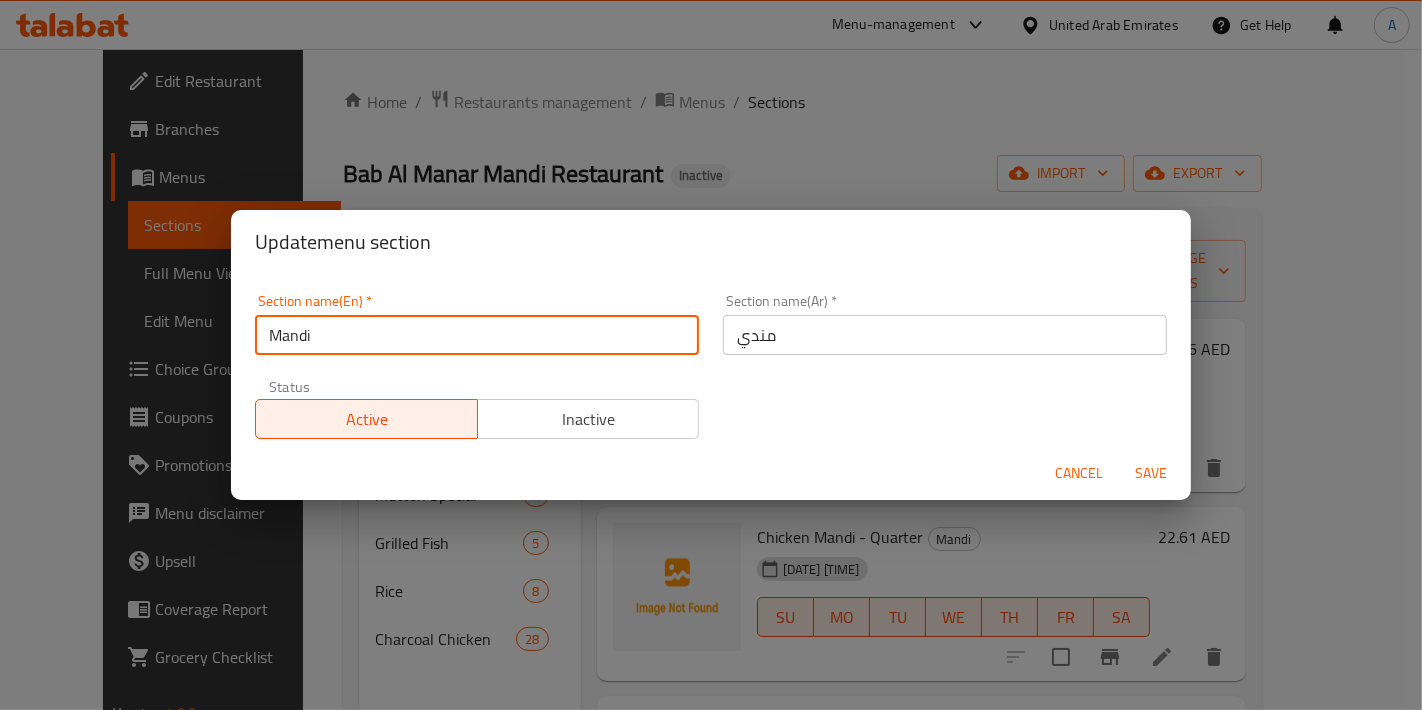 click on "Mandi" at bounding box center (477, 335) 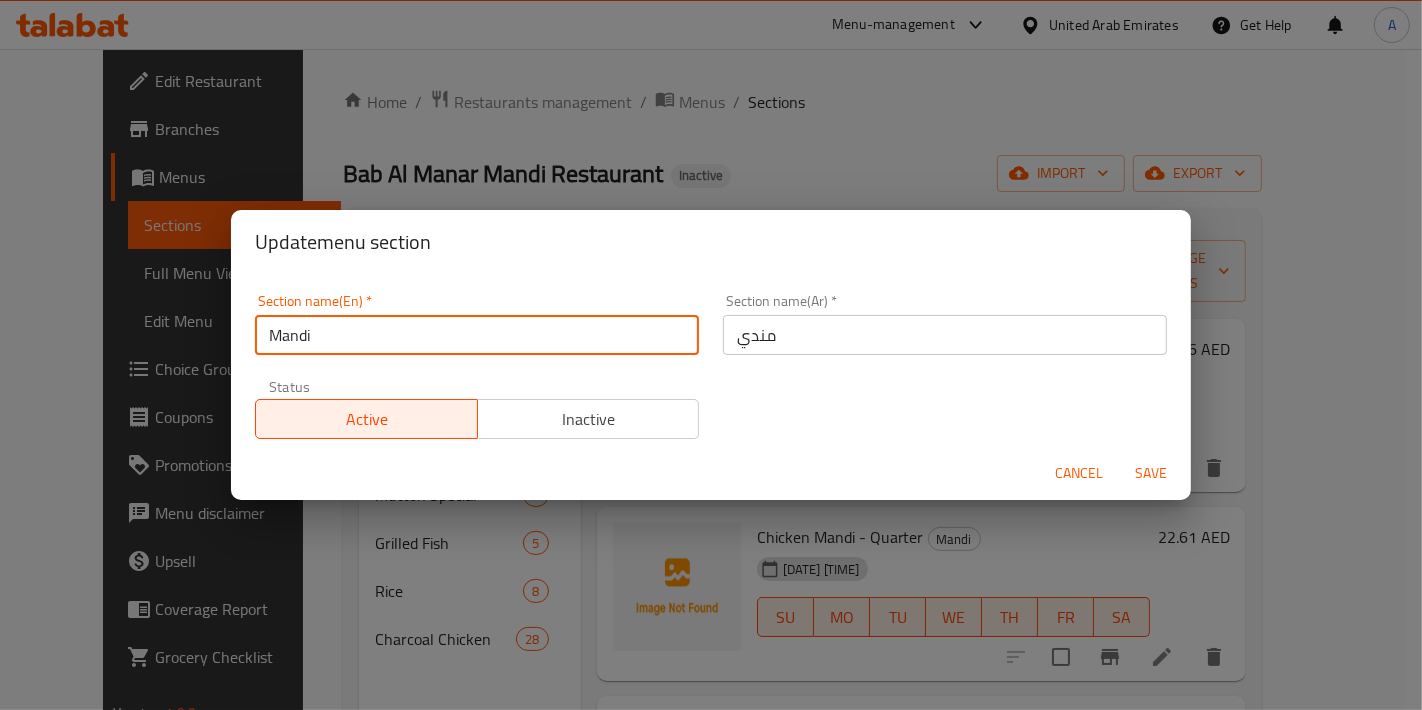 click on "Mandi" at bounding box center (477, 335) 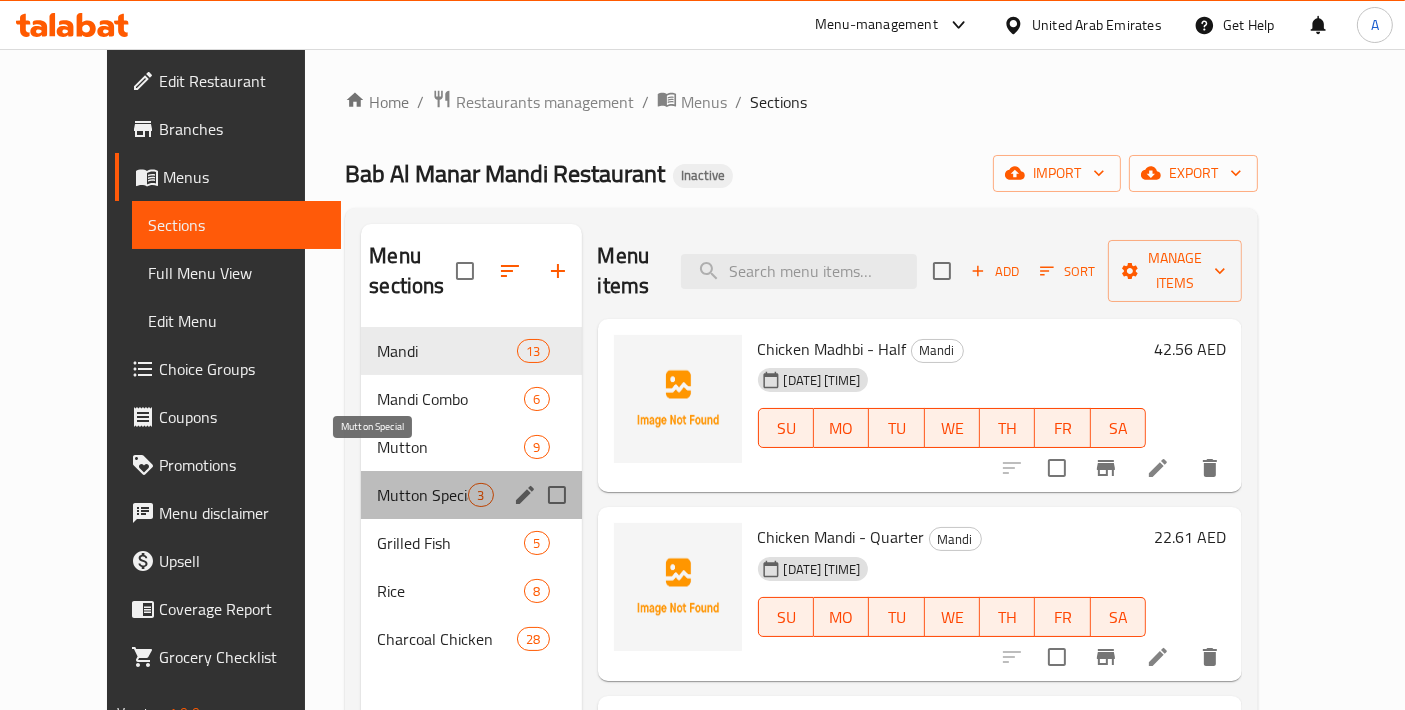 click on "Mutton Special" at bounding box center [422, 495] 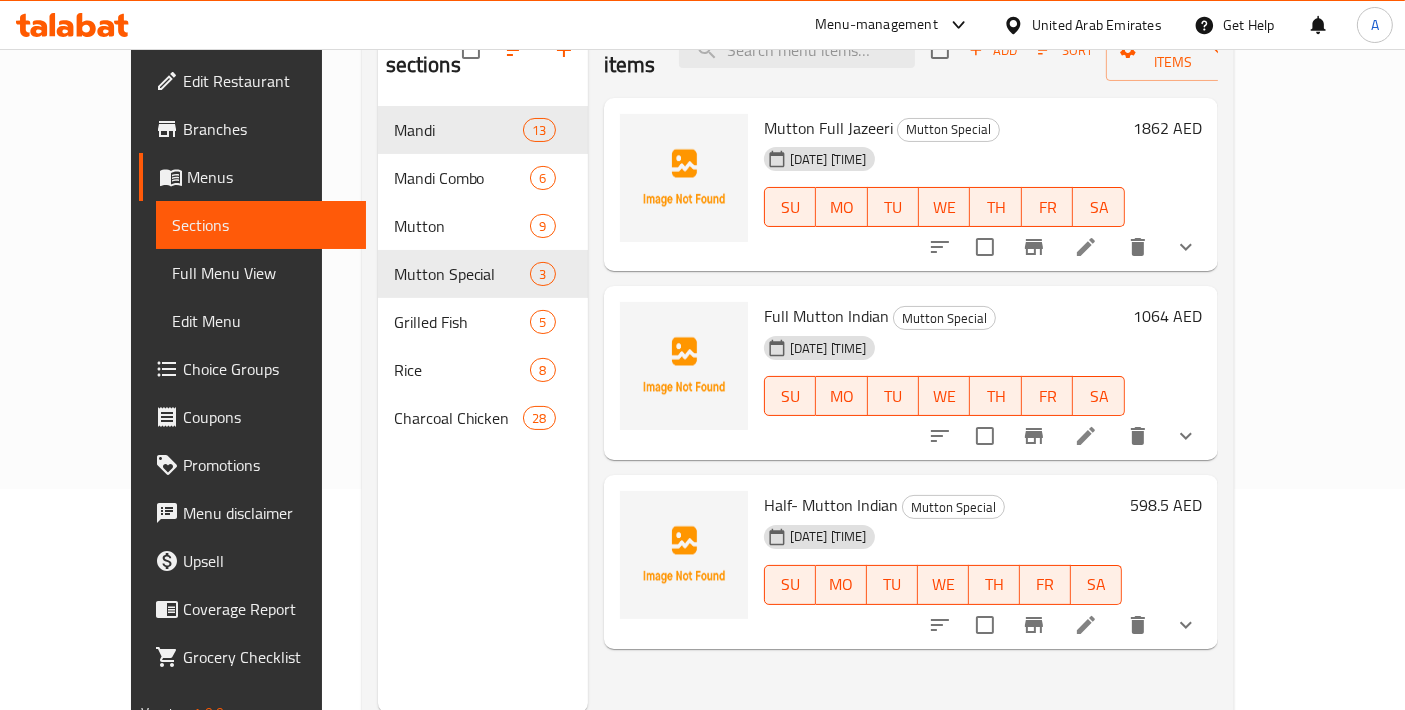 scroll, scrollTop: 279, scrollLeft: 0, axis: vertical 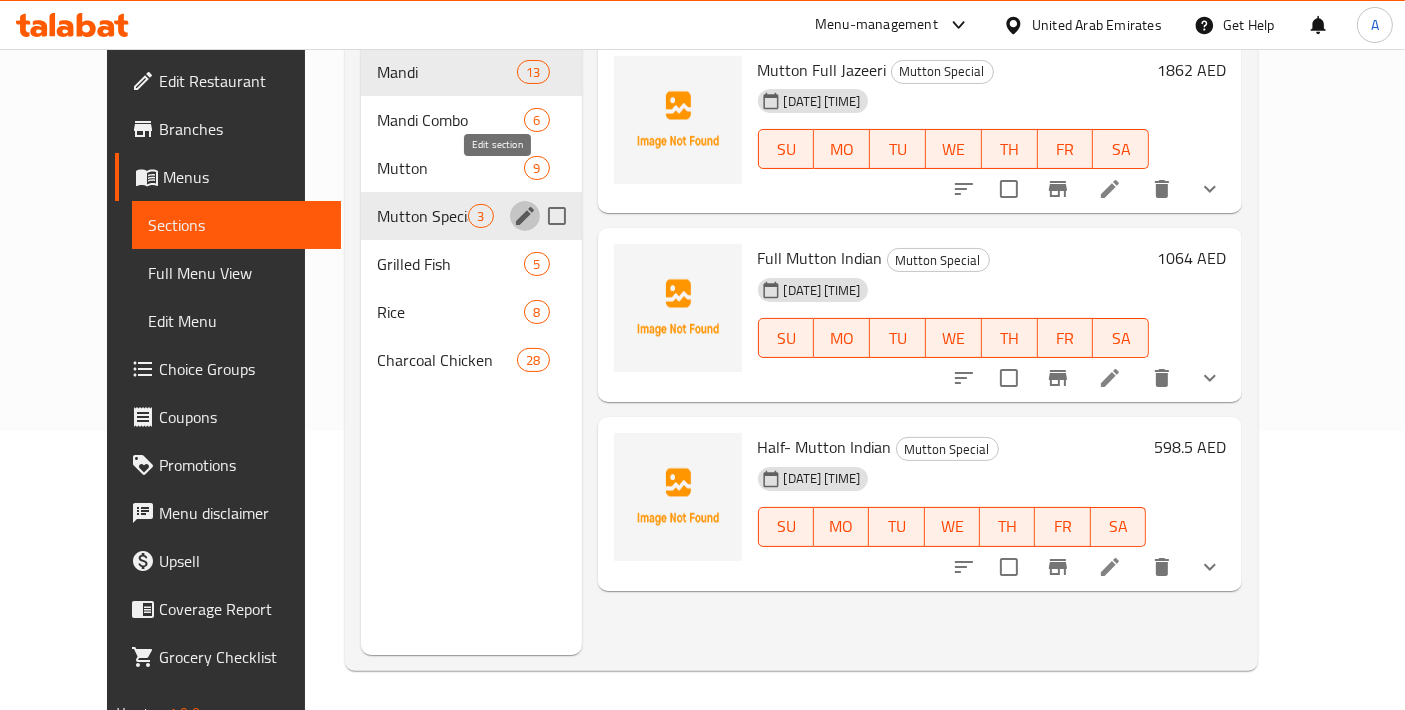 click 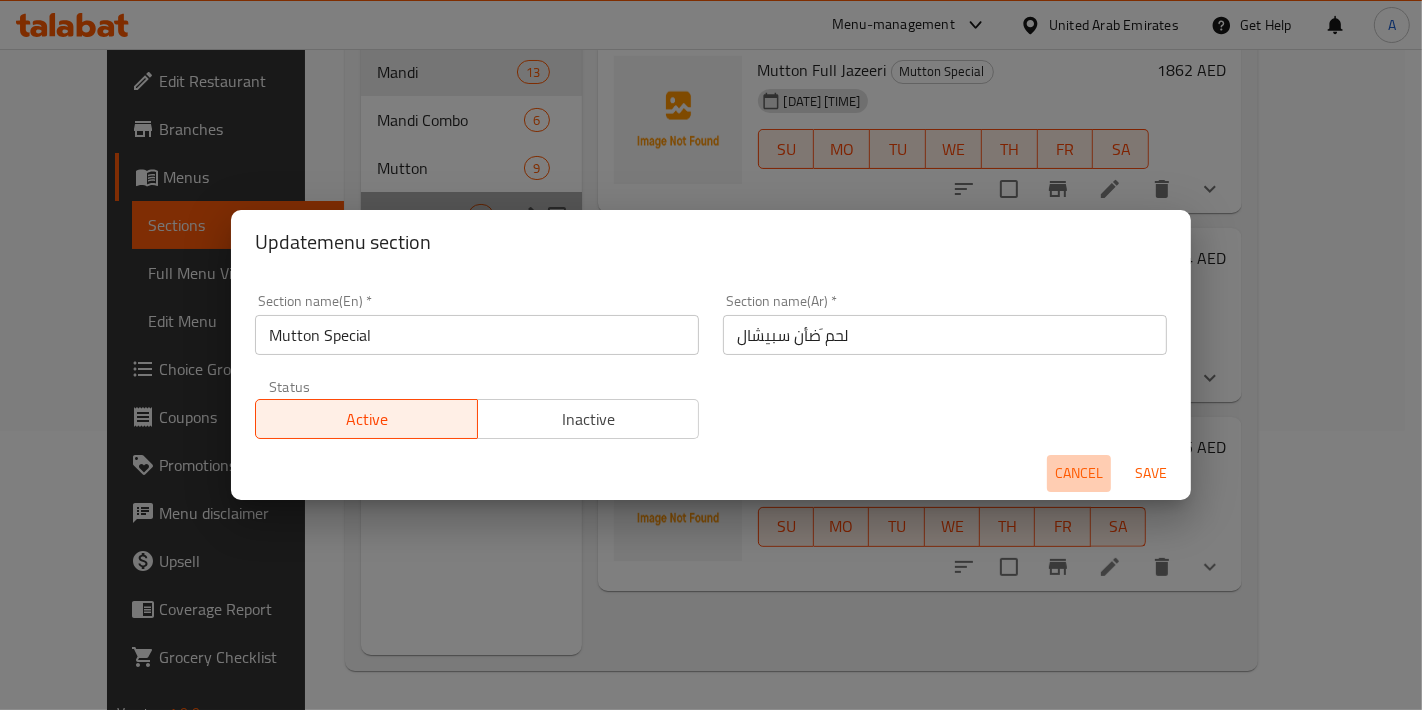 click on "Cancel" at bounding box center (1079, 473) 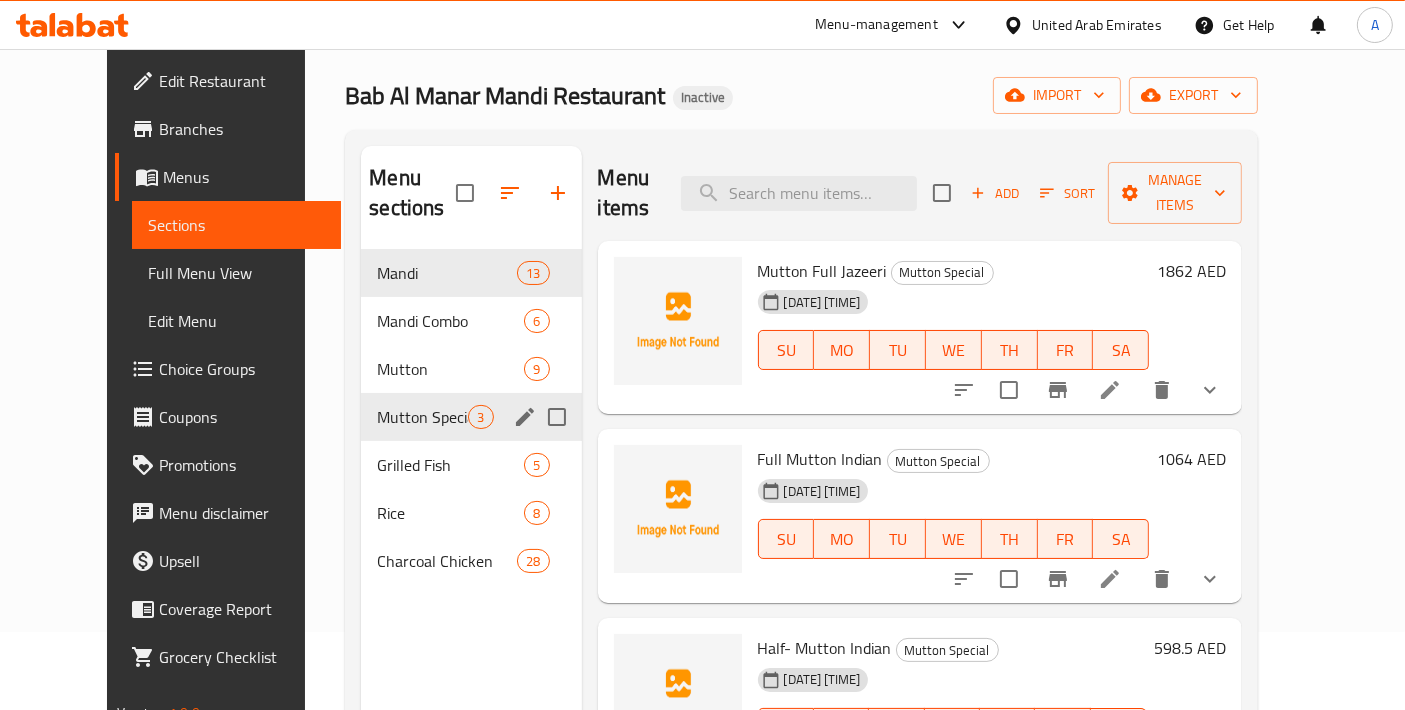 scroll, scrollTop: 57, scrollLeft: 0, axis: vertical 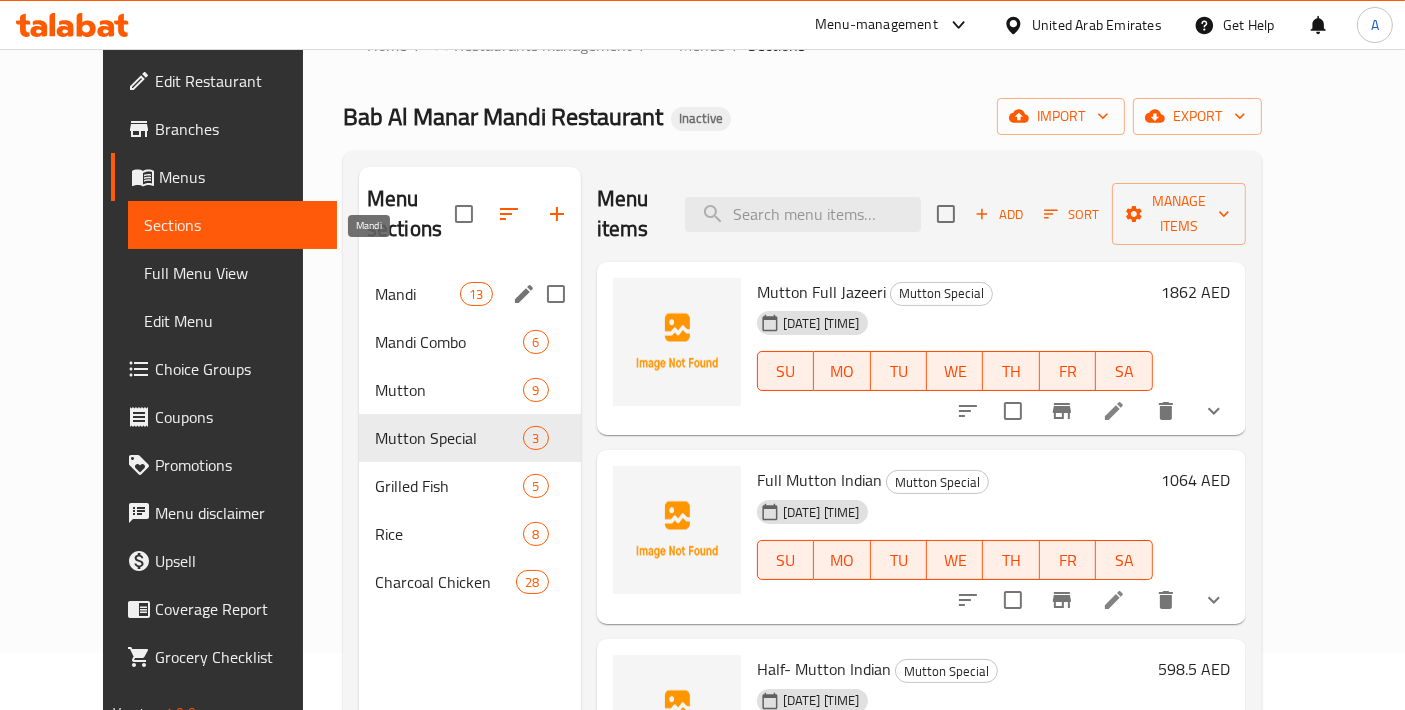 click on "Mandi" at bounding box center [417, 294] 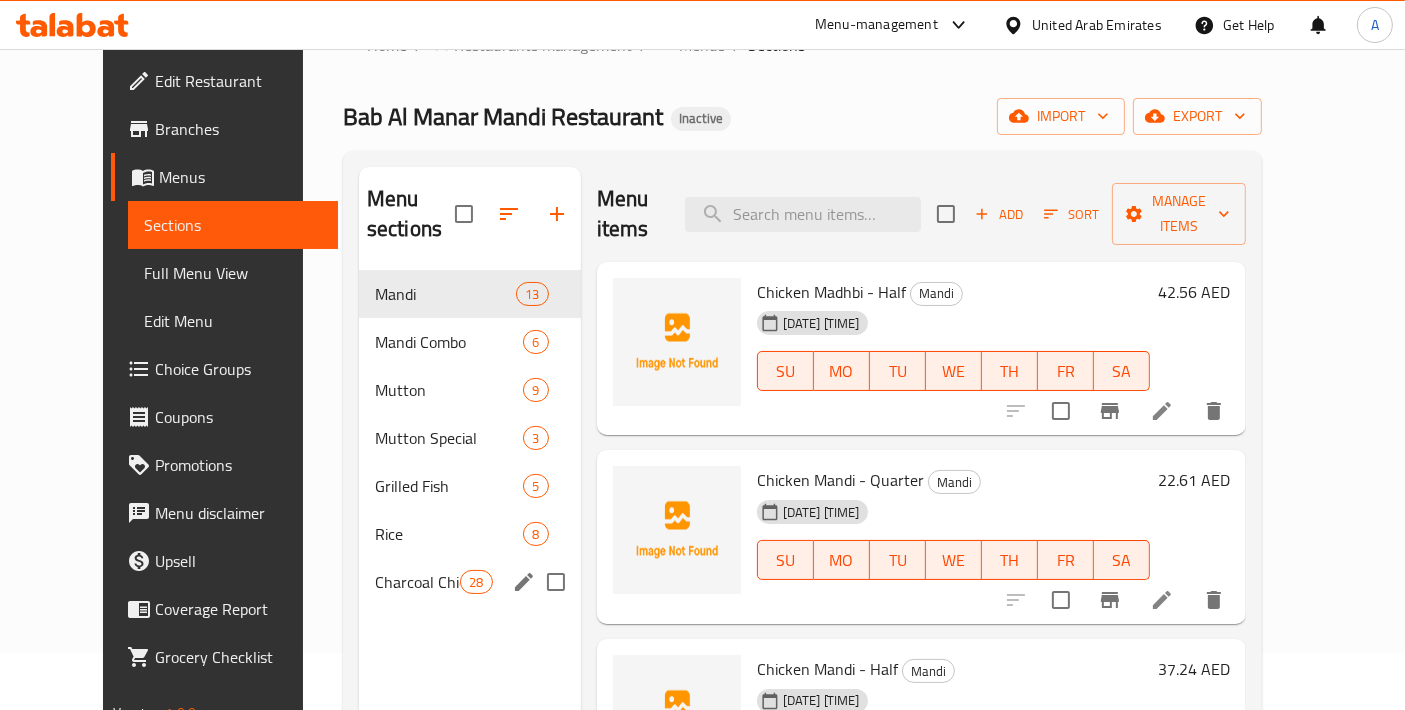 click on "Charcoal Chicken 28" at bounding box center (470, 582) 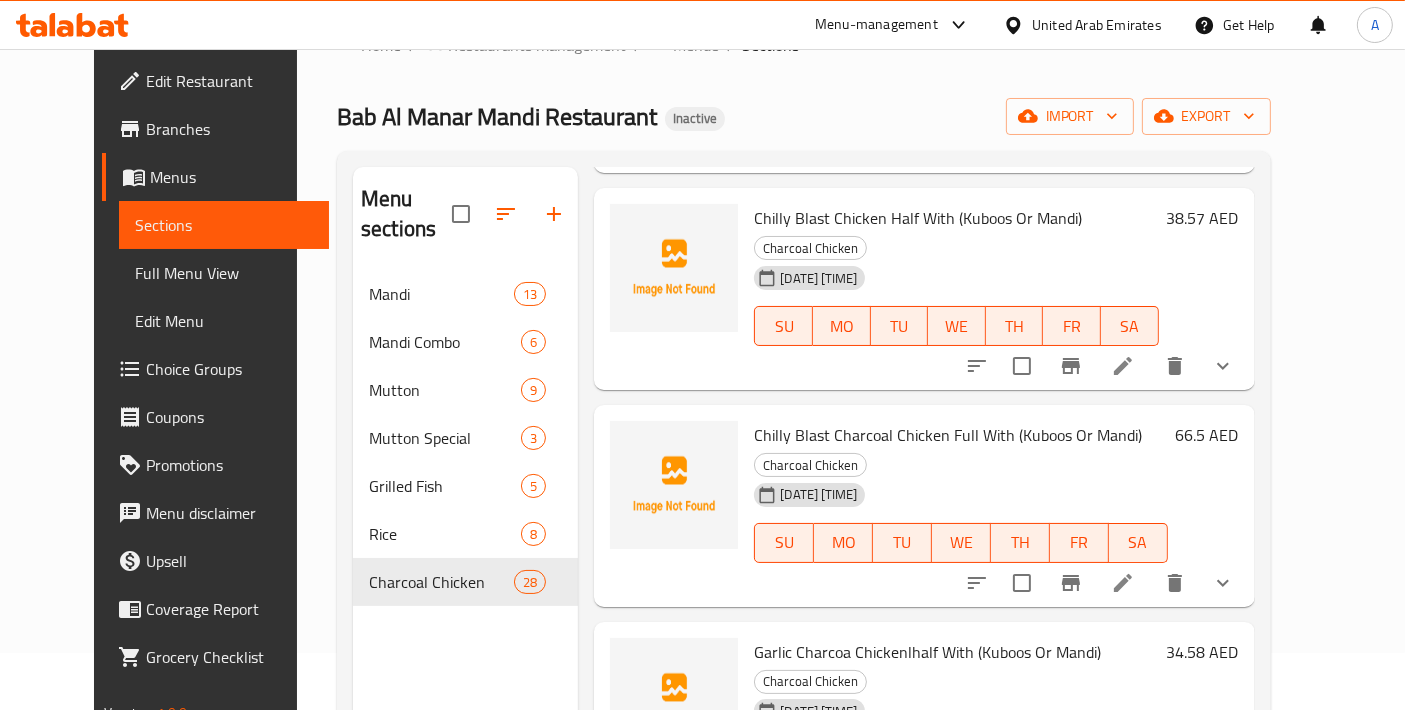scroll, scrollTop: 1333, scrollLeft: 0, axis: vertical 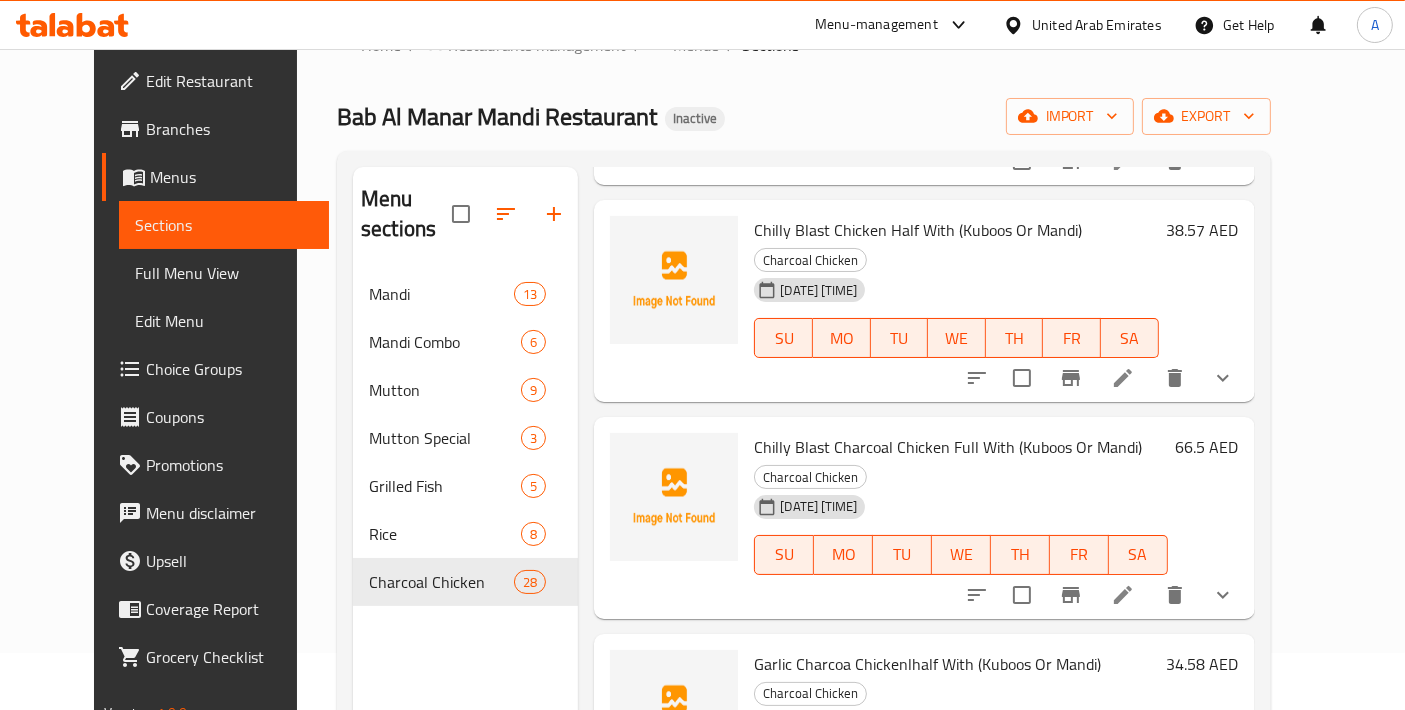 click 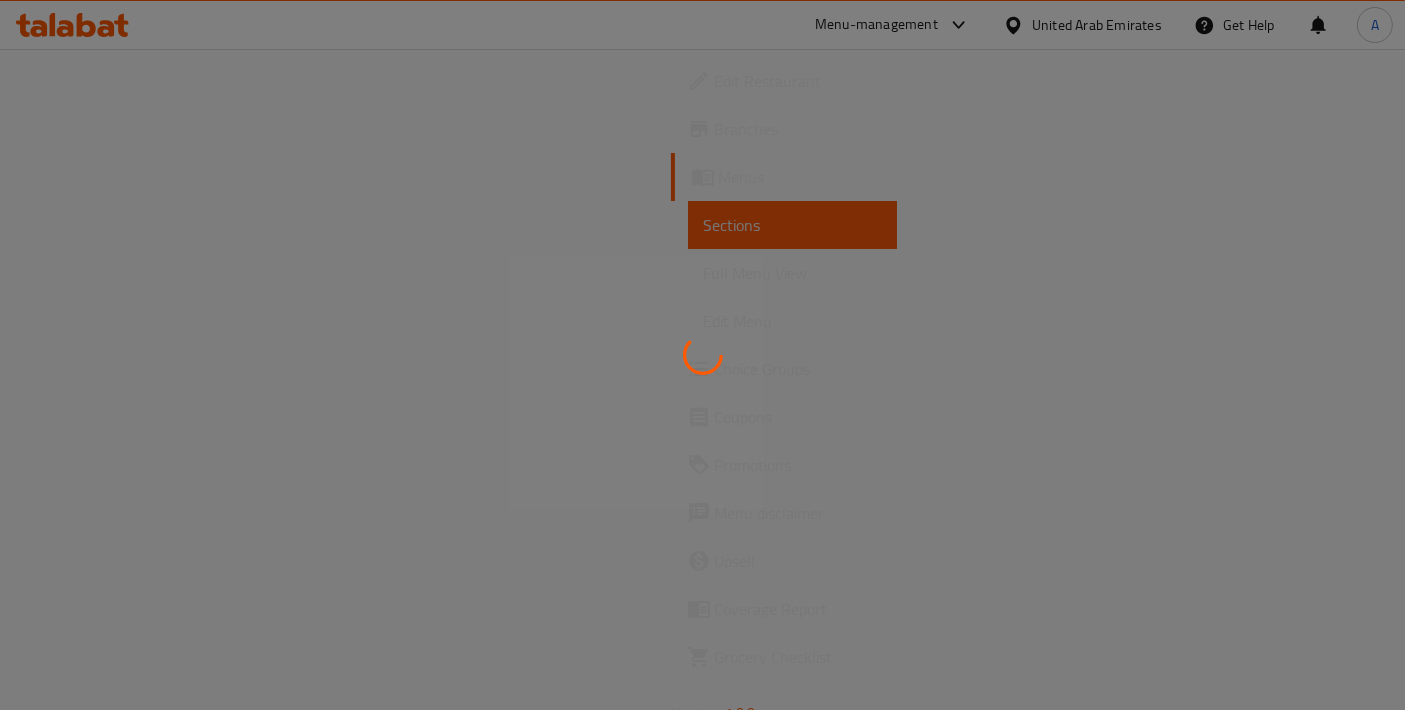 scroll, scrollTop: 0, scrollLeft: 0, axis: both 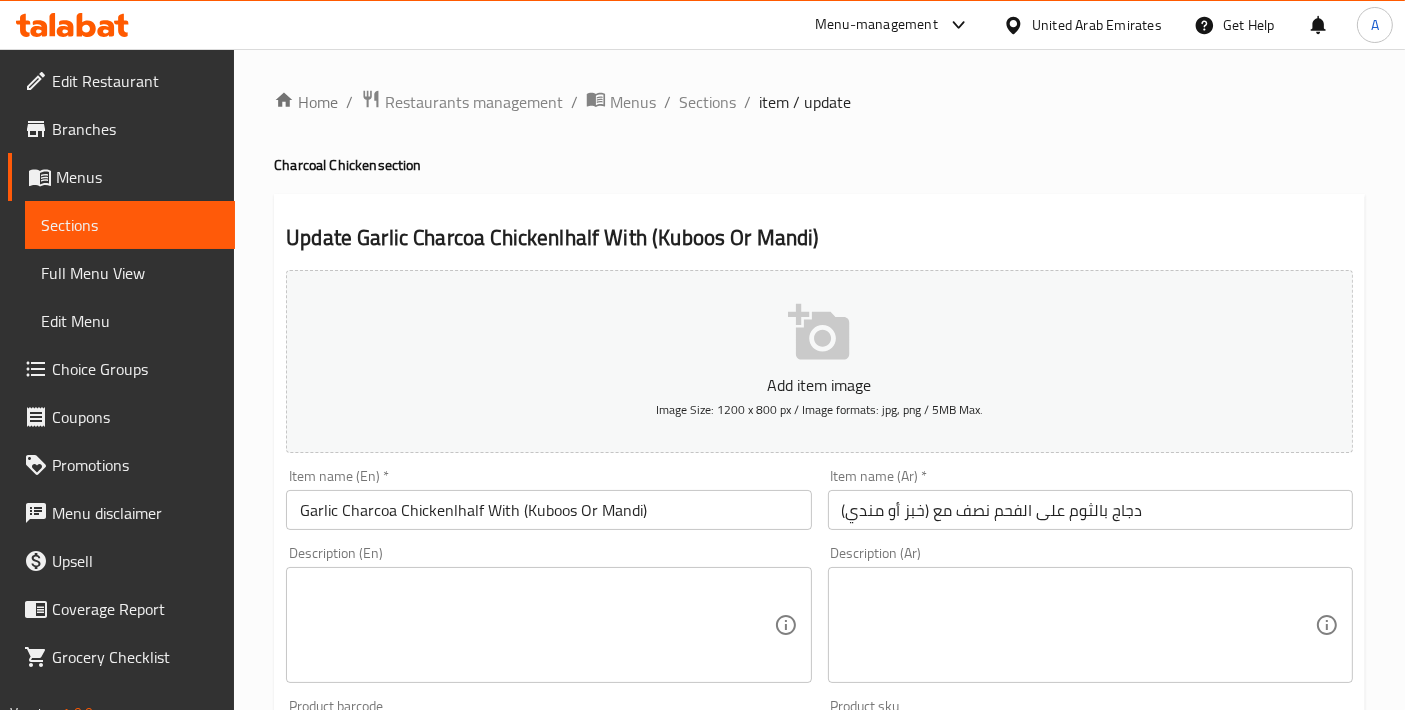 click on "Garlic Charcoa Chickenlhalf With (Kuboos Or Mandi)" at bounding box center (548, 510) 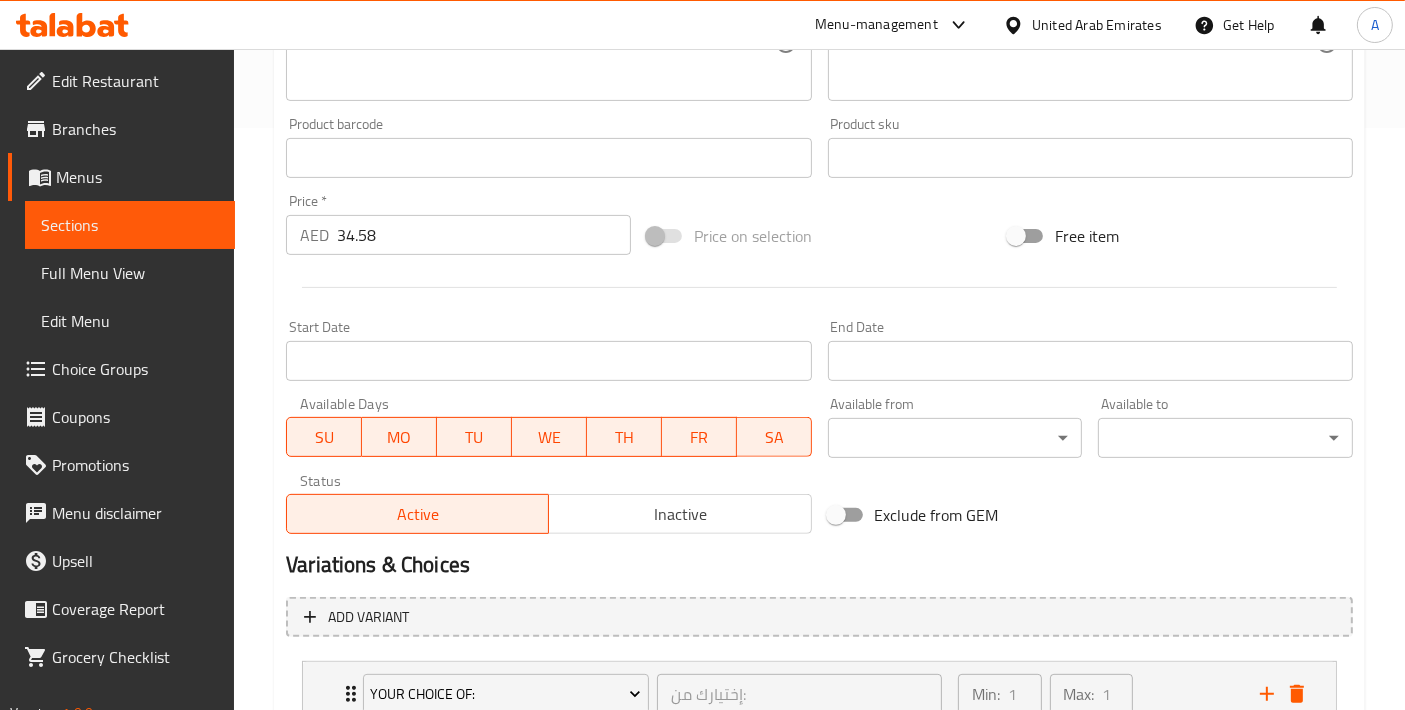 scroll, scrollTop: 732, scrollLeft: 0, axis: vertical 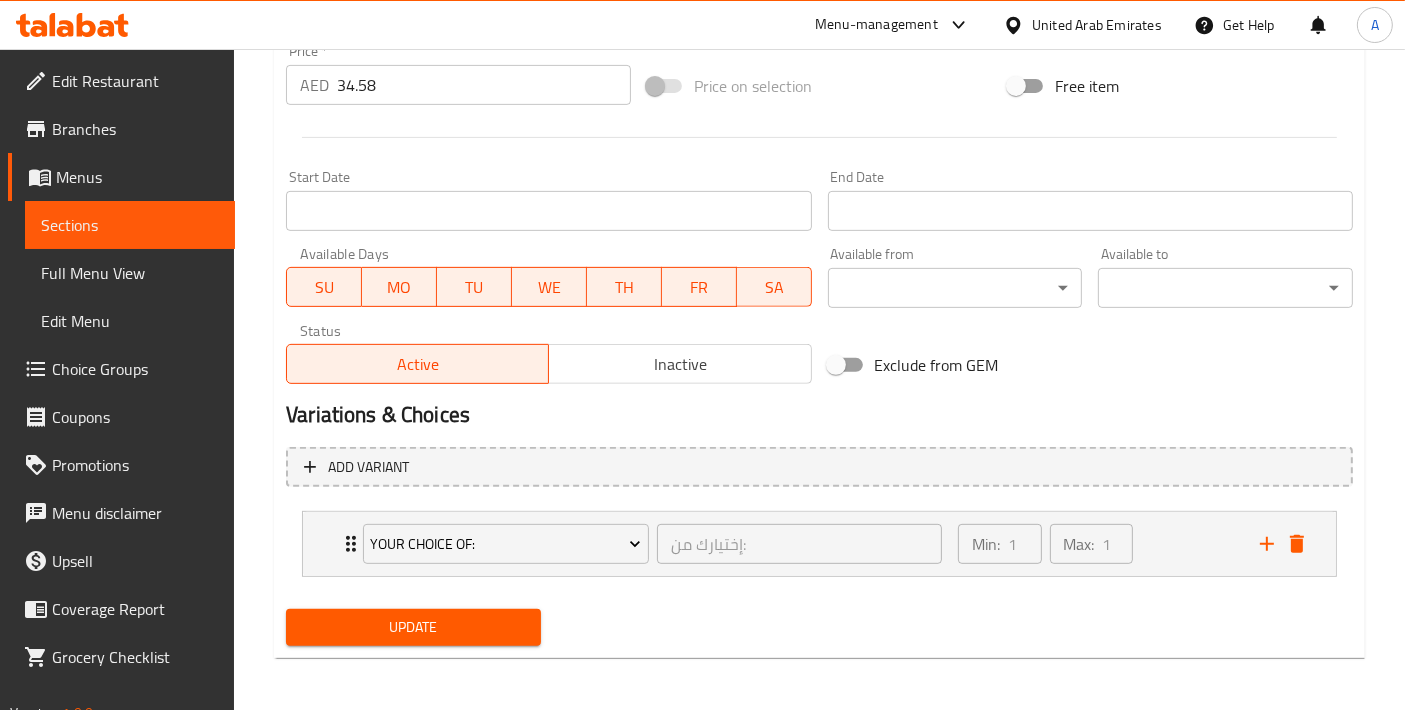 type on "Garlic Charcoal Chicken half With (Kuboos Or Mandi)" 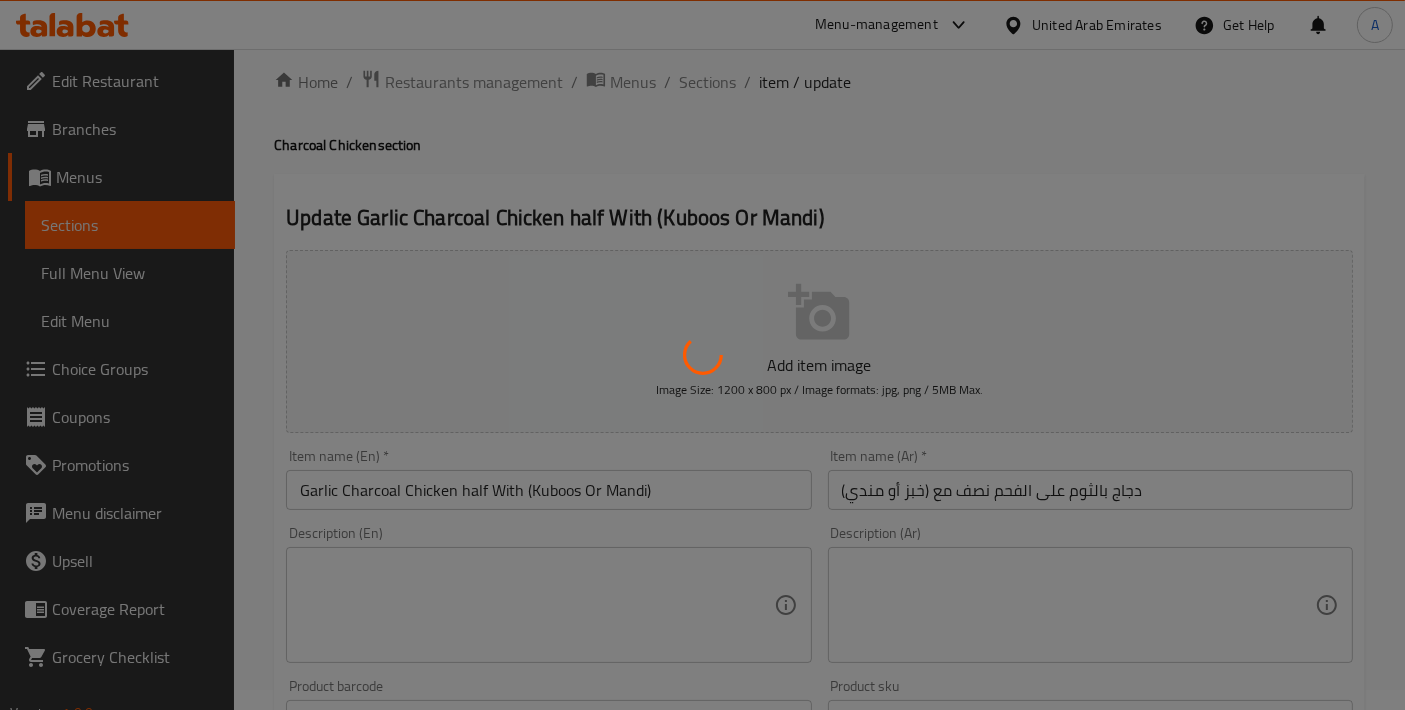 scroll, scrollTop: 0, scrollLeft: 0, axis: both 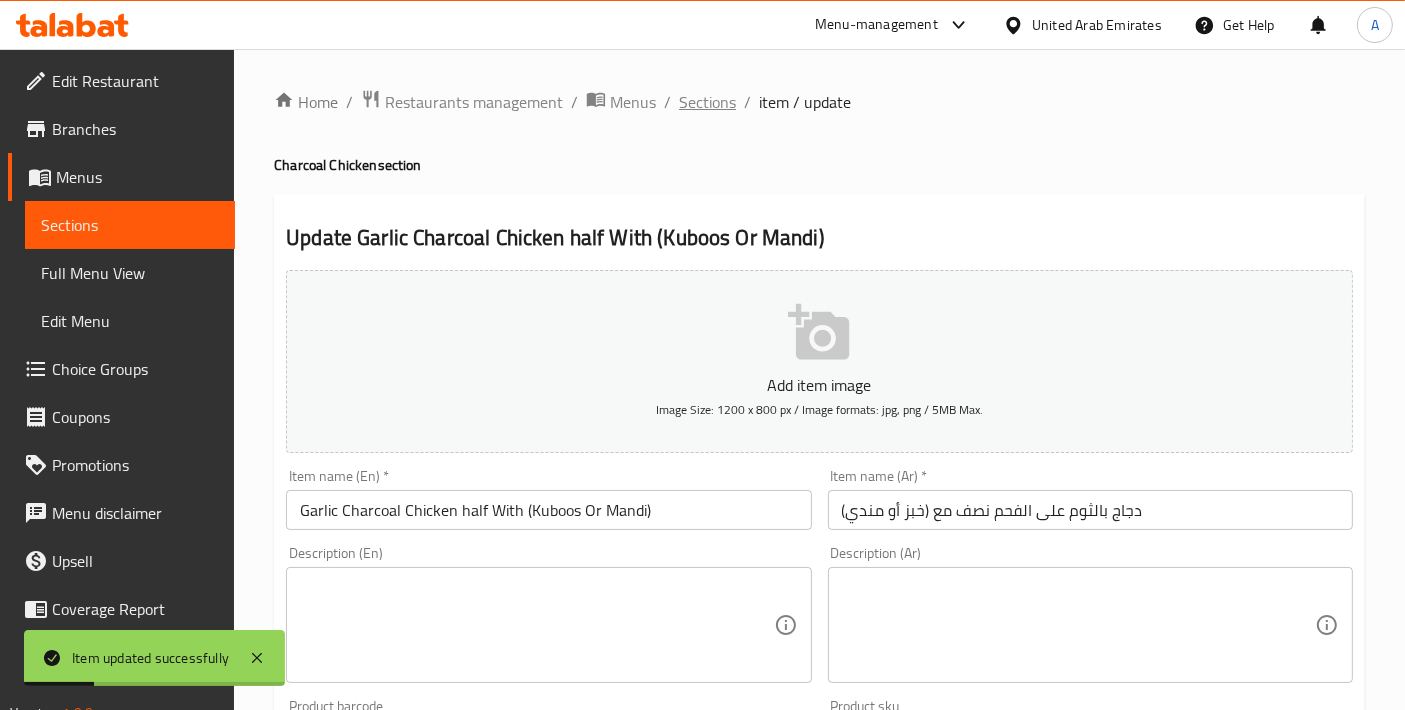 click on "Sections" at bounding box center [707, 102] 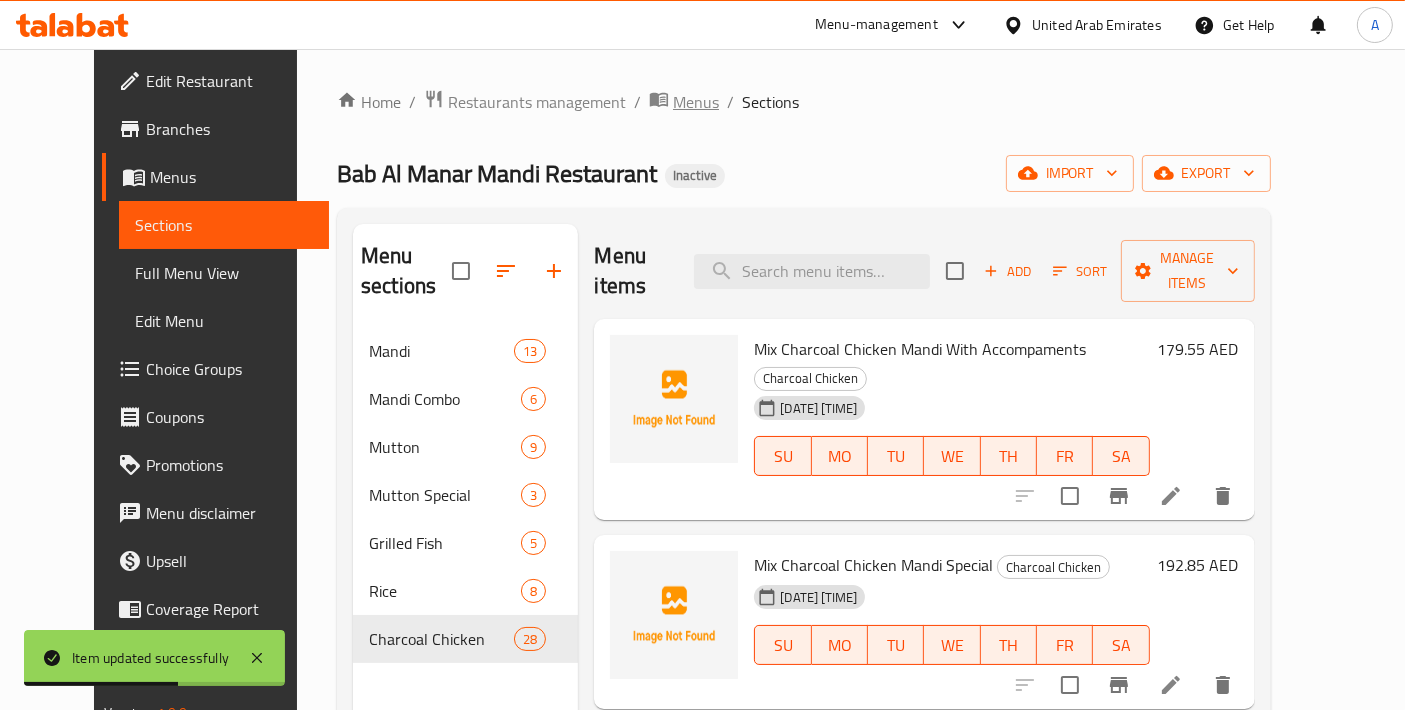 click on "Menus" at bounding box center (696, 102) 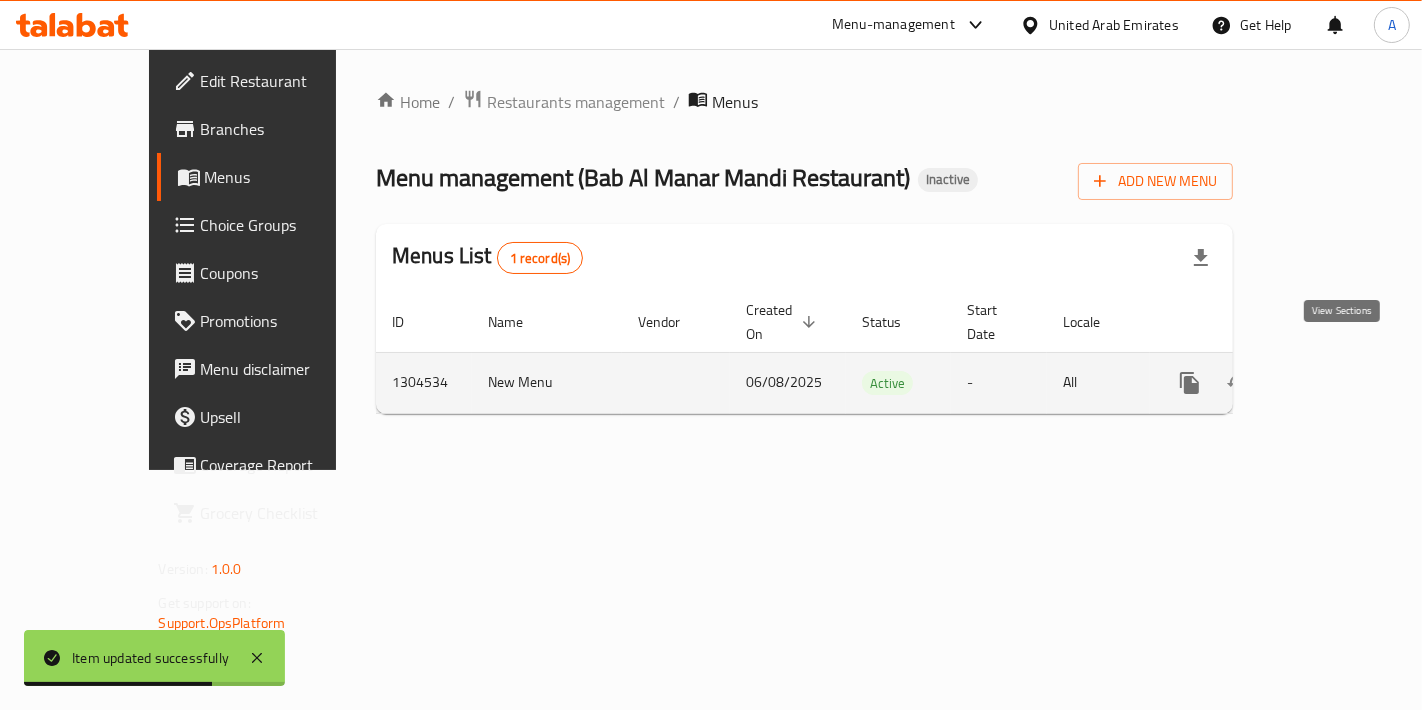click at bounding box center (1334, 383) 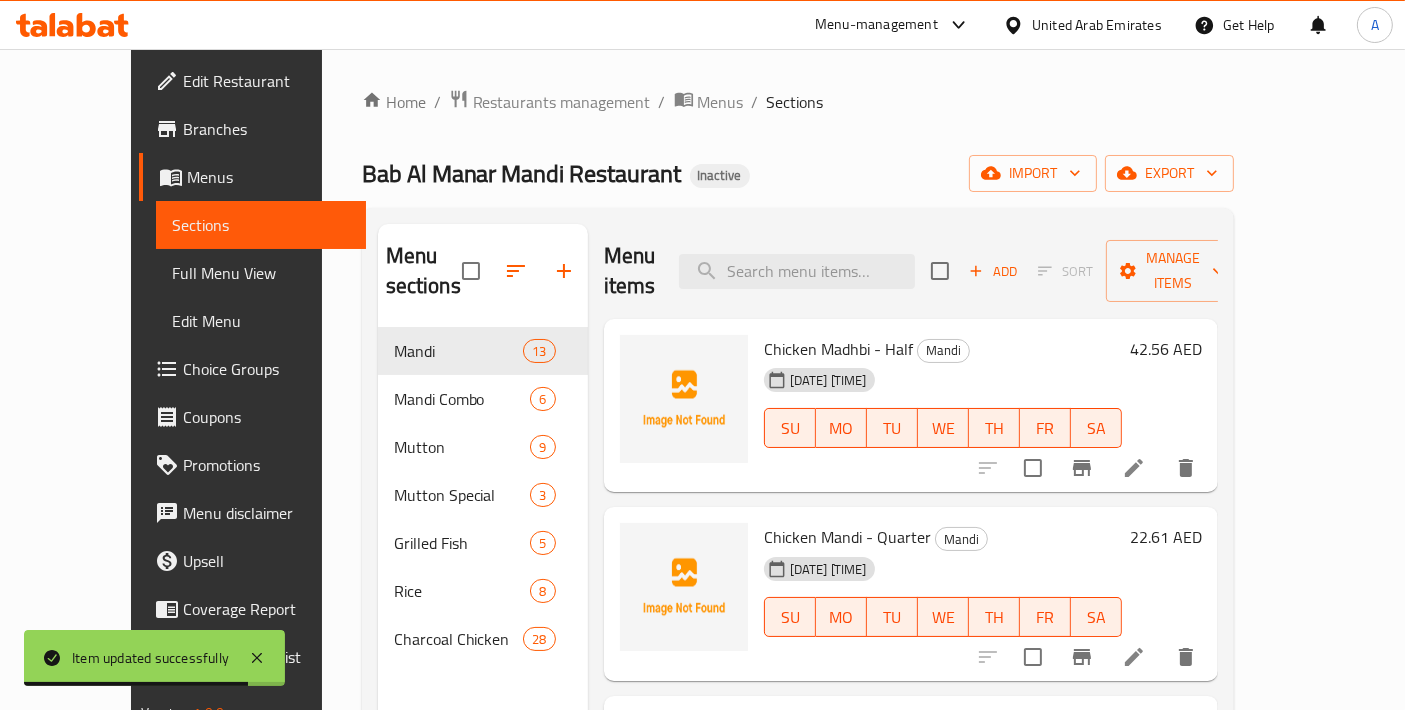 scroll, scrollTop: 279, scrollLeft: 0, axis: vertical 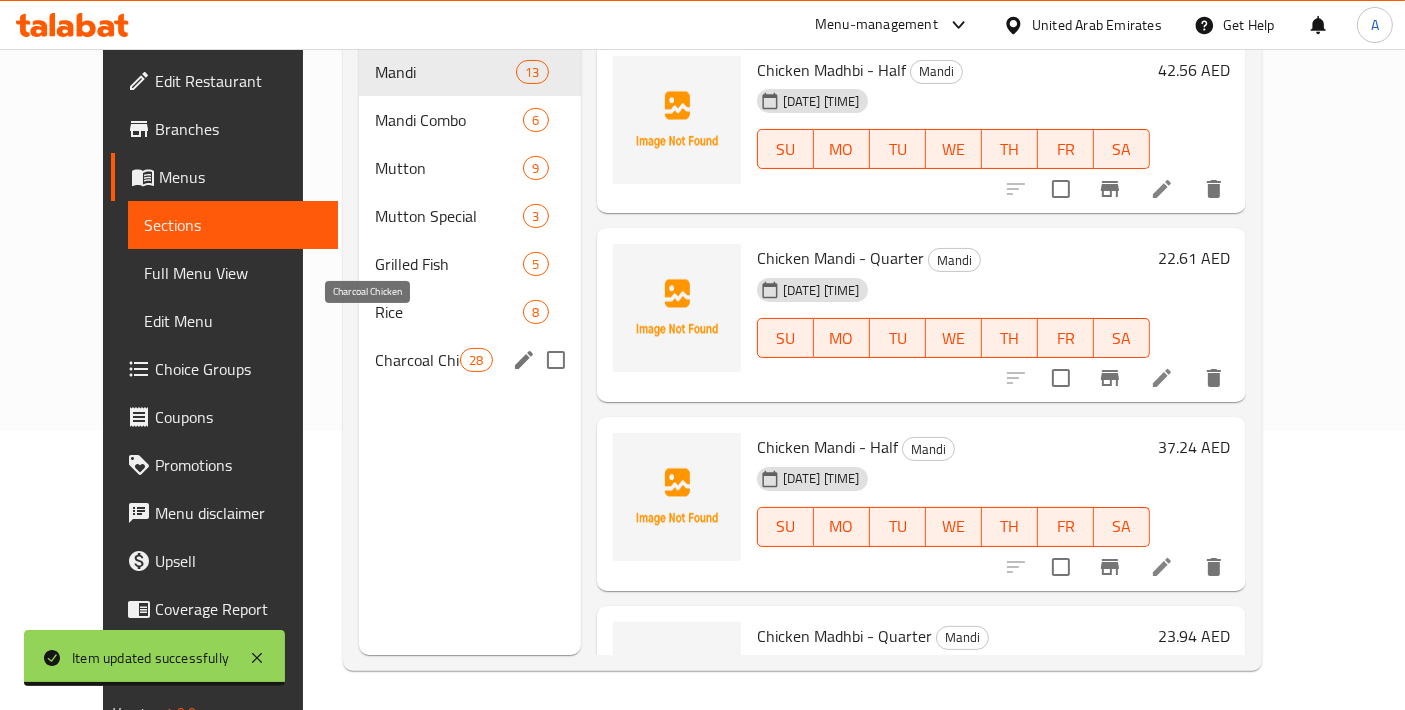 click on "Charcoal Chicken" at bounding box center [417, 360] 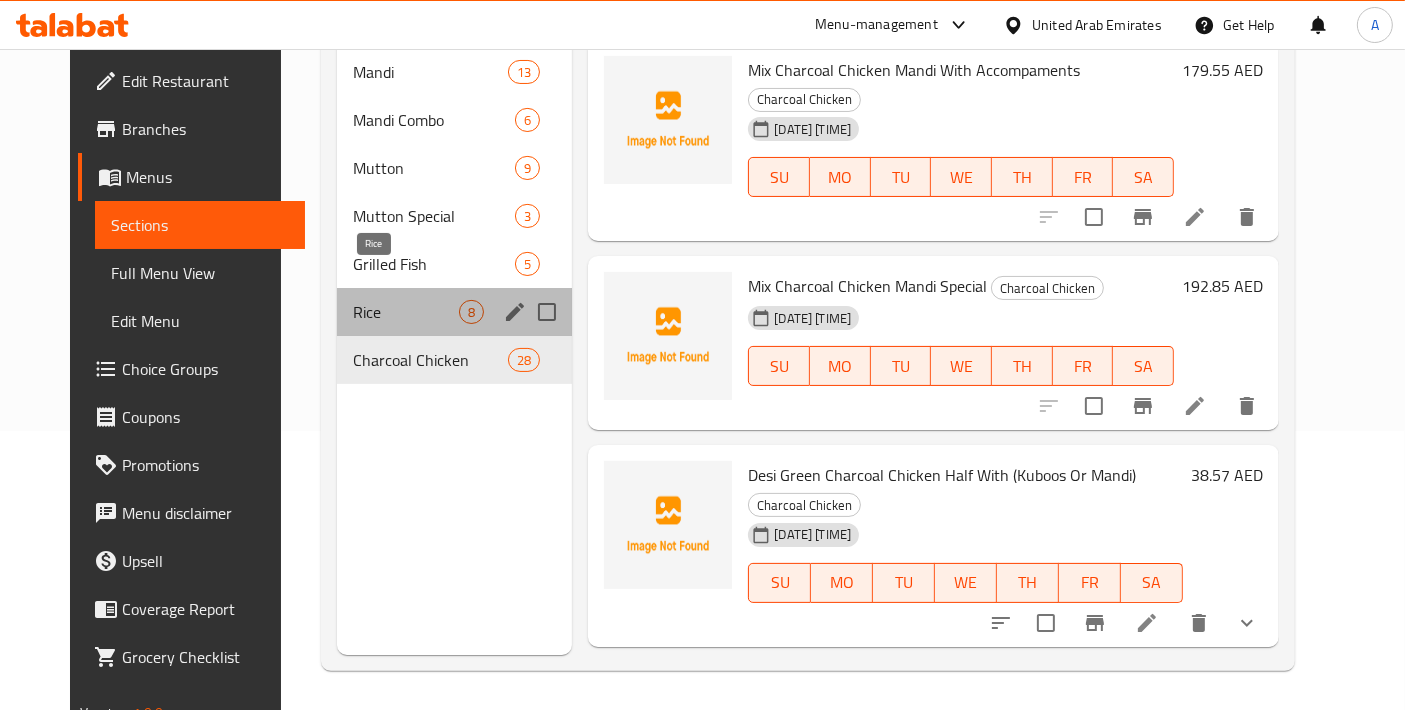 click on "Rice" at bounding box center [406, 312] 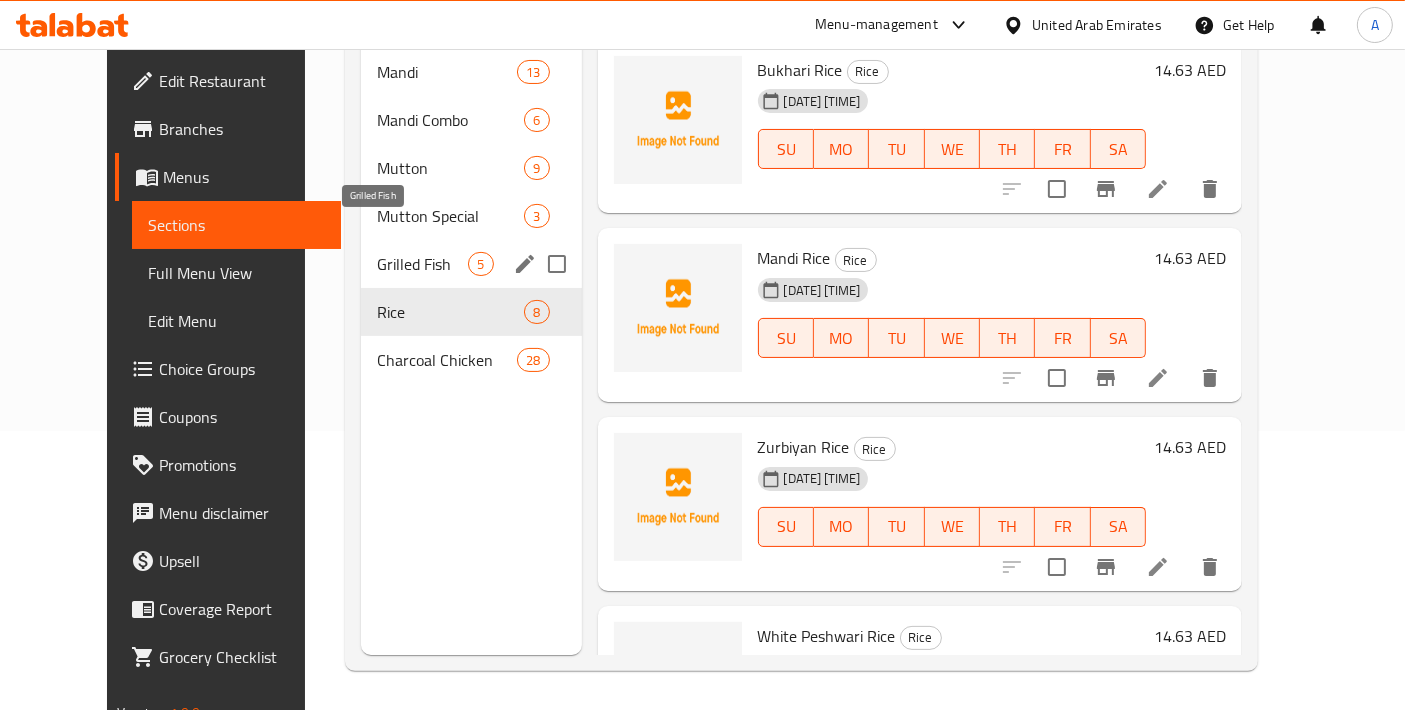 click on "Grilled Fish" at bounding box center (422, 264) 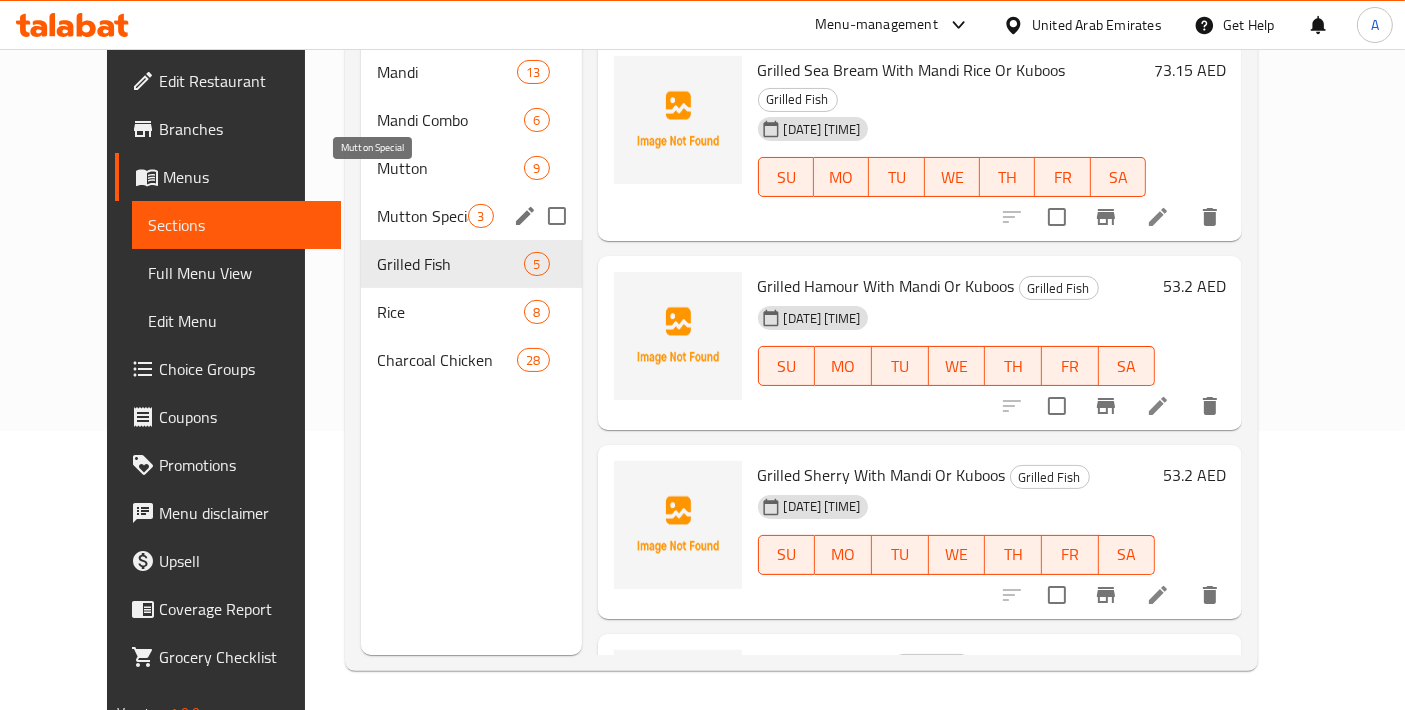 click on "Mutton Special" at bounding box center [422, 216] 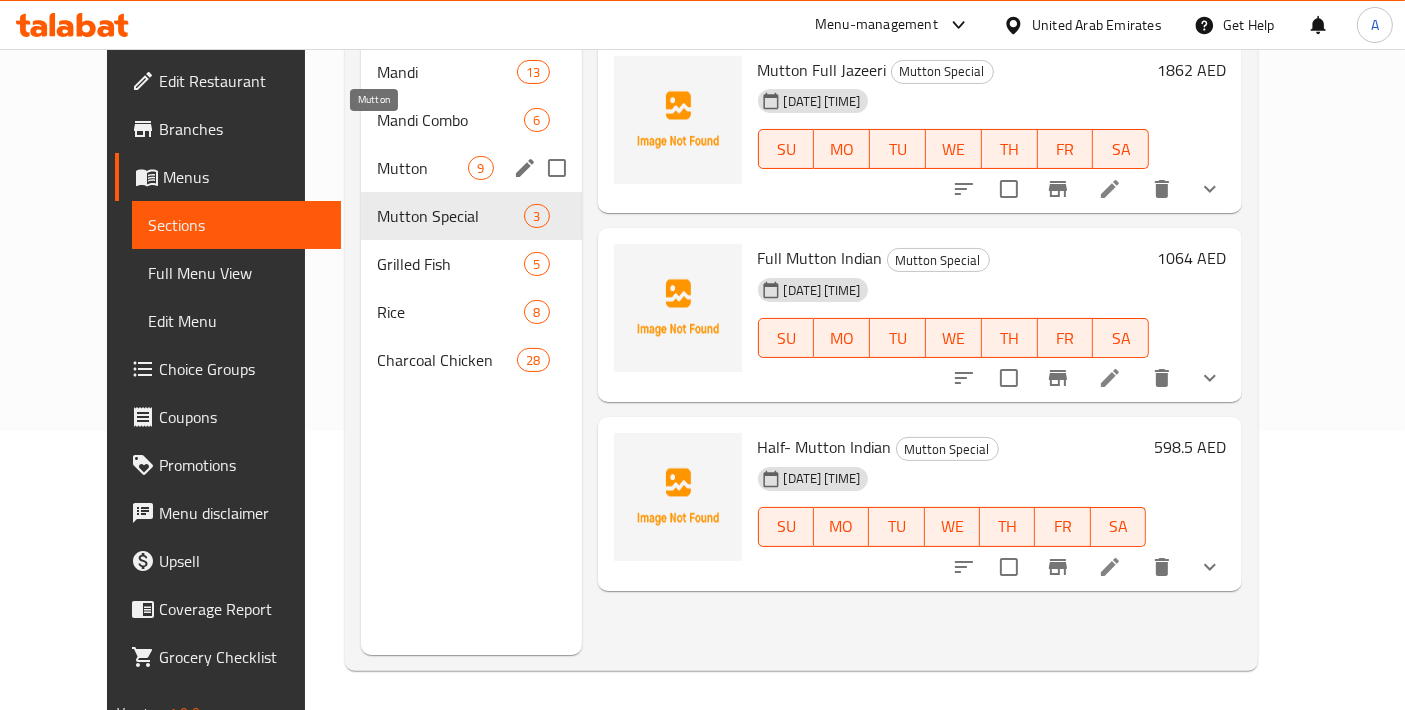 click on "Mutton" at bounding box center [422, 168] 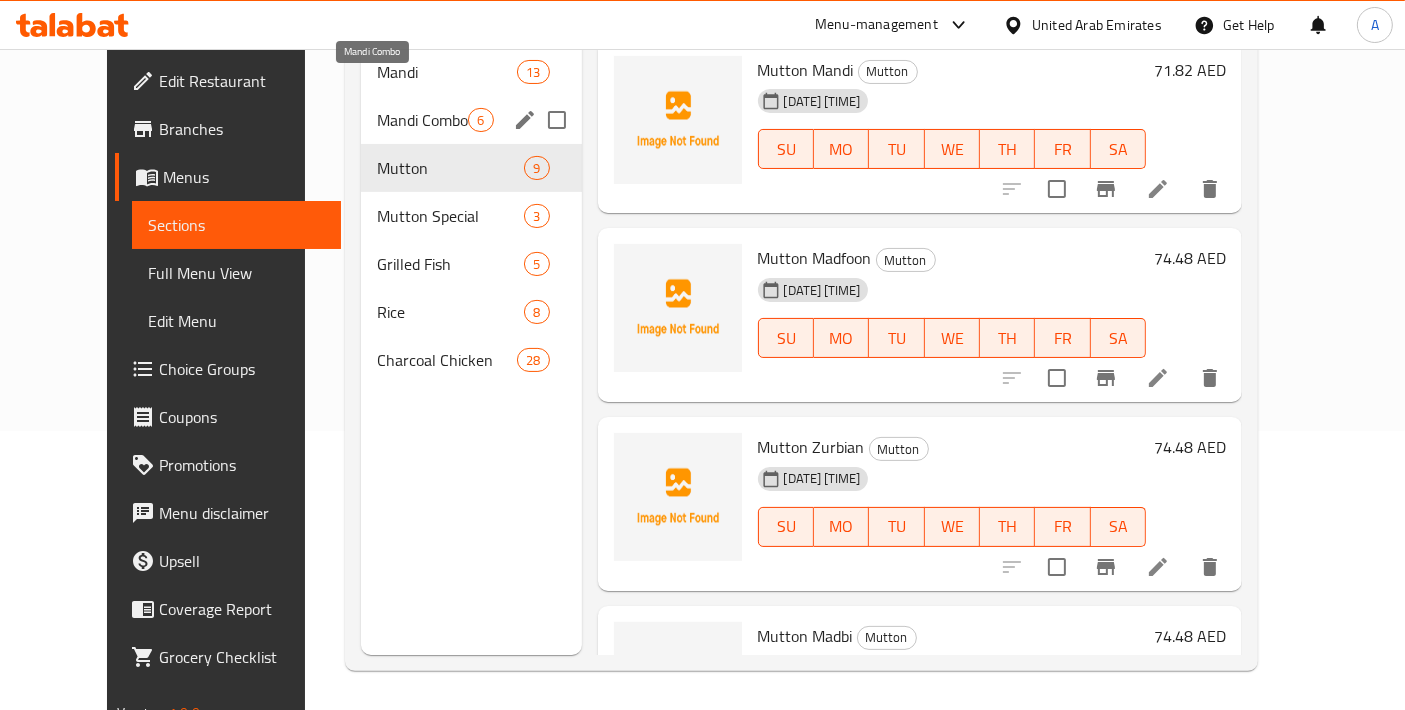 click on "Mandi Combo" at bounding box center (422, 120) 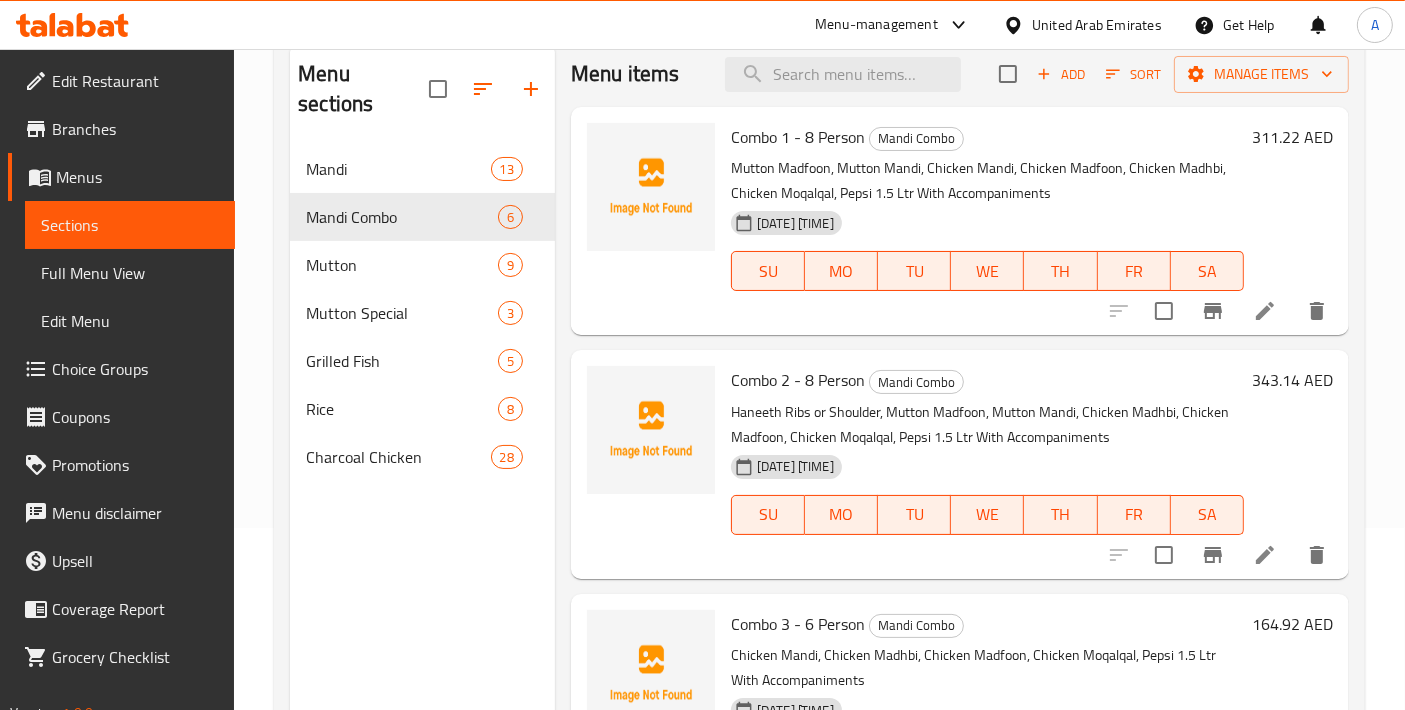 scroll, scrollTop: 57, scrollLeft: 0, axis: vertical 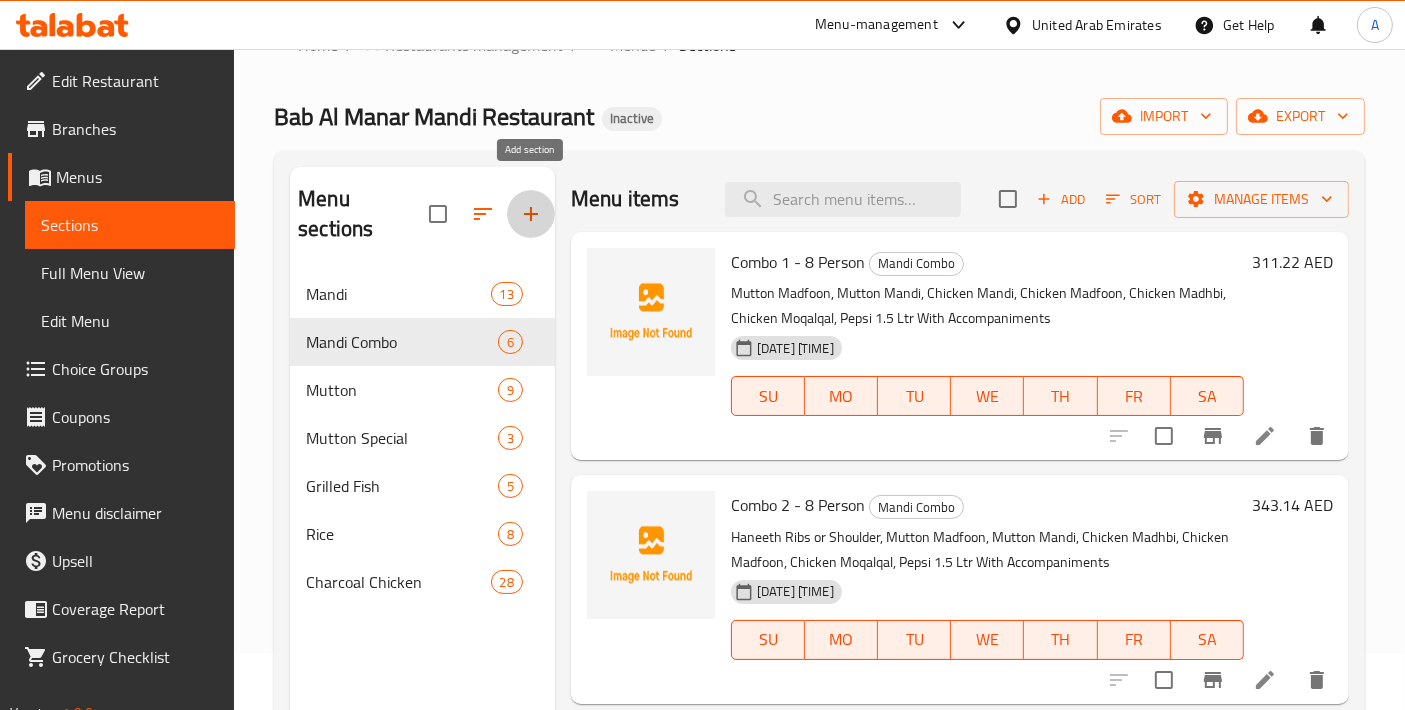 click 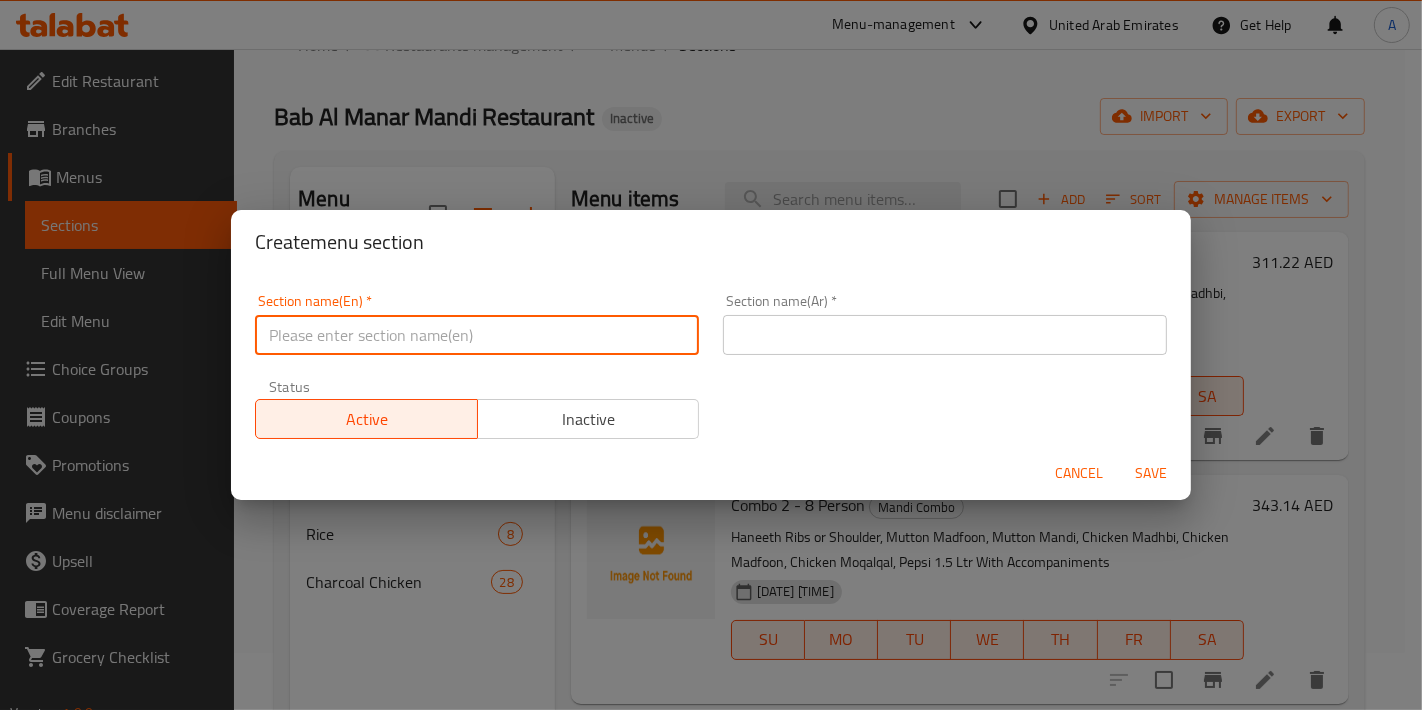 click at bounding box center [477, 335] 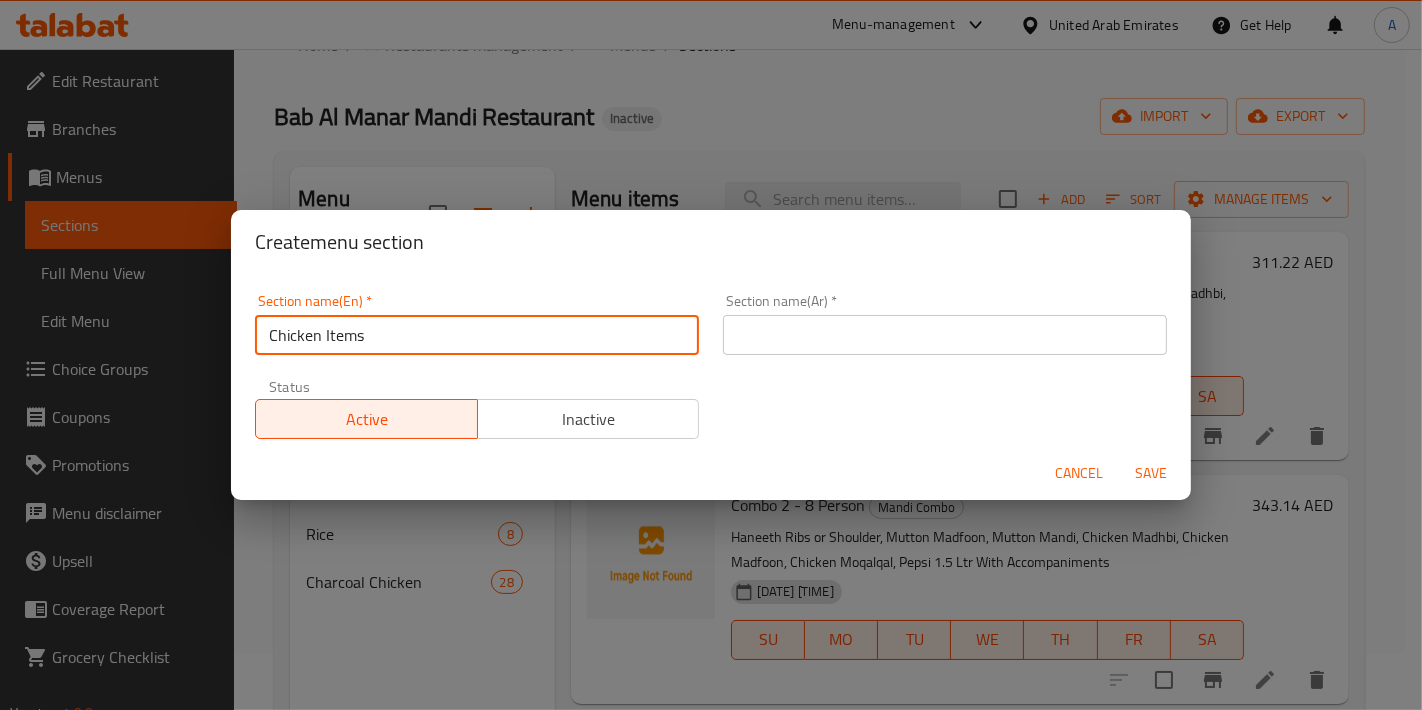 type on "Chicken Items" 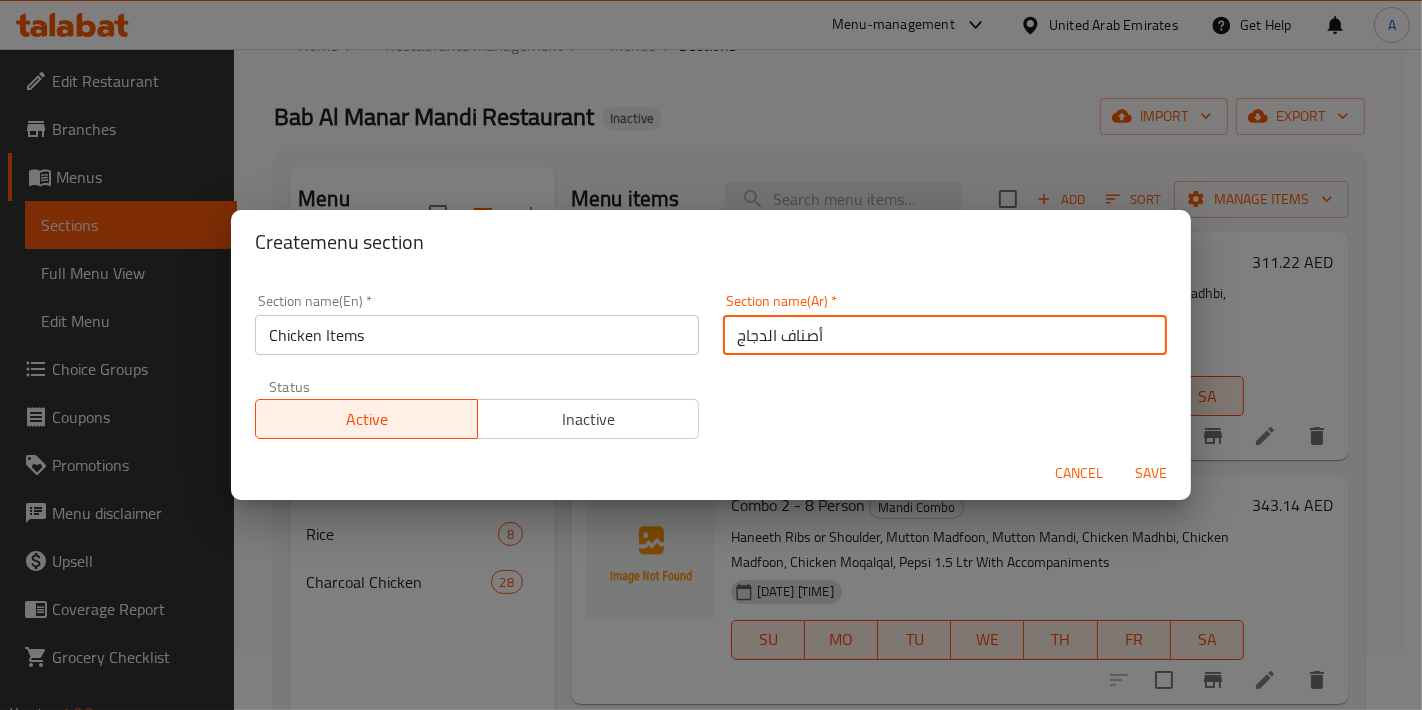 type on "أصناف الدجاج" 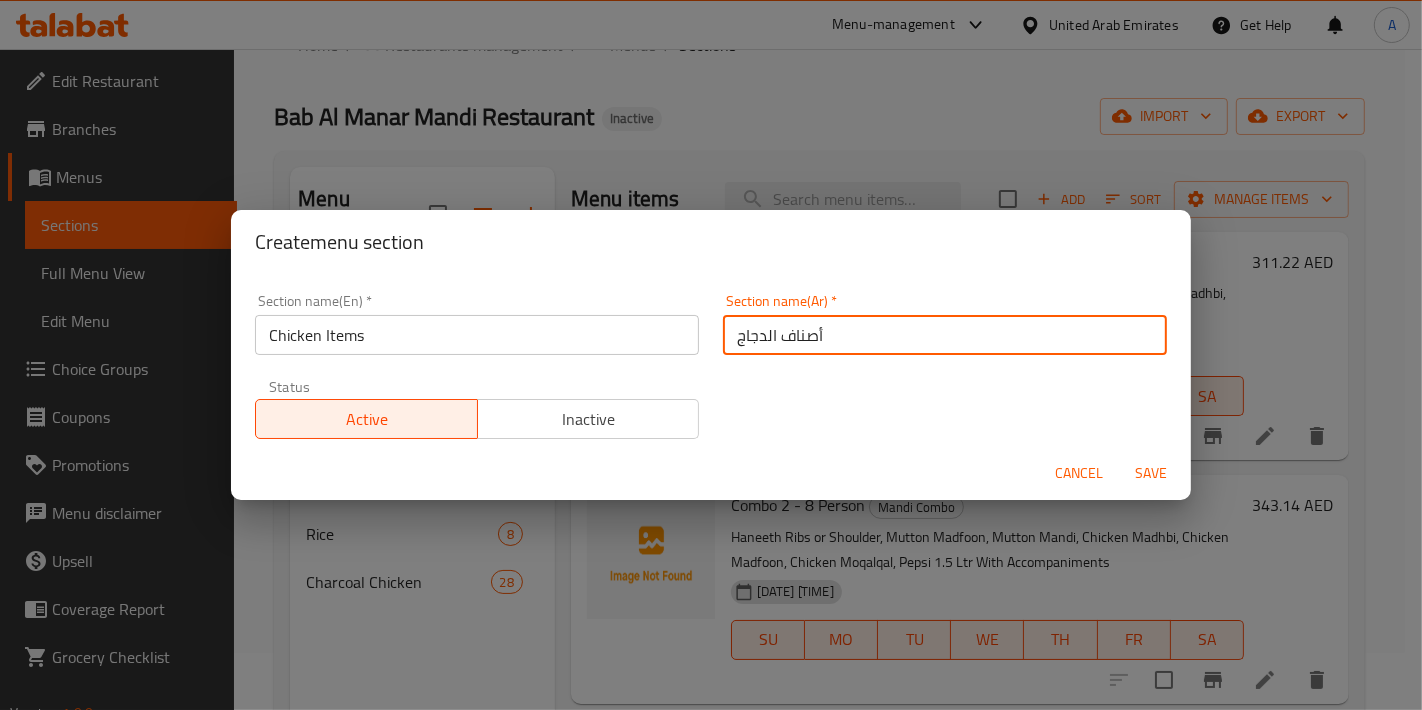 click on "Save" at bounding box center (1151, 473) 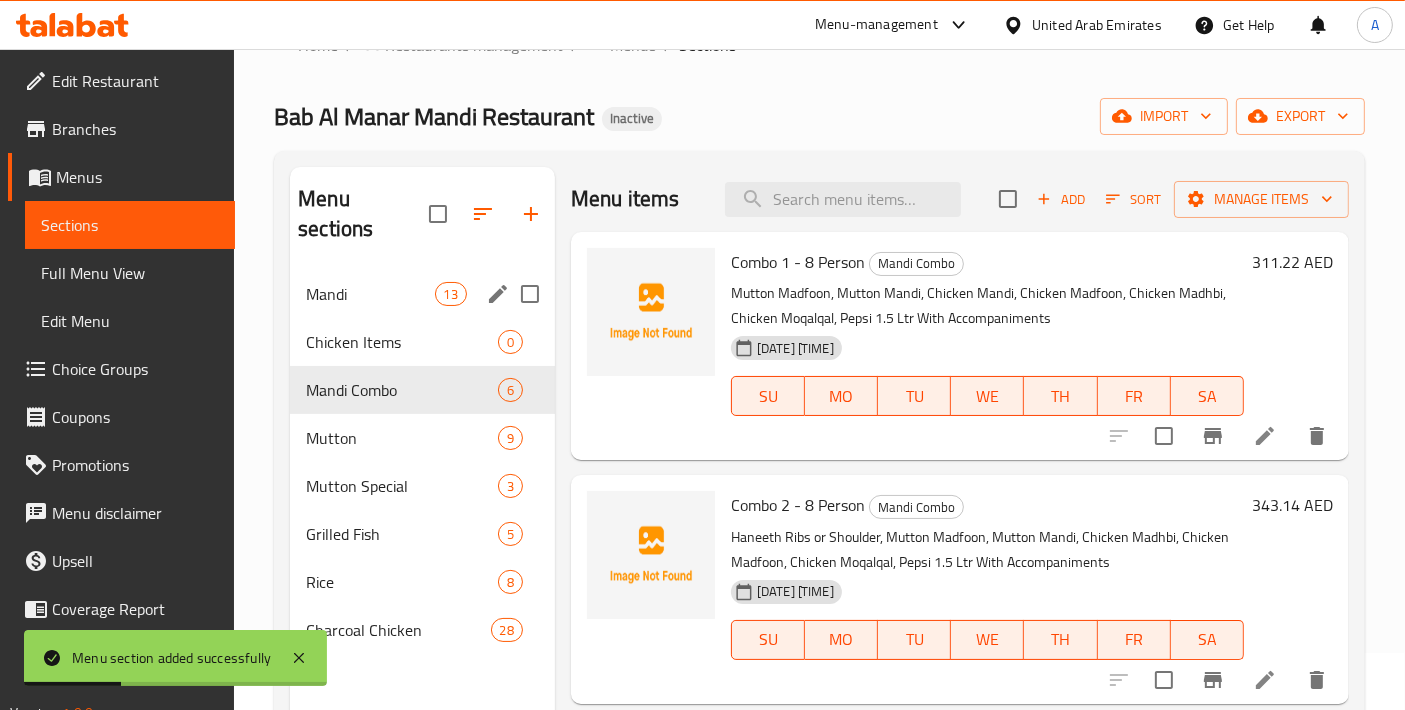 click on "Mandi 13" at bounding box center [422, 294] 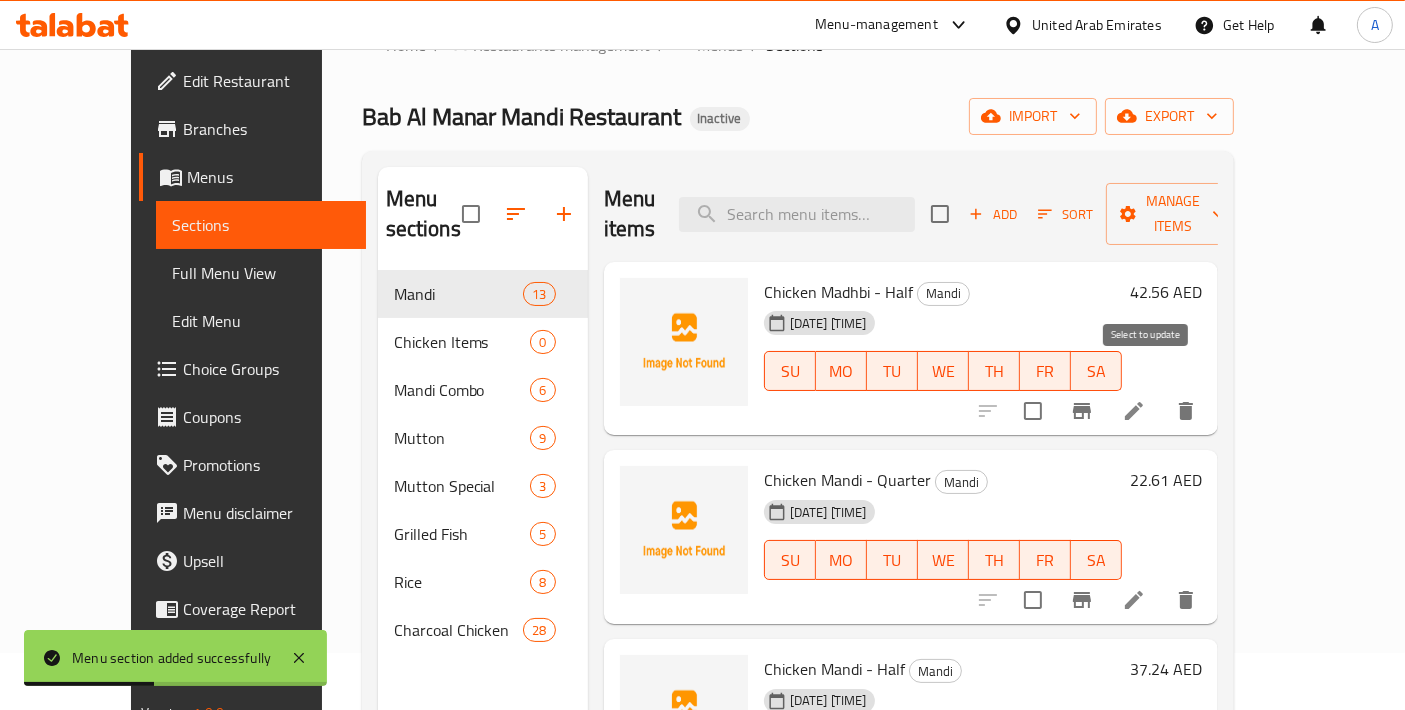 click at bounding box center (1033, 411) 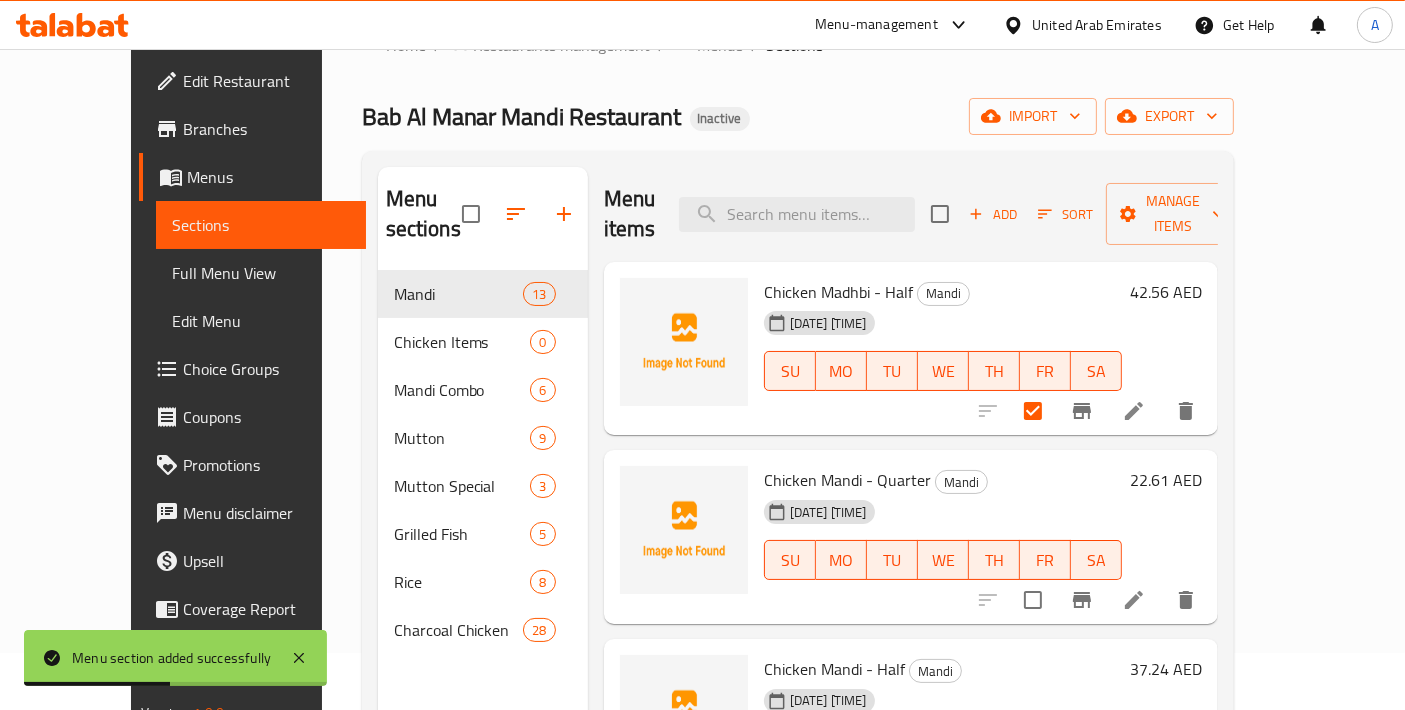 click at bounding box center [1033, 600] 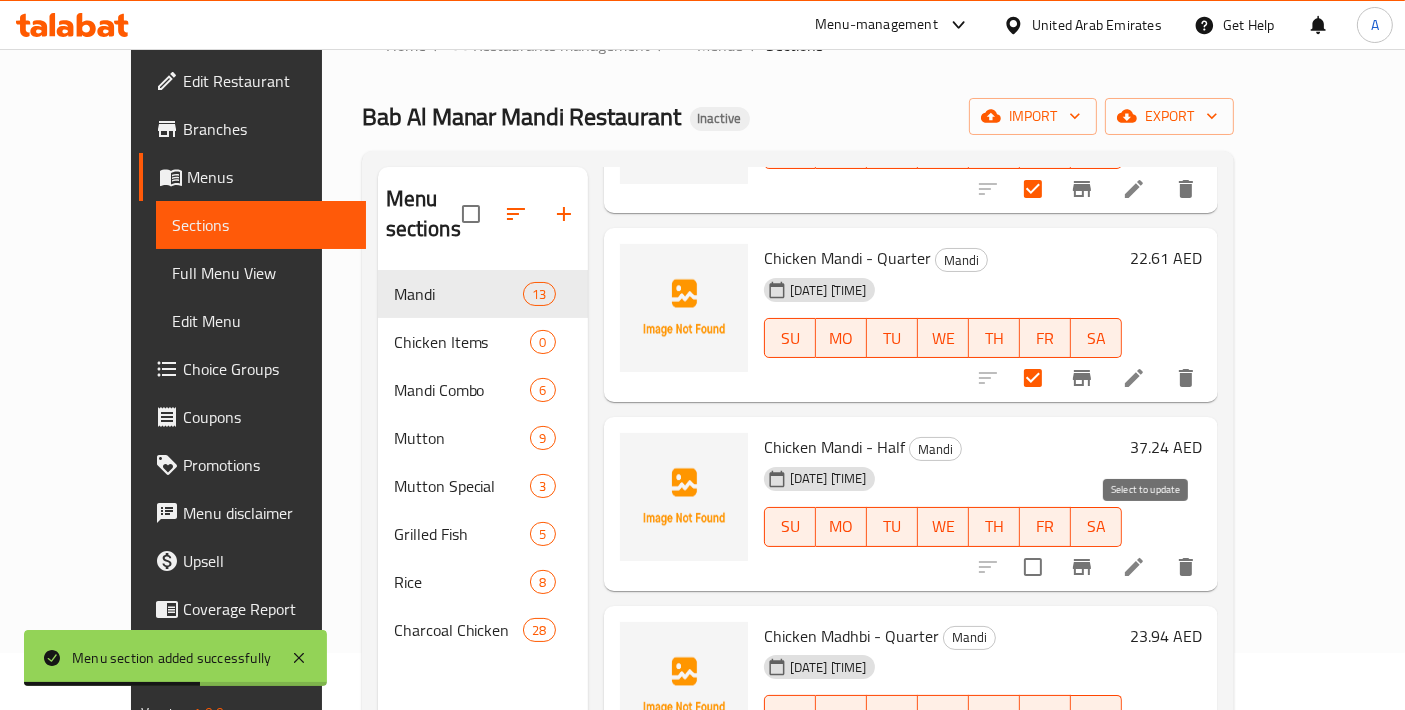 click at bounding box center [1033, 567] 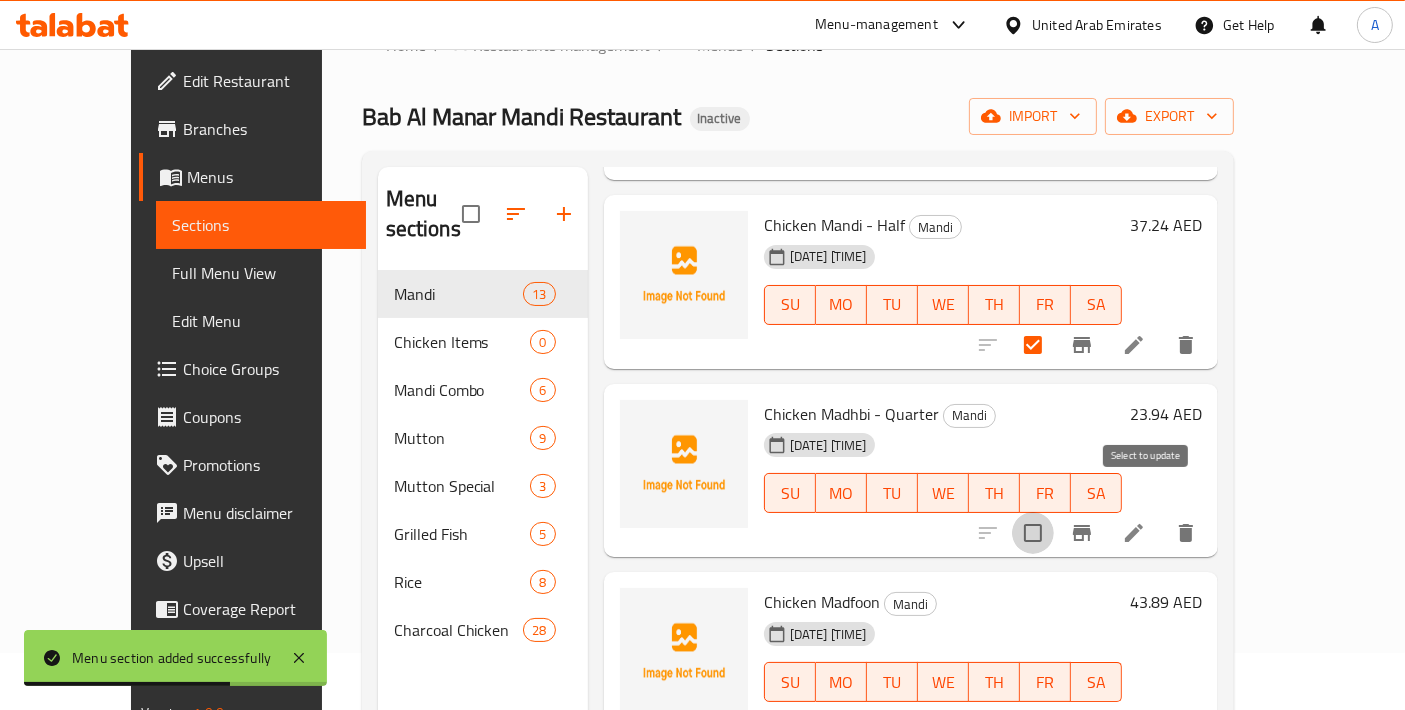 click at bounding box center (1033, 533) 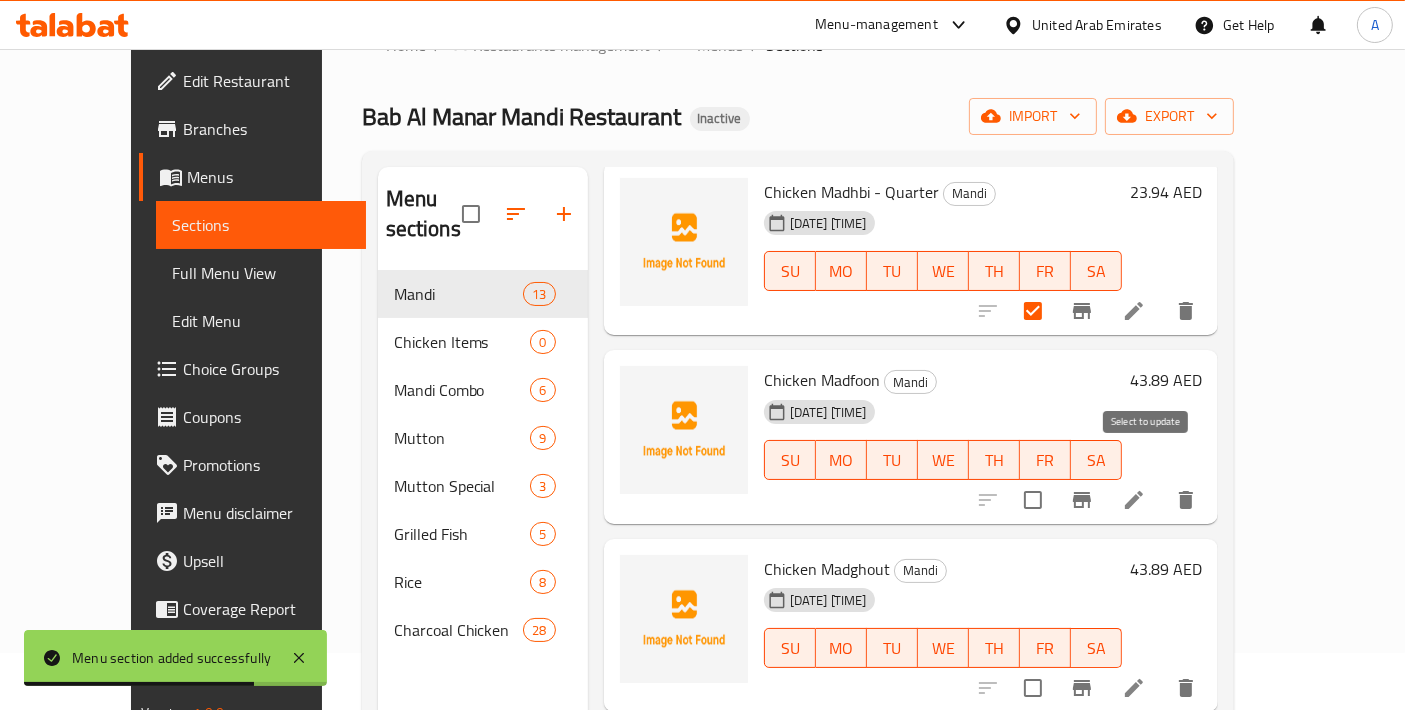 click at bounding box center (1033, 500) 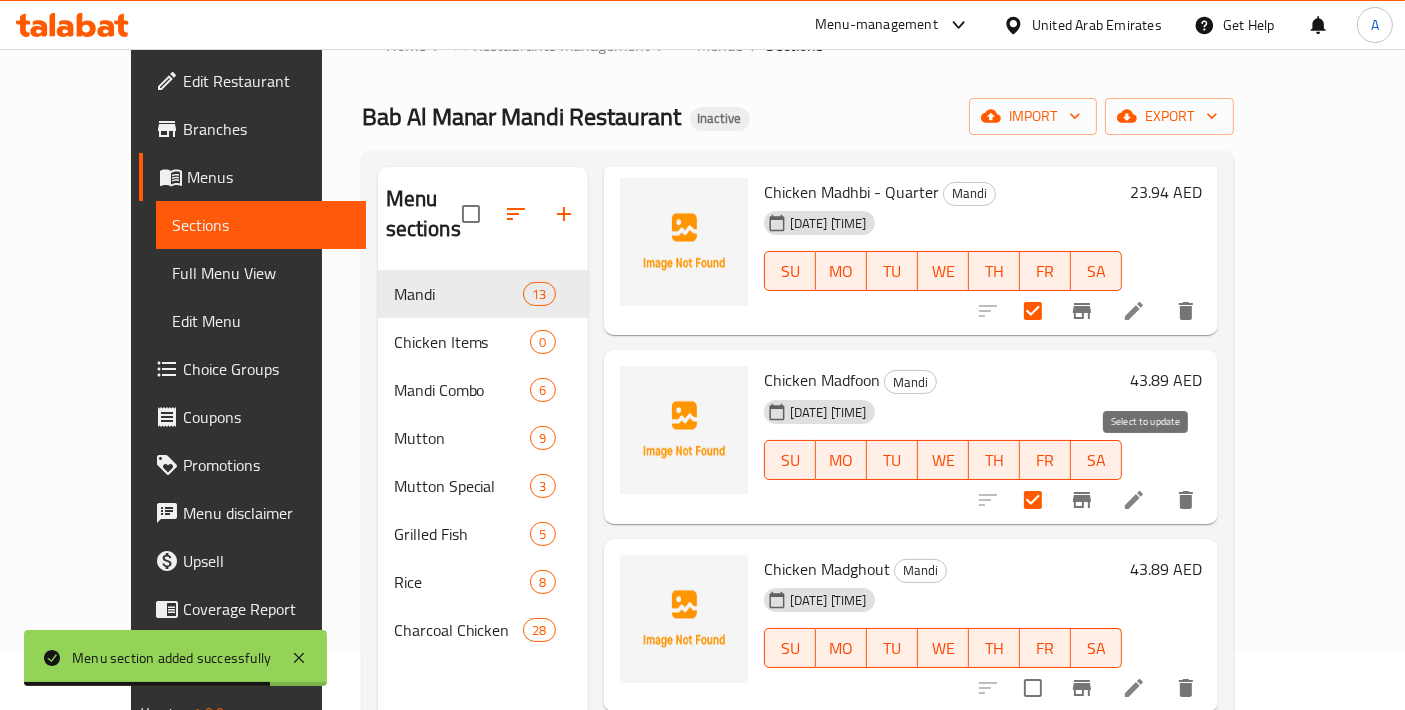 scroll, scrollTop: 888, scrollLeft: 0, axis: vertical 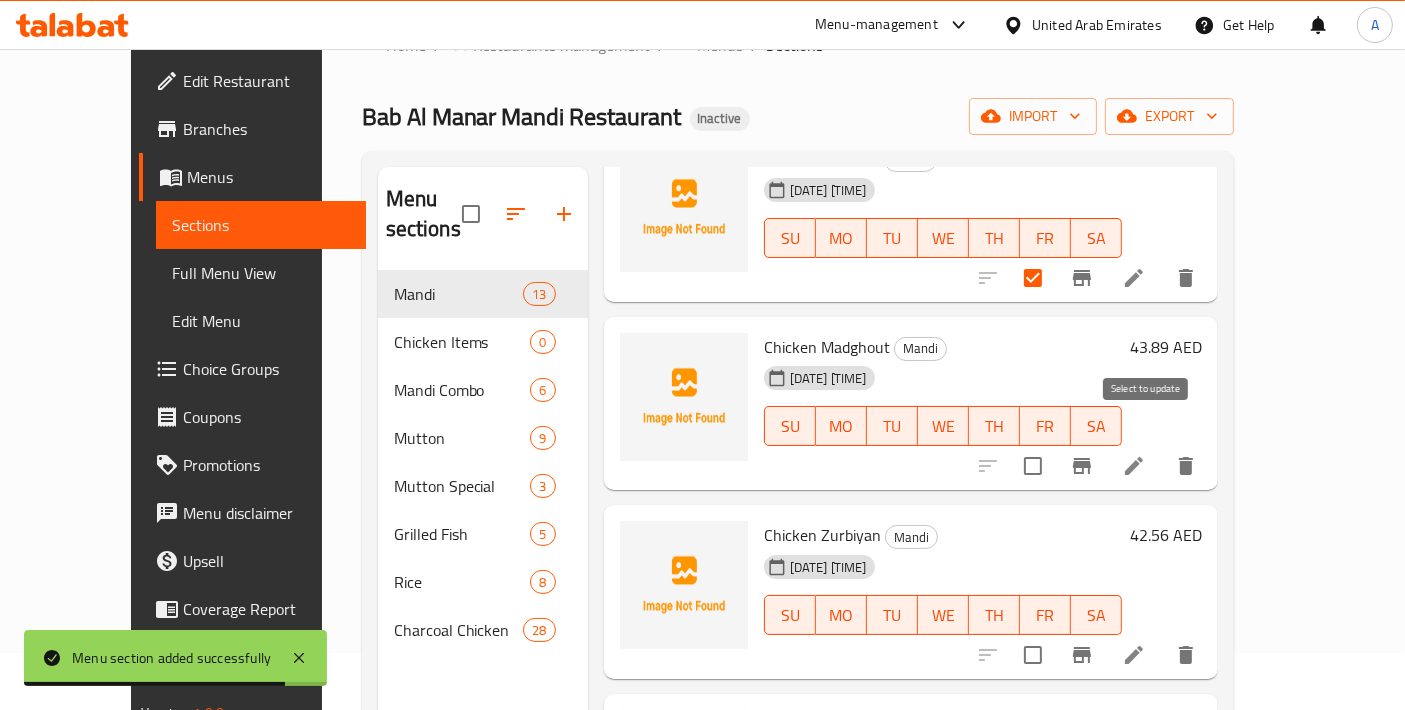 click at bounding box center [1033, 466] 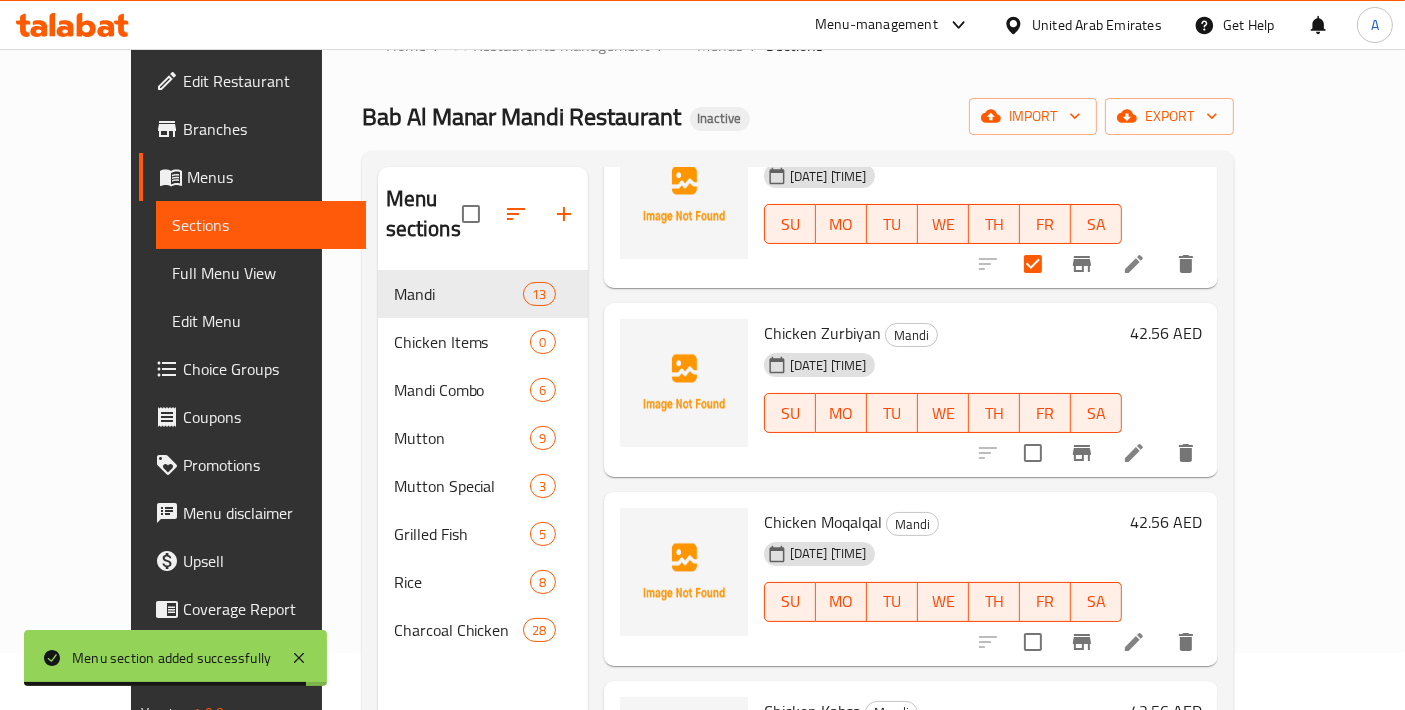 scroll, scrollTop: 1111, scrollLeft: 0, axis: vertical 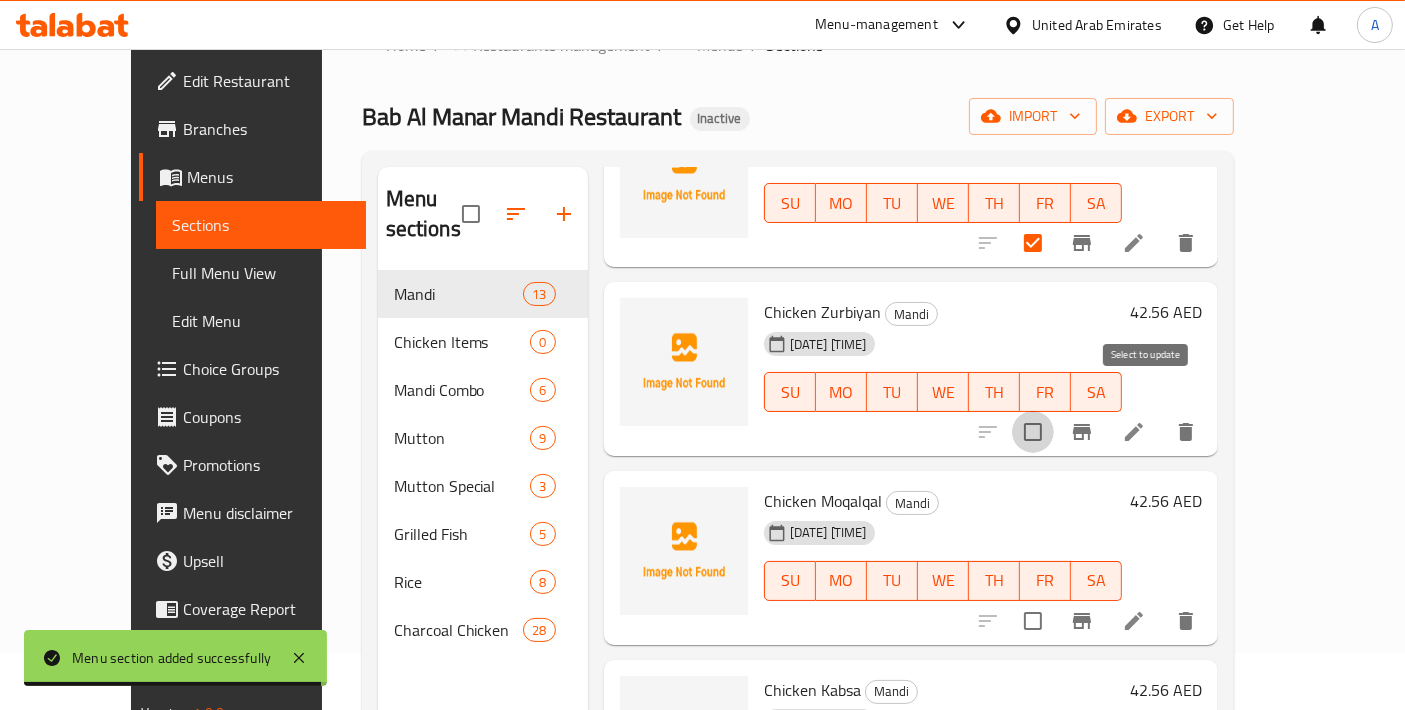 click at bounding box center (1033, 432) 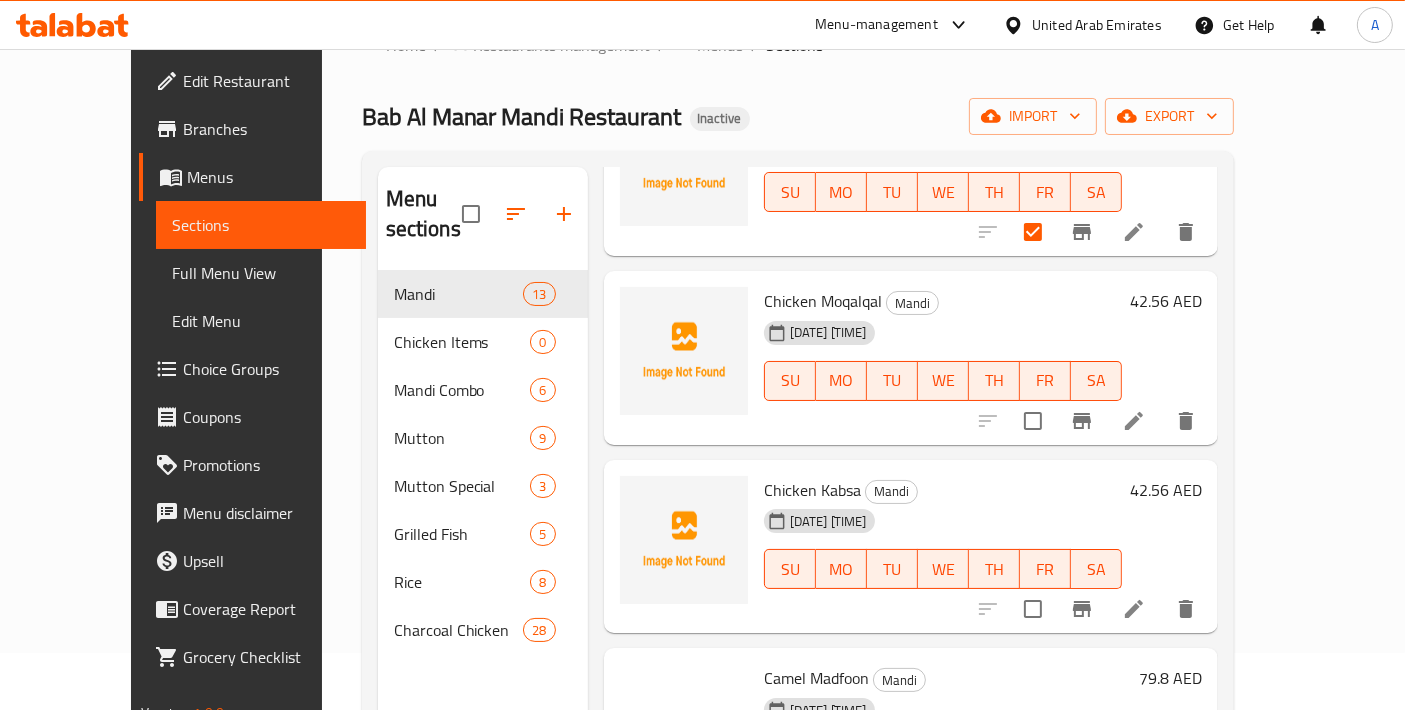 scroll, scrollTop: 1333, scrollLeft: 0, axis: vertical 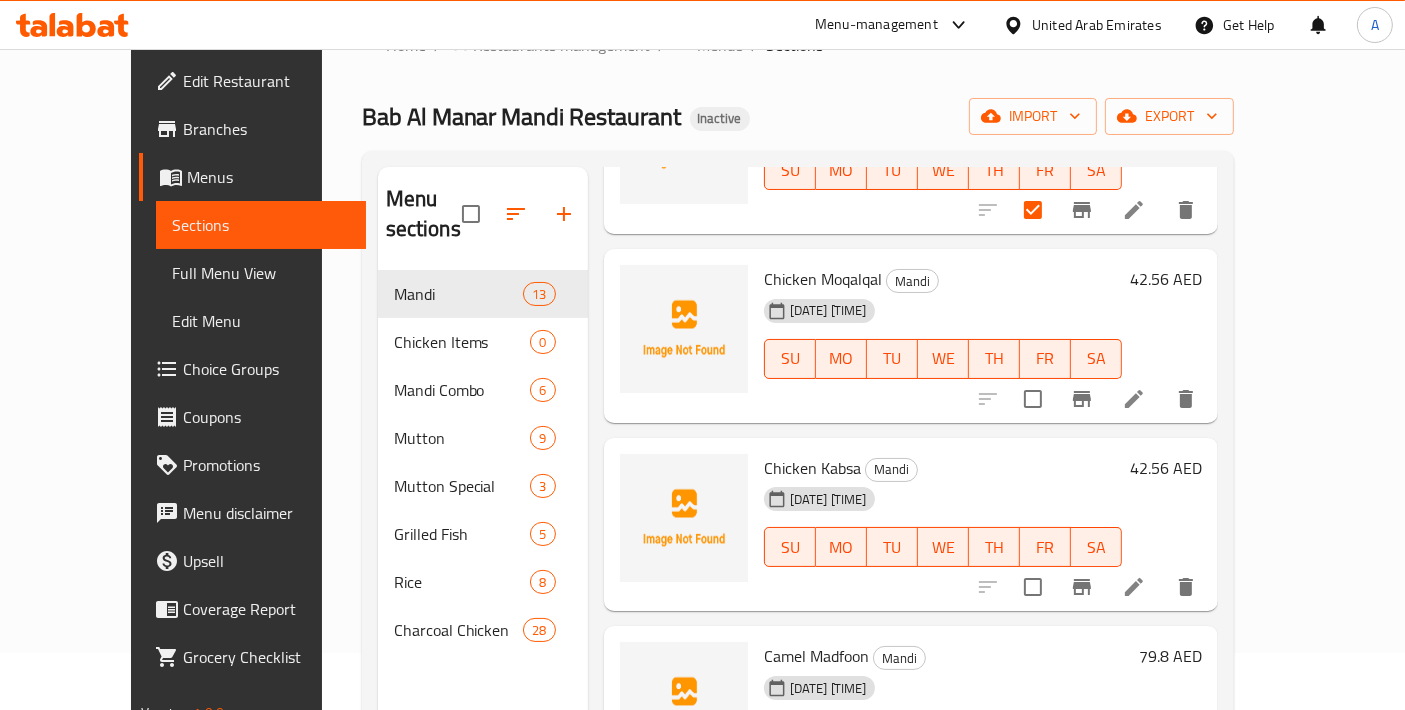 click at bounding box center [1087, 399] 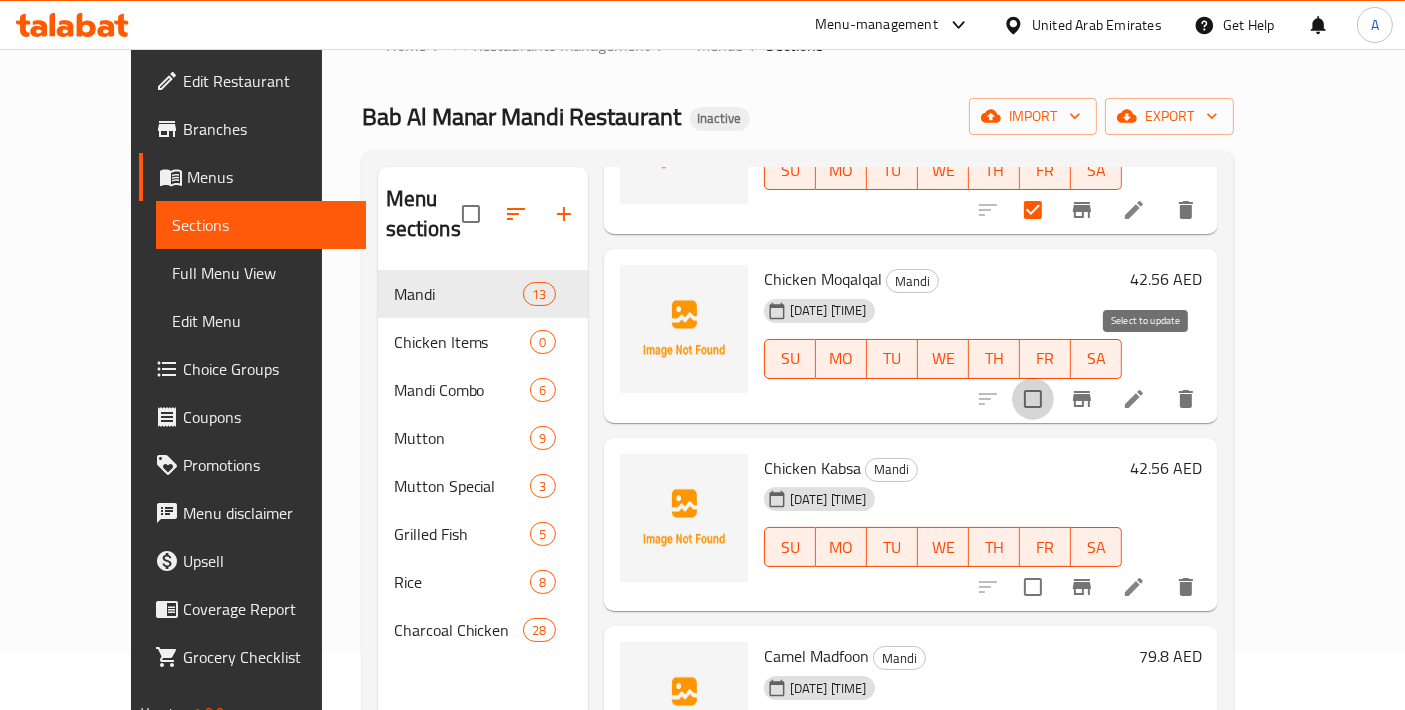 click at bounding box center [1033, 399] 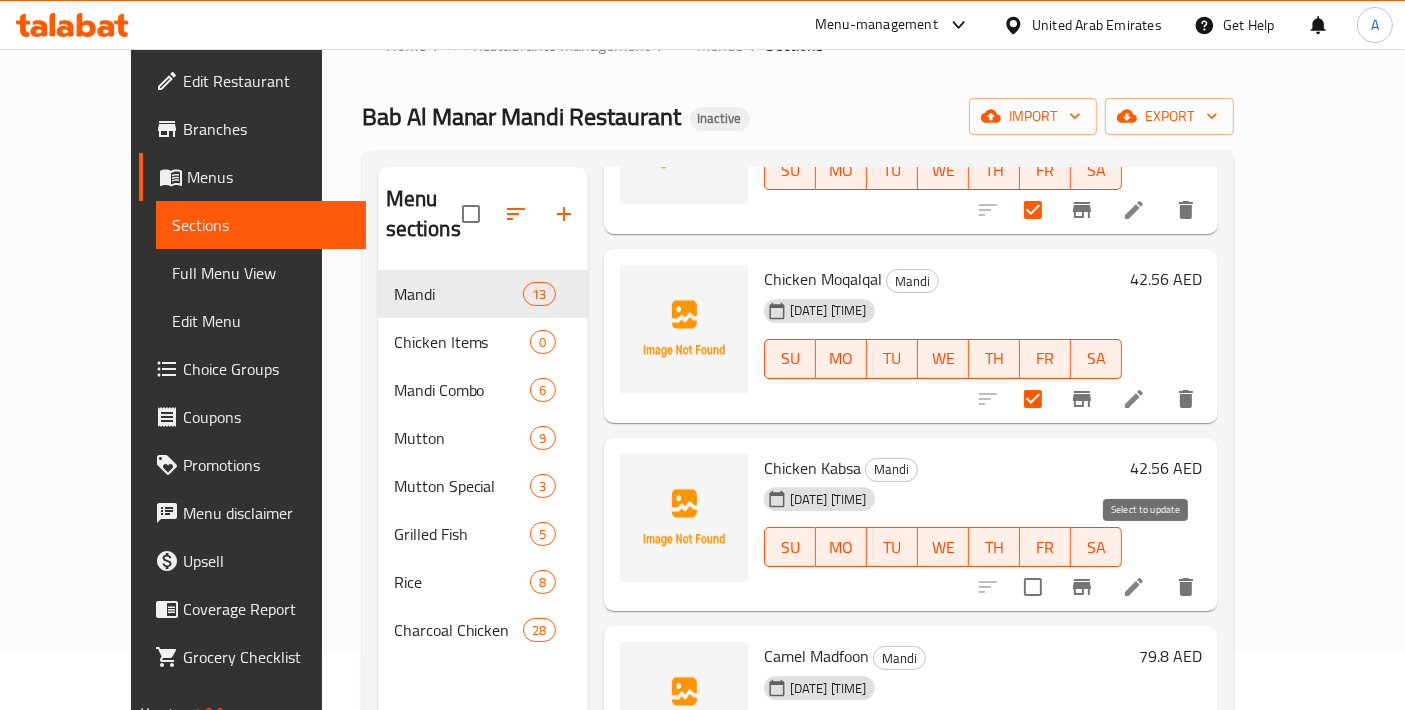 click at bounding box center (1033, 587) 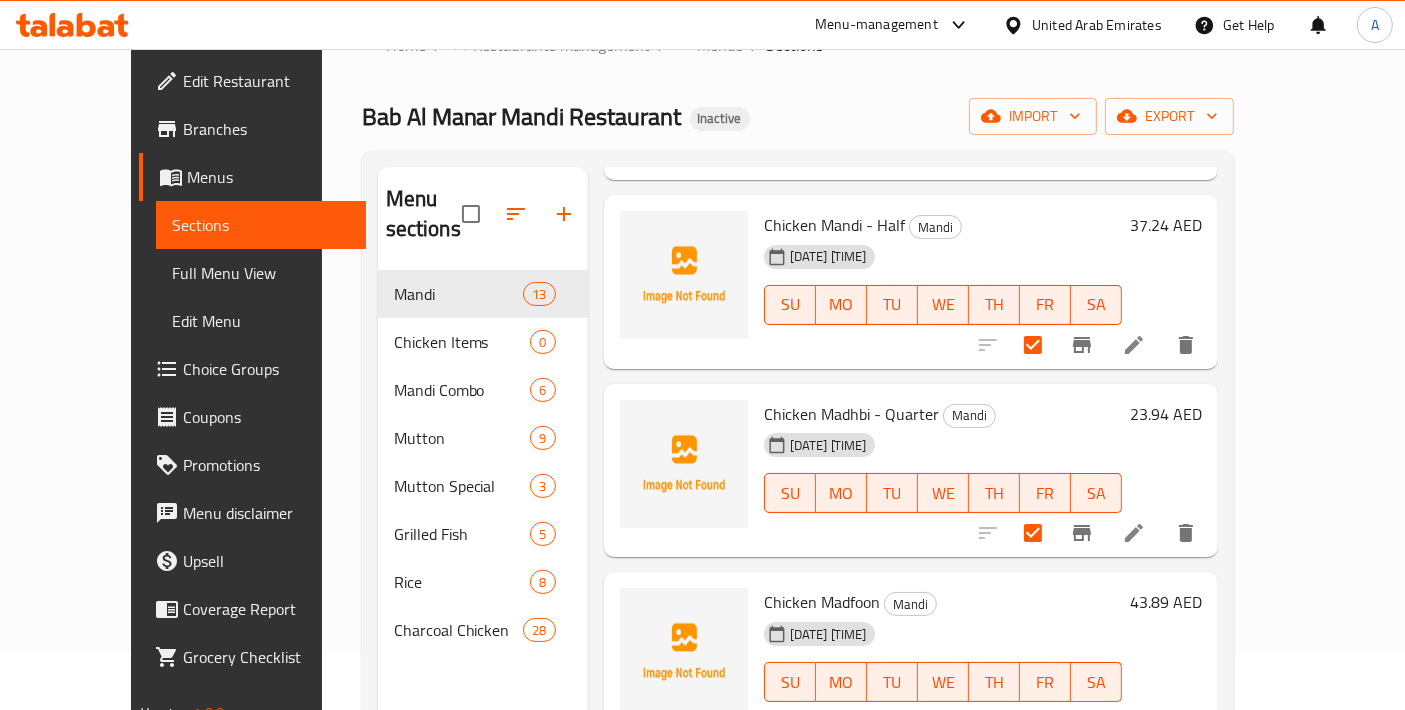 scroll, scrollTop: 0, scrollLeft: 0, axis: both 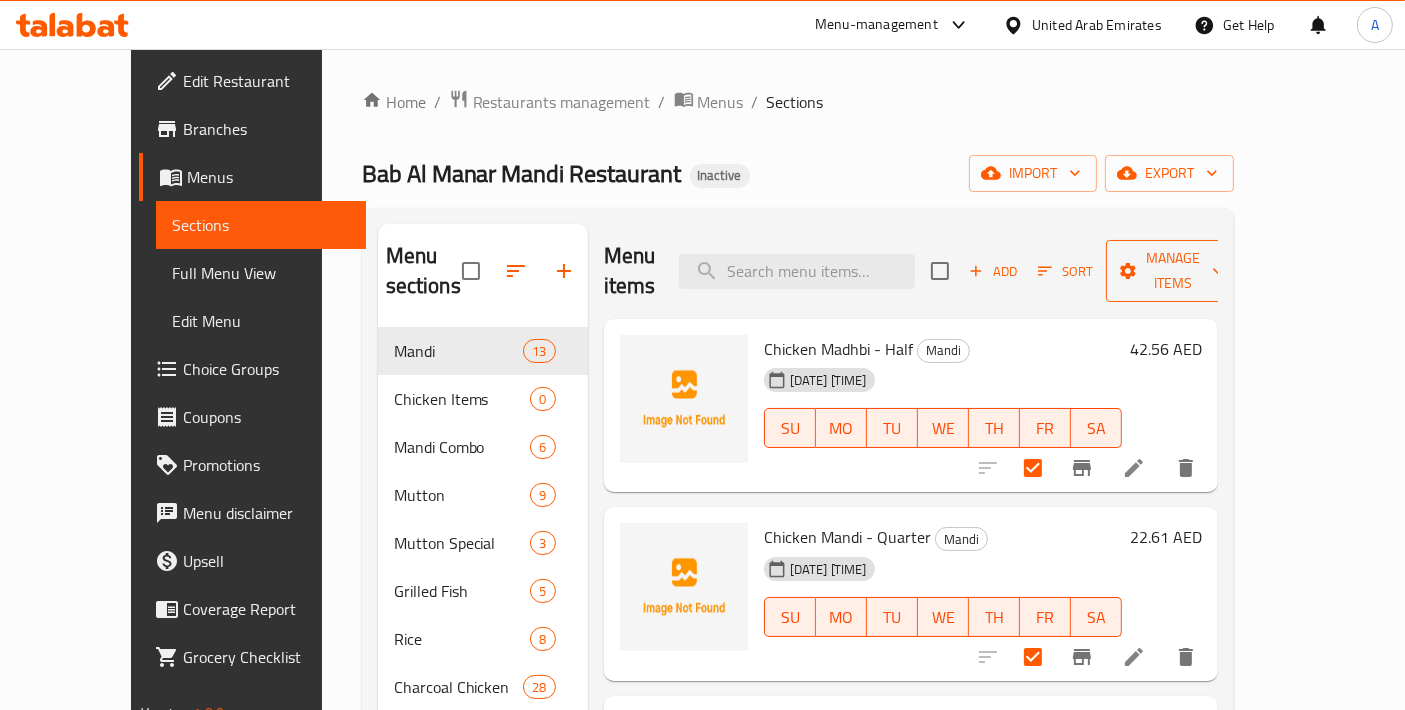 click on "Manage items" at bounding box center (1173, 271) 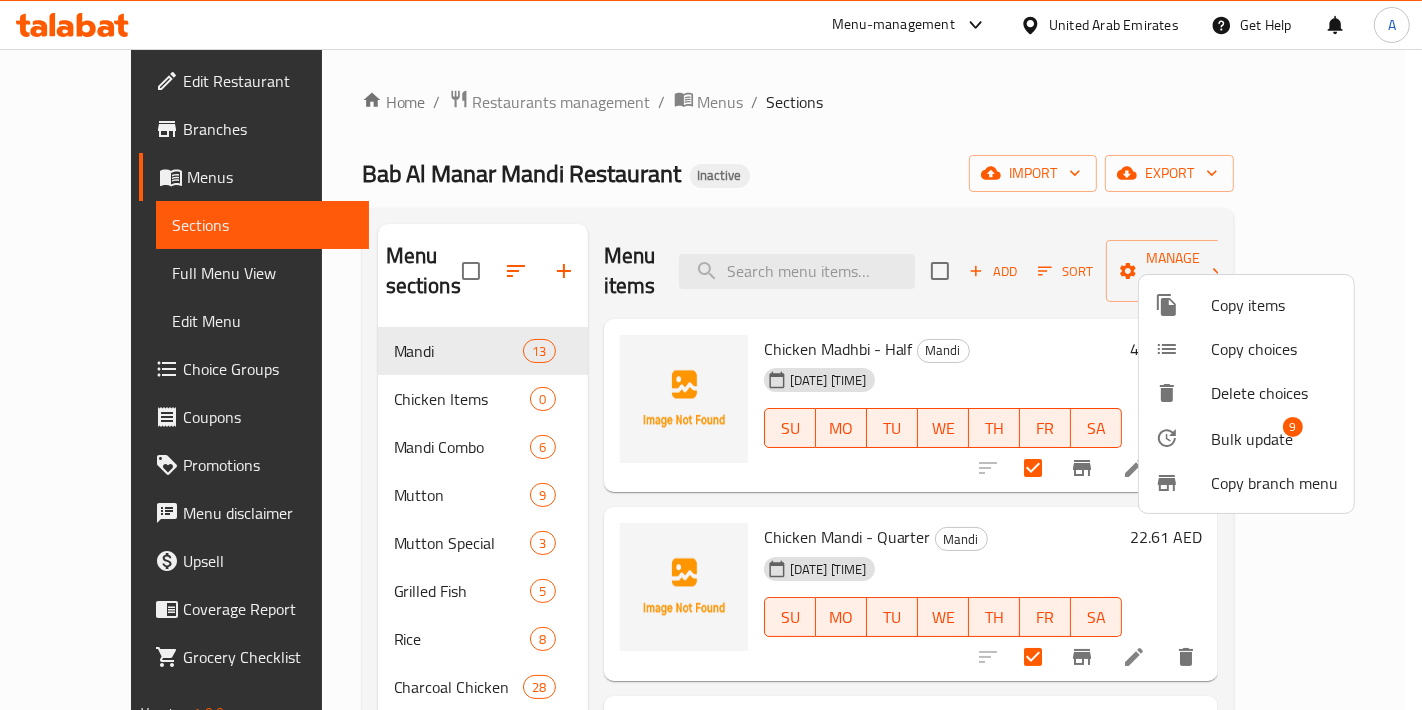 click on "Bulk update" at bounding box center [1252, 439] 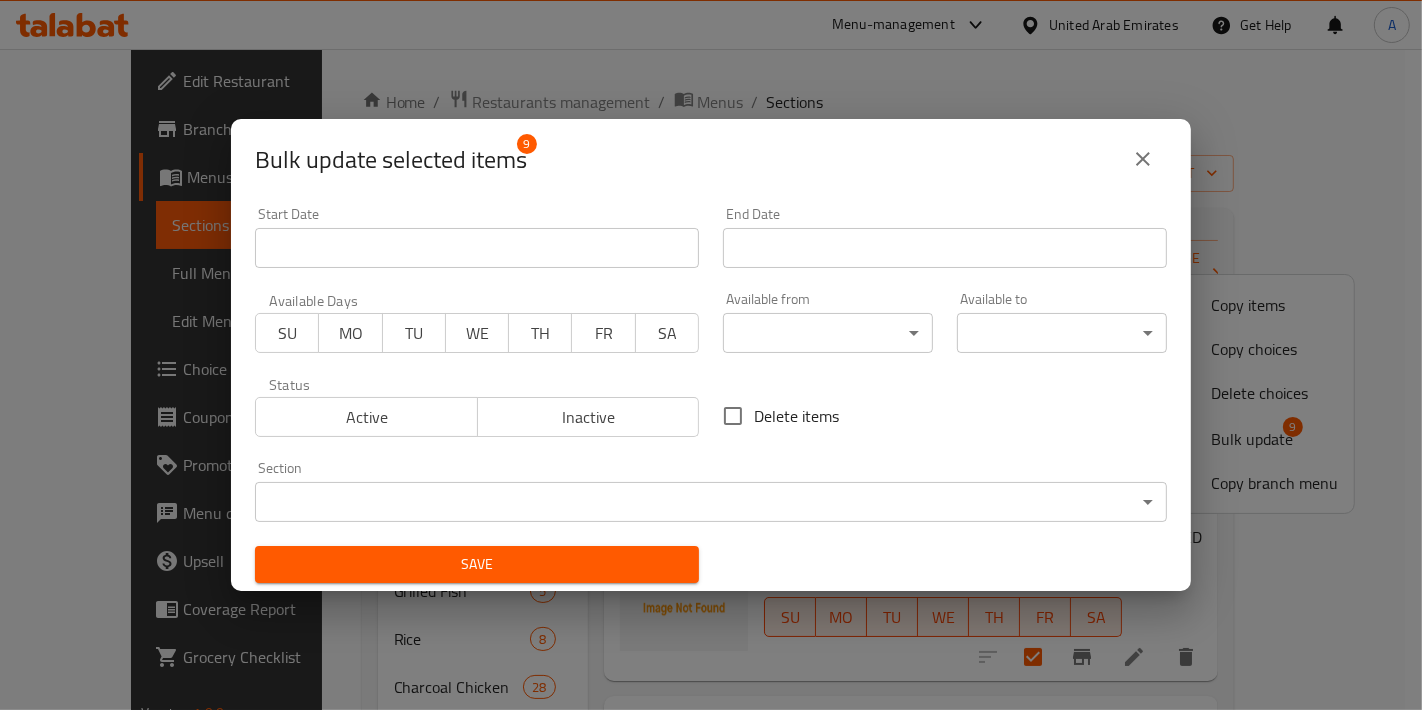 click on "​ Menu-management United Arab Emirates Get Help A   Edit Restaurant   Branches   Menus   Sections   Full Menu View   Edit Menu   Choice Groups   Coupons   Promotions   Menu disclaimer   Upsell   Coverage Report   Grocery Checklist  Version:    1.0.0  Get support on:    Support.OpsPlatform Home / Restaurants management / Menus / Sections Bab Al Manar Mandi Restaurant Inactive import export Menu sections Mandi 13 Chicken Items 0 Mandi Combo 6 Mutton 9 Mutton Special 3 Grilled Fish 5 Rice 8 Charcoal Chicken 28 Menu items Add Sort Manage items Chicken Madhbi - Half   Mandi 06-08-2025 08:47 PM SU MO TU WE TH FR SA 42.56   AED Chicken Mandi - Quarter   Mandi 06-08-2025 08:34 PM SU MO TU WE TH FR SA 22.61   AED Chicken Mandi - Half   Mandi 06-08-2025 08:34 PM SU MO TU WE TH FR SA 37.24   AED Chicken Madhbi - Quarter   Mandi 06-08-2025 08:34 PM SU MO TU WE TH FR SA 23.94   AED Chicken Madfoon   Mandi 06-08-2025 08:34 PM SU MO TU WE TH FR SA 43.89   AED Chicken Madghout   Mandi 06-08-2025 08:34 PM SU MO TU WE TH FR" at bounding box center (711, 379) 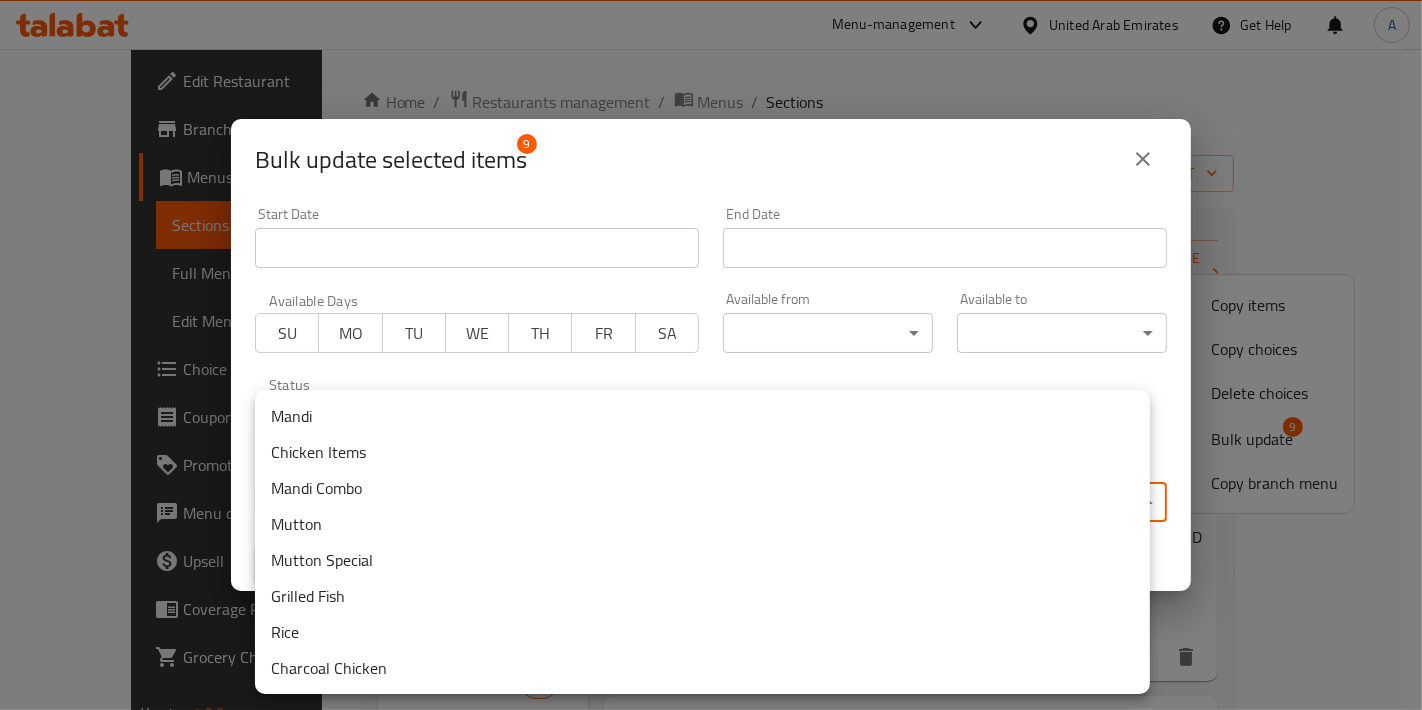 click on "Chicken Items" at bounding box center [702, 452] 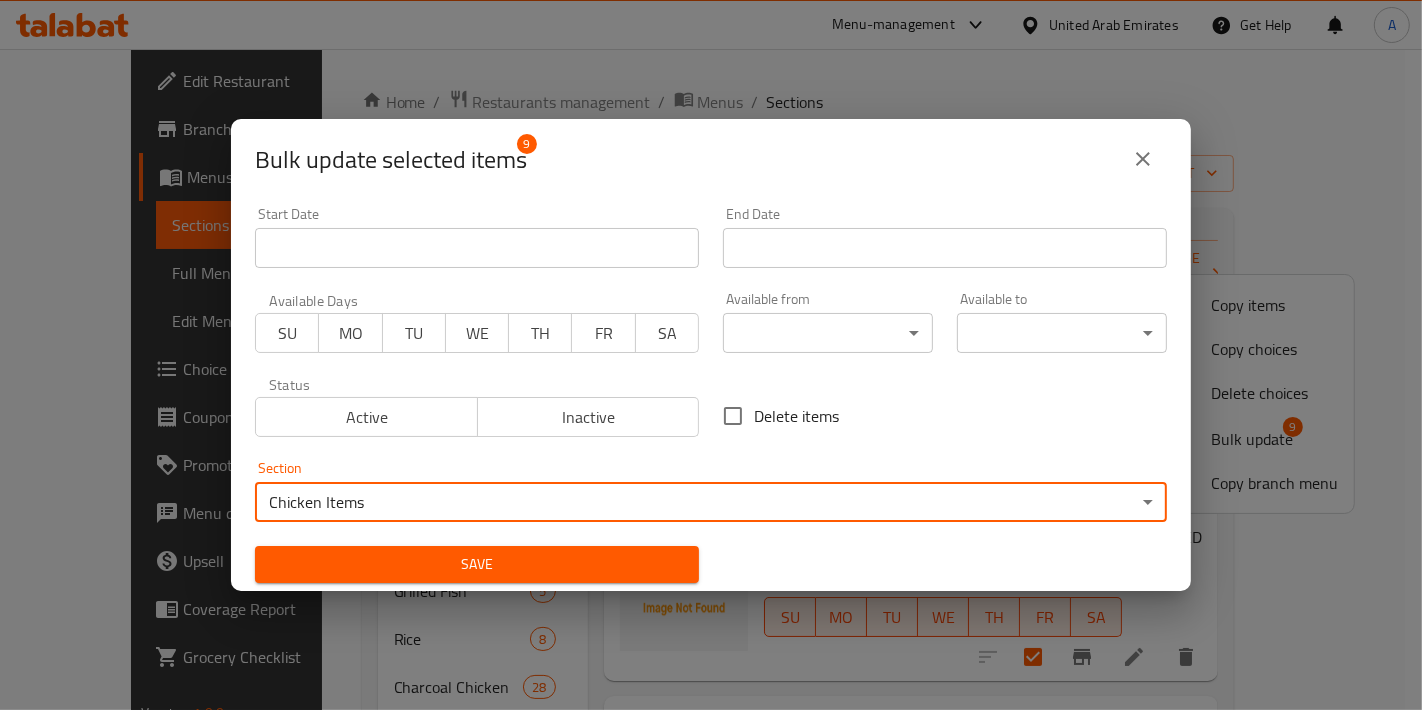 click on "Save" at bounding box center (477, 564) 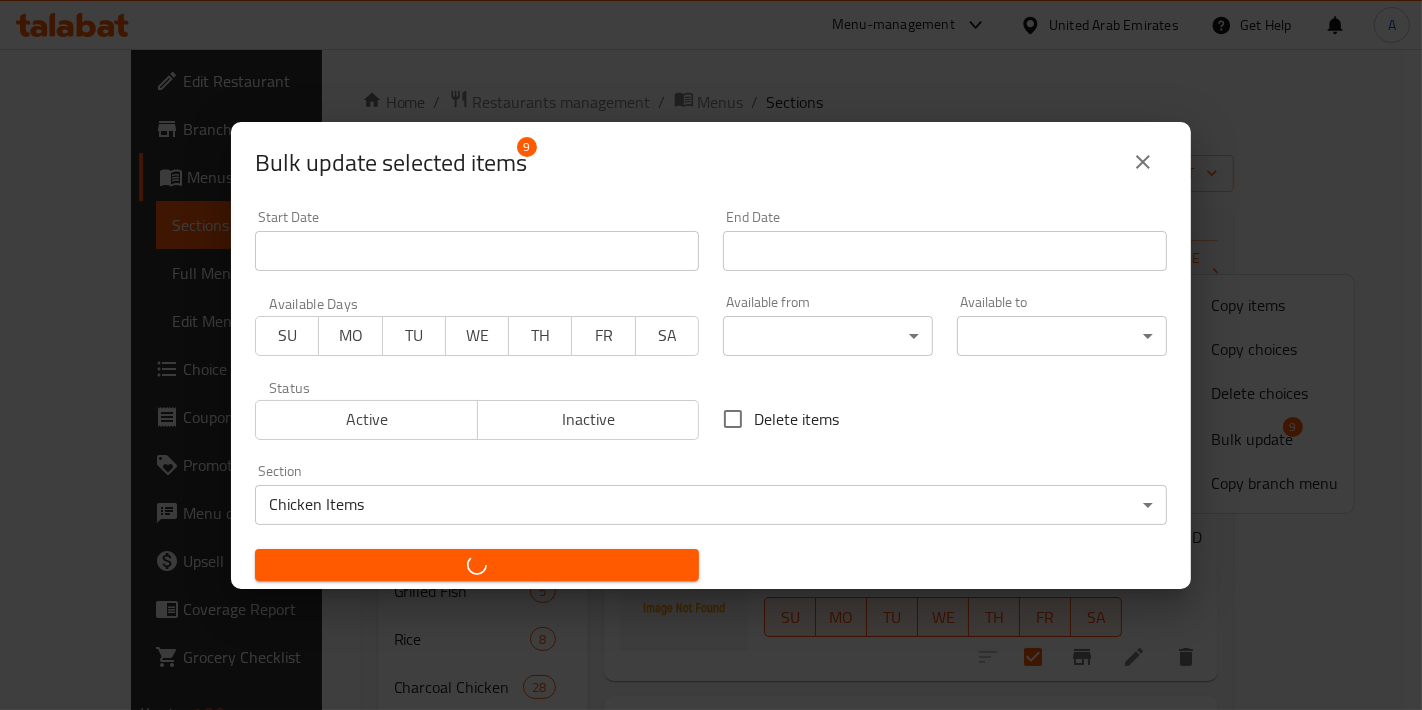 checkbox on "false" 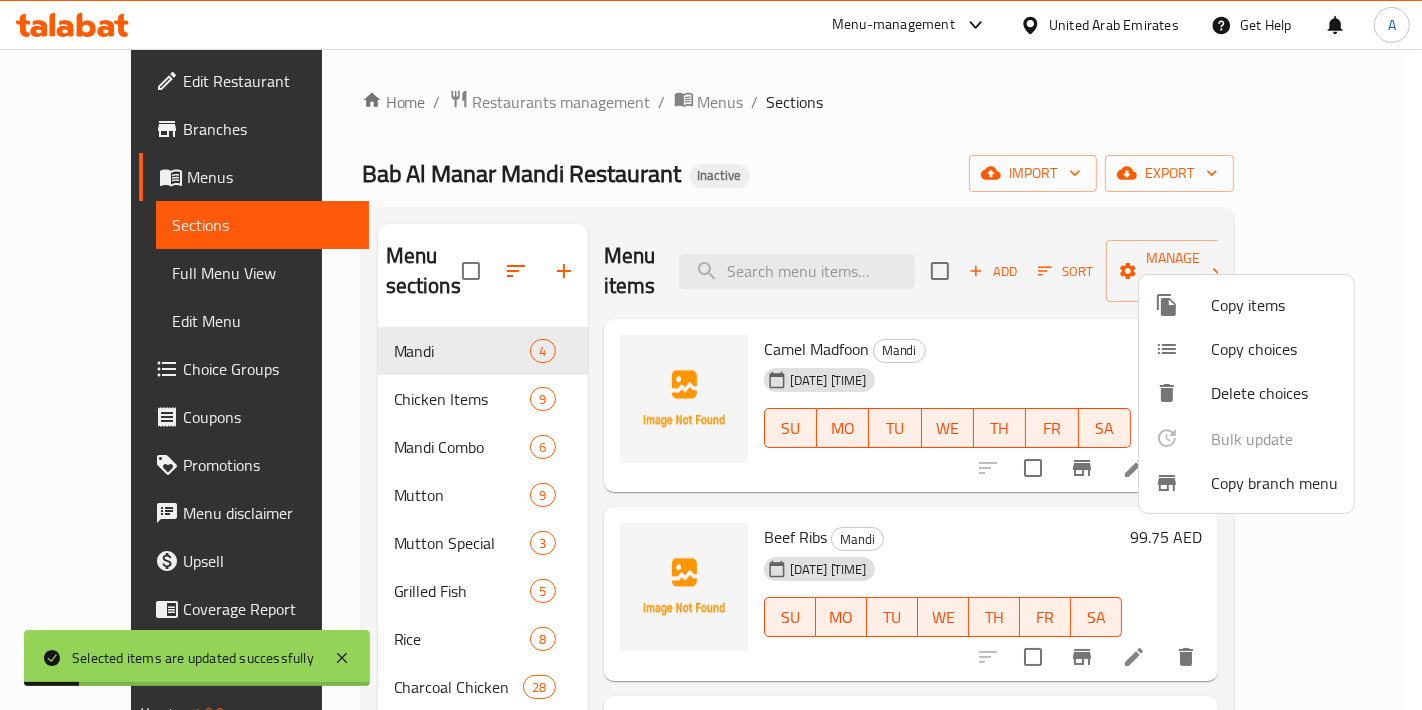 click at bounding box center [711, 355] 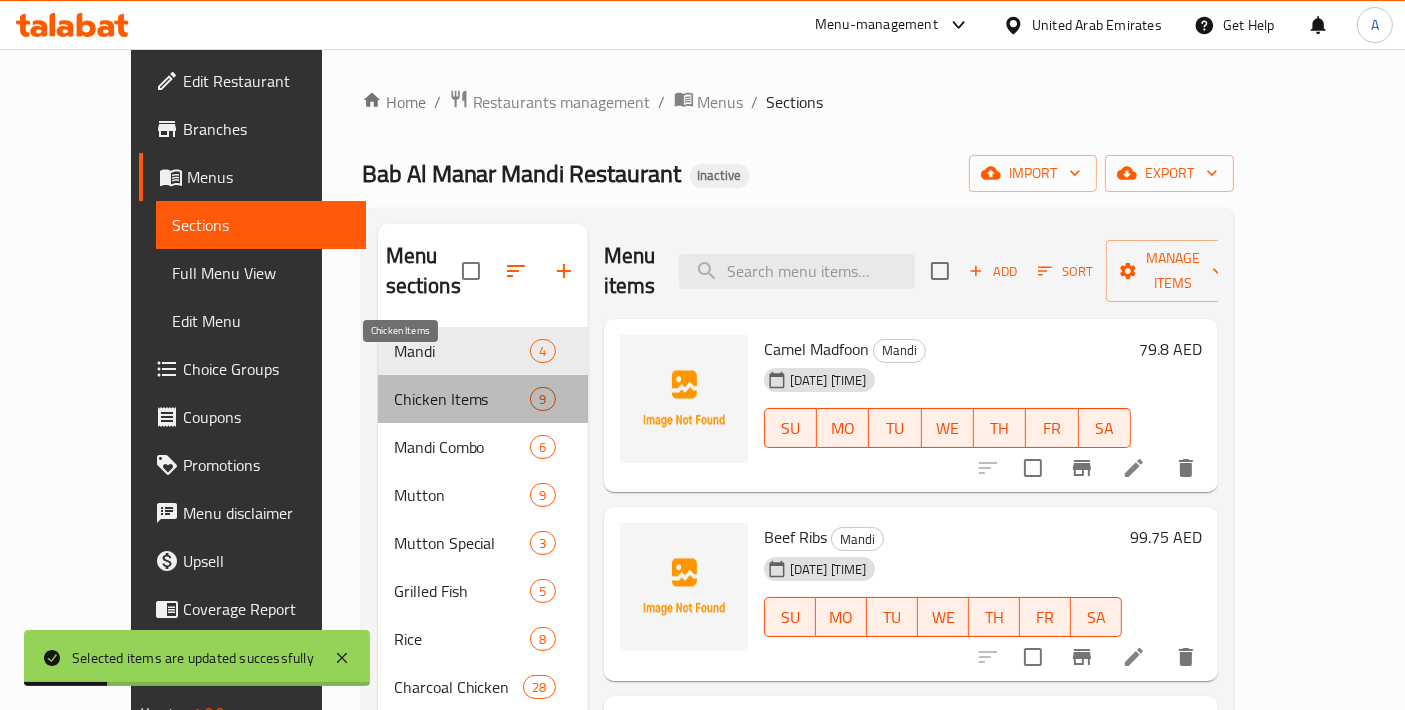 click on "Chicken Items" at bounding box center (462, 399) 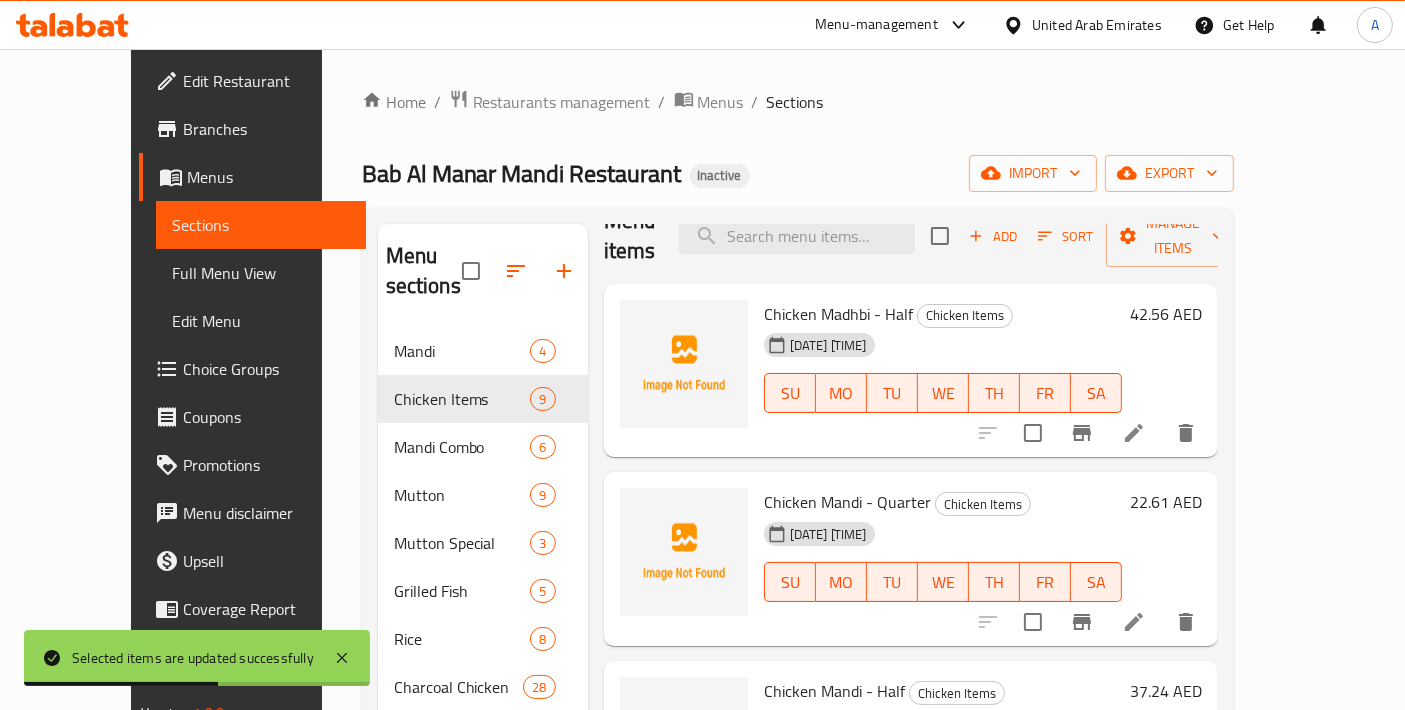 scroll, scrollTop: 0, scrollLeft: 0, axis: both 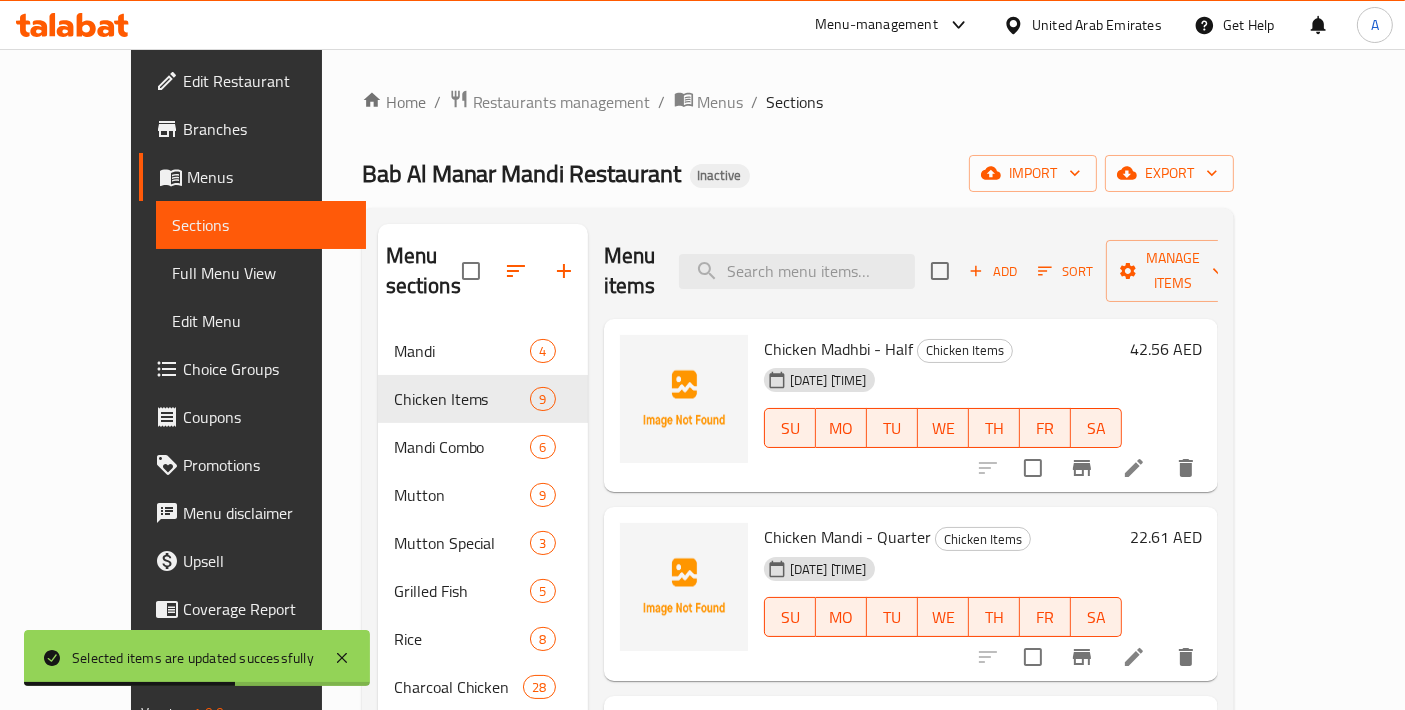 click on "Sort" at bounding box center [1065, 271] 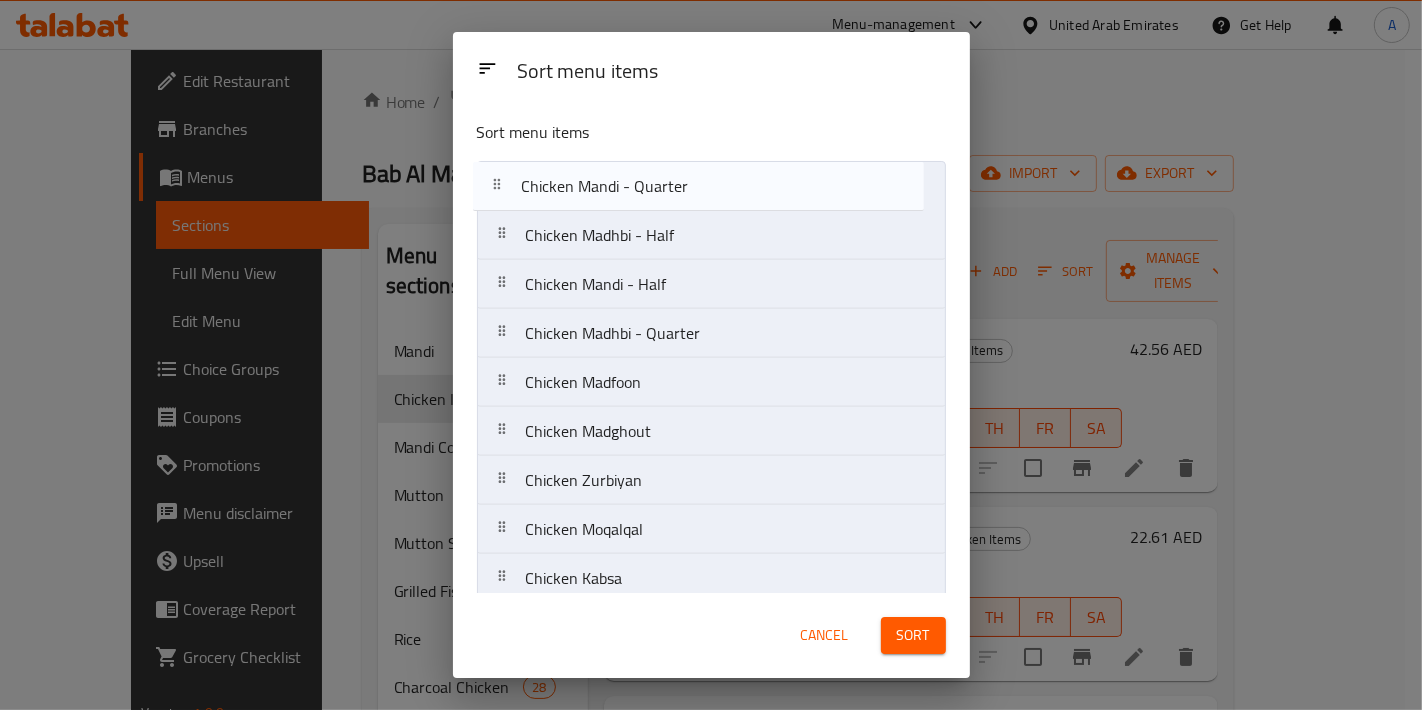 drag, startPoint x: 752, startPoint y: 245, endPoint x: 745, endPoint y: 192, distance: 53.460266 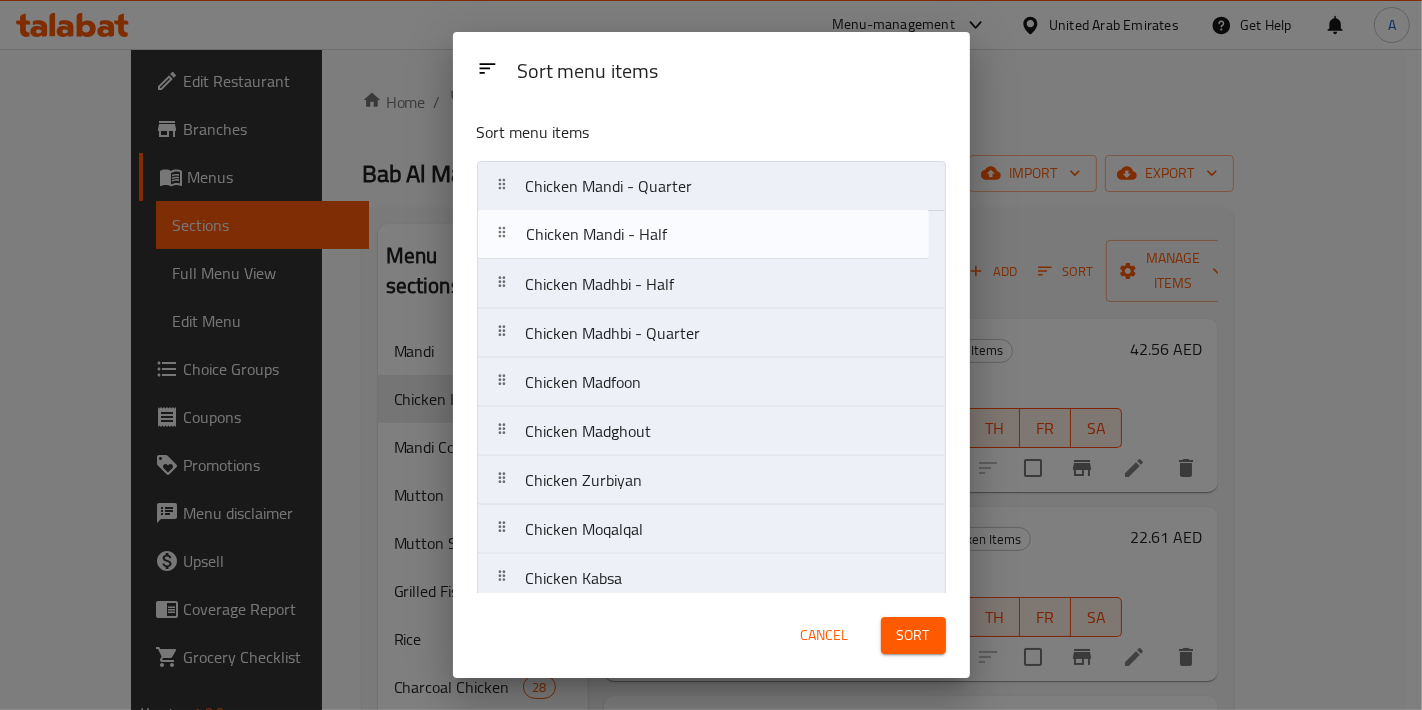 drag, startPoint x: 682, startPoint y: 287, endPoint x: 681, endPoint y: 230, distance: 57.00877 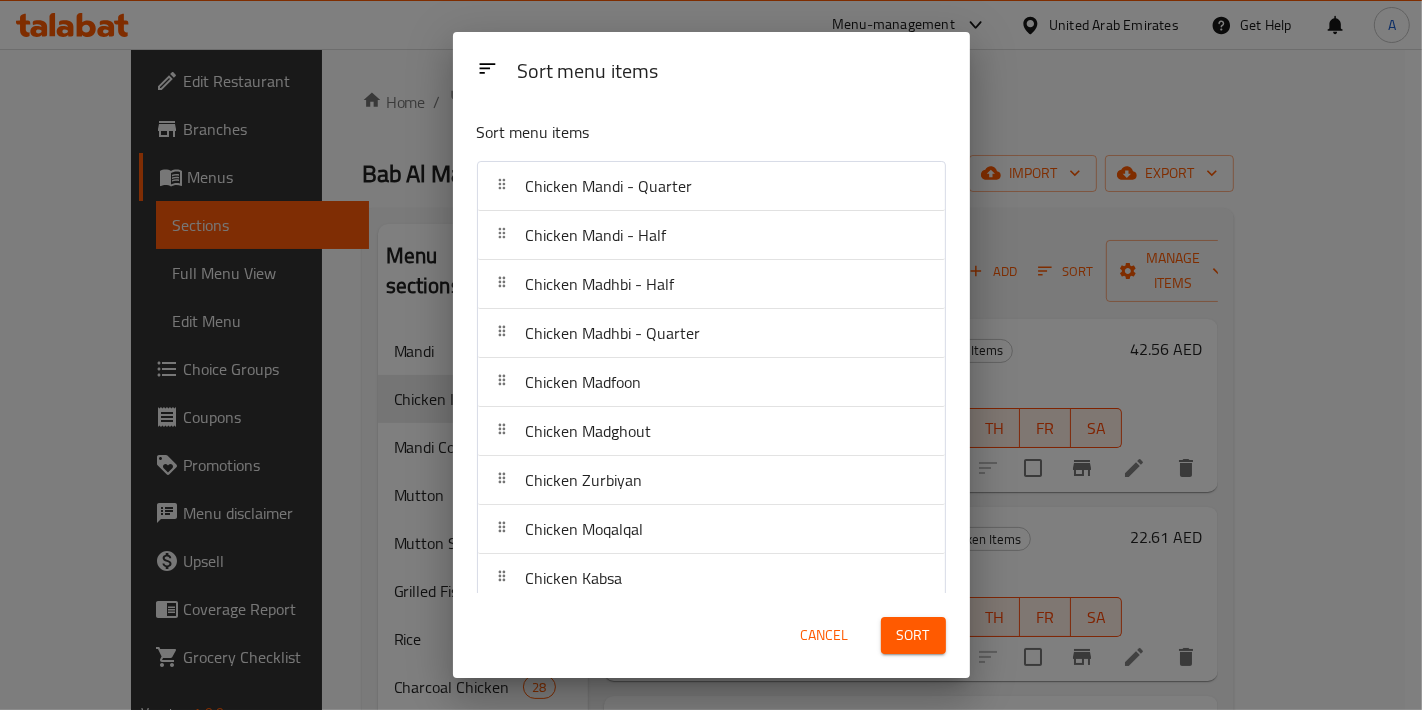 click on "Sort" at bounding box center [913, 635] 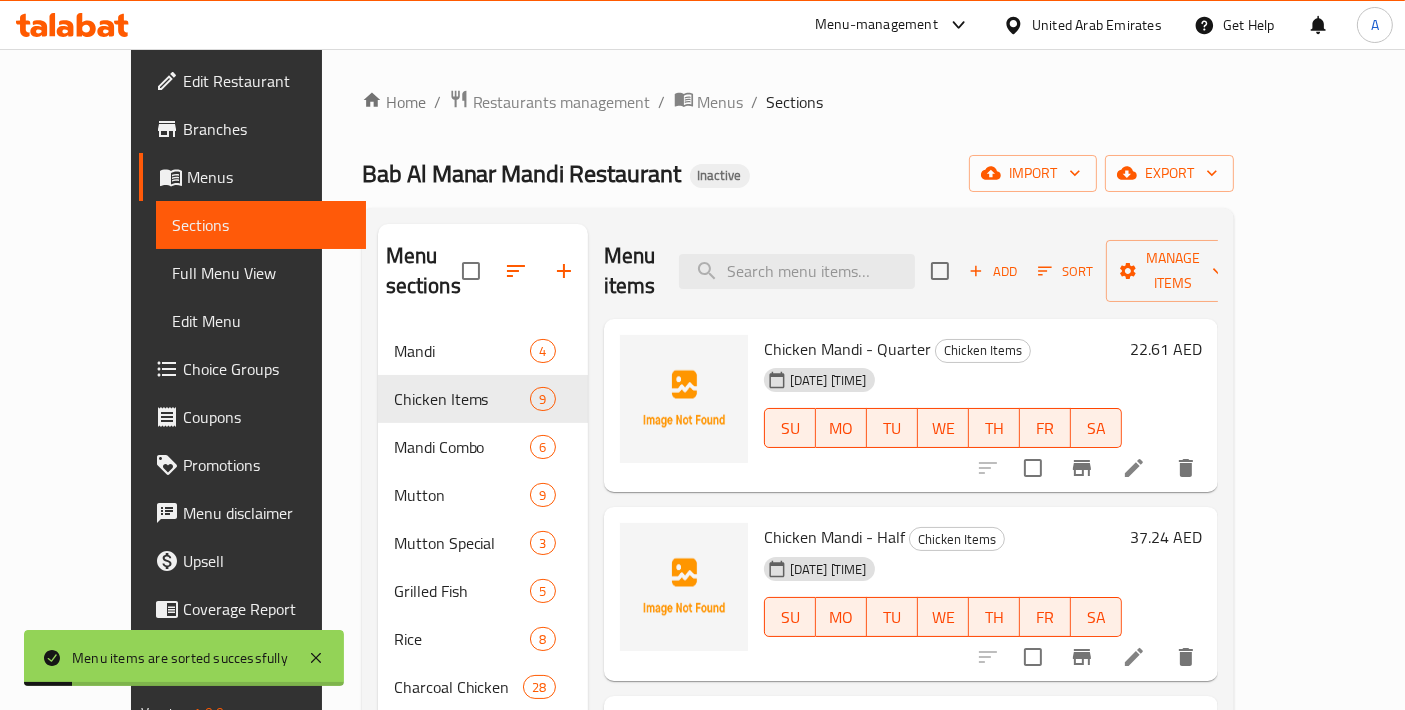 scroll, scrollTop: 279, scrollLeft: 0, axis: vertical 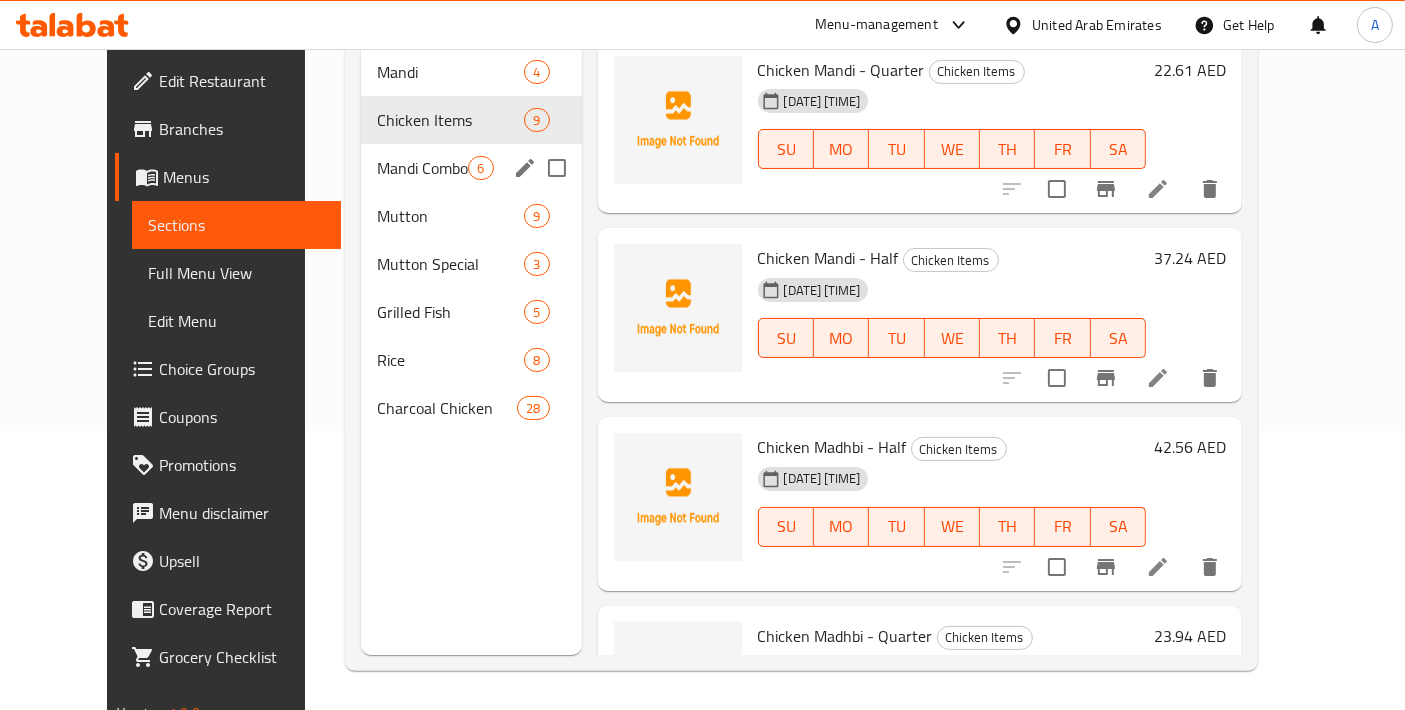 click on "Mandi Combo 6" at bounding box center [471, 168] 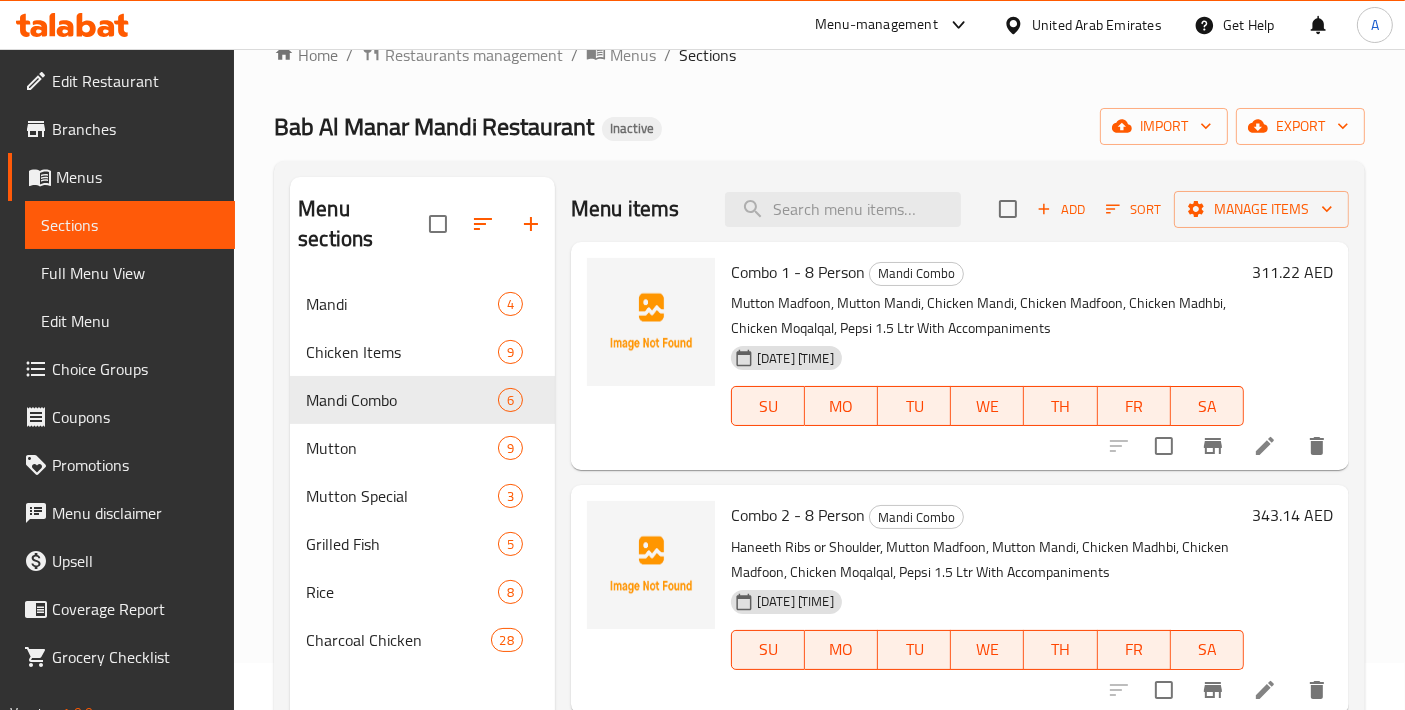 scroll, scrollTop: 0, scrollLeft: 0, axis: both 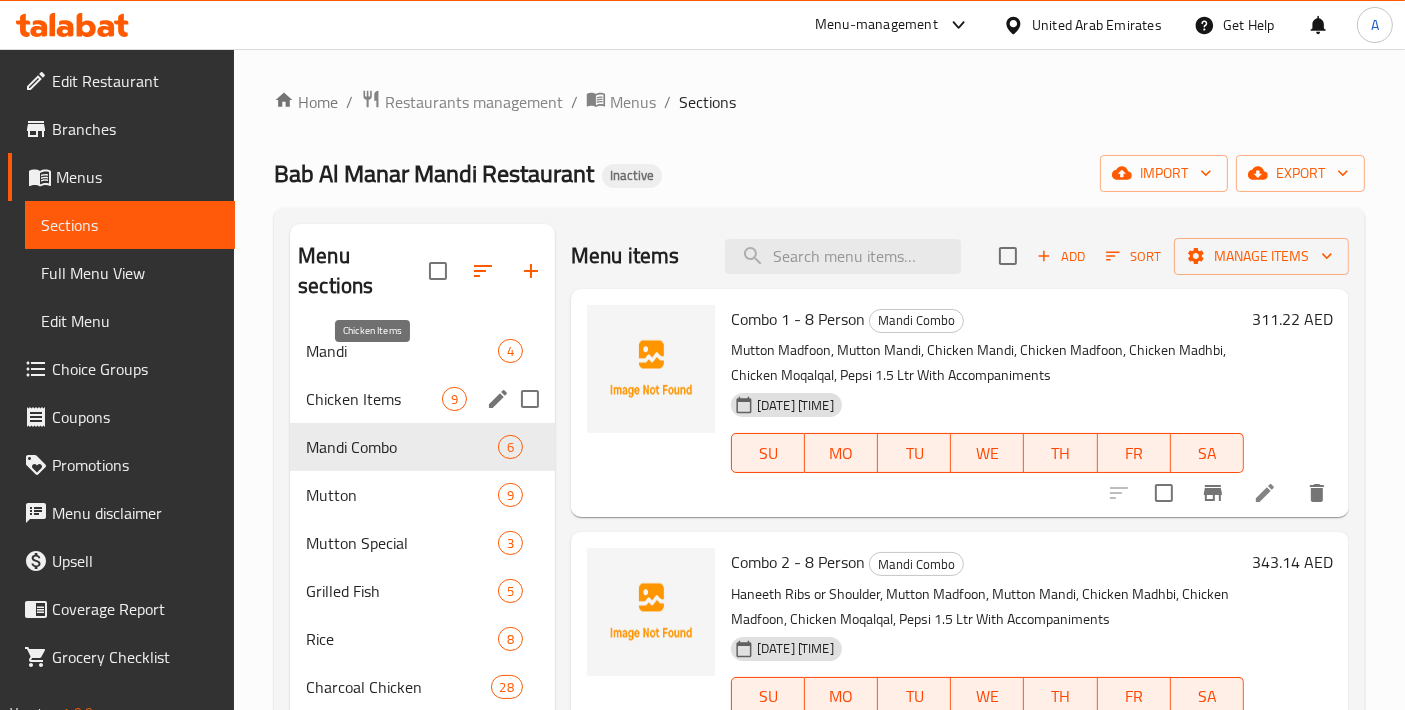 click on "Chicken Items" at bounding box center [374, 399] 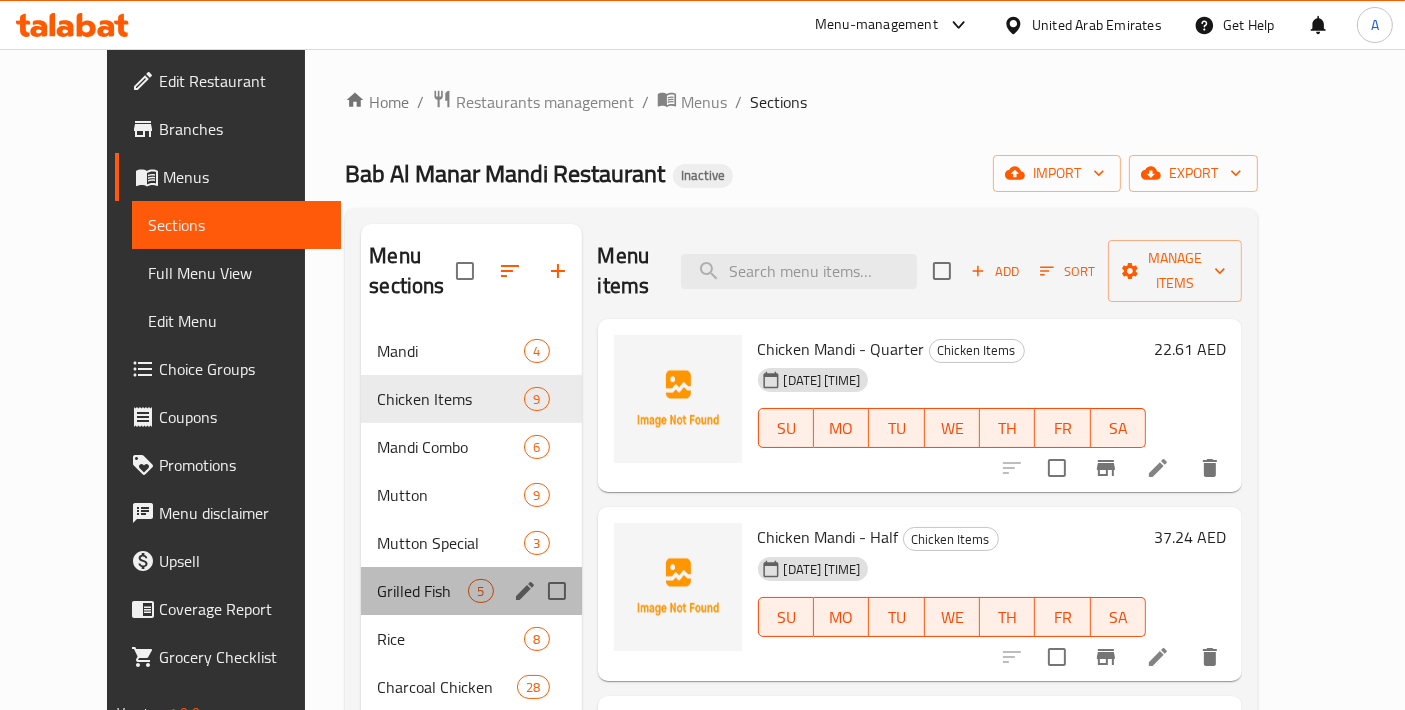 click on "Grilled Fish 5" at bounding box center [471, 591] 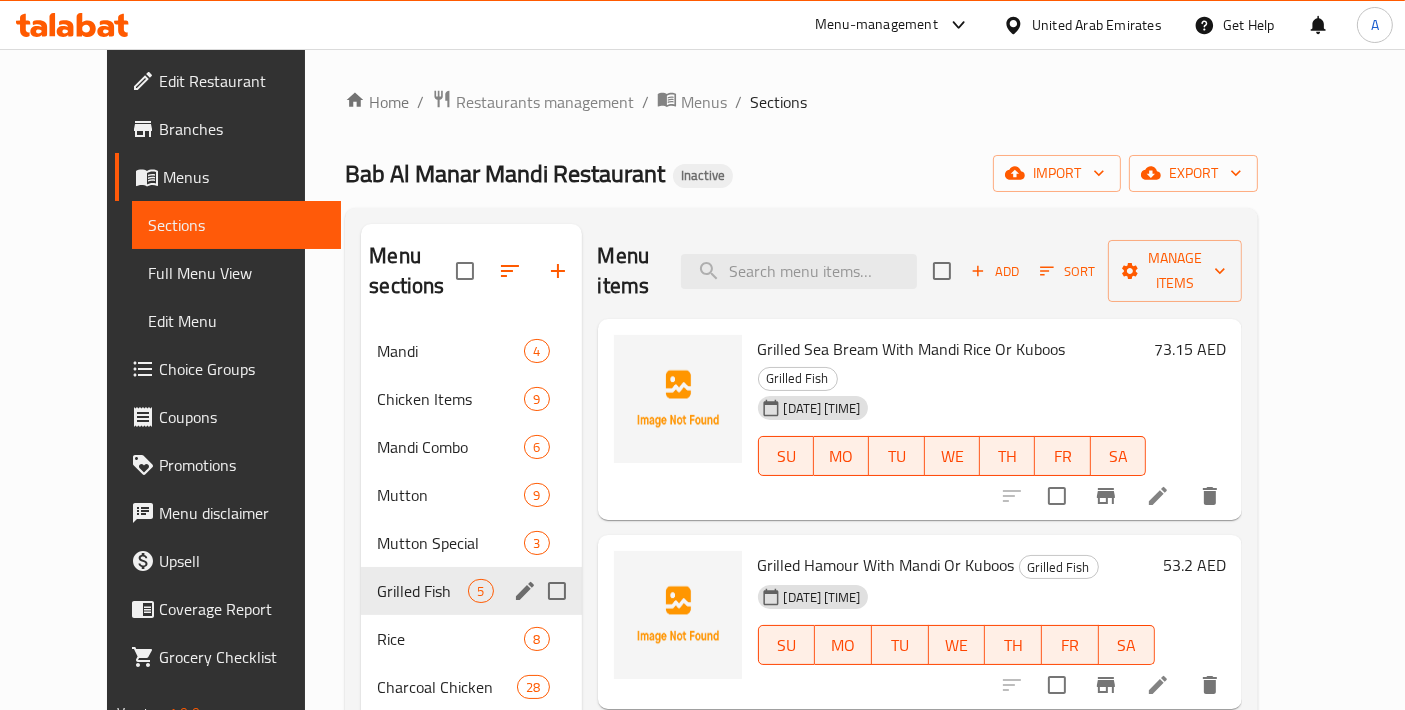 click on "Grilled Fish 5" at bounding box center [471, 591] 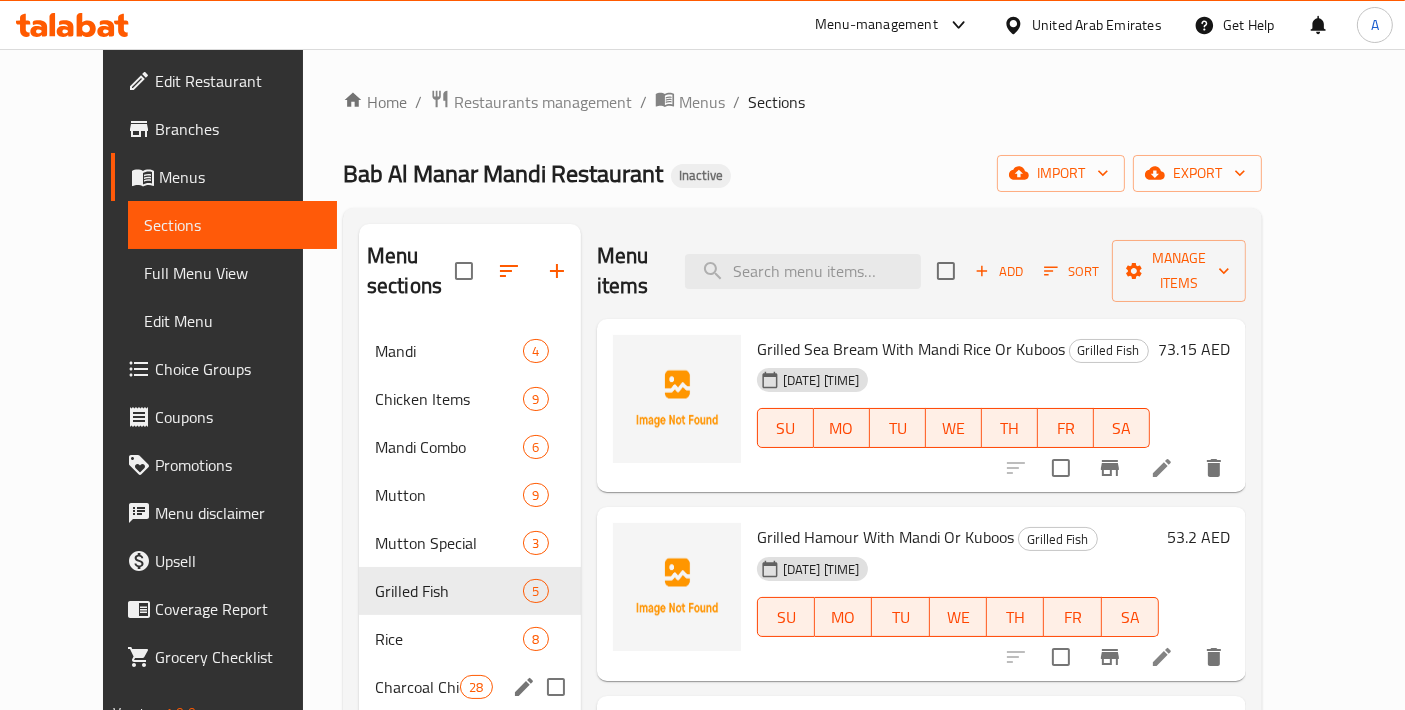 click on "Charcoal Chicken 28" at bounding box center [470, 687] 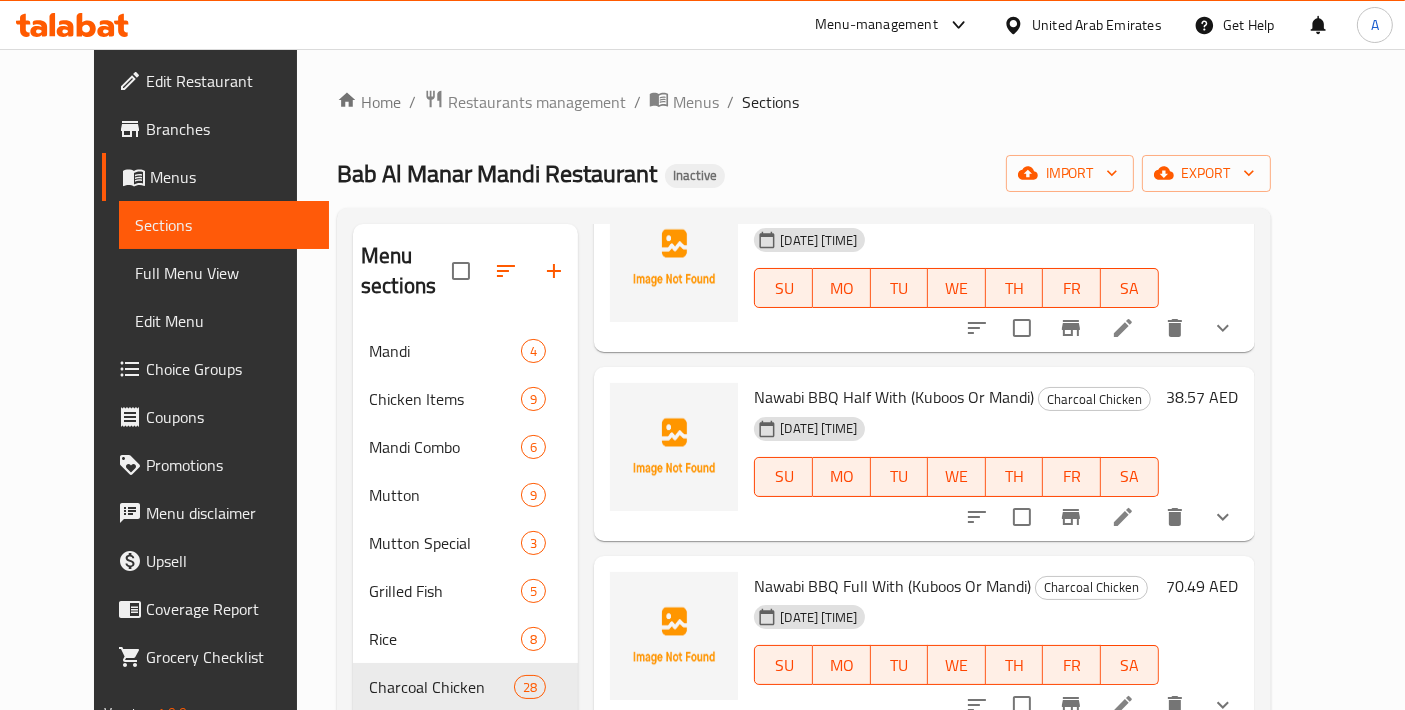 scroll, scrollTop: 4674, scrollLeft: 0, axis: vertical 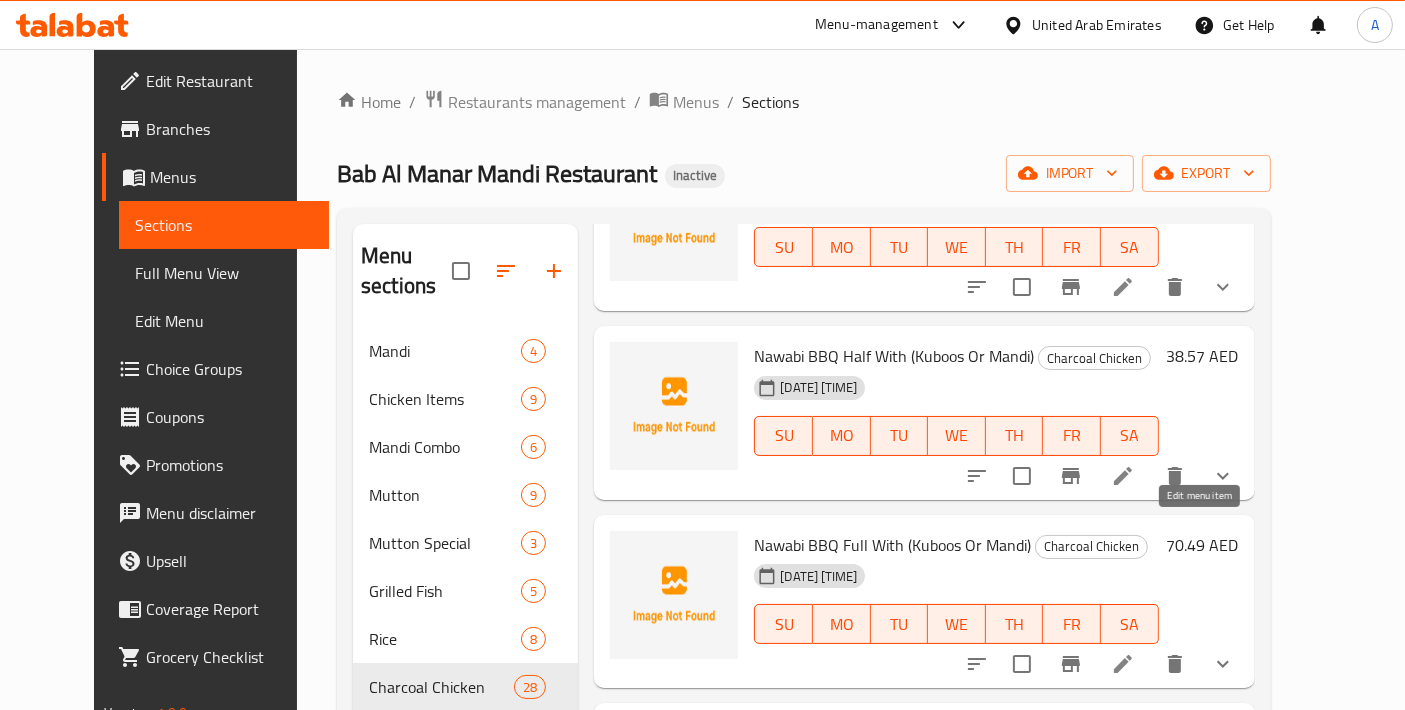 click 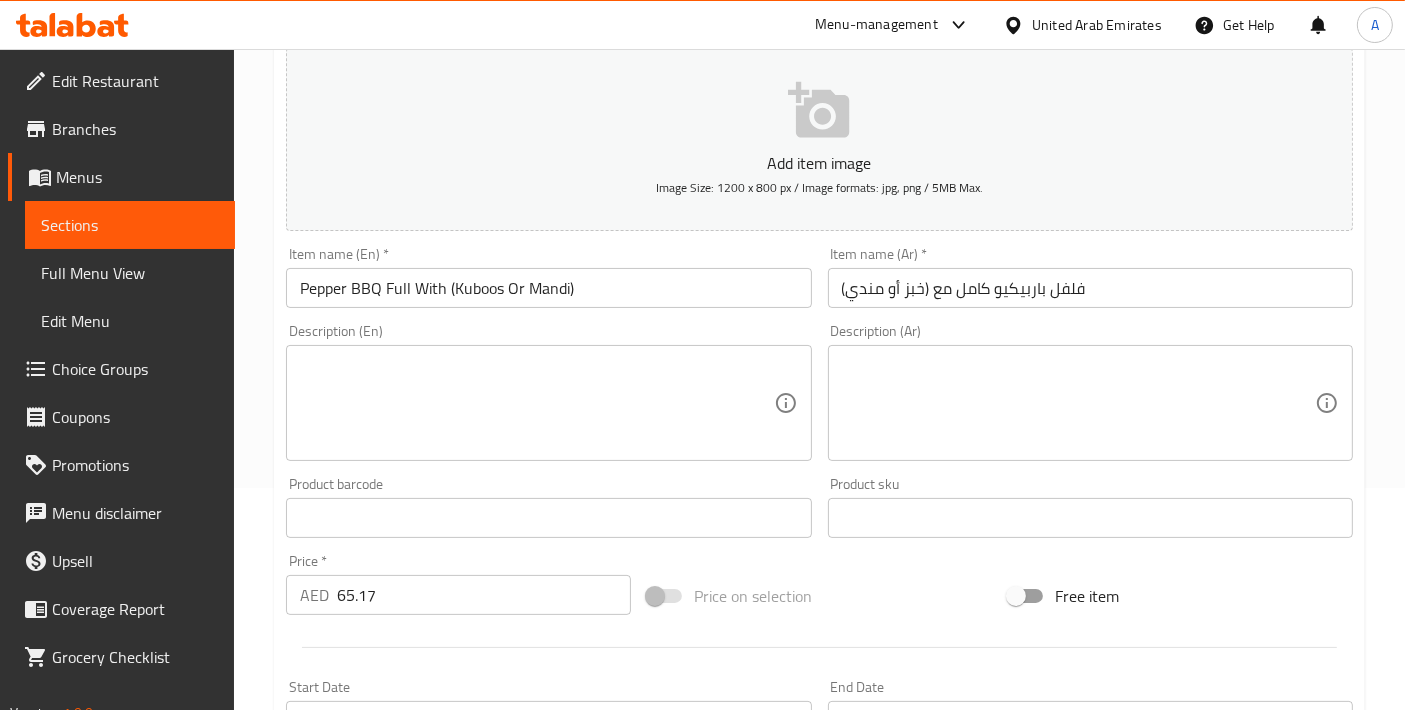 scroll, scrollTop: 732, scrollLeft: 0, axis: vertical 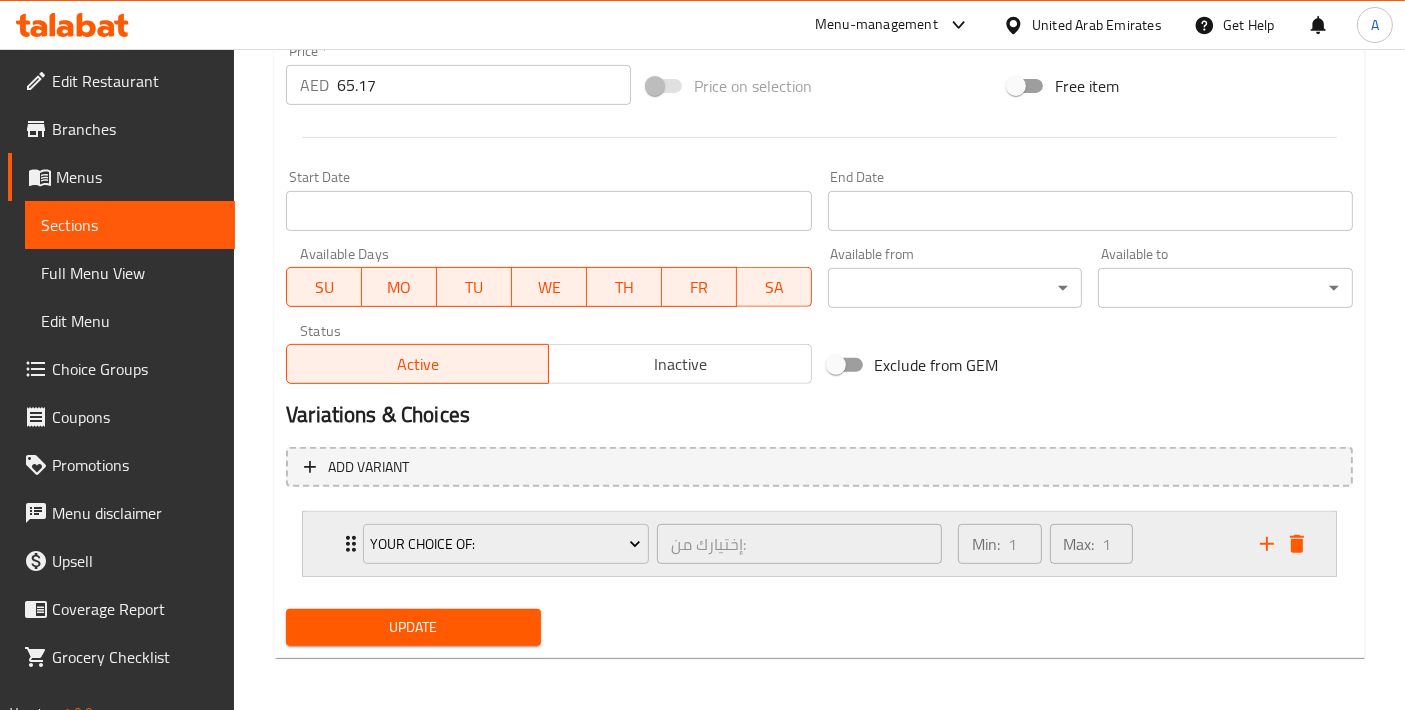 click on "Your Choice Of: إختيارك من: ​ Min: 1 ​ Max: 1 ​" at bounding box center (819, 544) 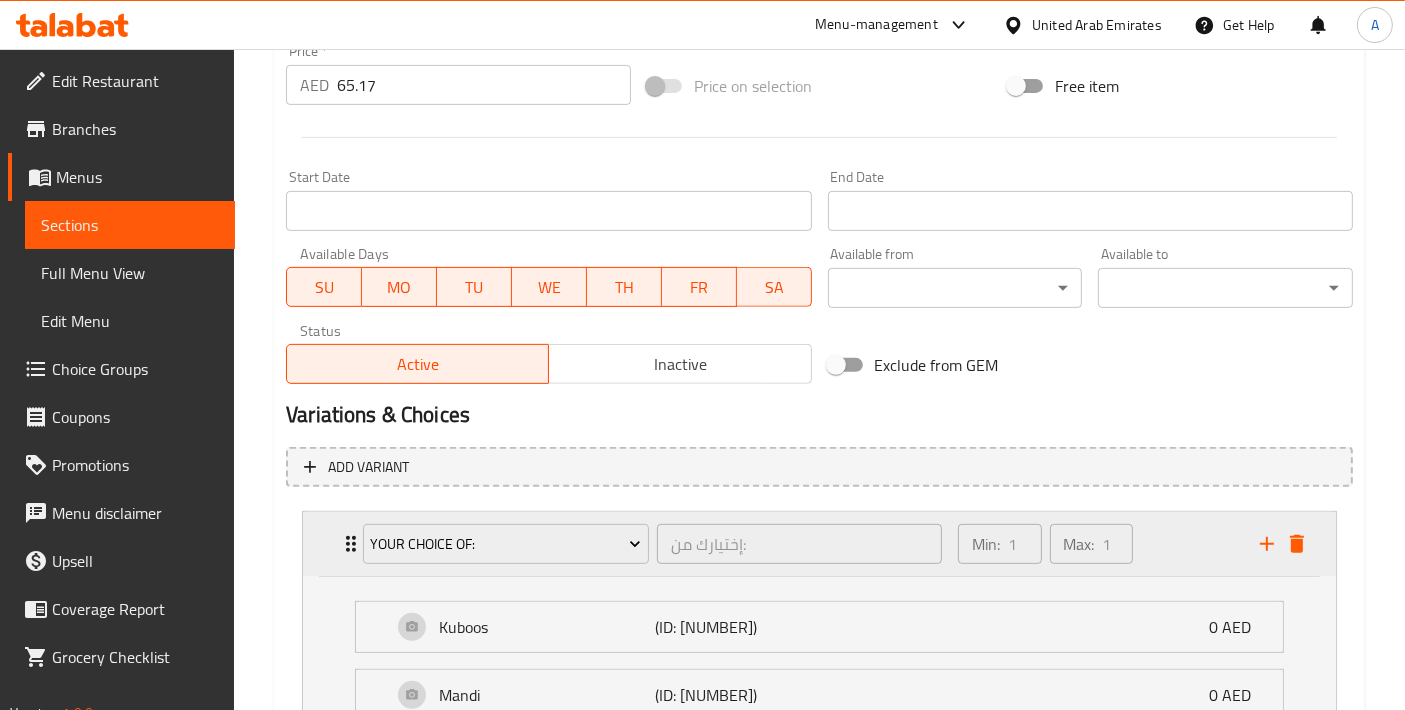 click on "Your Choice Of: إختيارك من: ​ Min: 1 ​ Max: 1 ​" at bounding box center (819, 544) 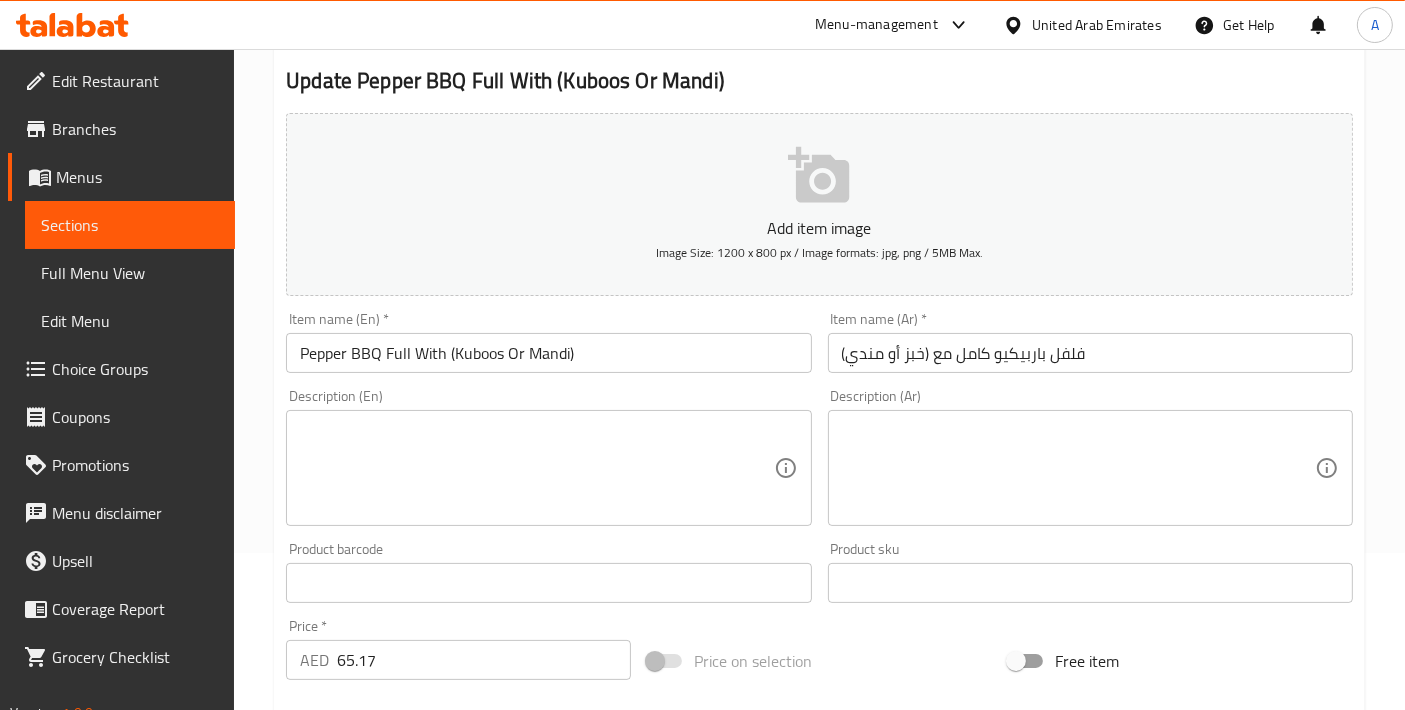scroll, scrollTop: 0, scrollLeft: 0, axis: both 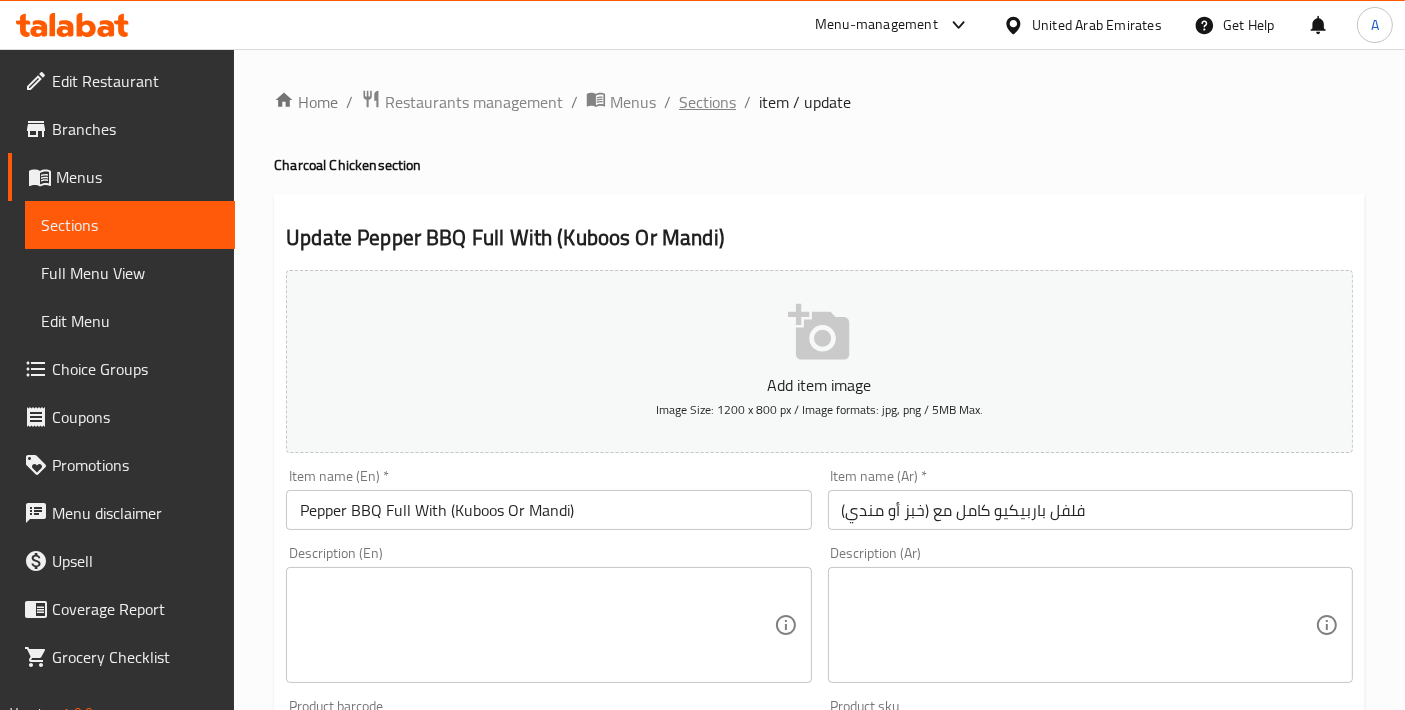 click on "Sections" at bounding box center [707, 102] 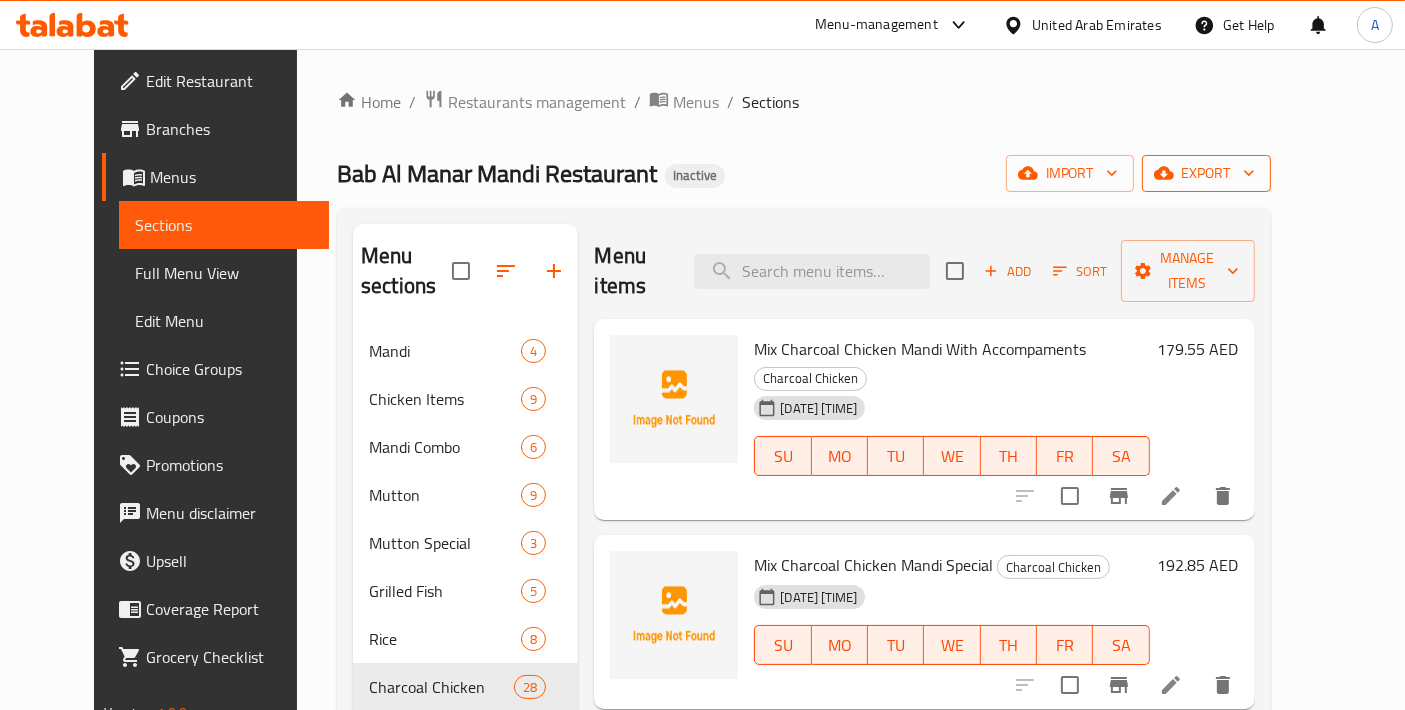 click on "export" at bounding box center (1206, 173) 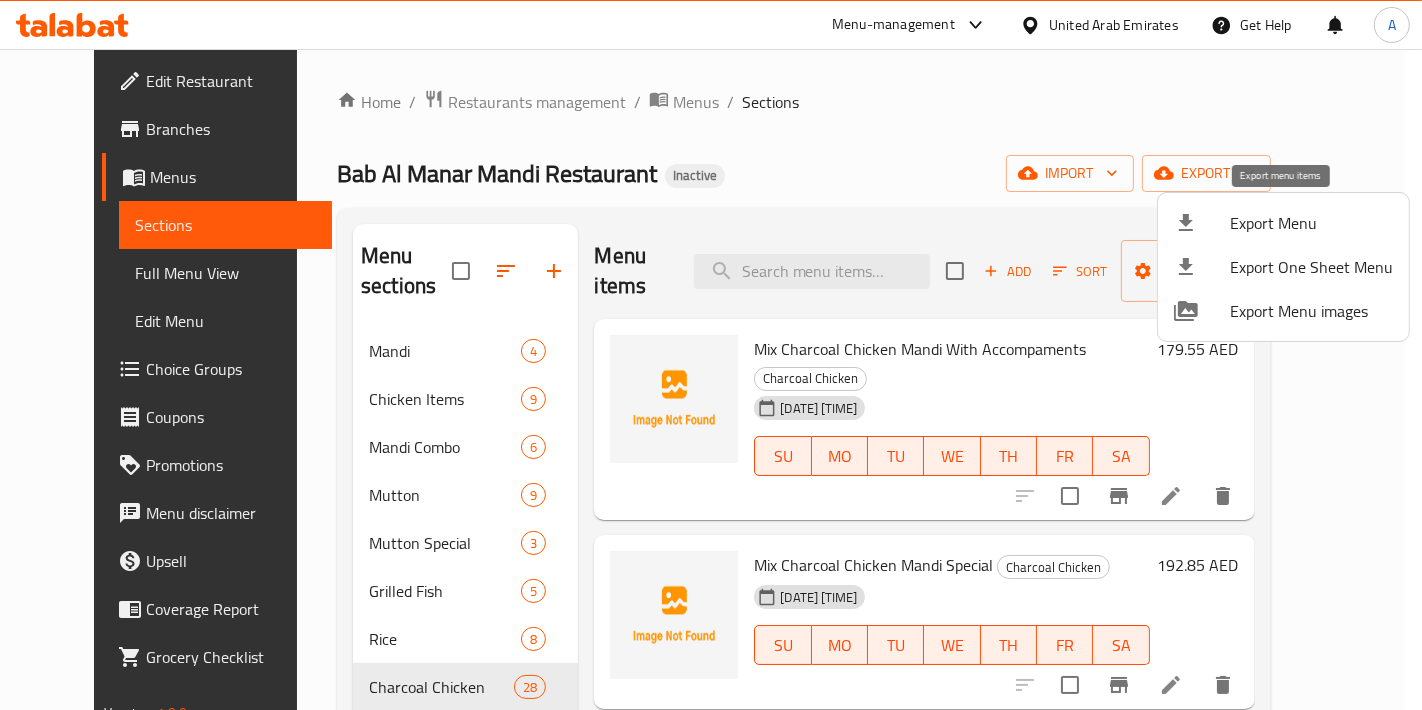 click at bounding box center [1202, 223] 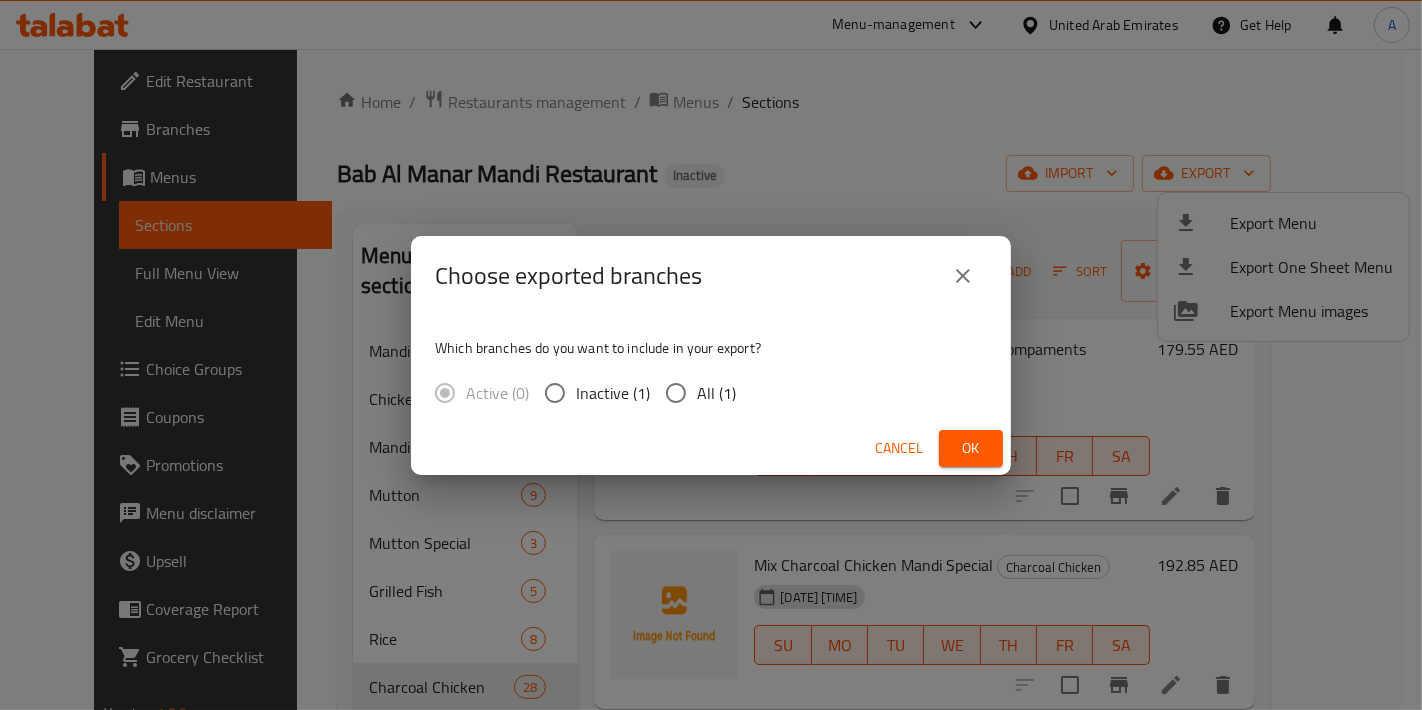click on "All (1)" at bounding box center [676, 393] 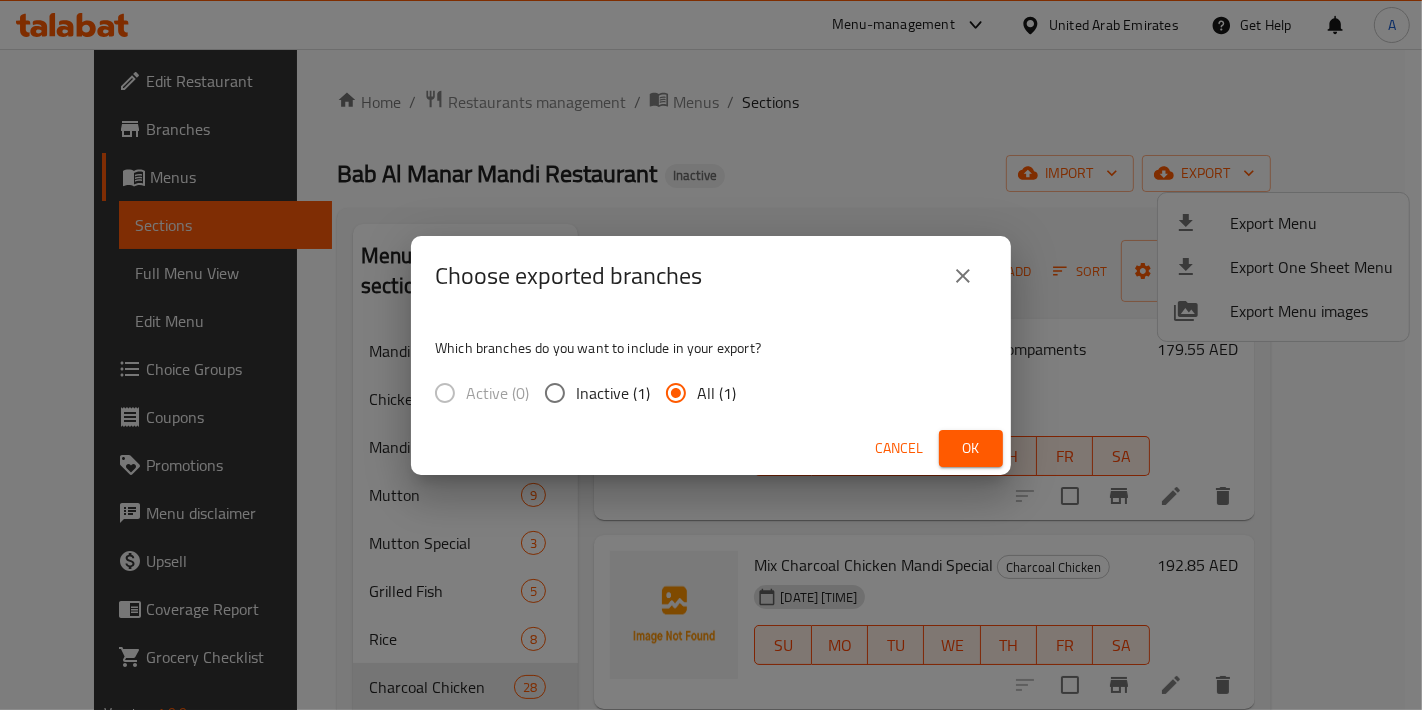 click on "Ok" at bounding box center (971, 448) 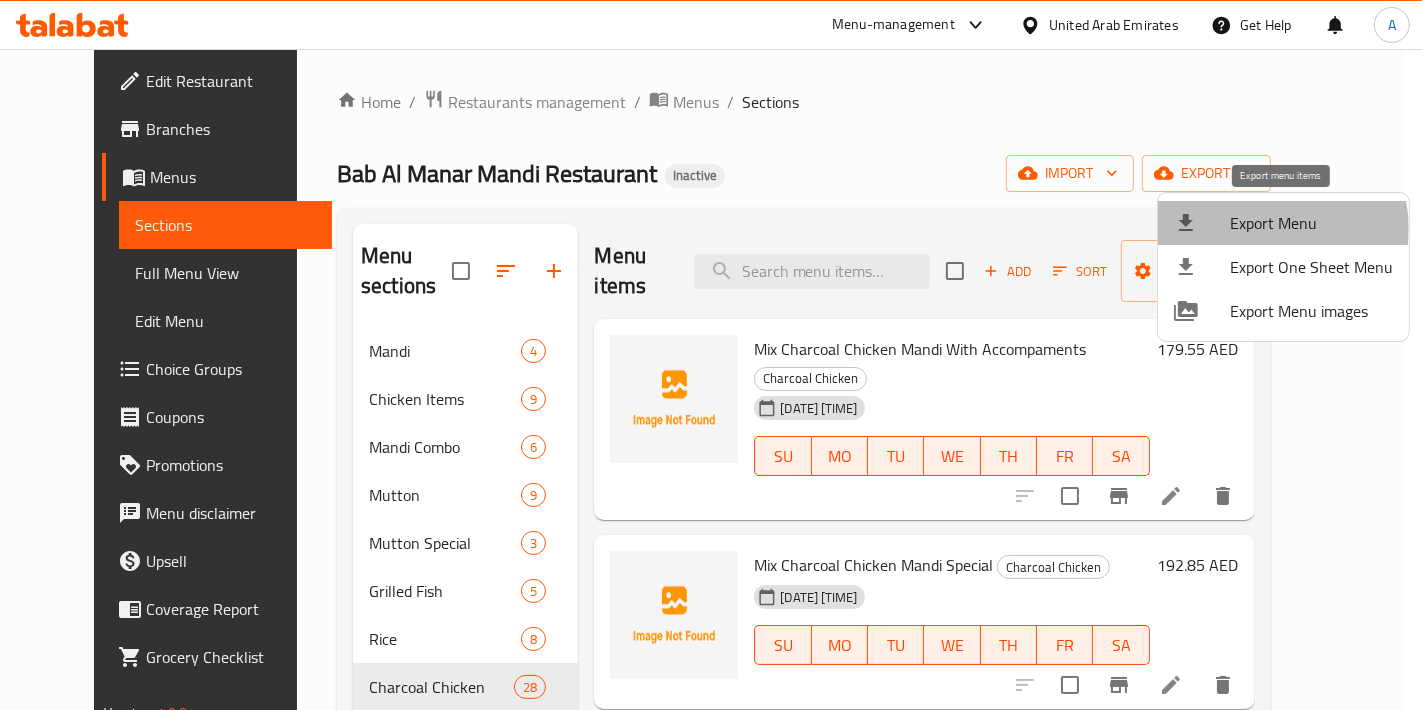 click on "Export Menu" at bounding box center [1311, 223] 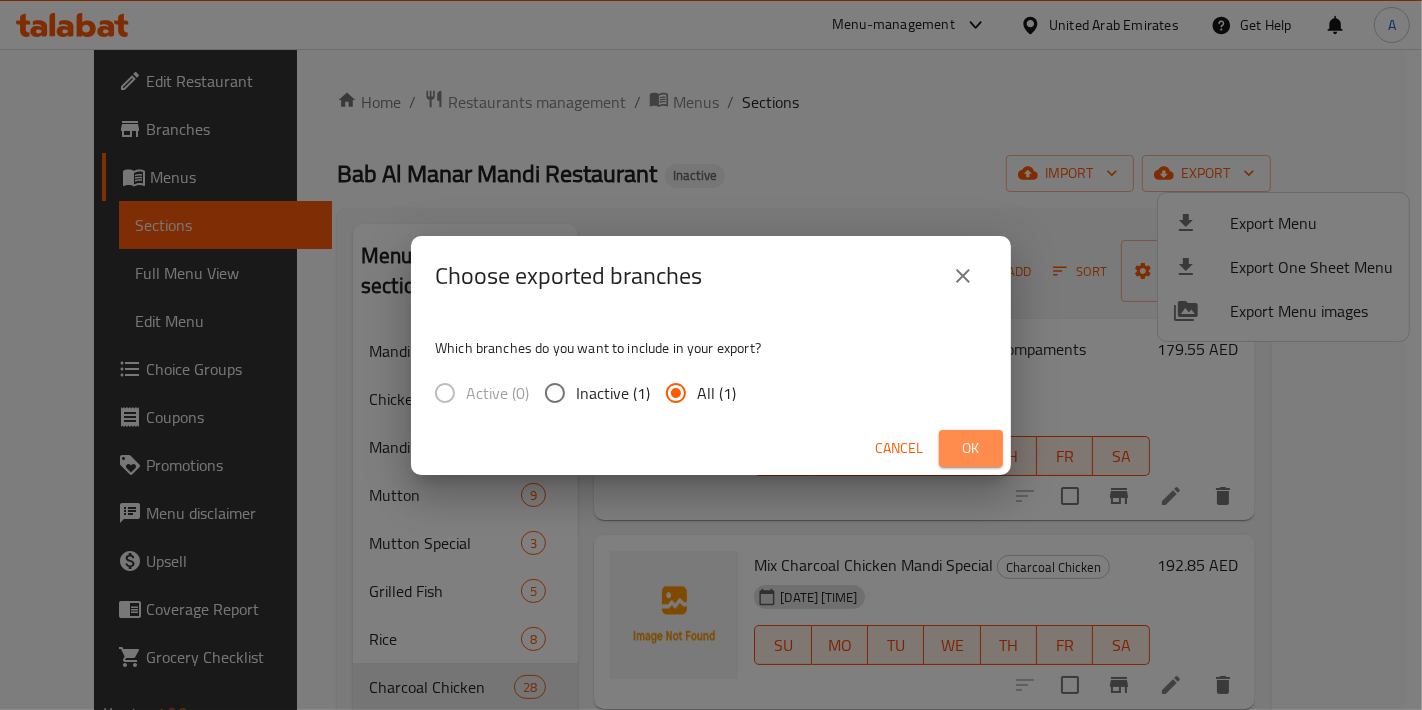 click on "Ok" at bounding box center (971, 448) 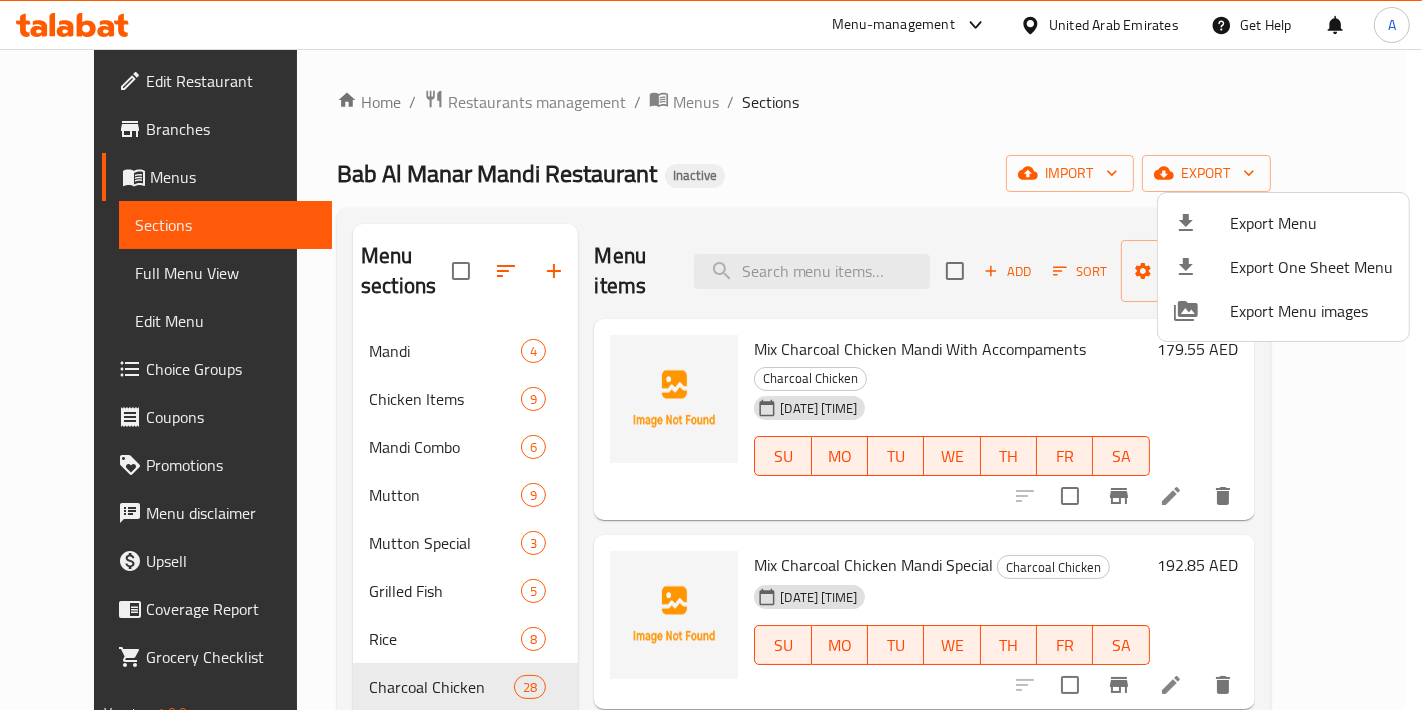 click at bounding box center (711, 355) 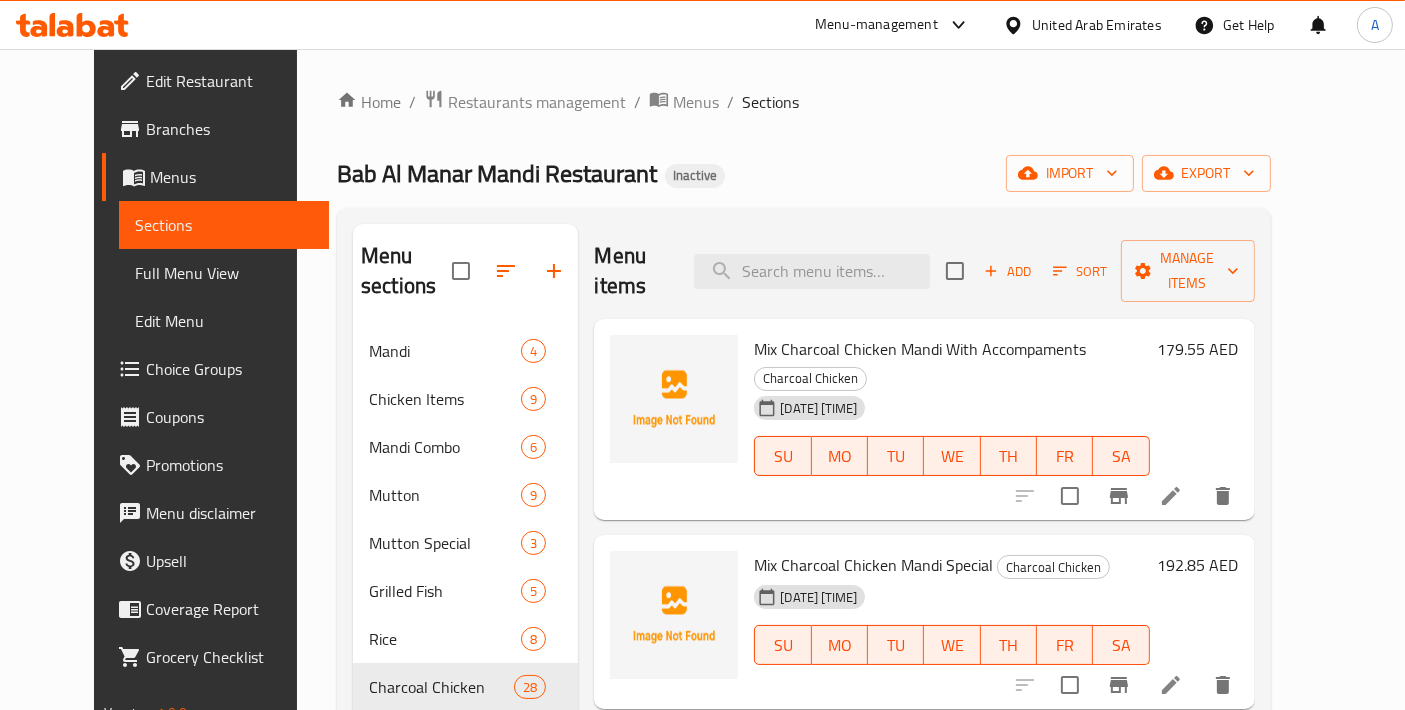 type 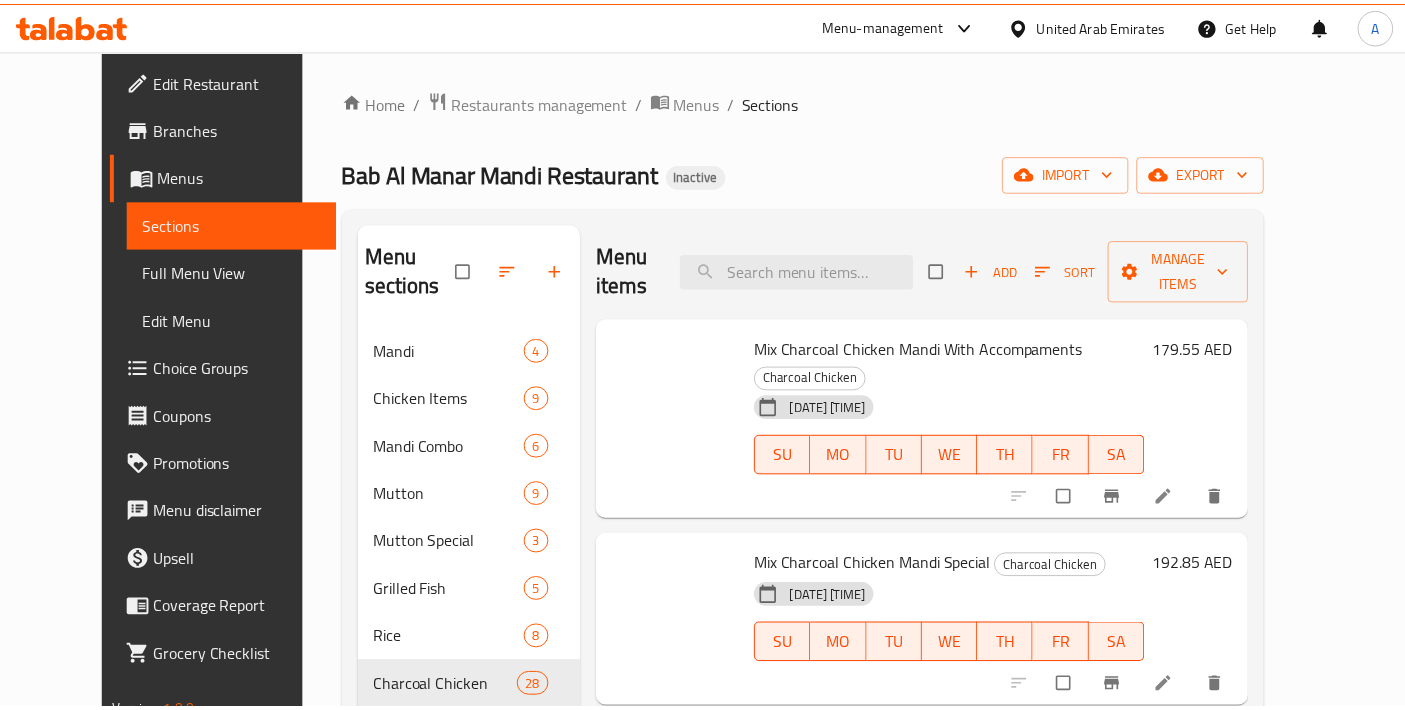 scroll, scrollTop: 0, scrollLeft: 0, axis: both 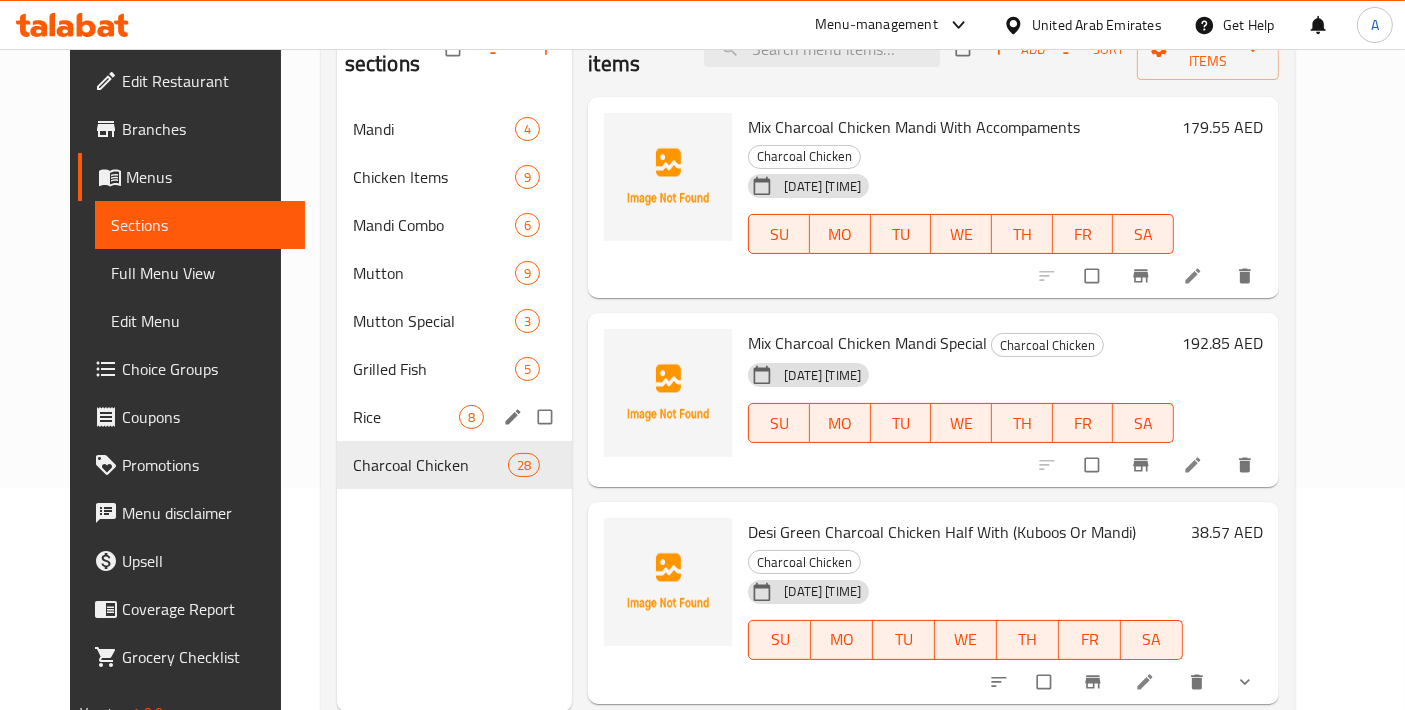 click on "Rice" at bounding box center (406, 417) 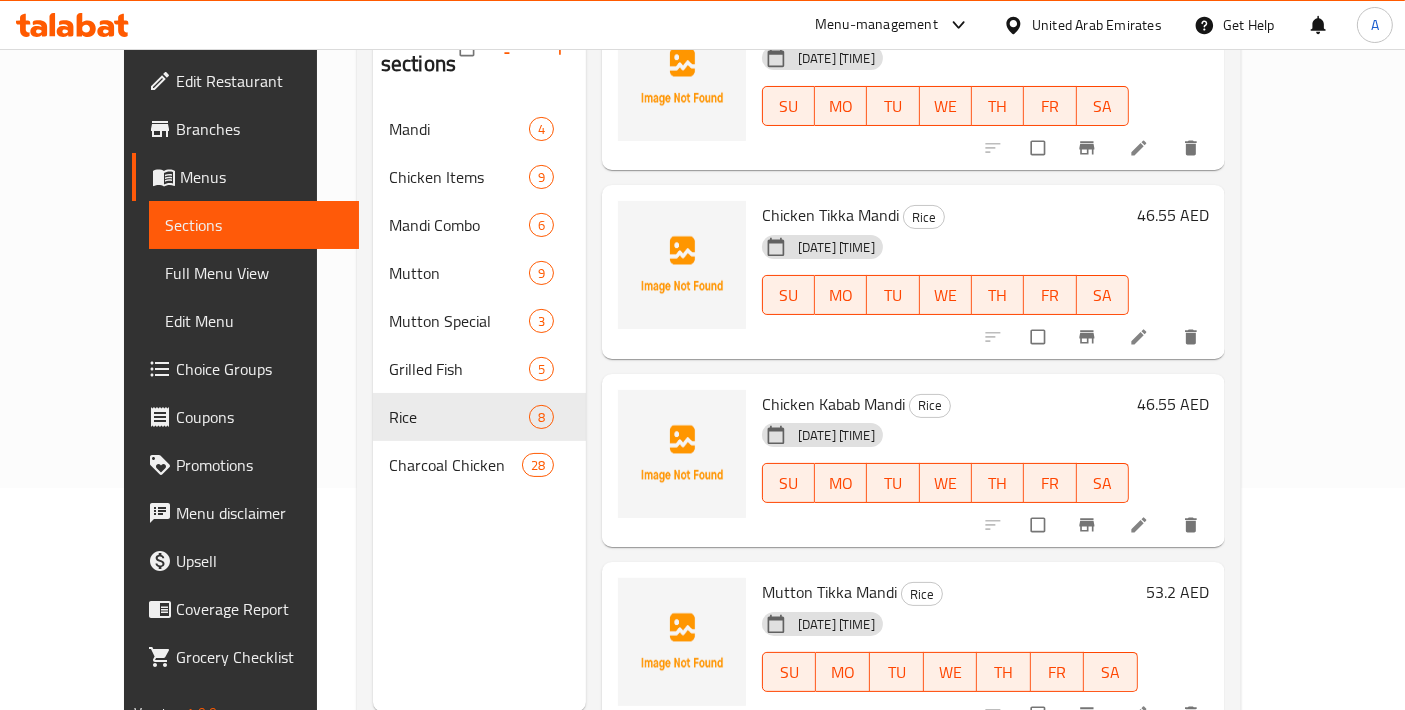 scroll, scrollTop: 847, scrollLeft: 0, axis: vertical 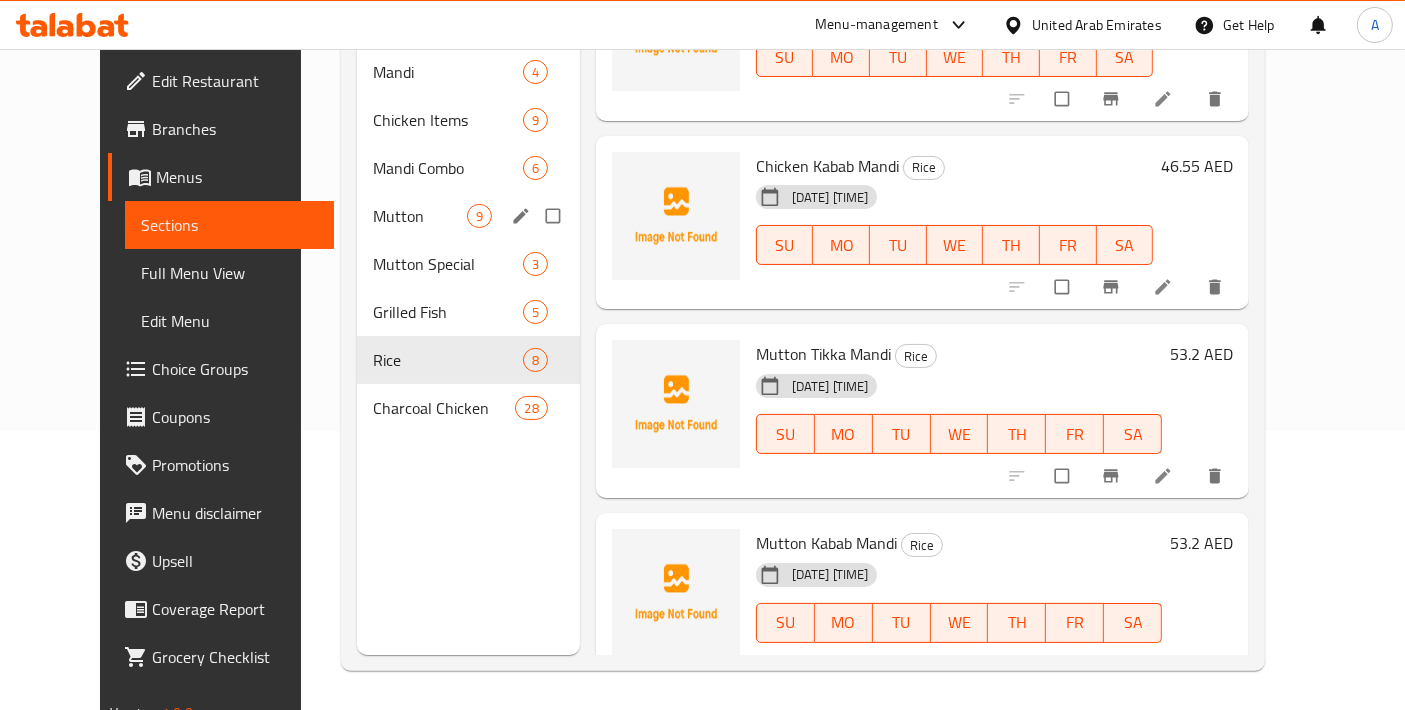 click on "Mutton" at bounding box center [420, 216] 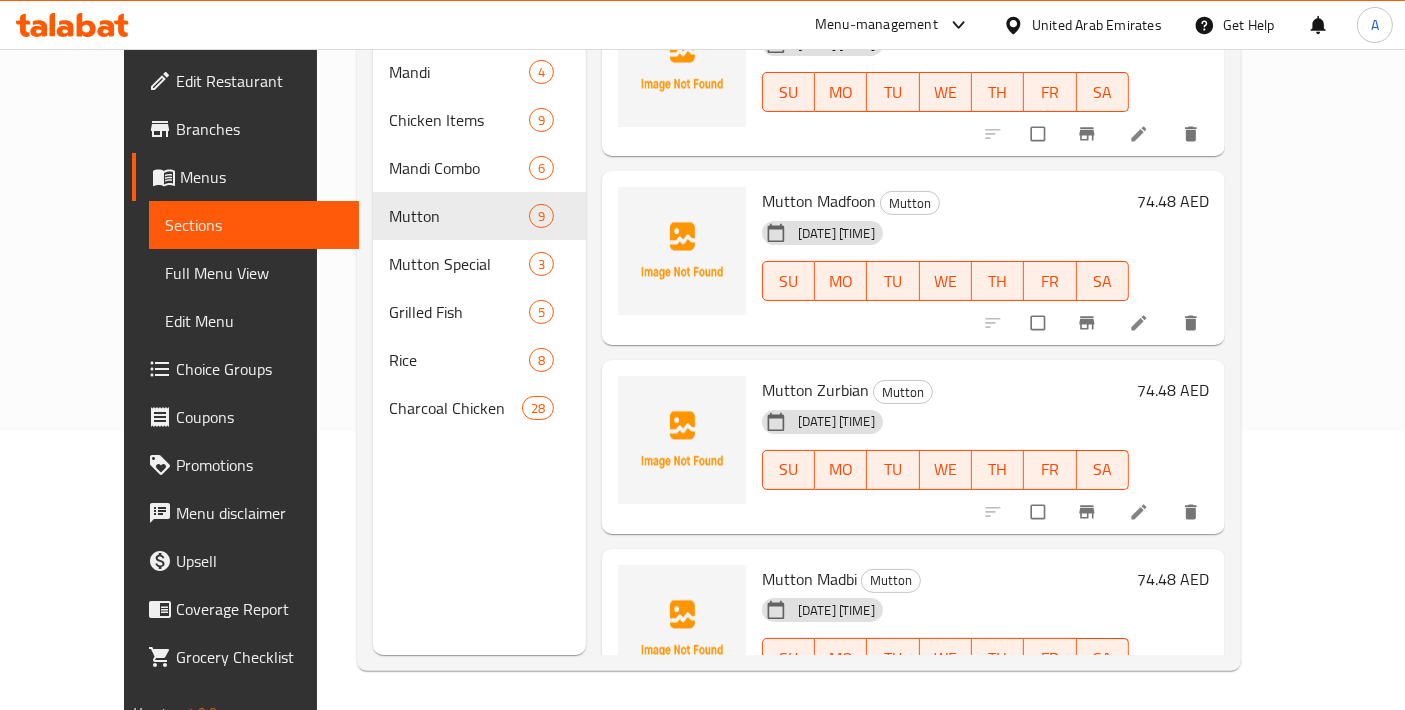 scroll, scrollTop: 0, scrollLeft: 0, axis: both 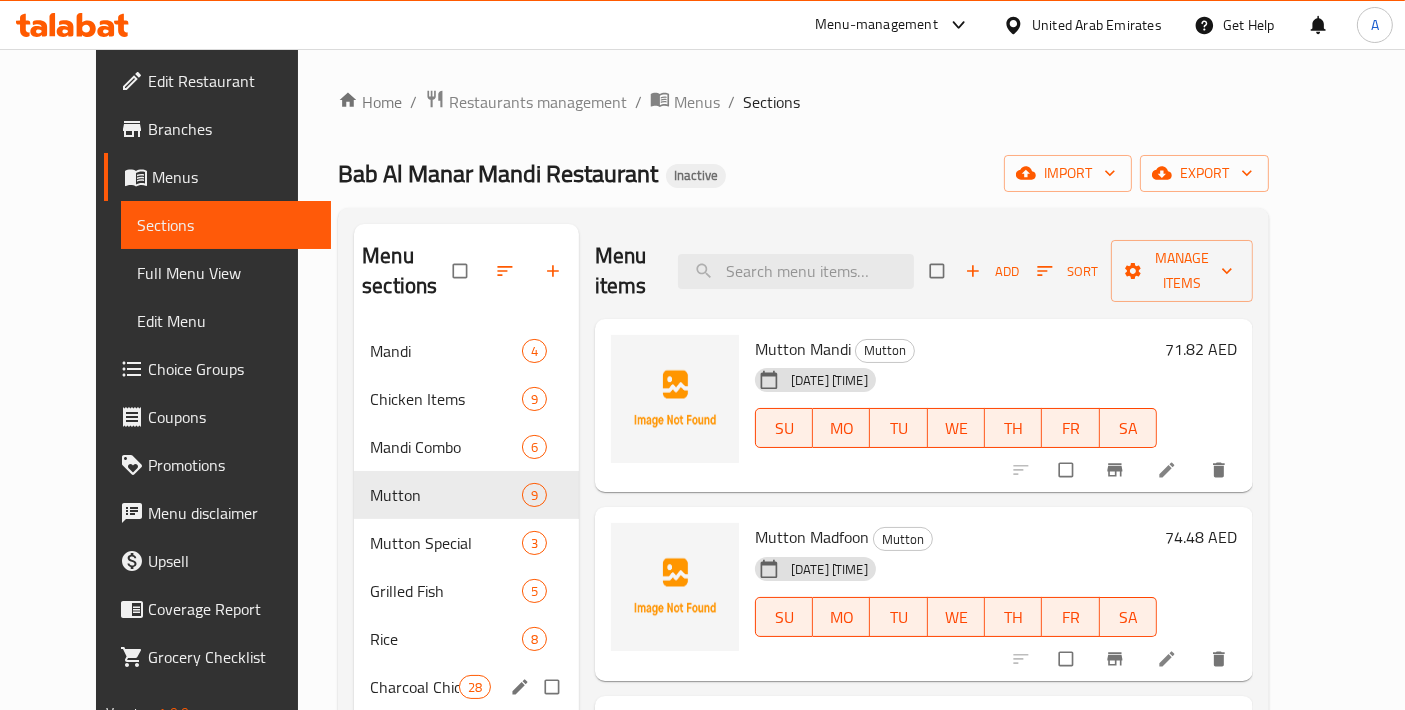 click on "Charcoal Chicken 28" at bounding box center [466, 687] 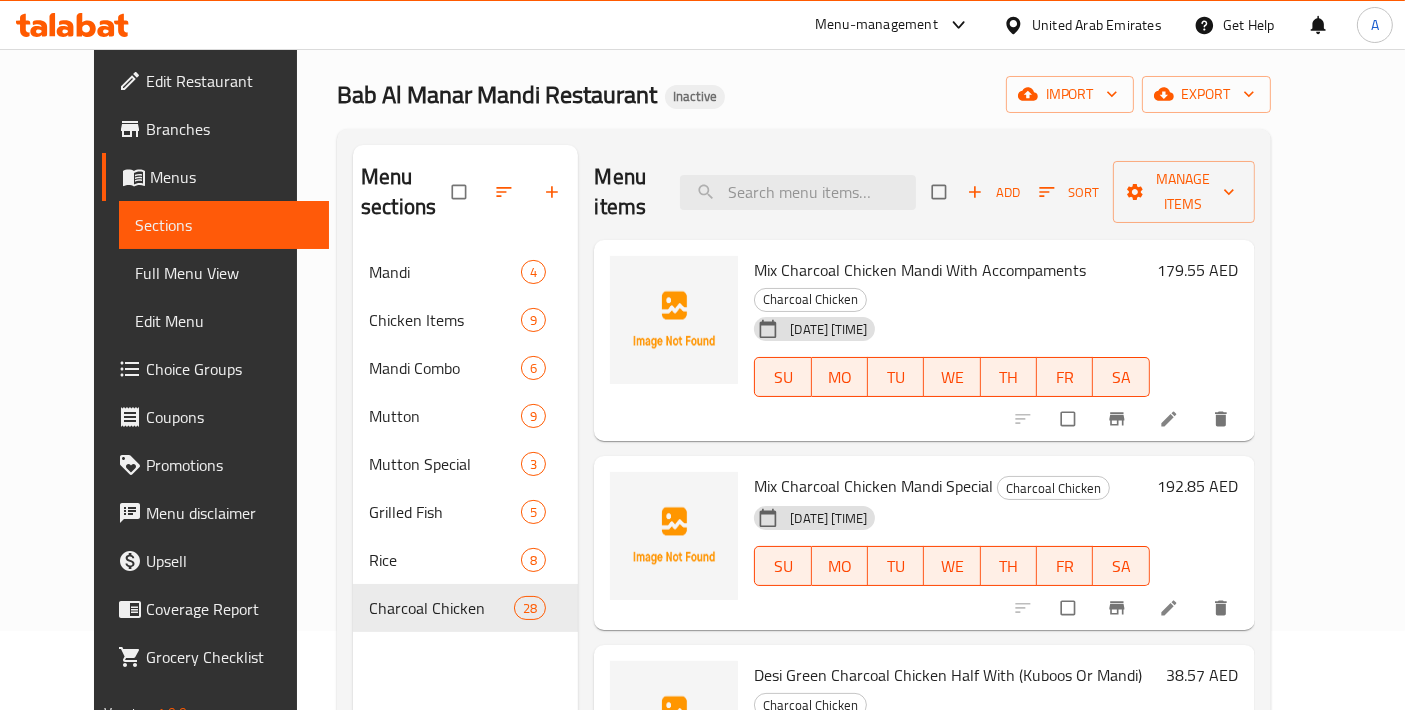 scroll, scrollTop: 0, scrollLeft: 0, axis: both 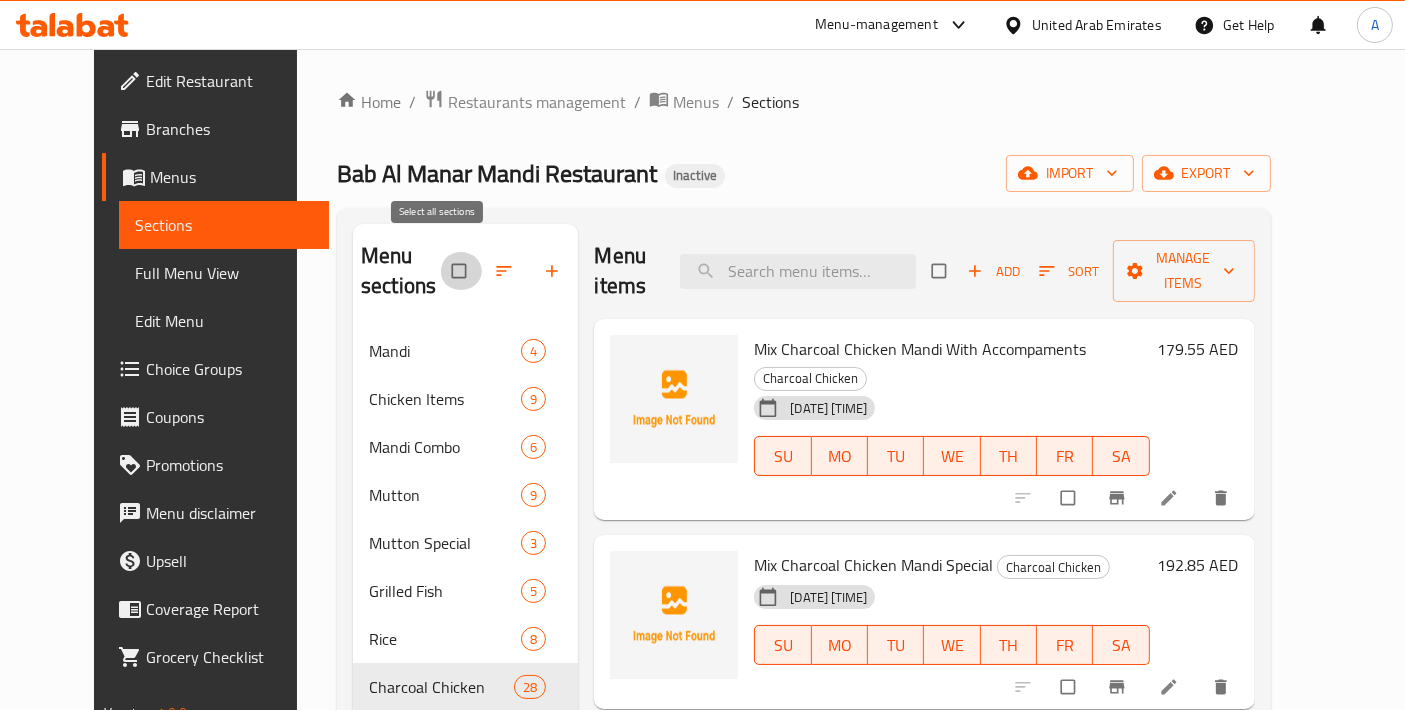 click at bounding box center (461, 271) 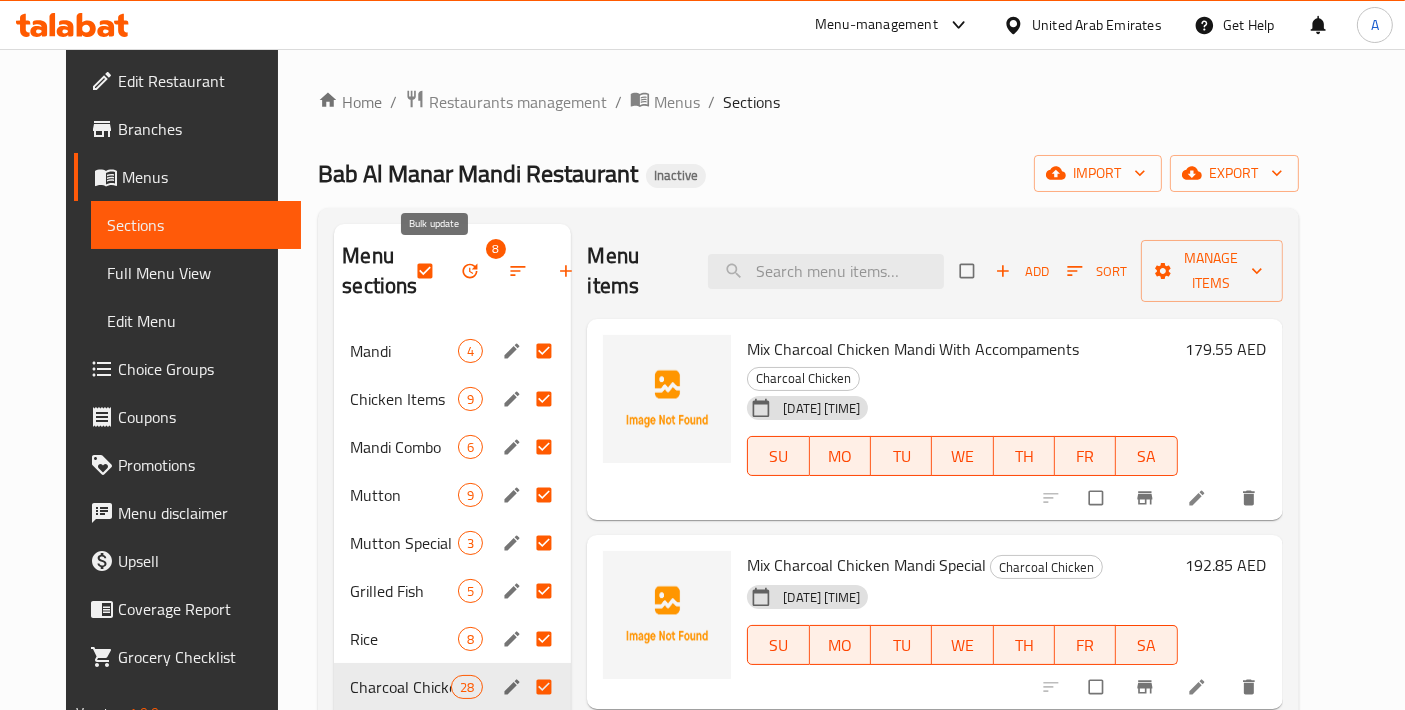 click 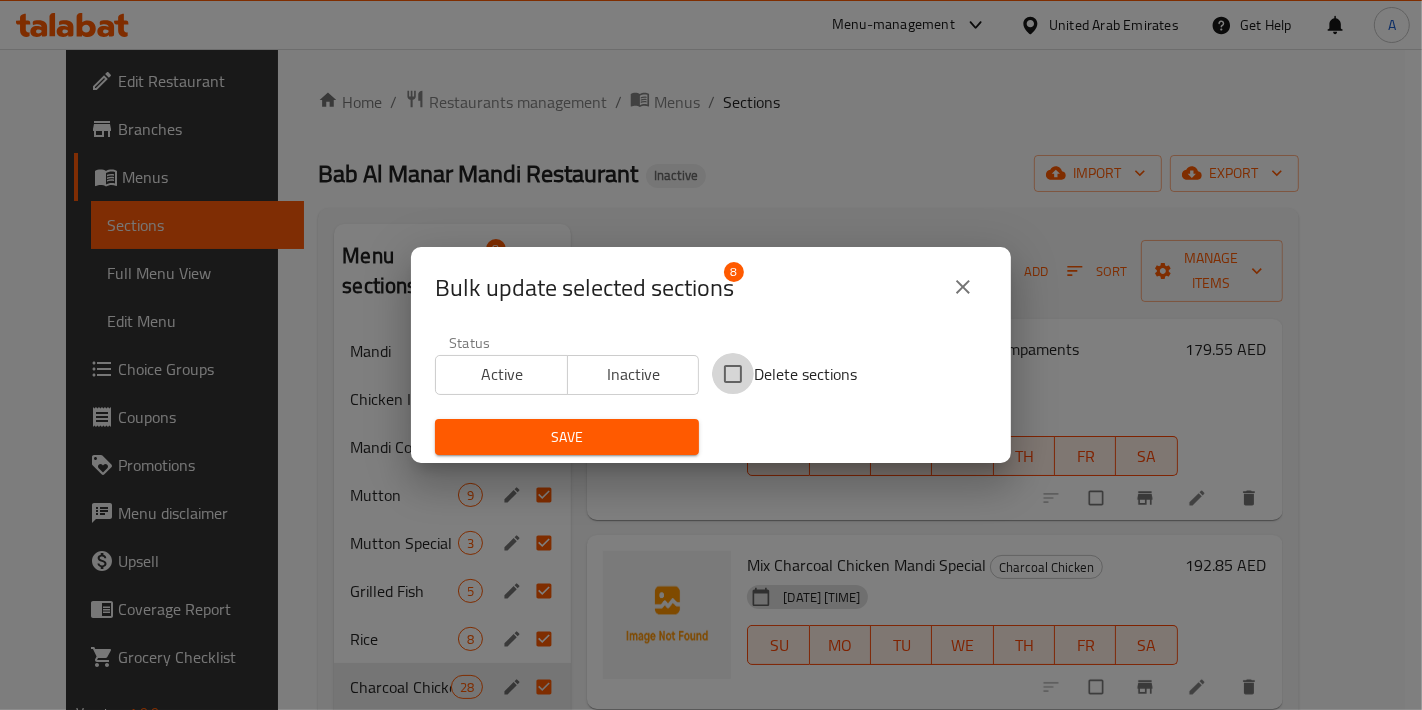 click on "Delete sections" at bounding box center [733, 374] 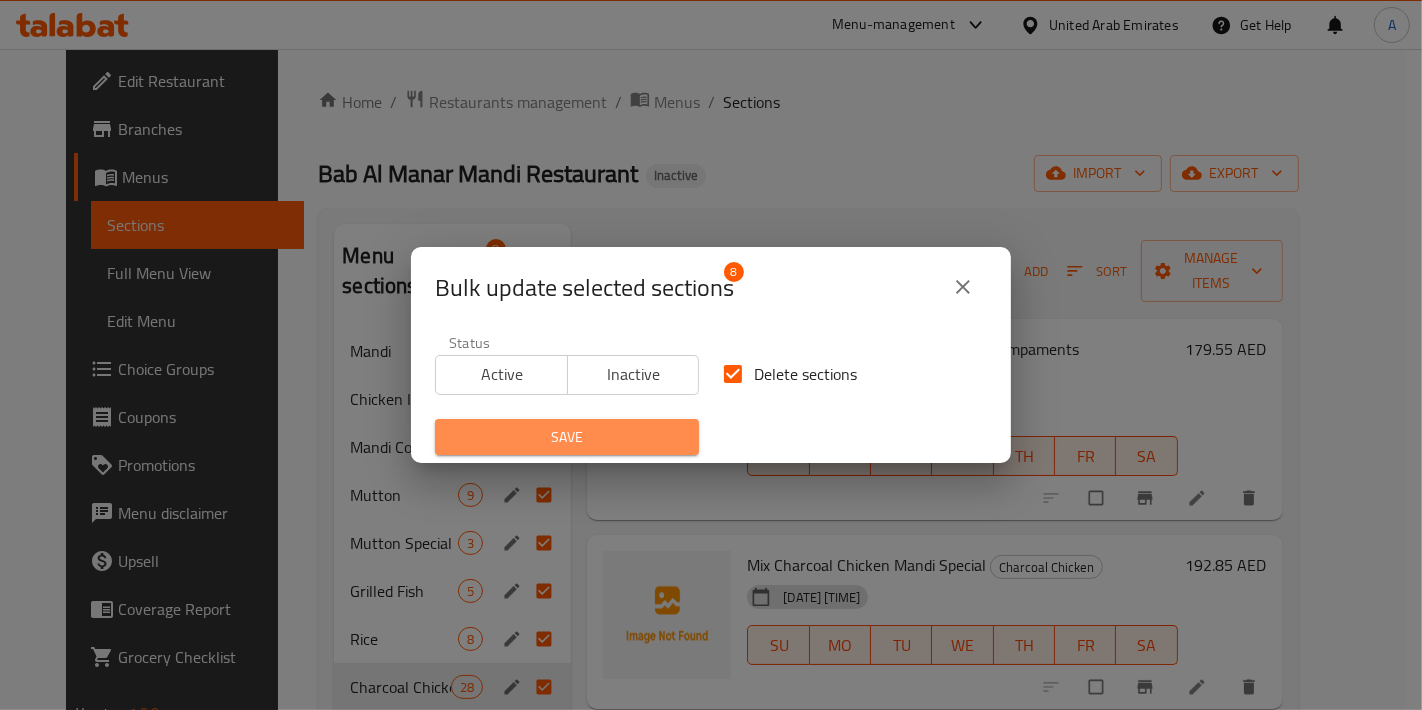 click on "Save" at bounding box center (567, 437) 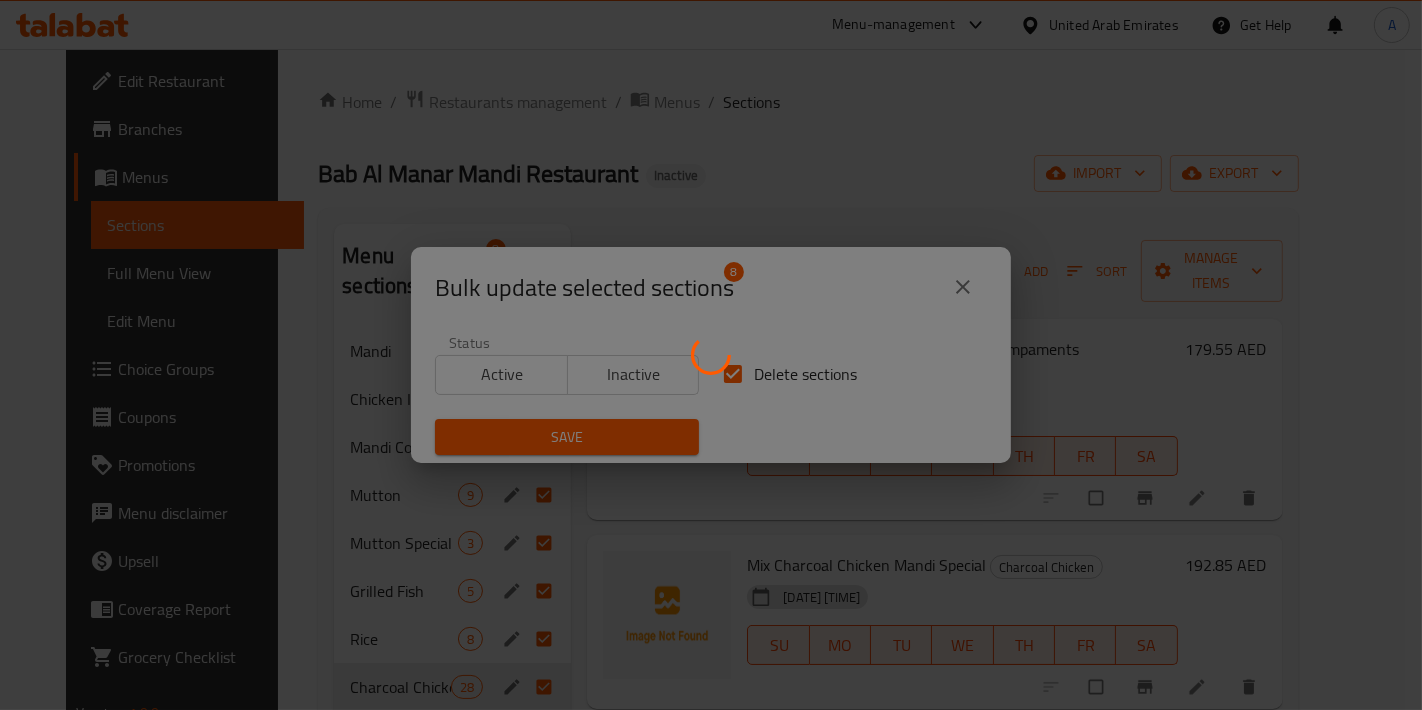 checkbox on "false" 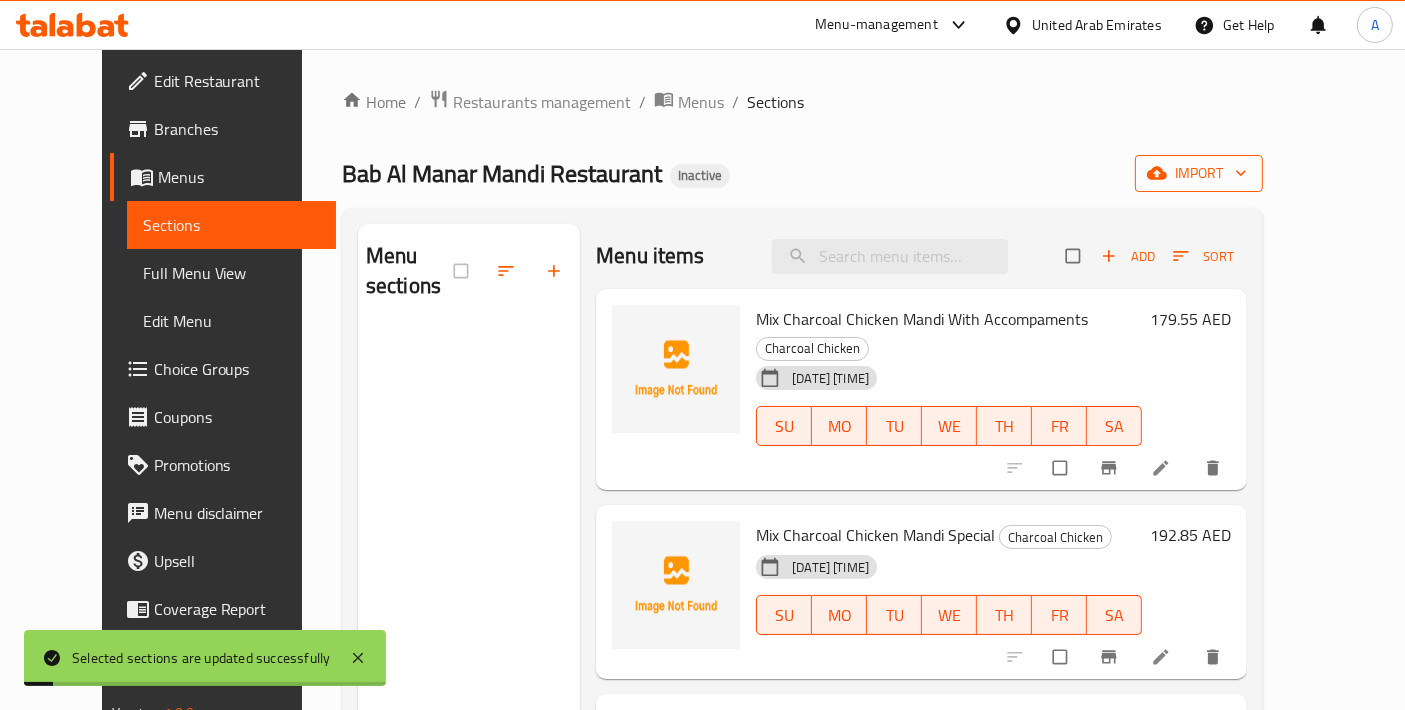click 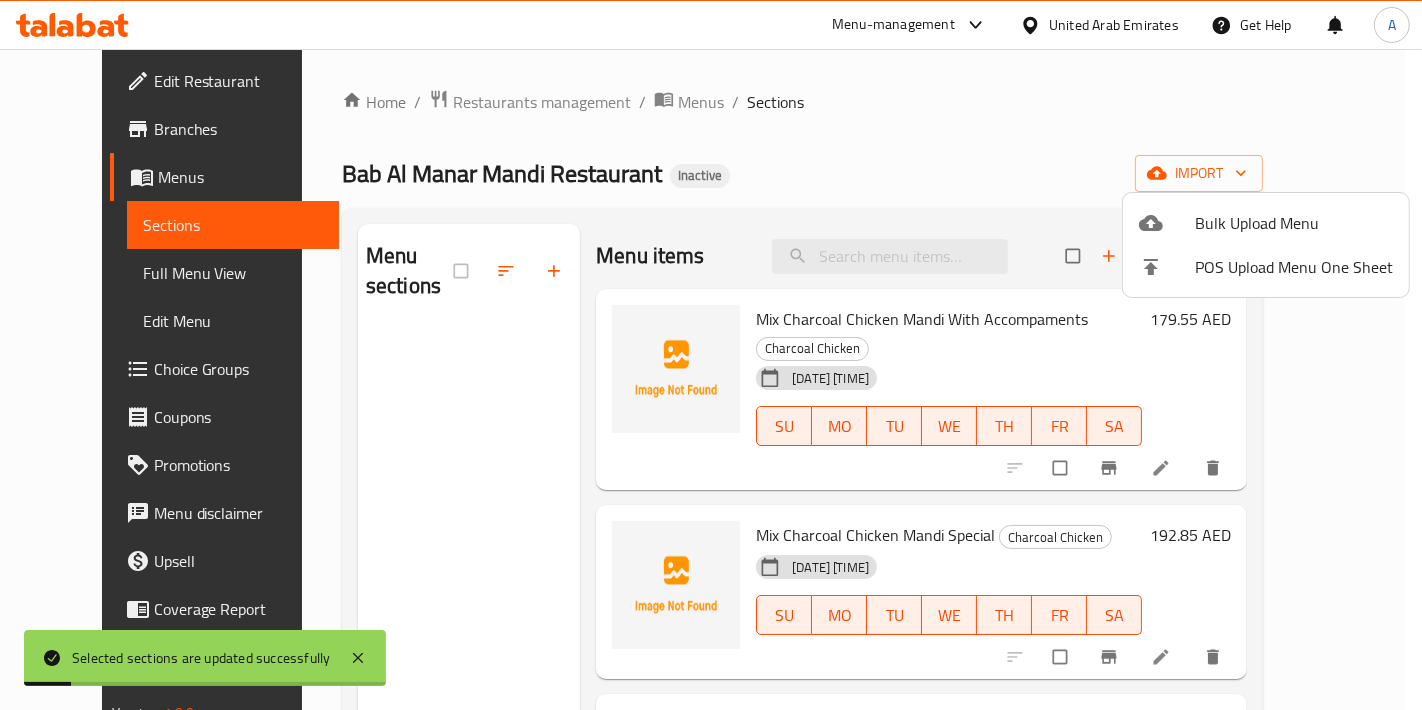 click on "Bulk Upload Menu" at bounding box center [1266, 223] 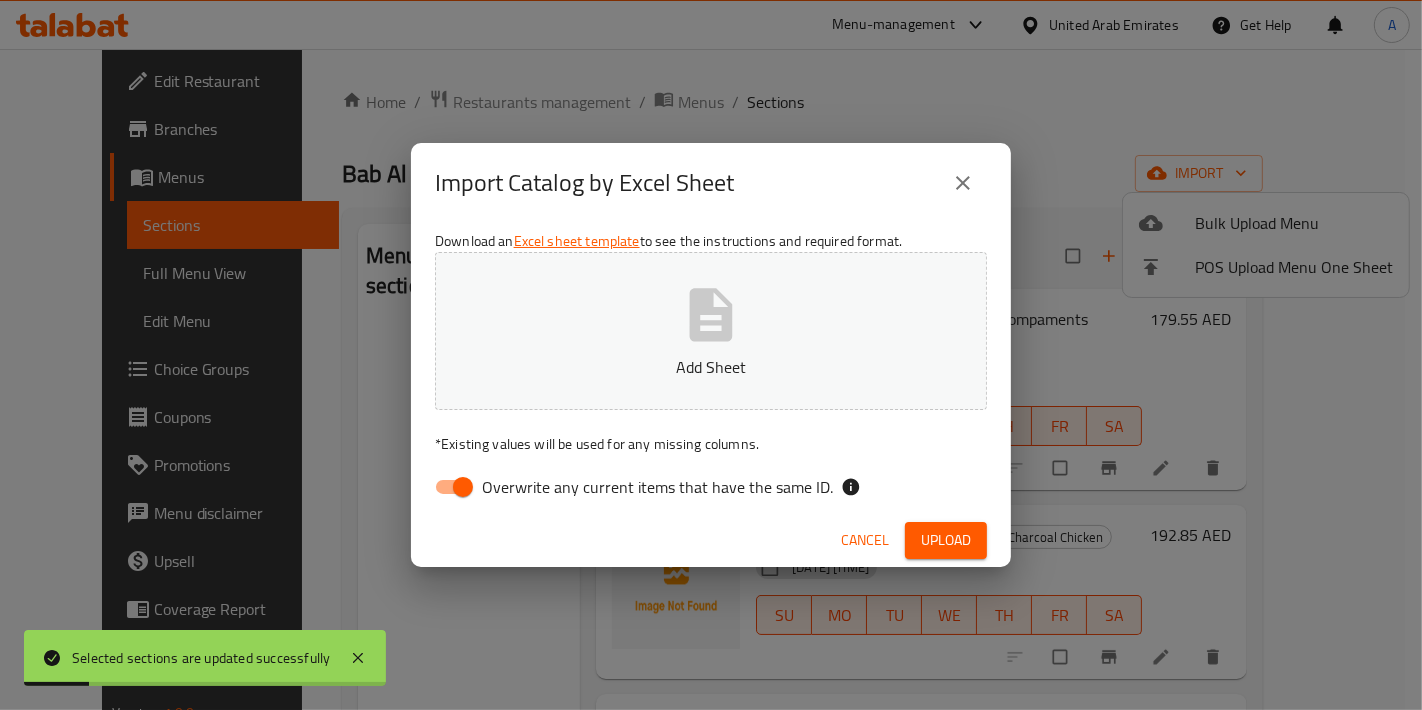 click on "Add Sheet" at bounding box center [711, 331] 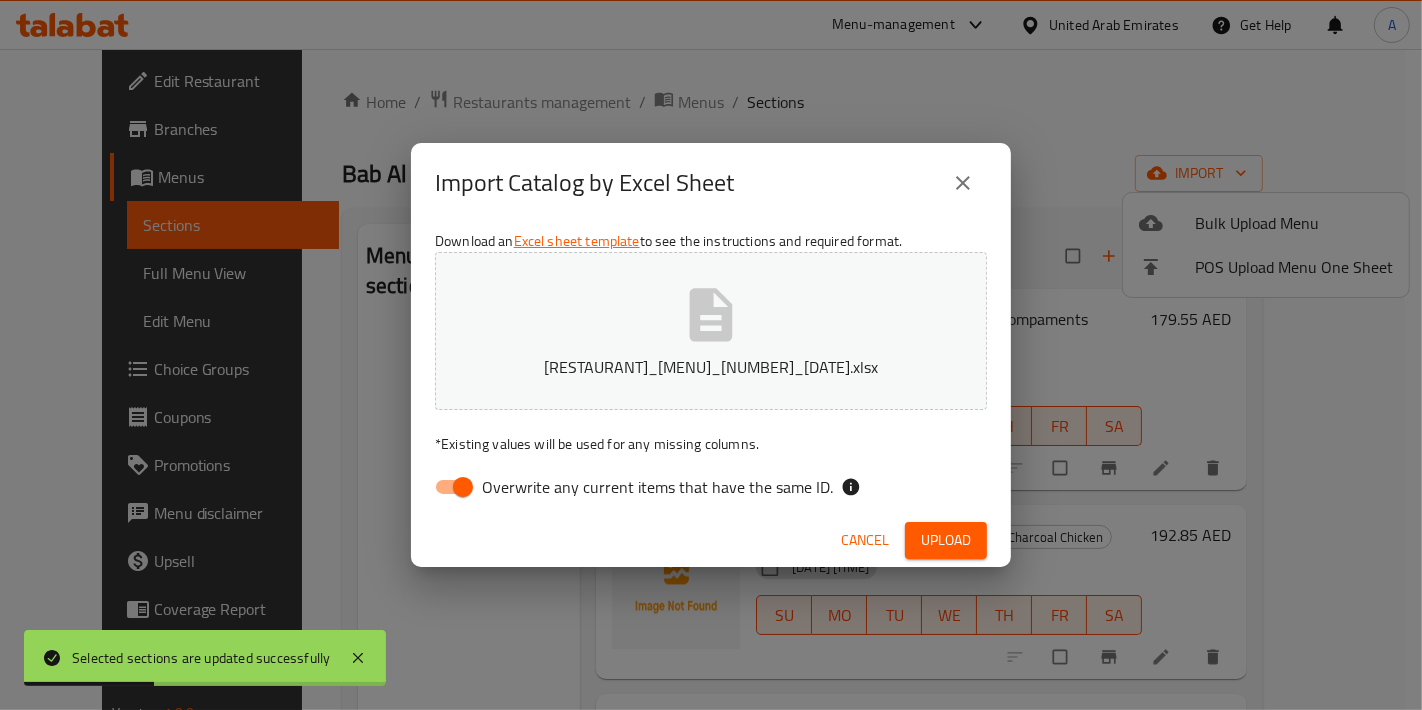 click on "Overwrite any current items that have the same ID." at bounding box center [463, 487] 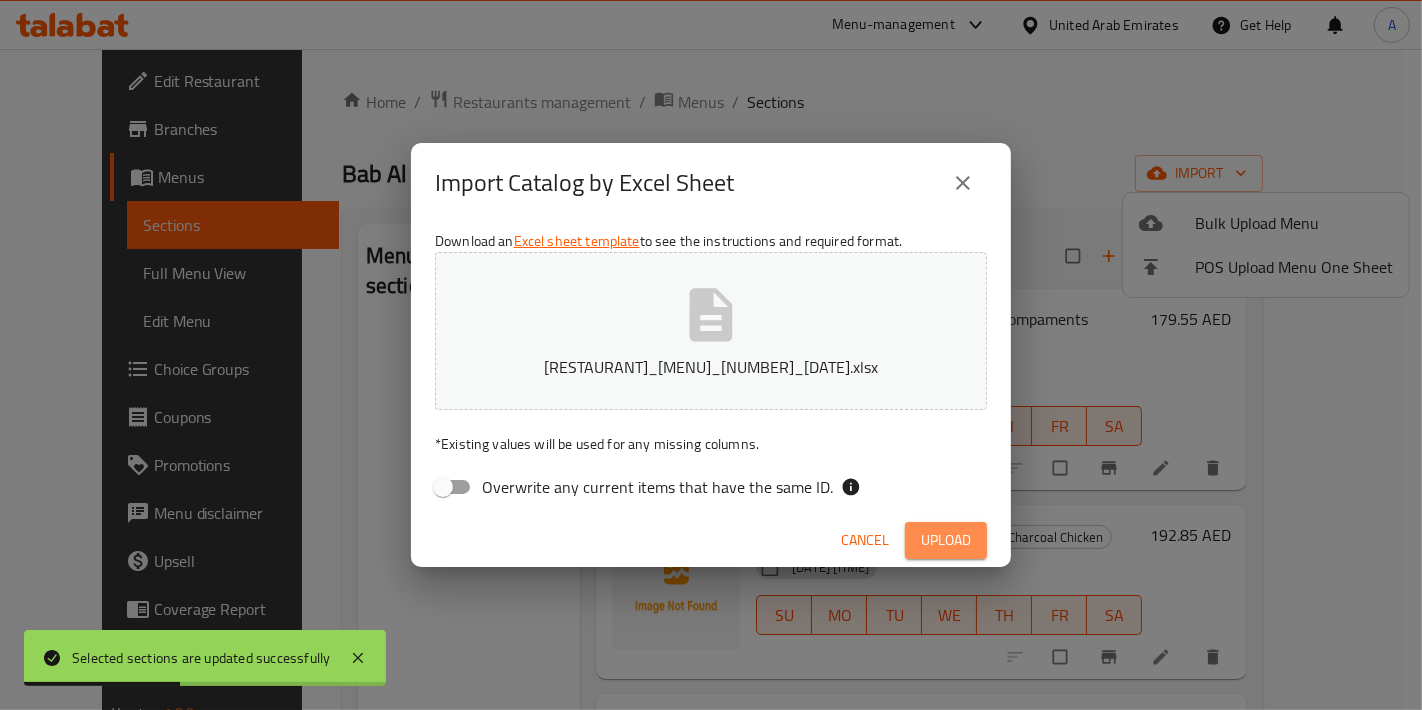 click on "Upload" at bounding box center (946, 540) 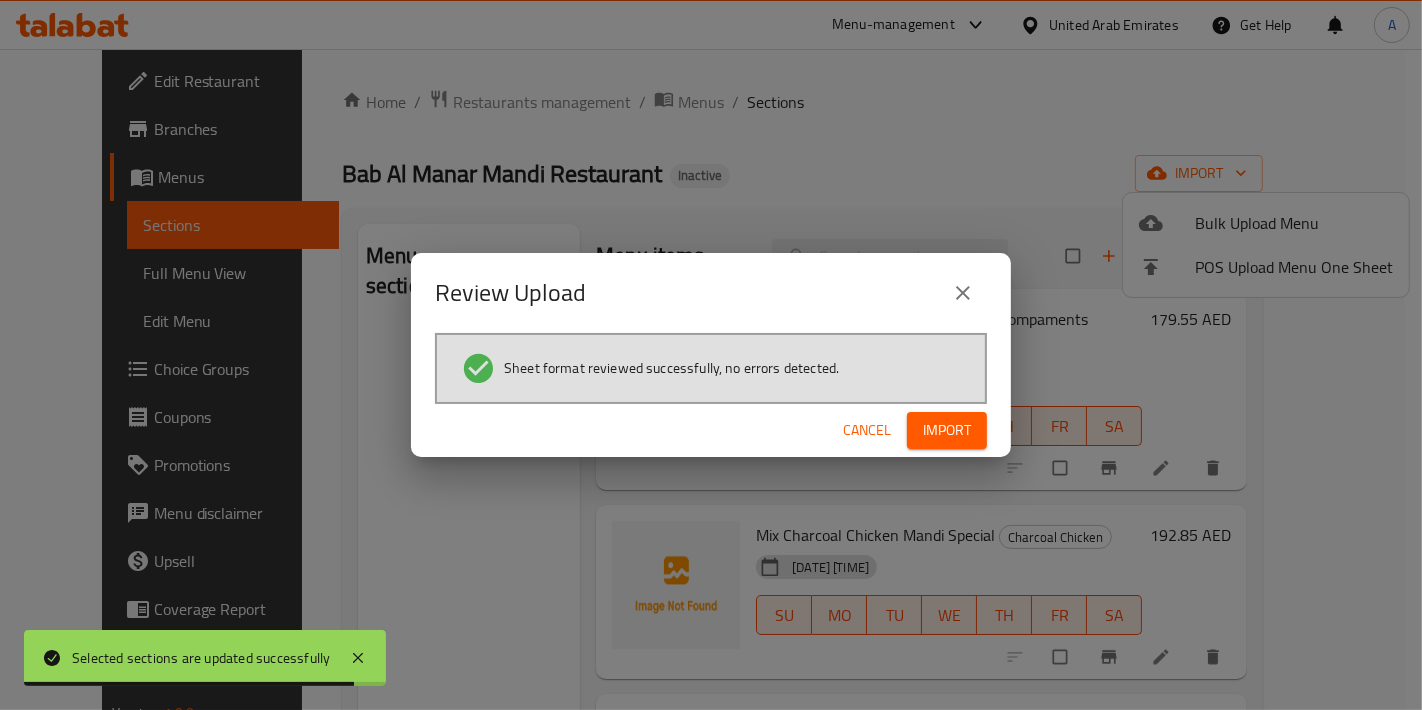 click on "Import" at bounding box center [947, 430] 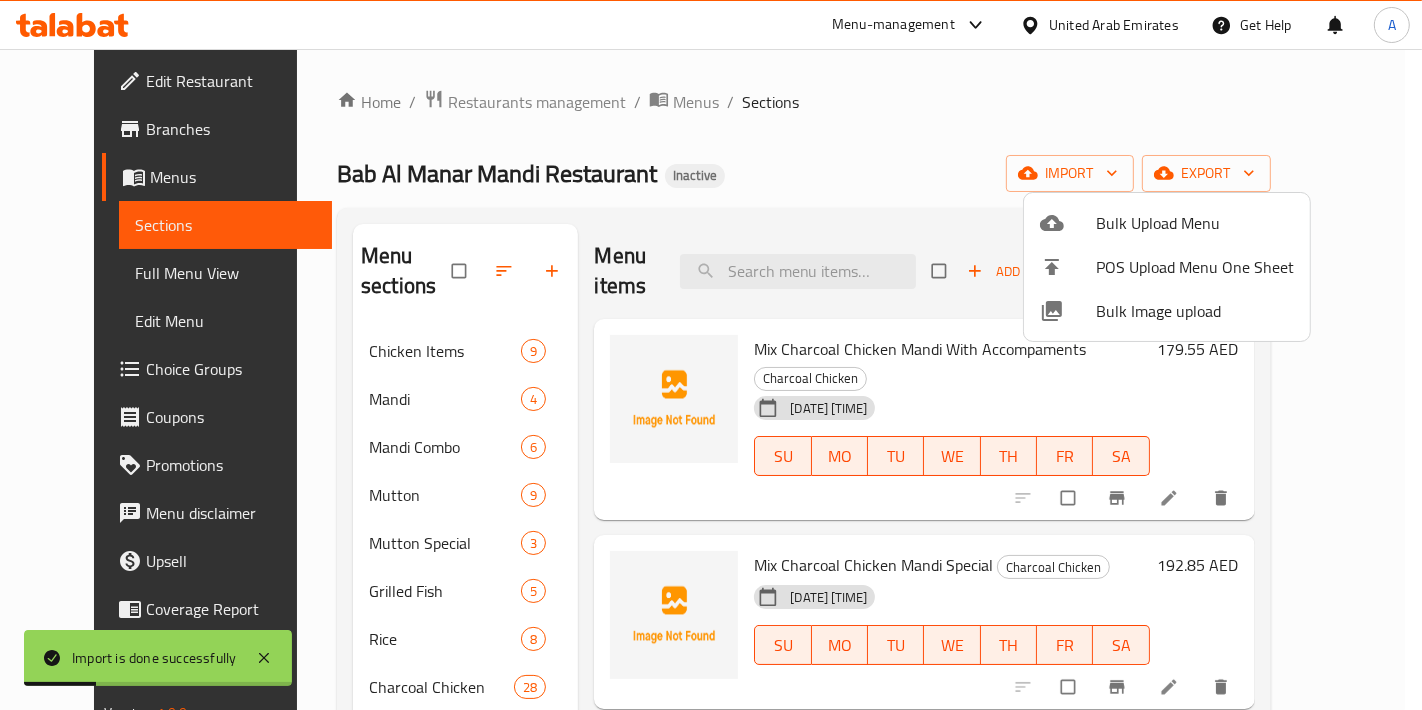click at bounding box center [711, 355] 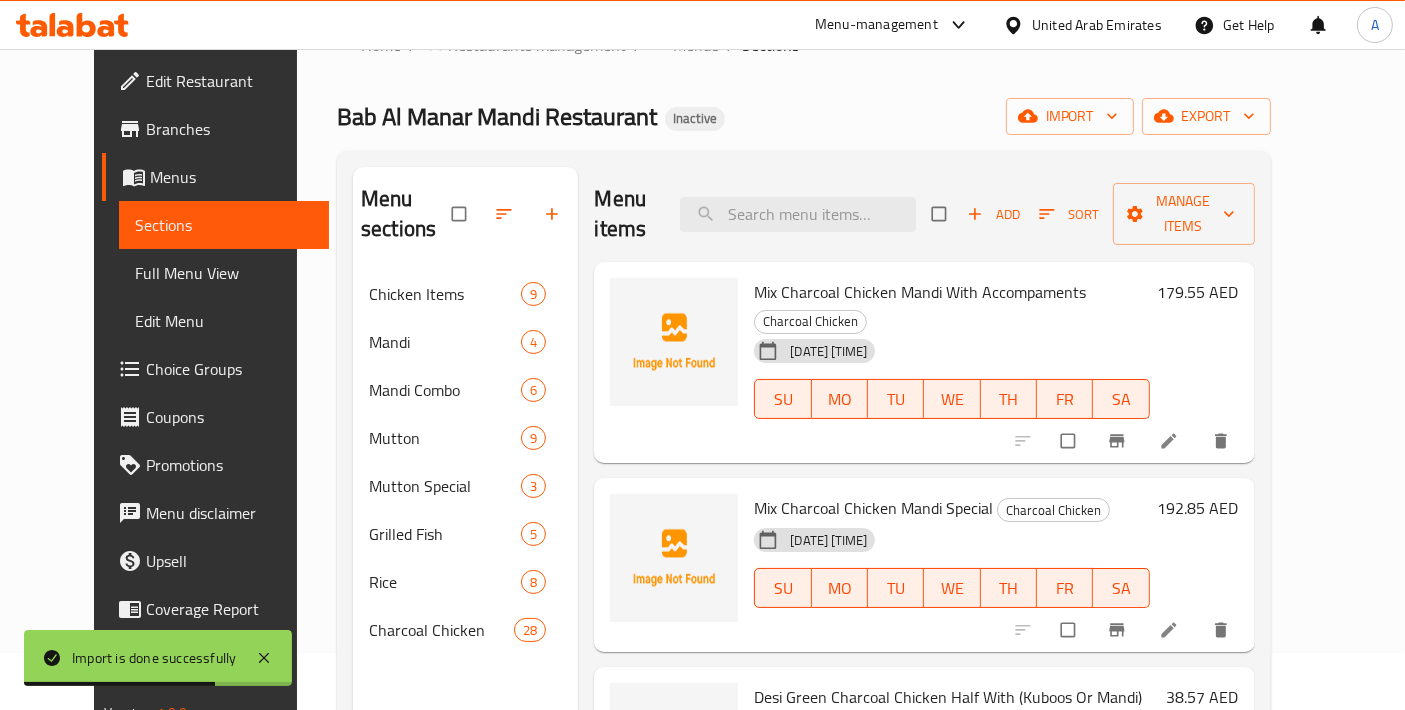 scroll, scrollTop: 0, scrollLeft: 0, axis: both 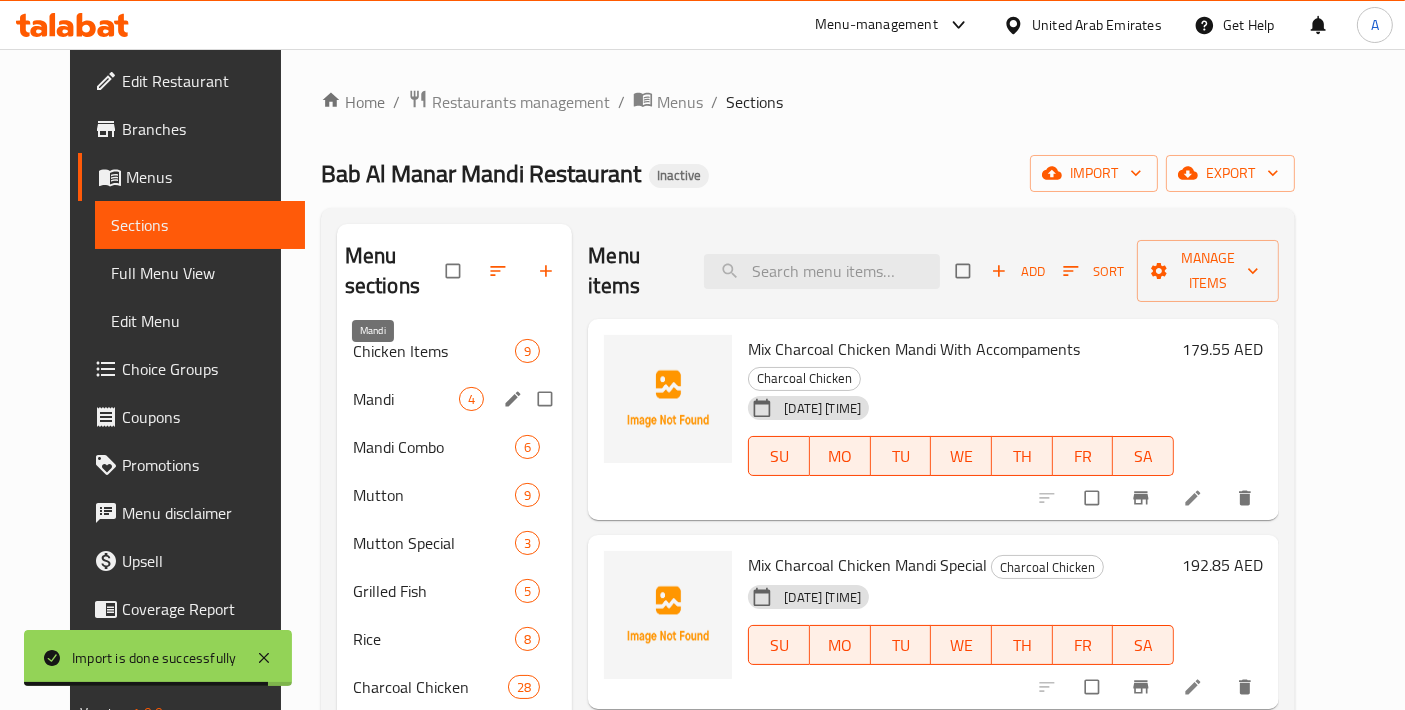 click on "Mandi" at bounding box center [406, 399] 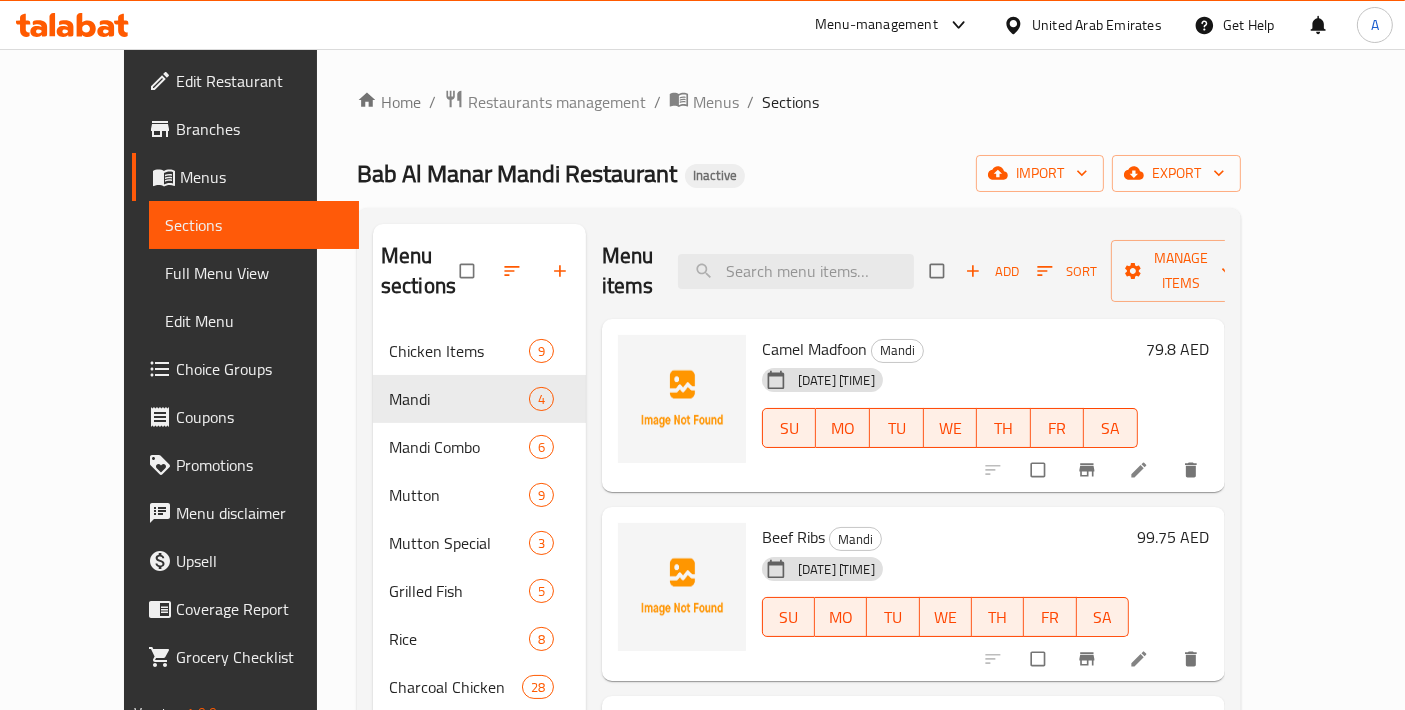 scroll, scrollTop: 93, scrollLeft: 0, axis: vertical 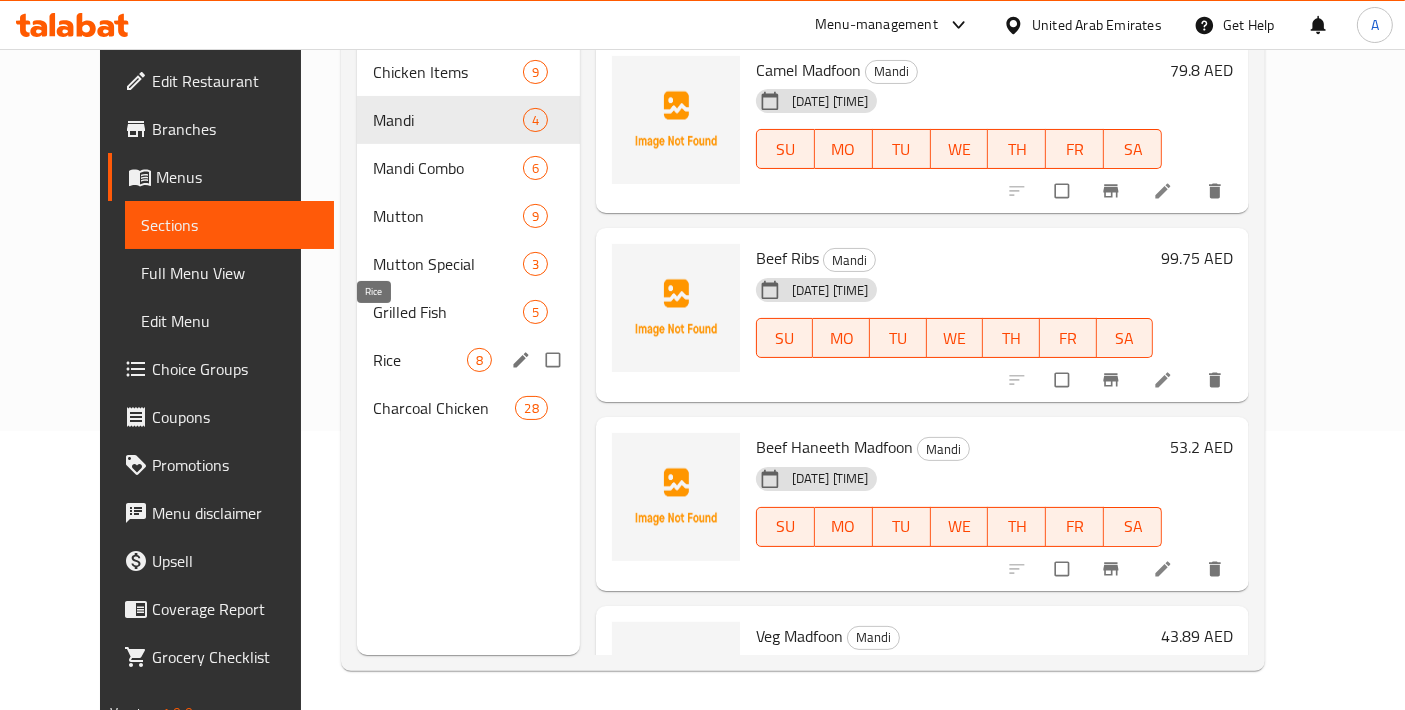 click on "Rice" at bounding box center (420, 360) 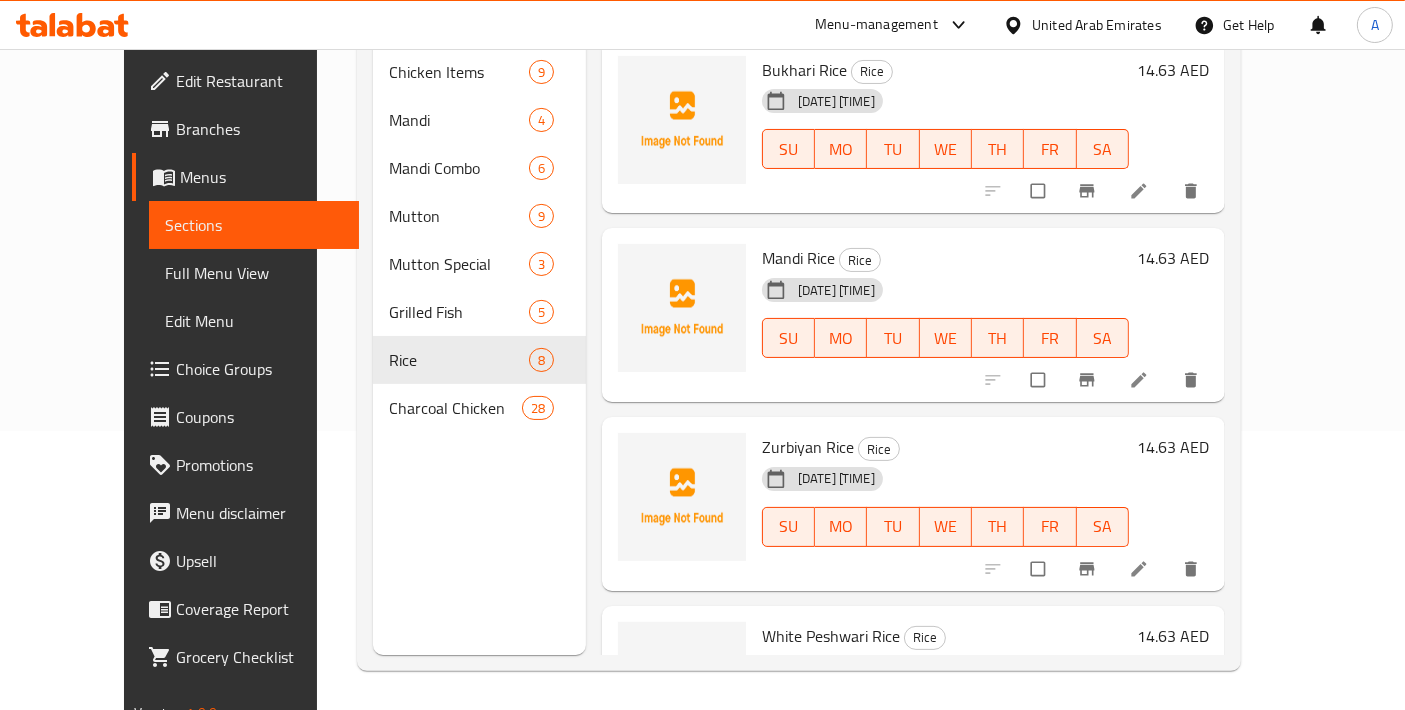 scroll, scrollTop: 444, scrollLeft: 0, axis: vertical 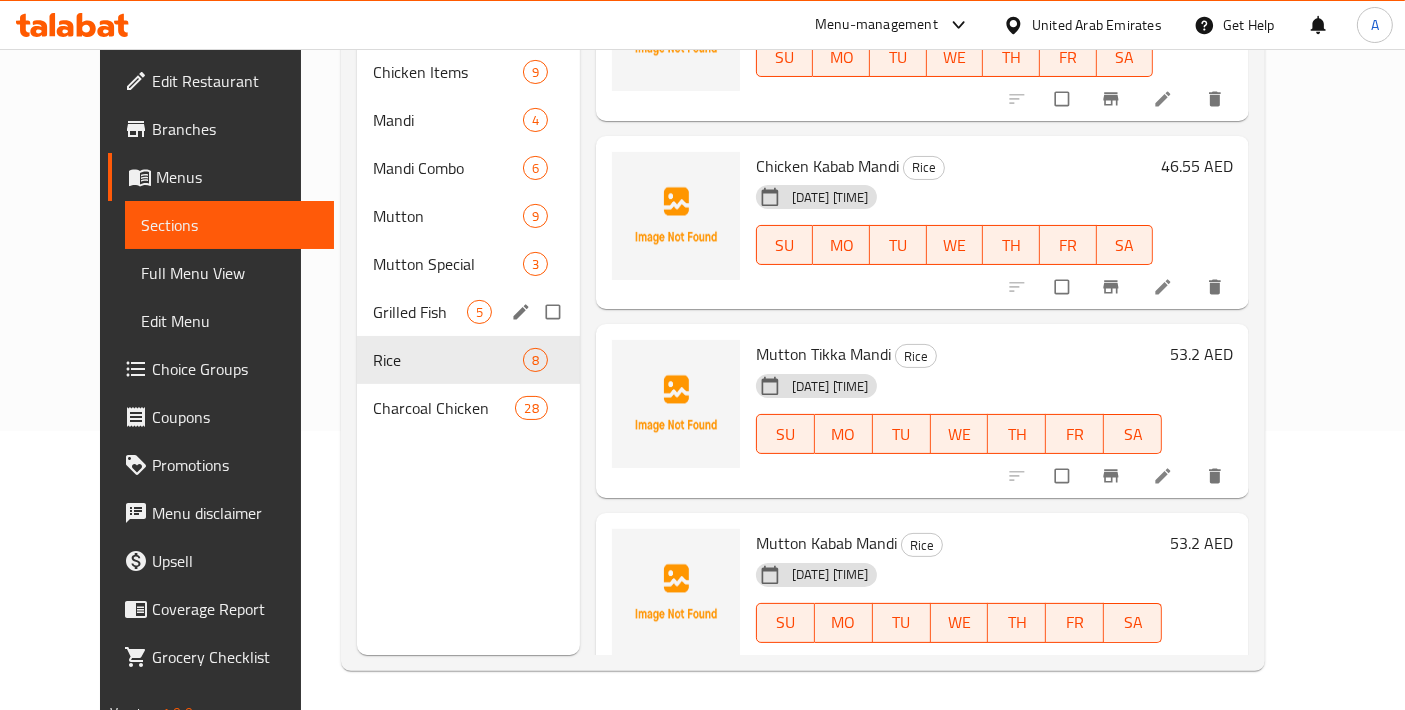 click on "Grilled Fish" at bounding box center [420, 312] 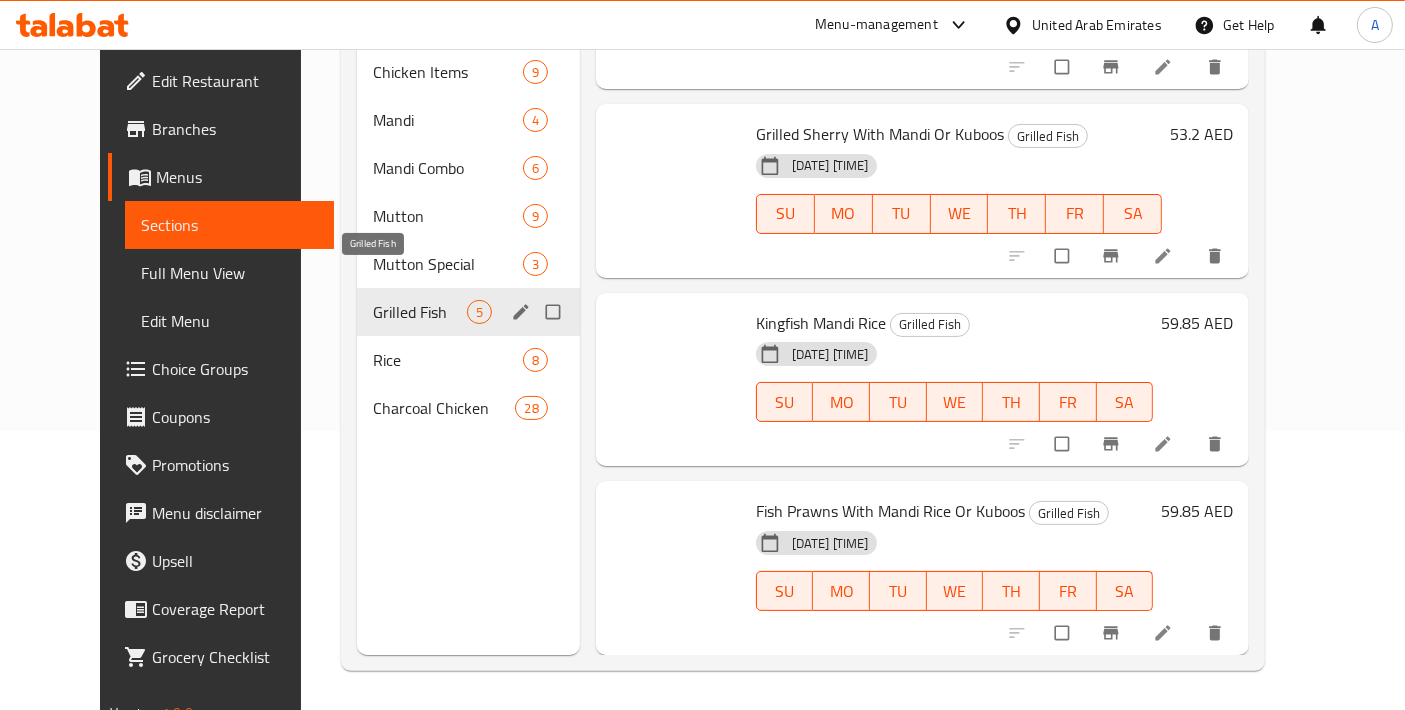 scroll, scrollTop: 282, scrollLeft: 0, axis: vertical 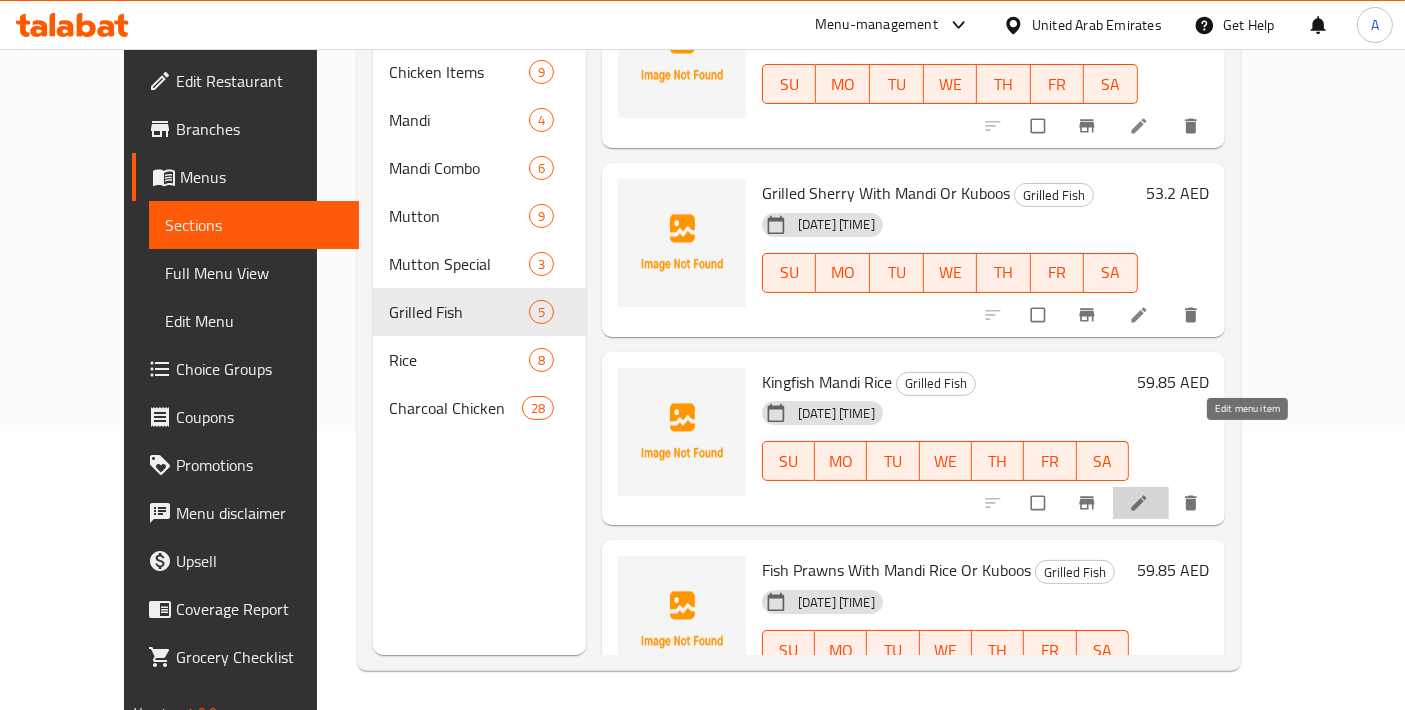 click 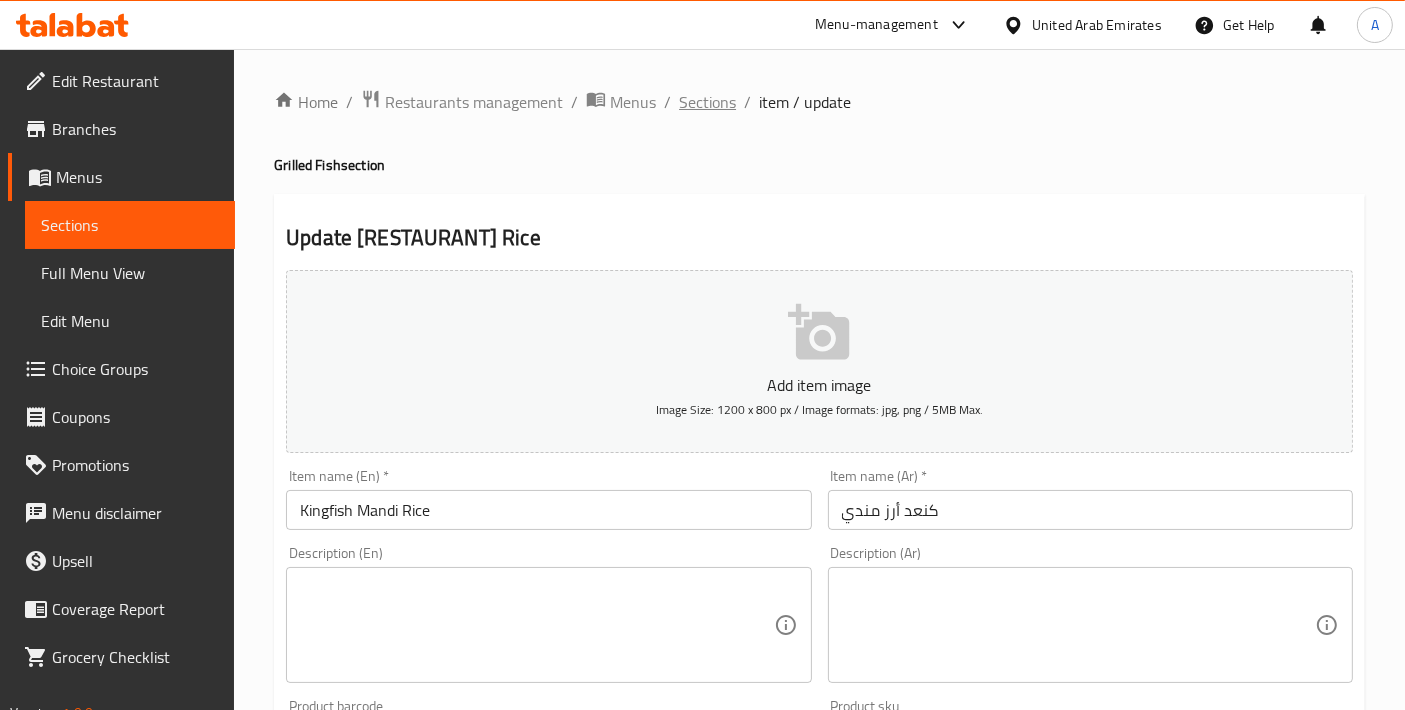 click on "Sections" at bounding box center (707, 102) 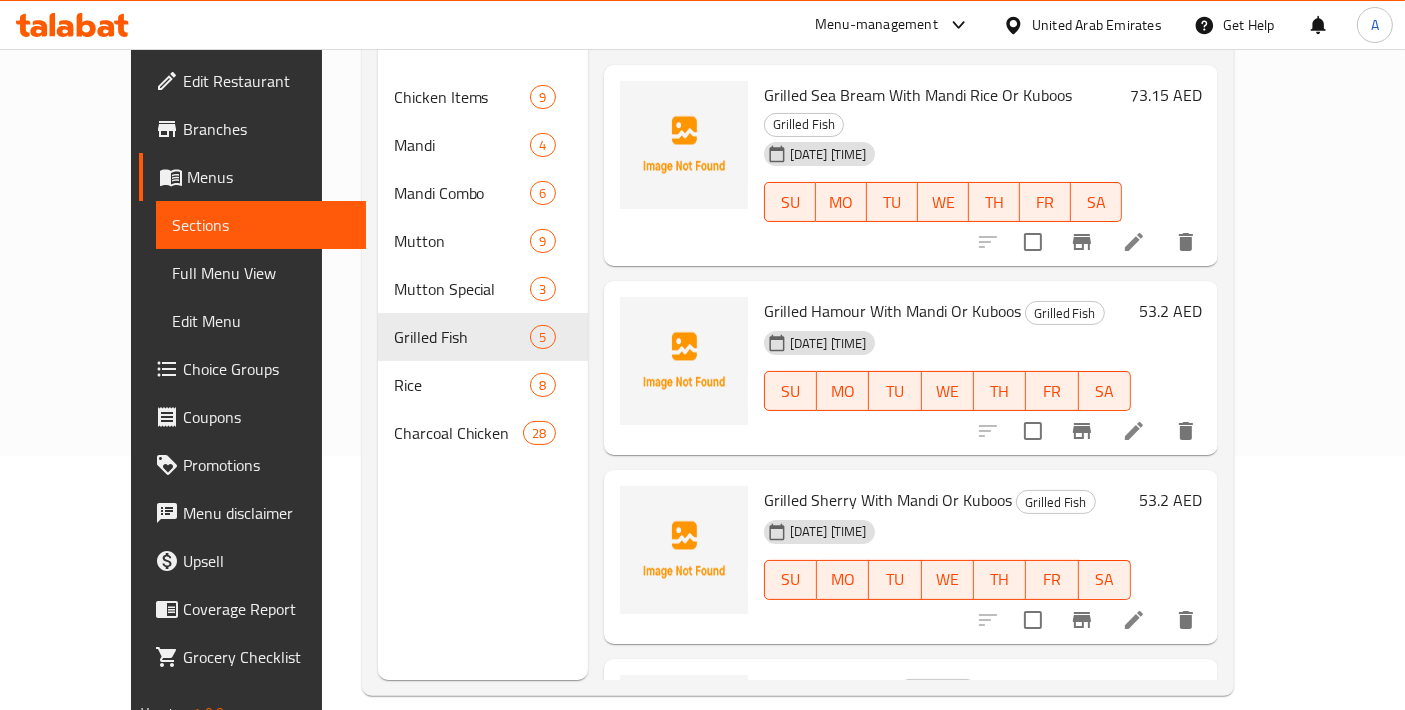 scroll, scrollTop: 279, scrollLeft: 0, axis: vertical 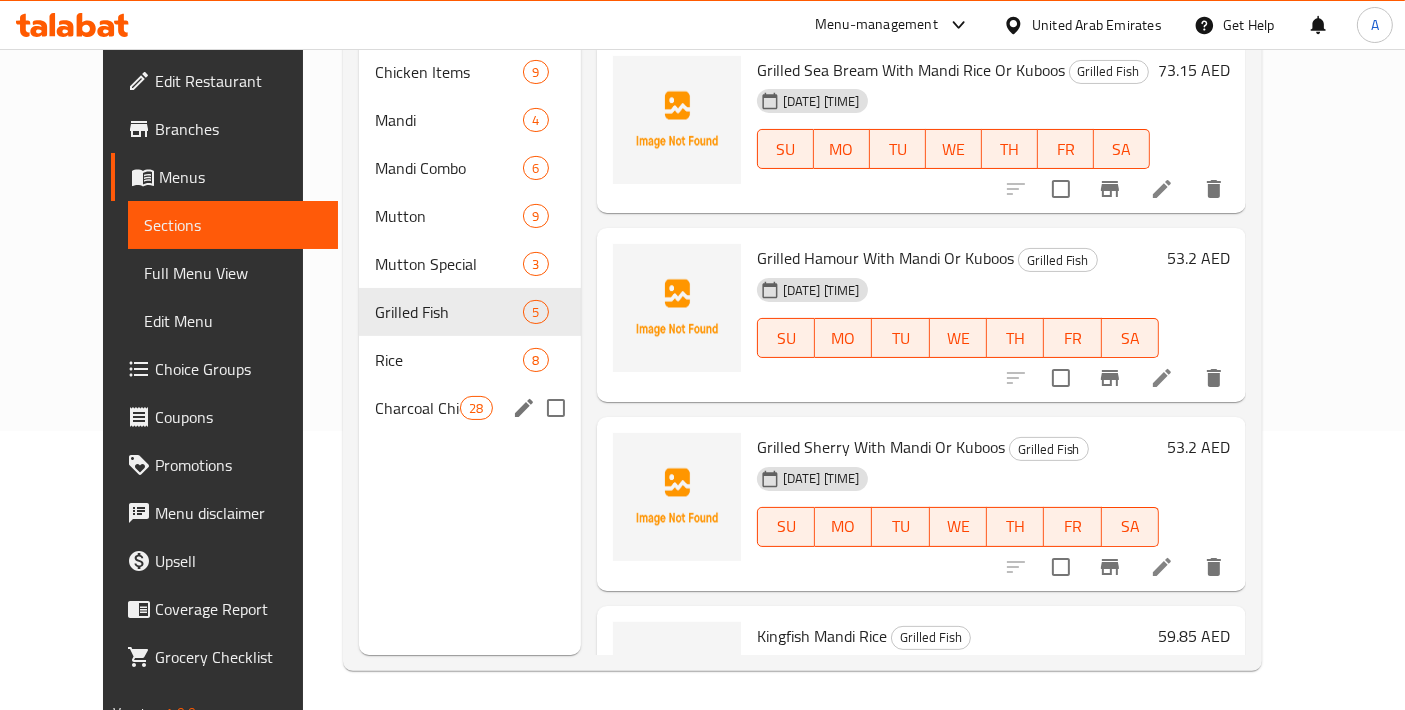 click on "Charcoal Chicken 28" at bounding box center [470, 408] 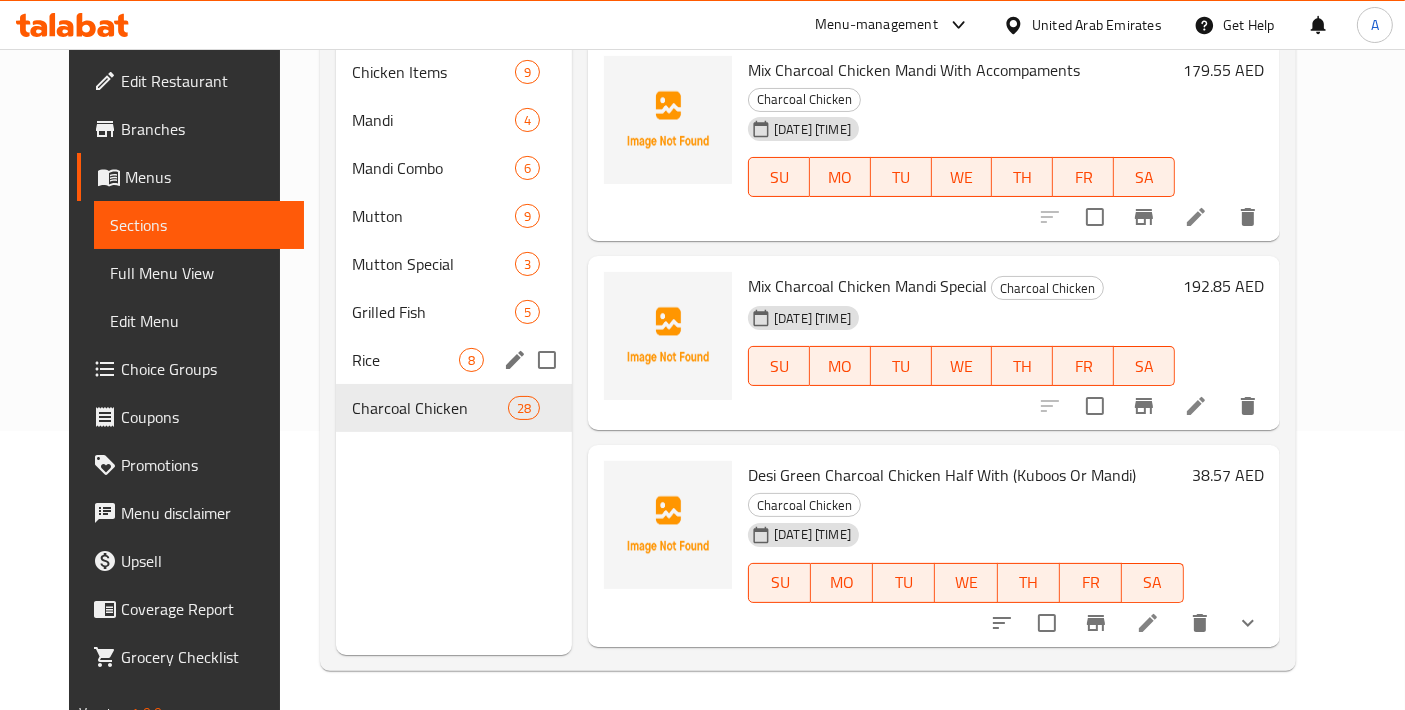 click on "Rice" at bounding box center [405, 360] 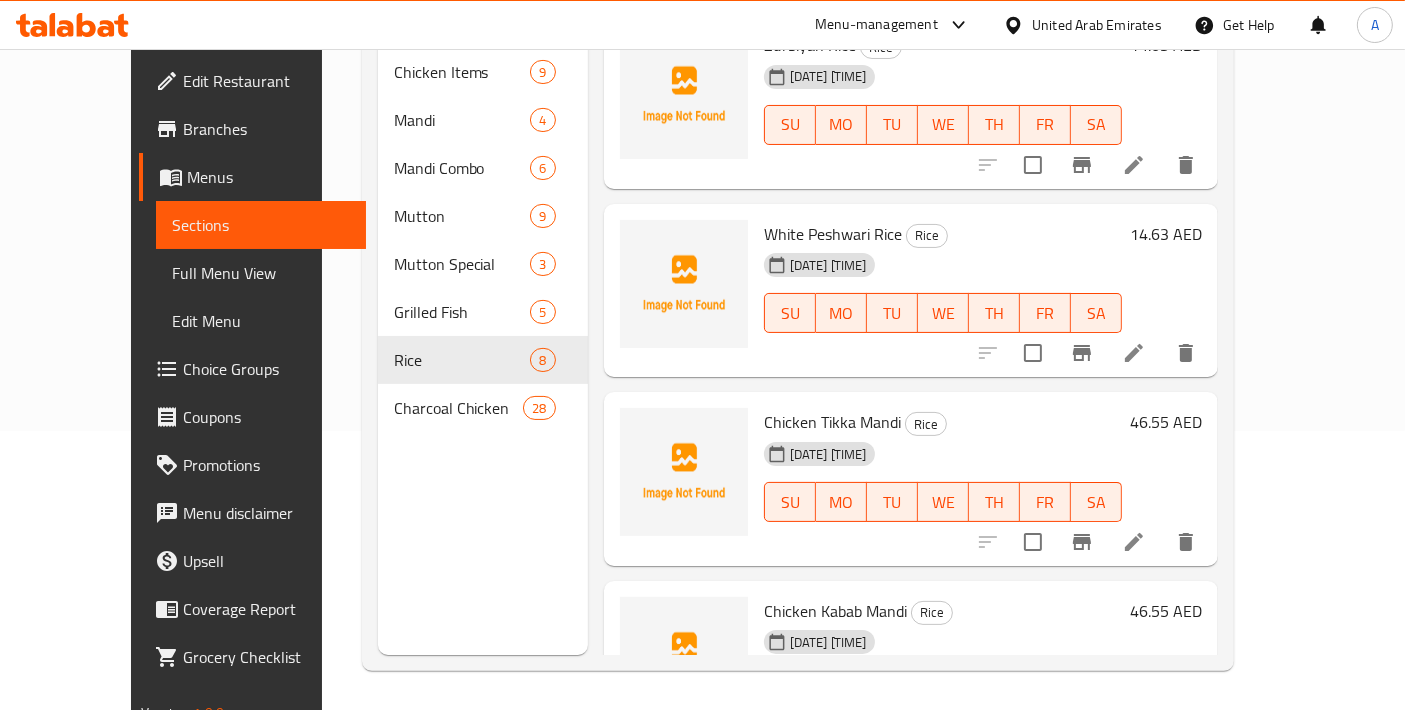 scroll, scrollTop: 0, scrollLeft: 0, axis: both 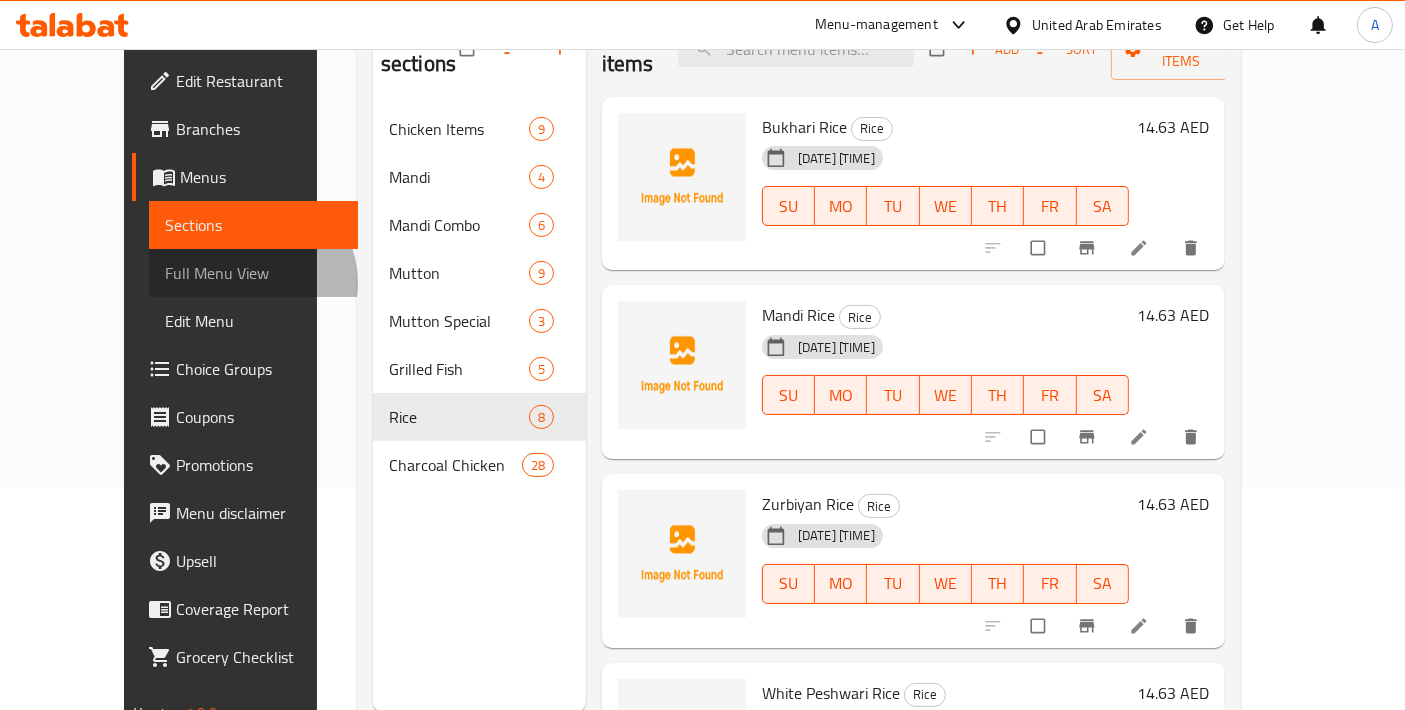 click on "Full Menu View" at bounding box center [254, 273] 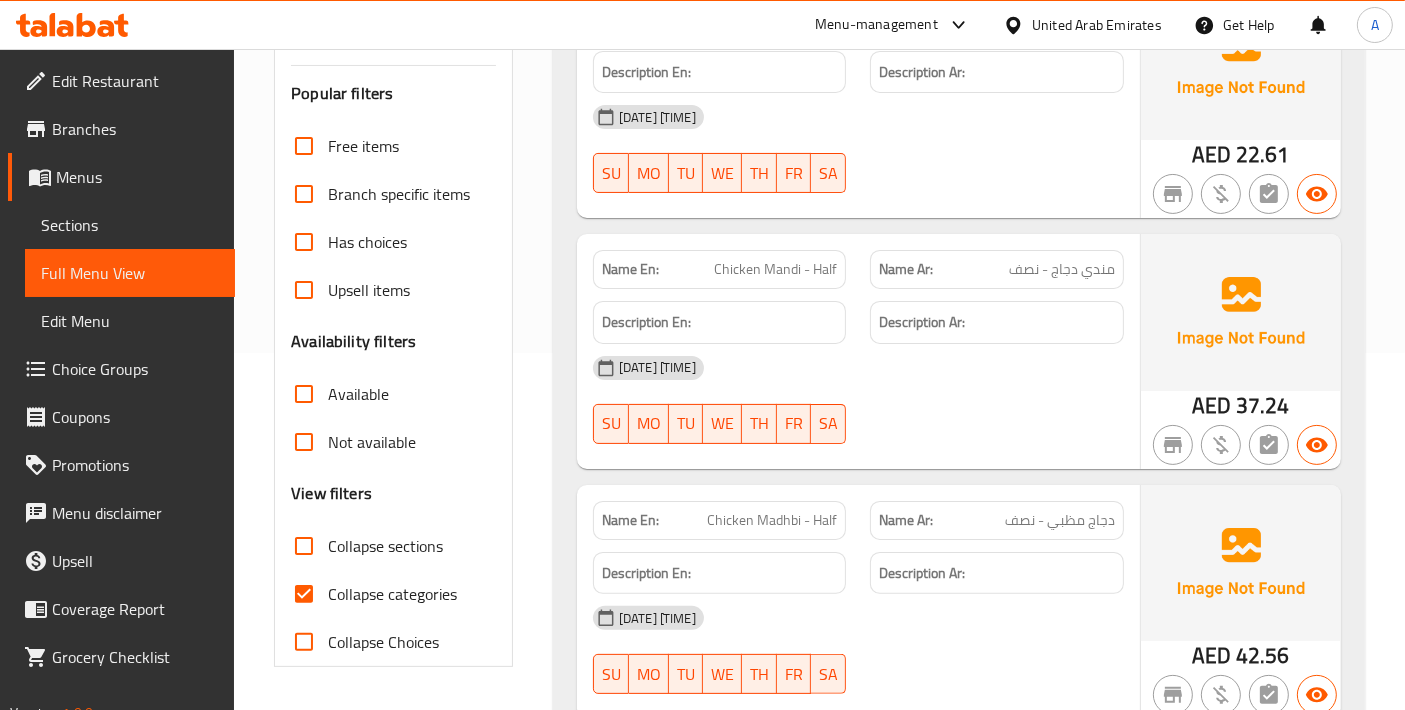 scroll, scrollTop: 444, scrollLeft: 0, axis: vertical 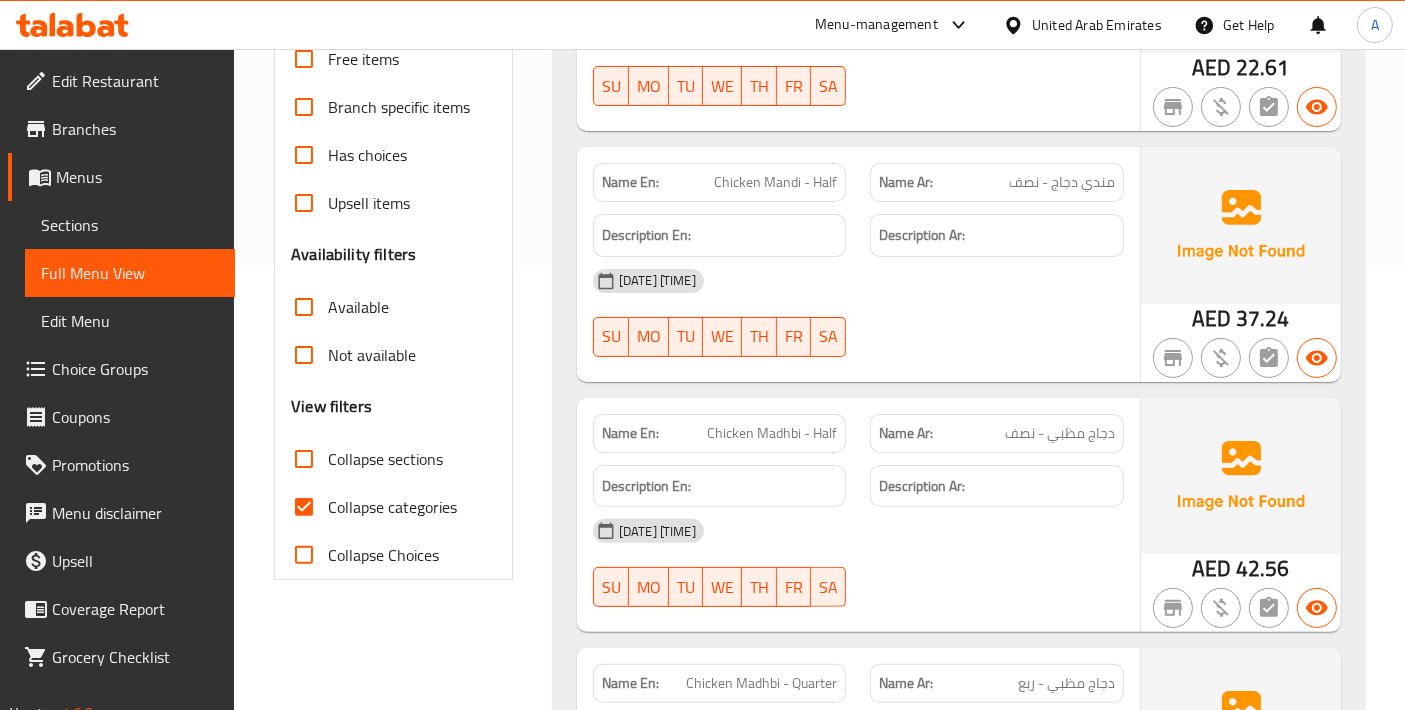 click on "Collapse categories" at bounding box center (304, 507) 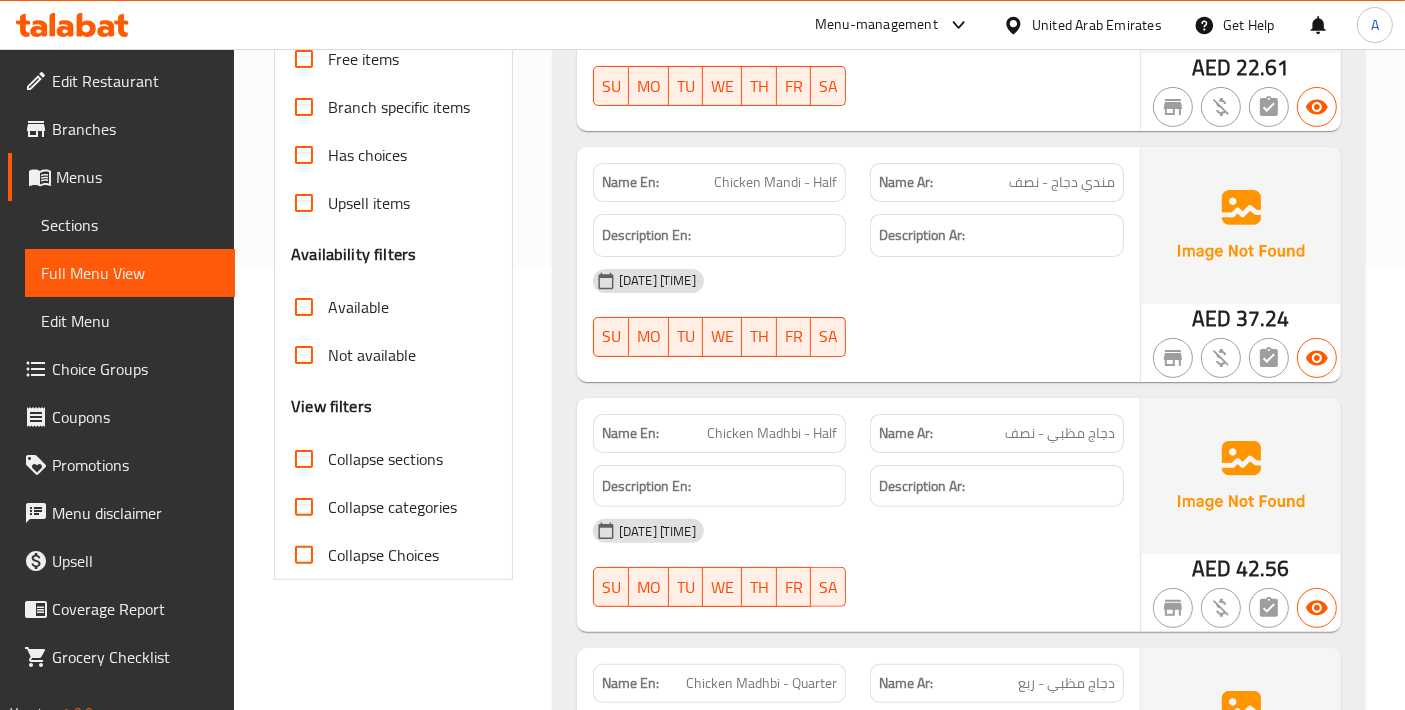 scroll, scrollTop: 666, scrollLeft: 0, axis: vertical 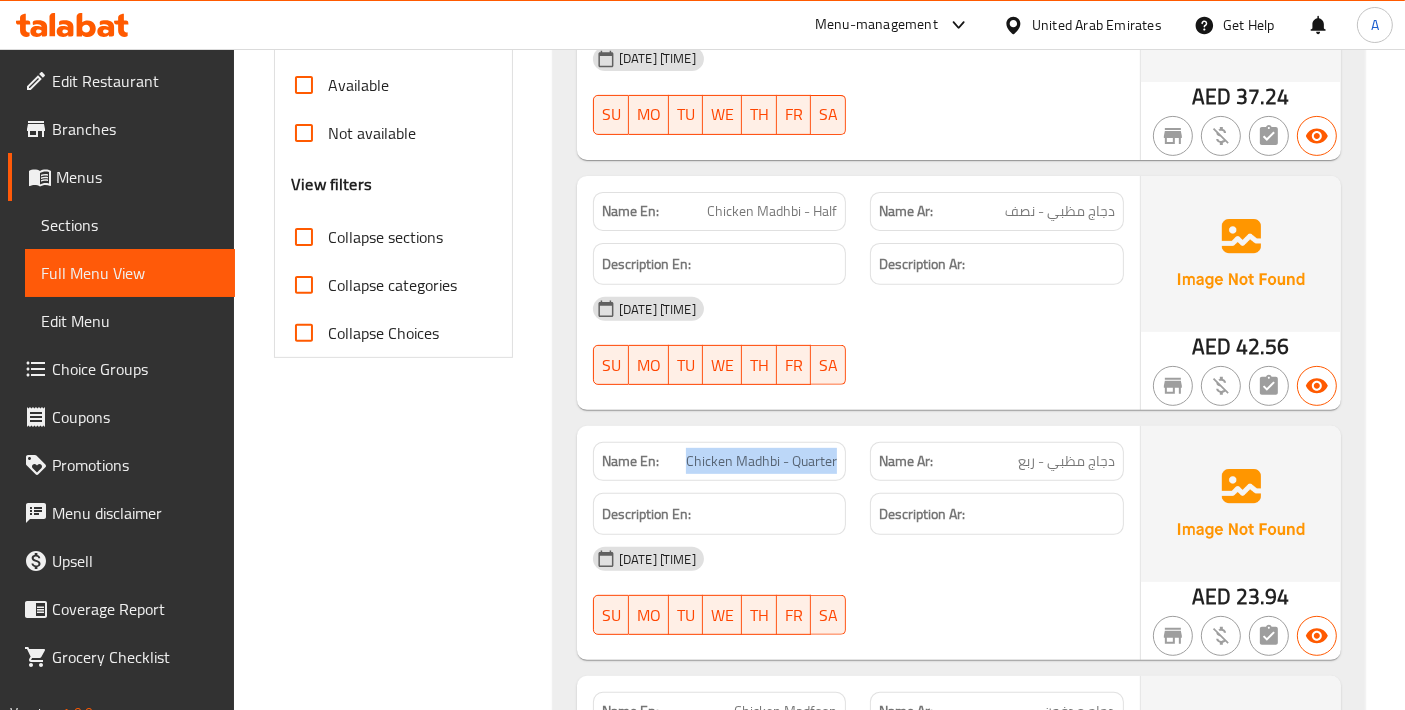 drag, startPoint x: 686, startPoint y: 459, endPoint x: 836, endPoint y: 460, distance: 150.00333 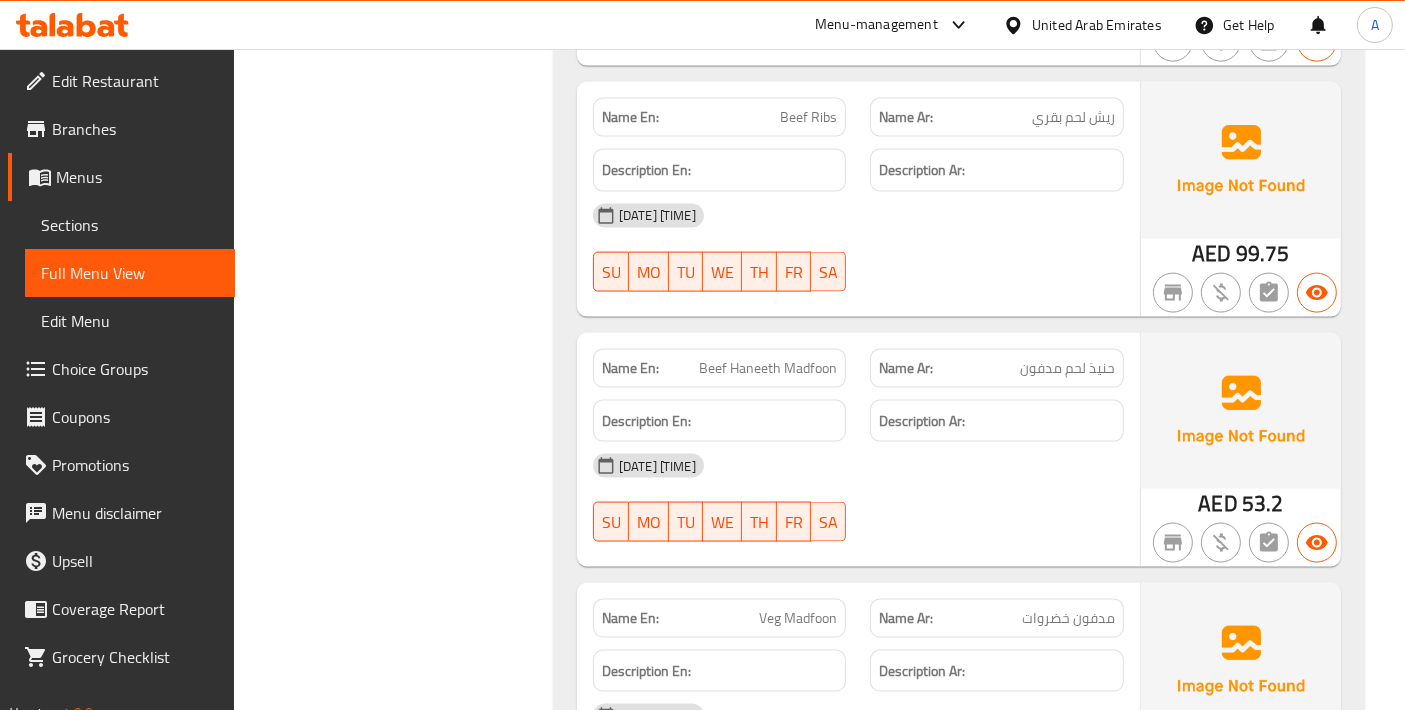 scroll, scrollTop: 2888, scrollLeft: 0, axis: vertical 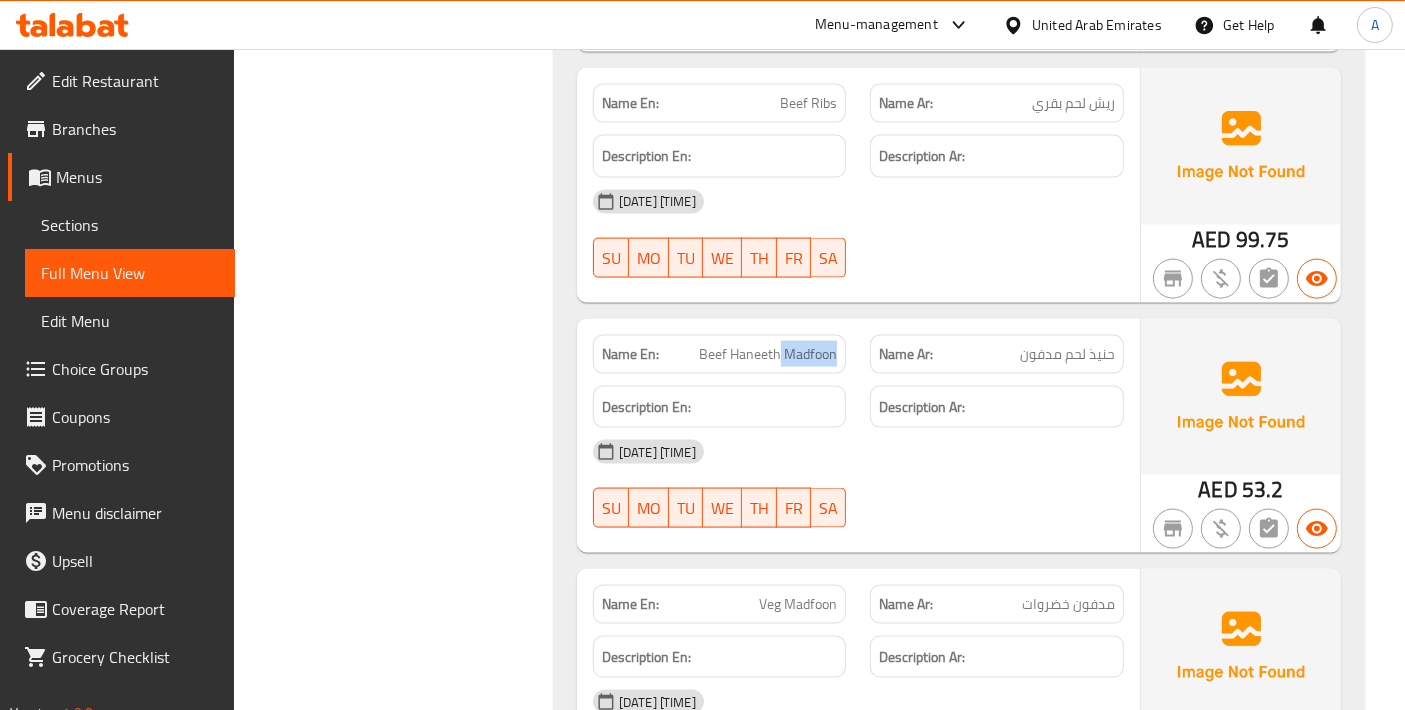 drag, startPoint x: 782, startPoint y: 355, endPoint x: 844, endPoint y: 354, distance: 62.008064 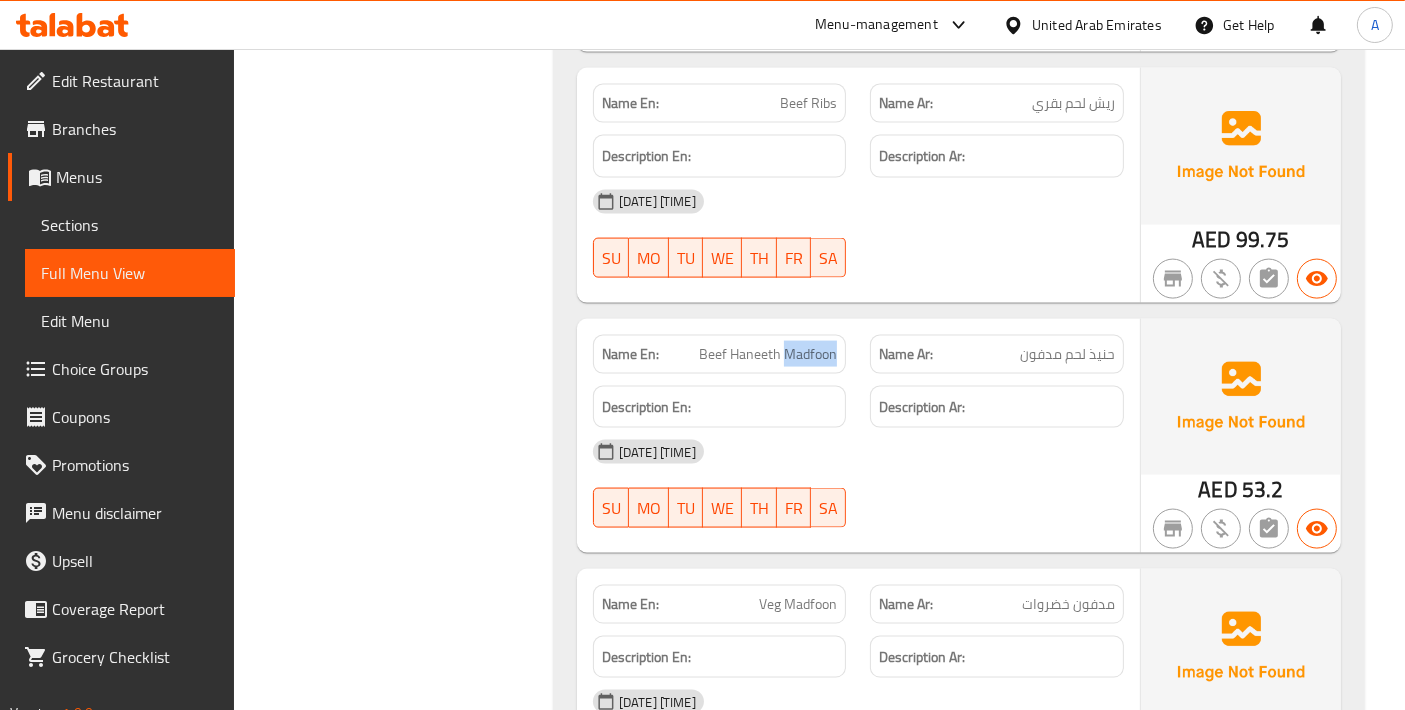 drag, startPoint x: 786, startPoint y: 354, endPoint x: 838, endPoint y: 354, distance: 52 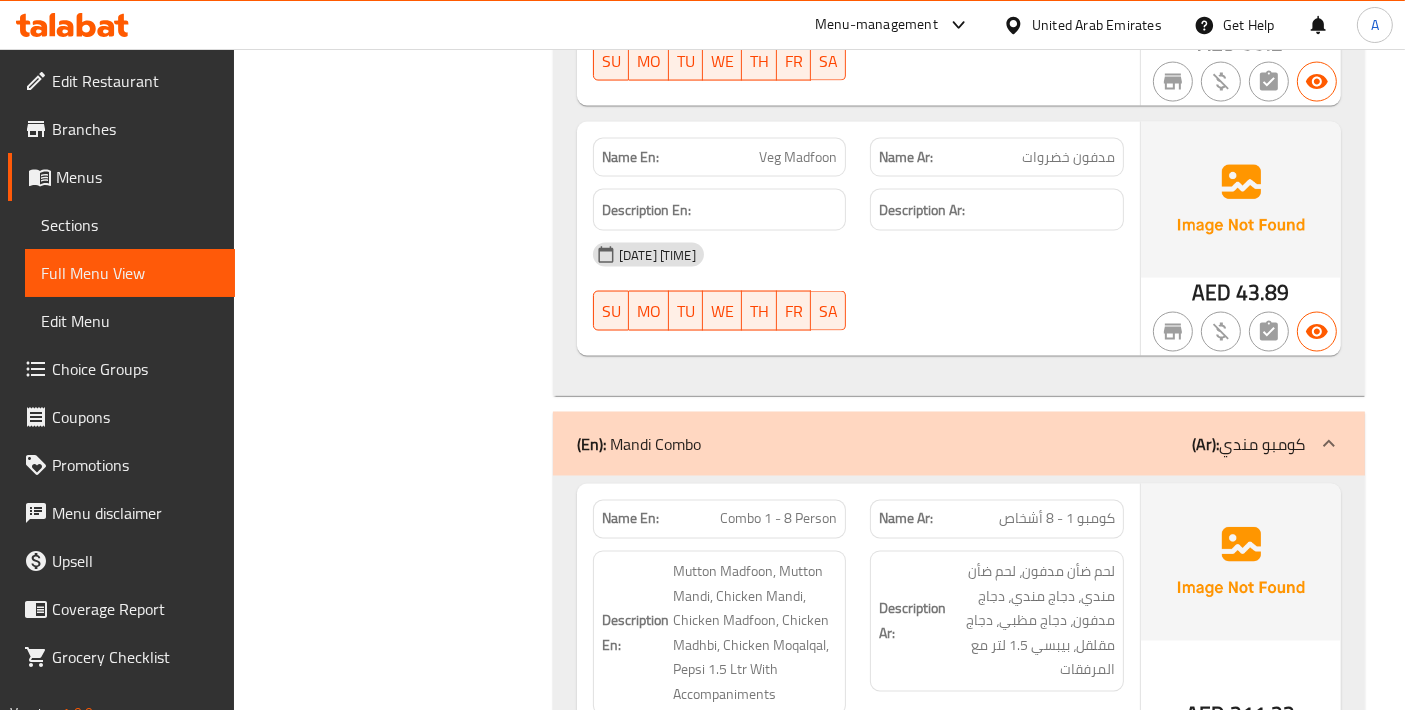 scroll, scrollTop: 3333, scrollLeft: 0, axis: vertical 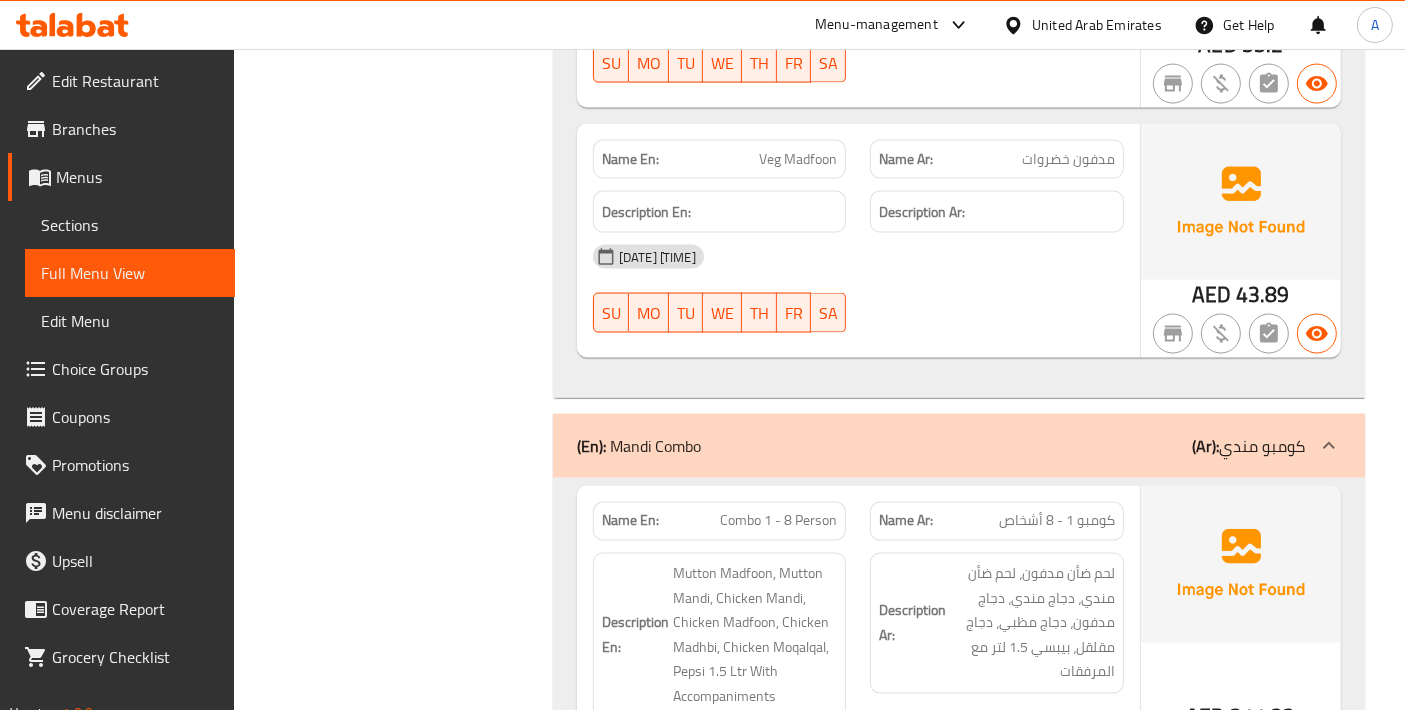 click on "Filter Branches Branches Popular filters Free items Branch specific items Has choices Upsell items Availability filters Available Not available View filters Collapse sections Collapse categories Collapse Choices" at bounding box center [401, 12052] 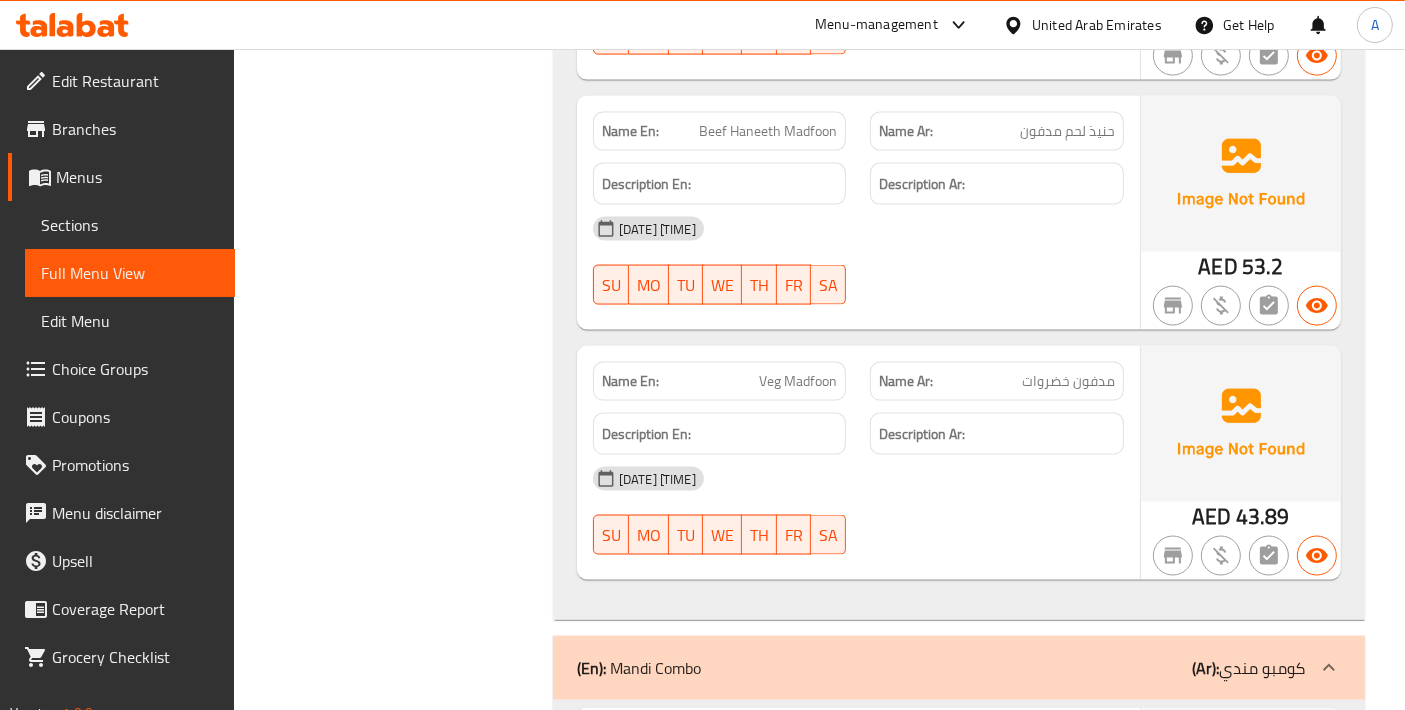 scroll, scrollTop: 3777, scrollLeft: 0, axis: vertical 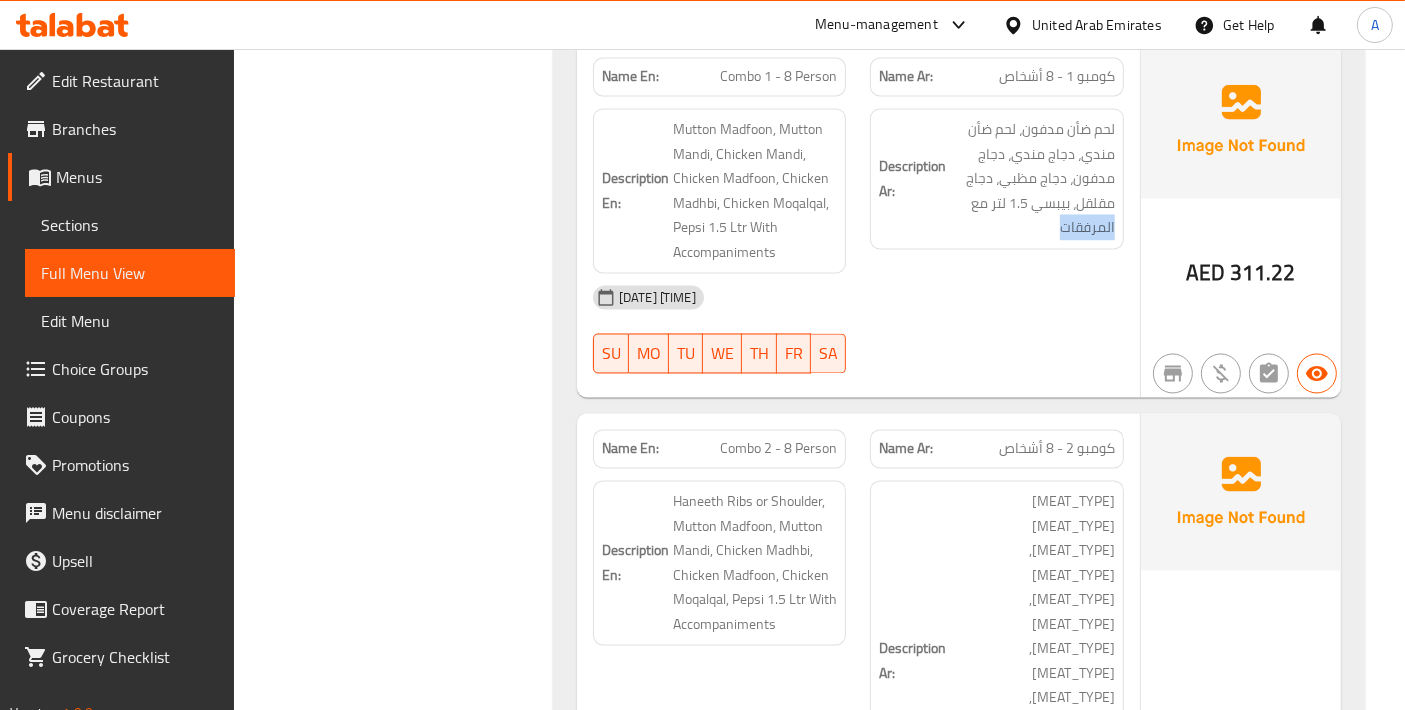 drag, startPoint x: 1054, startPoint y: 229, endPoint x: 1117, endPoint y: 224, distance: 63.1981 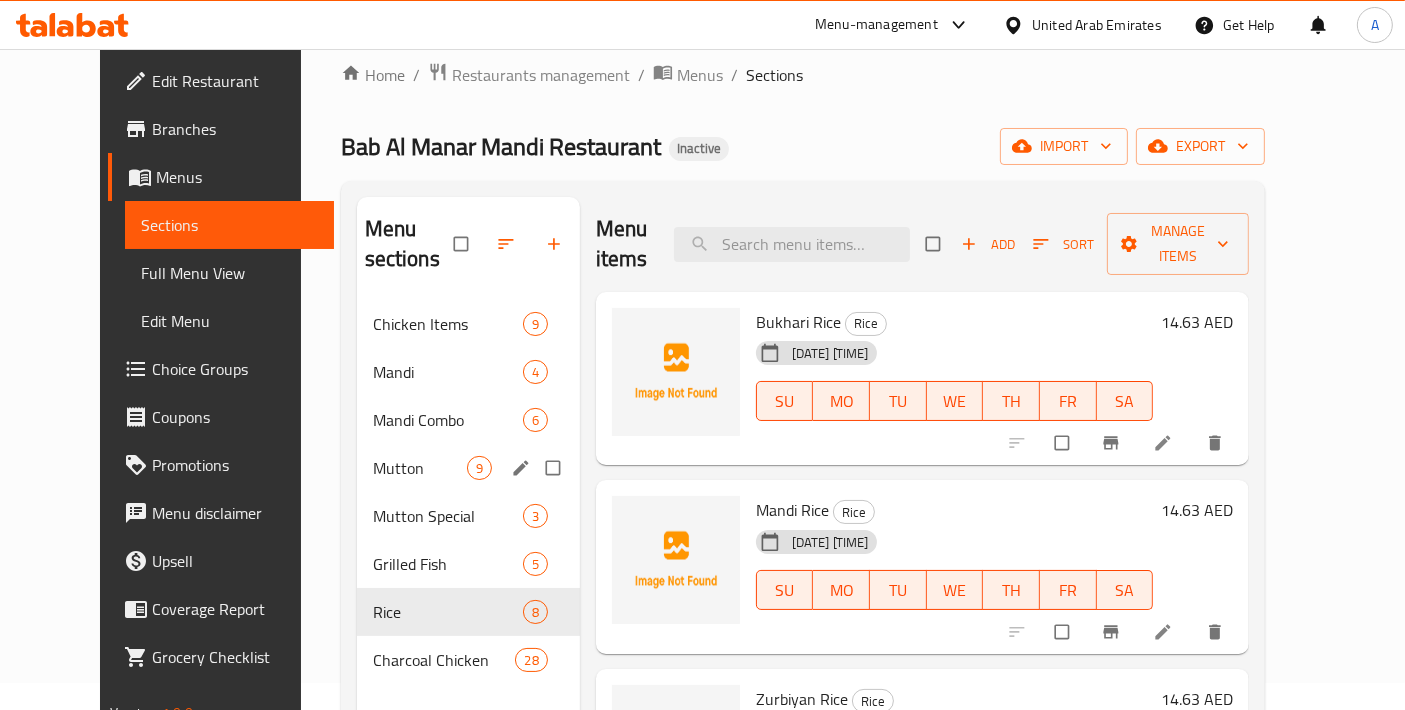 scroll, scrollTop: 0, scrollLeft: 0, axis: both 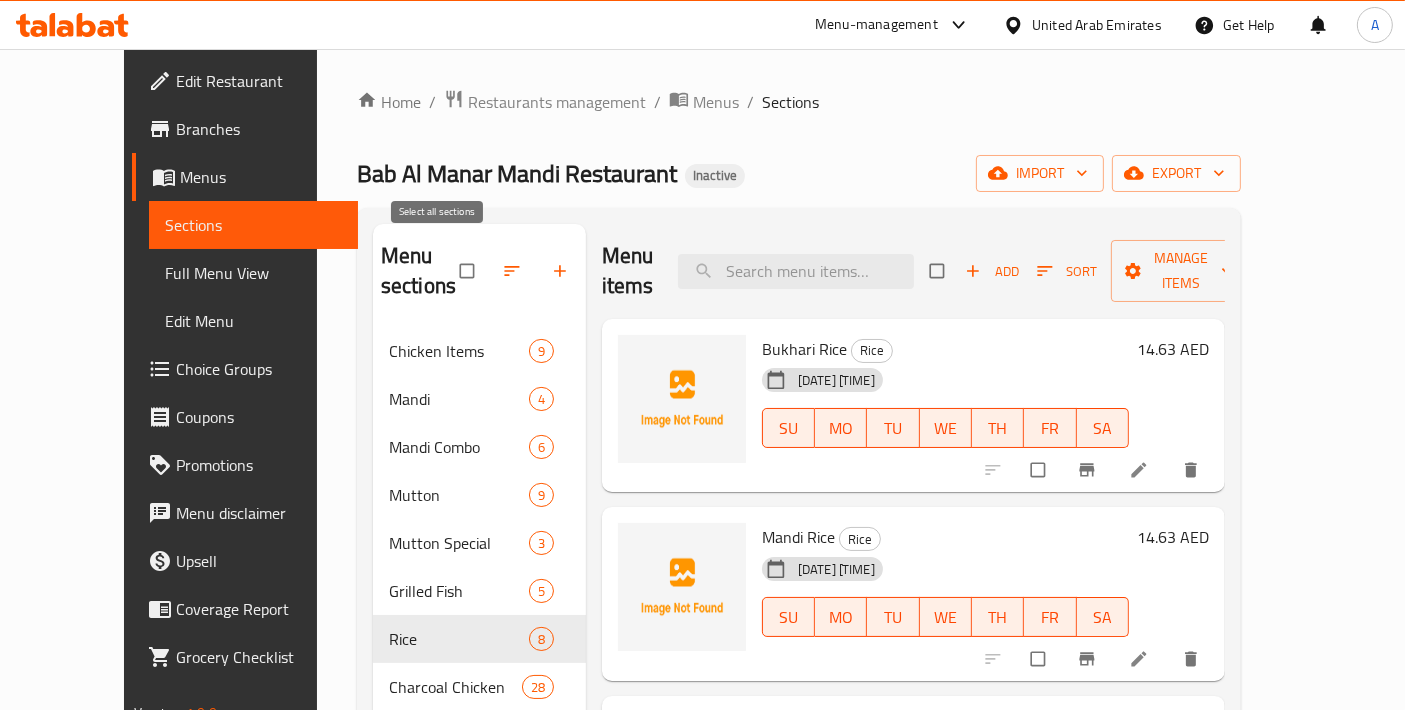 click at bounding box center (469, 271) 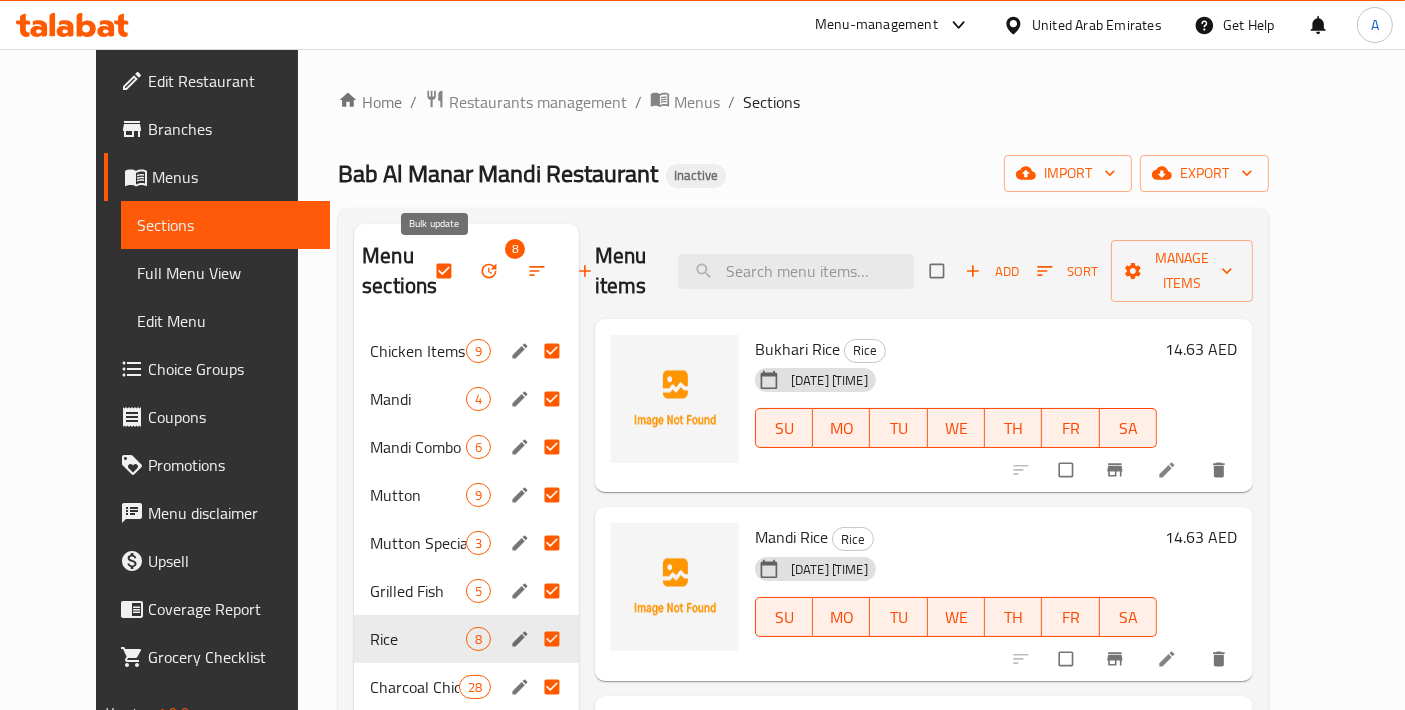 click at bounding box center [491, 271] 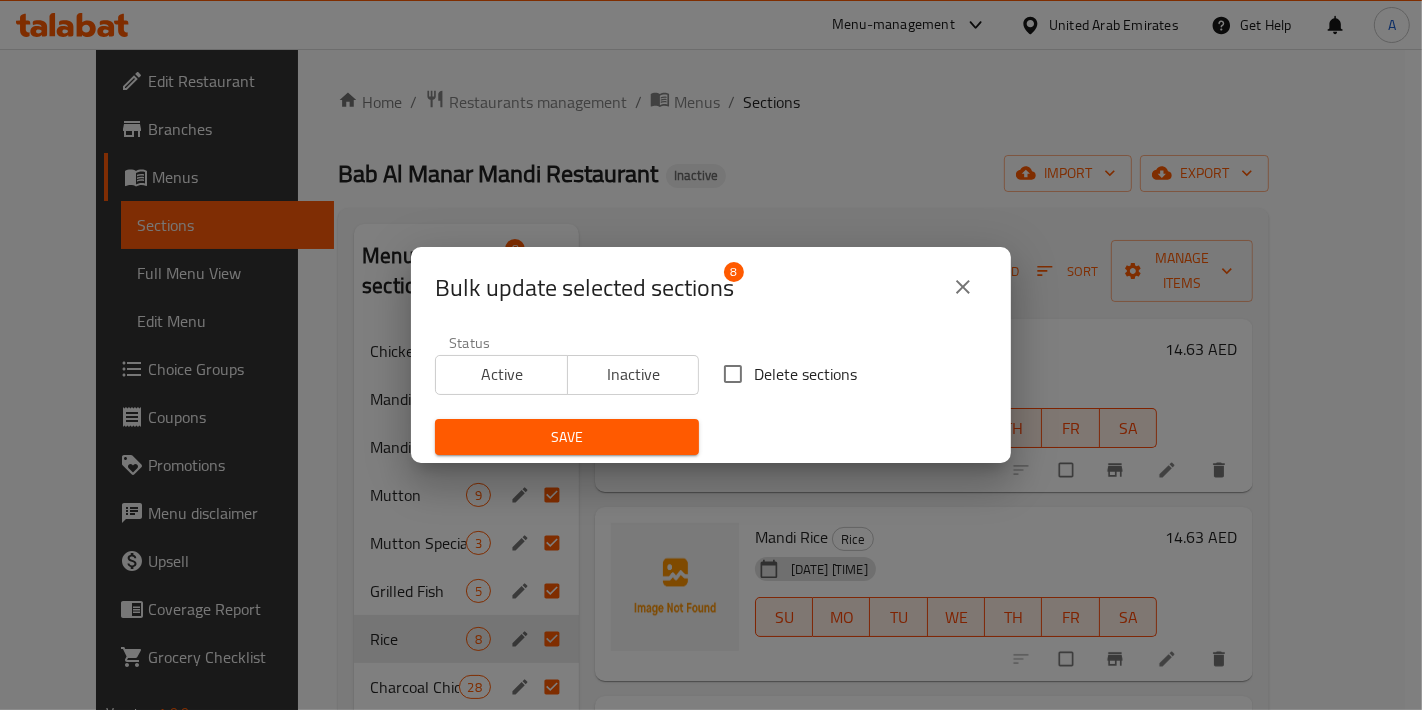 click on "Delete sections" at bounding box center (733, 374) 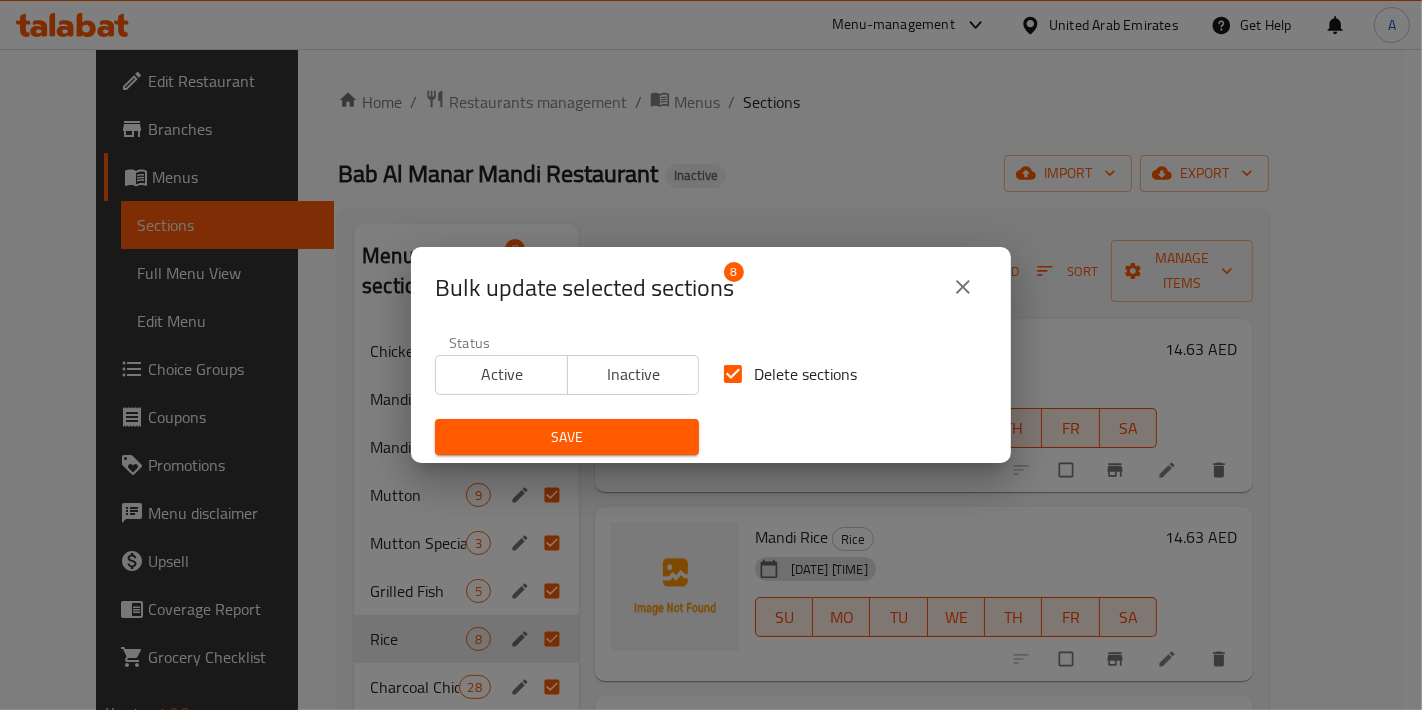 click on "Save" at bounding box center (567, 437) 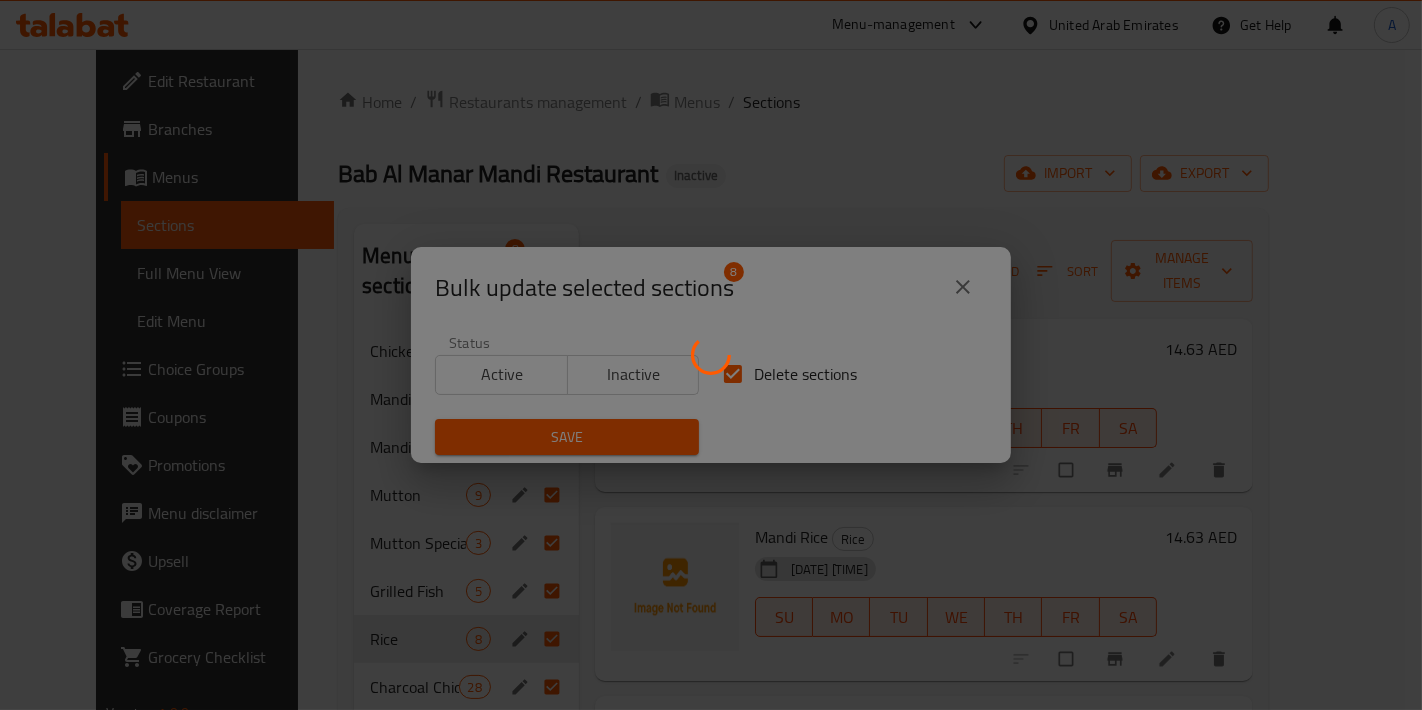 checkbox on "false" 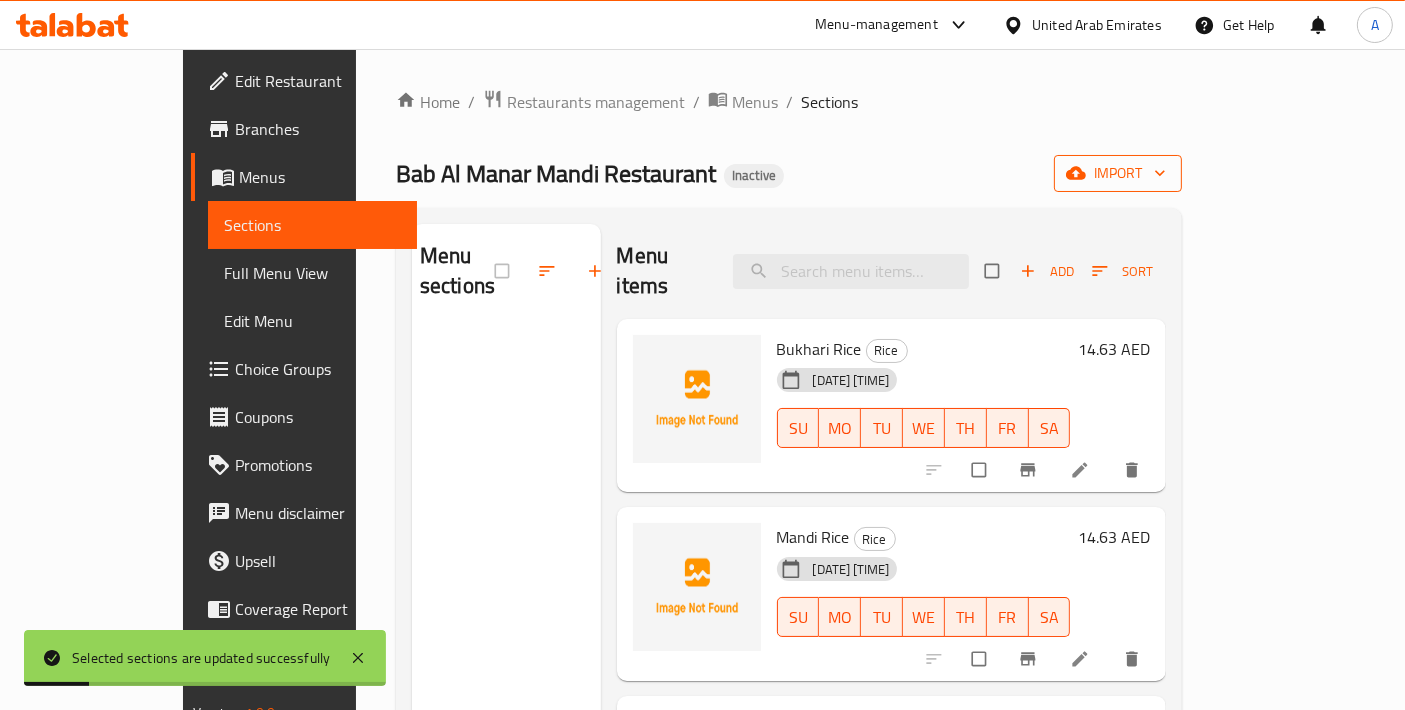 click on "import" at bounding box center (1118, 173) 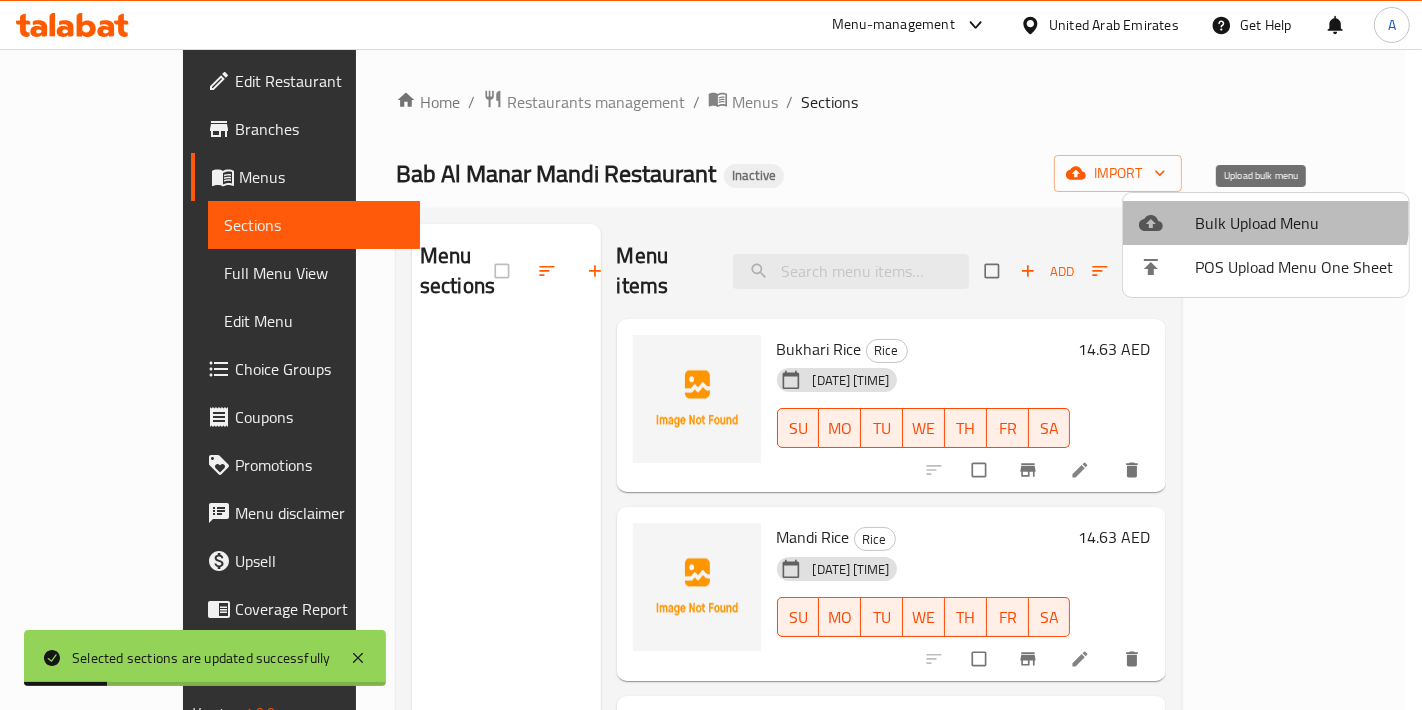 click on "Bulk Upload Menu" at bounding box center [1266, 223] 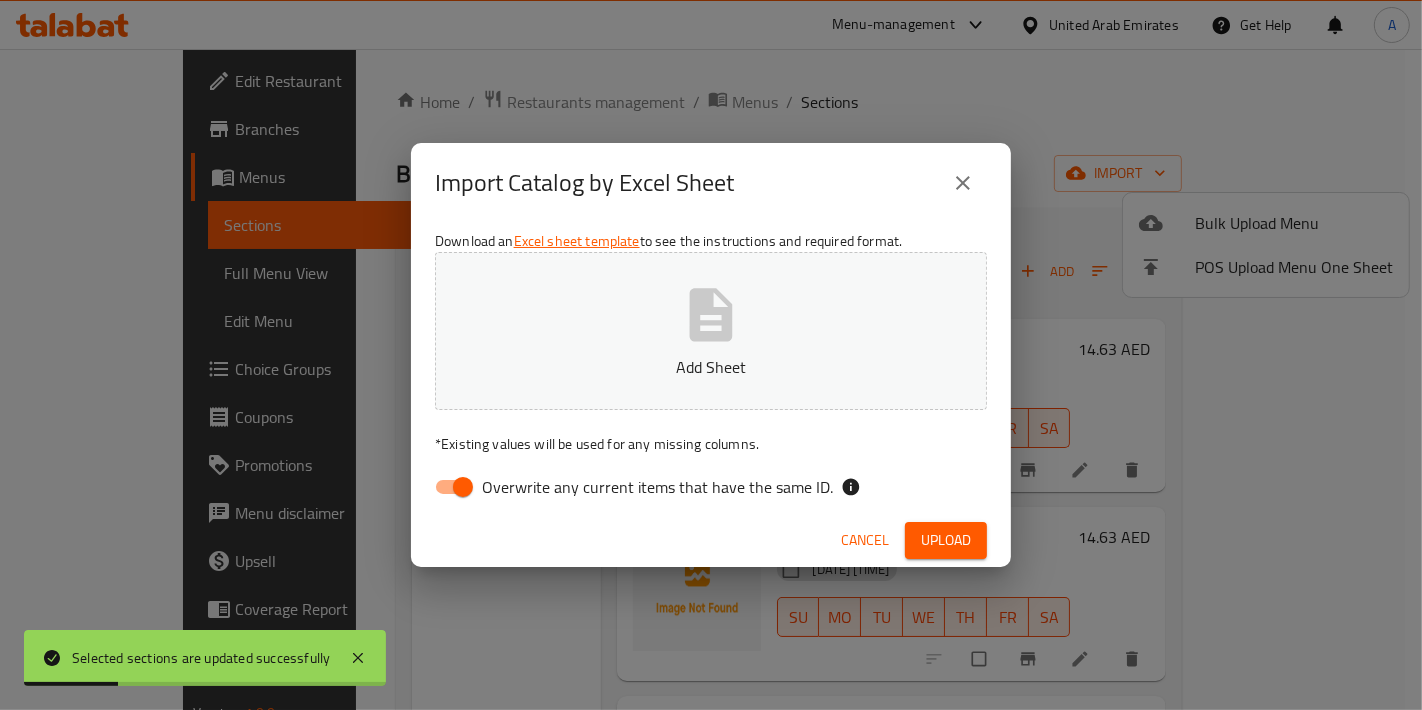 click on "Add Sheet" at bounding box center [711, 331] 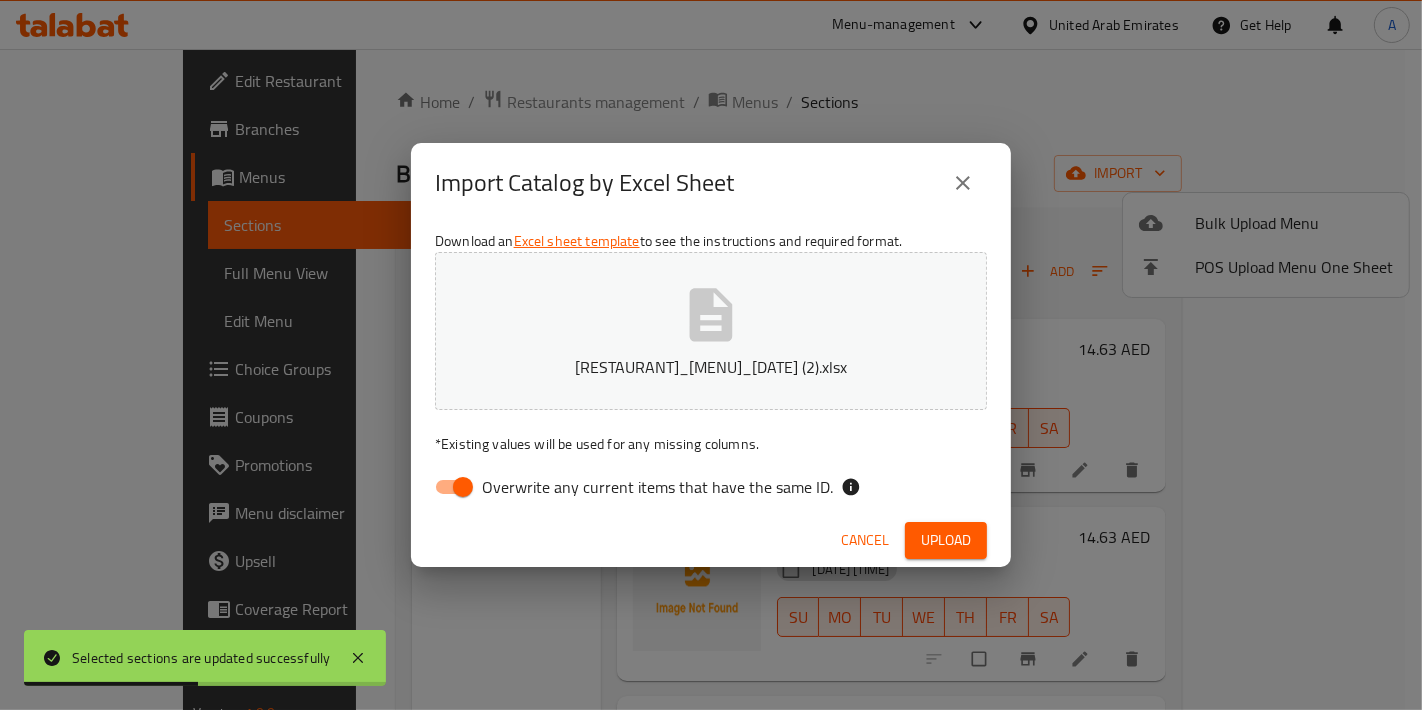 click on "Overwrite any current items that have the same ID." at bounding box center [463, 487] 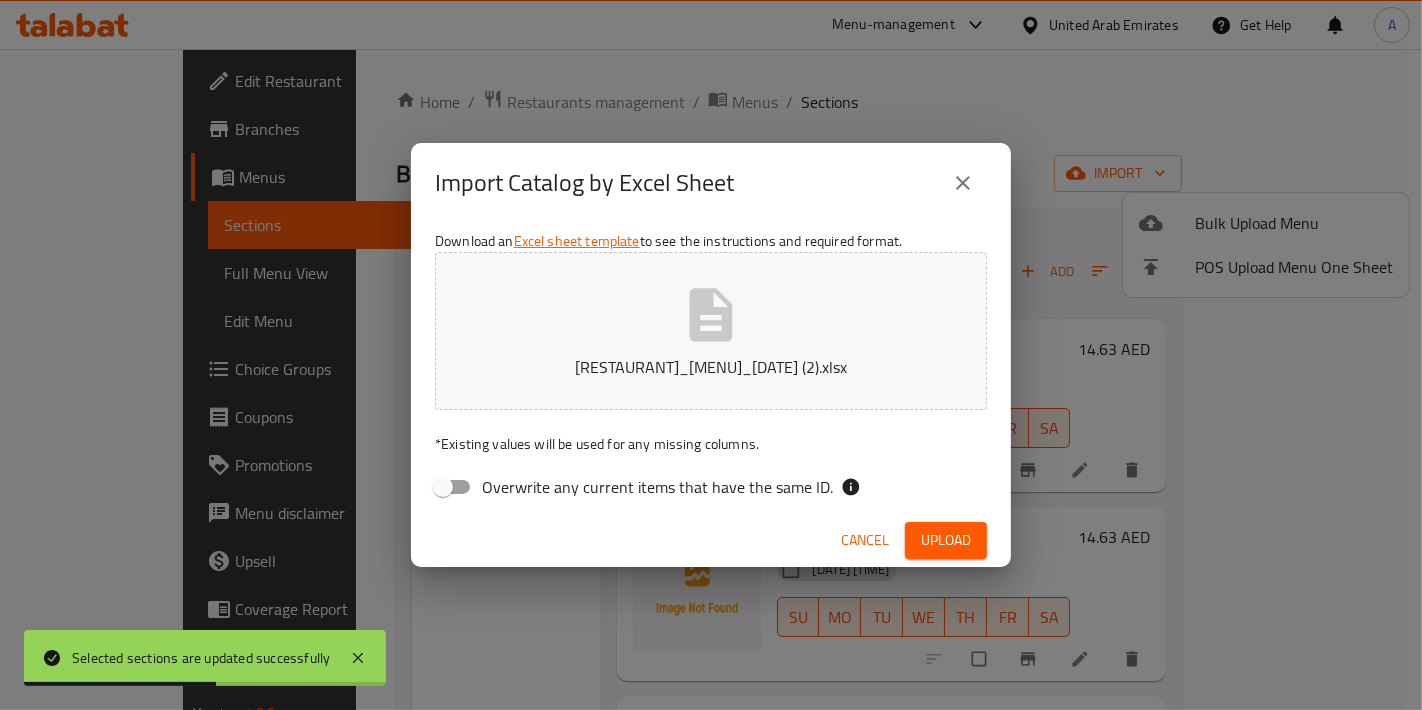 click on "Upload" at bounding box center [946, 540] 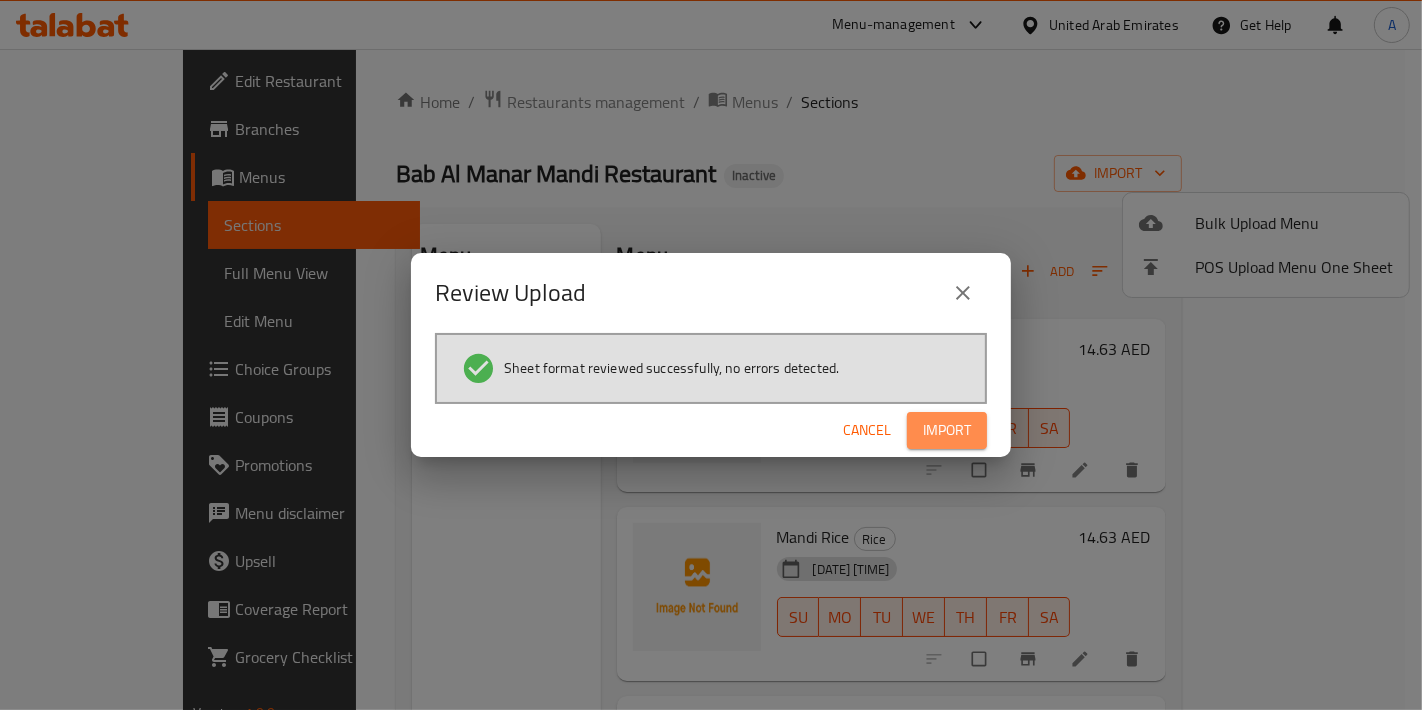 click on "Import" at bounding box center [947, 430] 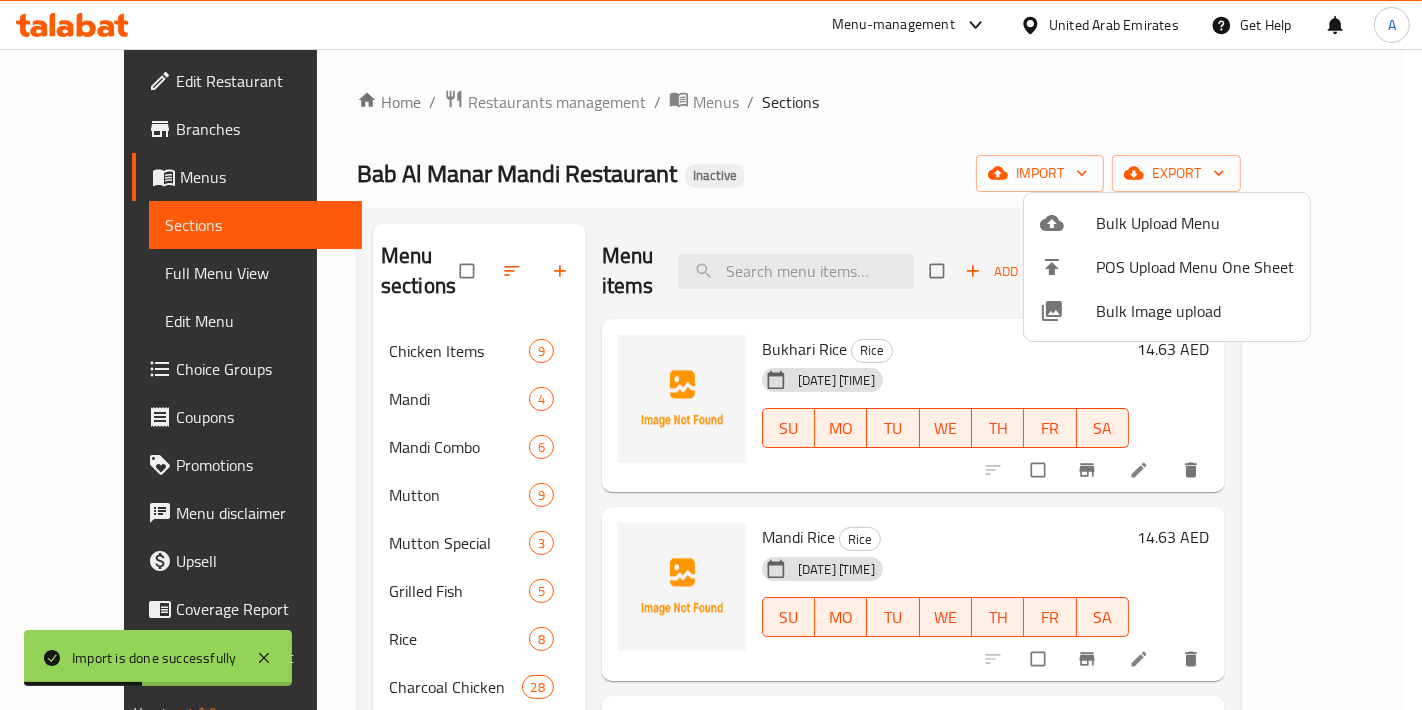 click at bounding box center [711, 355] 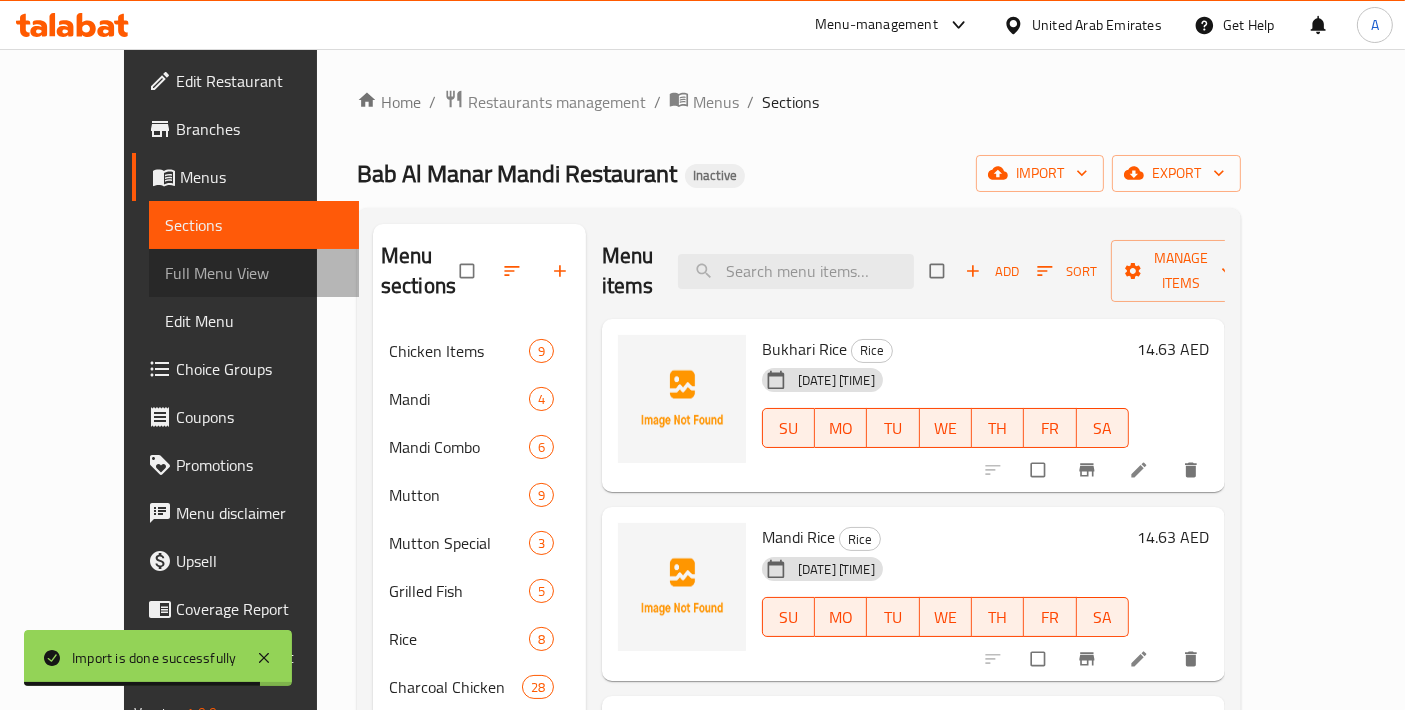 click on "Full Menu View" at bounding box center (254, 273) 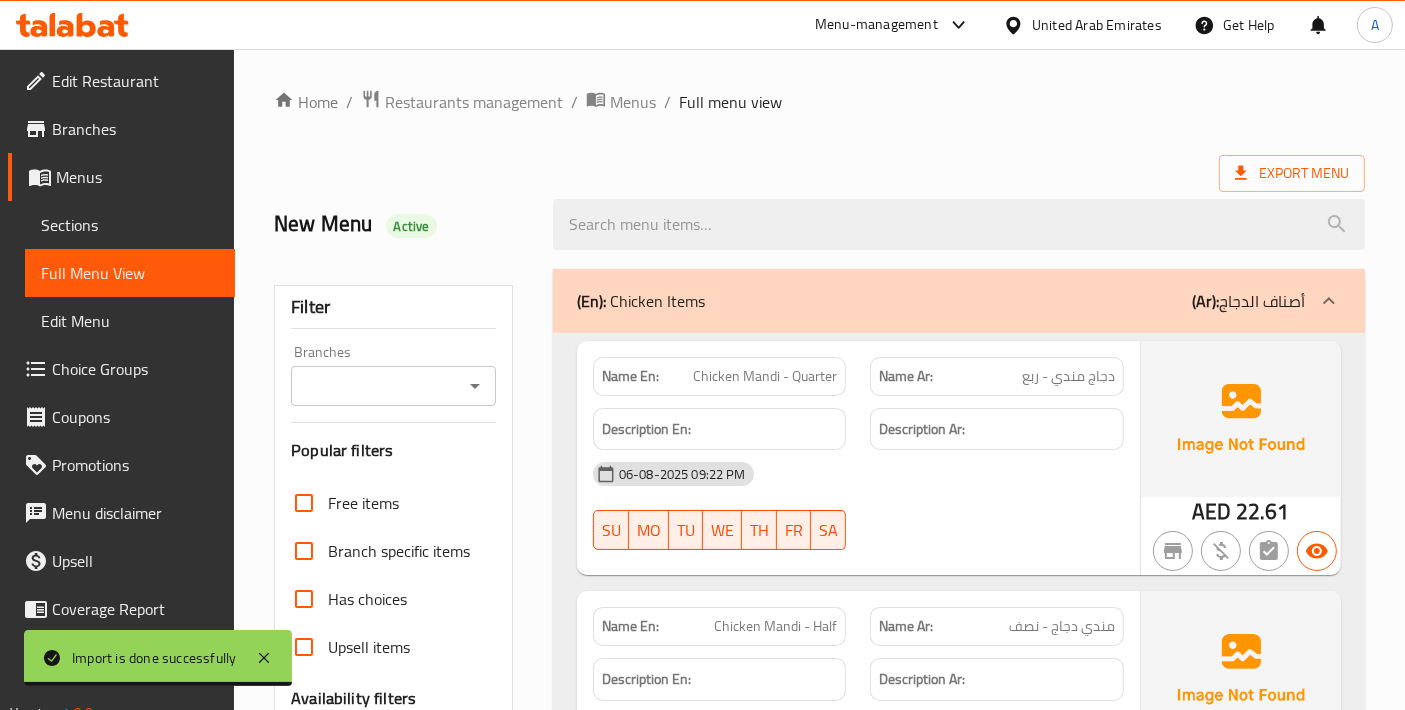 scroll, scrollTop: 444, scrollLeft: 0, axis: vertical 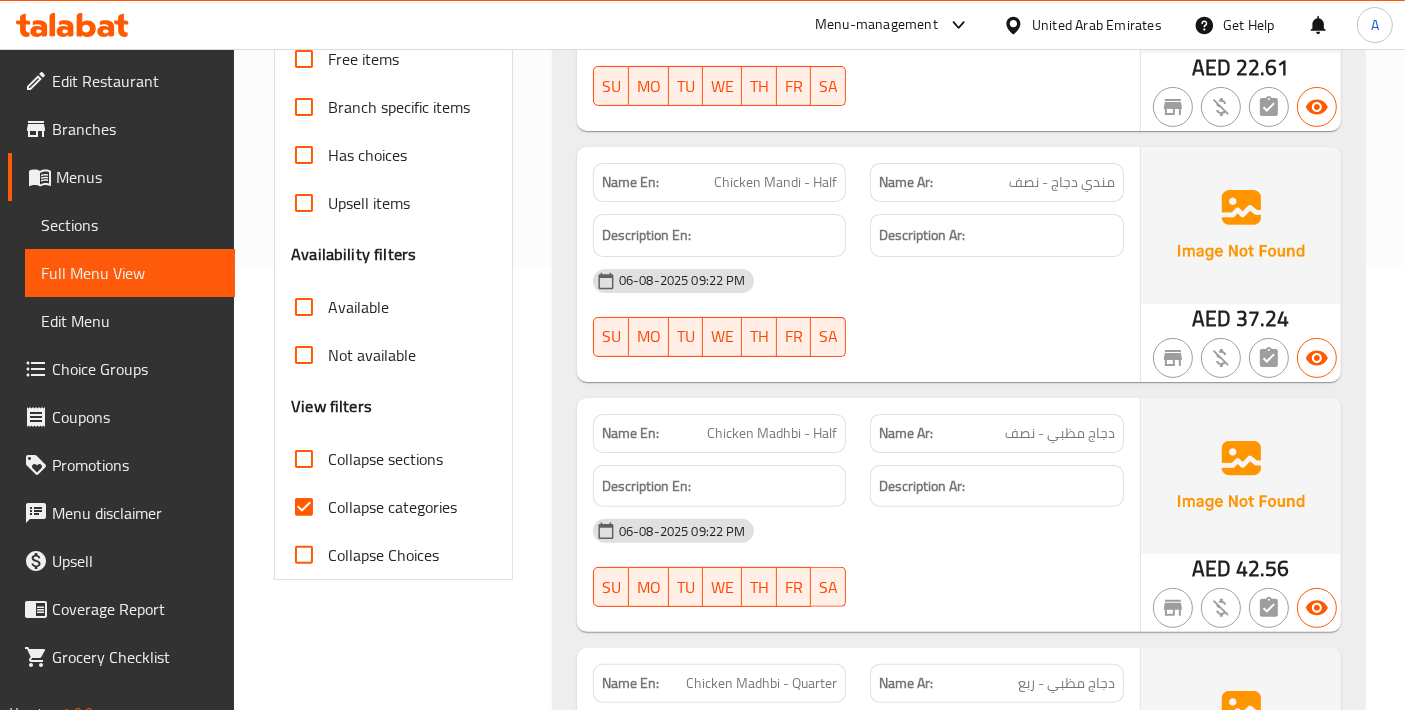 click on "Collapse categories" at bounding box center [304, 507] 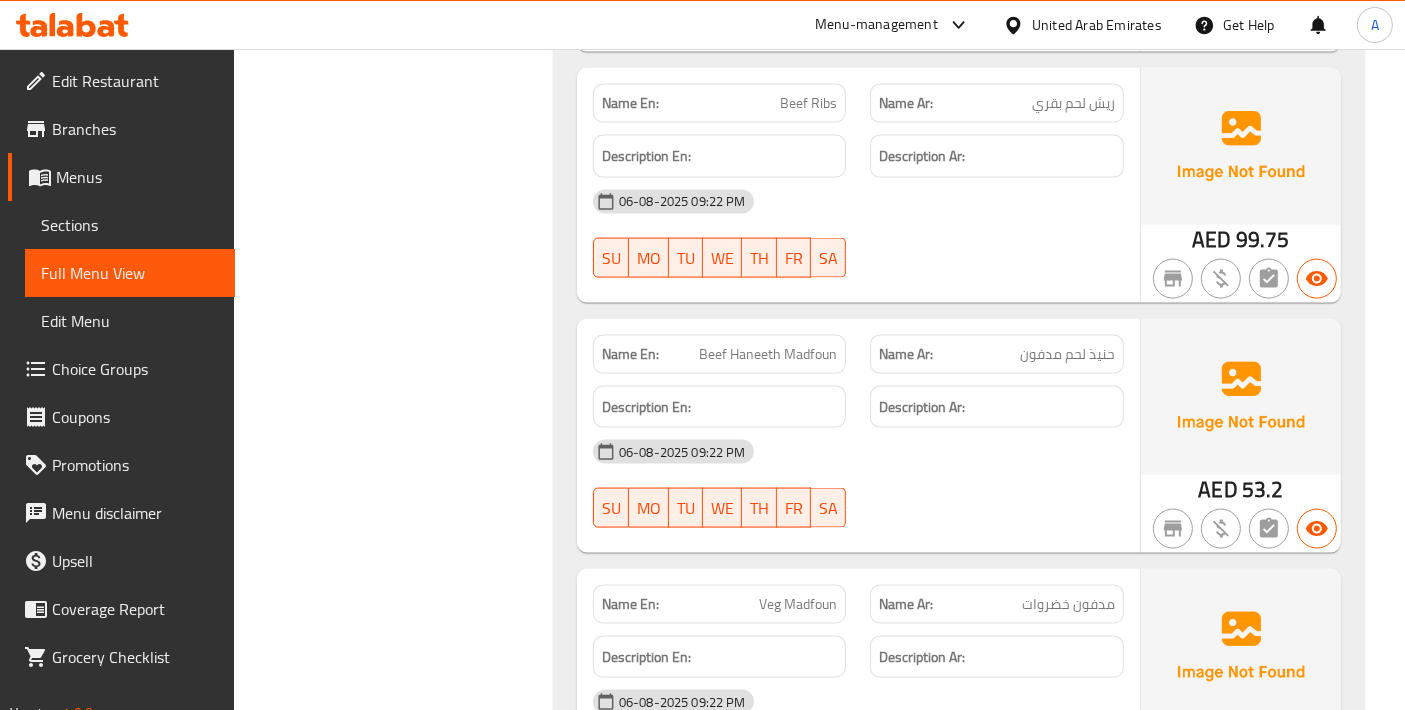 scroll, scrollTop: 3111, scrollLeft: 0, axis: vertical 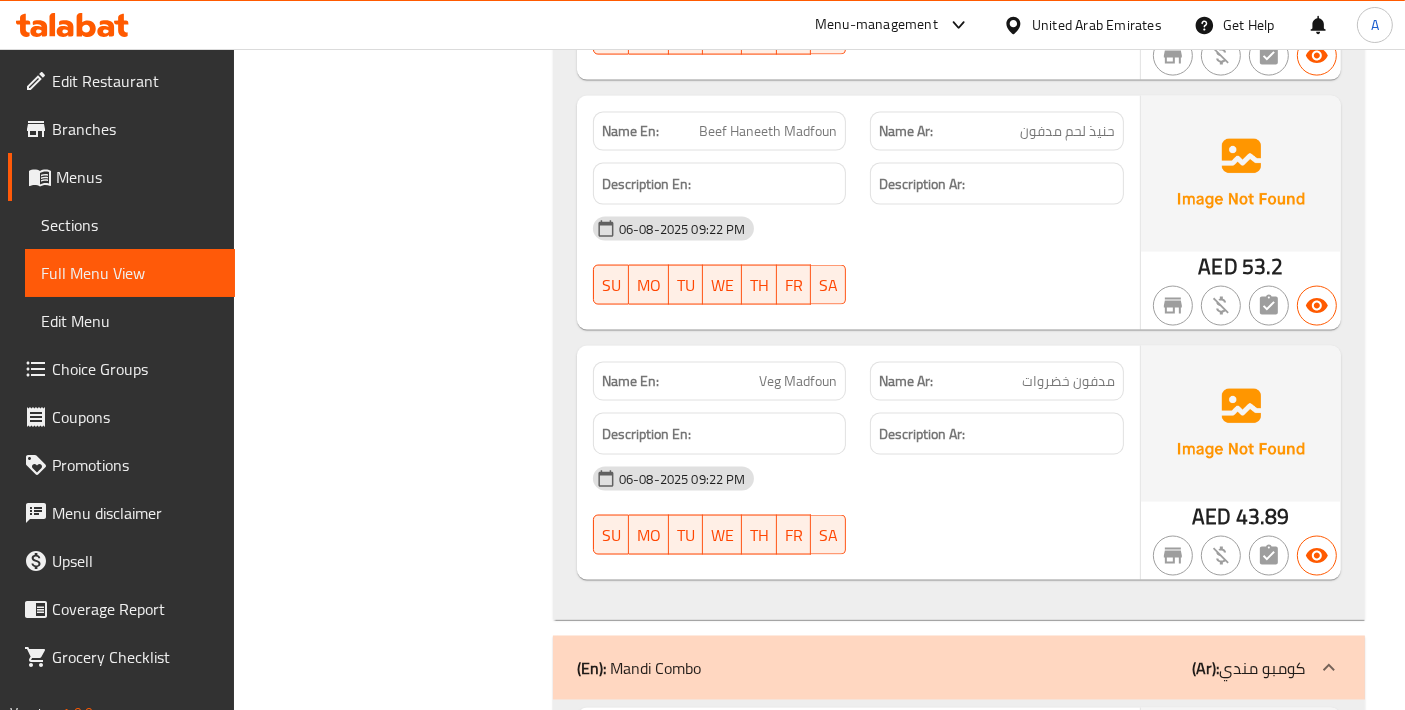 click on "Beef Haneeth Madfoun" at bounding box center [772, -2234] 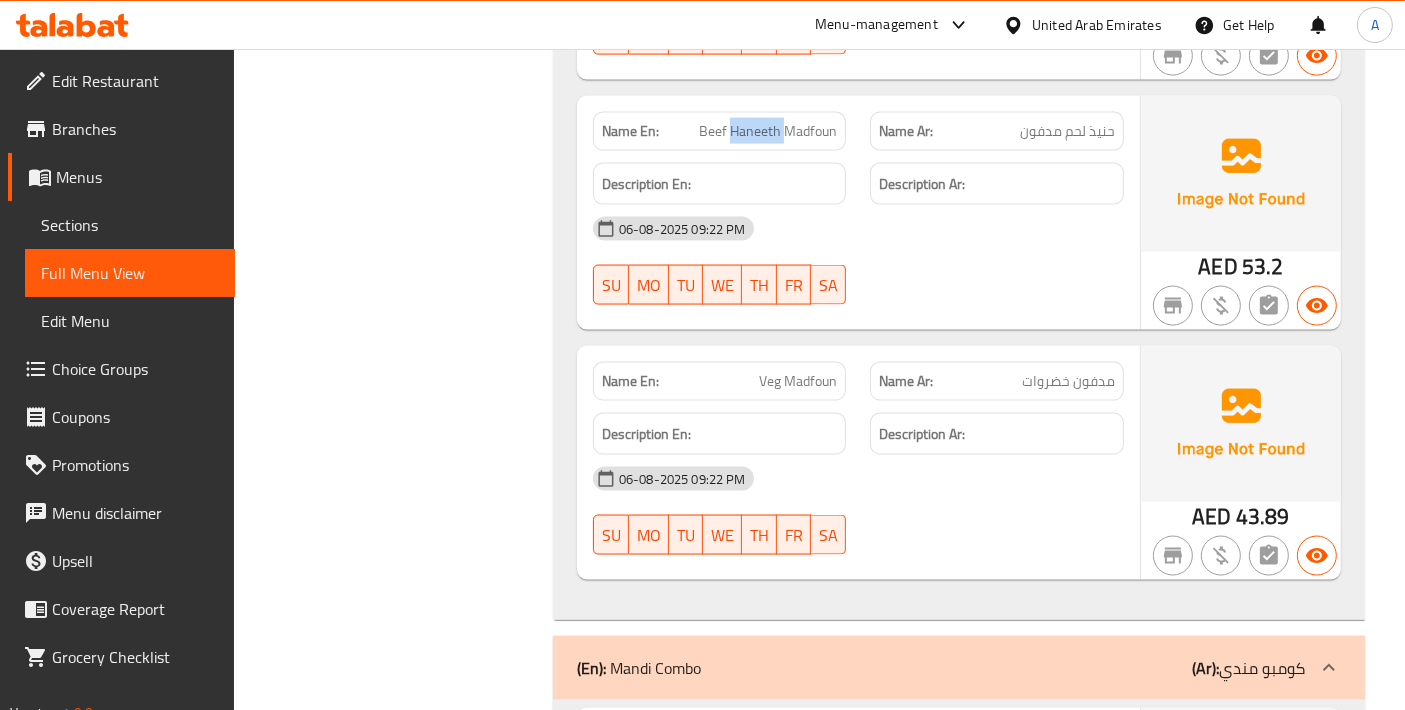 click on "Beef Haneeth Madfoun" at bounding box center (772, -2234) 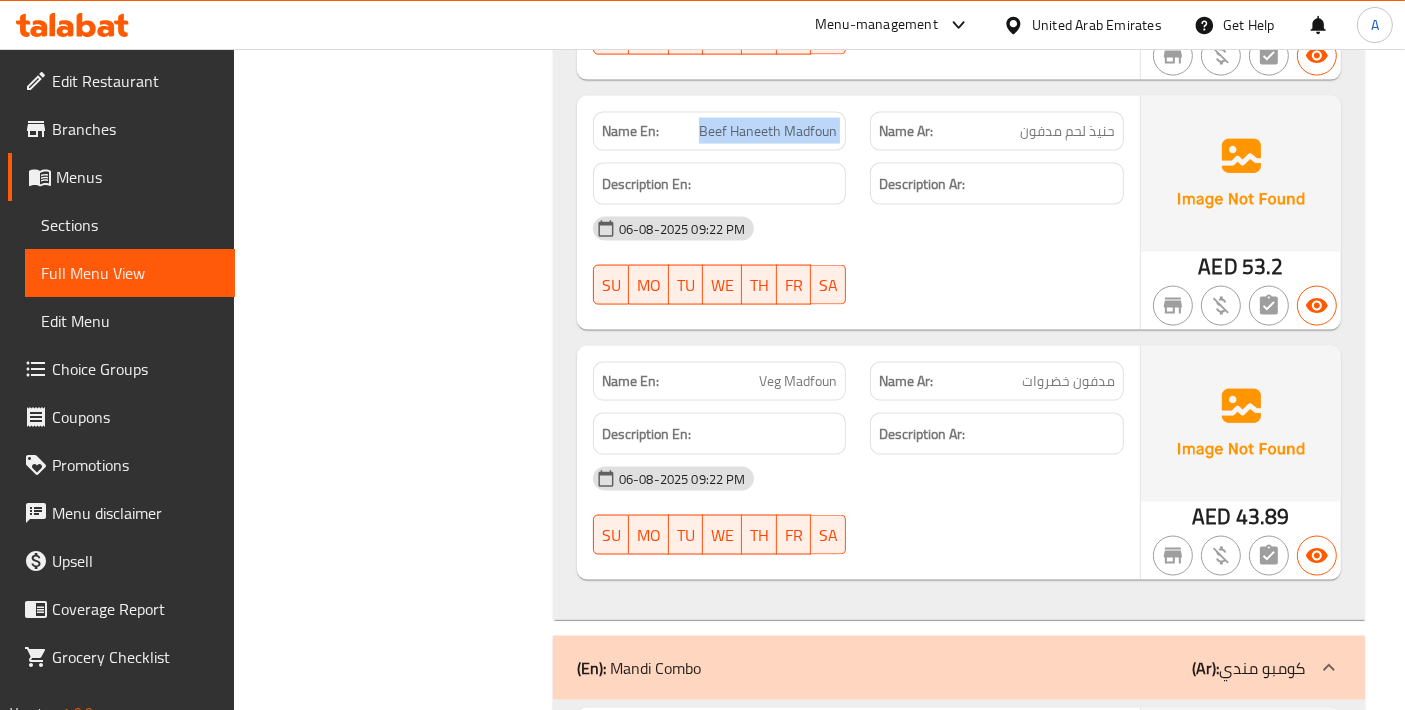 click on "Beef Haneeth Madfoun" at bounding box center (772, -2234) 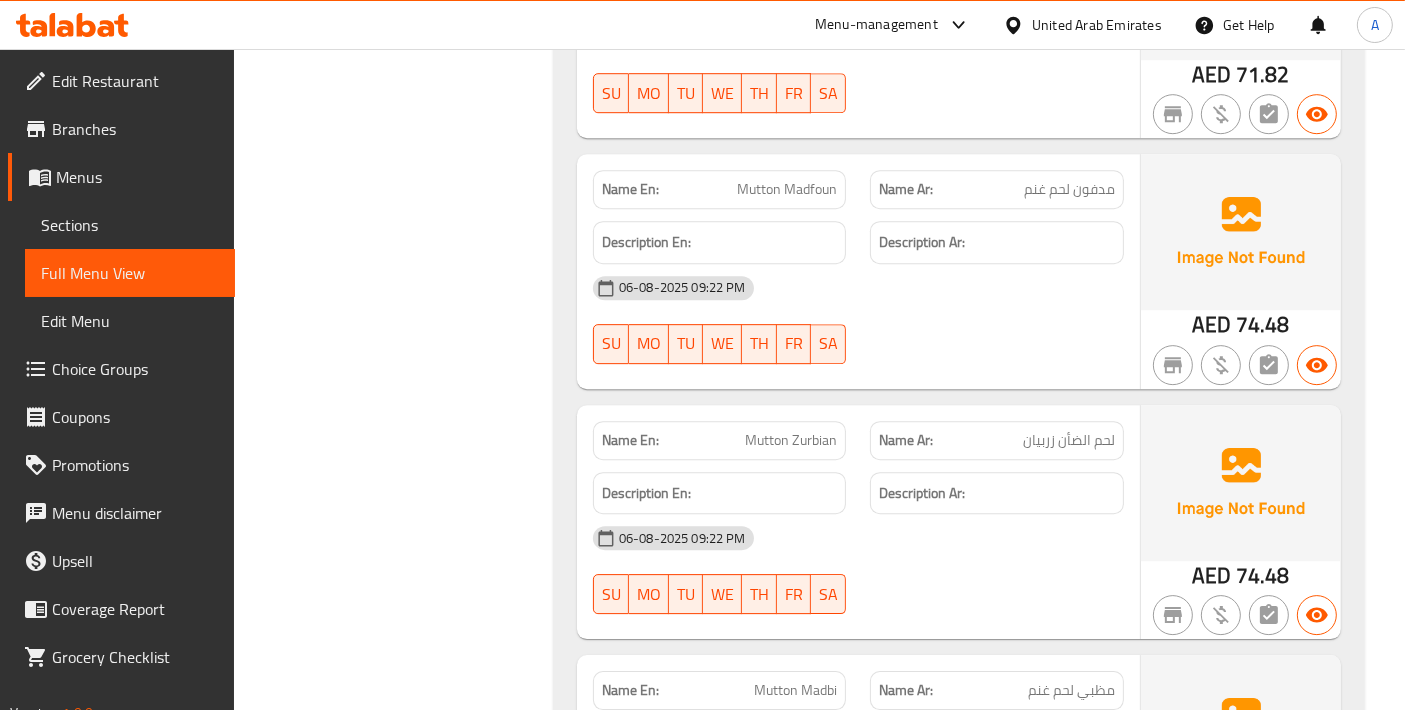 scroll, scrollTop: 6444, scrollLeft: 0, axis: vertical 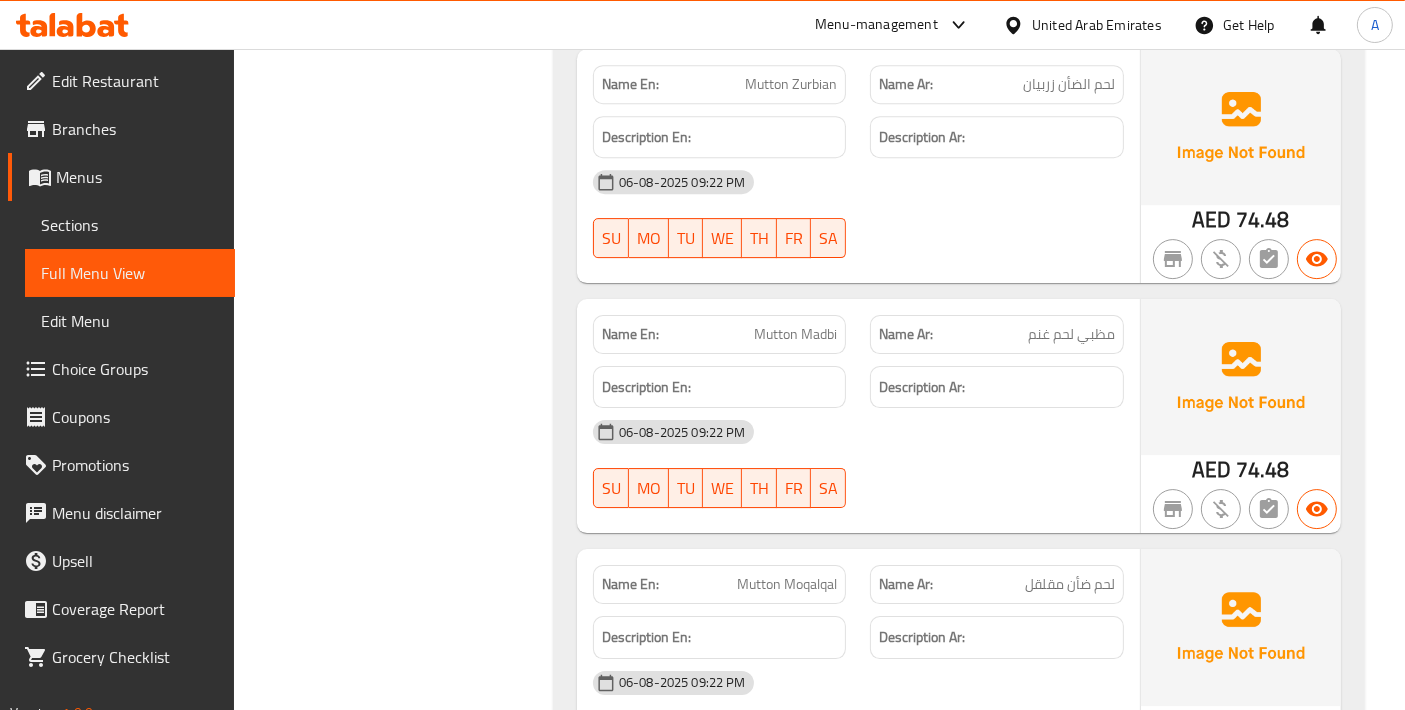click on "Mutton Madbi" at bounding box center (761, -5317) 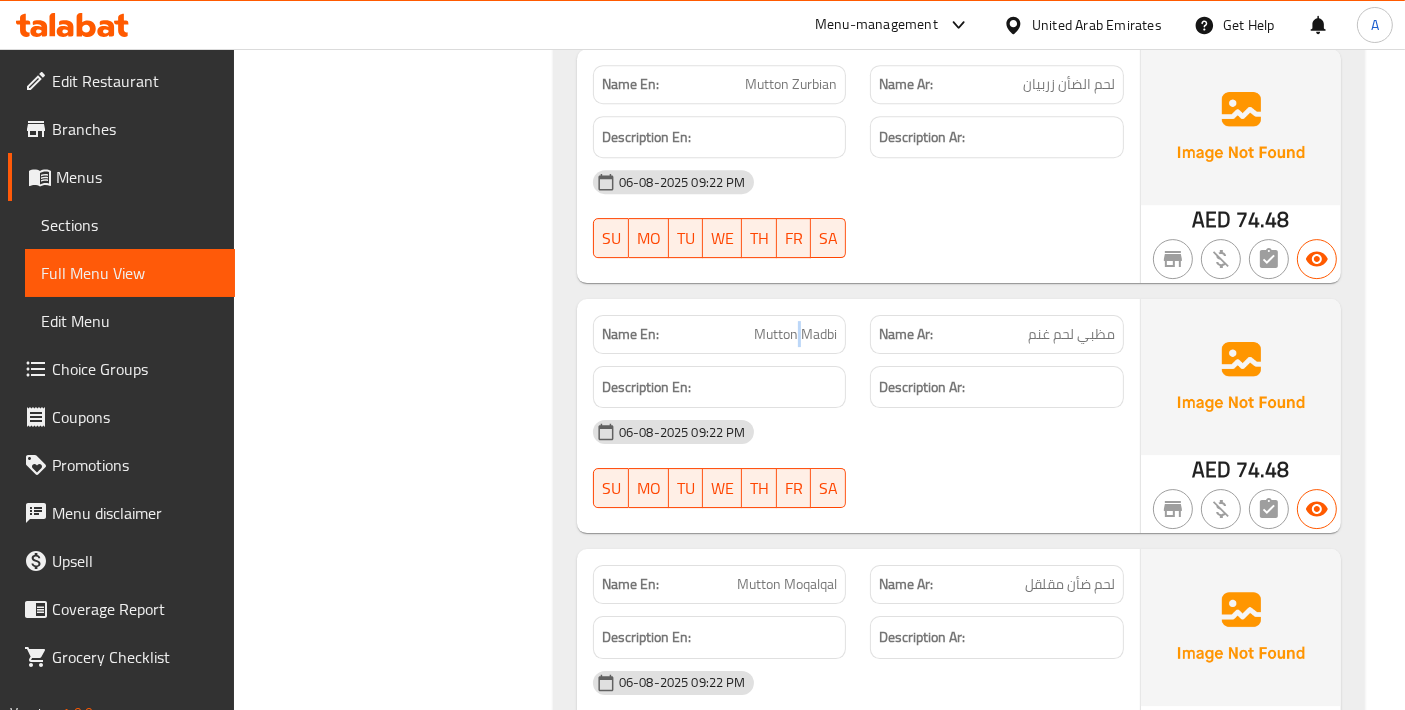 click on "Mutton Madbi" at bounding box center [761, -5317] 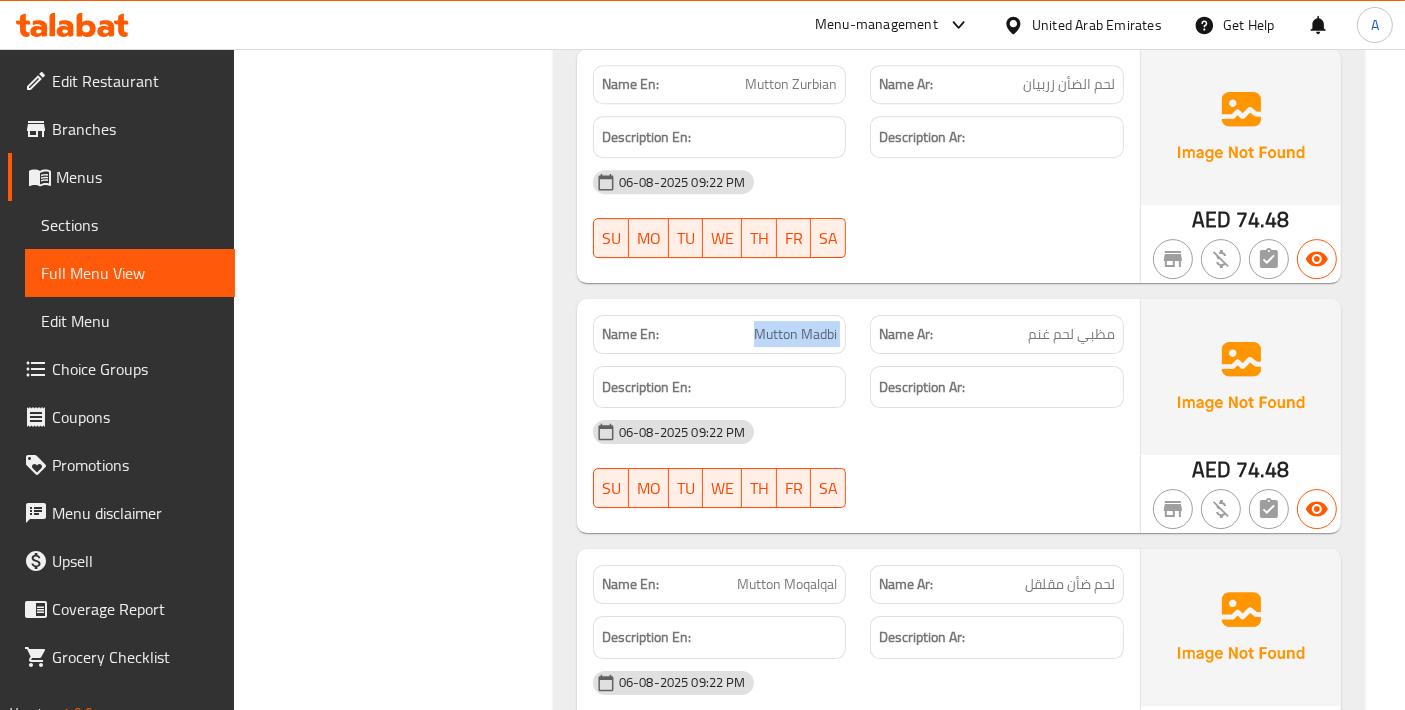 click on "Mutton Madbi" at bounding box center (761, -5317) 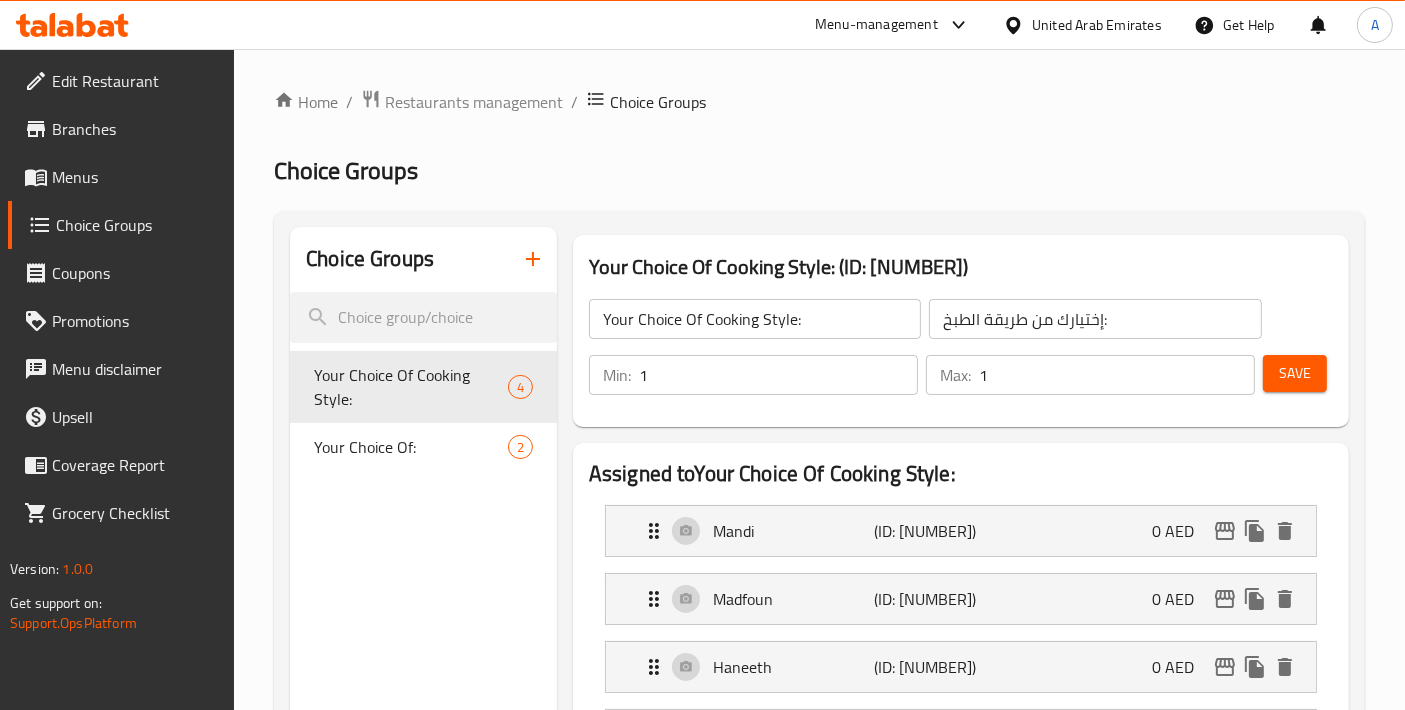 scroll, scrollTop: 0, scrollLeft: 0, axis: both 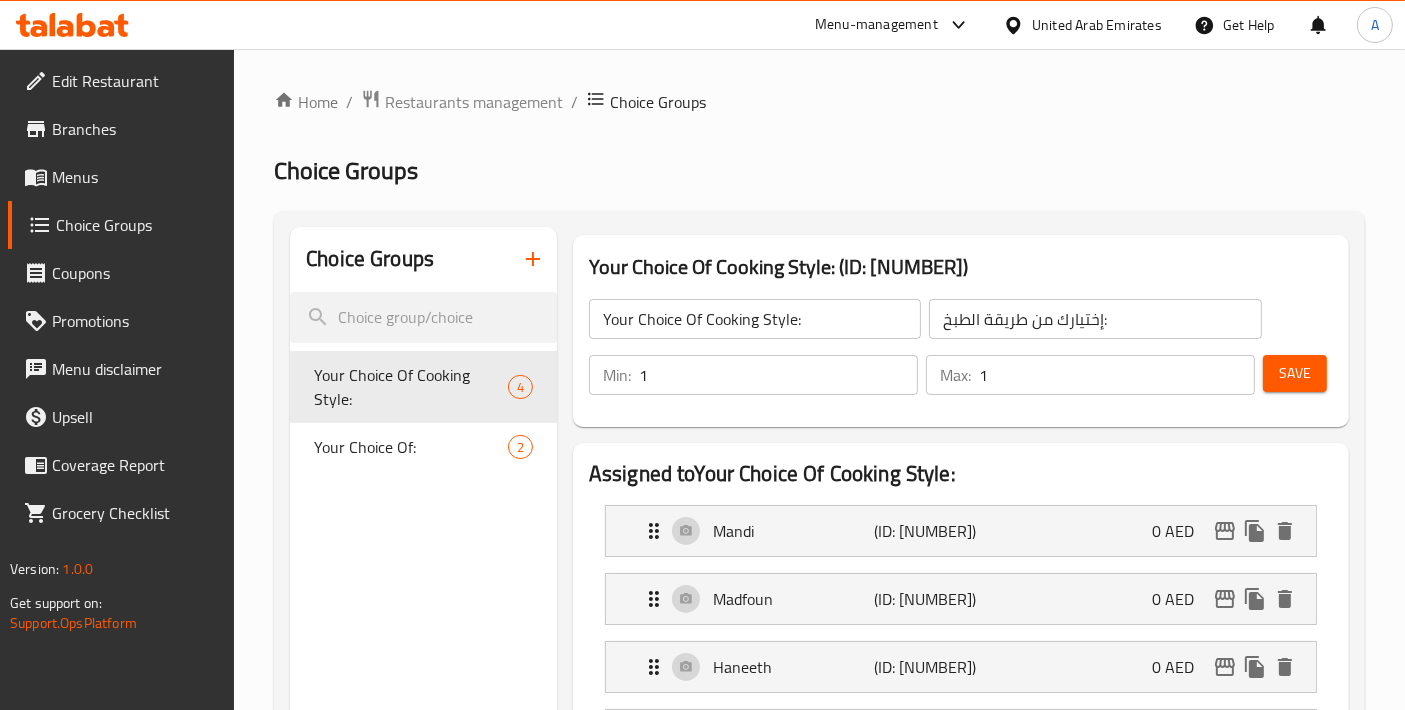 click on "Menus" at bounding box center (135, 177) 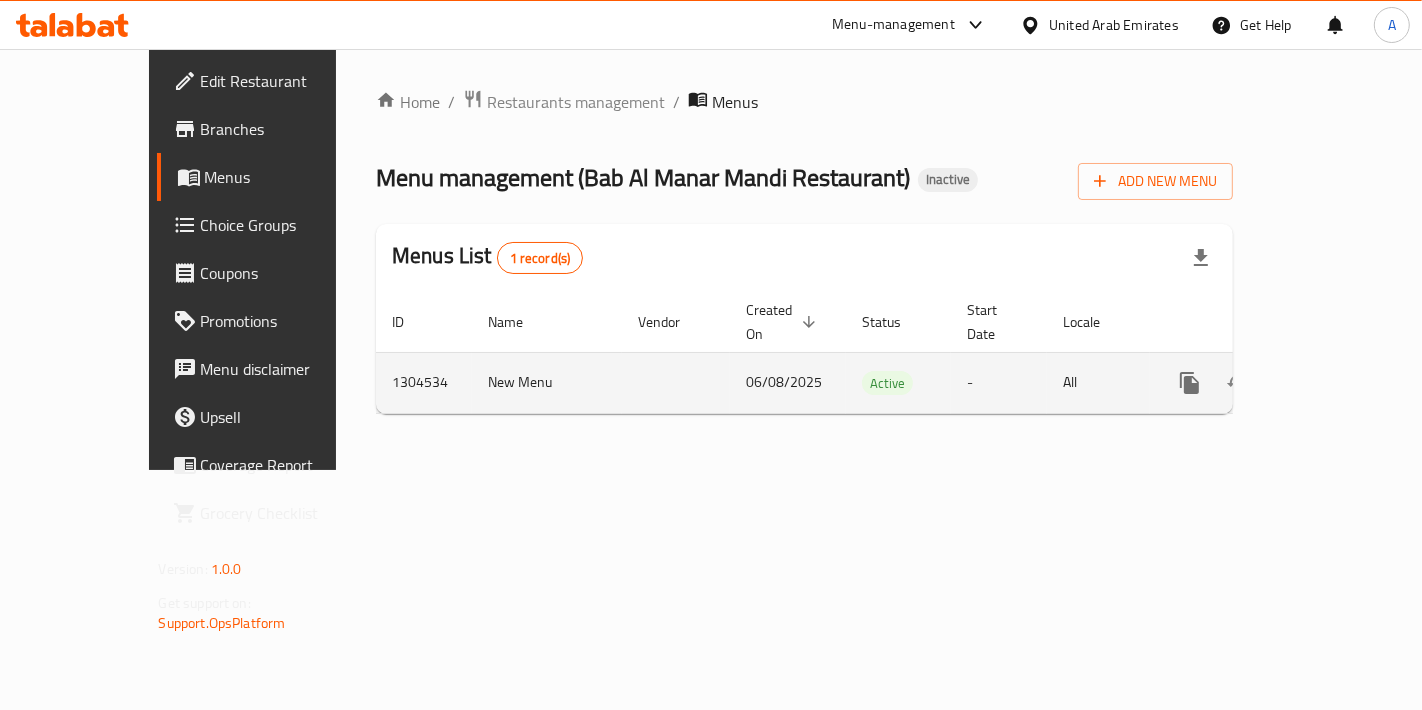 click at bounding box center (1334, 383) 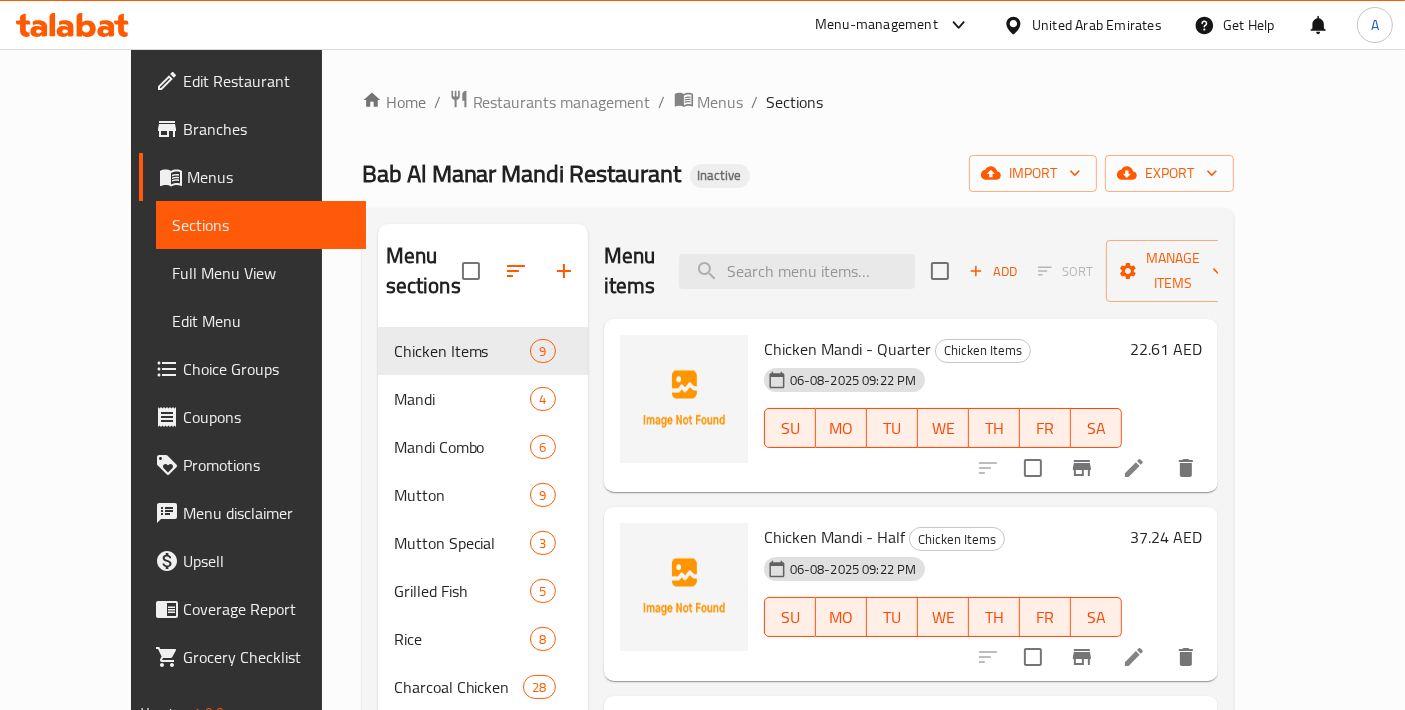 click on "Menu items Add Sort Manage items" at bounding box center [911, 271] 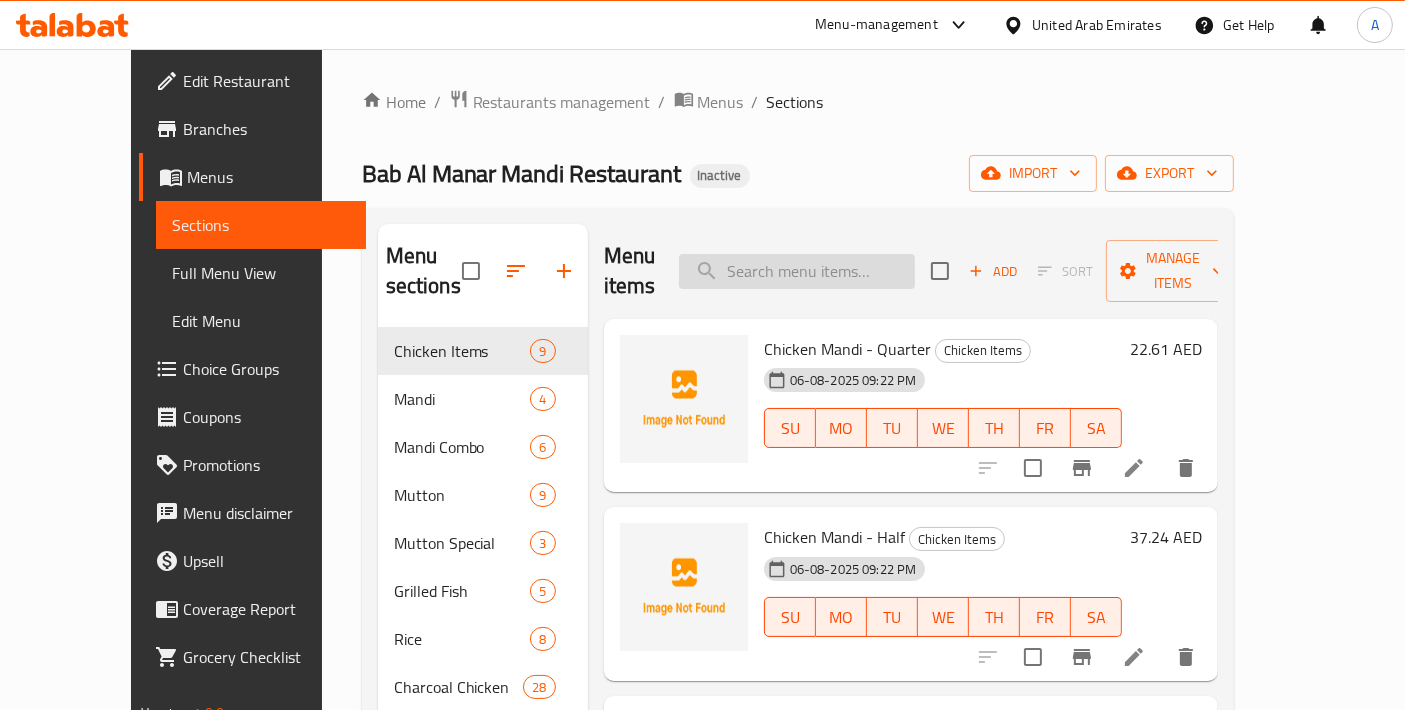 click at bounding box center [797, 271] 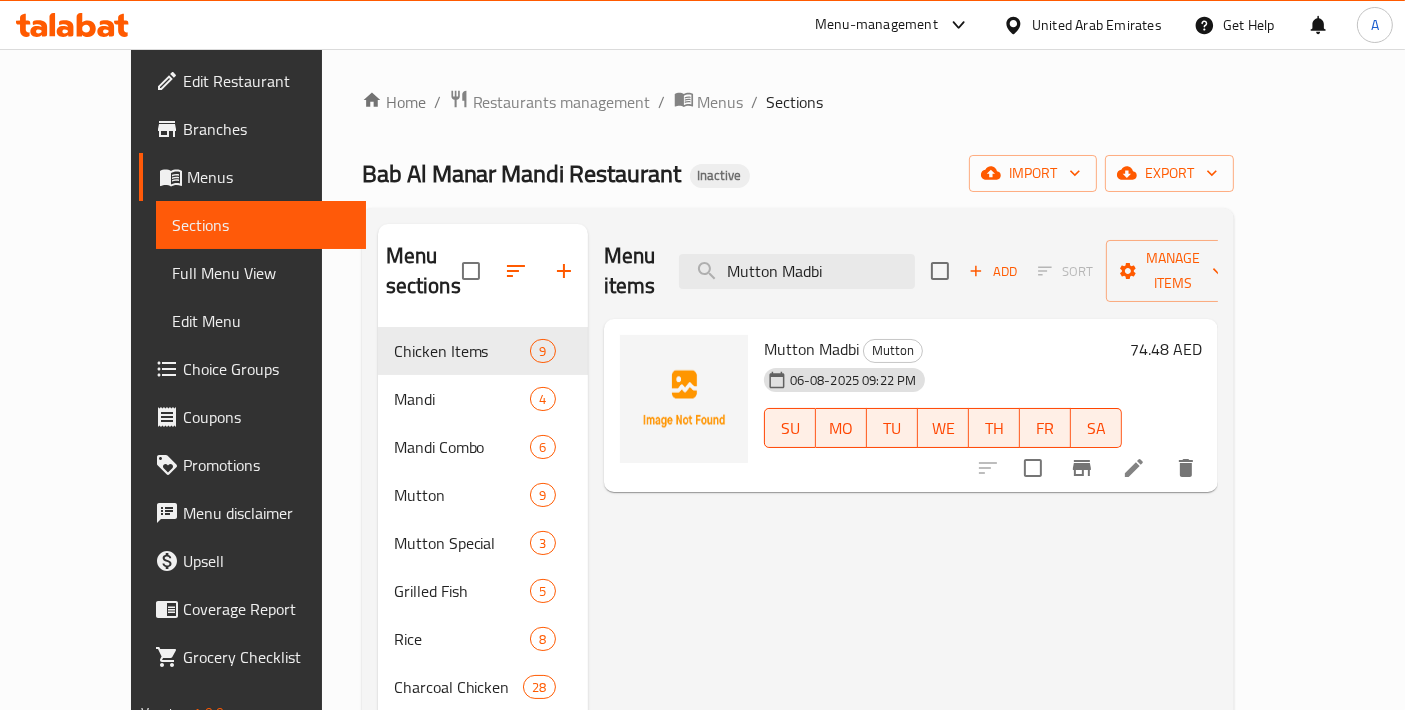 type on "Mutton Madbi" 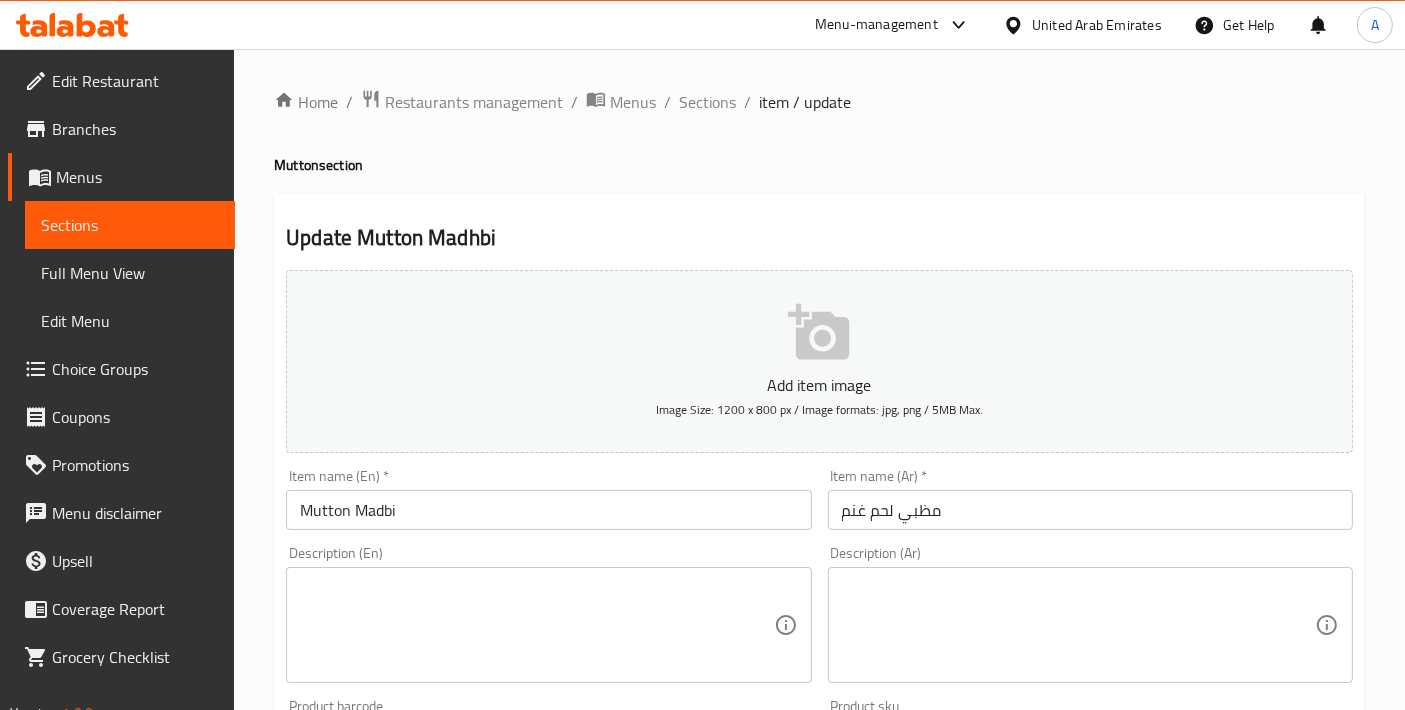 click on "مظبي لحم غنم" at bounding box center (1090, 510) 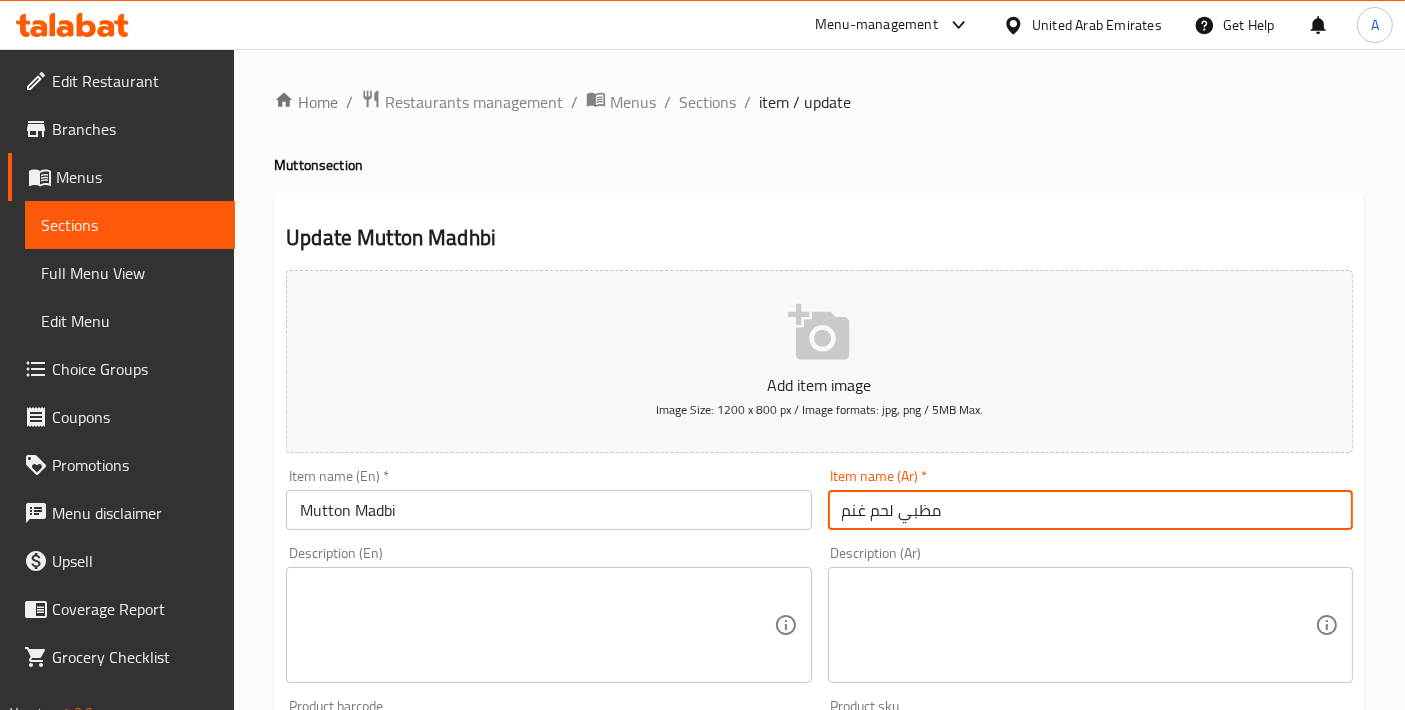 click on "مظبي لحم غنم" at bounding box center [1090, 510] 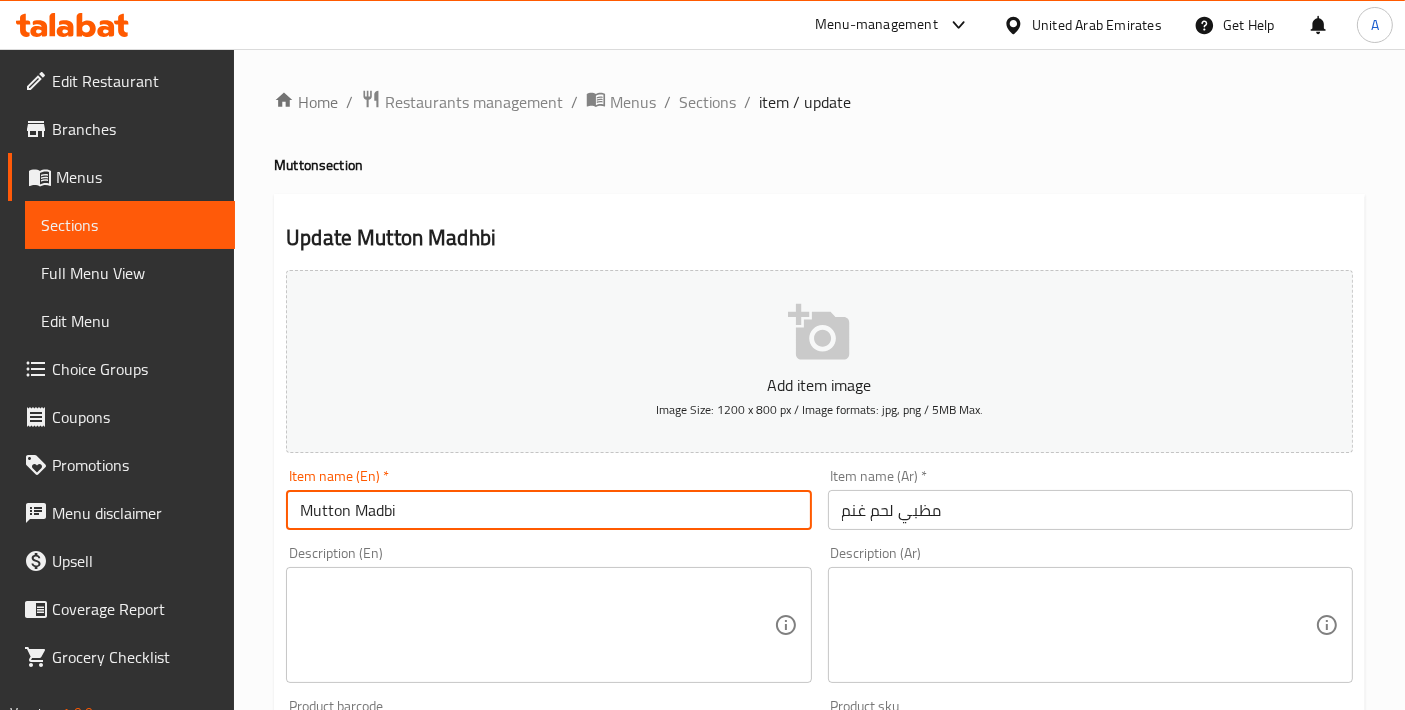 drag, startPoint x: 495, startPoint y: 506, endPoint x: 357, endPoint y: 496, distance: 138.36185 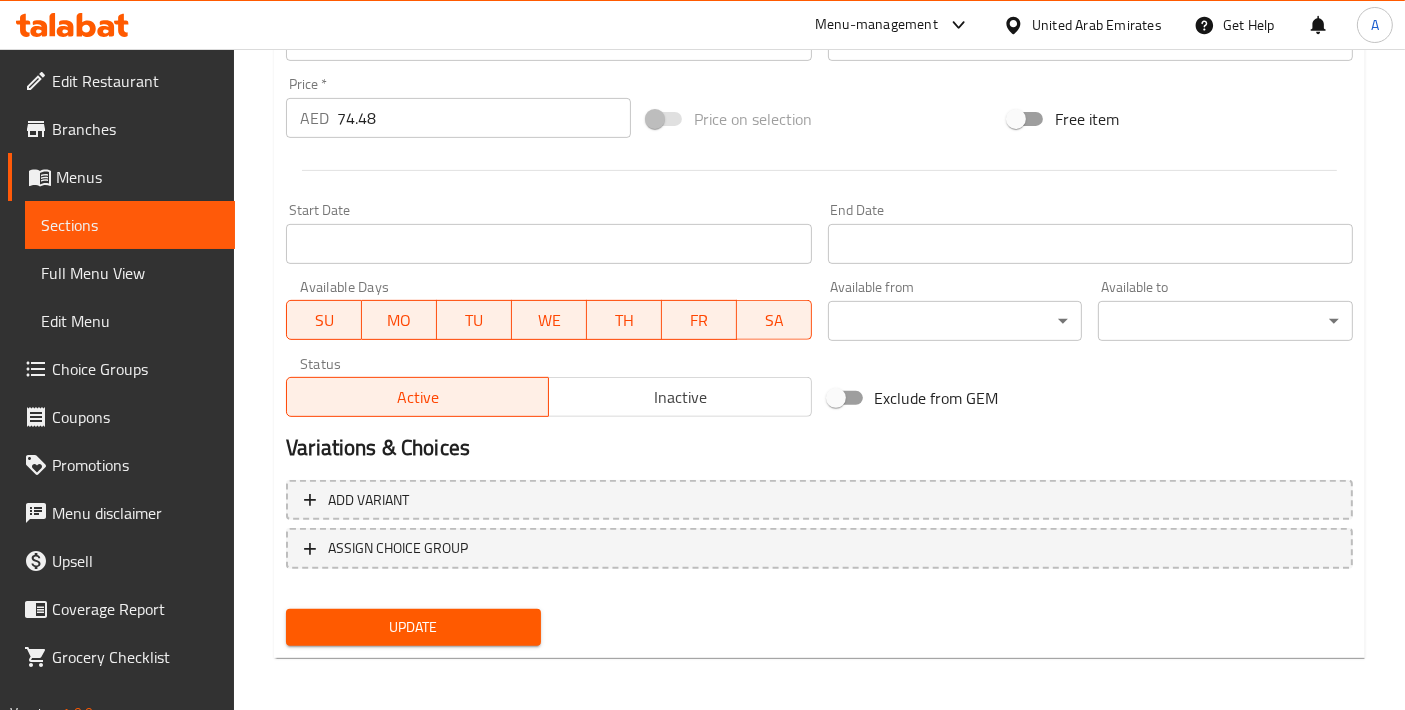 type on "Mutton Madhbi" 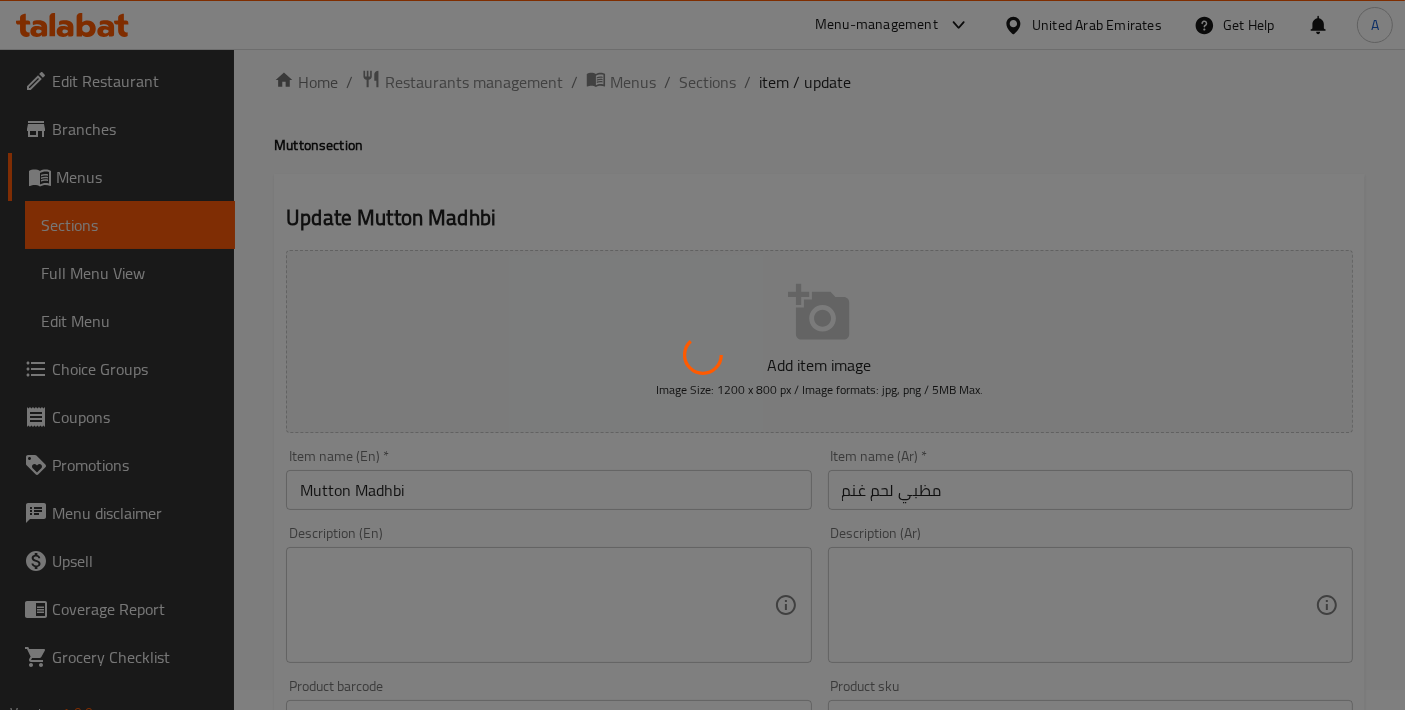 scroll, scrollTop: 0, scrollLeft: 0, axis: both 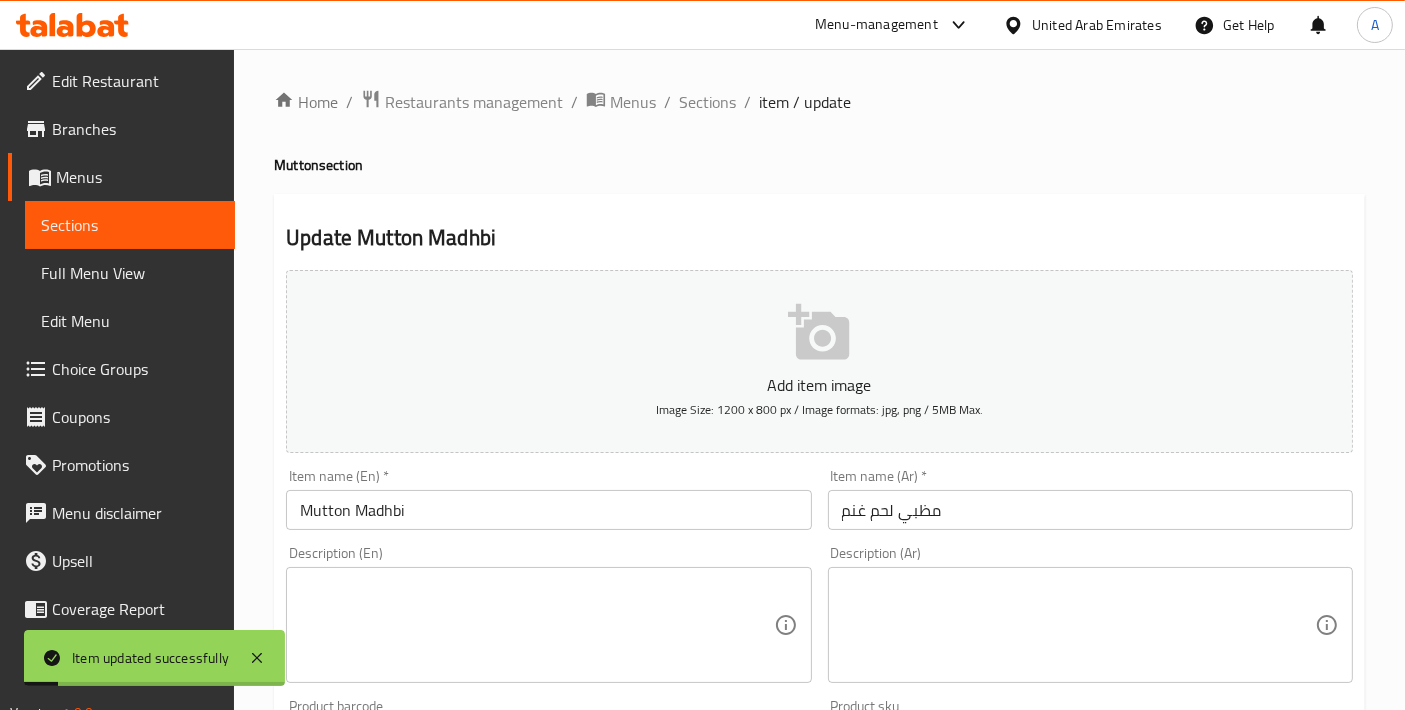 click on "مظبي لحم غنم" at bounding box center [1090, 510] 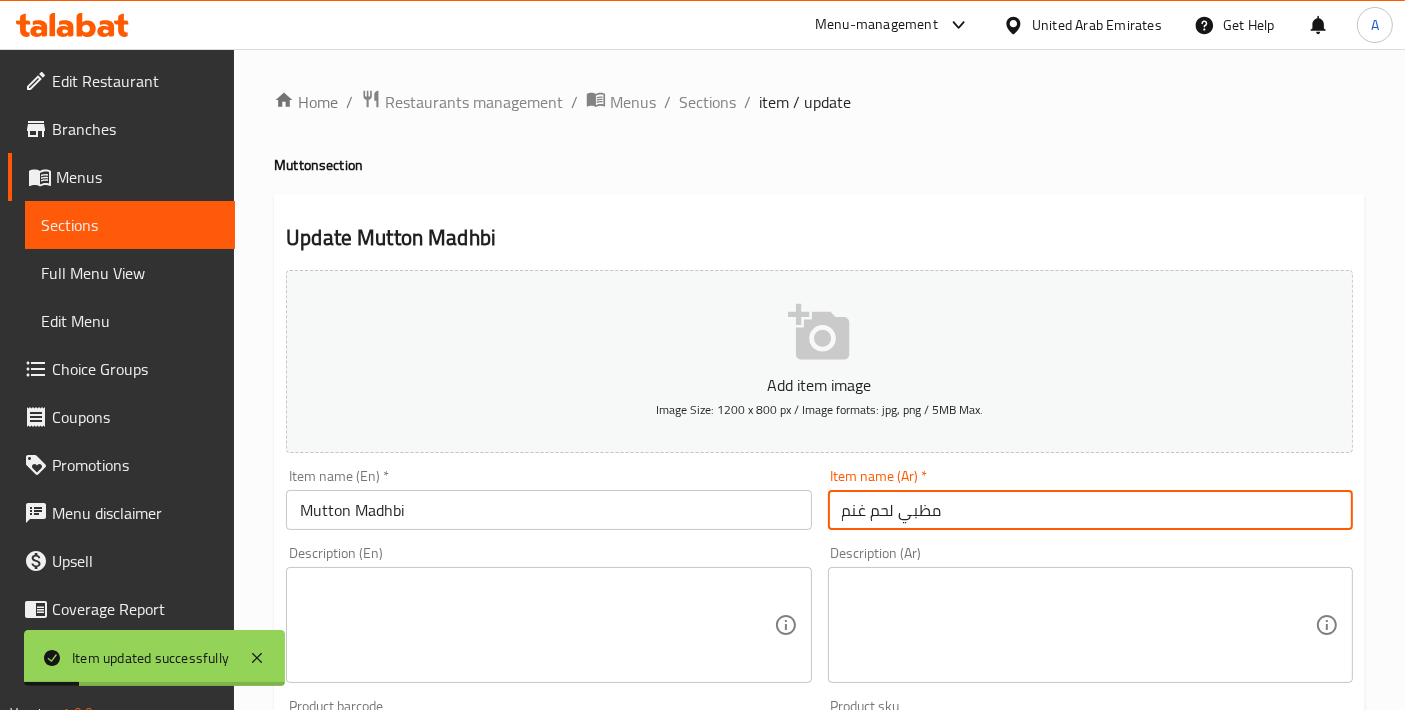 click on "مظبي لحم غنم" at bounding box center [1090, 510] 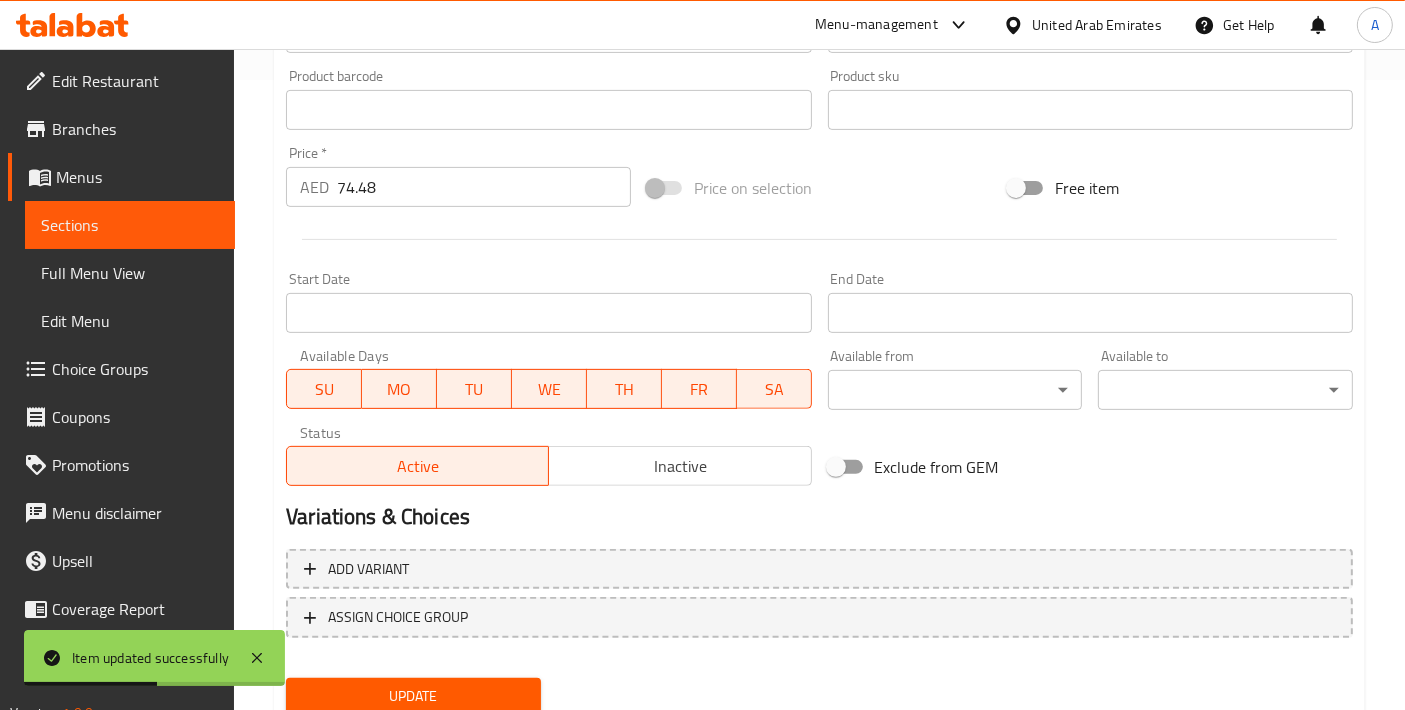 scroll, scrollTop: 699, scrollLeft: 0, axis: vertical 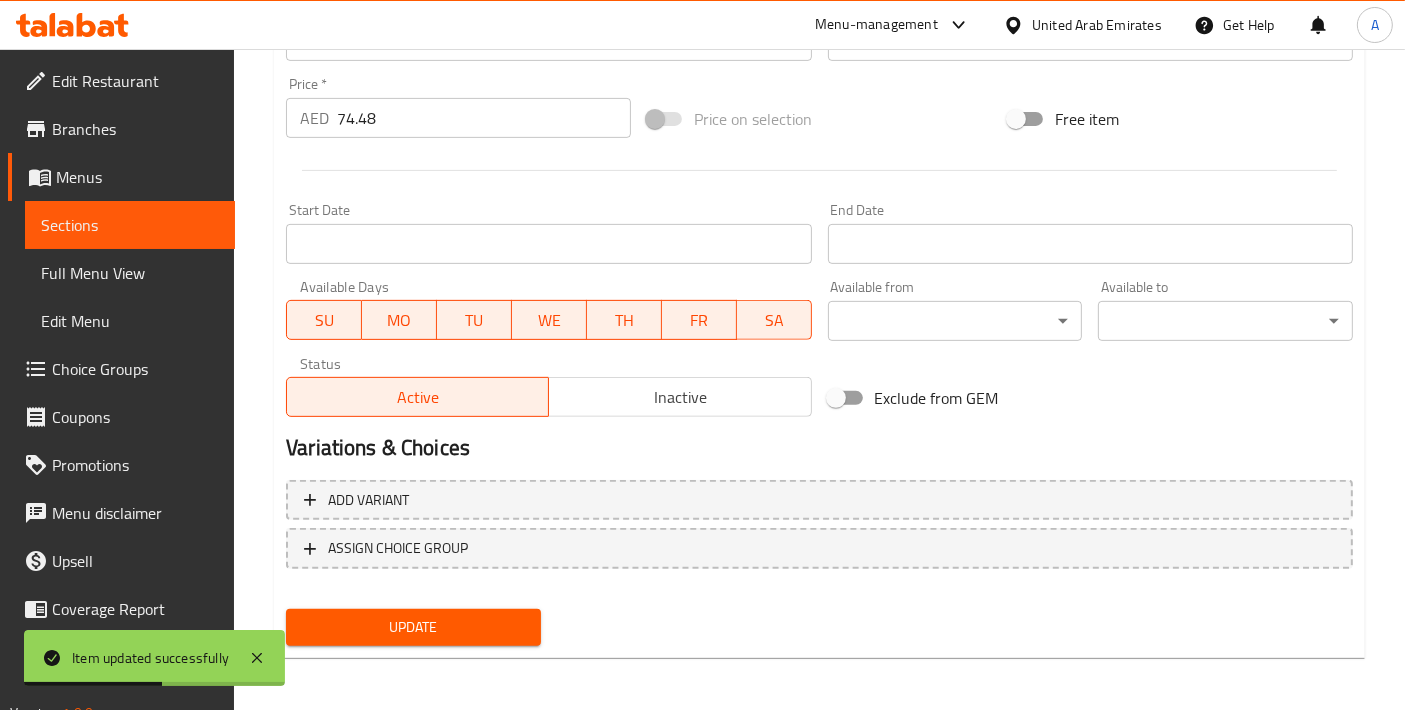 type on "مظبي لحم ضأن" 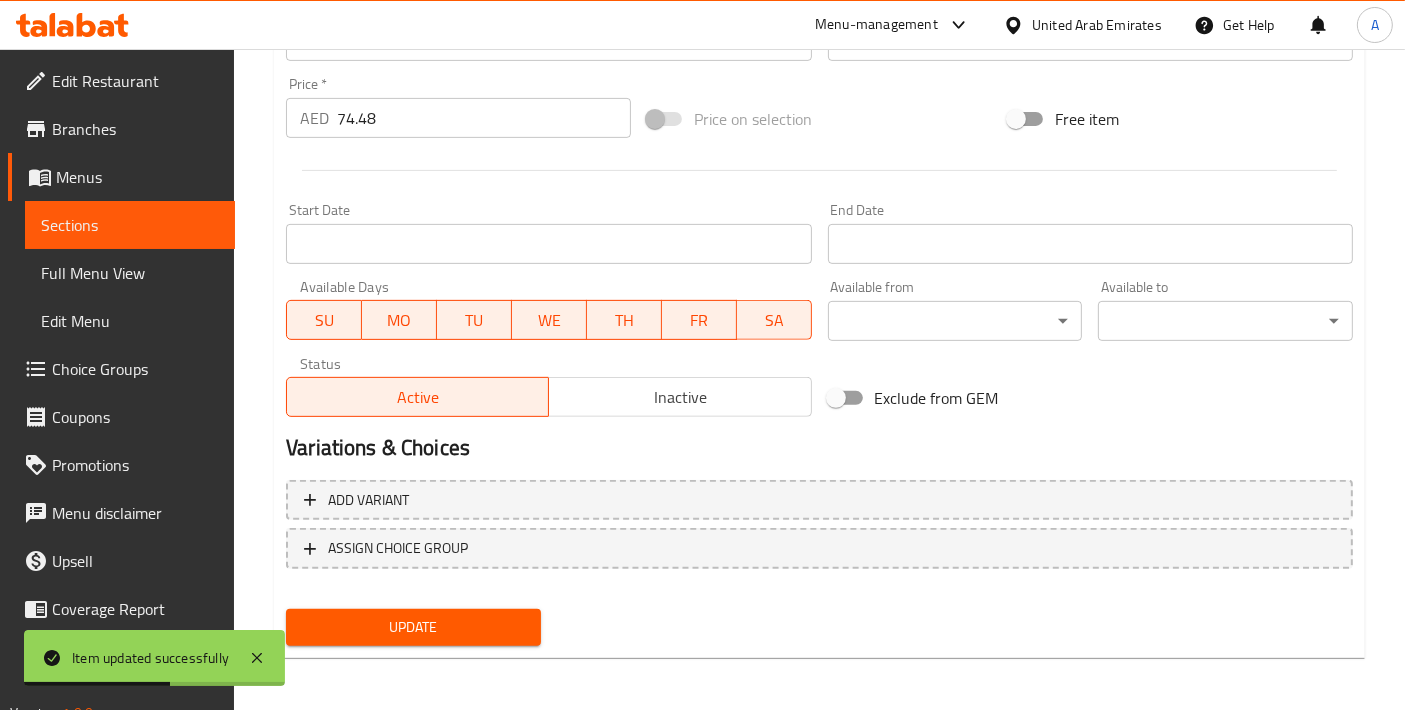 click on "Update" at bounding box center (413, 627) 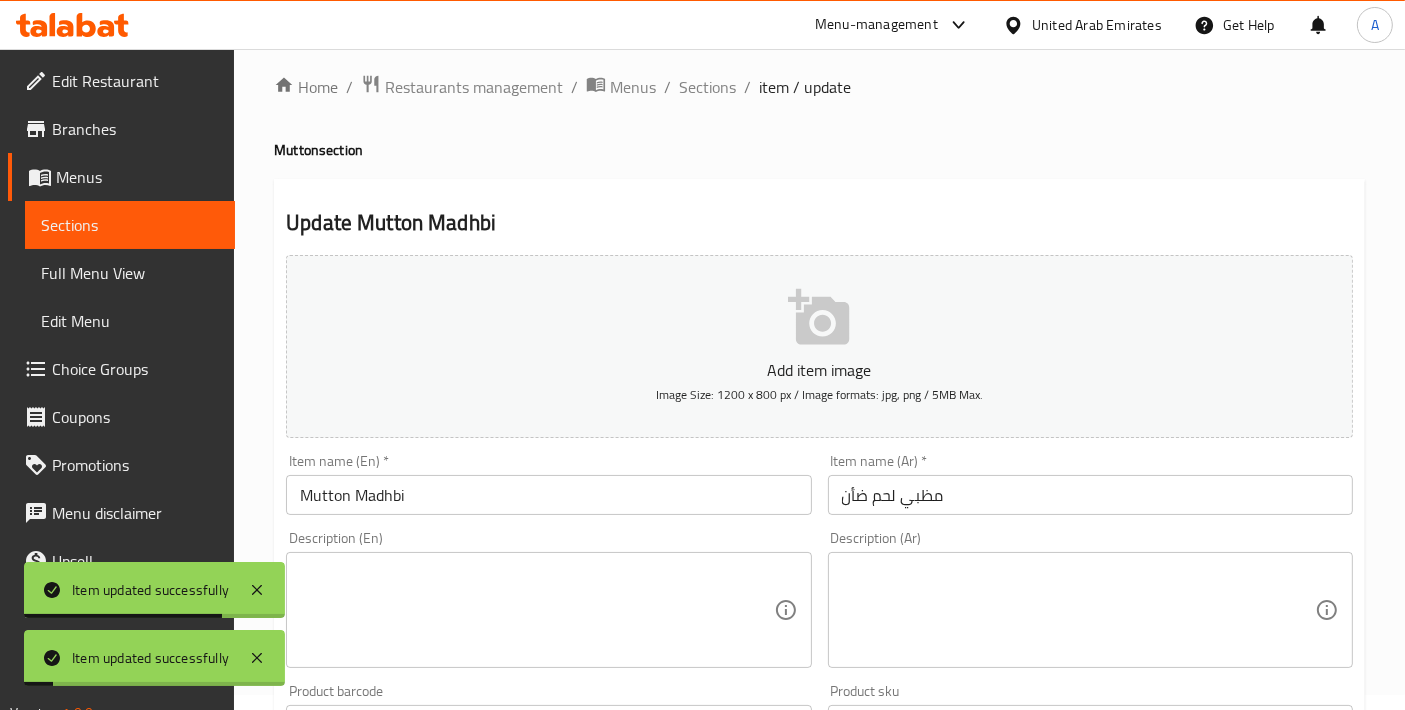 scroll, scrollTop: 0, scrollLeft: 0, axis: both 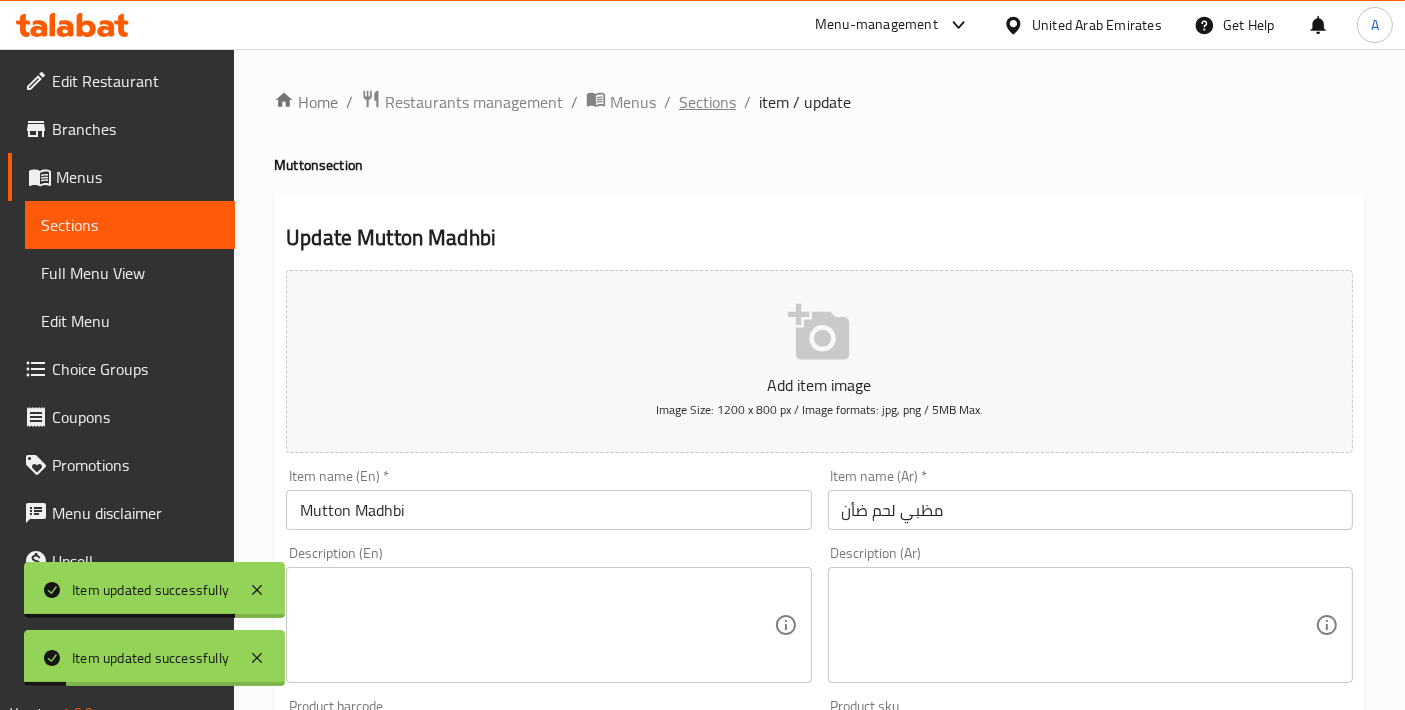click on "Sections" at bounding box center [707, 102] 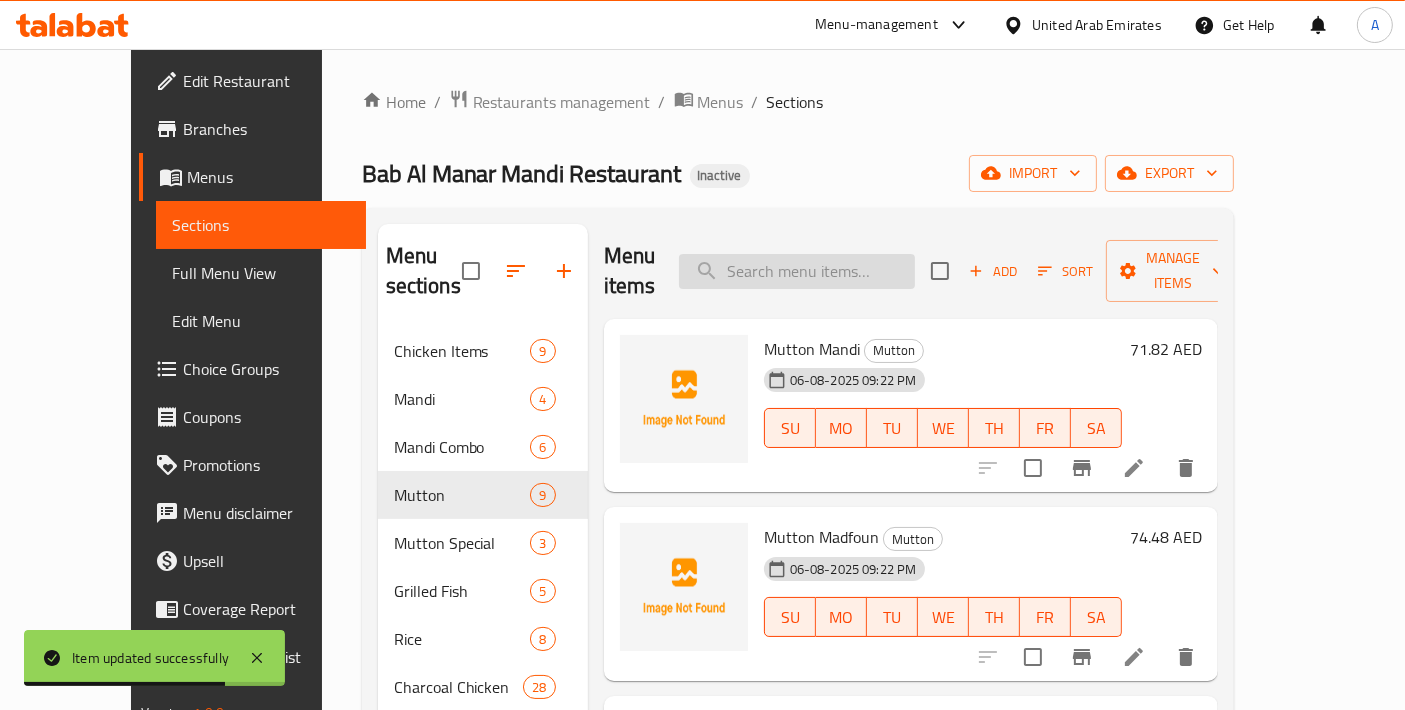 click at bounding box center [797, 271] 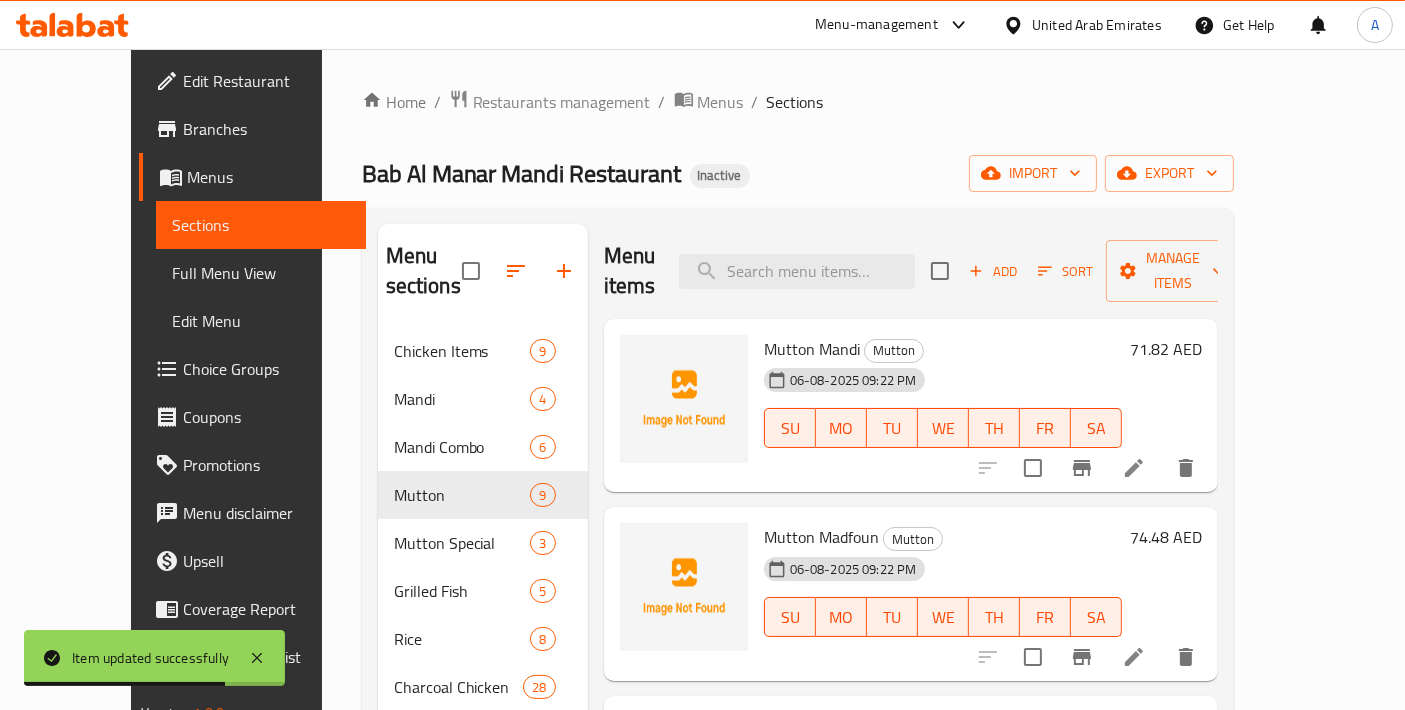 paste on "Beef Haneeth Madfoun" 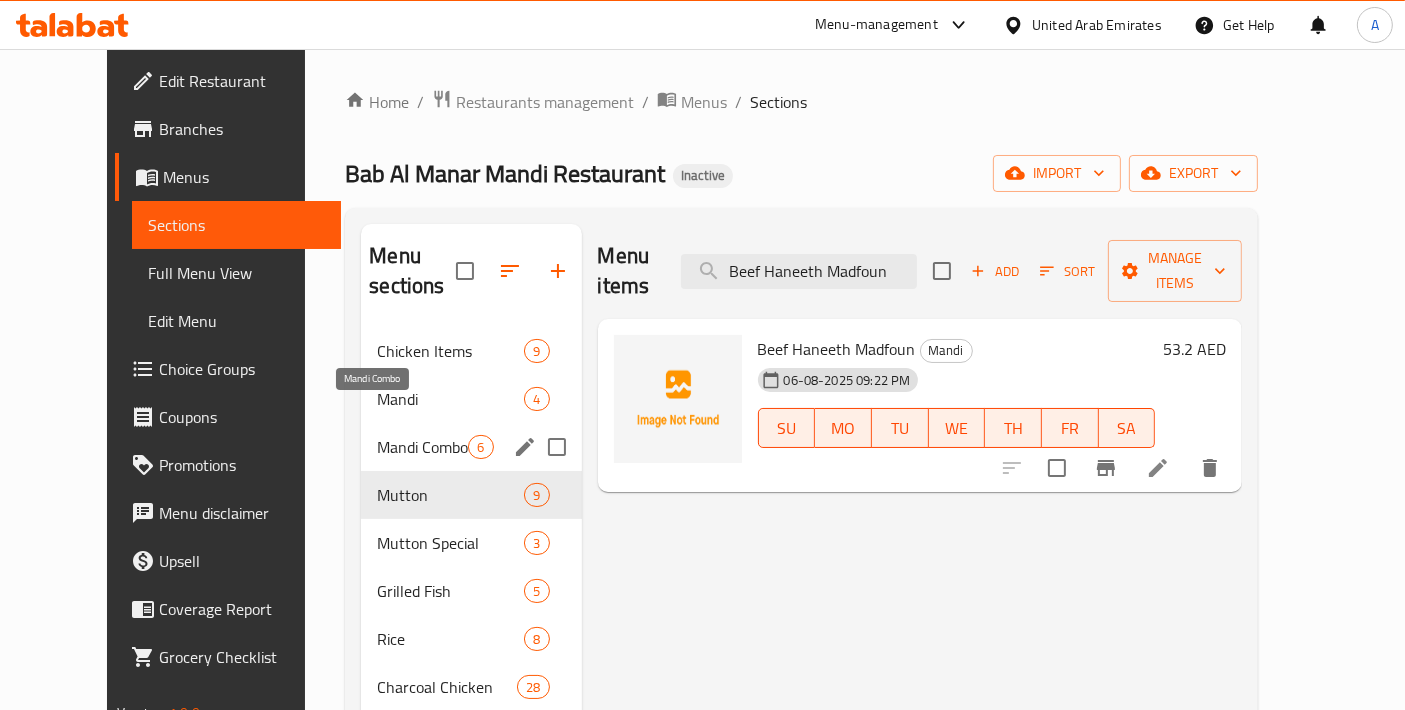 type on "Beef Haneeth Madfoun" 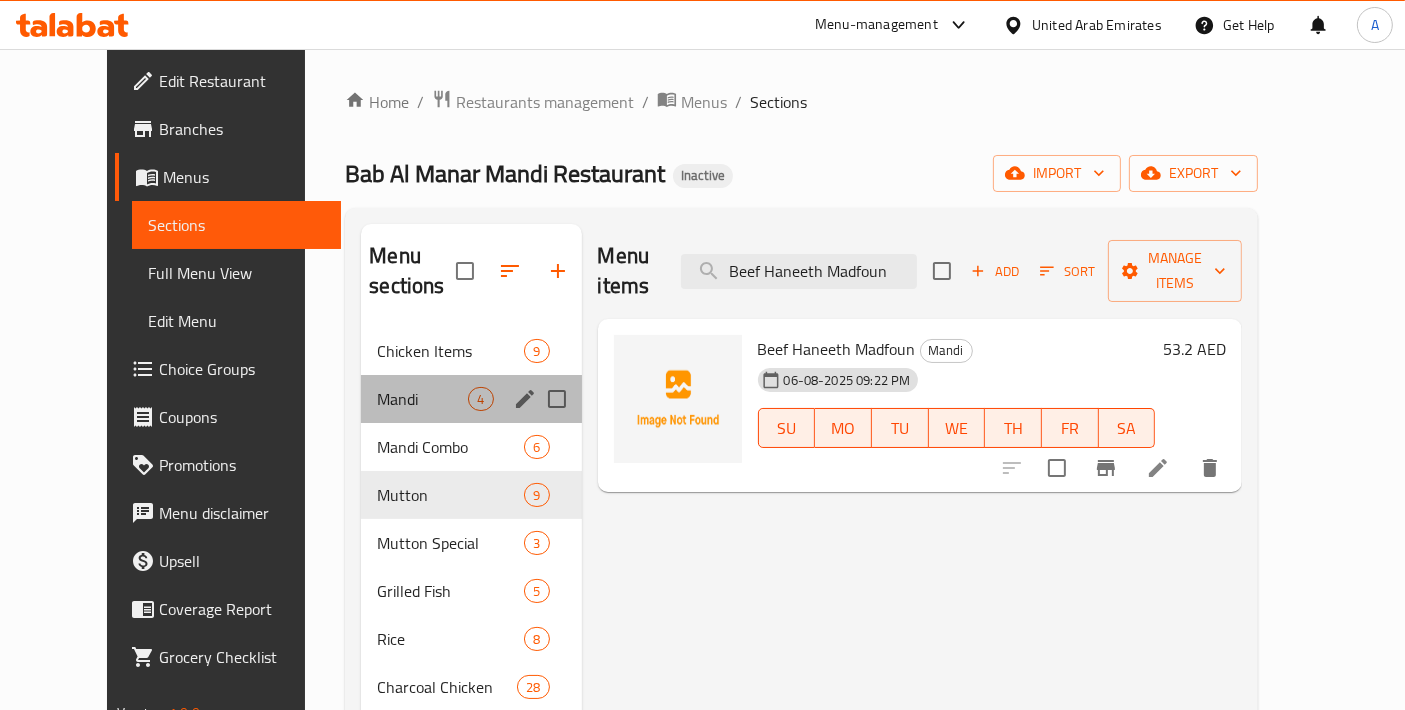 click on "Mandi 4" at bounding box center (471, 399) 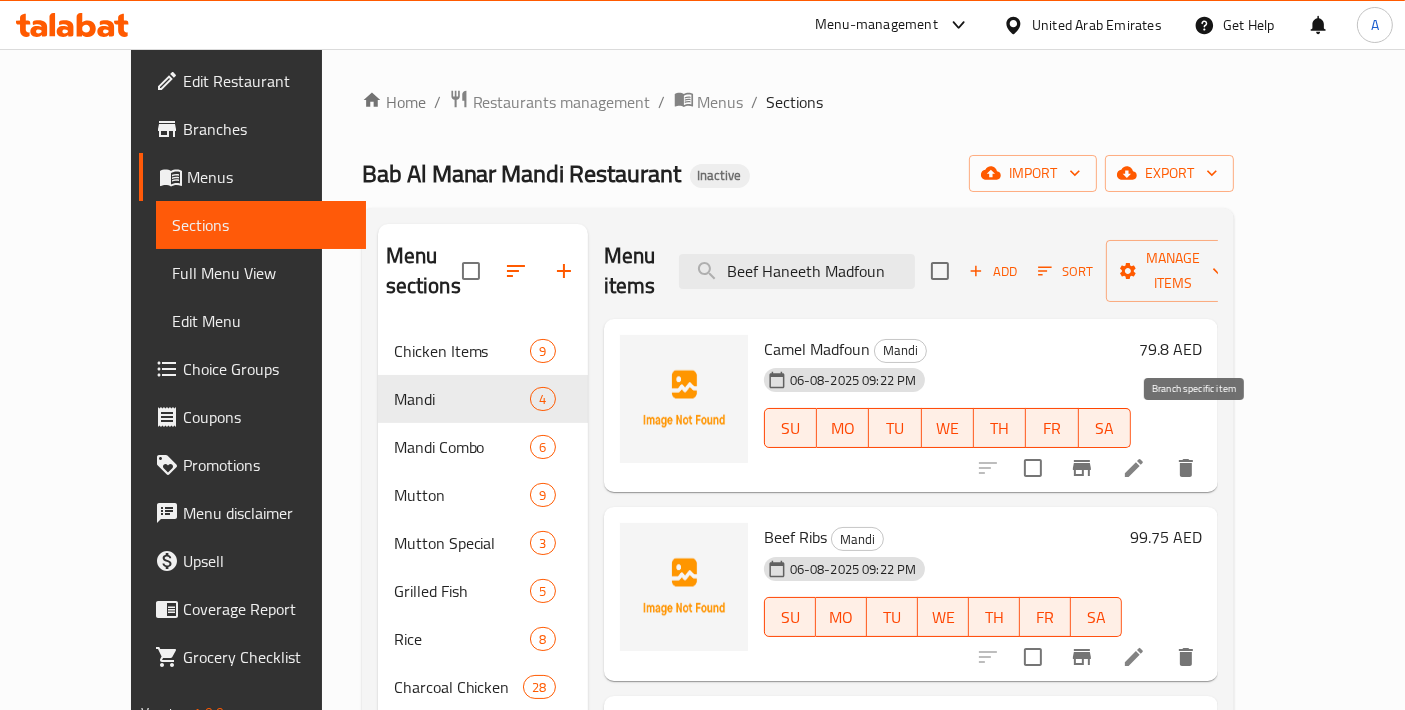 click at bounding box center [1134, 468] 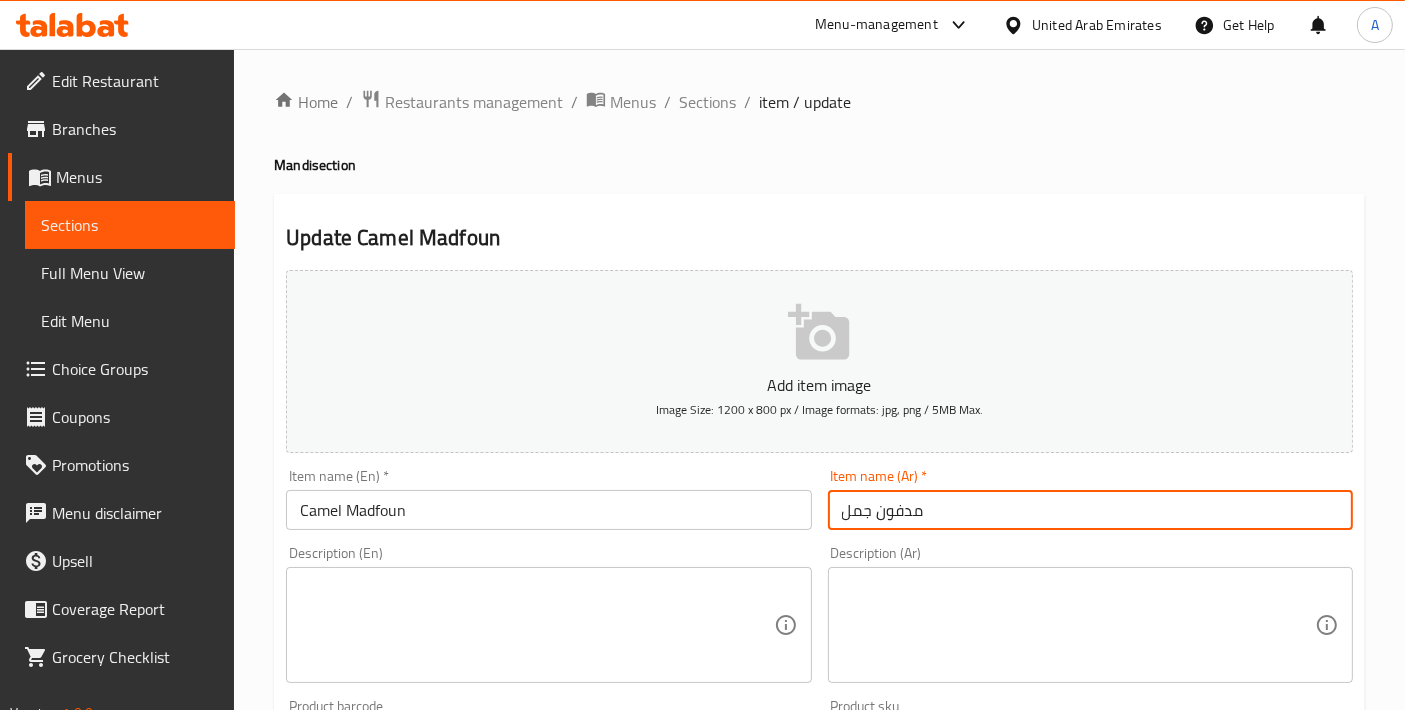click on "مدفون جمل" at bounding box center (1090, 510) 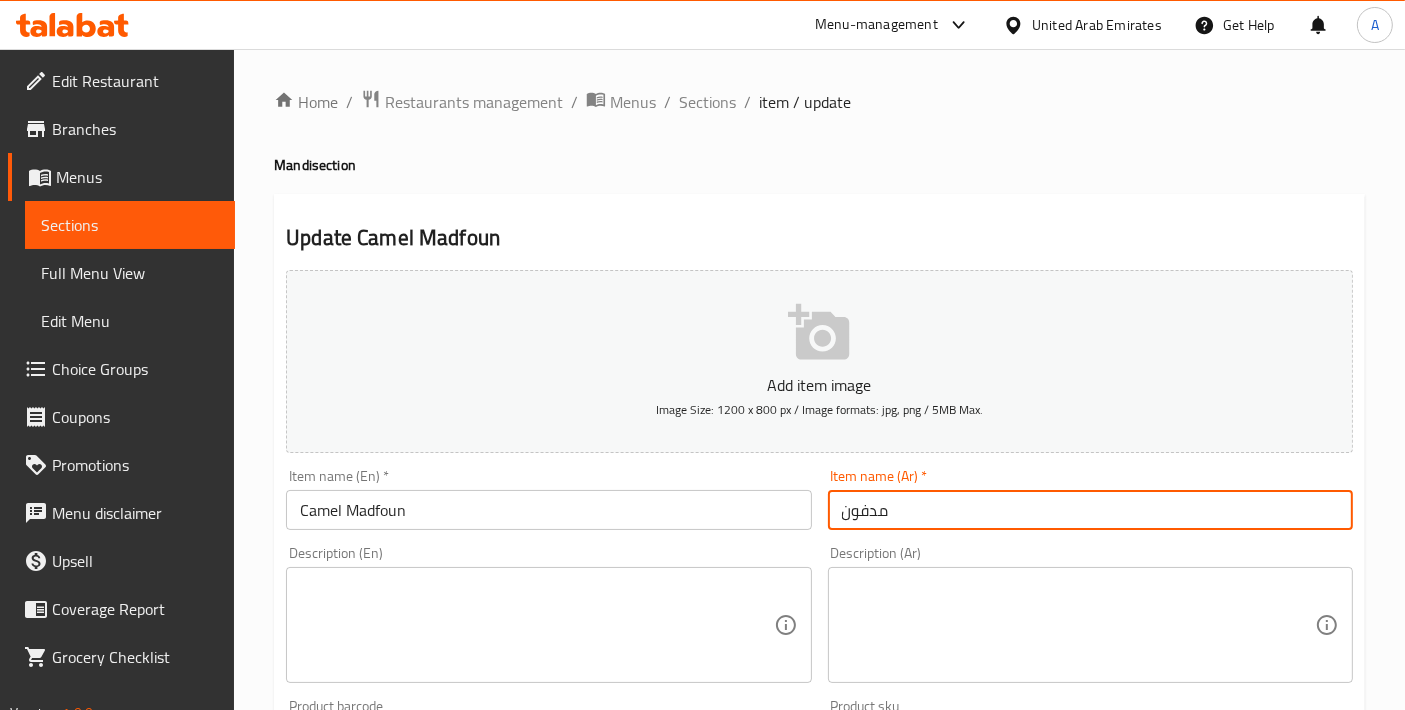 click on "مدفون" at bounding box center (1090, 510) 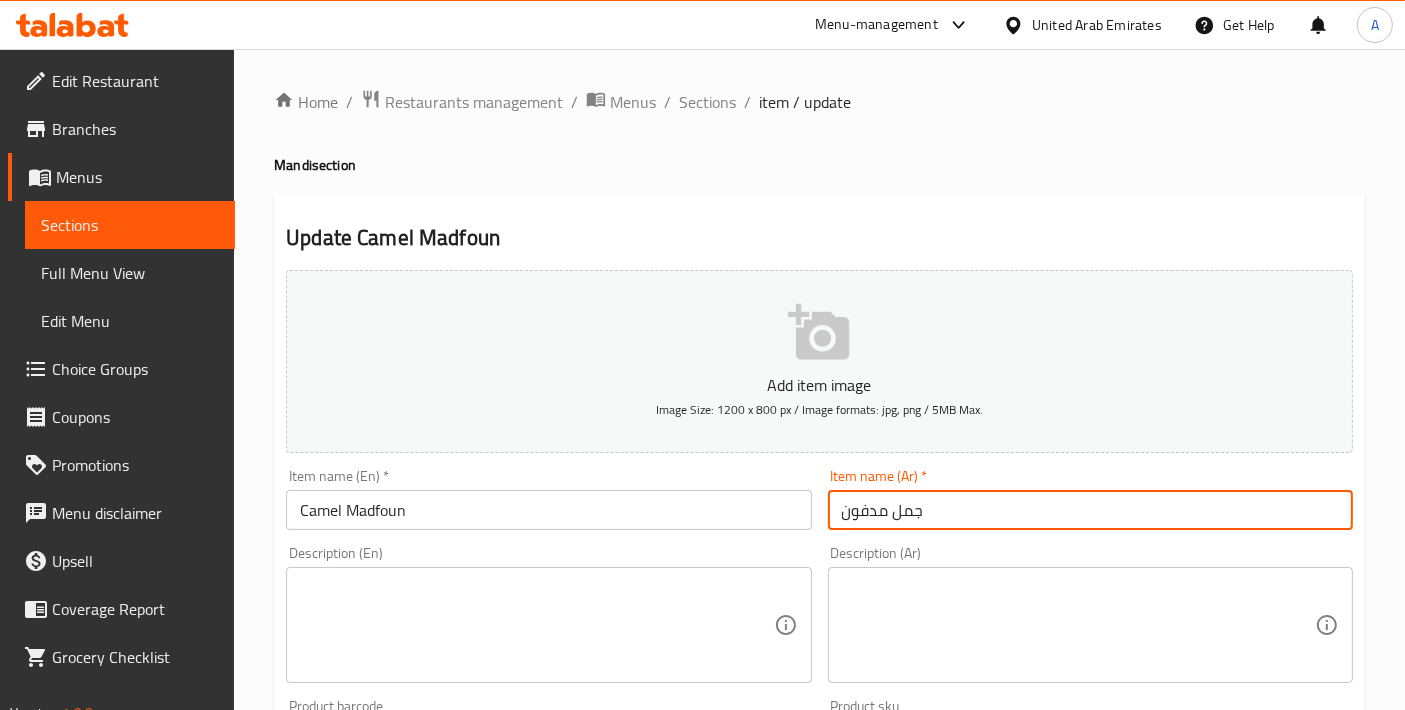 drag, startPoint x: 847, startPoint y: 515, endPoint x: 811, endPoint y: 515, distance: 36 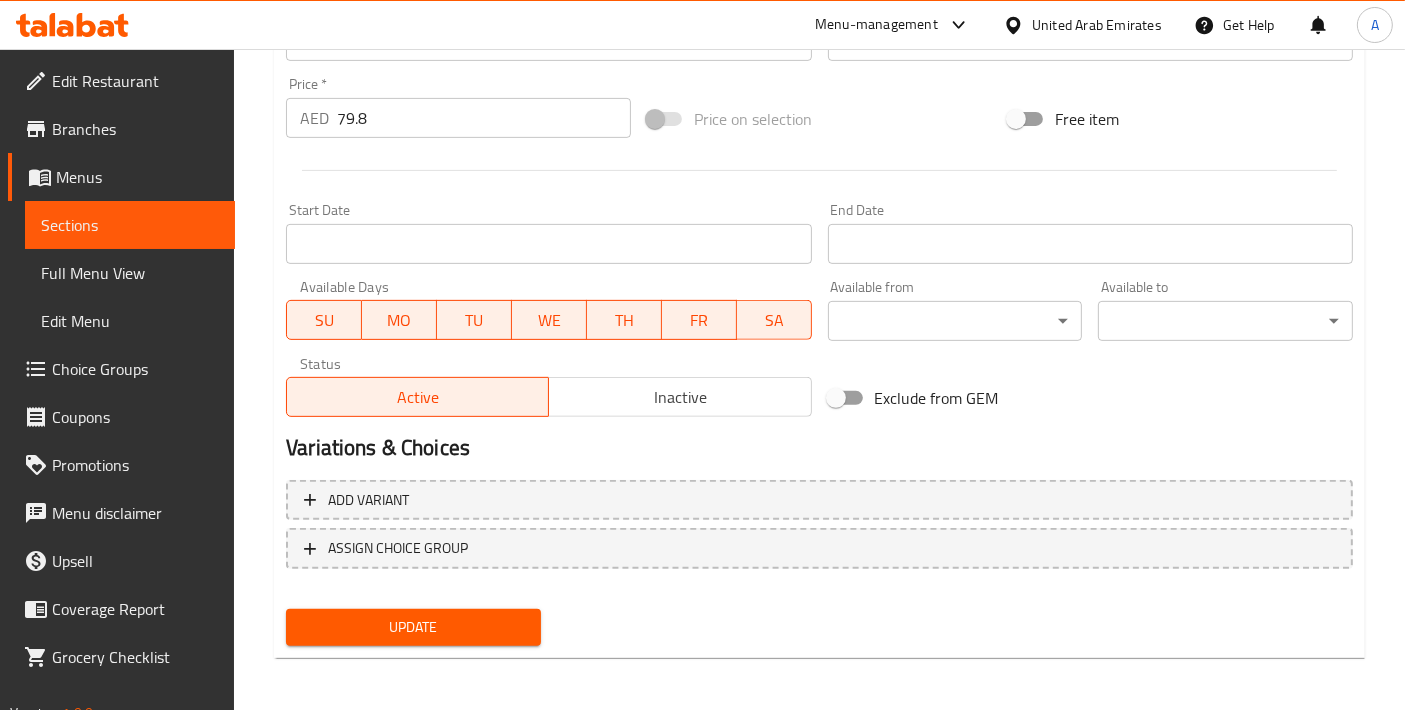 click on "Update" at bounding box center [413, 627] 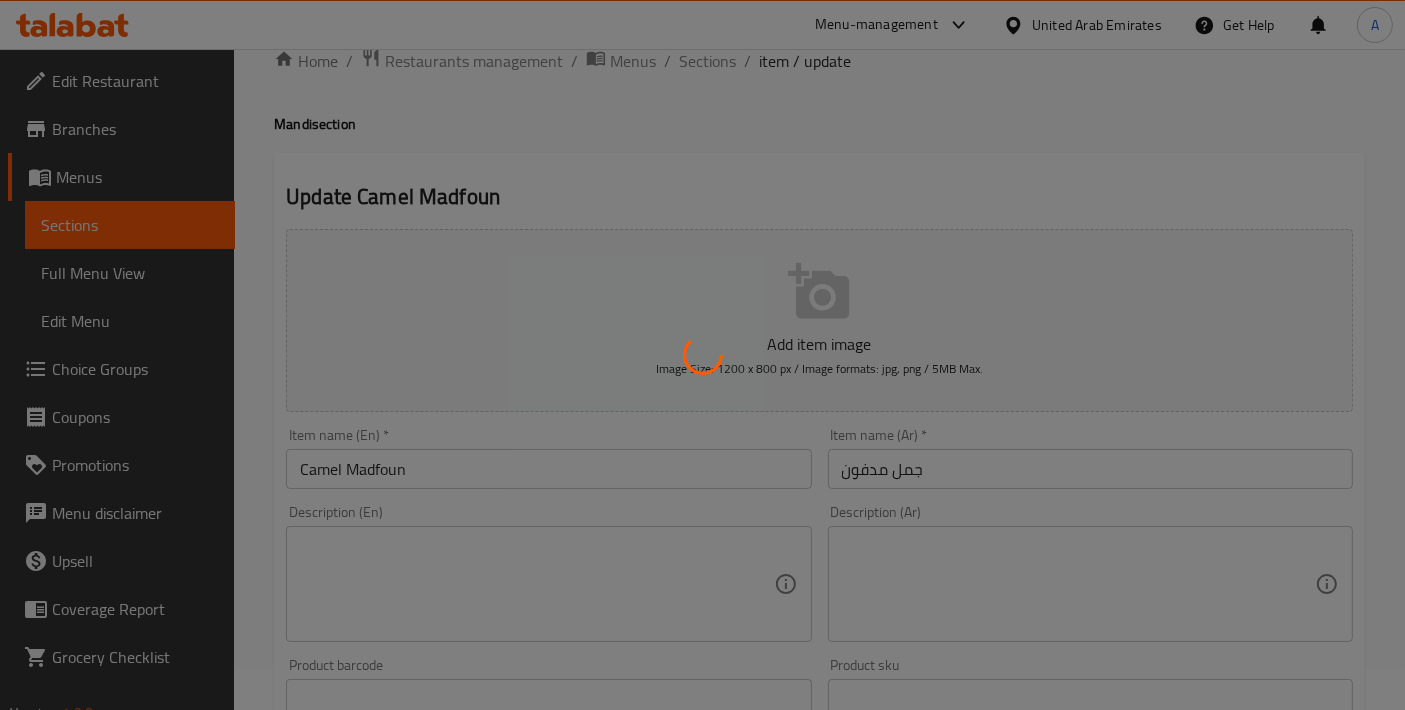 scroll, scrollTop: 0, scrollLeft: 0, axis: both 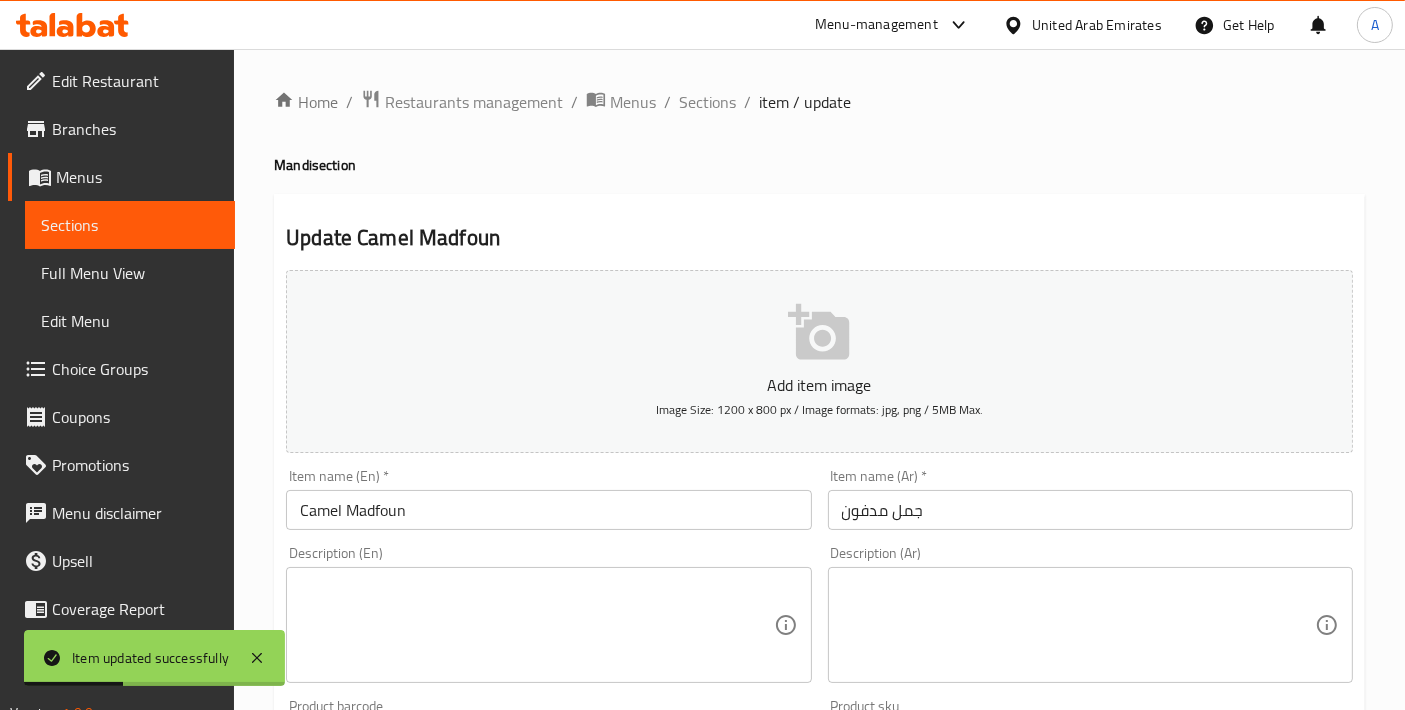 click on "جمل مدفون" at bounding box center (1090, 510) 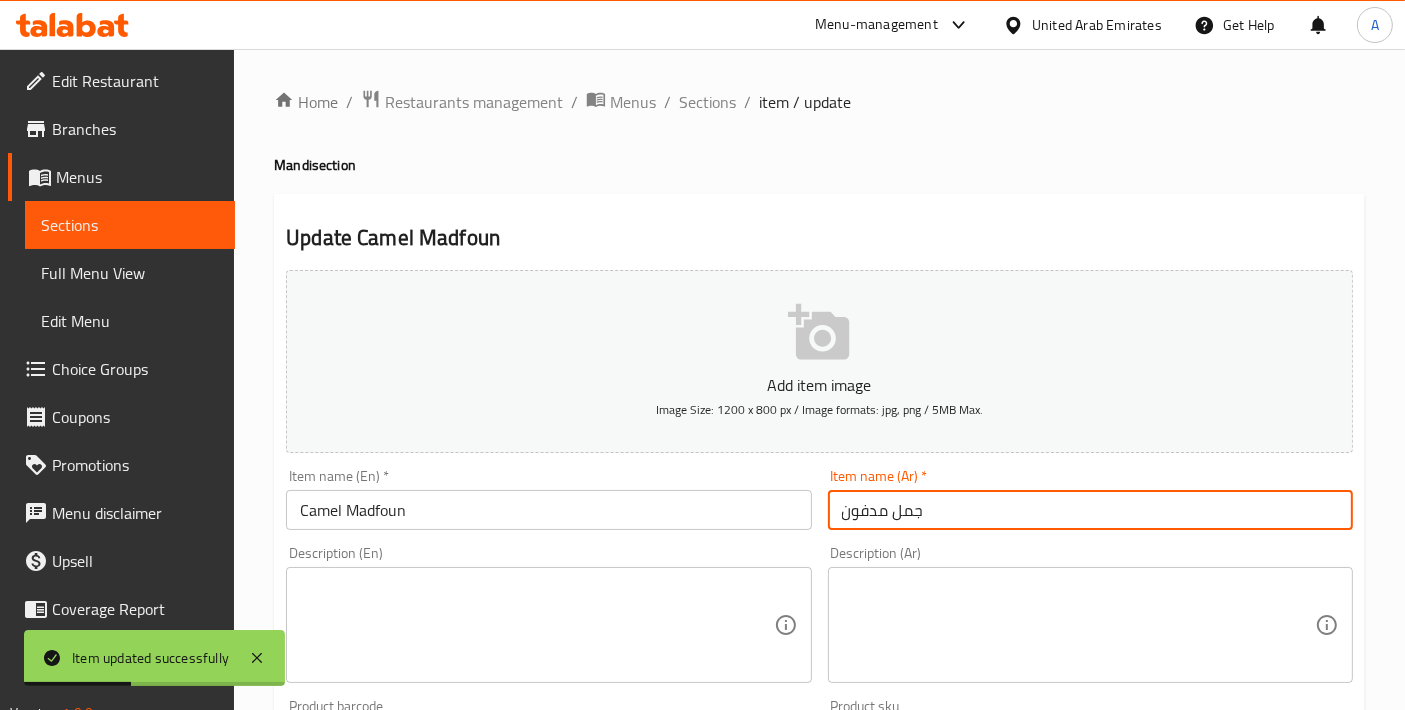 click on "جمل مدفون" at bounding box center [1090, 510] 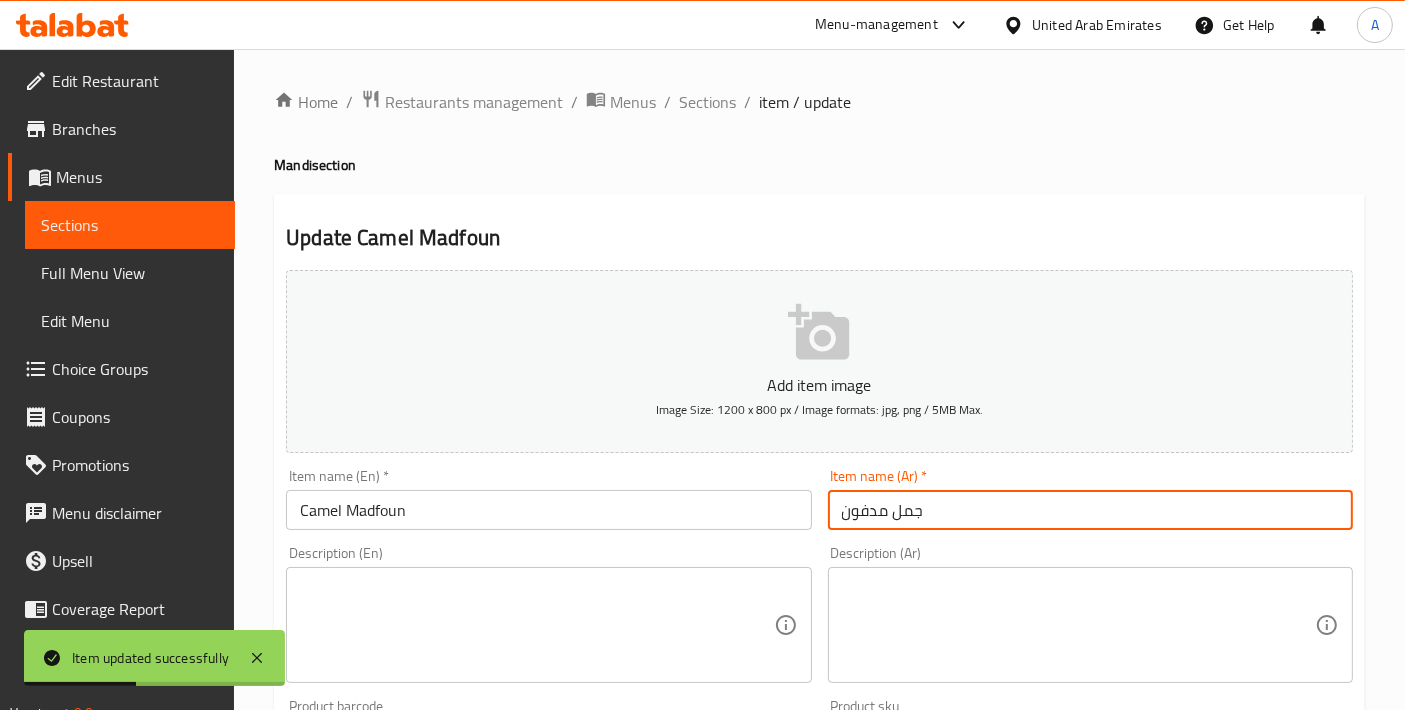 click on "جمل مدفون" at bounding box center [1090, 510] 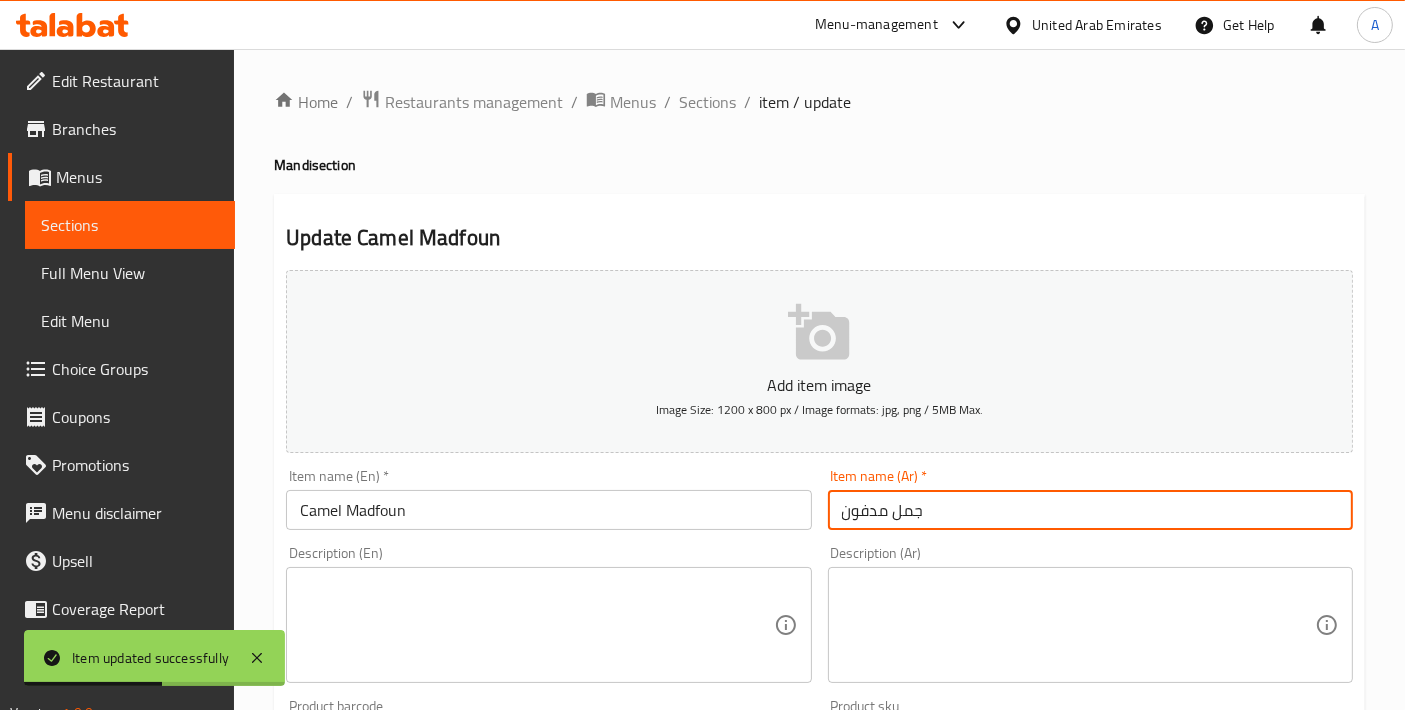 click on "جمل مدفون" at bounding box center [1090, 510] 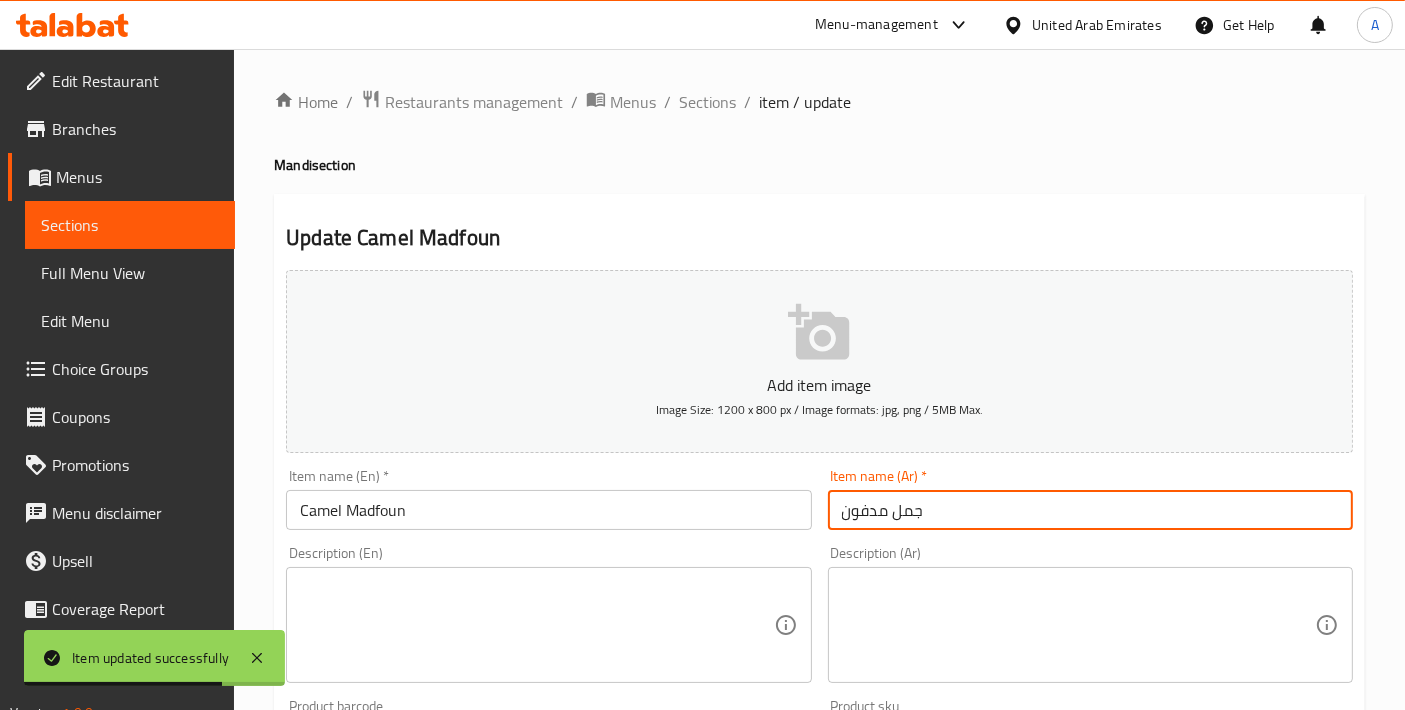 drag, startPoint x: 893, startPoint y: 510, endPoint x: 835, endPoint y: 510, distance: 58 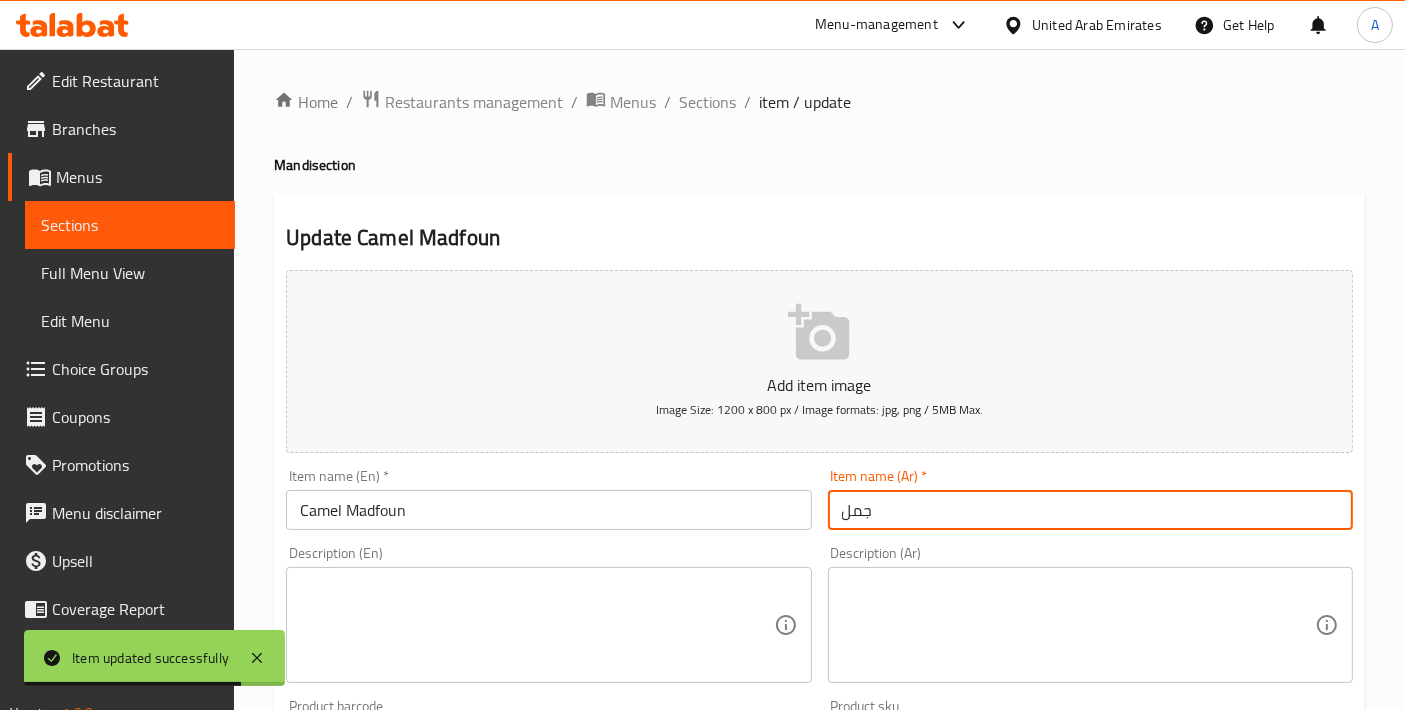 click on "جمل" at bounding box center [1090, 510] 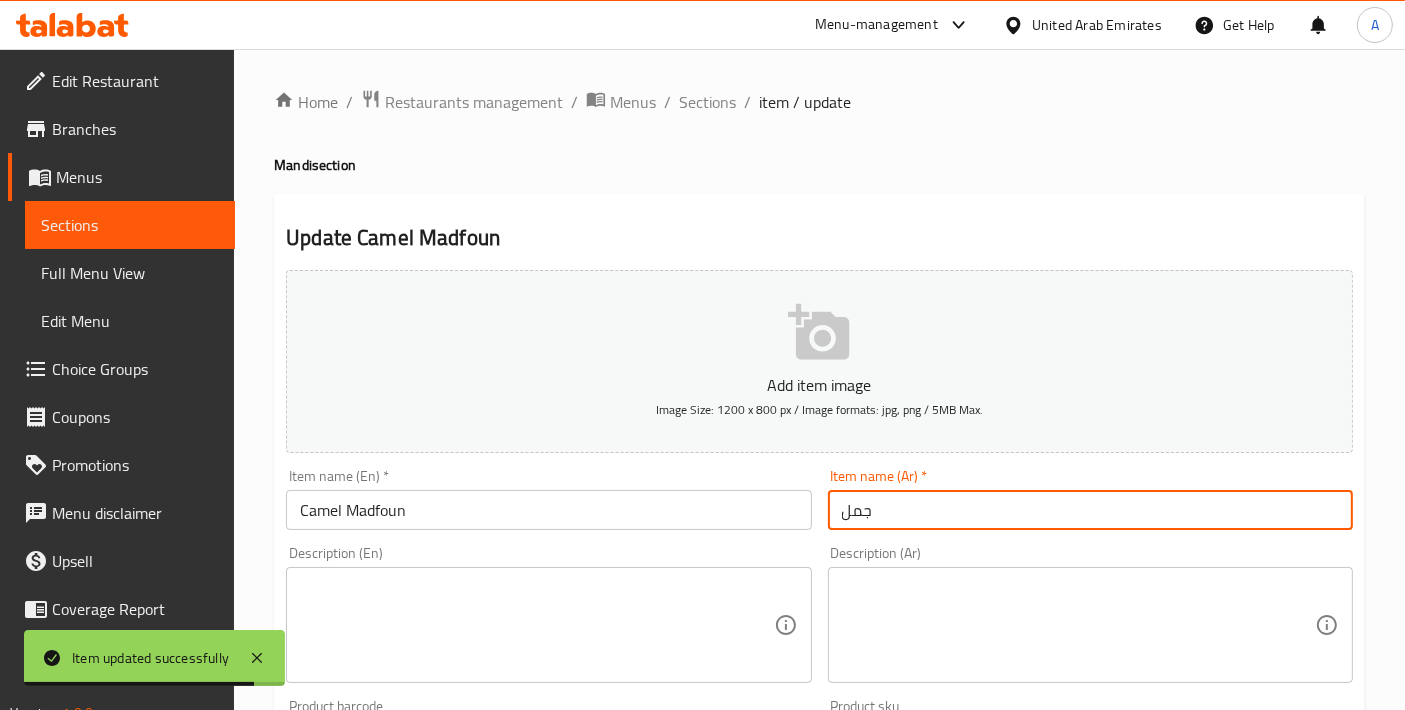 paste on "مدفون" 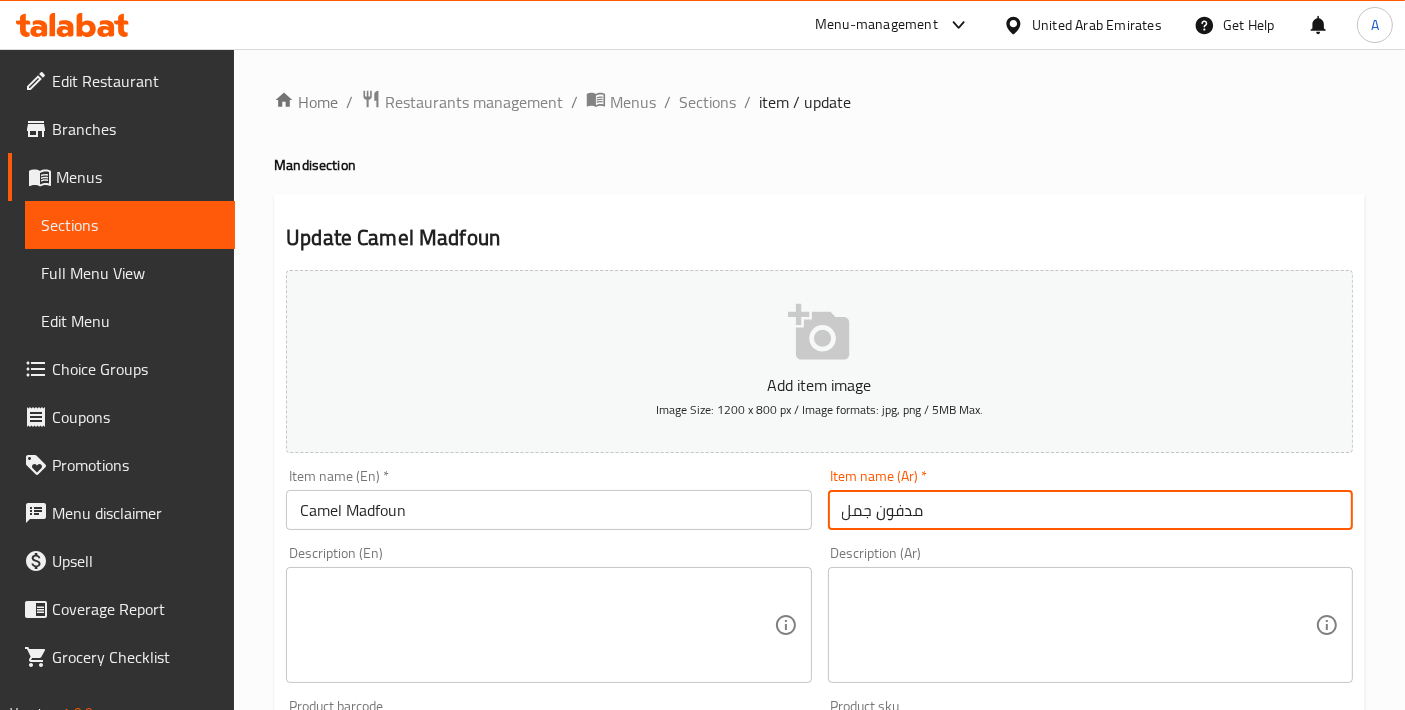 drag, startPoint x: 847, startPoint y: 518, endPoint x: 805, endPoint y: 518, distance: 42 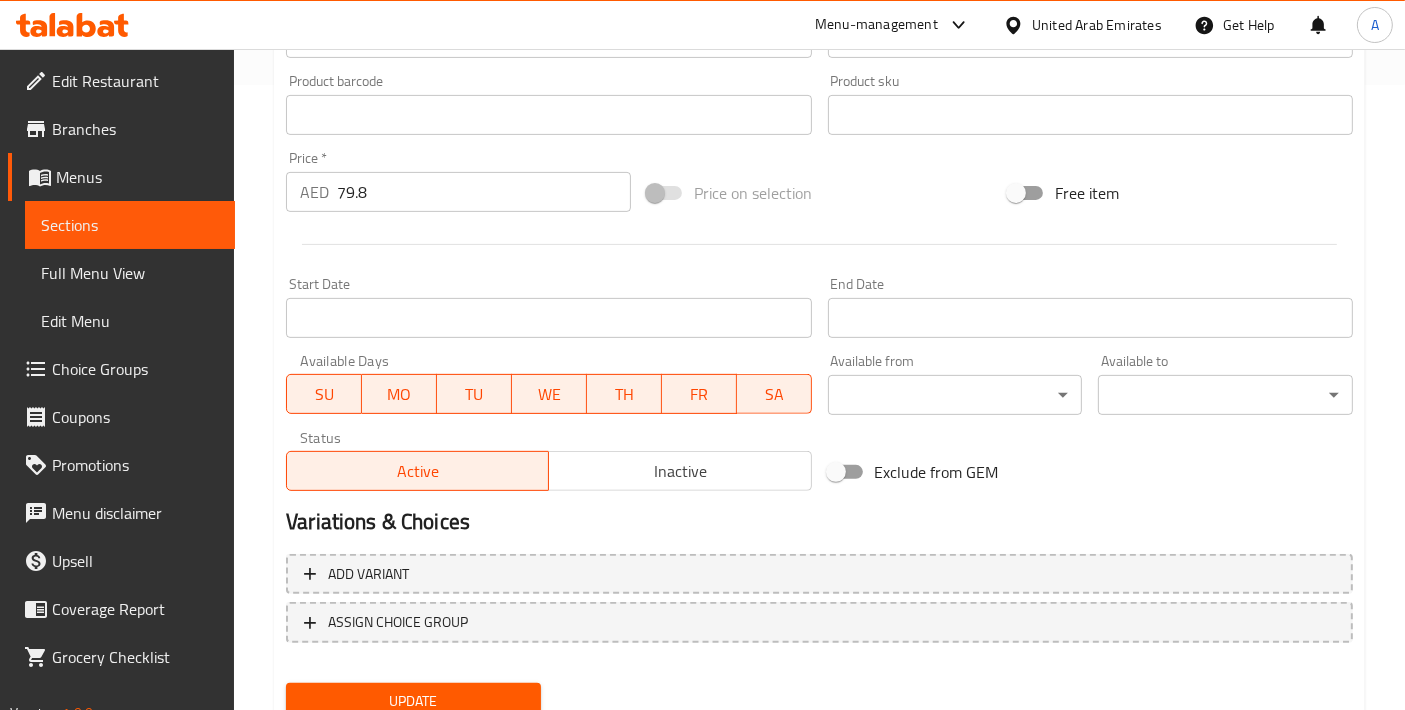 scroll, scrollTop: 699, scrollLeft: 0, axis: vertical 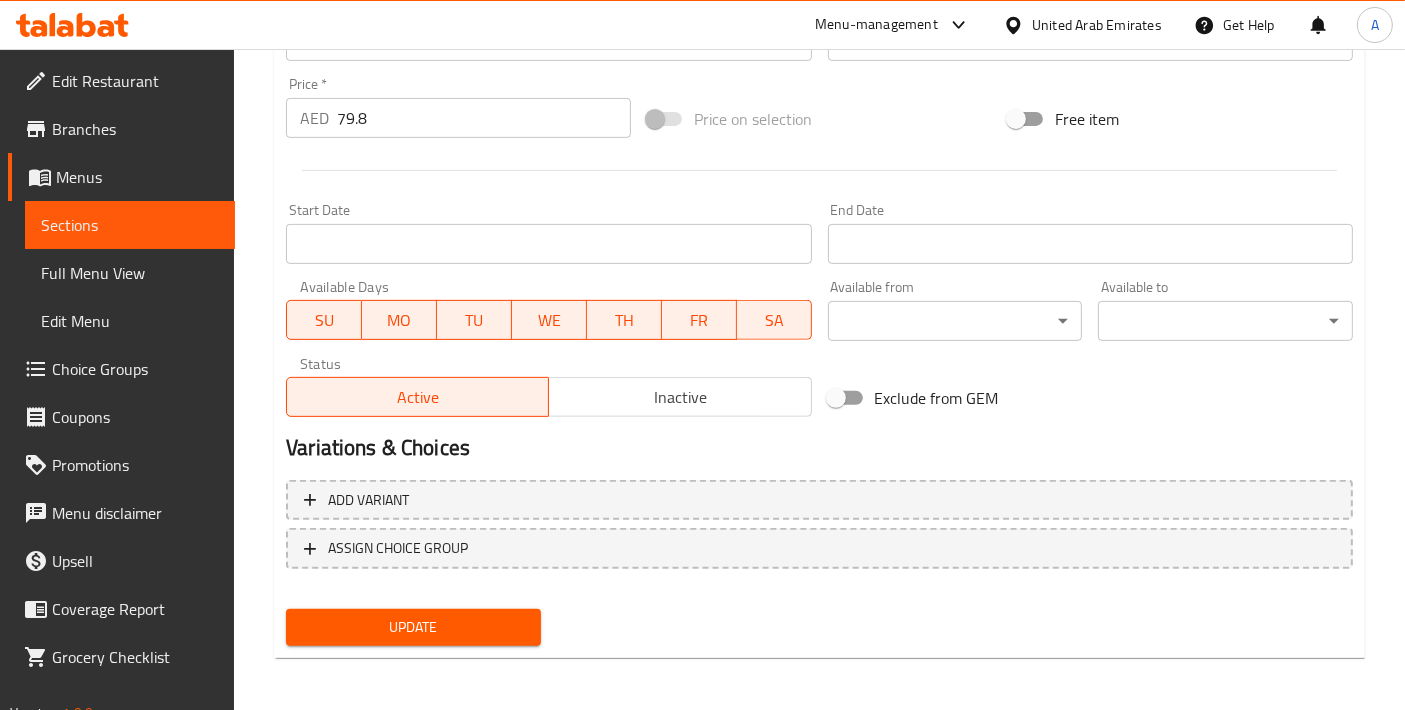 type on "مدفون جمل" 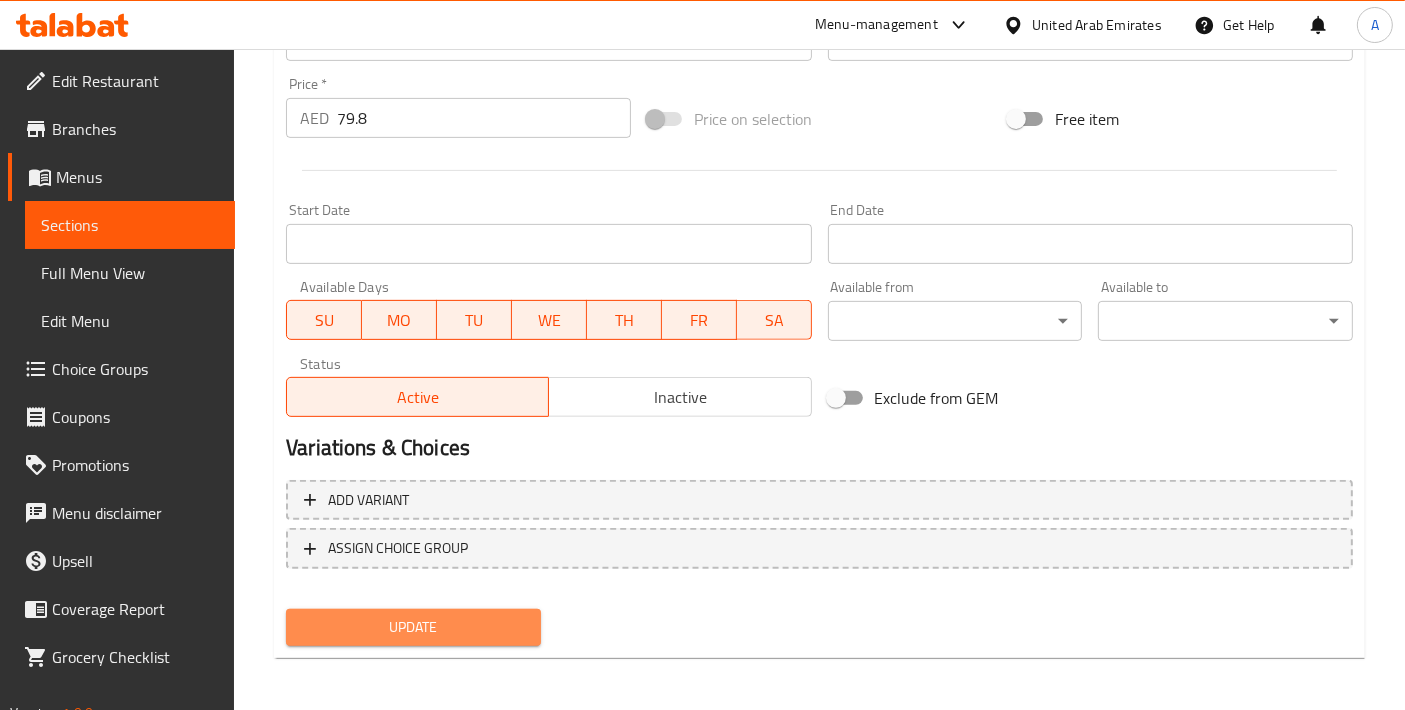 click on "Update" at bounding box center (413, 627) 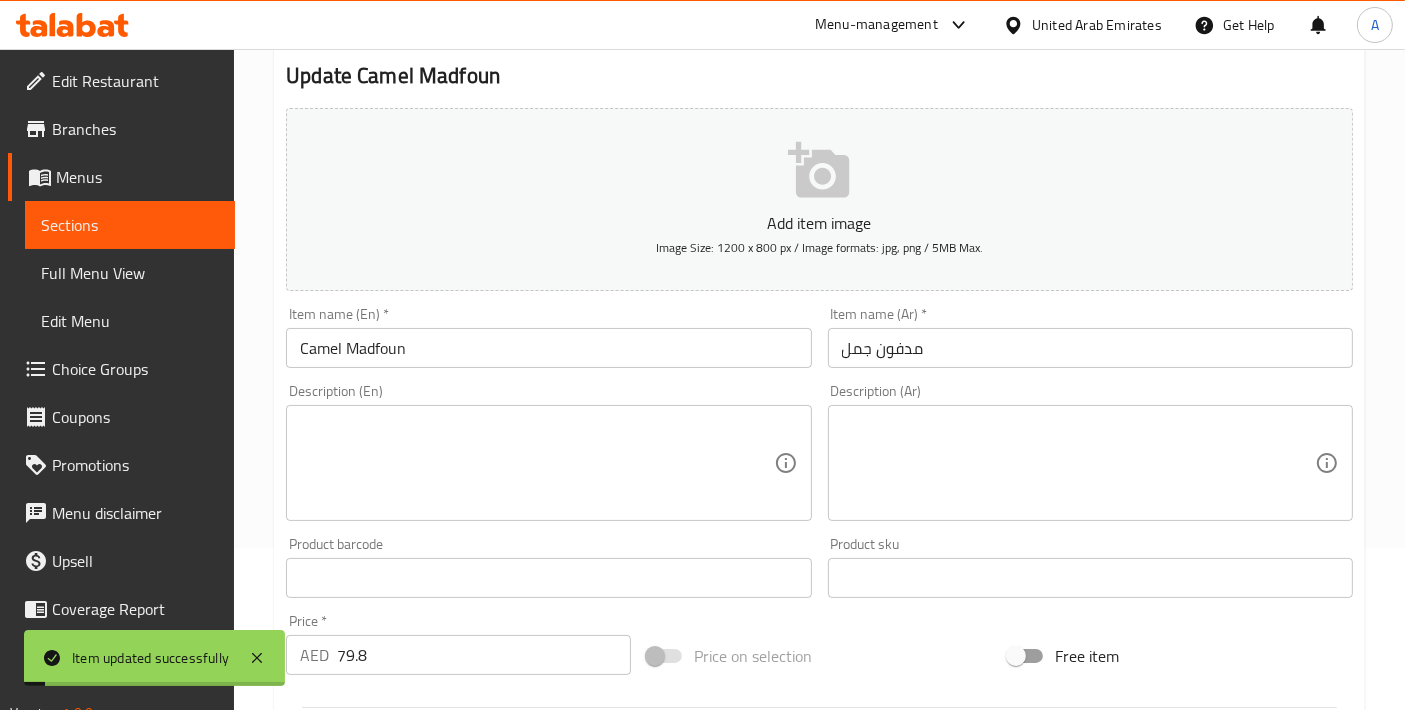scroll, scrollTop: 0, scrollLeft: 0, axis: both 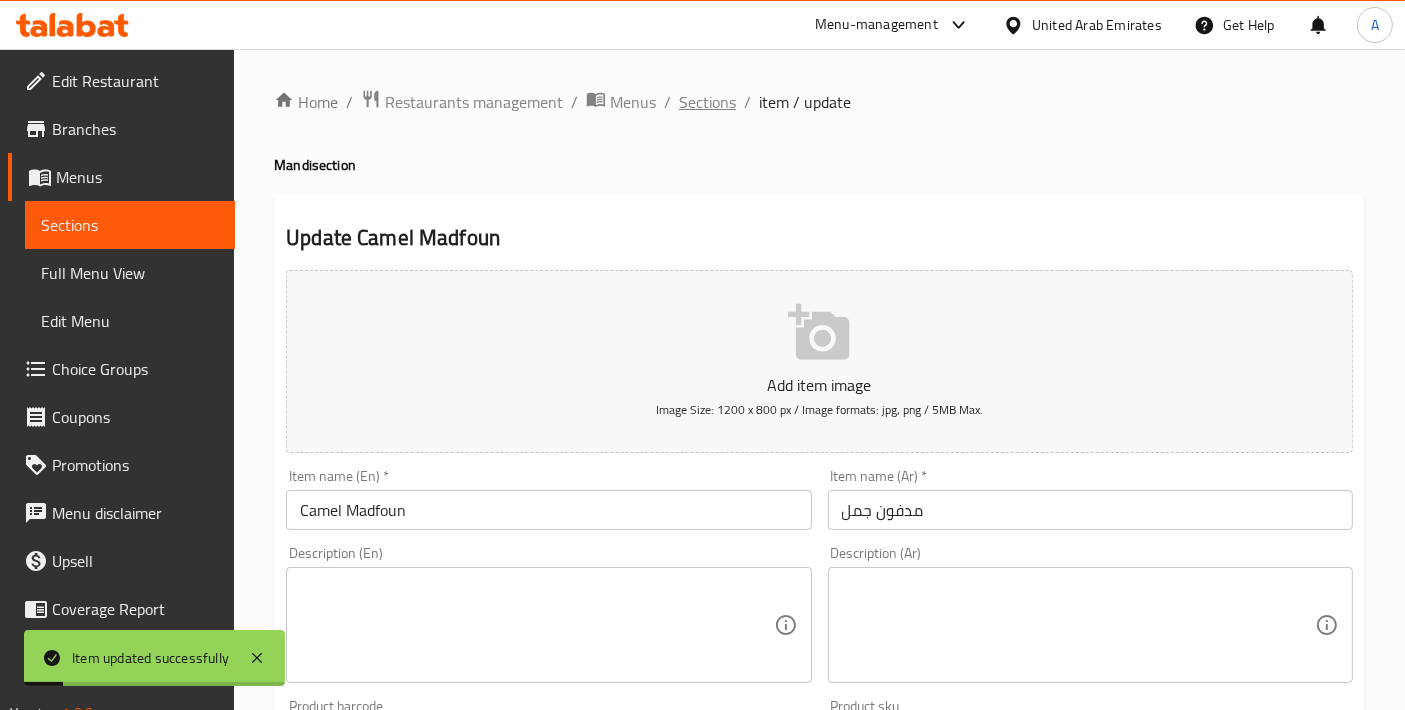 click on "Sections" at bounding box center [707, 102] 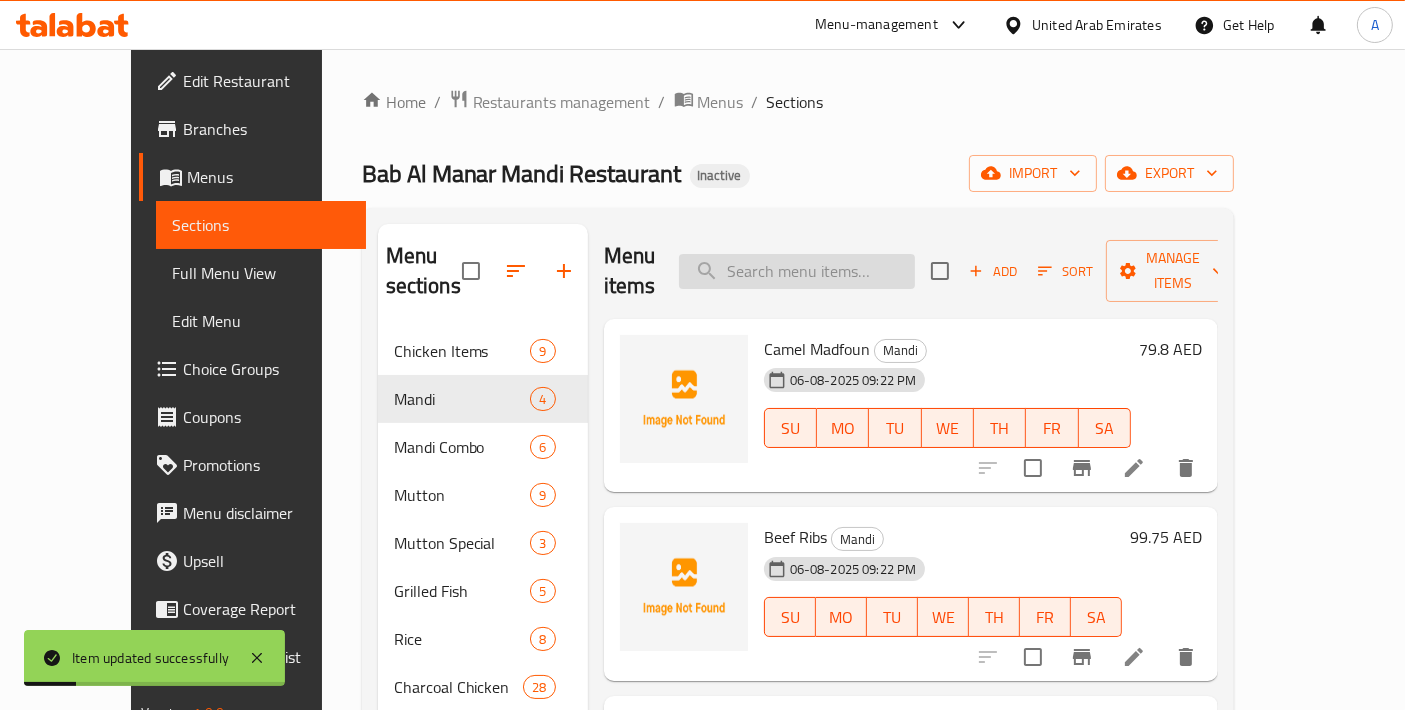 click at bounding box center [797, 271] 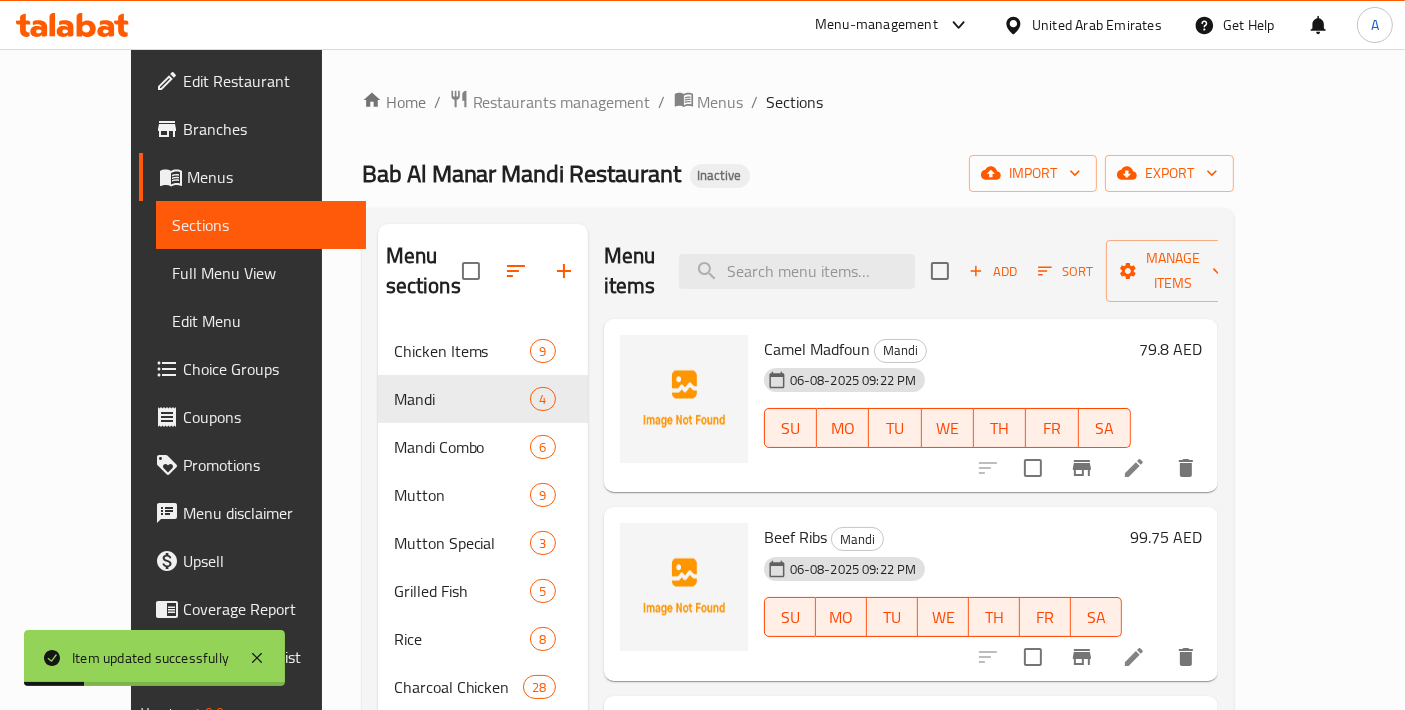 paste on "Mutton Madghout" 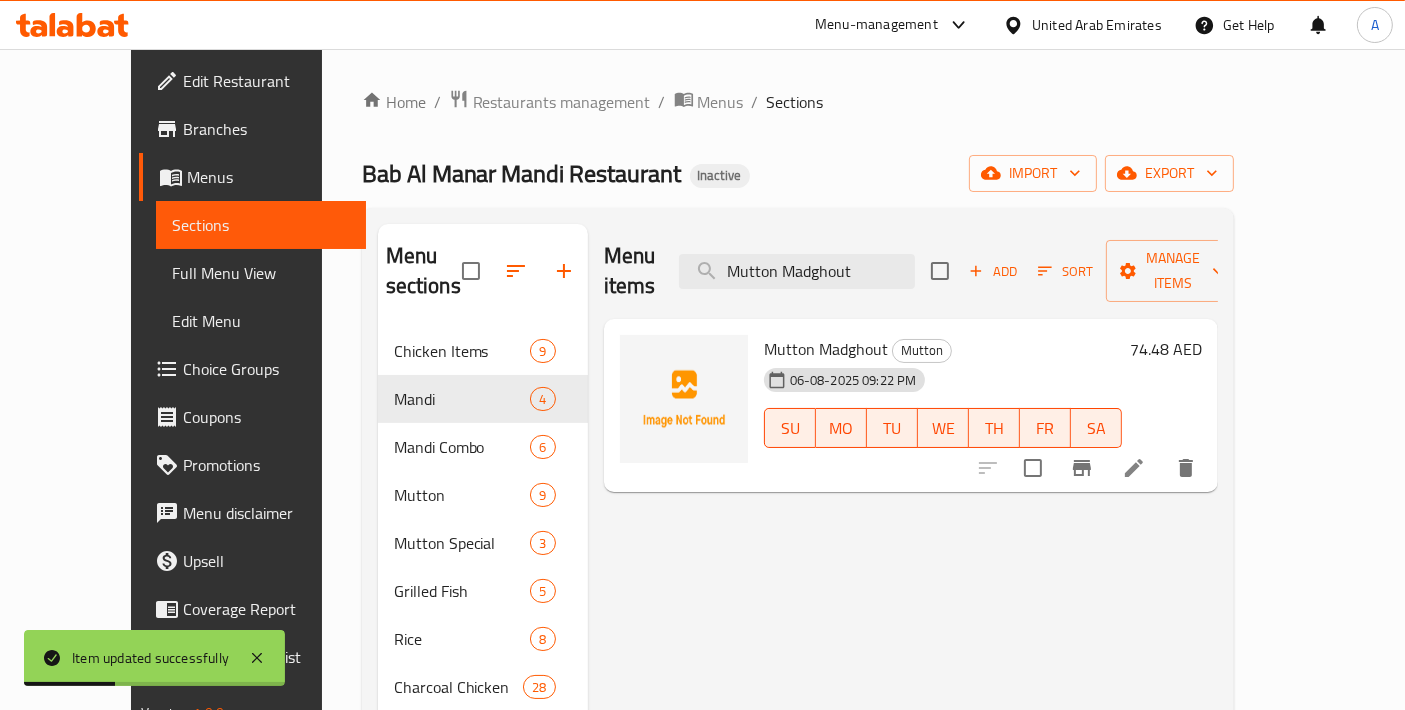 type on "Mutton Madghout" 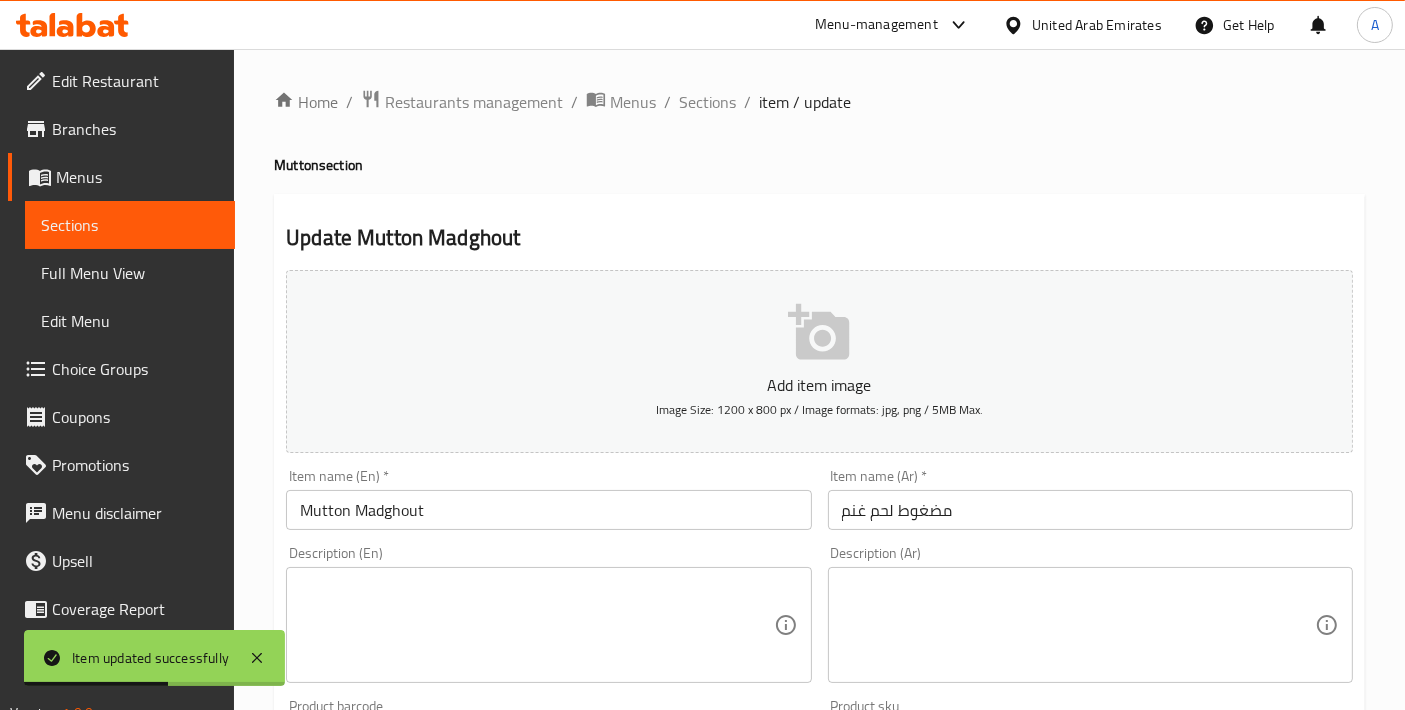 click on "مضغوط لحم غنم" at bounding box center [1090, 510] 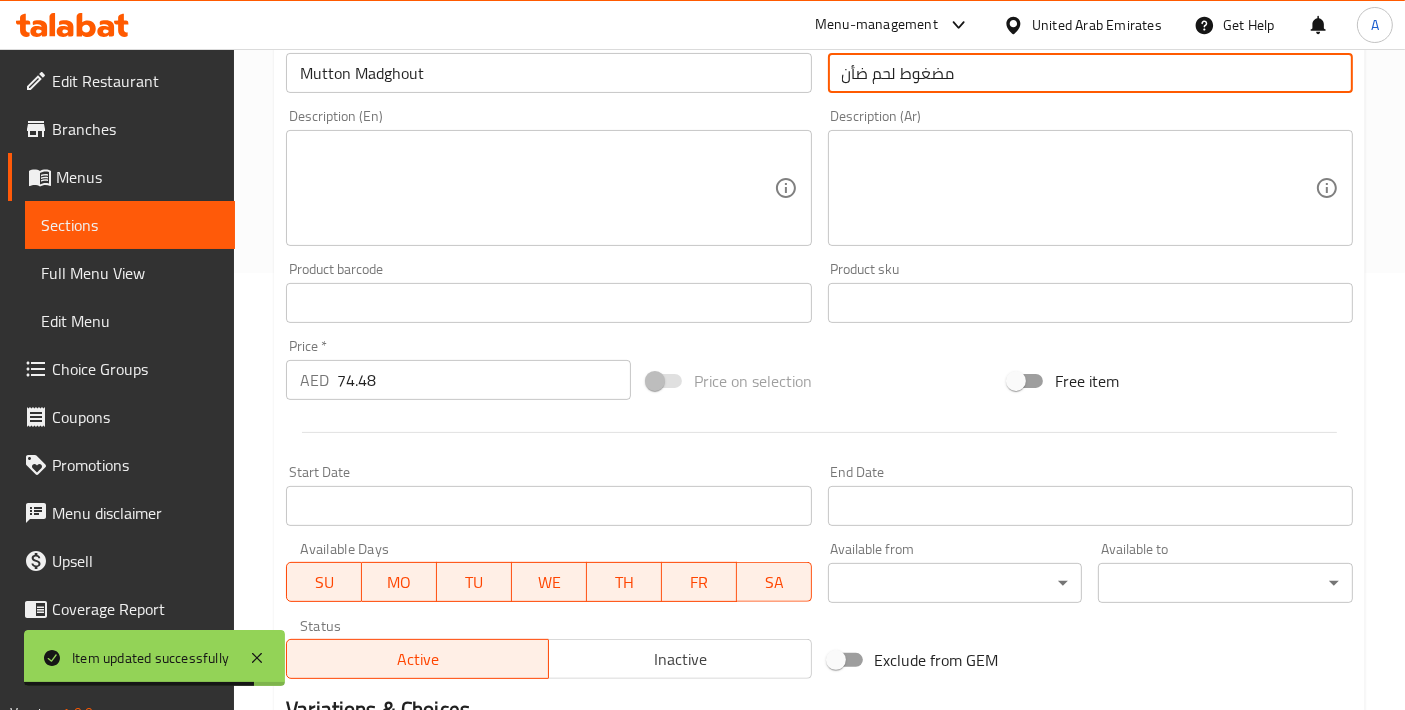 scroll, scrollTop: 699, scrollLeft: 0, axis: vertical 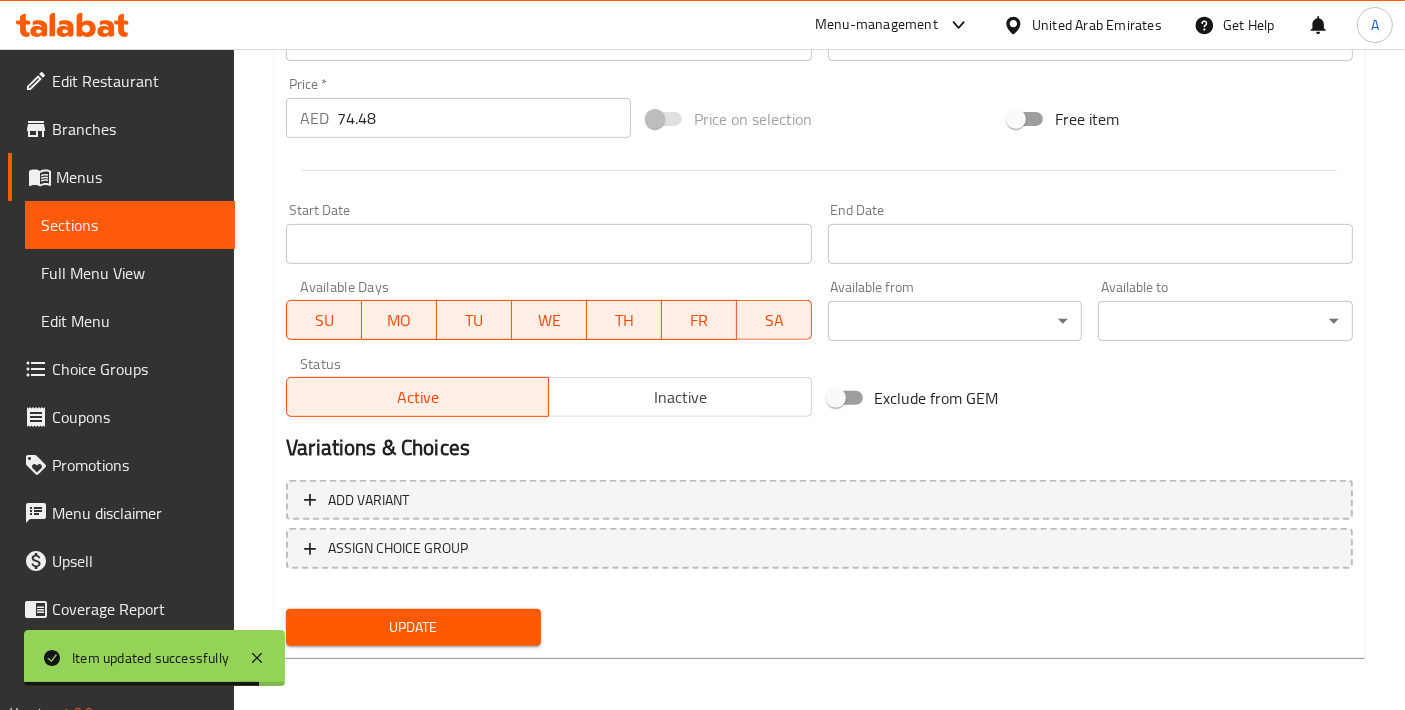 type on "مضغوط لحم ضأن" 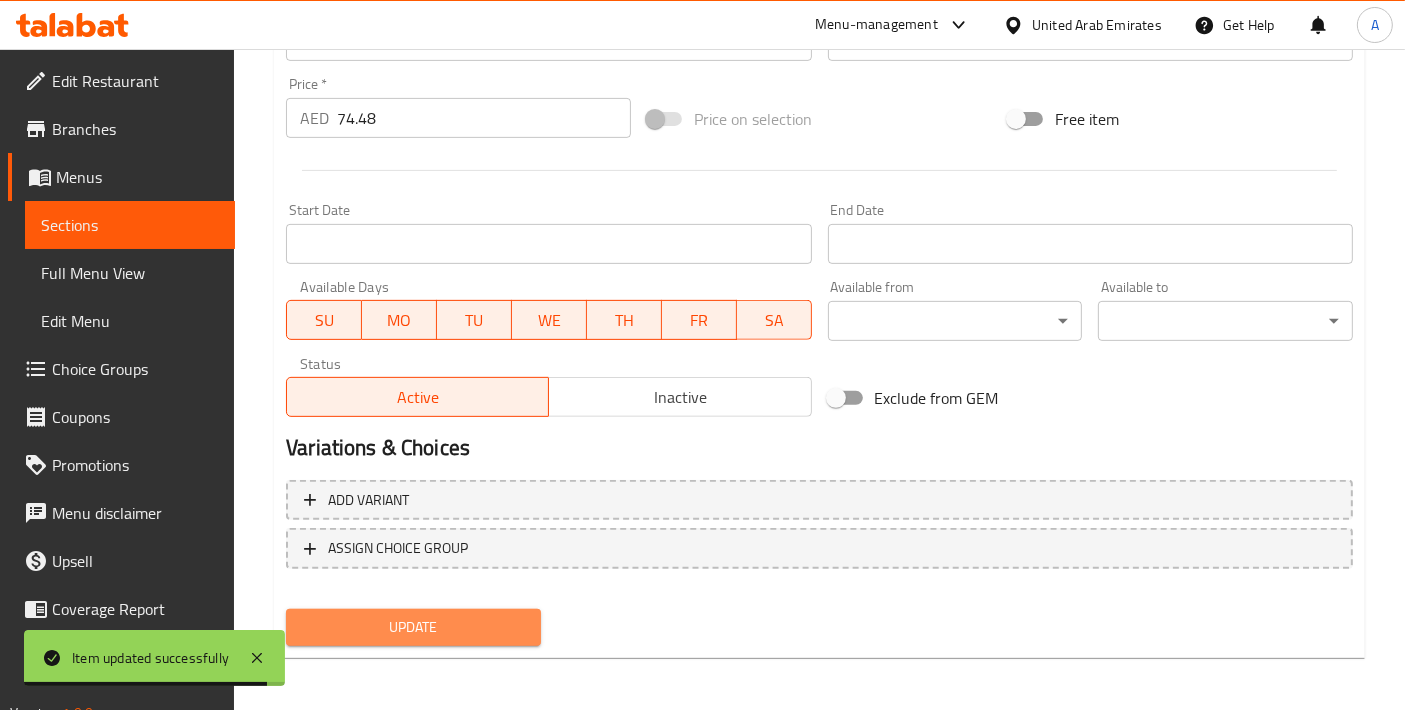 click on "Update" at bounding box center [413, 627] 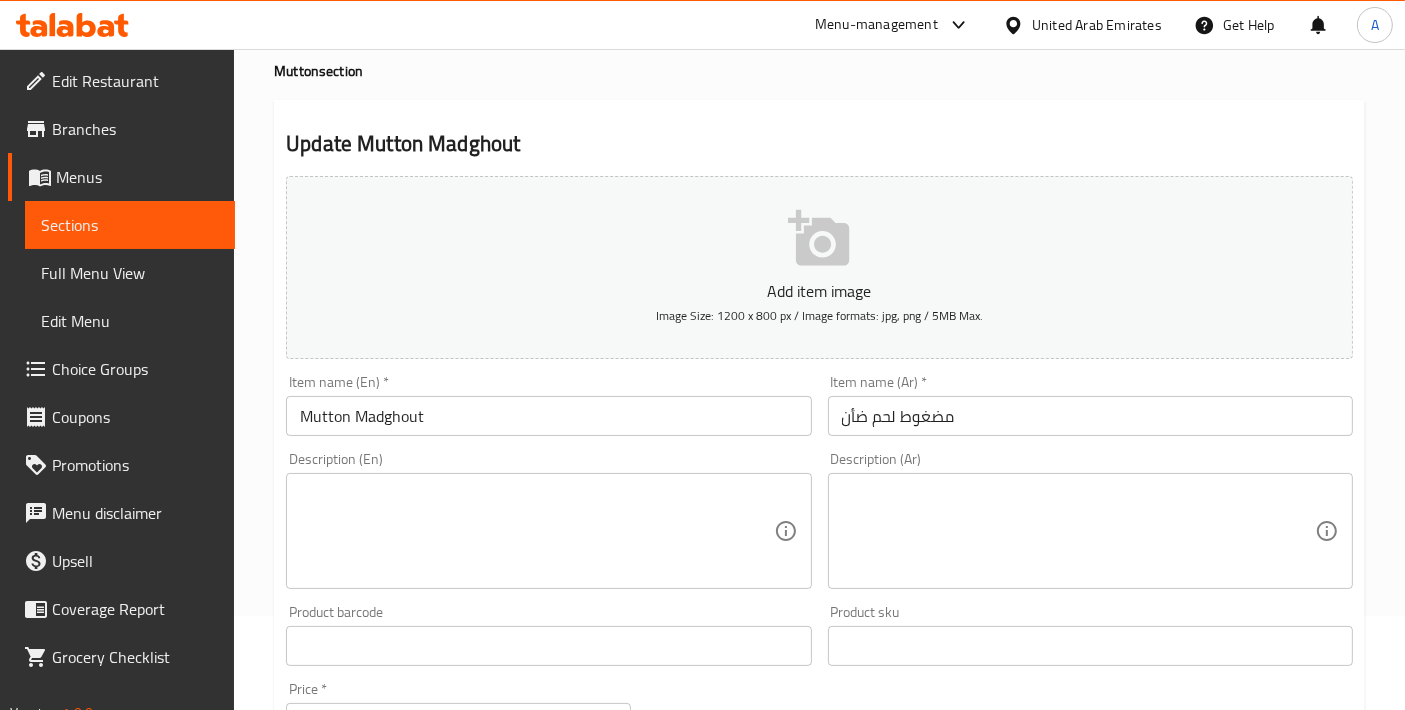 scroll, scrollTop: 0, scrollLeft: 0, axis: both 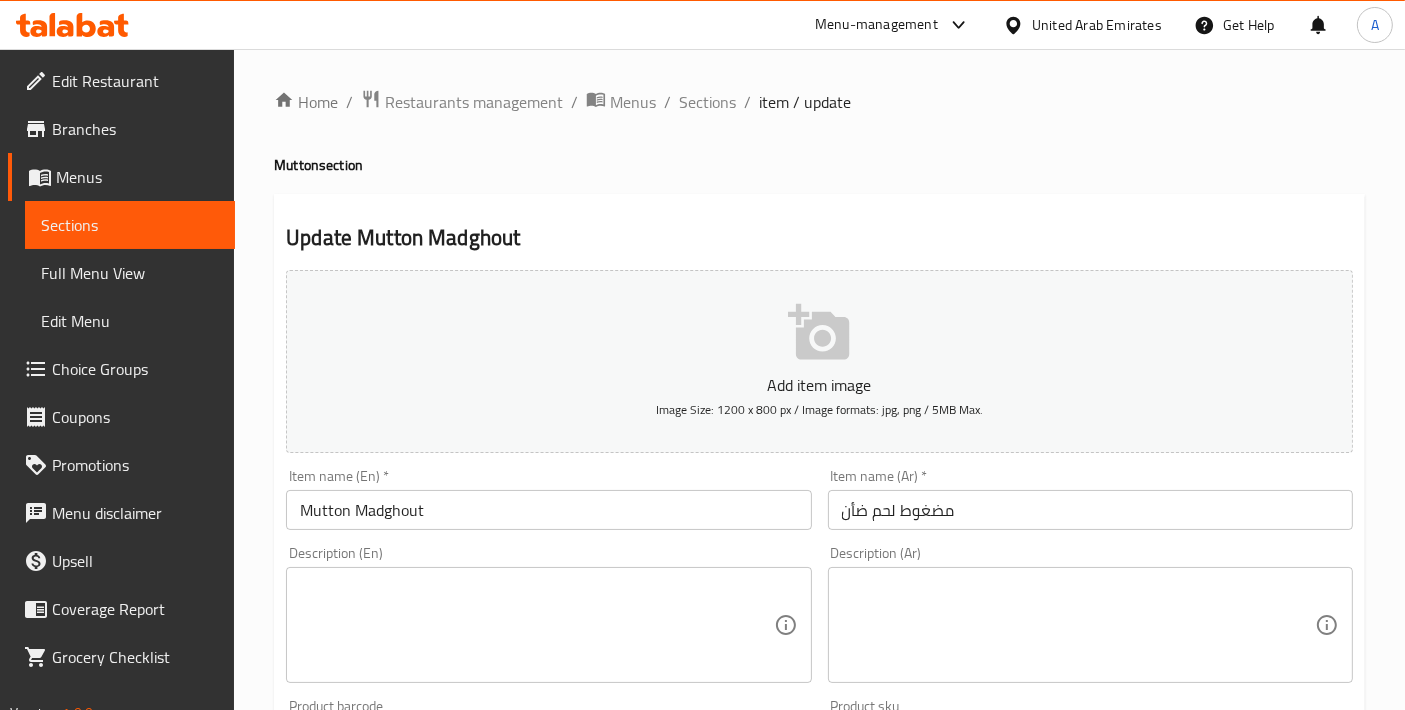 click on "Home / Restaurants management / Menus / Sections / item / update Mutton section Update Mutton Madghout Add item image Image Size: 1200 x 800 px / Image formats: jpg, png / 5MB Max. Item name (En) ​​ * Mutton Madghout Item name (En) ​​* Item name (Ar) ​​ * مضغوط لحم ضأن Item name (Ar) ​​* Description (En) Description (En) Description (Ar) Description (Ar) Product barcode Product barcode Product sku Product sku Price ​​ * AED 74.48 Price ​​* Price on selection Free item Start Date Start Date End Date End Date Available Days SU MO TU WE TH FR SA Available from ​​ ​​ Available to ​​ ​​ Status Active Inactive Exclude from GEM Variations & Choices Add variant ASSIGN CHOICE GROUP Update" at bounding box center [819, 731] 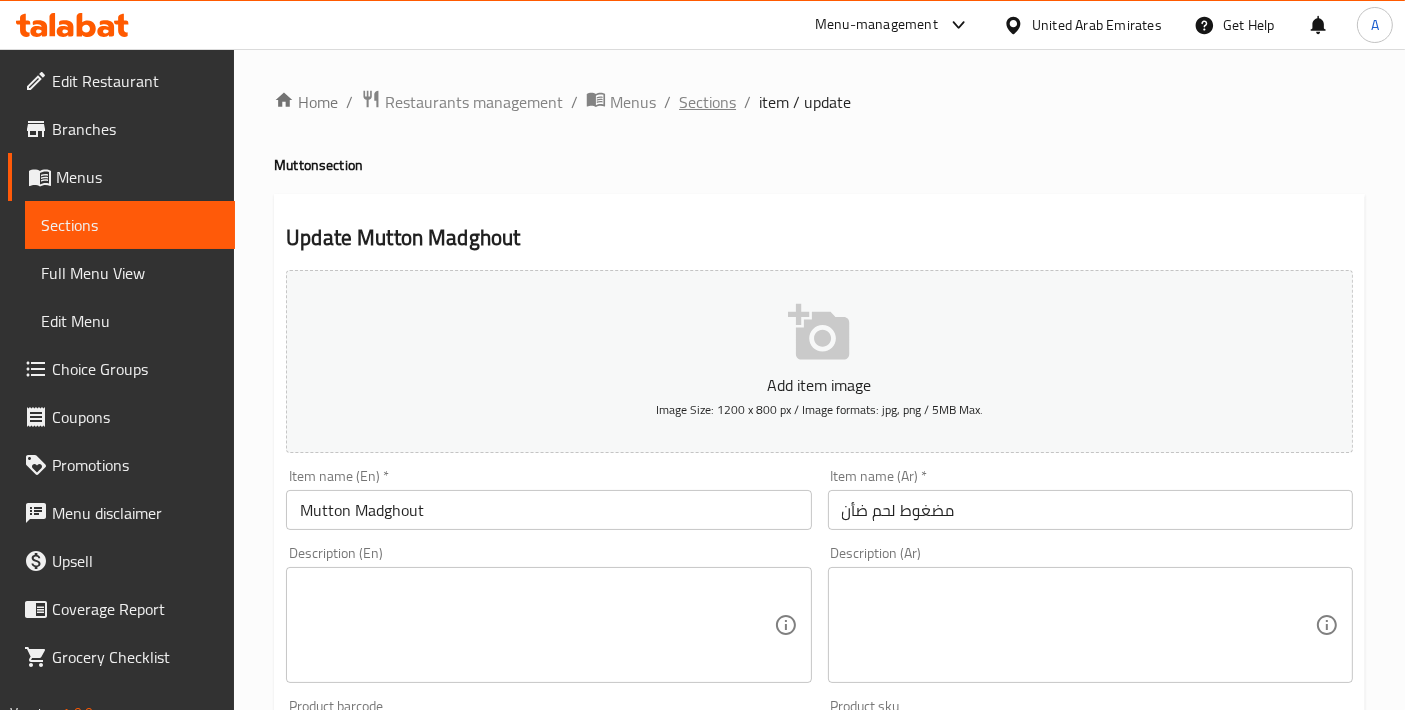 click on "Sections" at bounding box center [707, 102] 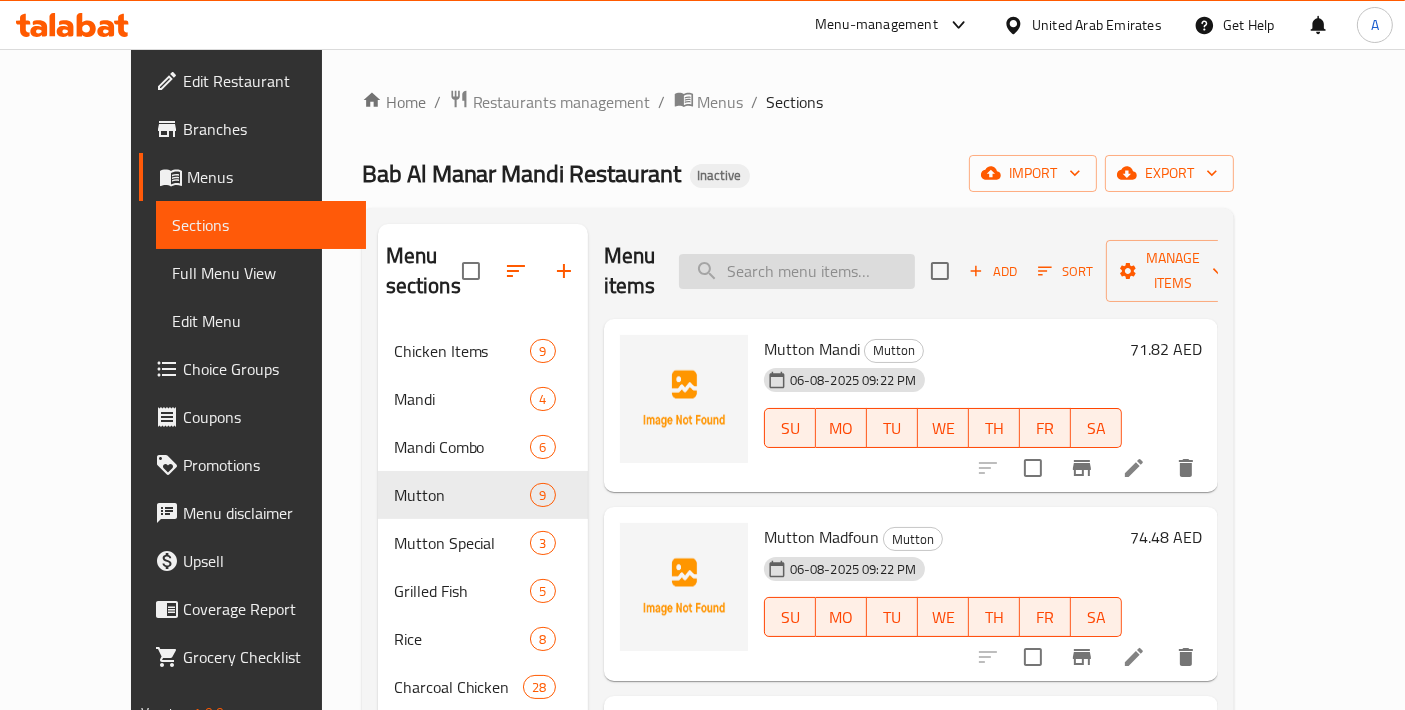 click at bounding box center [797, 271] 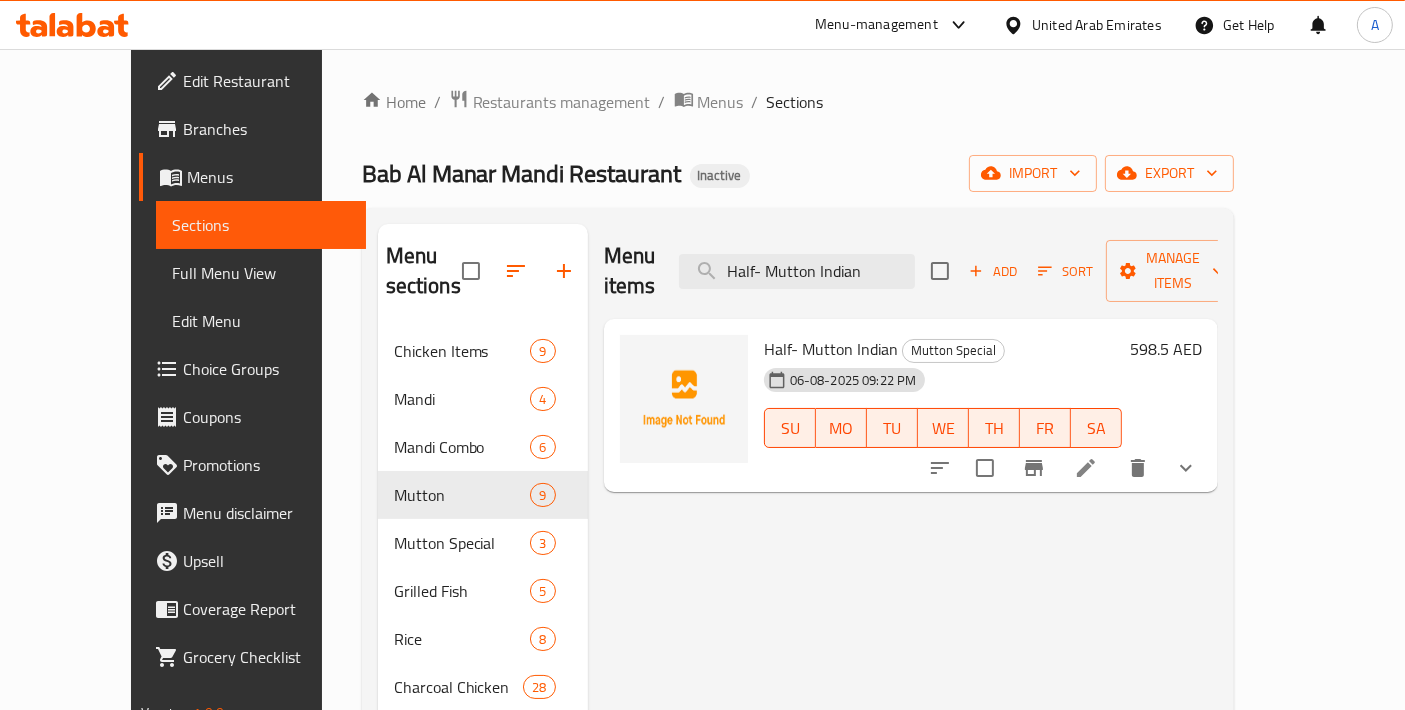 type on "Half- Mutton Indian" 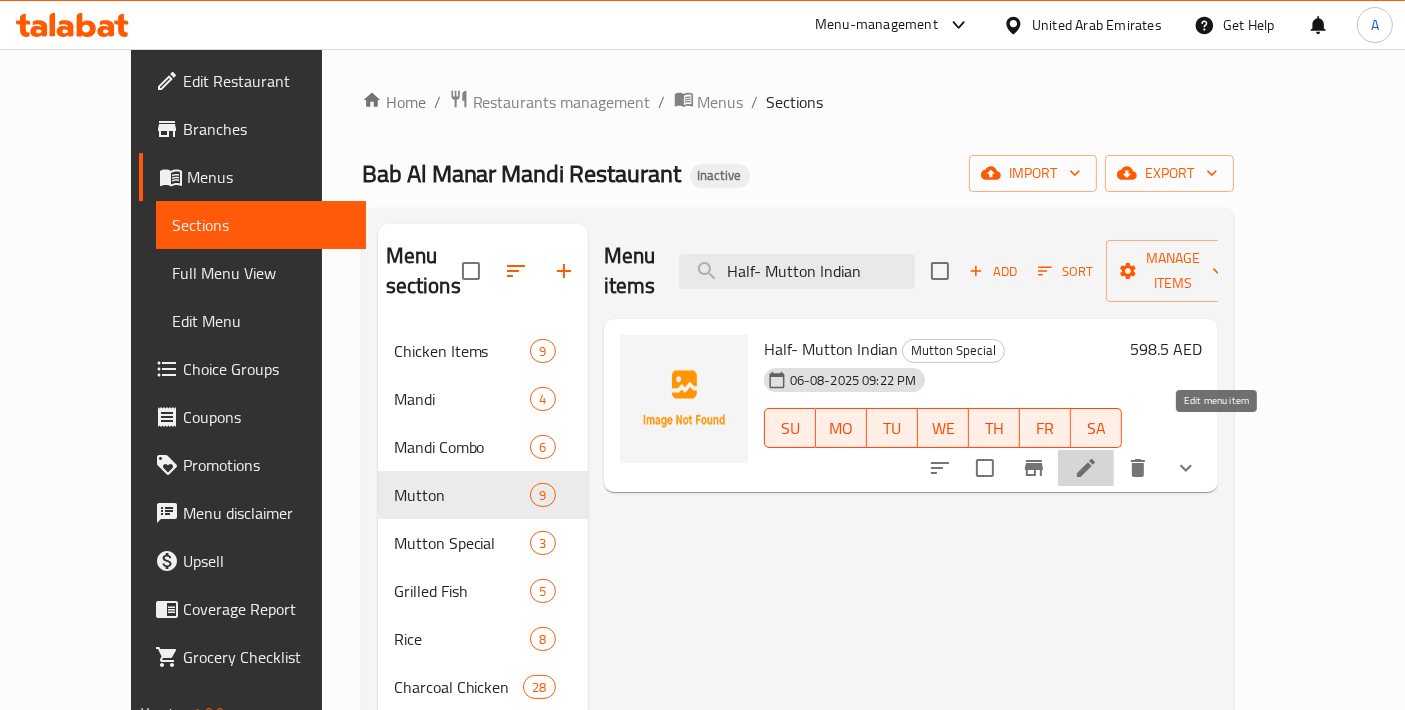 click 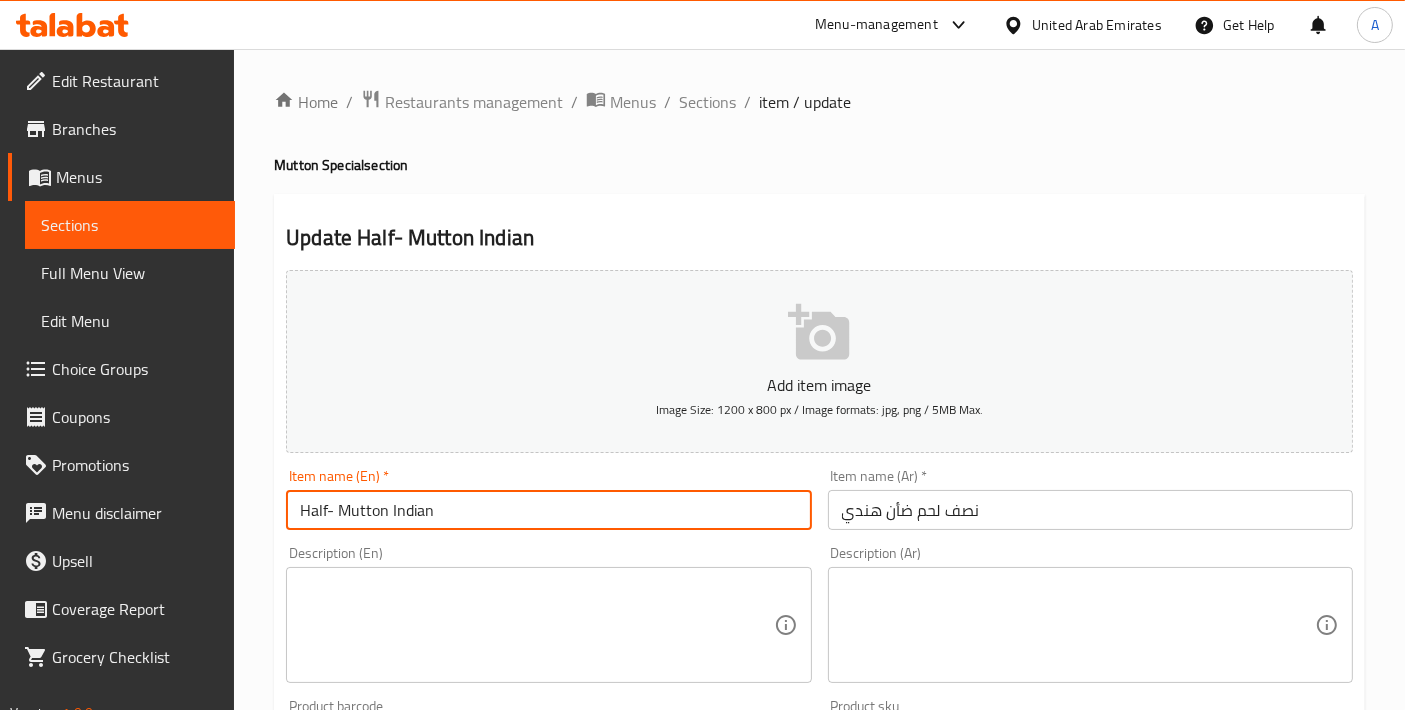 click on "Half- Mutton Indian" at bounding box center [548, 510] 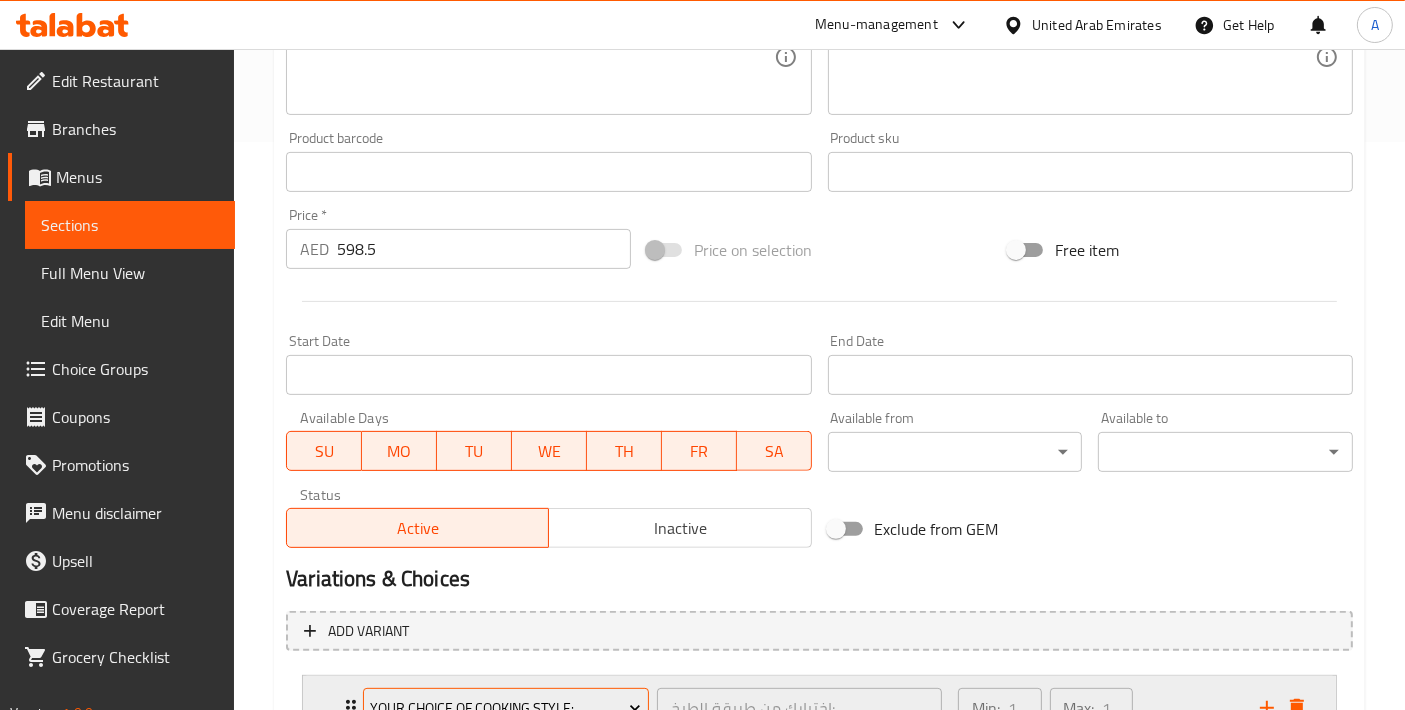 scroll, scrollTop: 732, scrollLeft: 0, axis: vertical 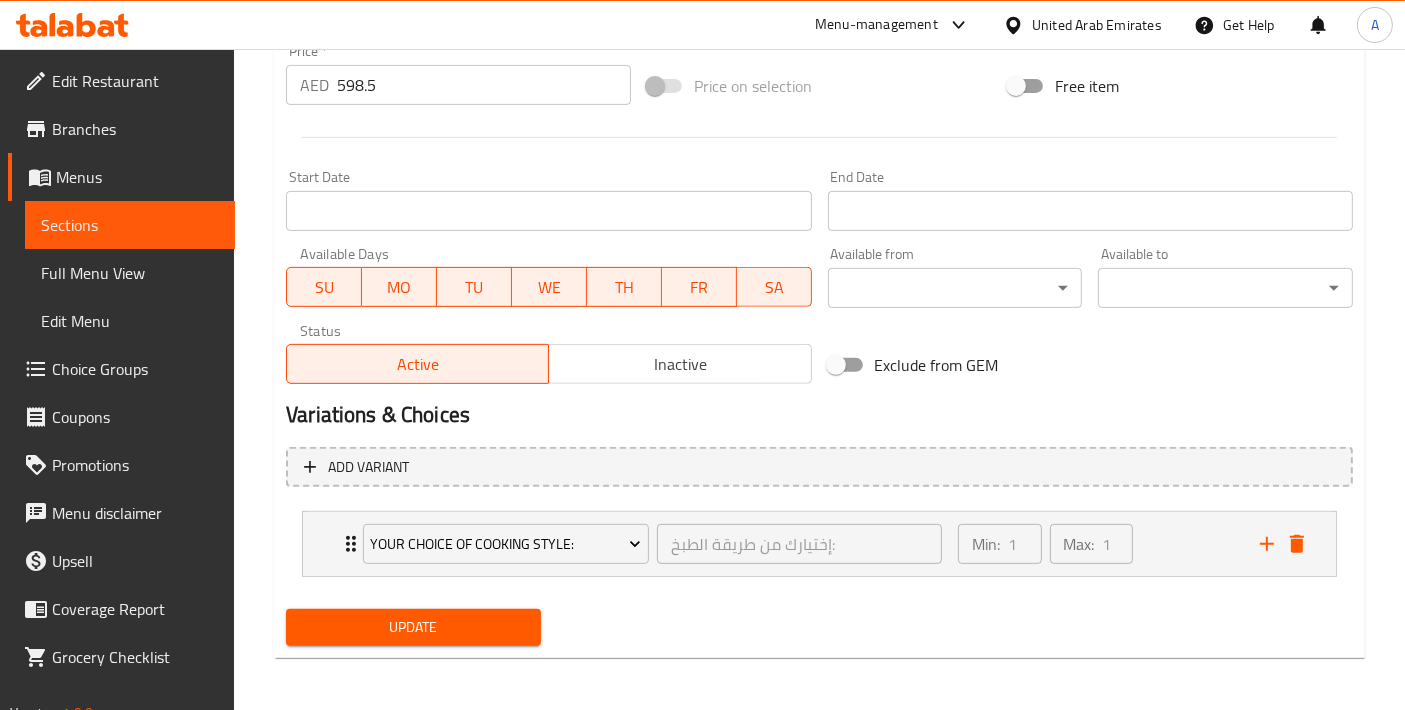 type on "Half Mutton Indian" 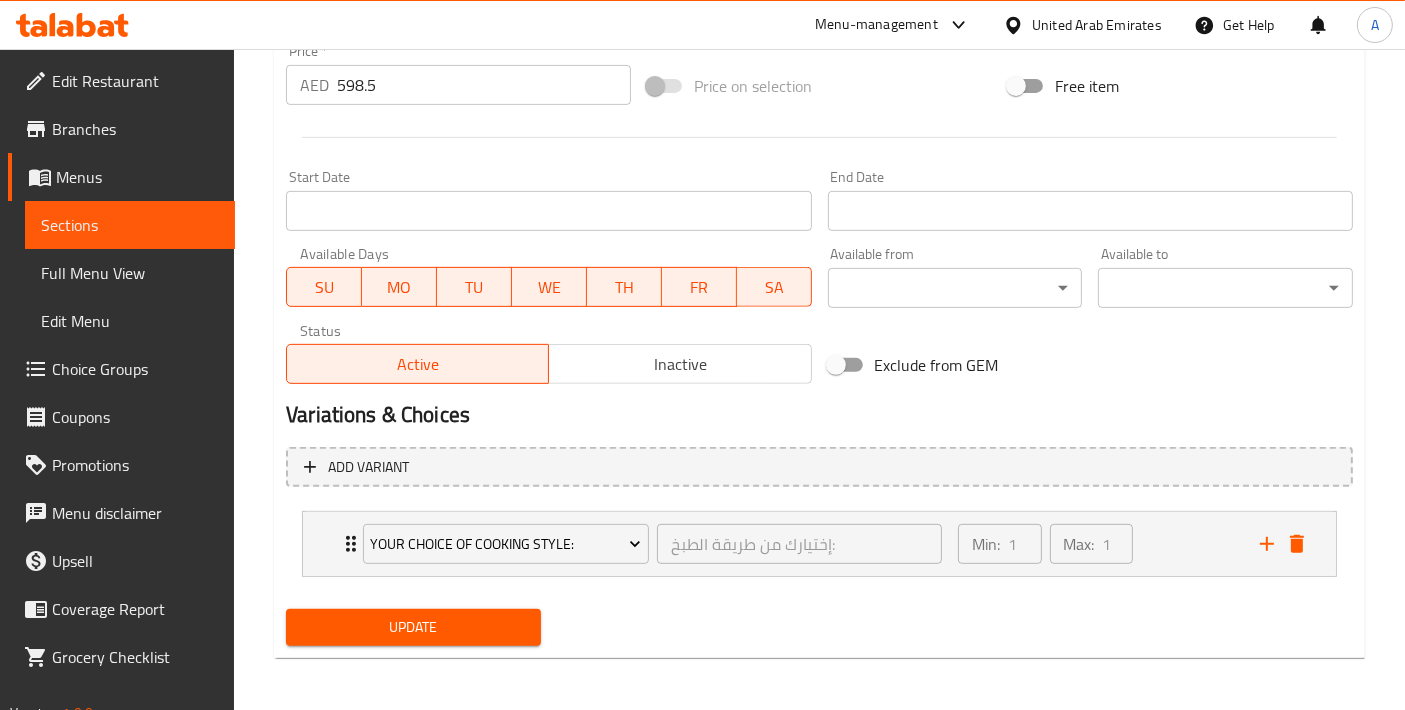 click on "Update" at bounding box center (413, 627) 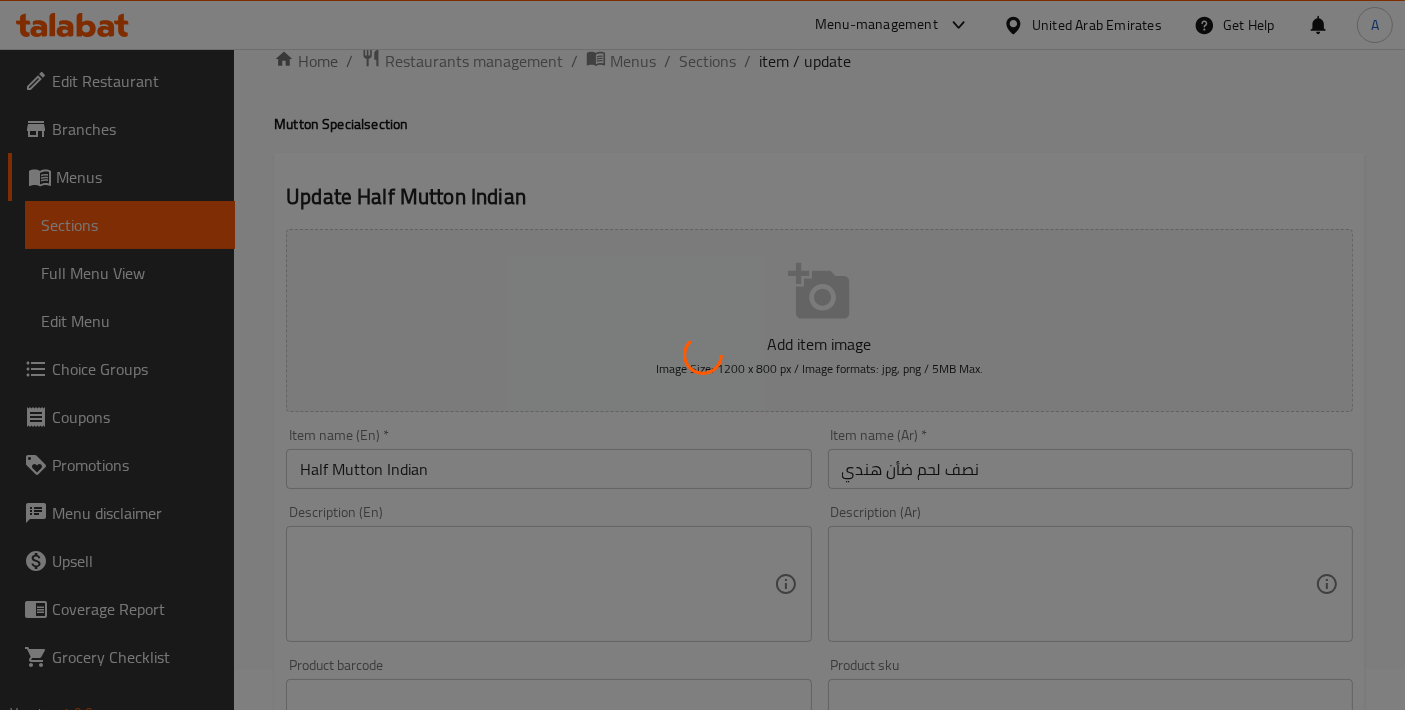 scroll, scrollTop: 0, scrollLeft: 0, axis: both 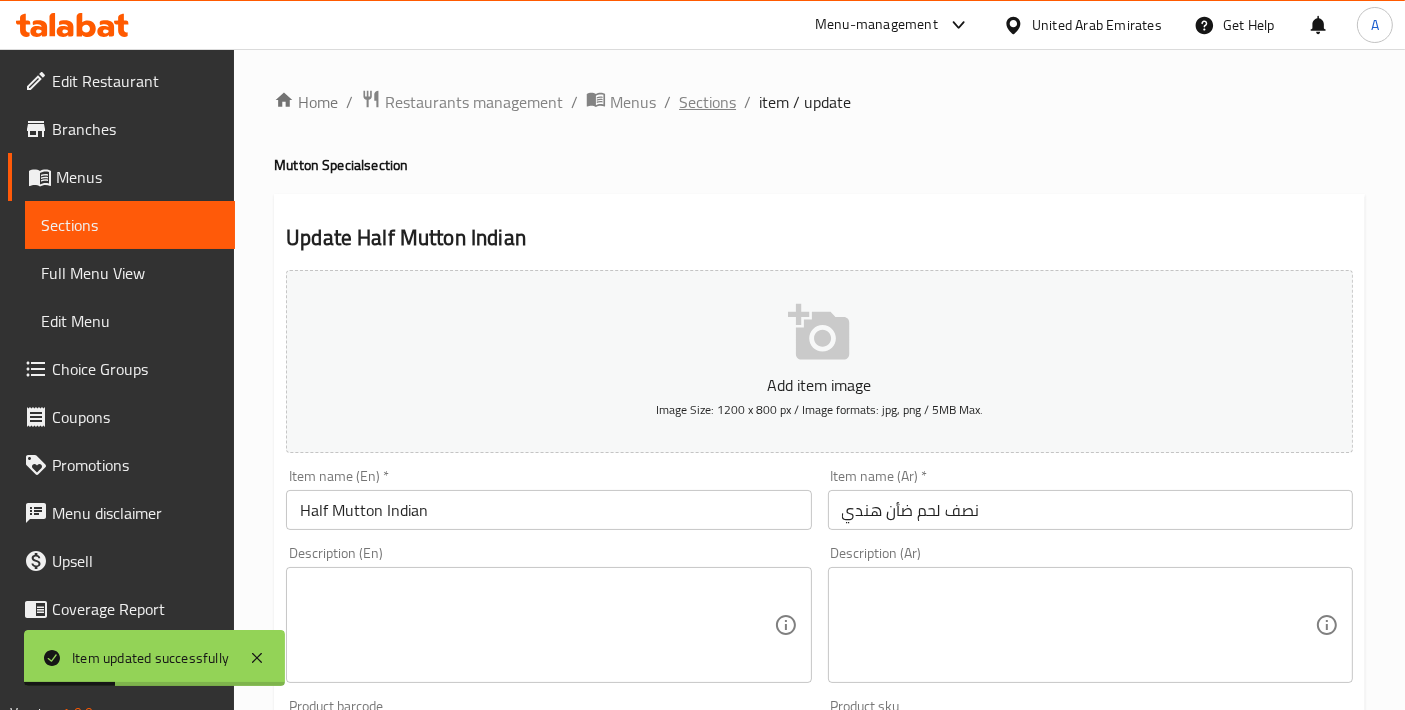 click on "Sections" at bounding box center (707, 102) 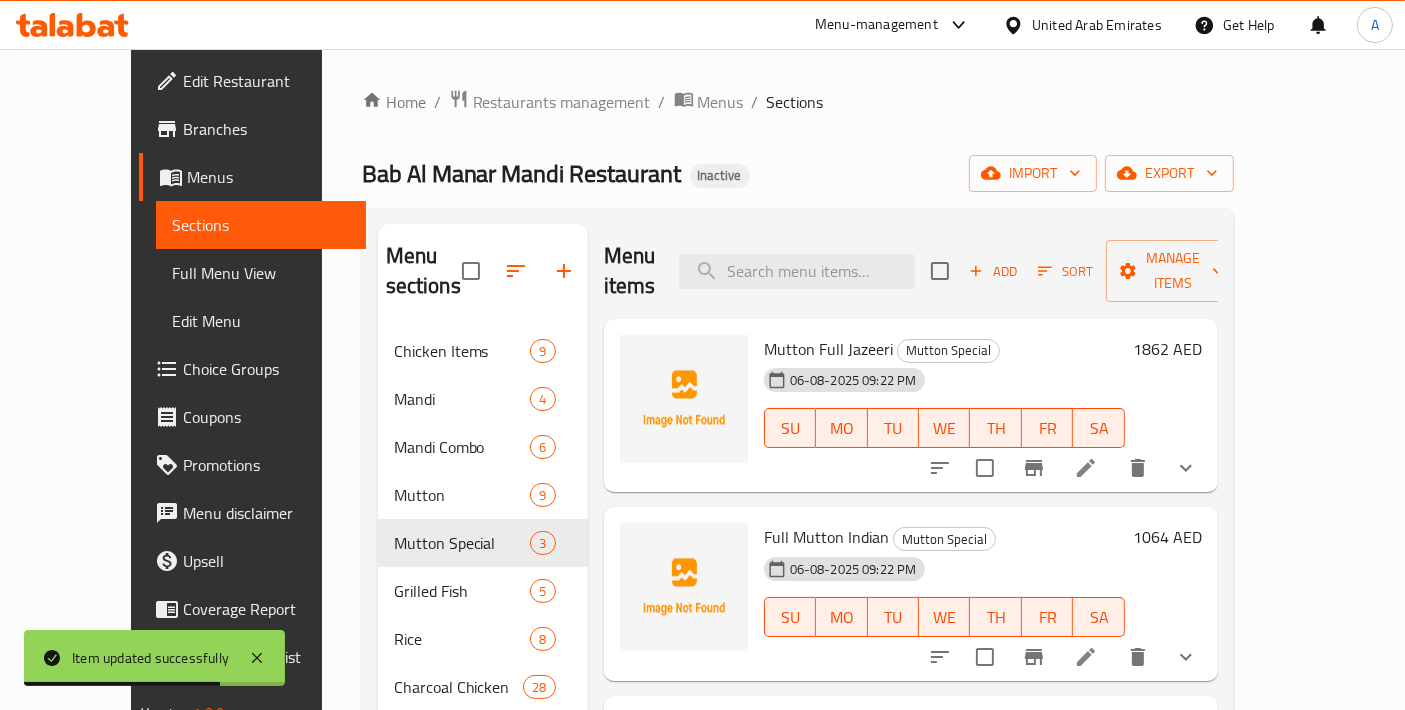 click on "Choice Groups" at bounding box center [266, 369] 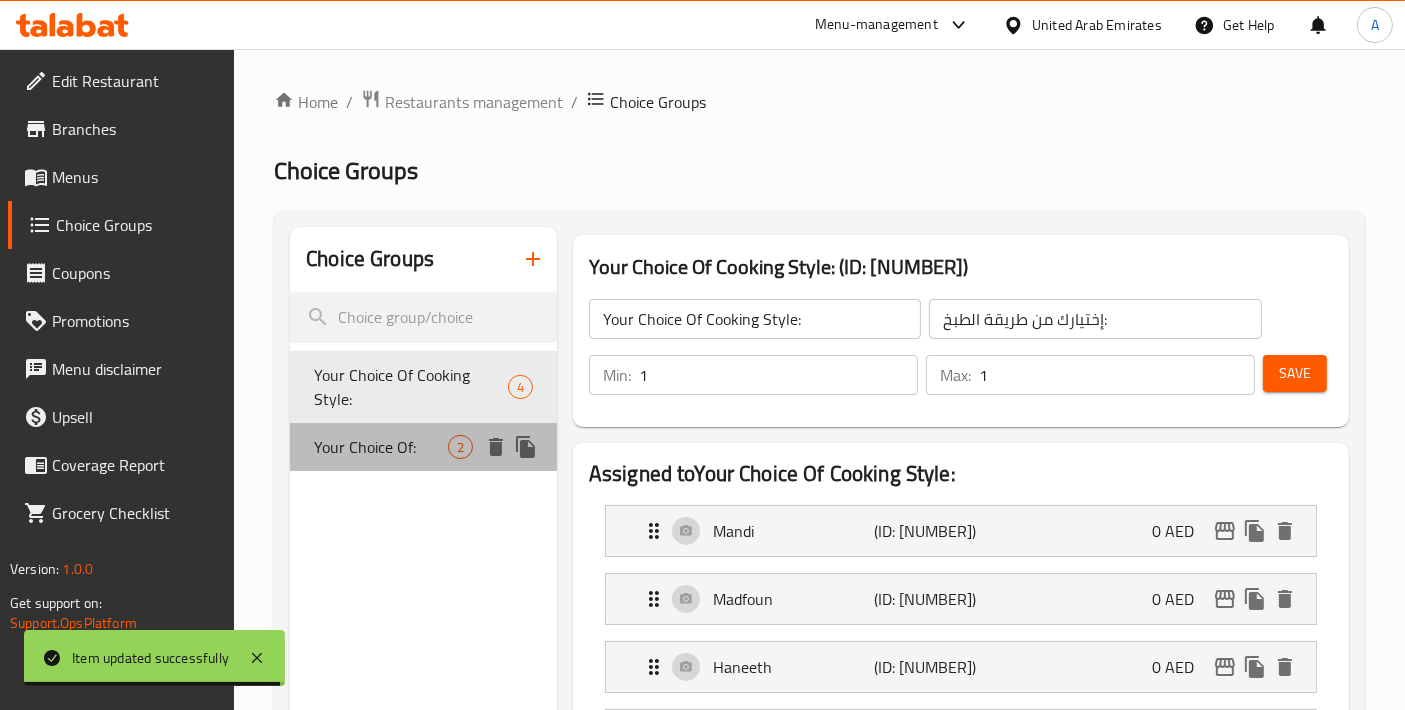 click on "Your Choice Of: 2" at bounding box center (423, 447) 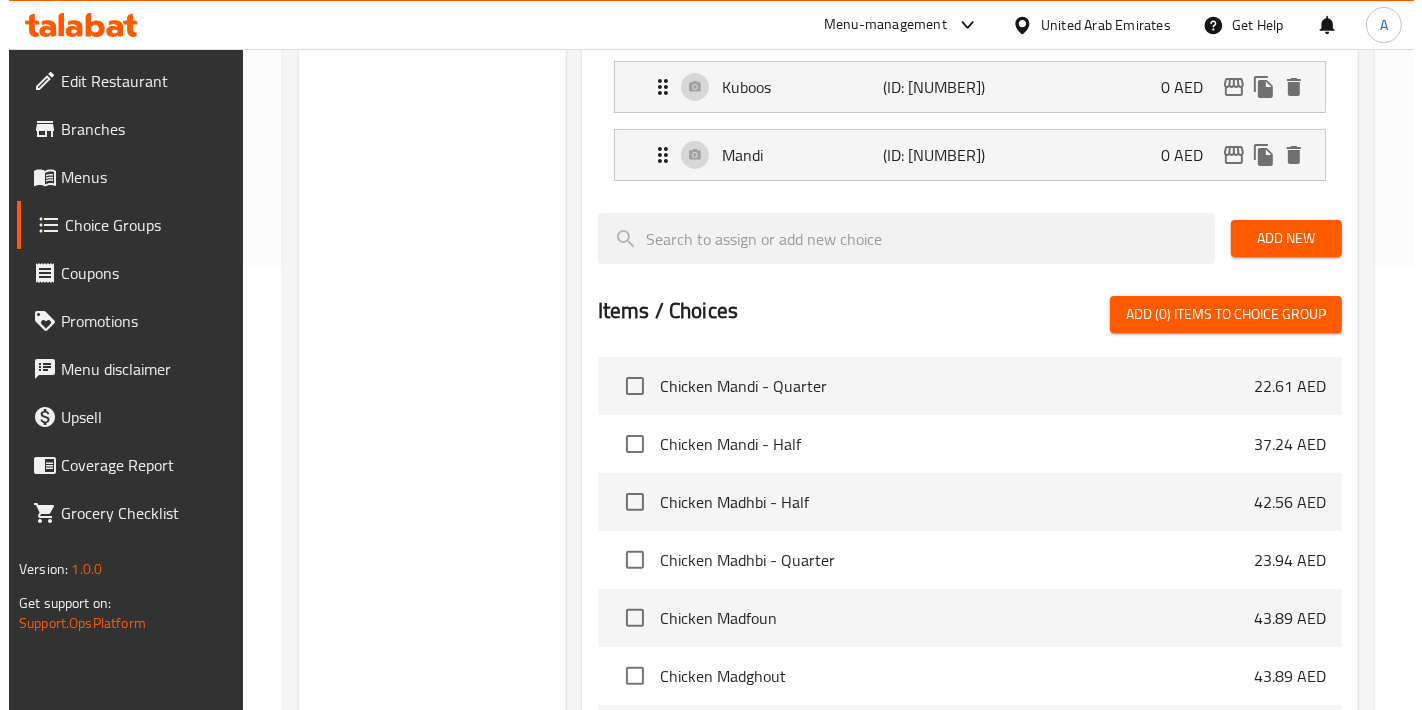 scroll, scrollTop: 743, scrollLeft: 0, axis: vertical 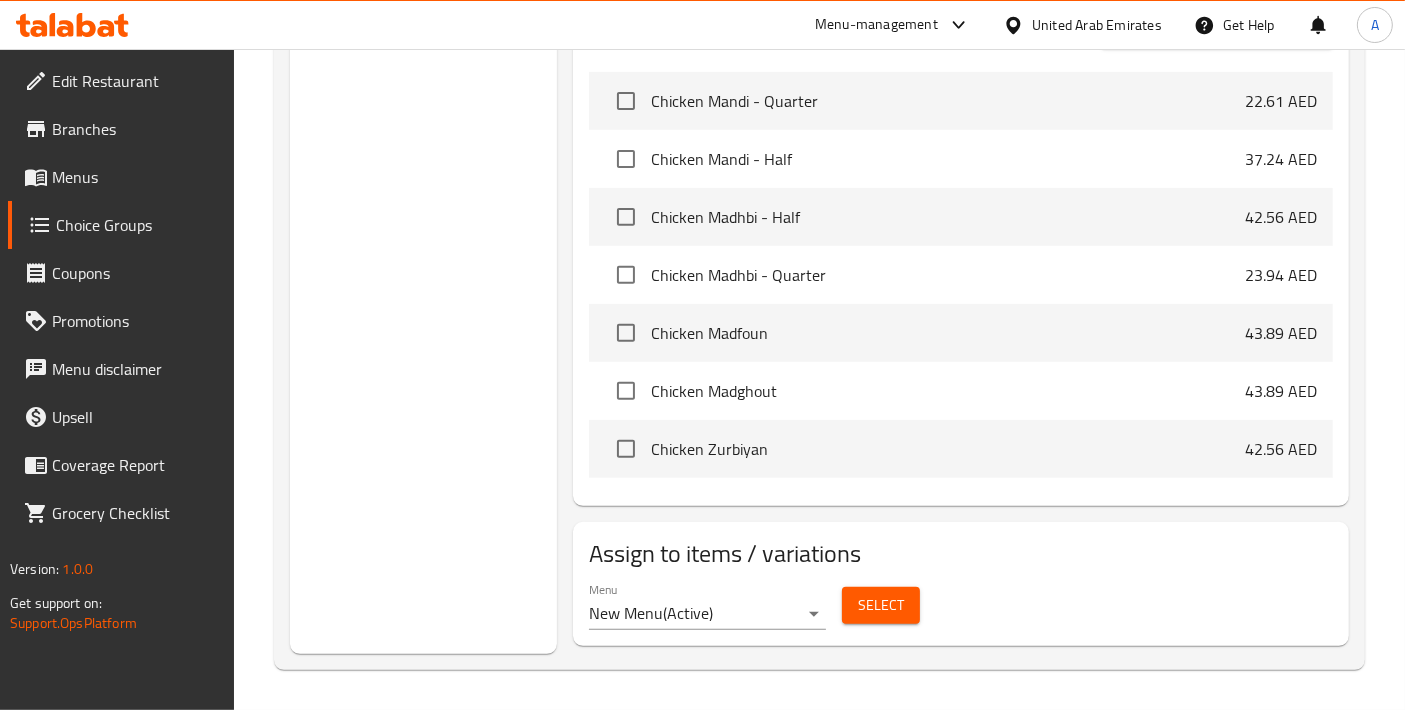 click on "Select" at bounding box center [881, 605] 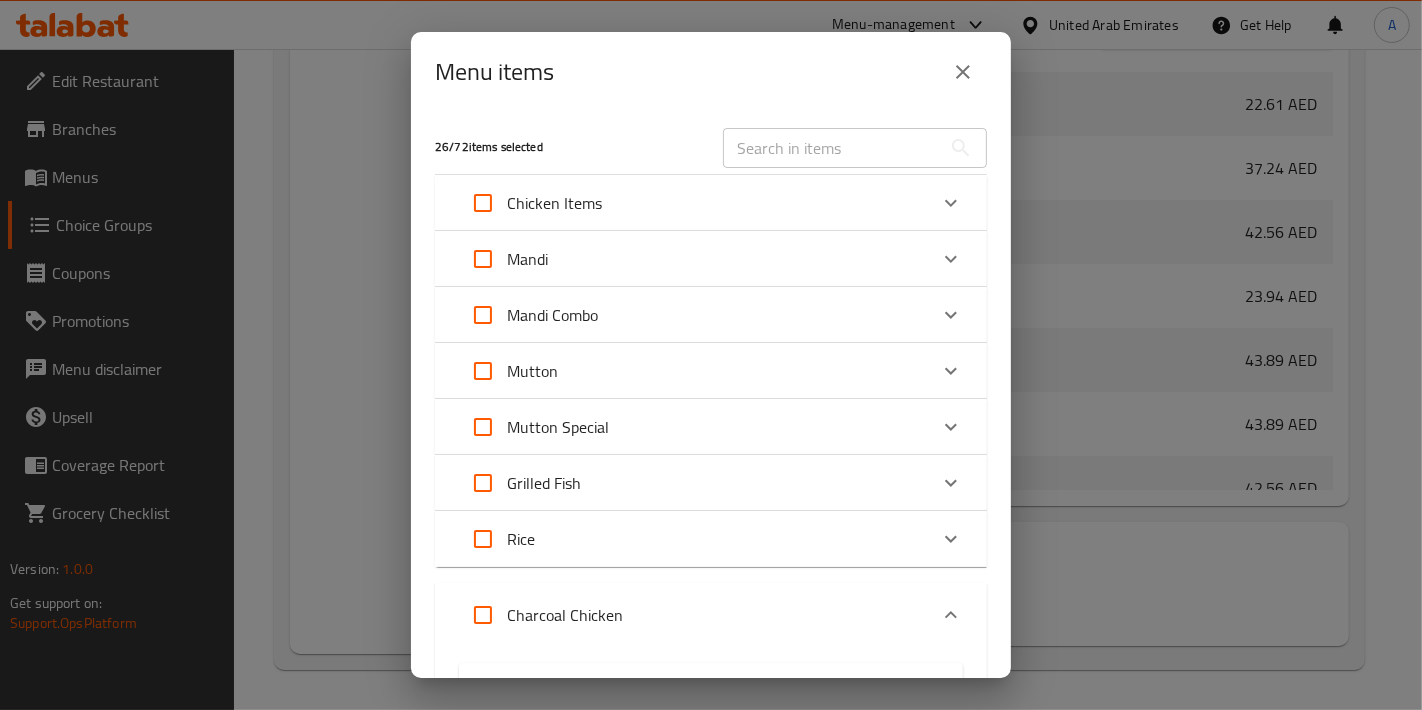 click on "Grilled Fish" at bounding box center [544, 483] 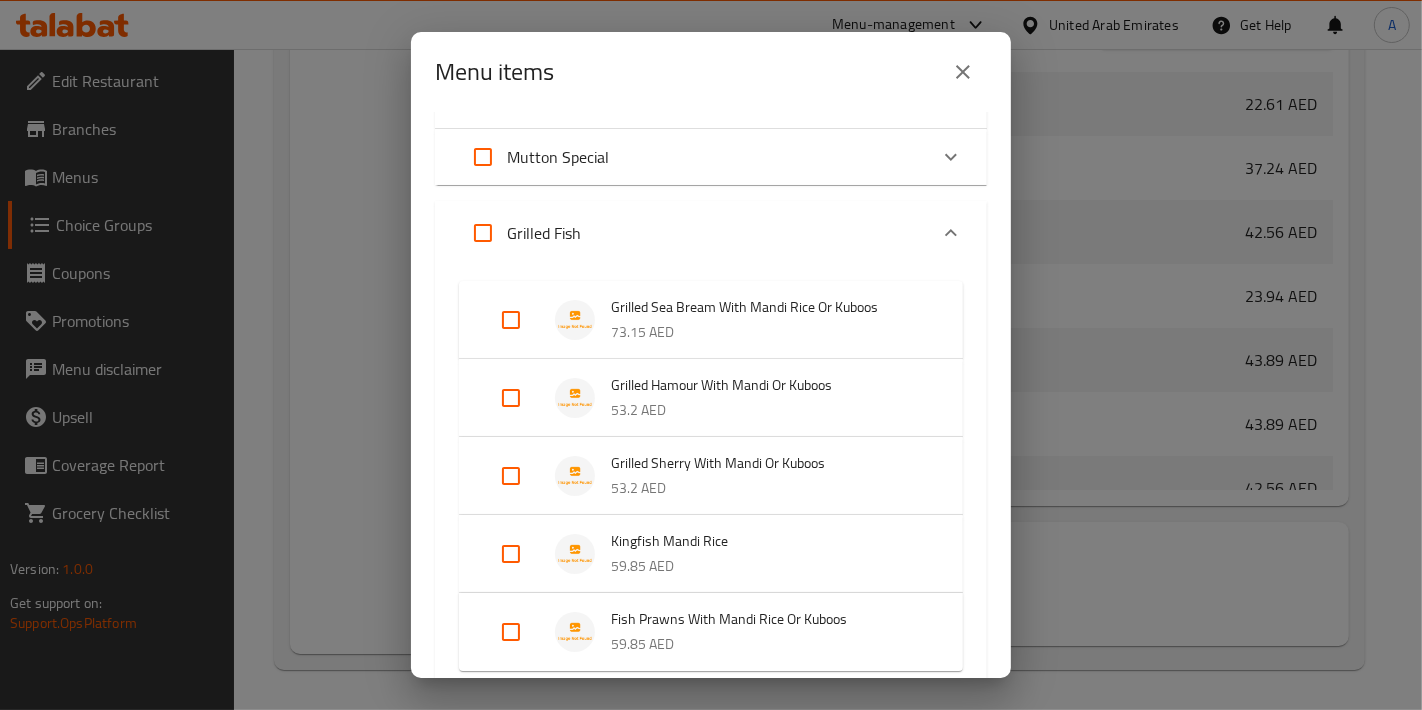 scroll, scrollTop: 444, scrollLeft: 0, axis: vertical 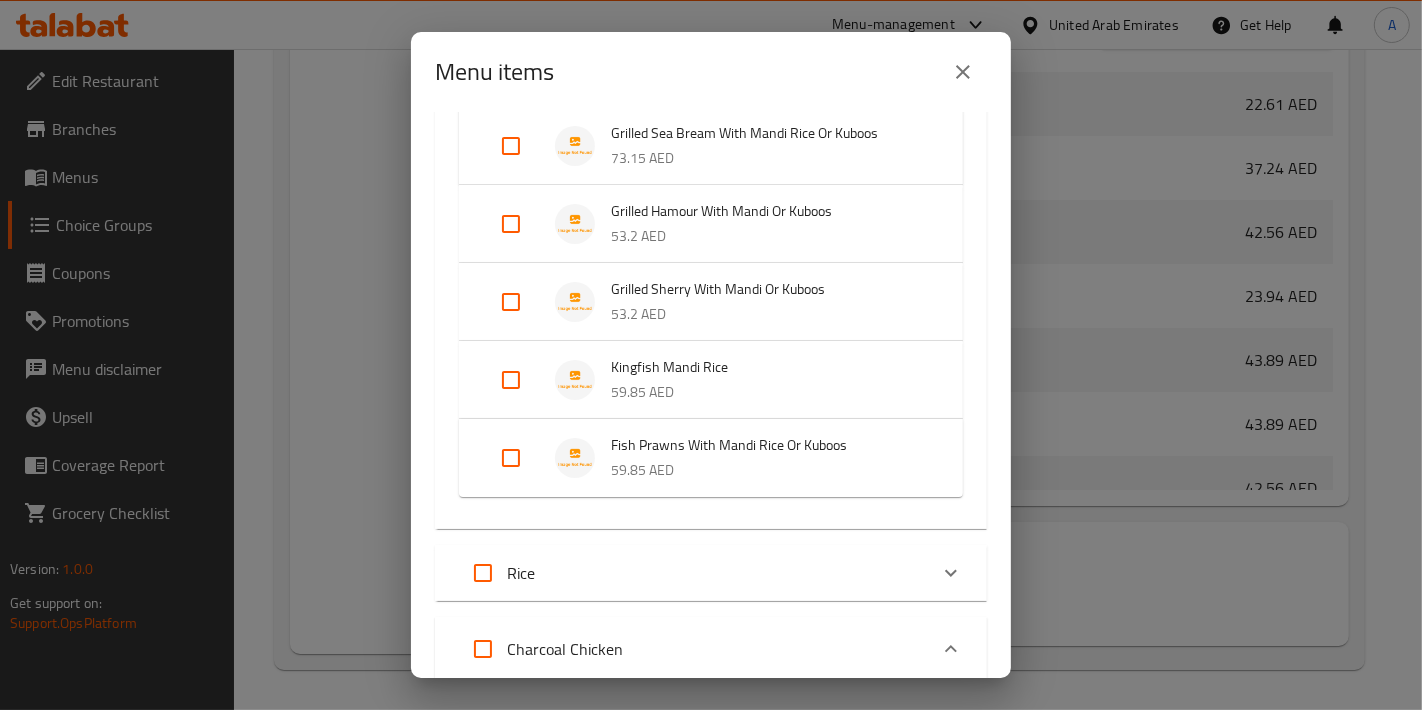 click at bounding box center (511, 458) 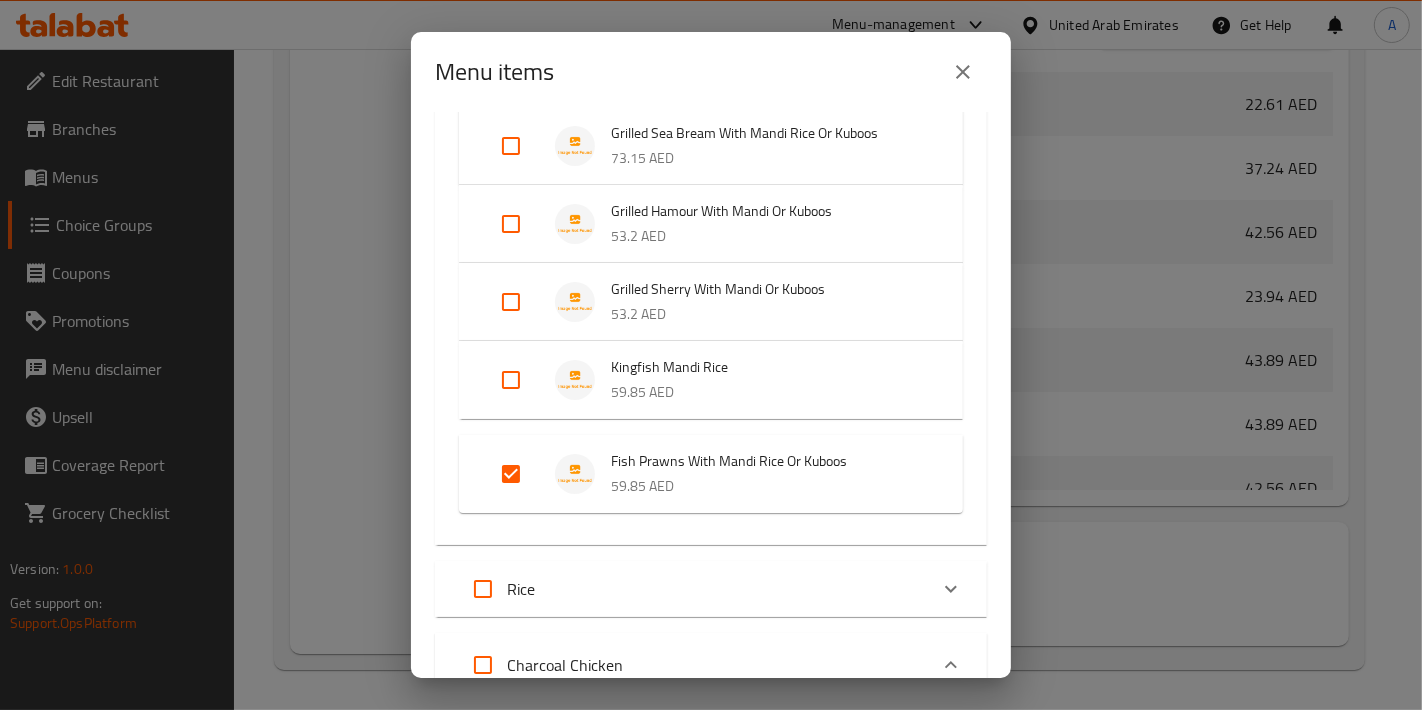 click at bounding box center (511, 302) 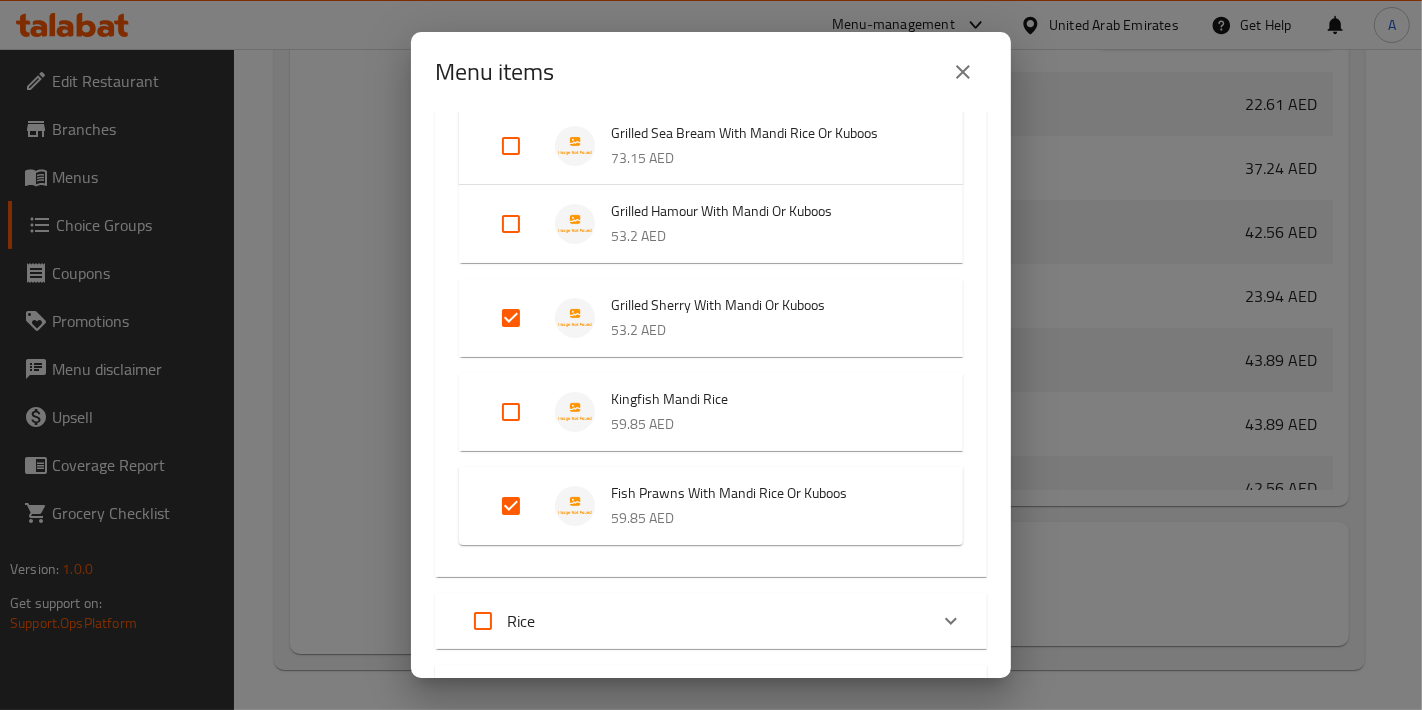 click at bounding box center [511, 224] 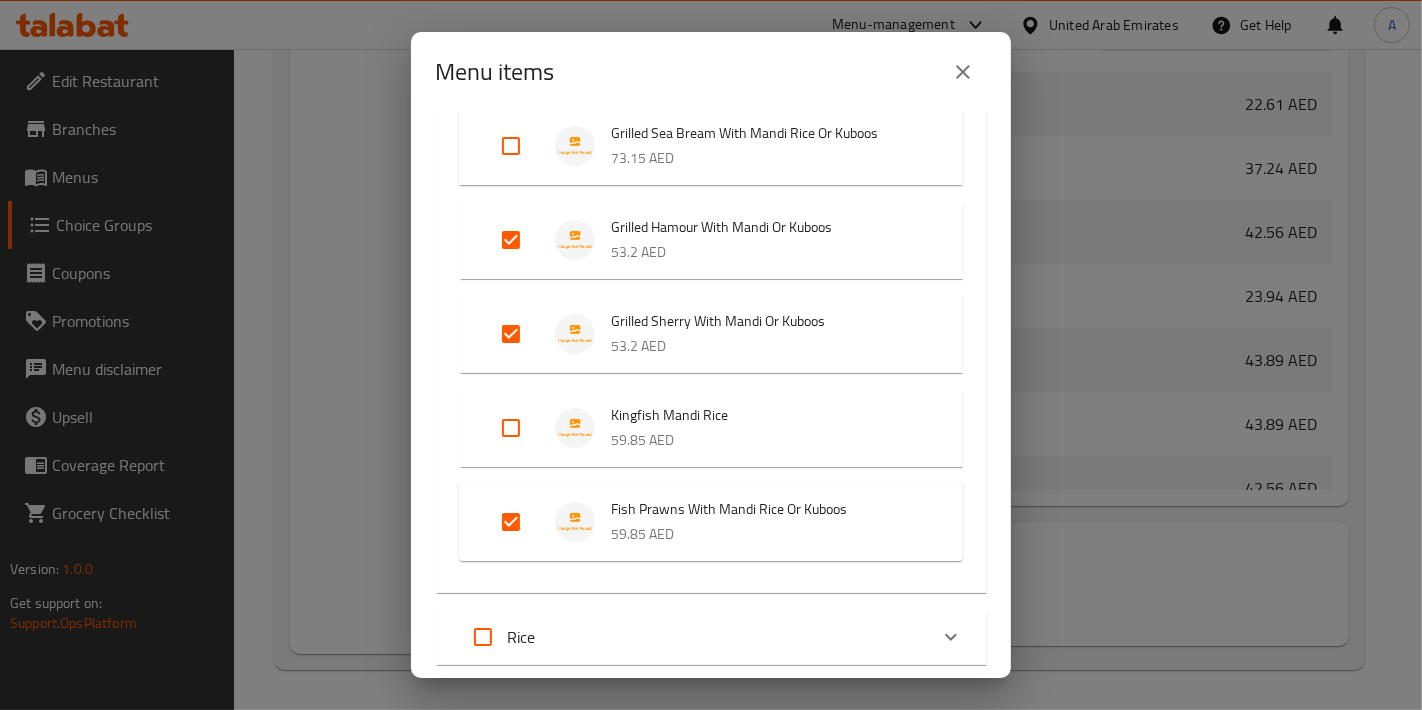 click at bounding box center (511, 146) 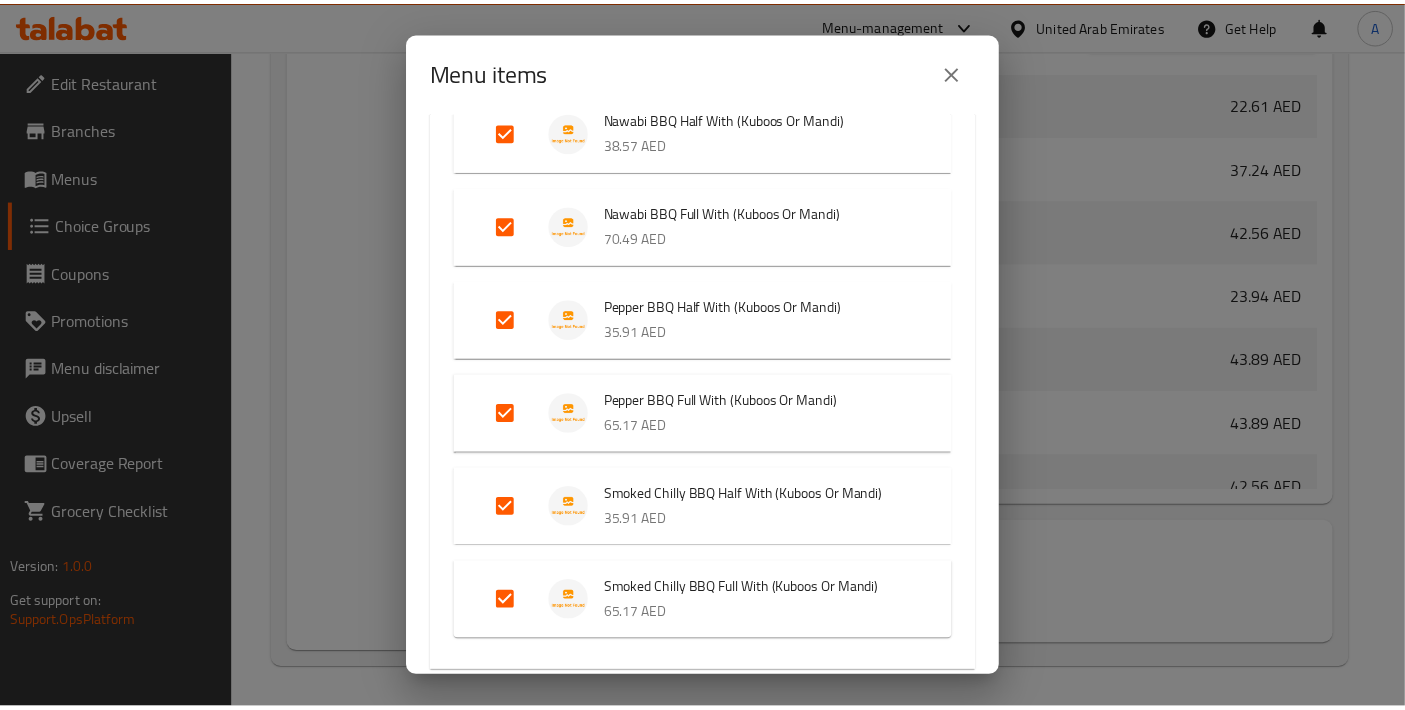scroll, scrollTop: 3694, scrollLeft: 0, axis: vertical 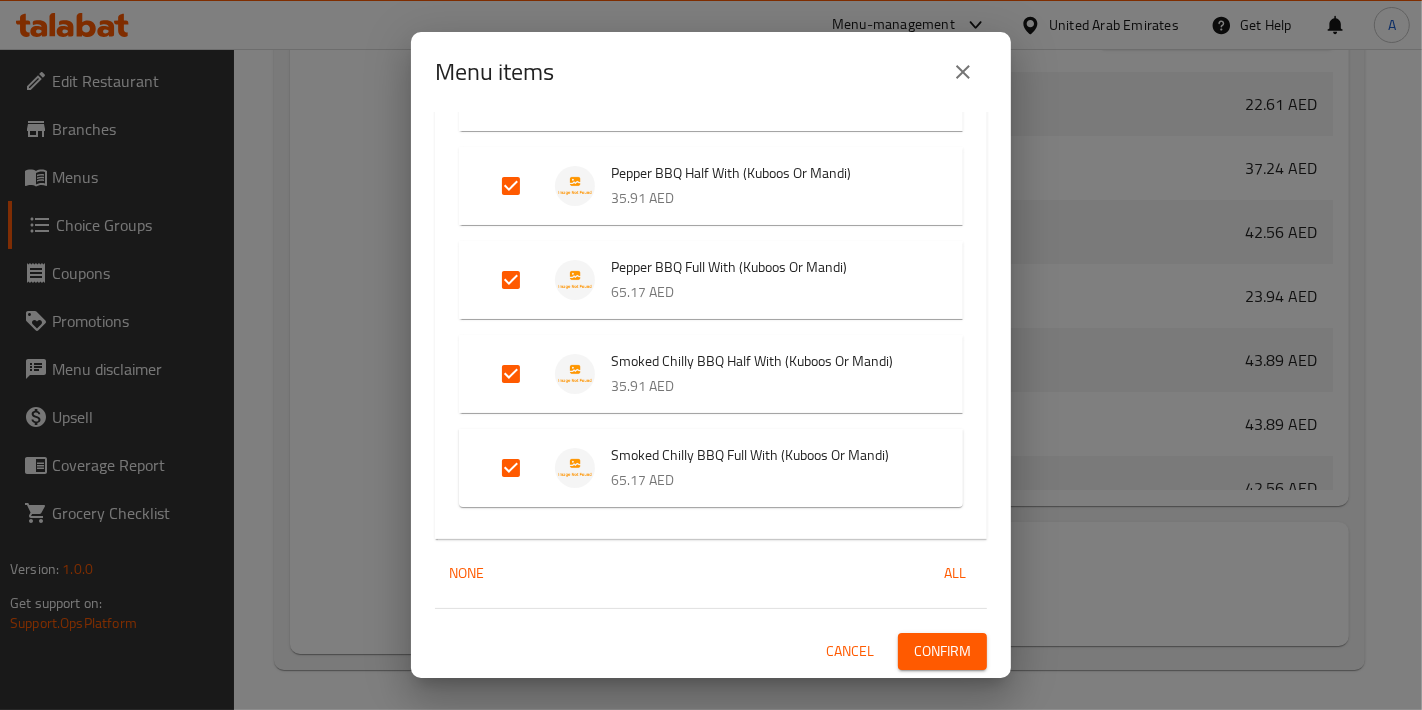 click on "Confirm" at bounding box center (942, 651) 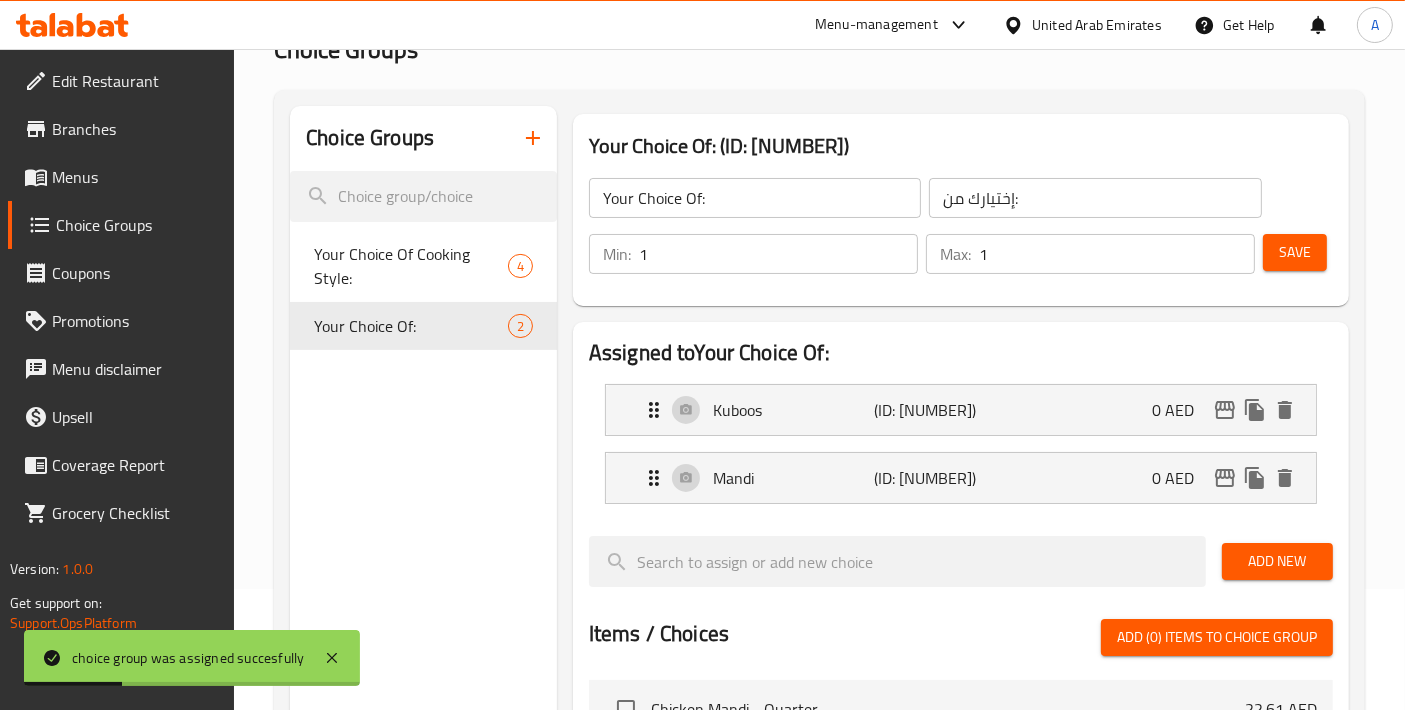 scroll, scrollTop: 0, scrollLeft: 0, axis: both 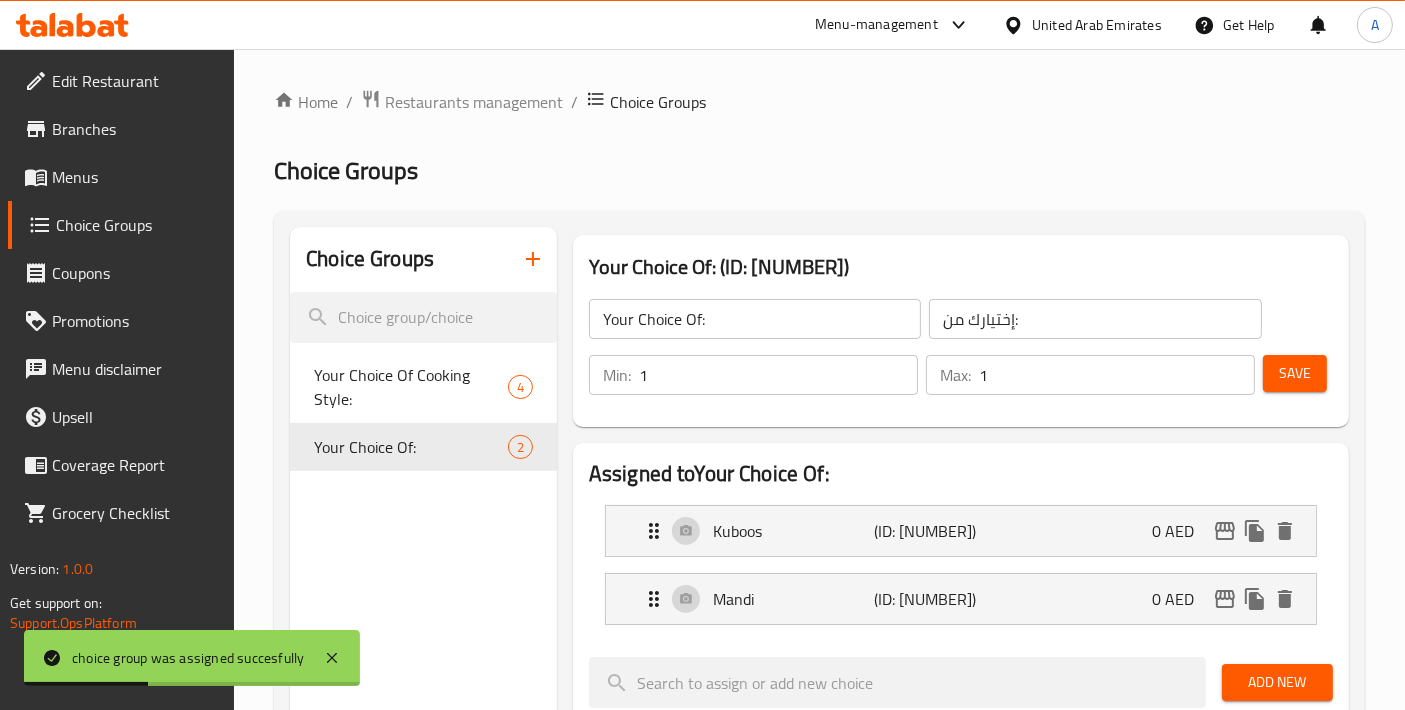 click on "Menus" at bounding box center (135, 177) 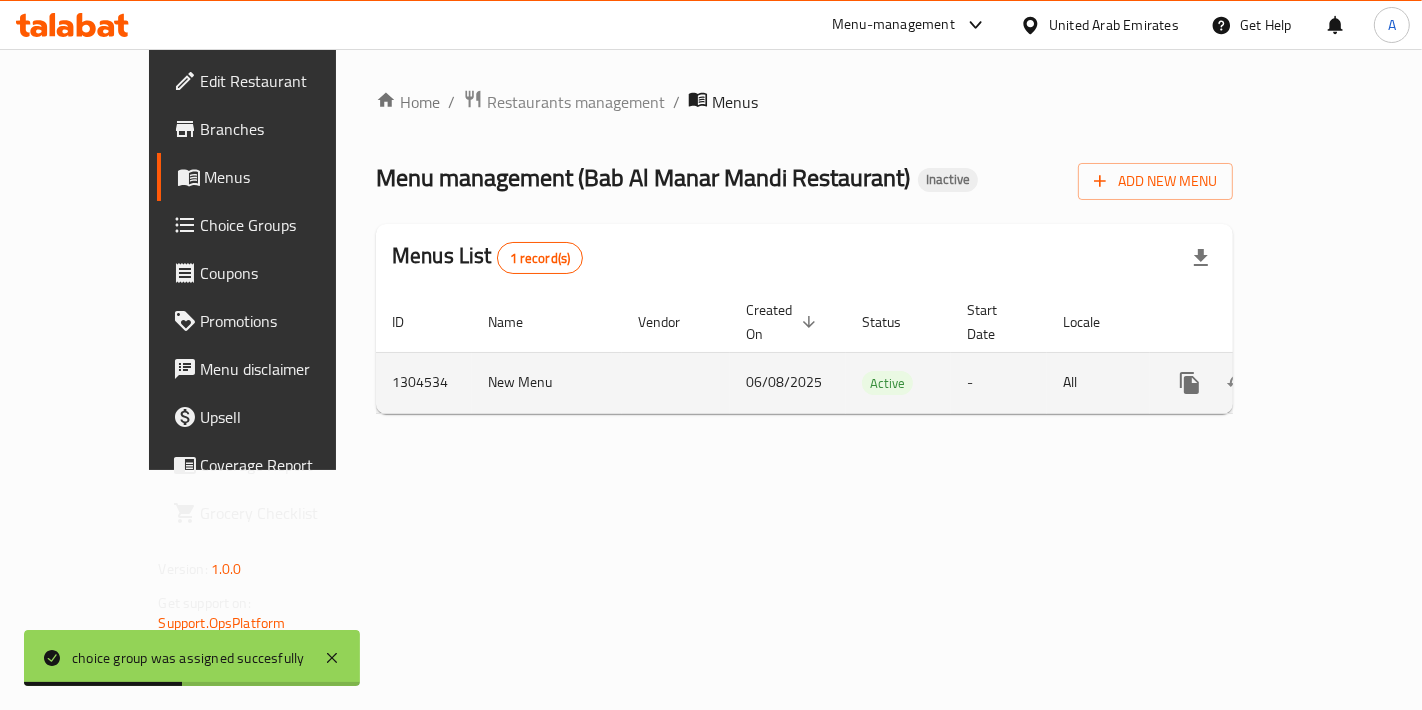 click 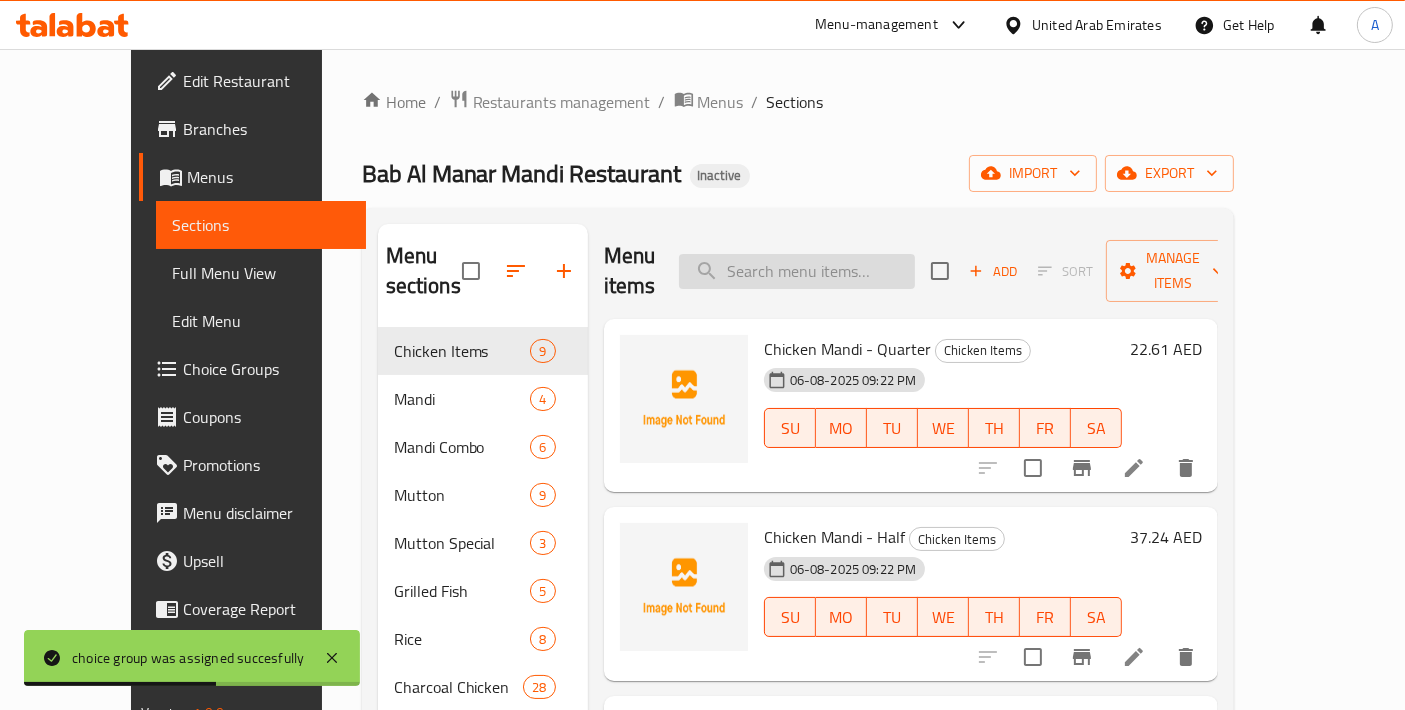 click at bounding box center [797, 271] 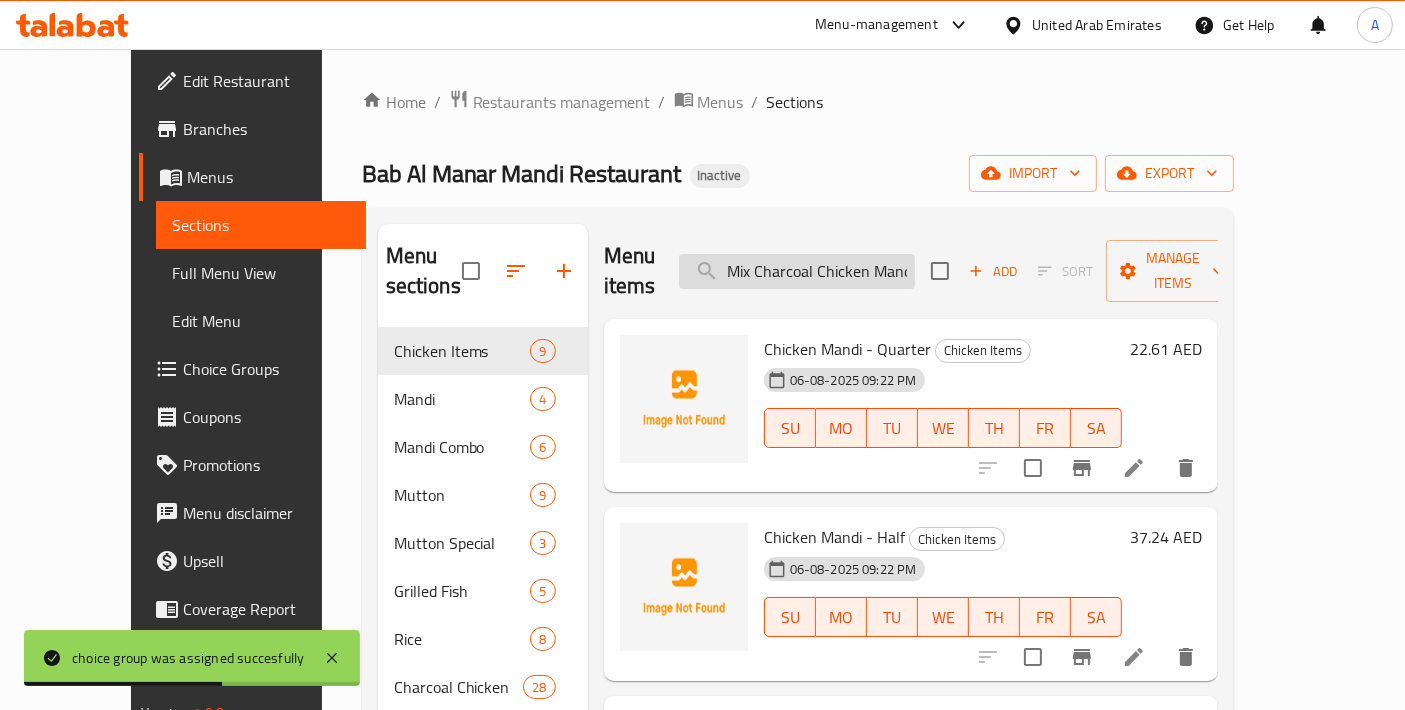 scroll, scrollTop: 0, scrollLeft: 150, axis: horizontal 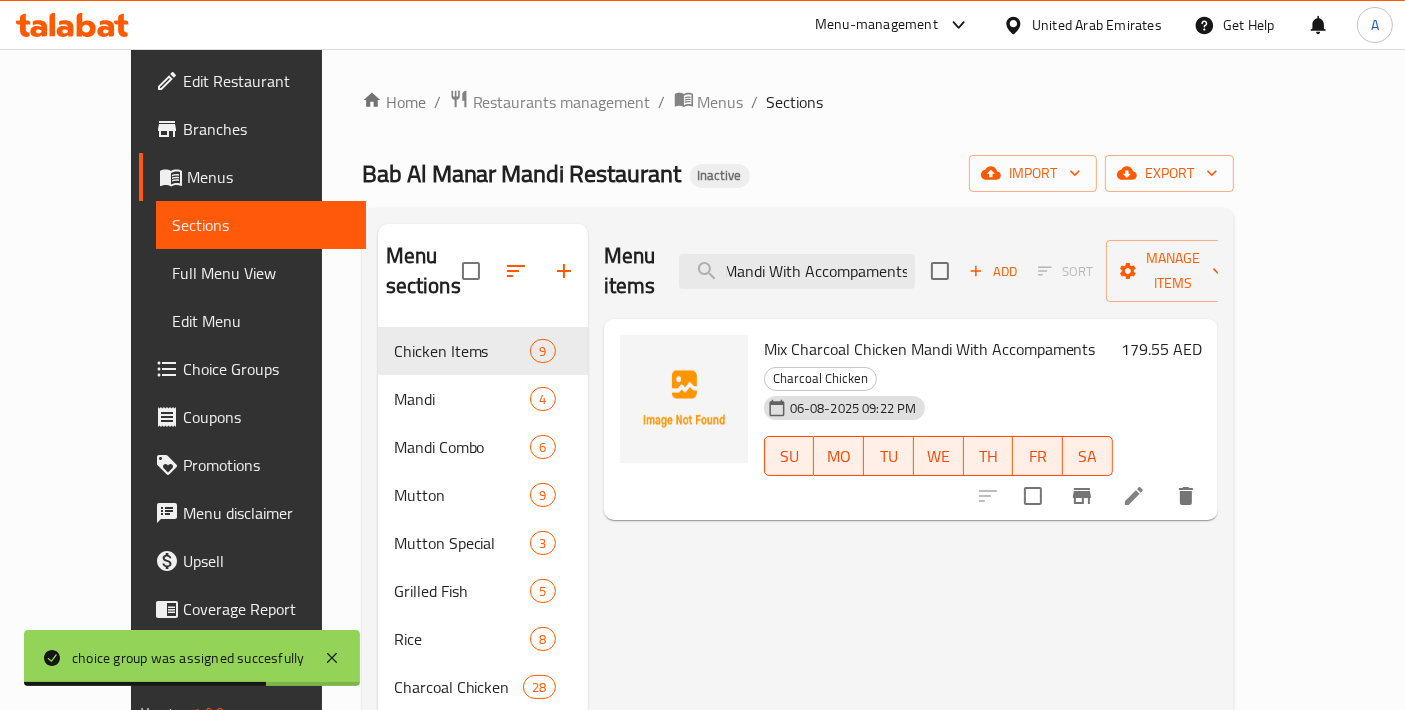 type on "Mix Charcoal Chicken Mandi With Accompaments" 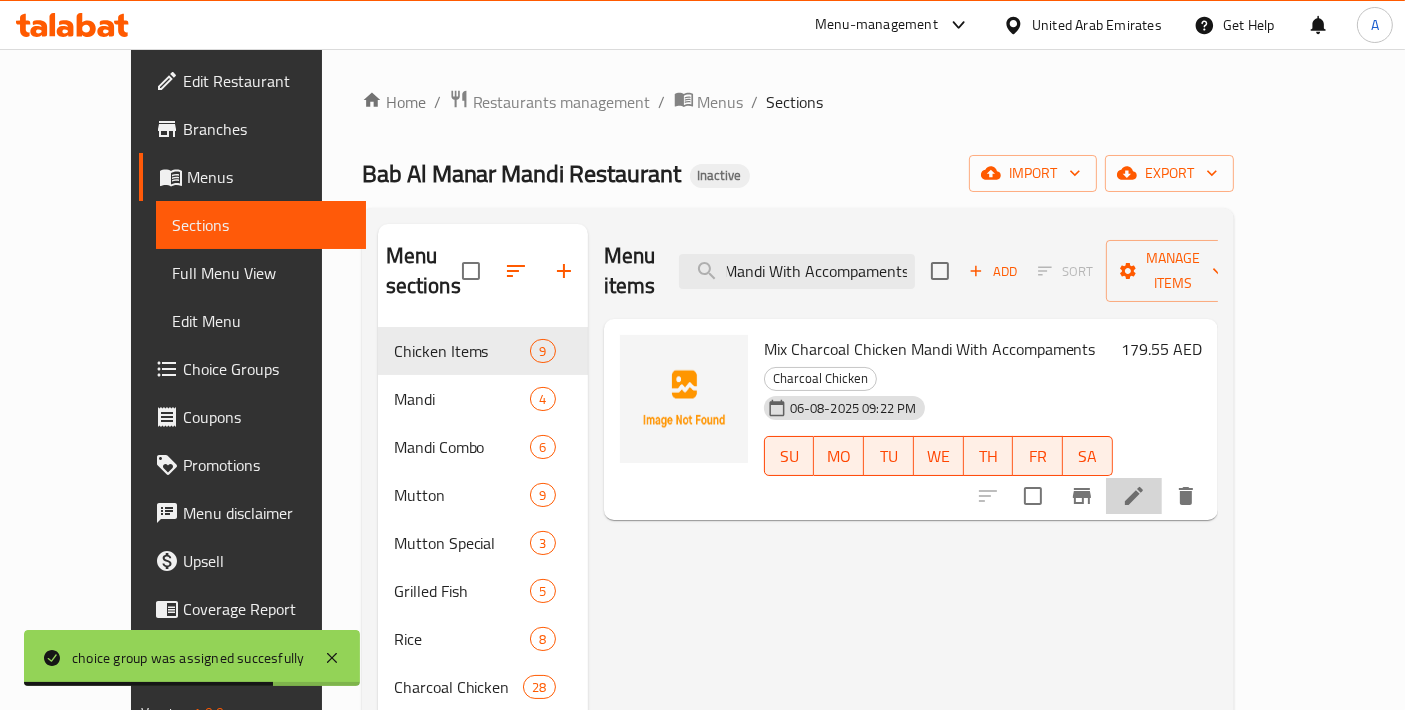 click 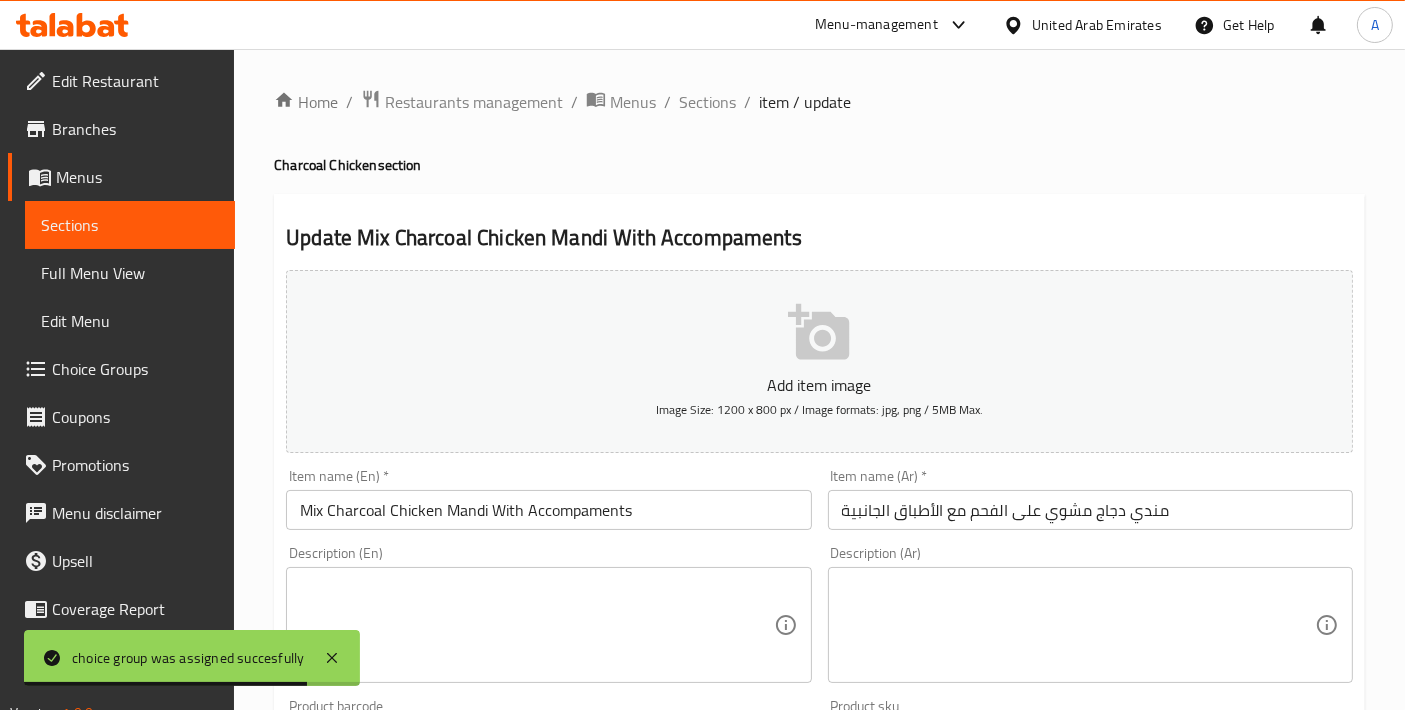click on "Description (En) Description (En)" at bounding box center [548, 614] 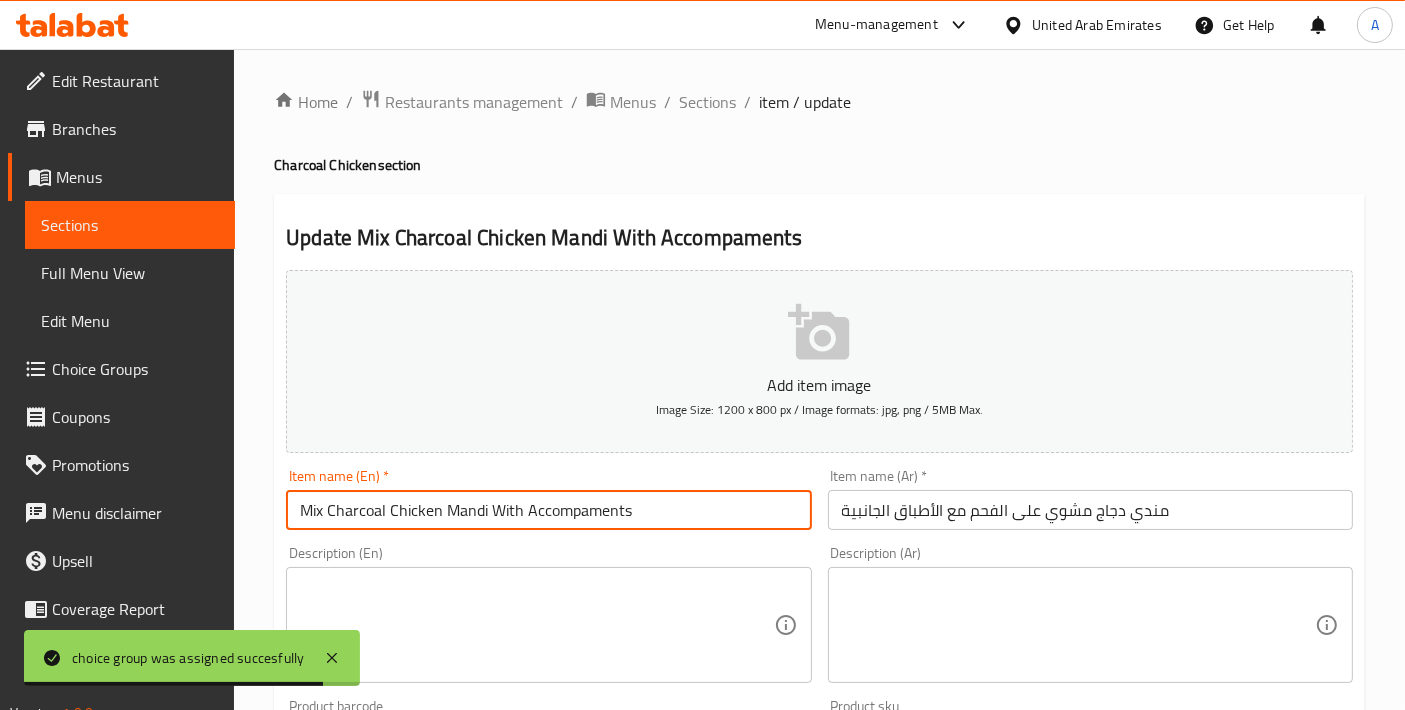 click on "Mix Charcoal Chicken Mandi With Accompaments" at bounding box center (548, 510) 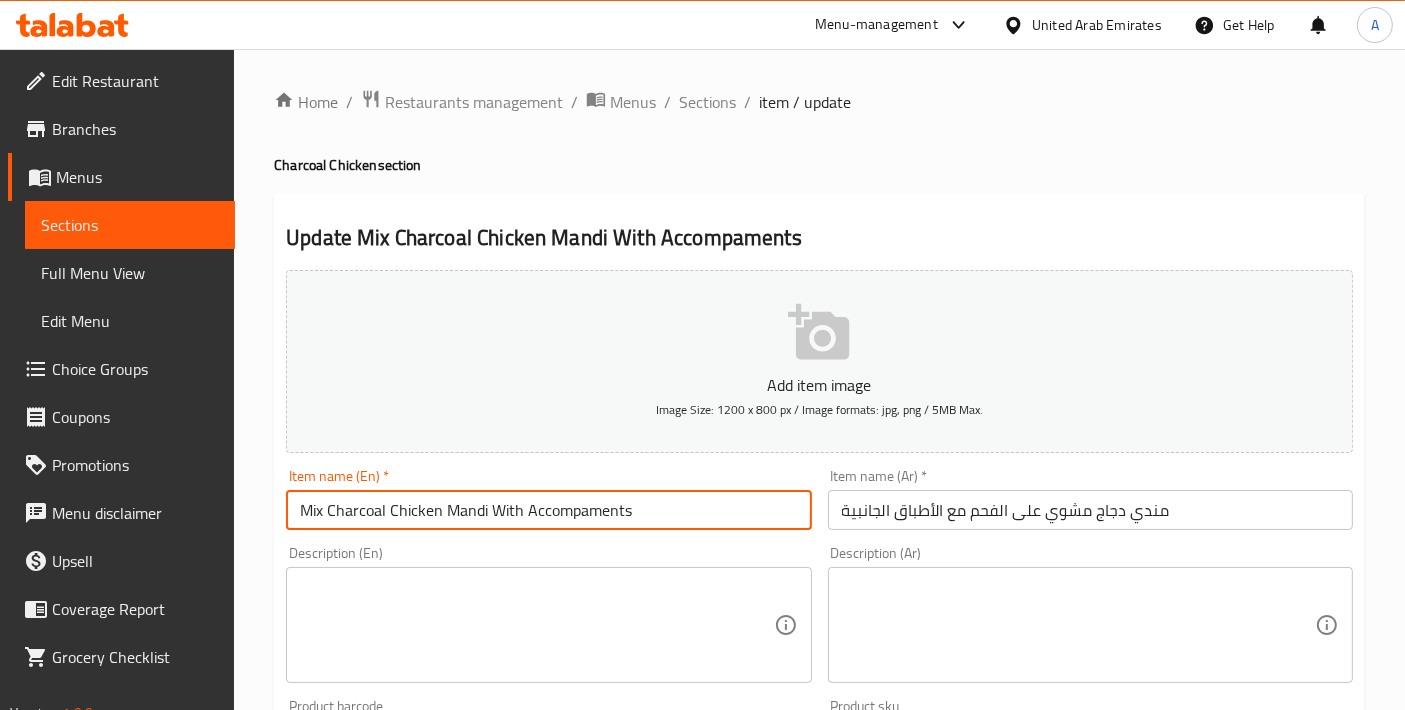 drag, startPoint x: 620, startPoint y: 507, endPoint x: 578, endPoint y: 495, distance: 43.68066 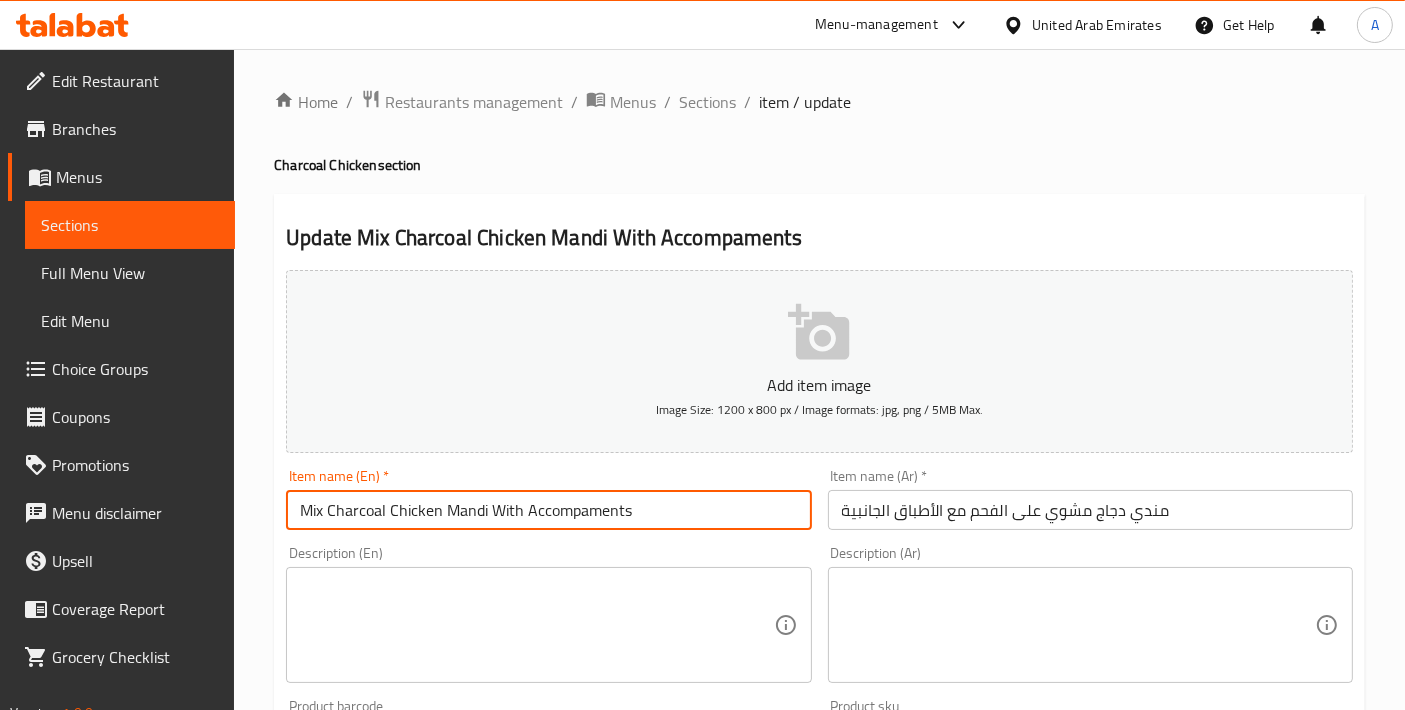 paste on "ni" 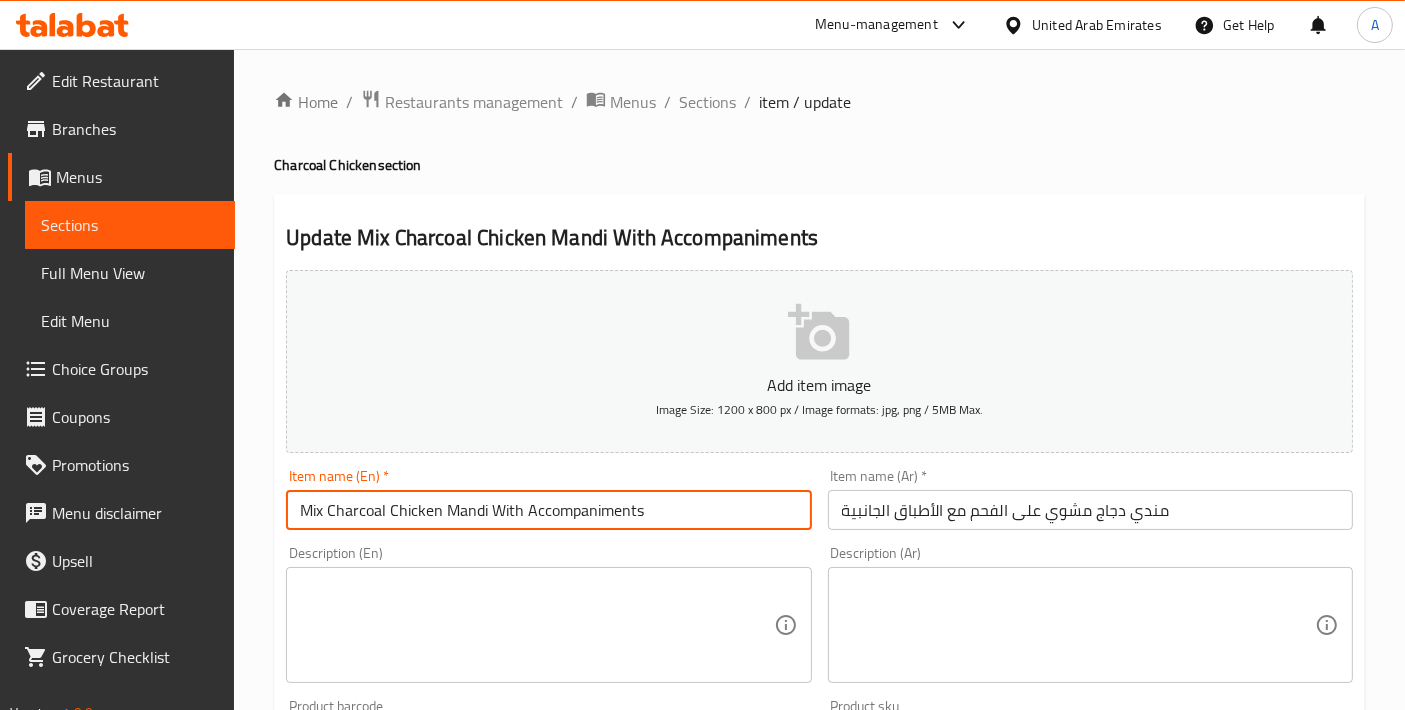 type on "Mix Charcoal Chicken Mandi With Accompaniments" 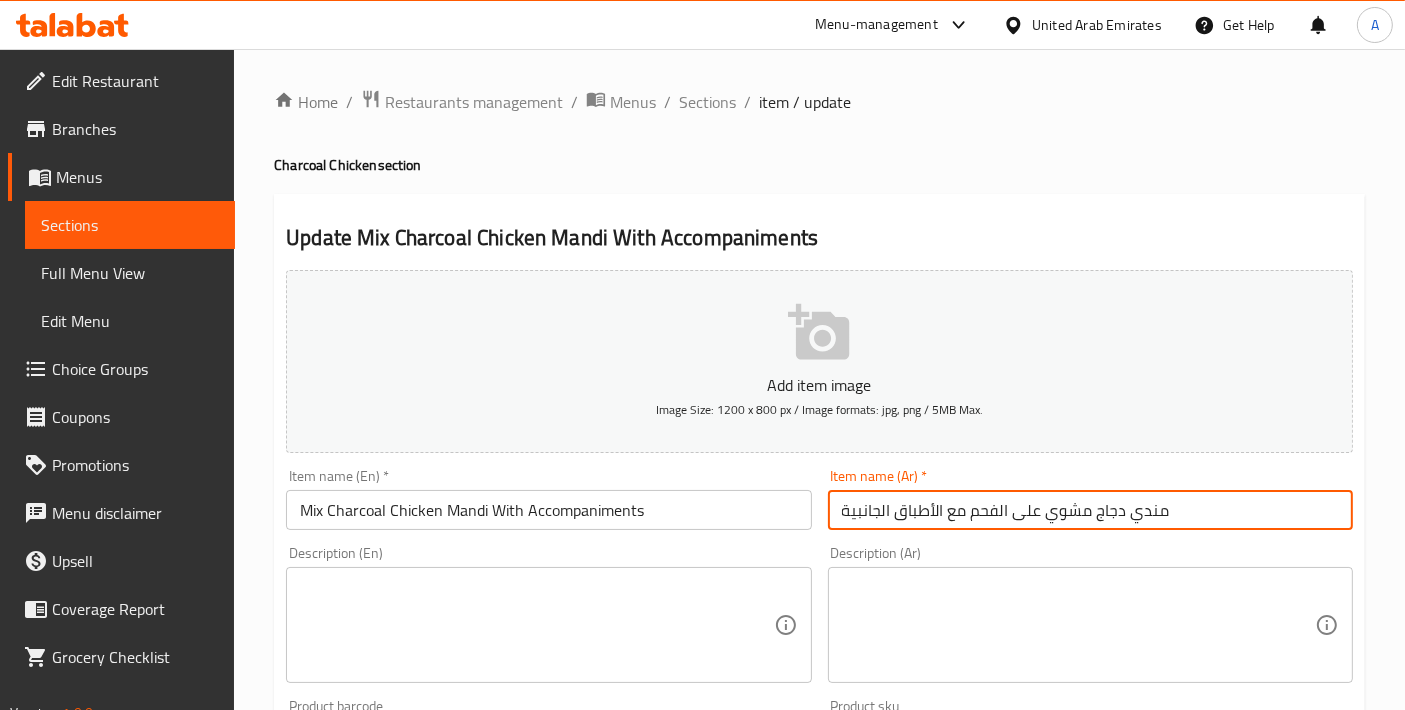 click on "مندي دجاج مشوي على الفحم مع الأطباق الجانبية" at bounding box center (1090, 510) 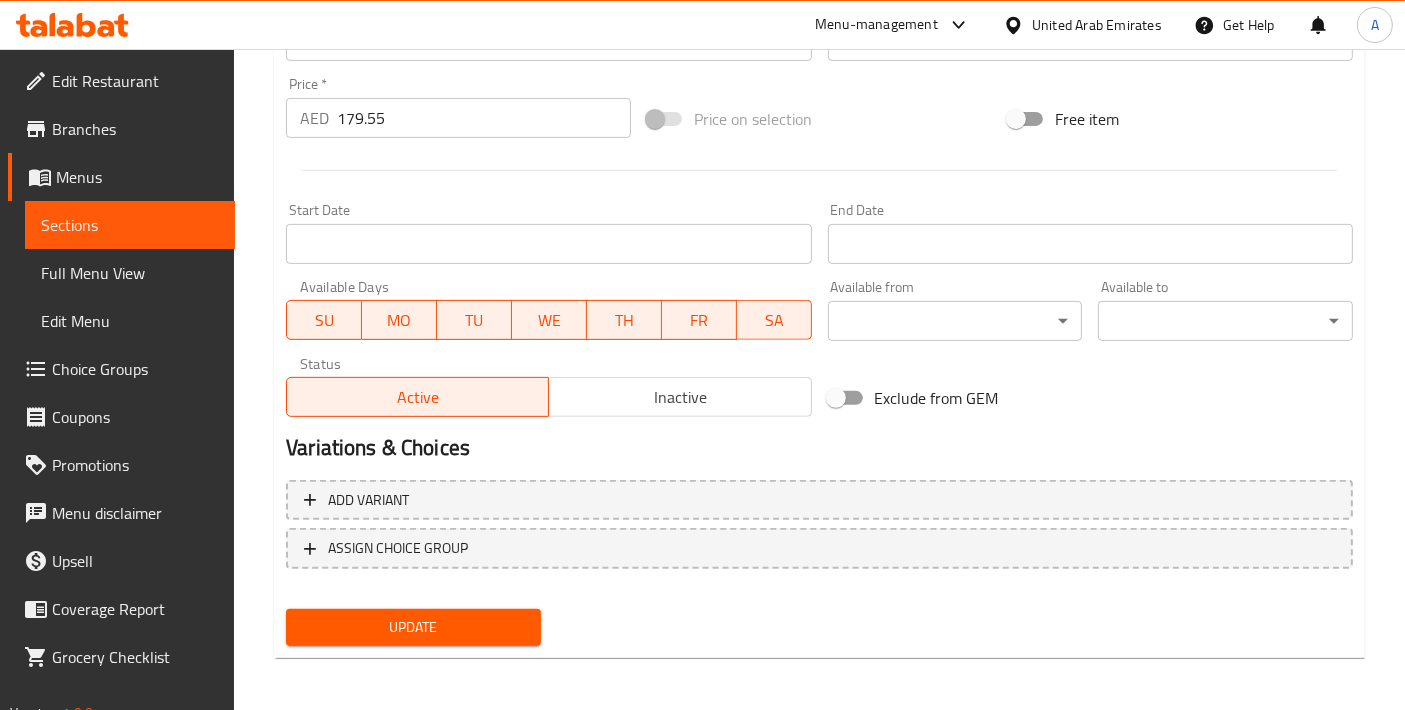 click on "Update" at bounding box center [413, 627] 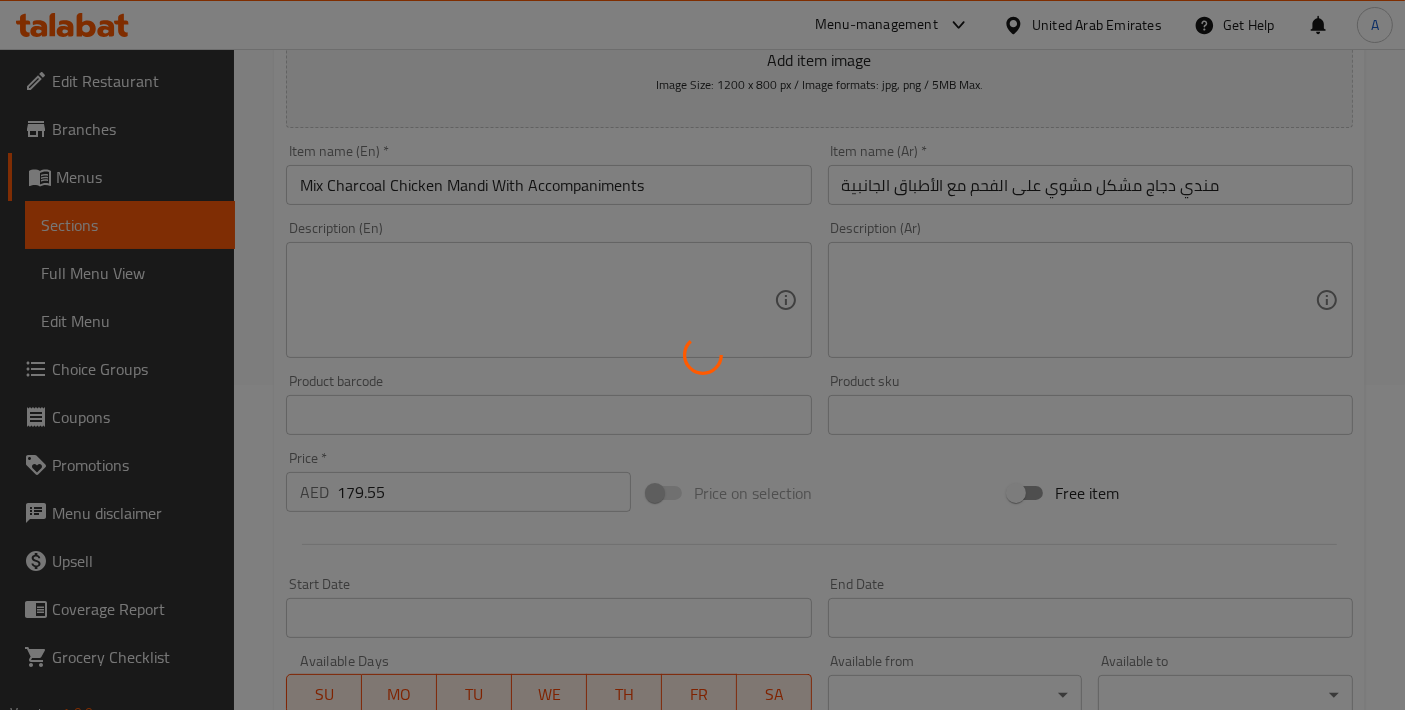 scroll, scrollTop: 254, scrollLeft: 0, axis: vertical 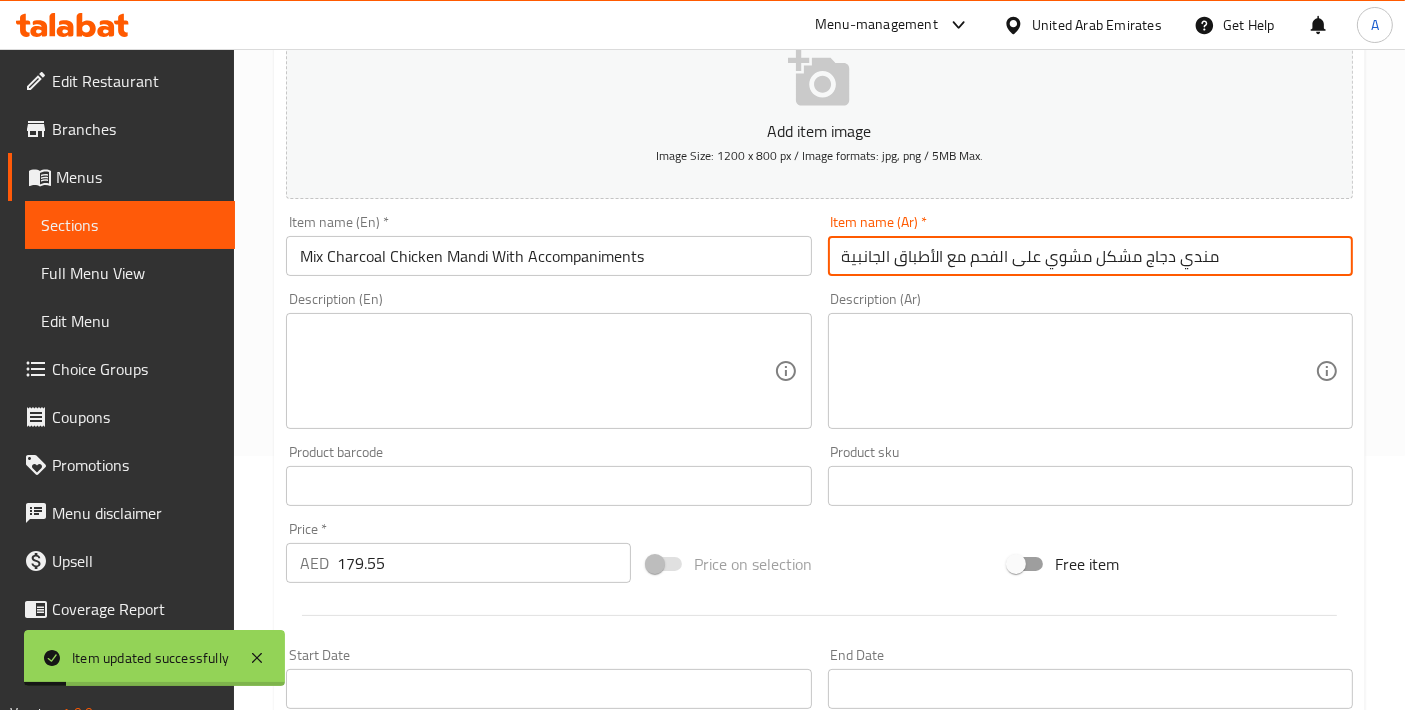 drag, startPoint x: 936, startPoint y: 254, endPoint x: 755, endPoint y: 254, distance: 181 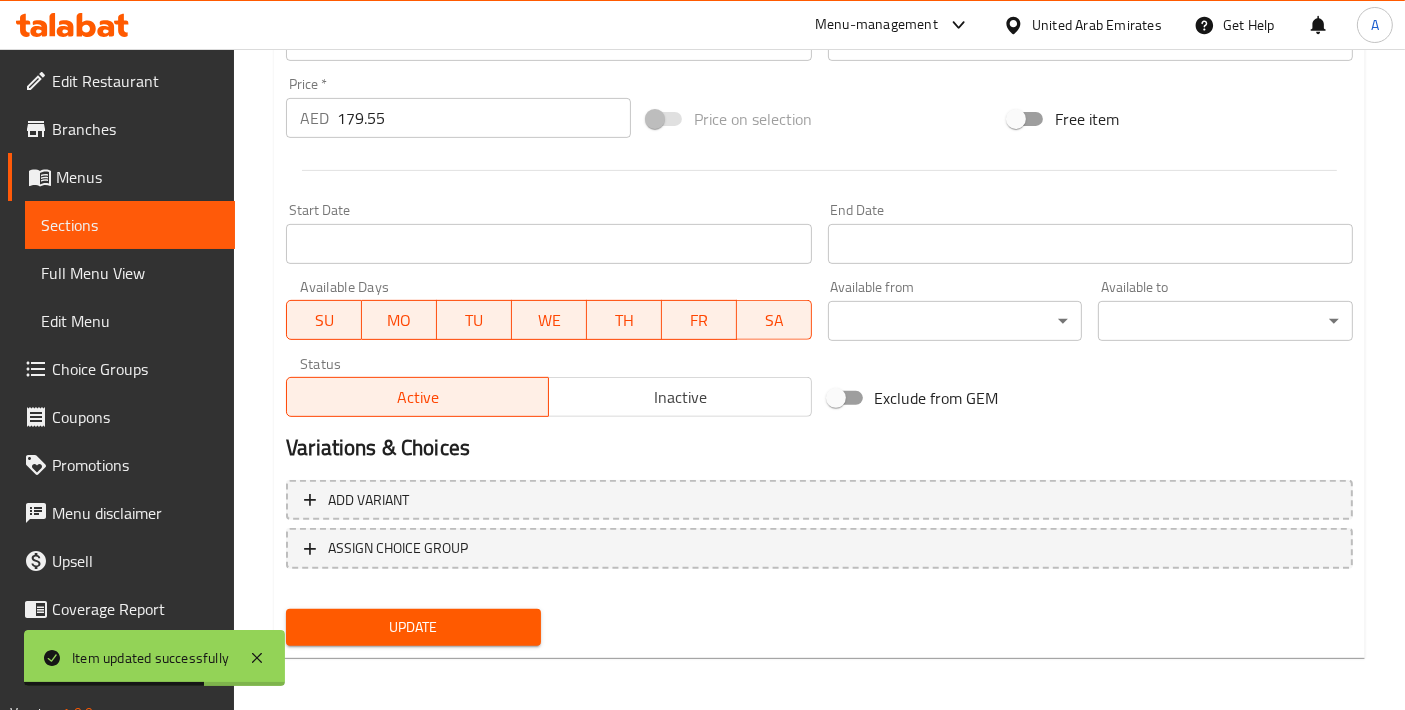 type on "مندي دجاج مشكل مشوي على الفحم مع المرفقات" 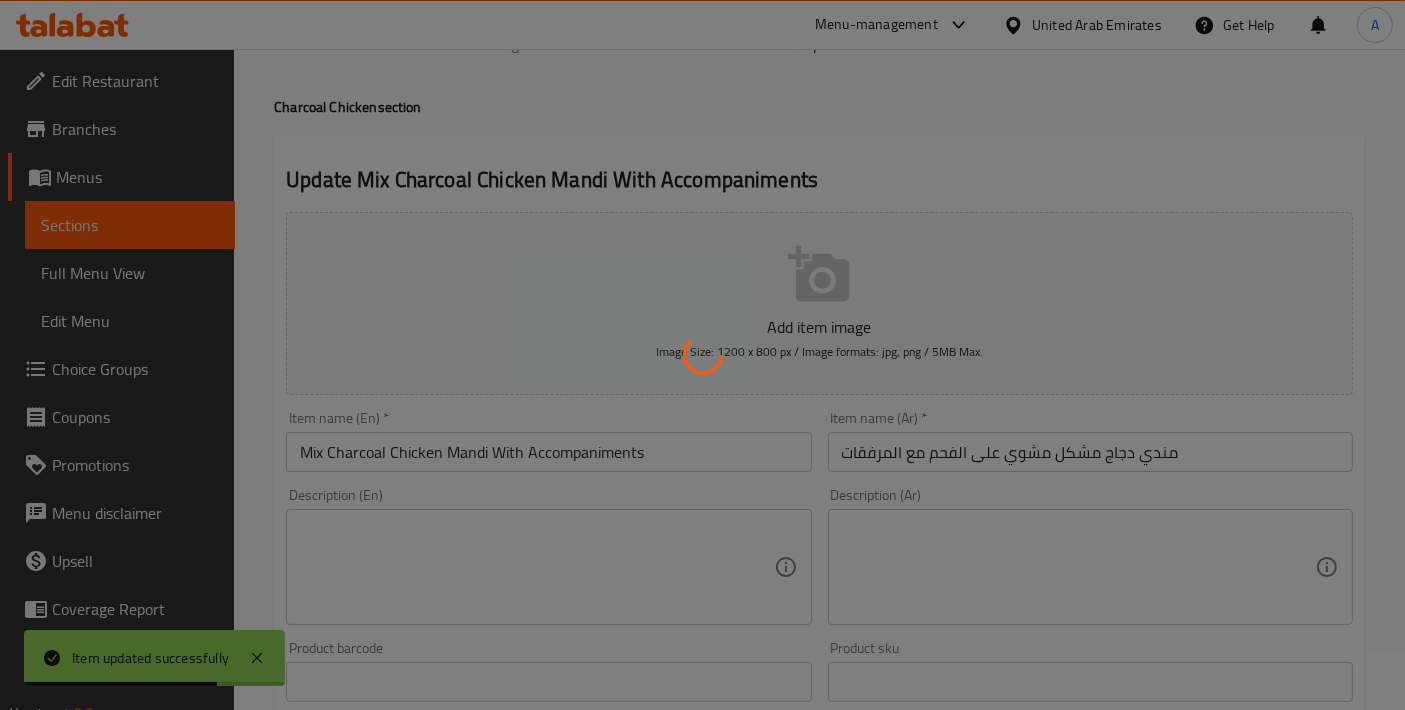 scroll, scrollTop: 32, scrollLeft: 0, axis: vertical 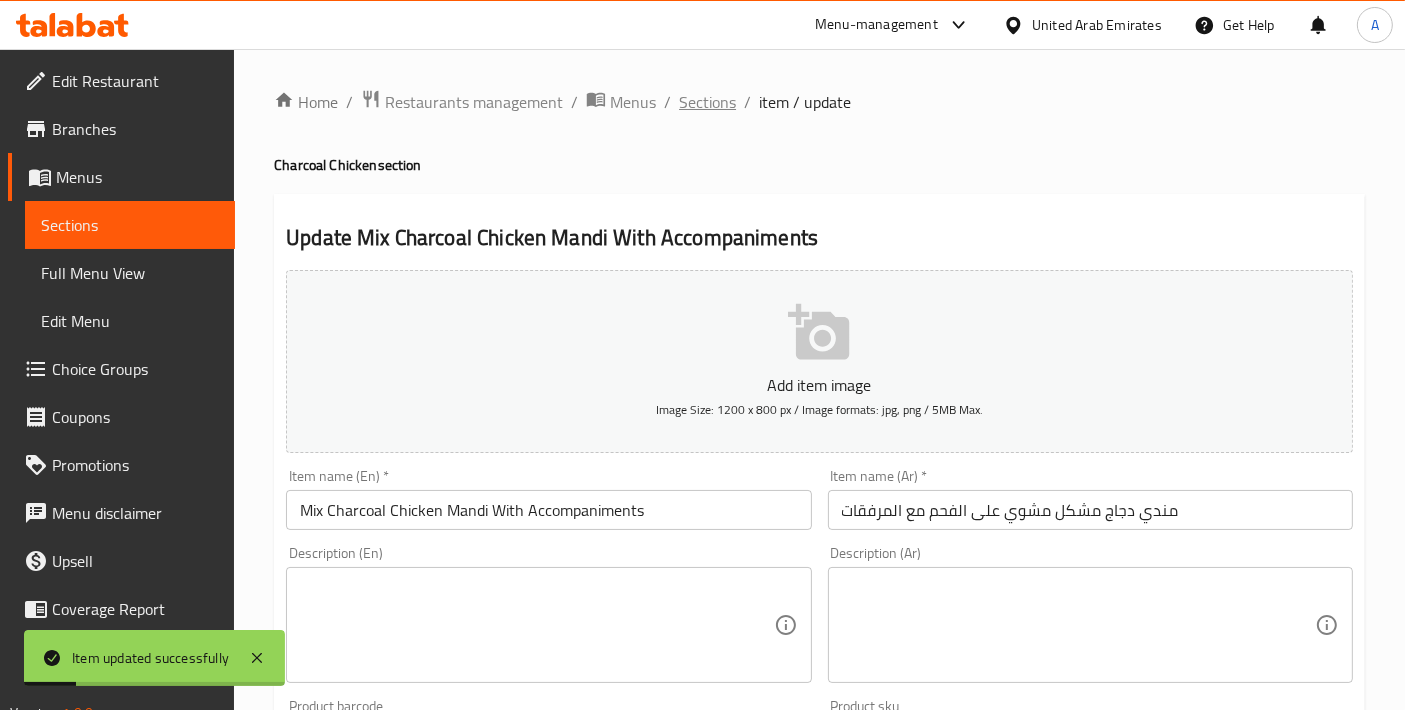 click on "Sections" at bounding box center (707, 102) 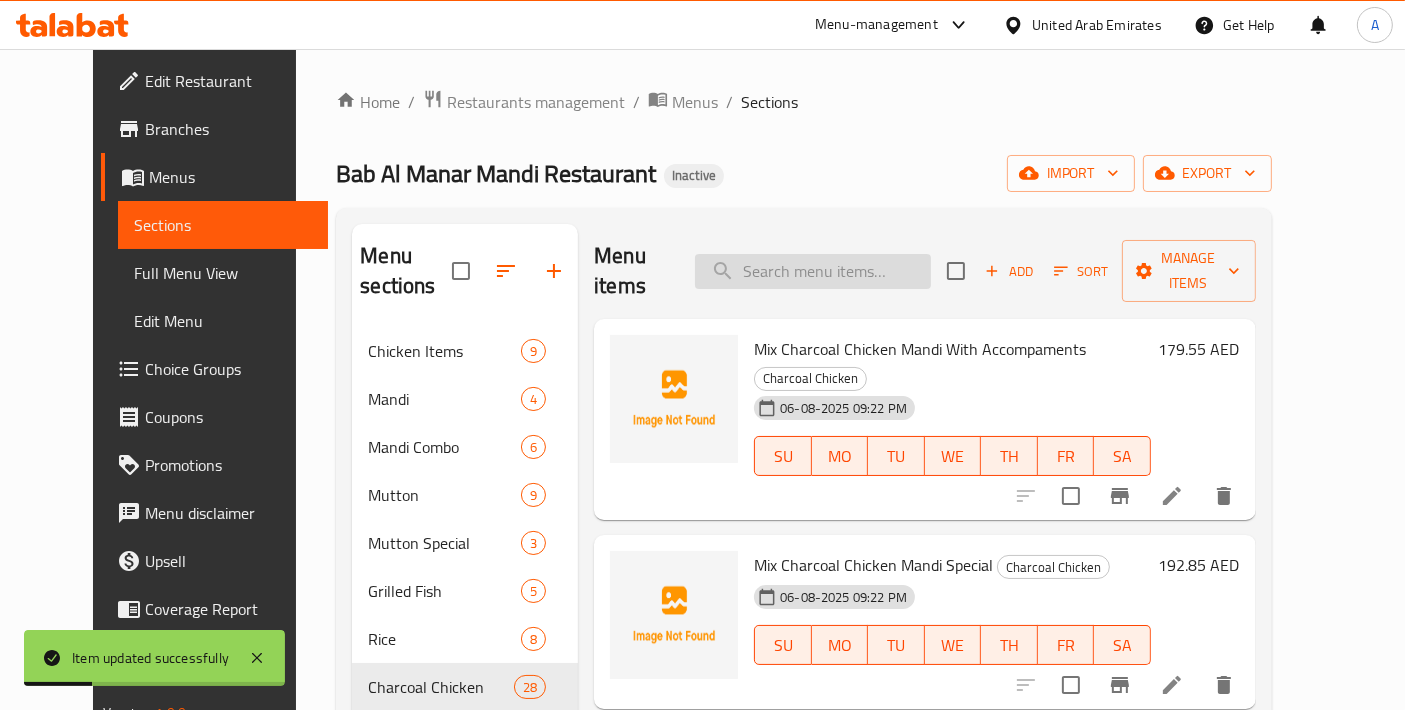 click at bounding box center [813, 271] 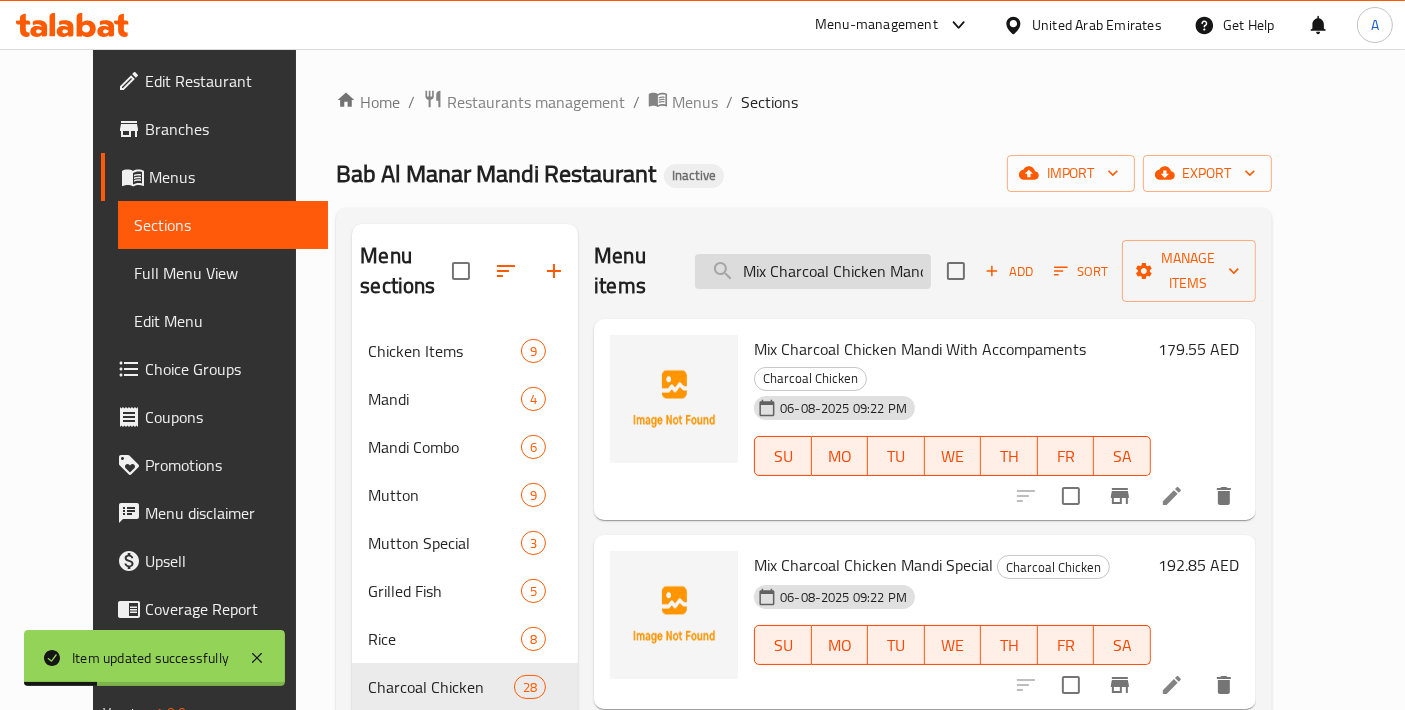 scroll, scrollTop: 0, scrollLeft: 57, axis: horizontal 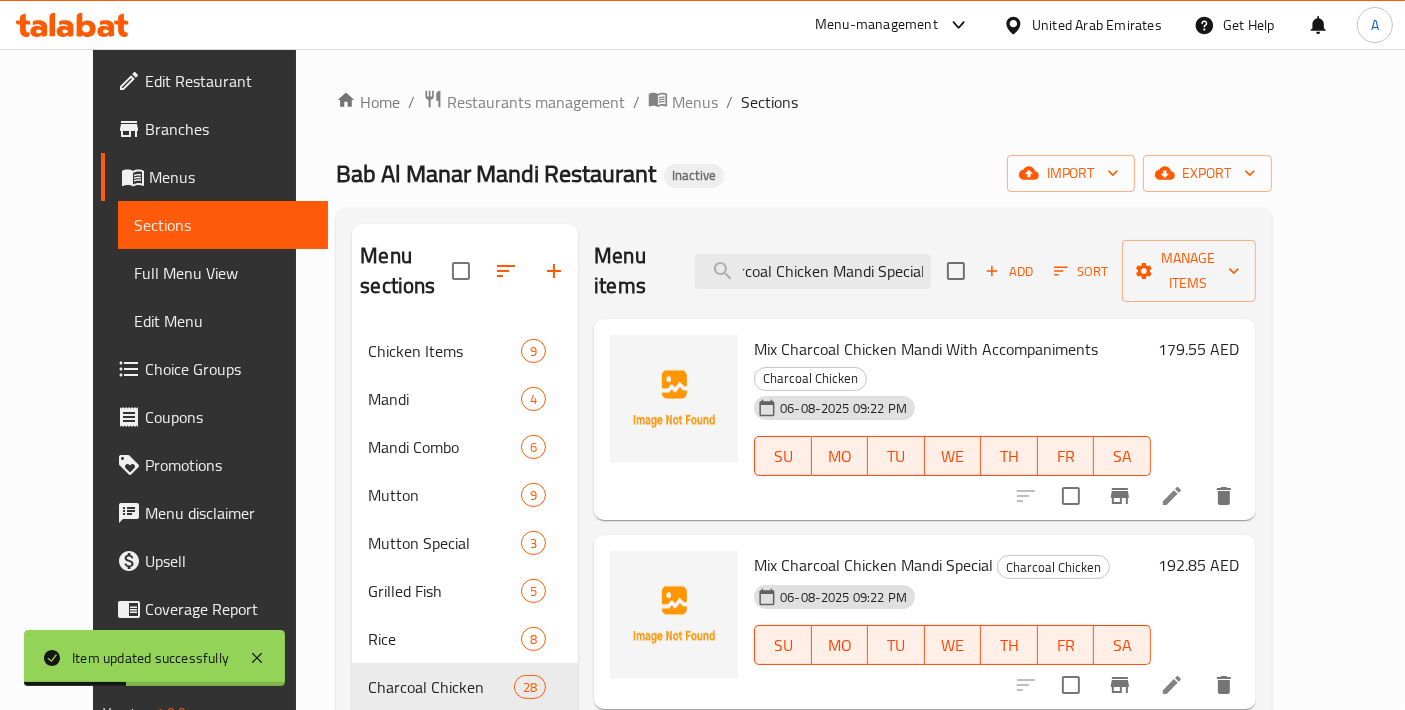 type on "Mix Charcoal Chicken Mandi Special" 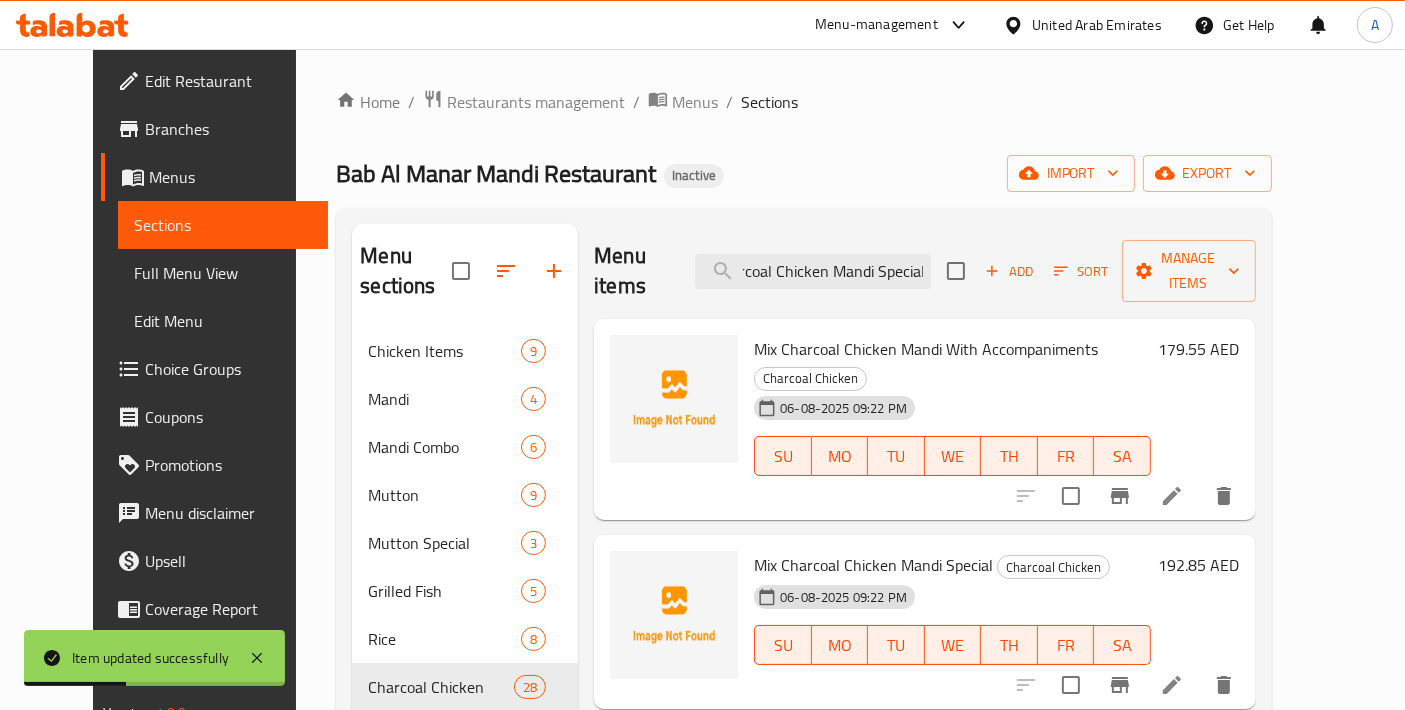 click 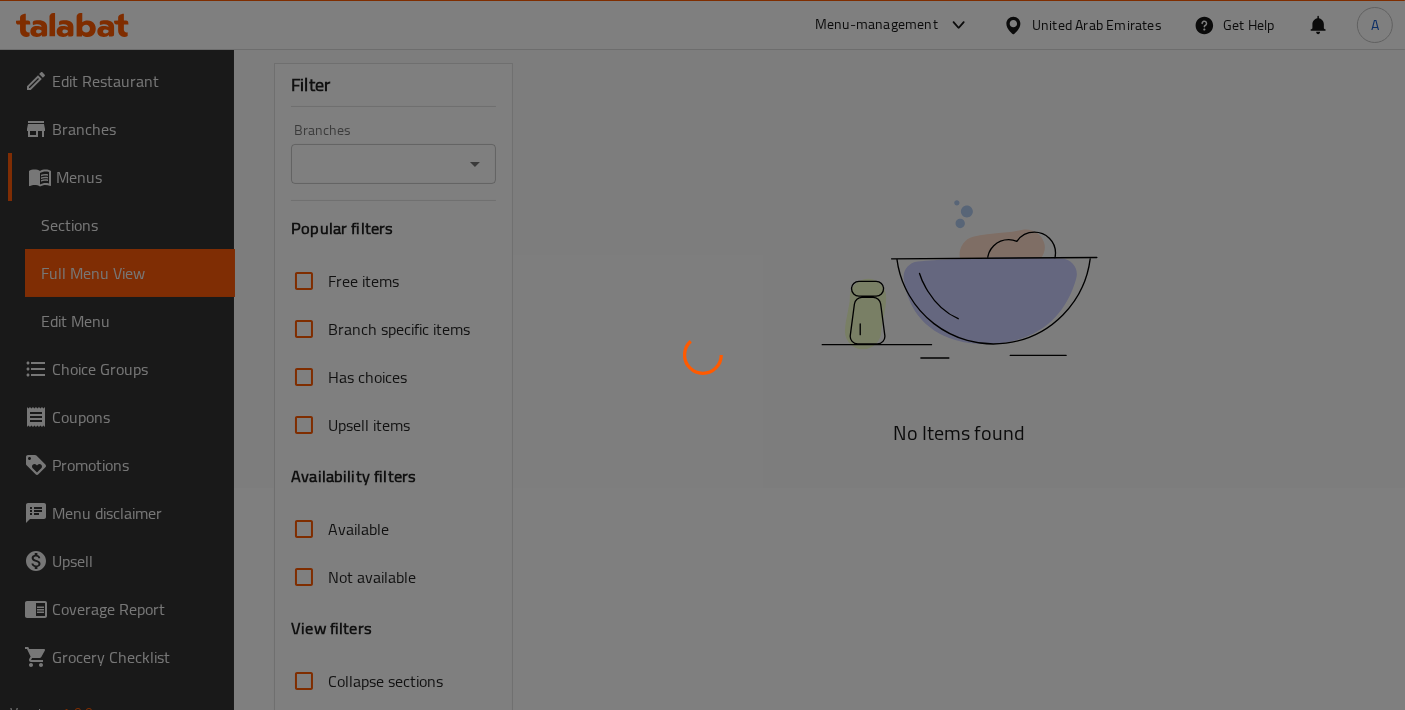 scroll, scrollTop: 352, scrollLeft: 0, axis: vertical 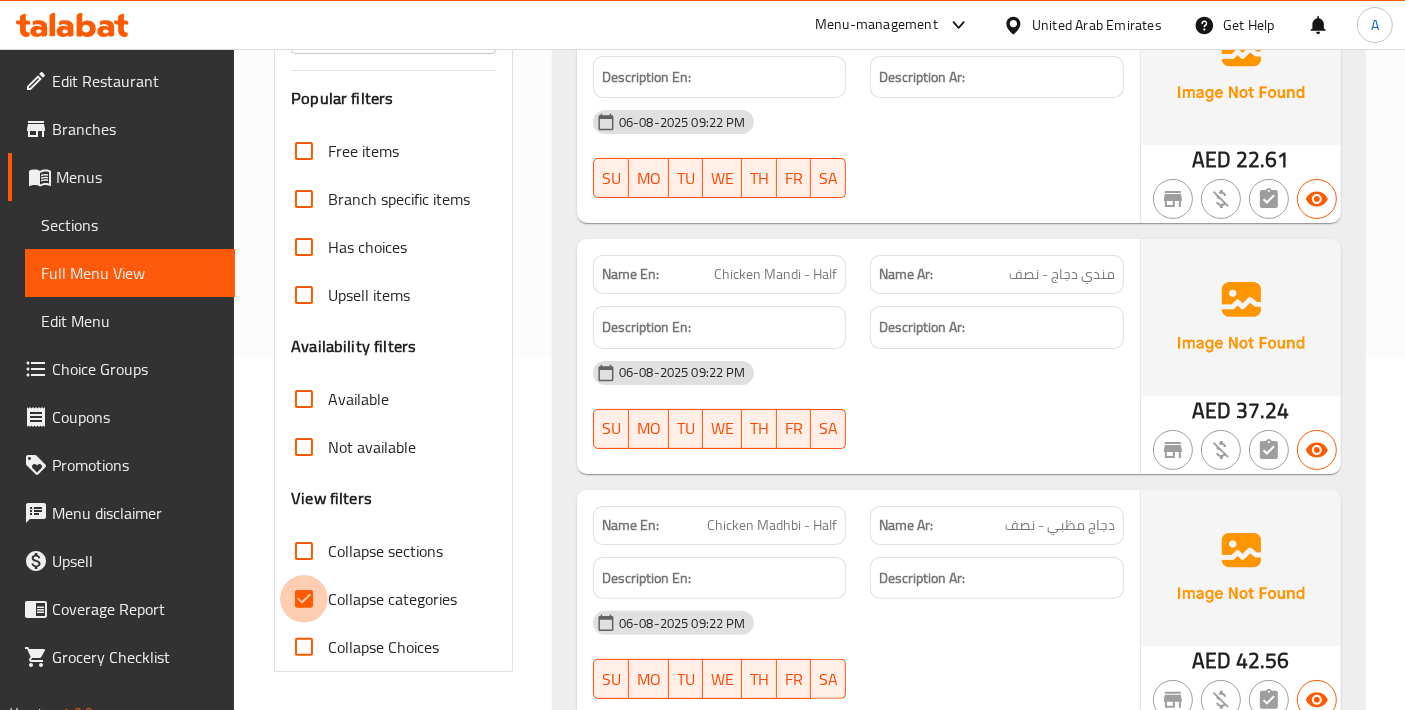 click on "Collapse categories" at bounding box center [304, 599] 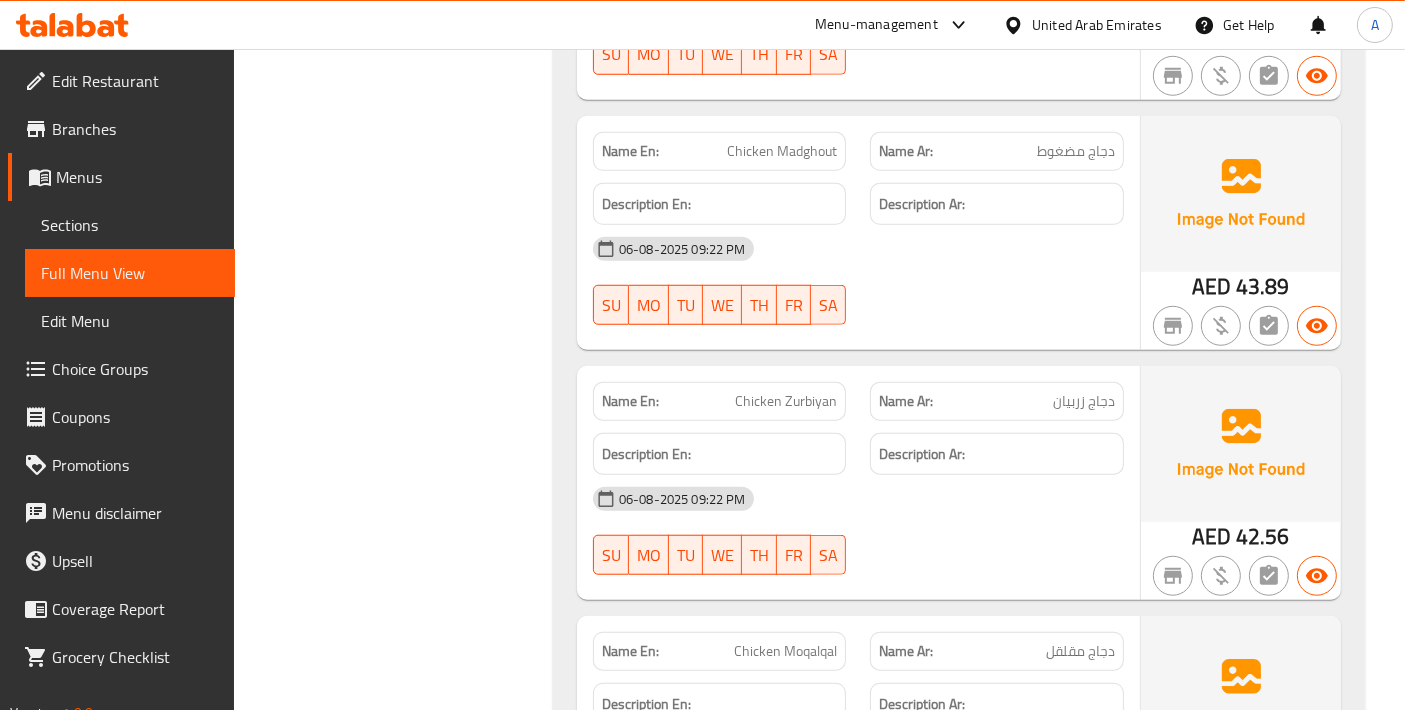 scroll, scrollTop: 1463, scrollLeft: 0, axis: vertical 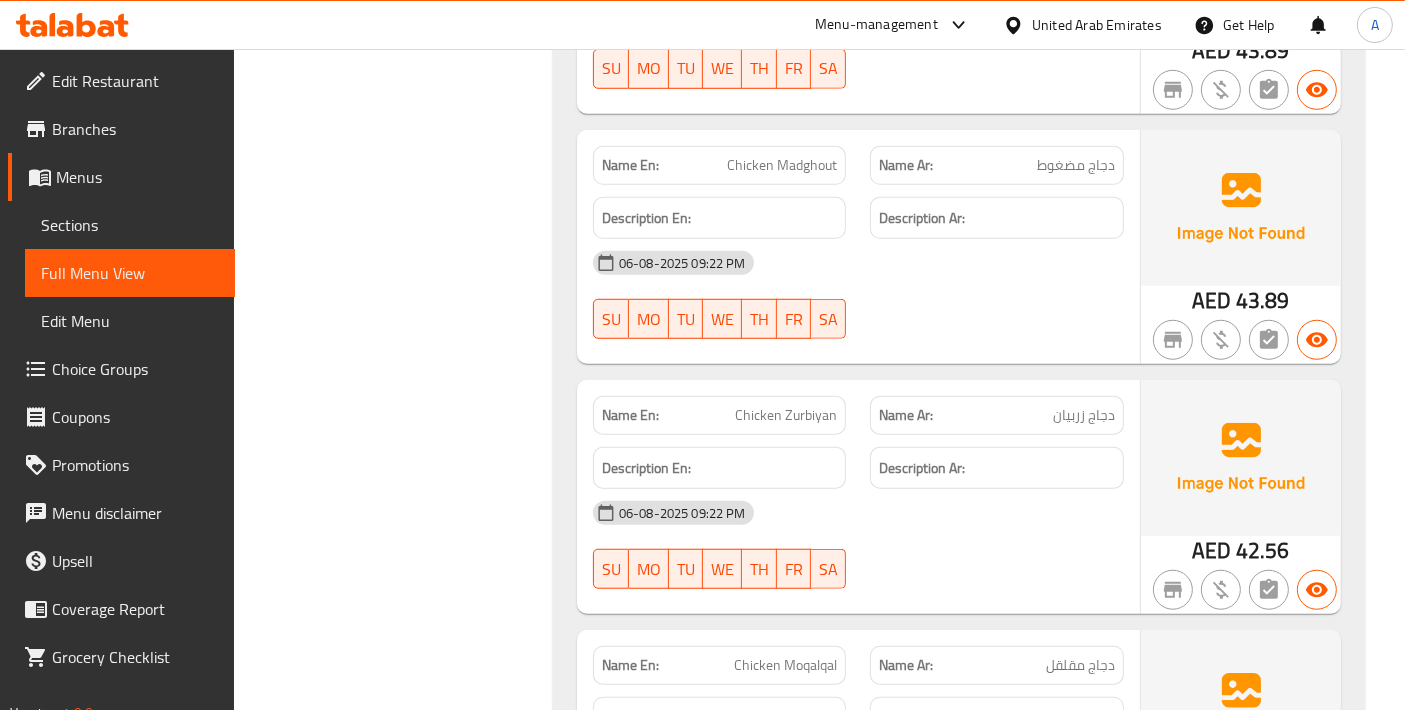 click on "Name En: Chicken [NAME]" at bounding box center [720, 165] 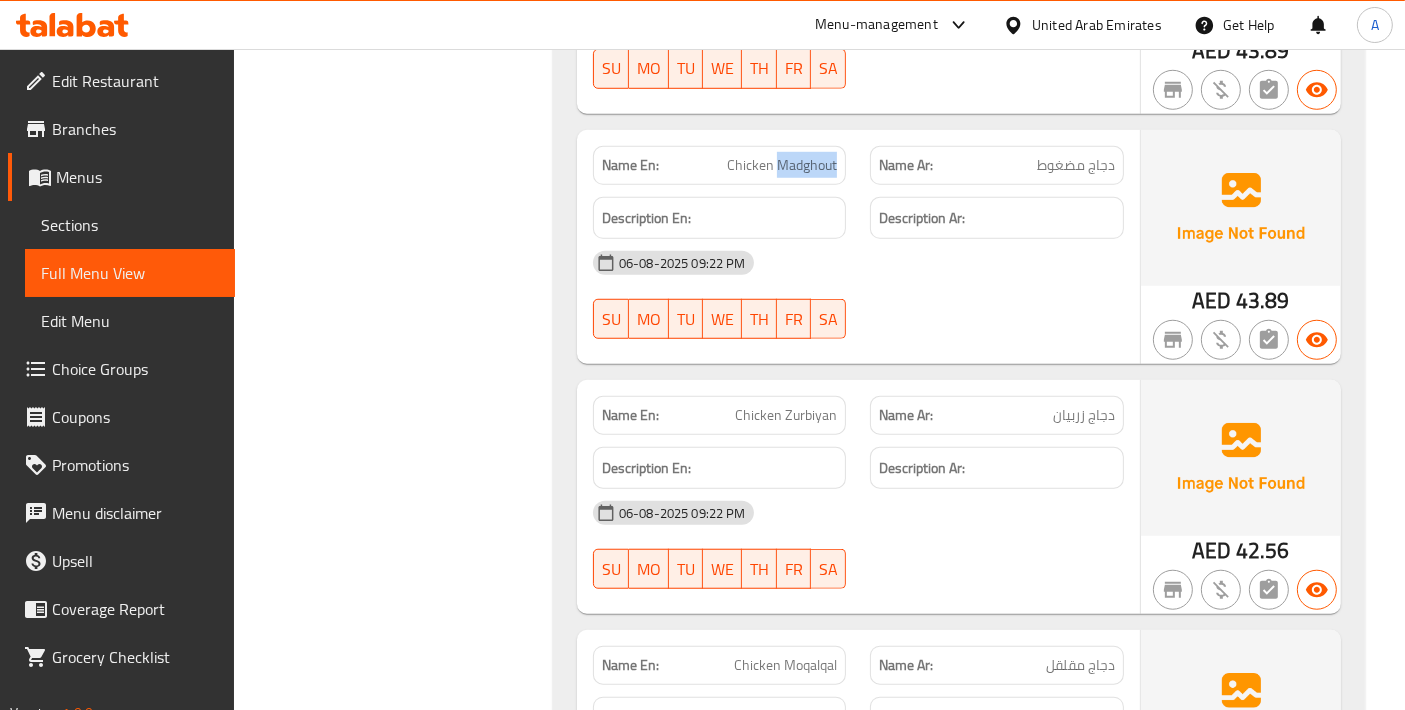 click on "Name En: Chicken [NAME]" at bounding box center [720, 165] 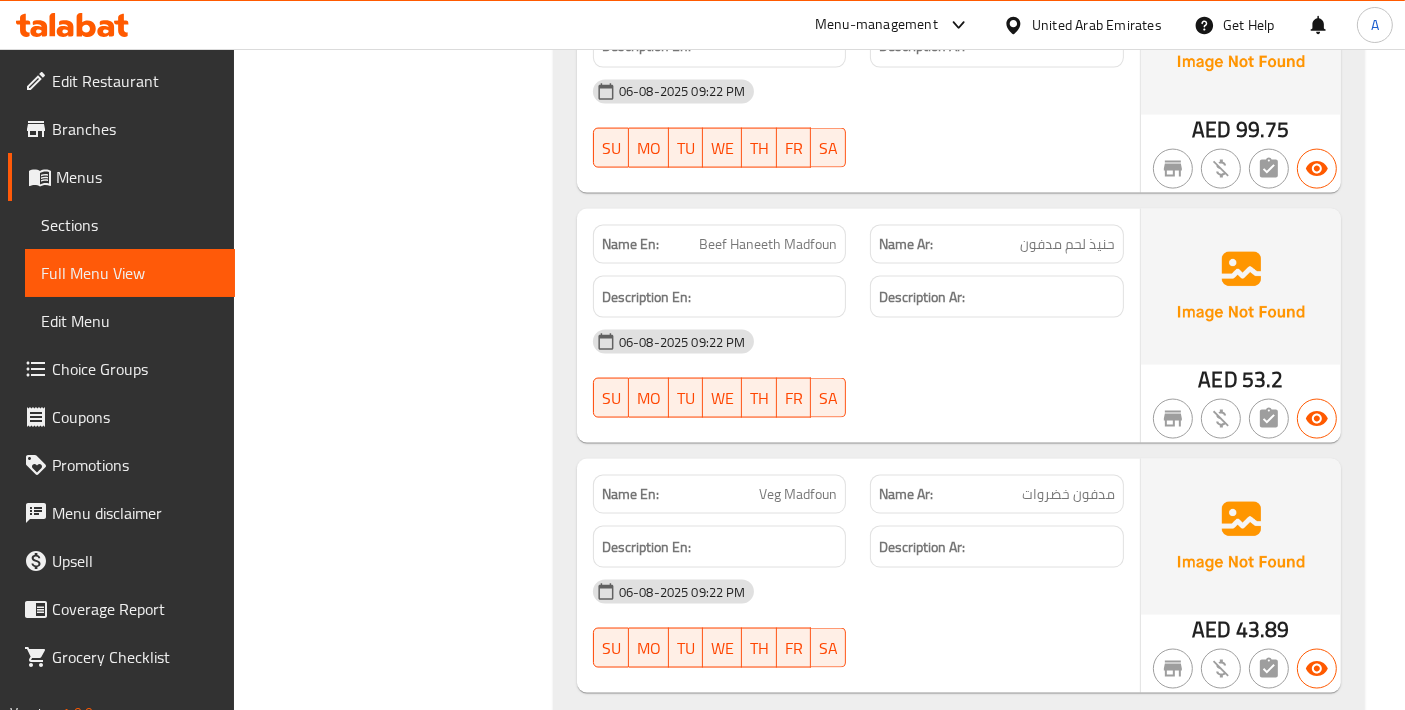 scroll, scrollTop: 3019, scrollLeft: 0, axis: vertical 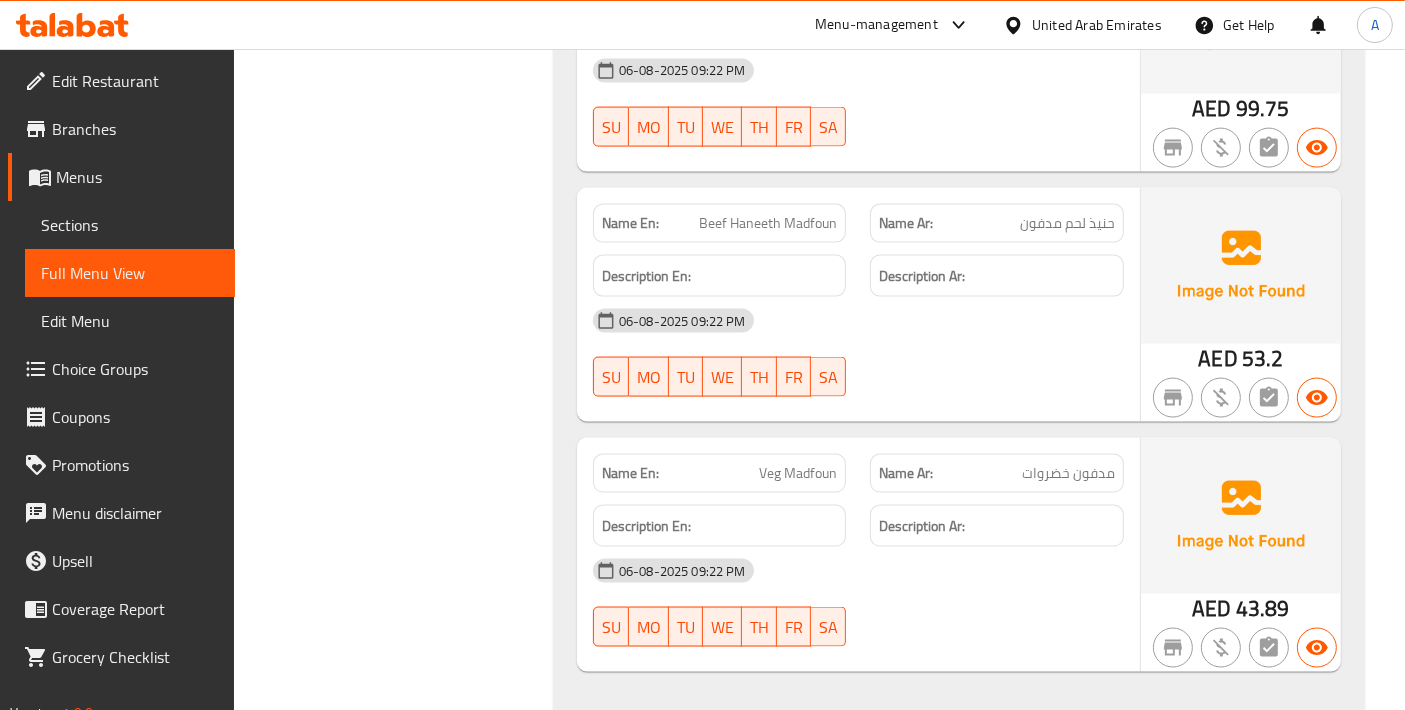 click on "Beef Haneeth Madfoun" at bounding box center (772, -2142) 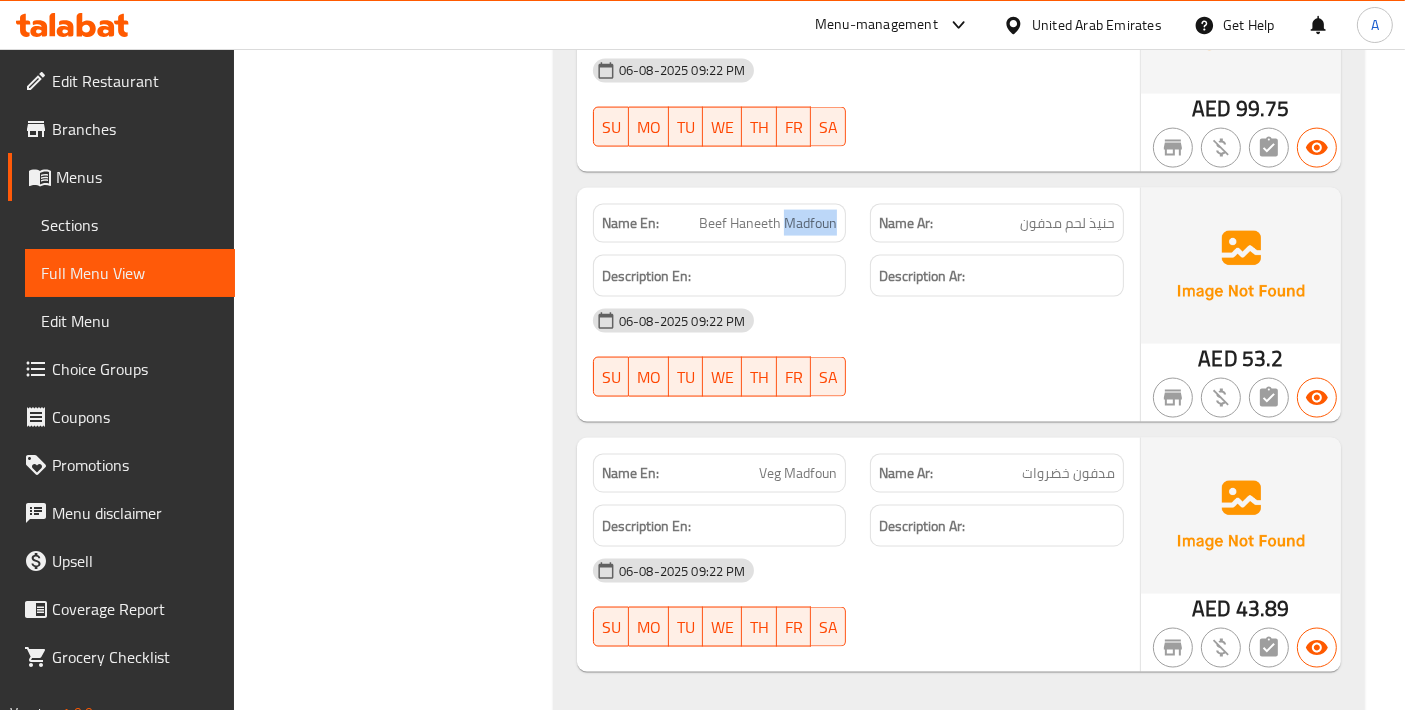 click on "Beef Haneeth Madfoun" at bounding box center (772, -2142) 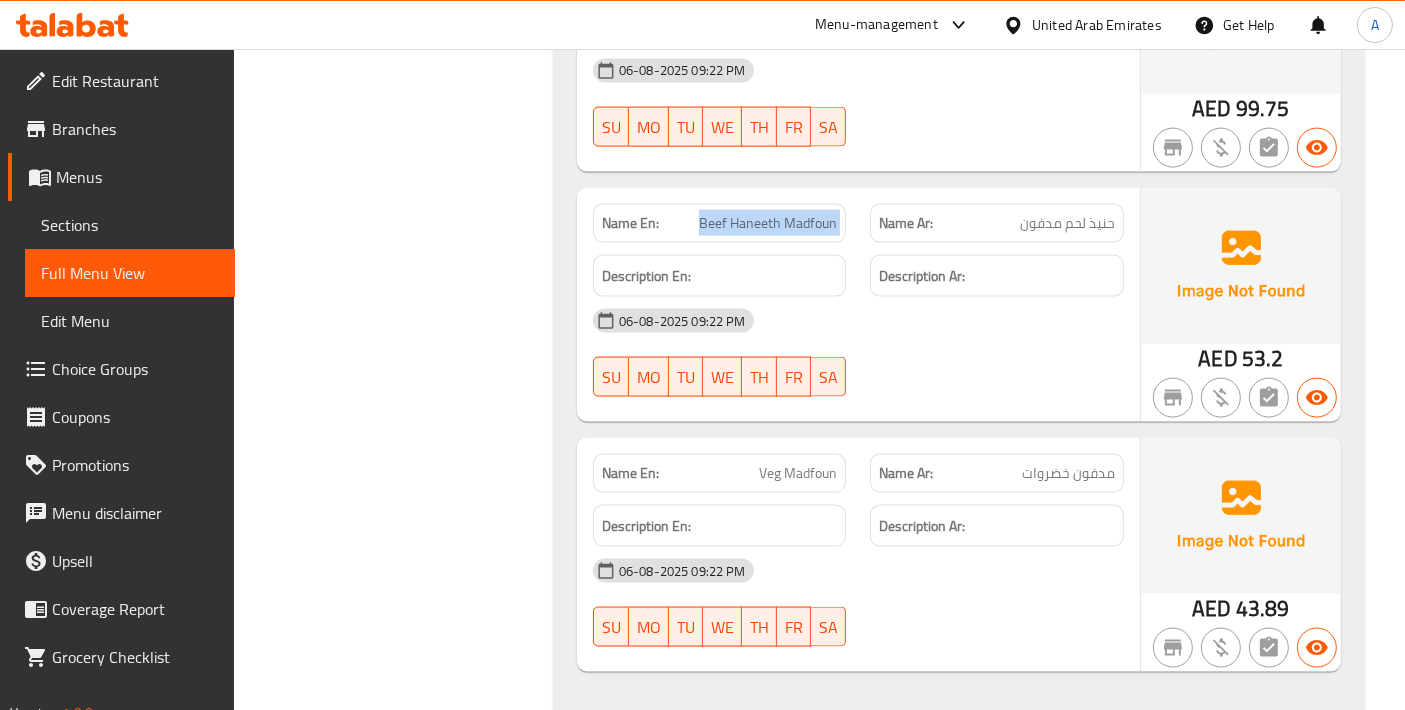 click on "Beef Haneeth Madfoun" at bounding box center [772, -2142] 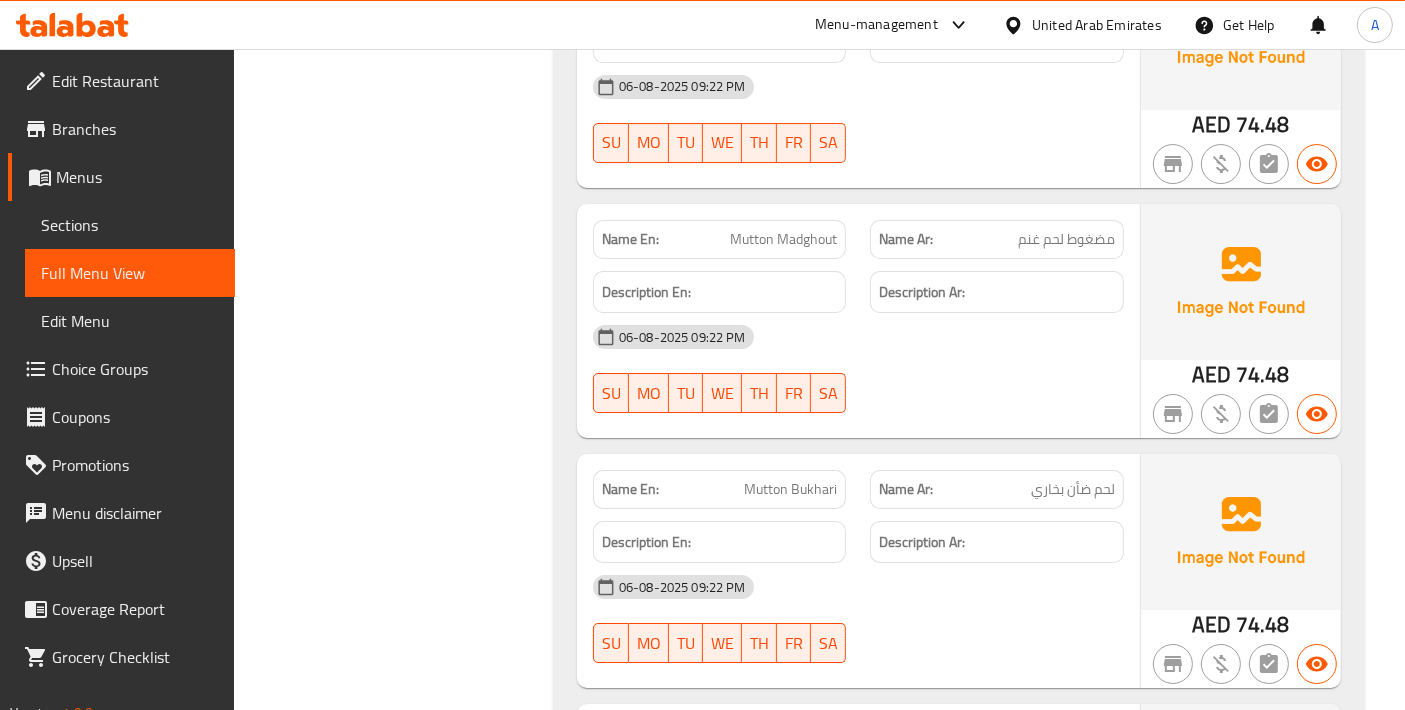 scroll, scrollTop: 7019, scrollLeft: 0, axis: vertical 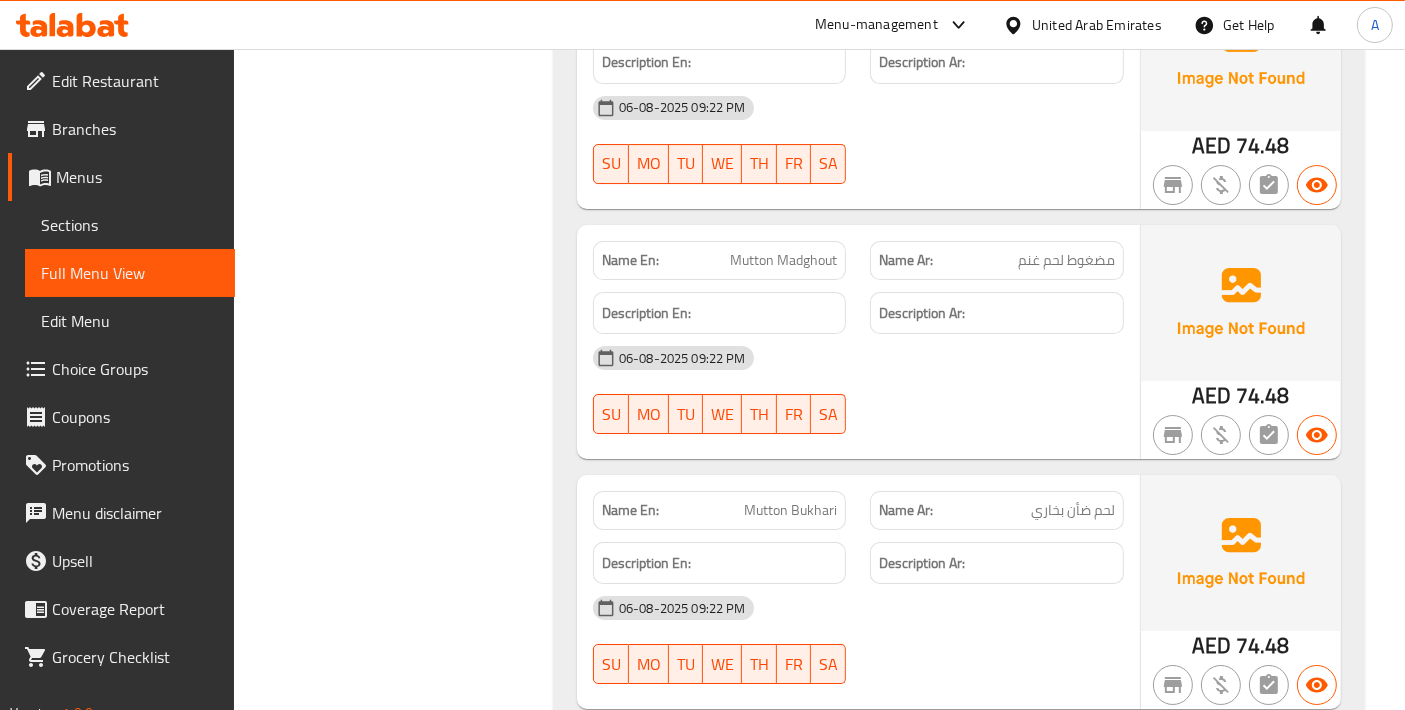 click on "Mutton Madghout" at bounding box center [782, -5391] 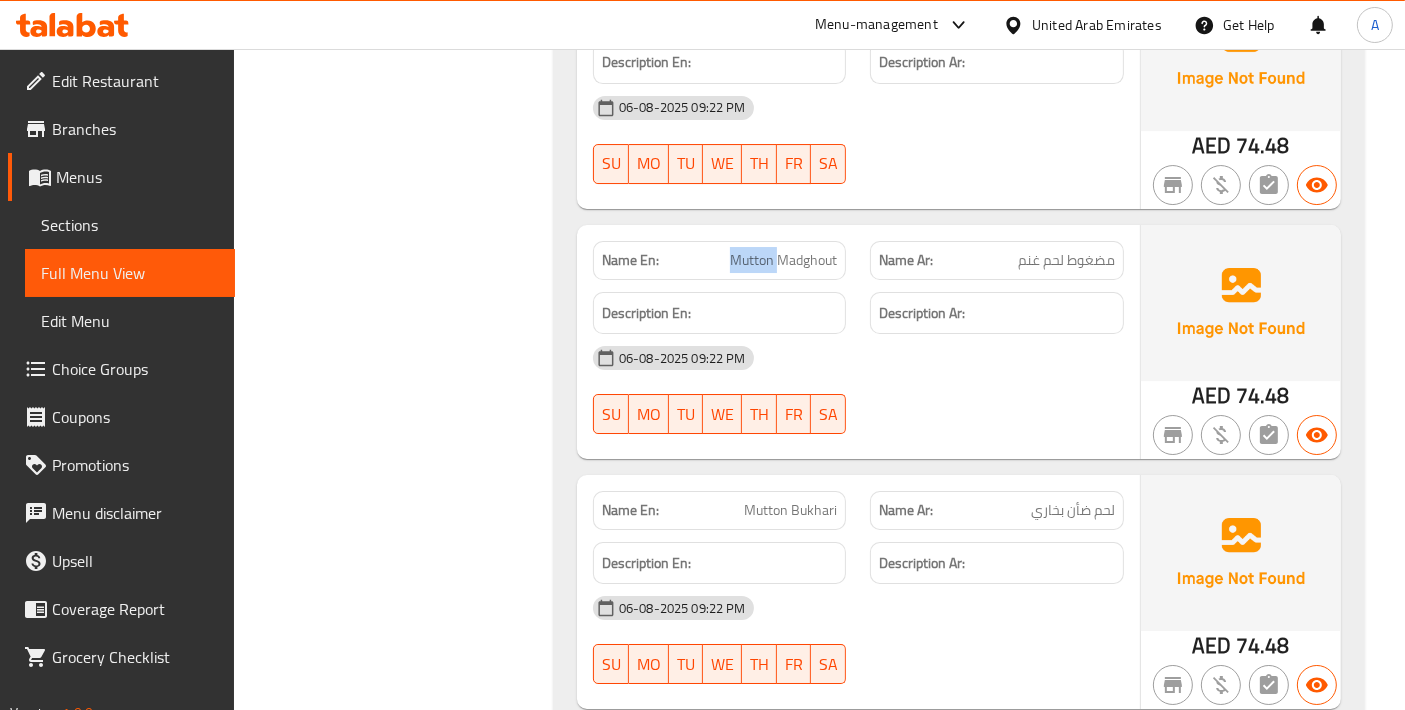 click on "Mutton Madghout" at bounding box center (782, -5391) 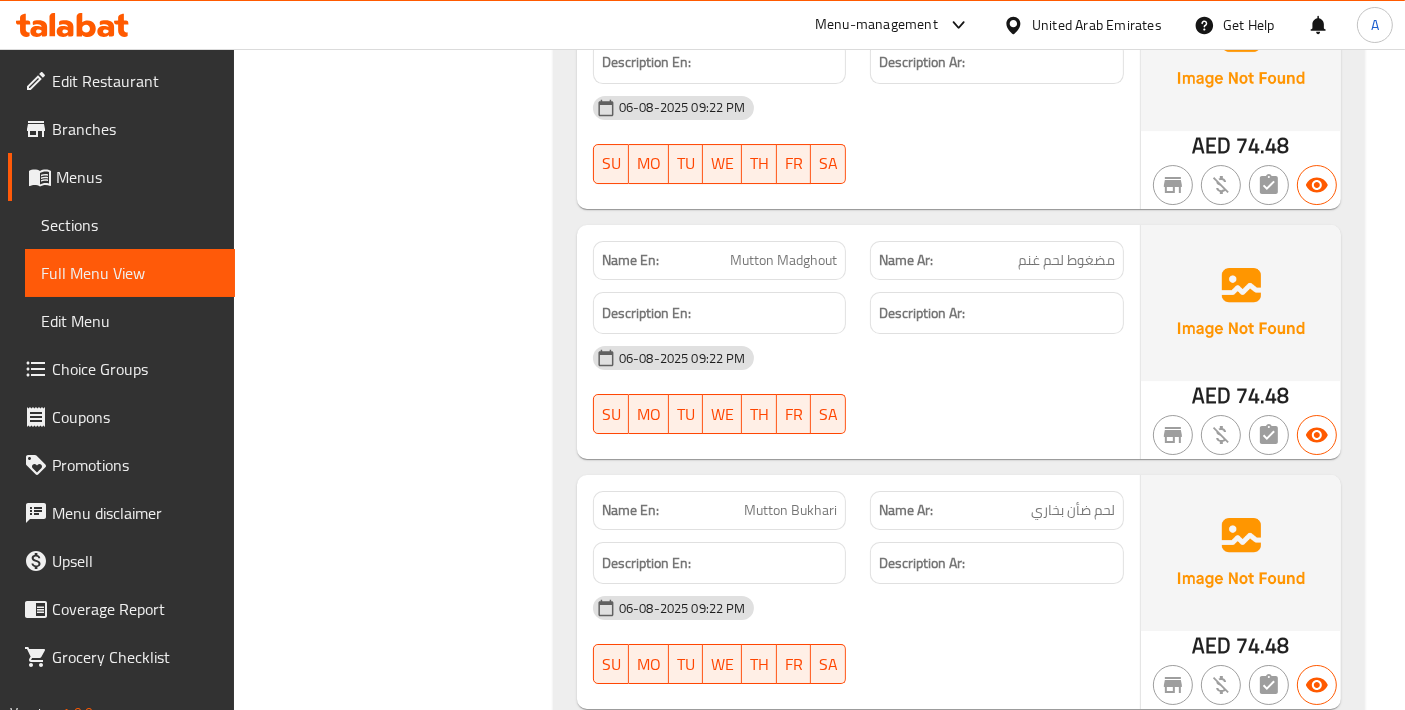 click on "Mutton Madghout" at bounding box center (782, -5391) 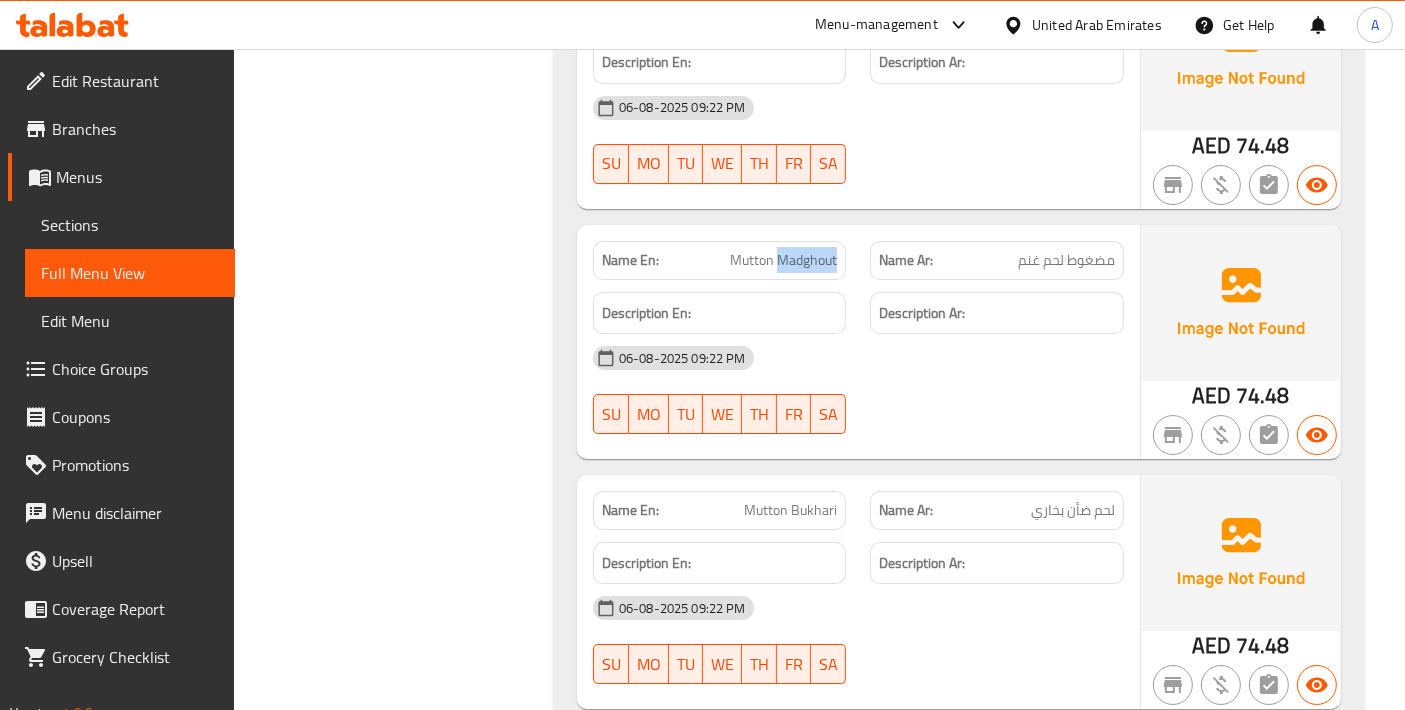 click on "Mutton Madghout" at bounding box center (782, -5391) 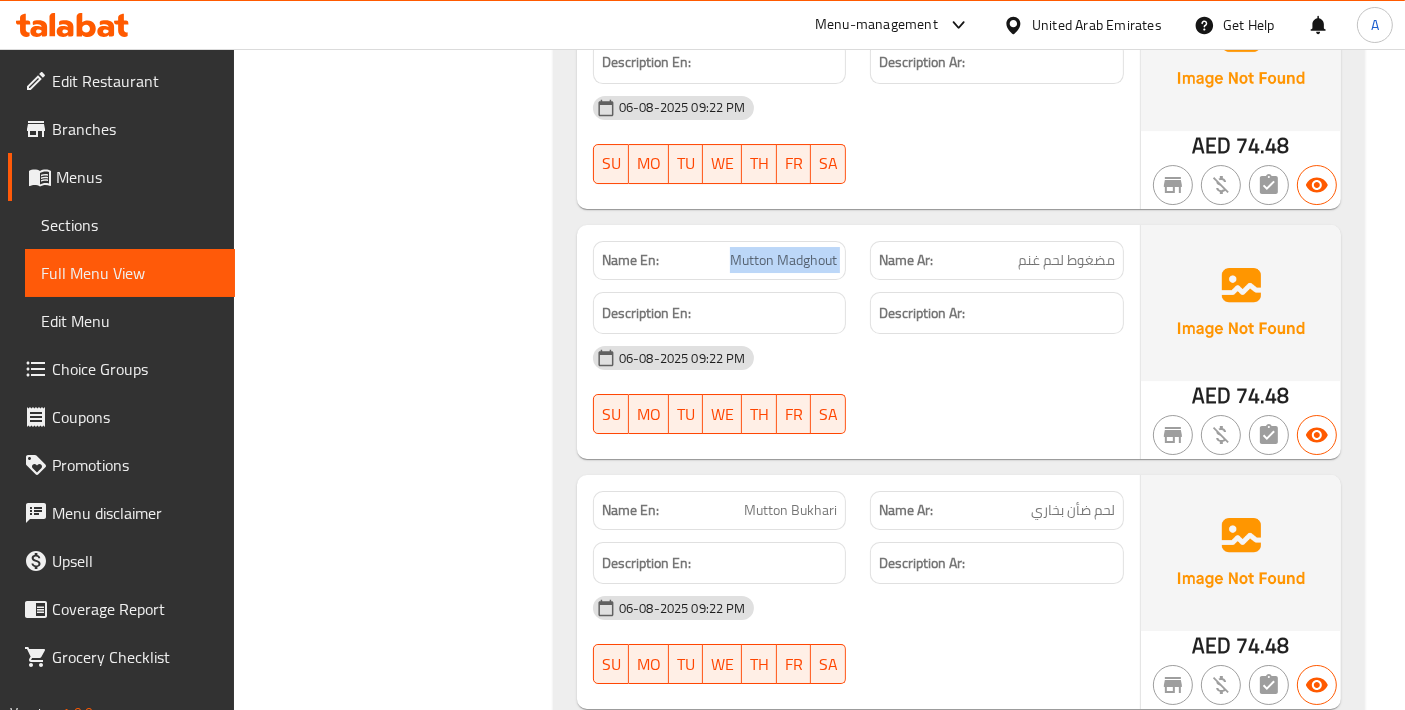 click on "Mutton Madghout" at bounding box center [782, -5391] 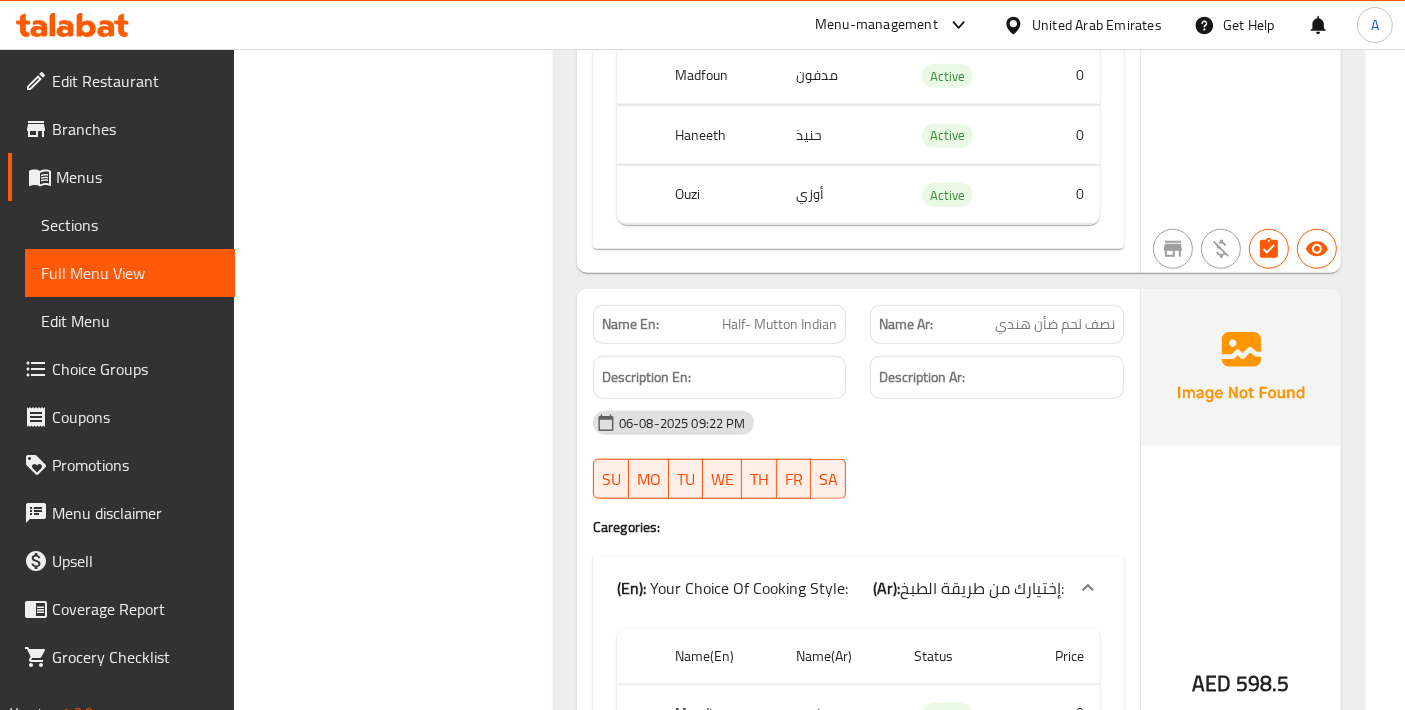 scroll, scrollTop: 9685, scrollLeft: 0, axis: vertical 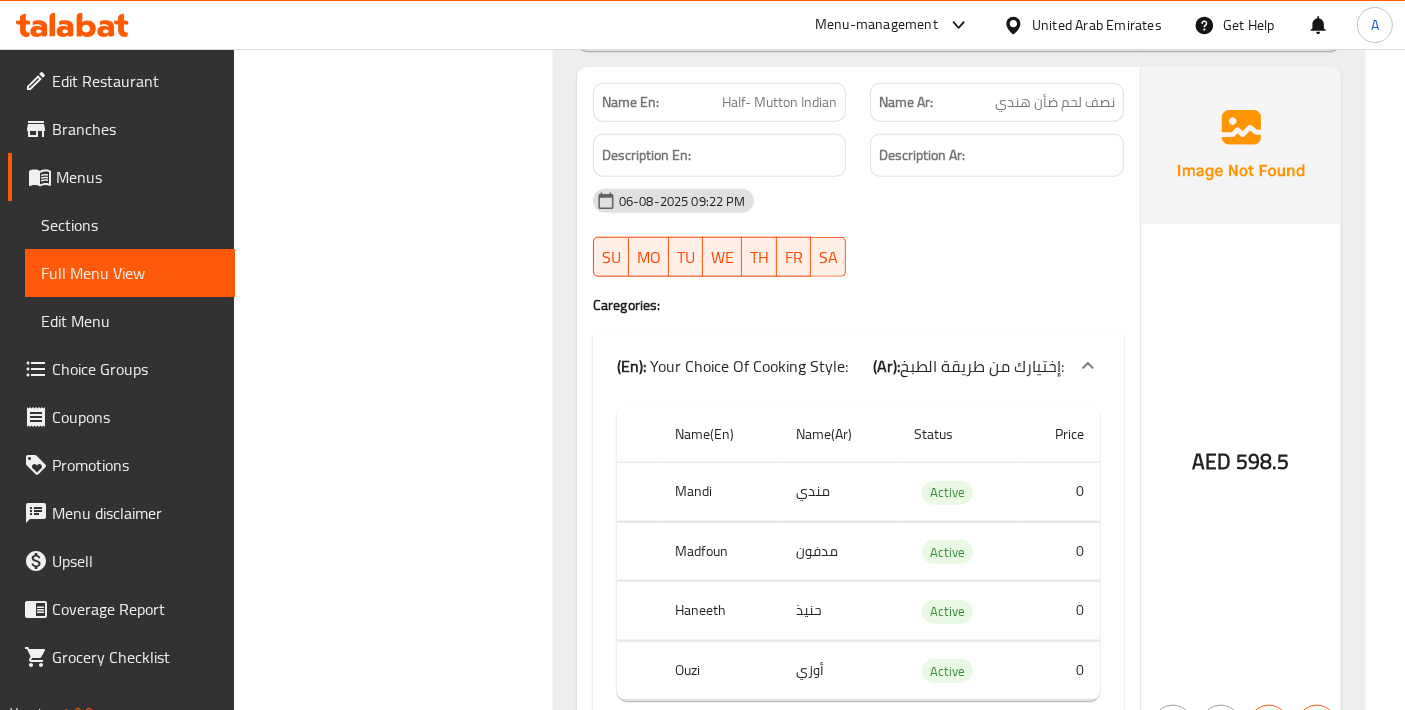 click on "Half- Mutton Indian" at bounding box center (772, -8808) 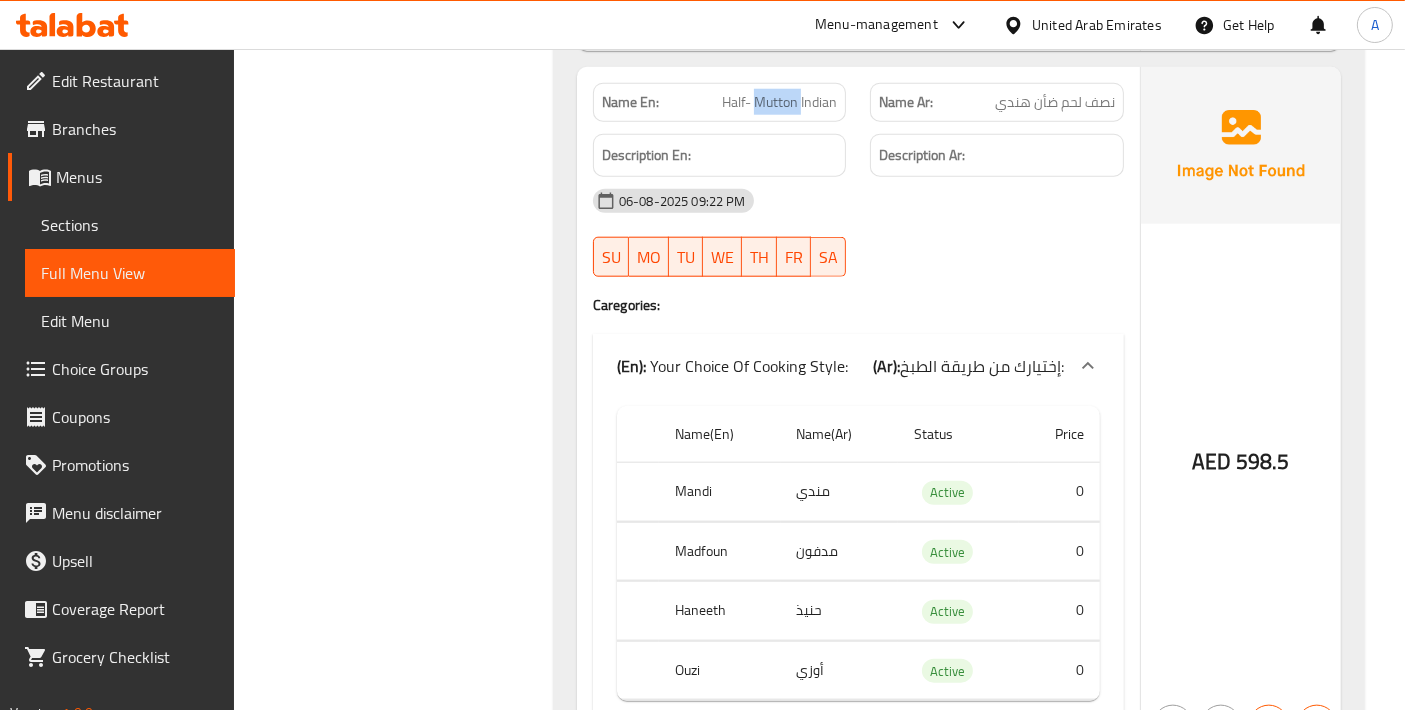 click on "Half- Mutton Indian" at bounding box center (772, -8808) 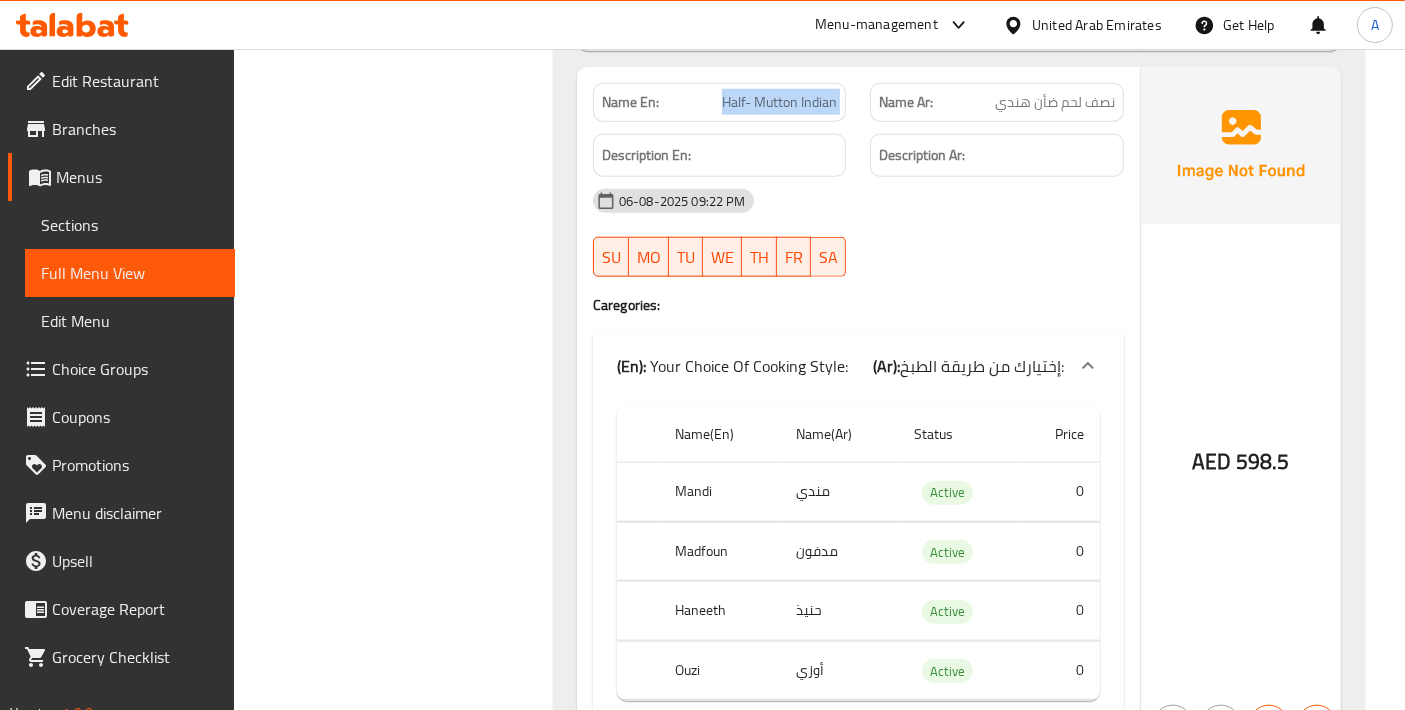 click on "Half- Mutton Indian" at bounding box center [772, -8808] 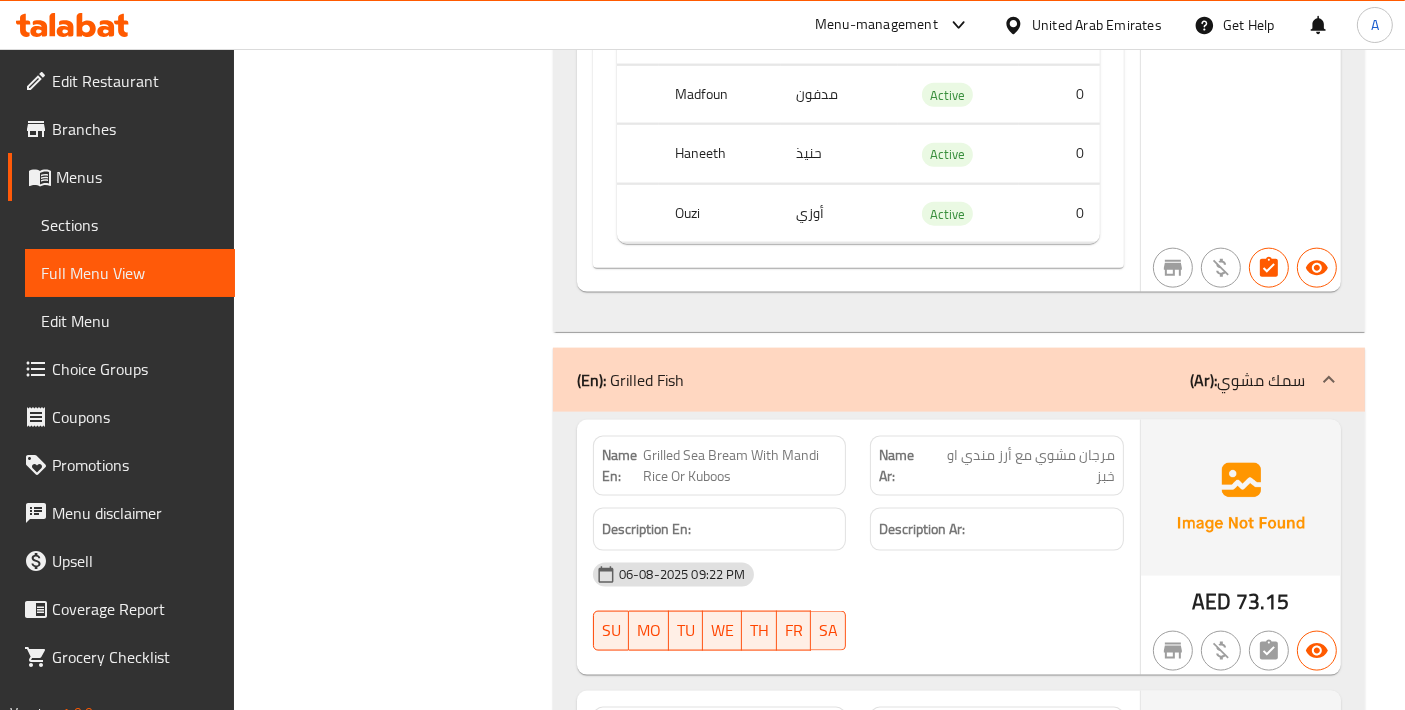 scroll, scrollTop: 10130, scrollLeft: 0, axis: vertical 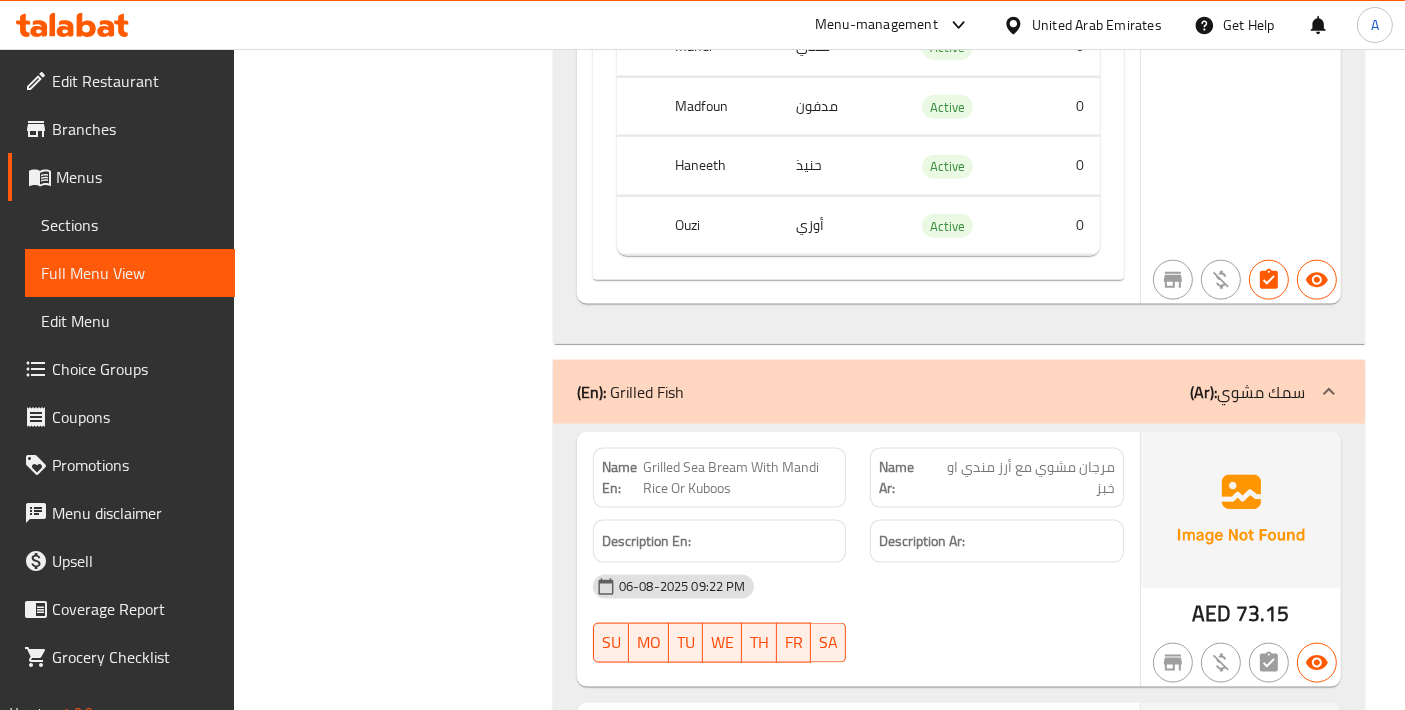 click on "Grilled Sea Bream With Mandi Rice Or Kuboos" at bounding box center (765, -9754) 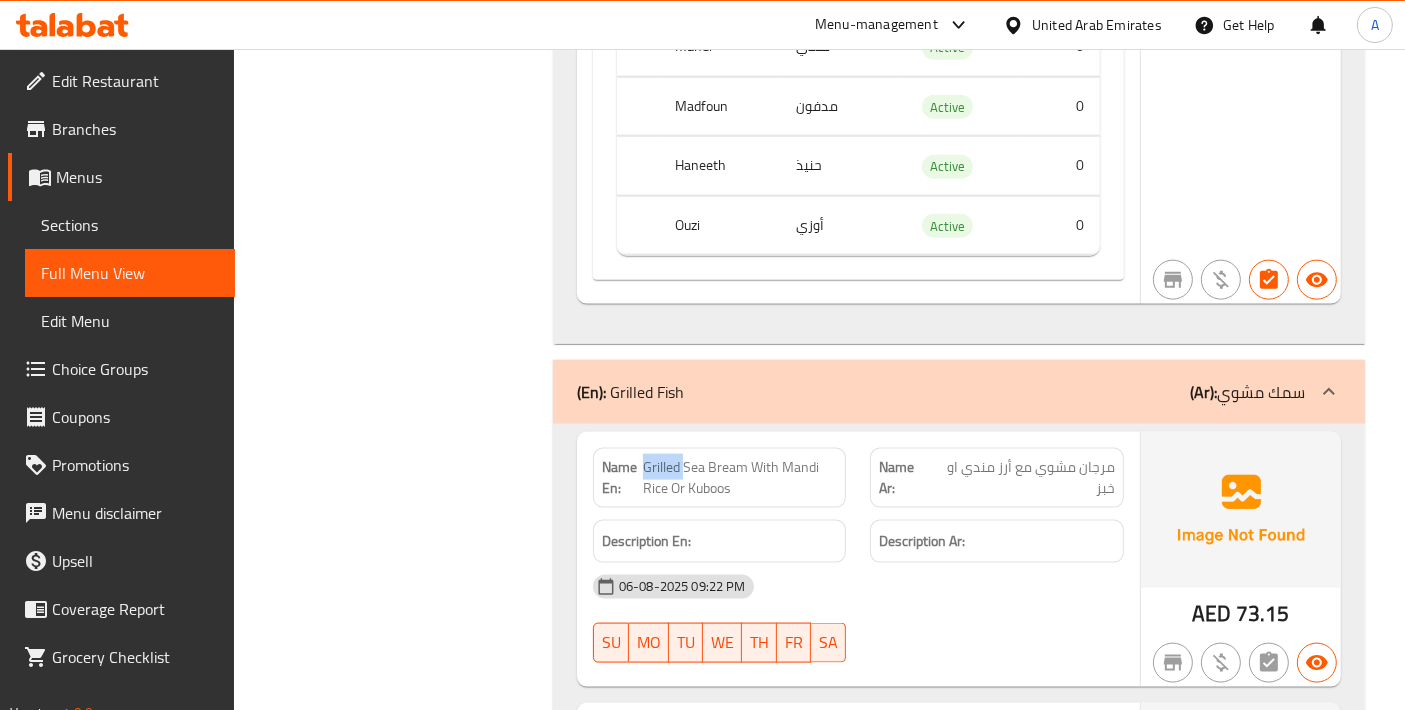 click on "Grilled Sea Bream With Mandi Rice Or Kuboos" at bounding box center (765, -9754) 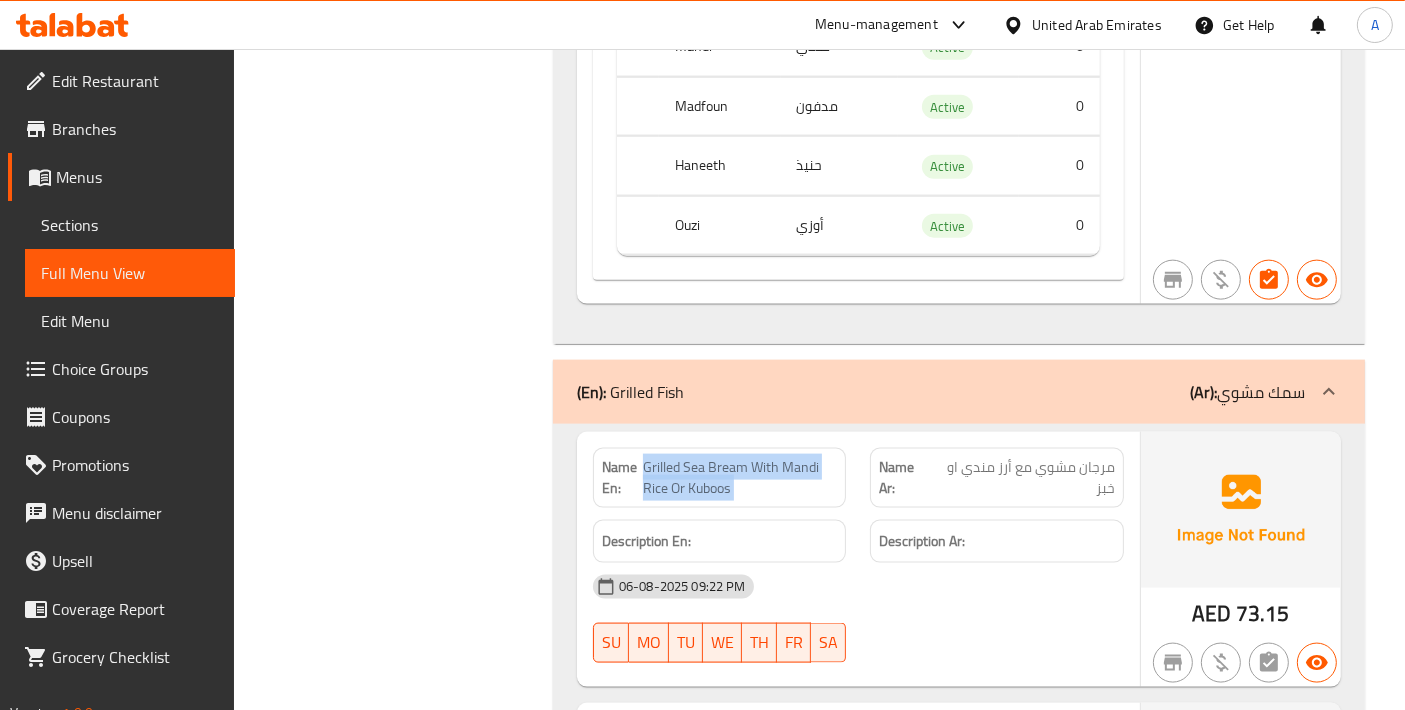 click on "Grilled Sea Bream With Mandi Rice Or Kuboos" at bounding box center [765, -9754] 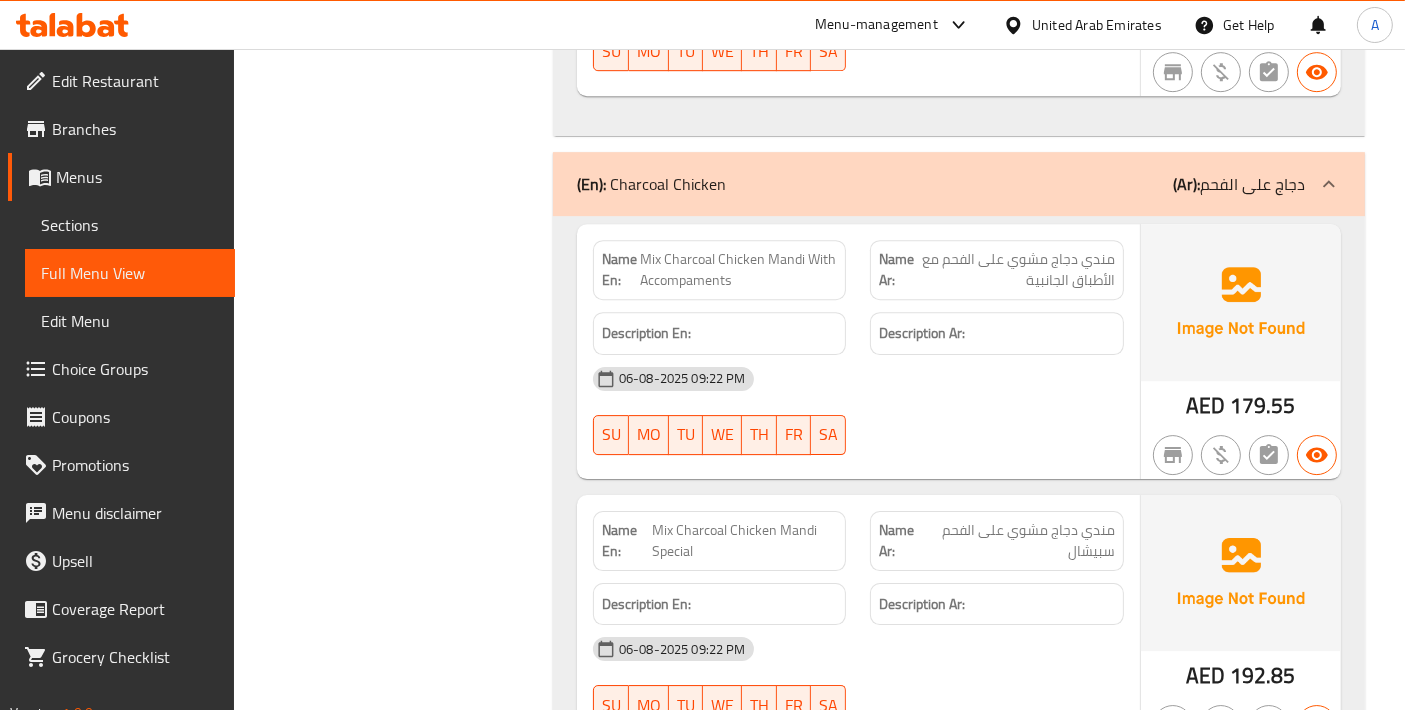 scroll, scrollTop: 13908, scrollLeft: 0, axis: vertical 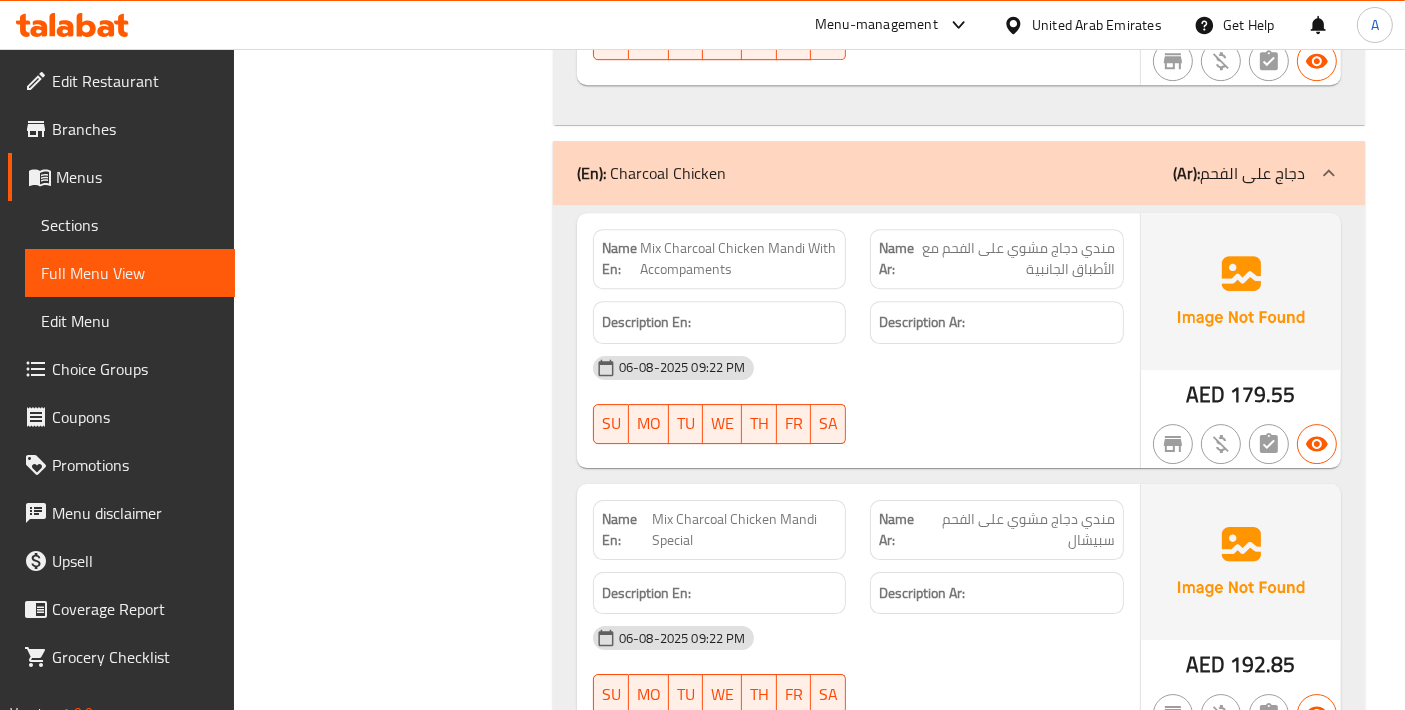 click on "Mix Charcoal Chicken Mandi With Accompaments" at bounding box center (765, -13532) 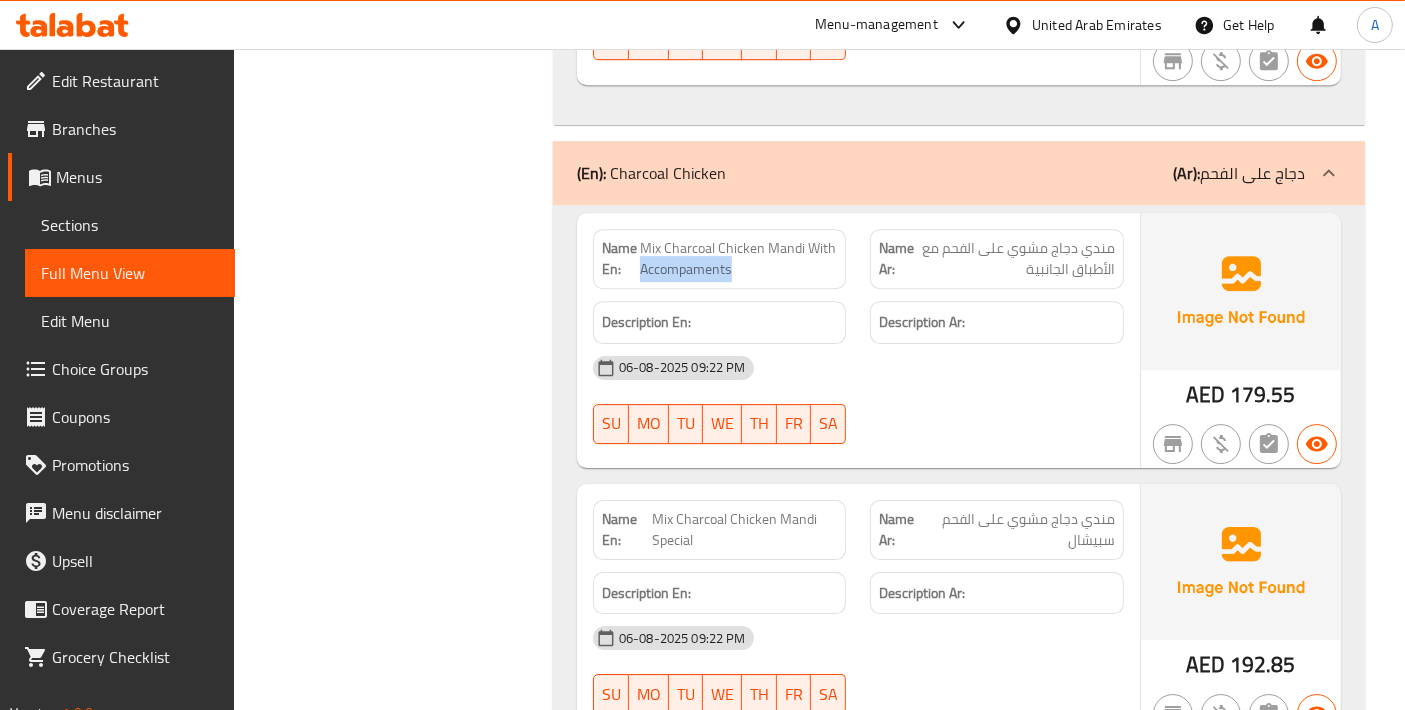 click on "Mix Charcoal Chicken Mandi With Accompaments" at bounding box center [765, -13532] 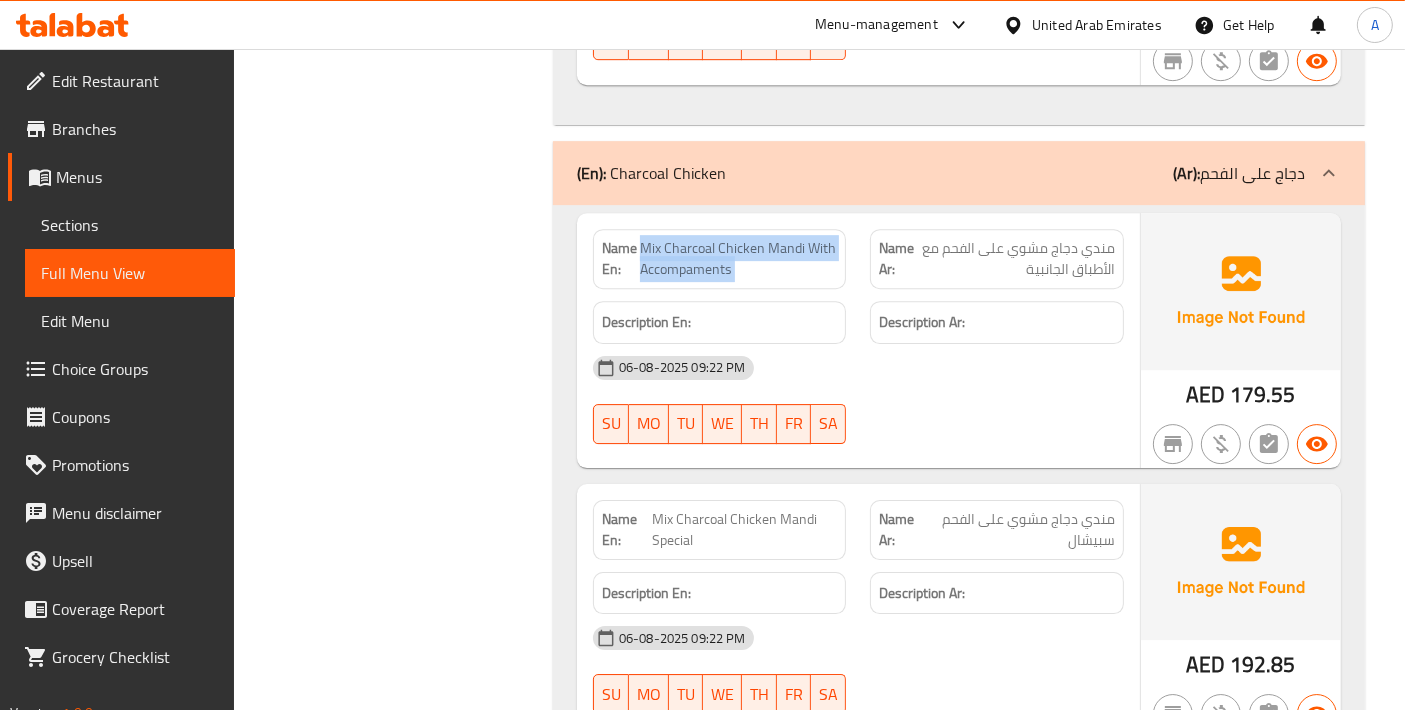 click on "Mix Charcoal Chicken Mandi With Accompaments" at bounding box center [765, -13532] 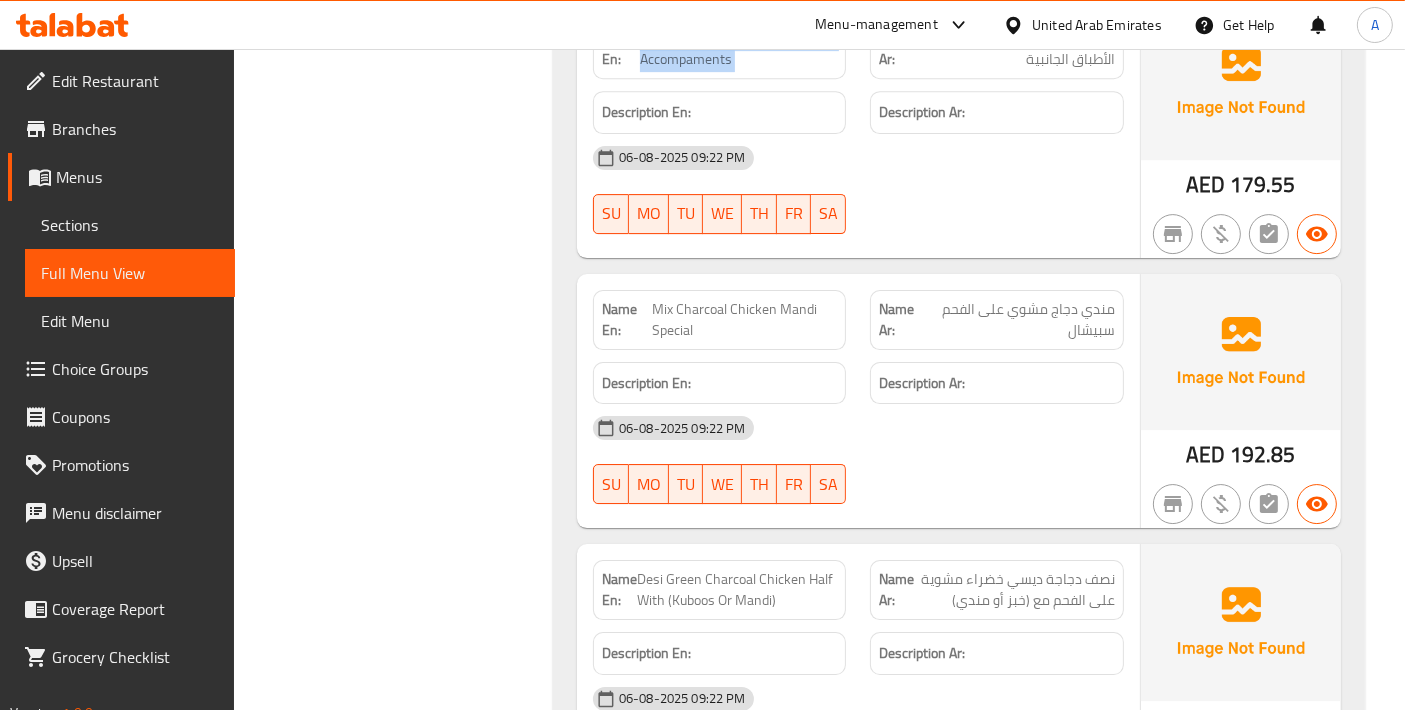 scroll, scrollTop: 14130, scrollLeft: 0, axis: vertical 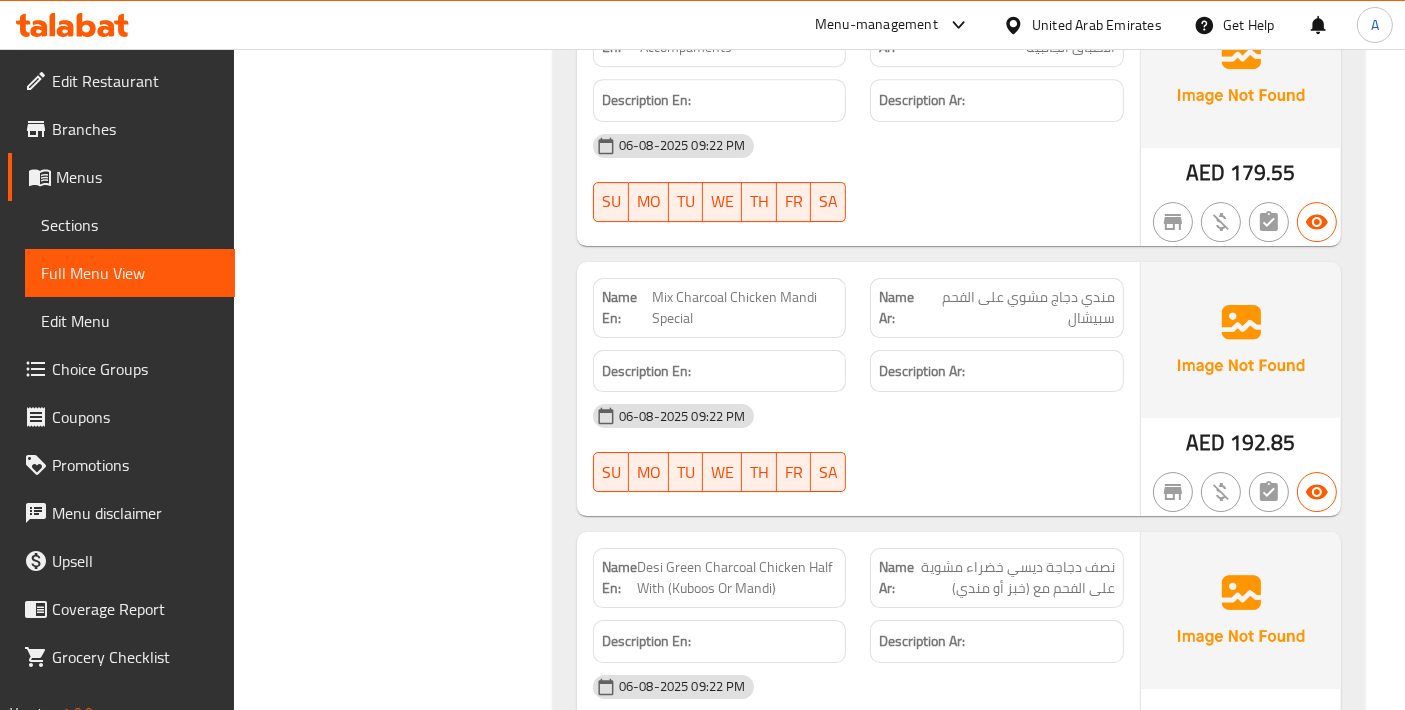 click on "Mix Charcoal Chicken Mandi Special" at bounding box center [775, -13504] 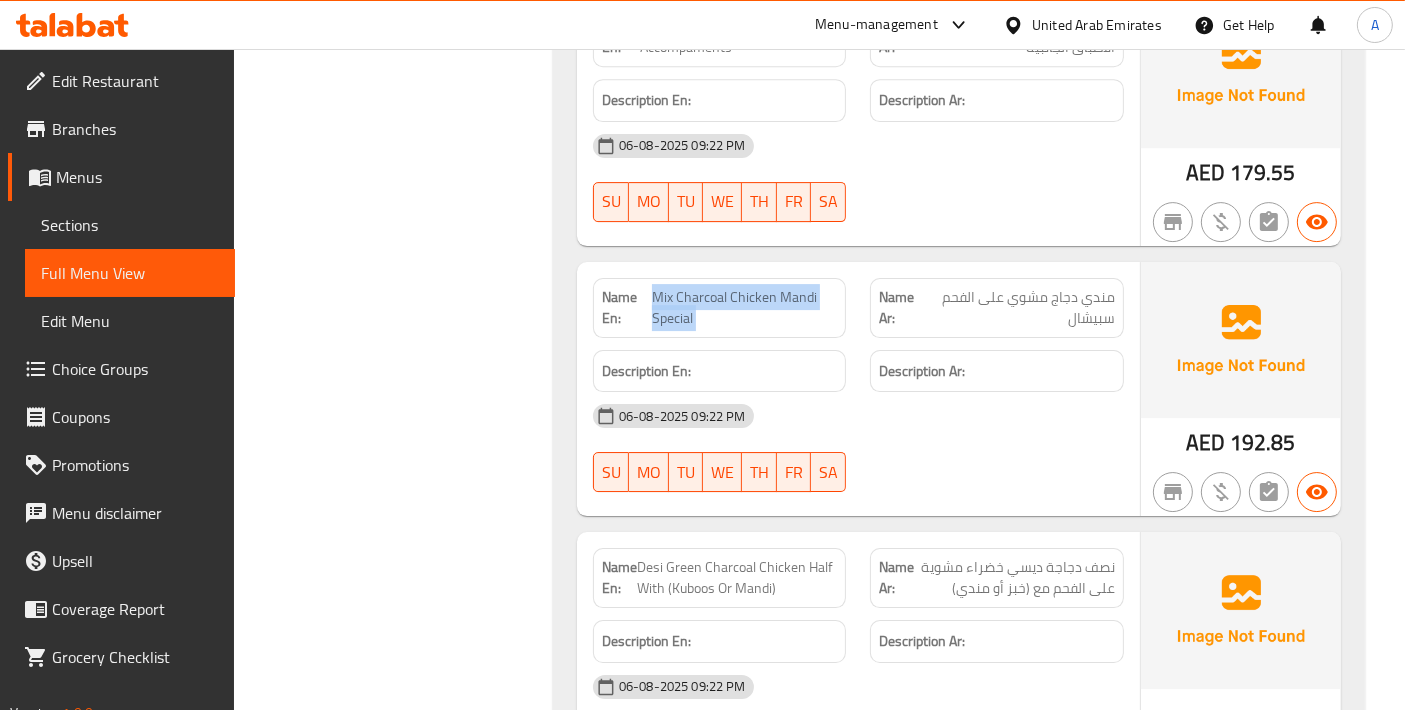 click on "Mix Charcoal Chicken Mandi Special" at bounding box center (775, -13504) 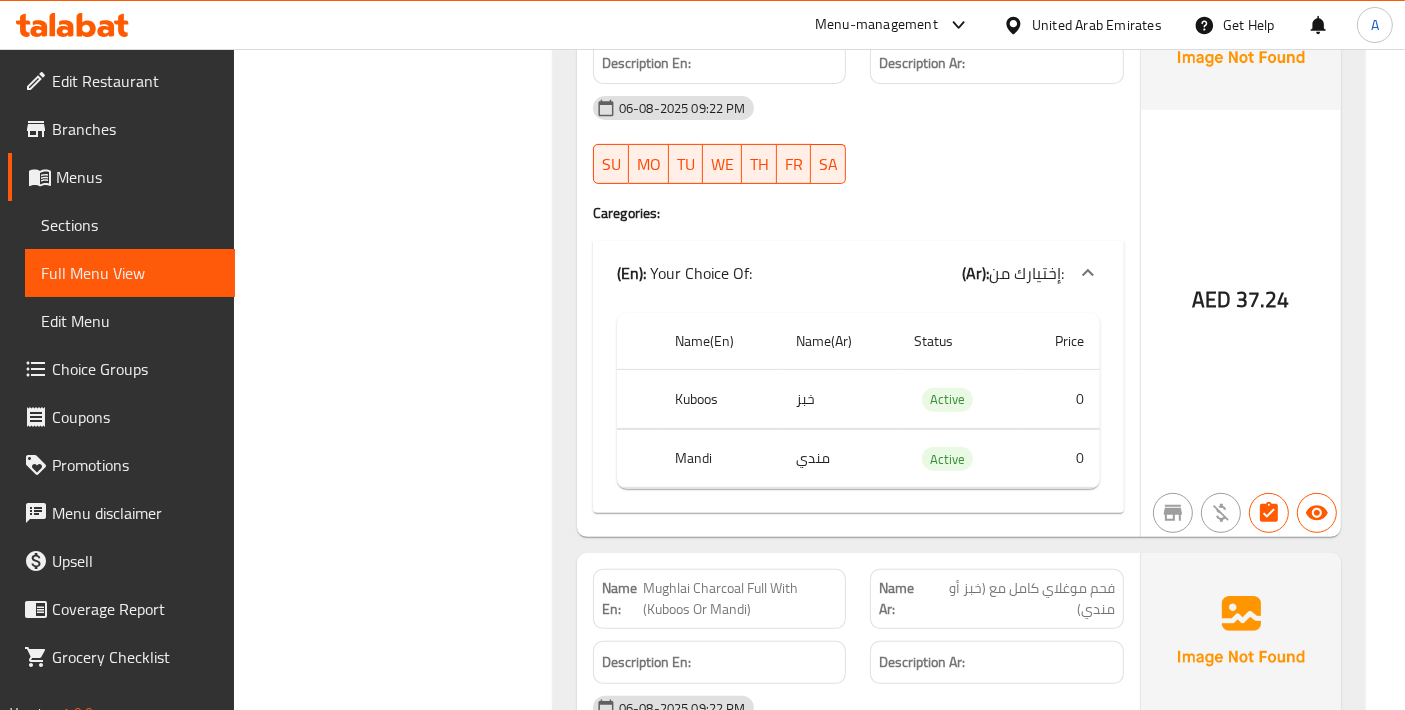 scroll, scrollTop: 16130, scrollLeft: 0, axis: vertical 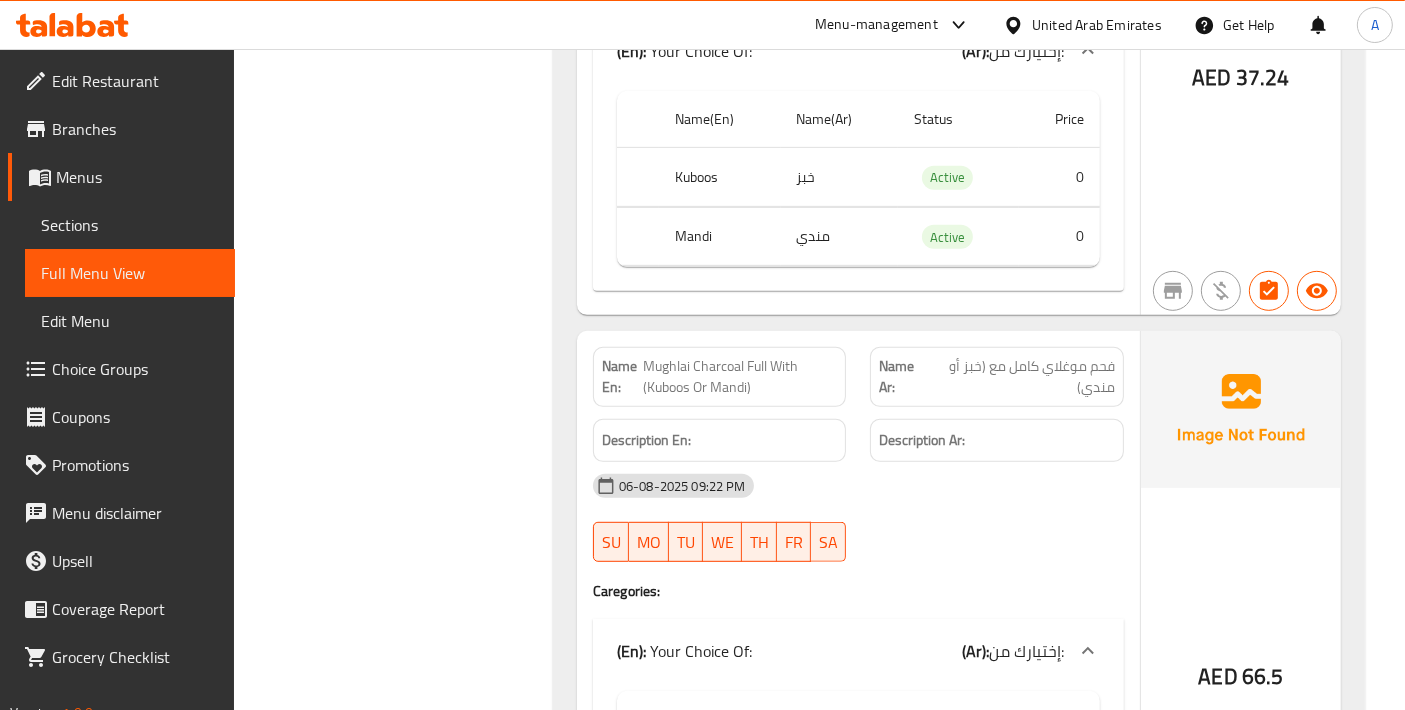 click on "Mughlai Charcoal Full With (Kuboos Or Mandi)" at bounding box center (782, -14502) 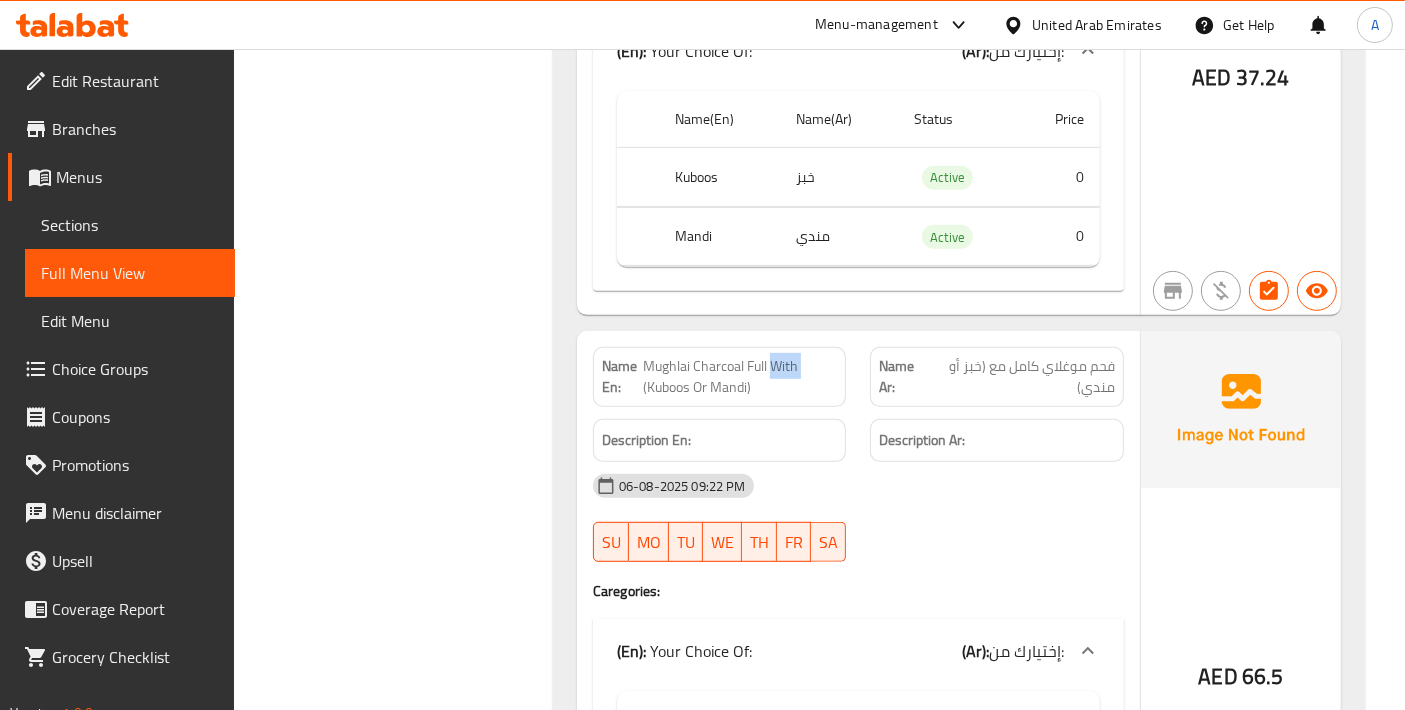 click on "Mughlai Charcoal Full With (Kuboos Or Mandi)" at bounding box center [782, -14502] 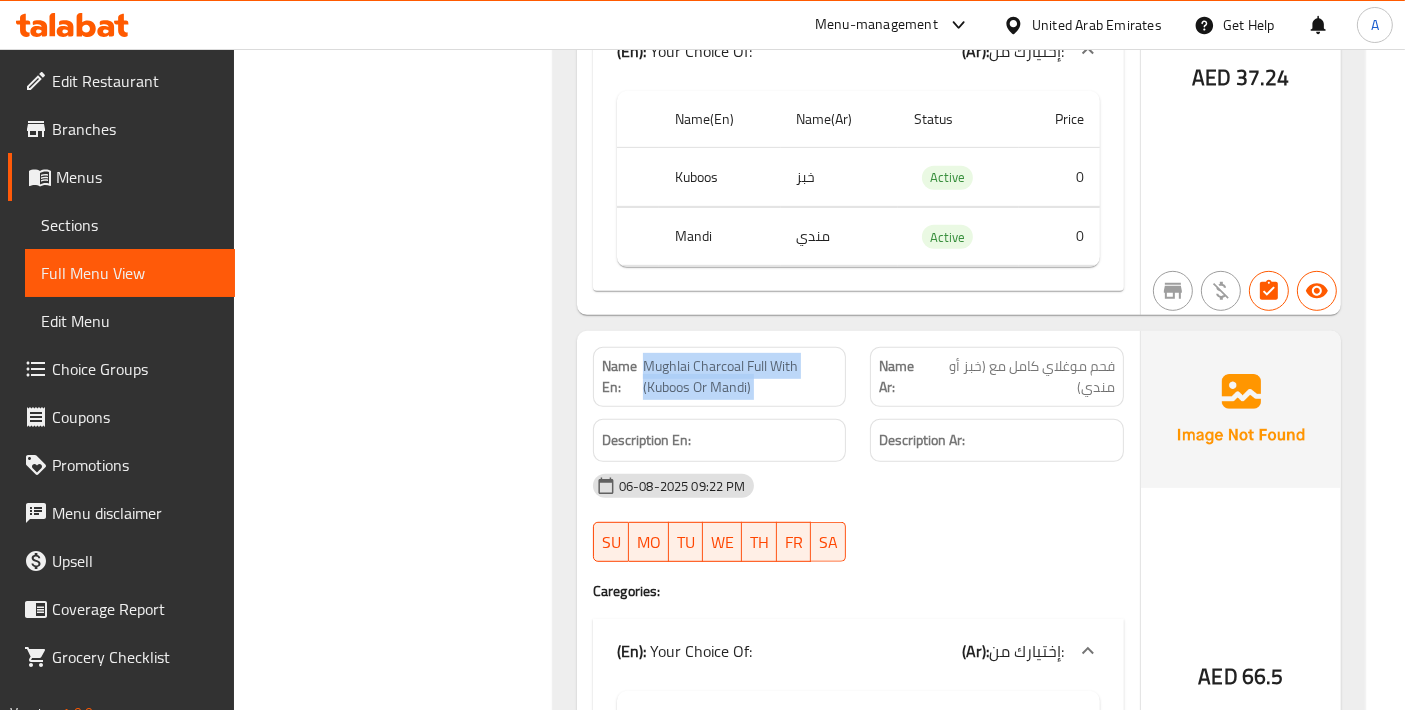click on "Mughlai Charcoal Full With (Kuboos Or Mandi)" at bounding box center [782, -14502] 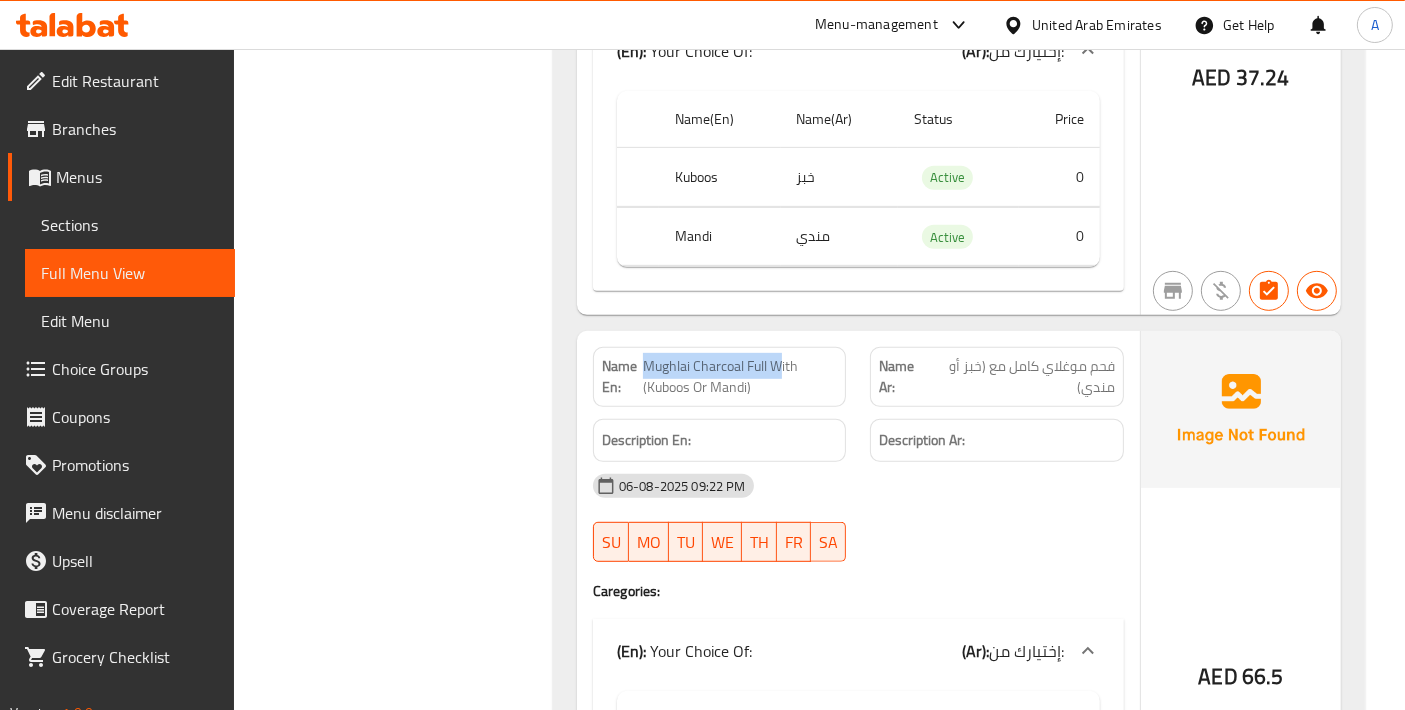 drag, startPoint x: 648, startPoint y: 331, endPoint x: 779, endPoint y: 331, distance: 131 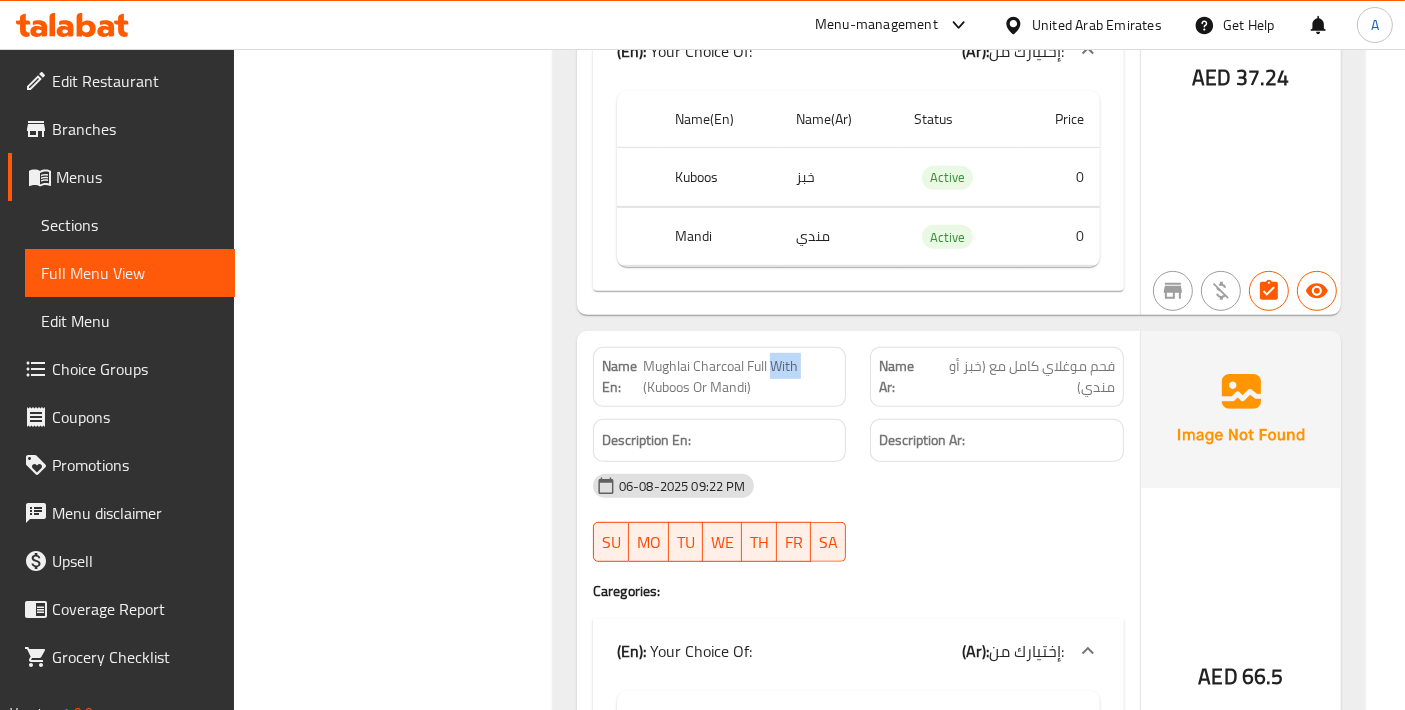 click on "Mughlai Charcoal Full With (Kuboos Or Mandi)" at bounding box center (782, -14502) 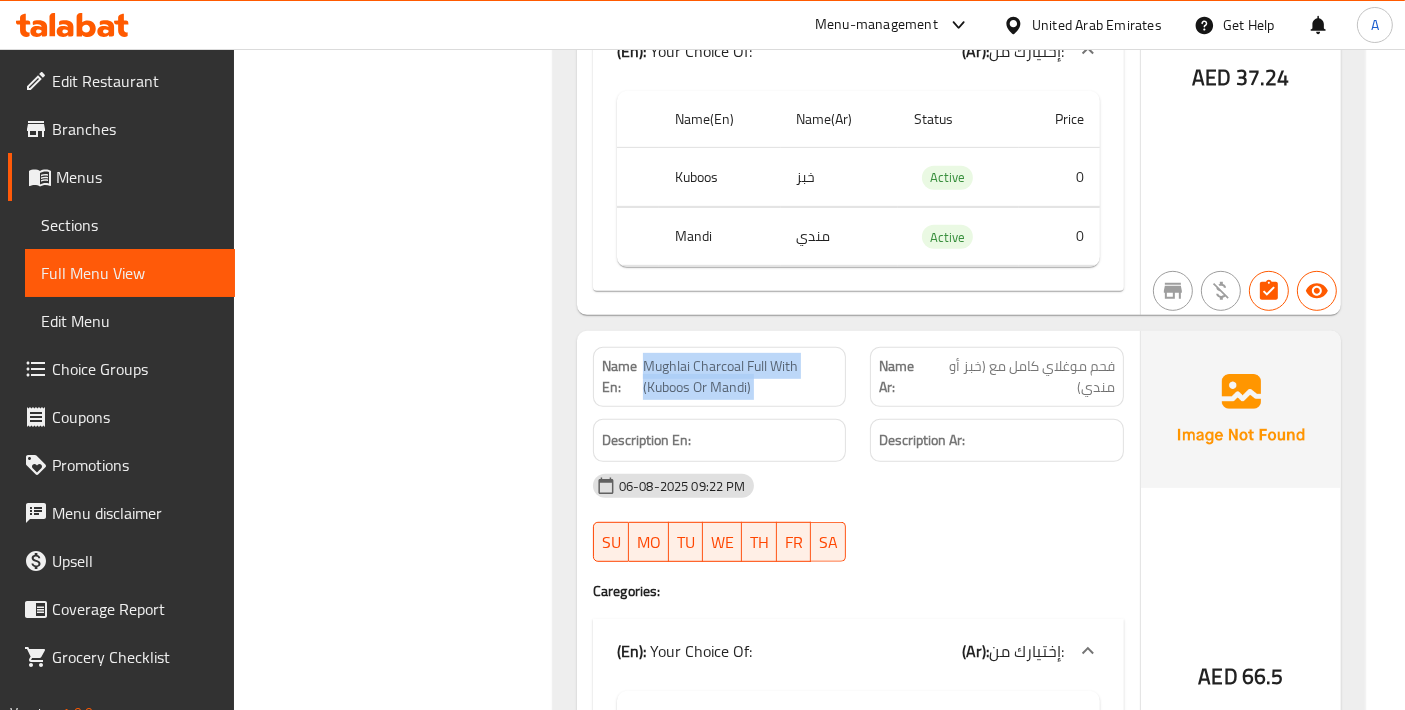 click on "Mughlai Charcoal Full With (Kuboos Or Mandi)" at bounding box center (782, -14502) 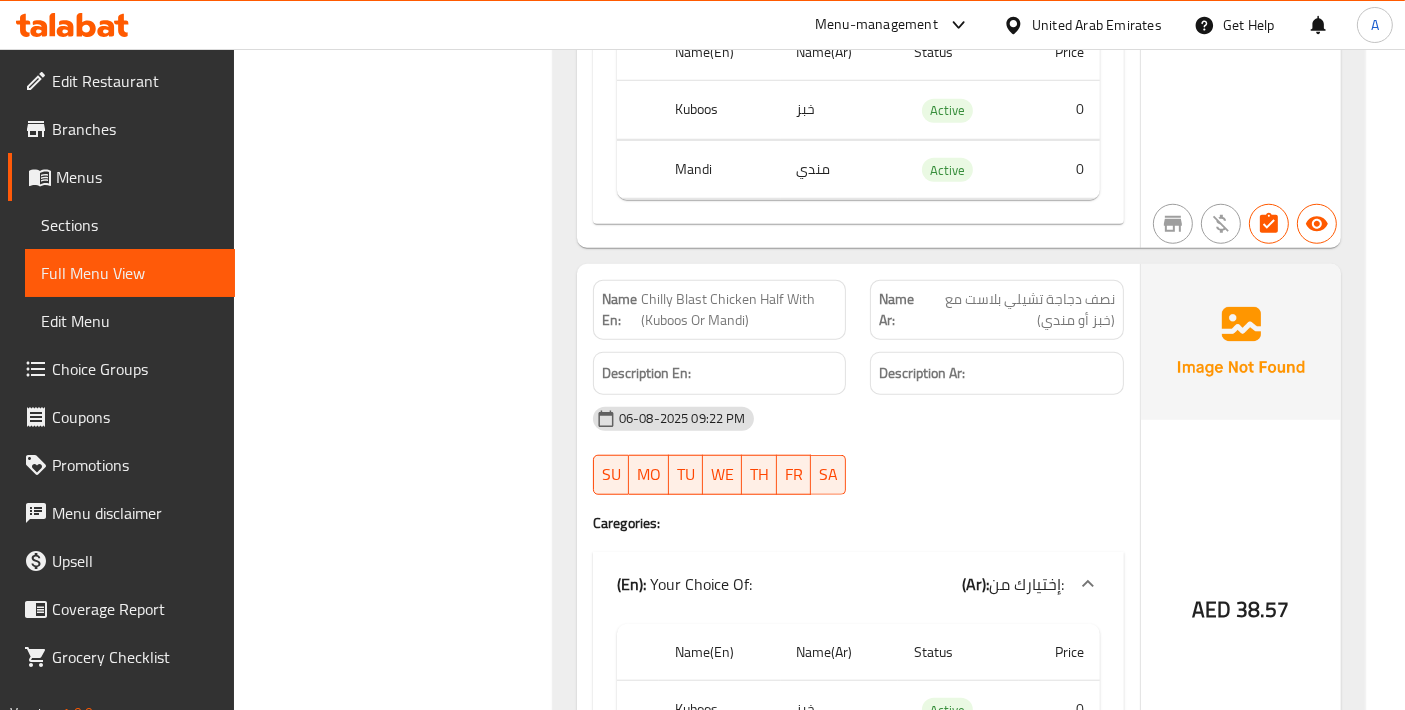 scroll, scrollTop: 17241, scrollLeft: 0, axis: vertical 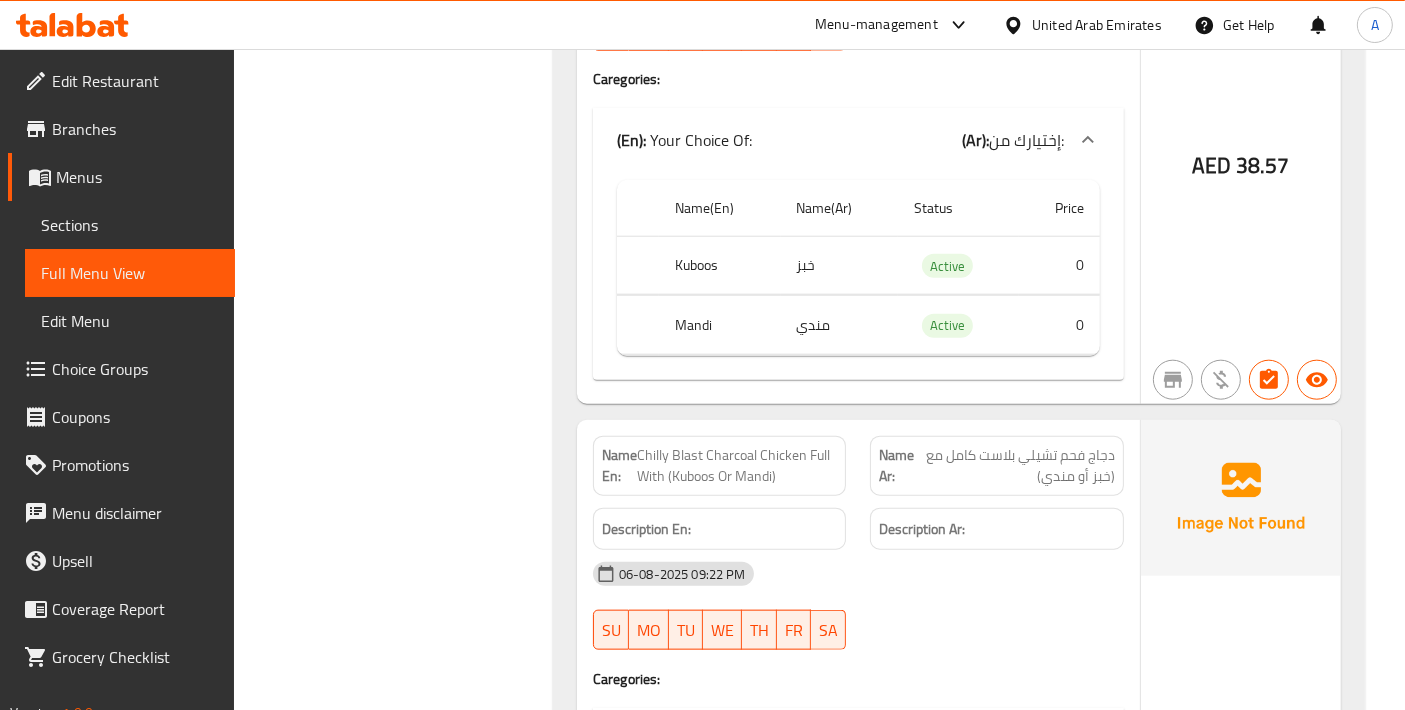 click on "Chilly Blast Charcoal Chicken Full With (Kuboos Or Mandi)" at bounding box center (785, -15113) 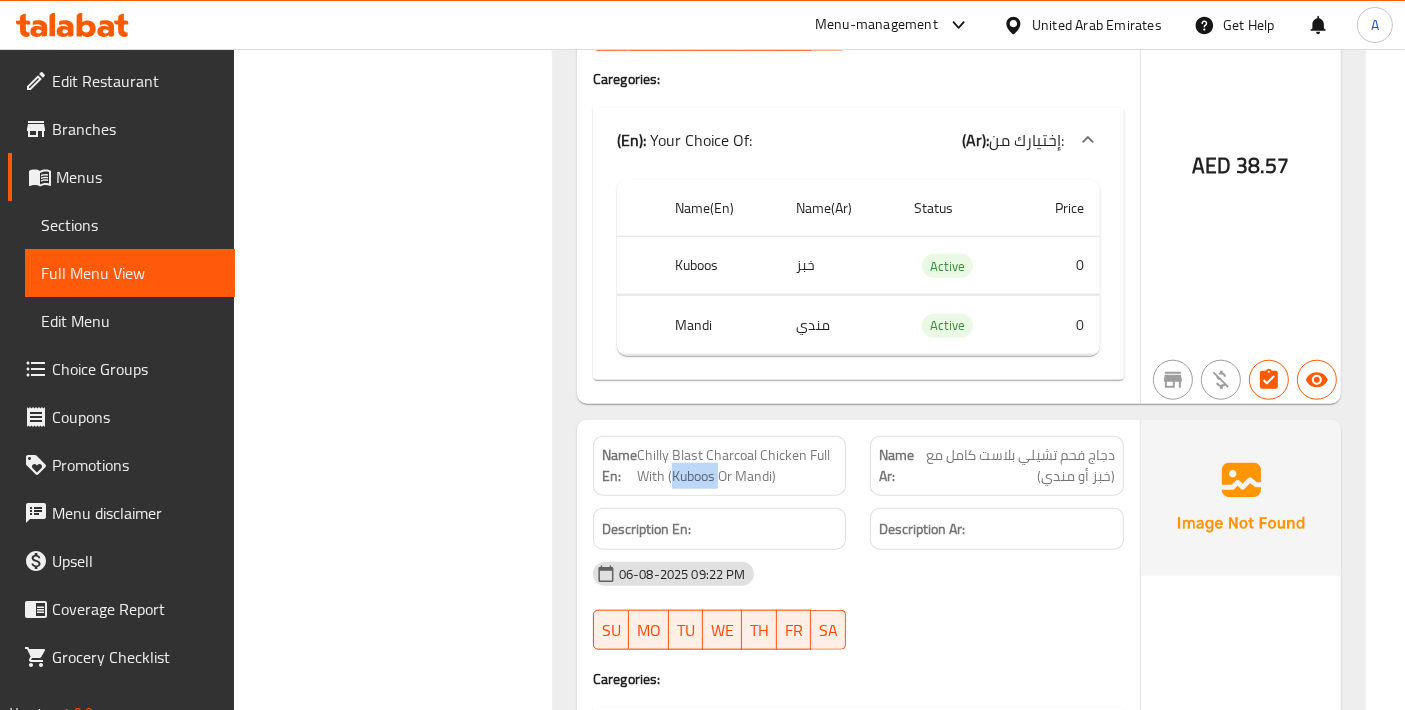 click on "Chilly Blast Charcoal Chicken Full With (Kuboos Or Mandi)" at bounding box center (785, -15113) 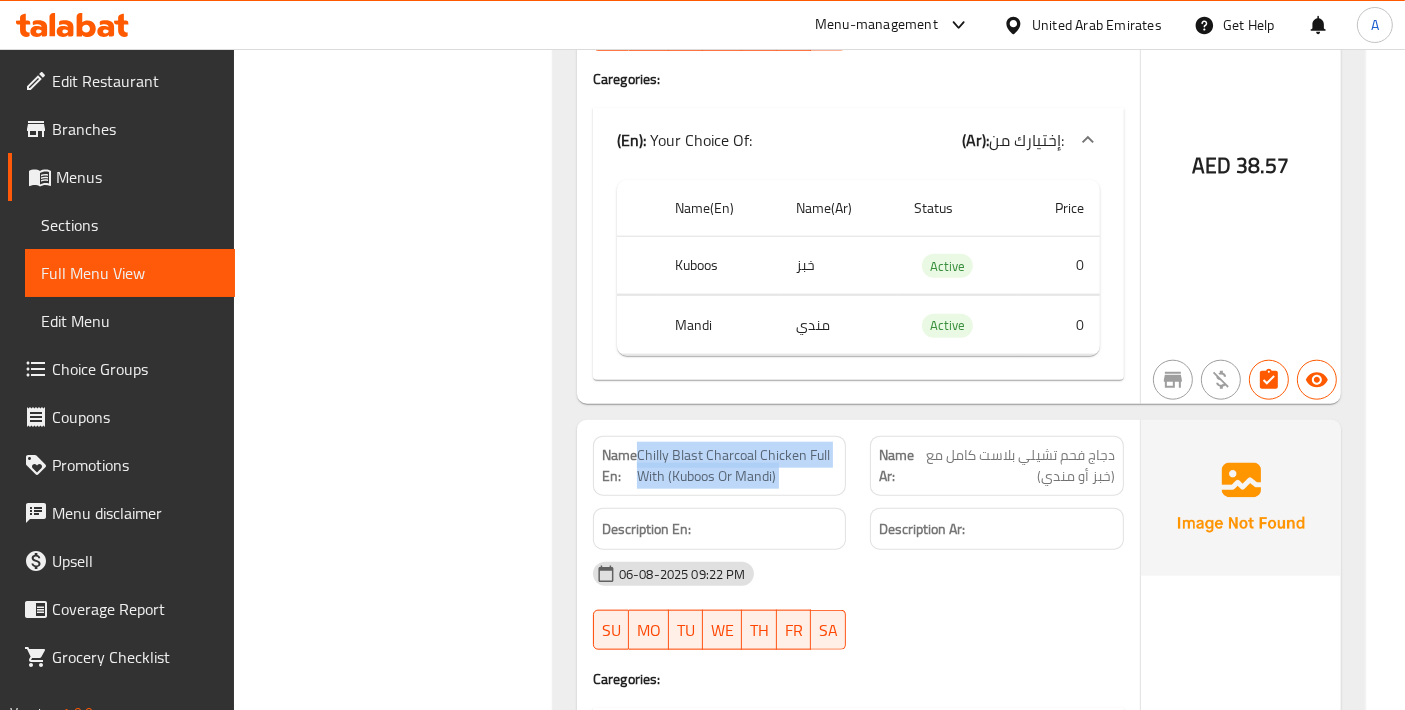 click on "Chilly Blast Charcoal Chicken Full With (Kuboos Or Mandi)" at bounding box center (785, -15113) 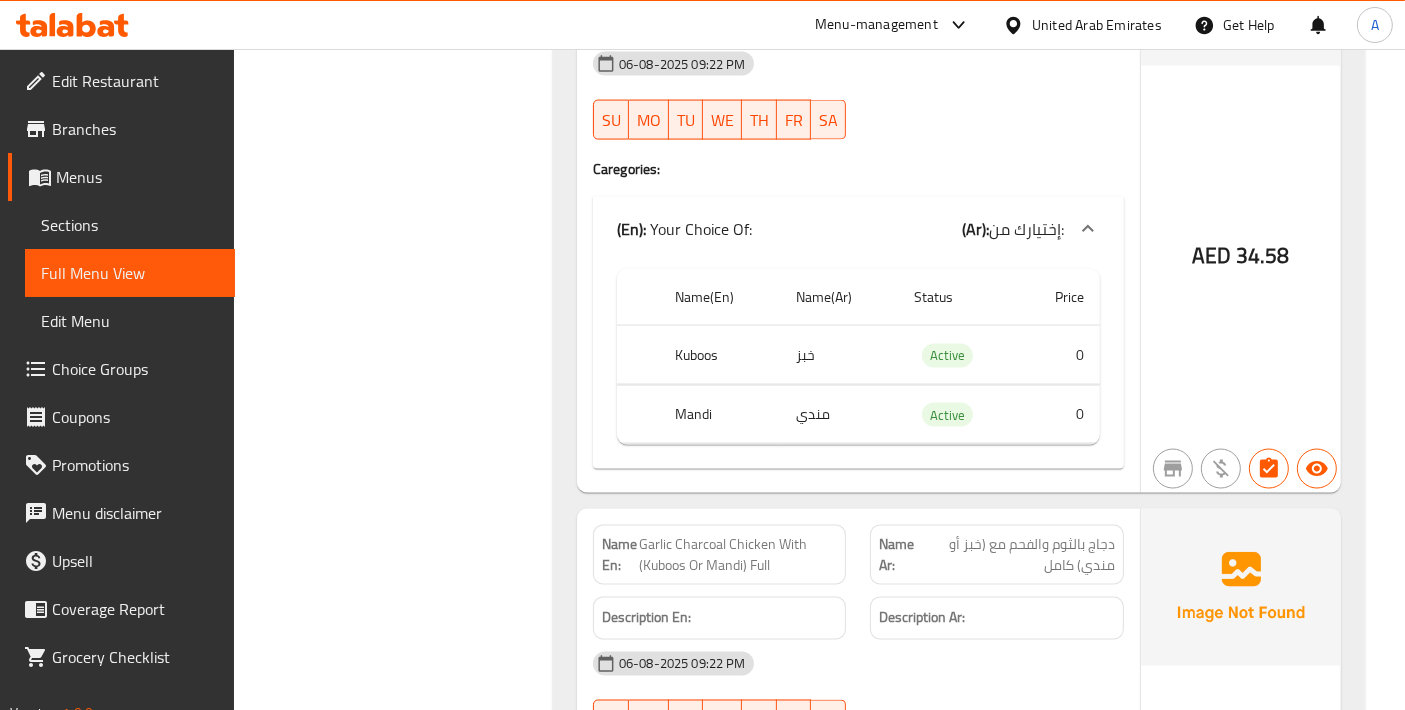 scroll, scrollTop: 18352, scrollLeft: 0, axis: vertical 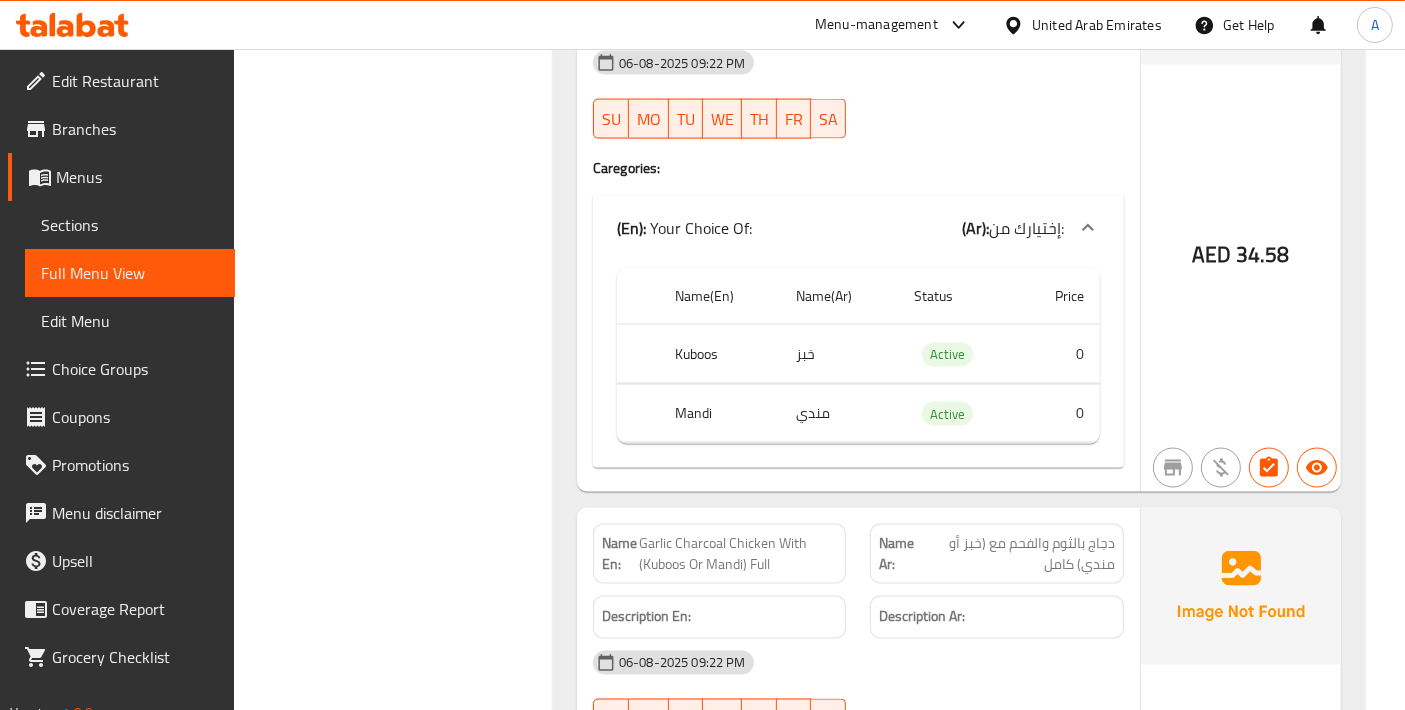 click on "Garlic Charcoal Chicken With (Kuboos Or Mandi) Full" at bounding box center [738, 554] 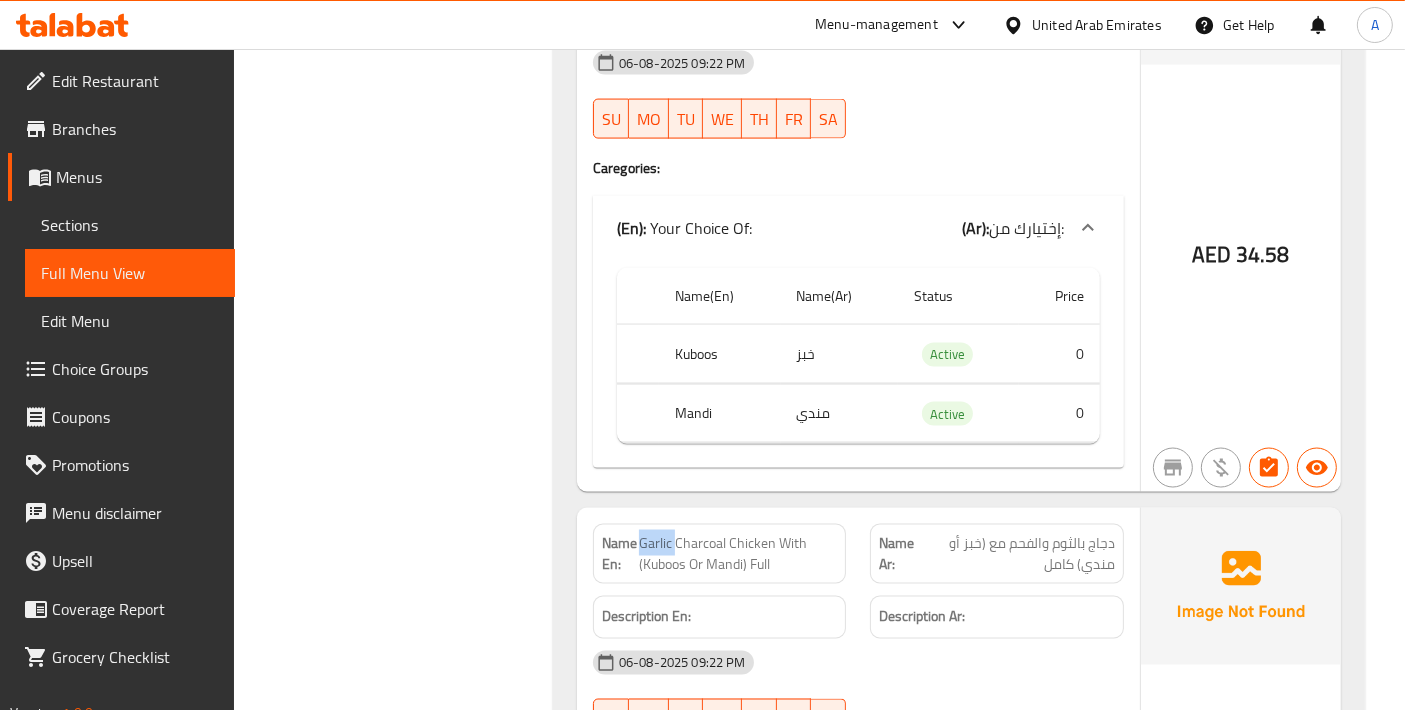 click on "Garlic Charcoal Chicken With (Kuboos Or Mandi) Full" at bounding box center (738, 554) 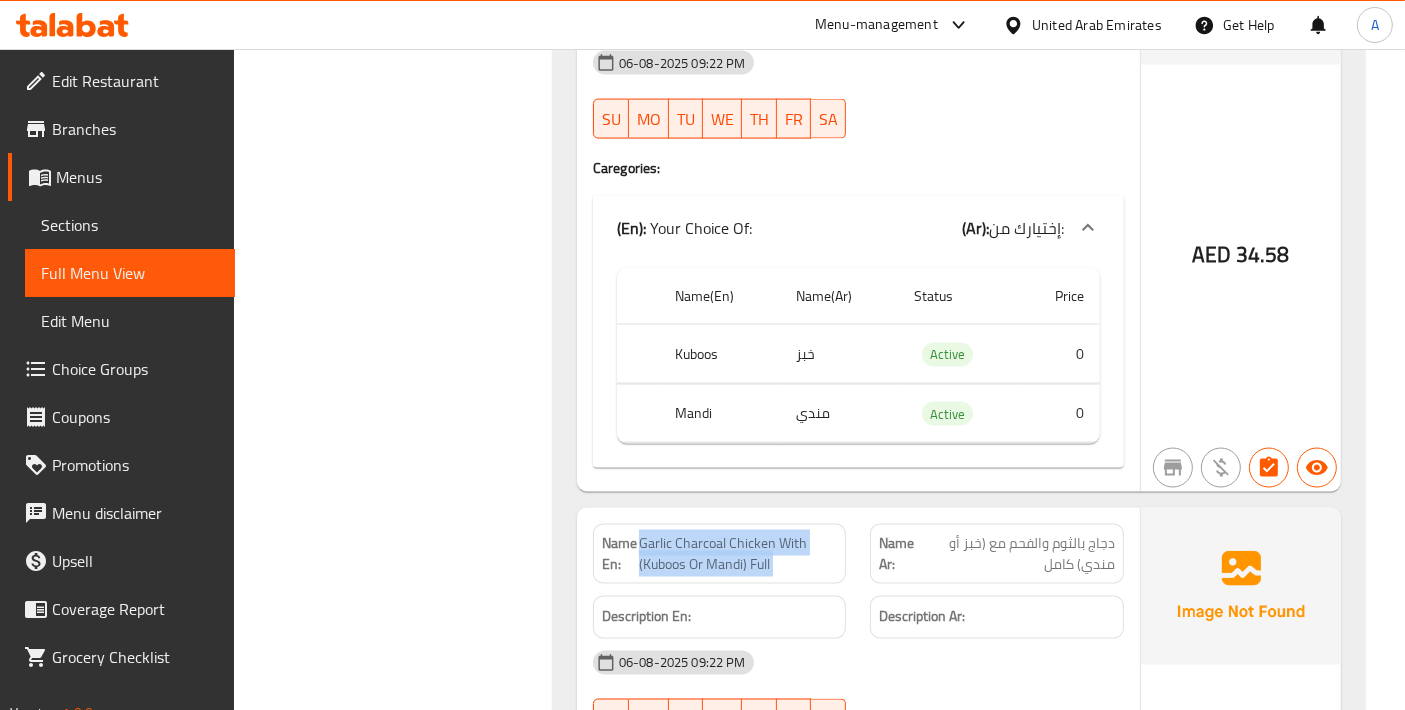 click on "Garlic Charcoal Chicken With (Kuboos Or Mandi) Full" at bounding box center (738, 554) 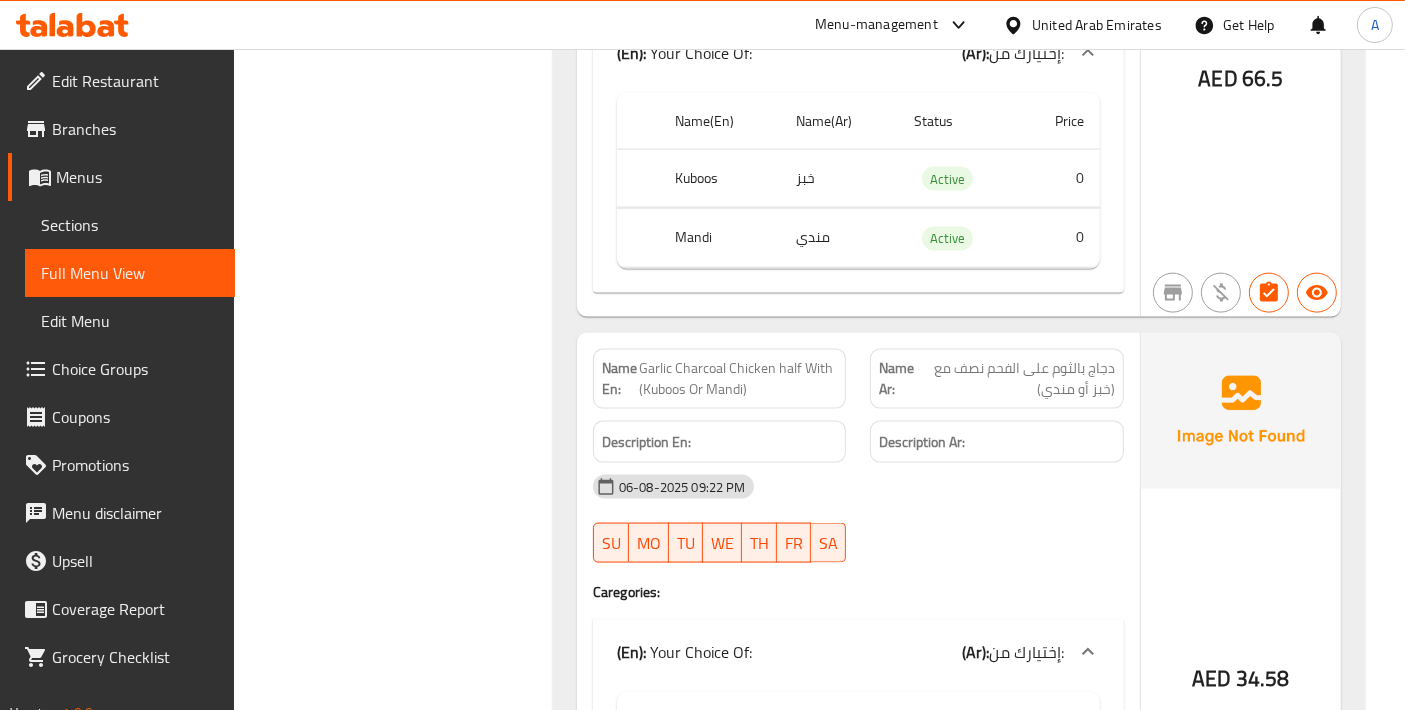 scroll, scrollTop: 17908, scrollLeft: 0, axis: vertical 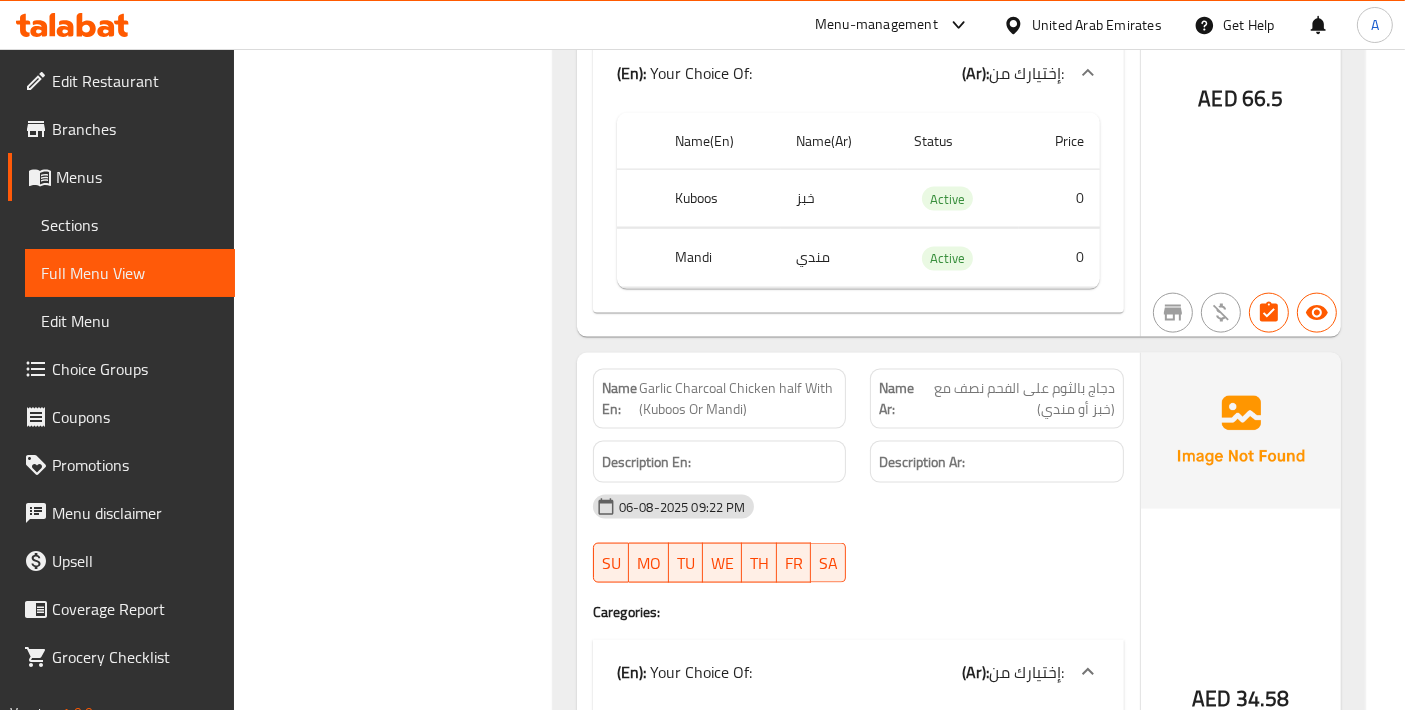 click on "Garlic Charcoal Chicken half With (Kuboos Or Mandi)" at bounding box center (794, -15529) 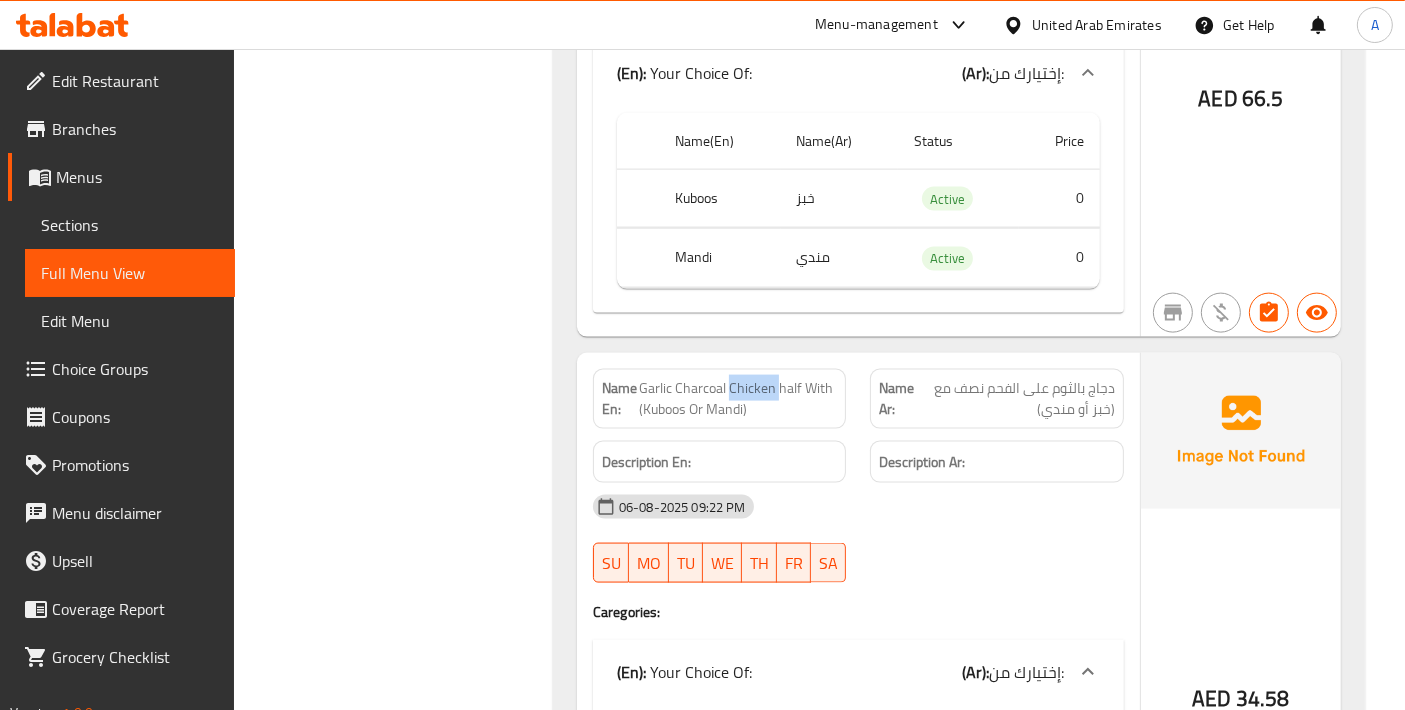 click on "Garlic Charcoal Chicken half With (Kuboos Or Mandi)" at bounding box center [794, -15529] 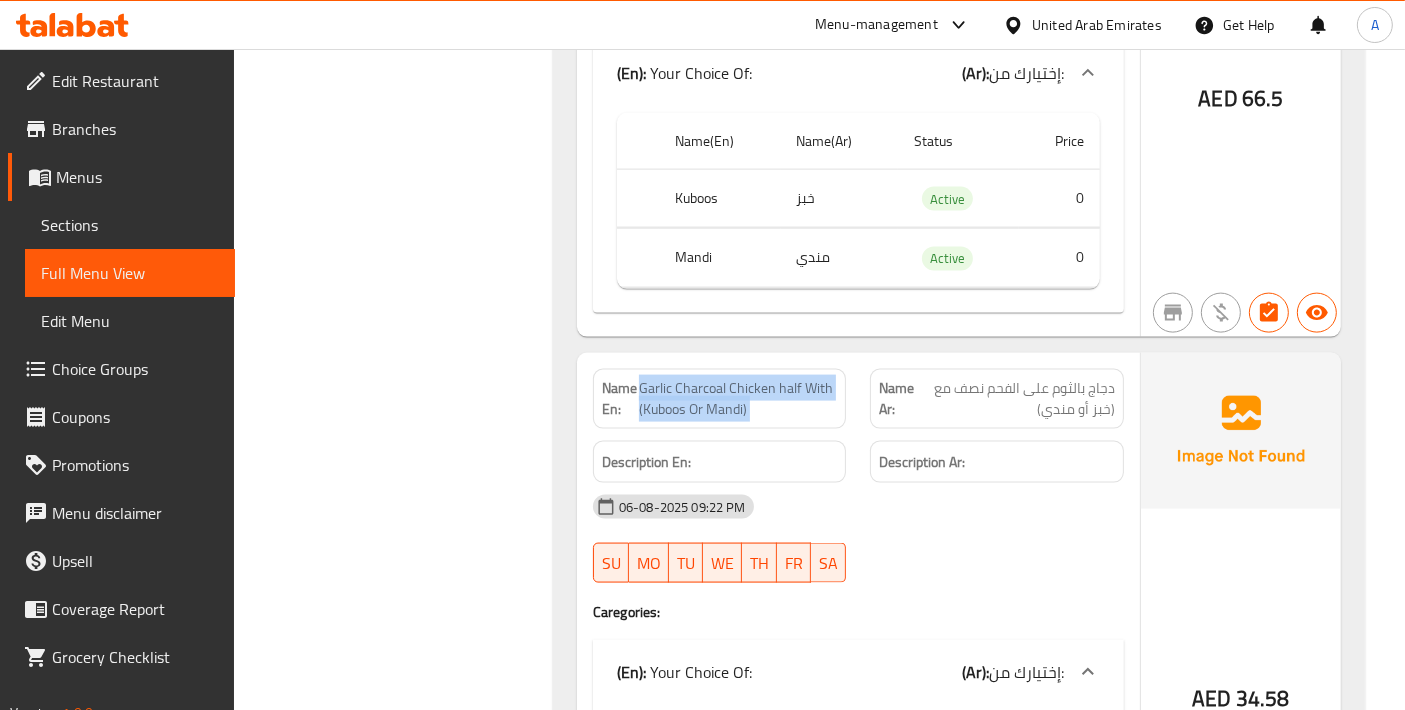click on "Garlic Charcoal Chicken half With (Kuboos Or Mandi)" at bounding box center [794, -15529] 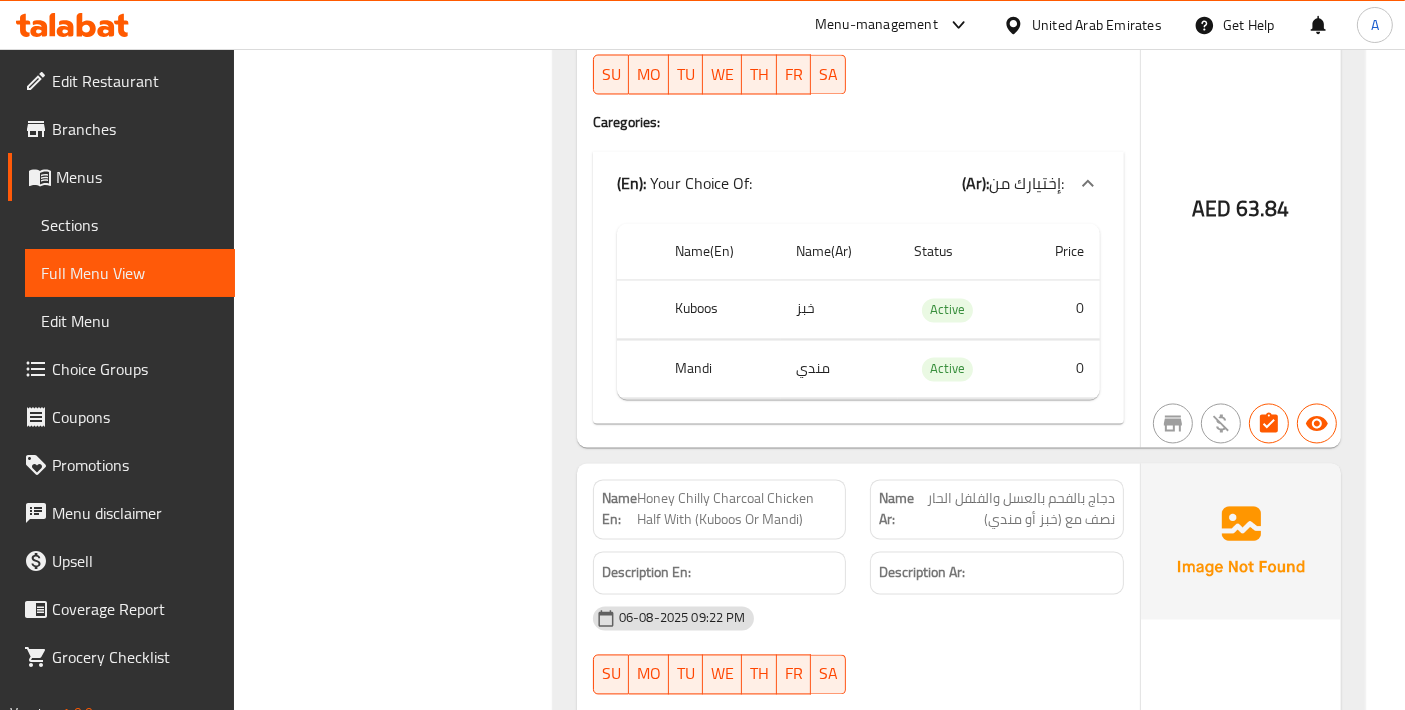 scroll, scrollTop: 19019, scrollLeft: 0, axis: vertical 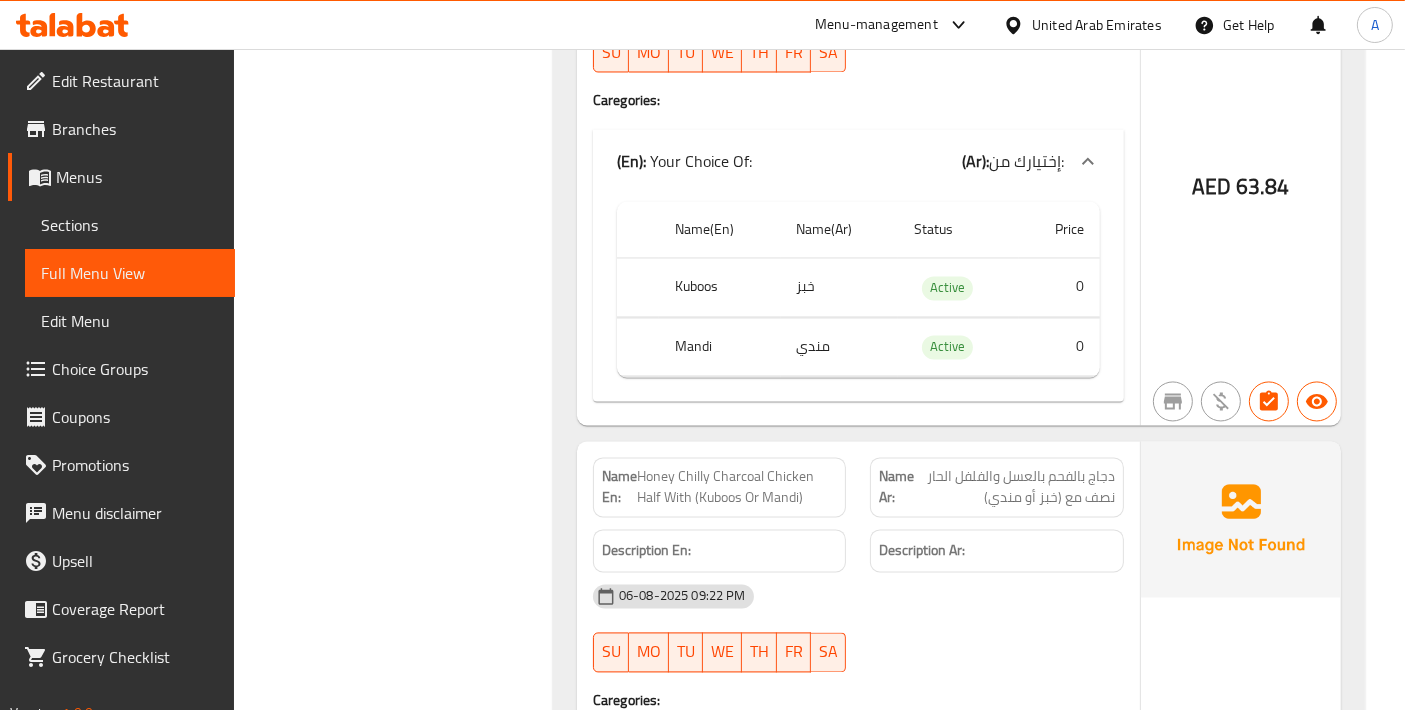 click on "Honey Chilly Charcoal Chicken Half With (Kuboos Or Mandi)" at bounding box center (737, 487) 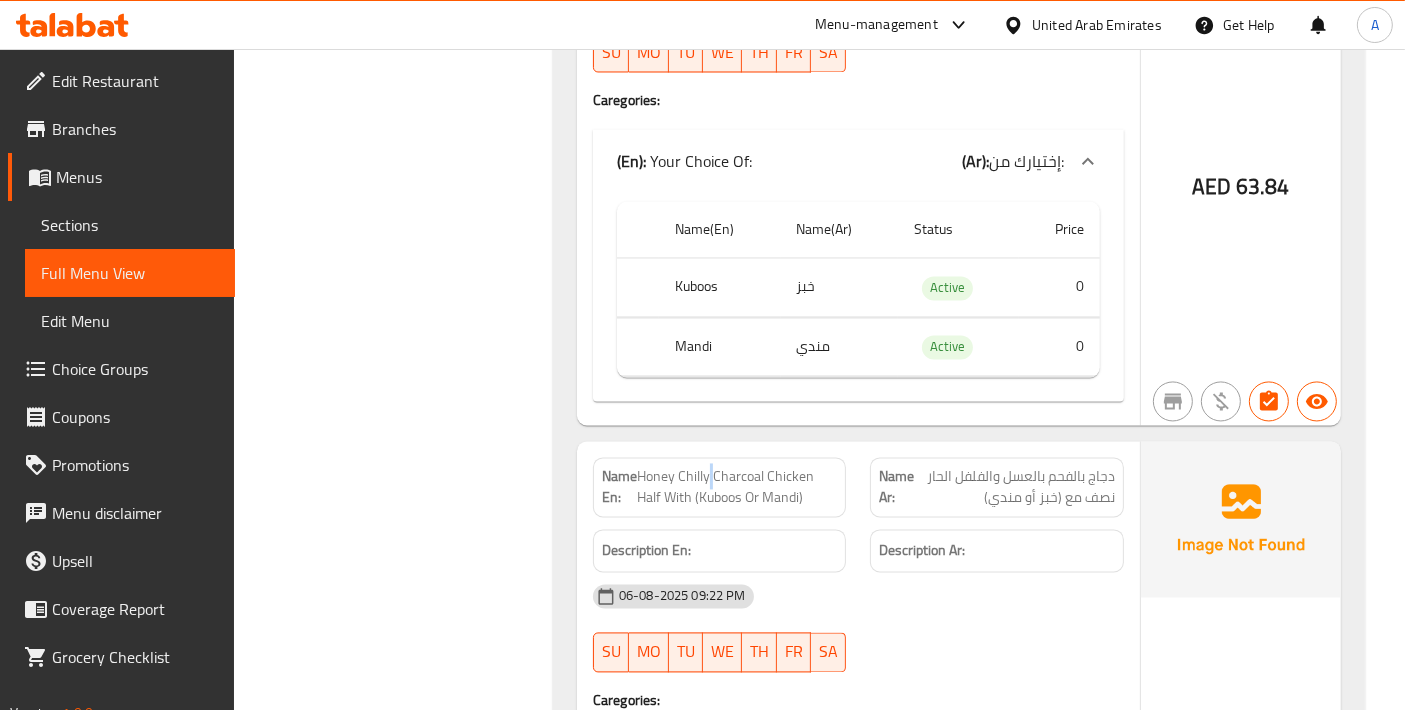 click on "Honey Chilly Charcoal Chicken Half With (Kuboos Or Mandi)" at bounding box center (737, 487) 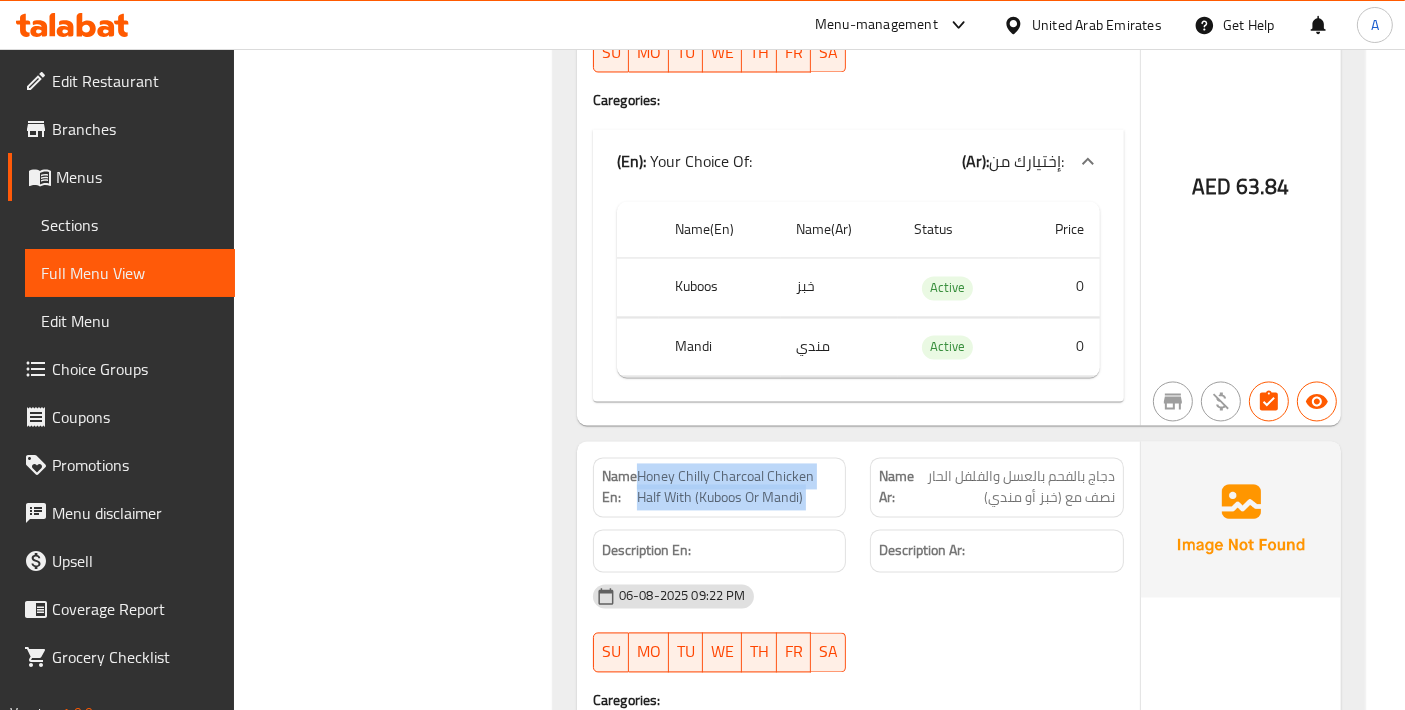 click on "Honey Chilly Charcoal Chicken Half With (Kuboos Or Mandi)" at bounding box center [737, 487] 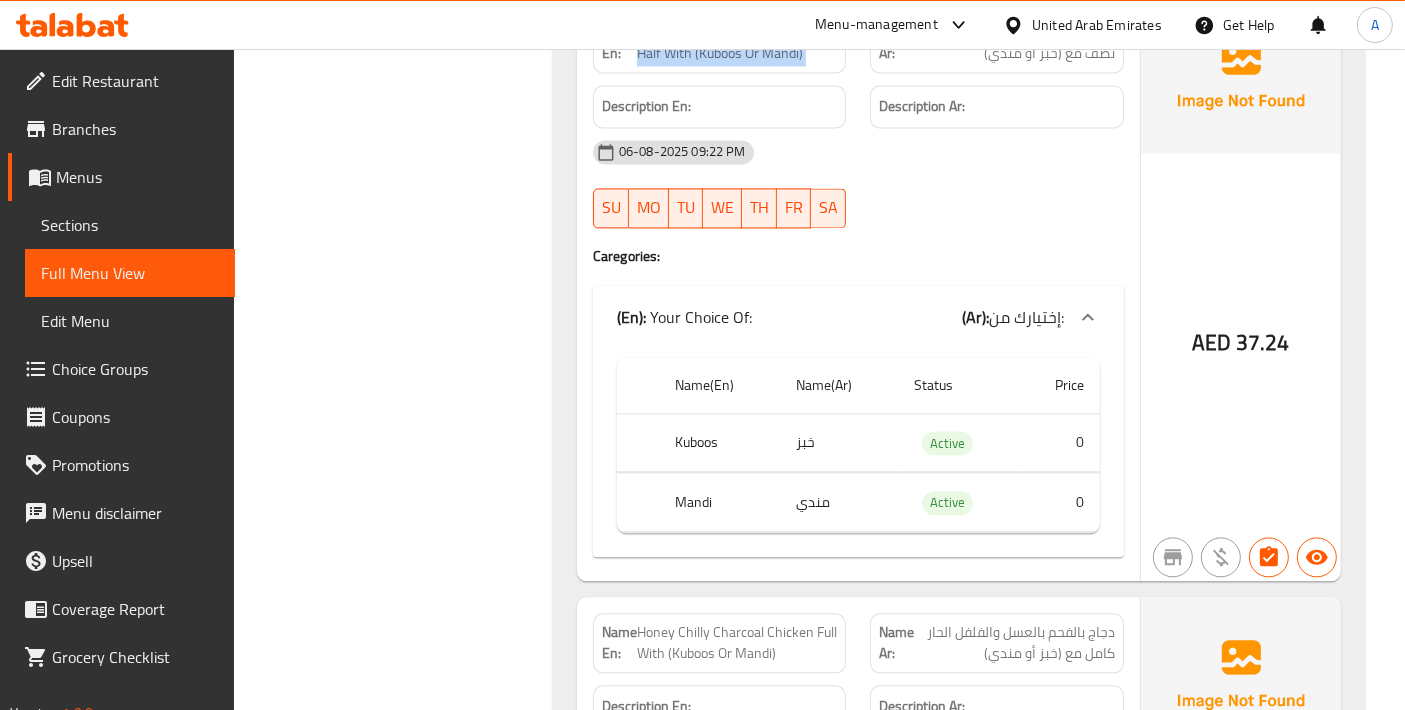 scroll, scrollTop: 19685, scrollLeft: 0, axis: vertical 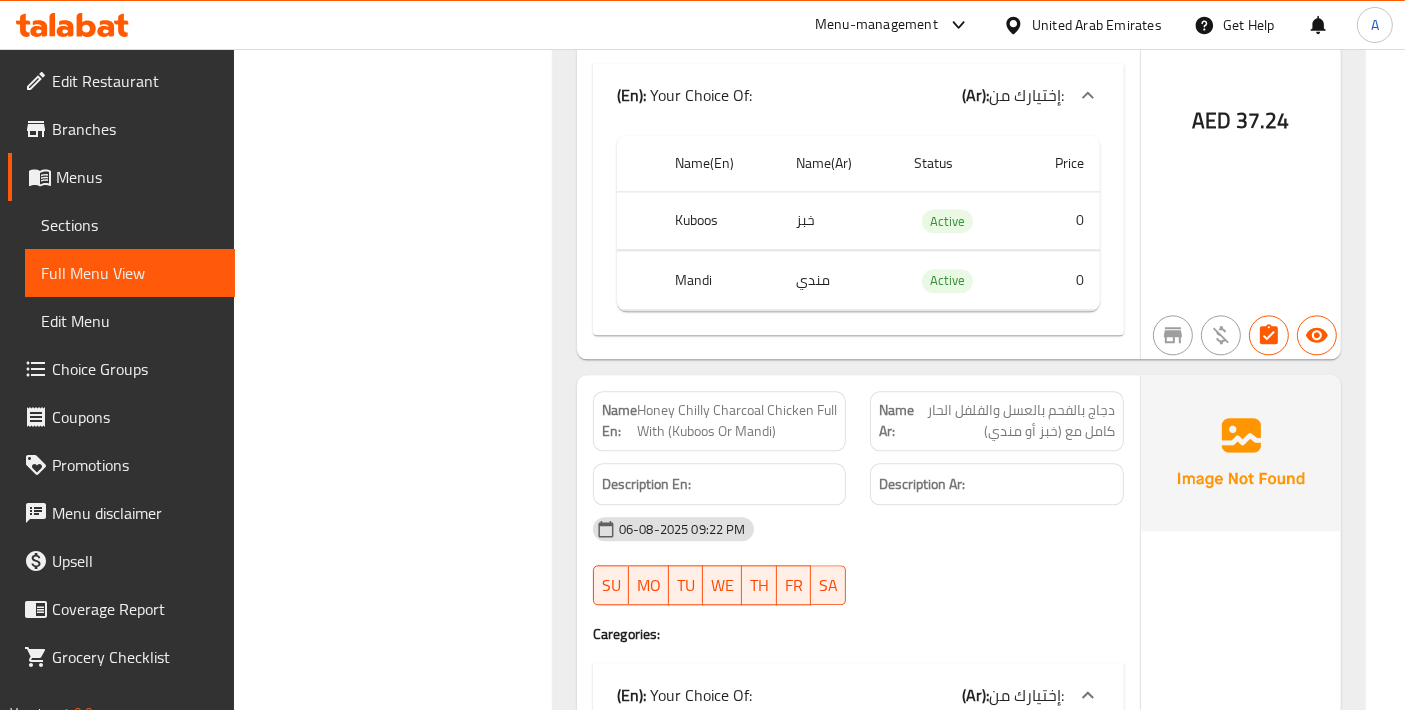 click on "Honey Chilly Charcoal Chicken Full With (Kuboos Or Mandi)" at bounding box center (737, 421) 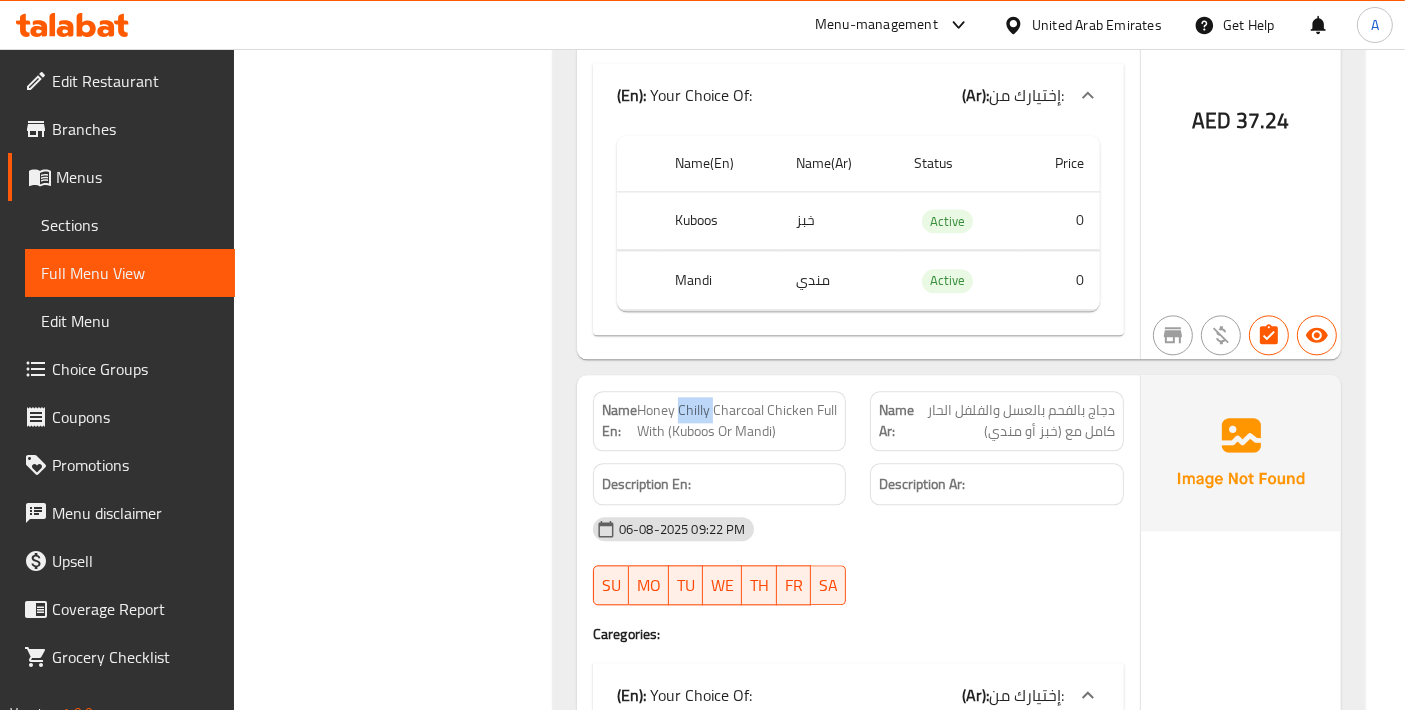 click on "Honey Chilly Charcoal Chicken Full With (Kuboos Or Mandi)" at bounding box center [737, 421] 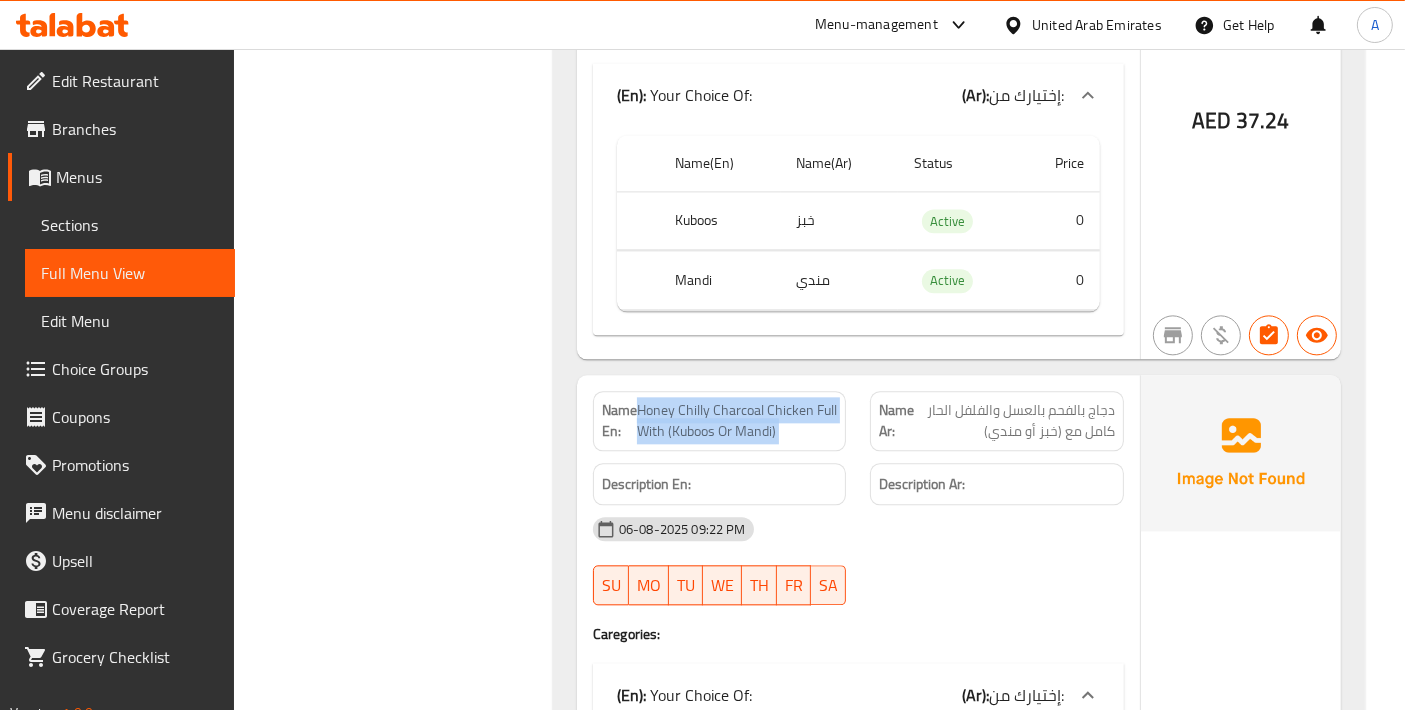 click on "Honey Chilly Charcoal Chicken Full With (Kuboos Or Mandi)" at bounding box center (737, 421) 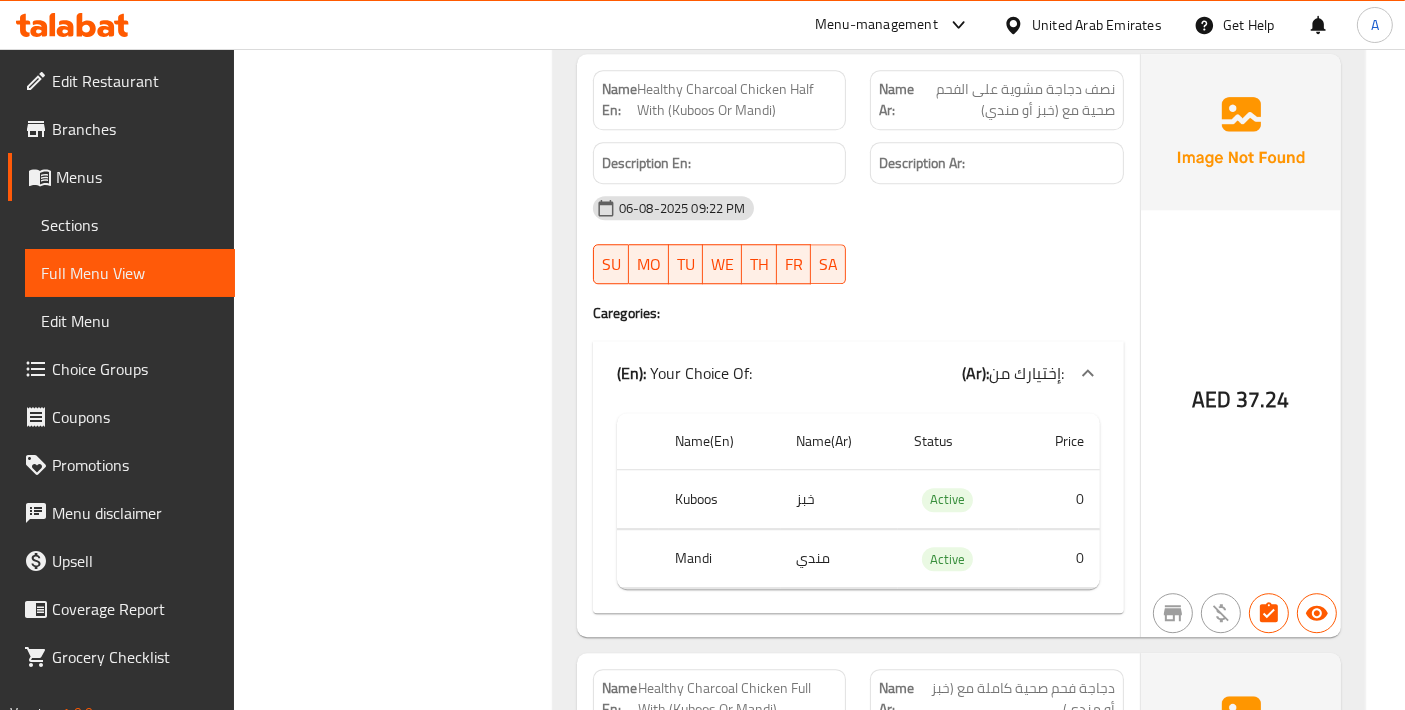 scroll, scrollTop: 20797, scrollLeft: 0, axis: vertical 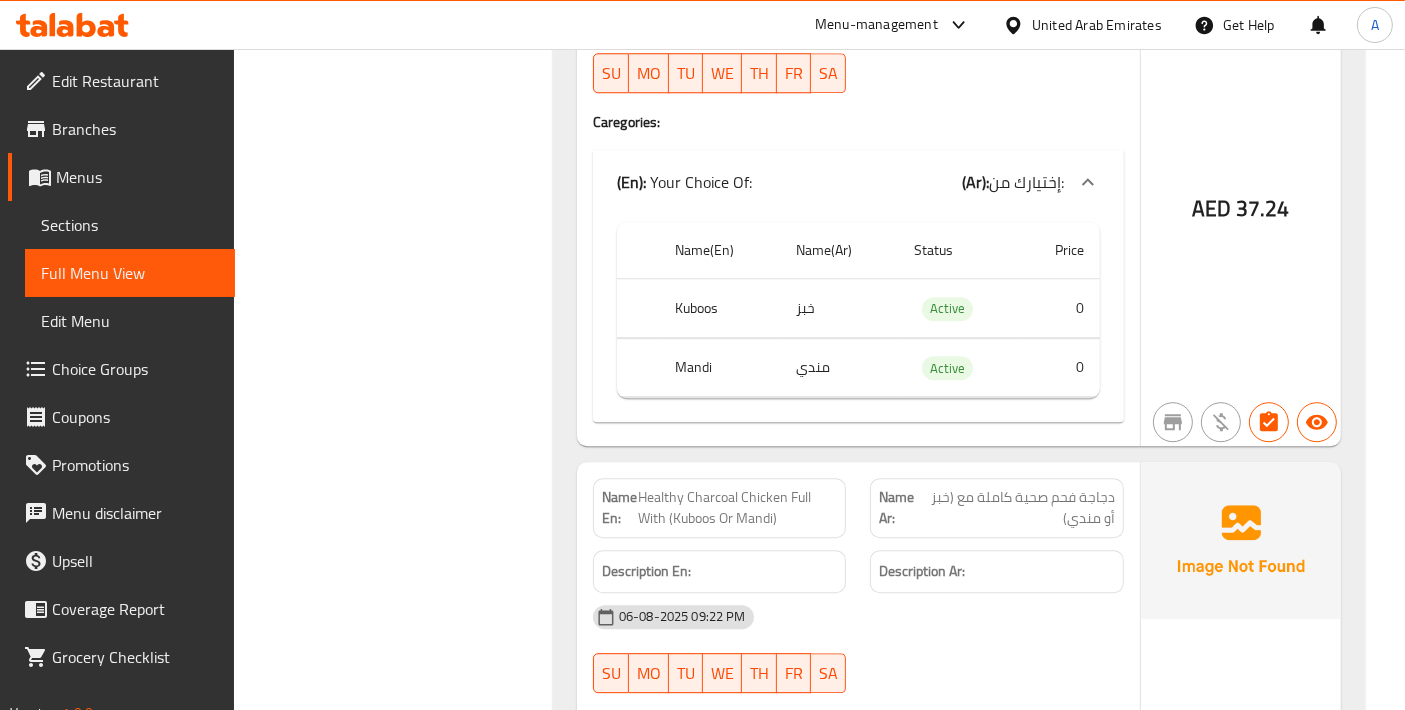 click on "Healthy Charcoal Chicken Full With (Kuboos Or Mandi)" at bounding box center (737, 508) 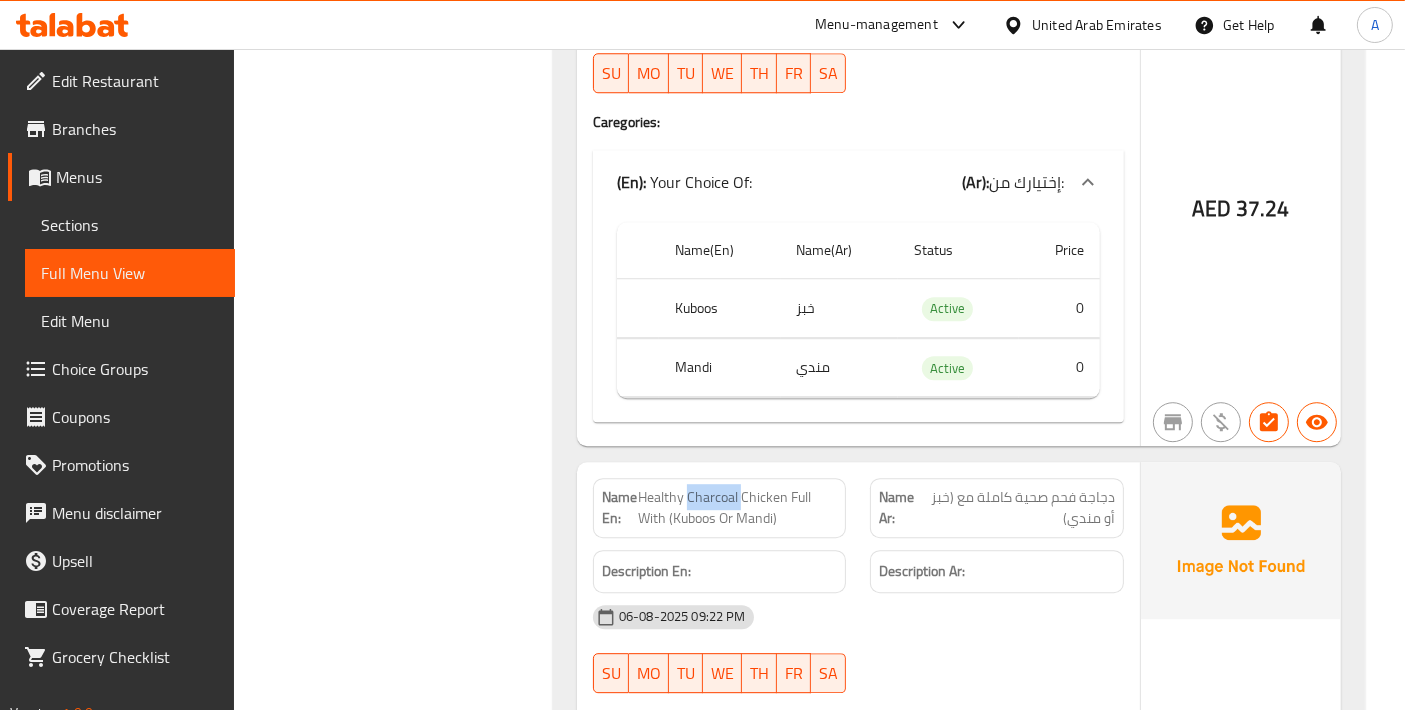 click on "Healthy Charcoal Chicken Full With (Kuboos Or Mandi)" at bounding box center (737, 508) 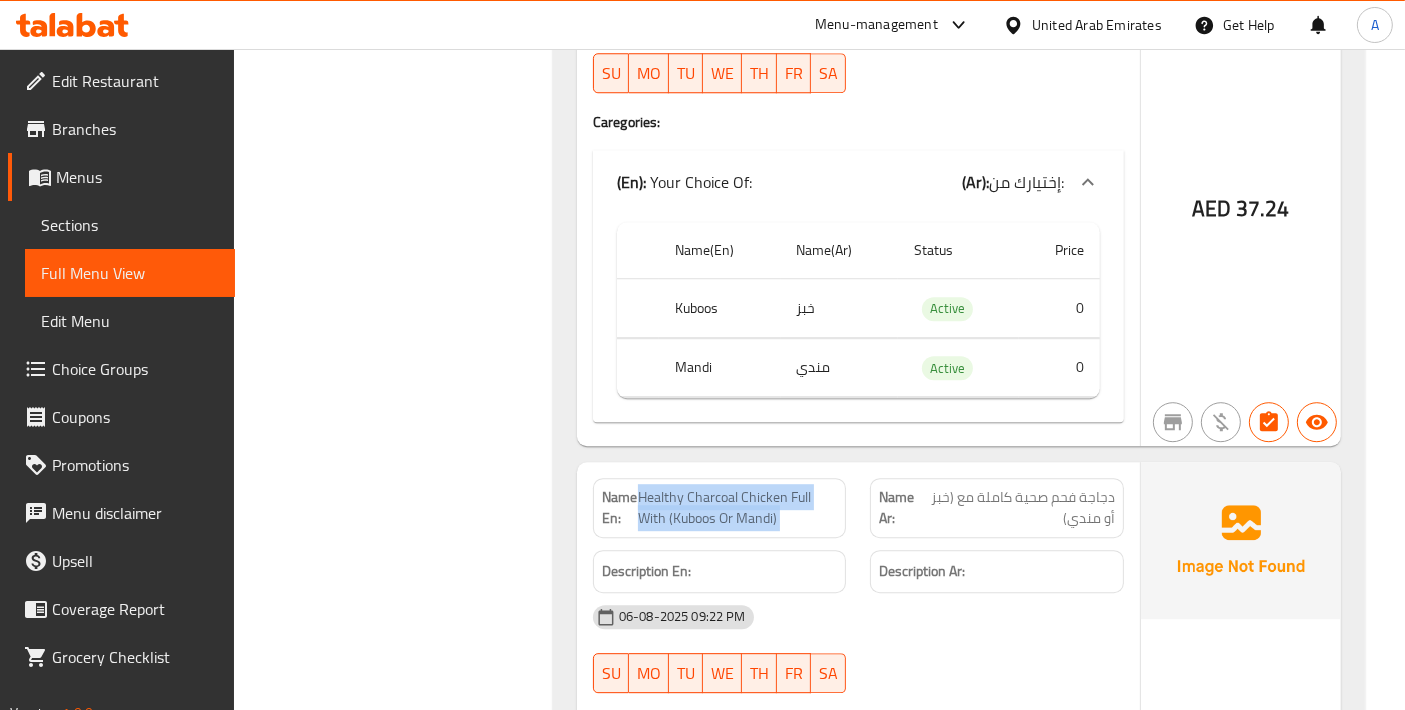 click on "Healthy Charcoal Chicken Full With (Kuboos Or Mandi)" at bounding box center [737, 508] 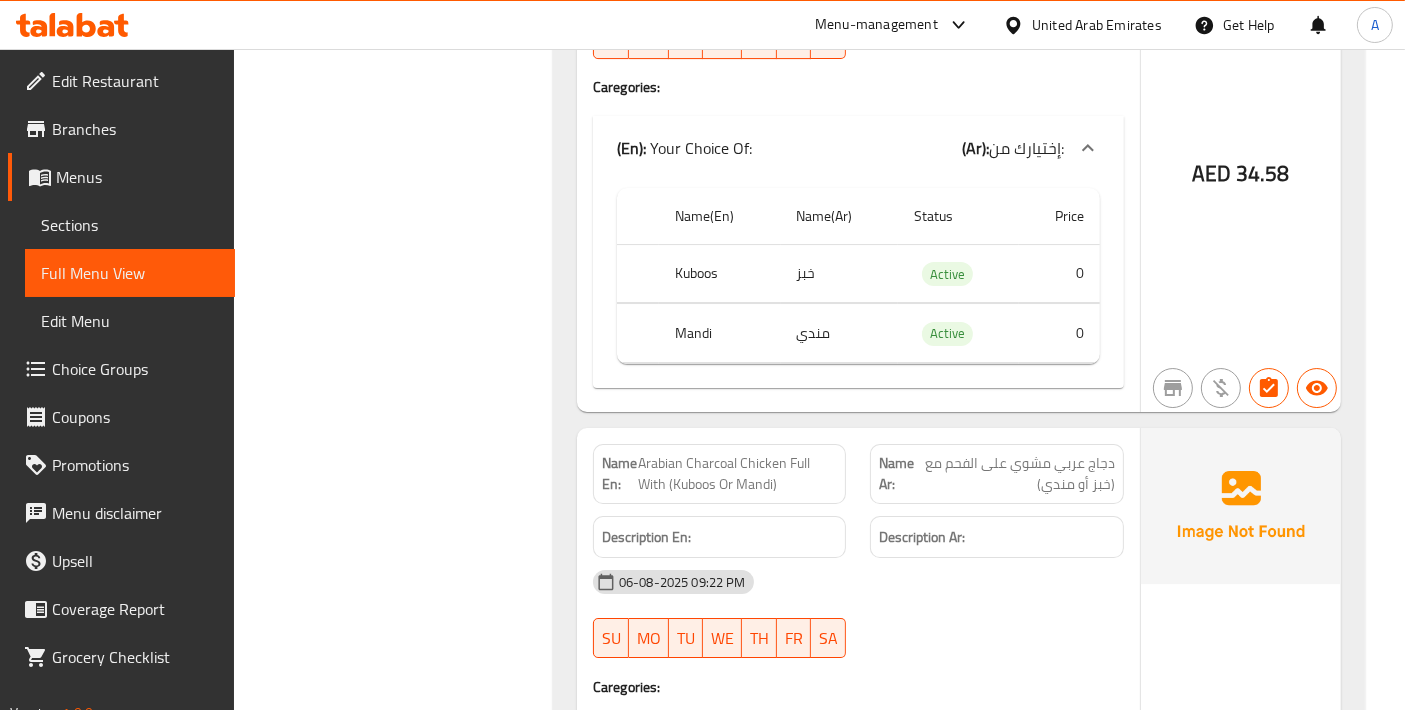 scroll, scrollTop: 22130, scrollLeft: 0, axis: vertical 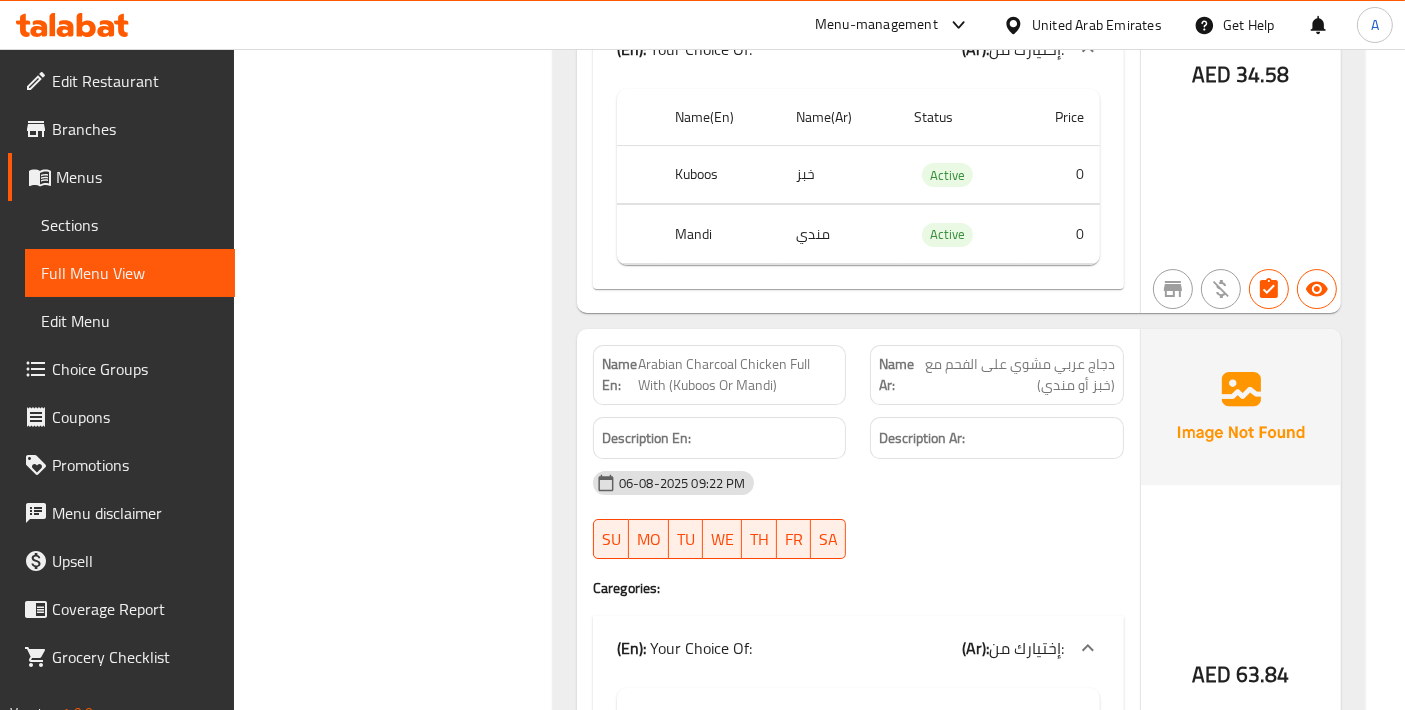 click on "Arabian Charcoal Chicken Full With (Kuboos Or Mandi)" at bounding box center (737, 375) 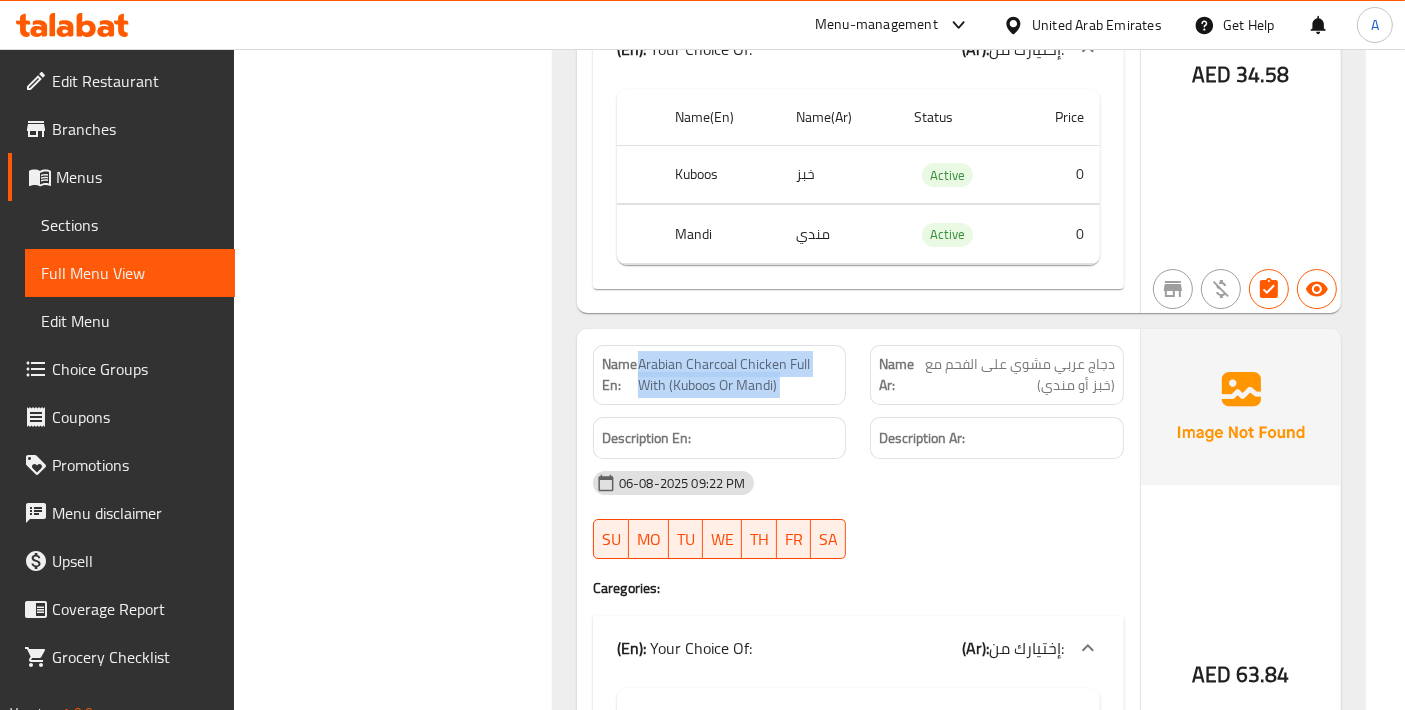 click on "Arabian Charcoal Chicken Full With (Kuboos Or Mandi)" at bounding box center [737, 375] 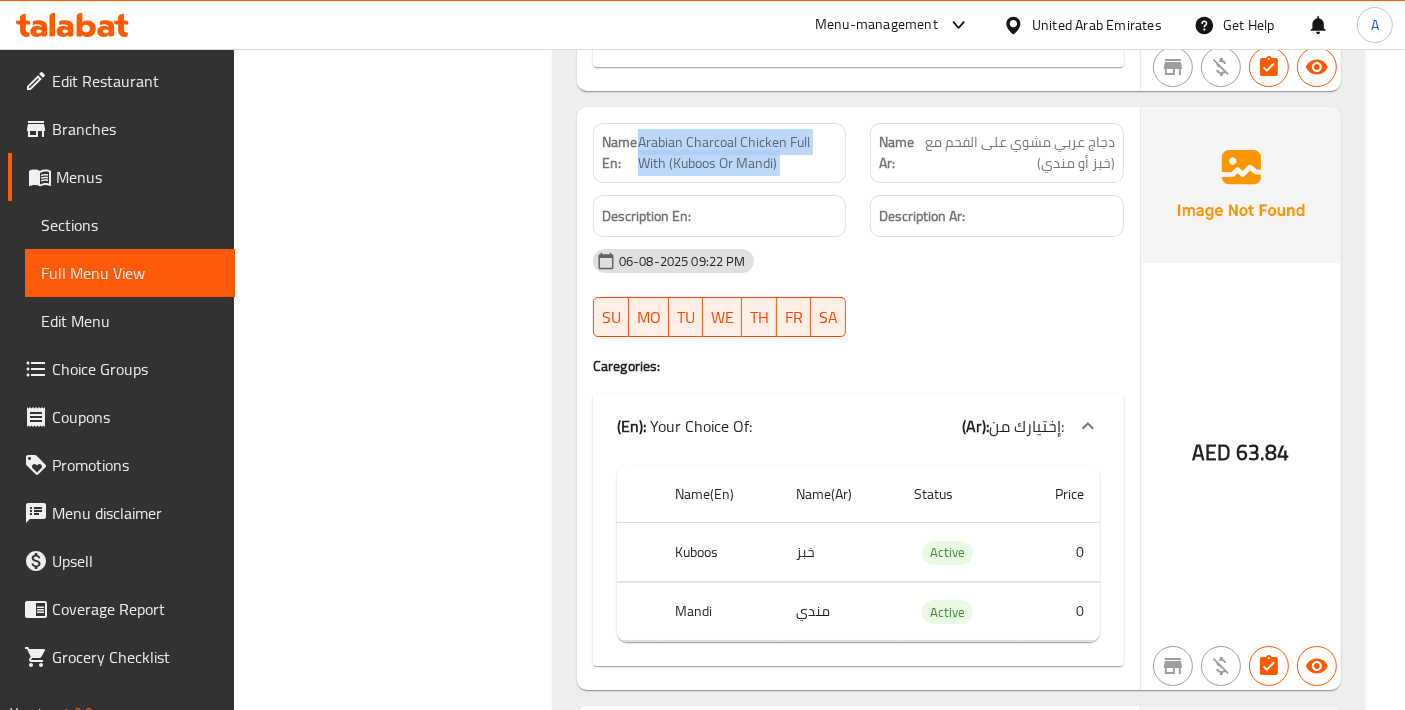 scroll, scrollTop: 22574, scrollLeft: 0, axis: vertical 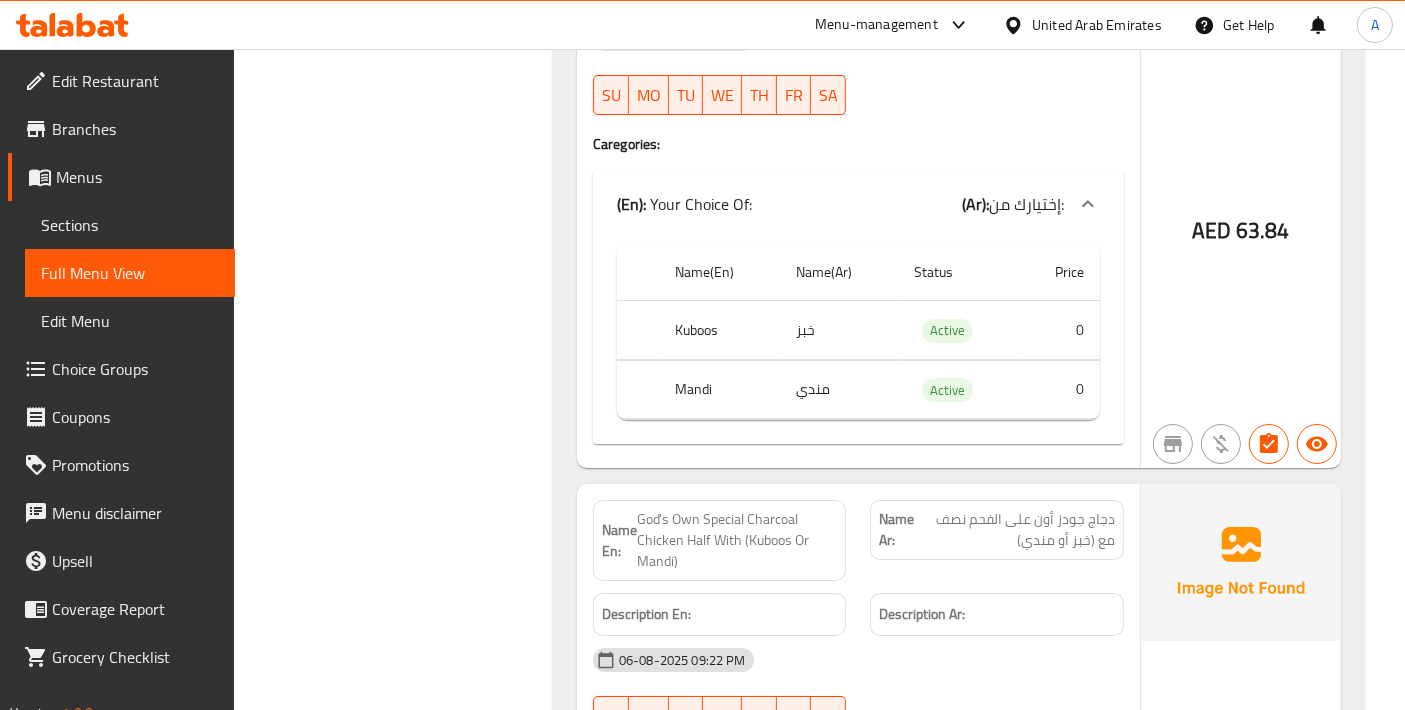 click on "God's Own Special Charcoal Chicken Half With (Kuboos Or Mandi)" at bounding box center (737, 540) 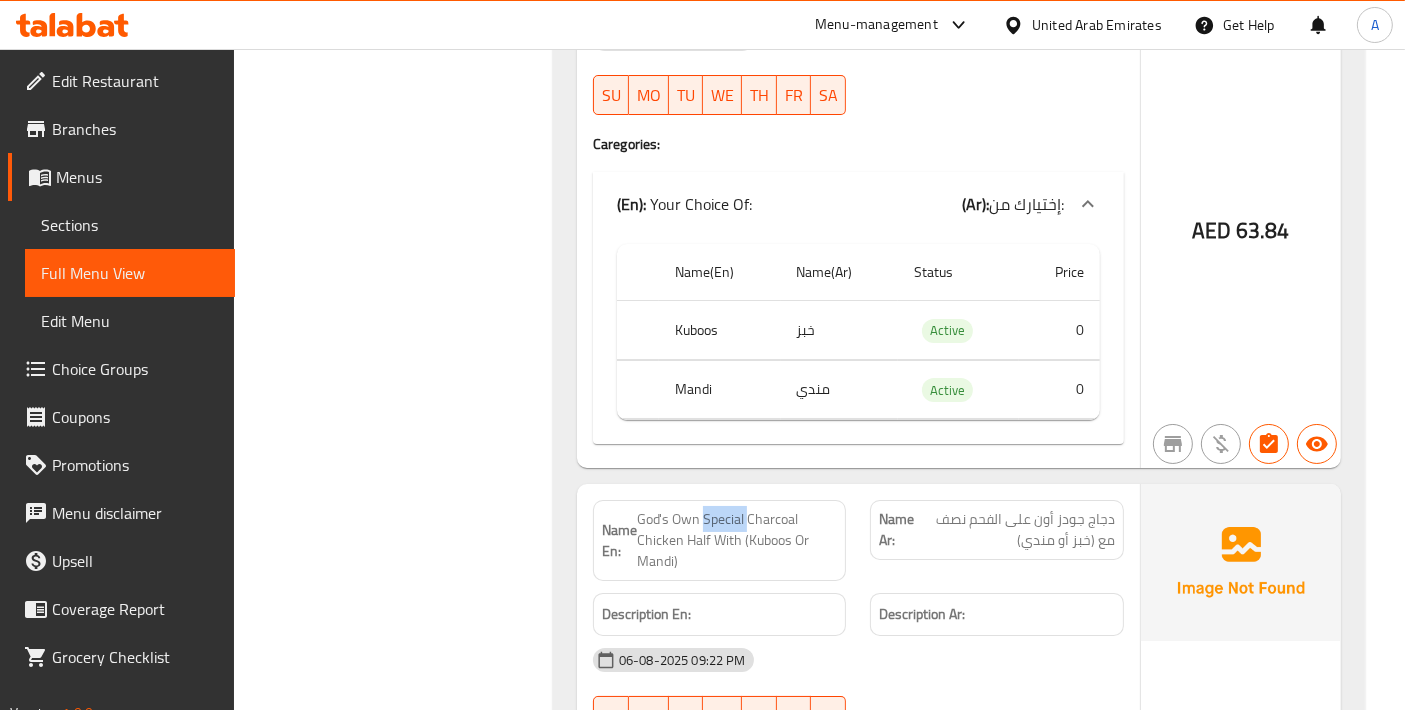 click on "God's Own Special Charcoal Chicken Half With (Kuboos Or Mandi)" at bounding box center [737, 540] 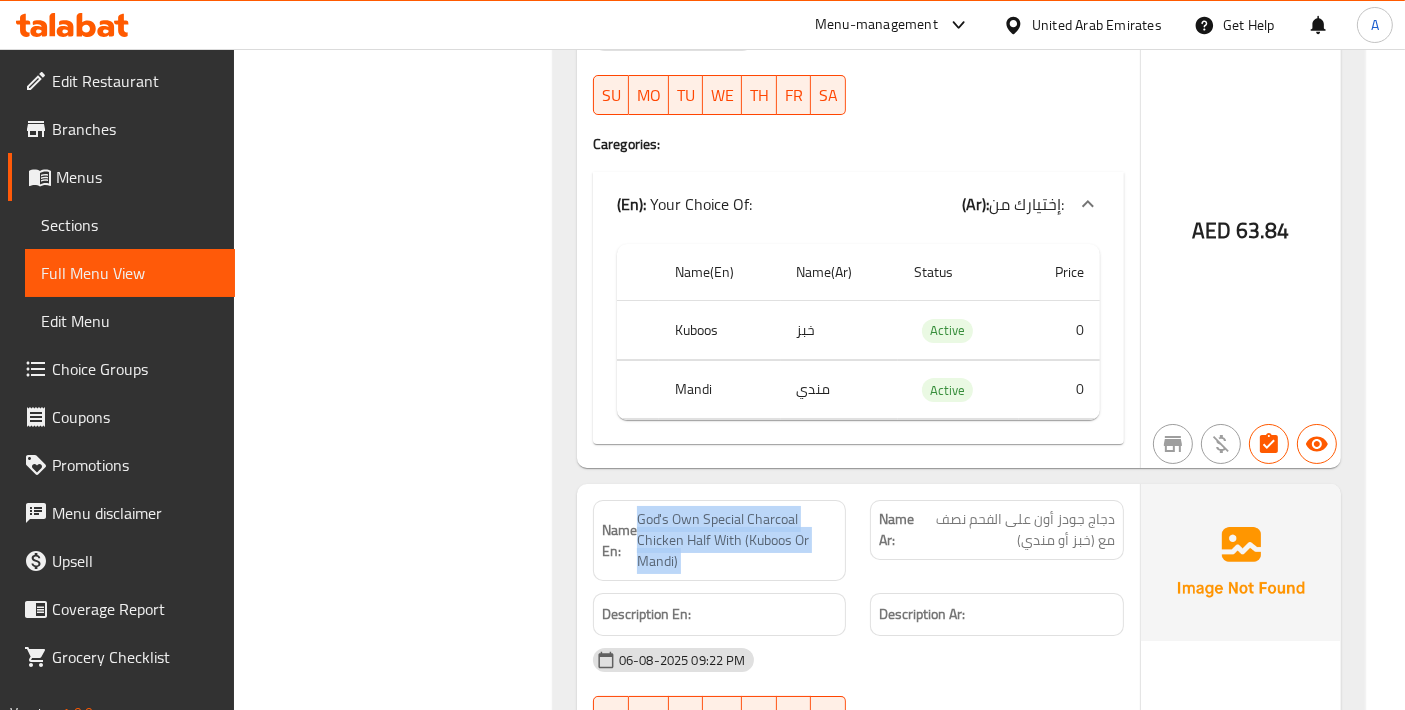 click on "God's Own Special Charcoal Chicken Half With (Kuboos Or Mandi)" at bounding box center [737, 540] 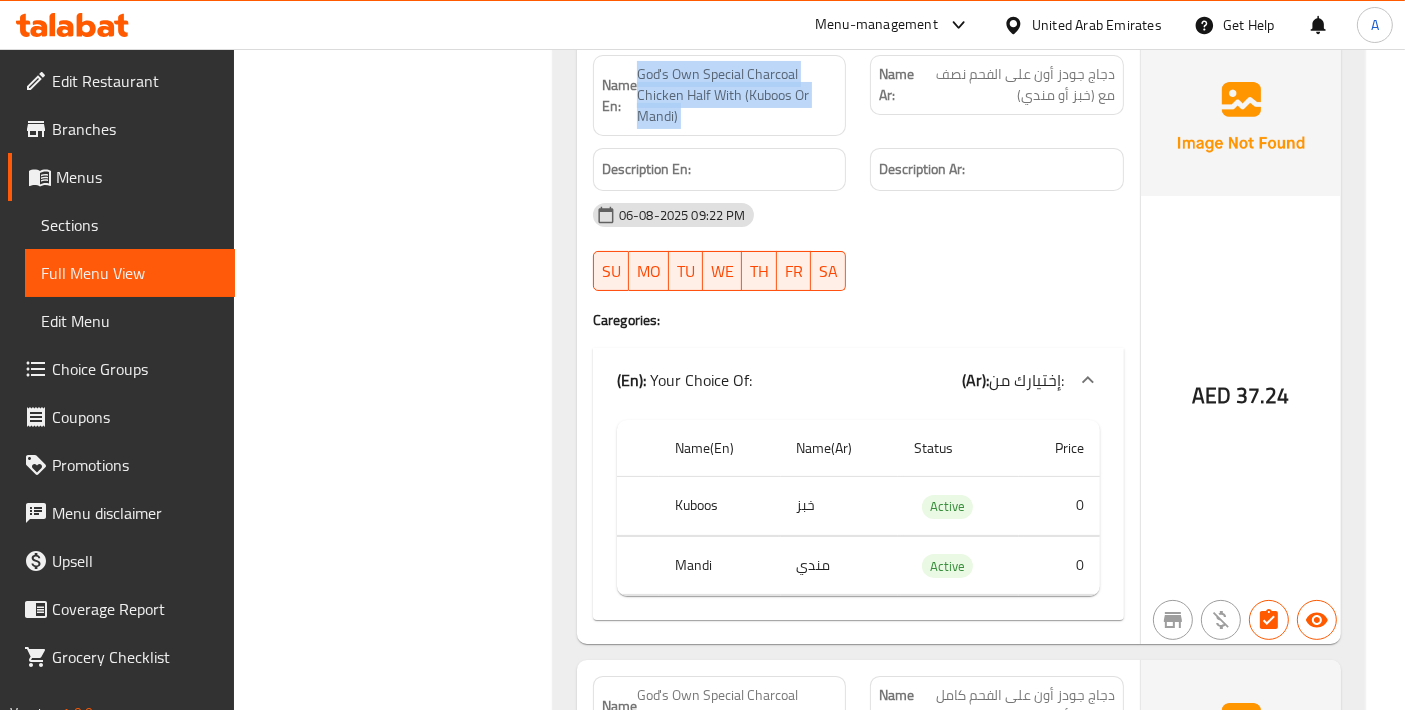 scroll, scrollTop: 23241, scrollLeft: 0, axis: vertical 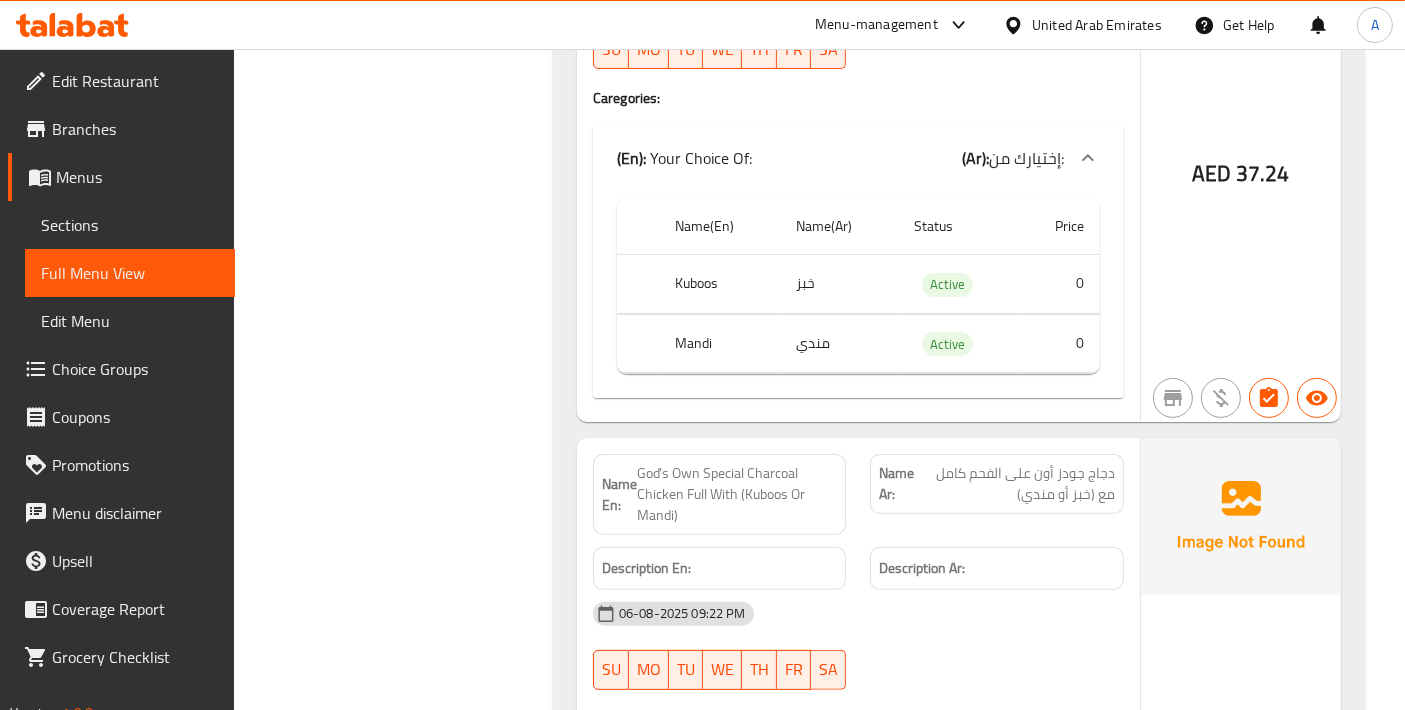 click on "God's Own Special Charcoal Chicken Full With (Kuboos Or Mandi)" at bounding box center [737, 494] 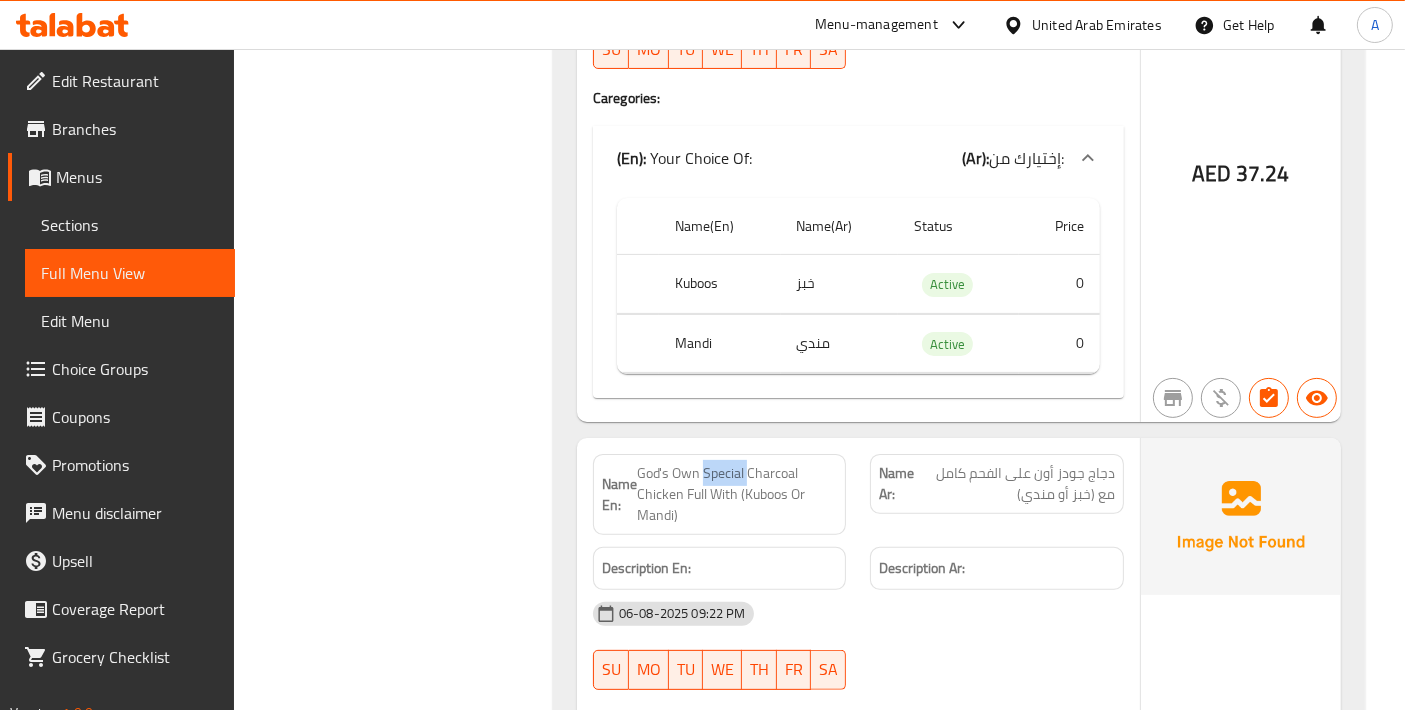 click on "God's Own Special Charcoal Chicken Full With (Kuboos Or Mandi)" at bounding box center [737, 494] 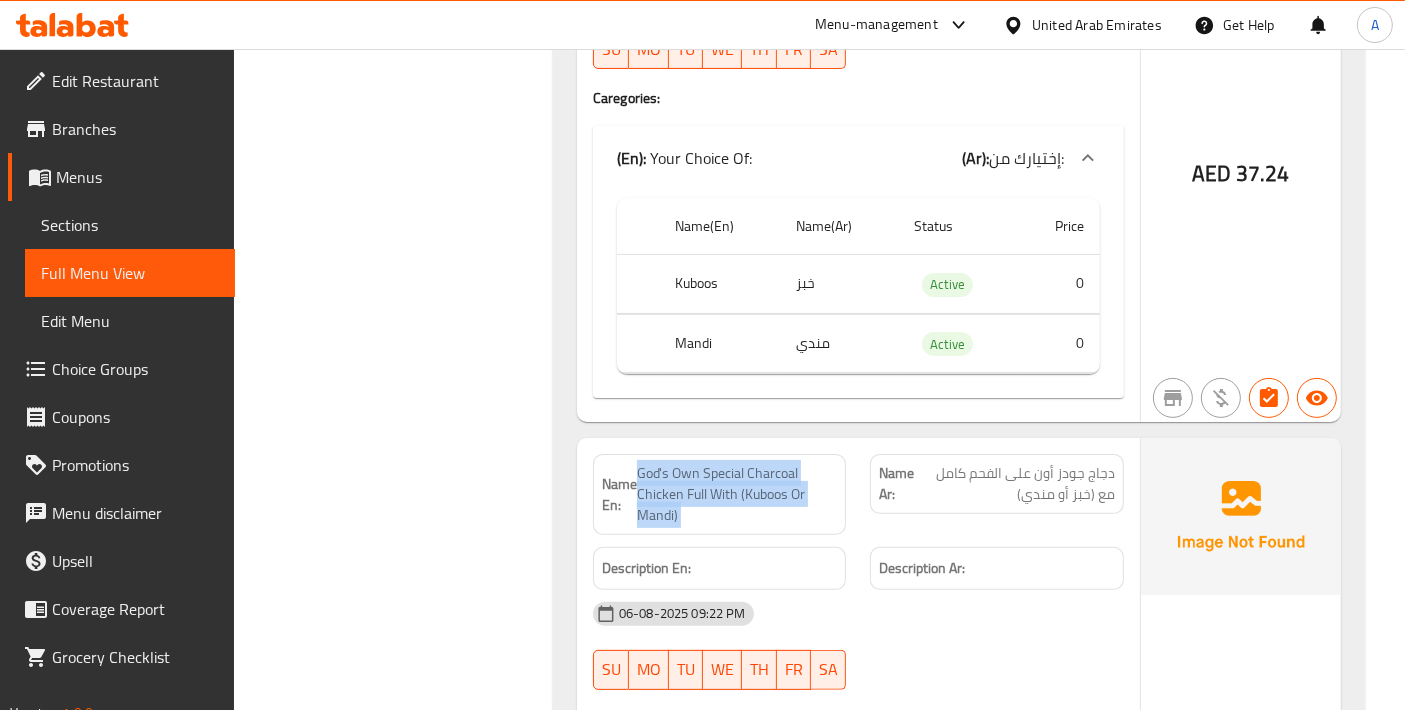 click on "God's Own Special Charcoal Chicken Full With (Kuboos Or Mandi)" at bounding box center [737, 494] 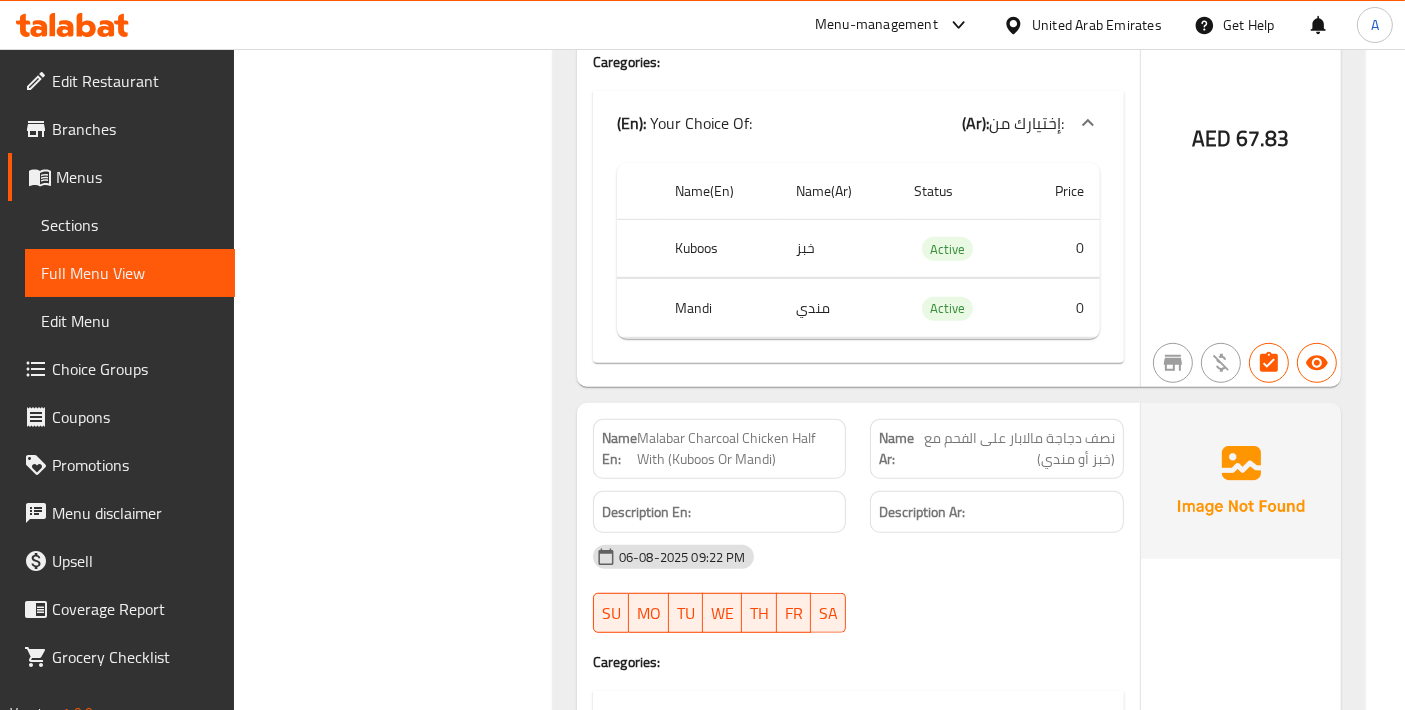 scroll, scrollTop: 23908, scrollLeft: 0, axis: vertical 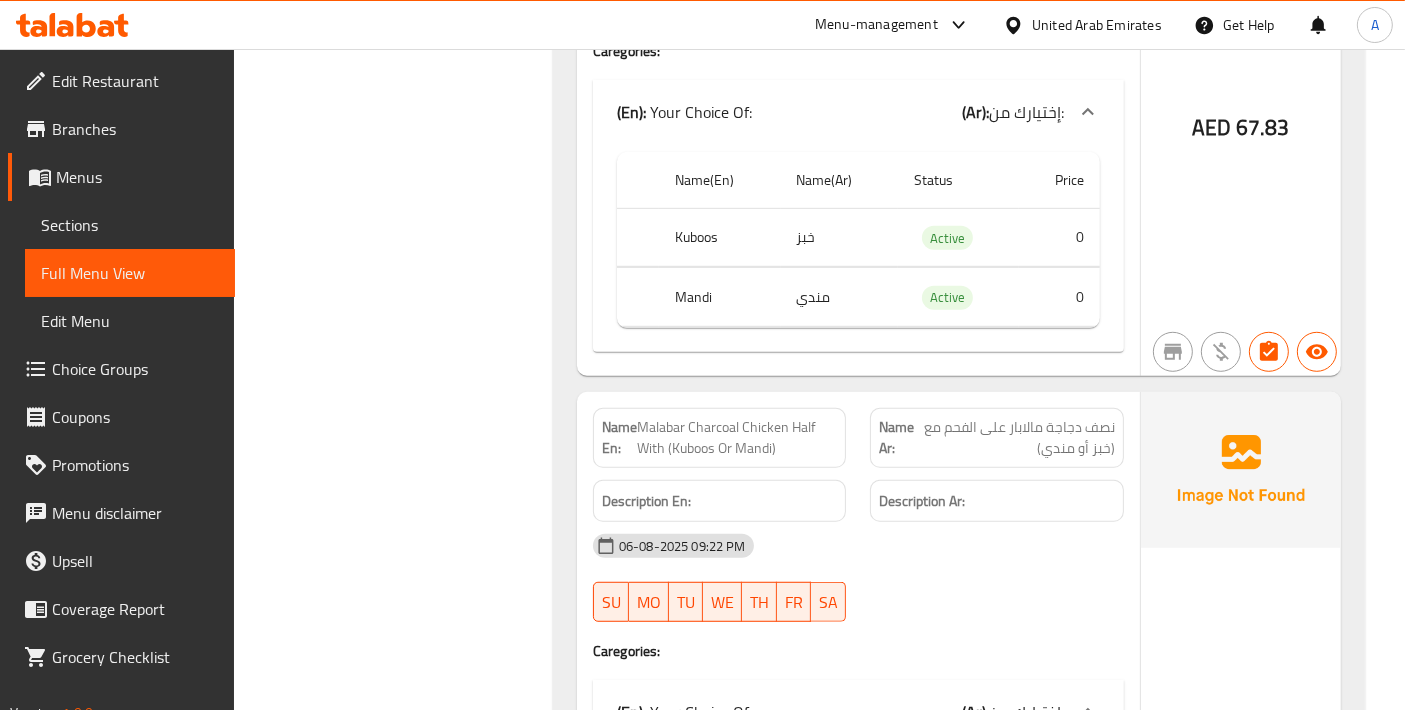 click on "Malabar Charcoal Chicken Half With (Kuboos Or Mandi)" at bounding box center (737, 438) 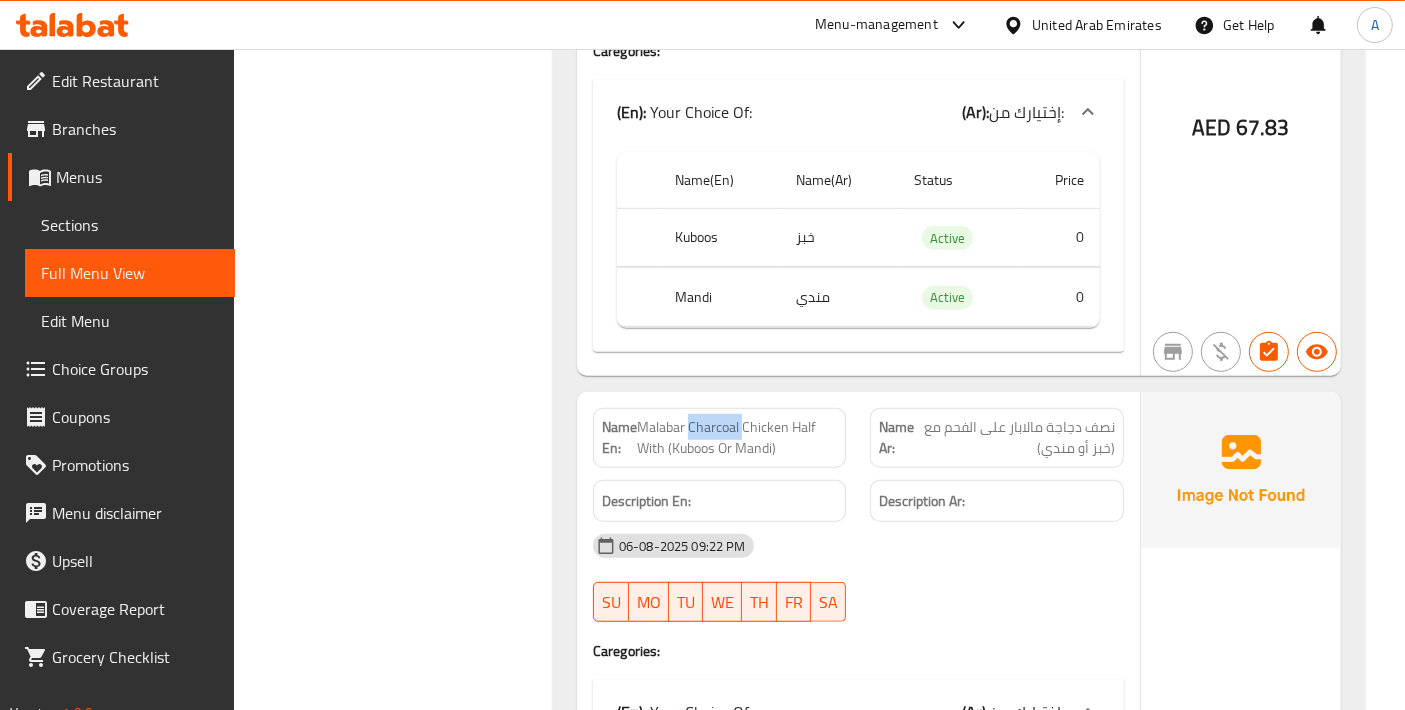 click on "Malabar Charcoal Chicken Half With (Kuboos Or Mandi)" at bounding box center [737, 438] 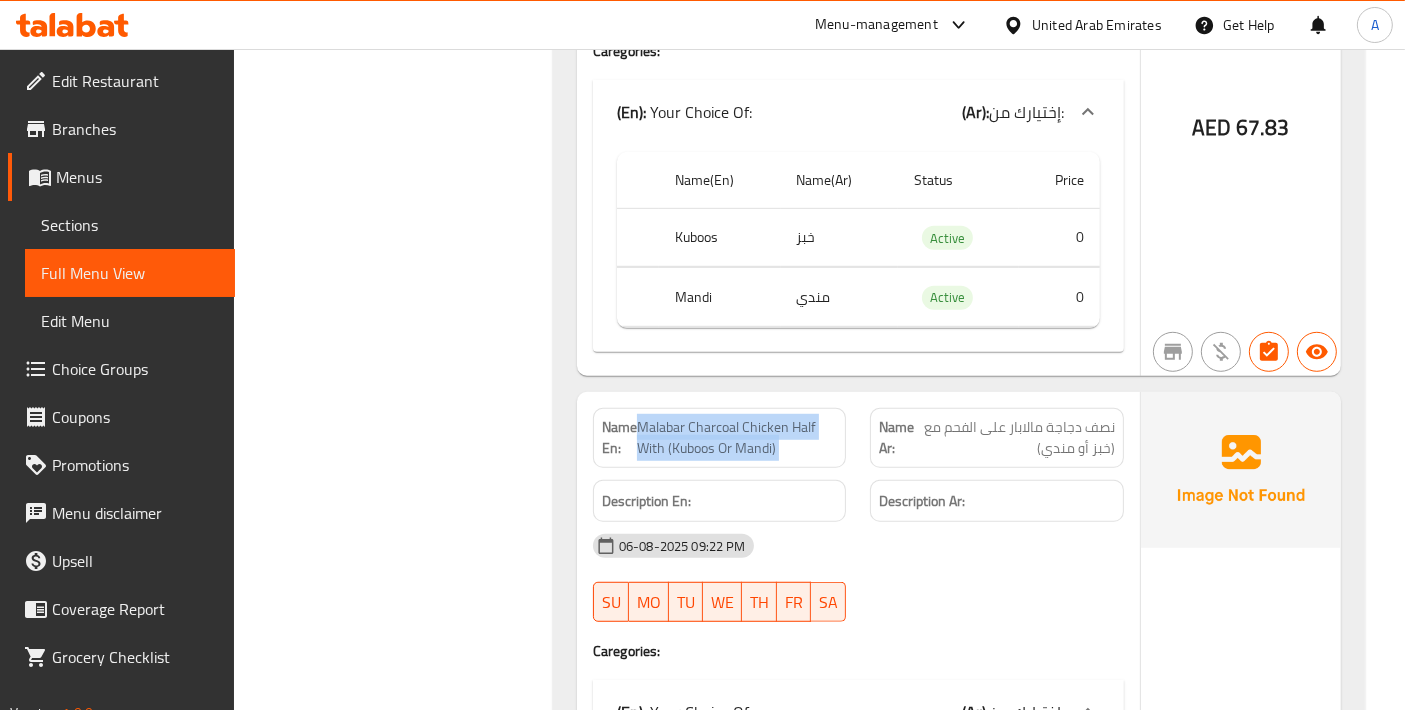 click on "Malabar Charcoal Chicken Half With (Kuboos Or Mandi)" at bounding box center [737, 438] 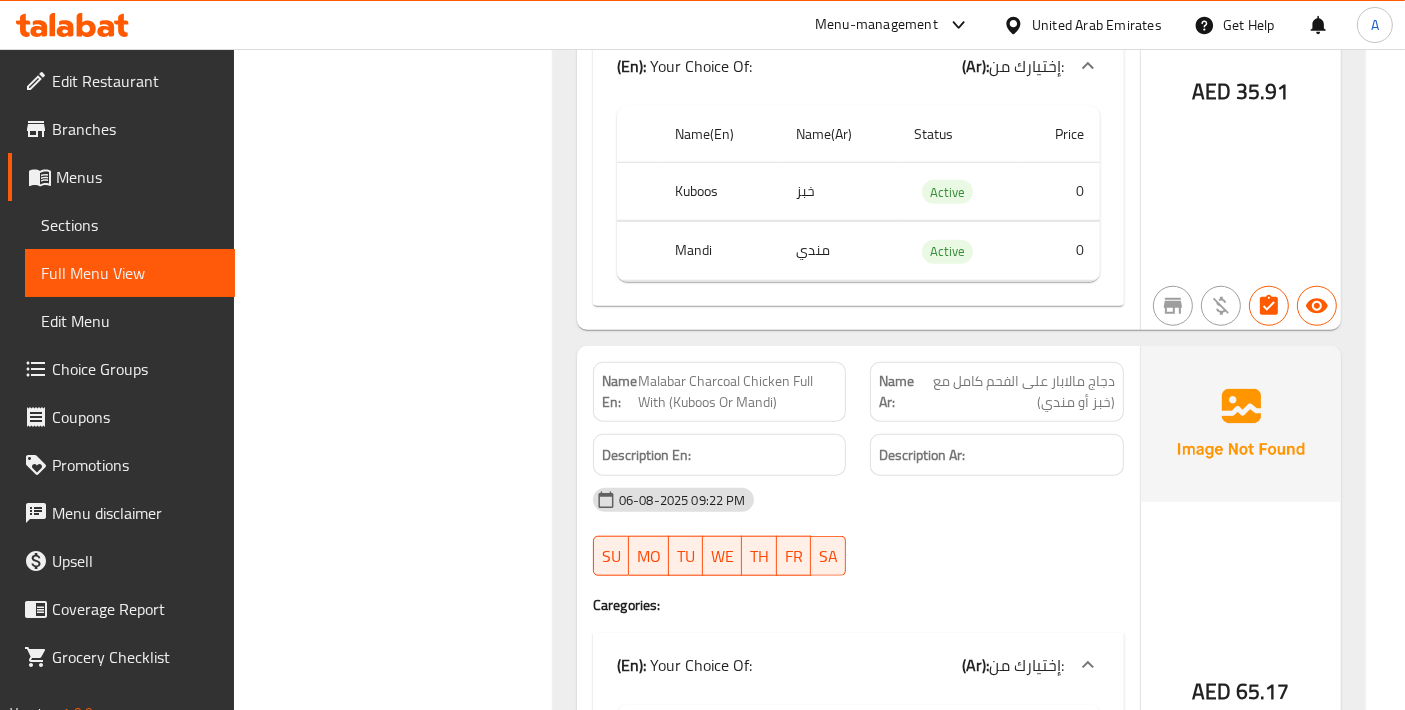 scroll, scrollTop: 24574, scrollLeft: 0, axis: vertical 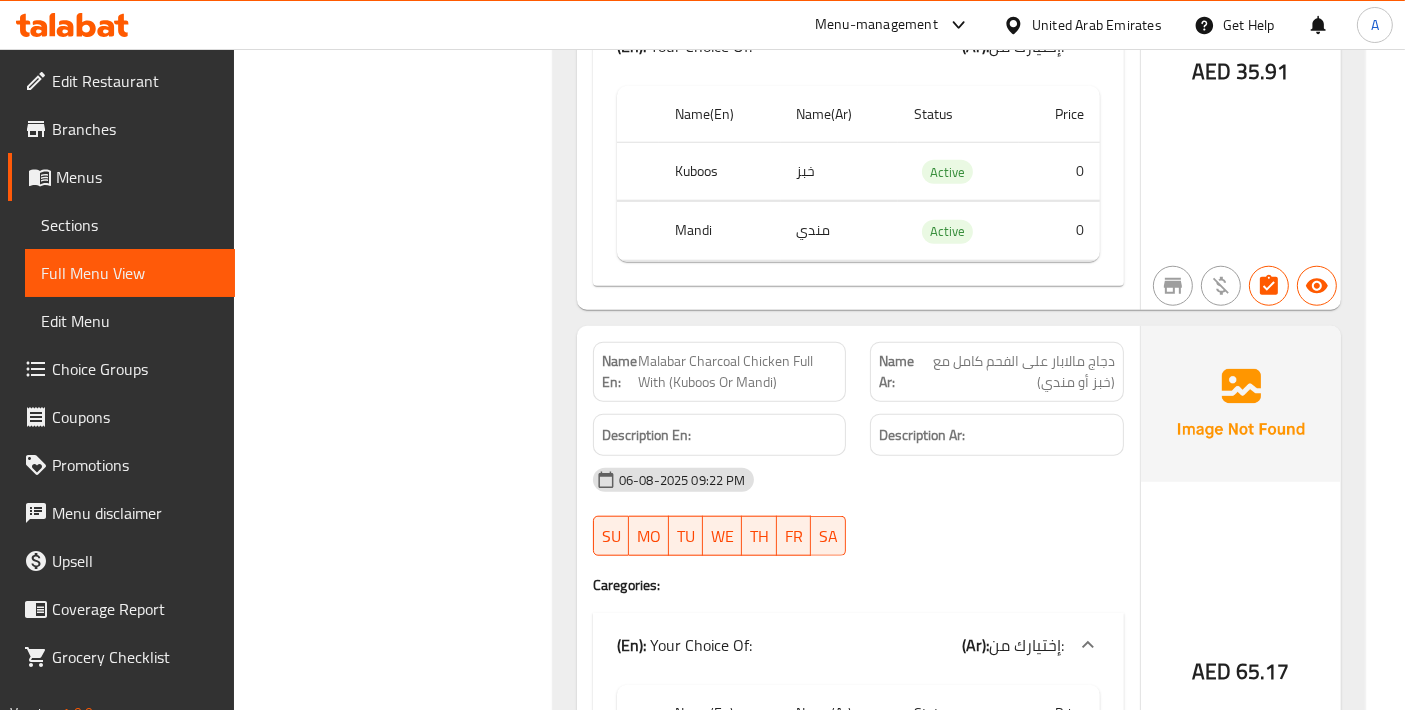 click on "Malabar Charcoal Chicken Full With (Kuboos Or Mandi)" at bounding box center (738, 372) 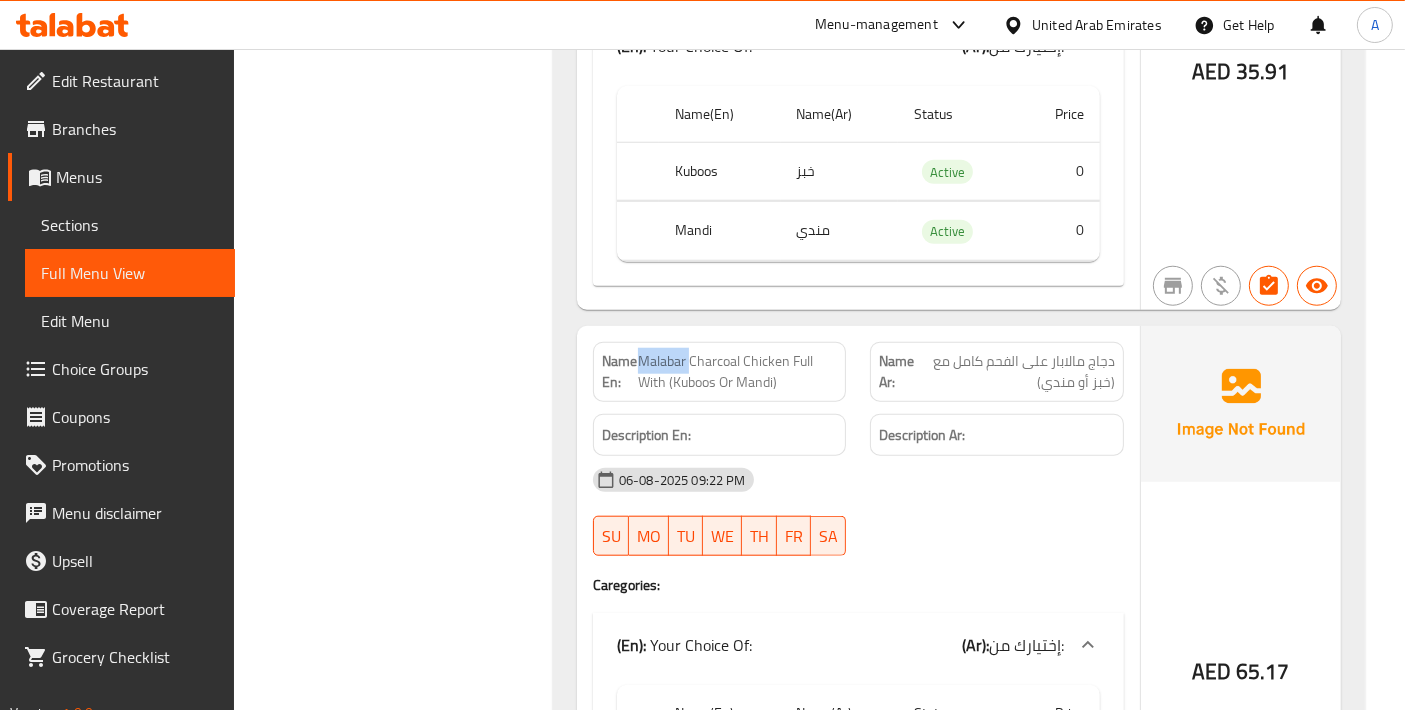 click on "Malabar Charcoal Chicken Full With (Kuboos Or Mandi)" at bounding box center (738, 372) 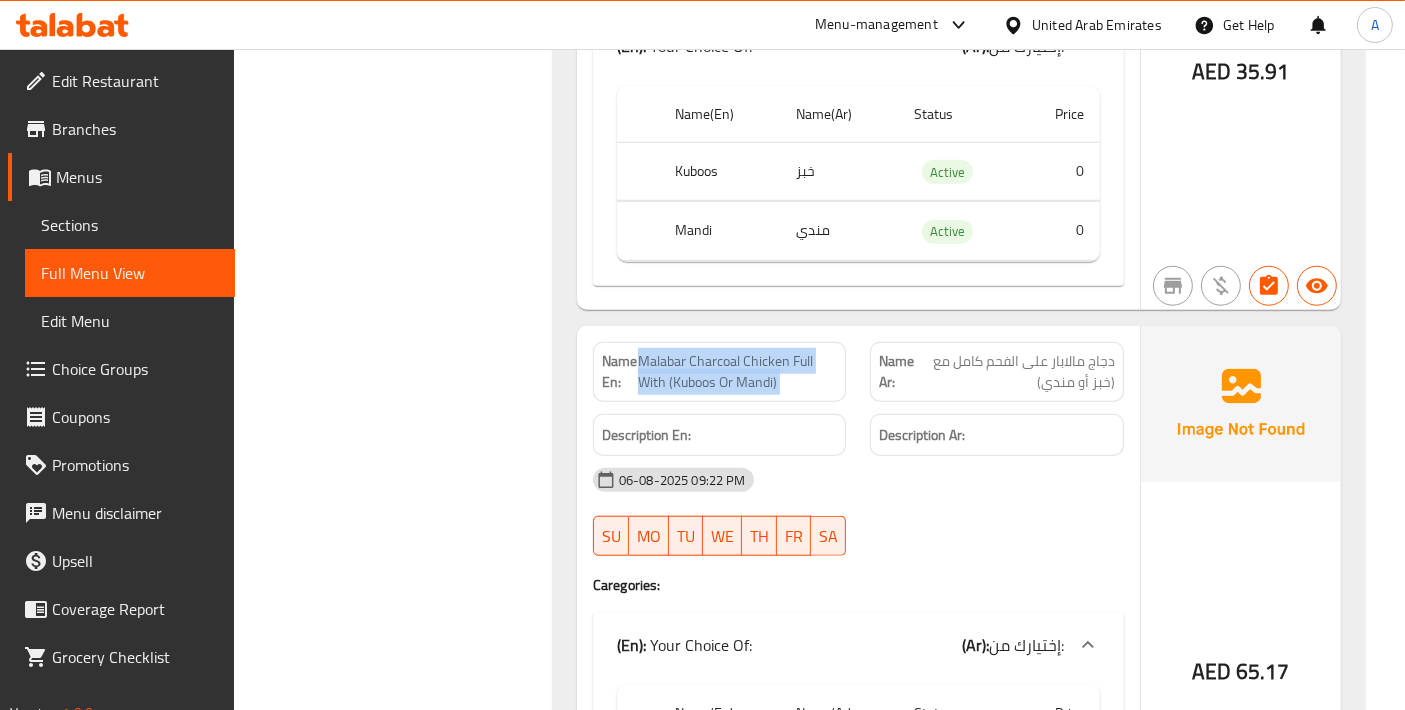 click on "Malabar Charcoal Chicken Full With (Kuboos Or Mandi)" at bounding box center [738, 372] 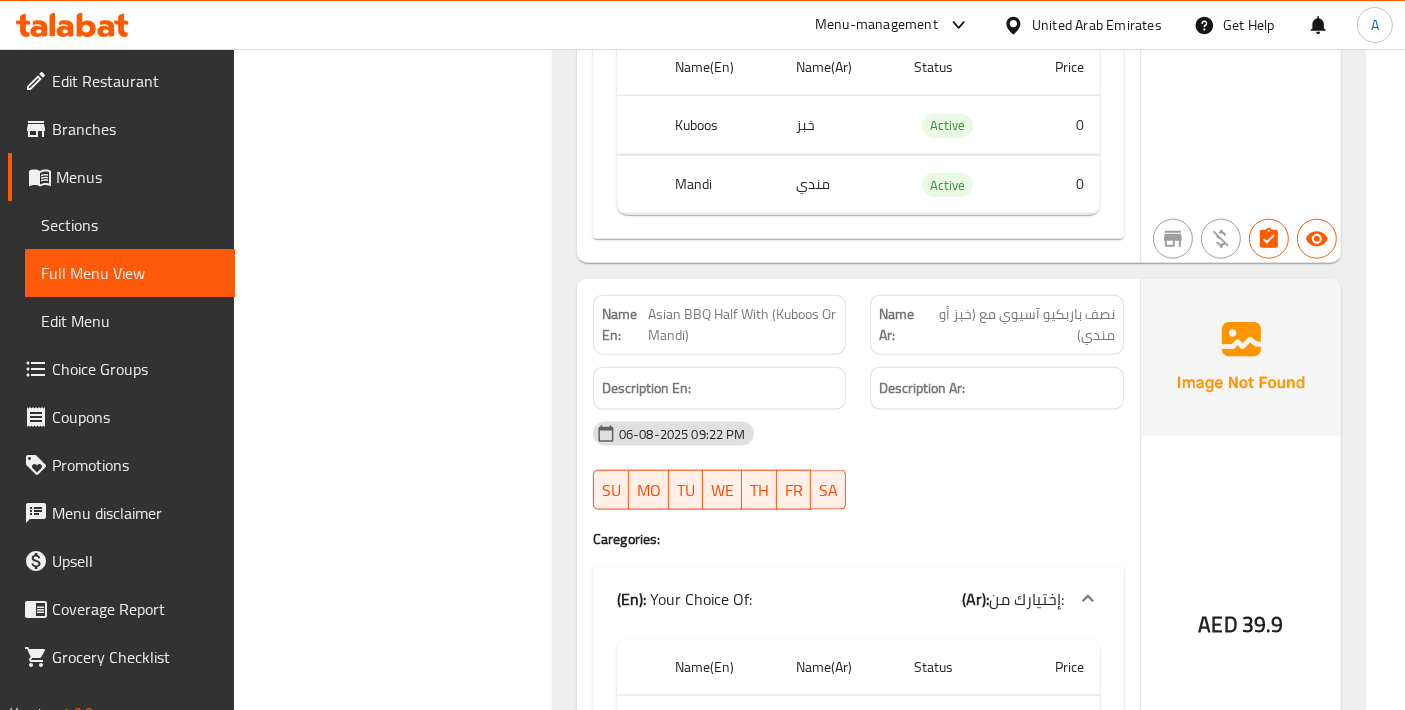 scroll, scrollTop: 25241, scrollLeft: 0, axis: vertical 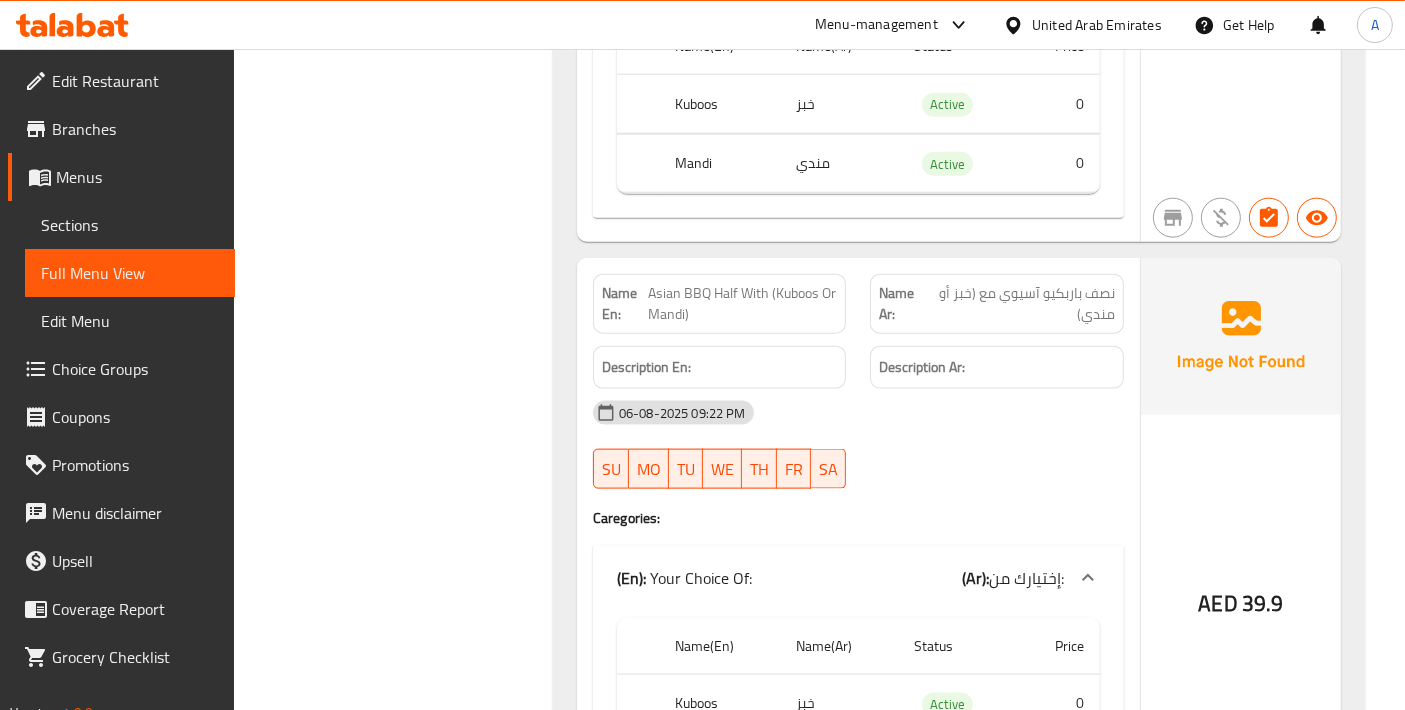 click on "Asian BBQ Half With (Kuboos Or Mandi)" at bounding box center [742, 304] 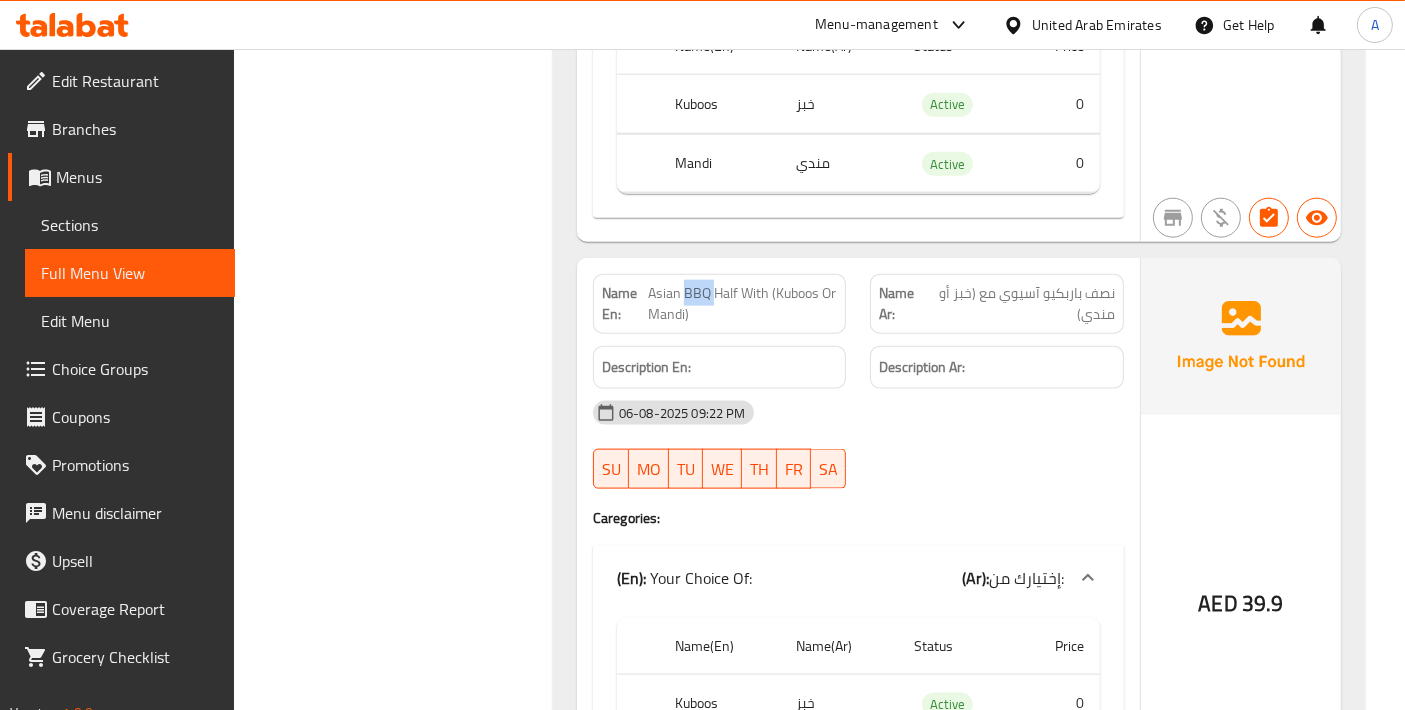 click on "Asian BBQ Half With (Kuboos Or Mandi)" at bounding box center (742, 304) 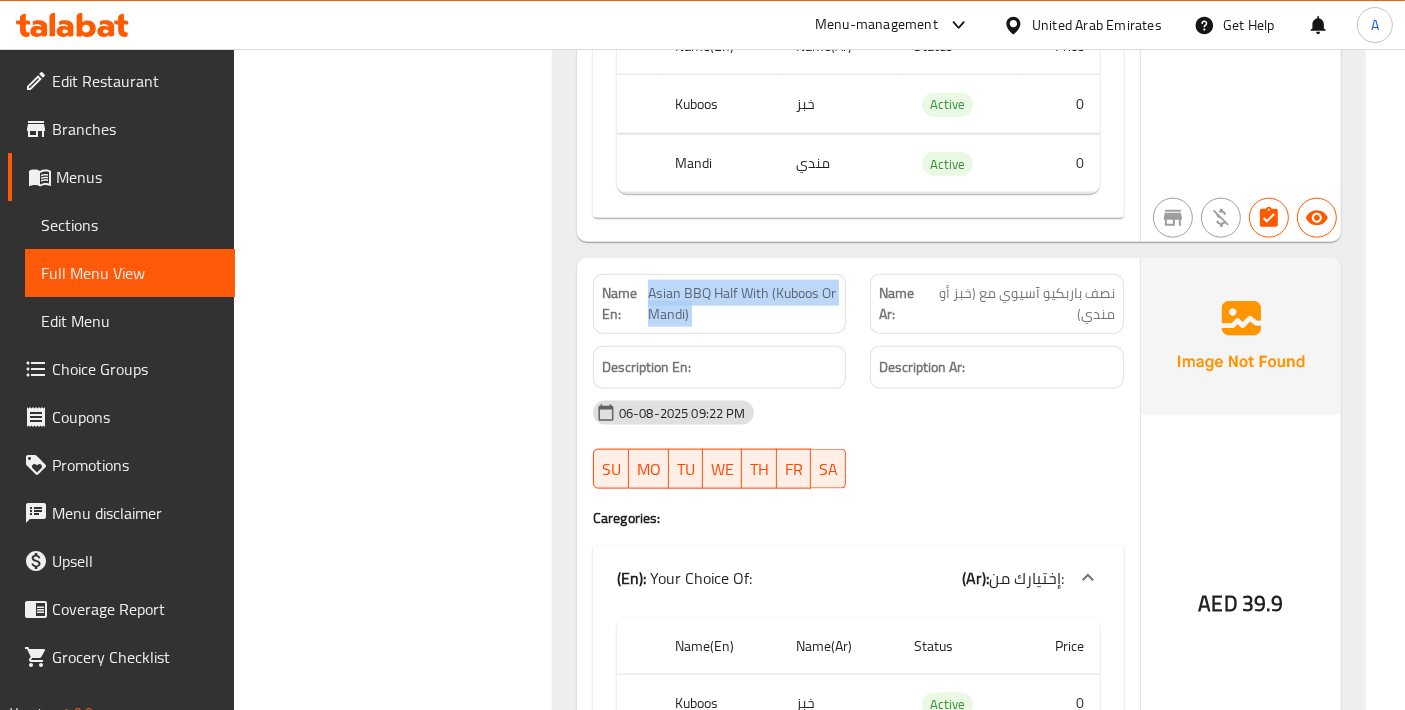 click on "Asian BBQ Half With (Kuboos Or Mandi)" at bounding box center [742, 304] 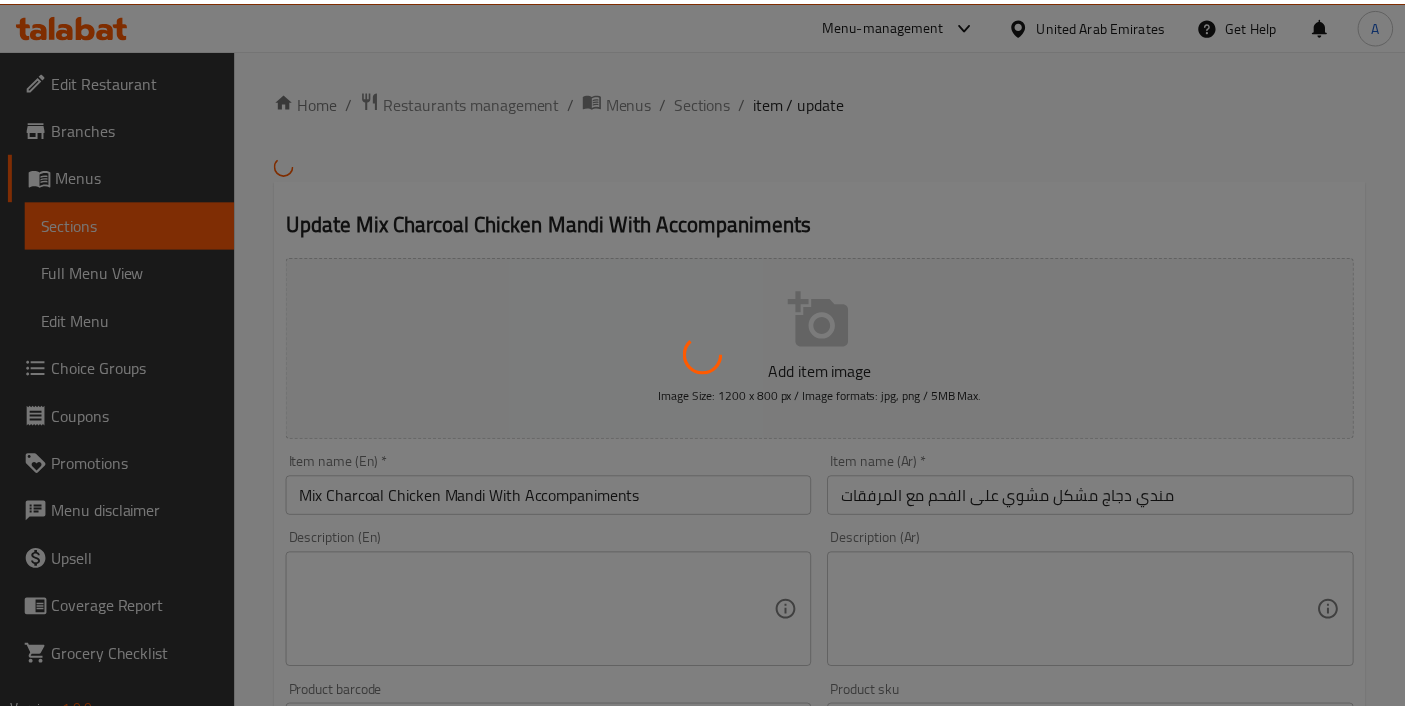 scroll, scrollTop: 0, scrollLeft: 0, axis: both 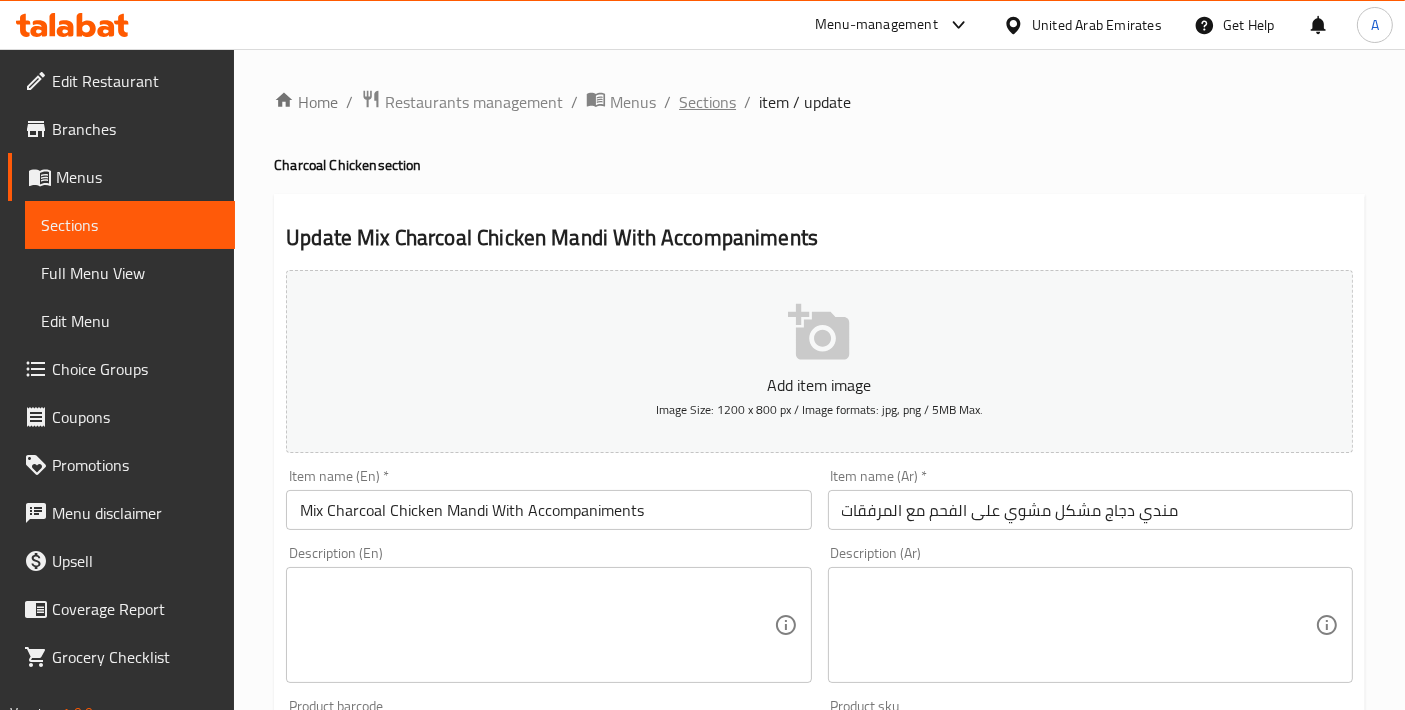 click on "Sections" at bounding box center (707, 102) 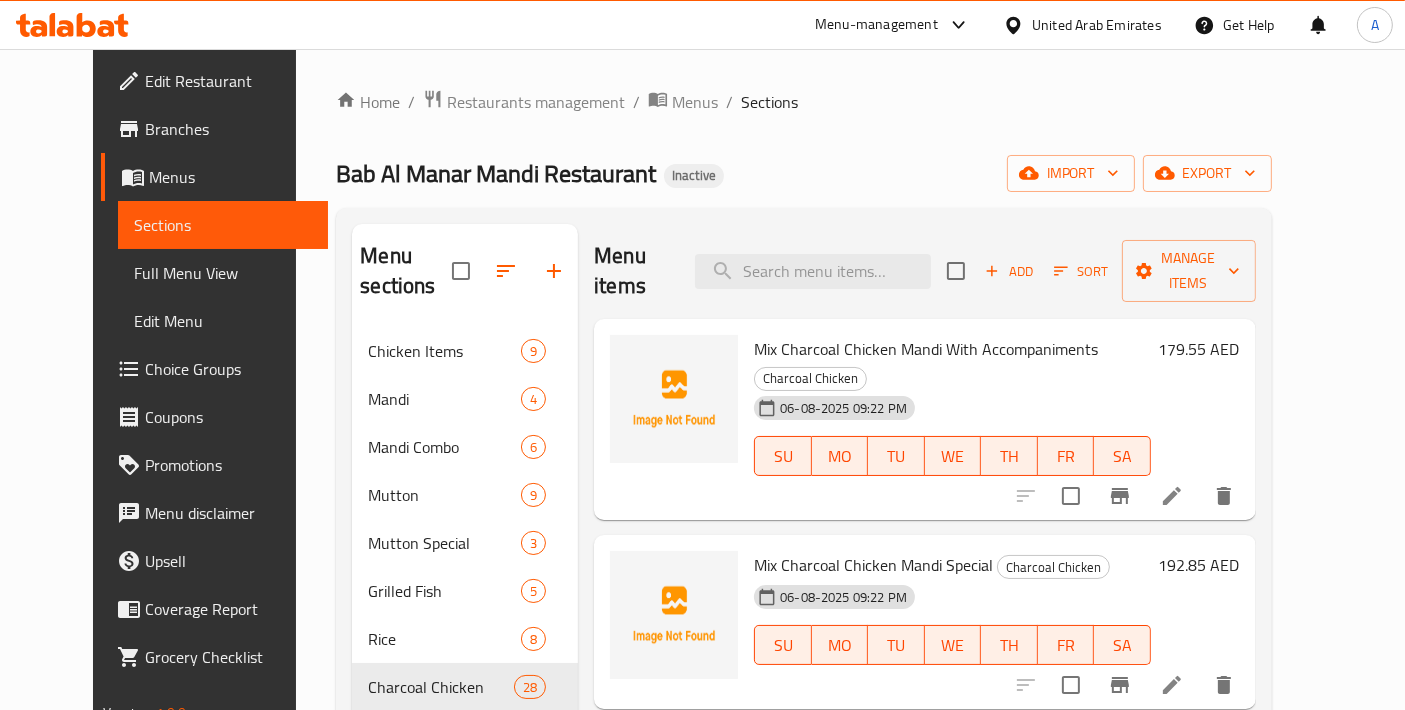 click at bounding box center [813, 271] 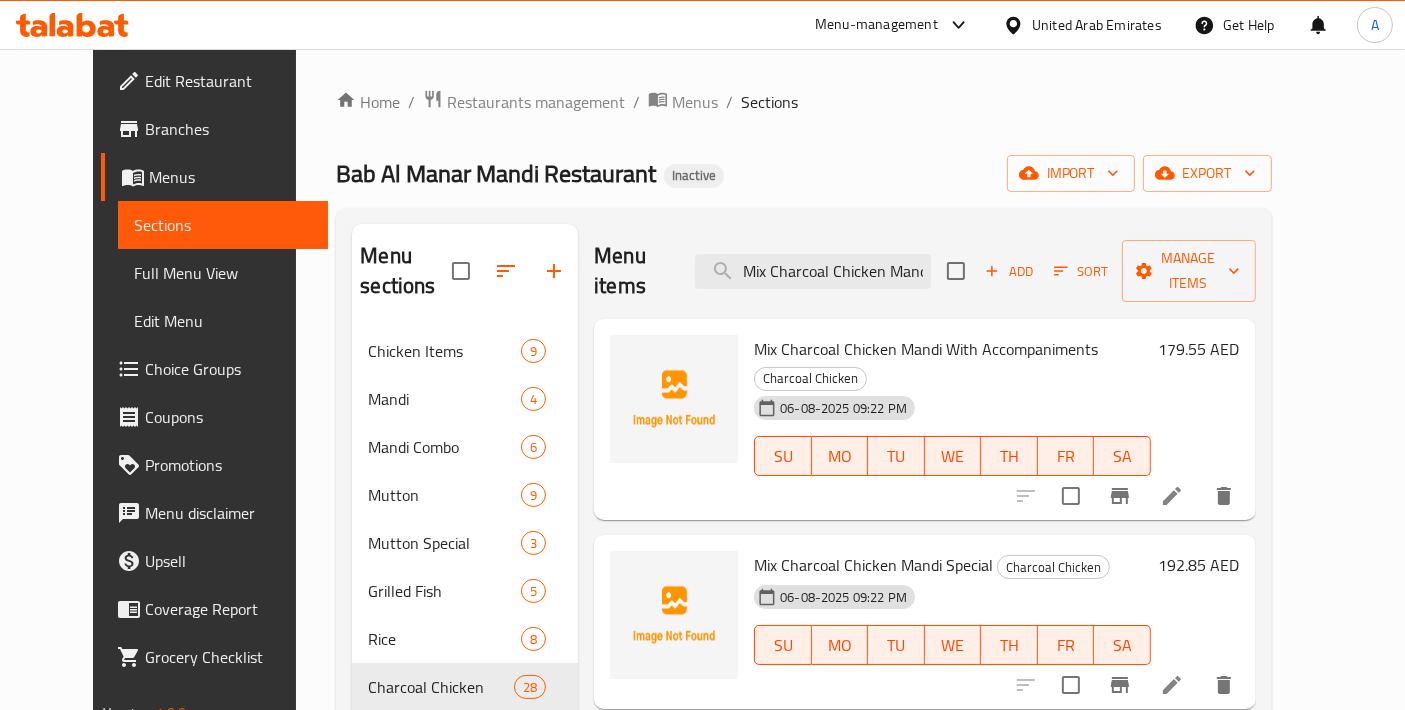 scroll, scrollTop: 0, scrollLeft: 57, axis: horizontal 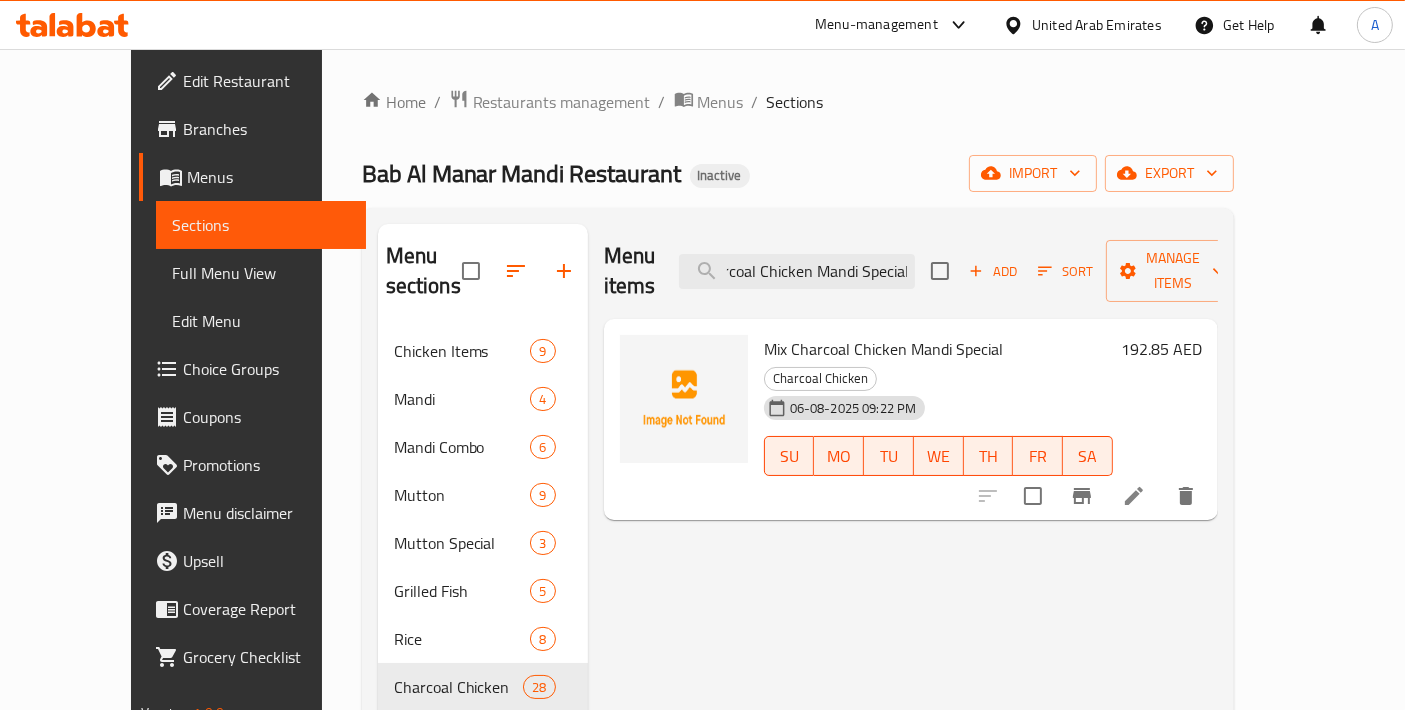 type on "Mix Charcoal Chicken Mandi Special" 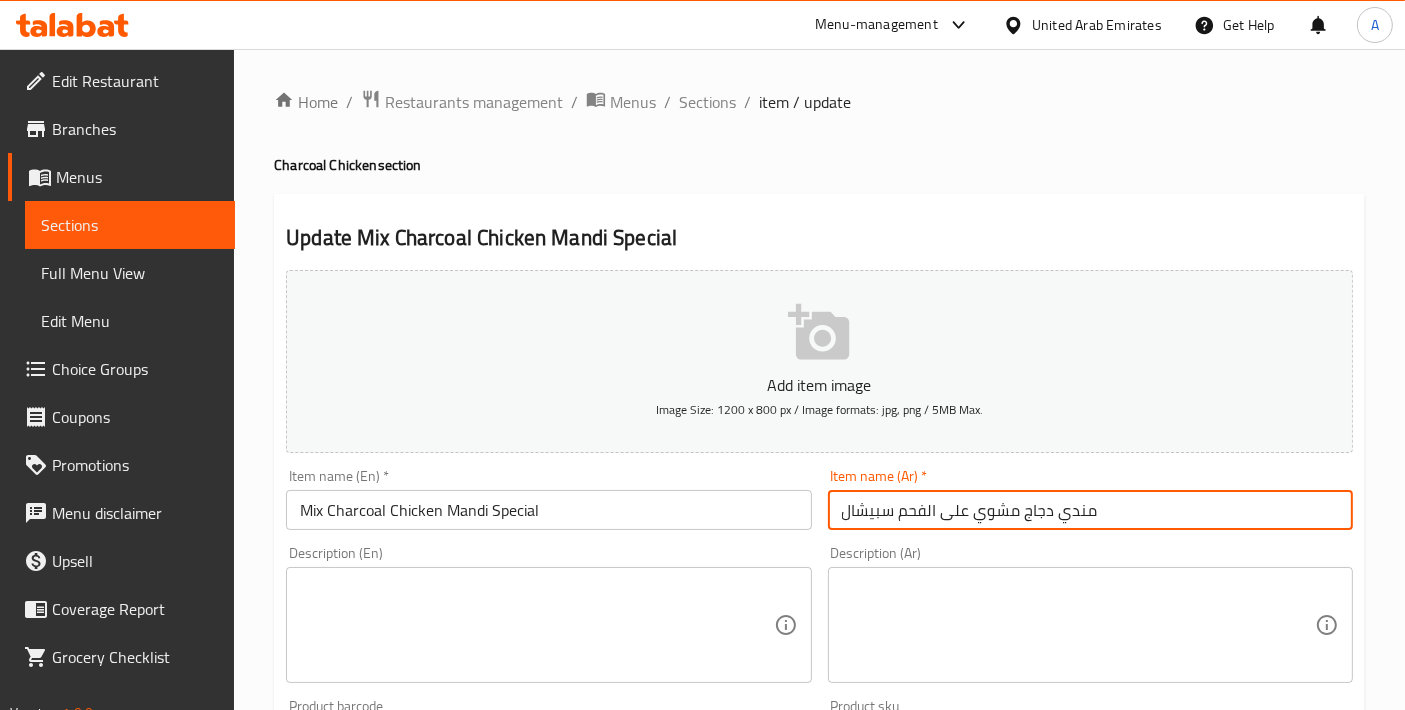 click on "مندي دجاج مشوي على الفحم سبيشال" at bounding box center [1090, 510] 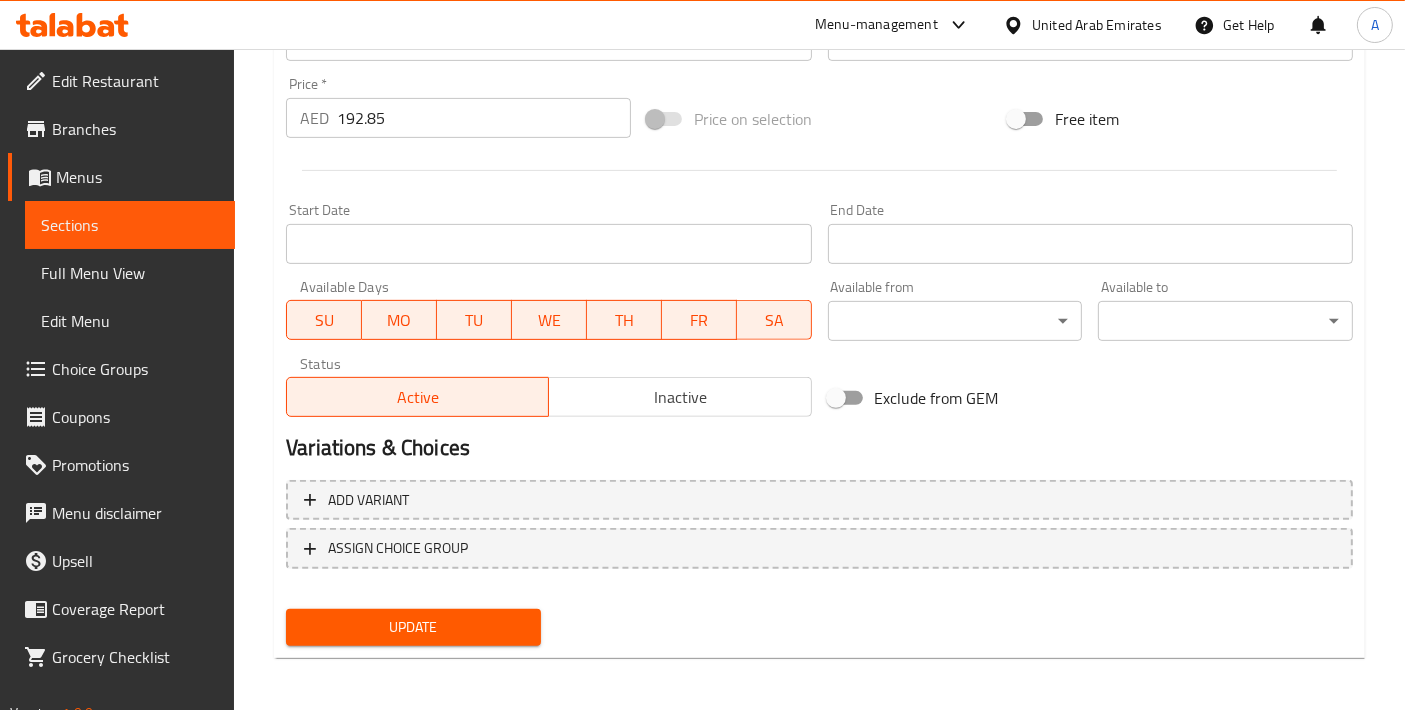 type on "مندي دجاج مشكل مشوي على الفحم سبيشال" 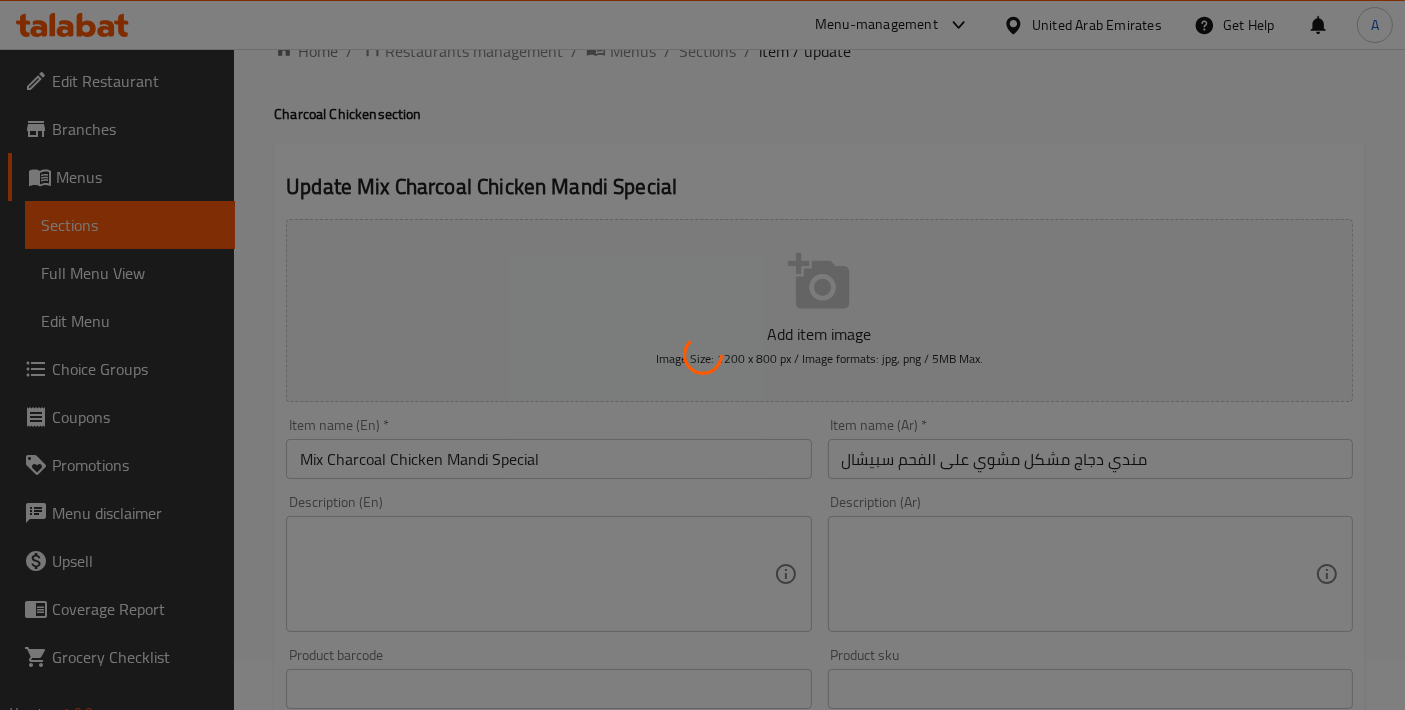 scroll, scrollTop: 32, scrollLeft: 0, axis: vertical 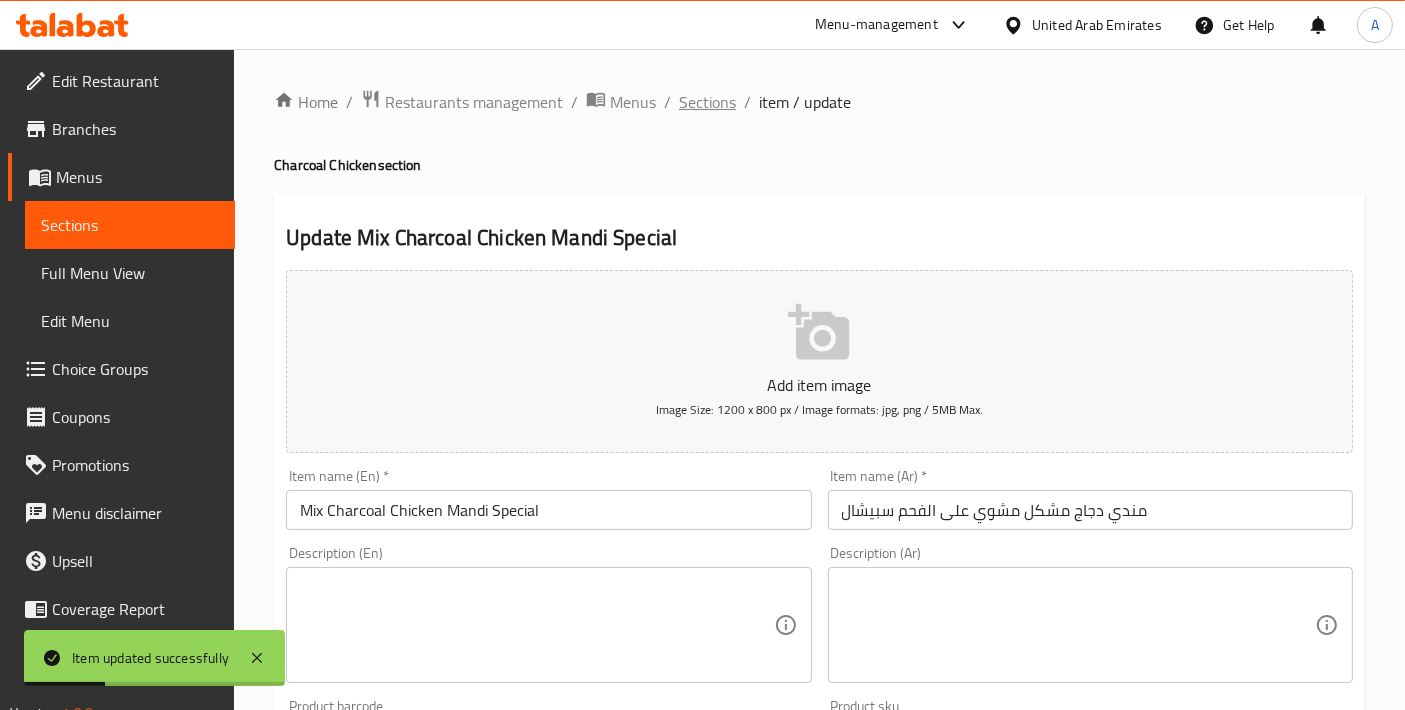 click on "Sections" at bounding box center (707, 102) 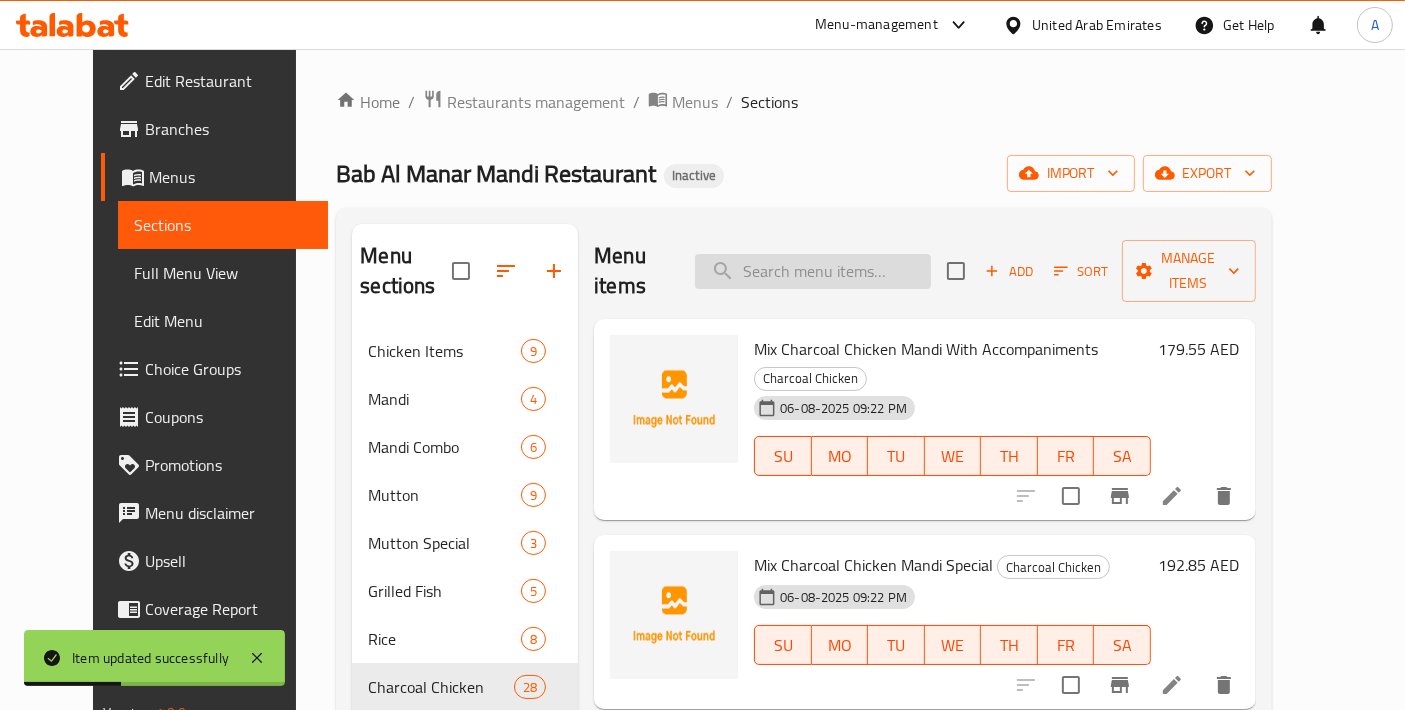 click at bounding box center [813, 271] 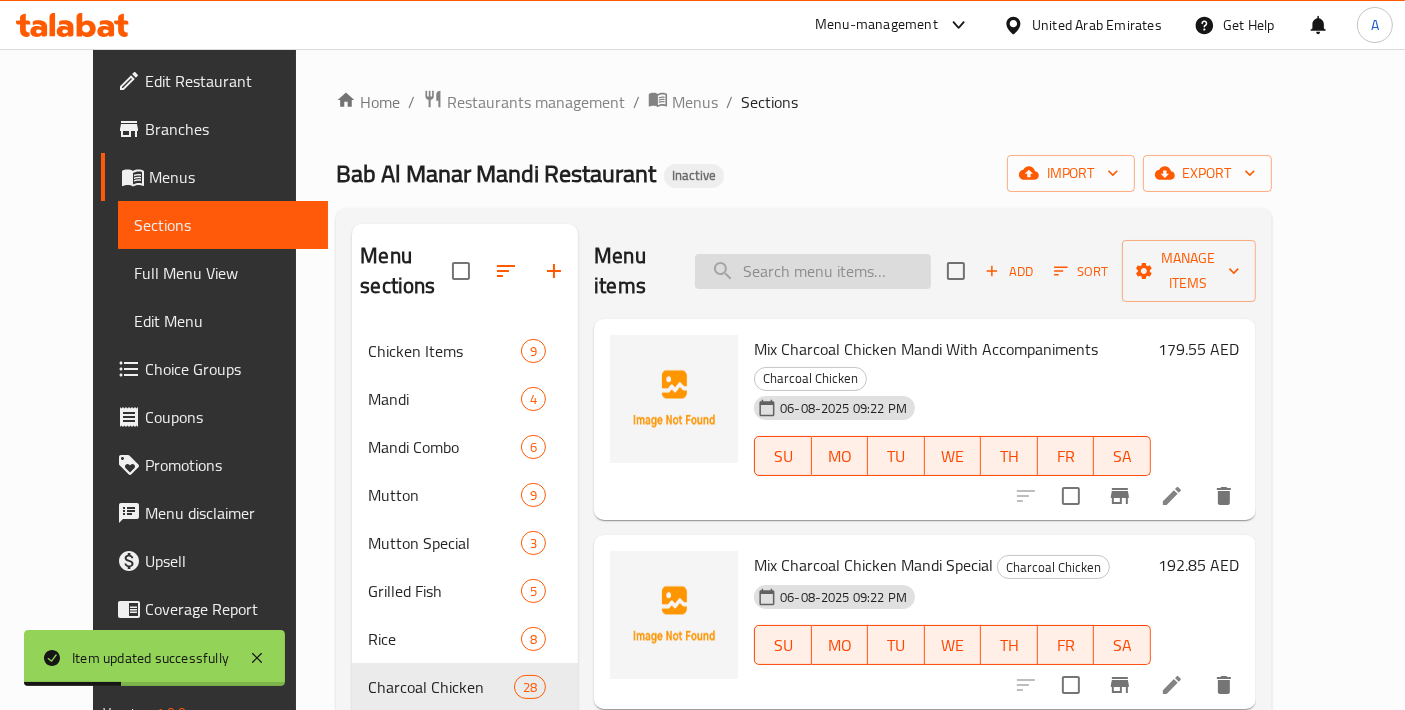 paste on "Mughlai Charcoal Full With (Kuboos Or Mandi)" 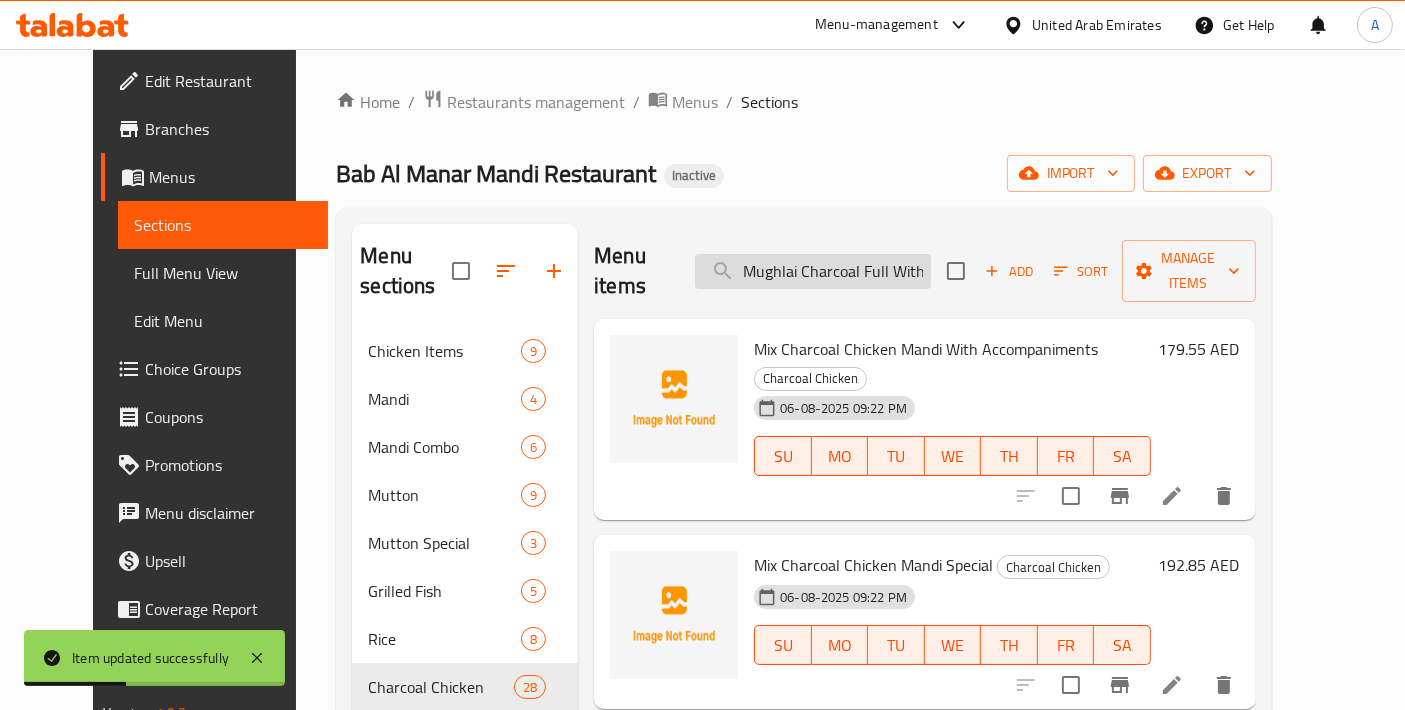 scroll, scrollTop: 0, scrollLeft: 125, axis: horizontal 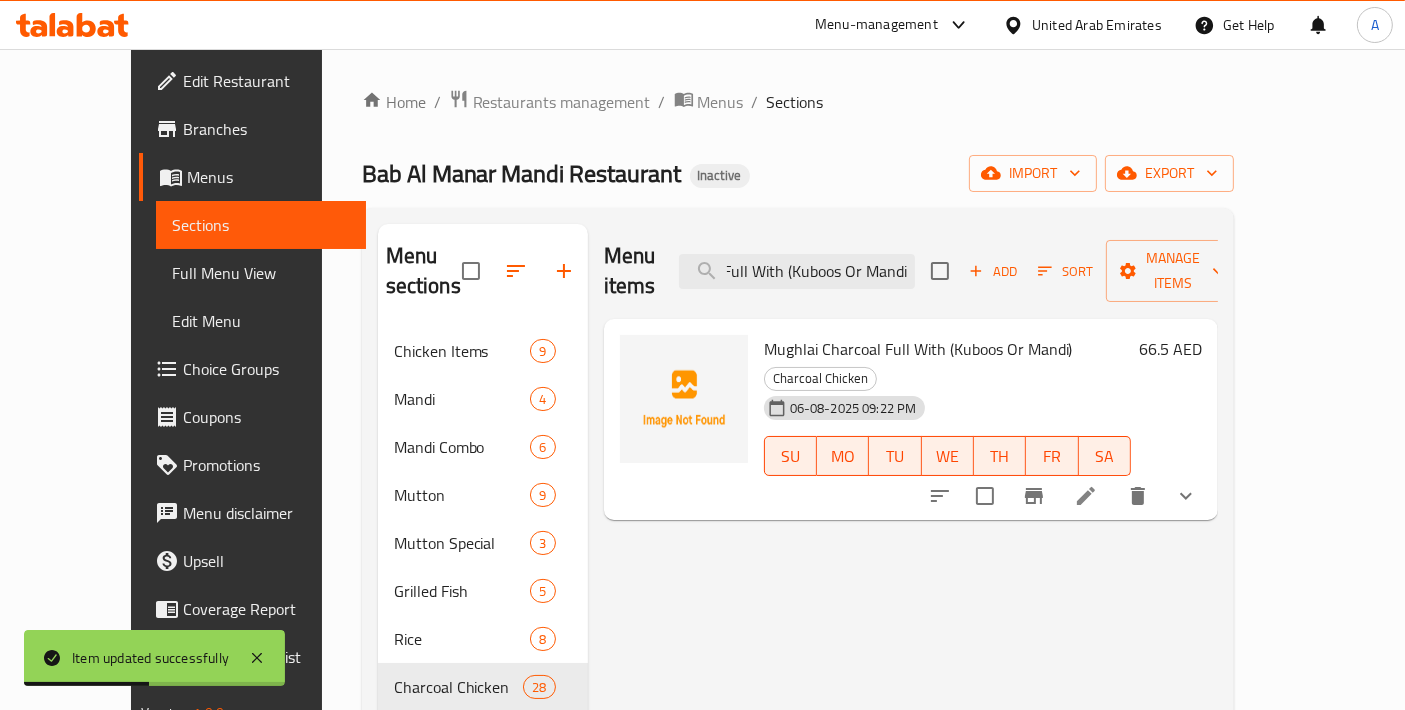 type on "Mughlai Charcoal Full With (Kuboos Or Mandi)" 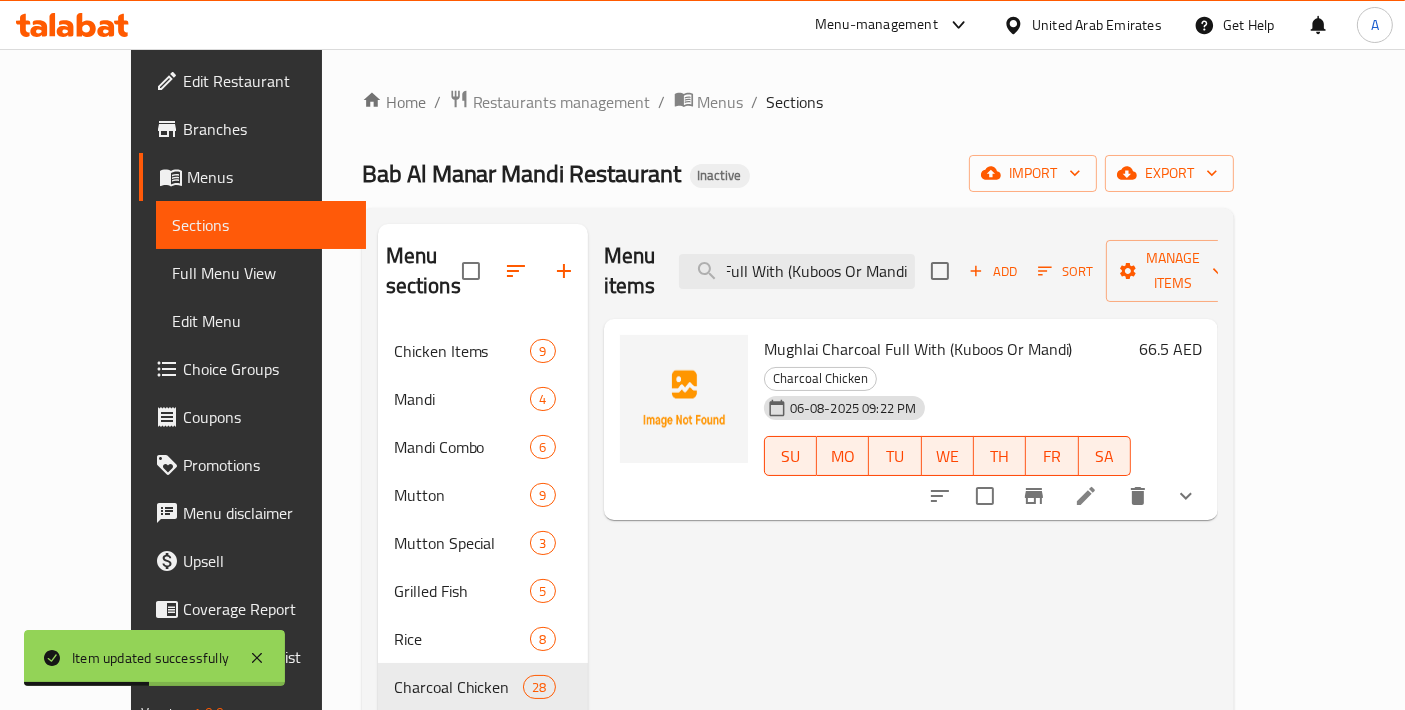 scroll, scrollTop: 0, scrollLeft: 0, axis: both 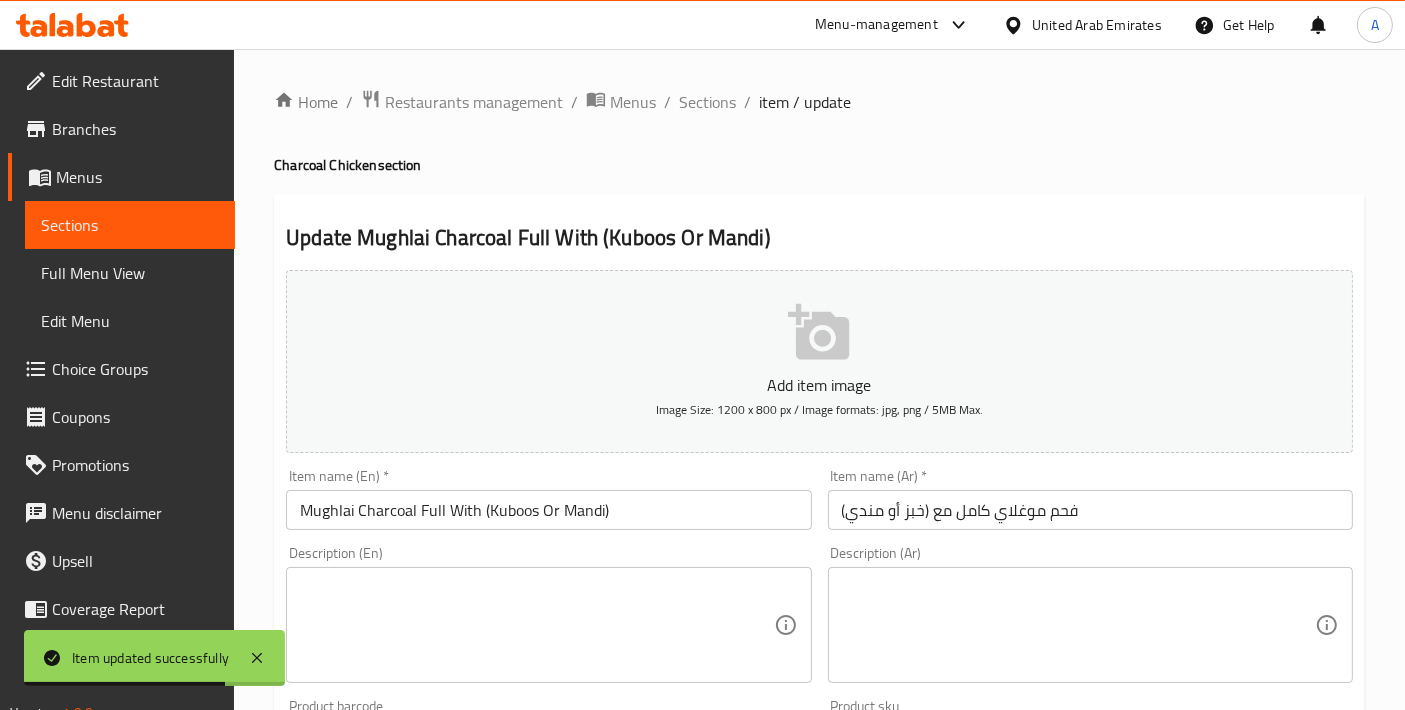 click on "Mughlai Charcoal Full With (Kuboos Or Mandi)" at bounding box center [548, 510] 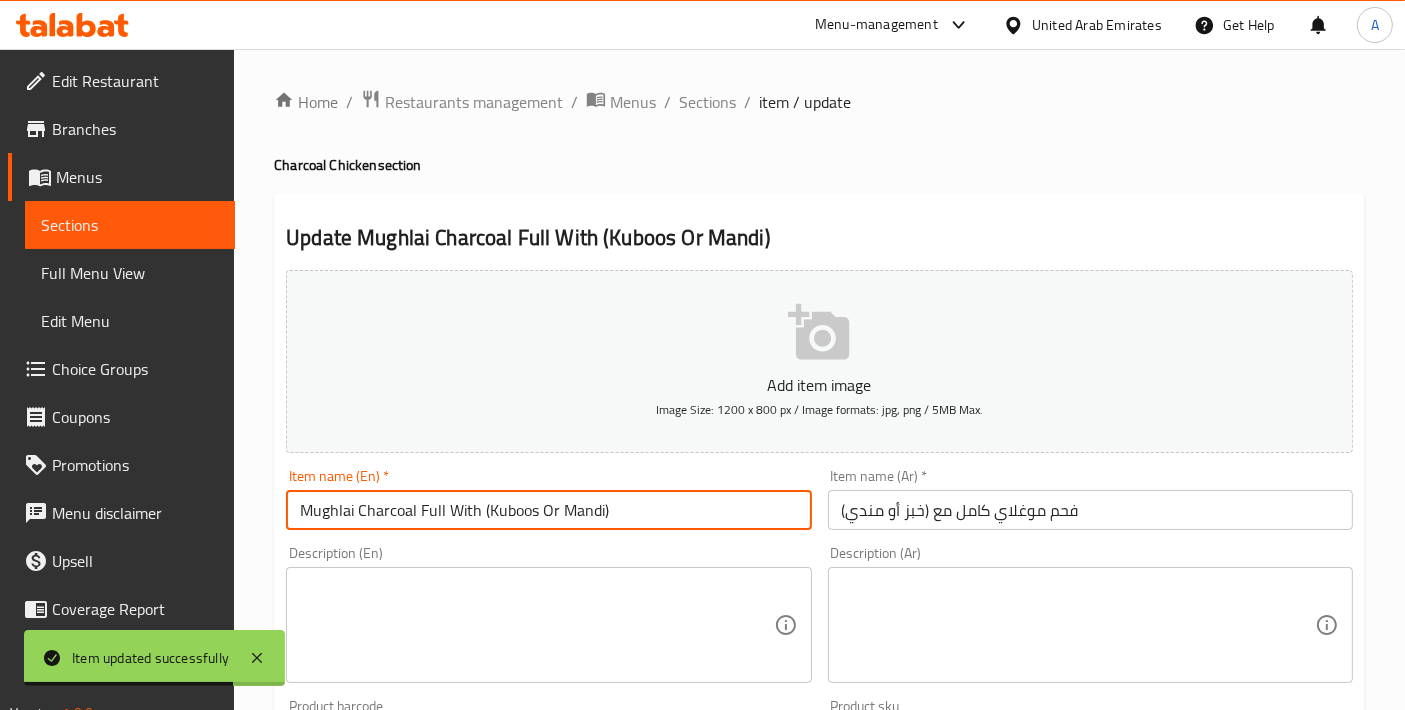 click on "Mughlai Charcoal Full With (Kuboos Or Mandi)" at bounding box center [548, 510] 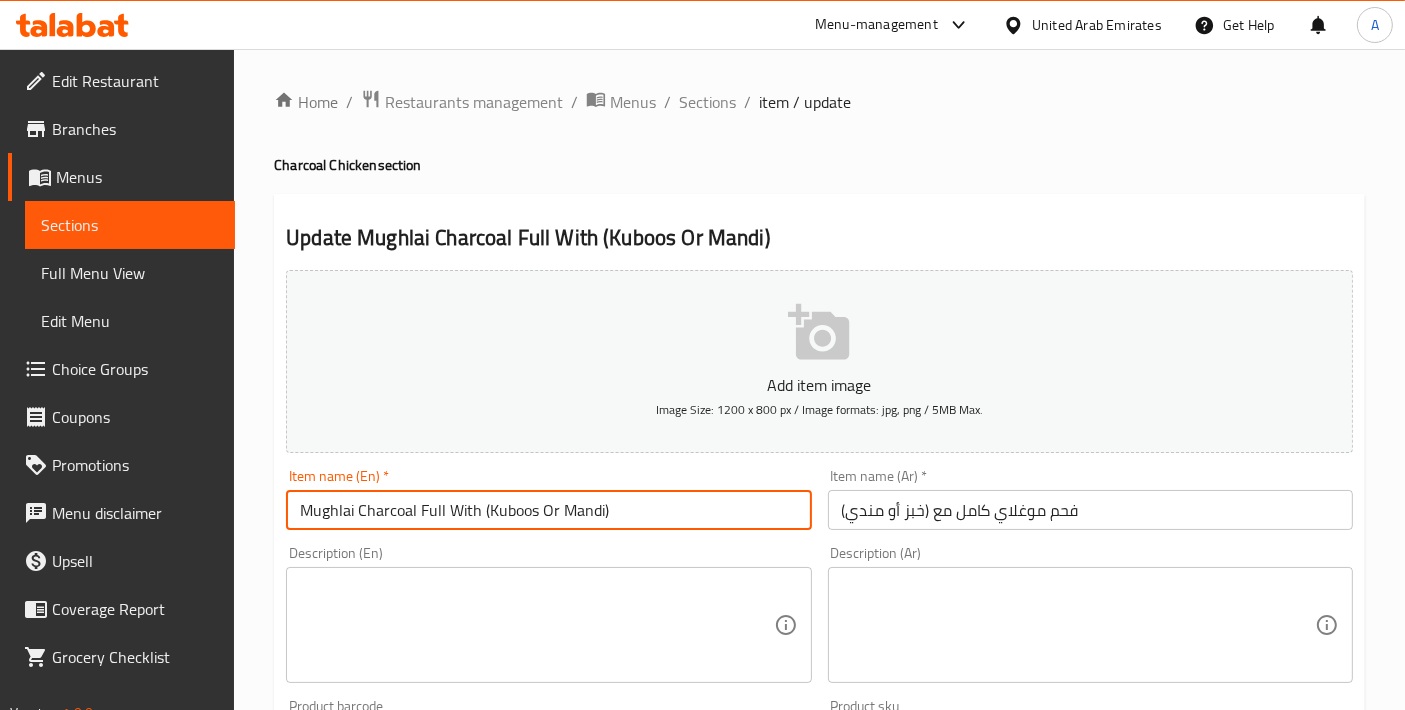 click on "Mughlai Charcoal Full With (Kuboos Or Mandi)" at bounding box center [548, 510] 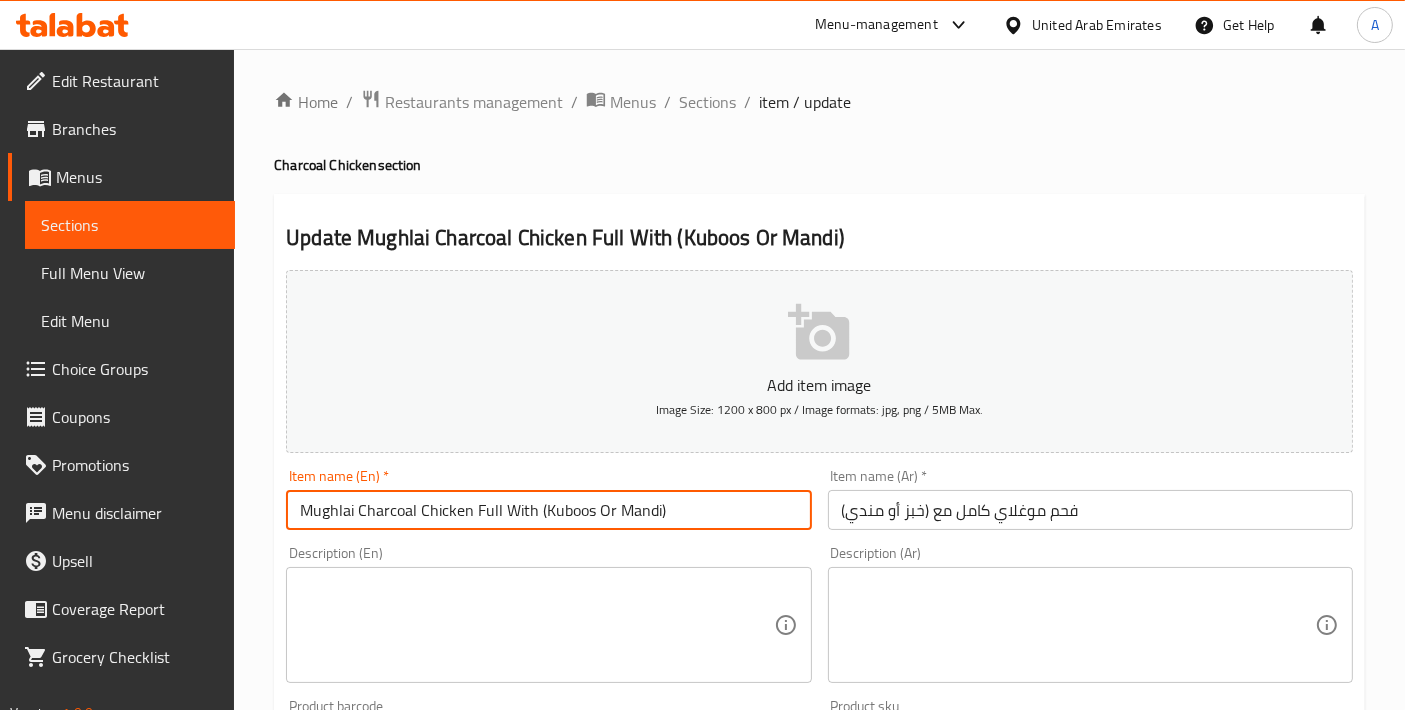 type on "Mughlai Charcoal Chicken Full With (Kuboos Or Mandi)" 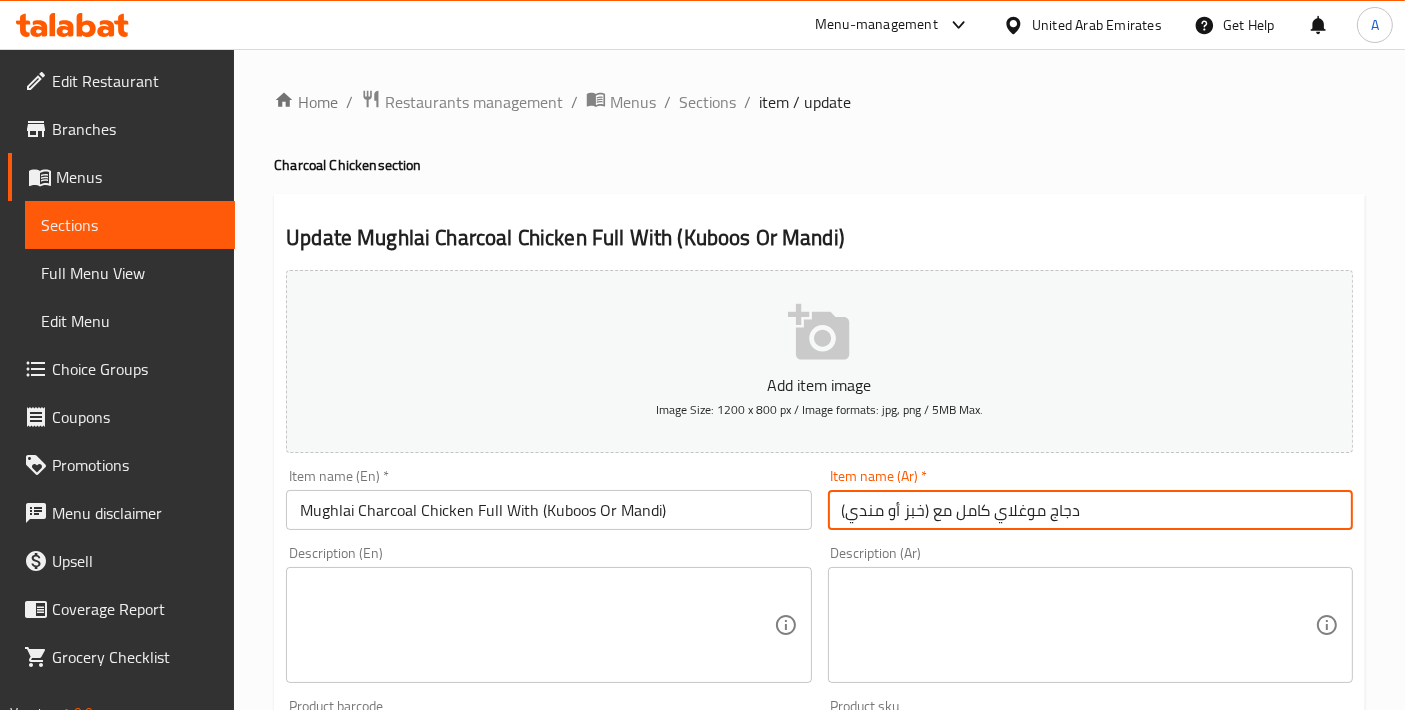 click on "دجاج موغلاي كامل مع (خبز أو مندي)" at bounding box center (1090, 510) 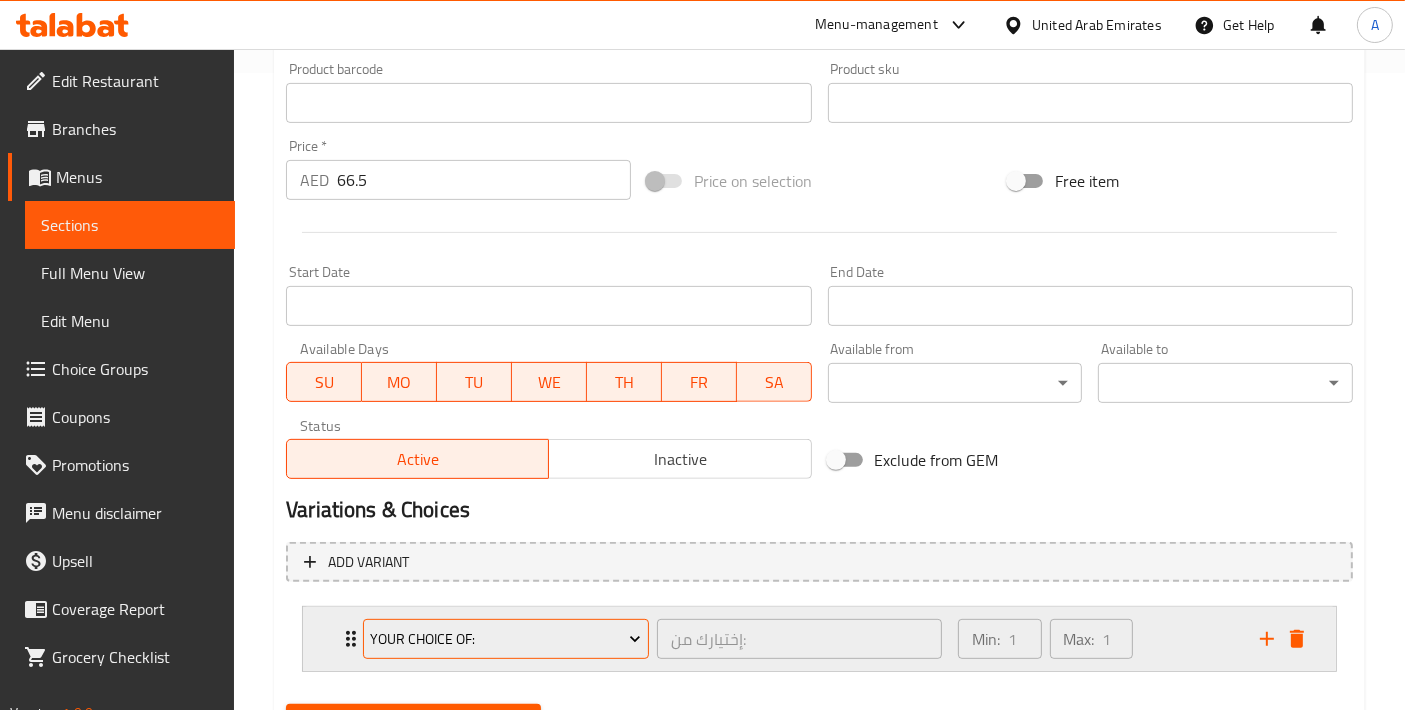 scroll, scrollTop: 666, scrollLeft: 0, axis: vertical 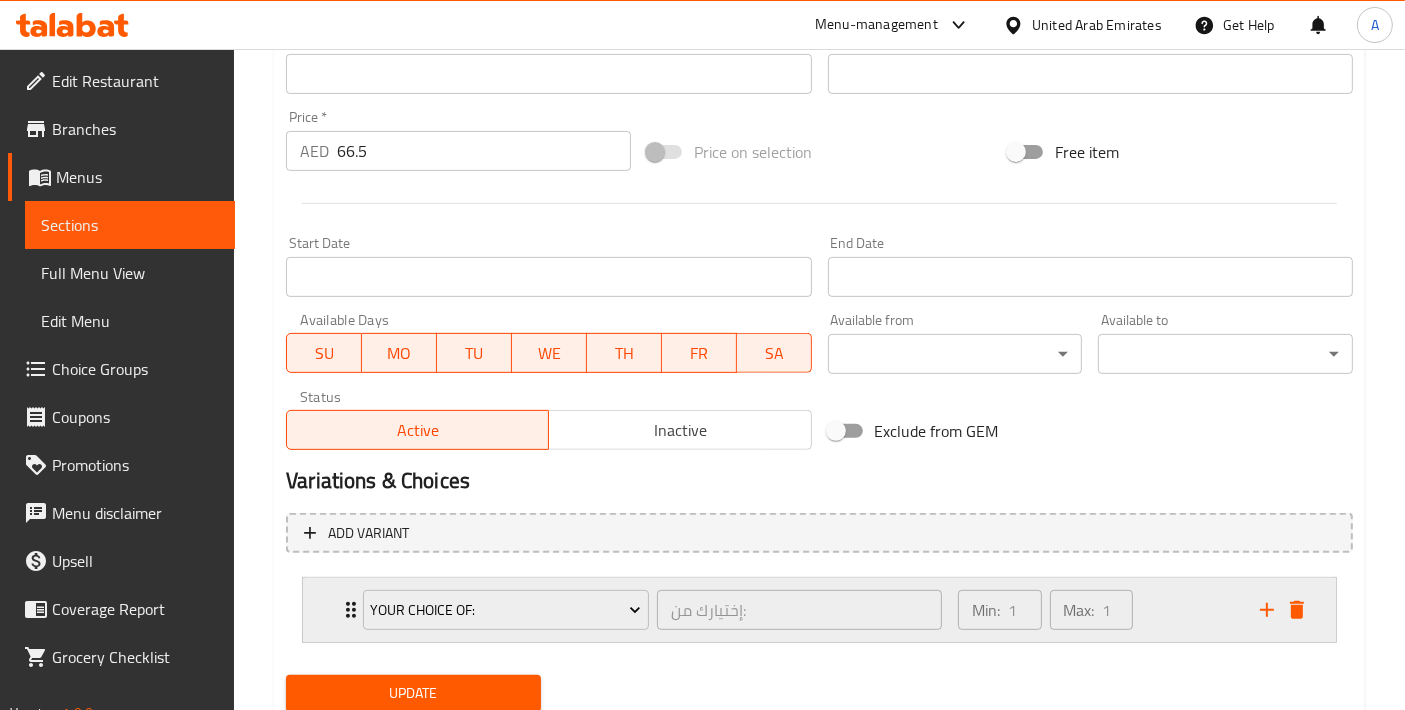 click on "Your Choice Of: إختيارك من: ​" at bounding box center (652, 610) 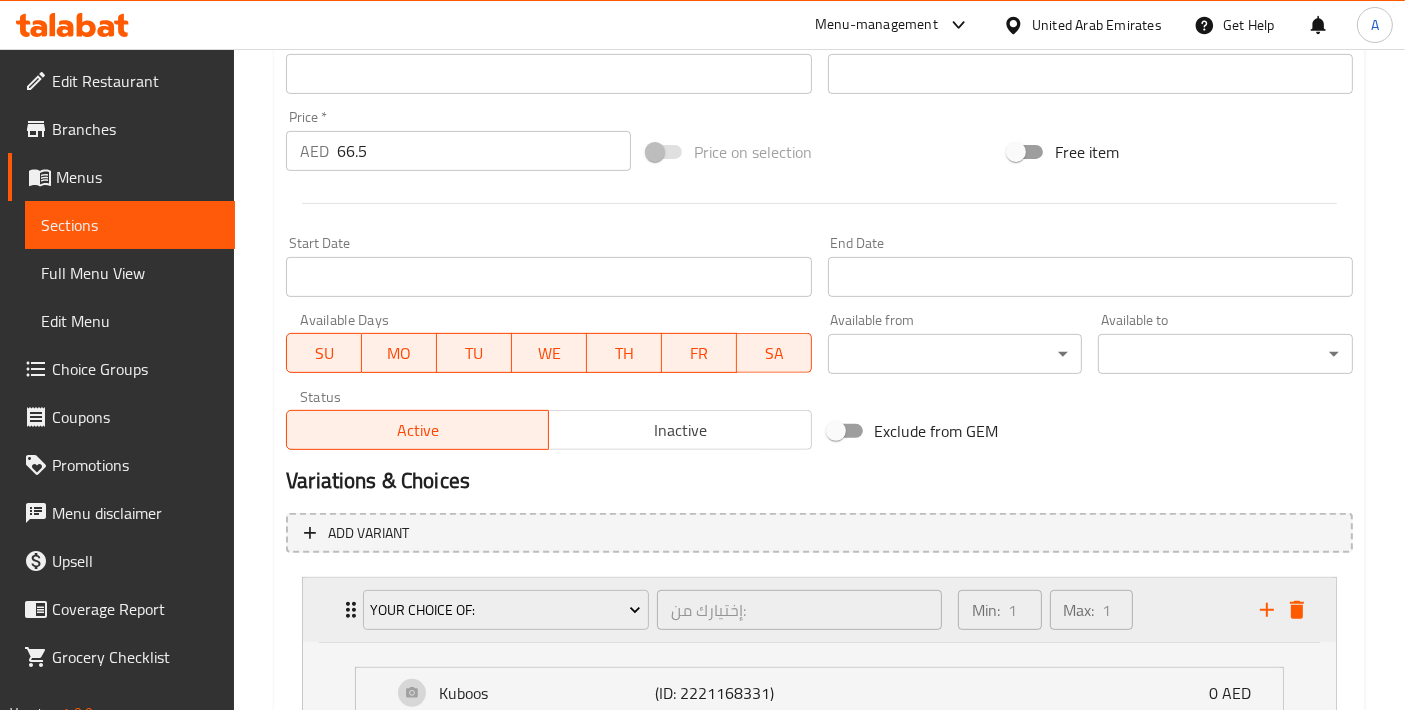 click on "Your Choice Of: إختيارك من: ​ Min: 1 ​ Max: 1 ​" at bounding box center [819, 610] 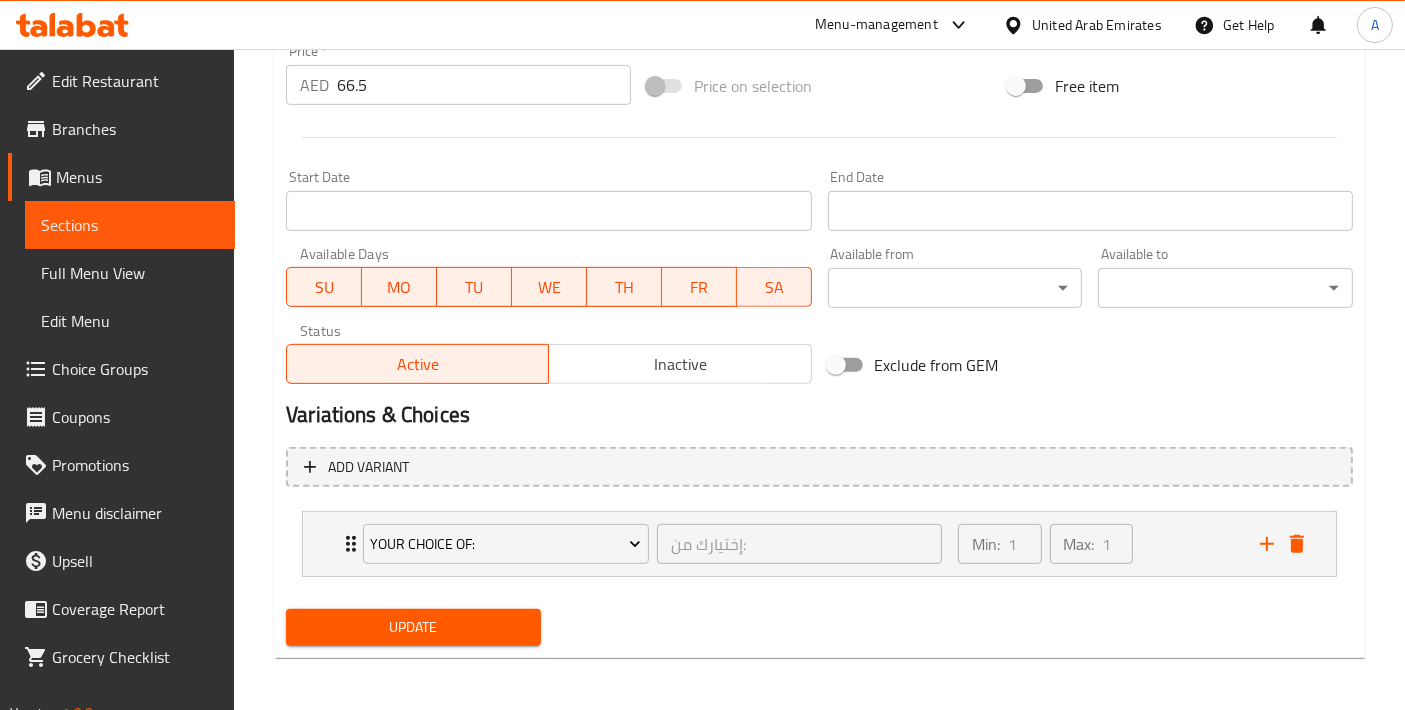 type on "دجاج موغلاي كامل على الفحم مع (خبز أو مندي)" 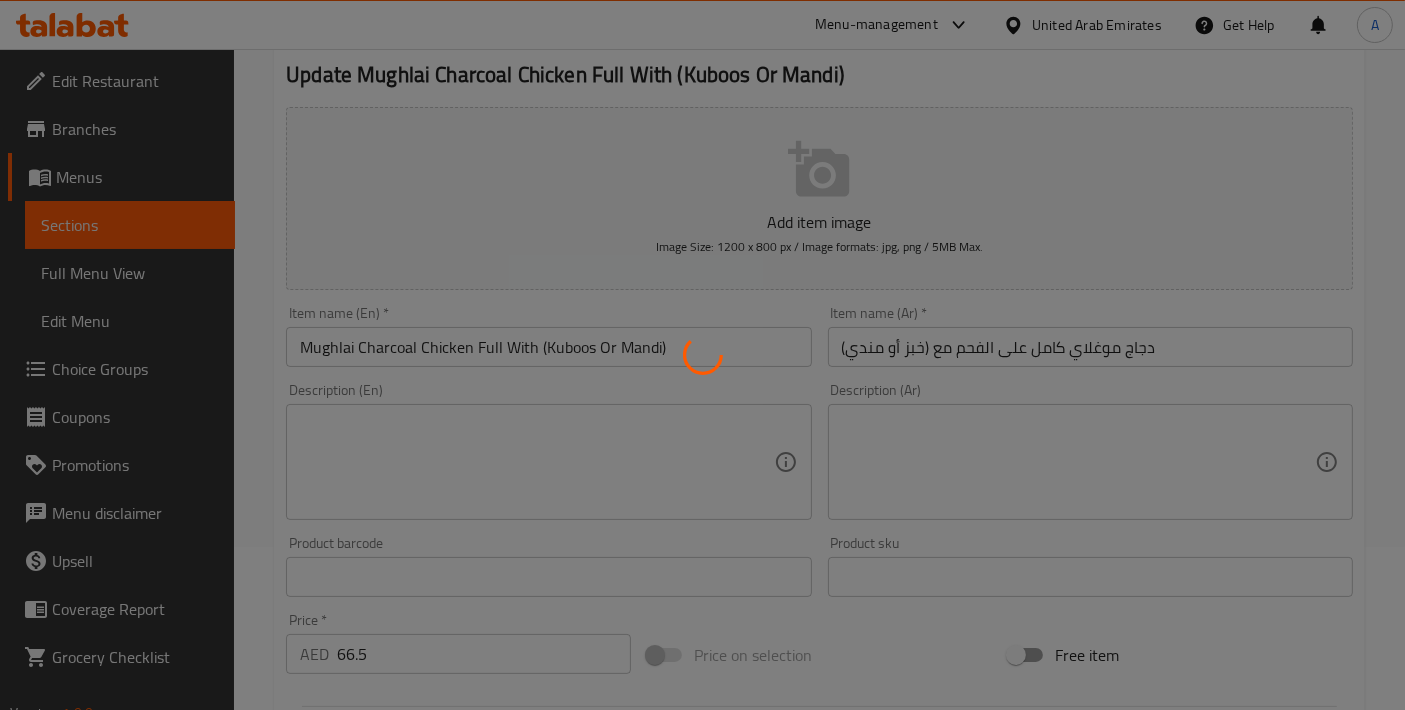 scroll, scrollTop: 0, scrollLeft: 0, axis: both 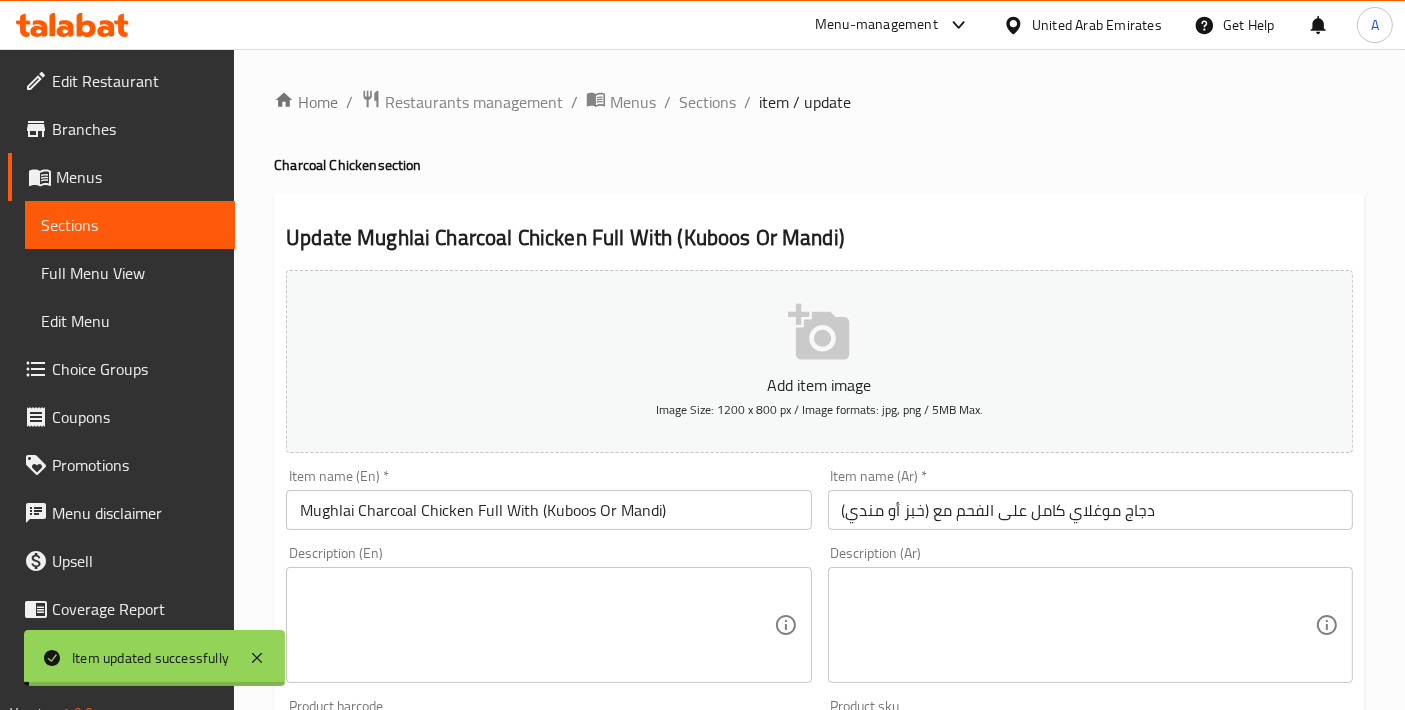 click on "Mughlai Charcoal Chicken Full With (Kuboos Or Mandi)" at bounding box center (548, 510) 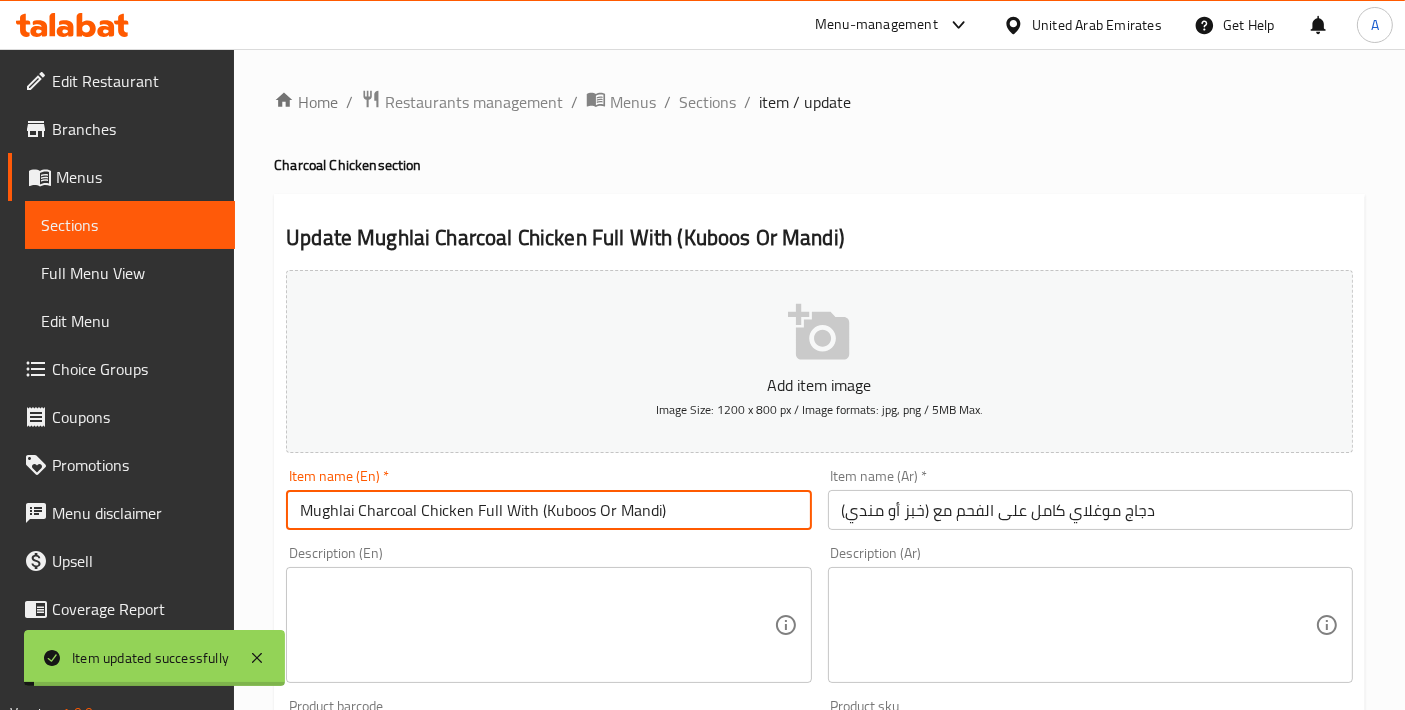 click on "Mughlai Charcoal Chicken Full With (Kuboos Or Mandi)" at bounding box center [548, 510] 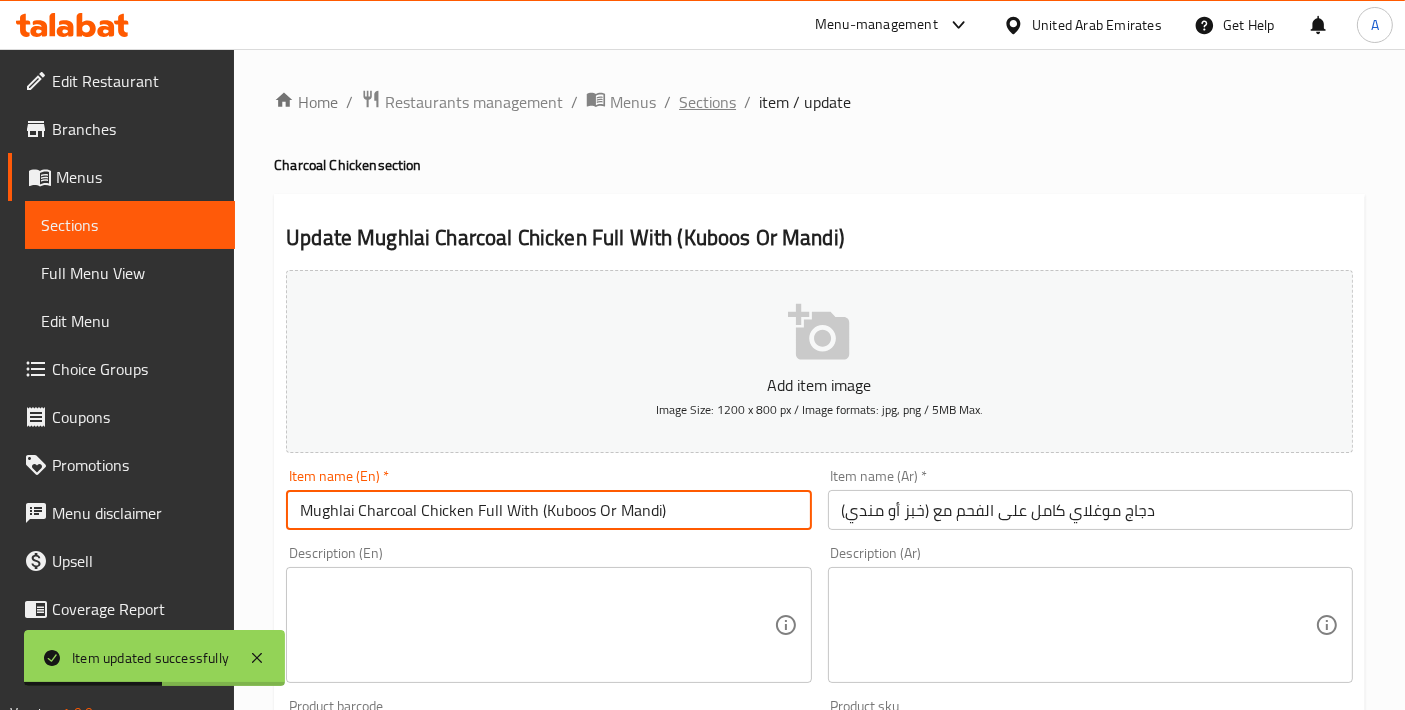 click on "Sections" at bounding box center (707, 102) 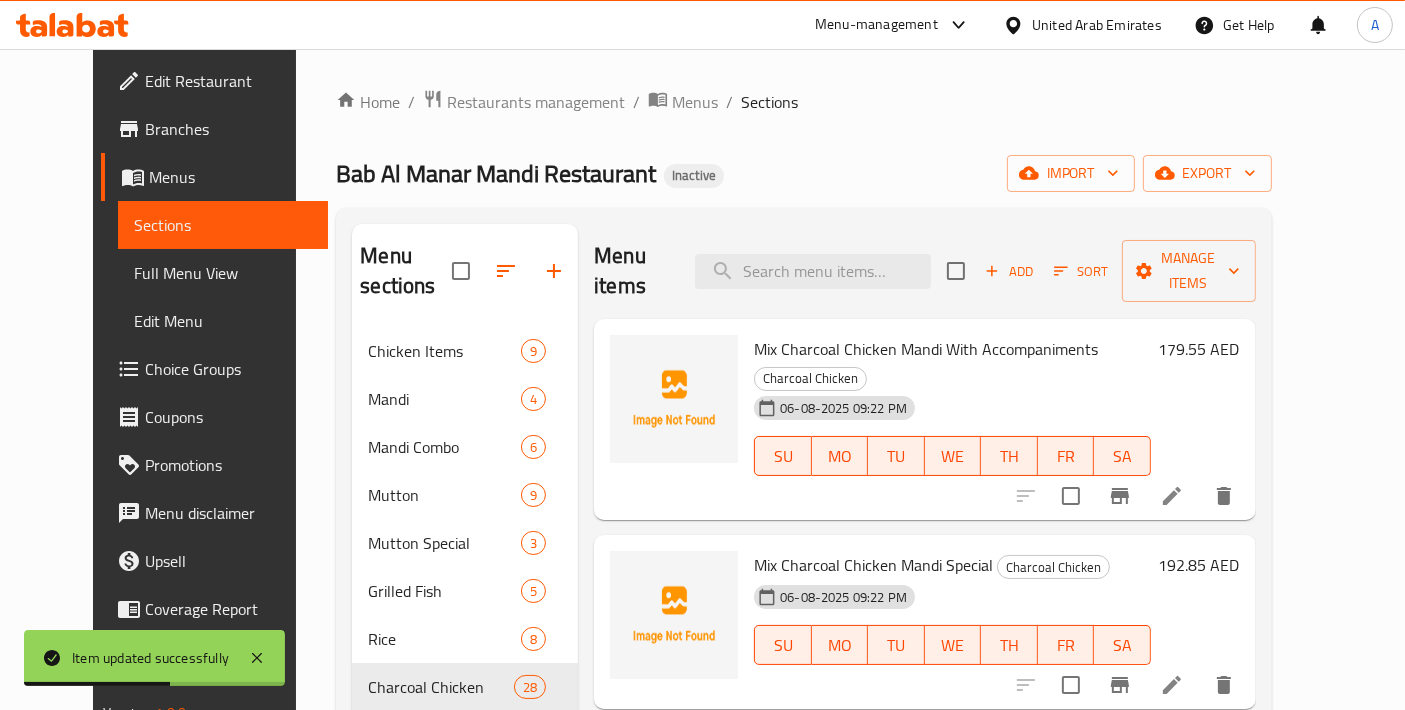 click on "Menu items Add Sort Manage items" at bounding box center [924, 271] 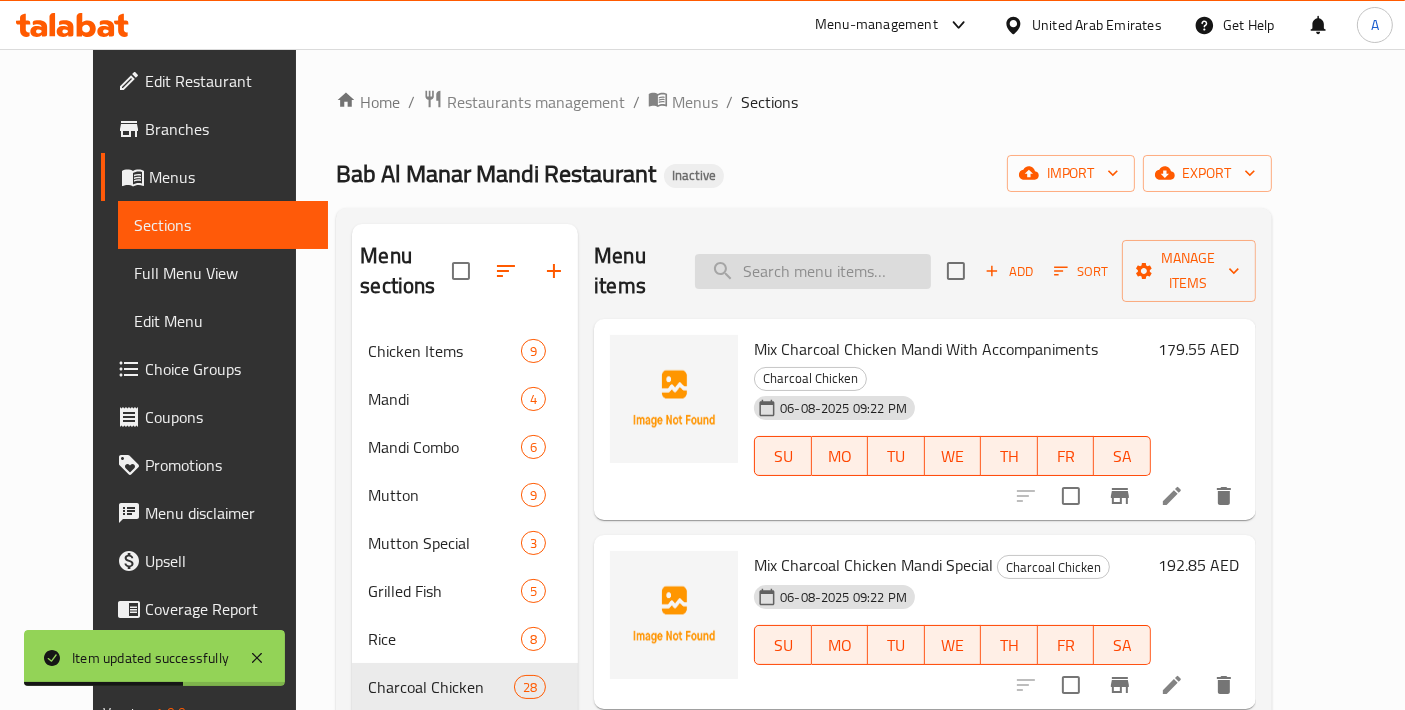 click at bounding box center [813, 271] 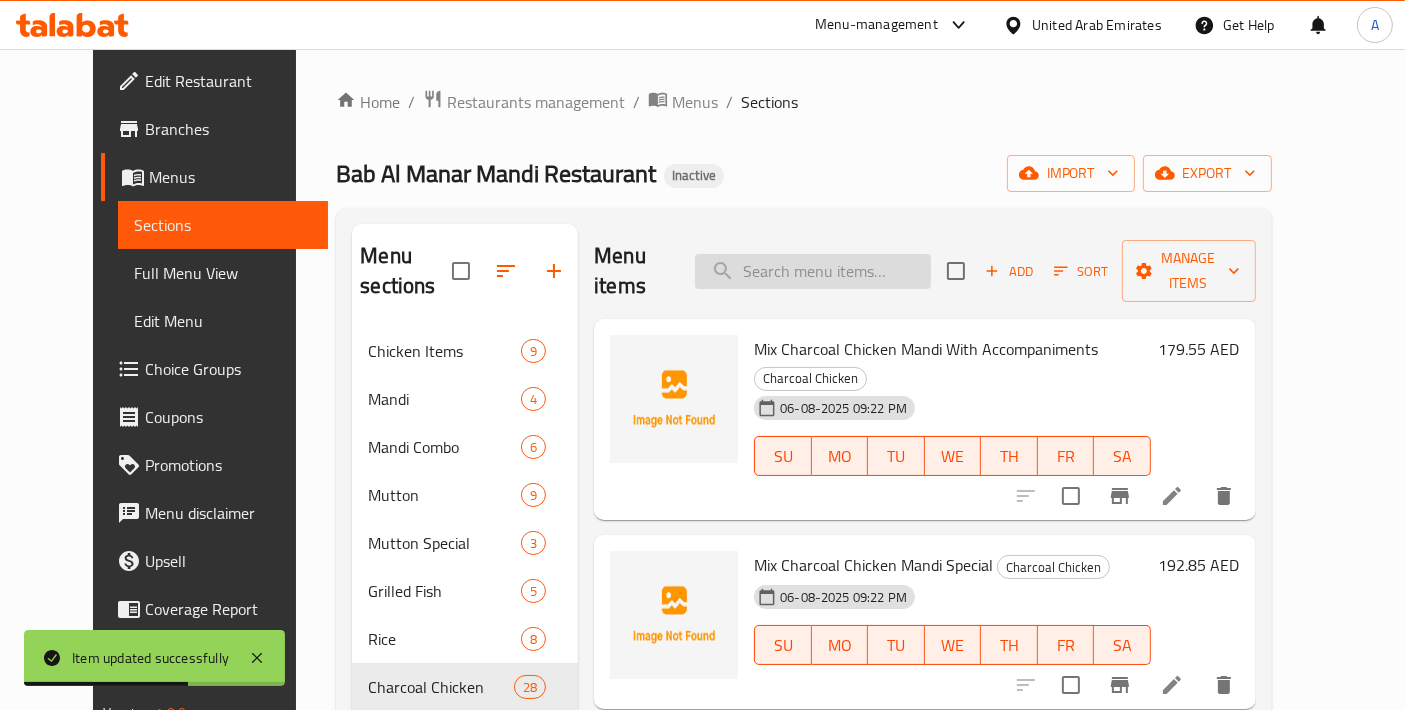 click at bounding box center [813, 271] 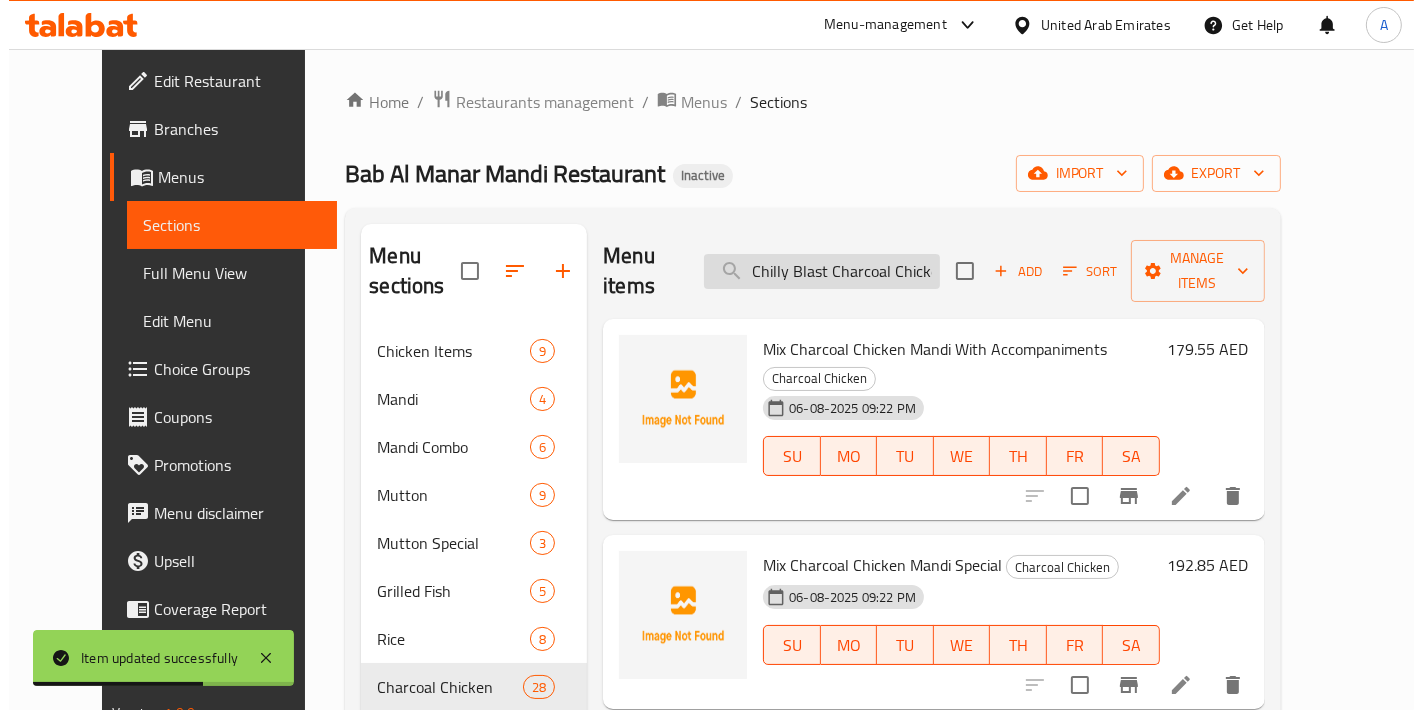 scroll, scrollTop: 0, scrollLeft: 200, axis: horizontal 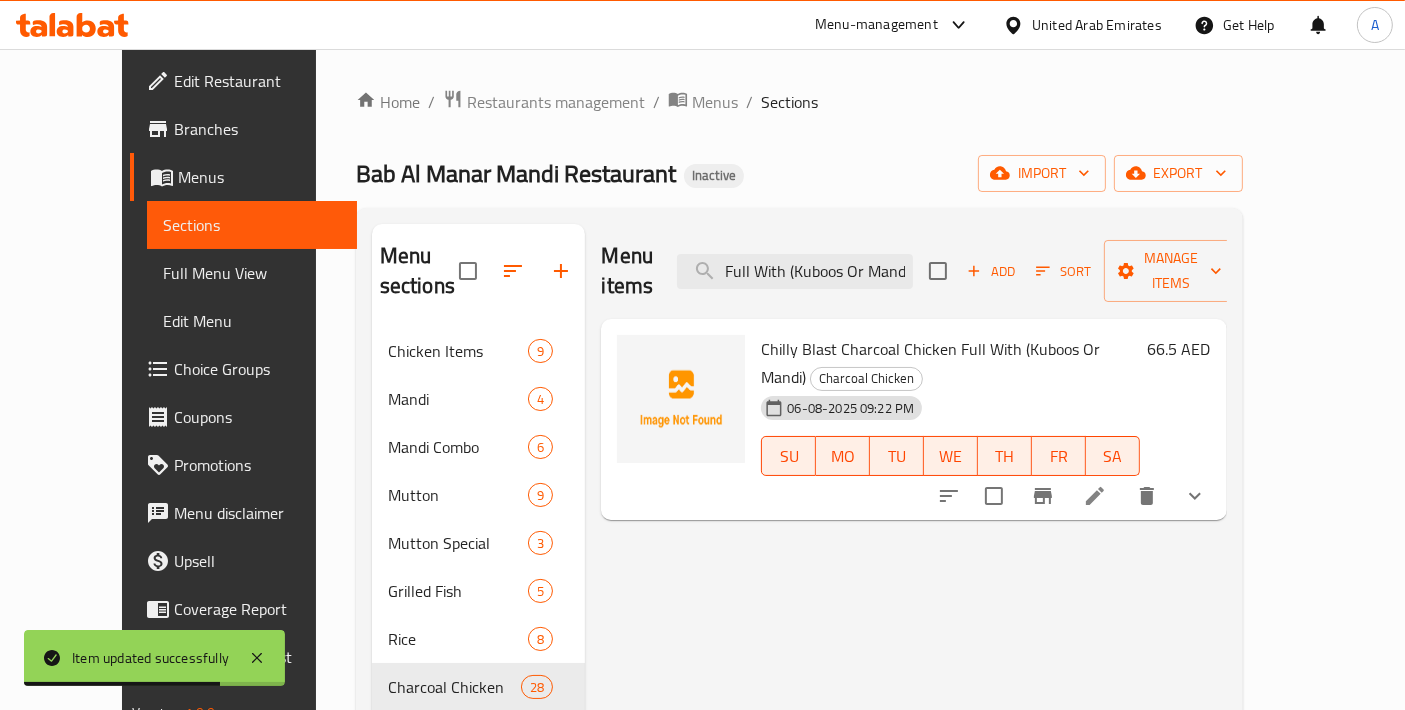type on "Chilly Blast Charcoal Chicken Full With (Kuboos Or Mandi)" 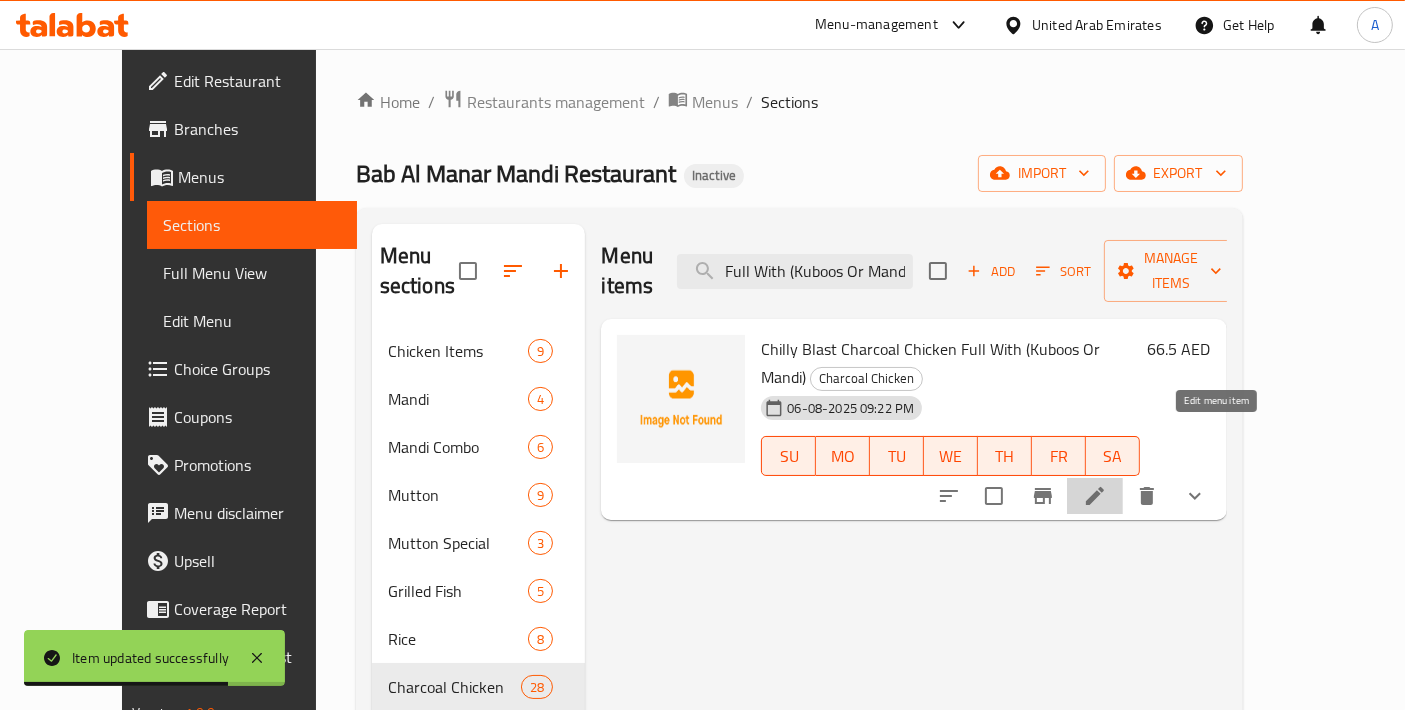 click 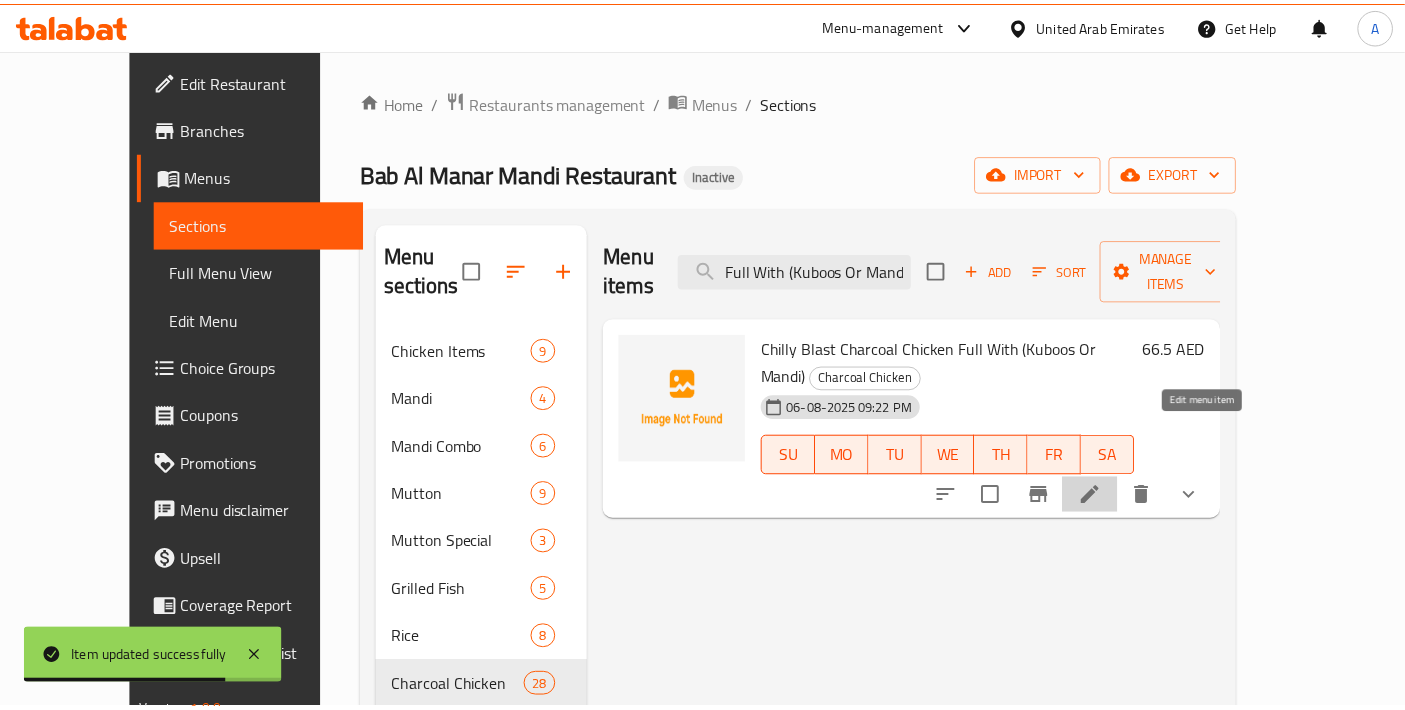 scroll, scrollTop: 0, scrollLeft: 0, axis: both 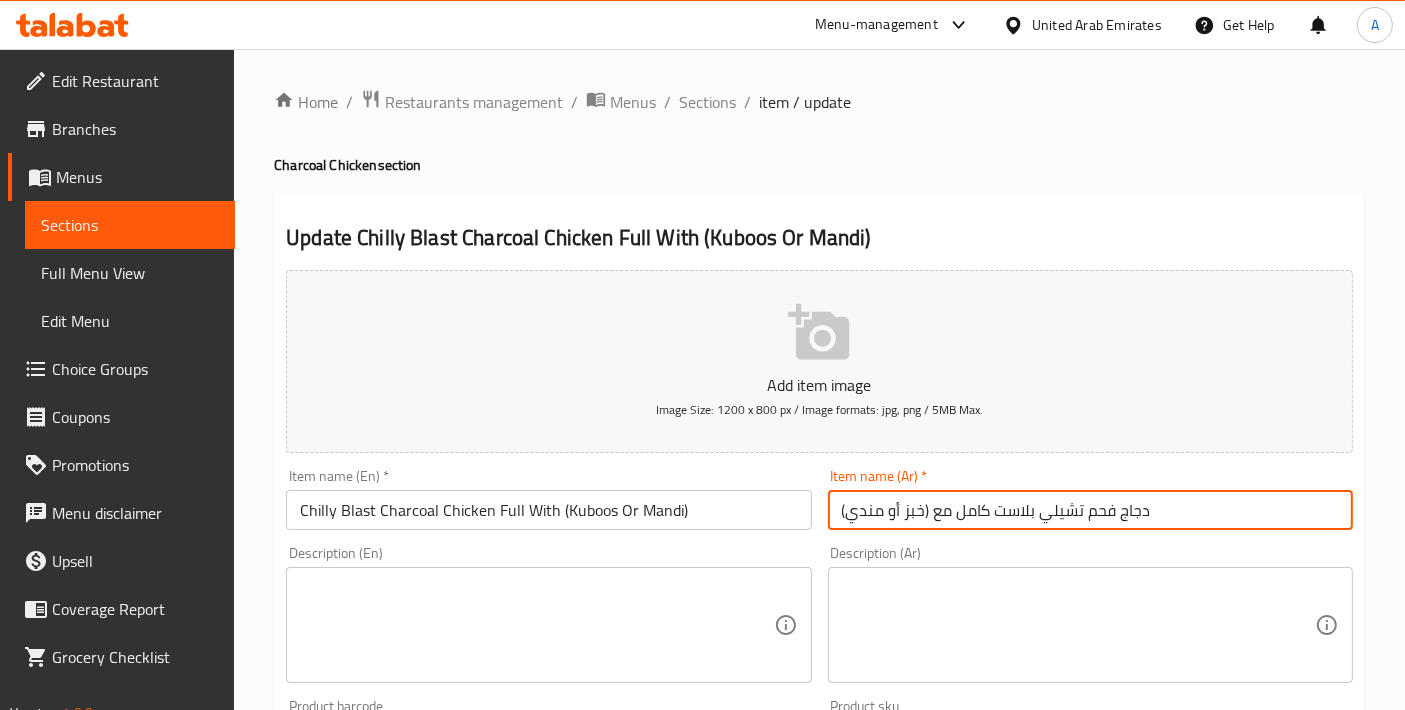 drag, startPoint x: 1112, startPoint y: 518, endPoint x: 1087, endPoint y: 518, distance: 25 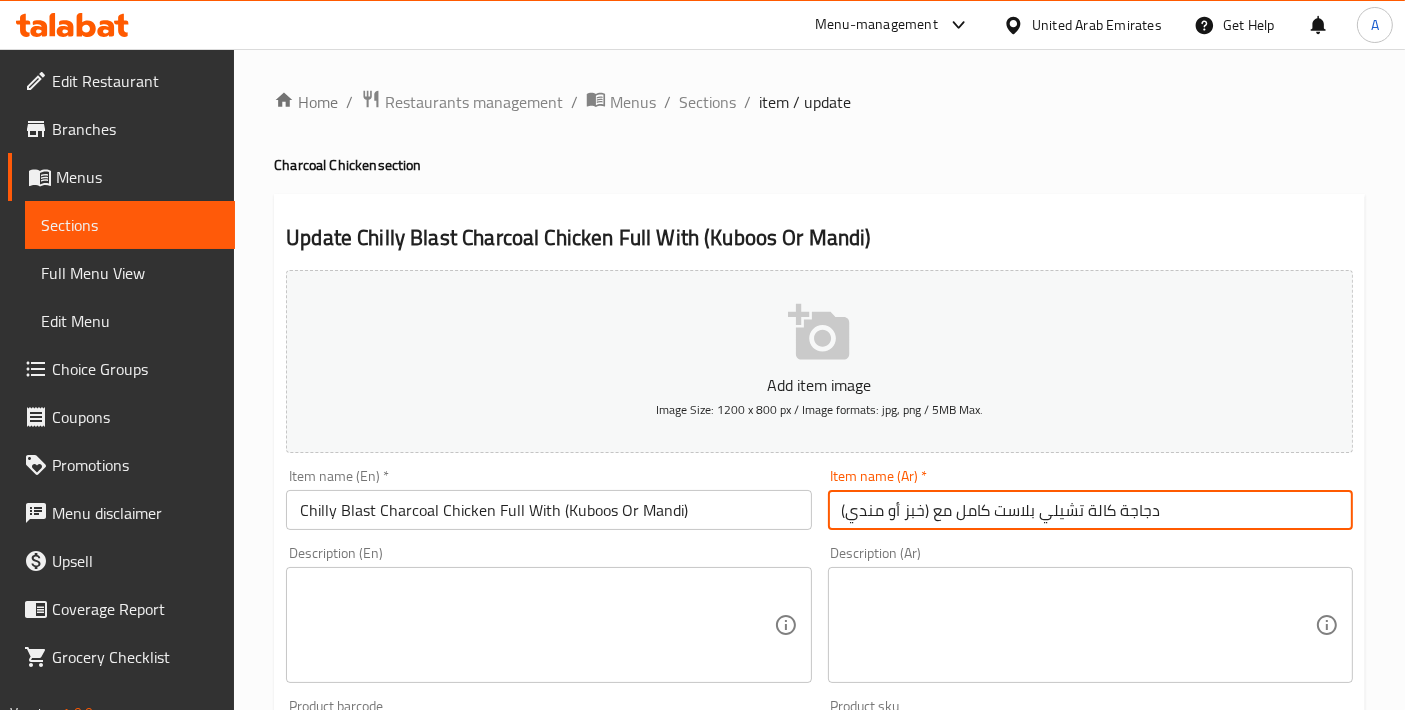 click on "دجاجة كالة تشيلي بلاست كامل مع (خبز أو مندي)" at bounding box center [1090, 510] 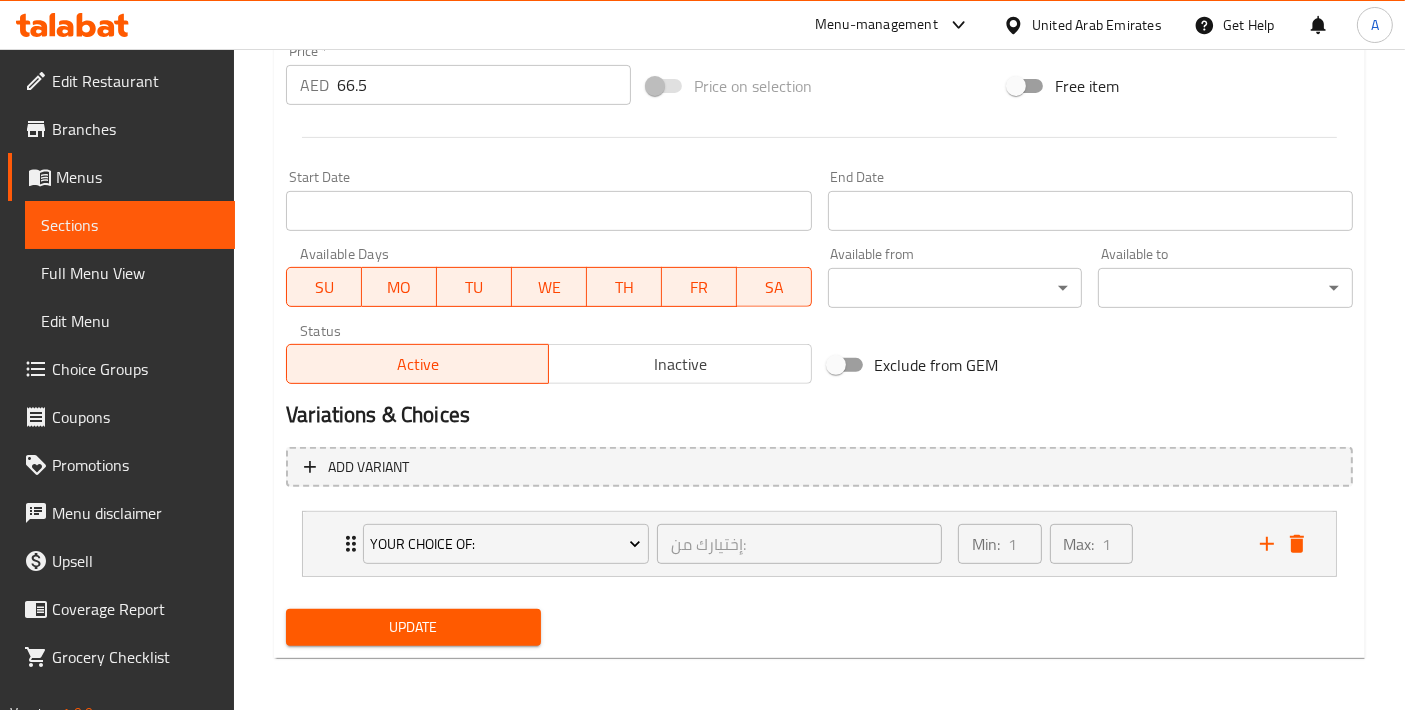 type on "دجاجة كالة تشيلي بلاست على الفحم مع (خبز أو مندي)" 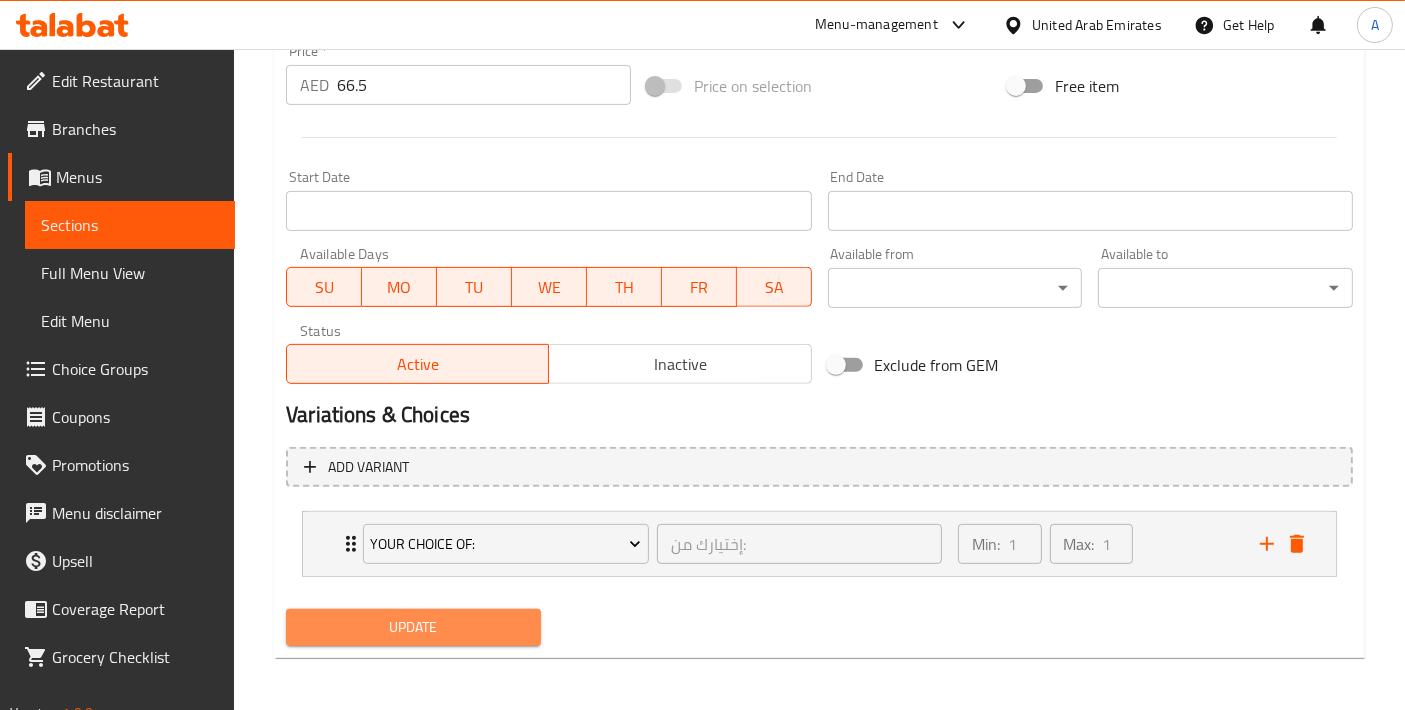 click on "Update" at bounding box center [413, 627] 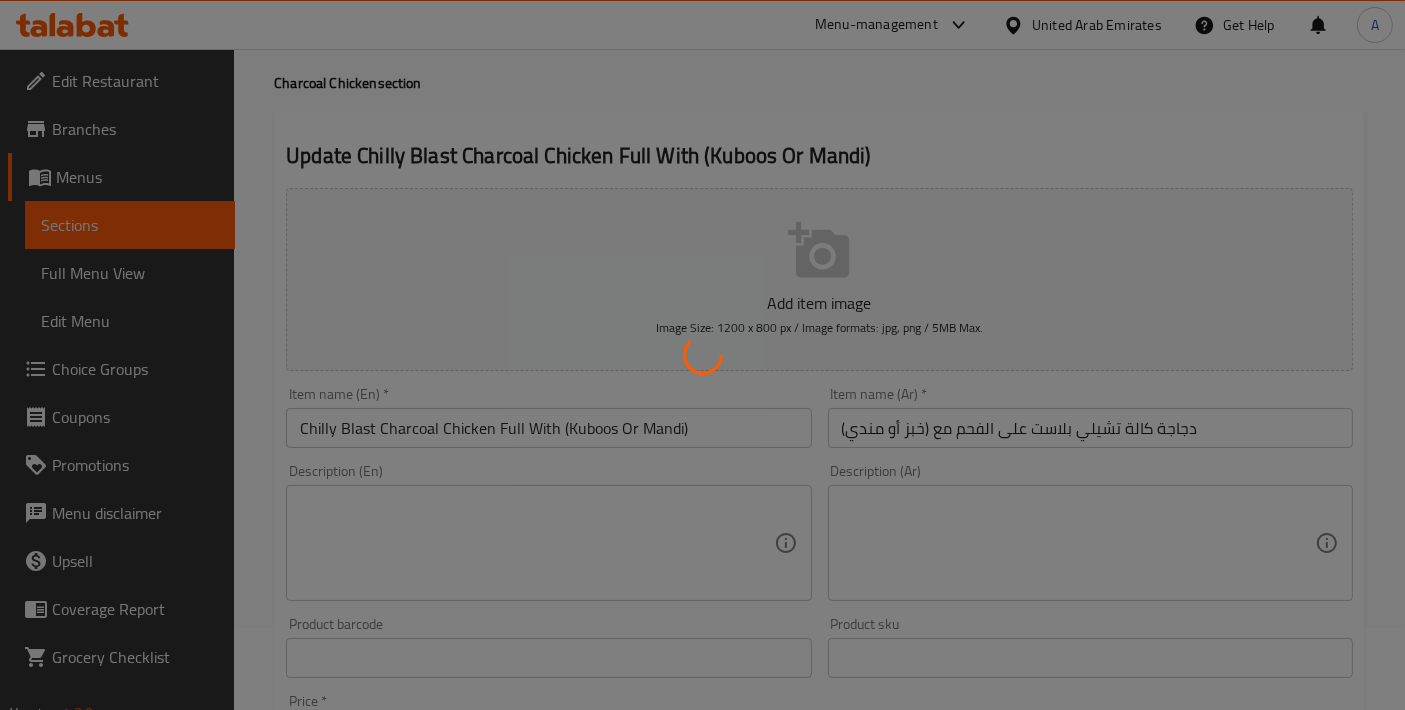 scroll, scrollTop: 0, scrollLeft: 0, axis: both 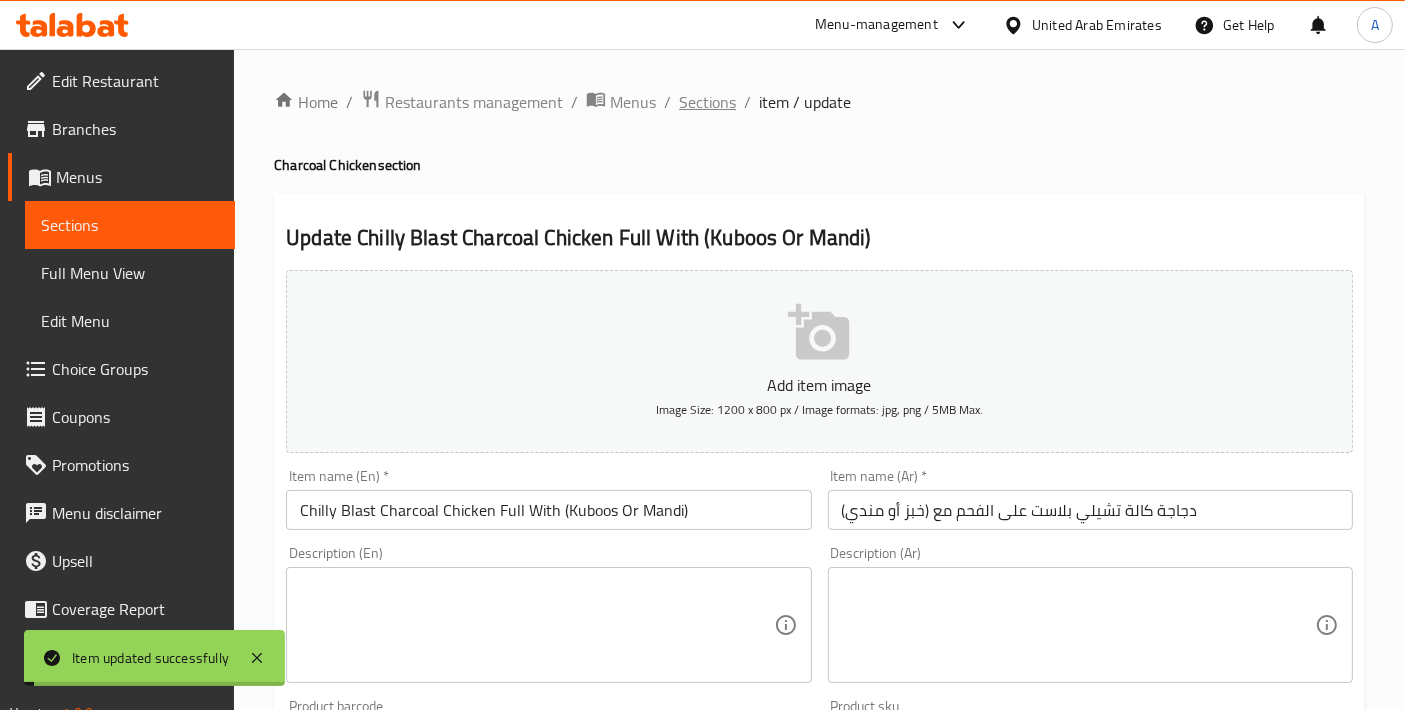 click on "Sections" at bounding box center (707, 102) 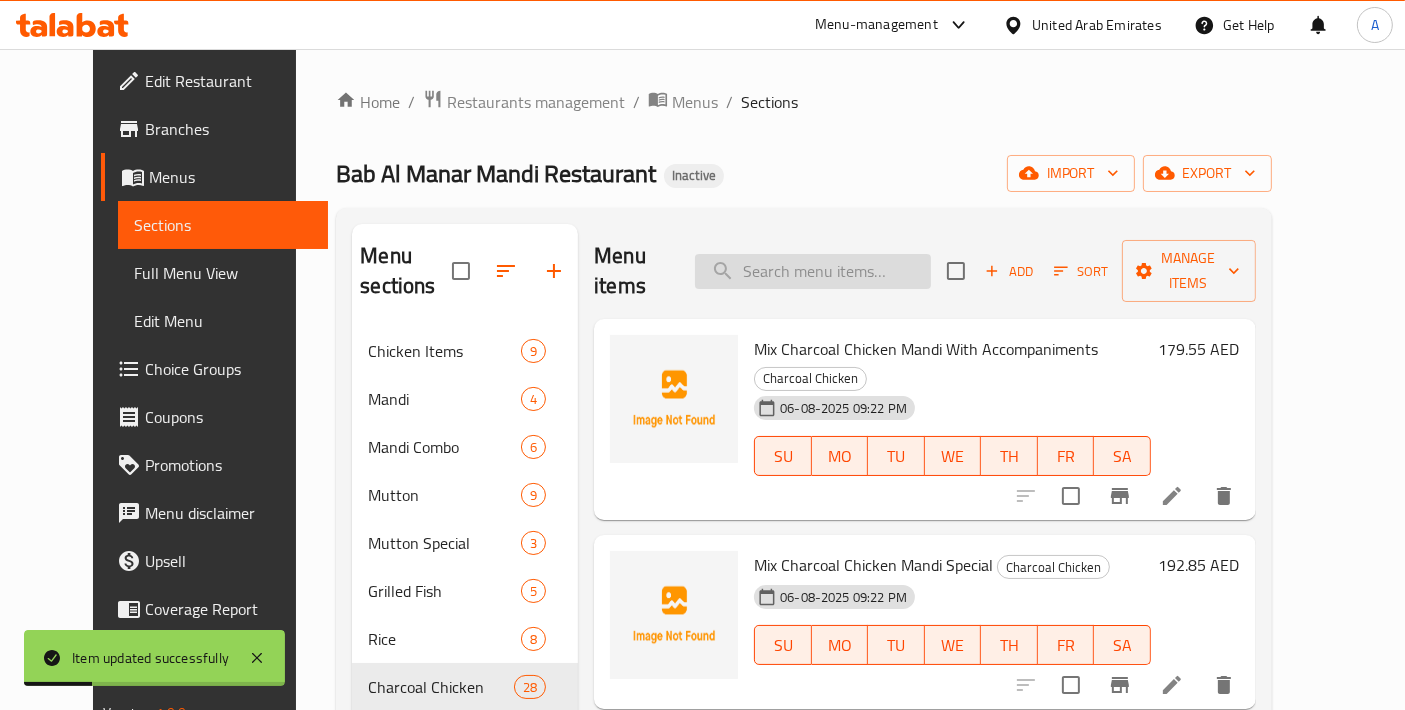 click at bounding box center (813, 271) 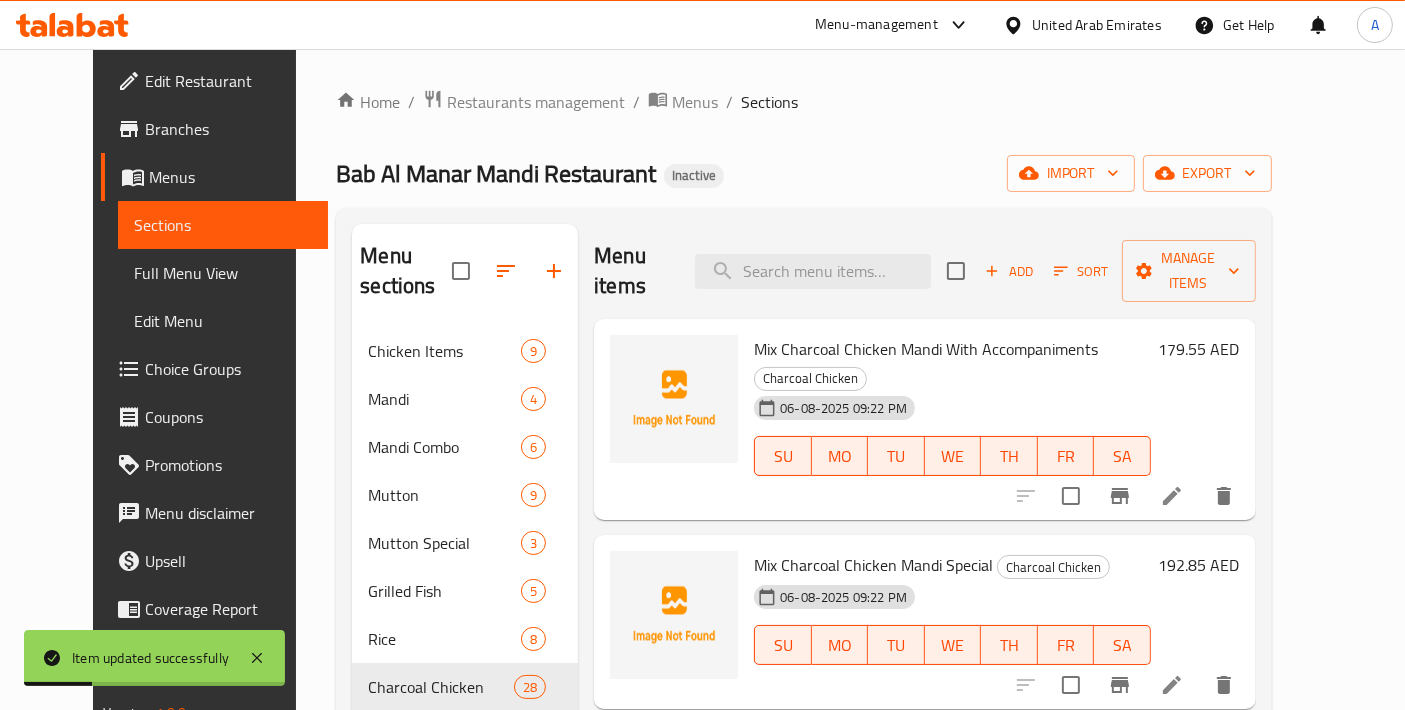 paste on "Garlic Charcoal Chicken With (Kuboos Or Mandi) Full" 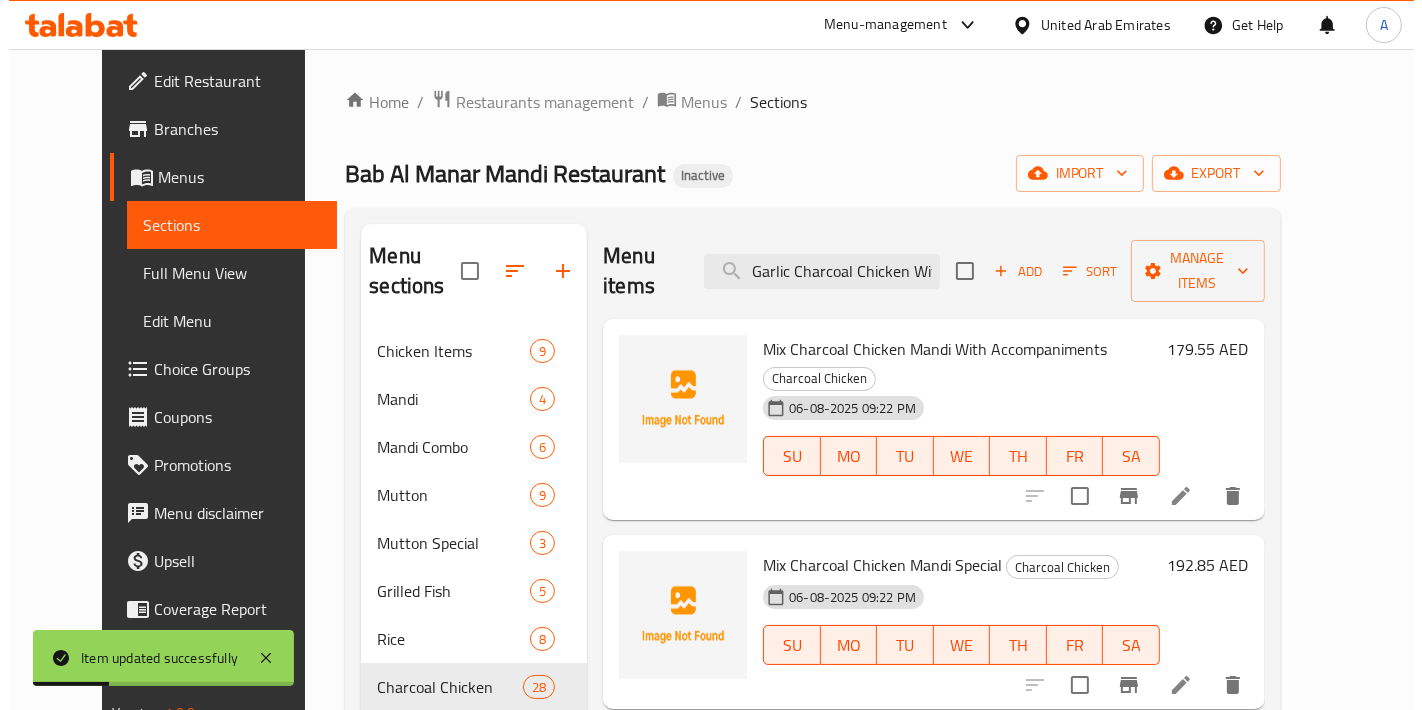scroll, scrollTop: 0, scrollLeft: 164, axis: horizontal 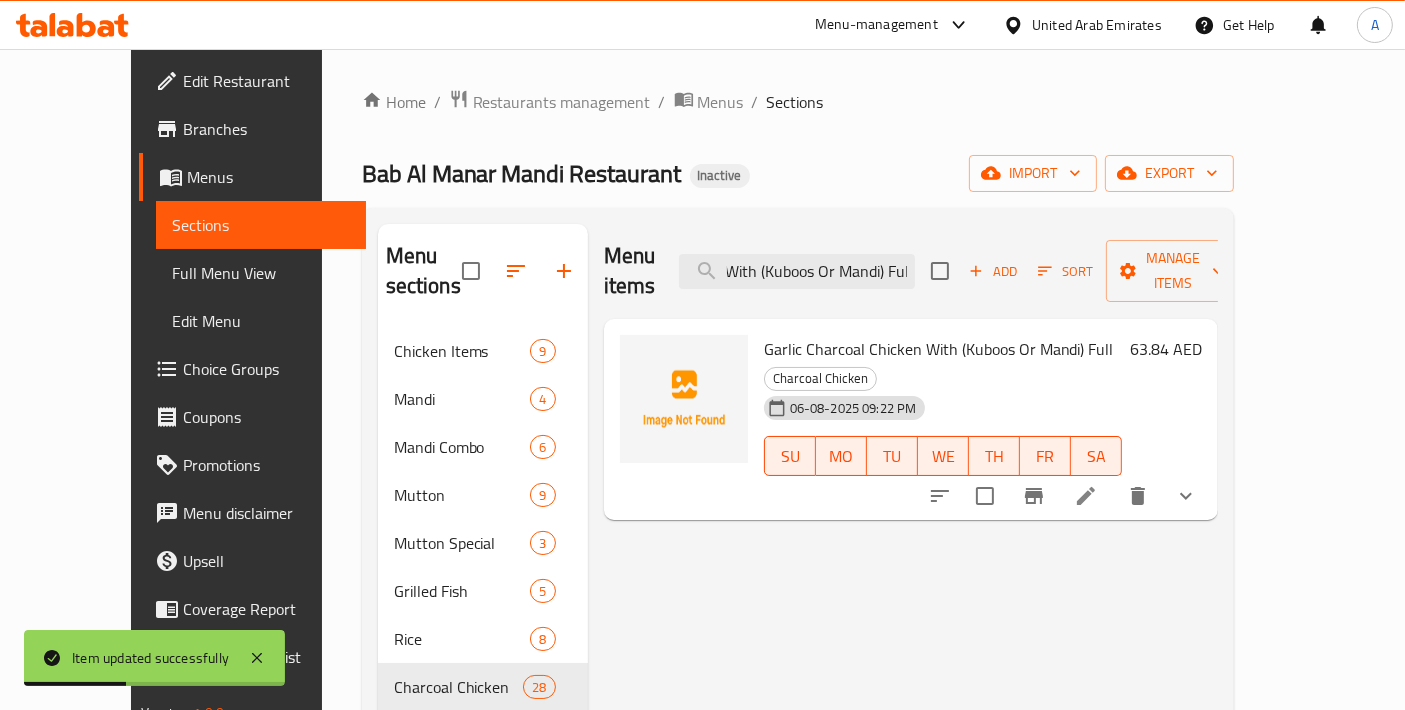 type on "Garlic Charcoal Chicken With (Kuboos Or Mandi) Full" 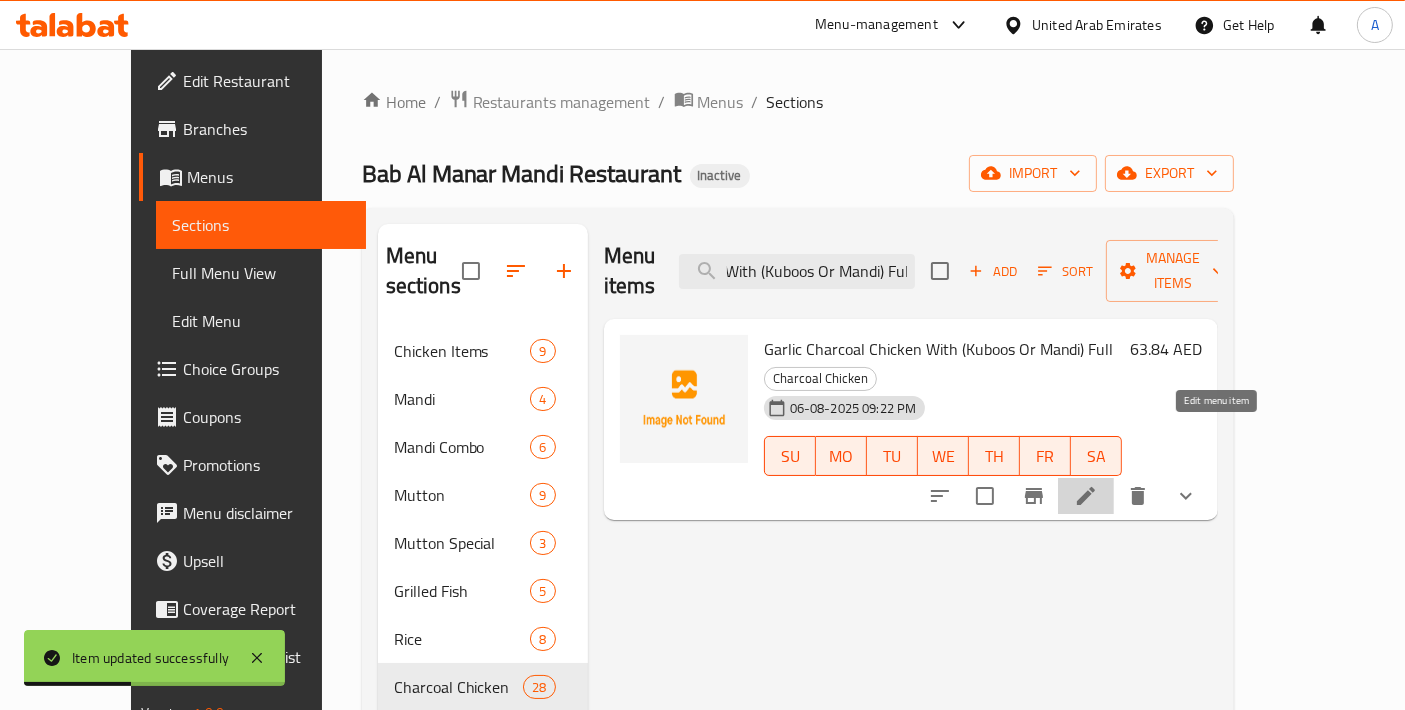 click 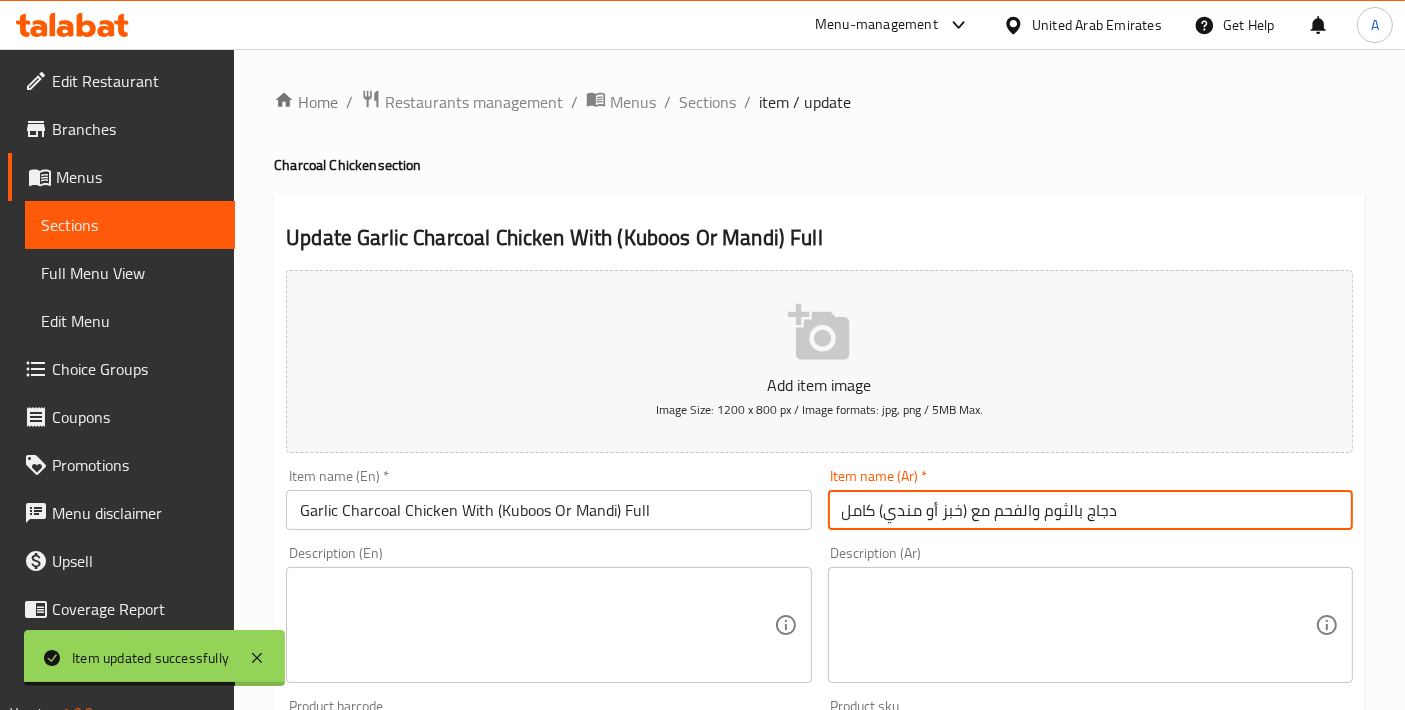 drag, startPoint x: 1036, startPoint y: 511, endPoint x: 994, endPoint y: 510, distance: 42.0119 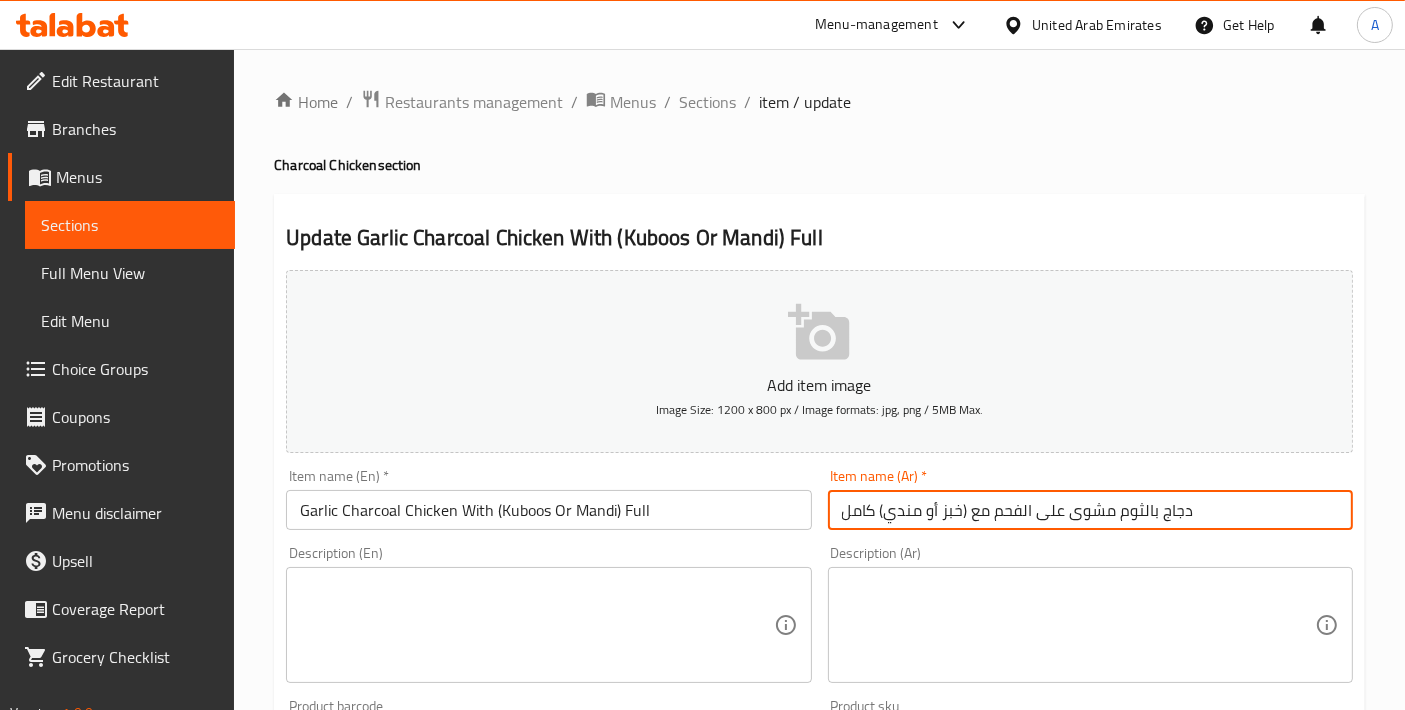 scroll, scrollTop: 732, scrollLeft: 0, axis: vertical 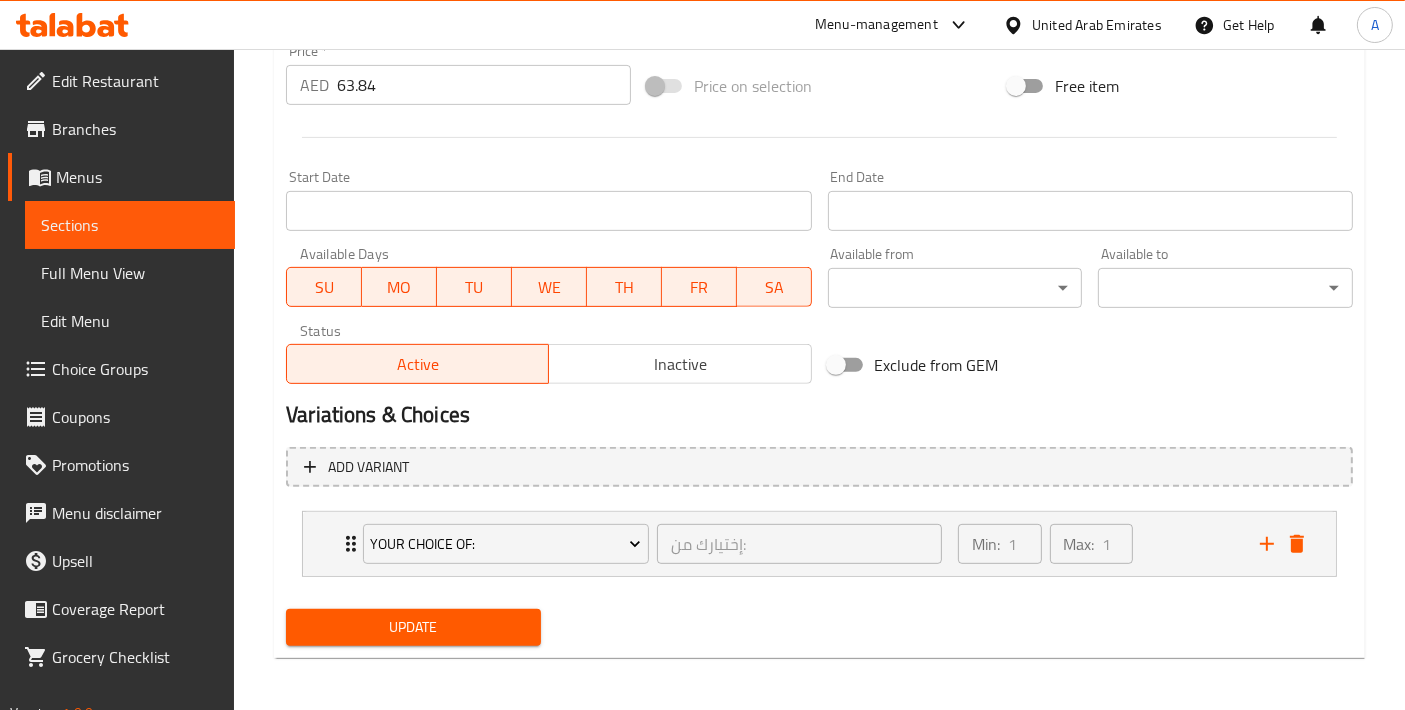 type on "دجاج بالثوم مشوى على الفحم مع (خبز أو مندي) كامل" 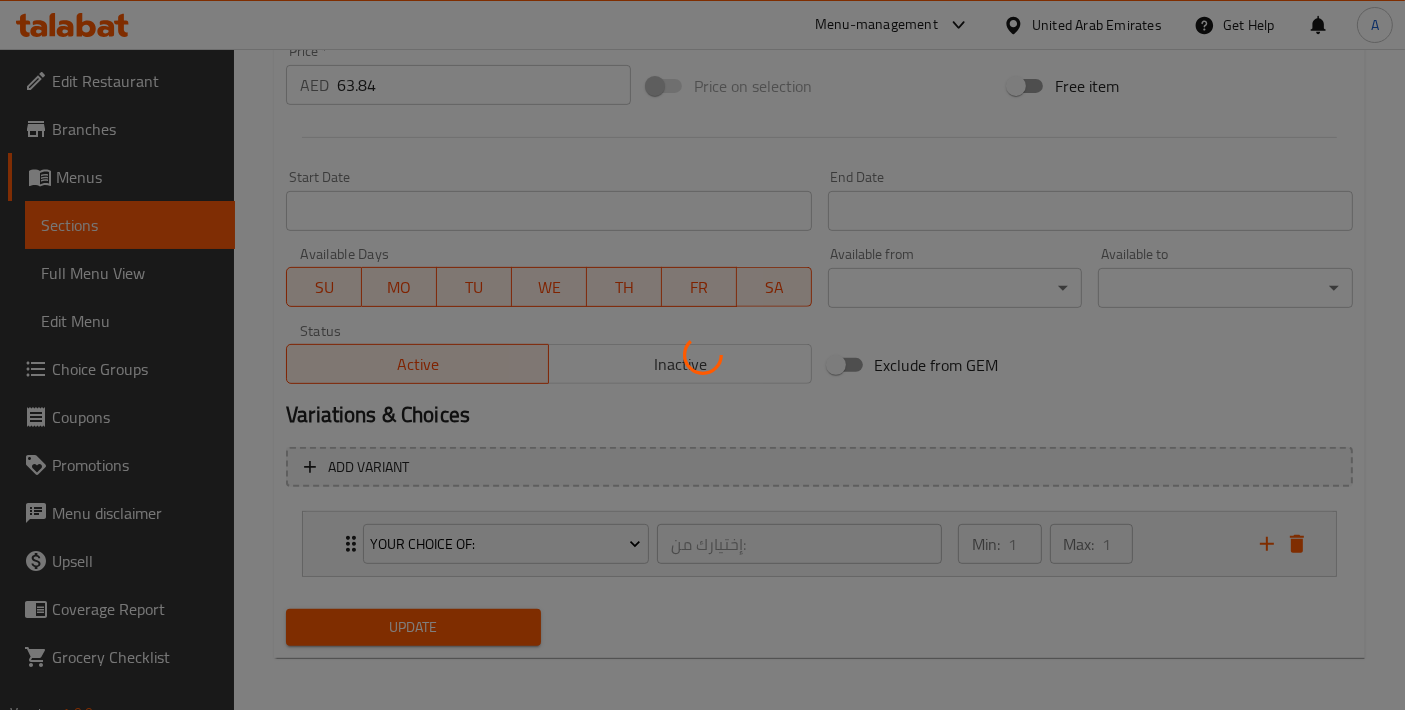 scroll, scrollTop: 0, scrollLeft: 0, axis: both 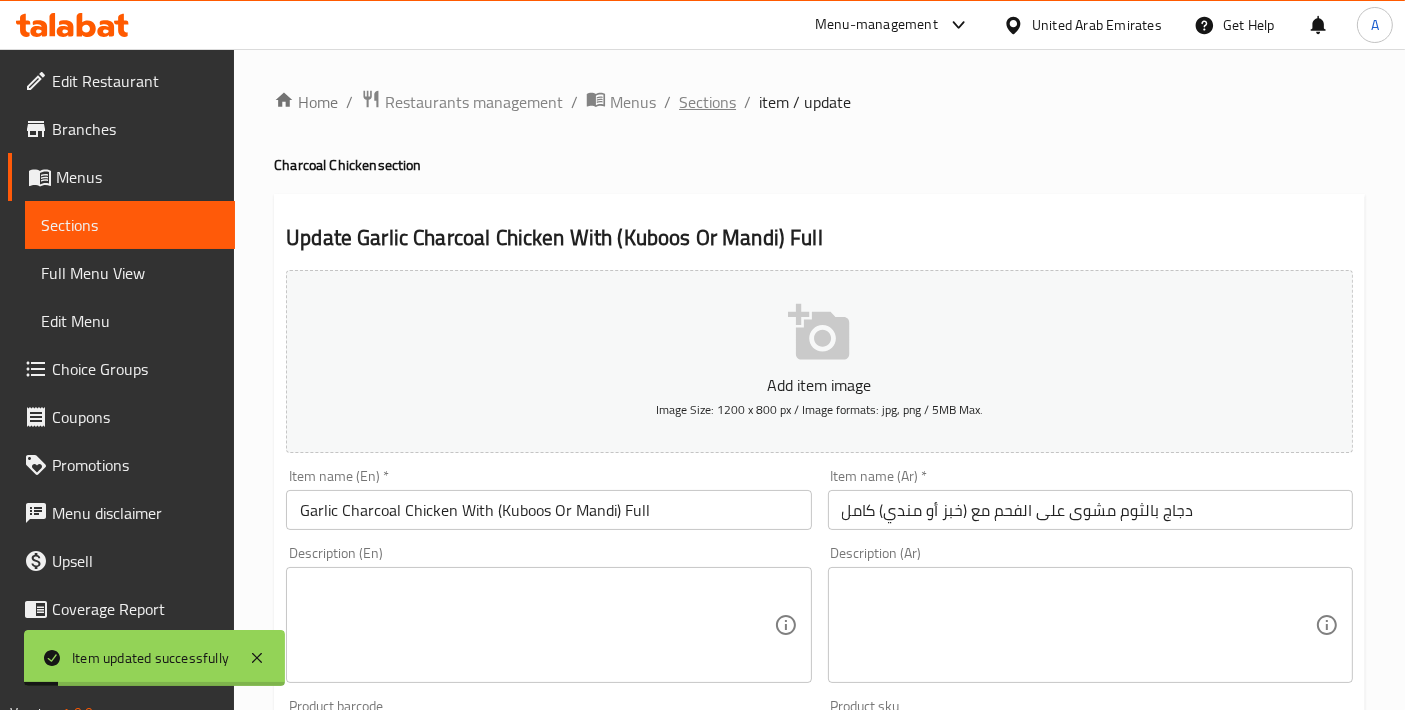 click on "Sections" at bounding box center [707, 102] 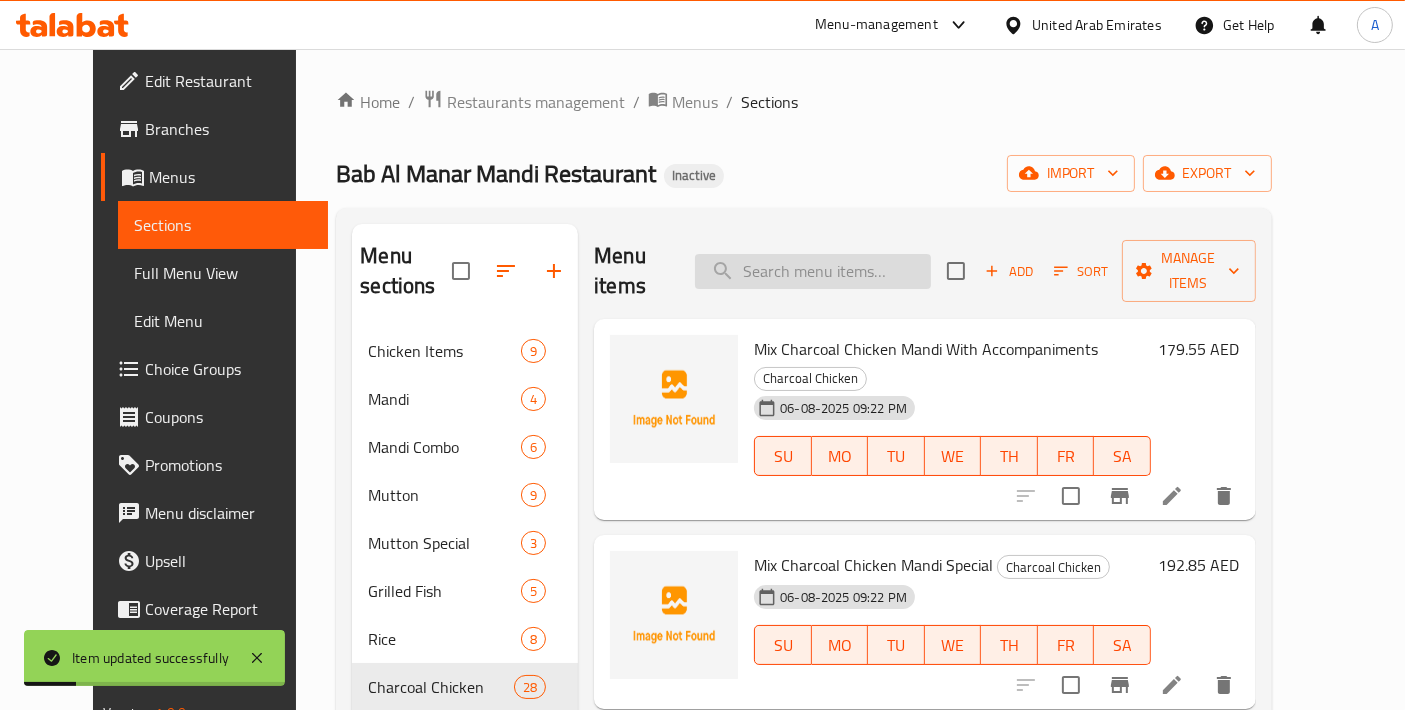 click at bounding box center (813, 271) 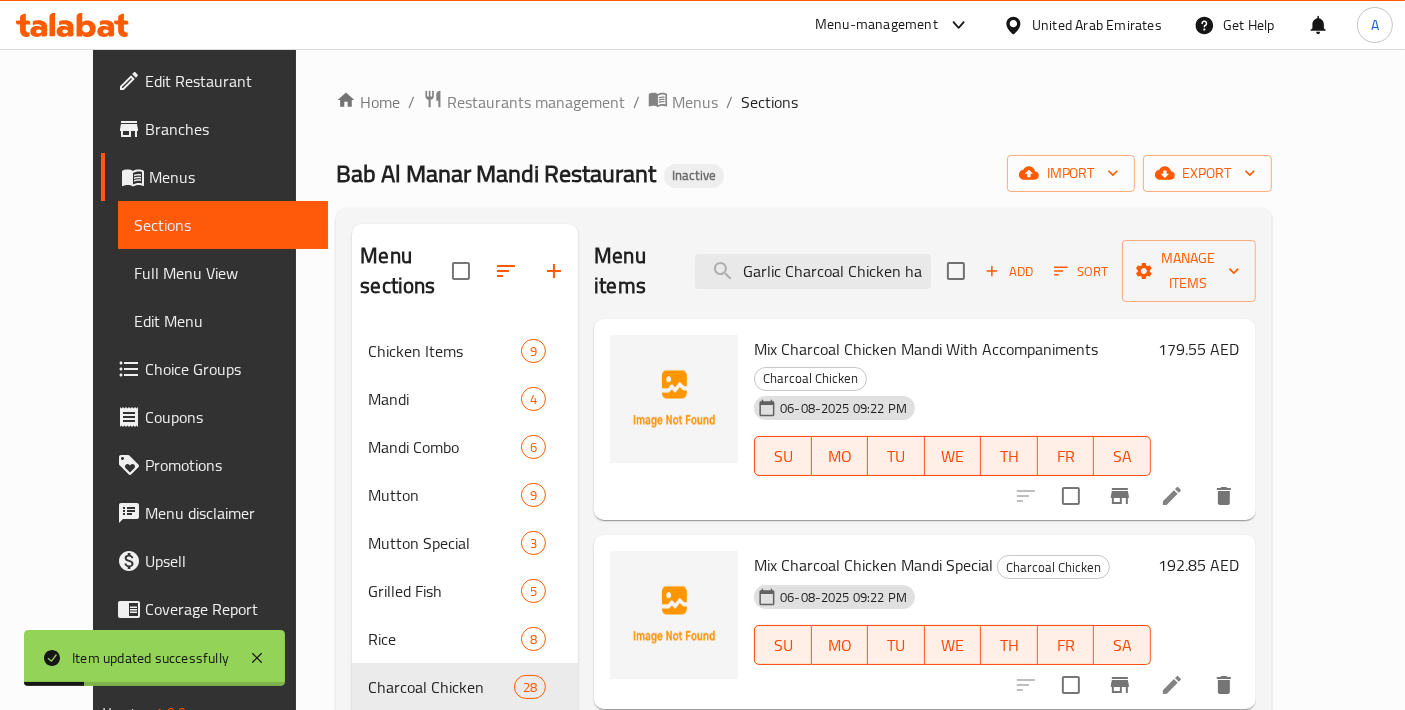 scroll, scrollTop: 0, scrollLeft: 165, axis: horizontal 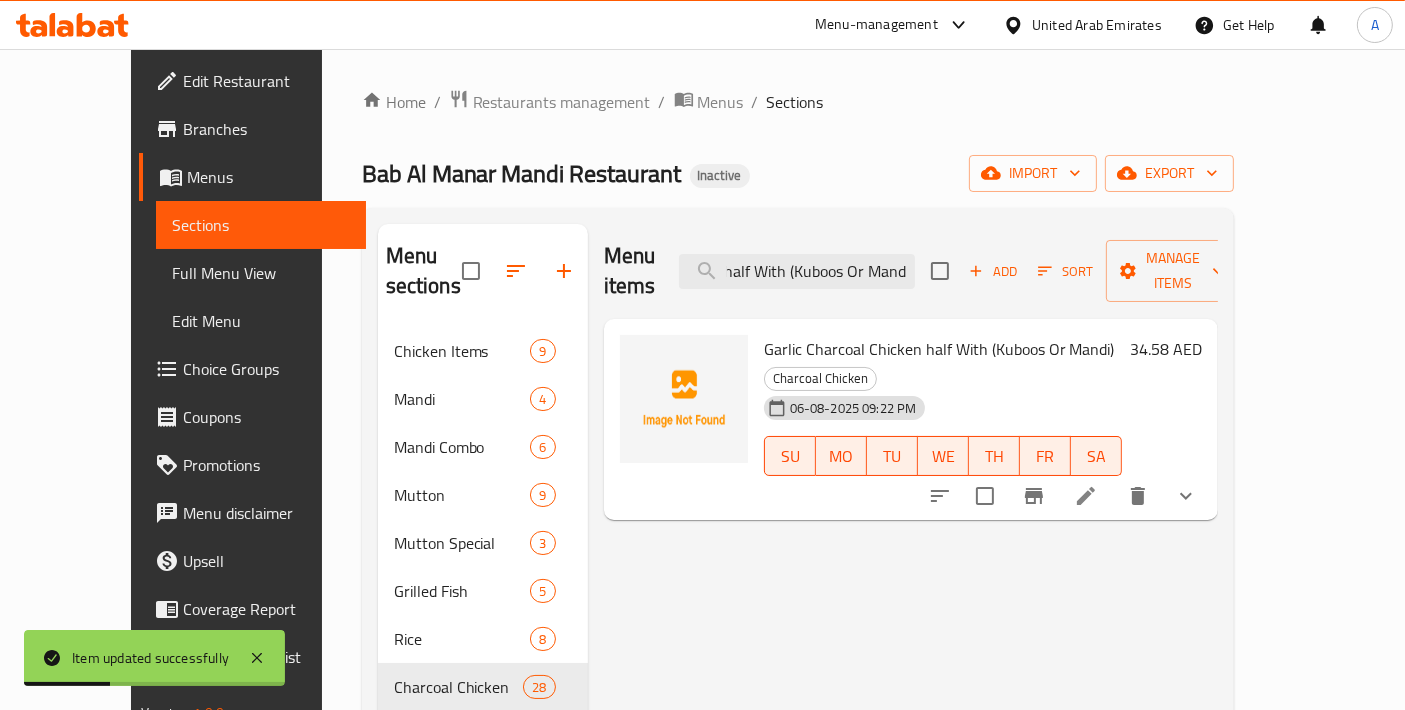 type on "Garlic Charcoal Chicken half With (Kuboos Or Mandi)" 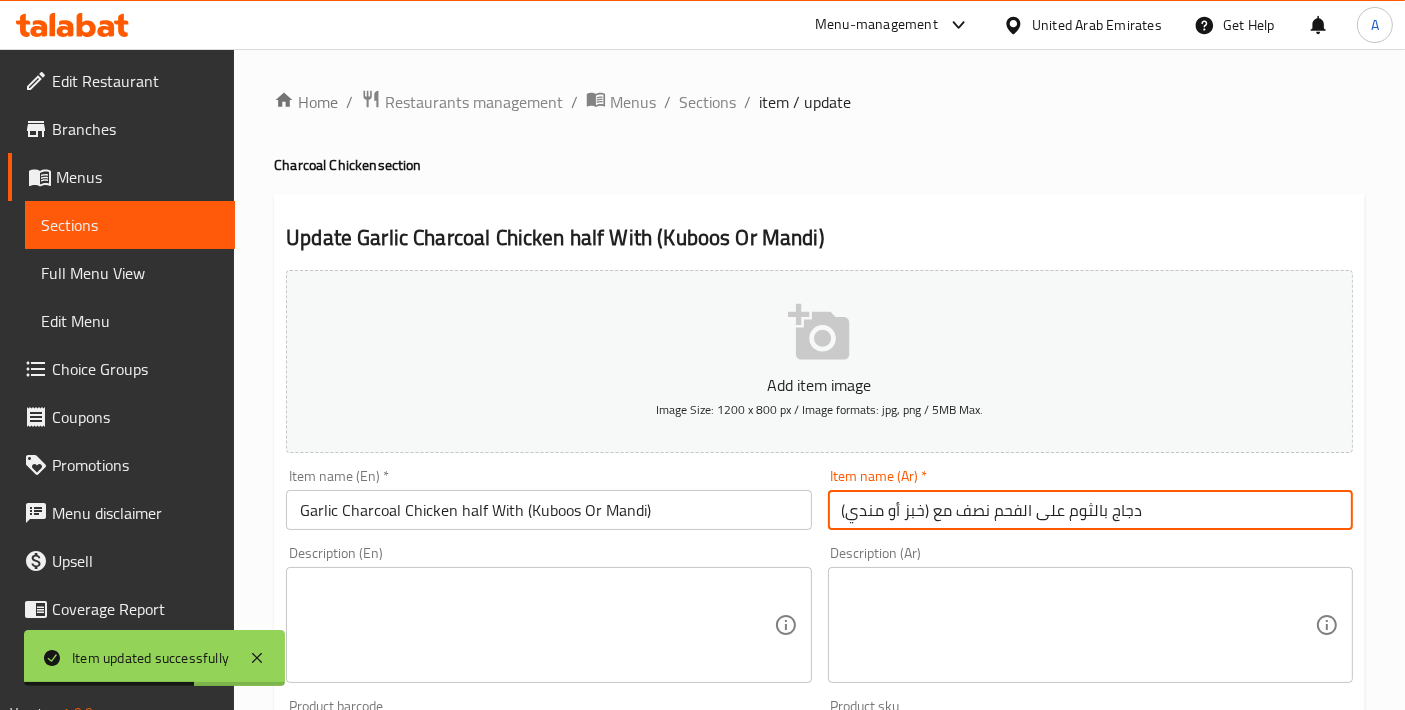 drag, startPoint x: 1142, startPoint y: 507, endPoint x: 959, endPoint y: 512, distance: 183.0683 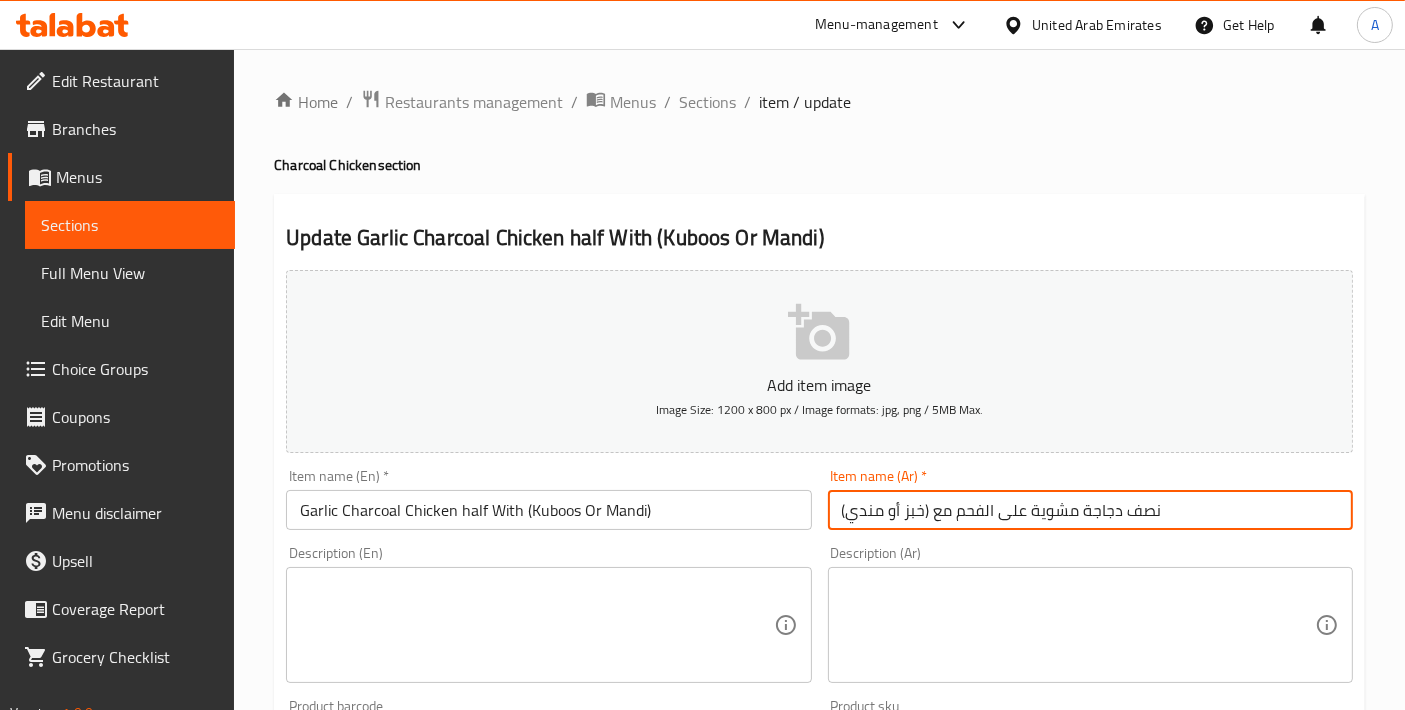 scroll, scrollTop: 732, scrollLeft: 0, axis: vertical 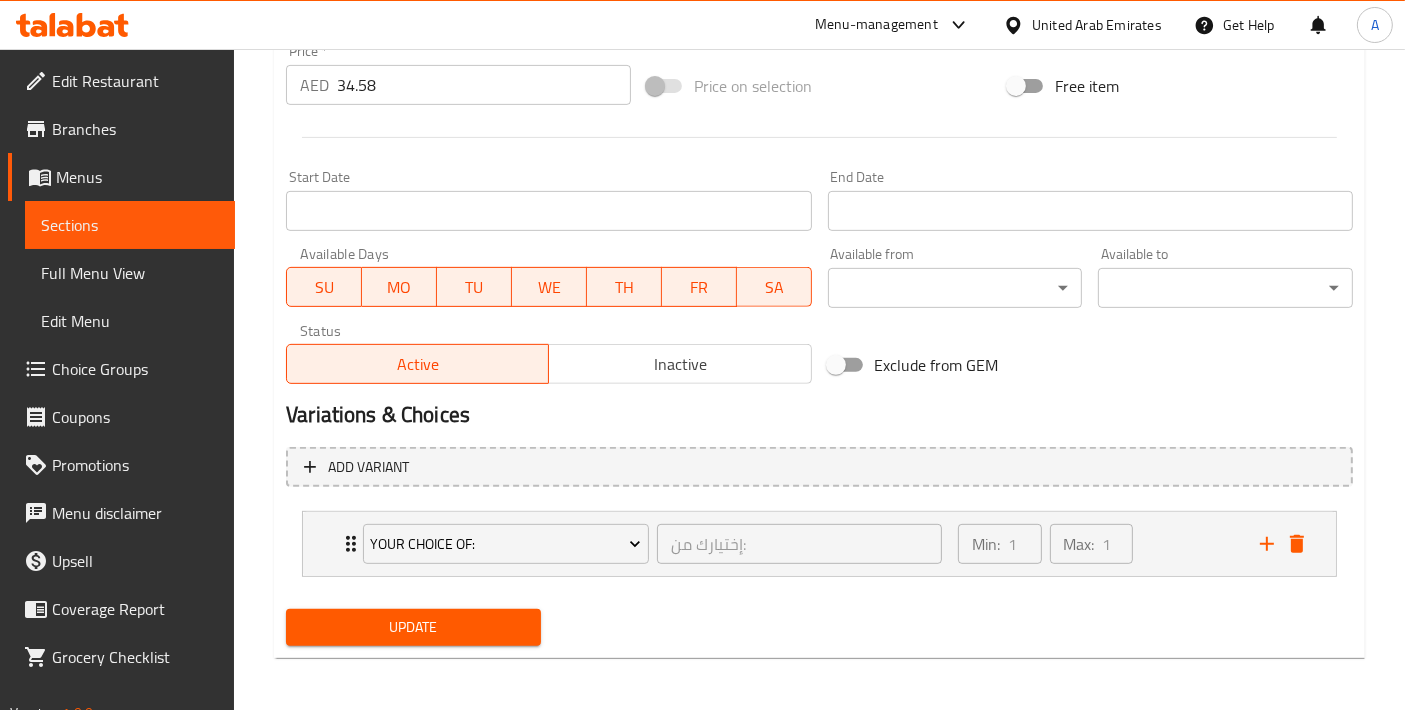 type on "نصف دجاجة مشوية على الفحم مع (خبز أو مندي)" 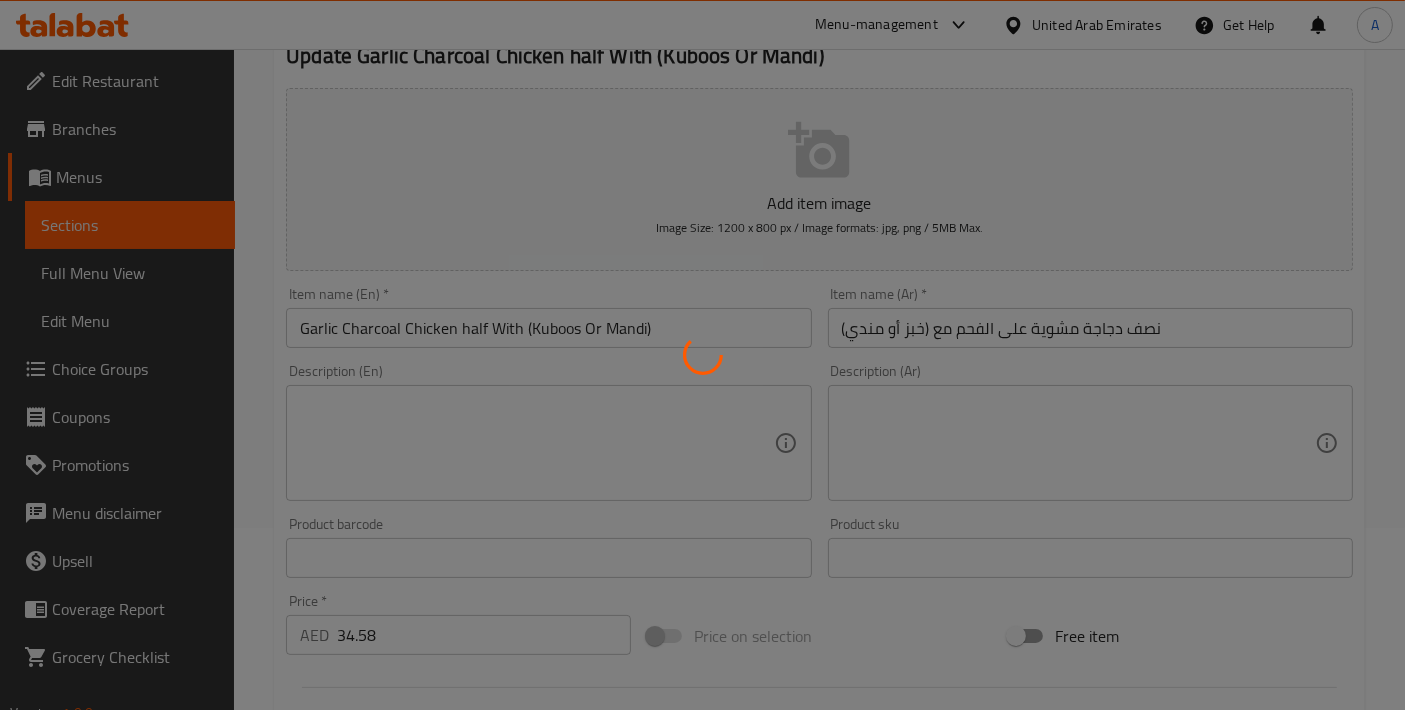 scroll, scrollTop: 0, scrollLeft: 0, axis: both 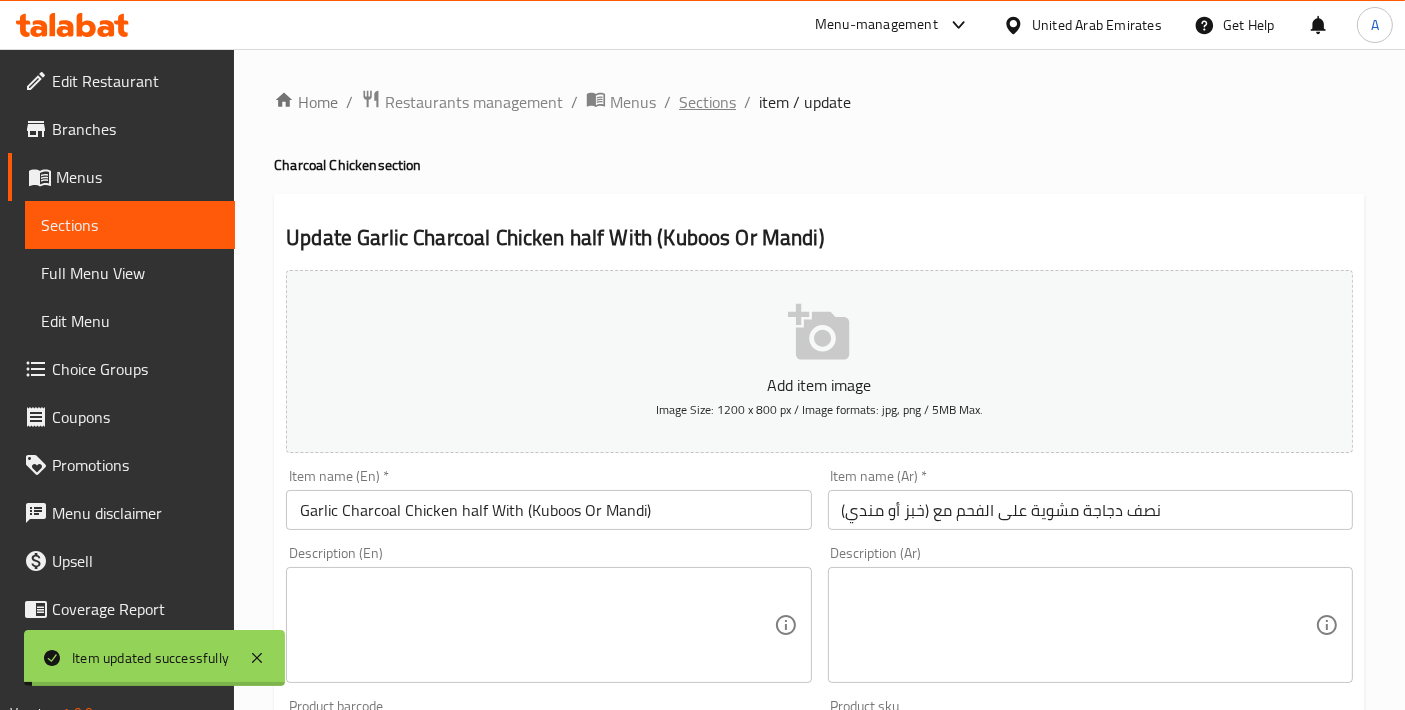 click on "Sections" at bounding box center [707, 102] 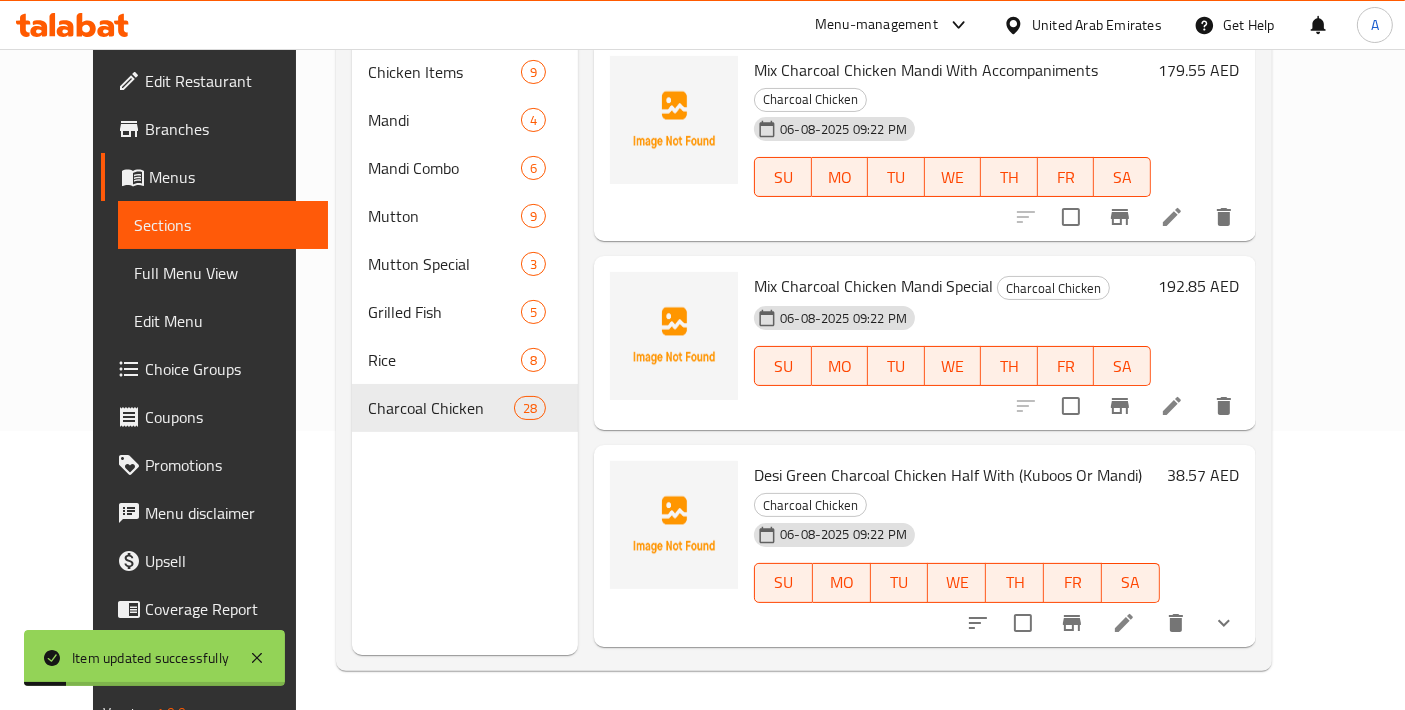 scroll, scrollTop: 0, scrollLeft: 0, axis: both 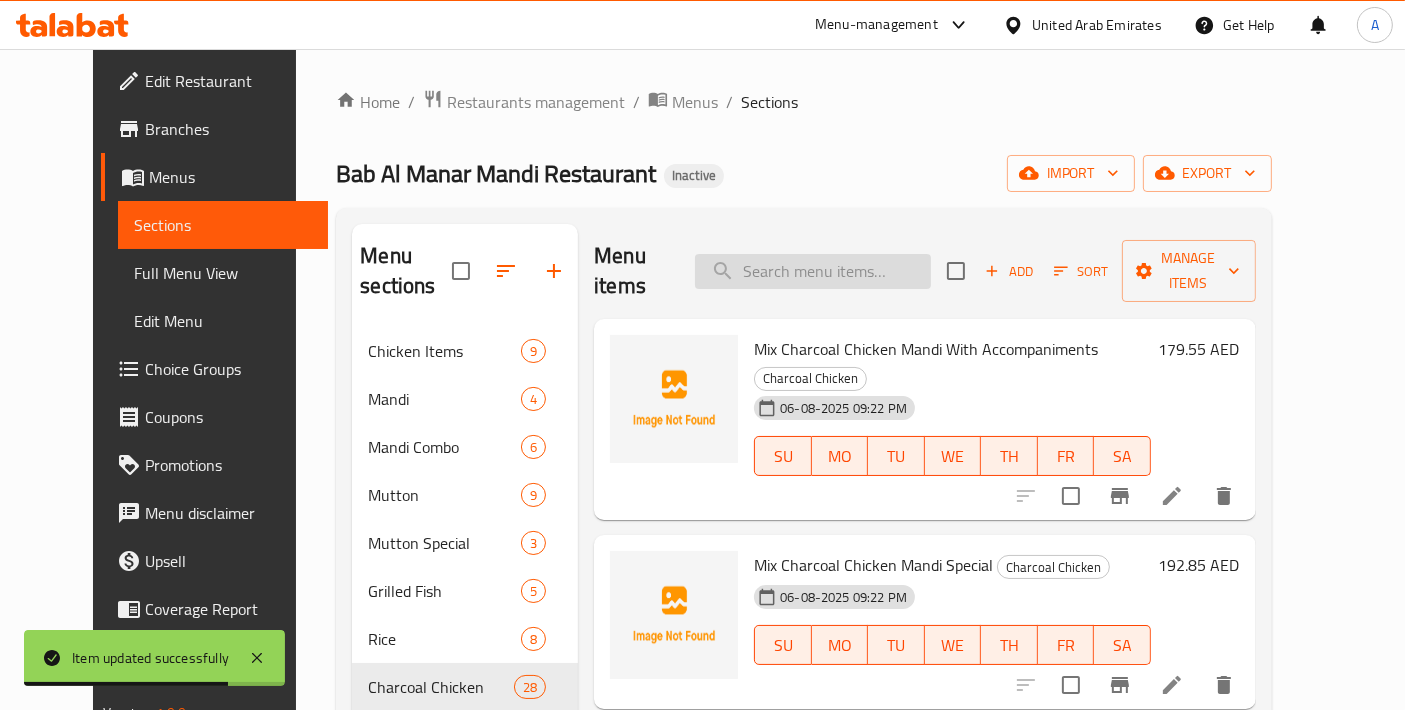 click at bounding box center [813, 271] 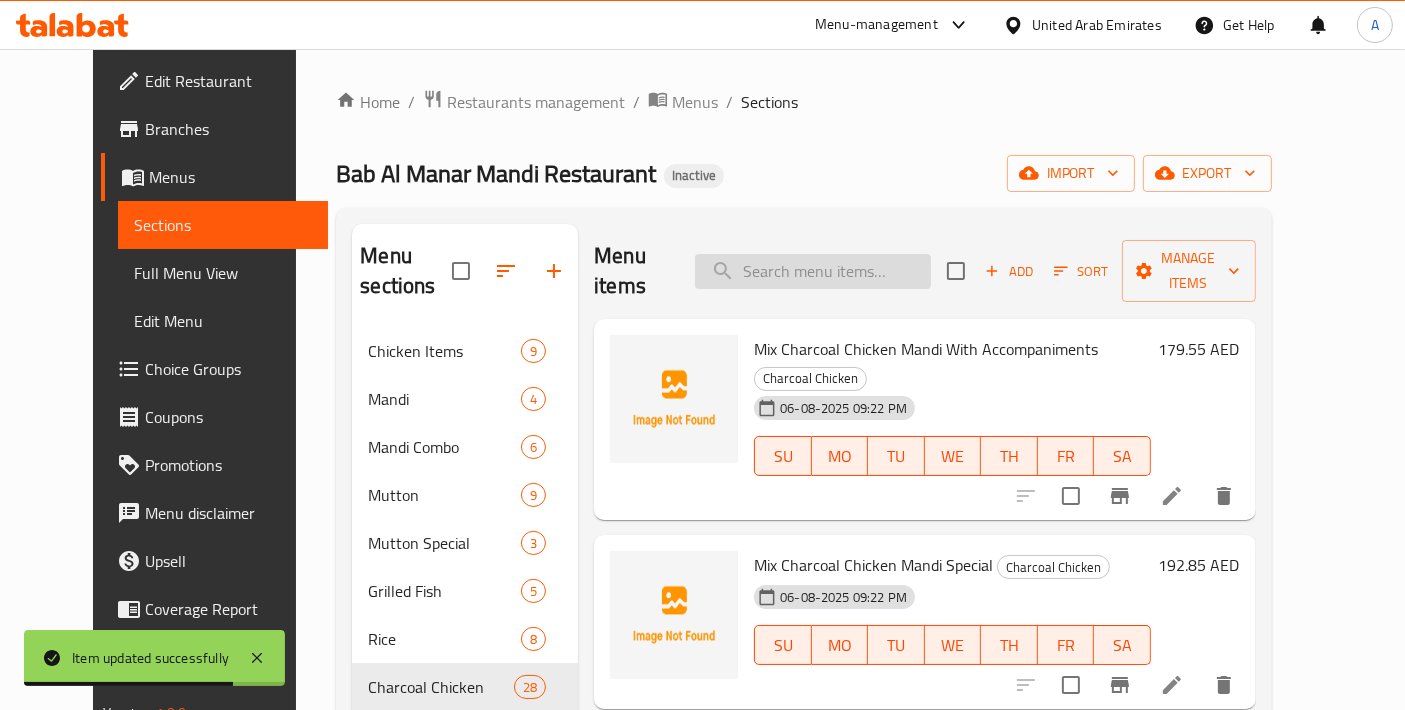 paste on "Honey Chilly Charcoal Chicken Half With (Kuboos Or Mandi)" 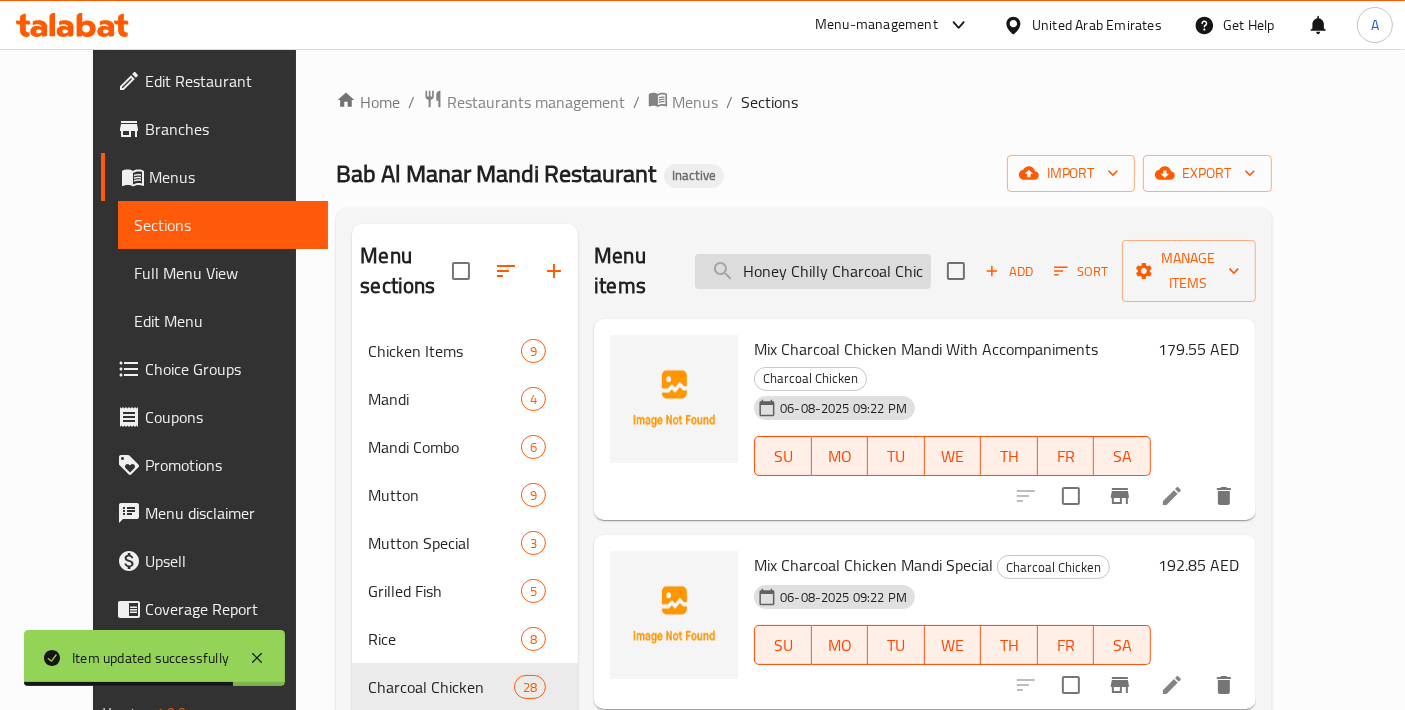 scroll, scrollTop: 0, scrollLeft: 213, axis: horizontal 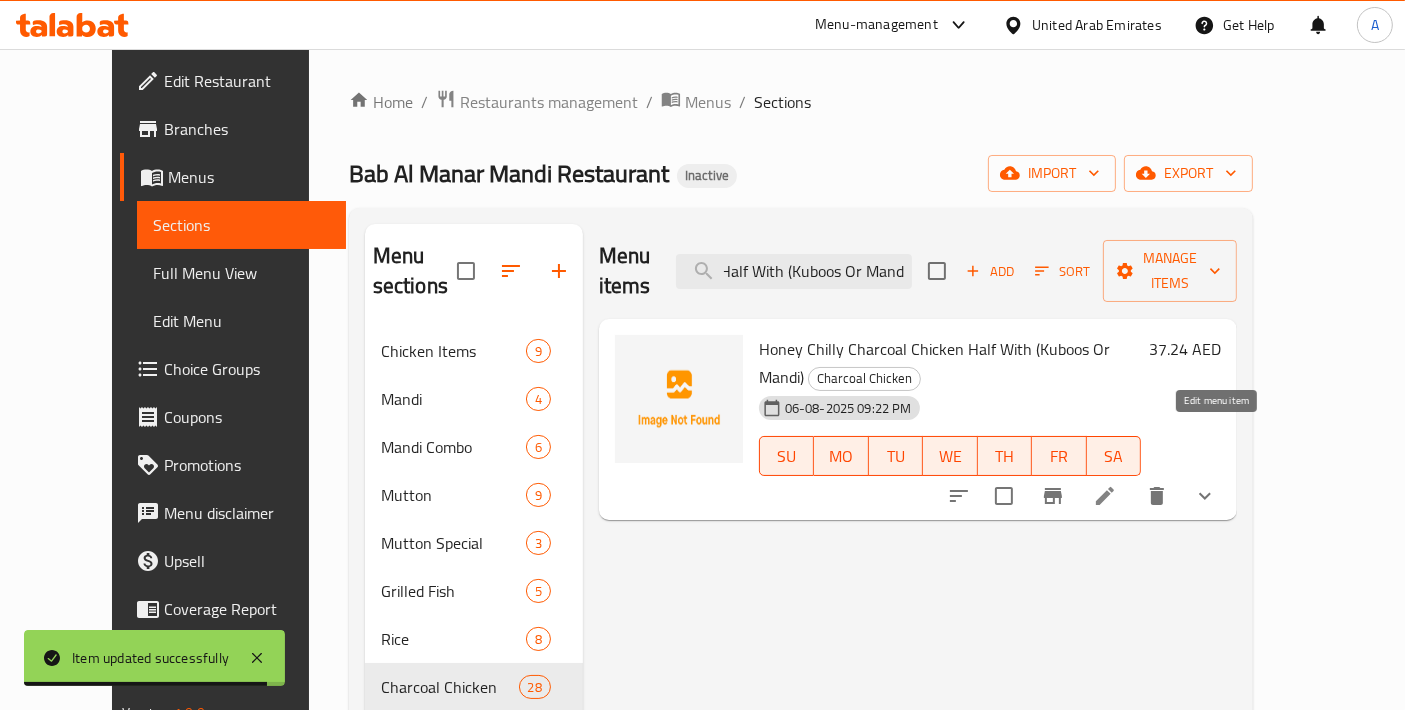 type on "Honey Chilly Charcoal Chicken Half With (Kuboos Or Mandi)" 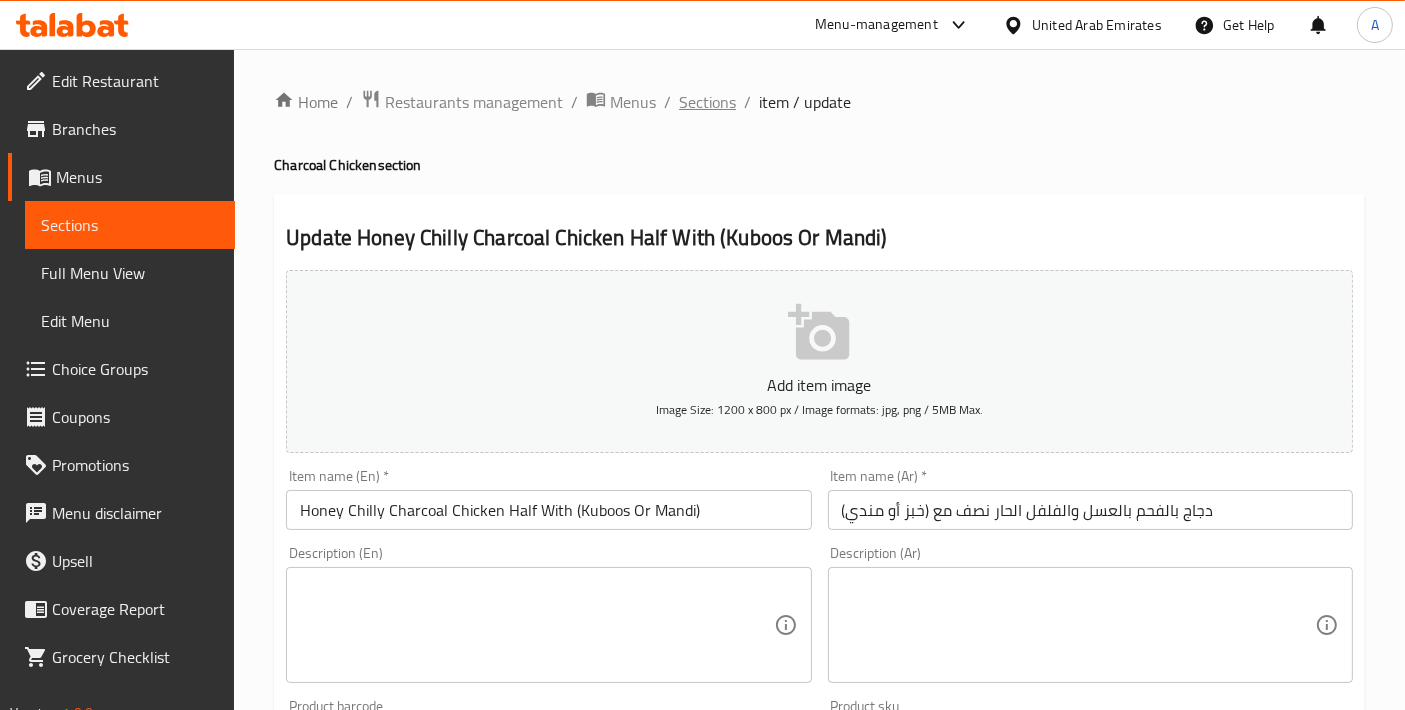 click on "Sections" at bounding box center (707, 102) 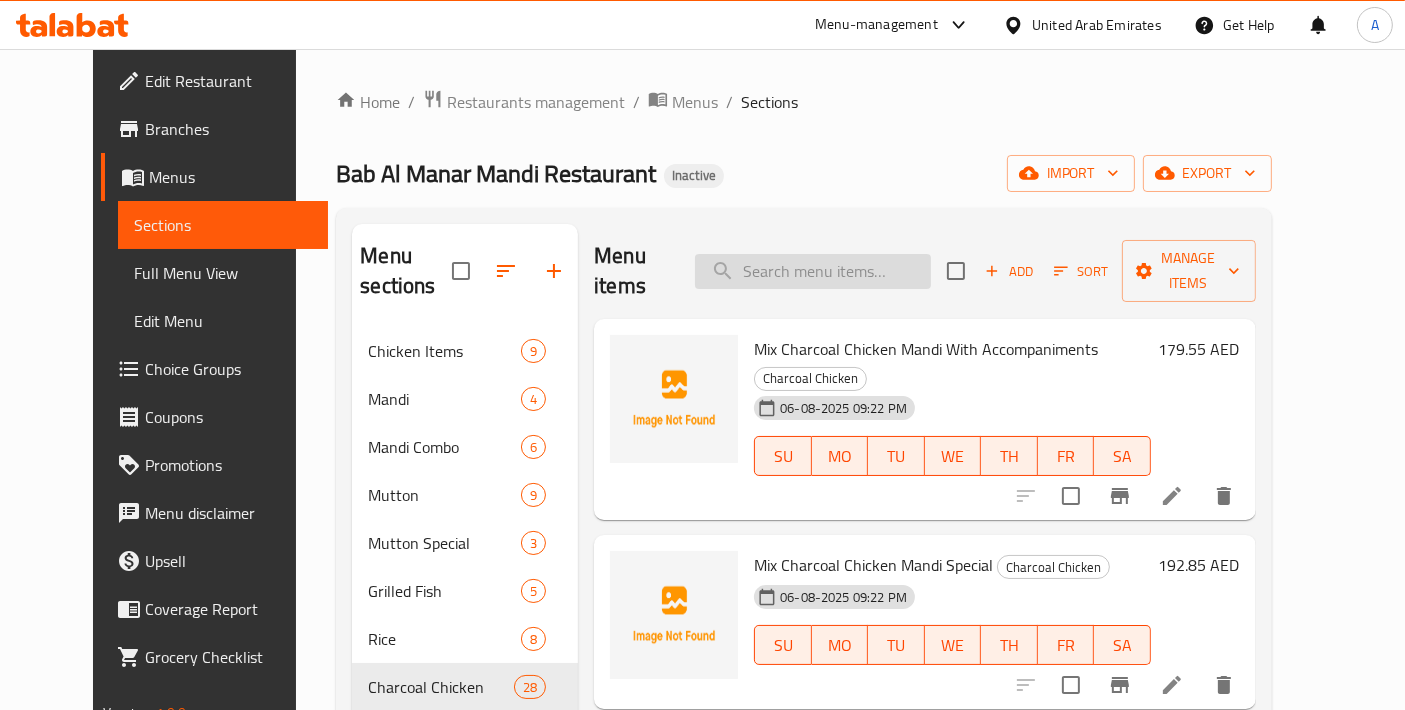 click at bounding box center [813, 271] 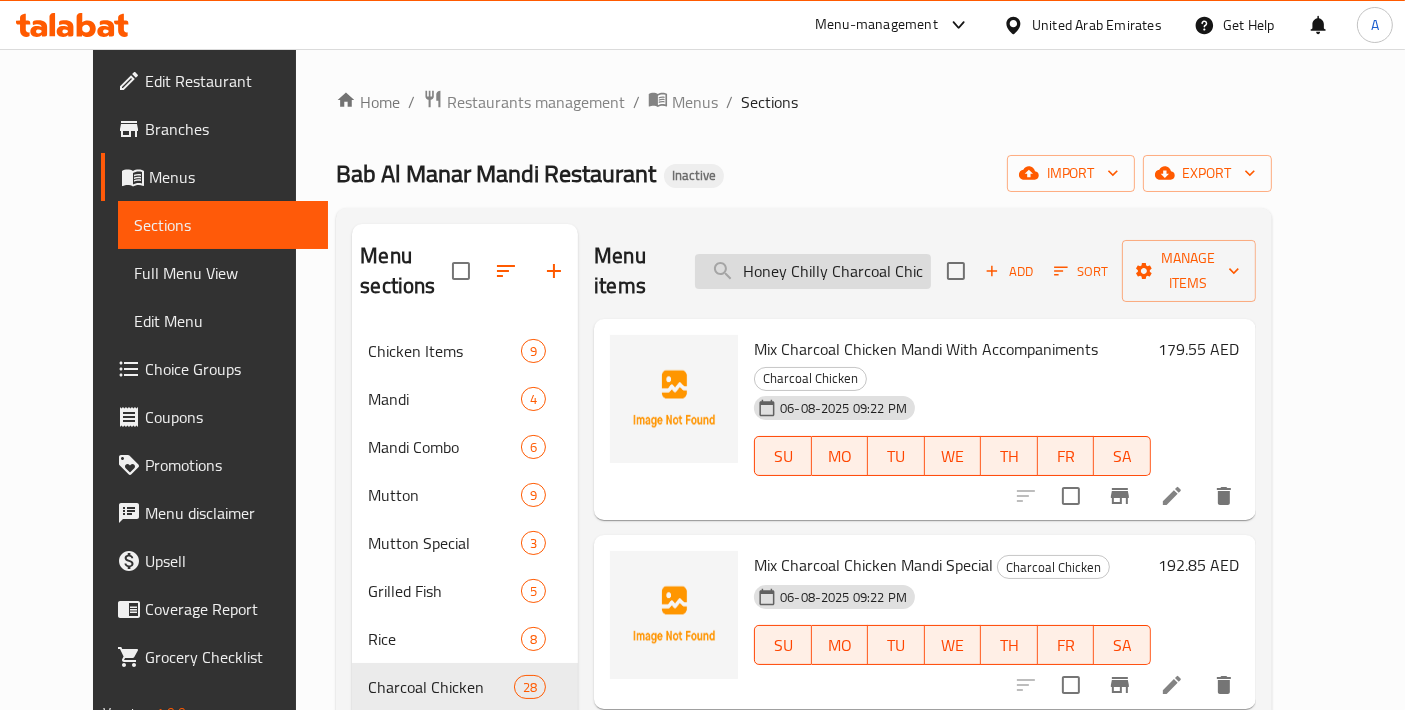 scroll, scrollTop: 0, scrollLeft: 213, axis: horizontal 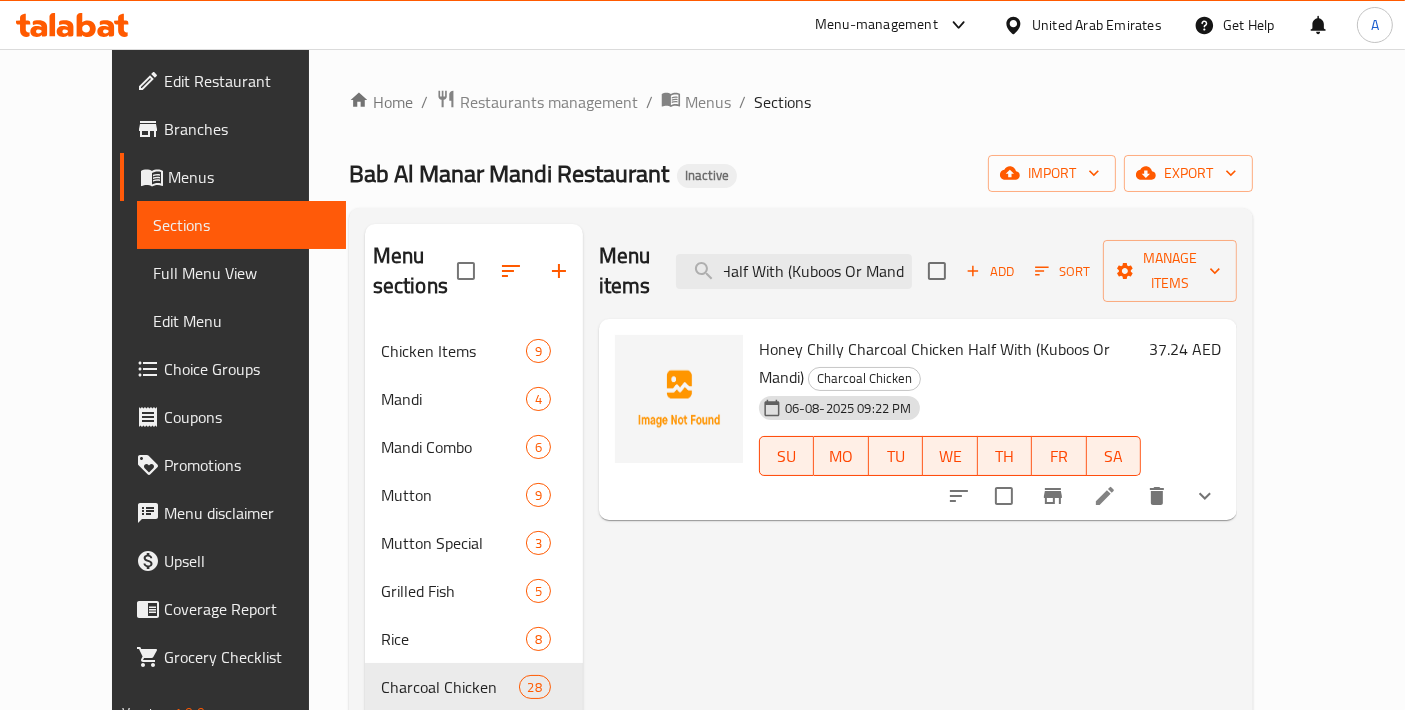 type on "Honey Chilly Charcoal Chicken Half With (Kuboos Or Mandi)" 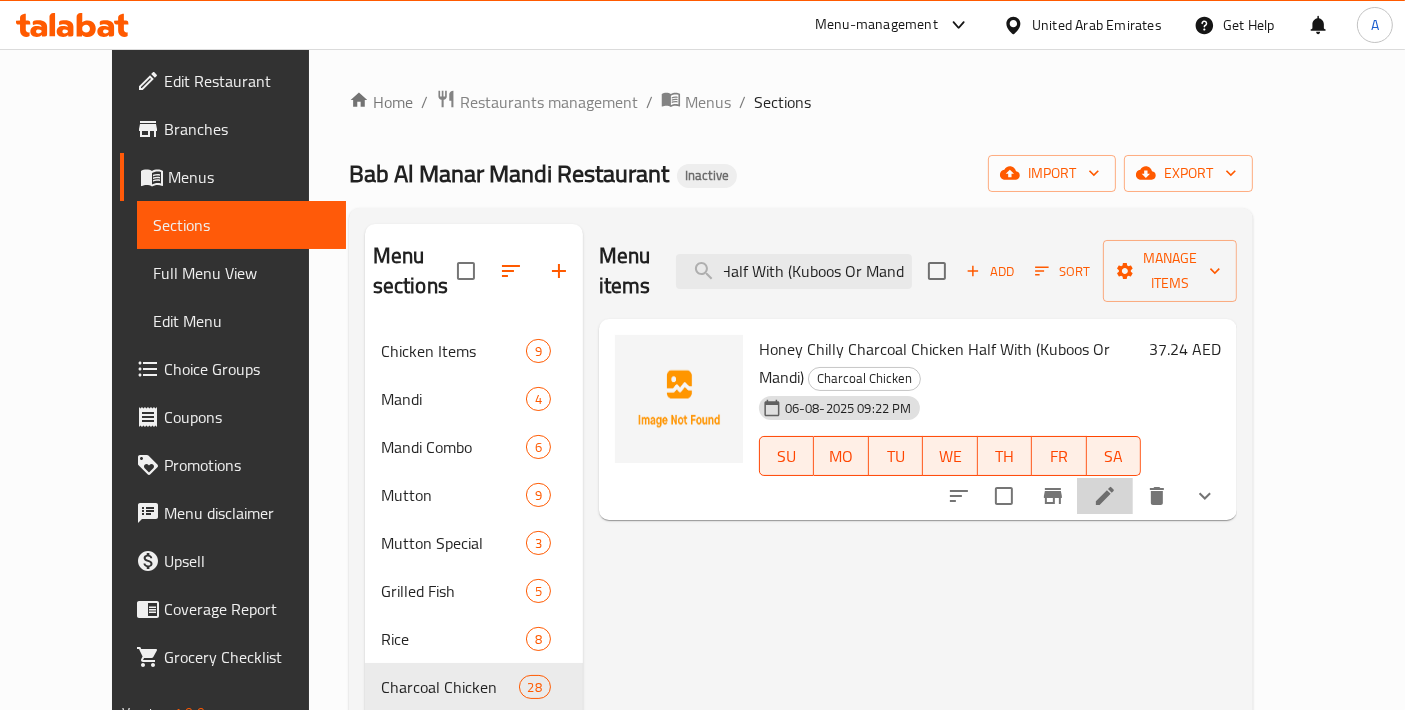 click 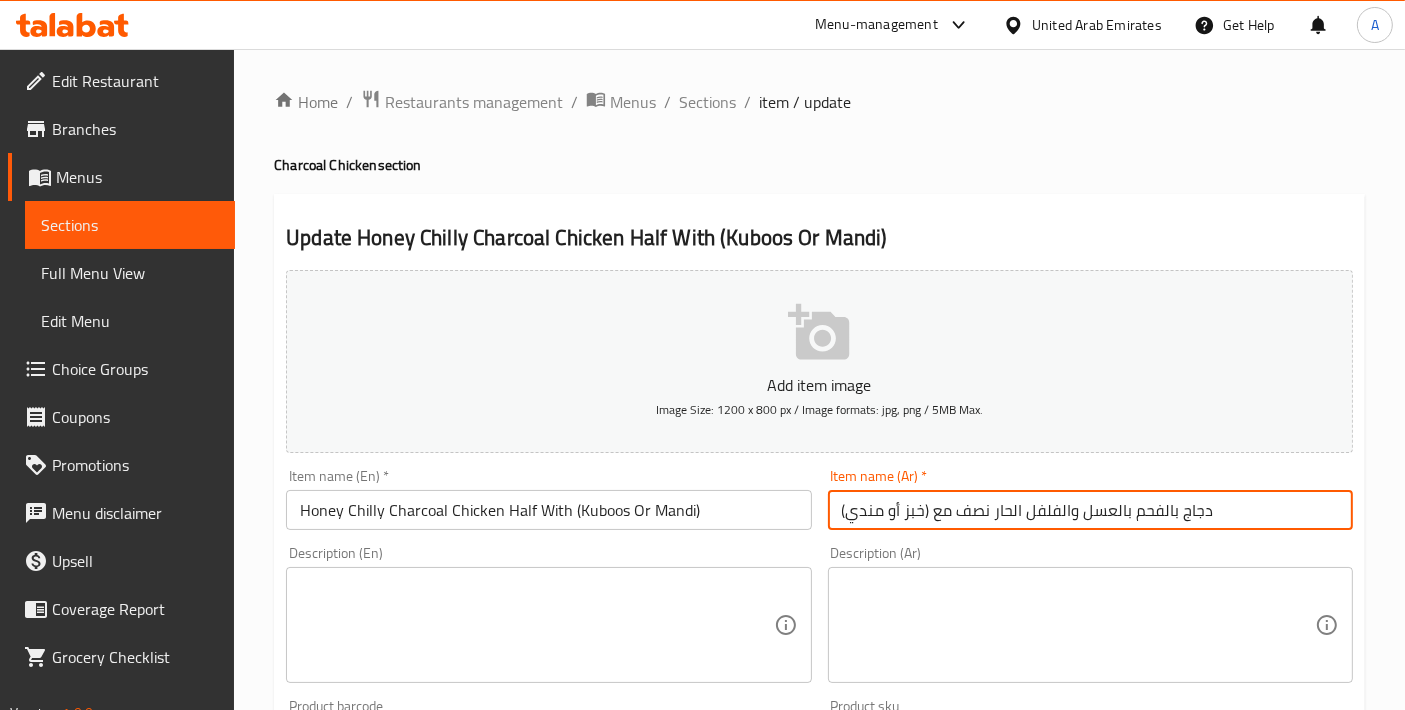drag, startPoint x: 1132, startPoint y: 510, endPoint x: 1173, endPoint y: 509, distance: 41.01219 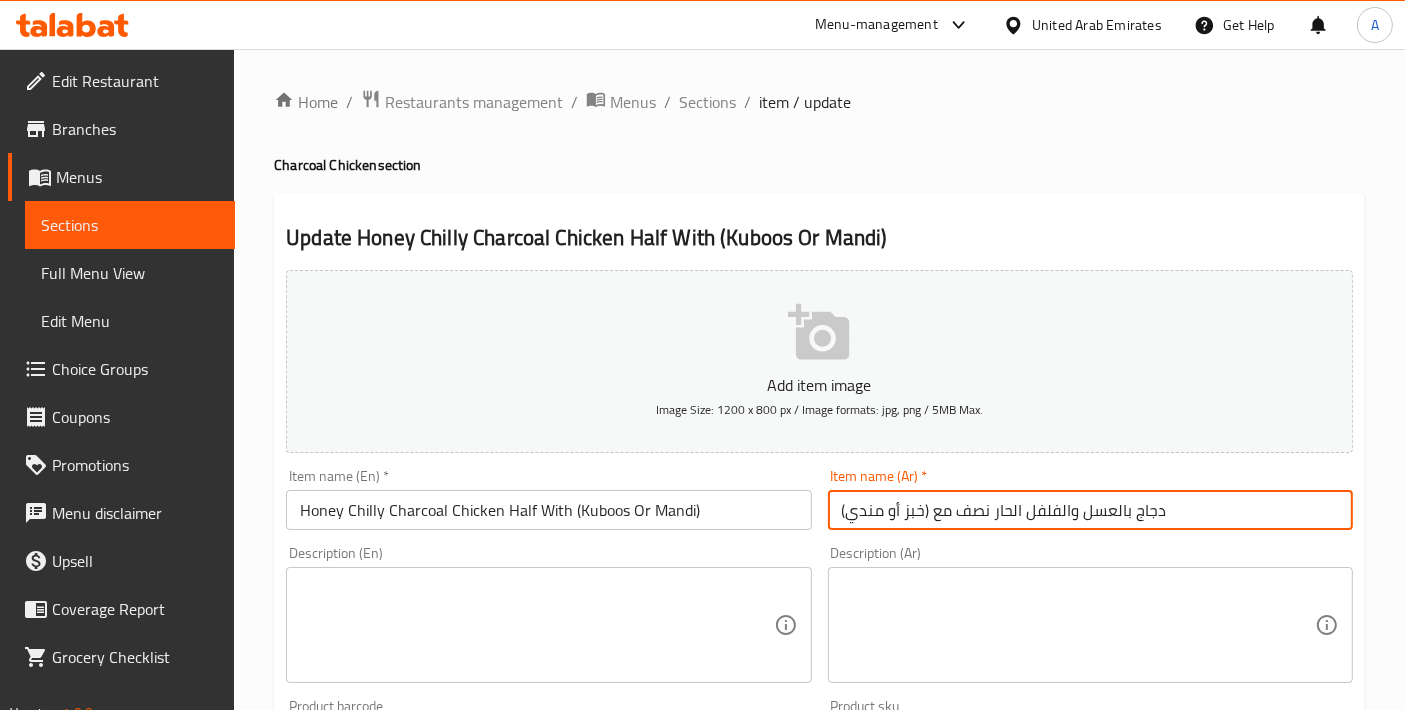 click on "دجاج بالعسل والفلفل الحار نصف مع (خبز أو مندي)" at bounding box center (1090, 510) 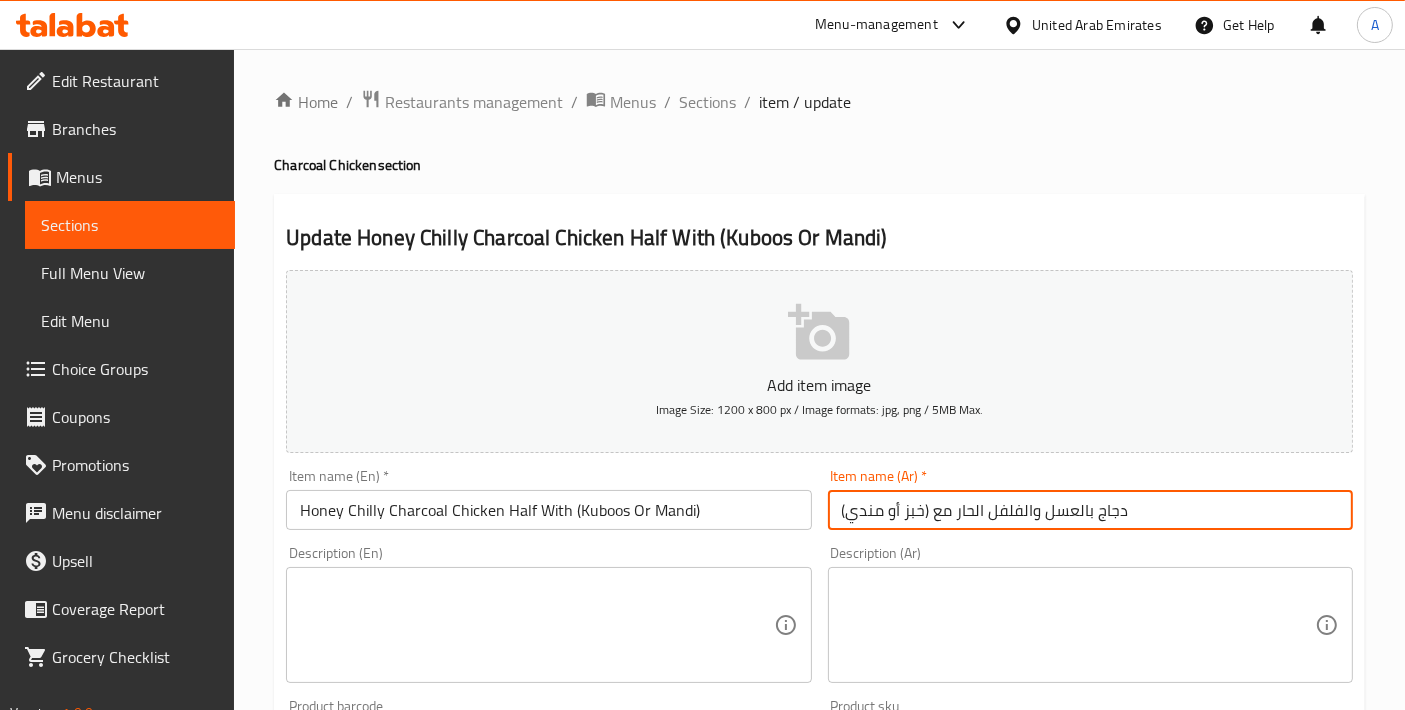 click on "دجاج بالعسل والفلفل الحار مع (خبز أو مندي)" at bounding box center [1090, 510] 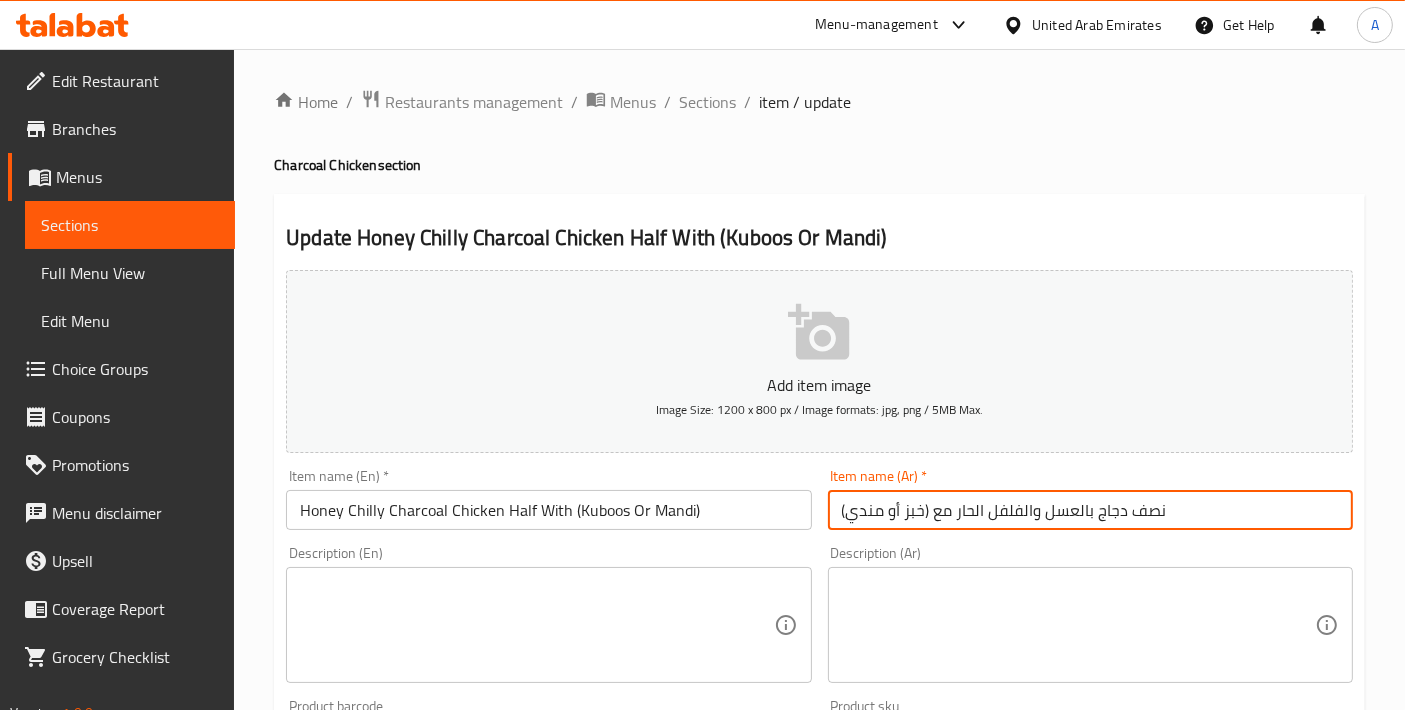click on "نصف دجاج بالعسل والفلفل الحار مع (خبز أو مندي)" at bounding box center [1090, 510] 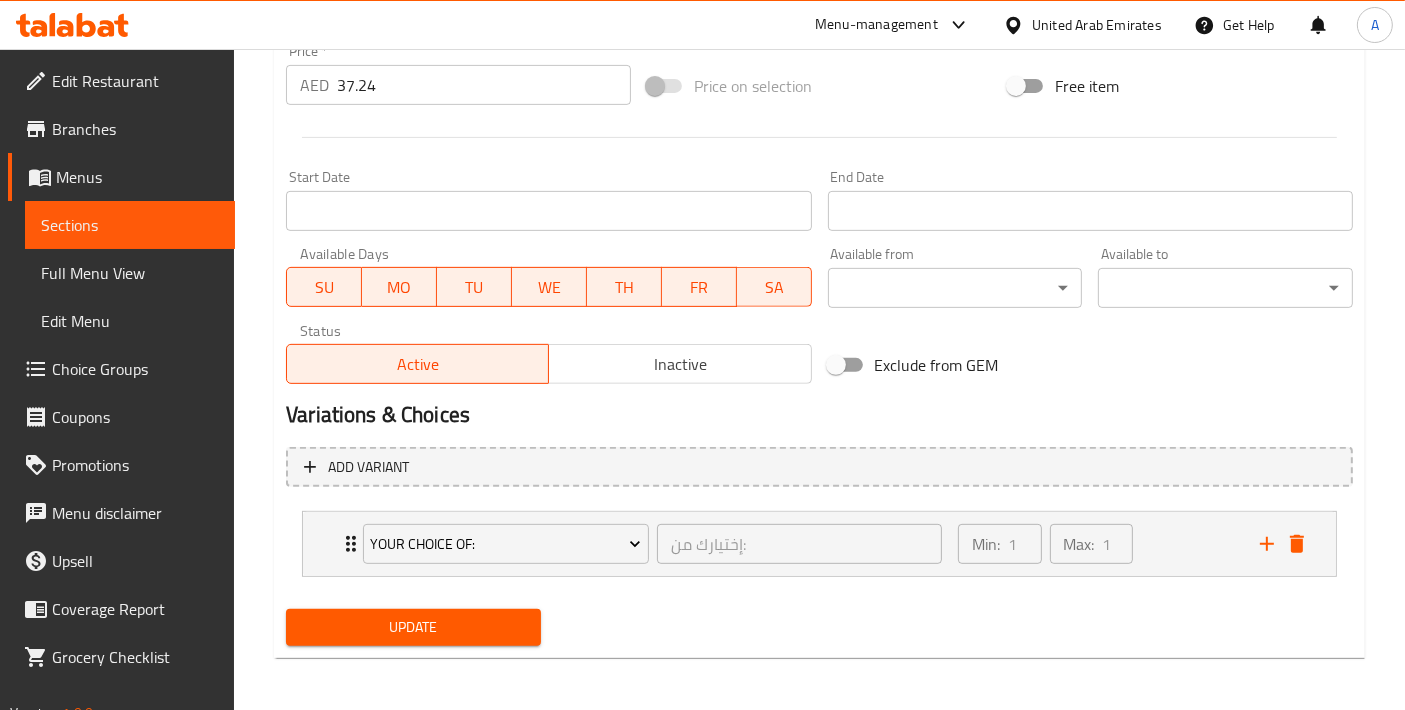 type on "نصف دجاج بالعسل والفلفل الحار مشوى على الفحم مع (خبز أو مندي)" 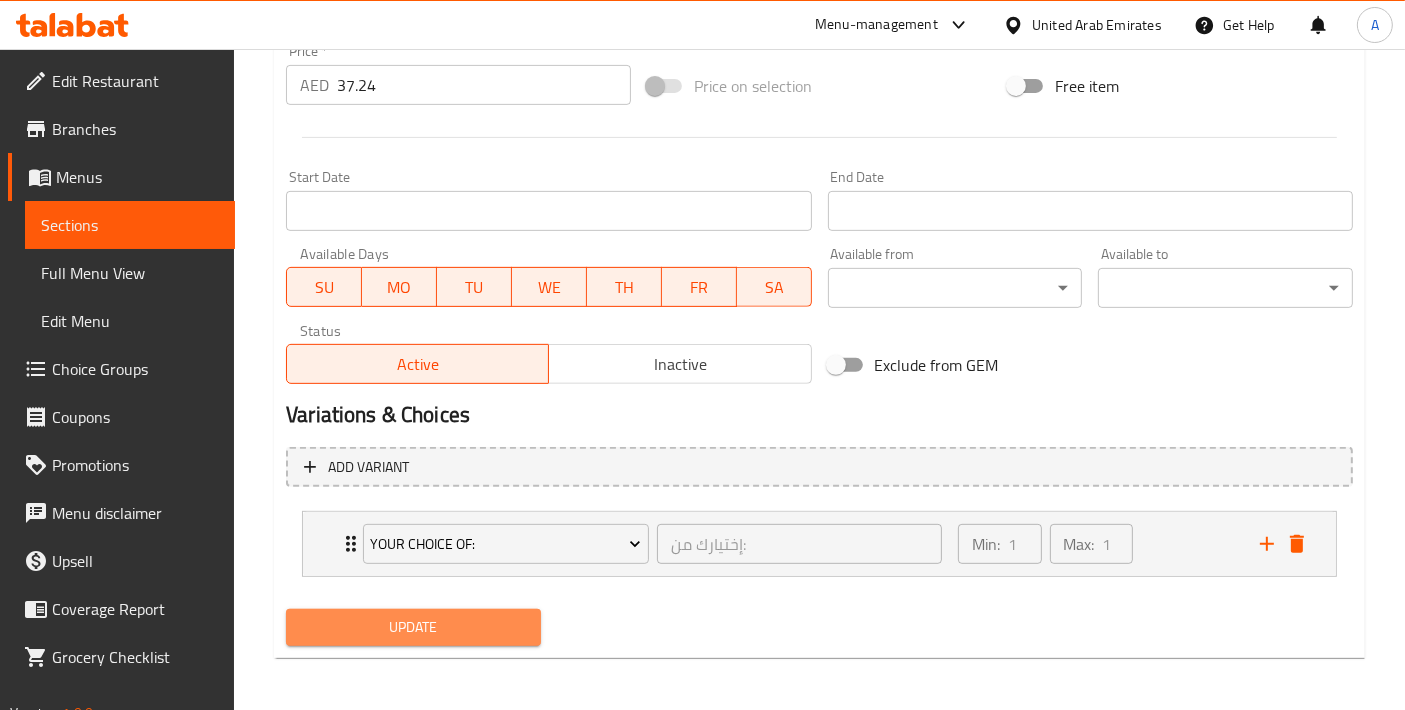 click on "Update" at bounding box center [413, 627] 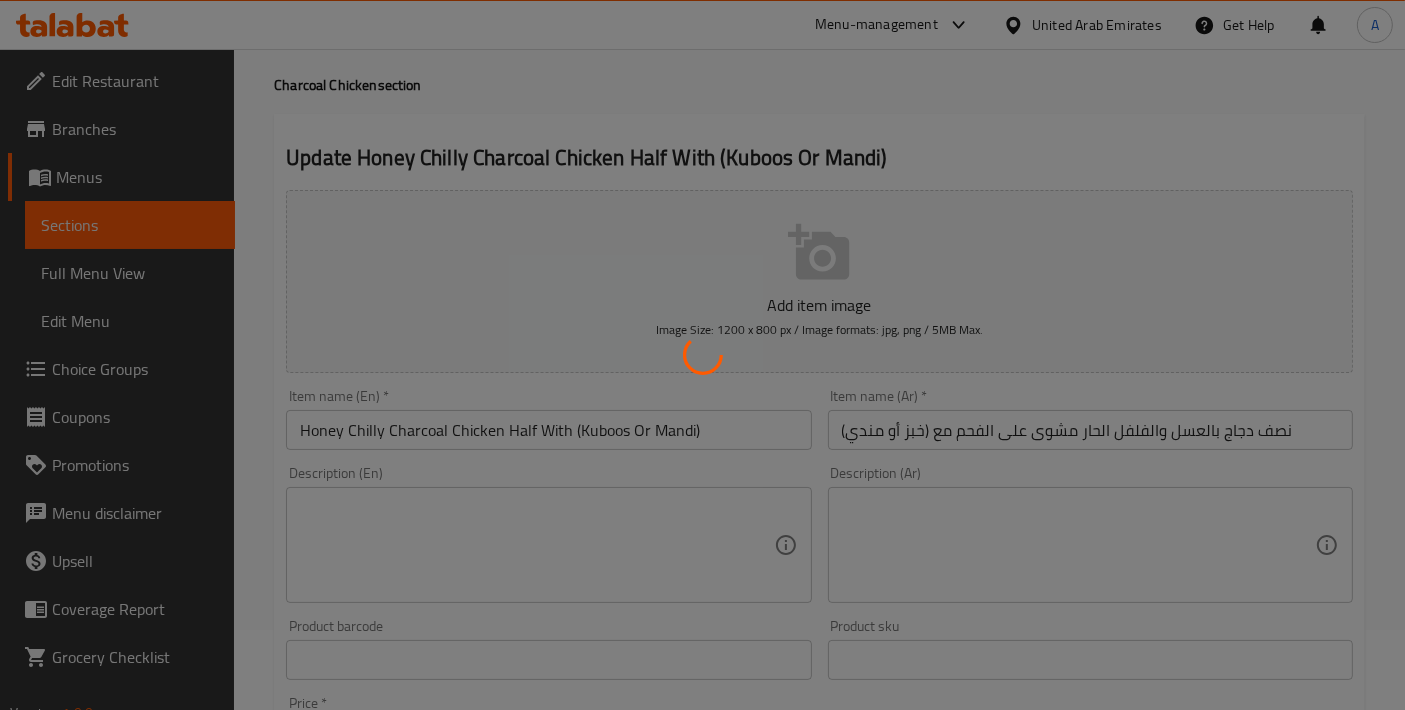 scroll, scrollTop: 0, scrollLeft: 0, axis: both 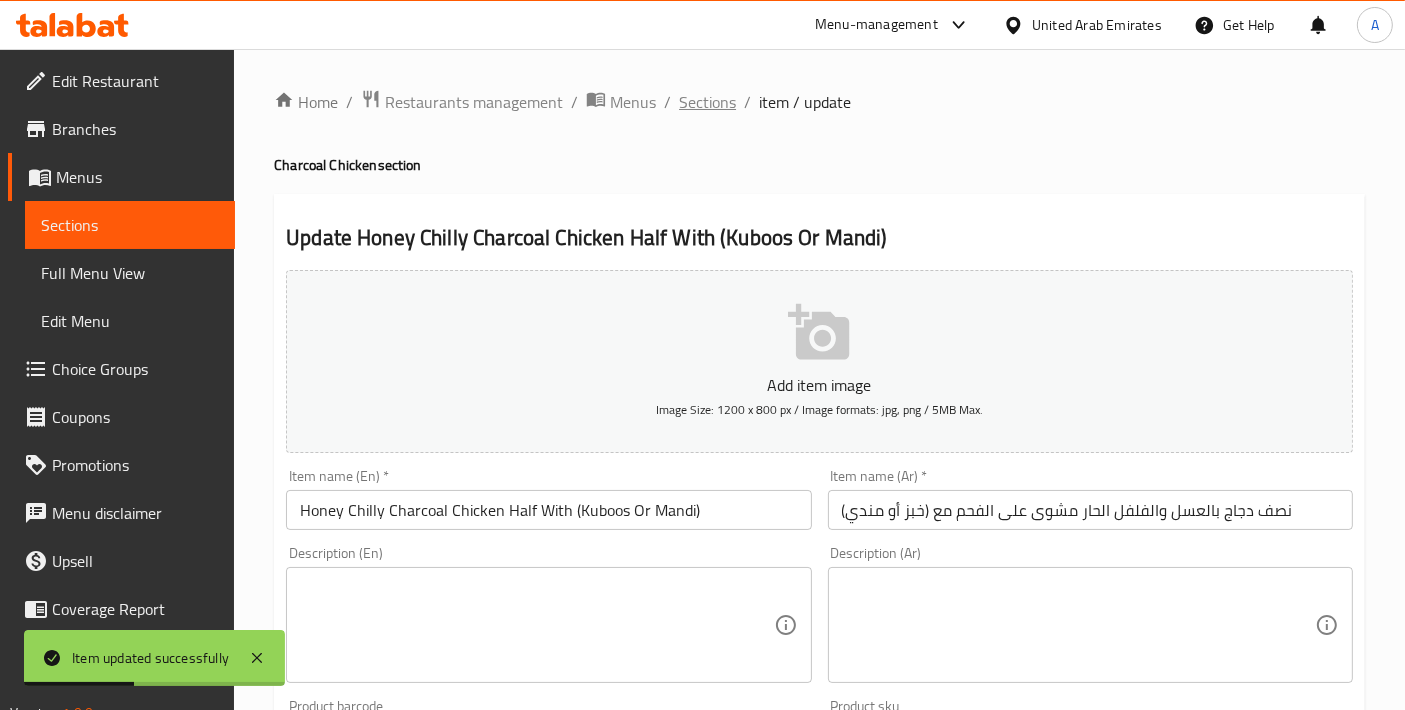 click on "Sections" at bounding box center [707, 102] 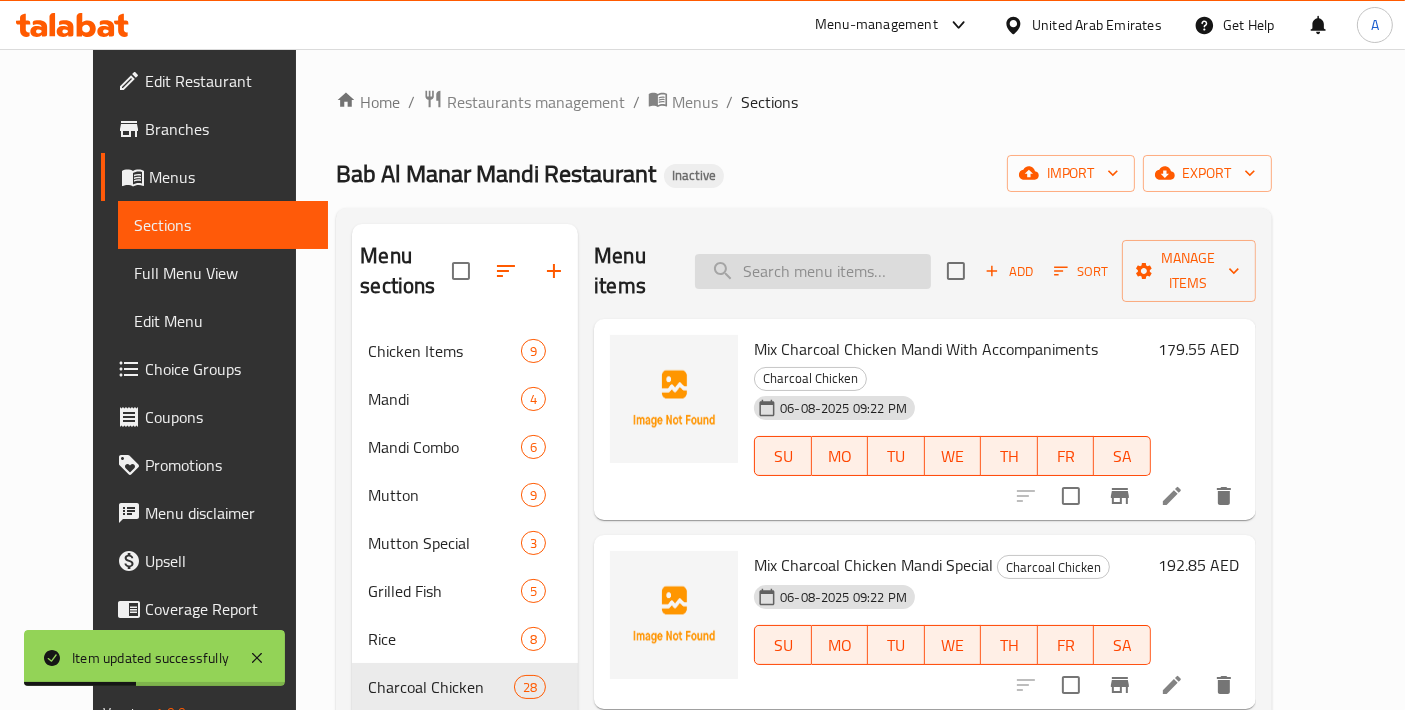 click at bounding box center [813, 271] 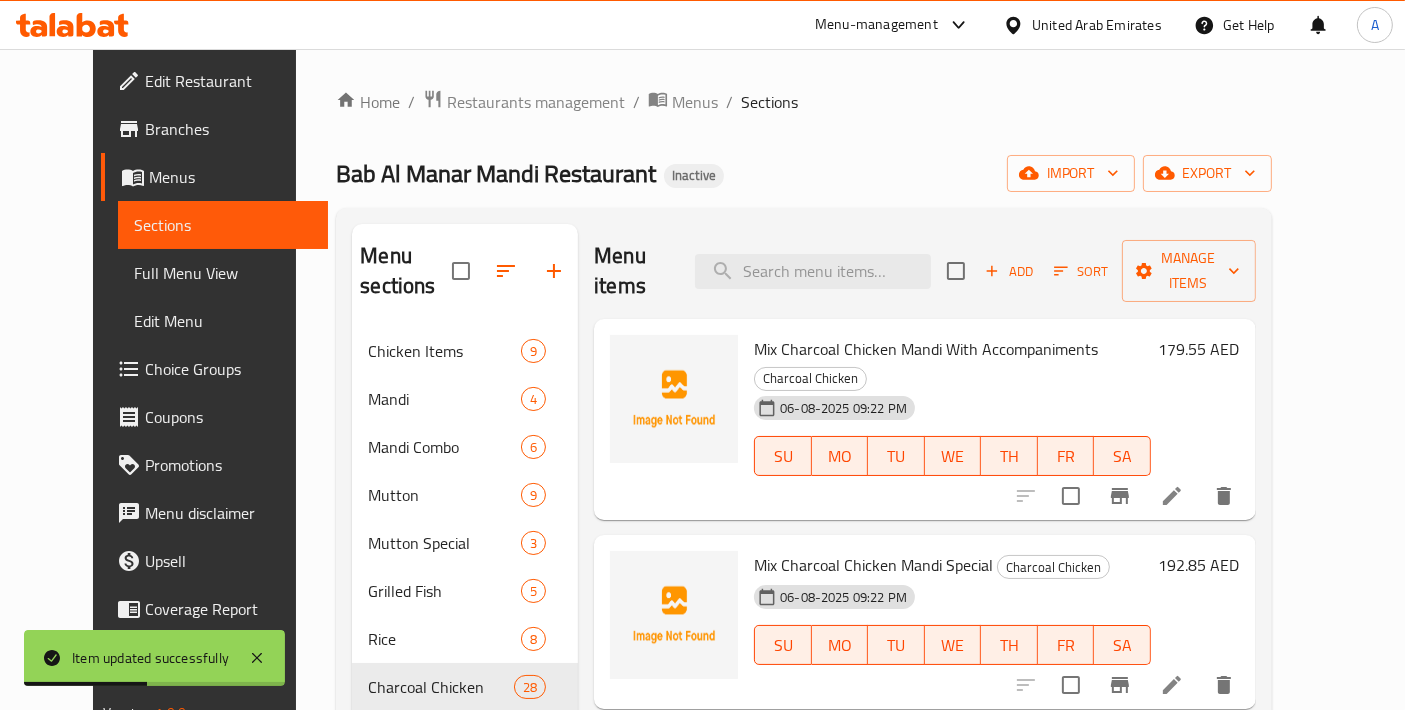 paste on "Honey Chilly Charcoal Chicken Full With (Kuboos Or Mandi)" 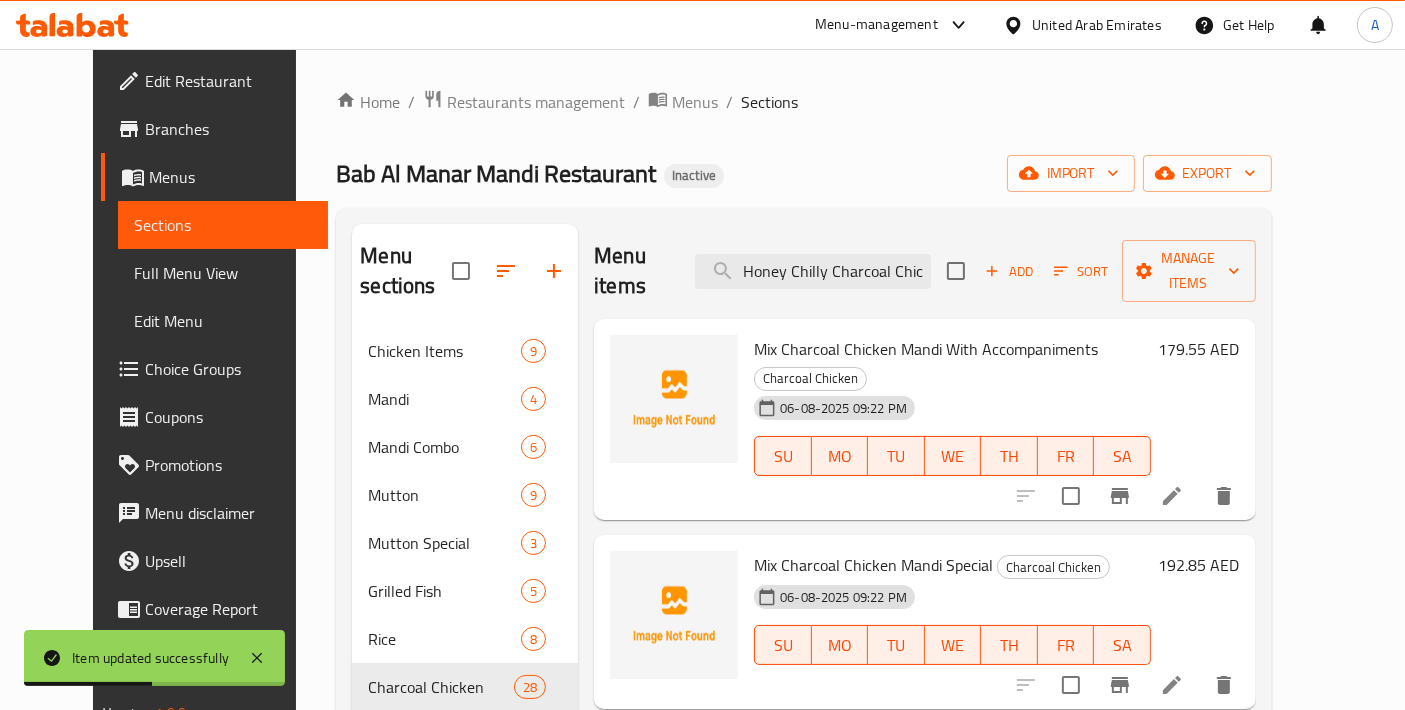 scroll, scrollTop: 0, scrollLeft: 209, axis: horizontal 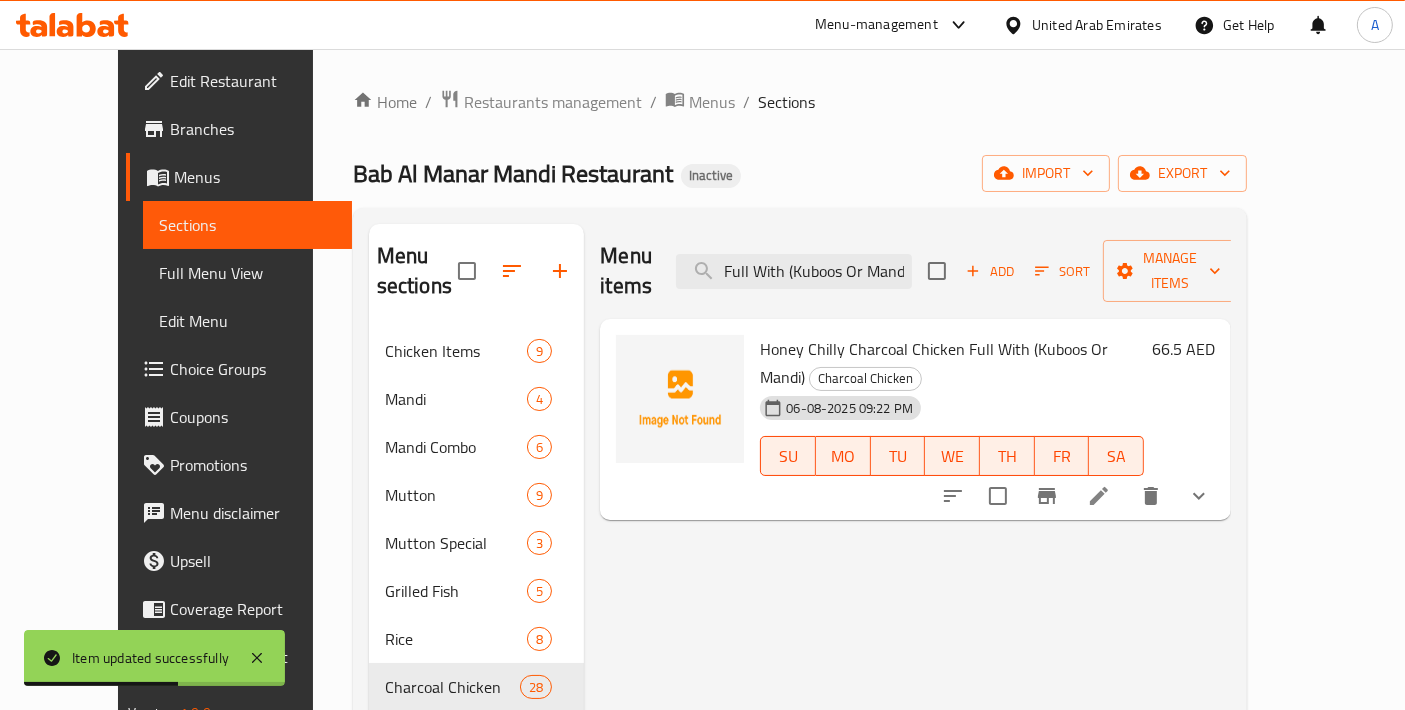 type on "Honey Chilly Charcoal Chicken Full With (Kuboos Or Mandi)" 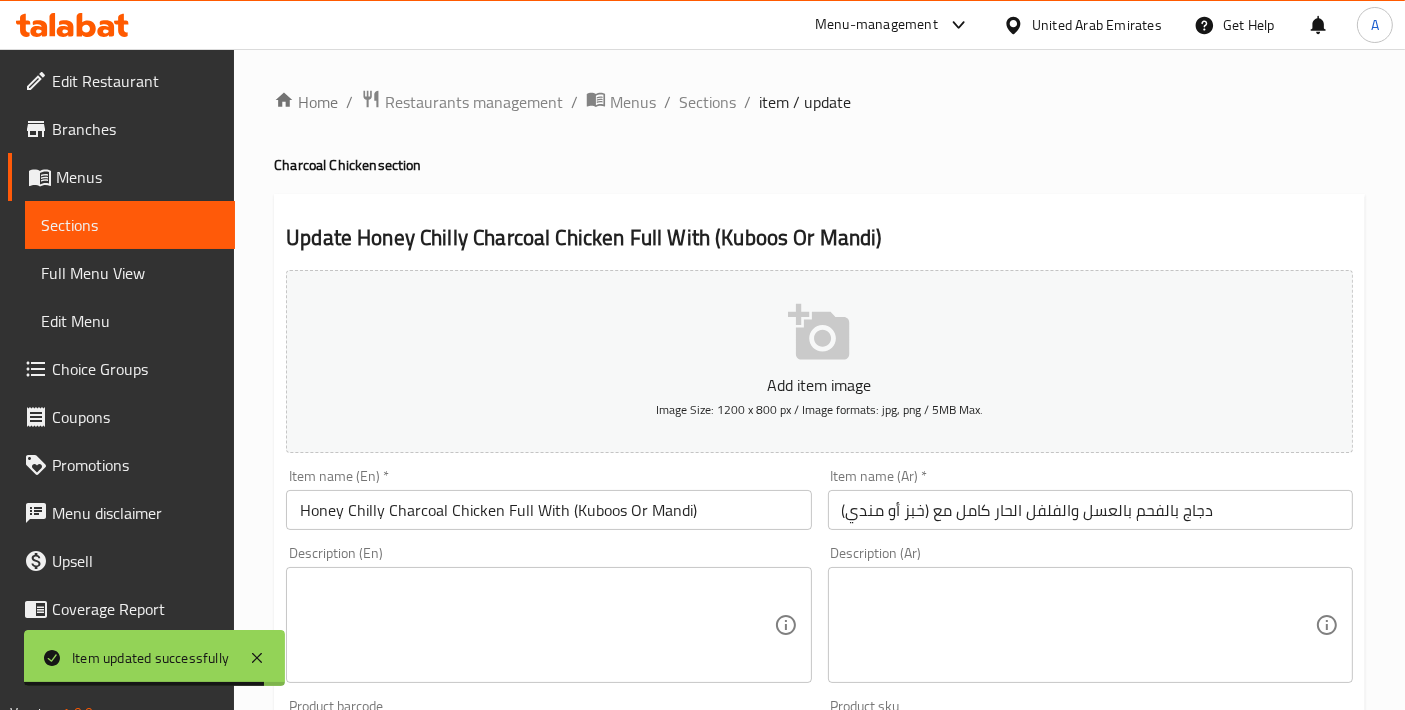 click on "Honey Chilly Charcoal Chicken Full With (Kuboos Or Mandi)" at bounding box center [548, 510] 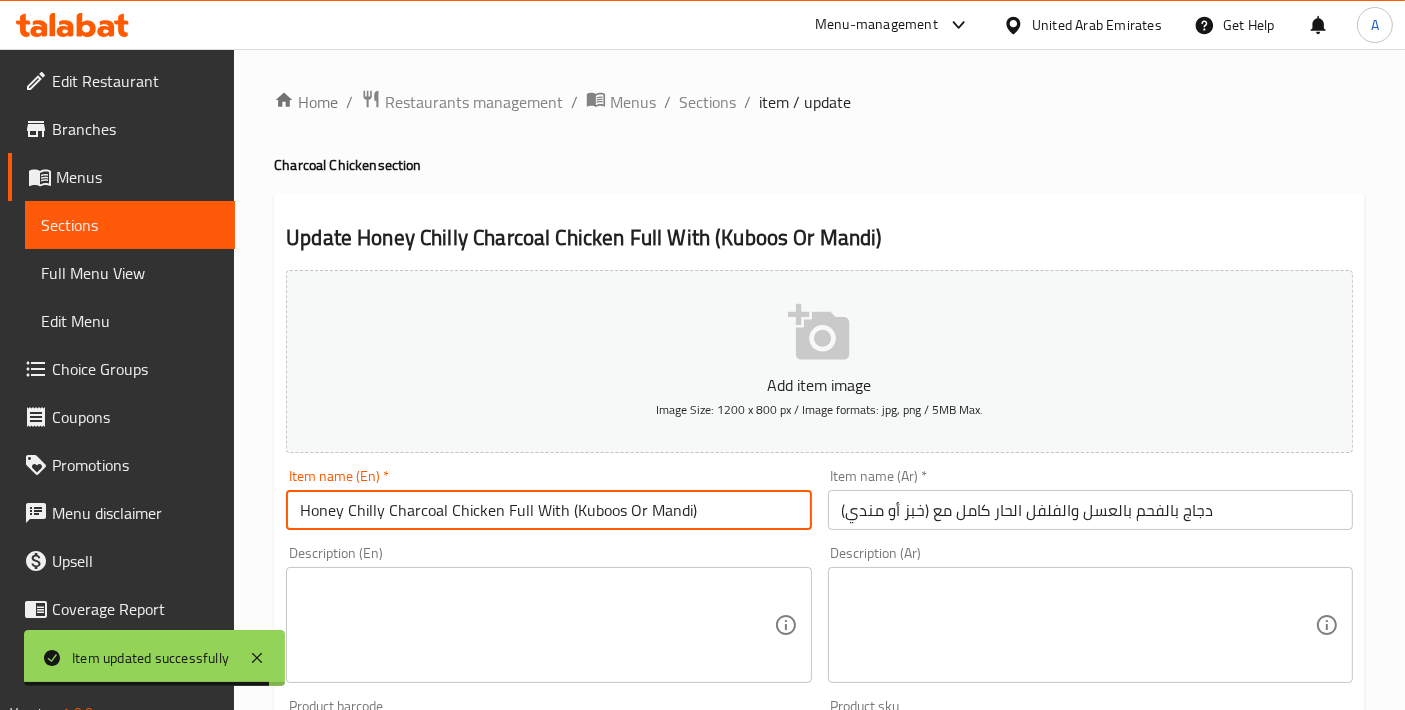 click on "Honey Chilly Charcoal Chicken Full With (Kuboos Or Mandi)" at bounding box center (548, 510) 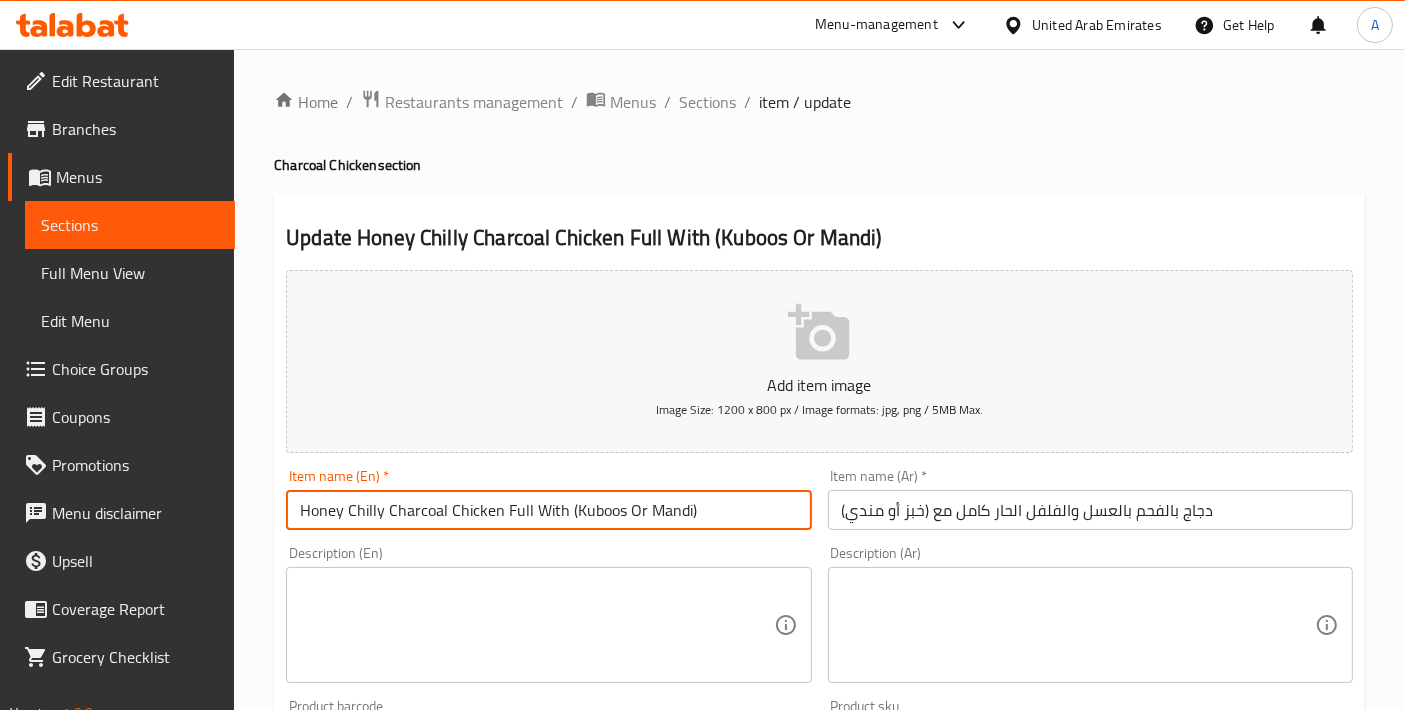 click on "دجاج بالفحم بالعسل والفلفل الحار كامل مع (خبز أو مندي)" at bounding box center [1090, 510] 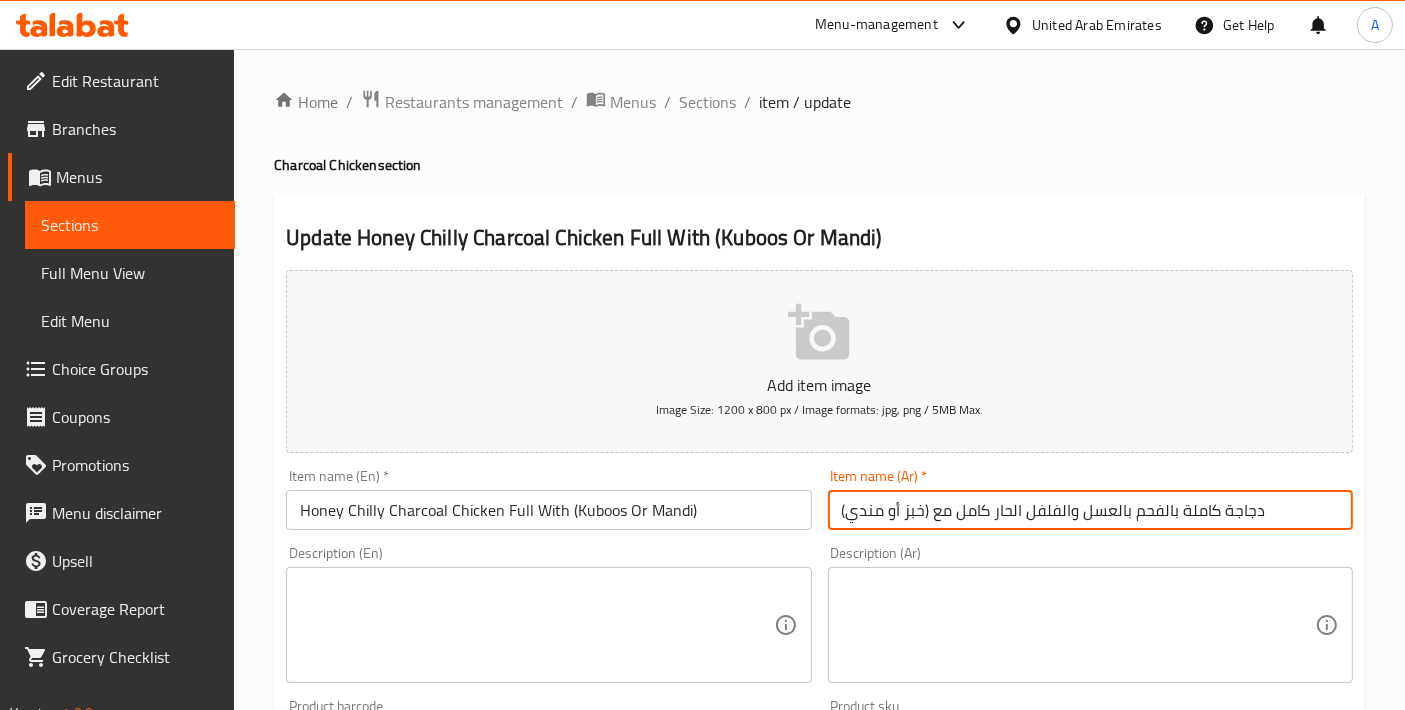 click on "دجاجة كاملة بالفحم بالعسل والفلفل الحار كامل مع (خبز أو مندي)" at bounding box center (1090, 510) 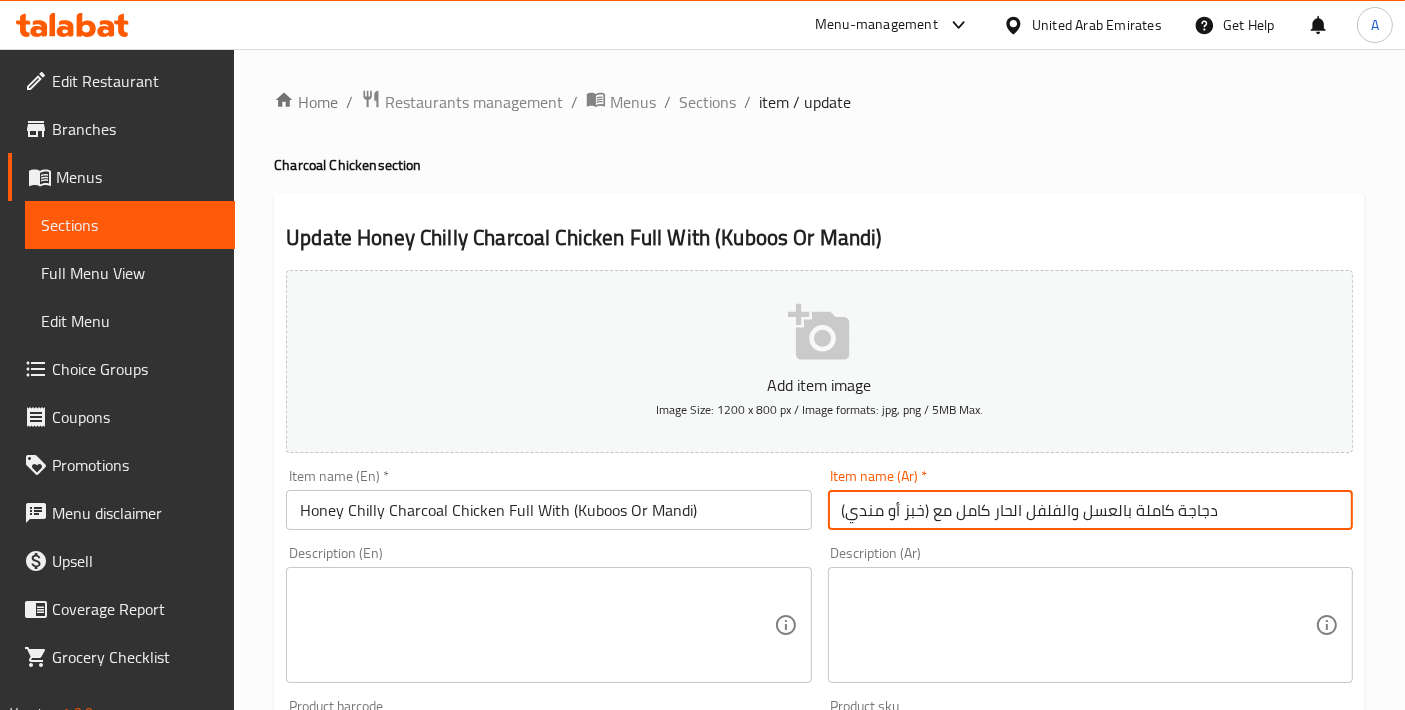 click on "دجاجة كاملة بالعسل والفلفل الحار كامل مع (خبز أو مندي)" at bounding box center [1090, 510] 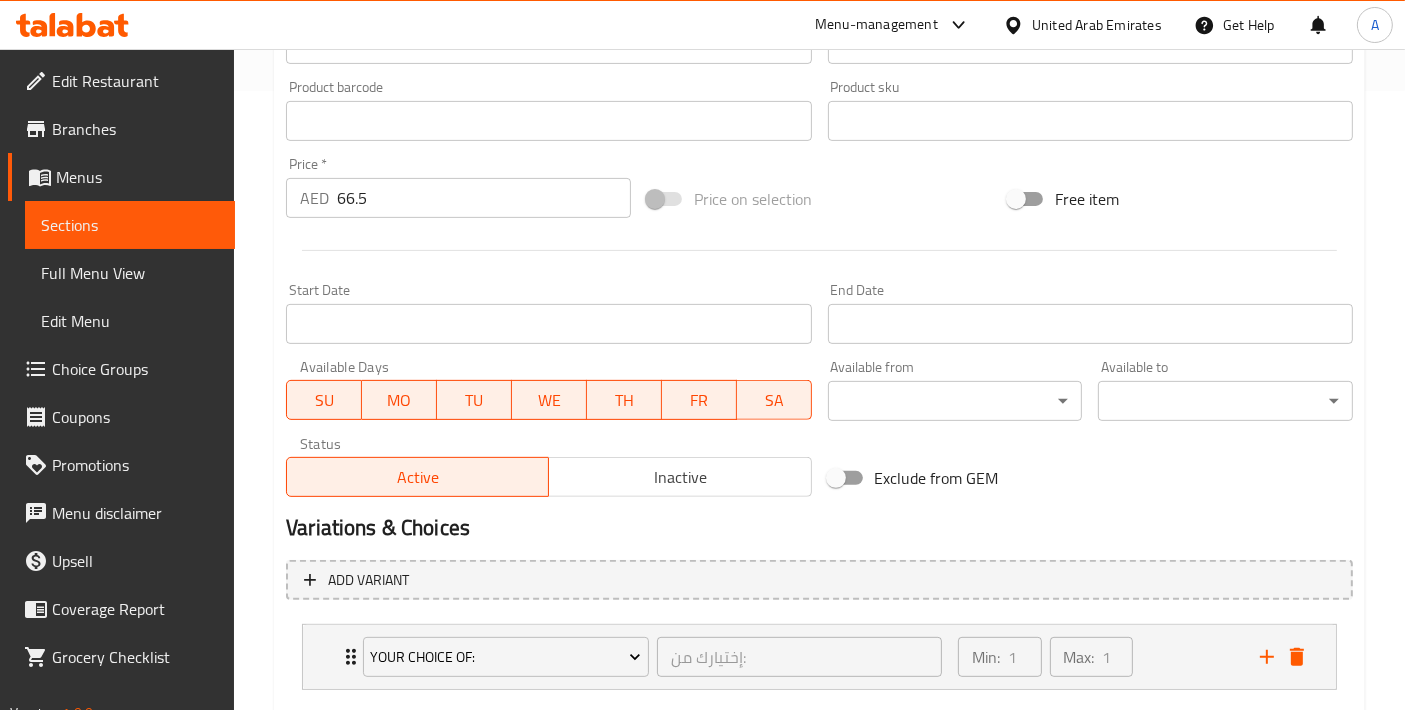 scroll, scrollTop: 732, scrollLeft: 0, axis: vertical 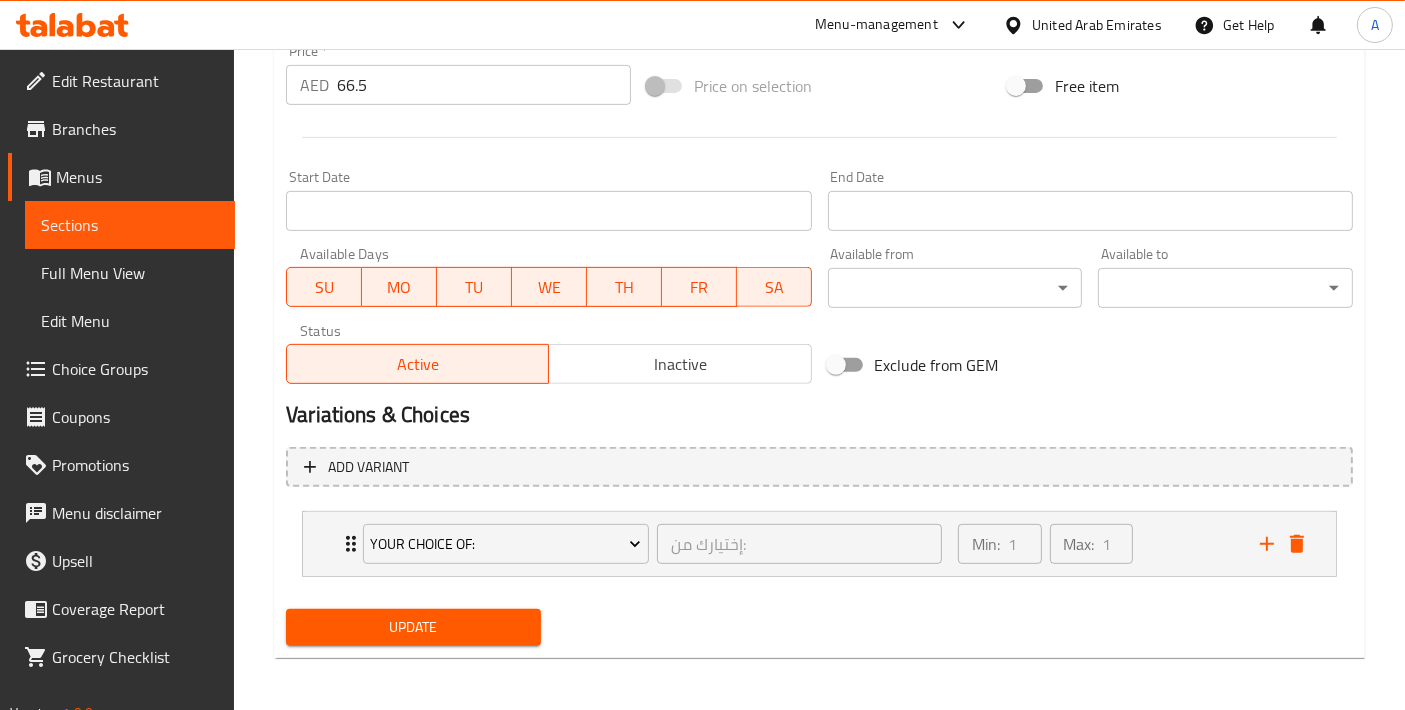 type on "دجاجة كاملة بالعسل والفلفل الحار مشوية على الفحم مع (خبز أو مندي)" 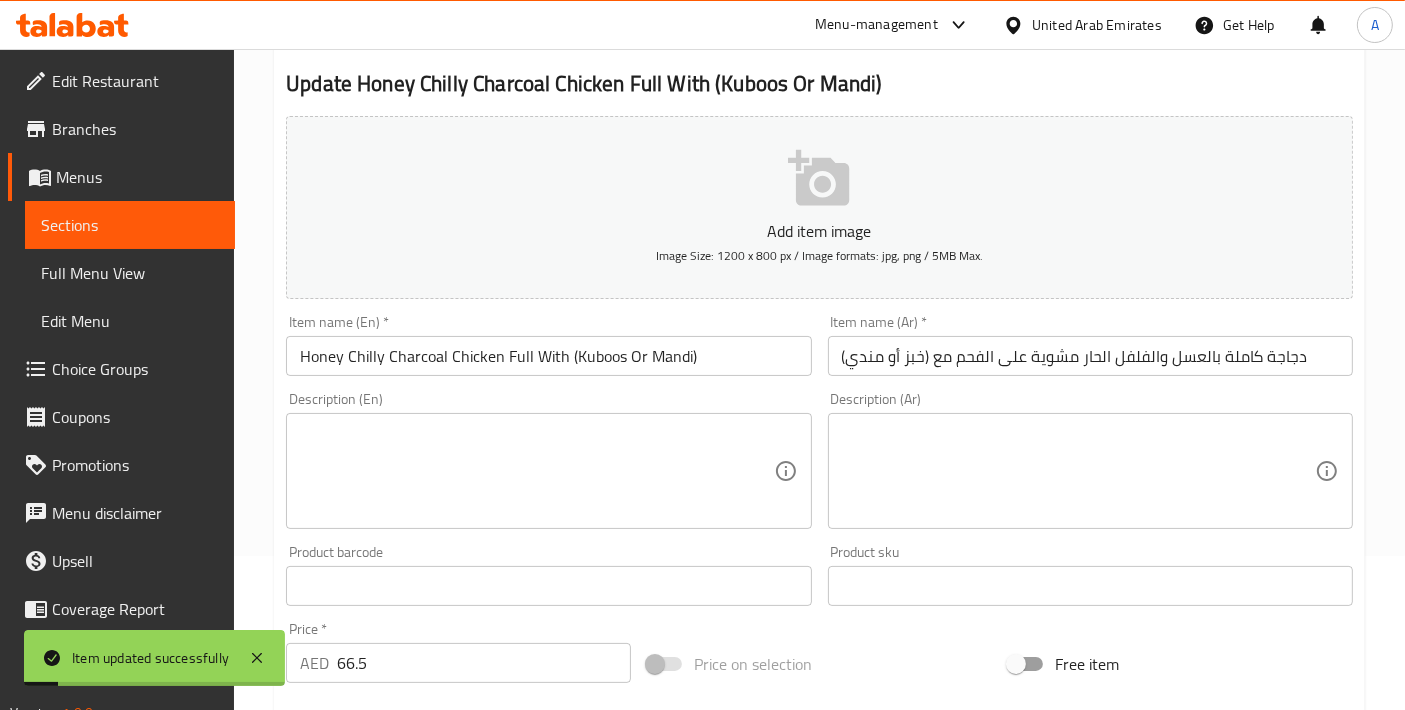 scroll, scrollTop: 0, scrollLeft: 0, axis: both 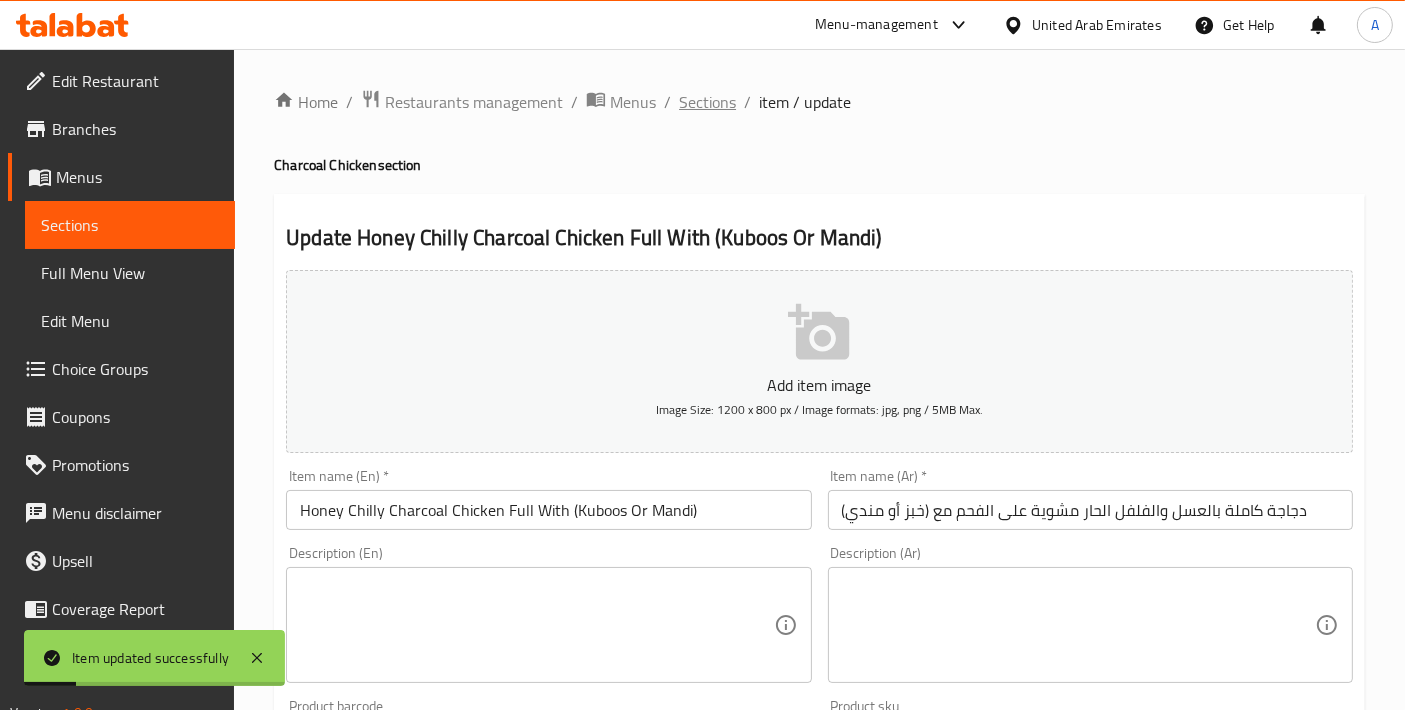 click on "Sections" at bounding box center (707, 102) 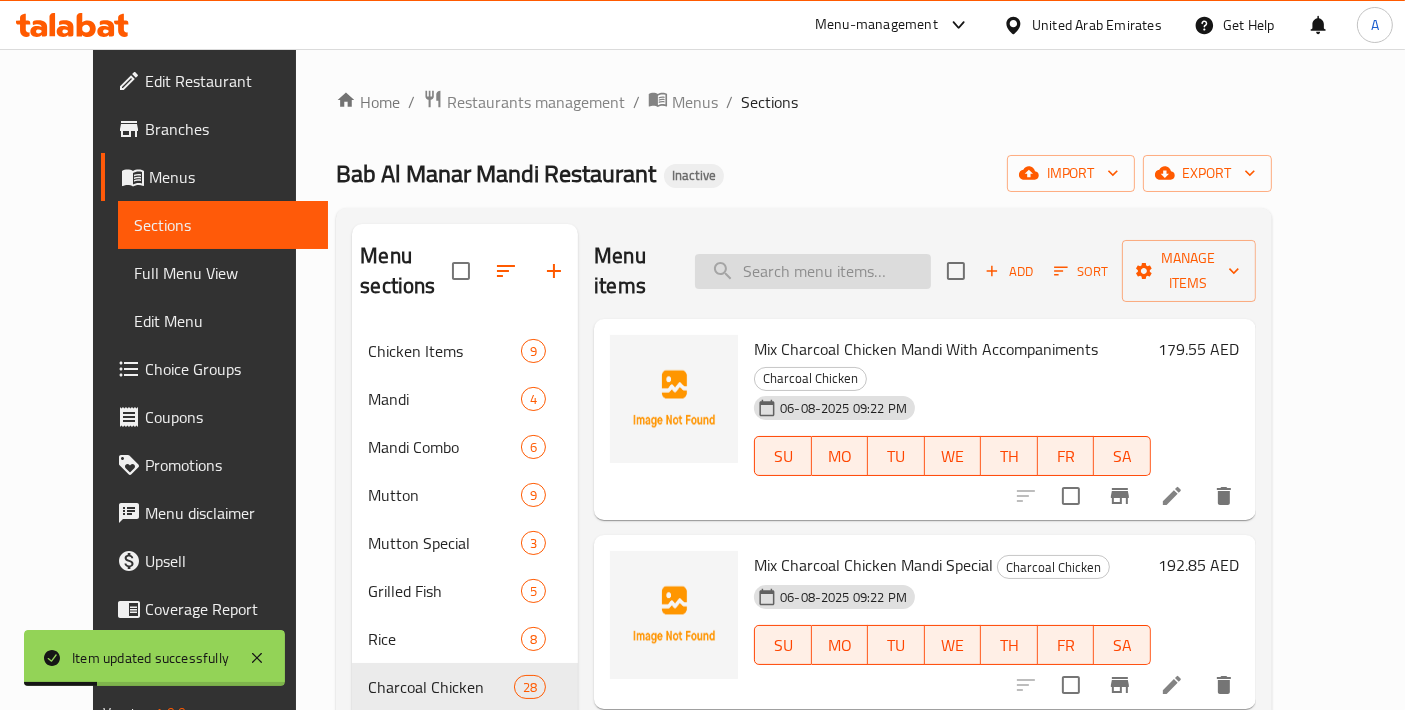 click at bounding box center (813, 271) 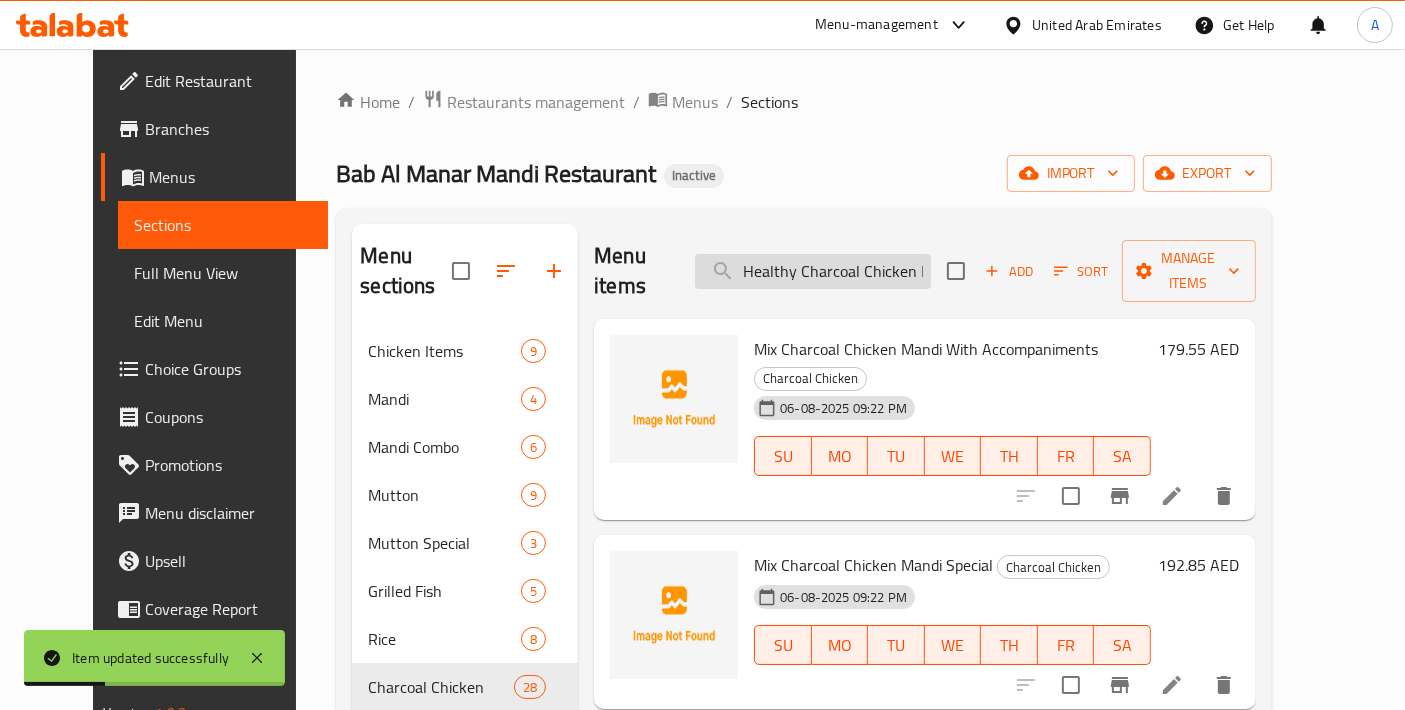 scroll, scrollTop: 0, scrollLeft: 179, axis: horizontal 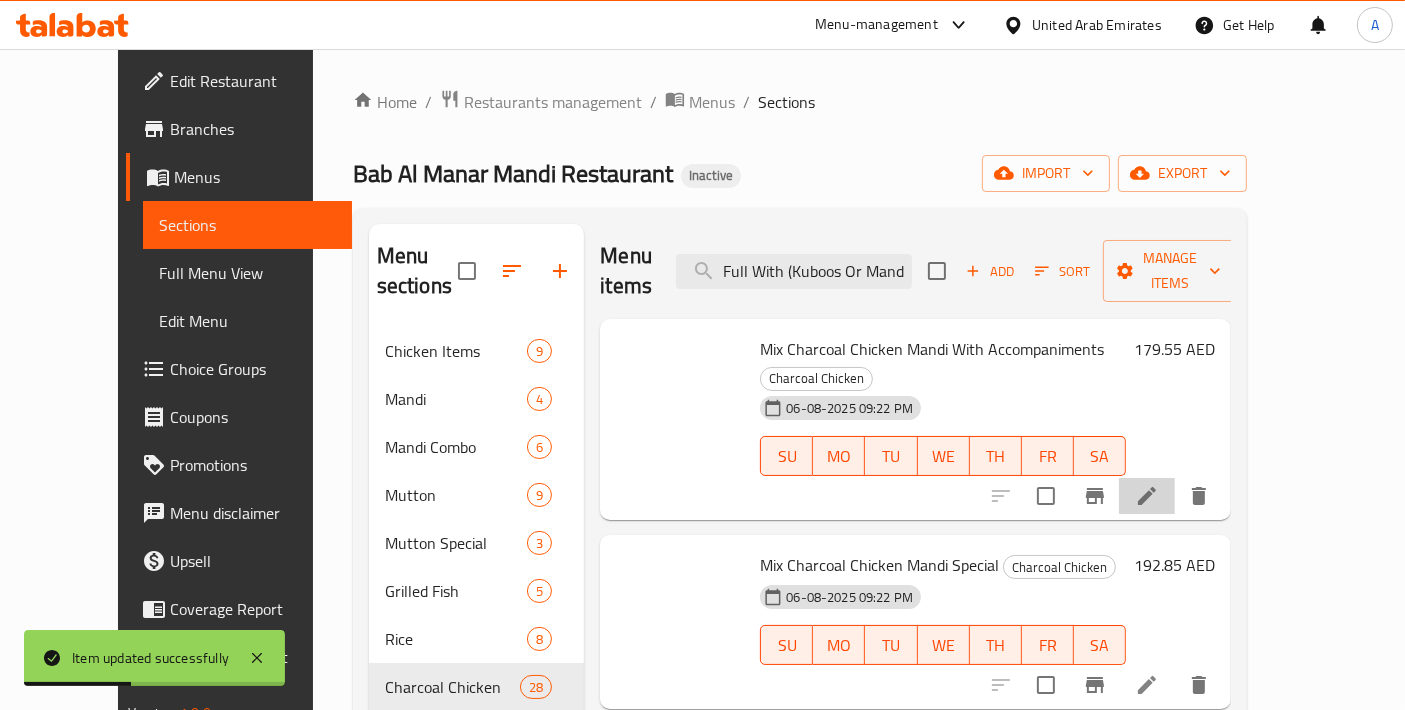 click at bounding box center (1147, 496) 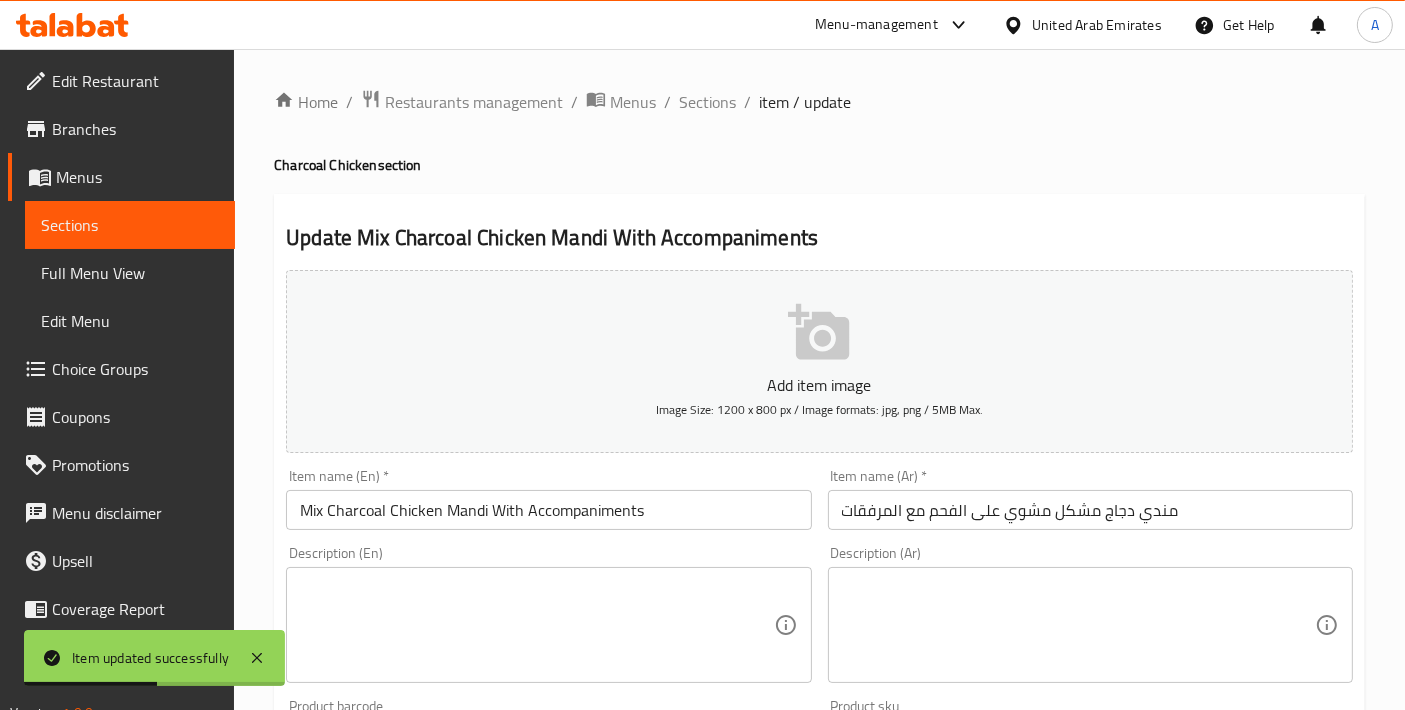 click on "Home / Restaurants management / Menus / Sections / item / update Charcoal Chicken  section Update Mix Charcoal Chicken Mandi With Accompaniments Add item image Image Size: 1200 x 800 px / Image formats: jpg, png / 5MB Max. Item name (En)   * Mix Charcoal Chicken Mandi With Accompaniments Item name (En)  * Item name (Ar)   * مندي دجاج مشكل مشوي على الفحم مع المرفقات Item name (Ar)  * Description (En) Description (En) Description (Ar) Description (Ar) Product barcode Product barcode Product sku Product sku Price   * AED 179.55 Price  * Price on selection Free item Start Date Start Date End Date End Date Available Days SU MO TU WE TH FR SA Available from ​ ​ Available to ​ ​ Status Active Inactive Exclude from GEM Variations & Choices Add variant ASSIGN CHOICE GROUP Update" at bounding box center [819, 731] 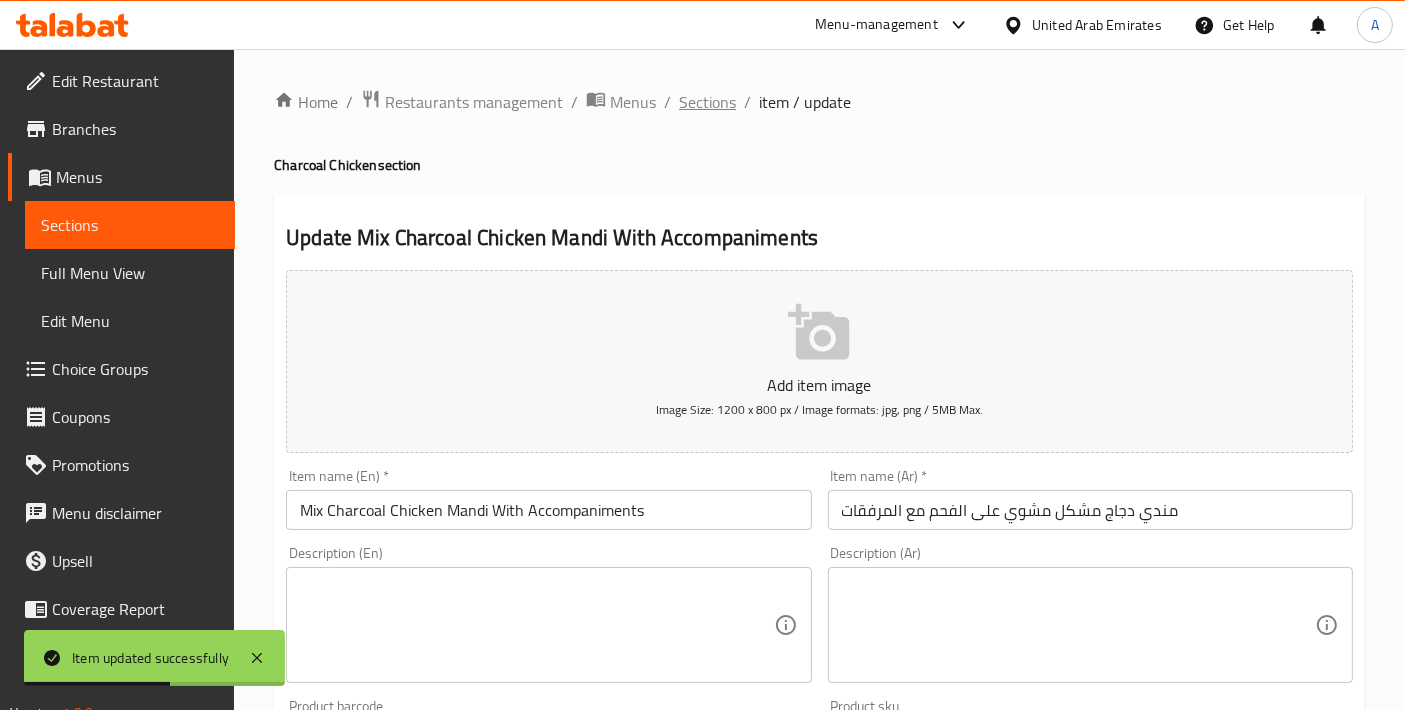 click on "Sections" at bounding box center [707, 102] 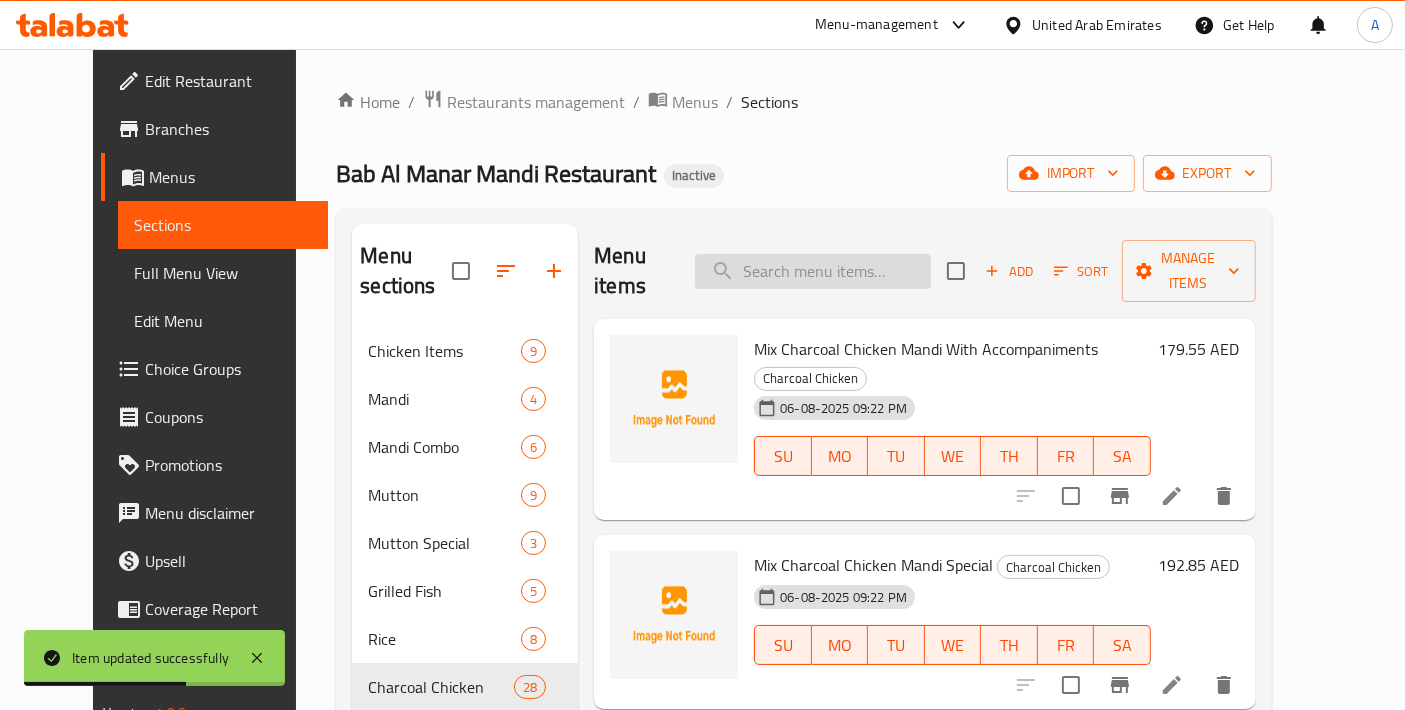 click at bounding box center [813, 271] 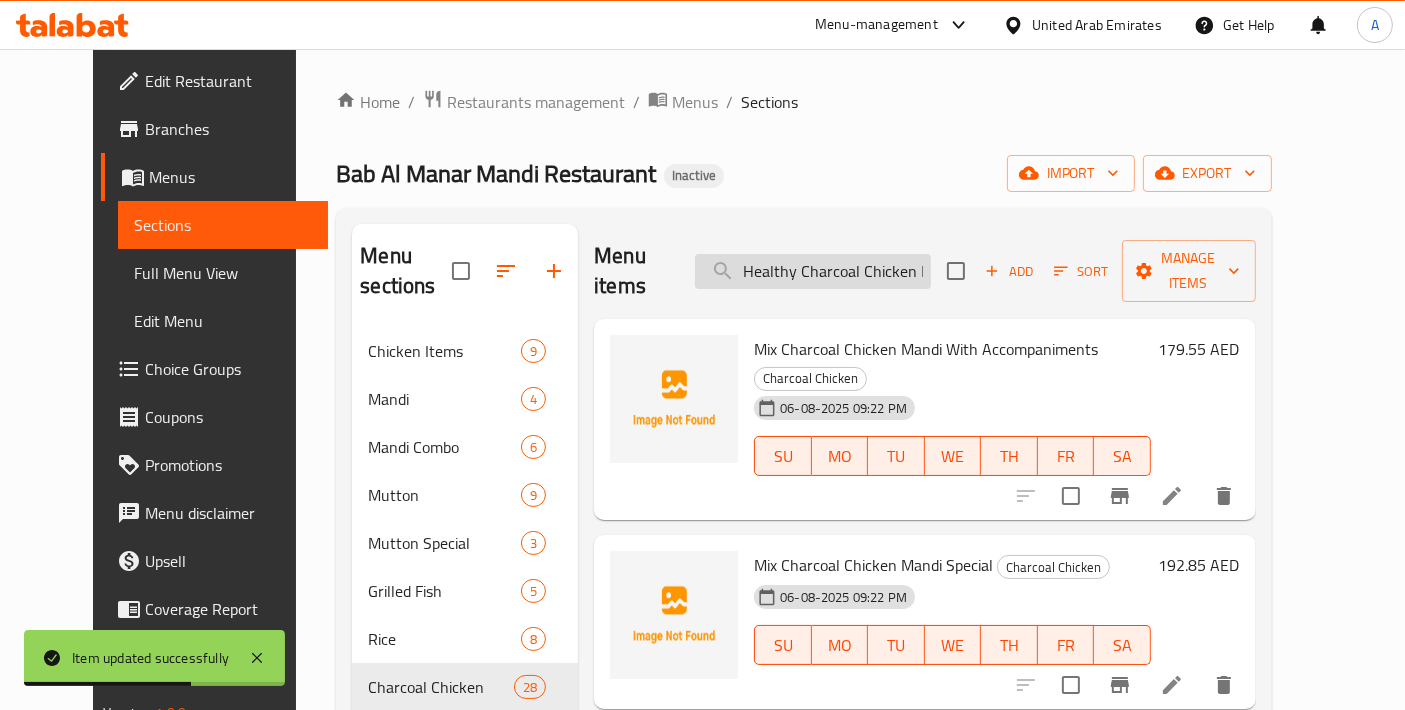 scroll, scrollTop: 0, scrollLeft: 179, axis: horizontal 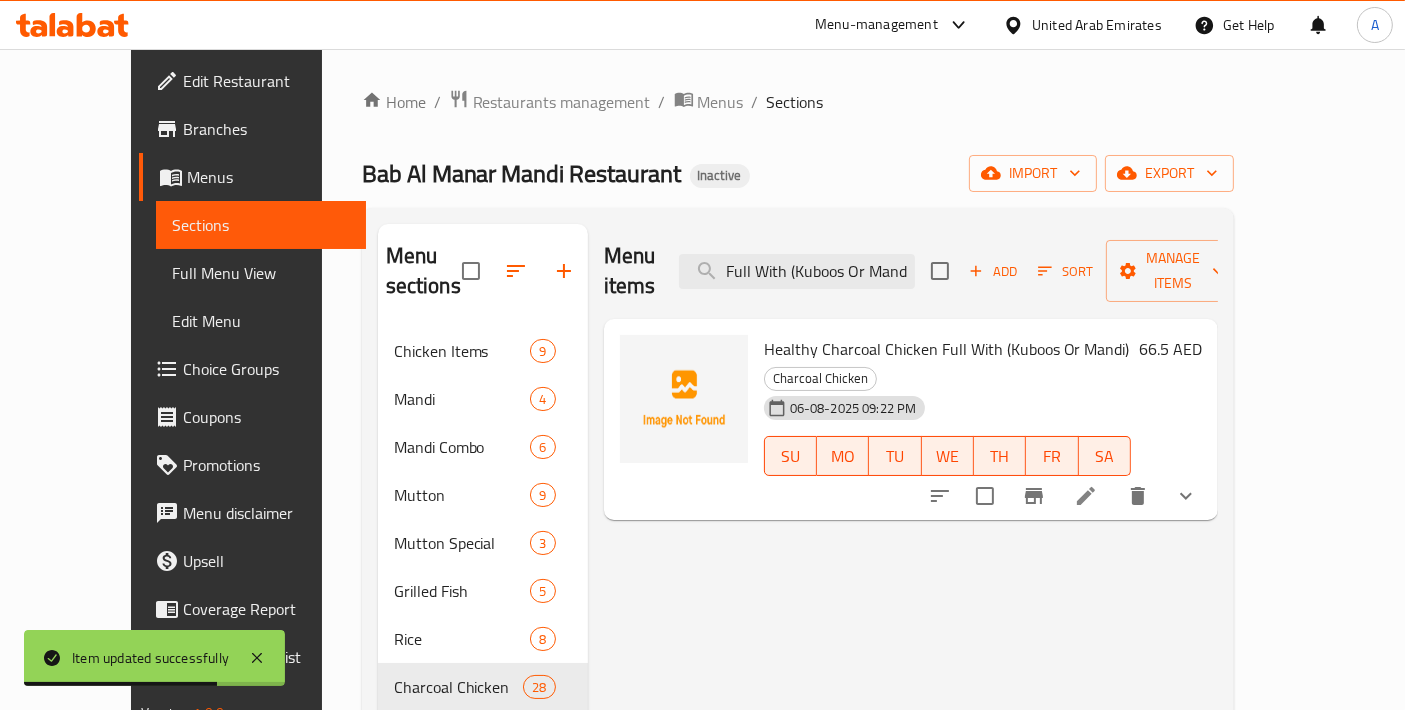 type on "Healthy Charcoal Chicken Full With (Kuboos Or Mandi)" 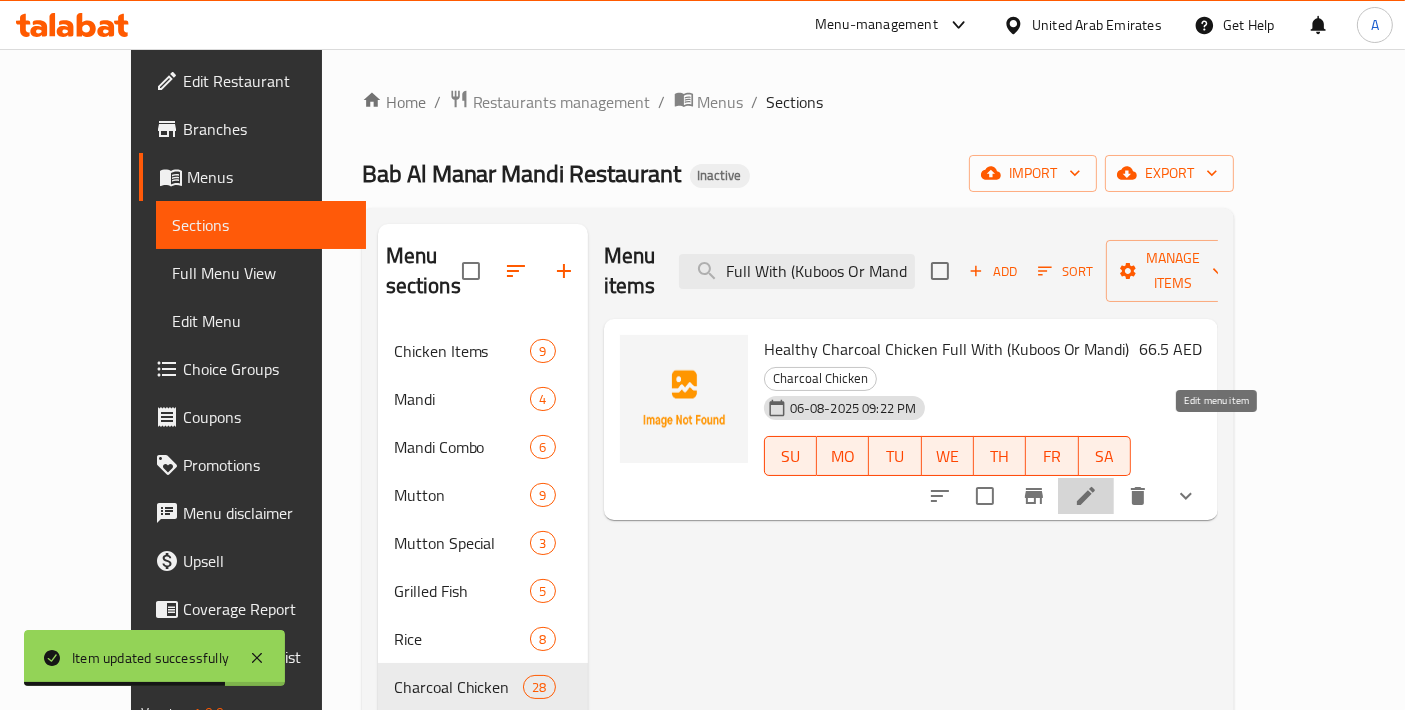 click 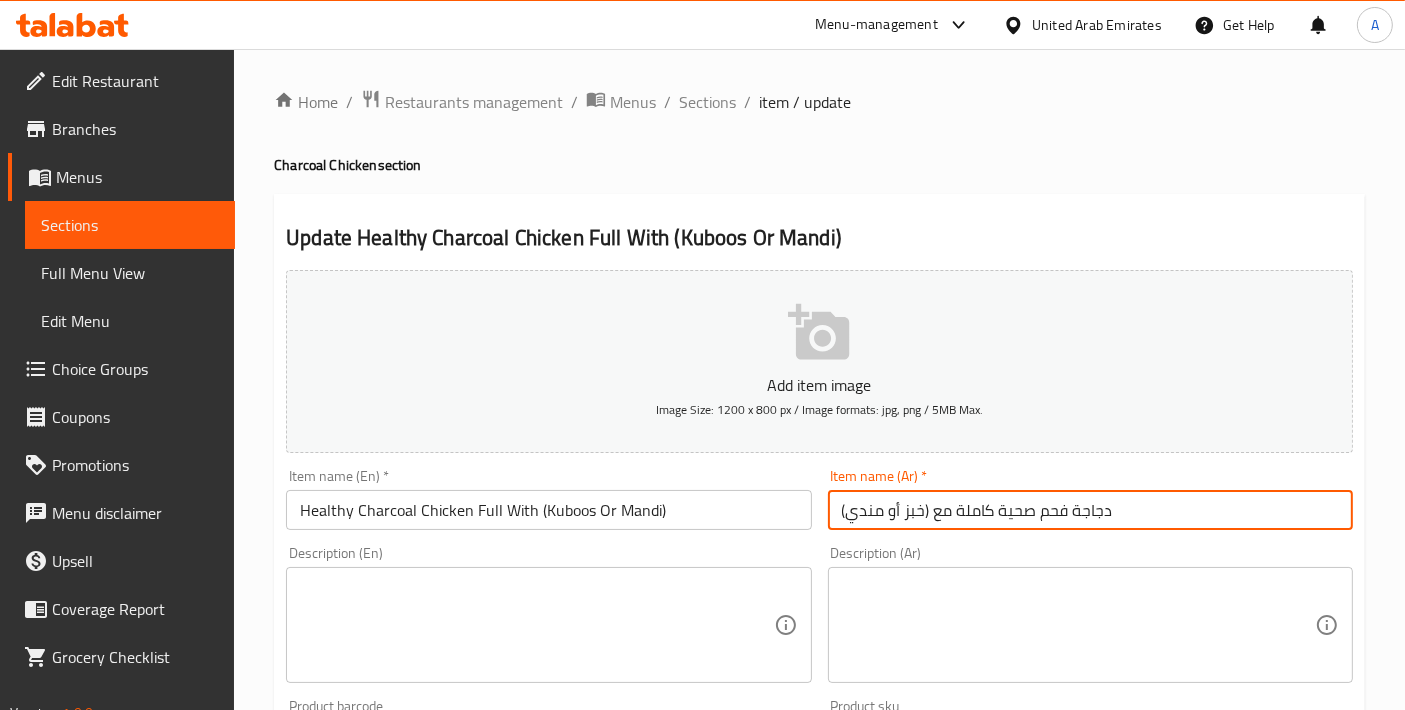 drag, startPoint x: 959, startPoint y: 509, endPoint x: 1067, endPoint y: 507, distance: 108.01852 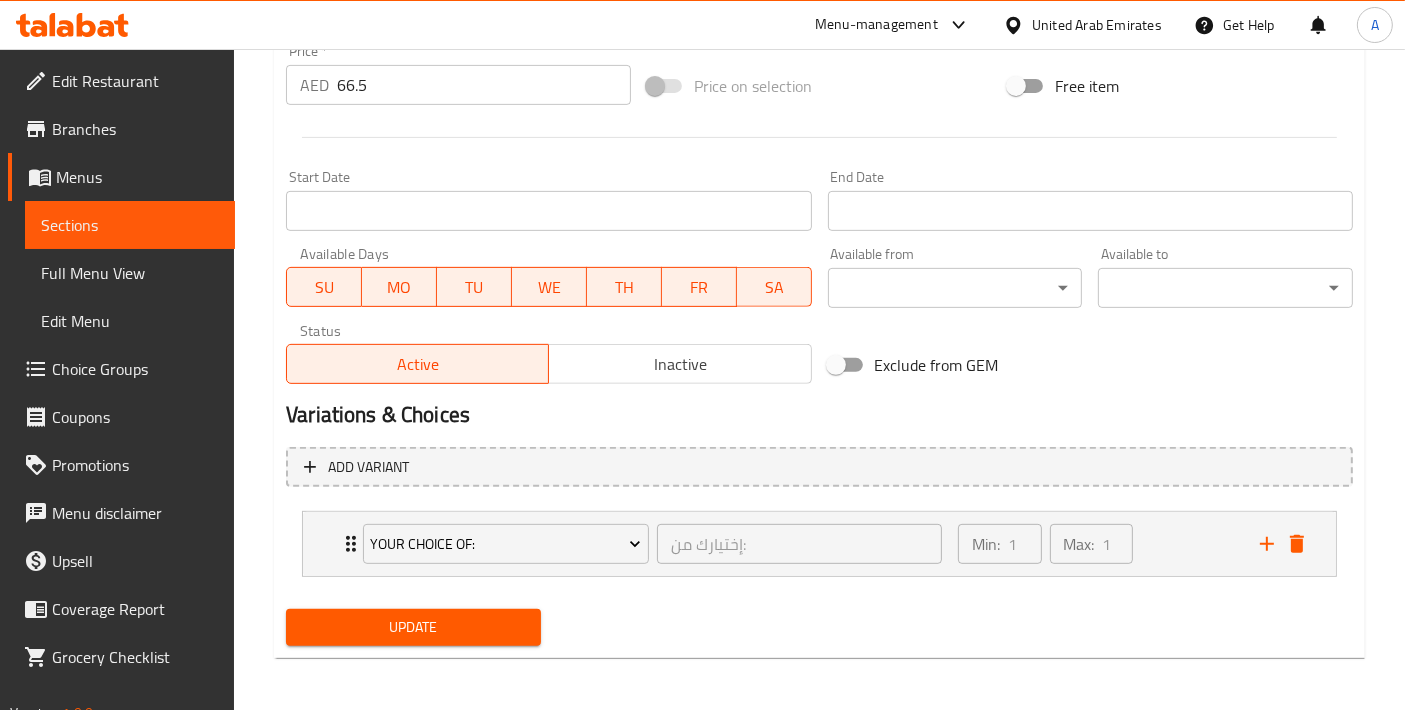 type on "دجاجة كاملة مشوية على الفحم صحية مع (خبز أو مندي)" 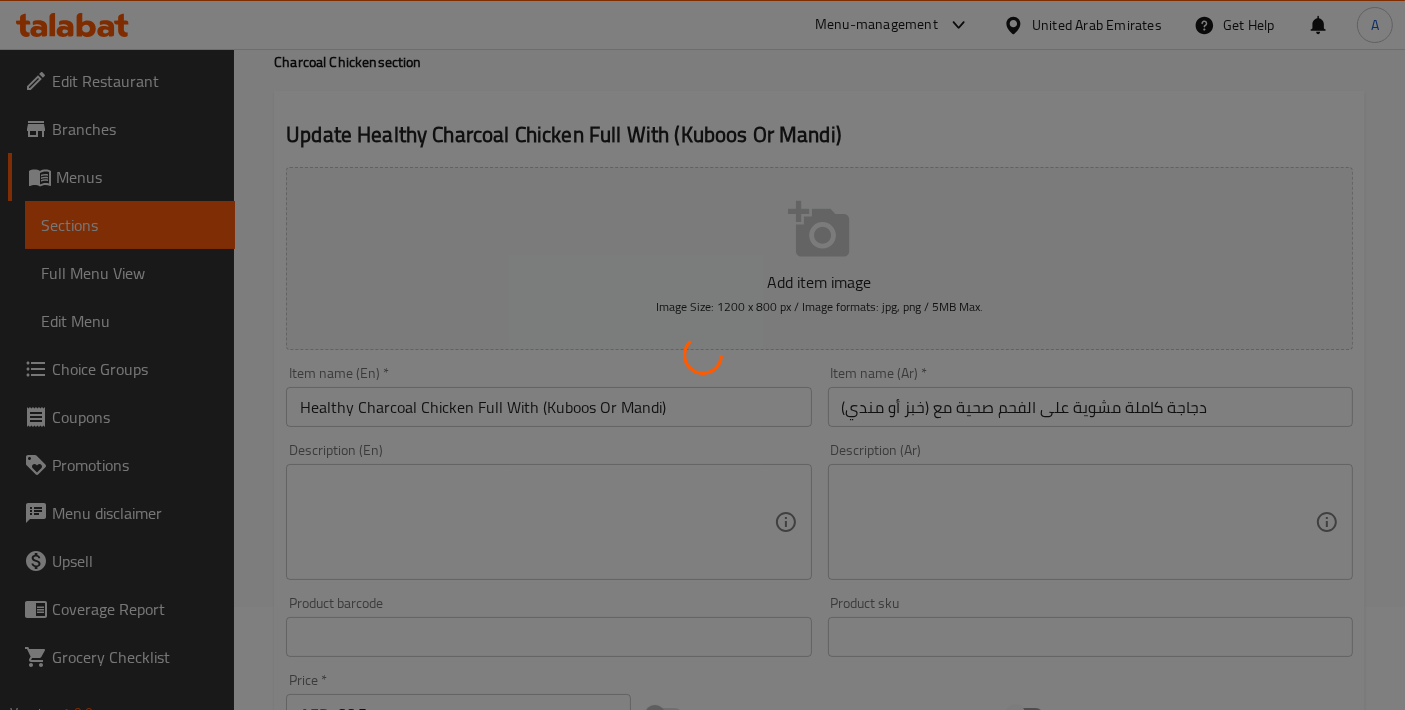 scroll, scrollTop: 0, scrollLeft: 0, axis: both 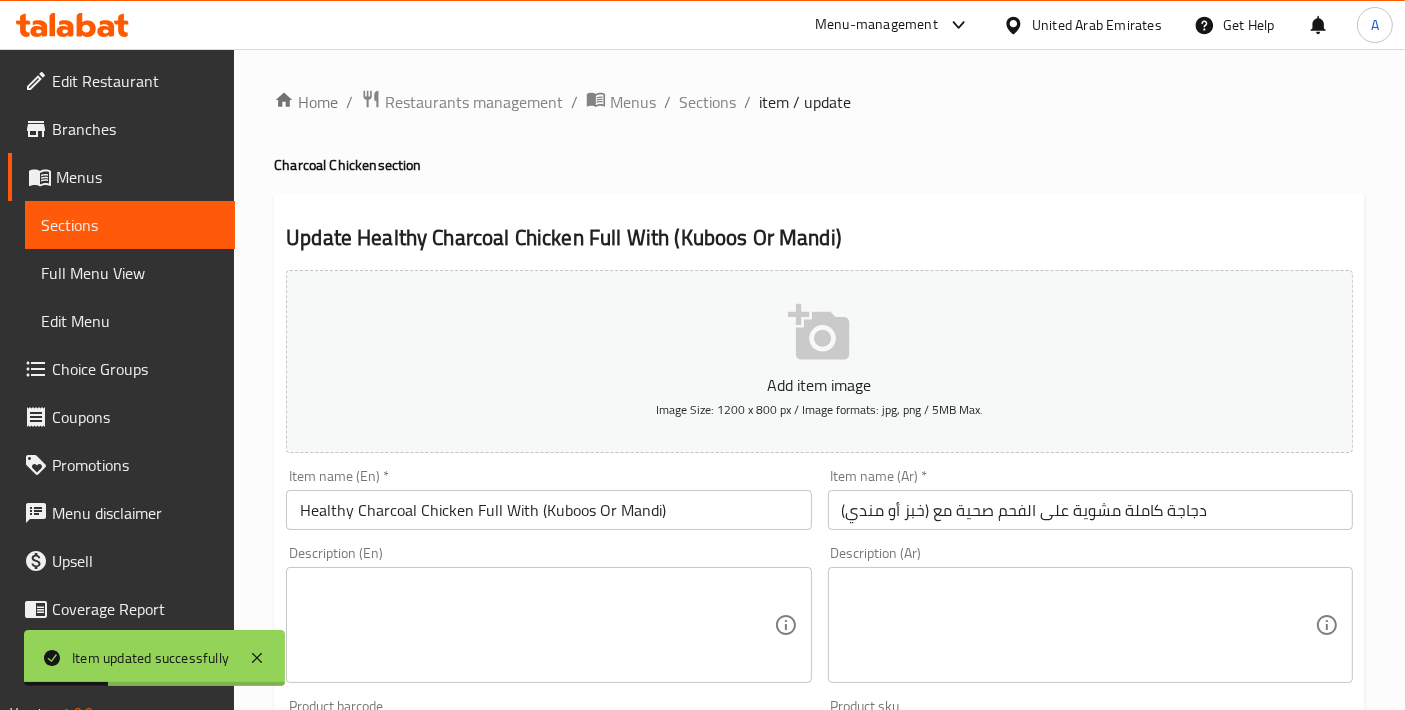click on "Home / Restaurants management / Menus / Sections / item / update Charcoal Chicken  section Update Healthy Charcoal Chicken Full With (Kuboos Or Mandi) Add item image Image Size: 1200 x 800 px / Image formats: jpg, png / 5MB Max. Item name (En)   * Healthy Charcoal Chicken Full With (Kuboos Or Mandi) Item name (En)  * Item name (Ar)   * دجاجة كاملة مشوية على الفحم صحية مع (خبز أو مندي) Item name (Ar)  * Description (En) Description (En) Description (Ar) Description (Ar) Product barcode Product barcode Product sku Product sku Price   * AED 66.5 Price  * Price on selection Free item Start Date Start Date End Date End Date Available Days SU MO TU WE TH FR SA Available from ​ ​ Available to ​ ​ Status Active Inactive Exclude from GEM Variations & Choices Add variant Your Choice Of: إختيارك من: ​ Min: 1 ​ Max: 1 ​ Kuboos (ID: 2221168331) 0 AED Name (En) Kuboos Name (En) Name (Ar) خبز Name (Ar) Price AED 0 Price Status Mandi (ID: 2221168332) 0" at bounding box center (819, 747) 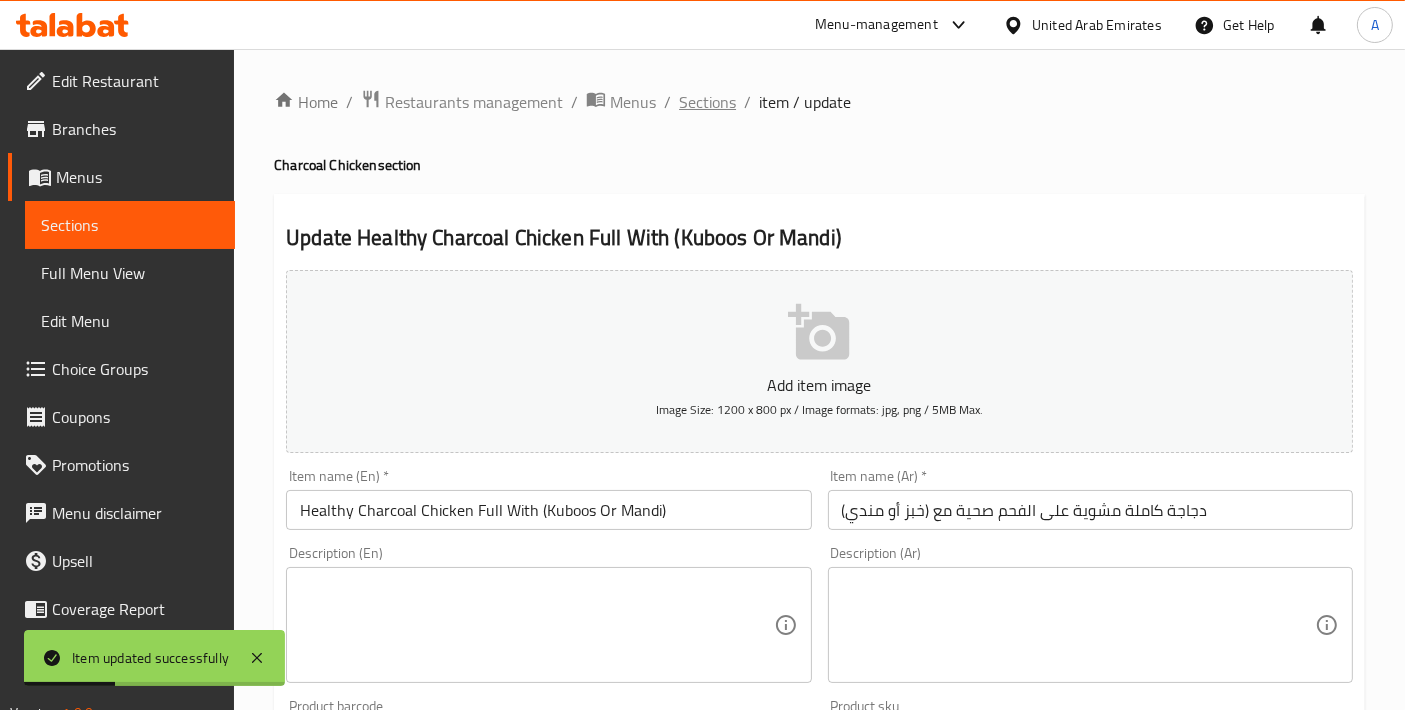 click on "Sections" at bounding box center (707, 102) 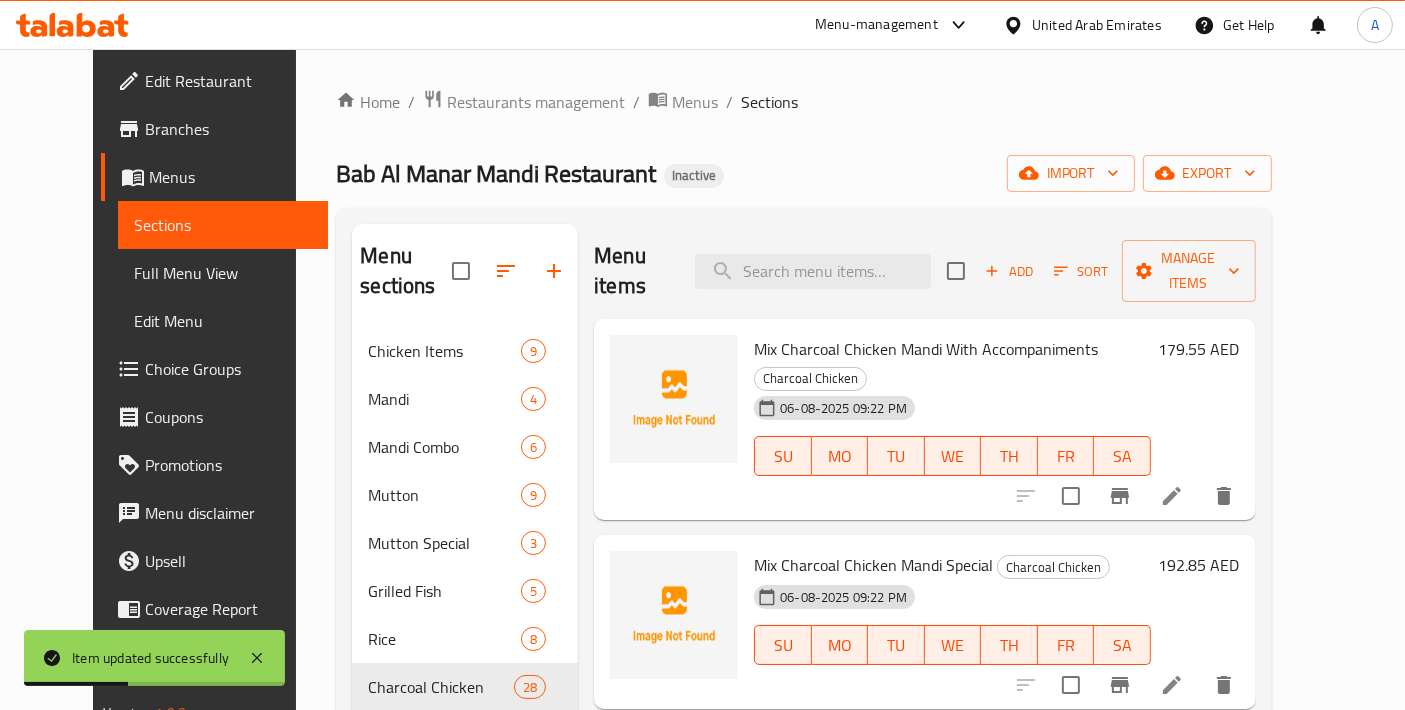 click on "Menu items Add Sort Manage items" at bounding box center (924, 271) 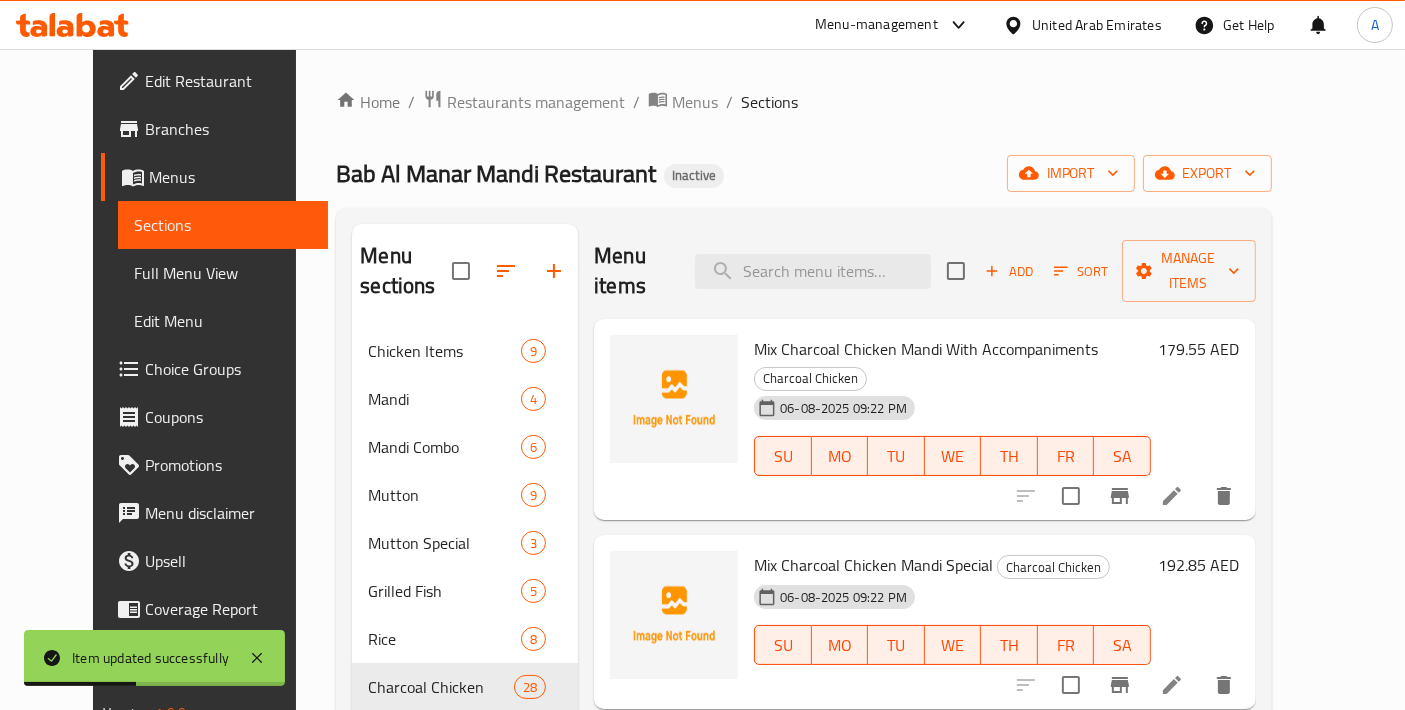 click on "Menu items Add Sort Manage items" at bounding box center (924, 271) 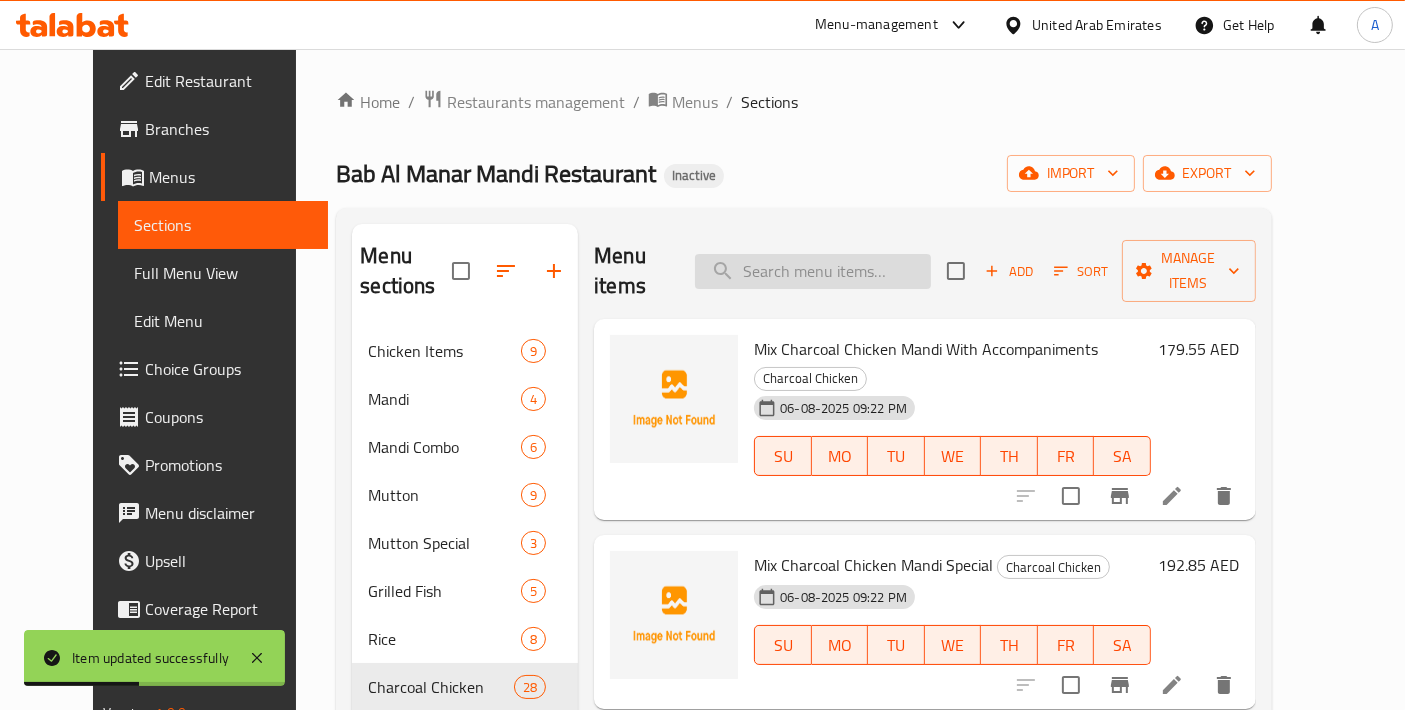 click at bounding box center [813, 271] 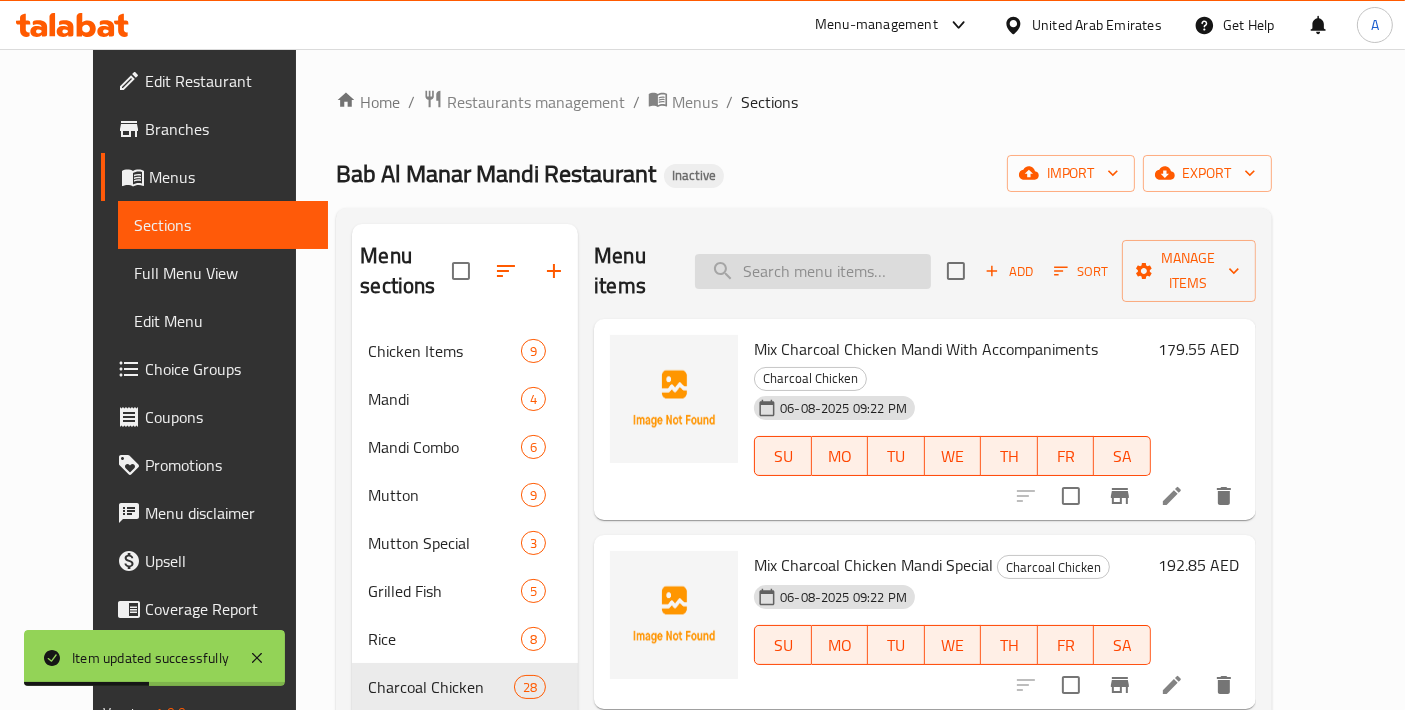 paste on "Arabian Charcoal Chicken Full With (Kuboos Or Mandi)" 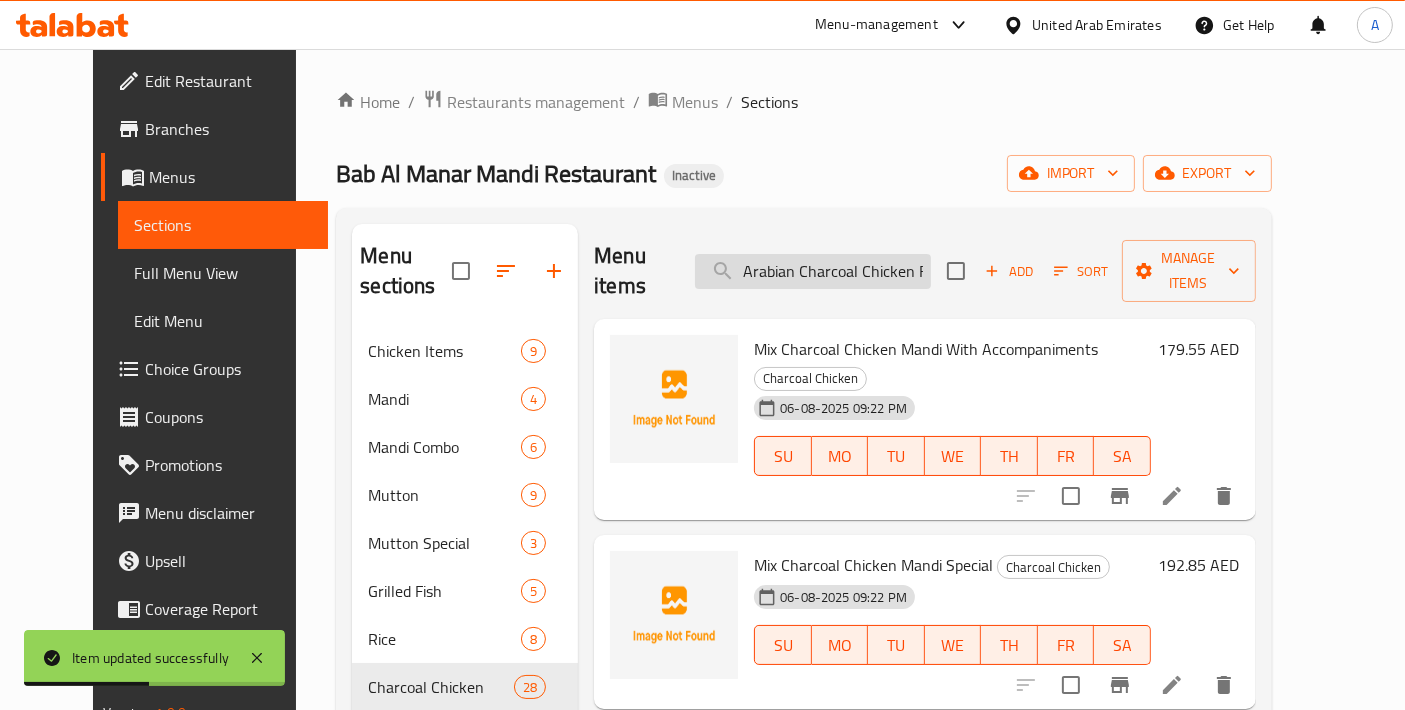 scroll, scrollTop: 0, scrollLeft: 178, axis: horizontal 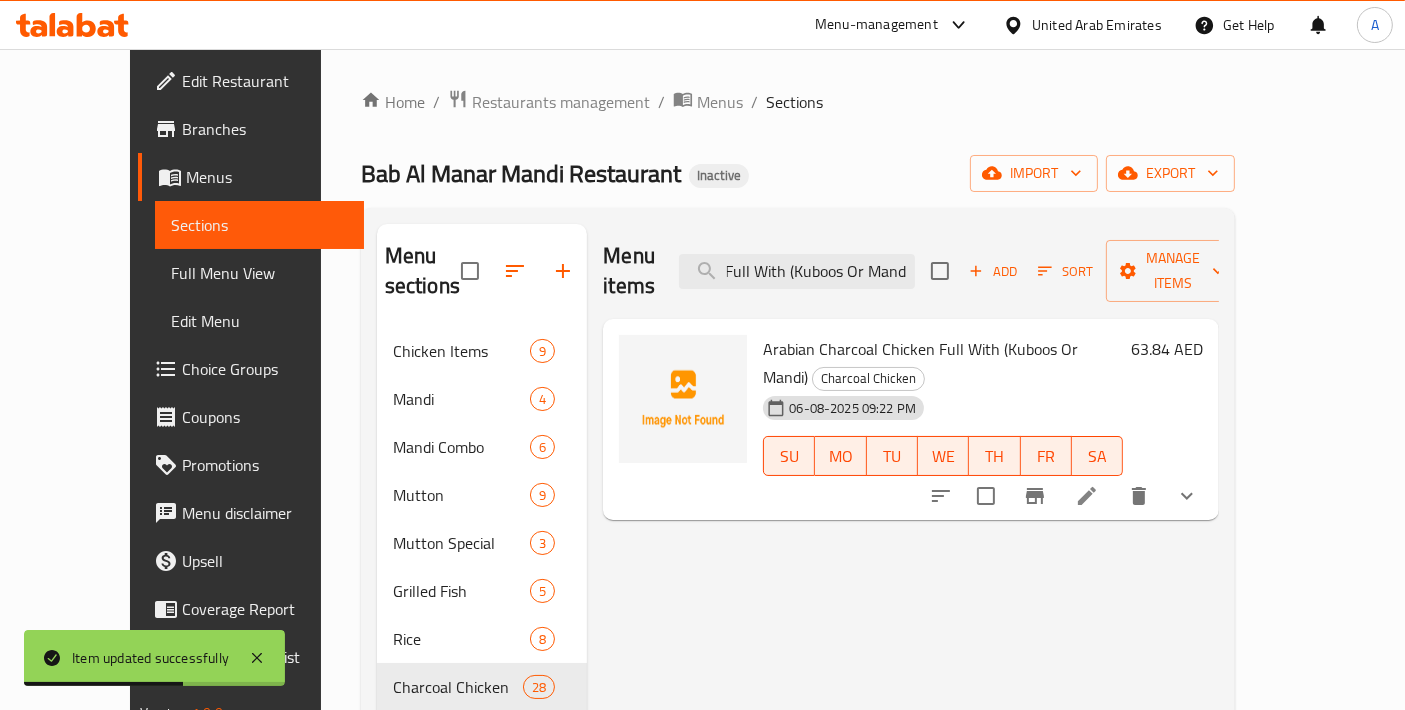 type on "Arabian Charcoal Chicken Full With (Kuboos Or Mandi)" 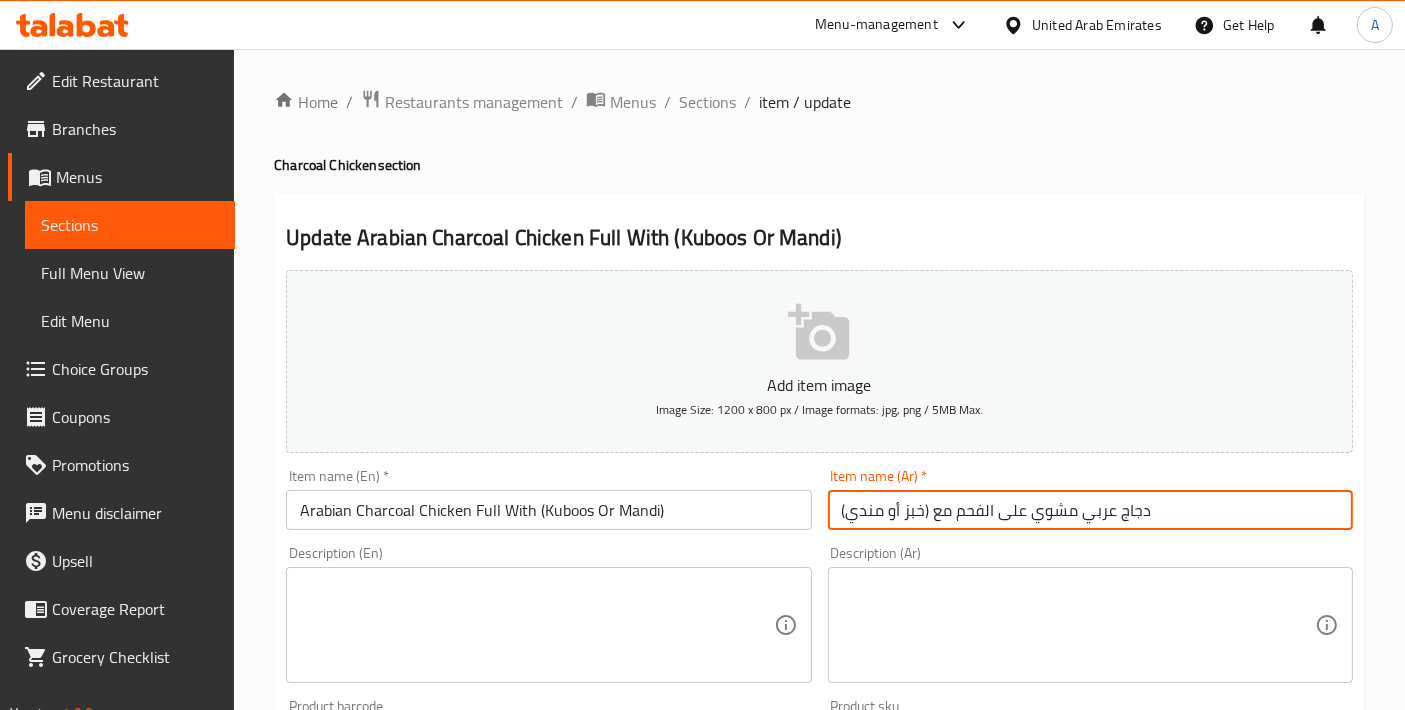 click on "دجاج عربي مشوي على الفحم مع (خبز أو مندي)" at bounding box center (1090, 510) 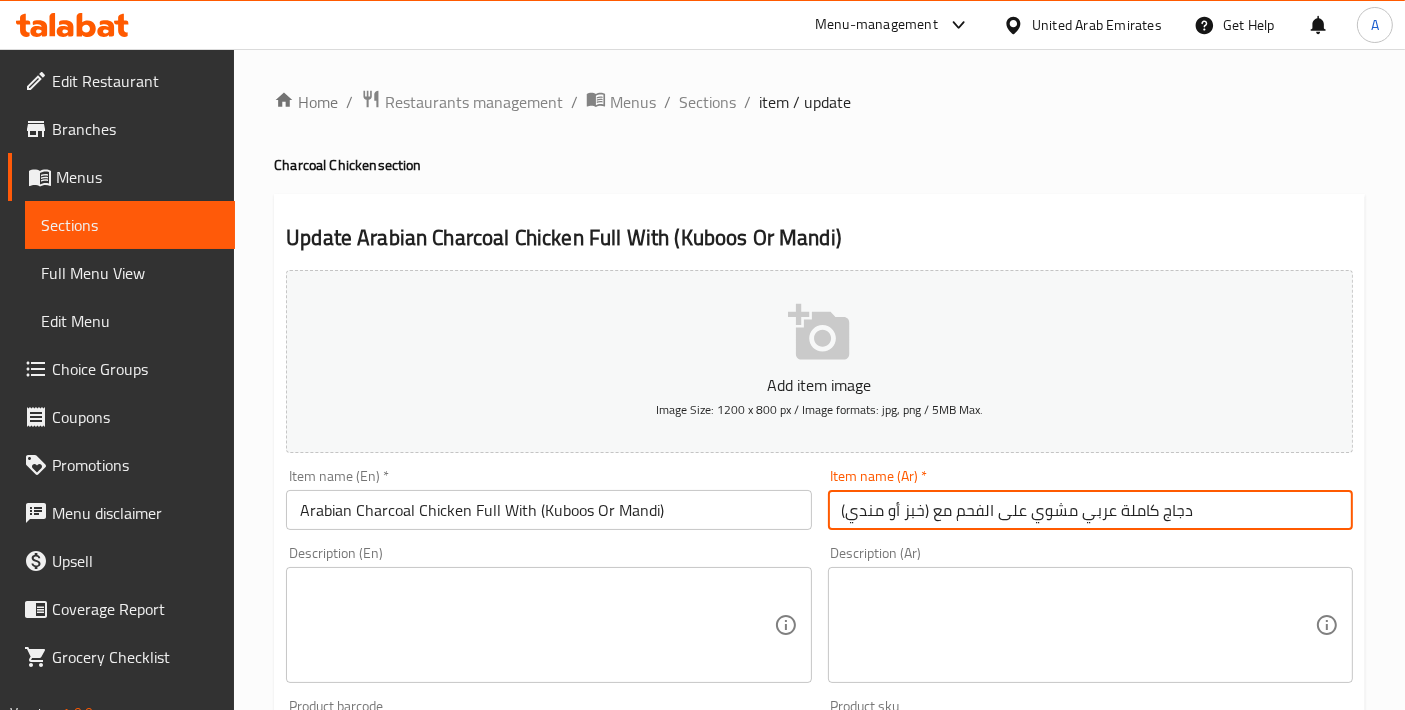 click on "دجاج كاملة عربي مشوي على الفحم مع (خبز أو مندي)" at bounding box center [1090, 510] 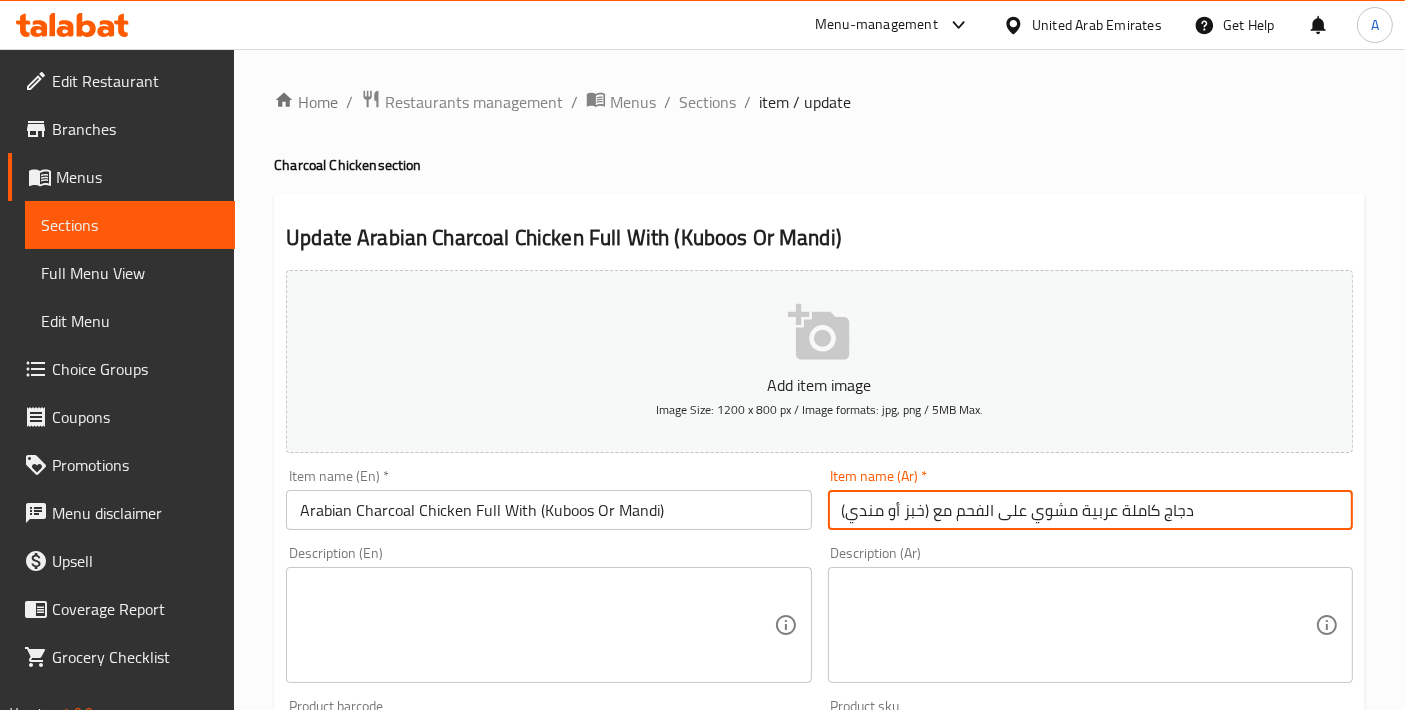 click on "دجاج كاملة عربية مشوي على الفحم مع (خبز أو مندي)" at bounding box center (1090, 510) 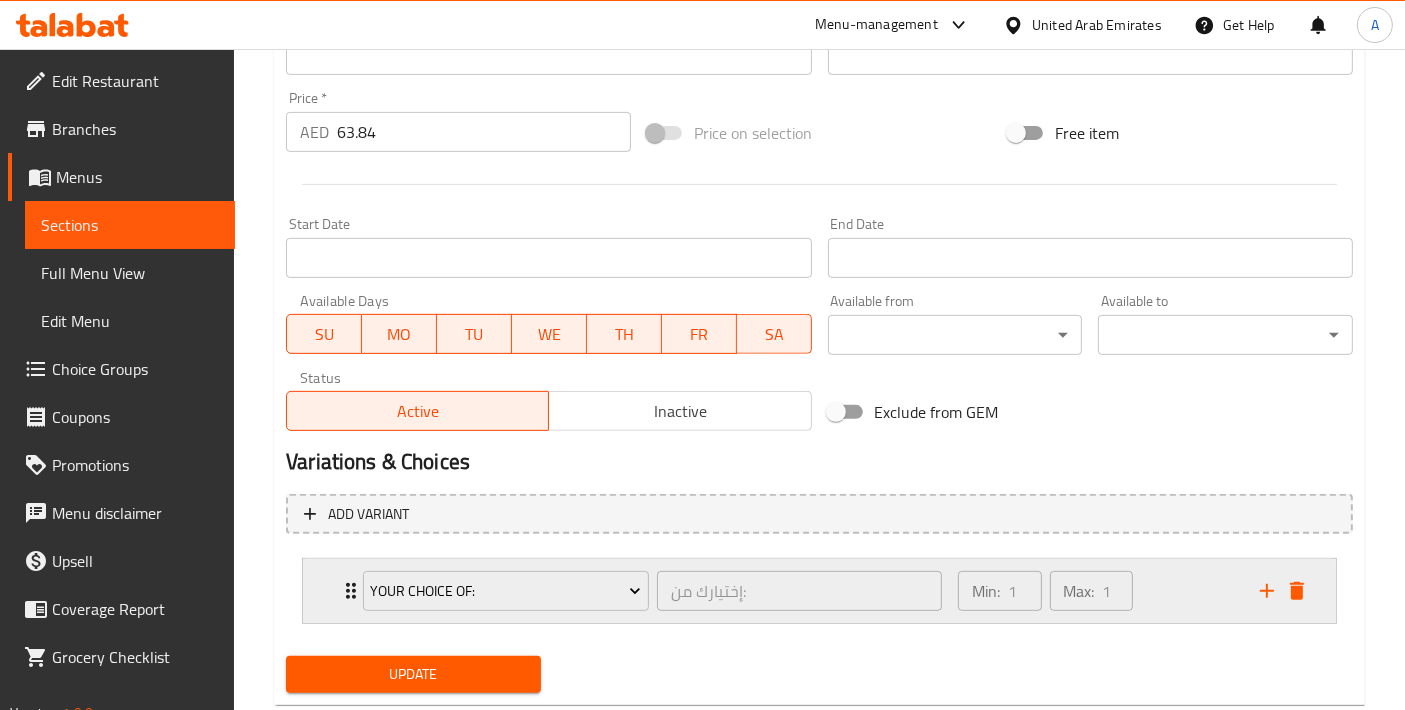 scroll, scrollTop: 732, scrollLeft: 0, axis: vertical 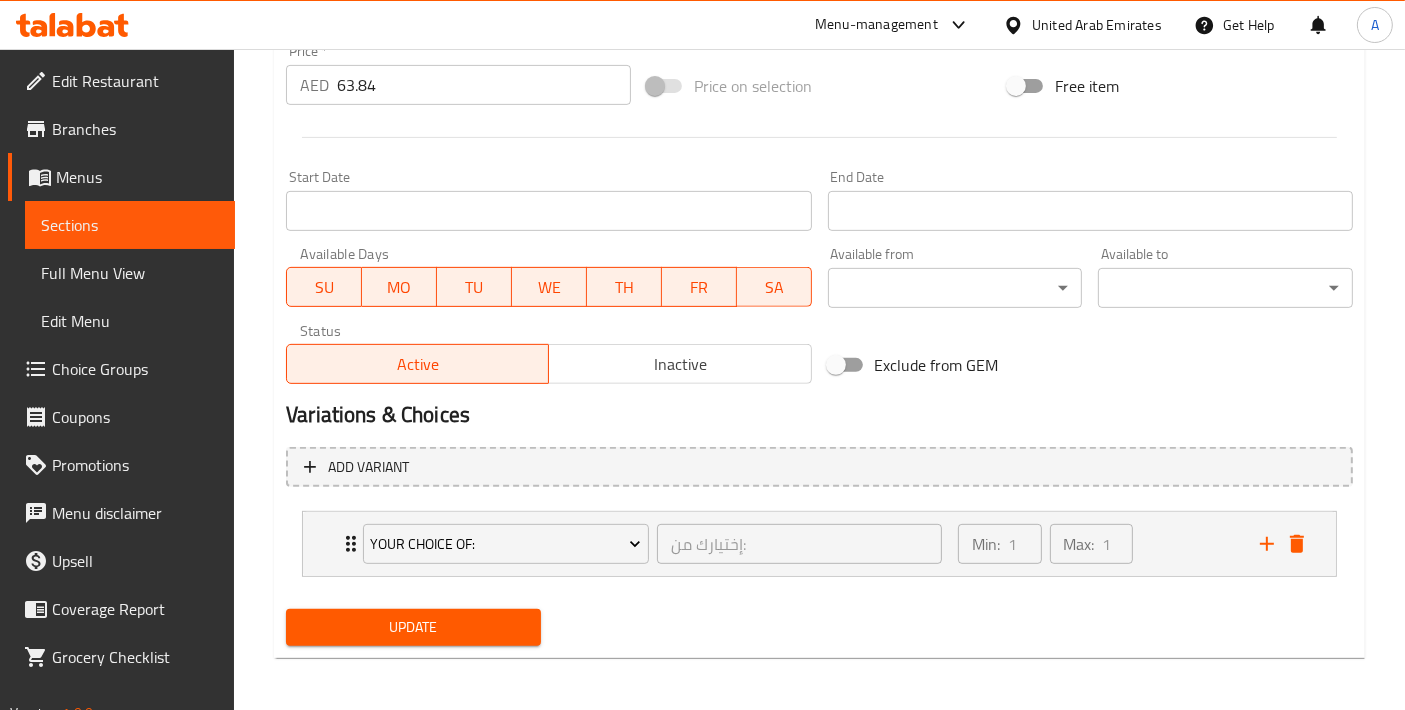 type on "دجاج كاملة عربية مشوية على الفحم مع (خبز أو مندي)" 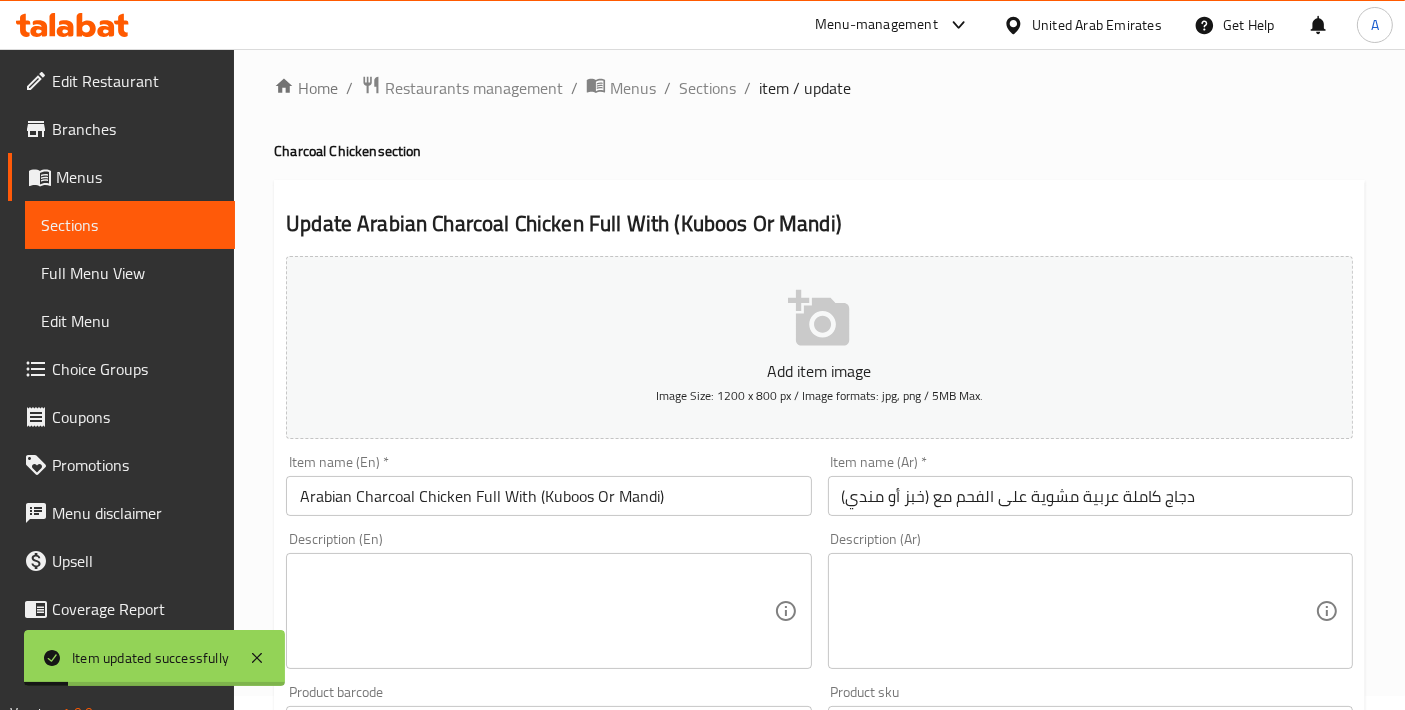 scroll, scrollTop: 0, scrollLeft: 0, axis: both 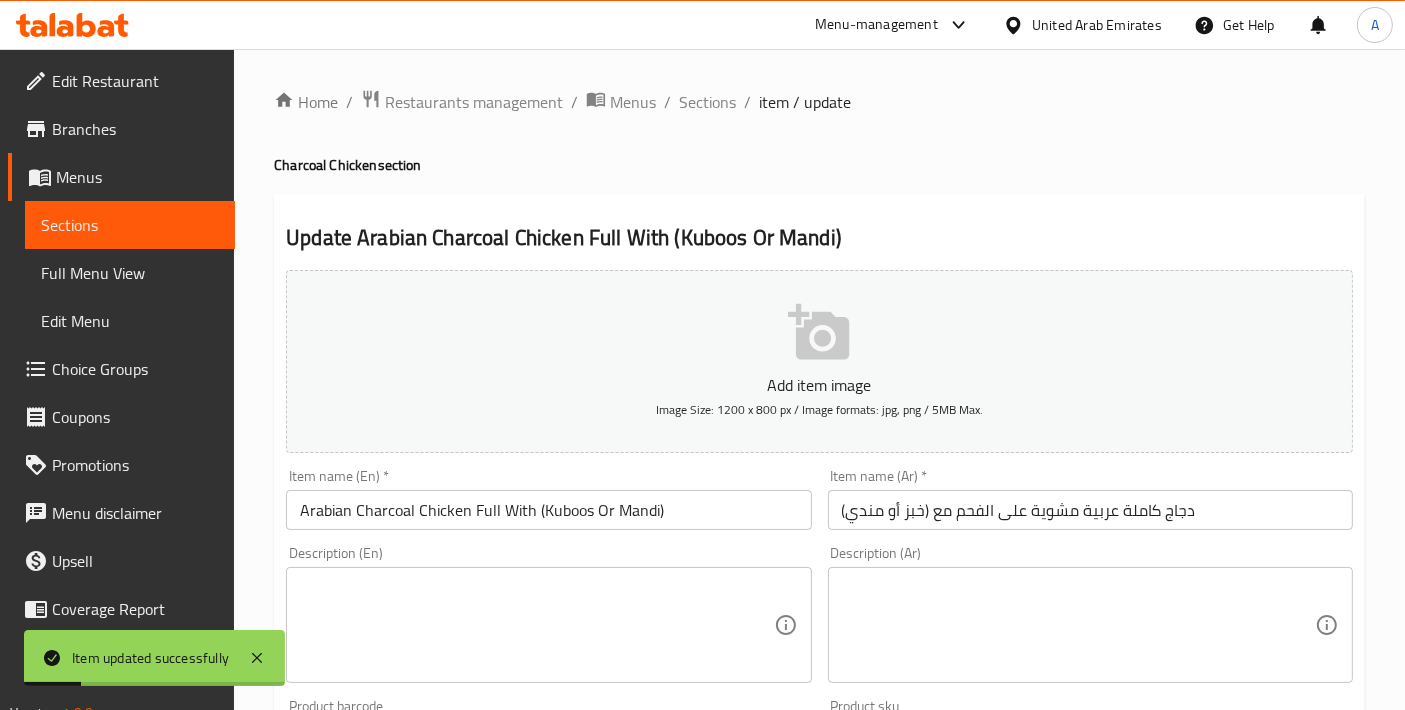 click on "Home / Restaurants management / Menus / Sections / item / update Charcoal Chicken  section Update Arabian Charcoal Chicken Full With (Kuboos Or Mandi) Add item image Image Size: 1200 x 800 px / Image formats: jpg, png / 5MB Max. Item name (En)   * Arabian Charcoal Chicken Full With (Kuboos Or Mandi) Item name (En)  * Item name (Ar)   * دجاج كاملة عربية مشوية على الفحم مع (خبز أو مندي) Item name (Ar)  * Description (En) Description (En) Description (Ar) Description (Ar) Product barcode Product barcode Product sku Product sku Price   * AED 63.84 Price  * Price on selection Free item Start Date Start Date End Date End Date Available Days SU MO TU WE TH FR SA Available from ​ ​ Available to ​ ​ Status Active Inactive Exclude from GEM Variations & Choices Add variant Your Choice Of: إختيارك من: ​ Min: 1 ​ Max: 1 ​ Kuboos (ID: 2221168331) 0 AED Name (En) Kuboos Name (En) Name (Ar) خبز Name (Ar) Price AED 0 Price Status Mandi (ID: 2221168332) 0" at bounding box center (819, 747) 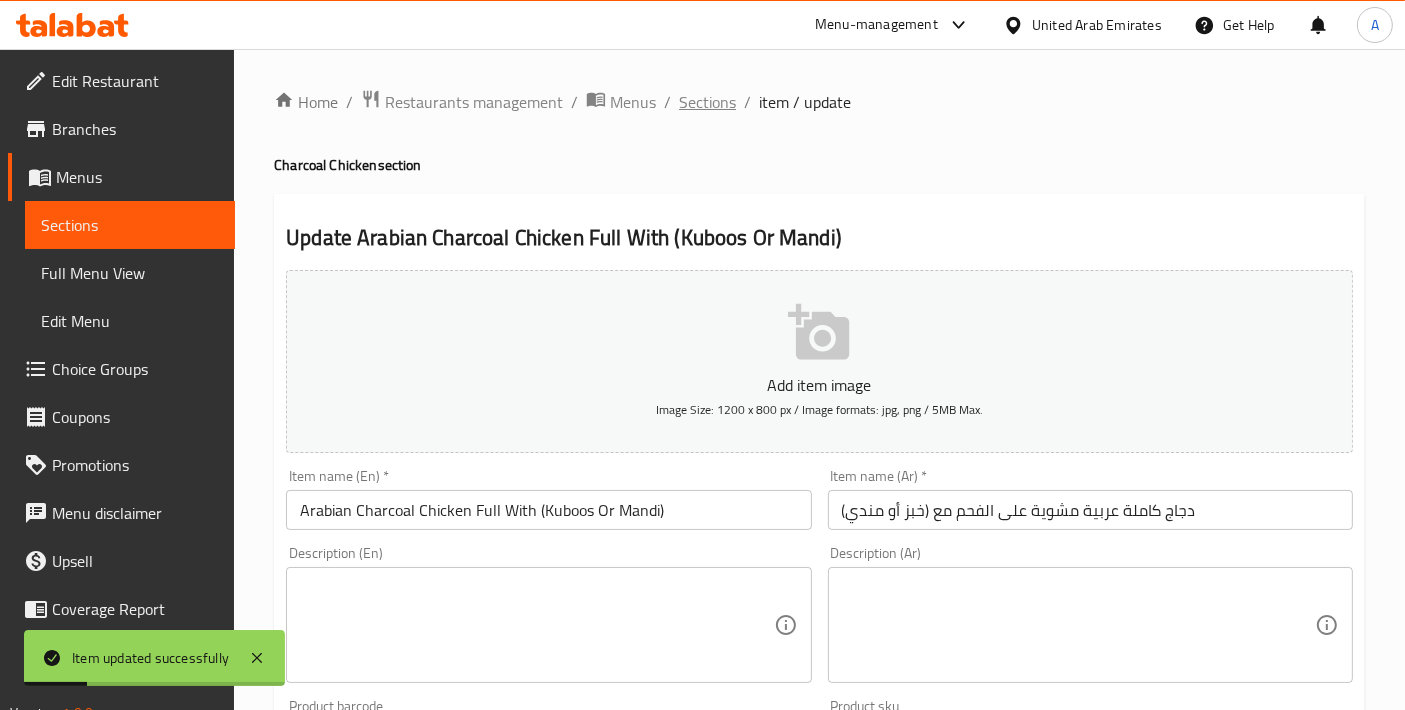 click on "Sections" at bounding box center [707, 102] 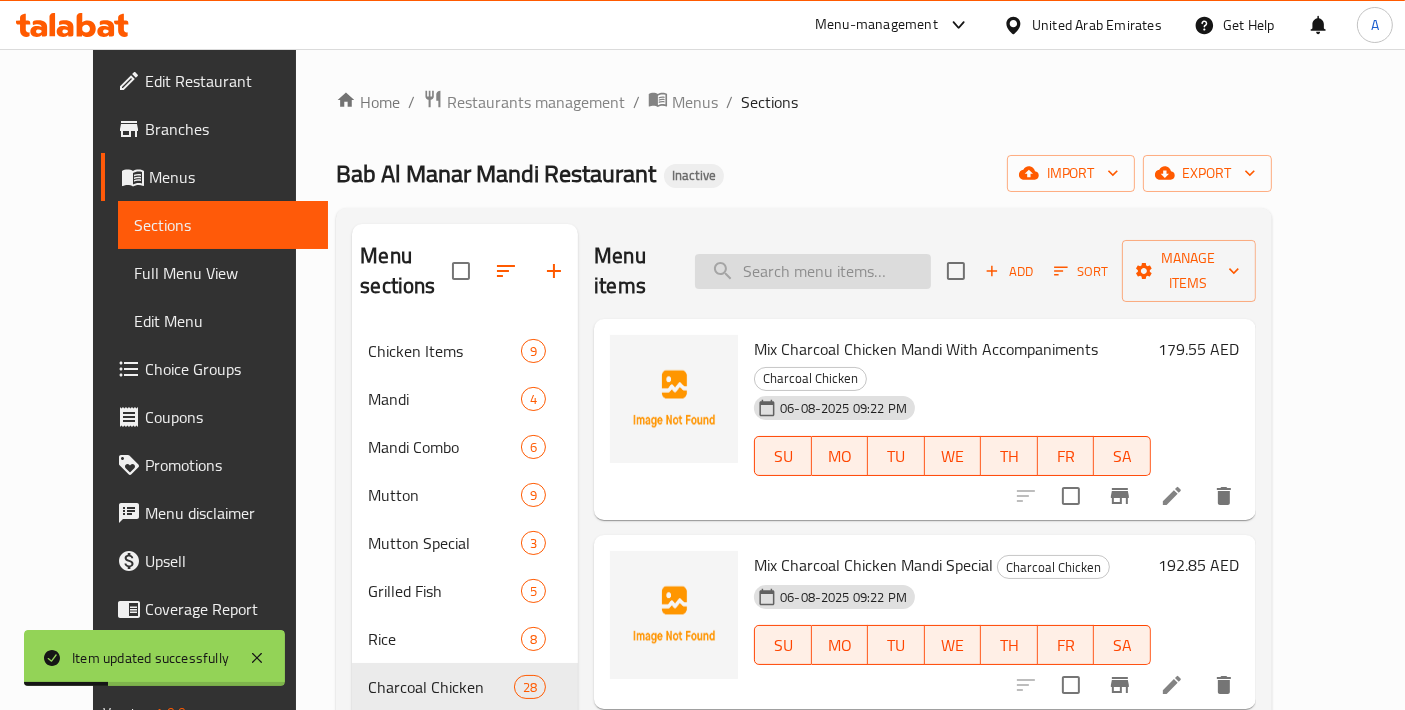 click at bounding box center [813, 271] 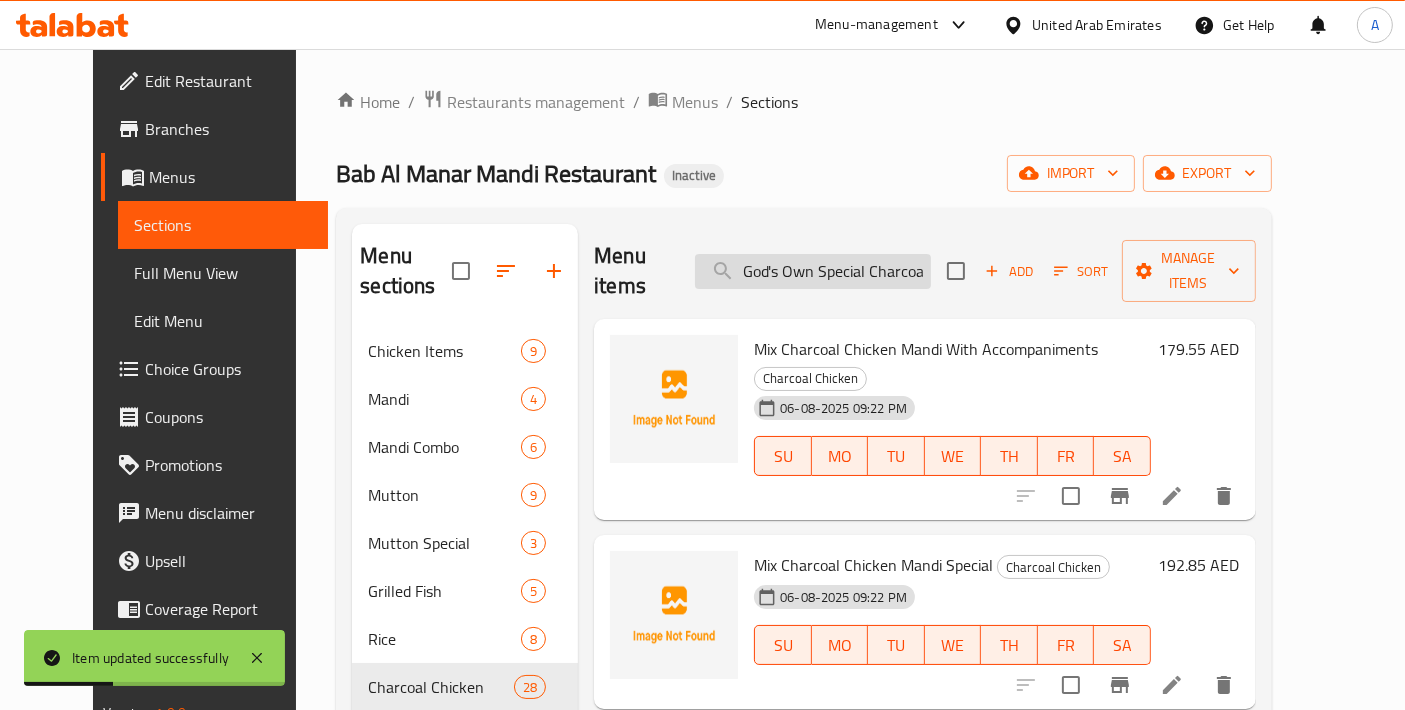 scroll, scrollTop: 0, scrollLeft: 253, axis: horizontal 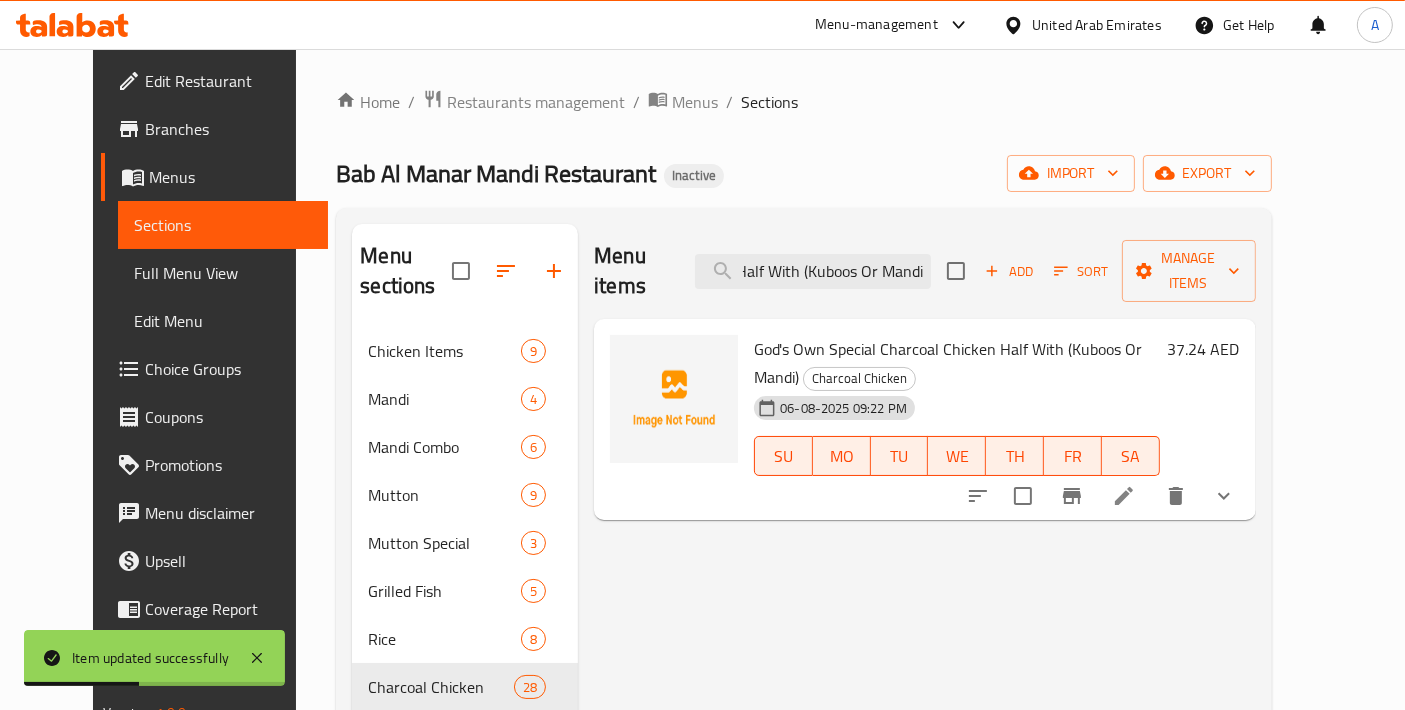 type on "God's Own Special Charcoal Chicken Half With (Kuboos Or Mandi)" 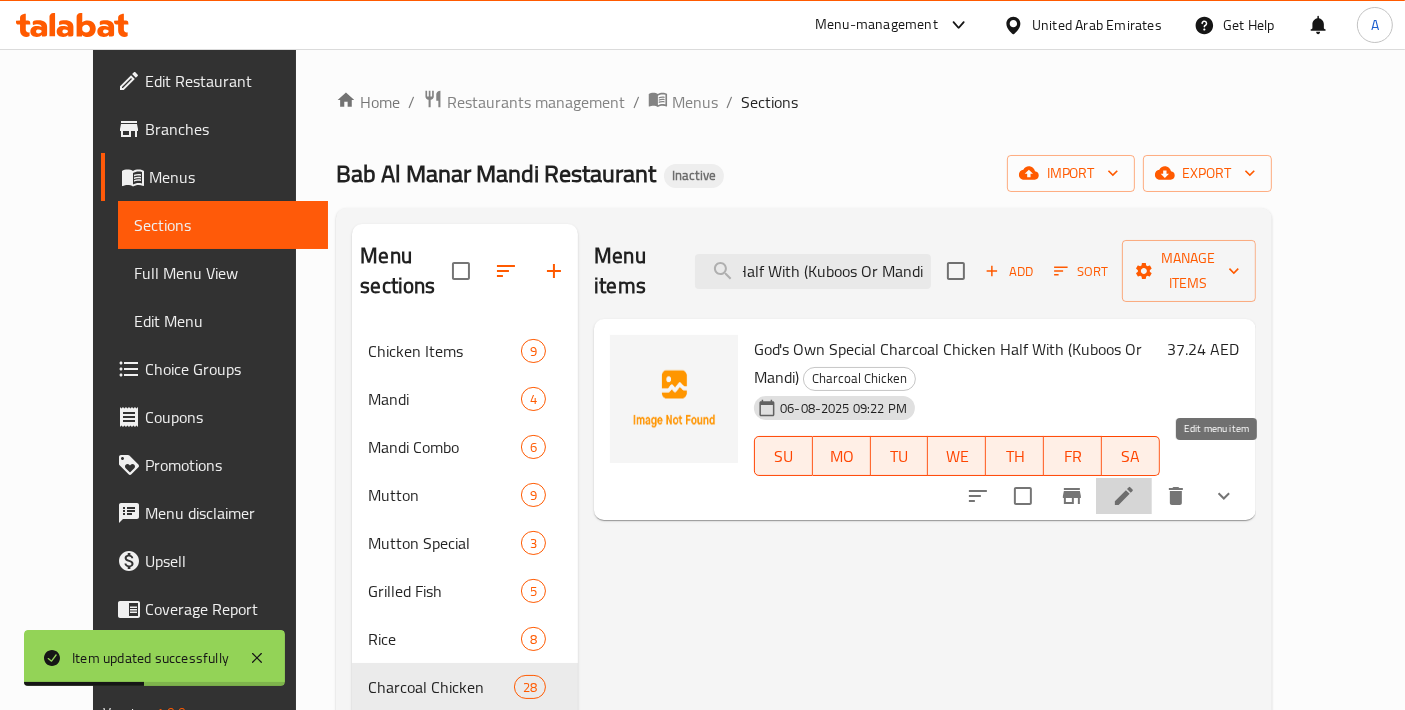 click 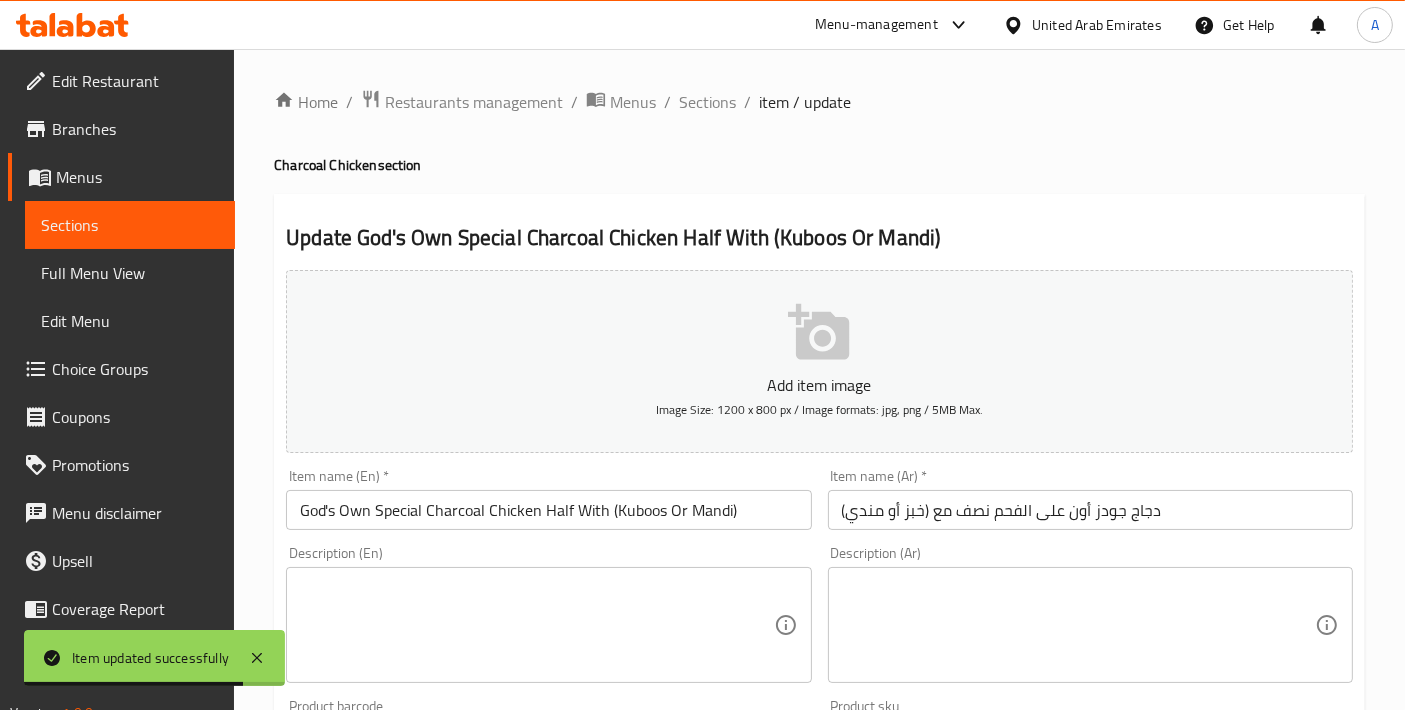 click on "دجاج جودز أون على الفحم نصف مع (خبز أو مندي)" at bounding box center [1090, 510] 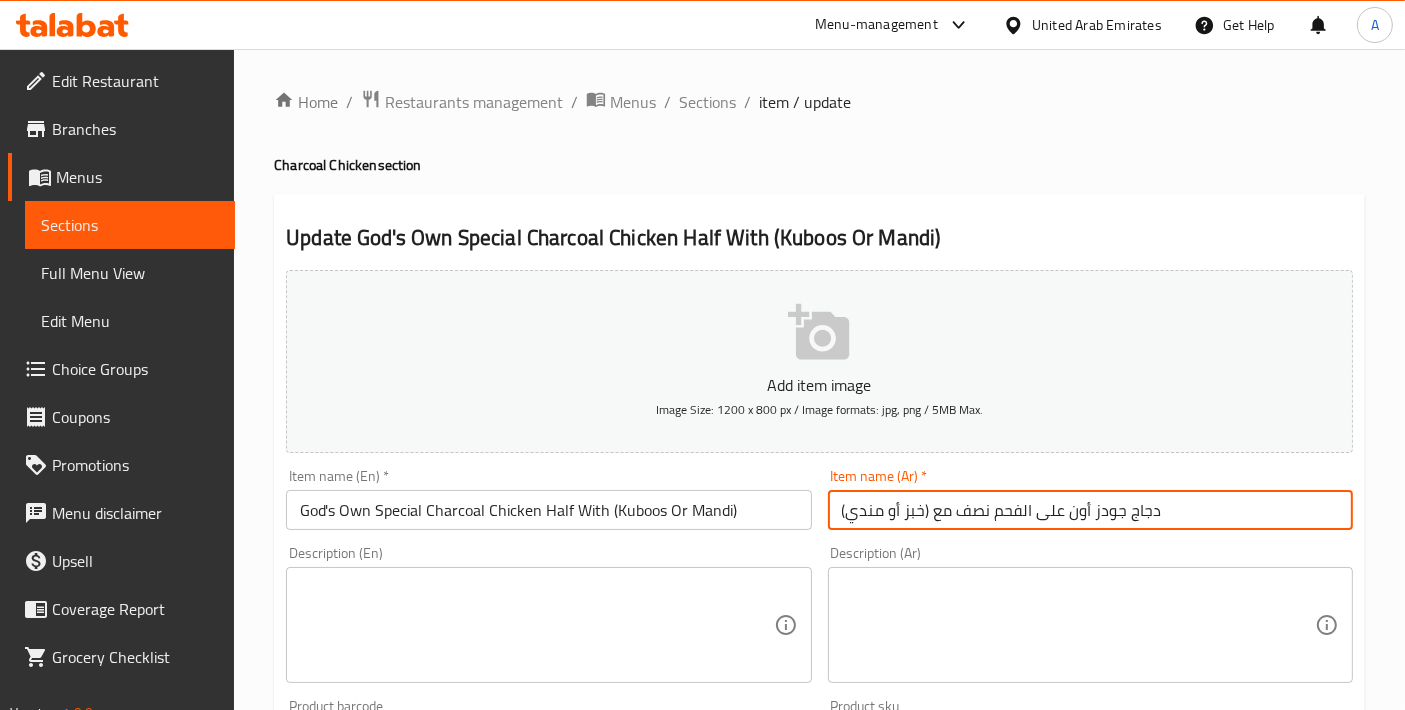 click on "دجاج جودز أون على الفحم نصف مع (خبز أو مندي)" at bounding box center [1090, 510] 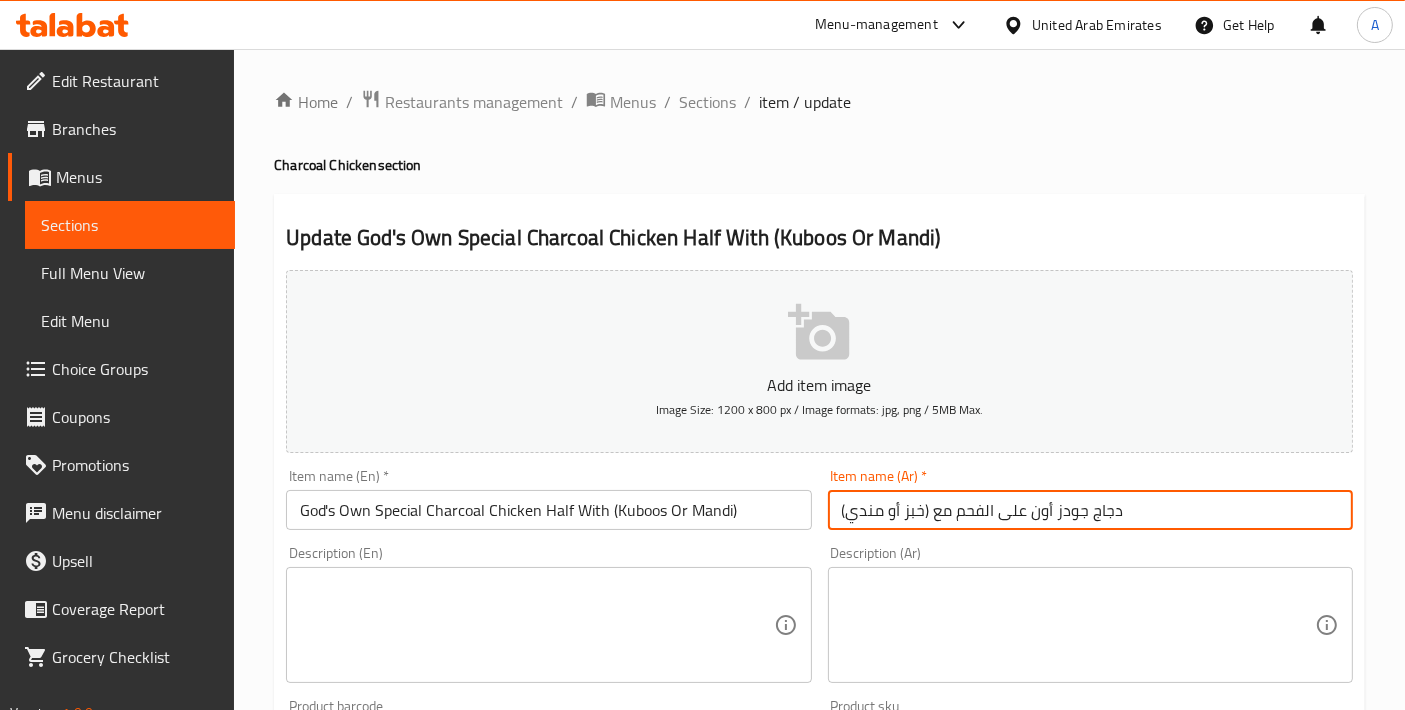 click on "دجاج جودز أون على الفحم مع (خبز أو مندي)" at bounding box center (1090, 510) 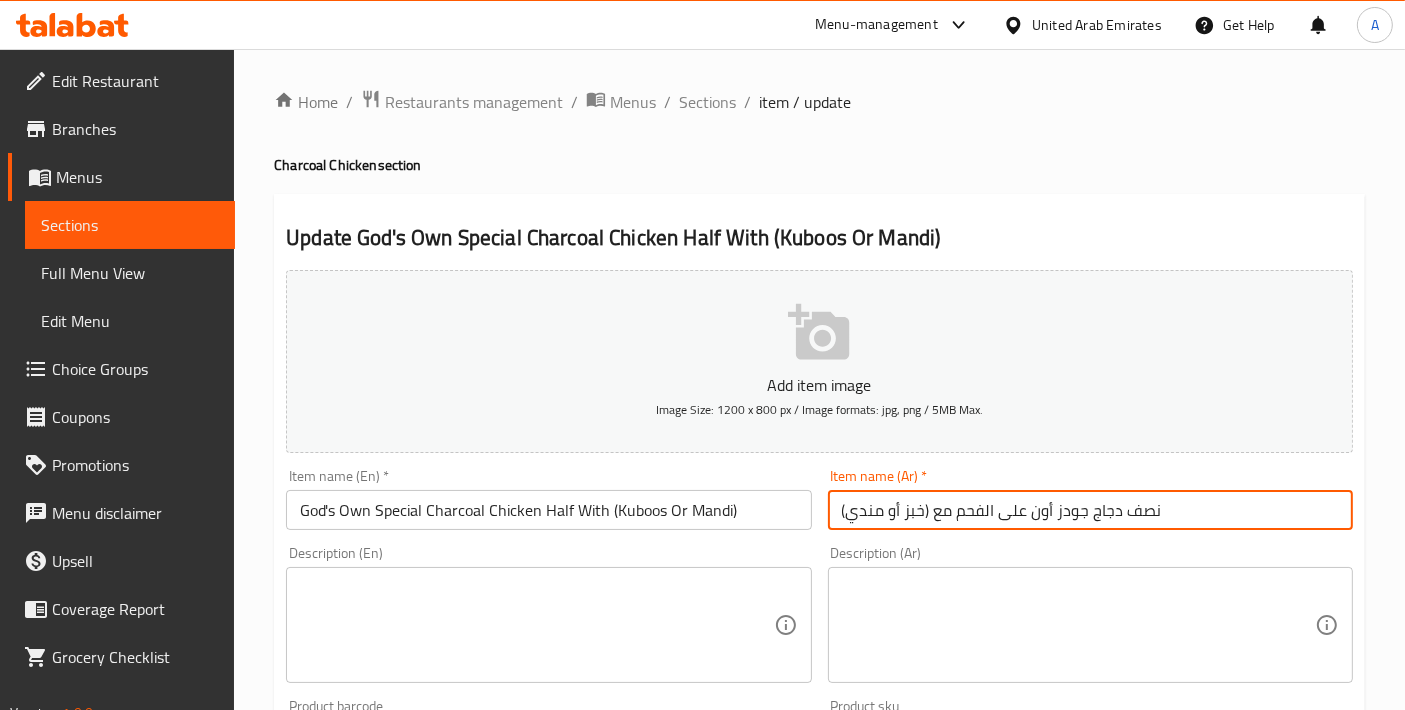 click on "نصف دجاج جودز أون على الفحم مع (خبز أو مندي)" at bounding box center [1090, 510] 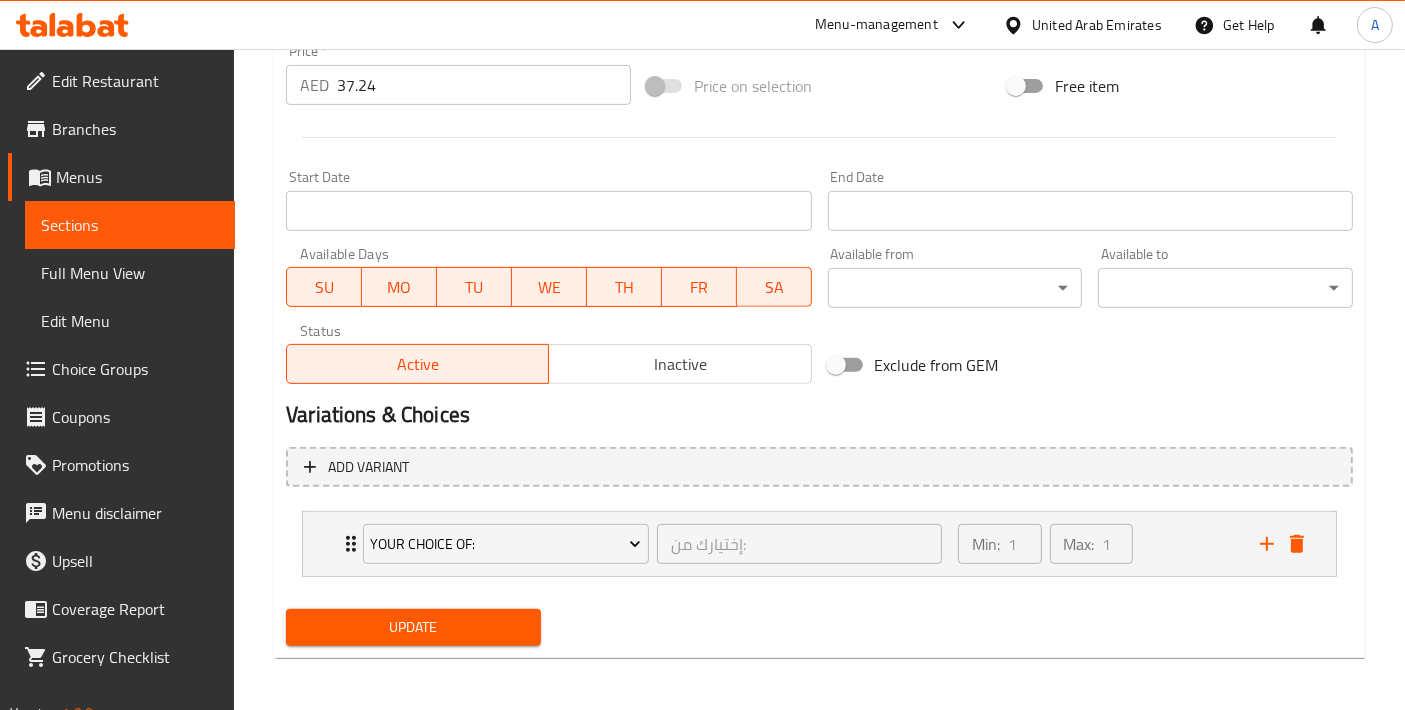 type on "نصف دجاج جودز أون مشوي على الفحم مع (خبز أو مندي)" 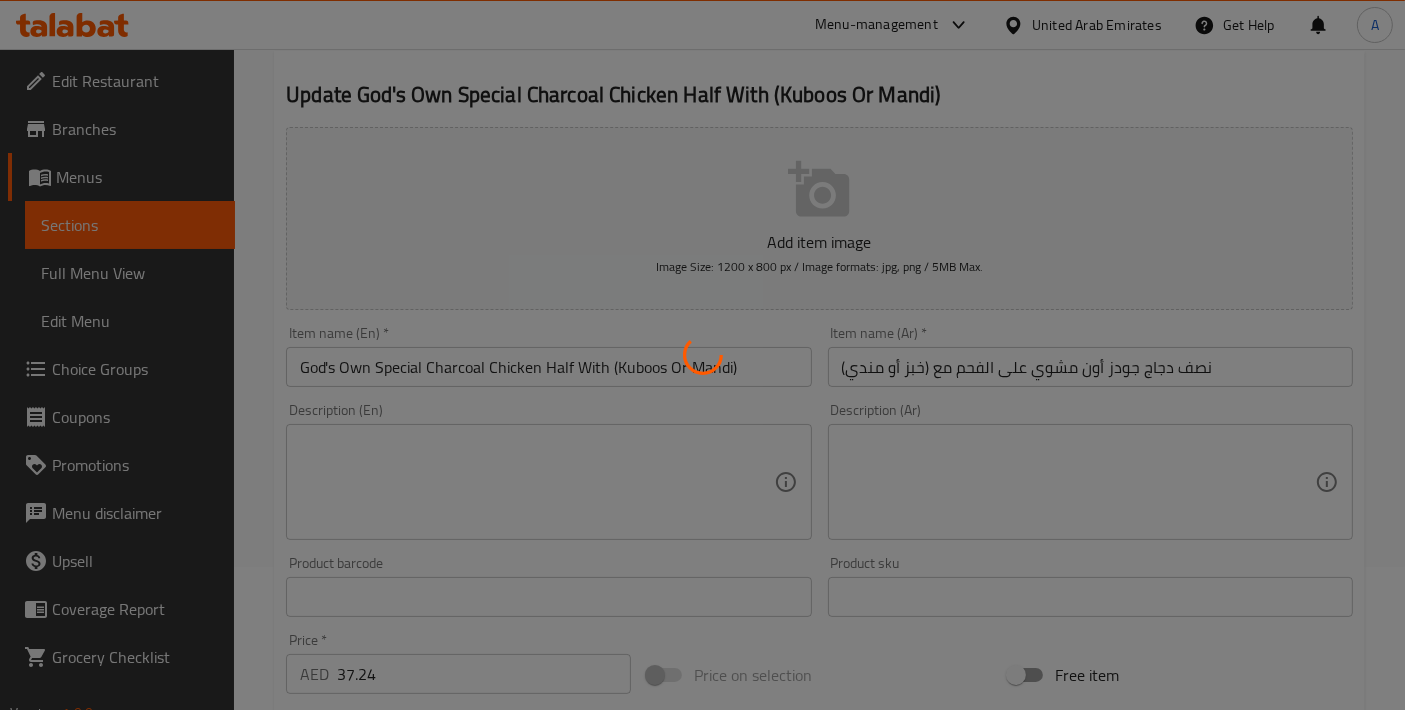 scroll, scrollTop: 0, scrollLeft: 0, axis: both 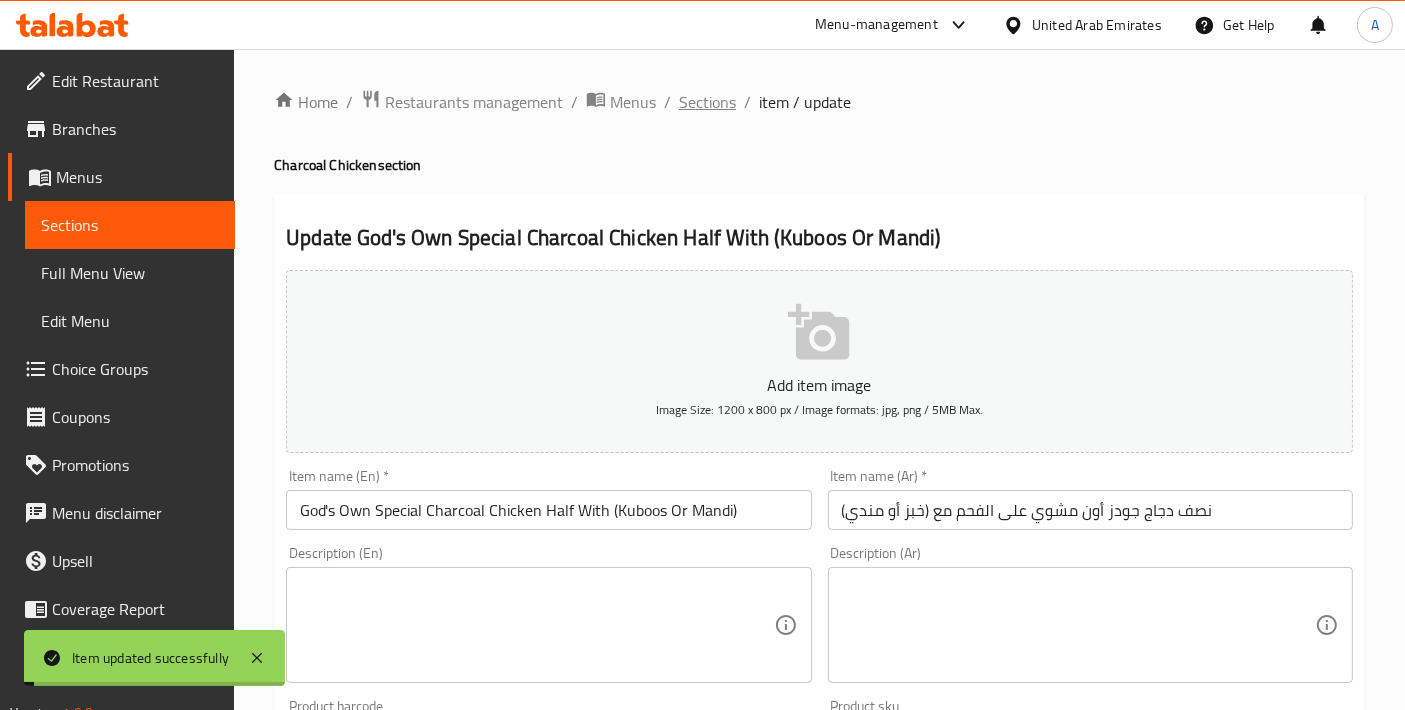 click on "Sections" at bounding box center (707, 102) 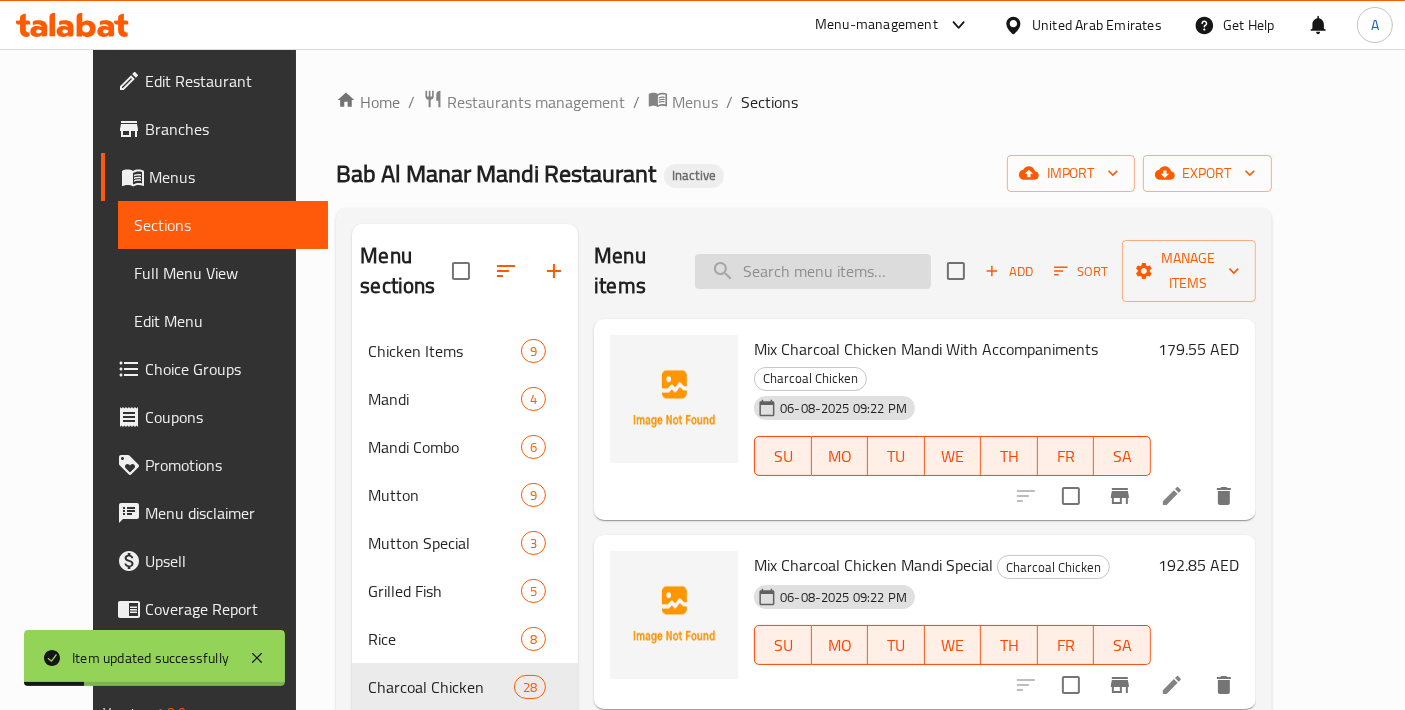 click at bounding box center (813, 271) 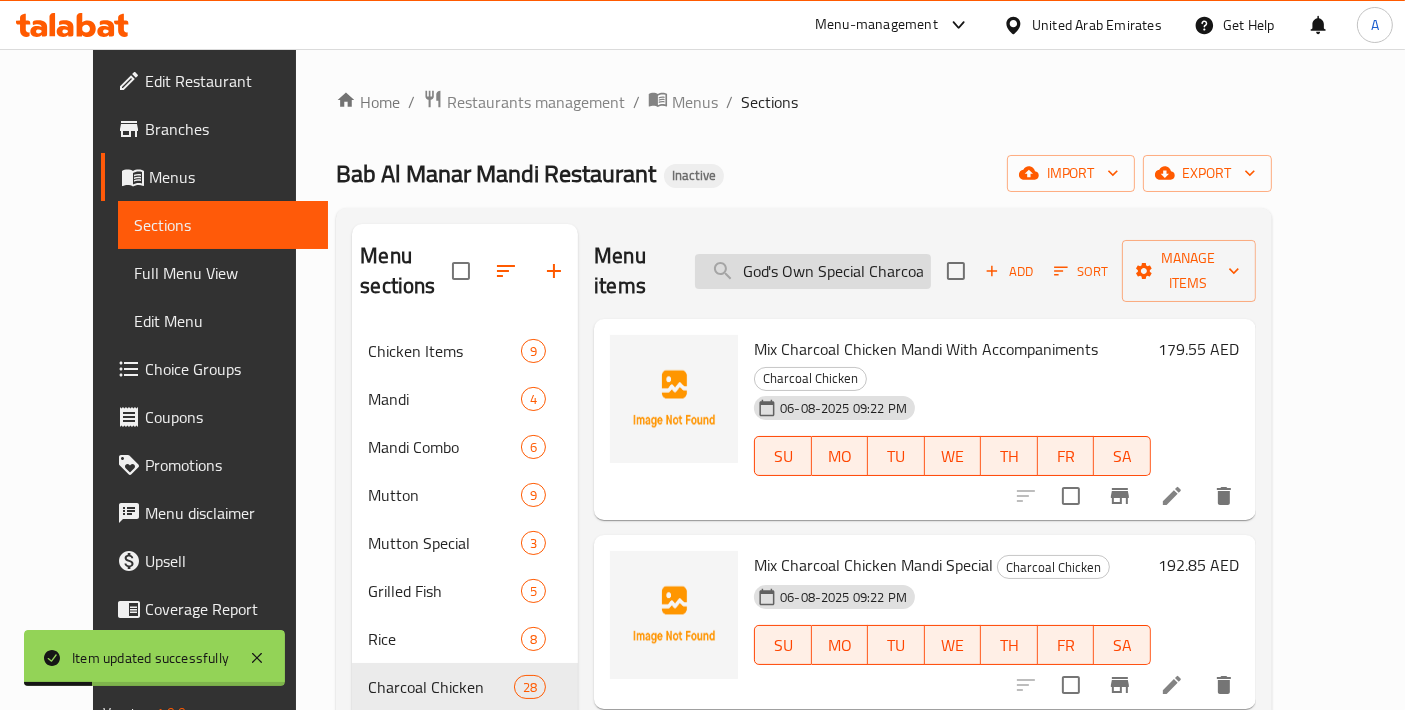 scroll, scrollTop: 0, scrollLeft: 249, axis: horizontal 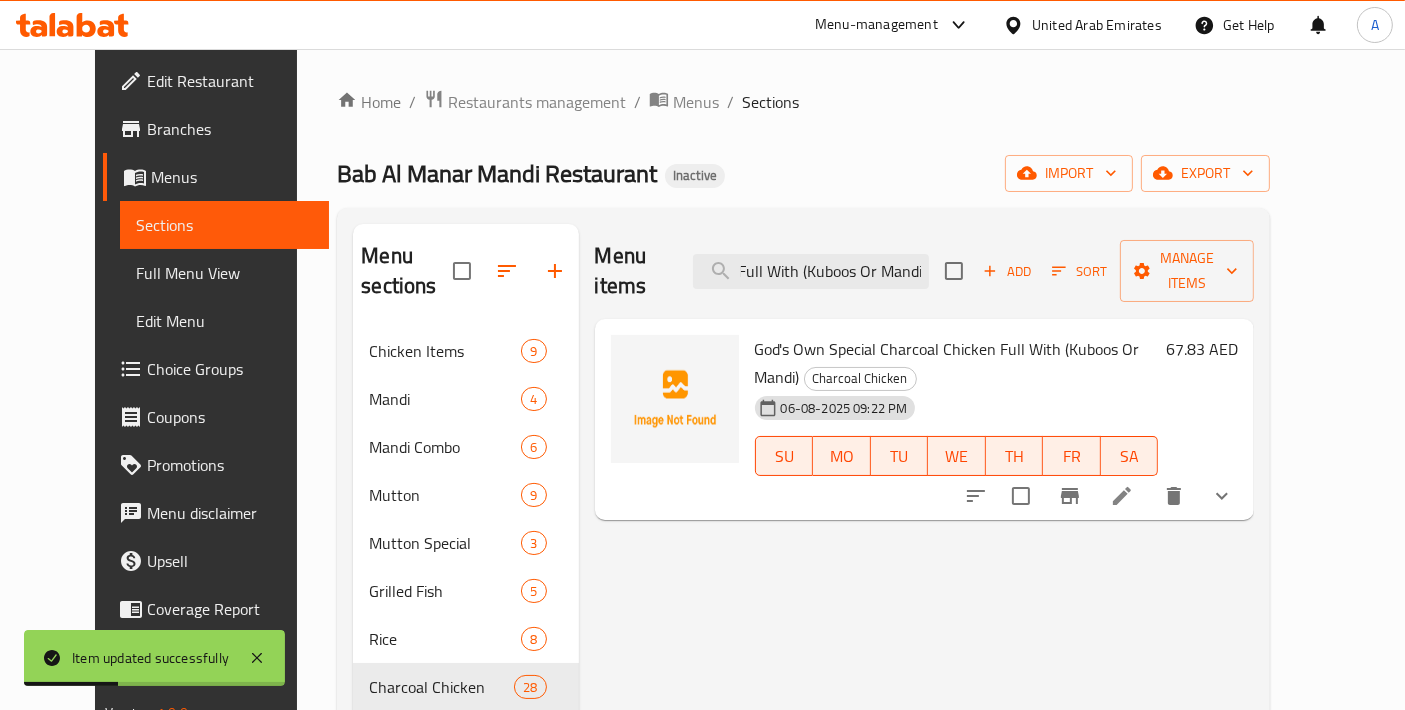 type on "God's Own Special Charcoal Chicken Full With (Kuboos Or Mandi)" 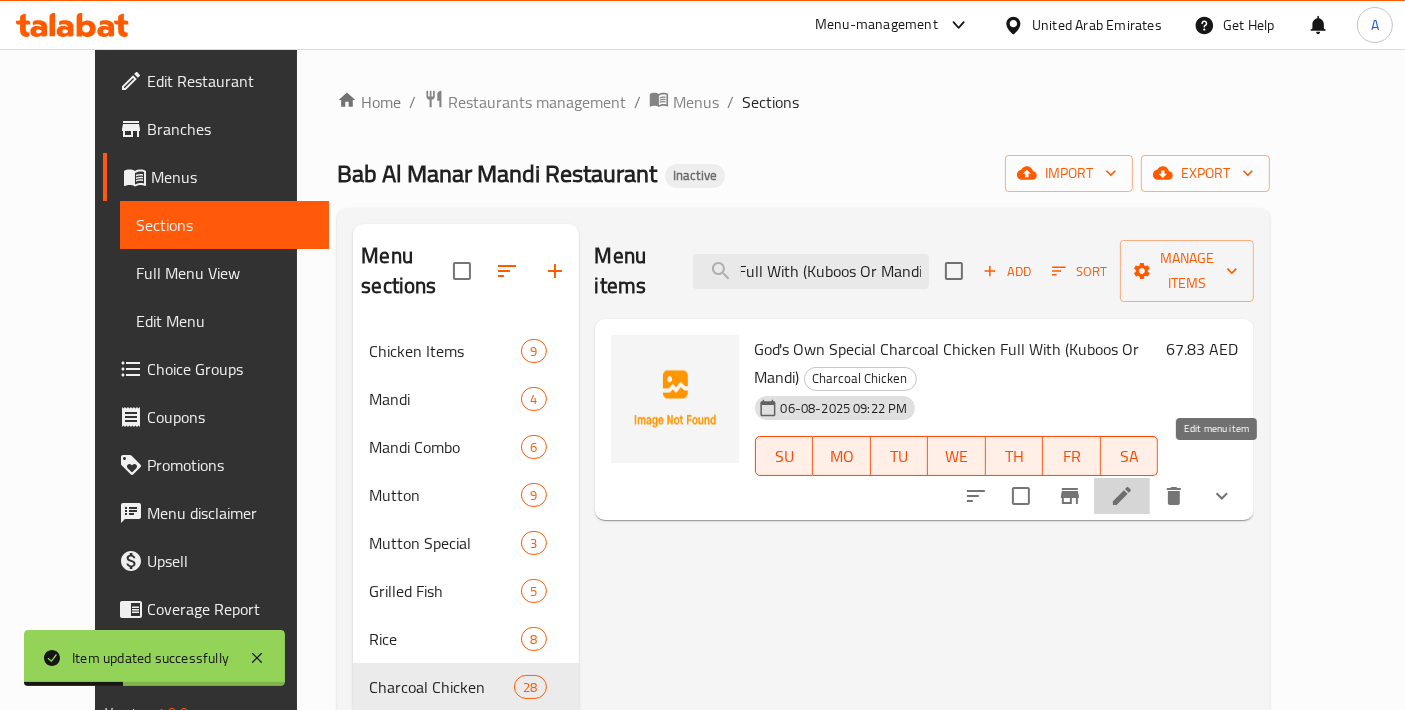 click 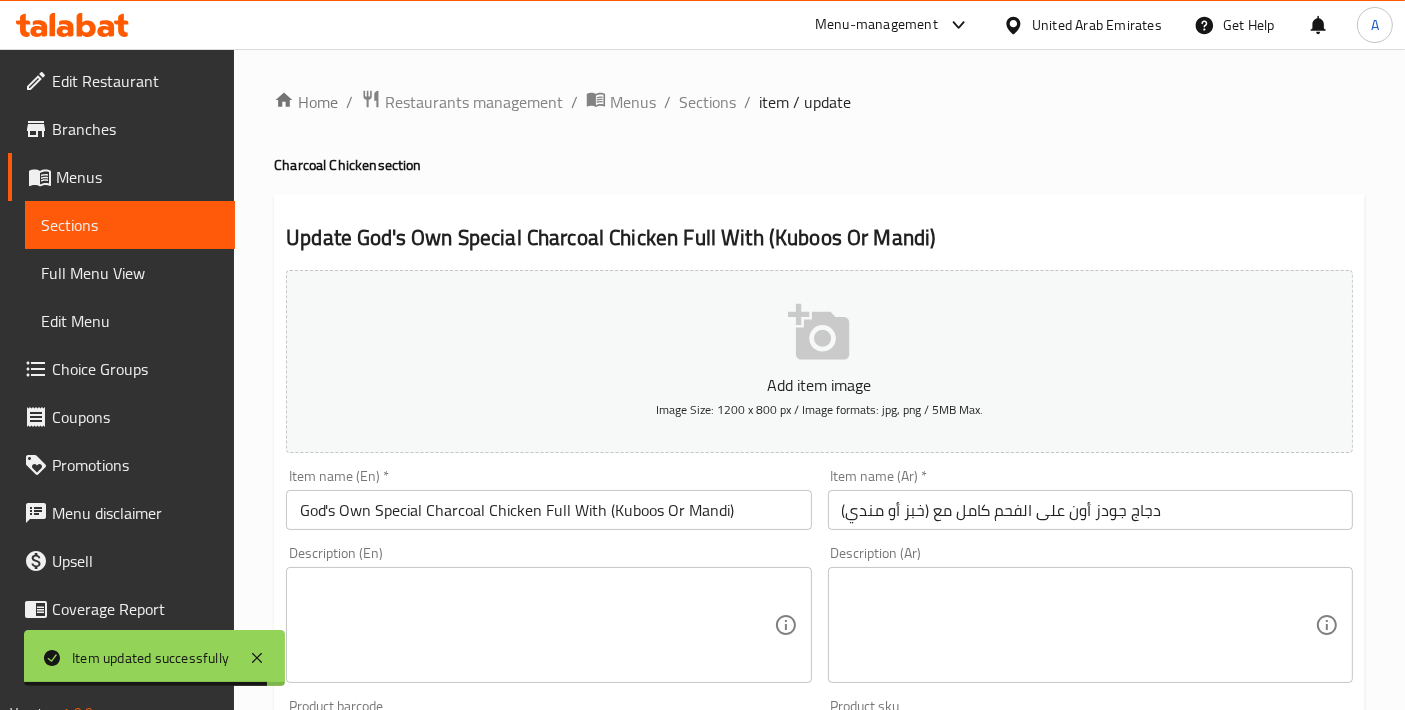 click on "دجاج جودز أون على الفحم كامل مع (خبز أو مندي)" at bounding box center (1090, 510) 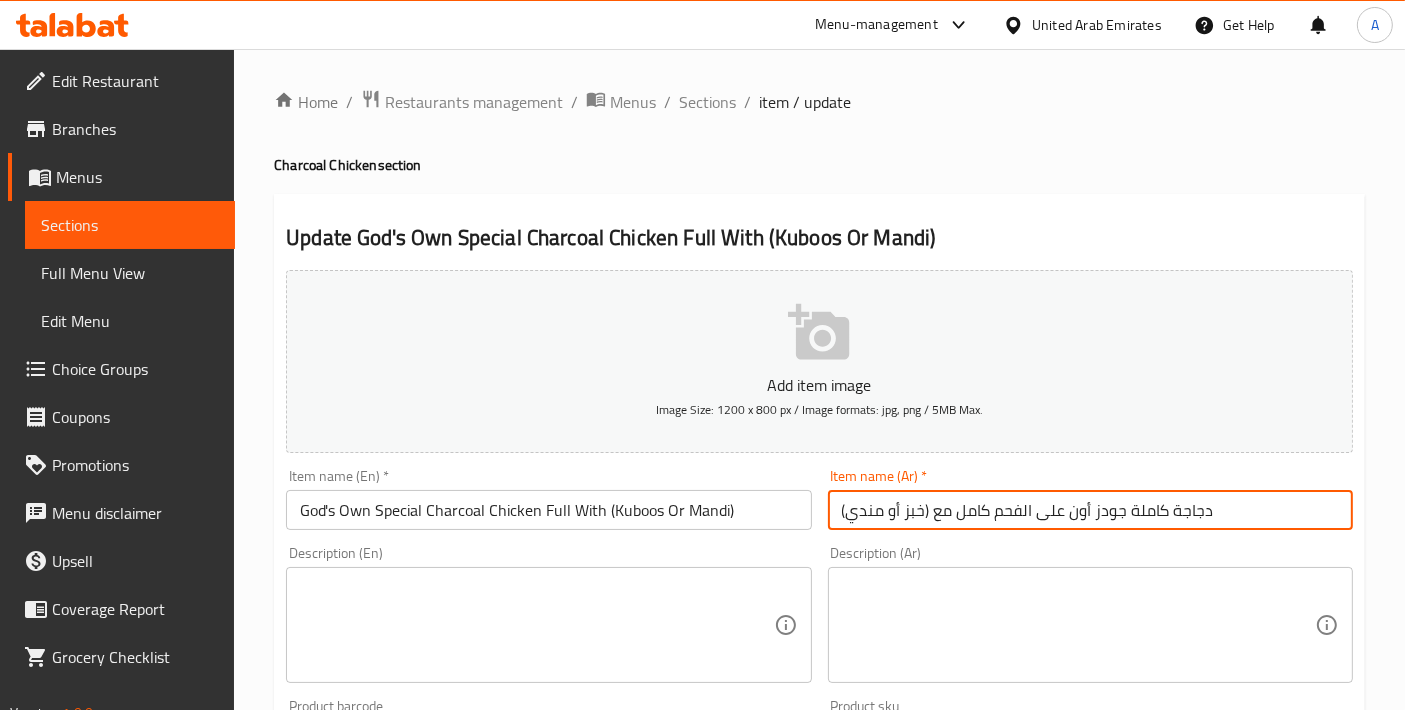 click on "دجاجة كاملة جودز أون على الفحم كامل مع (خبز أو مندي)" at bounding box center [1090, 510] 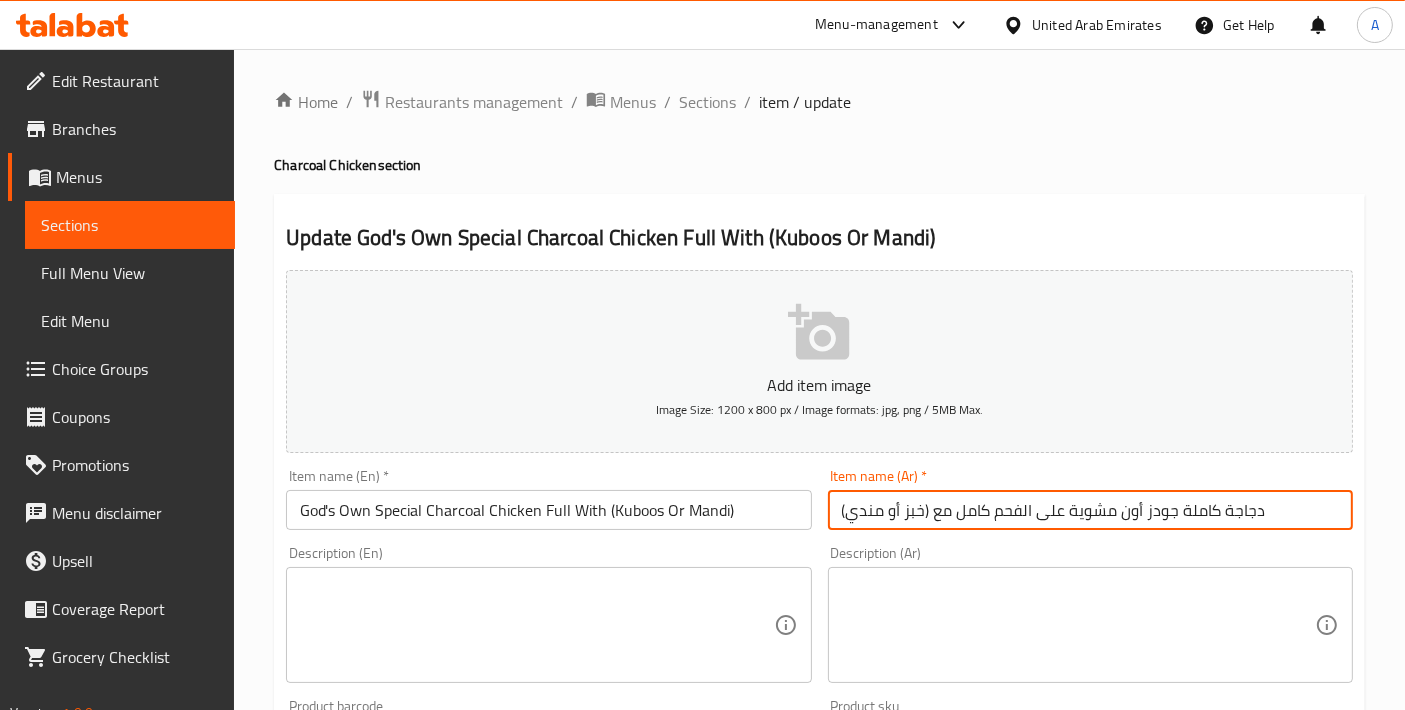click on "دجاجة كاملة جودز أون مشوية على الفحم كامل مع (خبز أو مندي)" at bounding box center [1090, 510] 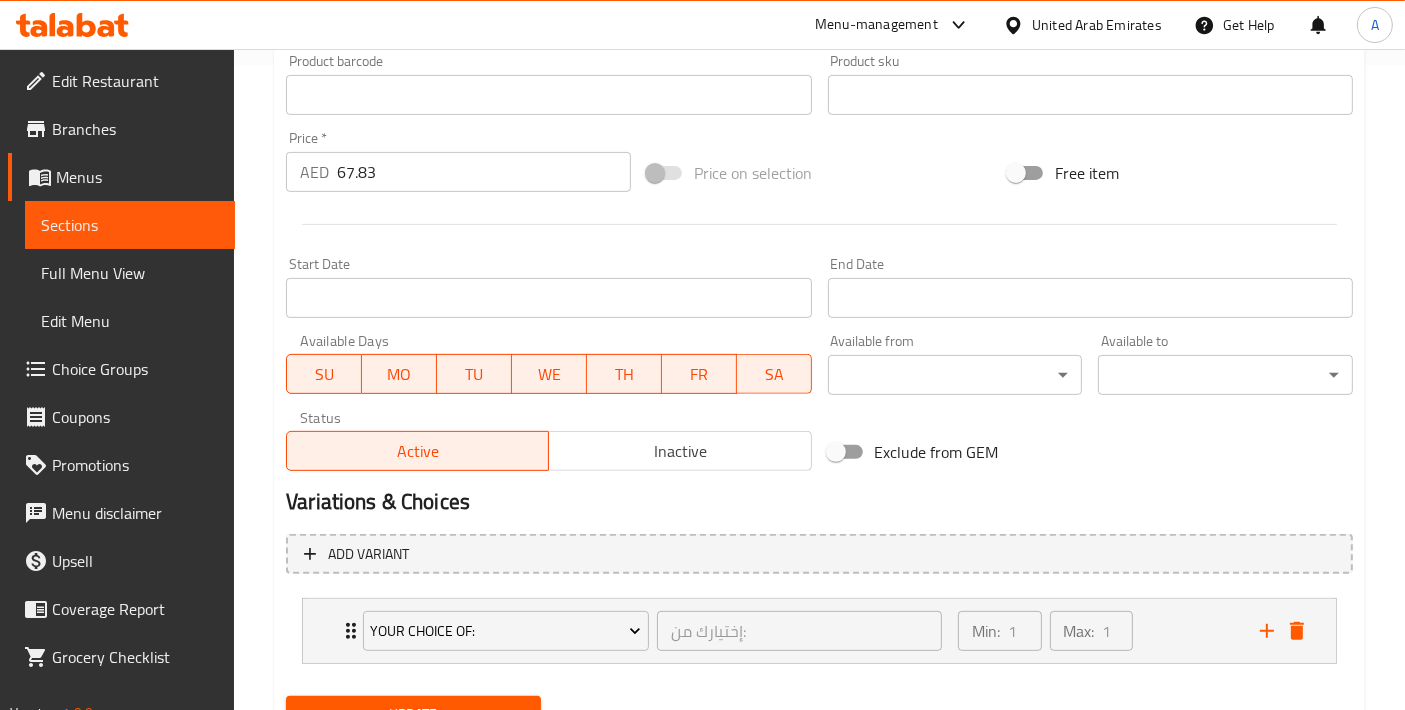 scroll, scrollTop: 732, scrollLeft: 0, axis: vertical 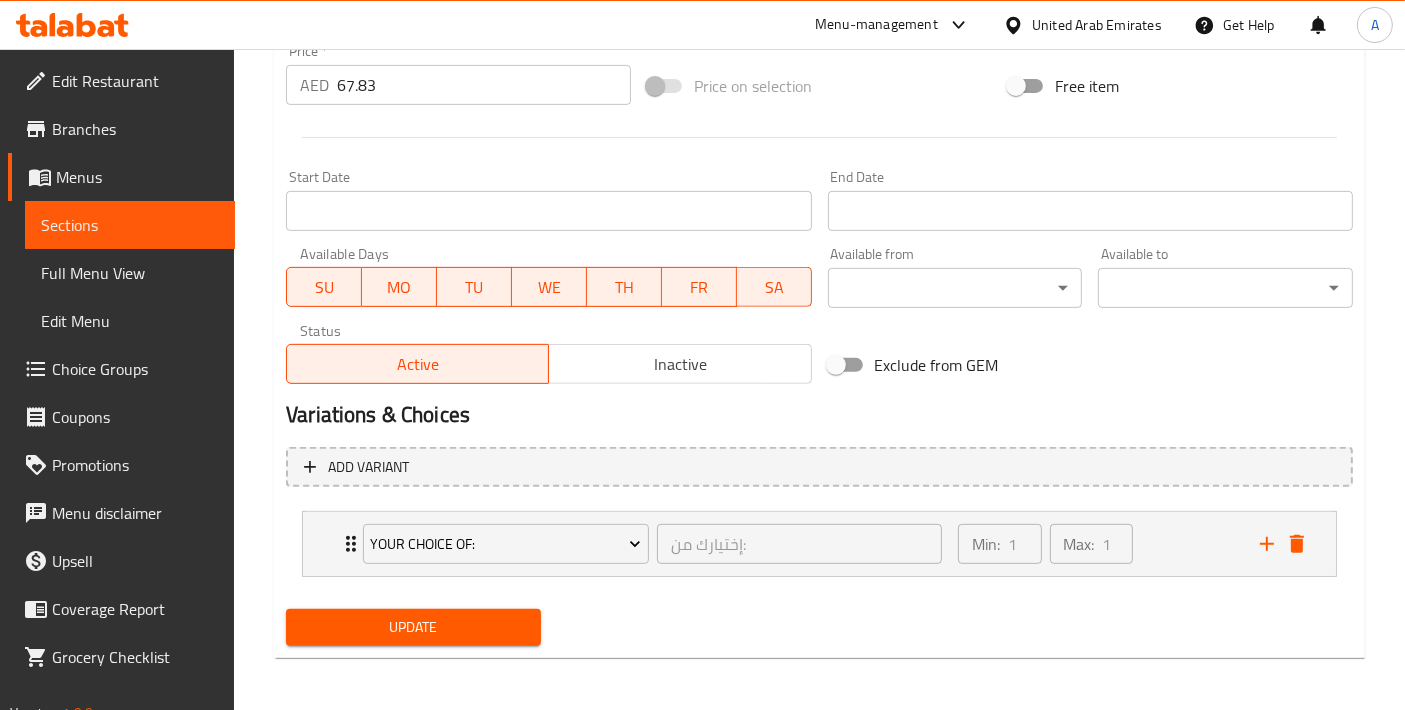 type on "دجاجة كاملة جودز أون مشوية على الفحم مع (خبز أو مندي)" 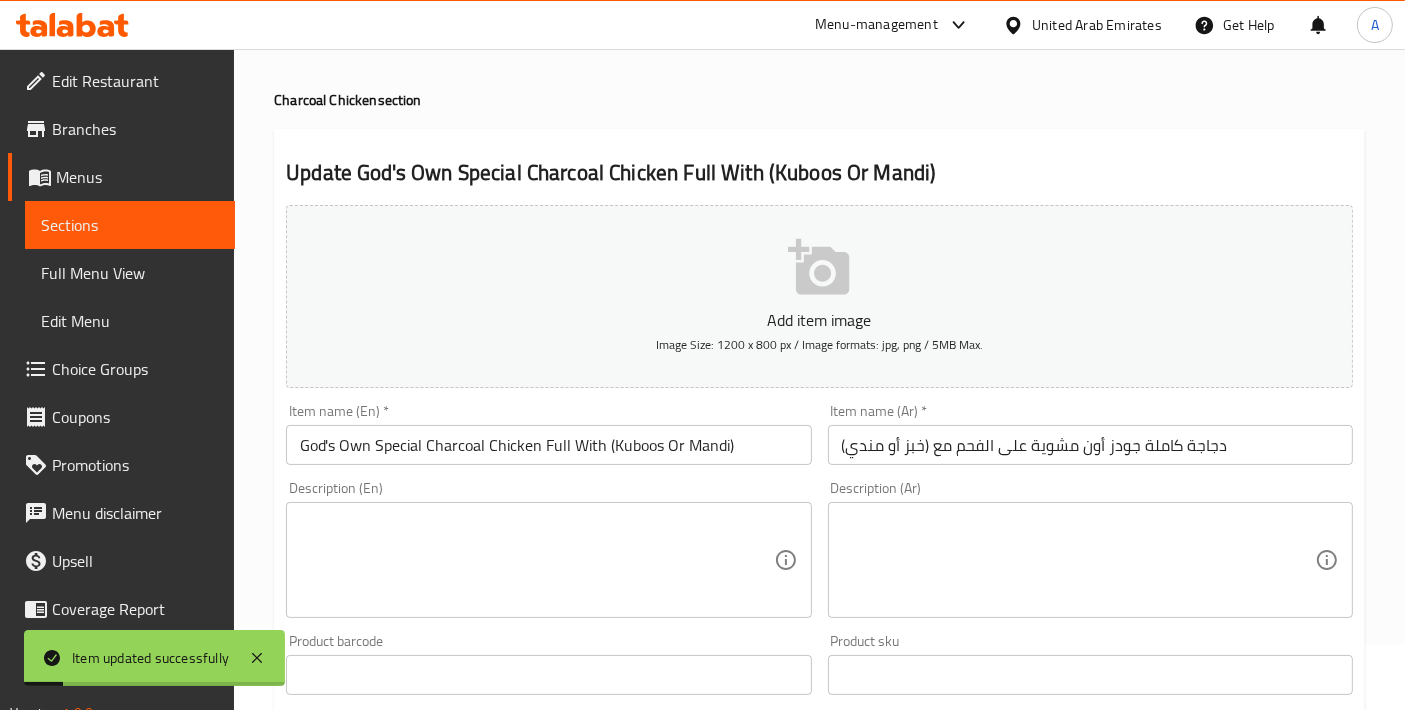 scroll, scrollTop: 0, scrollLeft: 0, axis: both 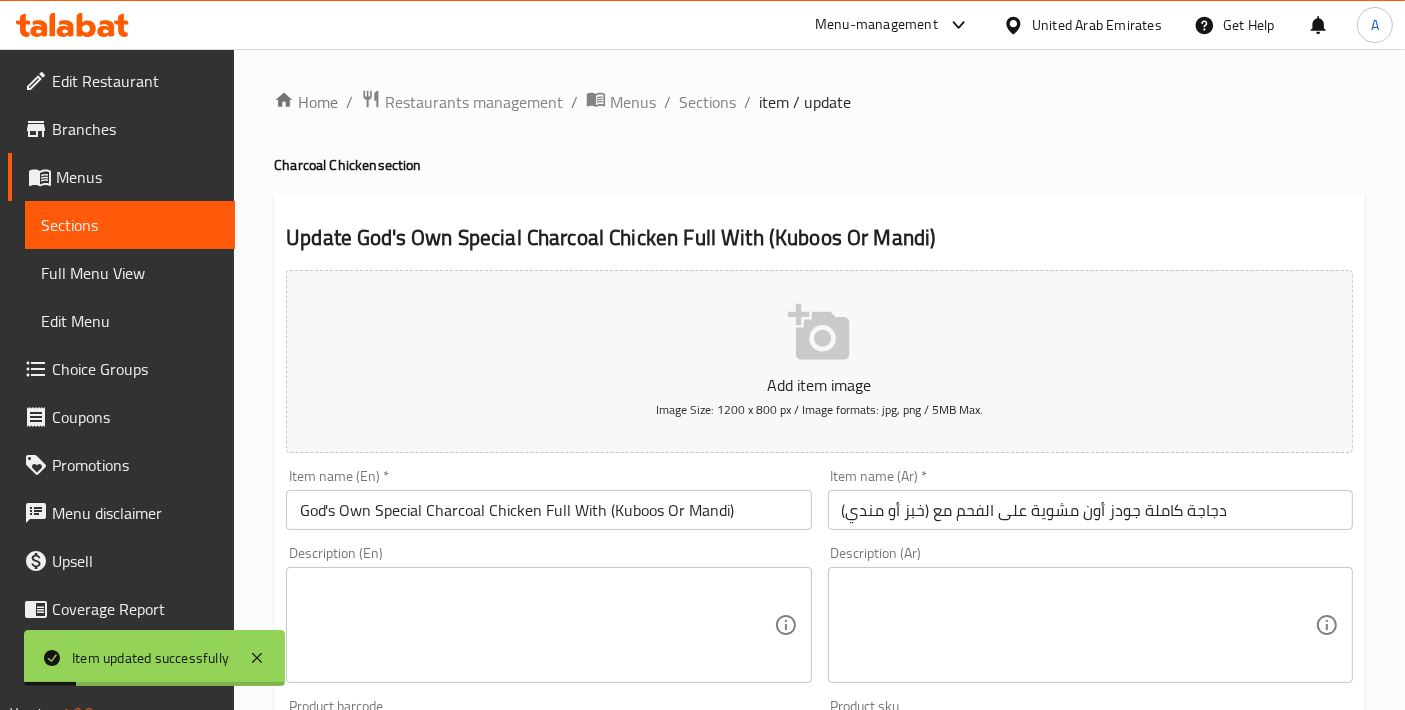 click on "Home / Restaurants management / Menus / Sections / item / update Charcoal Chicken  section Update God's Own Special Charcoal Chicken Full With (Kuboos Or Mandi) Add item image Image Size: 1200 x 800 px / Image formats: jpg, png / 5MB Max. Item name (En)   * God's Own Special Charcoal Chicken Full With (Kuboos Or Mandi) Item name (En)  * Item name (Ar)   * دجاجة كاملة جودز أون مشوية على الفحم مع (خبز أو مندي) Item name (Ar)  * Description (En) Description (En) Description (Ar) Description (Ar) Product barcode Product barcode Product sku Product sku Price   * AED 67.83 Price  * Price on selection Free item Start Date Start Date End Date End Date Available Days SU MO TU WE TH FR SA Available from ​ ​ Available to ​ ​ Status Active Inactive Exclude from GEM Variations & Choices Add variant Your Choice Of: إختيارك من: ​ Min: 1 ​ Max: 1 ​ Kuboos (ID: 2221168331) 0 AED Name (En) Kuboos Name (En) Name (Ar) خبز Name (Ar) Price AED 0 Price AED" at bounding box center (819, 747) 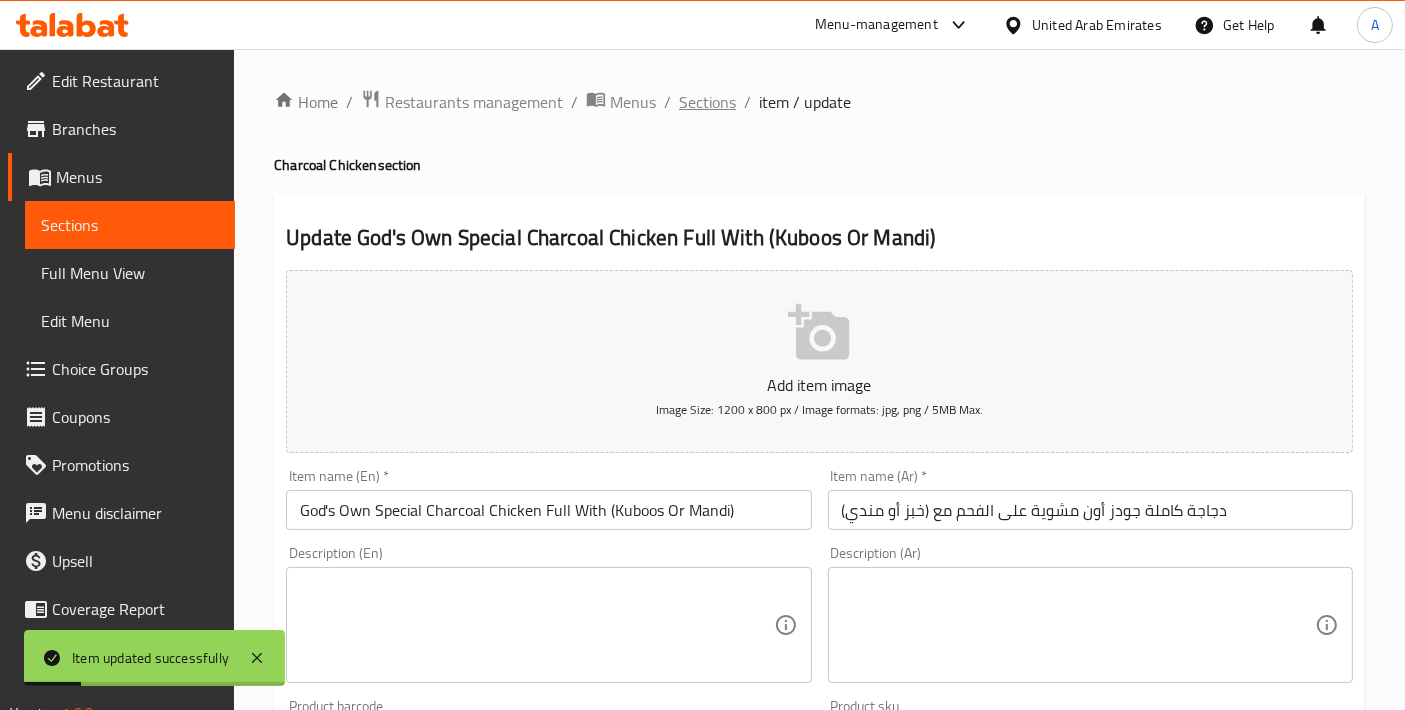 click on "Sections" at bounding box center (707, 102) 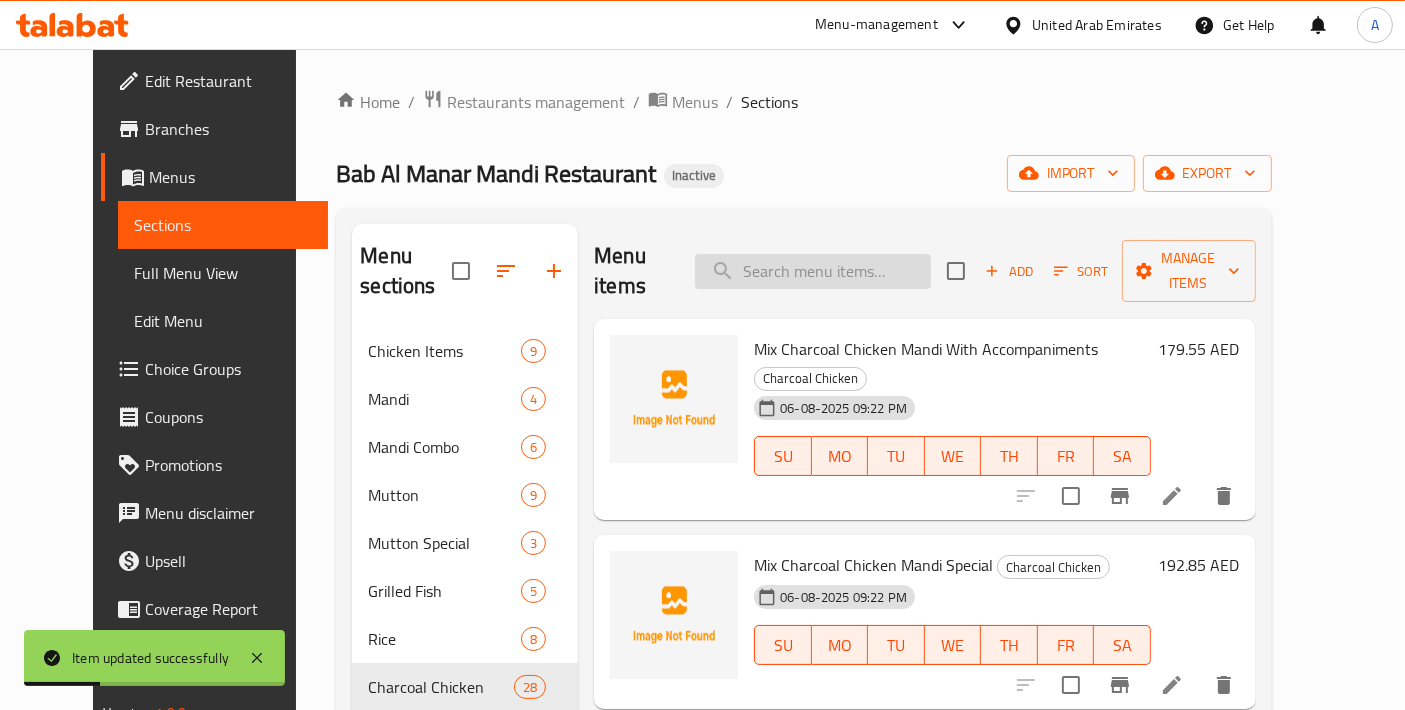 click at bounding box center [813, 271] 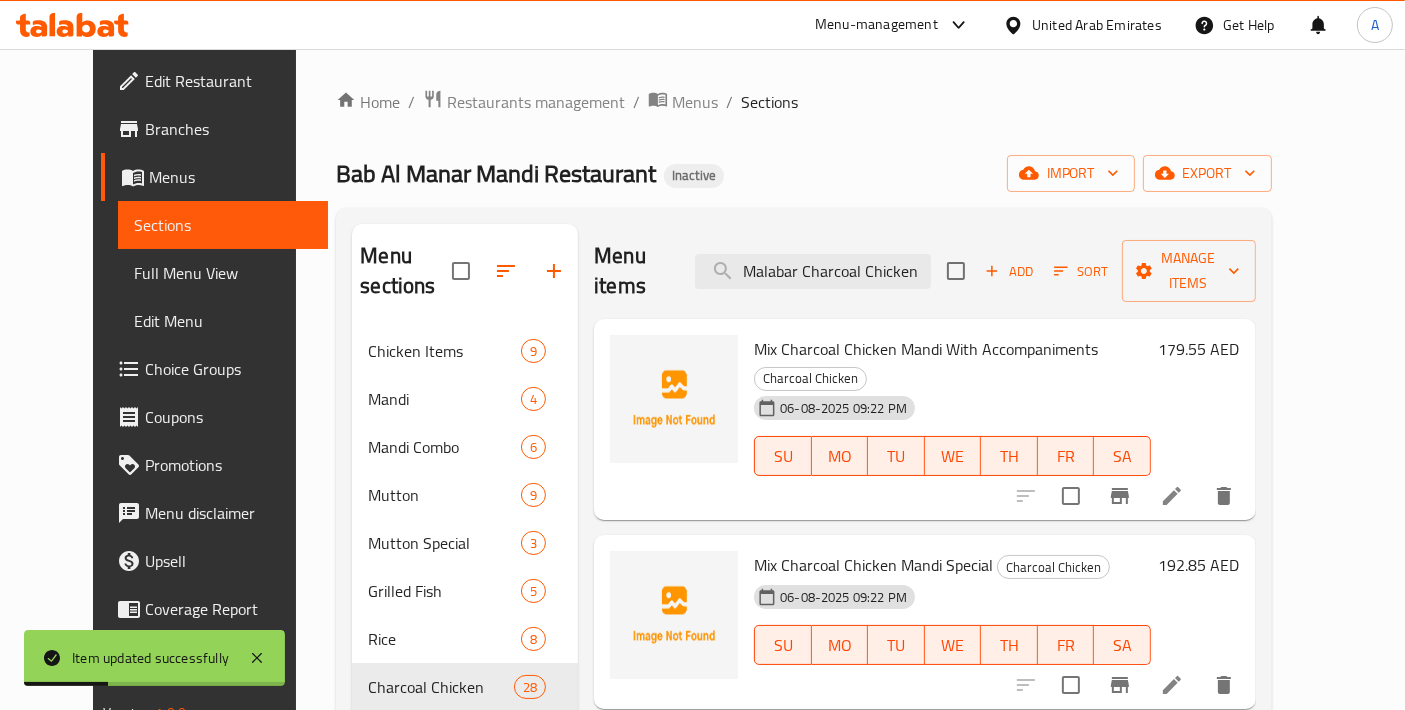 scroll, scrollTop: 0, scrollLeft: 185, axis: horizontal 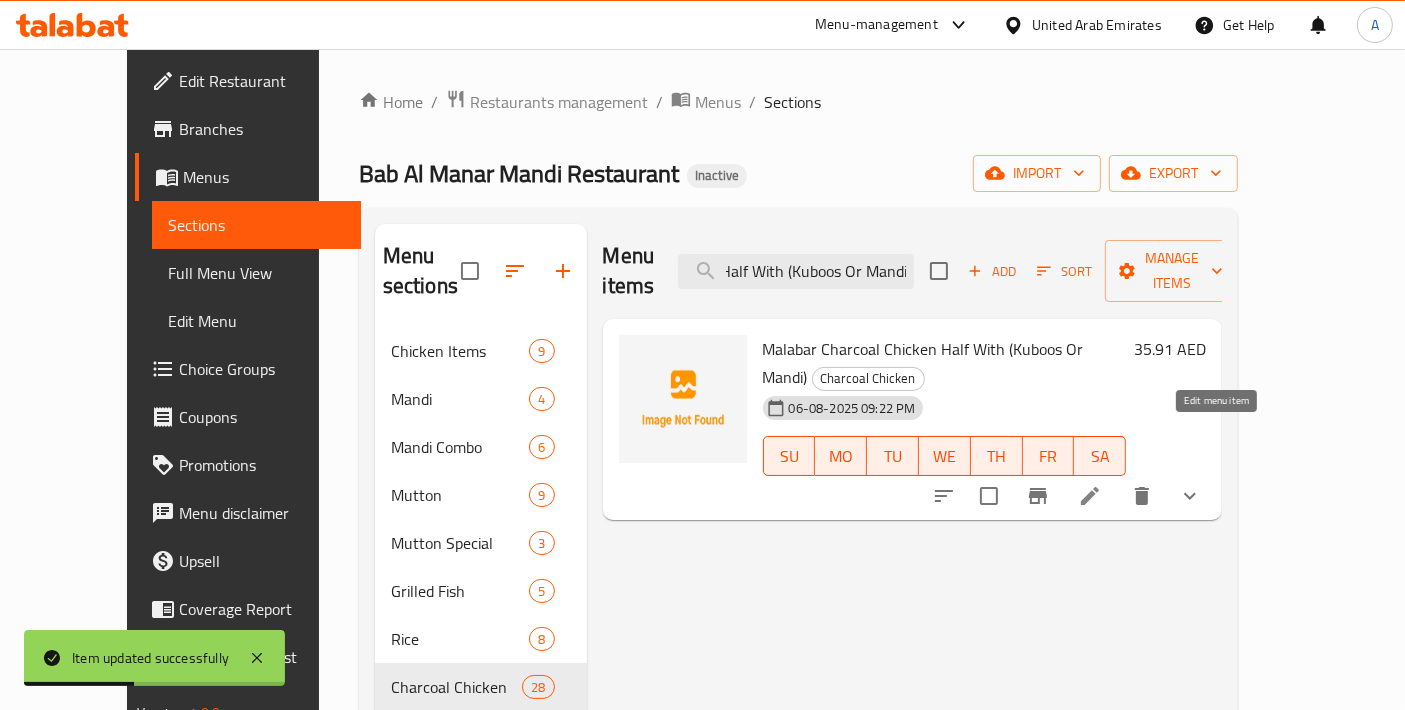 type on "Malabar Charcoal Chicken Half With (Kuboos Or Mandi)" 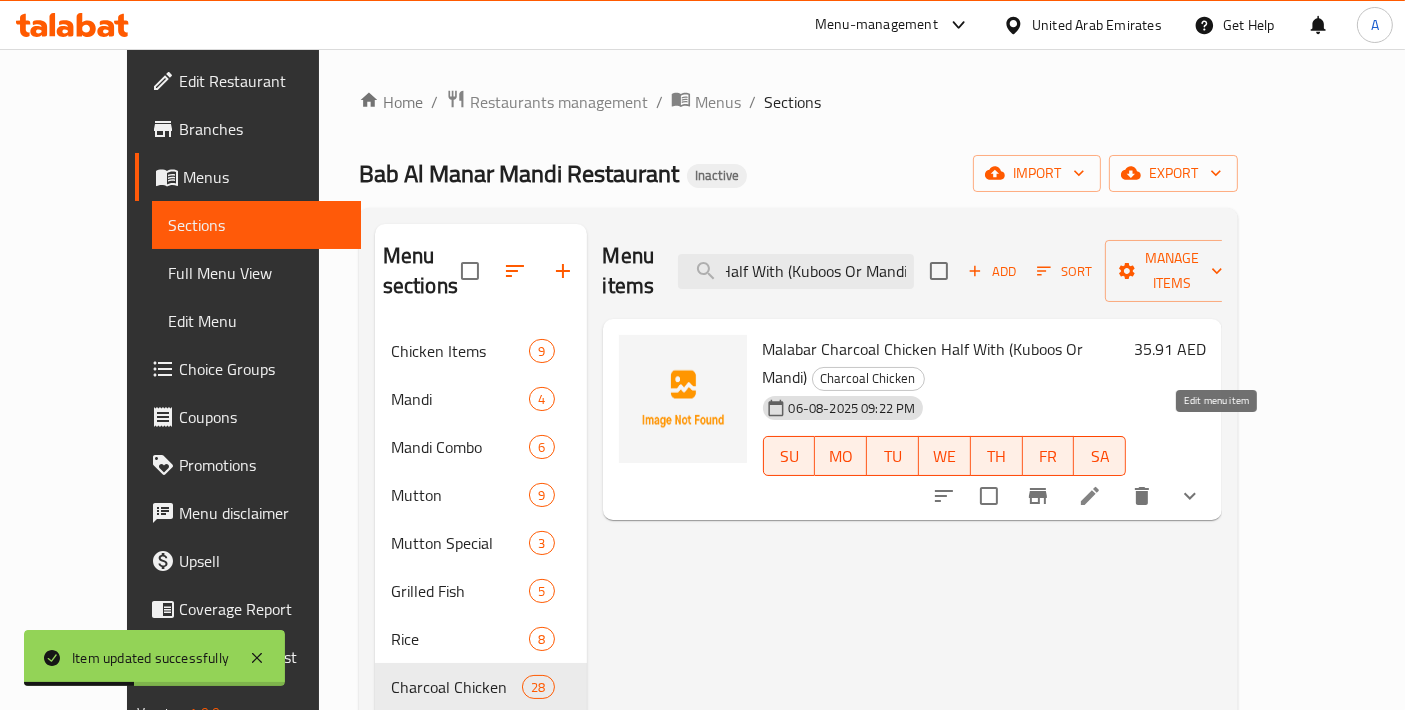 click 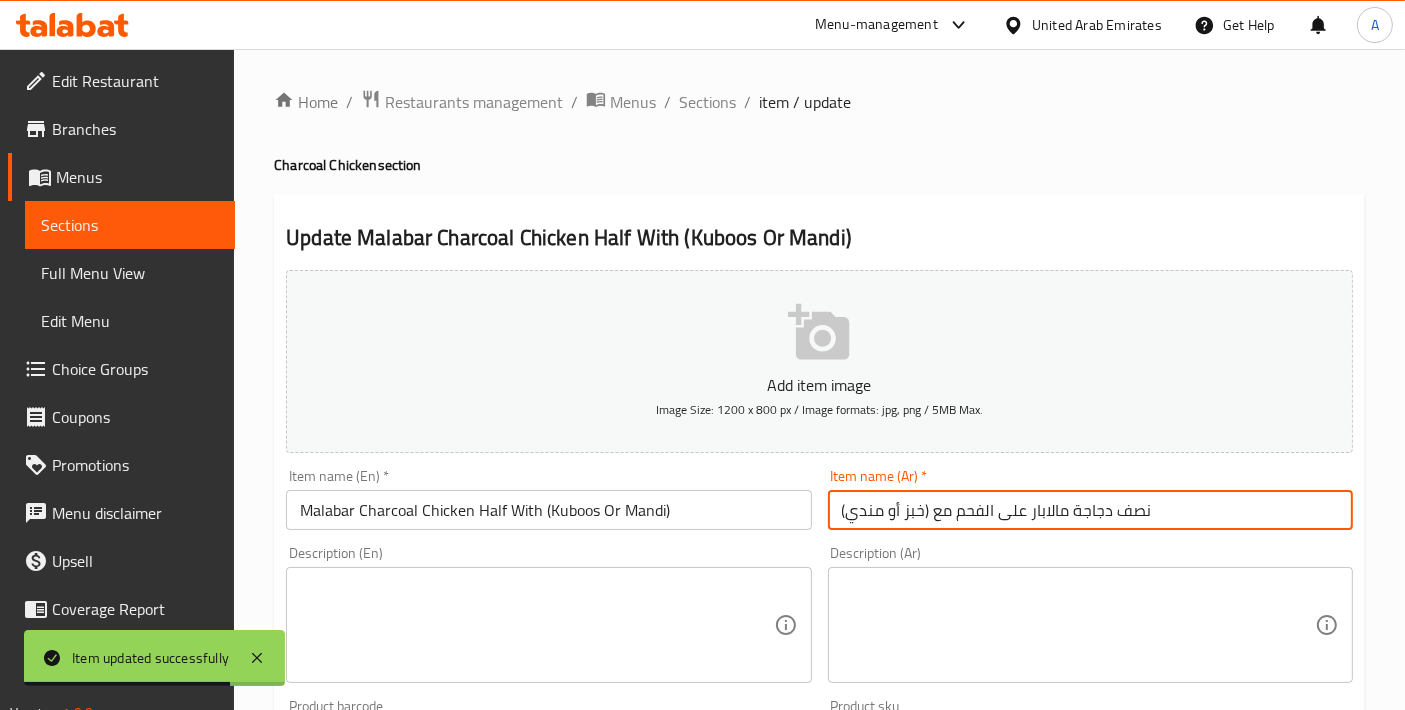 click on "نصف دجاجة مالابار على الفحم مع (خبز أو مندي)" at bounding box center (1090, 510) 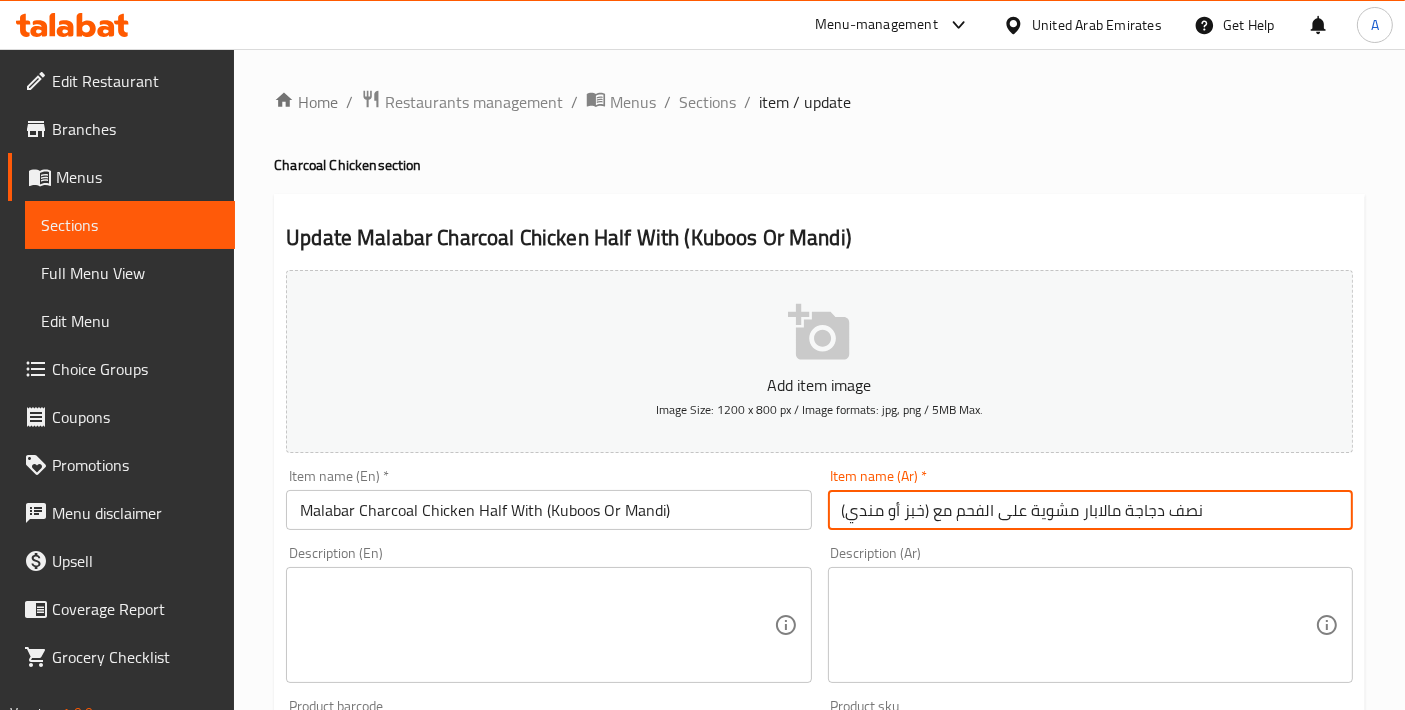 scroll, scrollTop: 732, scrollLeft: 0, axis: vertical 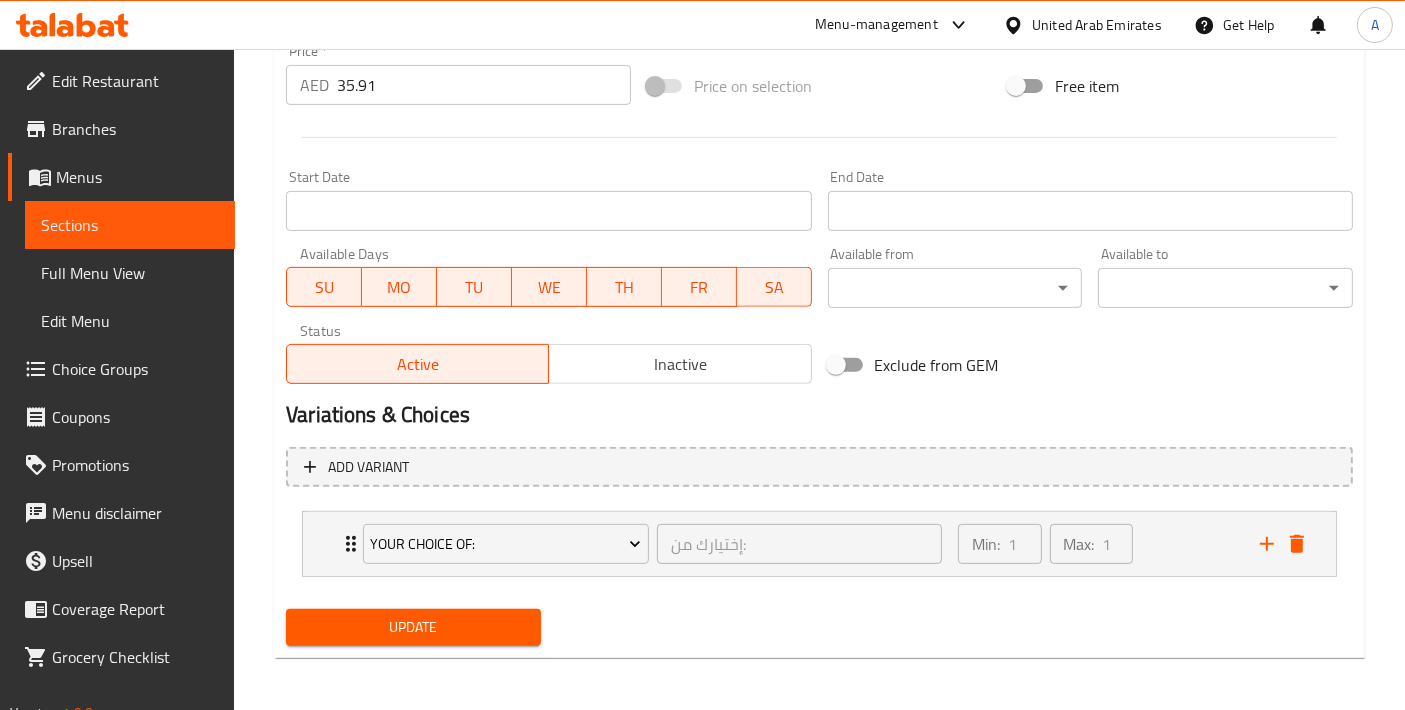 type on "نصف دجاجة مالابار مشوية على الفحم مع (خبز أو مندي)" 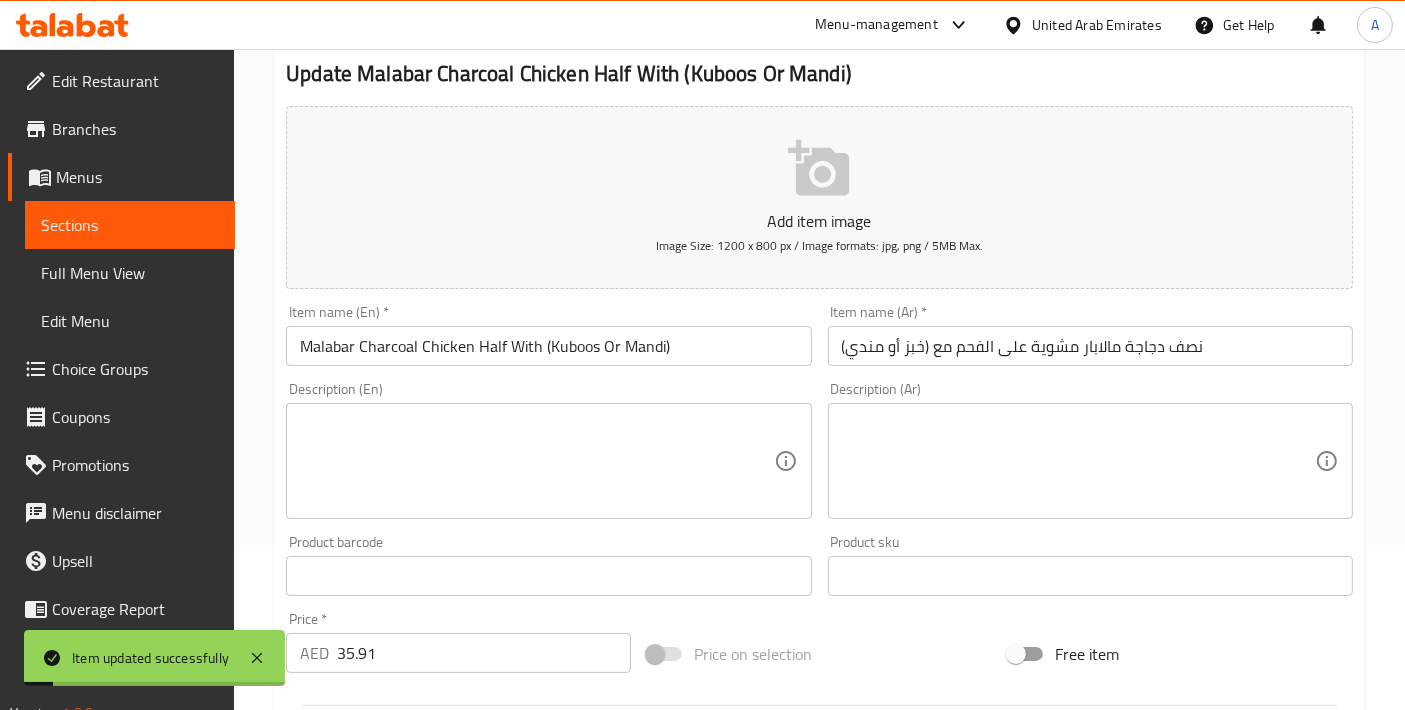 scroll, scrollTop: 0, scrollLeft: 0, axis: both 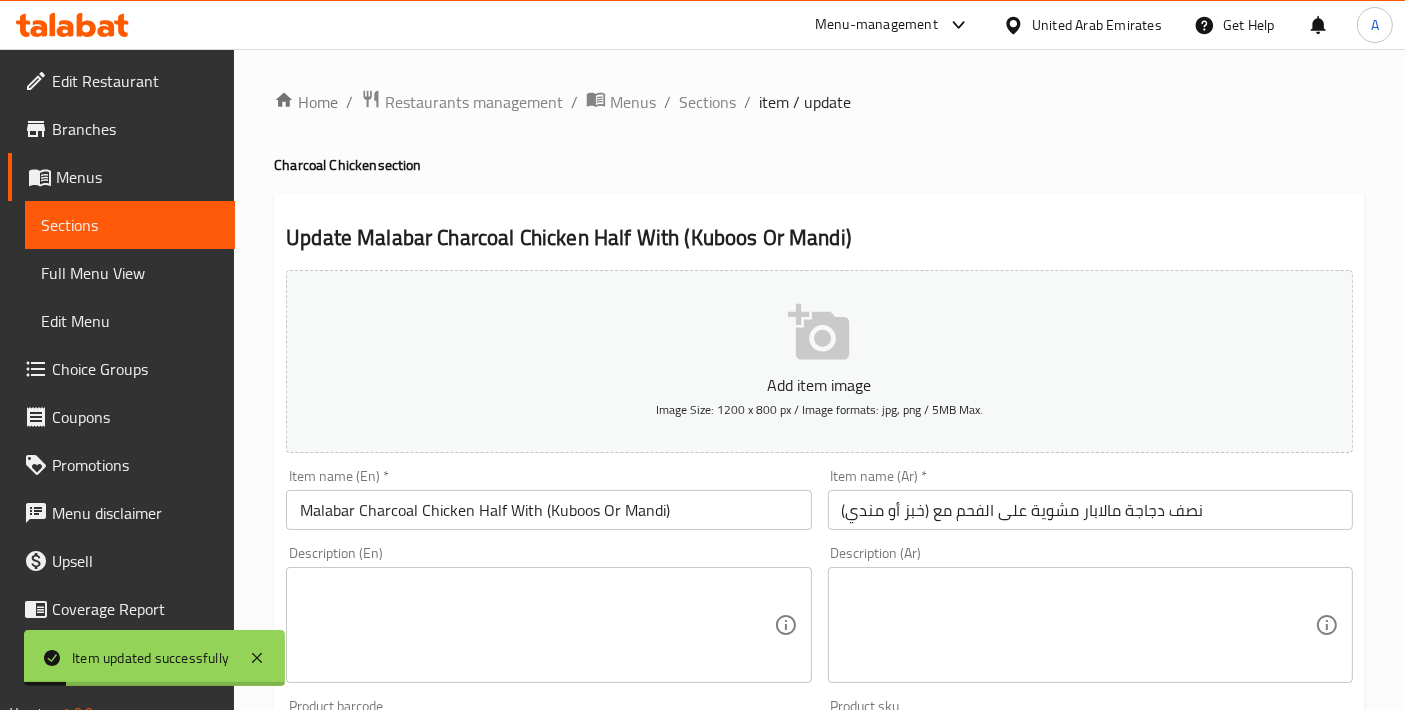 click on "Sections" at bounding box center [707, 102] 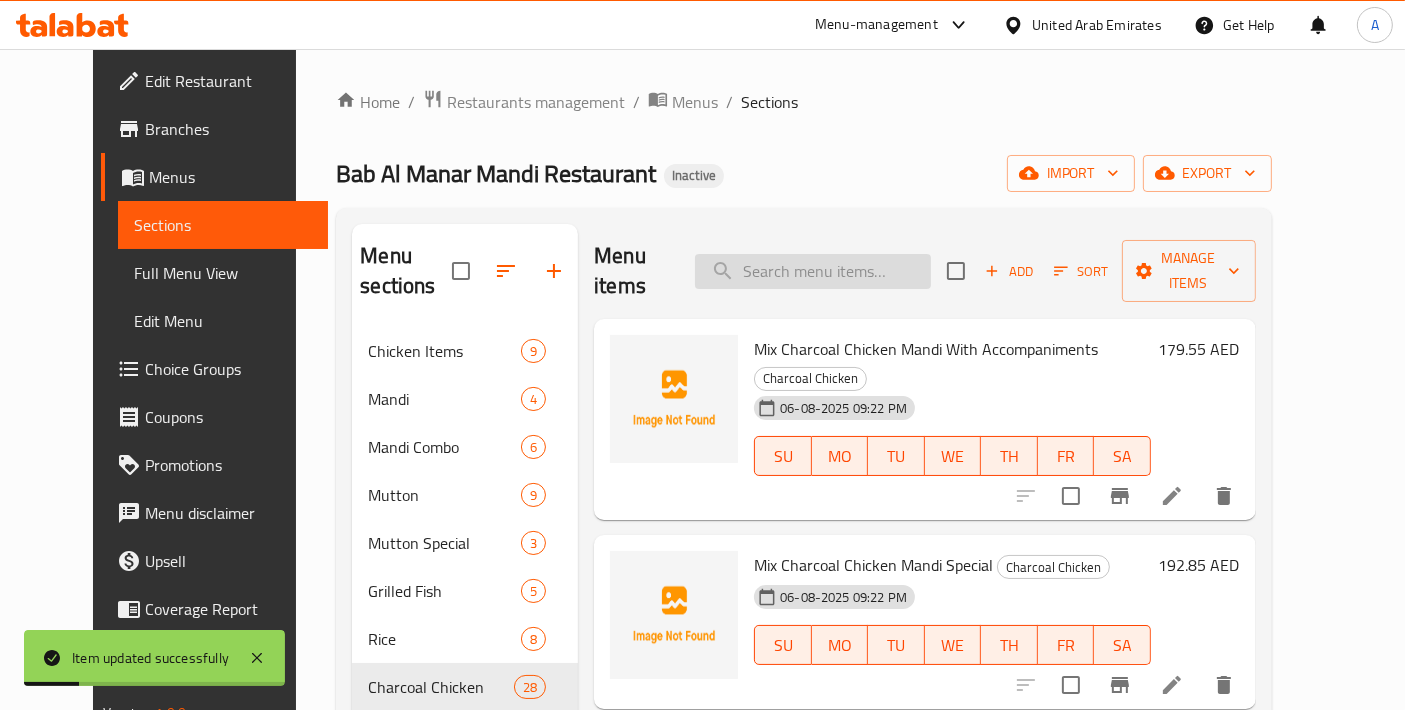 click at bounding box center [813, 271] 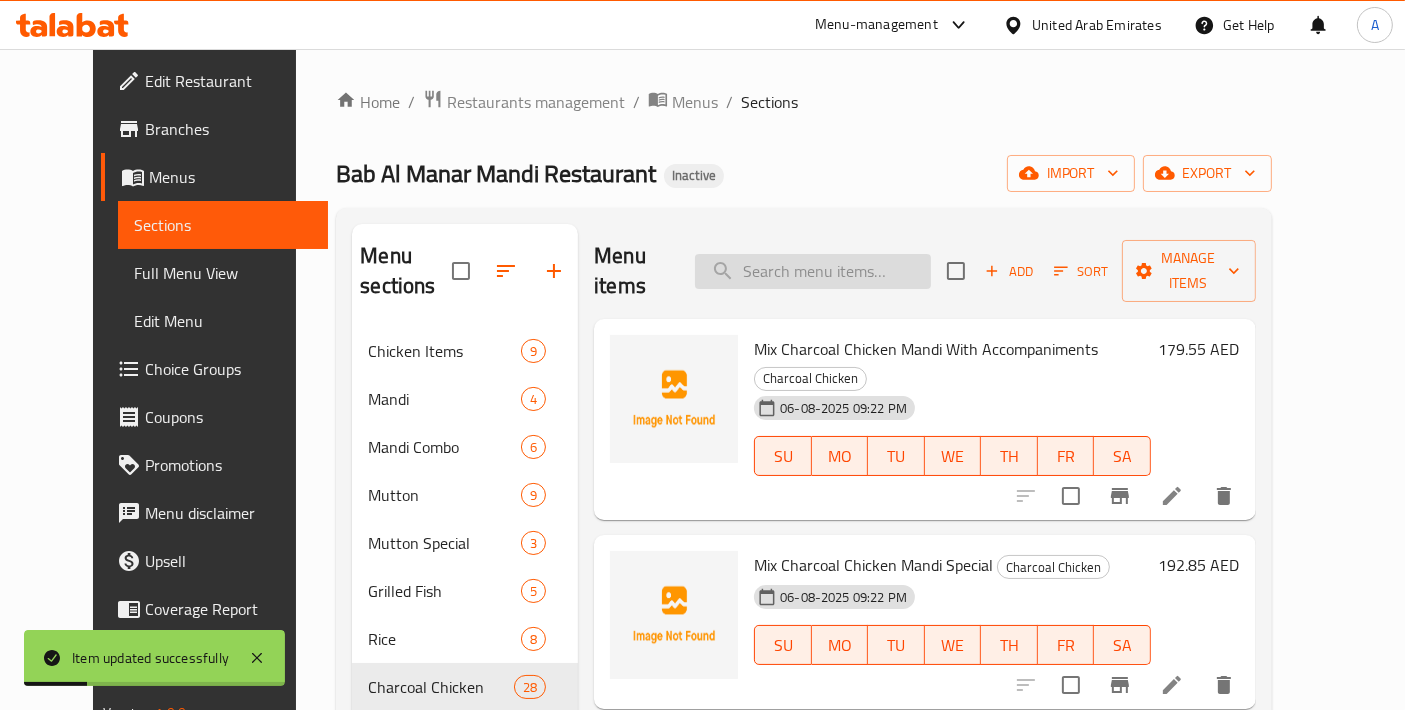 paste on "Malabar Charcoal Chicken Full With (Kuboos Or Mandi)" 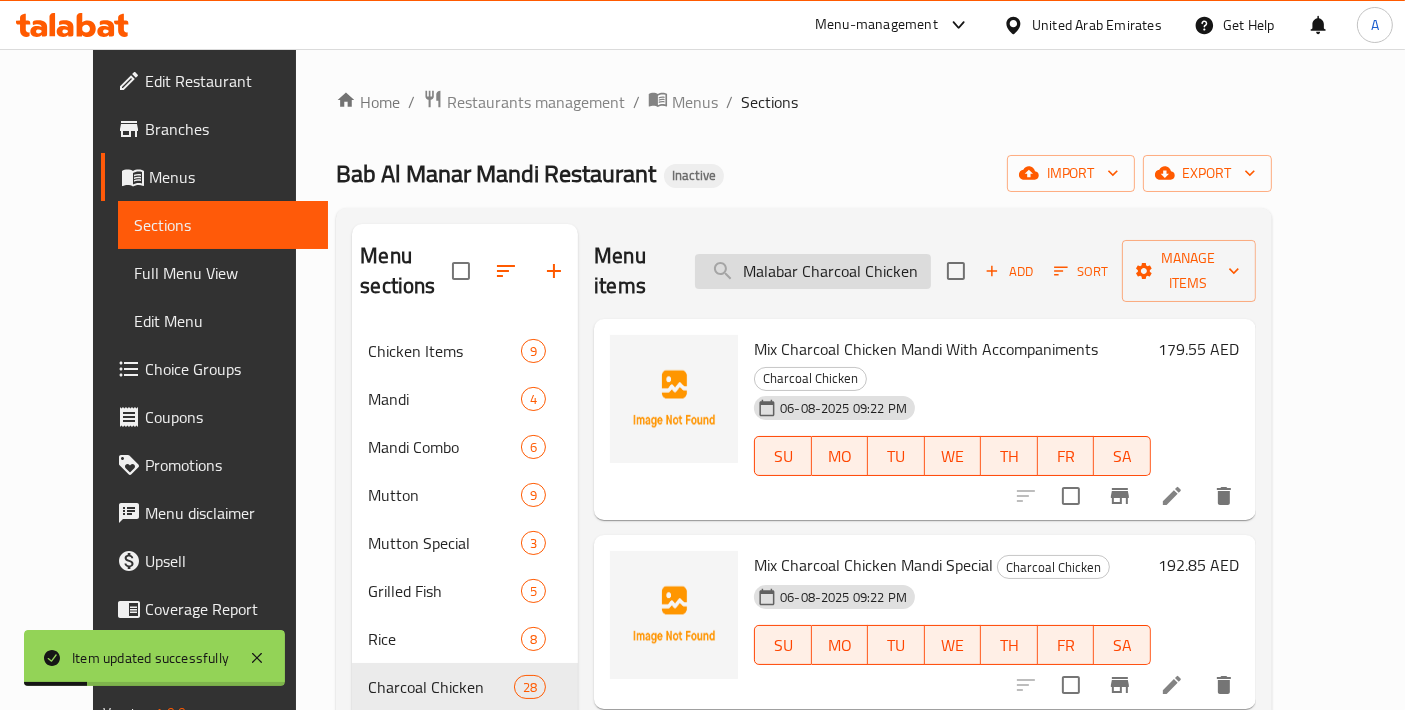 scroll, scrollTop: 0, scrollLeft: 182, axis: horizontal 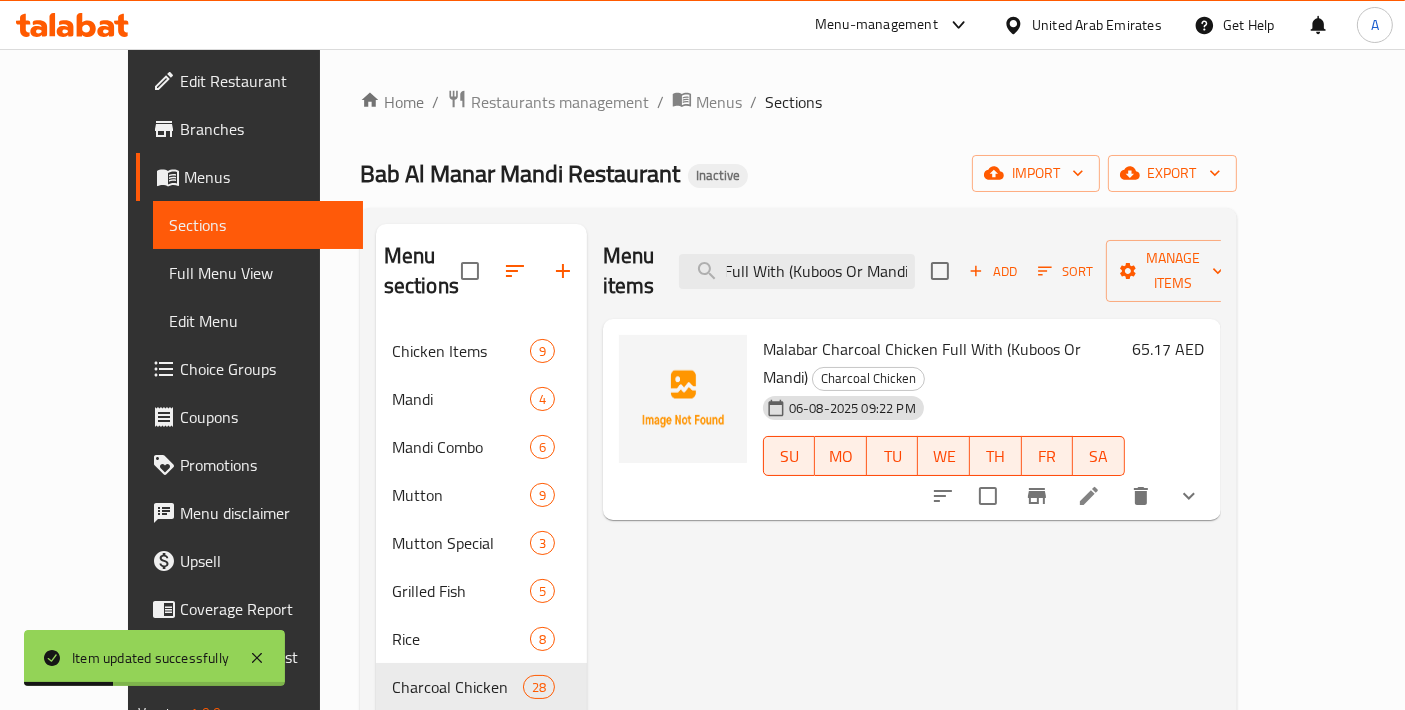 type on "Malabar Charcoal Chicken Full With (Kuboos Or Mandi)" 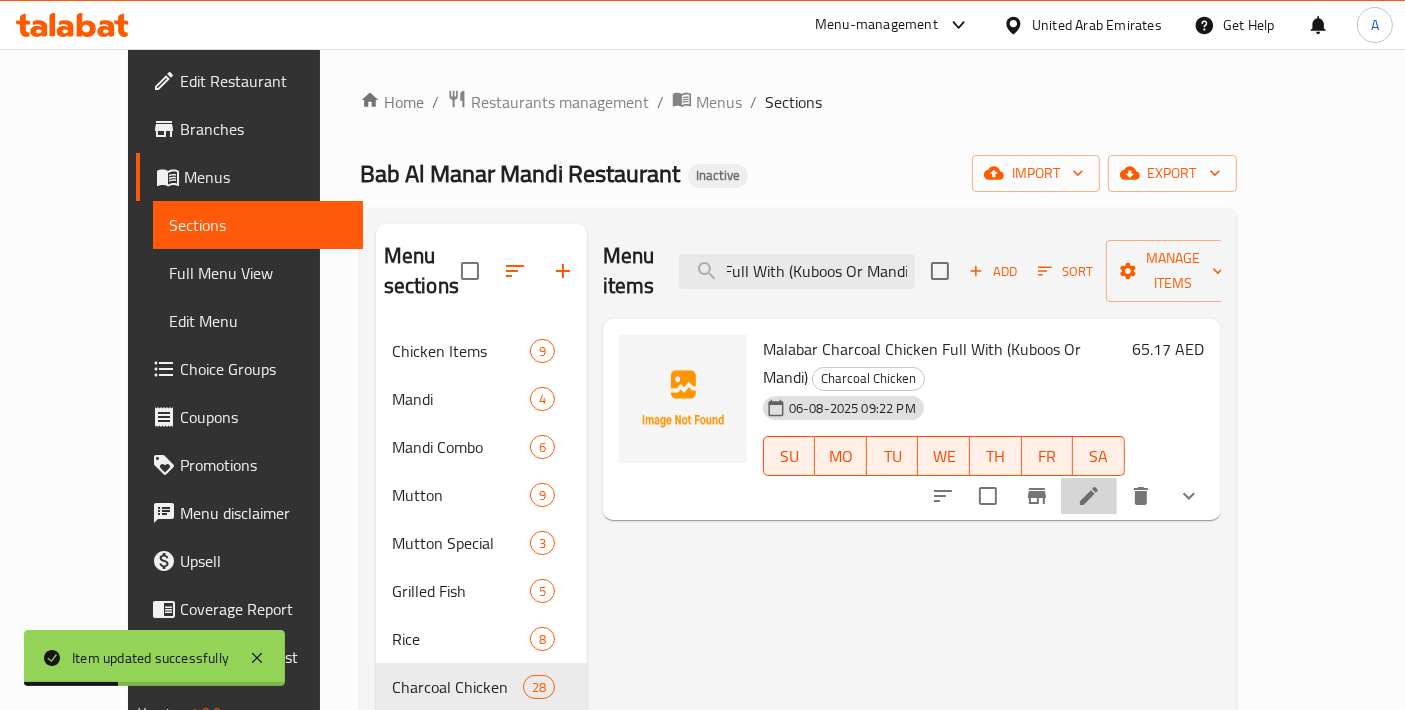 click at bounding box center [1089, 496] 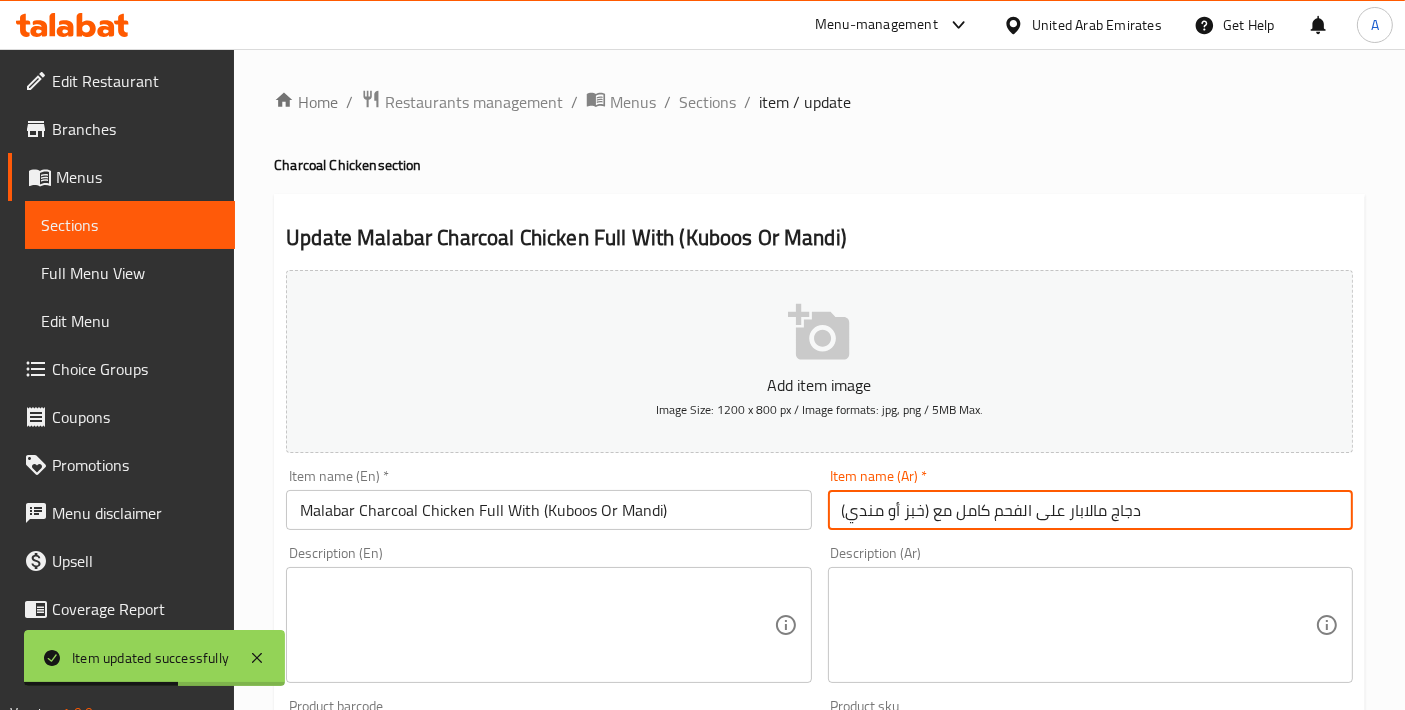 click on "دجاج مالابار على الفحم كامل مع (خبز أو مندي)" at bounding box center [1090, 510] 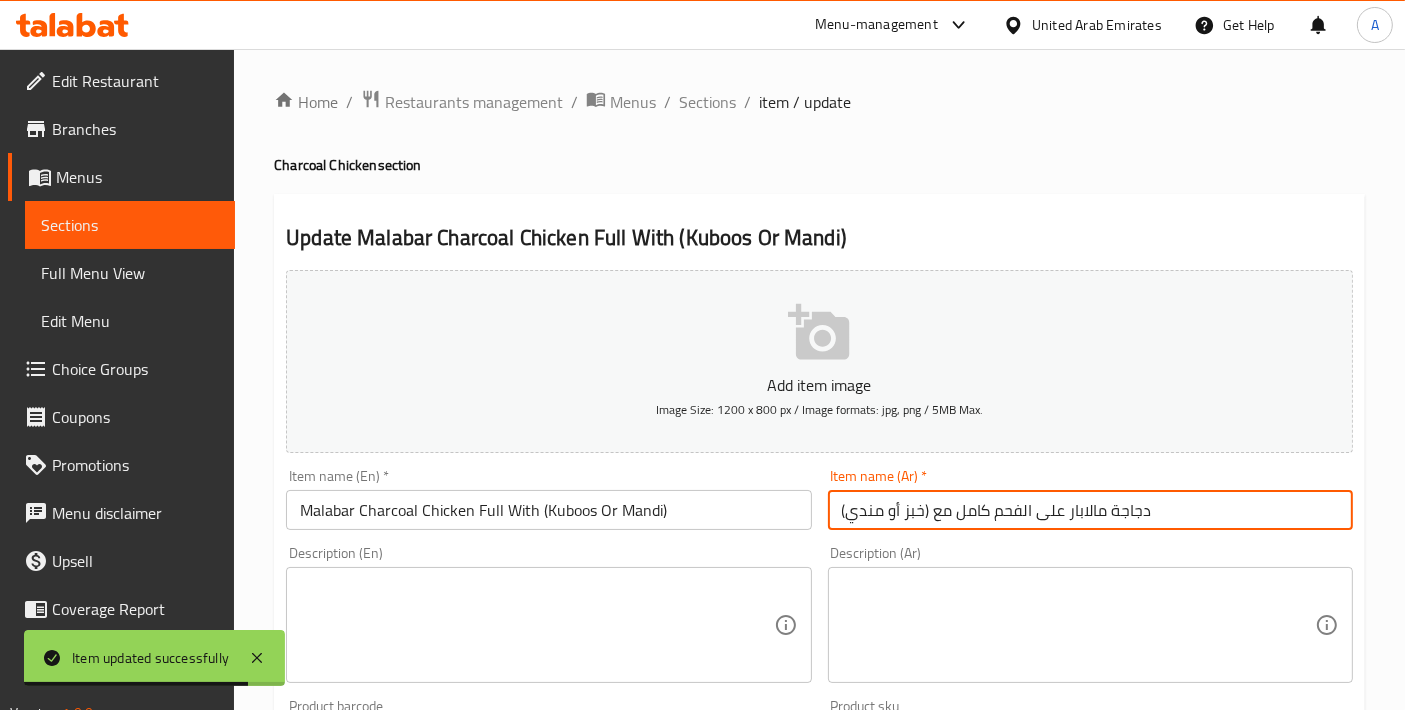 click on "دجاجة مالابار على الفحم كامل مع (خبز أو مندي)" at bounding box center [1090, 510] 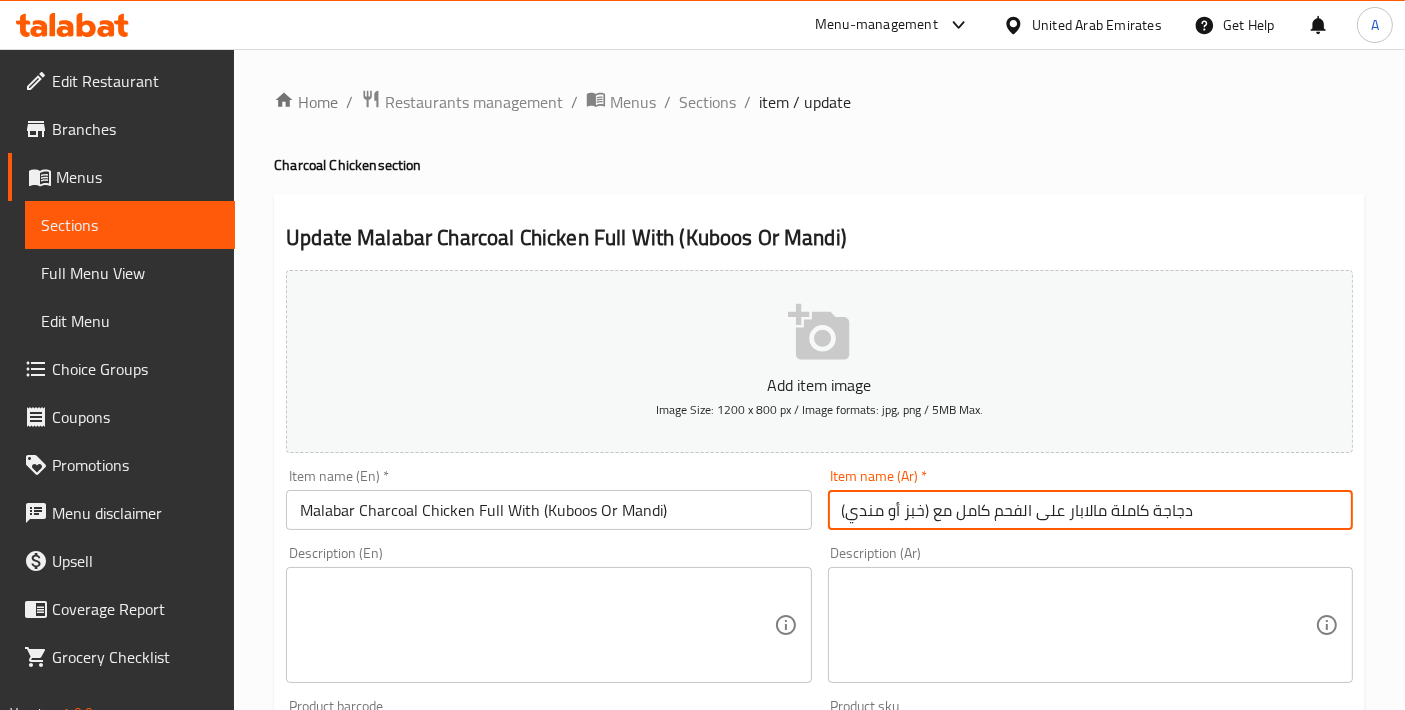 click on "دجاجة كاملة مالابار على الفحم كامل مع (خبز أو مندي)" at bounding box center (1090, 510) 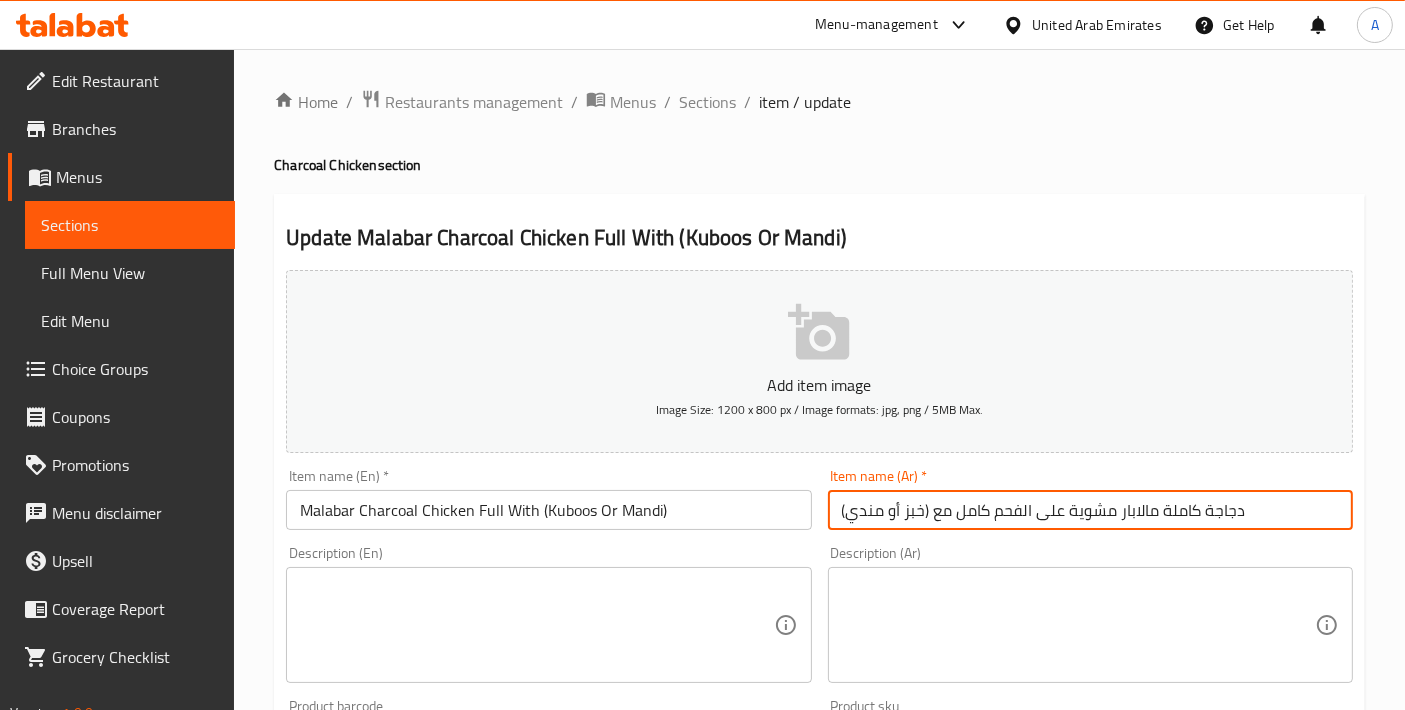 click on "دجاجة كاملة مالابار مشوية على الفحم كامل مع (خبز أو مندي)" at bounding box center (1090, 510) 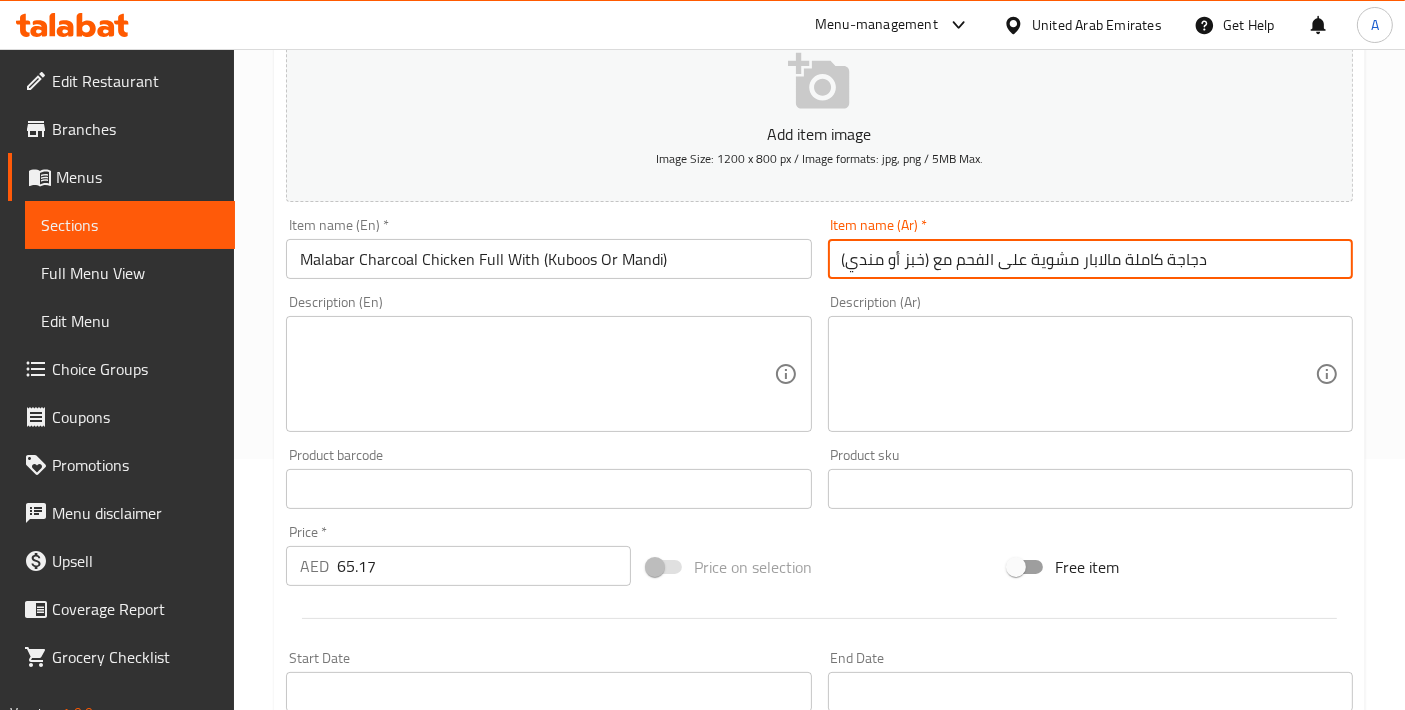 scroll, scrollTop: 732, scrollLeft: 0, axis: vertical 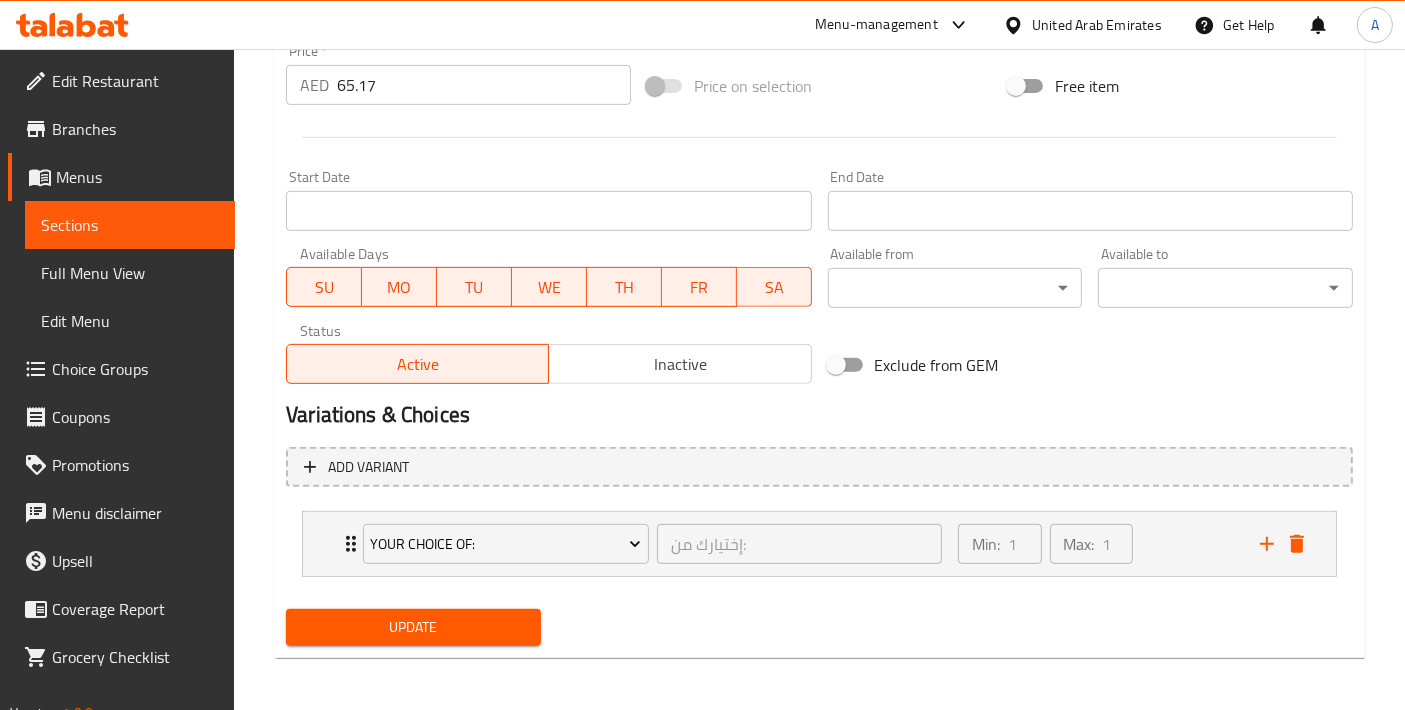 type on "دجاجة كاملة مالابار مشوية على الفحم مع (خبز أو مندي)" 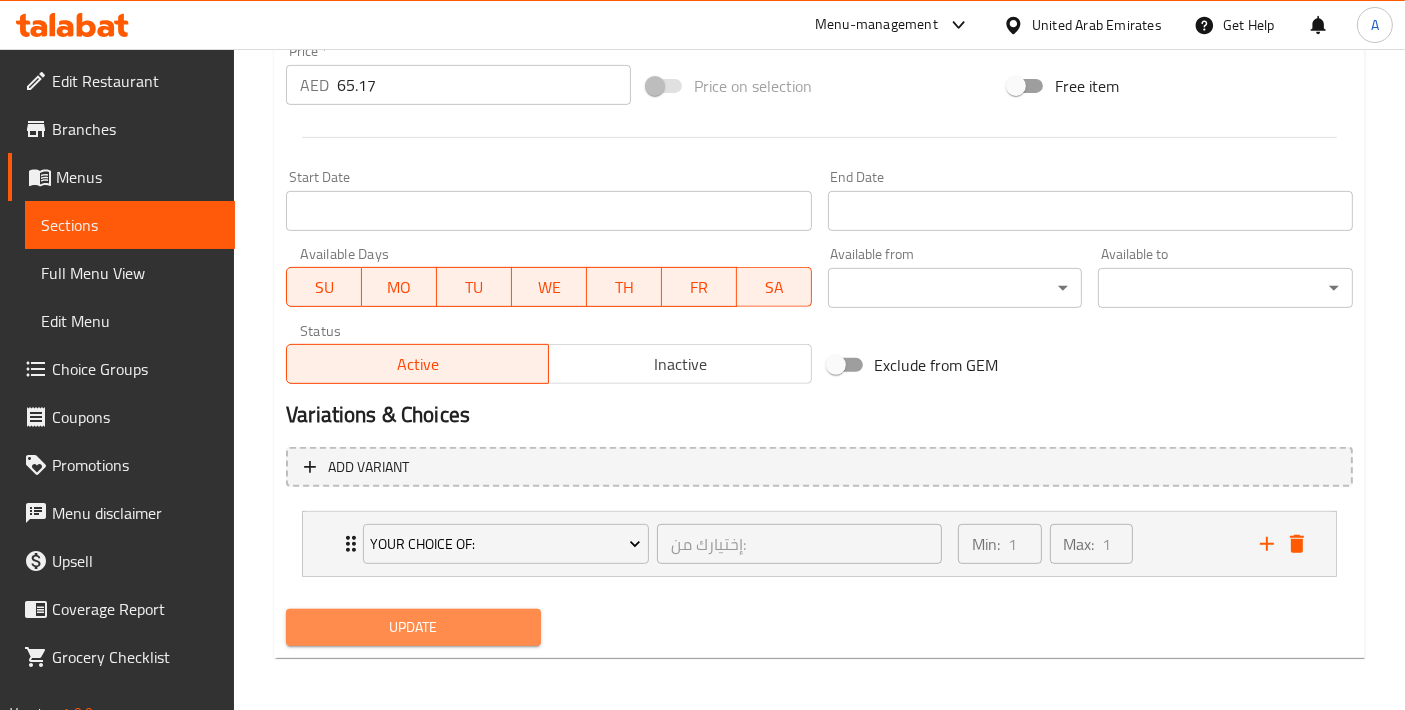 click on "Update" at bounding box center (413, 627) 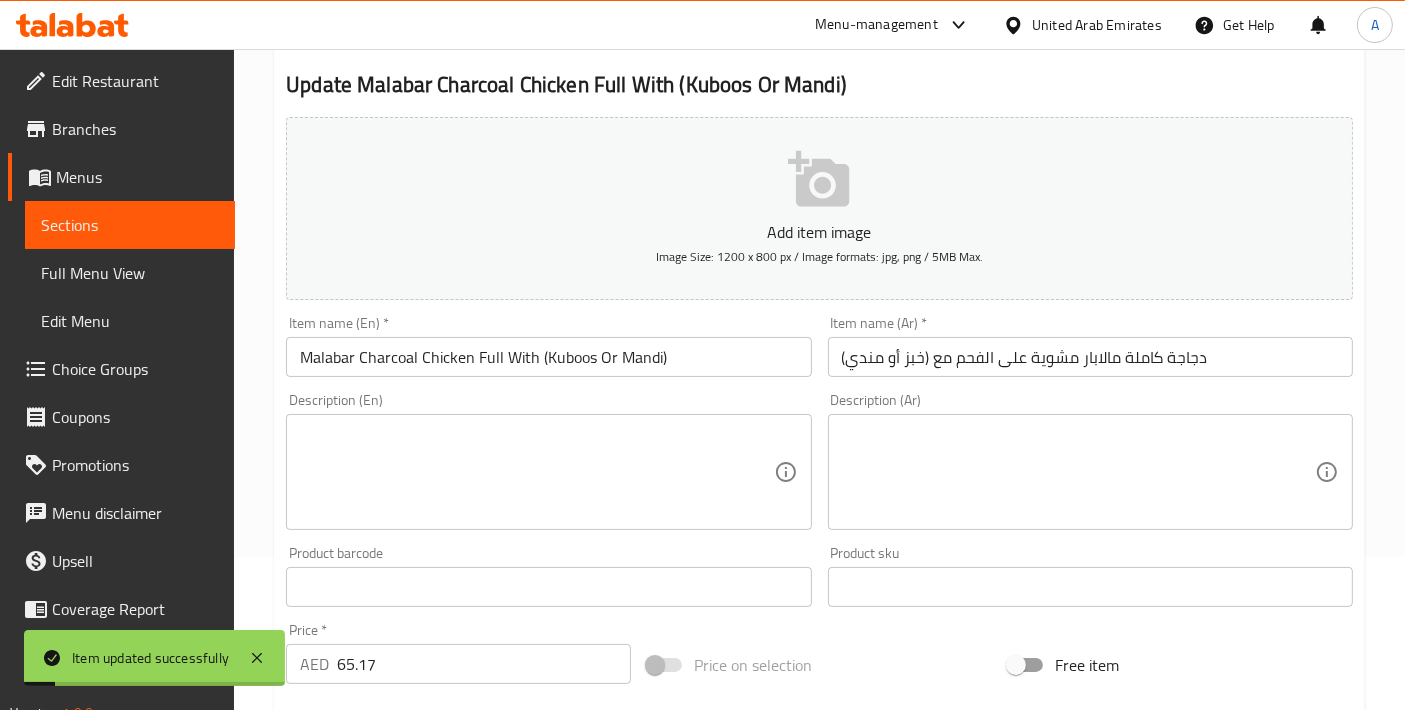 scroll, scrollTop: 0, scrollLeft: 0, axis: both 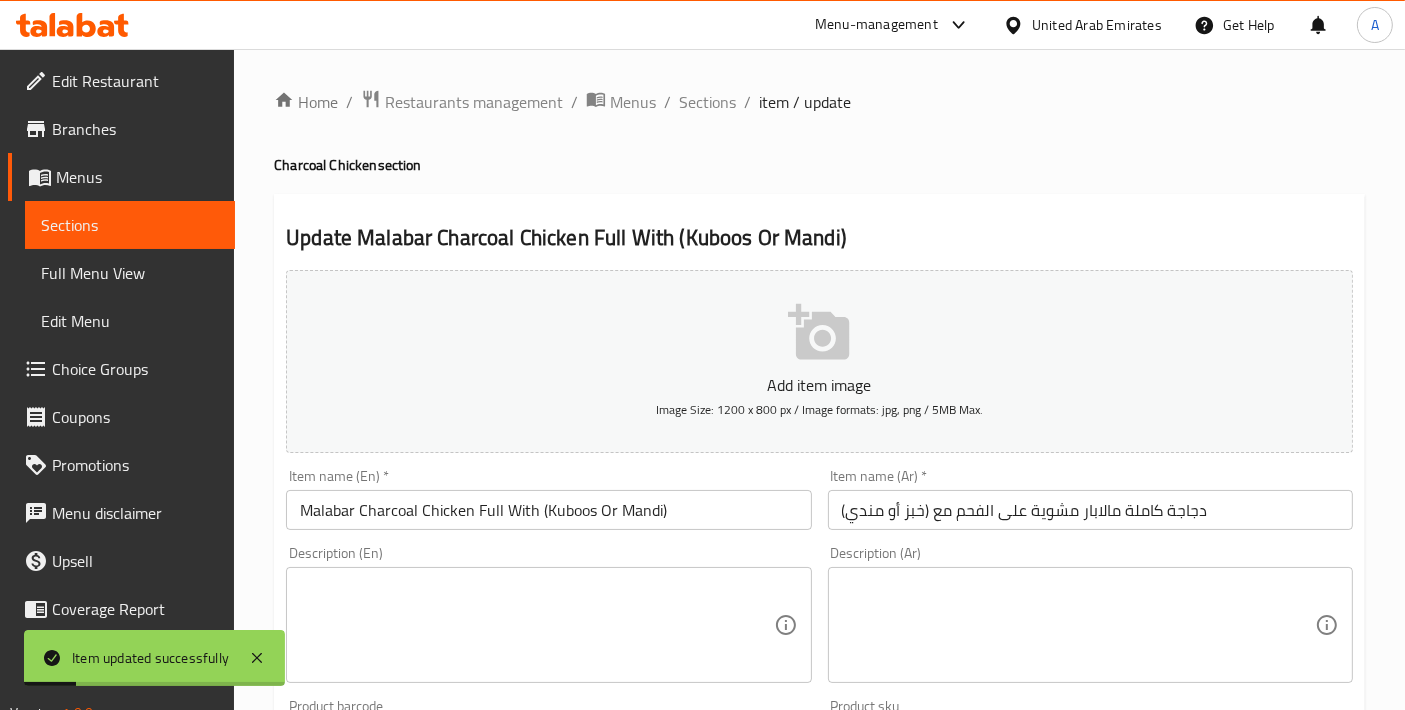 click on "Home / Restaurants management / Menus / Sections / item / update Charcoal Chicken  section Update Malabar Charcoal Chicken Full With (Kuboos Or Mandi) Add item image Image Size: 1200 x 800 px / Image formats: jpg, png / 5MB Max. Item name (En)   * Malabar Charcoal Chicken Full With (Kuboos Or Mandi) Item name (En)  * Item name (Ar)   * دجاجة كاملة مالابار مشوية على الفحم مع (خبز أو مندي) Item name (Ar)  * Description (En) Description (En) Description (Ar) Description (Ar) Product barcode Product barcode Product sku Product sku Price   * AED 65.17 Price  * Price on selection Free item Start Date Start Date End Date End Date Available Days SU MO TU WE TH FR SA Available from ​ ​ Available to ​ ​ Status Active Inactive Exclude from GEM Variations & Choices Add variant Your Choice Of: إختيارك من: ​ Min: 1 ​ Max: 1 ​ Kuboos (ID: 2221168331) 0 AED Name (En) Kuboos Name (En) Name (Ar) خبز Name (Ar) Price AED 0 Price Status Mandi 0 AED Mandi" at bounding box center [819, 747] 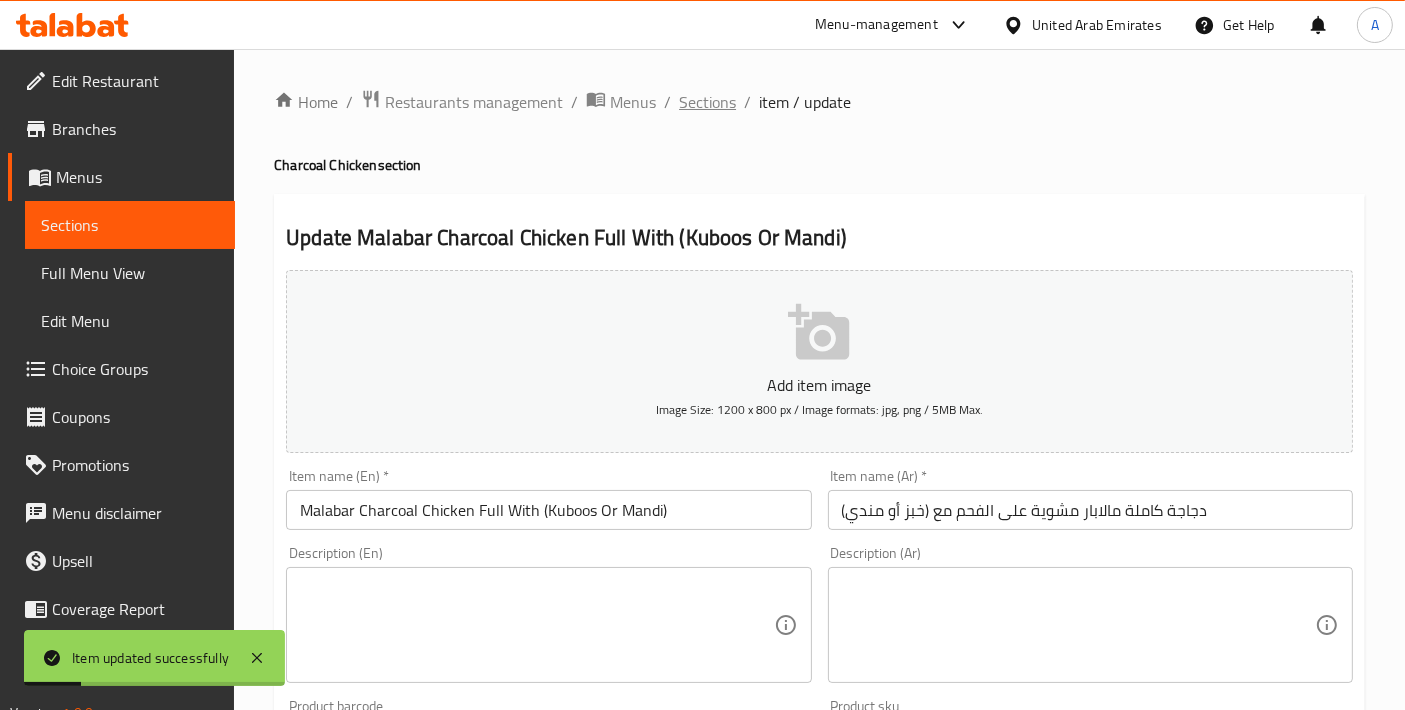 click on "Sections" at bounding box center (707, 102) 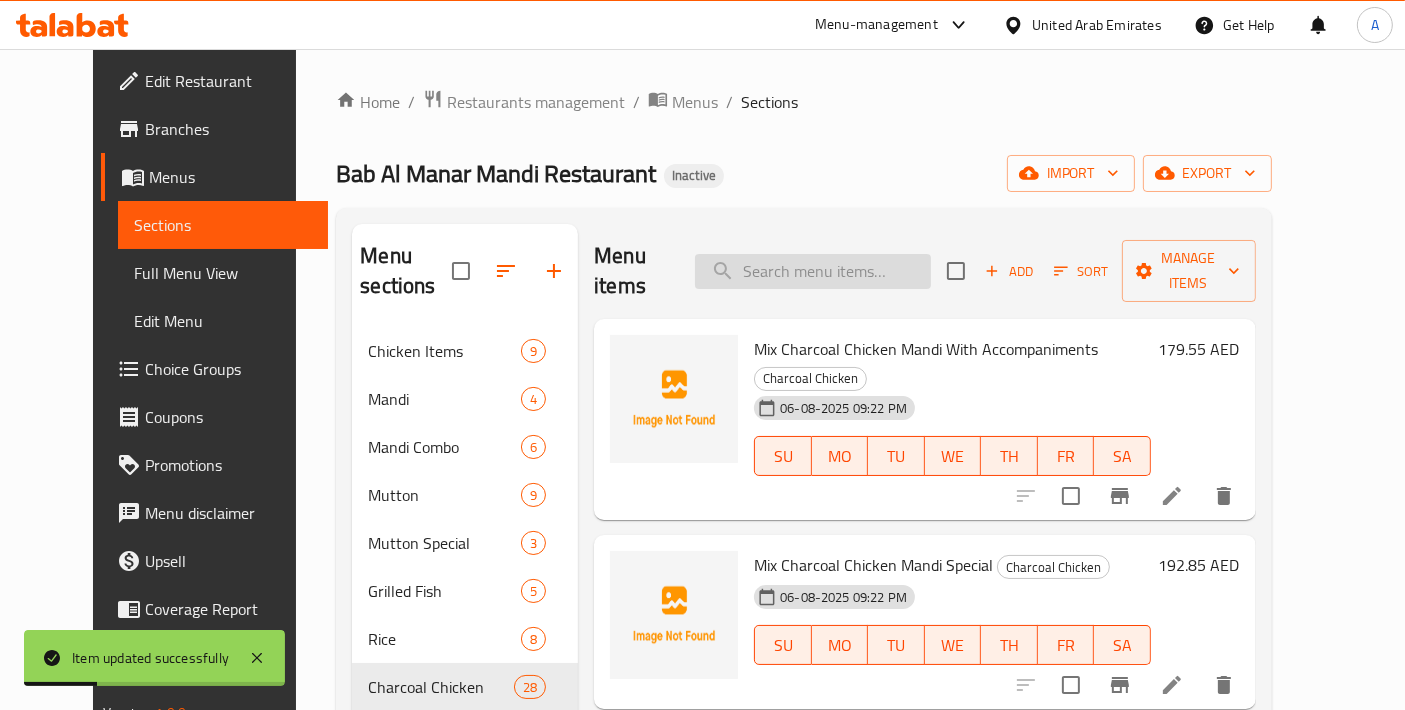 click at bounding box center (813, 271) 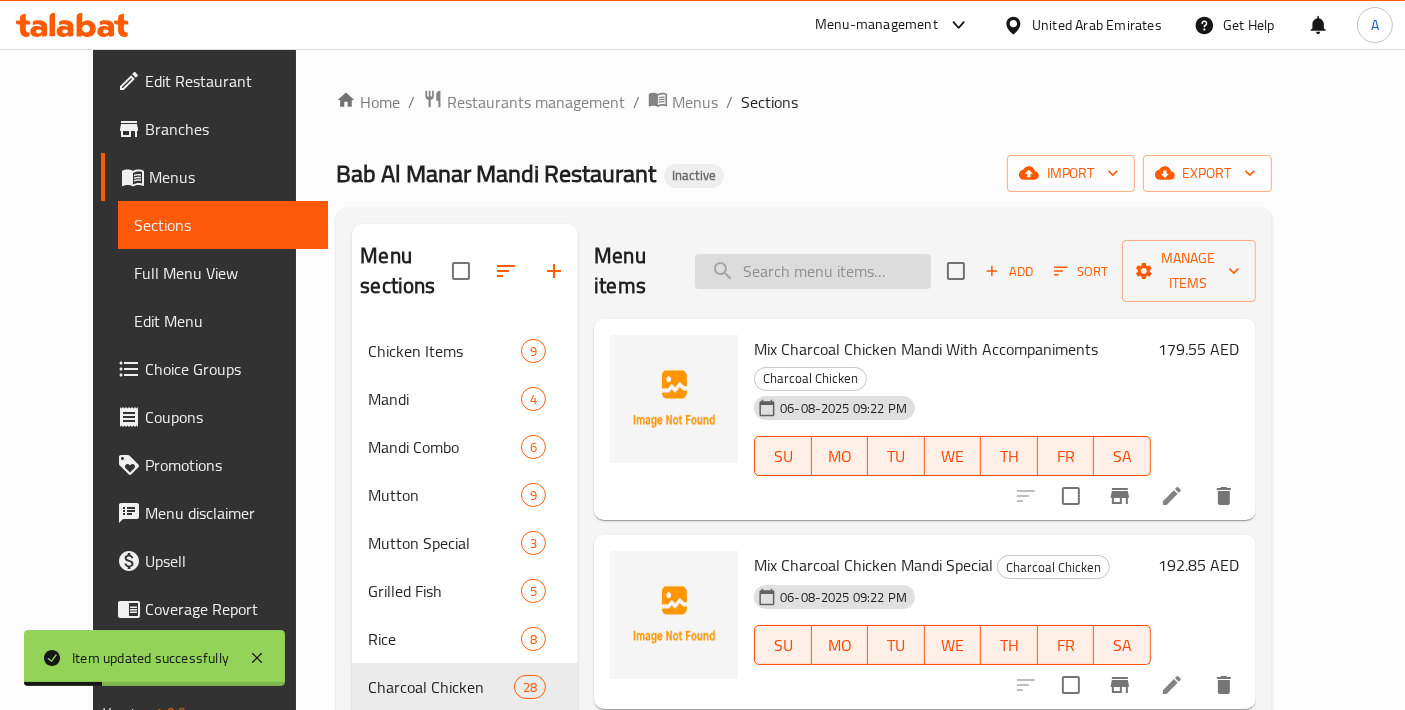 paste on "Asian BBQ Half With (Kuboos Or Mandi)" 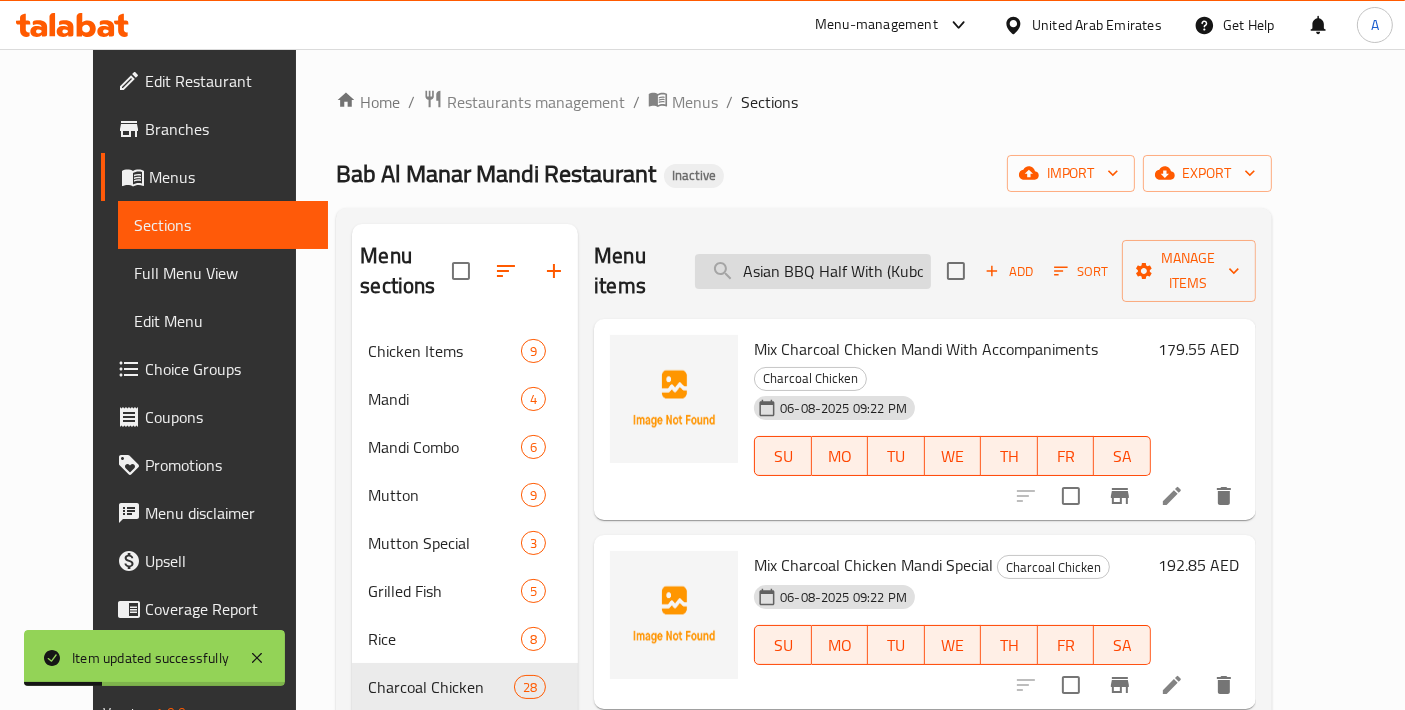 scroll, scrollTop: 0, scrollLeft: 85, axis: horizontal 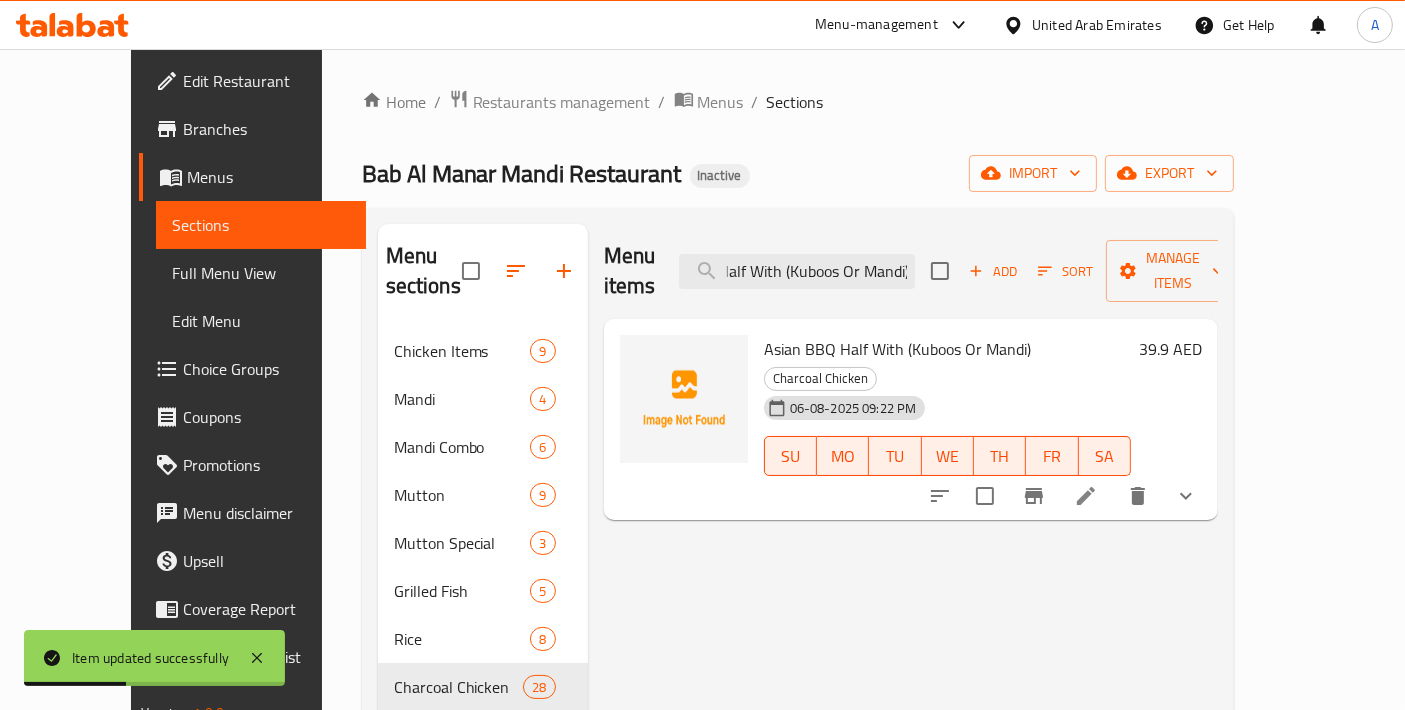 type on "Asian BBQ Half With (Kuboos Or Mandi)" 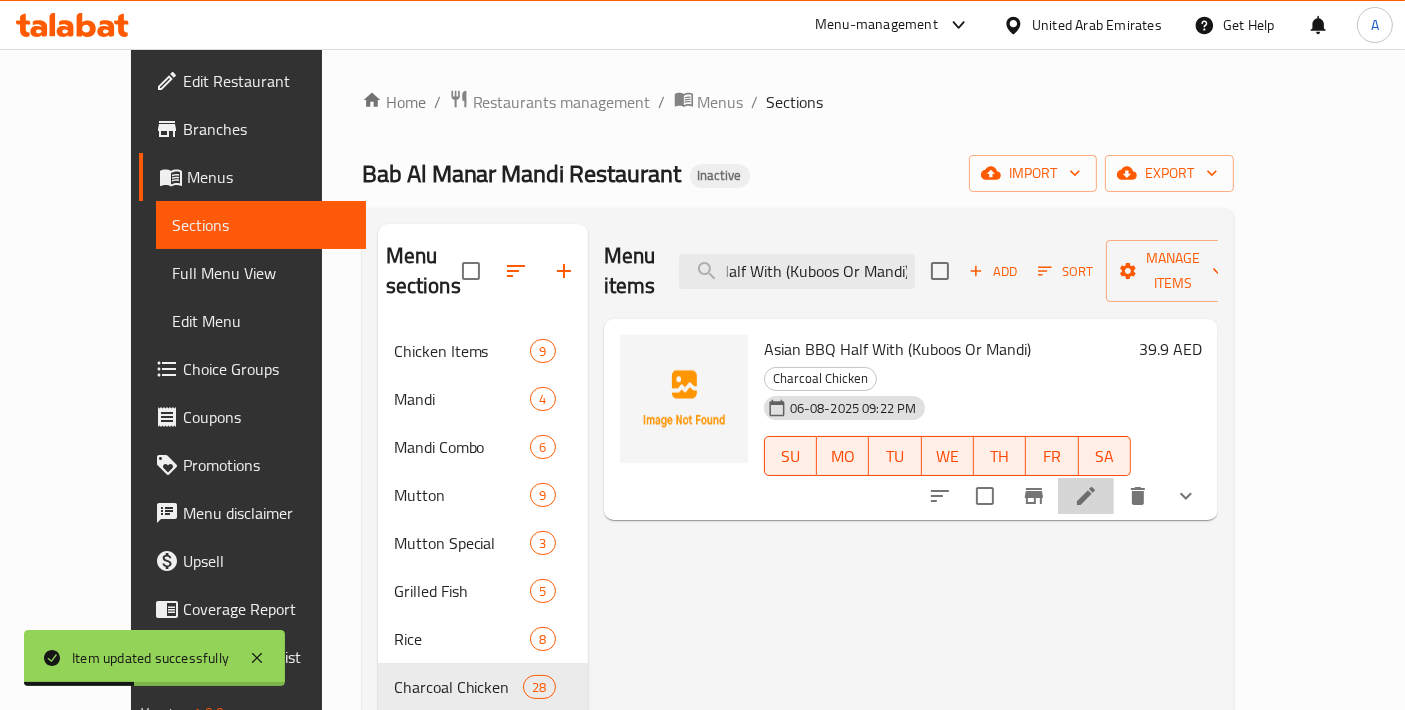 click at bounding box center (1086, 496) 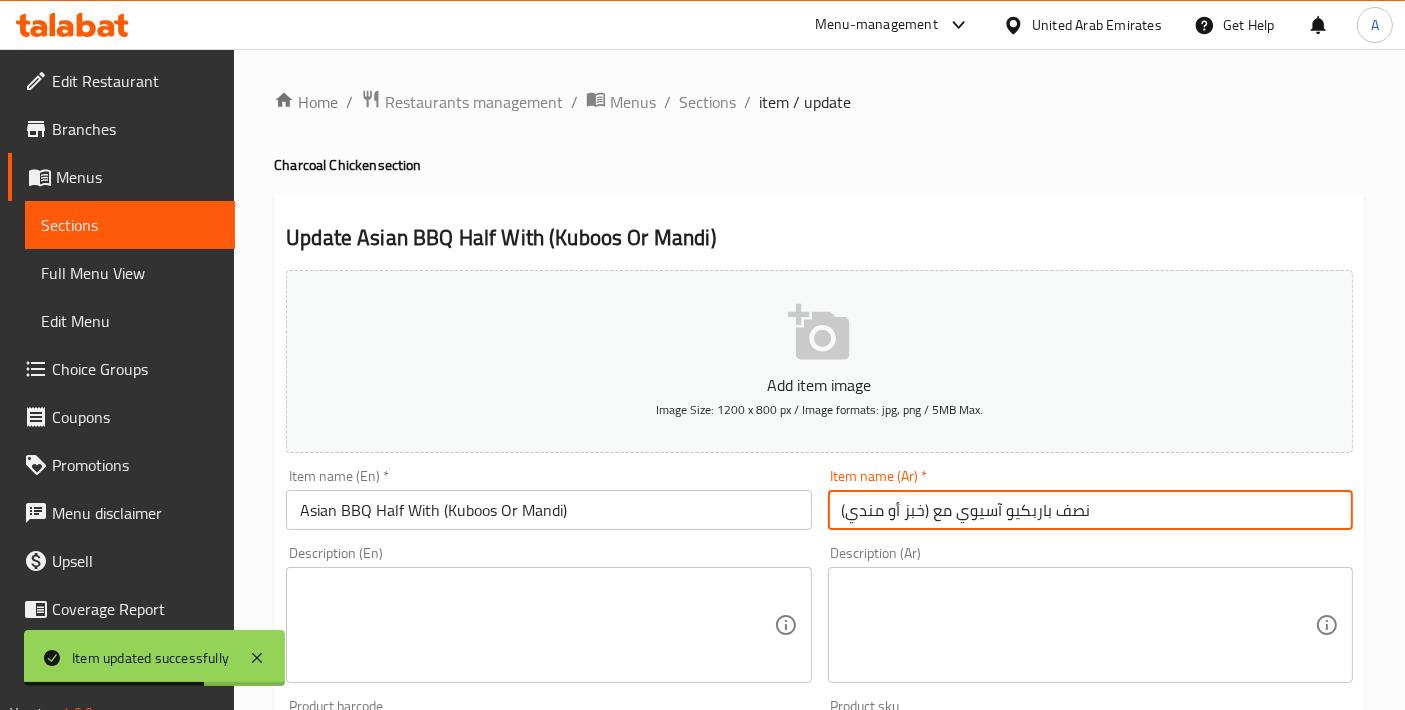 click on "نصف باربكيو آسيوي مع (خبز أو مندي)" at bounding box center [1090, 510] 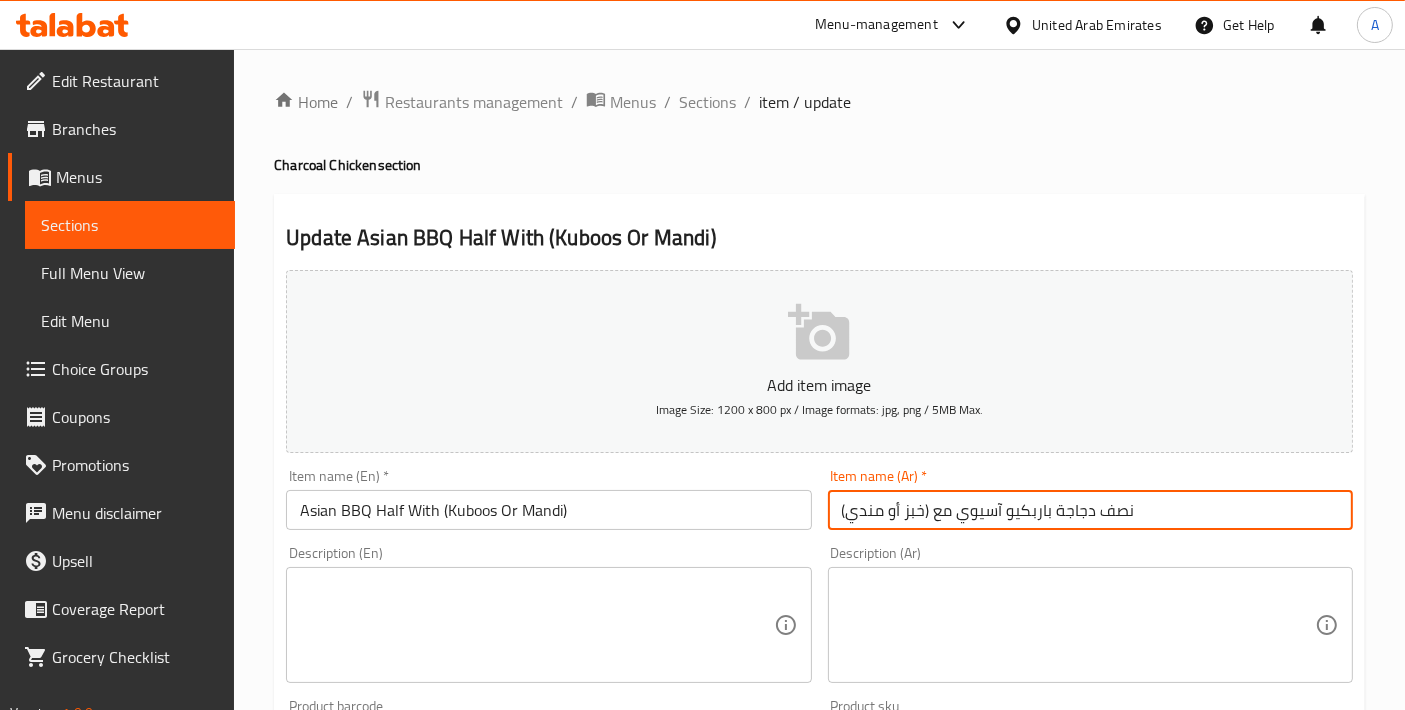 type on "نصف دجاجة باربكيو آسيوي مع (خبز أو مندي)" 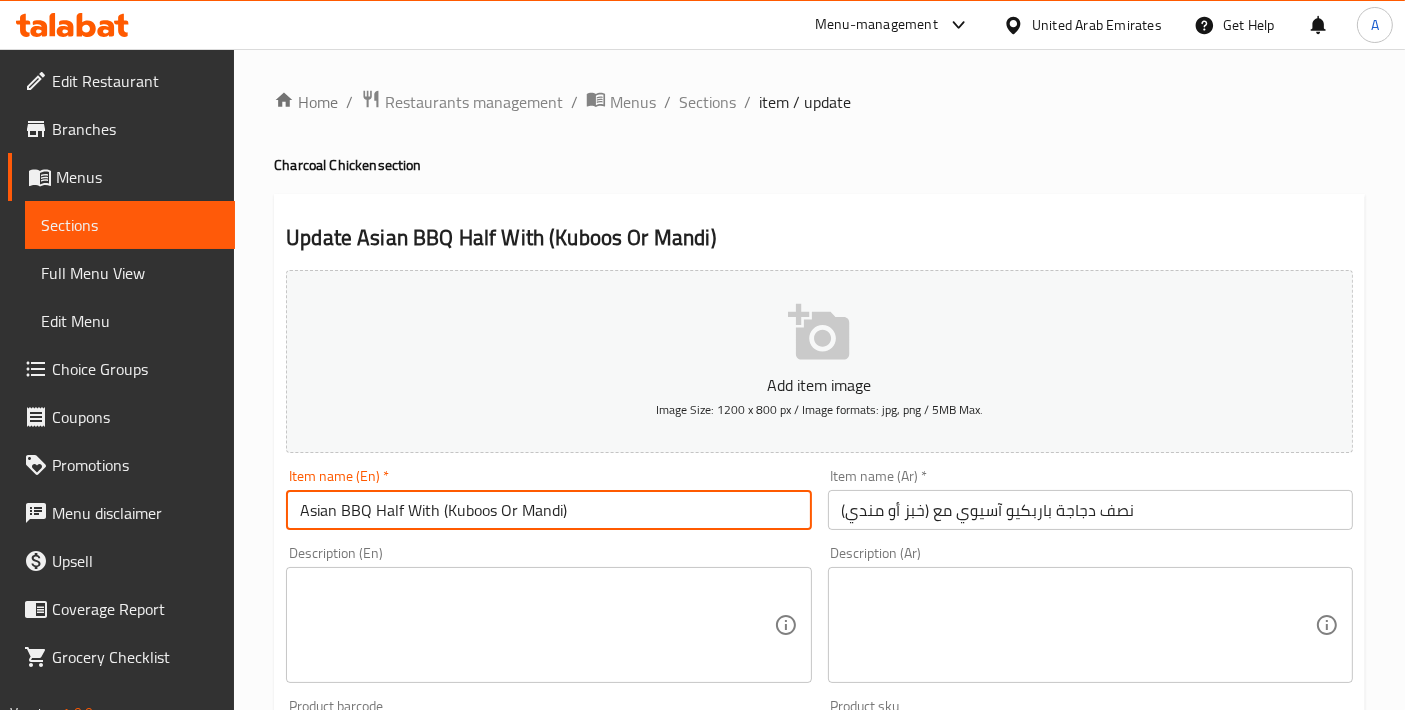 click on "Asian BBQ Half With (Kuboos Or Mandi)" at bounding box center (548, 510) 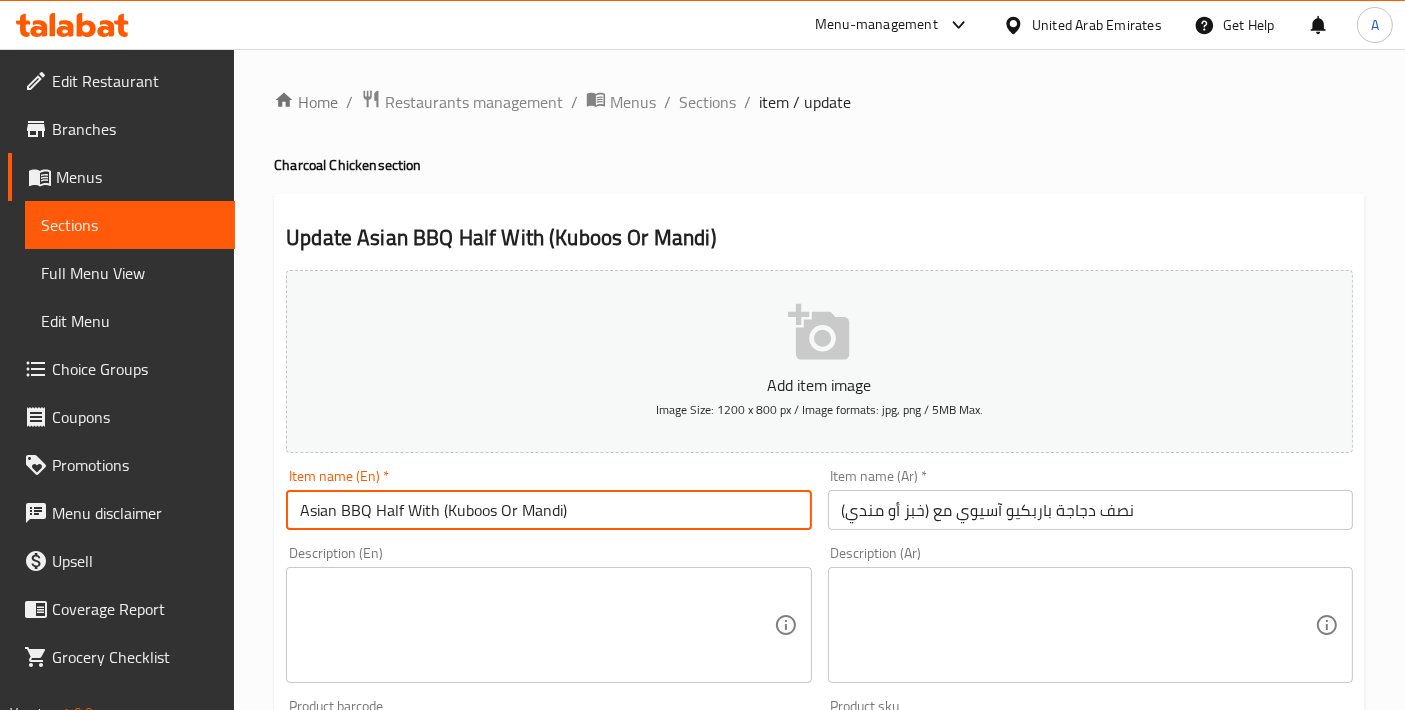 click on "Asian BBQ Half With (Kuboos Or Mandi)" at bounding box center (548, 510) 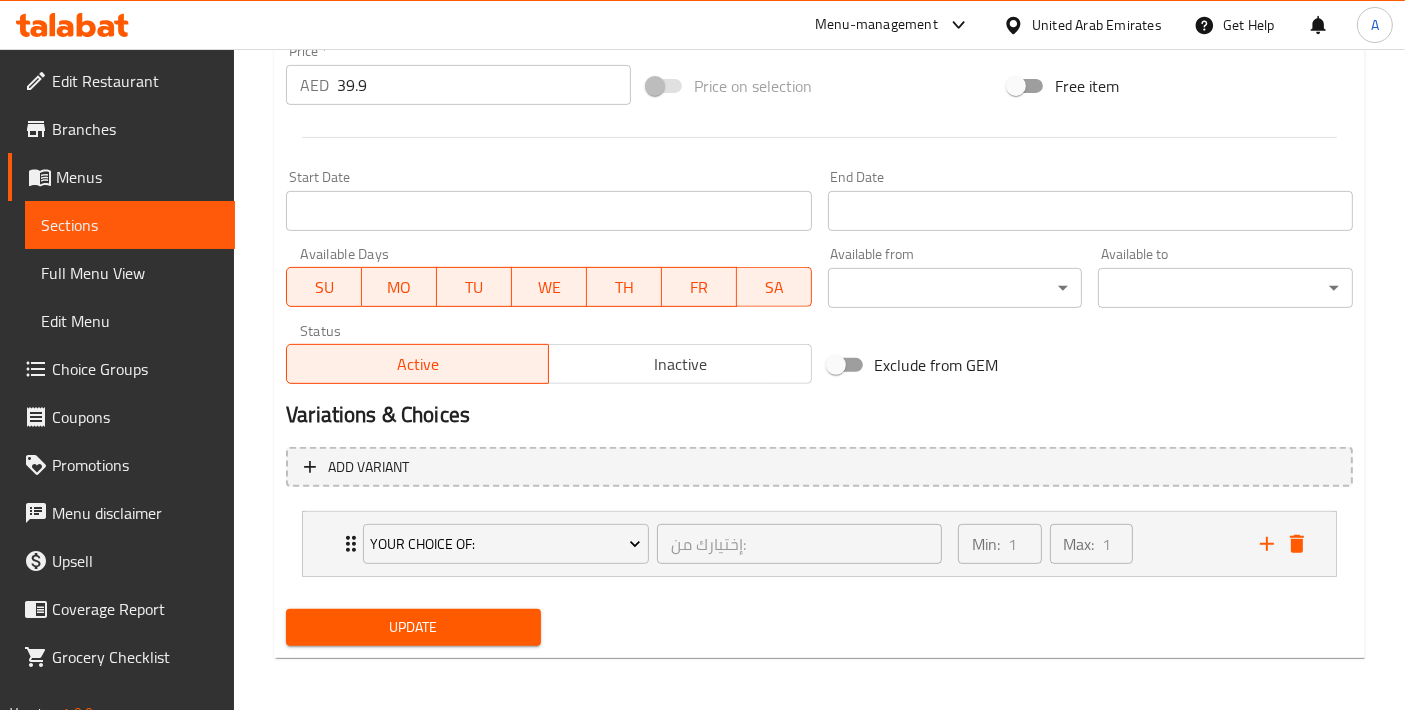 type on "Asian BBQ Half Chicken With (Kuboos Or Mandi)" 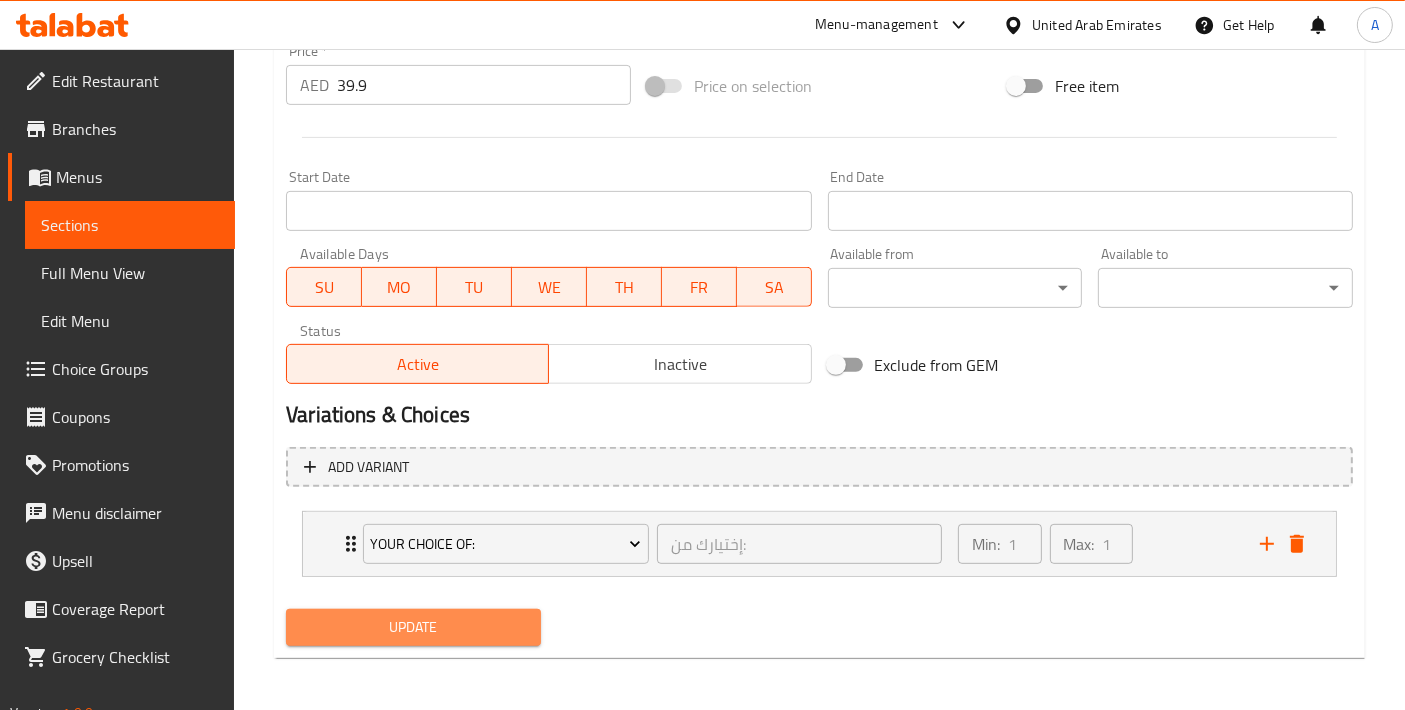 click on "Update" at bounding box center [413, 627] 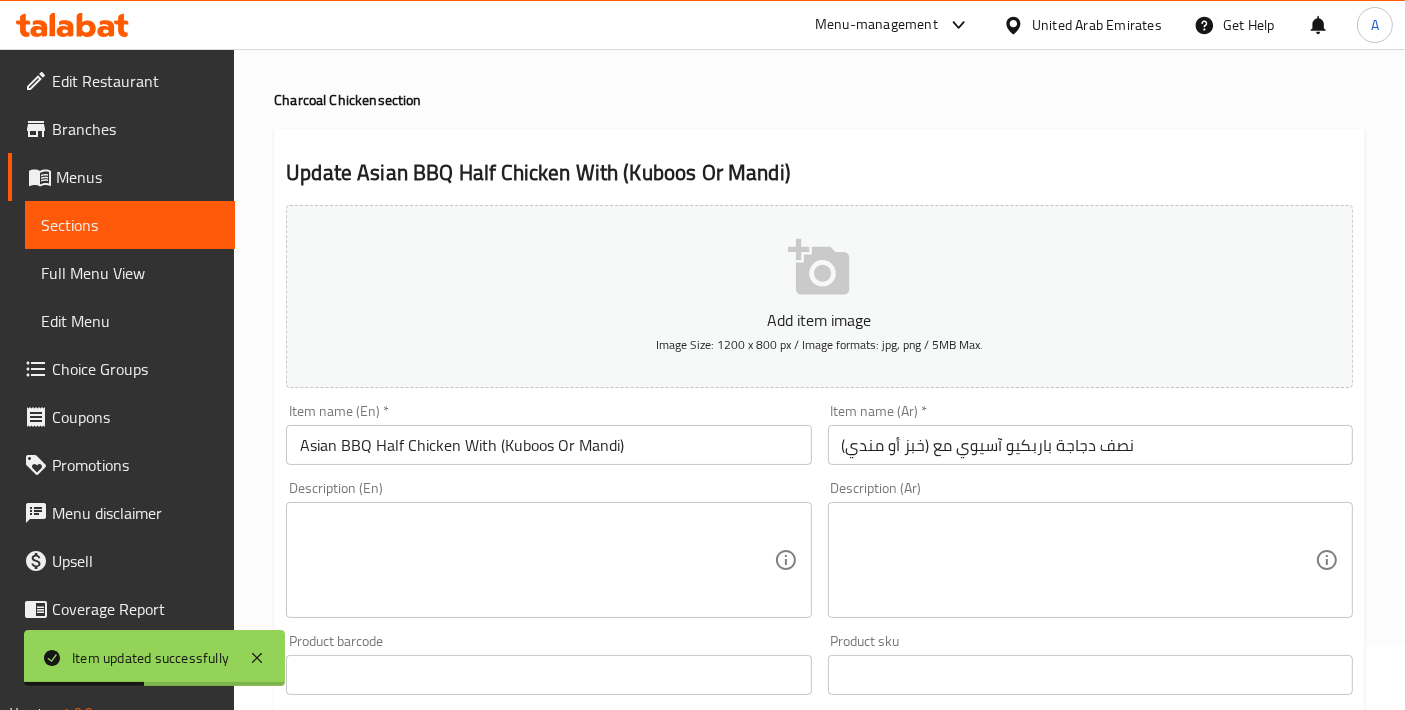 scroll, scrollTop: 0, scrollLeft: 0, axis: both 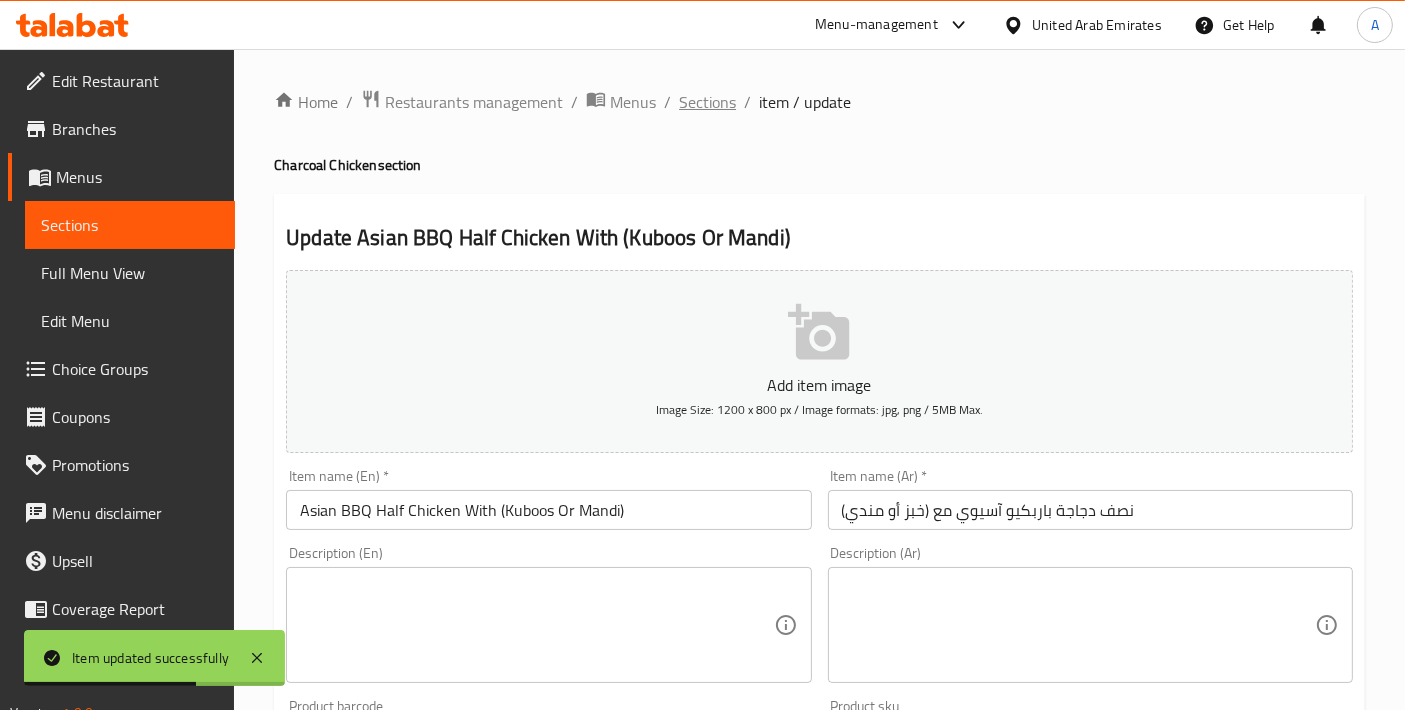 click on "Sections" at bounding box center (707, 102) 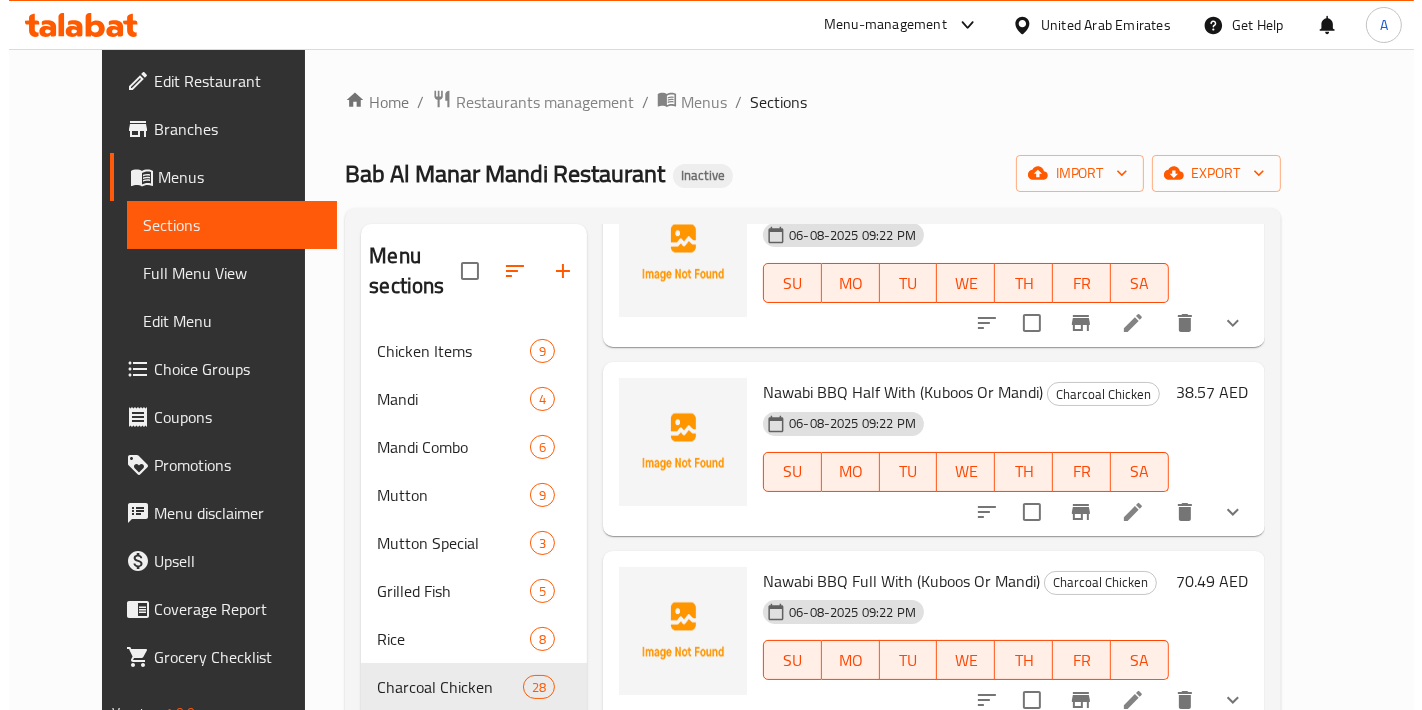 scroll, scrollTop: 4674, scrollLeft: 0, axis: vertical 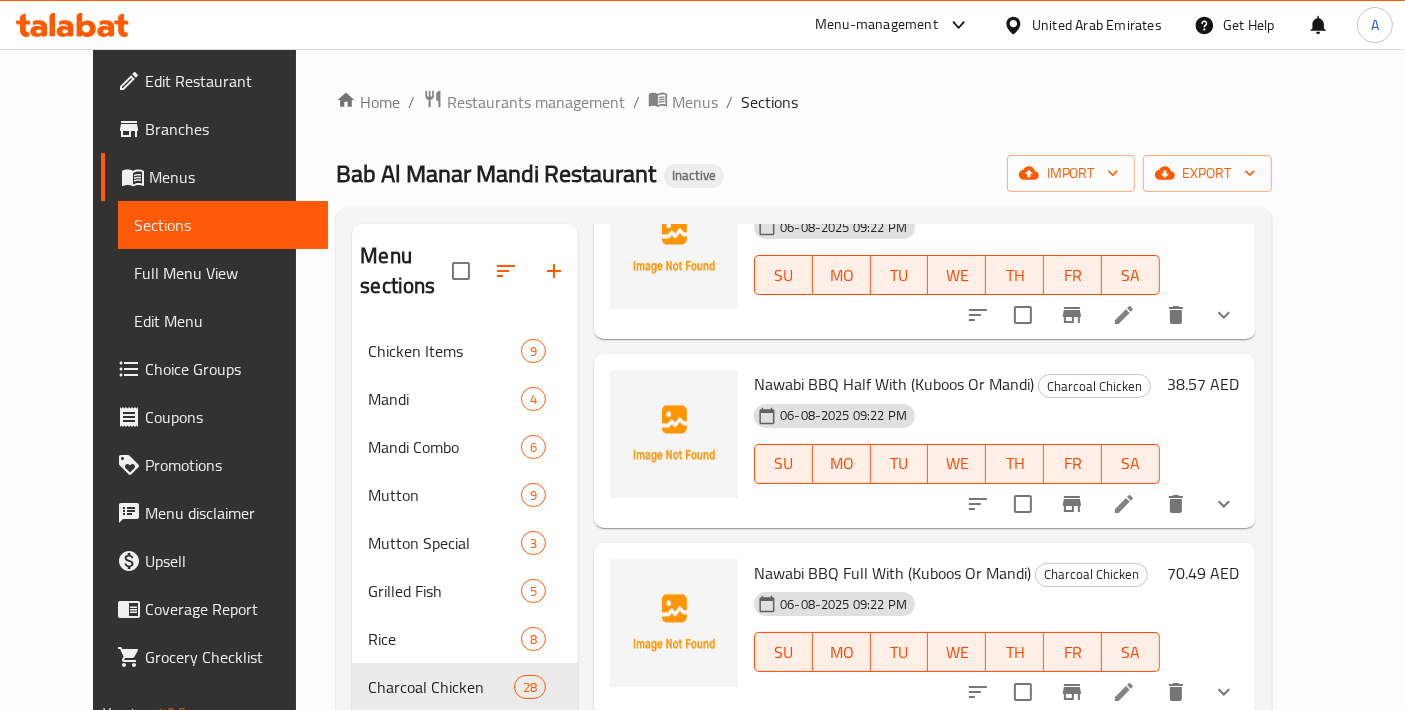 drag, startPoint x: 831, startPoint y: 595, endPoint x: 854, endPoint y: 597, distance: 23.086792 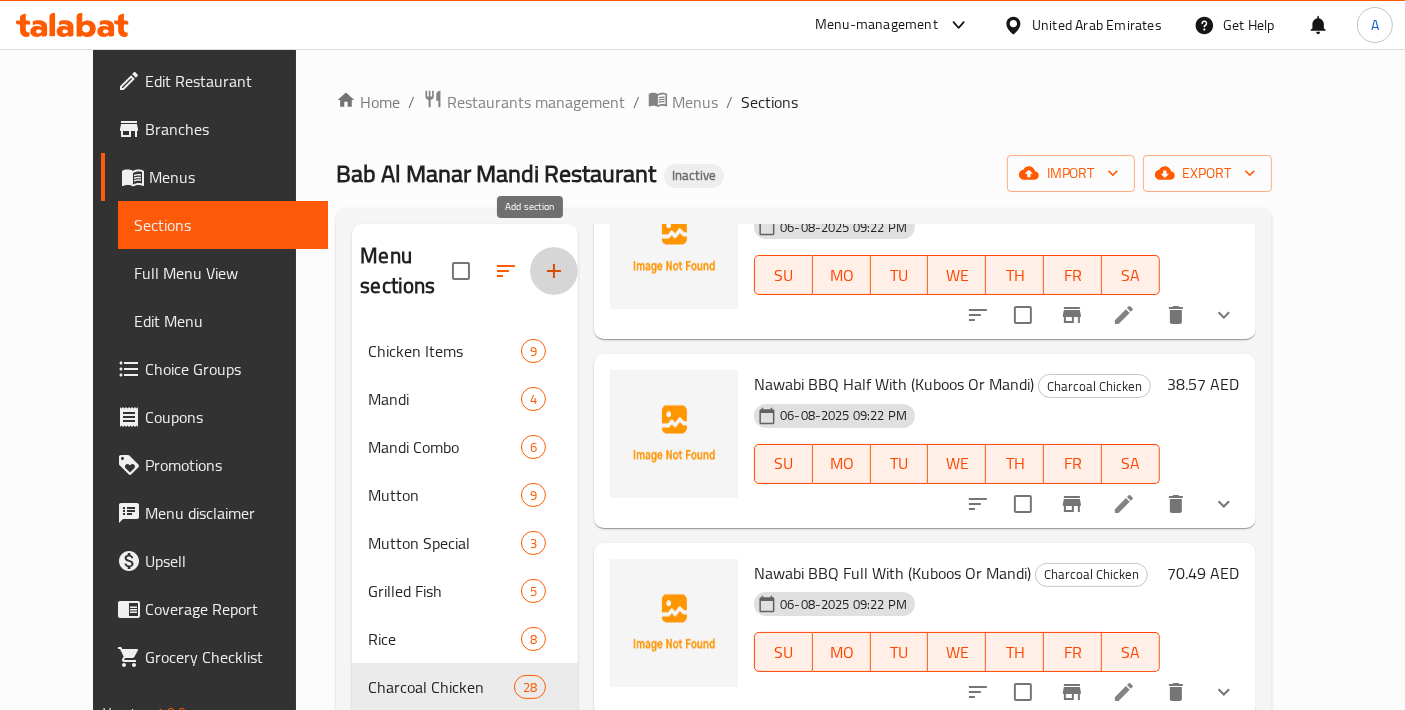 click 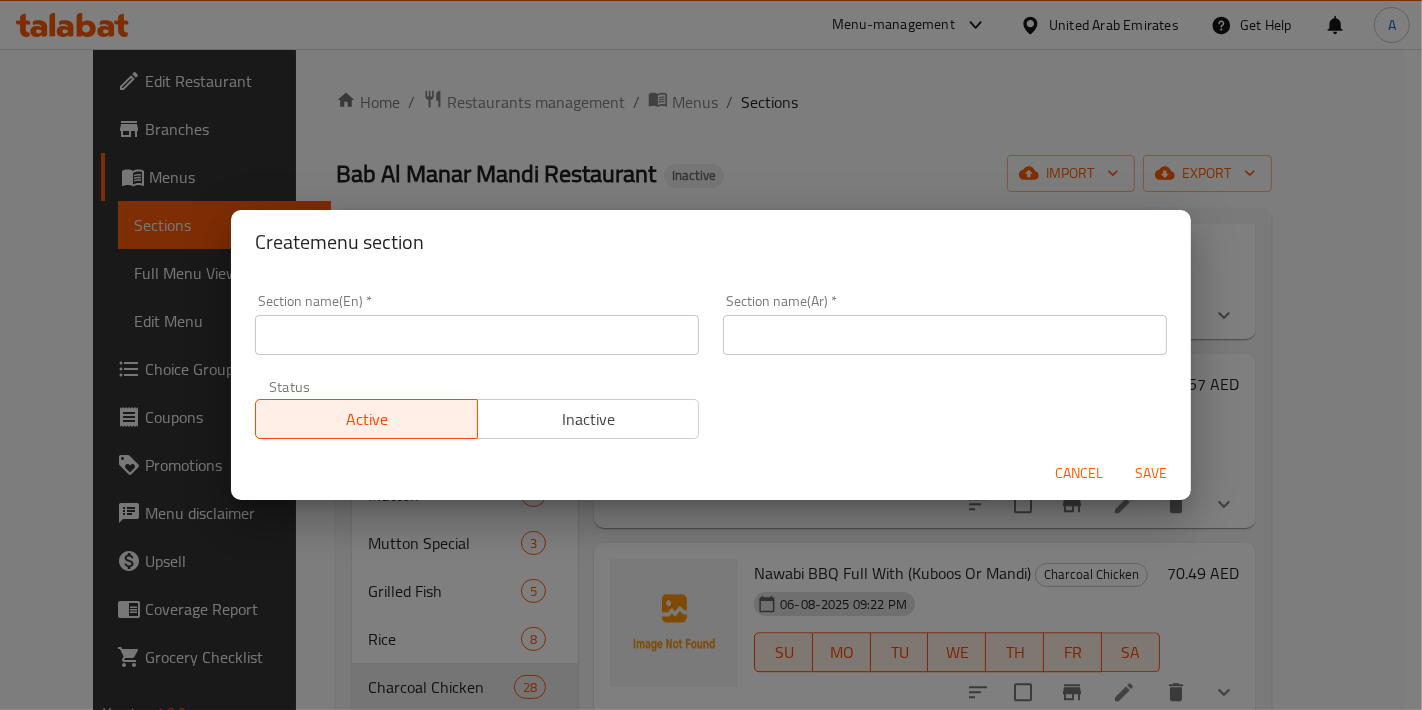 click at bounding box center (477, 335) 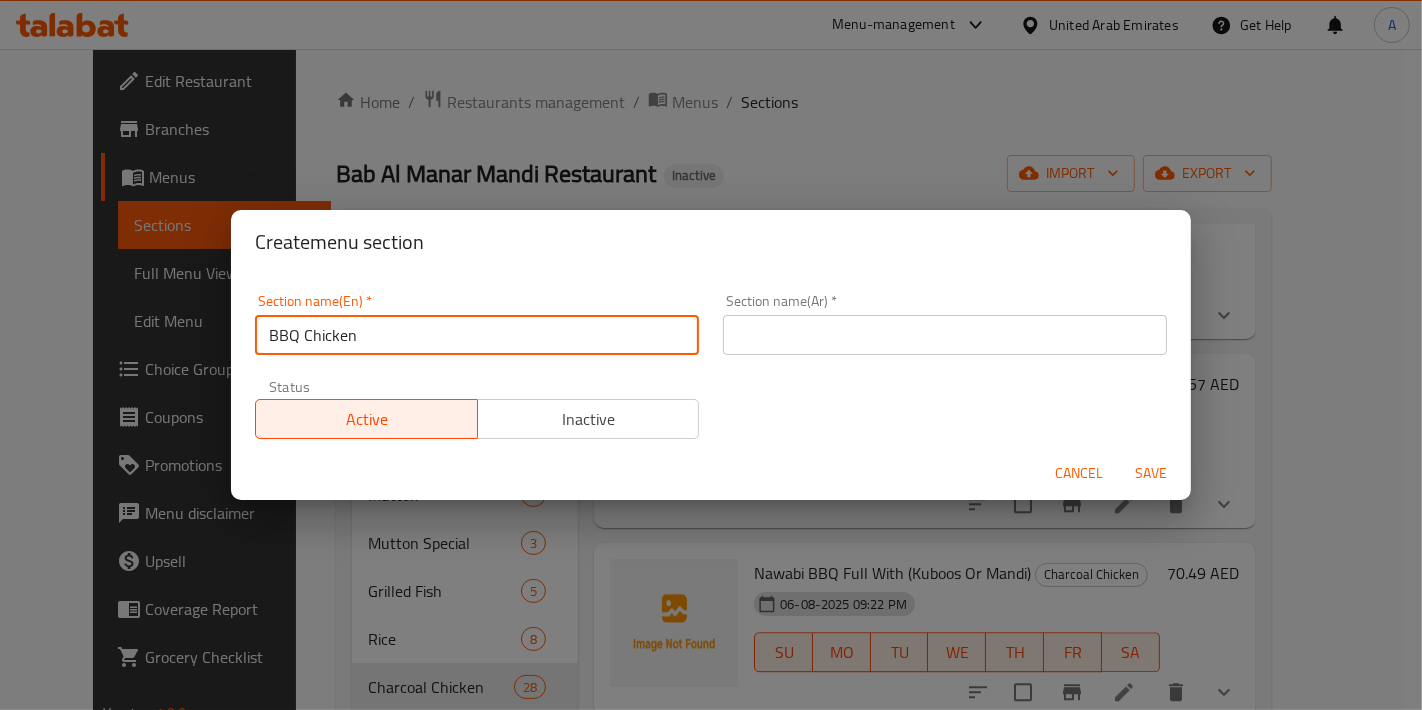 type on "BBQ Chicken" 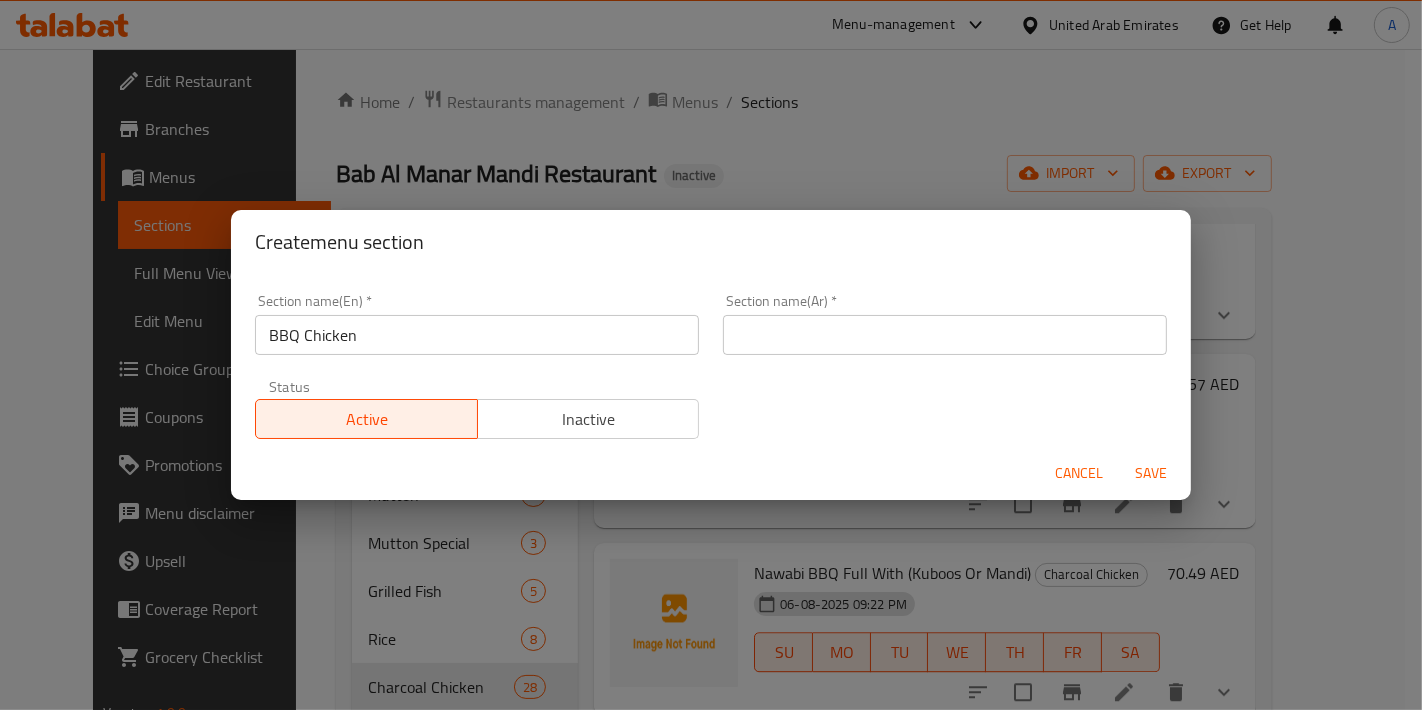 click at bounding box center [945, 335] 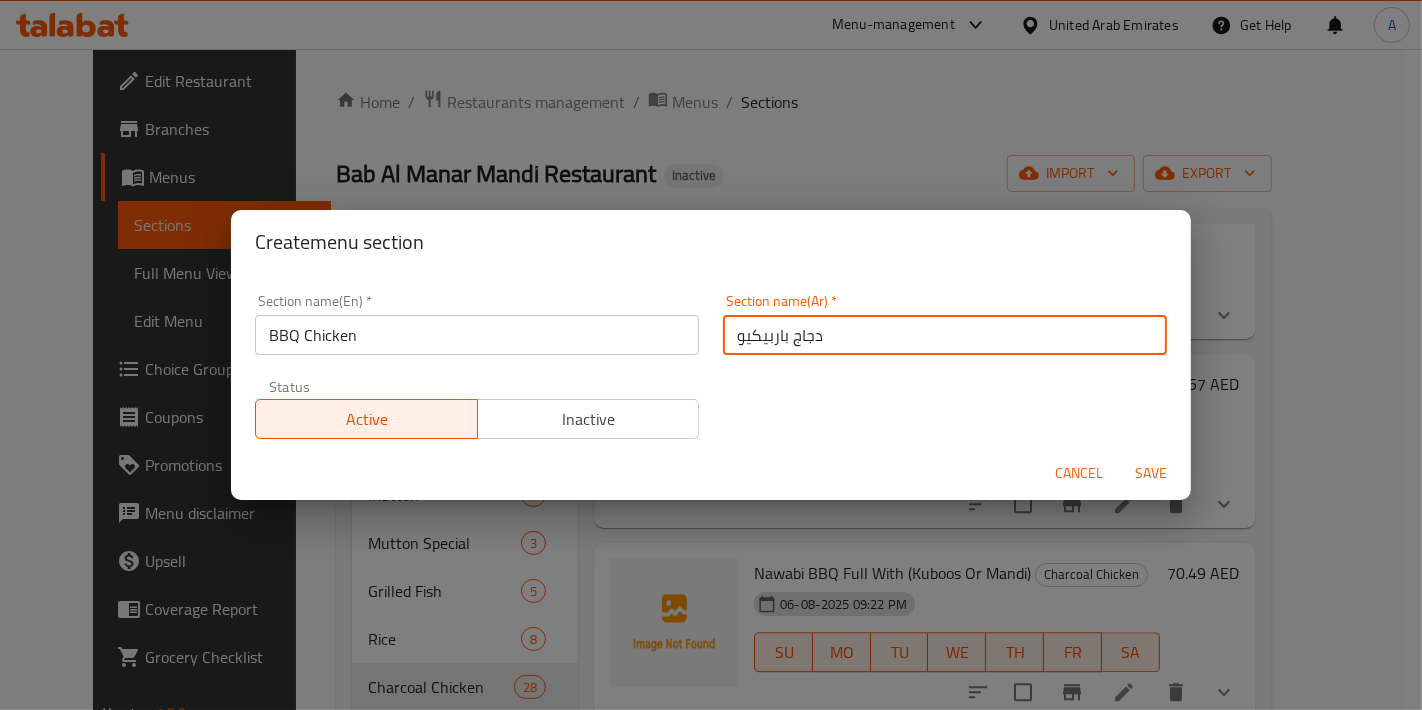 type on "دجاج باربيكيو" 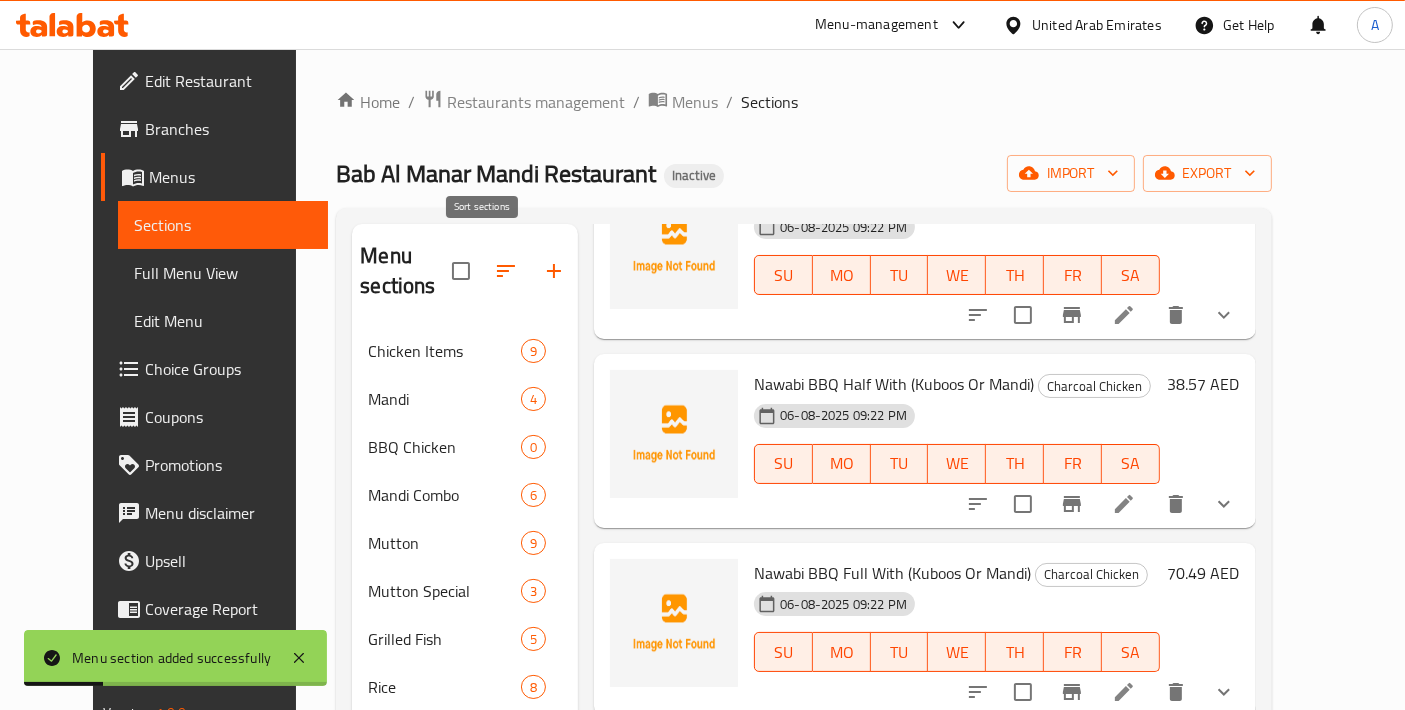 click 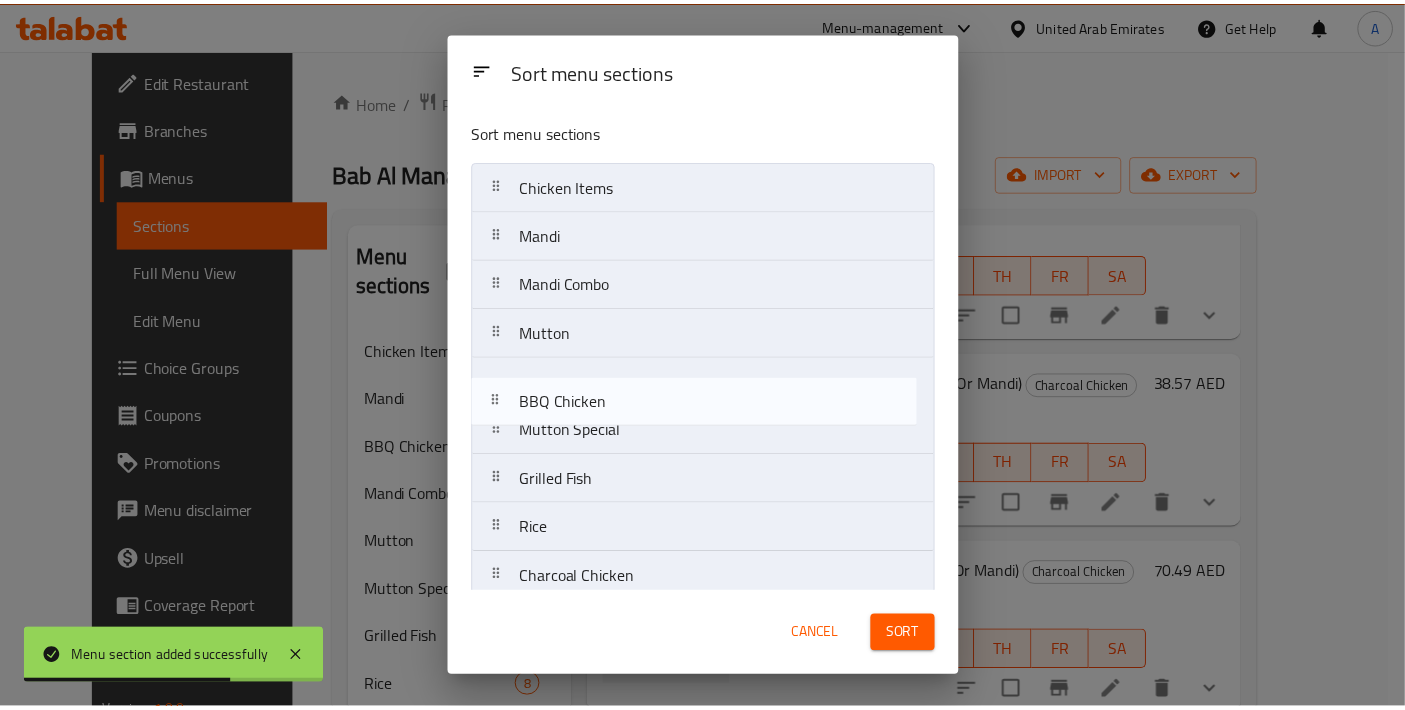 scroll, scrollTop: 15, scrollLeft: 0, axis: vertical 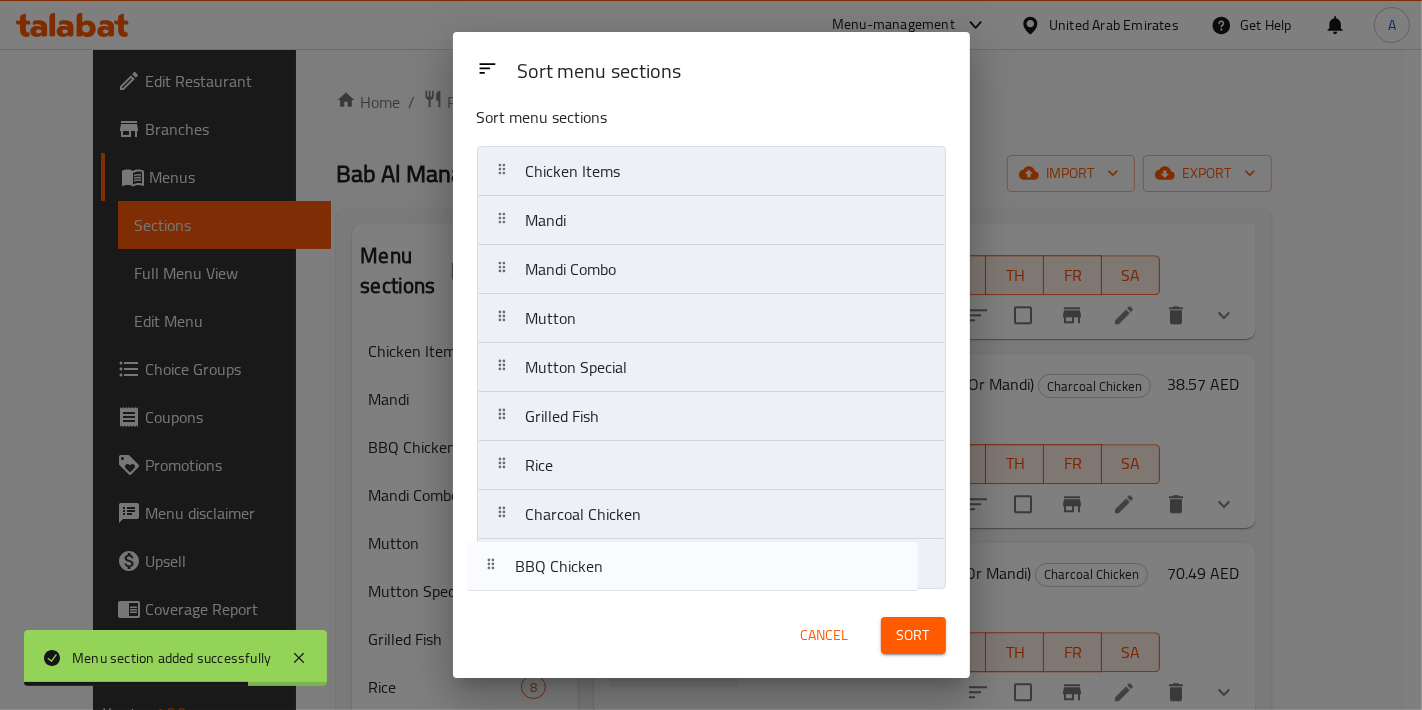 drag, startPoint x: 648, startPoint y: 278, endPoint x: 638, endPoint y: 570, distance: 292.17117 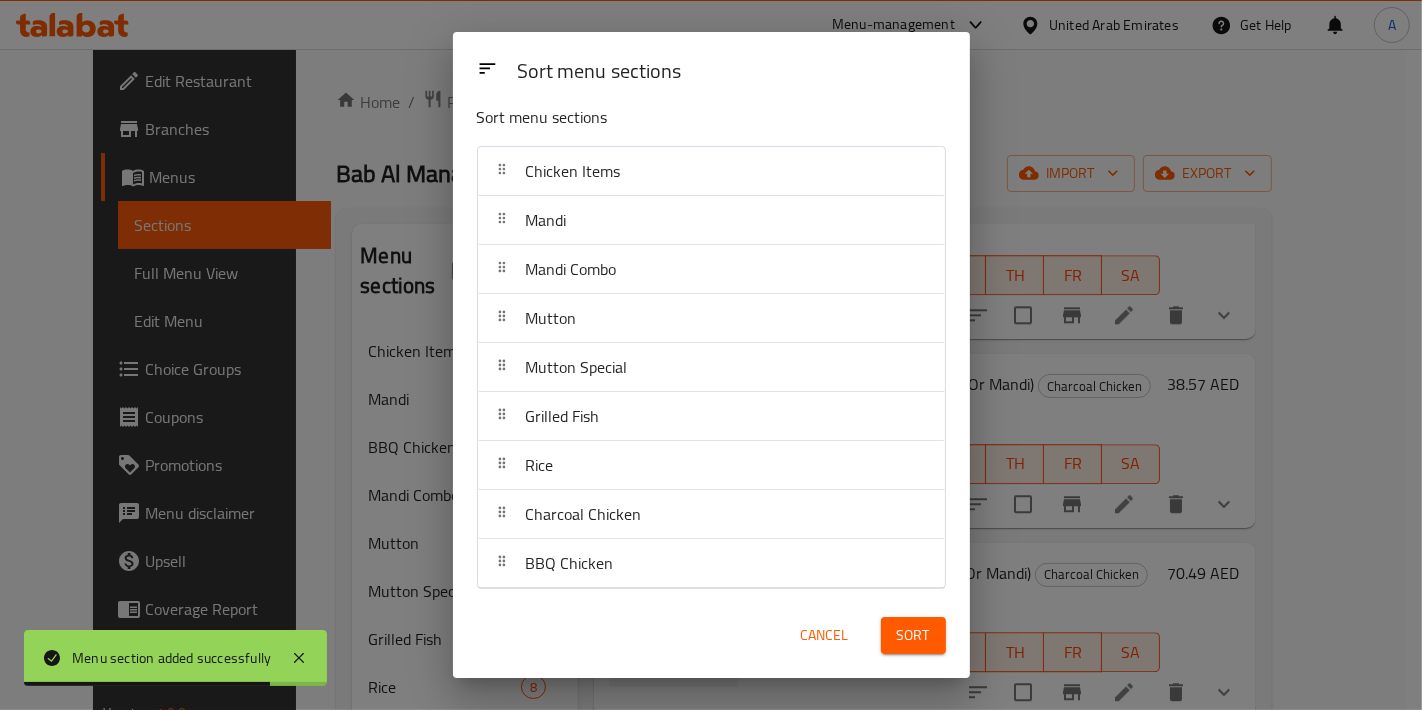 click on "Sort" at bounding box center [913, 635] 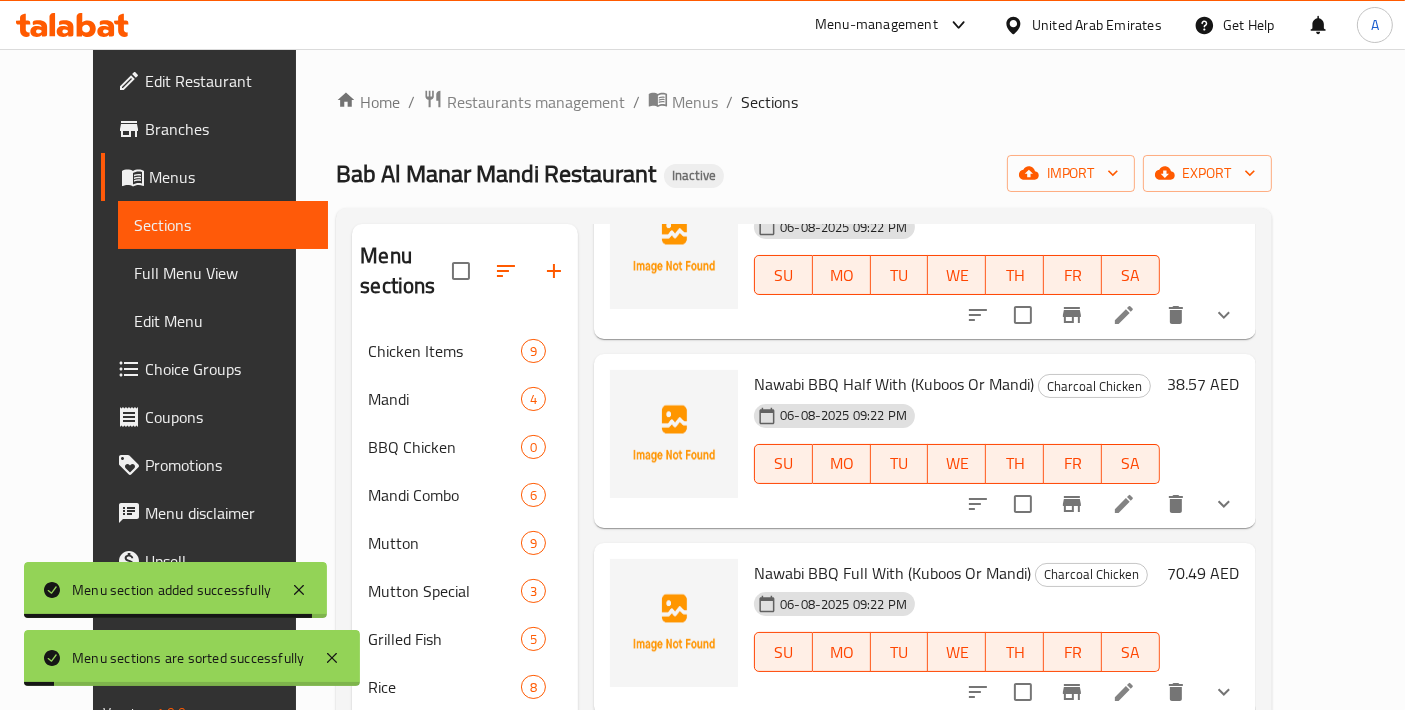 scroll, scrollTop: 279, scrollLeft: 0, axis: vertical 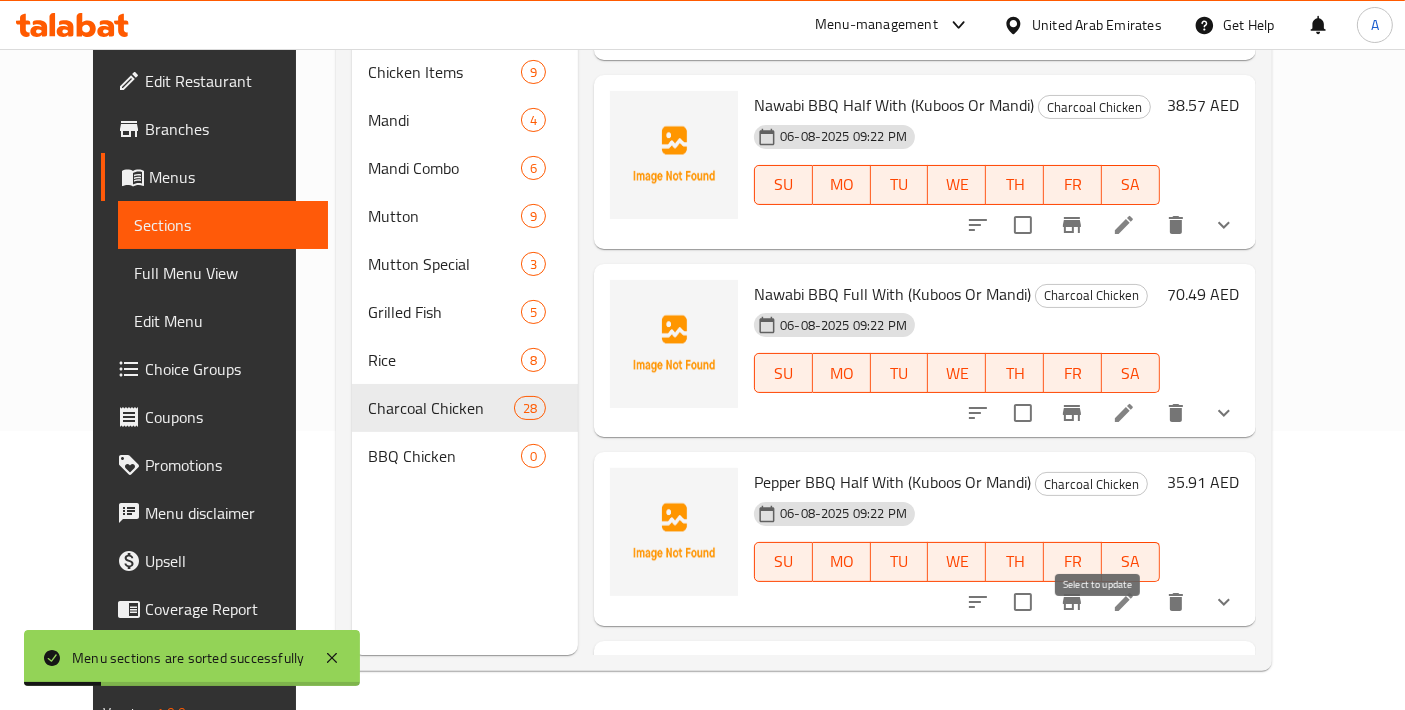 click at bounding box center (1023, 1223) 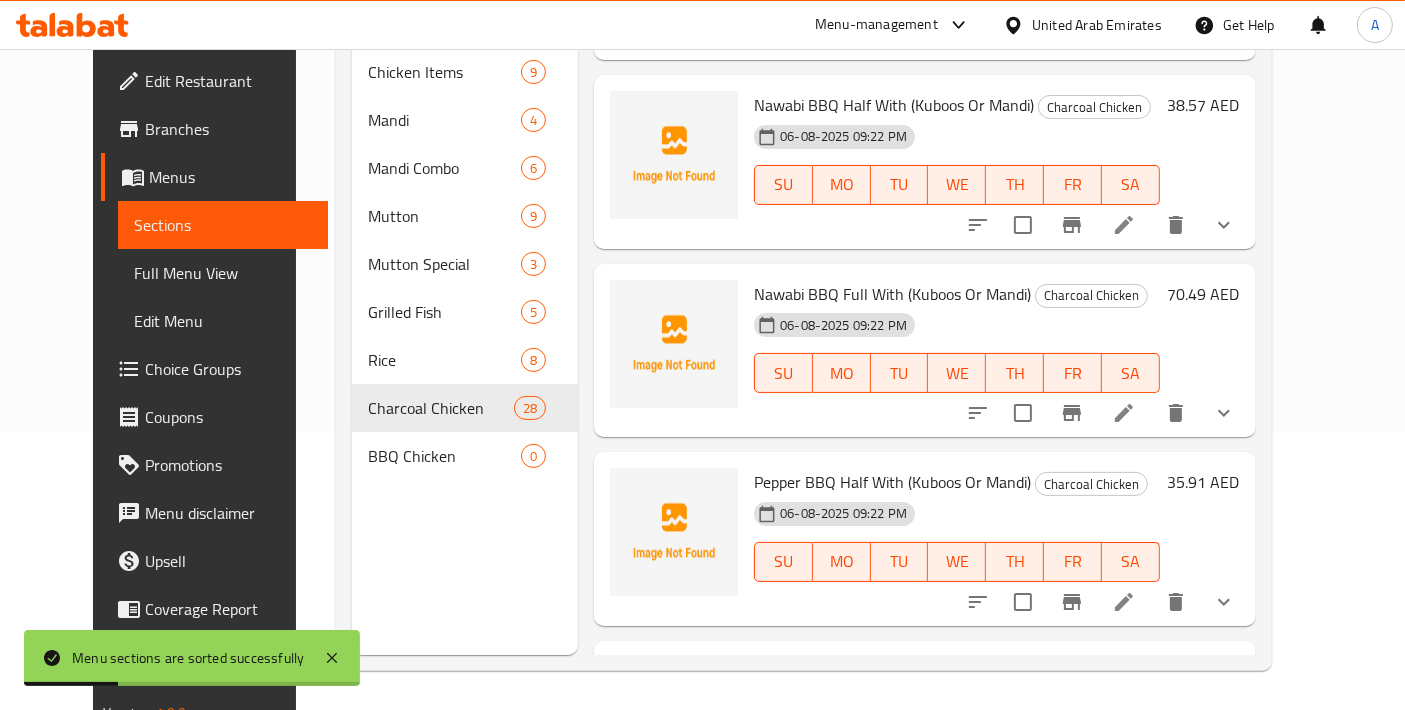 click at bounding box center (1023, 1007) 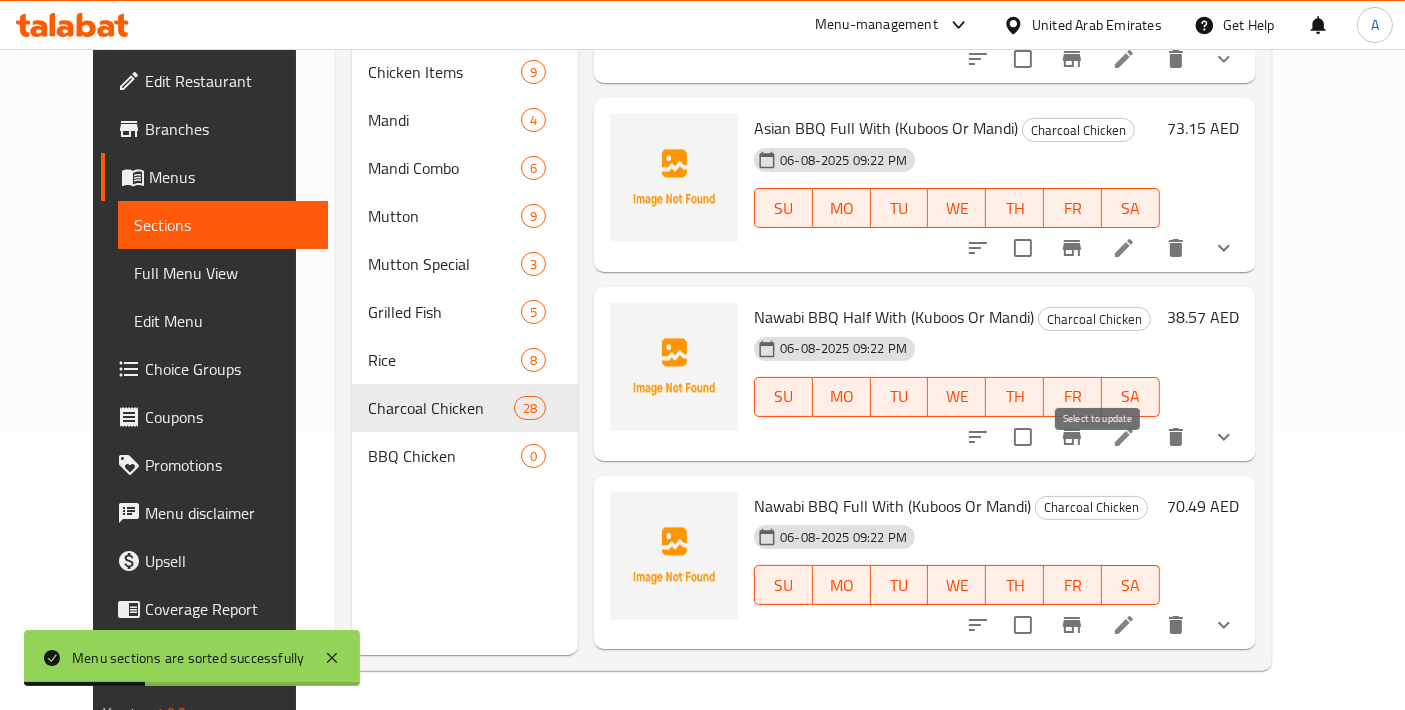 scroll, scrollTop: 4451, scrollLeft: 0, axis: vertical 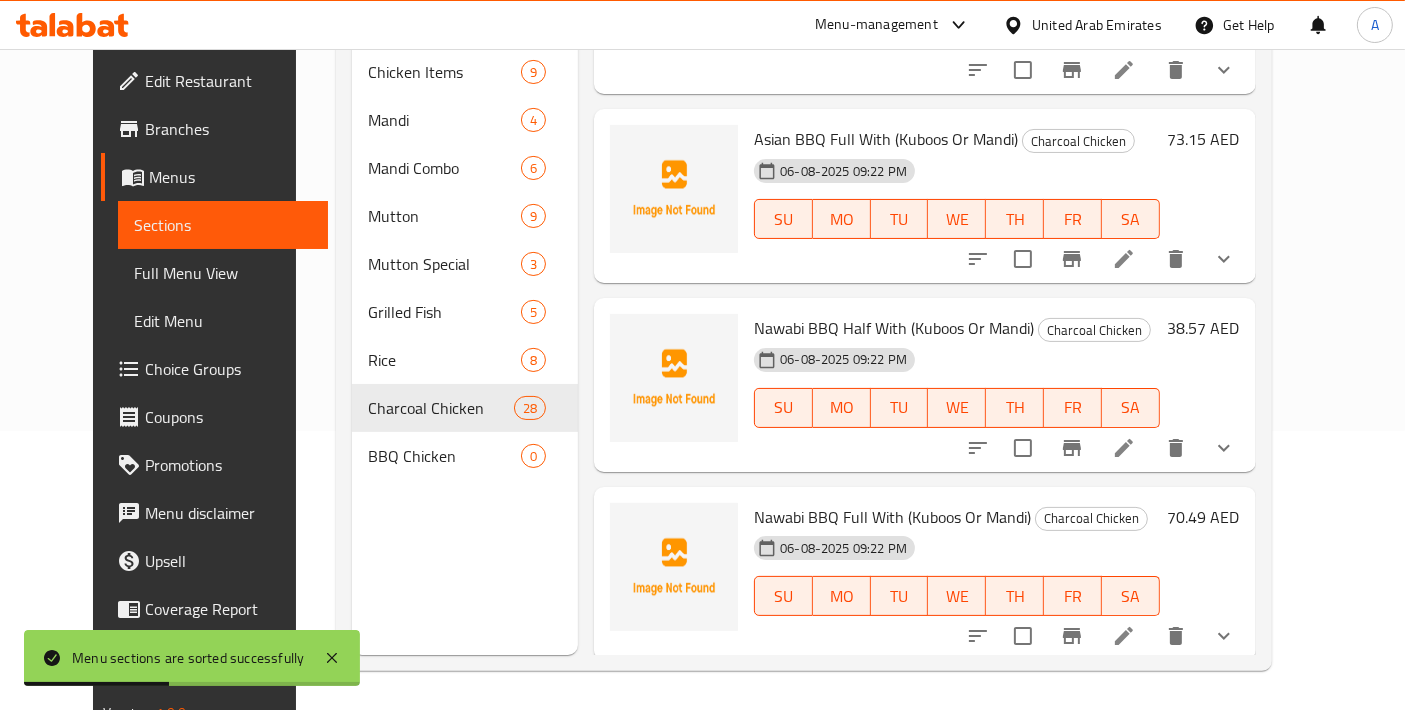 click at bounding box center [1023, 1013] 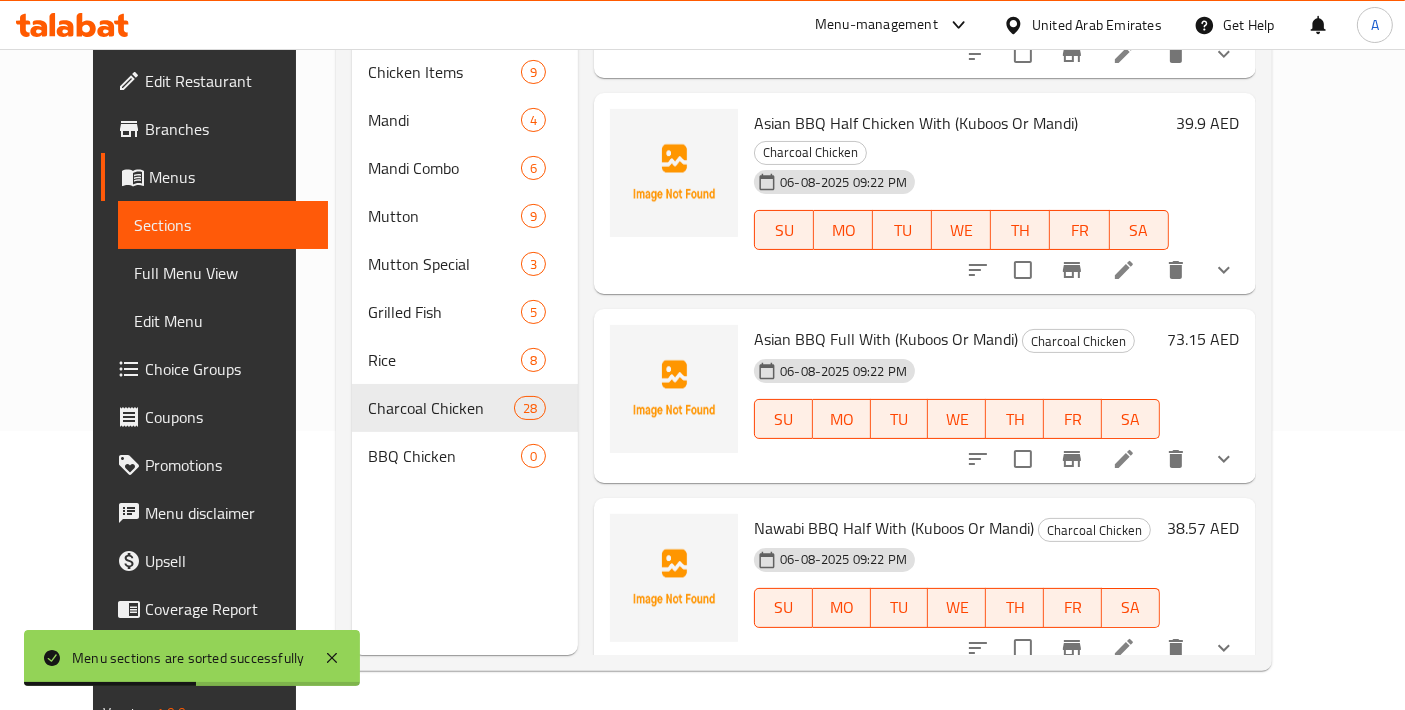 scroll, scrollTop: 4229, scrollLeft: 0, axis: vertical 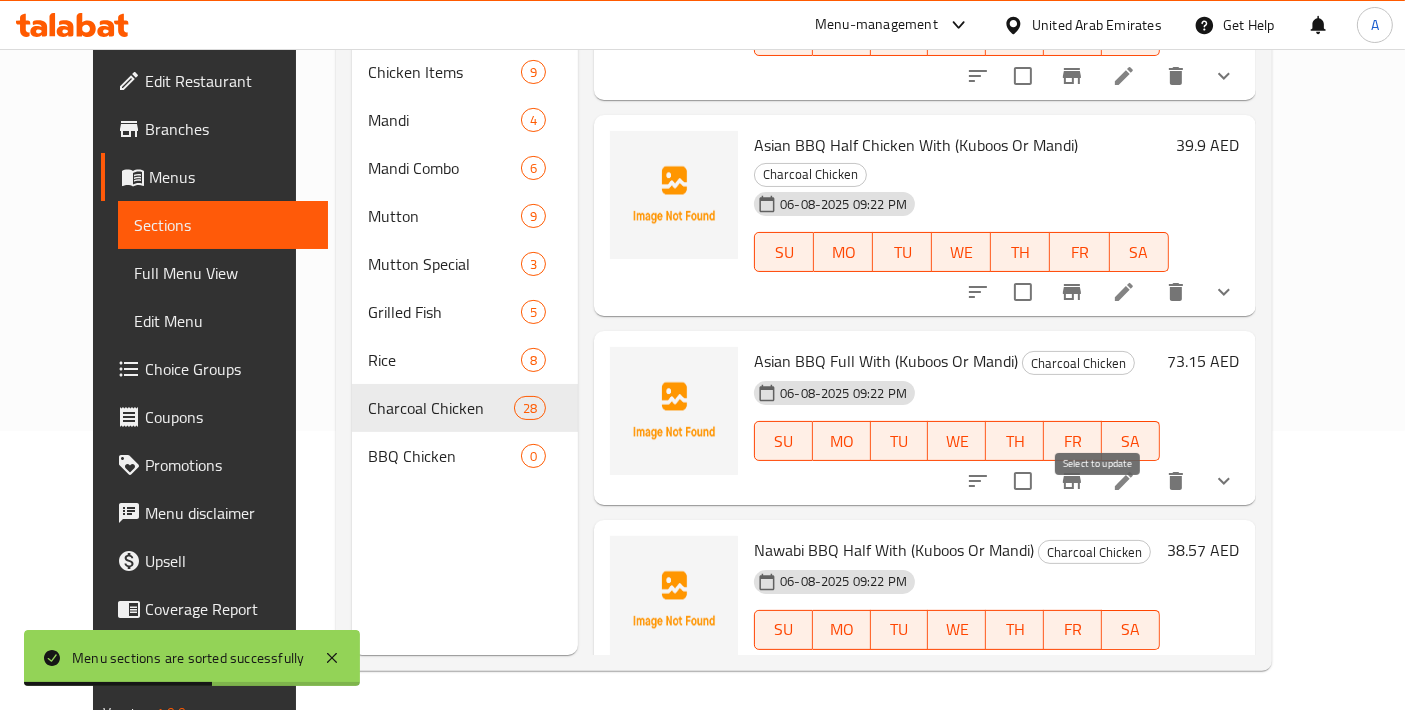 click at bounding box center (1023, 1047) 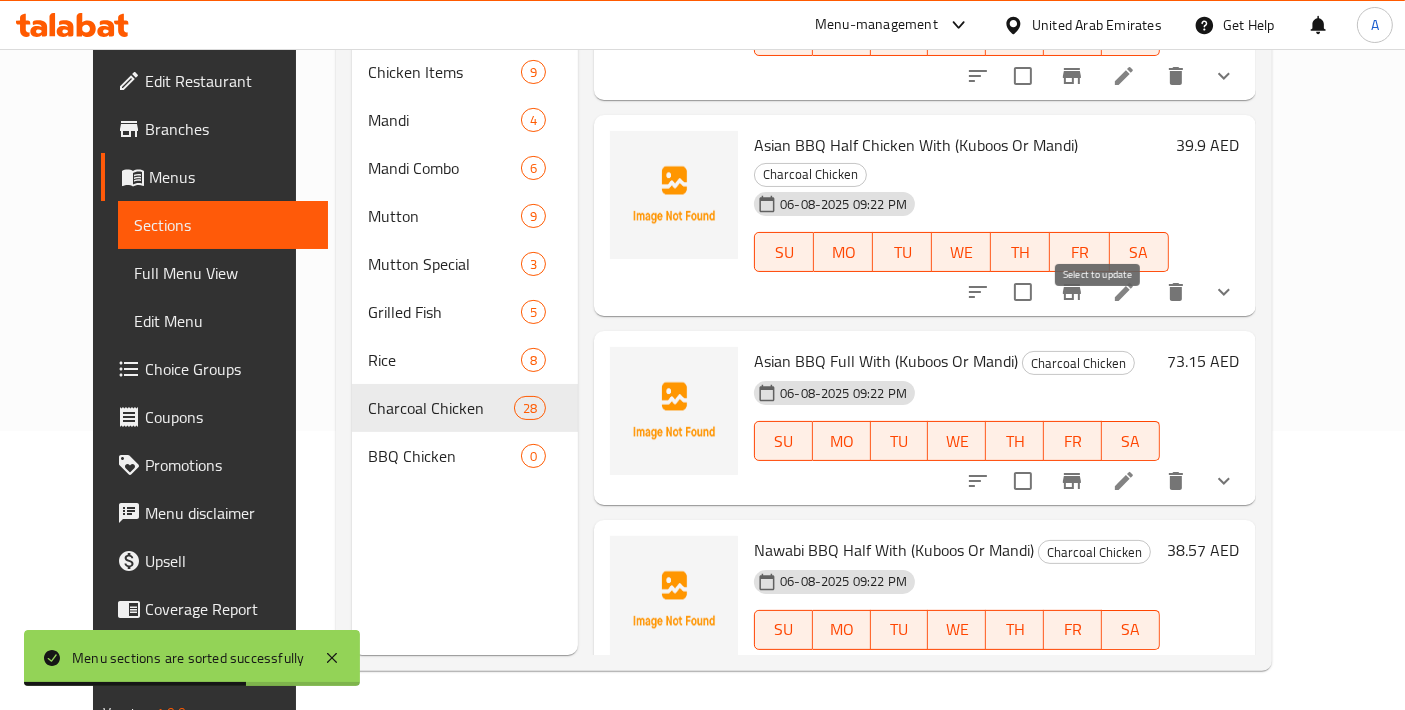 click at bounding box center [1023, 858] 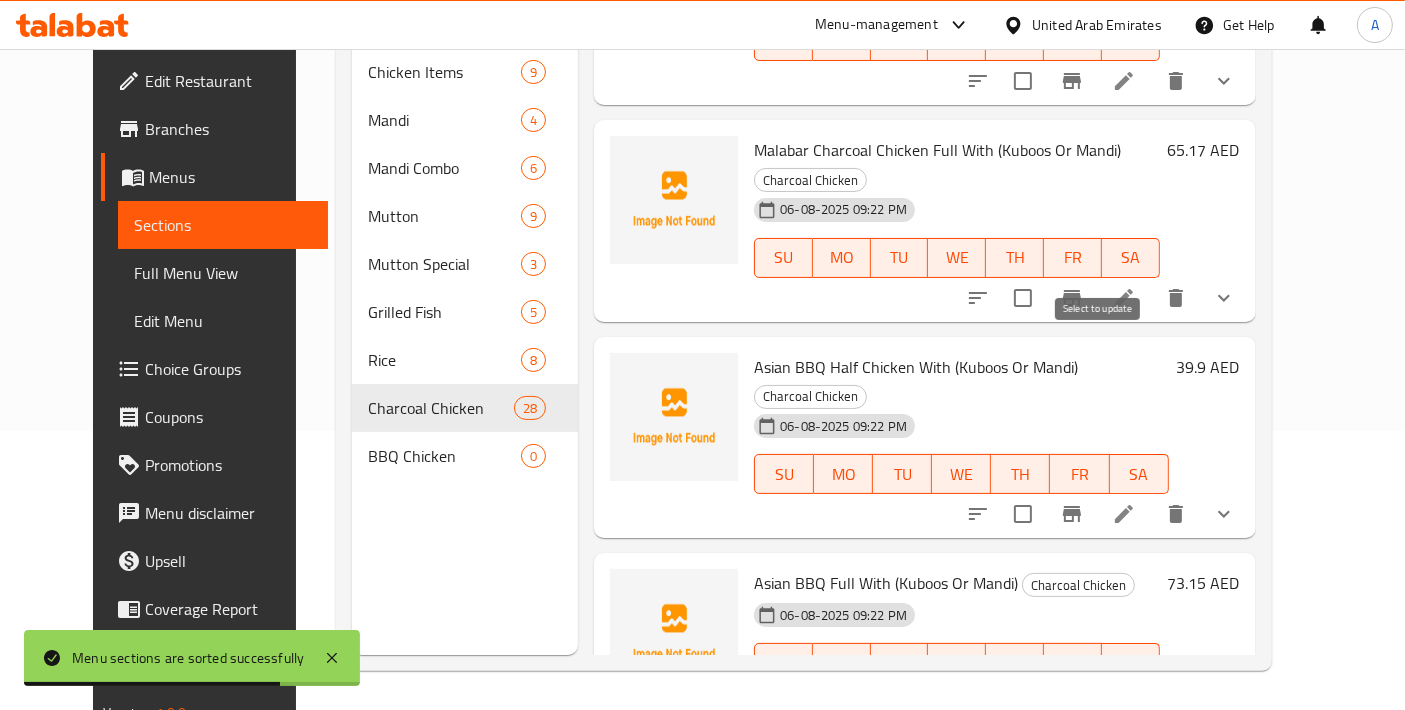 click at bounding box center (1023, 892) 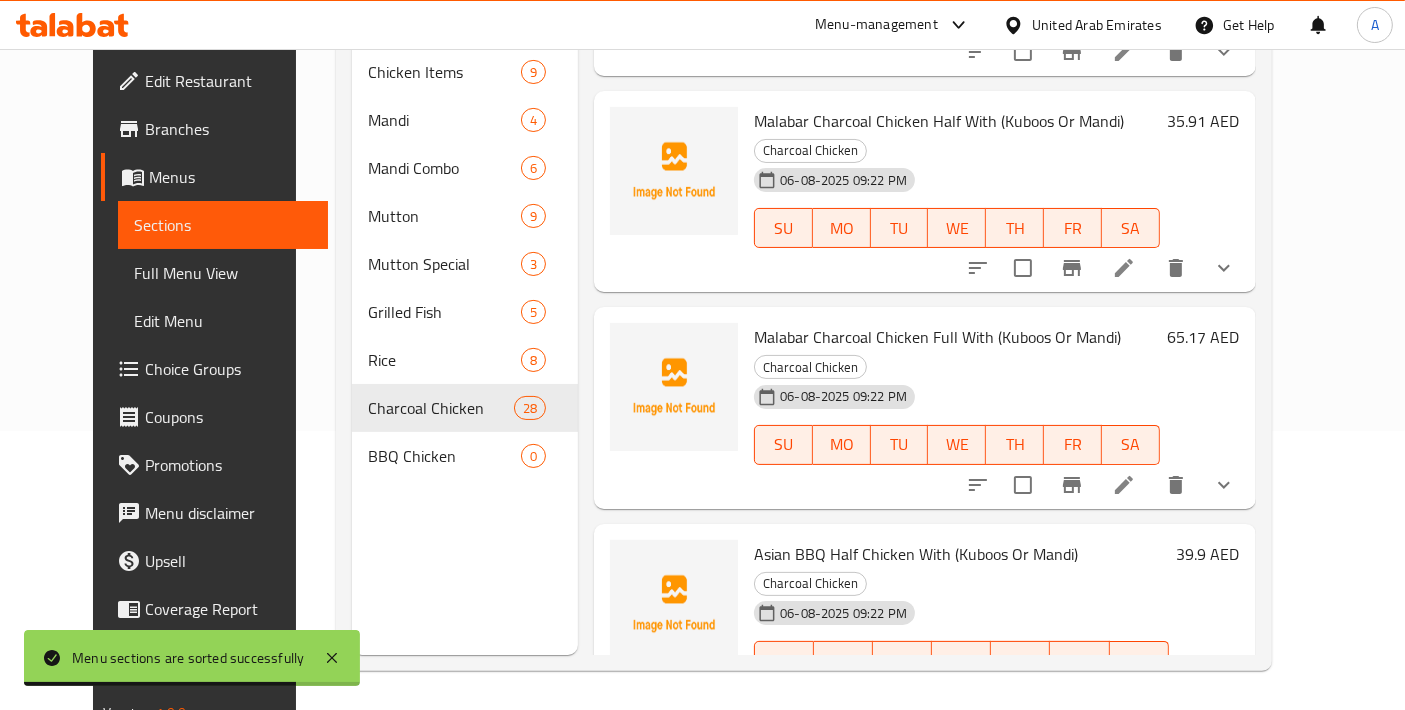 scroll, scrollTop: 3785, scrollLeft: 0, axis: vertical 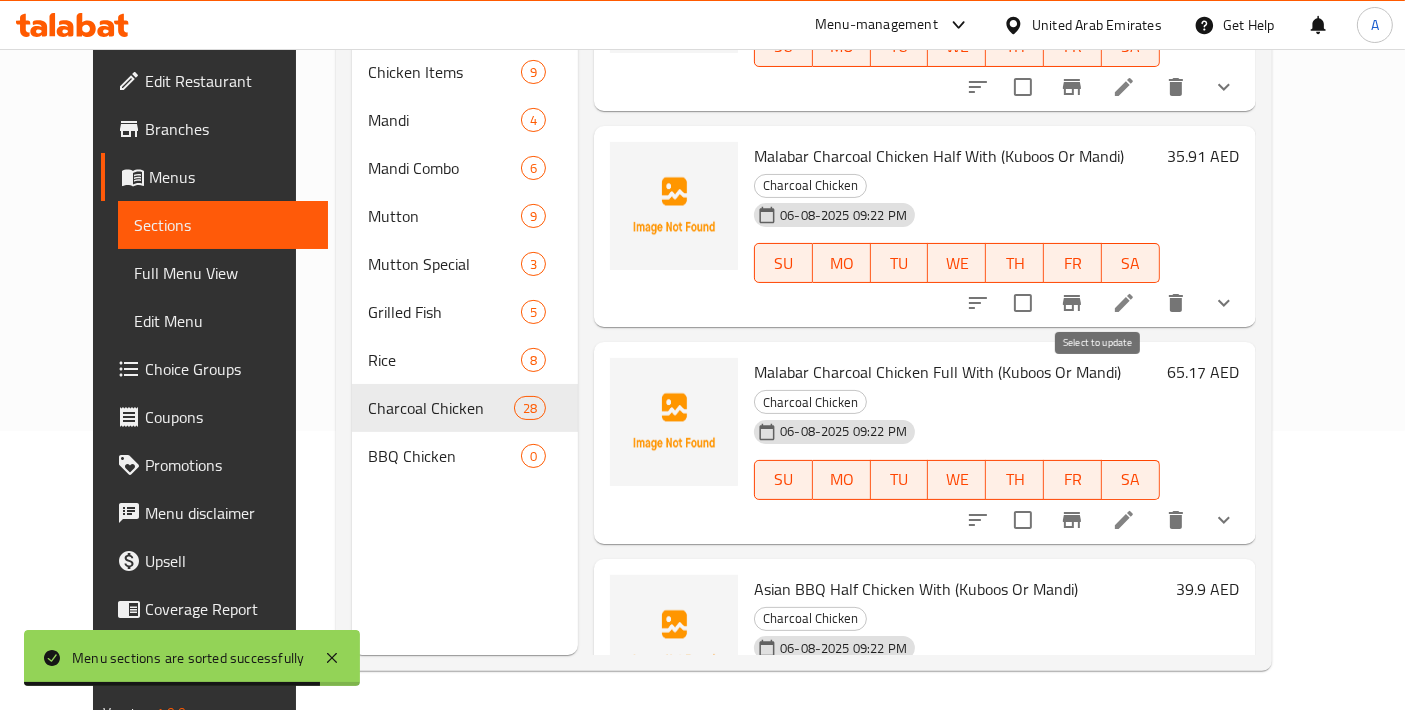 click at bounding box center (1023, 925) 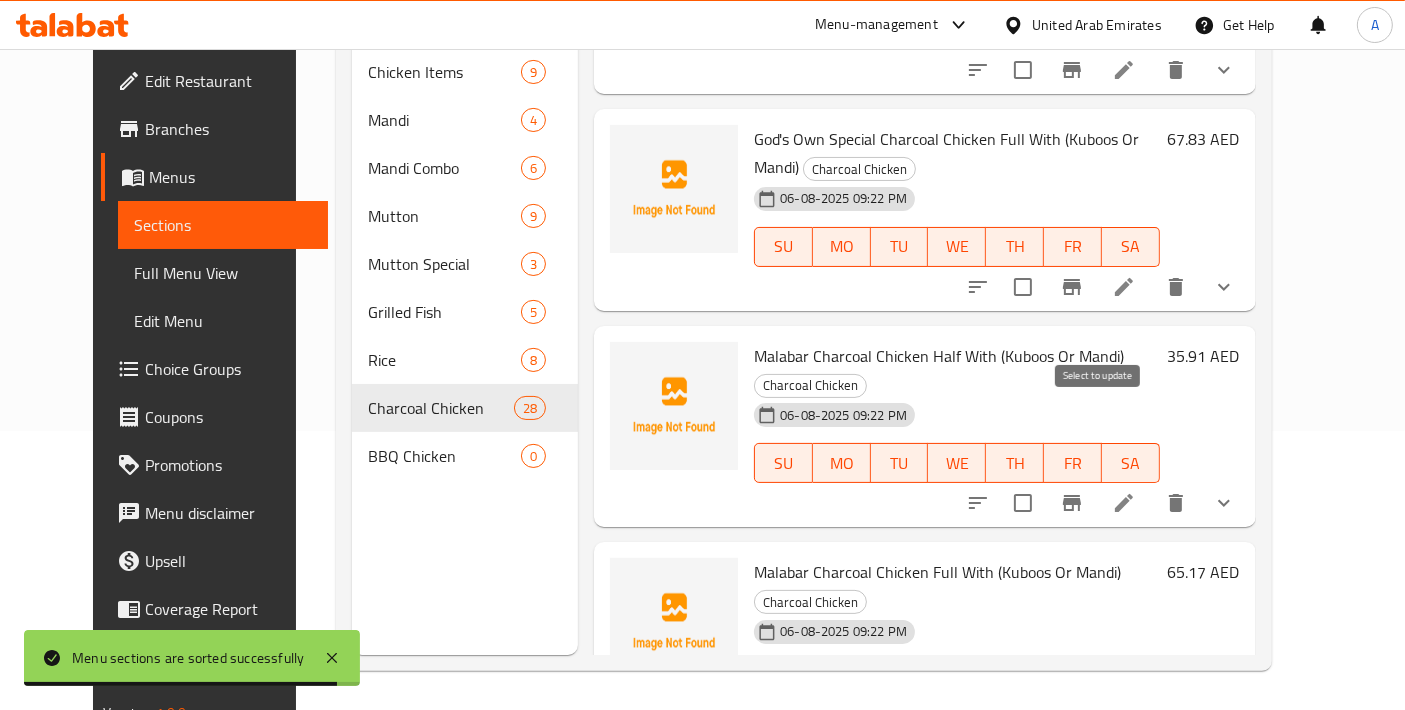 scroll, scrollTop: 3562, scrollLeft: 0, axis: vertical 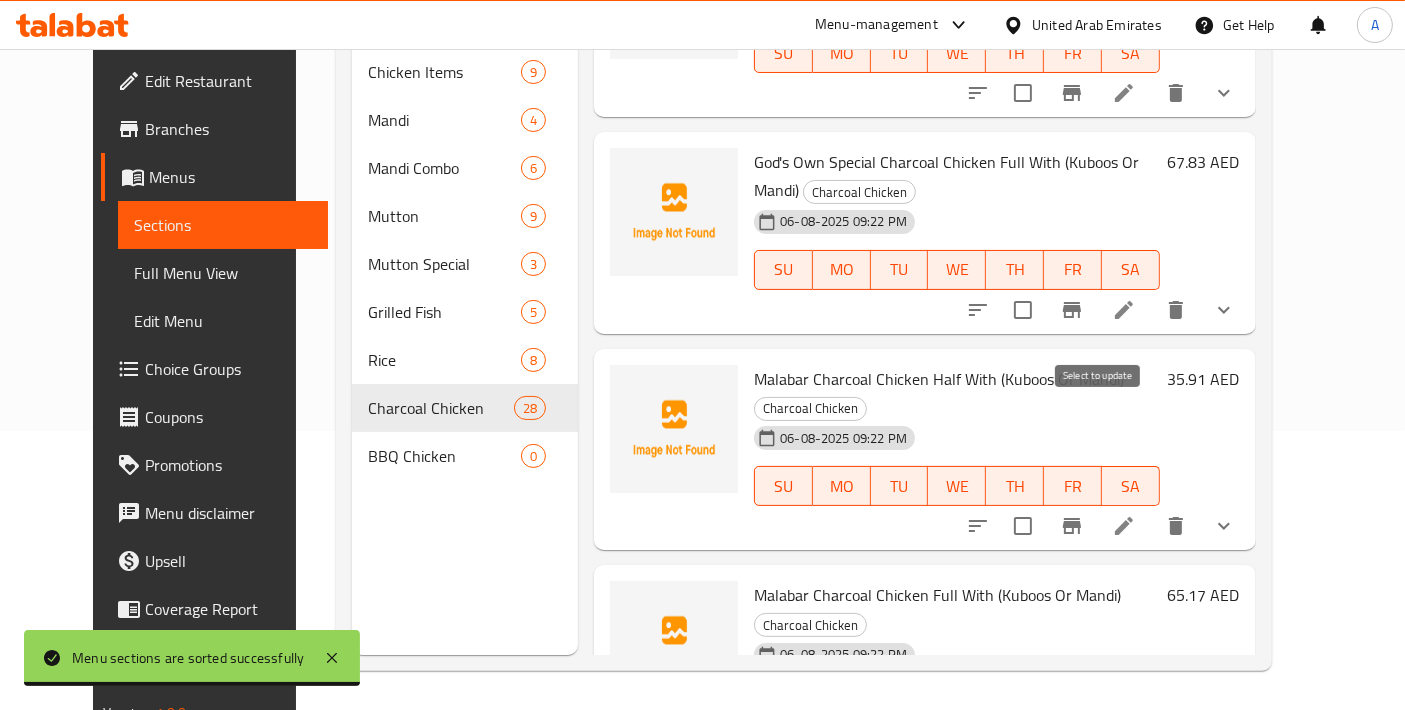 click at bounding box center (1023, 959) 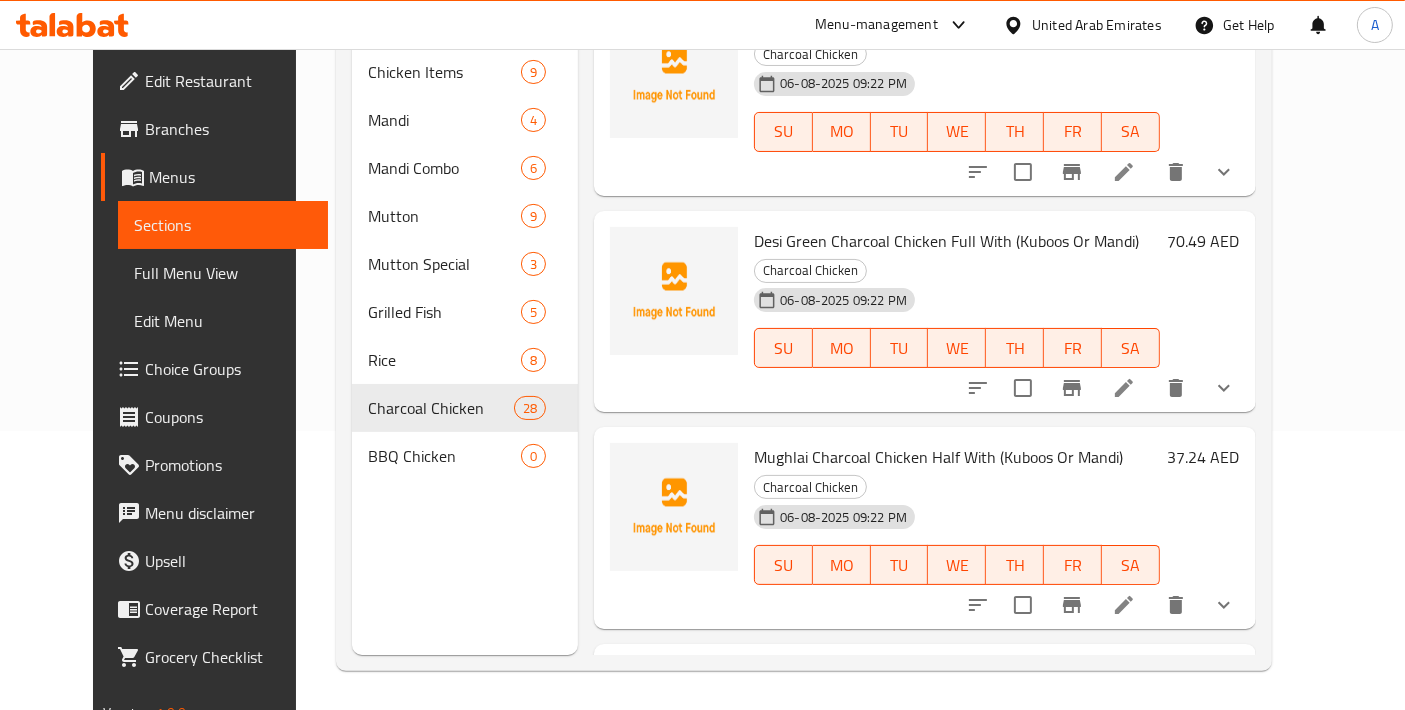 scroll, scrollTop: 0, scrollLeft: 0, axis: both 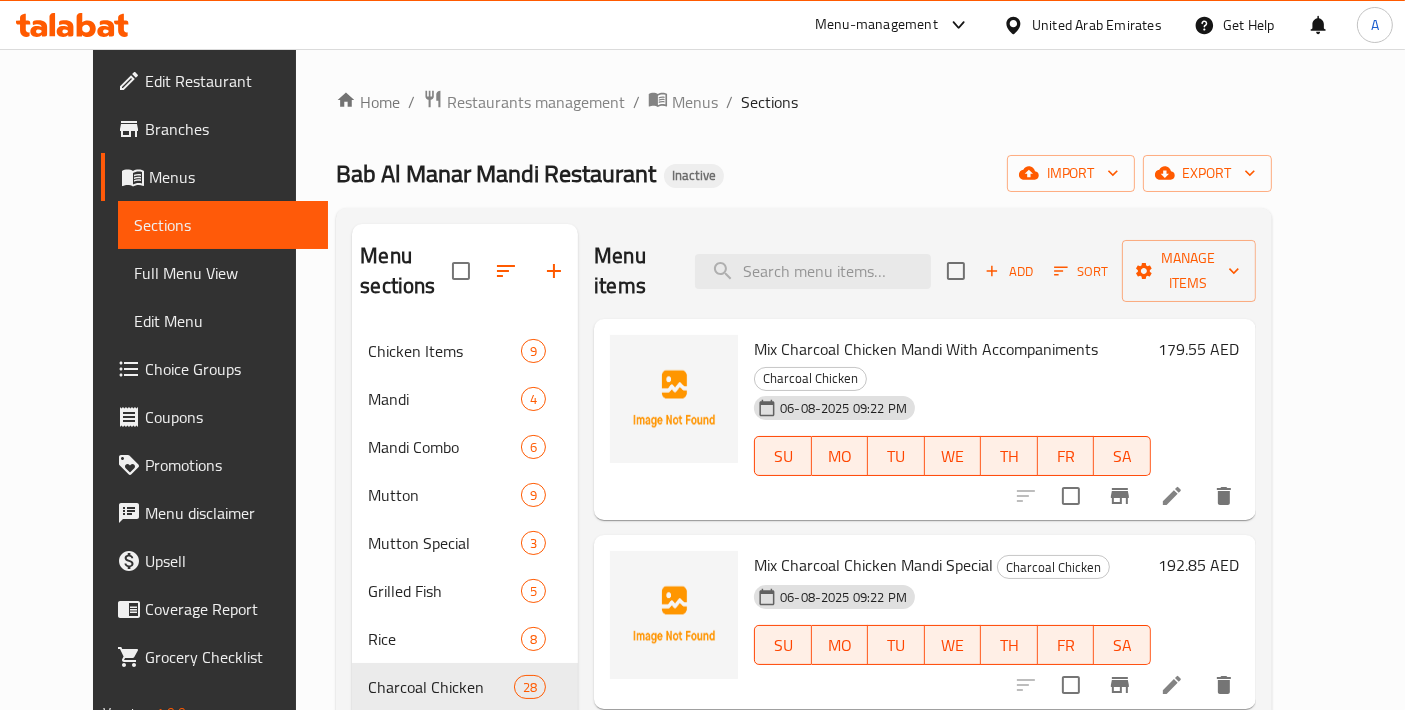click on "Add Sort Manage items" at bounding box center [1101, 271] 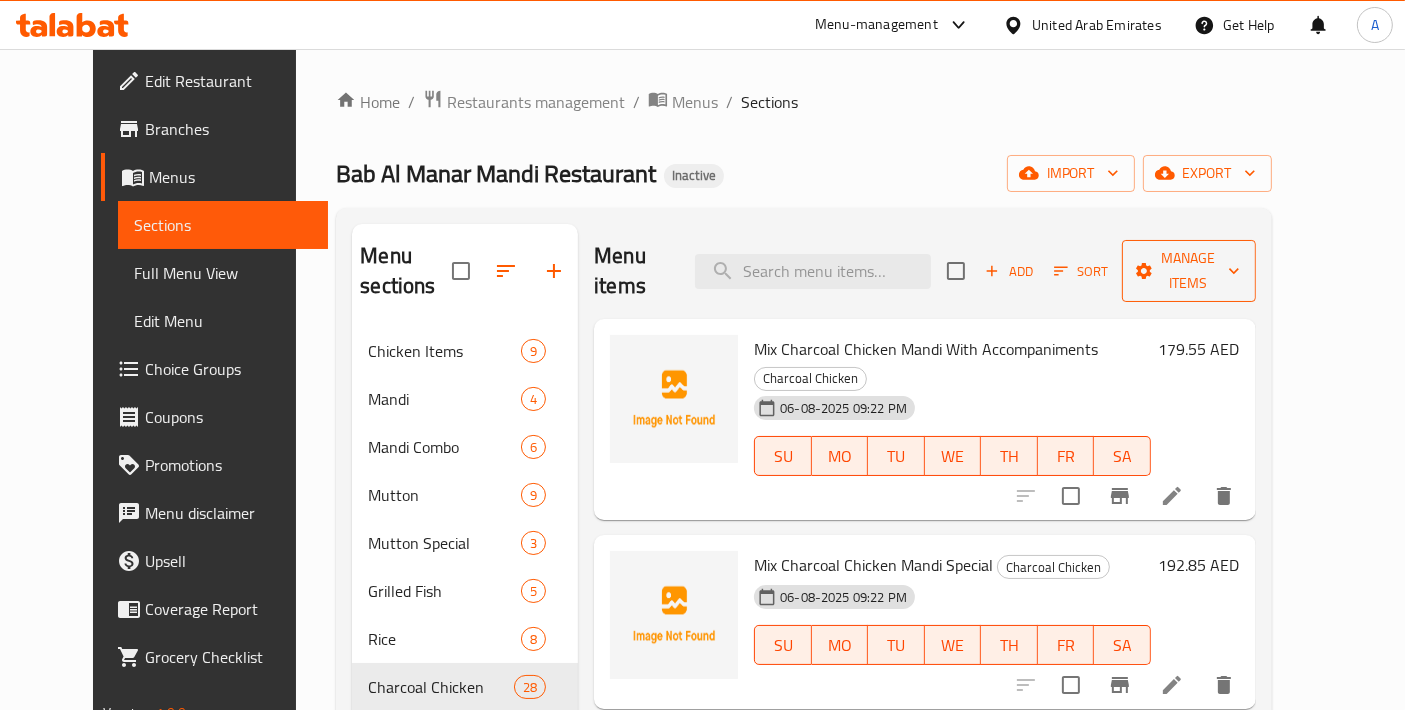 click on "Manage items" at bounding box center [1189, 271] 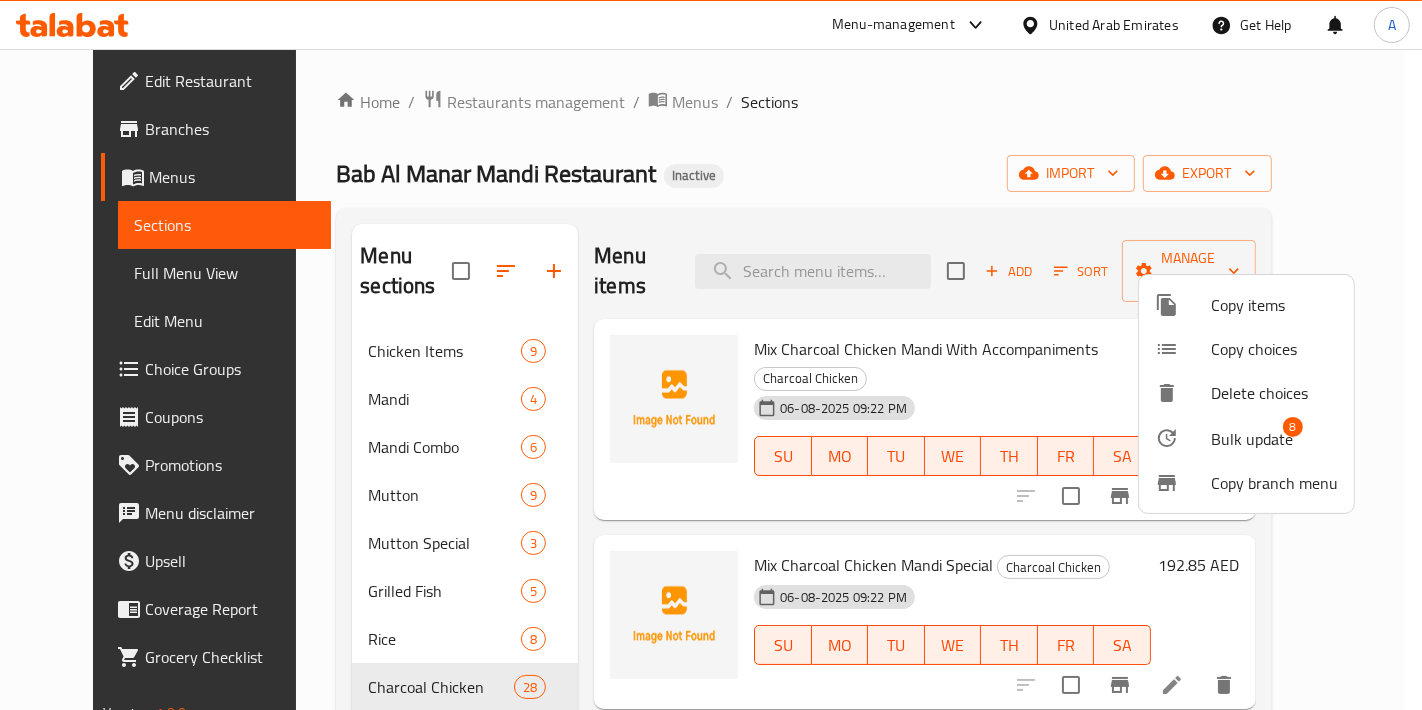 click on "Bulk update" at bounding box center (1252, 439) 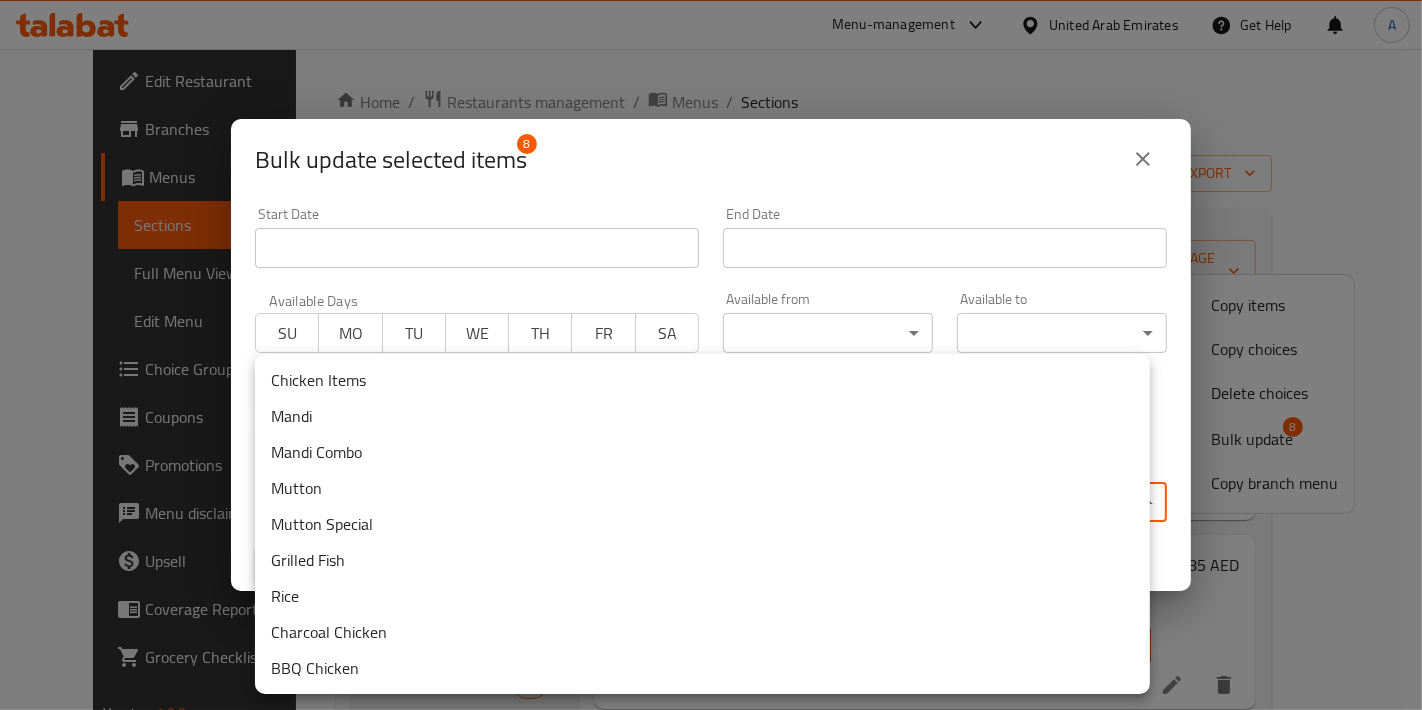 click on "​ Menu-management United Arab Emirates Get Help A   Edit Restaurant   Branches   Menus   Sections   Full Menu View   Edit Menu   Choice Groups   Coupons   Promotions   Menu disclaimer   Upsell   Coverage Report   Grocery Checklist  Version:    1.0.0  Get support on:    Support.OpsPlatform Home / Restaurants management / Menus / Sections Bab Al Manar Mandi Restaurant Inactive import export Menu sections Chicken Items 9 Mandi 4 Mandi Combo 6 Mutton 9 Mutton Special 3 Grilled Fish 5 Rice 8 Charcoal Chicken 28 BBQ Chicken 0 Menu items Add Sort Manage items Mix Charcoal Chicken Mandi With Accompaniments   Charcoal Chicken 06-08-2025 09:22 PM SU MO TU WE TH FR SA 179.55   AED Mix Charcoal Chicken Mandi Special   Charcoal Chicken 06-08-2025 09:22 PM SU MO TU WE TH FR SA 192.85   AED Desi Green Charcoal Chicken Half With (Kuboos Or Mandi)   Charcoal Chicken 06-08-2025 09:22 PM SU MO TU WE TH FR SA 38.57   AED Desi Green Charcoal Chicken Full With (Kuboos Or Mandi)   Charcoal Chicken 06-08-2025 09:22 PM SU MO TU WE" at bounding box center [711, 379] 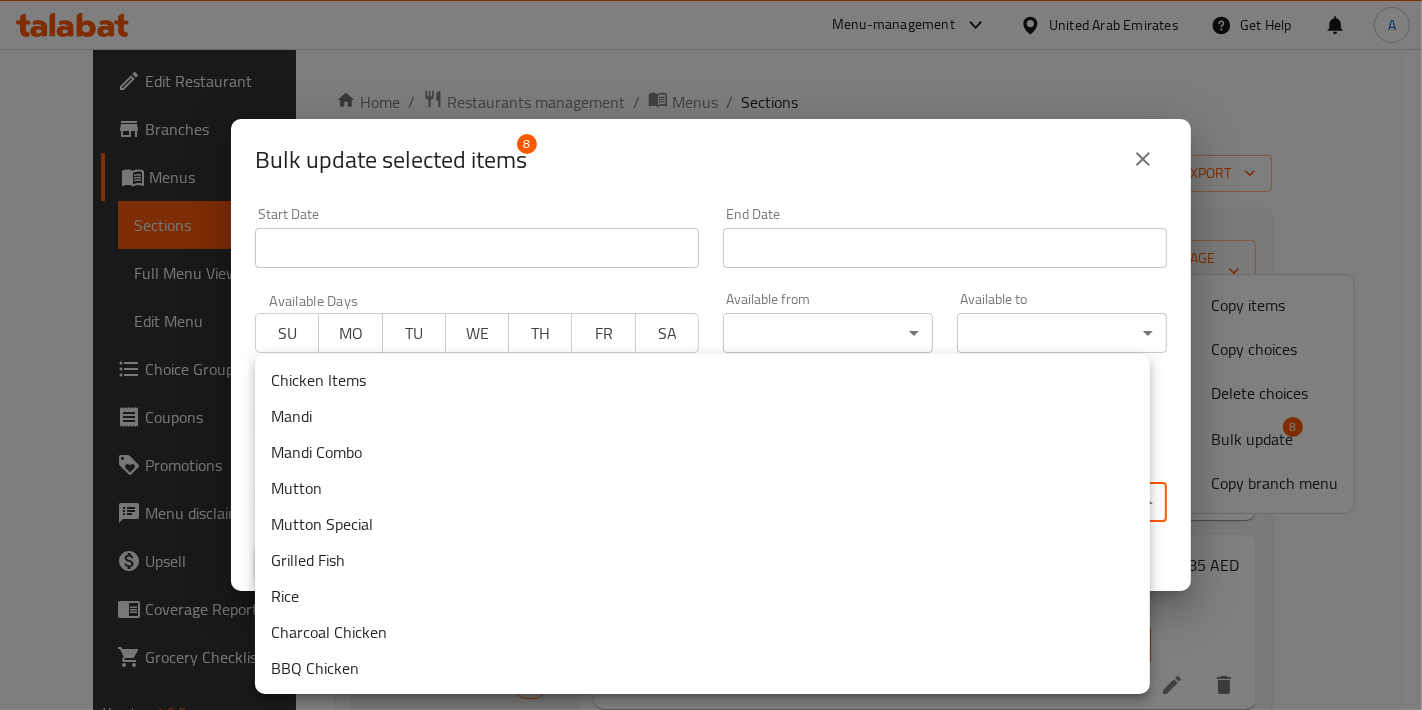 click on "BBQ Chicken" at bounding box center (702, 668) 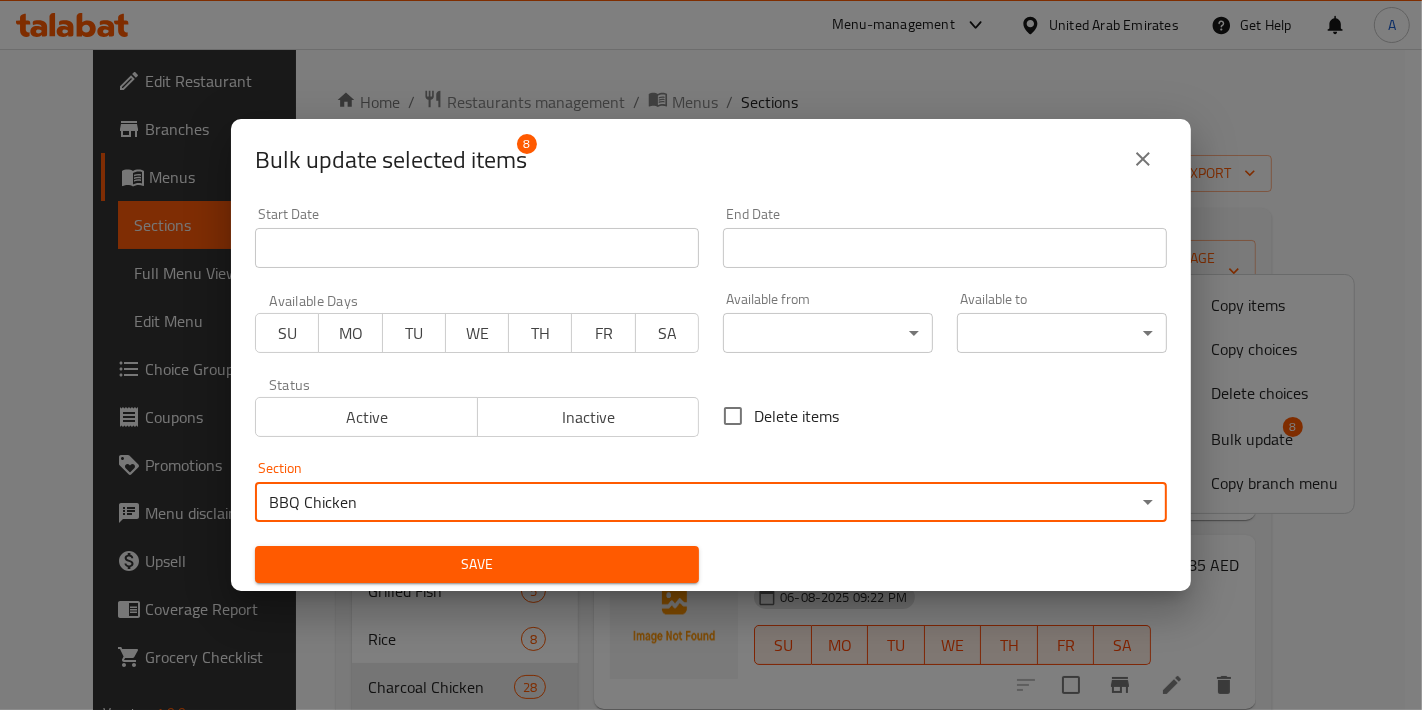 click on "Save" at bounding box center (477, 564) 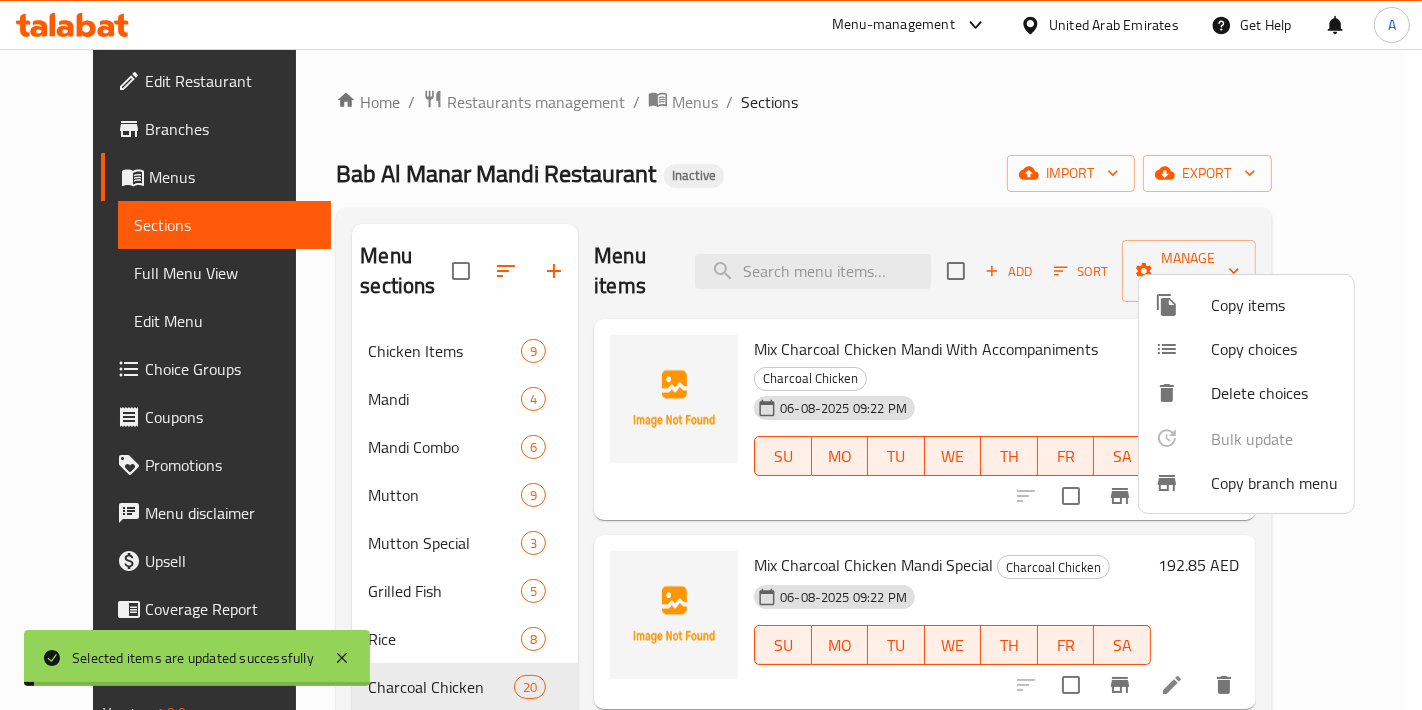 type 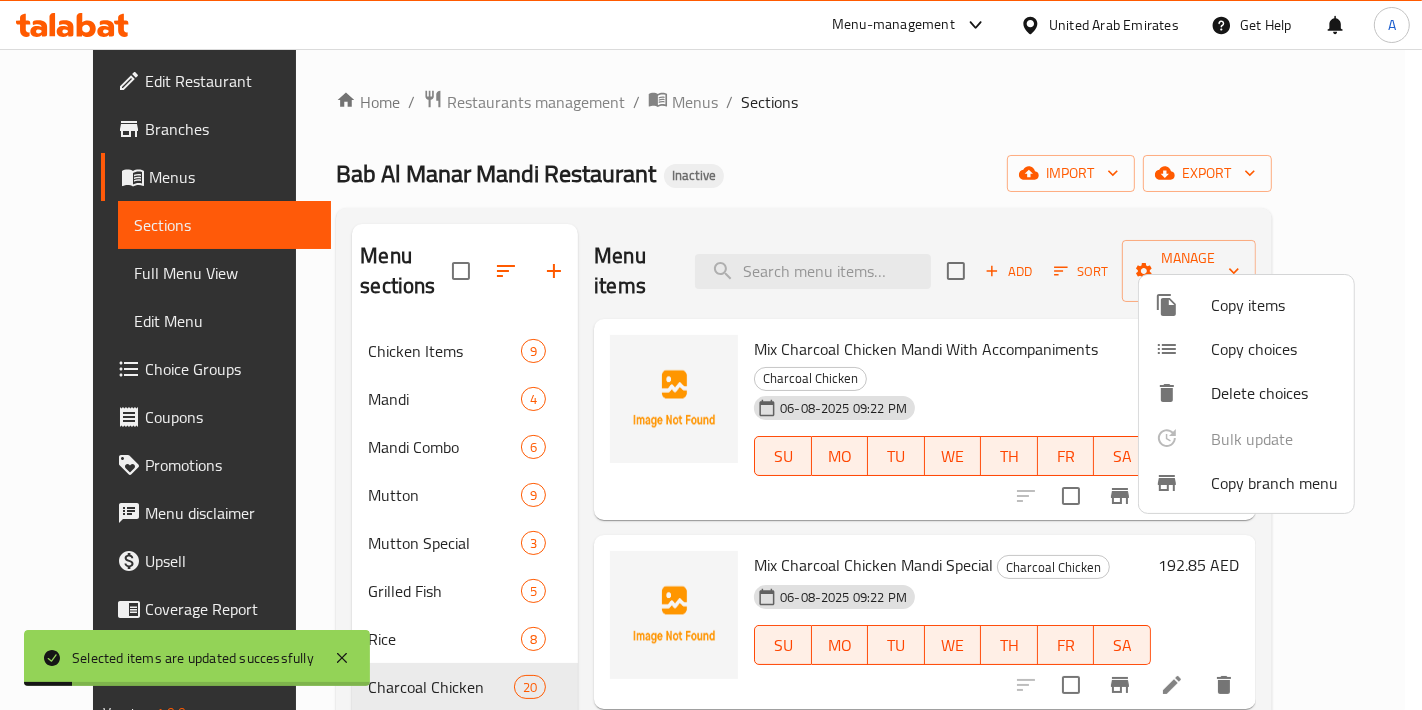 click at bounding box center [711, 355] 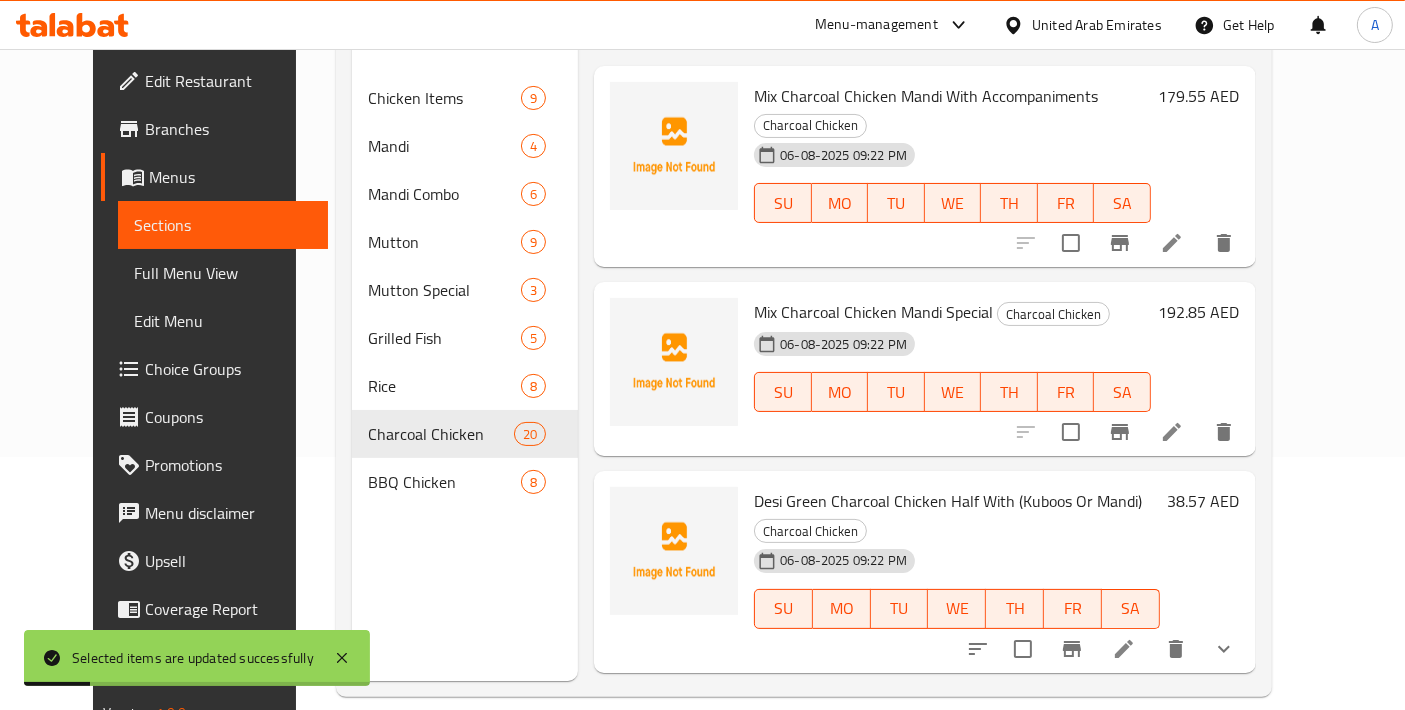 scroll, scrollTop: 279, scrollLeft: 0, axis: vertical 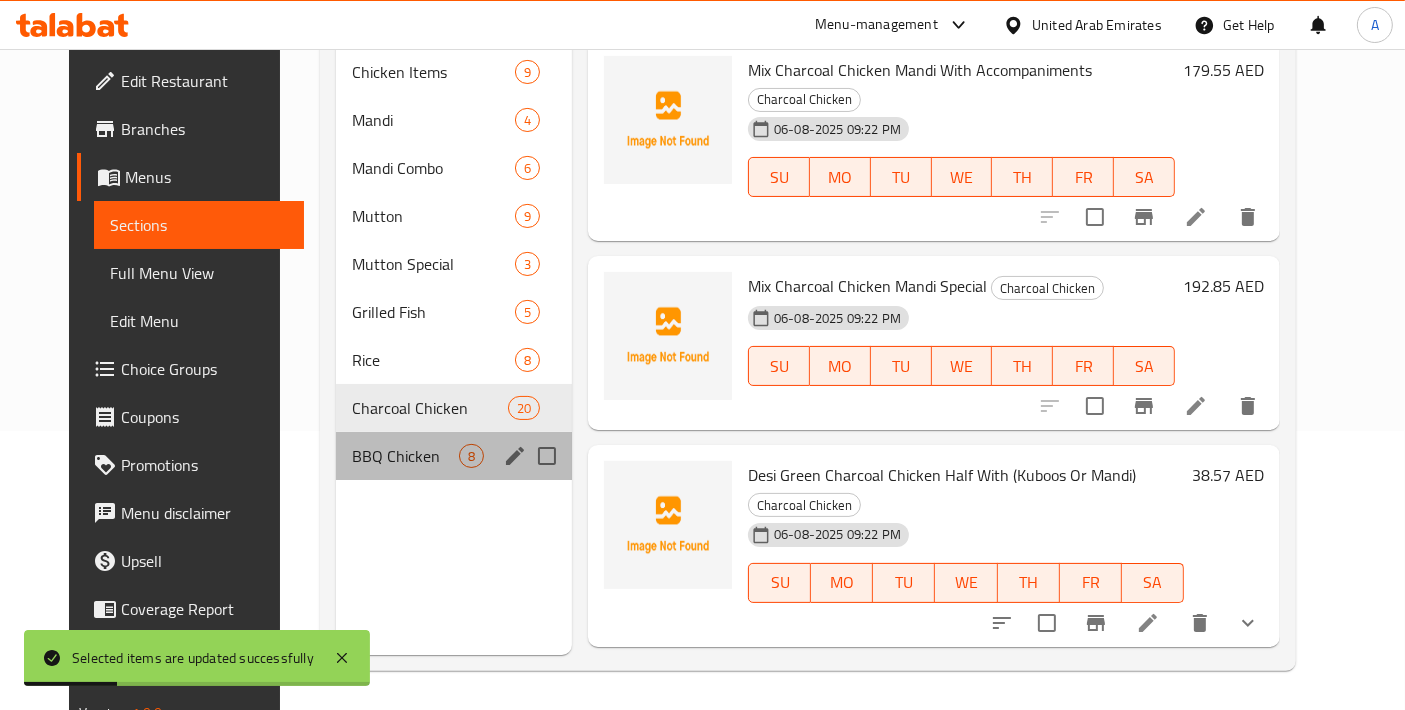 click on "BBQ Chicken 8" at bounding box center [454, 456] 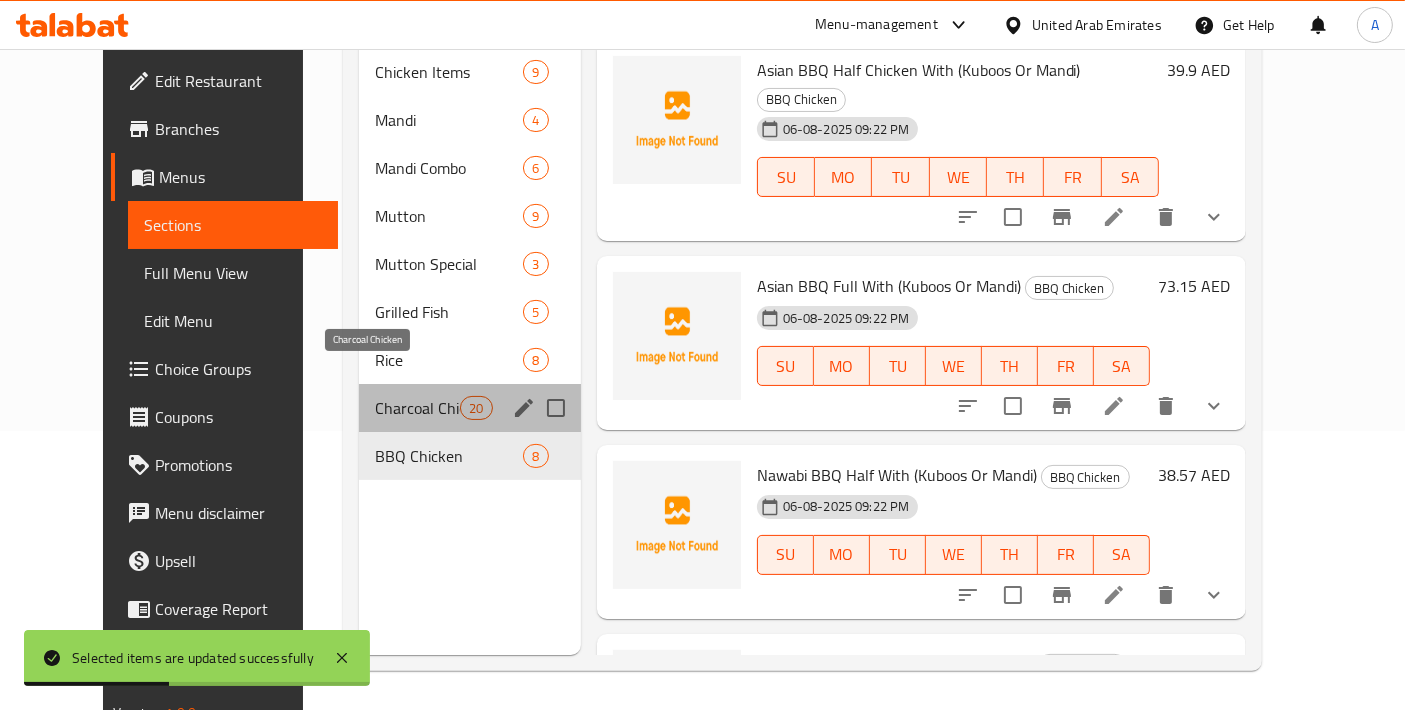 click on "Charcoal Chicken" at bounding box center (417, 408) 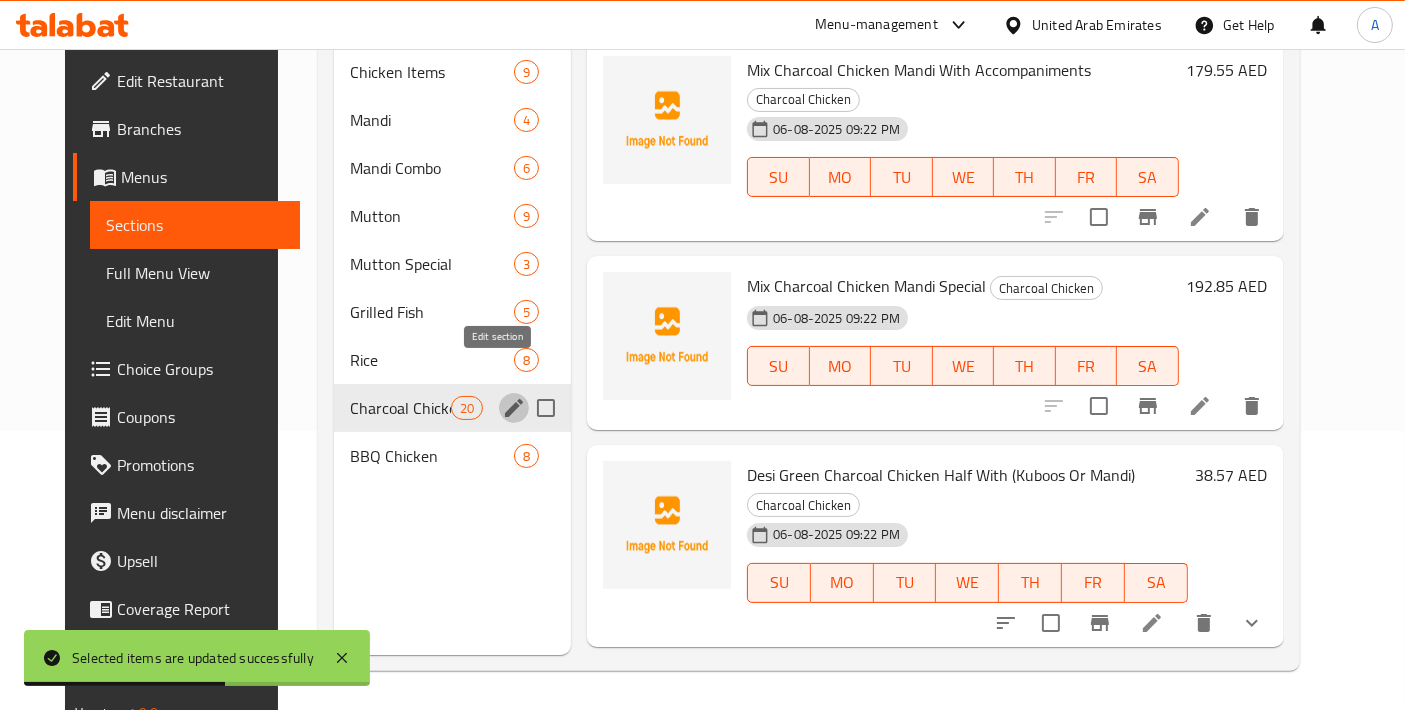 click 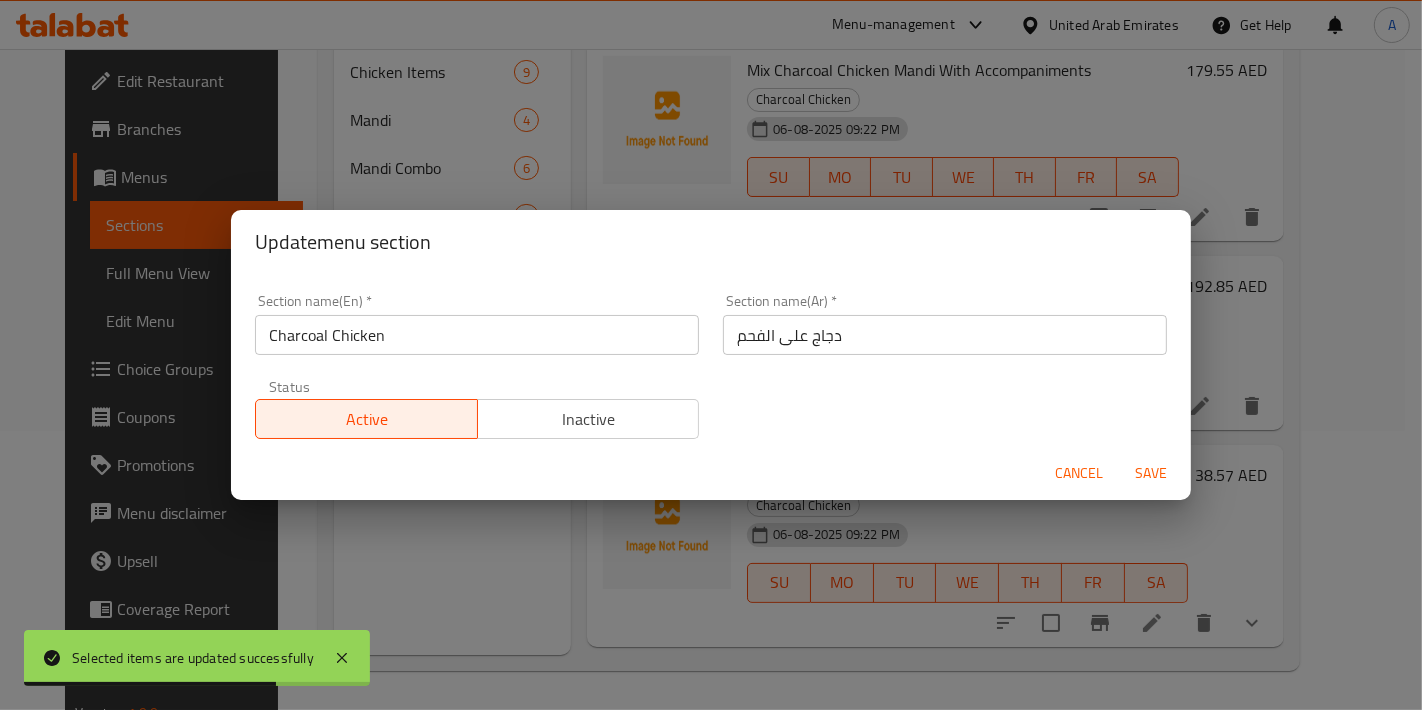 click on "دجاج على الفحم" at bounding box center [945, 335] 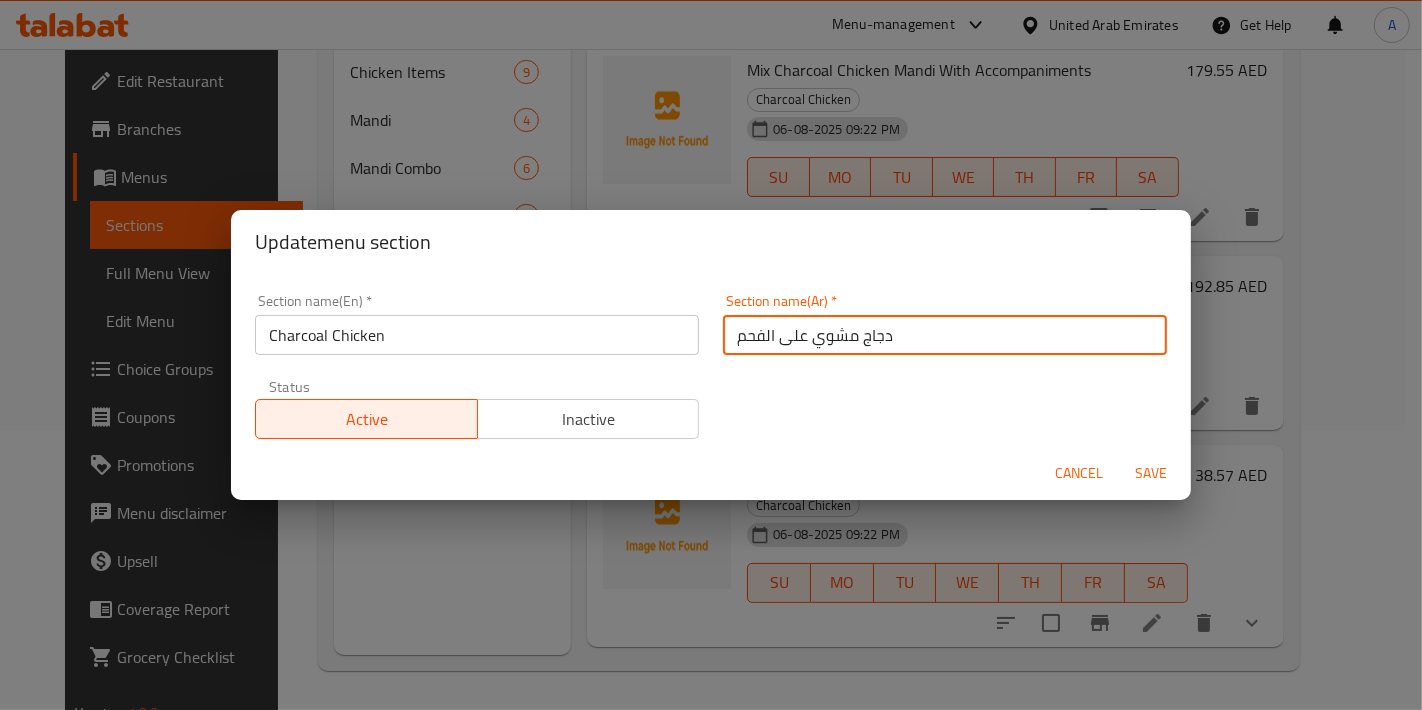 type on "دجاج مشوي على الفحم" 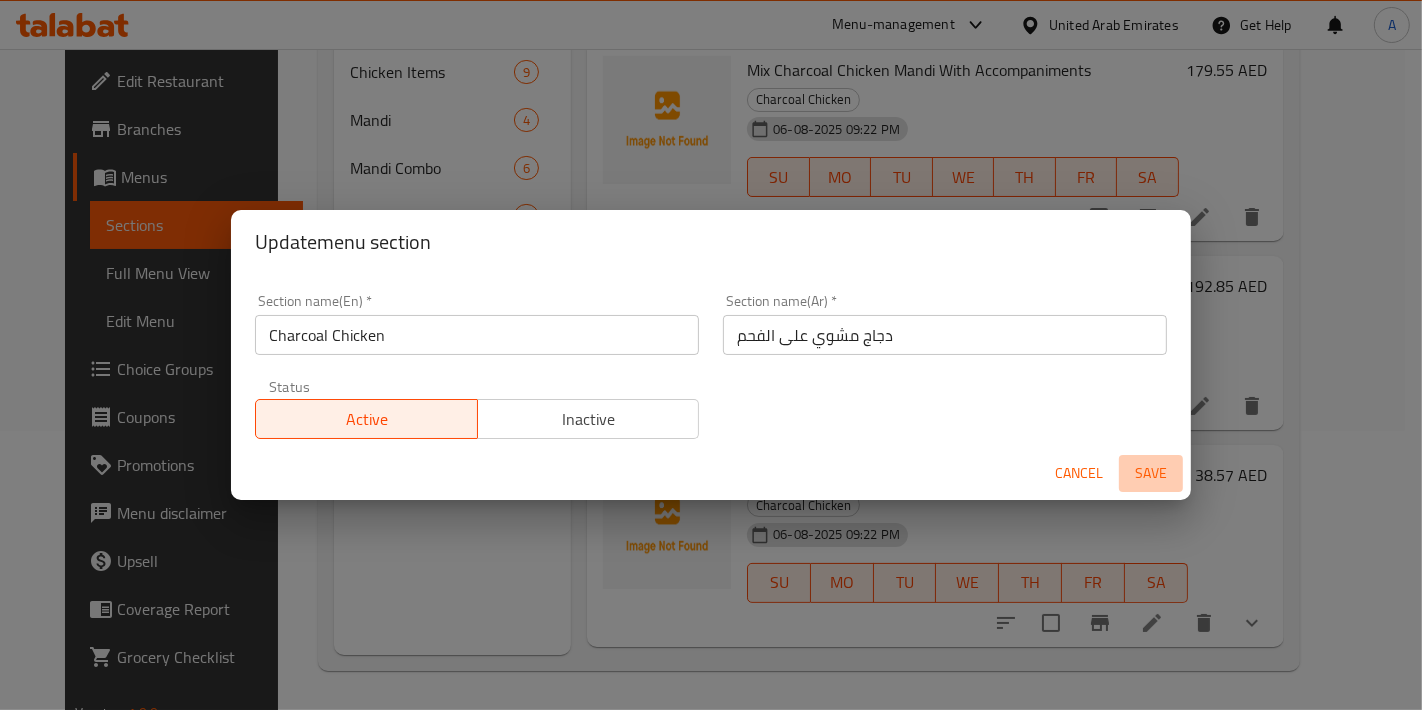 click on "Save" at bounding box center [1151, 473] 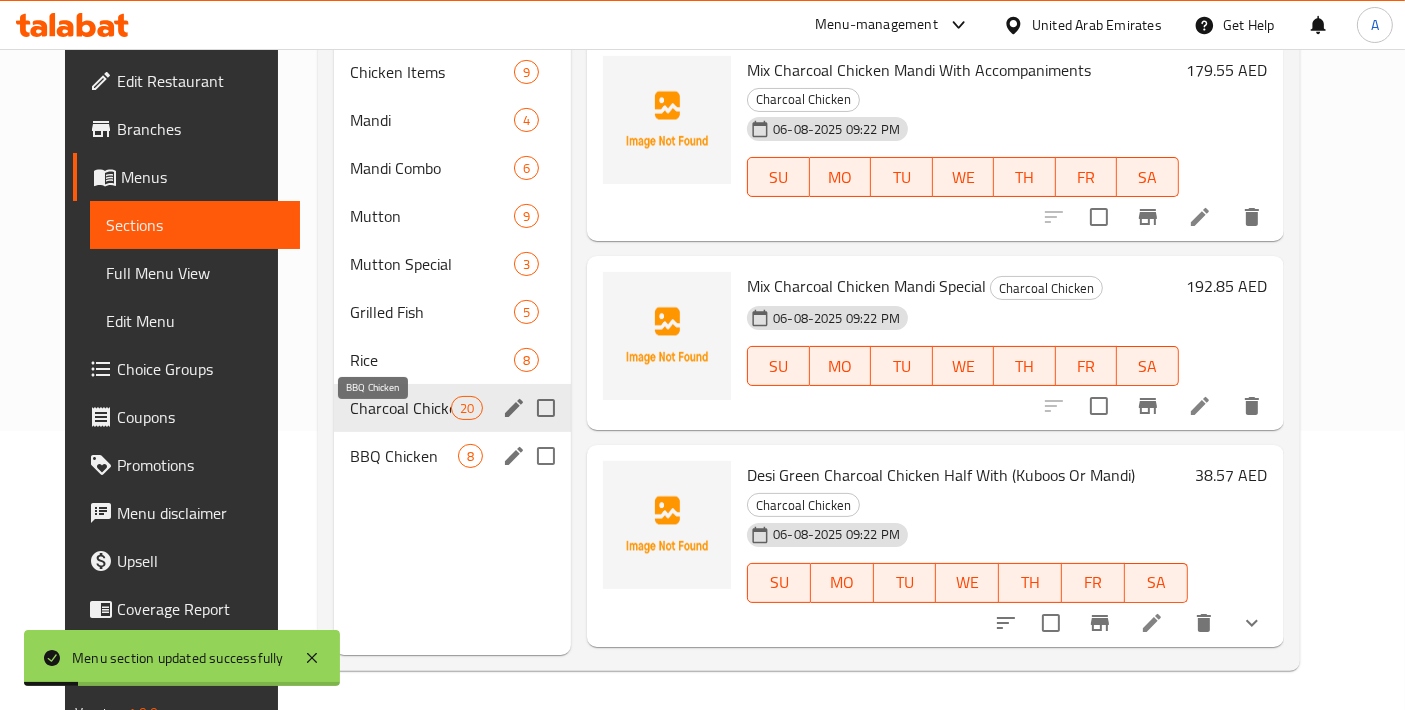 click on "BBQ Chicken" at bounding box center (404, 456) 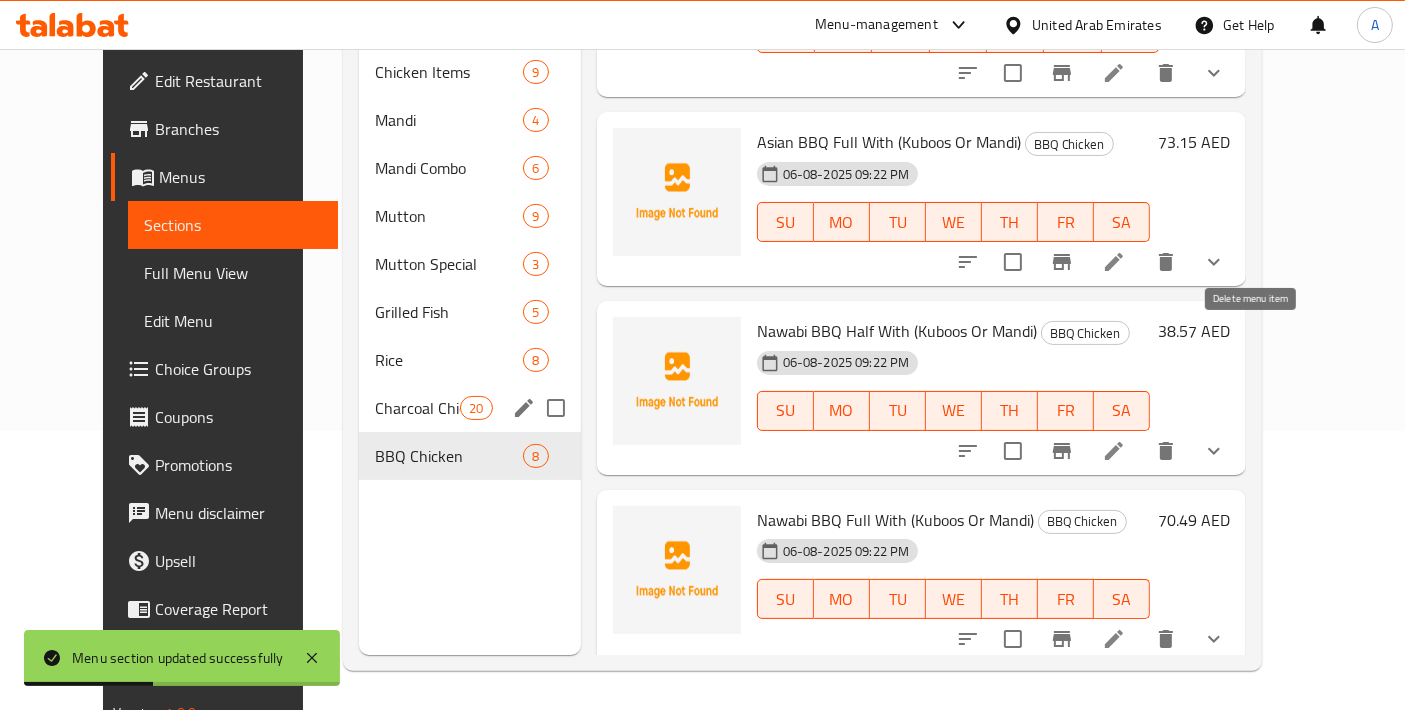 scroll, scrollTop: 0, scrollLeft: 0, axis: both 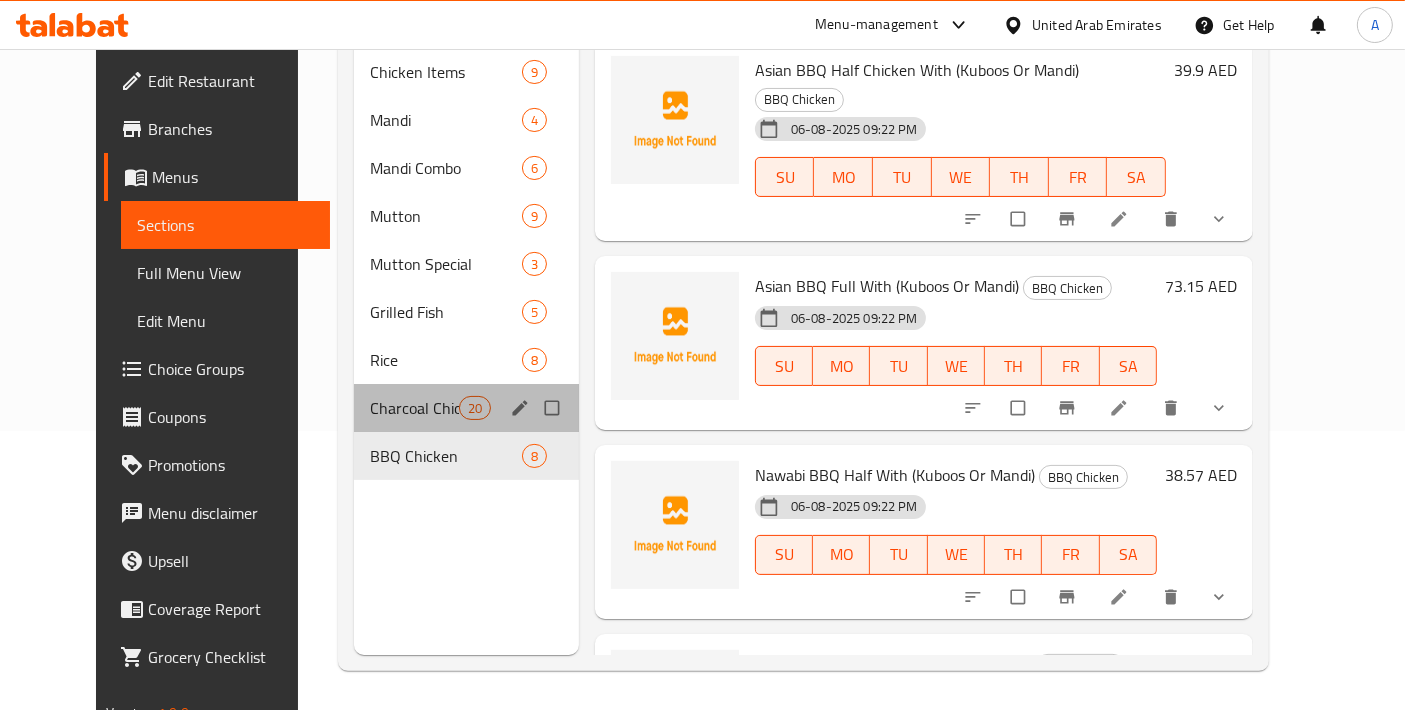 click on "Charcoal Chicken 20" at bounding box center [466, 408] 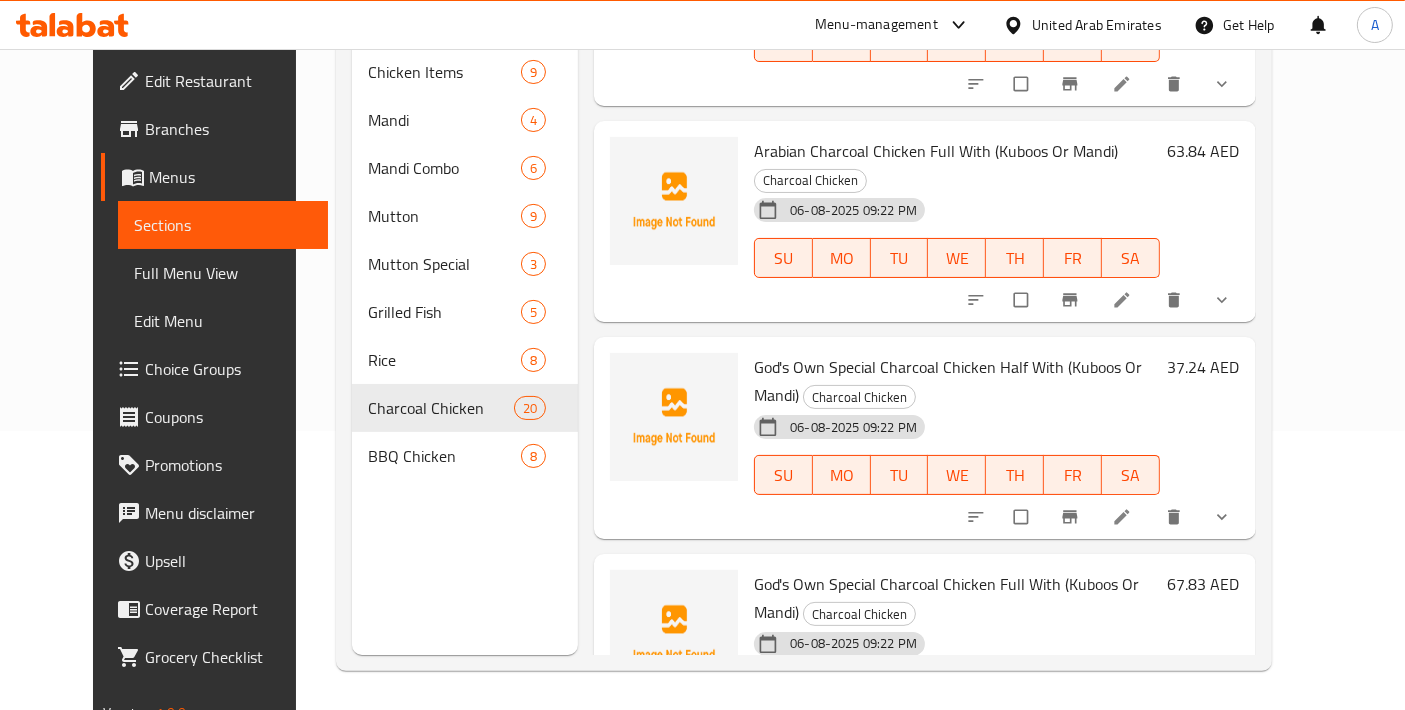 scroll, scrollTop: 3165, scrollLeft: 0, axis: vertical 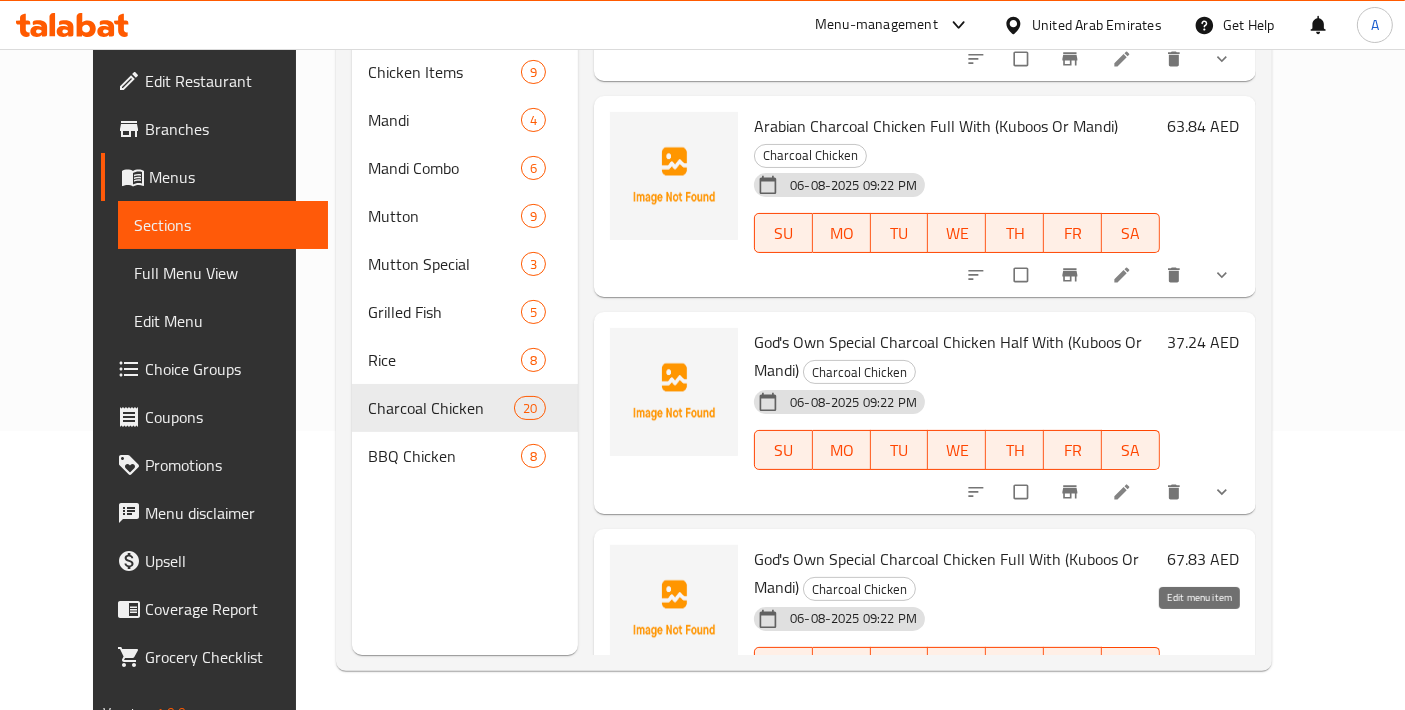 click 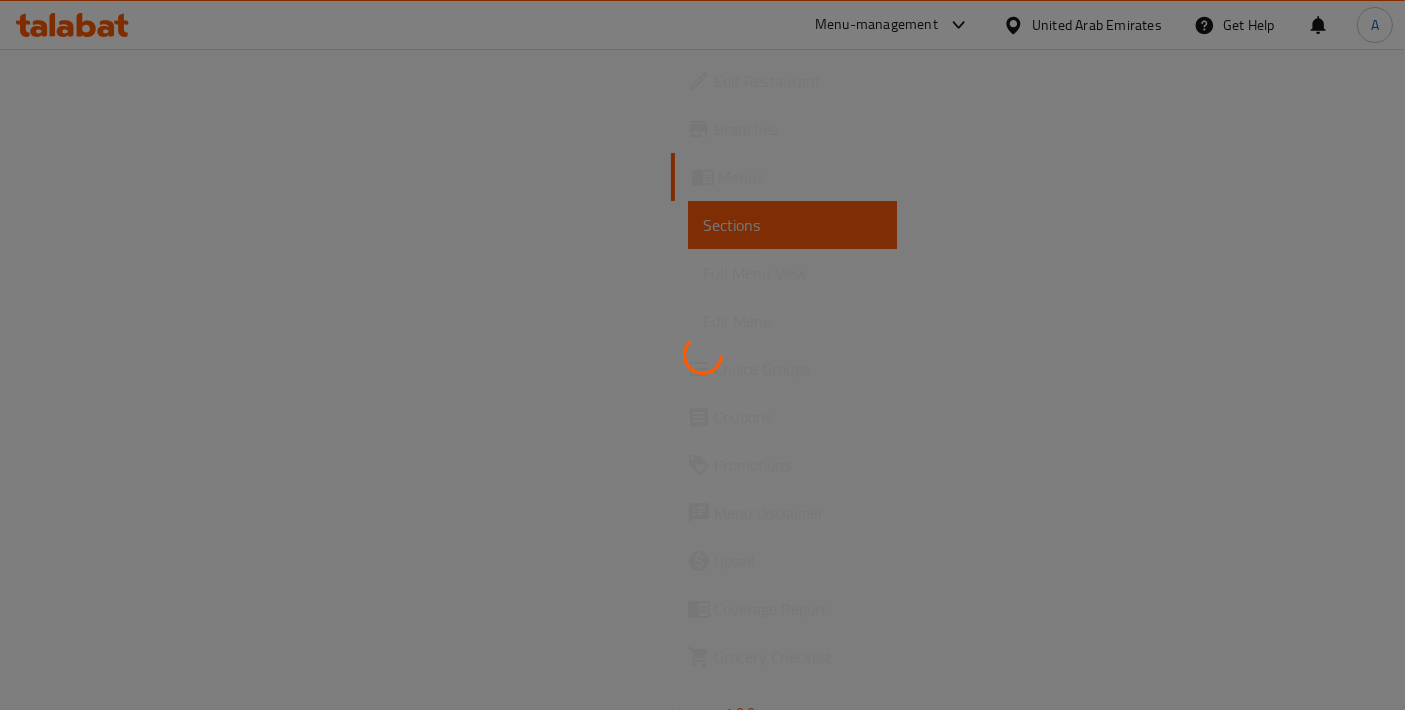 scroll, scrollTop: 0, scrollLeft: 0, axis: both 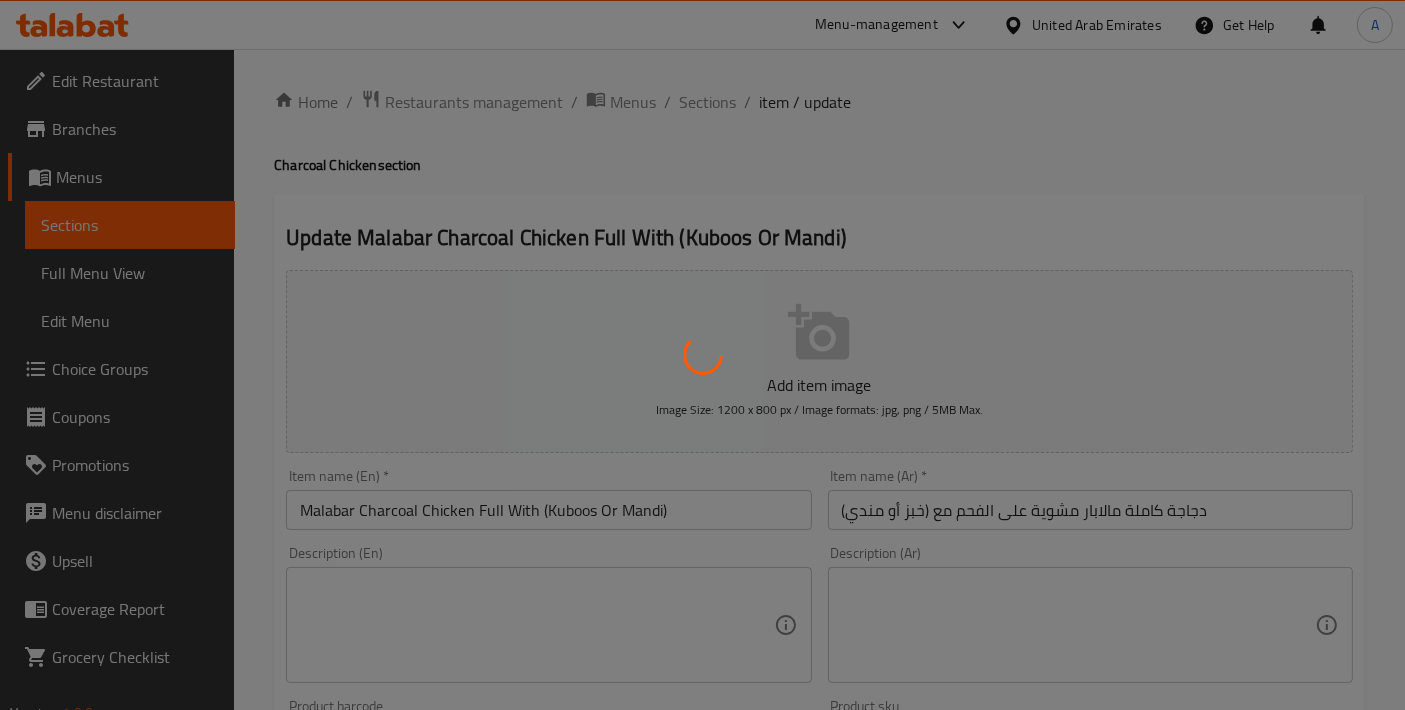 type on "إختيارك من:" 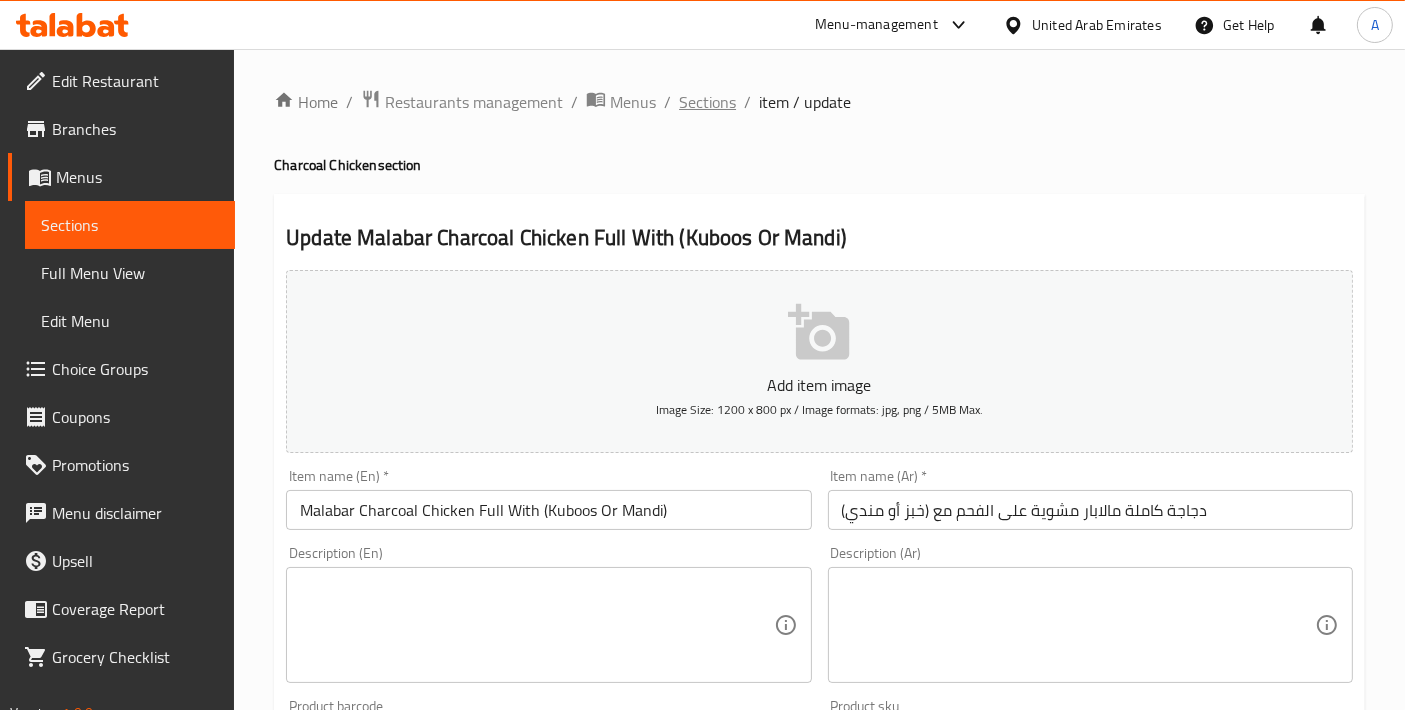 click on "Sections" at bounding box center [707, 102] 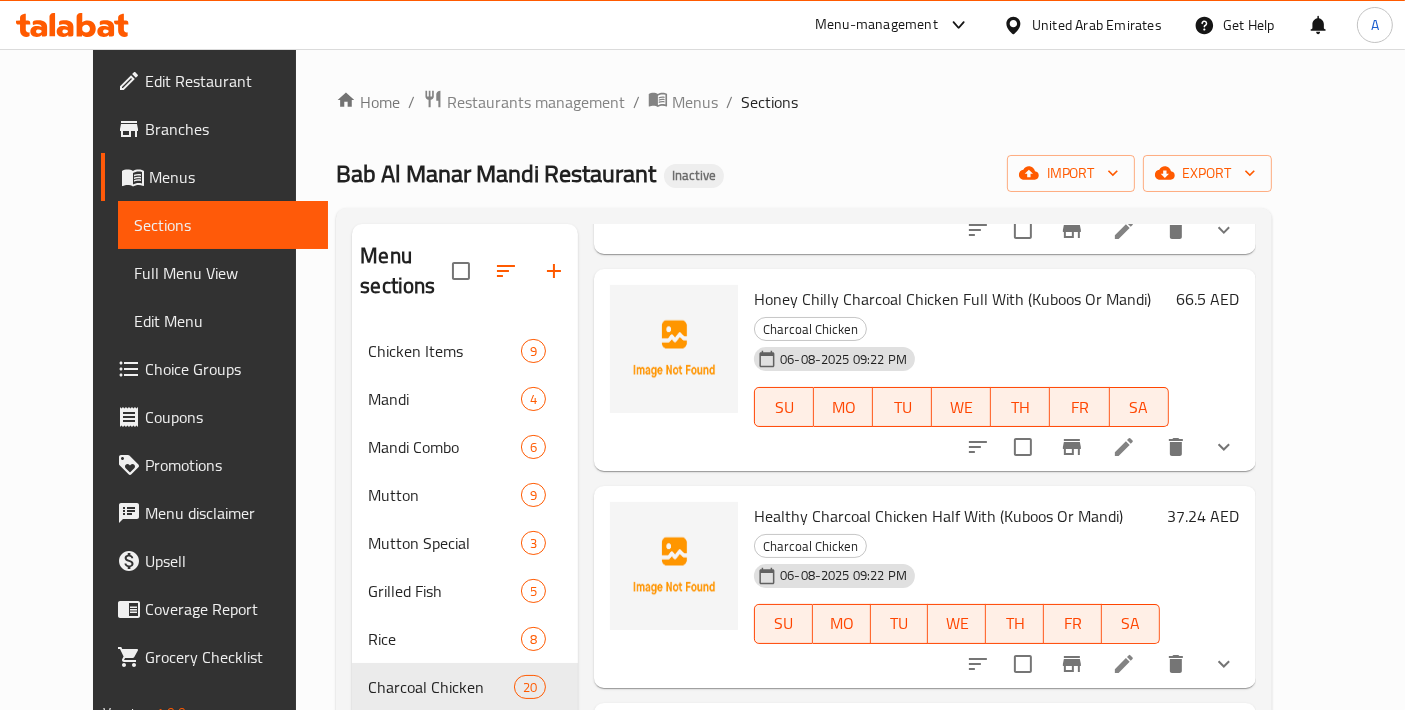 scroll, scrollTop: 3165, scrollLeft: 0, axis: vertical 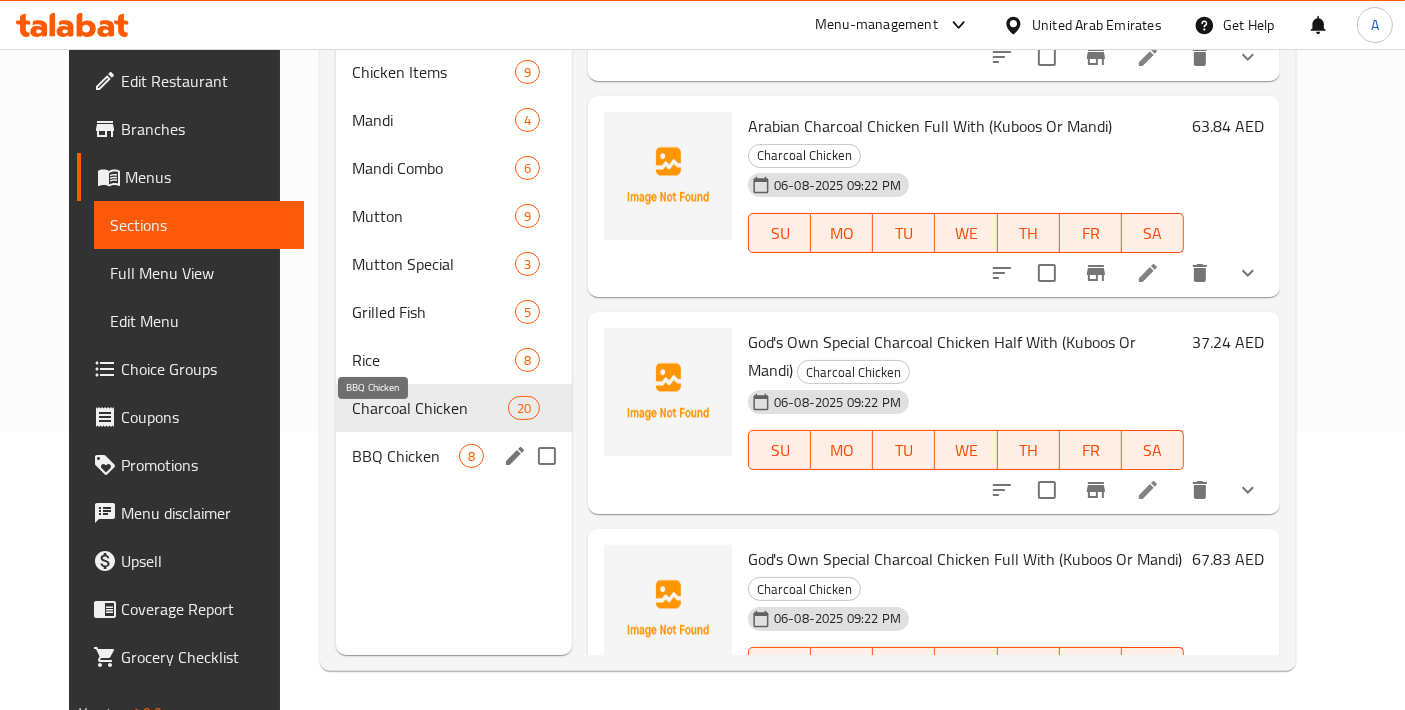 click on "BBQ Chicken" at bounding box center [405, 456] 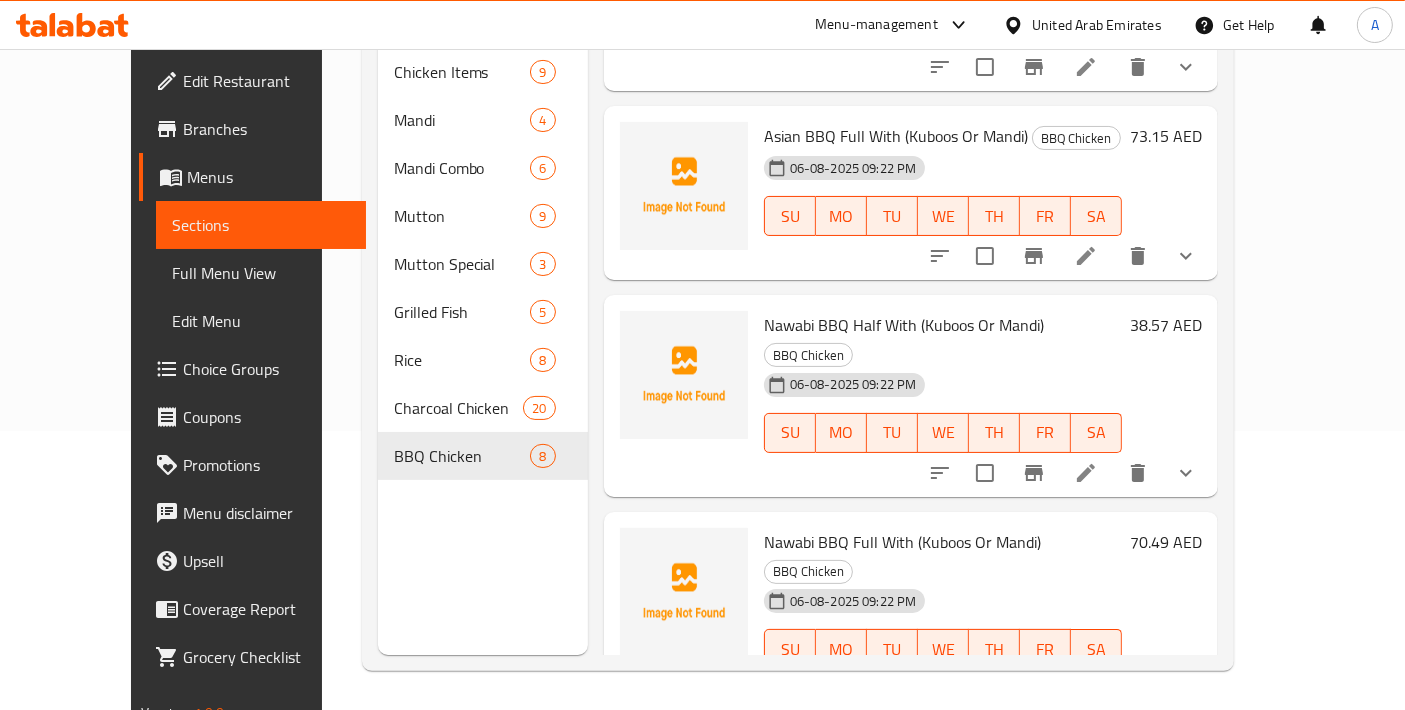 scroll, scrollTop: 0, scrollLeft: 0, axis: both 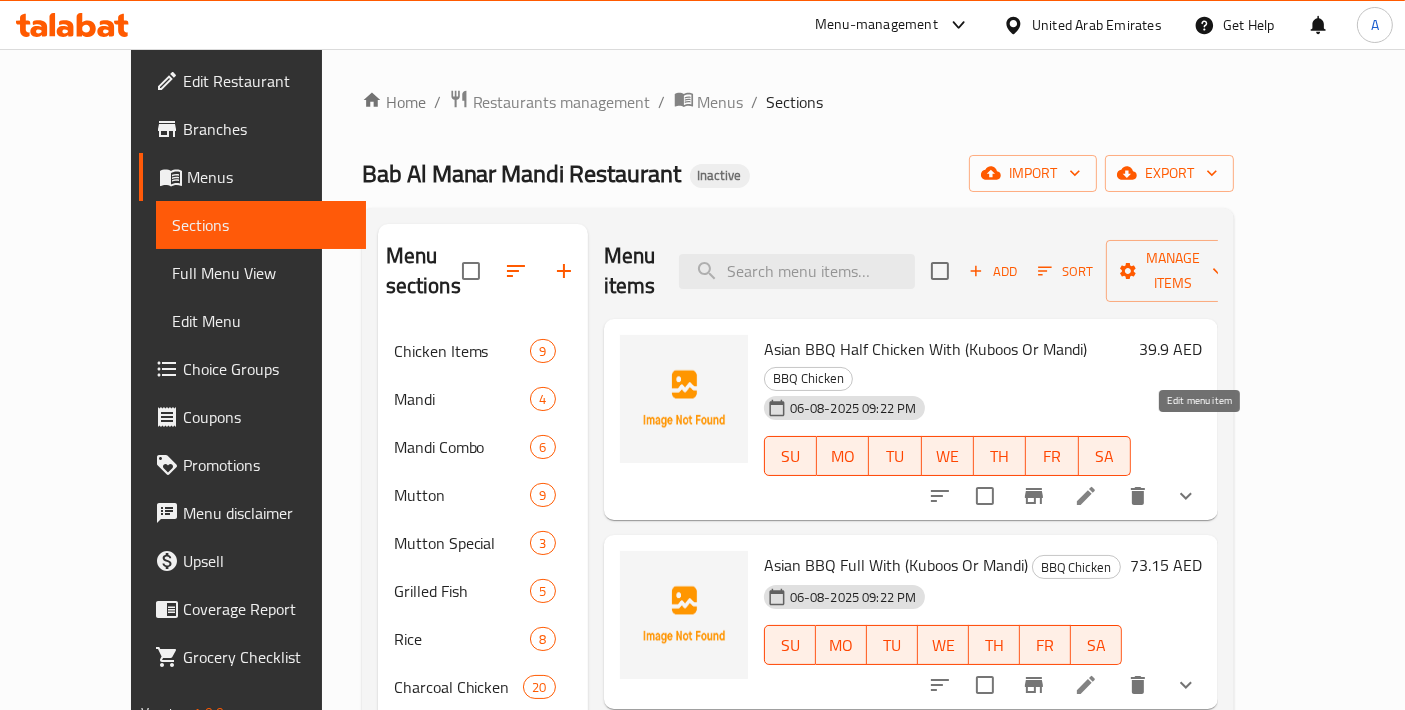 click 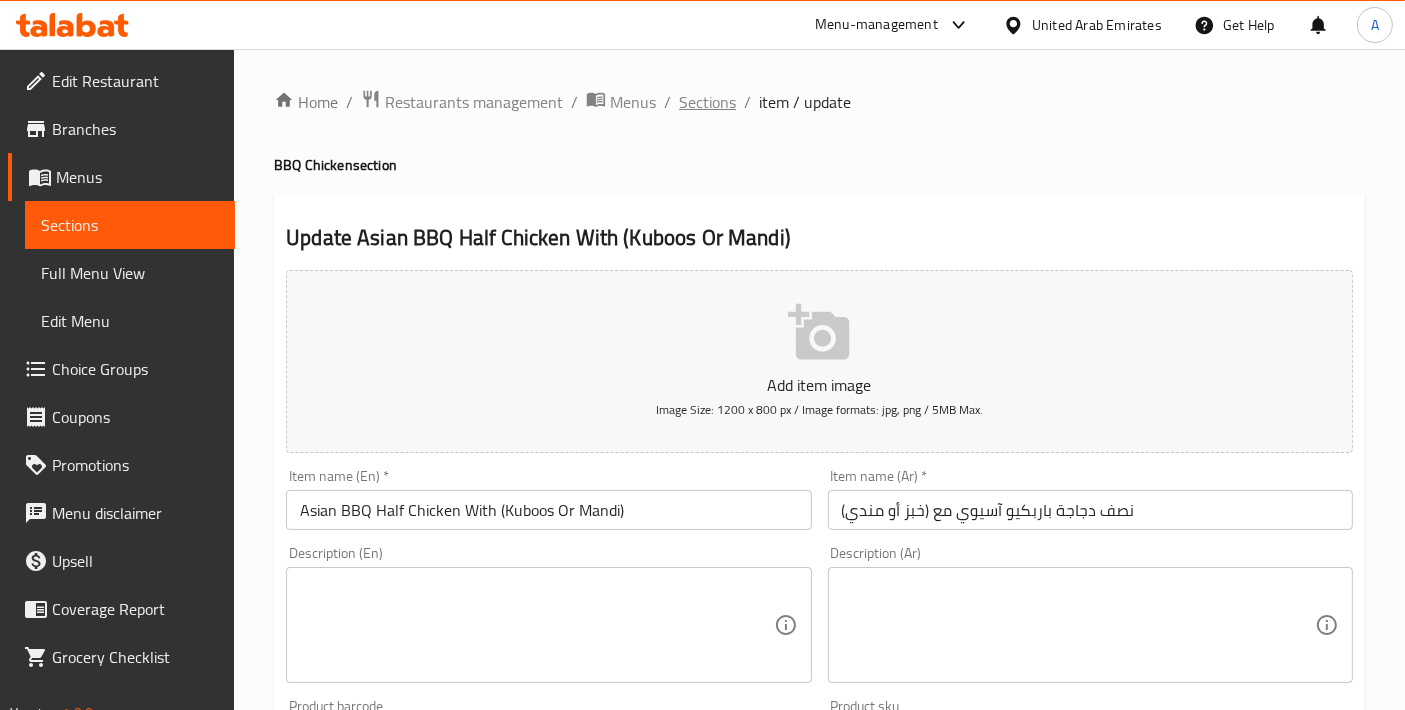 click on "Sections" at bounding box center [707, 102] 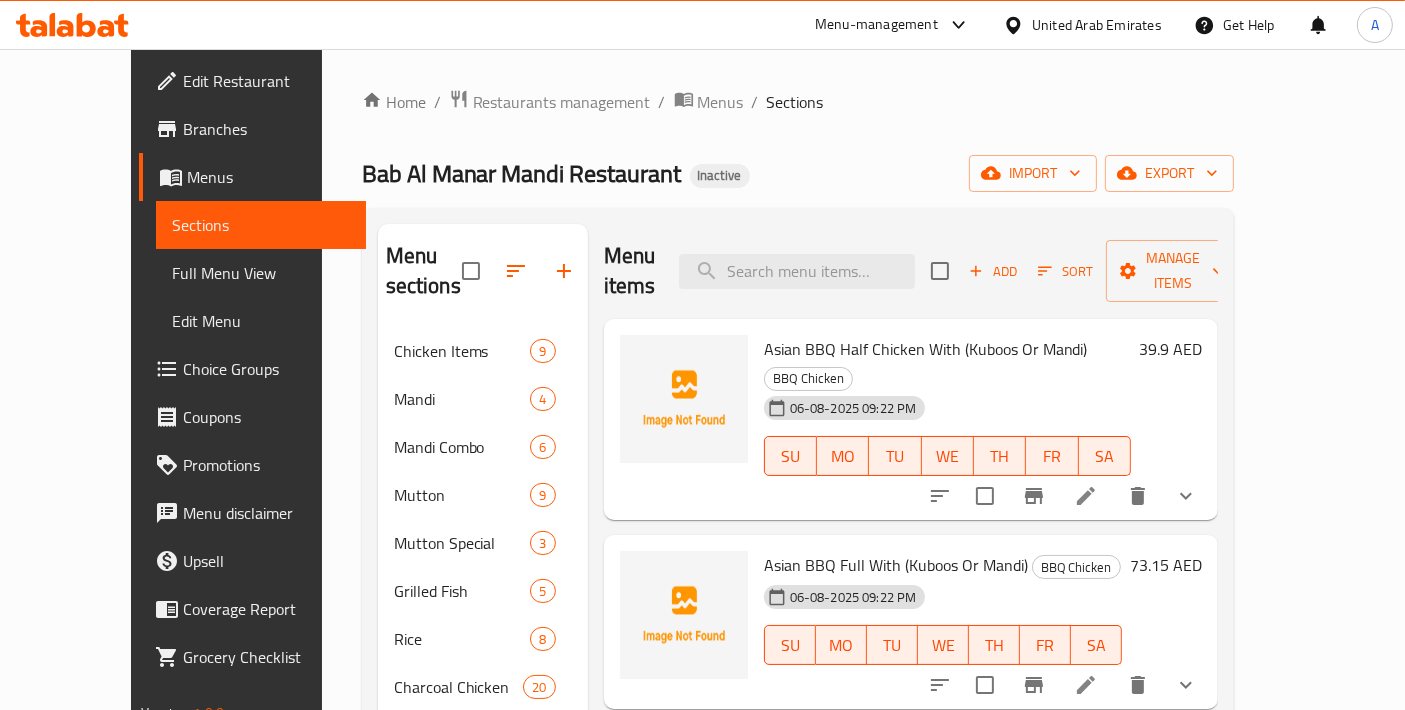 click at bounding box center [1086, 685] 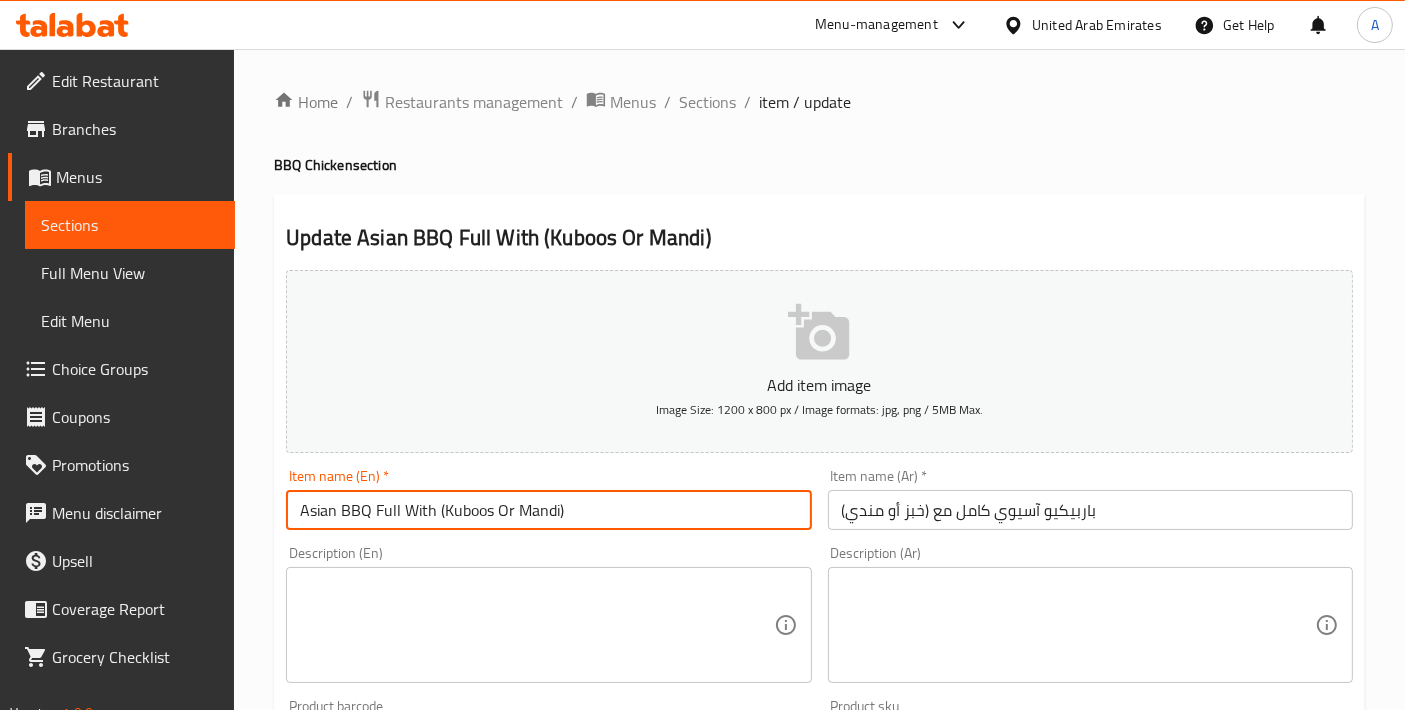 click on "Asian BBQ Full With (Kuboos Or Mandi)" at bounding box center (548, 510) 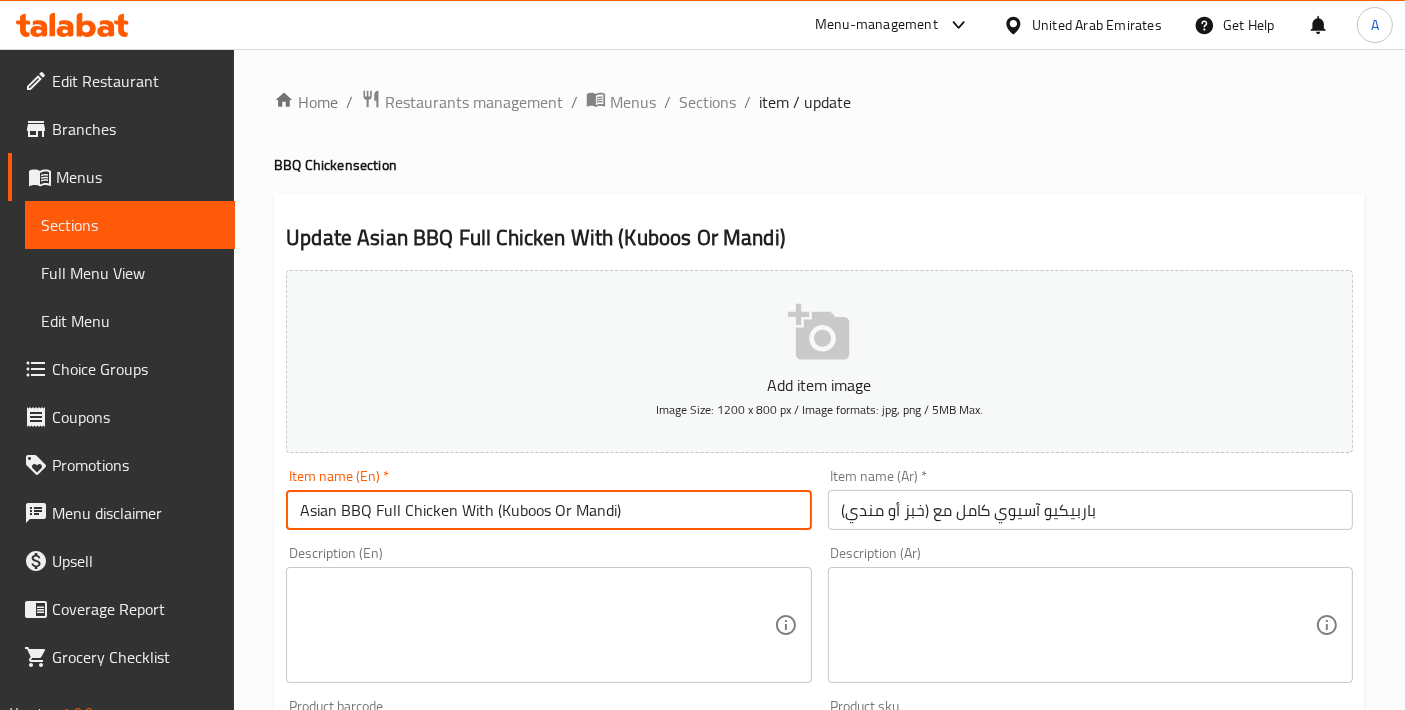click on "Asian BBQ Full Chicken With (Kuboos Or Mandi)" at bounding box center [548, 510] 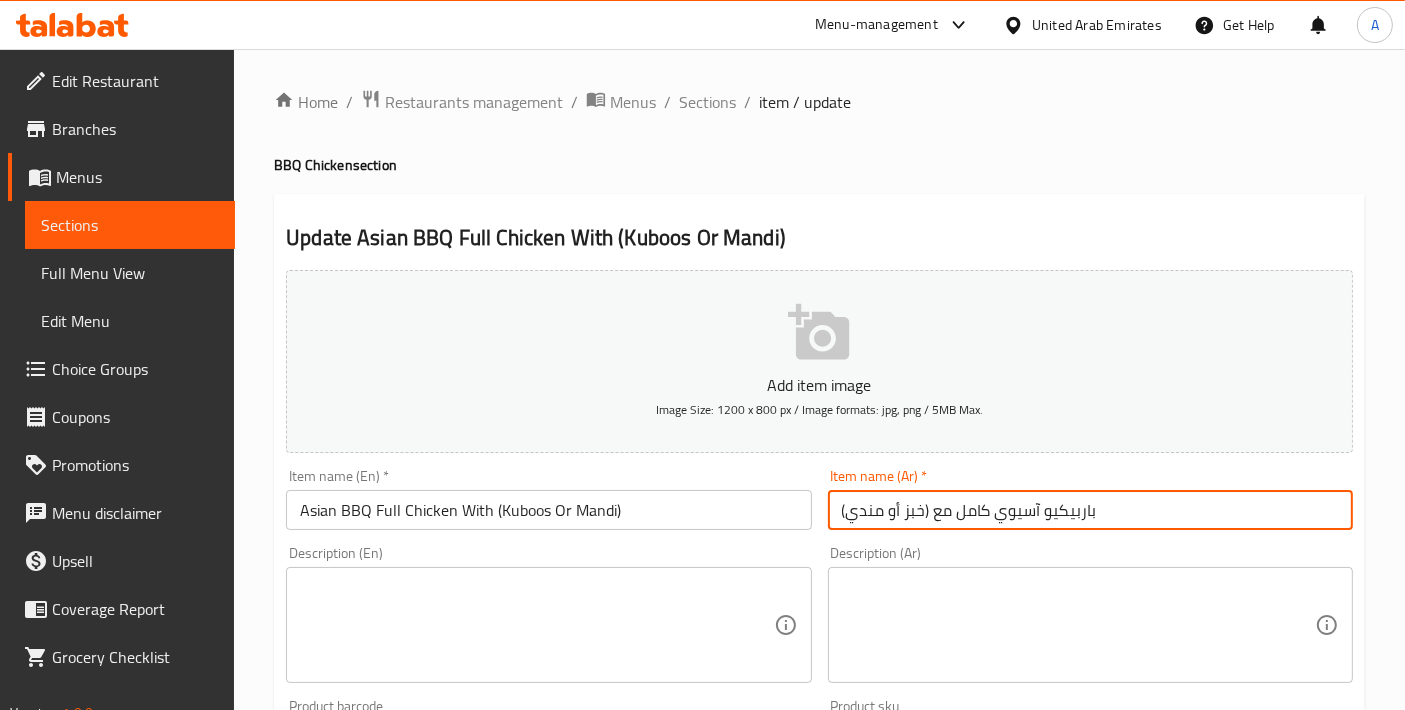 drag, startPoint x: 1128, startPoint y: 515, endPoint x: 590, endPoint y: 472, distance: 539.71564 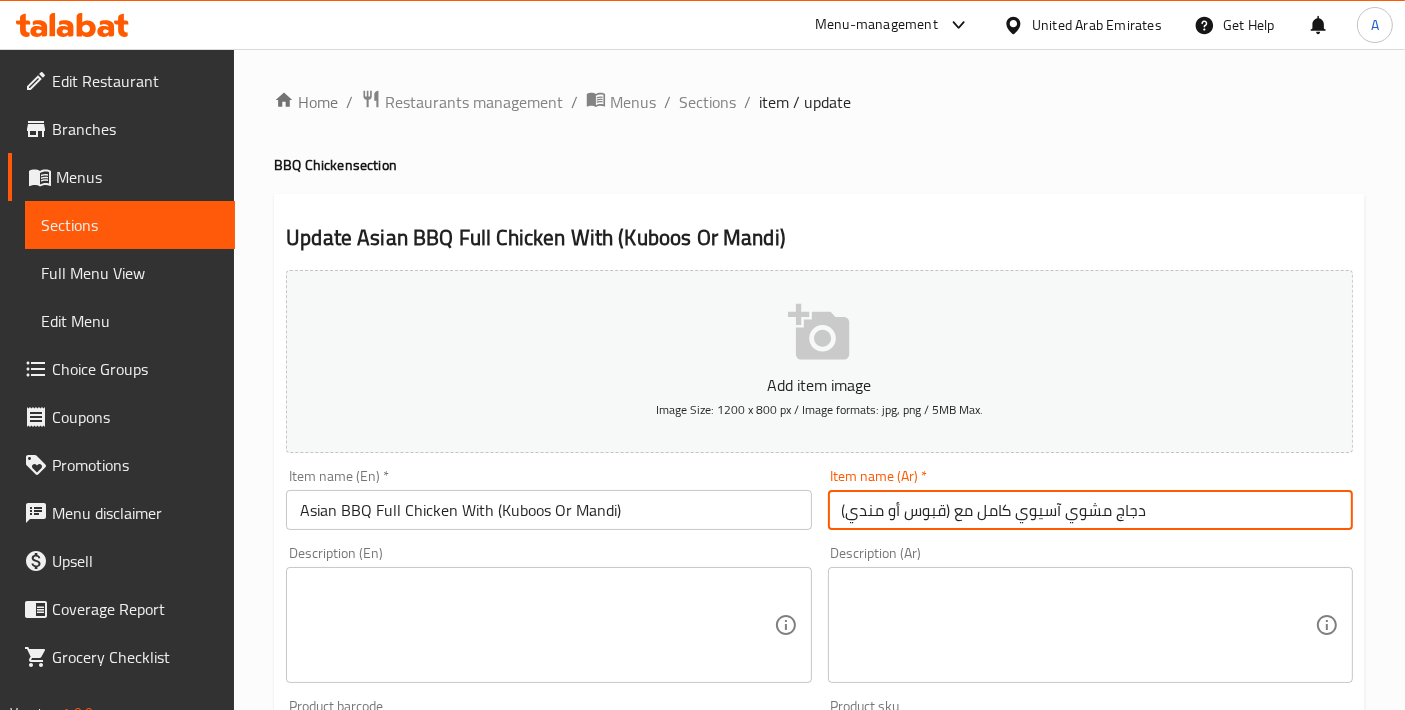 click on "دجاج مشوي آسيوي كامل مع (قبوس أو مندي)" at bounding box center [1090, 510] 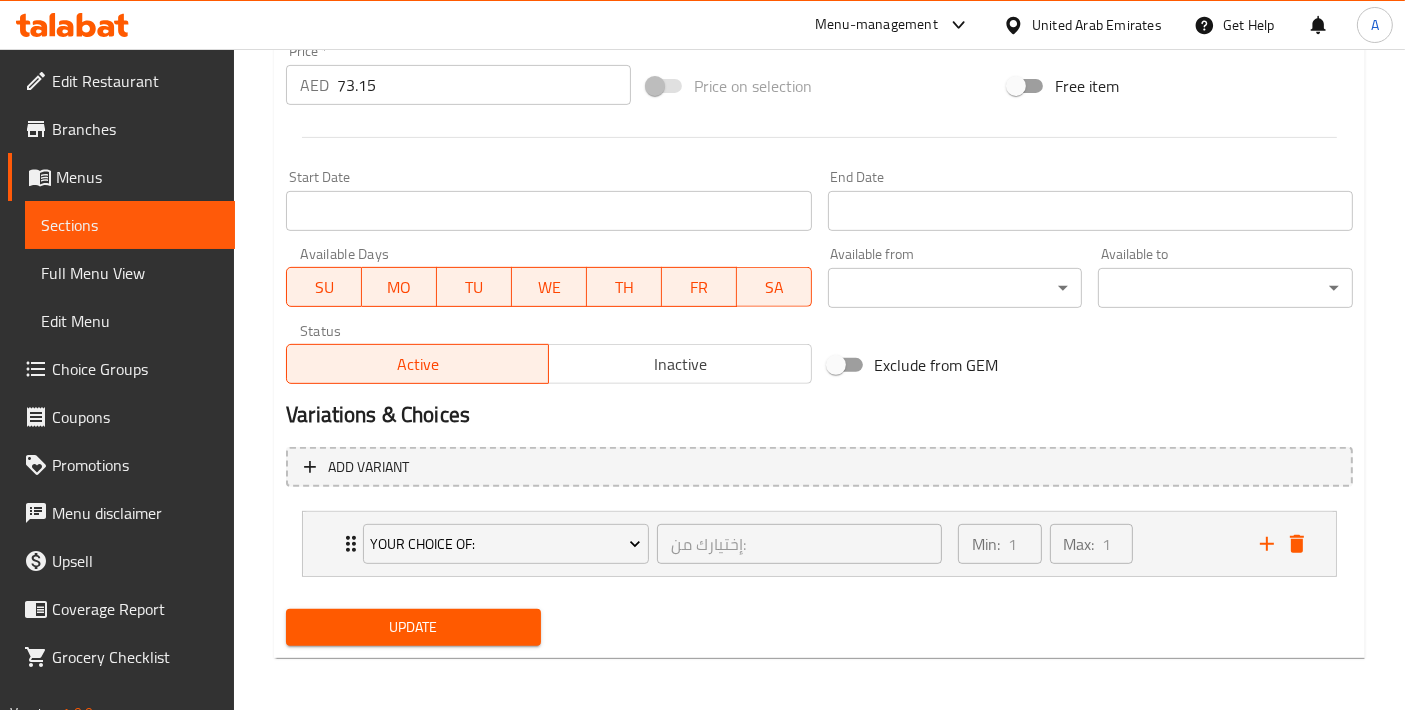 type on "دجاج مشوي آسيوي كامل مع (قبوس أو مندي)" 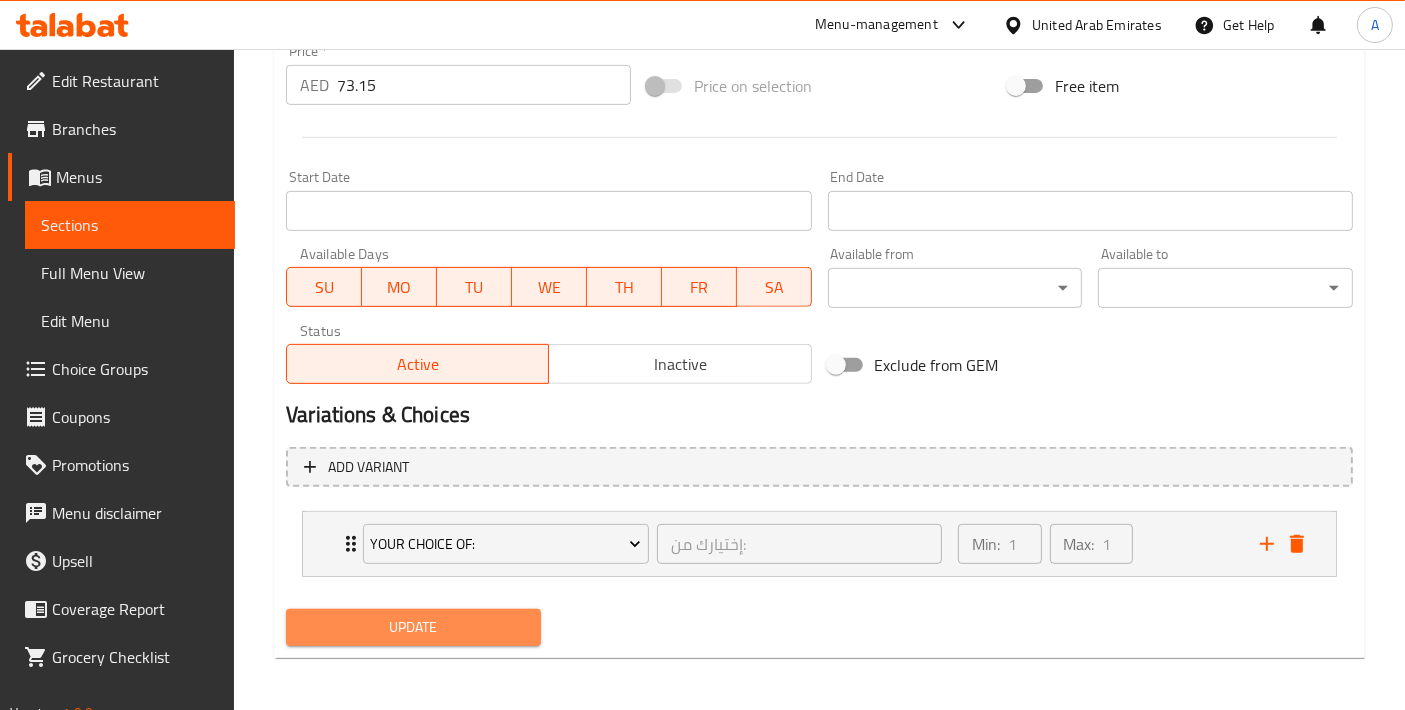 click on "Update" at bounding box center (413, 627) 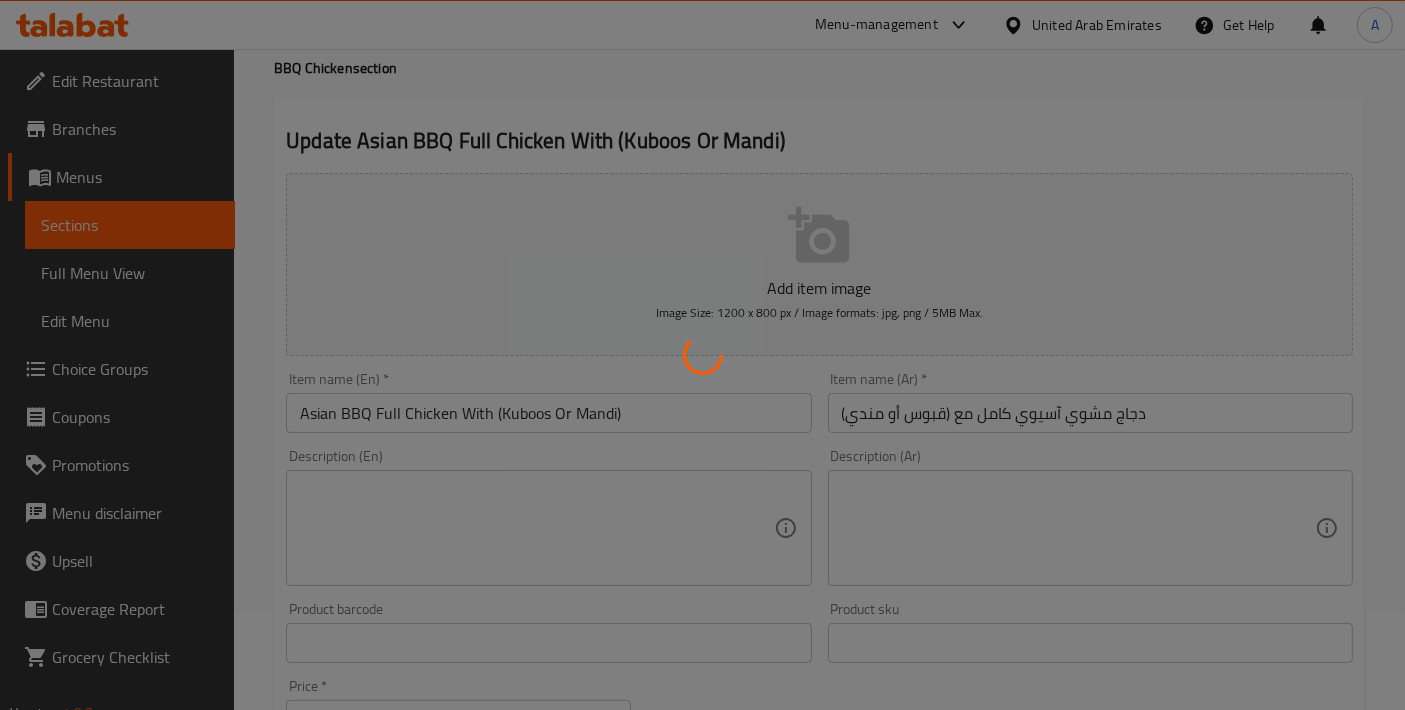 scroll, scrollTop: 0, scrollLeft: 0, axis: both 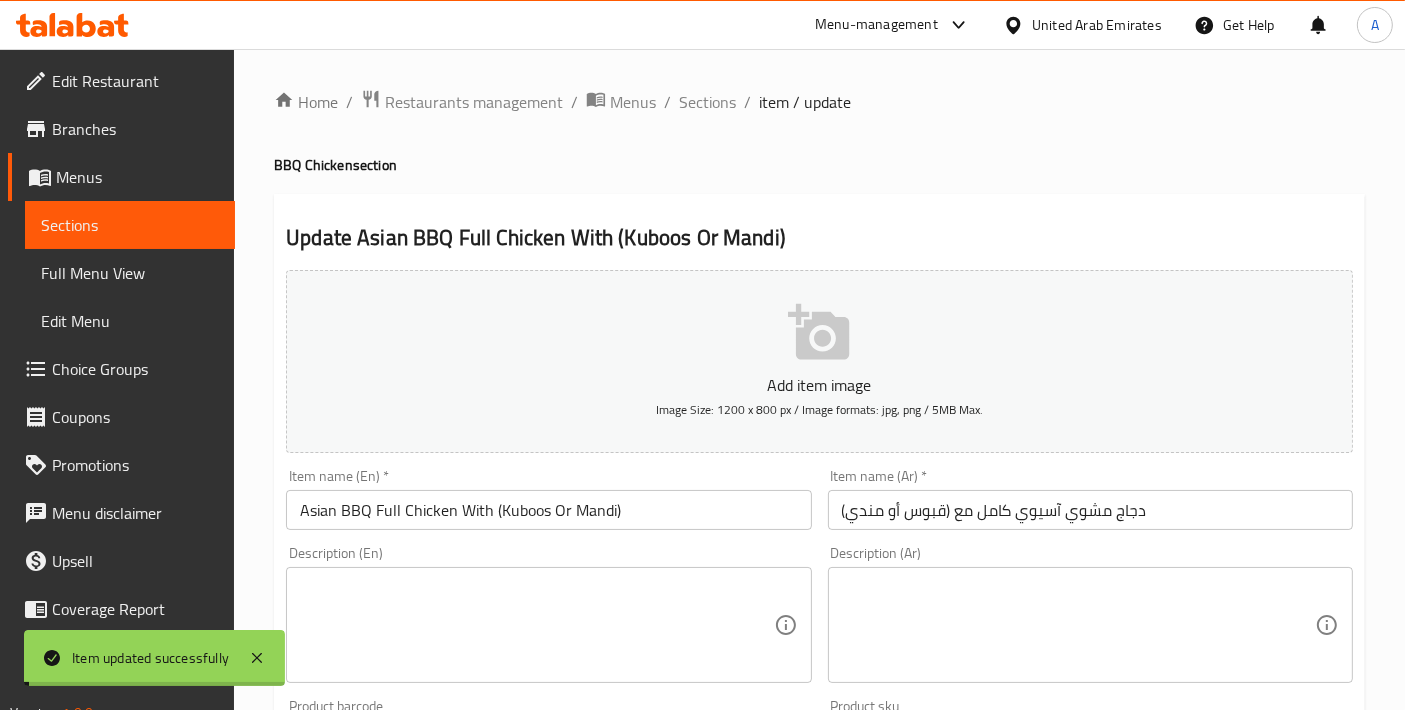 click on "Sections" at bounding box center (707, 102) 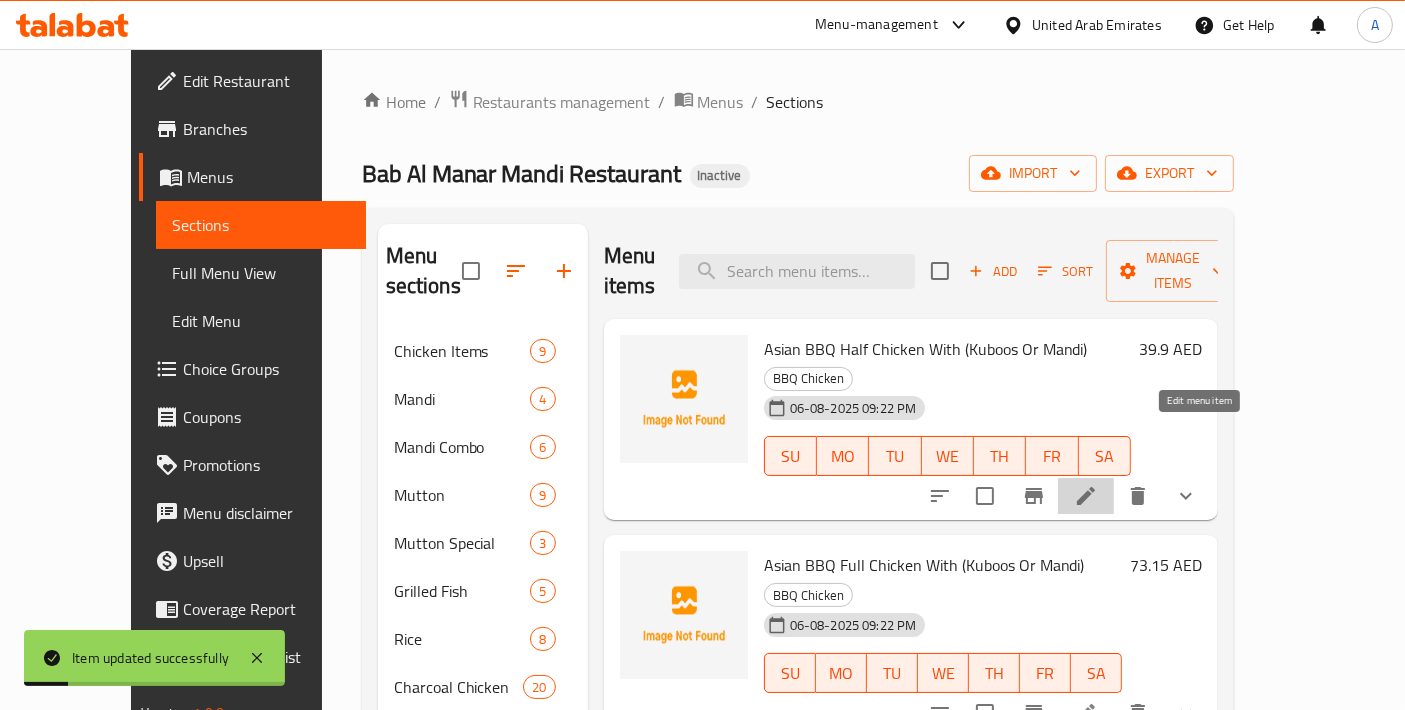 click 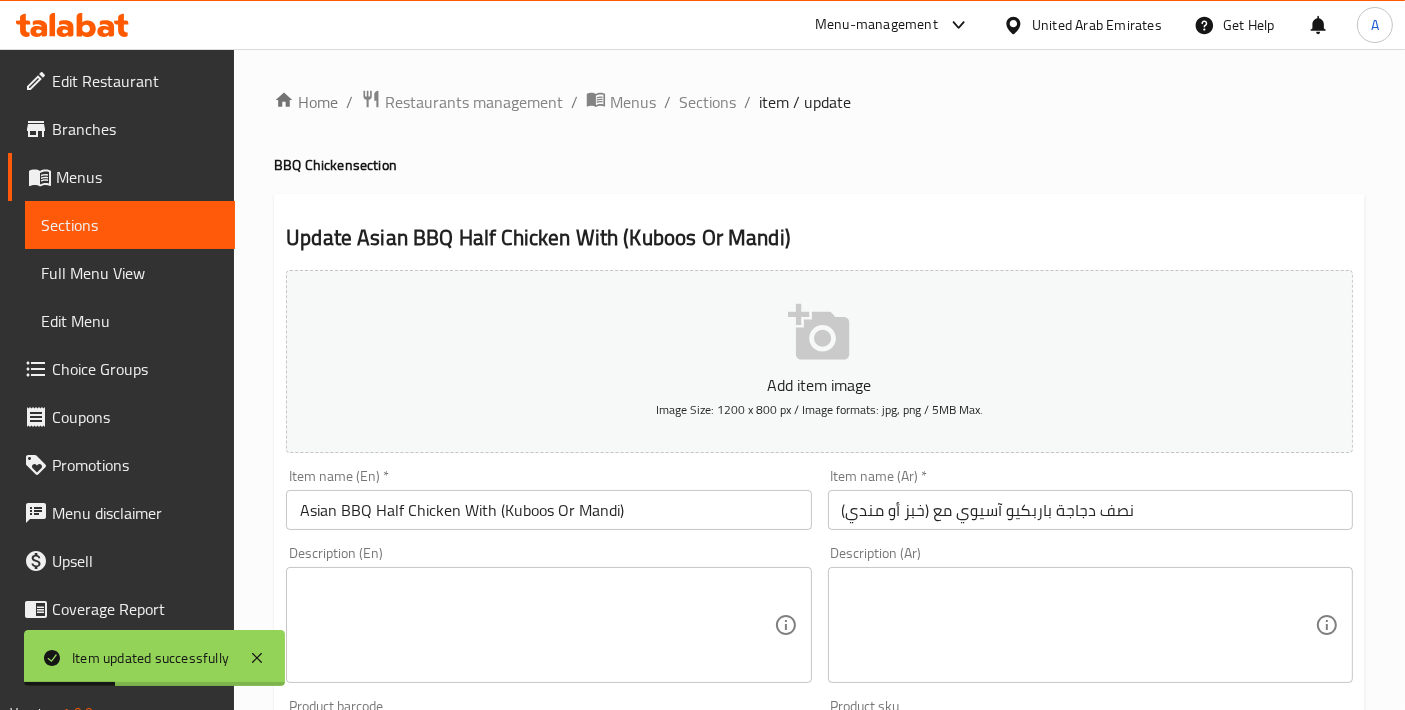 click on "Item name (En)   * Asian BBQ Half Chicken With (Kuboos Or Mandi) Item name (En)  *" at bounding box center [548, 499] 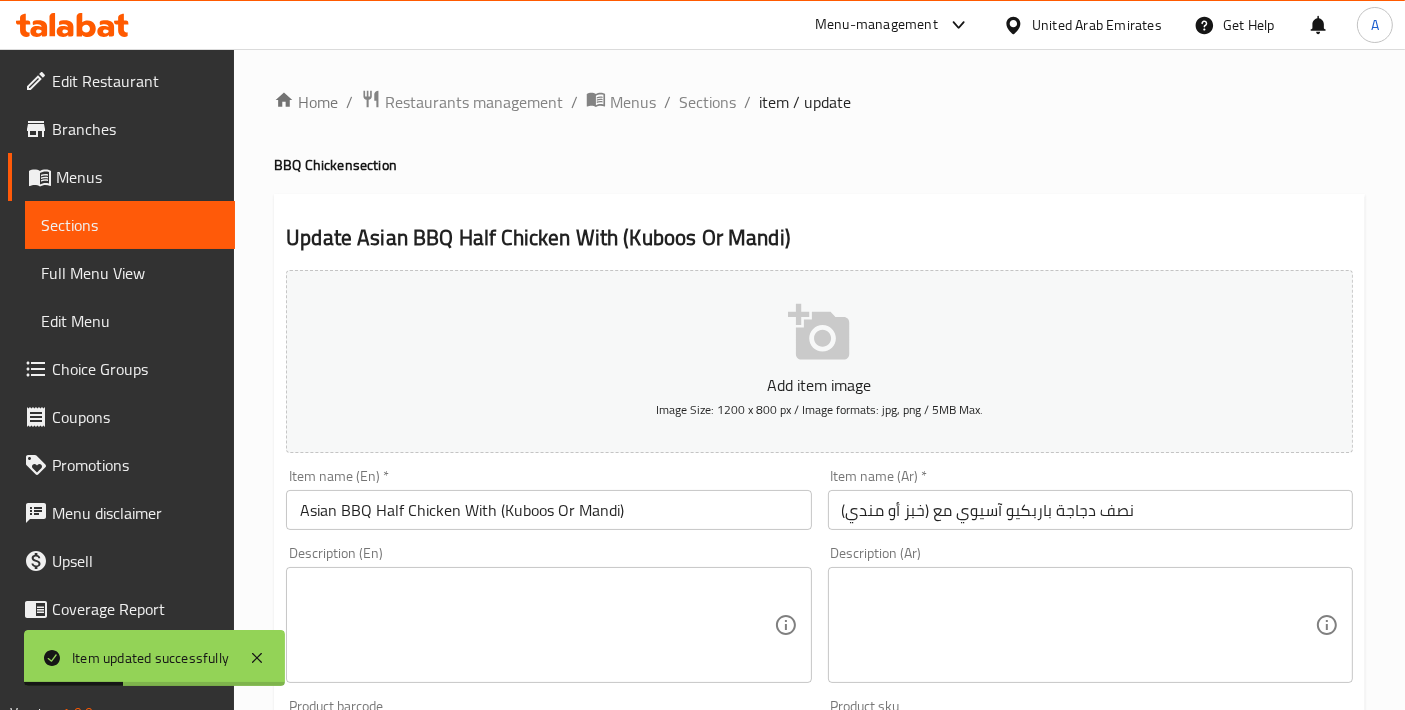click on "Asian BBQ Half Chicken With (Kuboos Or Mandi)" at bounding box center [548, 510] 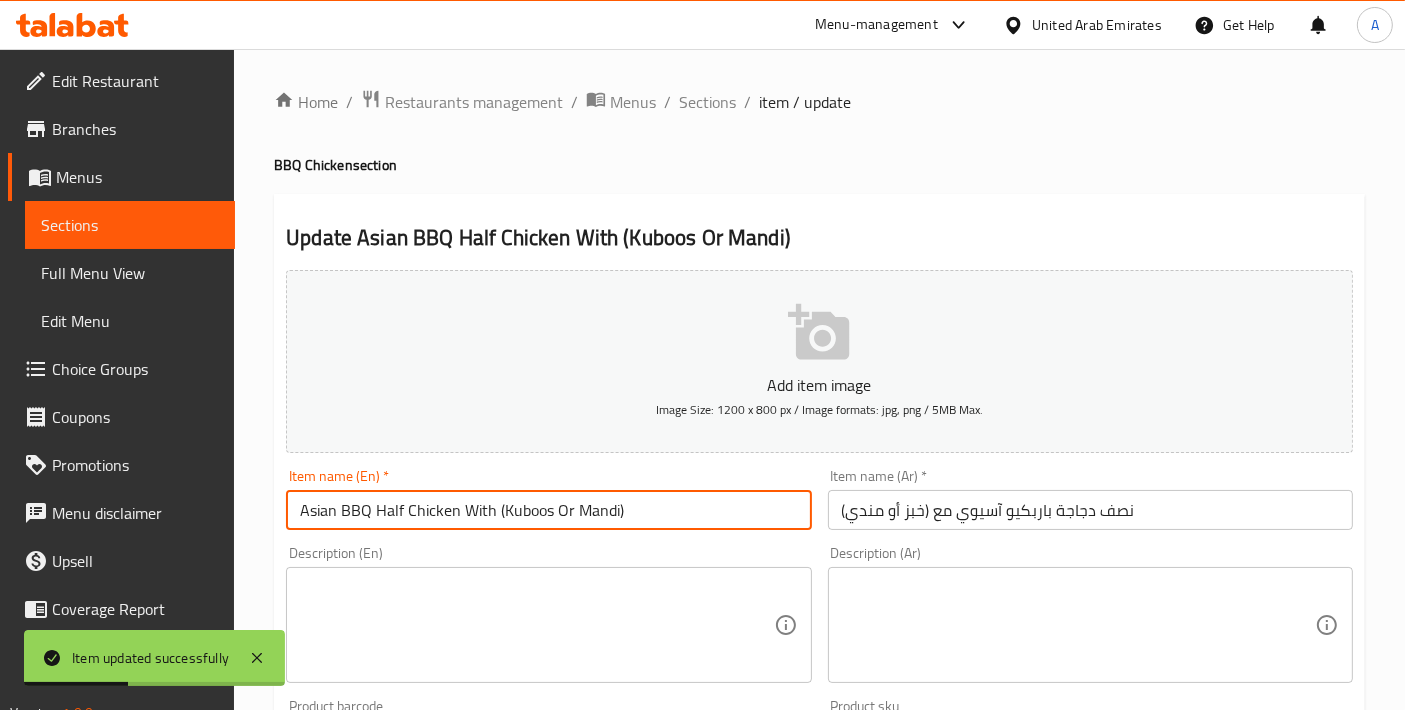 click on "Asian BBQ Half Chicken With (Kuboos Or Mandi)" at bounding box center [548, 510] 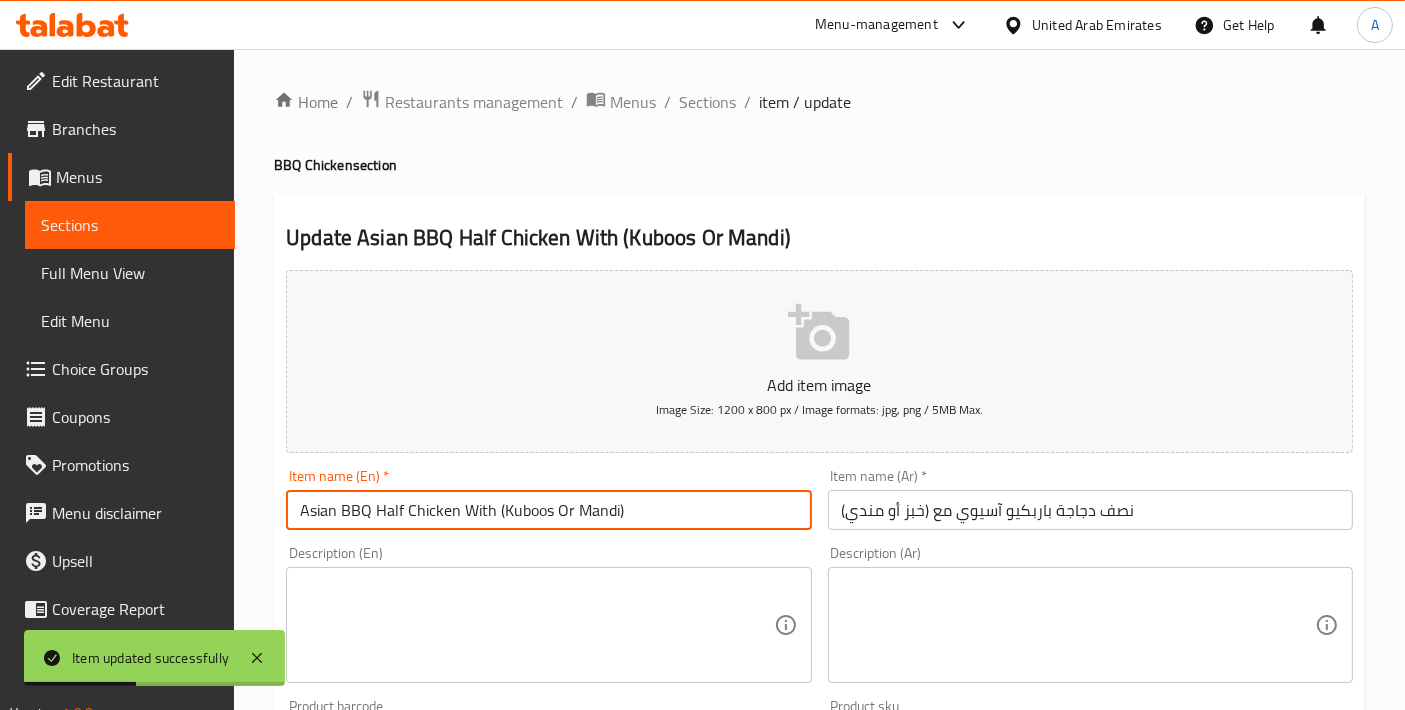 click on "Asian BBQ Half Chicken With (Kuboos Or Mandi)" at bounding box center [548, 510] 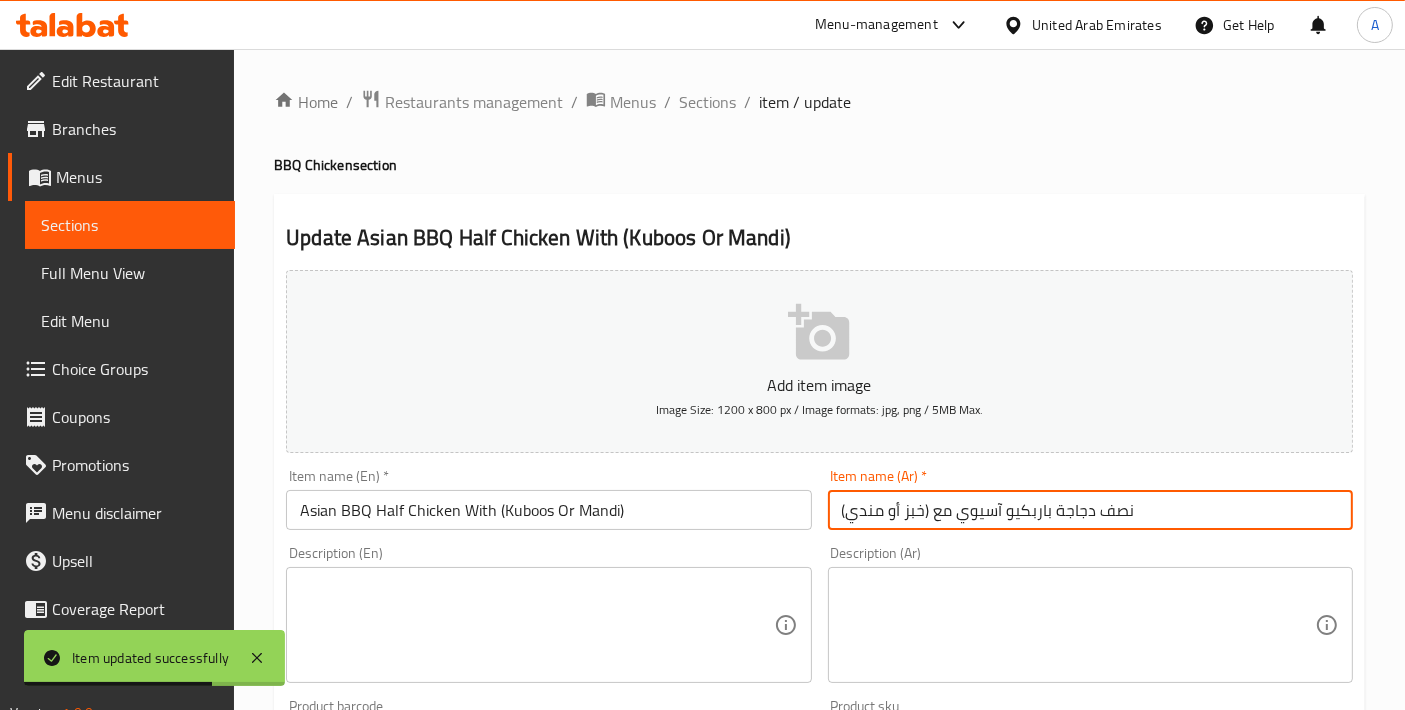 drag, startPoint x: 1172, startPoint y: 515, endPoint x: 747, endPoint y: 515, distance: 425 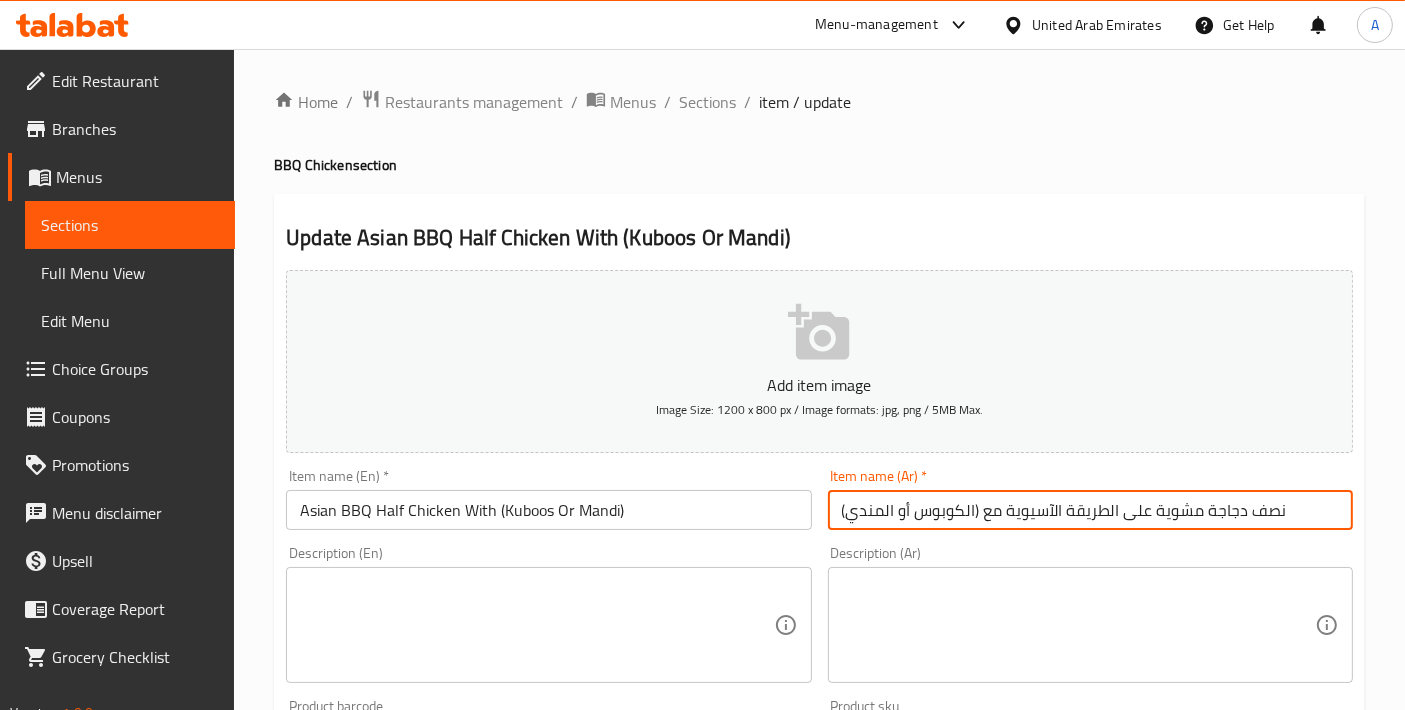click on "نصف دجاجة مشوية على الطريقة الآسيوية مع (الكوبوس أو المندي)" at bounding box center [1090, 510] 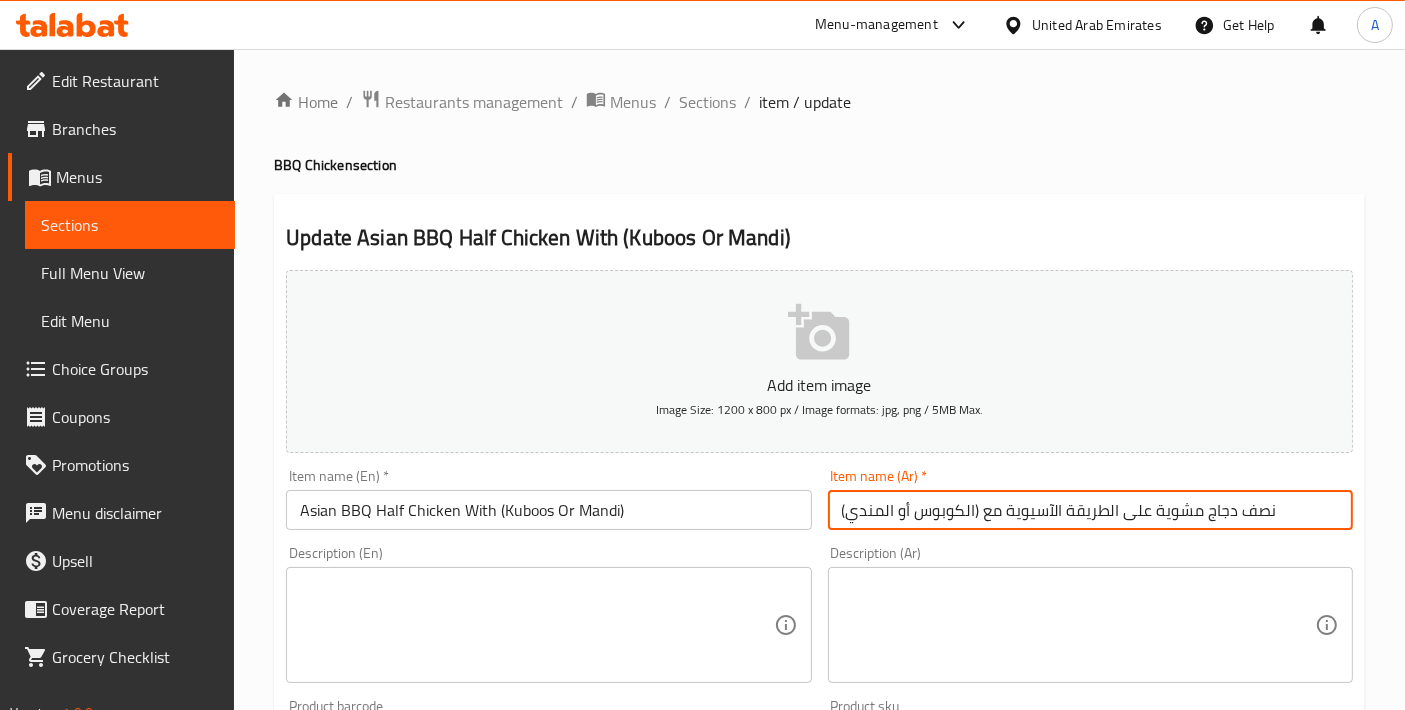 click on "نصف دجاج مشوية على الطريقة الآسيوية مع (الكوبوس أو المندي)" at bounding box center [1090, 510] 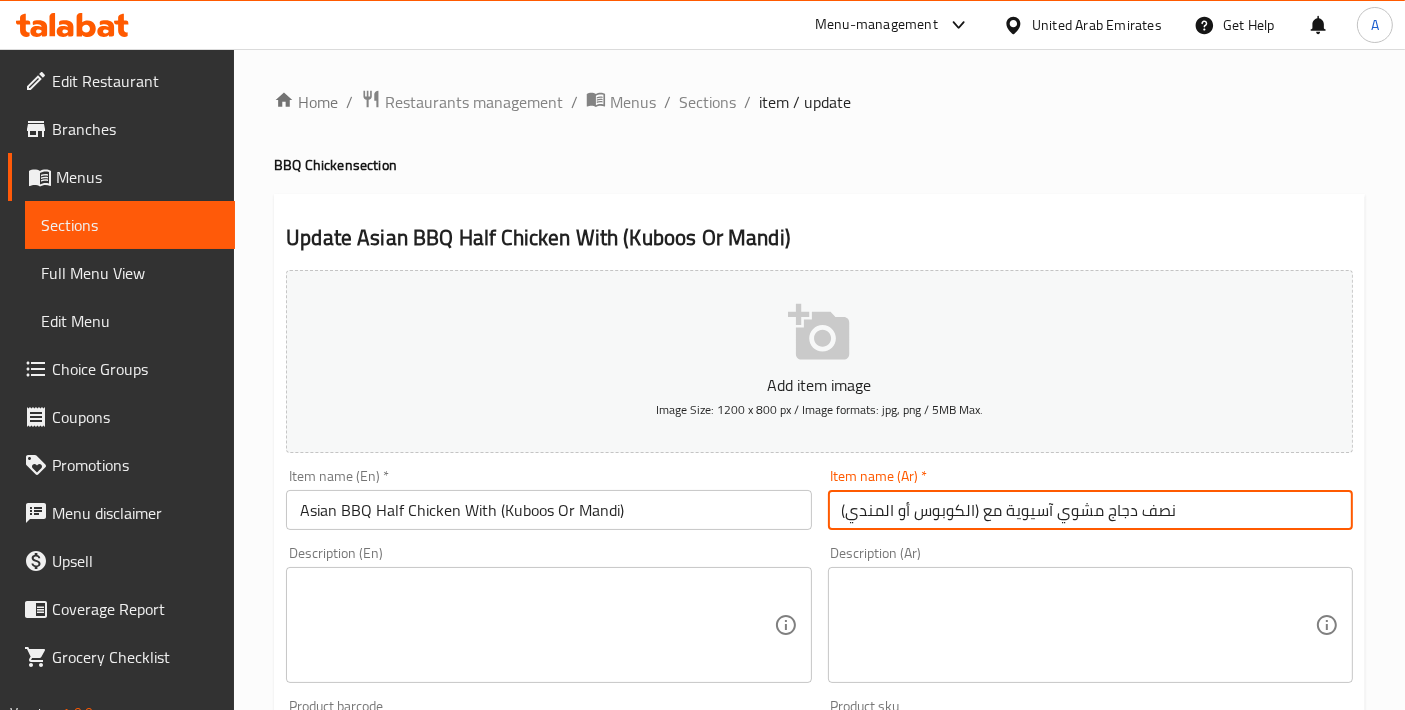 click on "نصف دجاج مشوي آسيوية مع (الكوبوس أو المندي)" at bounding box center (1090, 510) 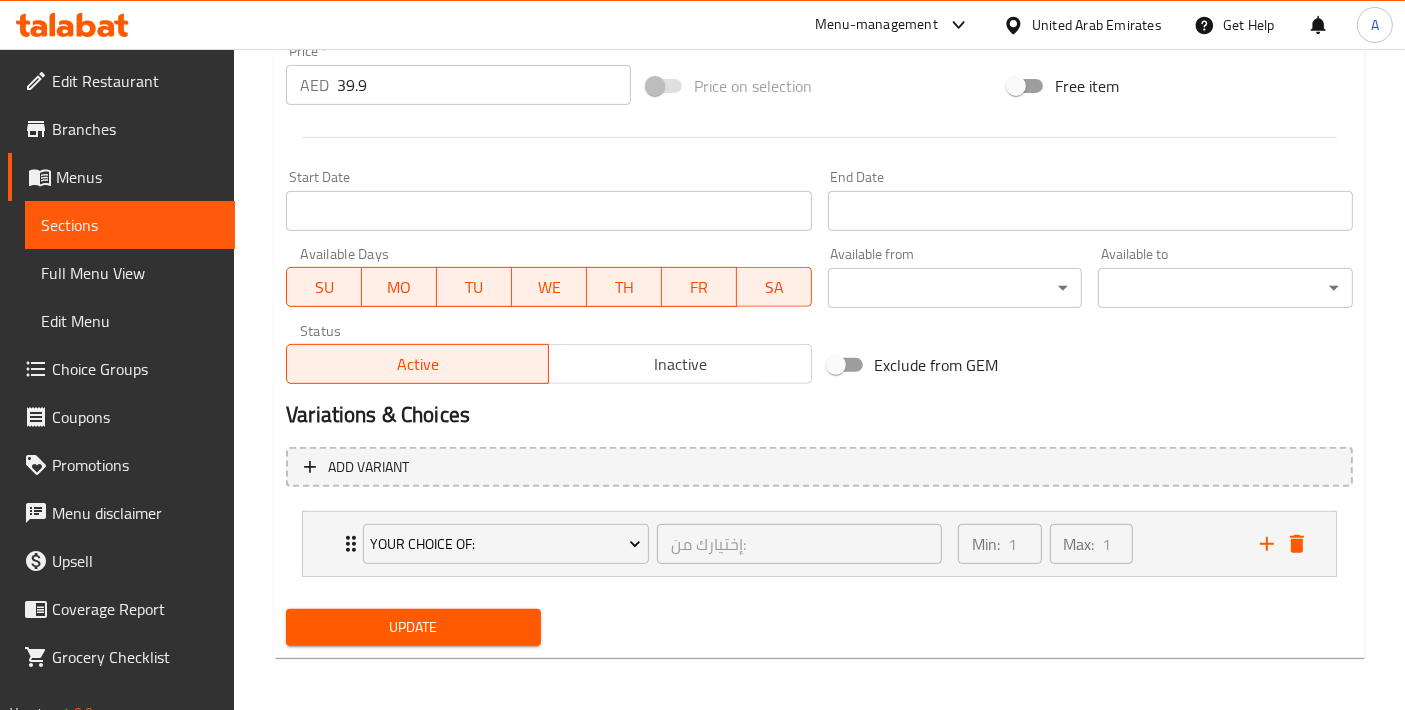 type on "نصف دجاج مشوي آسيوي مع (الكوبوس أو المندي)" 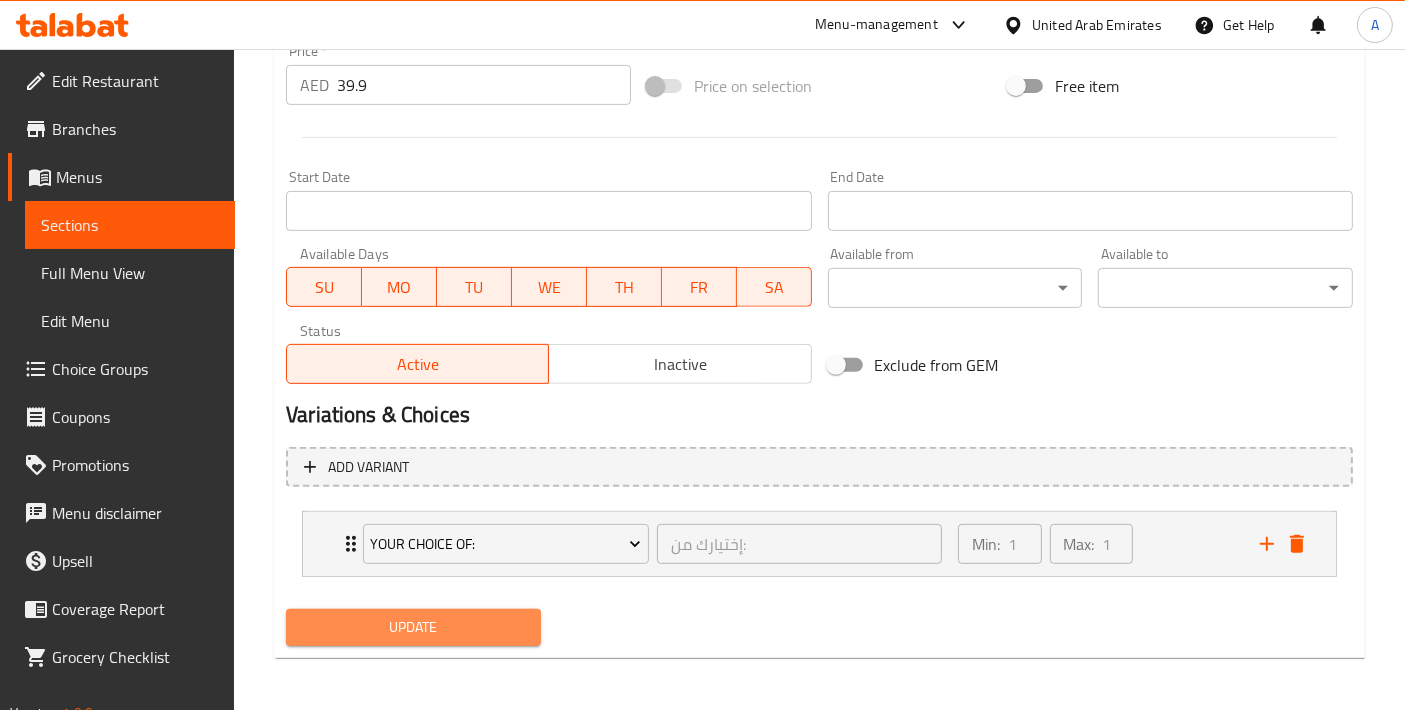 click on "Update" at bounding box center [413, 627] 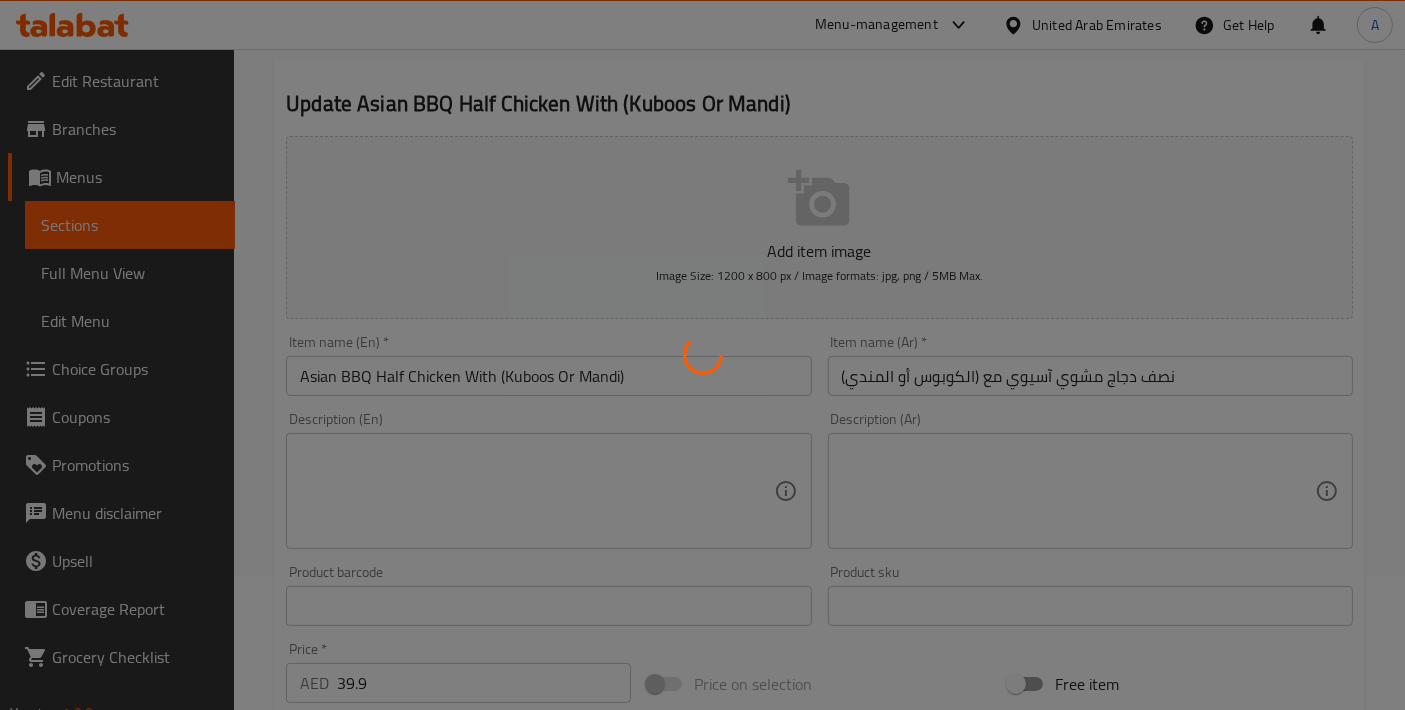 scroll, scrollTop: 0, scrollLeft: 0, axis: both 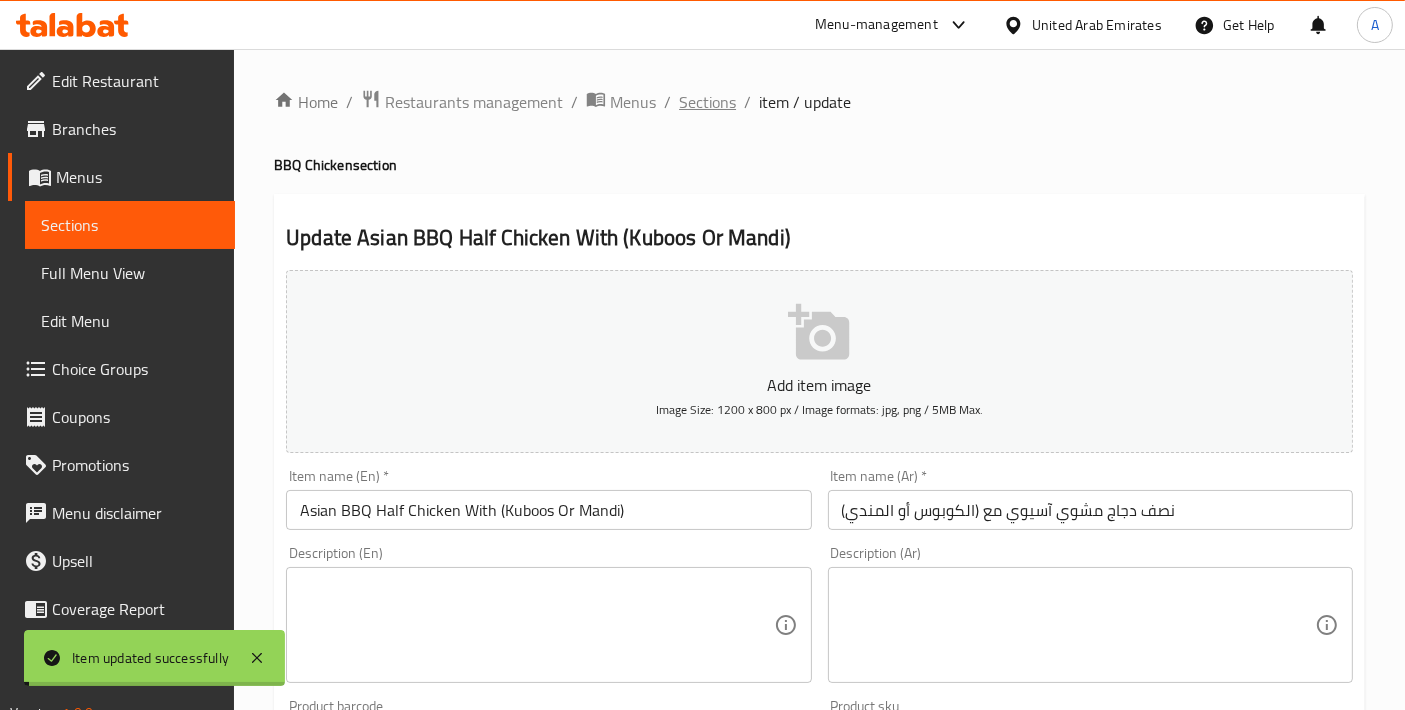 click on "Sections" at bounding box center (707, 102) 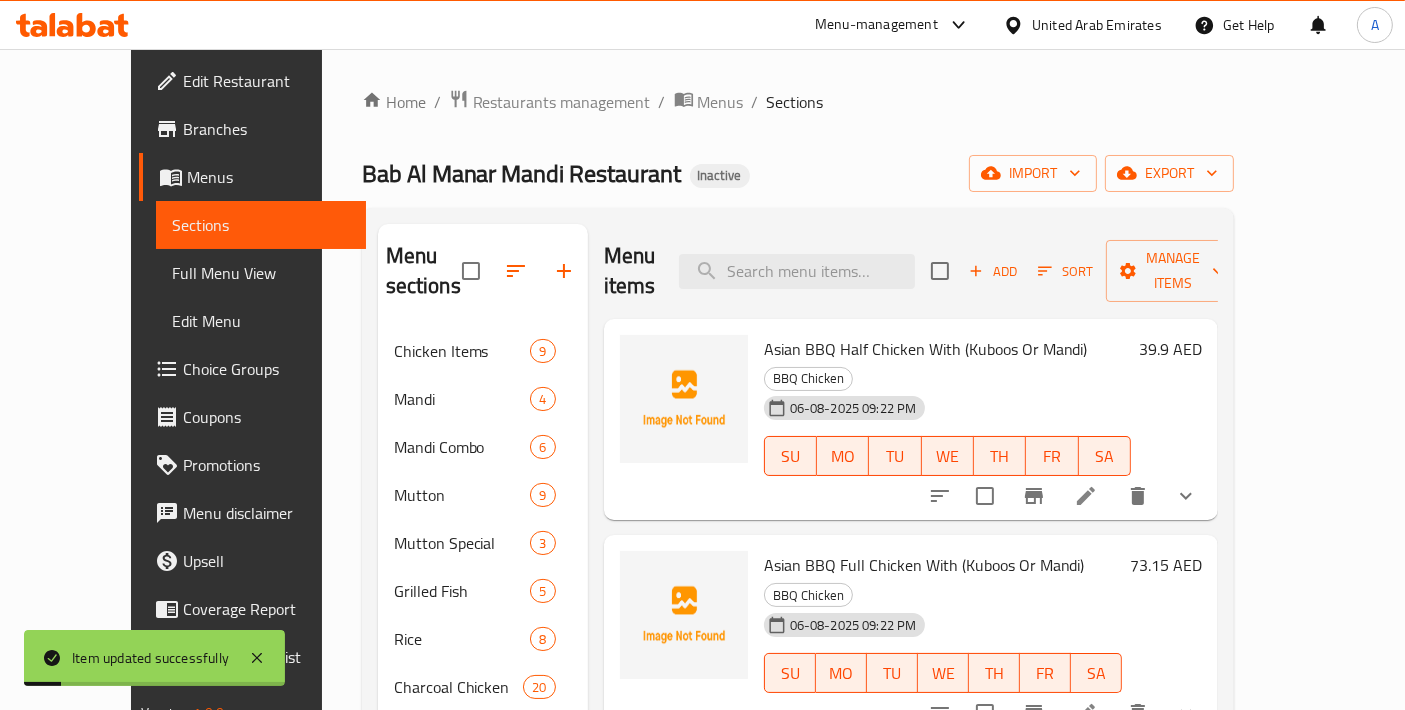 scroll, scrollTop: 222, scrollLeft: 0, axis: vertical 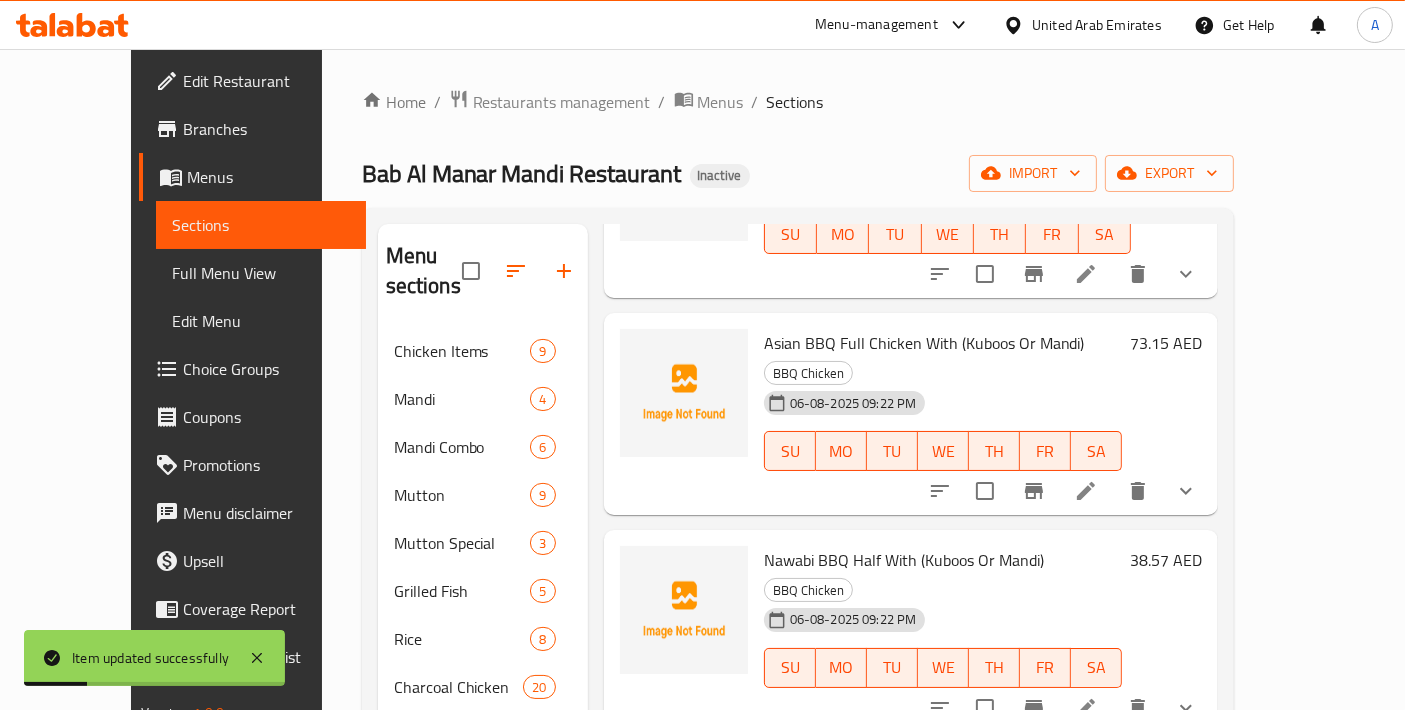 click at bounding box center (1086, 708) 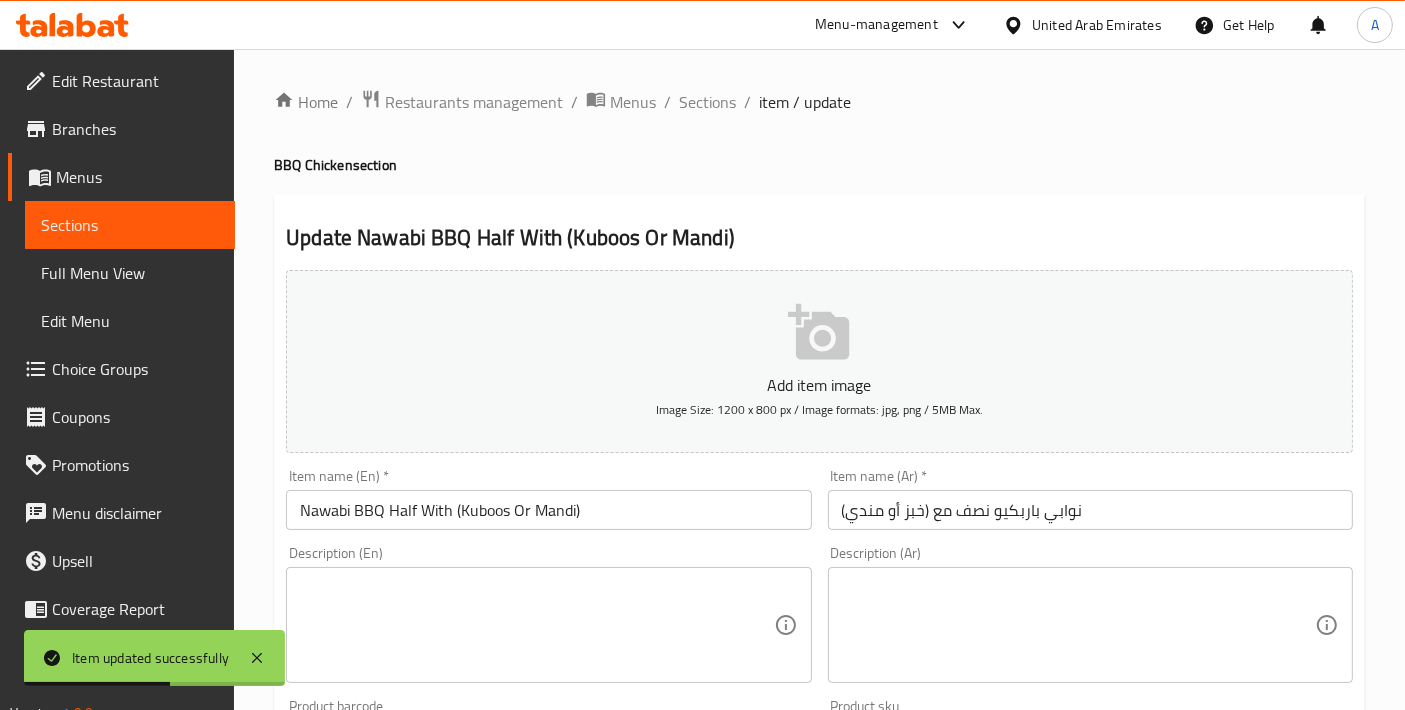 click on "Nawabi BBQ Half With (Kuboos Or Mandi)" at bounding box center (548, 510) 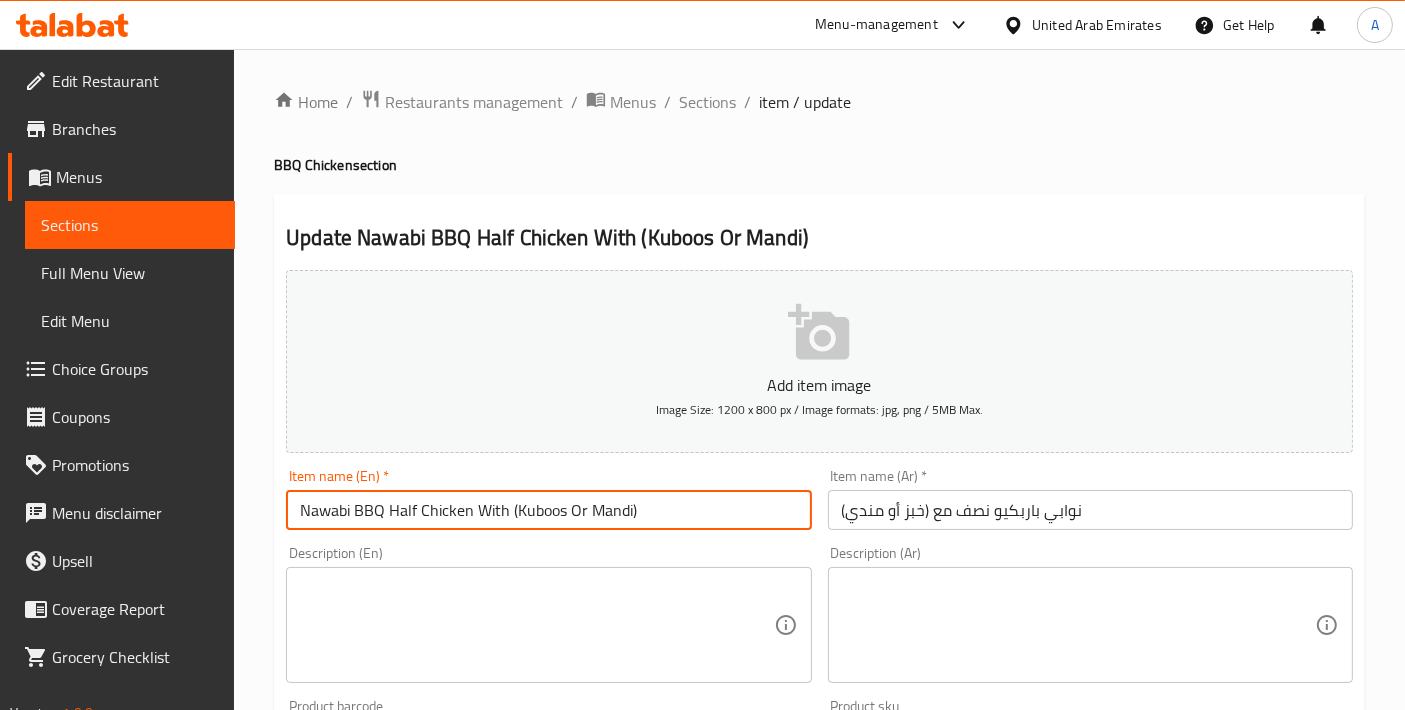 click on "Nawabi BBQ Half Chicken With (Kuboos Or Mandi)" at bounding box center [548, 510] 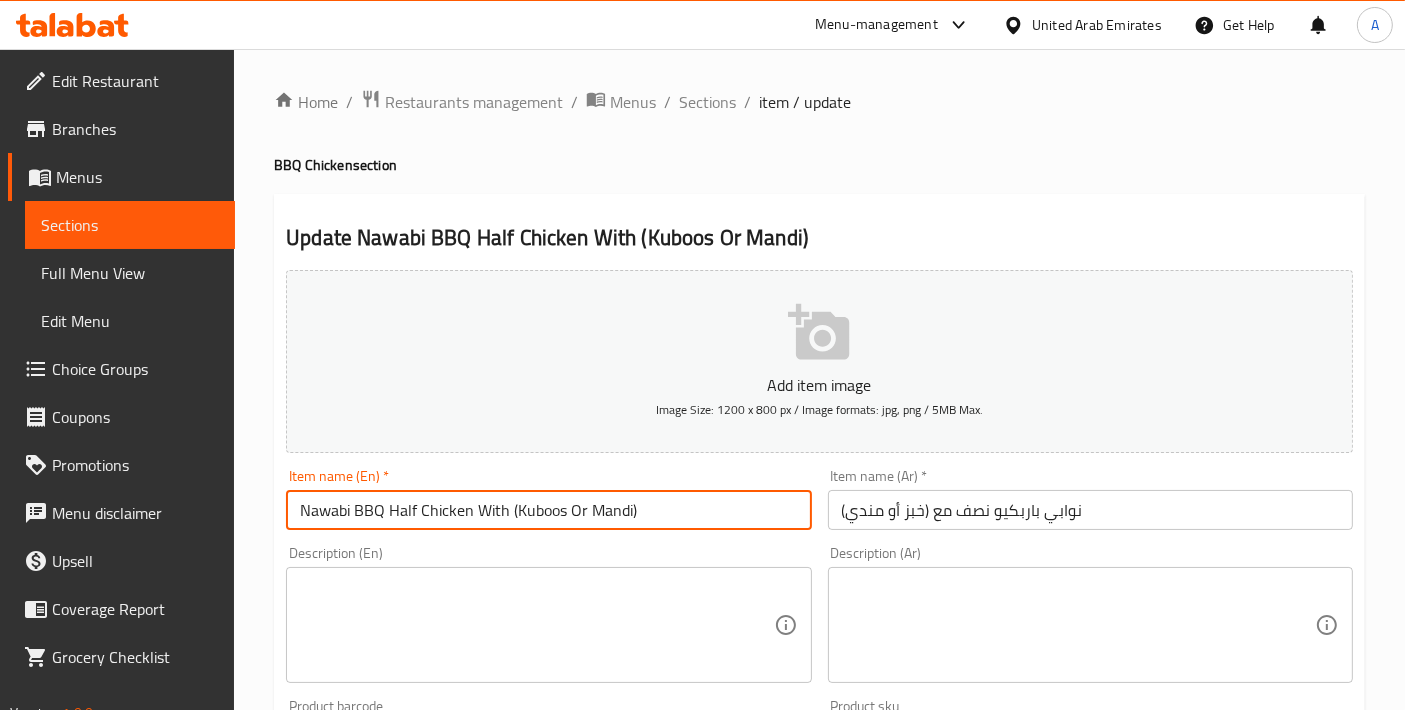 type on "Nawabi BBQ Half Chicken With (Kuboos Or Mandi)" 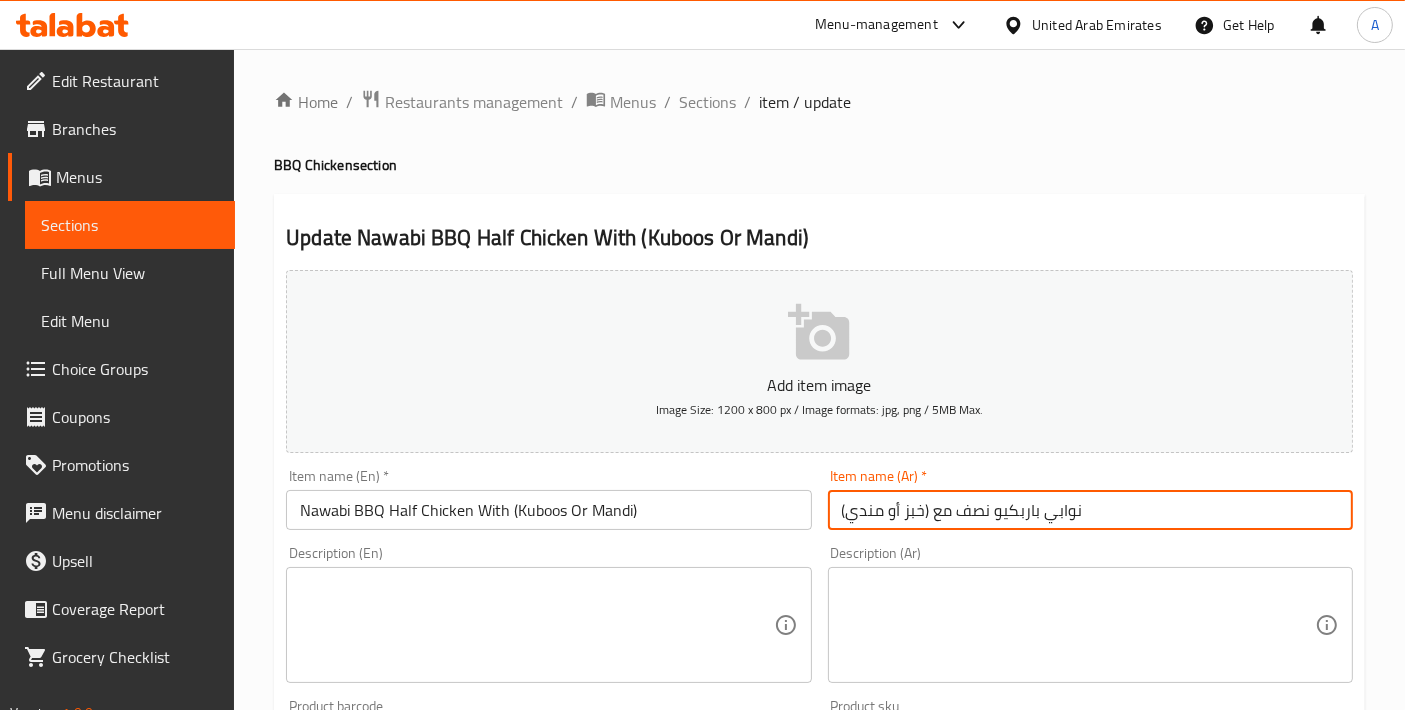 drag, startPoint x: 1137, startPoint y: 501, endPoint x: 936, endPoint y: 501, distance: 201 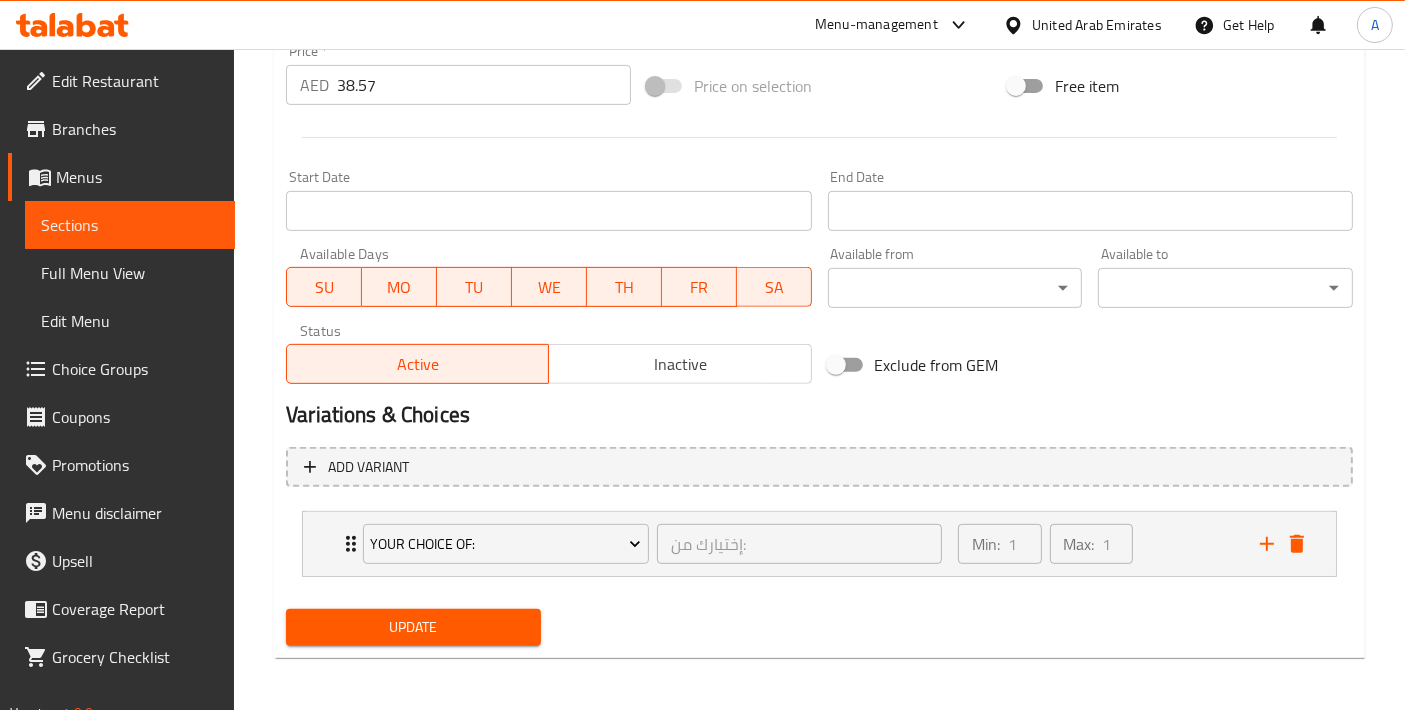 type on "نصف دجاجة مشوية على طريقة نوابي مع (خبز أو مندي)" 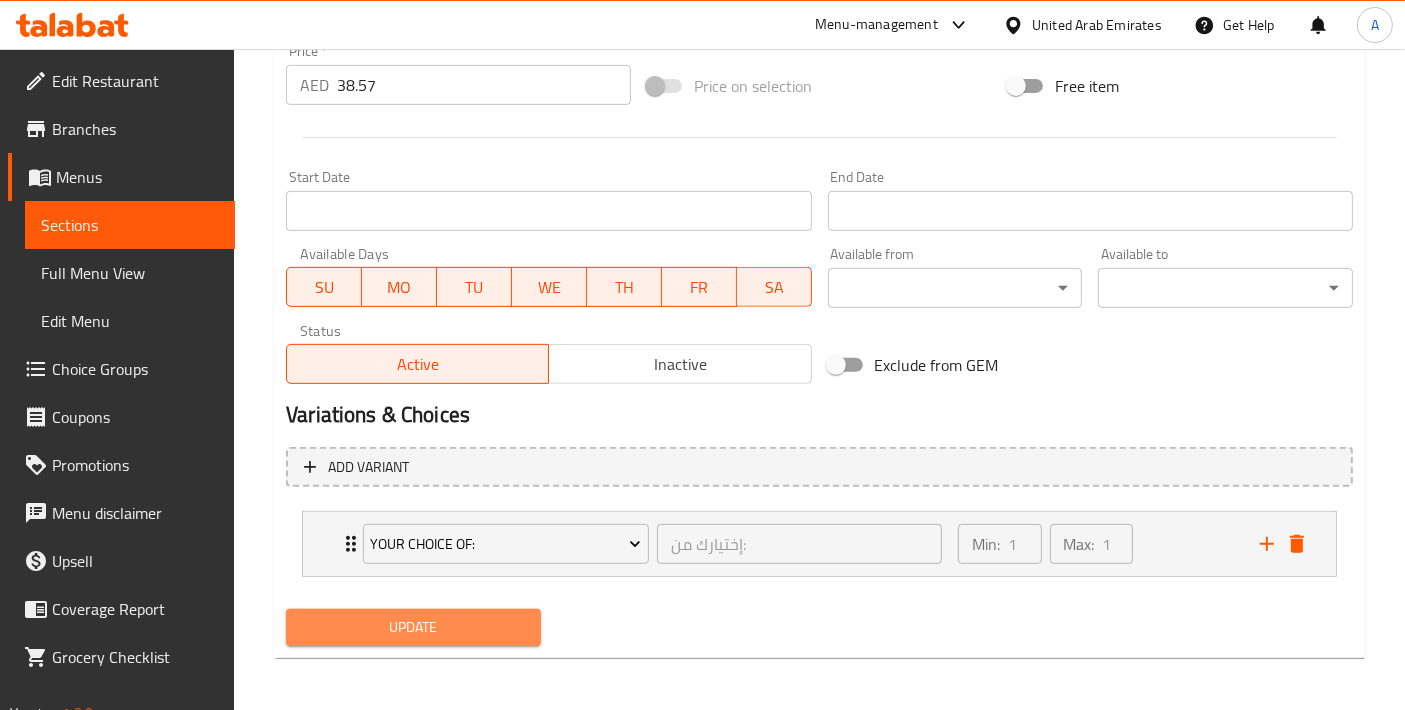 click on "Update" at bounding box center (413, 627) 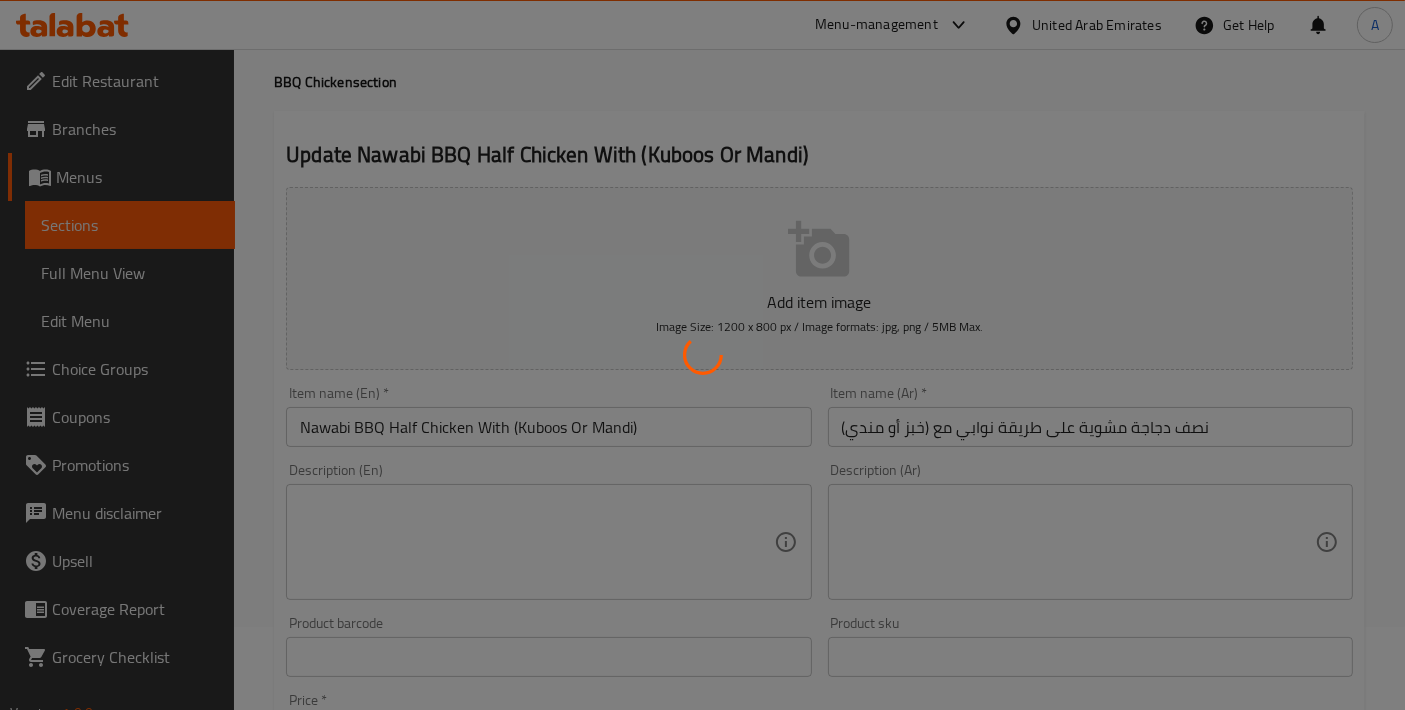 scroll, scrollTop: 0, scrollLeft: 0, axis: both 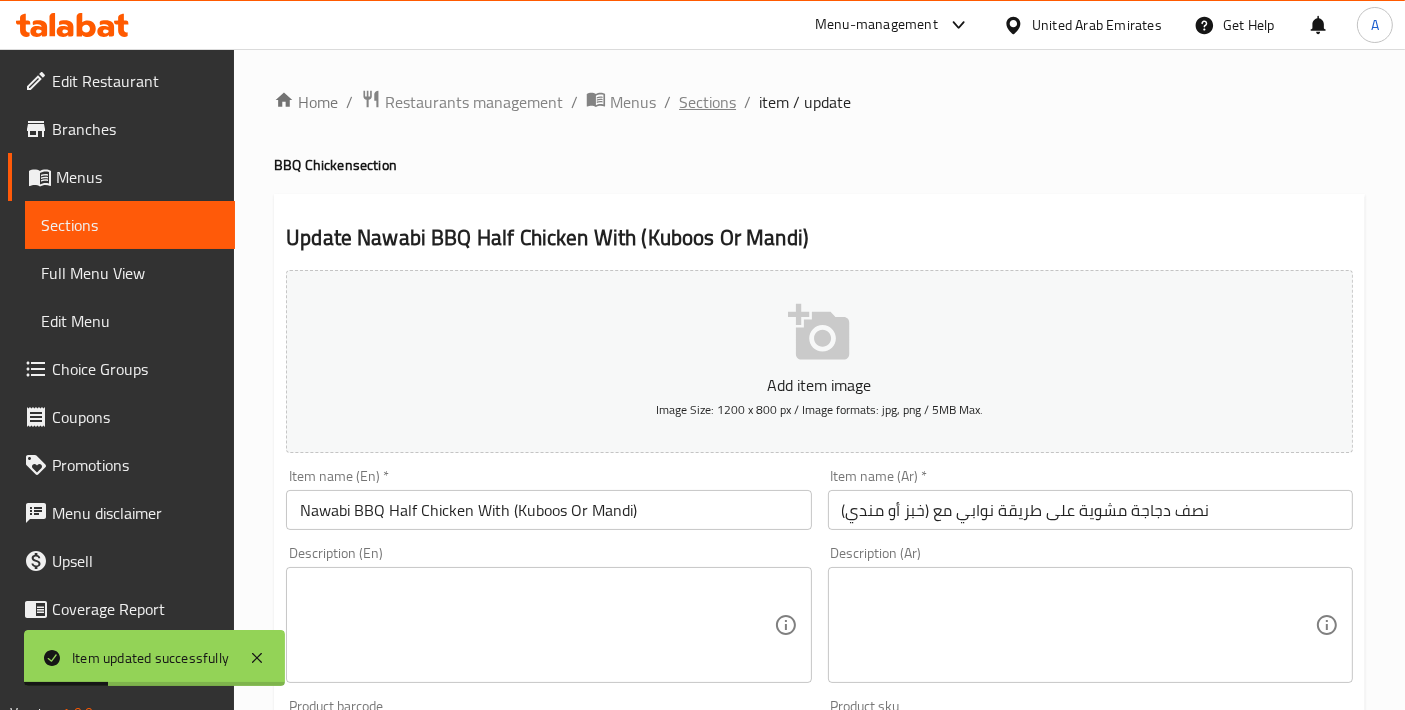 click on "Sections" at bounding box center [707, 102] 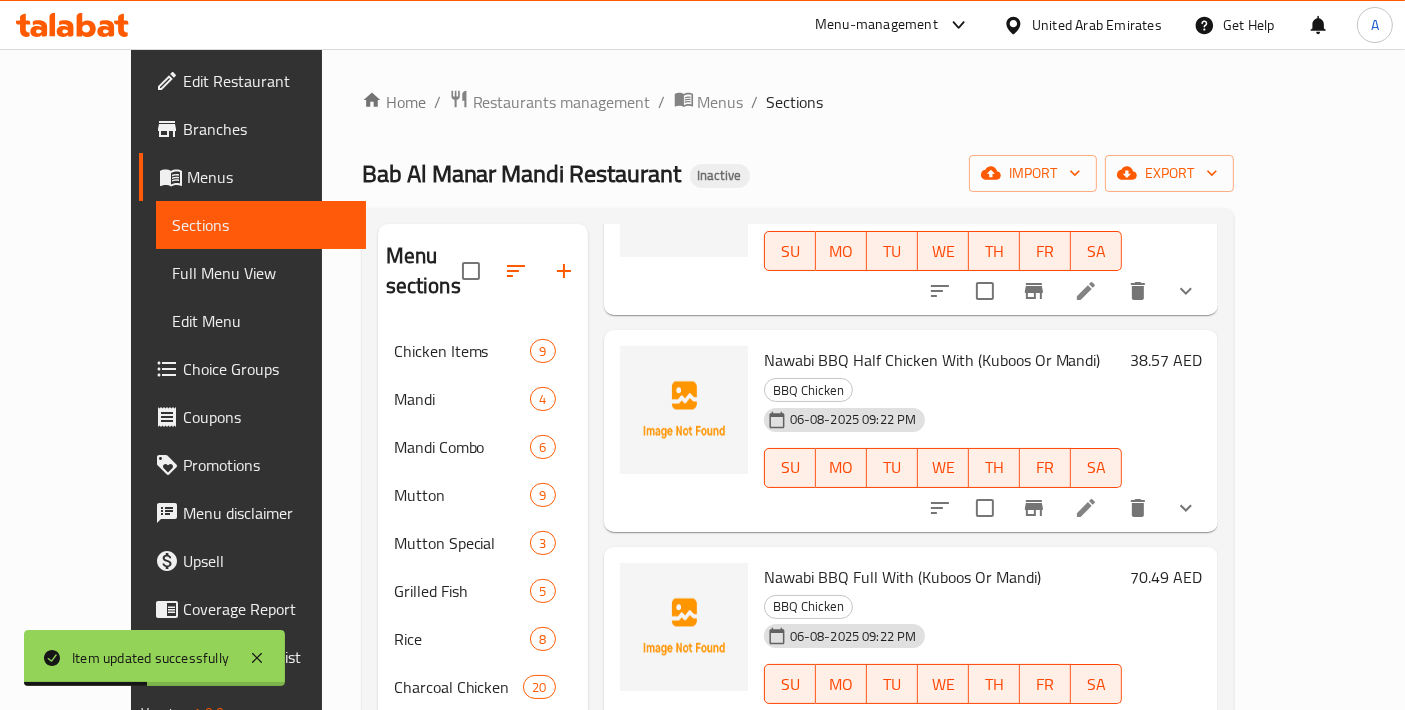 scroll, scrollTop: 444, scrollLeft: 0, axis: vertical 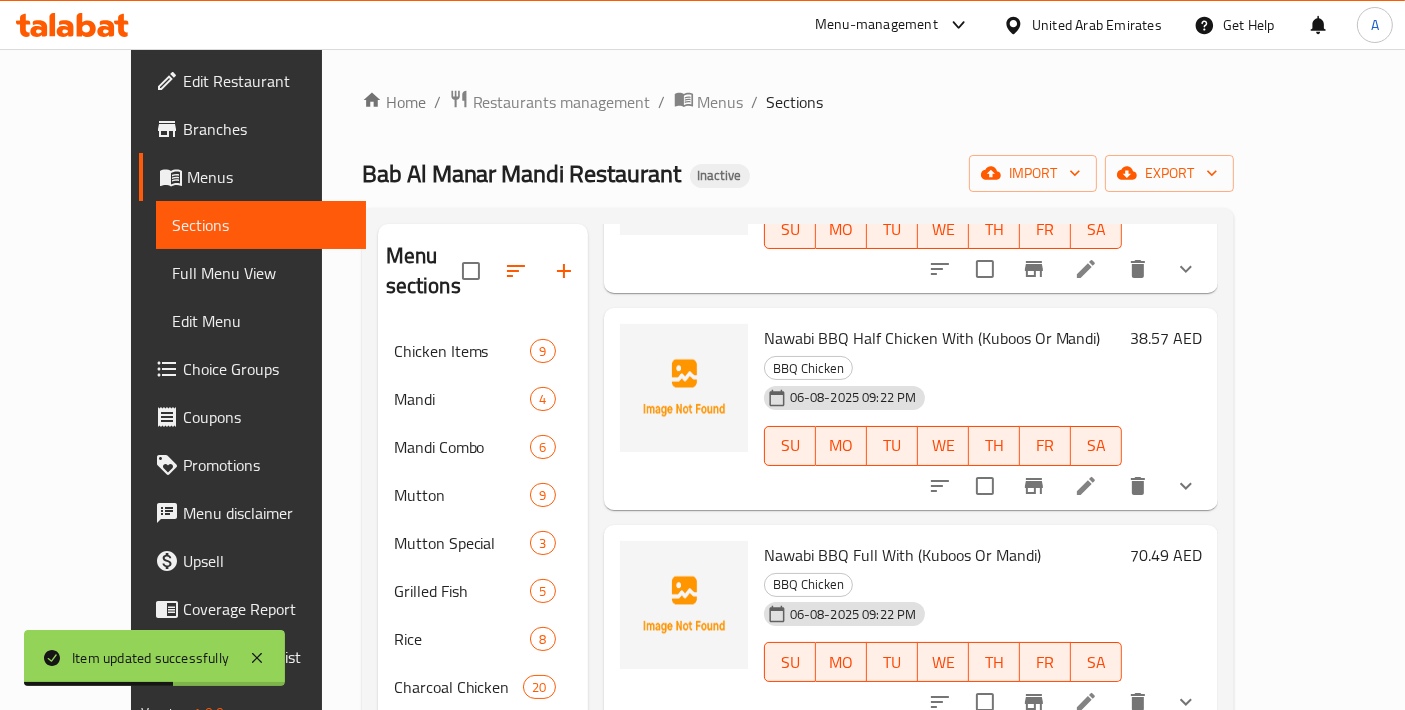 click 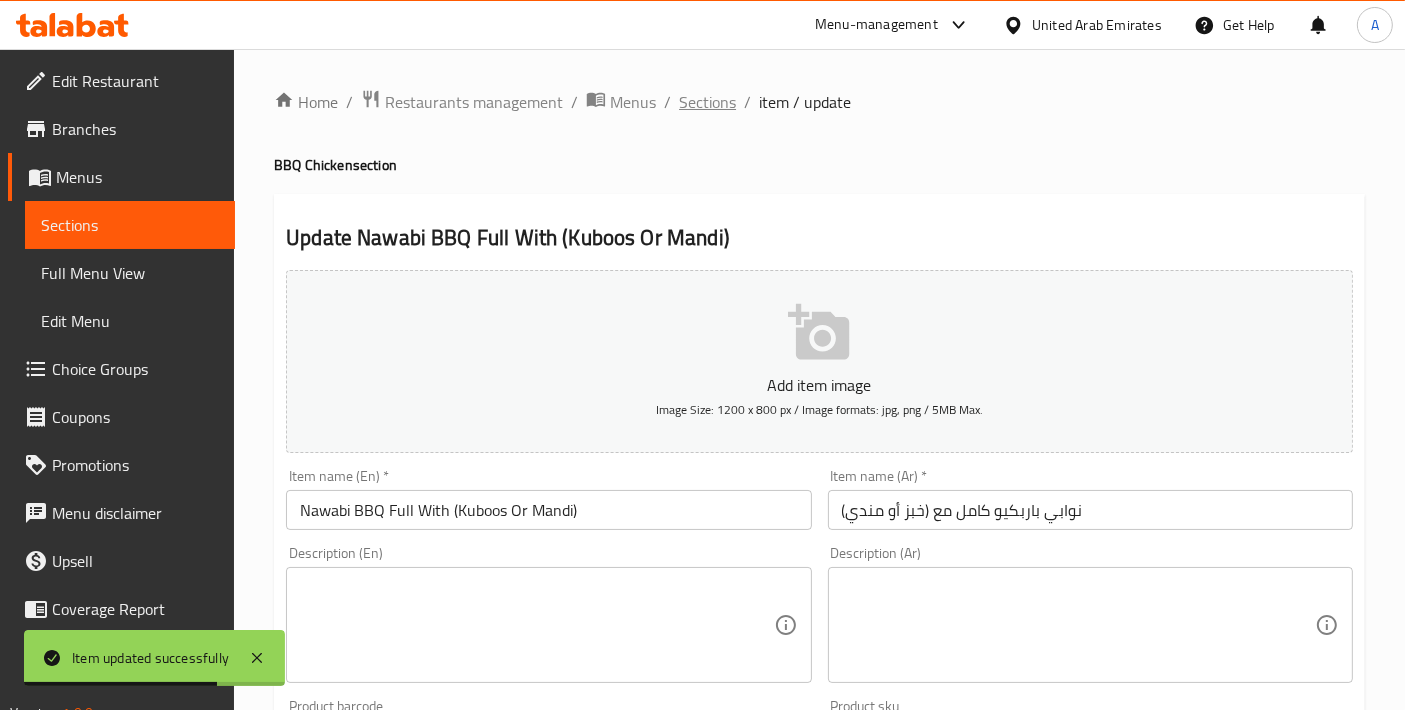 click on "Sections" at bounding box center [707, 102] 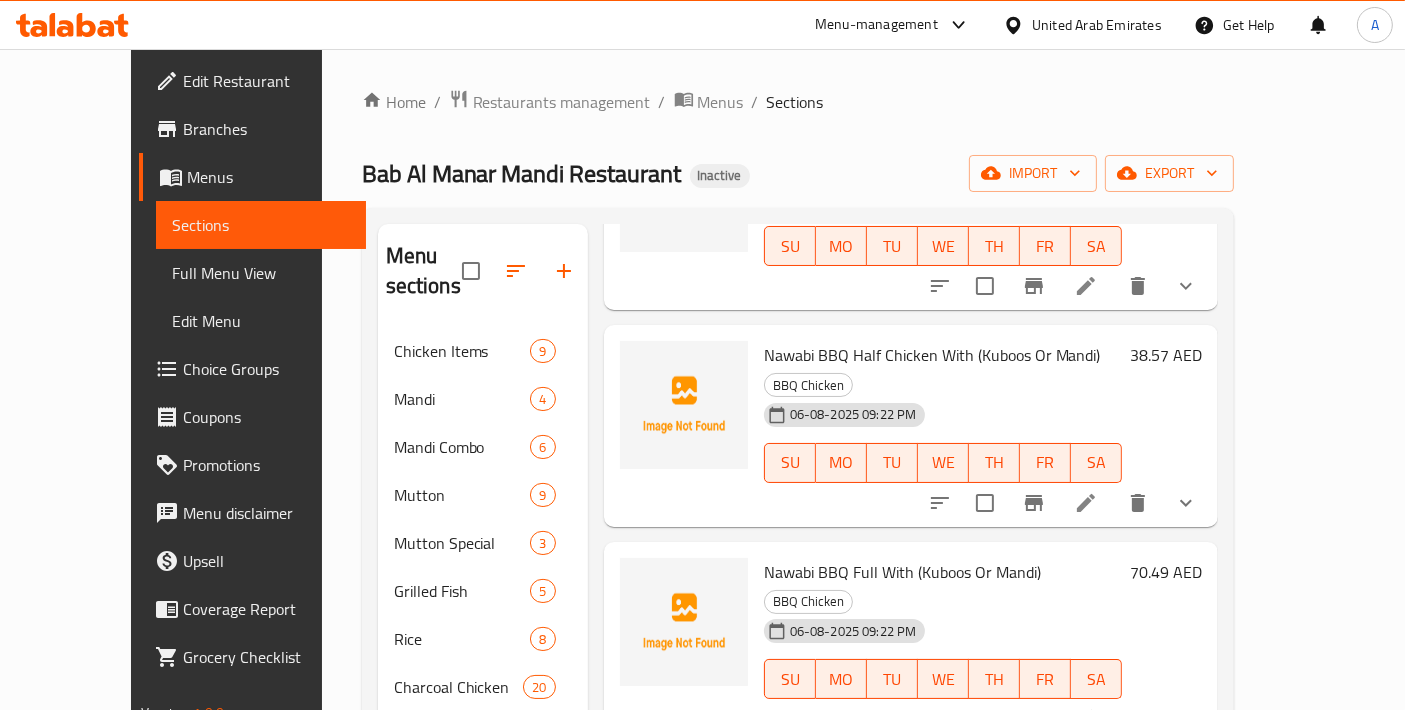 scroll, scrollTop: 444, scrollLeft: 0, axis: vertical 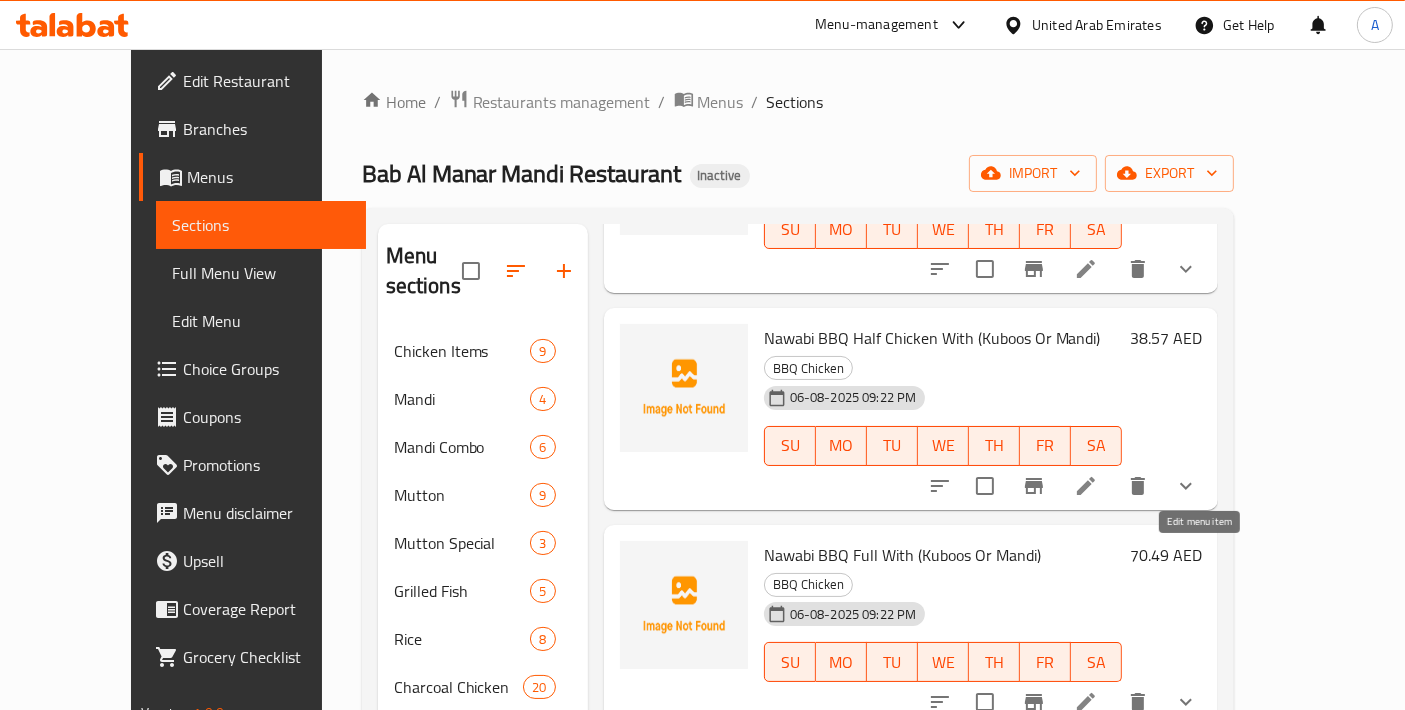 click 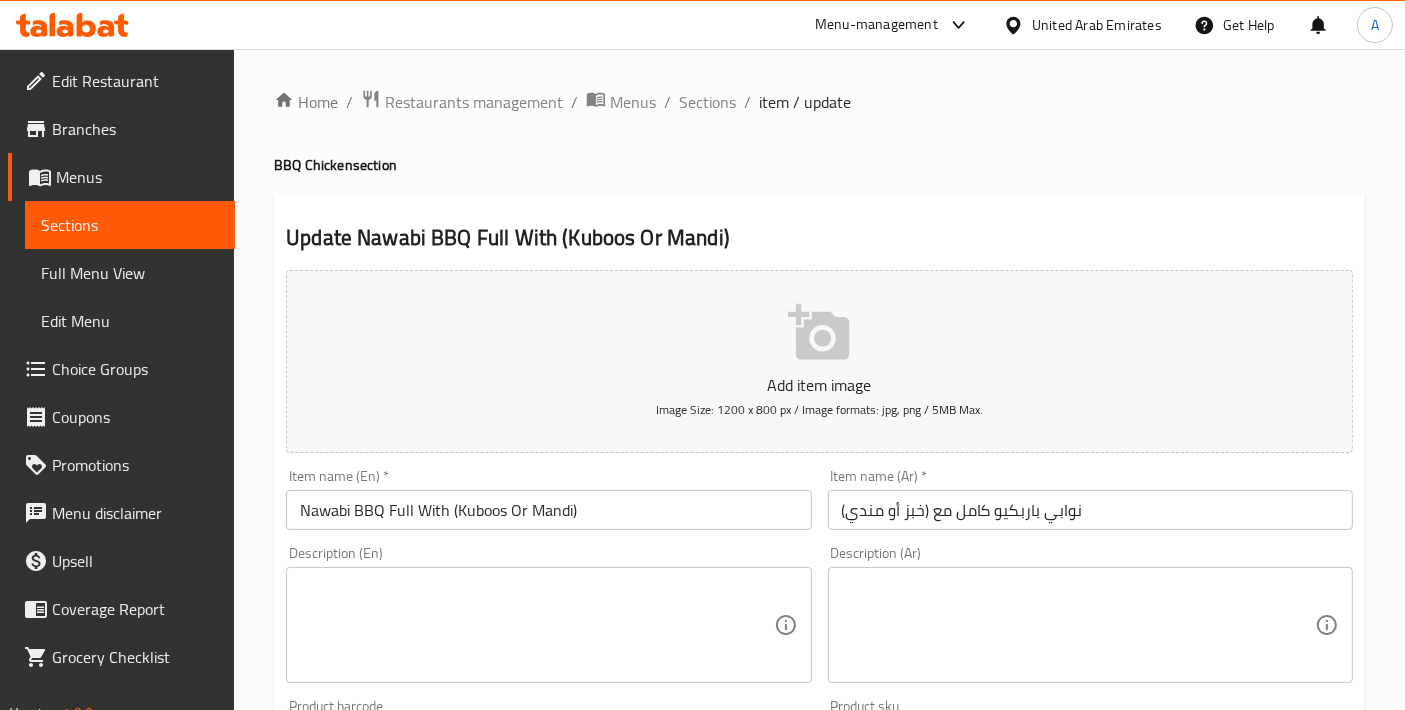 click on "Nawabi BBQ Full With (Kuboos Or Mandi)" at bounding box center (548, 510) 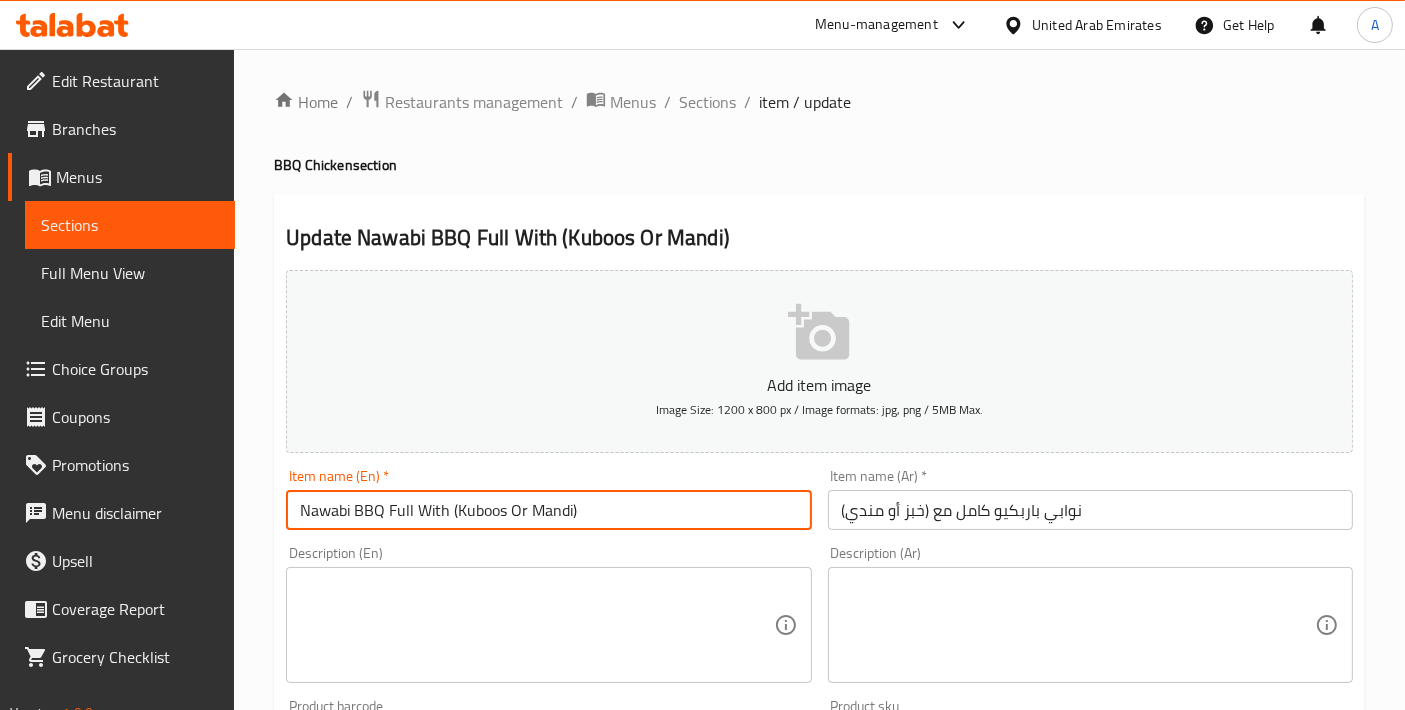click on "Nawabi BBQ Full With (Kuboos Or Mandi)" at bounding box center (548, 510) 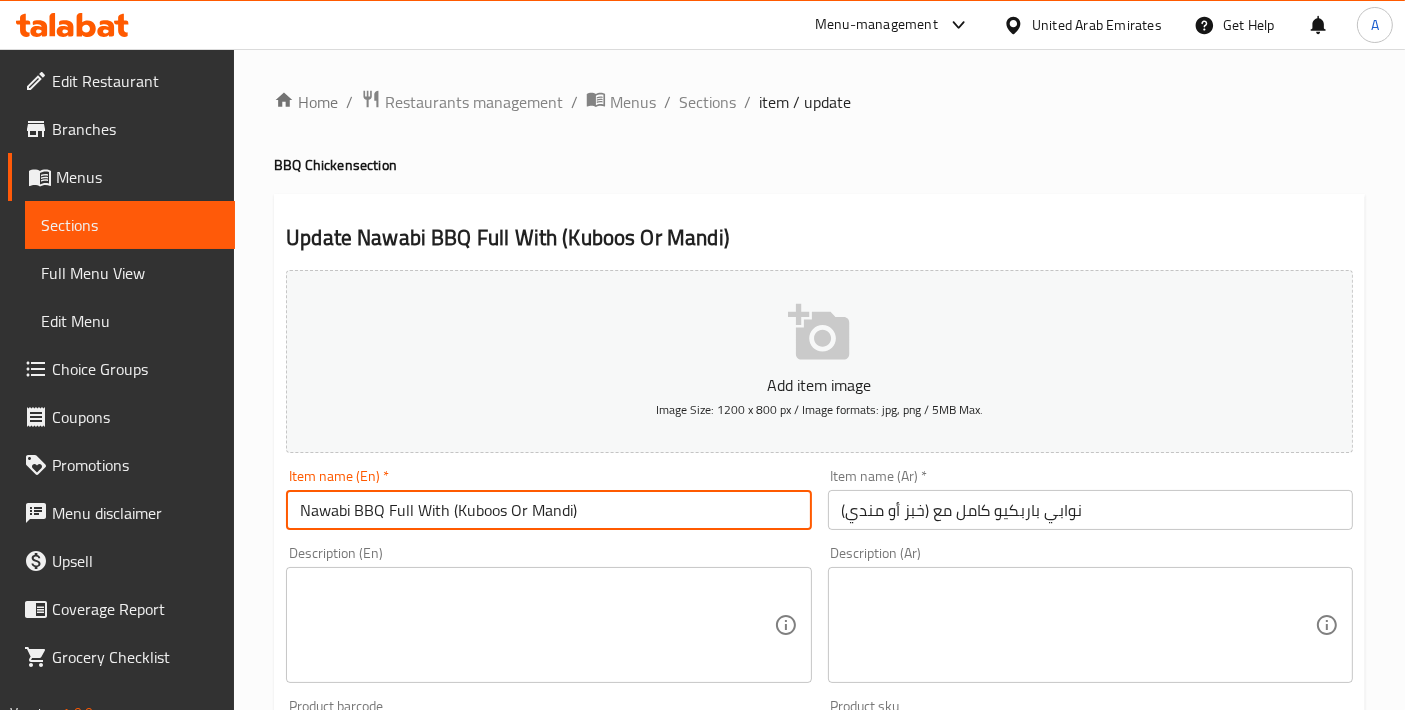 click on "Nawabi BBQ Full With (Kuboos Or Mandi)" at bounding box center (548, 510) 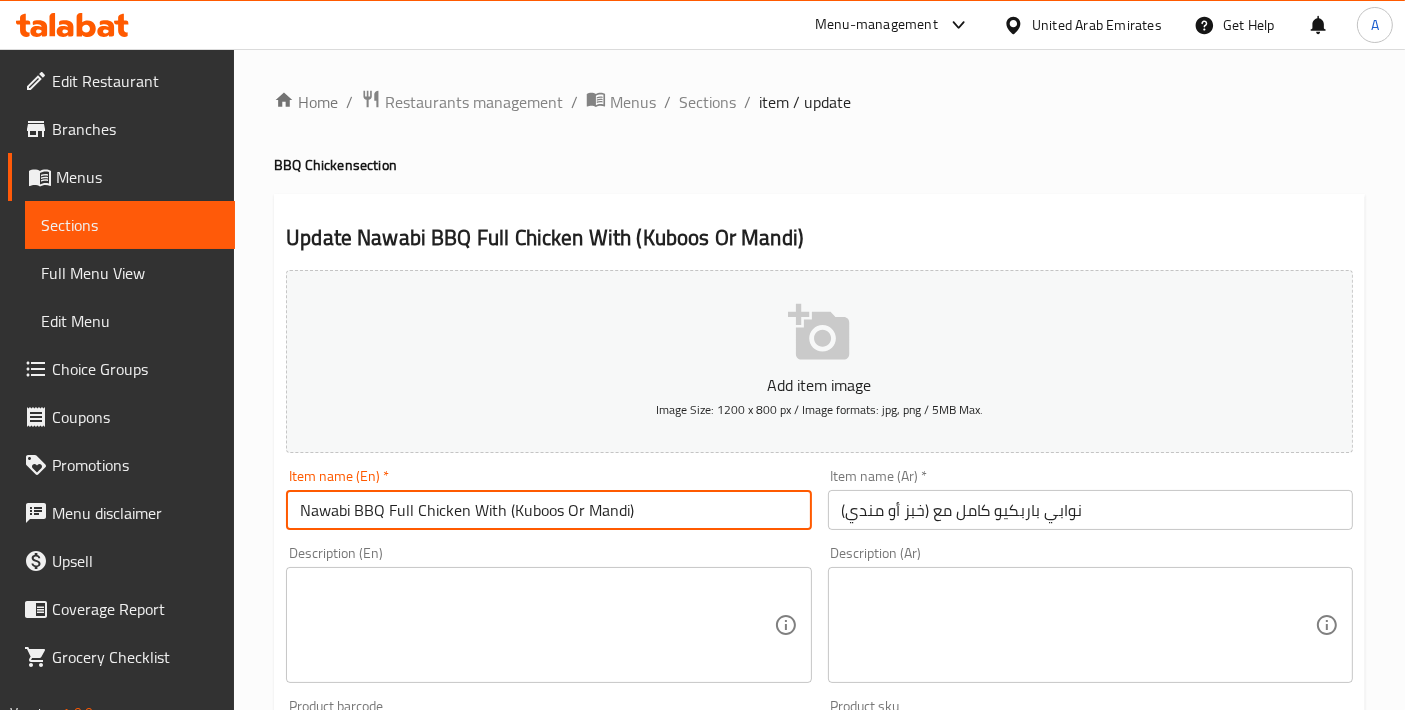 click on "Nawabi BBQ Full Chicken With (Kuboos Or Mandi)" at bounding box center (548, 510) 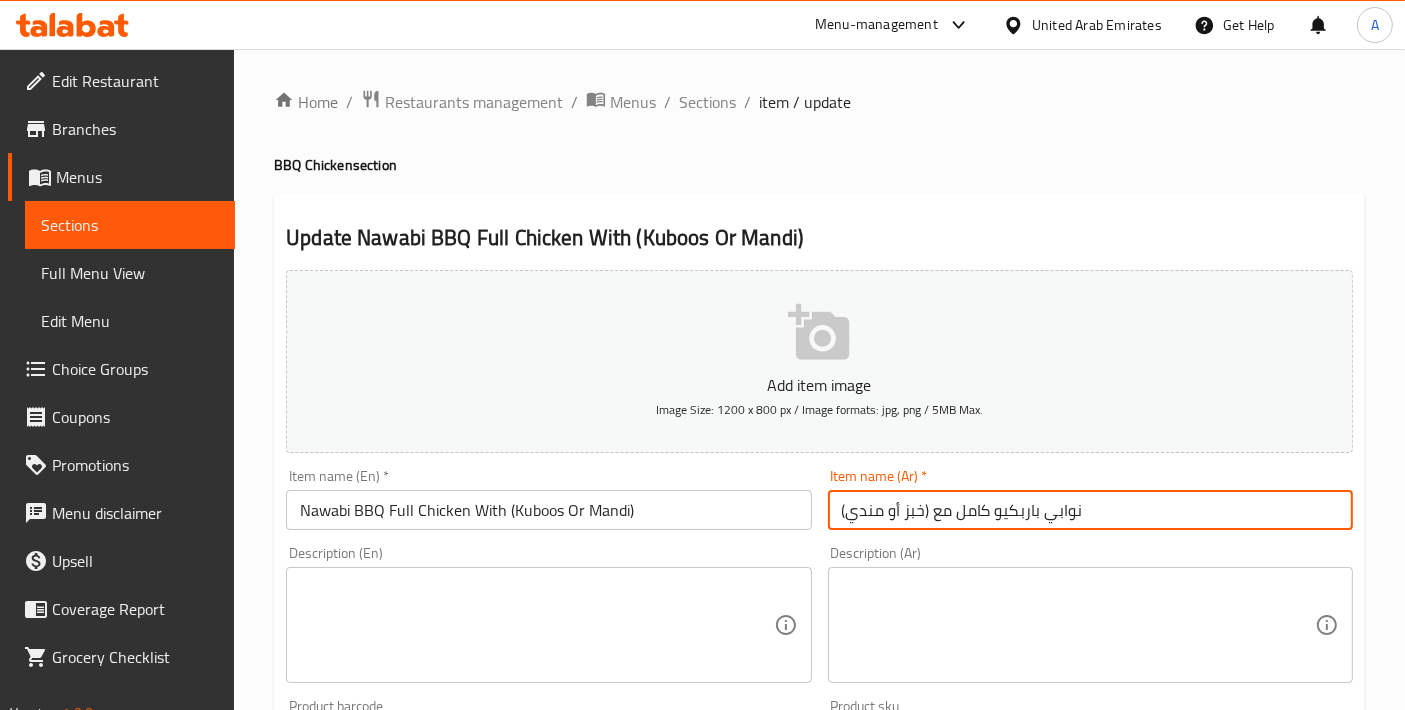 drag, startPoint x: 1148, startPoint y: 516, endPoint x: 759, endPoint y: 515, distance: 389.00128 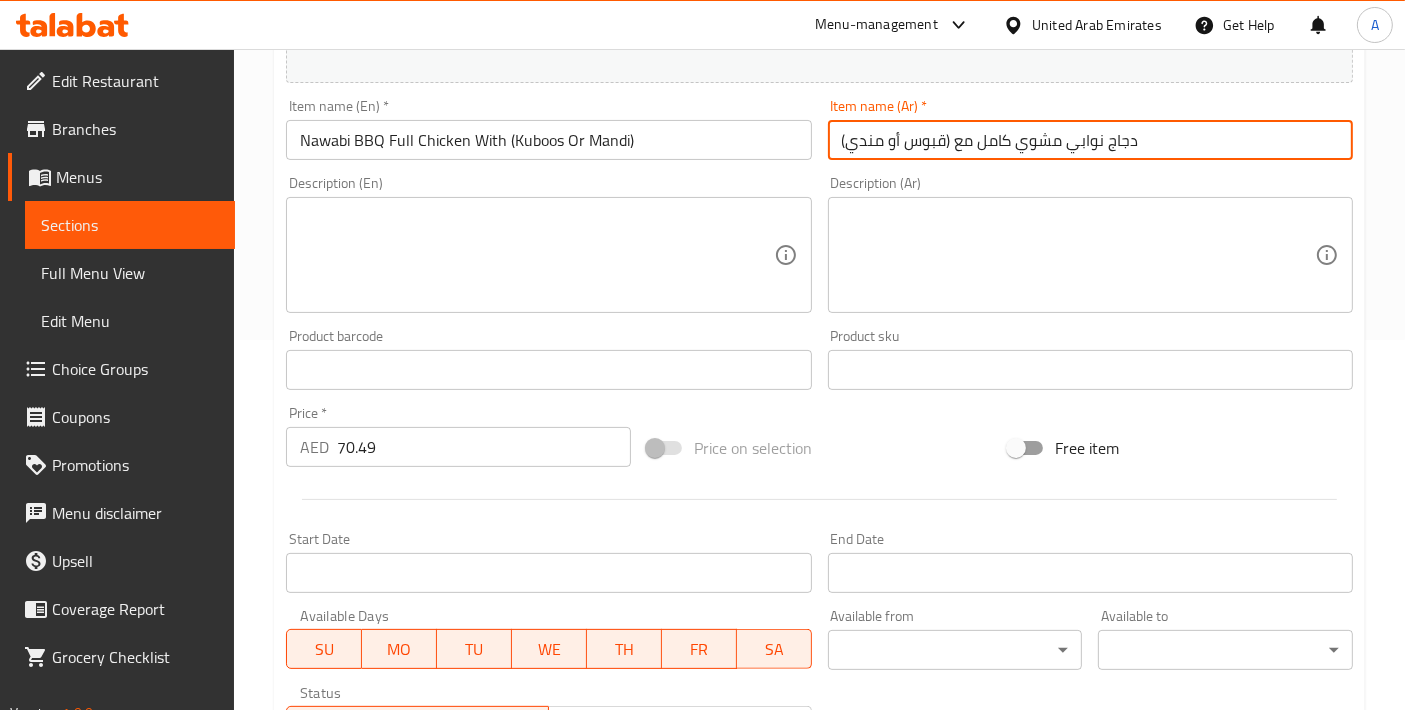 scroll, scrollTop: 288, scrollLeft: 0, axis: vertical 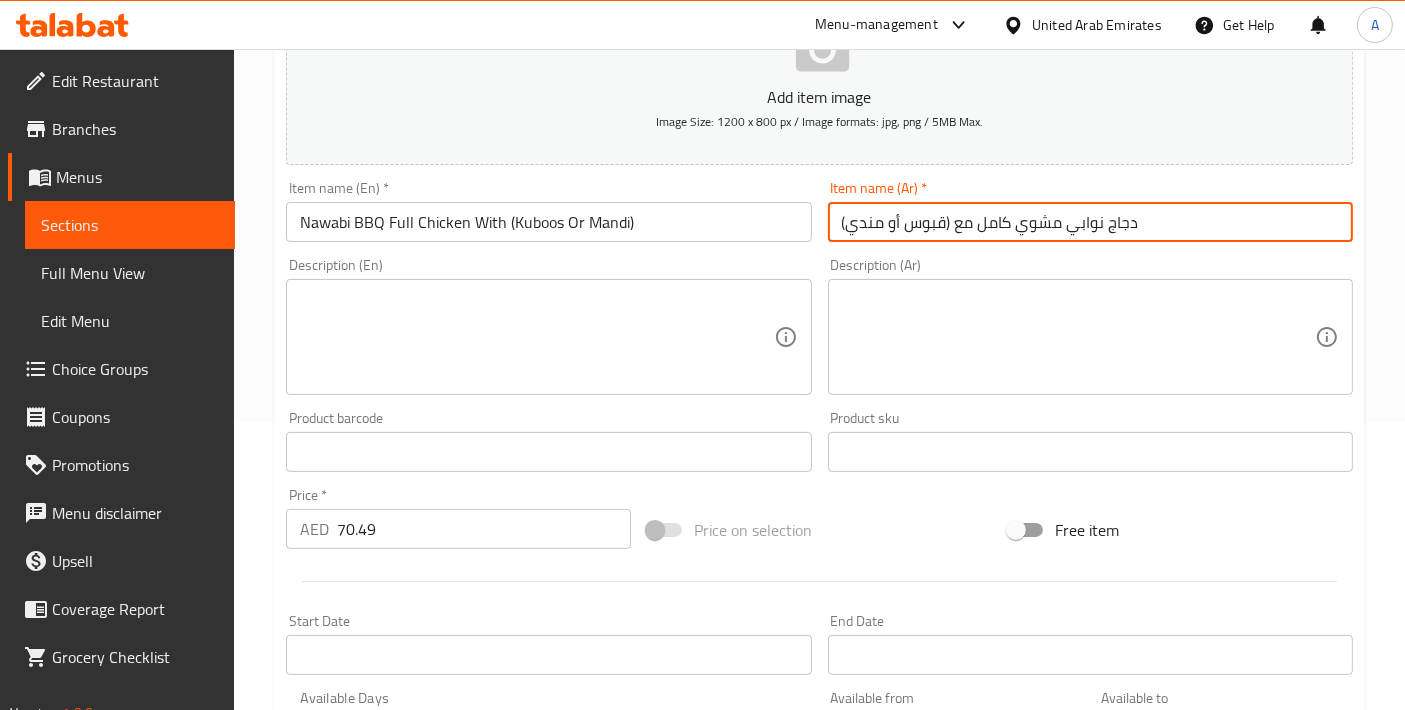 click on "دجاج نوابي مشوي كامل مع (قبوس أو مندي)" at bounding box center [1090, 222] 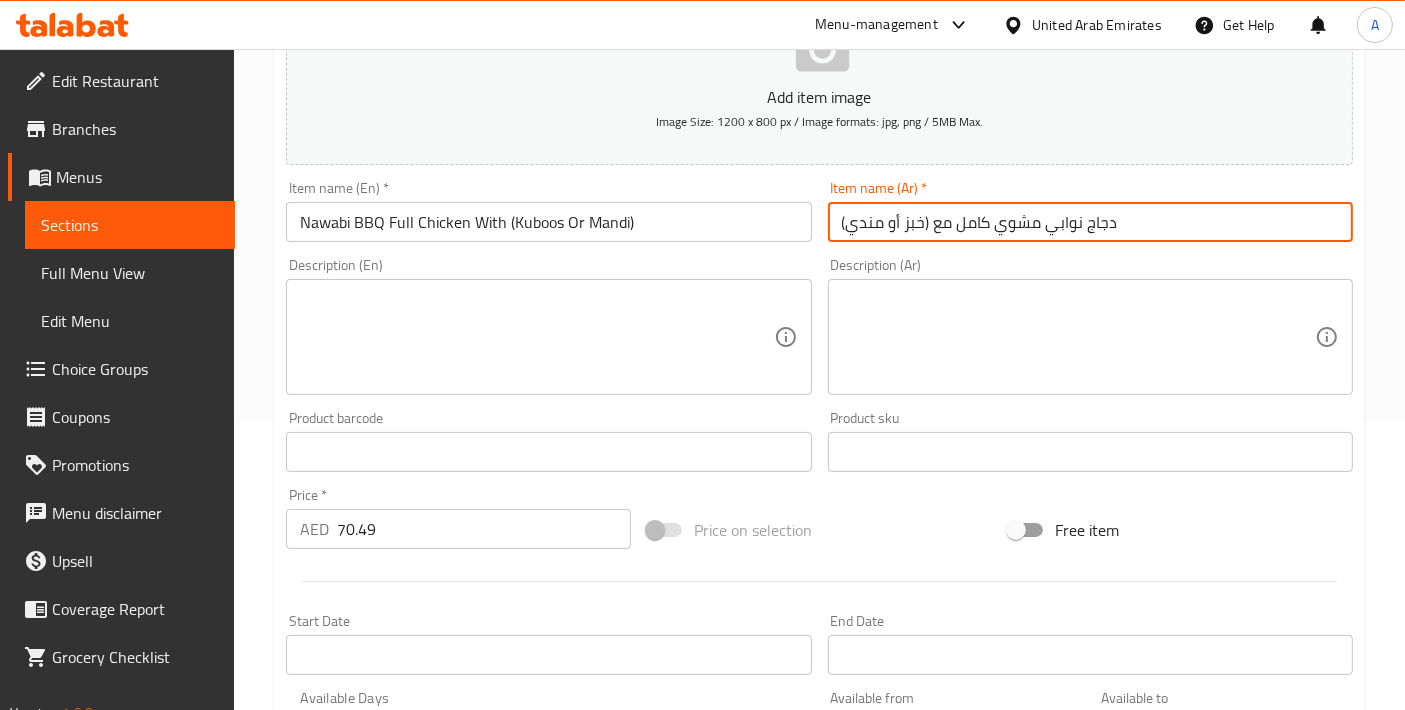 click on "دجاج نوابي مشوي كامل مع (خبز أو مندي)" at bounding box center [1090, 222] 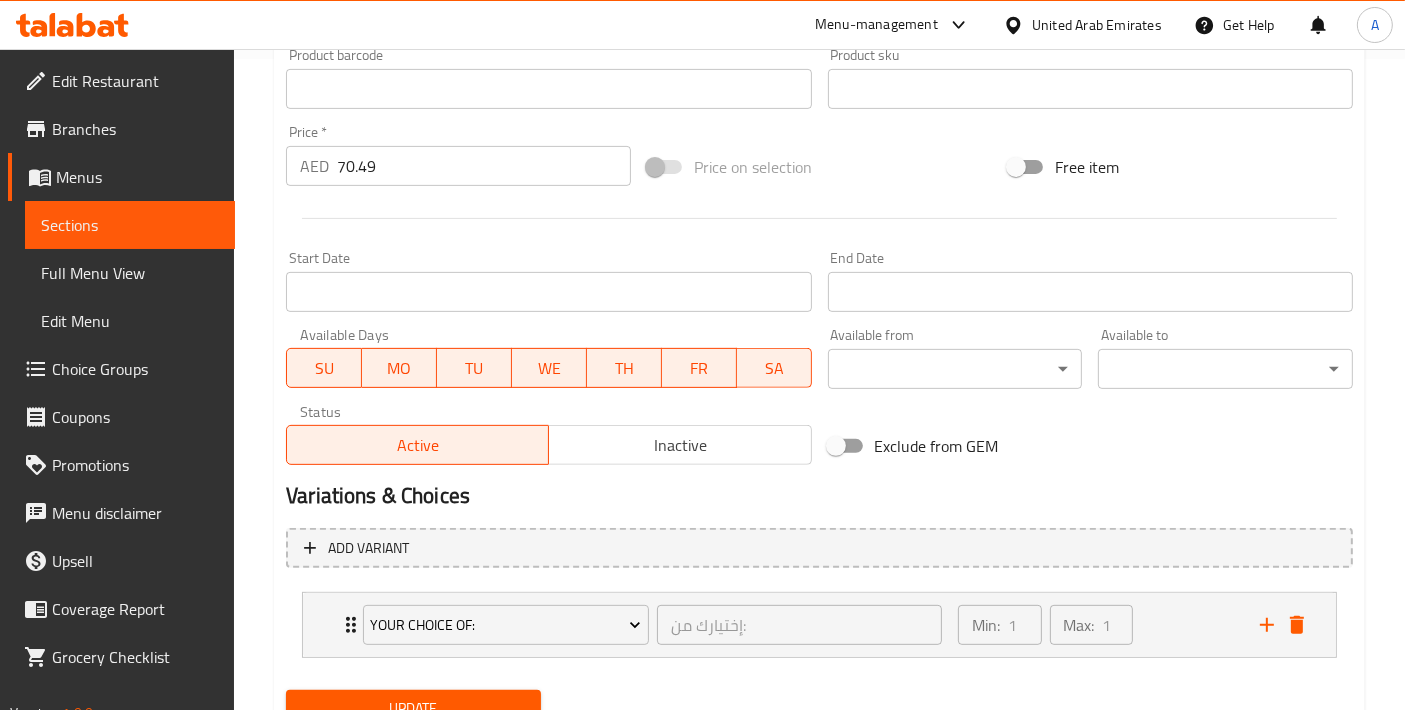scroll, scrollTop: 732, scrollLeft: 0, axis: vertical 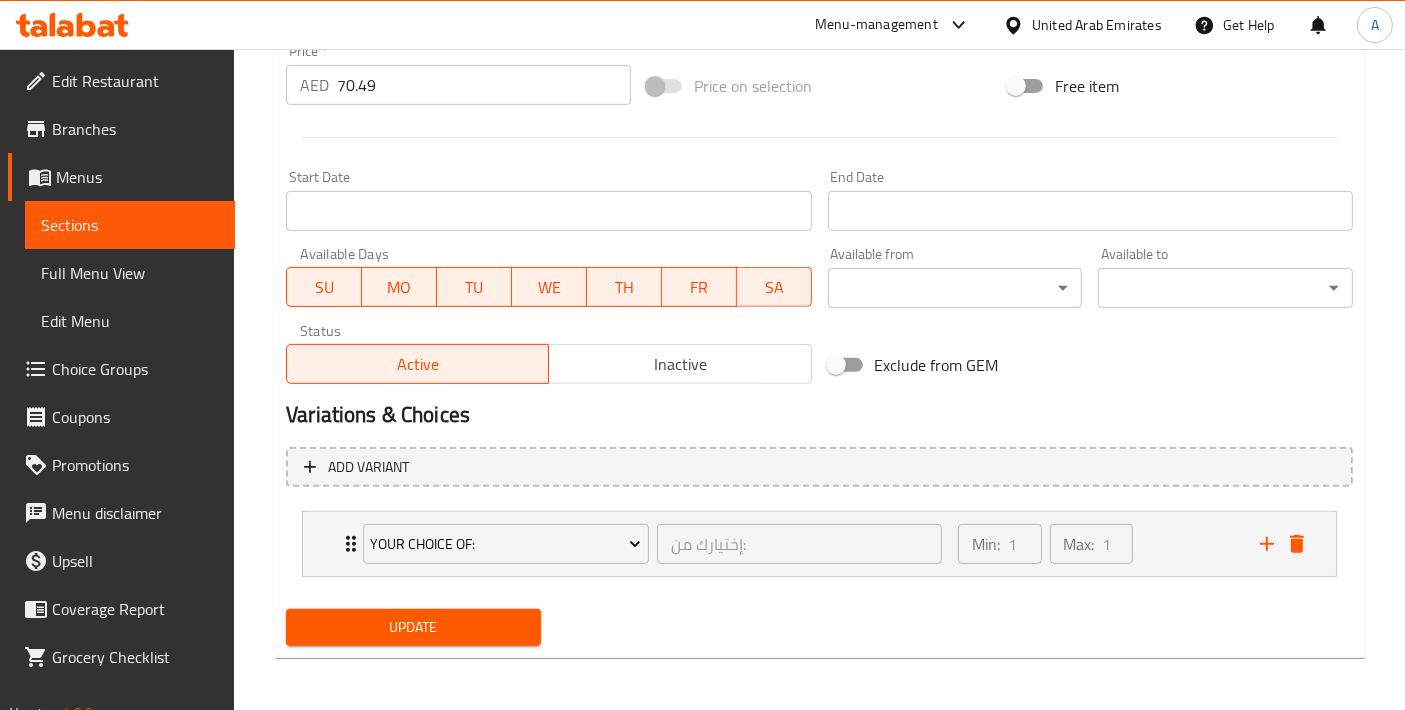type on "دجاج نوابي مشوي كامل مع ( خبز أو مندي)" 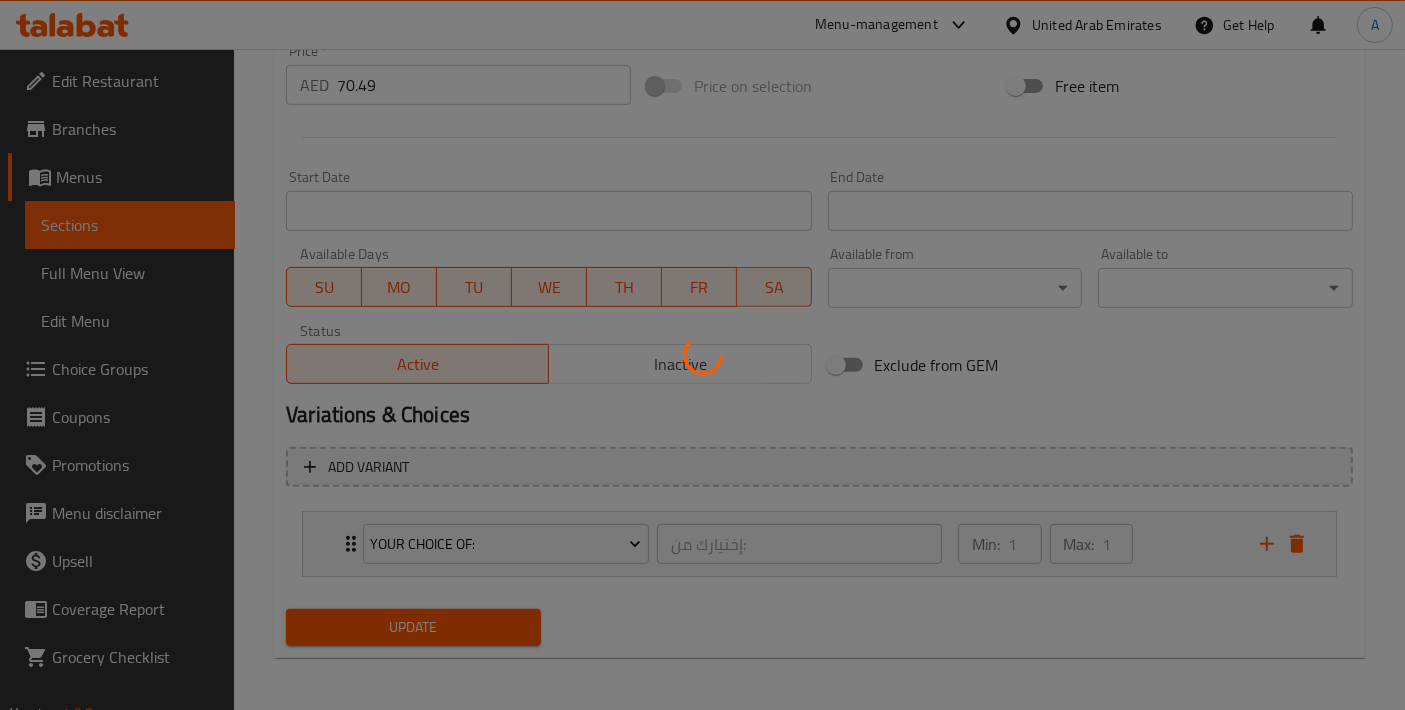 scroll, scrollTop: 0, scrollLeft: 0, axis: both 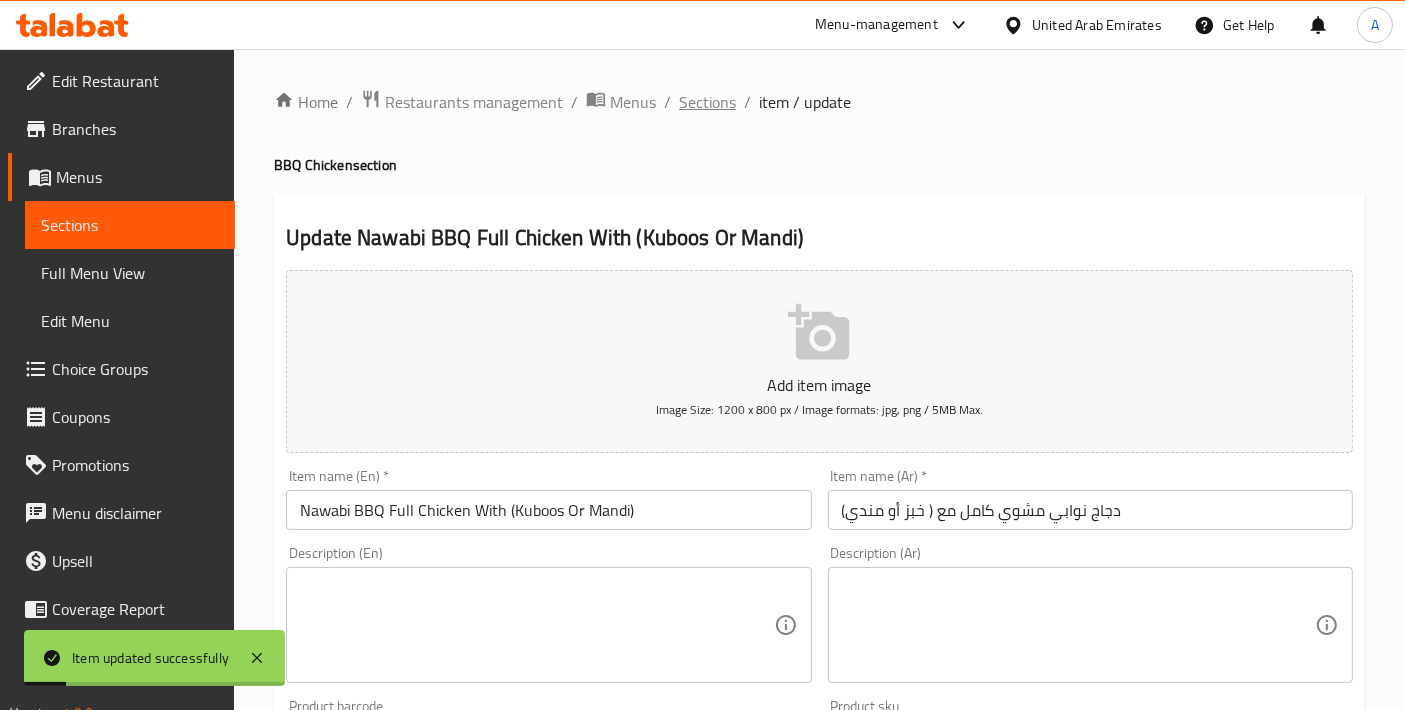 click on "Sections" at bounding box center (707, 102) 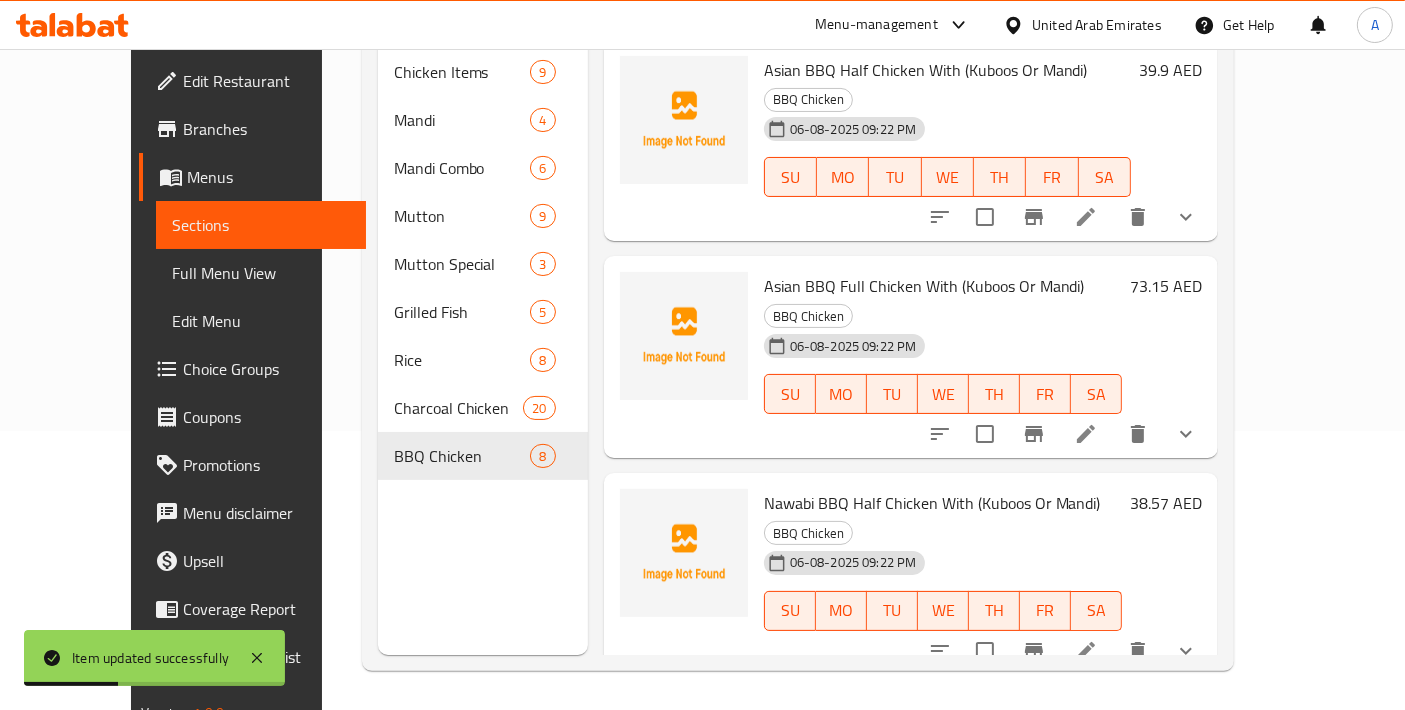 scroll, scrollTop: 57, scrollLeft: 0, axis: vertical 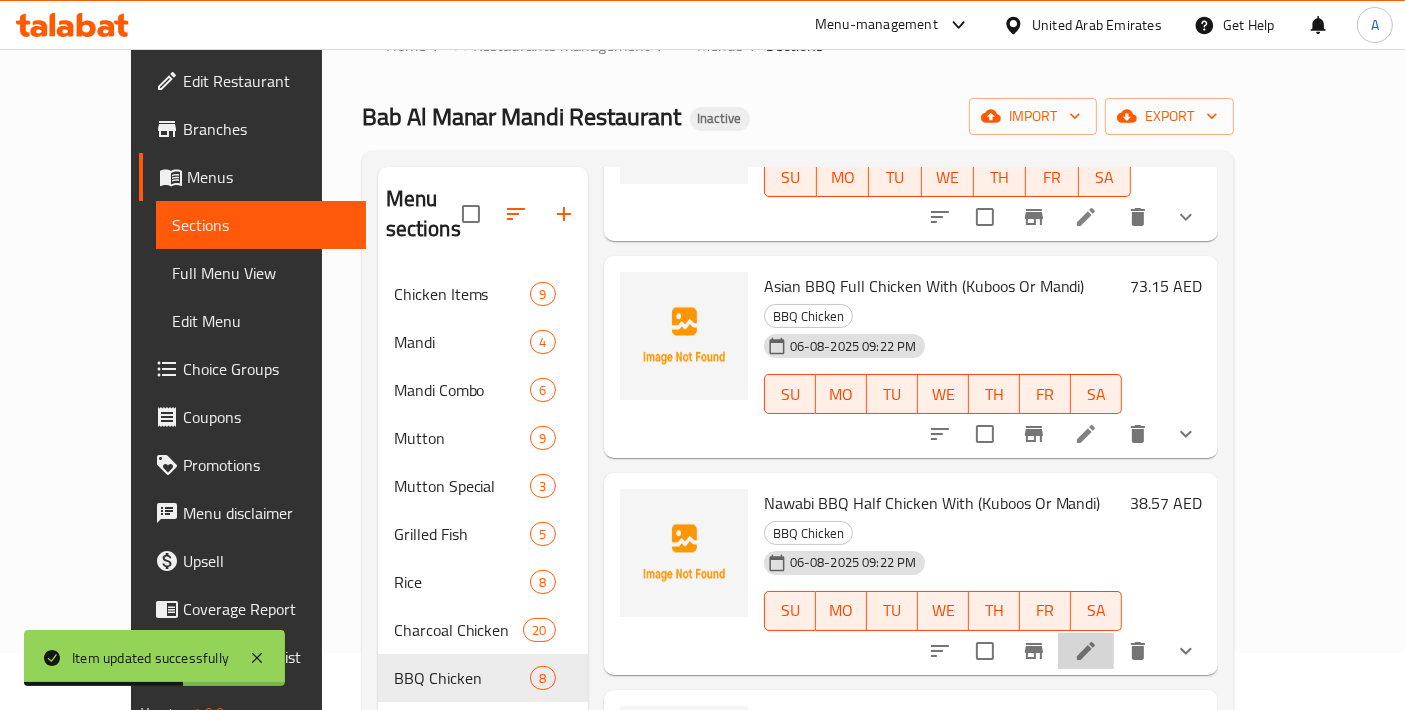 click at bounding box center (1086, 651) 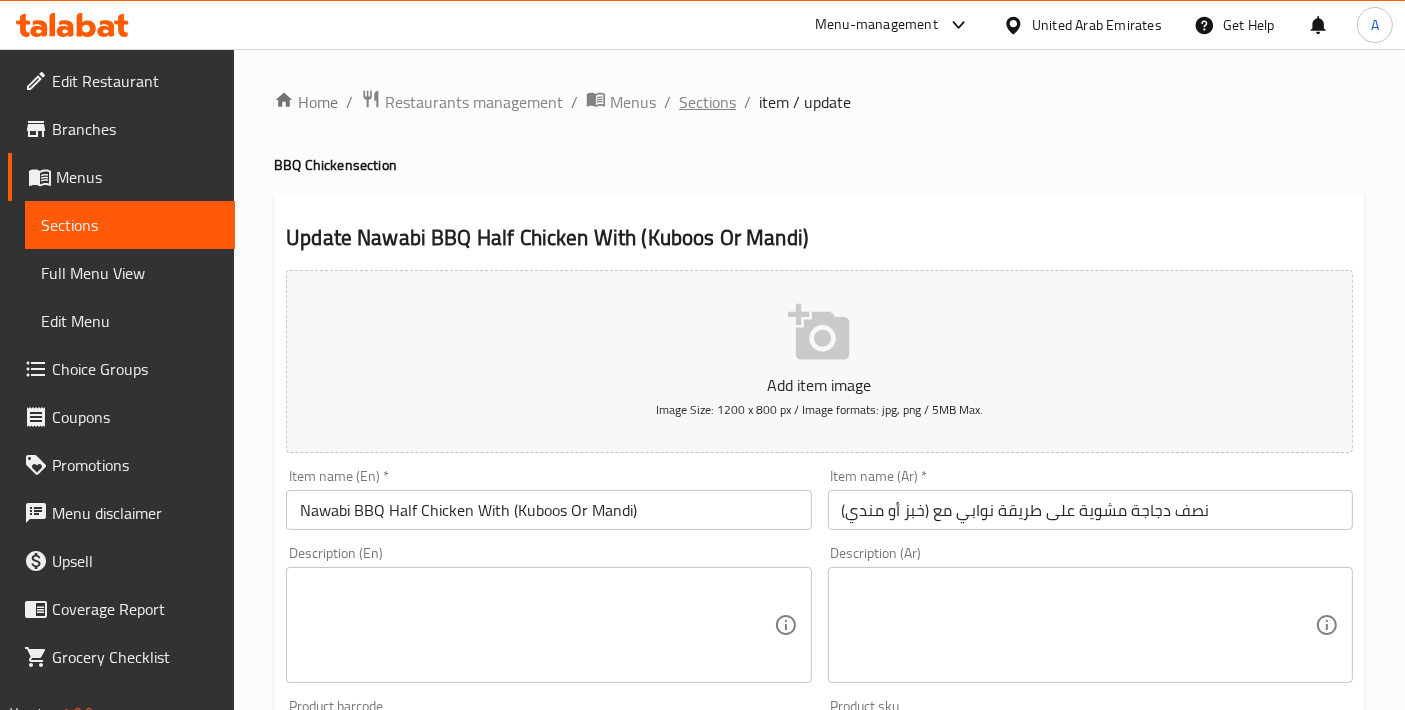 click on "Sections" at bounding box center (707, 102) 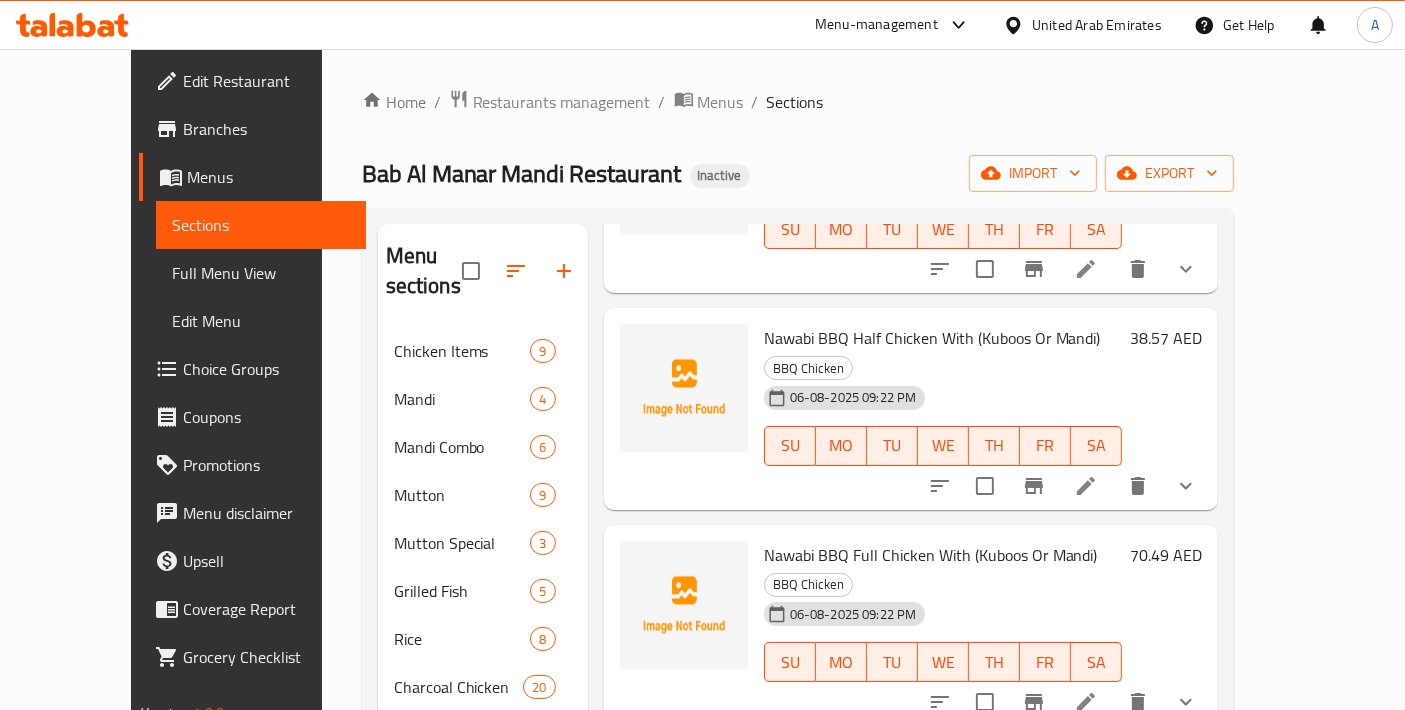 scroll, scrollTop: 666, scrollLeft: 0, axis: vertical 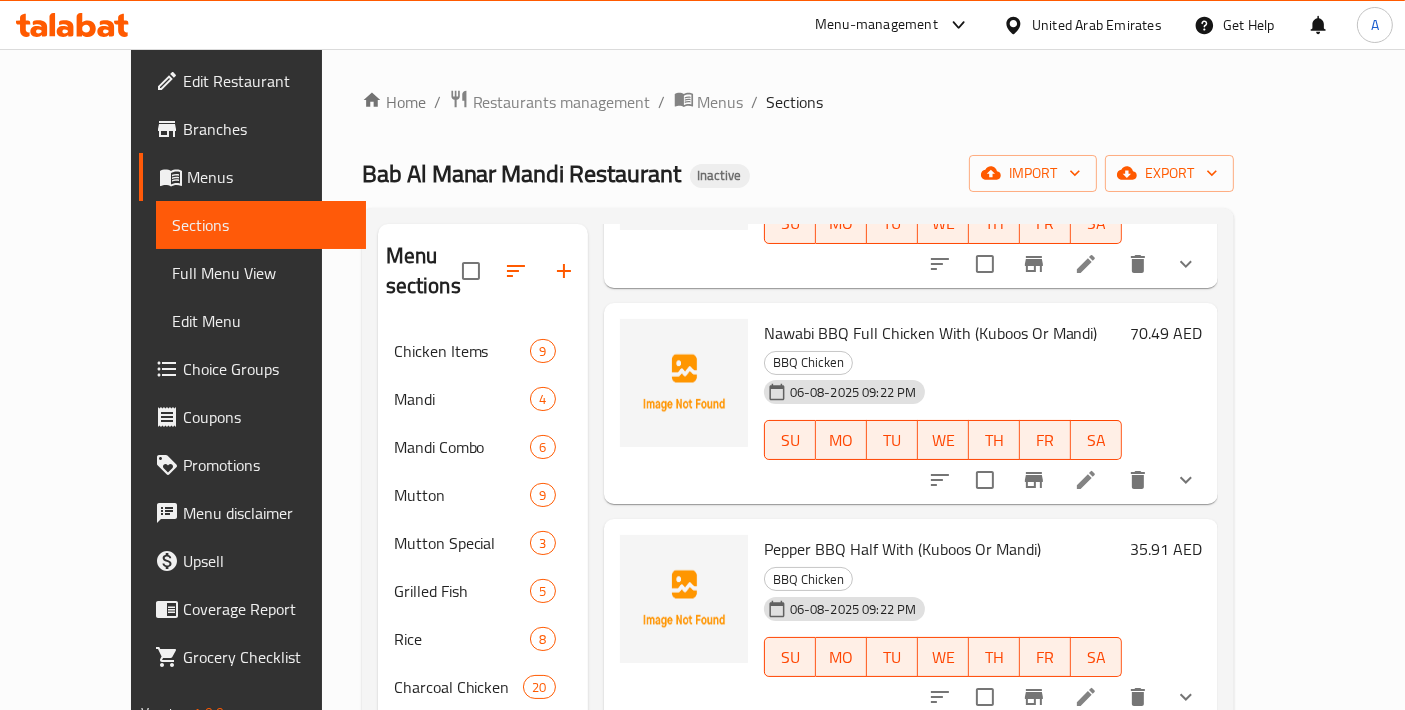 click 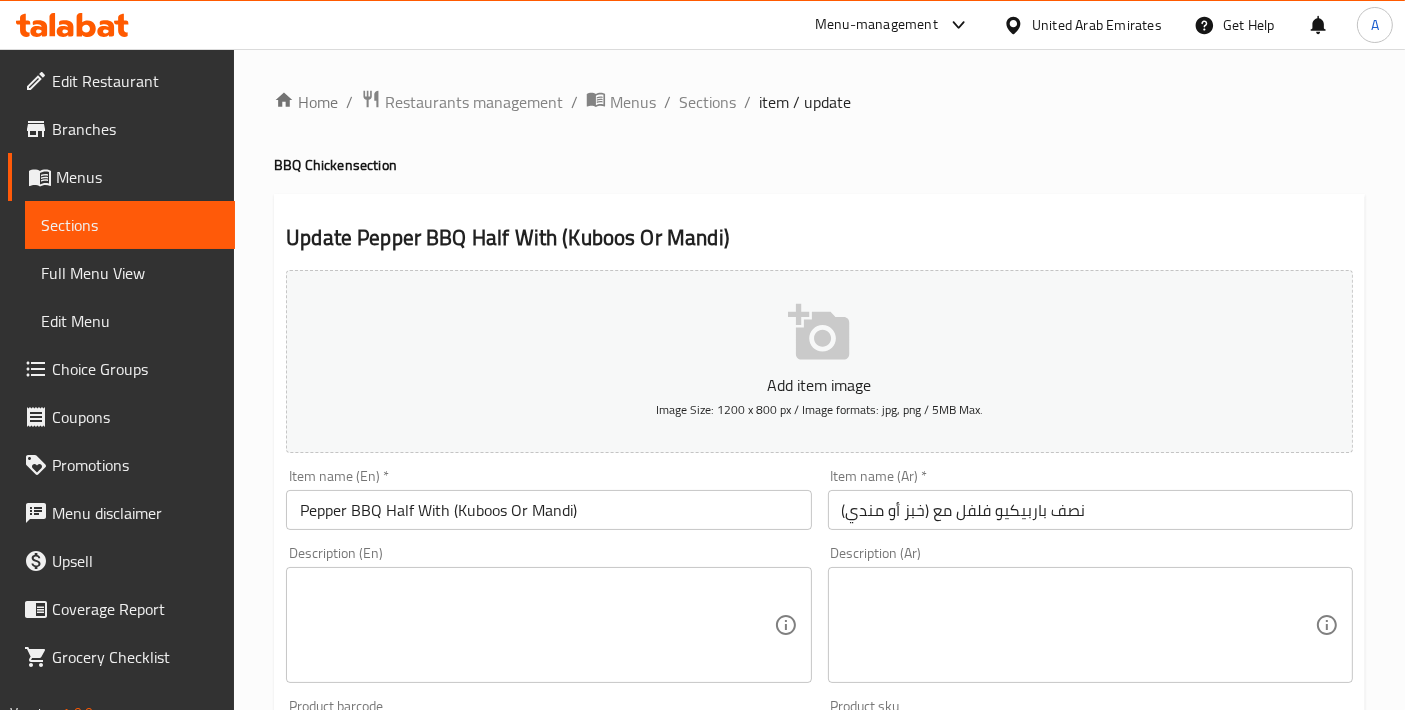 click on "Pepper BBQ Half With (Kuboos Or Mandi)" at bounding box center [548, 510] 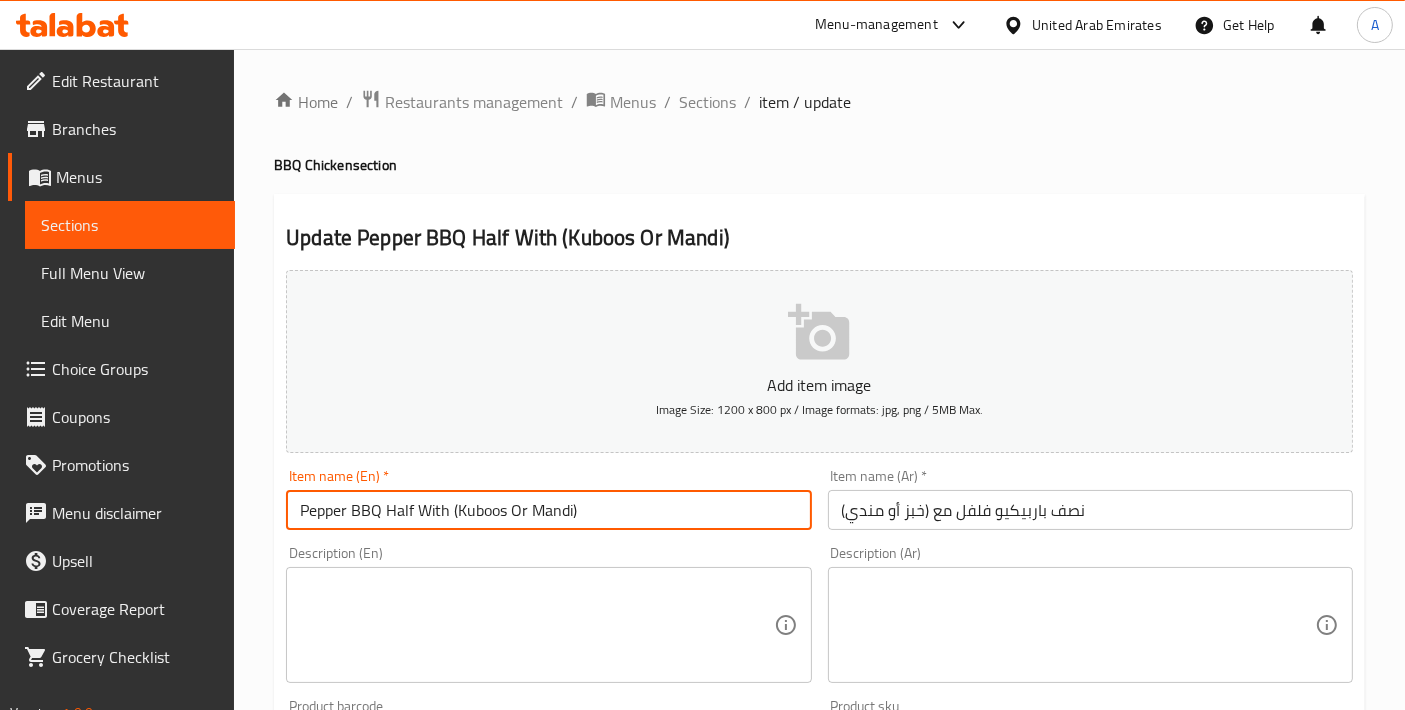 click on "Pepper BBQ Half With (Kuboos Or Mandi)" at bounding box center (548, 510) 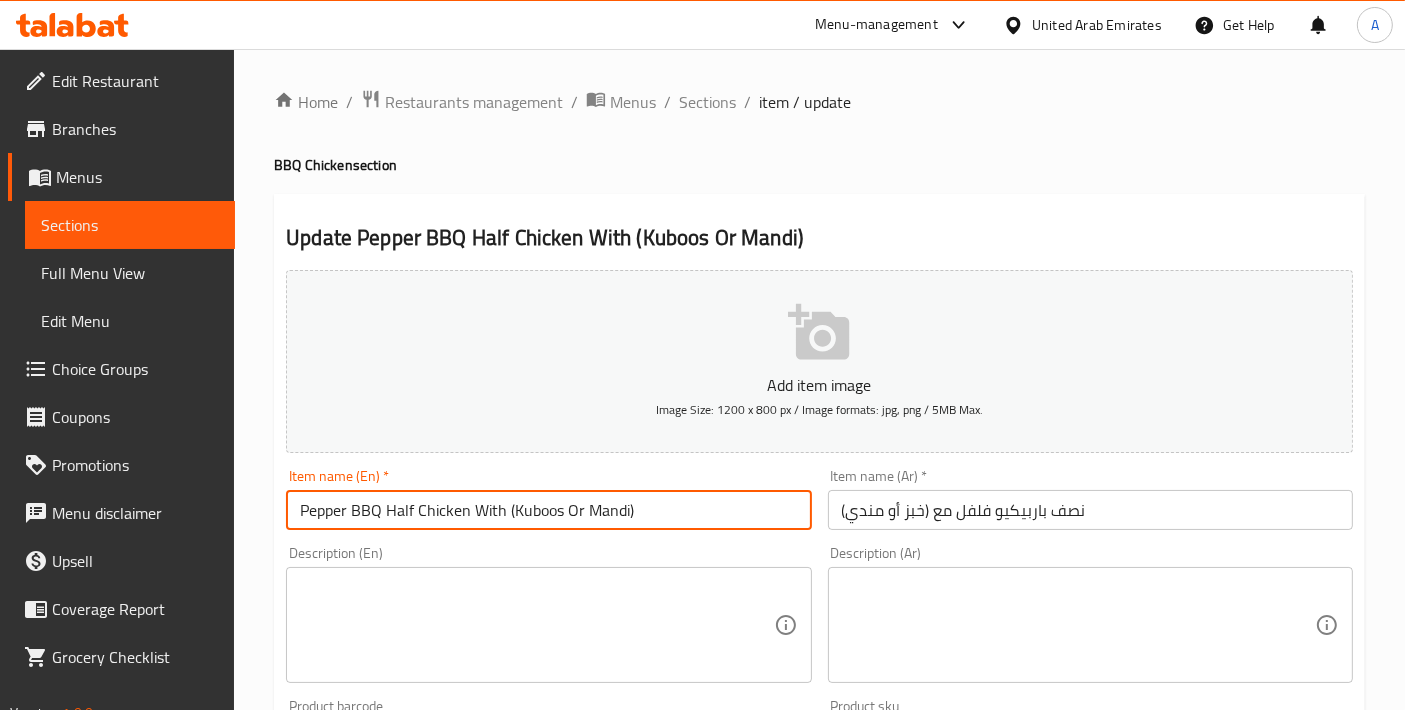 type on "Pepper BBQ Half Chicken With (Kuboos Or Mandi)" 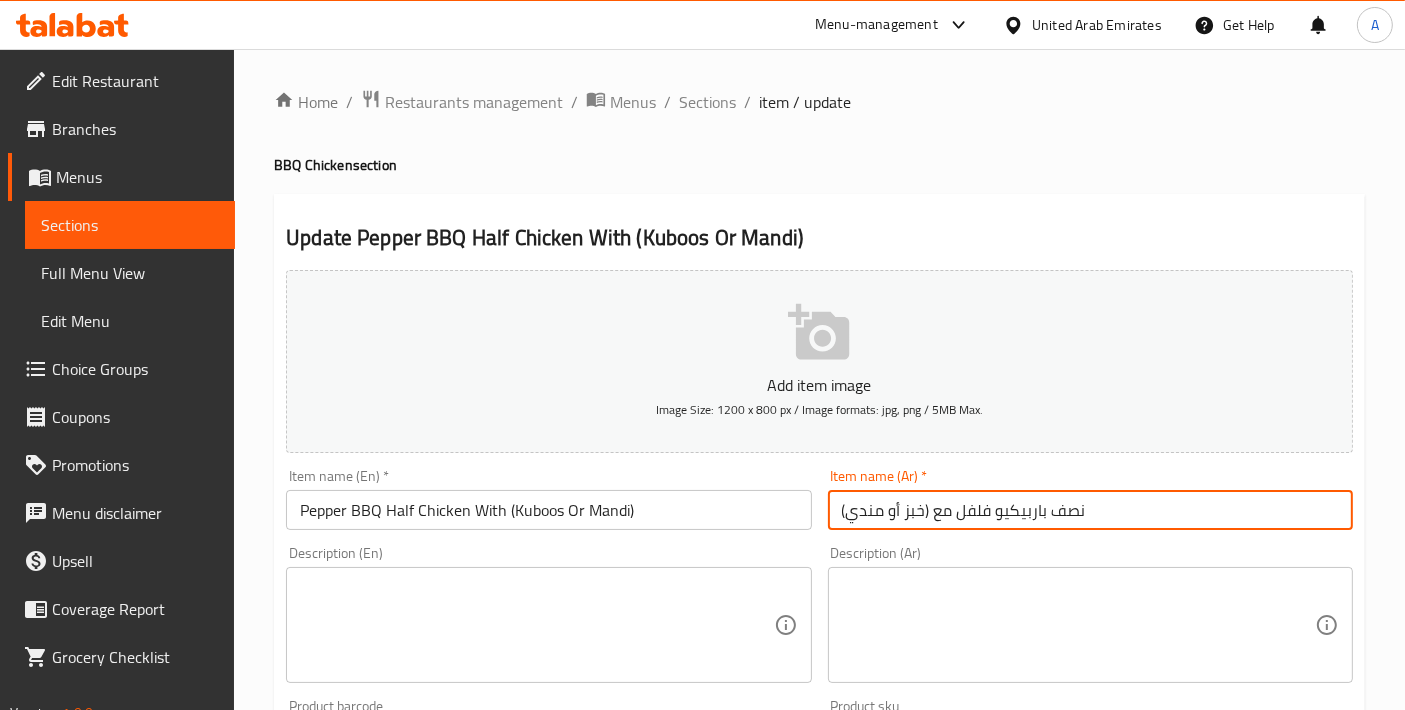 click on "نصف باربيكيو فلفل مع (خبز أو مندي)" at bounding box center (1090, 510) 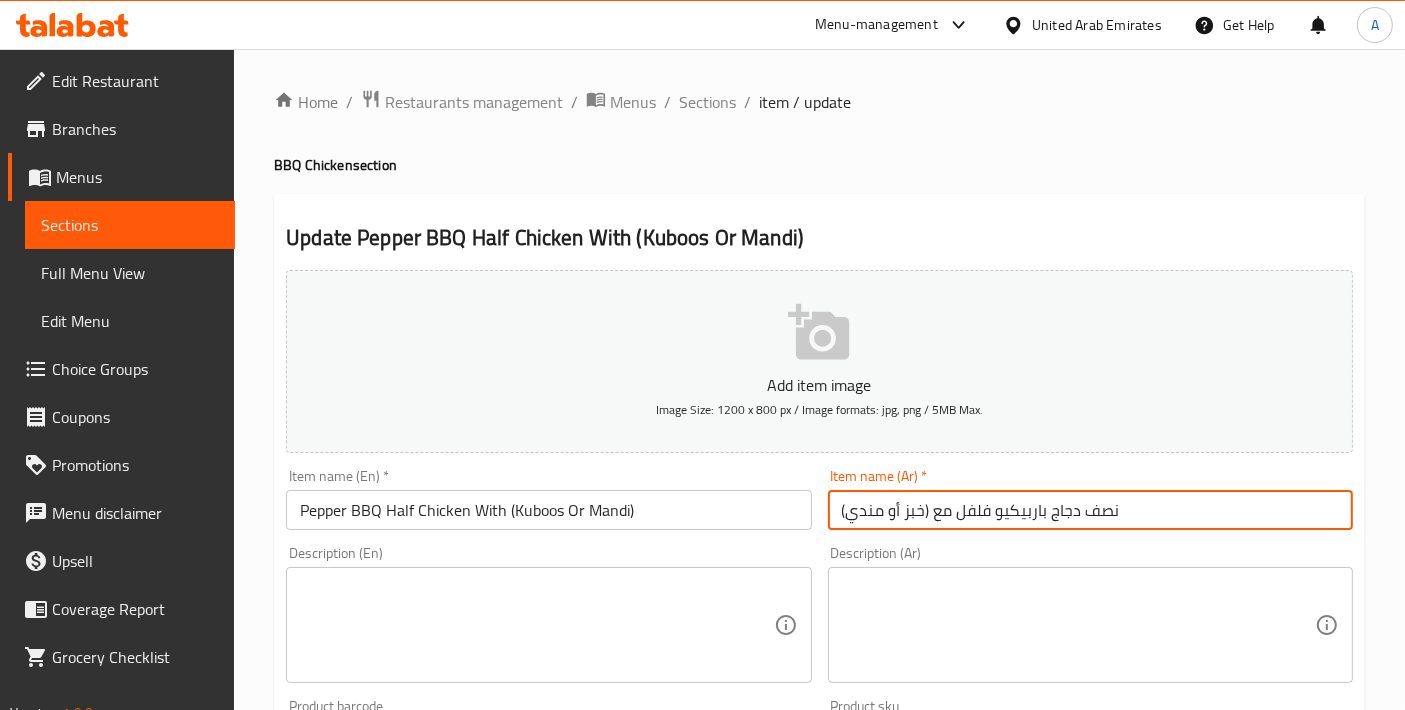 click on "نصف دجاج باربيكيو فلفل مع (خبز أو مندي)" at bounding box center [1090, 510] 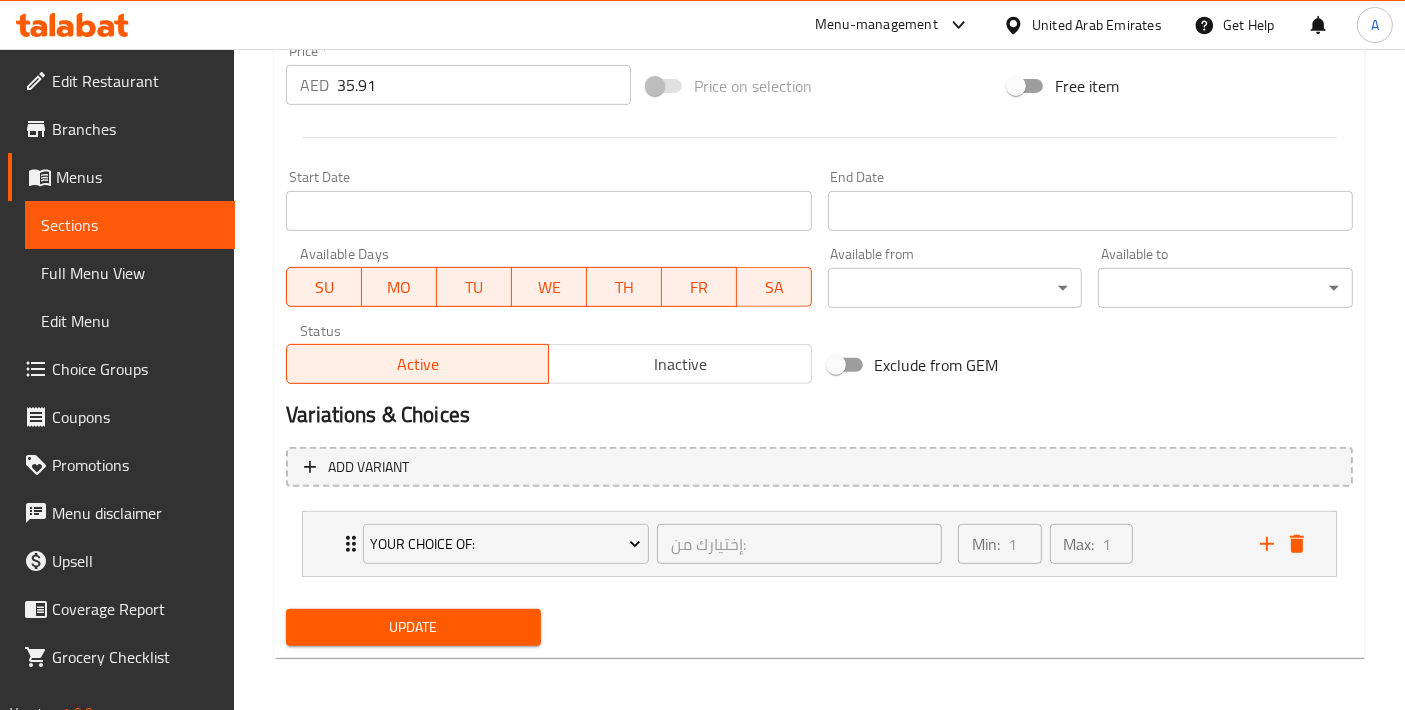 type on "نصف دجاج باربيكيو بالفلفل مع (خبز أو مندي)" 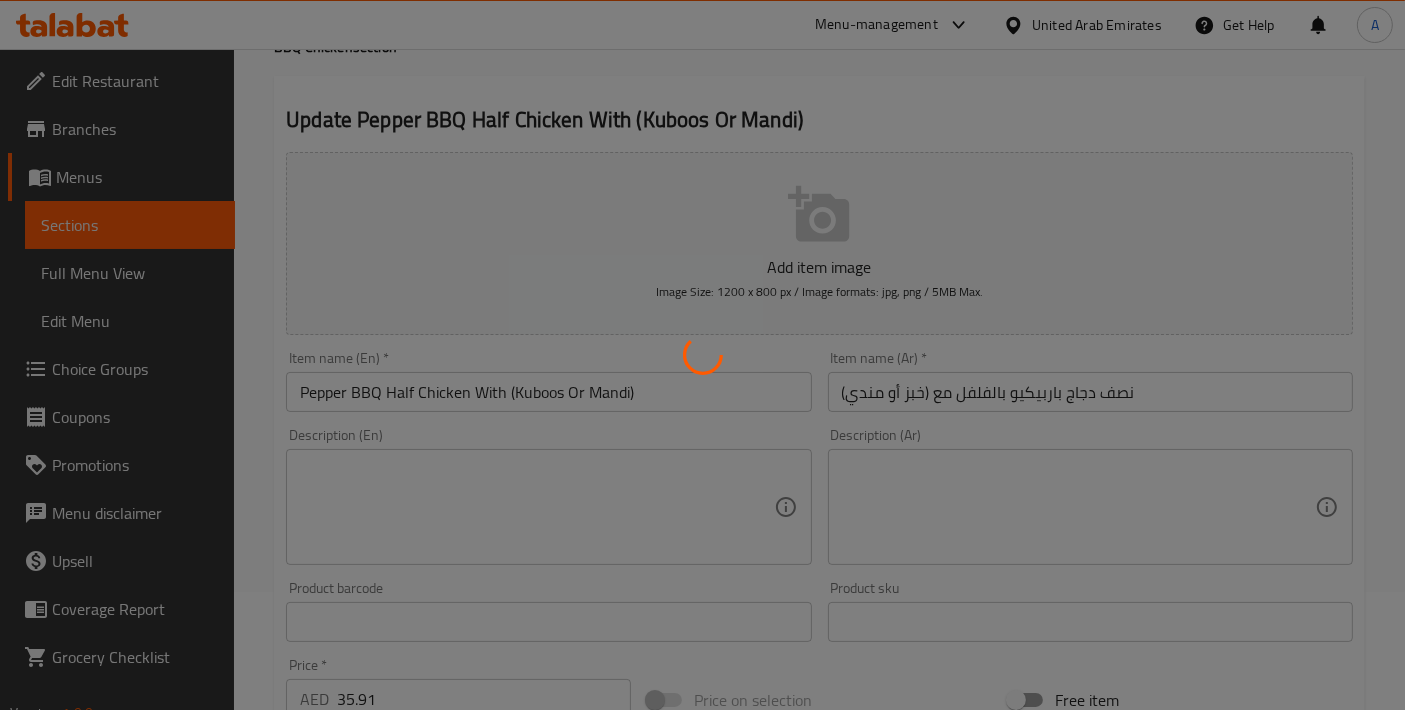 scroll, scrollTop: 0, scrollLeft: 0, axis: both 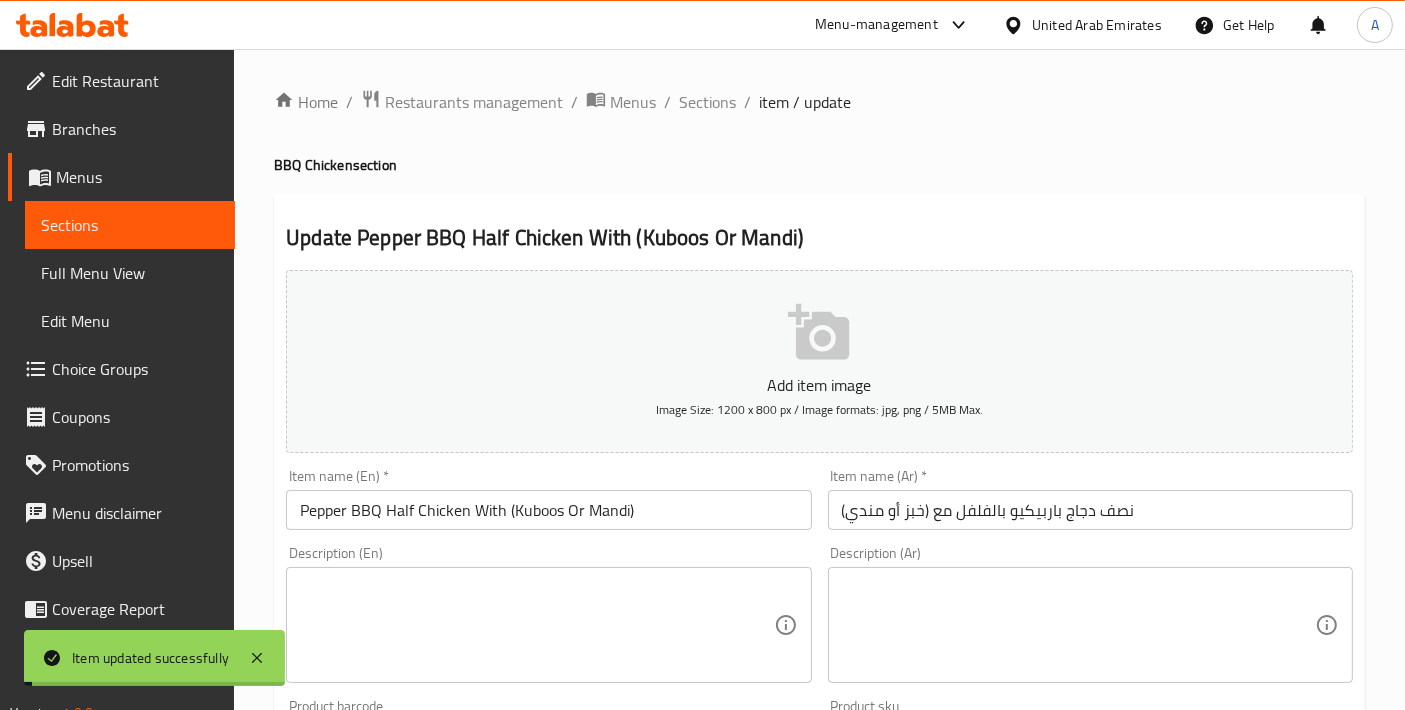 click on "Home / Restaurants management / Menus / Sections / item / update BBQ Chicken  section Update Pepper BBQ Half Chicken With (Kuboos Or Mandi) Add item image Image Size: 1200 x 800 px / Image formats: jpg, png / 5MB Max. Item name (En)   * Pepper BBQ Half Chicken With (Kuboos Or Mandi) Item name (En)  * Item name (Ar)   * نصف دجاج باربيكيو بالفلفل مع (خبز أو مندي) Item name (Ar)  * Description (En) Description (En) Description (Ar) Description (Ar) Product barcode Product barcode Product sku Product sku Price   * AED 35.91 Price  * Price on selection Free item Start Date Start Date End Date End Date Available Days SU MO TU WE TH FR SA Available from ​ ​ Available to ​ ​ Status Active Inactive Exclude from GEM Variations & Choices Add variant Your Choice Of: إختيارك من: ​ Min: 1 ​ Max: 1 ​ Kuboos (ID: 2221168331) 0 AED Name (En) Kuboos Name (En) Name (Ar) خبز Name (Ar) Price AED 0 Price Status Mandi (ID: 2221168332) 0 AED Name (En) Mandi مندي" at bounding box center [819, 747] 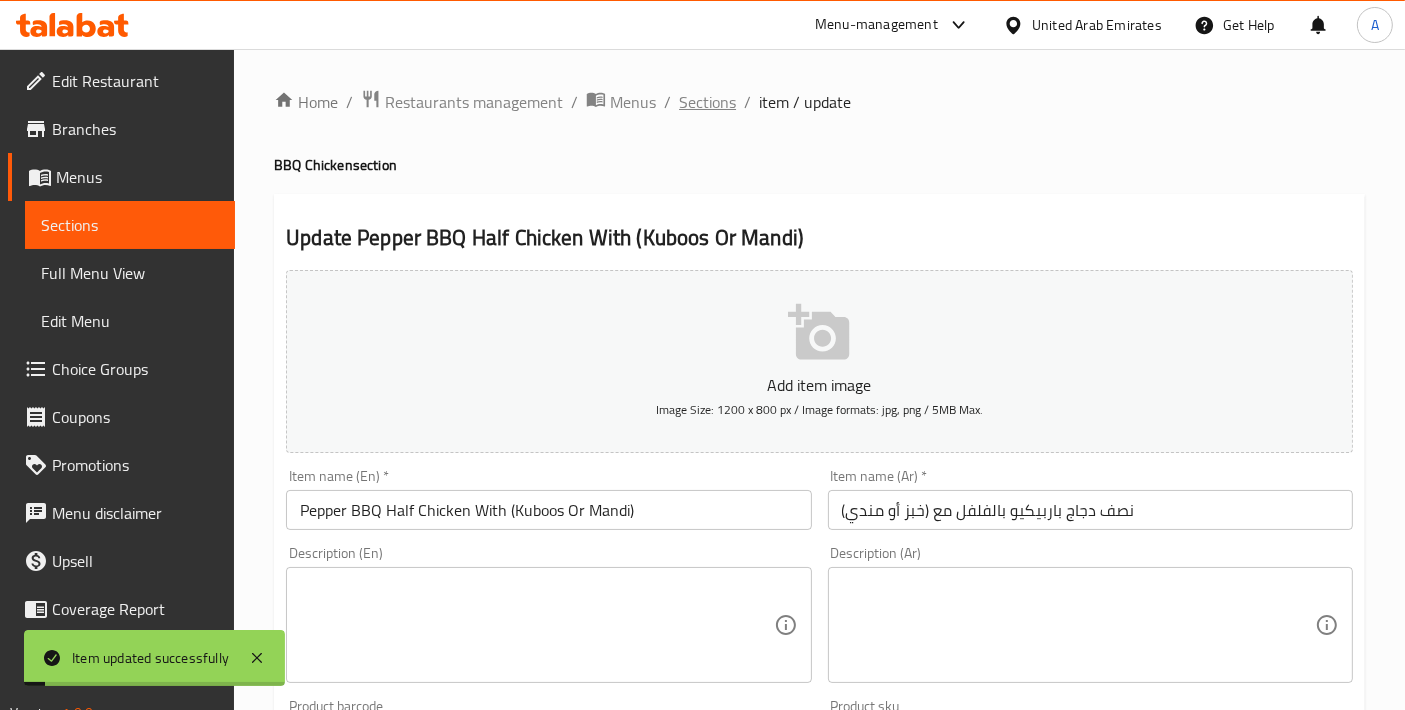 click on "Sections" at bounding box center (707, 102) 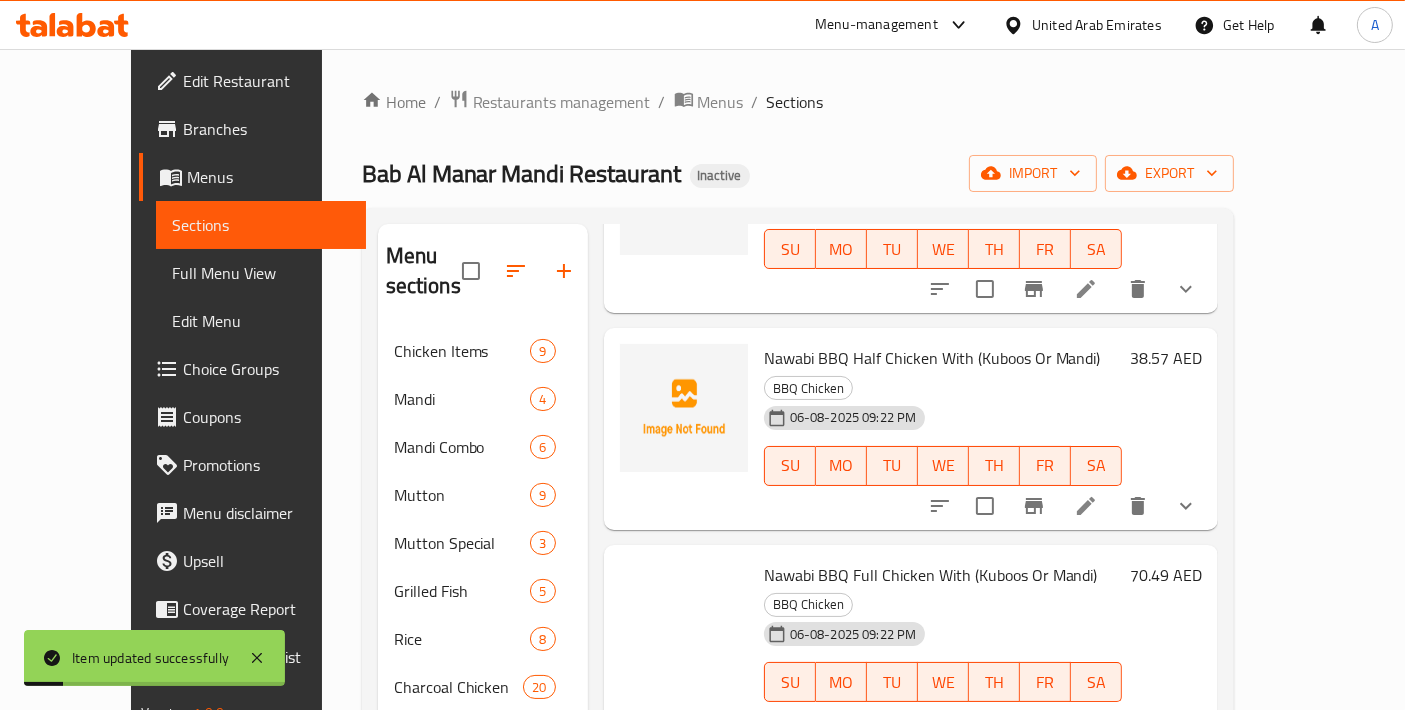 scroll, scrollTop: 444, scrollLeft: 0, axis: vertical 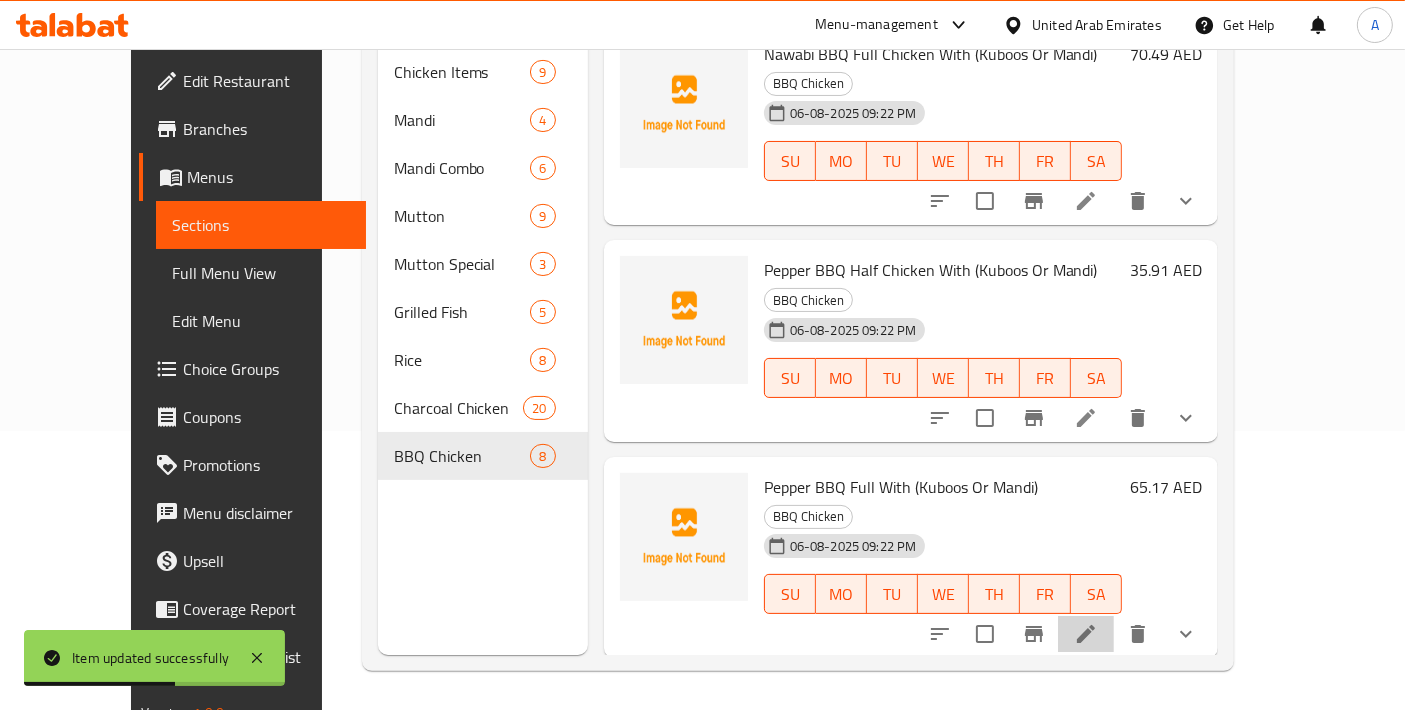 click 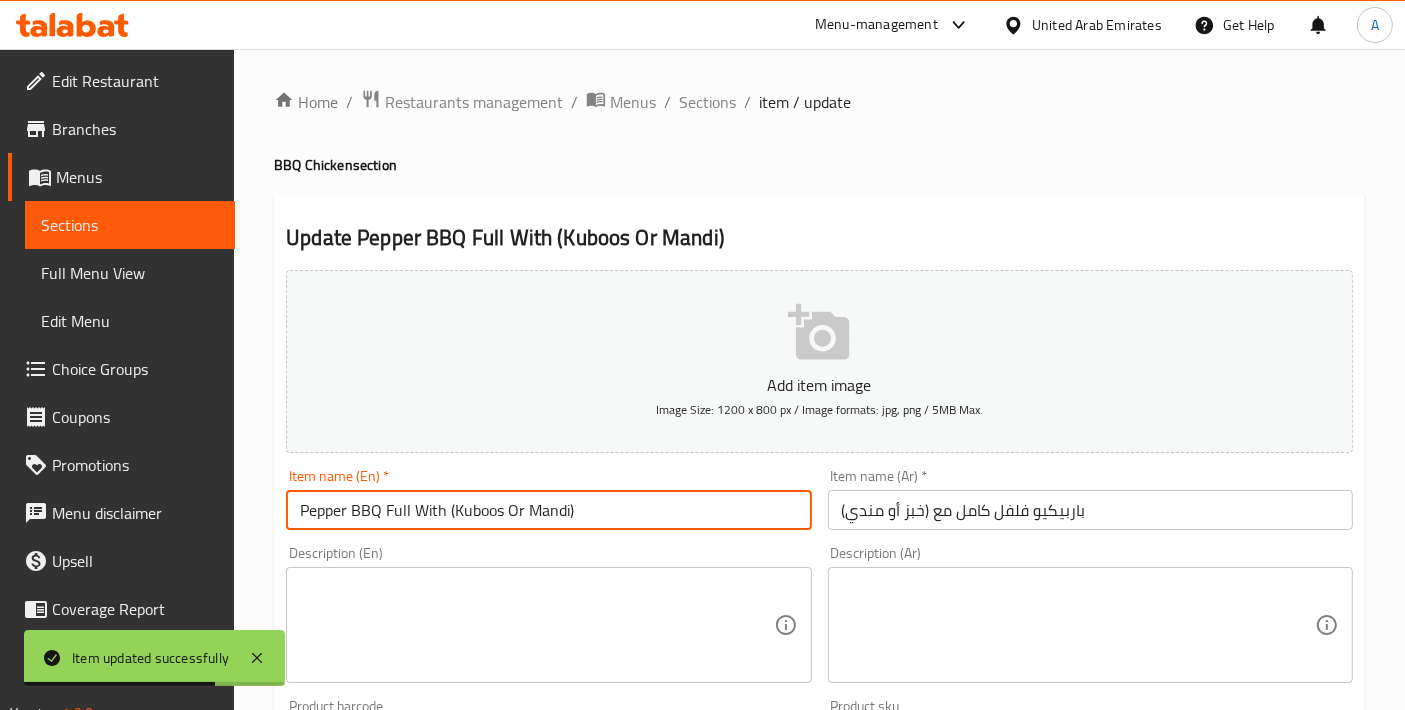 click on "Pepper BBQ Full With (Kuboos Or Mandi)" at bounding box center [548, 510] 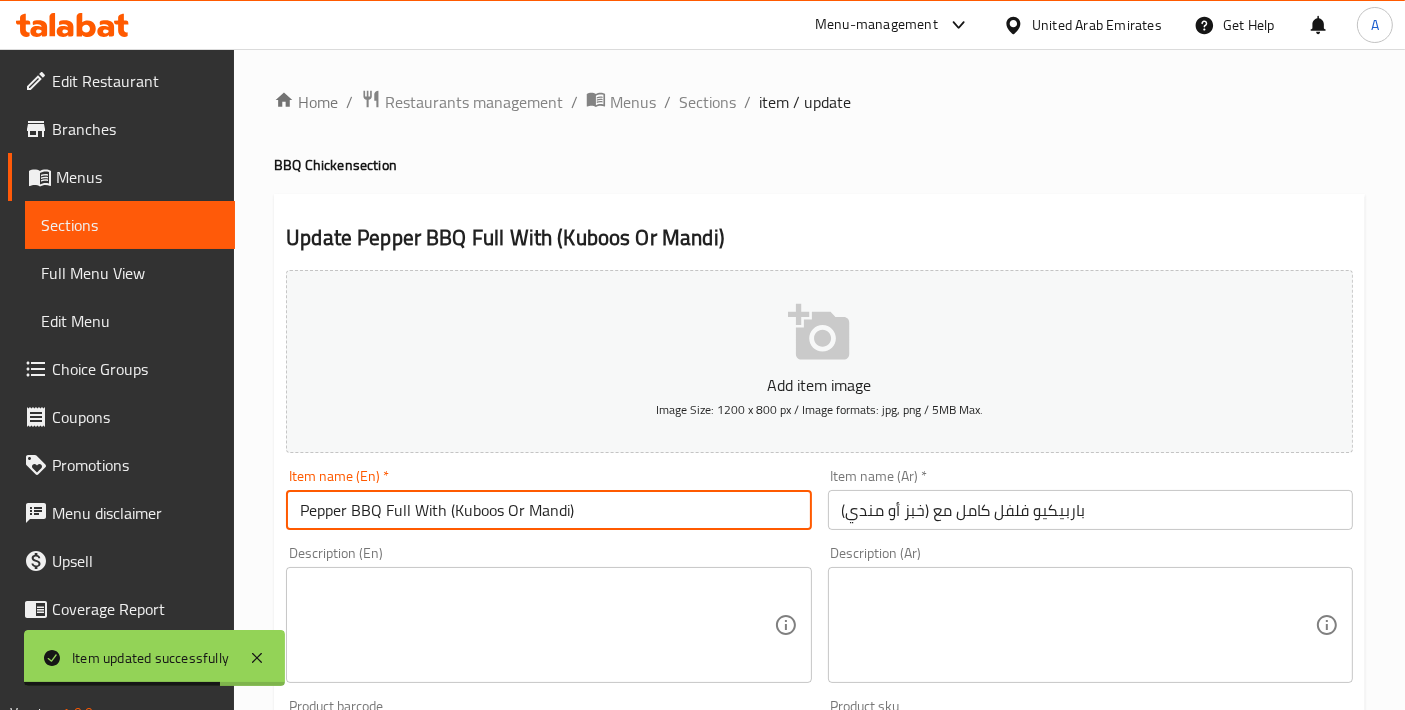 click on "Pepper BBQ Full With (Kuboos Or Mandi)" at bounding box center (548, 510) 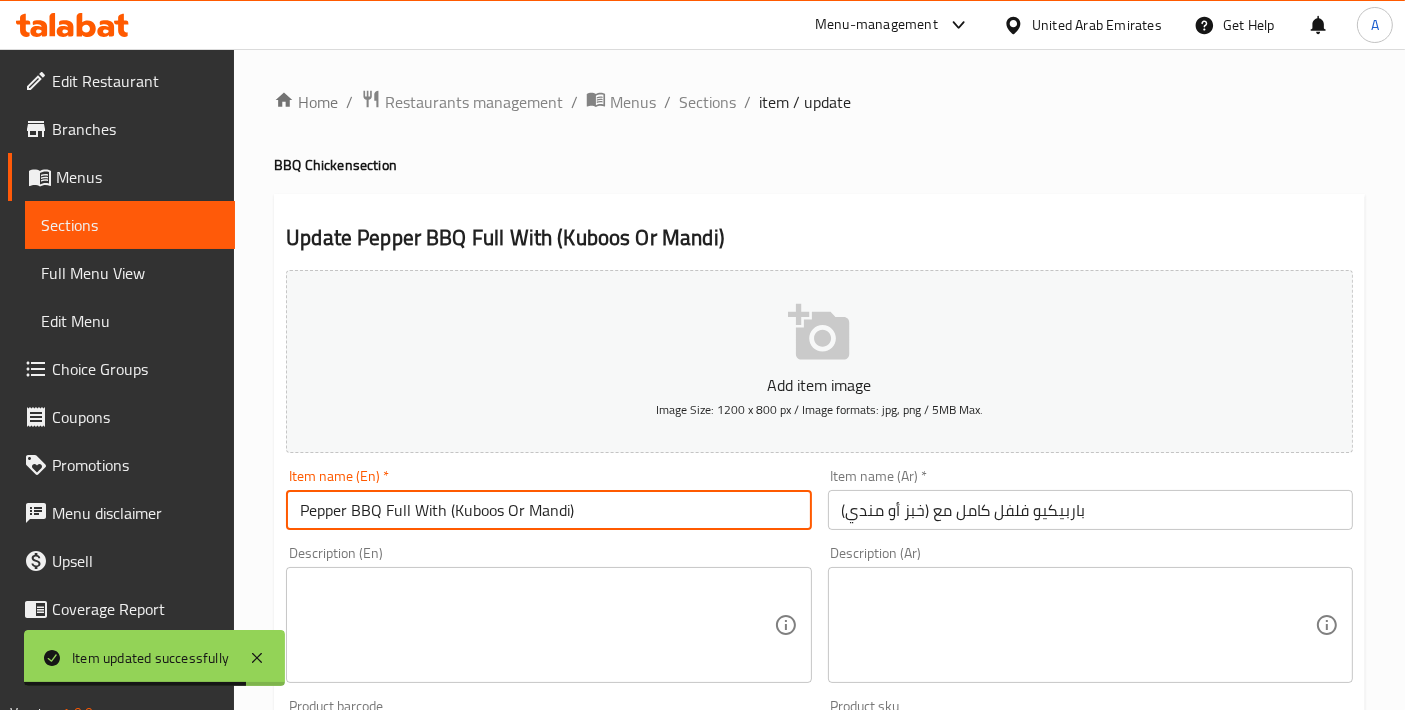 click on "Pepper BBQ Full With (Kuboos Or Mandi)" at bounding box center (548, 510) 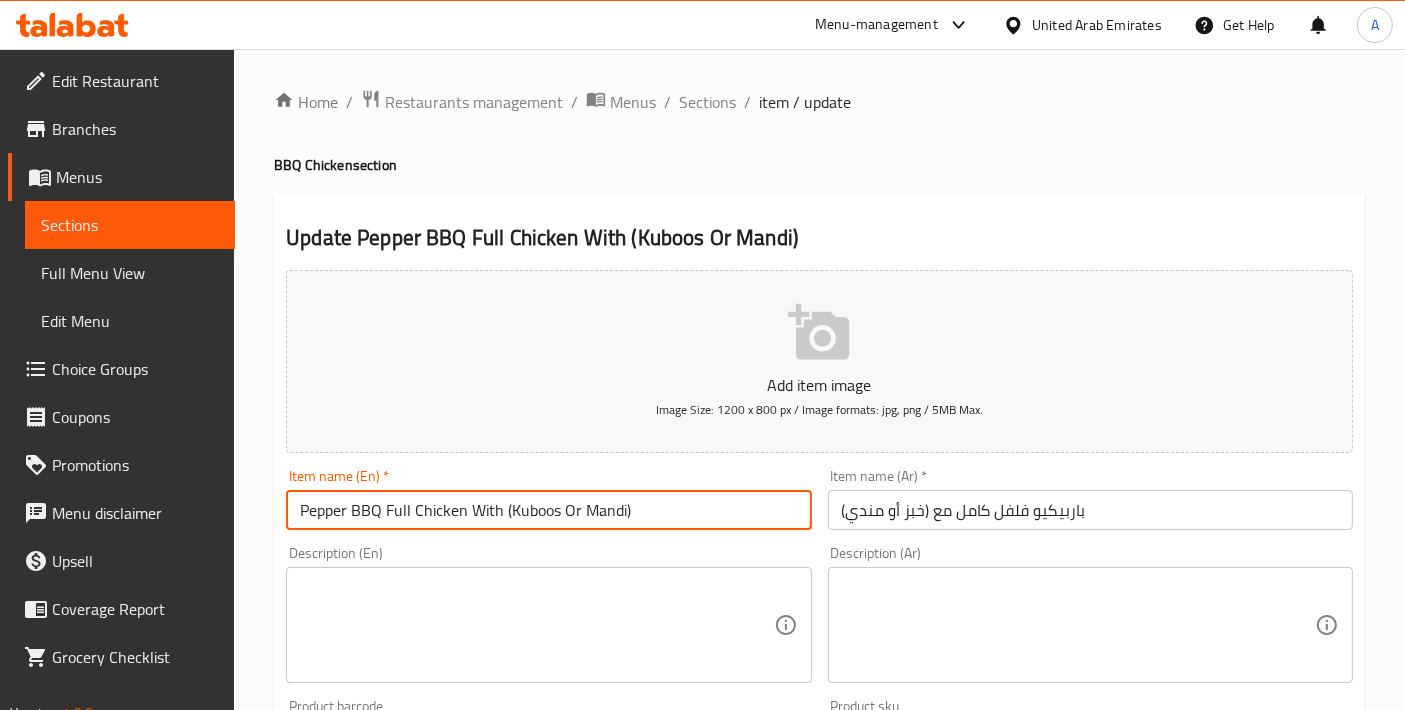 click on "Pepper BBQ Full Chicken With (Kuboos Or Mandi)" at bounding box center [548, 510] 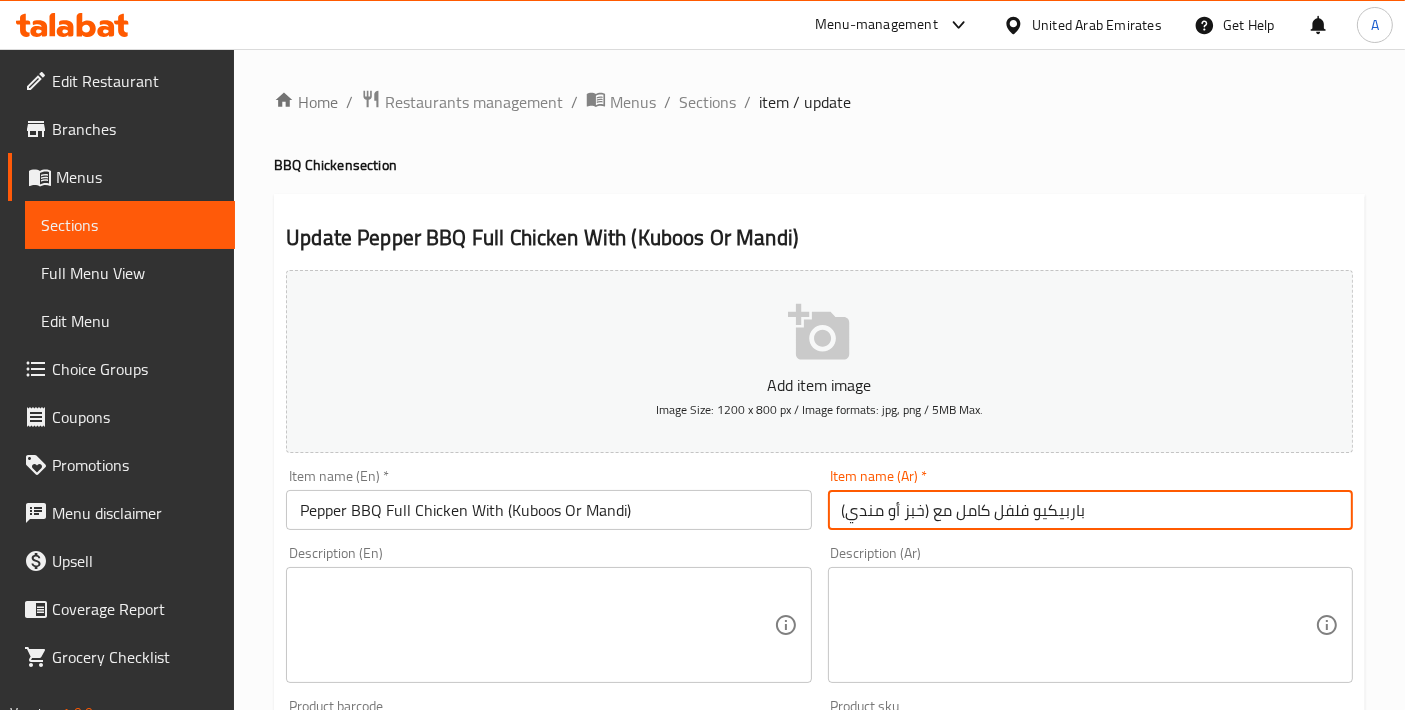 drag, startPoint x: 1127, startPoint y: 515, endPoint x: 645, endPoint y: 515, distance: 482 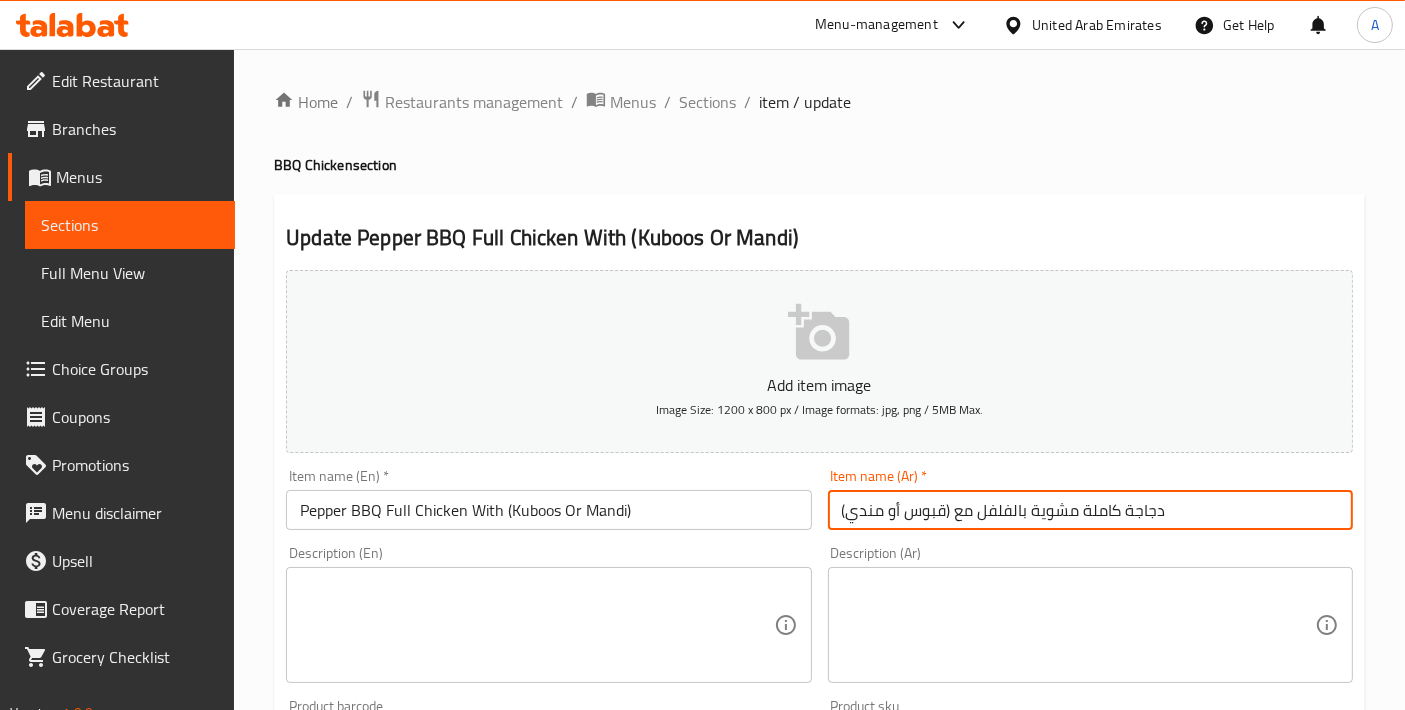 click on "دجاجة كاملة مشوية بالفلفل مع (قبوس أو مندي)" at bounding box center [1090, 510] 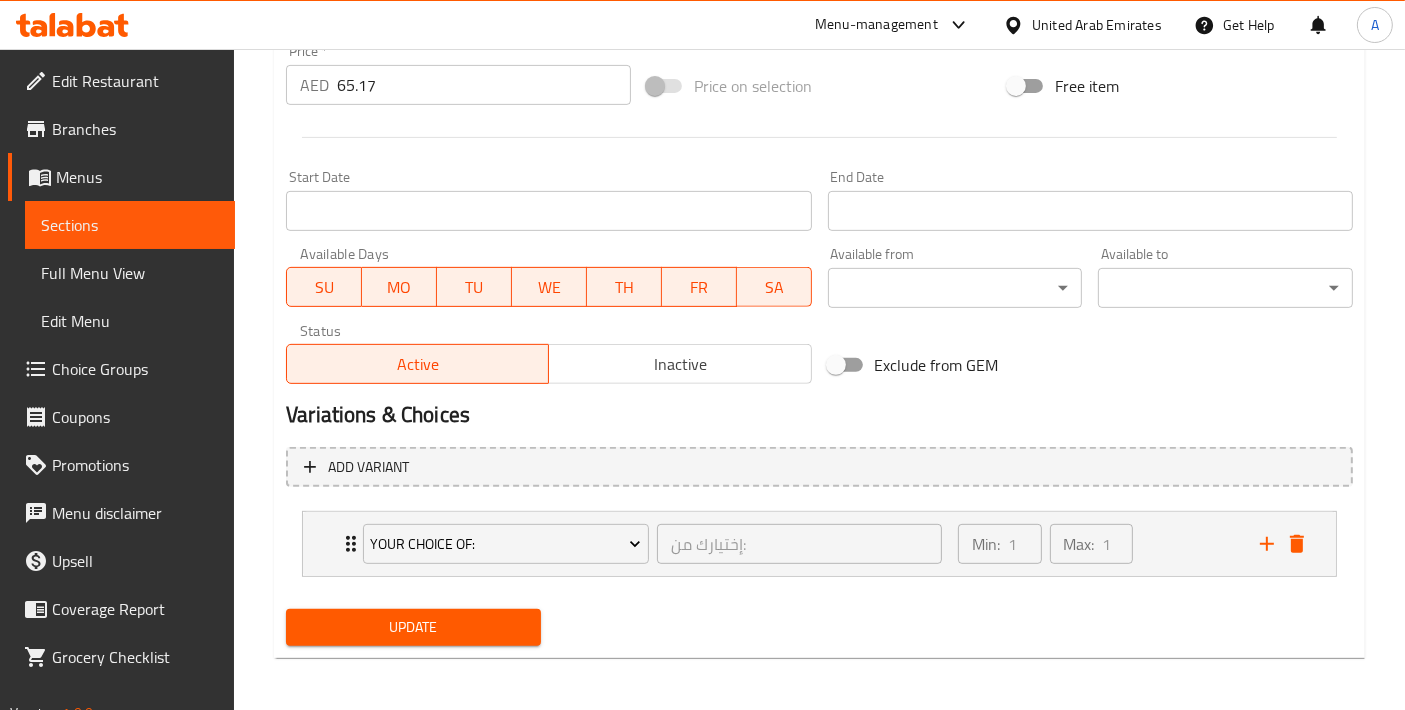 type on "دجاجة كاملة مشوية بالفلفل مع (خبز أو مندي)" 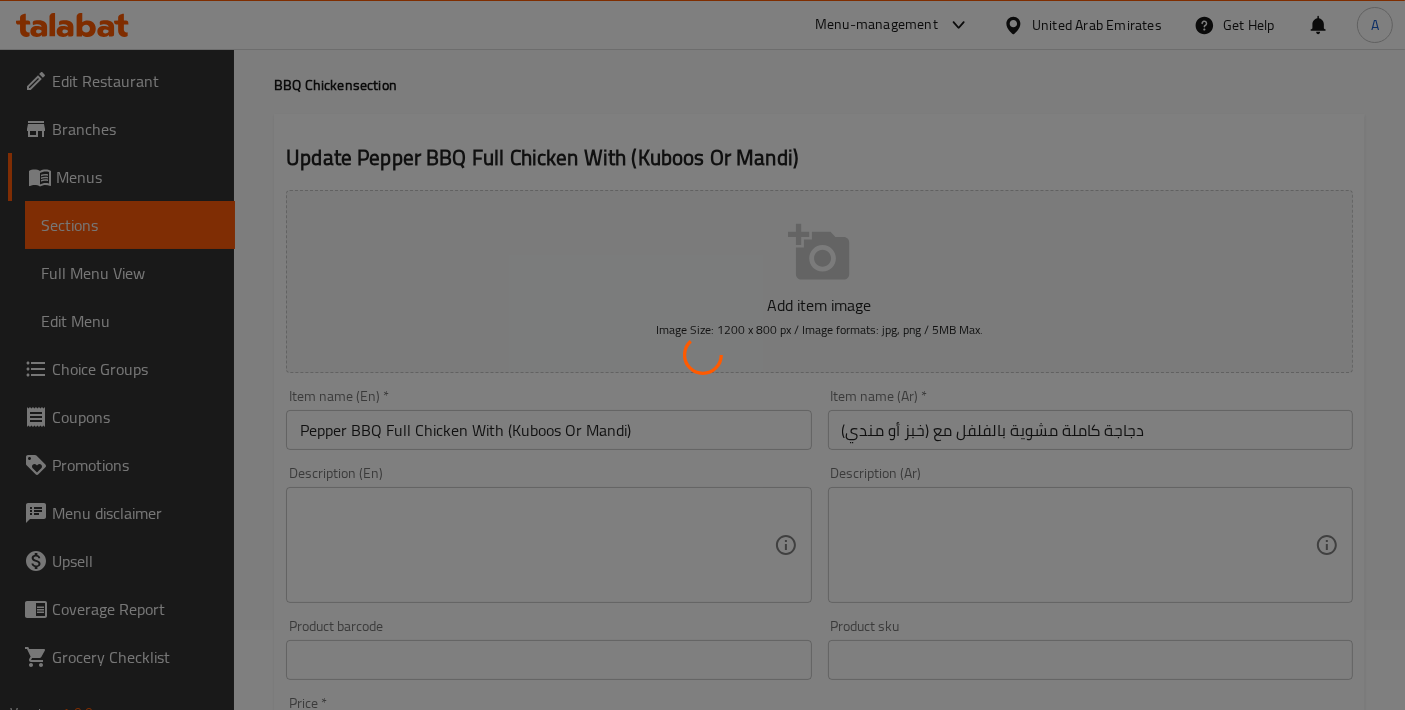 scroll, scrollTop: 0, scrollLeft: 0, axis: both 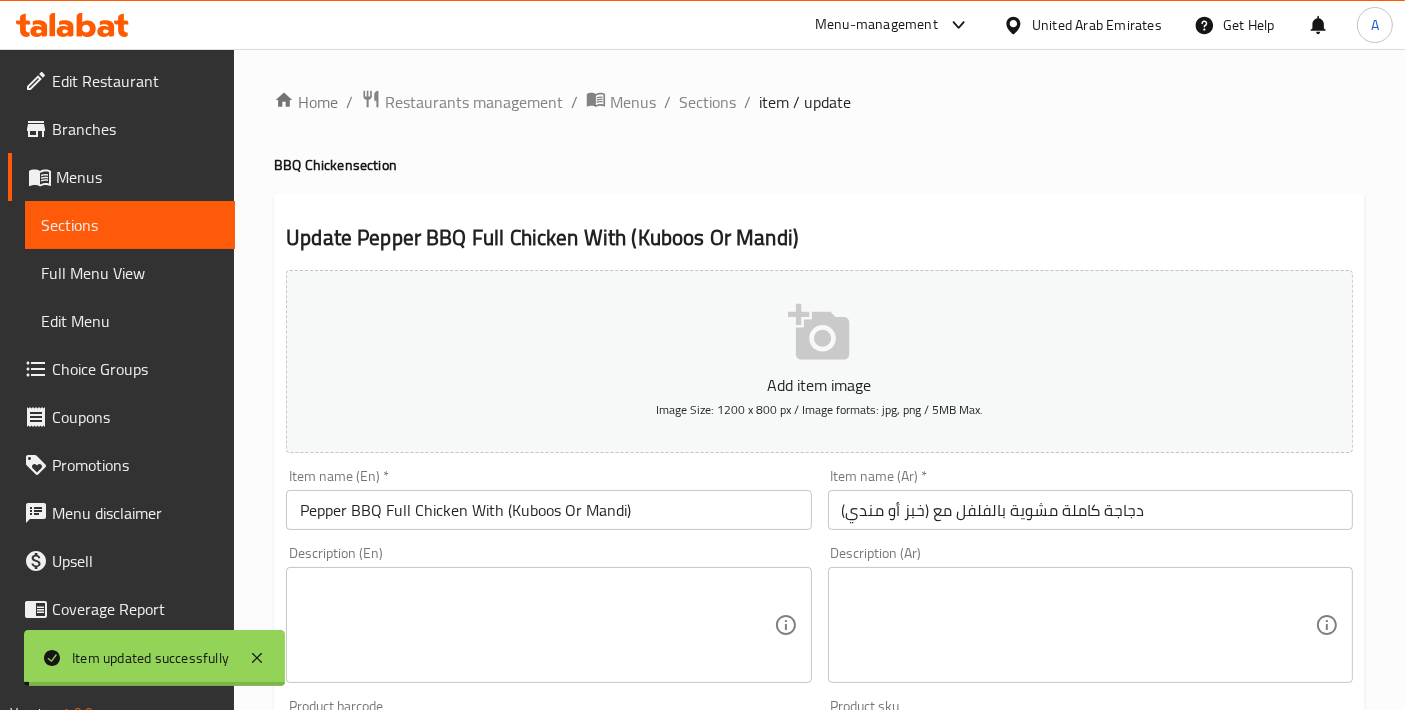 click on "Sections" at bounding box center [707, 102] 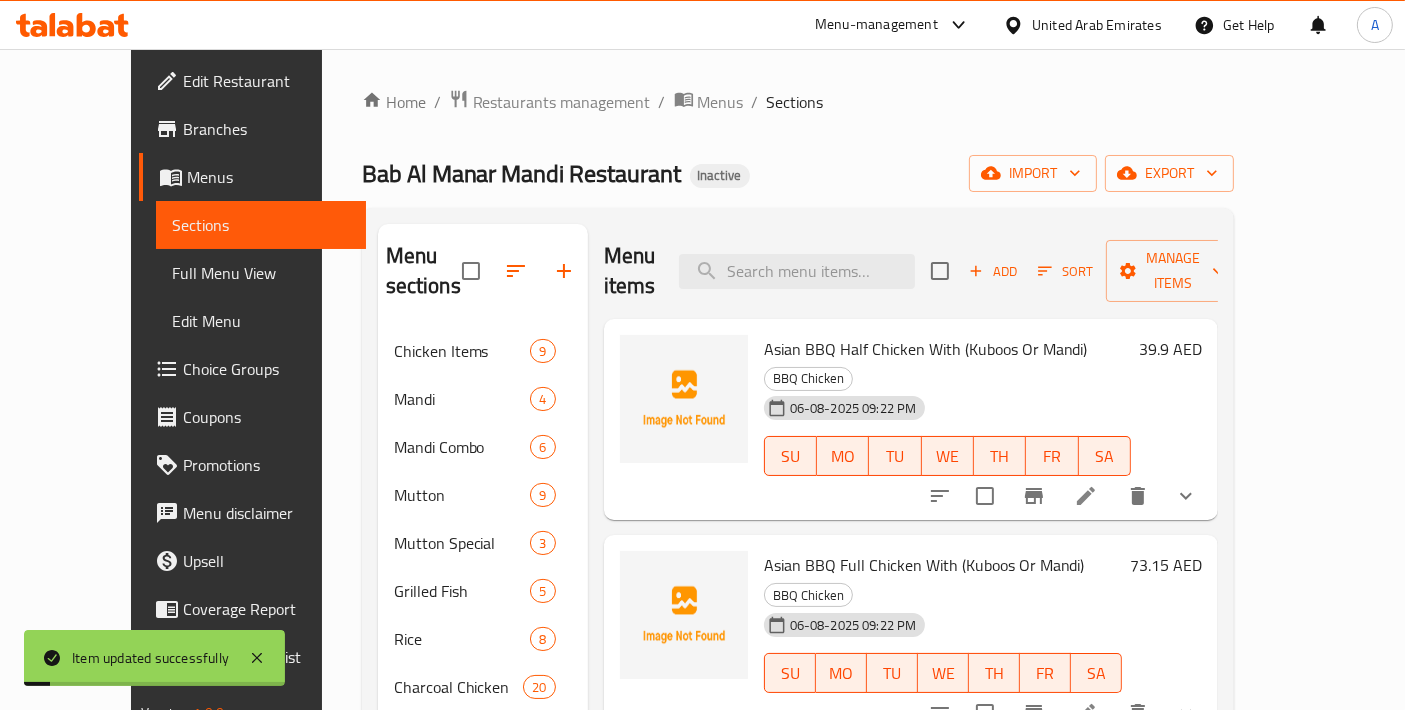 scroll, scrollTop: 847, scrollLeft: 0, axis: vertical 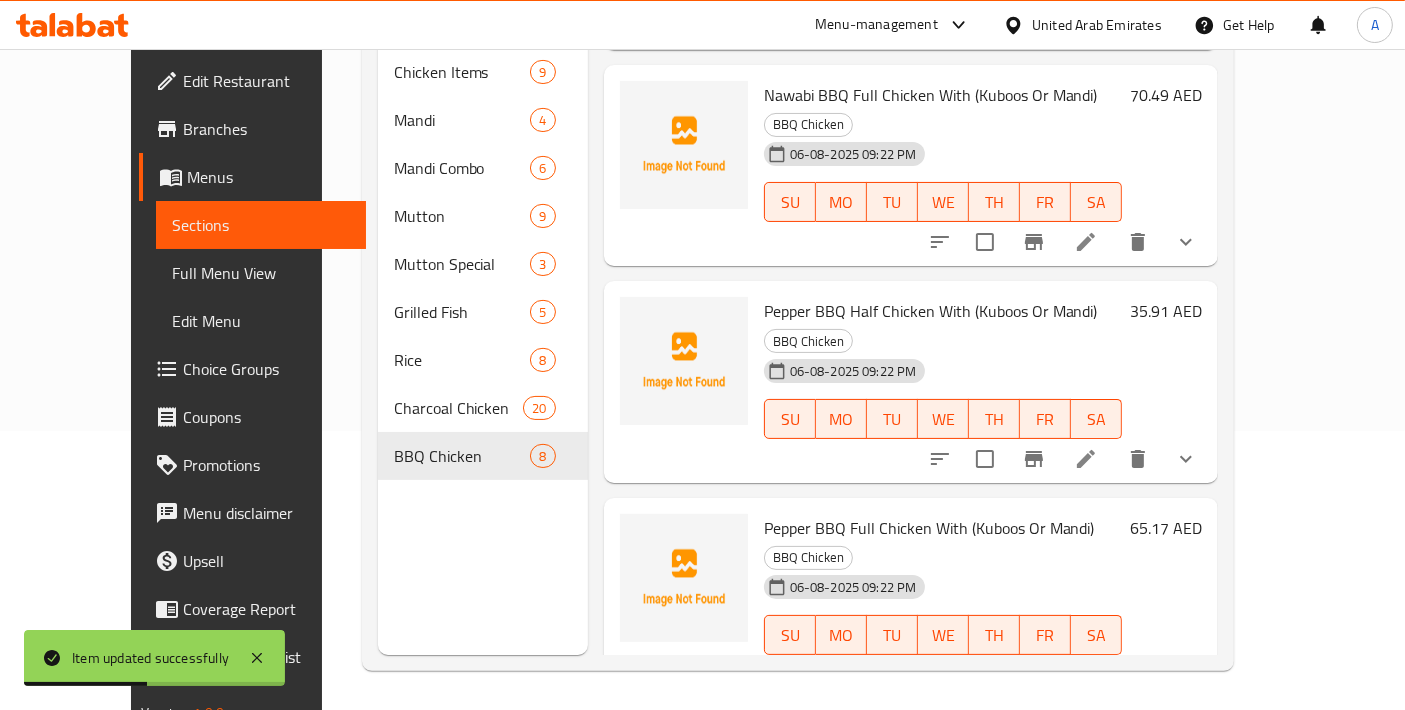 click at bounding box center (1086, 675) 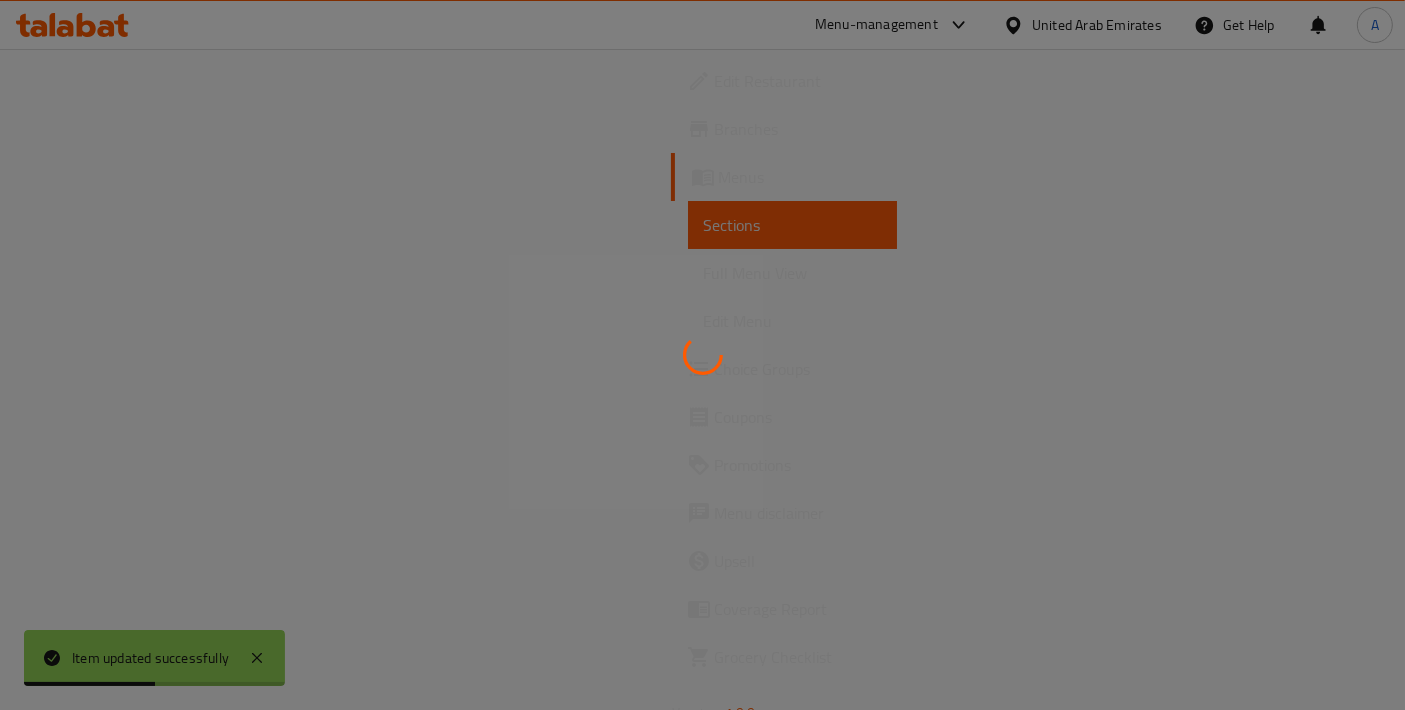 scroll, scrollTop: 0, scrollLeft: 0, axis: both 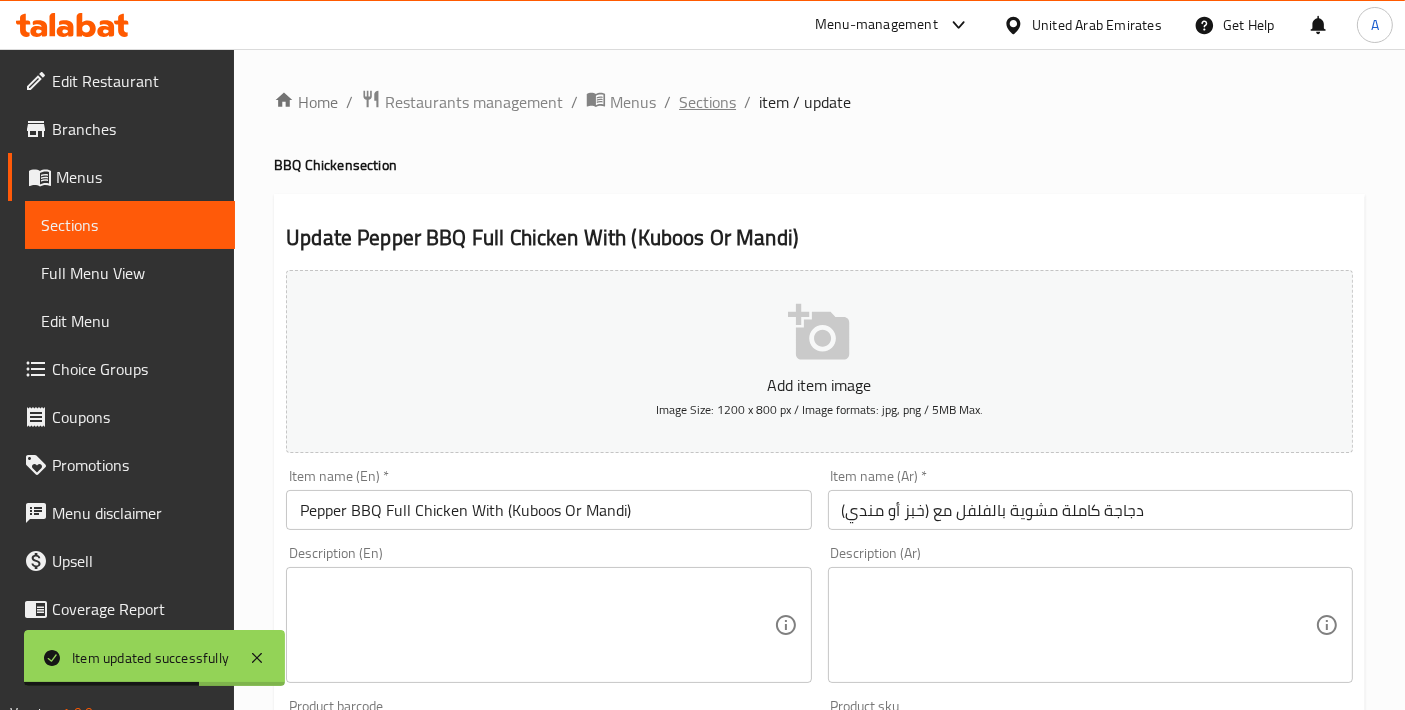 click on "Sections" at bounding box center (707, 102) 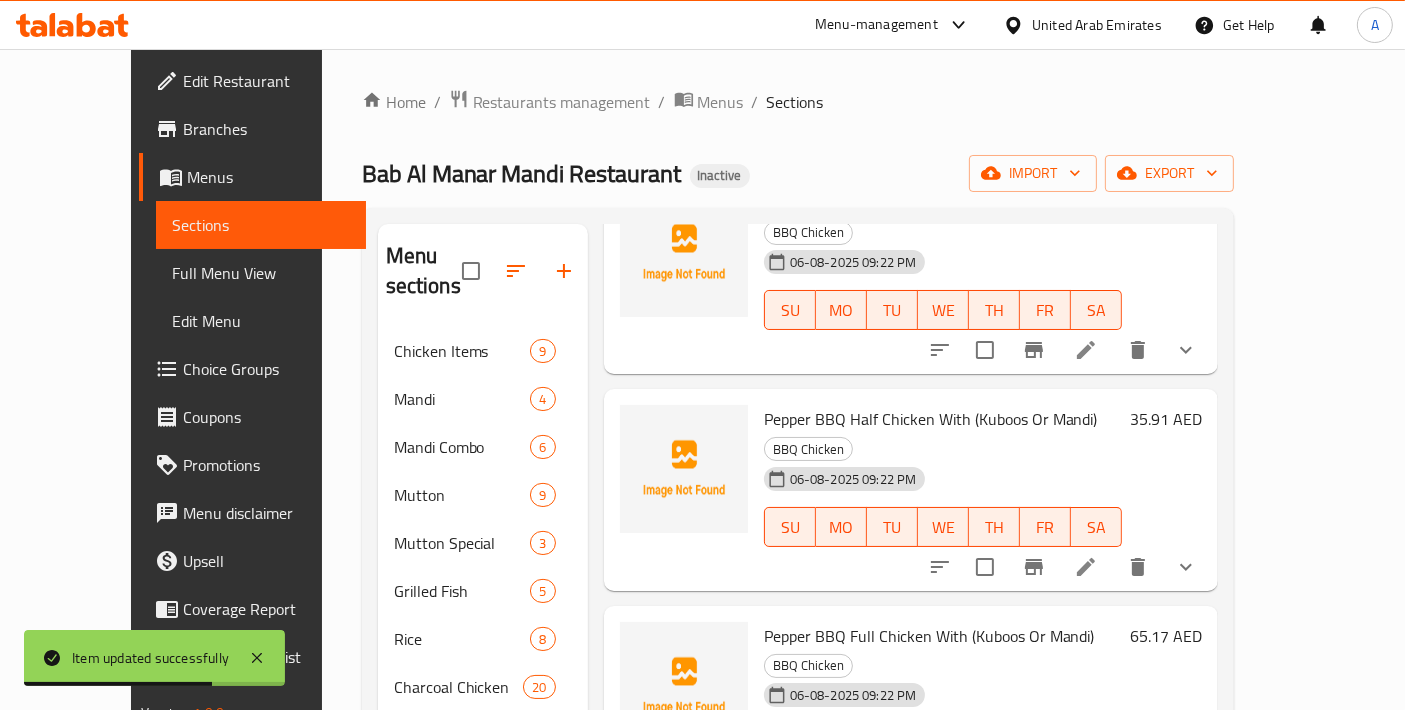 scroll, scrollTop: 847, scrollLeft: 0, axis: vertical 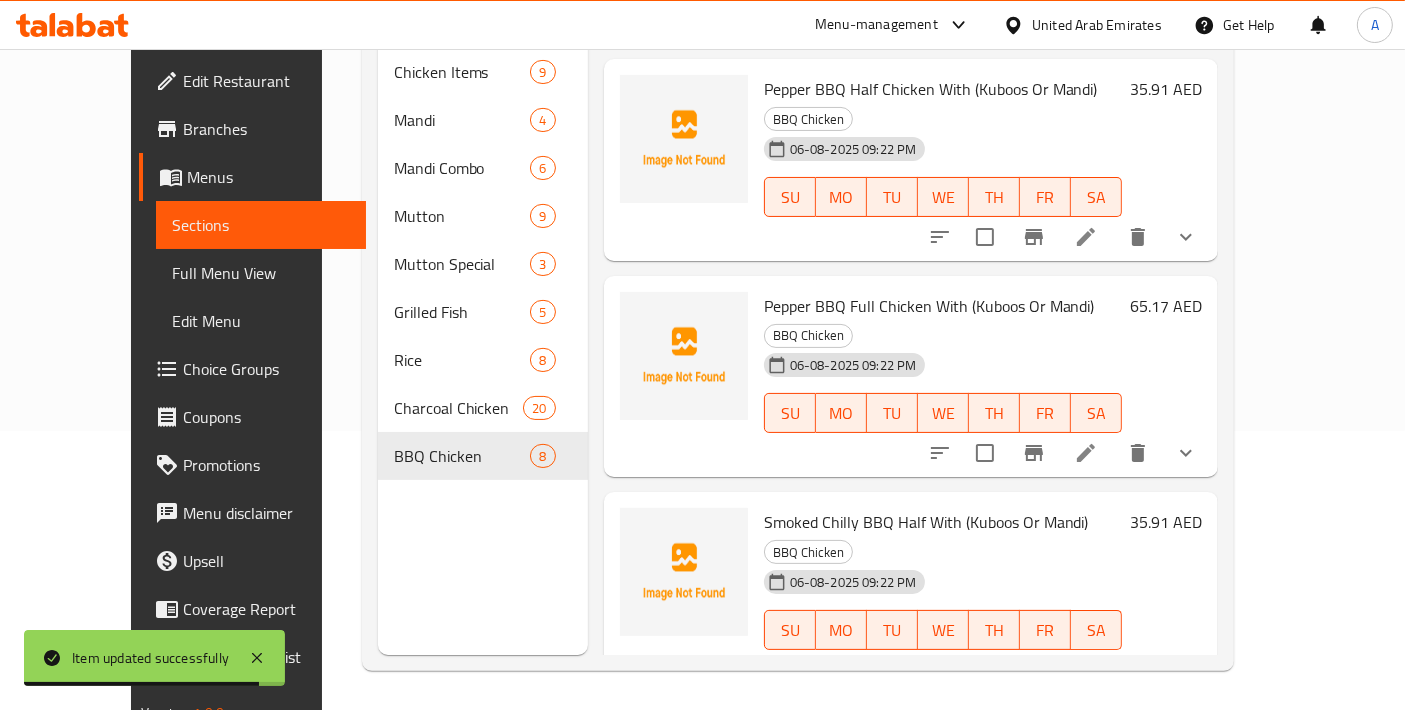 click 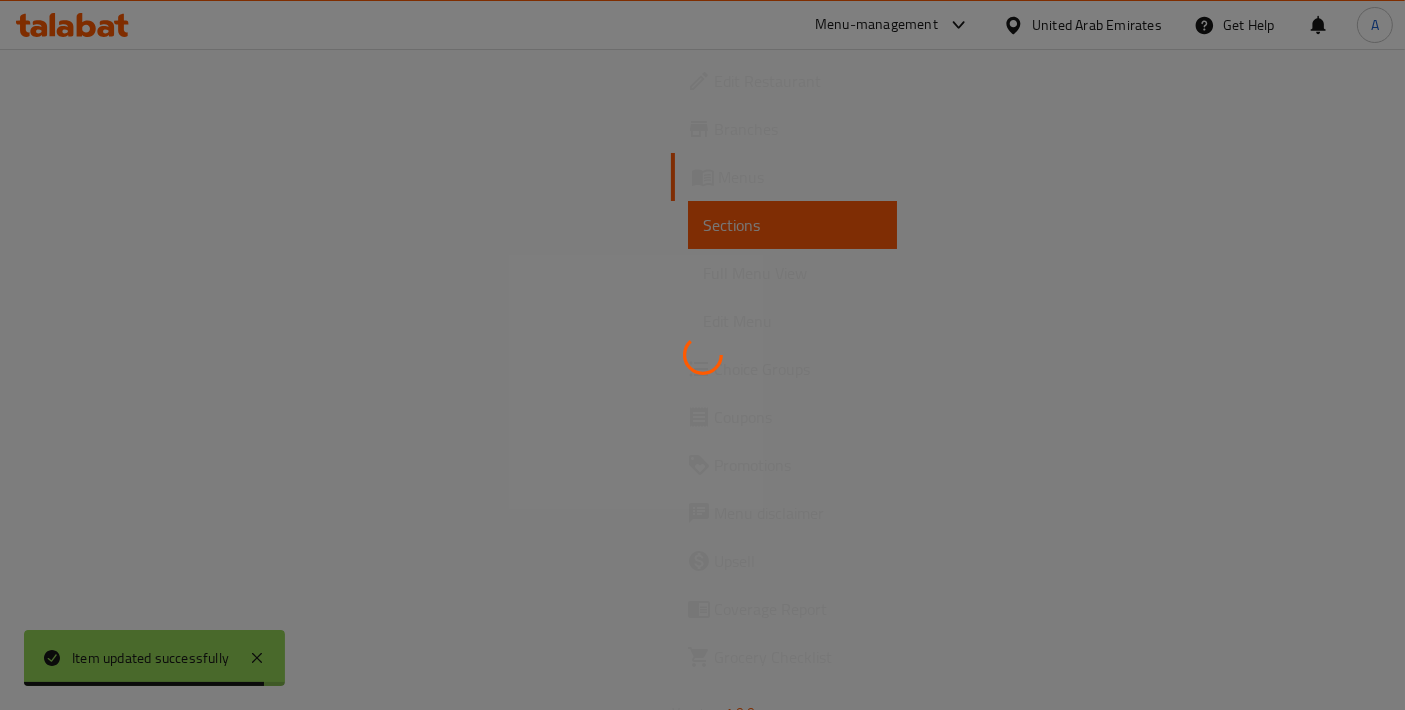 scroll, scrollTop: 0, scrollLeft: 0, axis: both 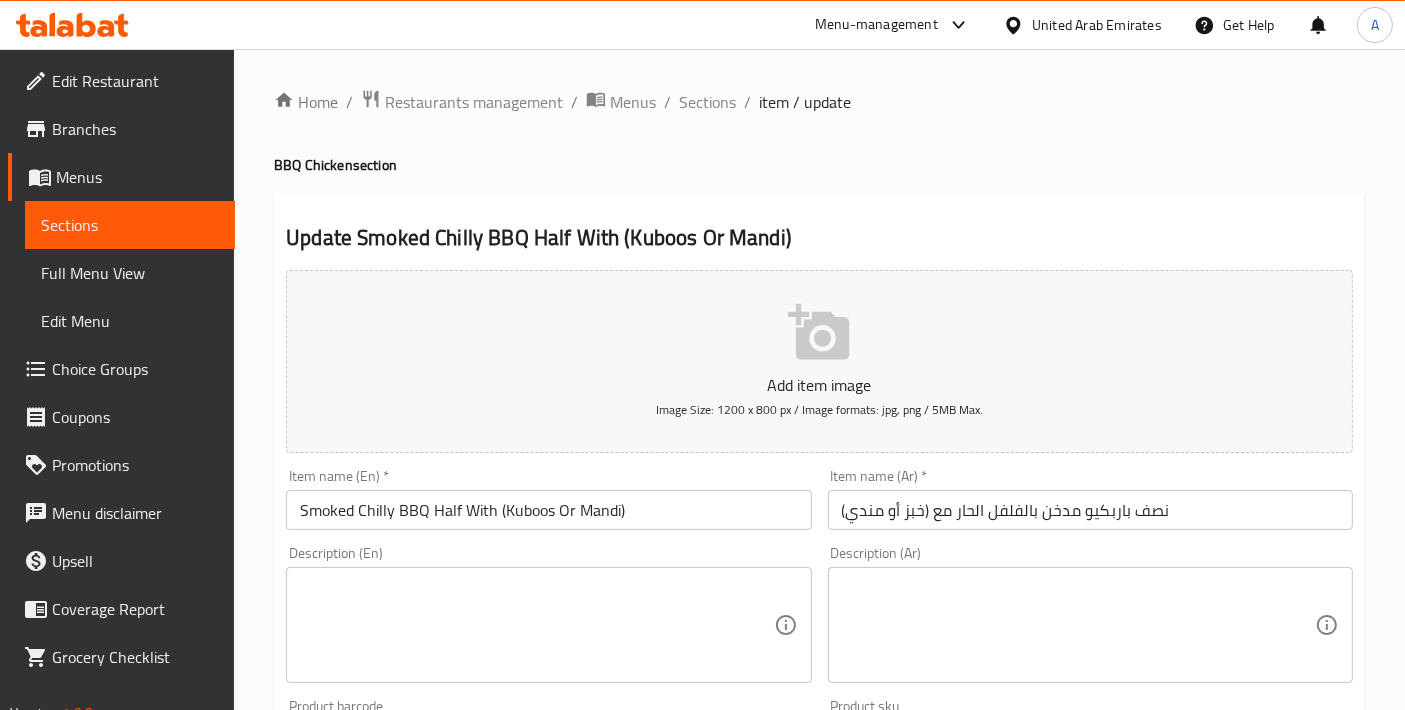 click on "Smoked Chilly BBQ Half With (Kuboos Or Mandi)" at bounding box center [548, 510] 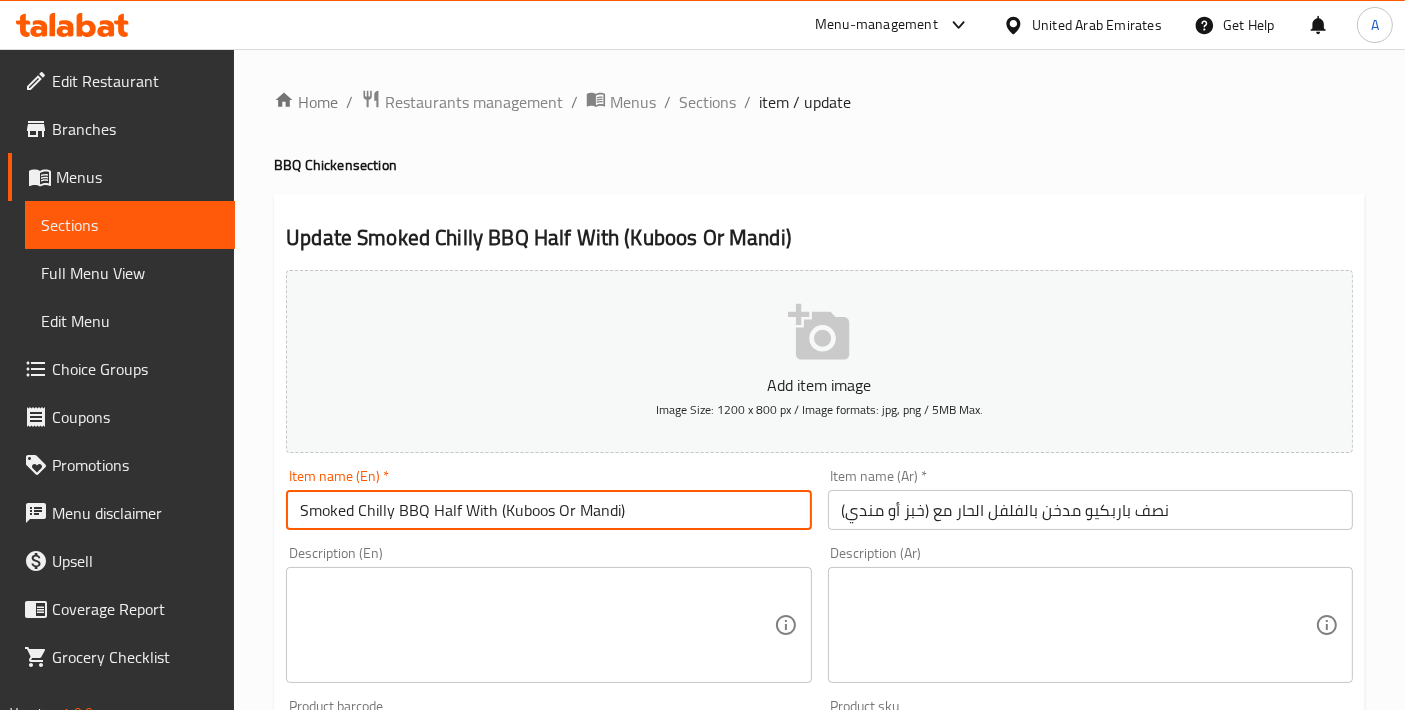 click on "Smoked Chilly BBQ Half With (Kuboos Or Mandi)" at bounding box center [548, 510] 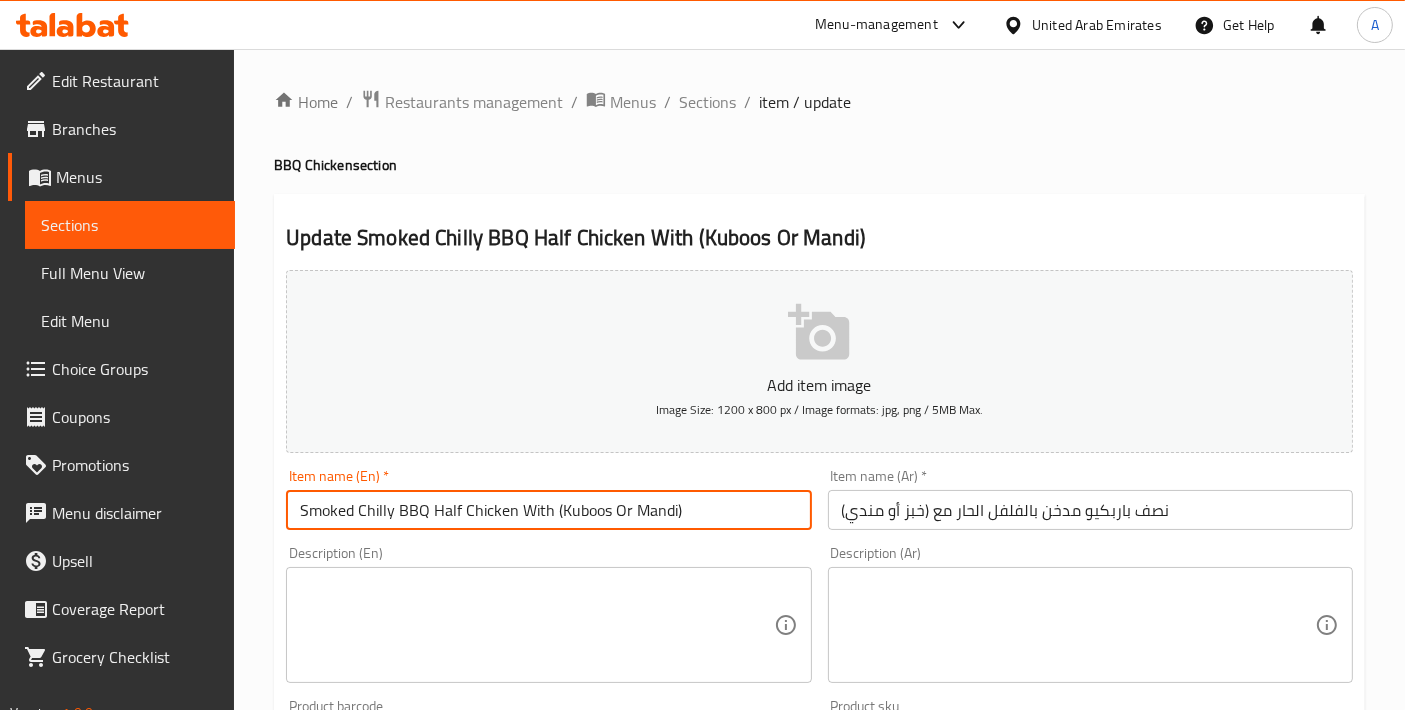 click on "Smoked Chilly BBQ Half Chicken With (Kuboos Or Mandi)" at bounding box center (548, 510) 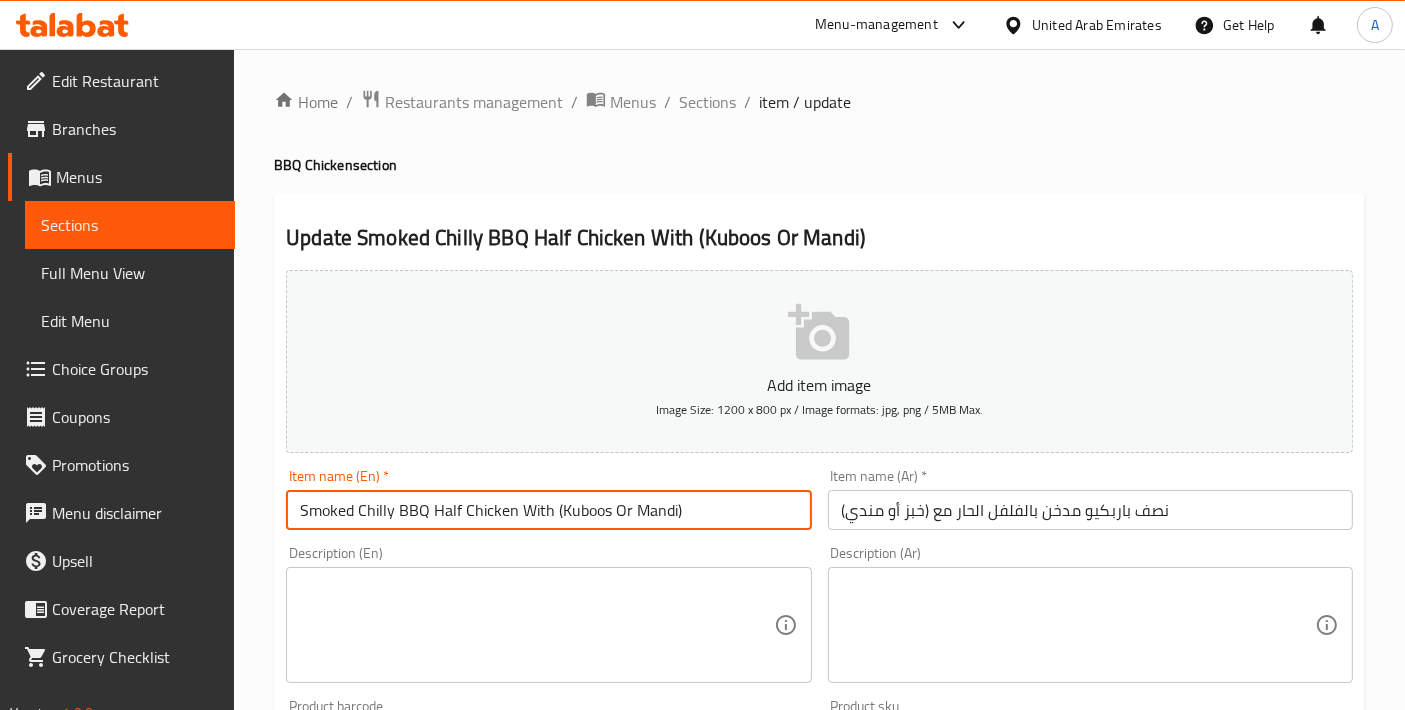 click on "نصف باربكيو مدخن بالفلفل الحار مع (خبز أو مندي)" at bounding box center [1090, 510] 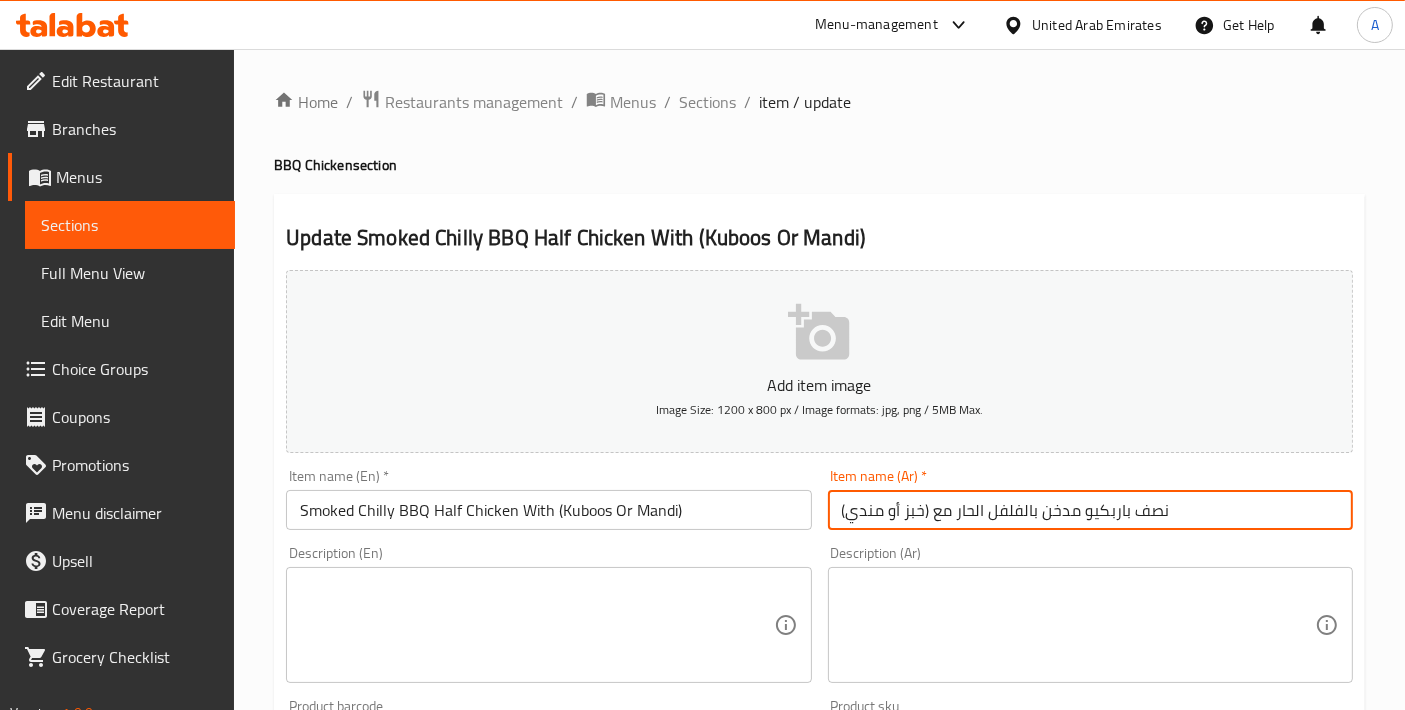 drag, startPoint x: 1172, startPoint y: 506, endPoint x: 425, endPoint y: 455, distance: 748.73895 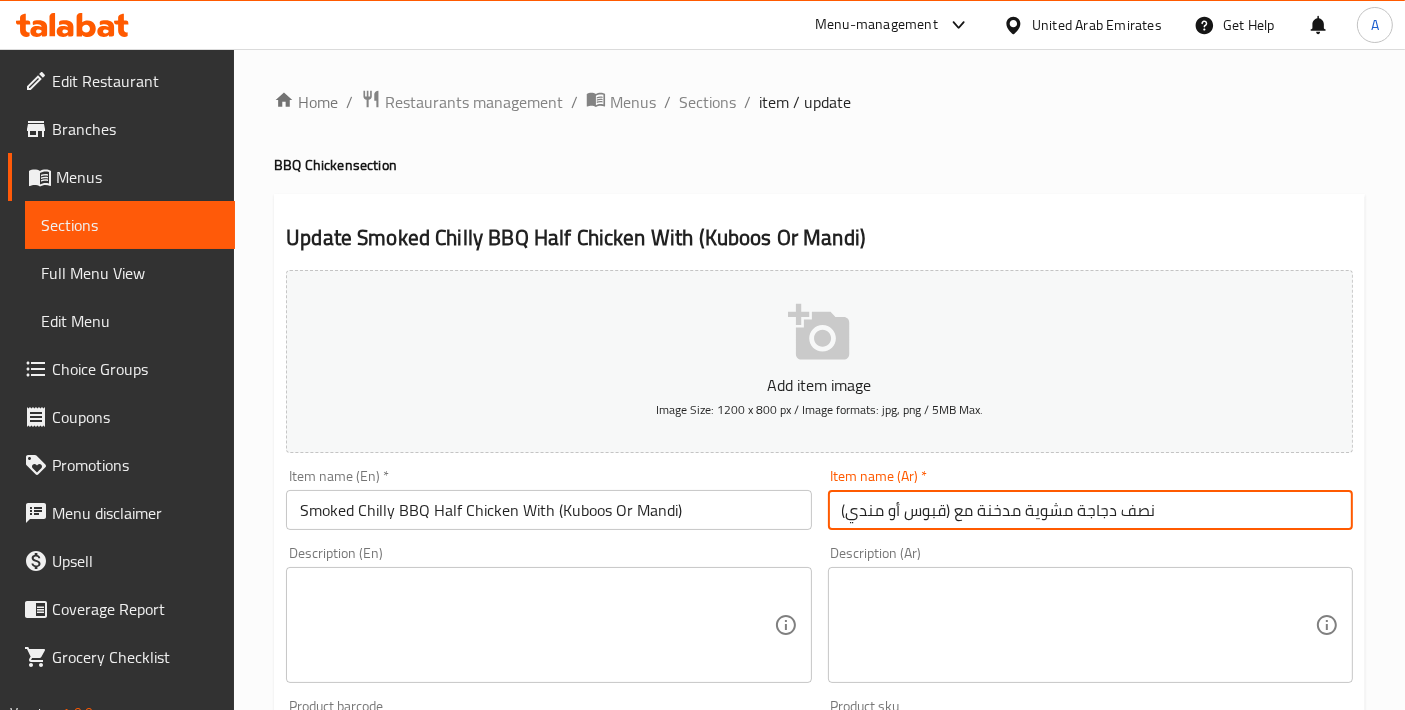 click on "نصف دجاجة مشوية مدخنة مع (قبوس أو مندي)" at bounding box center [1090, 510] 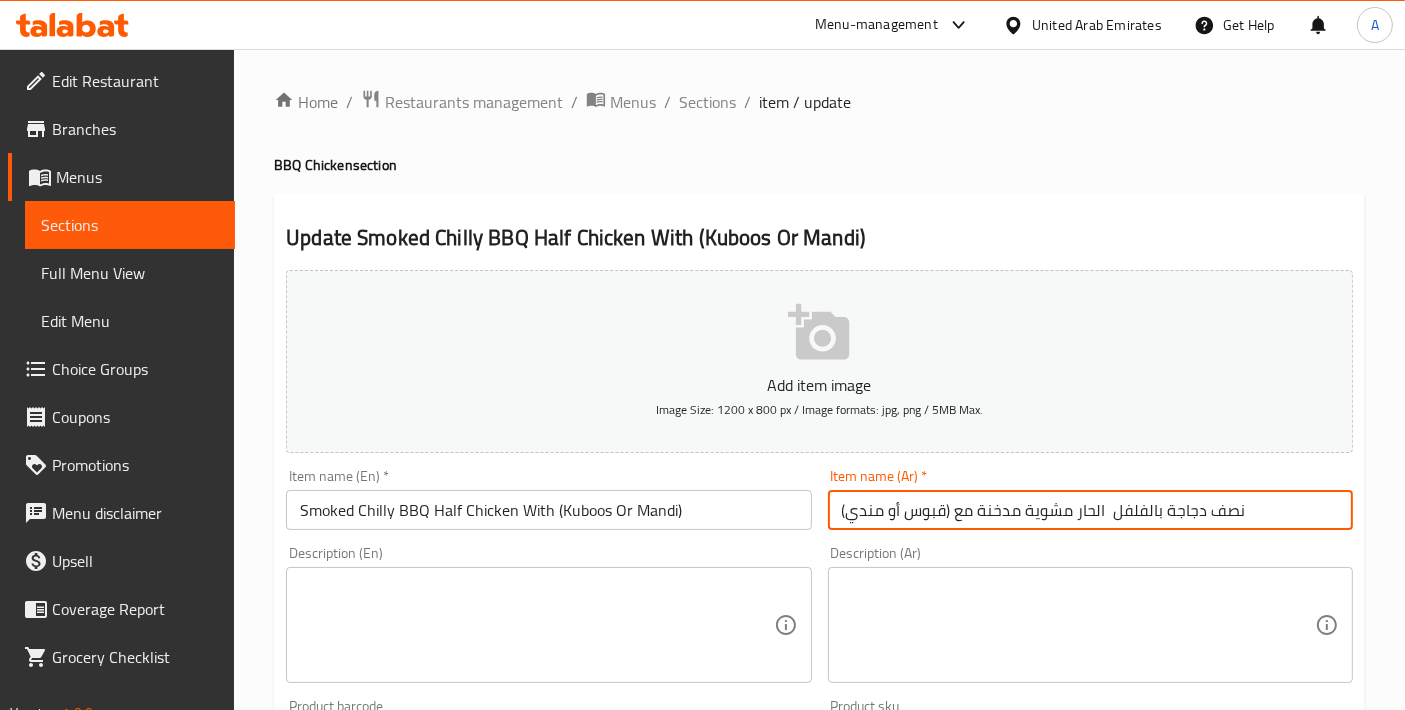 click on "نصف دجاجة بالفلفل  الحار مشوية مدخنة مع (قبوس أو مندي)" at bounding box center (1090, 510) 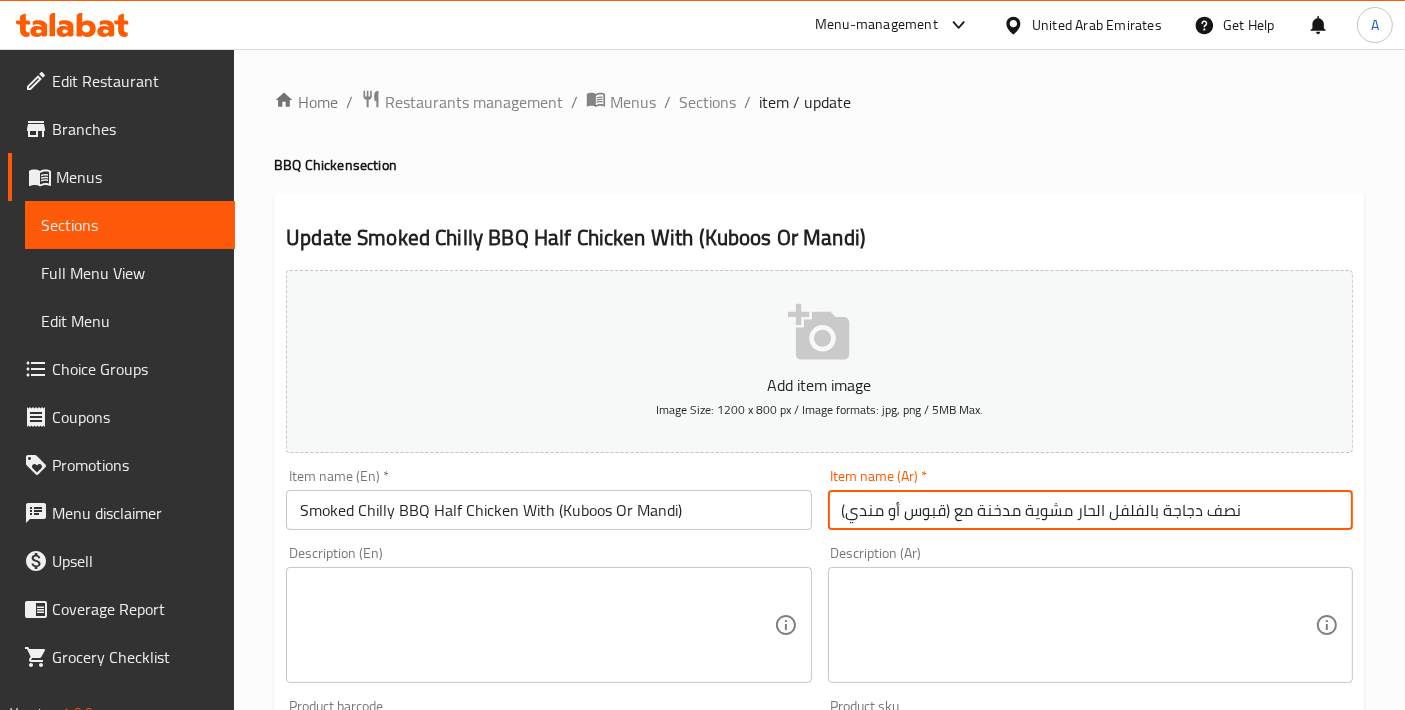 type on "نصف دجاجة بالفلفل الحار مشوية مدخنة مع (قبوس أو مندي)" 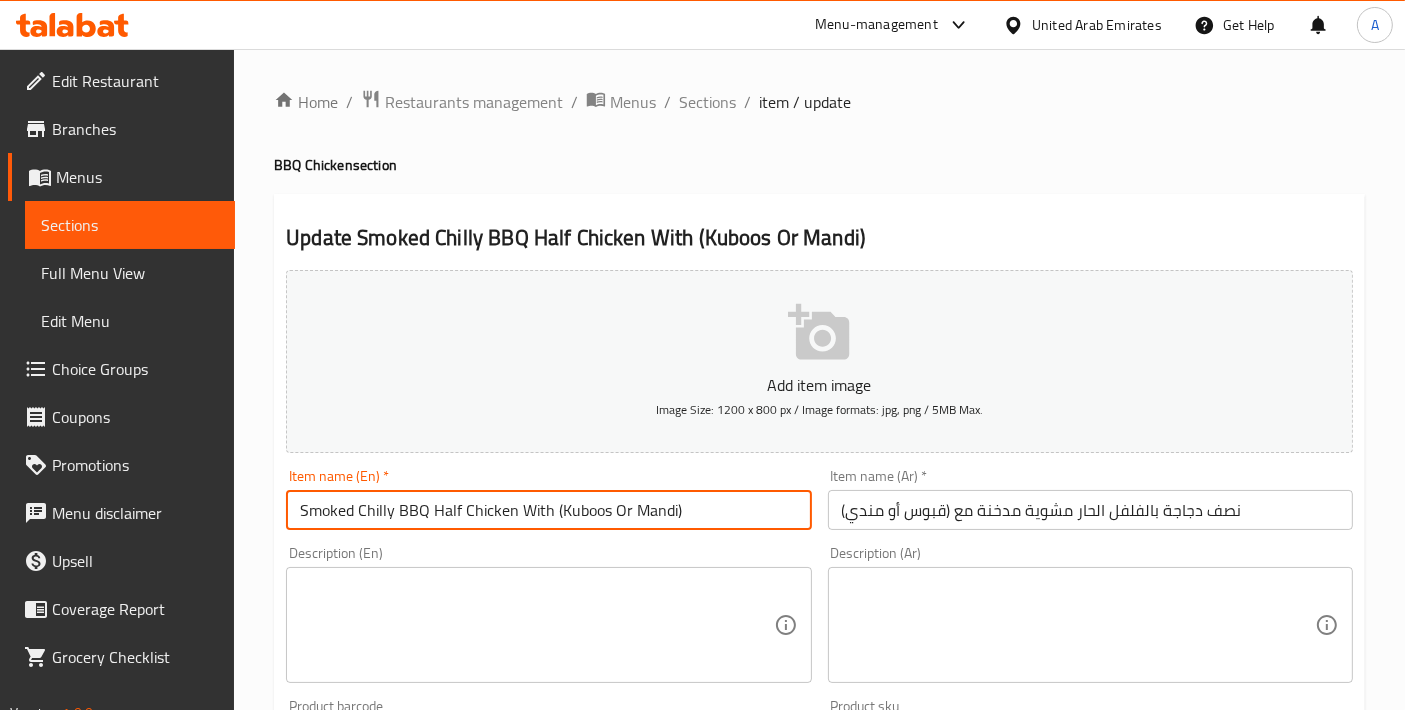 click on "Smoked Chilly BBQ Half Chicken With (Kuboos Or Mandi)" at bounding box center [548, 510] 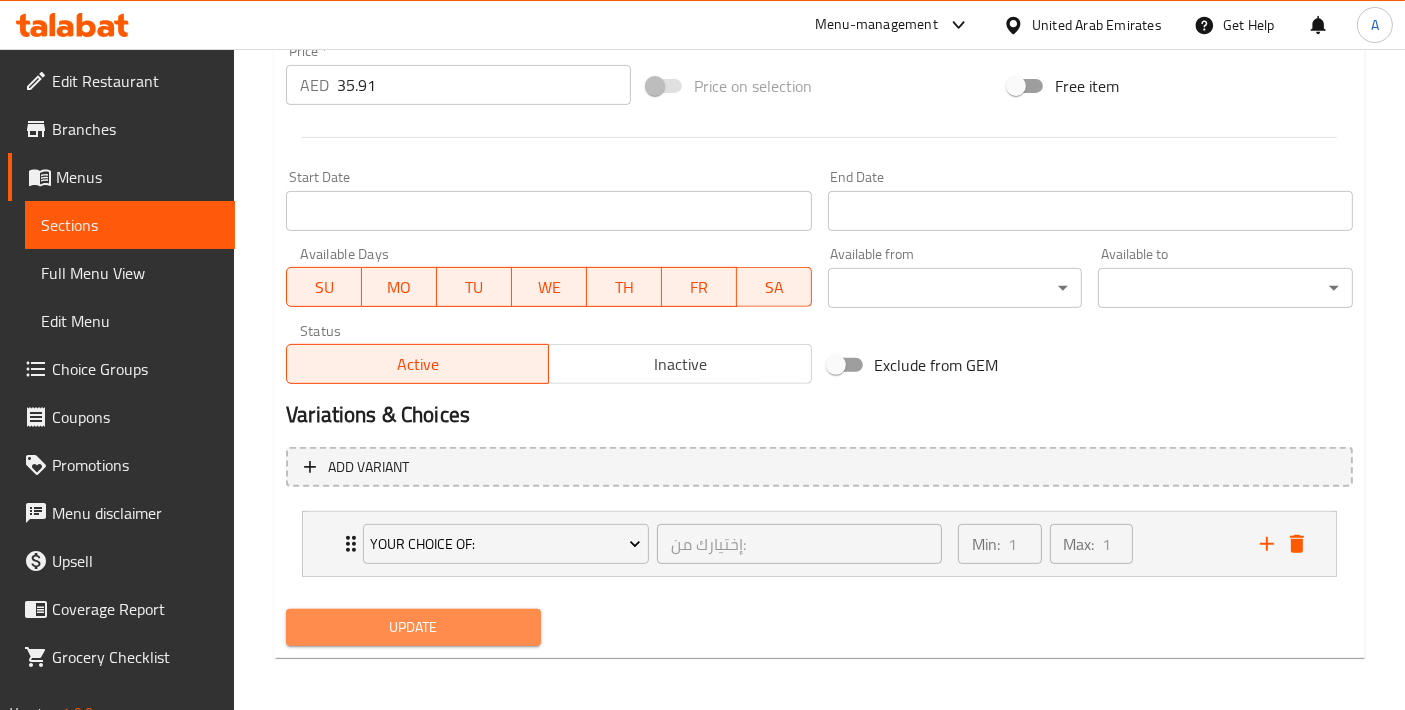 click on "Update" at bounding box center [413, 627] 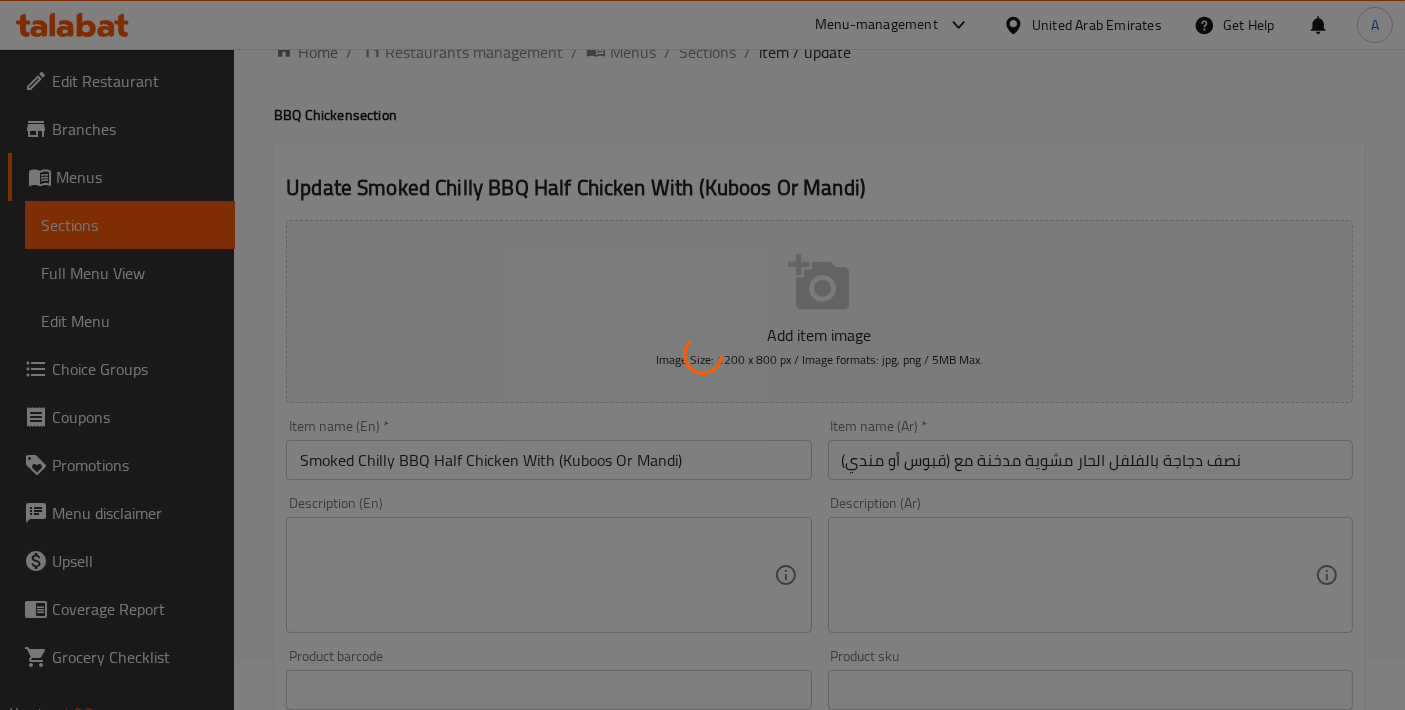 scroll, scrollTop: 0, scrollLeft: 0, axis: both 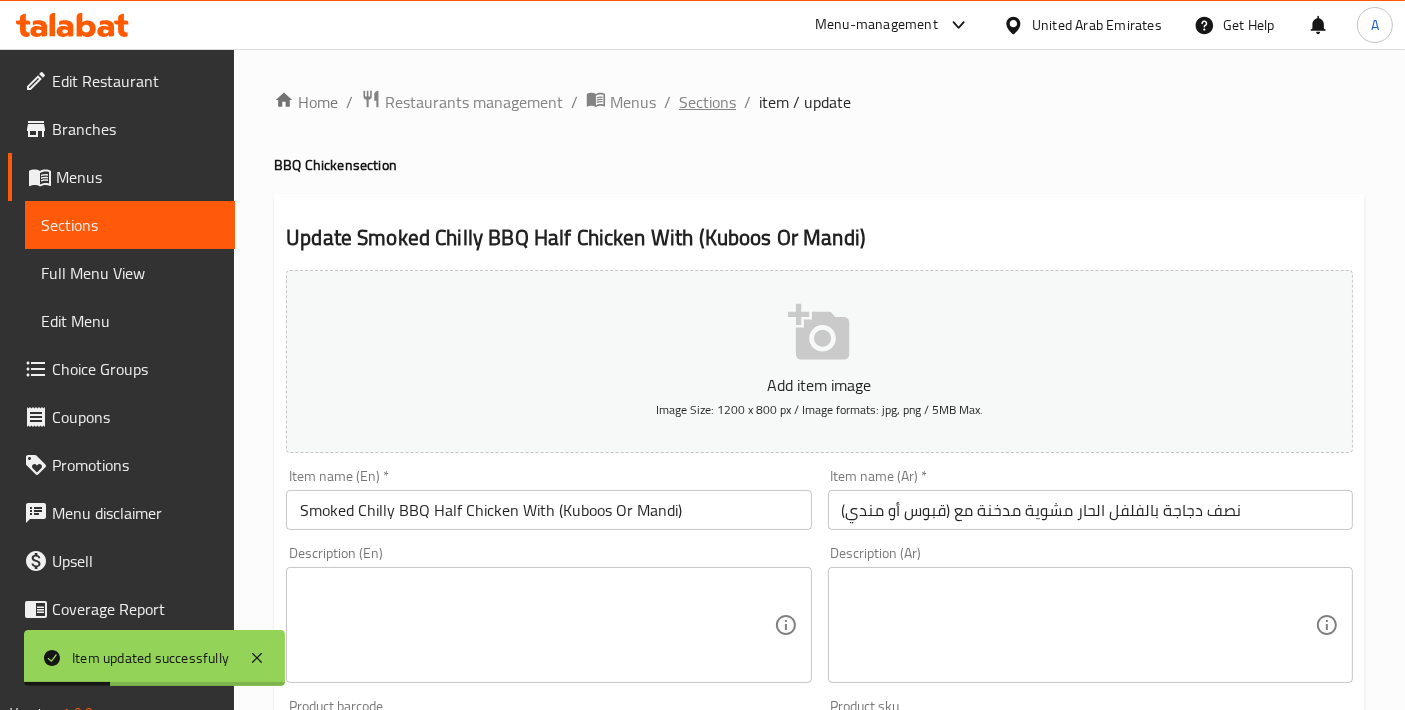 click on "Sections" at bounding box center [707, 102] 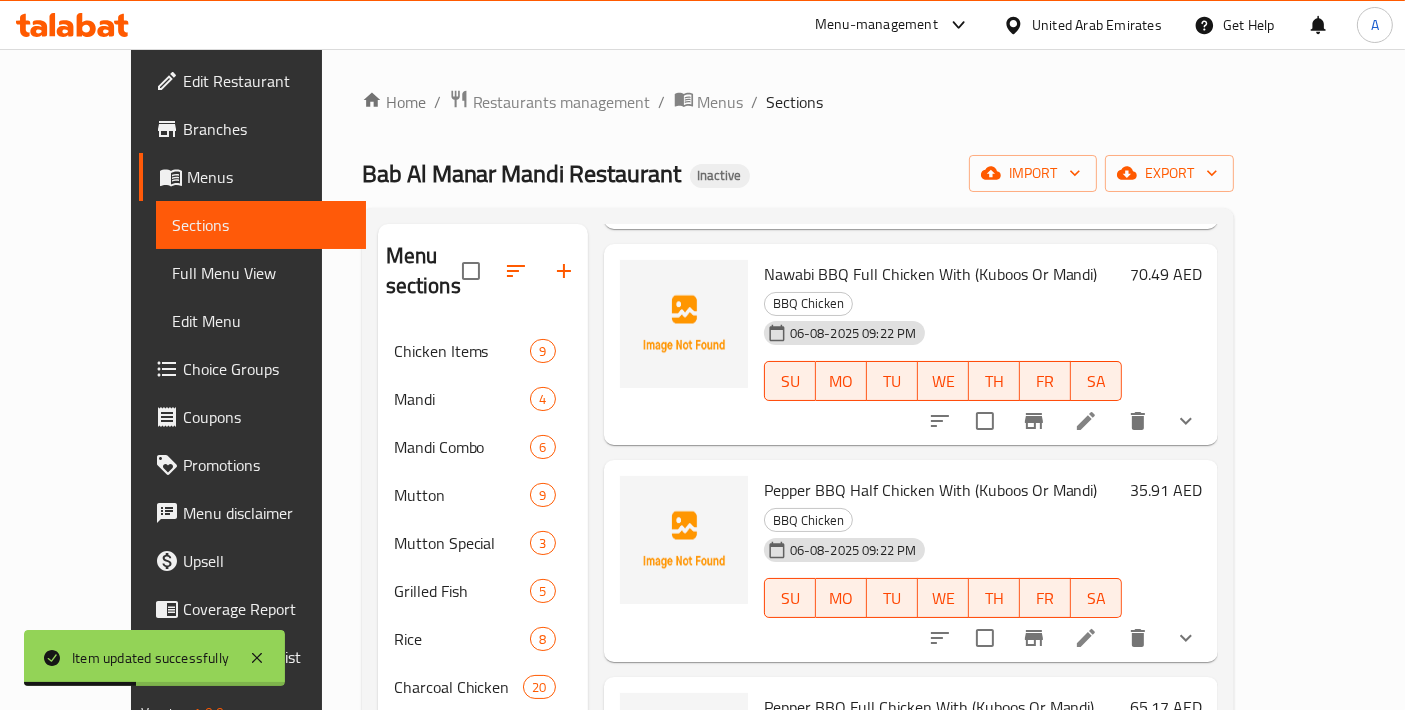 scroll, scrollTop: 847, scrollLeft: 0, axis: vertical 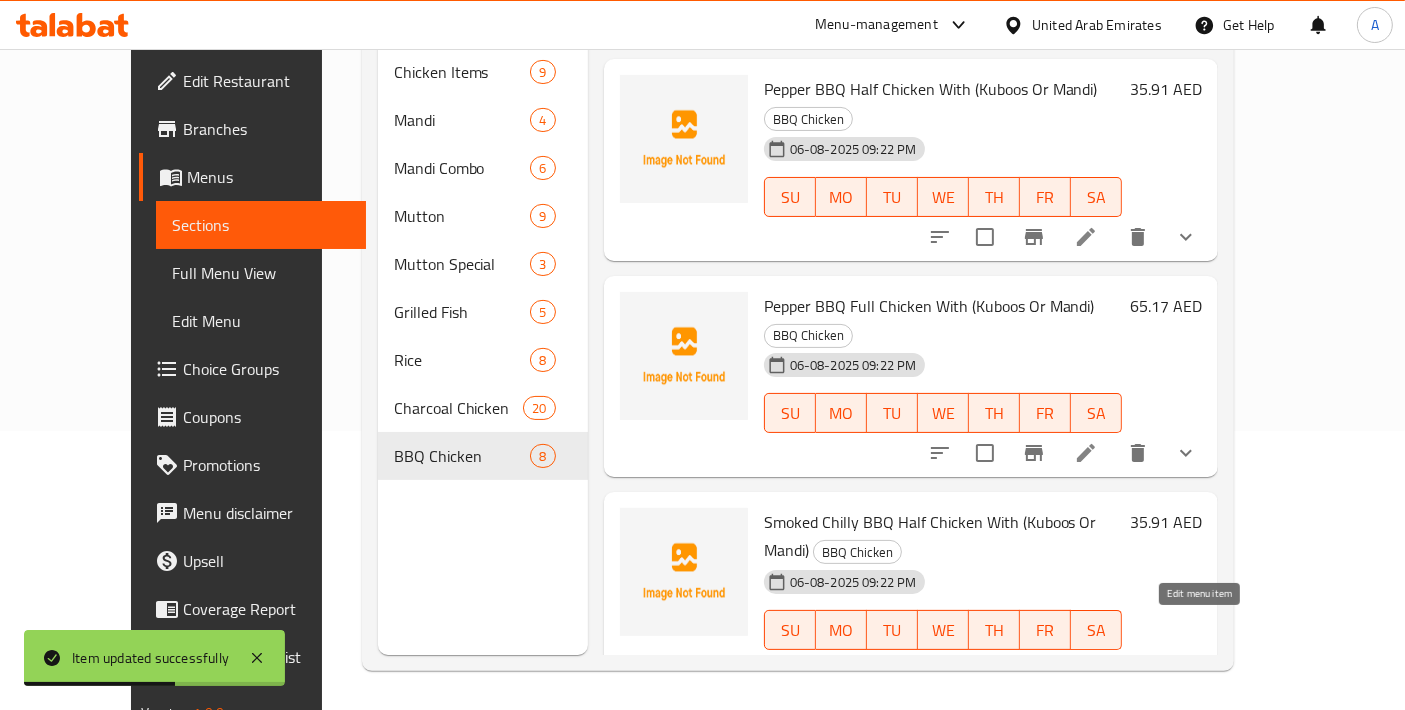 click 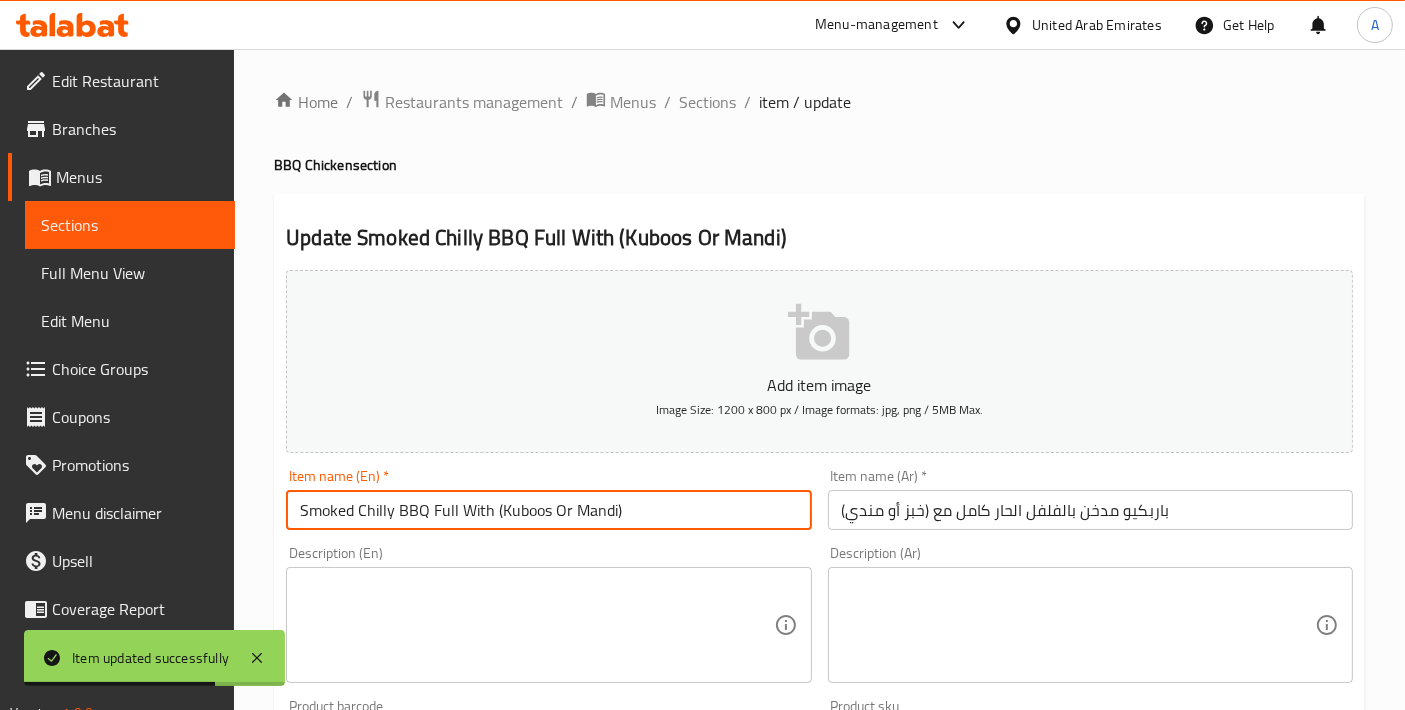 click on "Smoked Chilly BBQ Full With (Kuboos Or Mandi)" at bounding box center [548, 510] 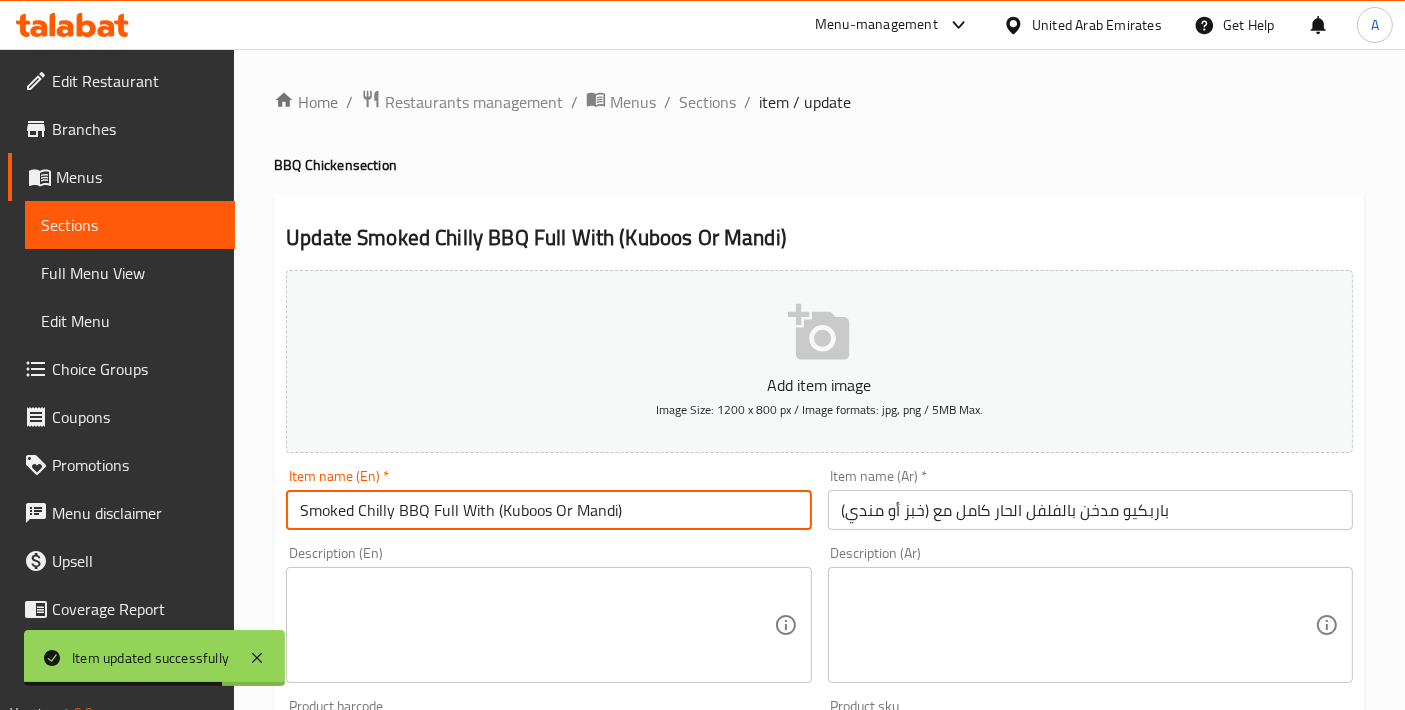 click on "Smoked Chilly BBQ Full With (Kuboos Or Mandi)" at bounding box center [548, 510] 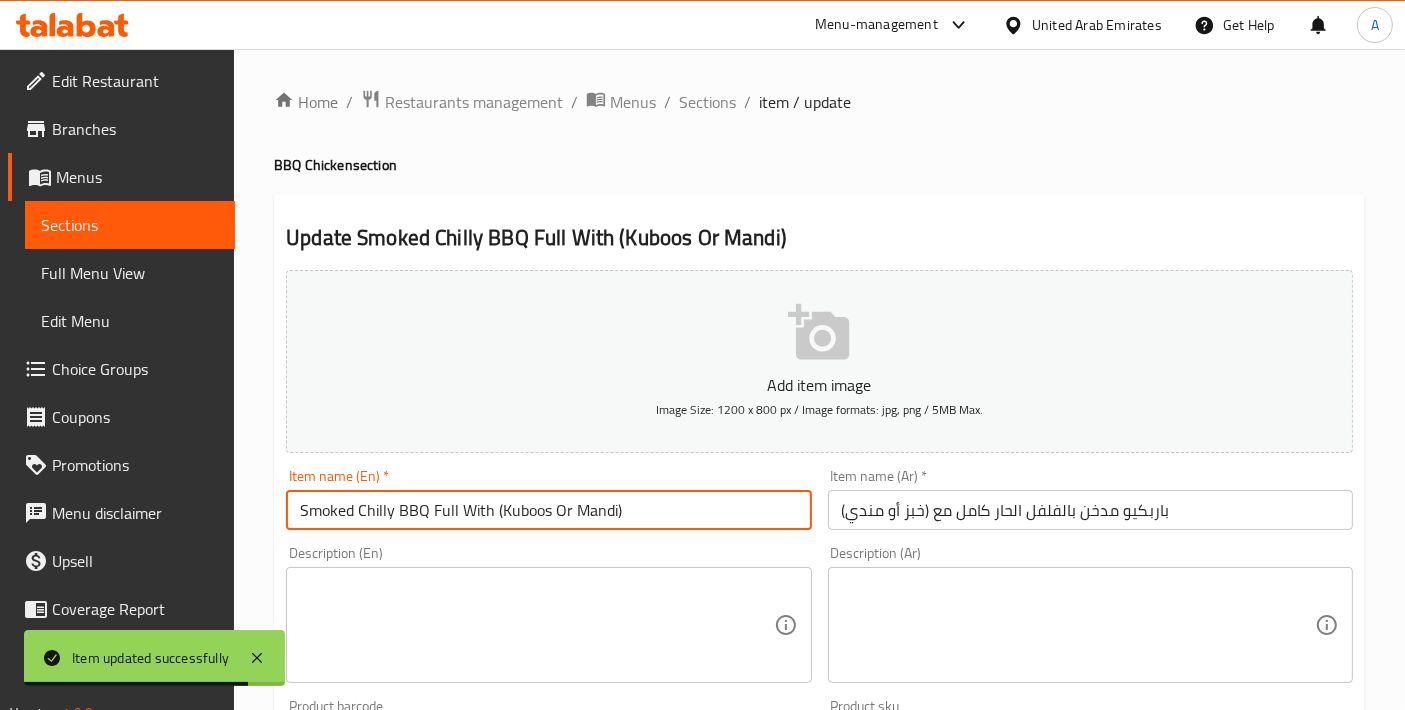 click on "Smoked Chilly BBQ Full With (Kuboos Or Mandi)" at bounding box center (548, 510) 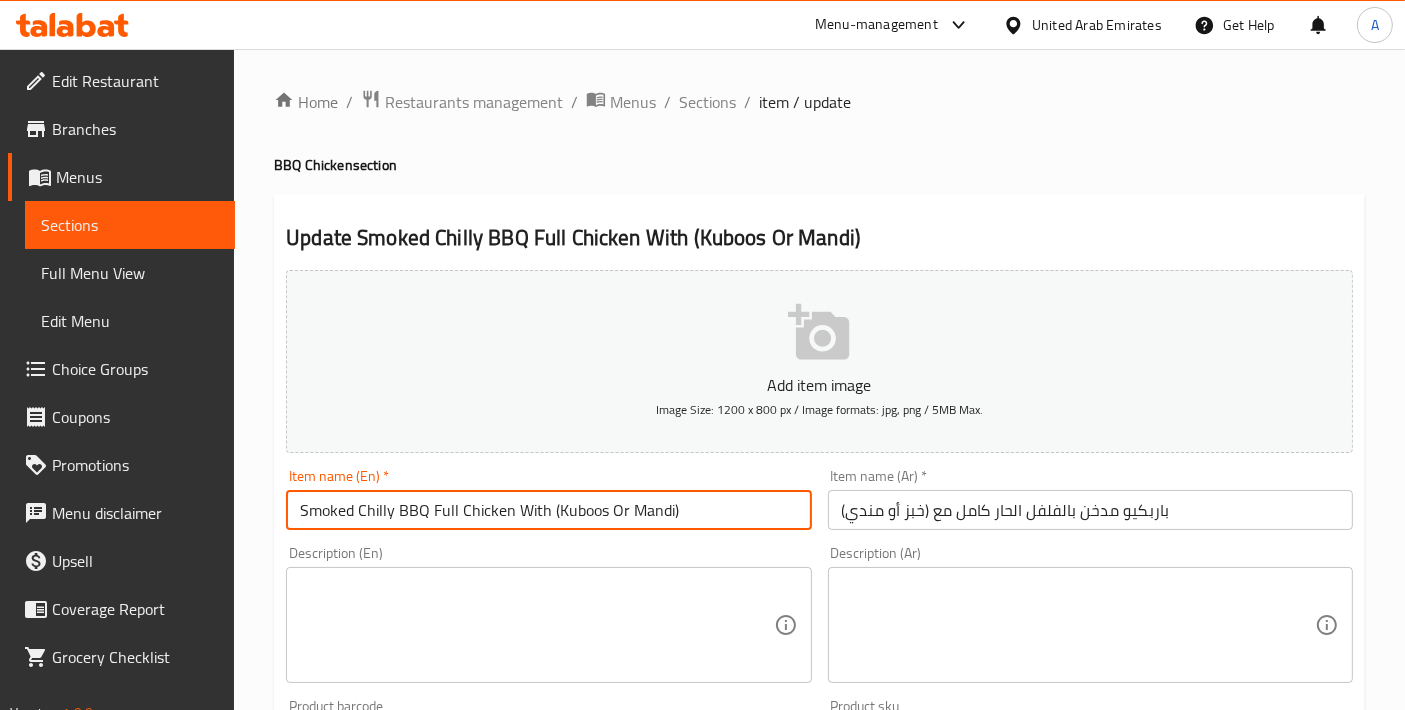 click on "Smoked Chilly BBQ Full Chicken With (Kuboos Or Mandi)" at bounding box center [548, 510] 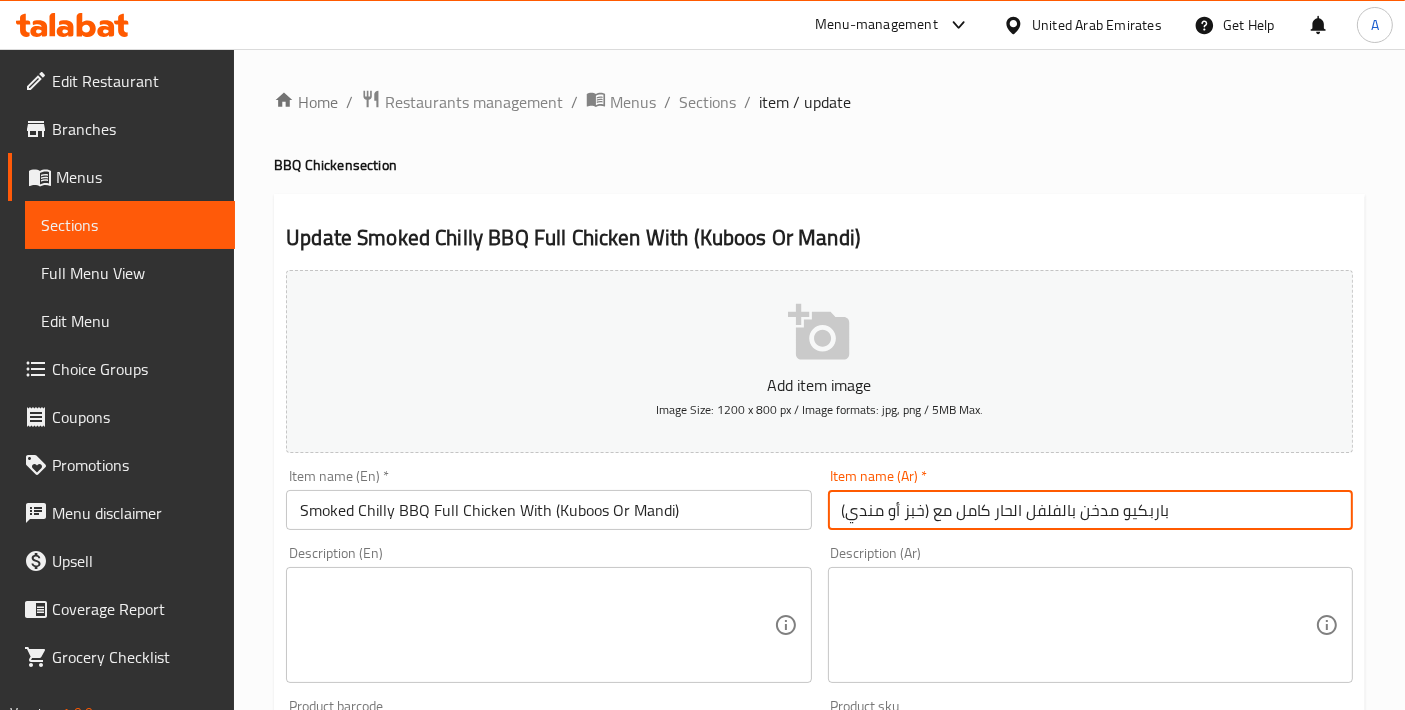 drag, startPoint x: 1207, startPoint y: 513, endPoint x: 364, endPoint y: 516, distance: 843.0053 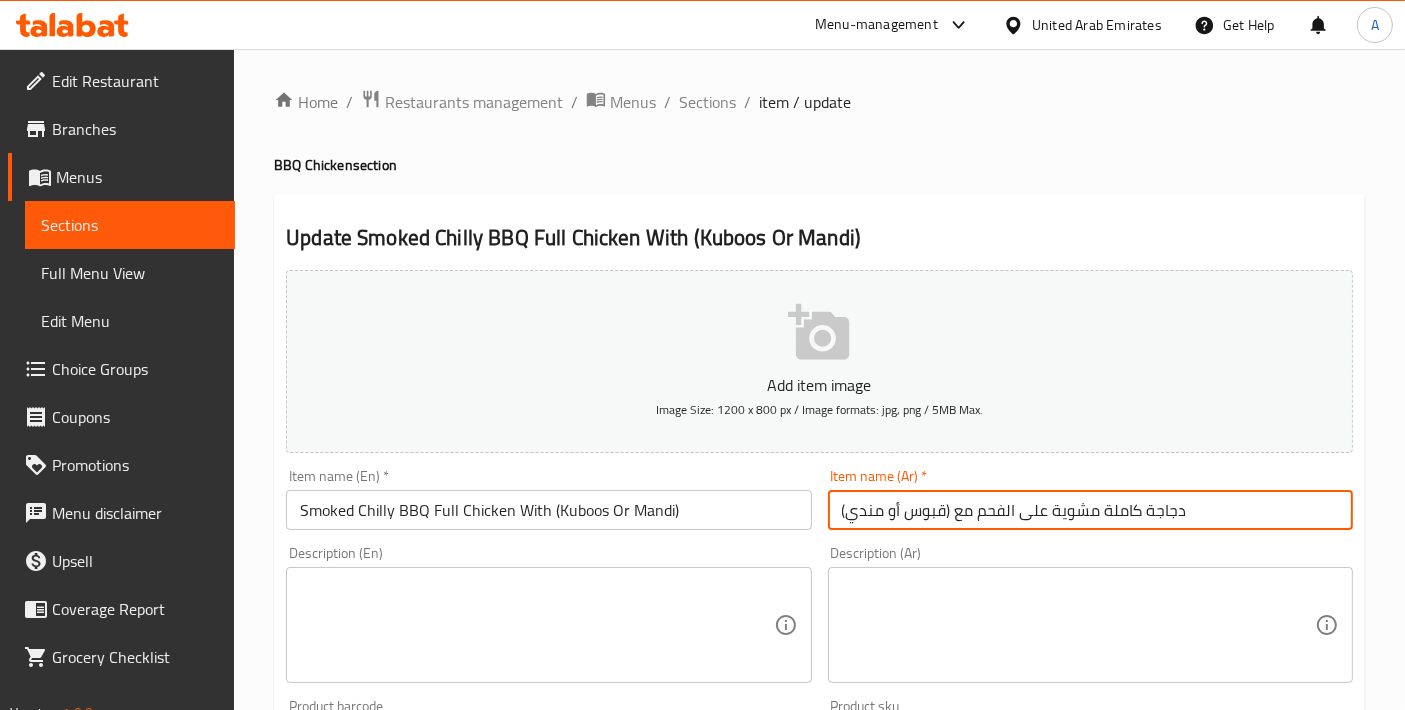 click on "دجاجة كاملة مشوية على الفحم مع (قبوس أو مندي)" at bounding box center [1090, 510] 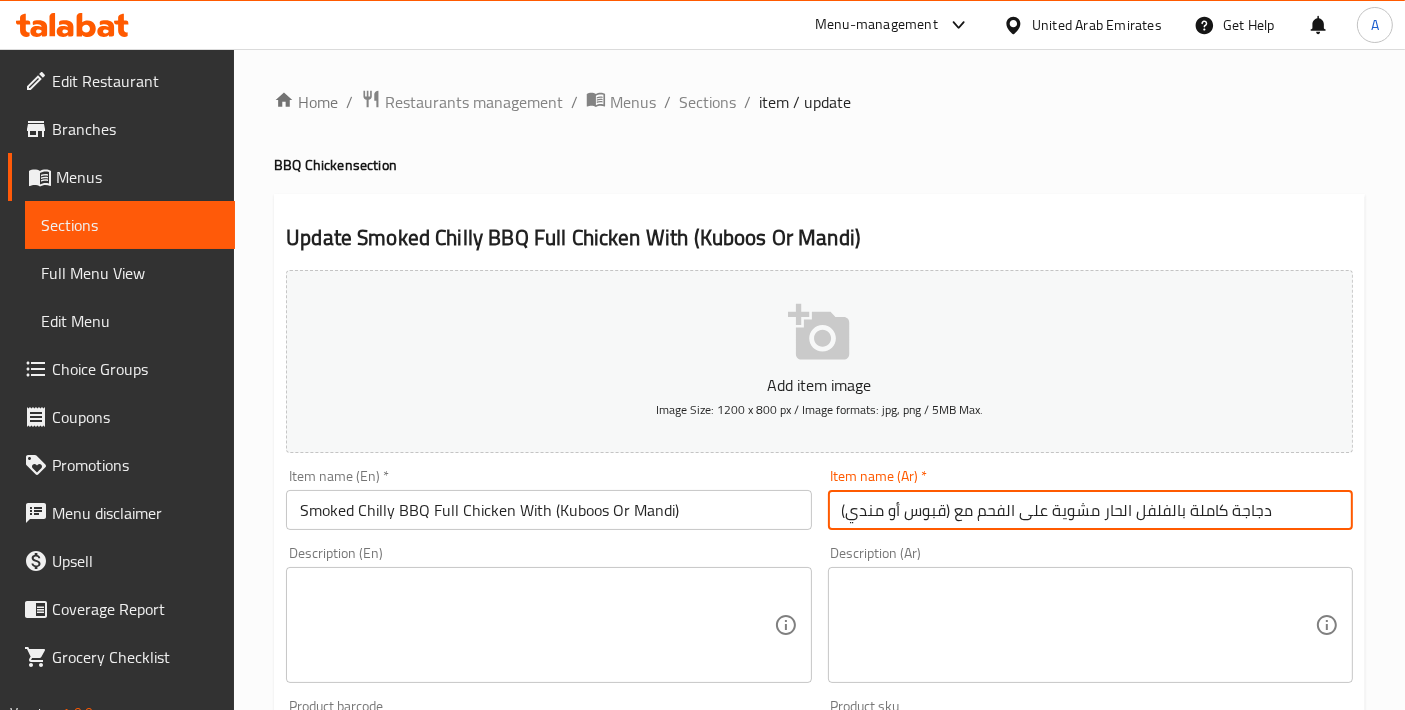 drag, startPoint x: 1050, startPoint y: 512, endPoint x: 973, endPoint y: 501, distance: 77.781746 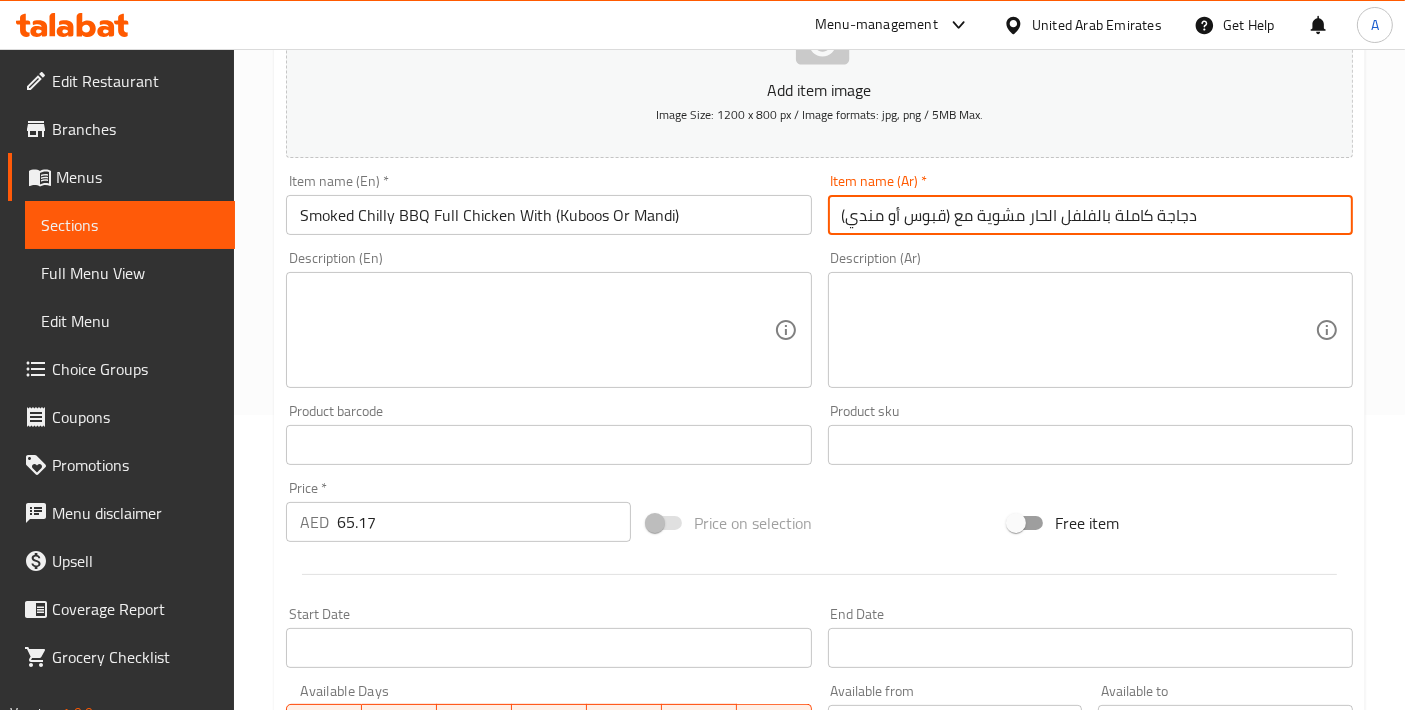 scroll, scrollTop: 288, scrollLeft: 0, axis: vertical 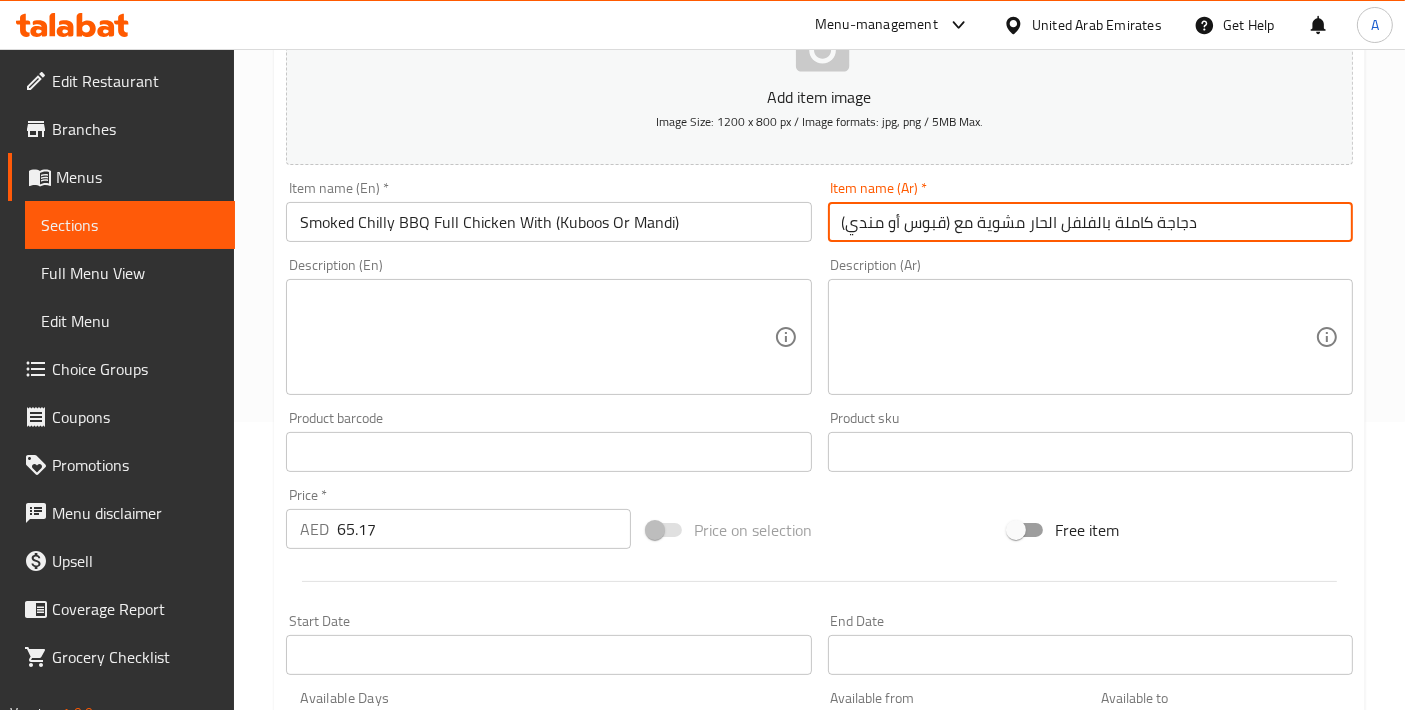click on "دجاجة كاملة بالفلفل الحار مشوية مع (قبوس أو مندي)" at bounding box center (1090, 222) 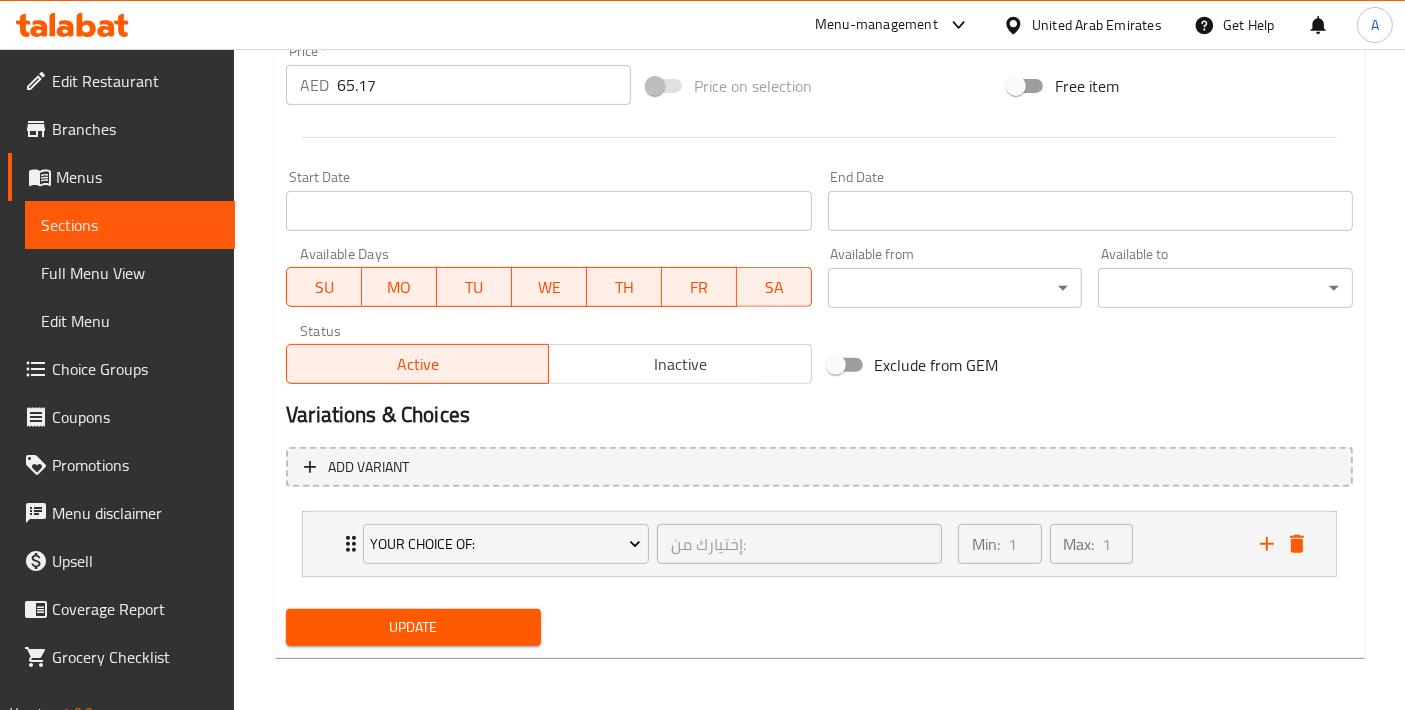 click on "Update" at bounding box center (413, 627) 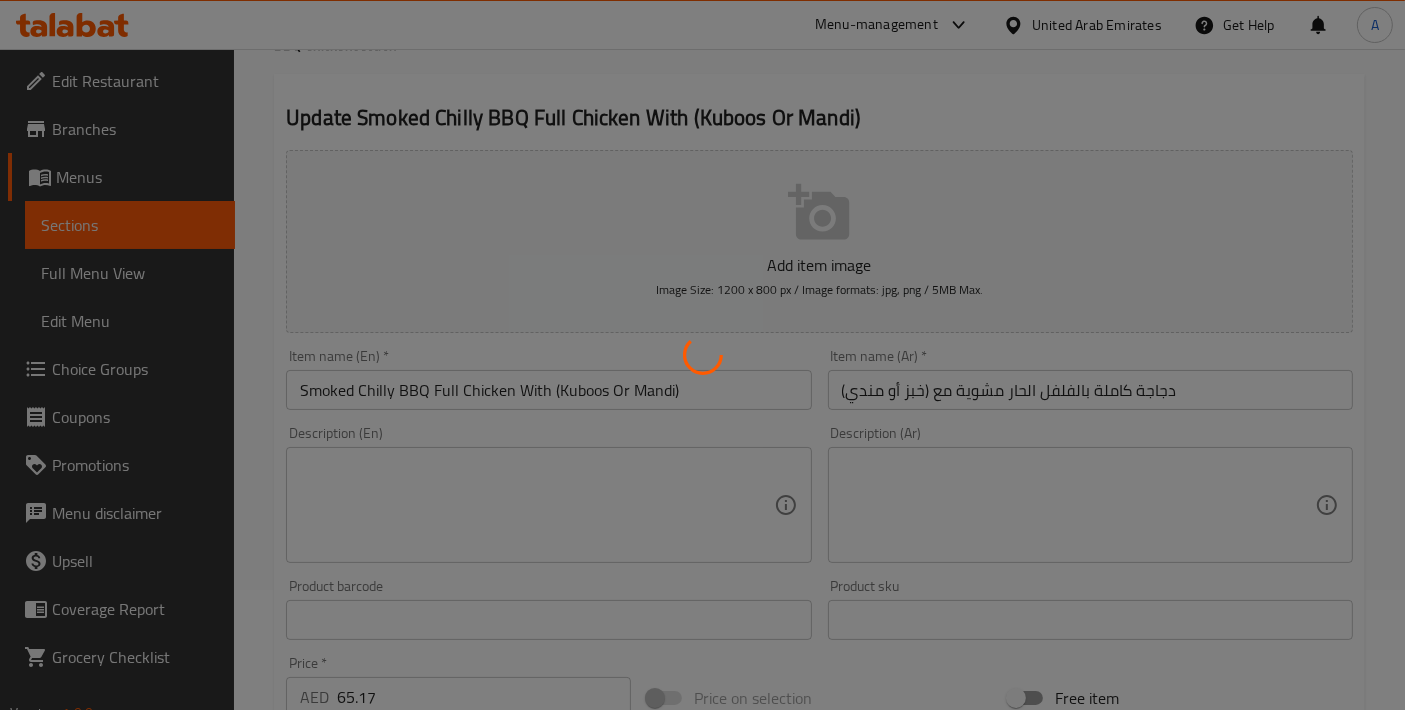 scroll, scrollTop: 0, scrollLeft: 0, axis: both 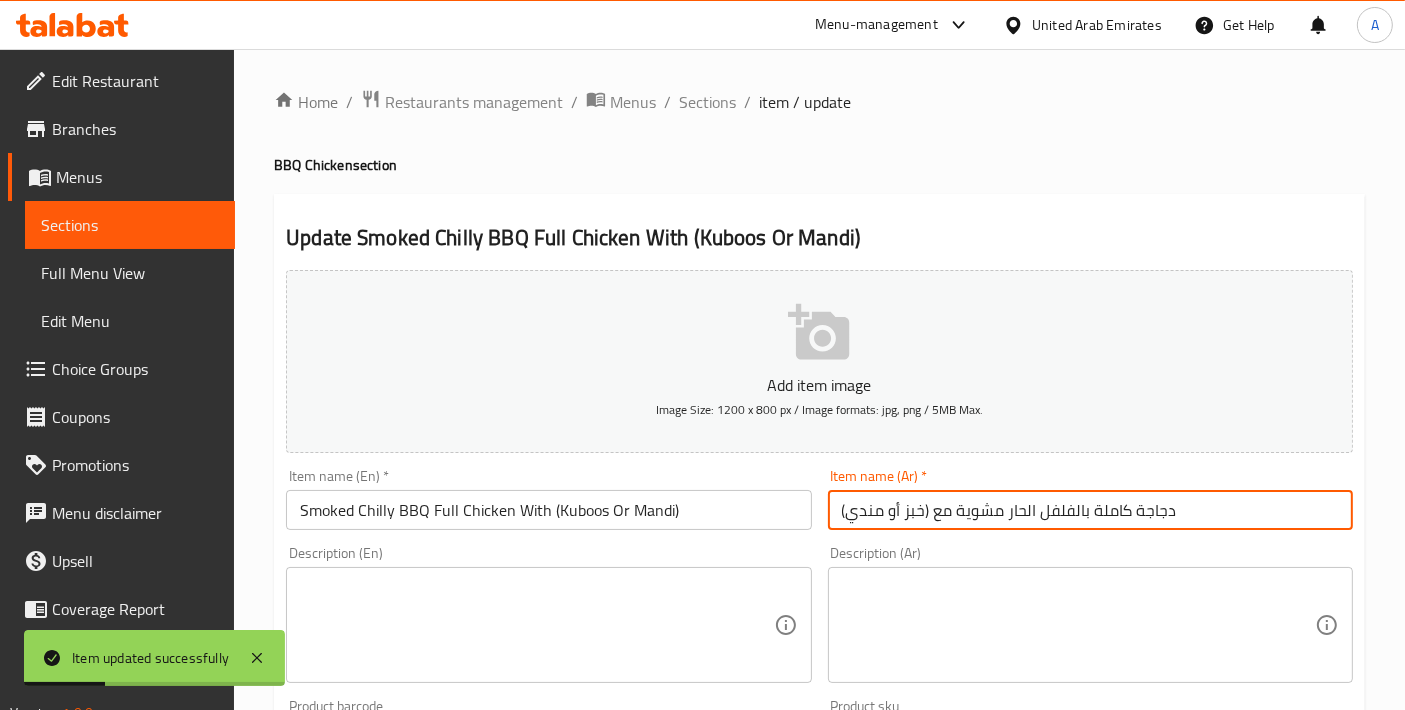 click on "دجاجة كاملة بالفلفل الحار مشوية مع (خبز أو مندي)" at bounding box center (1090, 510) 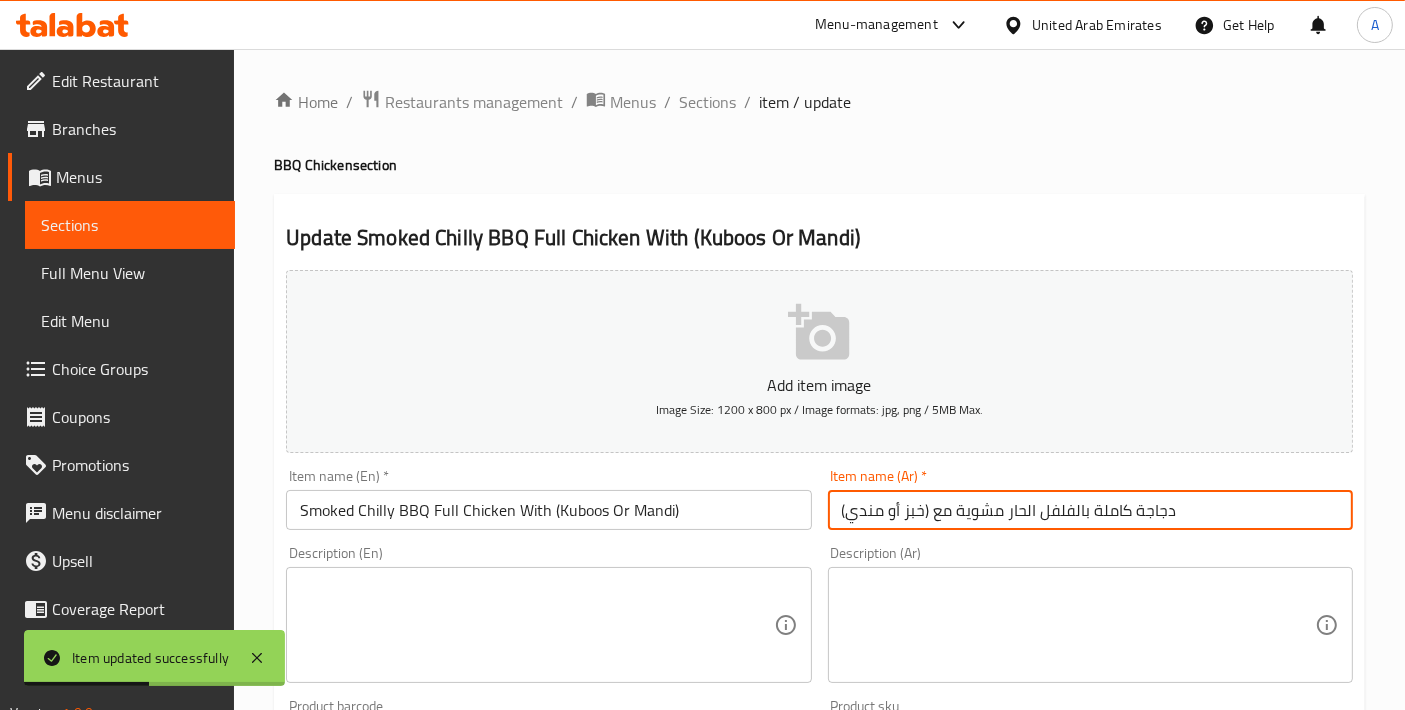 click on "دجاجة كاملة بالفلفل الحار مشوية مع (خبز أو مندي)" at bounding box center [1090, 510] 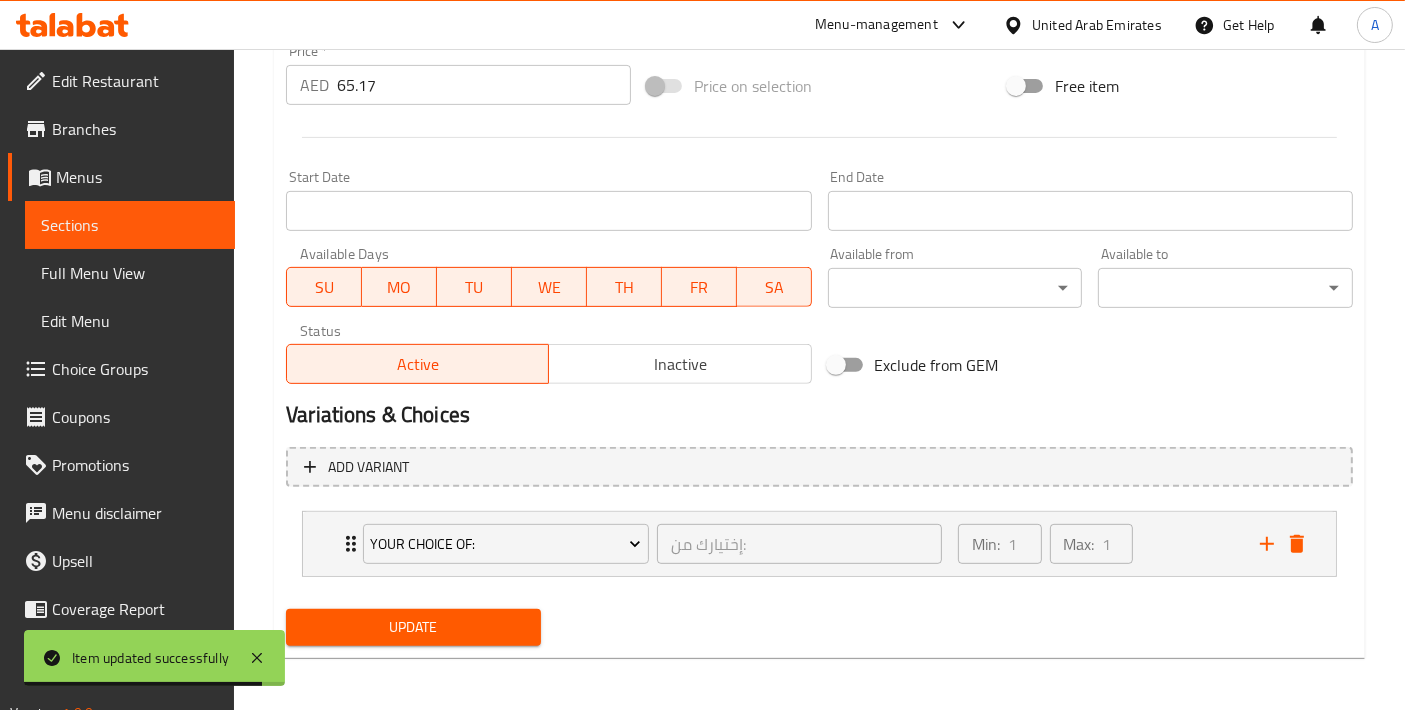 type on "دجاجة كاملة بالفلفل الحار مدخنة مشوية مع (خبز أو مندي)" 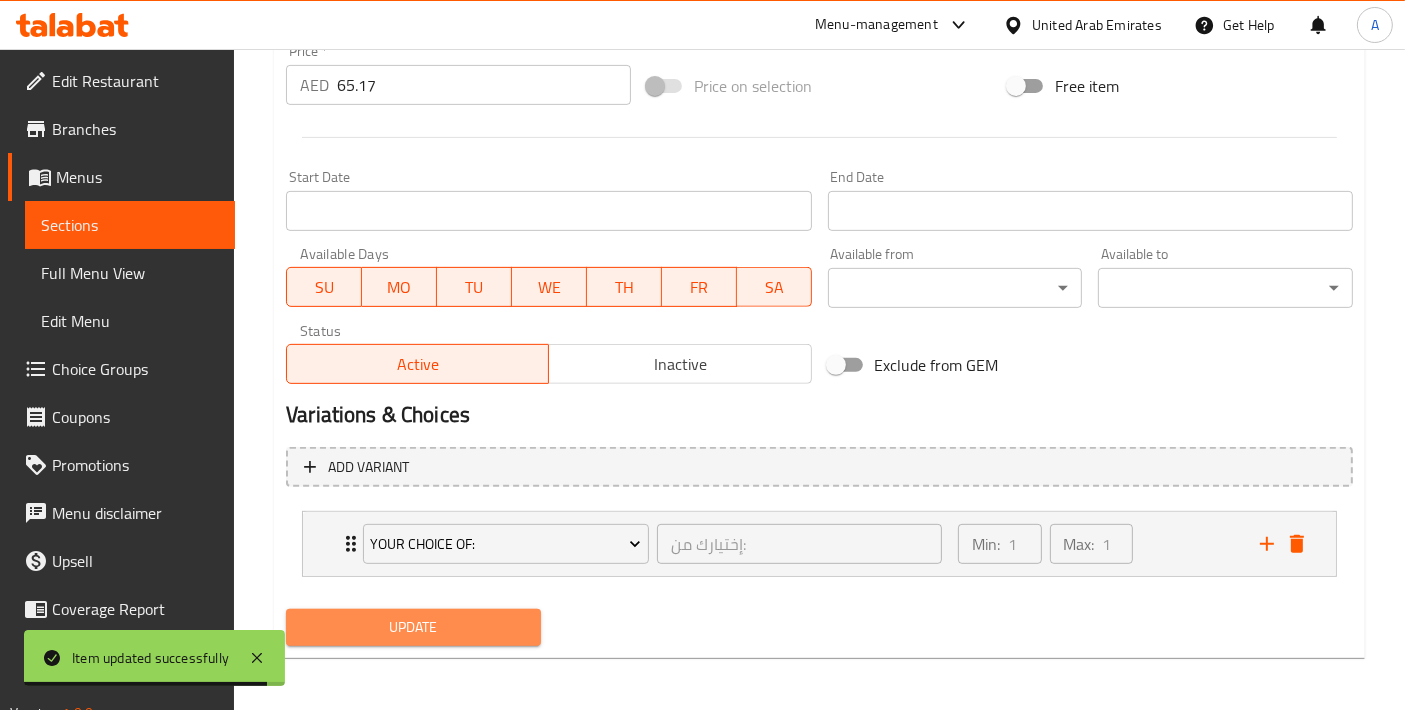 click on "Update" at bounding box center (413, 627) 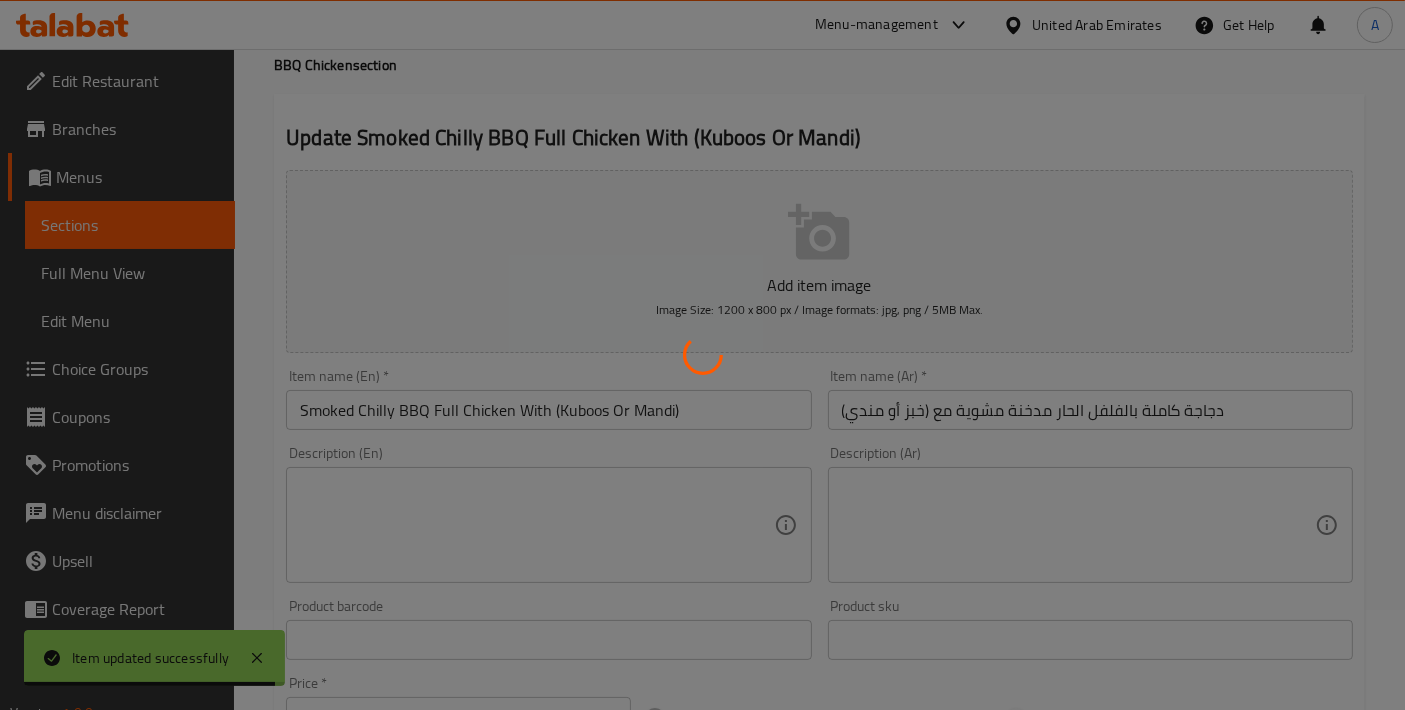 scroll, scrollTop: 0, scrollLeft: 0, axis: both 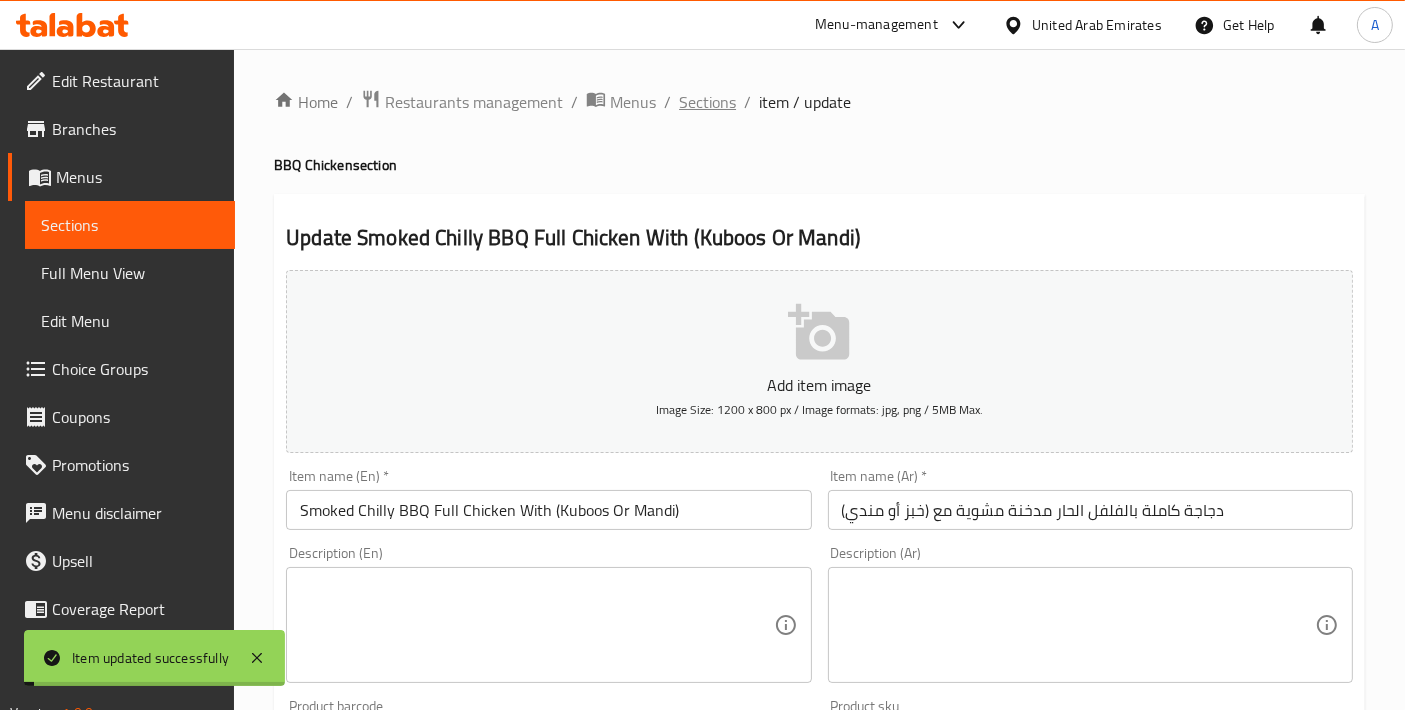 click on "Sections" at bounding box center [707, 102] 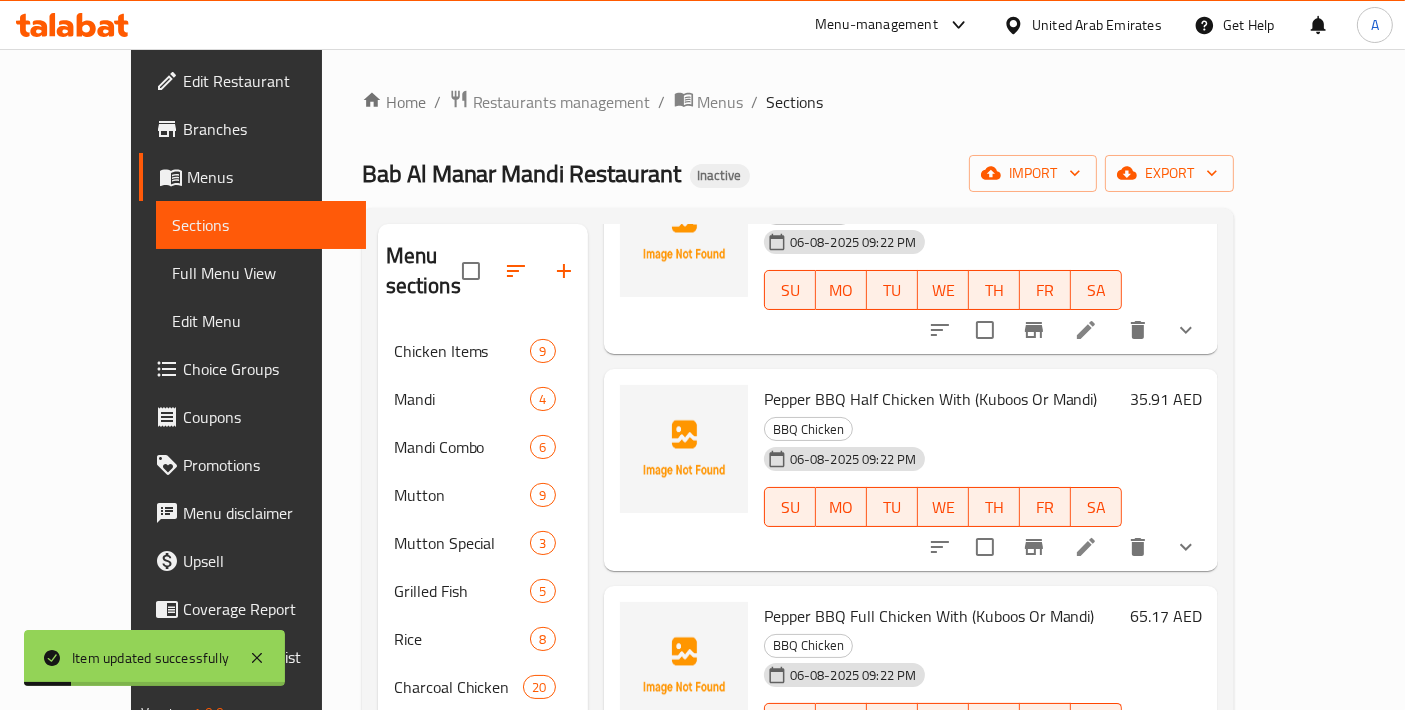 scroll, scrollTop: 847, scrollLeft: 0, axis: vertical 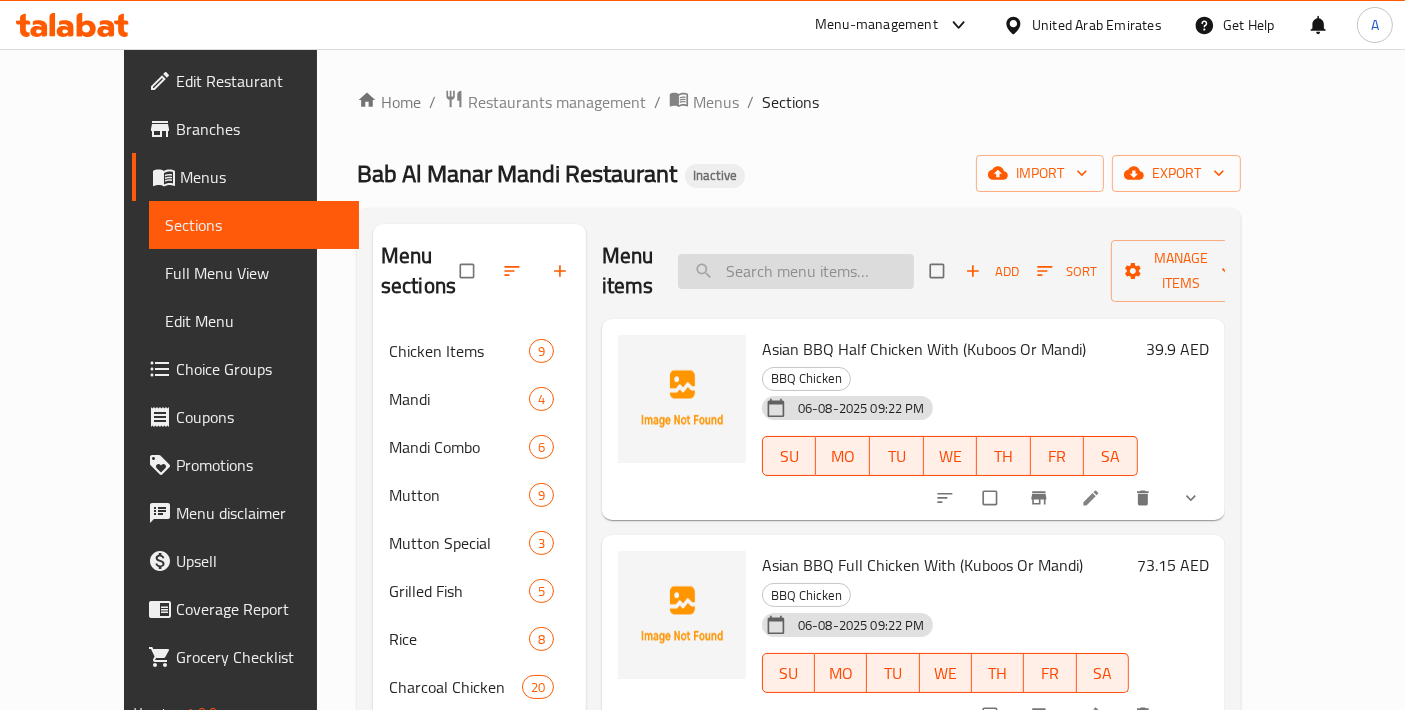 click at bounding box center [796, 271] 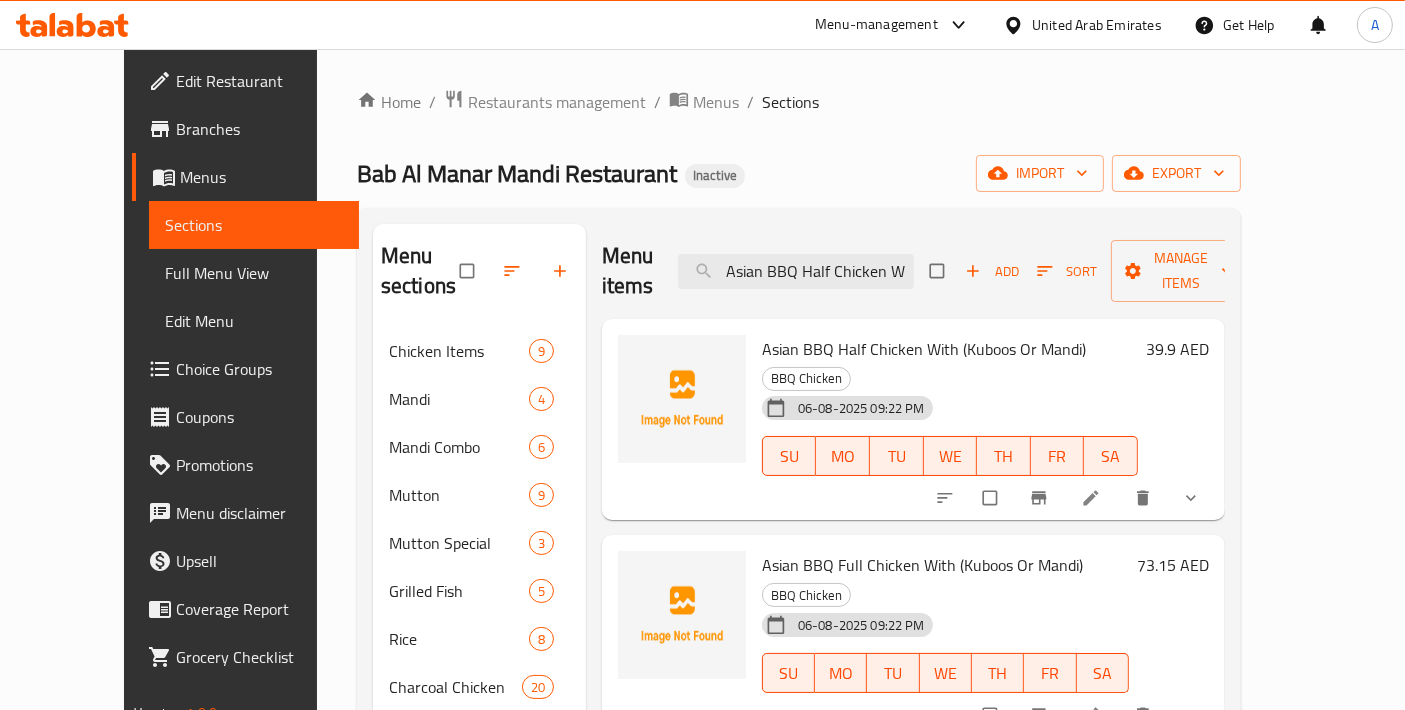 scroll, scrollTop: 0, scrollLeft: 140, axis: horizontal 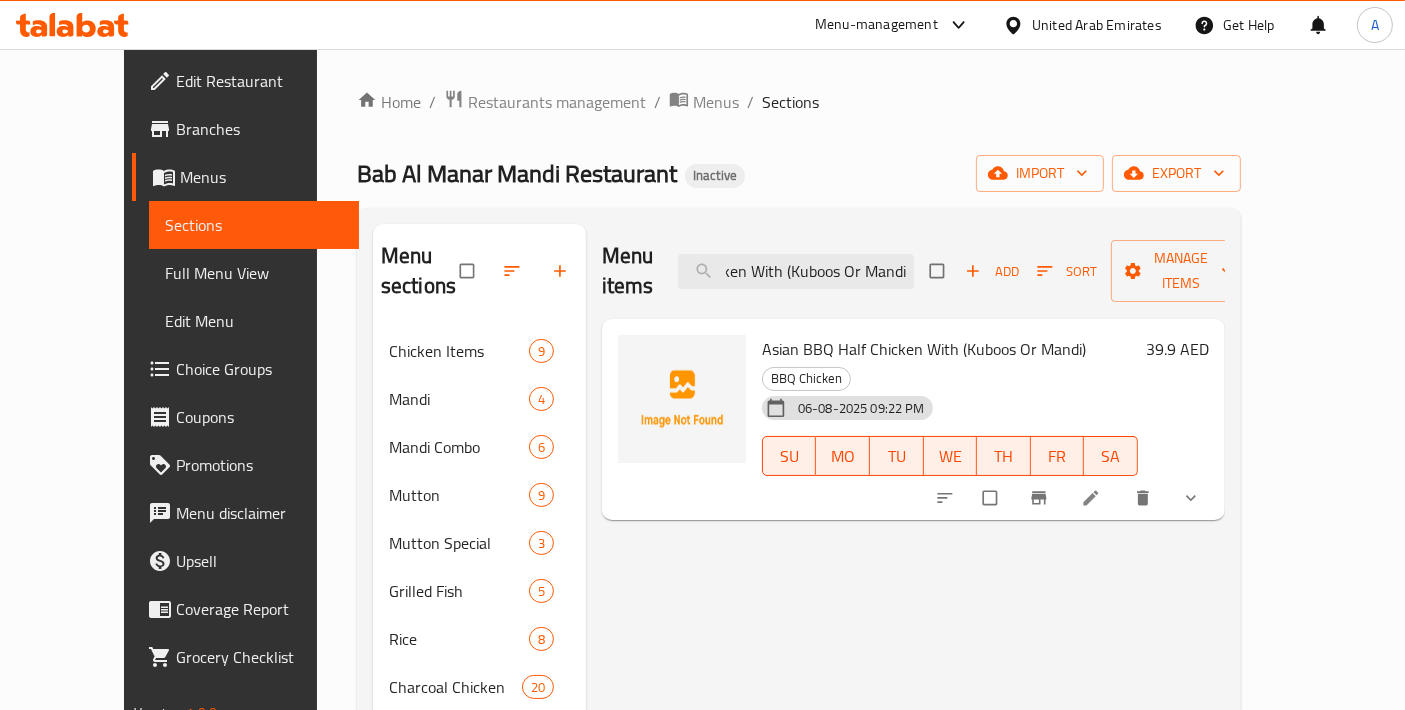 type on "Asian BBQ Half Chicken With (Kuboos Or Mandi)" 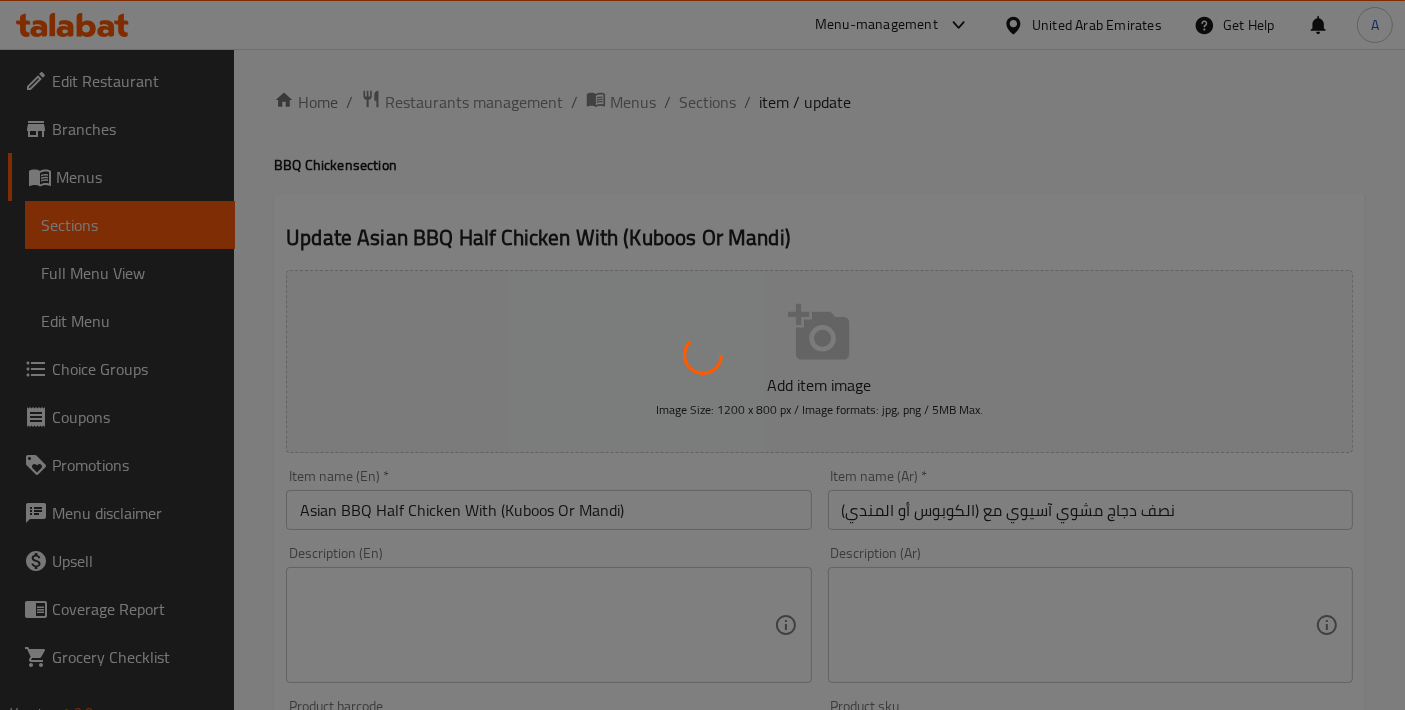 type on "إختيارك من:" 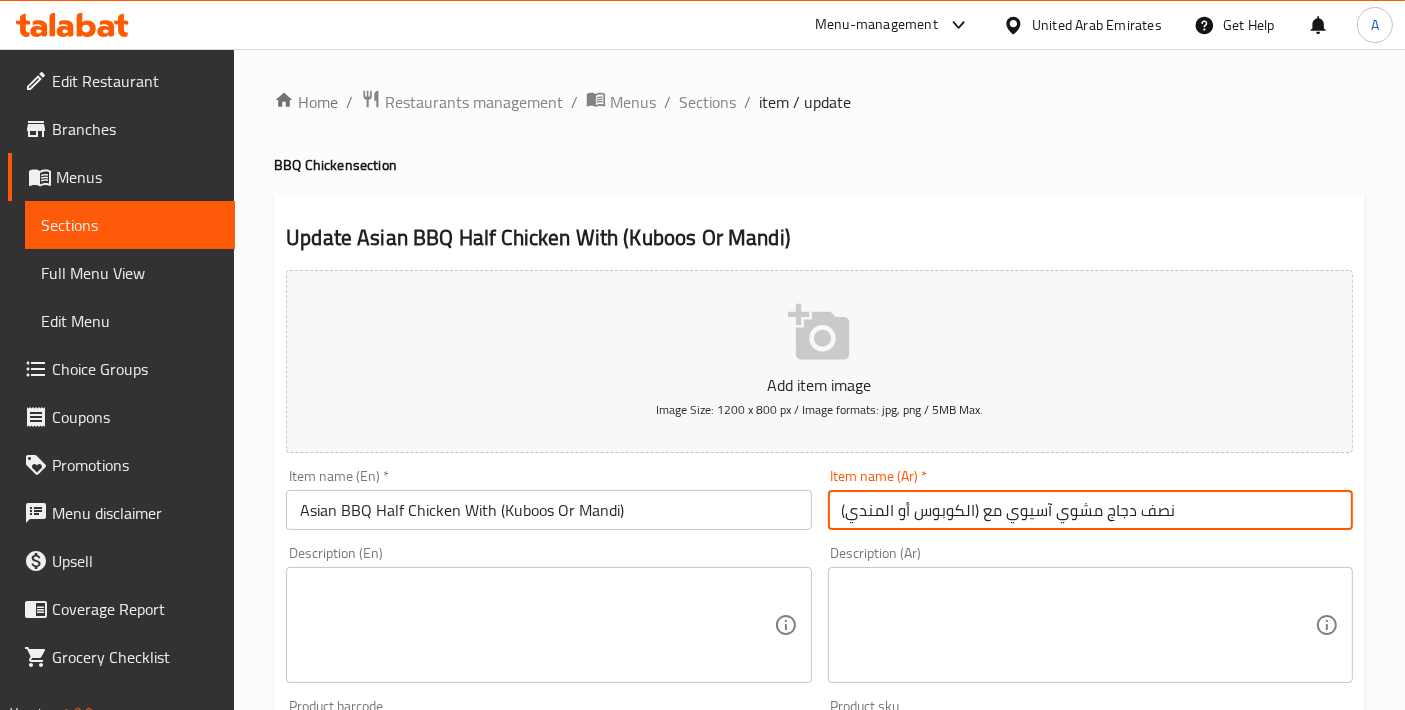 drag, startPoint x: 916, startPoint y: 506, endPoint x: 972, endPoint y: 508, distance: 56.0357 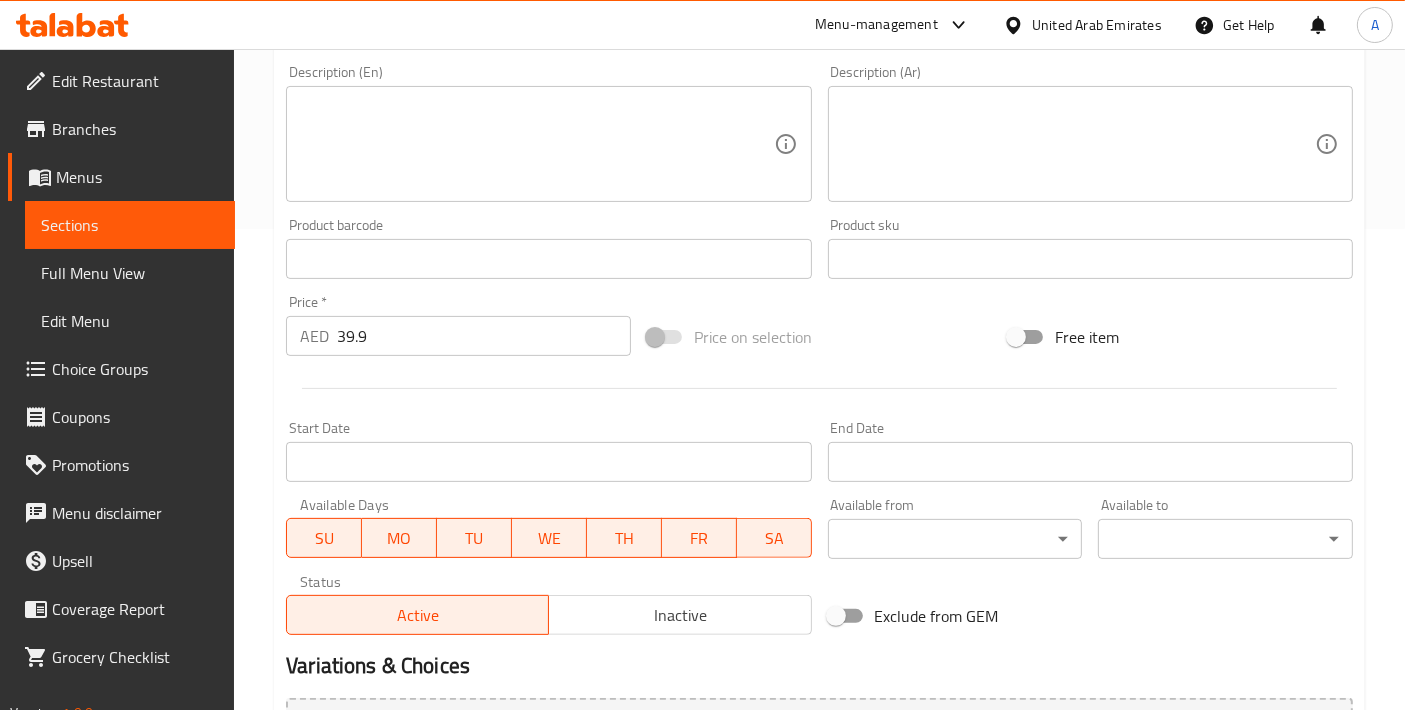 scroll, scrollTop: 288, scrollLeft: 0, axis: vertical 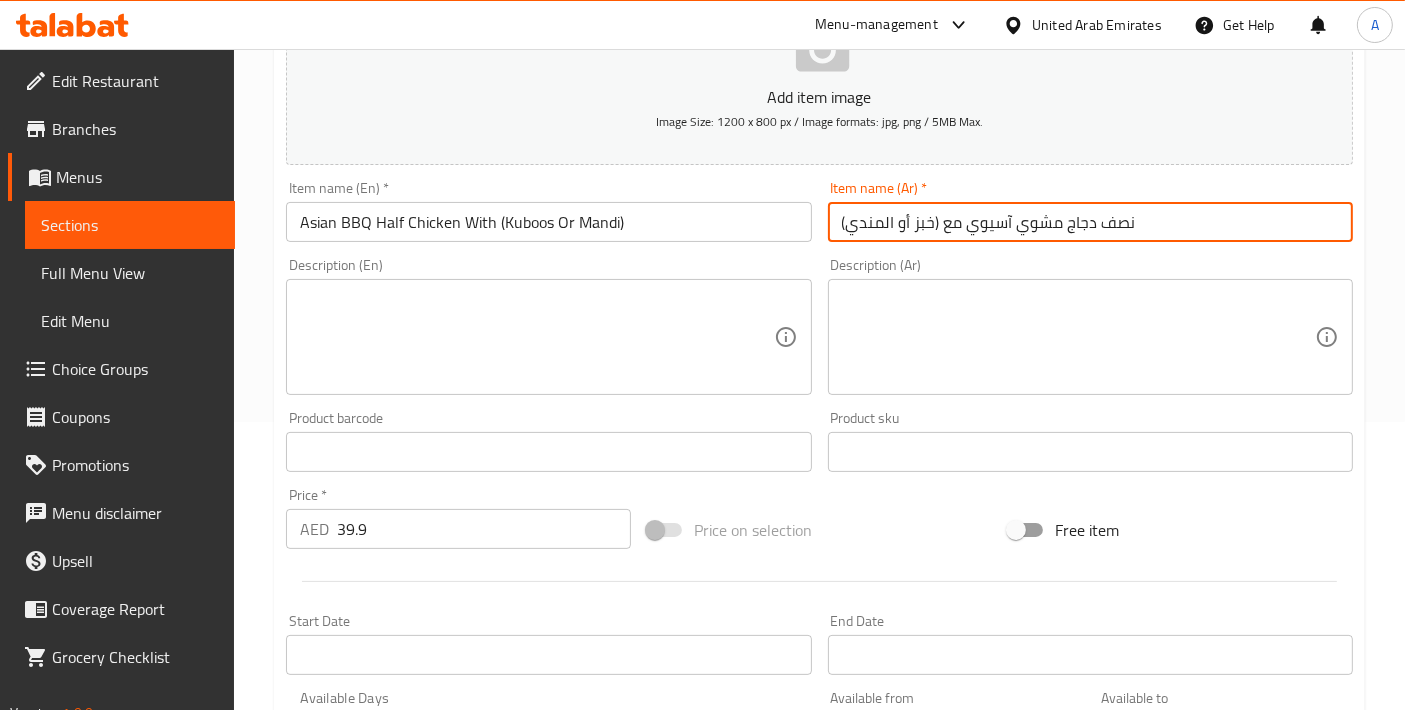 click on "نصف دجاج مشوي آسيوي مع (خبز أو المندي)" at bounding box center [1090, 222] 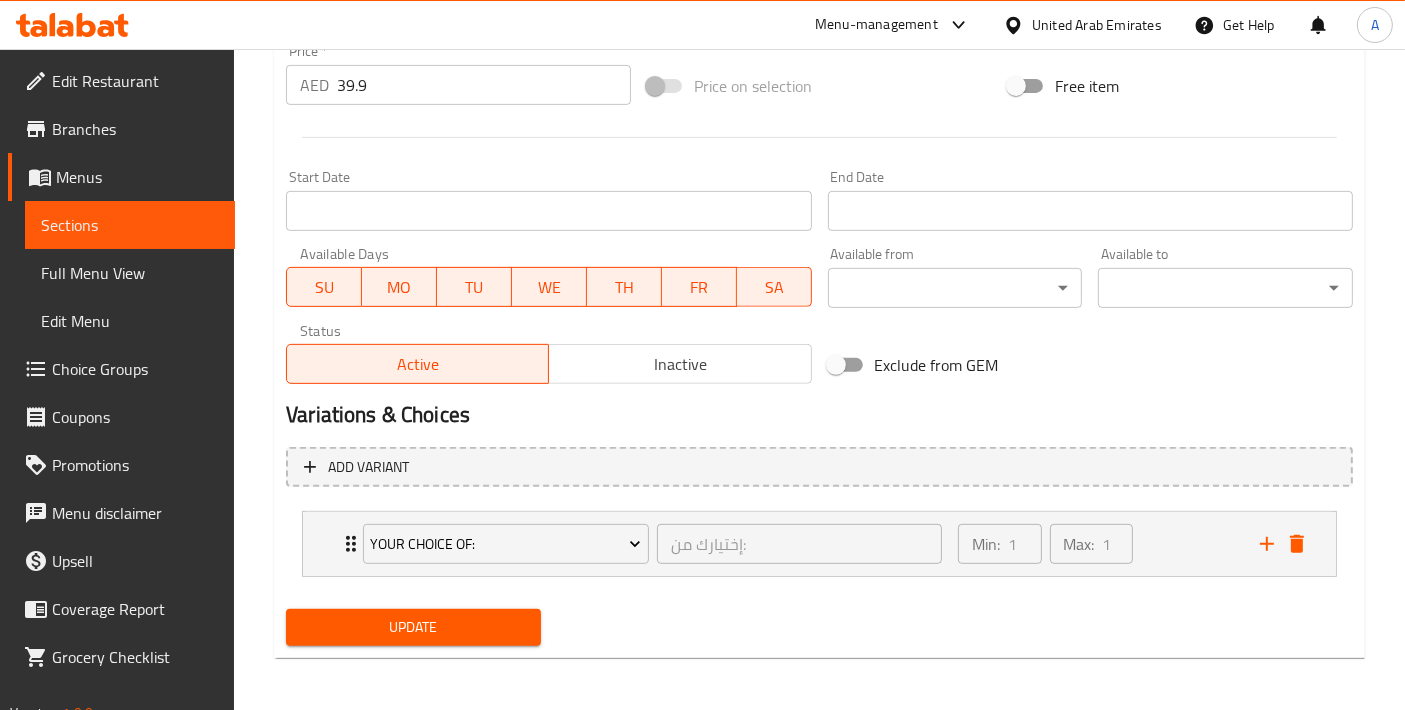 type on "نصف دجاج مشوي آسيوي مع ( خبز أو مندي)" 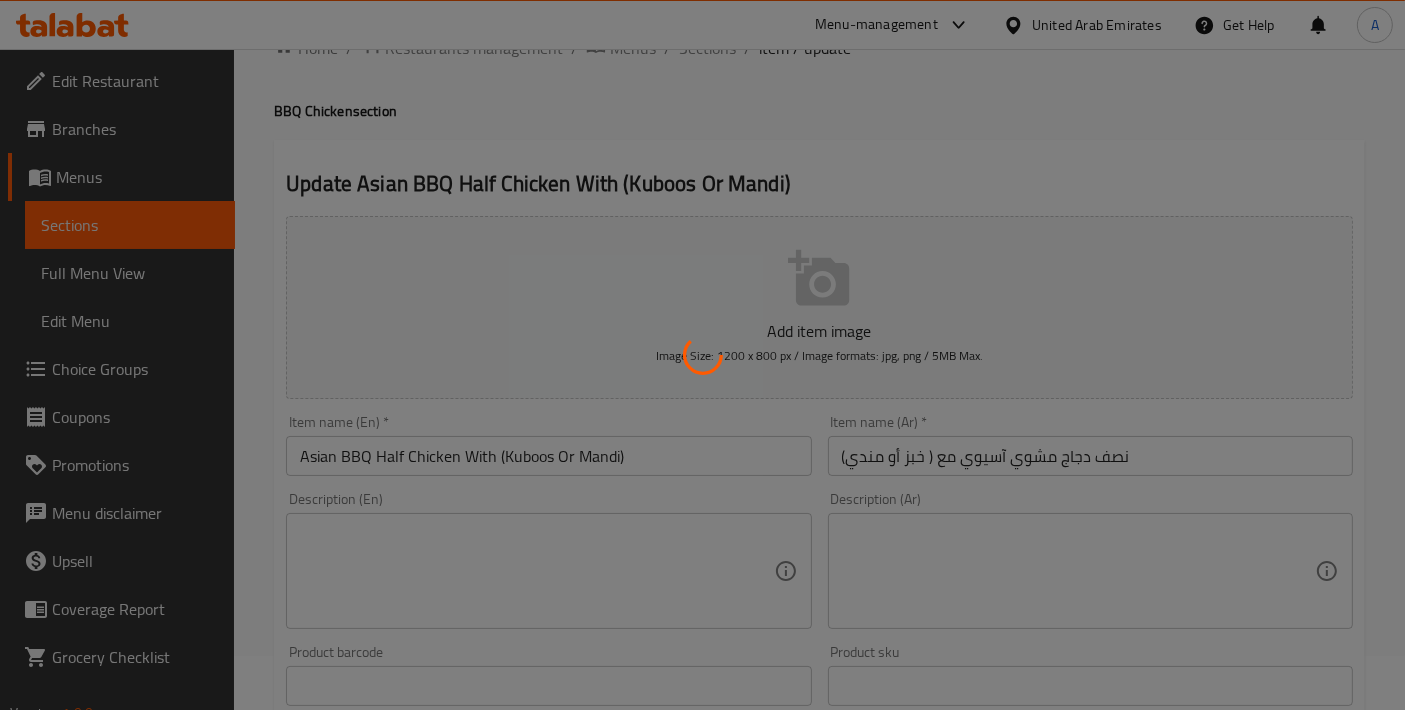 scroll, scrollTop: 0, scrollLeft: 0, axis: both 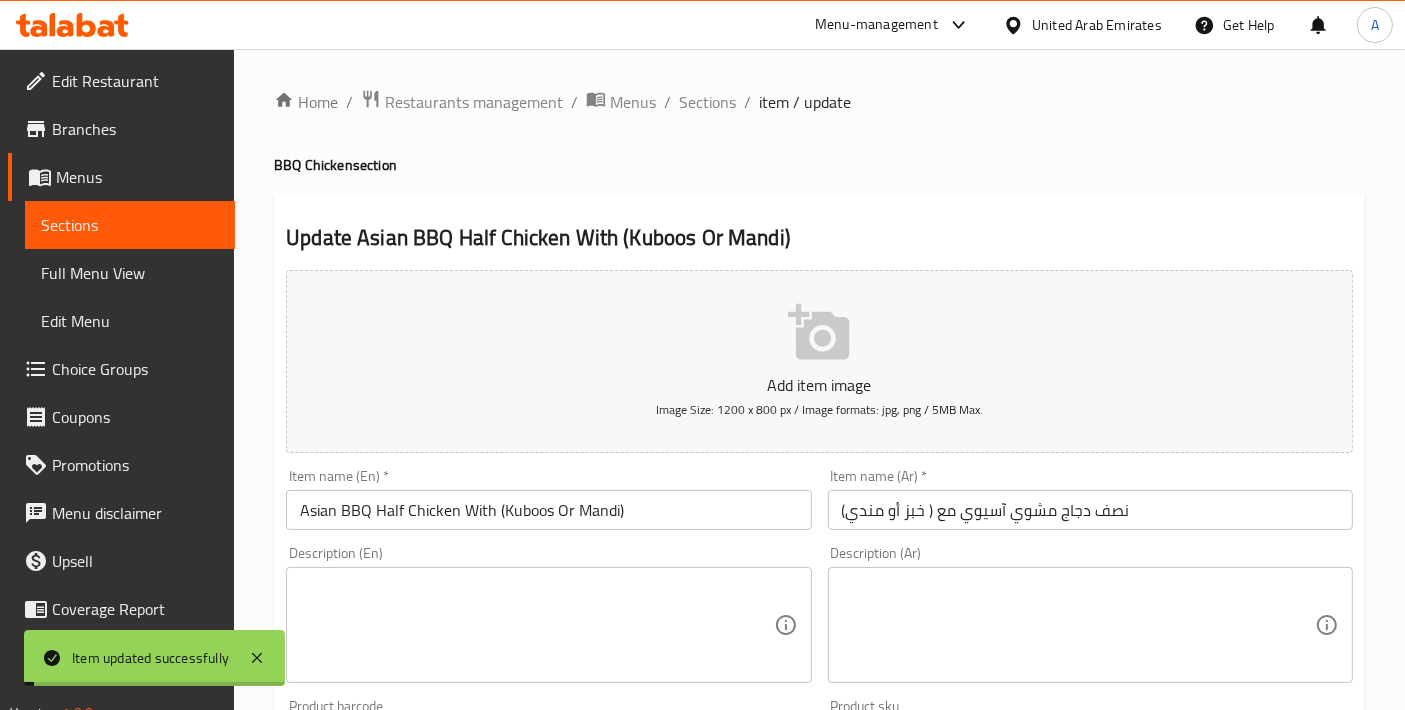 click on "Sections" at bounding box center [707, 102] 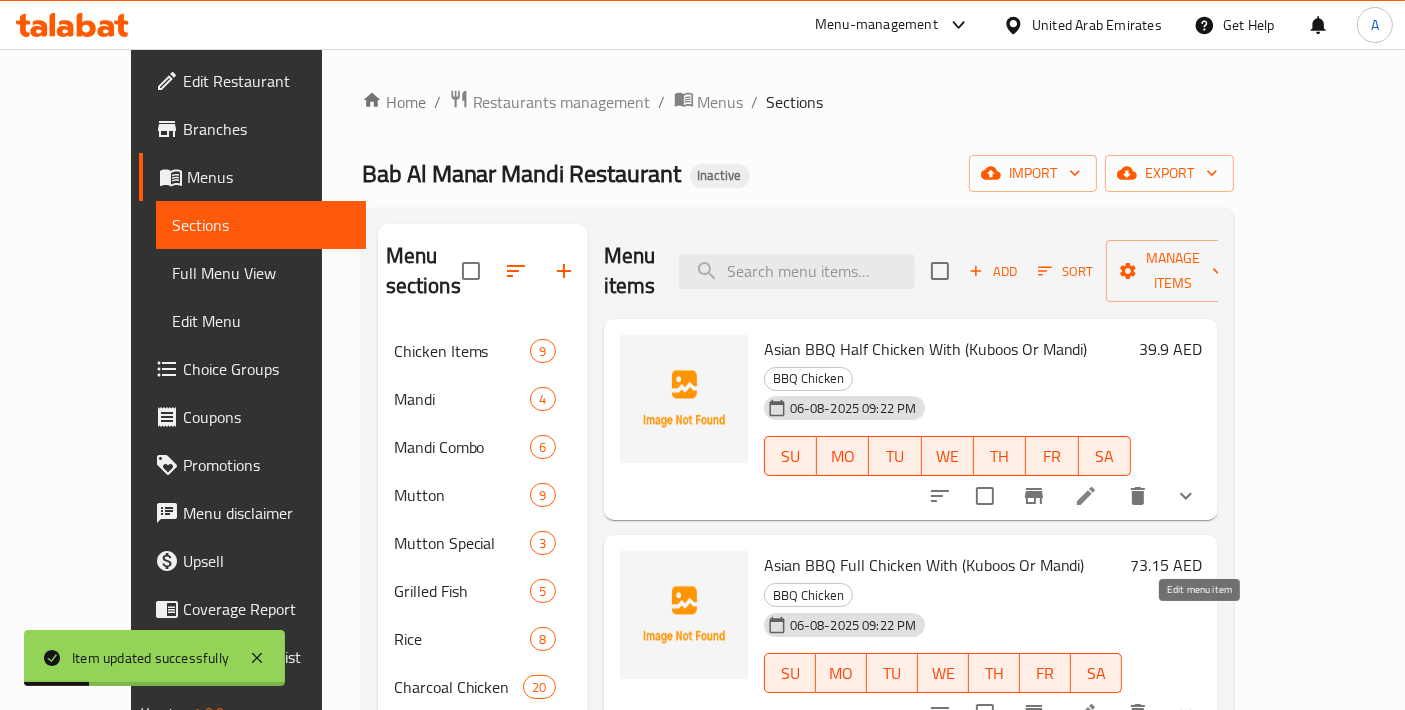 click 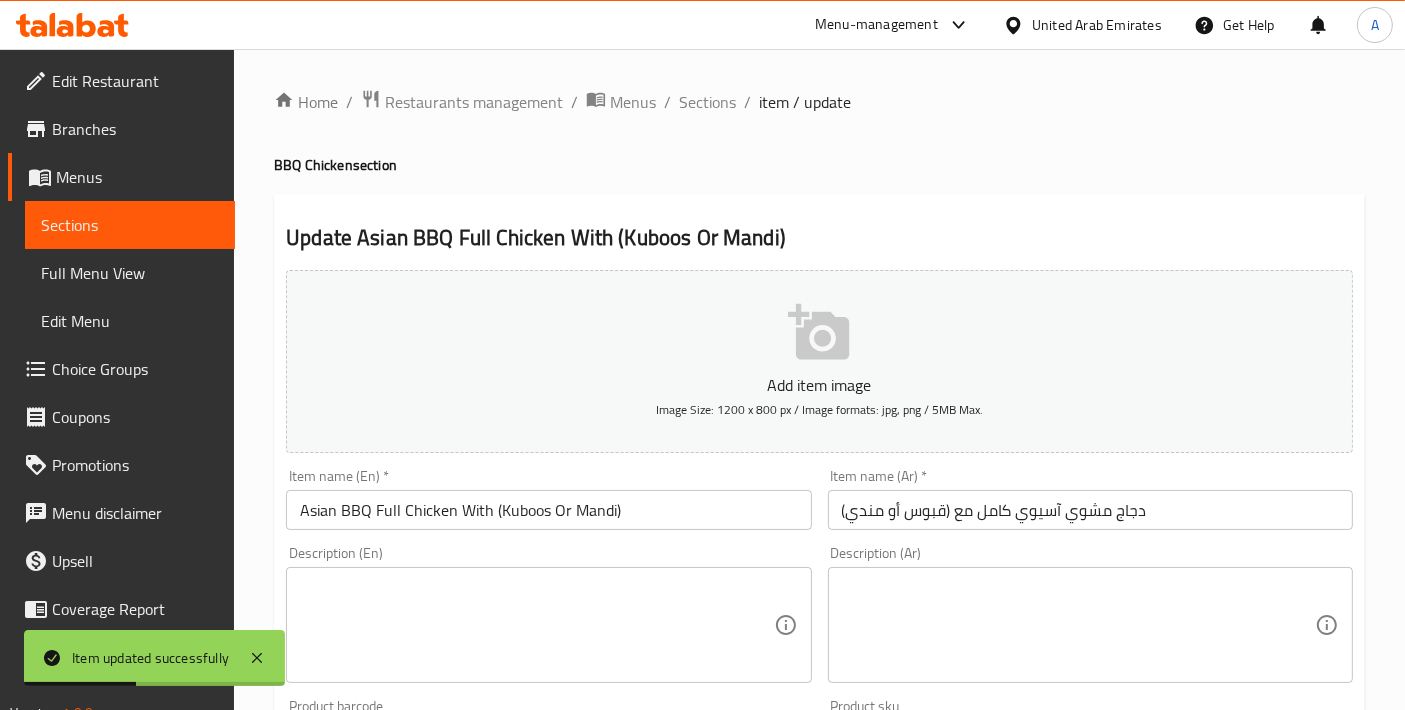 click on "دجاج مشوي آسيوي كامل مع (قبوس أو مندي)" at bounding box center (1090, 510) 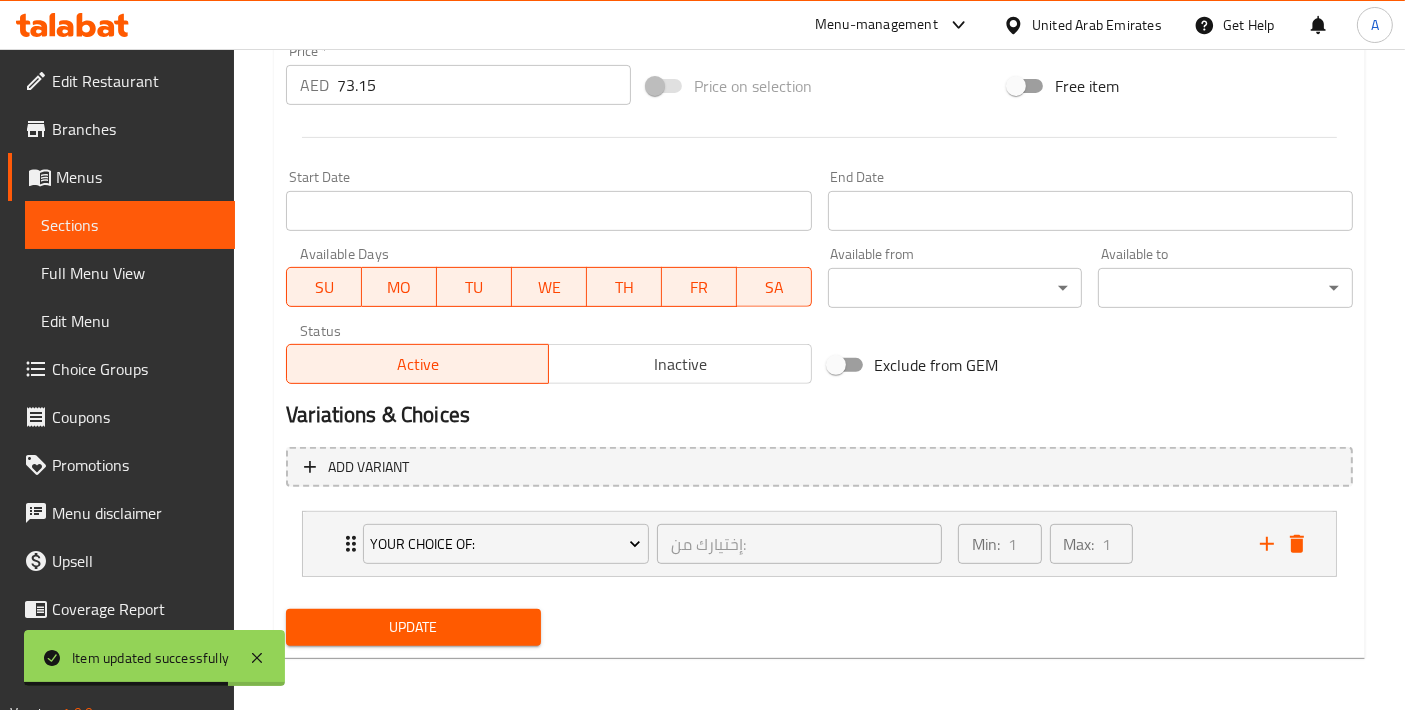 type on "دجاج مشوي آسيوي كامل مع (خبز أو مندي)" 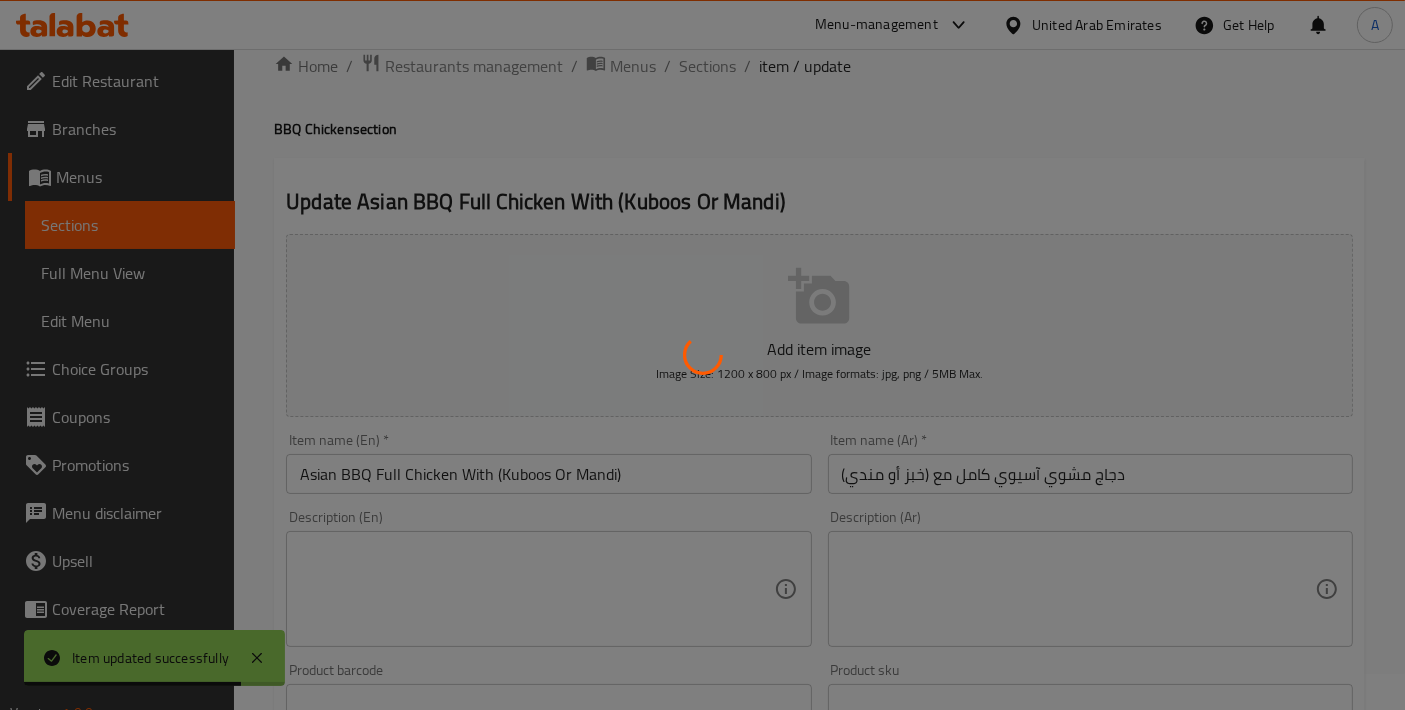 scroll, scrollTop: 0, scrollLeft: 0, axis: both 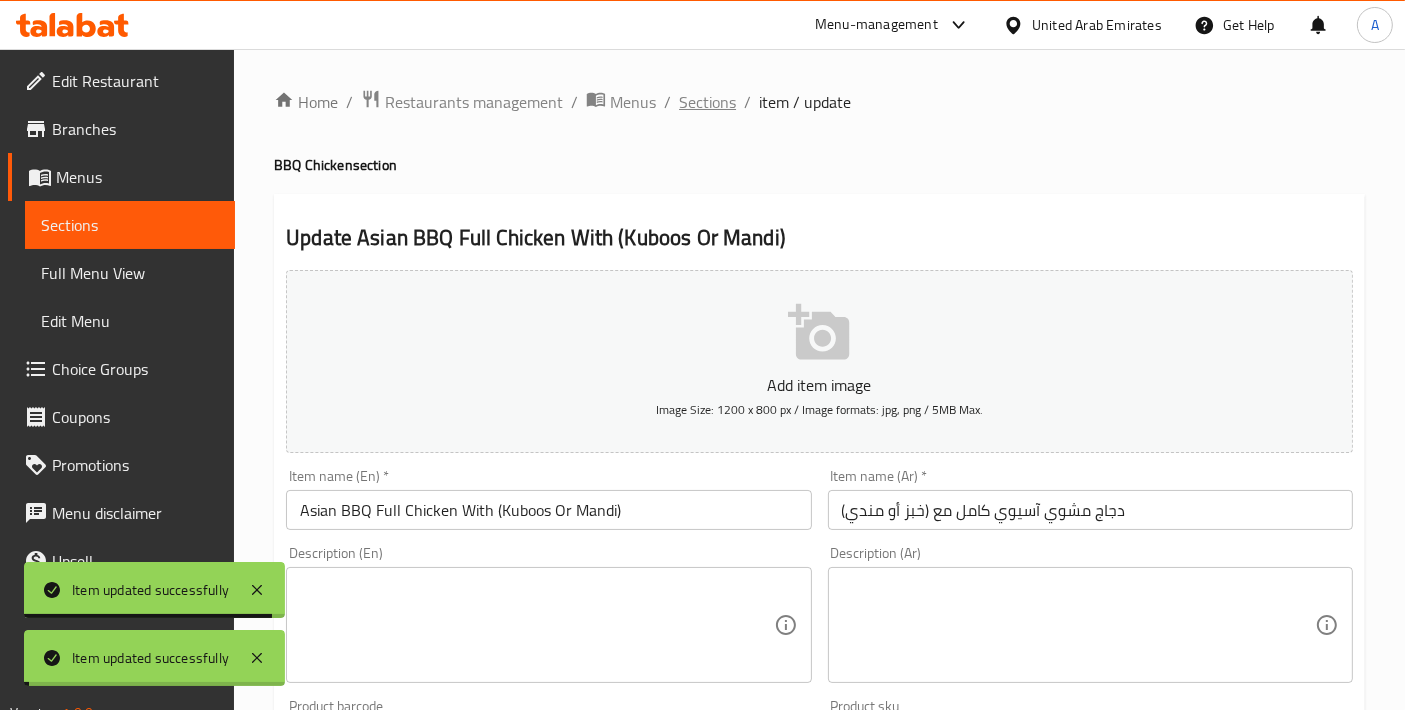 click on "Sections" at bounding box center [707, 102] 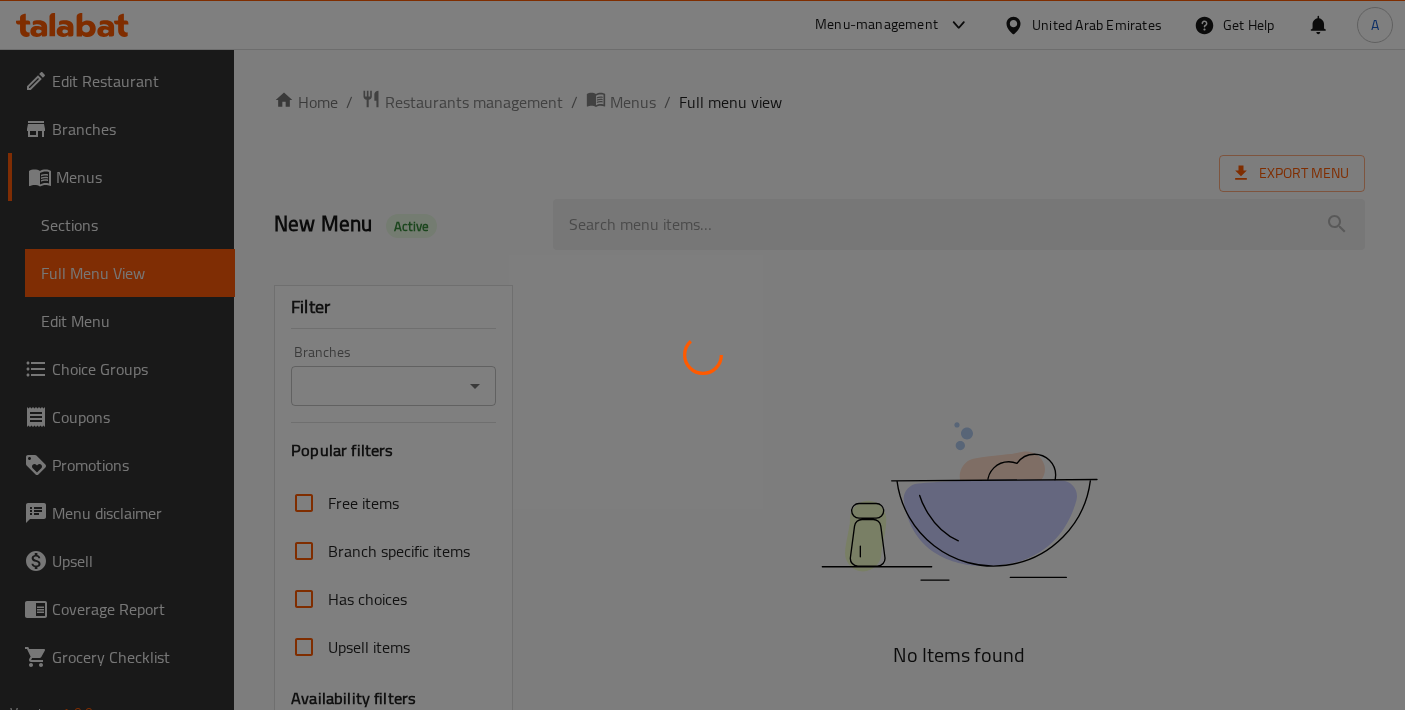 scroll, scrollTop: 0, scrollLeft: 0, axis: both 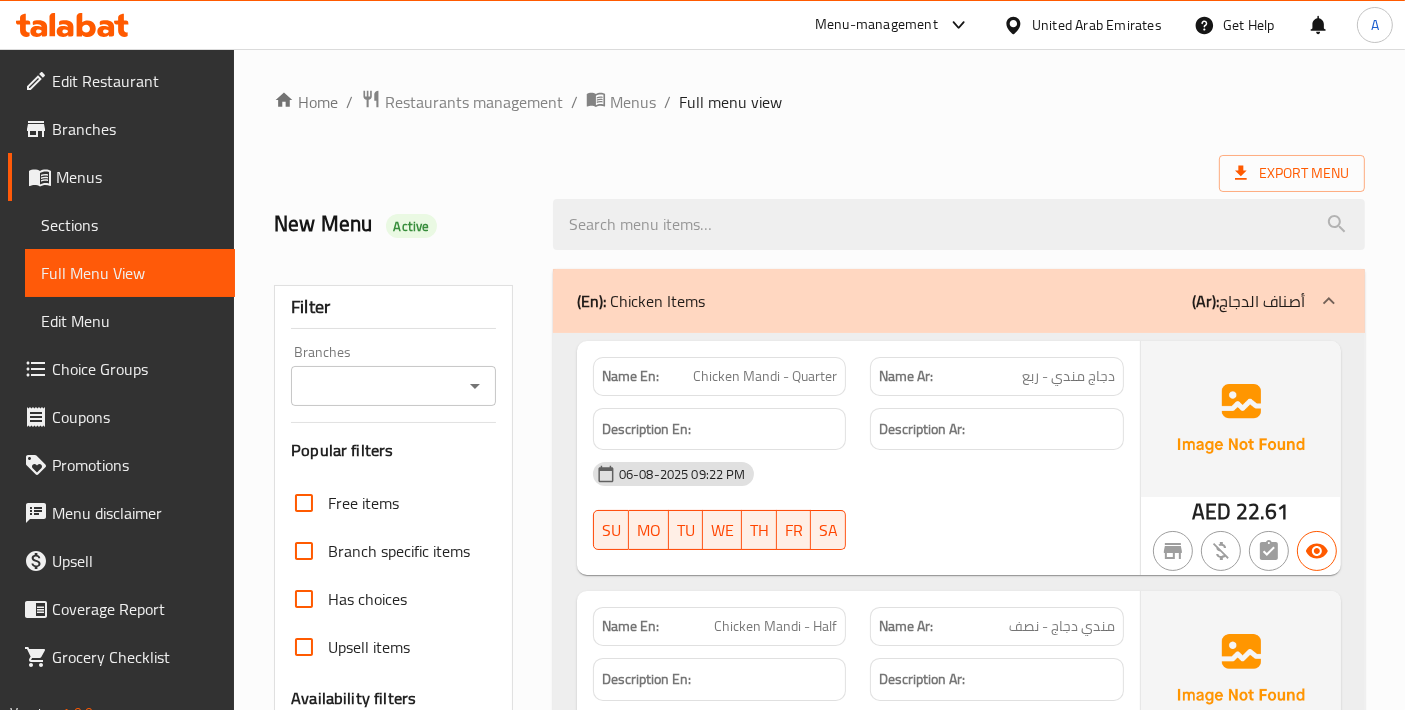 click on "Home / Restaurants management / Menus / Full menu view Export Menu New Menu   Active Filter Branches Branches Popular filters Free items Branch specific items Has choices Upsell items Availability filters Available Not available View filters Collapse sections Collapse categories Collapse Choices (En):   Chicken Items (Ar): أصناف الدجاج Name En: Chicken Mandi - Quarter Name Ar: دجاج مندي - ربع Description En: Description Ar: 06-08-2025 09:22 PM SU MO TU WE TH FR SA AED 22.61 Name En: Chicken Mandi - Half Name Ar: مندي دجاج - نصف Description En: Description Ar: 06-08-2025 09:22 PM SU MO TU WE TH FR SA AED 37.24 Name En: Chicken Madhbi - Half Name Ar: دجاج مظبي - نصف Description En: Description Ar: 06-08-2025 09:22 PM SU MO TU WE TH FR SA AED 42.56 Name En: Chicken Madhbi - Quarter Name Ar: دجاج مظبي - ربع Description En: Description Ar: 06-08-2025 09:22 PM SU MO TU WE TH FR SA AED 23.94 Name En: Chicken Madfoun Name Ar: دجاج مدفون Description En:" at bounding box center (819, 12054) 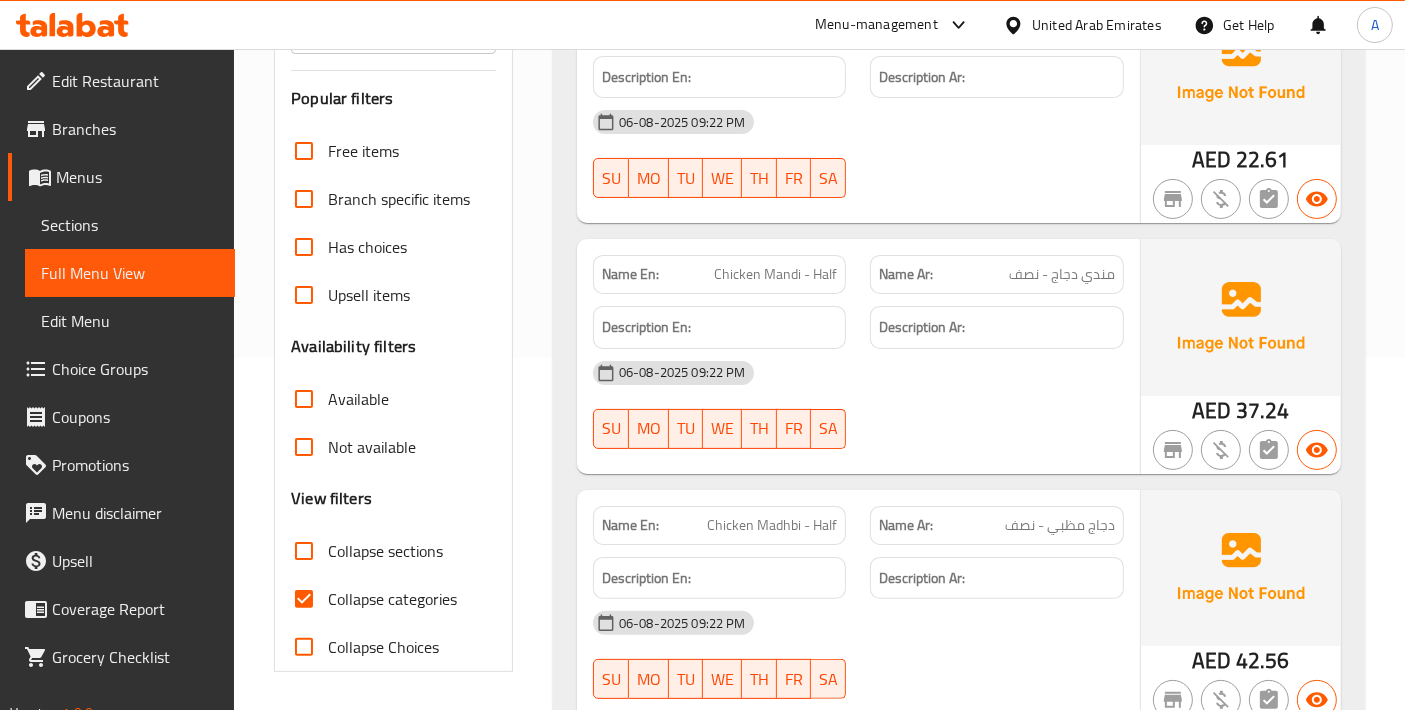 click on "Filter Branches Branches Popular filters Free items Branch specific items Has choices Upsell items Availability filters Available Not available View filters Collapse sections Collapse categories Collapse Choices" at bounding box center [393, 302] 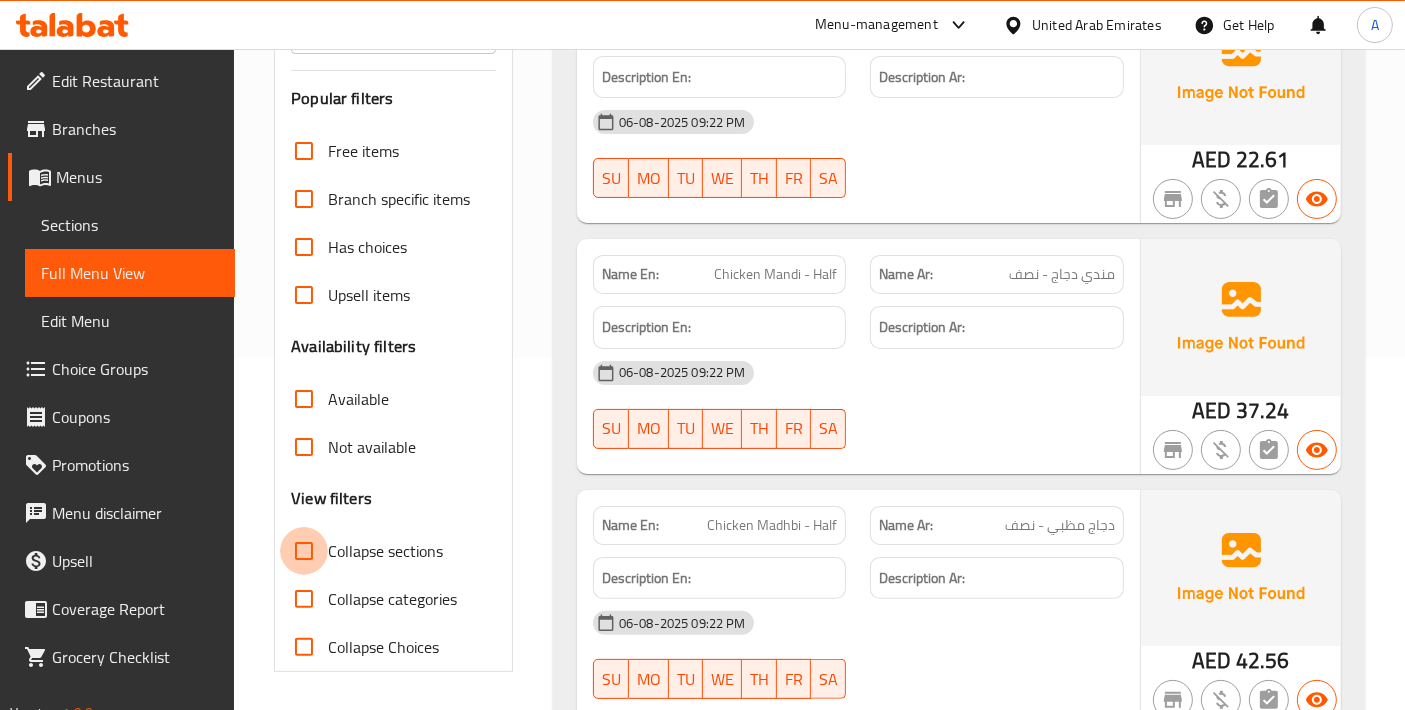 click on "Collapse sections" at bounding box center (304, 551) 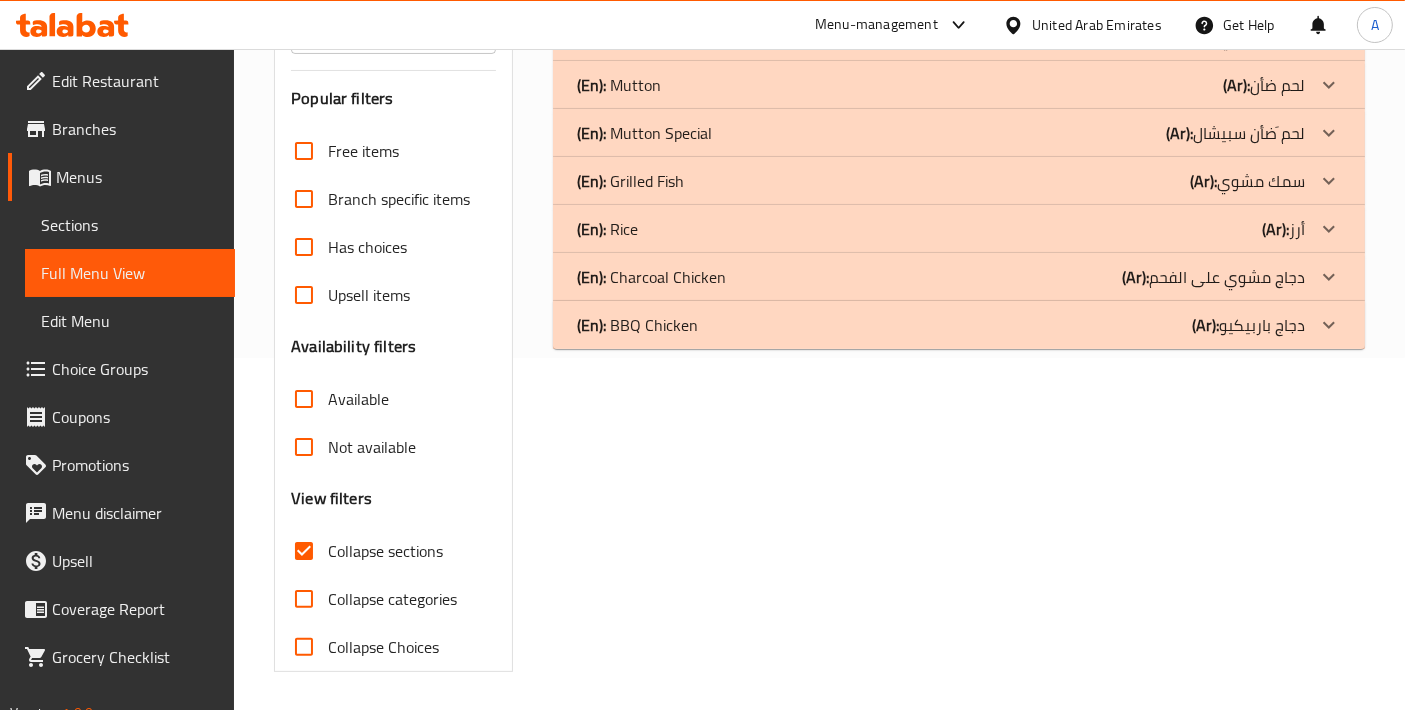 click on "(En):   BBQ Chicken (Ar): دجاج باربيكيو" at bounding box center [959, -59] 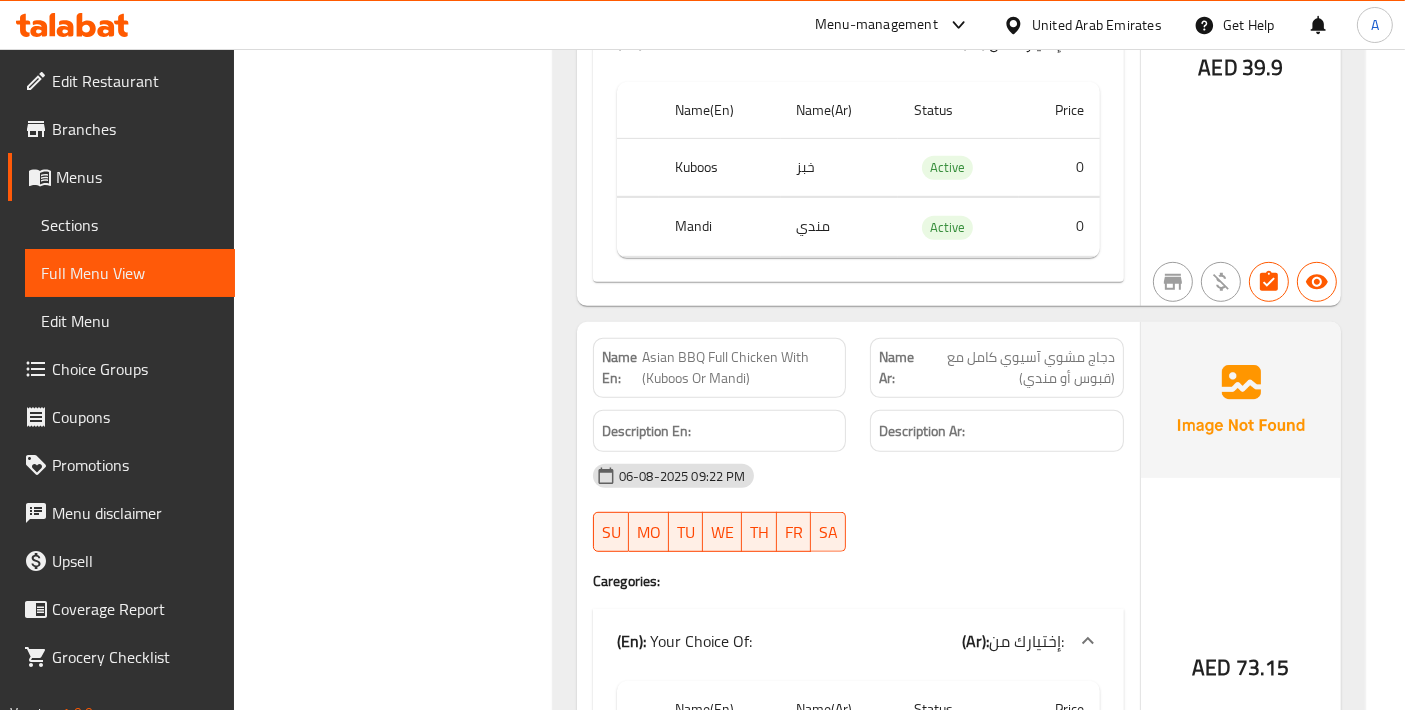 scroll, scrollTop: 574, scrollLeft: 0, axis: vertical 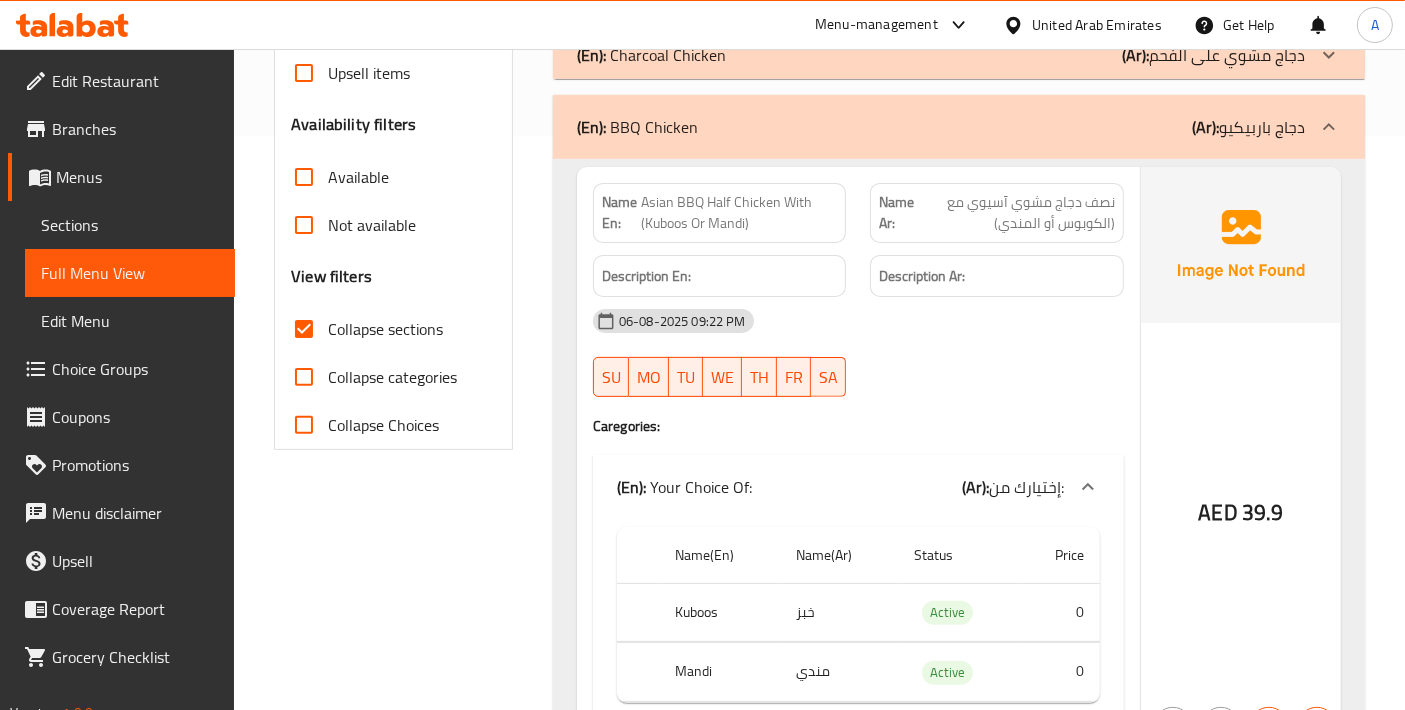 click on "Asian BBQ Half Chicken With (Kuboos Or Mandi)" at bounding box center (739, 213) 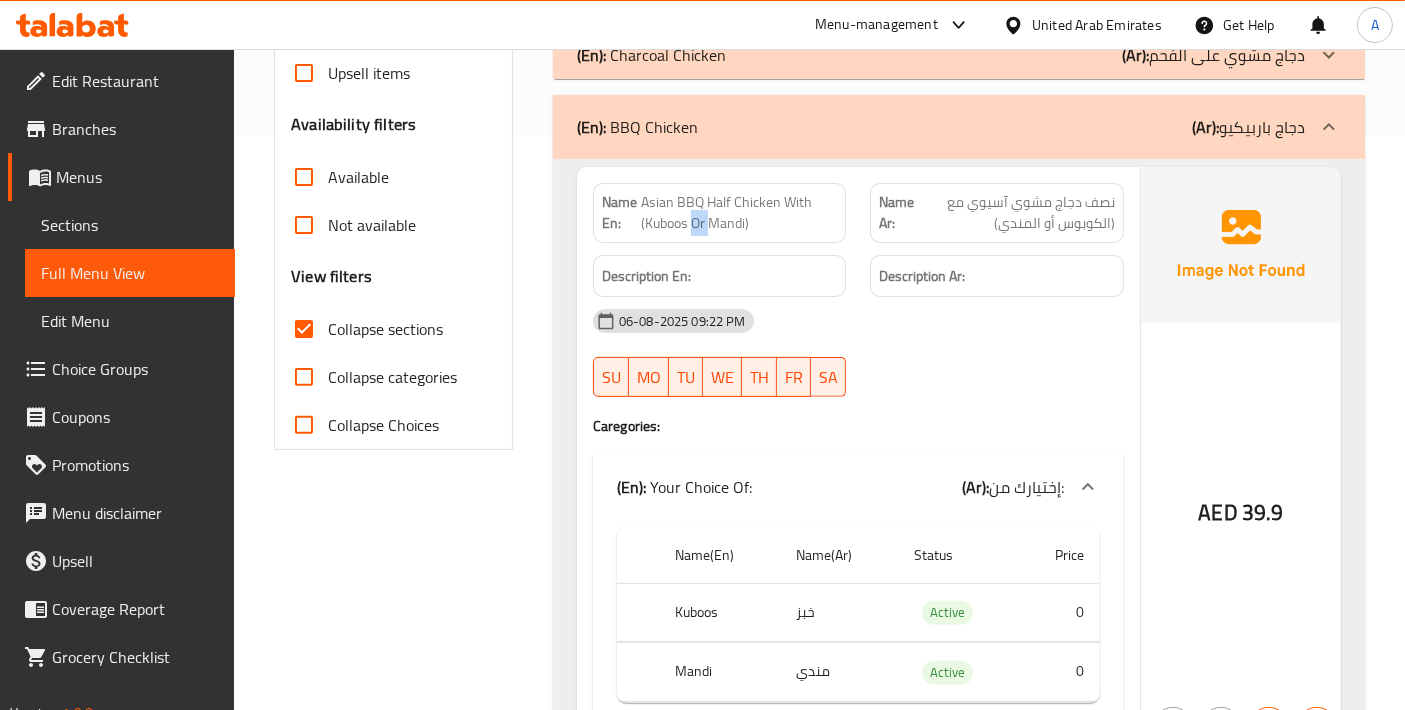 click on "Asian BBQ Half Chicken With (Kuboos Or Mandi)" at bounding box center (739, 213) 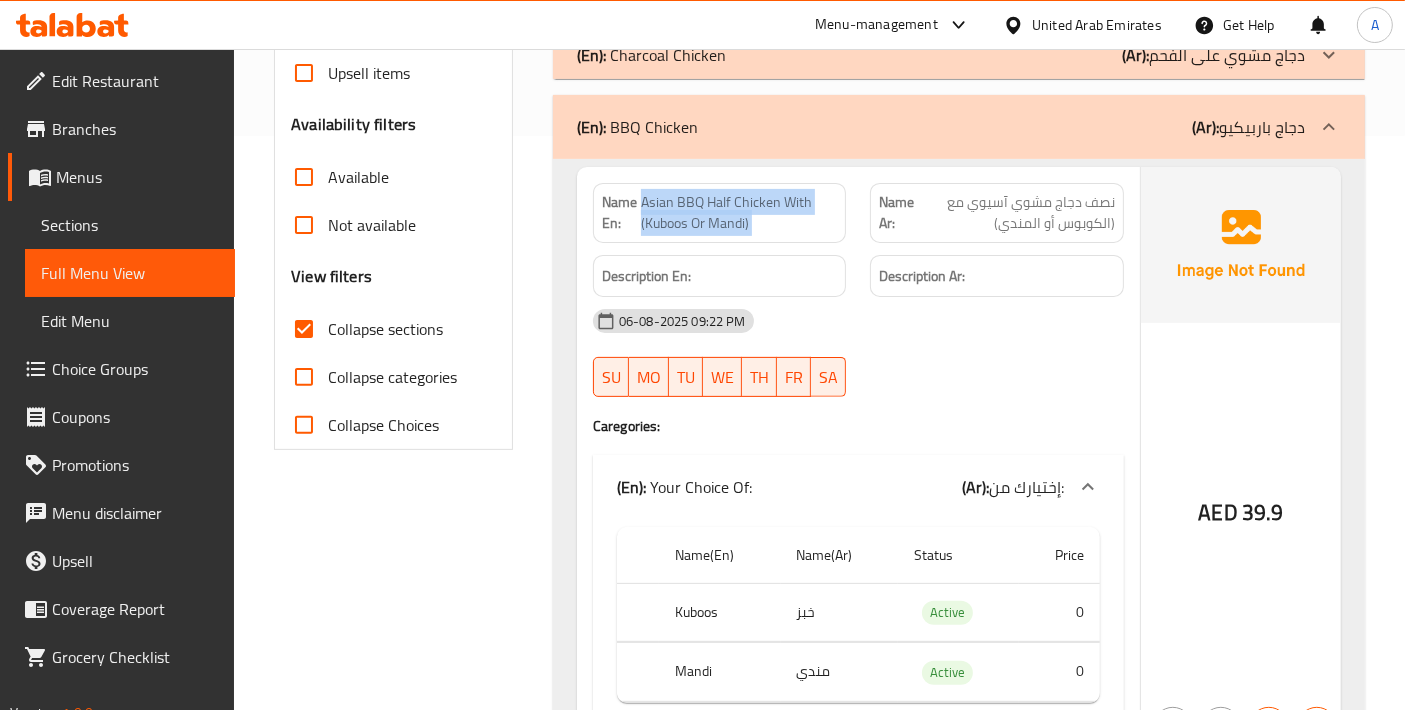 click on "Asian BBQ Half Chicken With (Kuboos Or Mandi)" at bounding box center [739, 213] 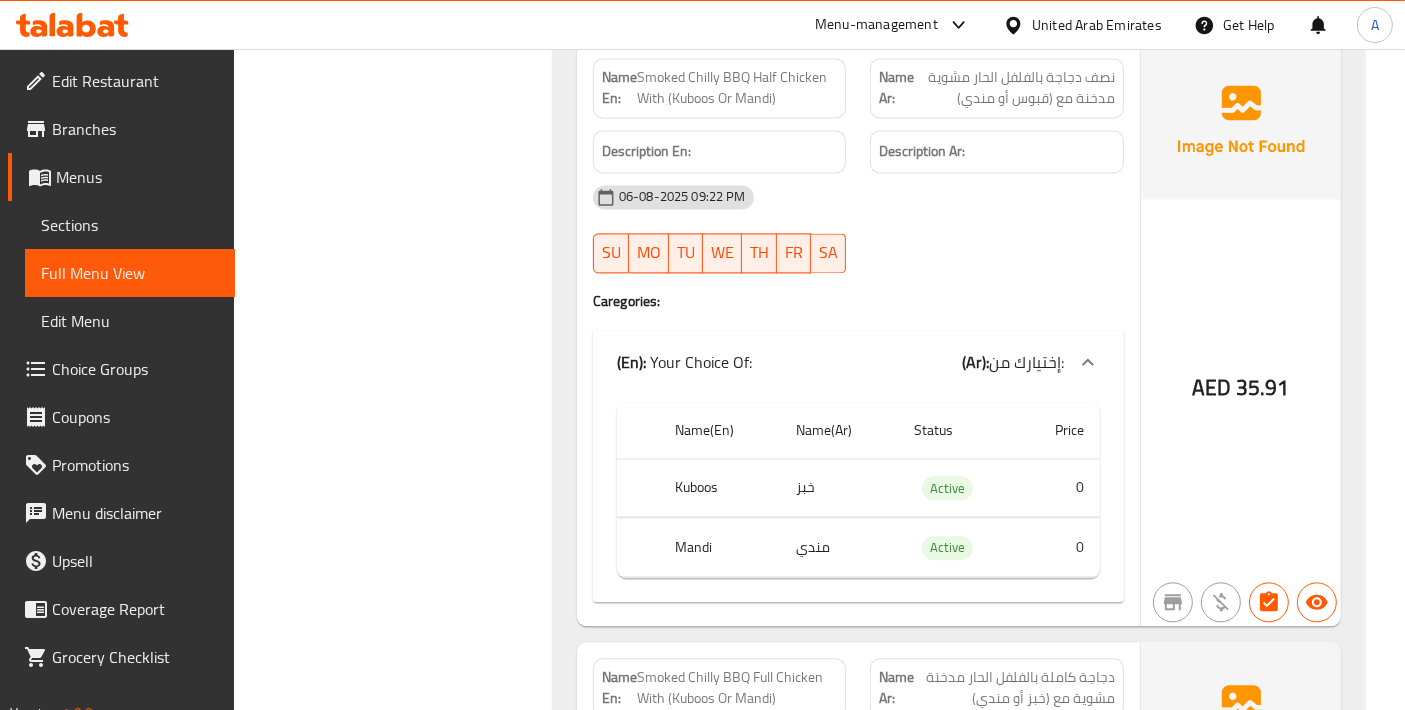 scroll, scrollTop: 4206, scrollLeft: 0, axis: vertical 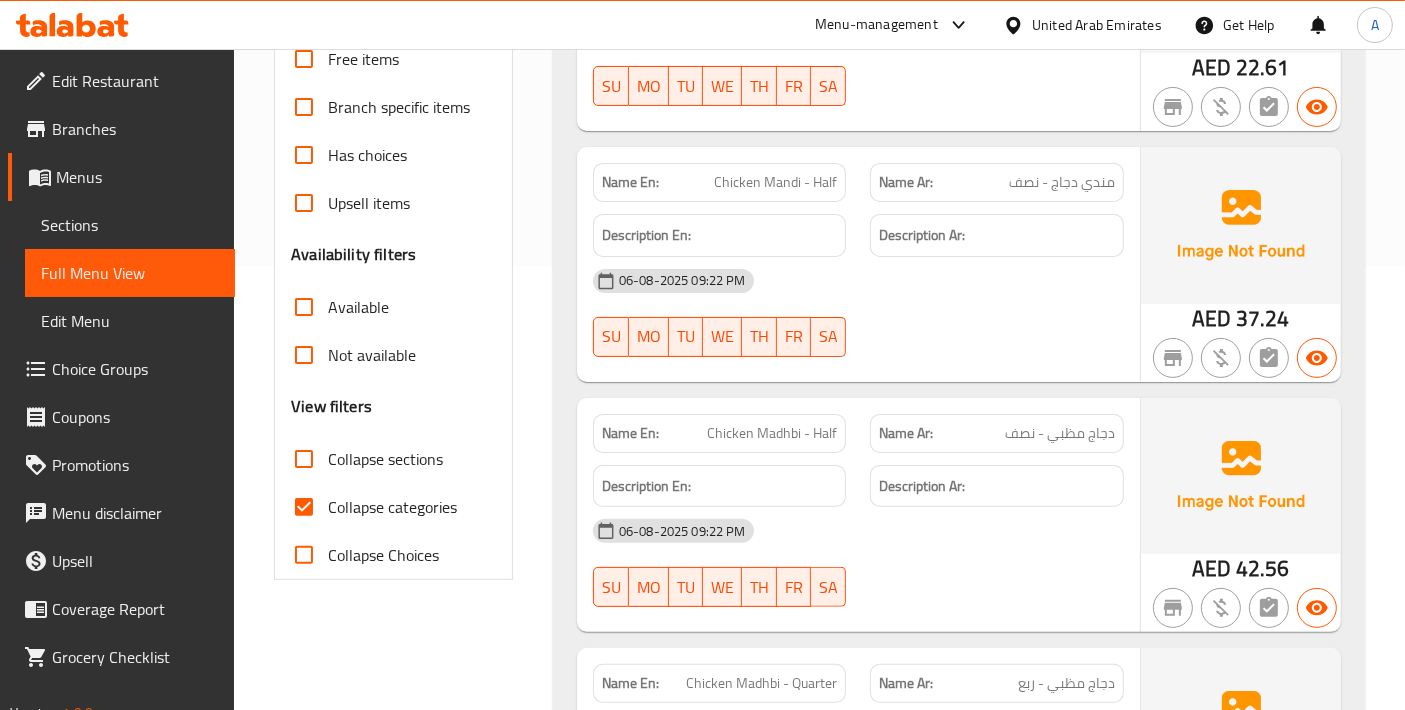 click on "Collapse categories" at bounding box center [392, 507] 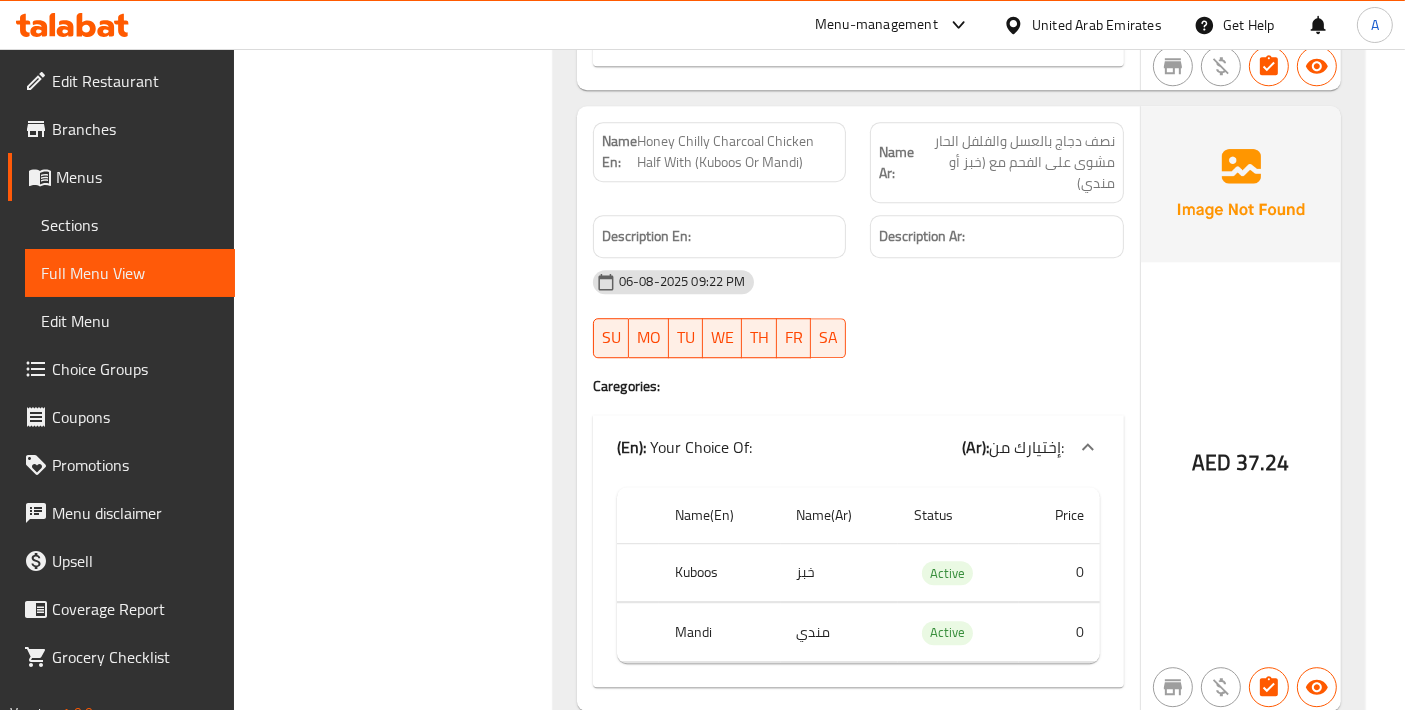 scroll, scrollTop: 20444, scrollLeft: 0, axis: vertical 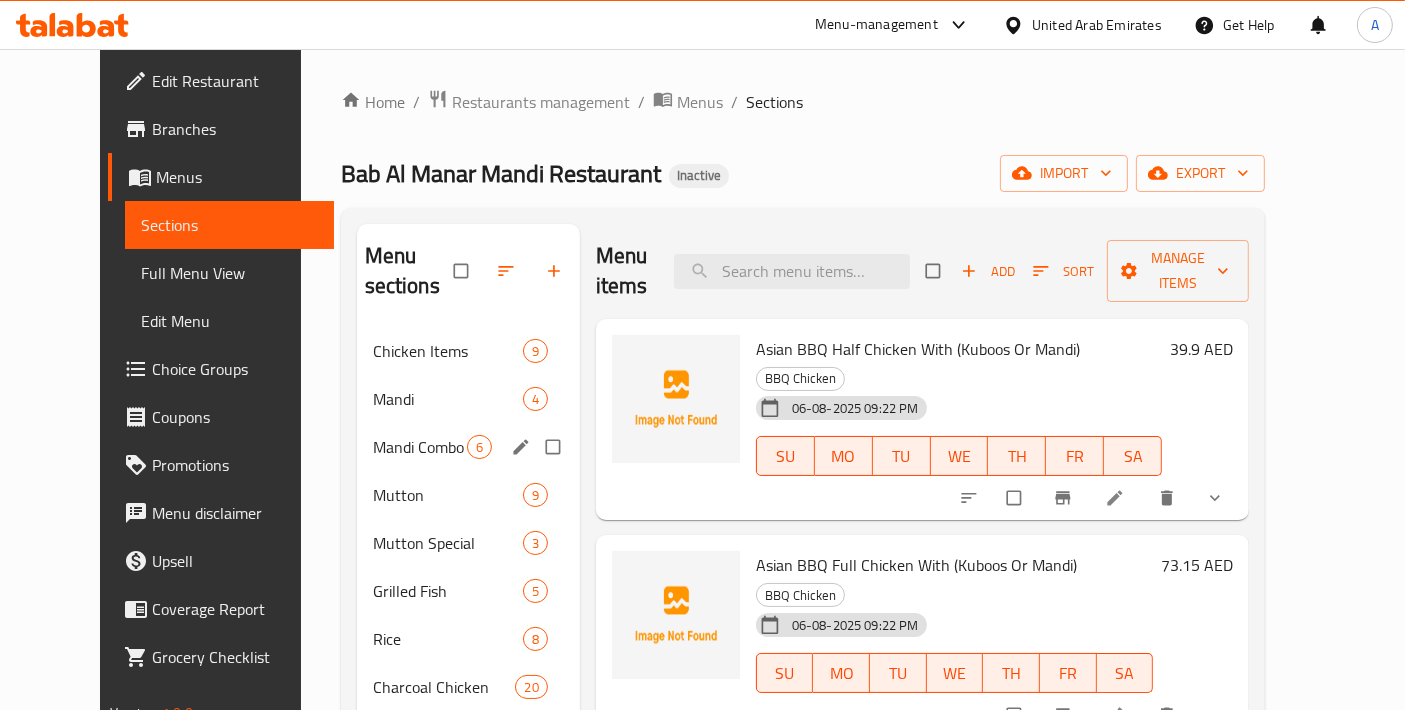 click on "Mandi Combo" at bounding box center (420, 447) 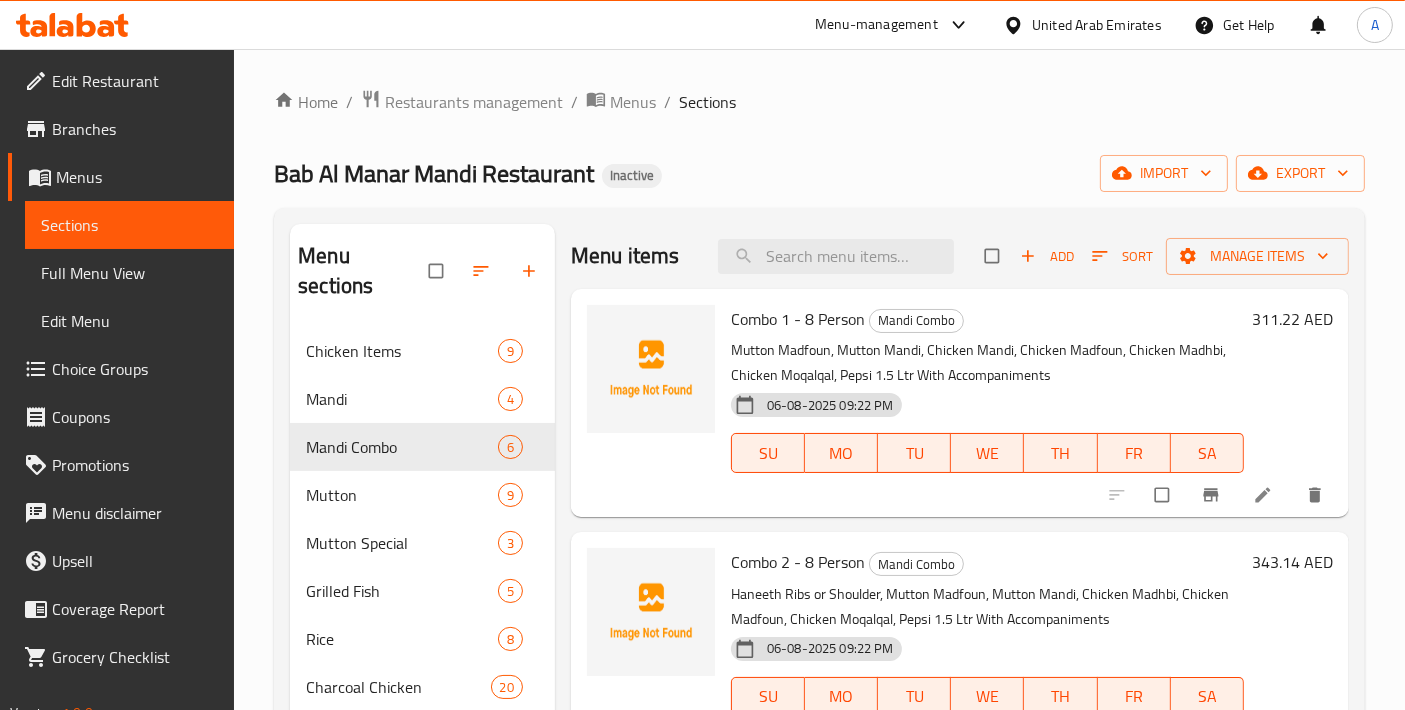 scroll, scrollTop: 222, scrollLeft: 0, axis: vertical 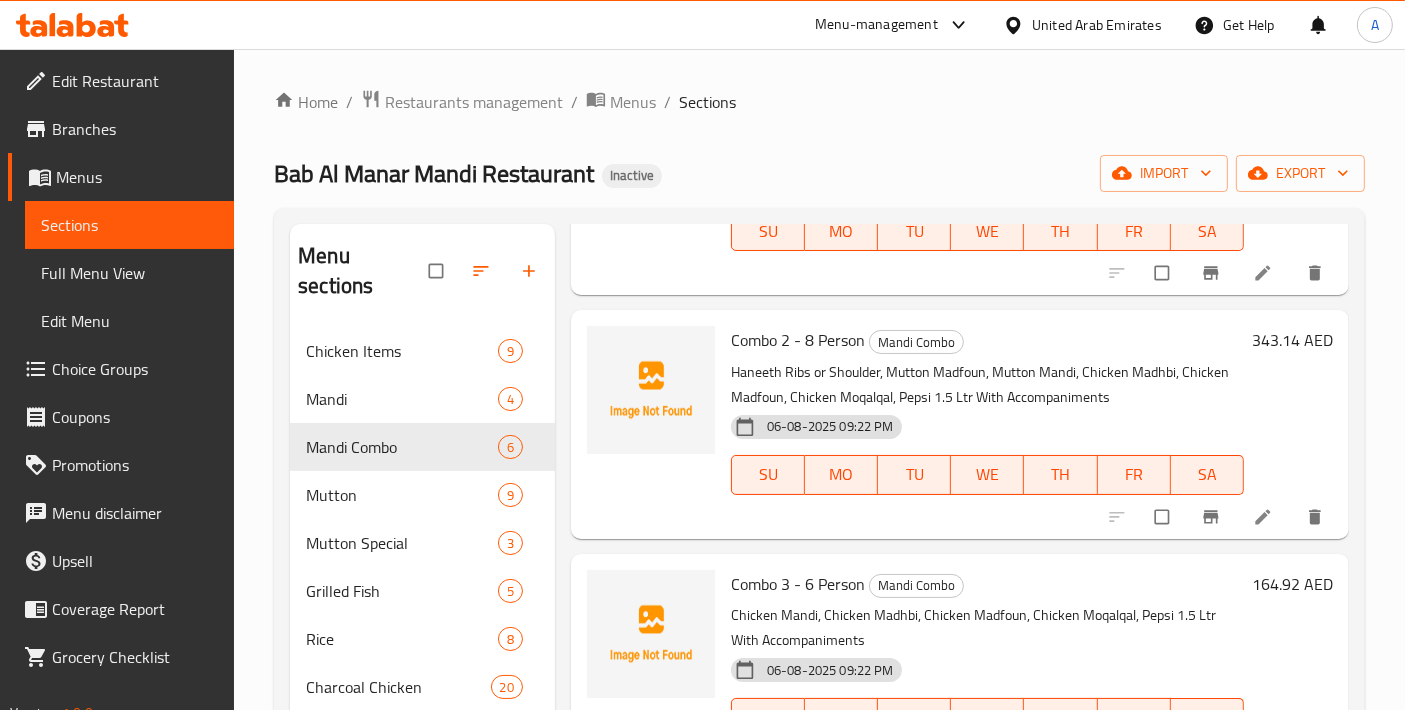 click at bounding box center [1265, 517] 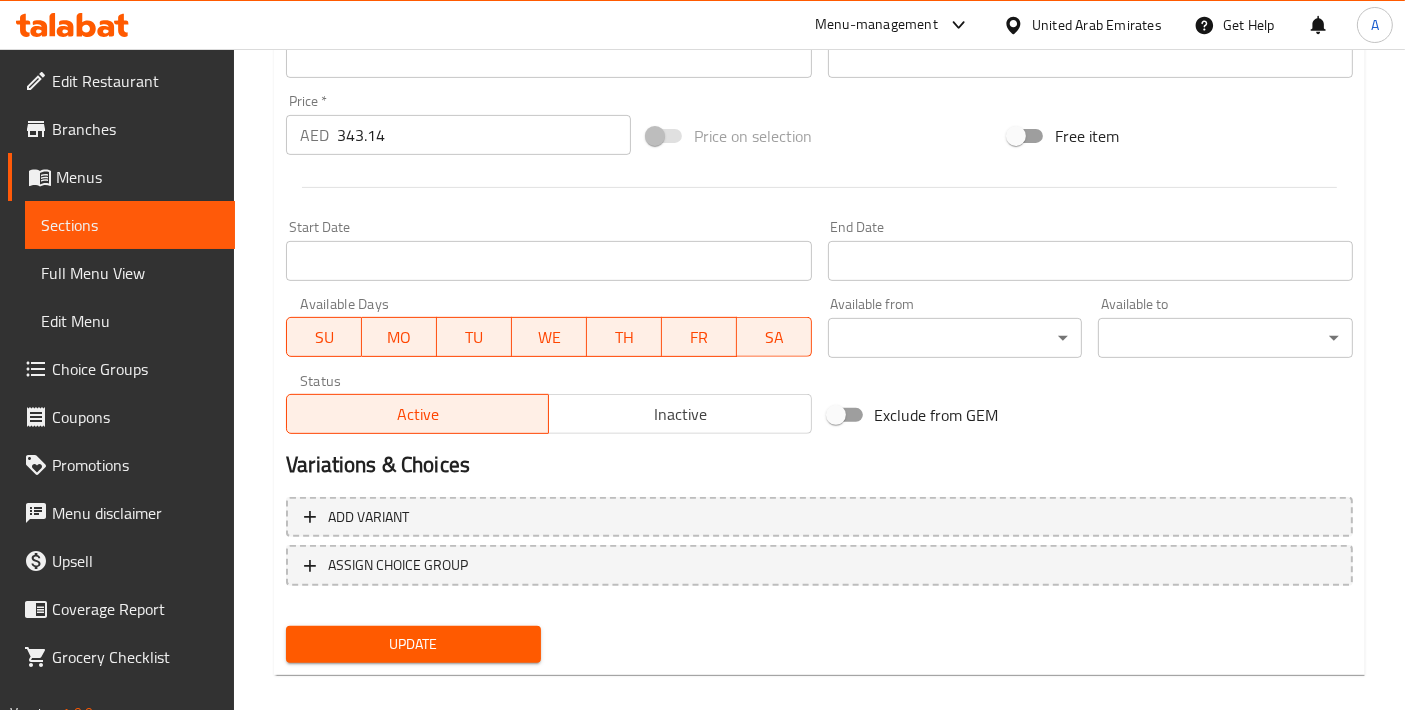 scroll, scrollTop: 699, scrollLeft: 0, axis: vertical 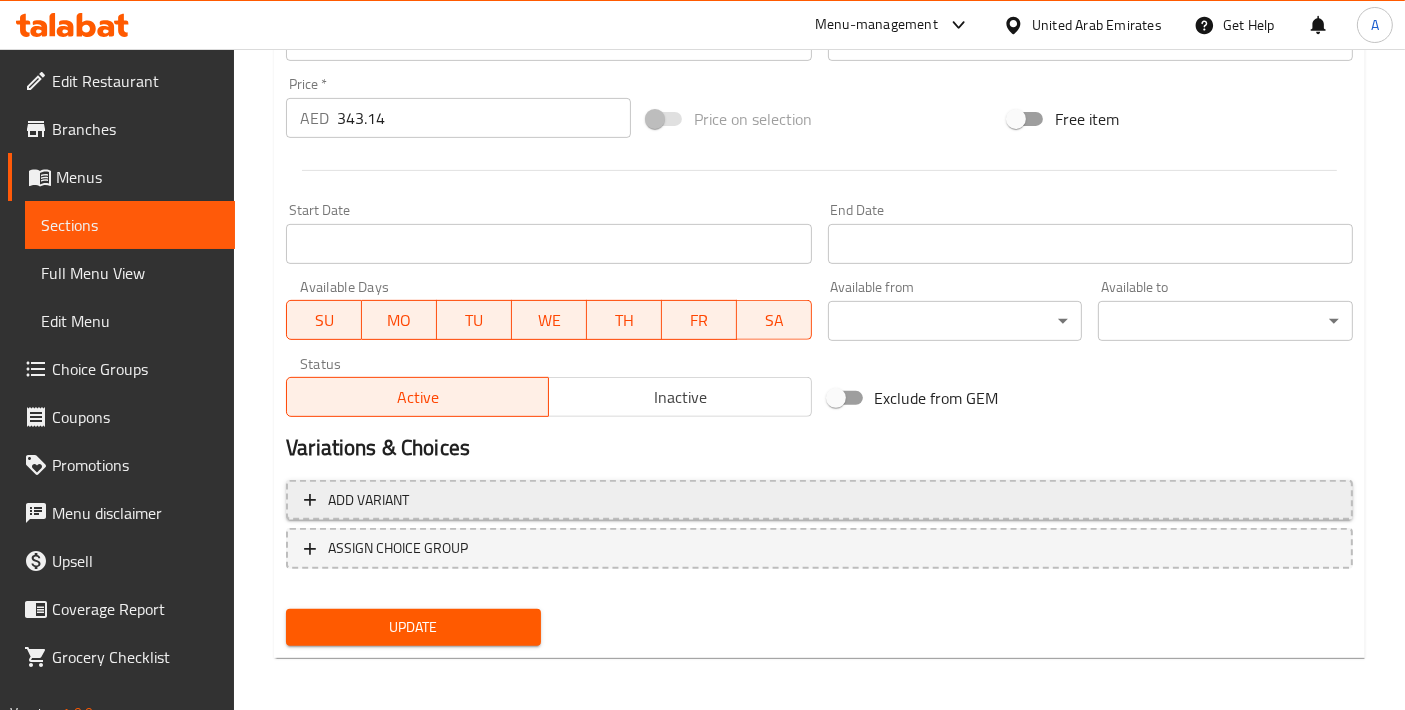 click on "Add variant" at bounding box center (819, 500) 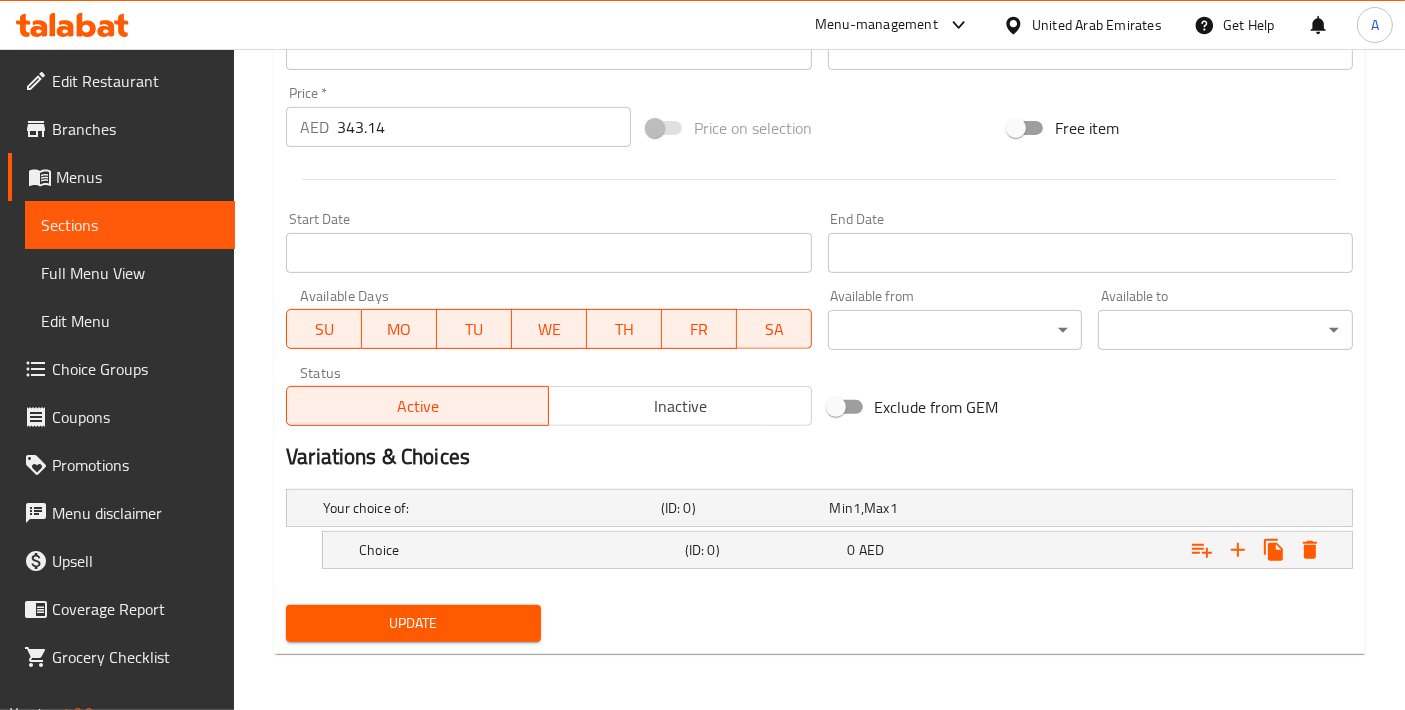 scroll, scrollTop: 686, scrollLeft: 0, axis: vertical 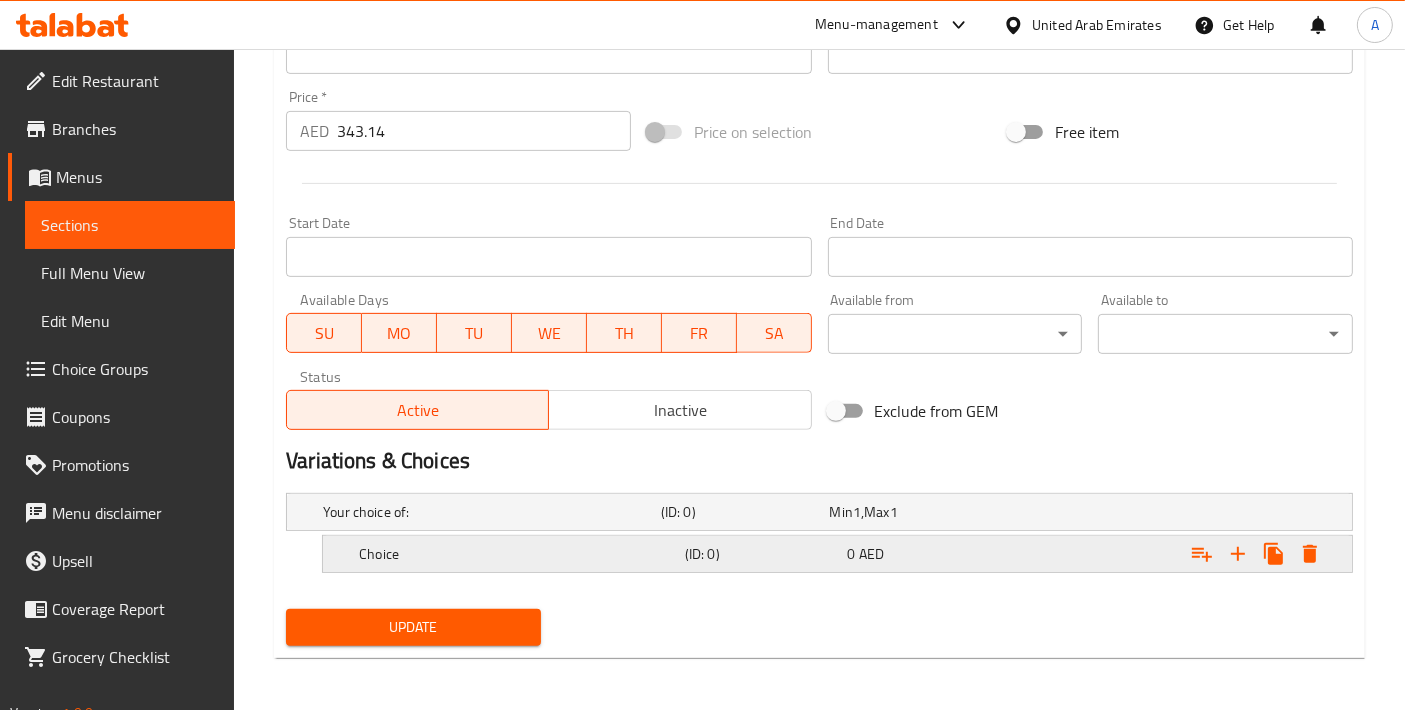click on "Choice" at bounding box center [488, 512] 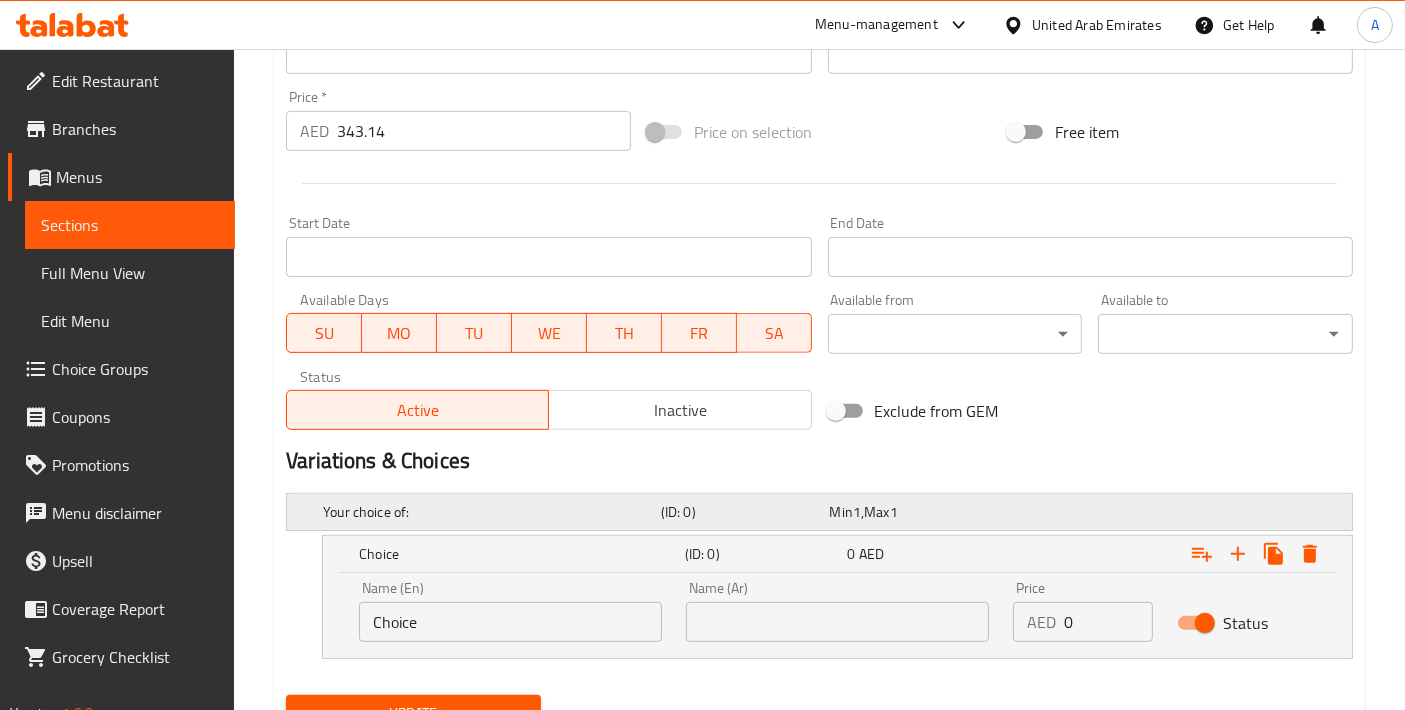 click on "Your choice of:" at bounding box center (488, 512) 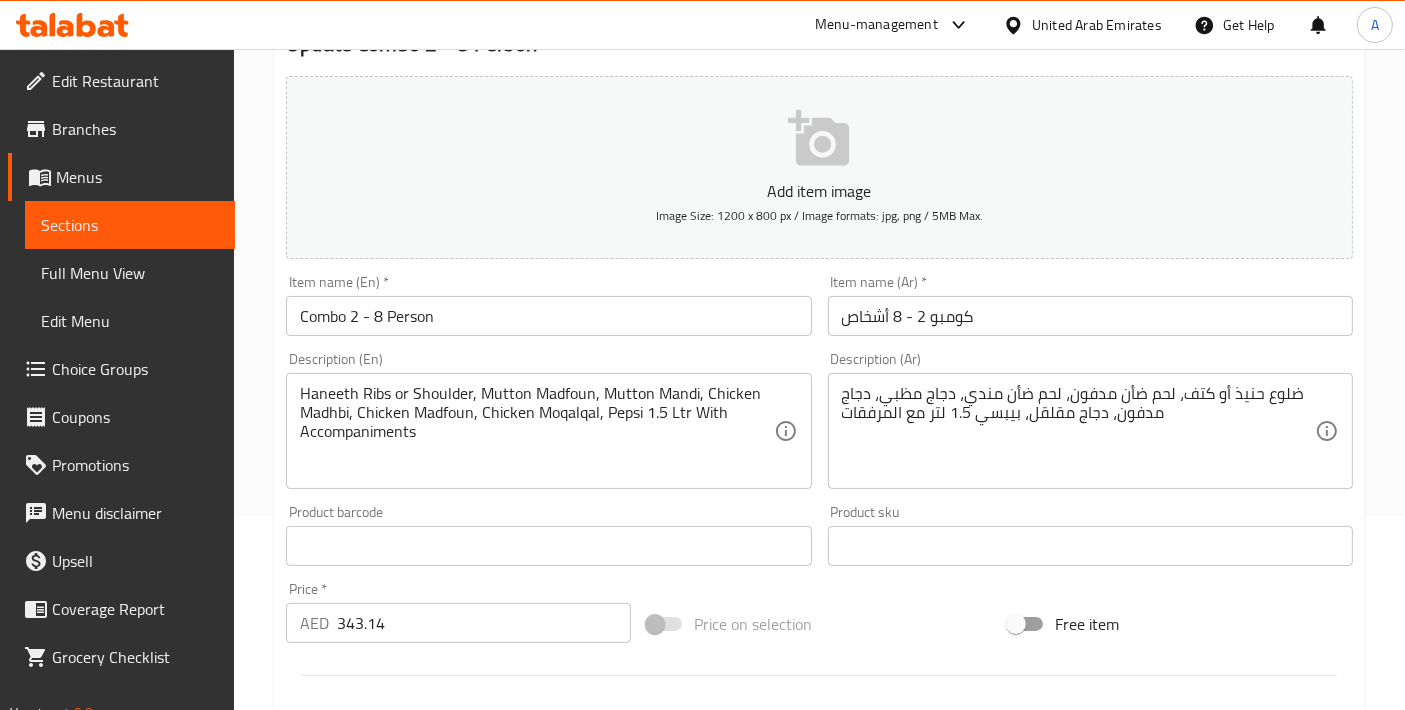 scroll, scrollTop: 20, scrollLeft: 0, axis: vertical 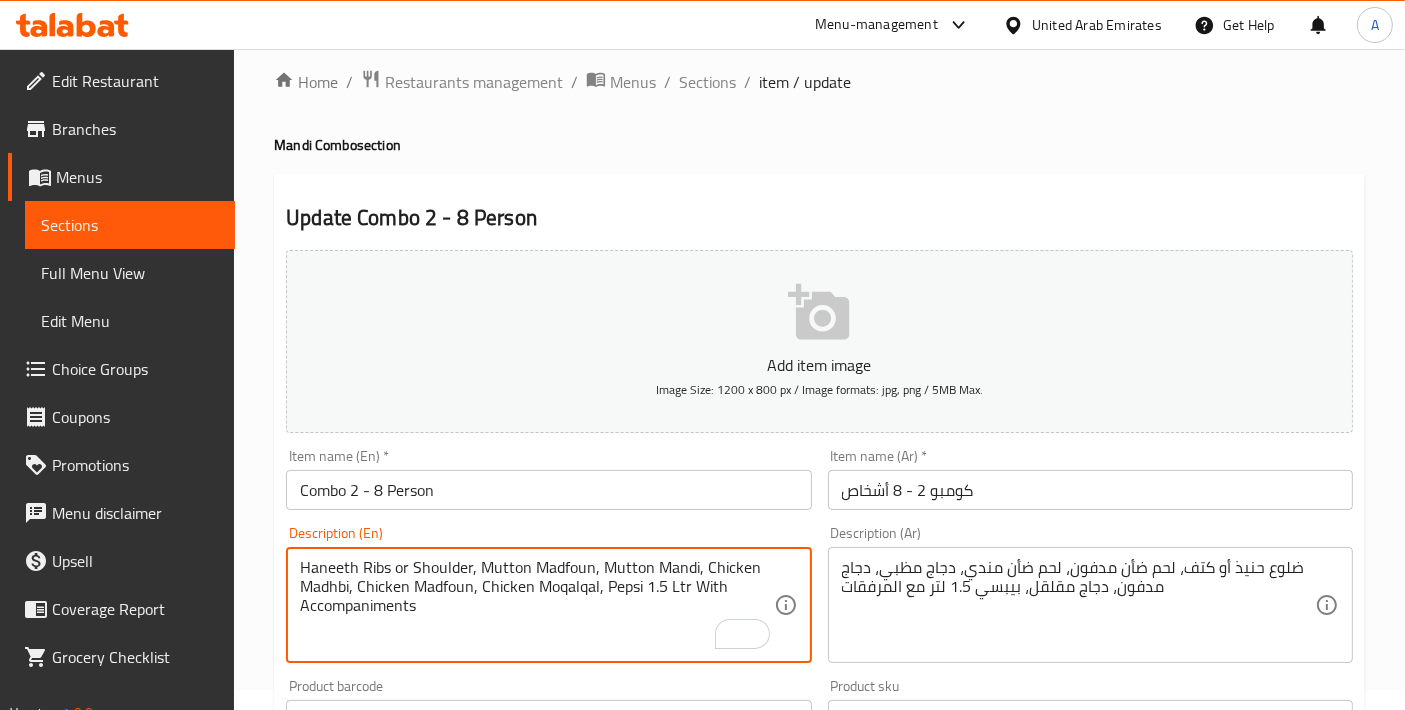 drag, startPoint x: 361, startPoint y: 562, endPoint x: 394, endPoint y: 562, distance: 33 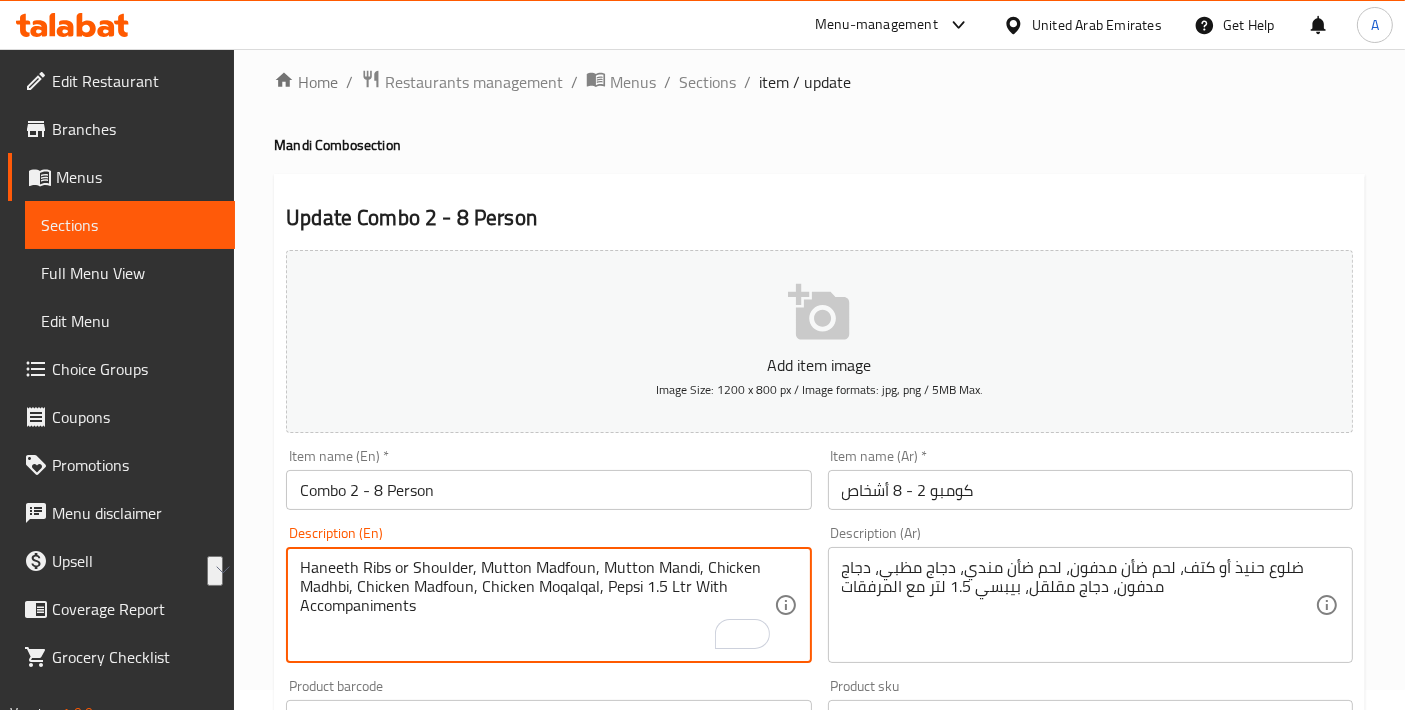 drag, startPoint x: 390, startPoint y: 559, endPoint x: 273, endPoint y: 559, distance: 117 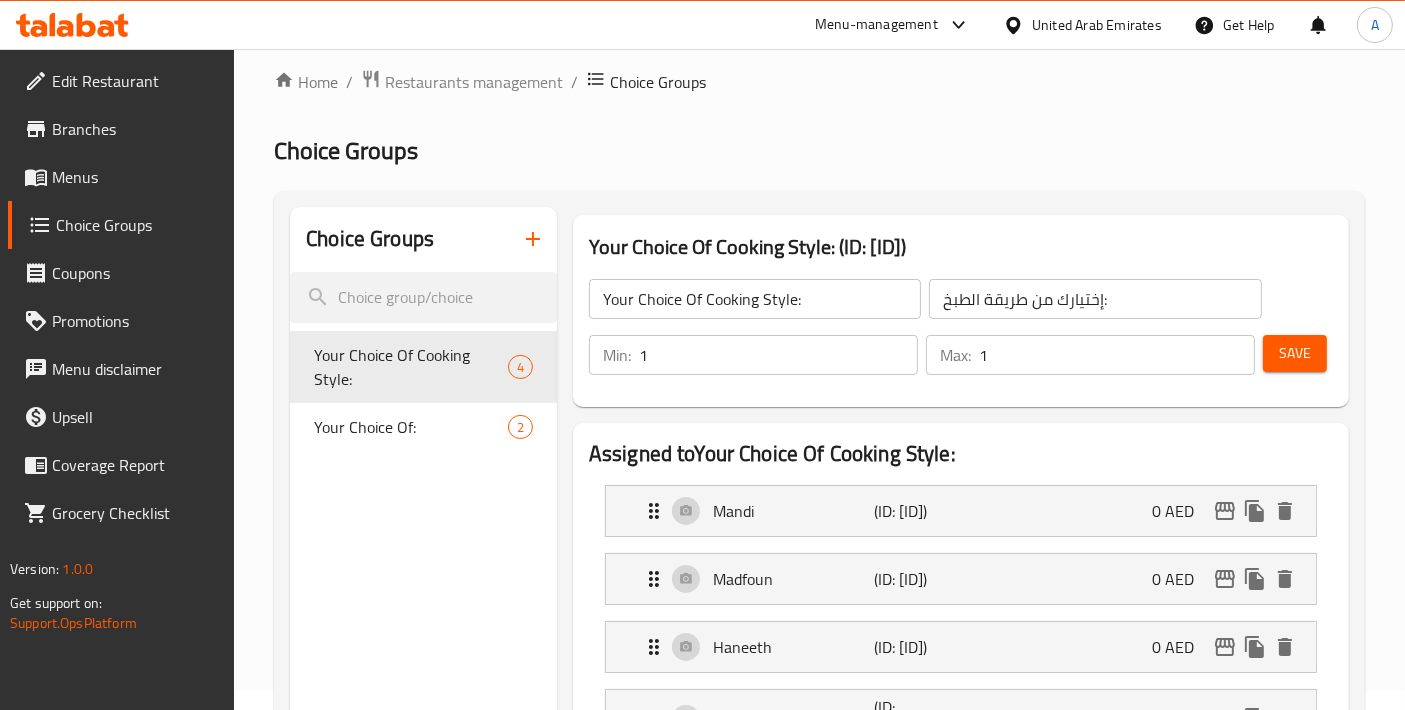 click 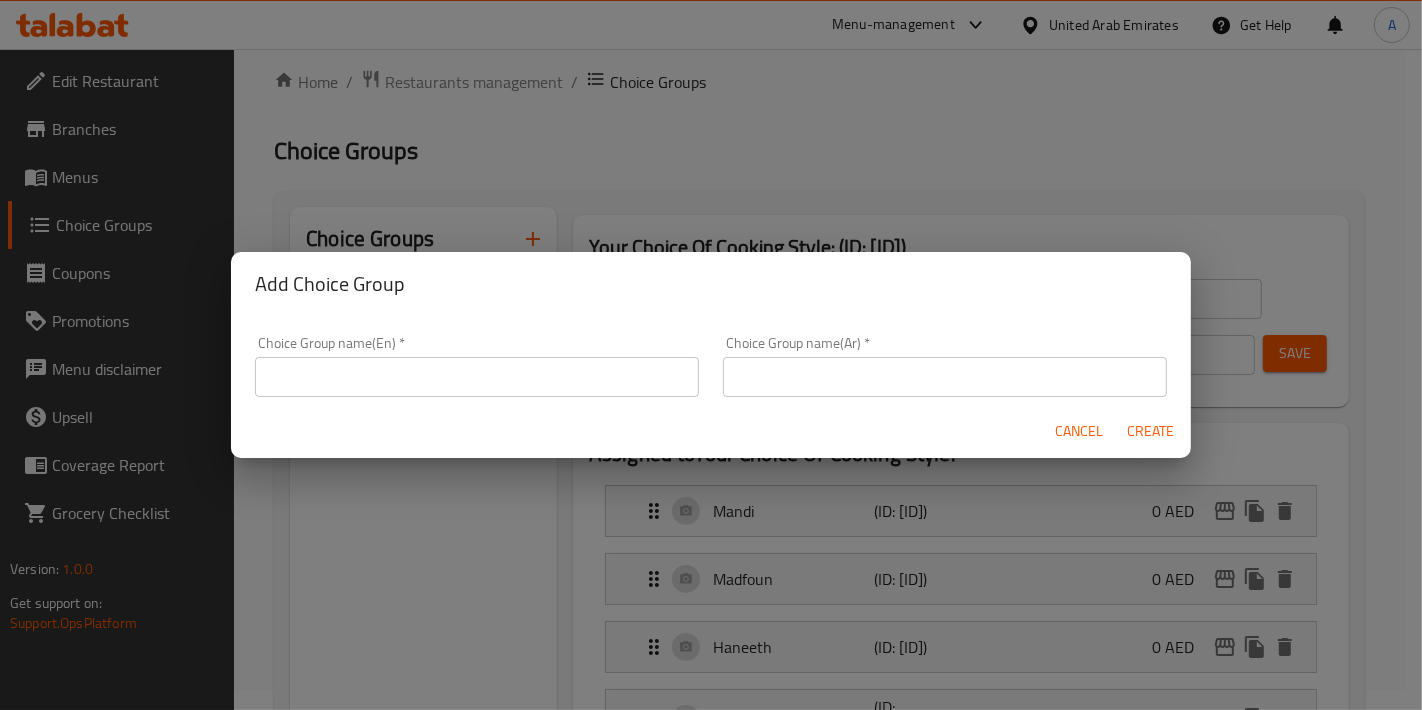 click on "Choice Group name(En)   * Choice Group name(En)  *" at bounding box center [477, 366] 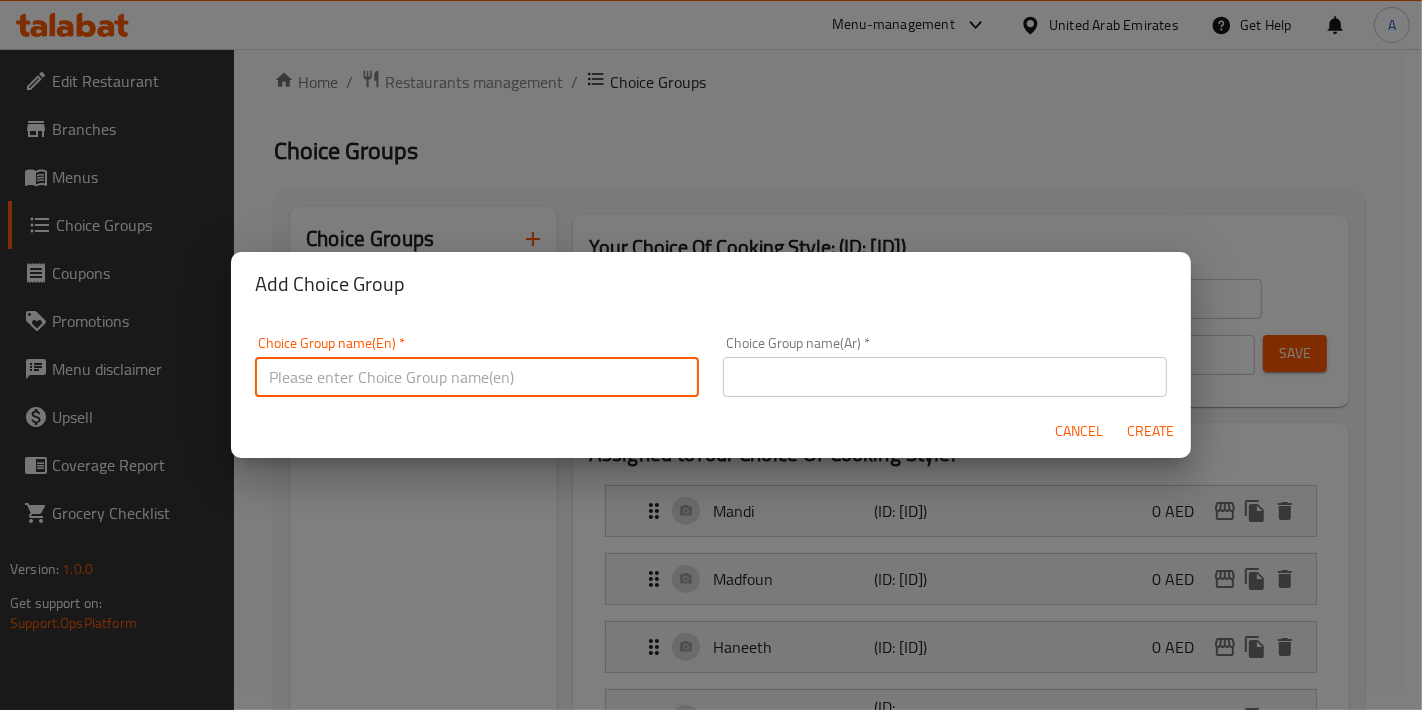 drag, startPoint x: 408, startPoint y: 360, endPoint x: 429, endPoint y: 368, distance: 22.472204 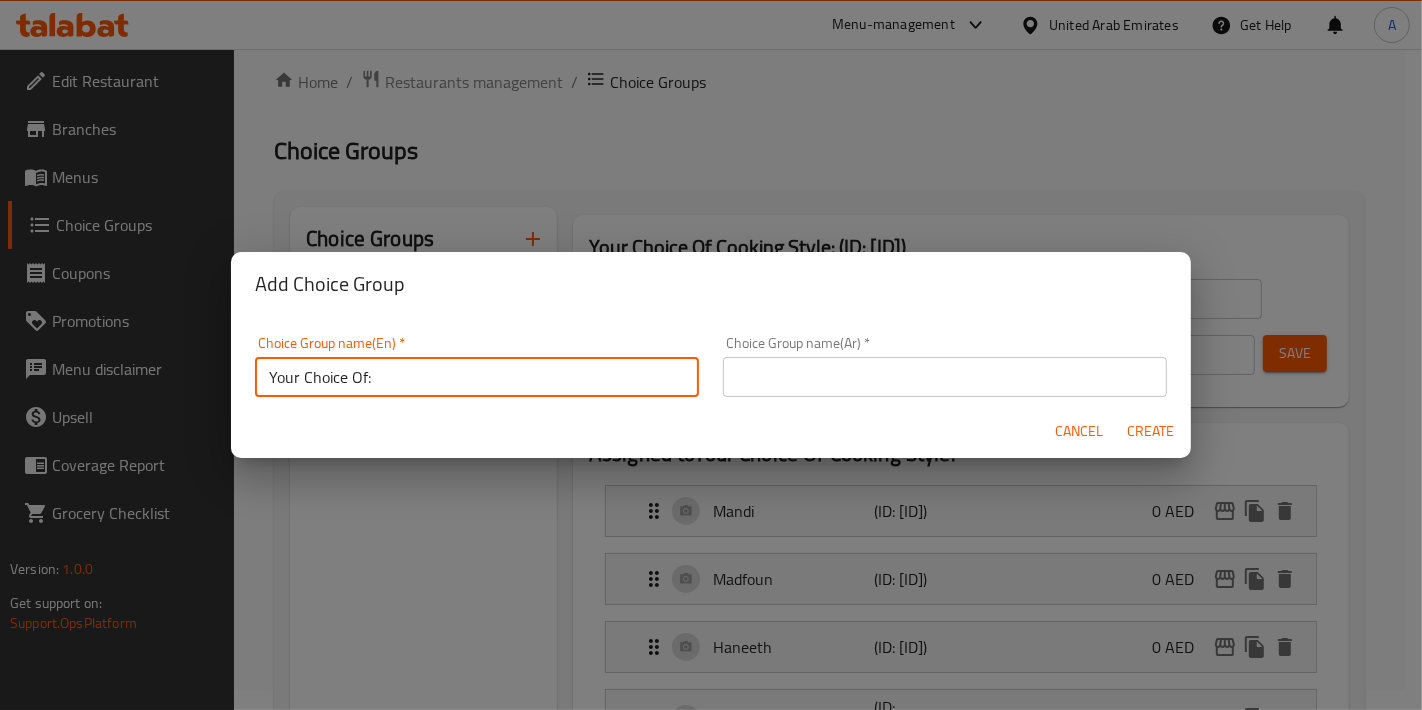drag, startPoint x: 799, startPoint y: 372, endPoint x: 828, endPoint y: 372, distance: 29 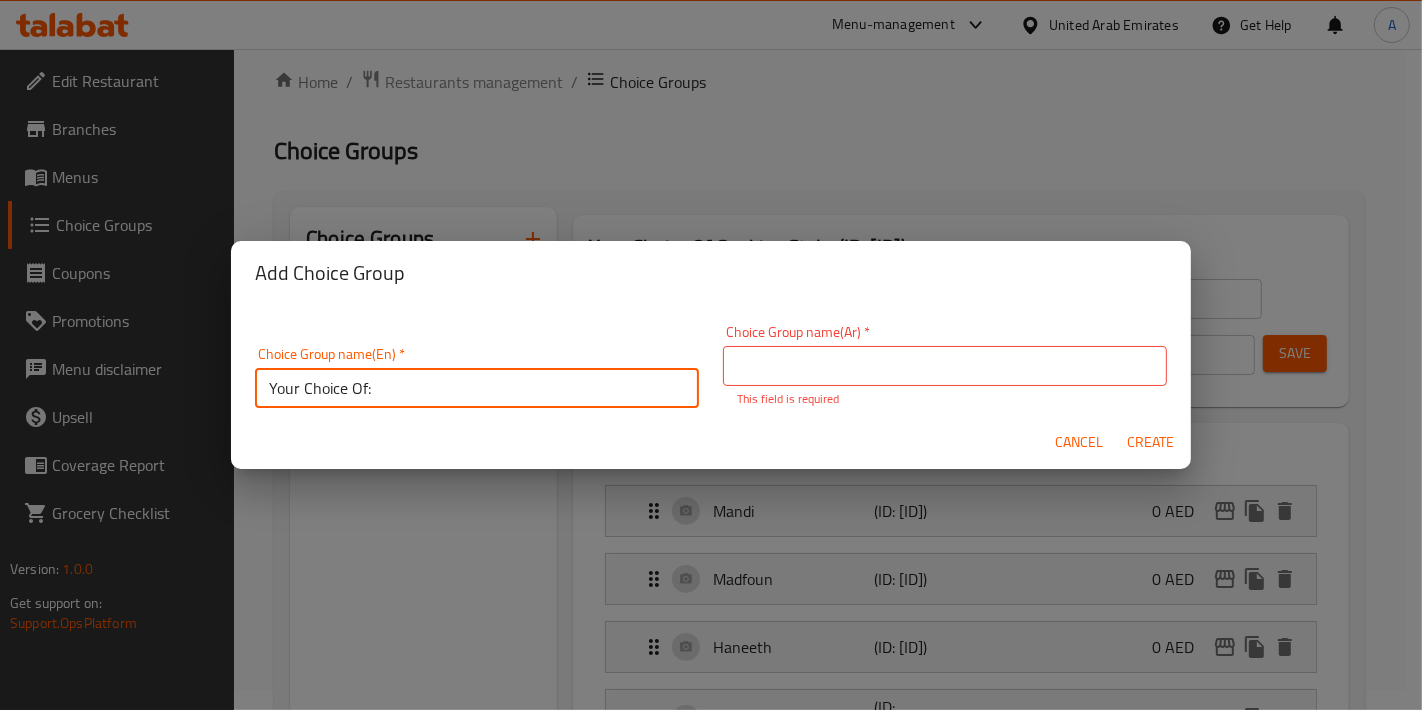 click on "Your Choice Of:" at bounding box center (477, 388) 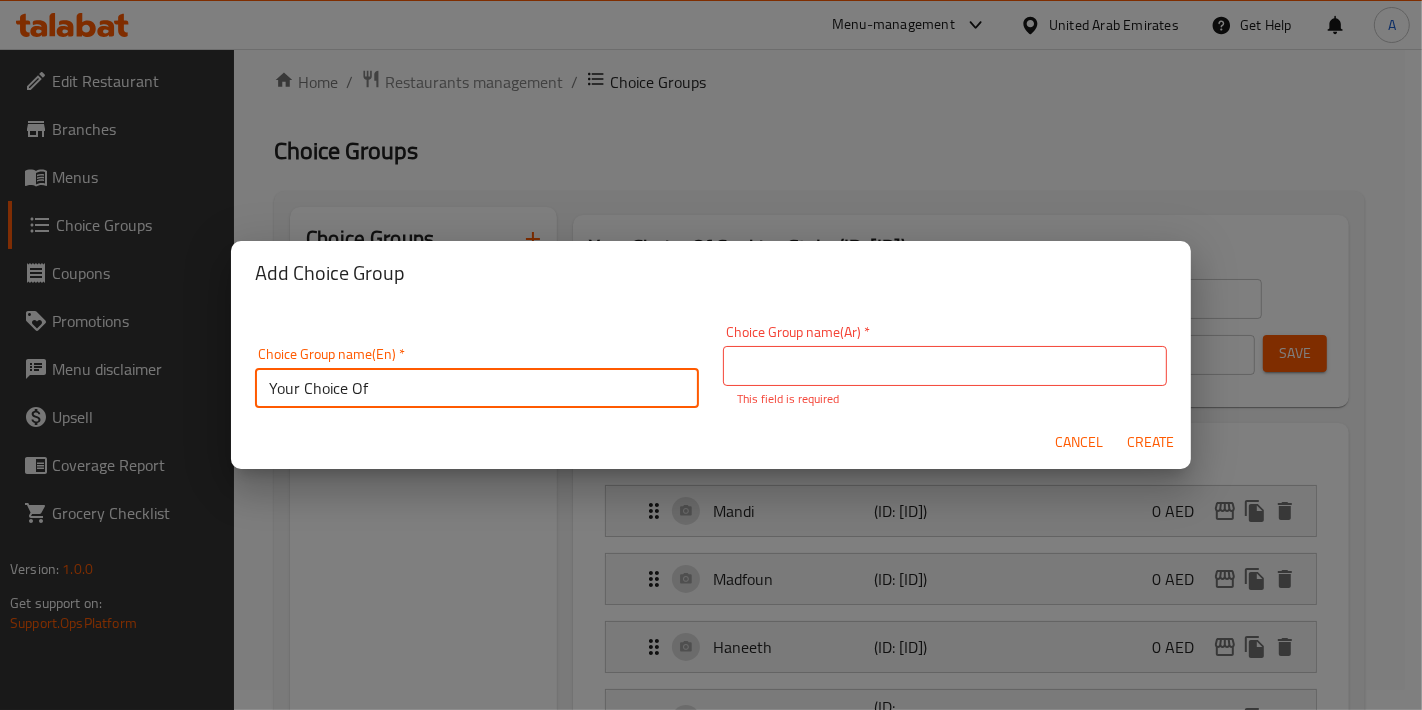 type on "Your Choice Of" 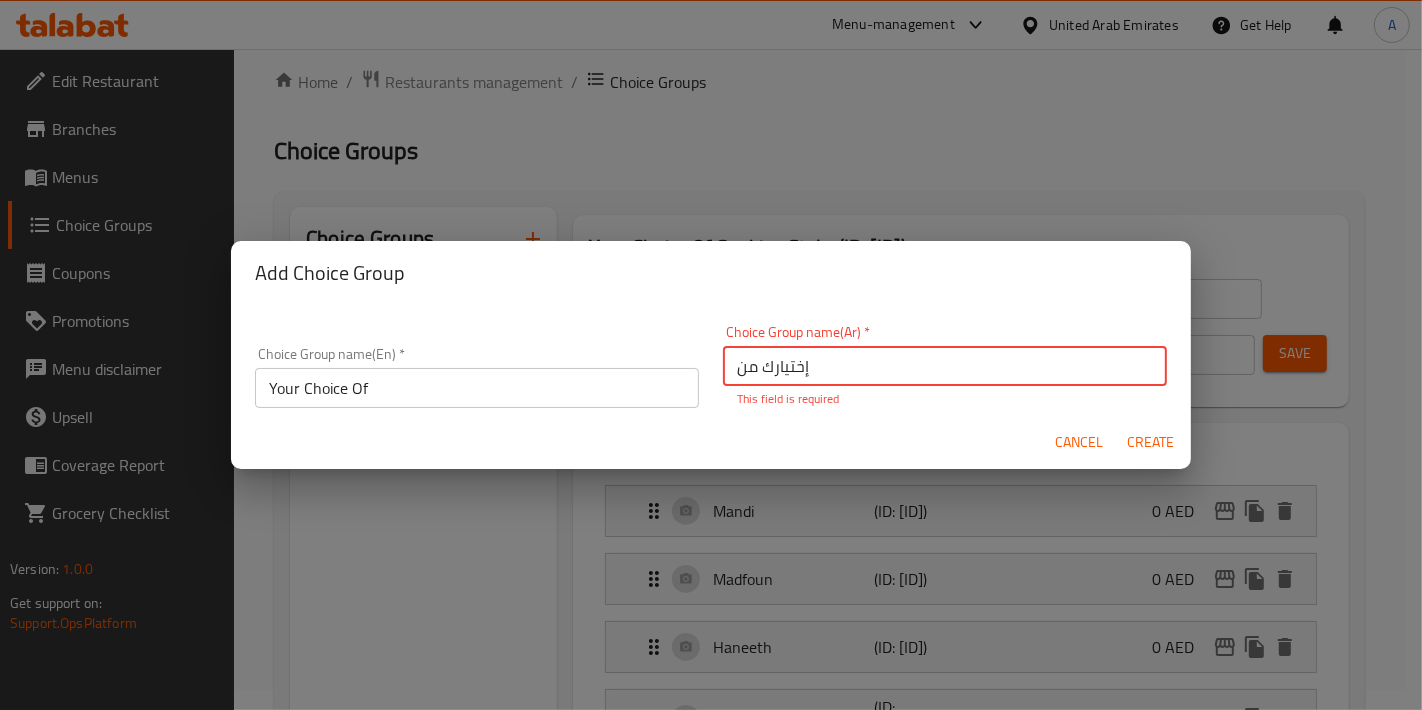 type on "إختيارك من" 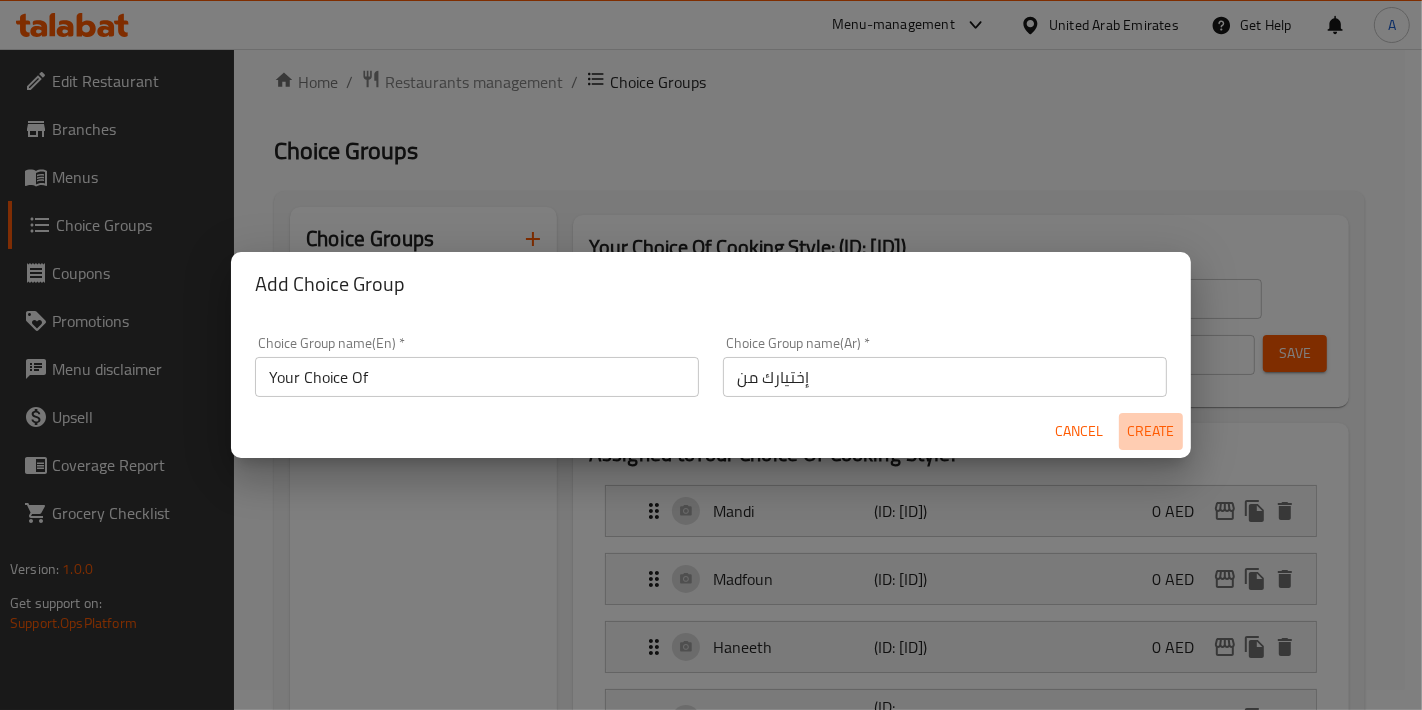 click on "Create" at bounding box center [1151, 431] 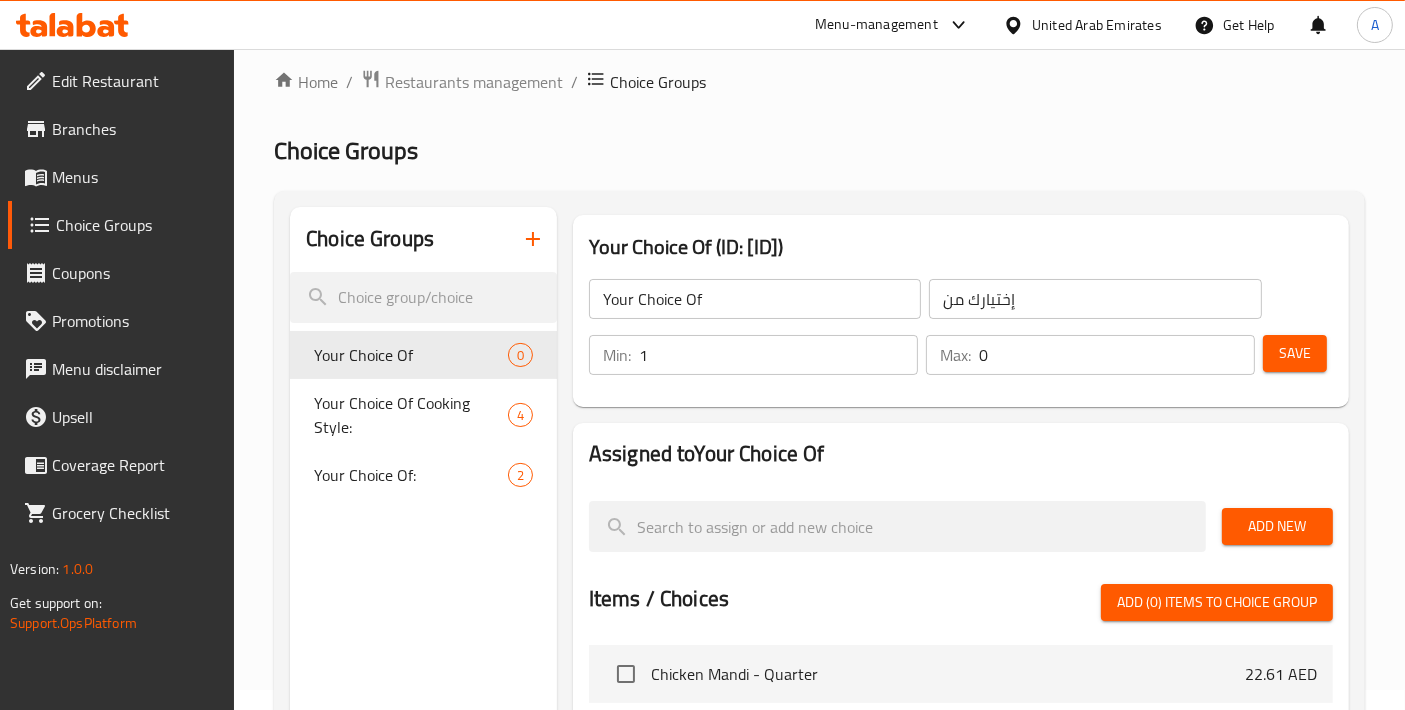 type on "1" 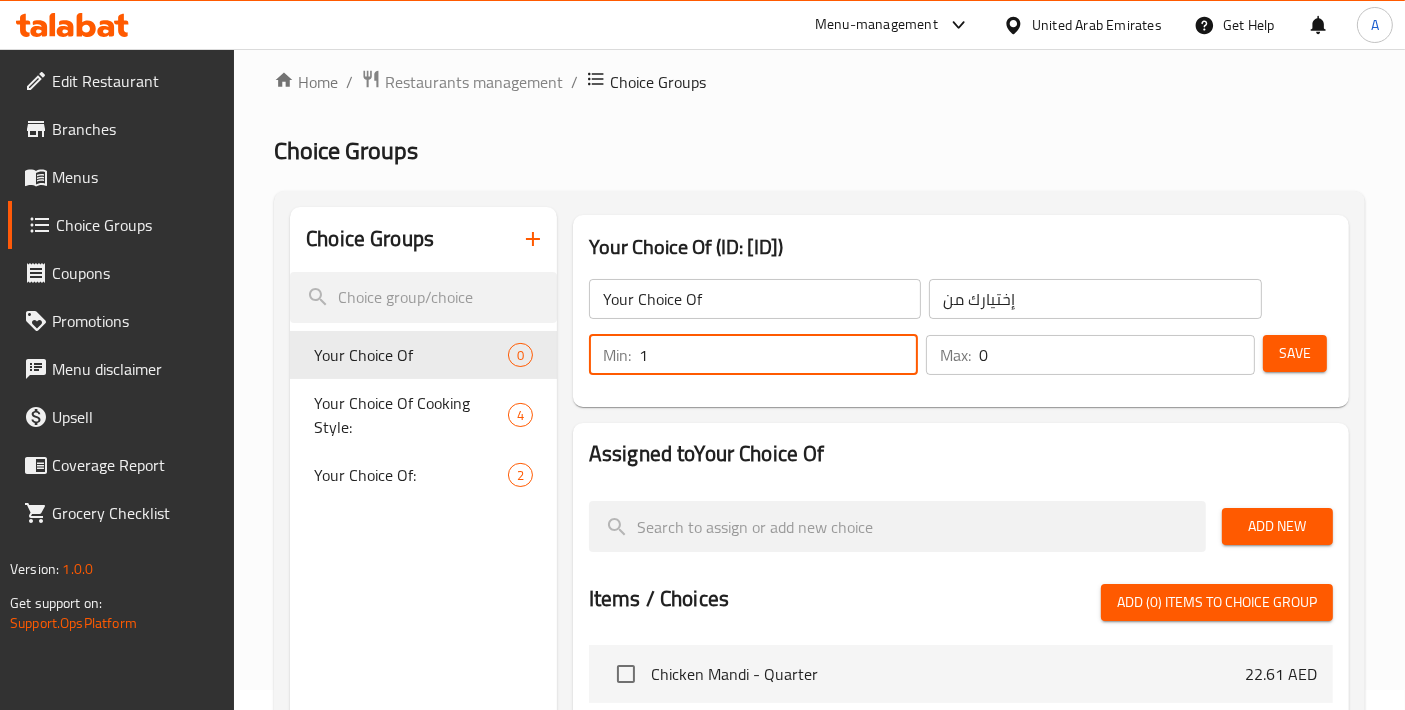click on "0" at bounding box center (1117, 355) 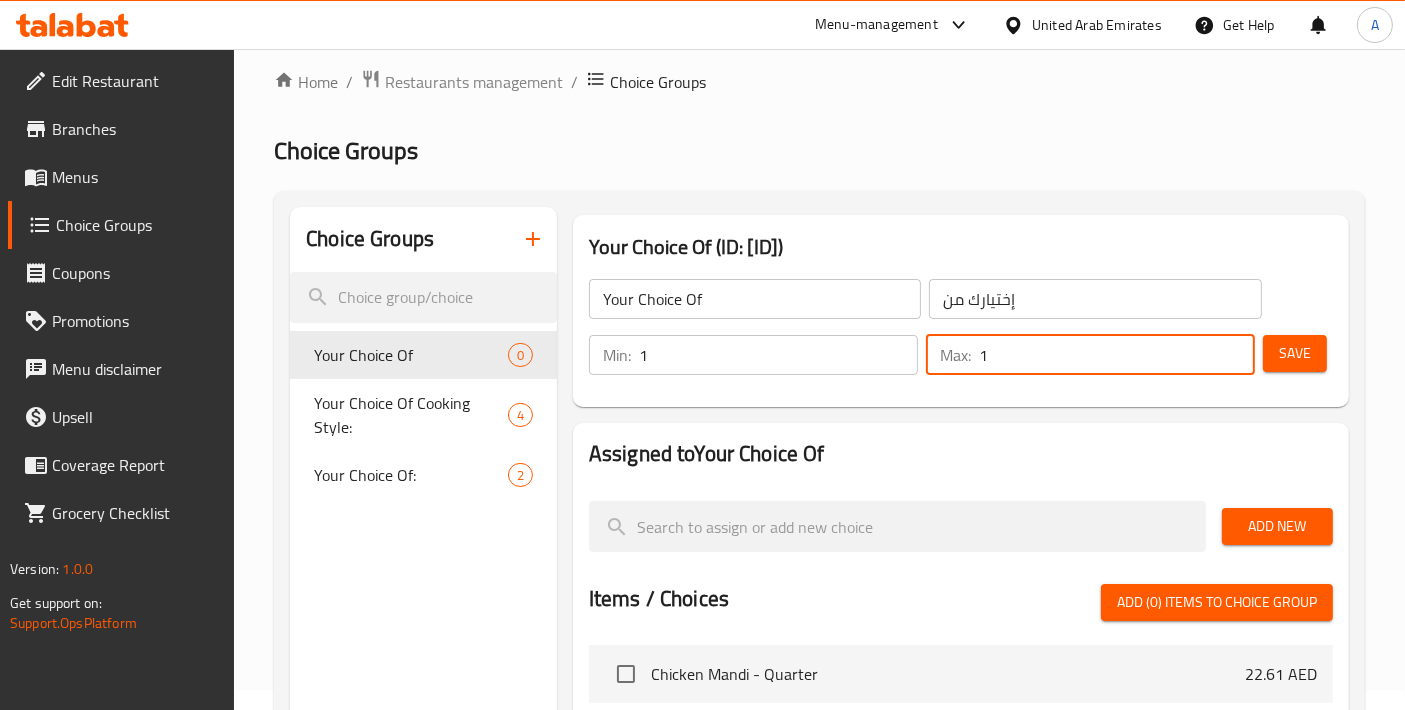 type on "1" 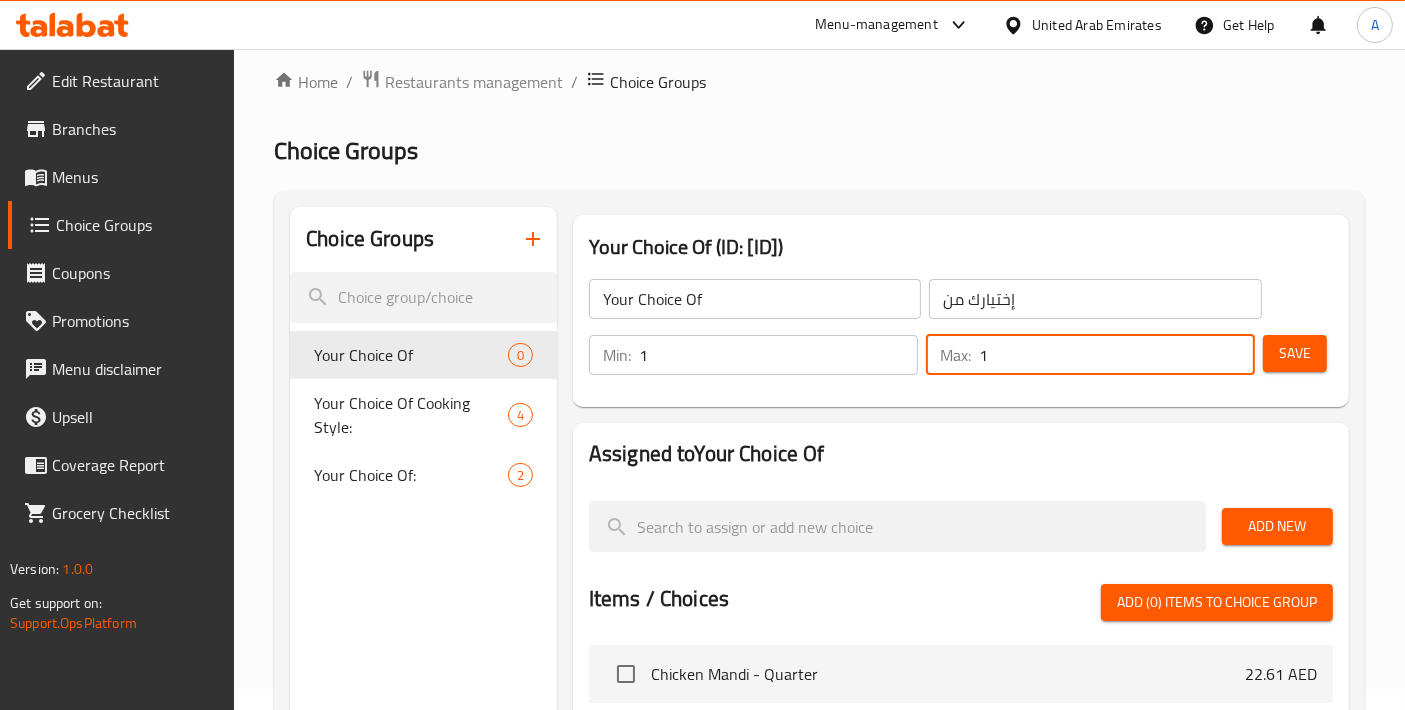 click on "1" at bounding box center (1117, 355) 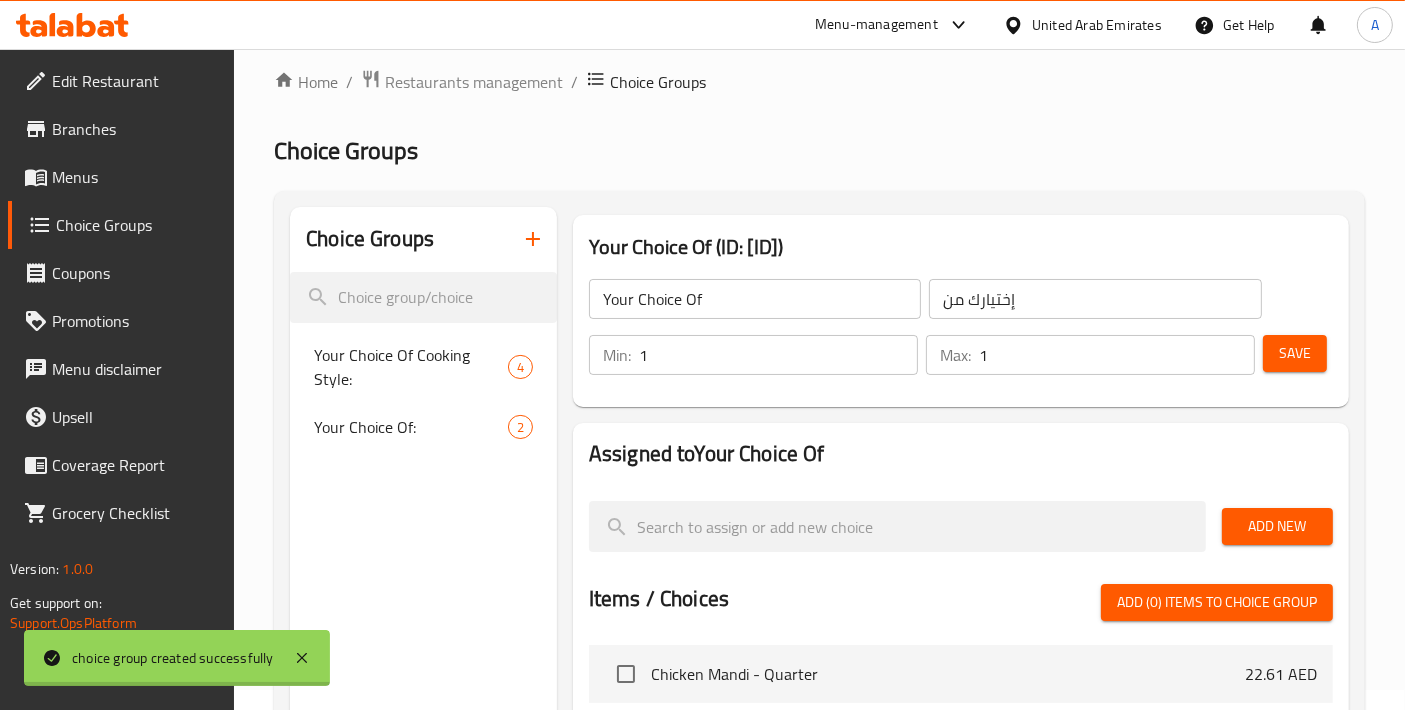 scroll, scrollTop: 242, scrollLeft: 0, axis: vertical 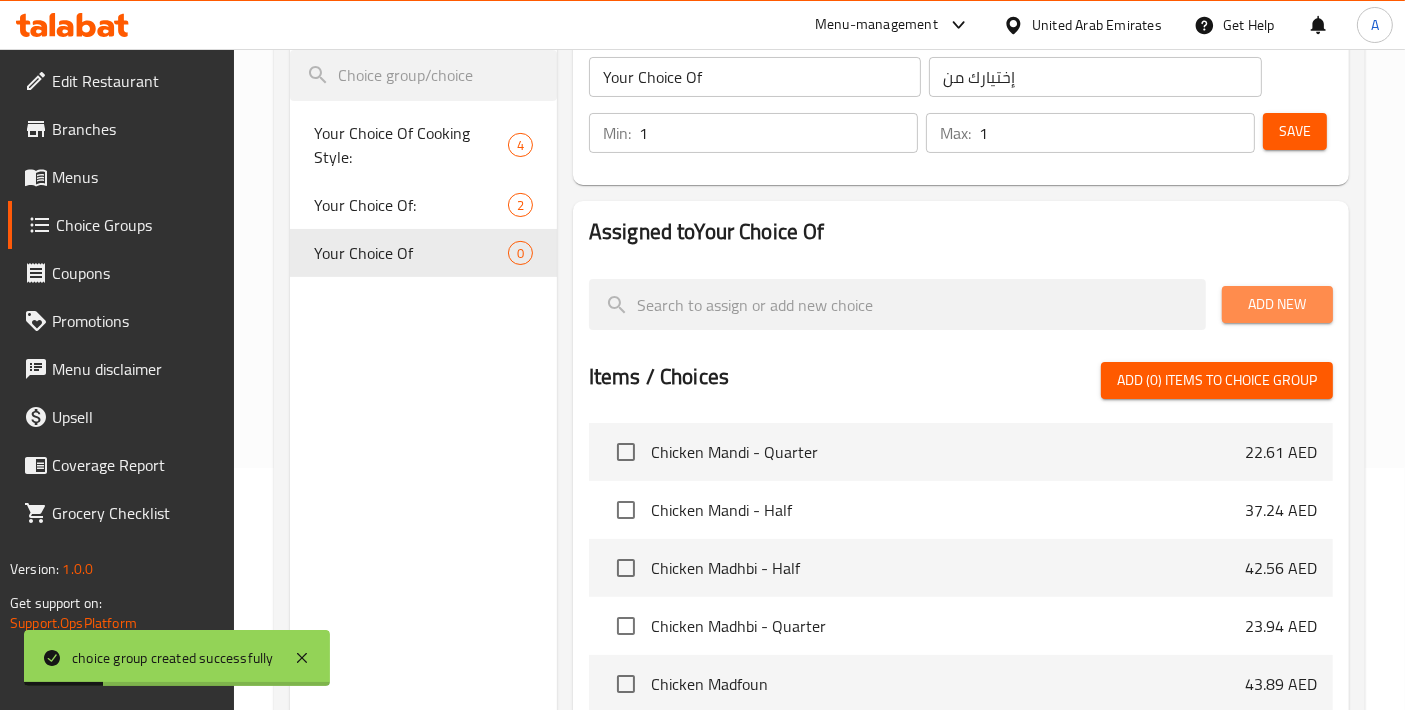 click on "Add New" at bounding box center [1277, 304] 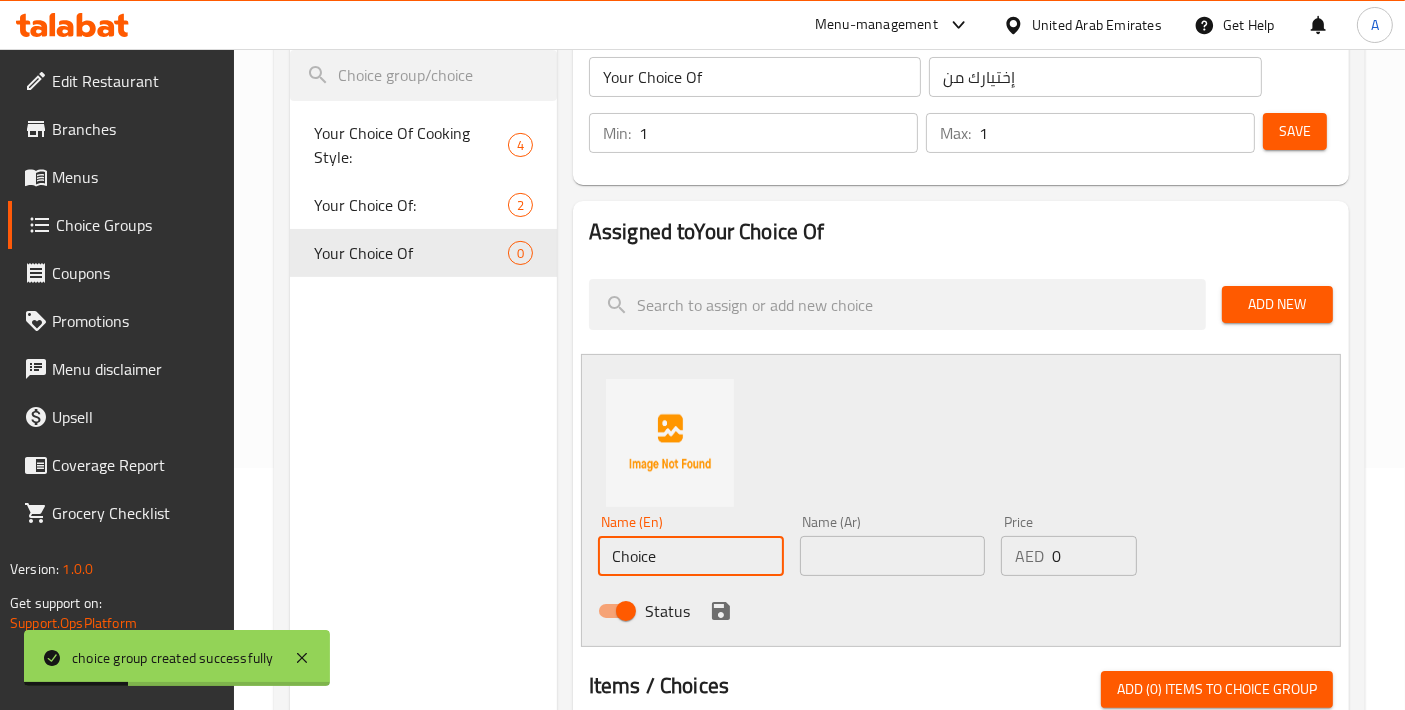 drag, startPoint x: 725, startPoint y: 546, endPoint x: 396, endPoint y: 524, distance: 329.73474 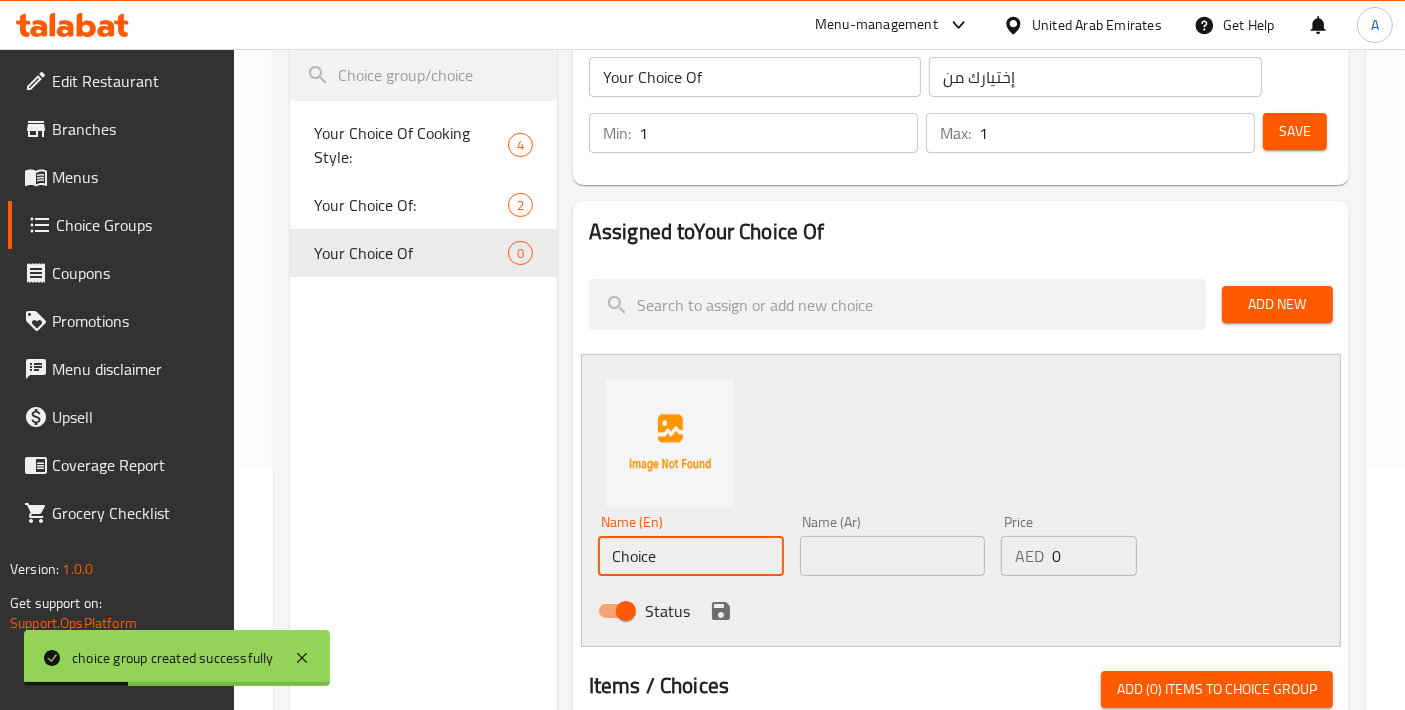 click on "Choice Groups Your Choice Of Cooking Style: 4 Your Choice Of: 2 Your Choice Of  0 Your Choice Of  (ID: 982849) Your Choice Of ​ إختيارك من ​ Min: 1 ​ Max: 1 ​ Save Assigned to  Your Choice Of  Add New Name (En) Choice Name (En) Name (Ar) Name (Ar) Price AED 0 Price Status Items / Choices Add (0) items to choice group Chicken Mandi - Quarter 22.61 AED Chicken Mandi - Half 37.24 AED Chicken Madhbi - Half 42.56 AED Chicken Madhbi - Quarter 23.94 AED Chicken Madfoun 43.89 AED Chicken Madghout 43.89 AED Chicken Zurbiyan 42.56 AED Chicken Moqalqal 42.56 AED Chicken Kabsa 42.56 AED Camel Madfoun 79.8 AED Beef Ribs 99.75 AED Beef Haneeth Madfoun 53.2 AED Veg Madfoun 43.89 AED Combo 1 - 8 Person 311.22 AED Combo 2 - 8 Person 343.14 AED Combo 3 - 6 Person 164.92 AED Combo 4 - 7 Person 242.06 AED Combo 5 - 6 Person 199.5 AED Combo 6 - 6 Person 198.17 AED Mutton Mandi 71.82 AED Mutton Madfoun 74.48 AED Mutton Zurbian 74.48 AED Mutton Madhbi 74.48 AED Mutton Moqalqal 74.48 AED Mutton Madghout 74.48 AED  (" at bounding box center [823, 649] 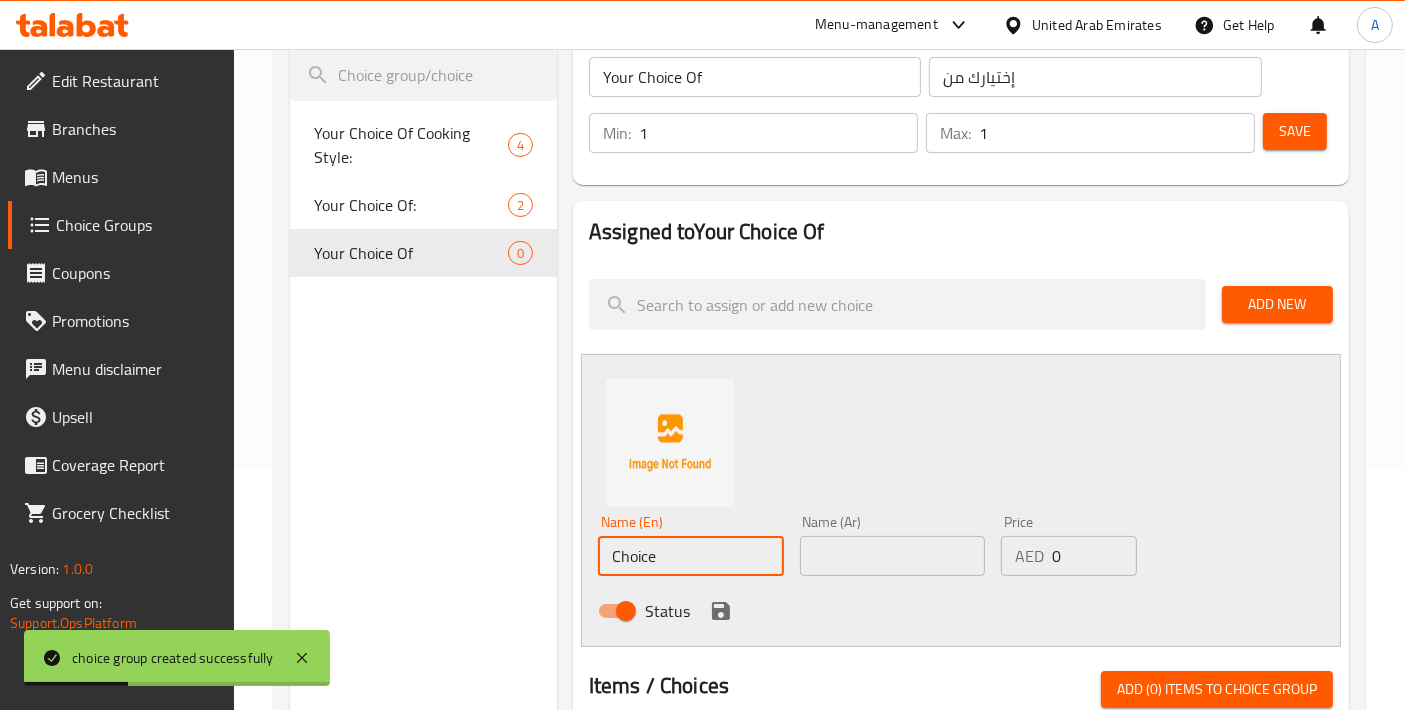 paste on "Haneeth Ribs" 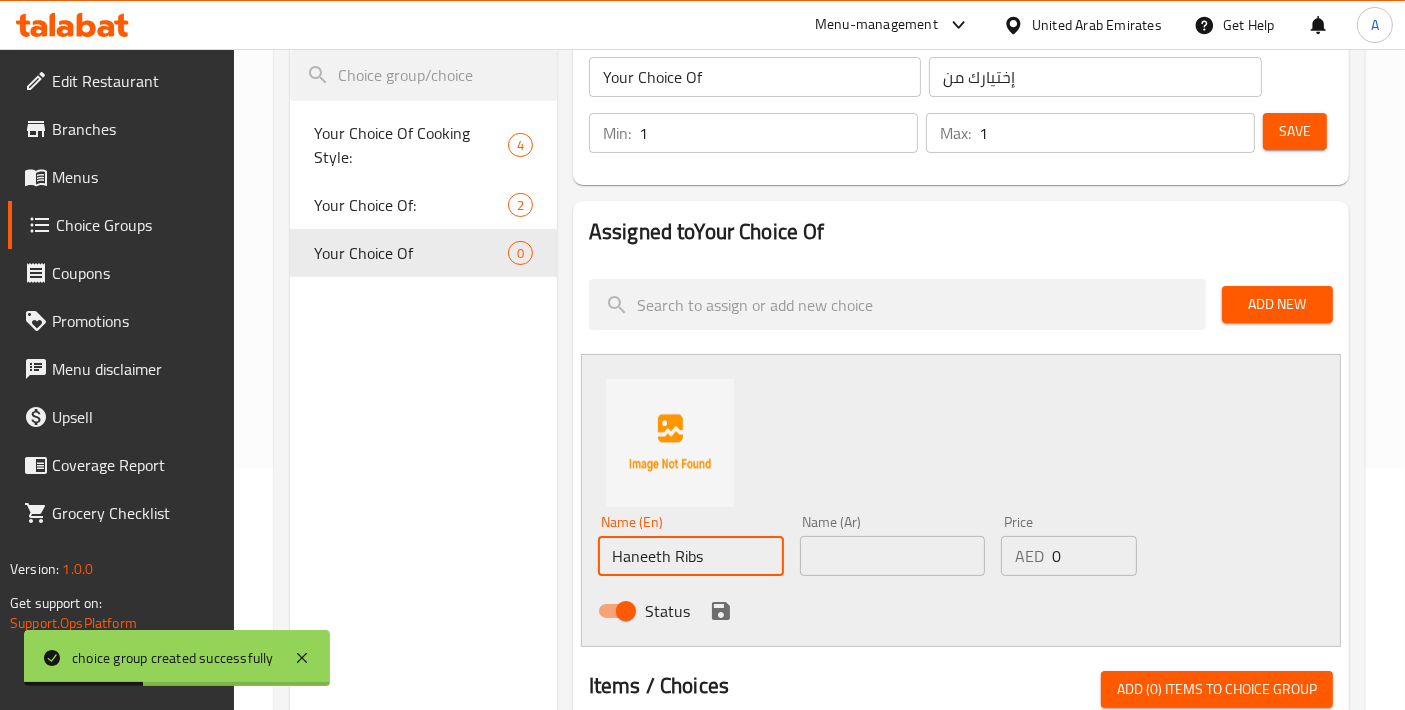 type on "Haneeth Ribs" 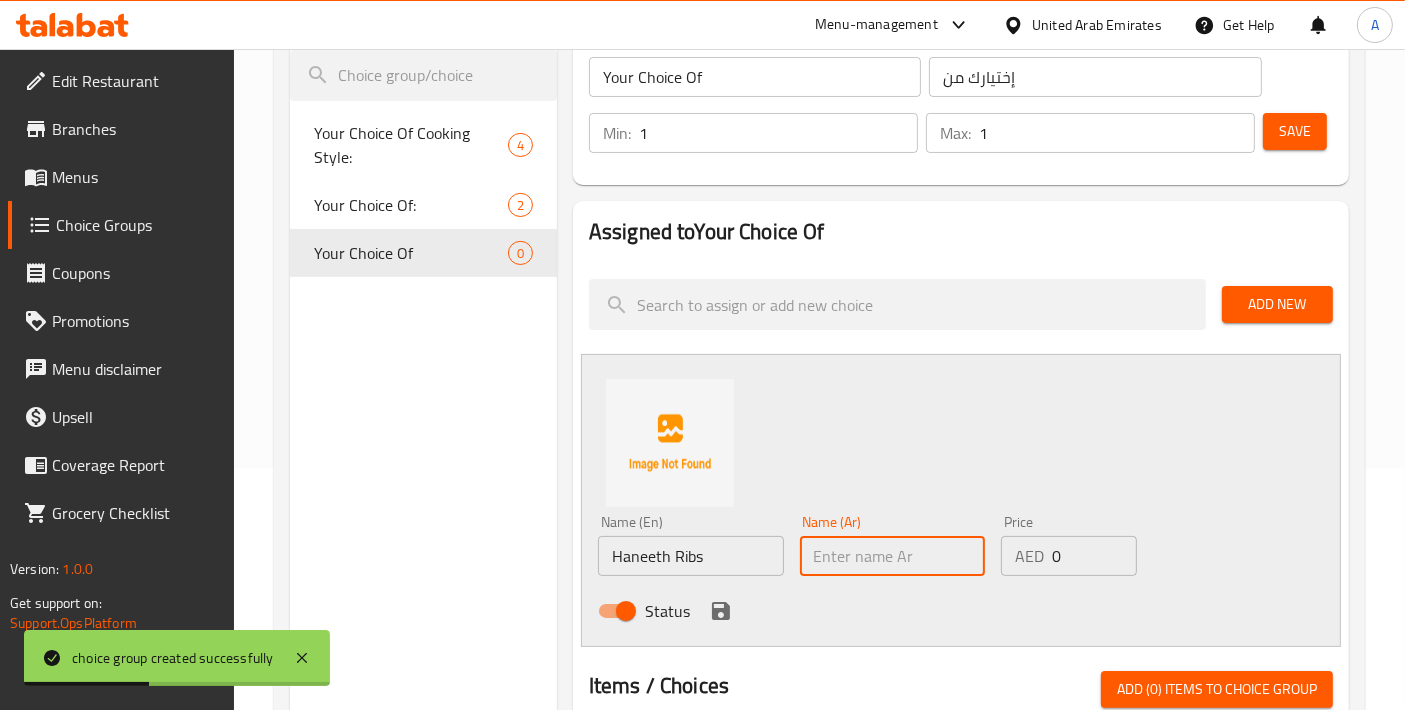 click at bounding box center [893, 556] 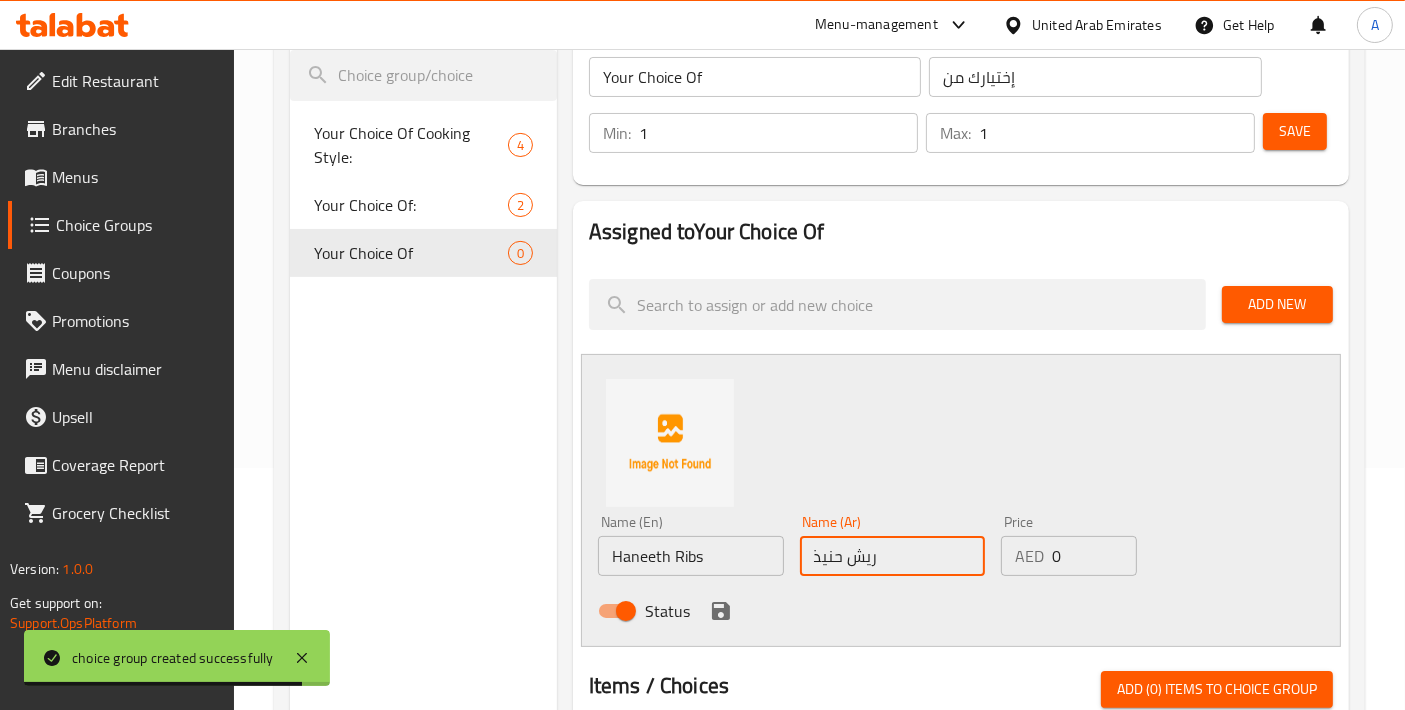type on "ريش حنيذ" 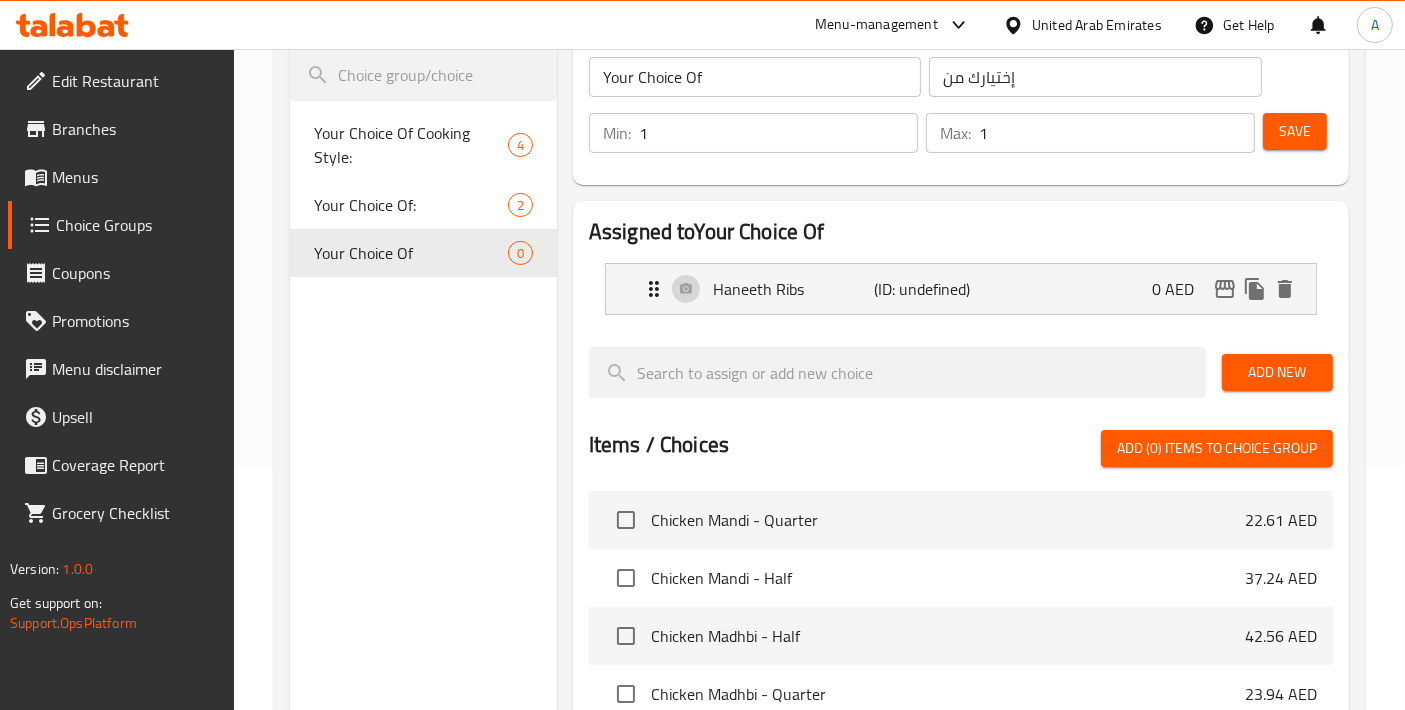 click on "Add New" at bounding box center (1277, 372) 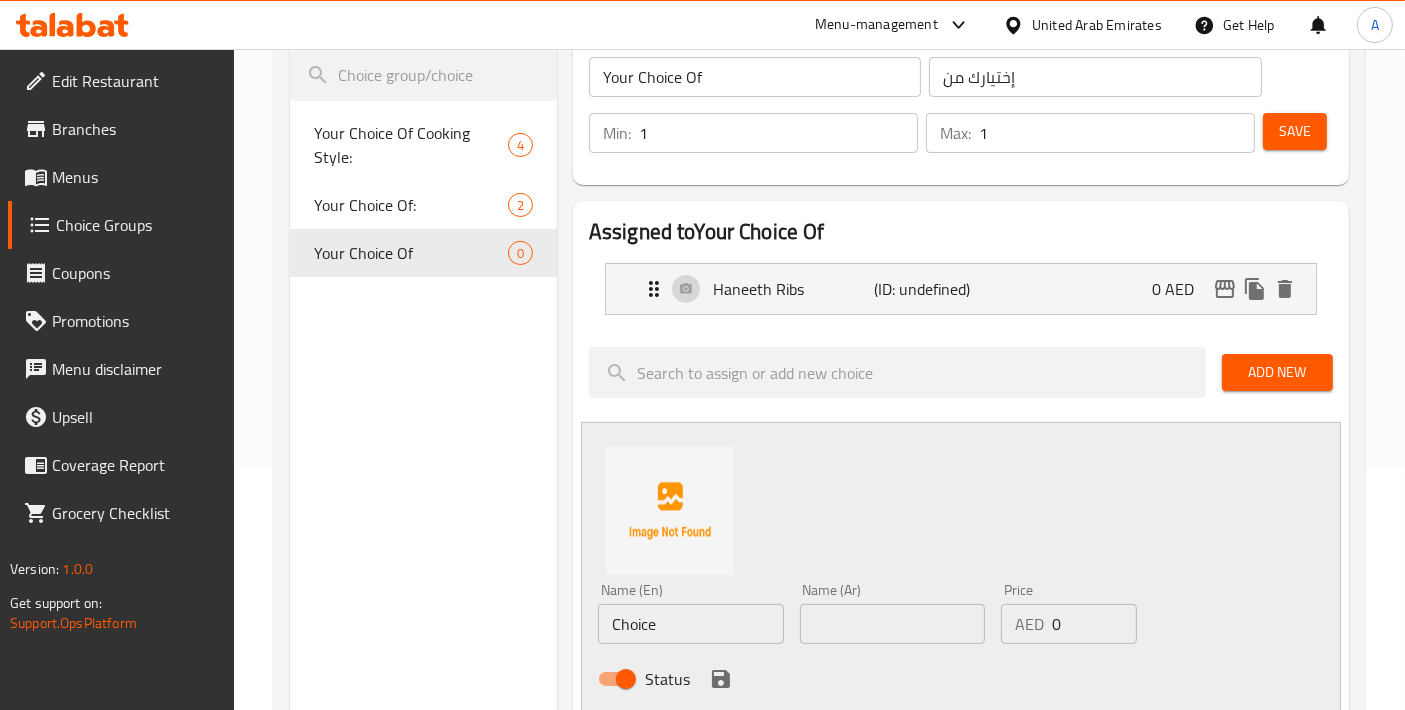 drag, startPoint x: 709, startPoint y: 611, endPoint x: 534, endPoint y: 601, distance: 175.28548 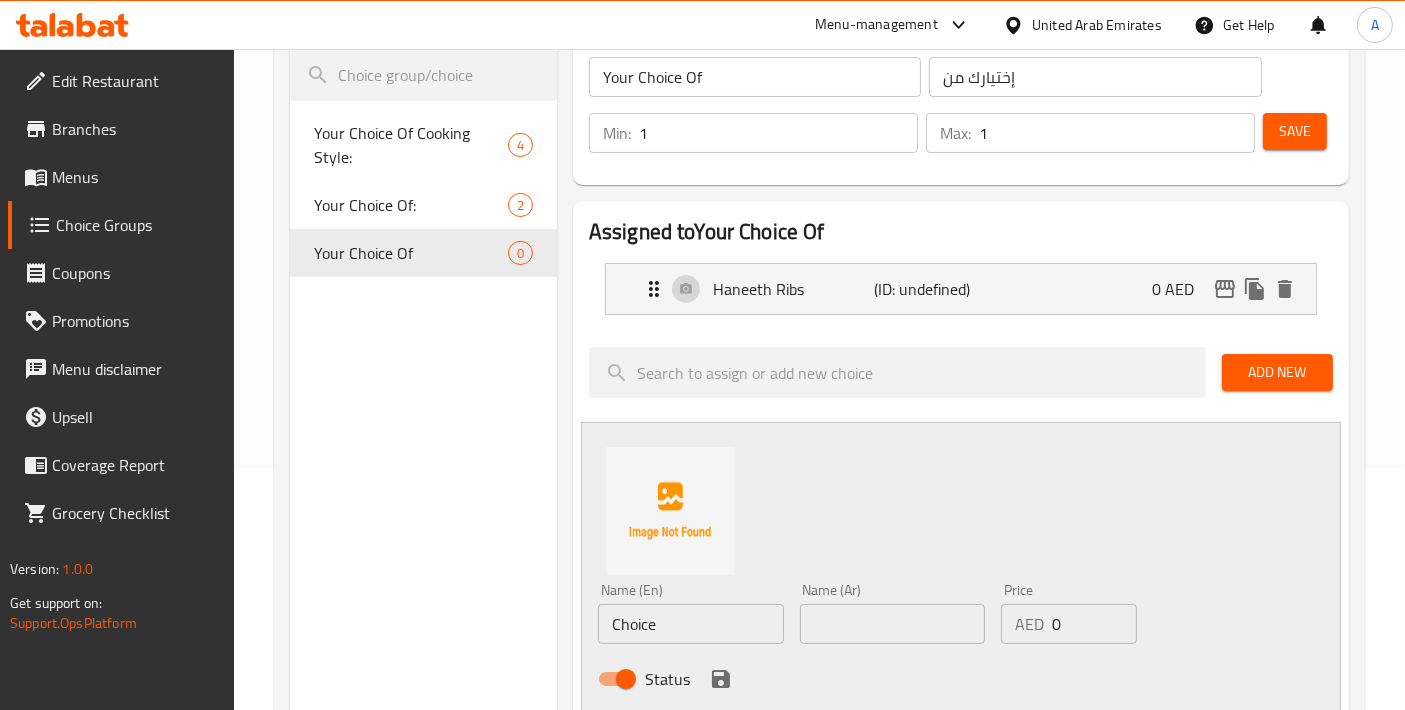 click on "Choice Groups Your Choice Of Cooking Style: 4 Your Choice Of: 2 Your Choice Of  0 Your Choice Of  (ID: 982849) Your Choice Of ​ إختيارك من ​ Min: 1 ​ Max: 1 ​ Save Assigned to  Your Choice Of  Haneeth Ribs (ID: undefined) 0 AED Name (En) Haneeth Ribs Name (En) Name (Ar) ريش حنيذ Name (Ar) Price AED 0 Price Status Add New Name (En) Choice Name (En) Name (Ar) Name (Ar) Price AED 0 Price Status Items / Choices Add (0) items to choice group Chicken Mandi - Quarter 22.61 AED Chicken Mandi - Half 37.24 AED Chicken Madhbi - Half 42.56 AED Chicken Madhbi - Quarter 23.94 AED Chicken Madfoun 43.89 AED Chicken Madghout 43.89 AED Chicken Zurbiyan 42.56 AED Chicken Moqalqal 42.56 AED Chicken Kabsa 42.56 AED Camel Madfoun 79.8 AED Beef Ribs 99.75 AED Beef Haneeth Madfoun 53.2 AED Veg Madfoun 43.89 AED Combo 1 - 8 Person 311.22 AED Combo 2 - 8 Person 343.14 AED Combo 3 - 6 Person 164.92 AED Combo 4 - 7 Person 242.06 AED Combo 5 - 6 Person 199.5 AED Combo 6 - 6 Person 198.17 AED Mutton Mandi 71.82 AED" at bounding box center (823, 683) 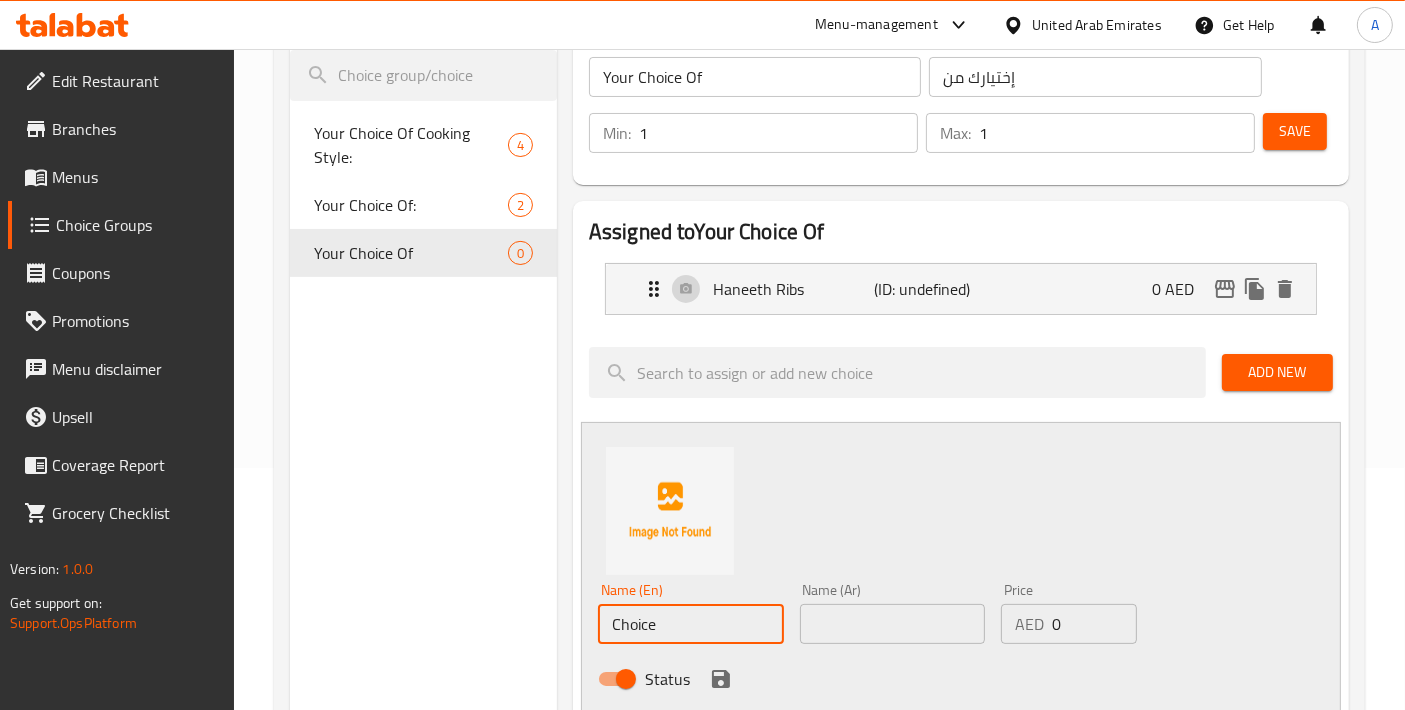 paste on "Haneeth" 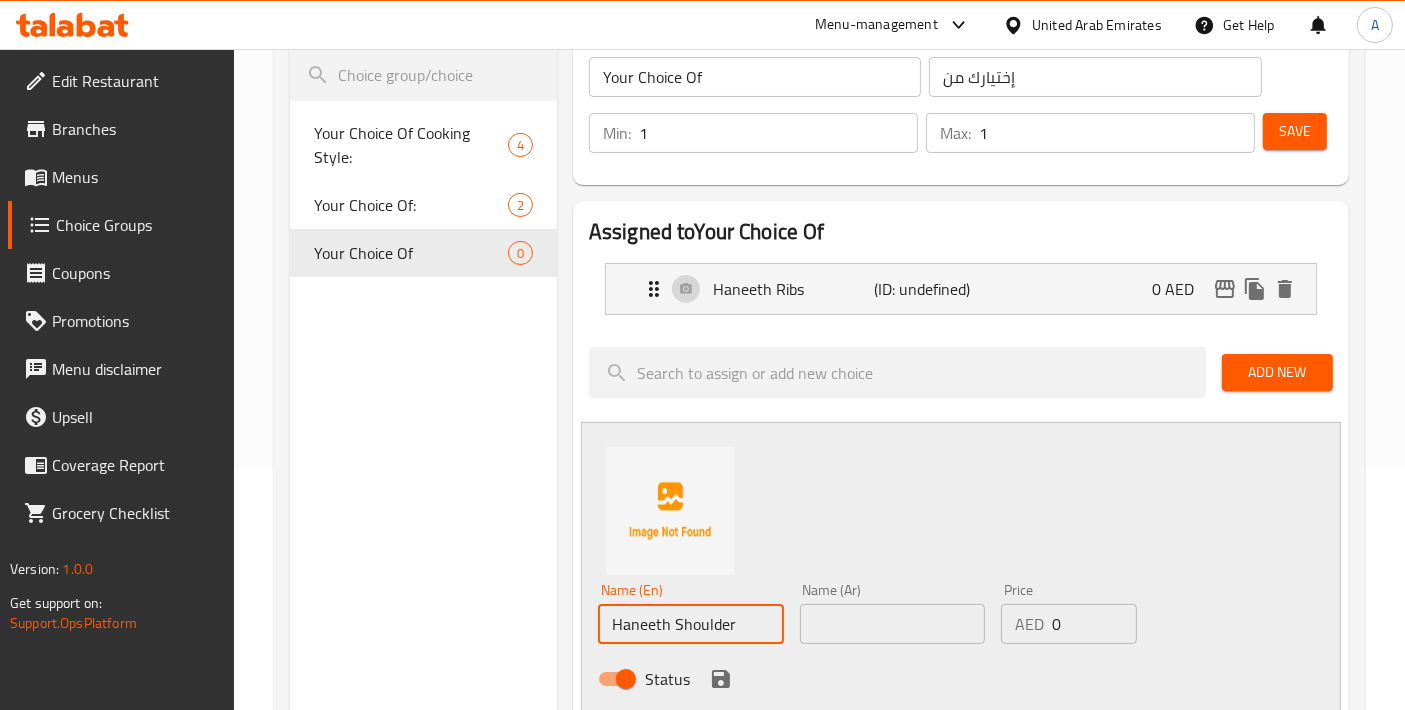 type on "Haneeth Shoulder" 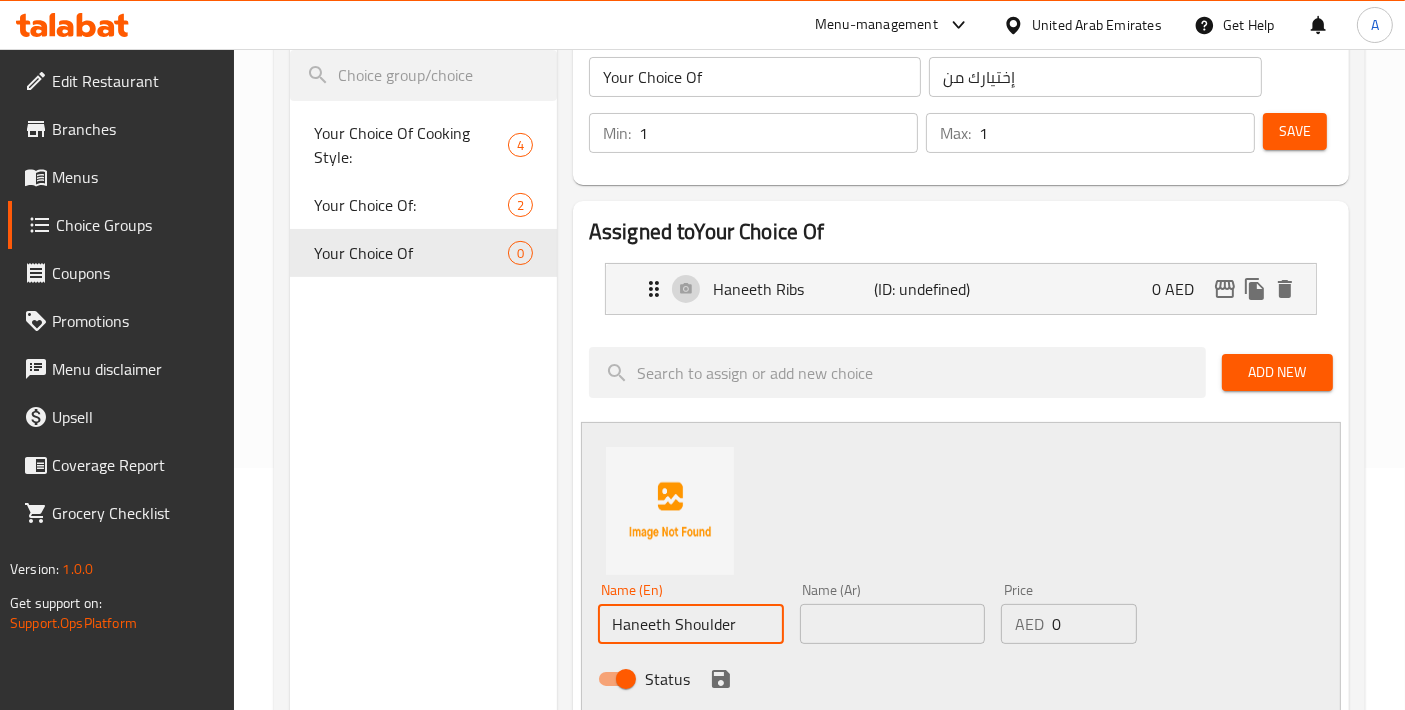 click at bounding box center [893, 624] 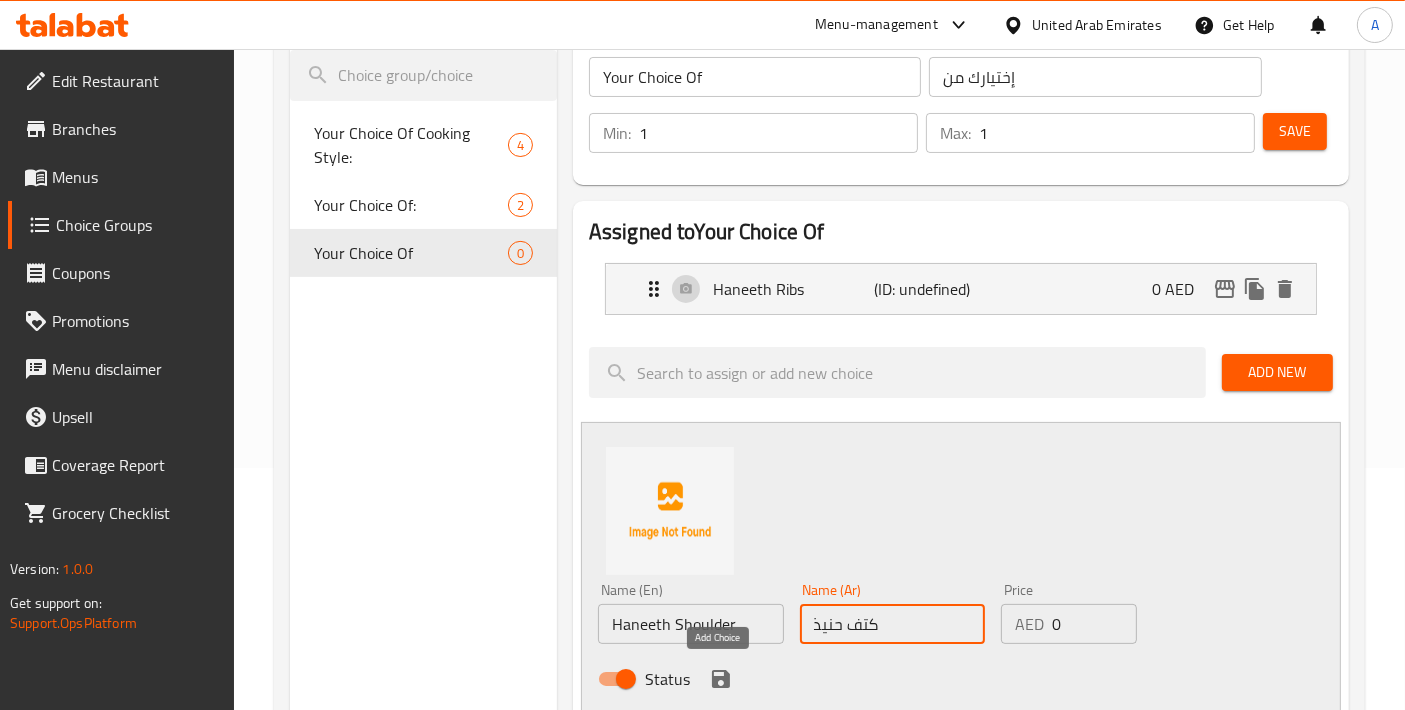 type on "كتف حنيذ" 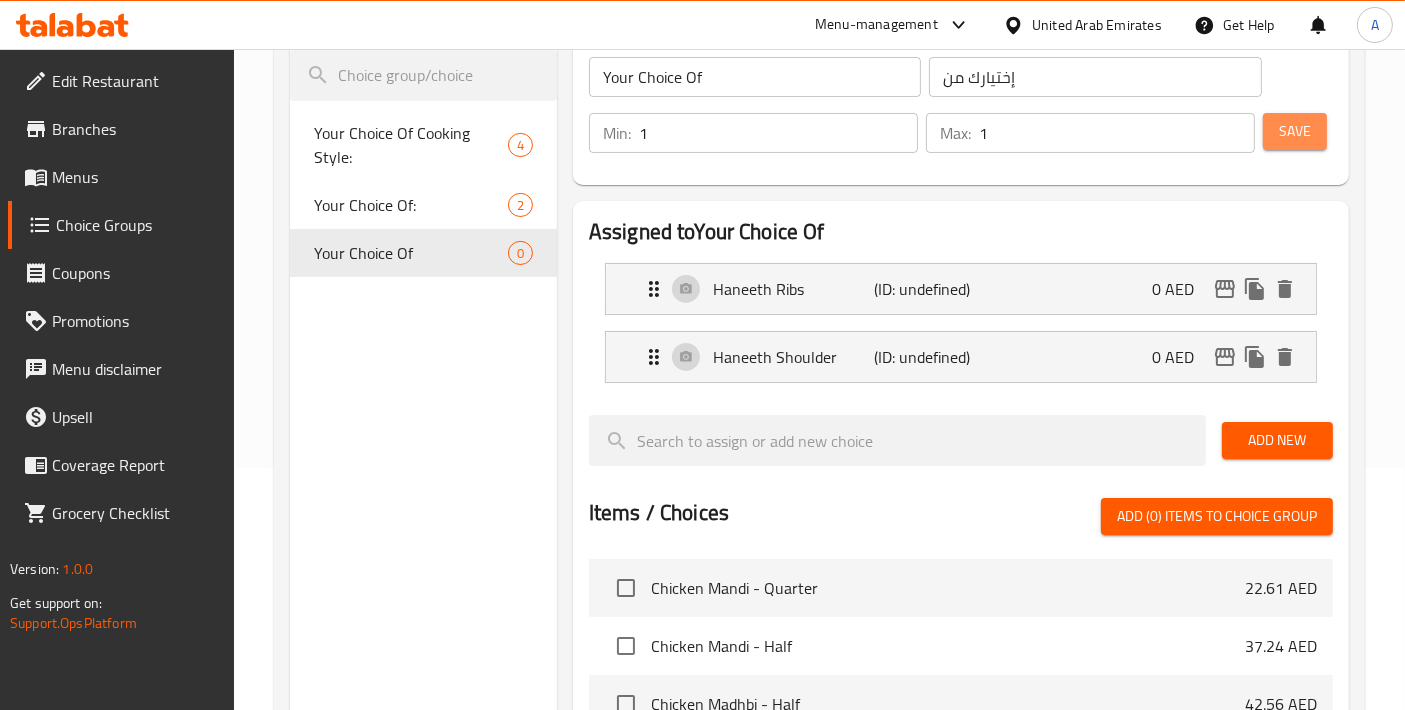click on "Save" at bounding box center [1295, 131] 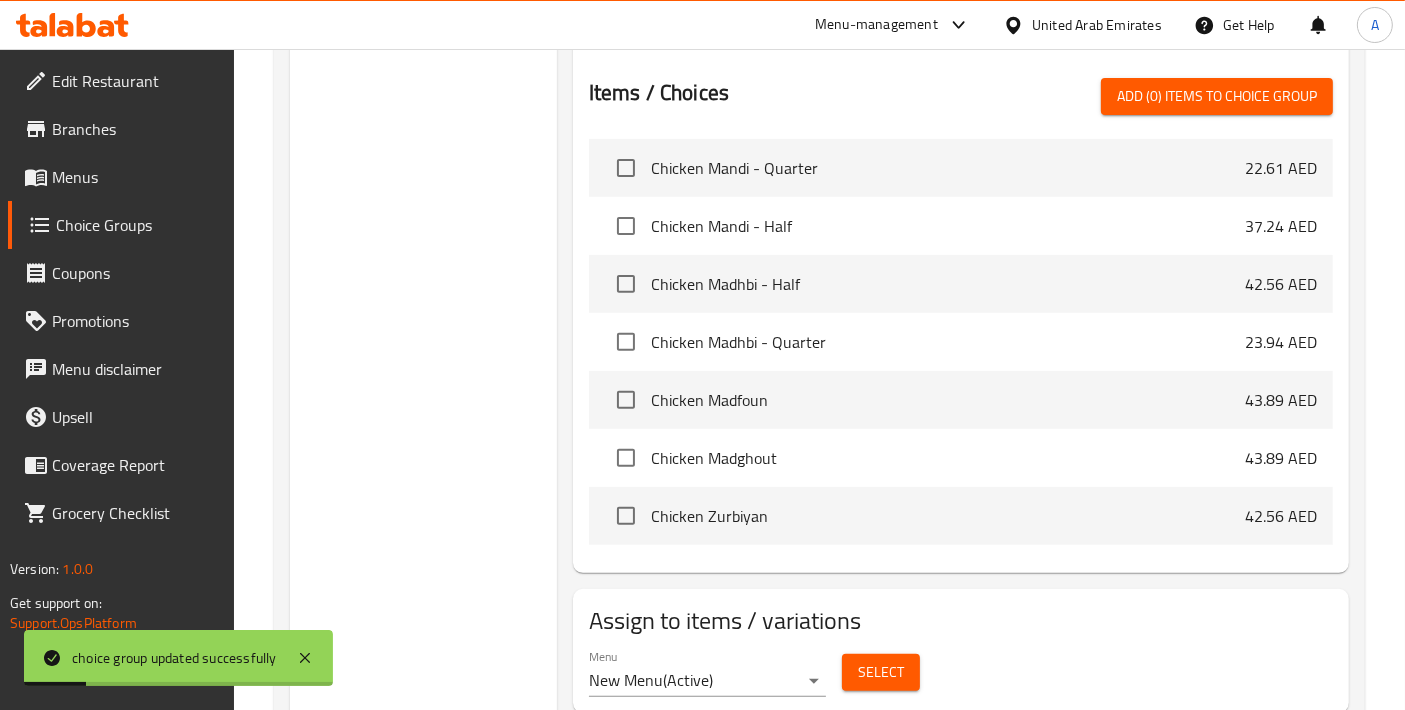 scroll, scrollTop: 743, scrollLeft: 0, axis: vertical 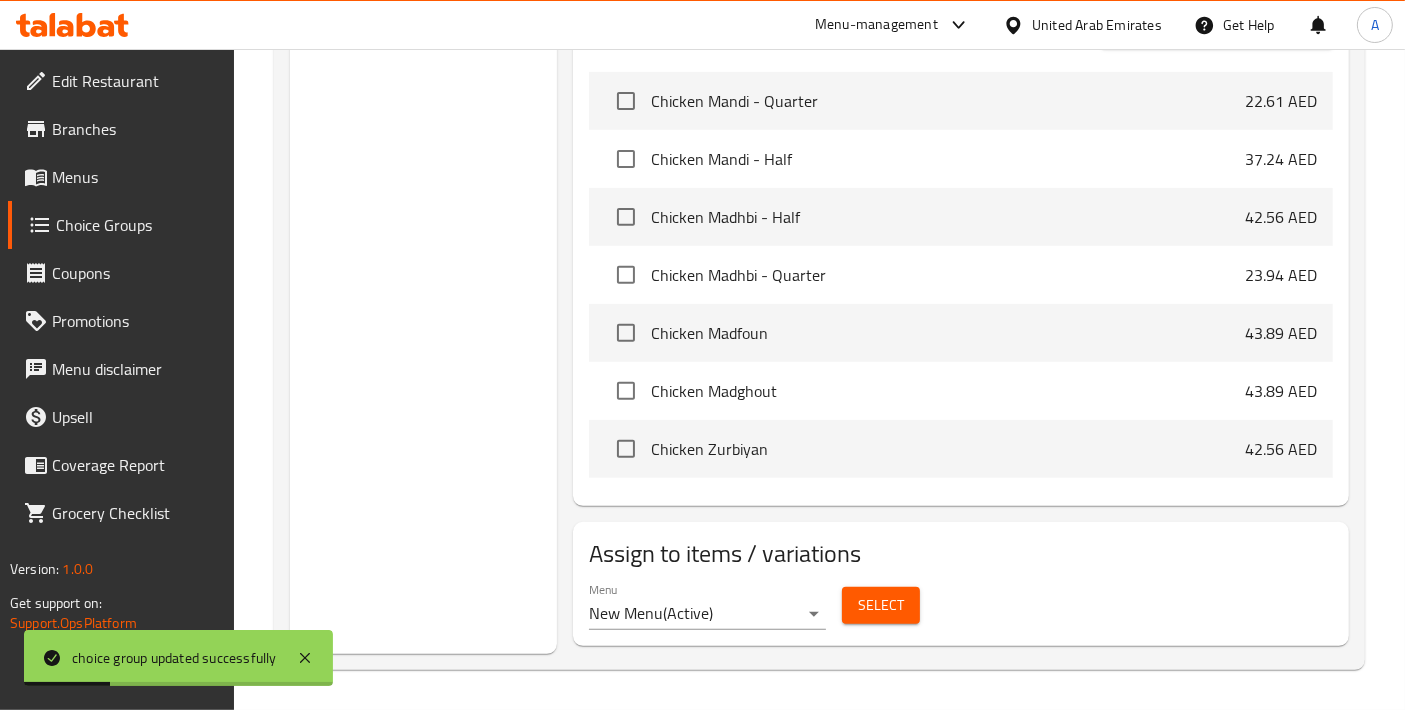 click on "Select" at bounding box center [881, 605] 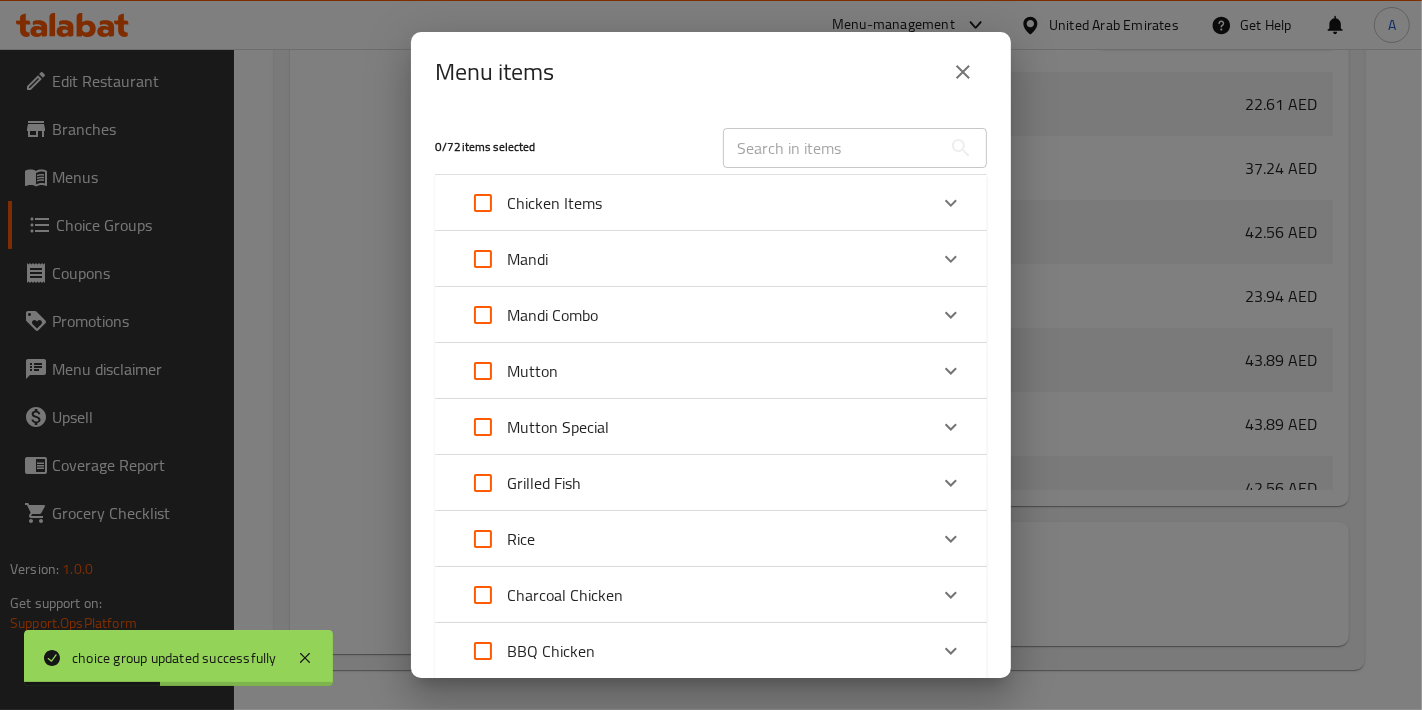 click at bounding box center [832, 148] 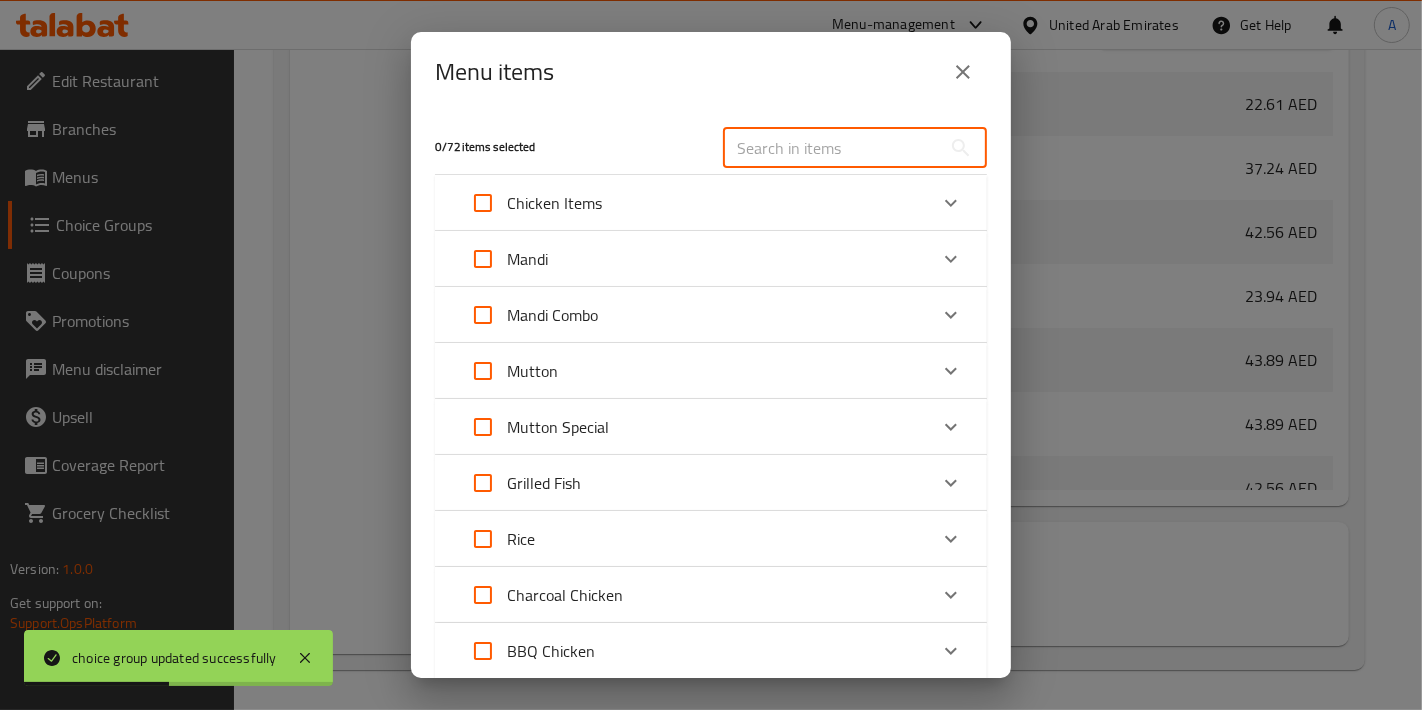 paste on "Combo 2 - 8 Person" 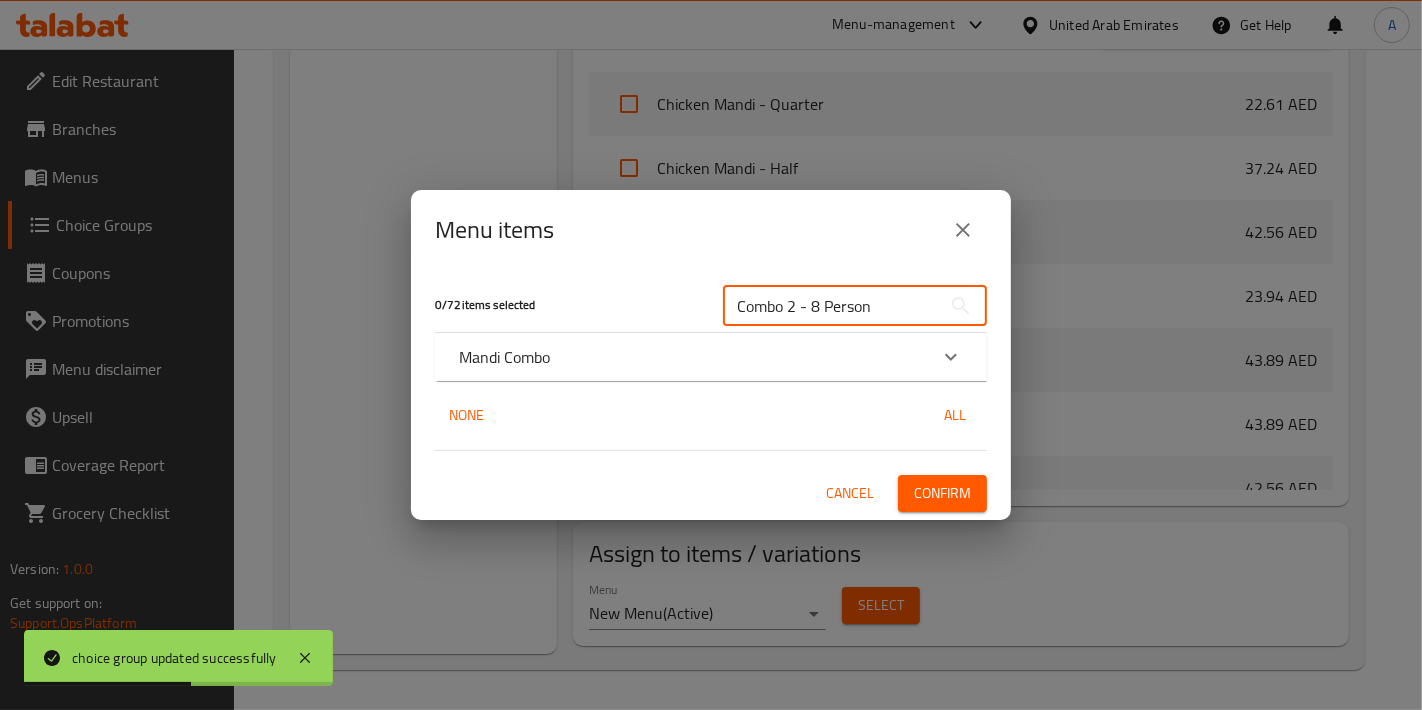 type on "Combo 2 - 8 Person" 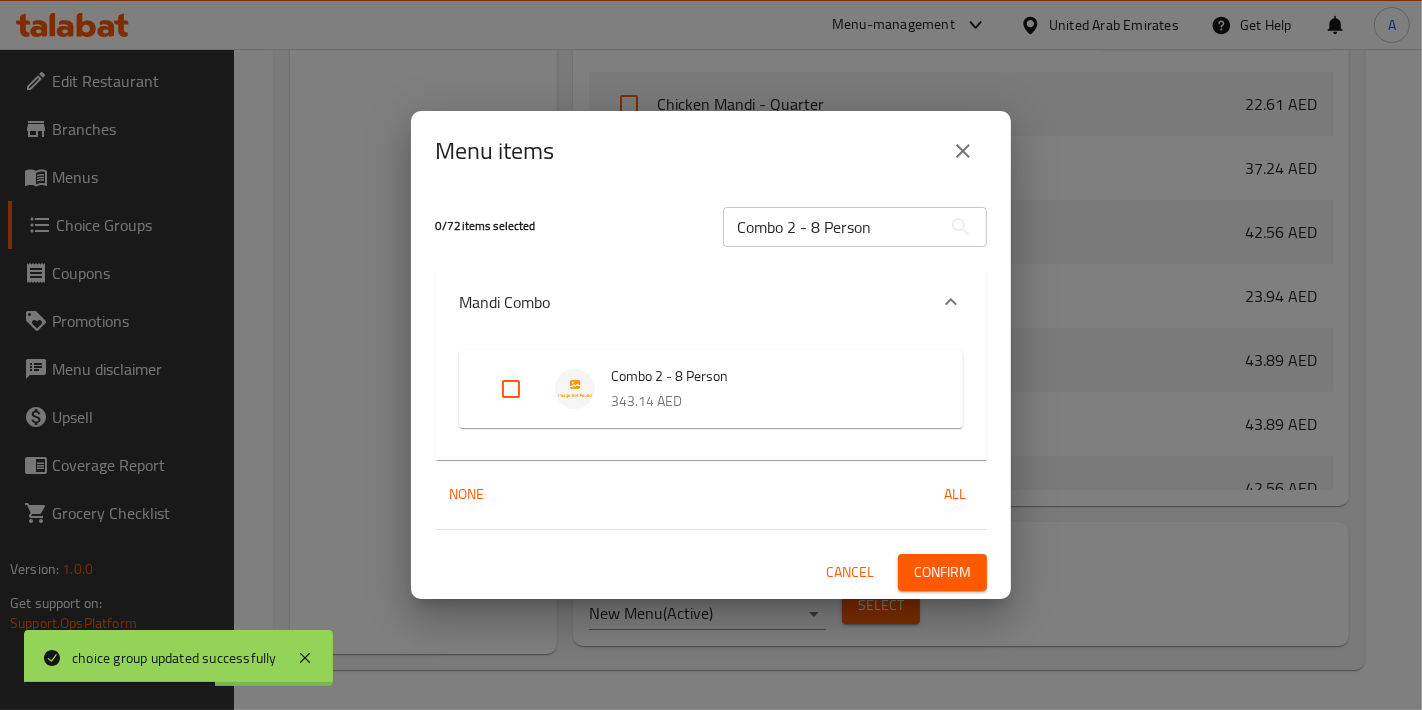 click at bounding box center (511, 389) 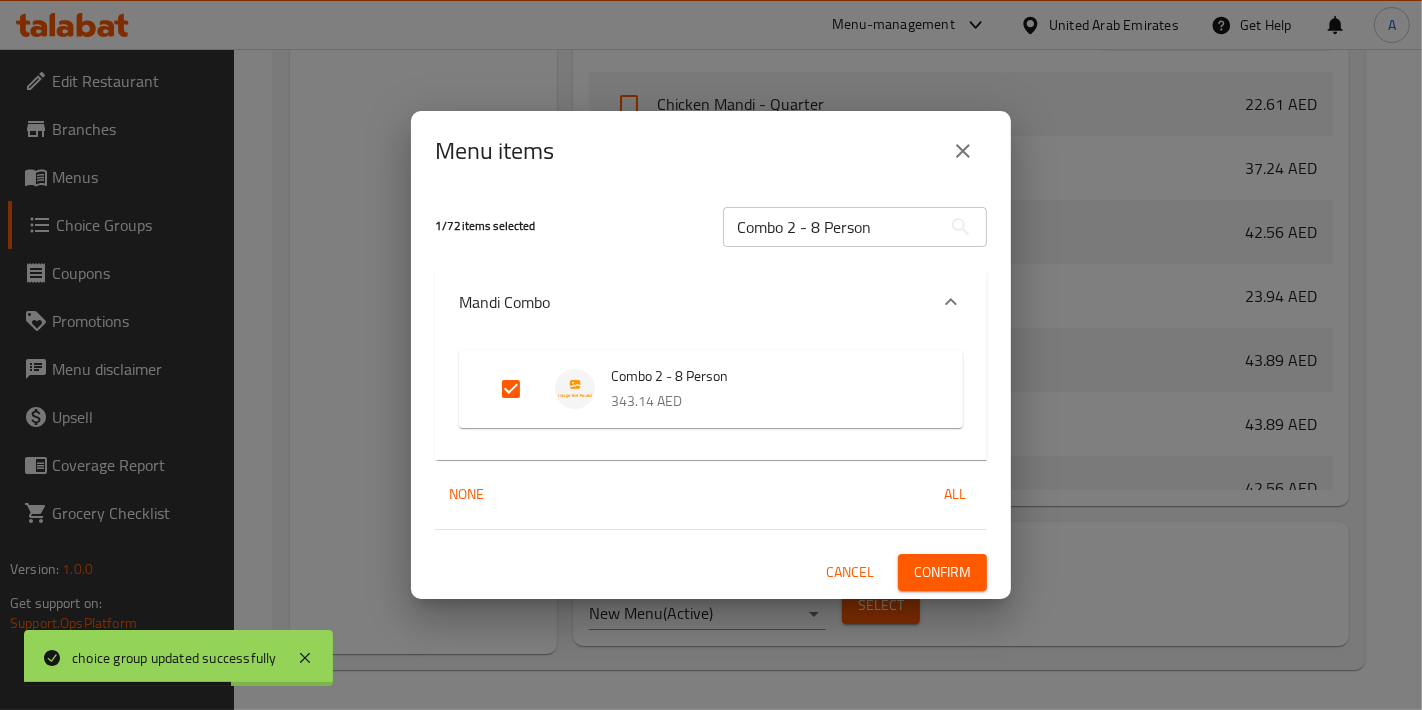 click on "Confirm" at bounding box center [942, 572] 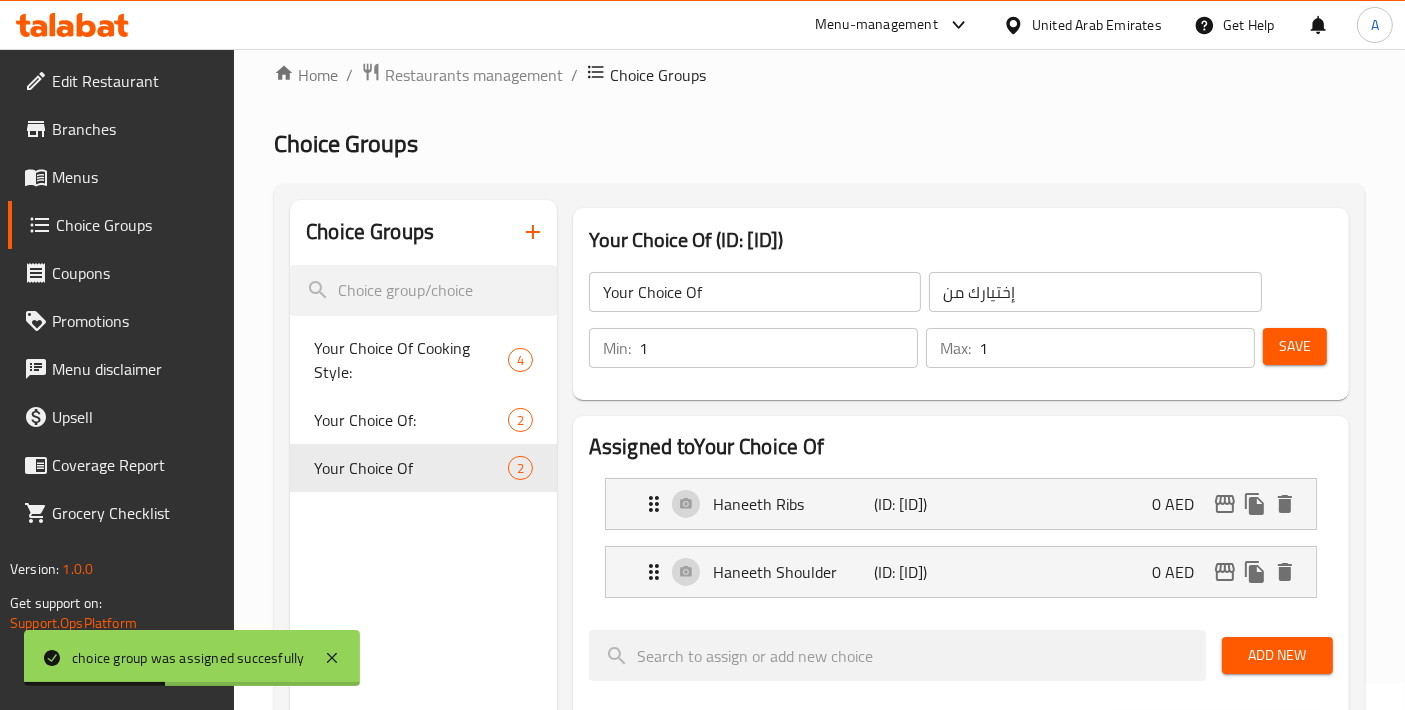 scroll, scrollTop: 0, scrollLeft: 0, axis: both 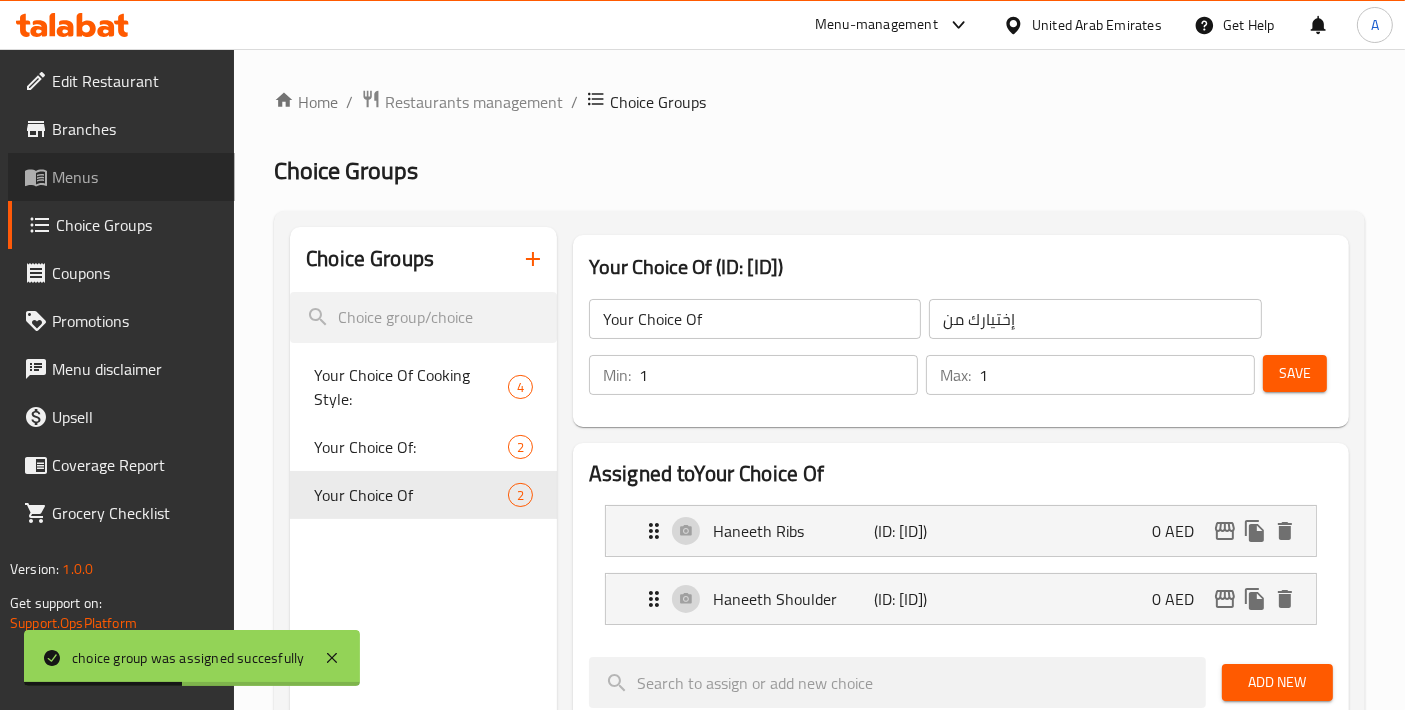 click on "Menus" at bounding box center (135, 177) 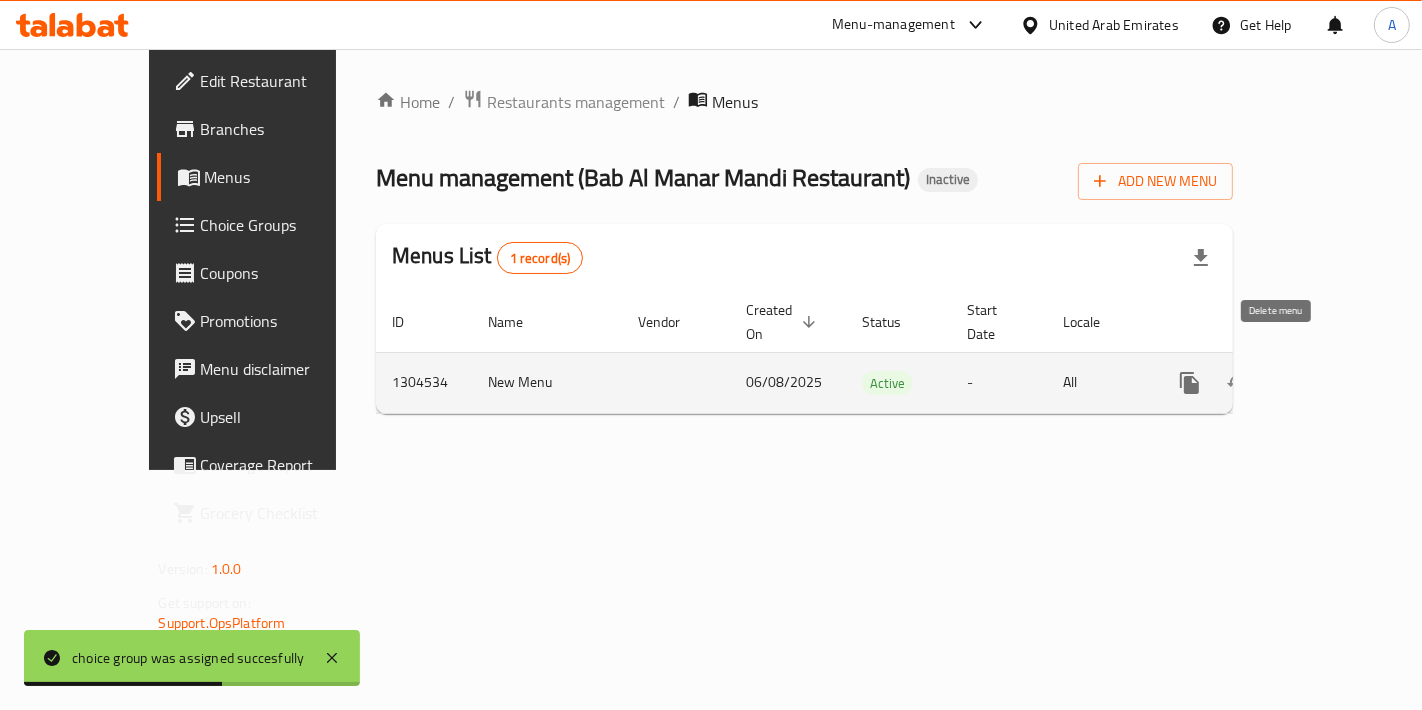 click 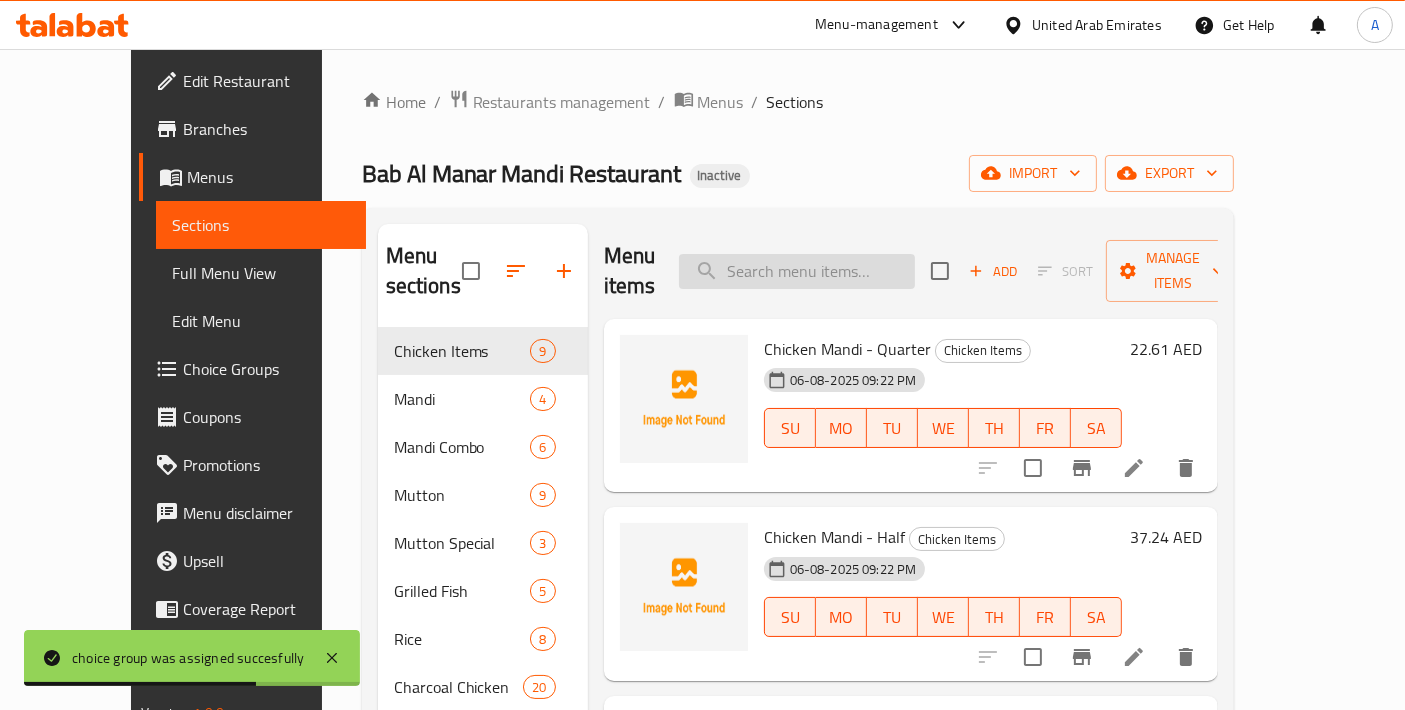 click at bounding box center [797, 271] 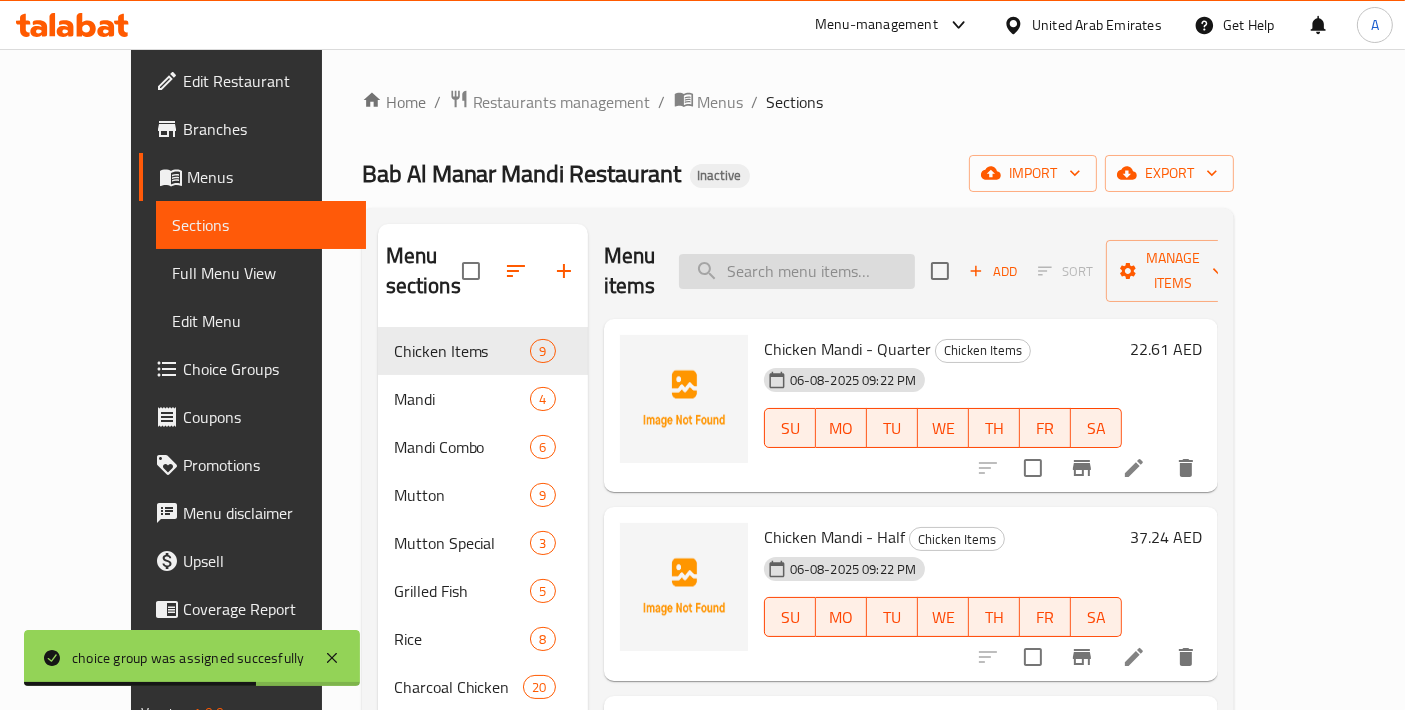 paste on "Combo 2 - 8 Person" 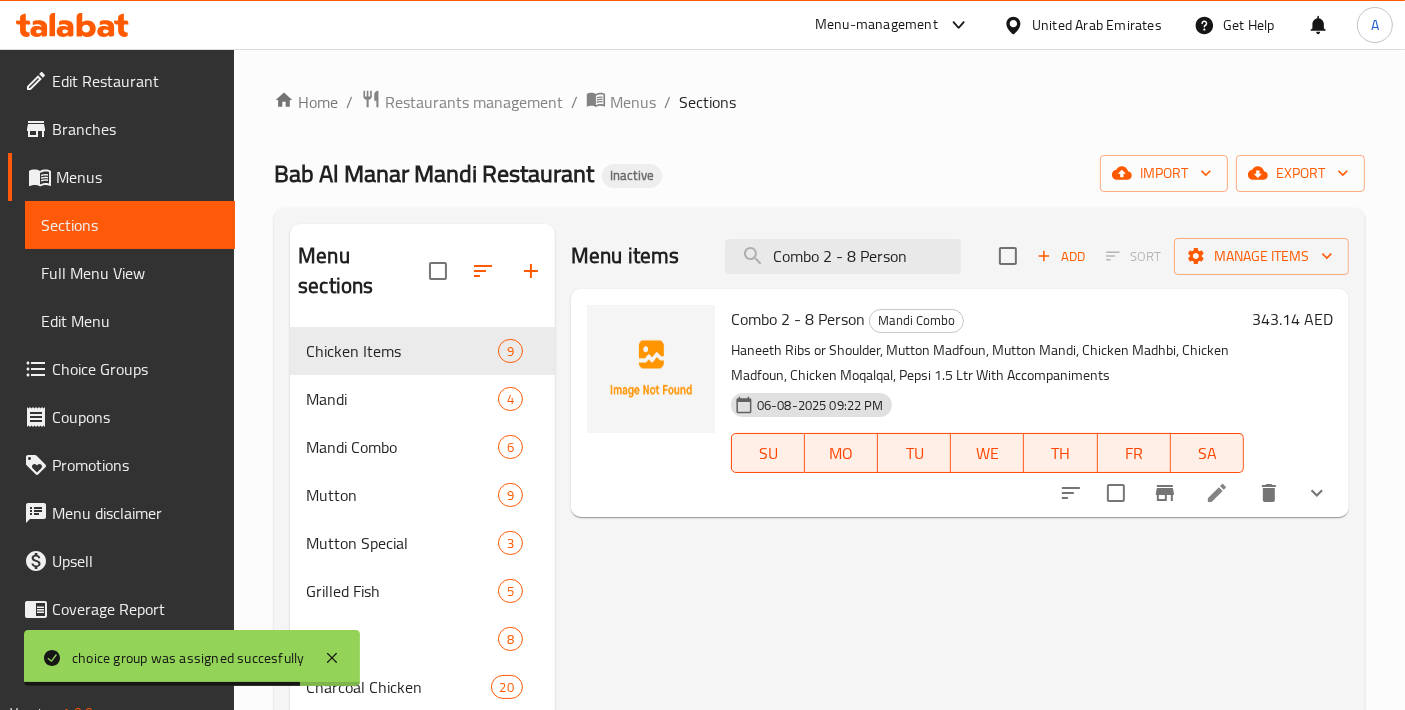 type on "Combo 2 - 8 Person" 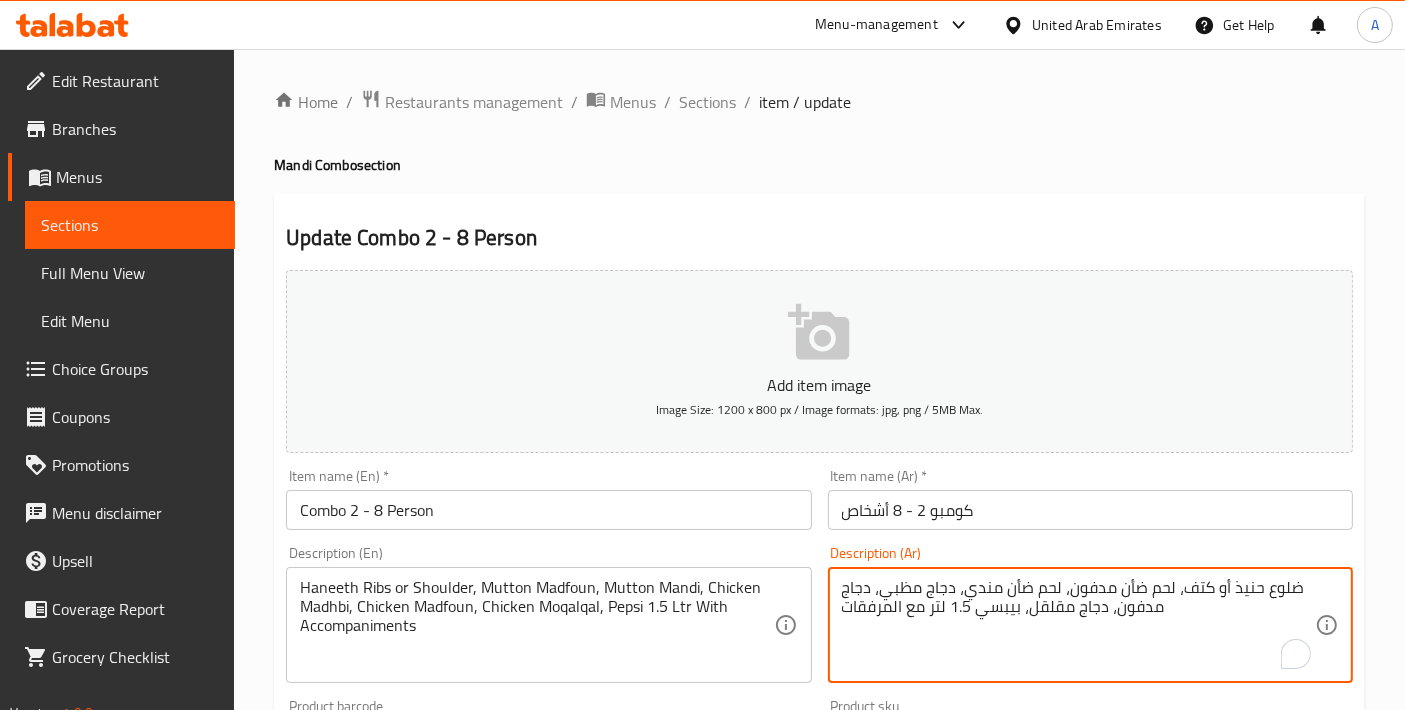 click on "ضلوع حنيذ أو كتف، لحم ضأن مدفون، لحم ضأن مندي، دجاج مظبي، دجاج مدفون، دجاج مقلقل، بيبسي 1.5 لتر مع المرفقات" at bounding box center (1078, 625) 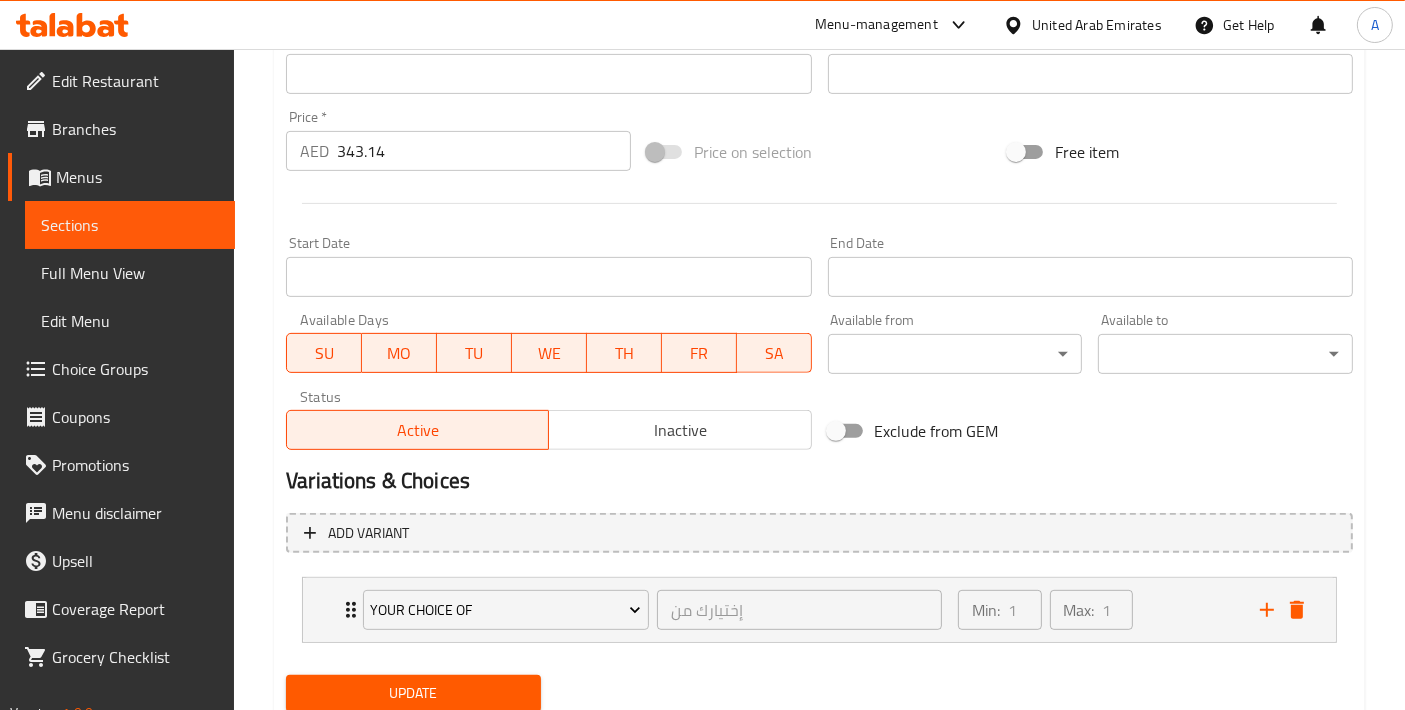 type on "ريش حنيذ أو كتف، لحم ضأن مدفون، لحم ضأن مندي، دجاج مظبي، دجاج مدفون، دجاج مقلقل، بيبسي 1.5 لتر مع المرفقات" 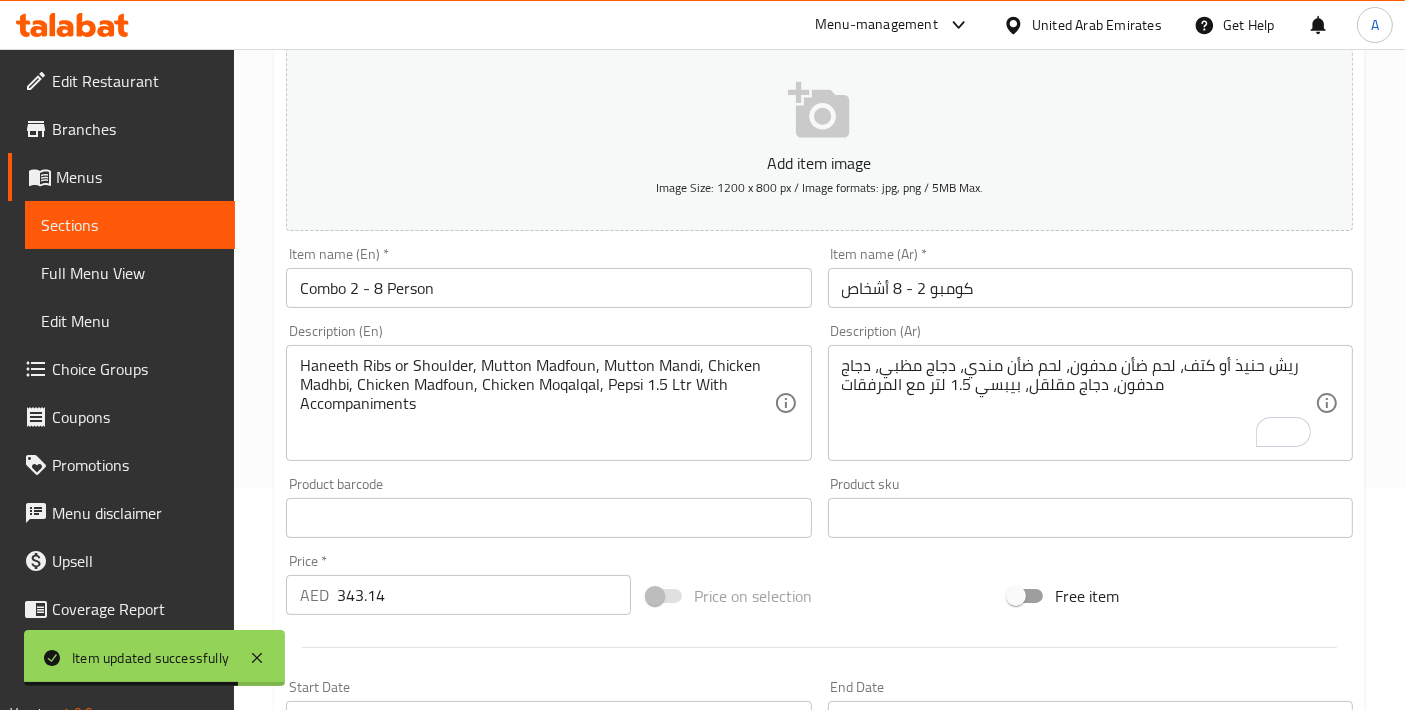 scroll, scrollTop: 0, scrollLeft: 0, axis: both 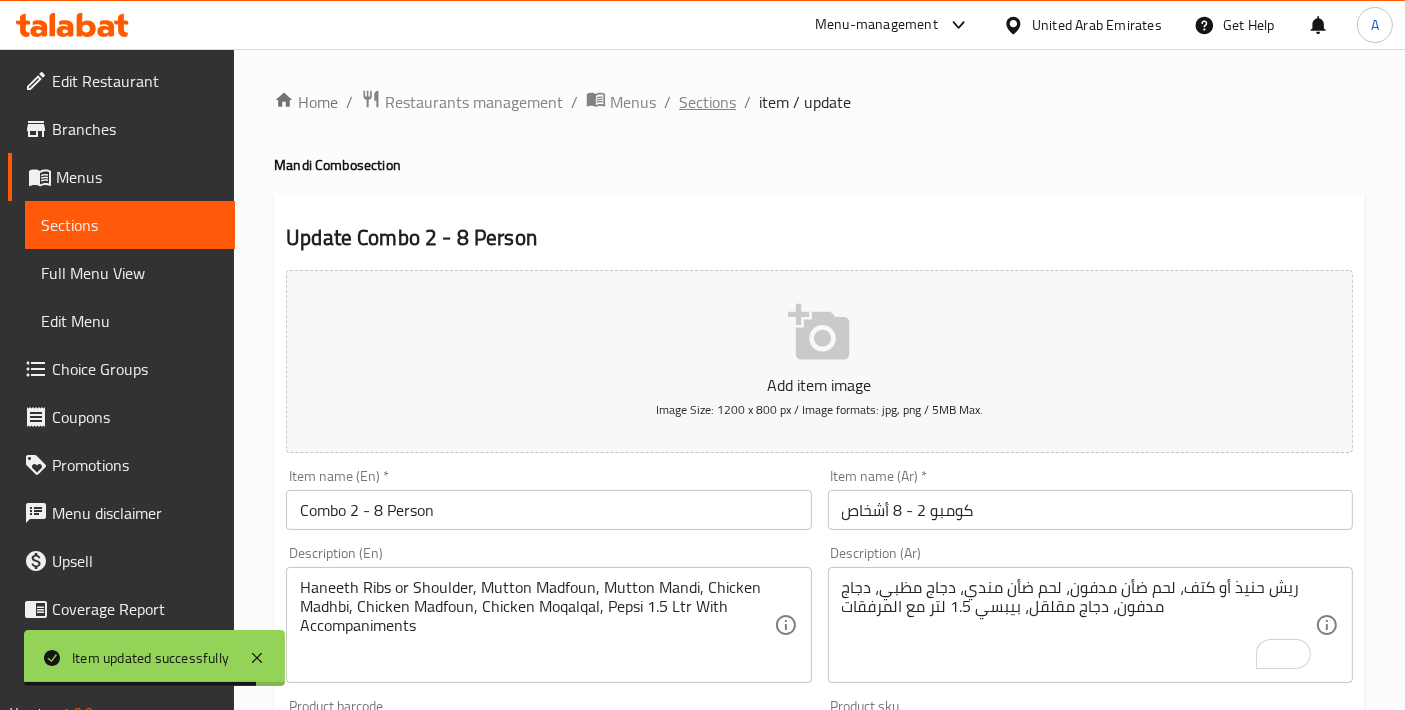 click on "Sections" at bounding box center [707, 102] 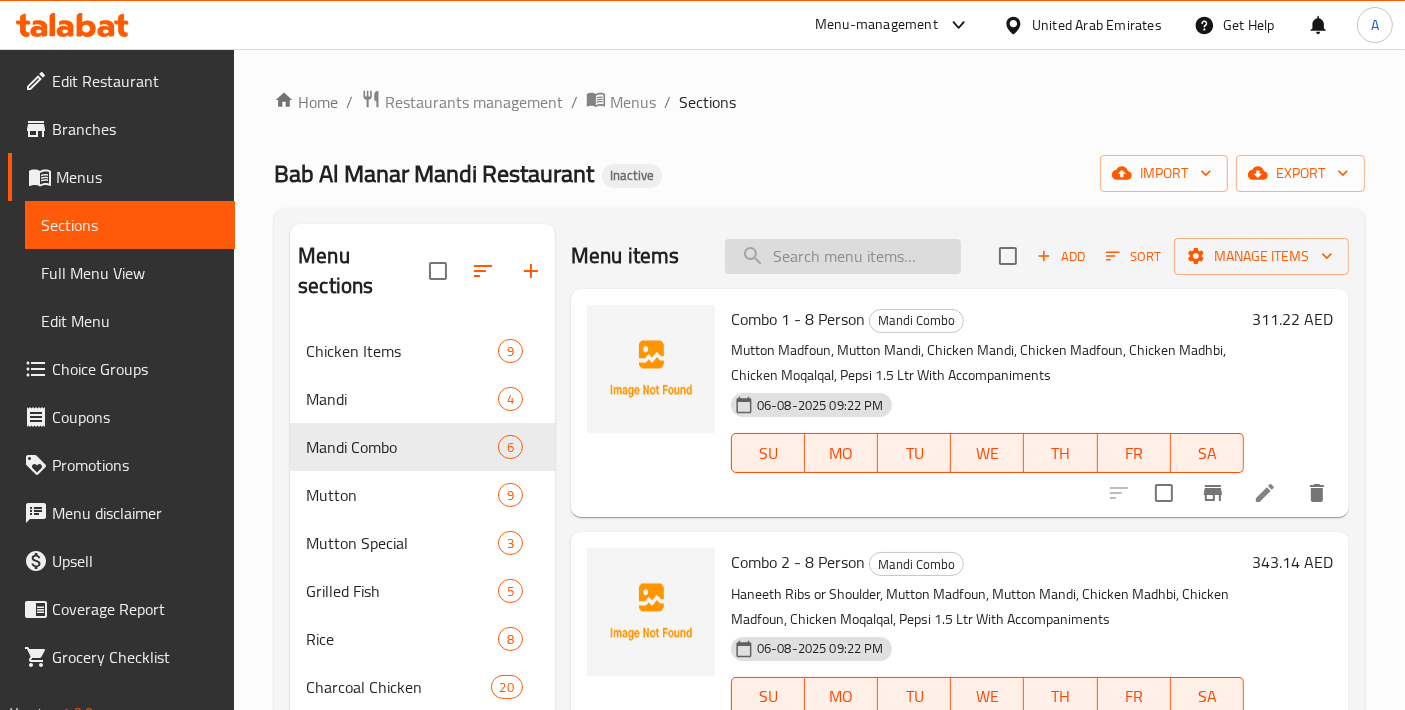 click at bounding box center (843, 256) 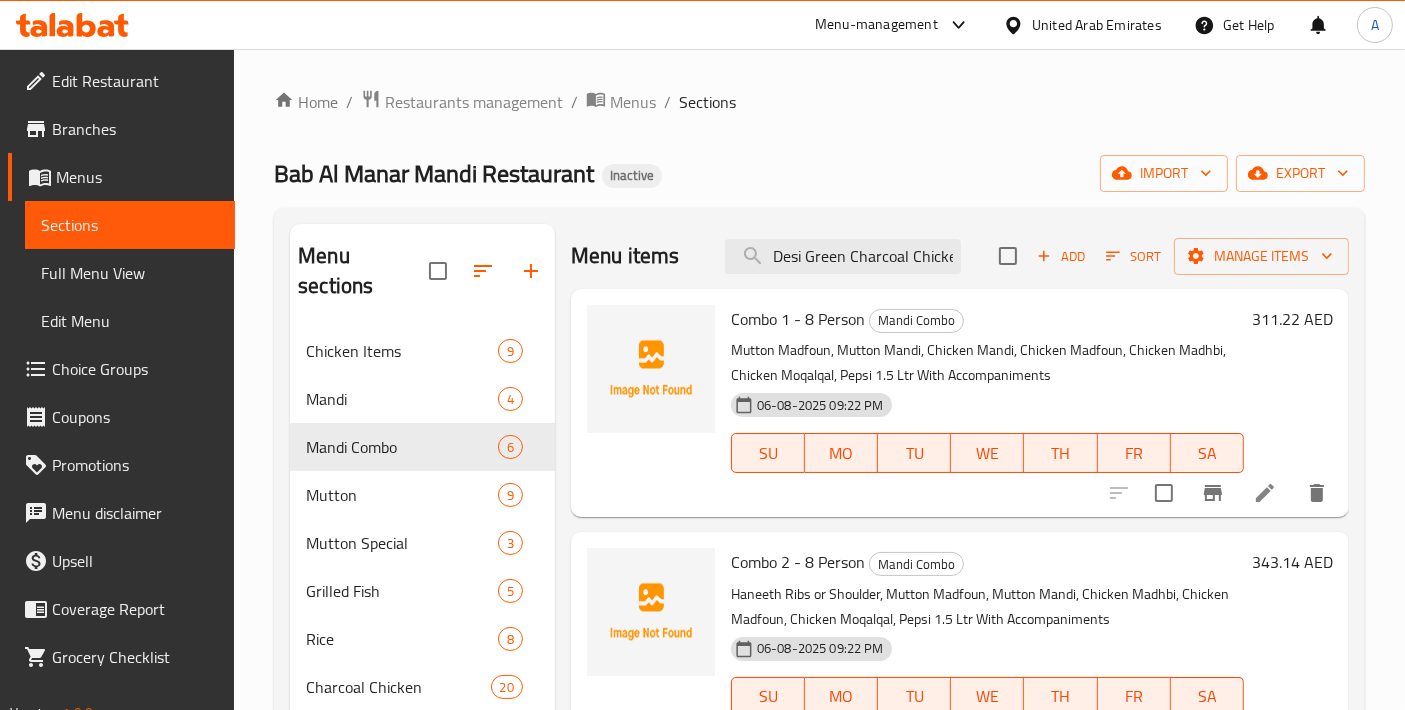 scroll, scrollTop: 0, scrollLeft: 200, axis: horizontal 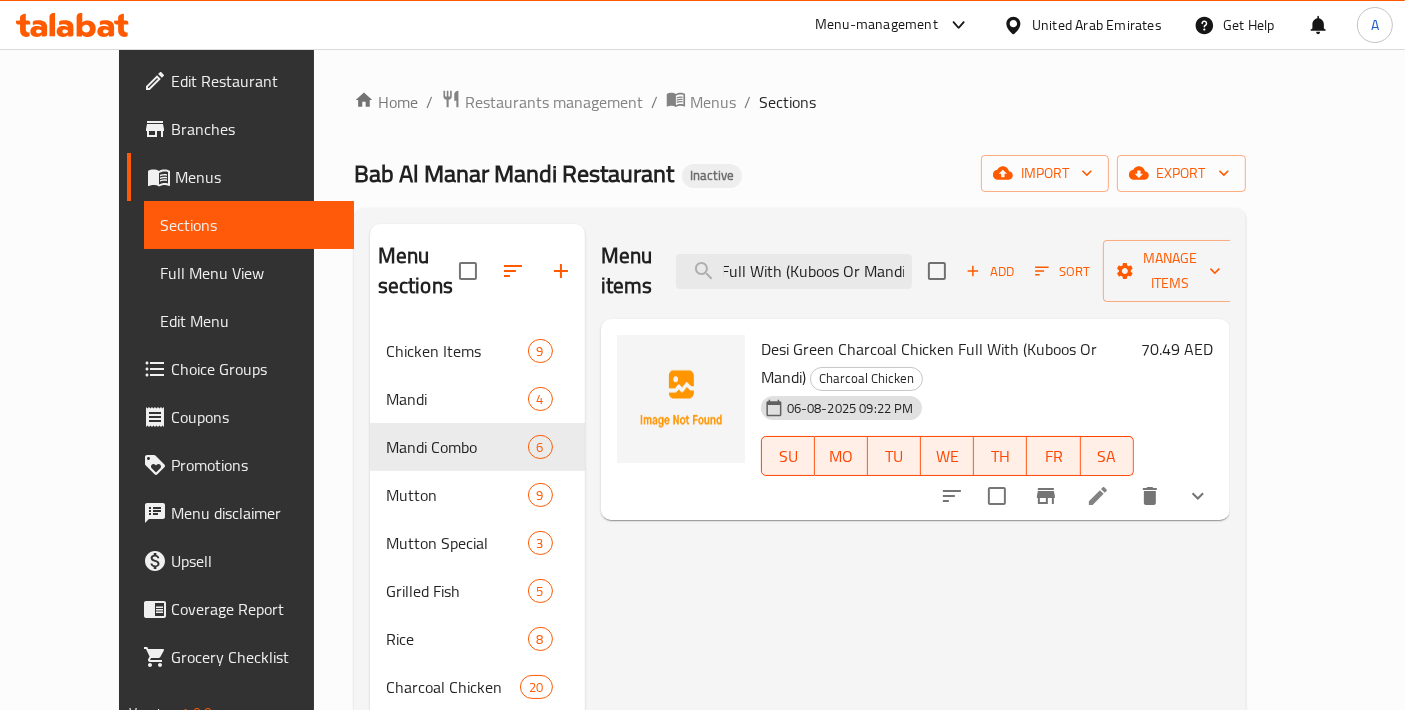 type on "Desi Green Charcoal Chicken Full With (Kuboos Or Mandi)" 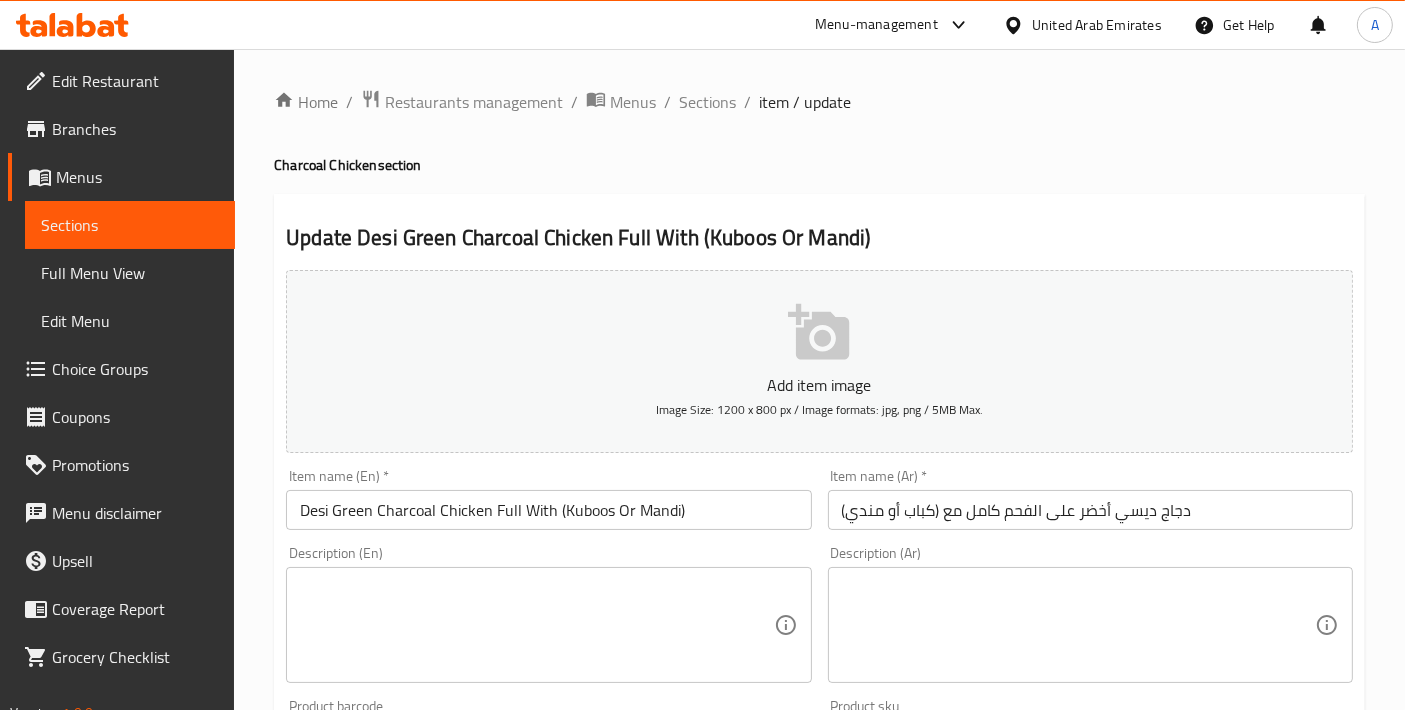click on "Desi Green Charcoal Chicken Full With (Kuboos Or Mandi)" at bounding box center [548, 510] 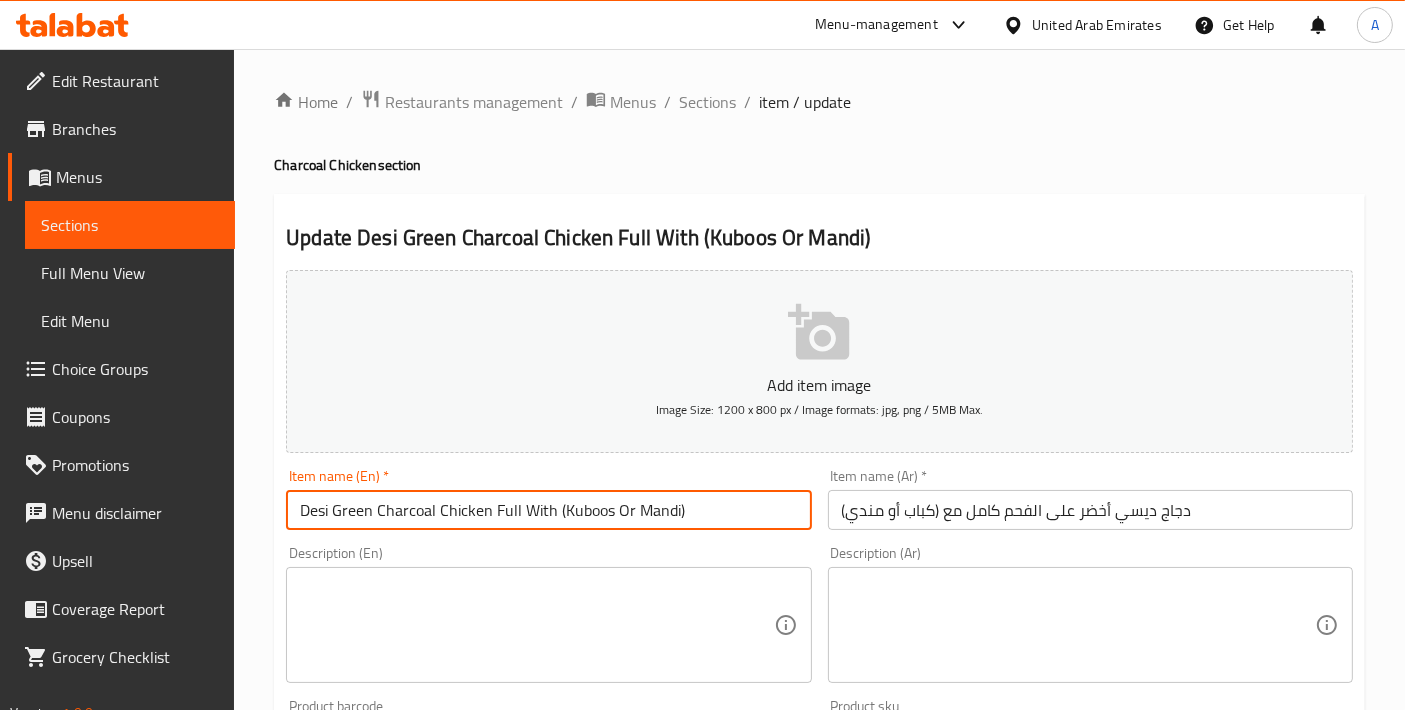 click on "Desi Green Charcoal Chicken Full With (Kuboos Or Mandi)" at bounding box center [548, 510] 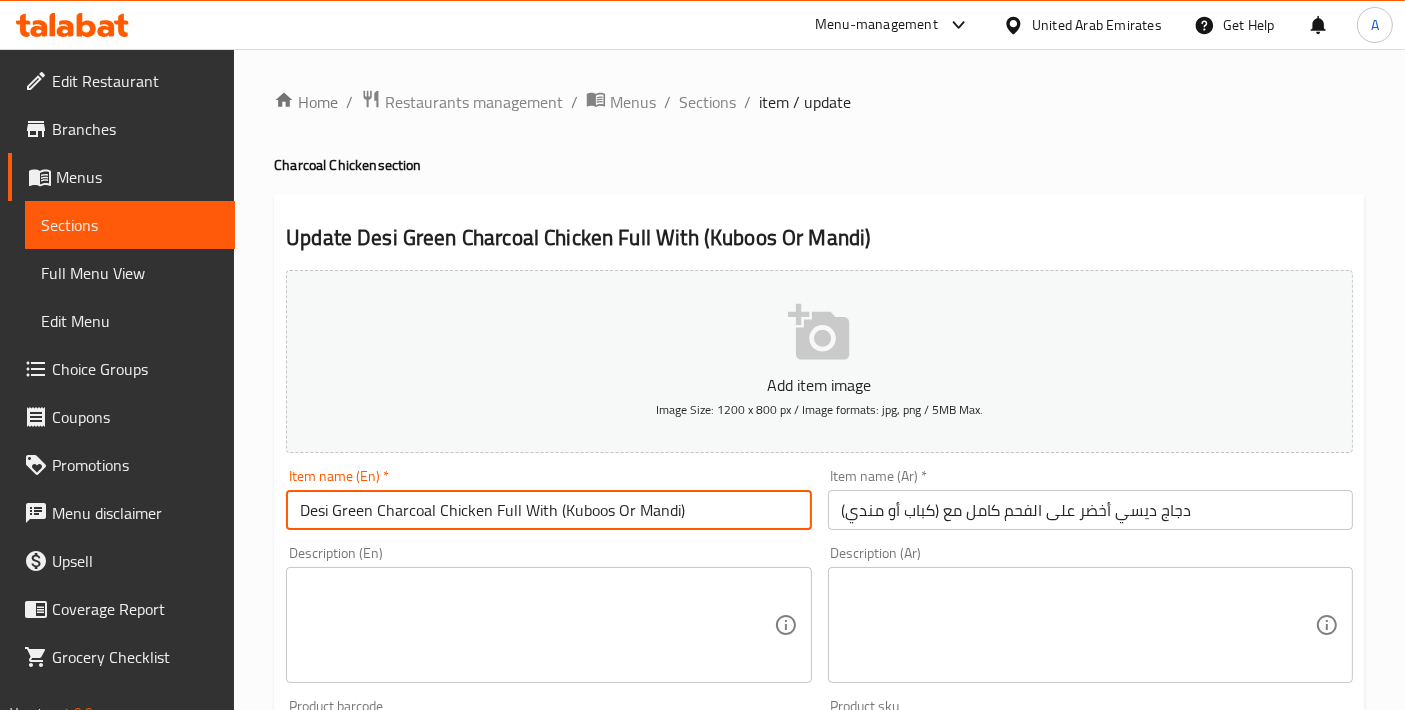 click on "دجاج ديسي أخضر على الفحم كامل مع (كباب أو مندي)" at bounding box center [1090, 510] 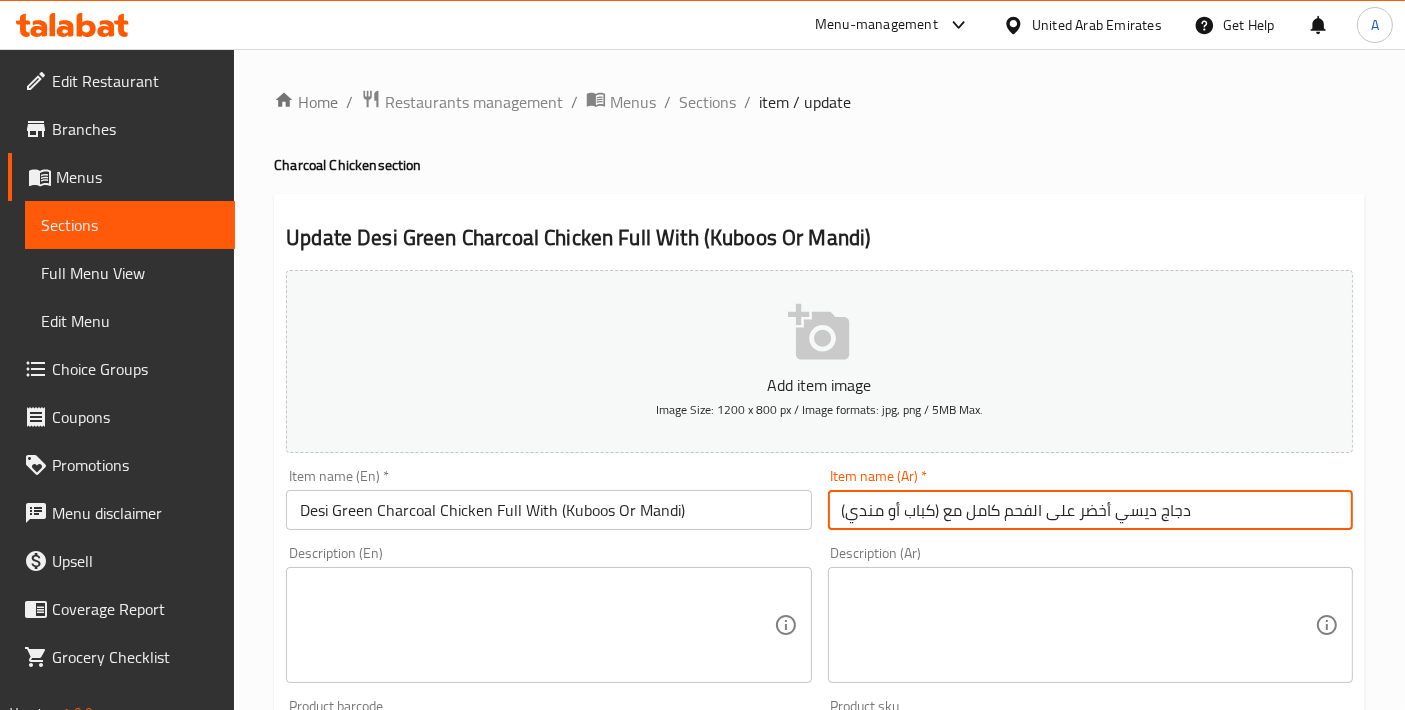 click on "دجاج ديسي أخضر على الفحم كامل مع (كباب أو مندي)" at bounding box center [1090, 510] 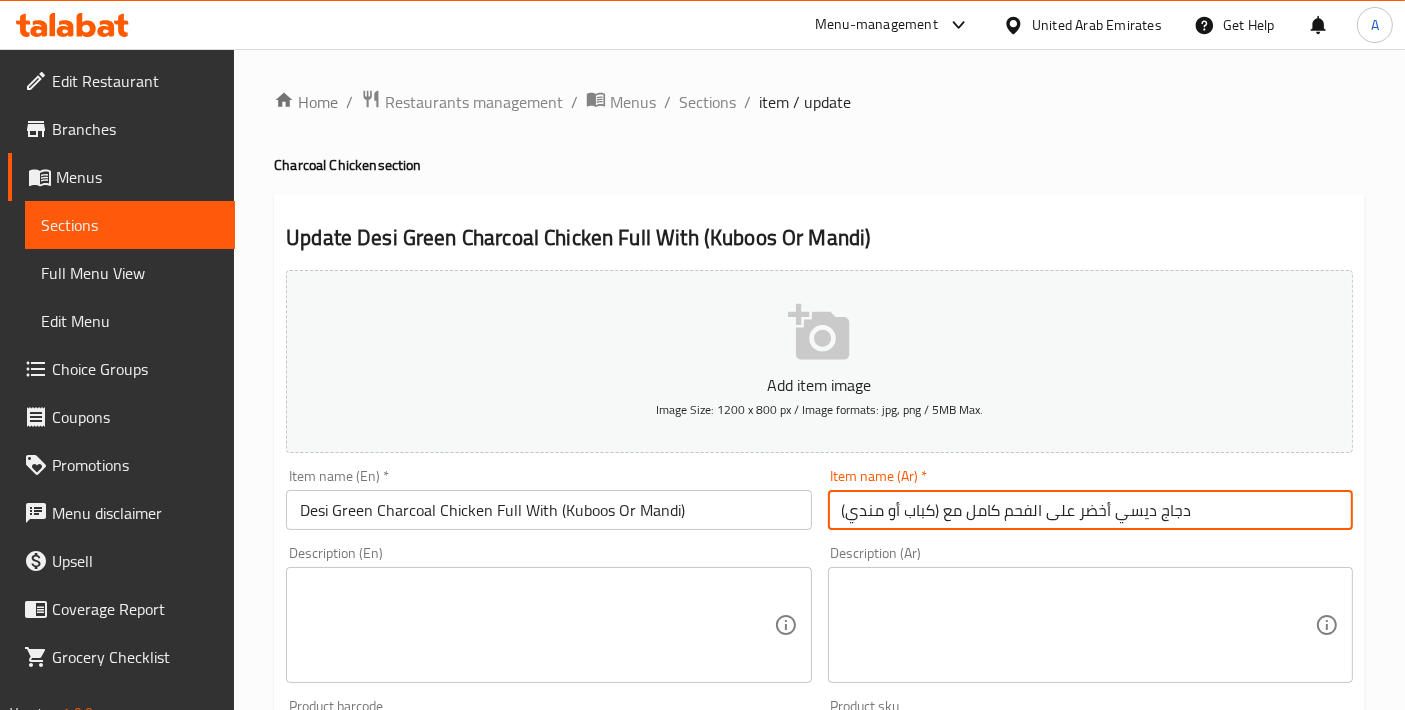 drag, startPoint x: 1079, startPoint y: 510, endPoint x: 1076, endPoint y: 536, distance: 26.172504 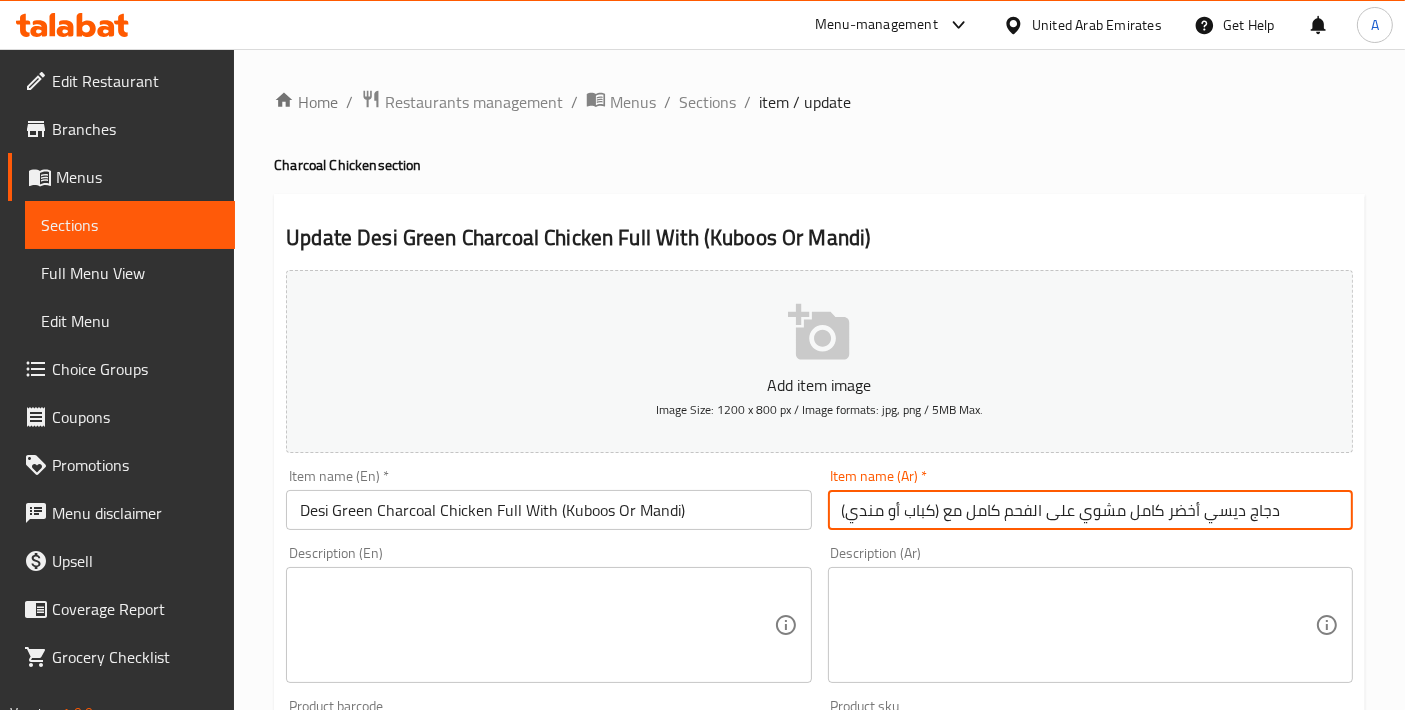 click on "دجاج ديسي أخضر كامل مشوي على الفحم كامل مع (كباب أو مندي)" at bounding box center (1090, 510) 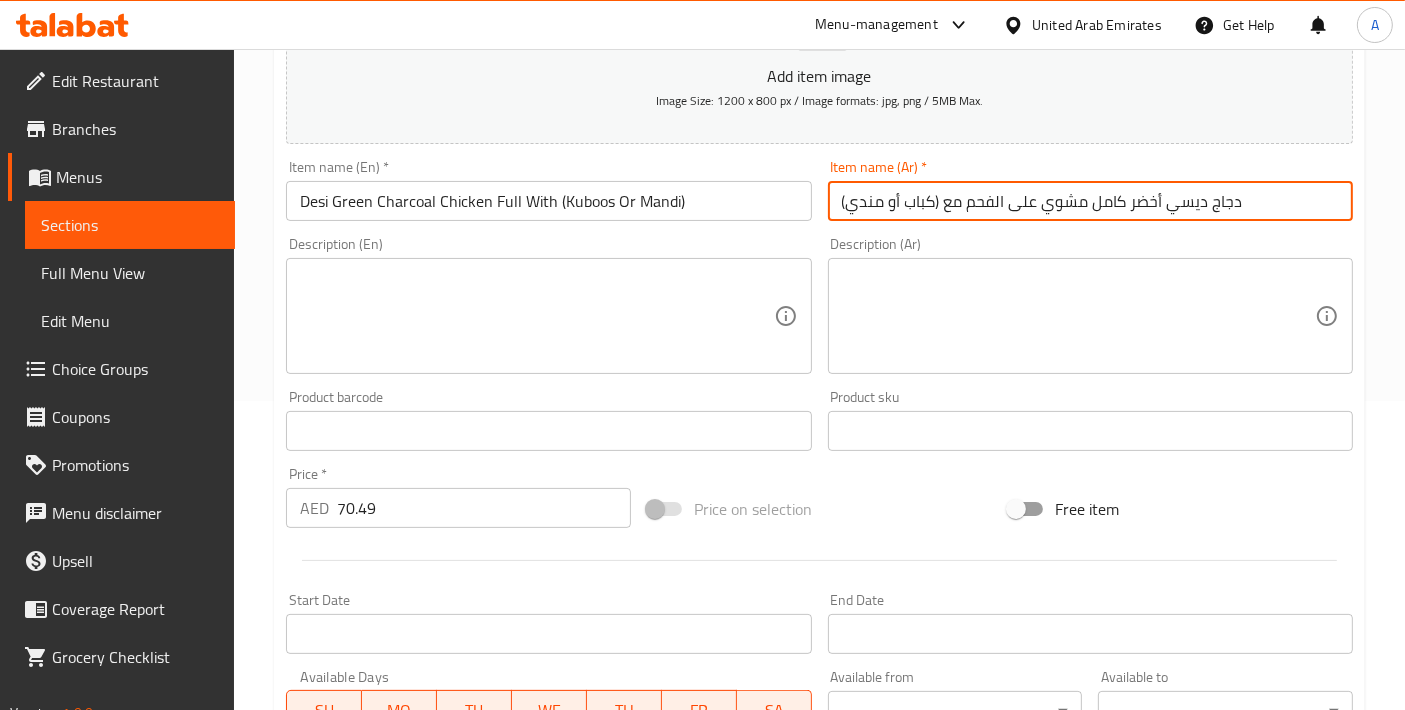 scroll, scrollTop: 288, scrollLeft: 0, axis: vertical 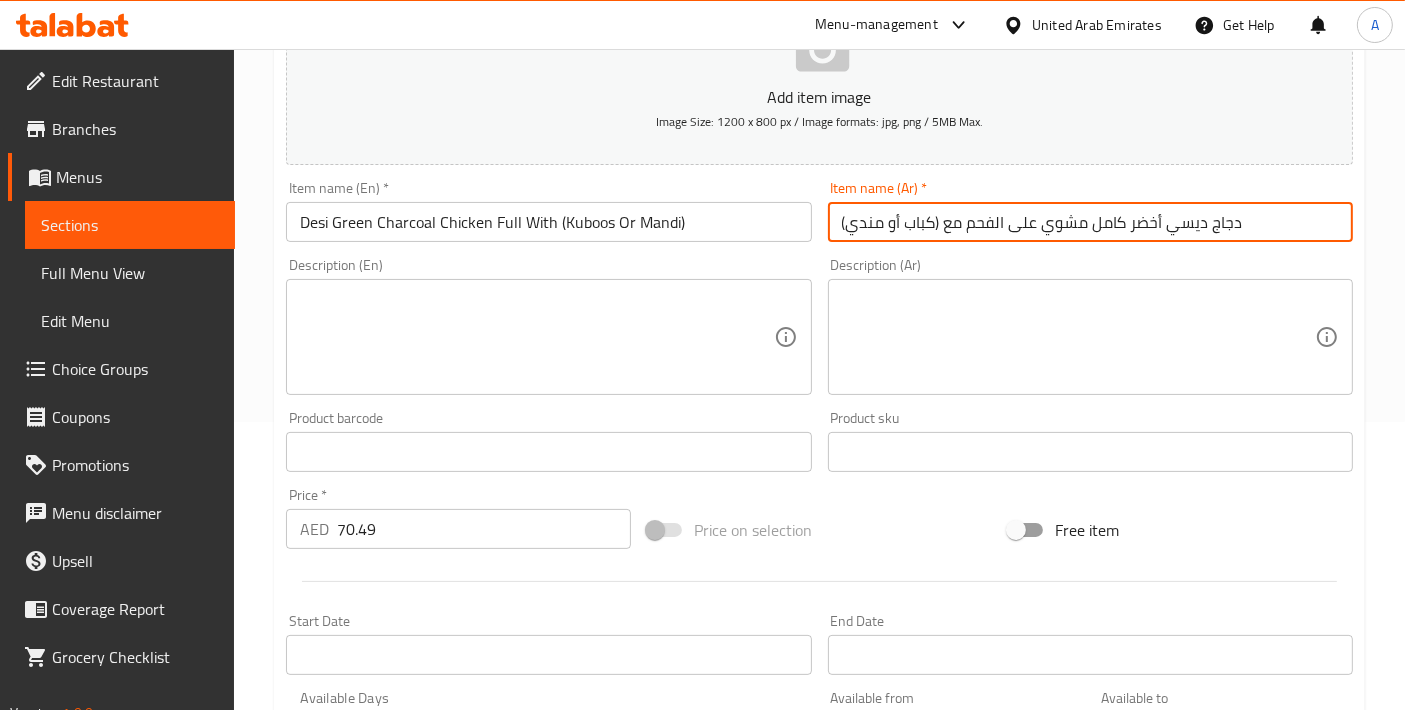 click on "دجاج ديسي أخضر كامل مشوي على الفحم مع (كباب أو مندي)" at bounding box center [1090, 222] 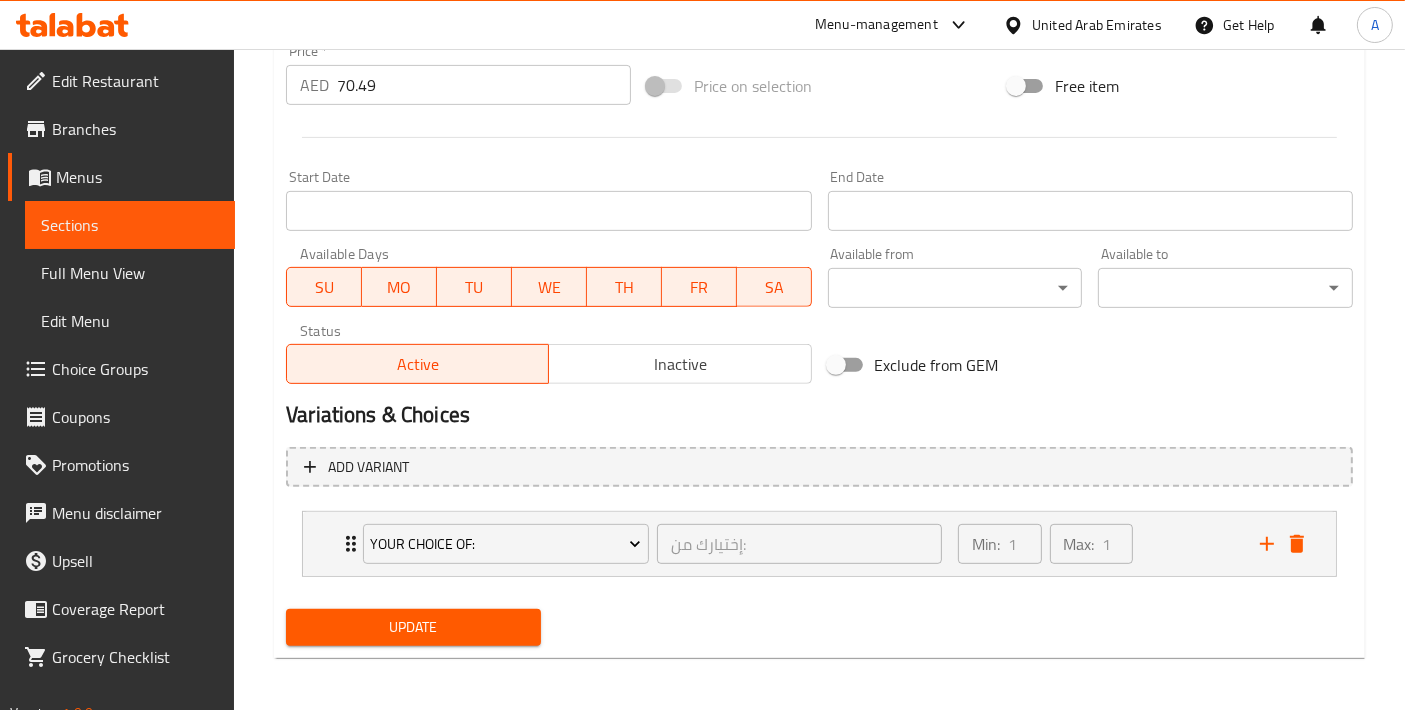 type on "دجاج ديسي أخضر كامل مشوي على الفحم مع (خبز أو مندي)" 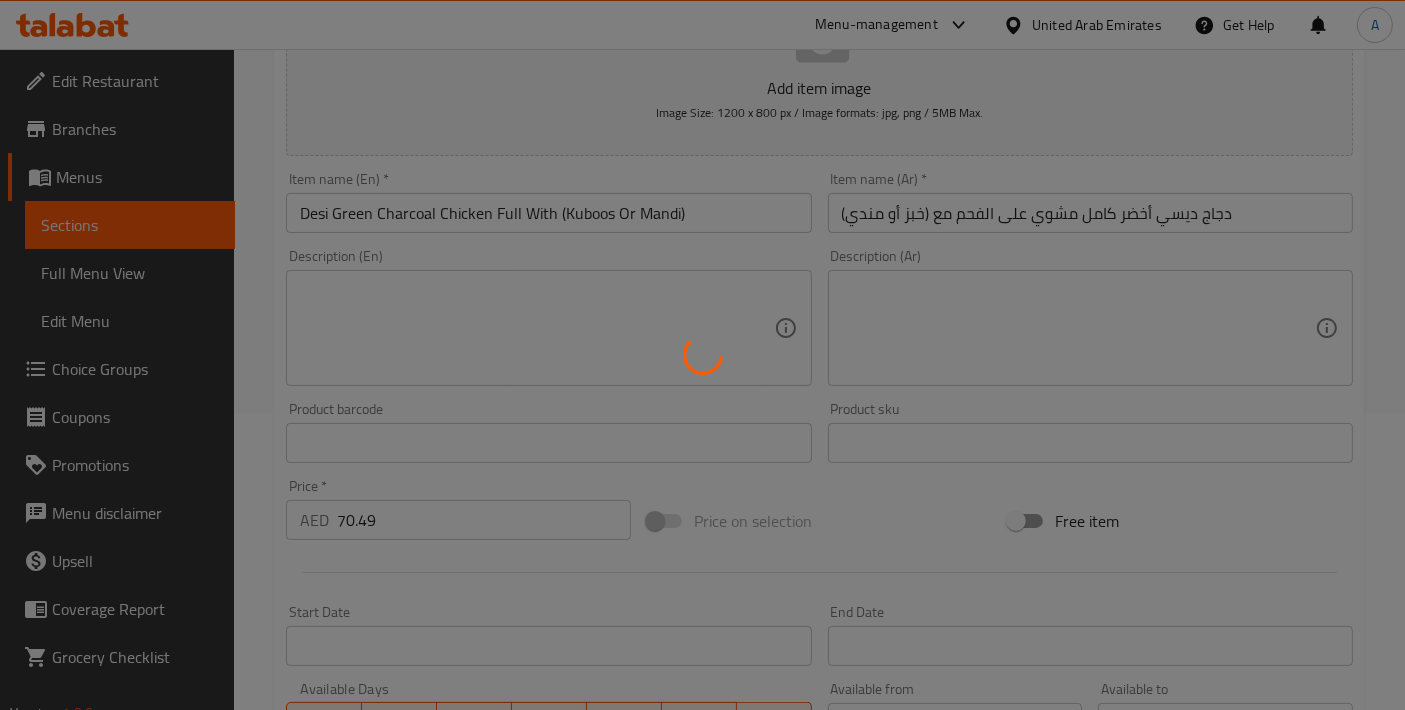 scroll, scrollTop: 288, scrollLeft: 0, axis: vertical 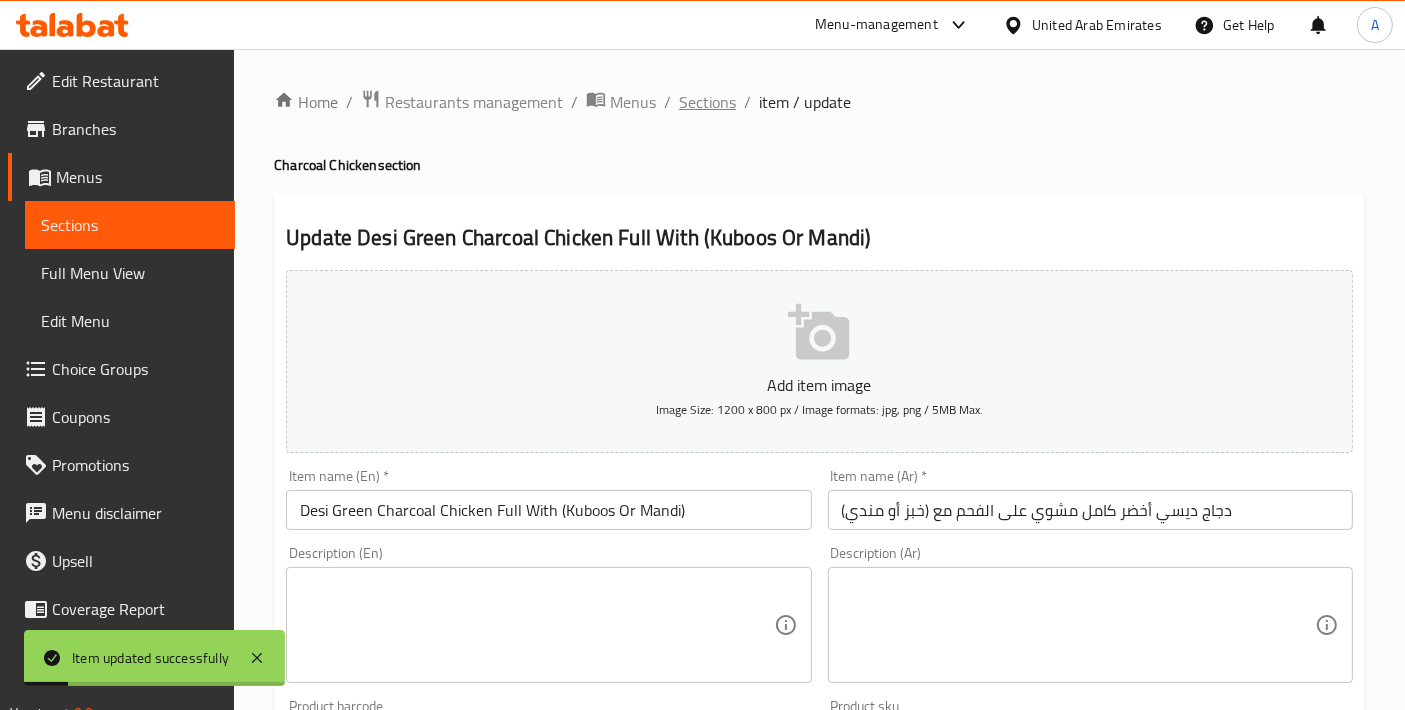 click on "Sections" at bounding box center (707, 102) 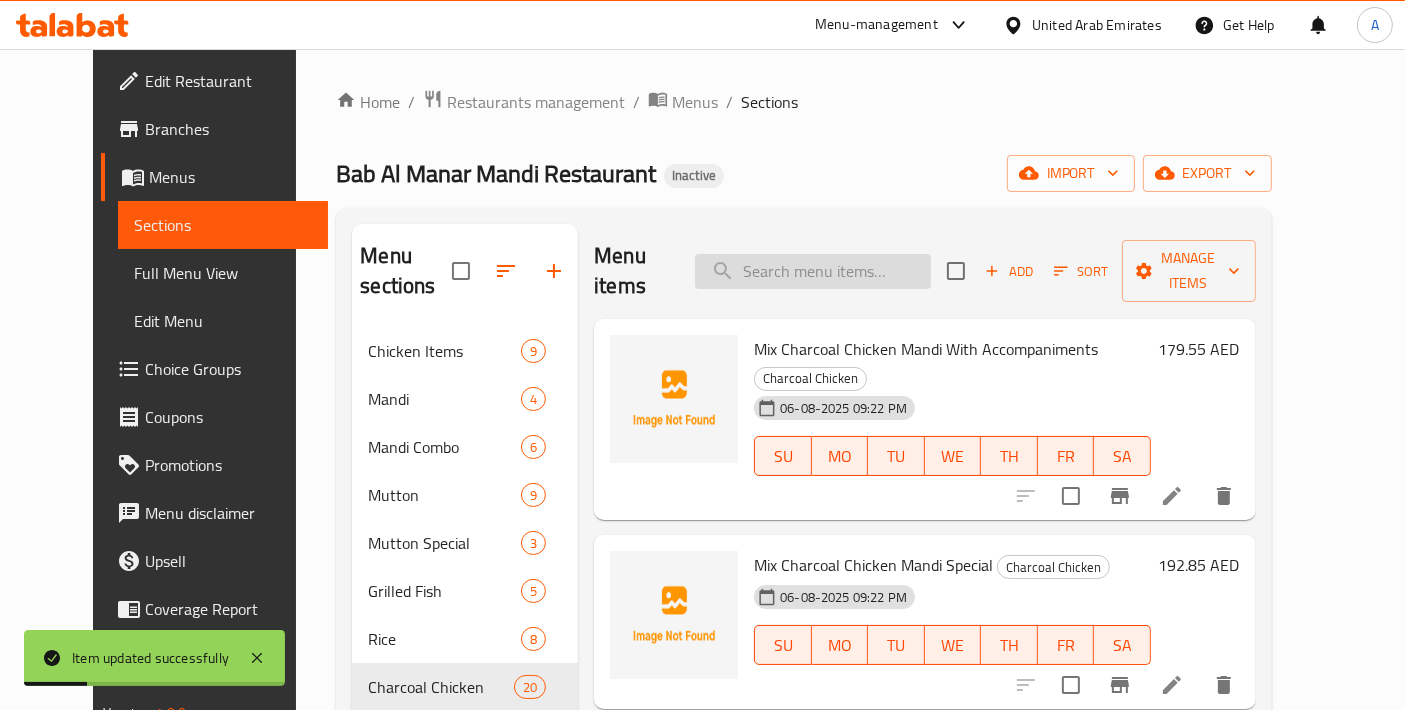 click at bounding box center (813, 271) 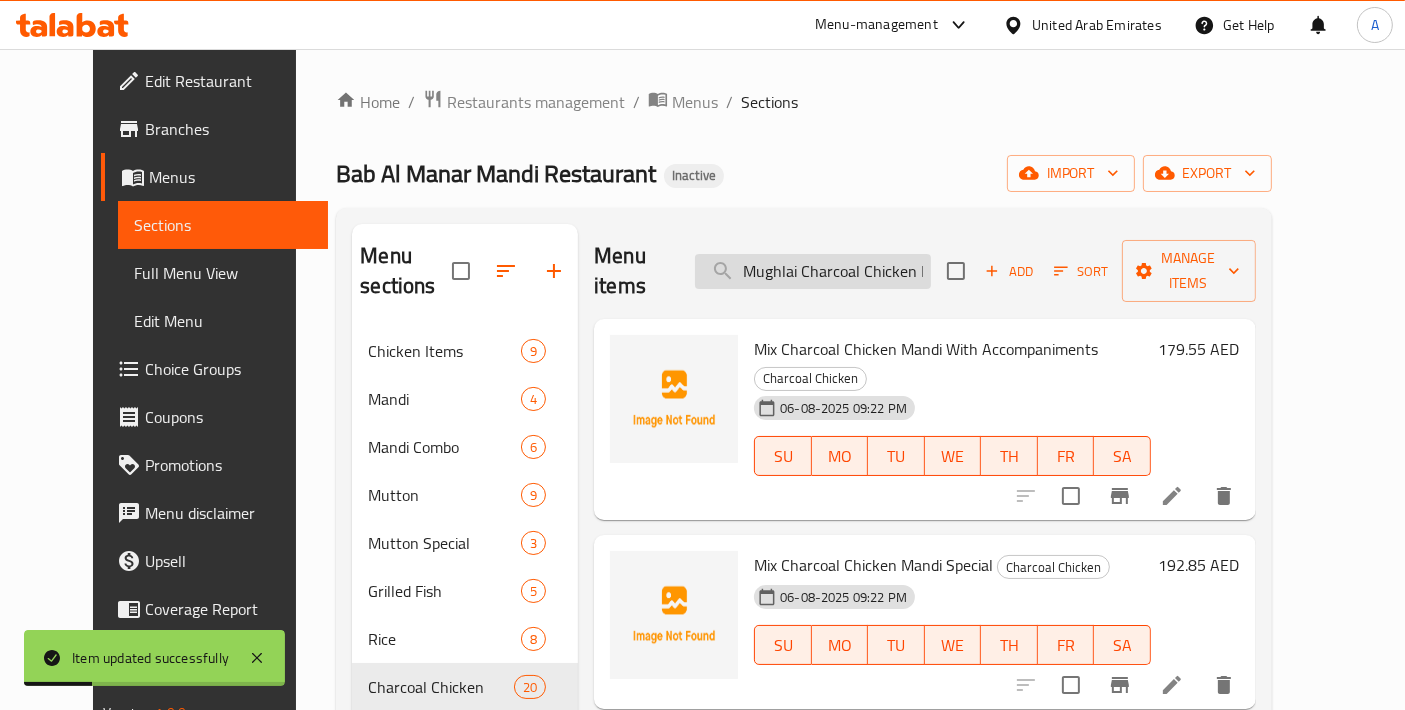 scroll, scrollTop: 0, scrollLeft: 185, axis: horizontal 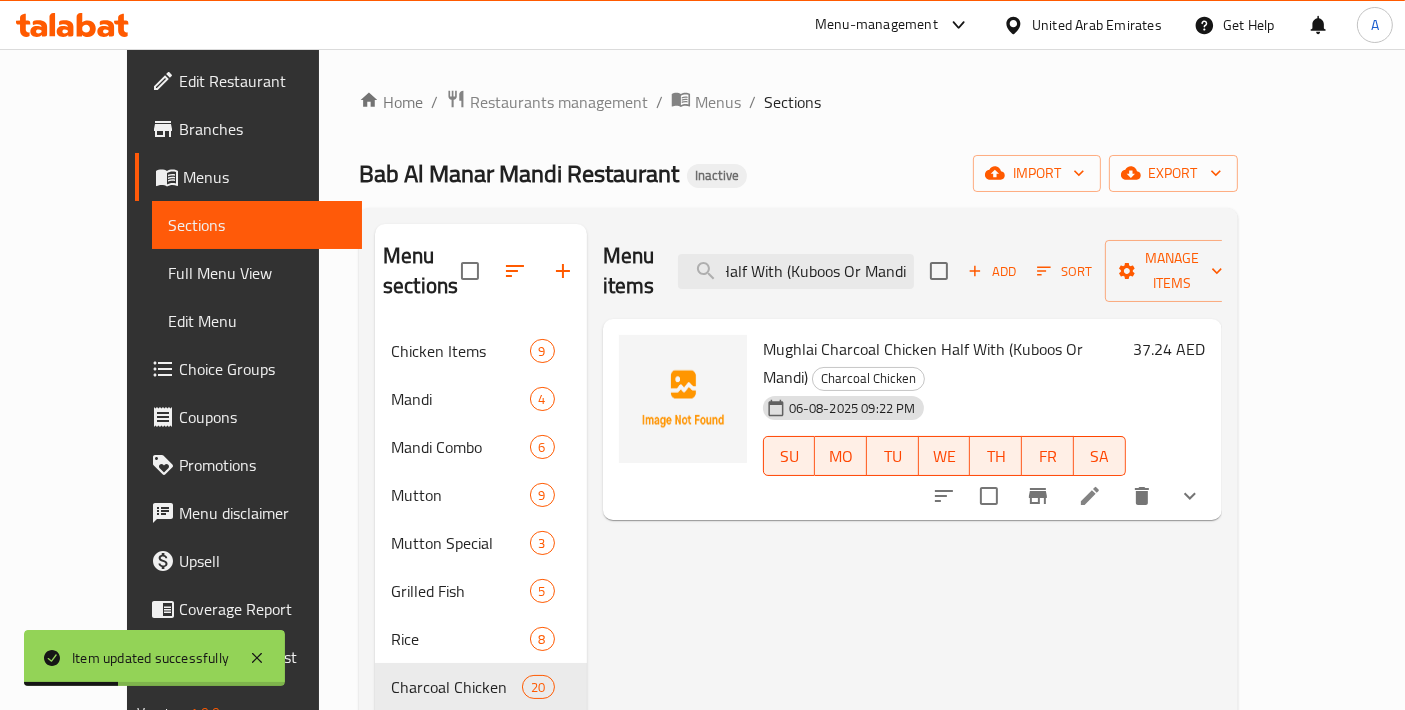 type on "Mughlai Charcoal Chicken Half With (Kuboos Or Mandi)" 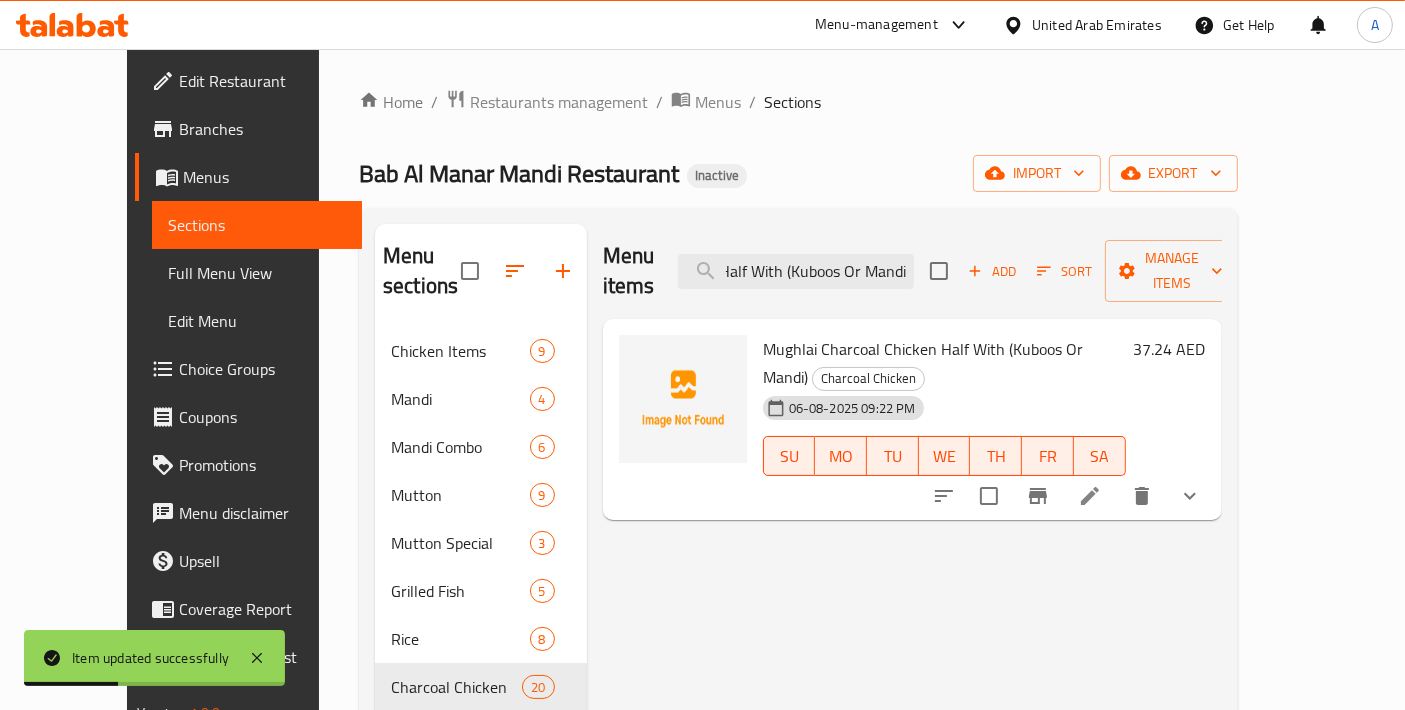 click 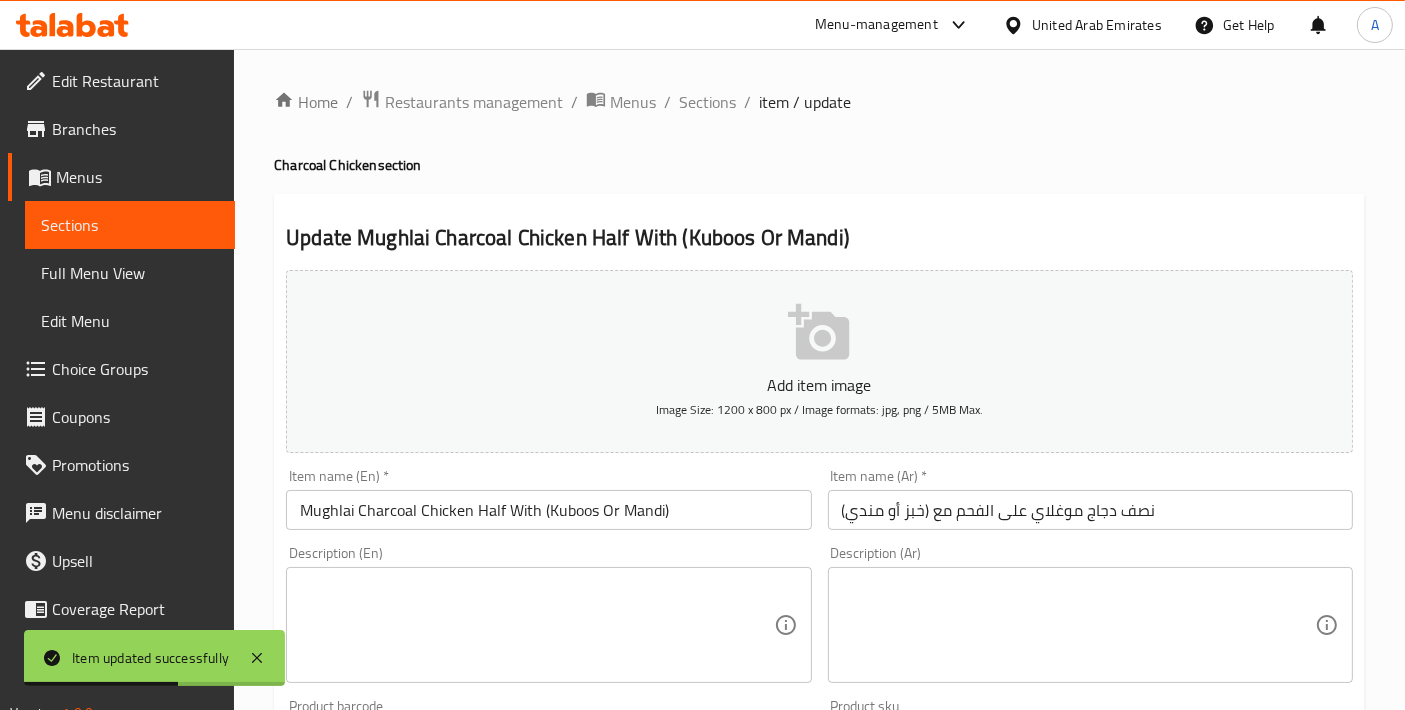 click on "نصف دجاج موغلاي على الفحم مع (خبز أو مندي)" at bounding box center [1090, 510] 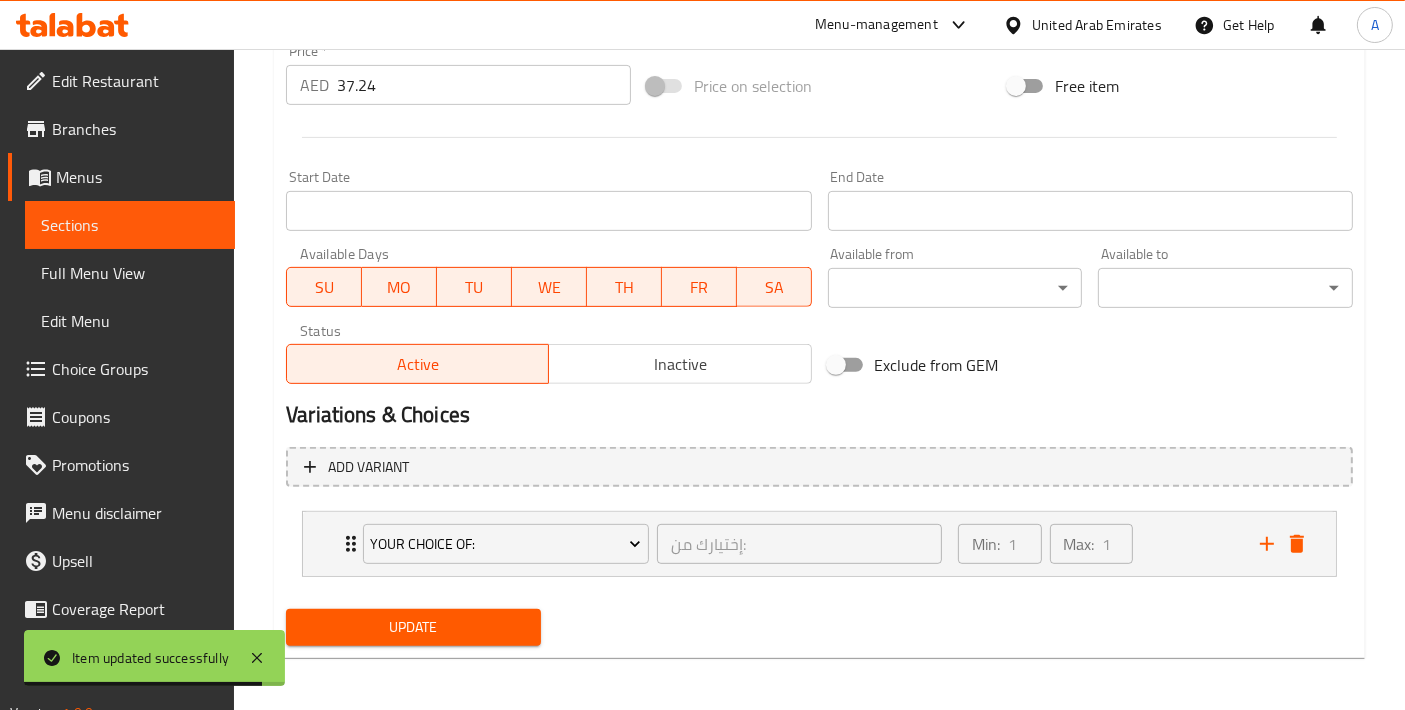 type on "نصف دجاج موغلاي مشوي على الفحم مع (خبز أو مندي)" 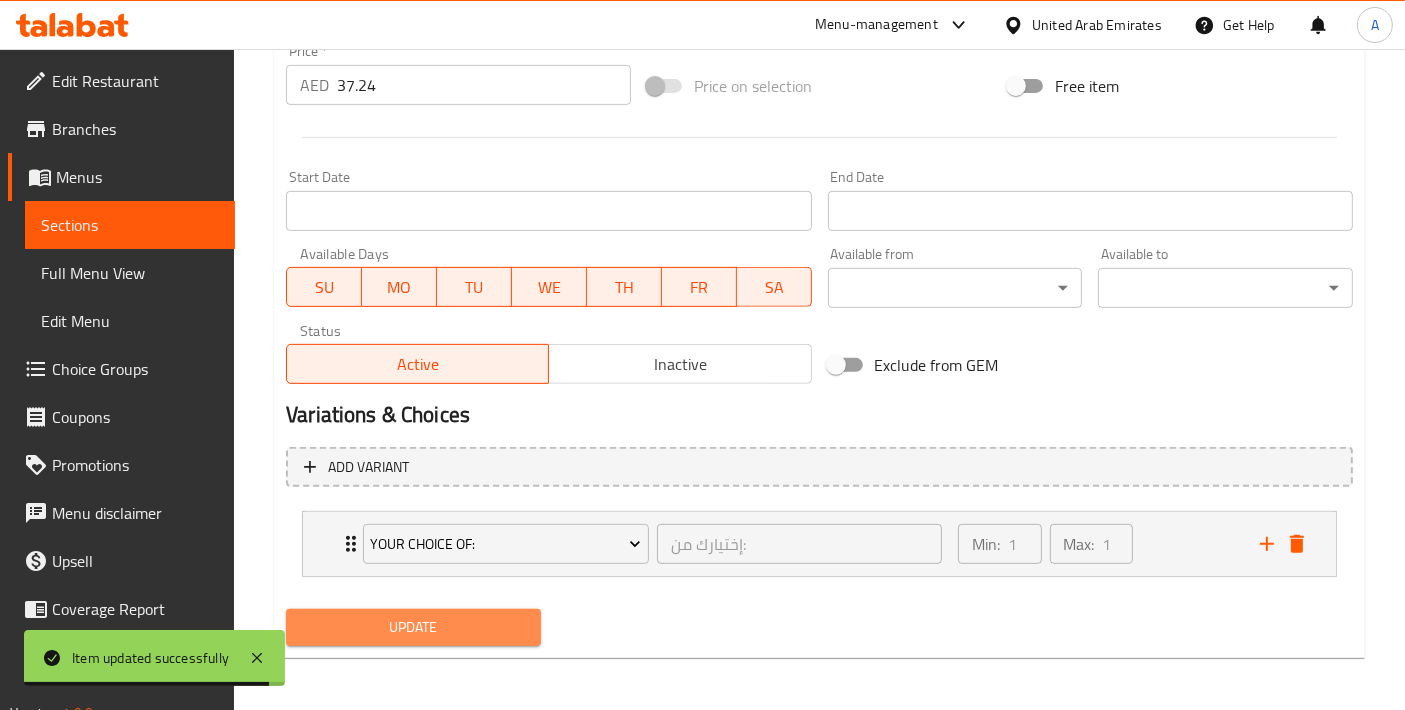 click on "Update" at bounding box center [413, 627] 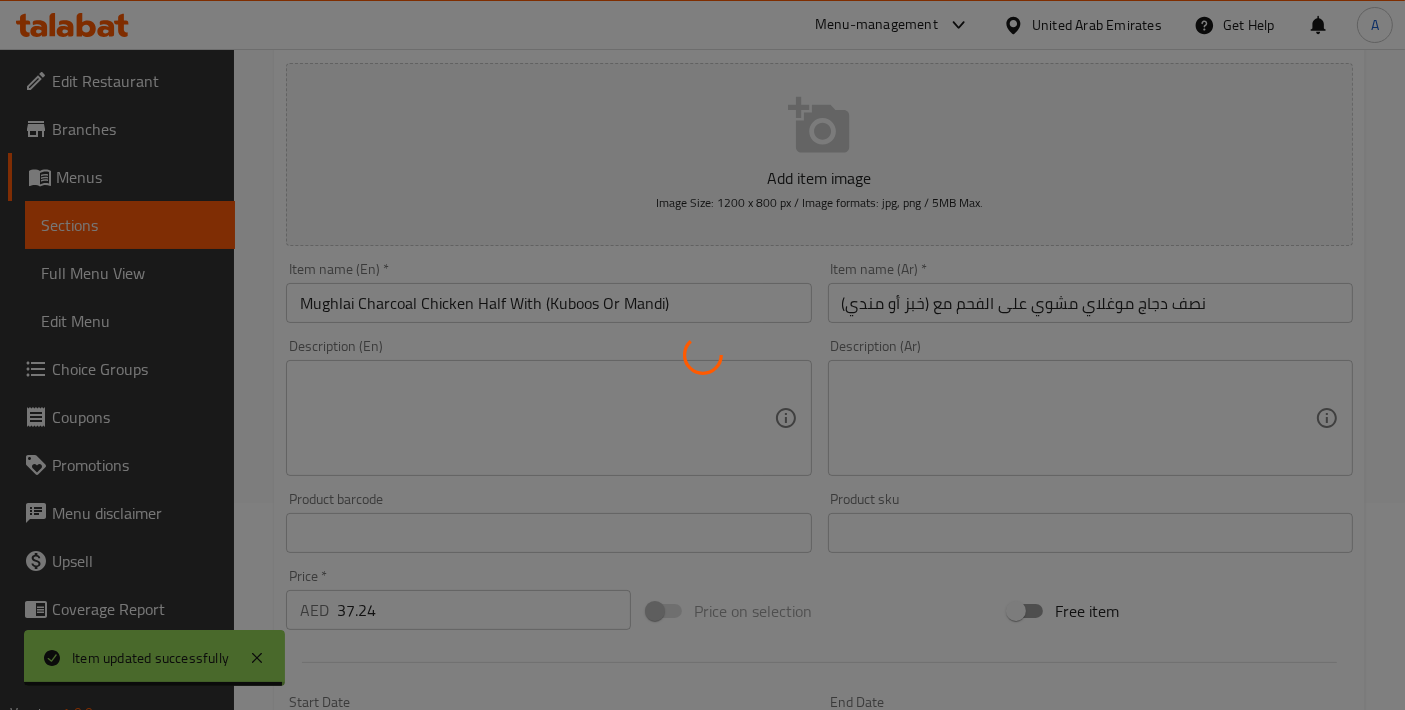 scroll, scrollTop: 65, scrollLeft: 0, axis: vertical 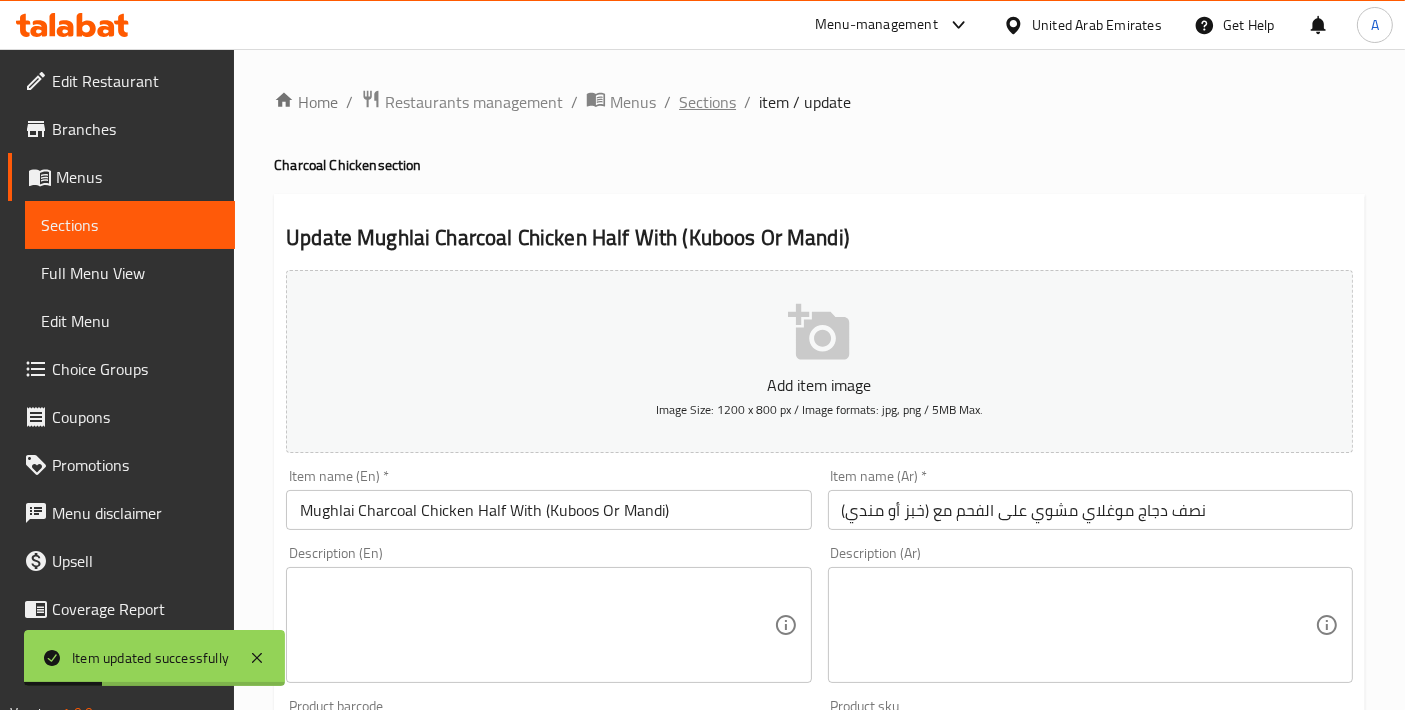 click on "Sections" at bounding box center [707, 102] 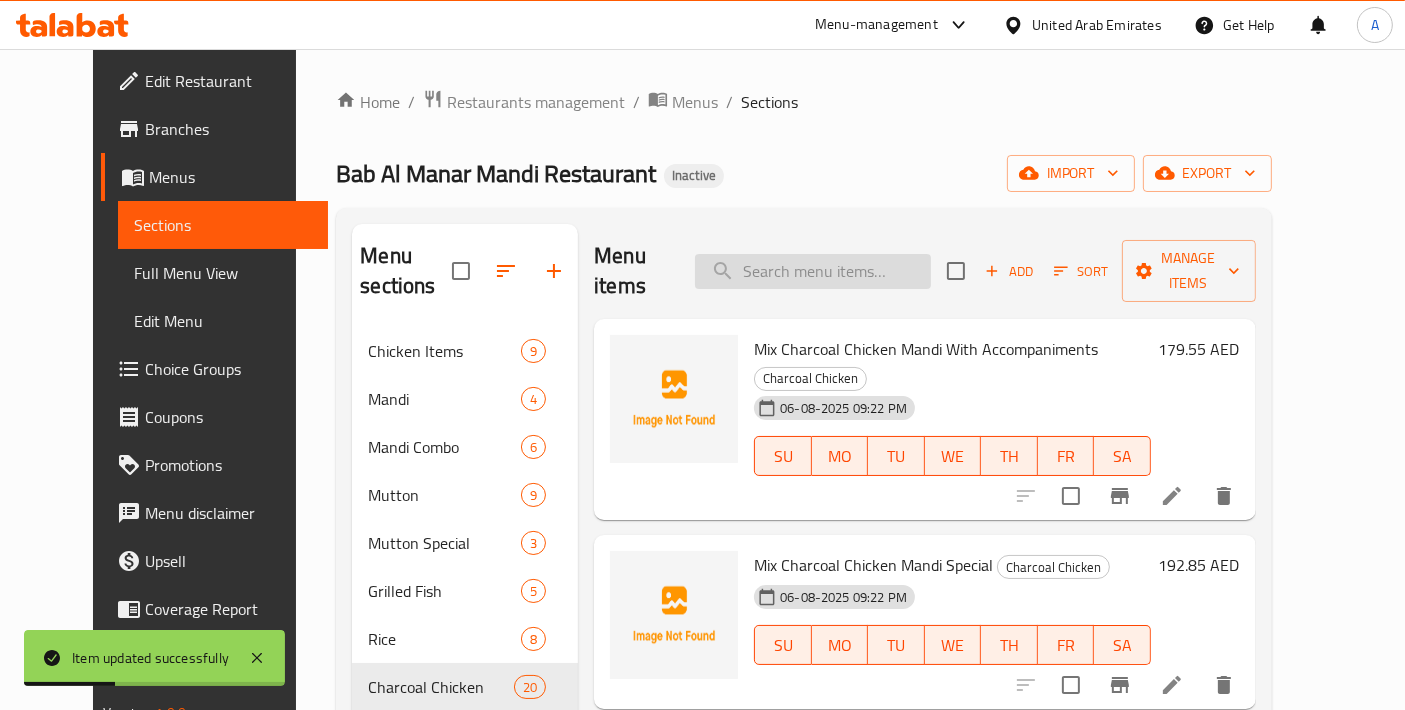 click at bounding box center [813, 271] 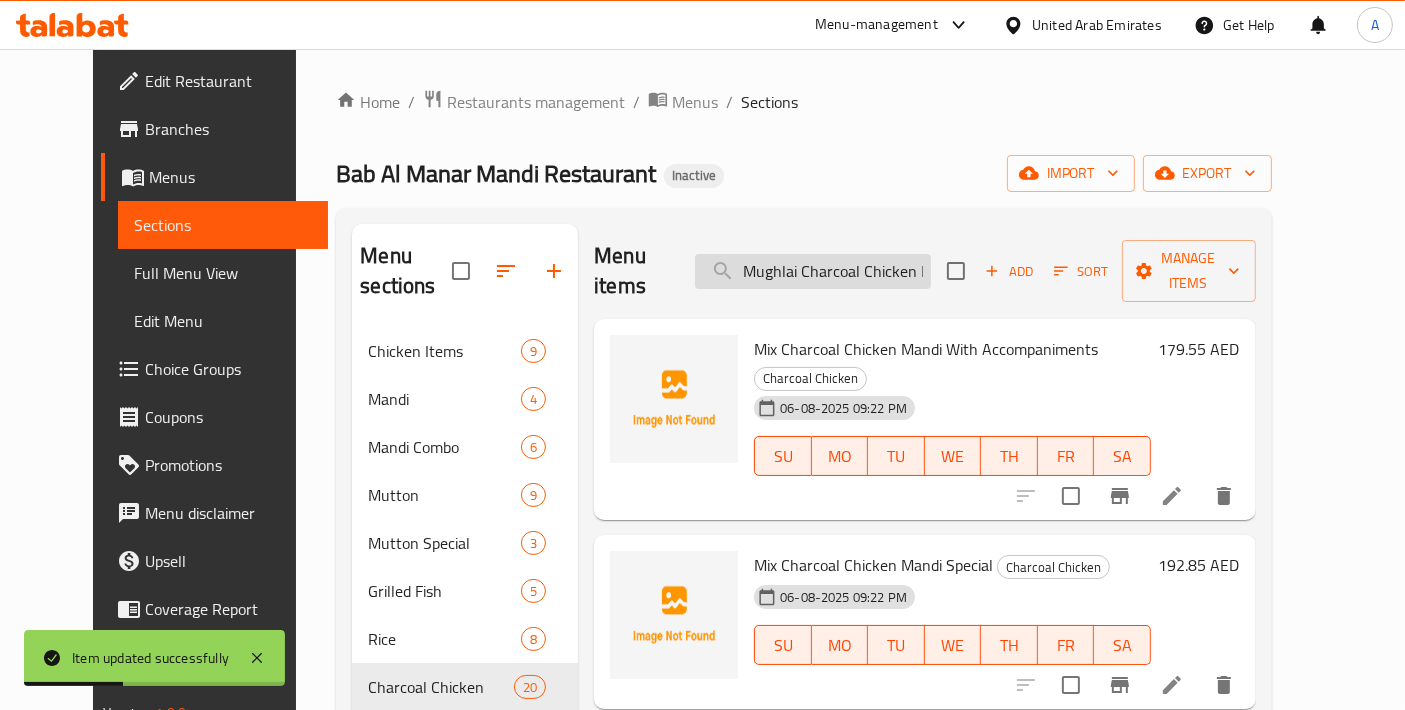 scroll, scrollTop: 0, scrollLeft: 180, axis: horizontal 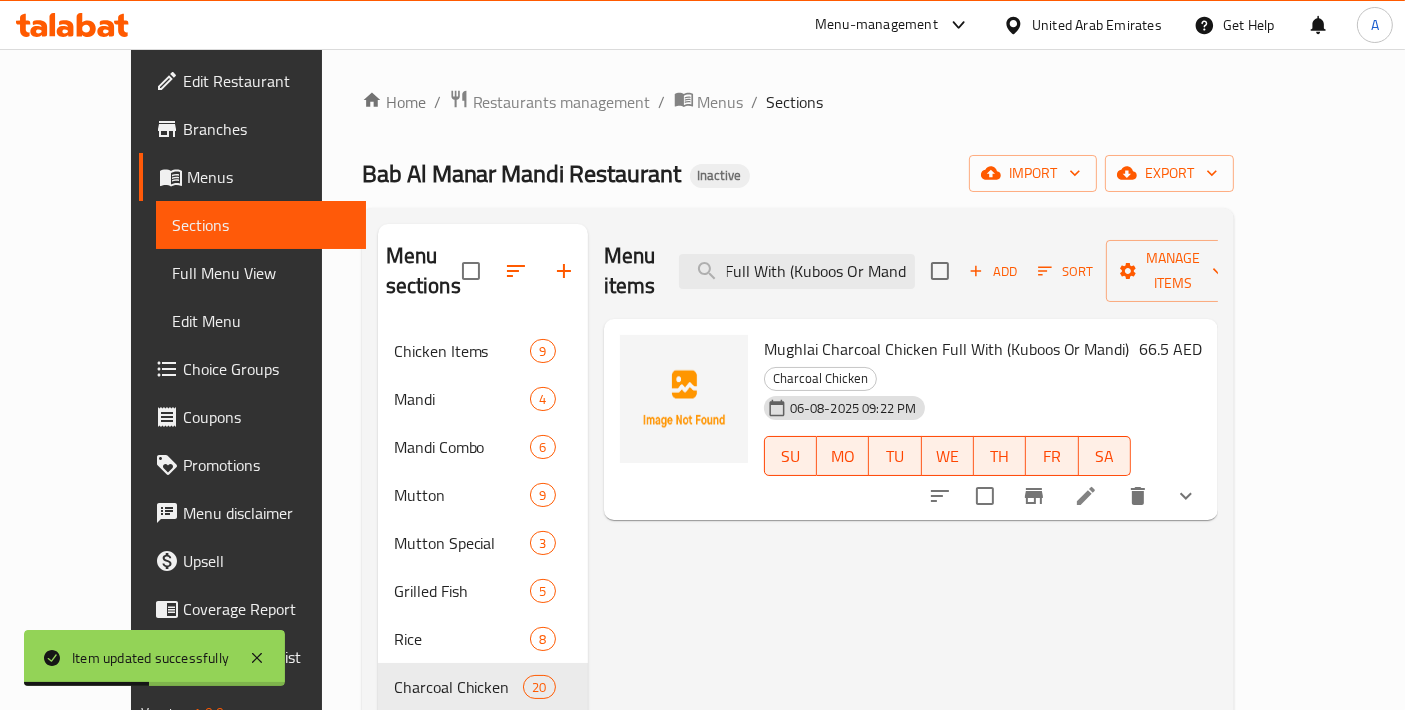 type on "Mughlai Charcoal Chicken Full With (Kuboos Or Mandi)" 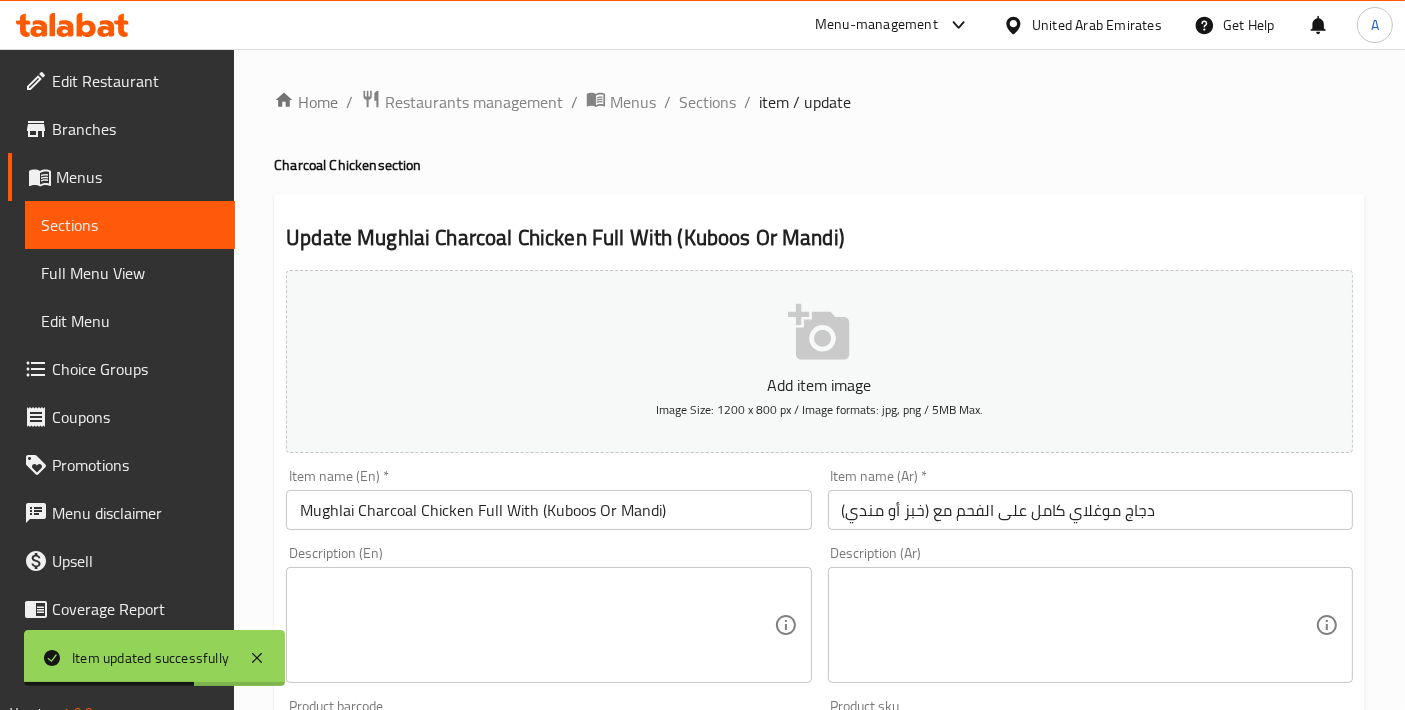 click on "دجاج موغلاي كامل على الفحم مع (خبز أو مندي)" at bounding box center (1090, 510) 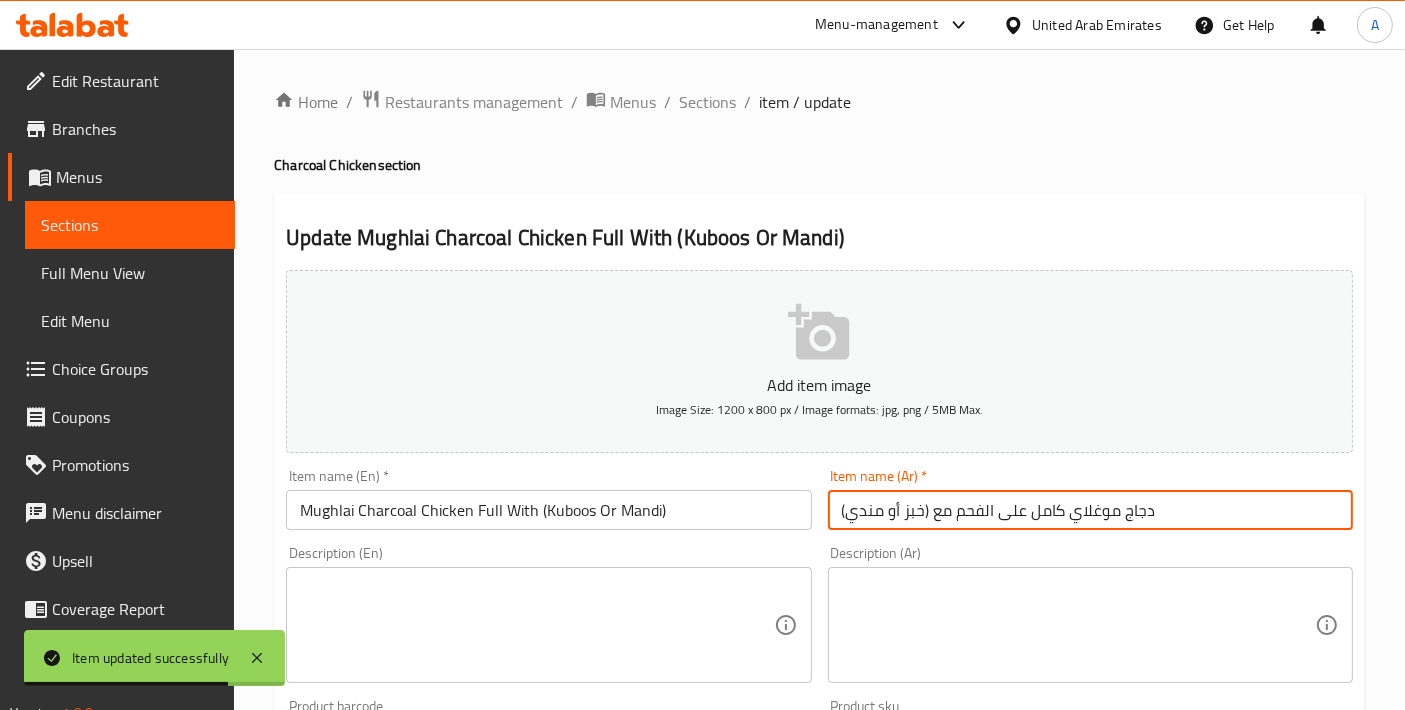 click on "دجاج موغلاي كامل على الفحم مع (خبز أو مندي)" at bounding box center (1090, 510) 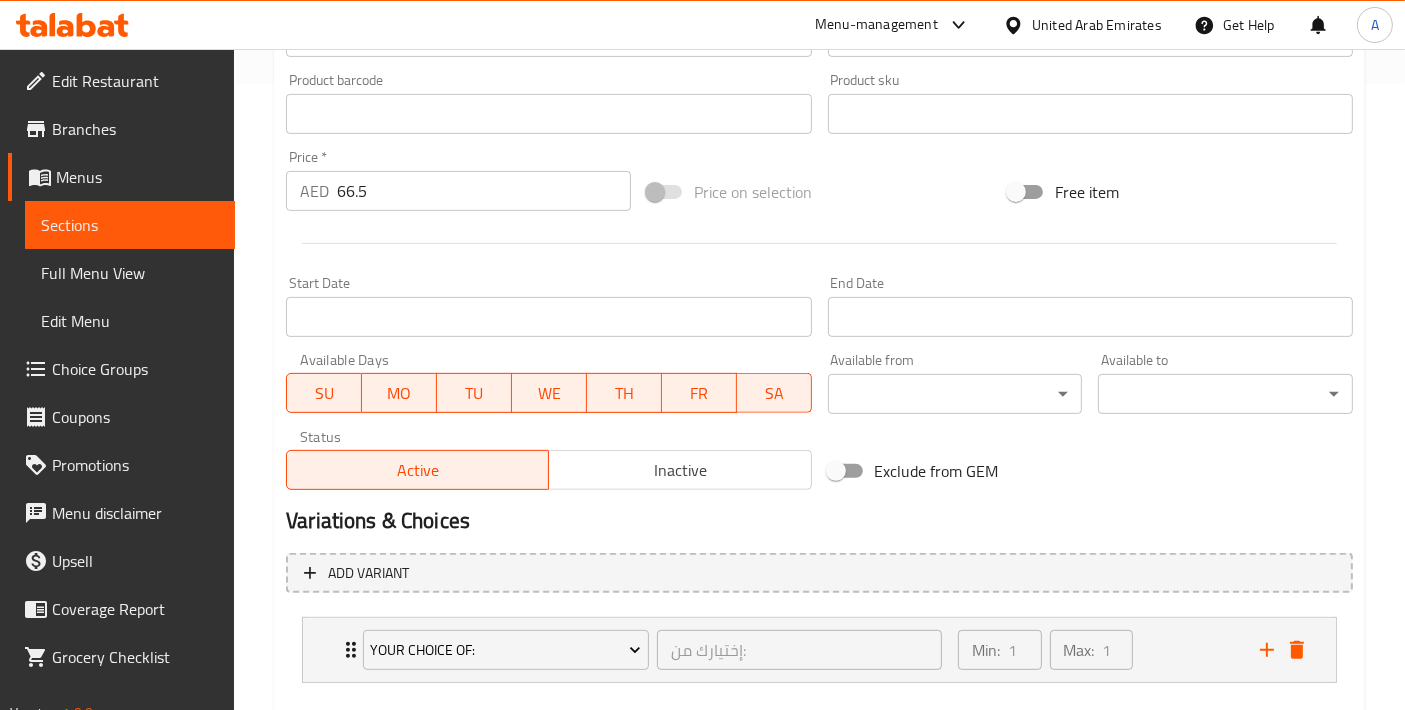 scroll, scrollTop: 732, scrollLeft: 0, axis: vertical 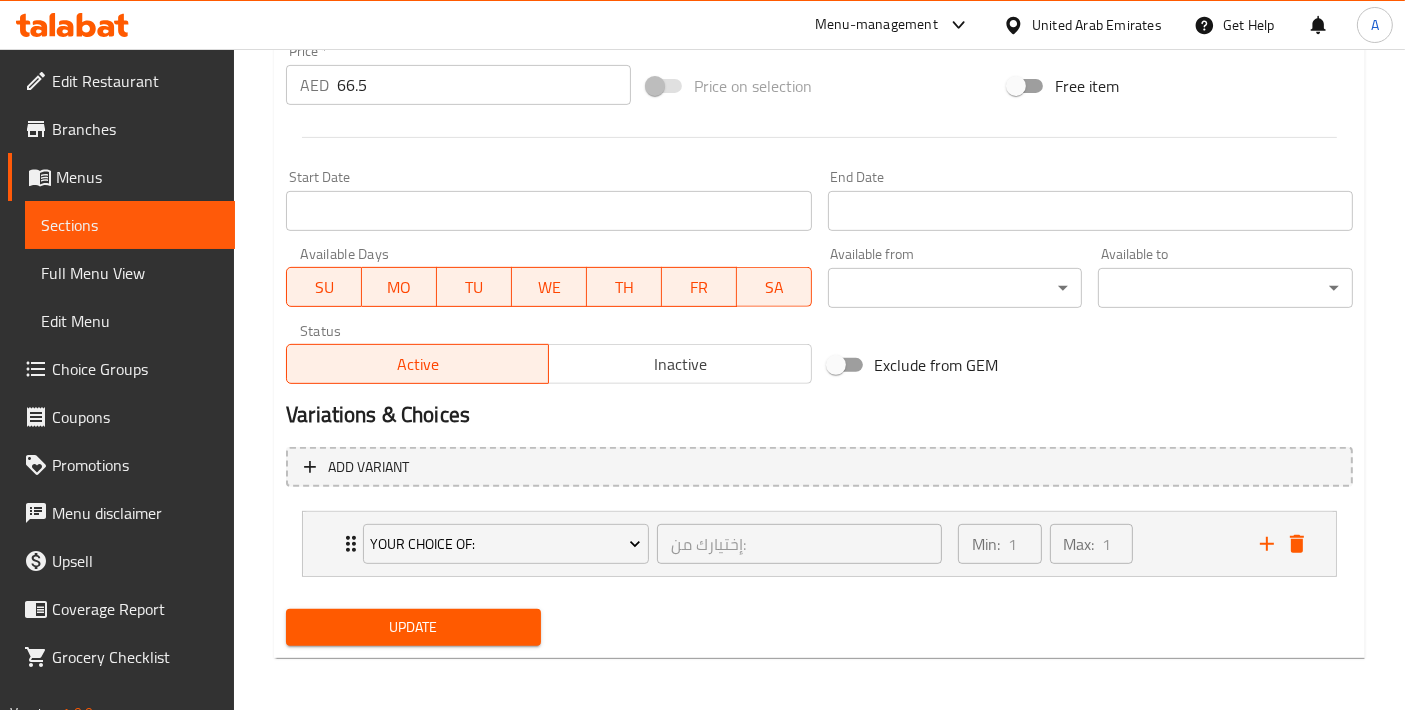 type on "دجاج موغلاي كامل مشوي على الفحم مع (خبز أو مندي)" 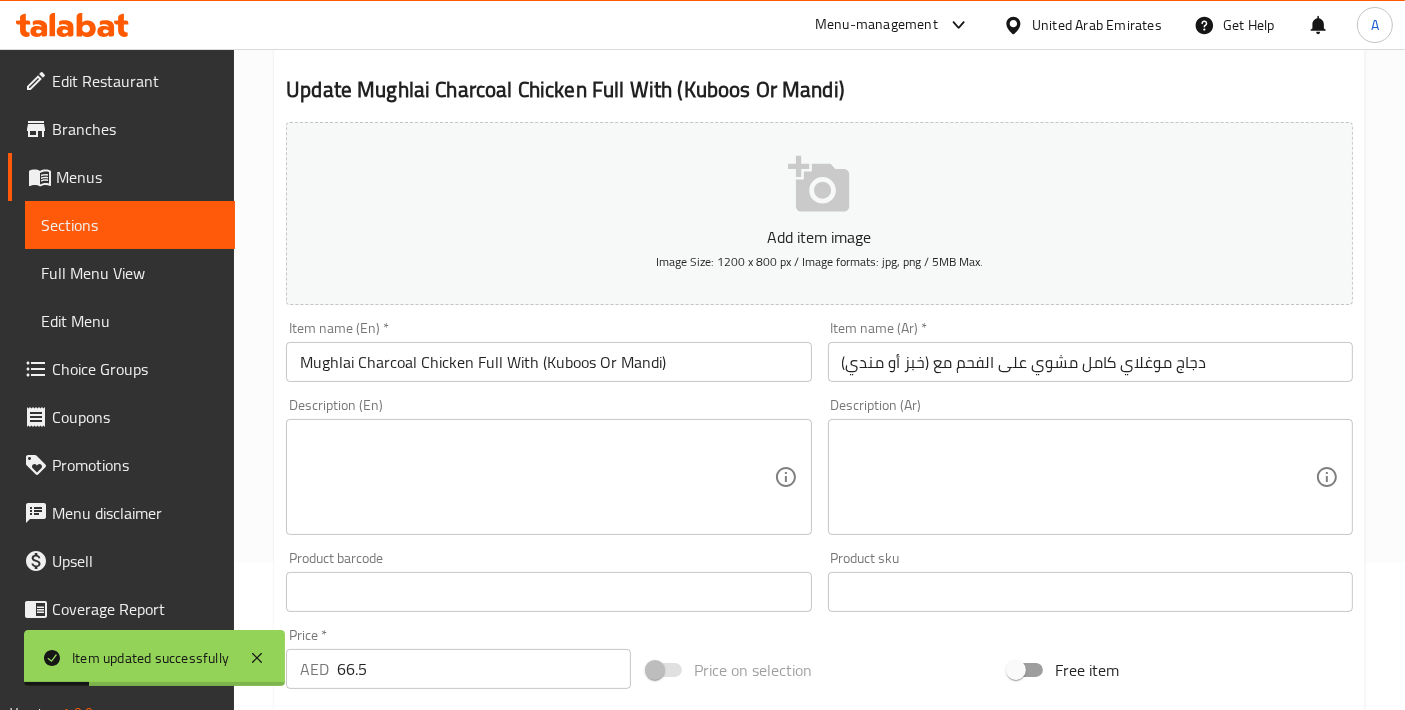 scroll, scrollTop: 0, scrollLeft: 0, axis: both 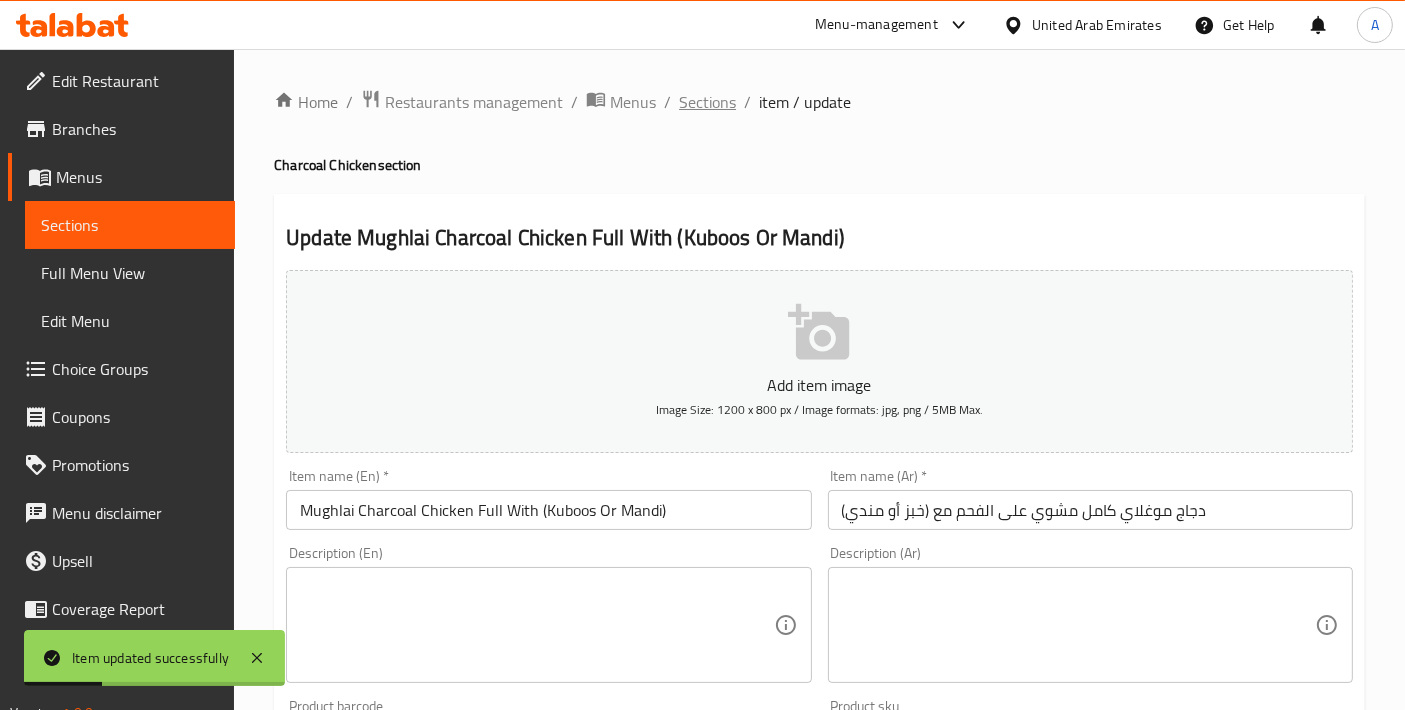 click on "Sections" at bounding box center (707, 102) 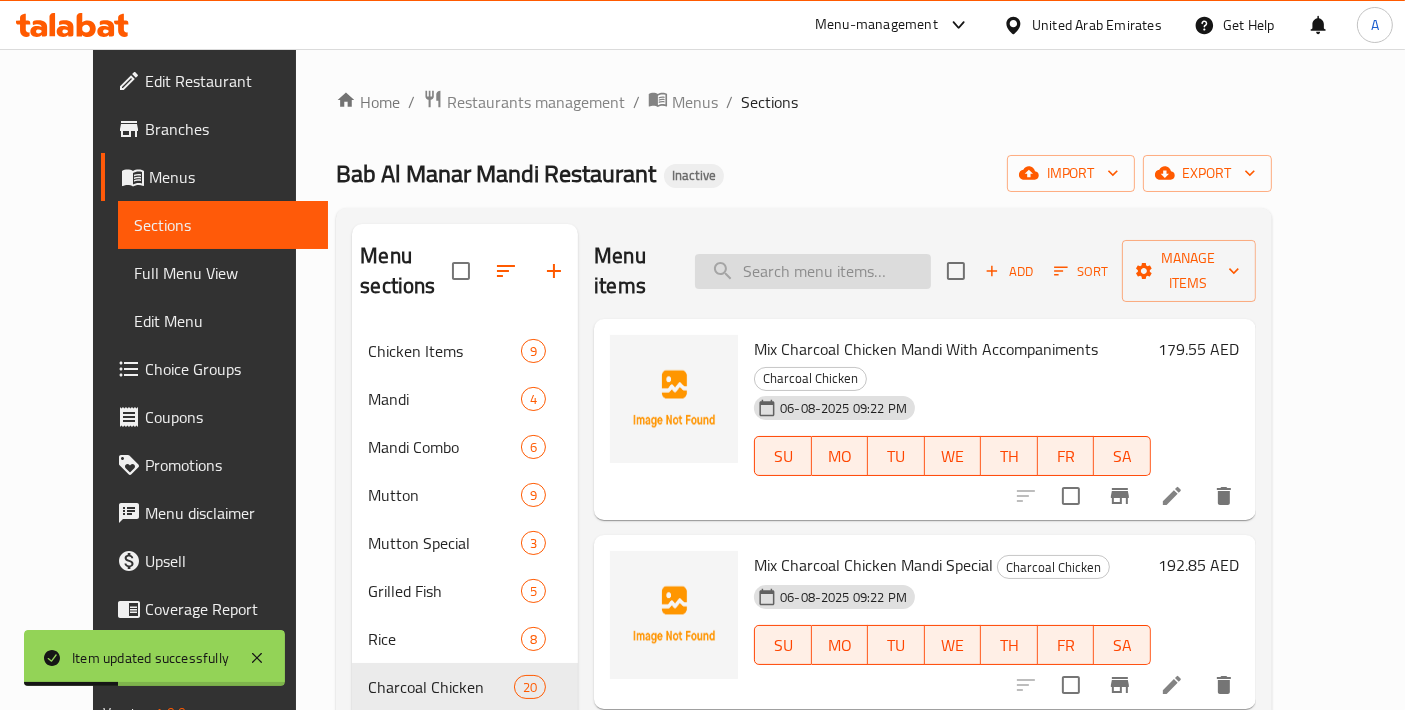click at bounding box center (813, 271) 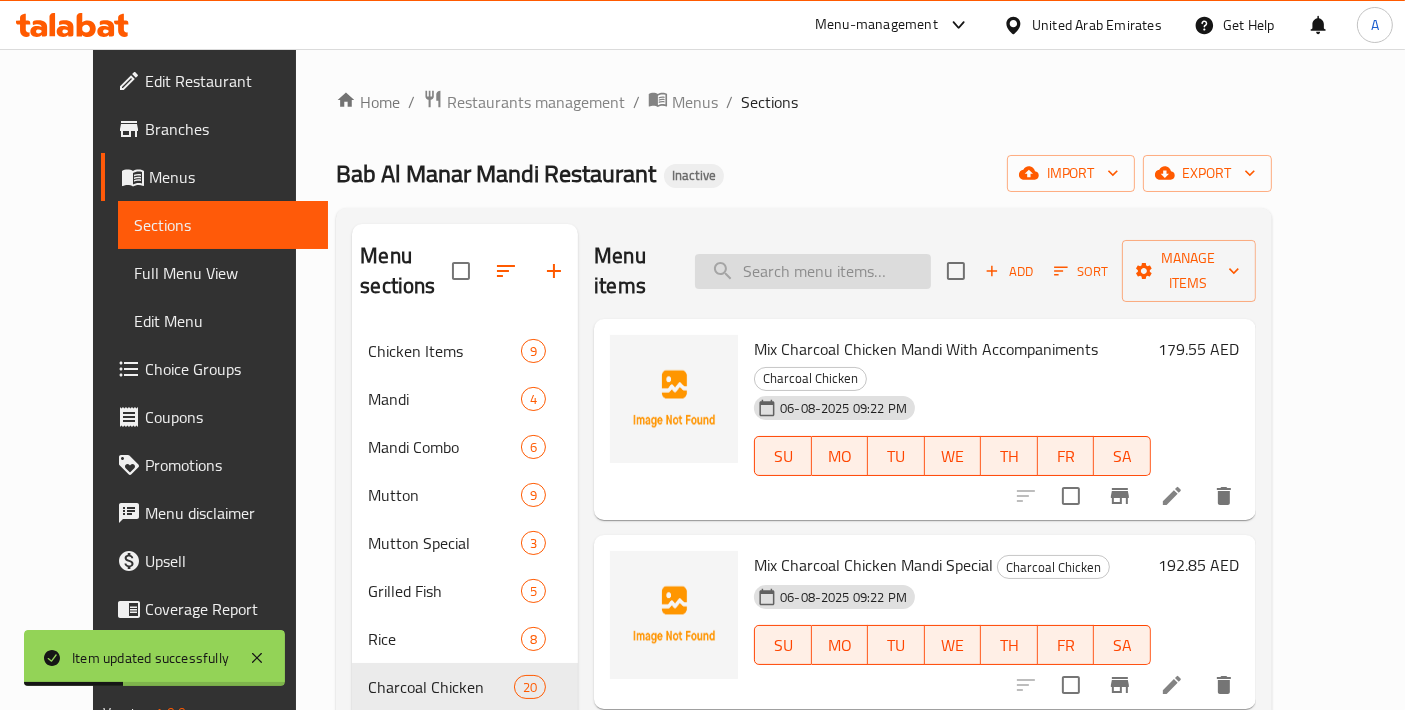 paste on "Chilly Blast Charcoal Chicken Full With (Kuboos Or Mandi)" 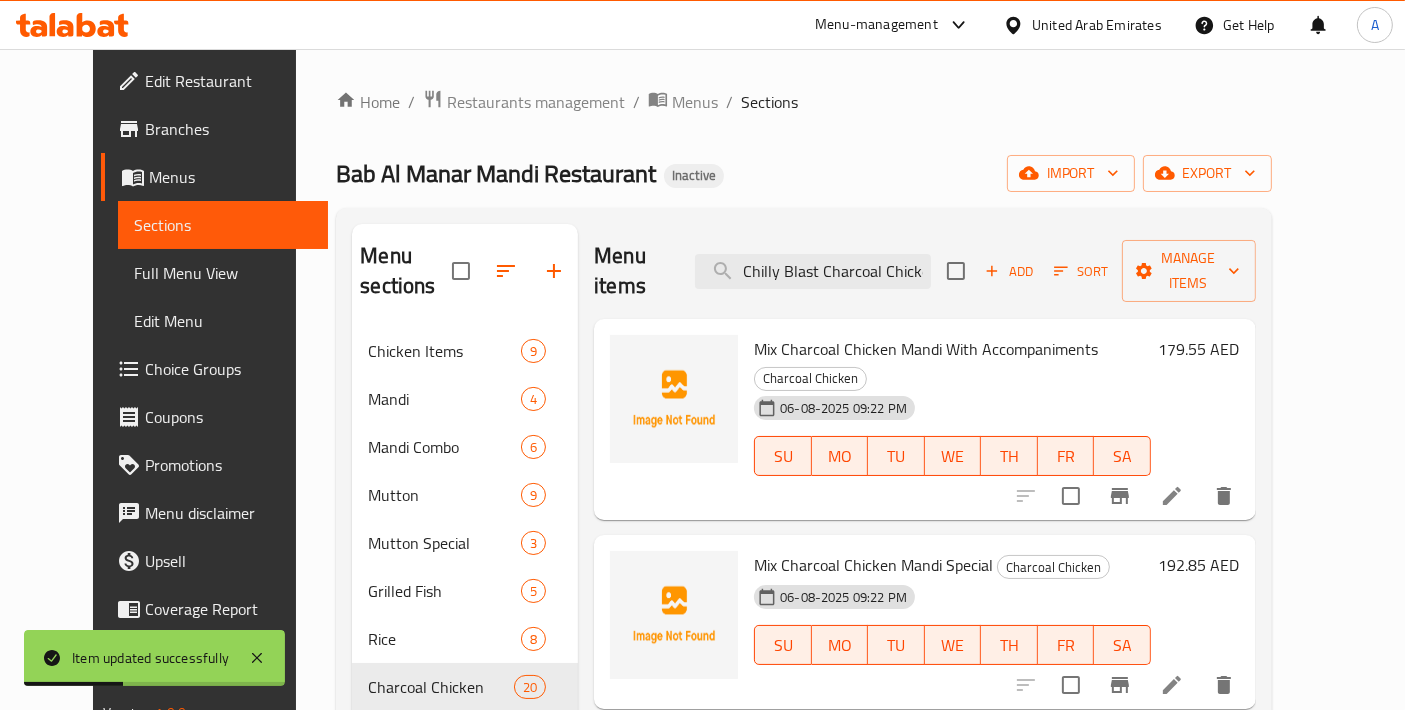 scroll, scrollTop: 0, scrollLeft: 200, axis: horizontal 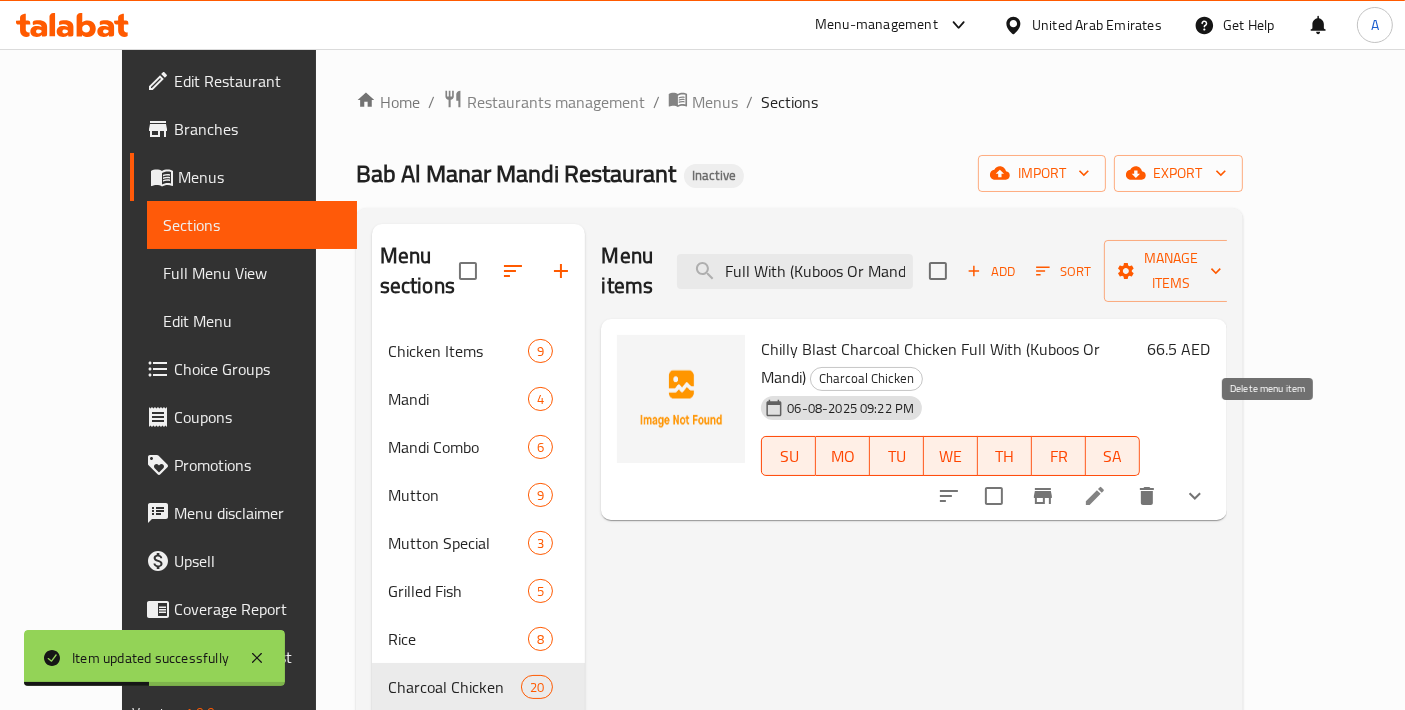 type on "Chilly Blast Charcoal Chicken Full With (Kuboos Or Mandi)" 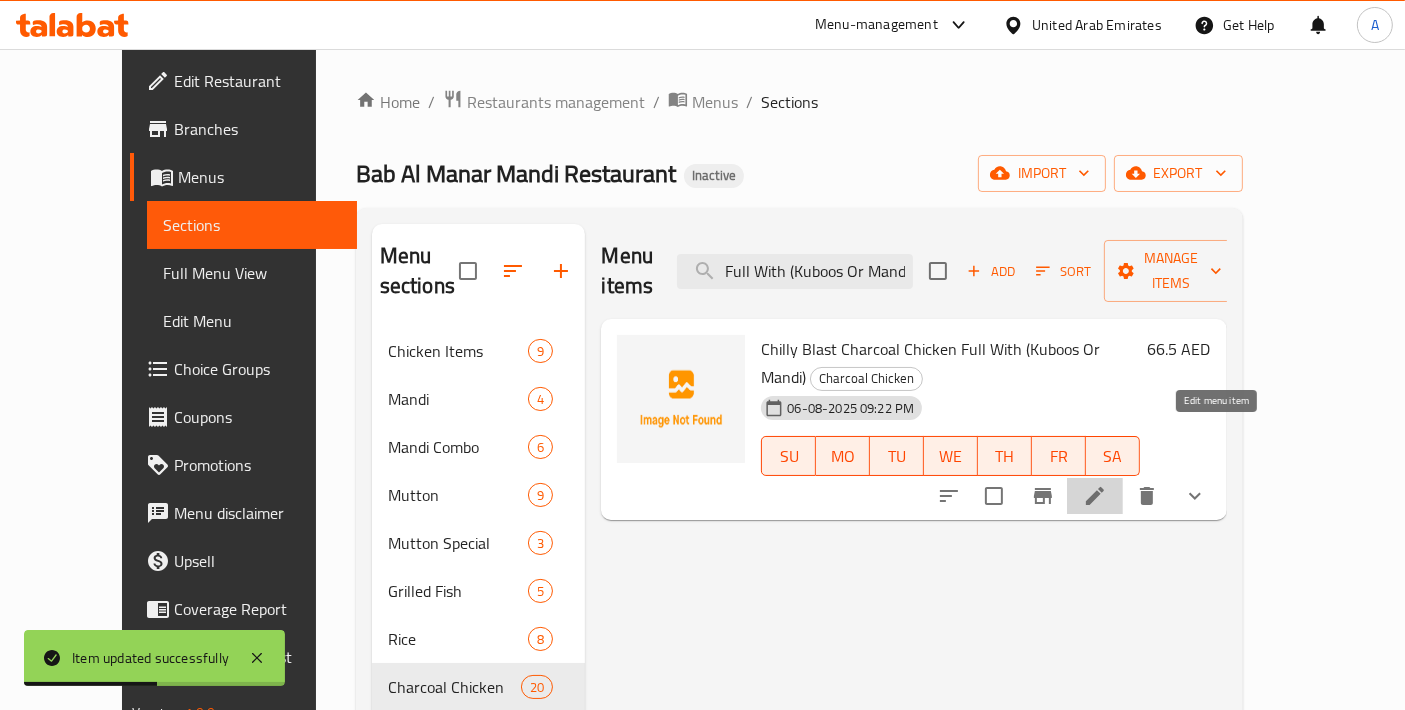 click 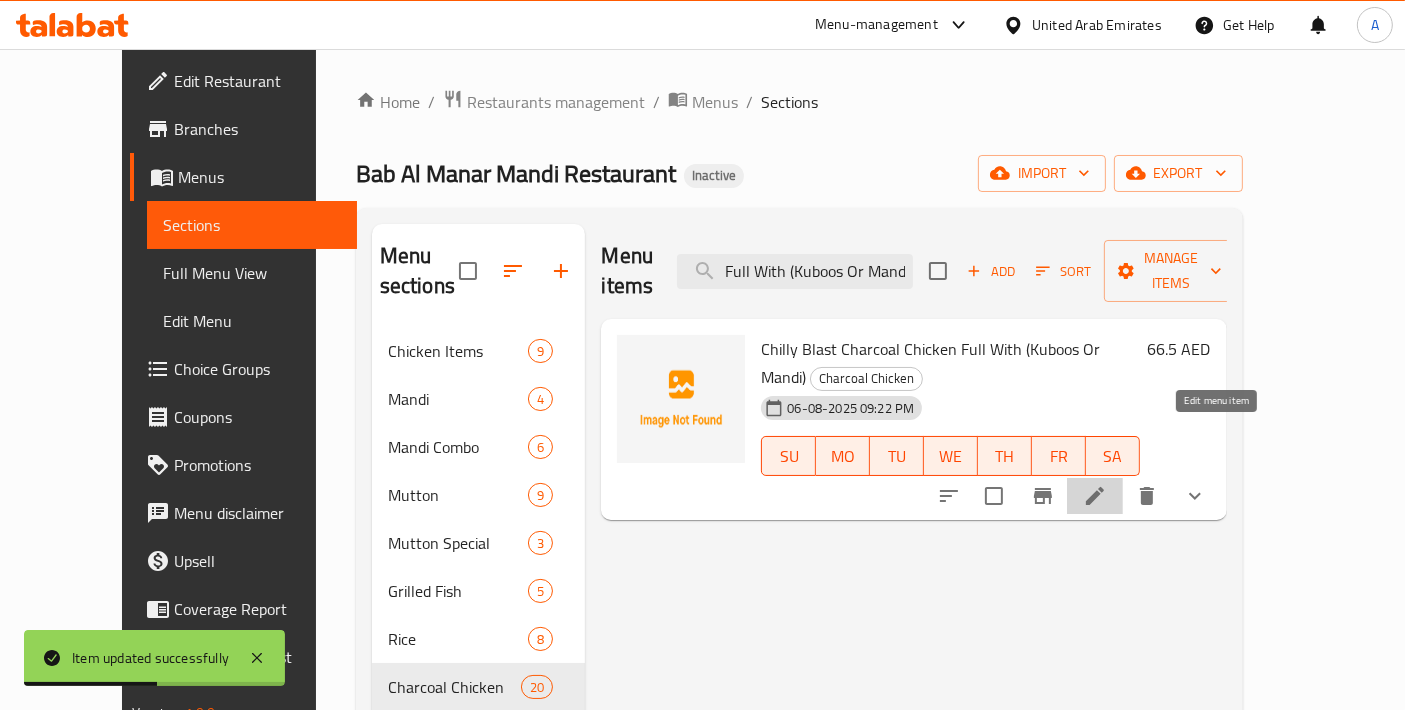 scroll, scrollTop: 0, scrollLeft: 0, axis: both 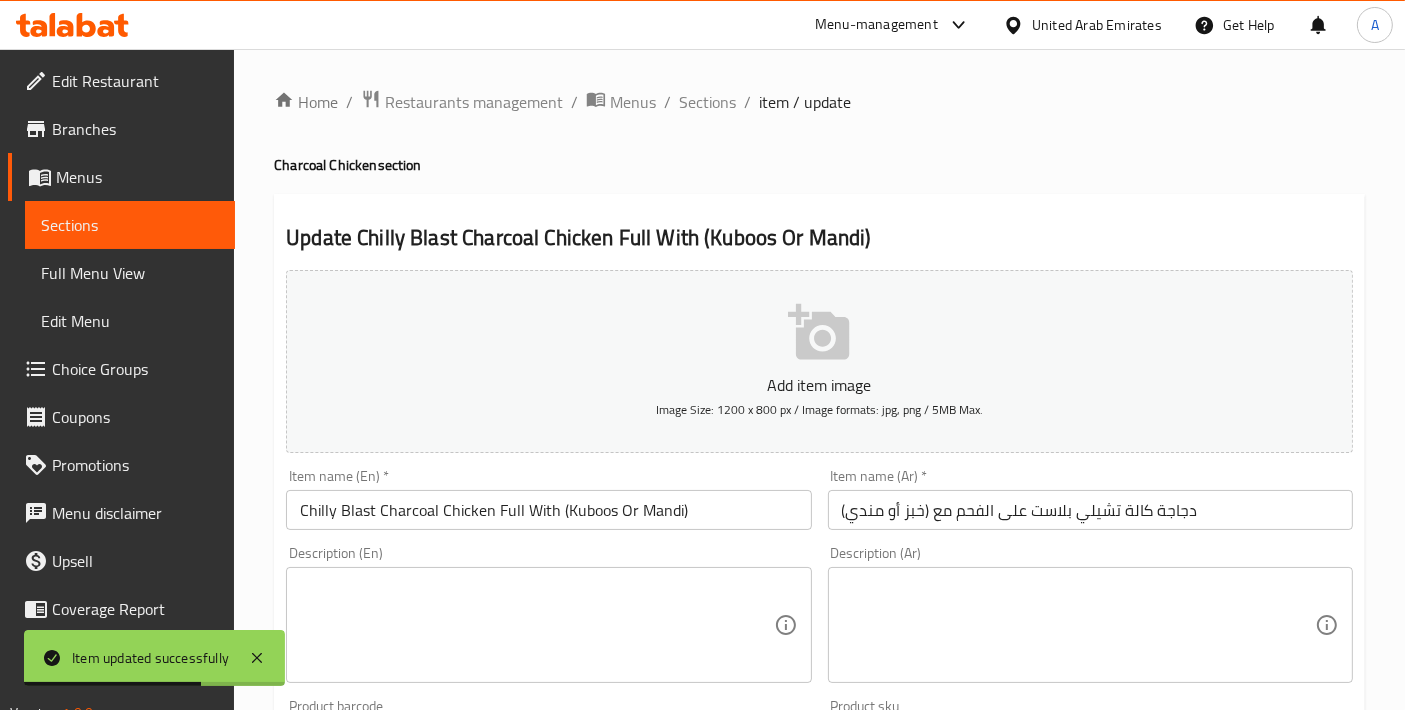 click on "دجاجة كالة تشيلي بلاست على الفحم مع (خبز أو مندي)" at bounding box center (1090, 510) 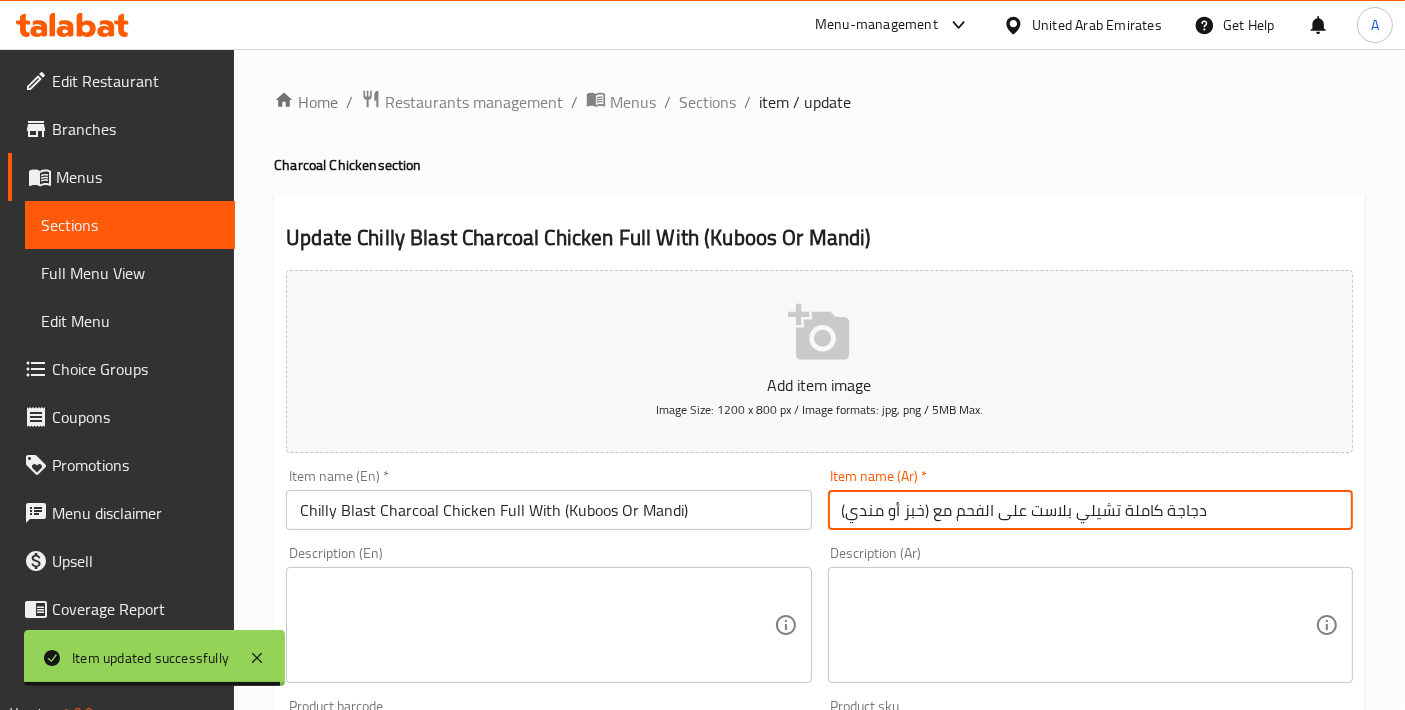 scroll, scrollTop: 732, scrollLeft: 0, axis: vertical 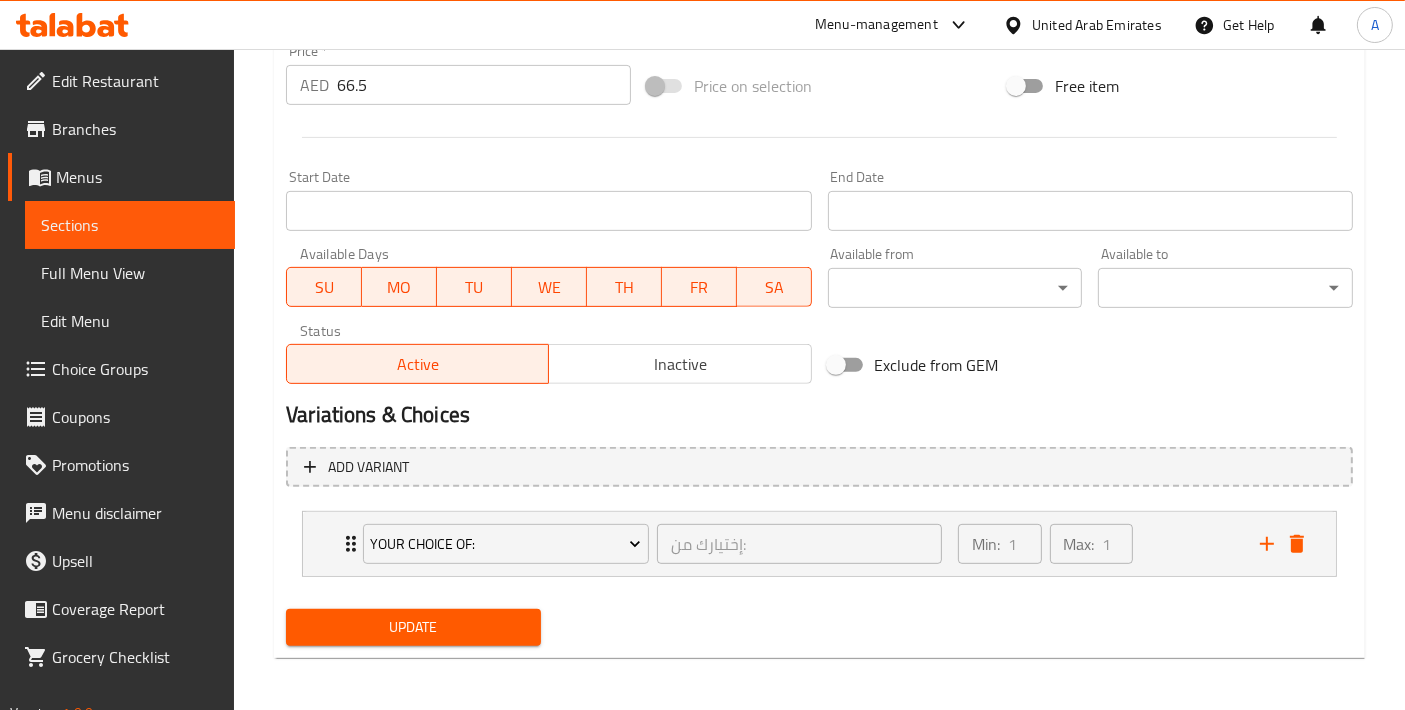 type on "دجاجة كاملة تشيلي بلاست على الفحم مع (خبز أو مندي)" 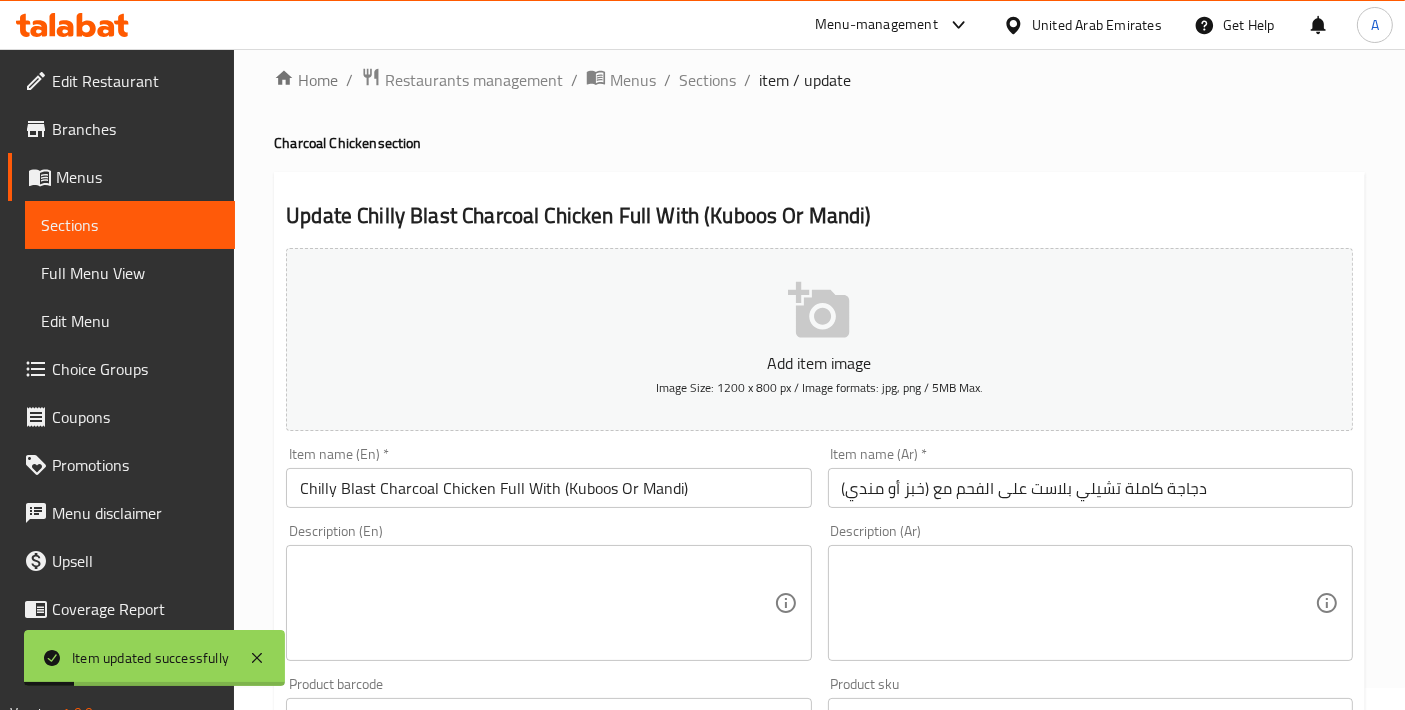 scroll, scrollTop: 0, scrollLeft: 0, axis: both 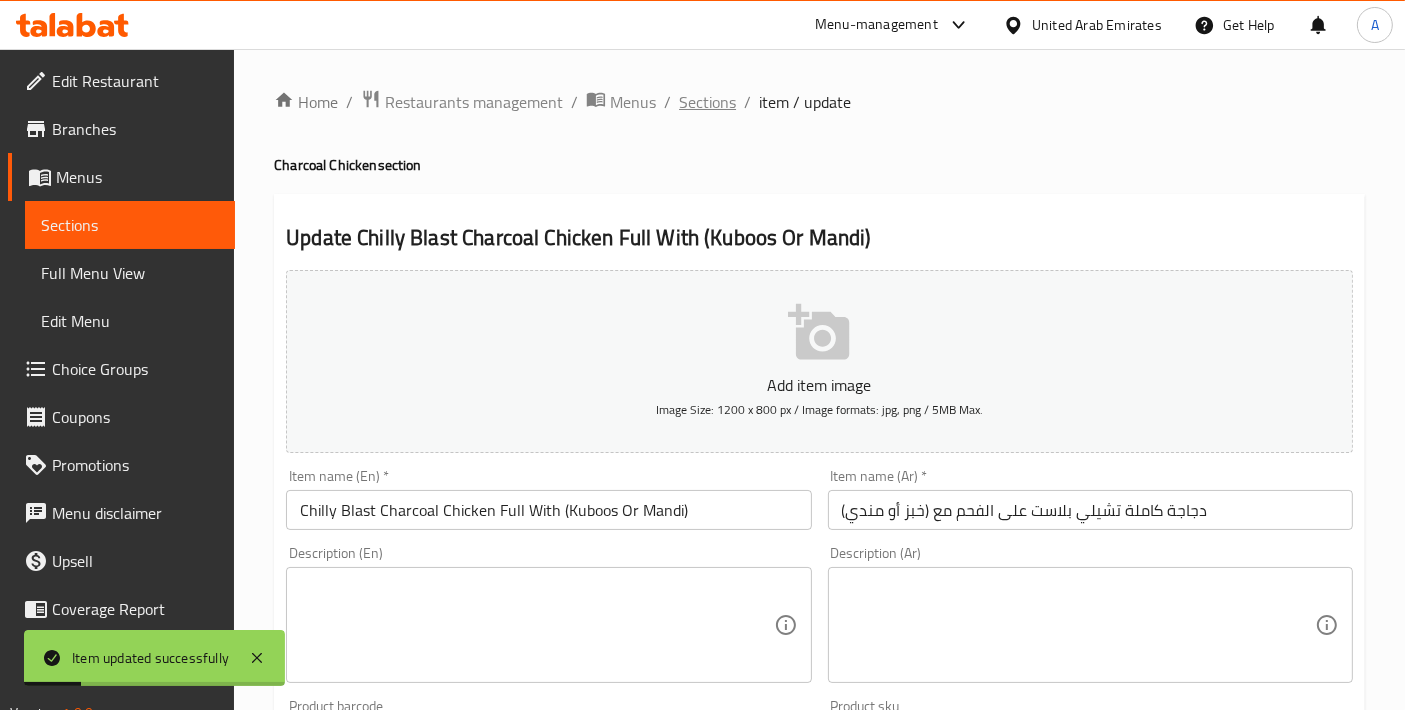 click on "Sections" at bounding box center [707, 102] 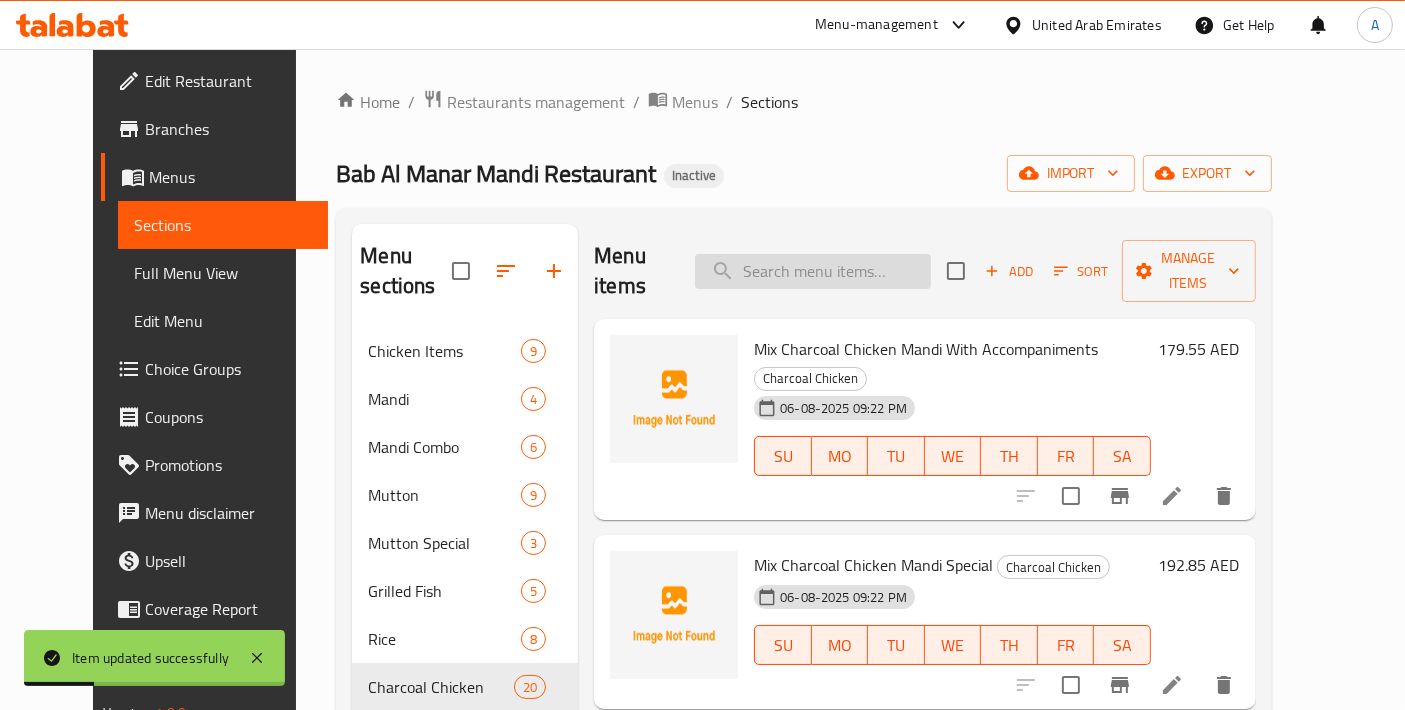 click at bounding box center [813, 271] 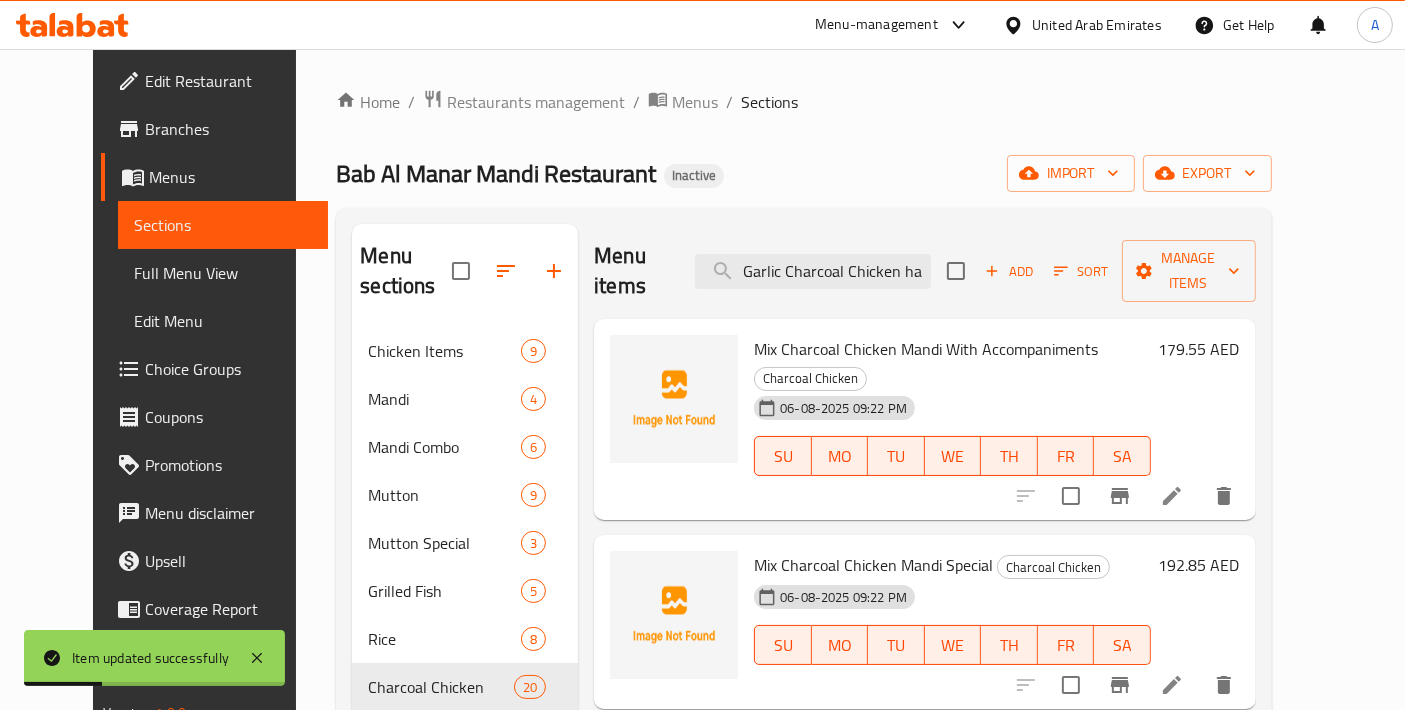 scroll, scrollTop: 0, scrollLeft: 165, axis: horizontal 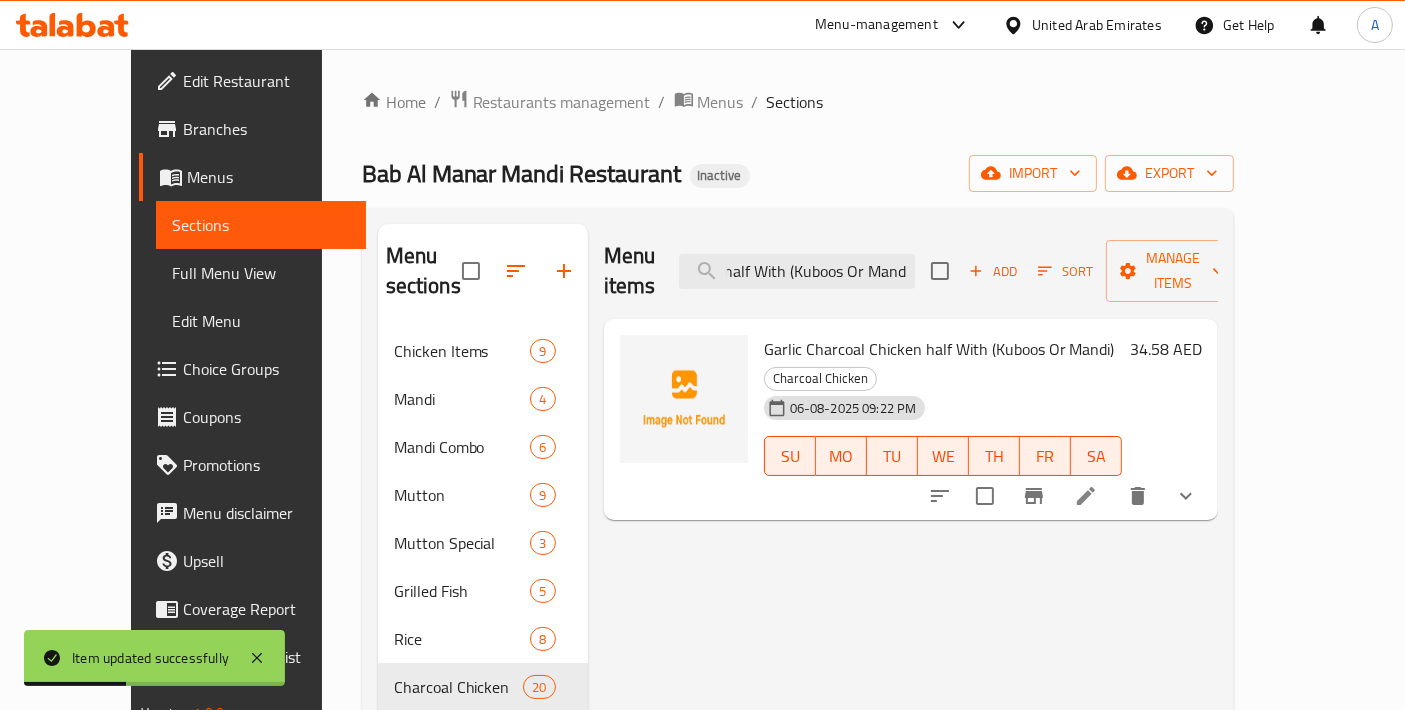type on "Garlic Charcoal Chicken half With (Kuboos Or Mandi)" 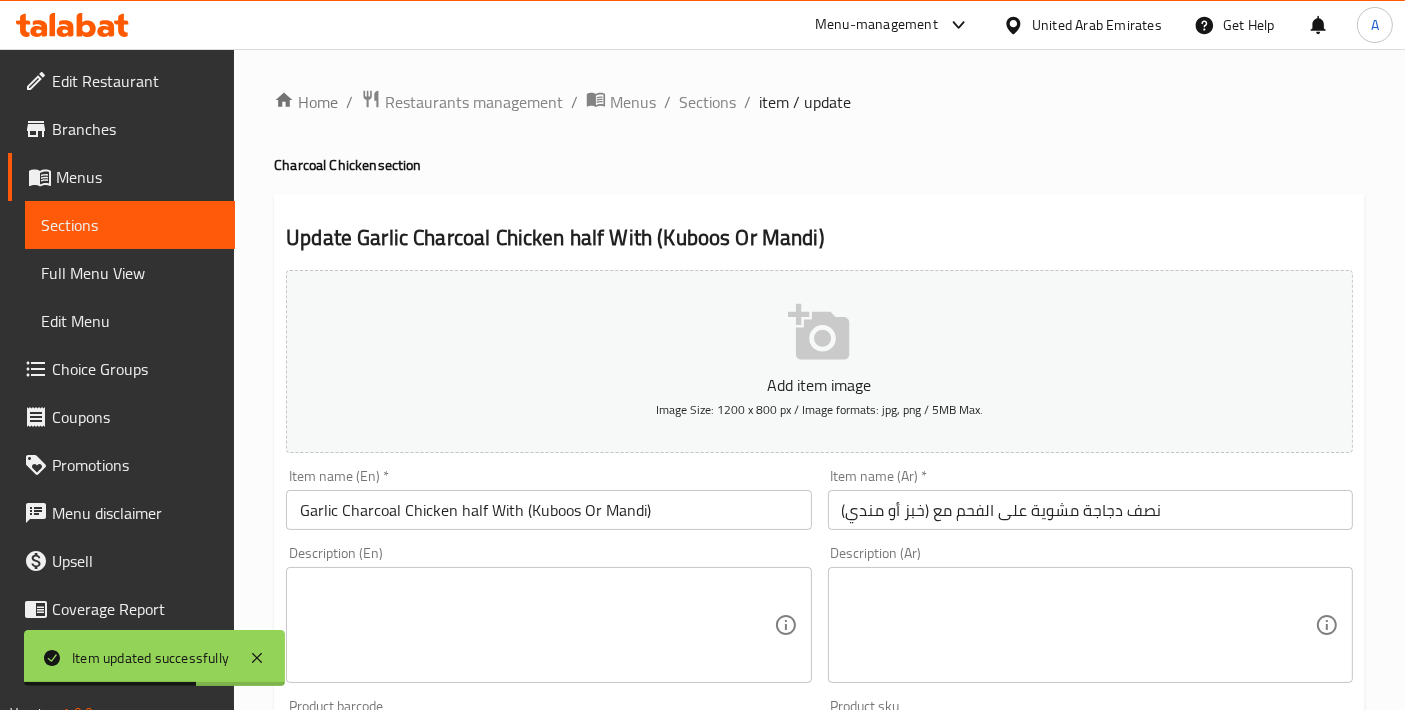 click on "نصف دجاجة مشوية على الفحم مع (خبز أو مندي)" at bounding box center [1090, 510] 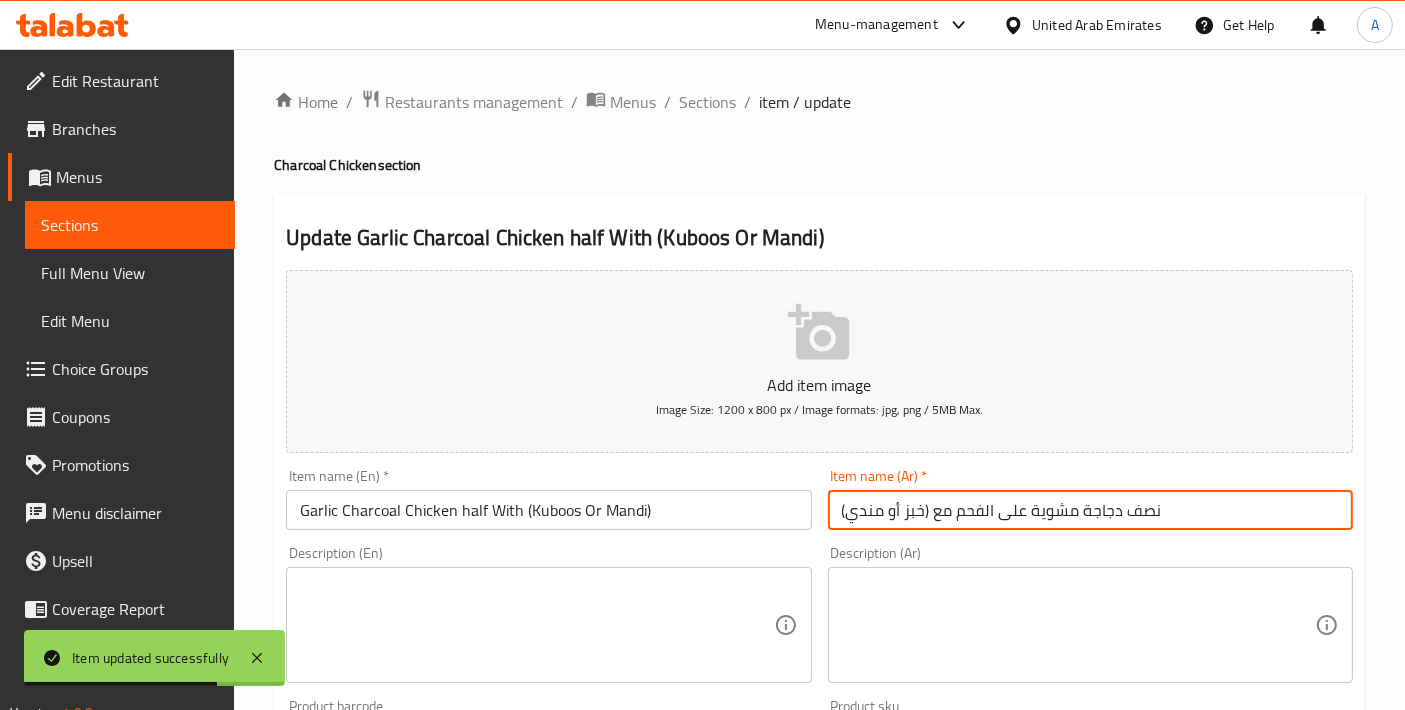 click on "نصف دجاجة مشوية على الفحم مع (خبز أو مندي)" at bounding box center [1090, 510] 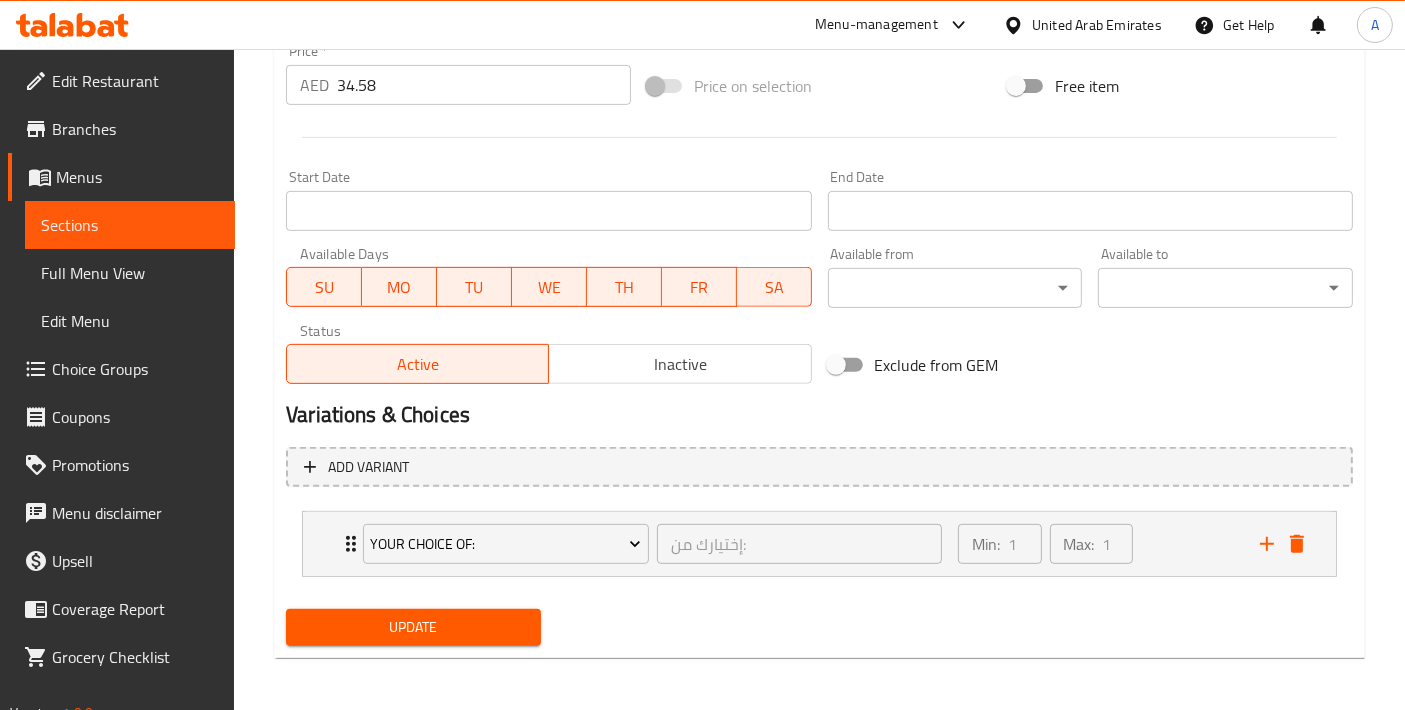 type on "نصف دجاجة بالثوم مشوية على الفحم مع (خبز أو مندي)" 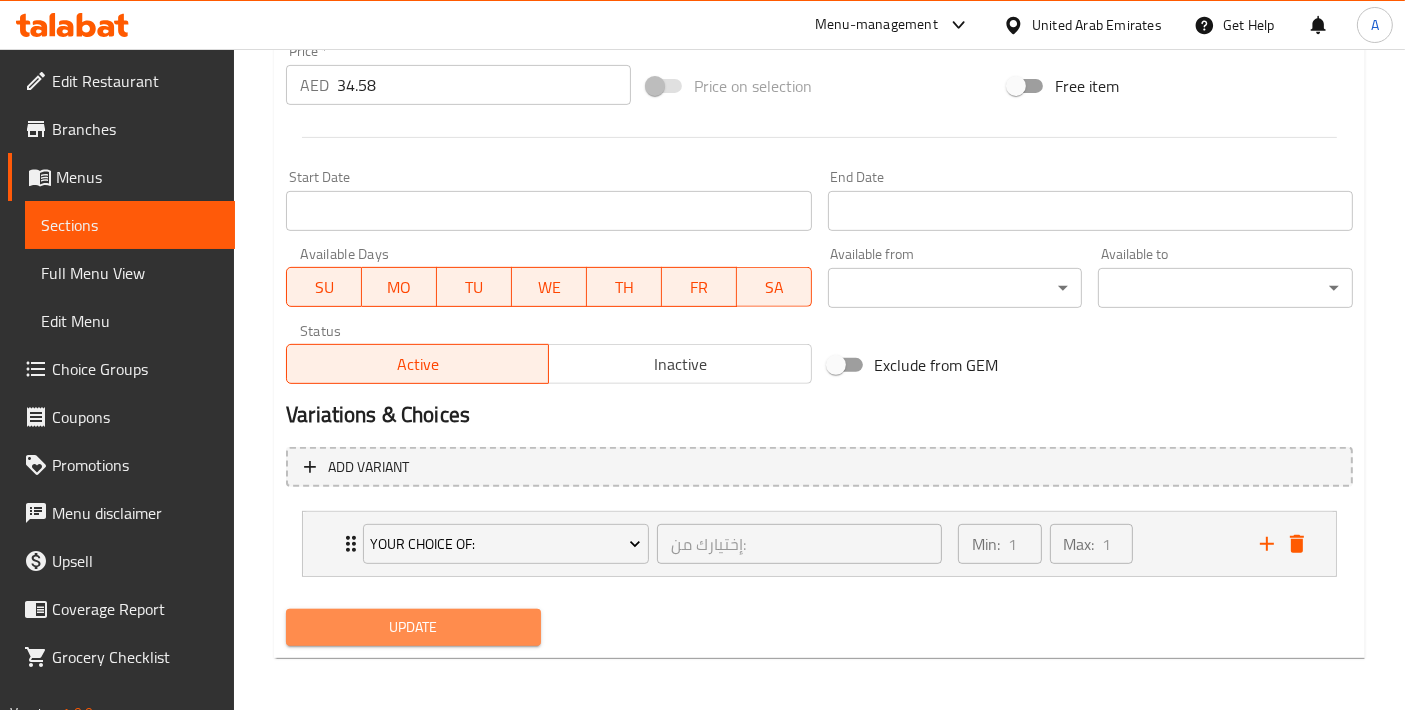 click on "Update" at bounding box center (413, 627) 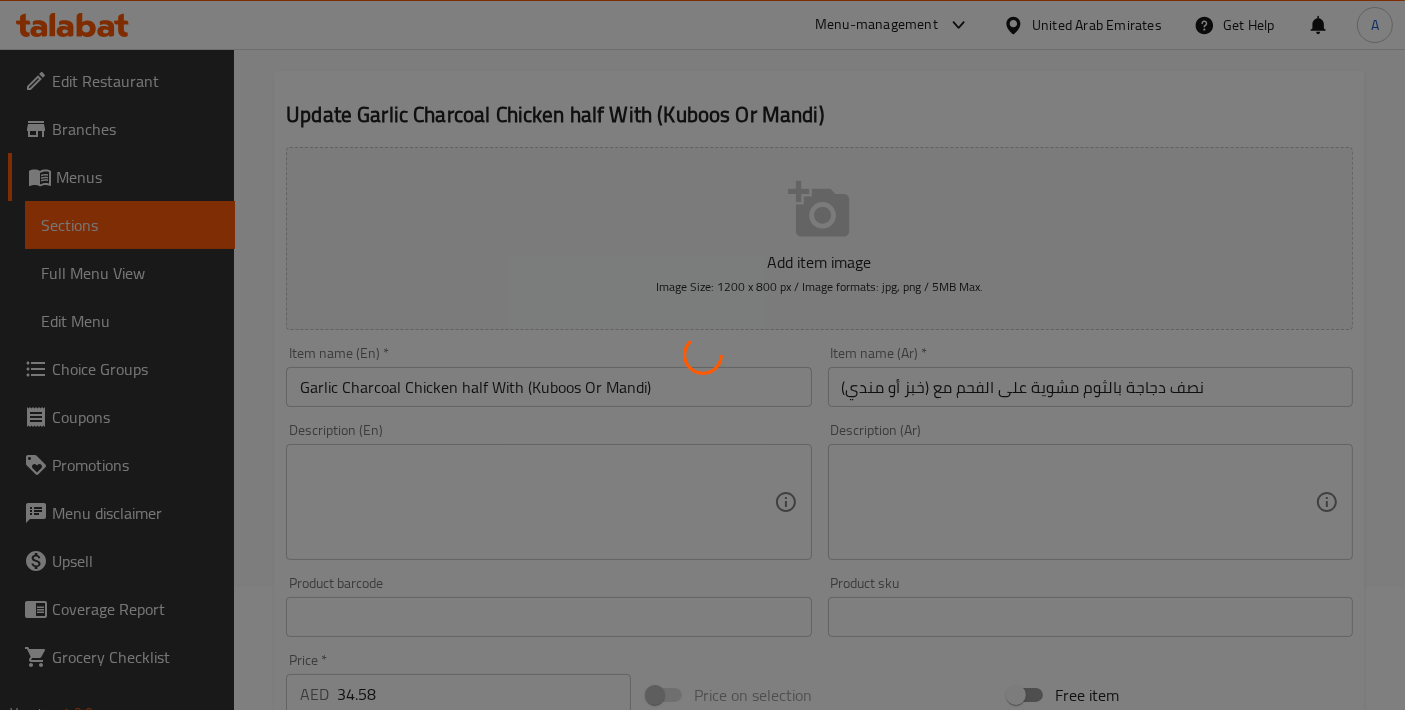 scroll, scrollTop: 65, scrollLeft: 0, axis: vertical 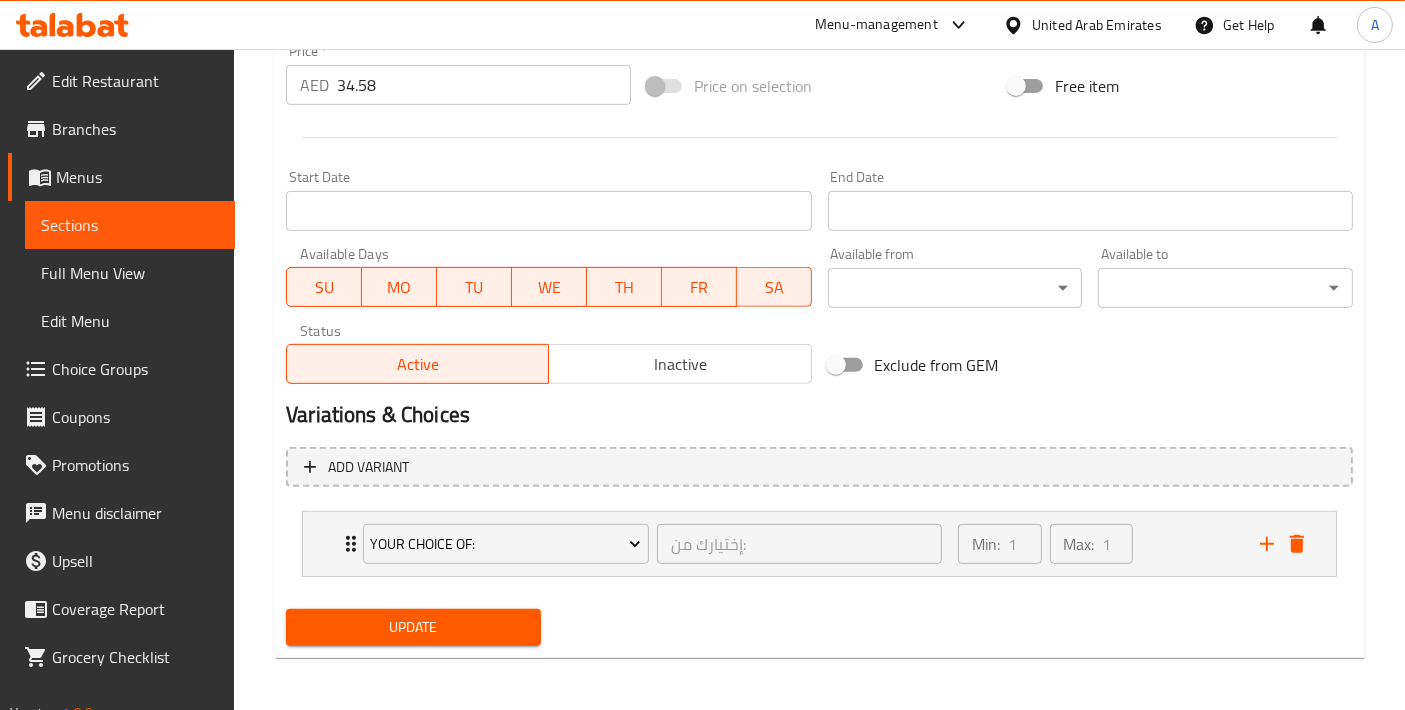 click on "Update" at bounding box center [413, 627] 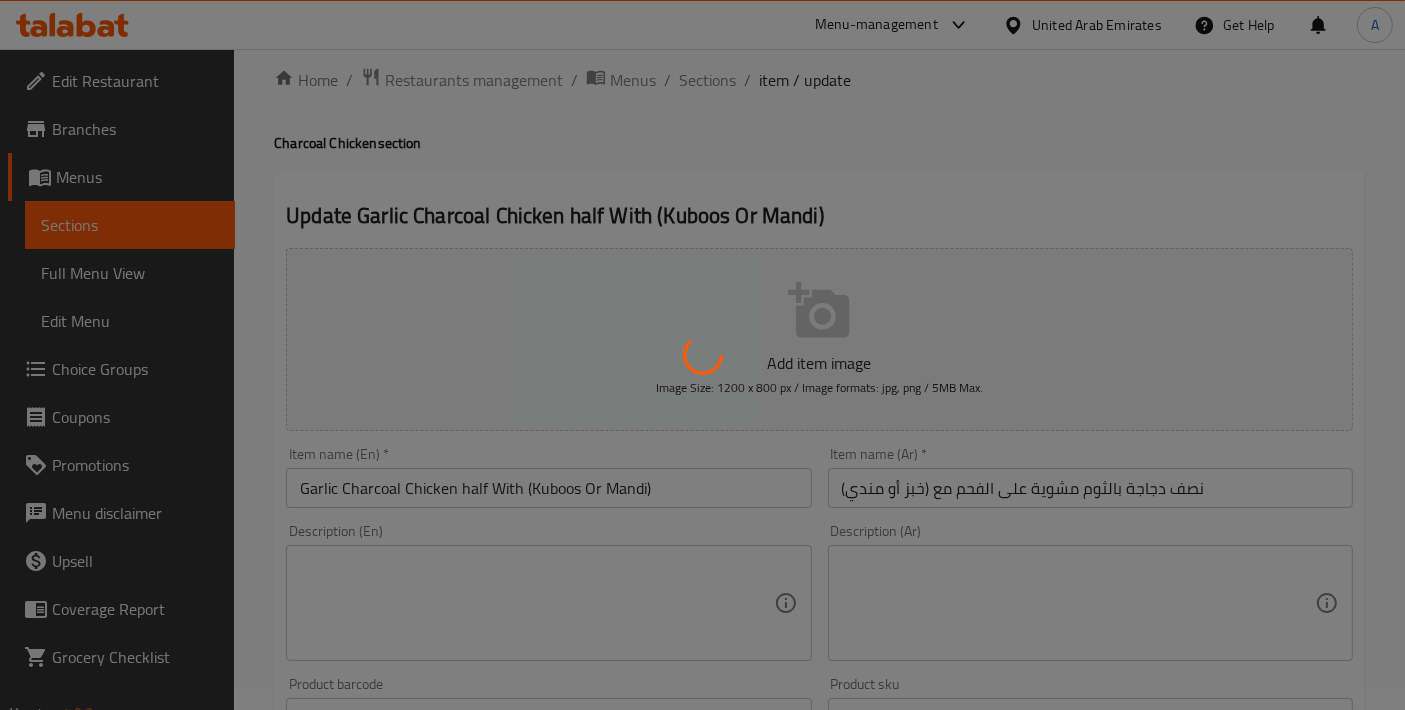 scroll, scrollTop: 0, scrollLeft: 0, axis: both 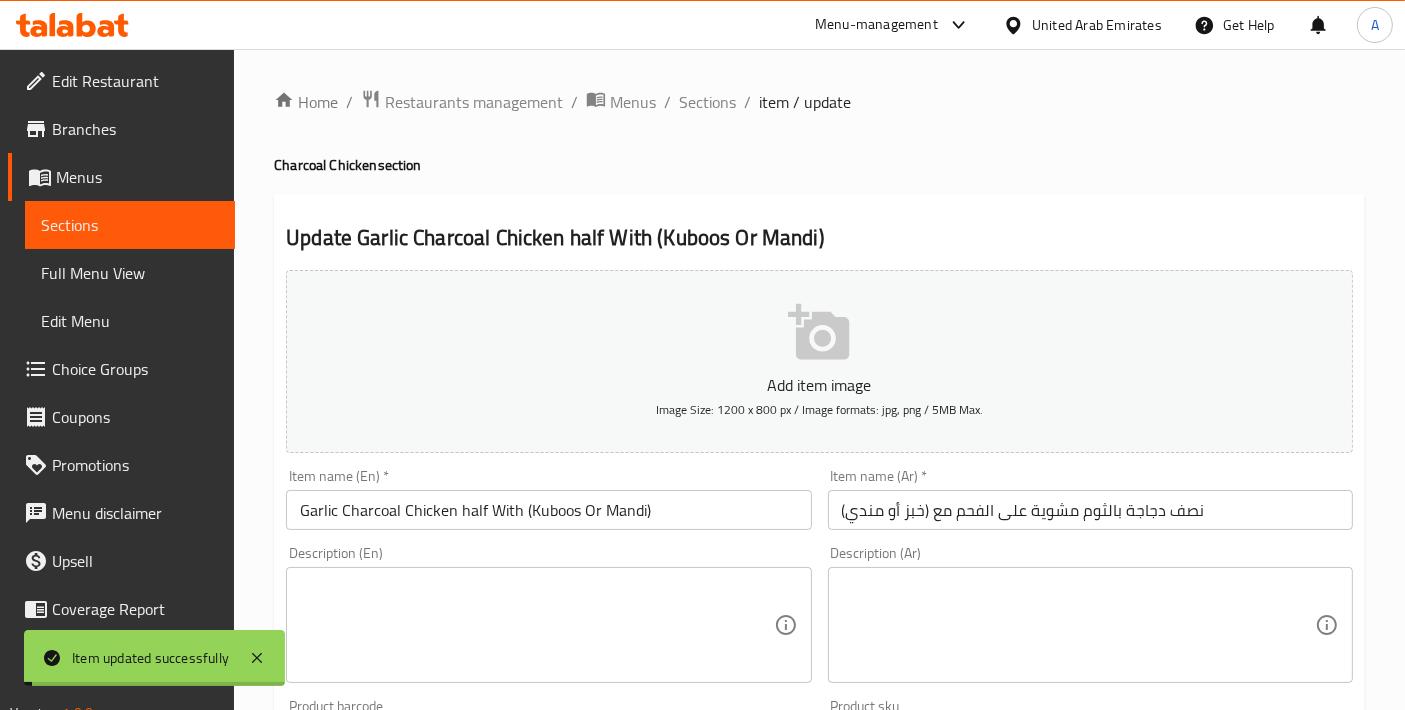 click on "Sections" at bounding box center (707, 102) 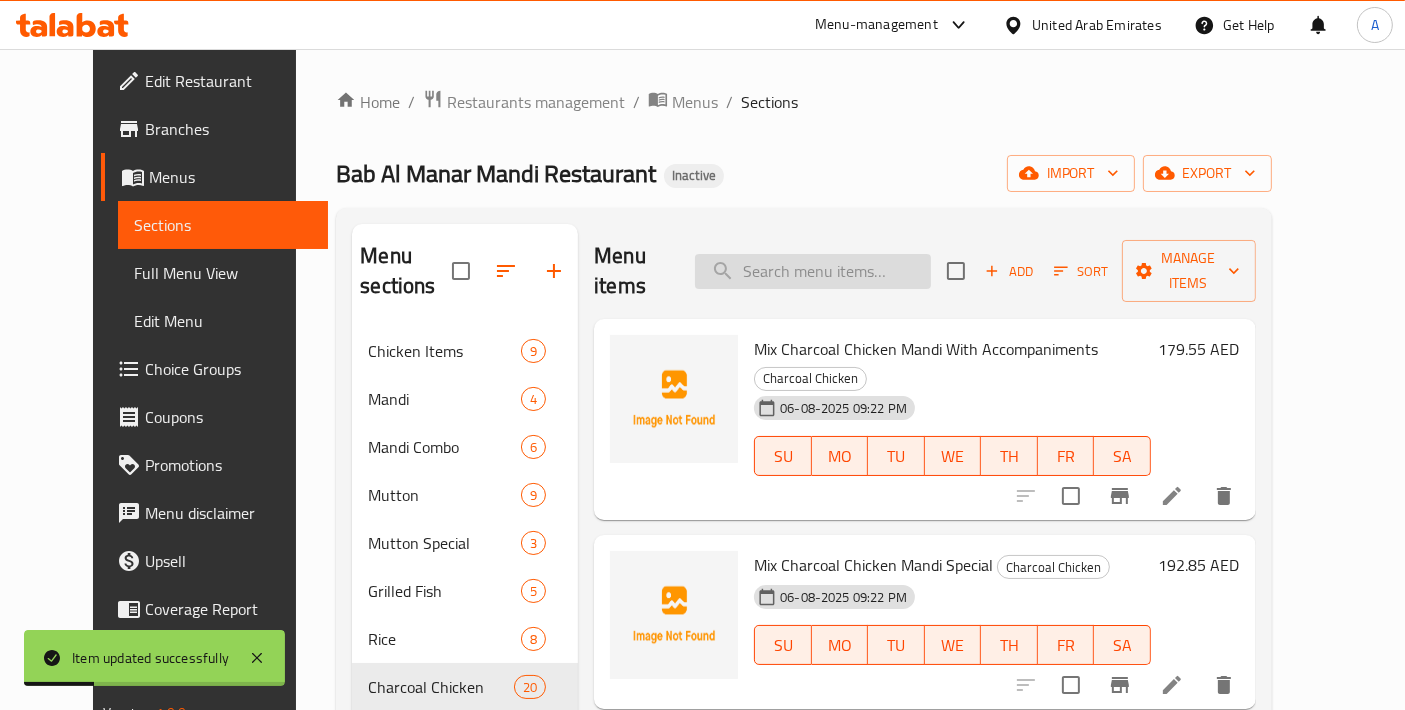 click at bounding box center (813, 271) 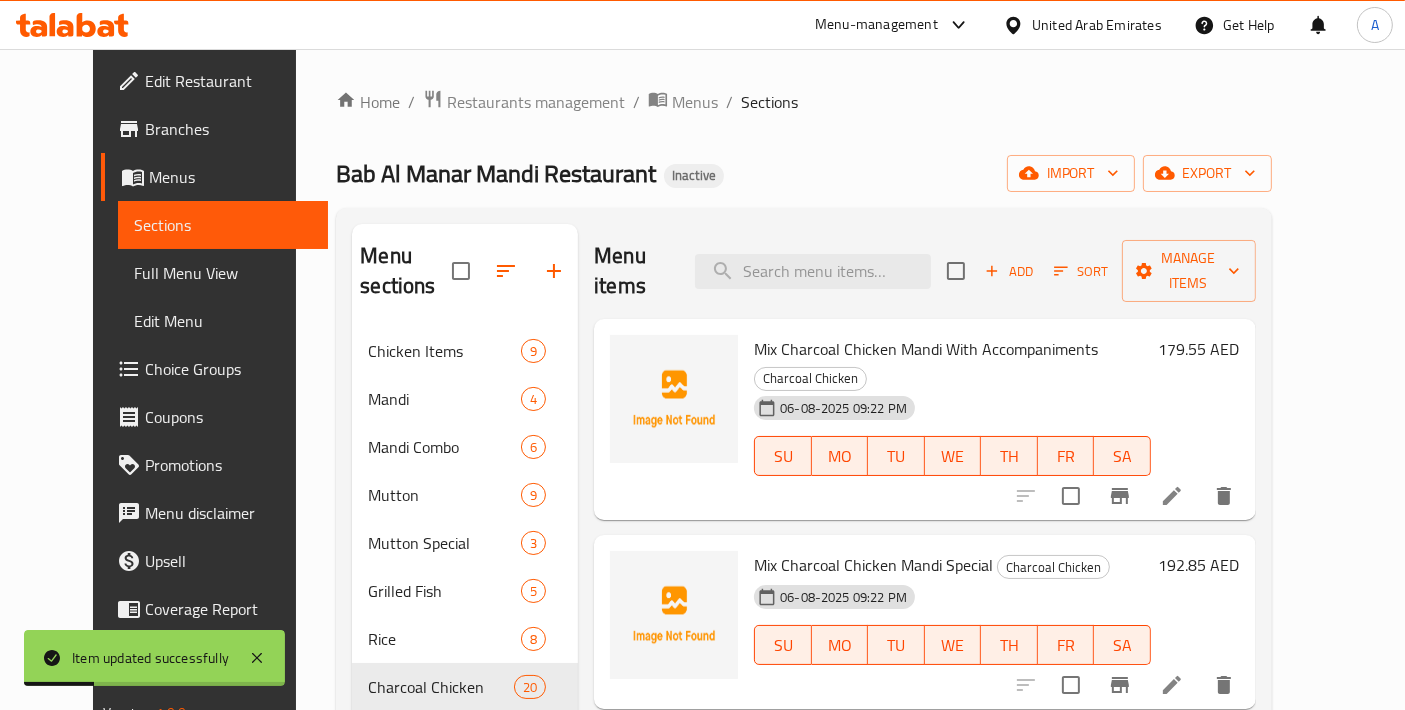 paste on "Garlic Charcoal Chicken With (Kuboos Or Mandi) Full" 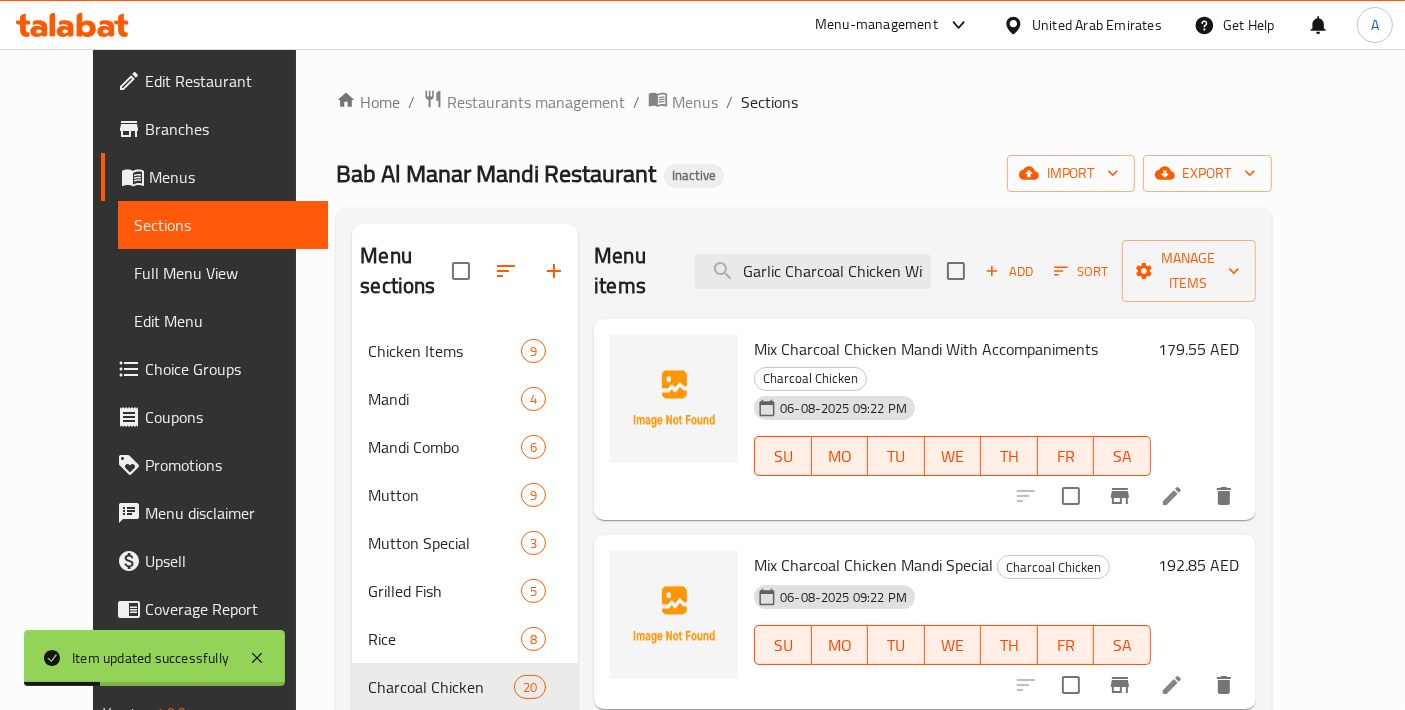 scroll, scrollTop: 0, scrollLeft: 164, axis: horizontal 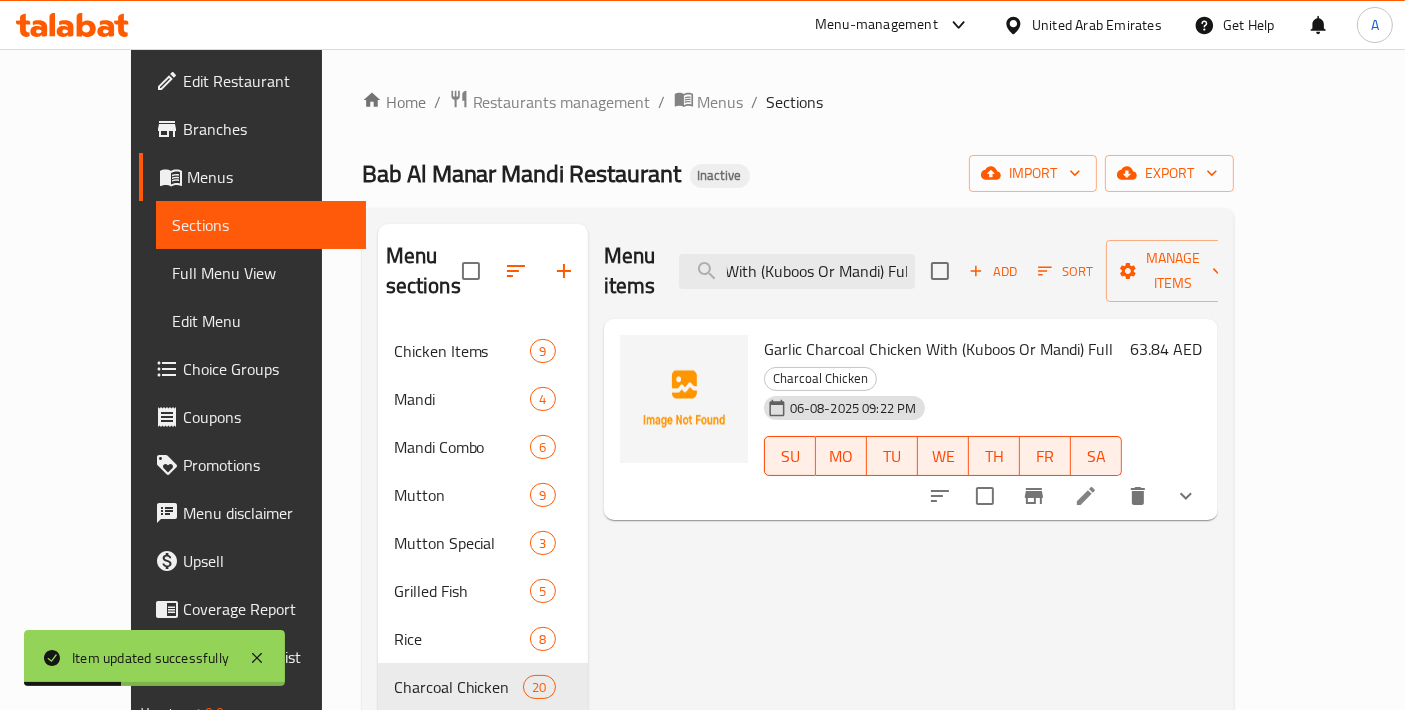 type on "Garlic Charcoal Chicken With (Kuboos Or Mandi) Full" 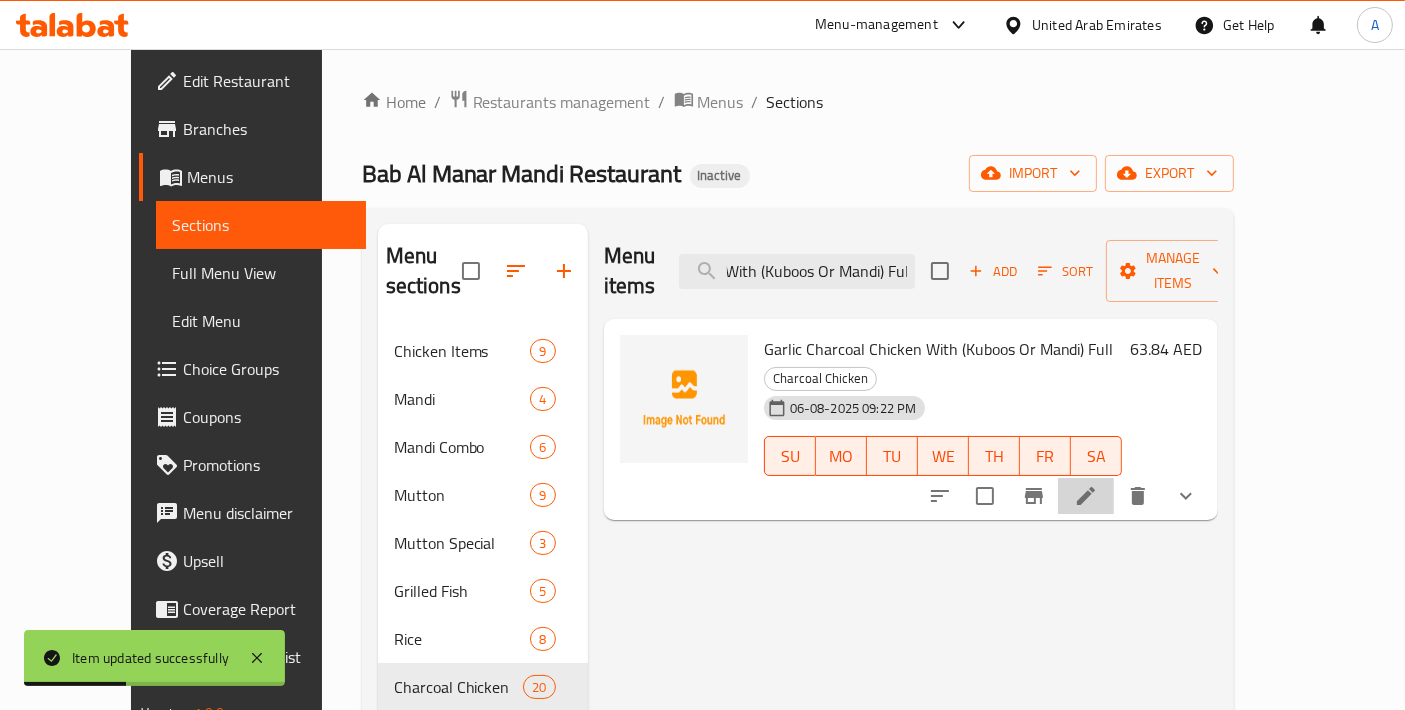 click at bounding box center (1086, 496) 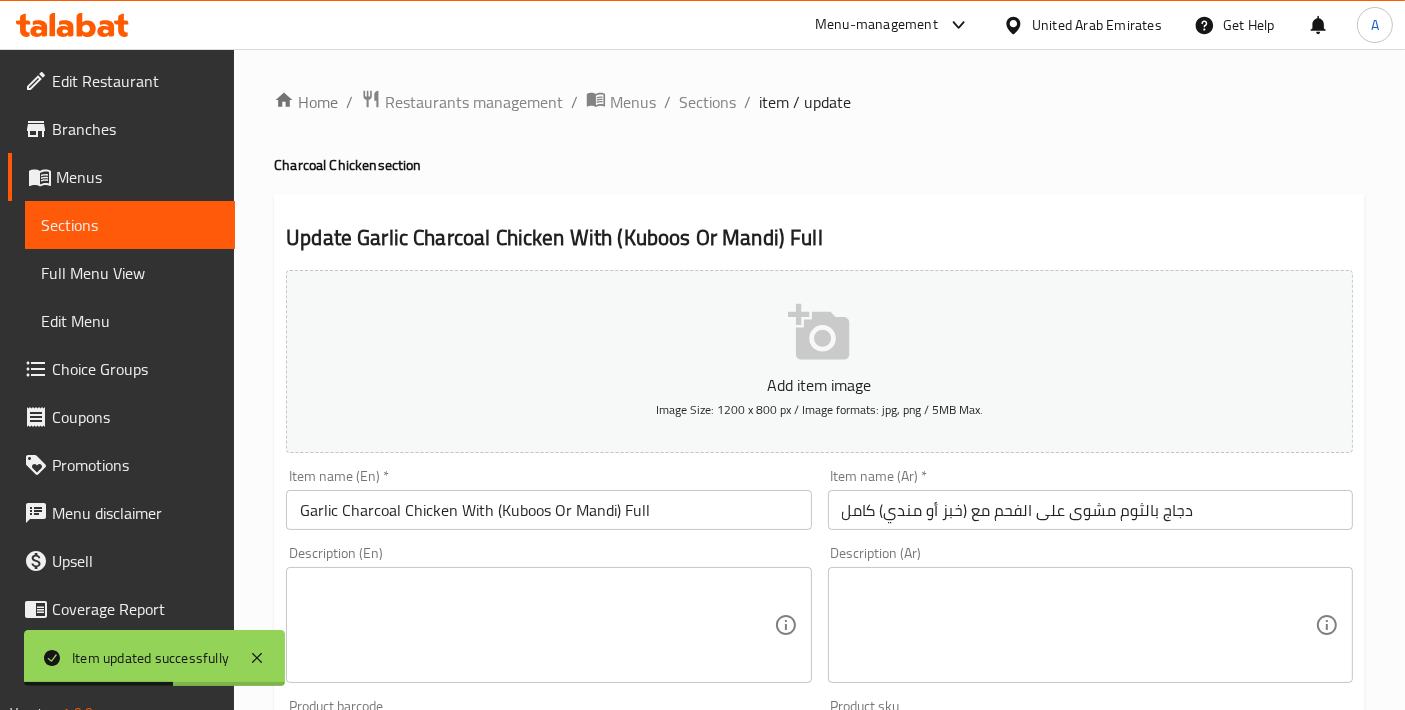 click on "Garlic Charcoal Chicken With (Kuboos Or Mandi) Full" at bounding box center (548, 510) 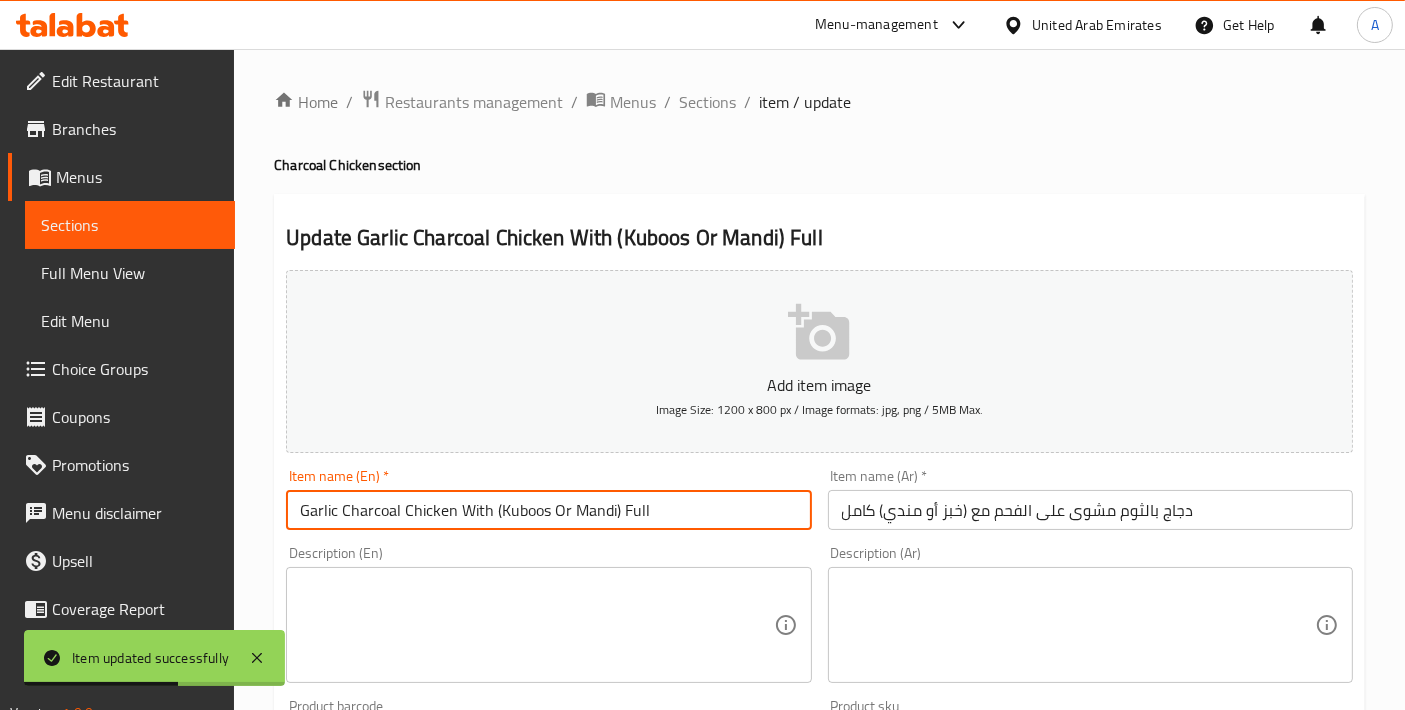 click on "Garlic Charcoal Chicken With (Kuboos Or Mandi) Full" at bounding box center (548, 510) 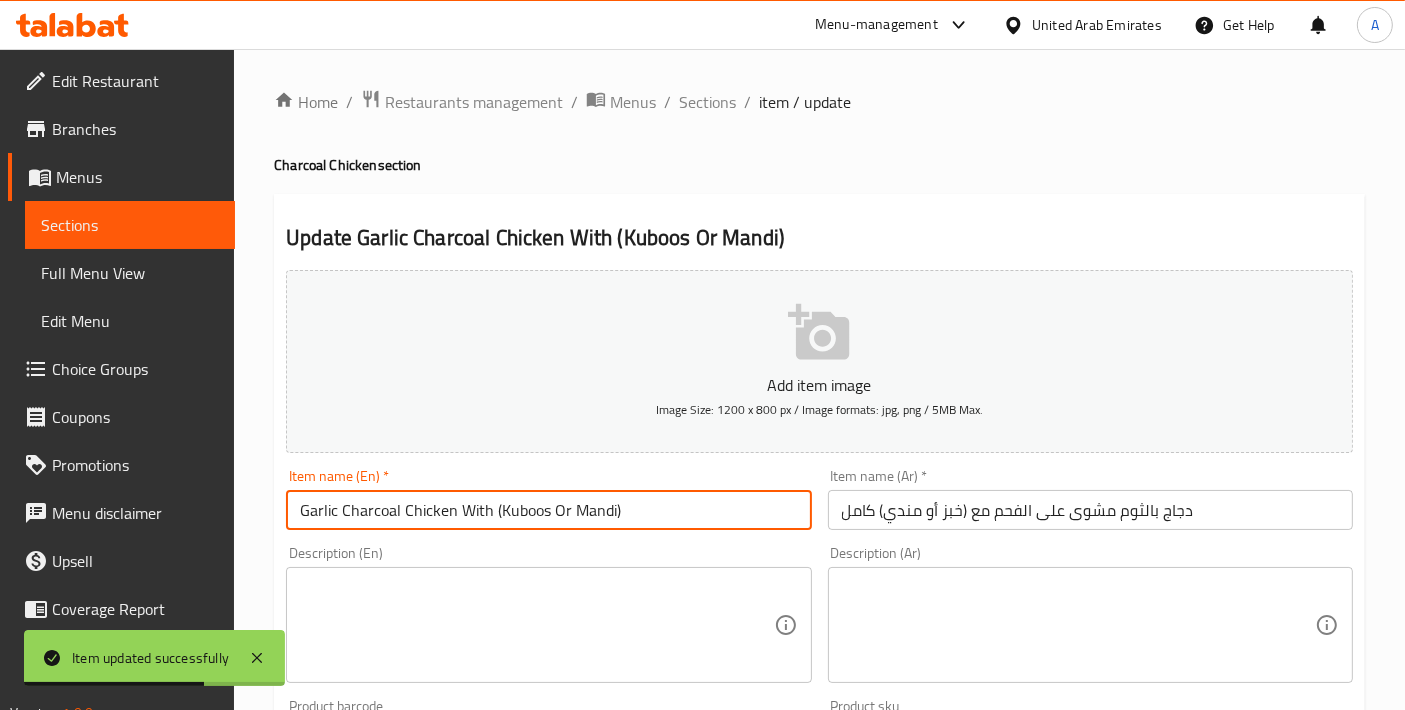 click on "Garlic Charcoal Chicken With (Kuboos Or Mandi)" at bounding box center [548, 510] 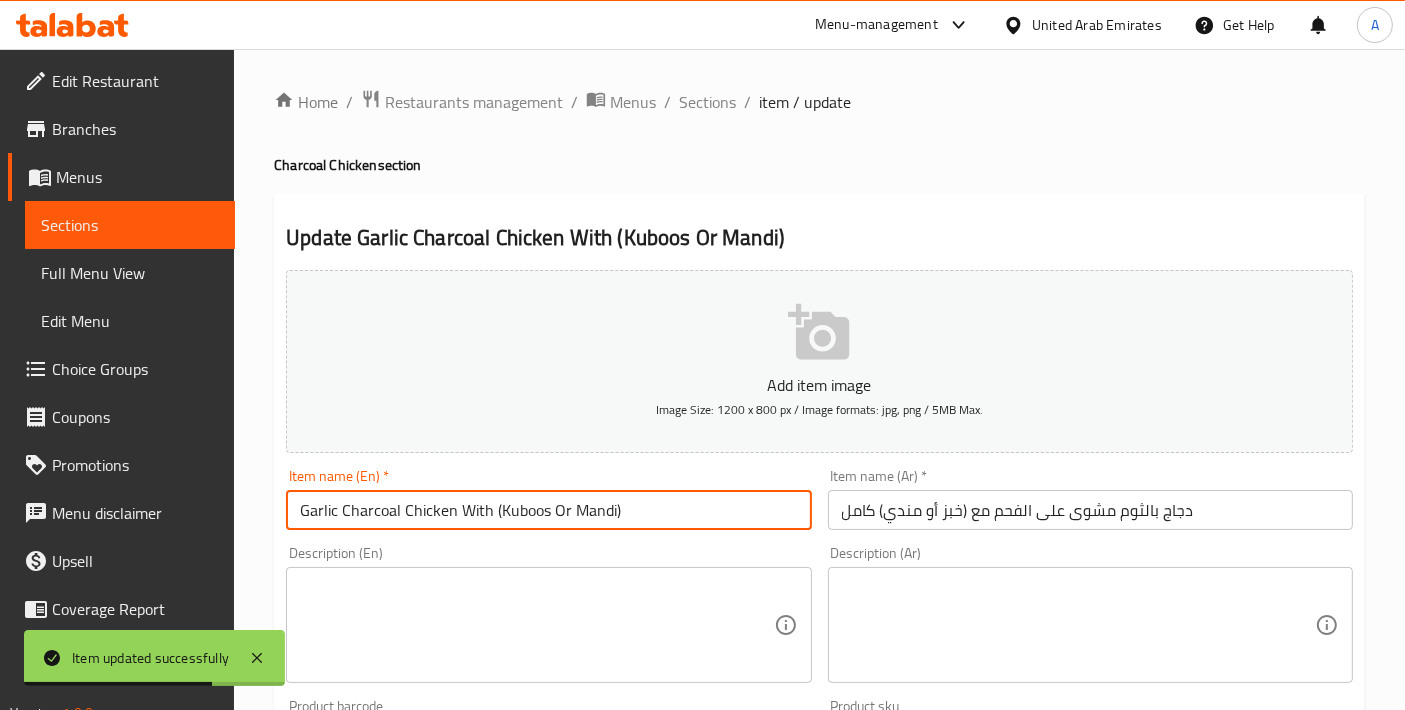 paste on "Full" 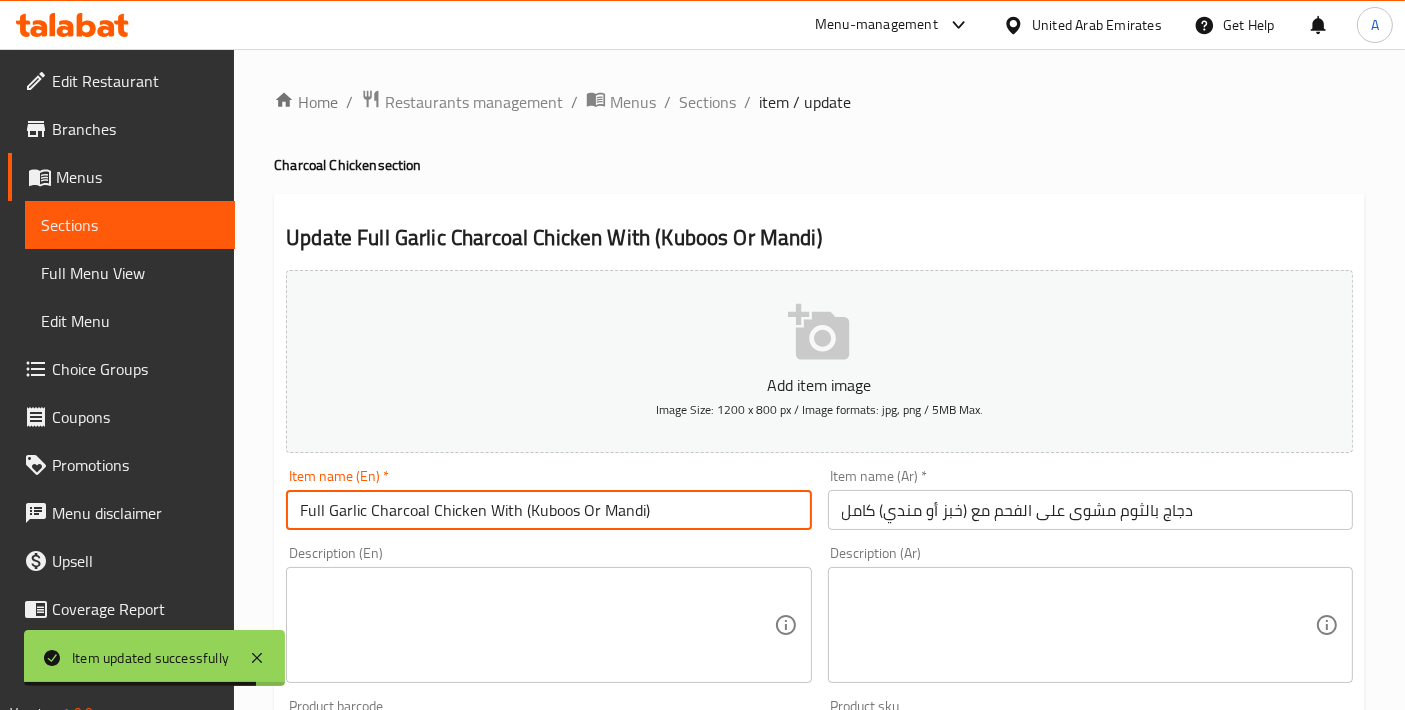 click on "Full Garlic Charcoal Chicken With (Kuboos Or Mandi)" at bounding box center [548, 510] 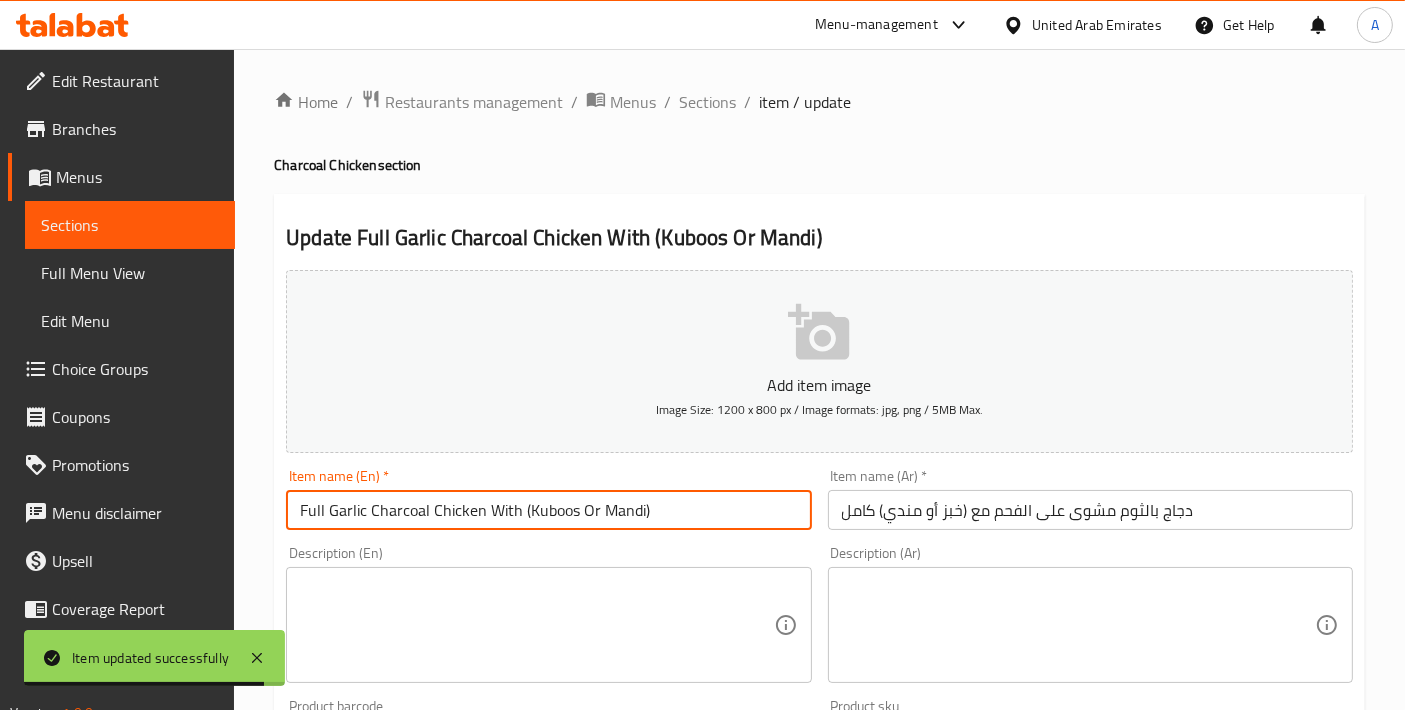 click on "Full Garlic Charcoal Chicken With (Kuboos Or Mandi)" at bounding box center (548, 510) 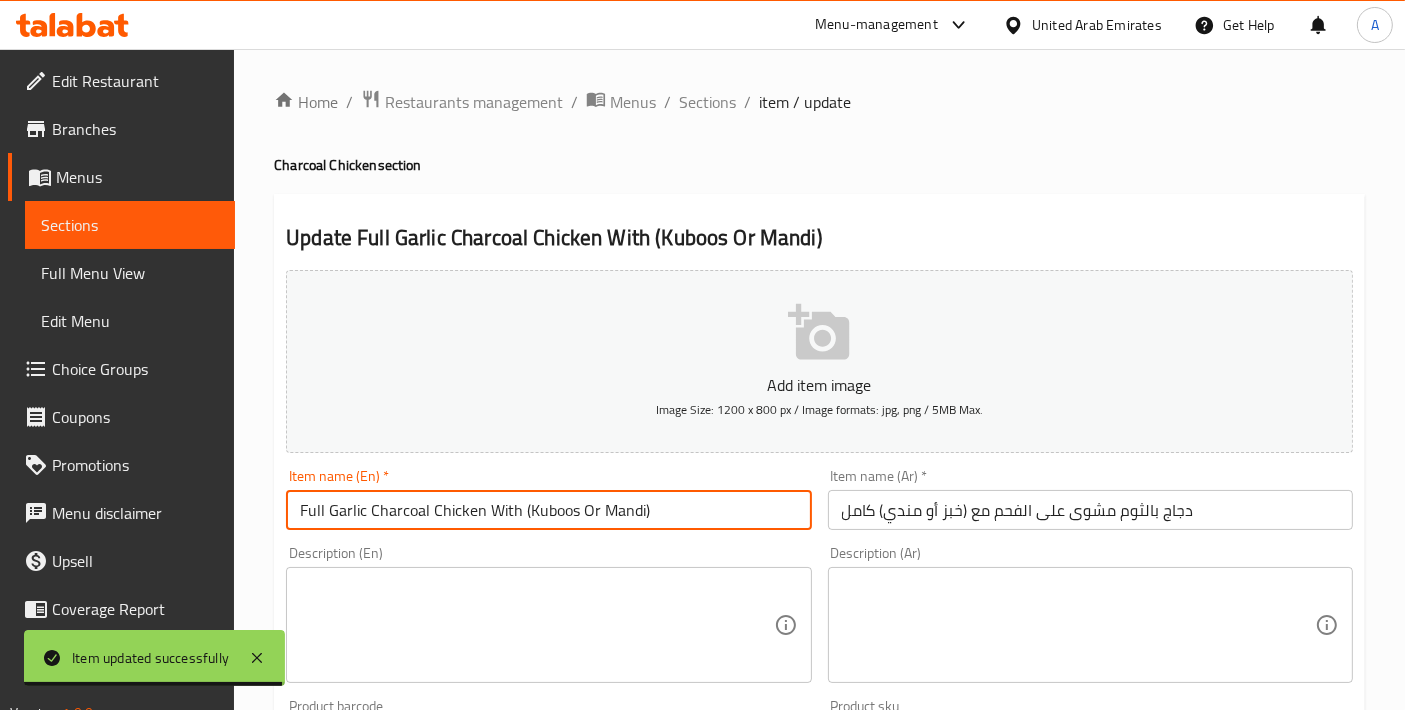 type on "Full Garlic Charcoal Chicken With (Kuboos Or Mandi)" 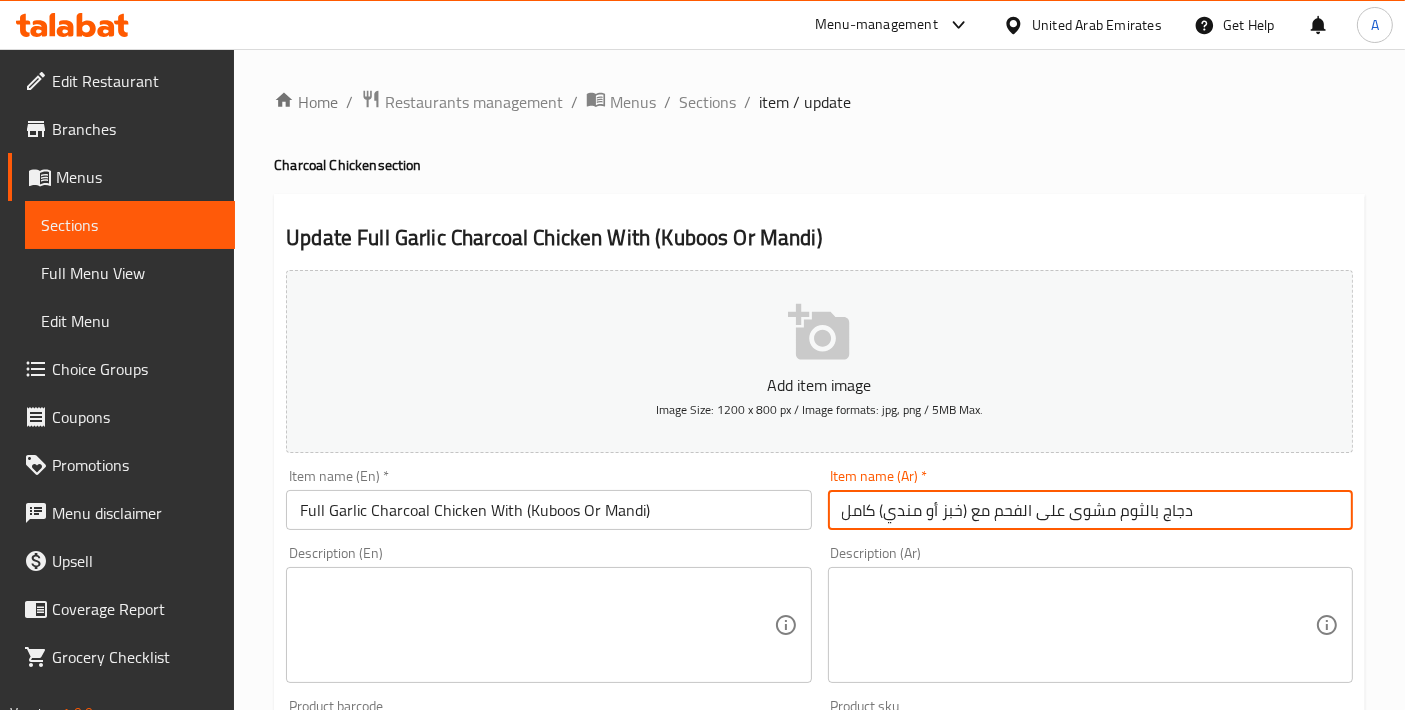 drag, startPoint x: 1236, startPoint y: 509, endPoint x: 668, endPoint y: 498, distance: 568.1065 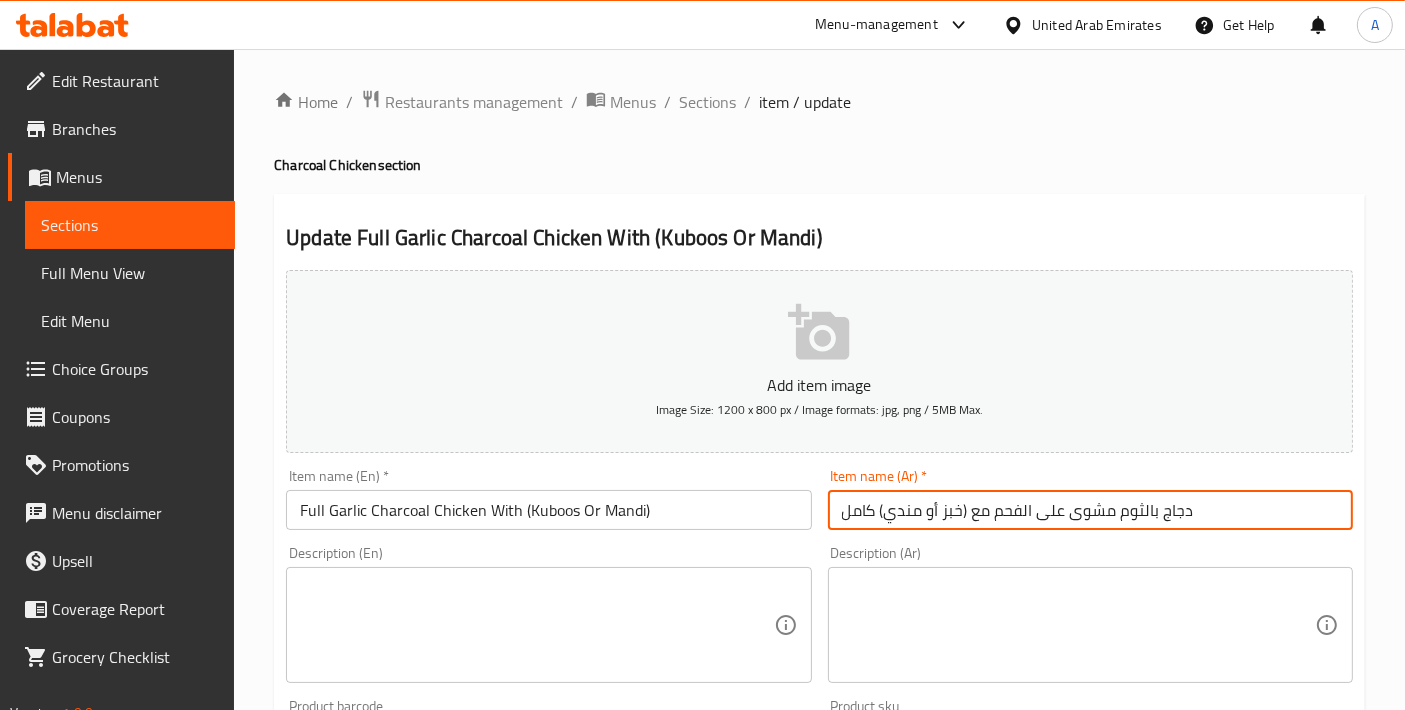 paste on "ة كاملة مشوية على الفحم بالثوم مع (قبوس أو مندي)" 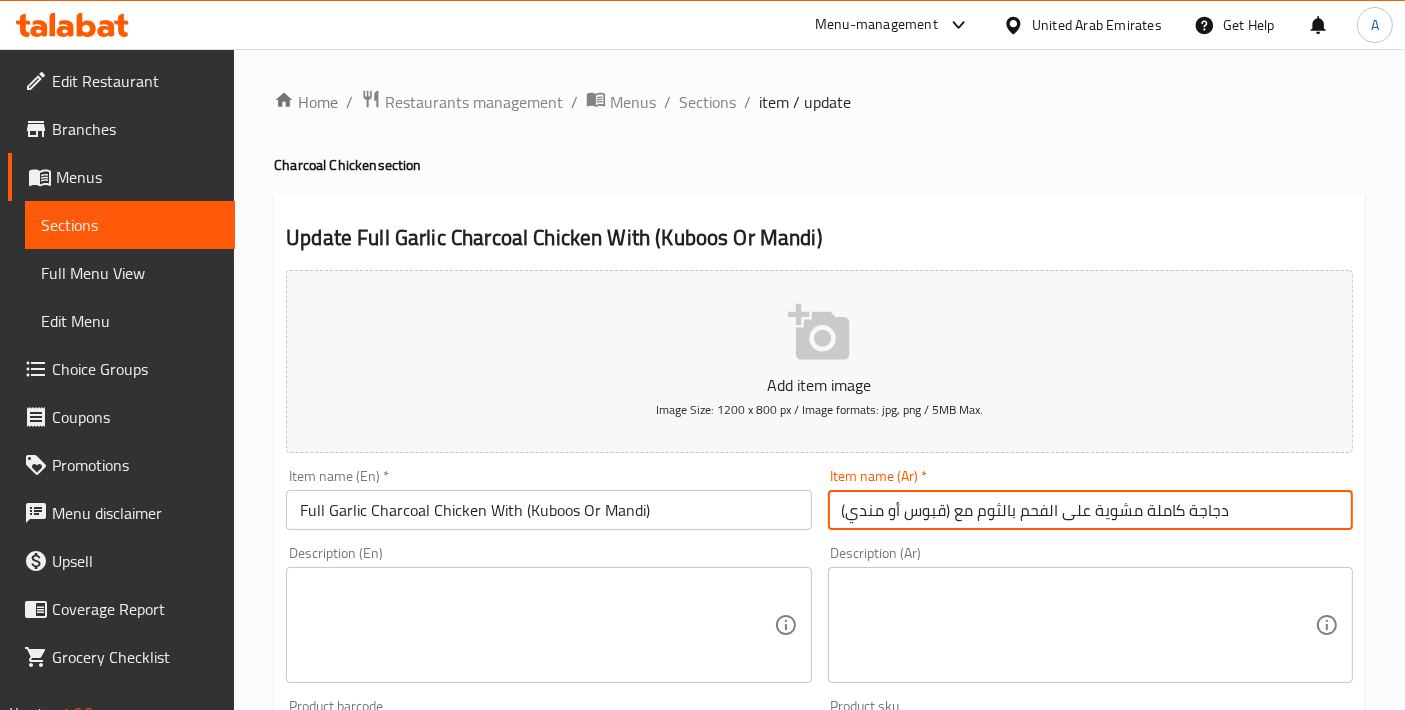 click on "دجاجة كاملة مشوية على الفحم بالثوم مع (قبوس أو مندي)" at bounding box center (1090, 510) 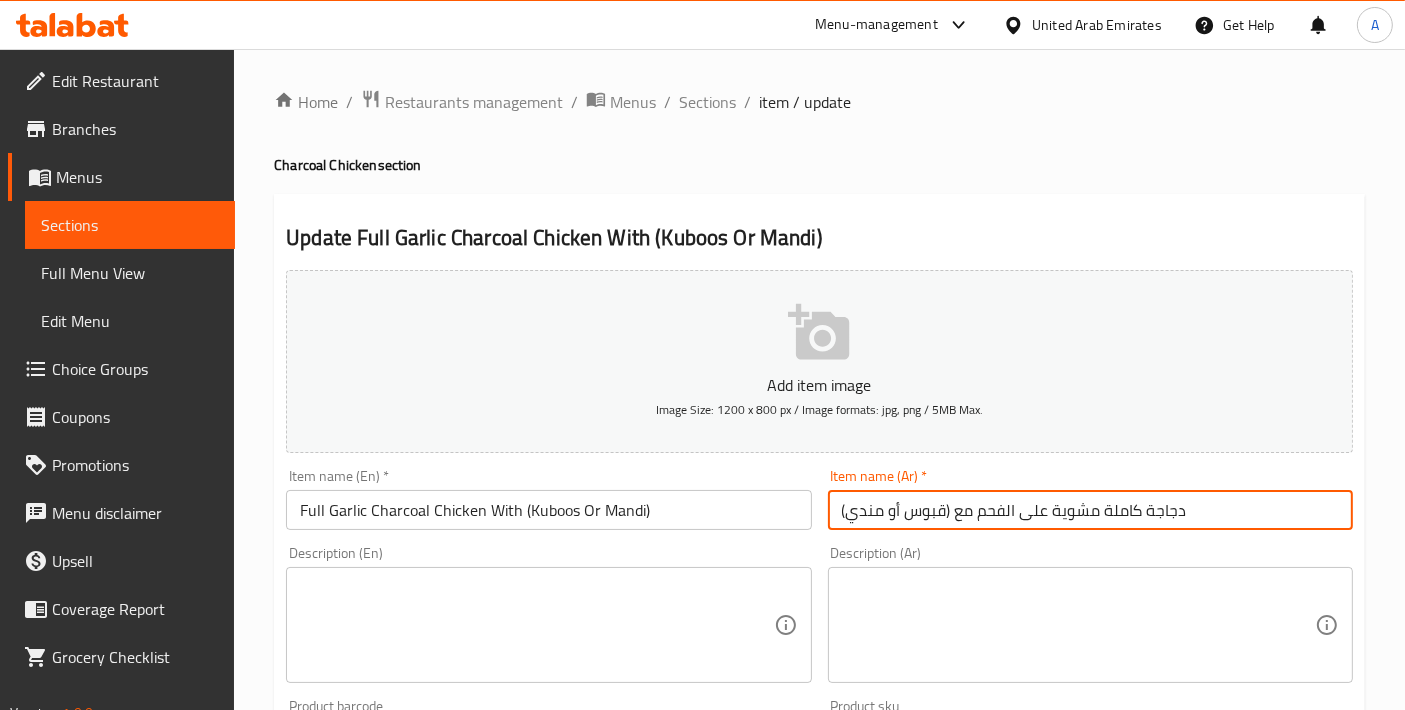 click on "دجاجة كاملة مشوية على الفحم مع (قبوس أو مندي)" at bounding box center [1090, 510] 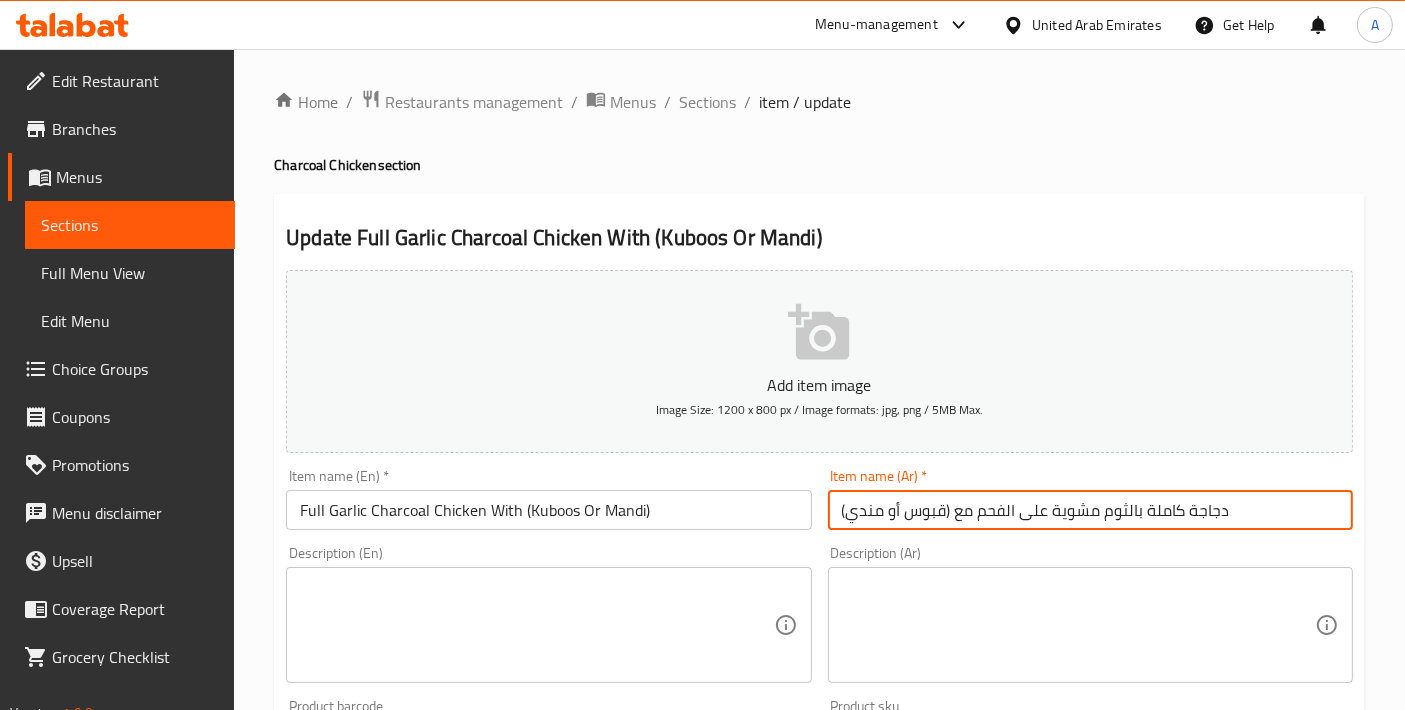 click on "دجاجة كاملة بالثوم مشوية على الفحم مع (قبوس أو مندي)" at bounding box center (1090, 510) 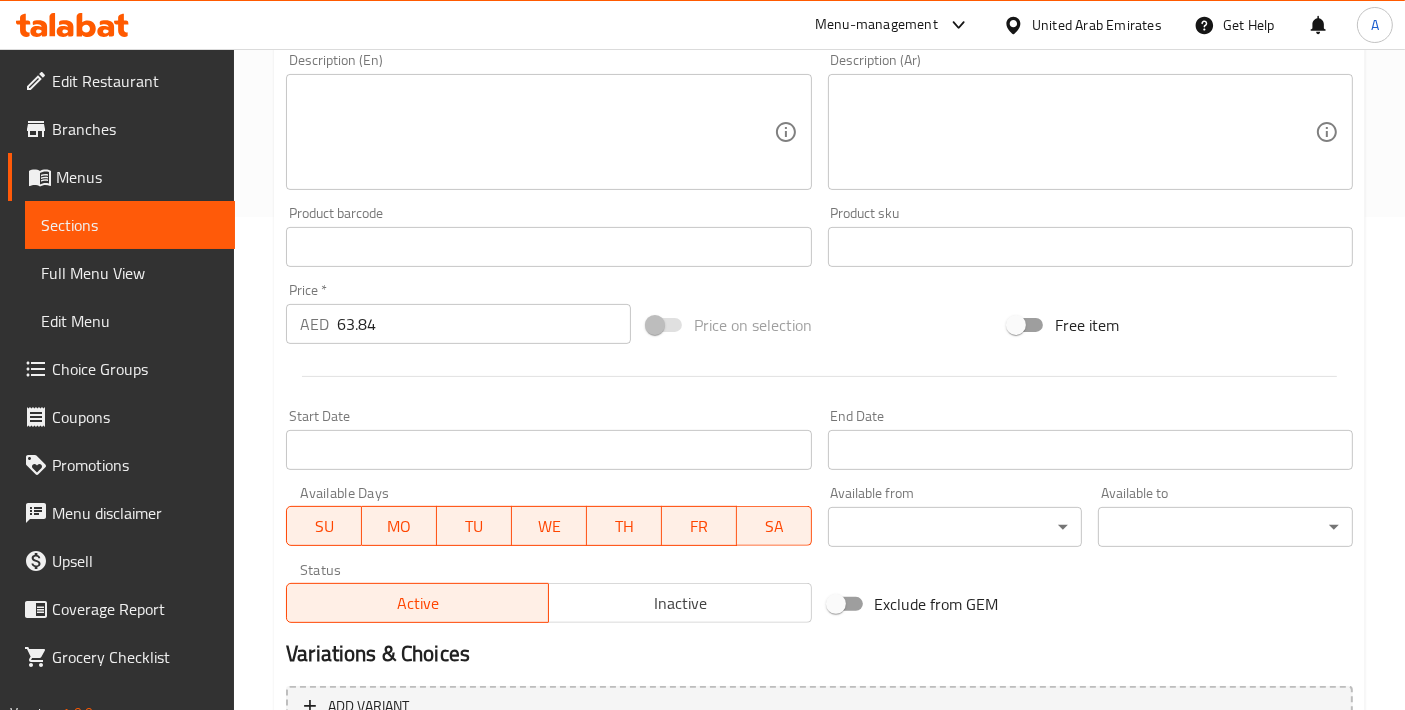 scroll, scrollTop: 732, scrollLeft: 0, axis: vertical 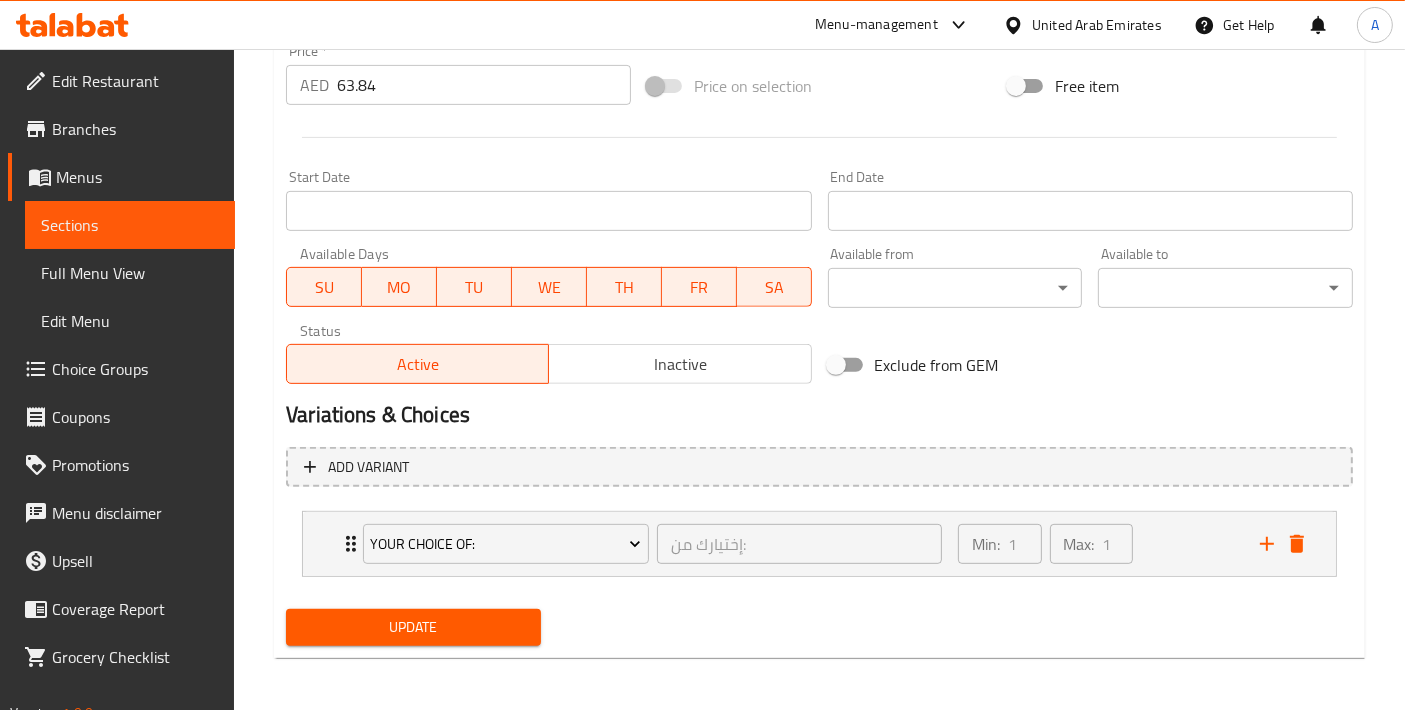 type on "دجاجة كاملة بالثوم مشوية على الفحم مع (خبز أو مندي)" 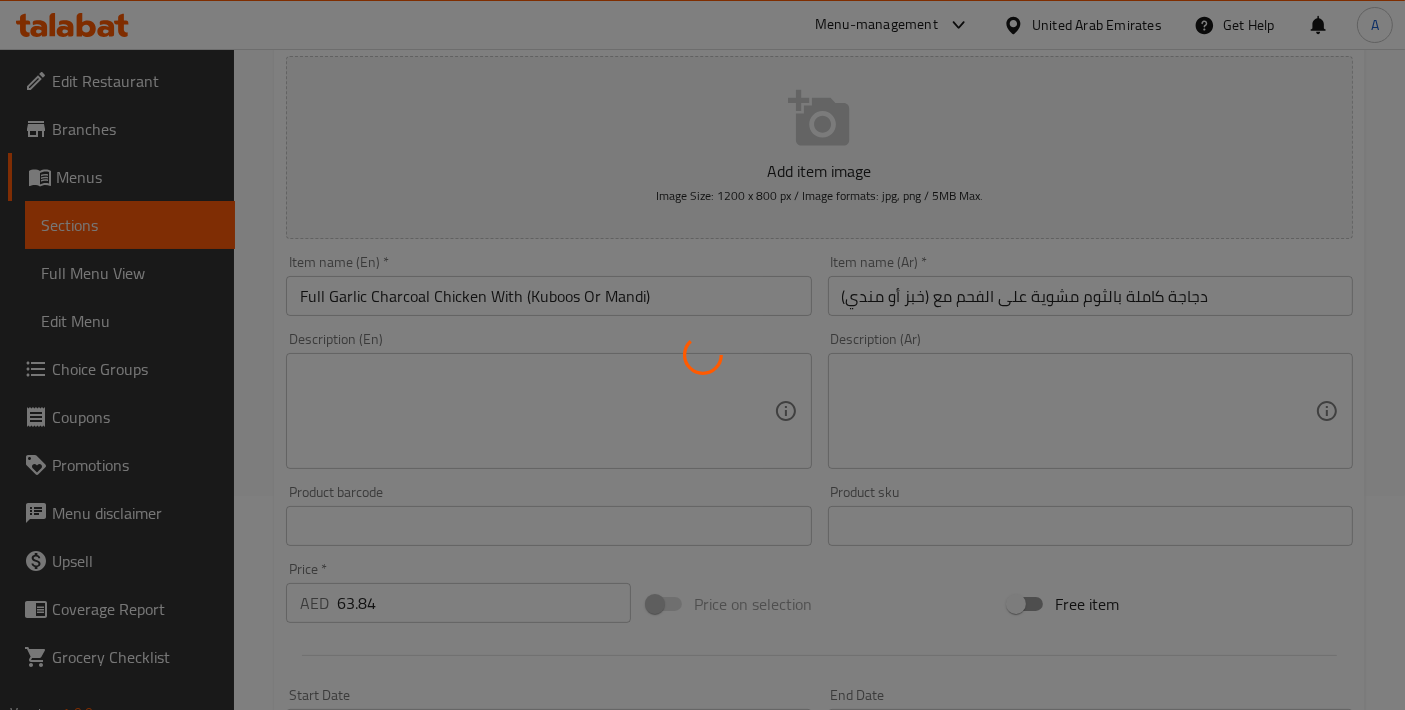 scroll, scrollTop: 65, scrollLeft: 0, axis: vertical 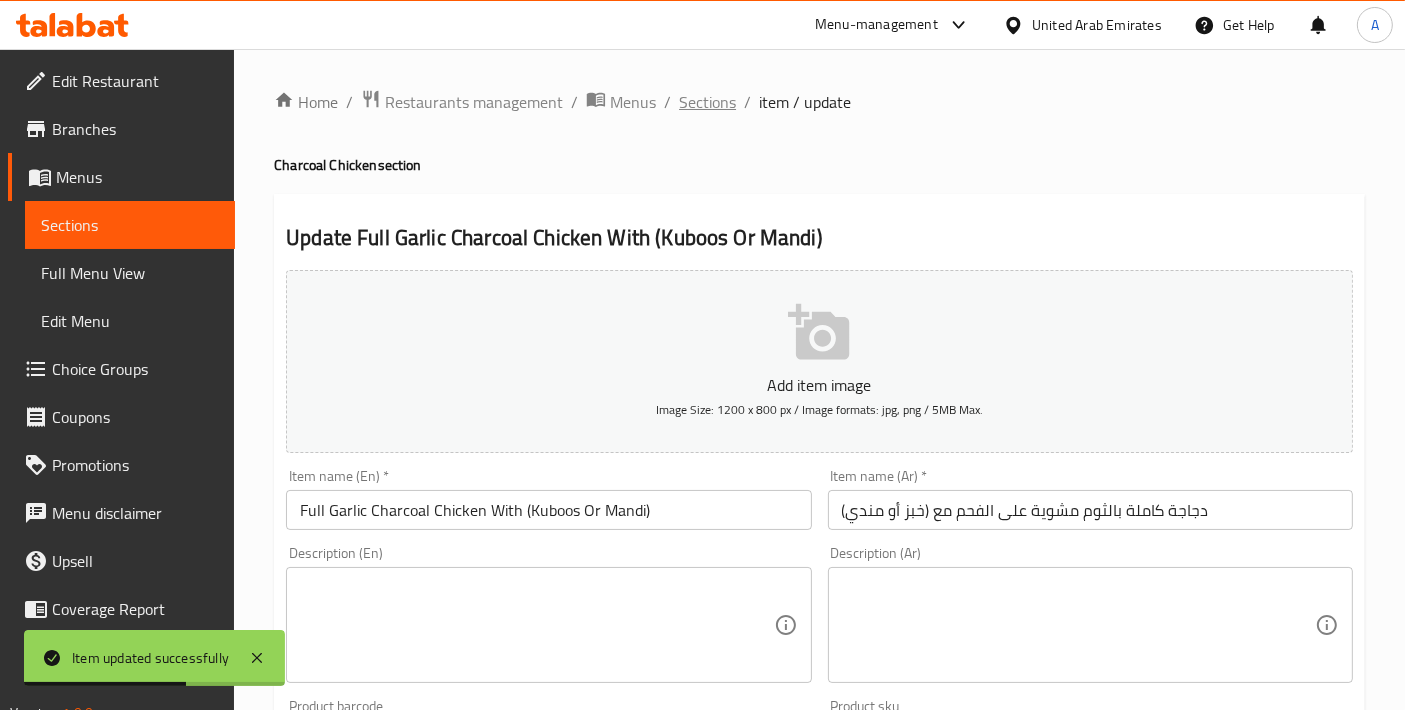 click on "Sections" at bounding box center [707, 102] 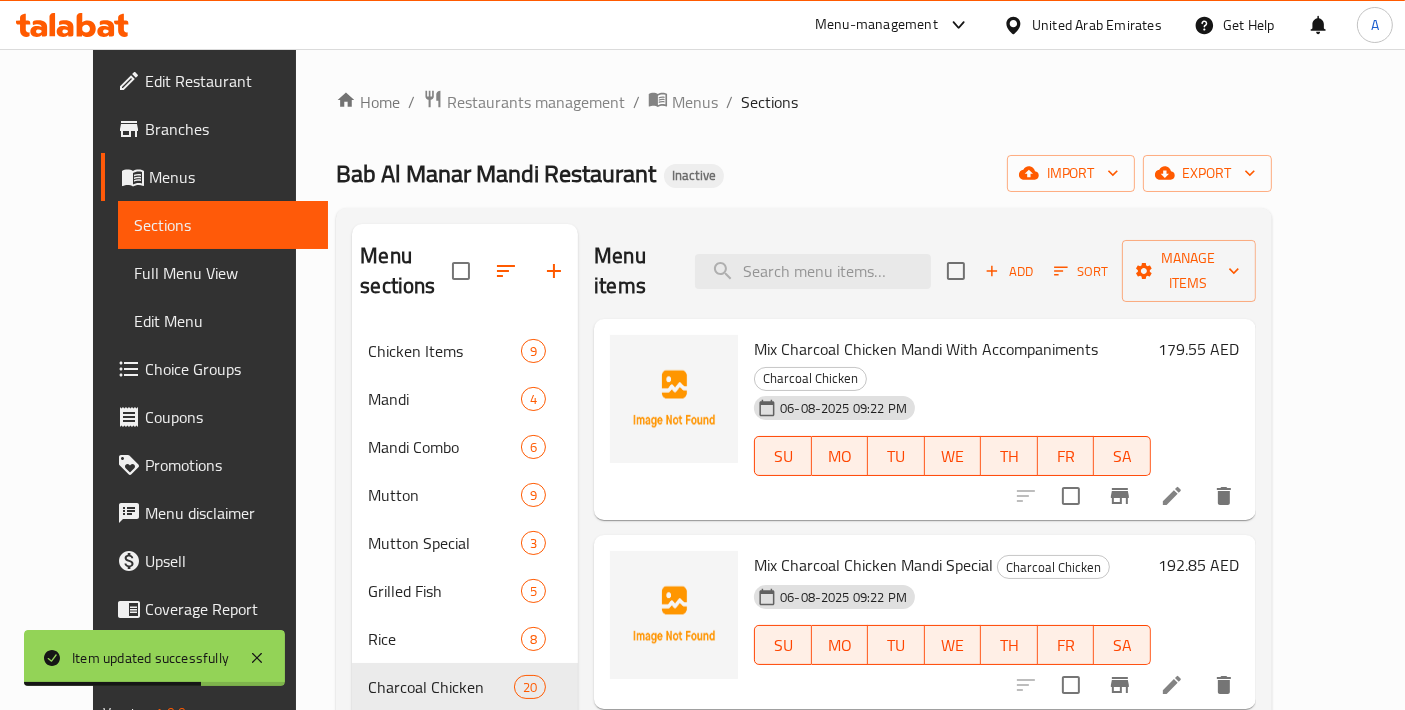 click on "Menu items Add Sort Manage items" at bounding box center (924, 271) 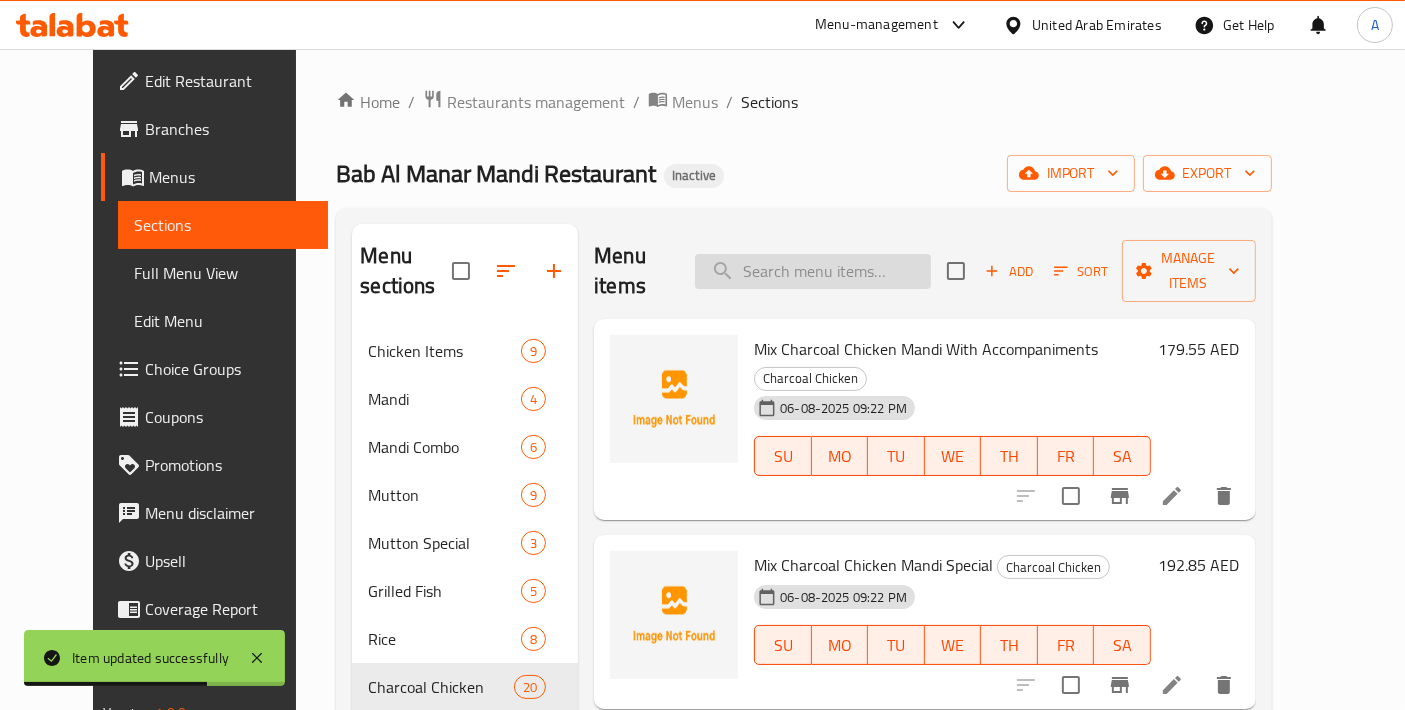 click at bounding box center [813, 271] 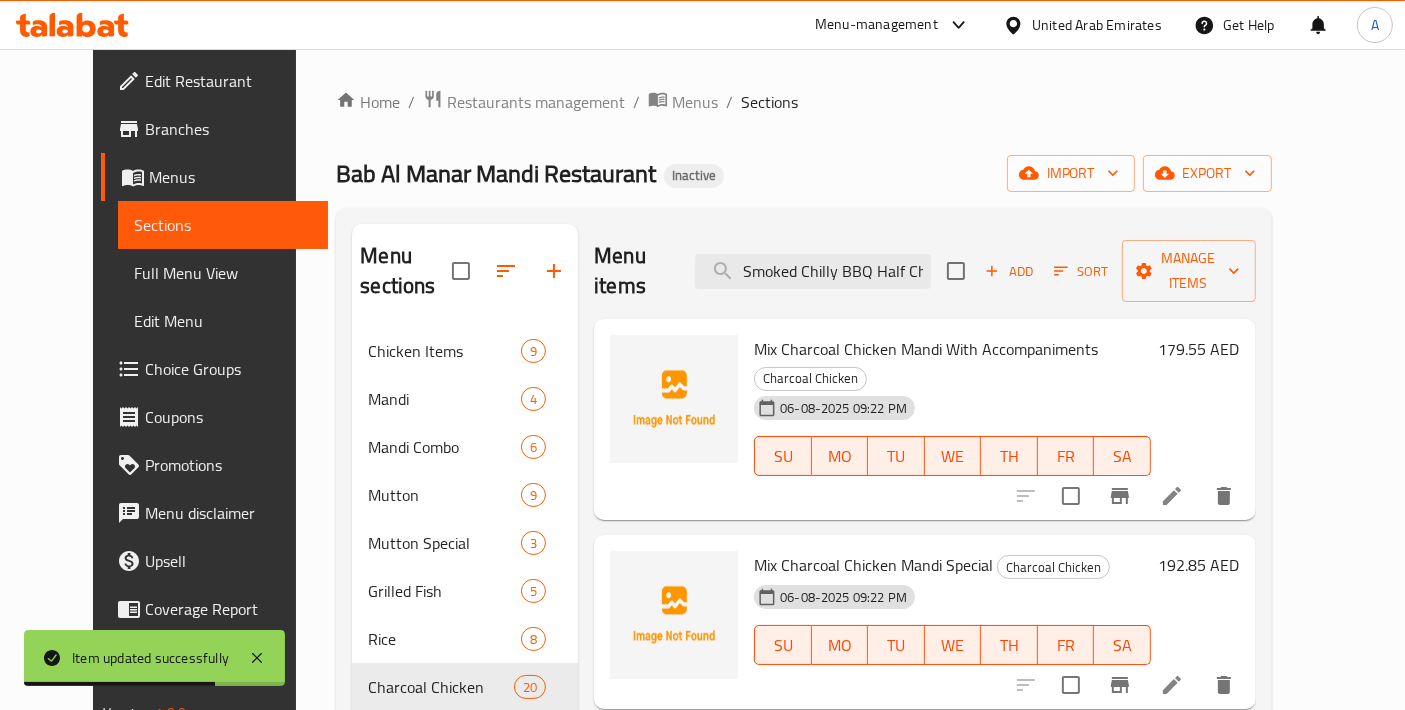 scroll, scrollTop: 0, scrollLeft: 197, axis: horizontal 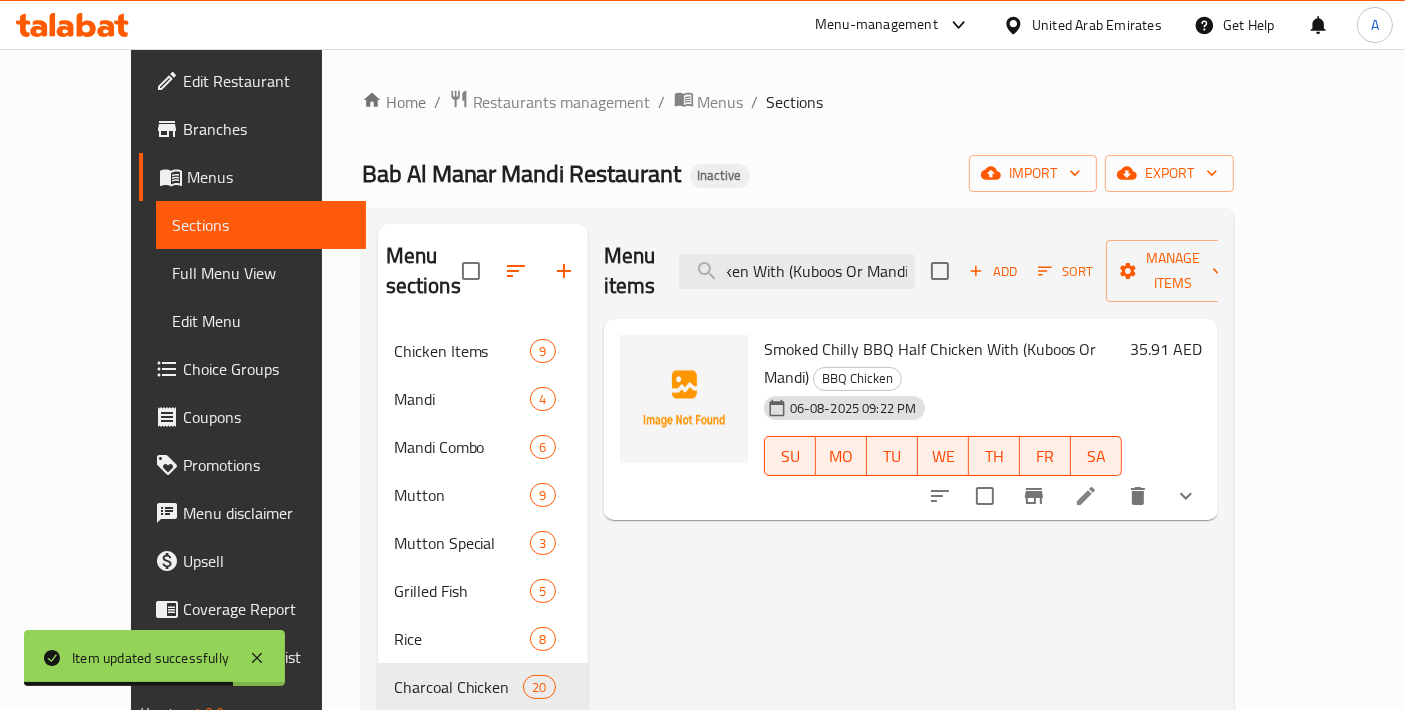 type on "Smoked Chilly BBQ Half Chicken With (Kuboos Or Mandi)" 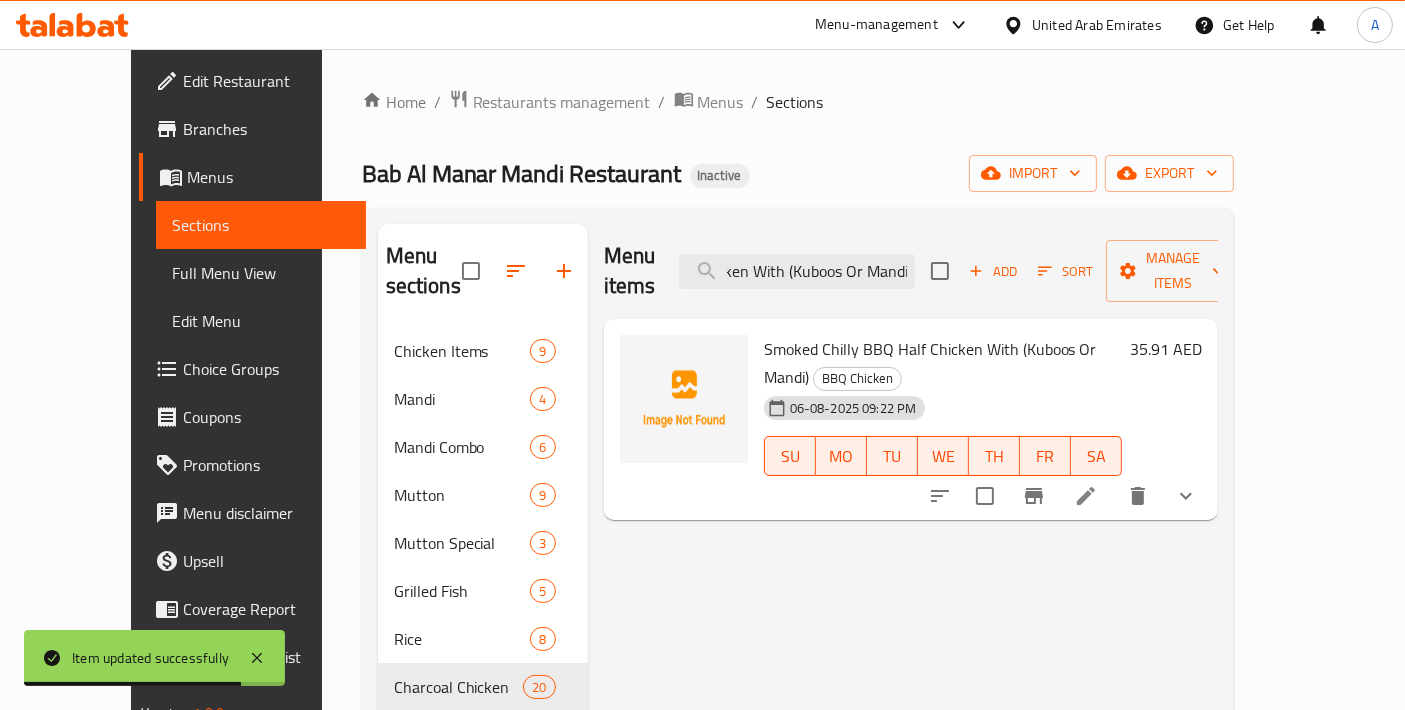 click at bounding box center [1063, 496] 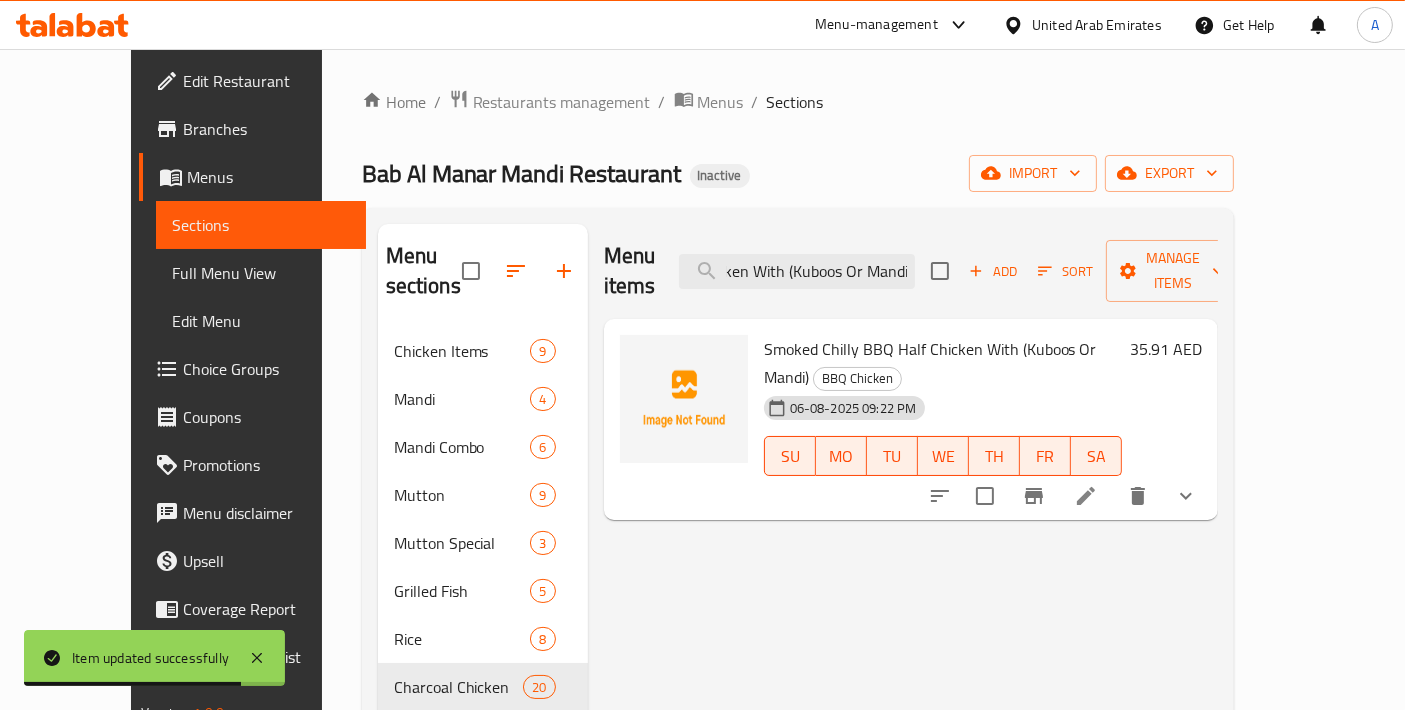 scroll, scrollTop: 0, scrollLeft: 0, axis: both 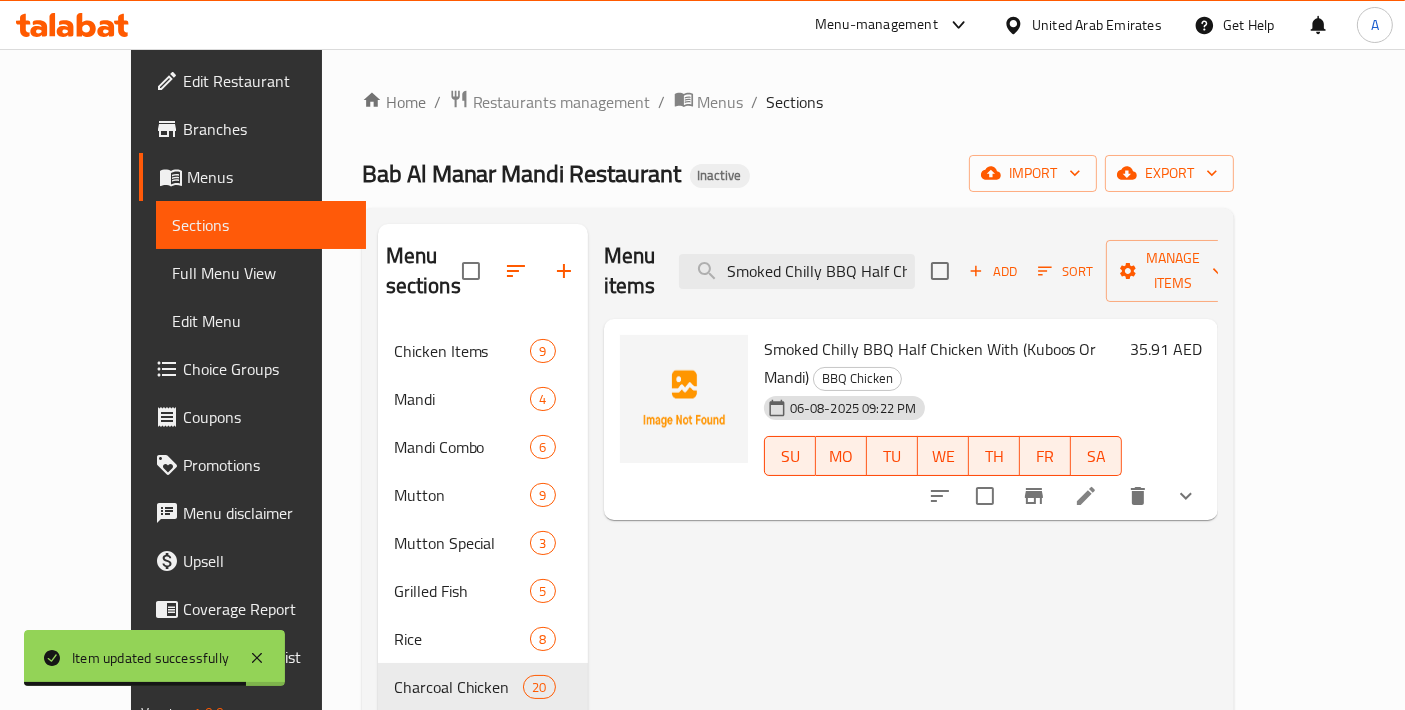 click at bounding box center [1086, 496] 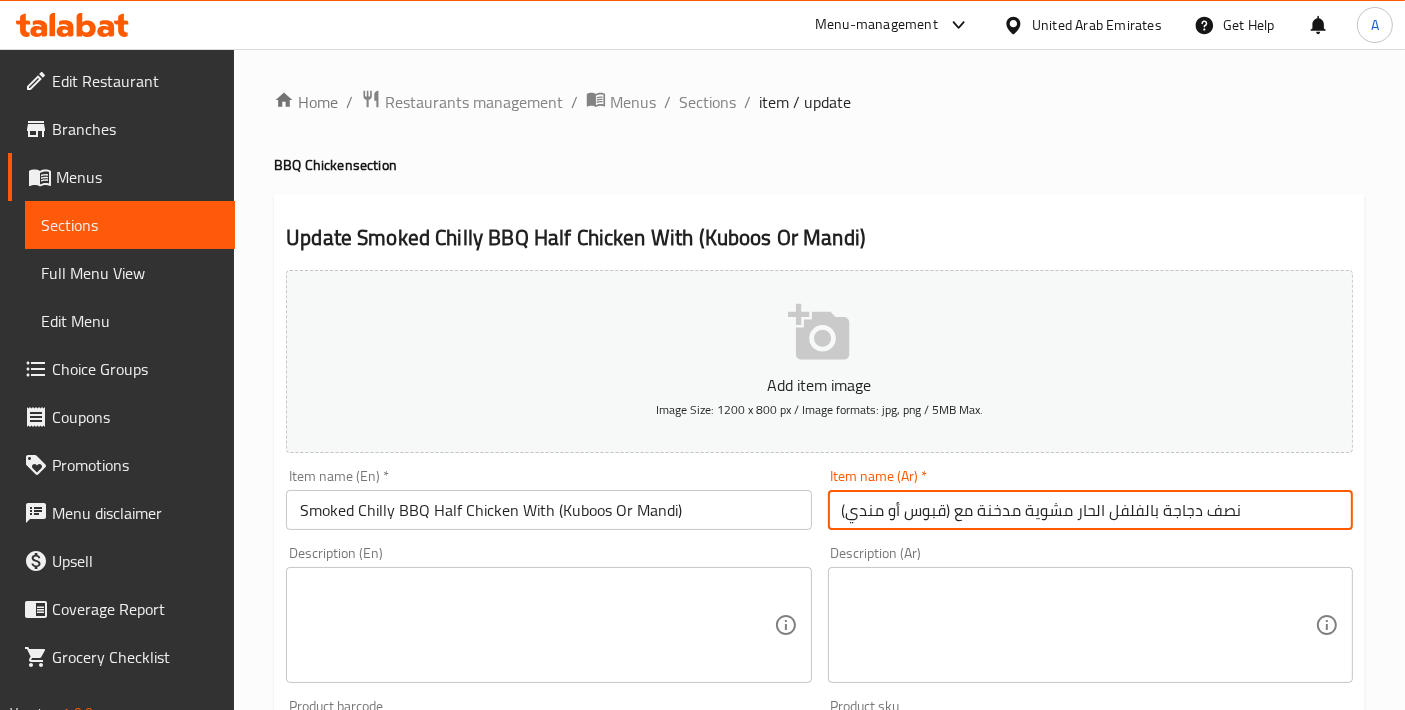 click on "نصف دجاجة بالفلفل الحار مشوية مدخنة مع (قبوس أو مندي)" at bounding box center (1090, 510) 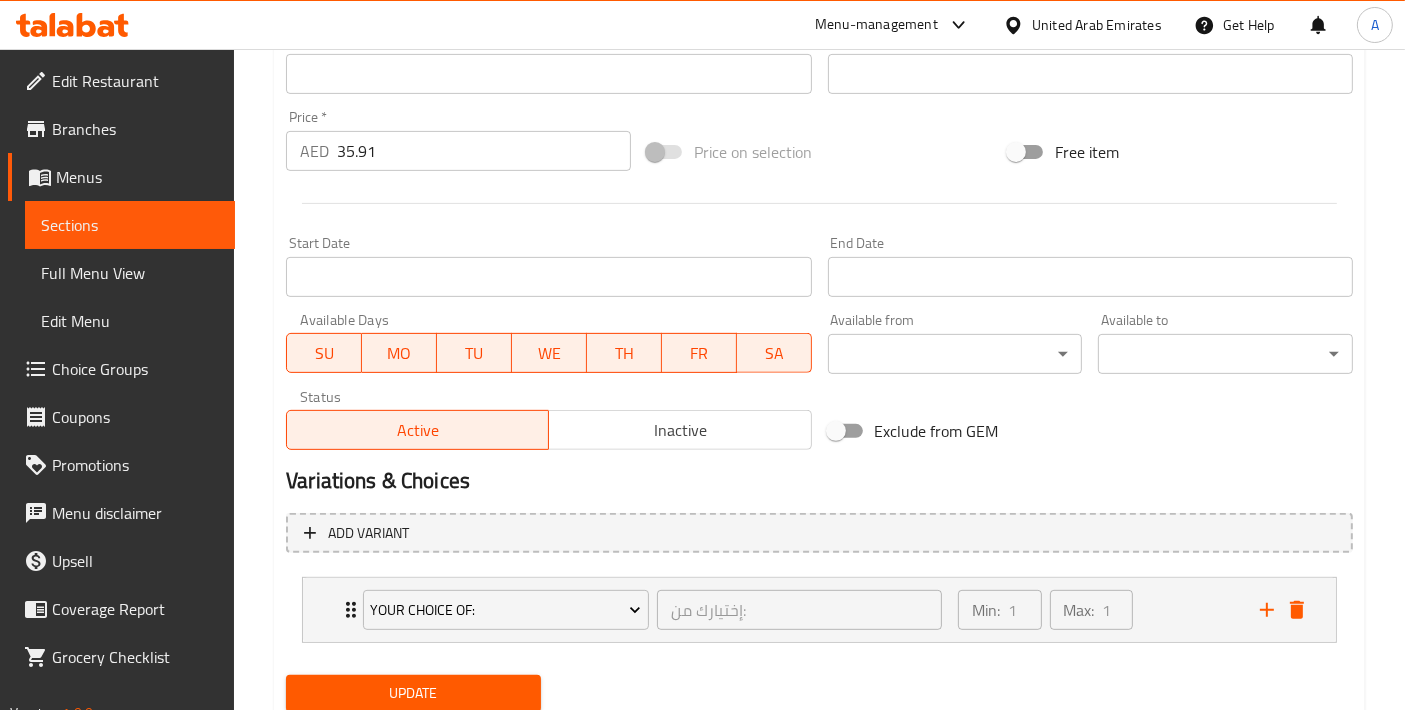 type on "نصف دجاجة بالفلفل الحار مشوية مدخنة مع (خبز أو مندي)" 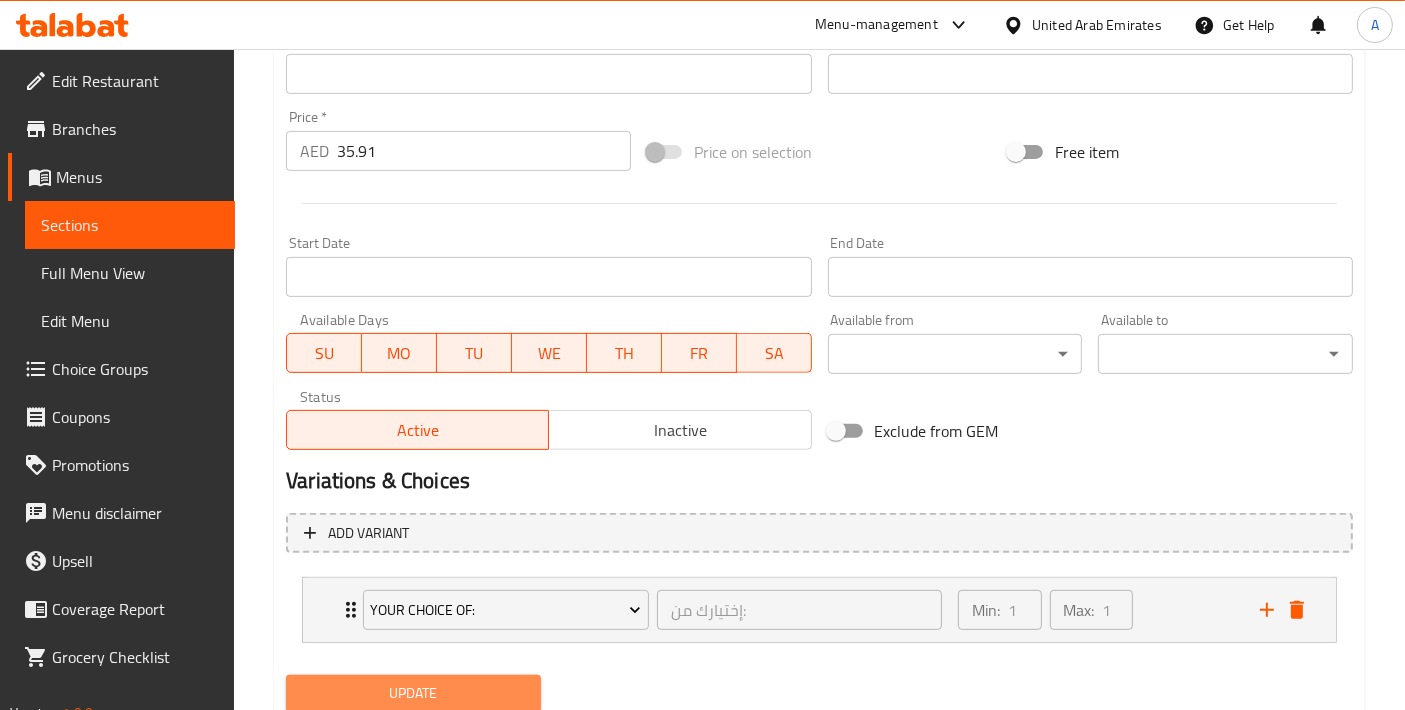 click on "Update" at bounding box center (413, 693) 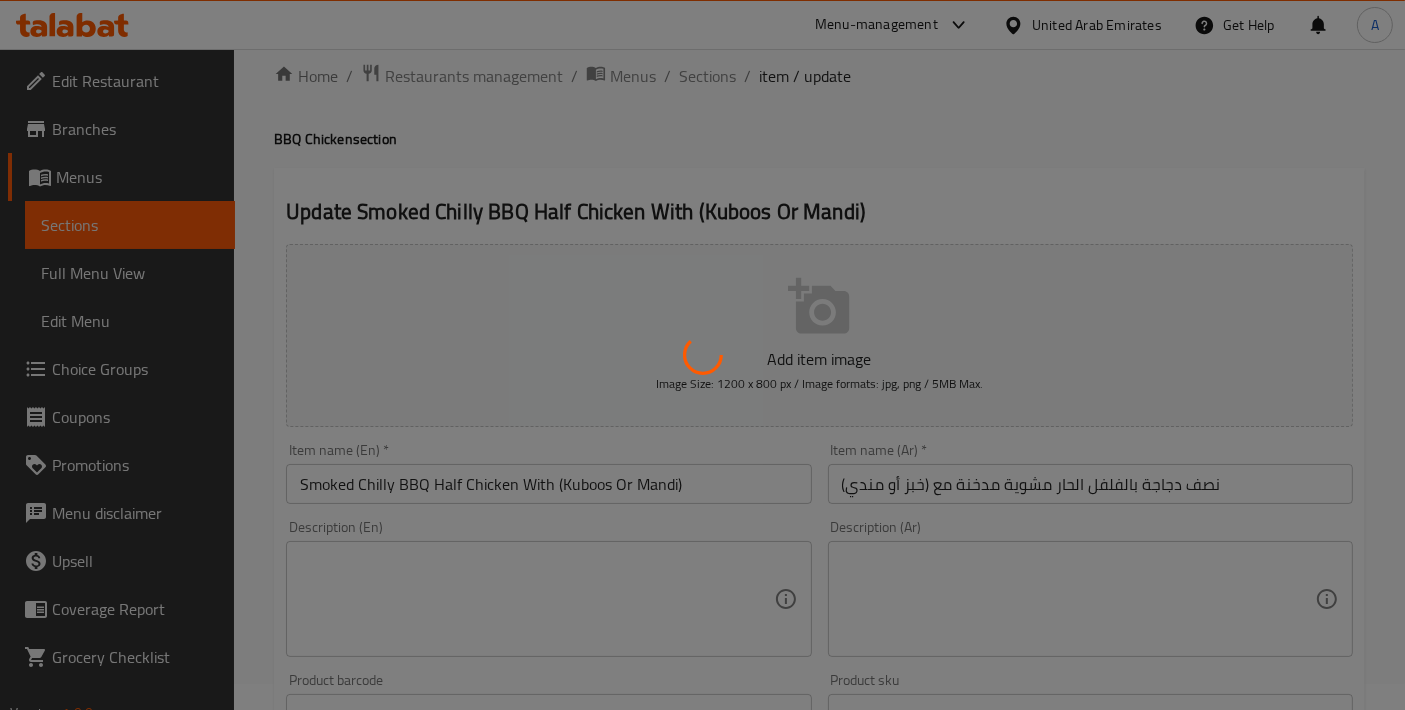 scroll, scrollTop: 0, scrollLeft: 0, axis: both 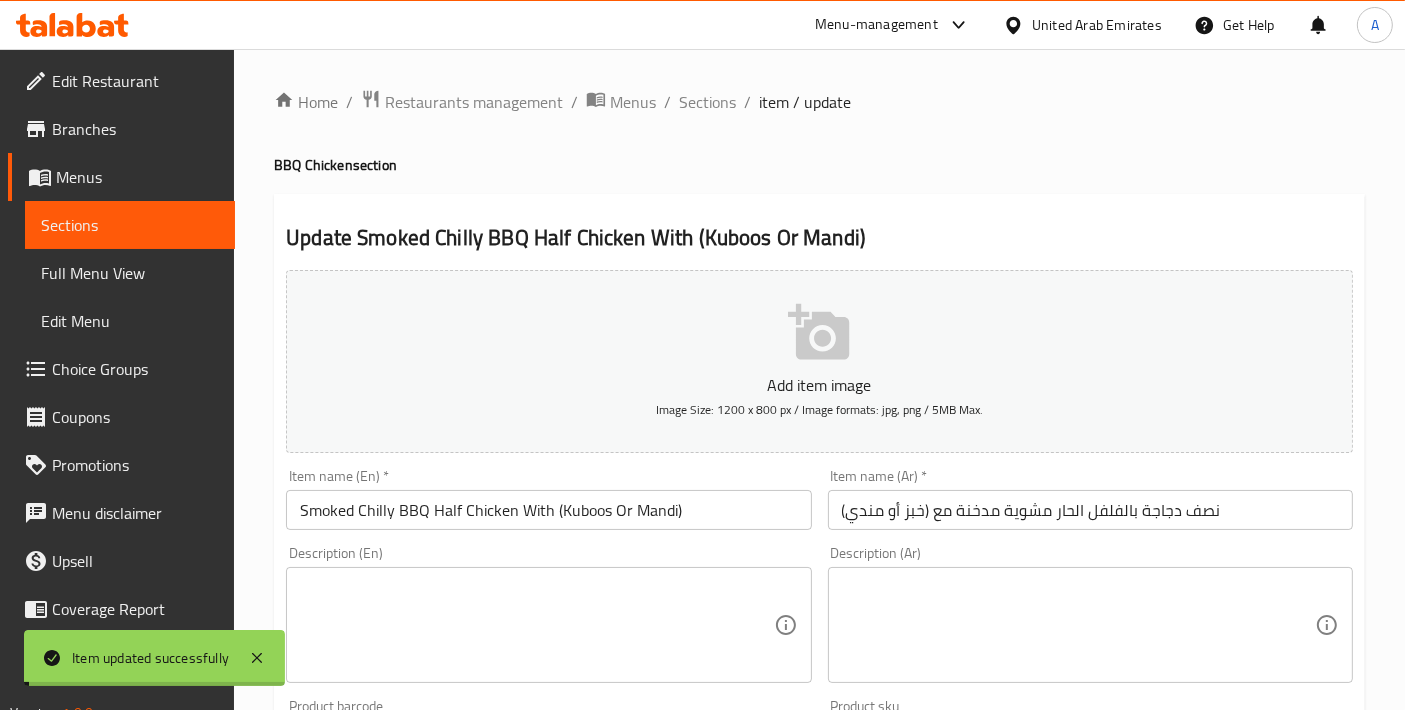 click on "Sections" at bounding box center (707, 102) 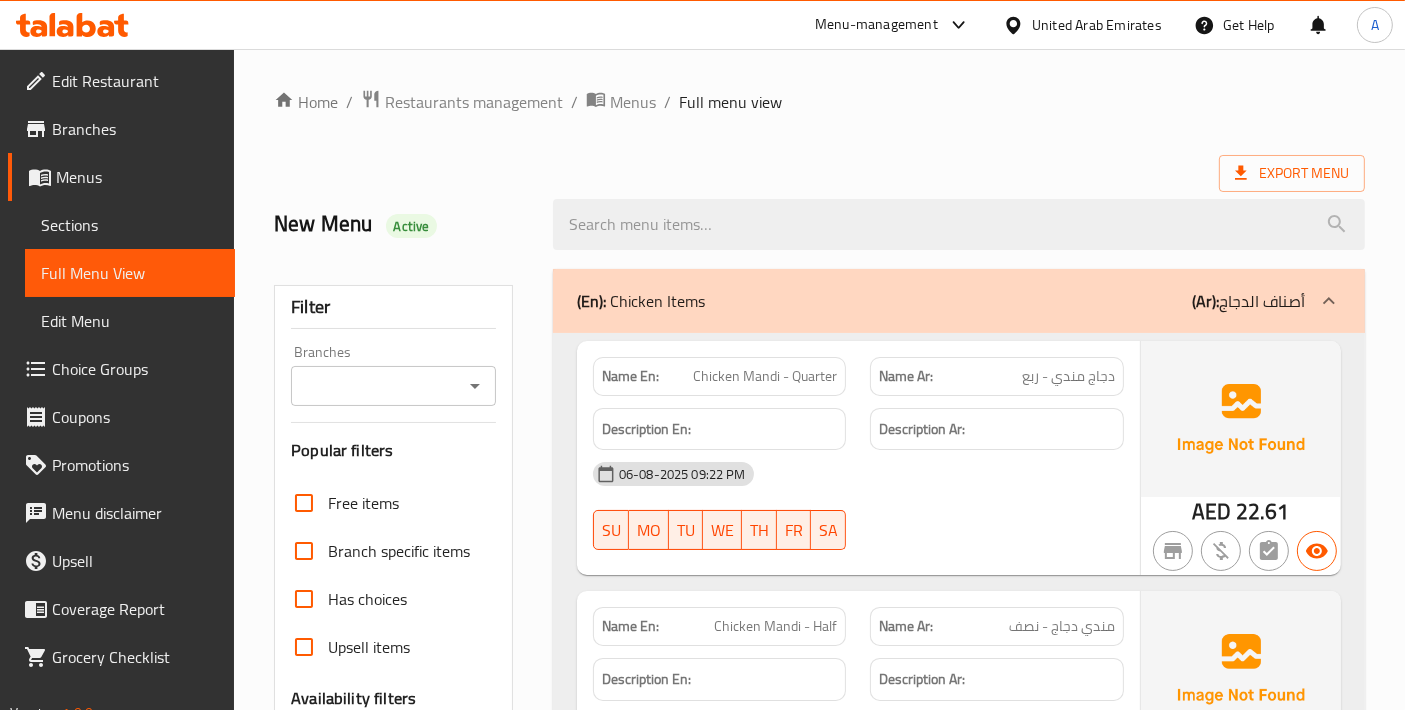 scroll, scrollTop: 444, scrollLeft: 0, axis: vertical 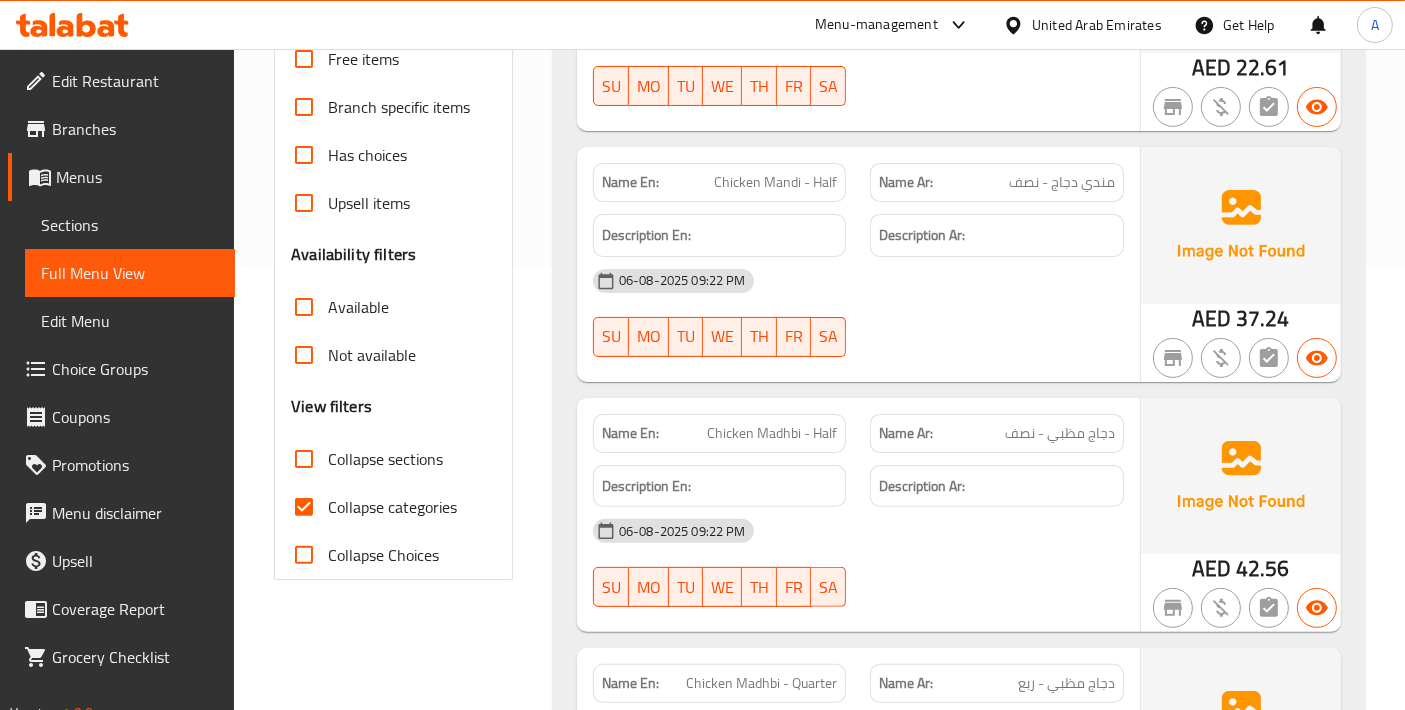 click on "Collapse categories" at bounding box center [304, 507] 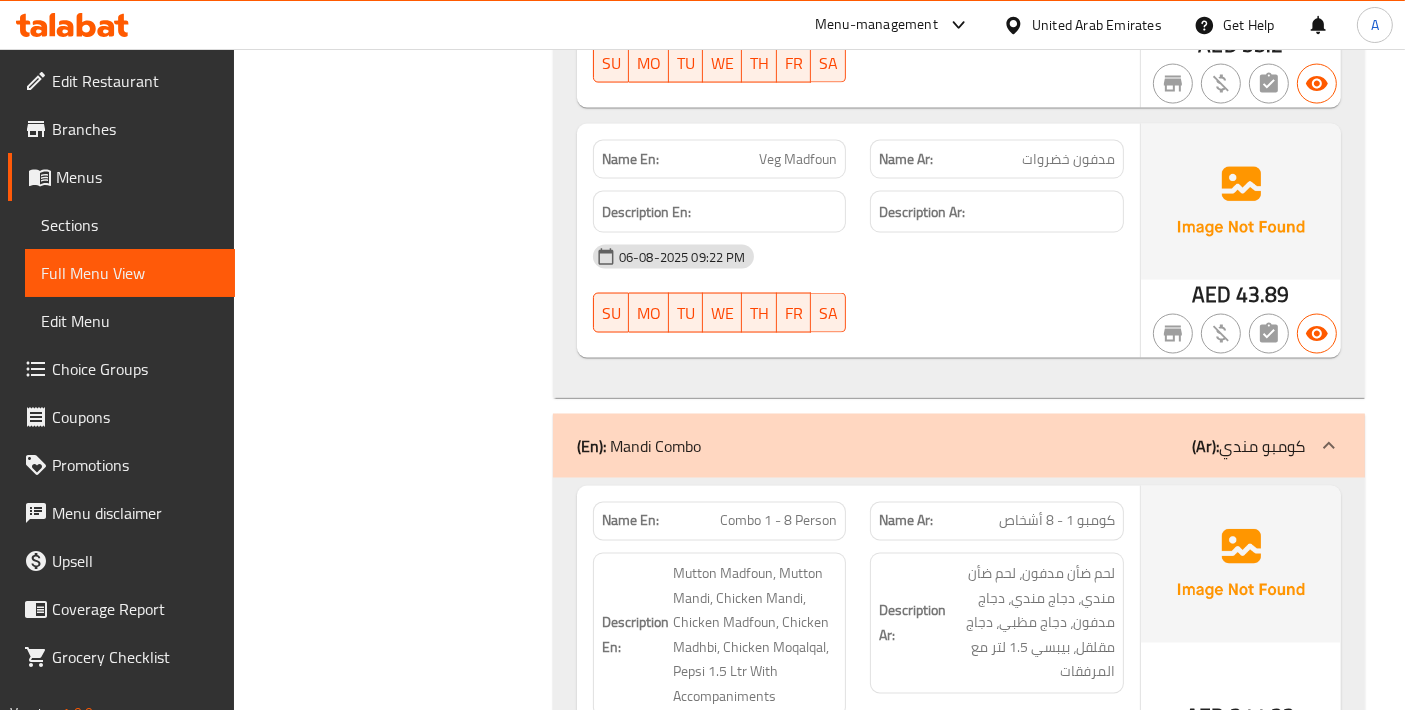 scroll, scrollTop: 3777, scrollLeft: 0, axis: vertical 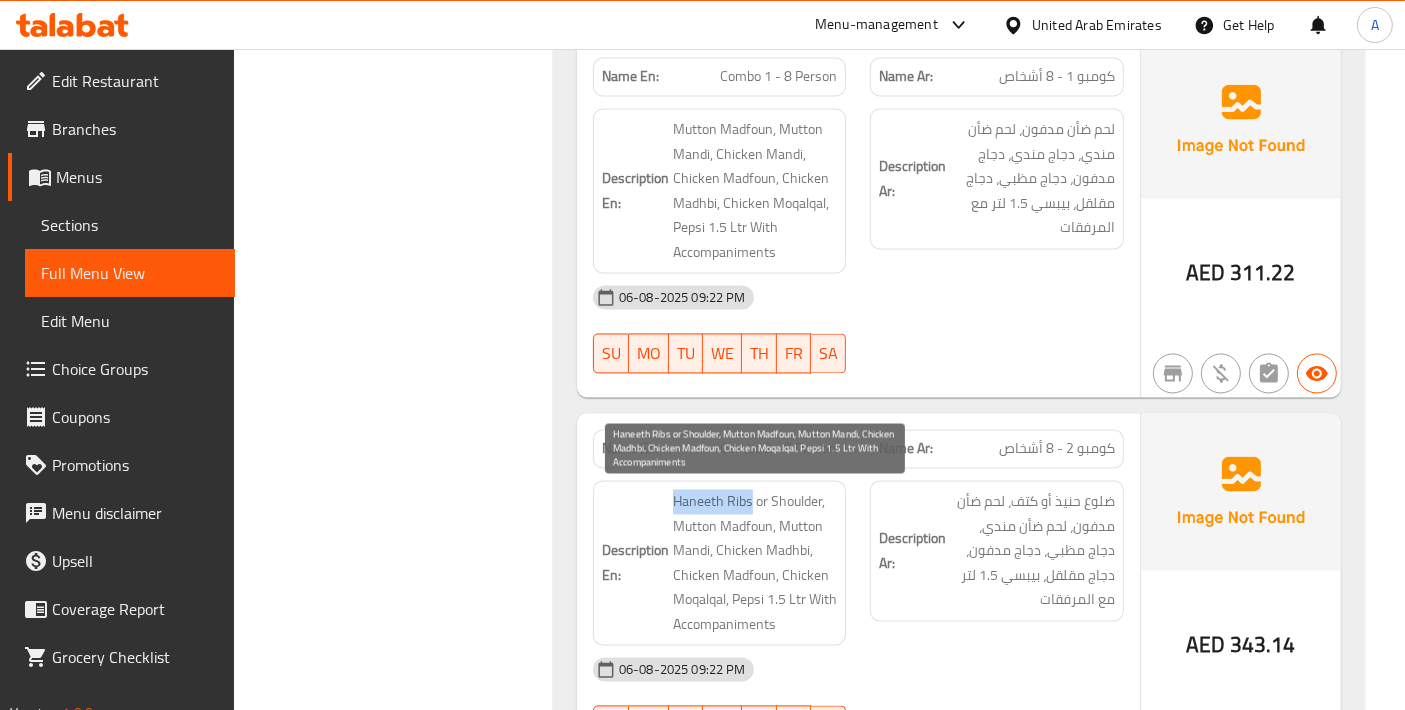drag, startPoint x: 672, startPoint y: 503, endPoint x: 748, endPoint y: 495, distance: 76.41989 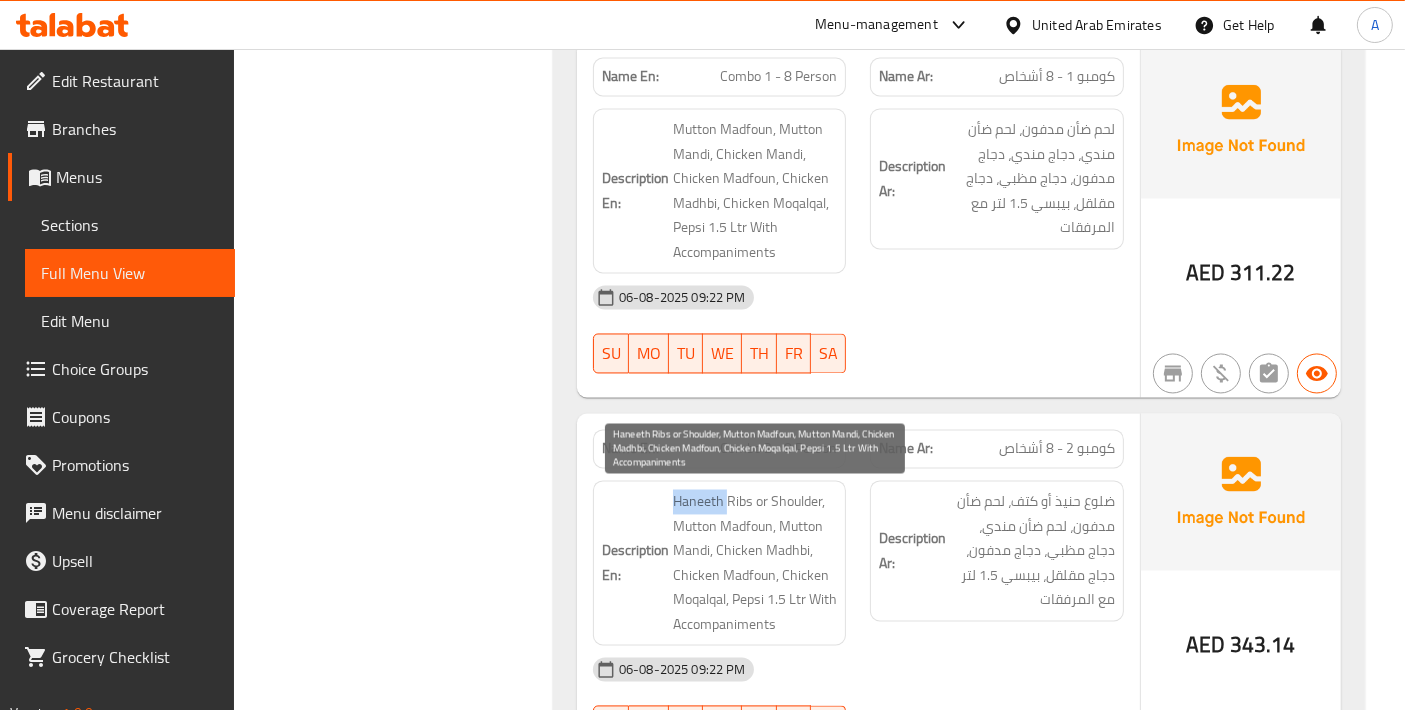 click on "Haneeth Ribs or Shoulder, Mutton Madfoun, Mutton Mandi, Chicken Madhbi, Chicken Madfoun, Chicken Moqalqal, Pepsi 1.5 Ltr With Accompaniments" at bounding box center [755, 563] 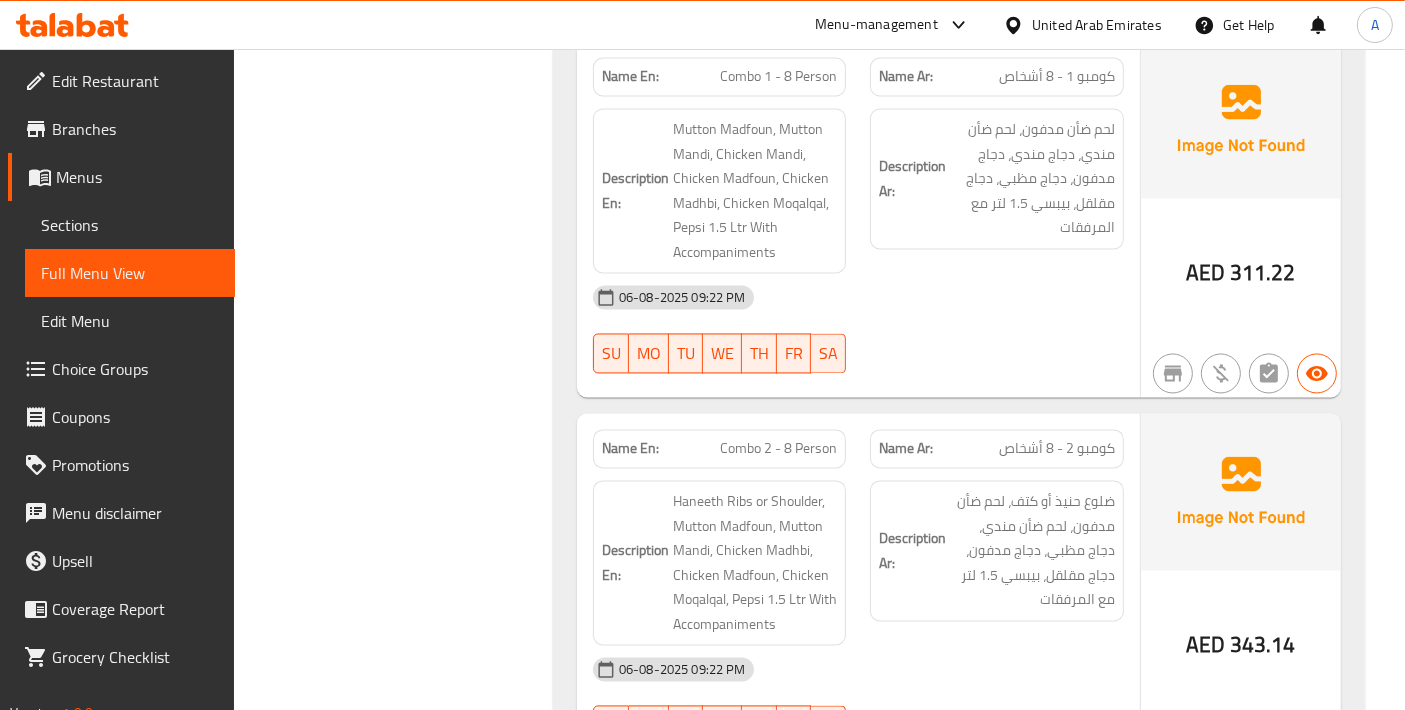 click on "Combo 2 - 8 Person" at bounding box center (775, -3151) 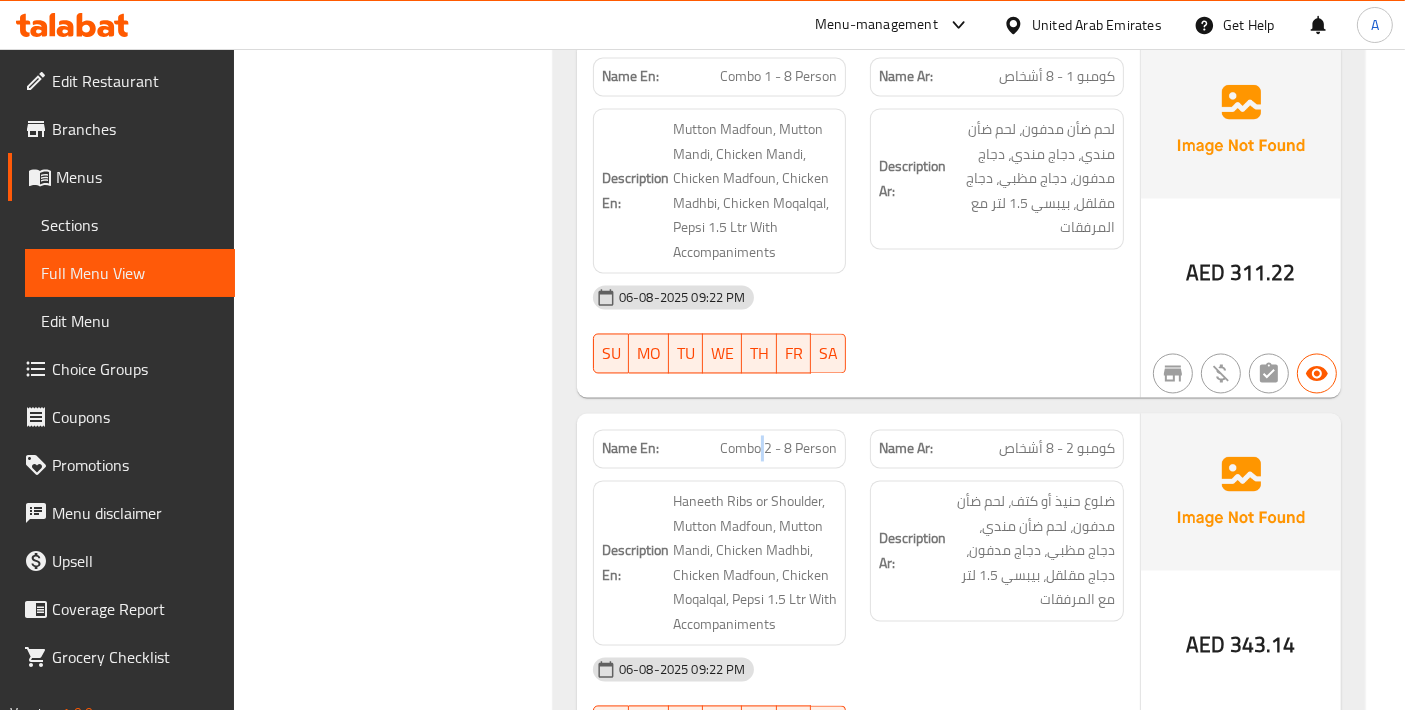 click on "Combo 2 - 8 Person" at bounding box center (775, -3151) 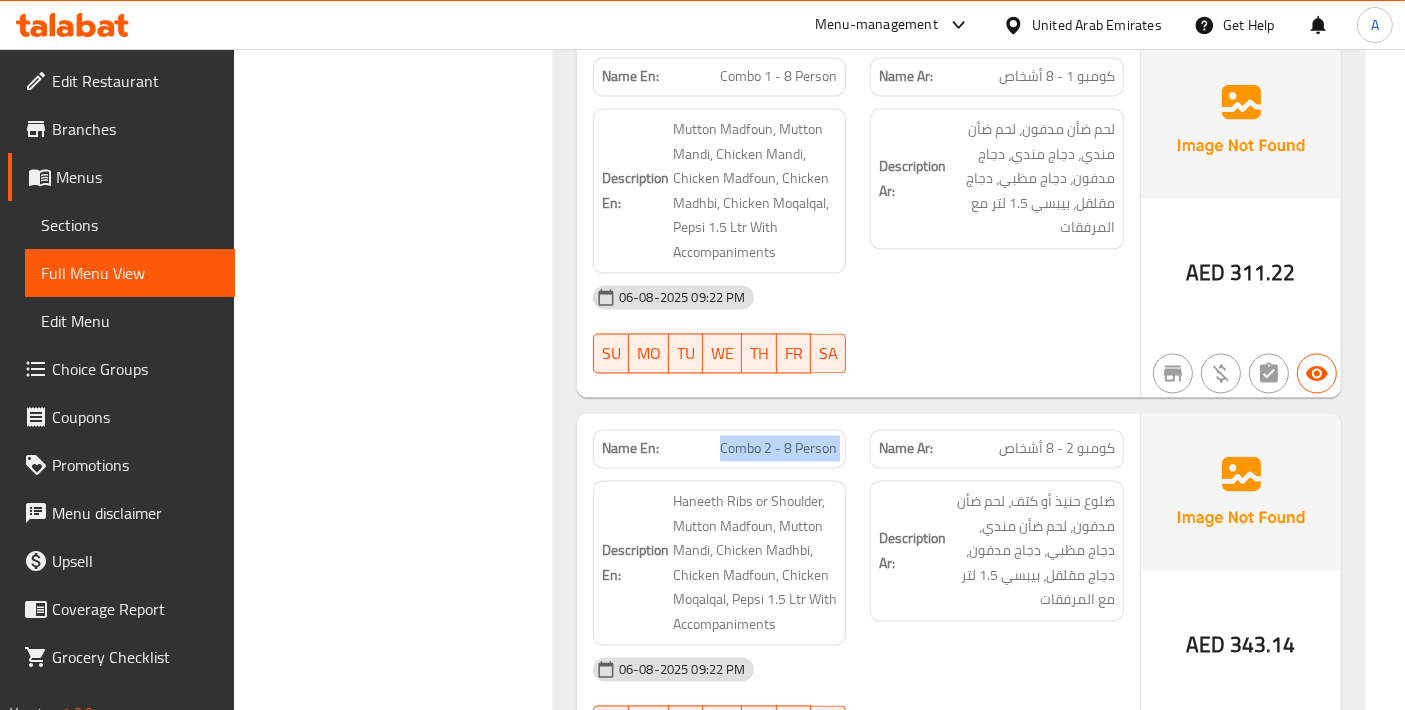 click on "Combo 2 - 8 Person" at bounding box center (775, -3151) 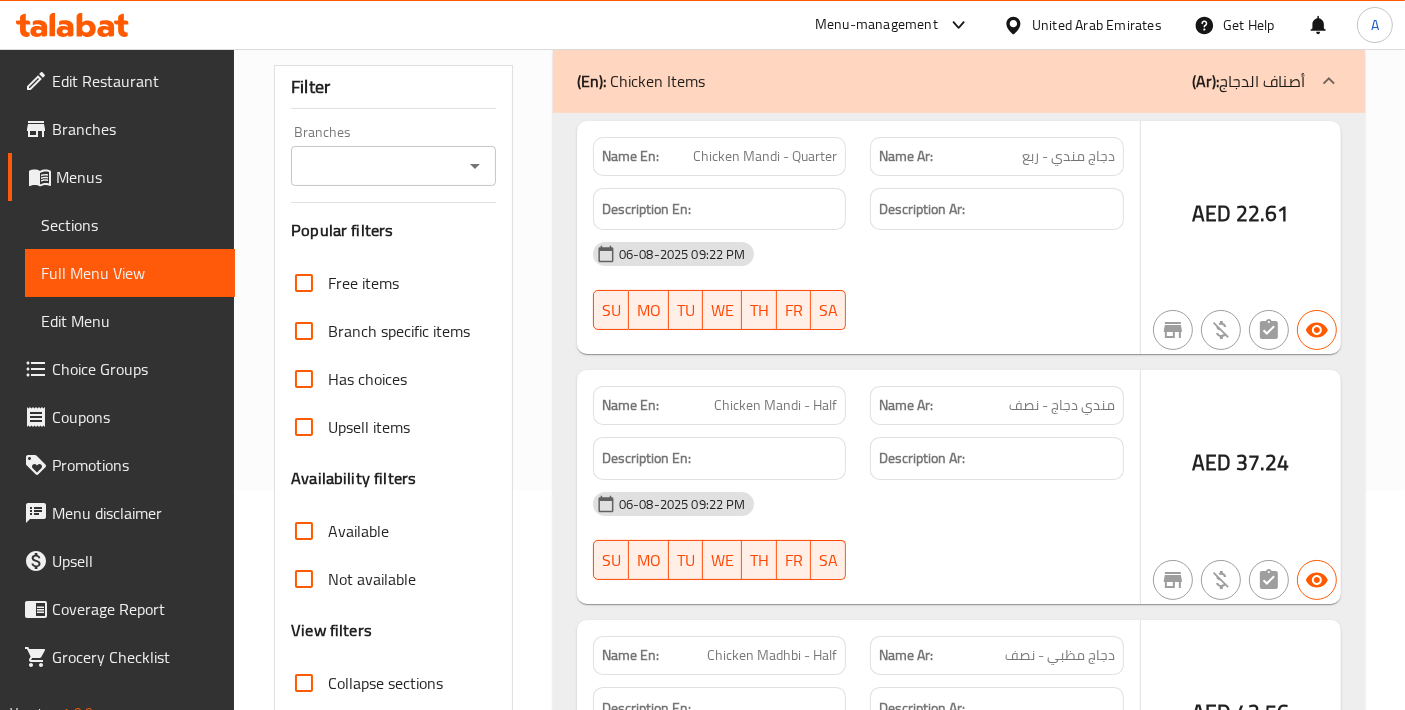 scroll, scrollTop: 352, scrollLeft: 0, axis: vertical 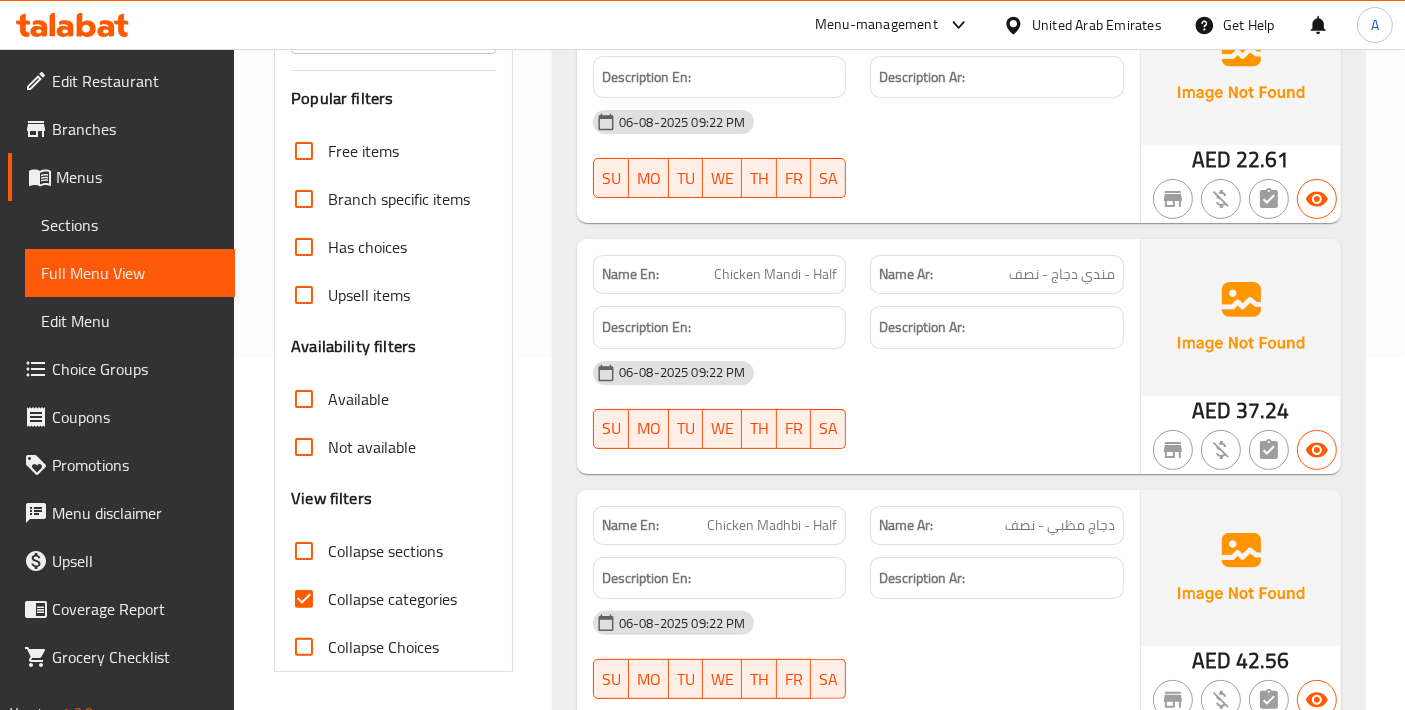 click on "Collapse categories" at bounding box center [304, 599] 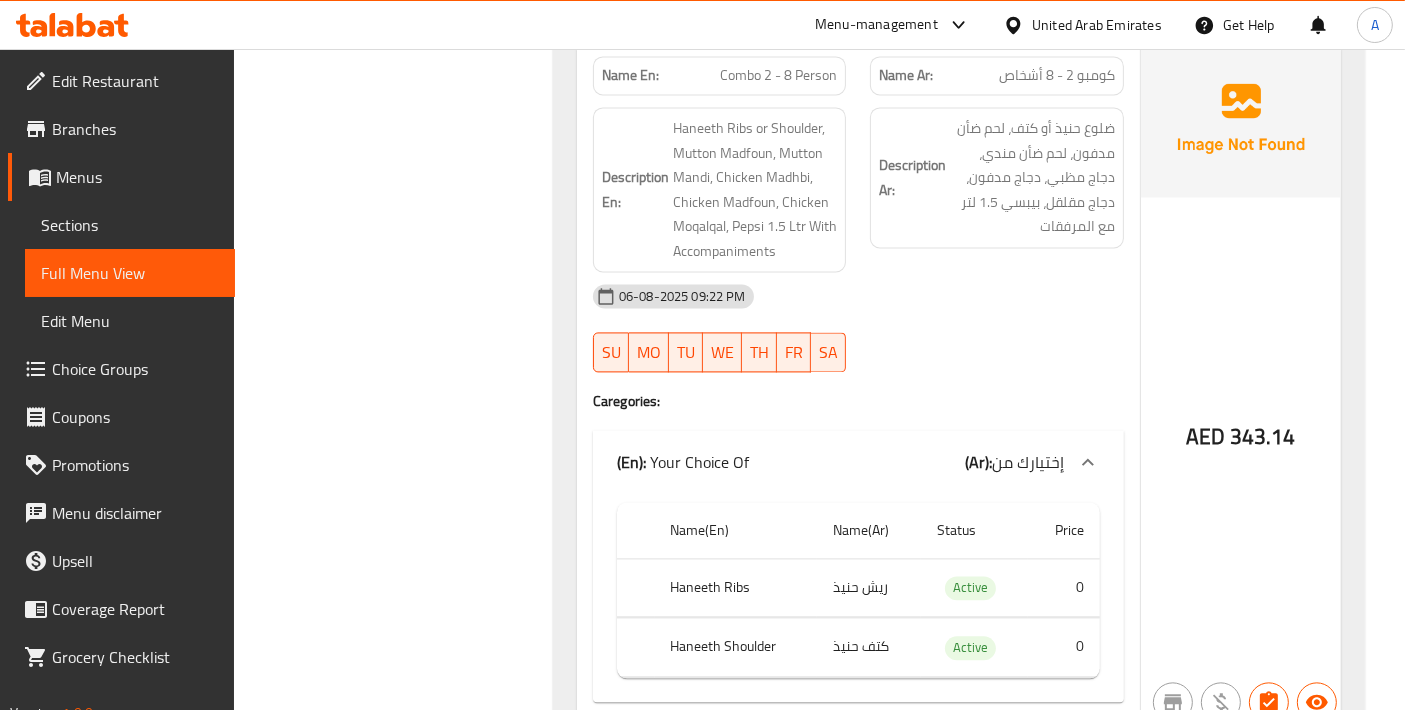 scroll, scrollTop: 4130, scrollLeft: 0, axis: vertical 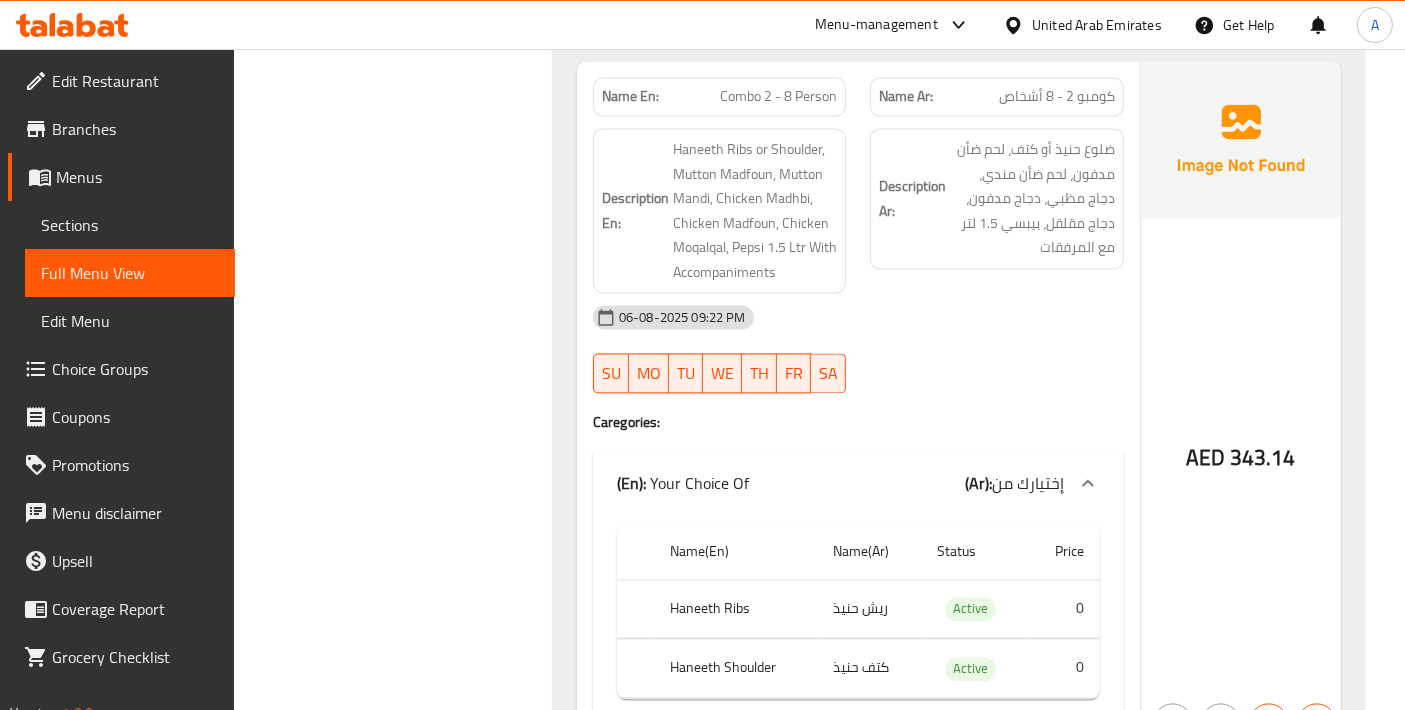 click on "Combo 2 - 8 Person" at bounding box center [775, -3504] 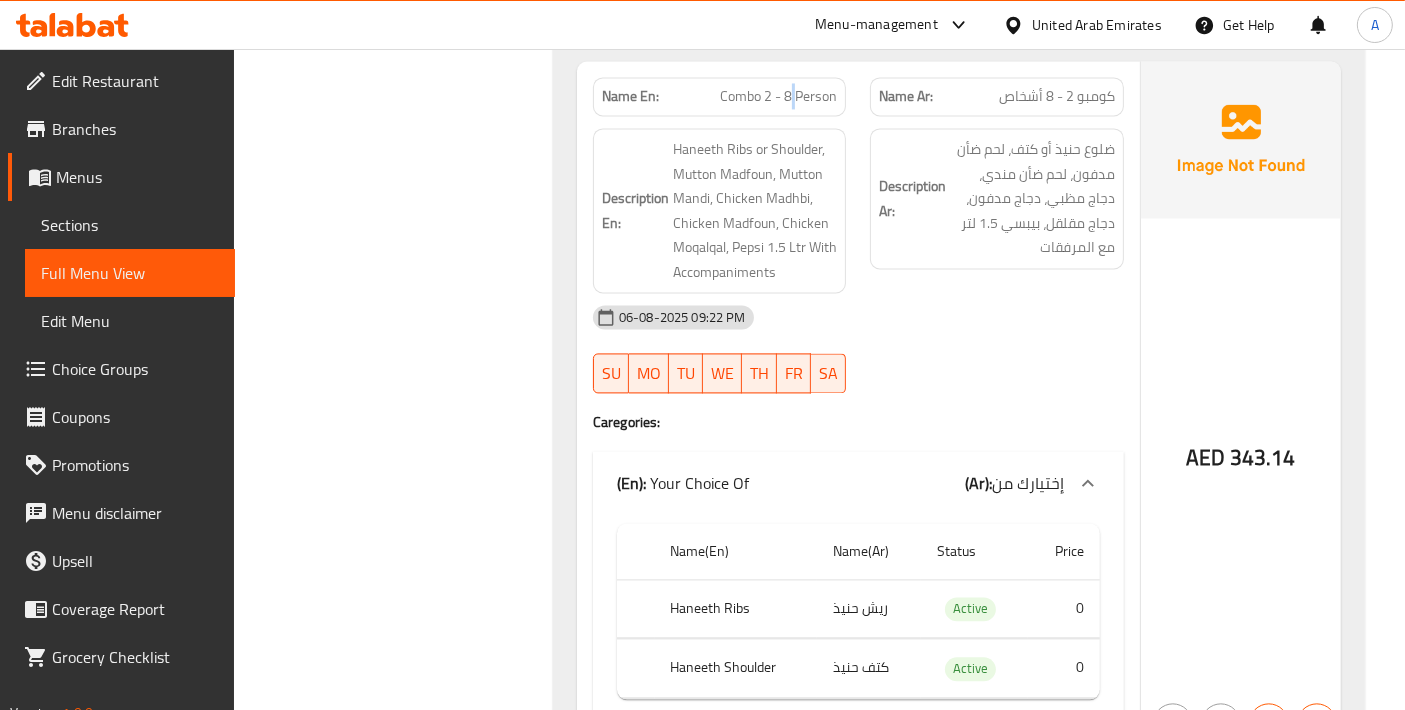 click on "Combo 2 - 8 Person" at bounding box center [775, -3504] 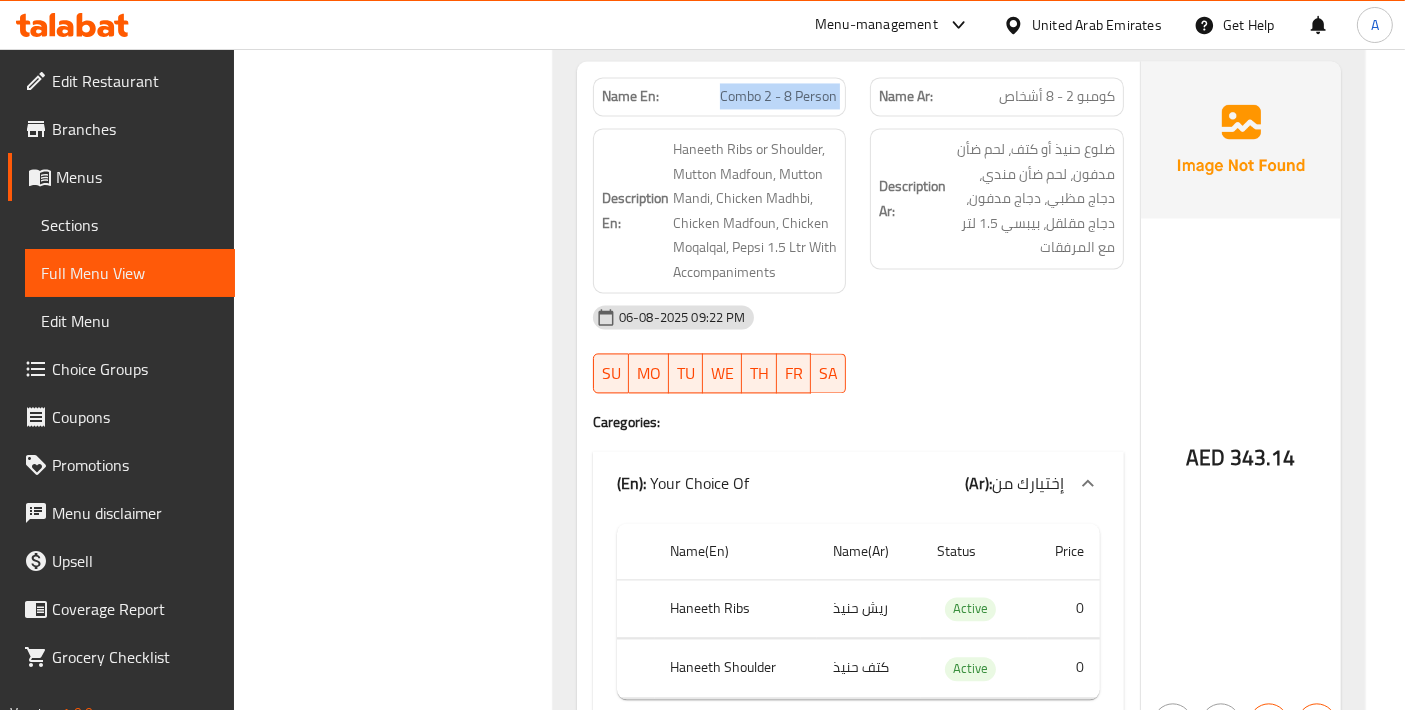 click on "Combo 2 - 8 Person" at bounding box center (775, -3504) 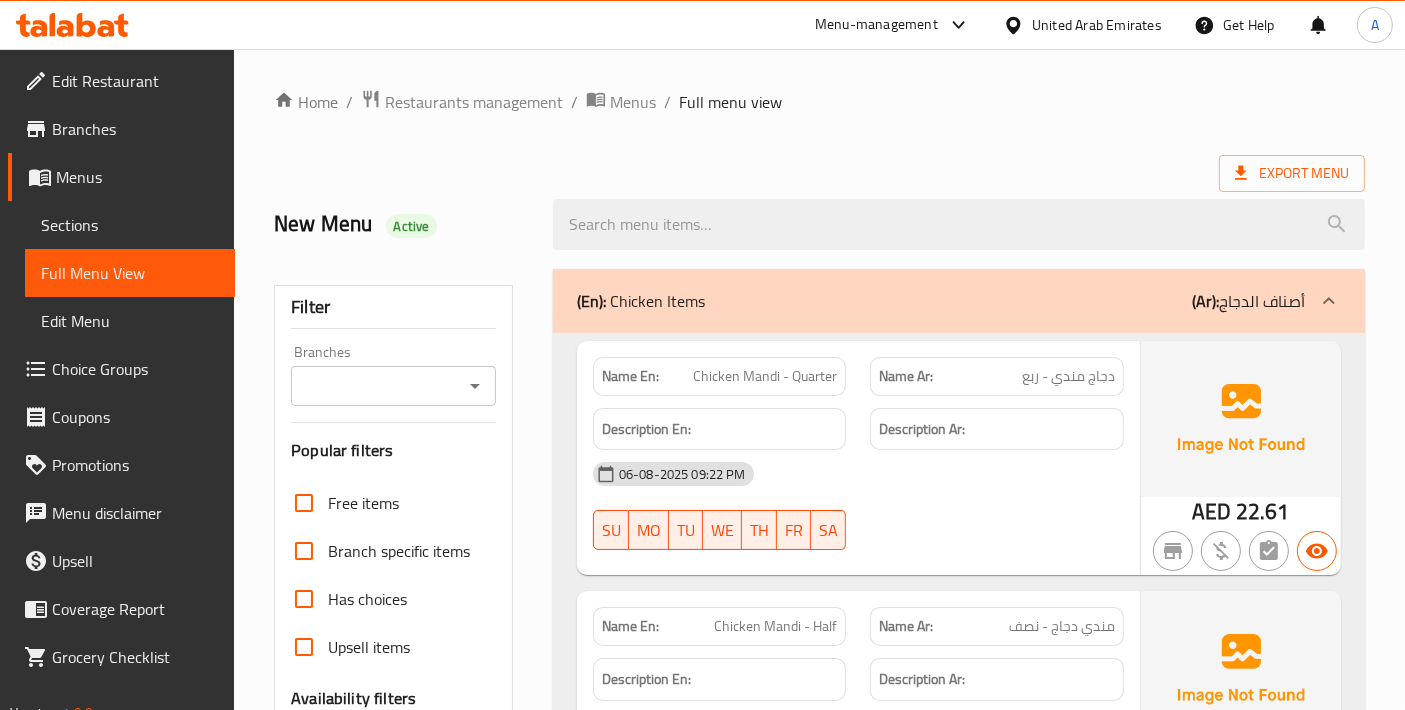 scroll, scrollTop: 352, scrollLeft: 0, axis: vertical 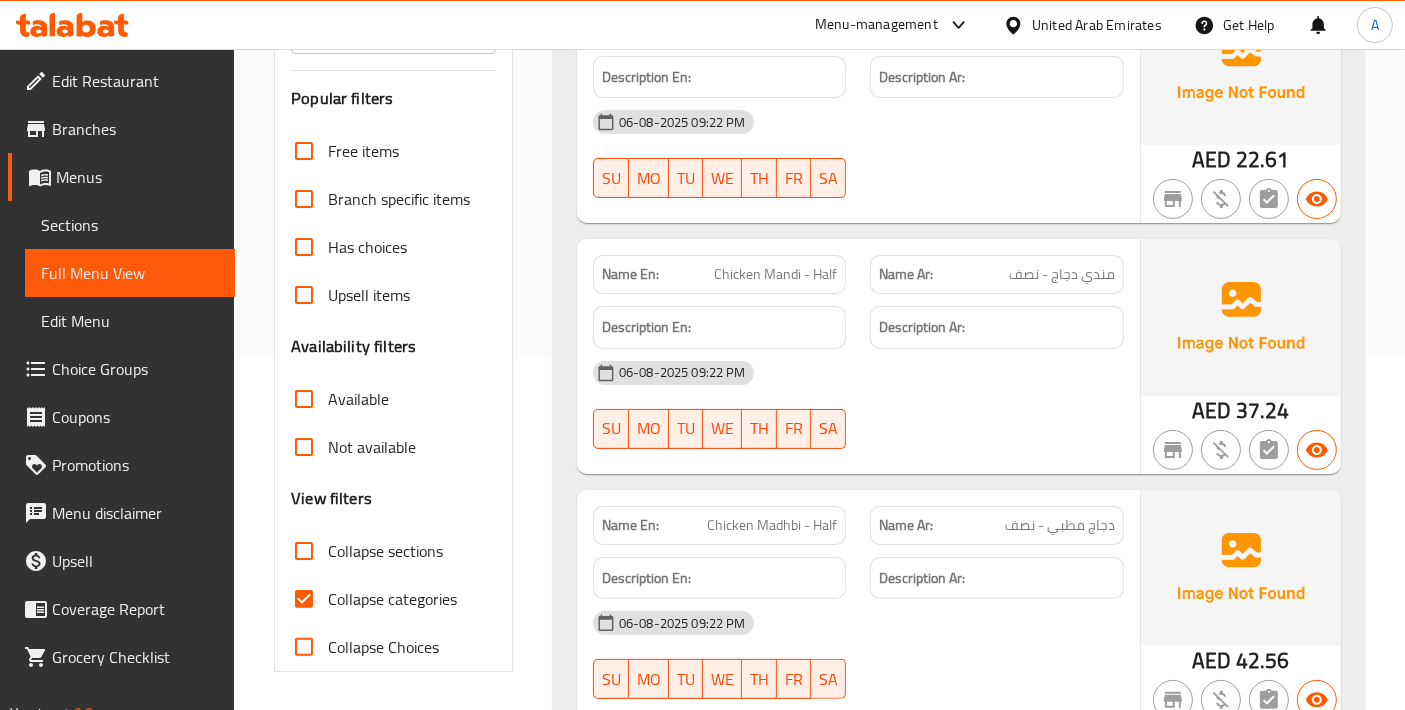 click on "Collapse categories" at bounding box center (304, 599) 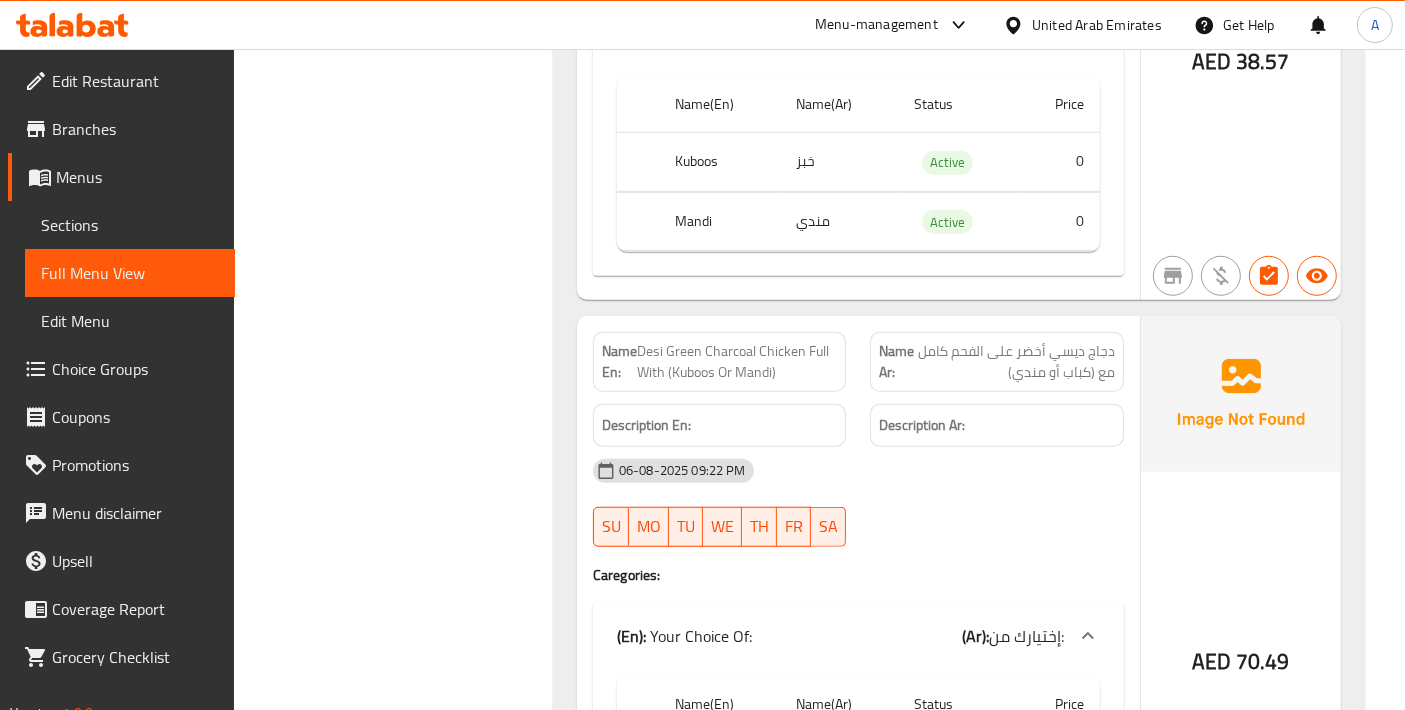 scroll, scrollTop: 16574, scrollLeft: 0, axis: vertical 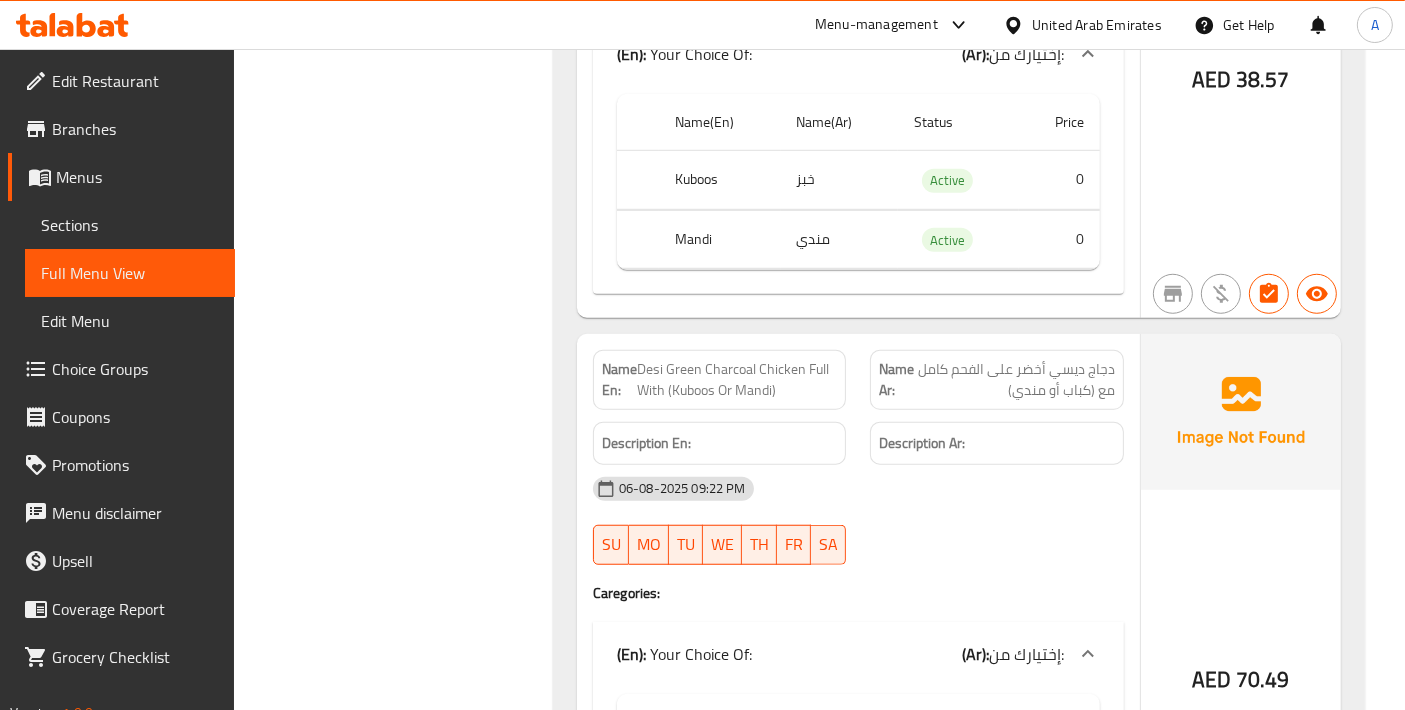 click on "Desi Green Charcoal Chicken Full With (Kuboos Or Mandi)" at bounding box center [761, -15447] 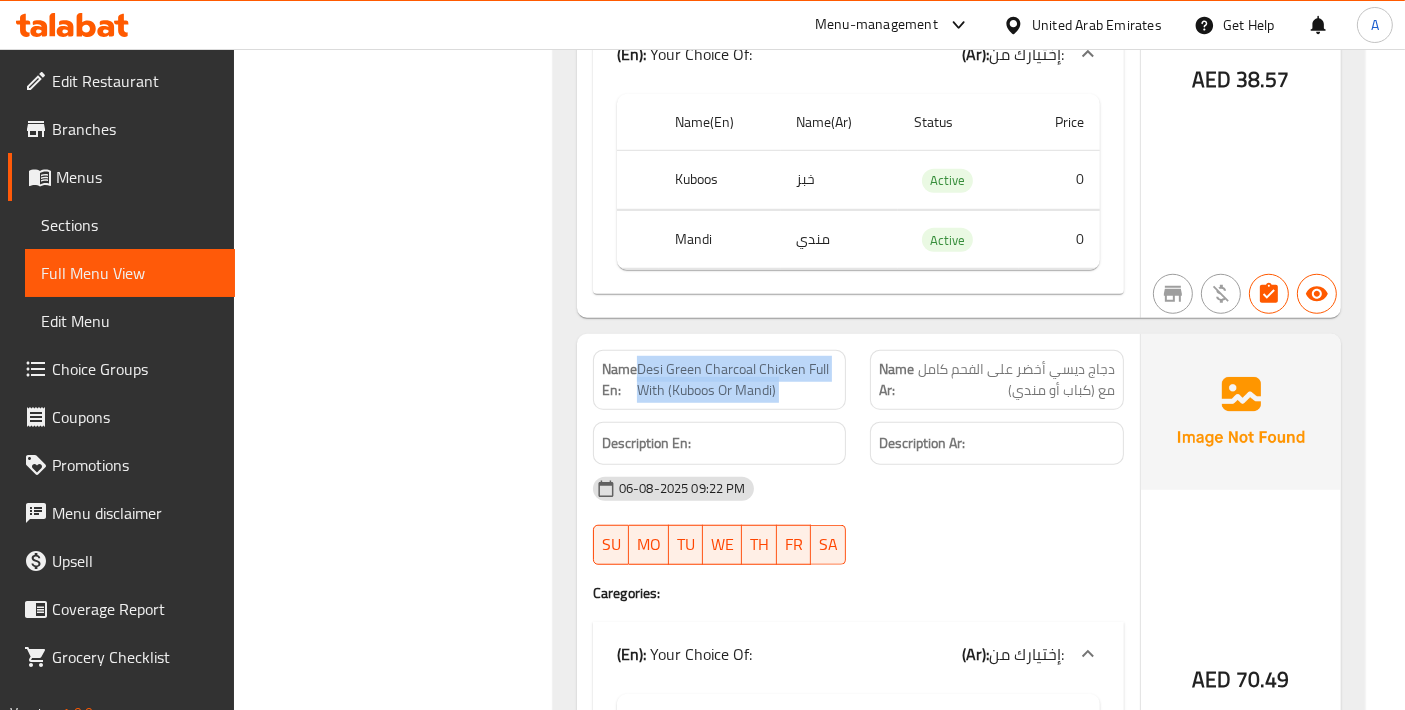 click on "Desi Green Charcoal Chicken Full With (Kuboos Or Mandi)" at bounding box center (761, -15447) 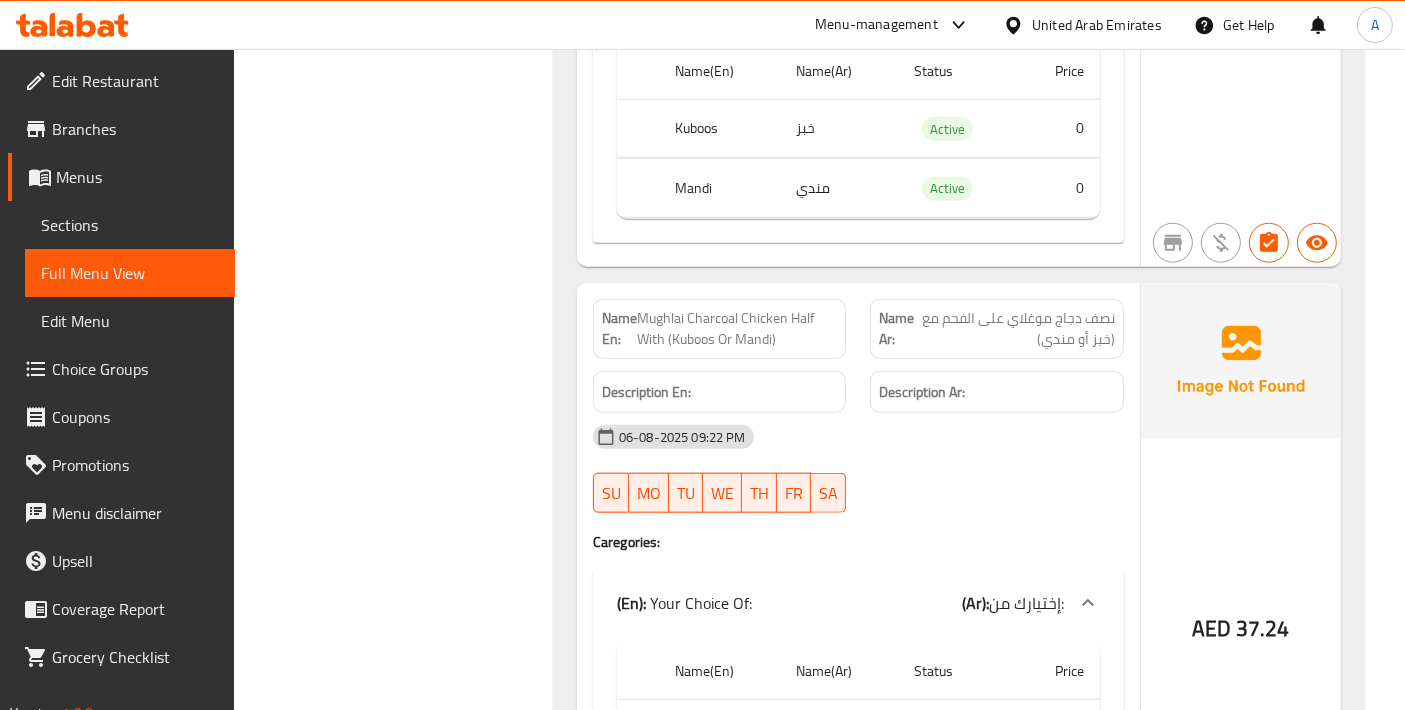 scroll, scrollTop: 17241, scrollLeft: 0, axis: vertical 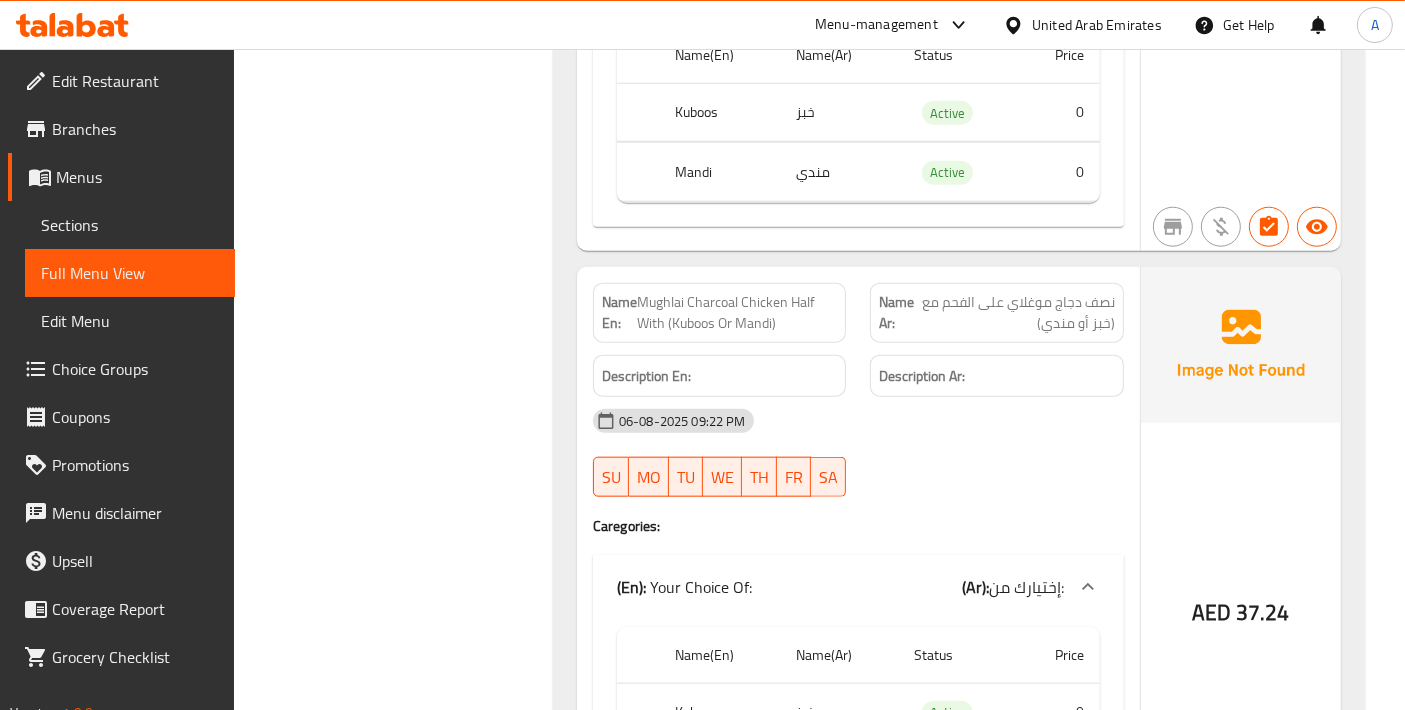 click on "Mughlai Charcoal Chicken Half With (Kuboos Or Mandi)" at bounding box center [785, -15864] 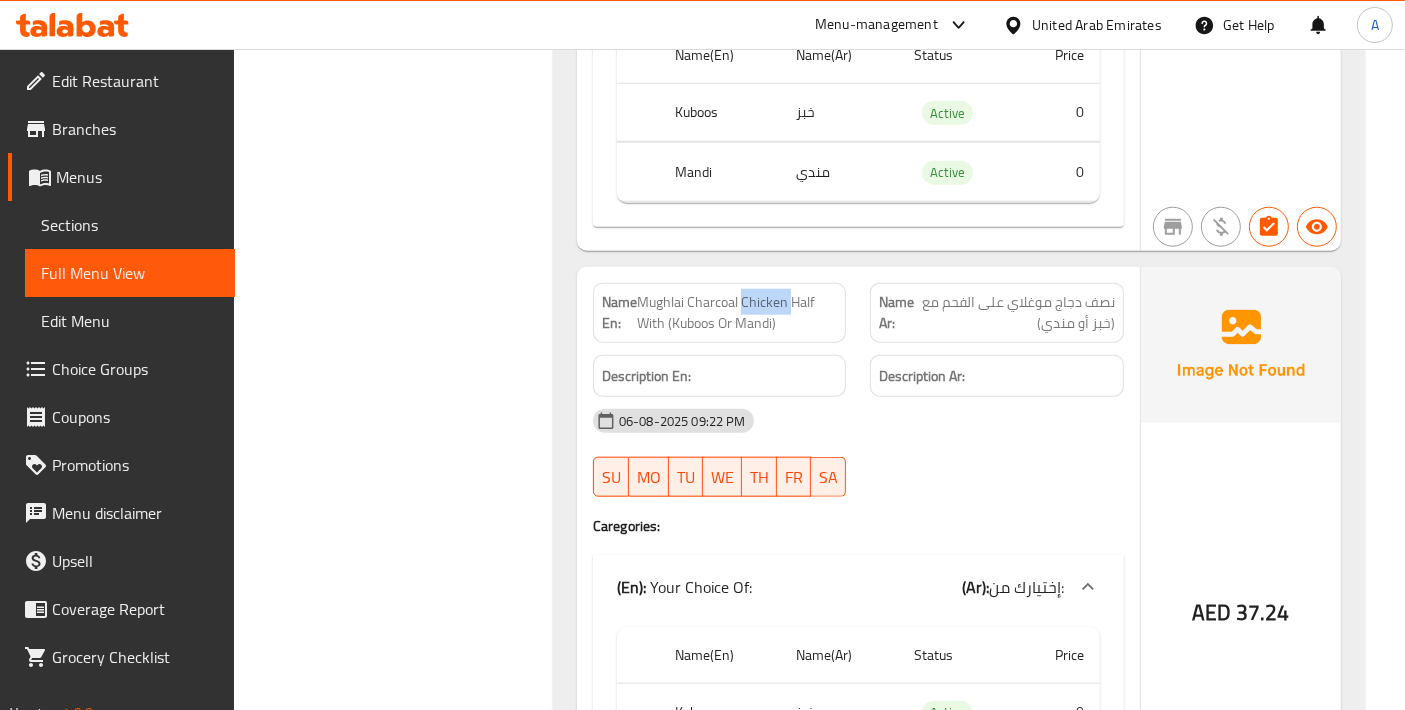 click on "Mughlai Charcoal Chicken Half With (Kuboos Or Mandi)" at bounding box center [785, -15864] 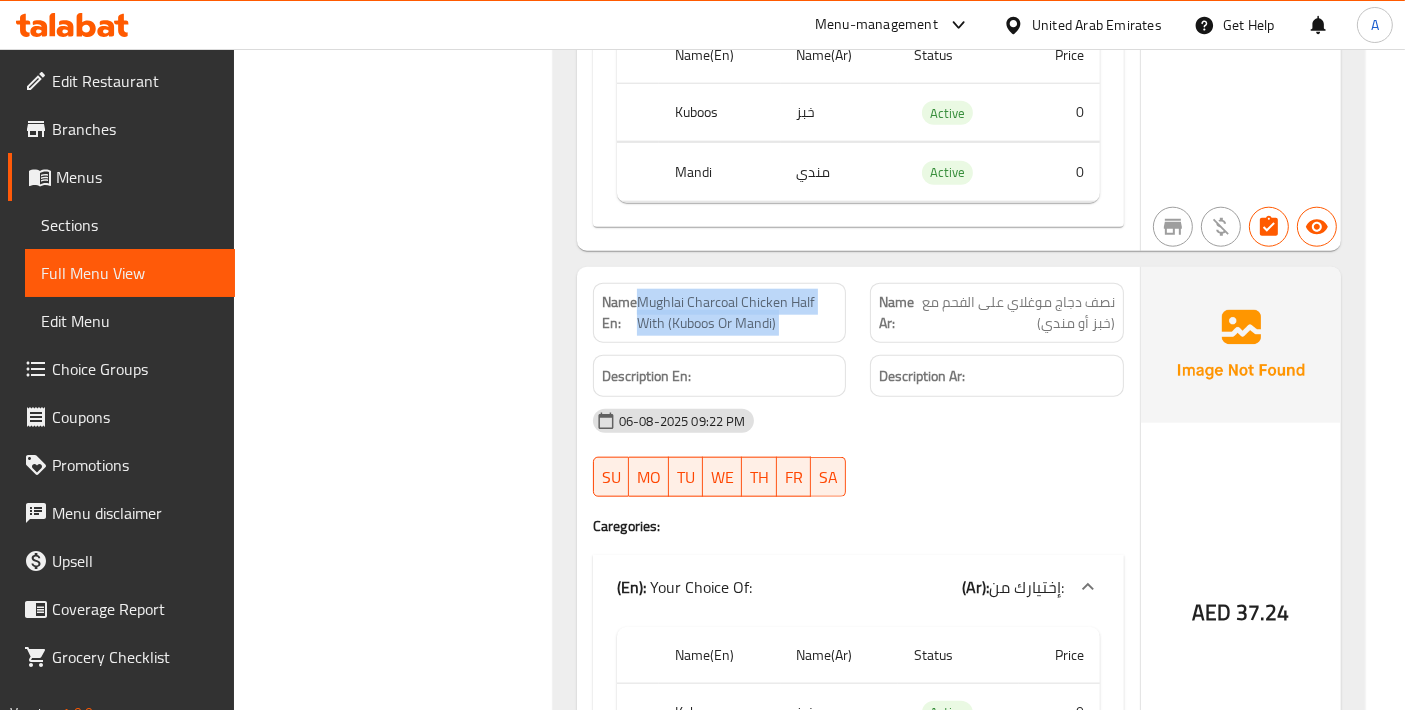 click on "Mughlai Charcoal Chicken Half With (Kuboos Or Mandi)" at bounding box center (785, -15864) 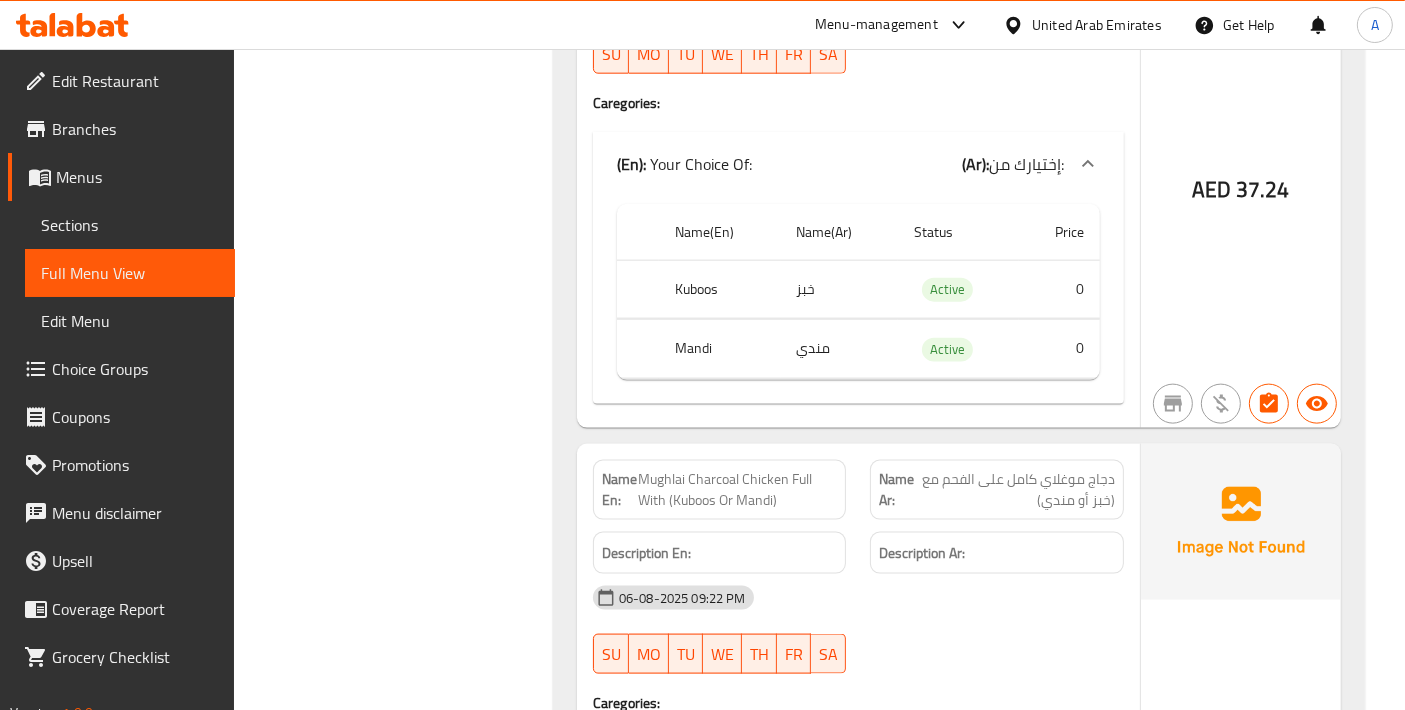 scroll, scrollTop: 17685, scrollLeft: 0, axis: vertical 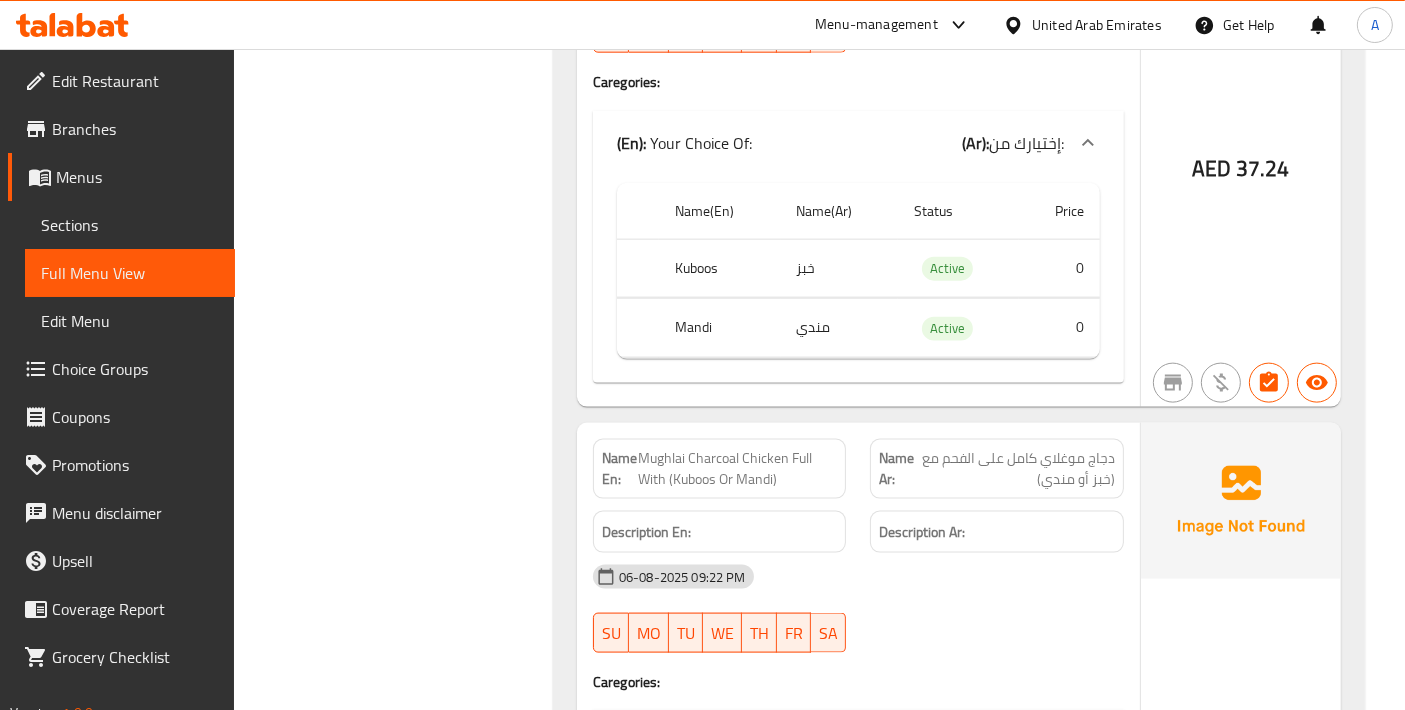 click on "Mughlai Charcoal Chicken Full With (Kuboos Or Mandi)" at bounding box center [782, -16057] 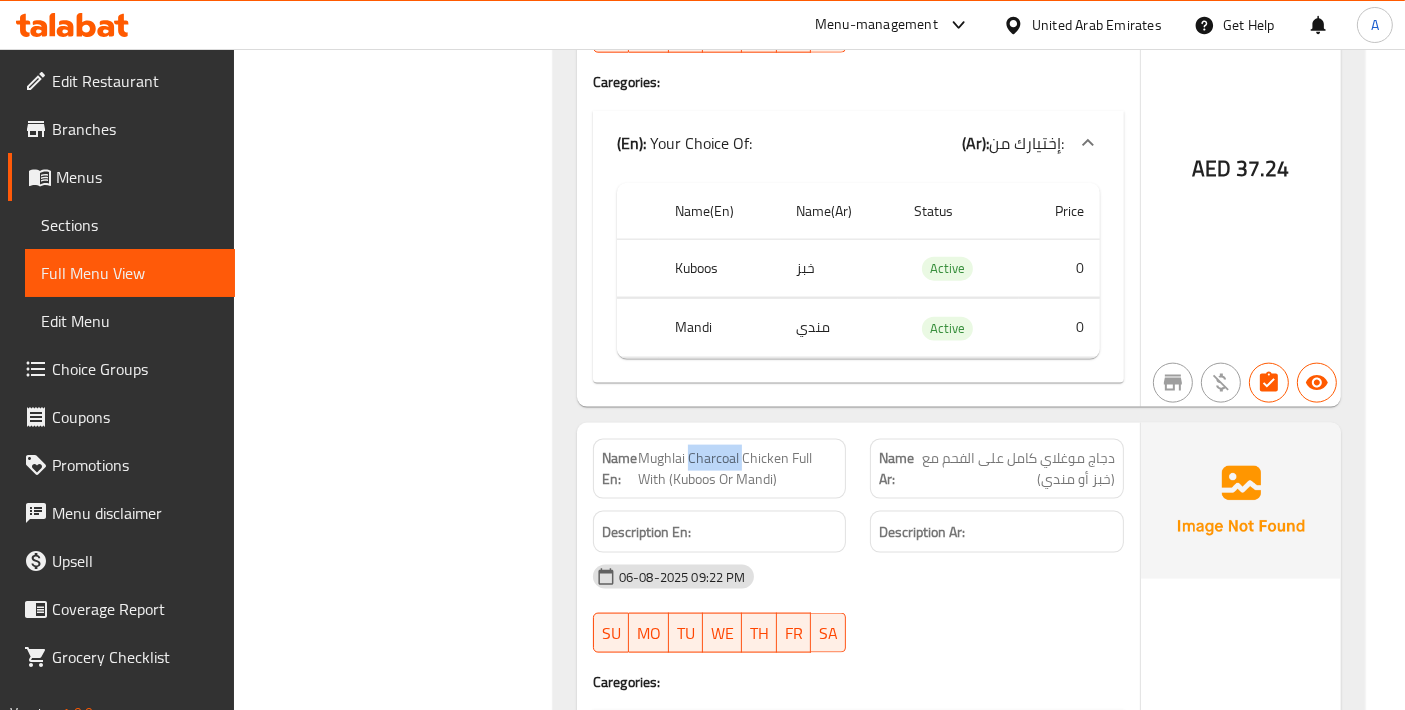 click on "Mughlai Charcoal Chicken Full With (Kuboos Or Mandi)" at bounding box center [782, -16057] 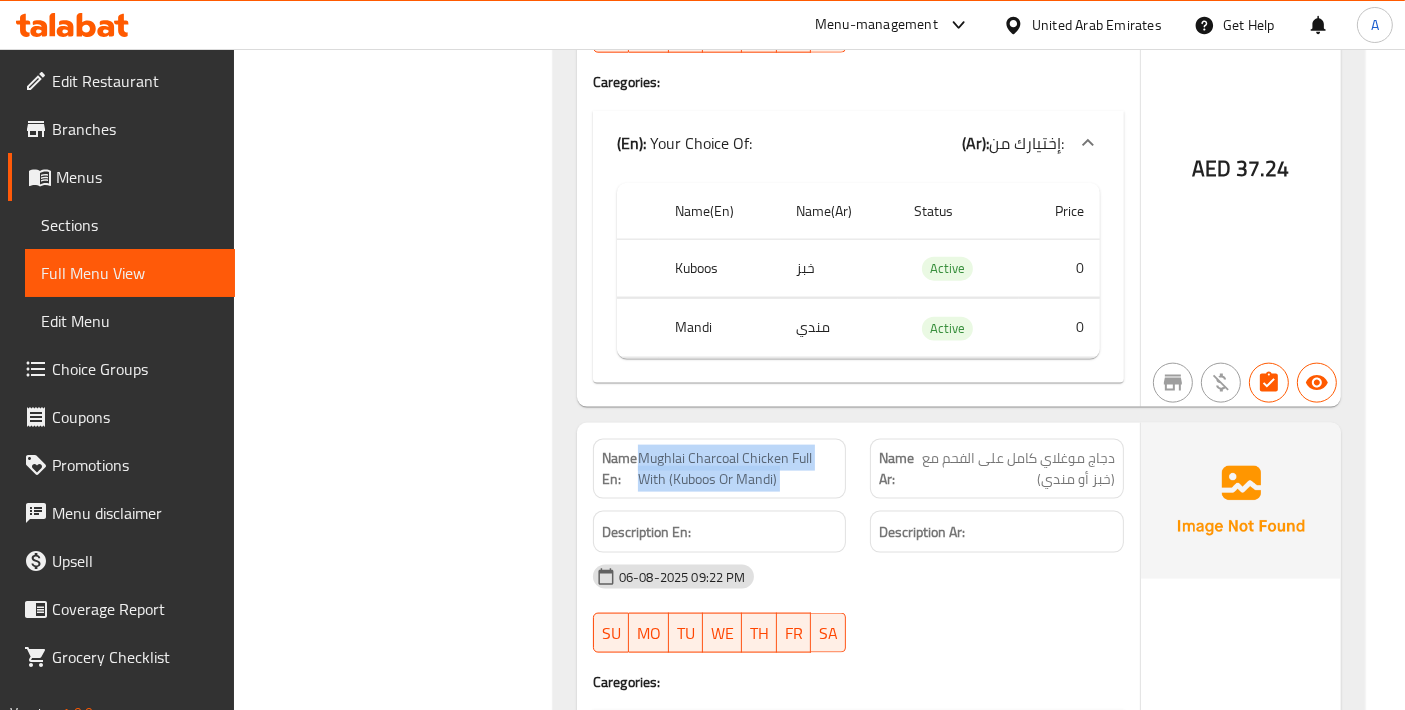 click on "Mughlai Charcoal Chicken Full With (Kuboos Or Mandi)" at bounding box center [782, -16057] 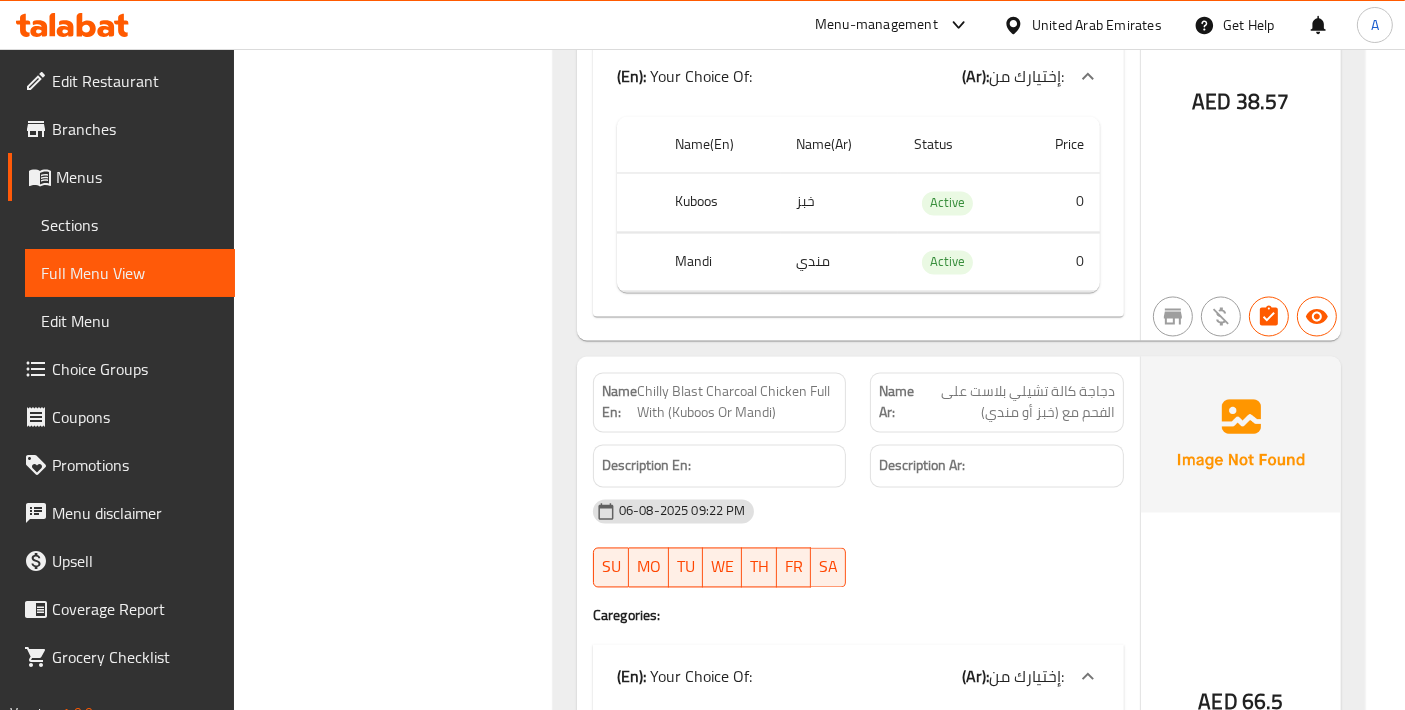 scroll, scrollTop: 19019, scrollLeft: 0, axis: vertical 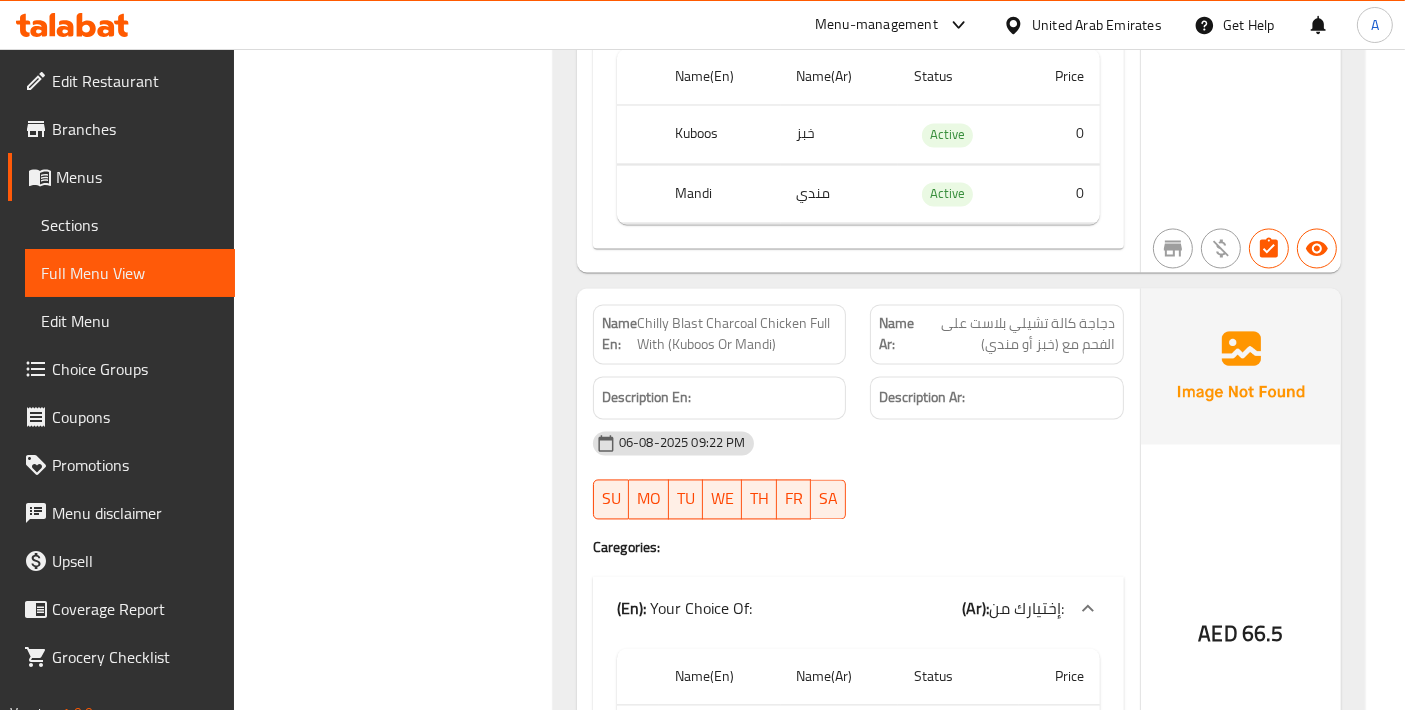 click on "Chilly Blast Charcoal Chicken Full With (Kuboos Or Mandi)" at bounding box center [785, -16891] 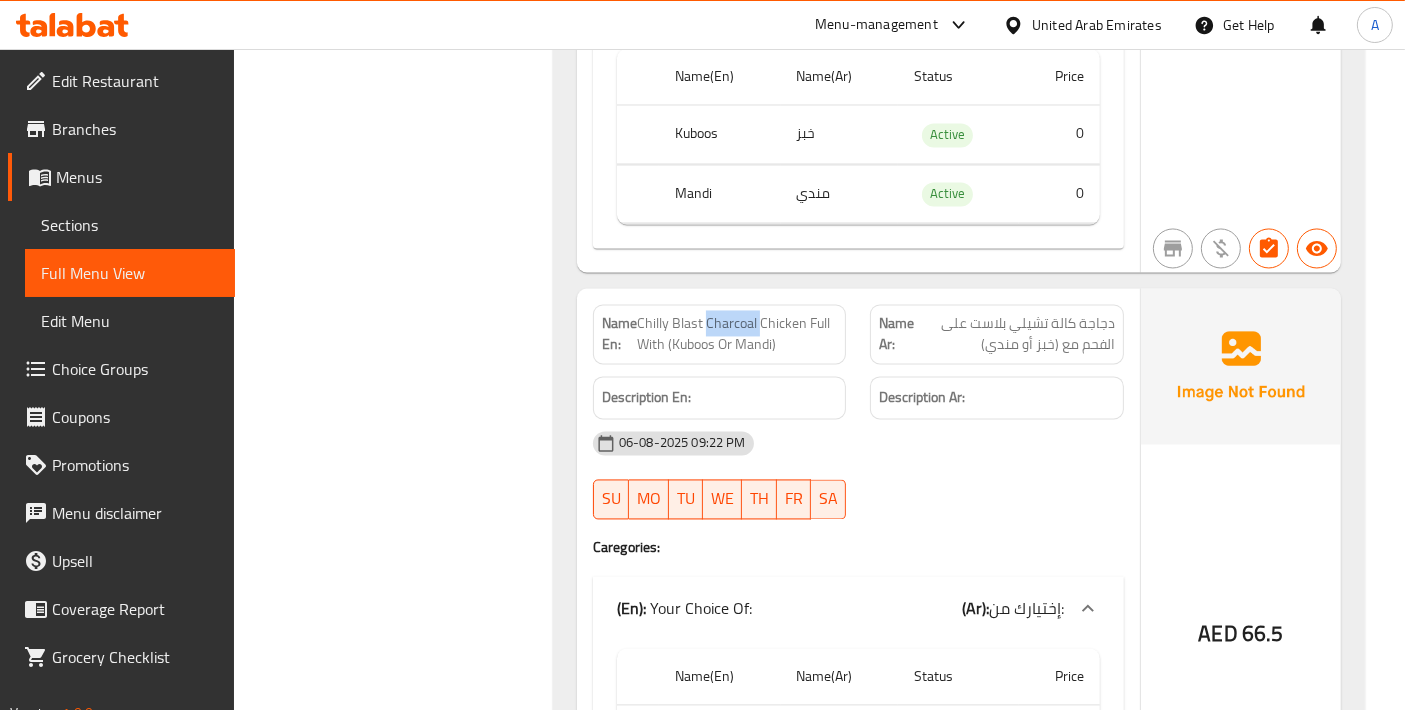 click on "Chilly Blast Charcoal Chicken Full With (Kuboos Or Mandi)" at bounding box center (785, -16891) 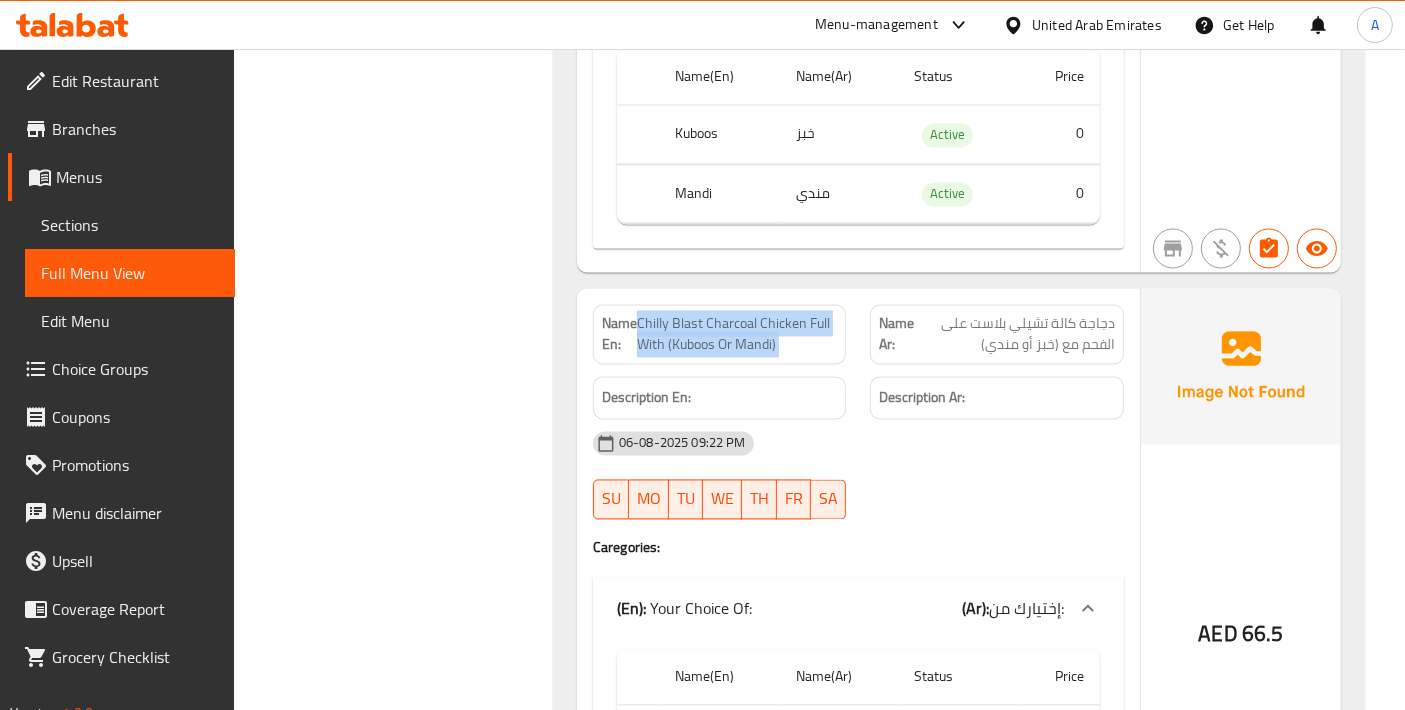 click on "Chilly Blast Charcoal Chicken Full With (Kuboos Or Mandi)" at bounding box center [785, -16891] 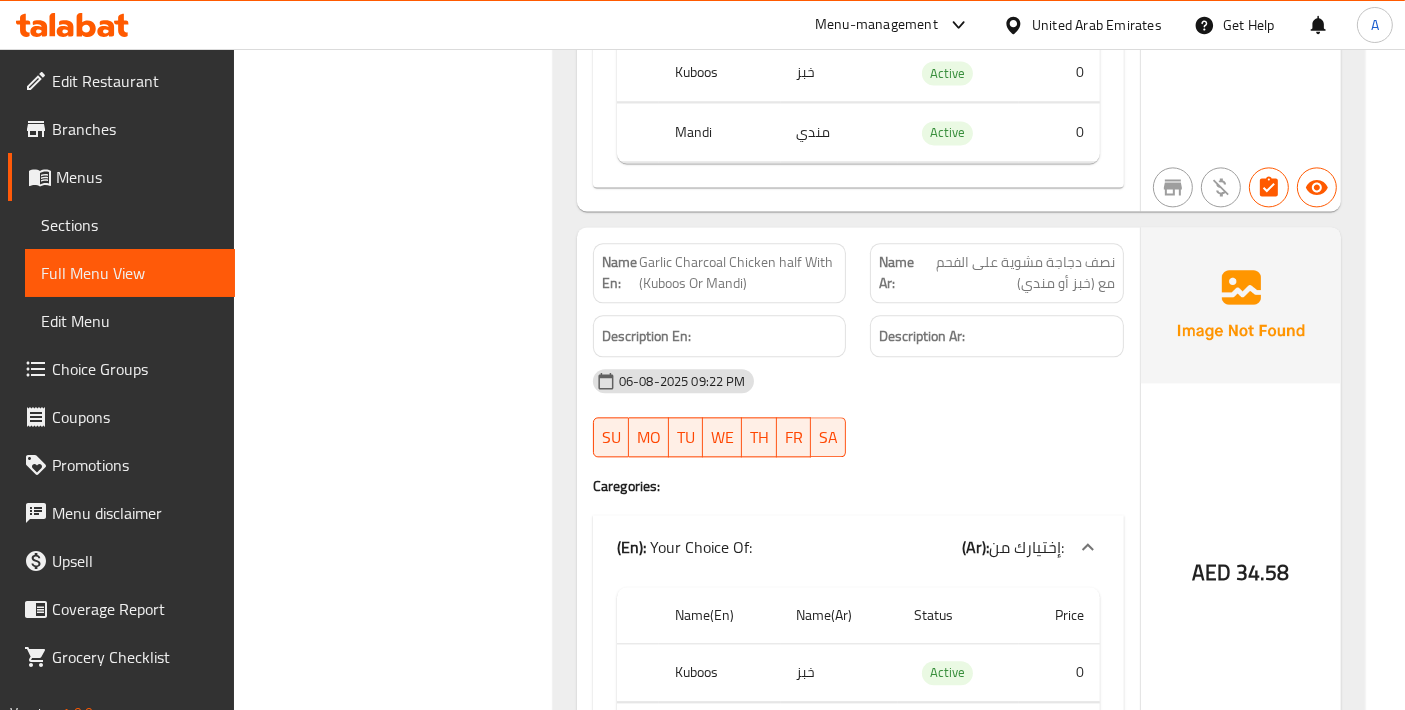 scroll, scrollTop: 19463, scrollLeft: 0, axis: vertical 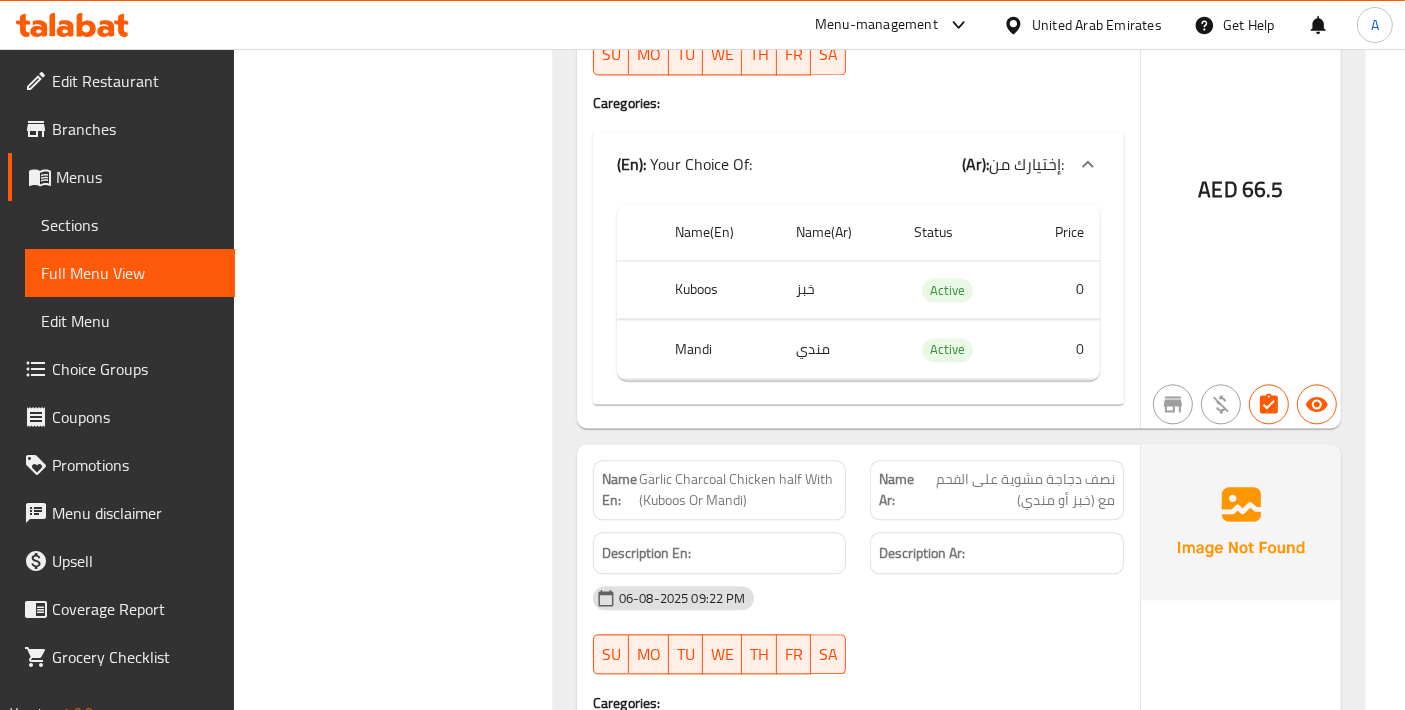 click on "Garlic Charcoal Chicken half With (Kuboos Or Mandi)" at bounding box center [794, -17084] 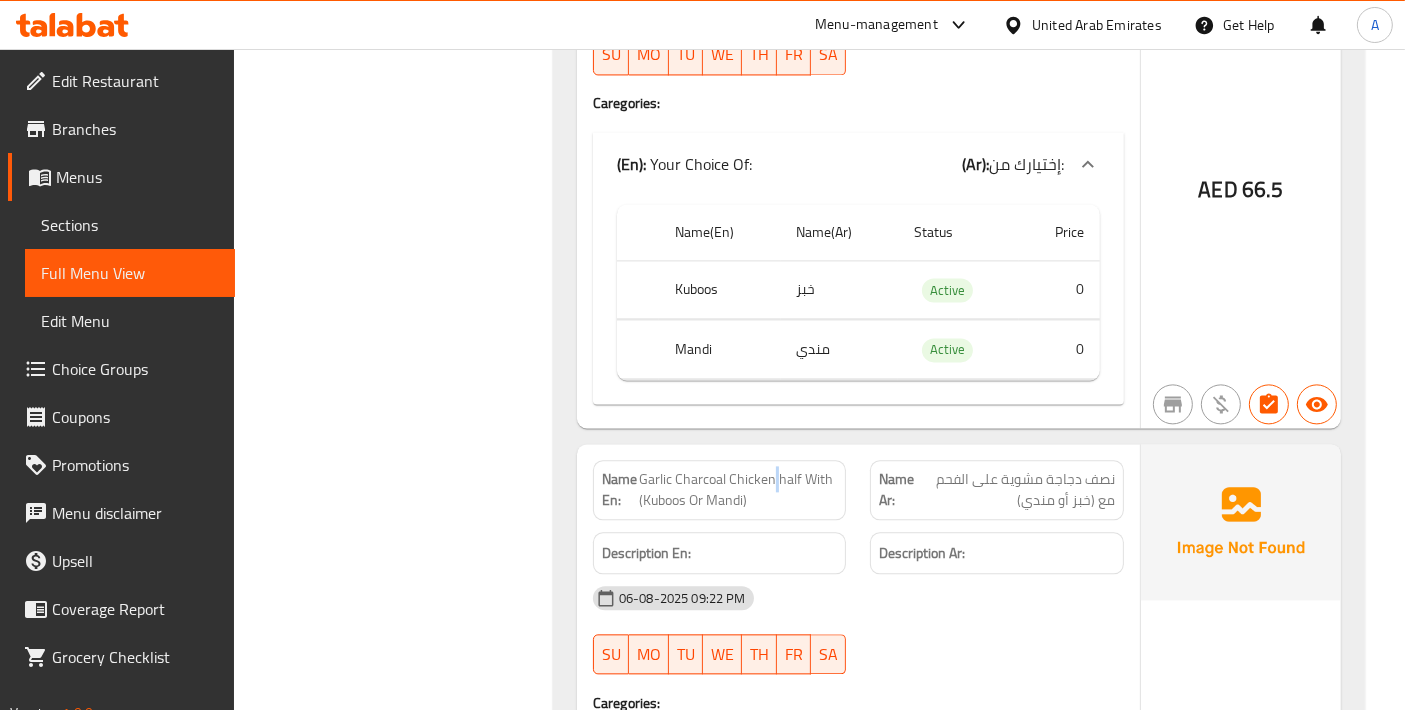click on "Garlic Charcoal Chicken half With (Kuboos Or Mandi)" at bounding box center (794, -17084) 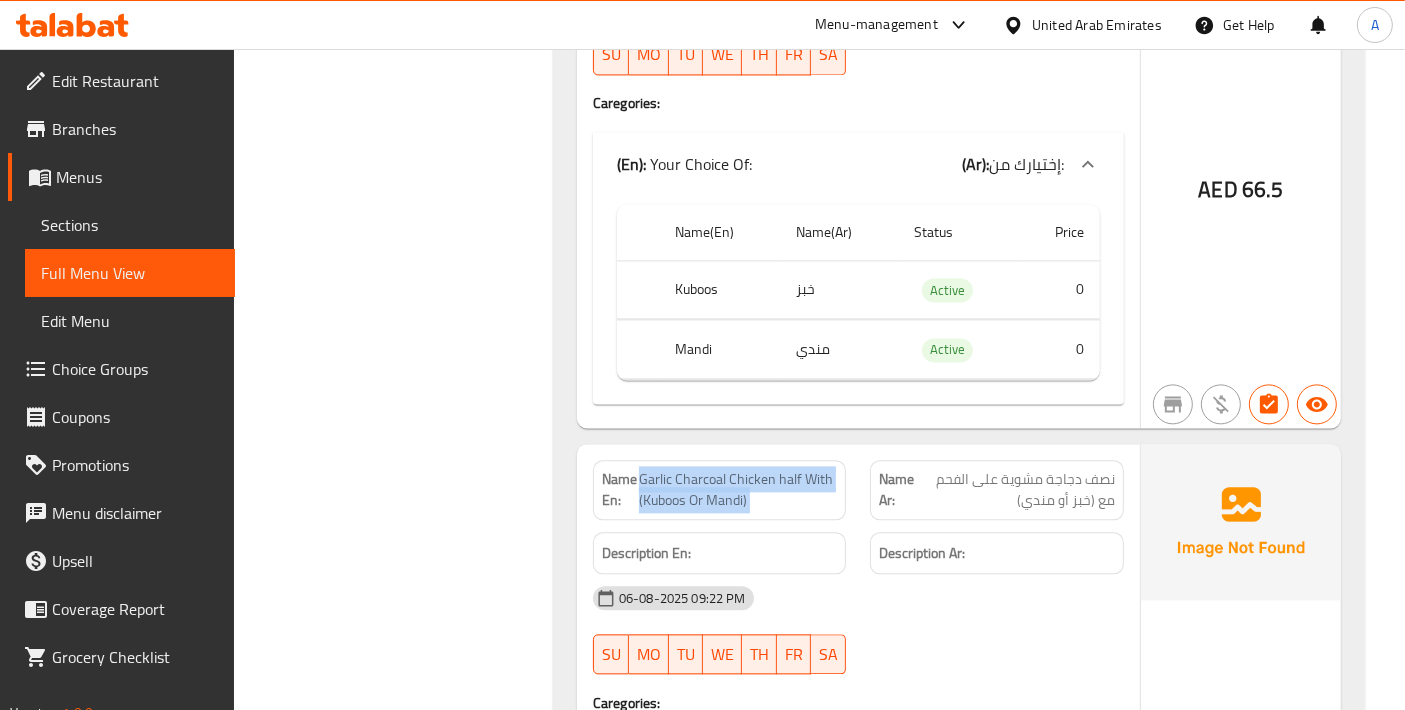 click on "Garlic Charcoal Chicken half With (Kuboos Or Mandi)" at bounding box center (794, -17084) 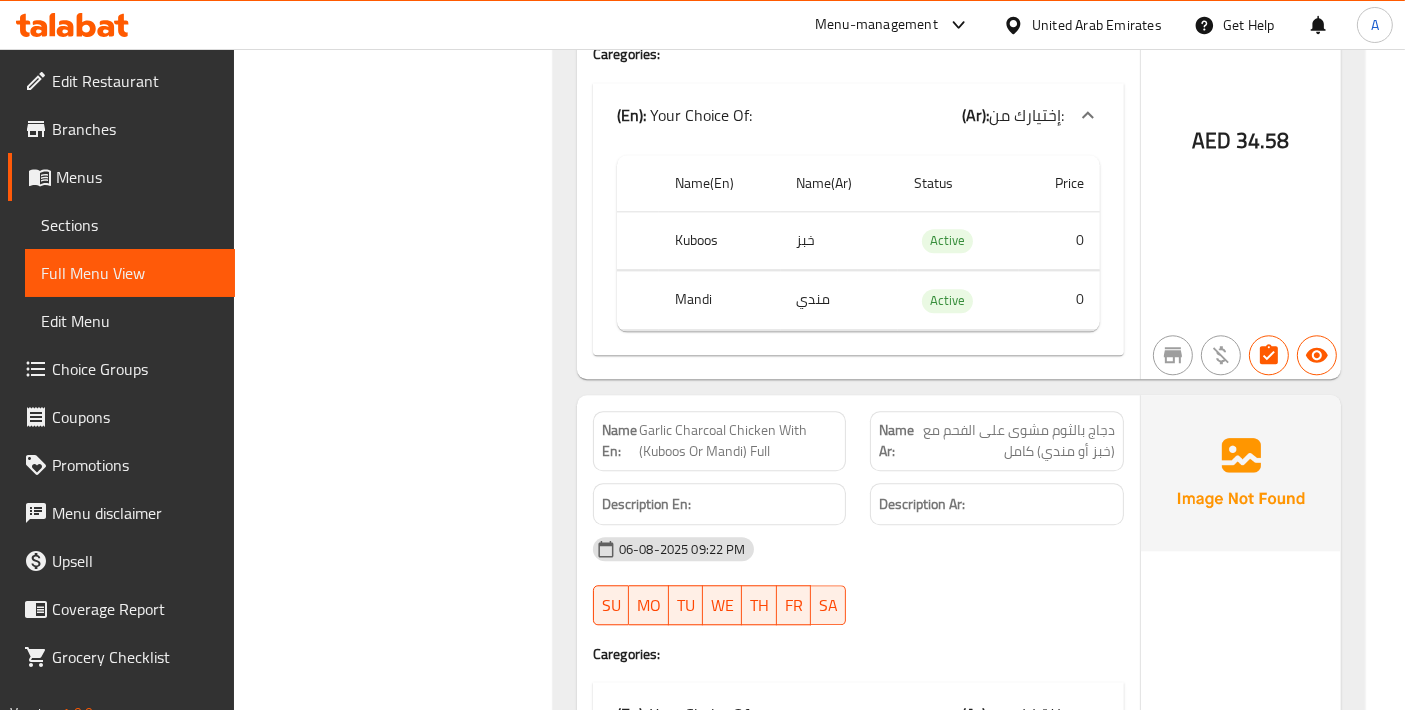 scroll, scrollTop: 20130, scrollLeft: 0, axis: vertical 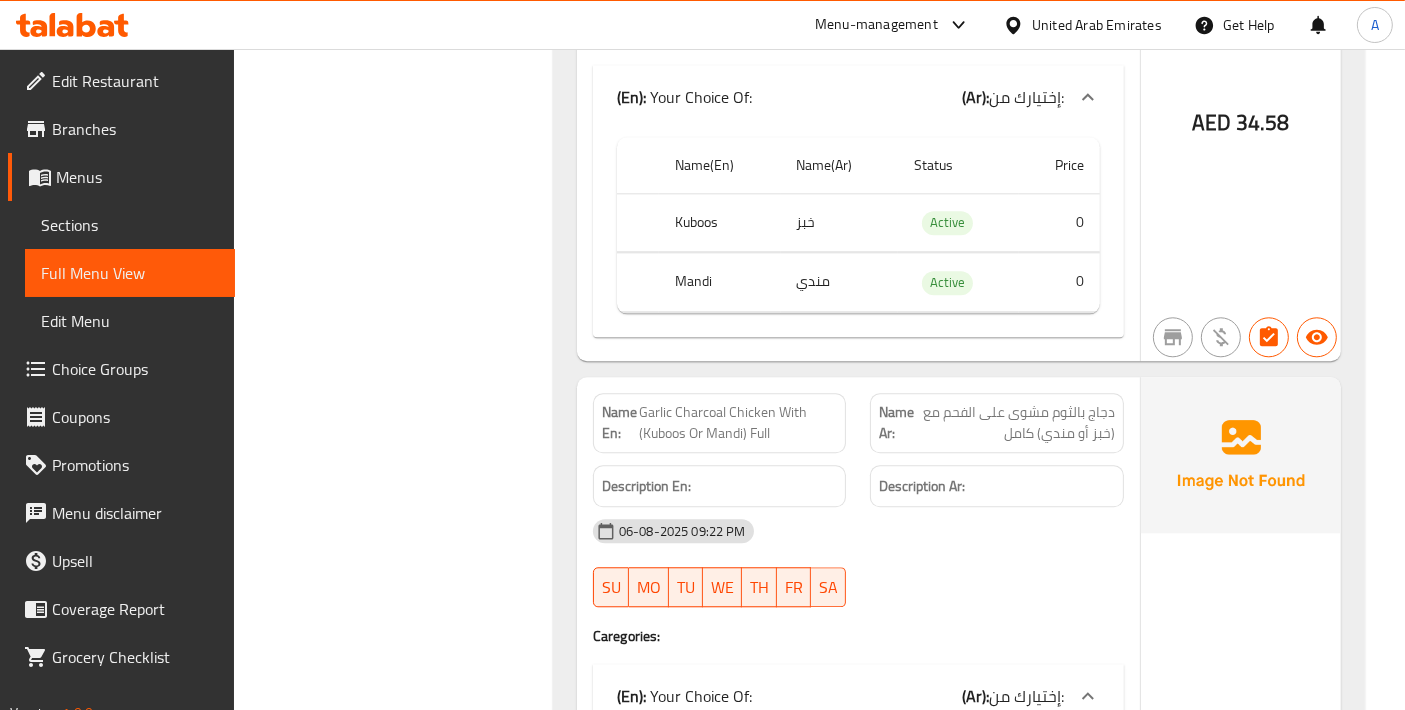 click on "Garlic Charcoal Chicken With (Kuboos Or Mandi) Full" at bounding box center [738, 423] 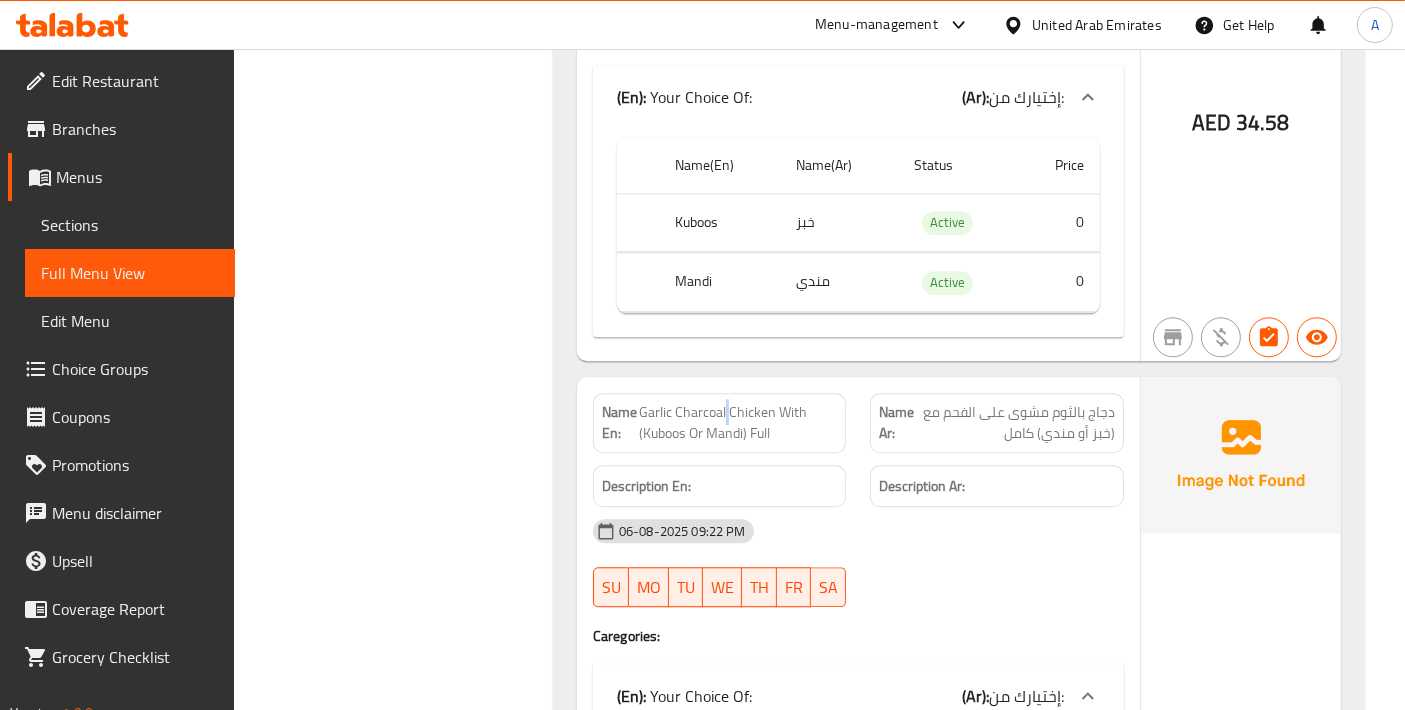 click on "Garlic Charcoal Chicken With (Kuboos Or Mandi) Full" at bounding box center (738, 423) 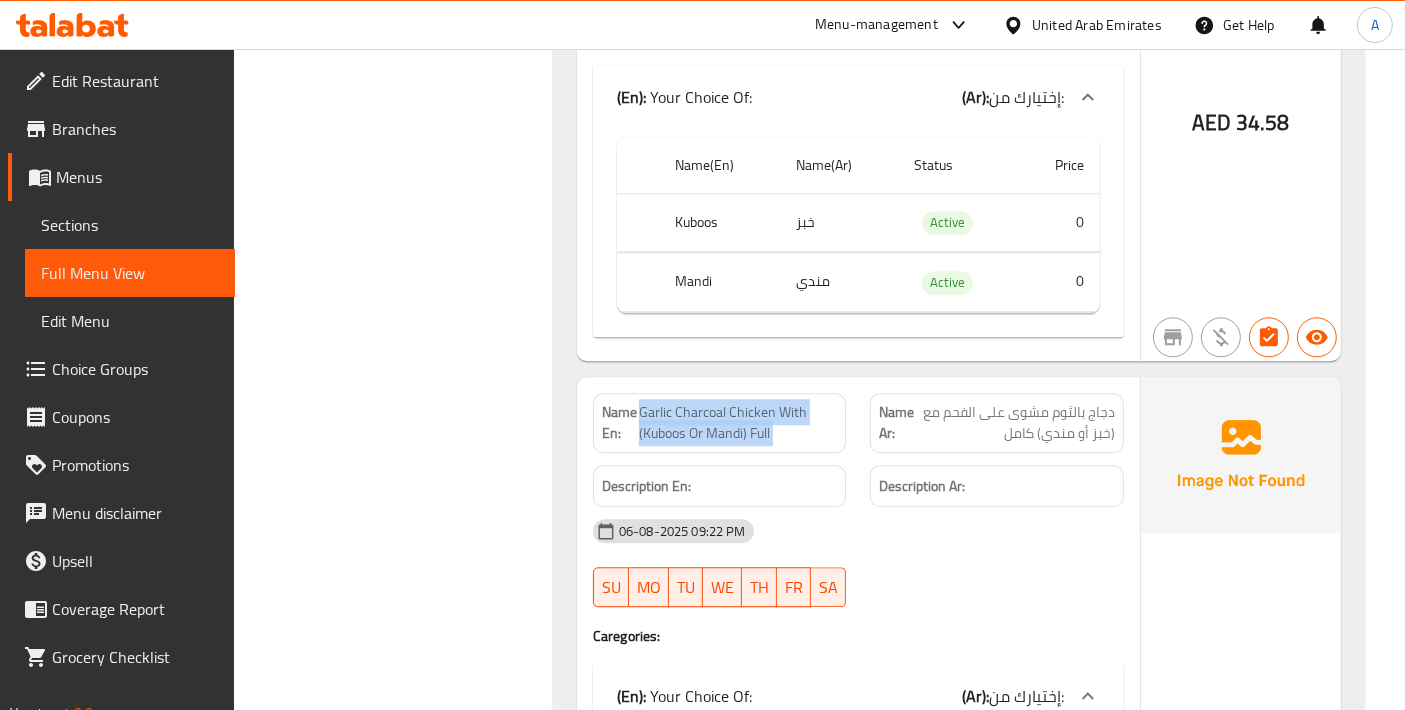 click on "Garlic Charcoal Chicken With (Kuboos Or Mandi) Full" at bounding box center (738, 423) 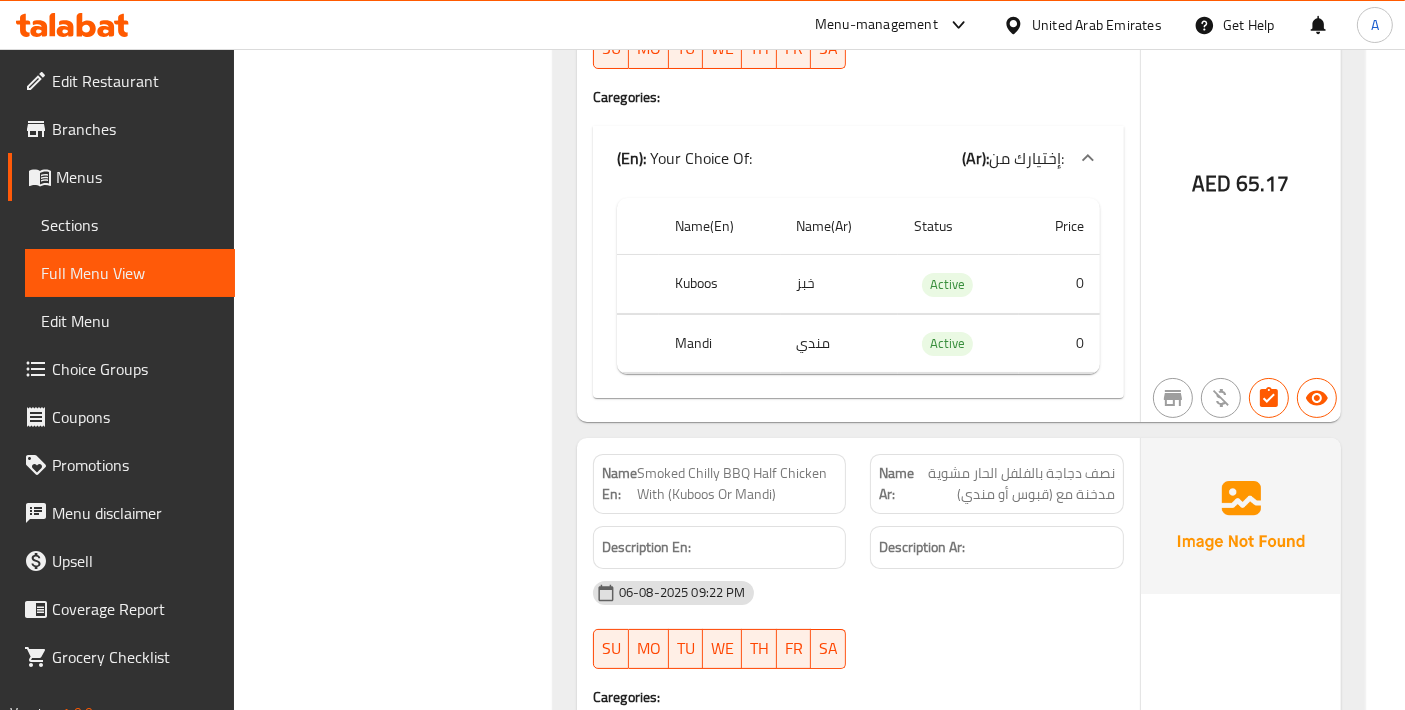 scroll, scrollTop: 30470, scrollLeft: 0, axis: vertical 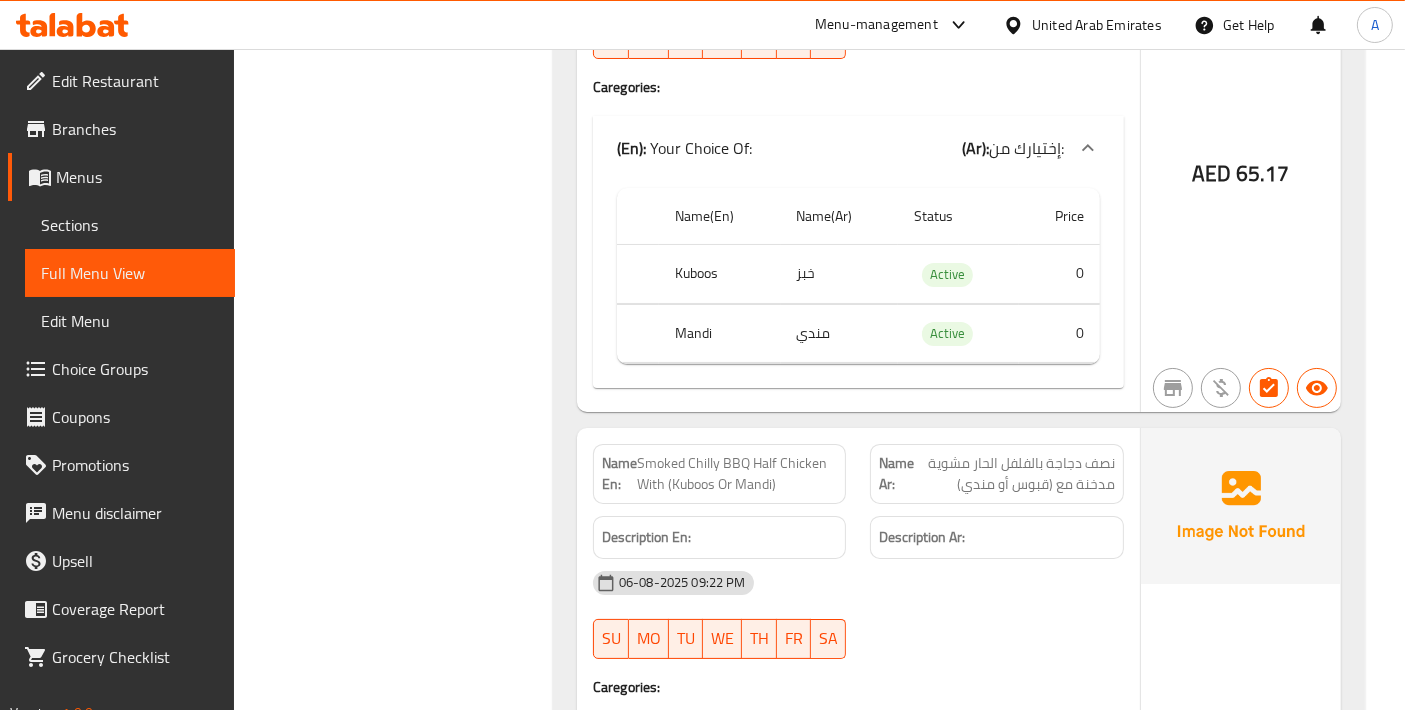 click on "Name En: Smoked Chilly BBQ Half Chicken With (Kuboos Or Mandi)" at bounding box center (720, -28592) 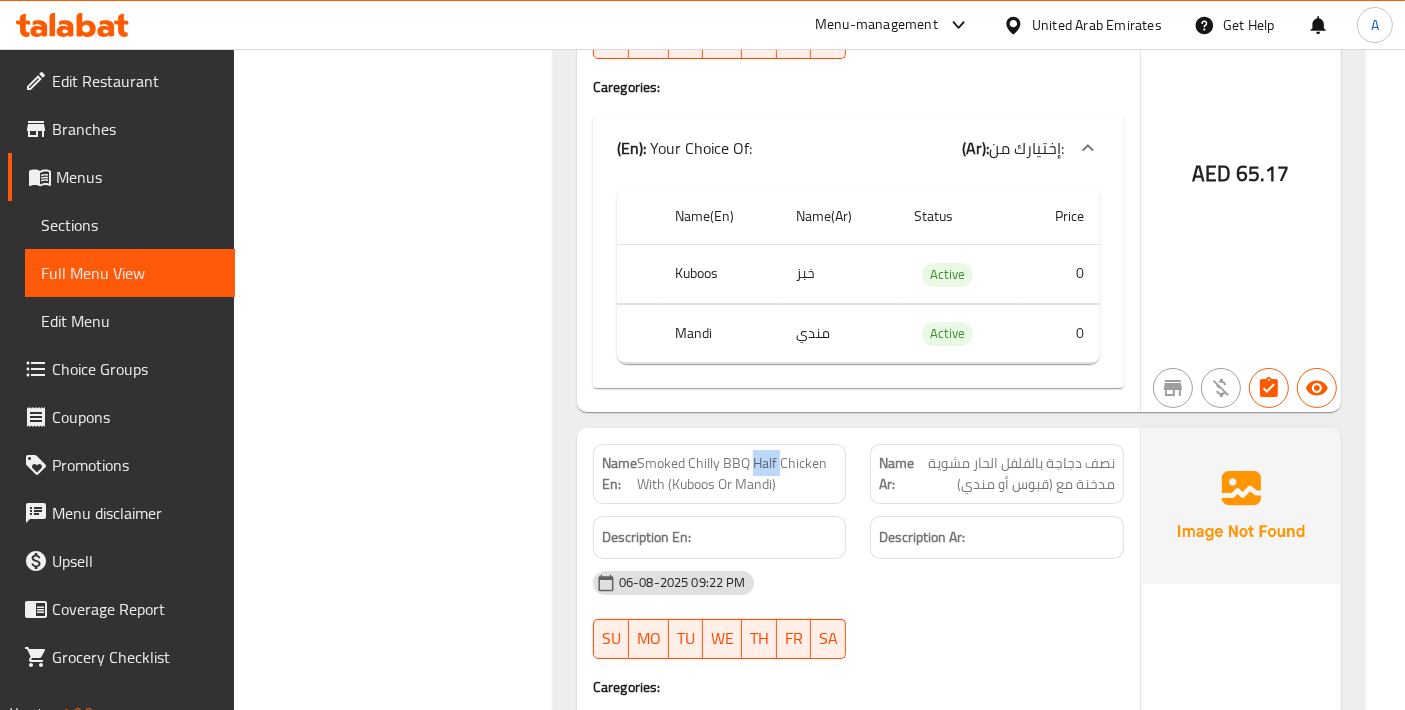 click on "Name En: Smoked Chilly BBQ Half Chicken With (Kuboos Or Mandi)" at bounding box center [720, -28592] 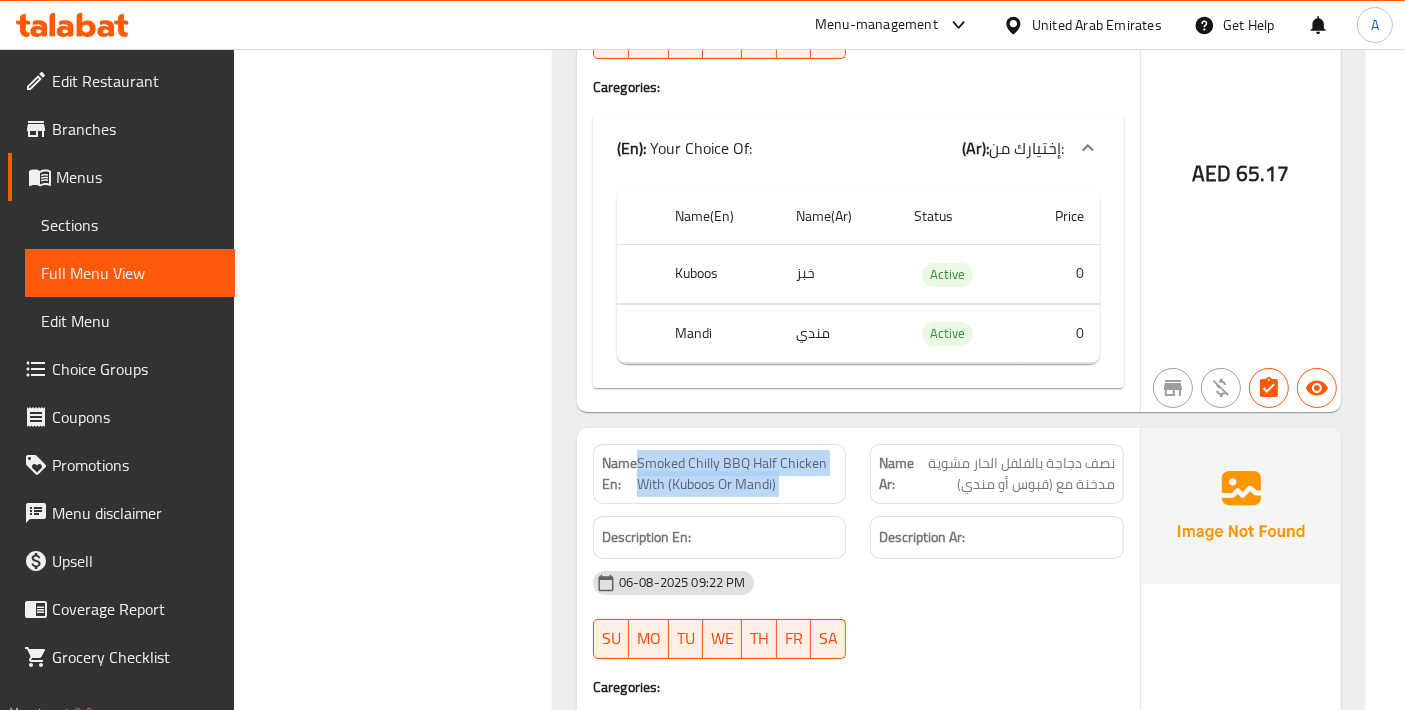 click on "Name En: Smoked Chilly BBQ Half Chicken With (Kuboos Or Mandi)" at bounding box center [720, -28592] 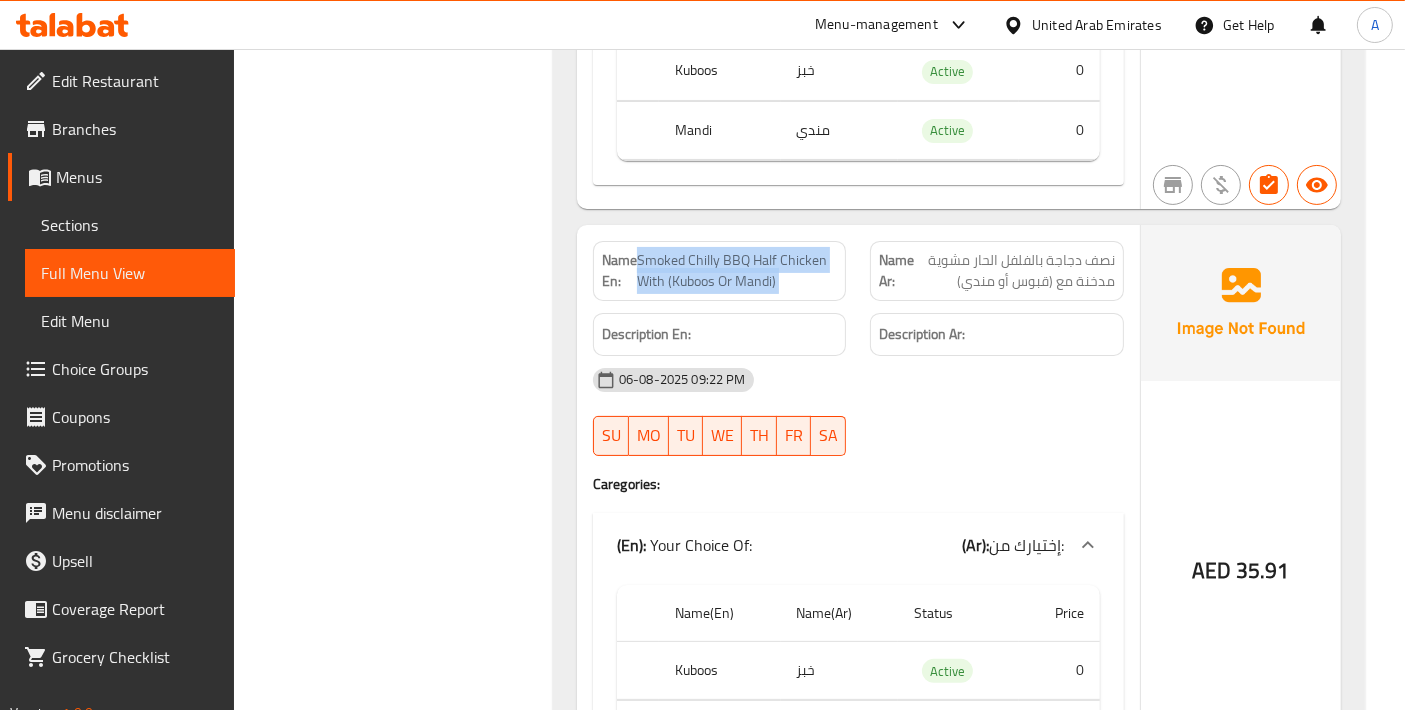 scroll, scrollTop: 30692, scrollLeft: 0, axis: vertical 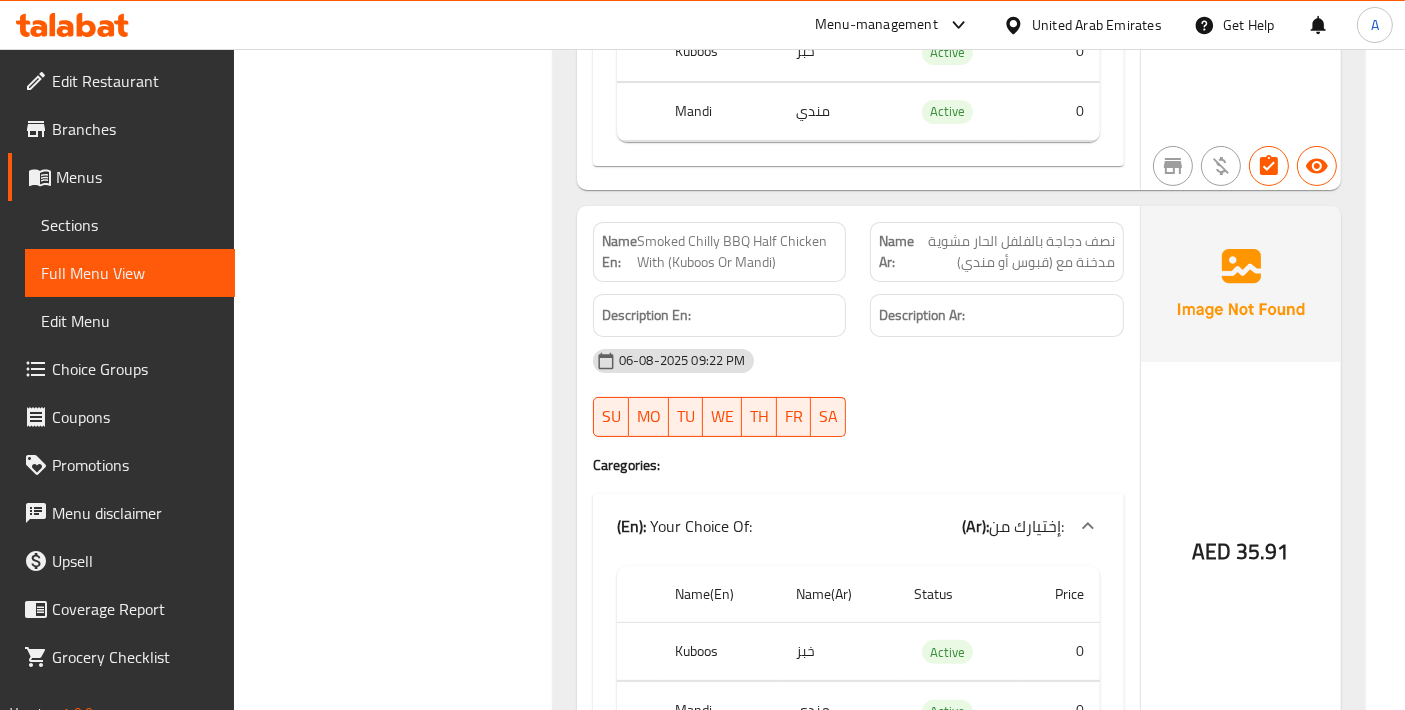 click on "نصف دجاجة بالفلفل الحار مشوية مدخنة مع (قبوس أو مندي)" at bounding box center (1084, -28814) 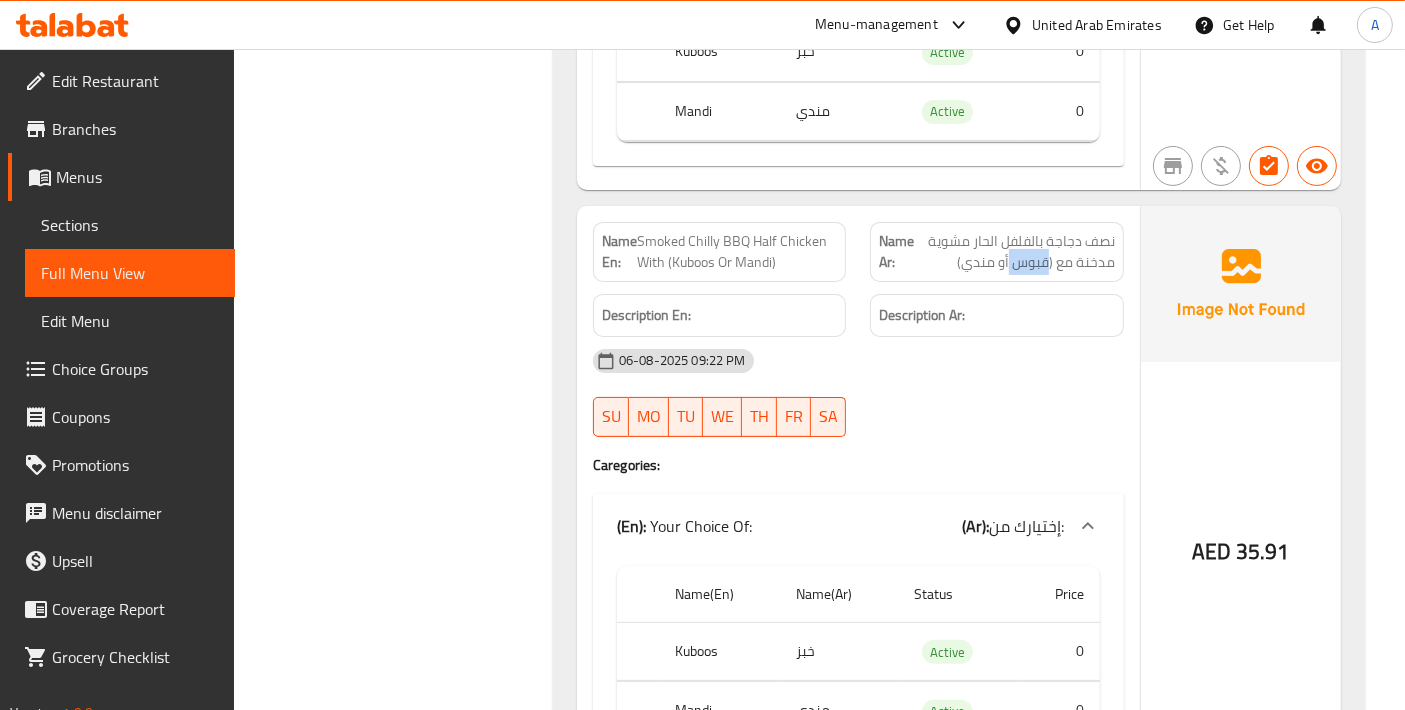 click on "نصف دجاجة بالفلفل الحار مشوية مدخنة مع (قبوس أو مندي)" at bounding box center [1084, -28814] 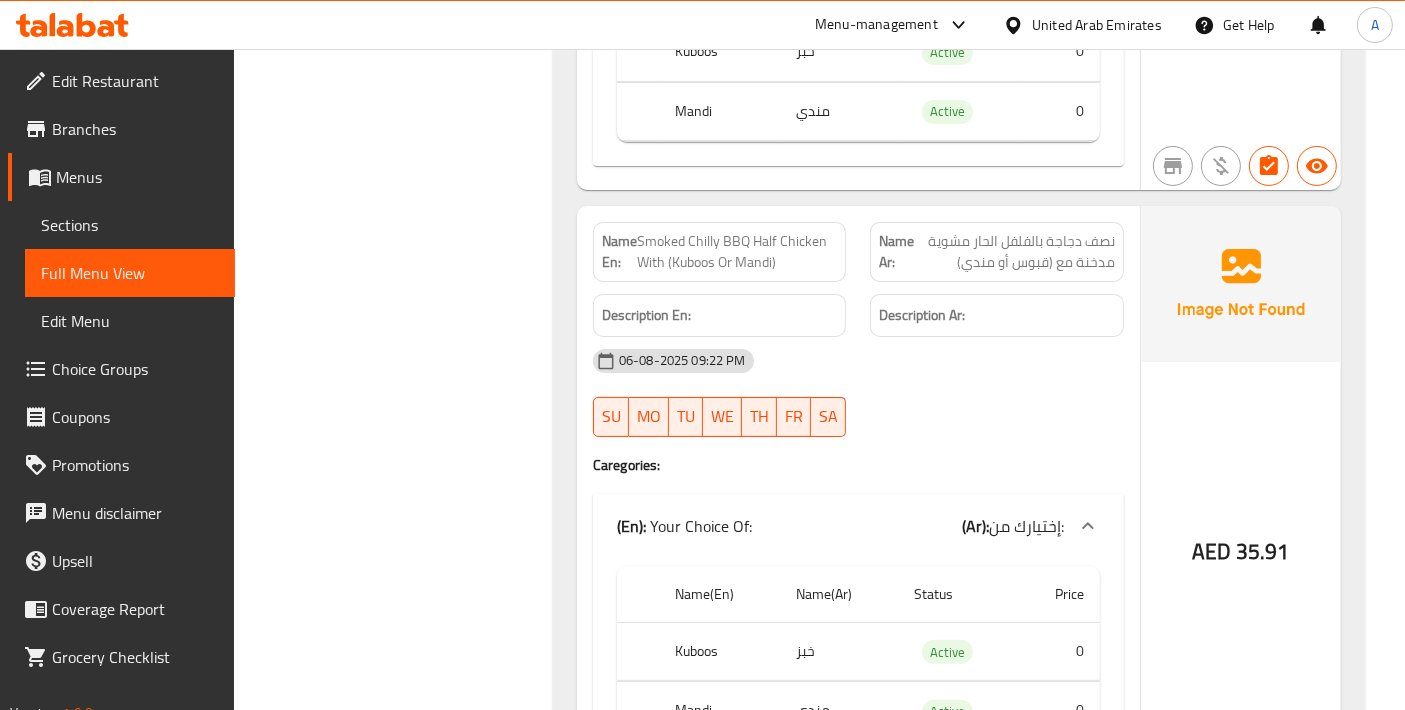 click on "Smoked Chilly BBQ Half Chicken With (Kuboos Or Mandi)" at bounding box center [786, -28814] 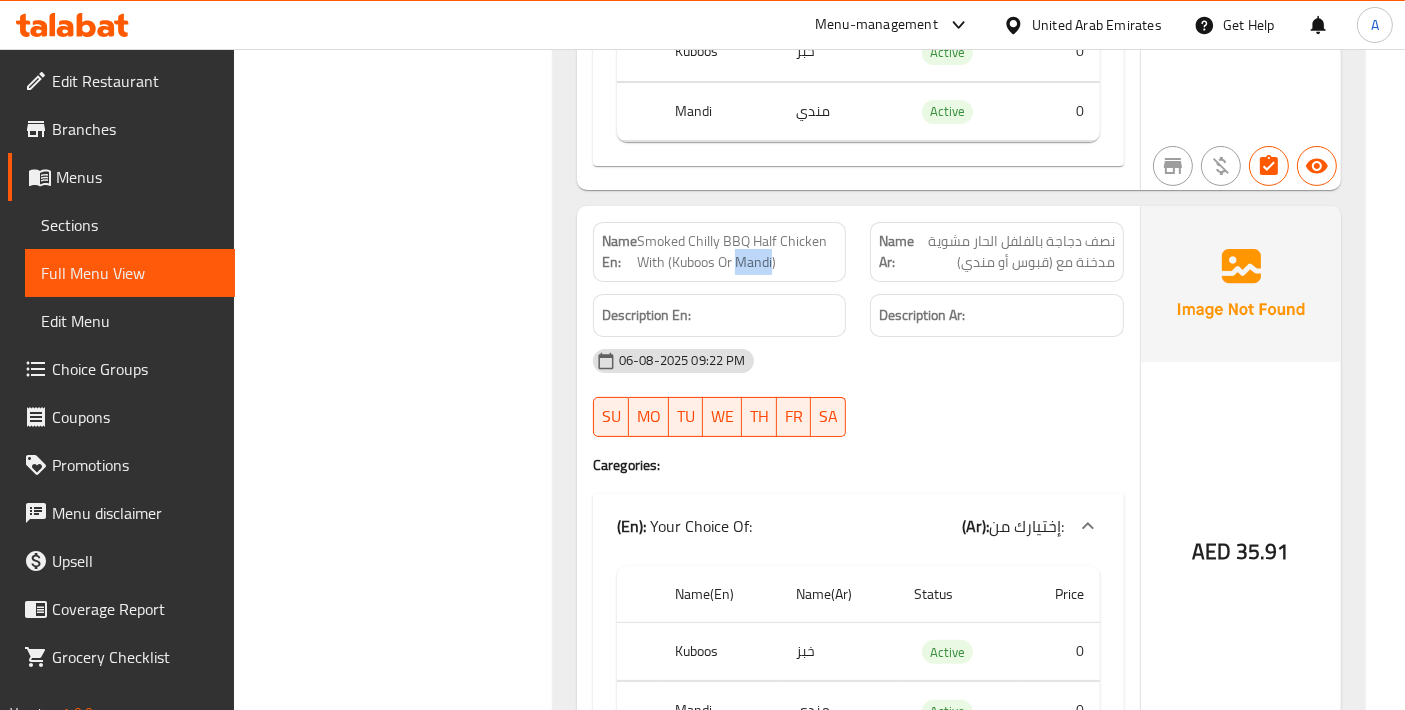 click on "Smoked Chilly BBQ Half Chicken With (Kuboos Or Mandi)" at bounding box center (786, -28814) 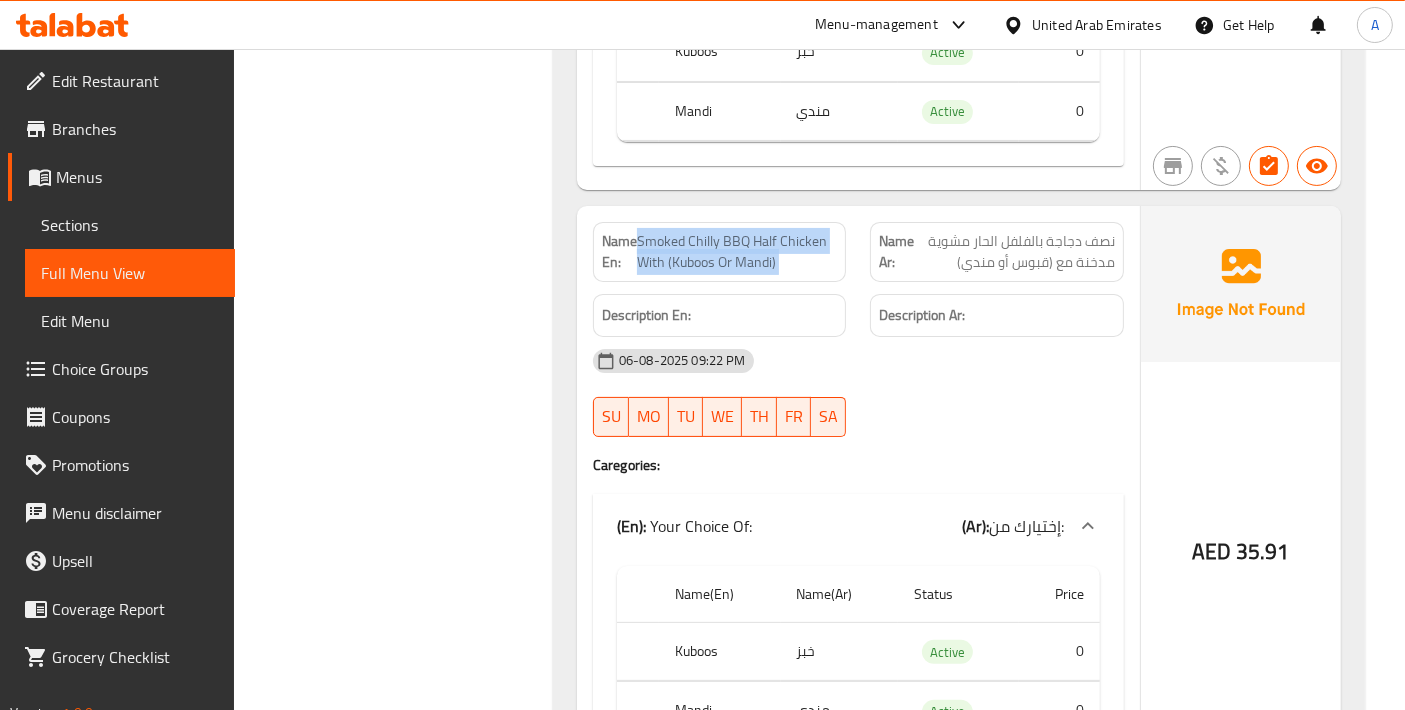 click on "Smoked Chilly BBQ Half Chicken With (Kuboos Or Mandi)" at bounding box center [786, -28814] 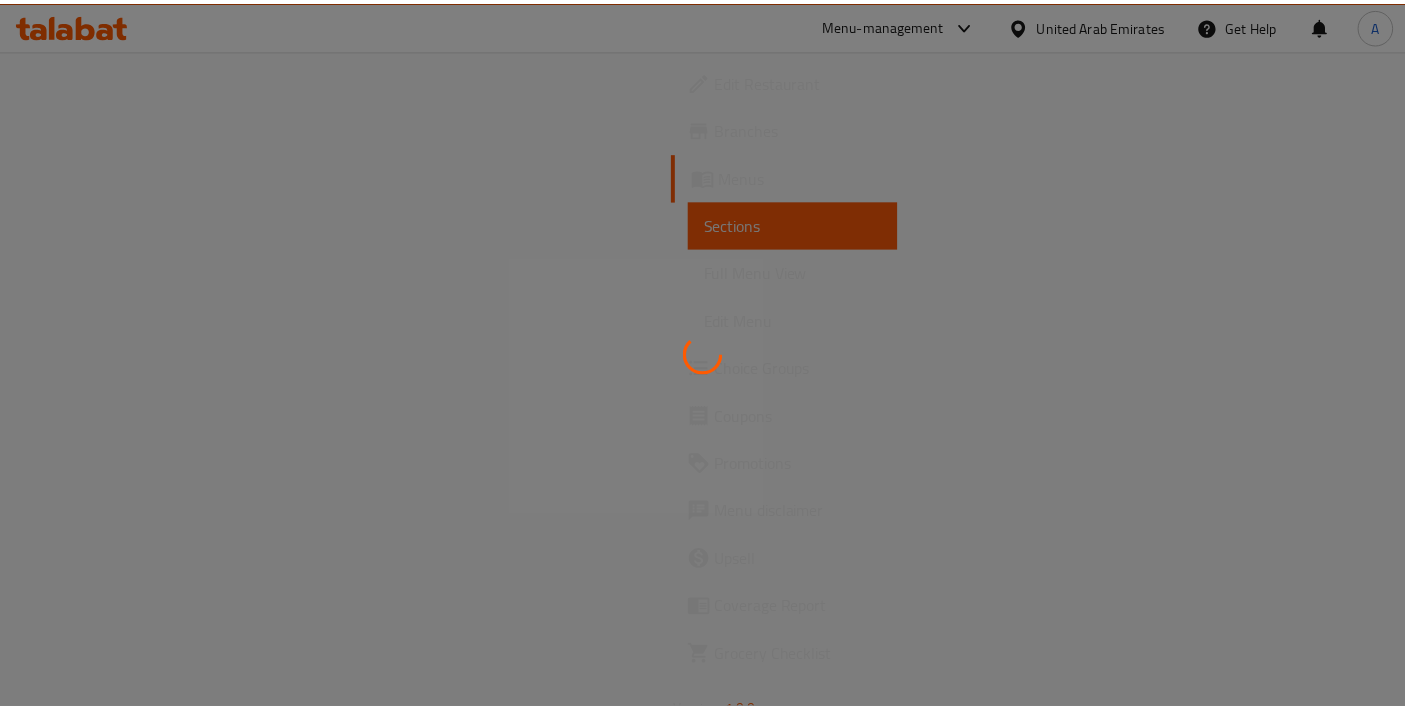 scroll, scrollTop: 0, scrollLeft: 0, axis: both 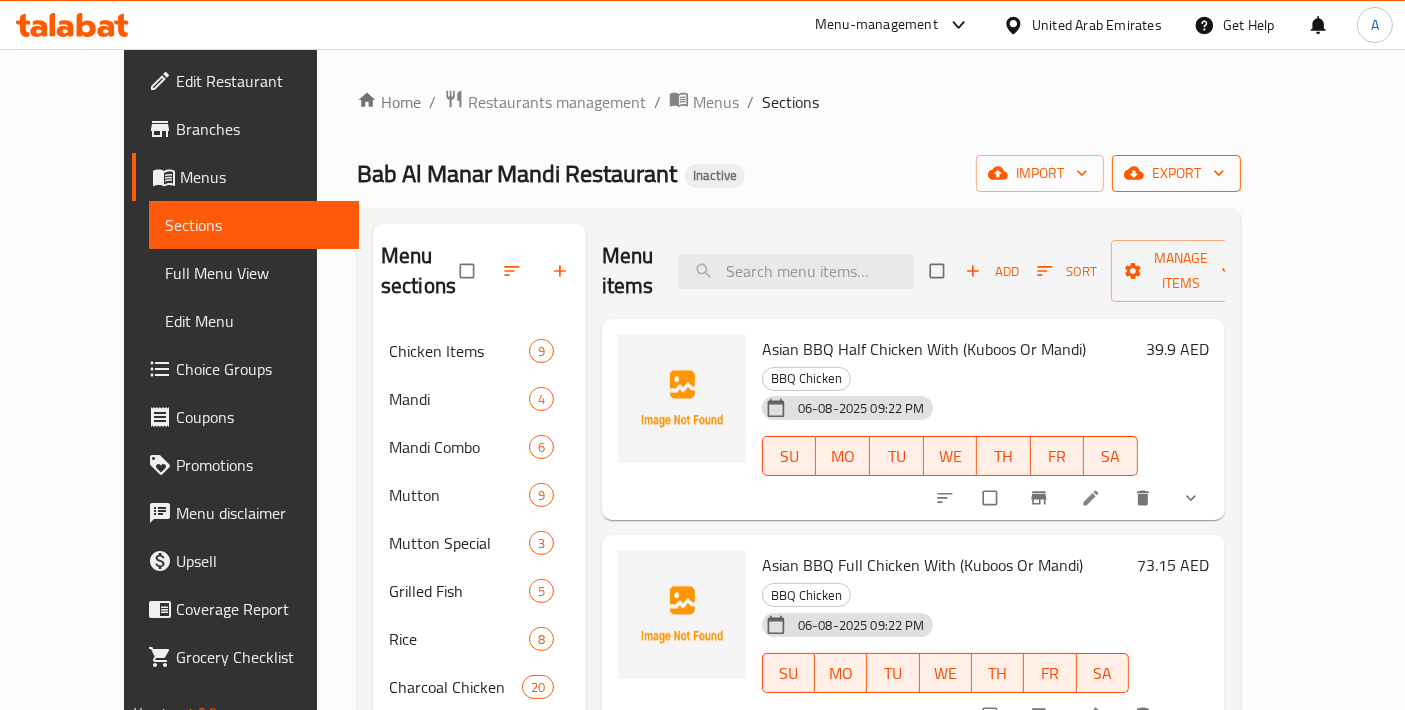 click on "export" at bounding box center (1176, 173) 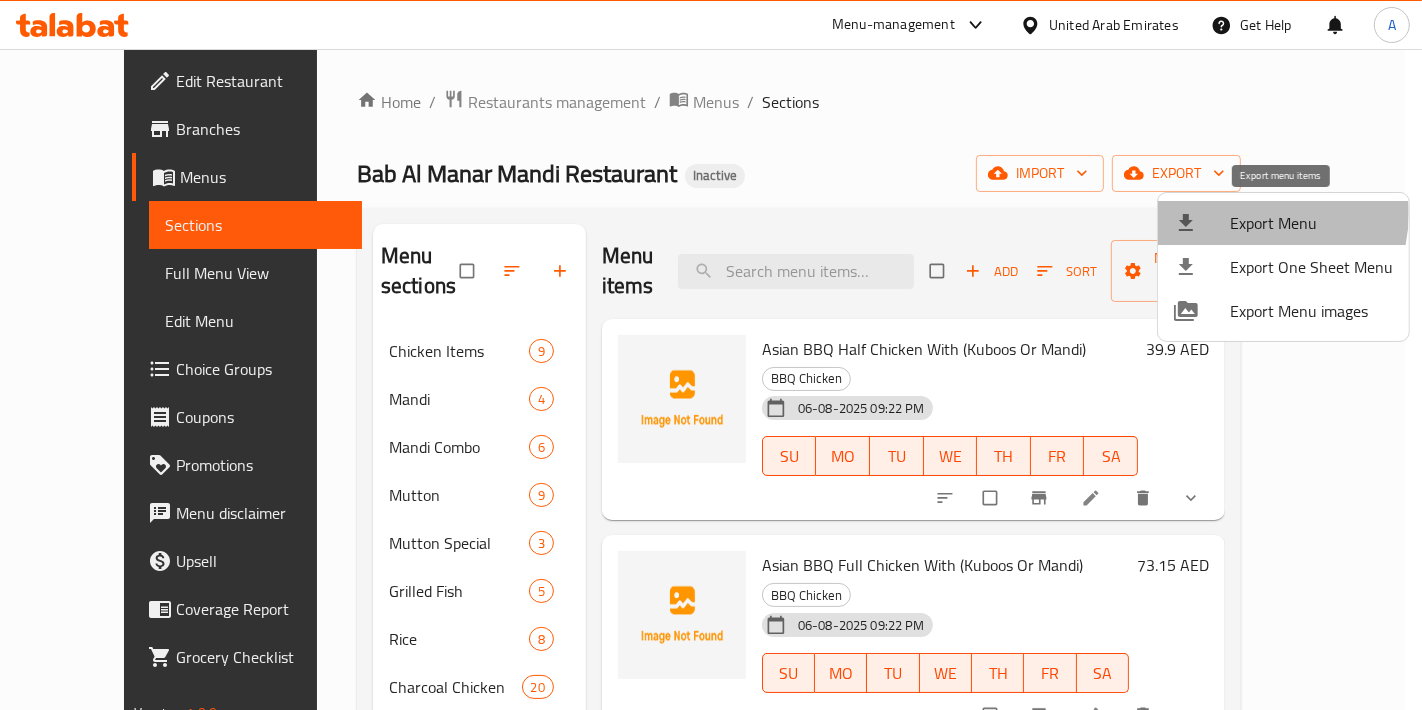 click on "Export Menu" at bounding box center (1311, 223) 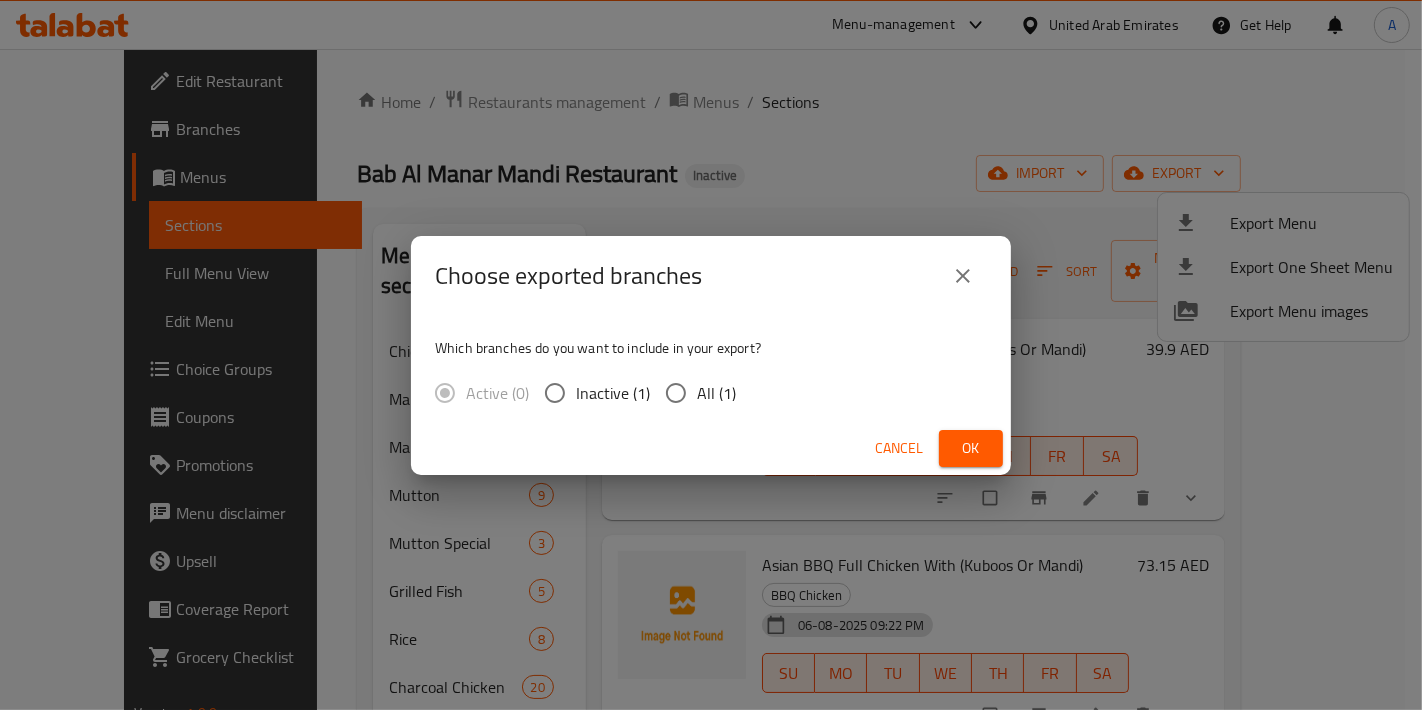 click on "All (1)" at bounding box center (716, 393) 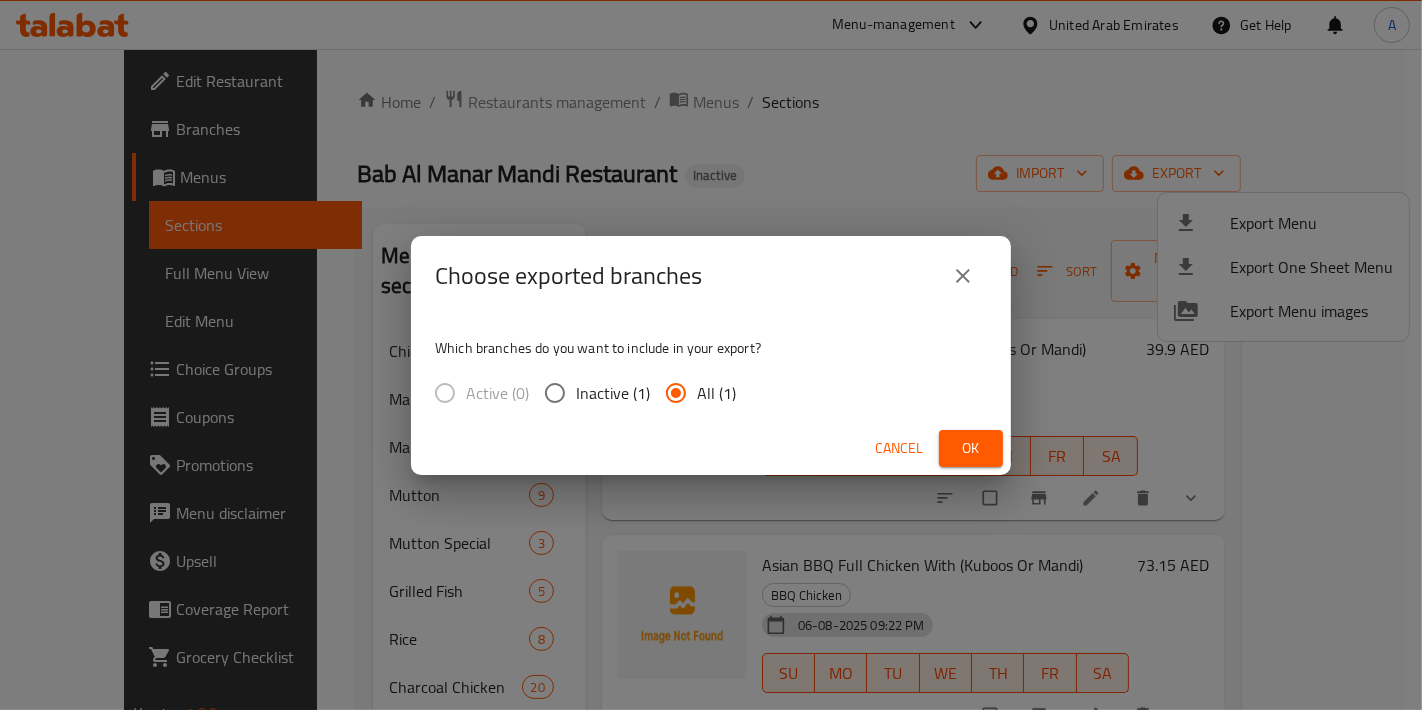 click on "Ok" at bounding box center [971, 448] 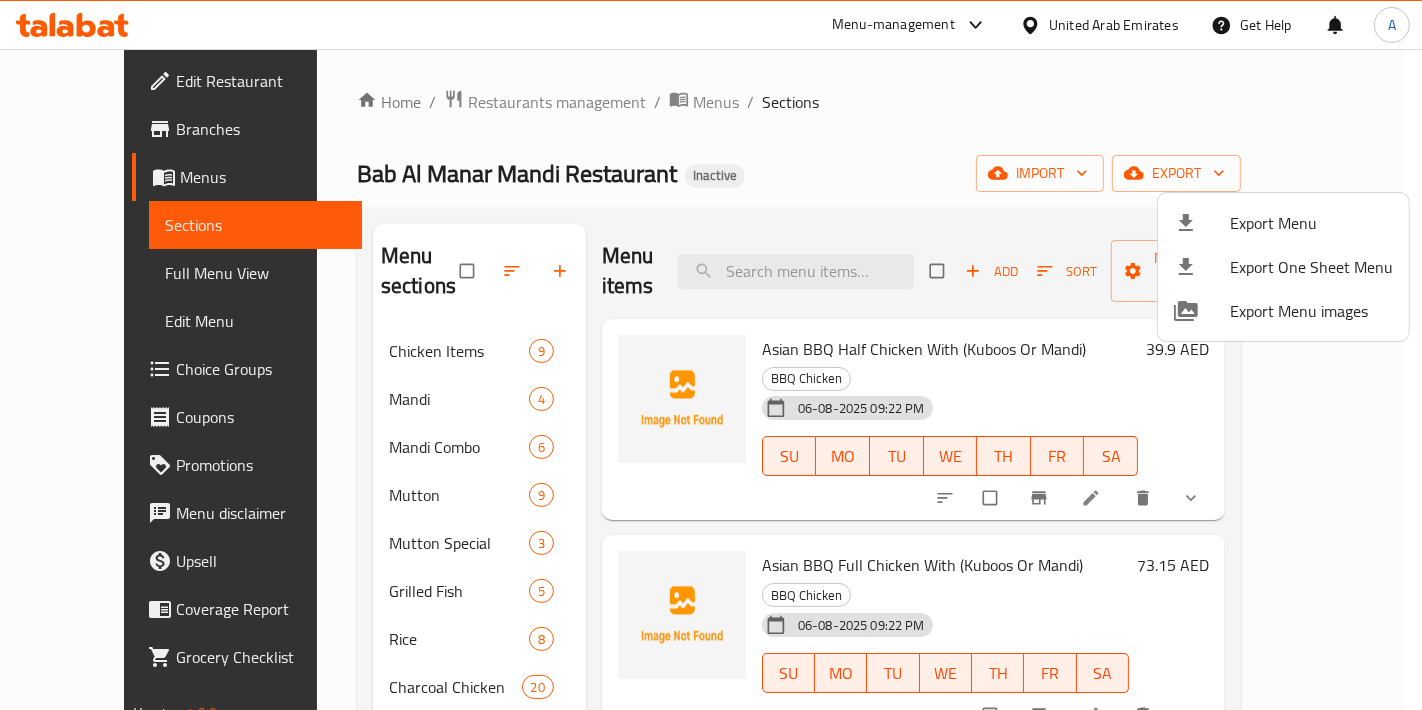 click at bounding box center [711, 355] 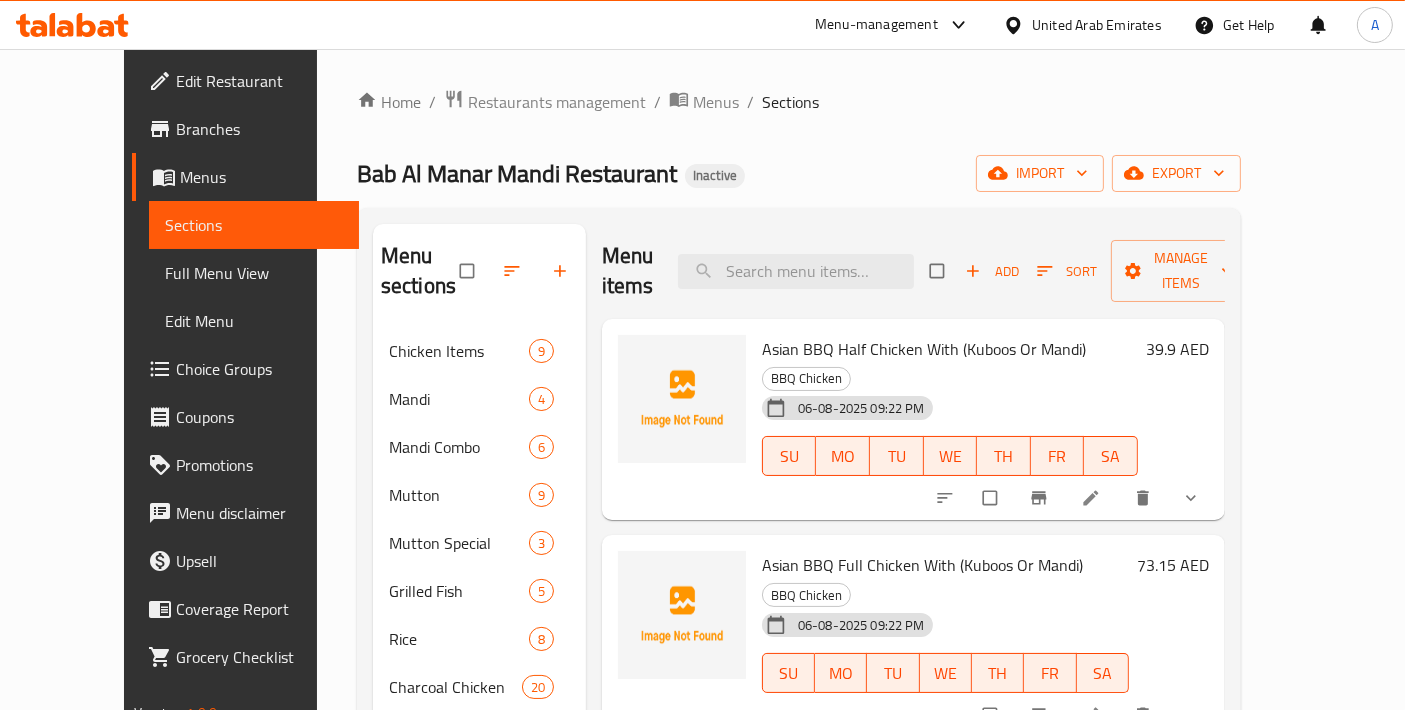 click on "Full Menu View" at bounding box center (254, 273) 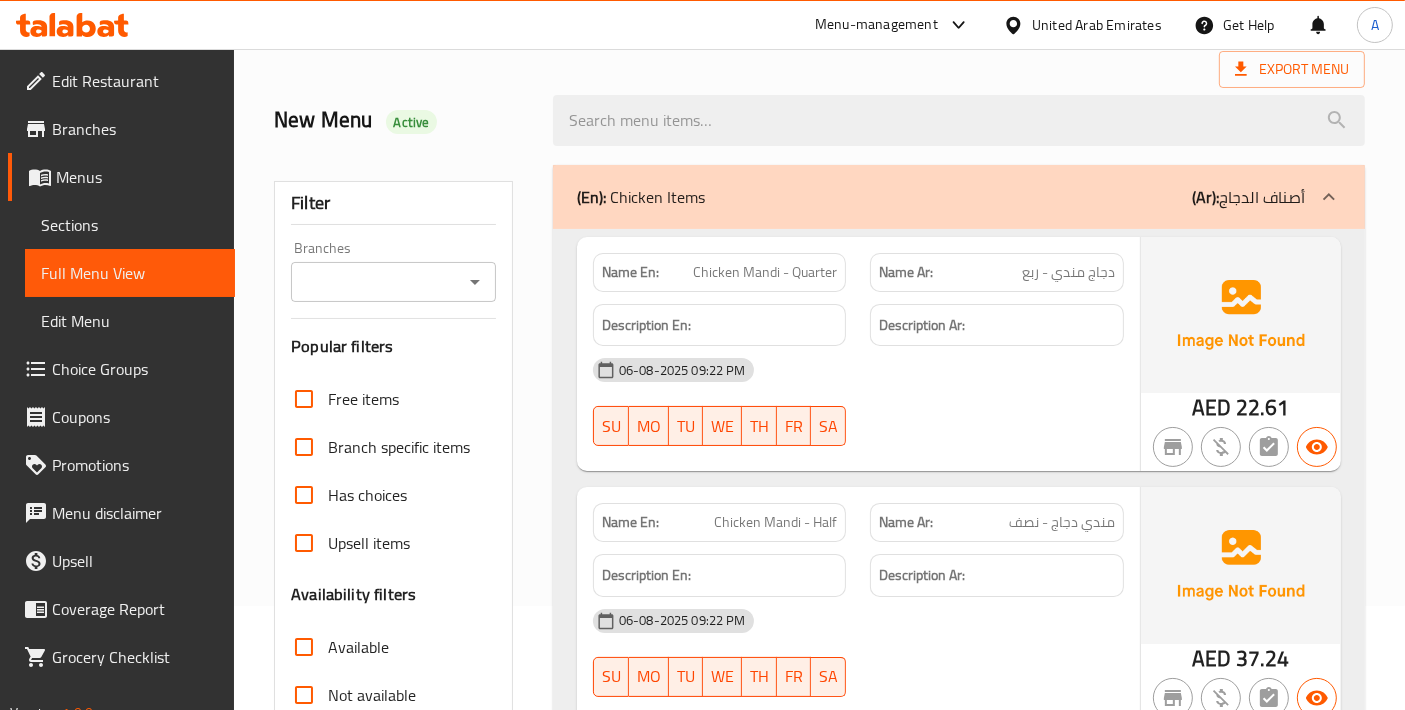 scroll, scrollTop: 444, scrollLeft: 0, axis: vertical 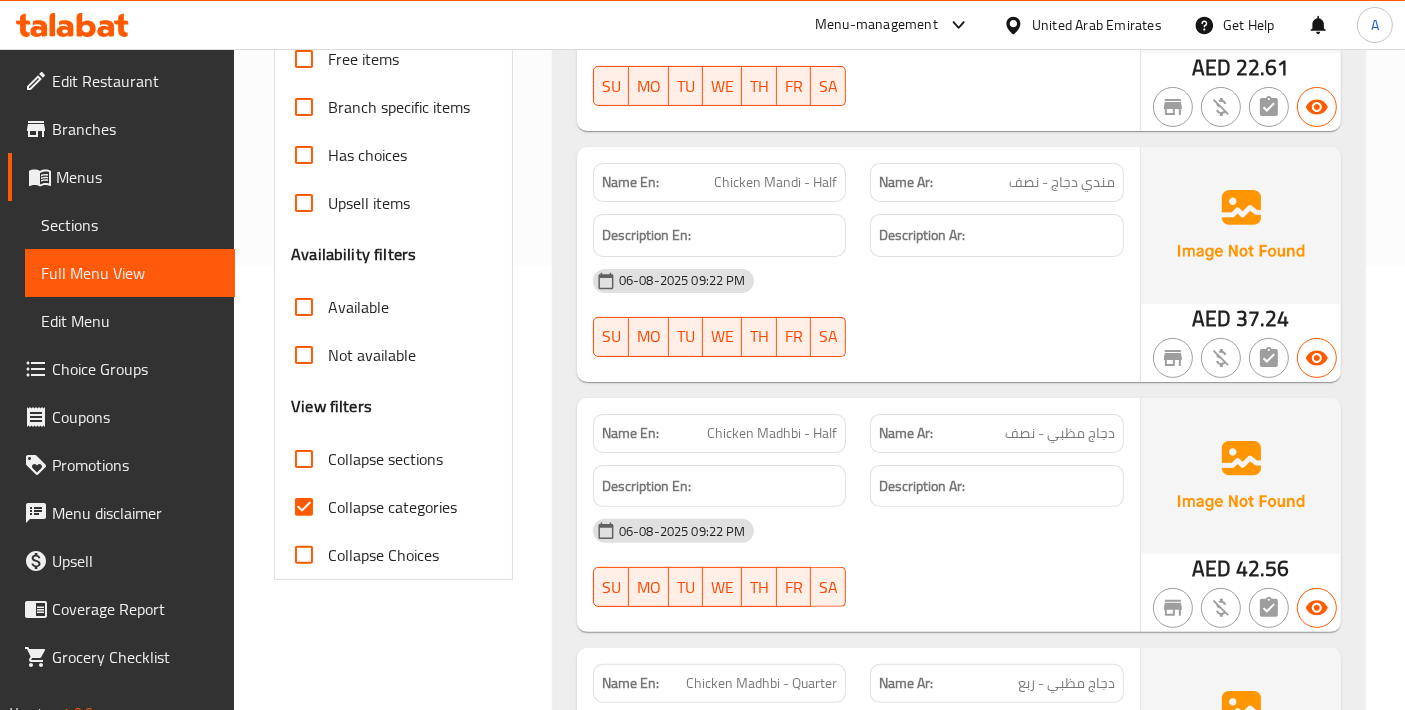 click on "Collapse categories" at bounding box center [304, 507] 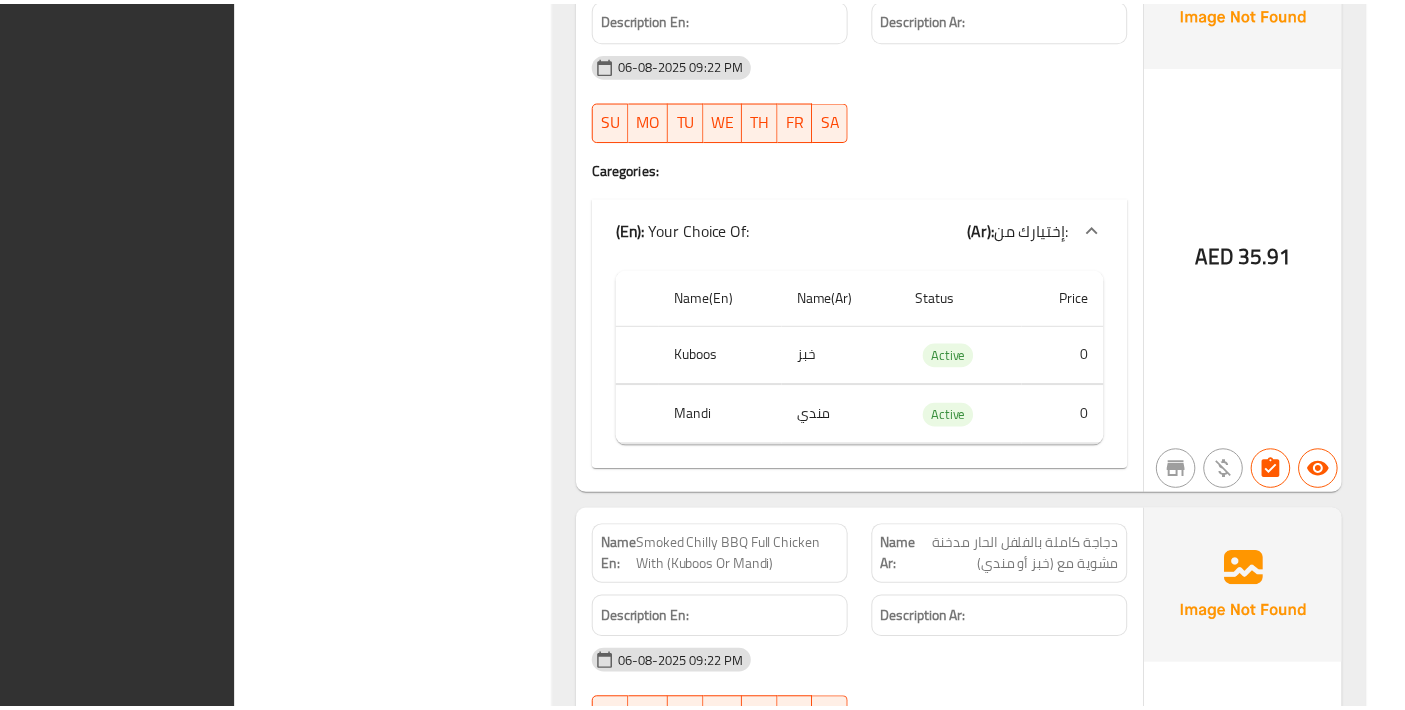 scroll, scrollTop: 31317, scrollLeft: 0, axis: vertical 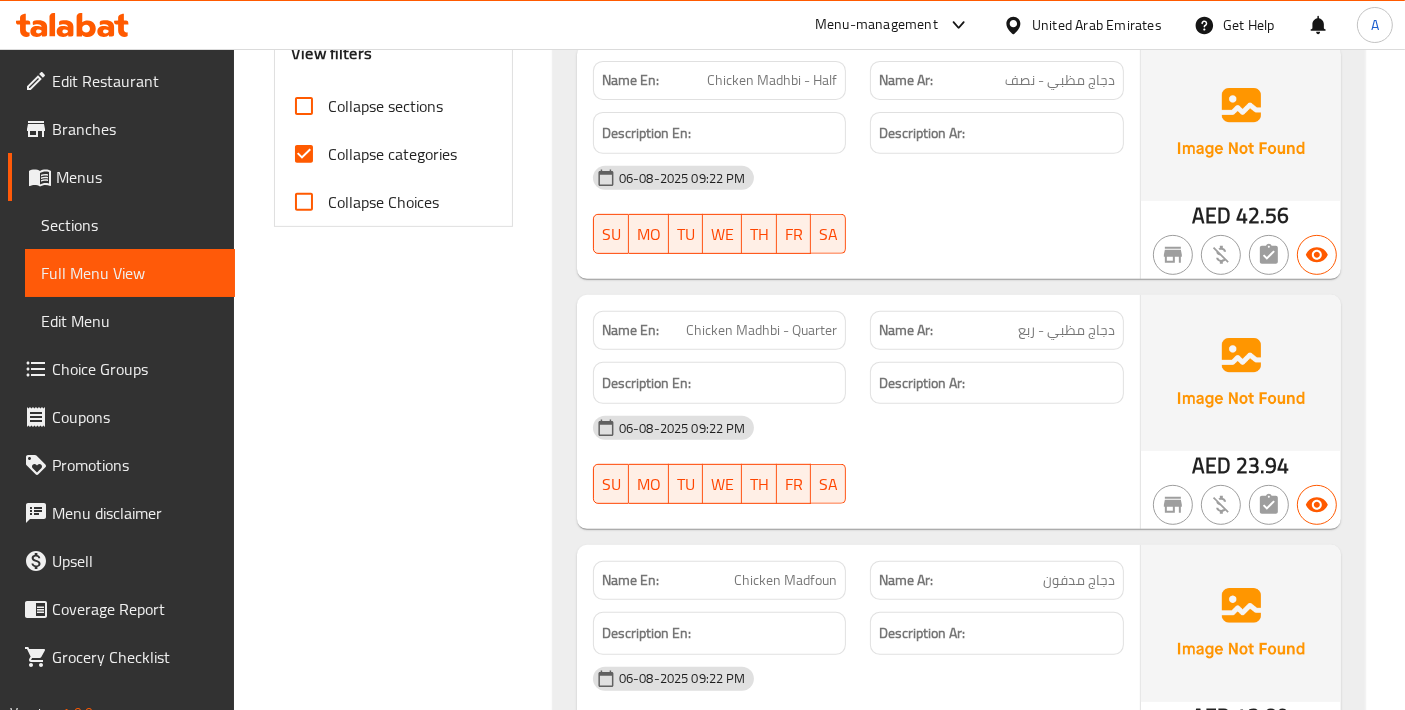 click on "Collapse categories" at bounding box center (304, 154) 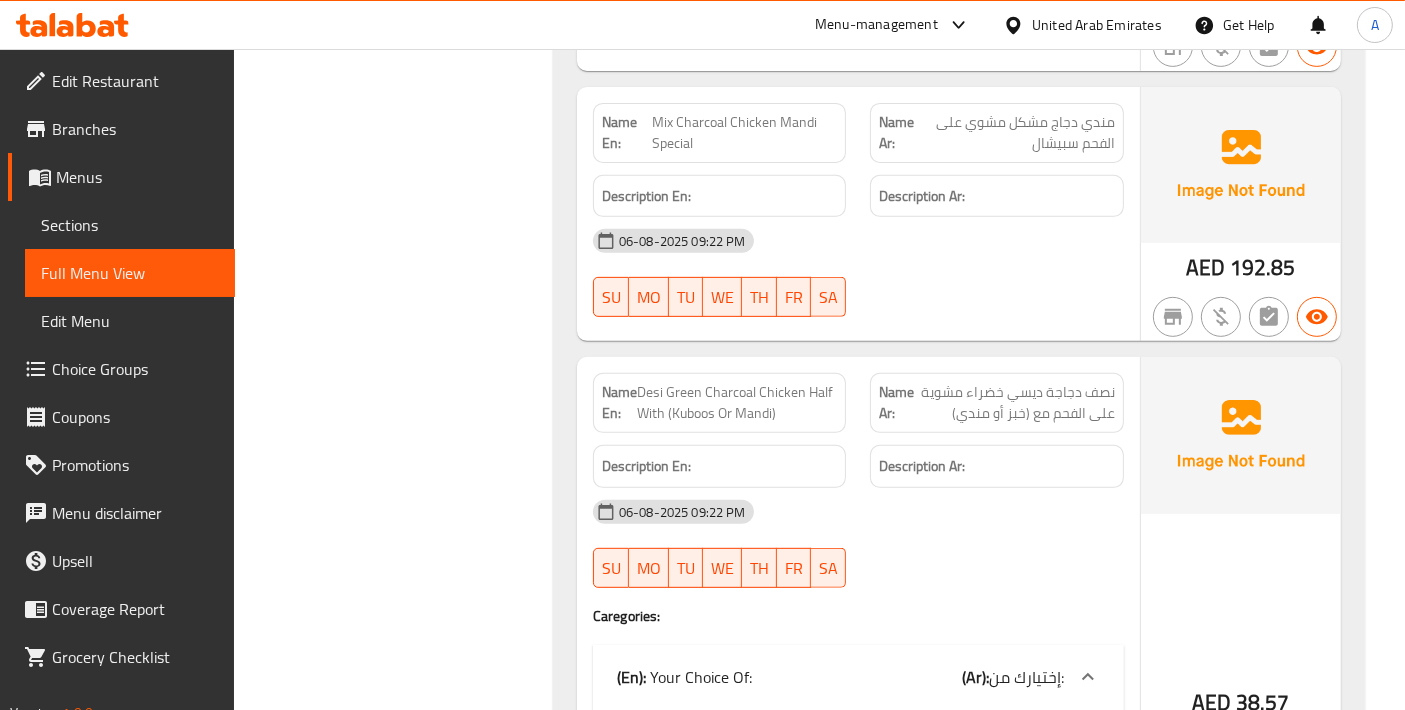 scroll, scrollTop: 15908, scrollLeft: 0, axis: vertical 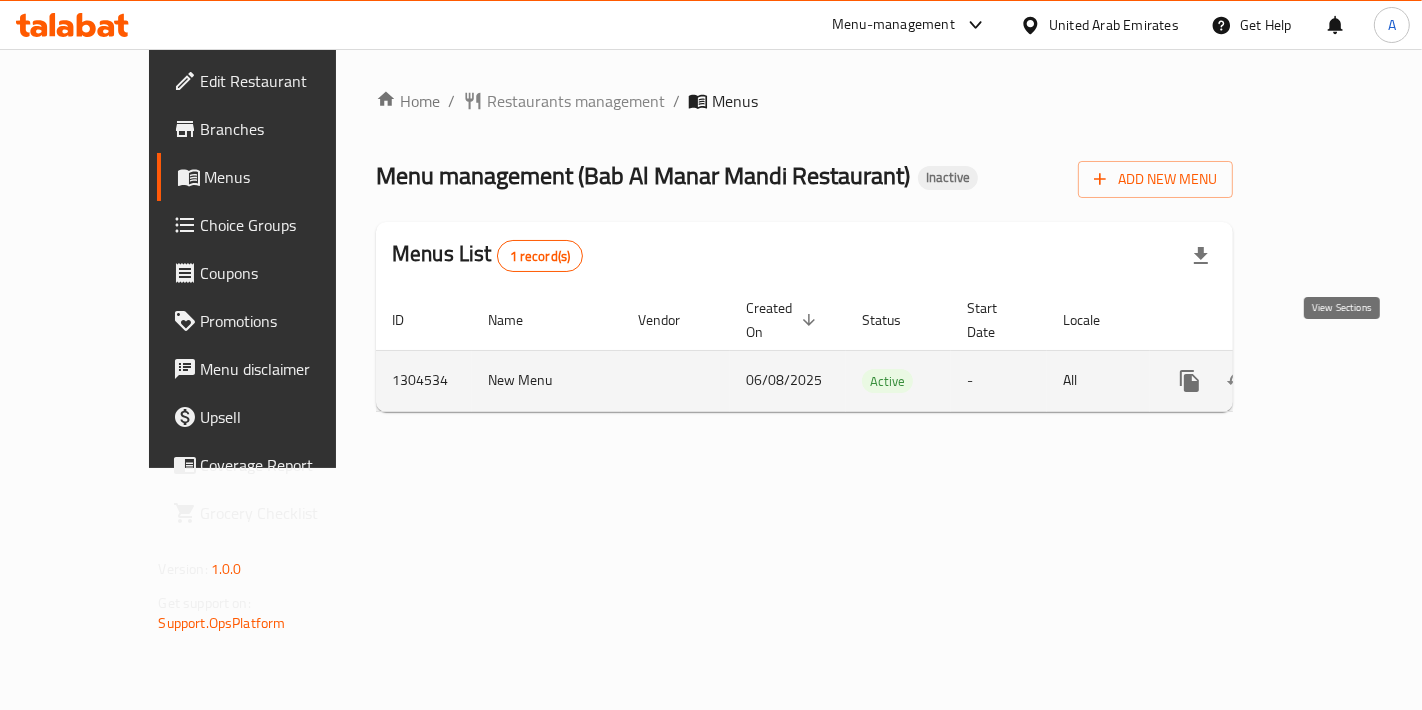 click at bounding box center (1334, 381) 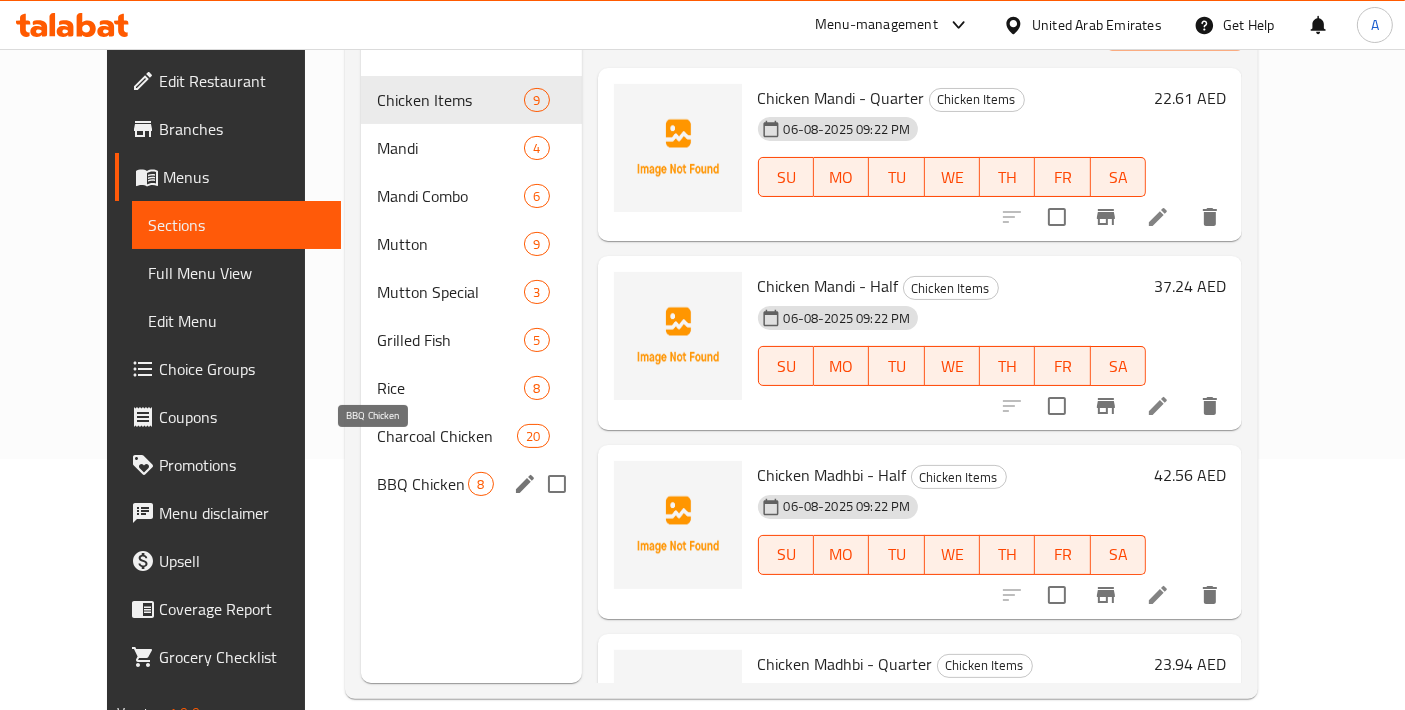 scroll, scrollTop: 279, scrollLeft: 0, axis: vertical 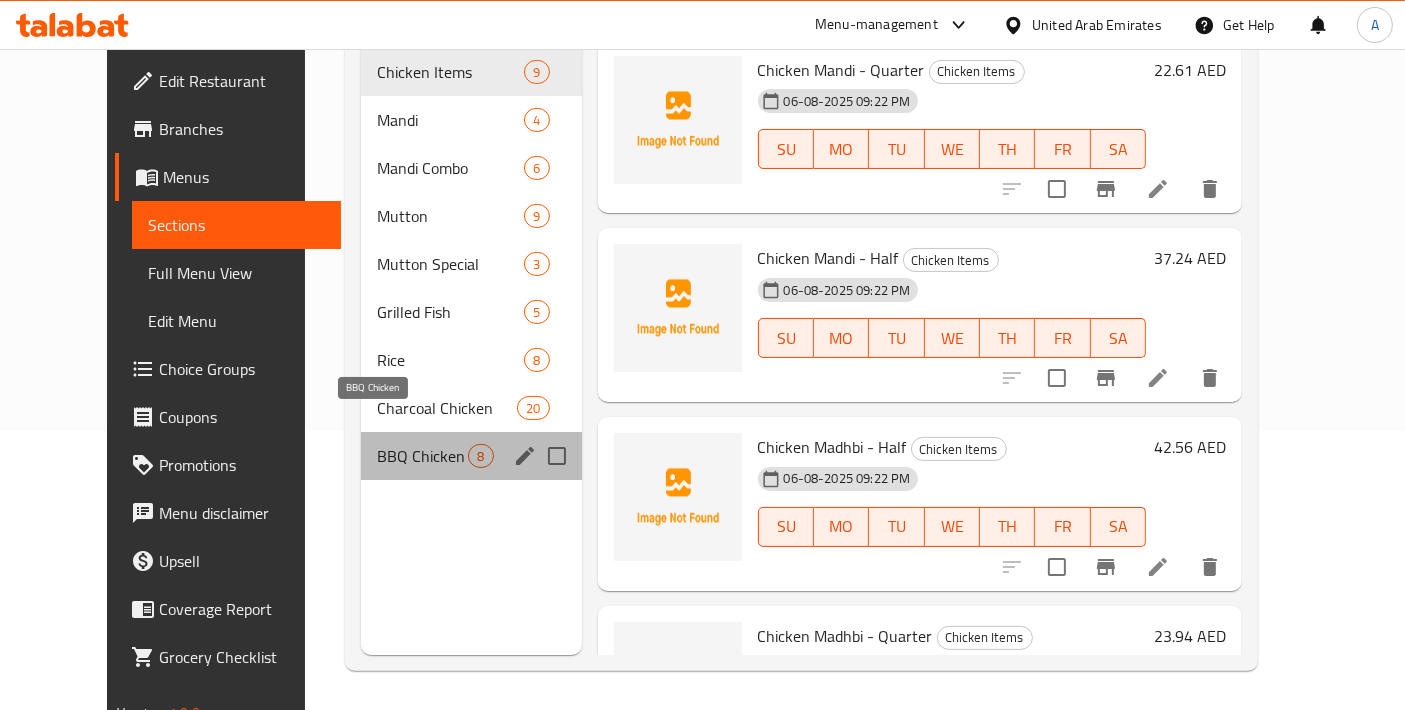 click on "BBQ Chicken" at bounding box center [422, 456] 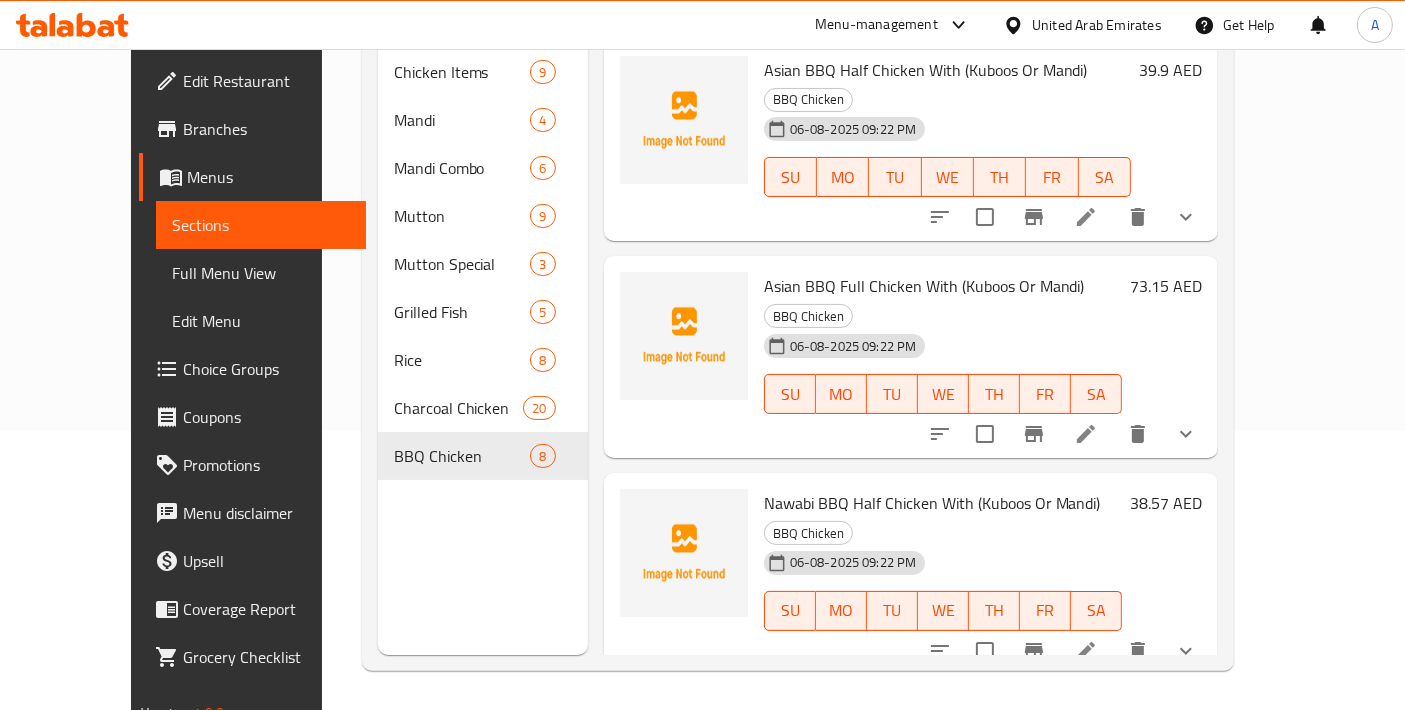 click on "Full Menu View" at bounding box center (261, 273) 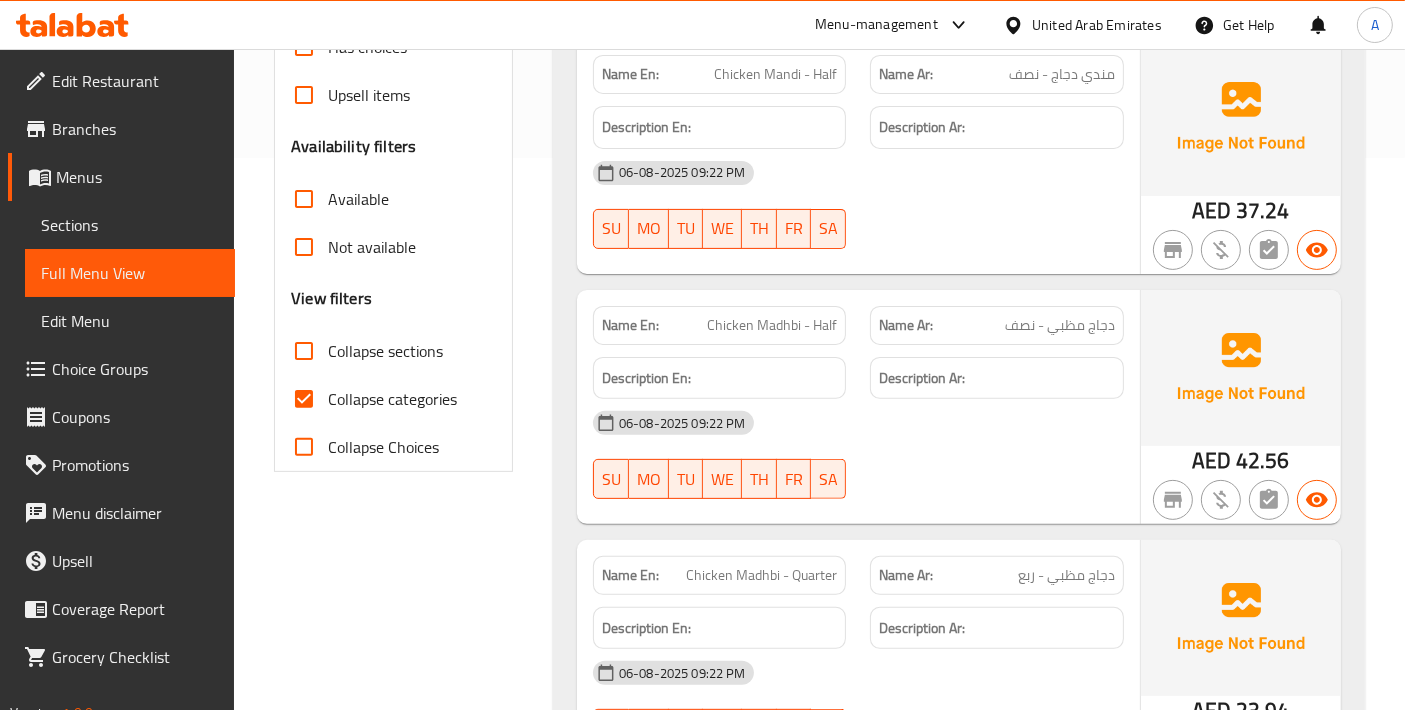 scroll, scrollTop: 723, scrollLeft: 0, axis: vertical 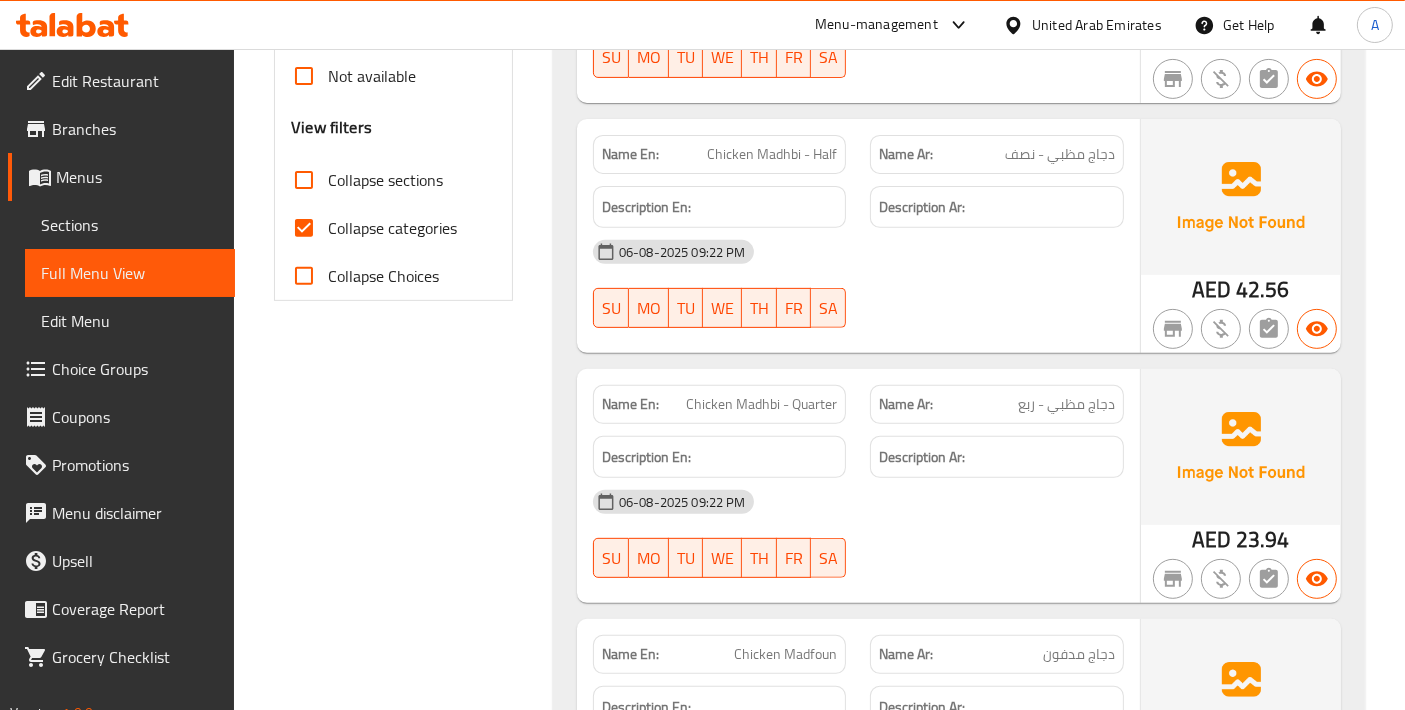 click on "Collapse categories" at bounding box center (304, 228) 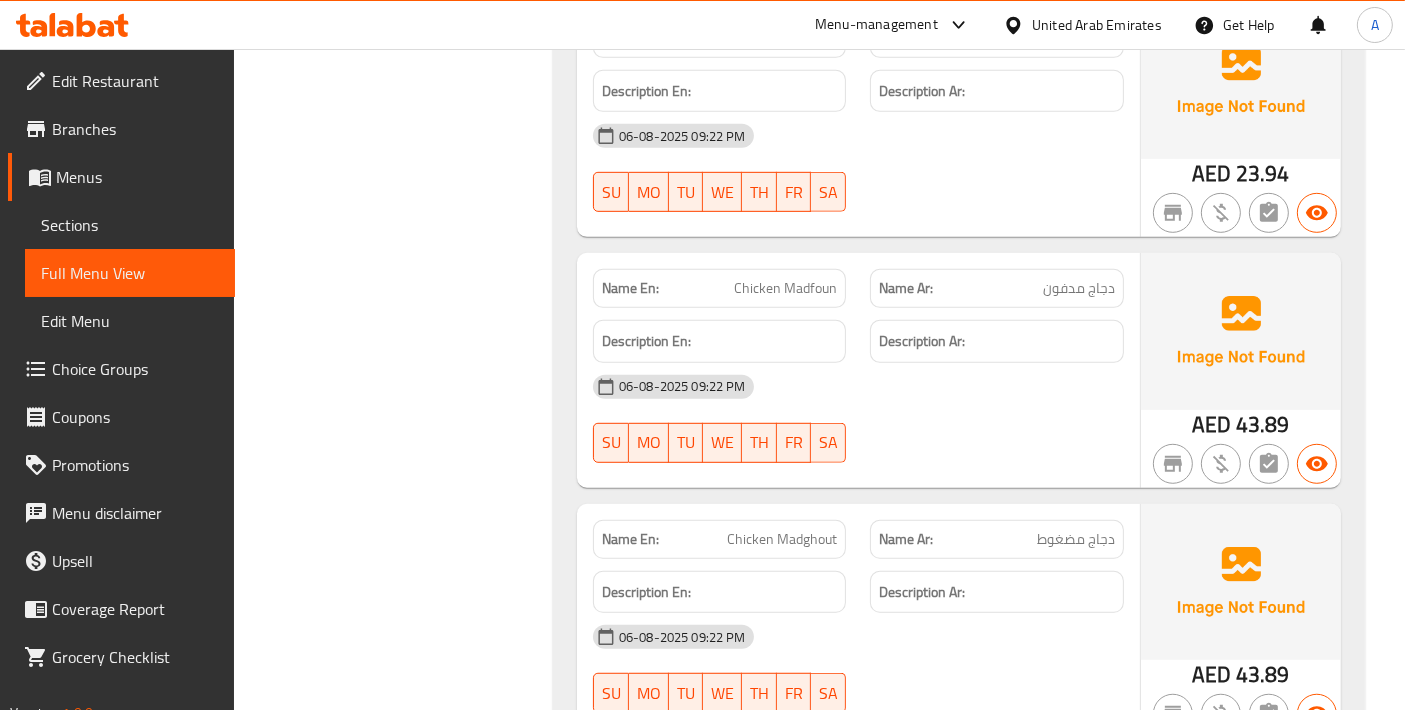scroll, scrollTop: 1111, scrollLeft: 0, axis: vertical 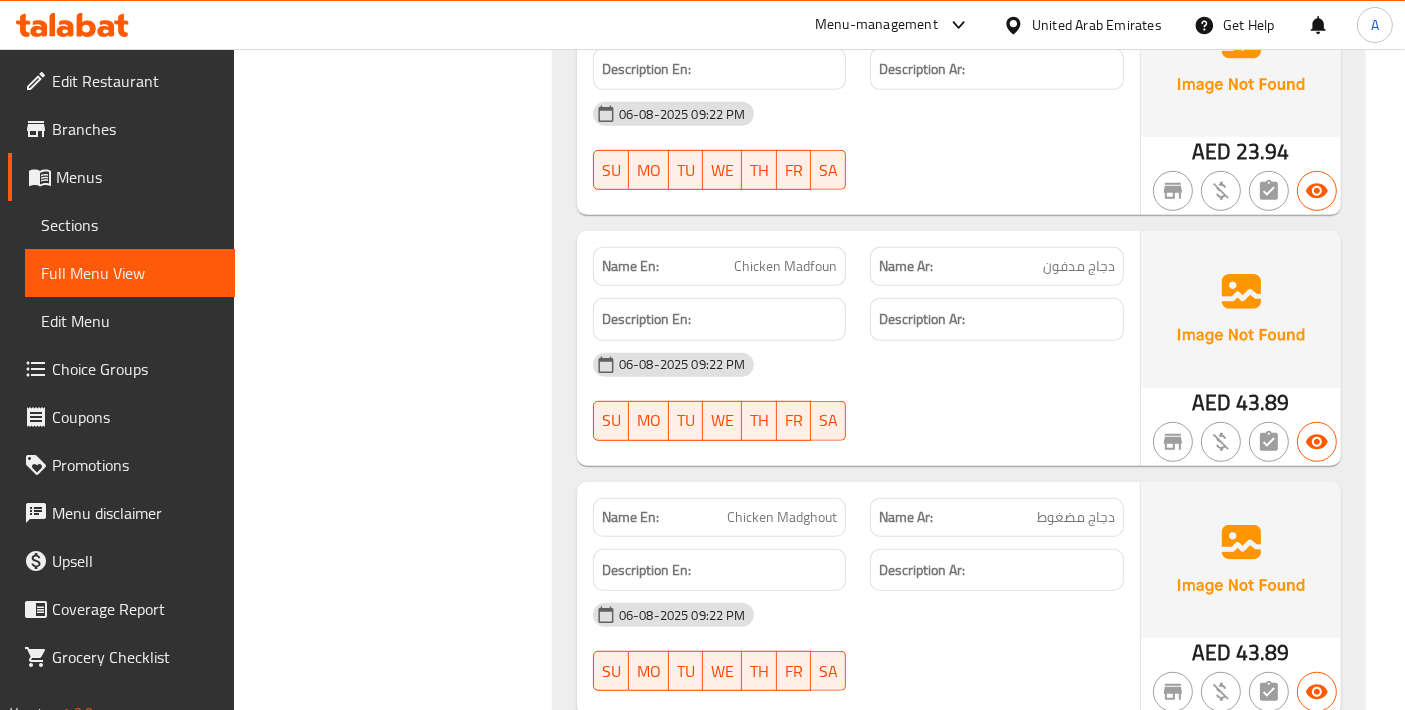 click on "Sections" at bounding box center (130, 225) 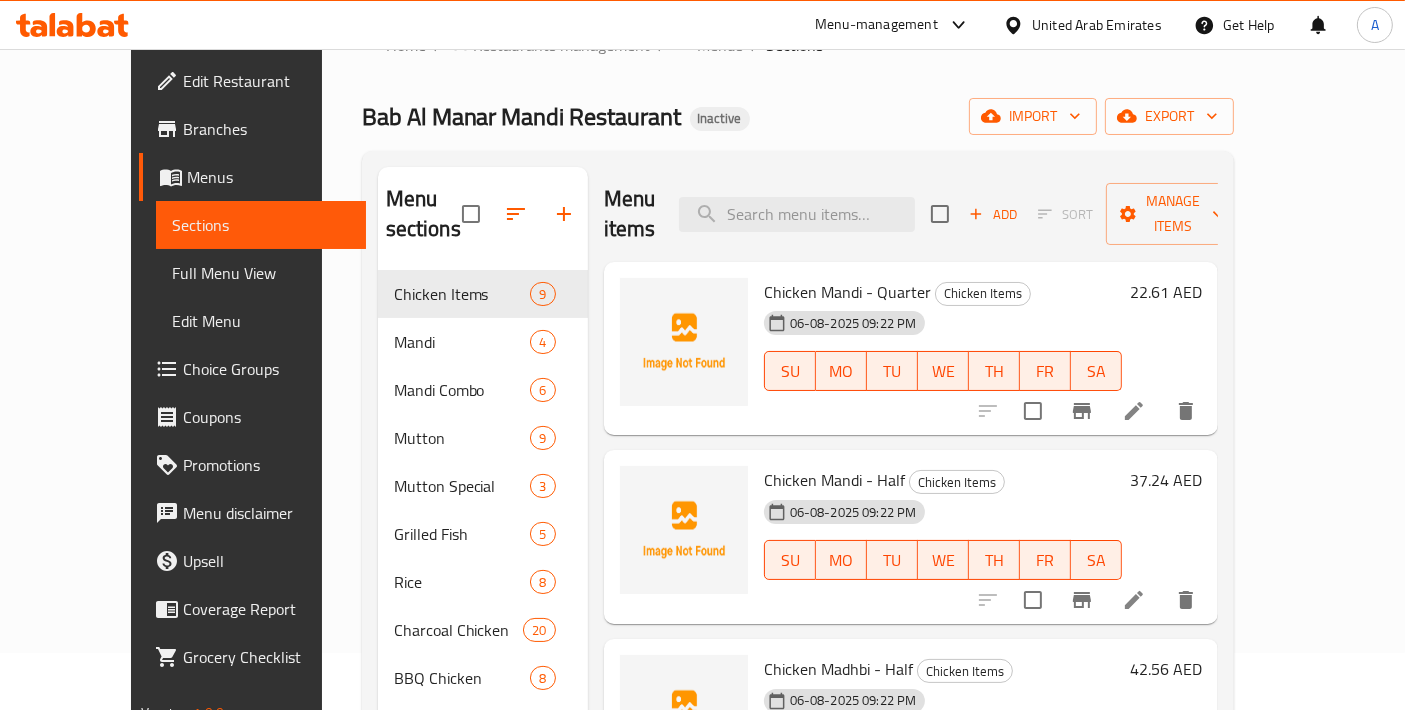scroll, scrollTop: 0, scrollLeft: 0, axis: both 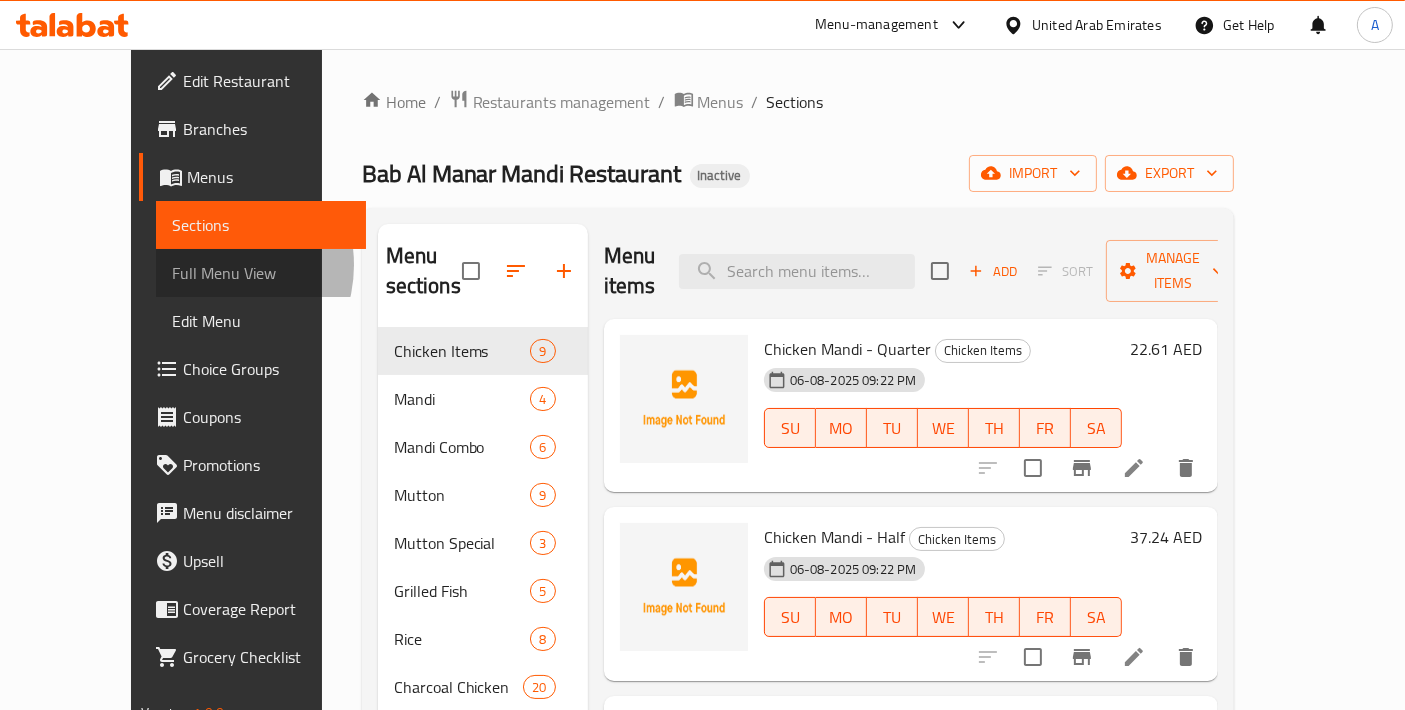 click on "Full Menu View" at bounding box center [261, 273] 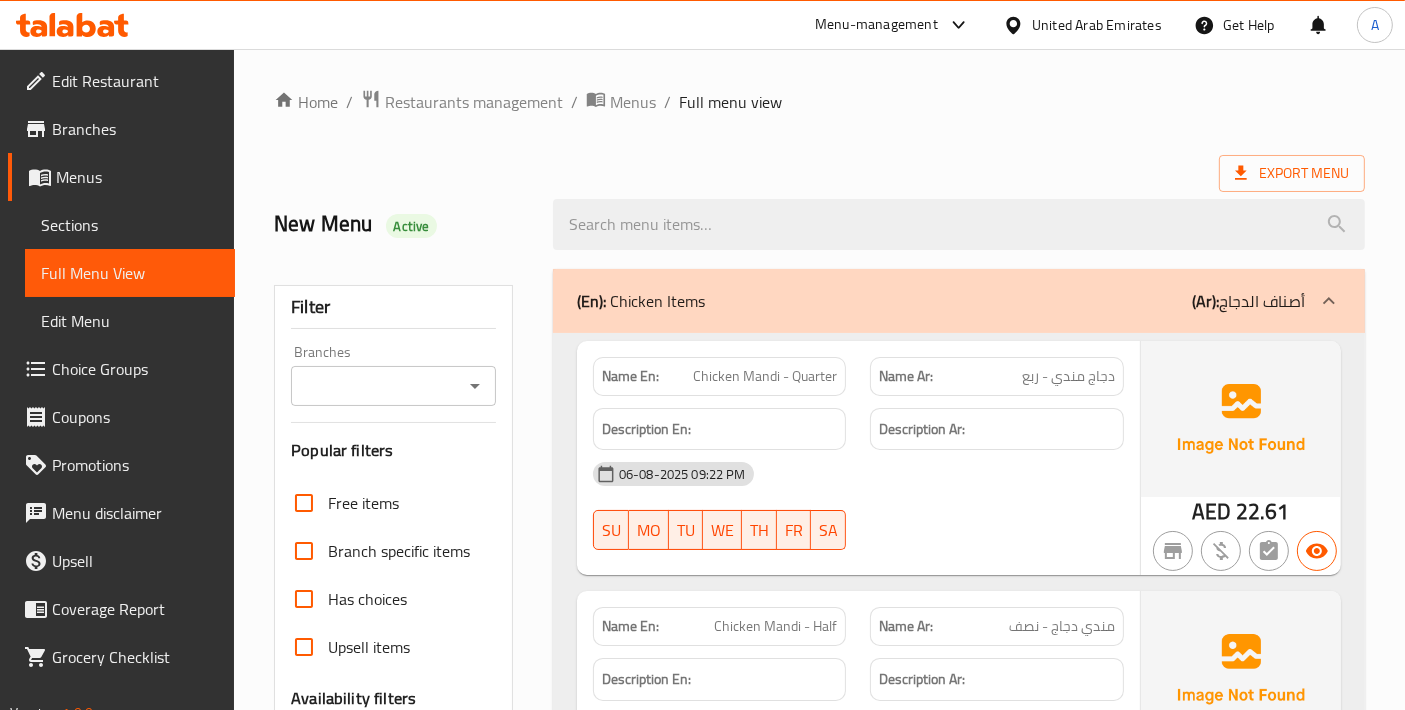 scroll, scrollTop: 444, scrollLeft: 0, axis: vertical 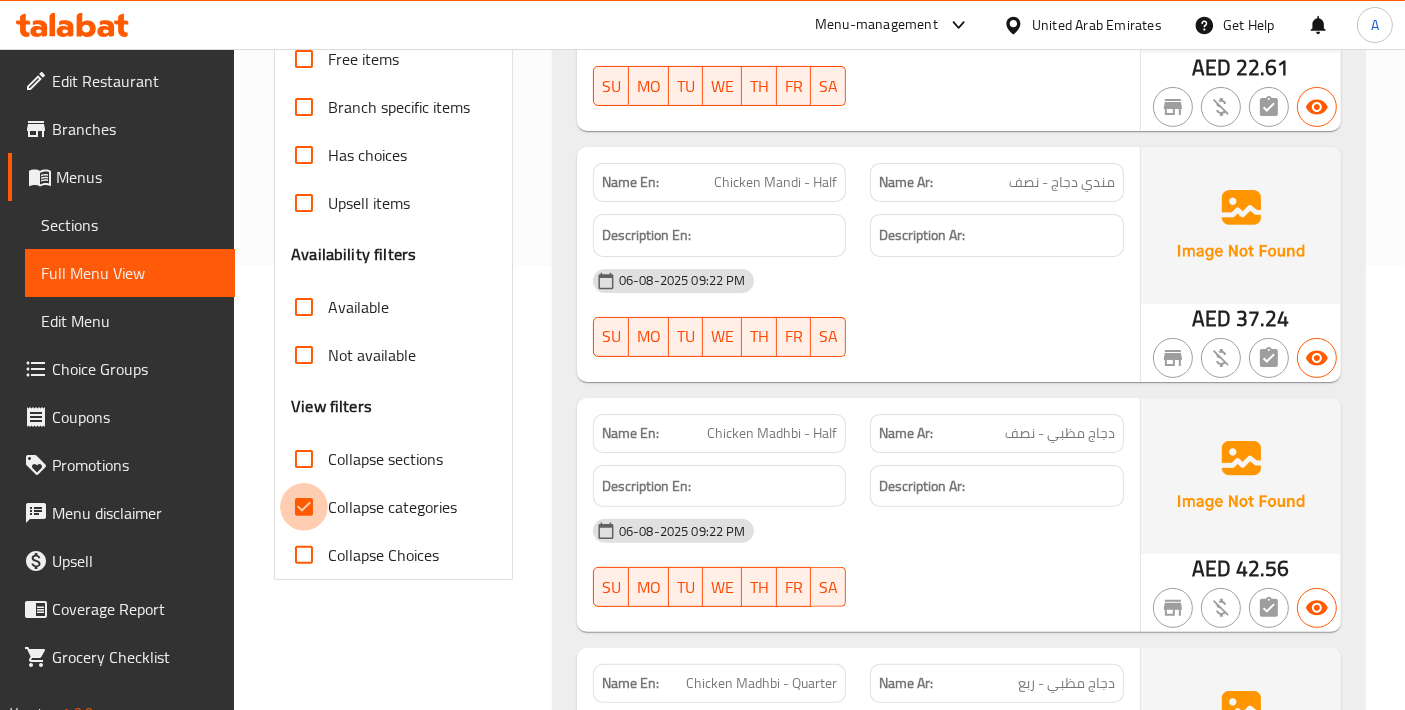 click on "Collapse categories" at bounding box center [304, 507] 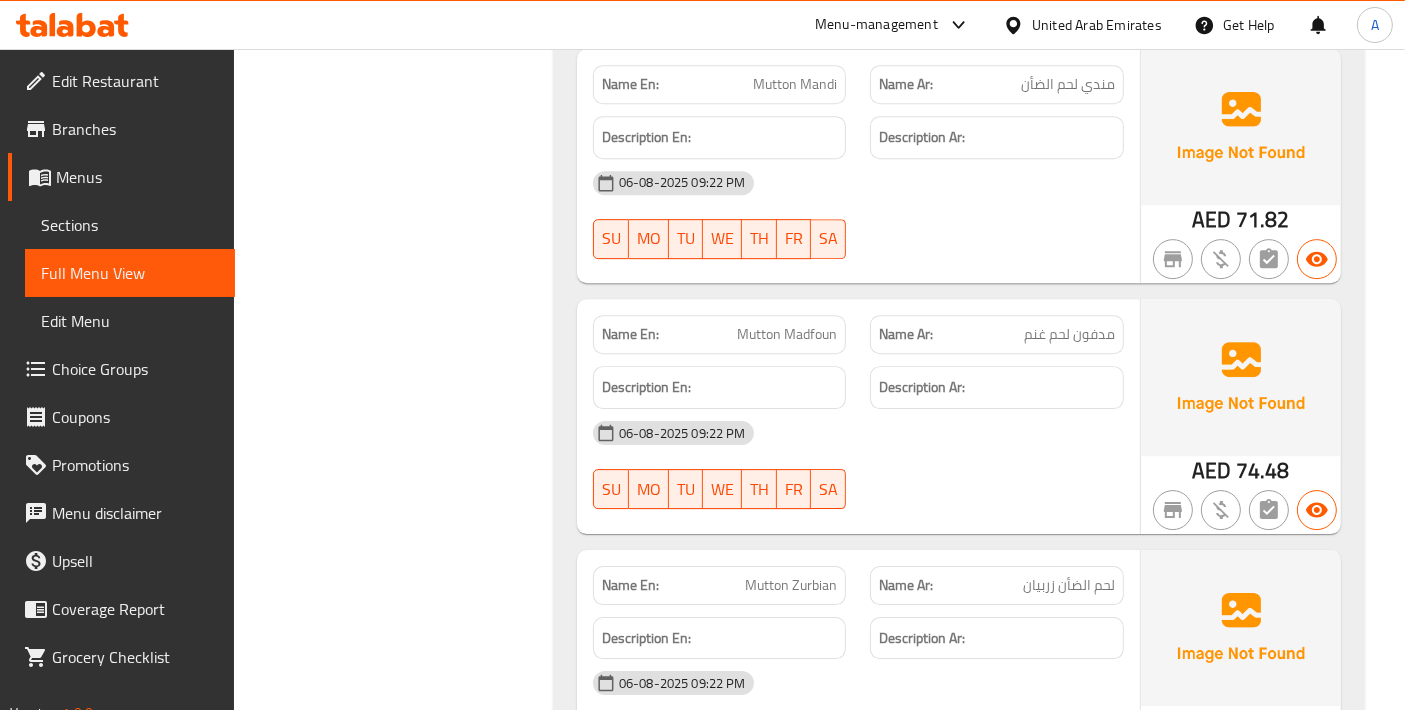 scroll, scrollTop: 6222, scrollLeft: 0, axis: vertical 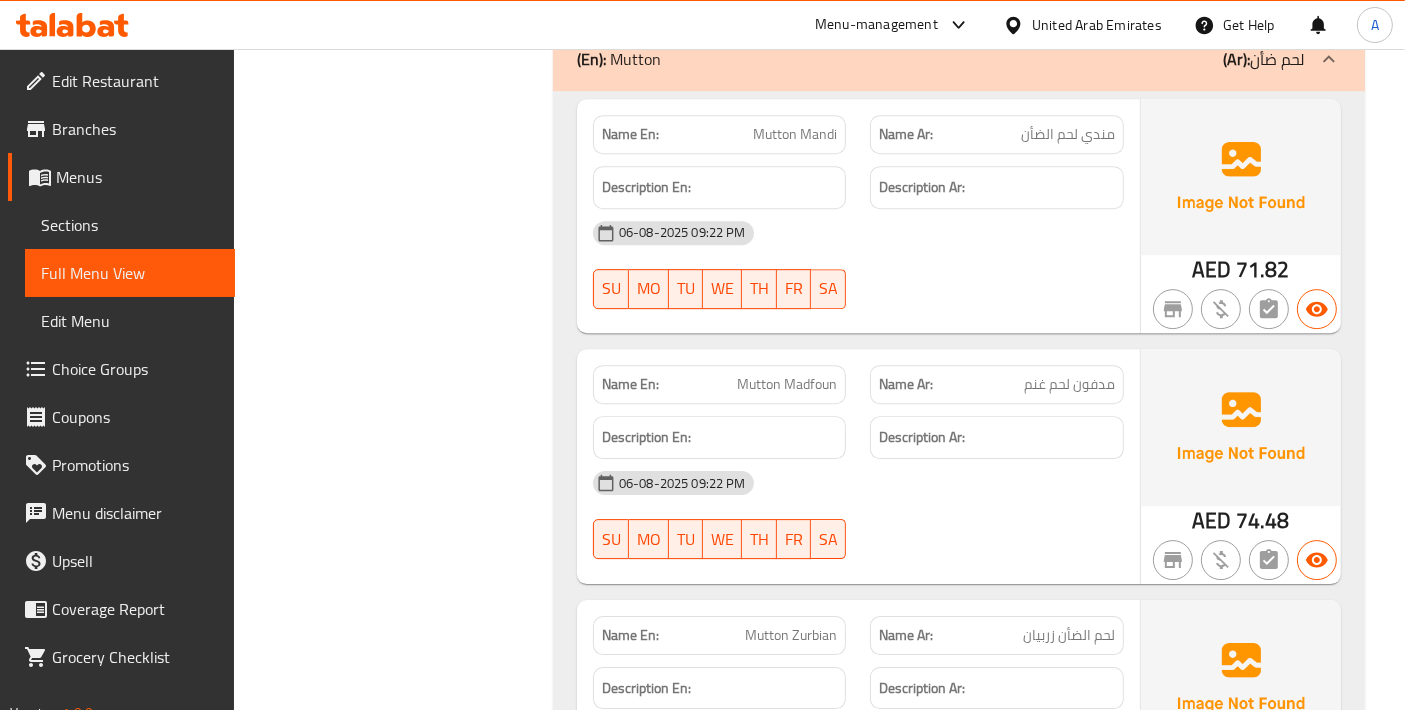 click on "Mutton Madfoun" at bounding box center [775, -5596] 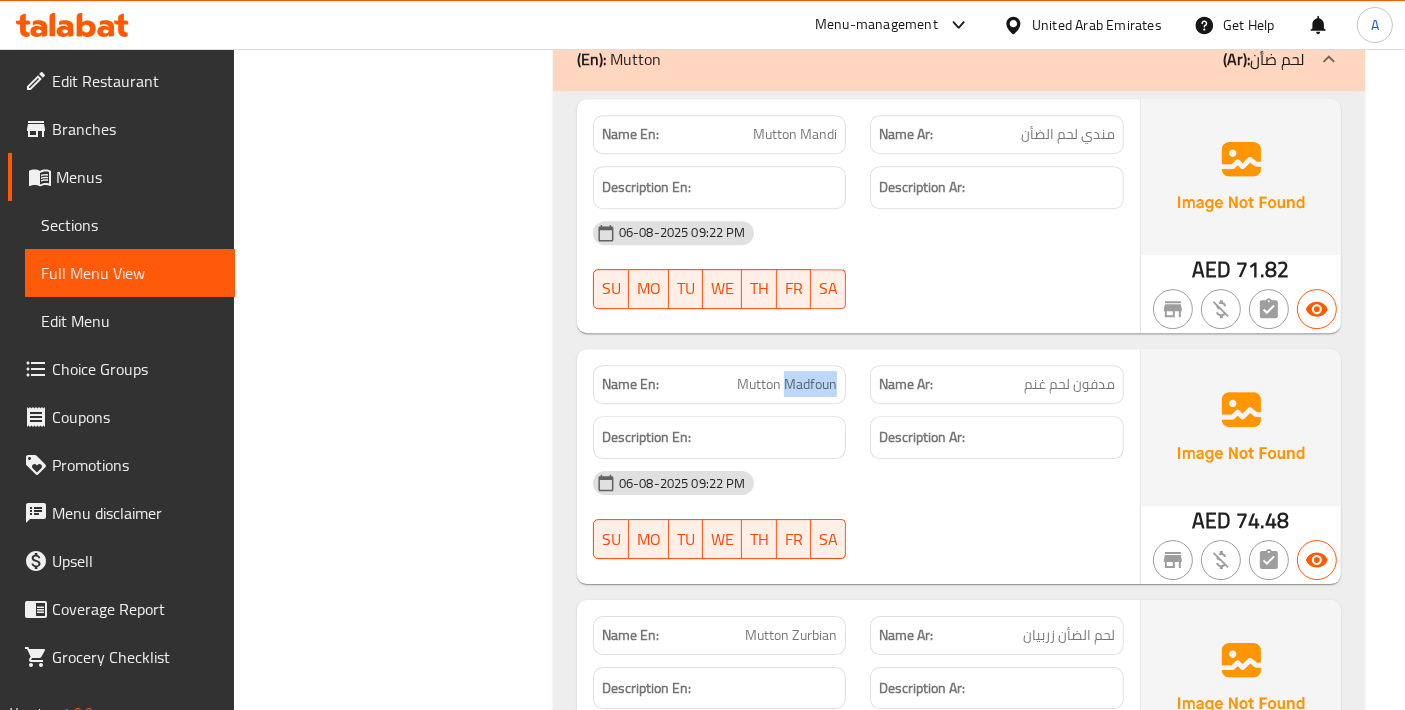 click on "Mutton Madfoun" at bounding box center [775, -5596] 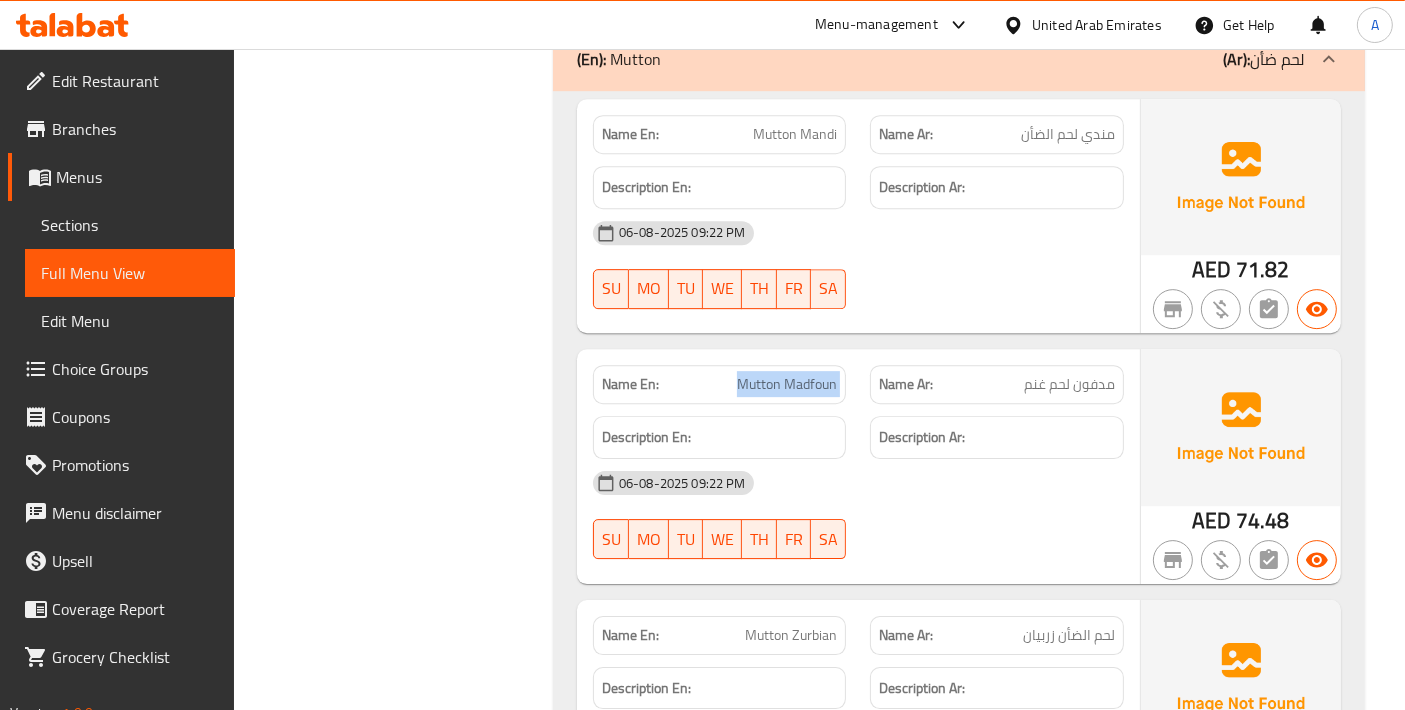 click on "Mutton Madfoun" at bounding box center [775, -5596] 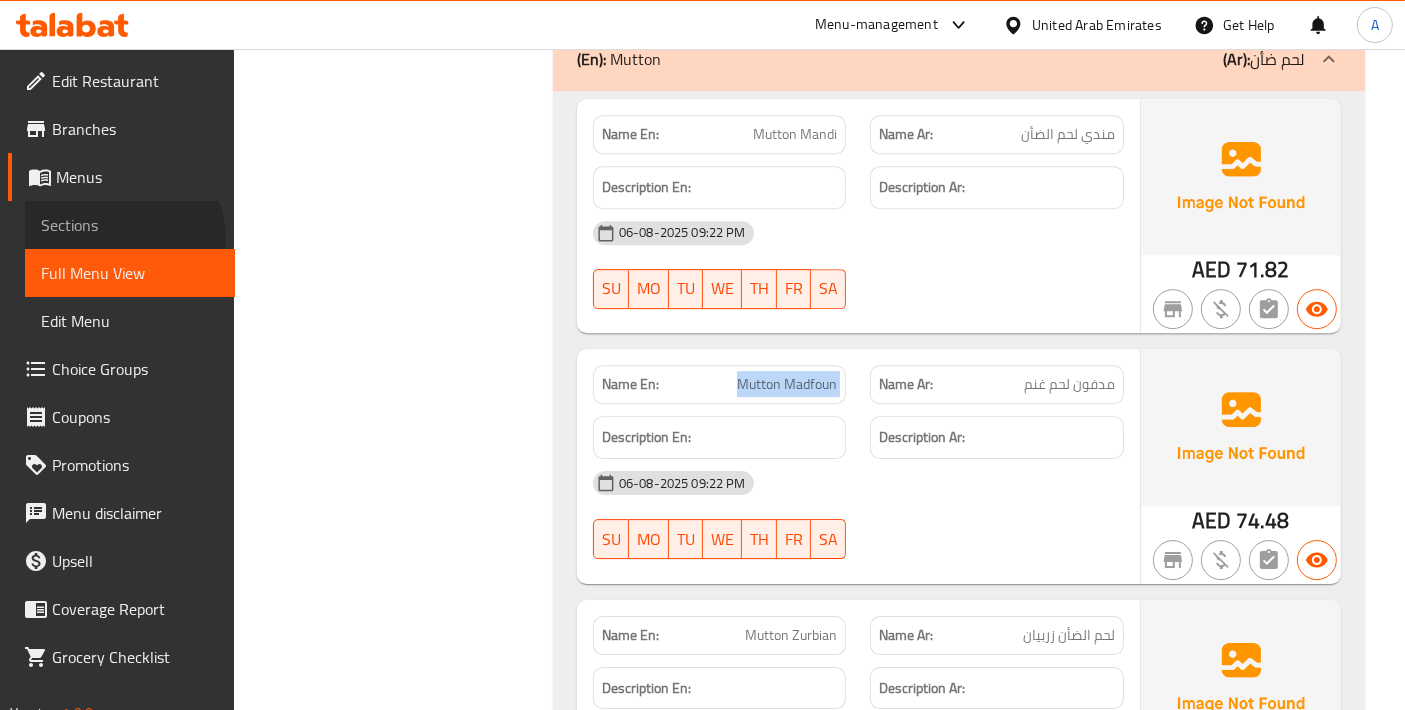 click on "Sections" at bounding box center [130, 225] 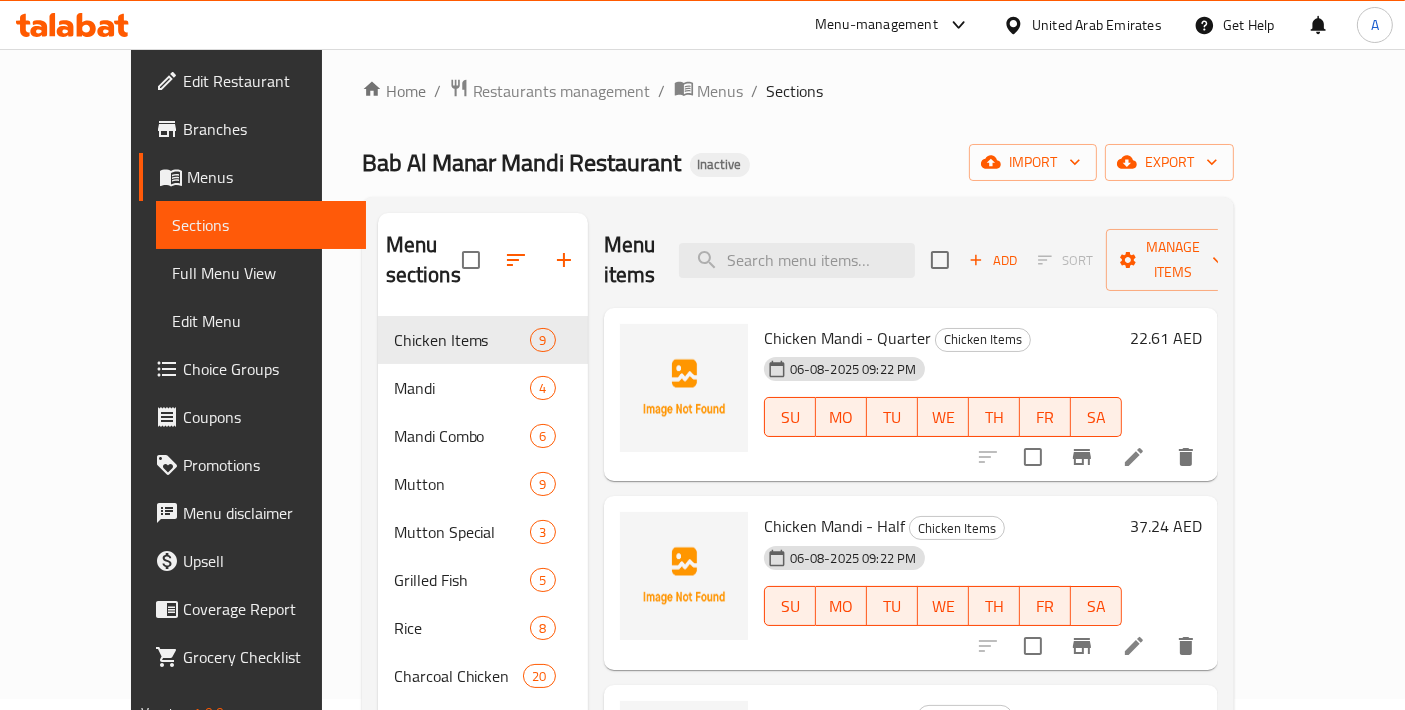 scroll, scrollTop: 0, scrollLeft: 0, axis: both 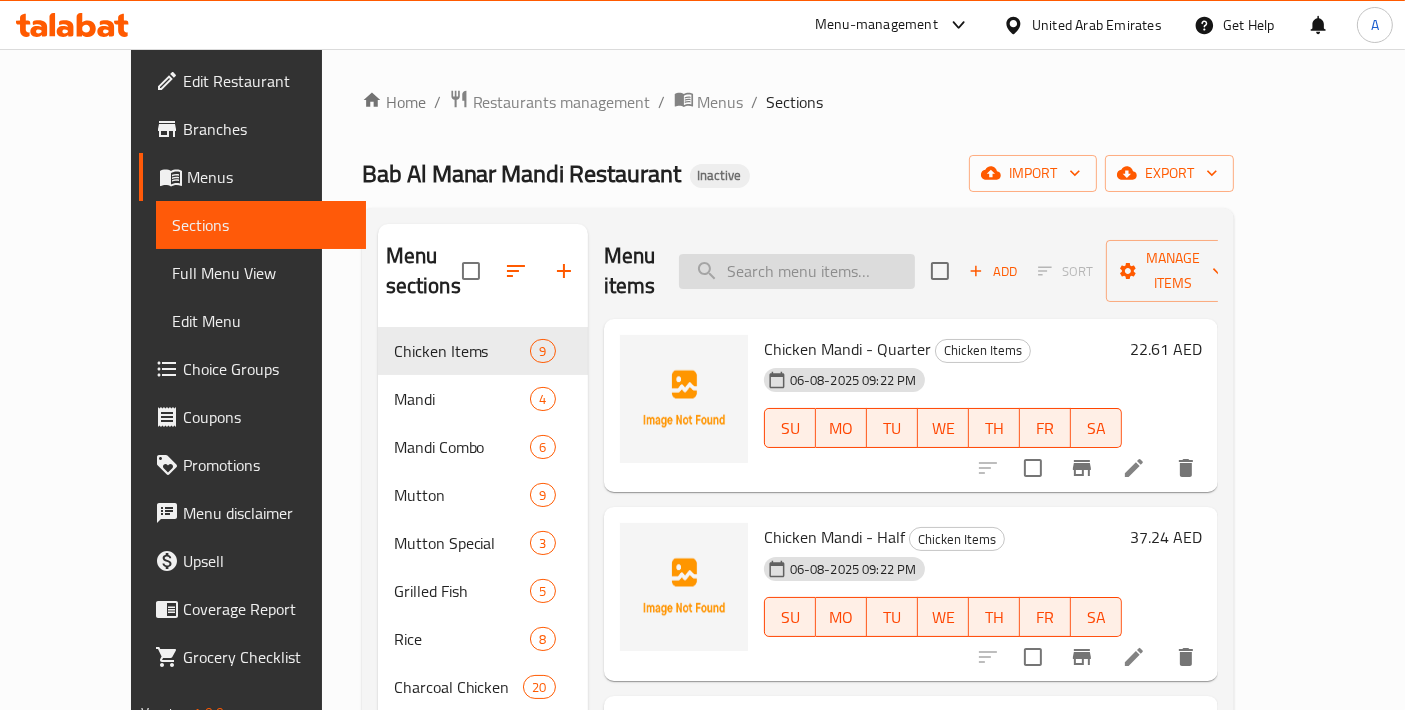 click at bounding box center (797, 271) 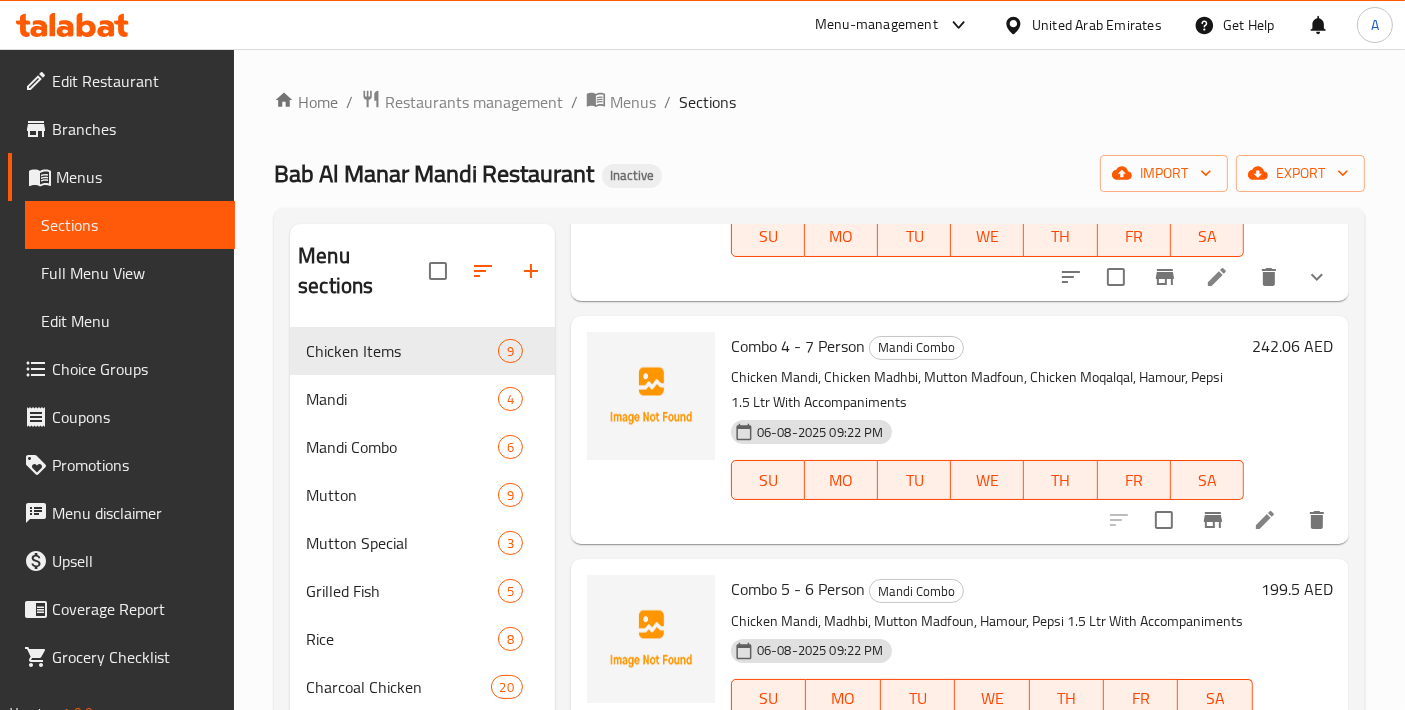 scroll, scrollTop: 501, scrollLeft: 0, axis: vertical 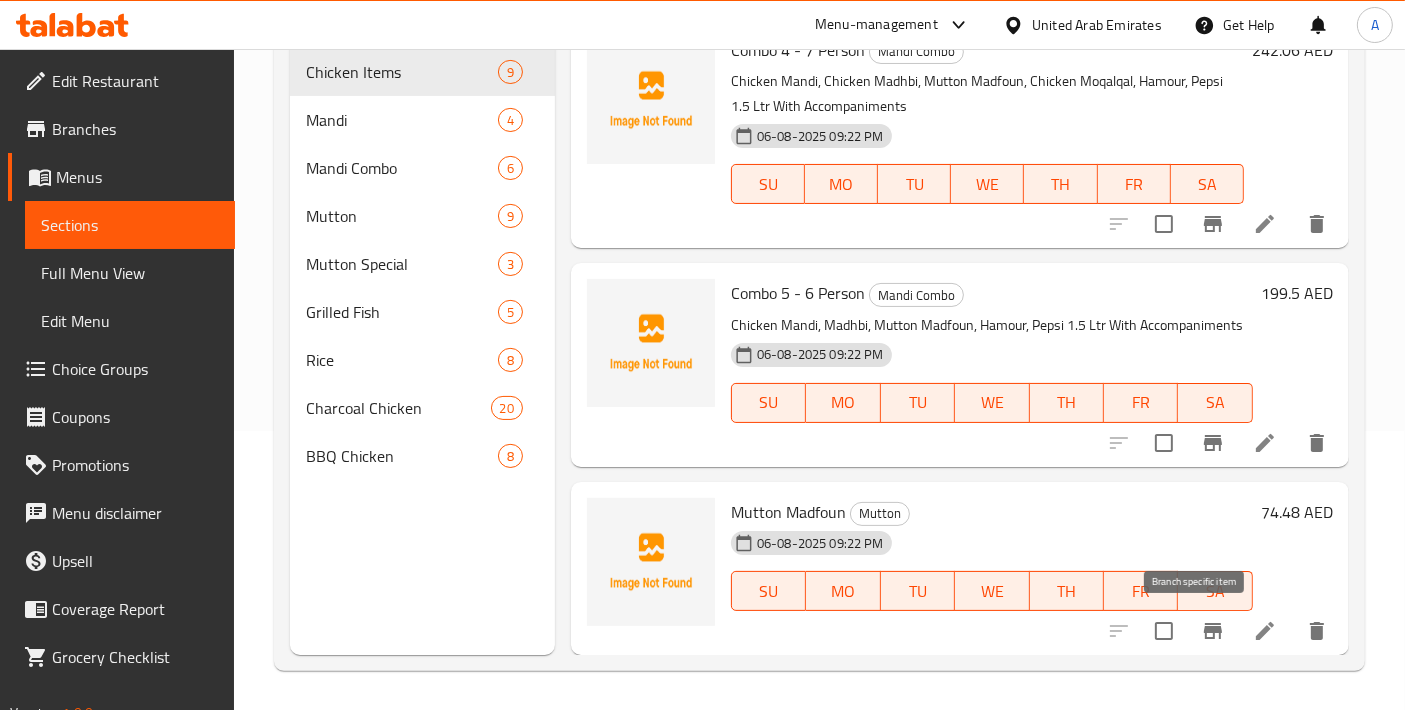 type on "Mutton Madfoun" 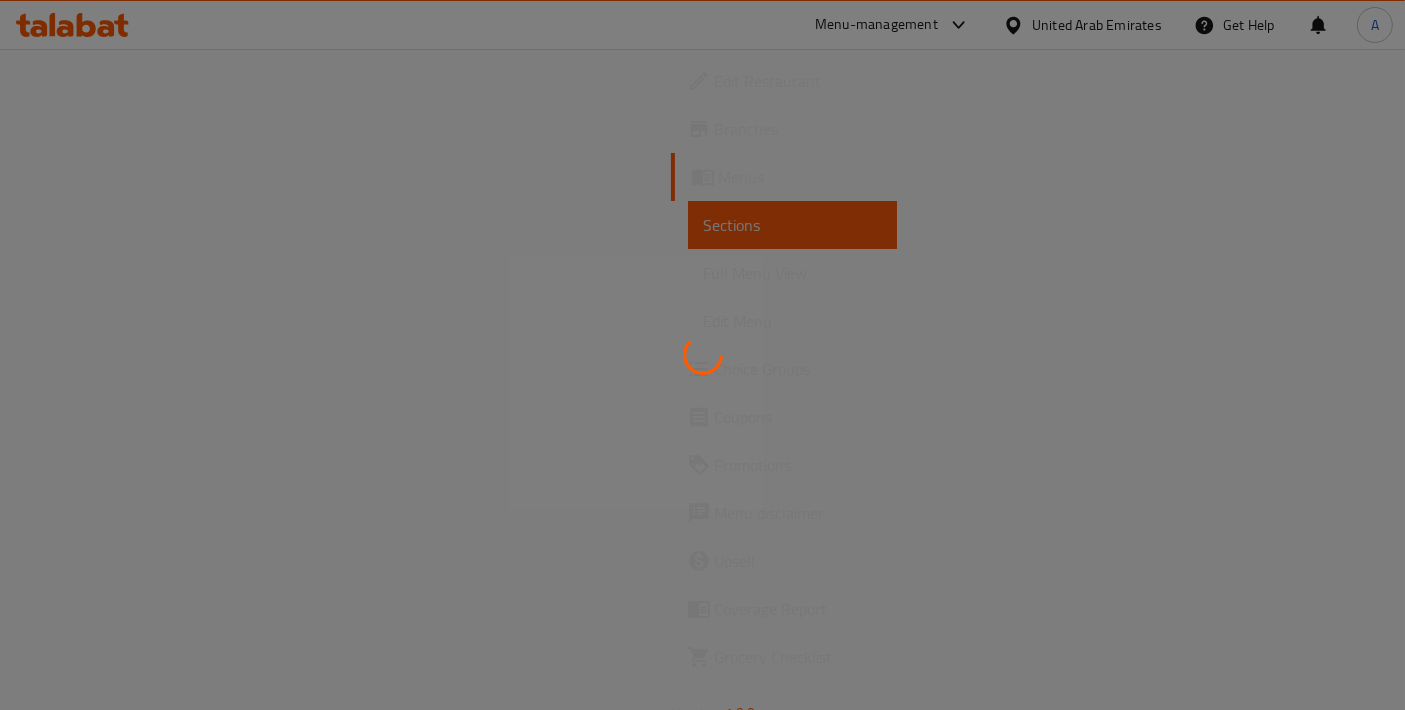 scroll, scrollTop: 0, scrollLeft: 0, axis: both 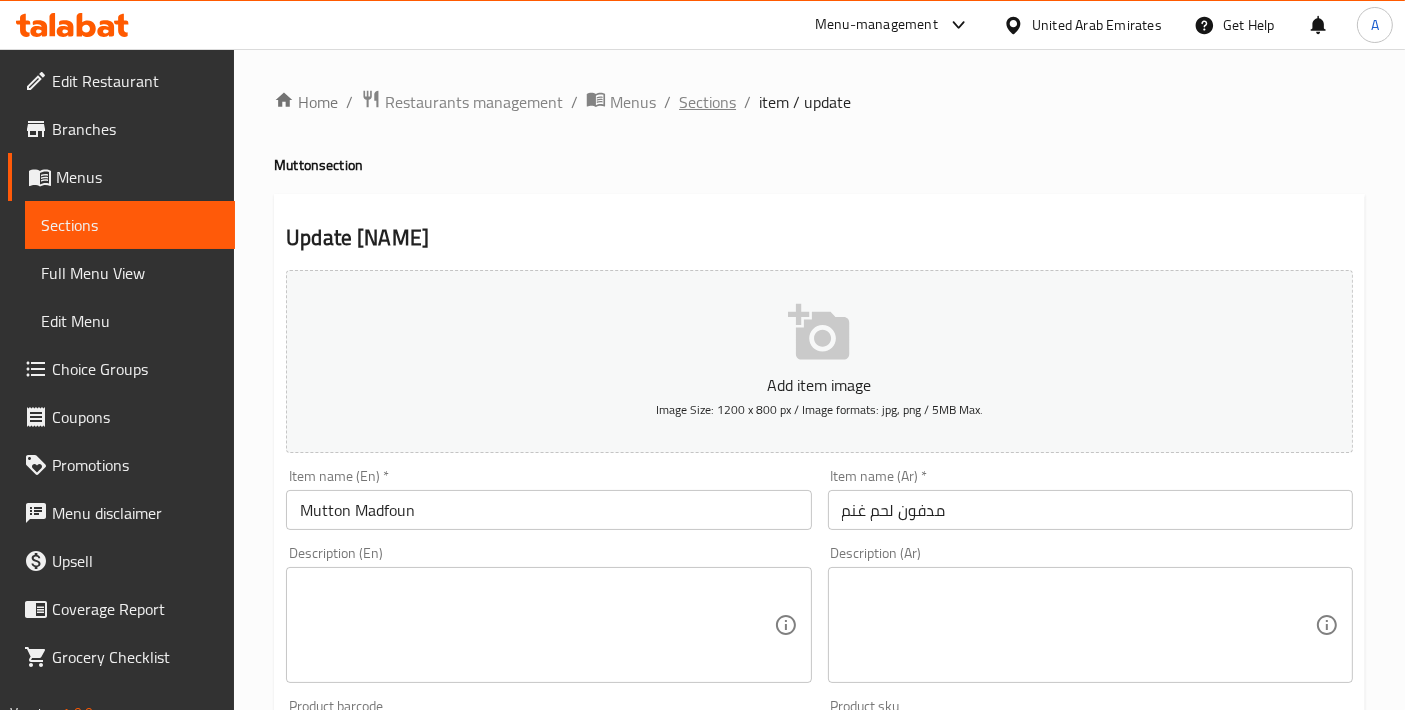 click on "Sections" at bounding box center (707, 102) 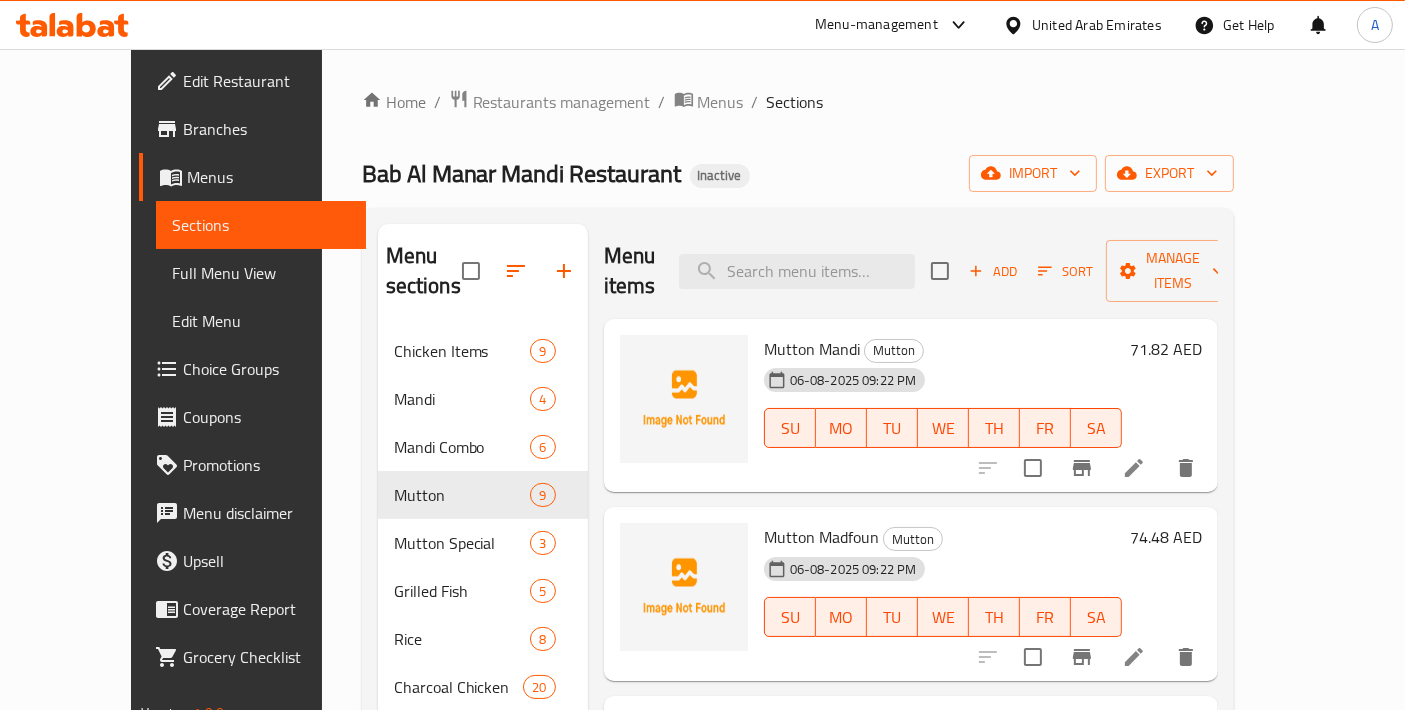 click on "Full Menu View" at bounding box center [261, 273] 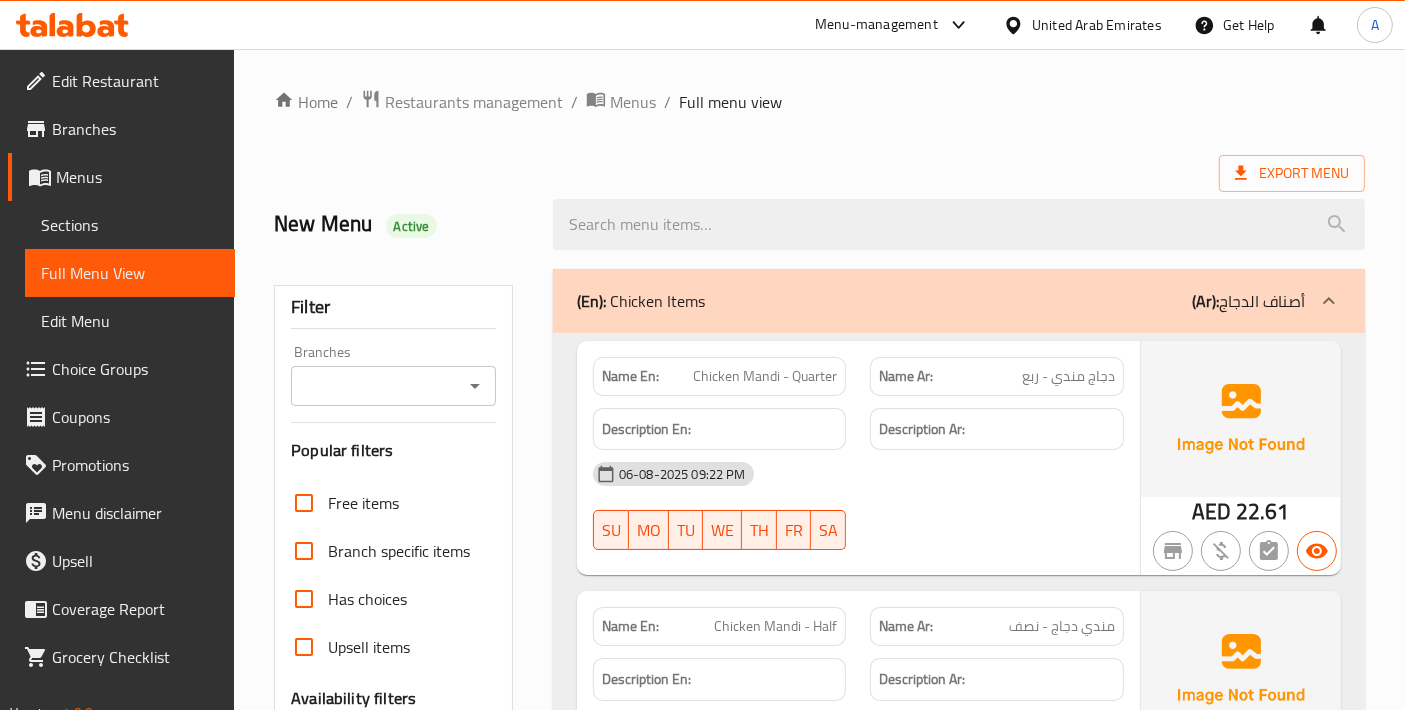 scroll, scrollTop: 444, scrollLeft: 0, axis: vertical 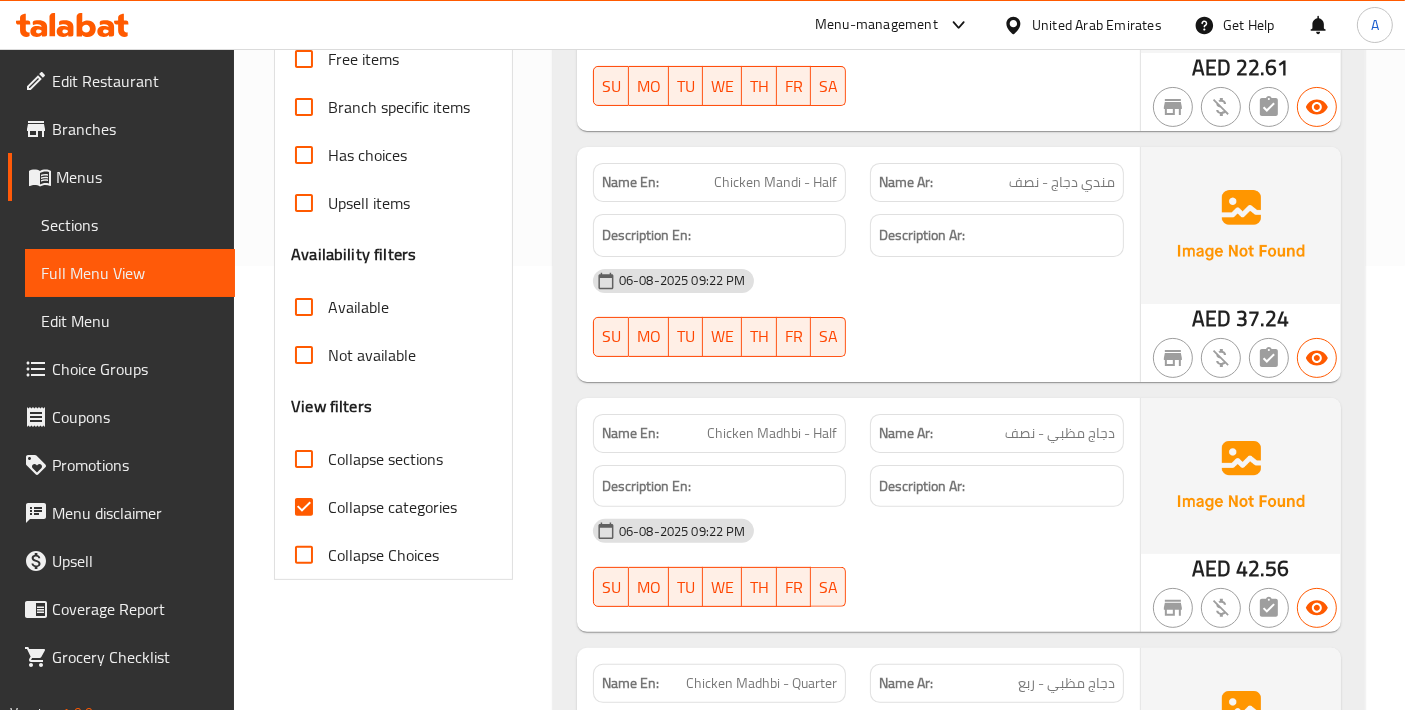 click on "Collapse categories" at bounding box center [392, 507] 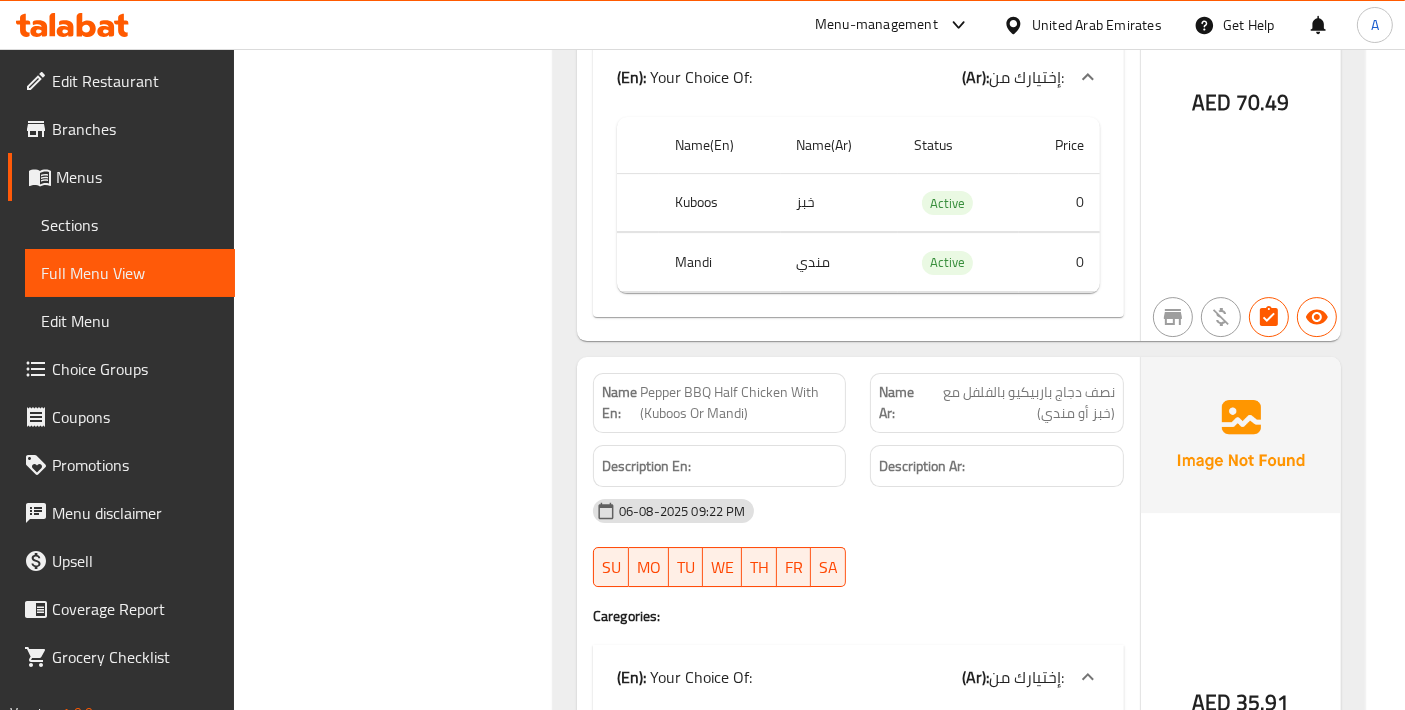 scroll, scrollTop: 29314, scrollLeft: 0, axis: vertical 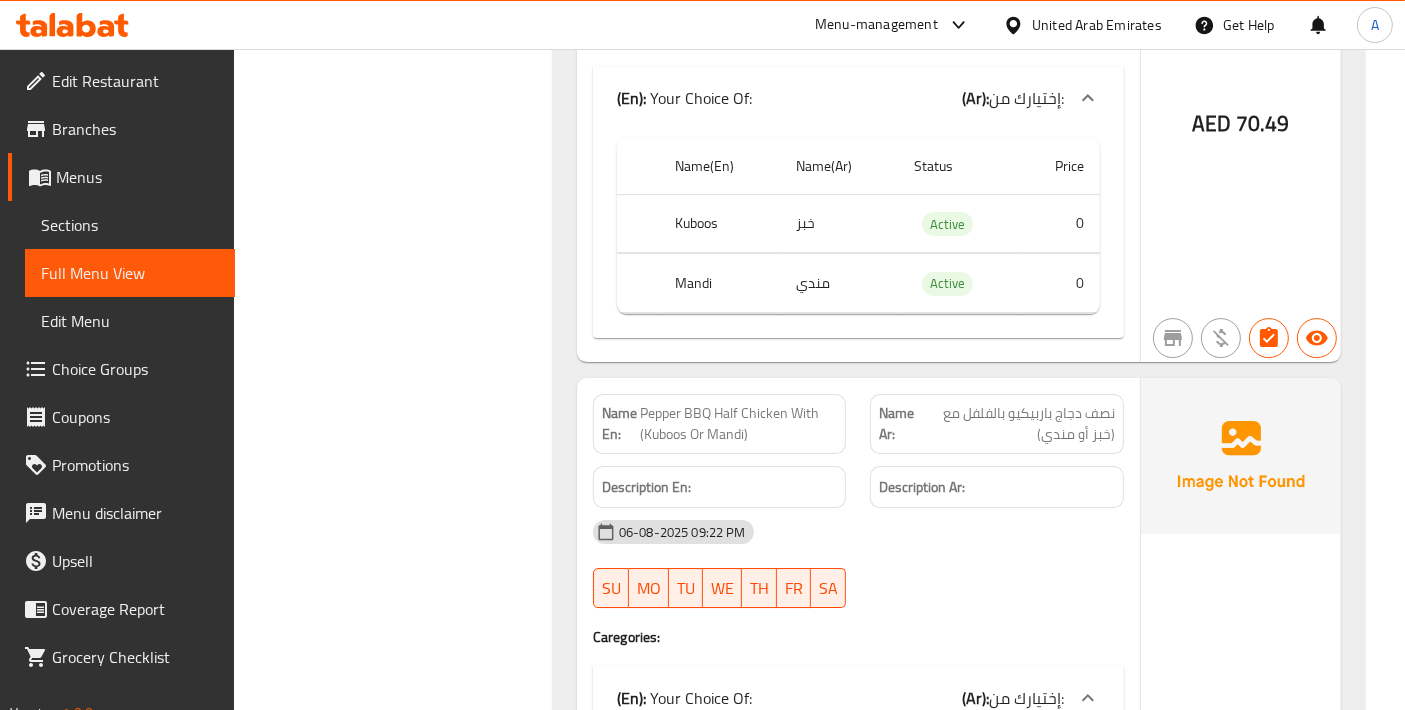 click on "Pepper BBQ Half Chicken With (Kuboos Or Mandi)" at bounding box center [785, -27937] 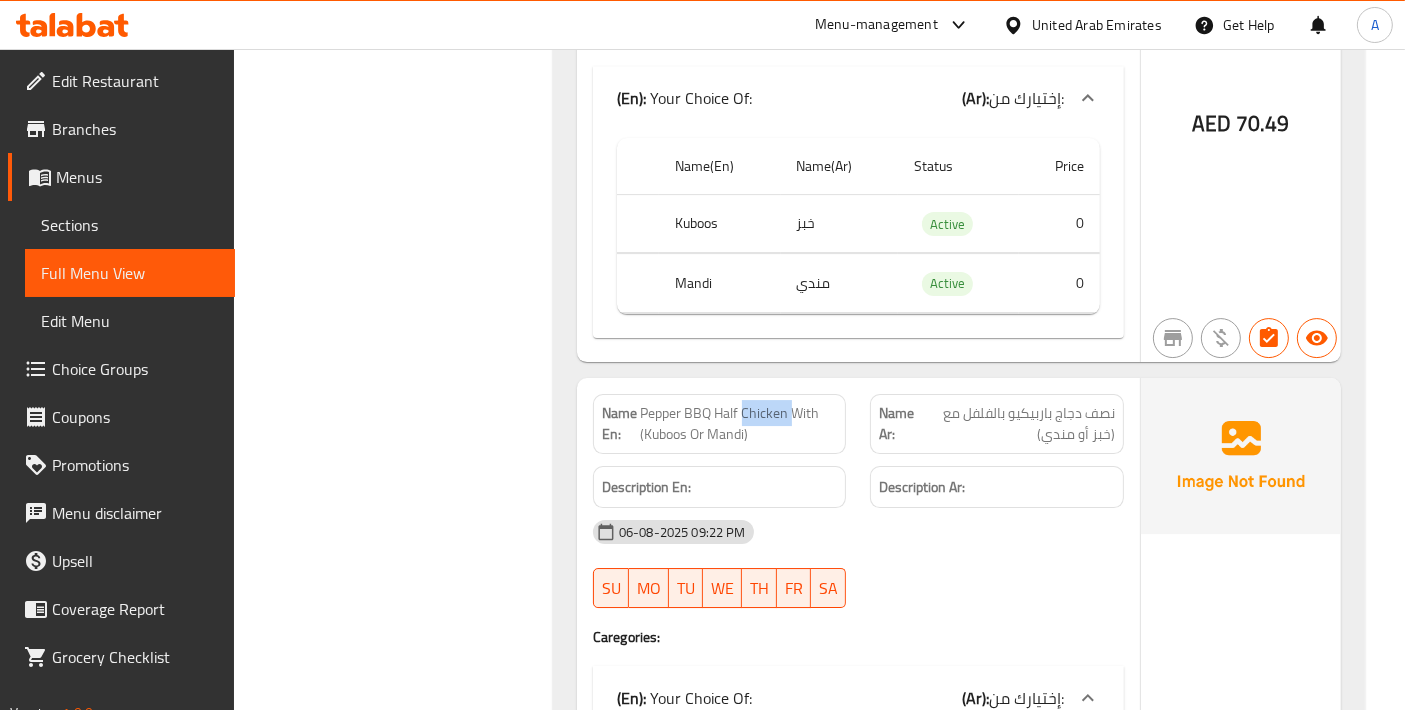 click on "Pepper BBQ Half Chicken With (Kuboos Or Mandi)" at bounding box center [785, -27937] 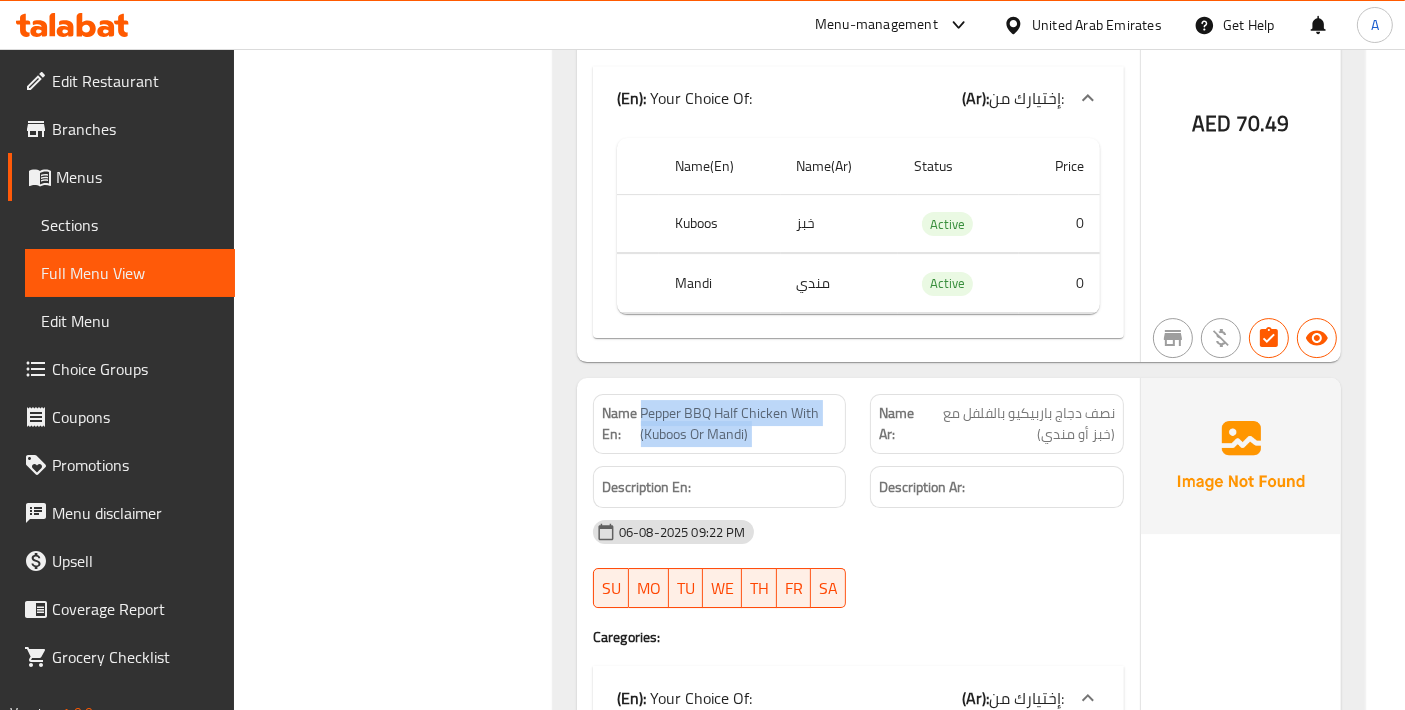 click on "Pepper BBQ Half Chicken With (Kuboos Or Mandi)" at bounding box center [785, -27937] 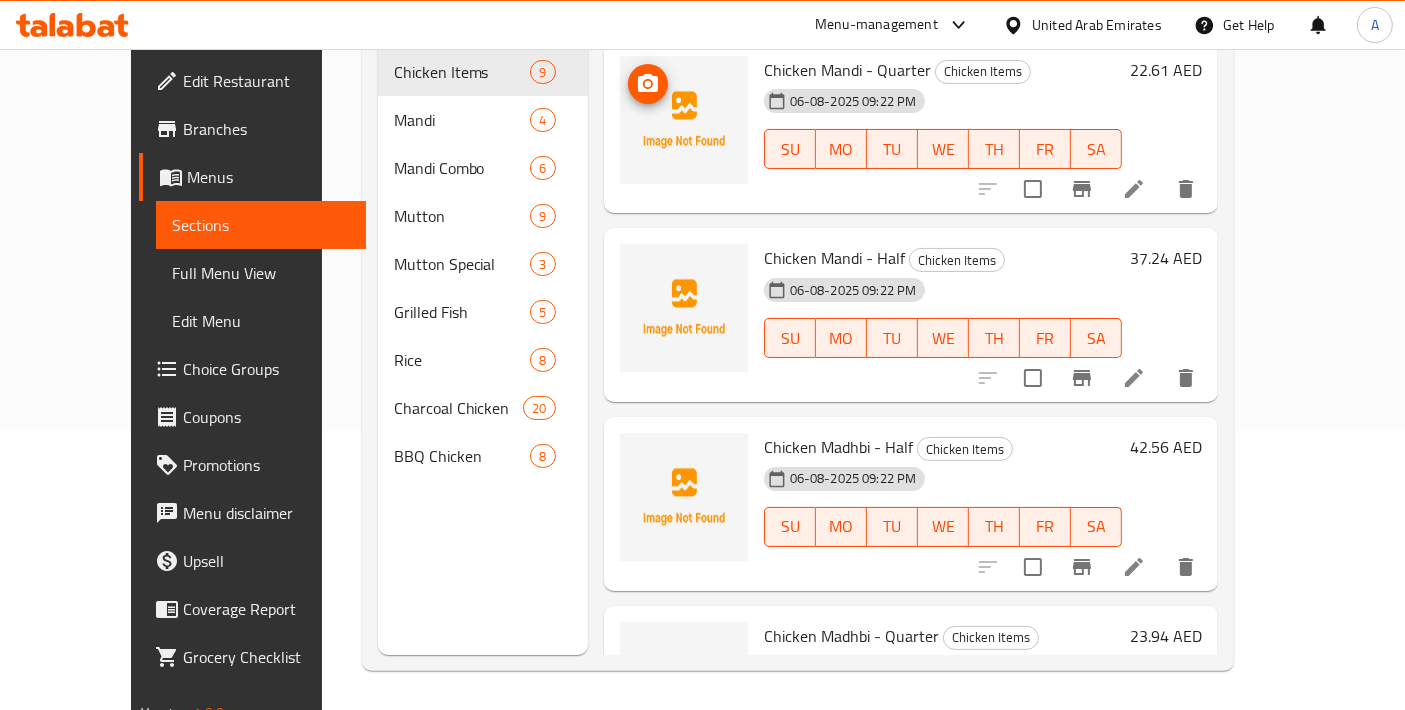 scroll, scrollTop: 0, scrollLeft: 0, axis: both 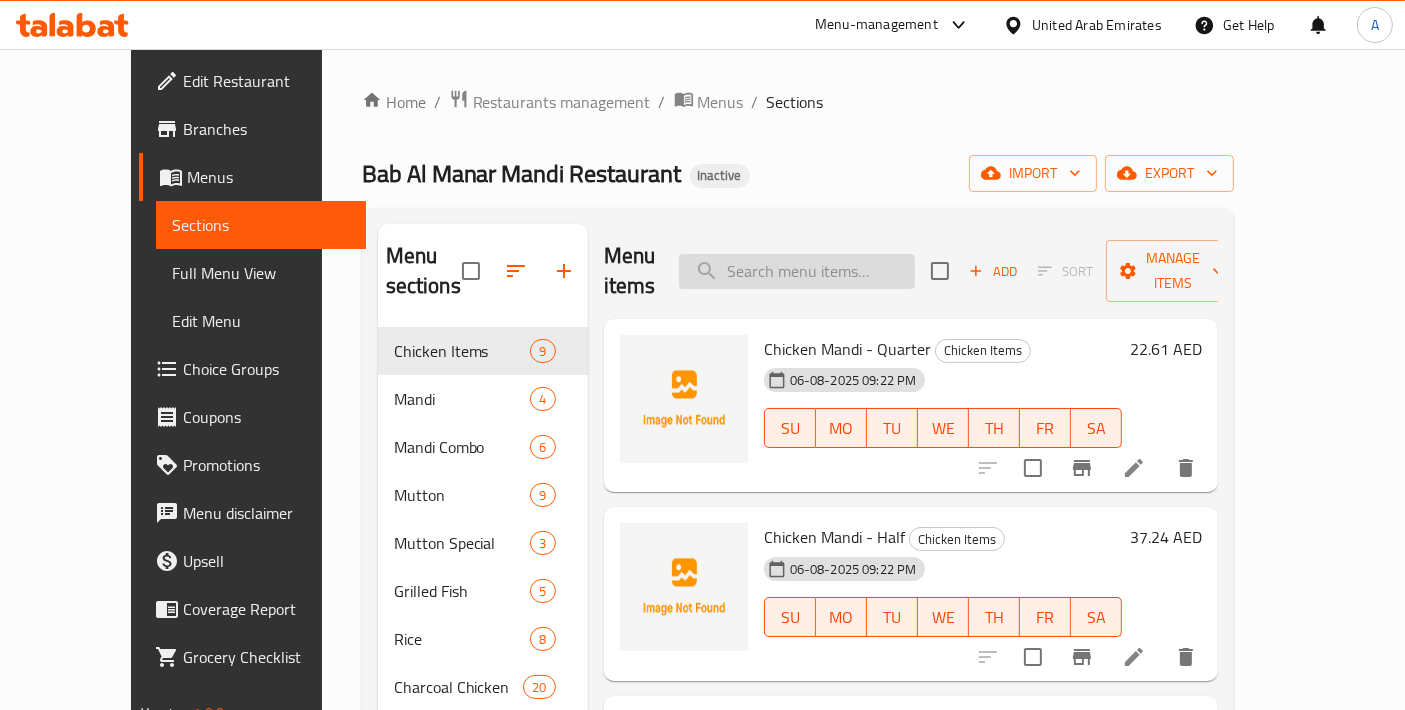 click at bounding box center (797, 271) 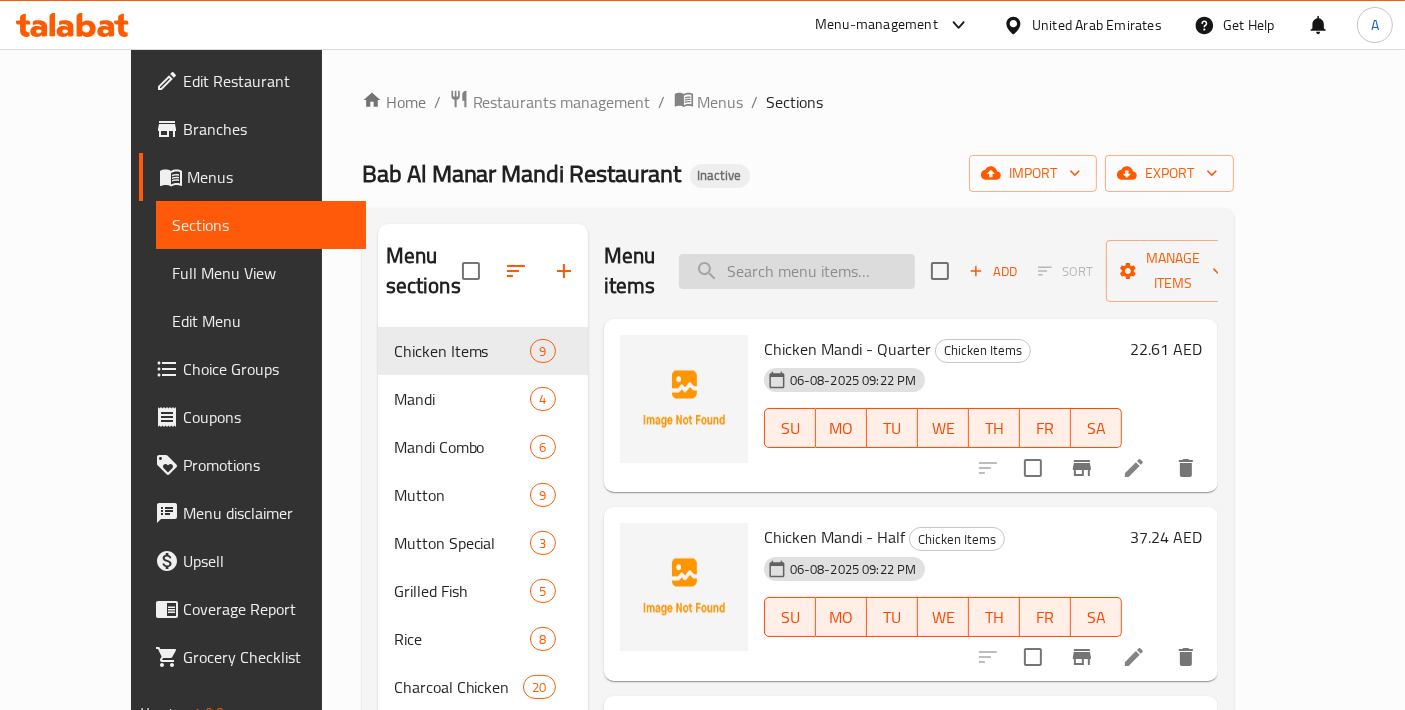 paste on "Pepper BBQ Half Chicken With (Kuboos Or Mandi)" 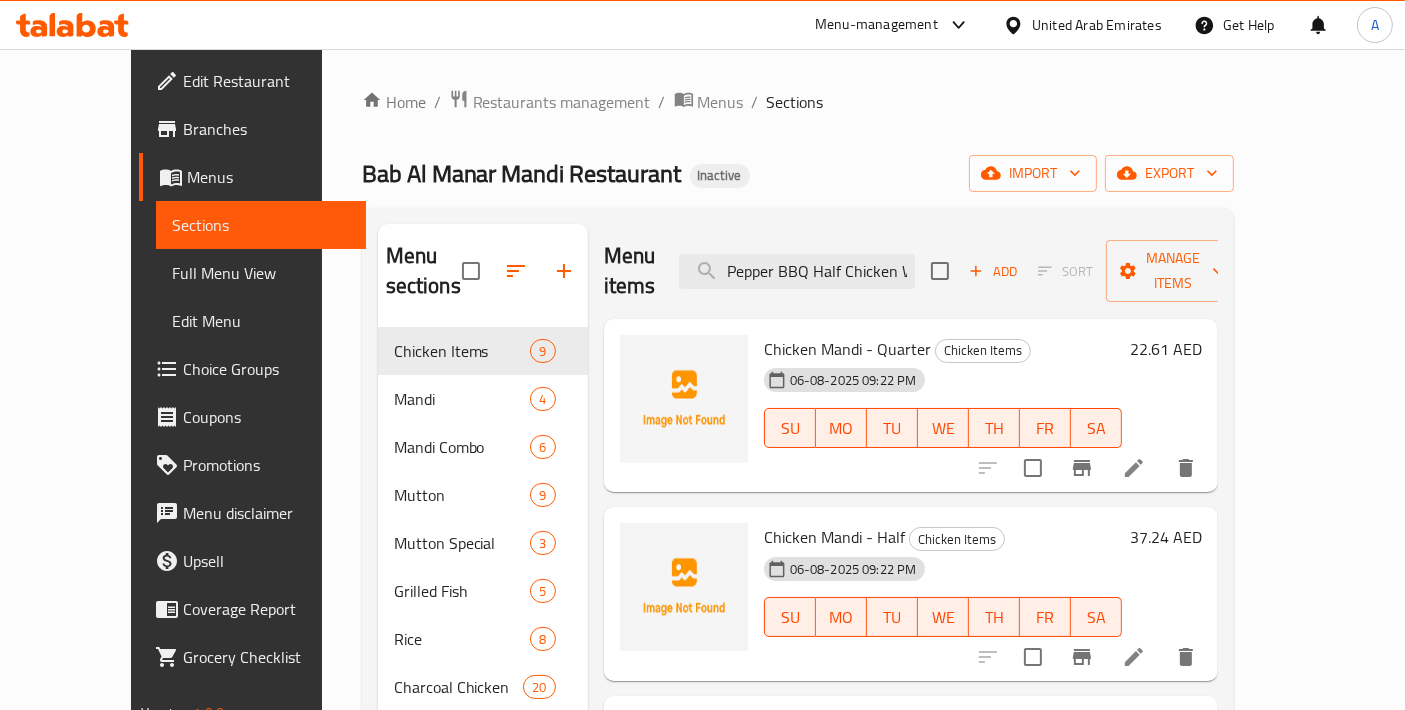 scroll, scrollTop: 0, scrollLeft: 151, axis: horizontal 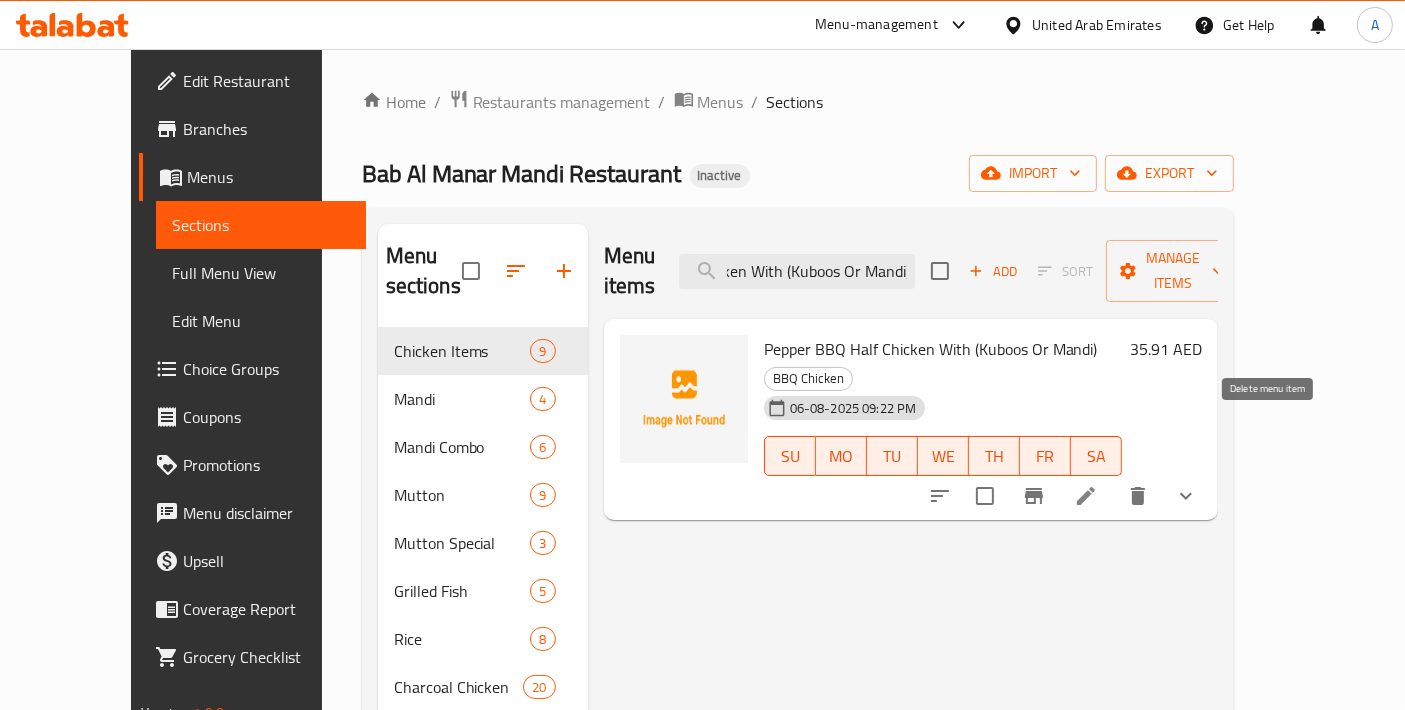 type on "Pepper BBQ Half Chicken With (Kuboos Or Mandi)" 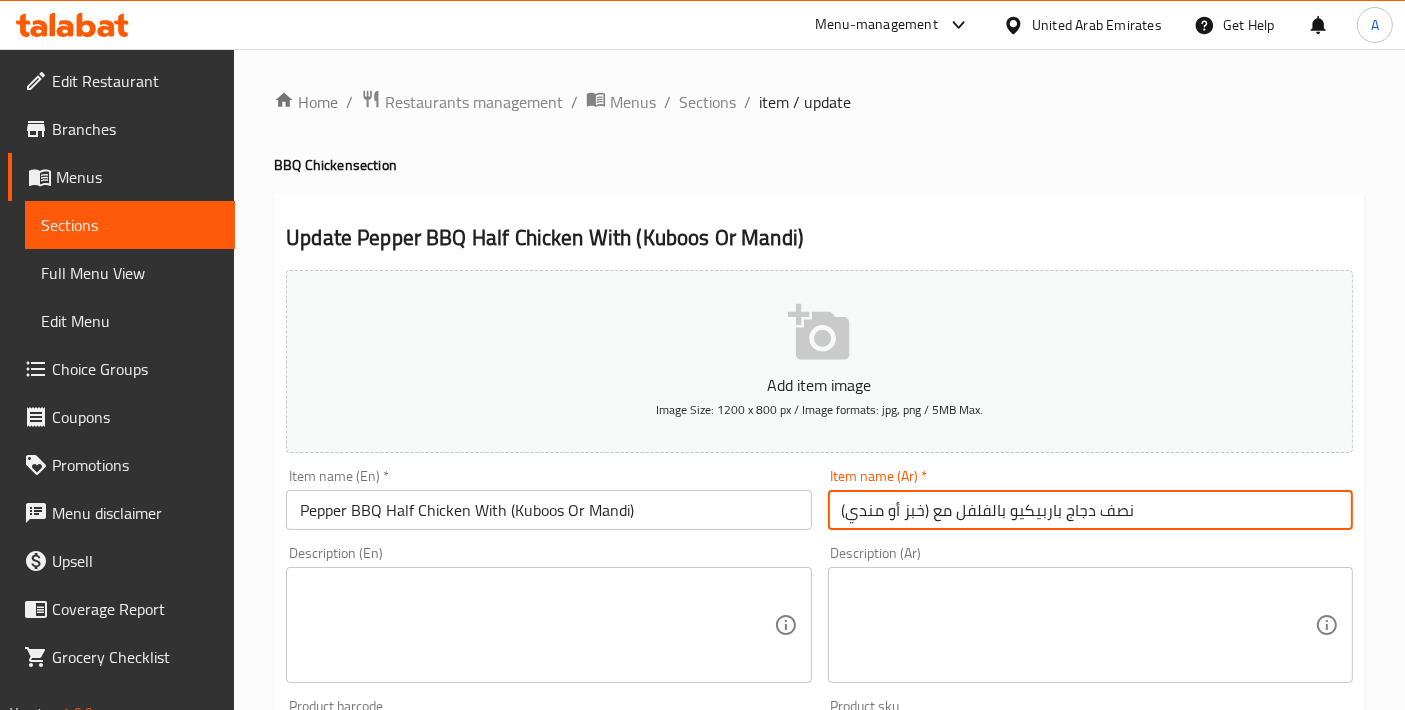 click on "نصف دجاج باربيكيو بالفلفل مع (خبز أو مندي)" at bounding box center [1090, 510] 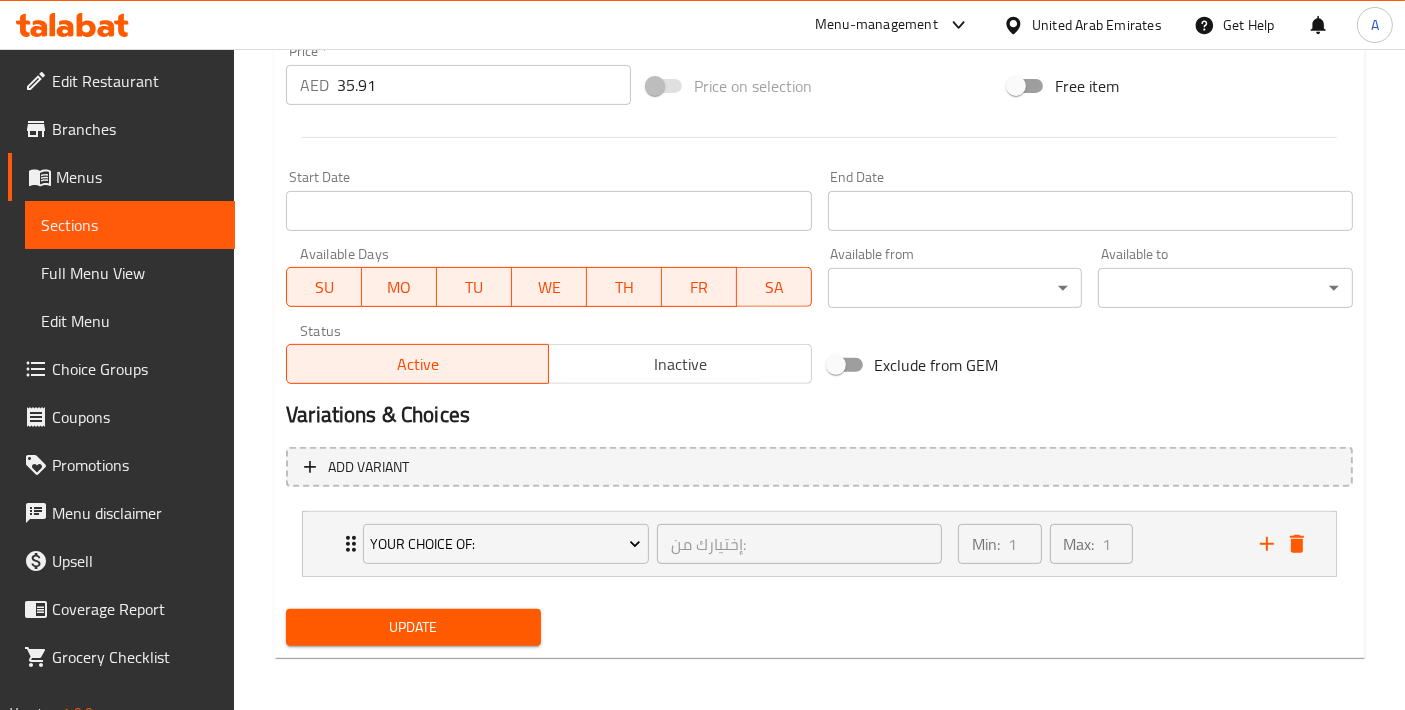 type on "نصف دجاج مشوي بالفلفل مع (خبز أو مندي)" 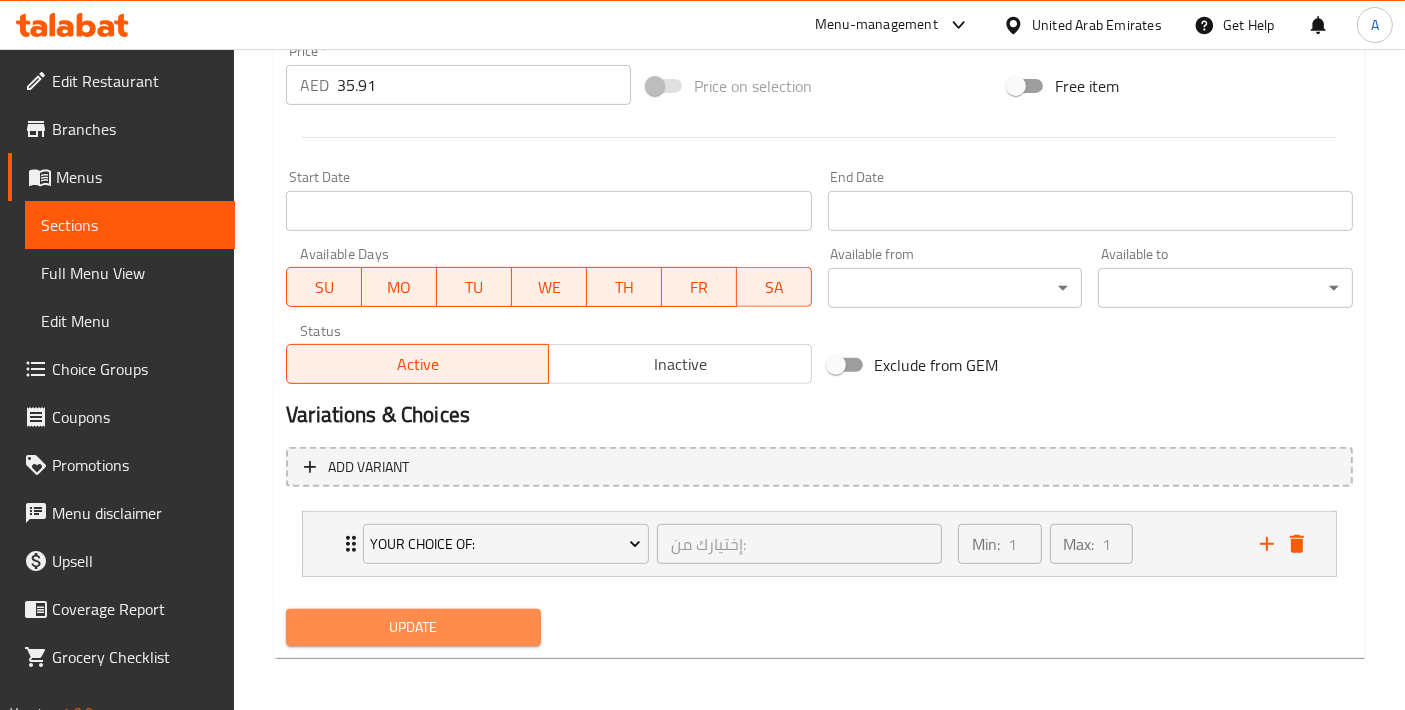 click on "Update" at bounding box center [413, 627] 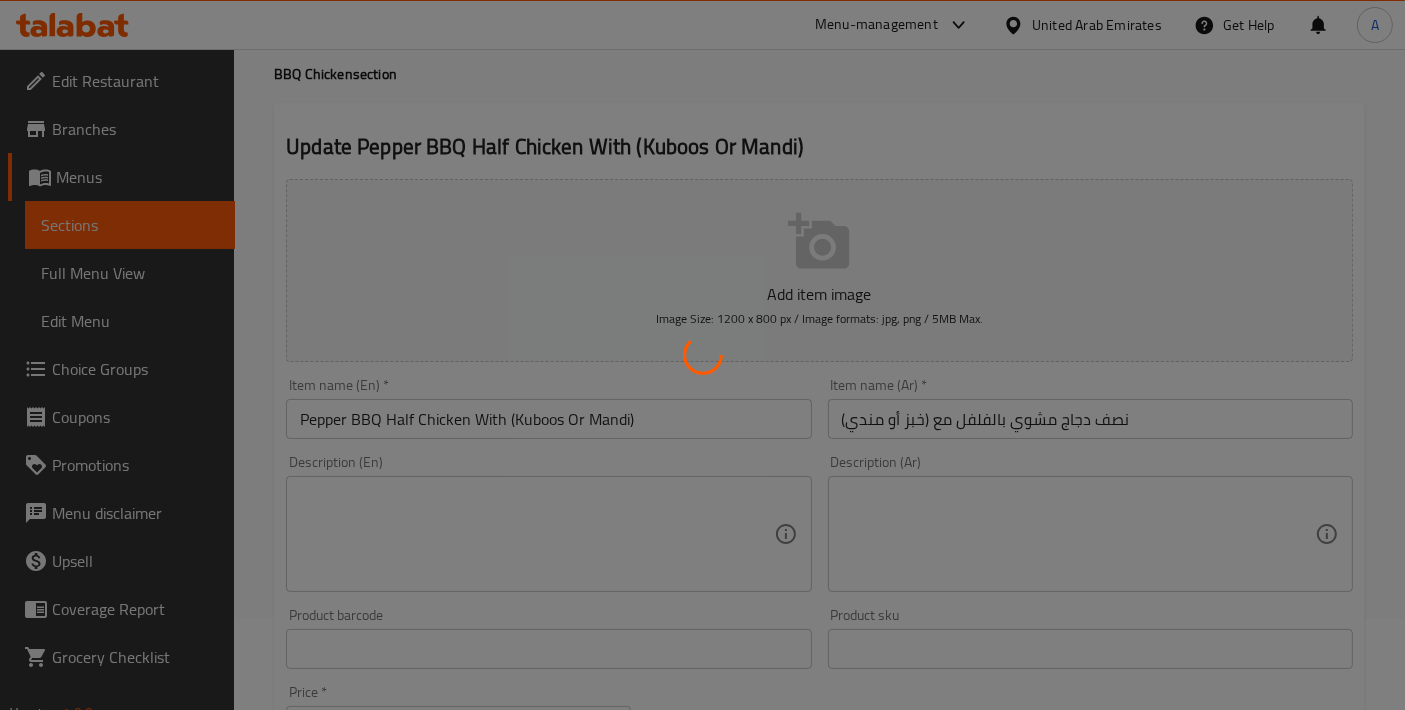 scroll, scrollTop: 65, scrollLeft: 0, axis: vertical 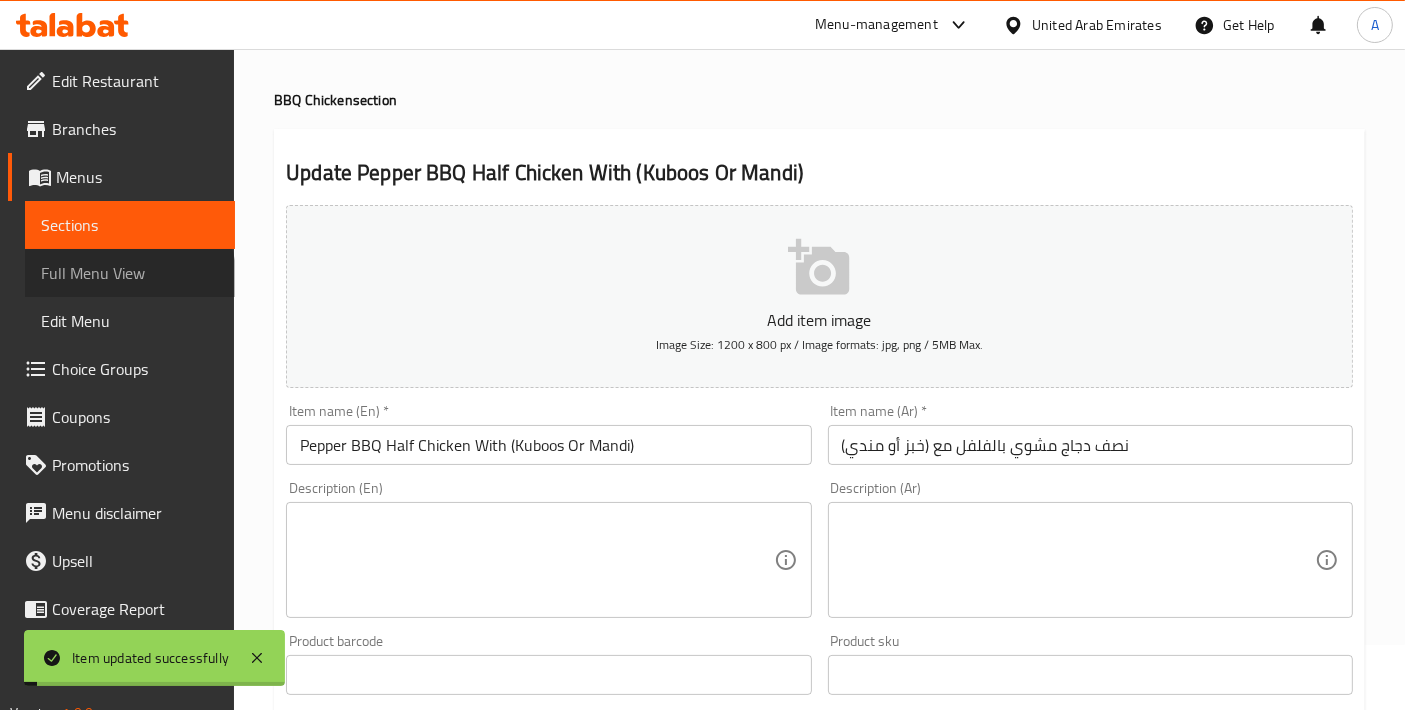 click on "Full Menu View" at bounding box center [130, 273] 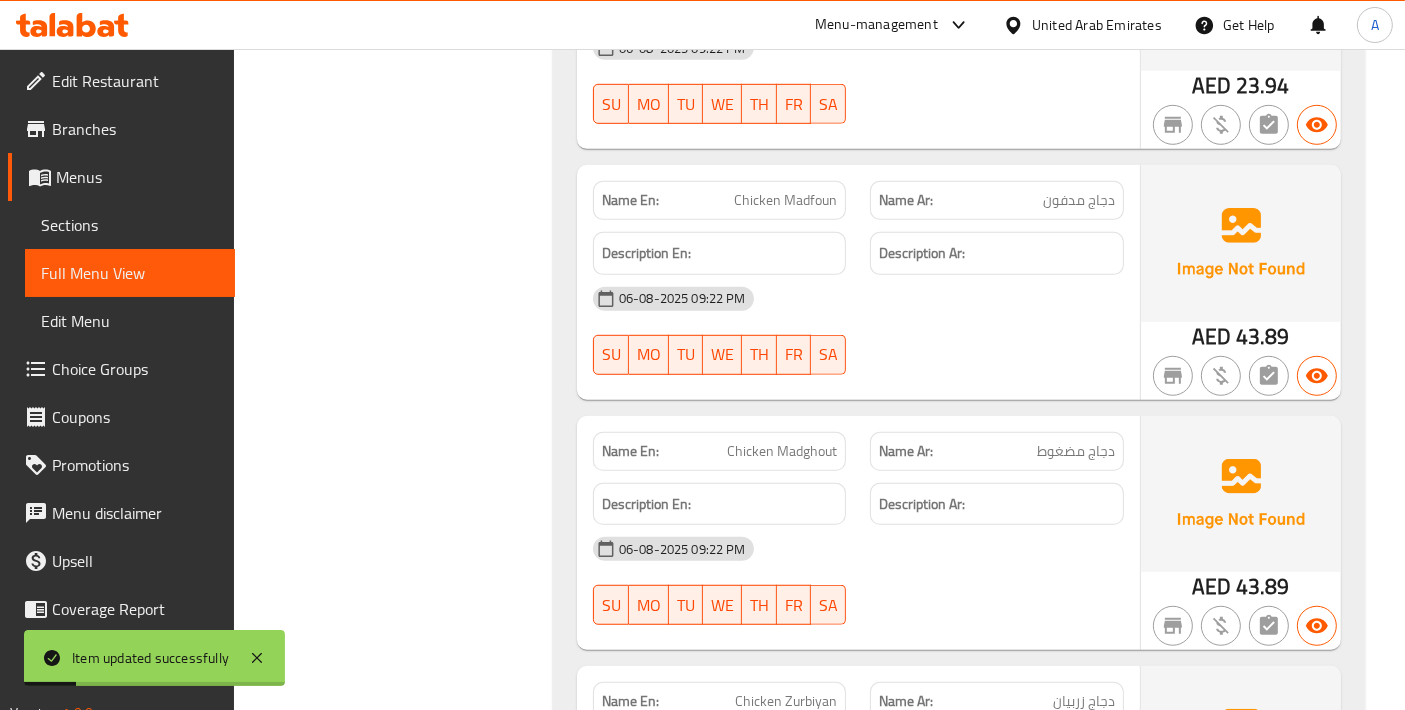 scroll, scrollTop: 732, scrollLeft: 0, axis: vertical 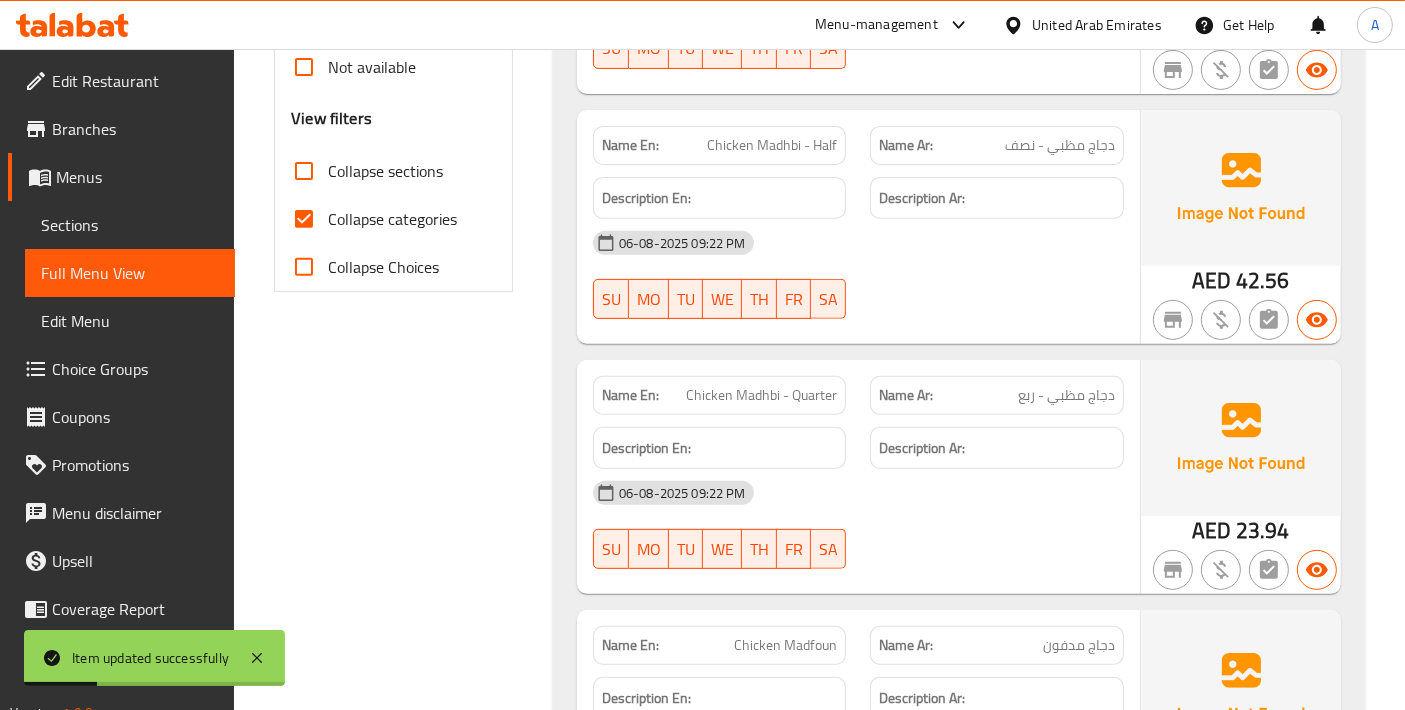 click on "Collapse categories" at bounding box center (304, 219) 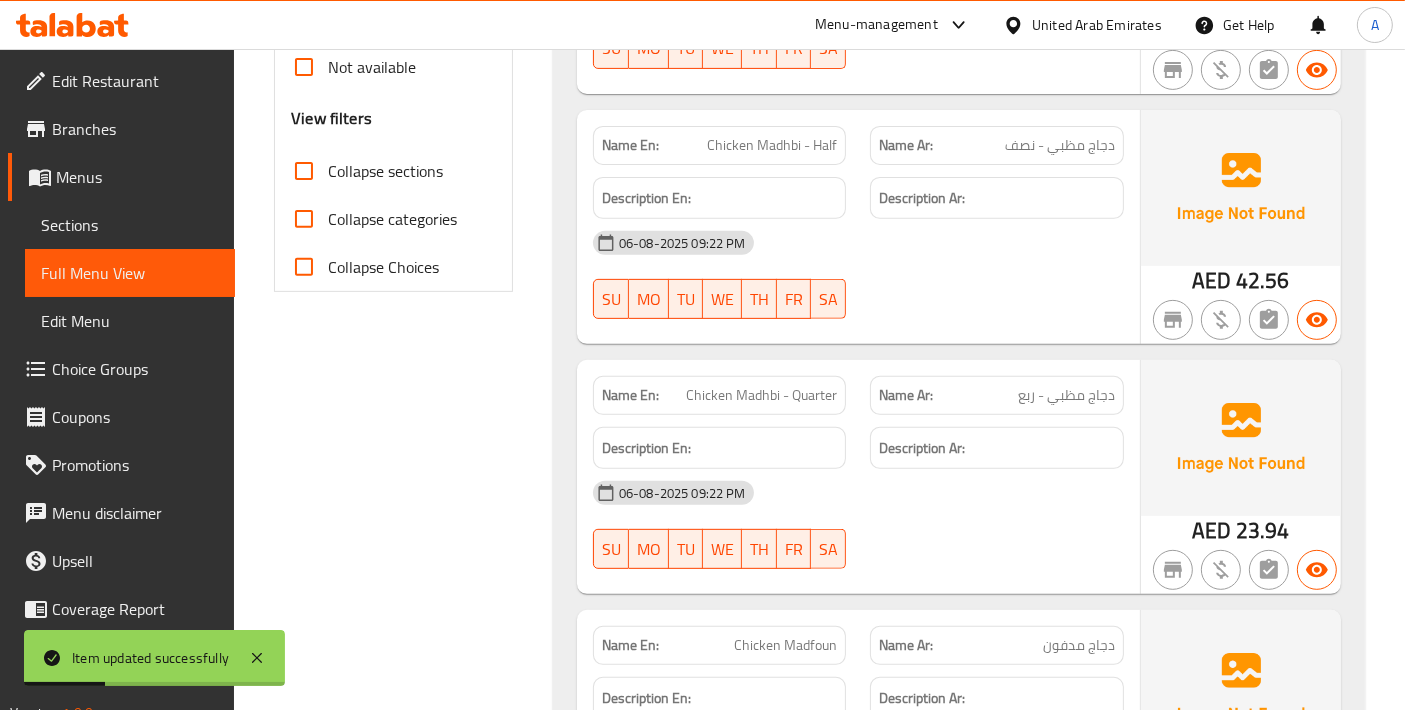 click on "Collapse sections" at bounding box center (304, 171) 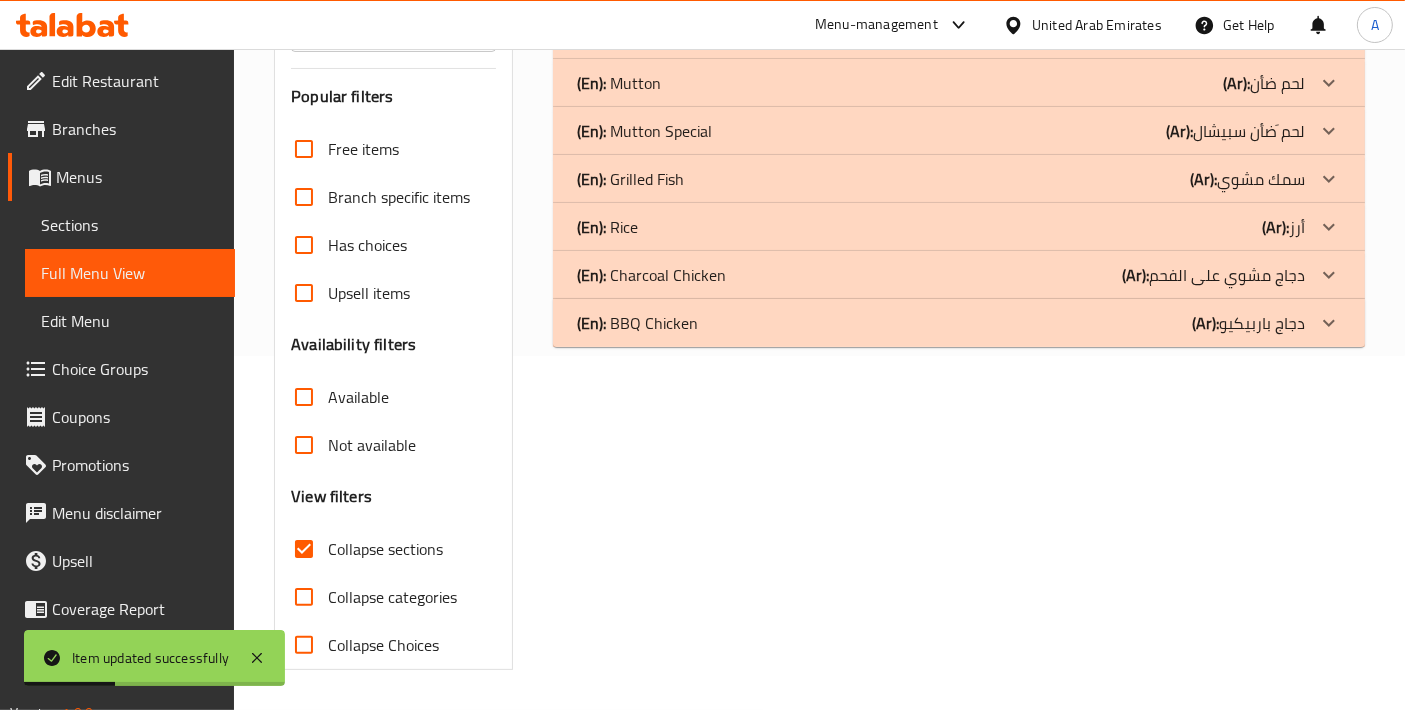scroll, scrollTop: 352, scrollLeft: 0, axis: vertical 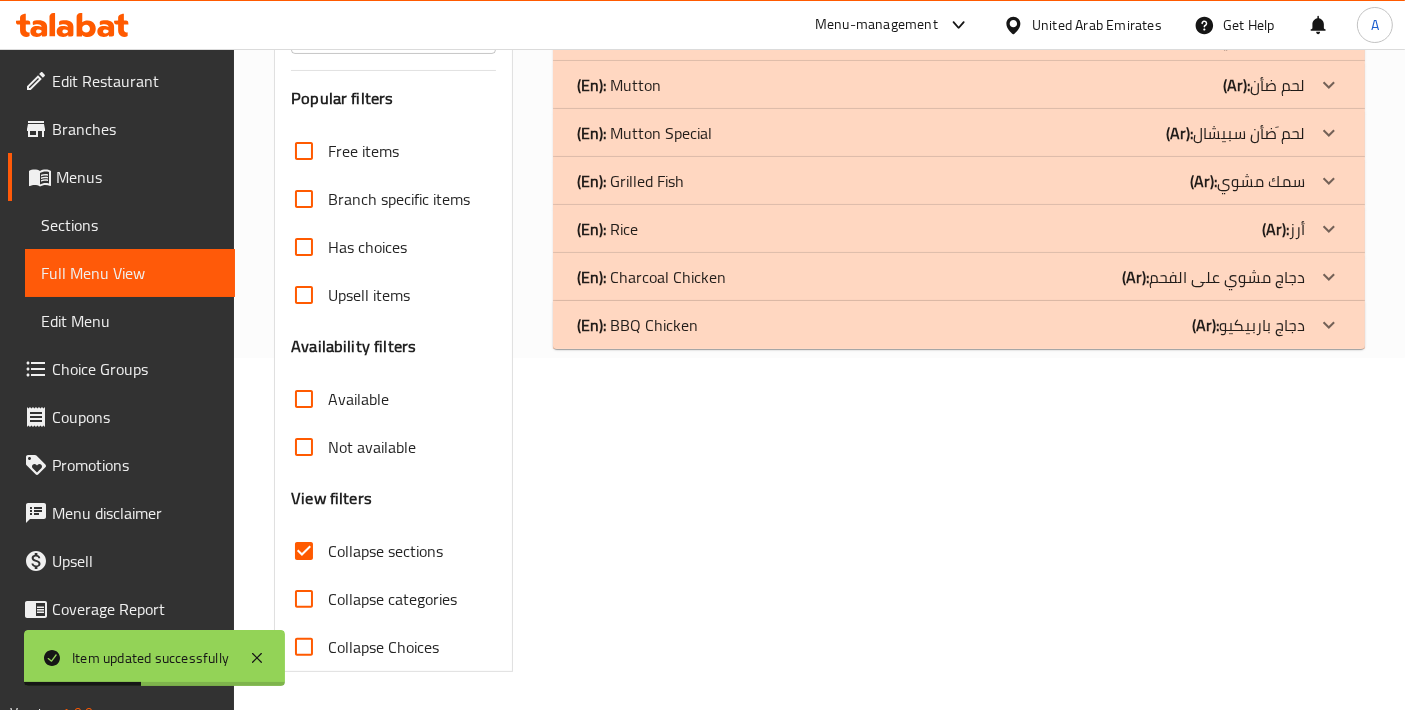 click on "(En):   Chicken Items (Ar): أصناف الدجاج Name En: Chicken Mandi - Quarter Name Ar: دجاج مندي - ربع Description En: Description Ar: 06-08-2025 09:22 PM SU MO TU WE TH FR SA AED 22.61 Name En: Chicken Mandi - Half Name Ar: مندي دجاج - نصف Description En: Description Ar: 06-08-2025 09:22 PM SU MO TU WE TH FR SA AED 37.24 Name En: Chicken Madhbi - Half Name Ar: دجاج مظبي - نصف Description En: Description Ar: 06-08-2025 09:22 PM SU MO TU WE TH FR SA AED 42.56 Name En: Chicken Madhbi - Quarter Name Ar: دجاج مظبي - ربع Description En: Description Ar: 06-08-2025 09:22 PM SU MO TU WE TH FR SA AED 23.94 Name En: Chicken Madfoun Name Ar: دجاج مدفون Description En: Description Ar: 06-08-2025 09:22 PM SU MO TU WE TH FR SA AED 43.89 Name En: Chicken Madghout Name Ar: دجاج مضغوط Description En: Description Ar: 06-08-2025 09:22 PM SU MO TU WE TH FR SA AED 43.89 Name En: Chicken Zurbiyan Name Ar: دجاج زربيان Description En: Description Ar: SU" at bounding box center (959, 294) 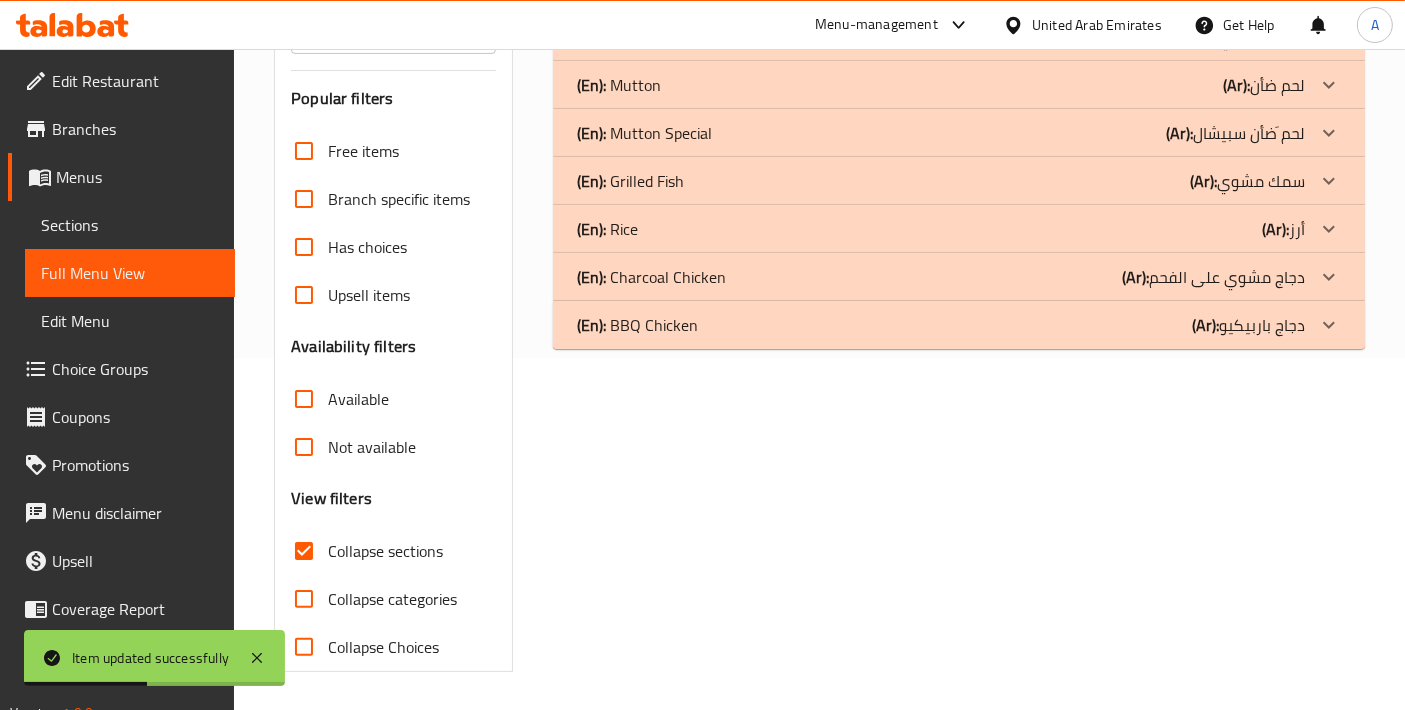 click on "(En):   BBQ Chicken (Ar): دجاج باربيكيو" at bounding box center (959, -59) 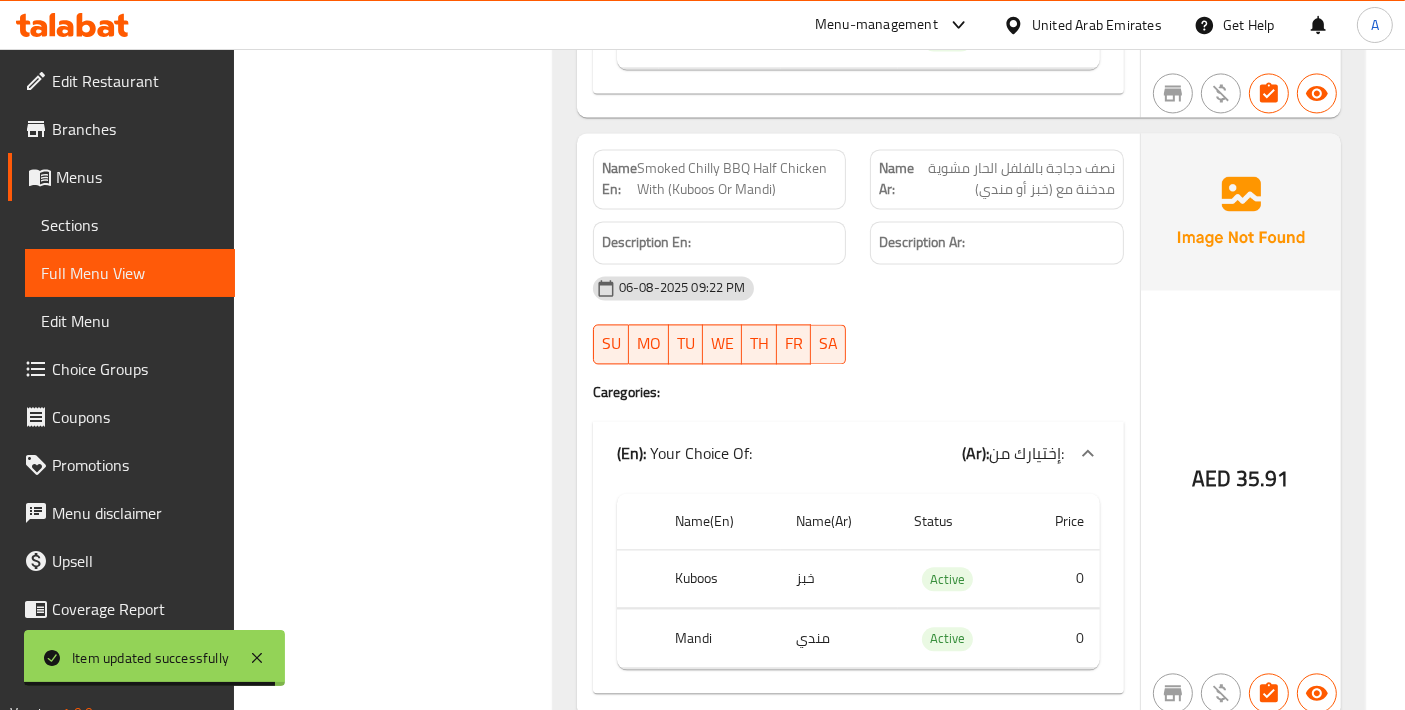 scroll, scrollTop: 4873, scrollLeft: 0, axis: vertical 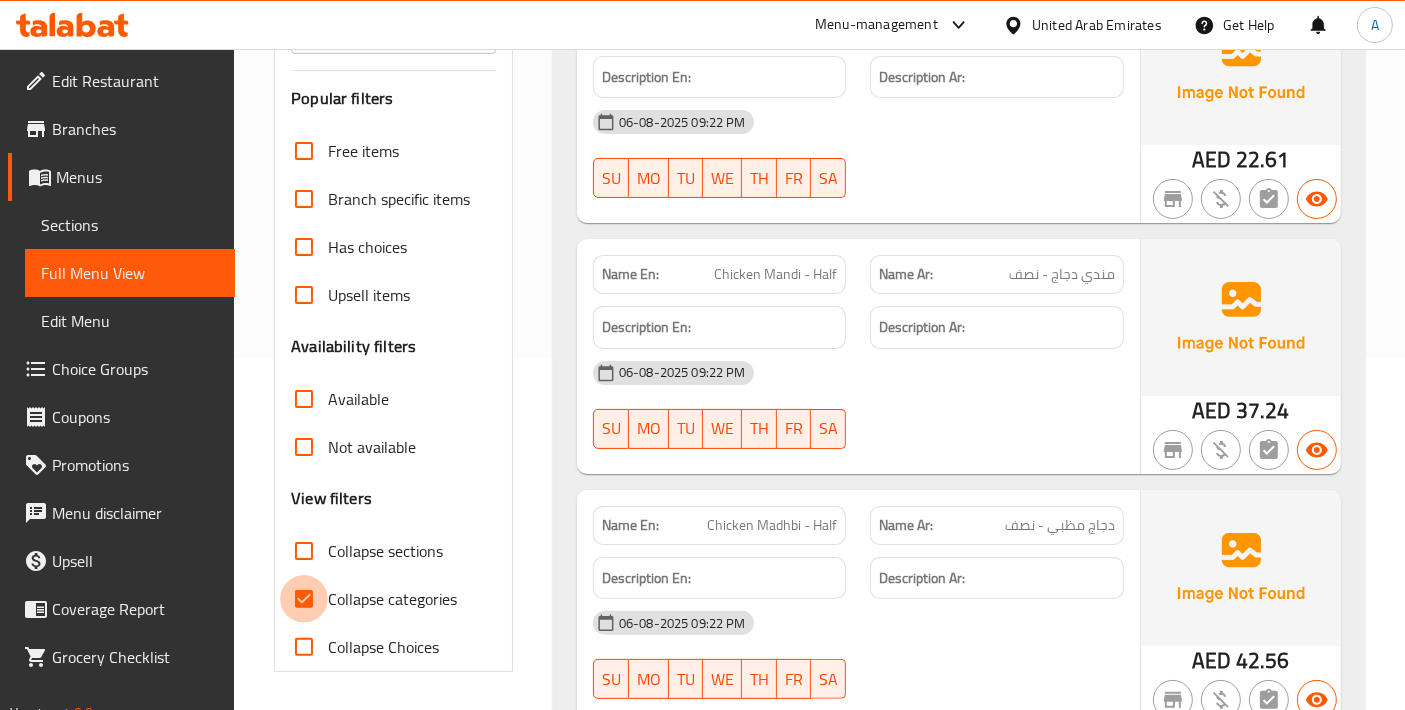 click on "Collapse categories" at bounding box center (304, 599) 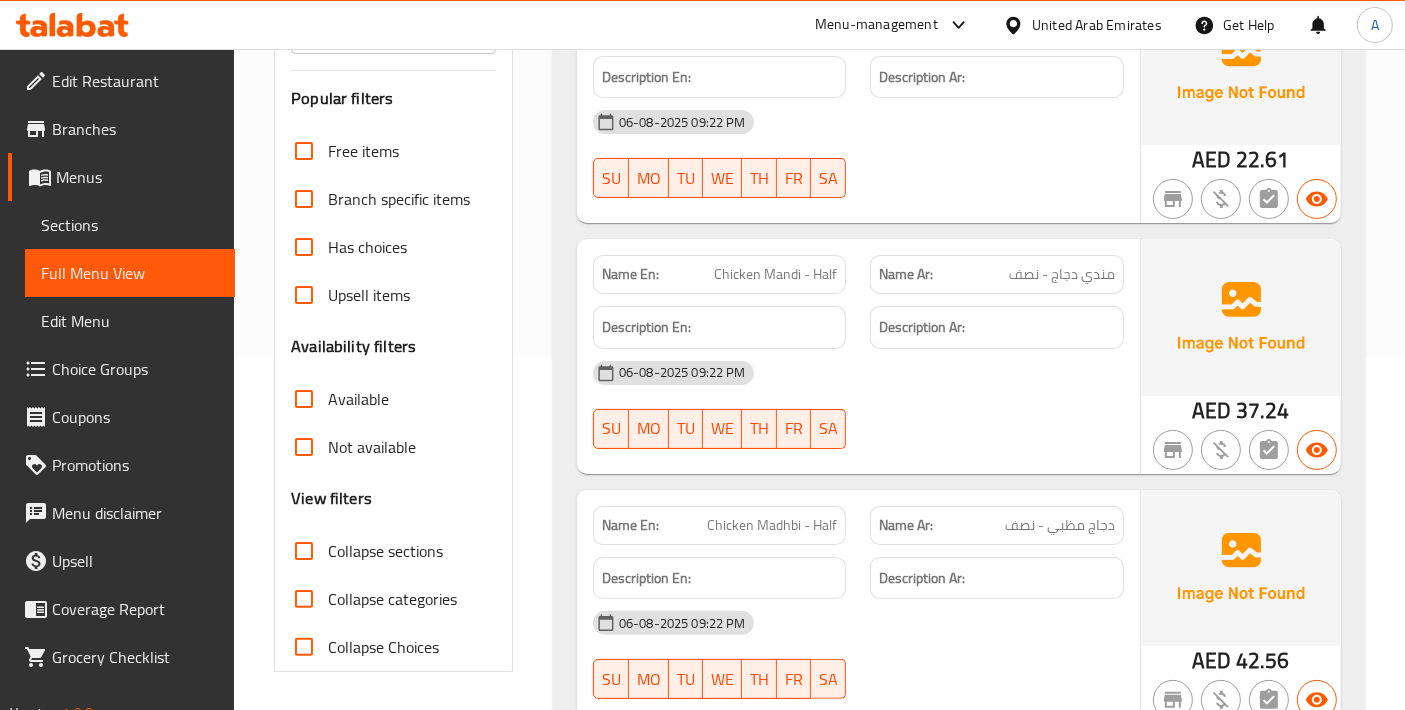 scroll, scrollTop: 0, scrollLeft: 0, axis: both 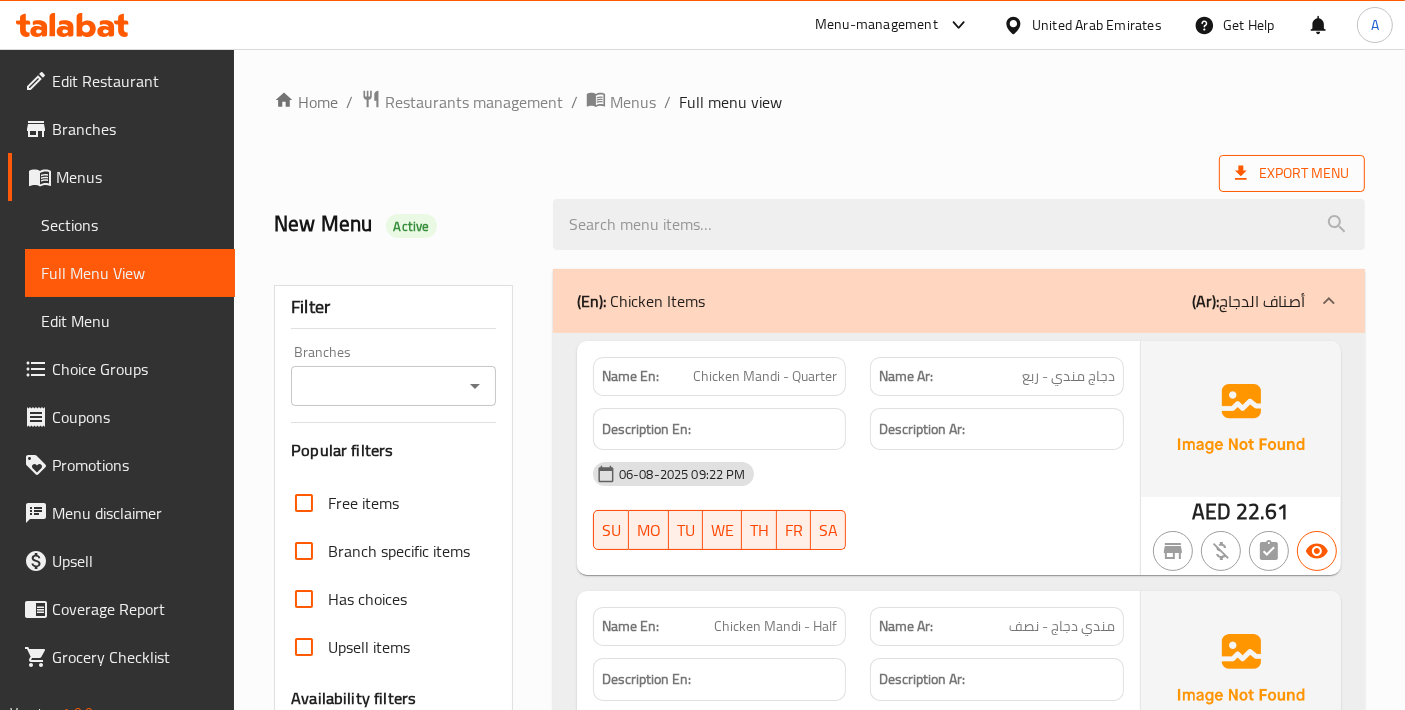 click on "Export Menu" at bounding box center [1292, 173] 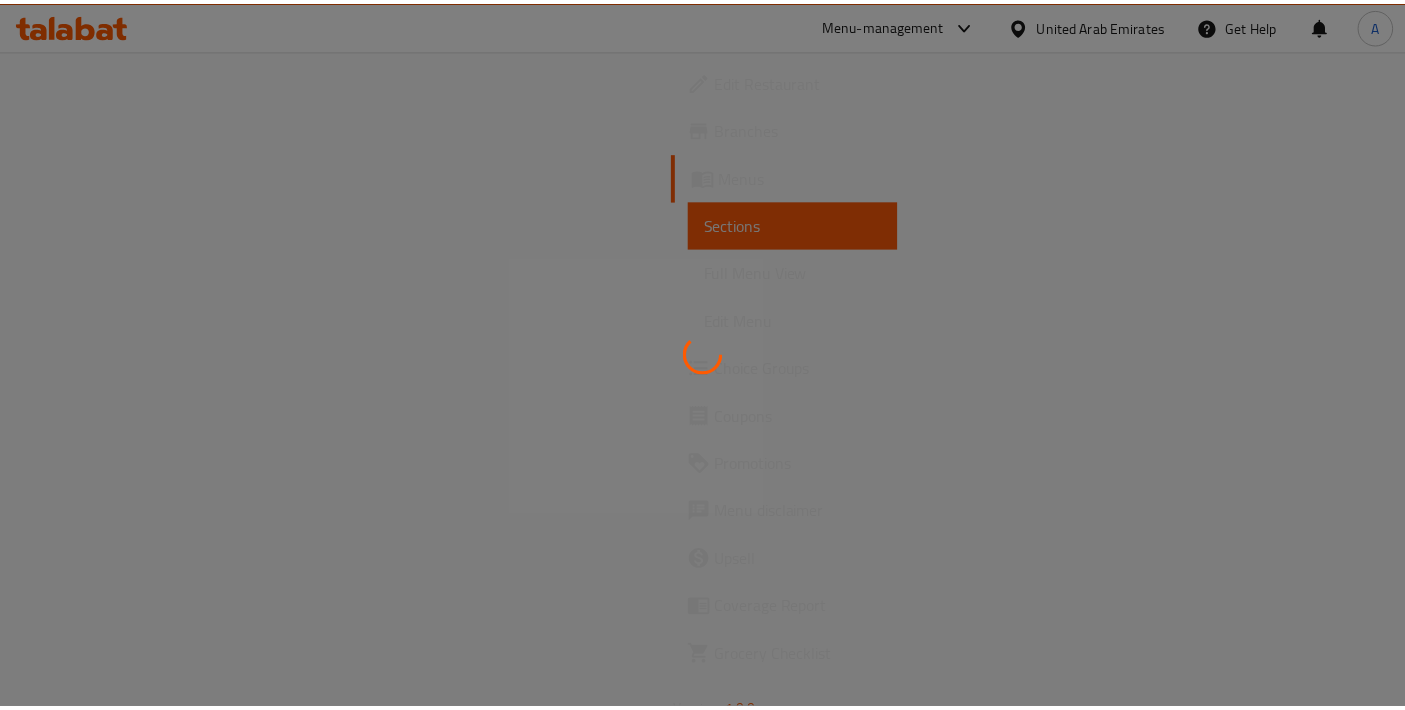 scroll, scrollTop: 0, scrollLeft: 0, axis: both 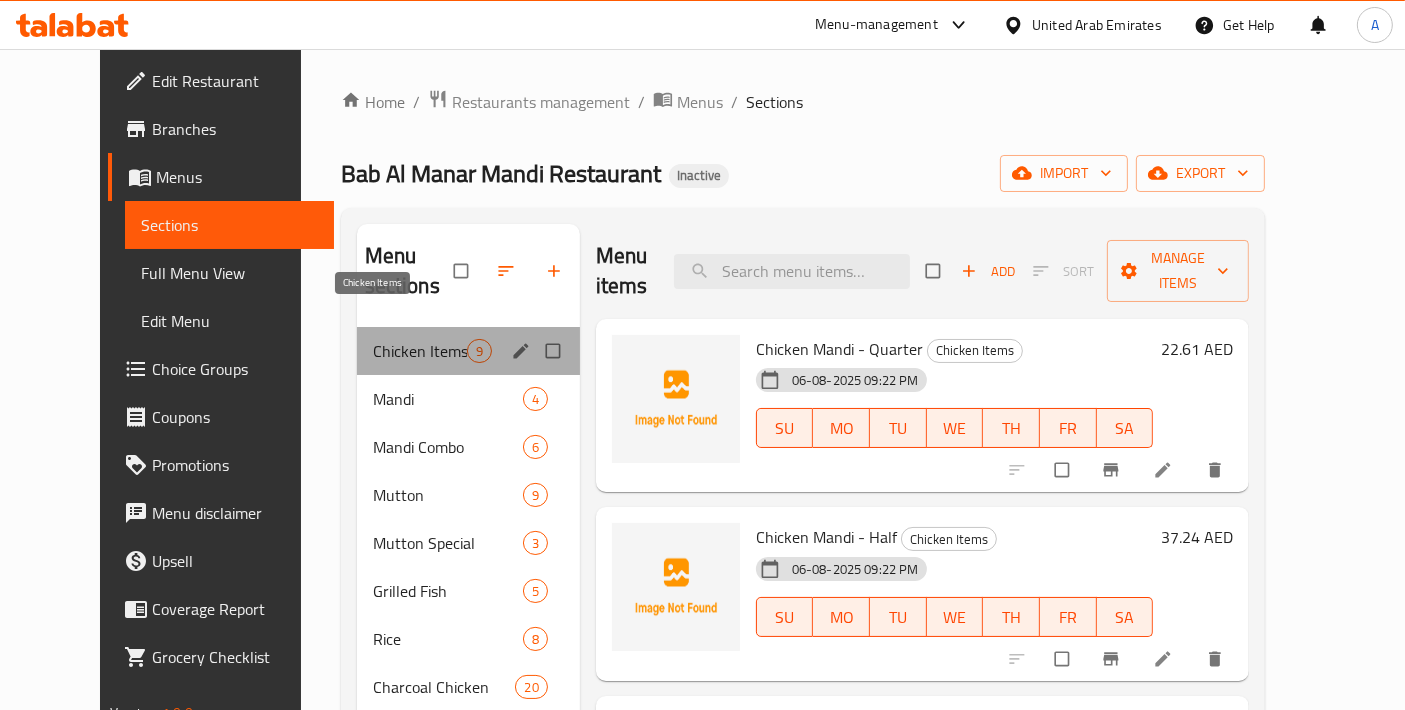 click on "Chicken Items" at bounding box center [420, 351] 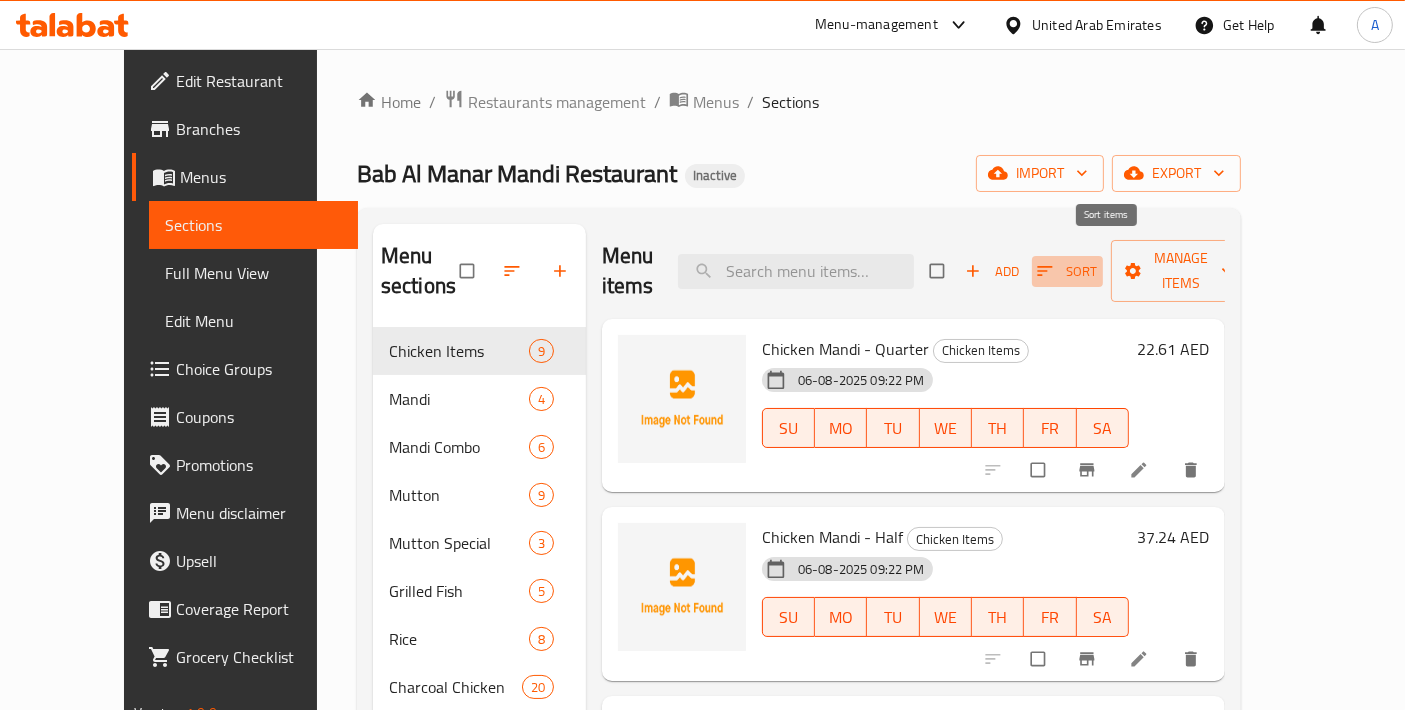 click on "Sort" at bounding box center [1067, 271] 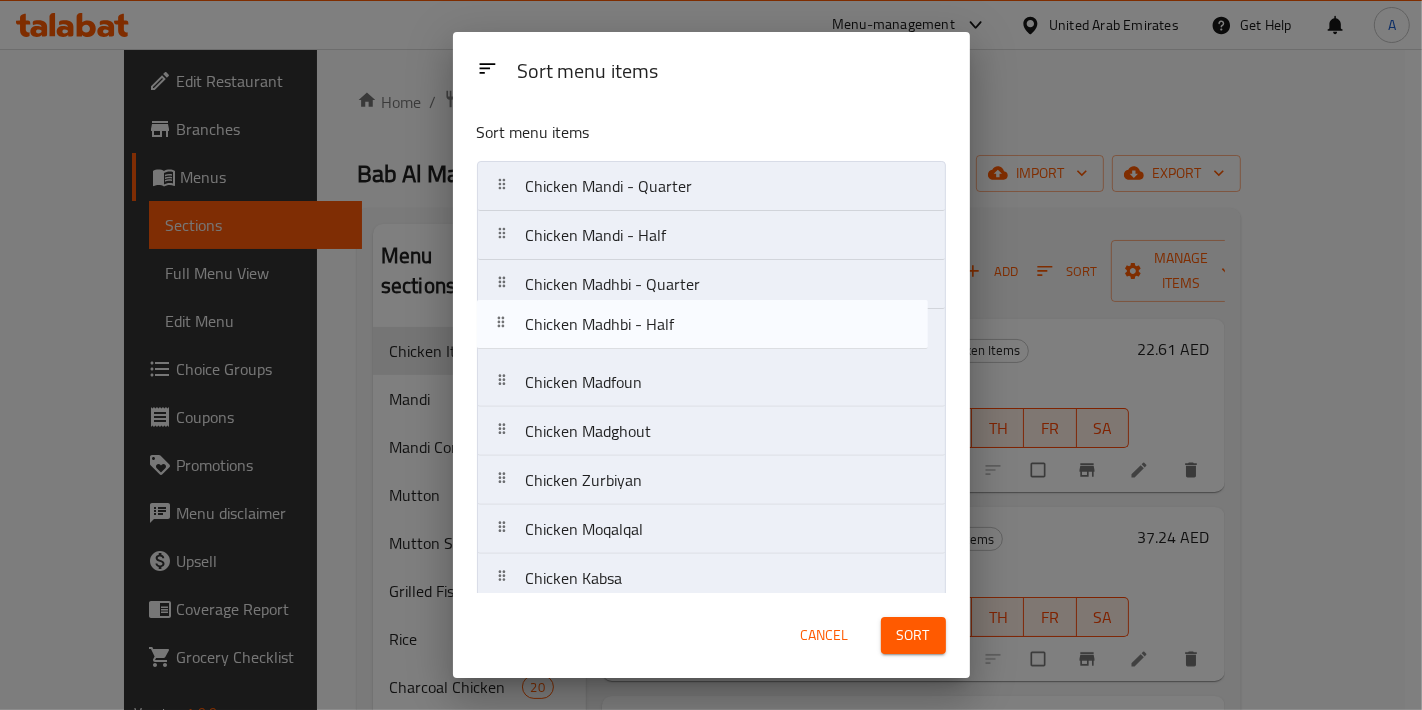 drag, startPoint x: 720, startPoint y: 297, endPoint x: 720, endPoint y: 344, distance: 47 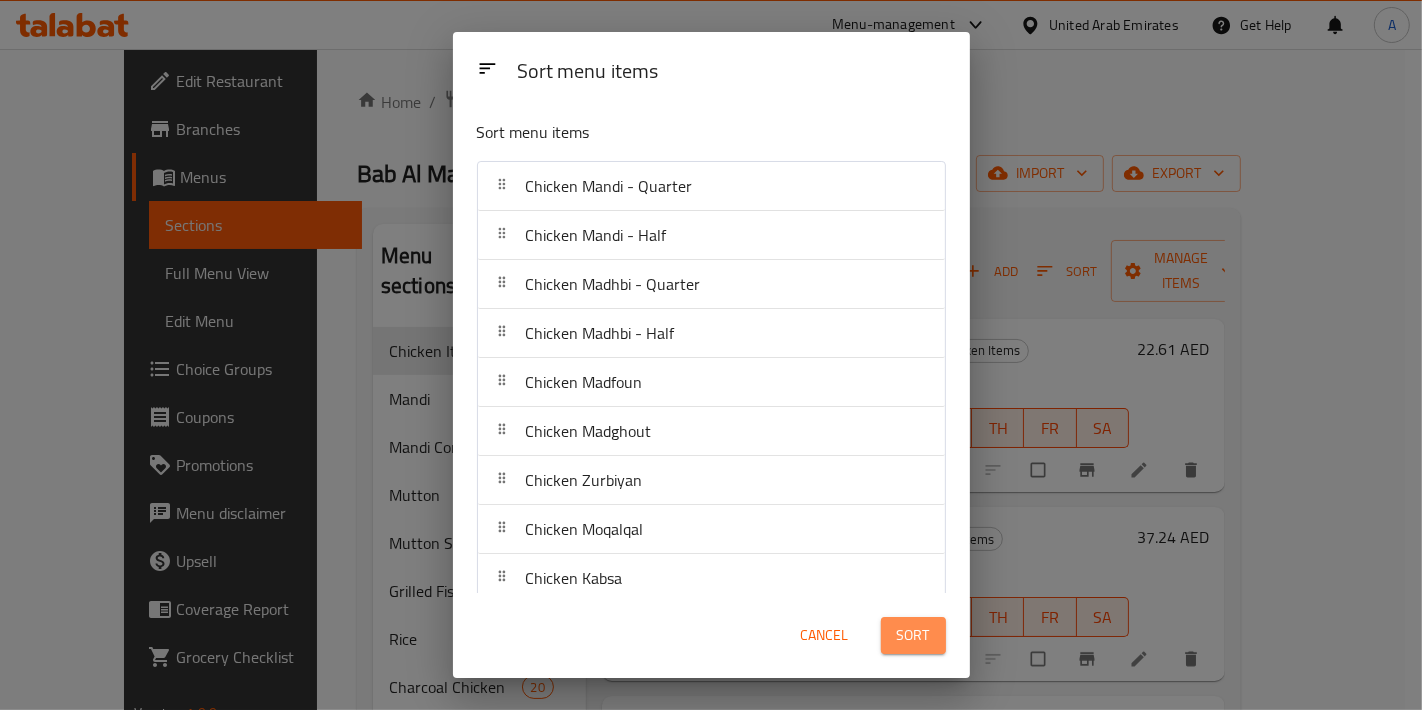 click on "Sort" at bounding box center (913, 635) 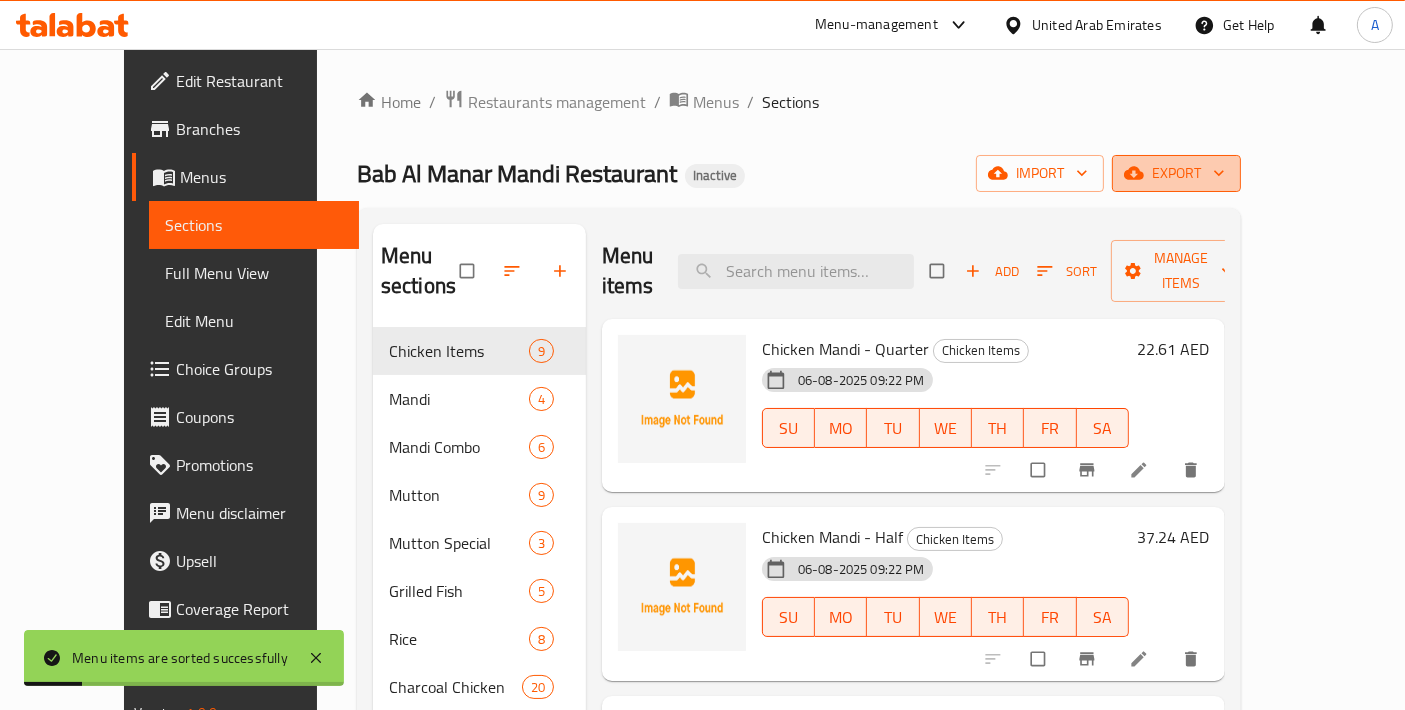 click 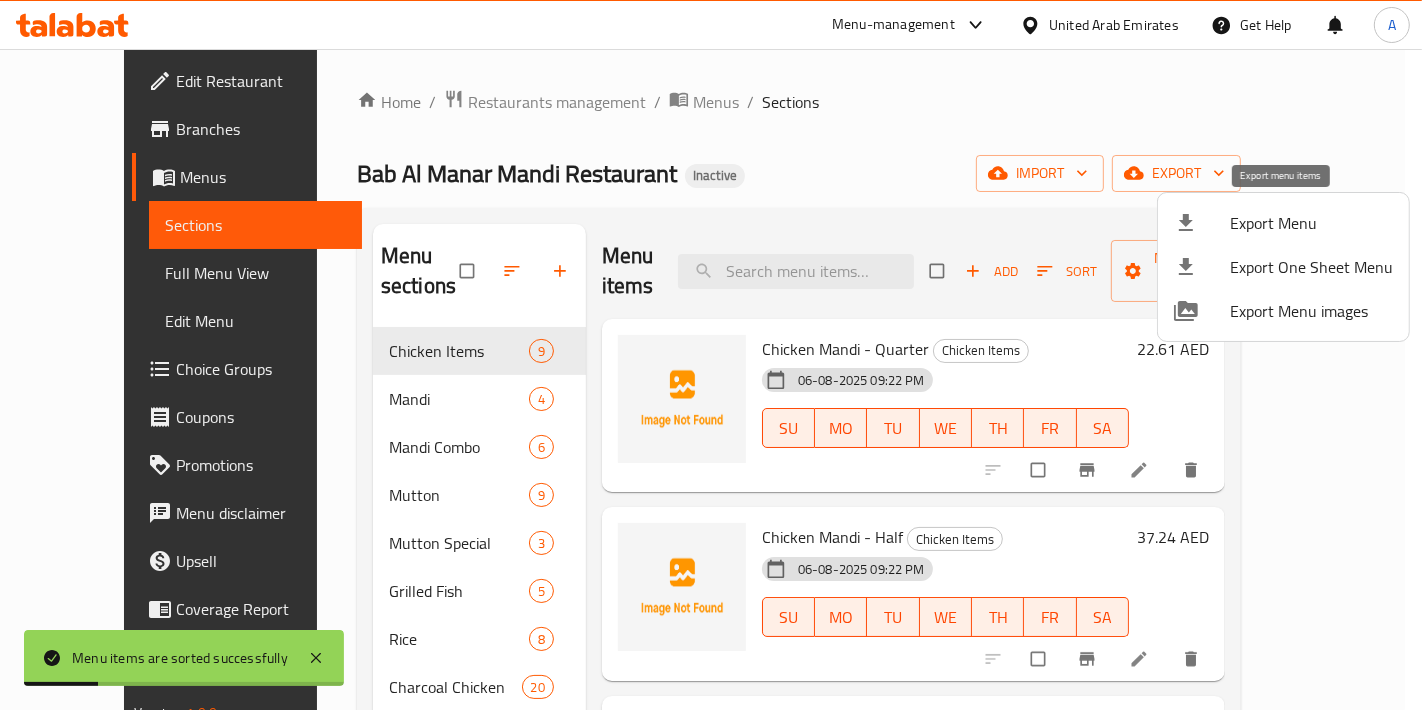 click on "Export Menu" at bounding box center [1311, 223] 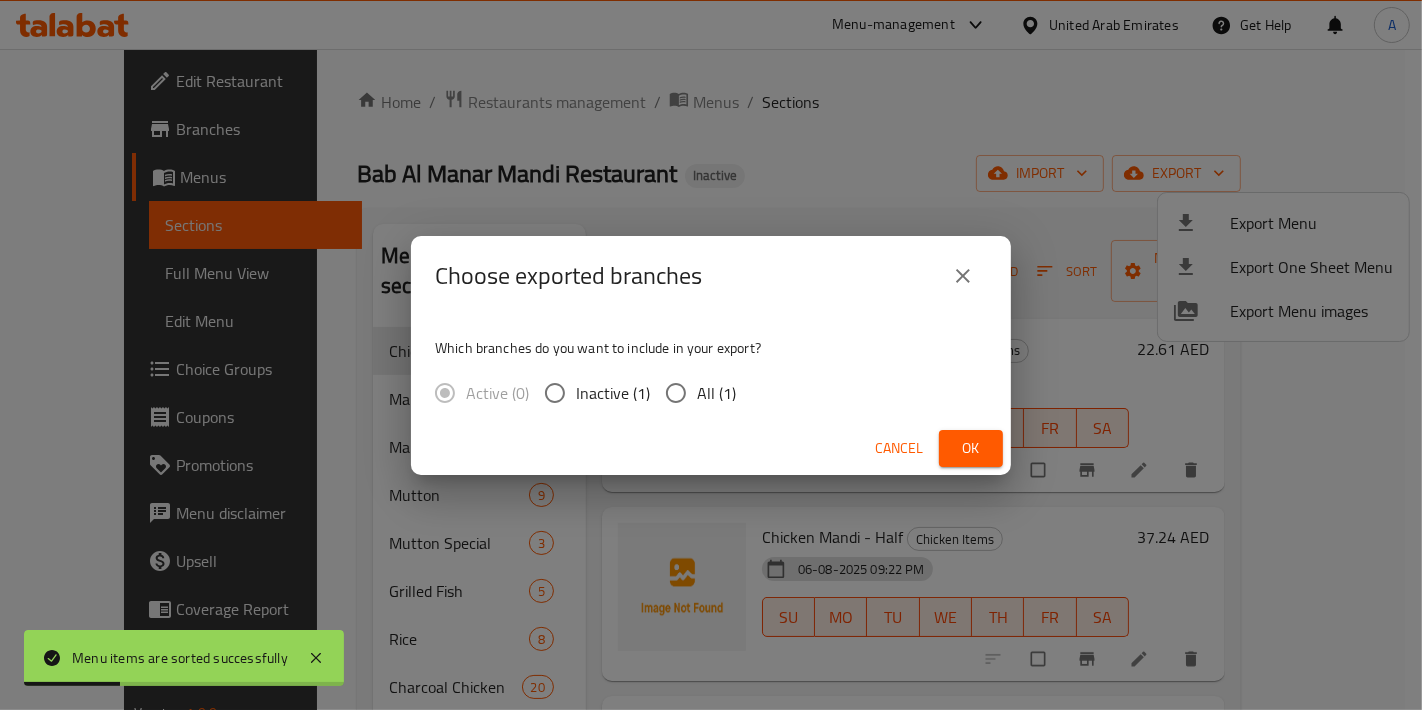 click on "Which branches do you want to include in your export? Active (0) Inactive (1) All (1)" at bounding box center [711, 369] 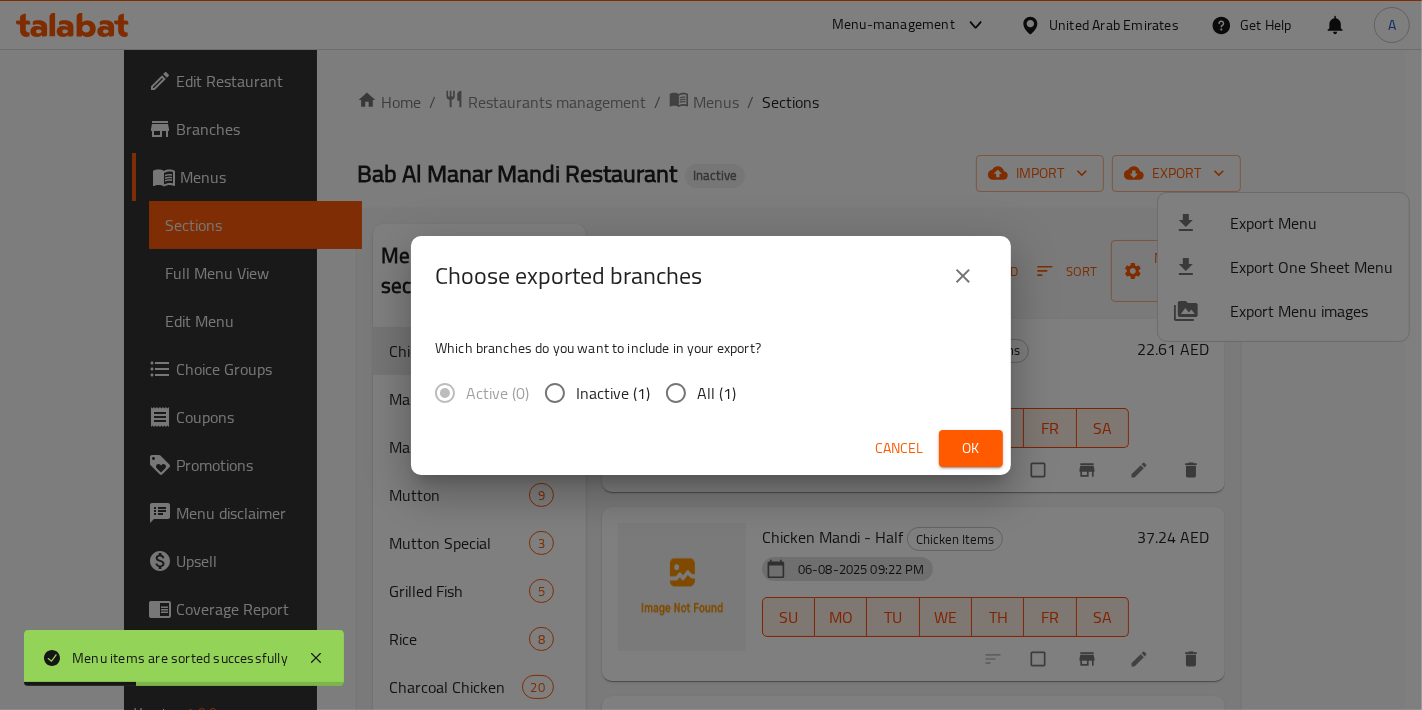 click on "All (1)" at bounding box center (716, 393) 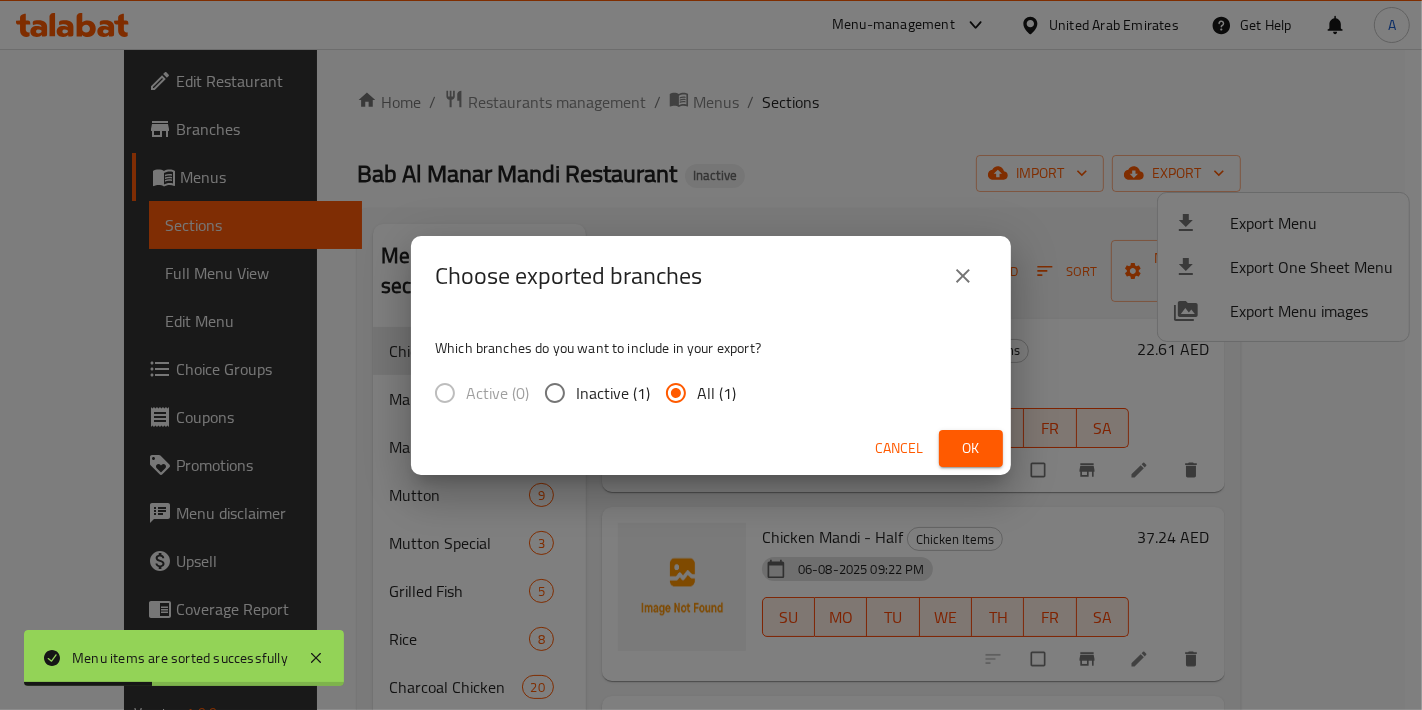 click on "Ok" at bounding box center (971, 448) 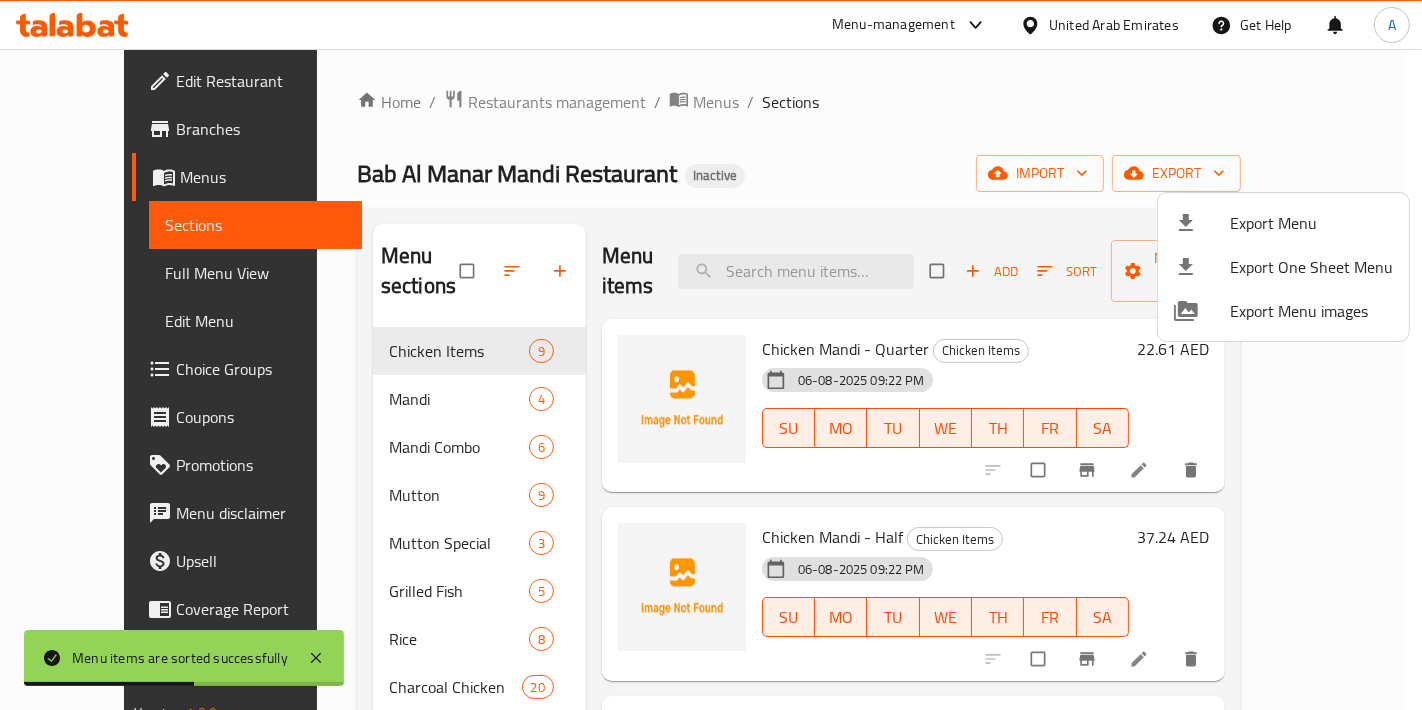 click at bounding box center (711, 355) 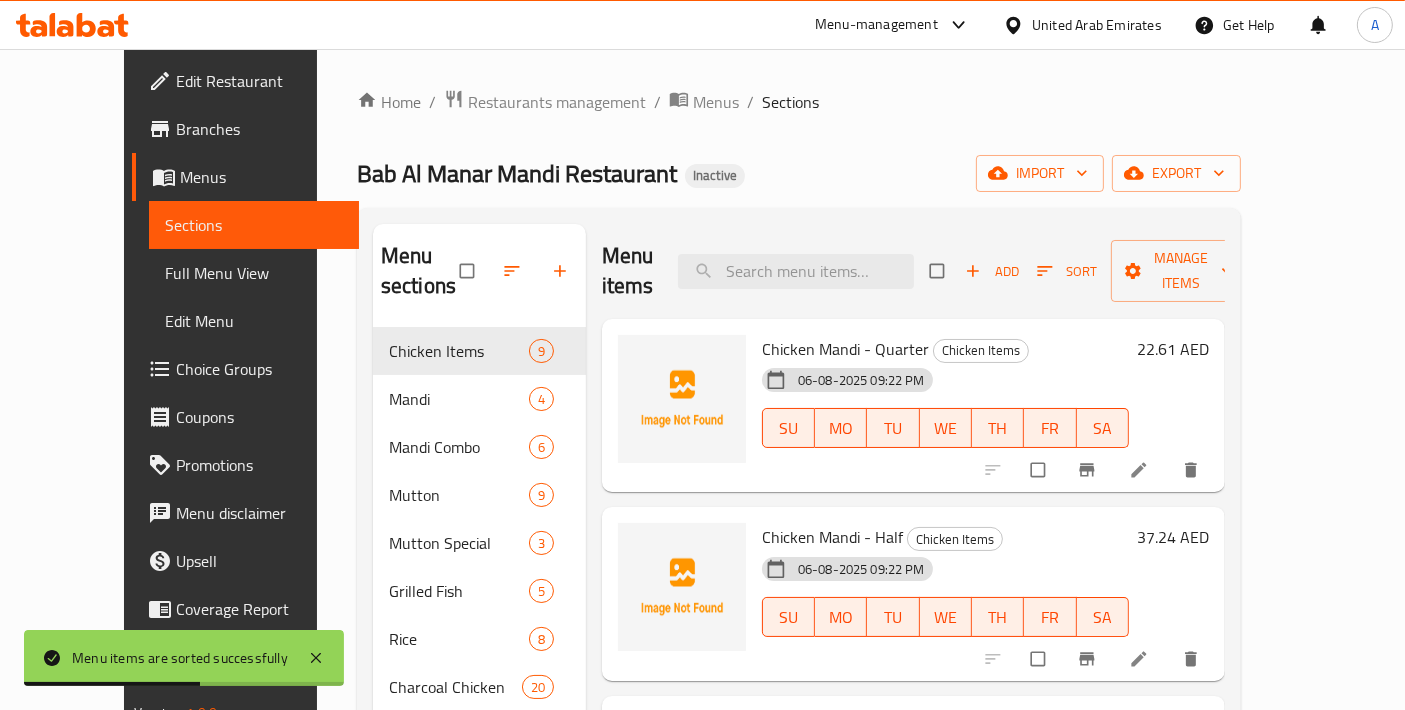 click on "Full Menu View" at bounding box center (254, 273) 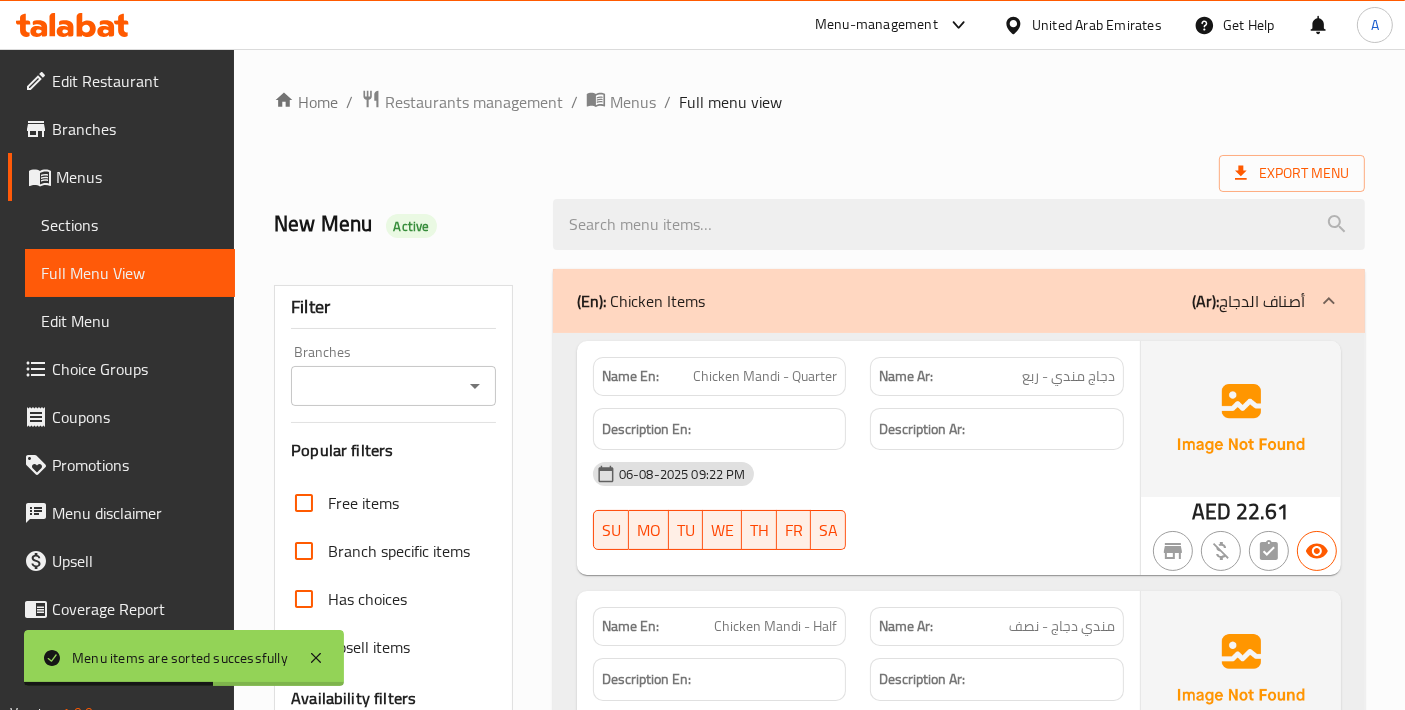 scroll, scrollTop: 31, scrollLeft: 0, axis: vertical 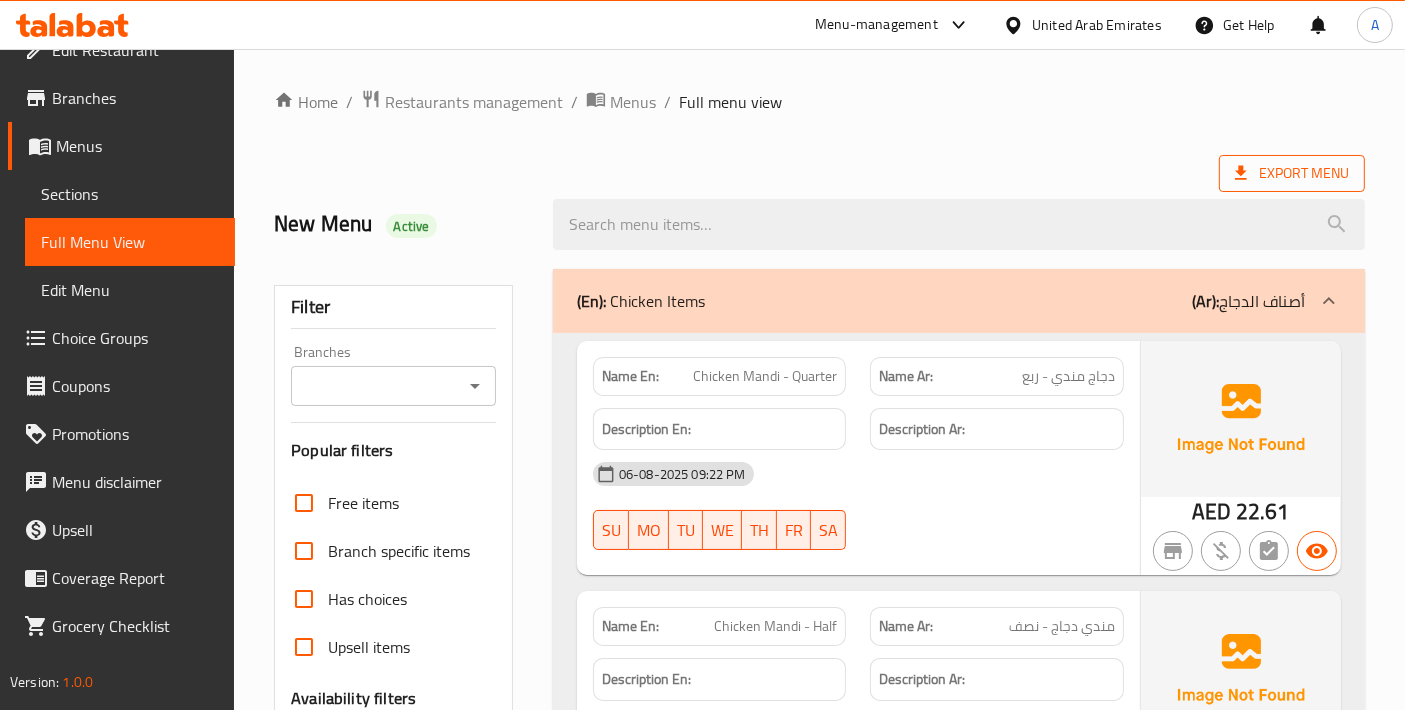 click on "Export Menu" at bounding box center (1292, 173) 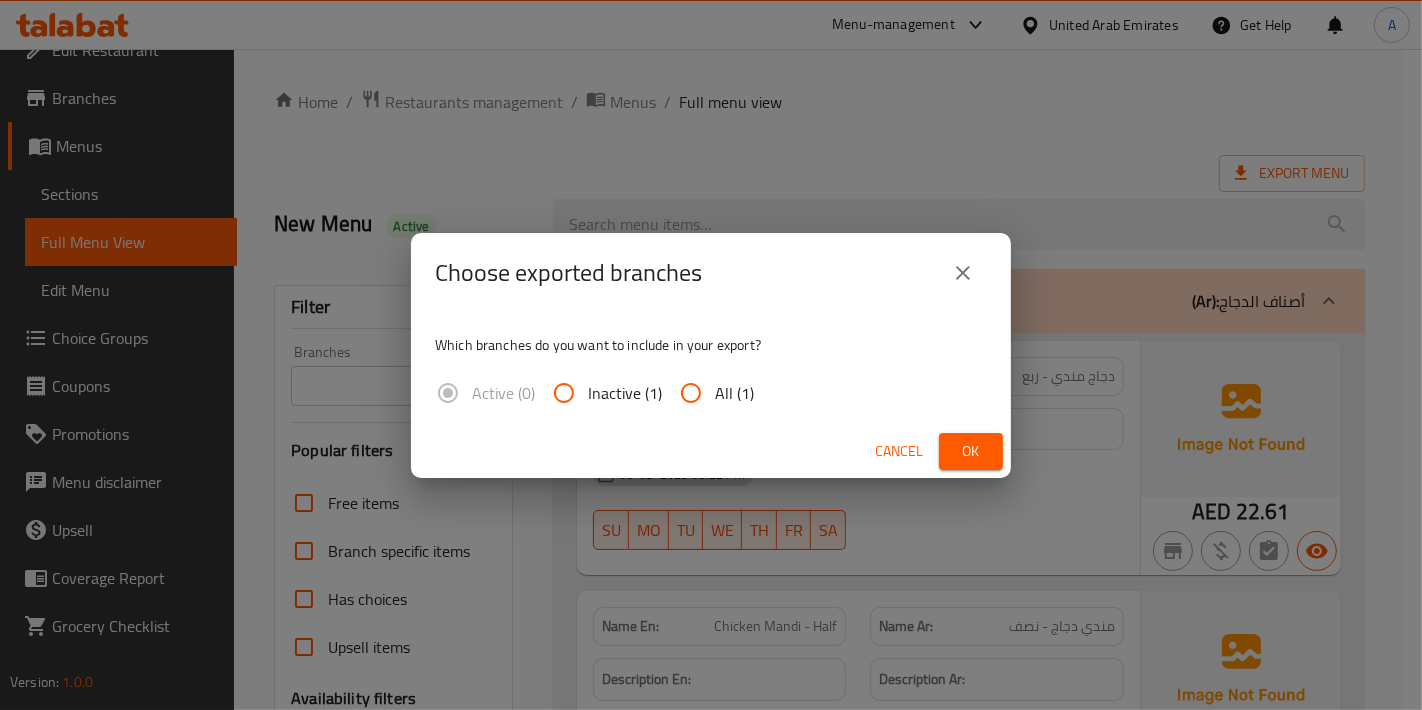 click on "All (1)" at bounding box center [734, 393] 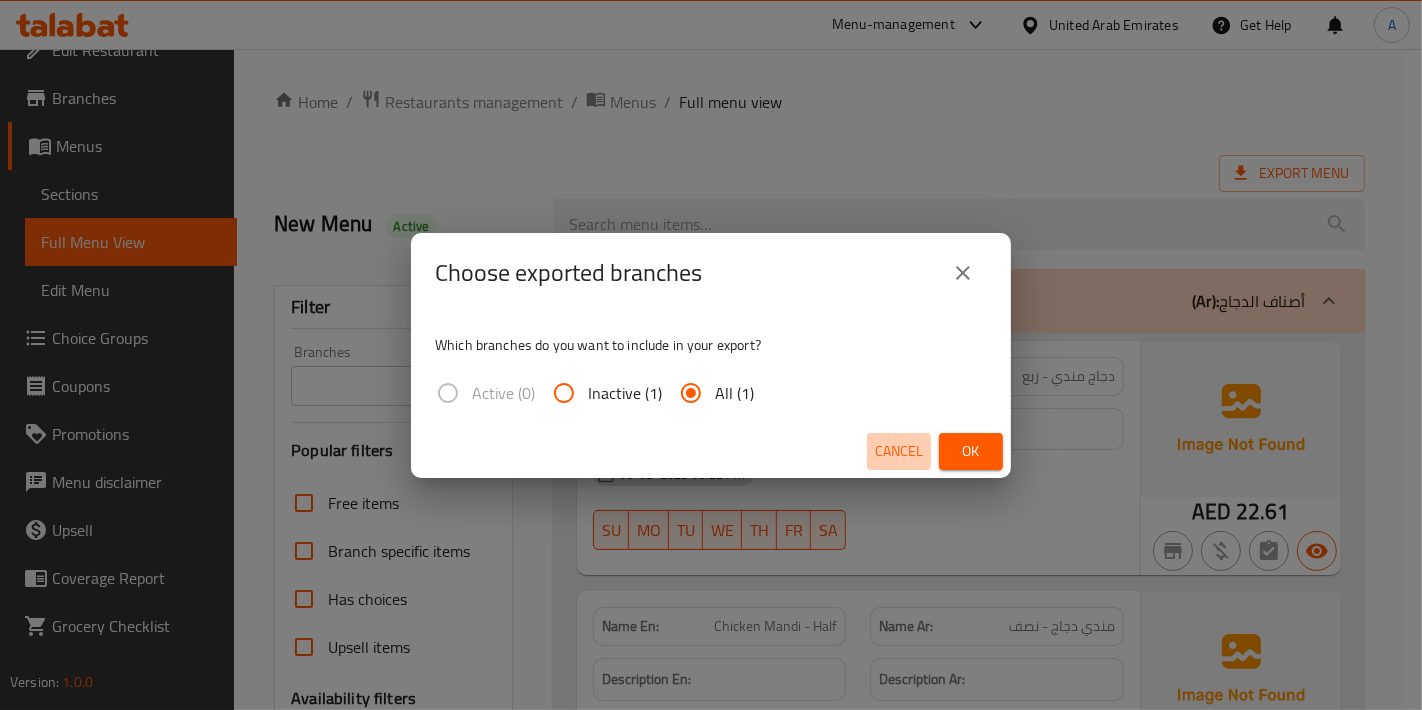 click on "Cancel" at bounding box center [899, 451] 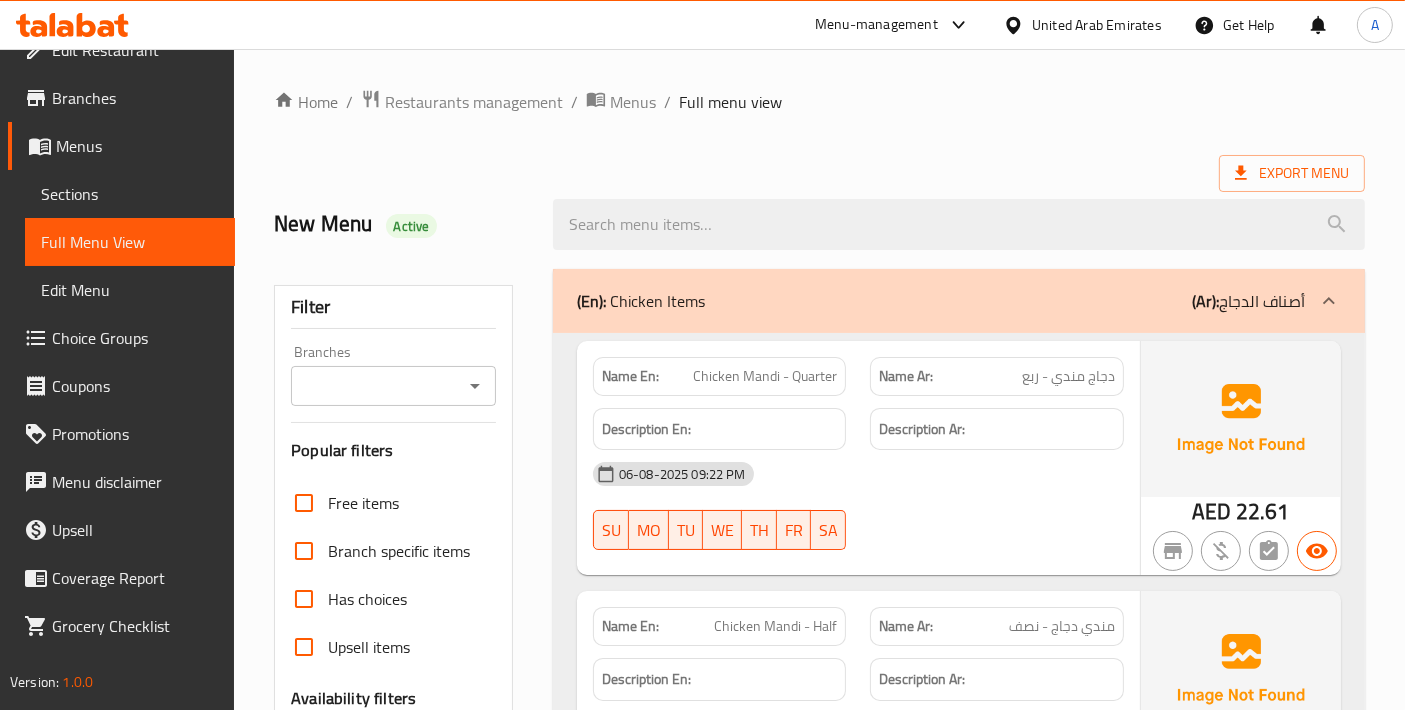 click on "Sections" at bounding box center [130, 194] 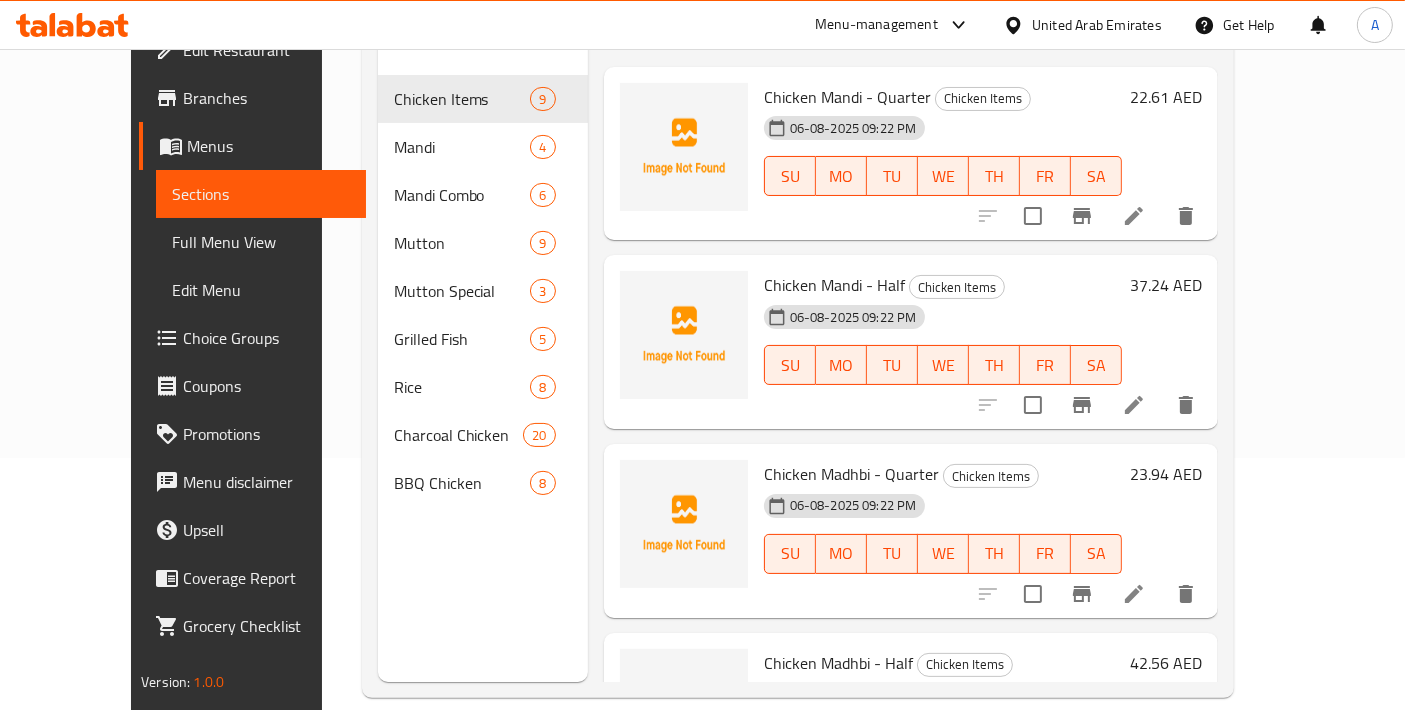 scroll, scrollTop: 279, scrollLeft: 0, axis: vertical 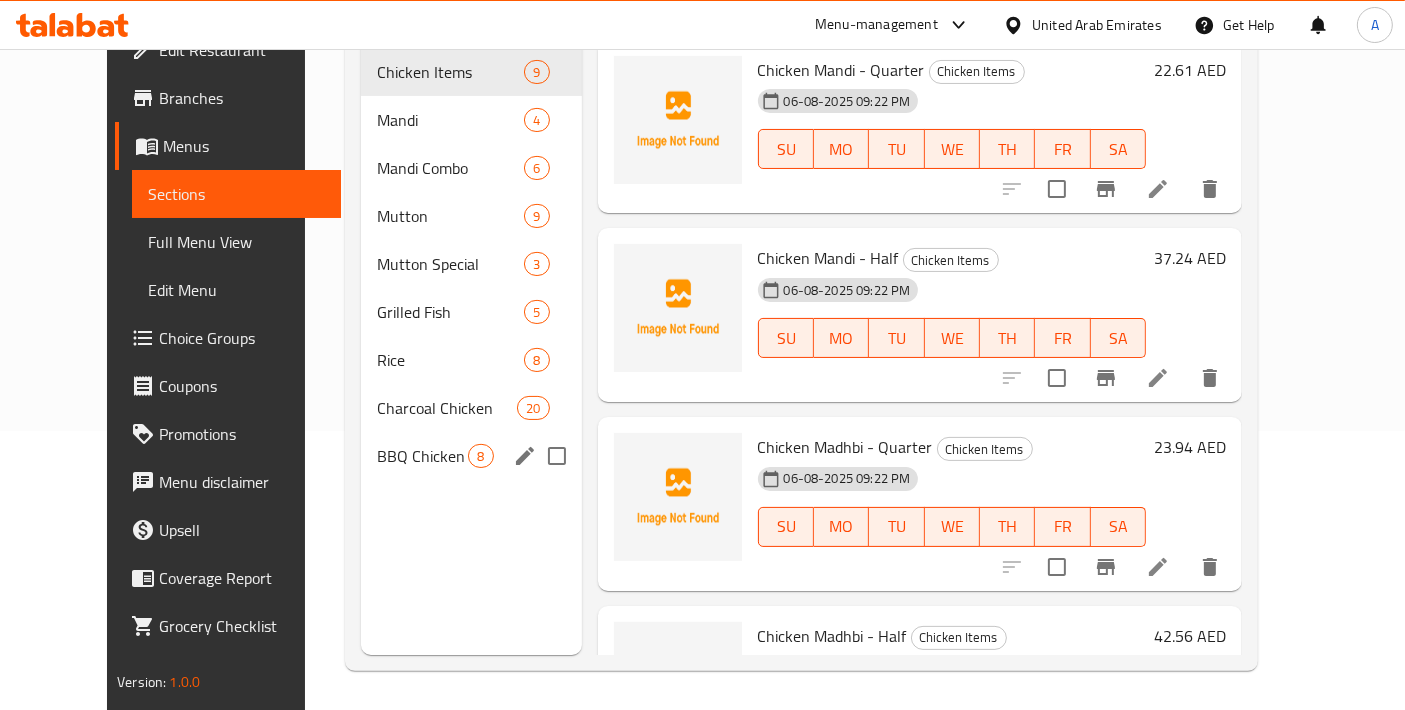 click on "Charcoal Chicken" at bounding box center (447, 408) 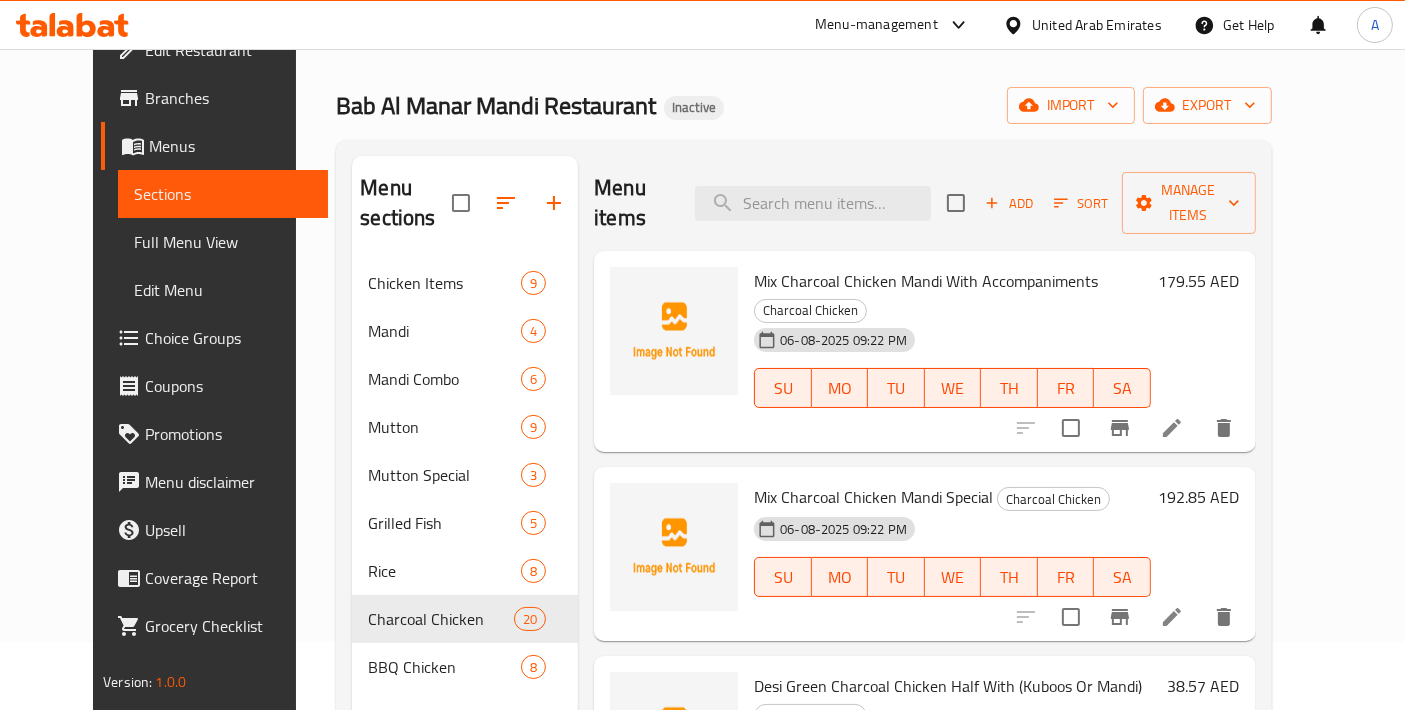 scroll, scrollTop: 0, scrollLeft: 0, axis: both 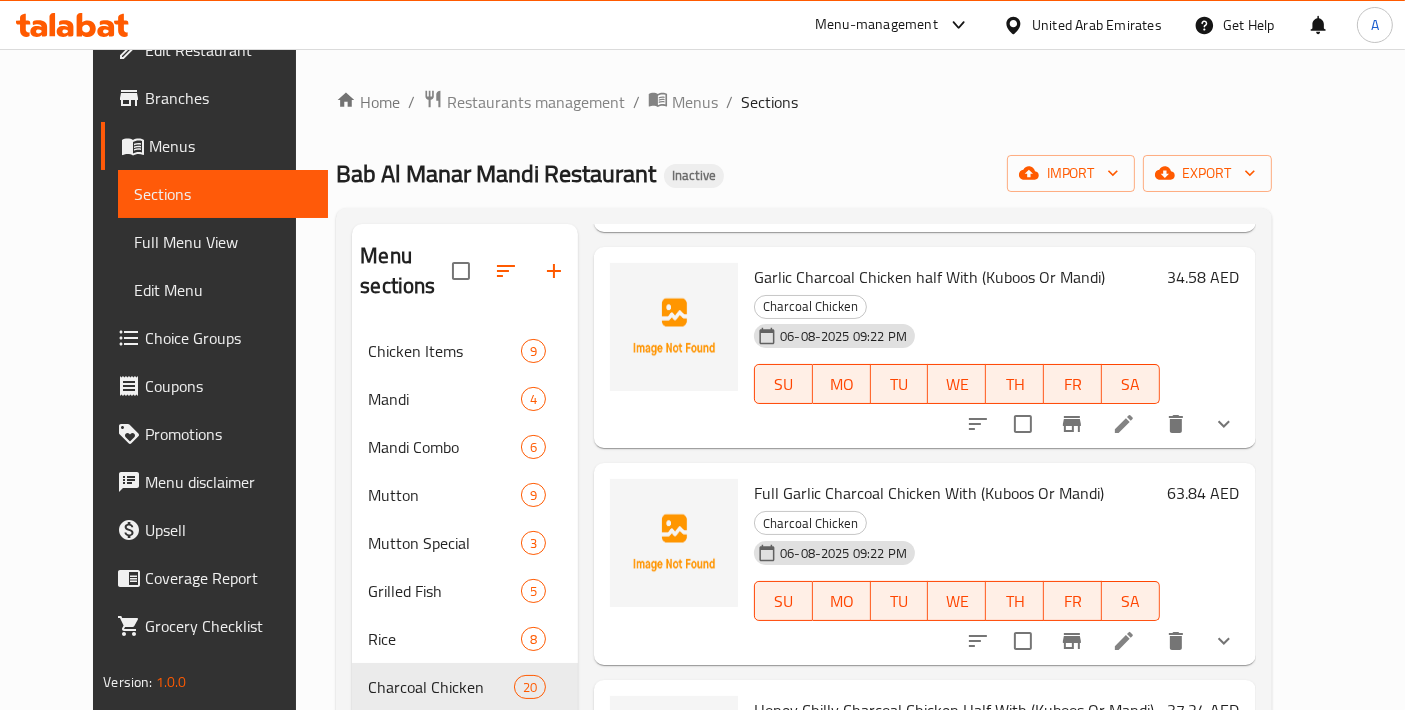 click on "Full Garlic Charcoal Chicken With (Kuboos Or Mandi)" at bounding box center [929, 493] 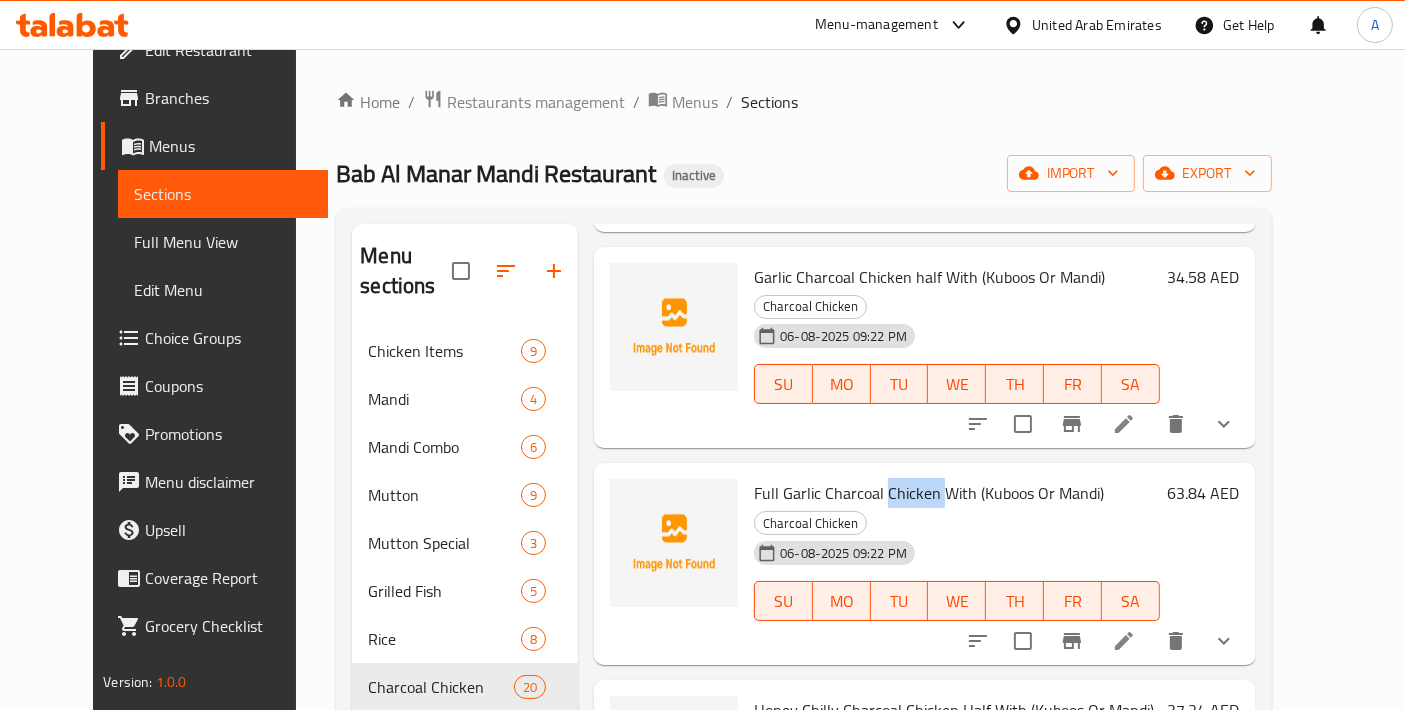 click on "Full Garlic Charcoal Chicken With (Kuboos Or Mandi)" at bounding box center [929, 493] 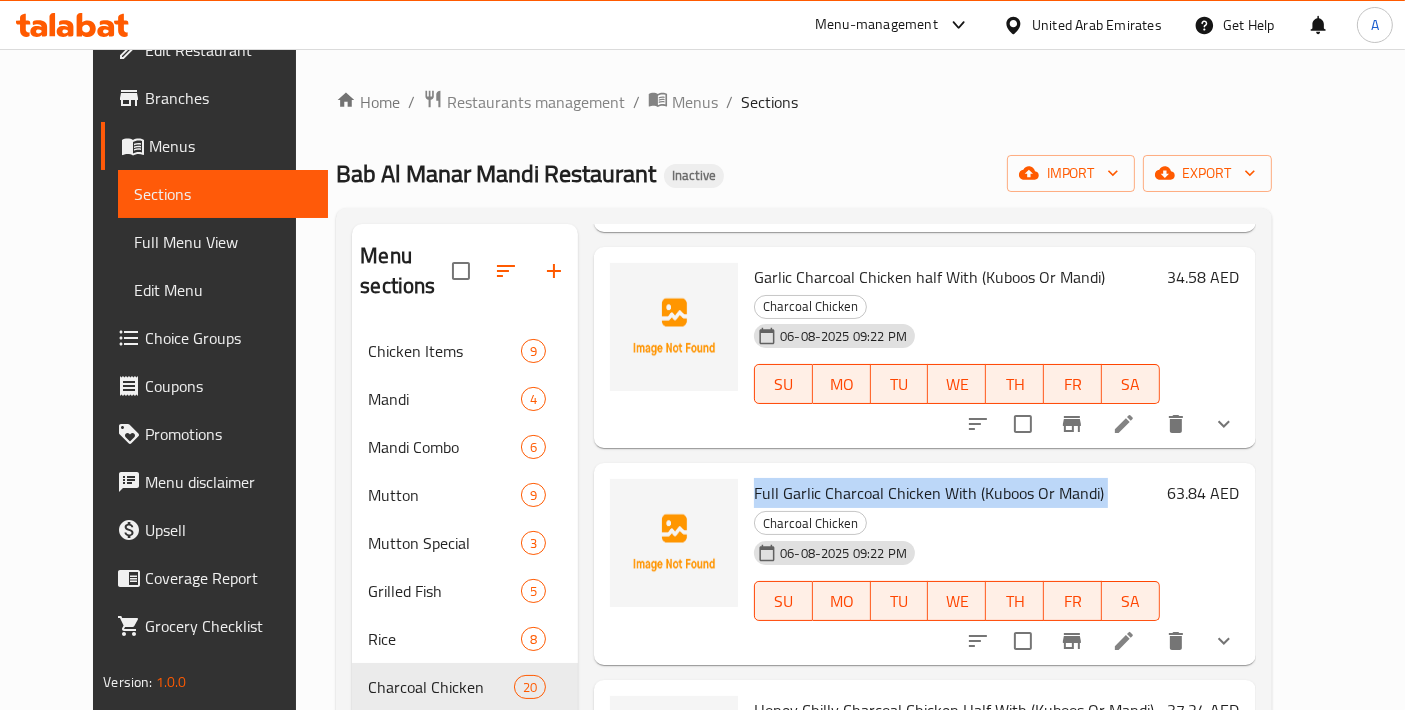 click on "Full Garlic Charcoal Chicken With (Kuboos Or Mandi)" at bounding box center [929, 493] 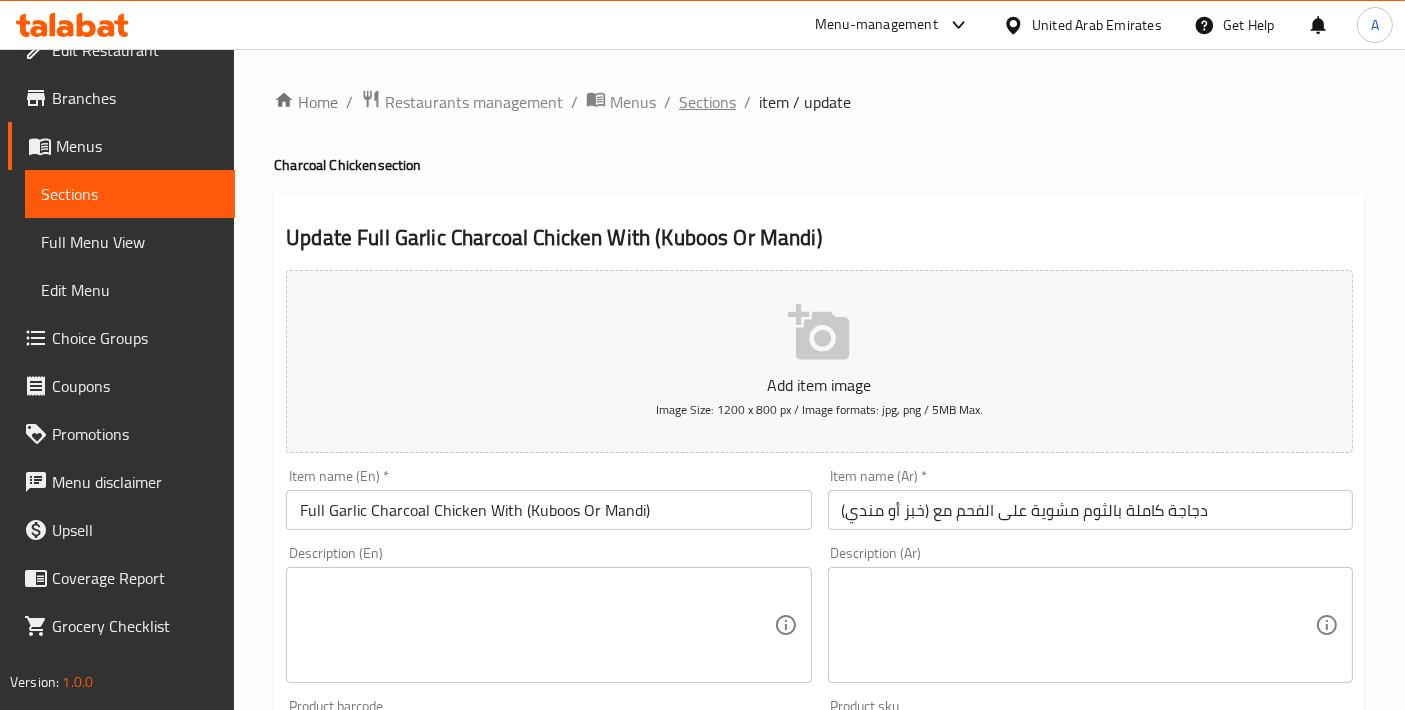 click on "Sections" at bounding box center [707, 102] 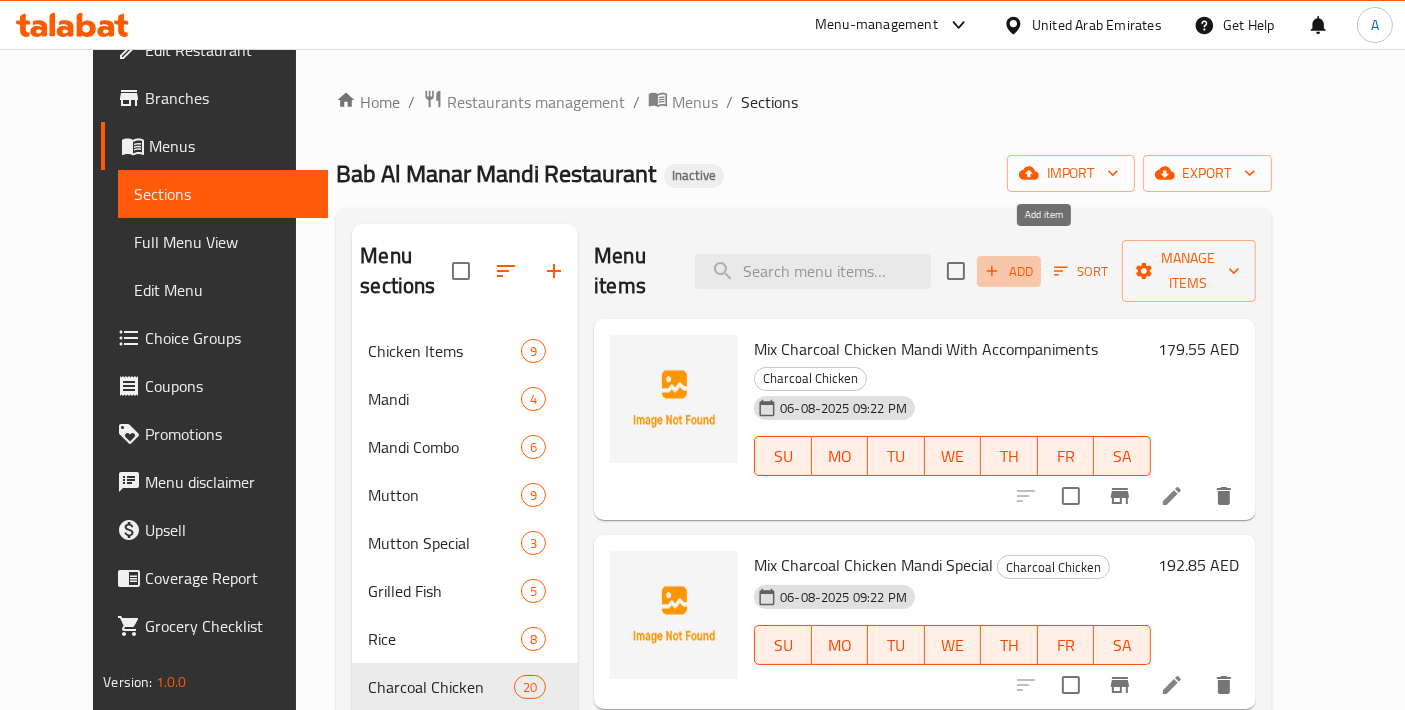 click on "Add" at bounding box center [1009, 271] 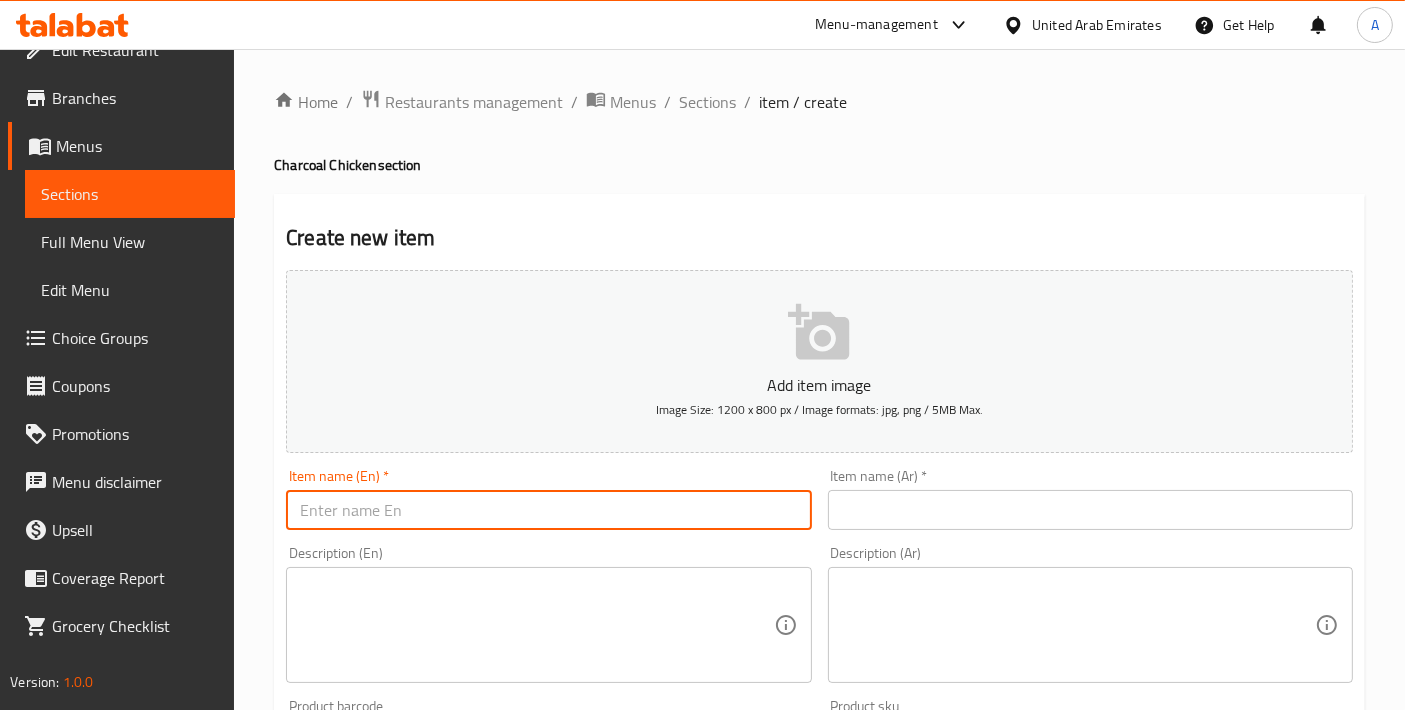 click at bounding box center (548, 510) 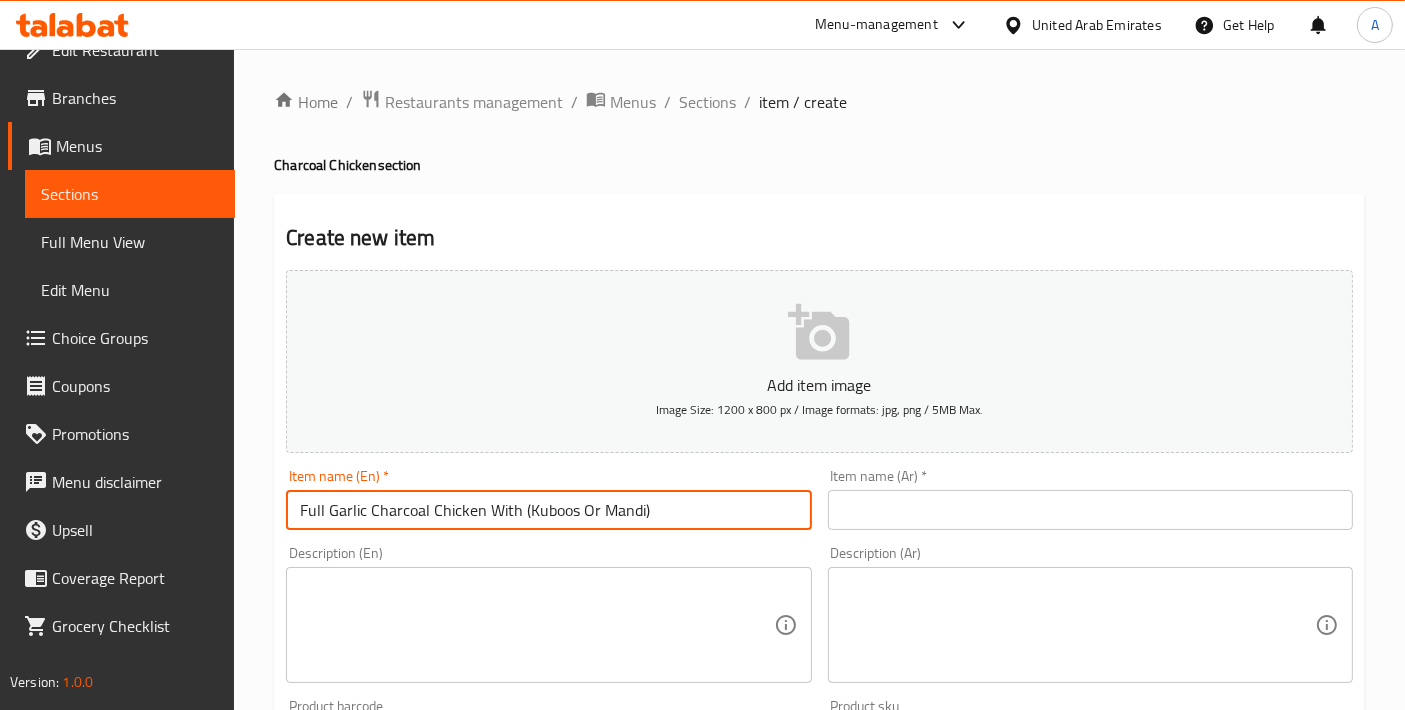 click on "Full Garlic Charcoal Chicken With (Kuboos Or Mandi)" at bounding box center (548, 510) 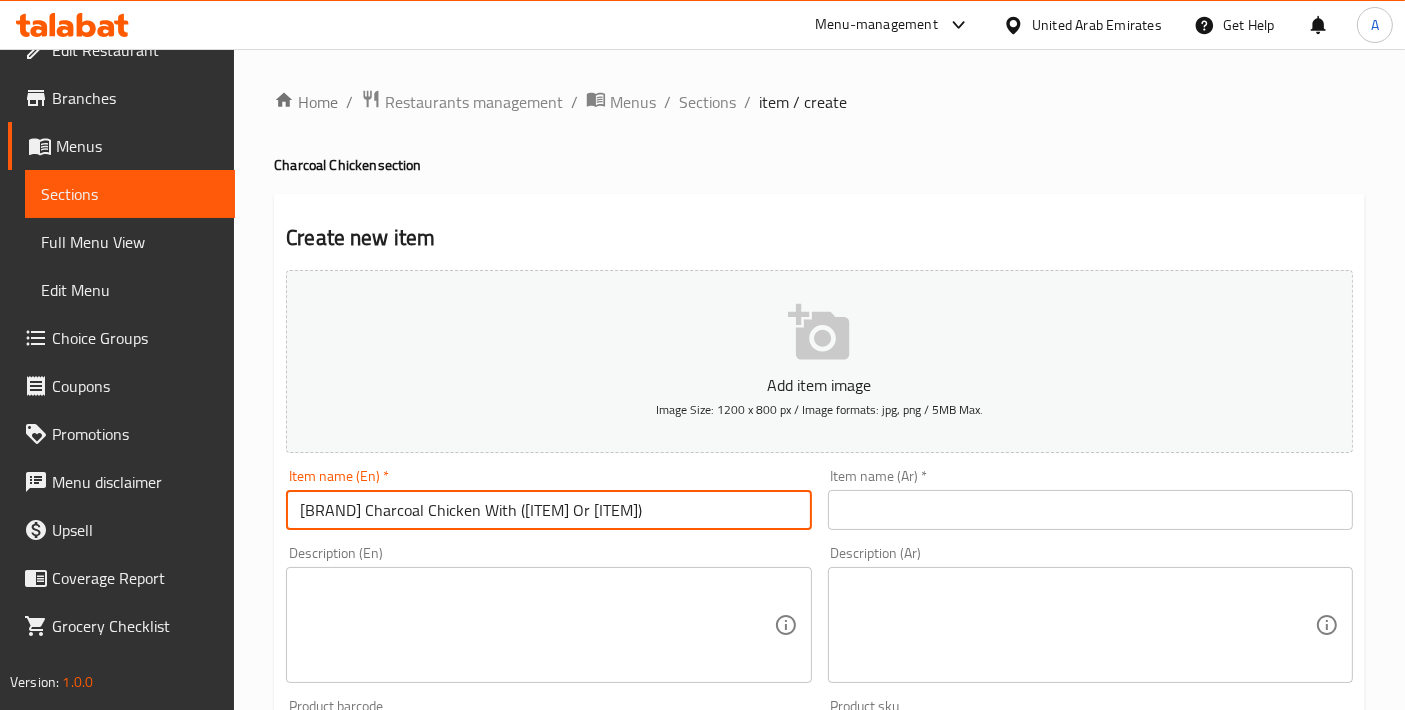 click on "[BRAND] Charcoal Chicken With ([ITEM] Or [ITEM])" at bounding box center [548, 510] 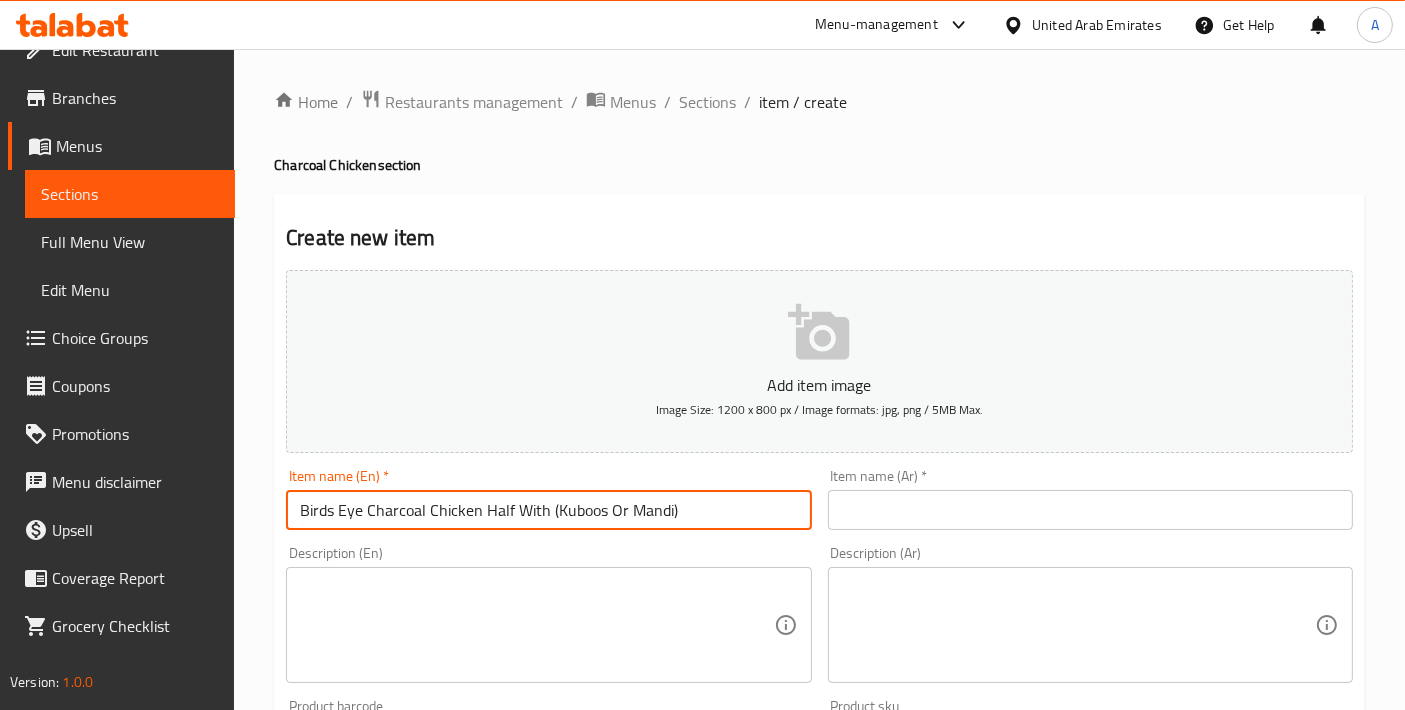 click on "Birds Eye Charcoal Chicken Half With (Kuboos Or Mandi)" at bounding box center (548, 510) 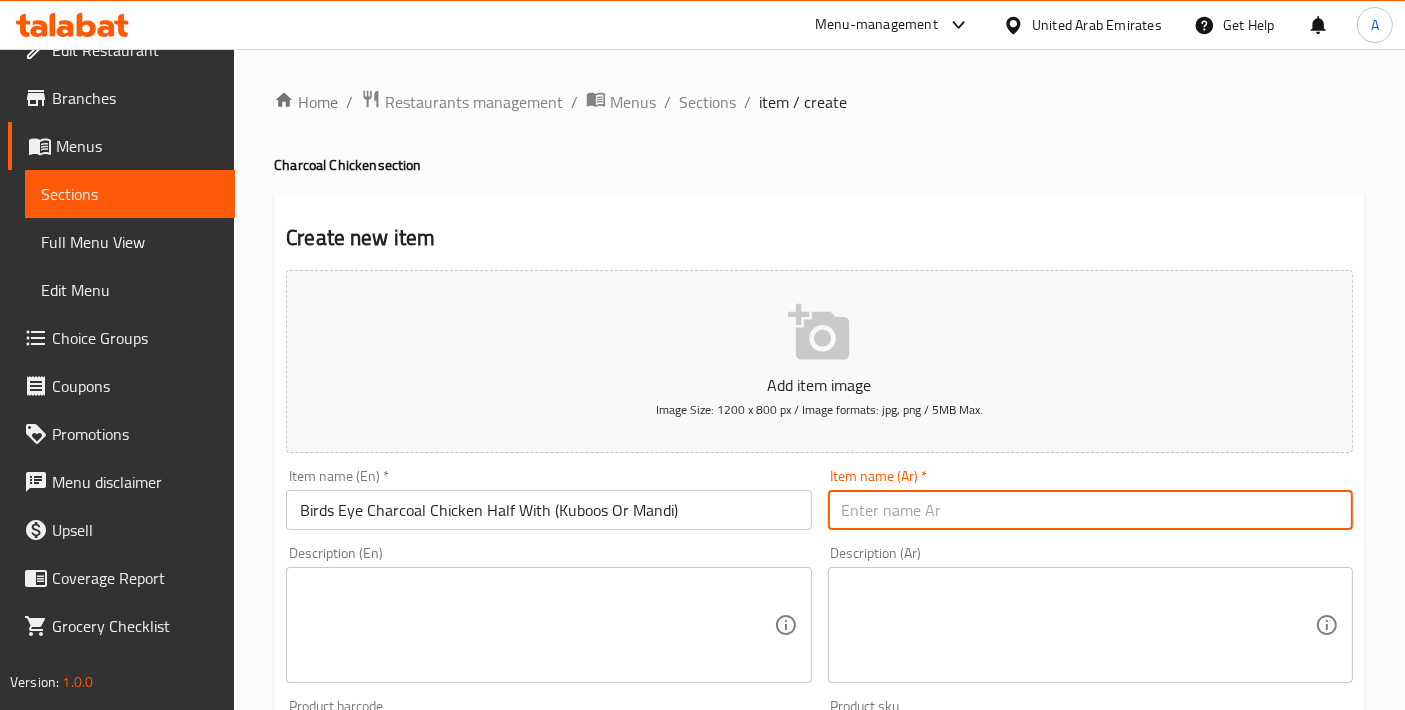 click at bounding box center [1090, 510] 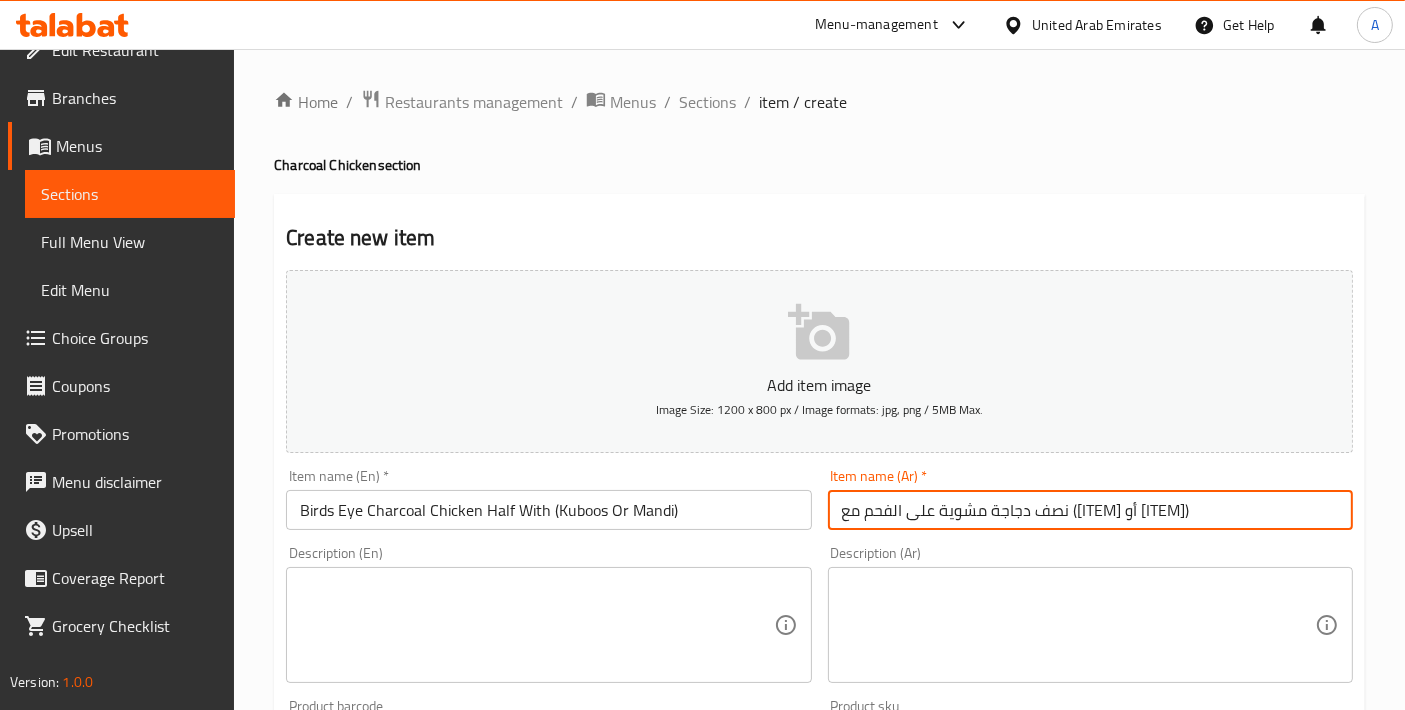 click on "نصف دجاجة مشوية على الفحم مع ([ITEM] أو [ITEM])" at bounding box center (1090, 510) 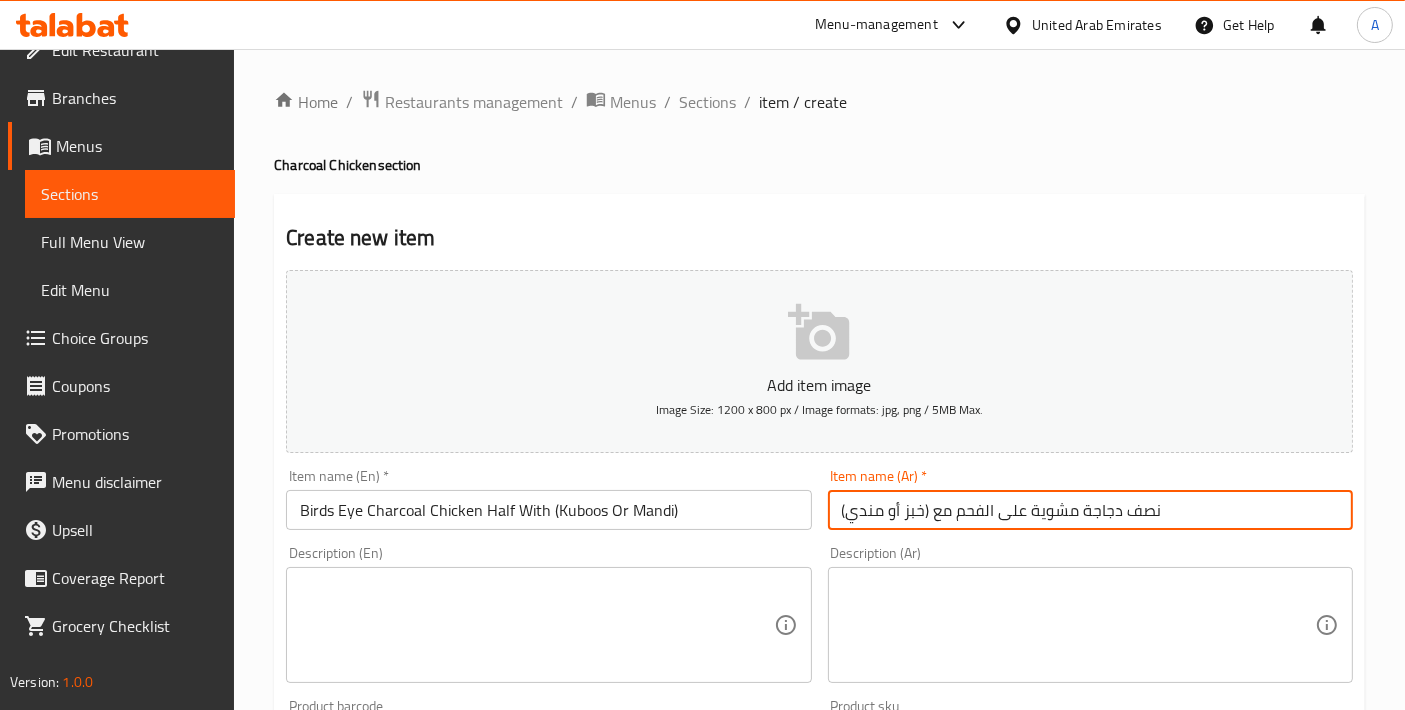 click on "نصف دجاجة مشوية على الفحم مع (خبز أو مندي)" at bounding box center (1090, 510) 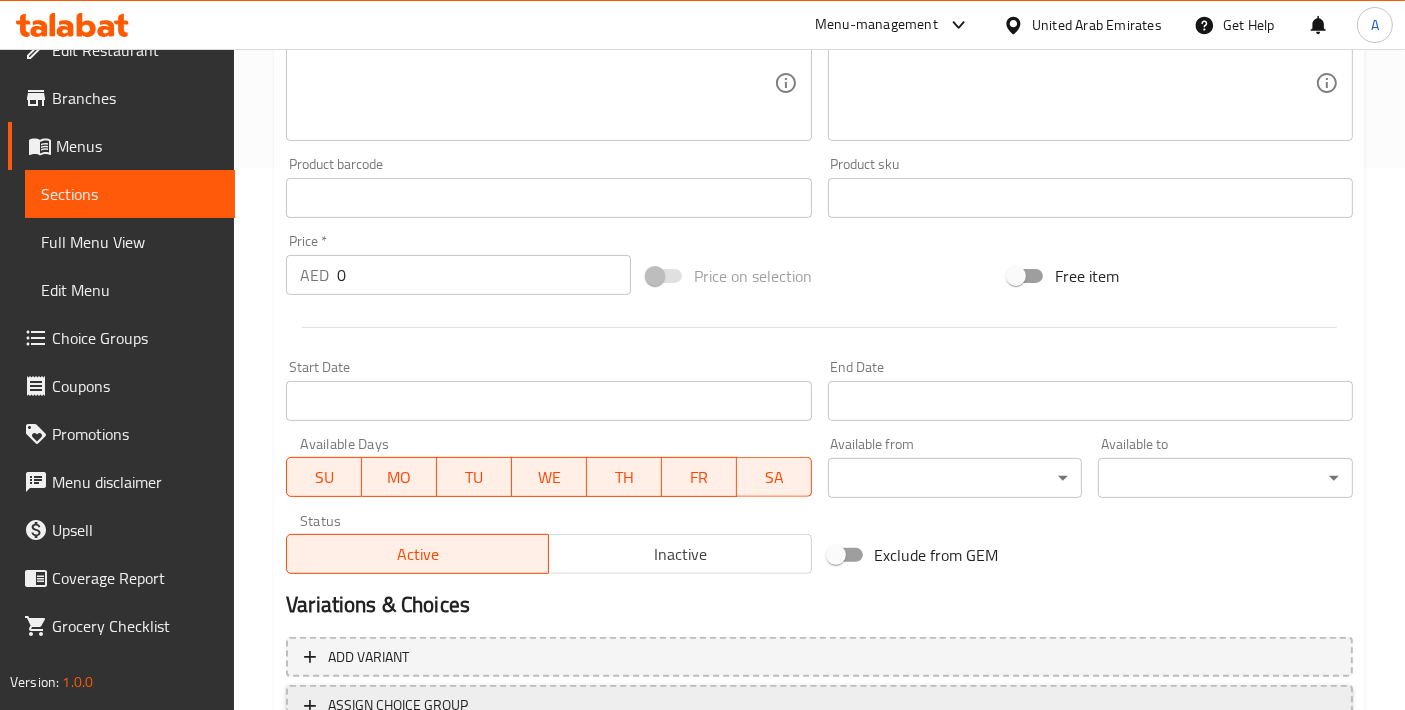 scroll, scrollTop: 699, scrollLeft: 0, axis: vertical 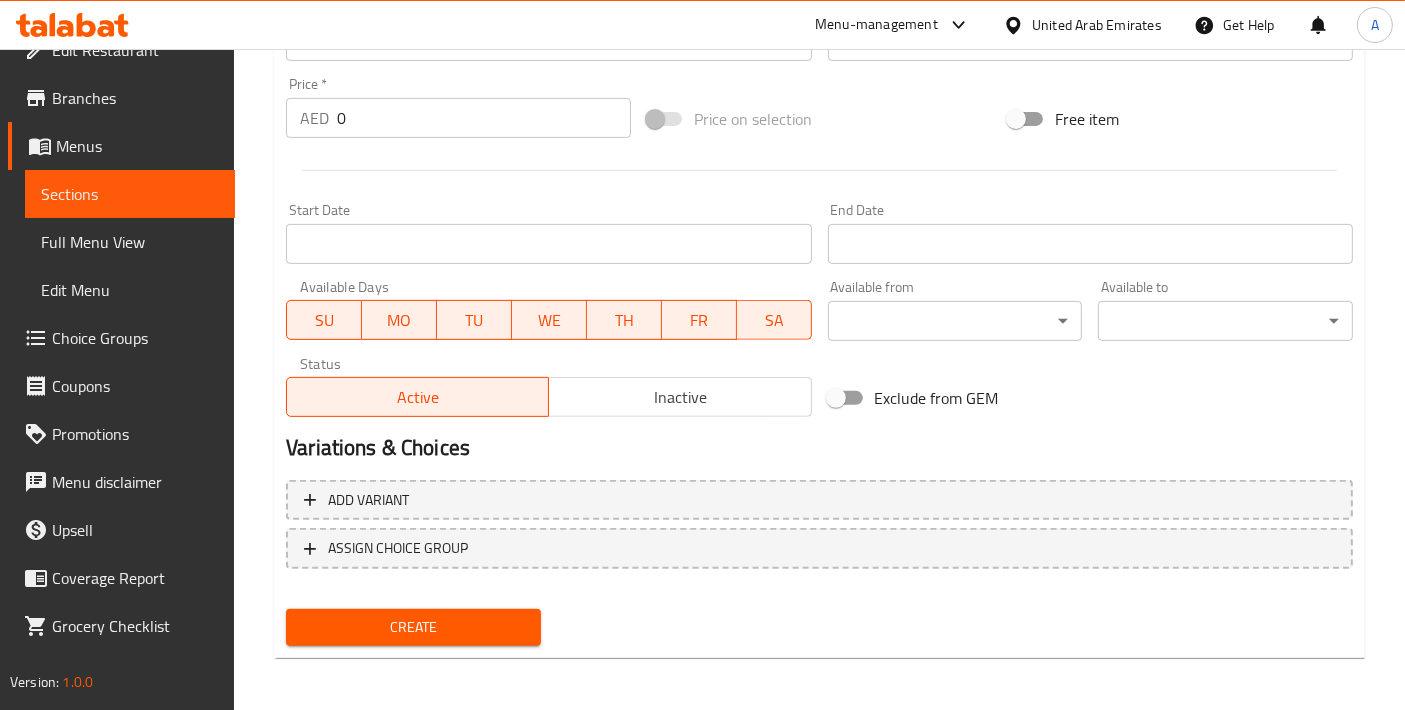 type on "بيردز أي نصف دجاجة مشوية على الفحم مع (خبز أو مندي)" 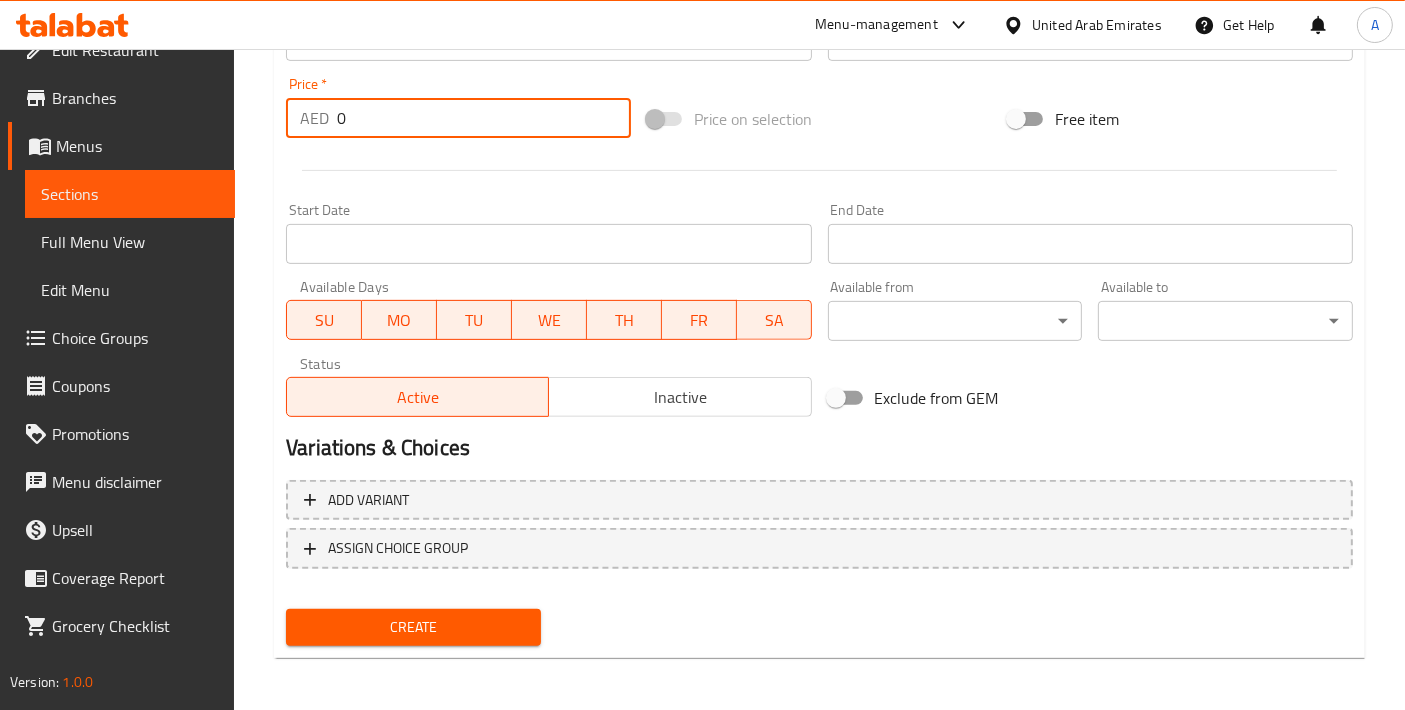 drag, startPoint x: 380, startPoint y: 118, endPoint x: 331, endPoint y: 118, distance: 49 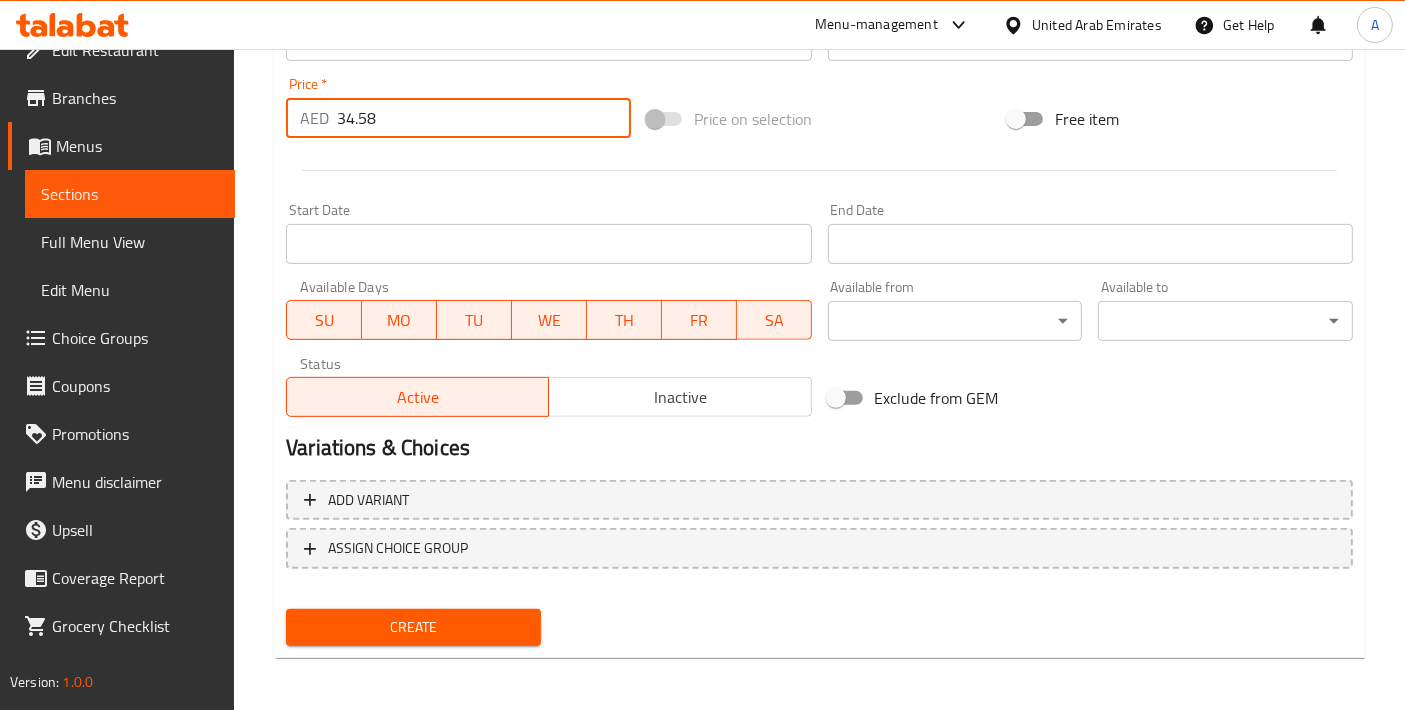 type on "34.58" 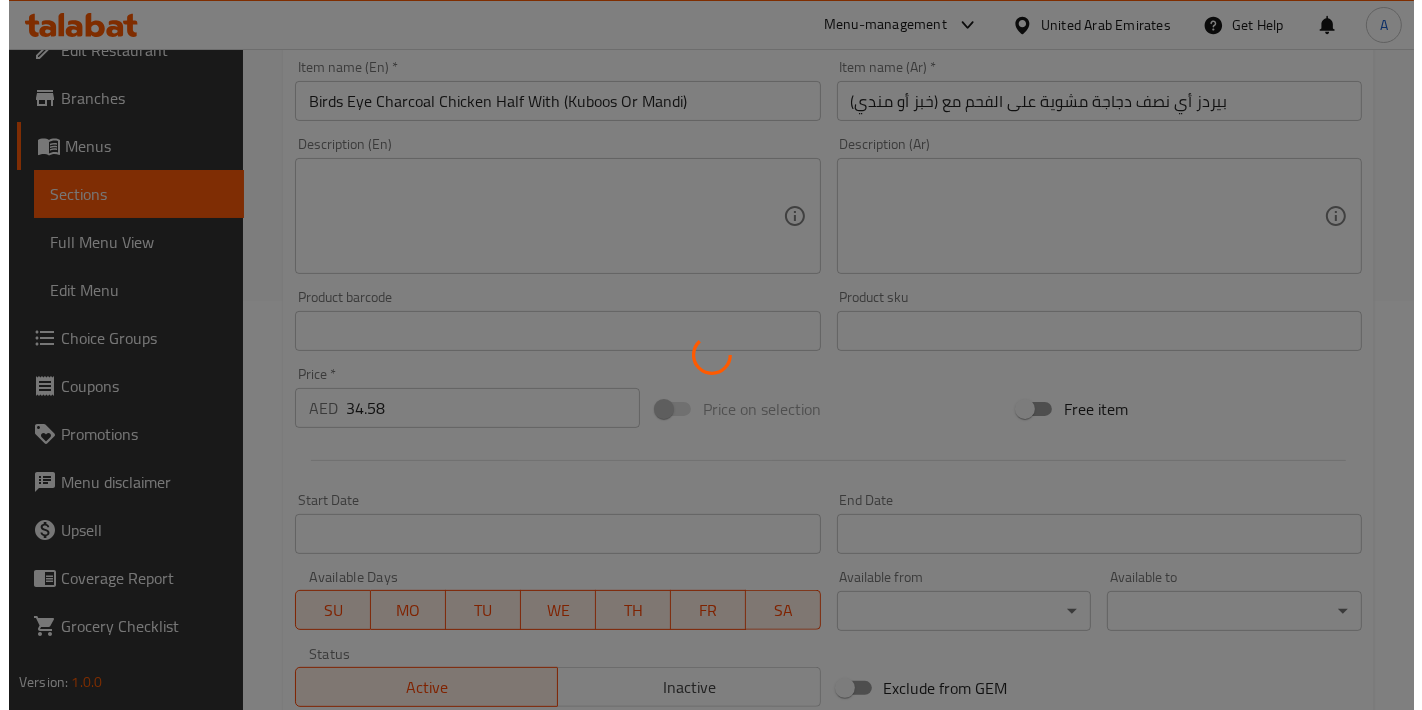 scroll, scrollTop: 32, scrollLeft: 0, axis: vertical 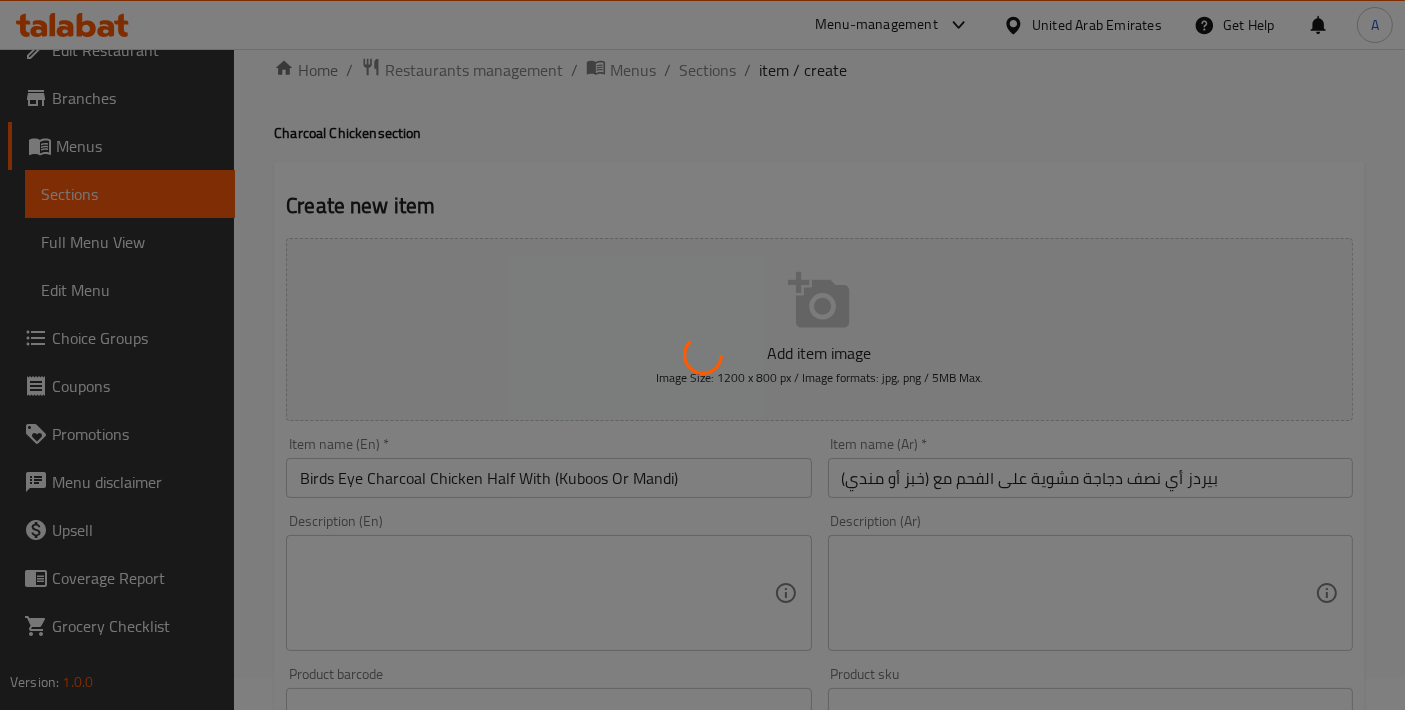 type 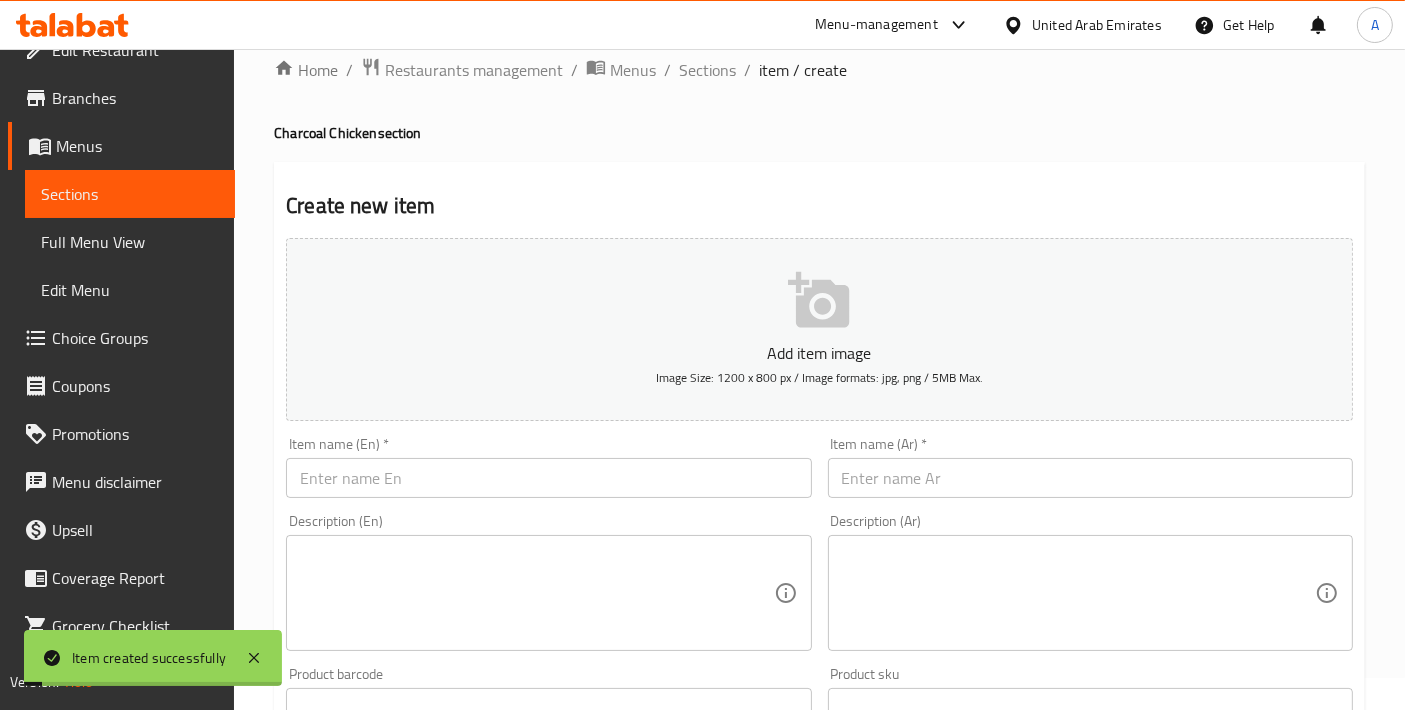 click on "Home / Restaurants management / Menus / Sections / item / create" at bounding box center (819, 70) 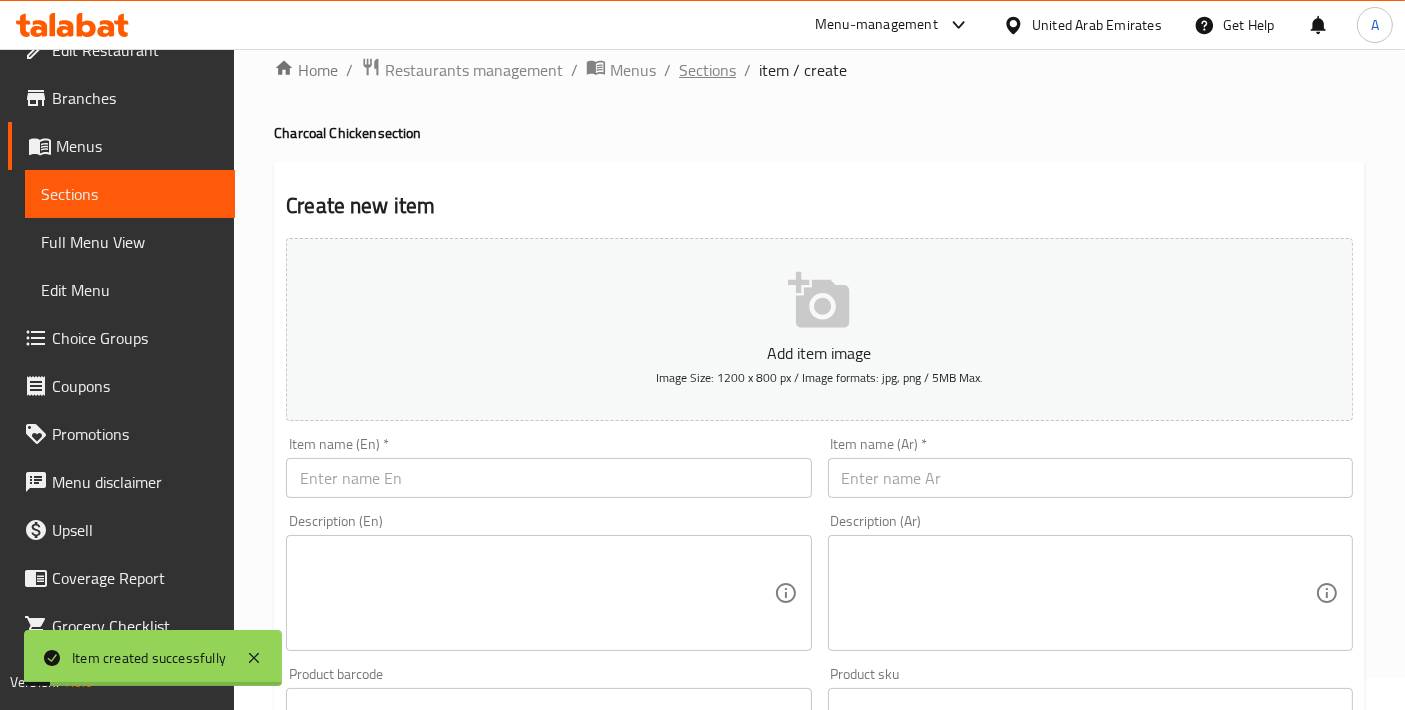 click on "Sections" at bounding box center [707, 70] 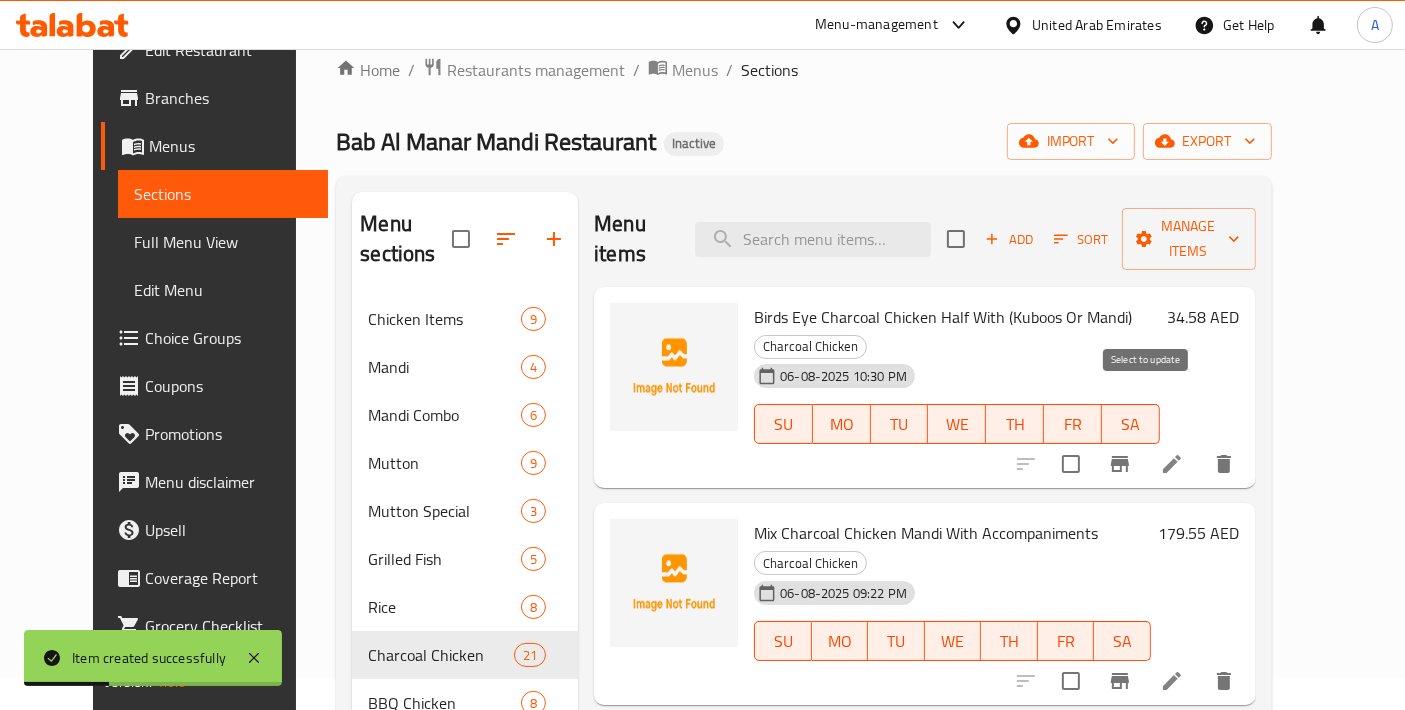 click at bounding box center [1071, 464] 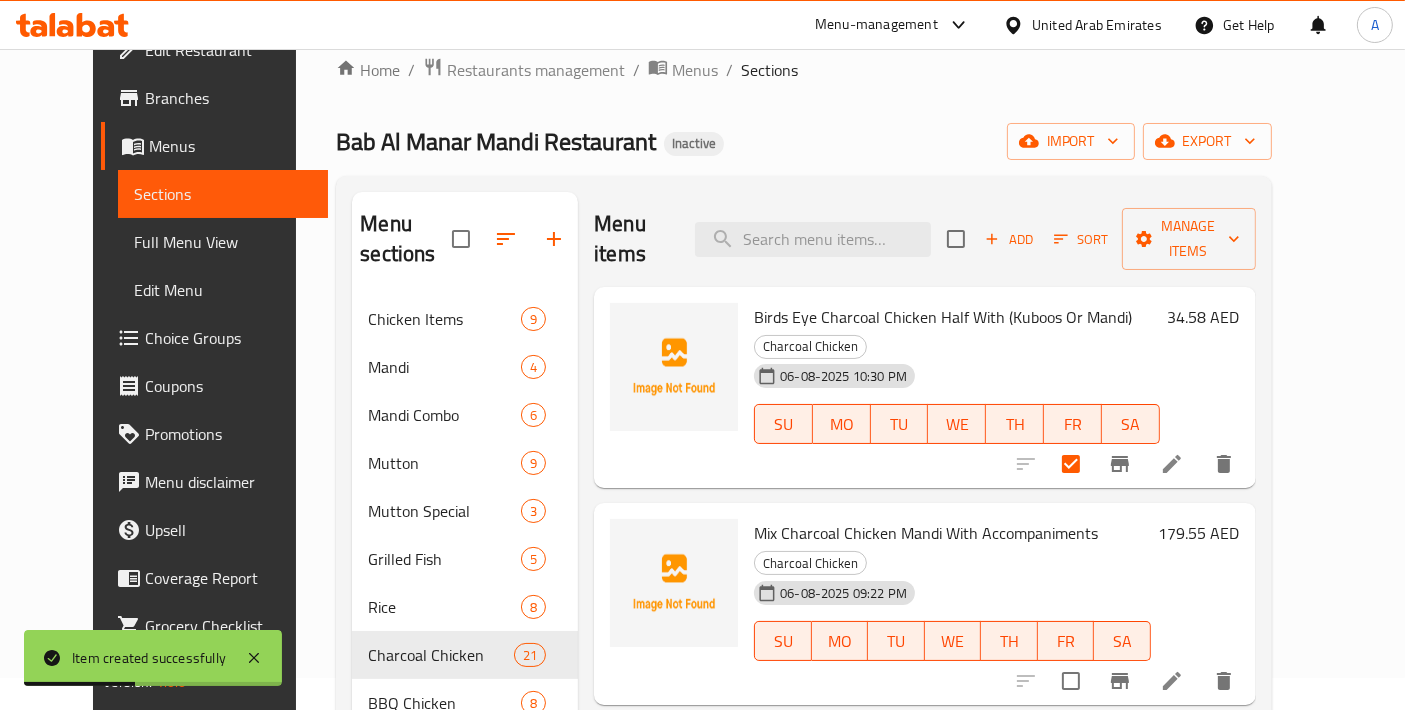 click on "Birds Eye Charcoal Chicken Half With (Kuboos Or Mandi)" at bounding box center (943, 317) 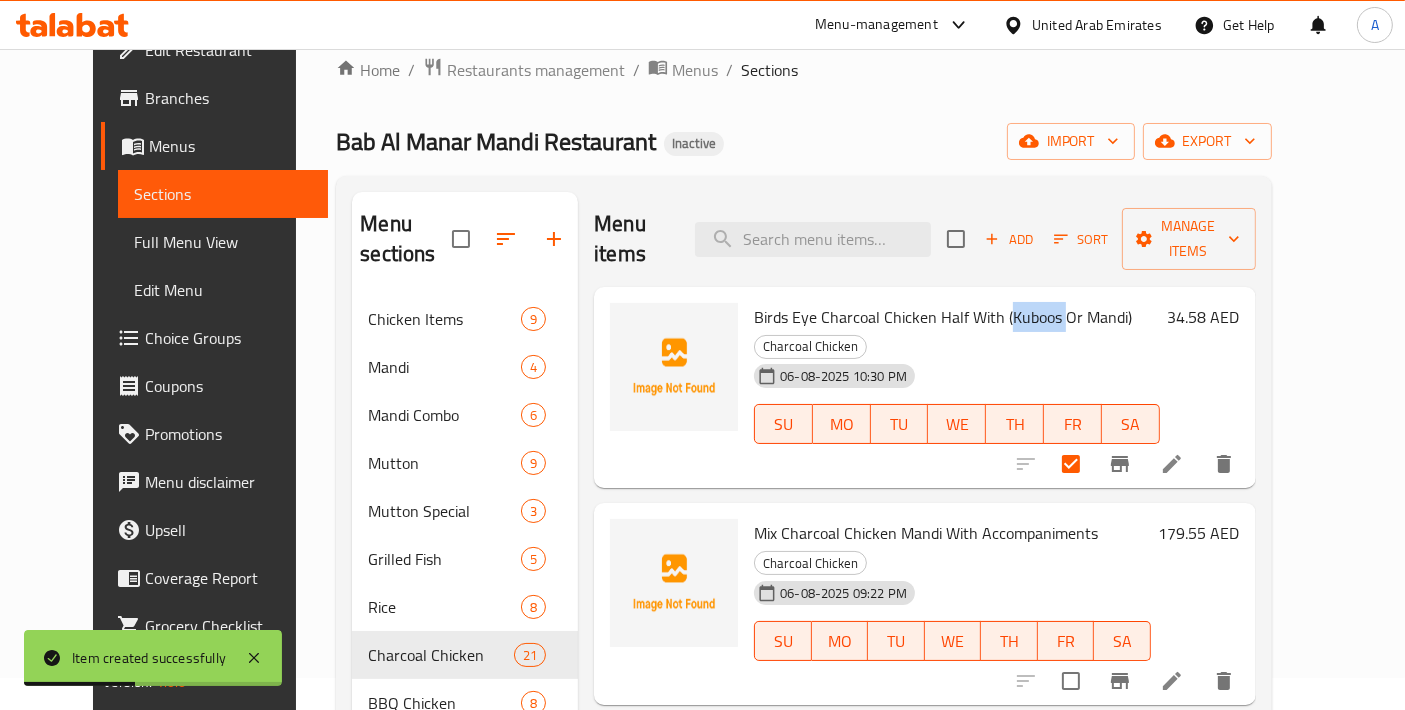 click on "Birds Eye Charcoal Chicken Half With (Kuboos Or Mandi)" at bounding box center [943, 317] 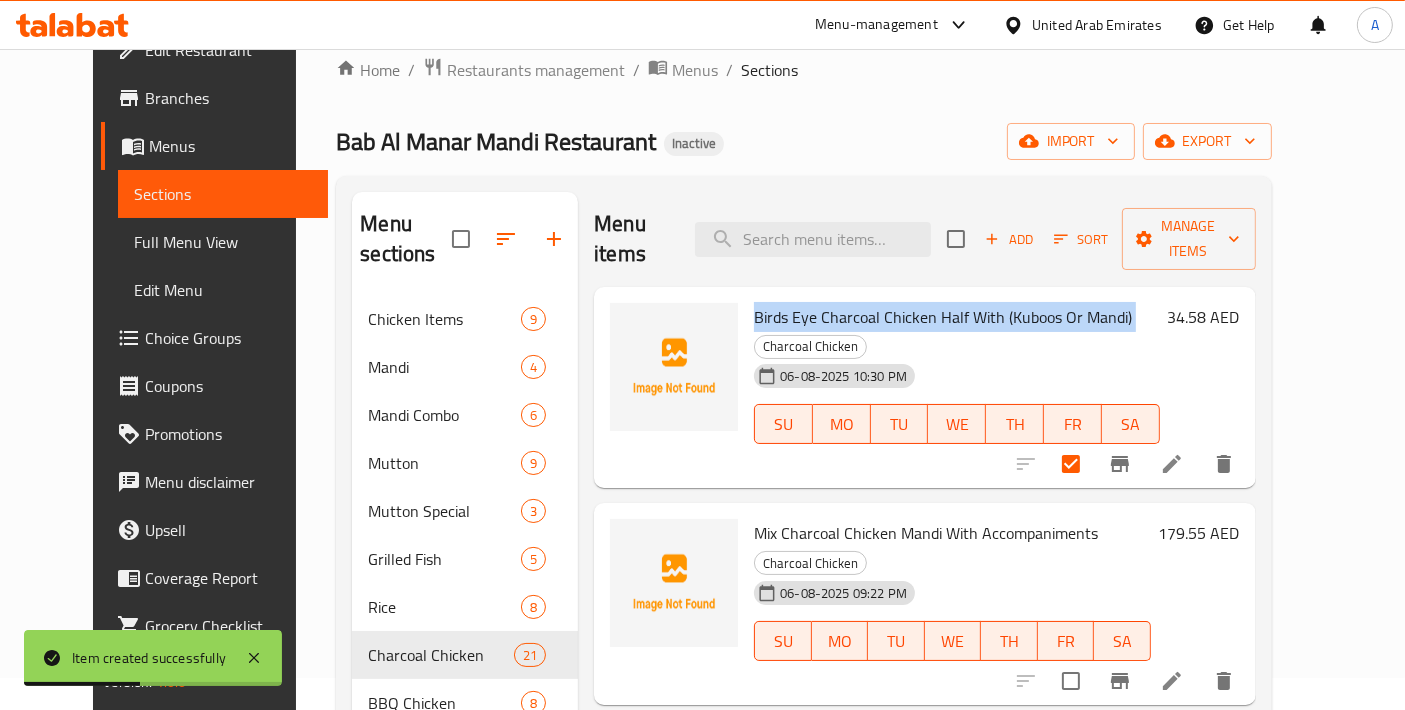 click on "Birds Eye Charcoal Chicken Half With (Kuboos Or Mandi)" at bounding box center [943, 317] 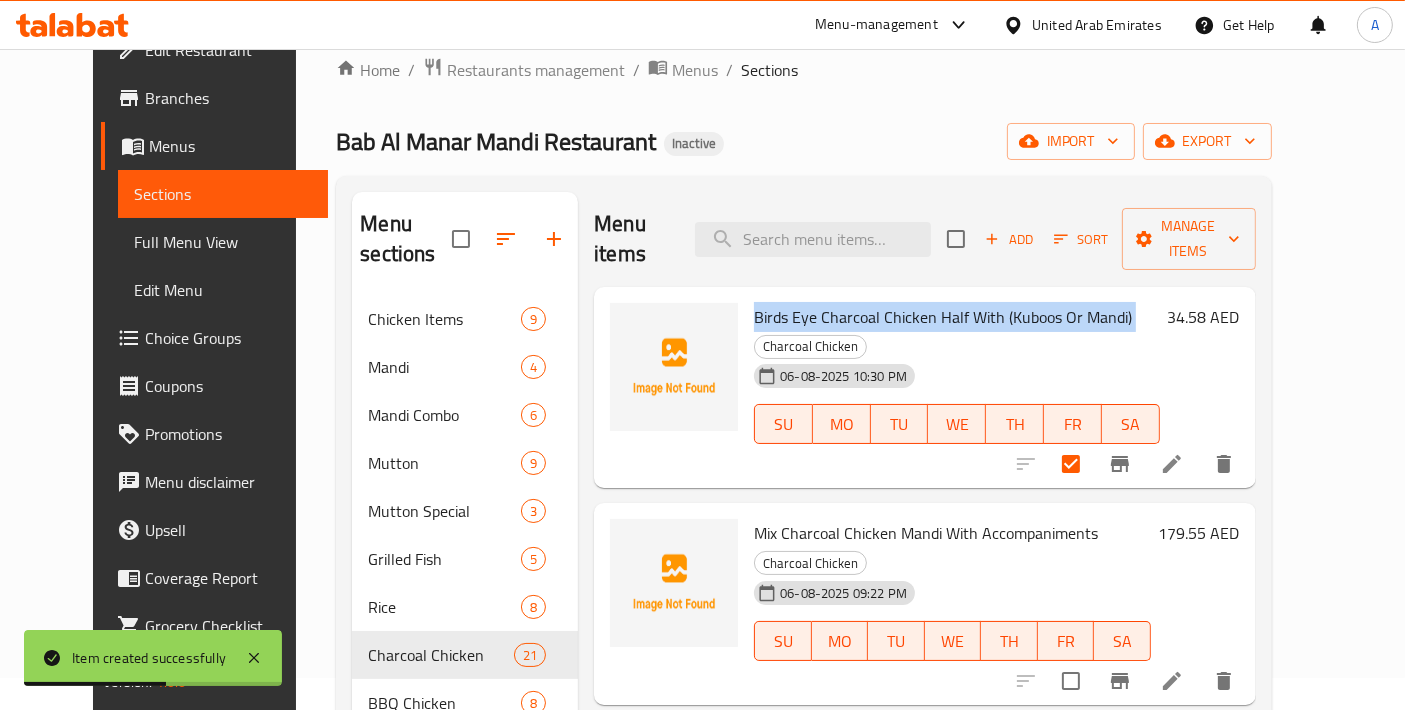 copy on "Birds Eye Charcoal Chicken Half With (Kuboos Or Mandi)" 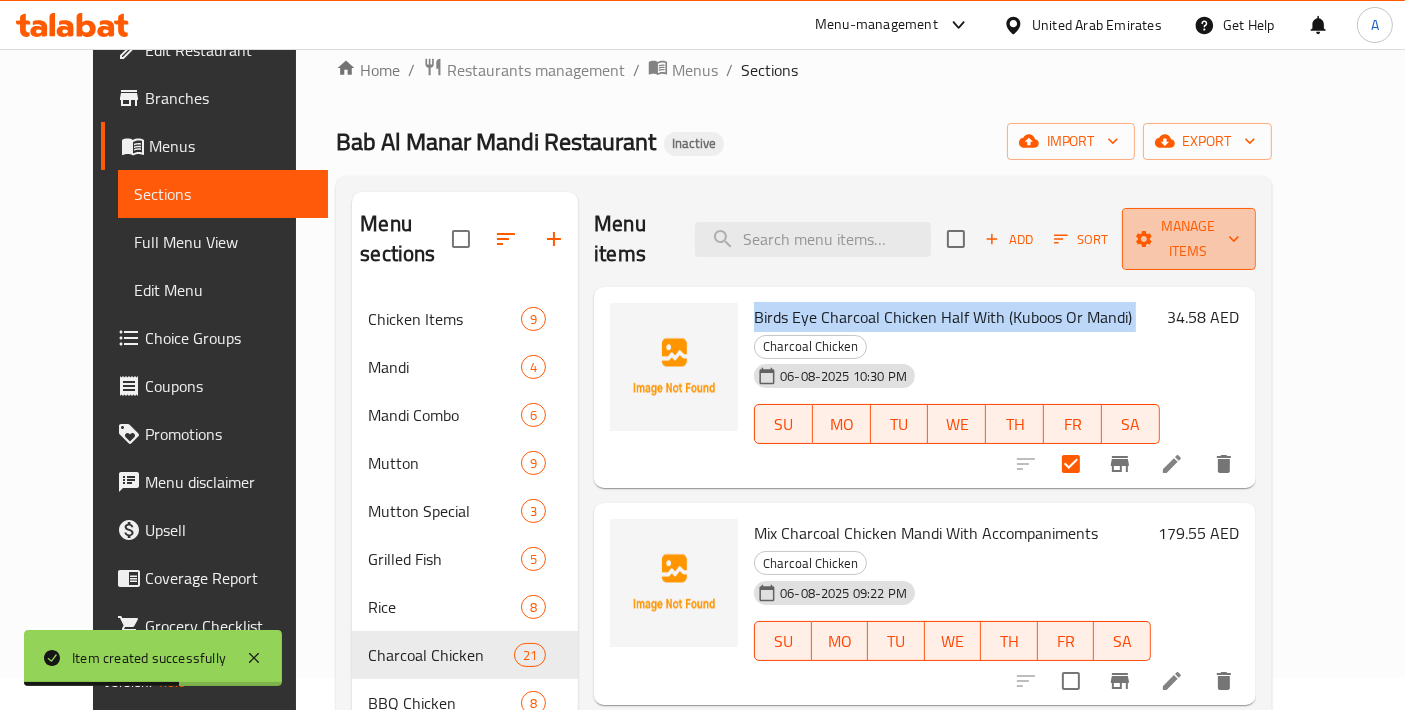 click on "Manage items" at bounding box center [1189, 239] 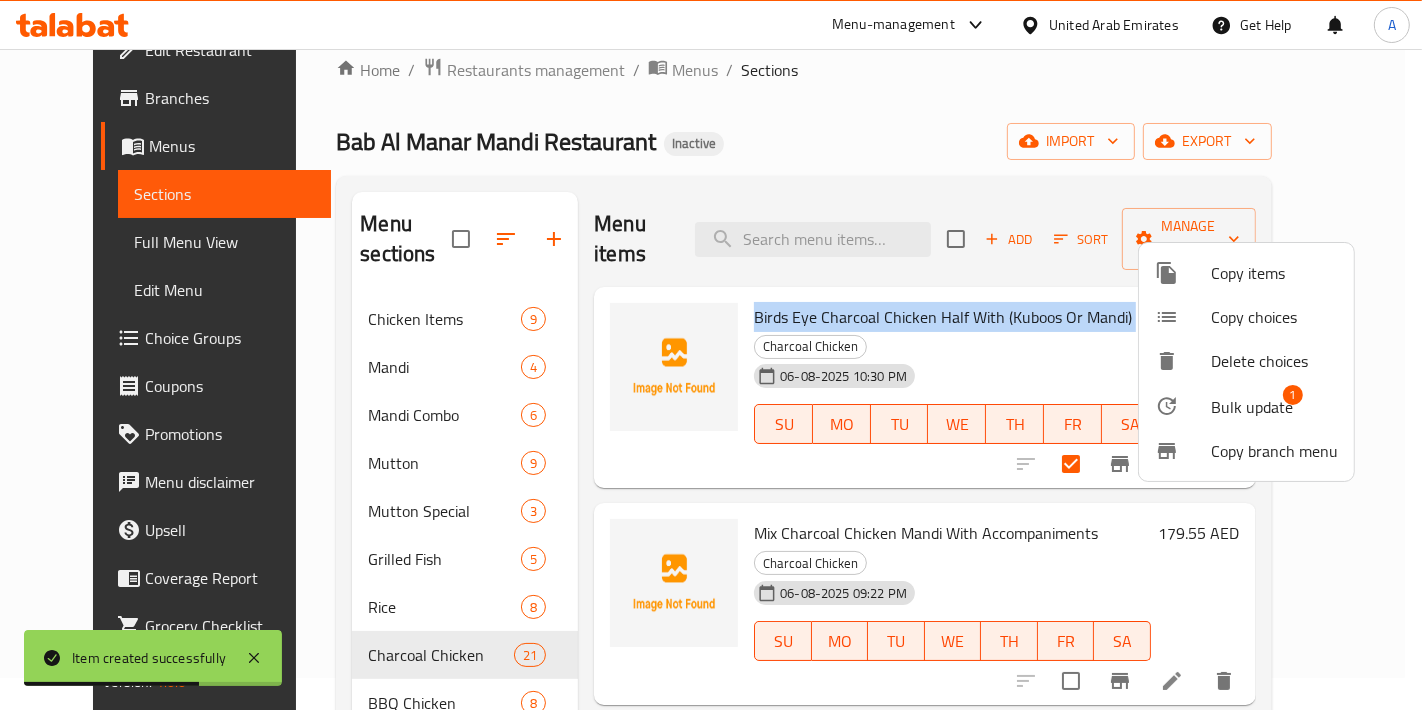 click on "Copy items" at bounding box center (1274, 273) 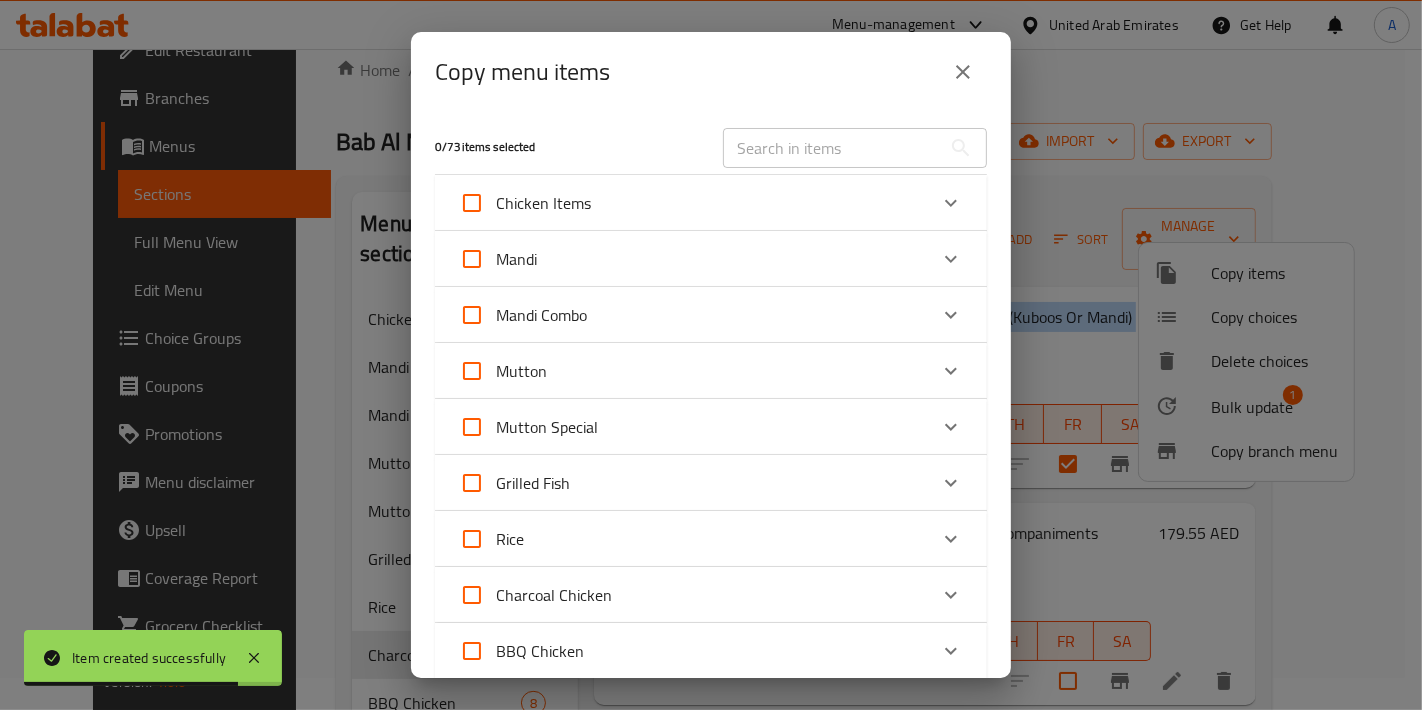 click at bounding box center [832, 148] 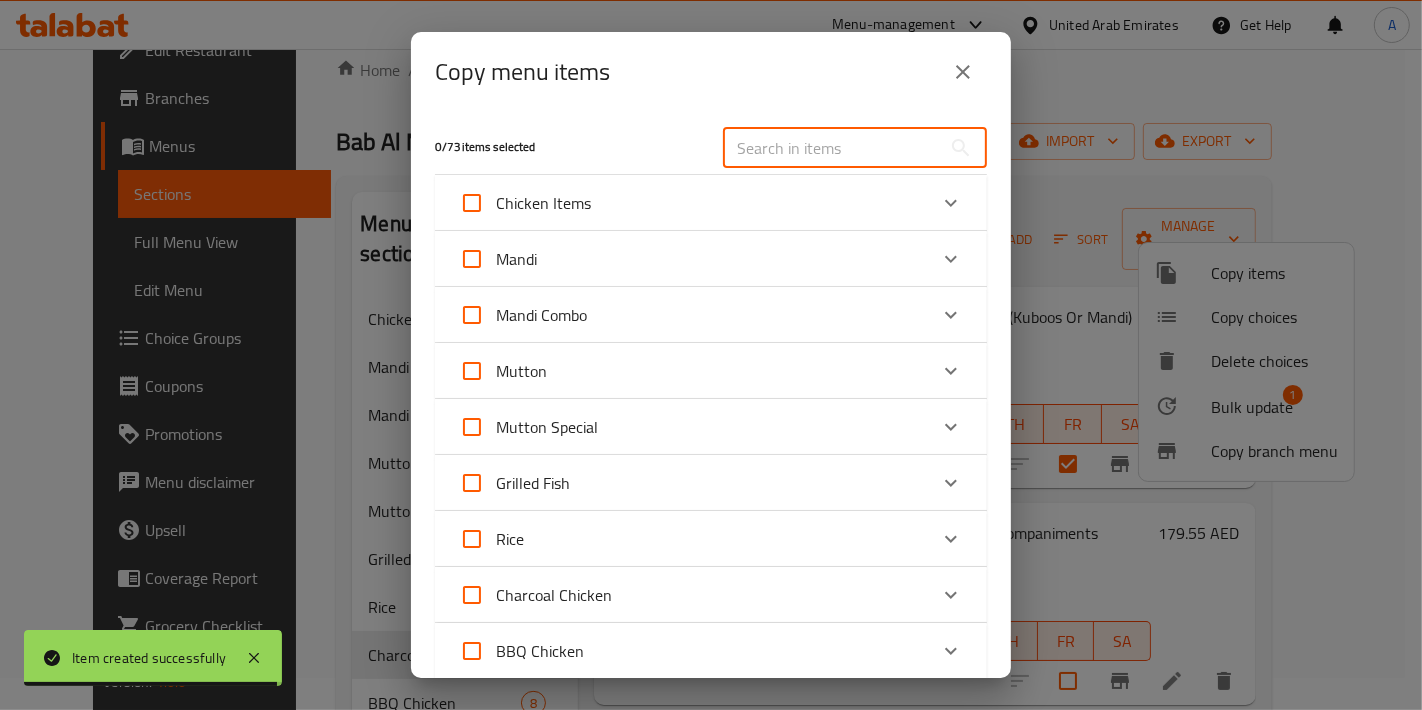 paste on "Birds Eye Charcoal Chicken Half With (Kuboos Or Mandi)" 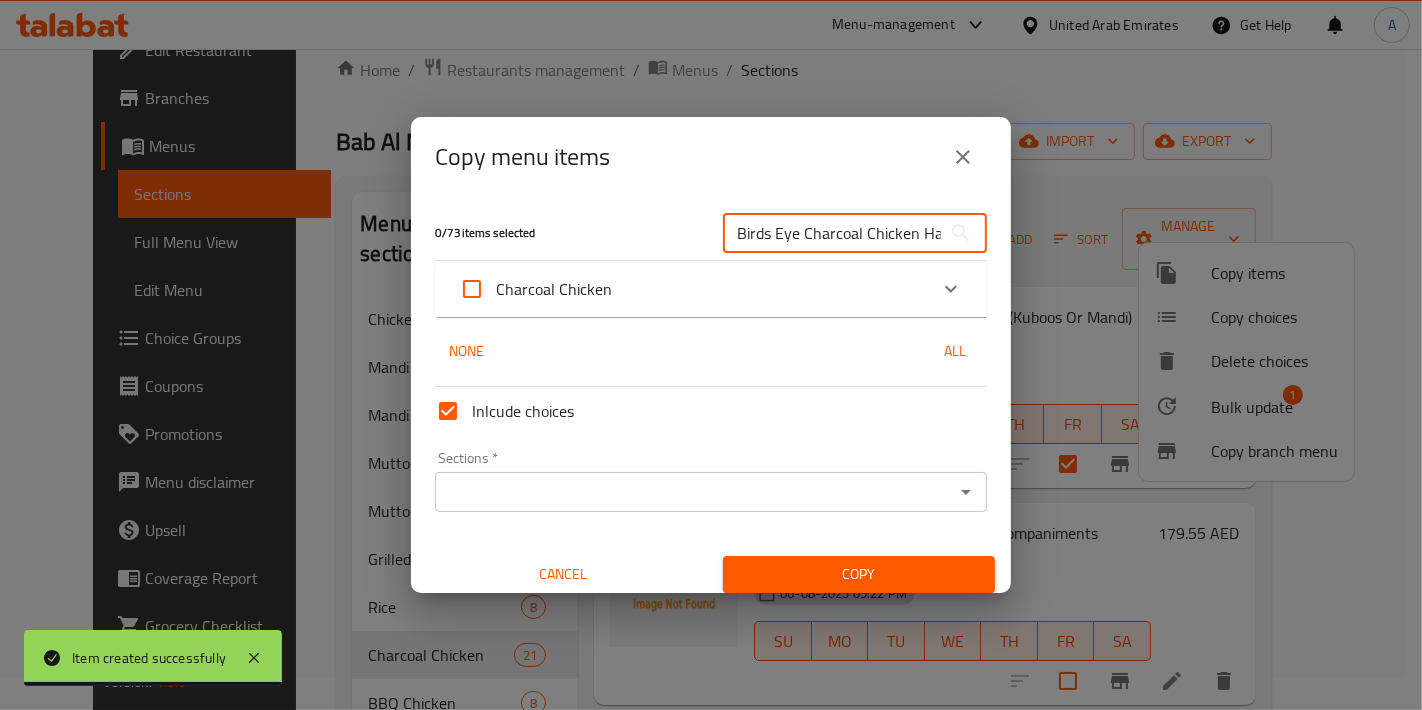 scroll, scrollTop: 0, scrollLeft: 180, axis: horizontal 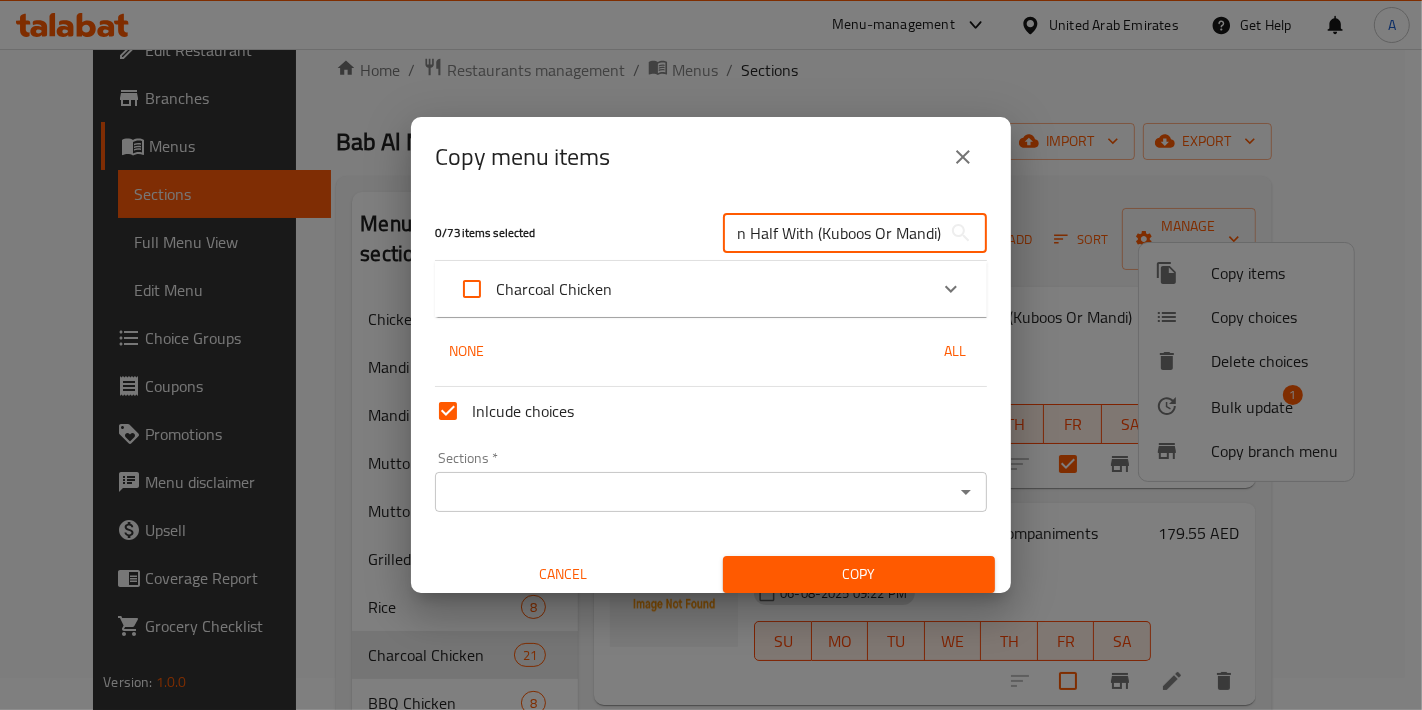 type on "Birds Eye Charcoal Chicken Half With (Kuboos Or Mandi)" 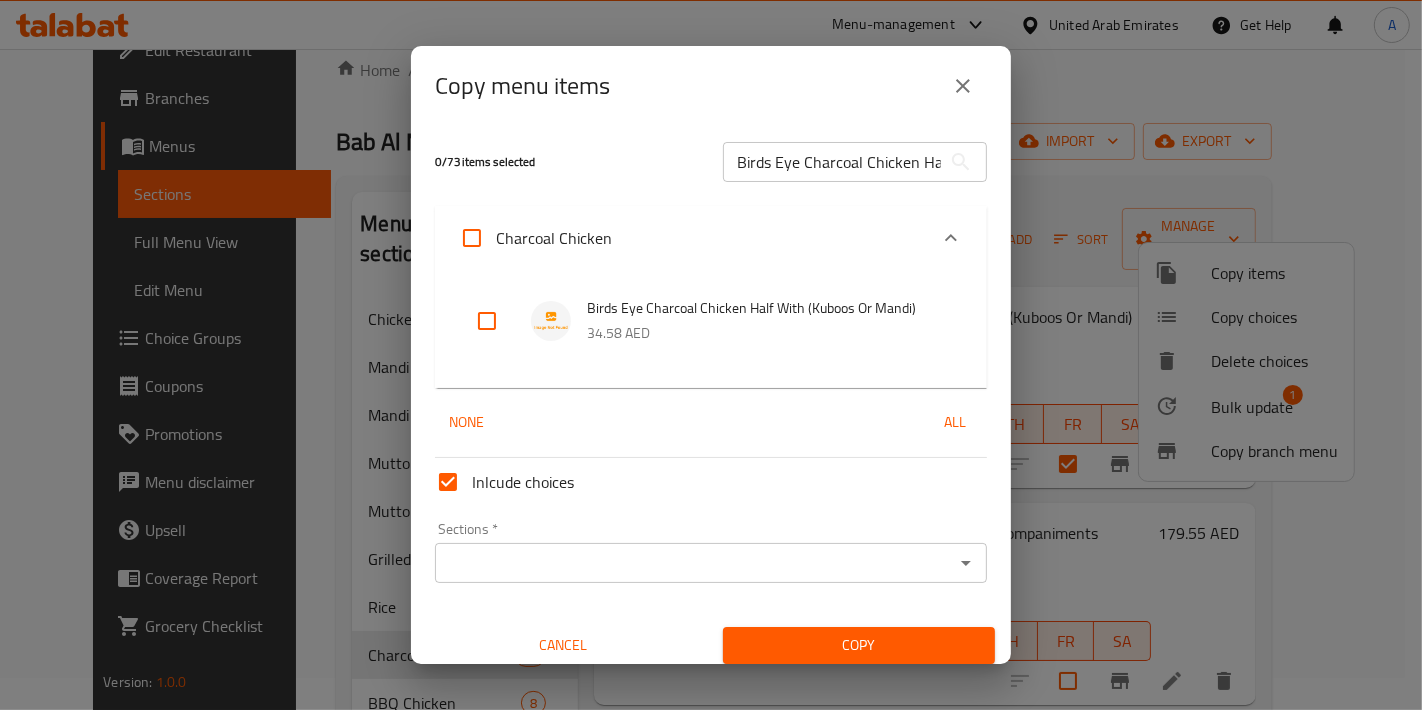 click at bounding box center [487, 321] 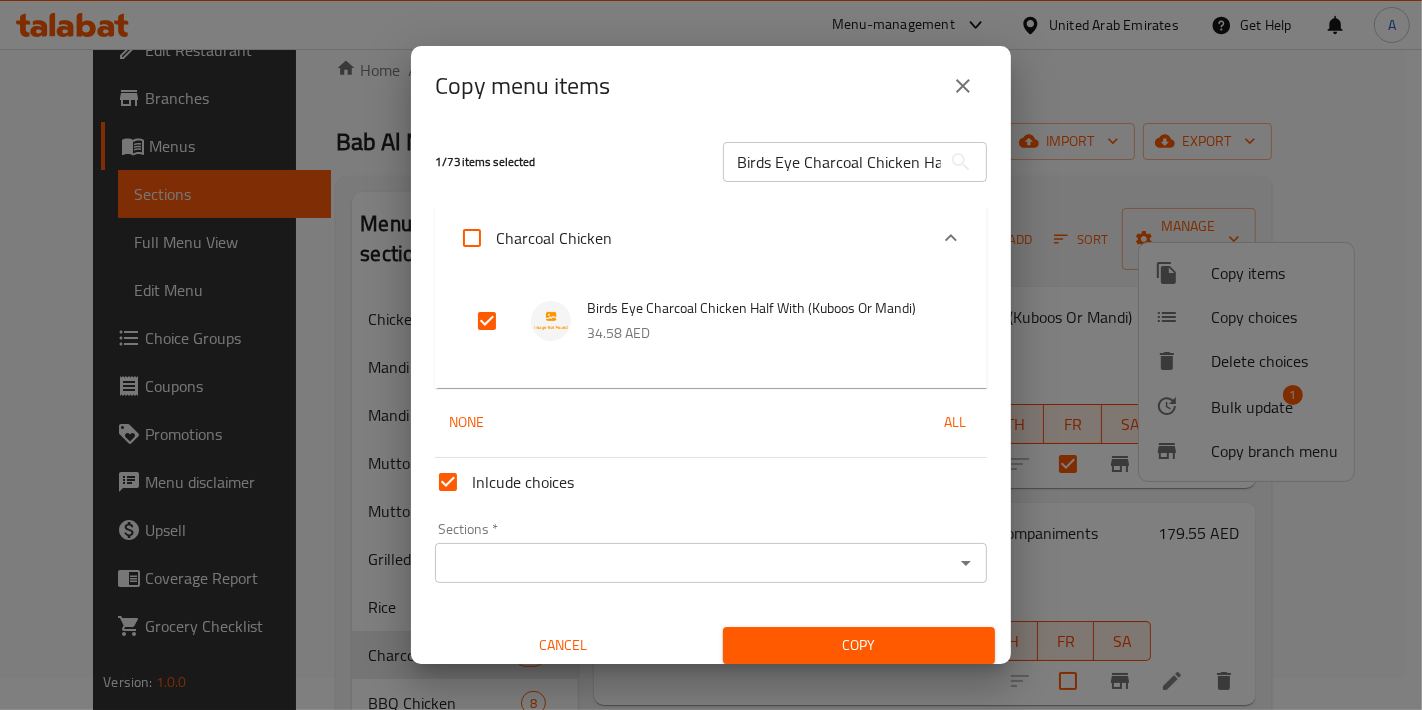 click on "Inlcude choices" at bounding box center [448, 482] 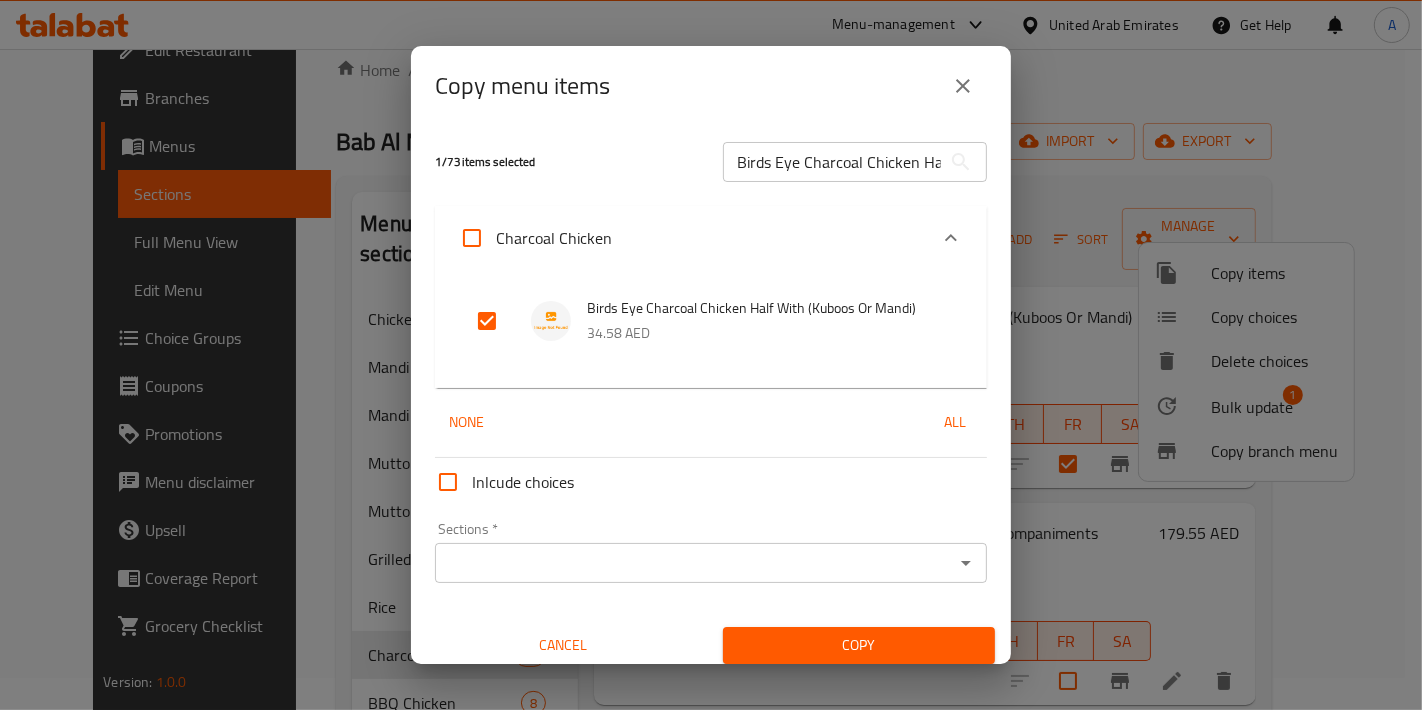 click on "Sections   *" at bounding box center [694, 563] 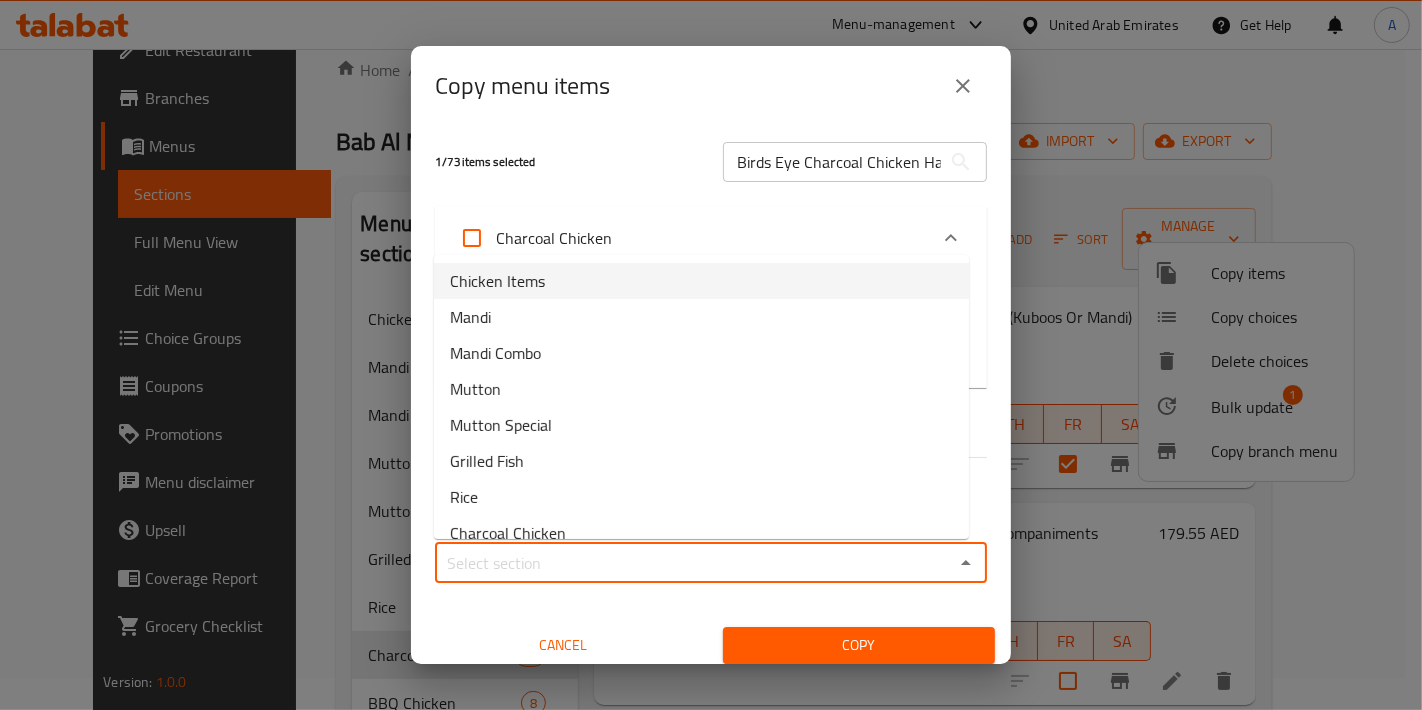 click on "Chicken Items" at bounding box center (701, 281) 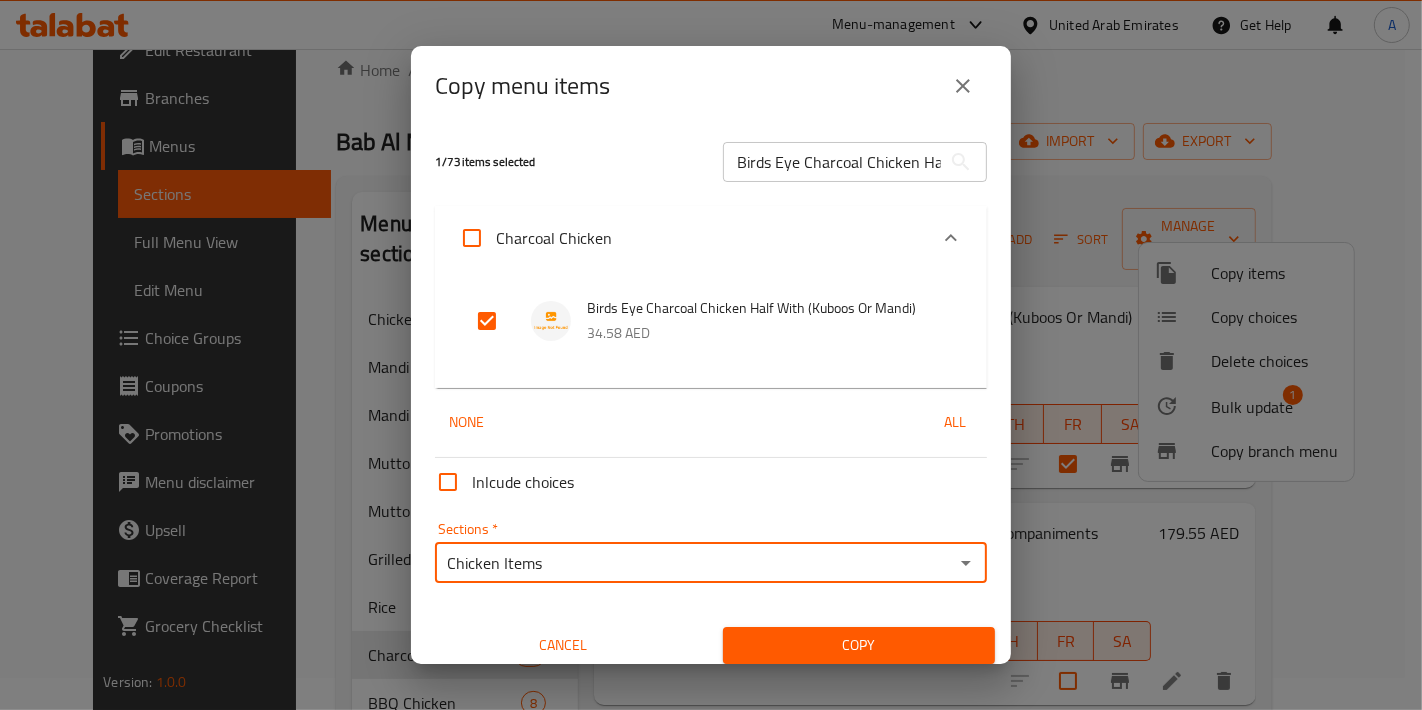 click on "Sections   * Chicken Items Sections  *" at bounding box center (711, 552) 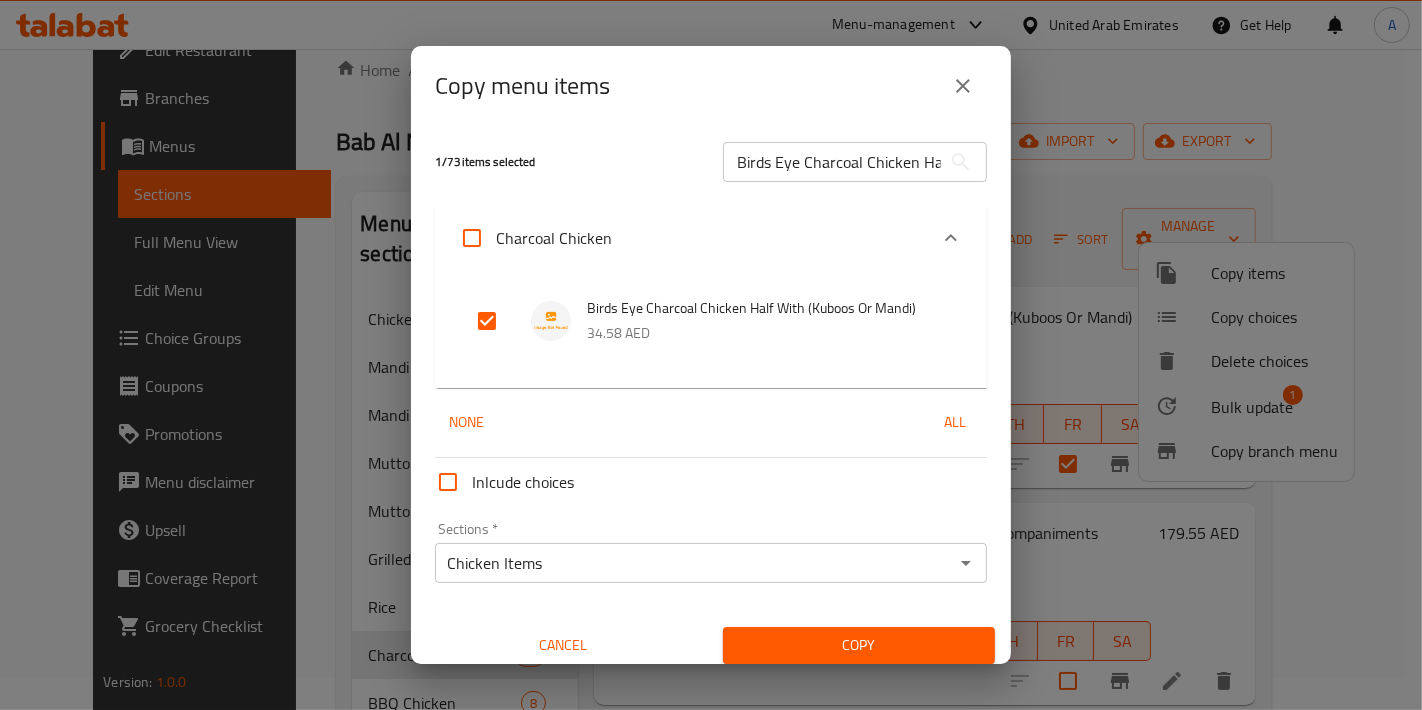 click on "Chicken Items" at bounding box center [694, 563] 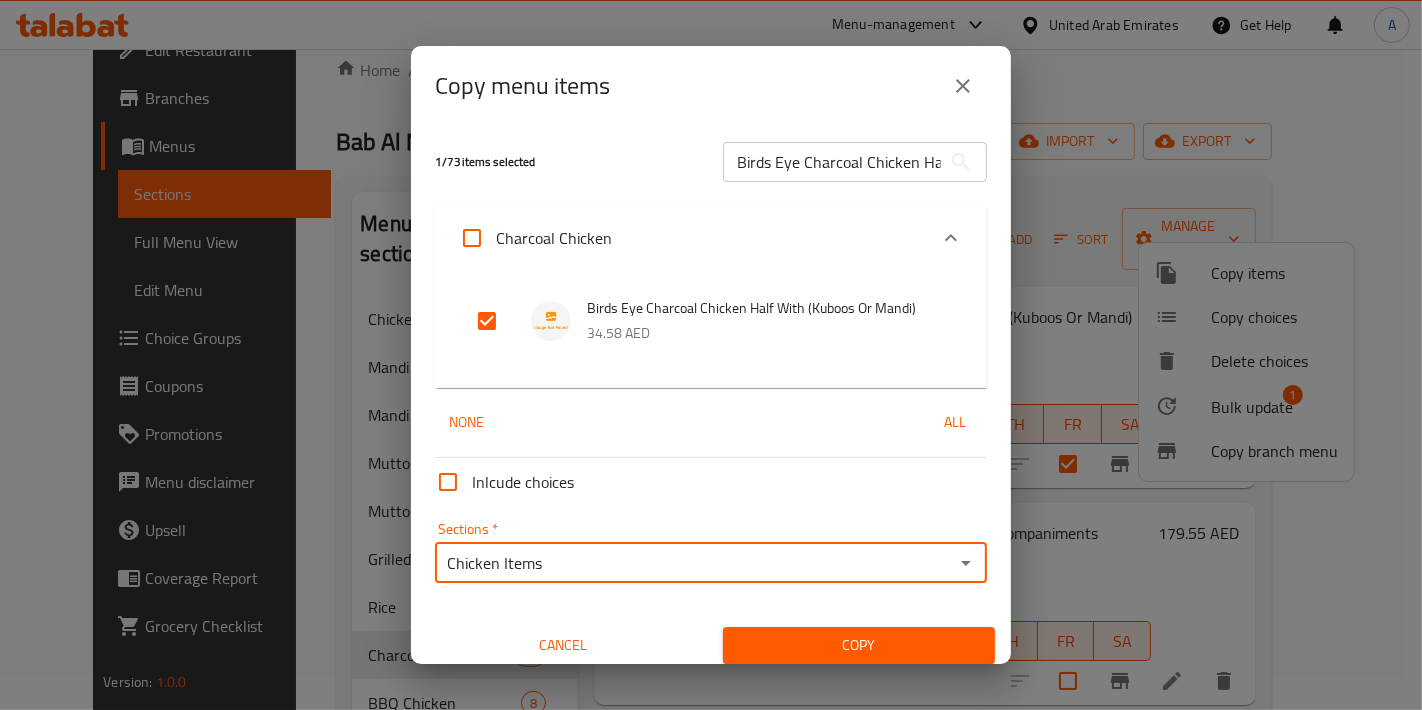 click on "Chicken Items" at bounding box center [694, 563] 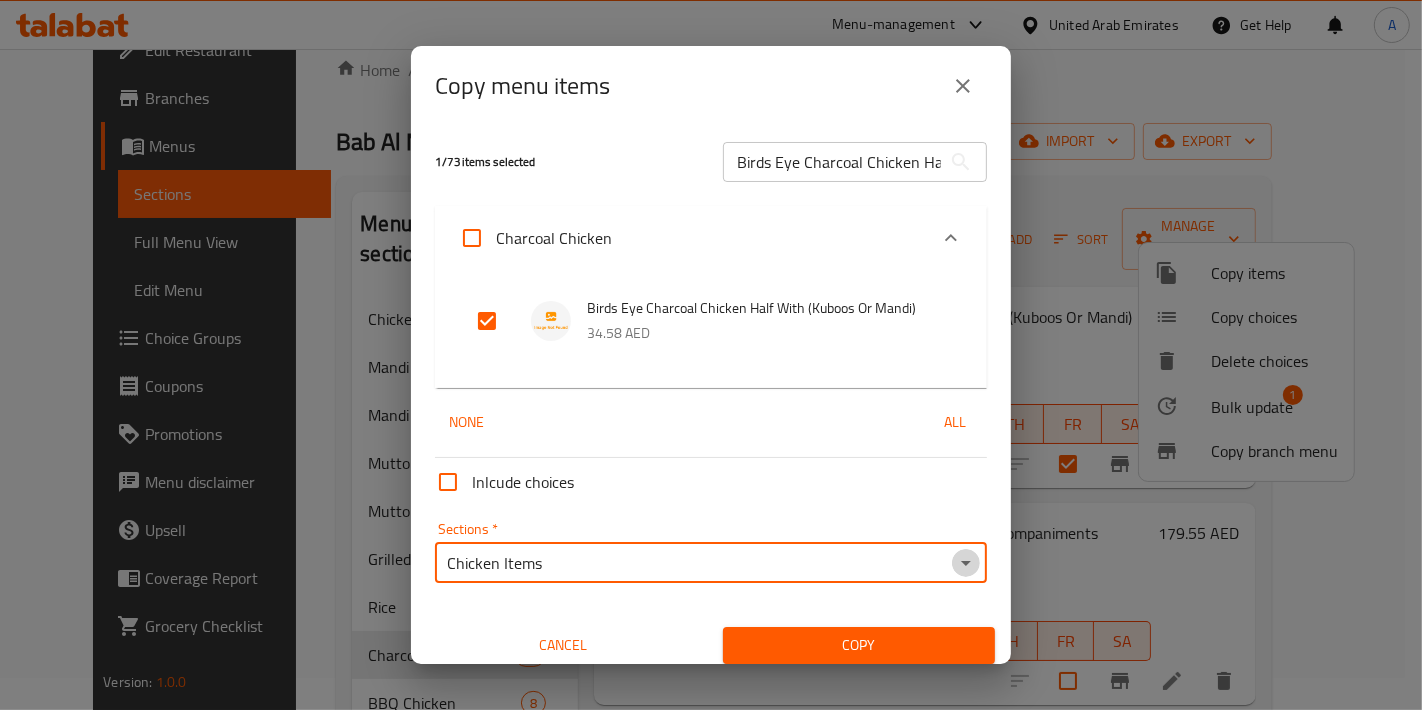 click 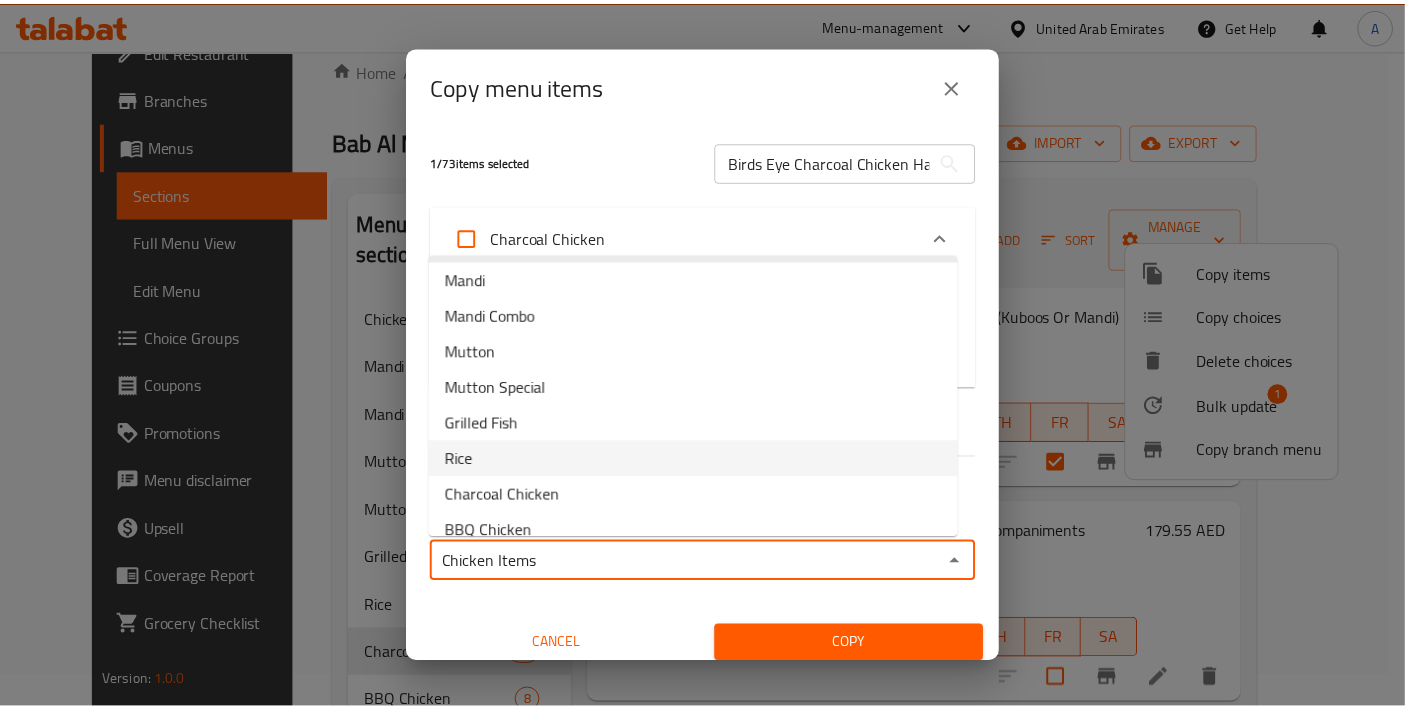 scroll, scrollTop: 55, scrollLeft: 0, axis: vertical 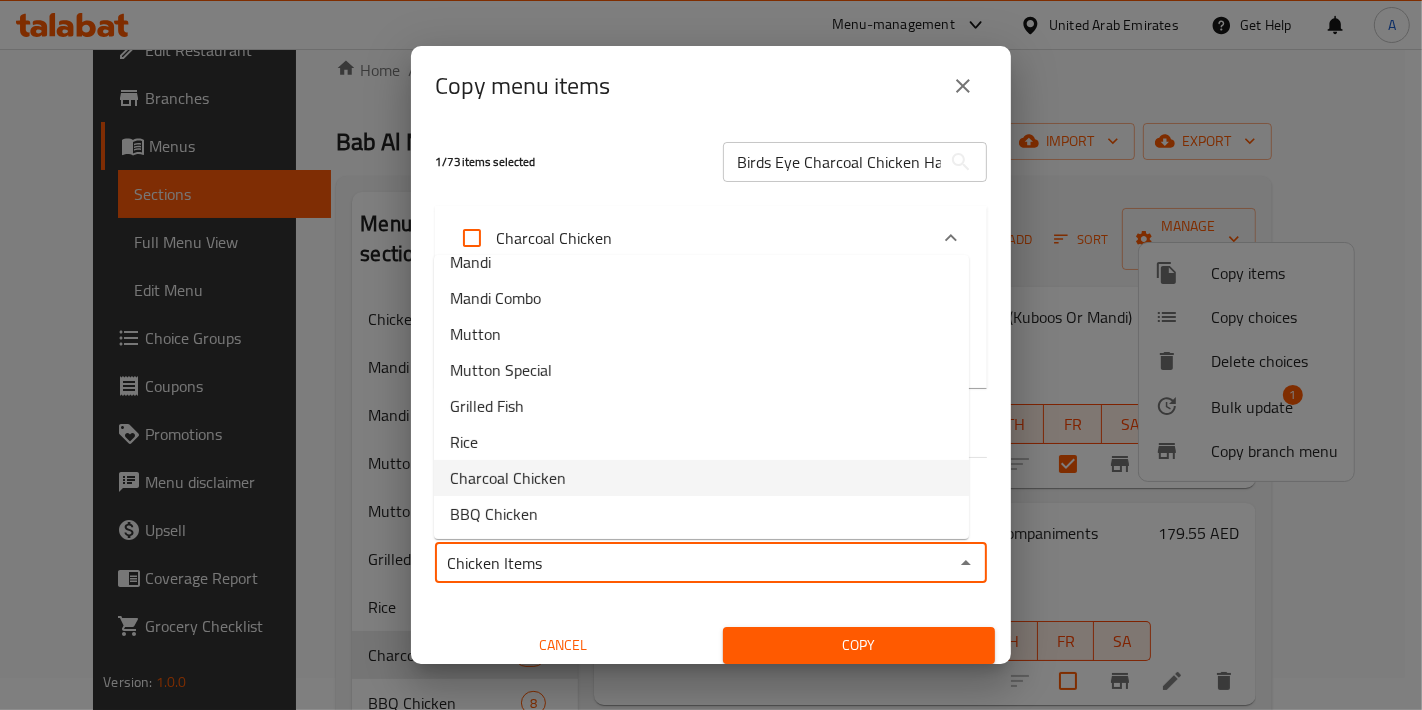 click on "Charcoal Chicken" at bounding box center [508, 478] 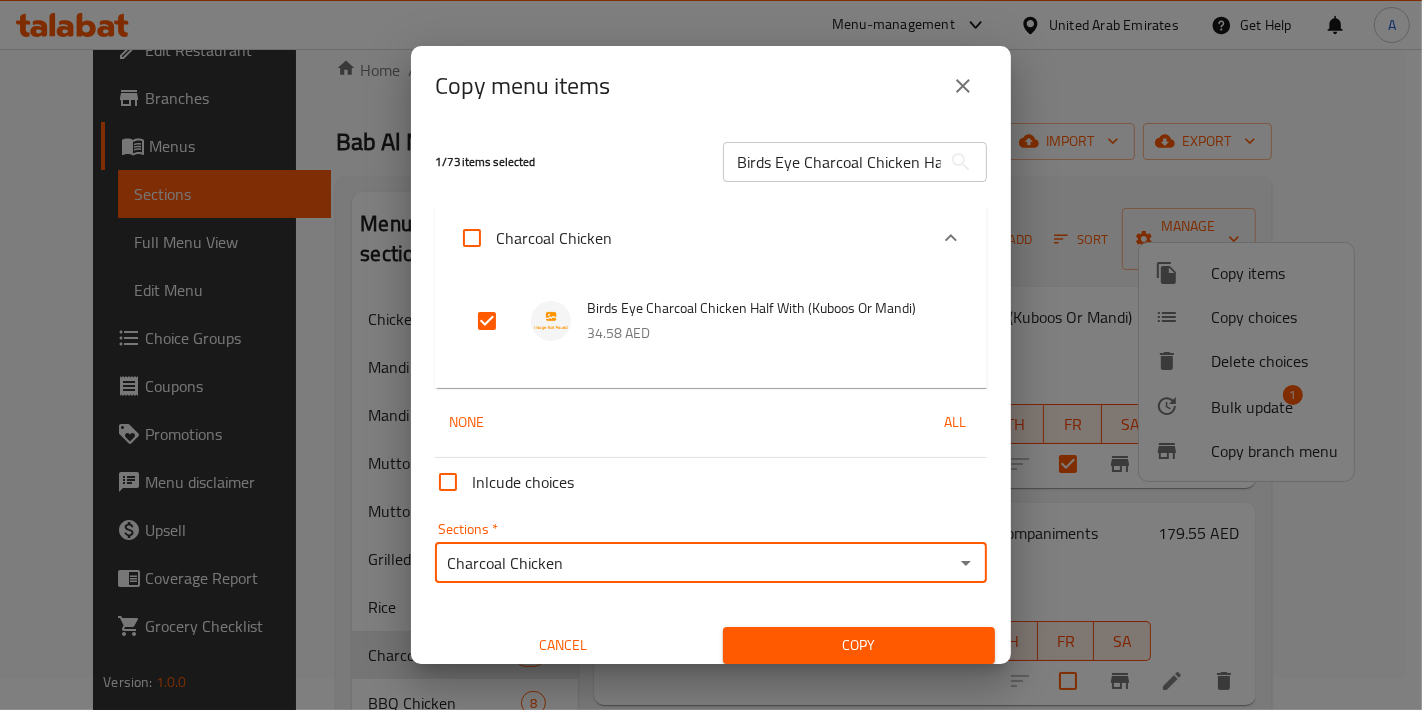 click on "Copy" at bounding box center [859, 645] 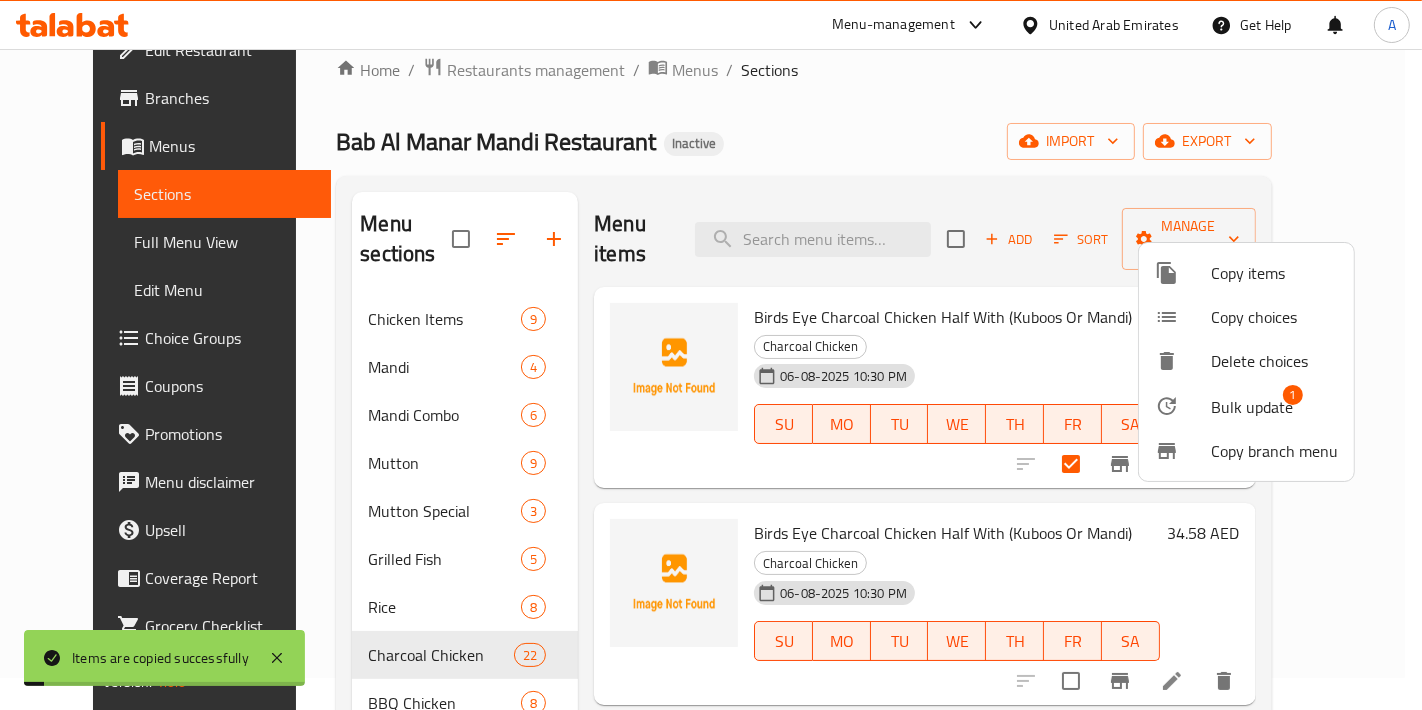 click at bounding box center (711, 355) 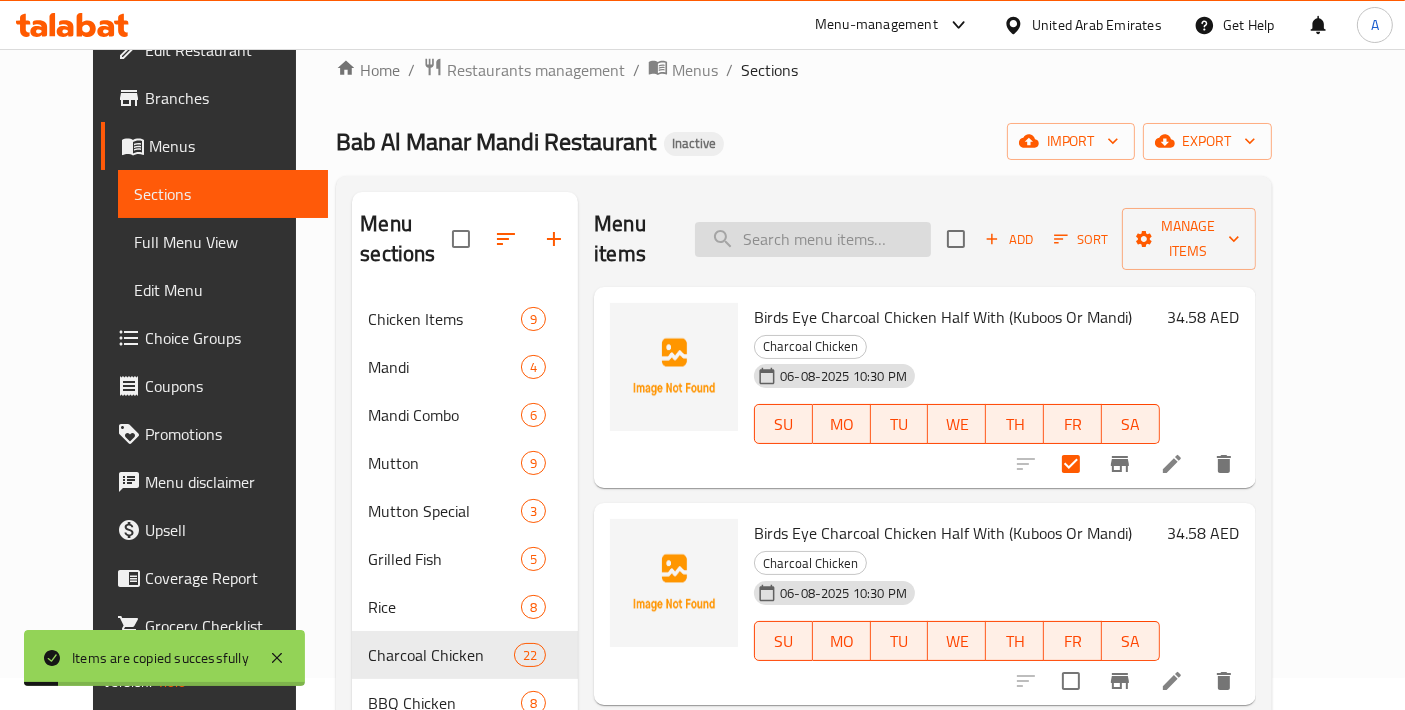 click at bounding box center (813, 239) 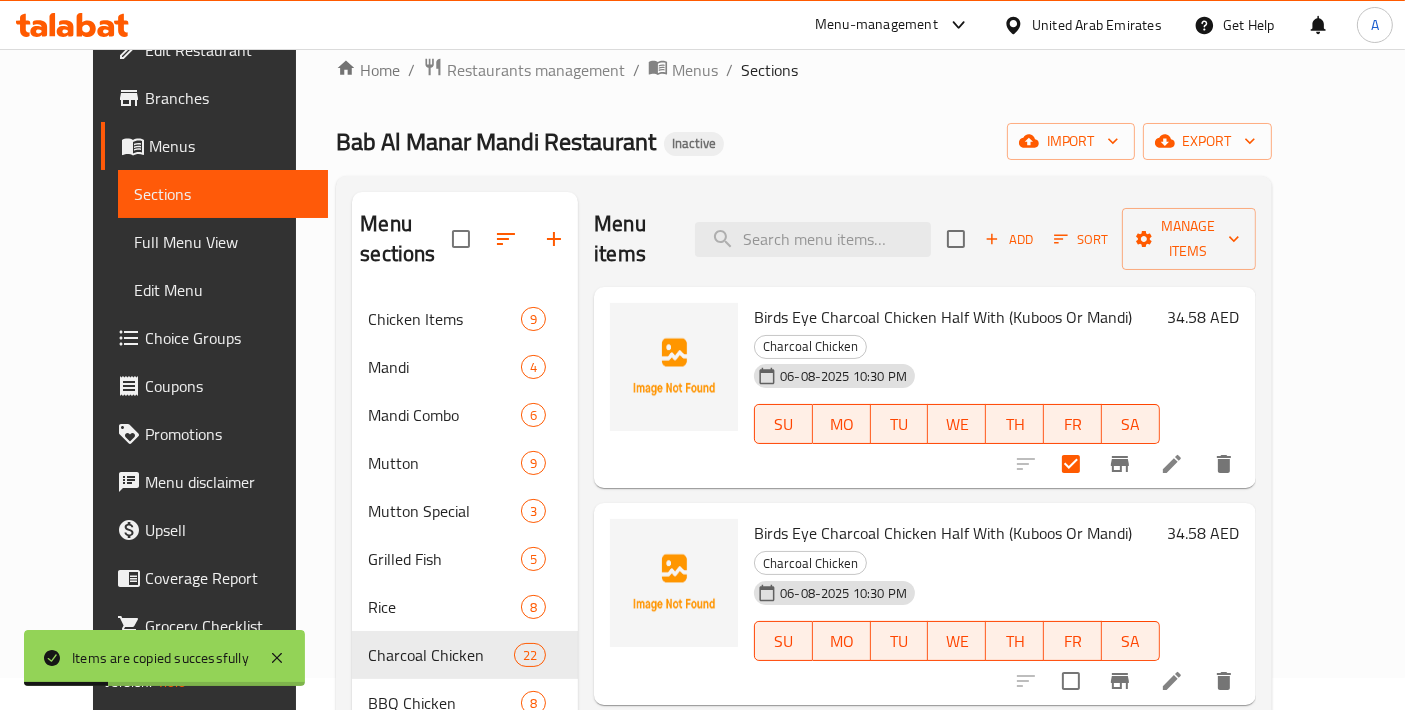 click at bounding box center [1172, 681] 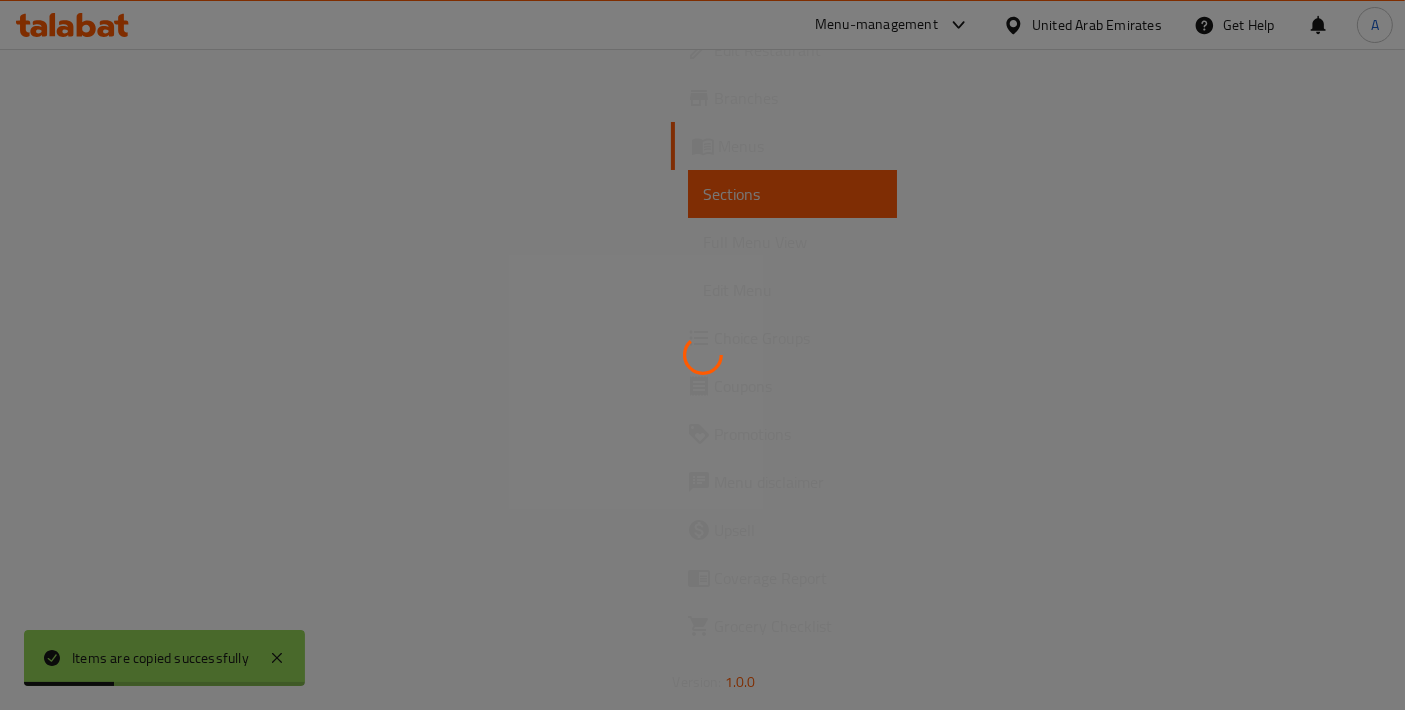 scroll, scrollTop: 0, scrollLeft: 0, axis: both 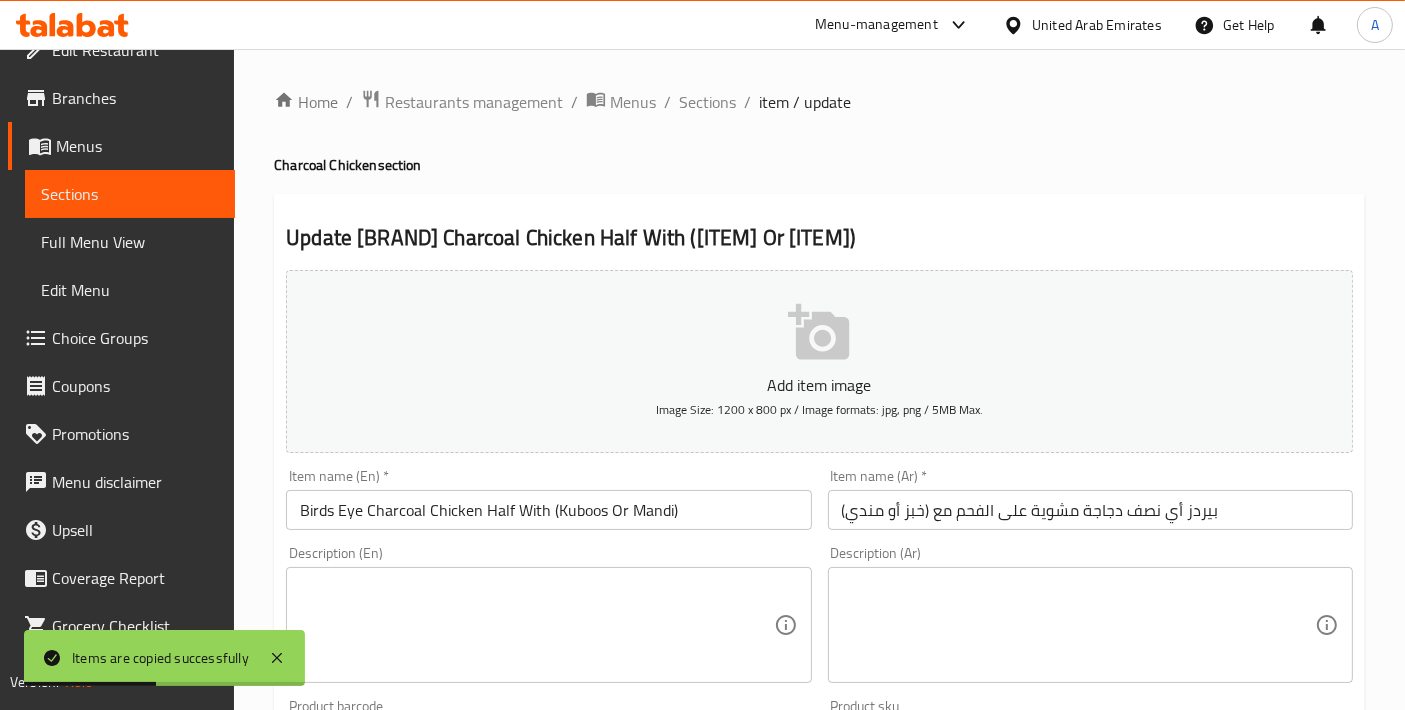 click on "Birds Eye Charcoal Chicken Half With (Kuboos Or Mandi)" at bounding box center (548, 510) 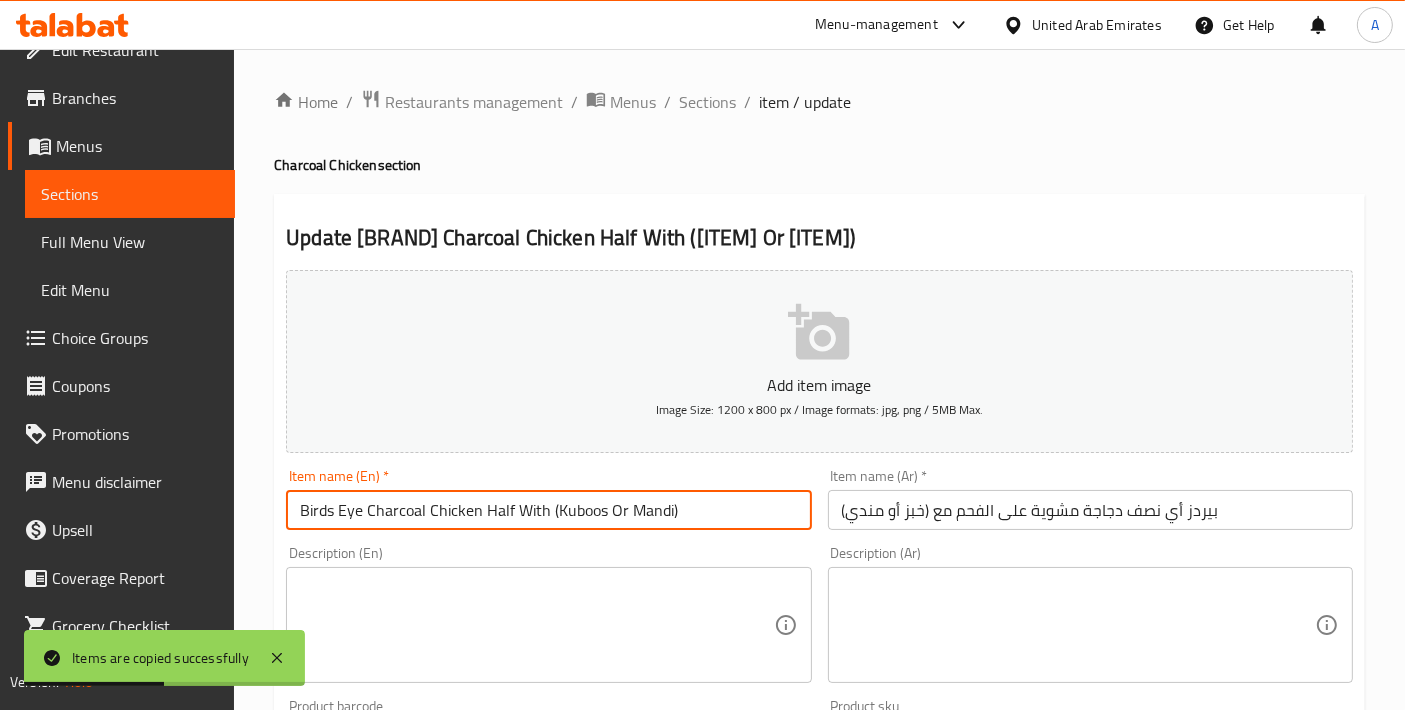 click on "Birds Eye Charcoal Chicken Half With (Kuboos Or Mandi)" at bounding box center [548, 510] 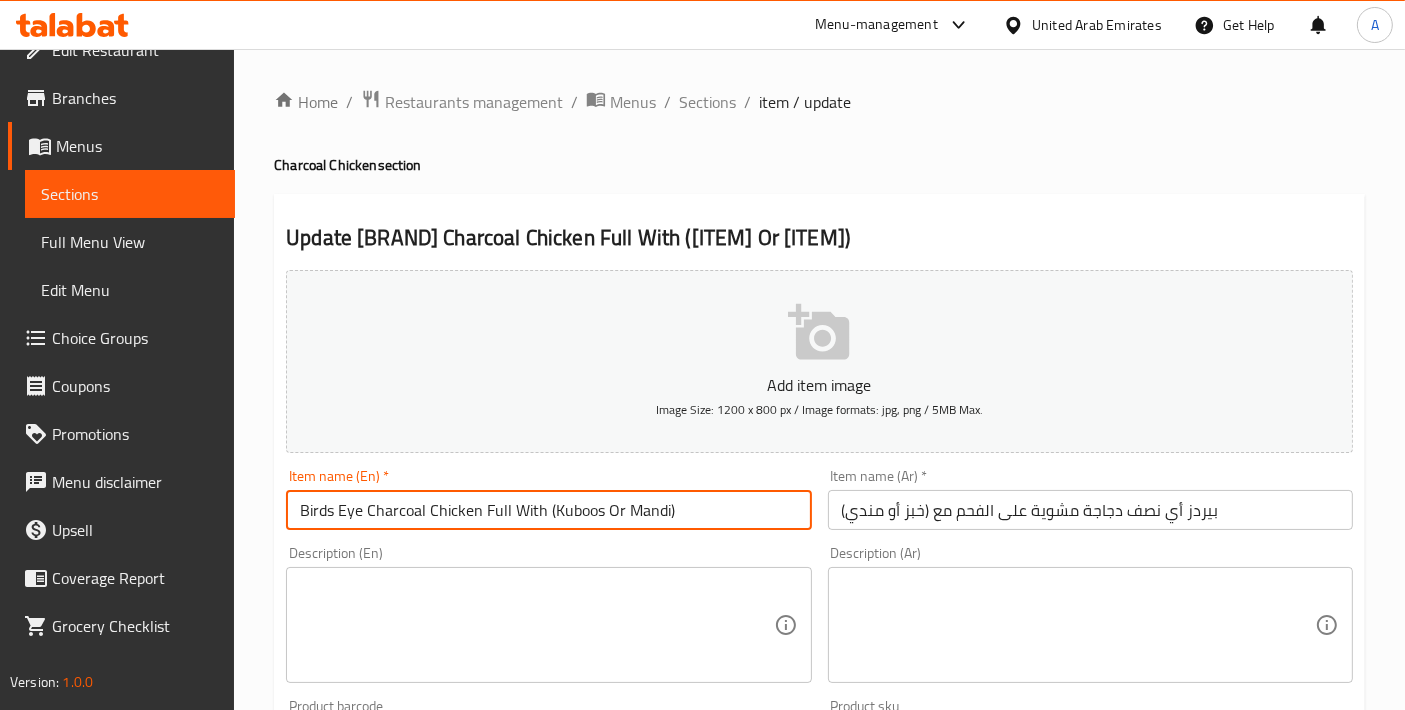 type on "Birds Eye Charcoal Chicken Full With (Kuboos Or Mandi)" 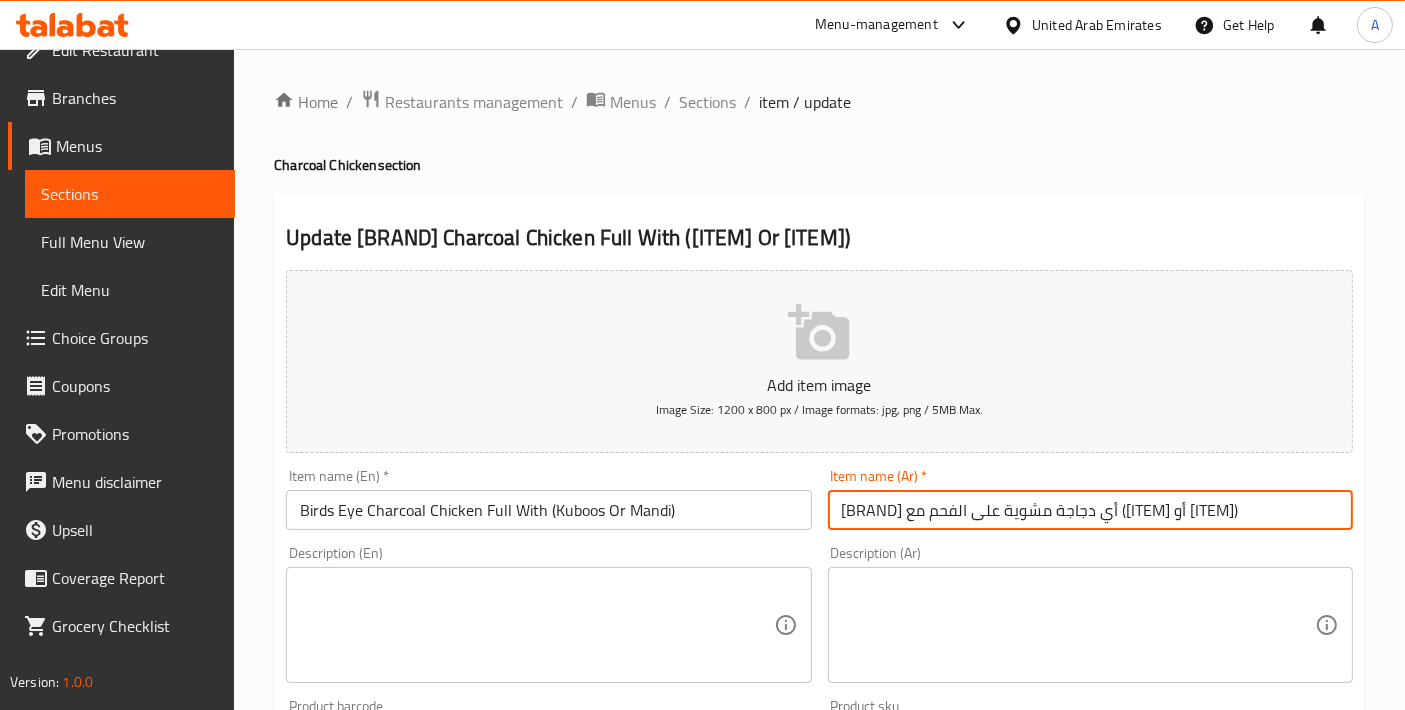 click on "بيردز أي دجاجة مشوية على الفحم مع (خبز أو مندي)" at bounding box center [1090, 510] 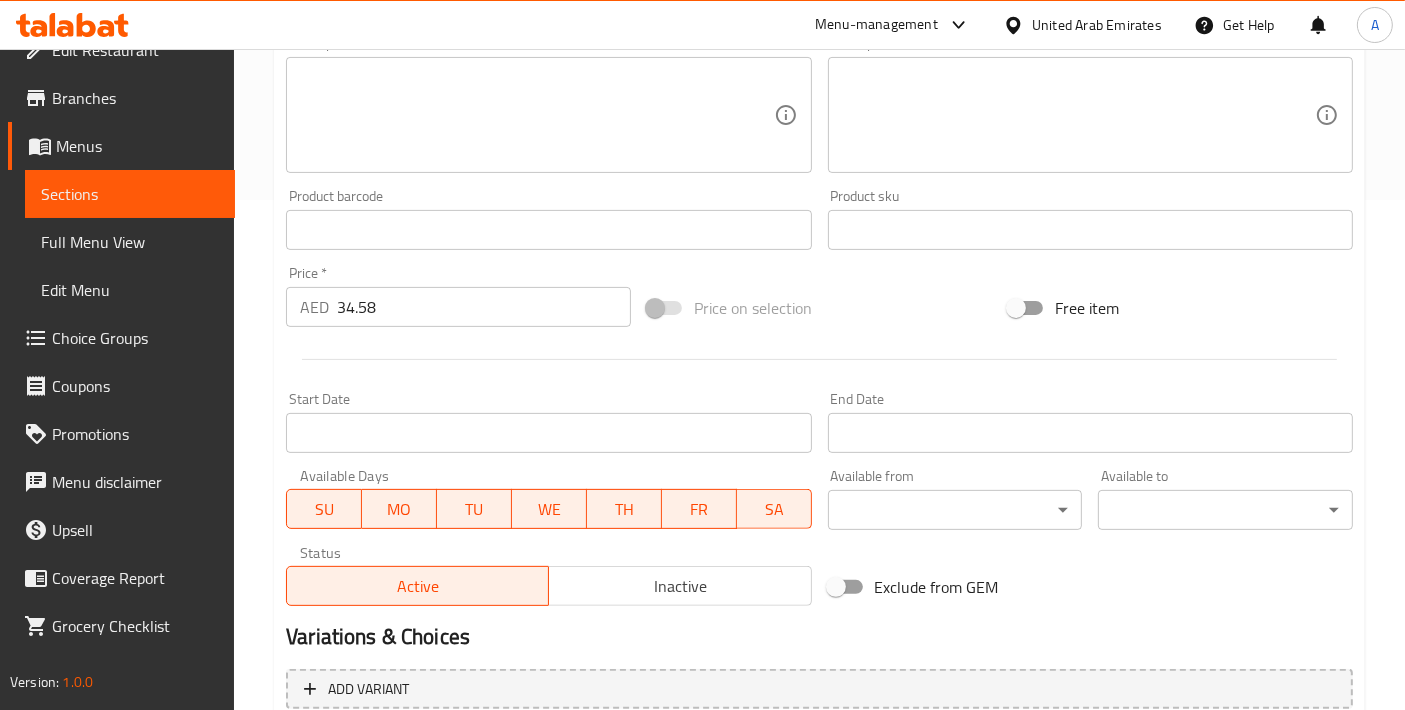scroll, scrollTop: 699, scrollLeft: 0, axis: vertical 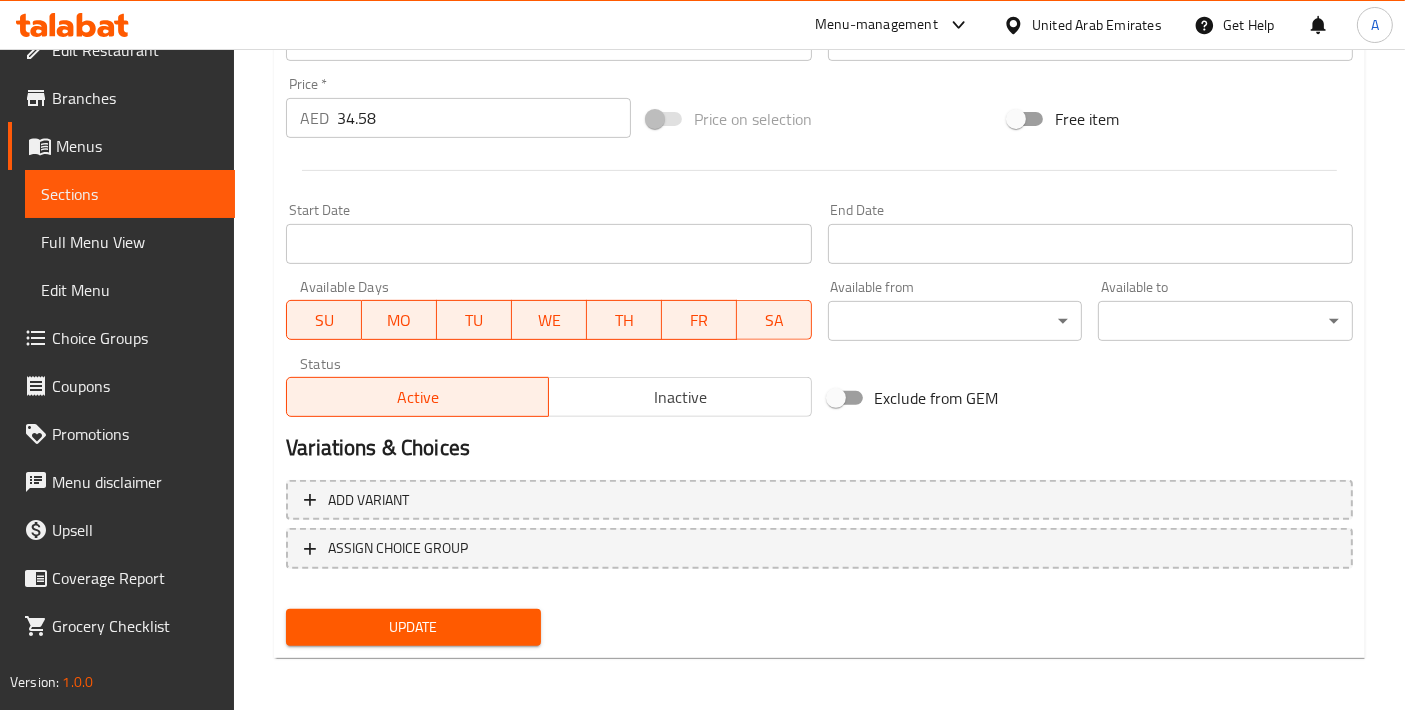 type on "بيردز أي دجاجة كاملة مشوية على الفحم مع (خبز أو مندي)" 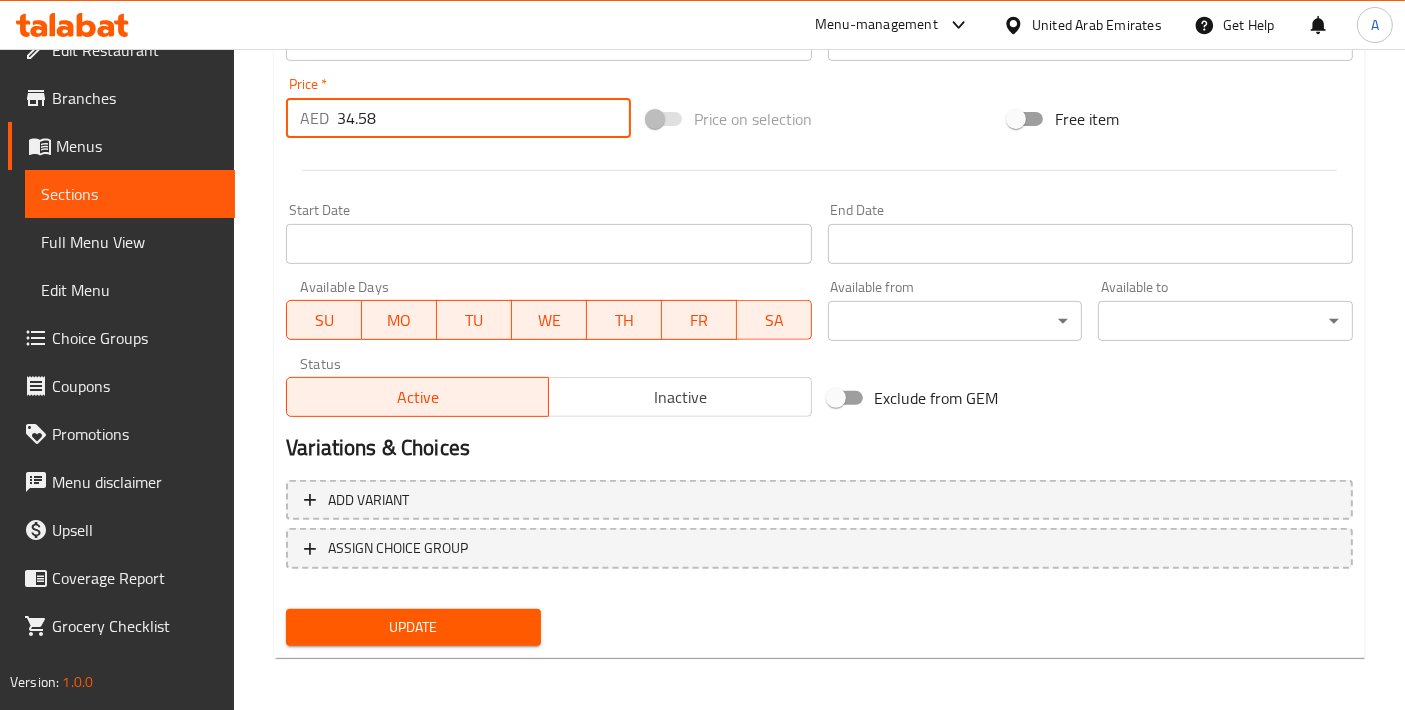 click on "34.58" at bounding box center (484, 118) 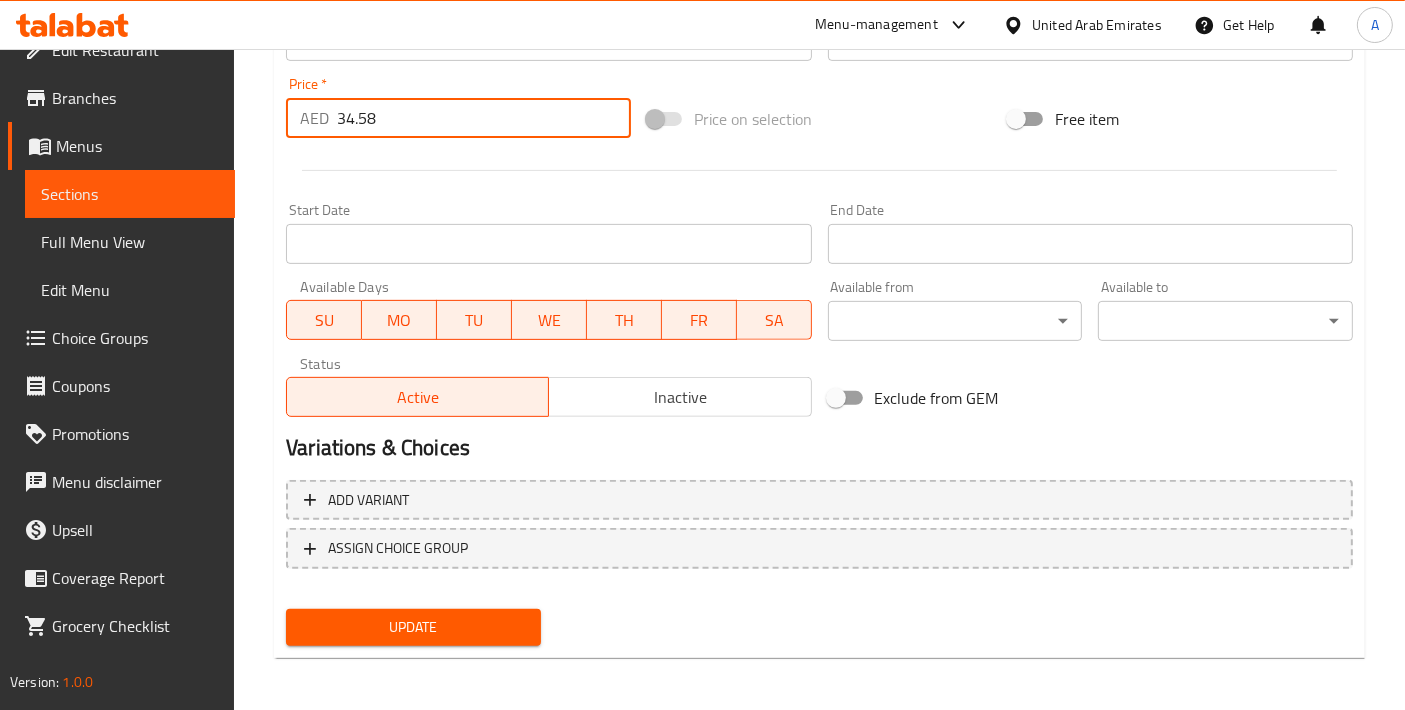paste on "63.84" 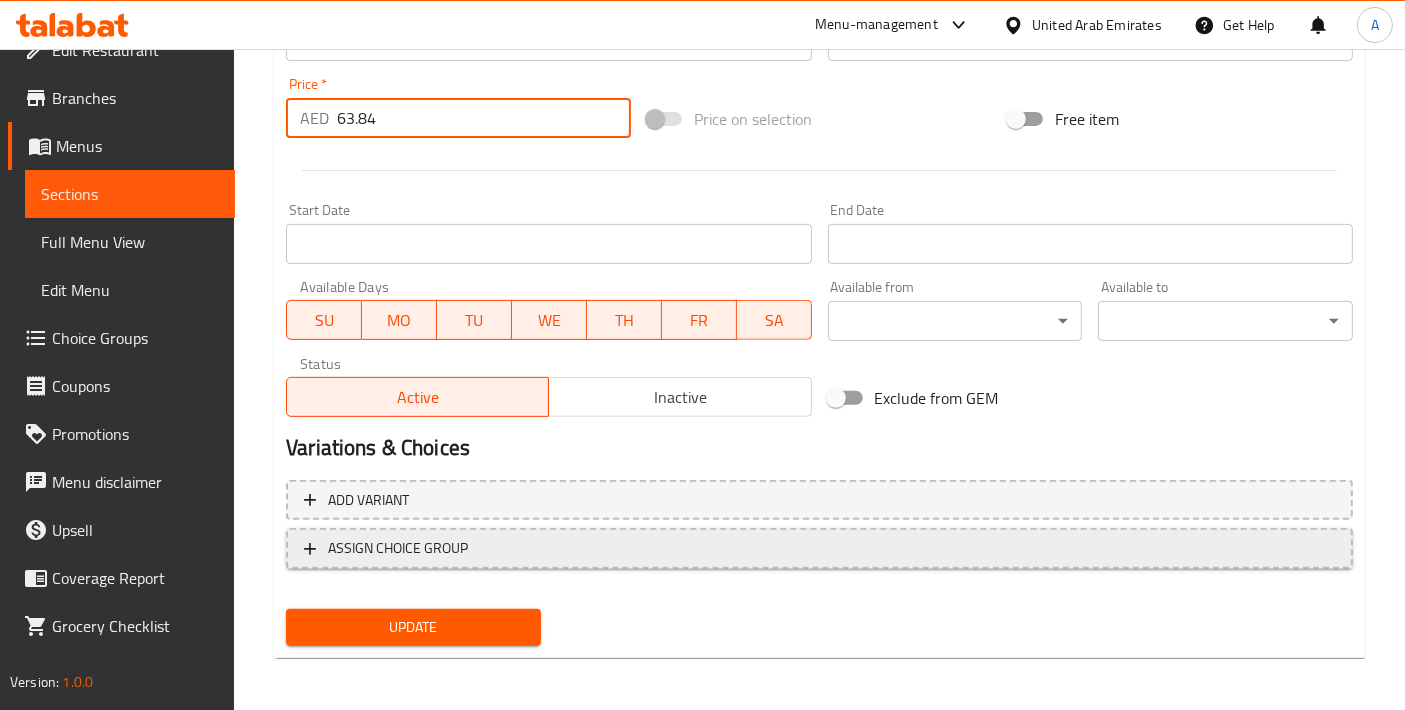 type on "63.84" 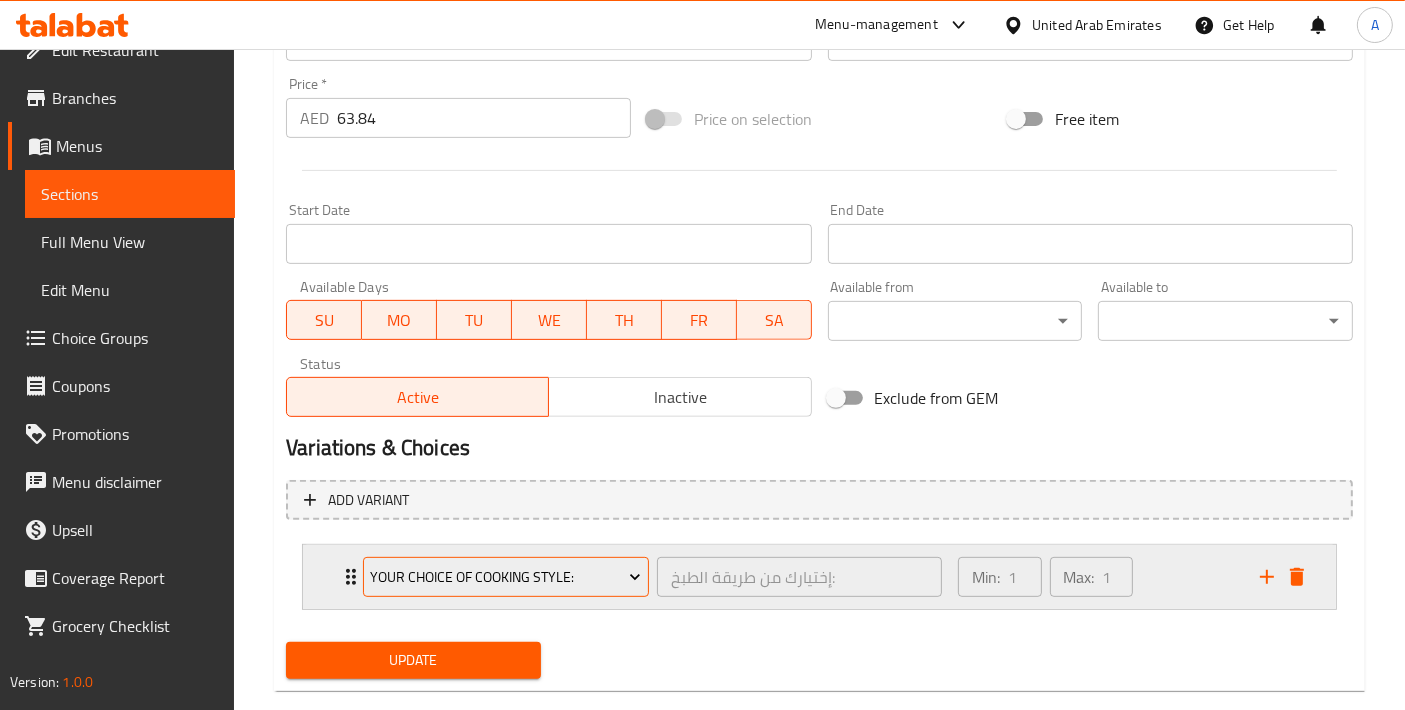click on "Your Choice Of Cooking Style:" at bounding box center (506, 577) 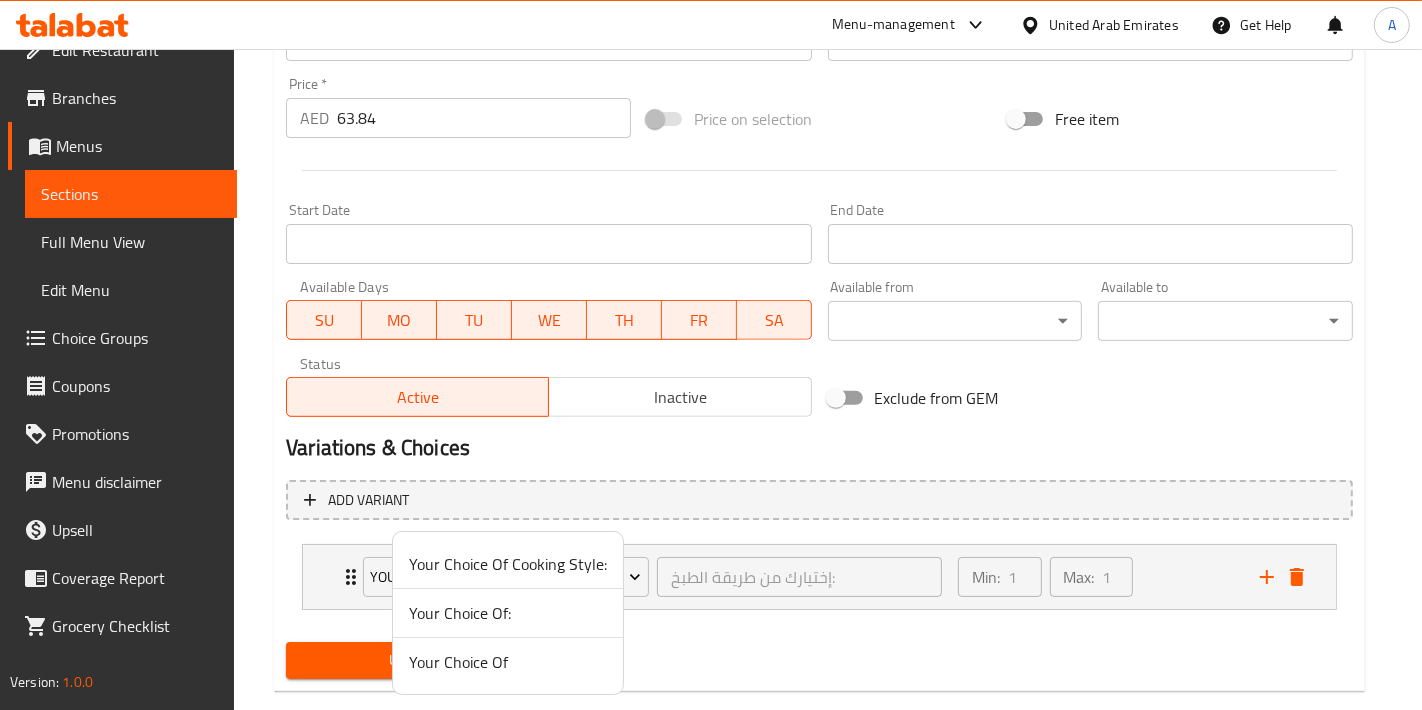 click on "Your Choice Of:" at bounding box center [508, 613] 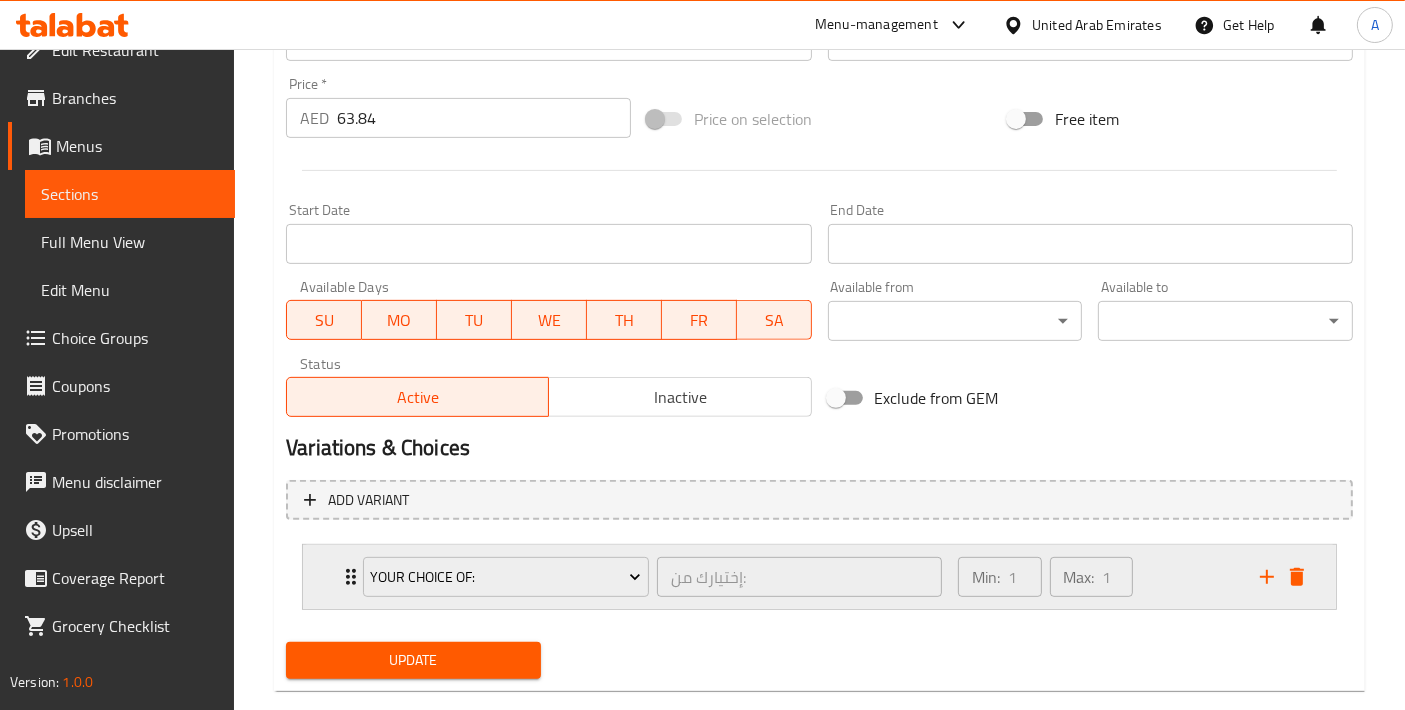 click on "Your Choice Of: إختيارك من: ​ Min: 1 ​ Max: 1 ​ Kuboos (ID: 2221168331) 0 AED Name (En) Kuboos Name (En) Name (Ar) خبز Name (Ar) Price AED 0 Price Status Mandi (ID: 2221168332) 0 AED Name (En) Mandi Name (En) Name (Ar) مندي Name (Ar) Price AED 0 Price Status" at bounding box center [819, 577] 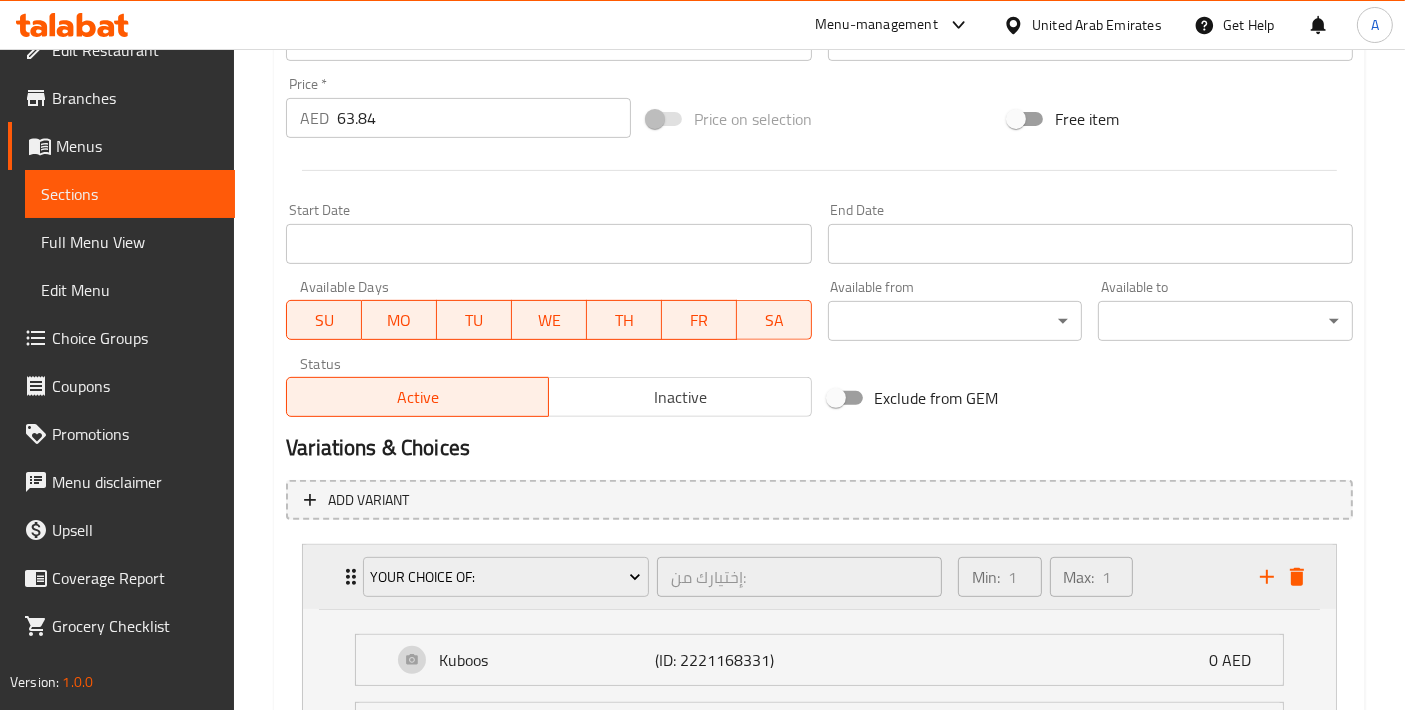 click on "Your Choice Of: إختيارك من: ​ Min: 1 ​ Max: 1 ​" at bounding box center [819, 577] 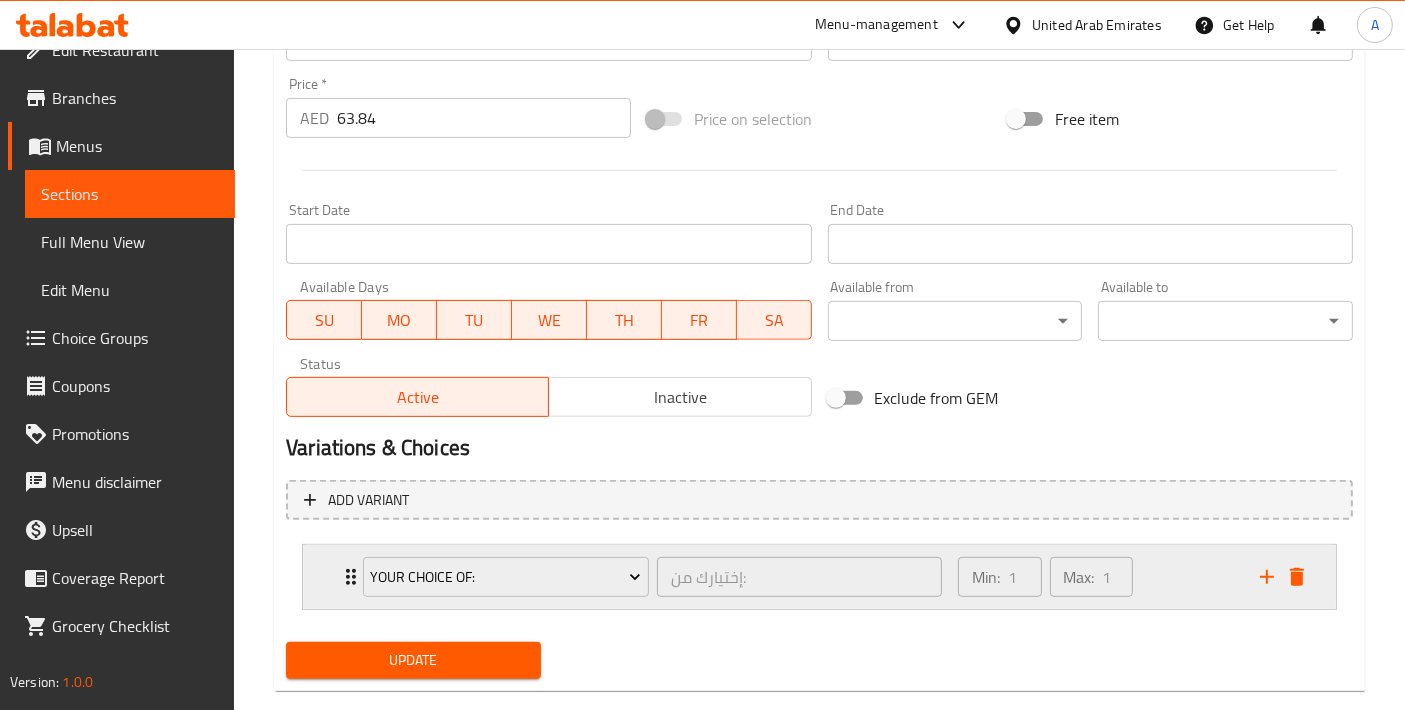 click on "Your Choice Of: إختيارك من: ​ Min: 1 ​ Max: 1 ​" at bounding box center (819, 577) 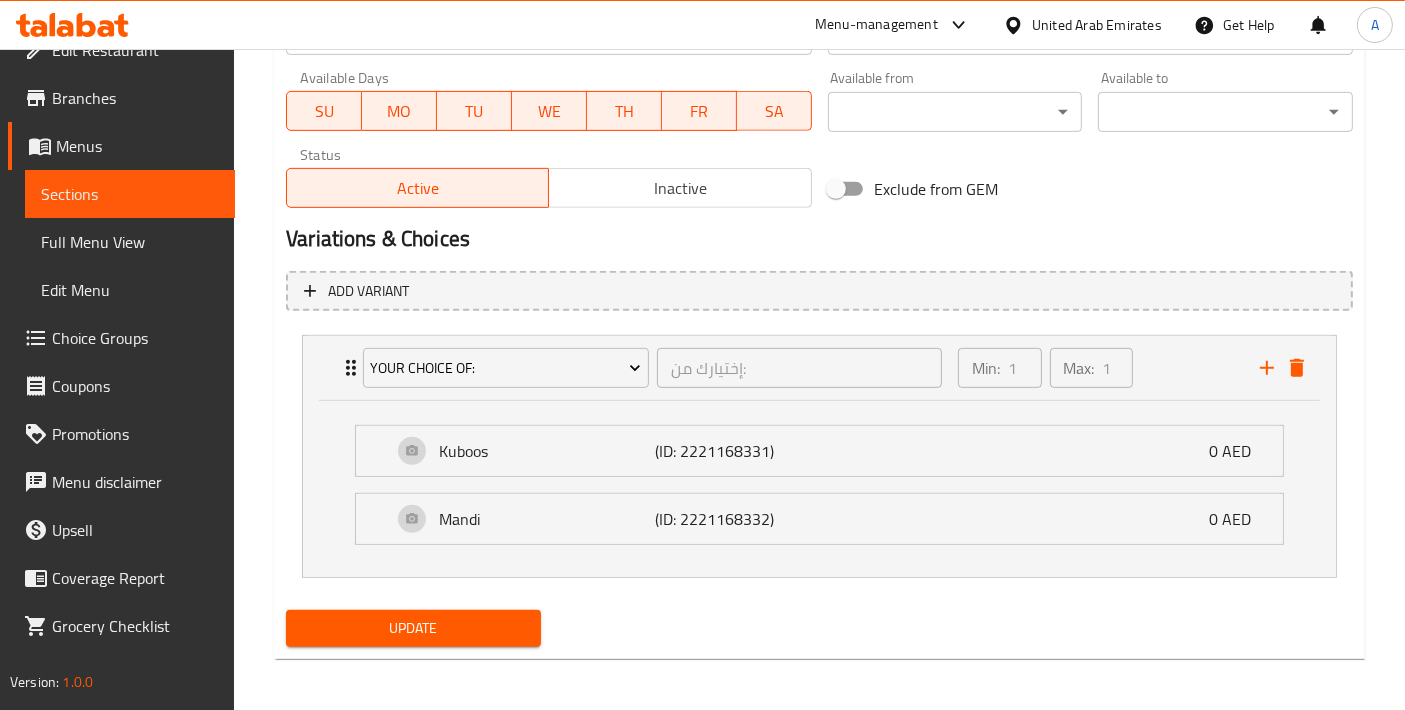 click on "Update" at bounding box center (413, 628) 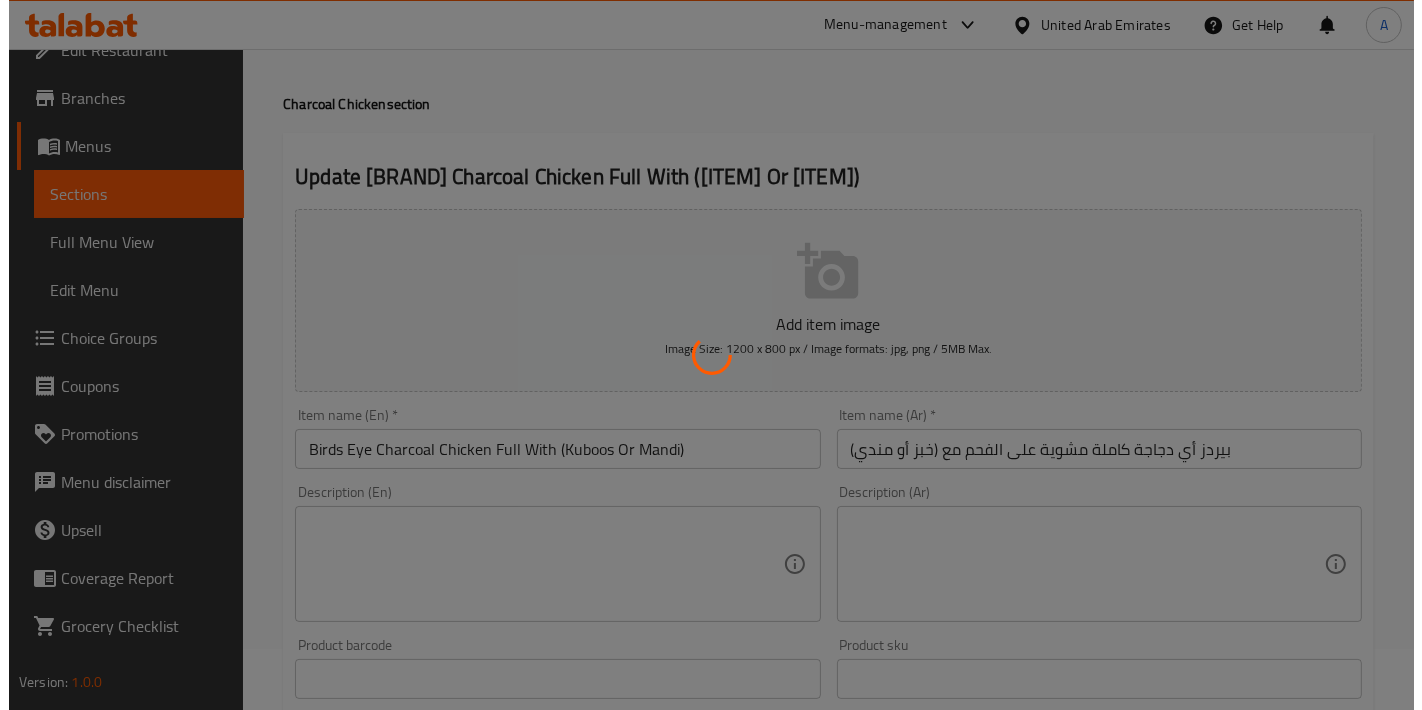 scroll, scrollTop: 0, scrollLeft: 0, axis: both 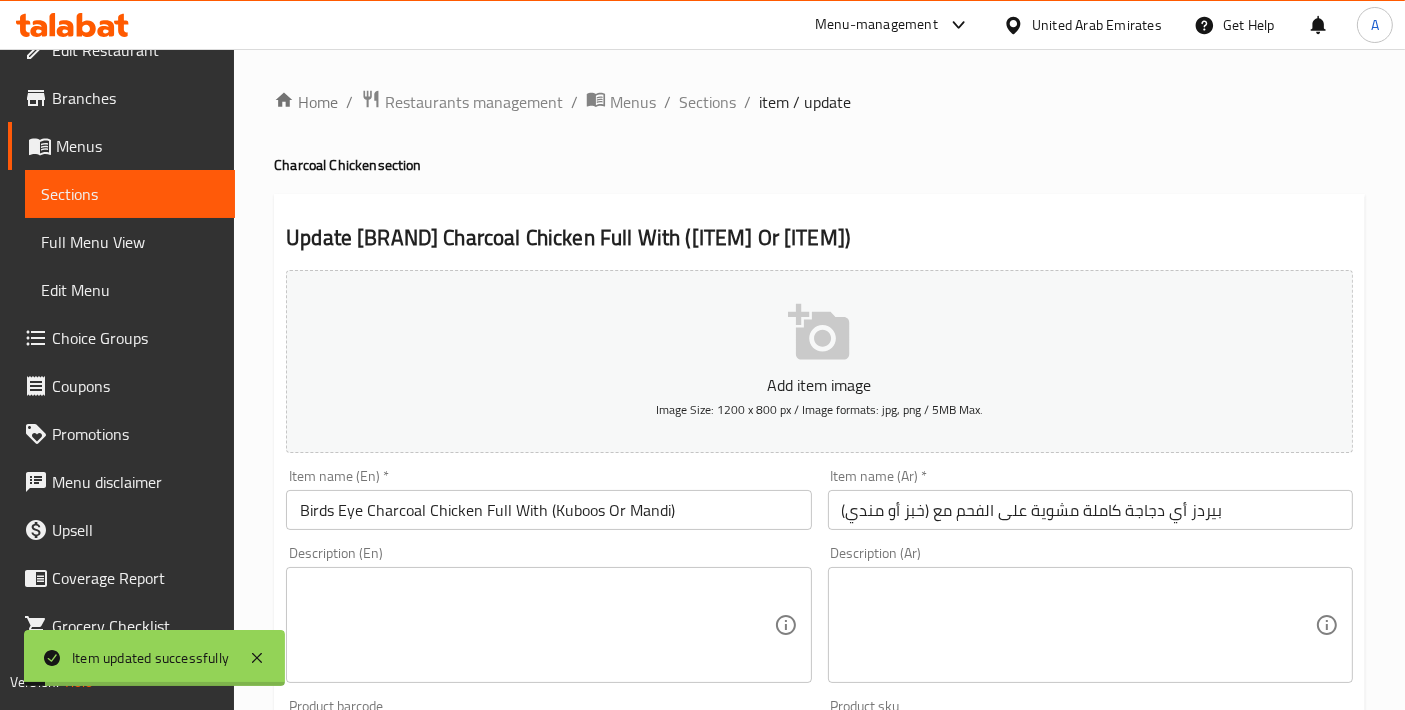 click on "Home / Restaurants management / Menus / Sections / item / update Charcoal Chicken  section Update Birds Eye Charcoal Chicken Full With (Kuboos Or Mandi)  Add item image Image Size: 1200 x 800 px / Image formats: jpg, png / 5MB Max. Item name (En)   * Birds Eye Charcoal Chicken Full With (Kuboos Or Mandi) Item name (En)  * Item name (Ar)   * بيردز أي دجاجة كاملة مشوية على الفحم مع (خبز أو مندي) Item name (Ar)  * Description (En) Description (En) Description (Ar) Description (Ar) Product barcode Product barcode Product sku Product sku Price   * AED 63.84 Price  * Price on selection Free item Start Date Start Date End Date End Date Available Days SU MO TU WE TH FR SA Available from ​ ​ Available to ​ ​ Status Active Inactive Exclude from GEM Variations & Choices Add variant Your Choice Of: إختيارك من: ​ Min: 1 ​ Max: 1 ​ Kuboos (ID: 2221168331) 0 AED Name (En) Kuboos Name (En) Name (Ar) خبز Name (Ar) Price AED 0 Price Status Mandi 0 AED" at bounding box center (819, 836) 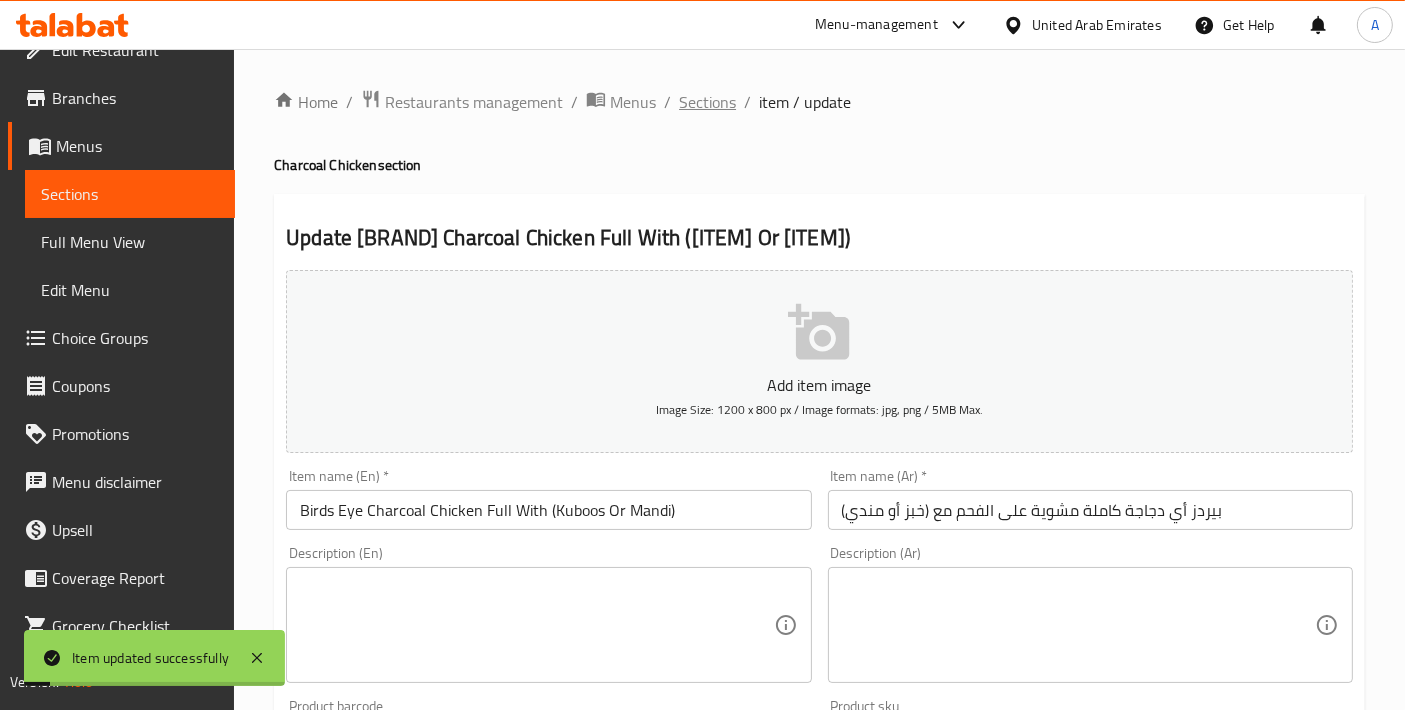 click on "Sections" at bounding box center [707, 102] 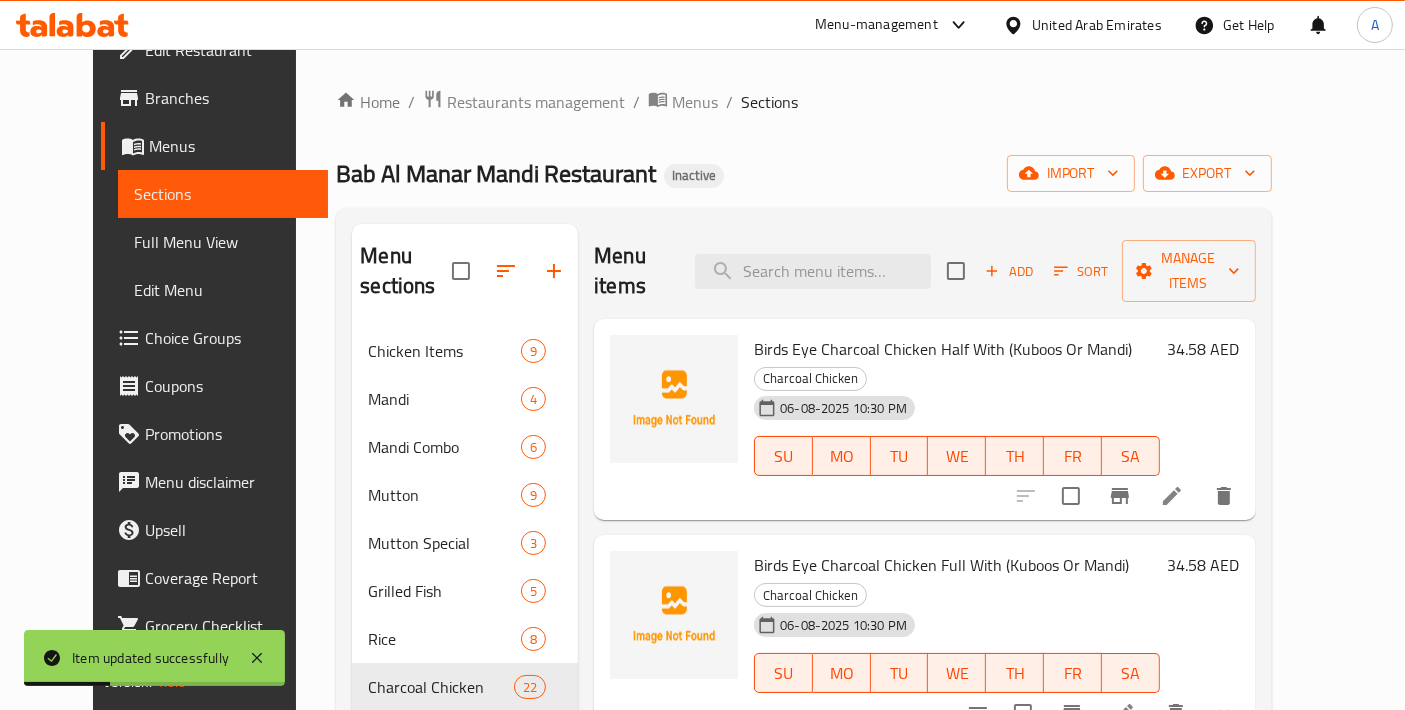 click 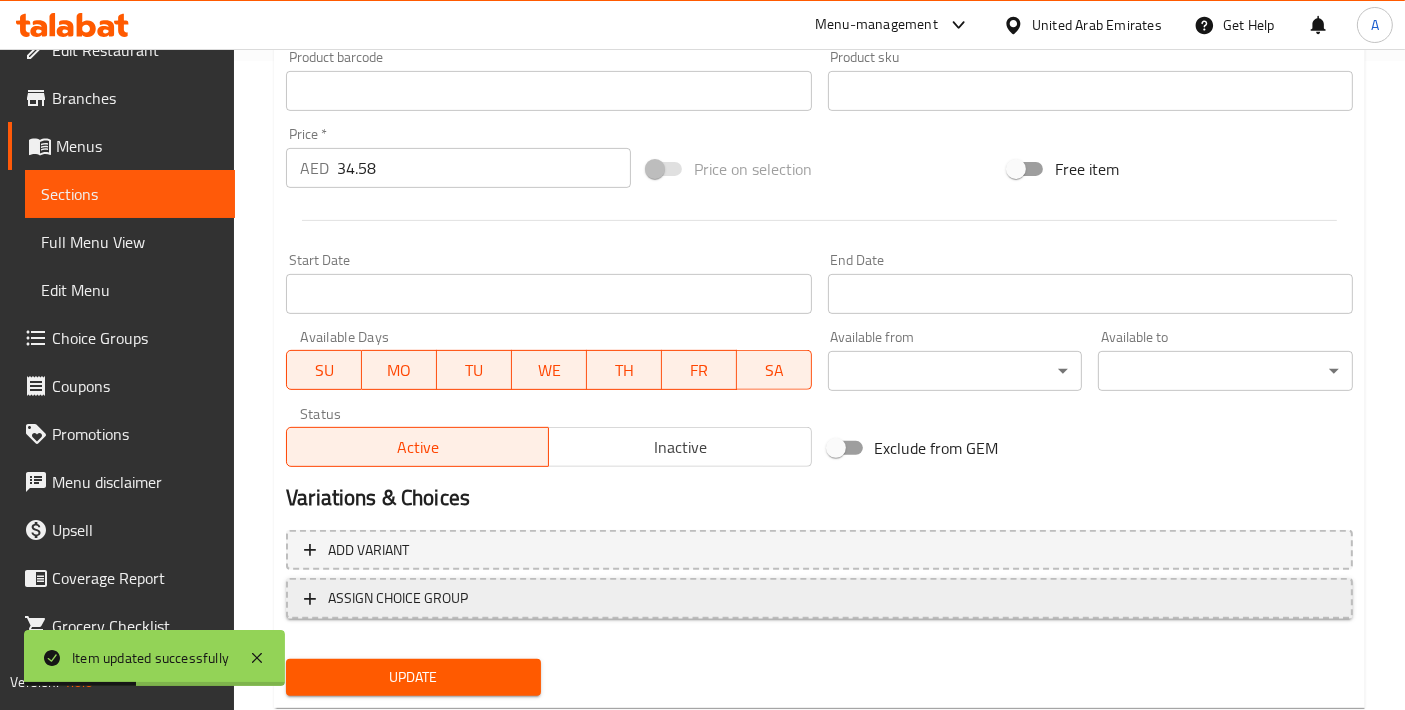 scroll, scrollTop: 699, scrollLeft: 0, axis: vertical 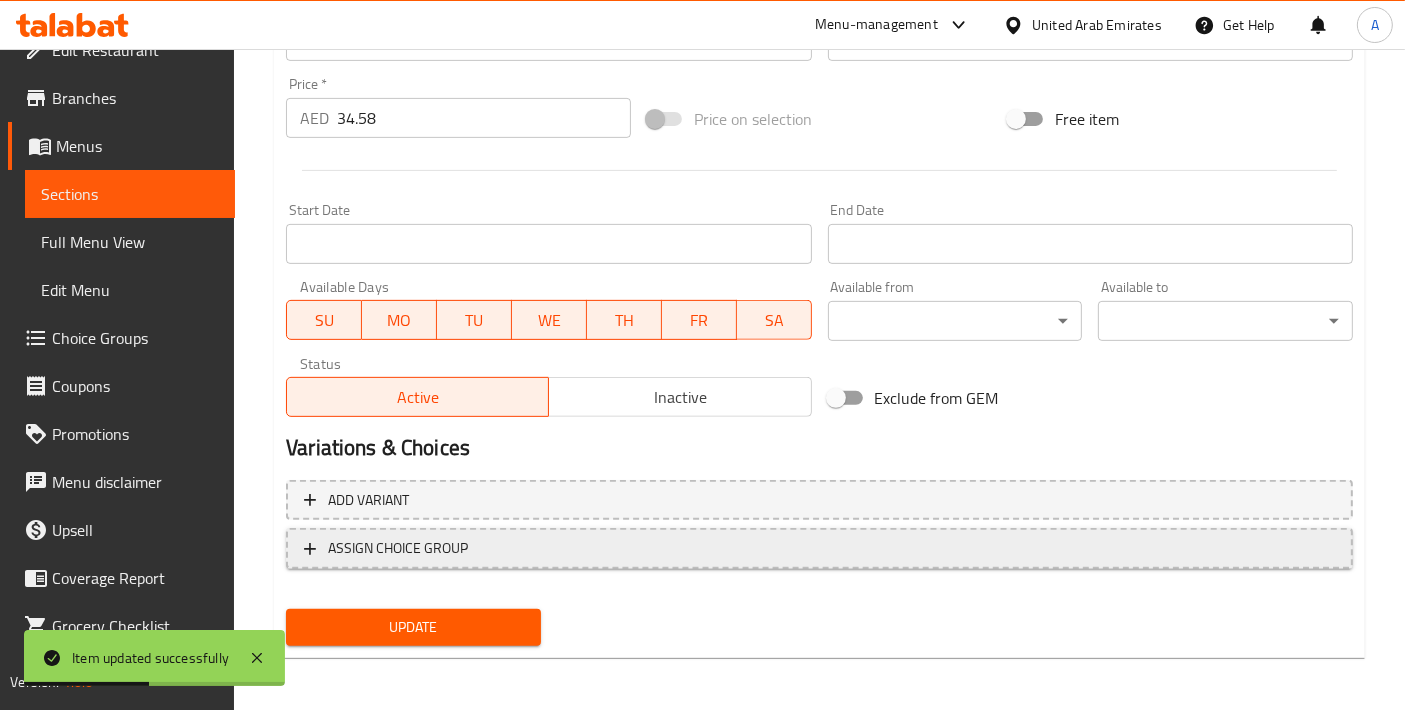 click on "ASSIGN CHOICE GROUP" at bounding box center [398, 548] 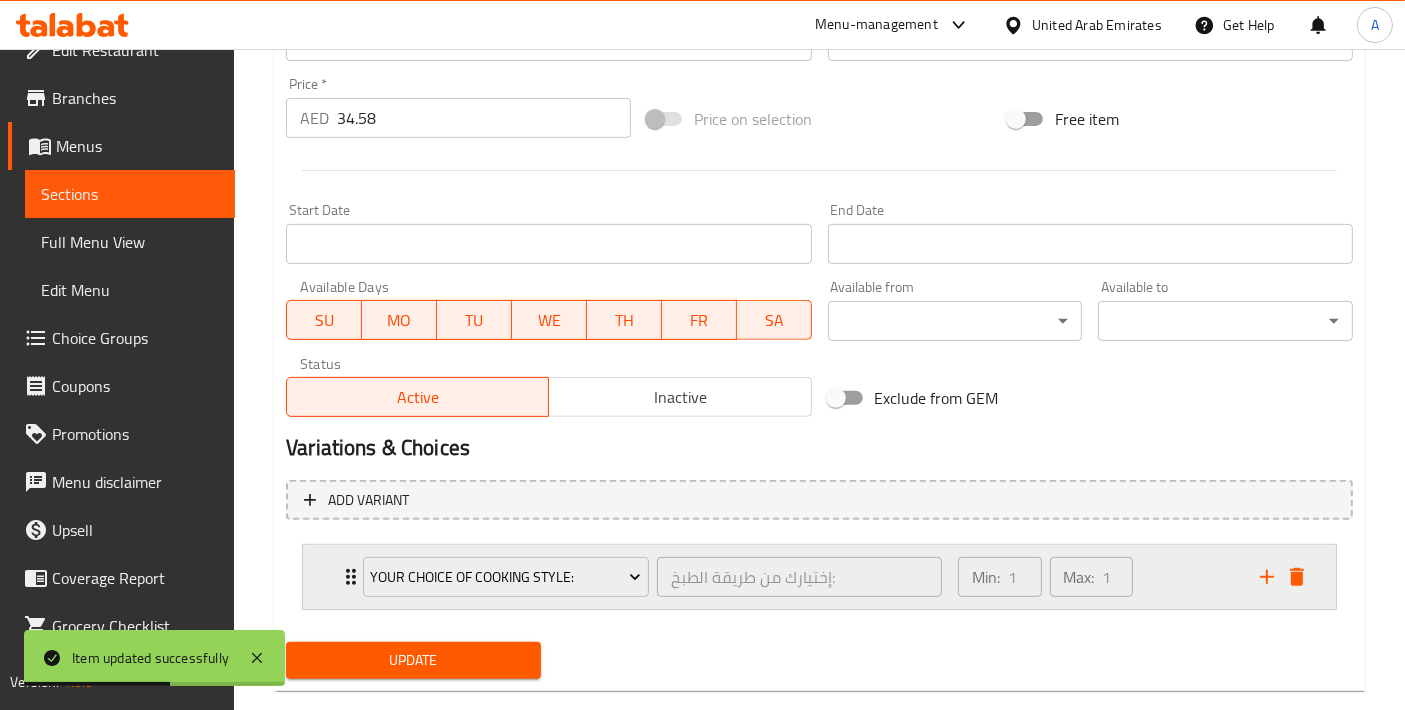 click on "Your Choice Of Cooking Style:" at bounding box center (506, 577) 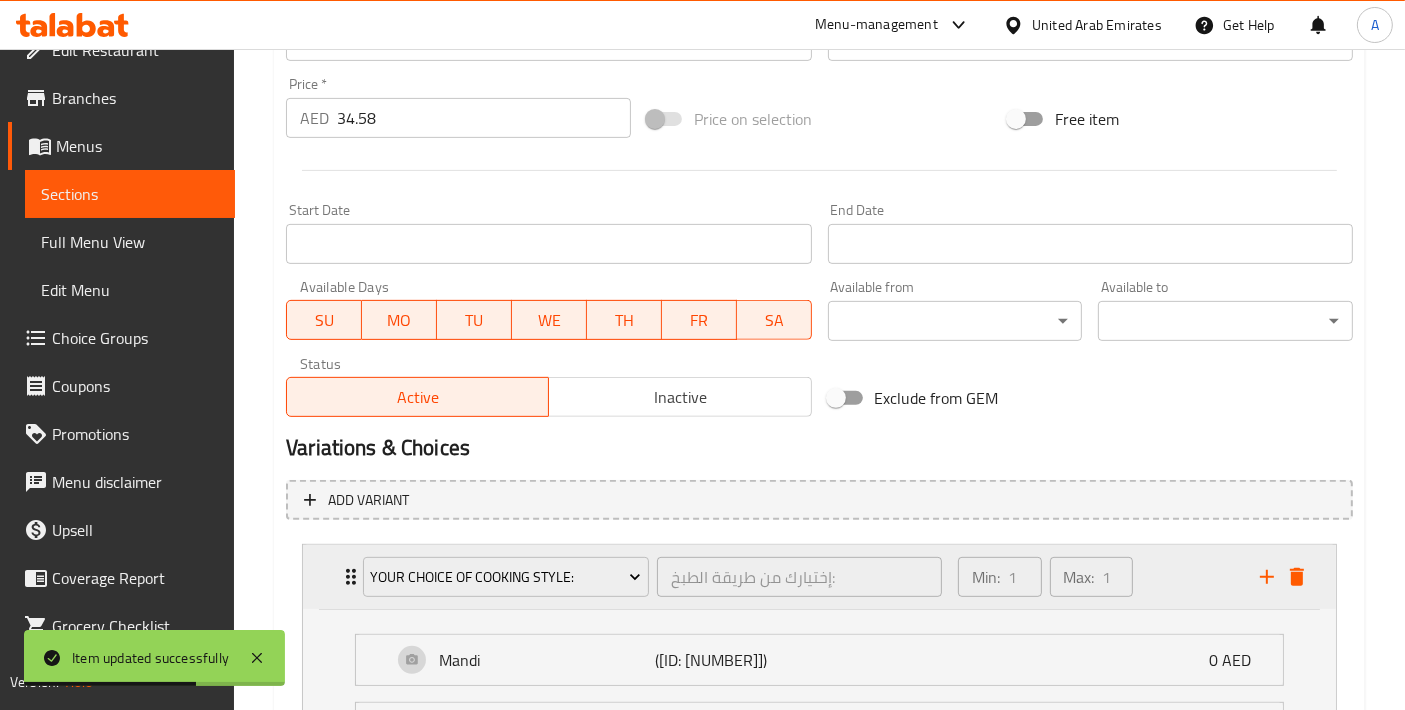 click on "Your Choice Of Cooking Style: إختيارك من طريقة الطبخ: ​ Min: 1 ​ Max: 1 ​" at bounding box center (819, 577) 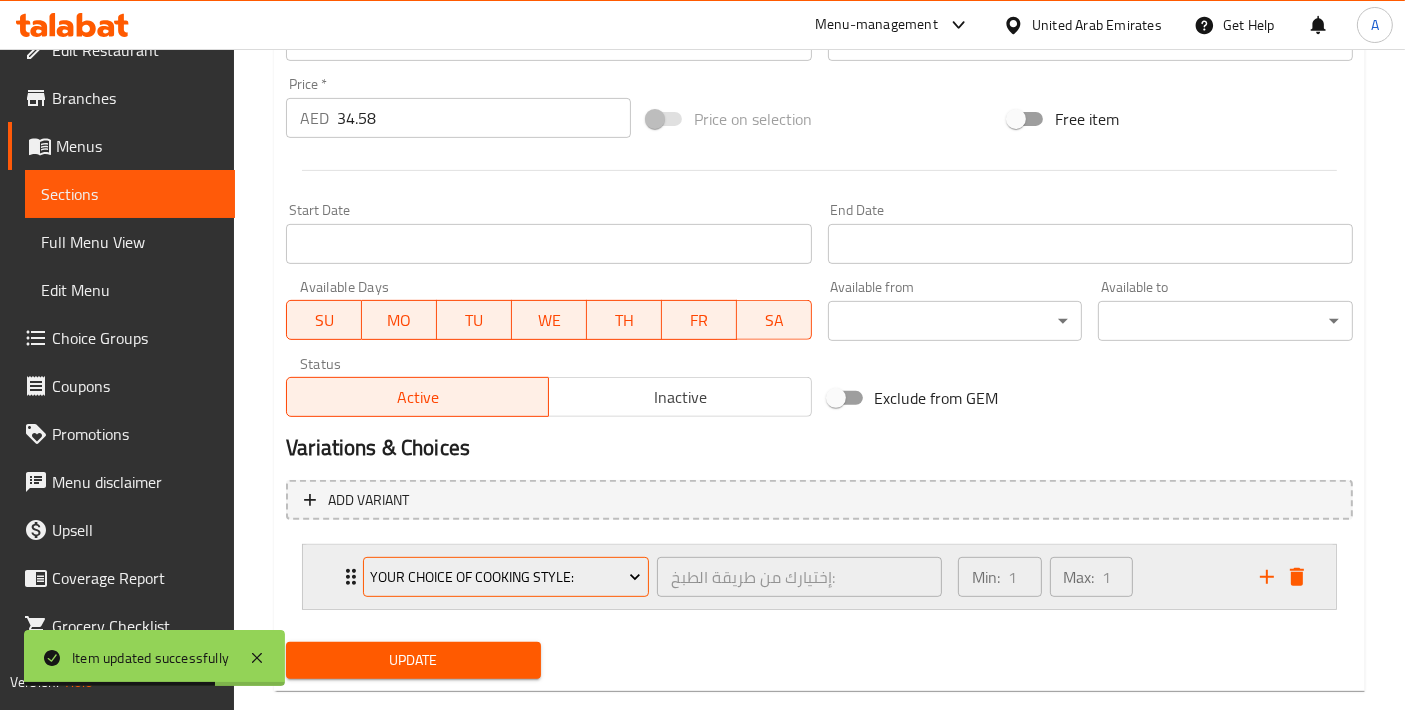 click on "Your Choice Of Cooking Style:" at bounding box center (506, 577) 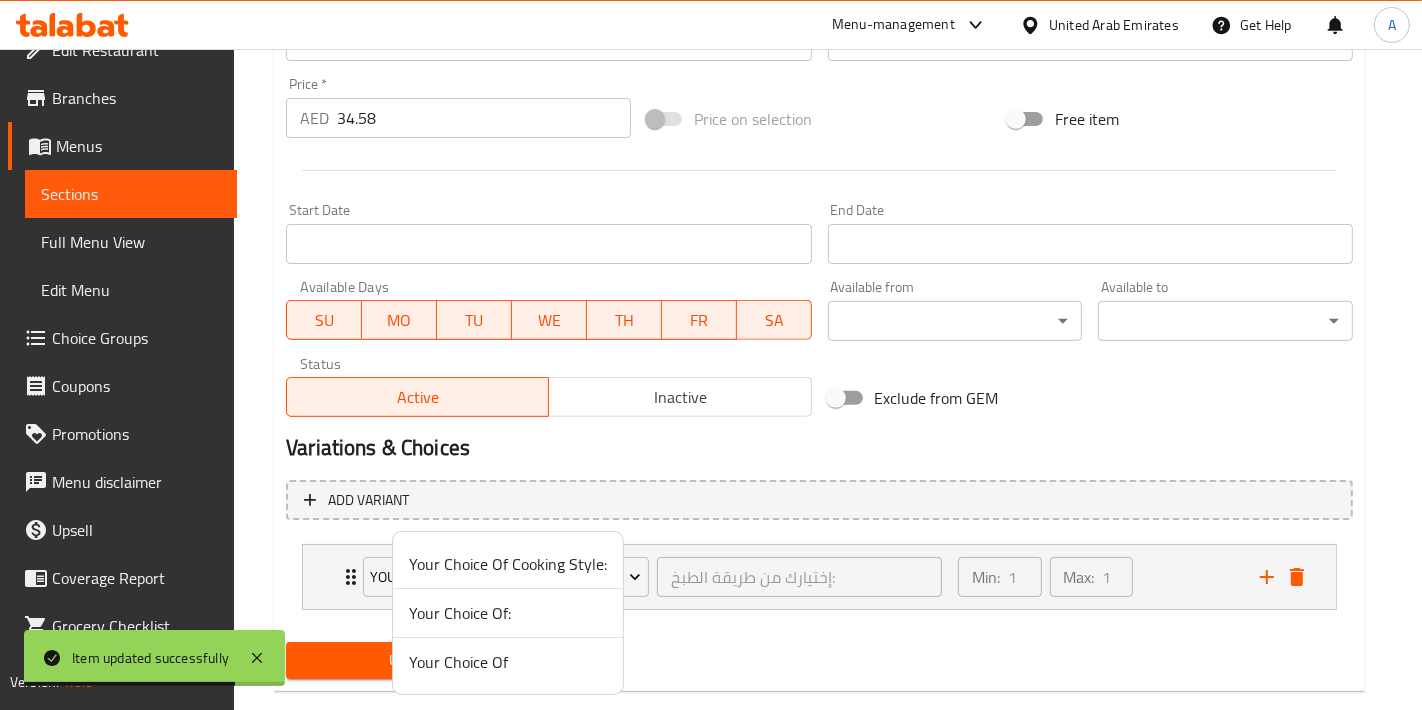 click on "Your Choice Of:" at bounding box center (508, 613) 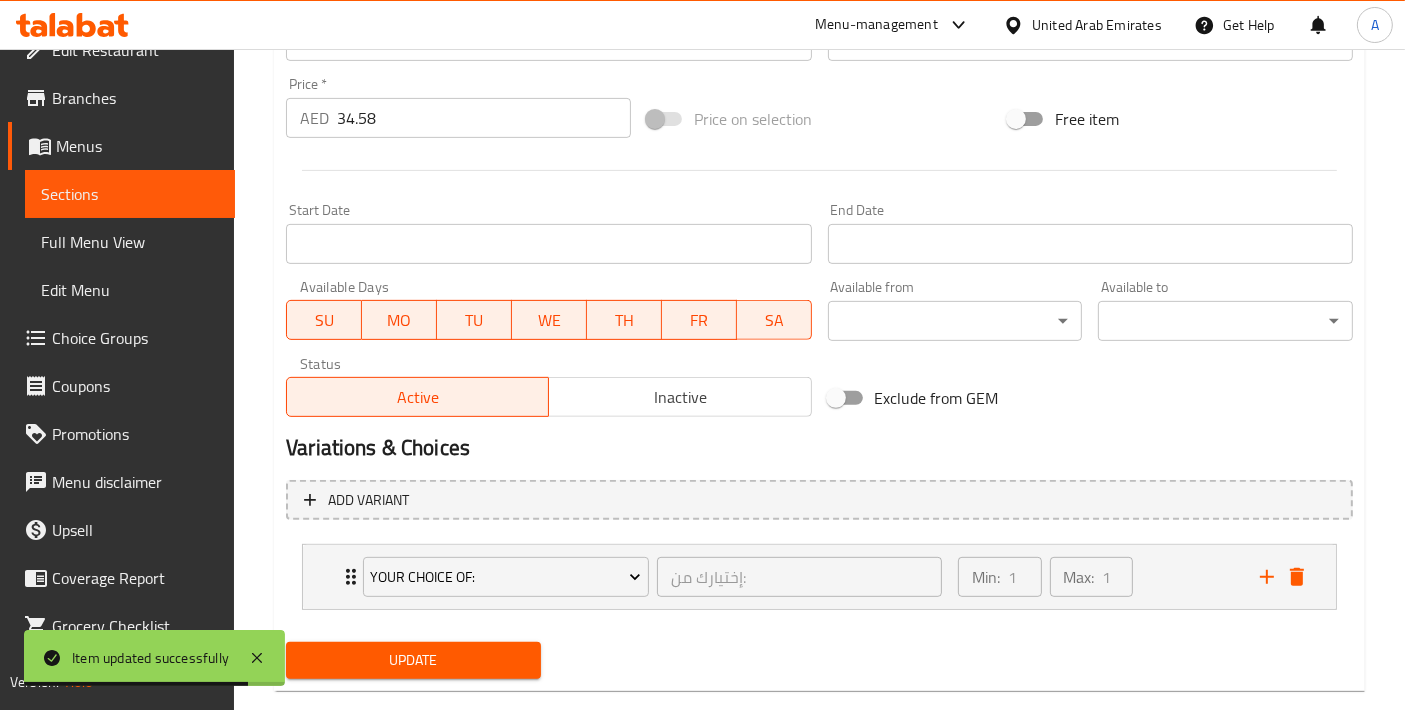 click on "Update" at bounding box center (413, 660) 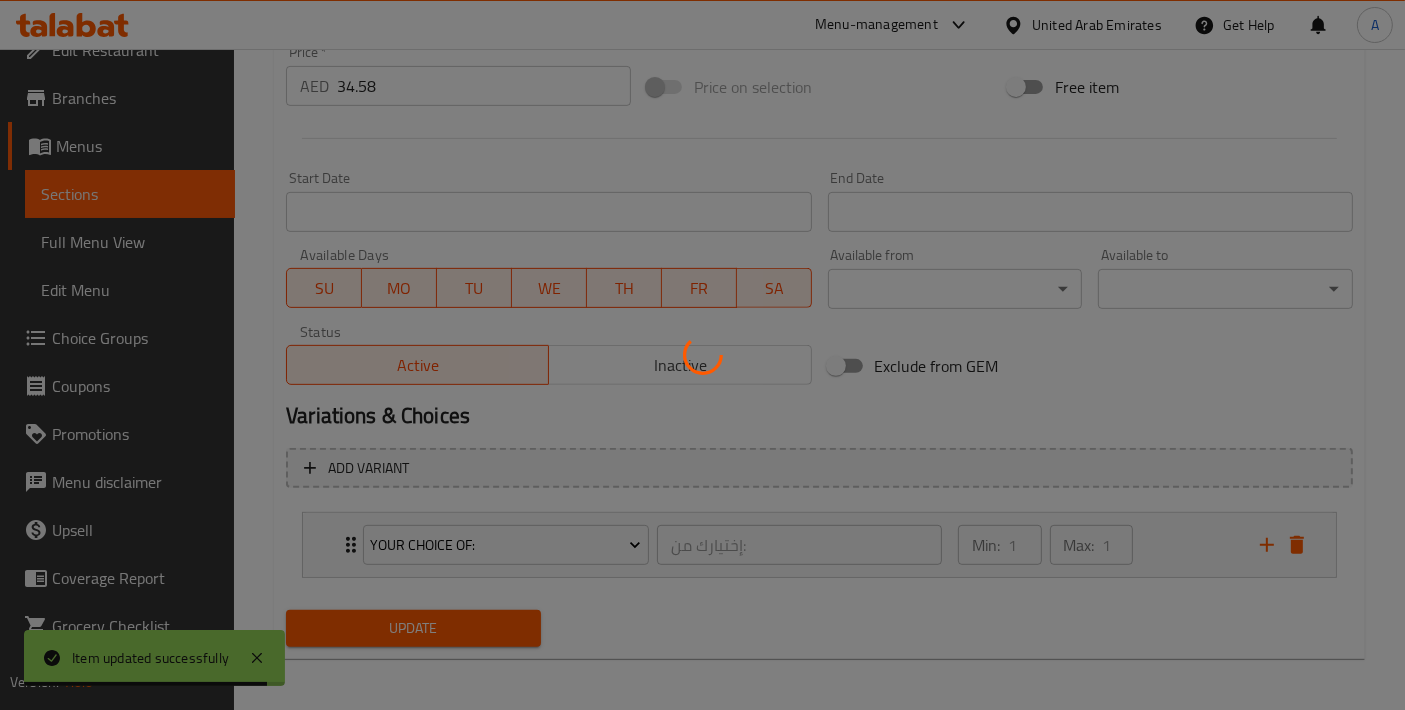 scroll, scrollTop: 732, scrollLeft: 0, axis: vertical 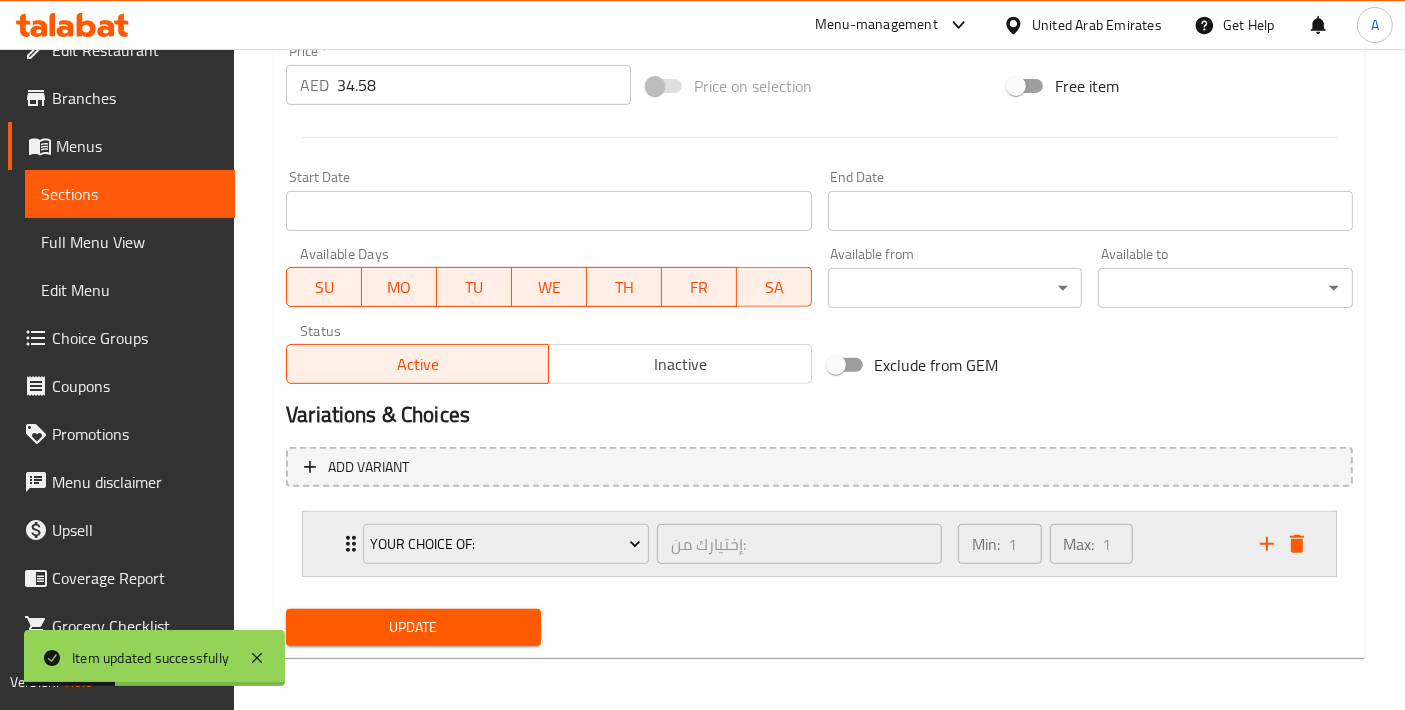 click on "Your Choice Of: إختيارك من: ​ Min: 1 ​ Max: 1 ​" at bounding box center (819, 544) 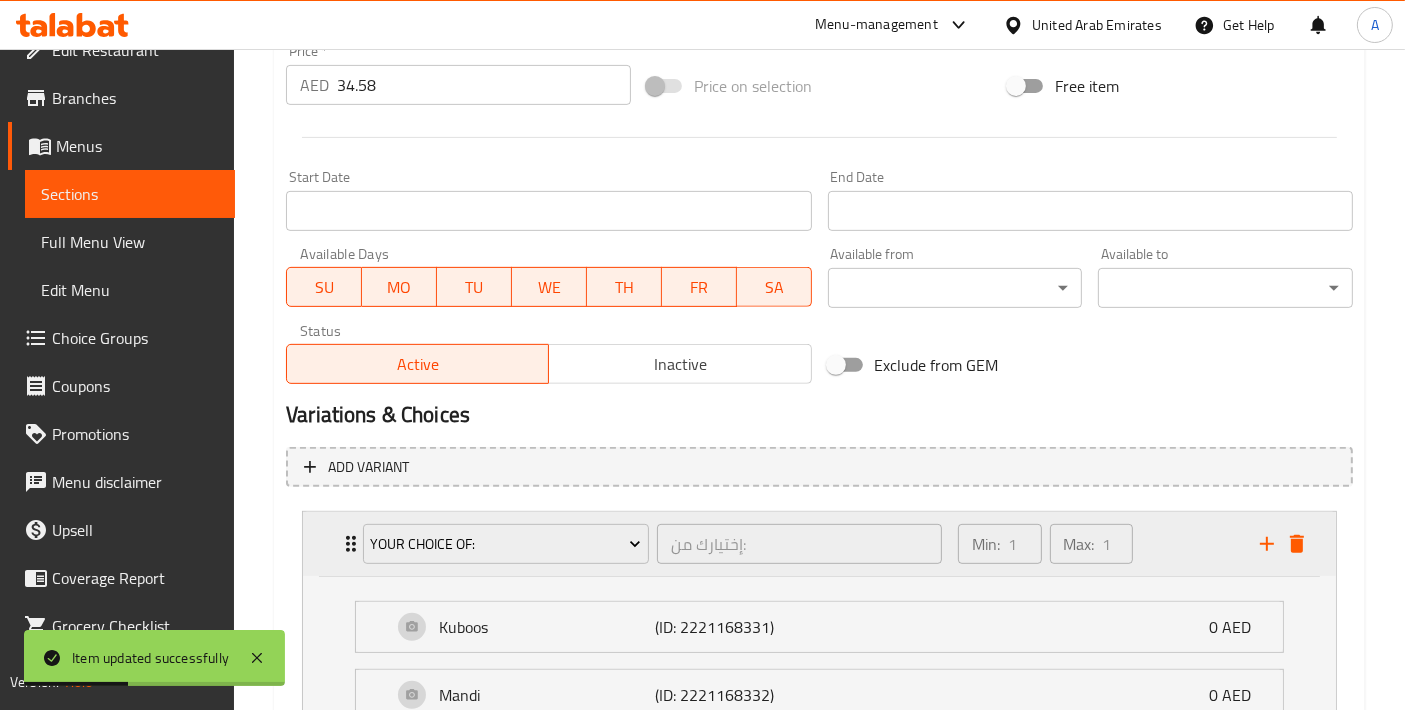 scroll, scrollTop: 908, scrollLeft: 0, axis: vertical 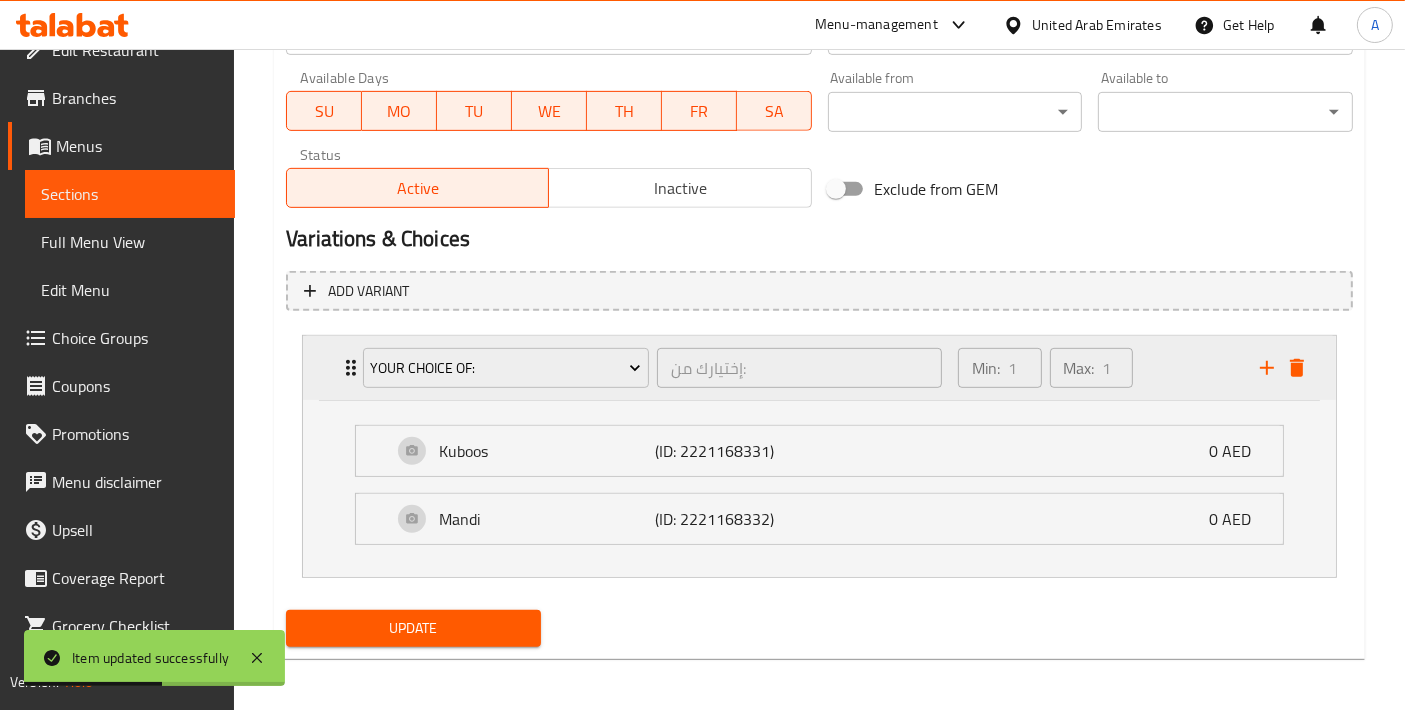 click on "Your Choice Of: إختيارك من: ​ Min: 1 ​ Max: 1 ​" at bounding box center [819, 368] 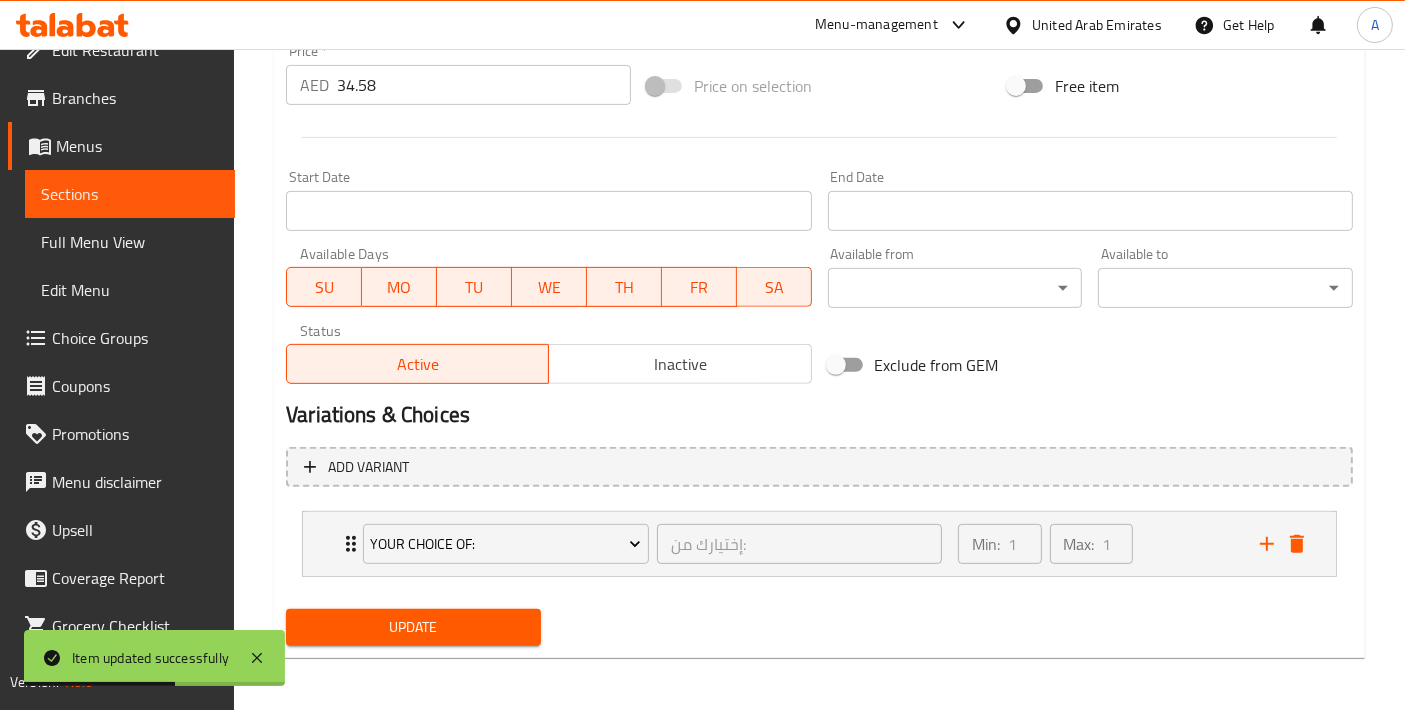 click on "Update" at bounding box center [413, 627] 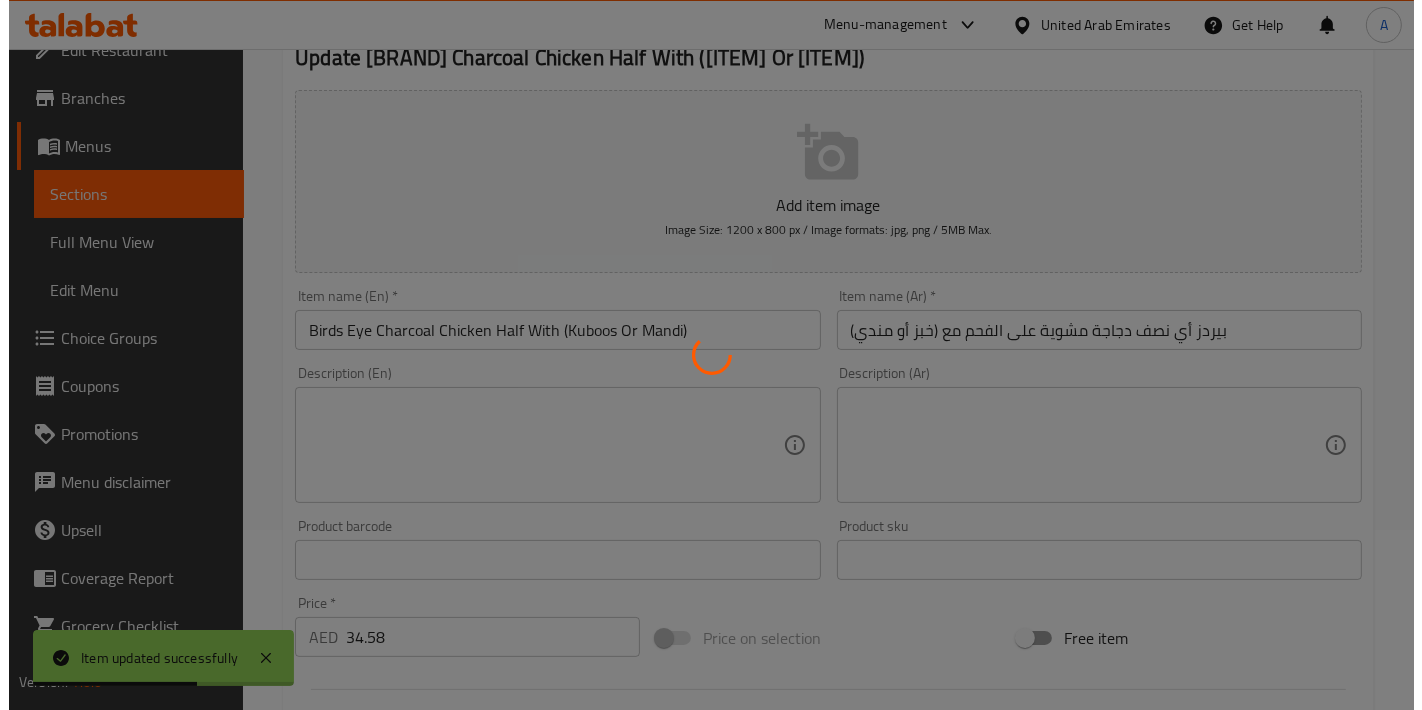 scroll, scrollTop: 0, scrollLeft: 0, axis: both 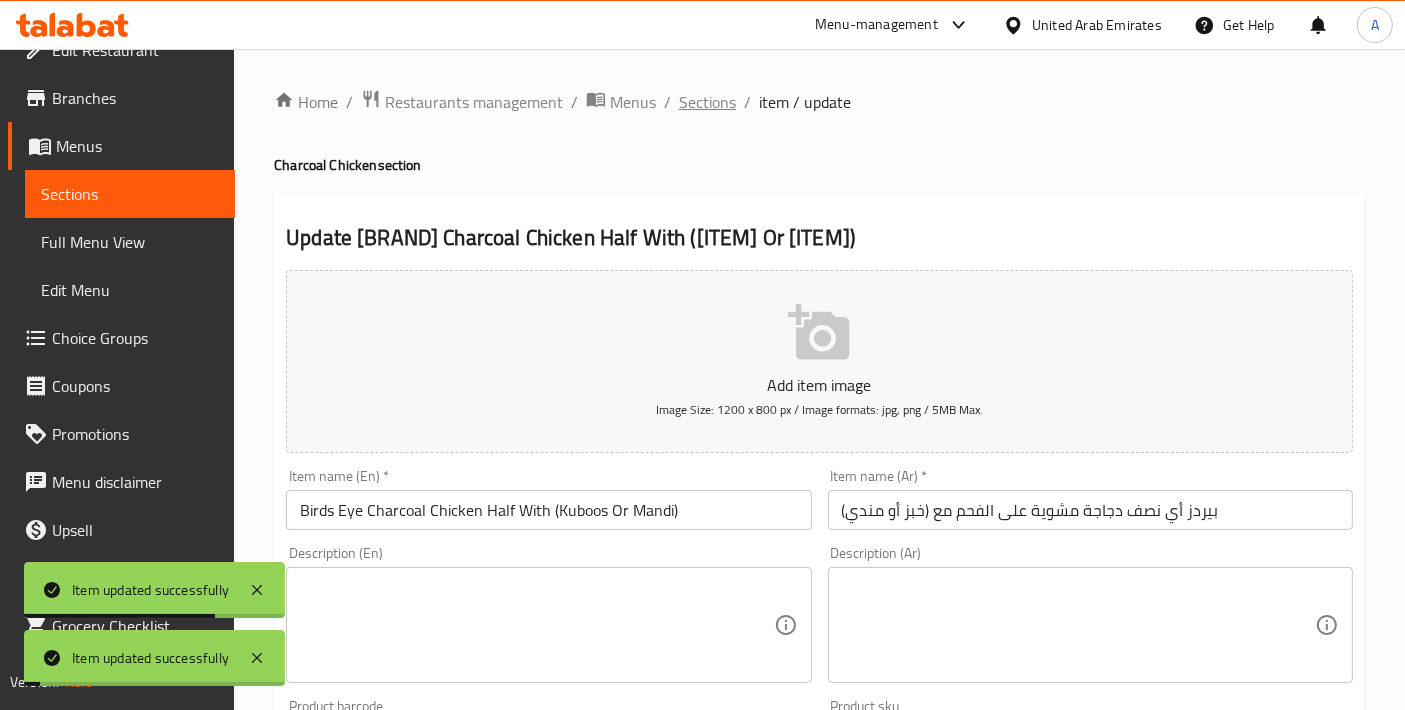 click on "Sections" at bounding box center (707, 102) 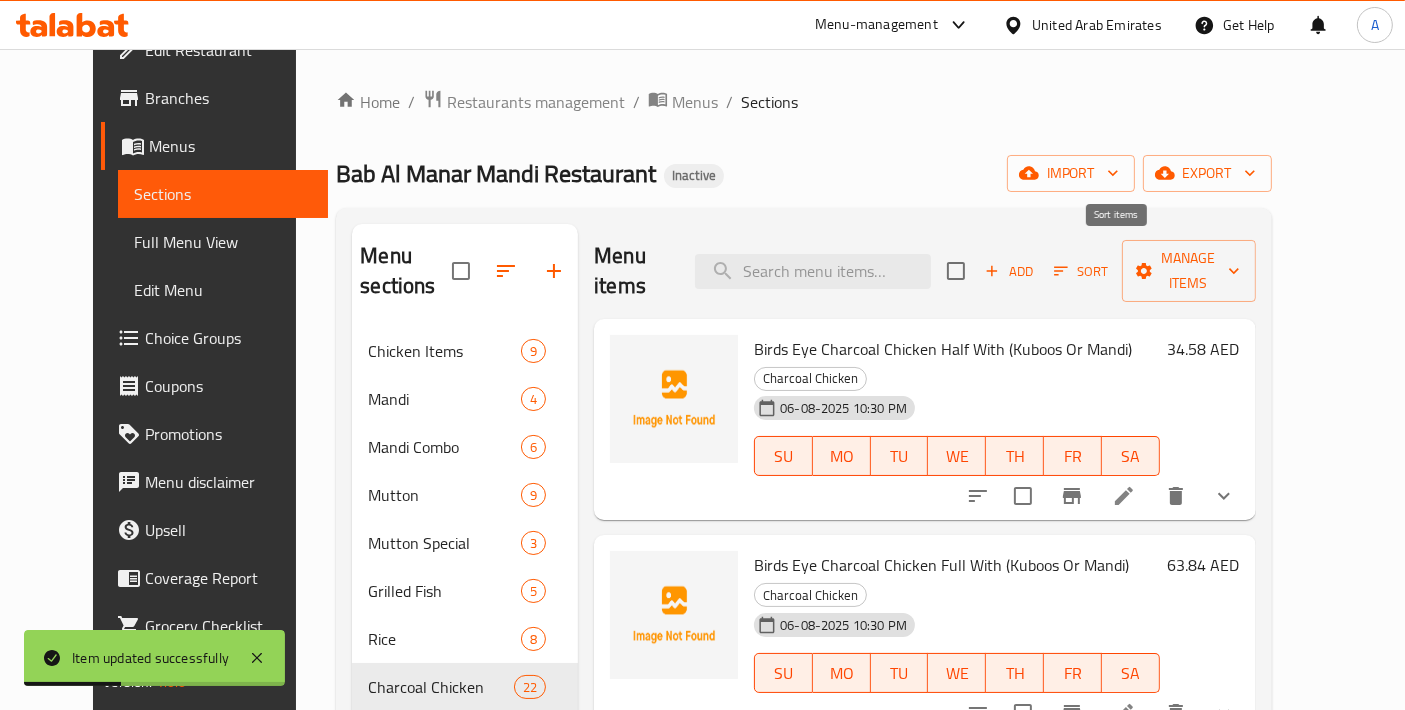 click on "Sort" at bounding box center [1081, 271] 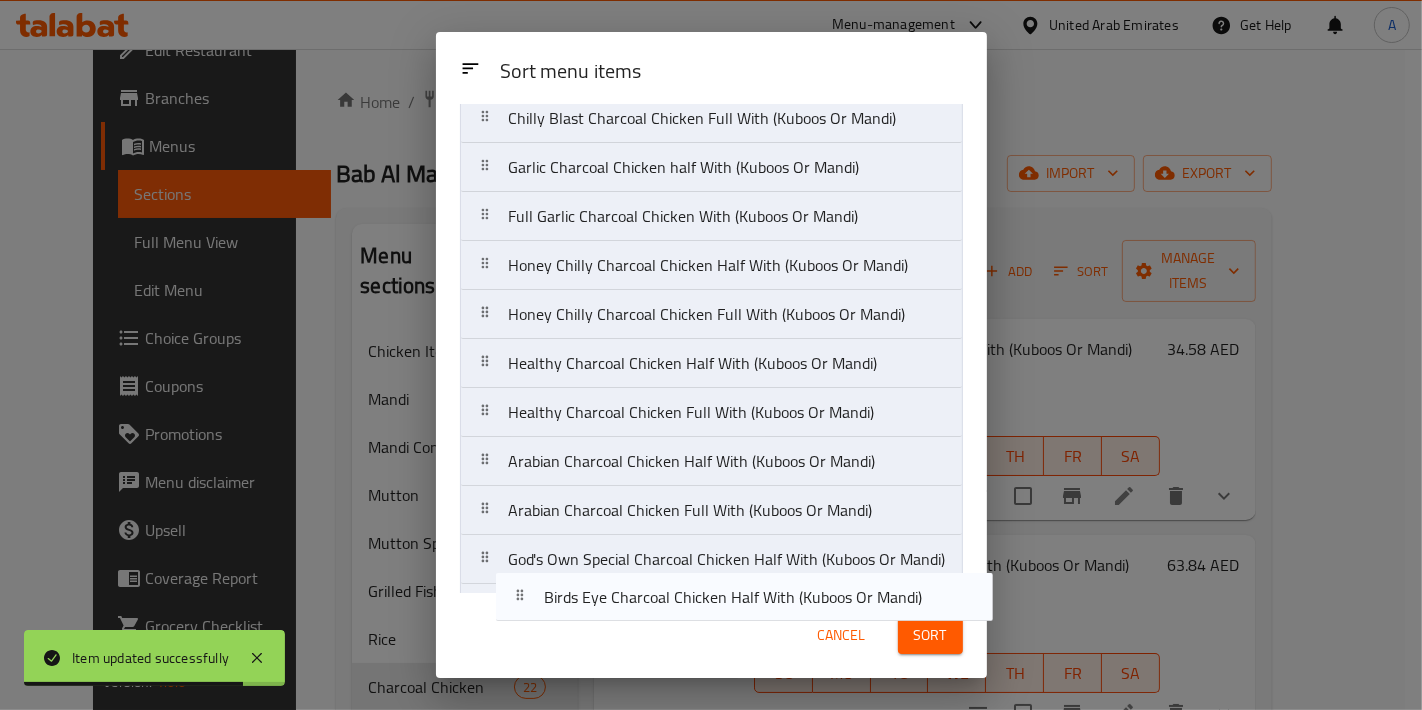 scroll, scrollTop: 648, scrollLeft: 0, axis: vertical 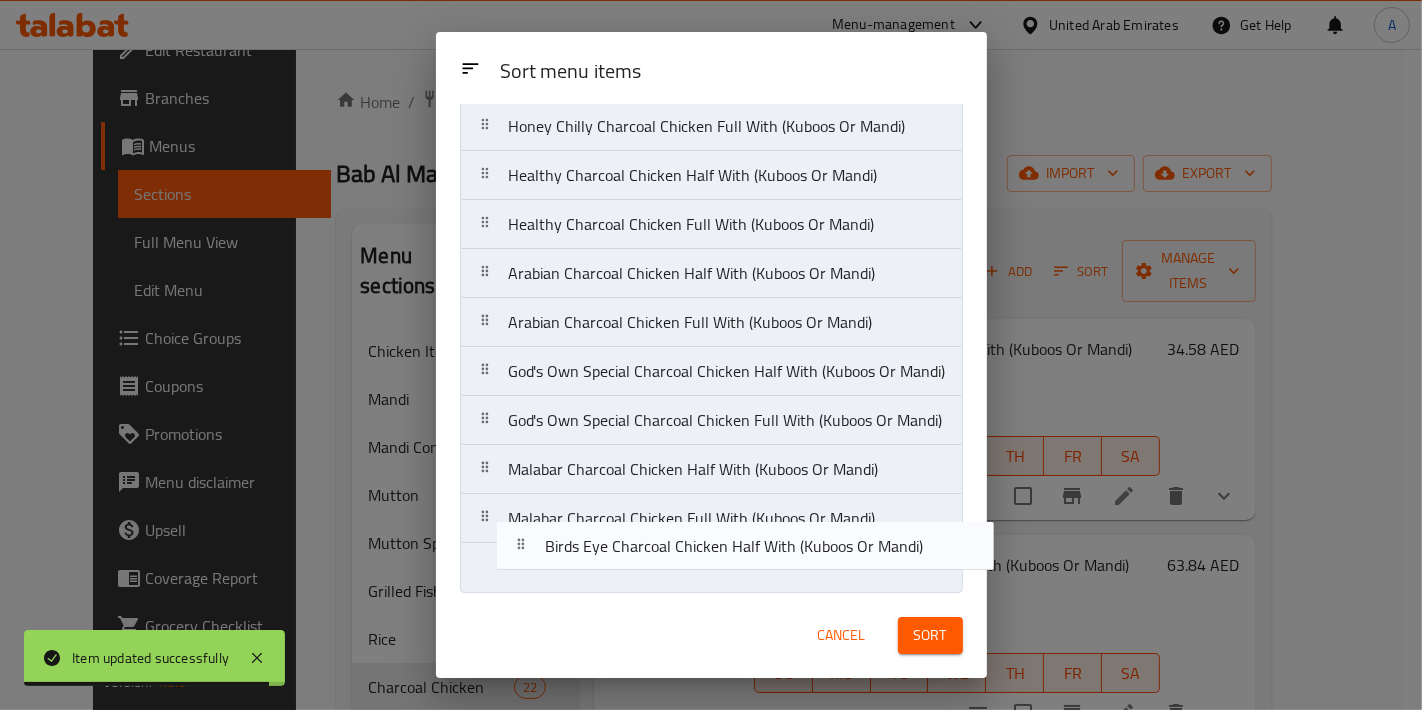 drag, startPoint x: 610, startPoint y: 192, endPoint x: 655, endPoint y: 561, distance: 371.73376 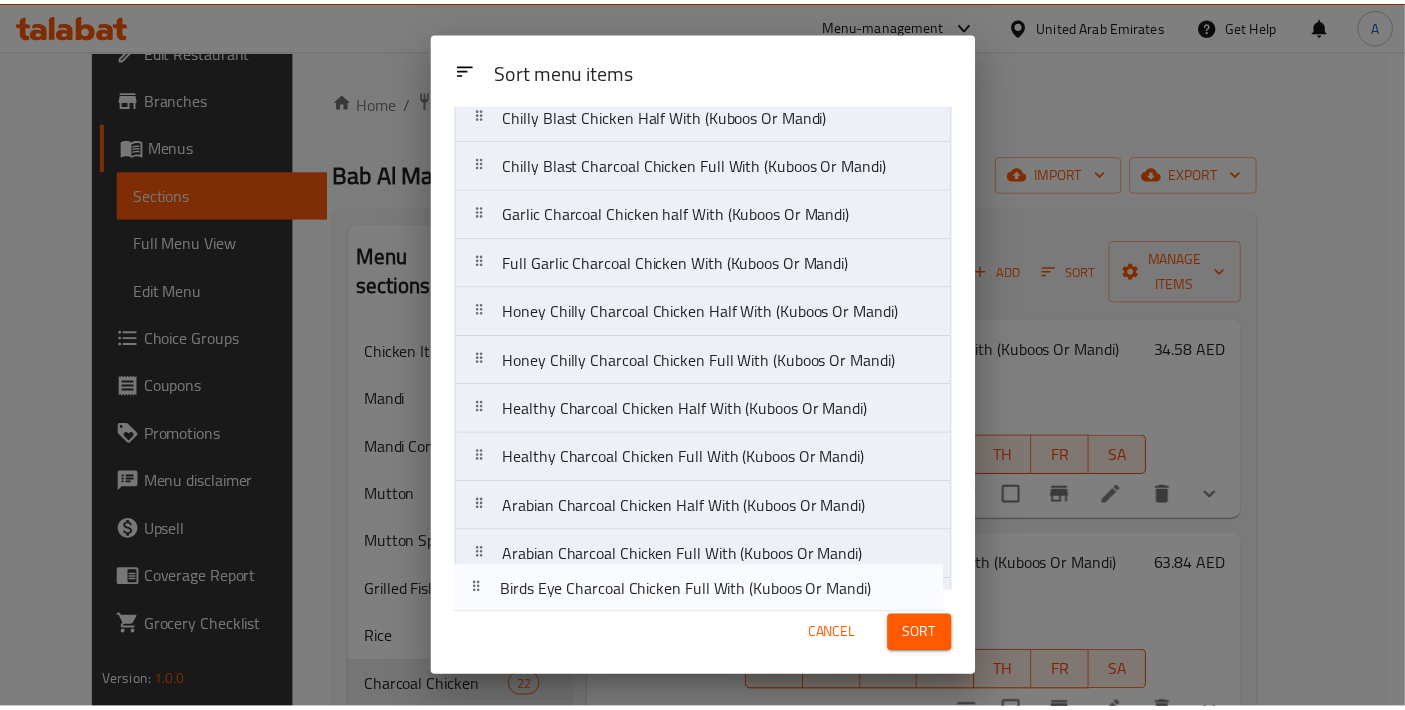 scroll, scrollTop: 648, scrollLeft: 0, axis: vertical 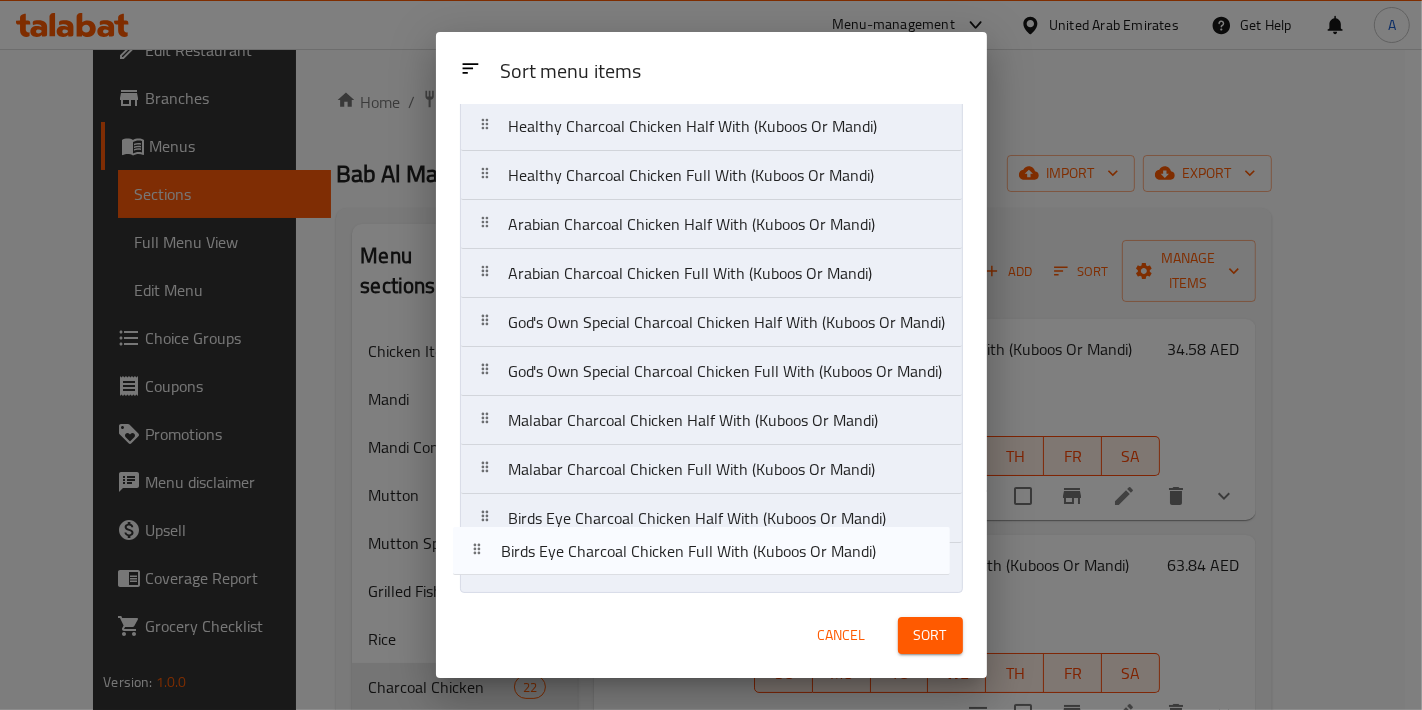 drag, startPoint x: 662, startPoint y: 184, endPoint x: 661, endPoint y: 561, distance: 377.0013 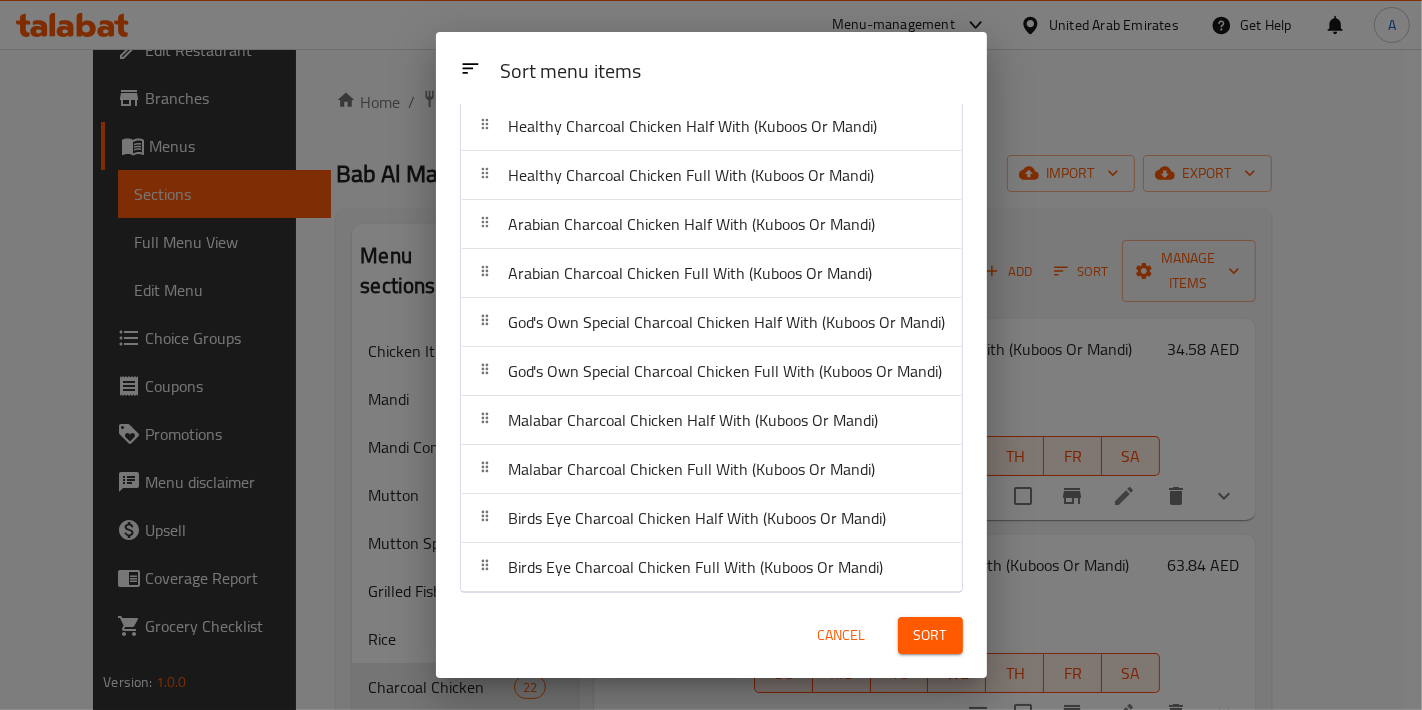 click on "Sort" at bounding box center [930, 635] 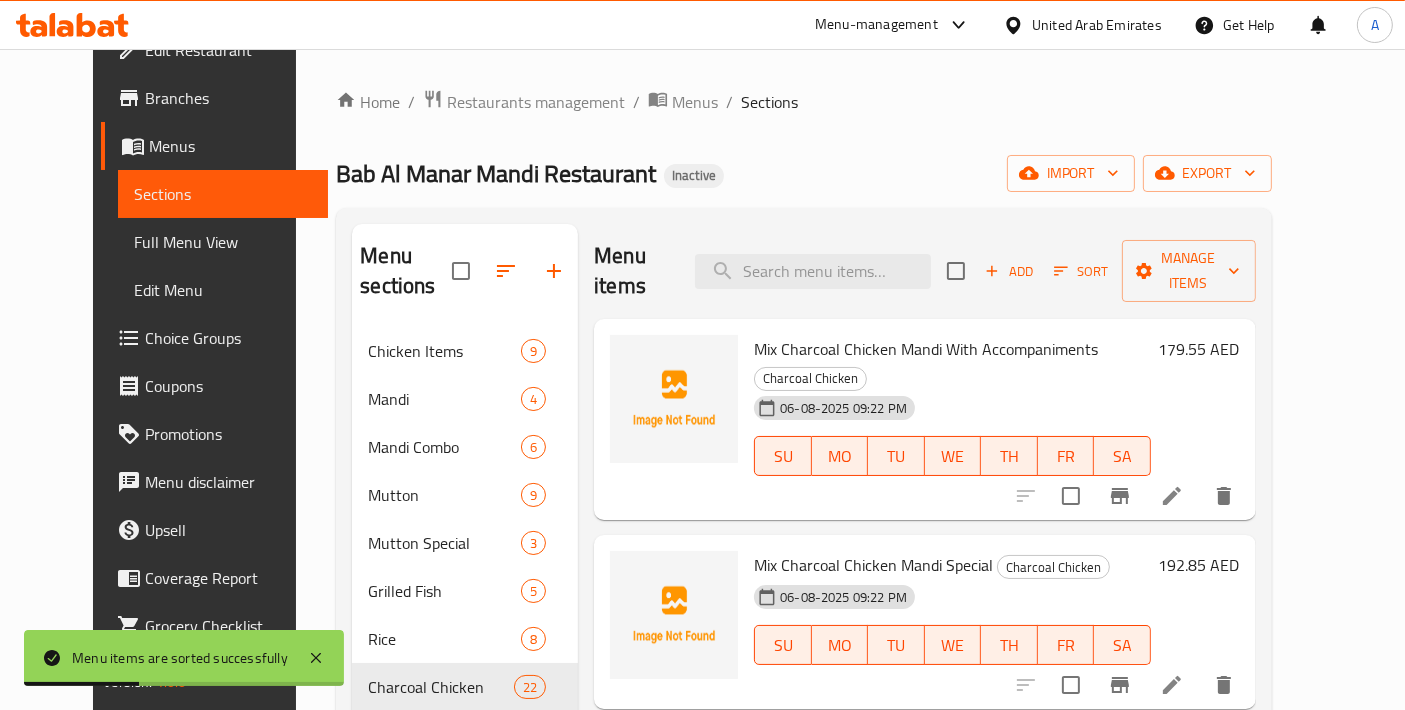 scroll, scrollTop: 888, scrollLeft: 0, axis: vertical 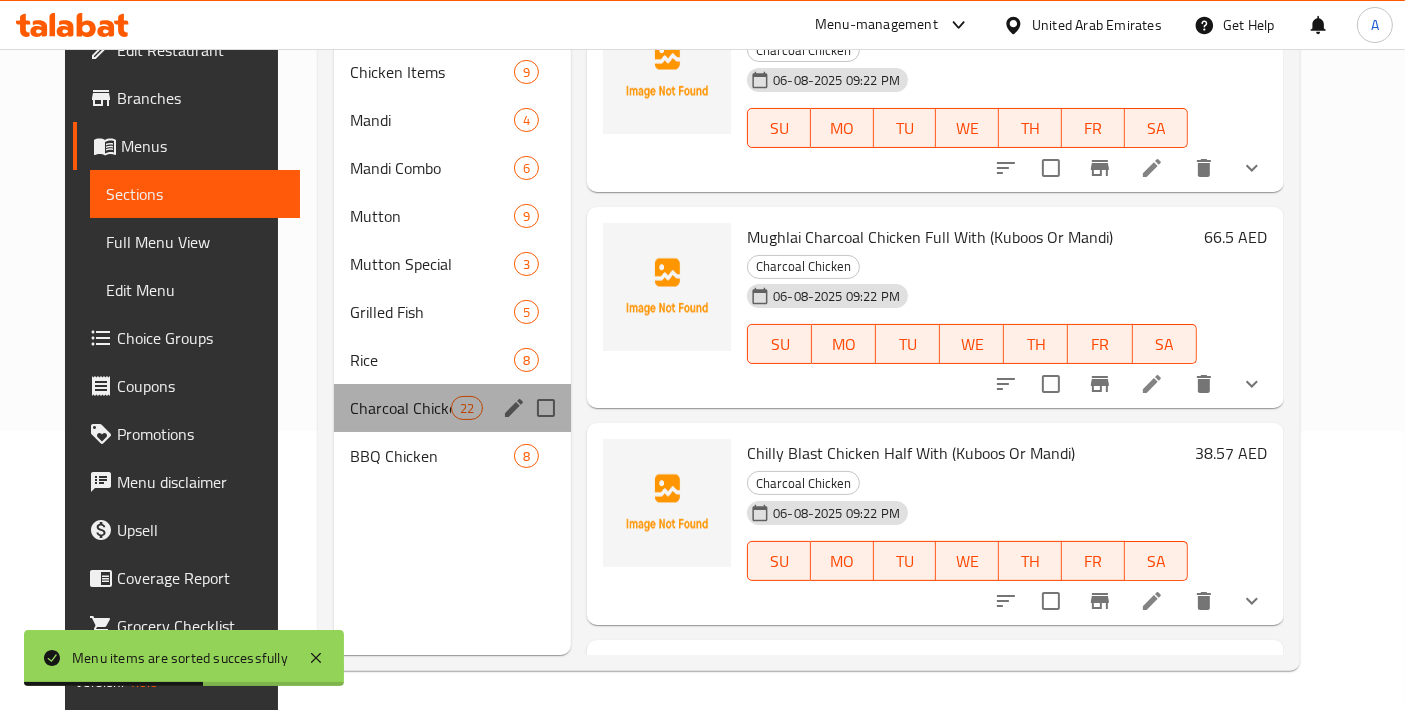click on "Charcoal Chicken 22" at bounding box center (452, 408) 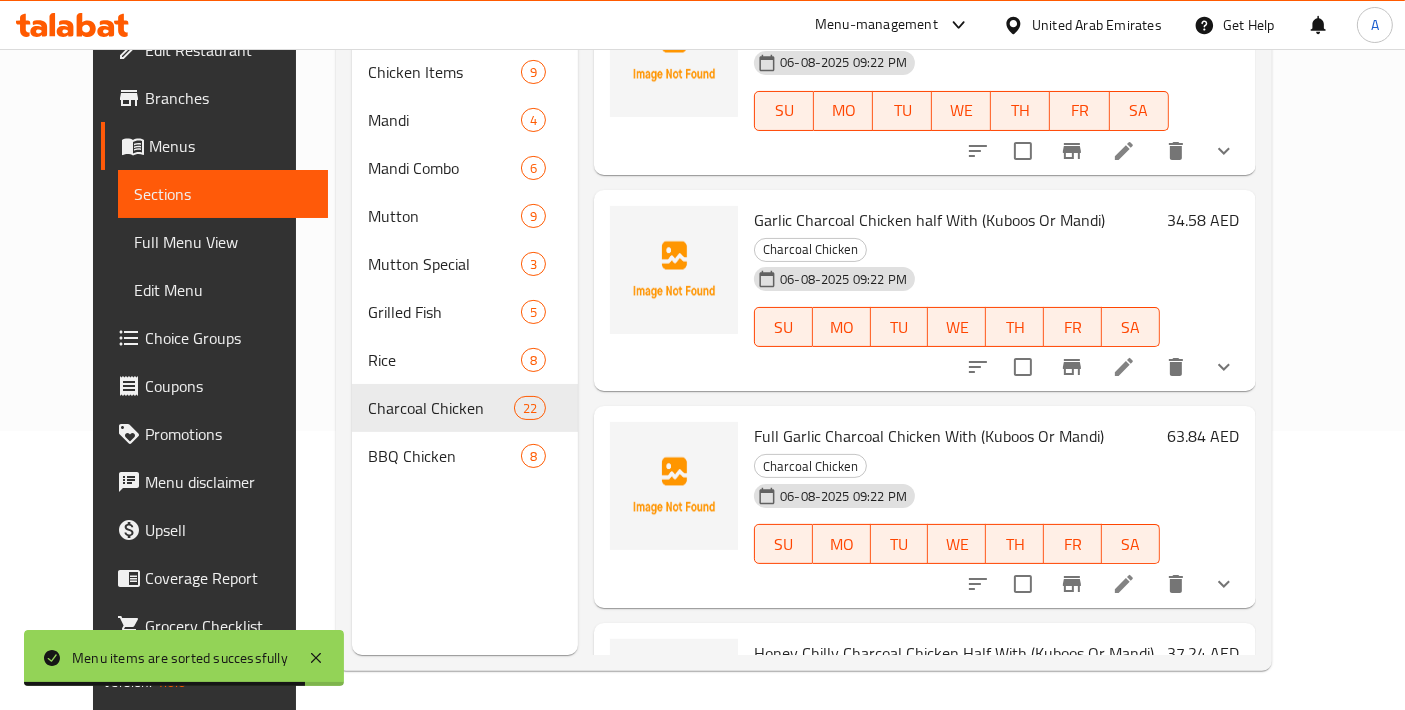 scroll, scrollTop: 666, scrollLeft: 0, axis: vertical 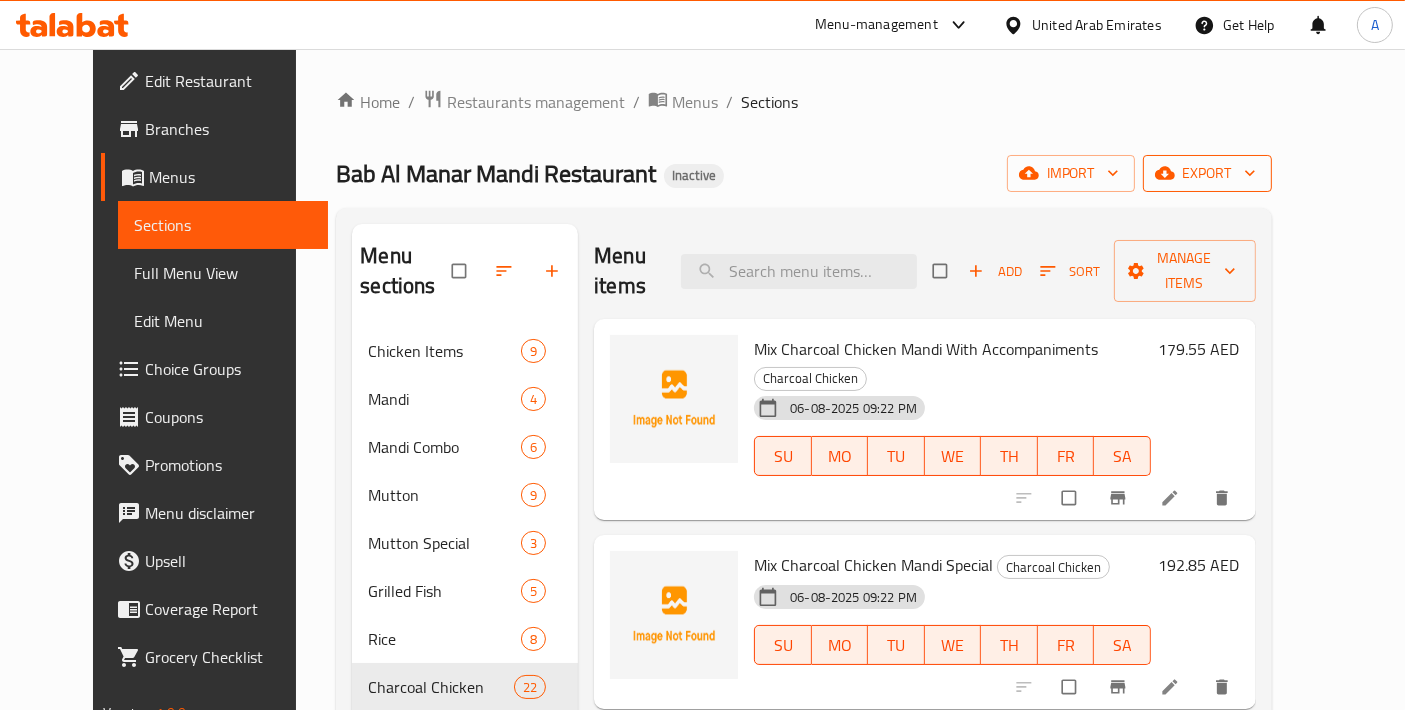 click 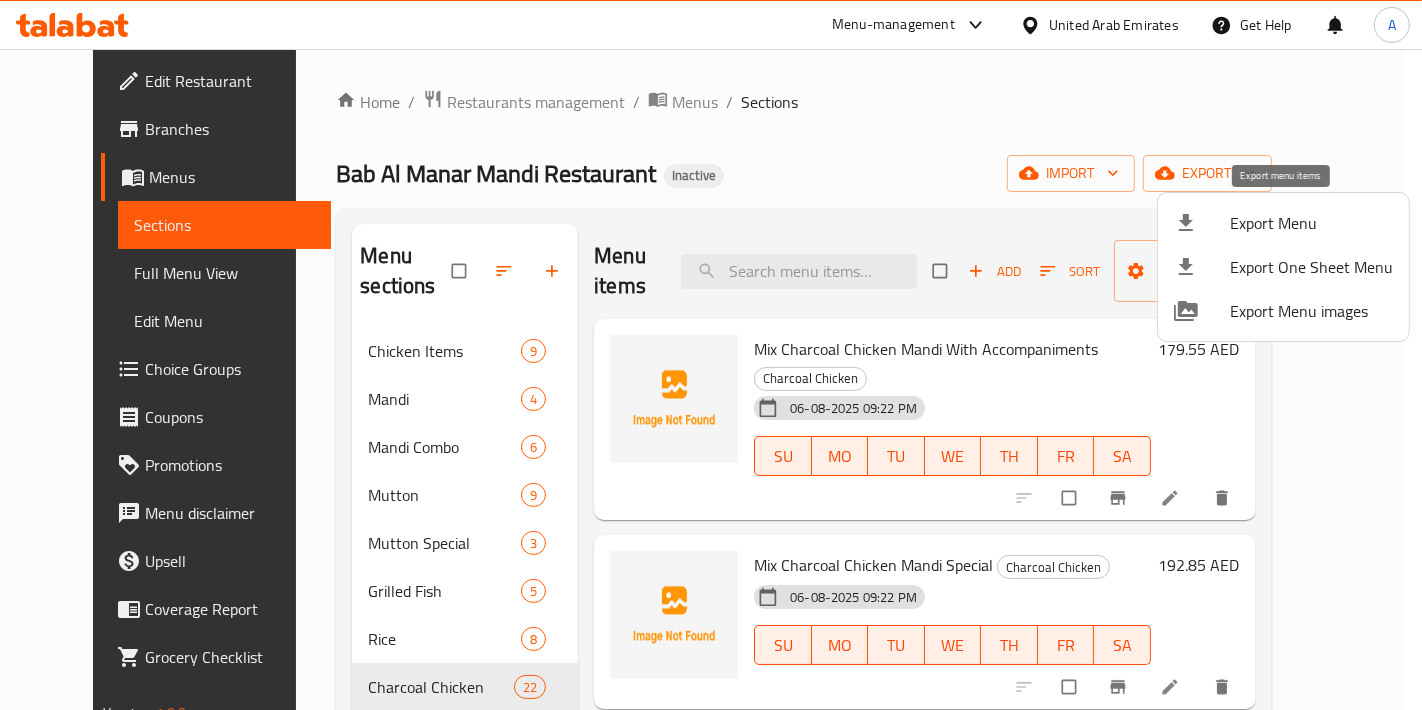 click on "Export Menu" at bounding box center (1311, 223) 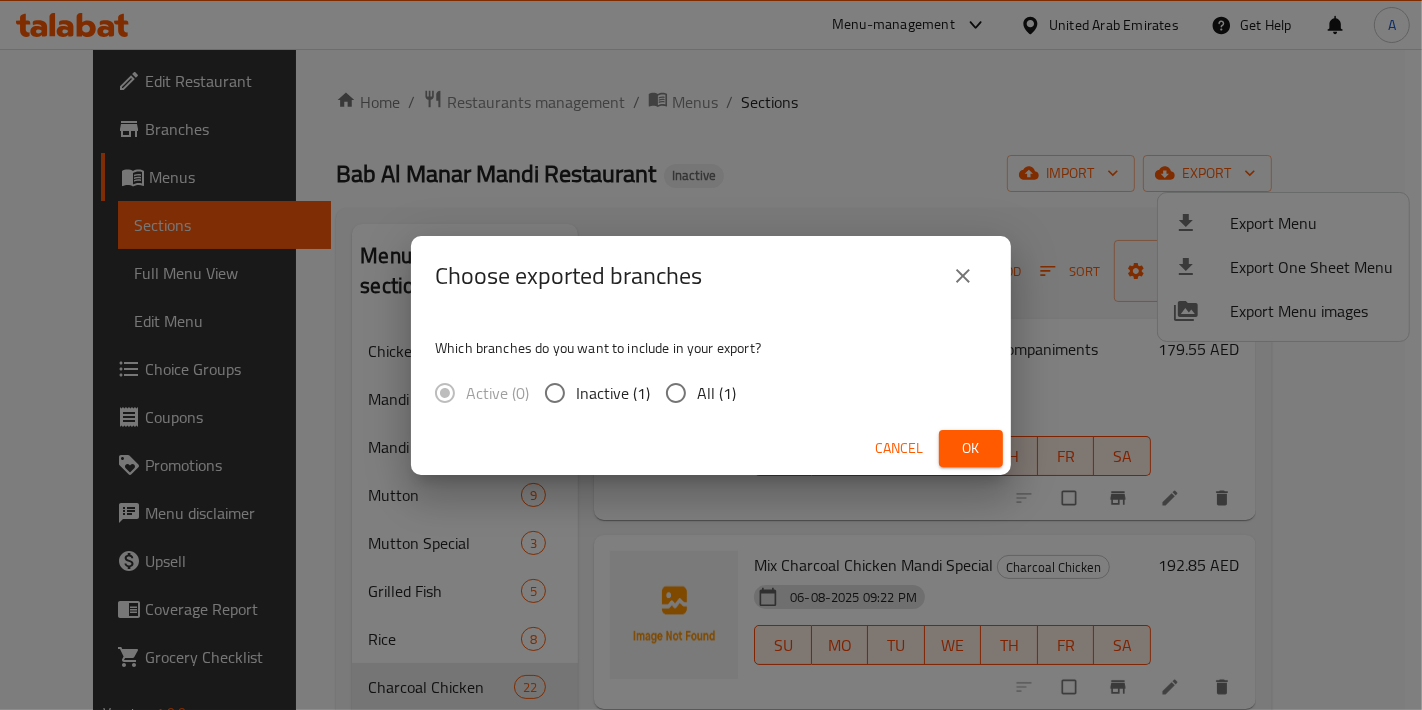 click on "All (1)" at bounding box center [716, 393] 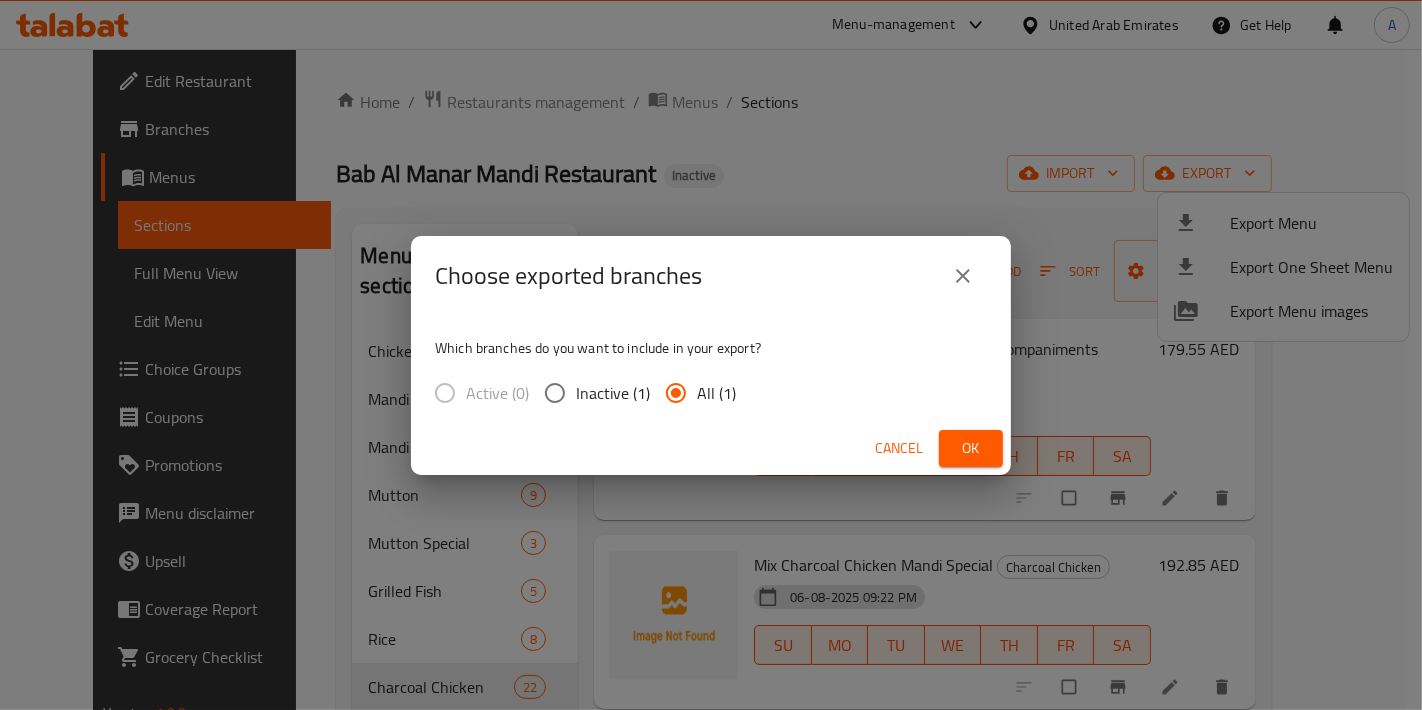 click on "Ok" at bounding box center [971, 448] 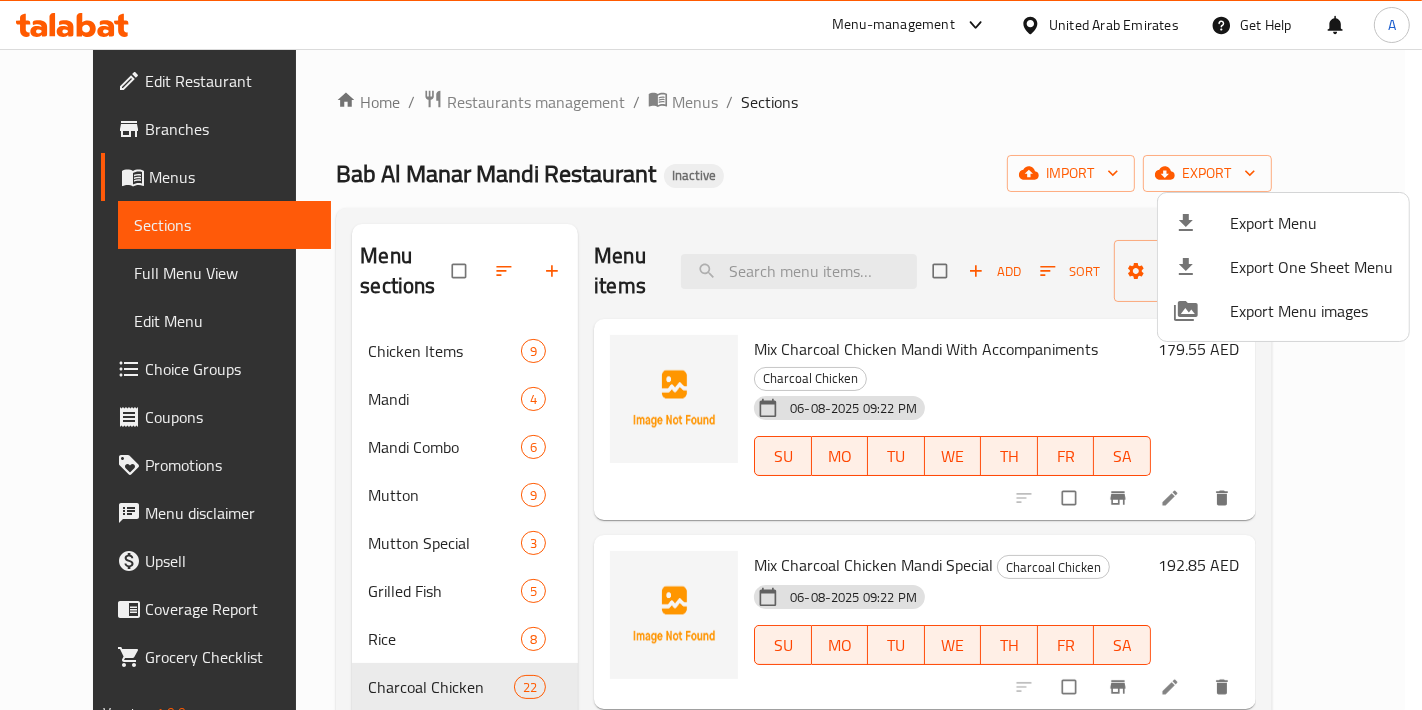 click at bounding box center (711, 355) 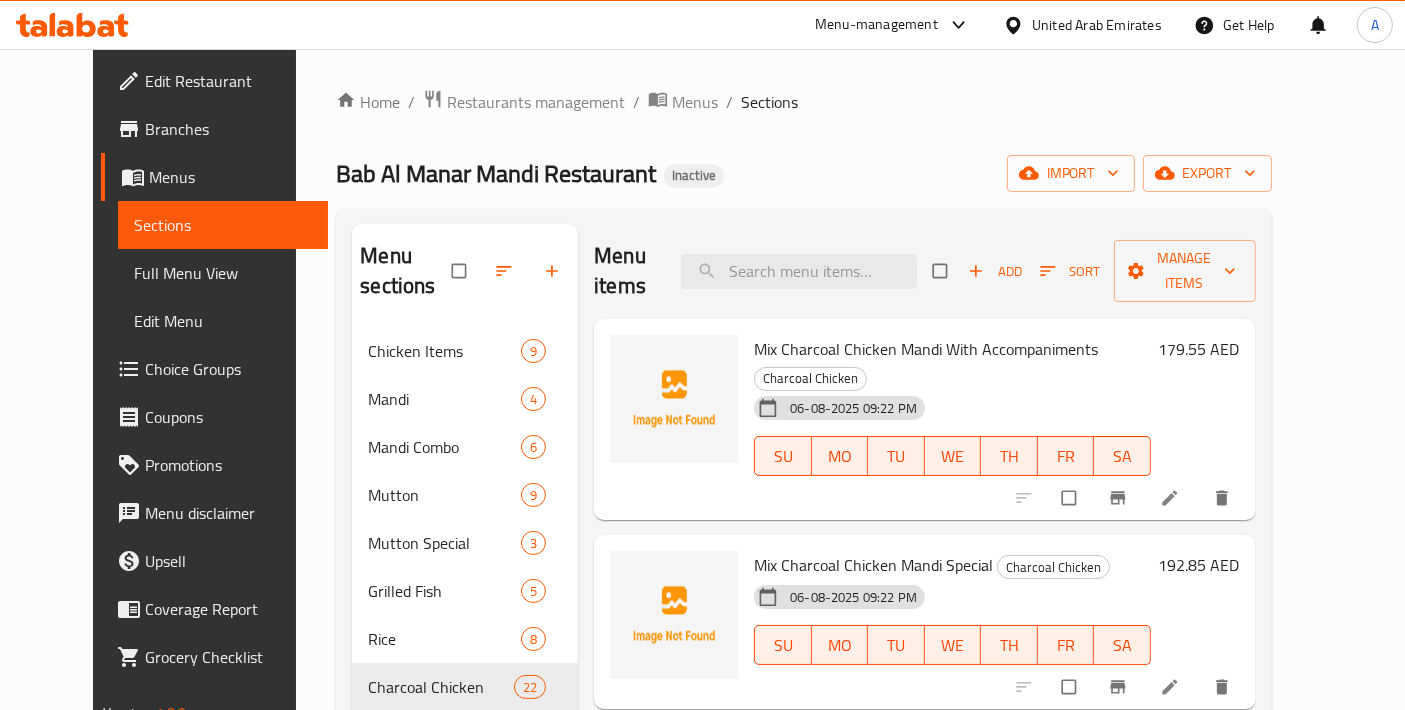 click on "Full Menu View" at bounding box center [223, 273] 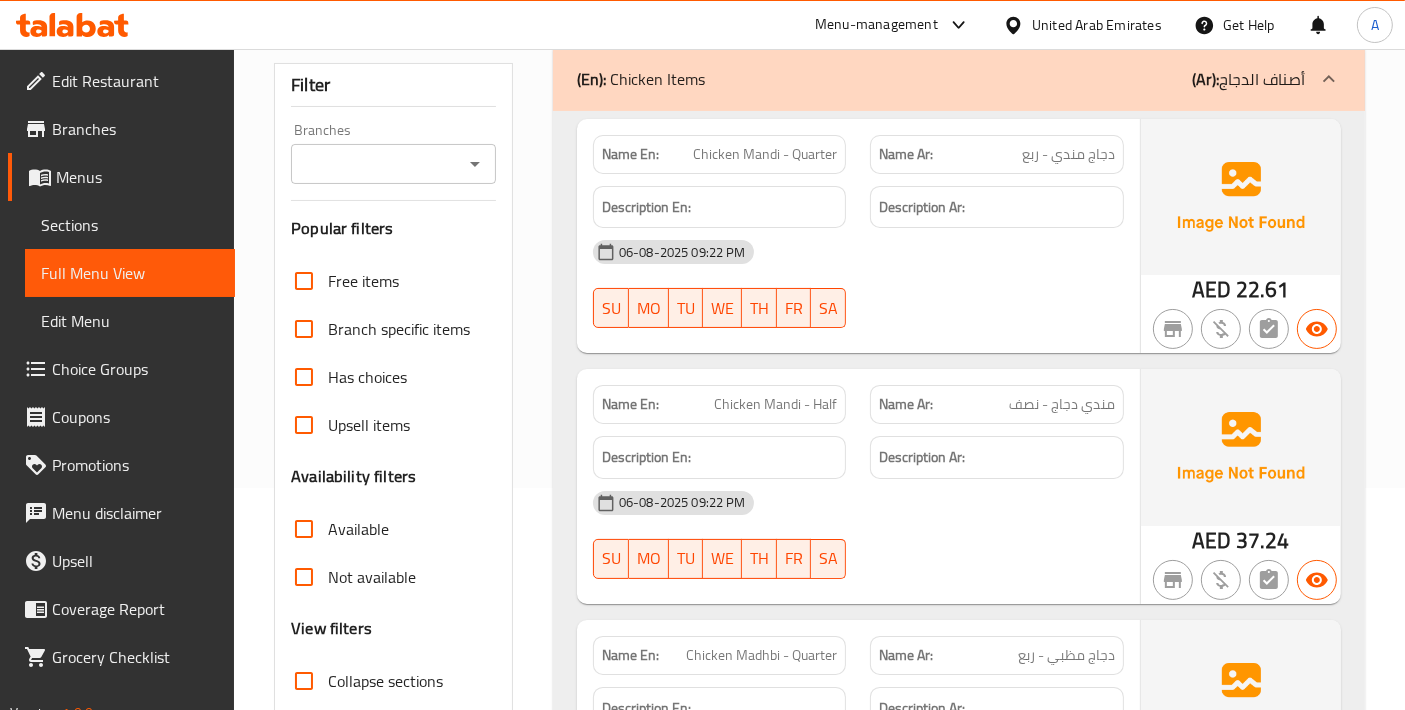 scroll, scrollTop: 666, scrollLeft: 0, axis: vertical 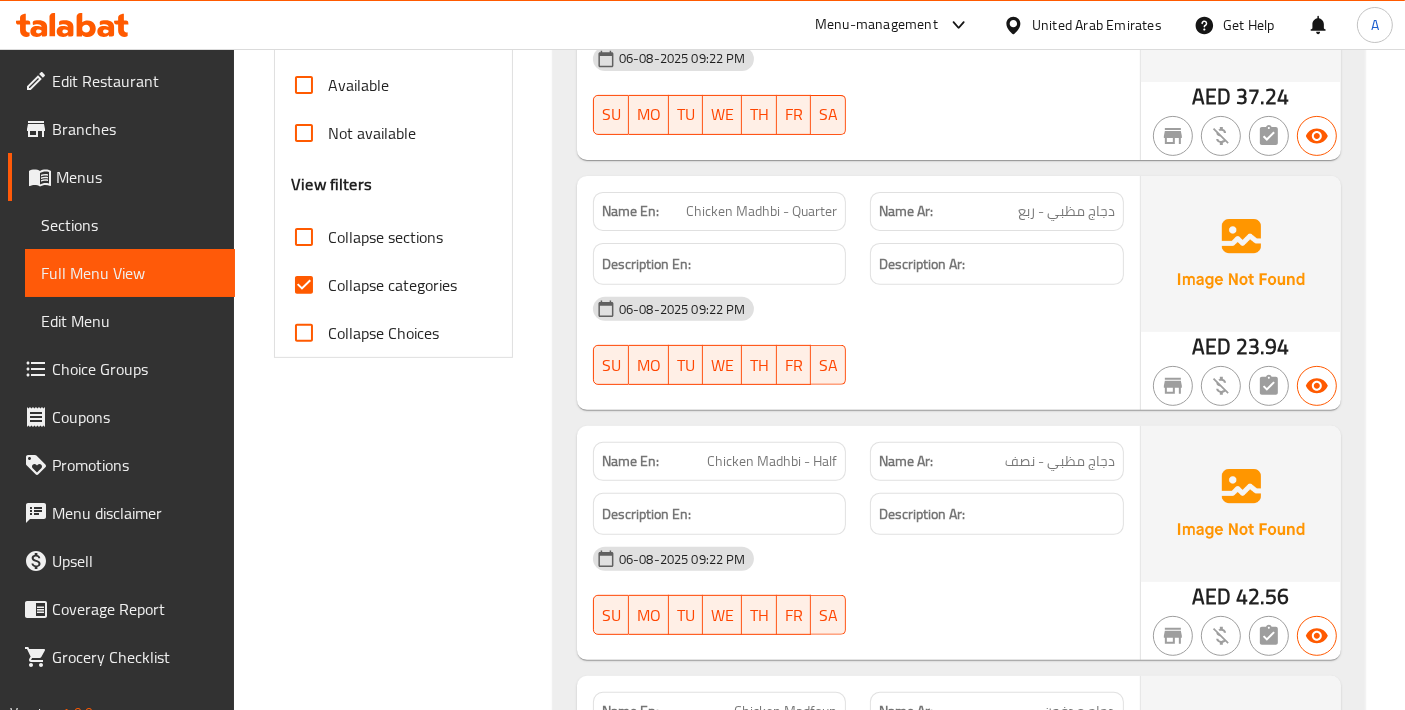 click on "Collapse categories" at bounding box center (304, 285) 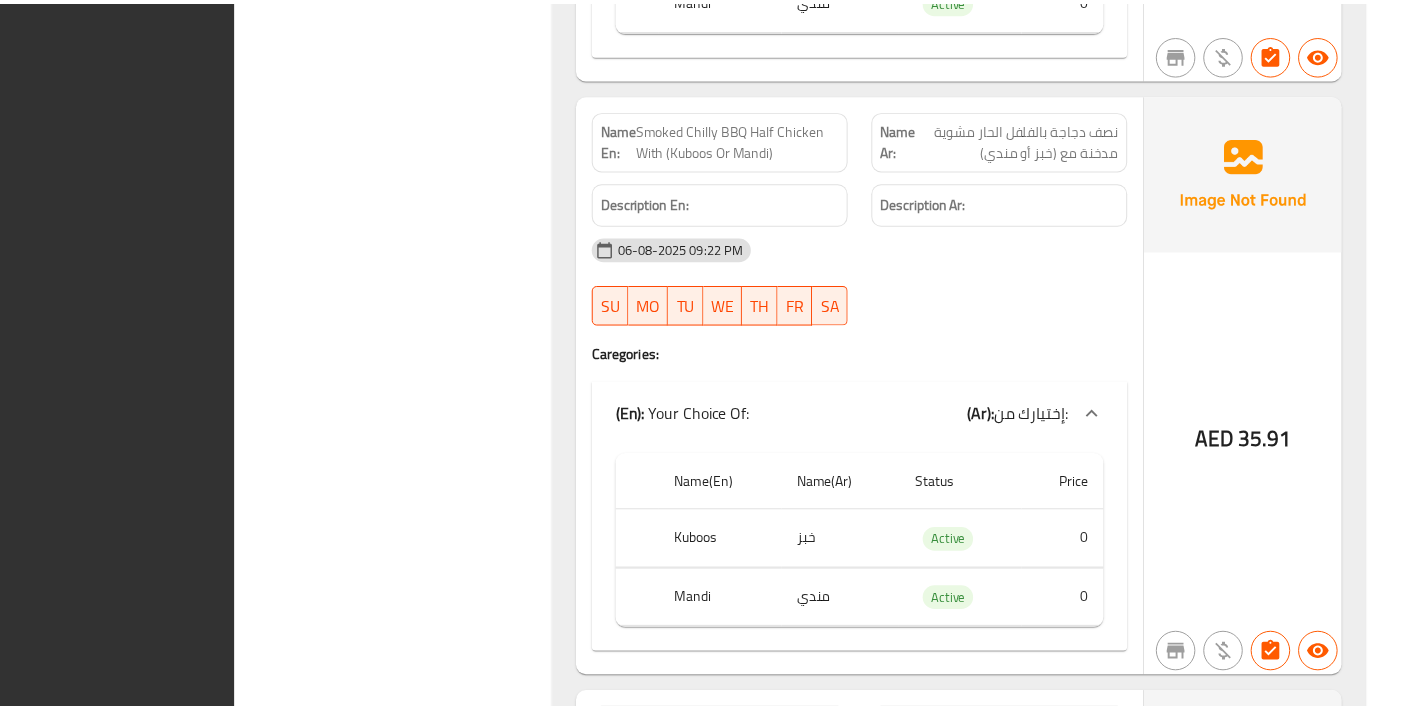 scroll, scrollTop: 32511, scrollLeft: 0, axis: vertical 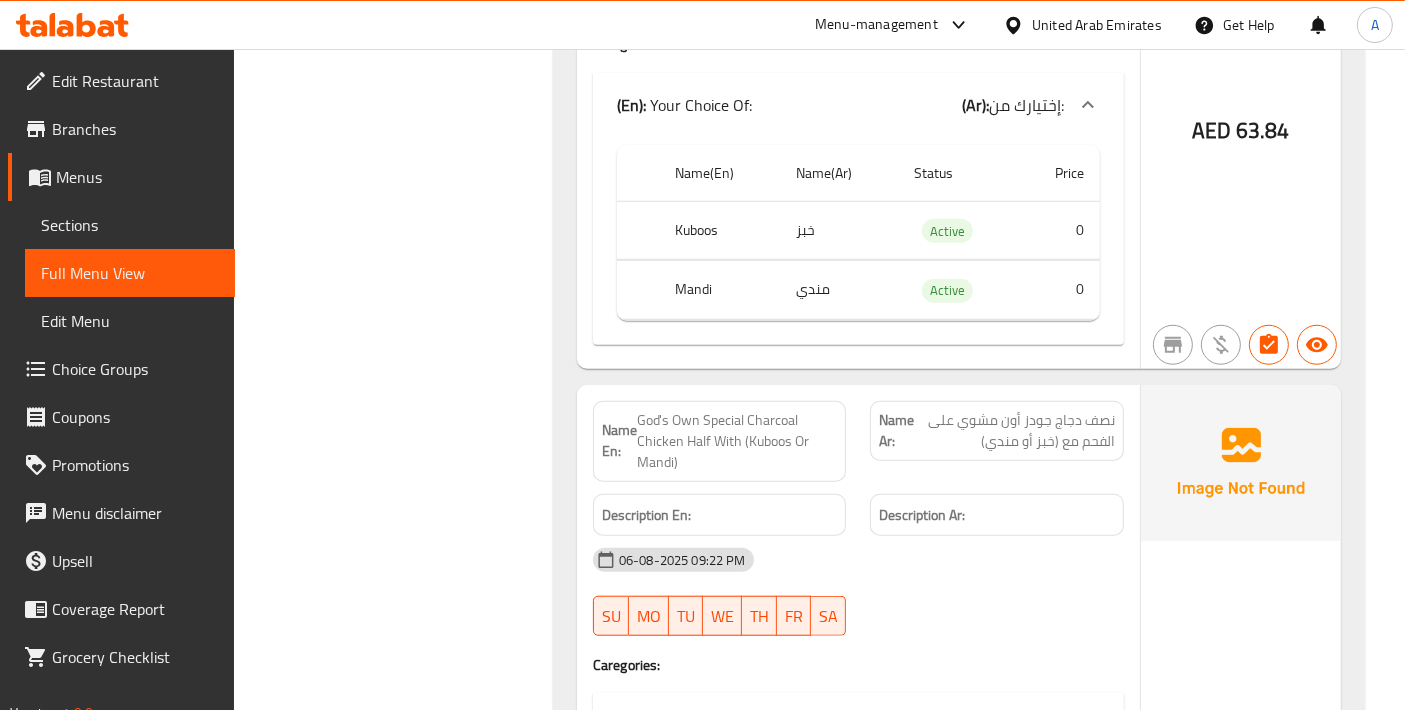 click on "Name En: God's Own Special Charcoal Chicken Half With (Kuboos Or Mandi)" at bounding box center [720, 441] 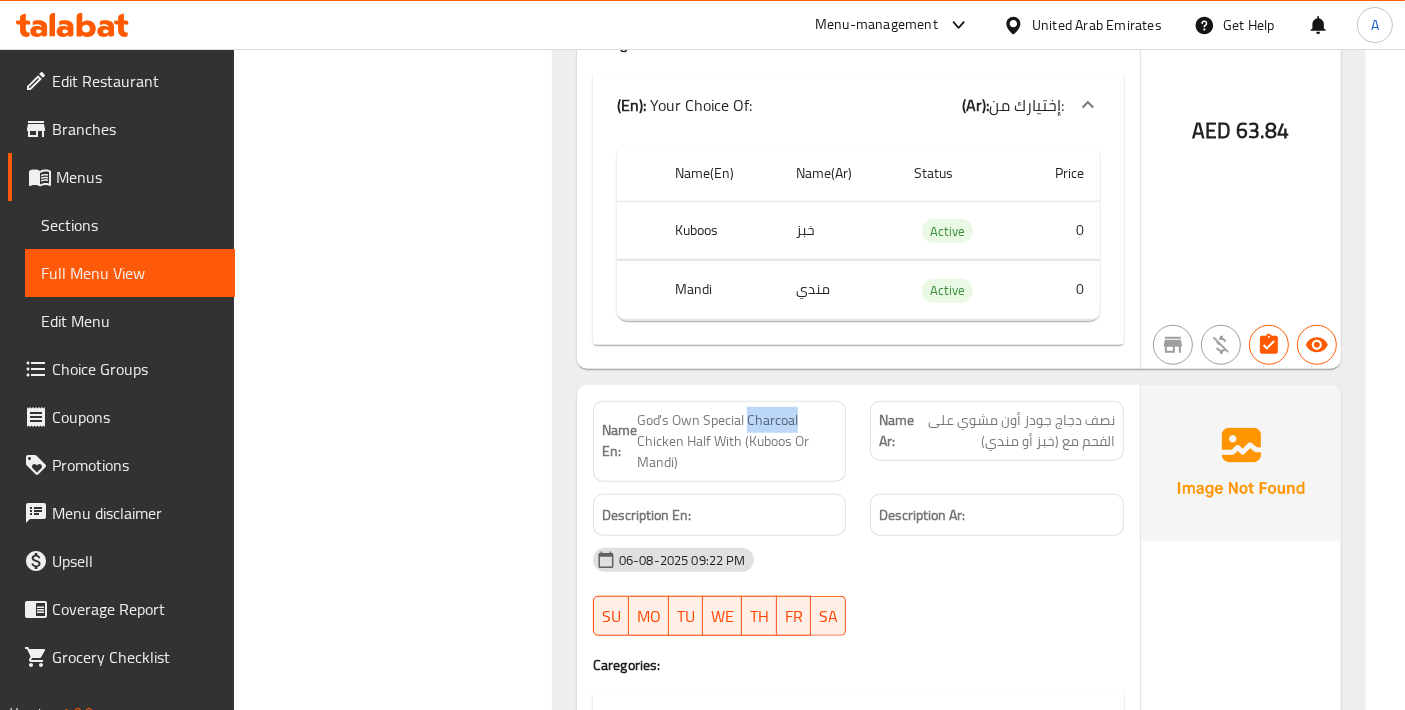 click on "Name En: God's Own Special Charcoal Chicken Half With (Kuboos Or Mandi)" at bounding box center (720, 441) 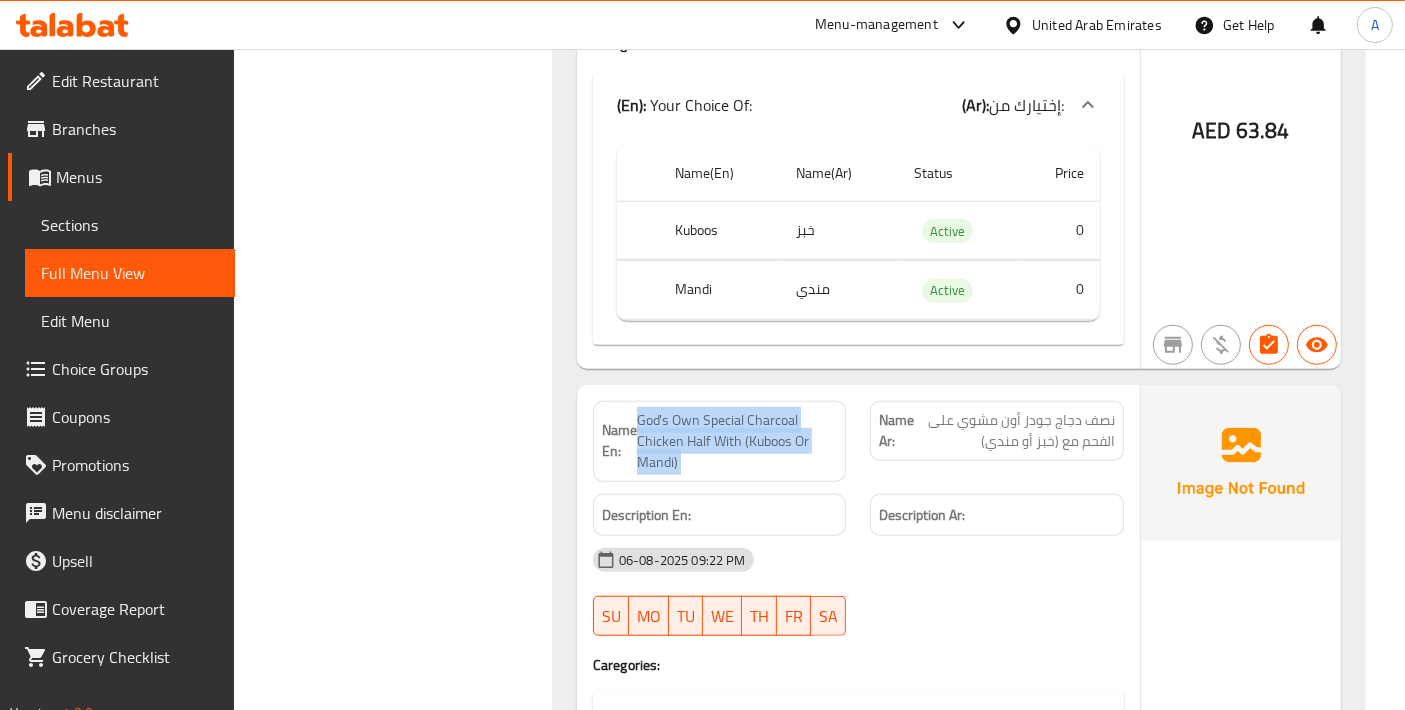 click on "Name En: God's Own Special Charcoal Chicken Half With (Kuboos Or Mandi)" at bounding box center (720, 441) 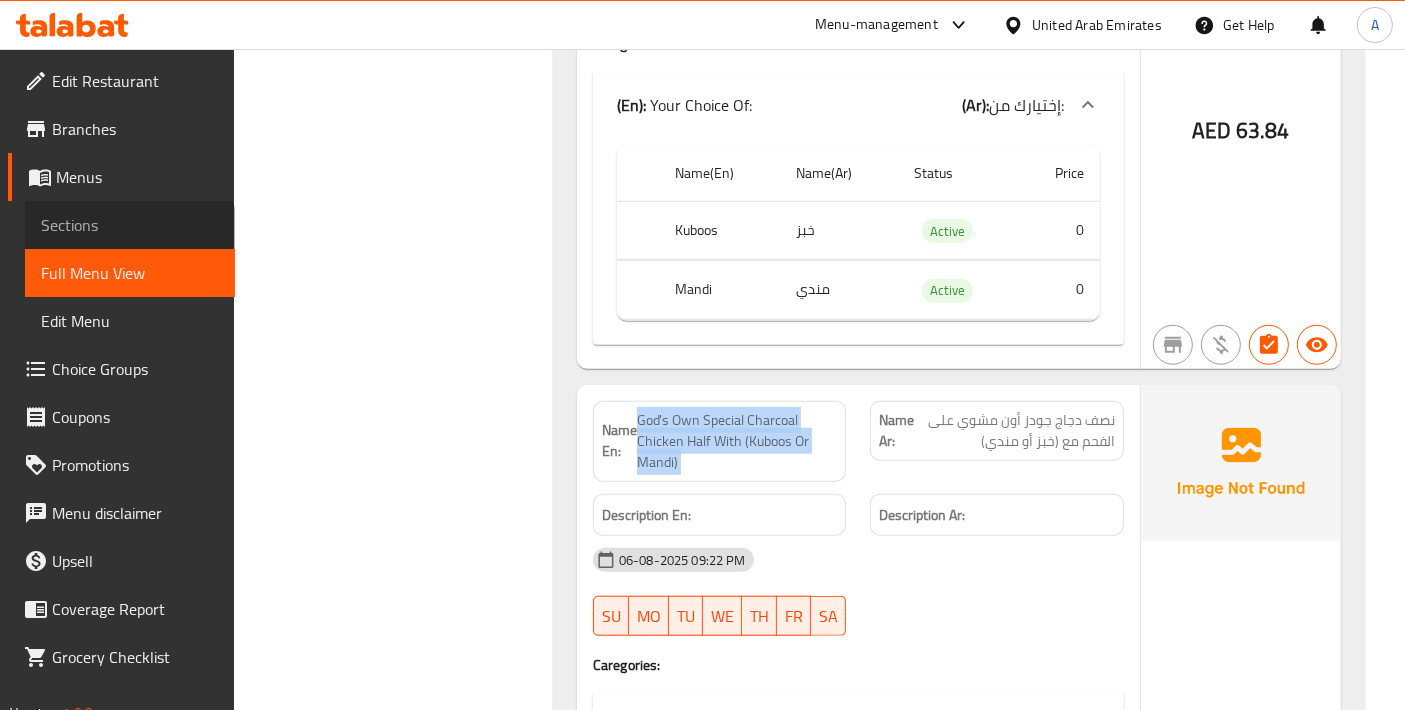 click on "Sections" at bounding box center (130, 225) 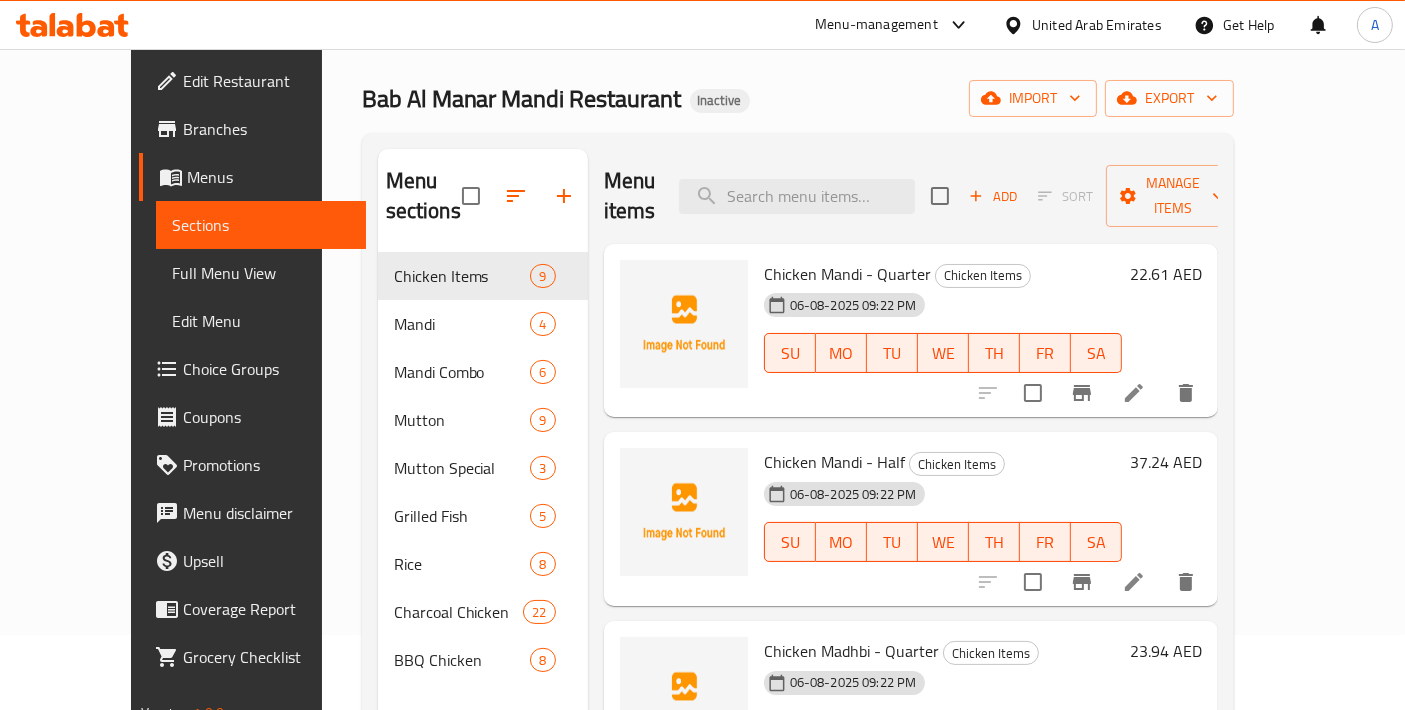 scroll, scrollTop: 0, scrollLeft: 0, axis: both 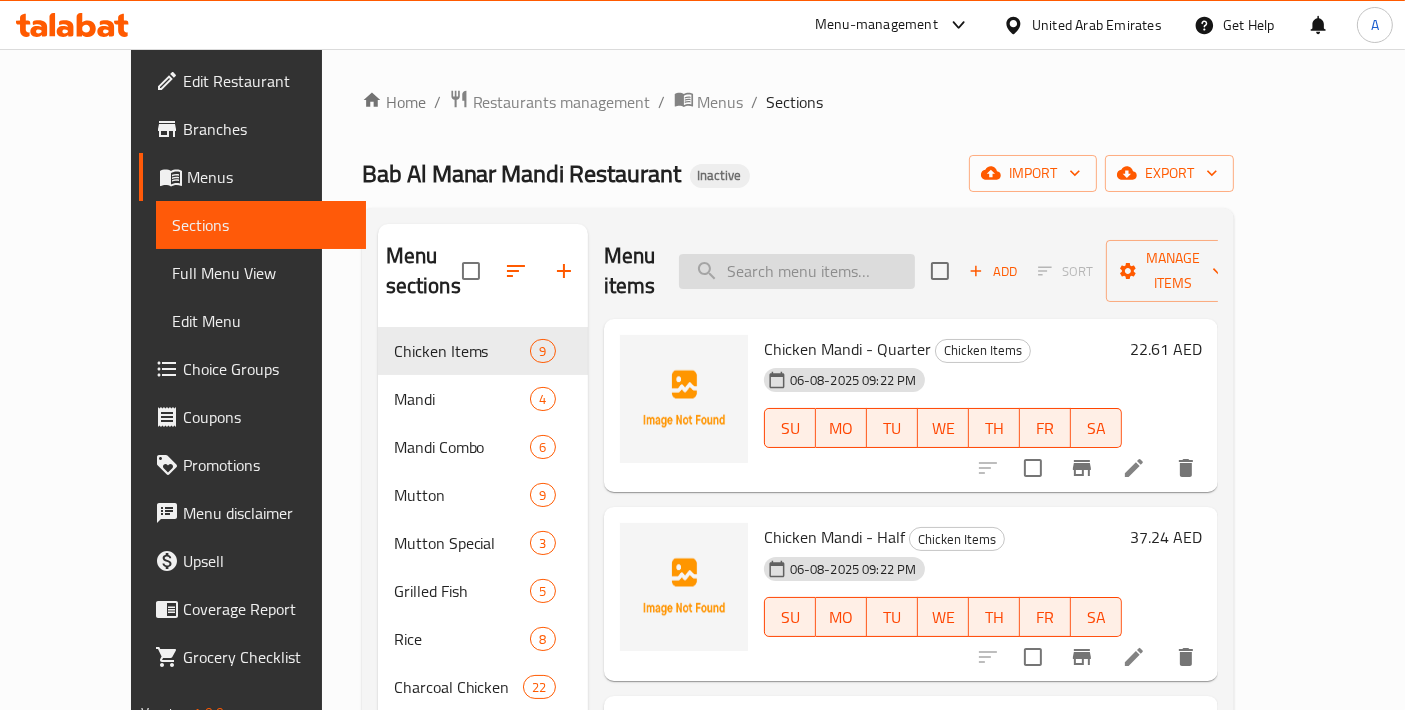 click at bounding box center [797, 271] 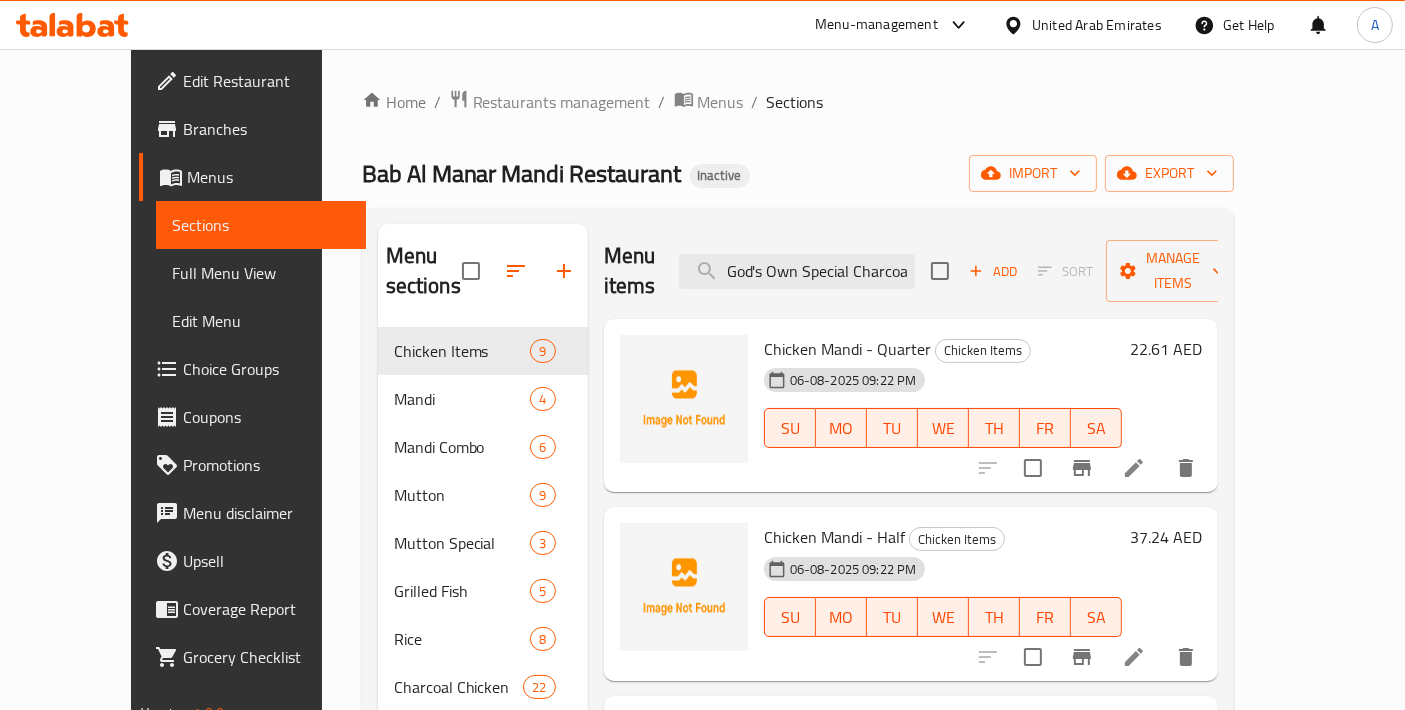 scroll, scrollTop: 0, scrollLeft: 253, axis: horizontal 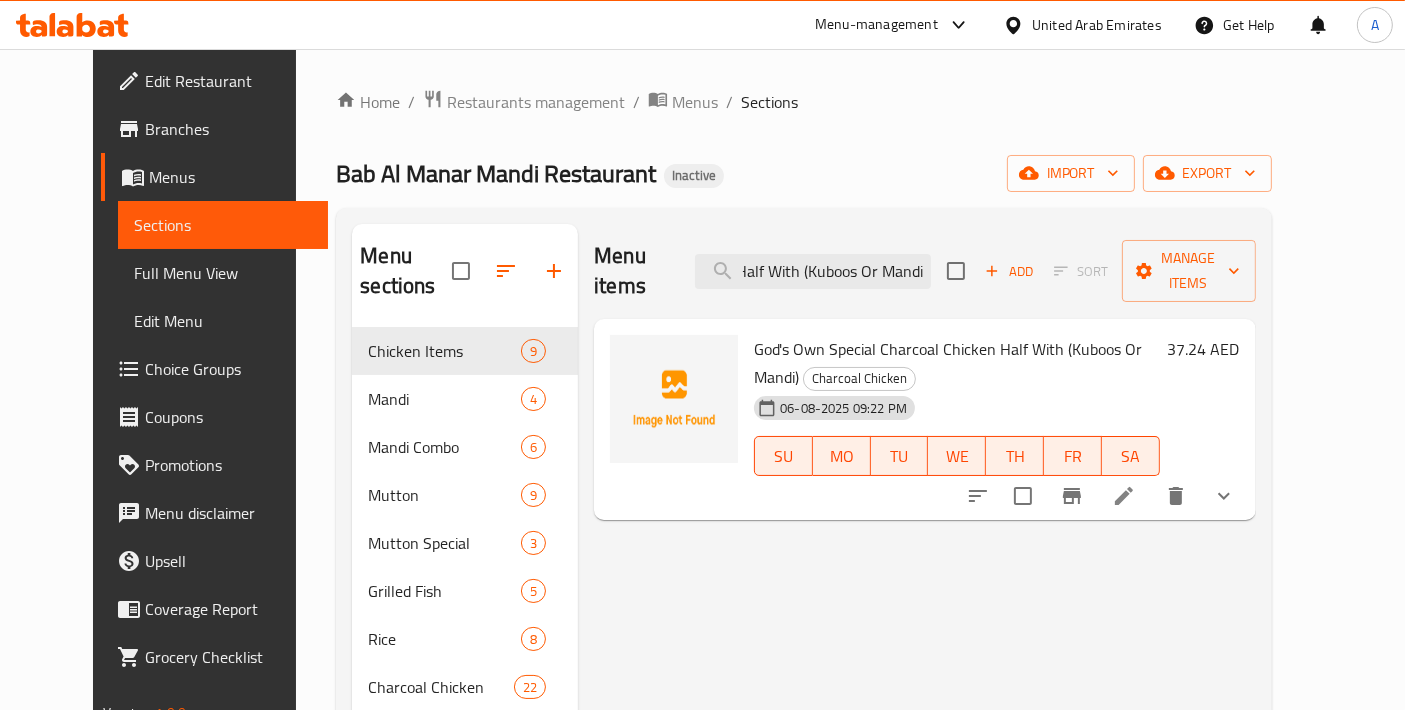 type on "God's Own Special Charcoal Chicken Half With (Kuboos Or Mandi)" 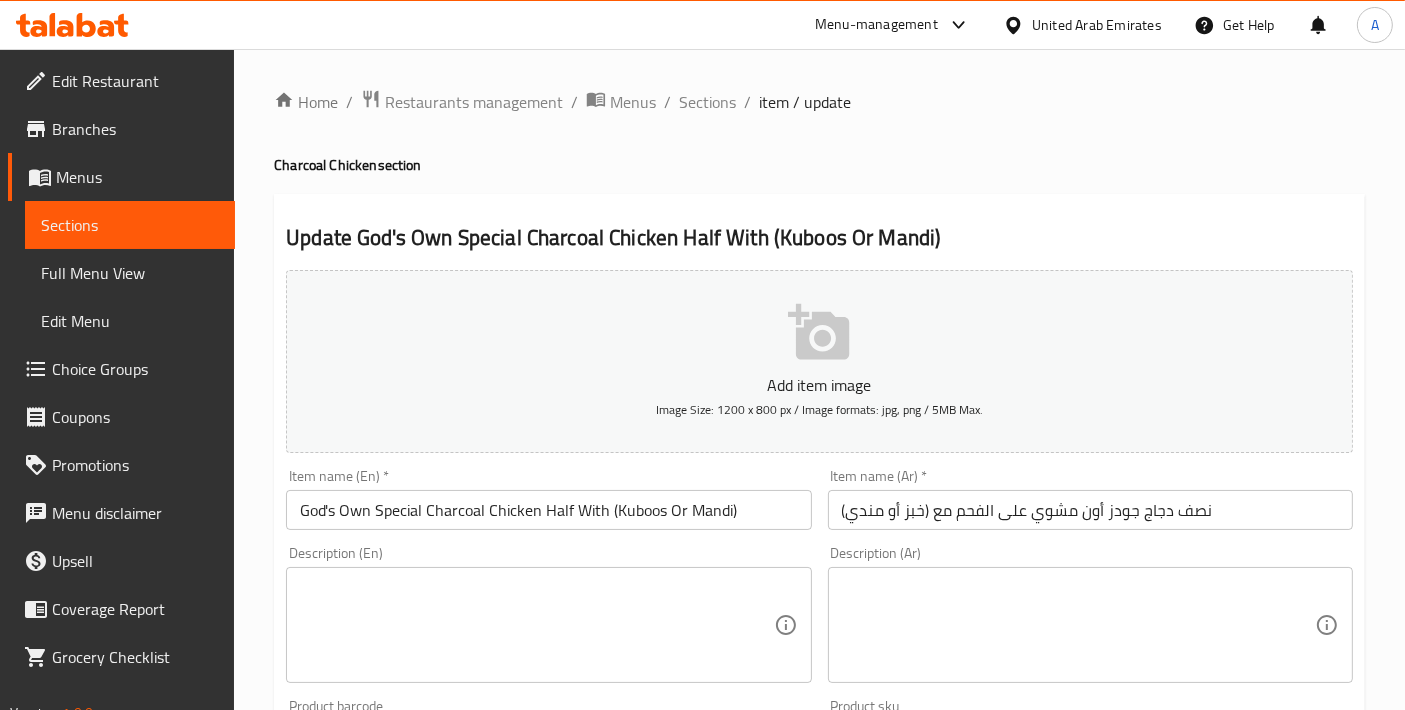 click on "نصف دجاج جودز أون مشوي على الفحم مع (خبز أو مندي)" at bounding box center (1090, 510) 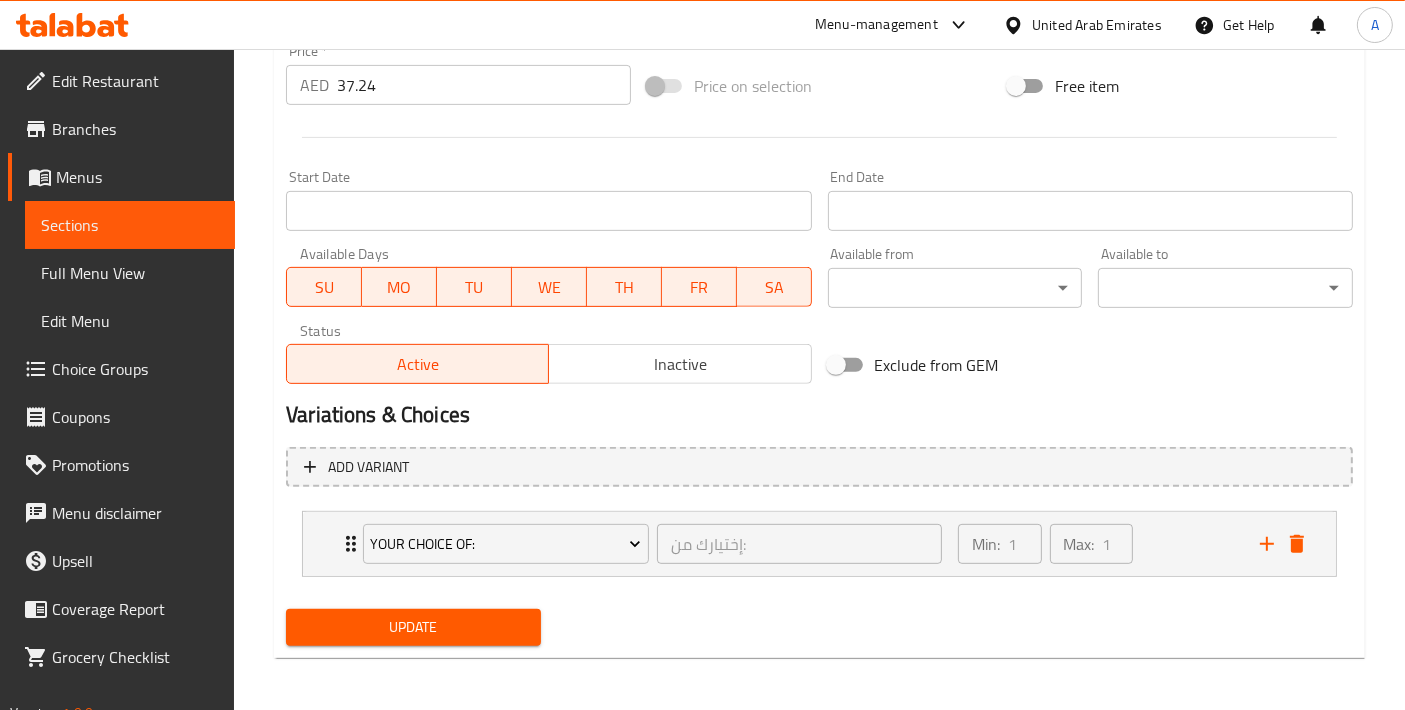 type on "نصف دجاج جودز أون سبيشال مشوي على الفحم مع (خبز أو مندي)" 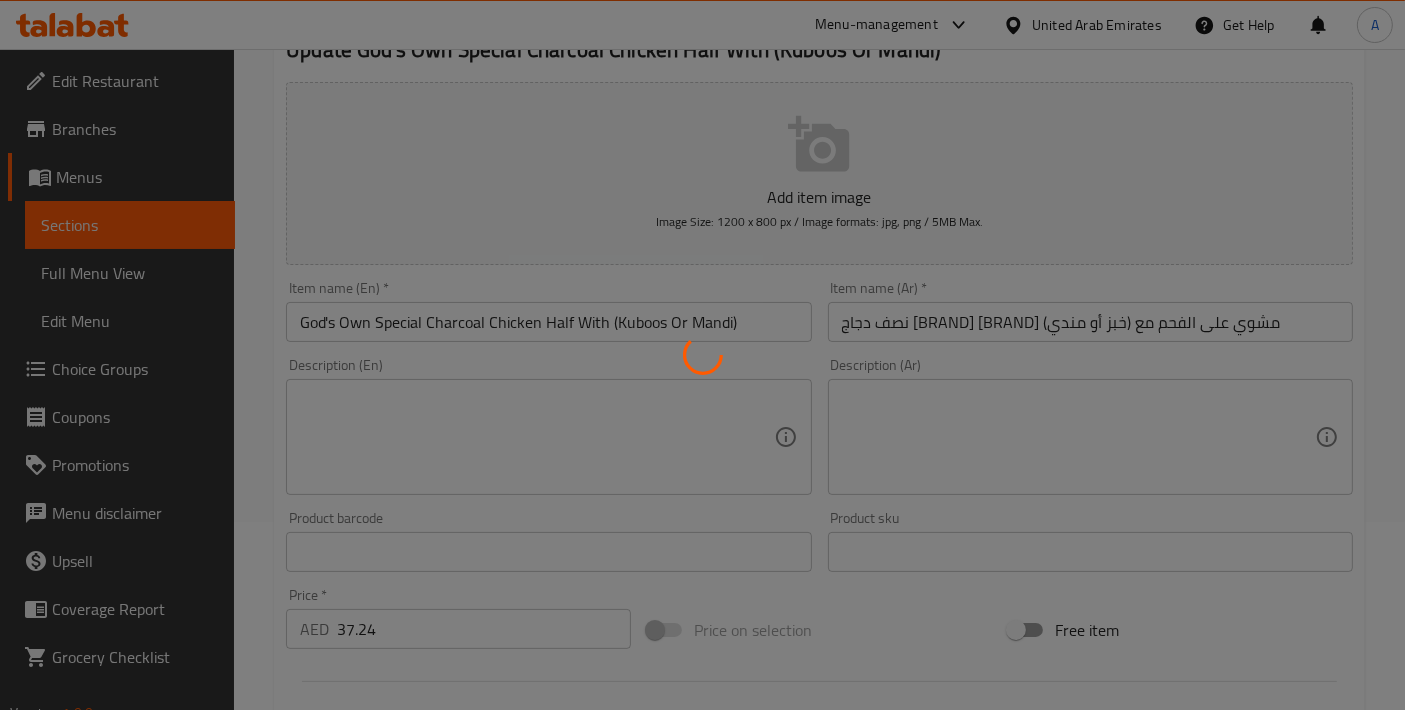 scroll, scrollTop: 0, scrollLeft: 0, axis: both 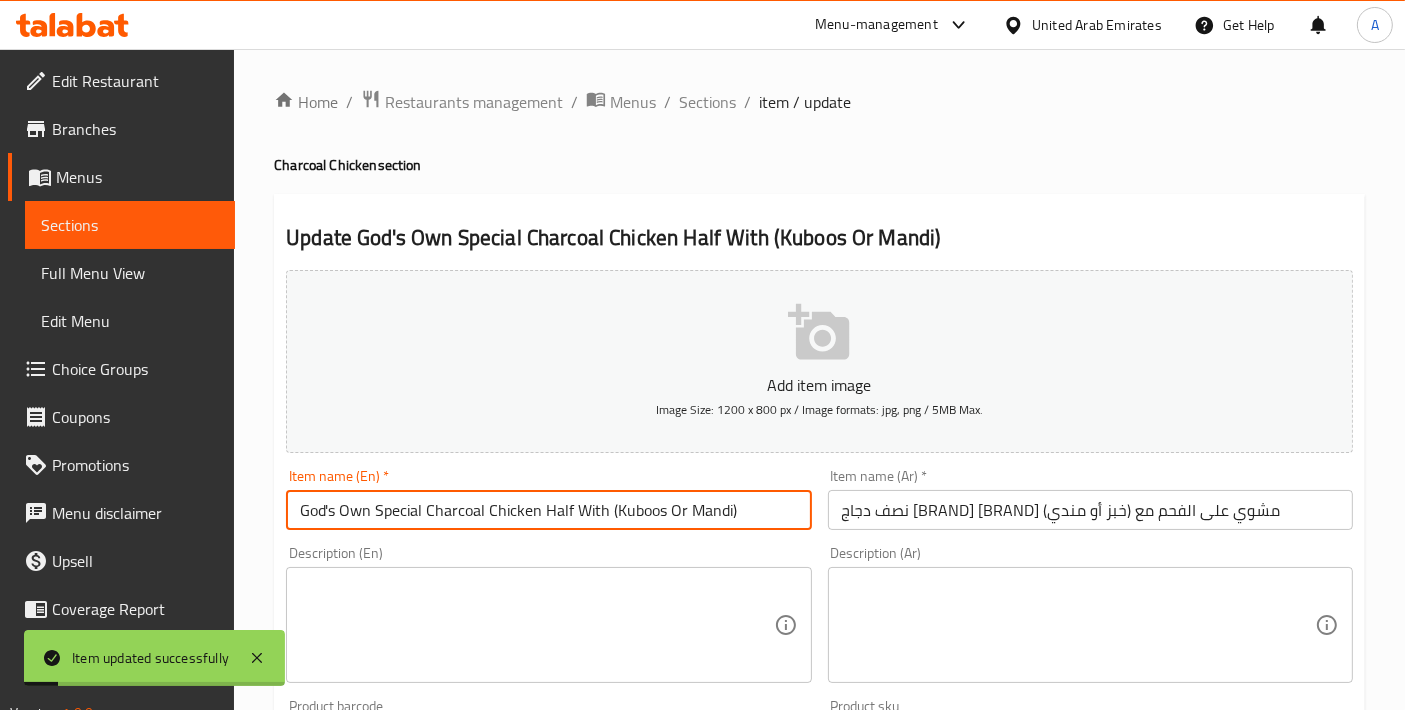 drag, startPoint x: 487, startPoint y: 510, endPoint x: 54, endPoint y: 495, distance: 433.25974 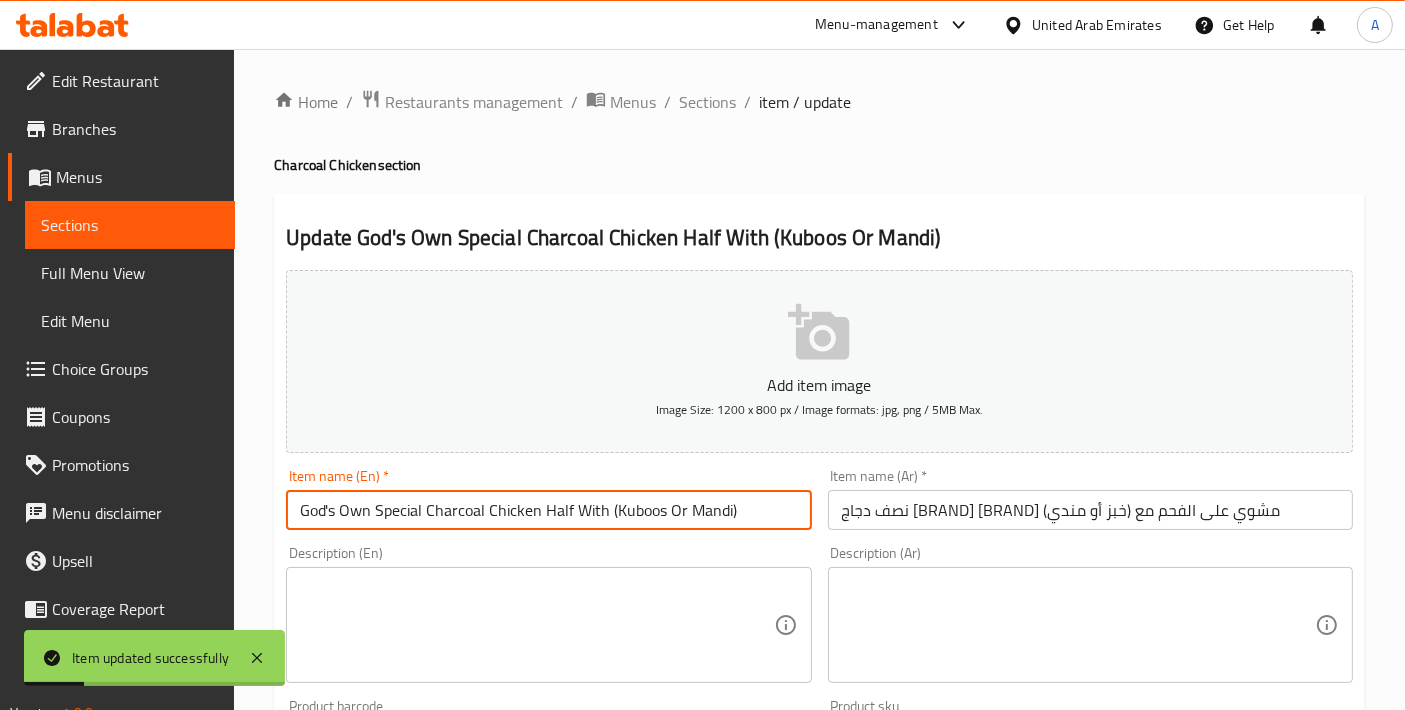 click on "Home / Restaurants management / Menus / Sections / item / update Charcoal Chicken  section Update God's Own Special Charcoal Chicken Half With (Kuboos Or Mandi) Add item image Image Size: 1200 x 800 px / Image formats: jpg, png / 5MB Max. Item name (En)   * God's Own Special Charcoal Chicken Half With (Kuboos Or Mandi) Item name (En)  * Item name (Ar)   * نصف دجاج جودز أون سبيشال مشوي على الفحم مع (خبز أو مندي) Item name (Ar)  * Description (En) Description (En) Description (Ar) Description (Ar) Product barcode Product barcode Product sku Product sku Price   * AED 37.24 Price  * Price on selection Free item Start Date Start Date End Date End Date Available Days SU MO TU WE TH FR SA Available from ​ ​ Available to ​ ​ Status Active Inactive Exclude from GEM Variations & Choices Add variant Your Choice Of: إختيارك من: ​ Min: 1 ​ Max: 1 ​ Kuboos (ID: 2221168331) 0 AED Name (En) Kuboos Name (En) Name (Ar) خبز Name (Ar) Price AED 0 Price" at bounding box center [819, 747] 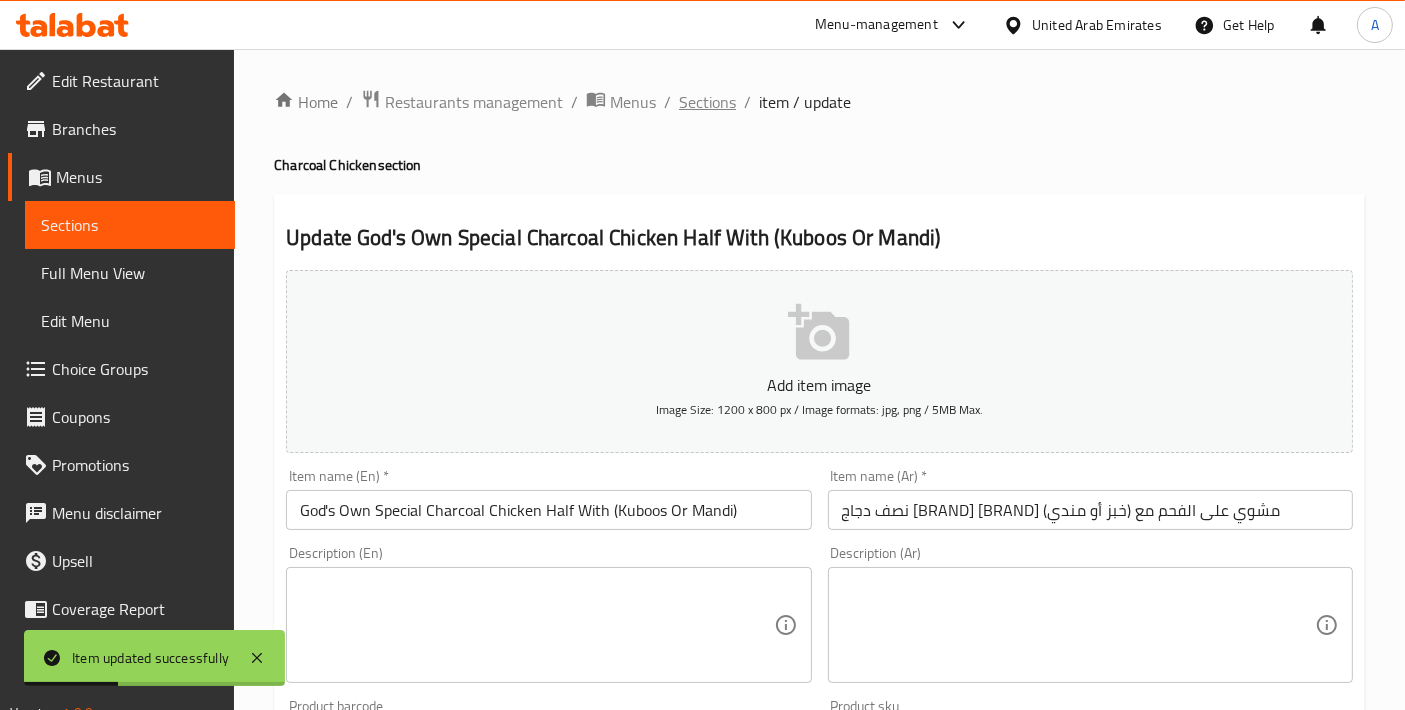 click on "Sections" at bounding box center [707, 102] 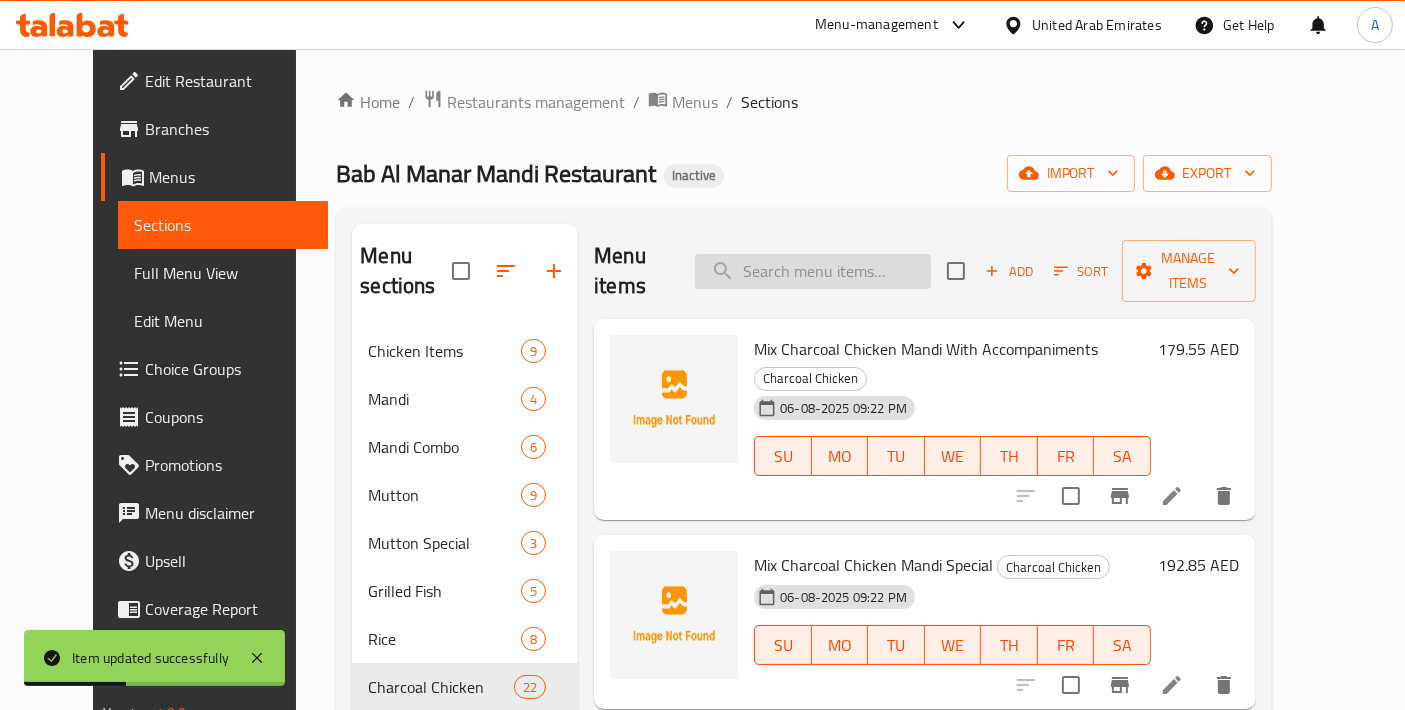 click at bounding box center [813, 271] 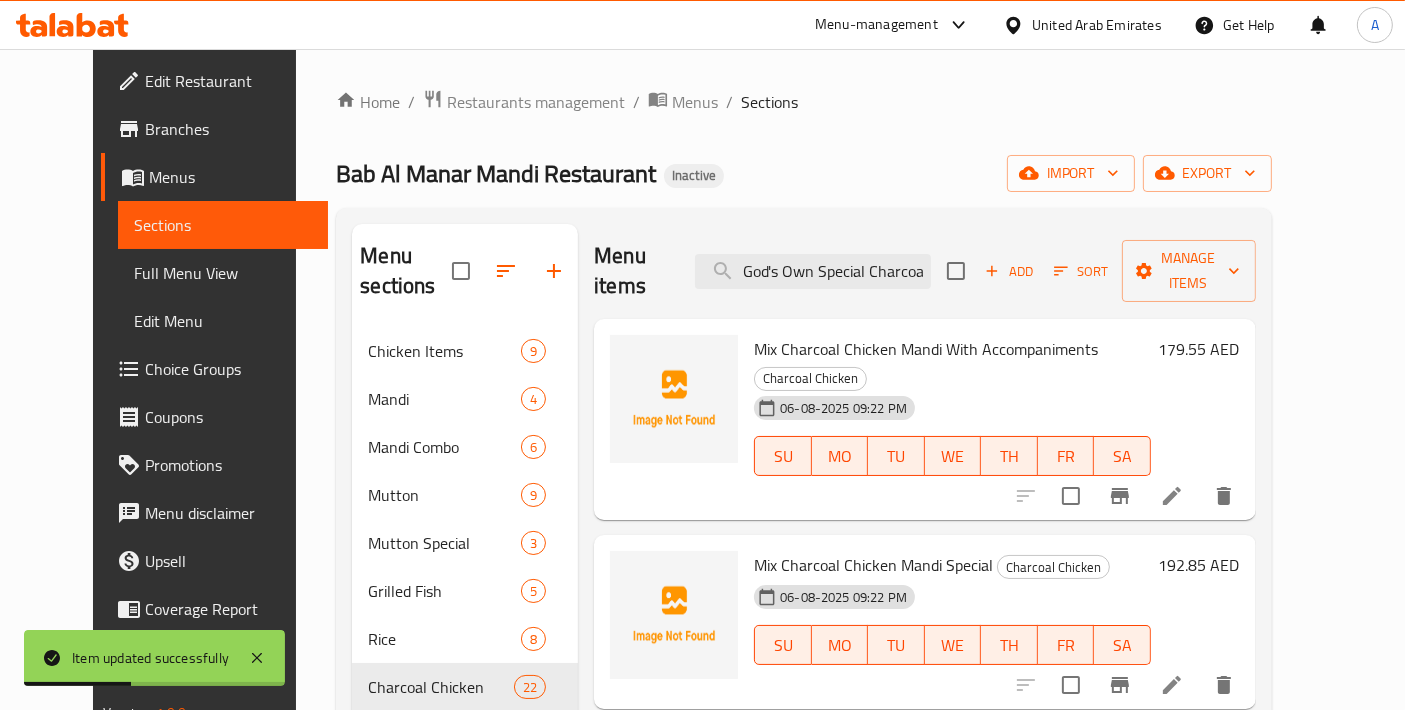 scroll, scrollTop: 0, scrollLeft: 8, axis: horizontal 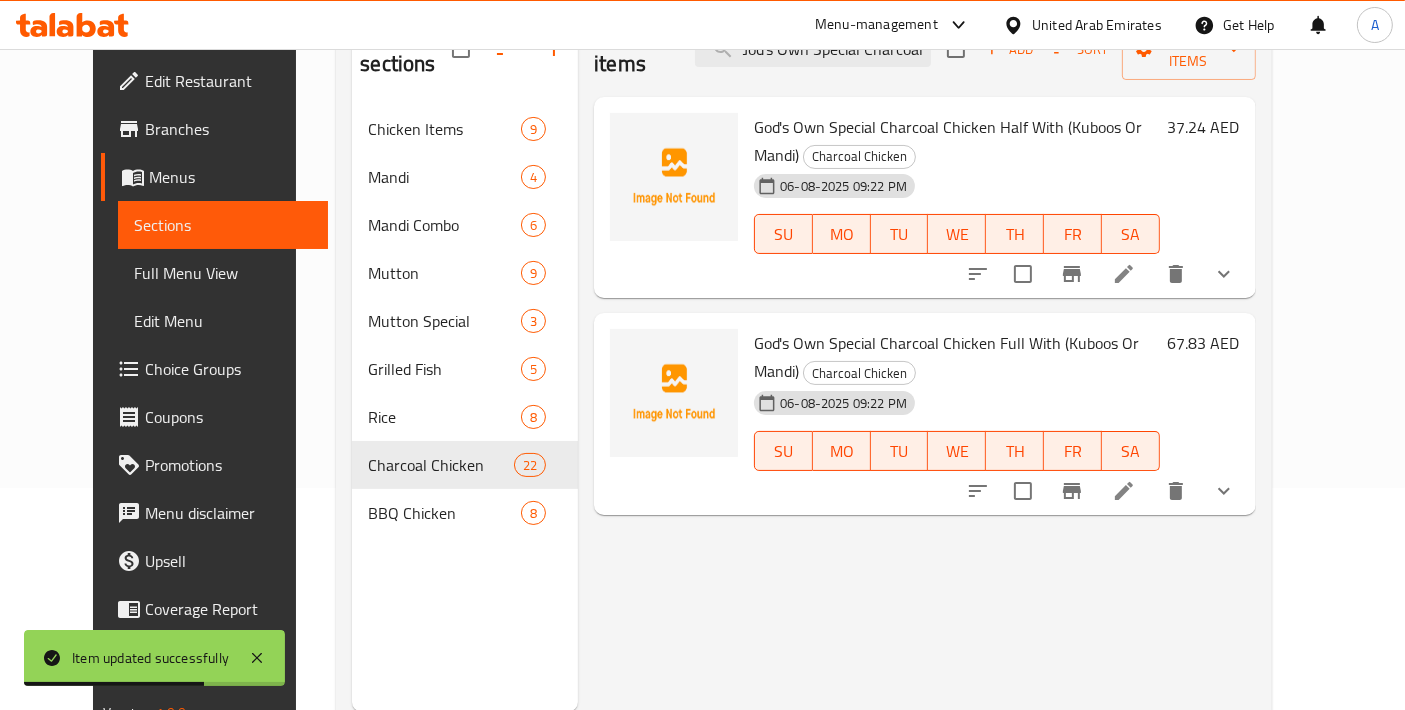 type on "God's Own Special Charcoal" 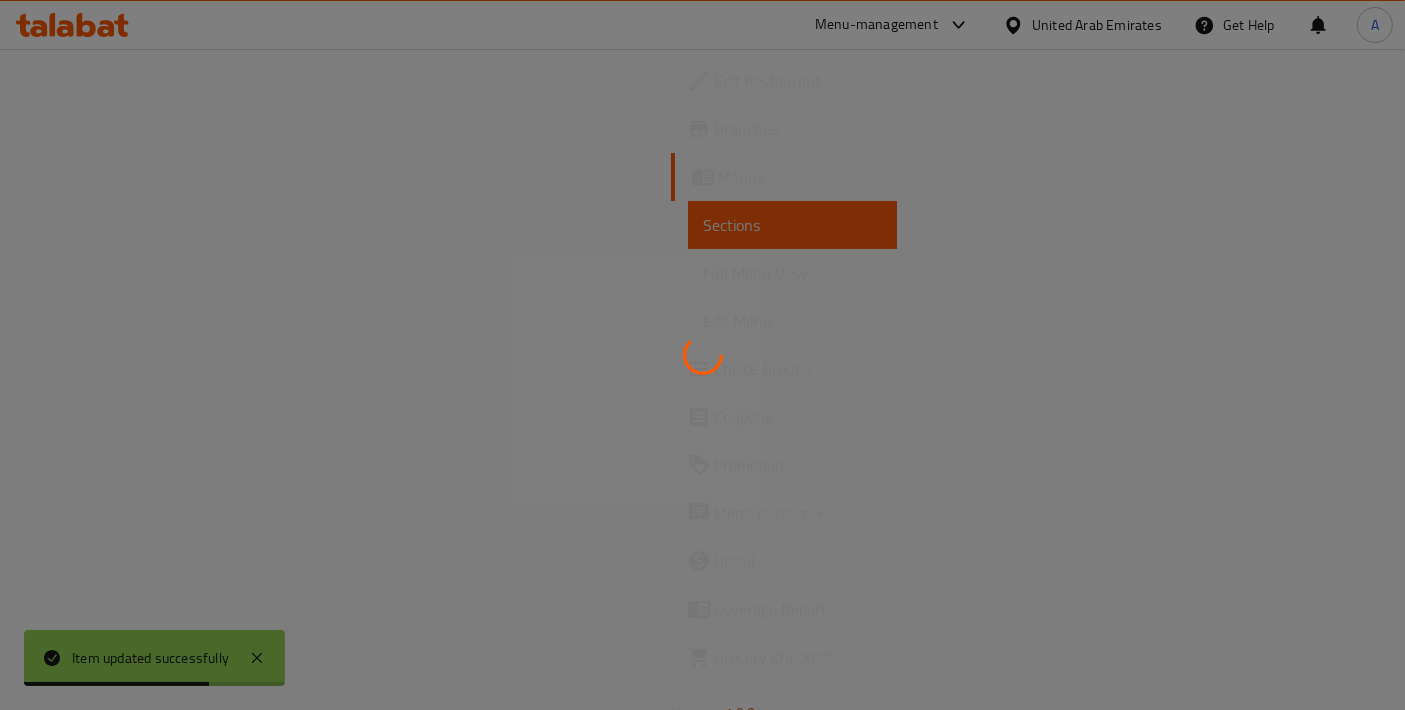 scroll, scrollTop: 0, scrollLeft: 0, axis: both 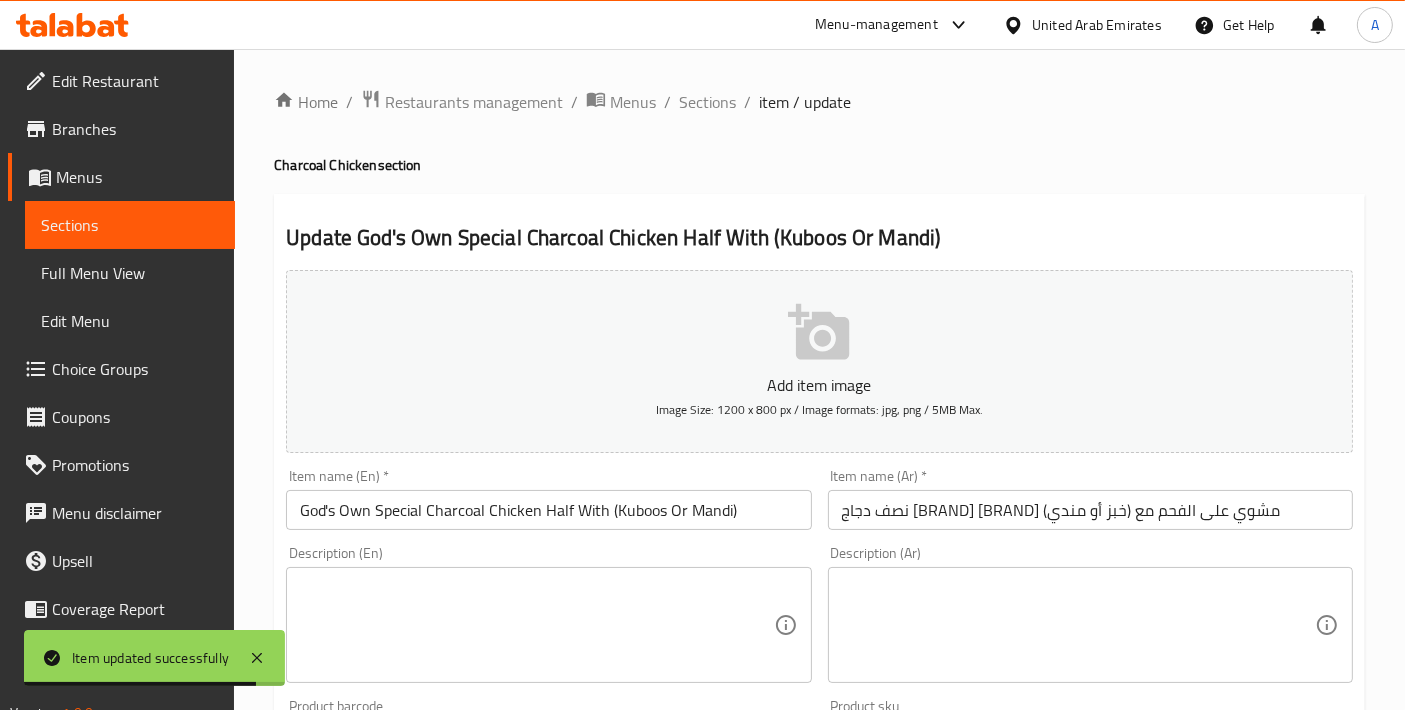 click on "نصف دجاج جودز أون سبيشال مشوي على الفحم مع (خبز أو مندي)" at bounding box center [1090, 510] 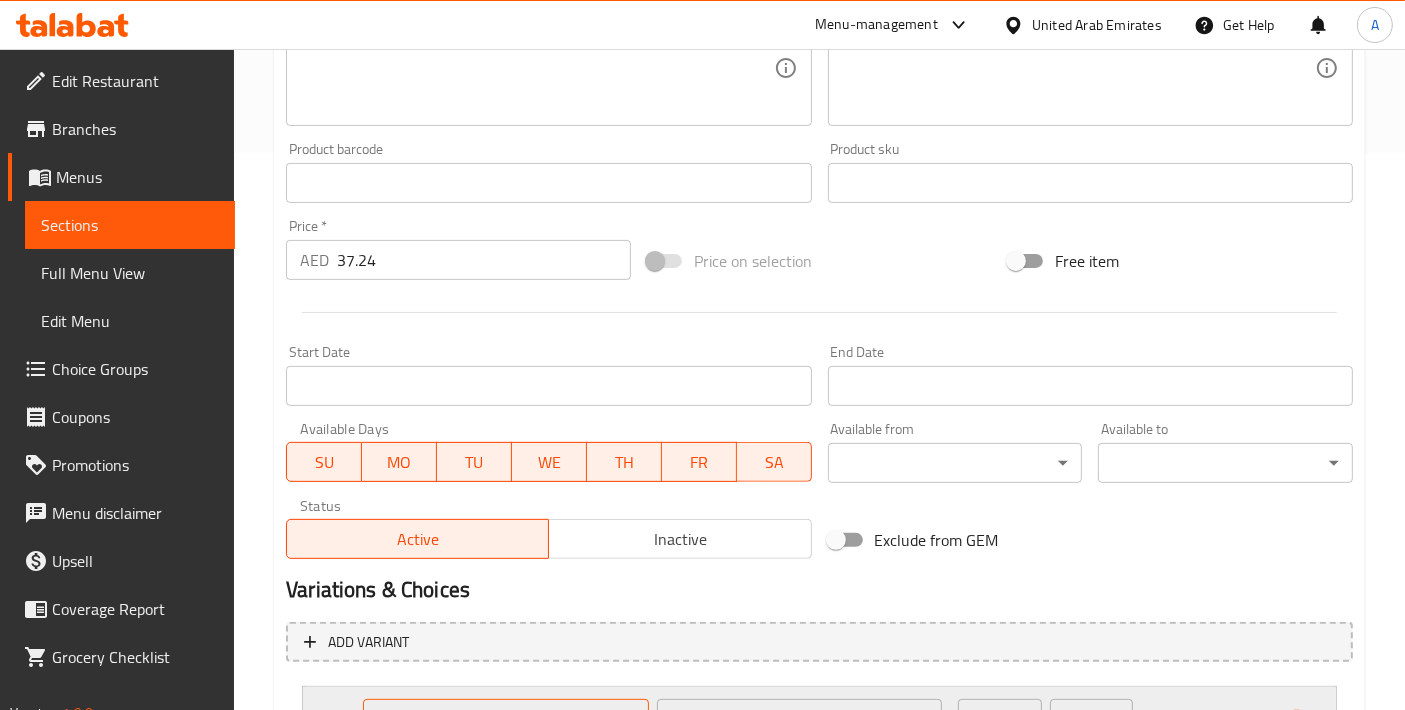 scroll, scrollTop: 732, scrollLeft: 0, axis: vertical 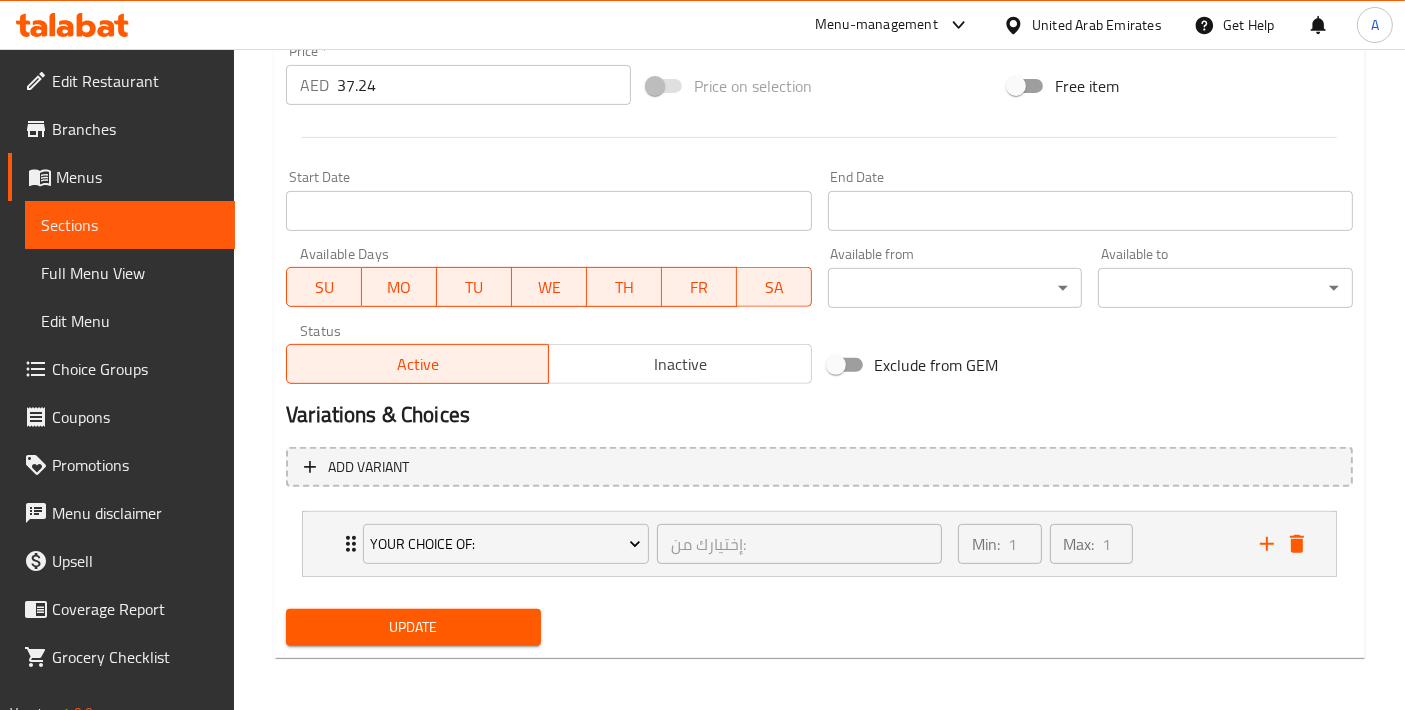 type on "نصف دجاجة جودز أون سبيشال مشوي على الفحم مع (خبز أو مندي)" 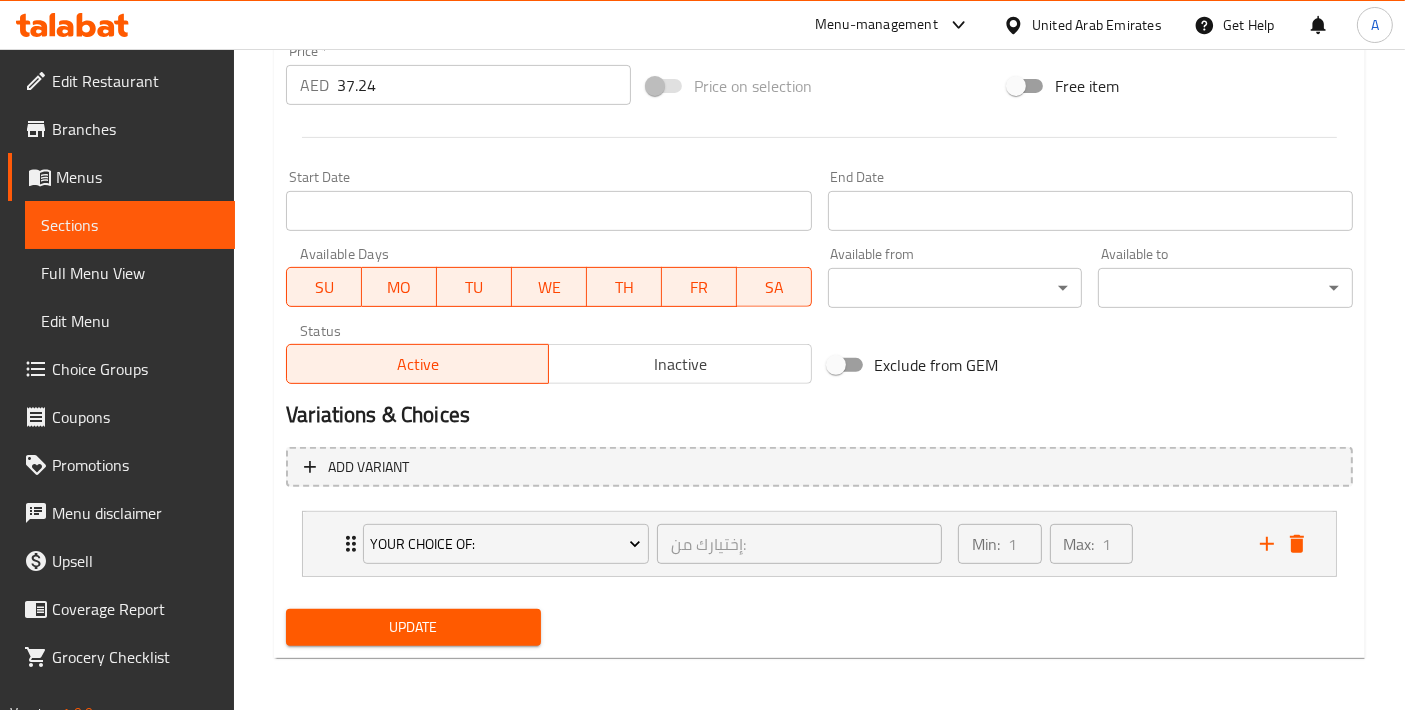 click on "Update" at bounding box center [413, 627] 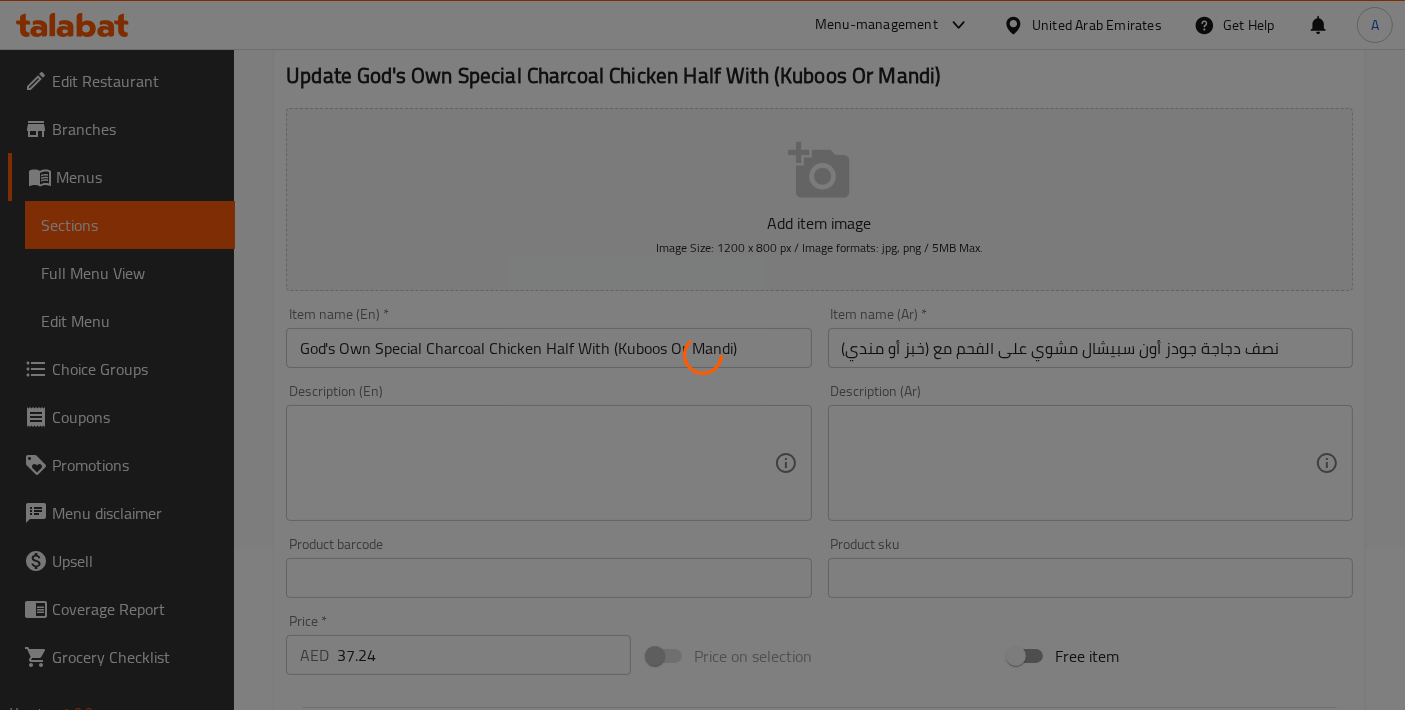 scroll, scrollTop: 0, scrollLeft: 0, axis: both 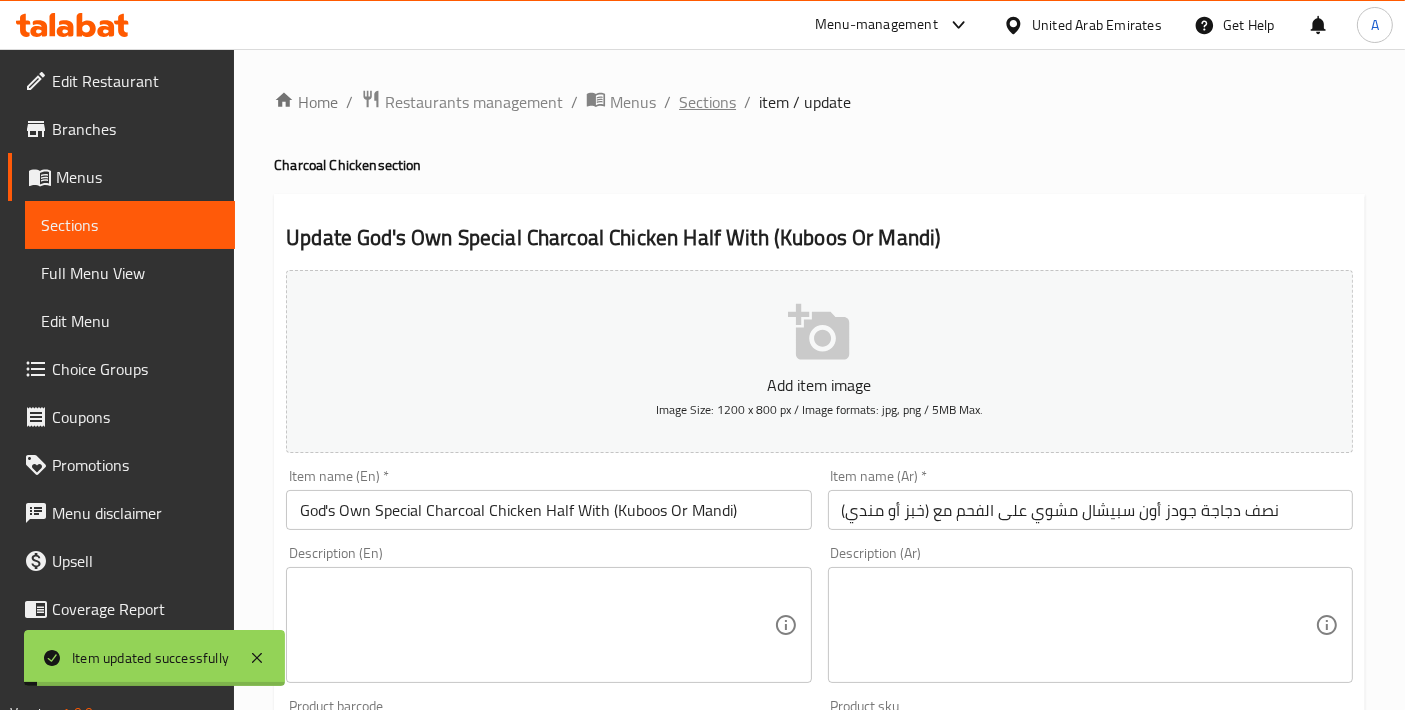 click on "Sections" at bounding box center [707, 102] 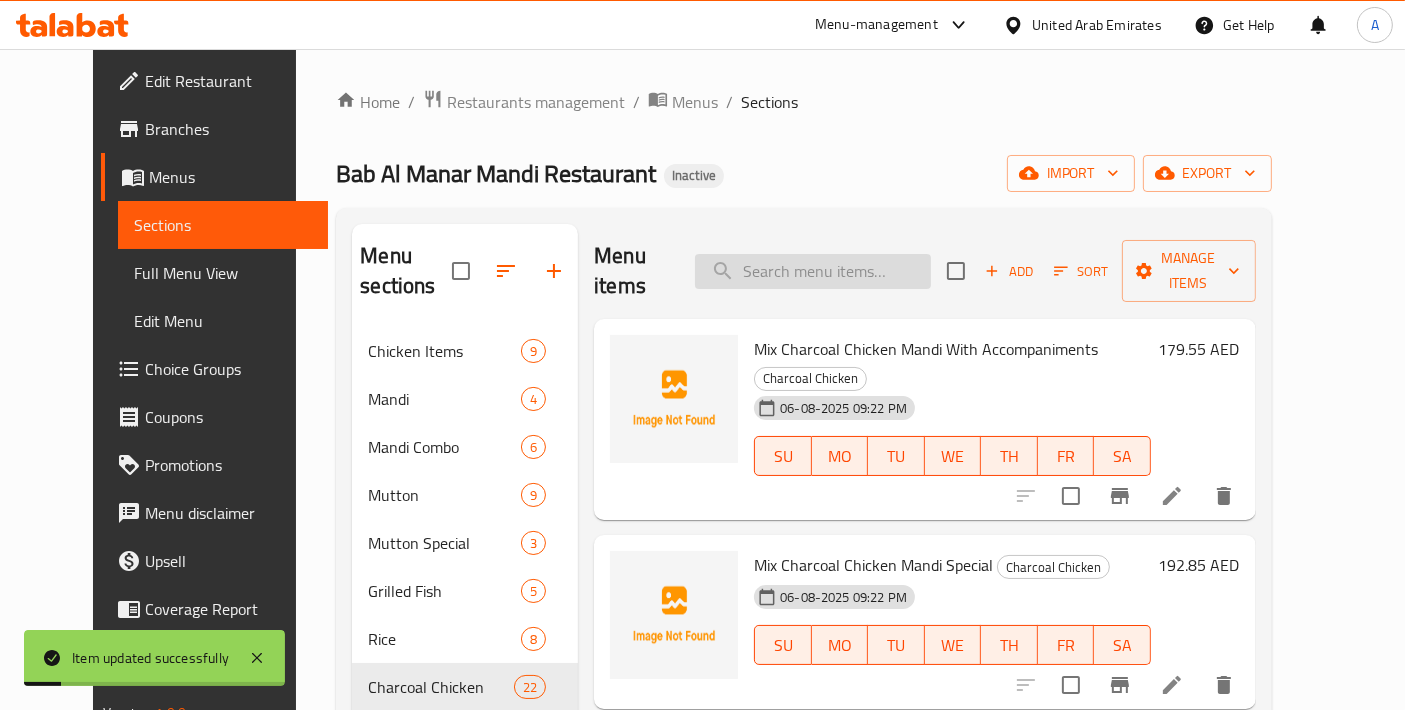 click at bounding box center (813, 271) 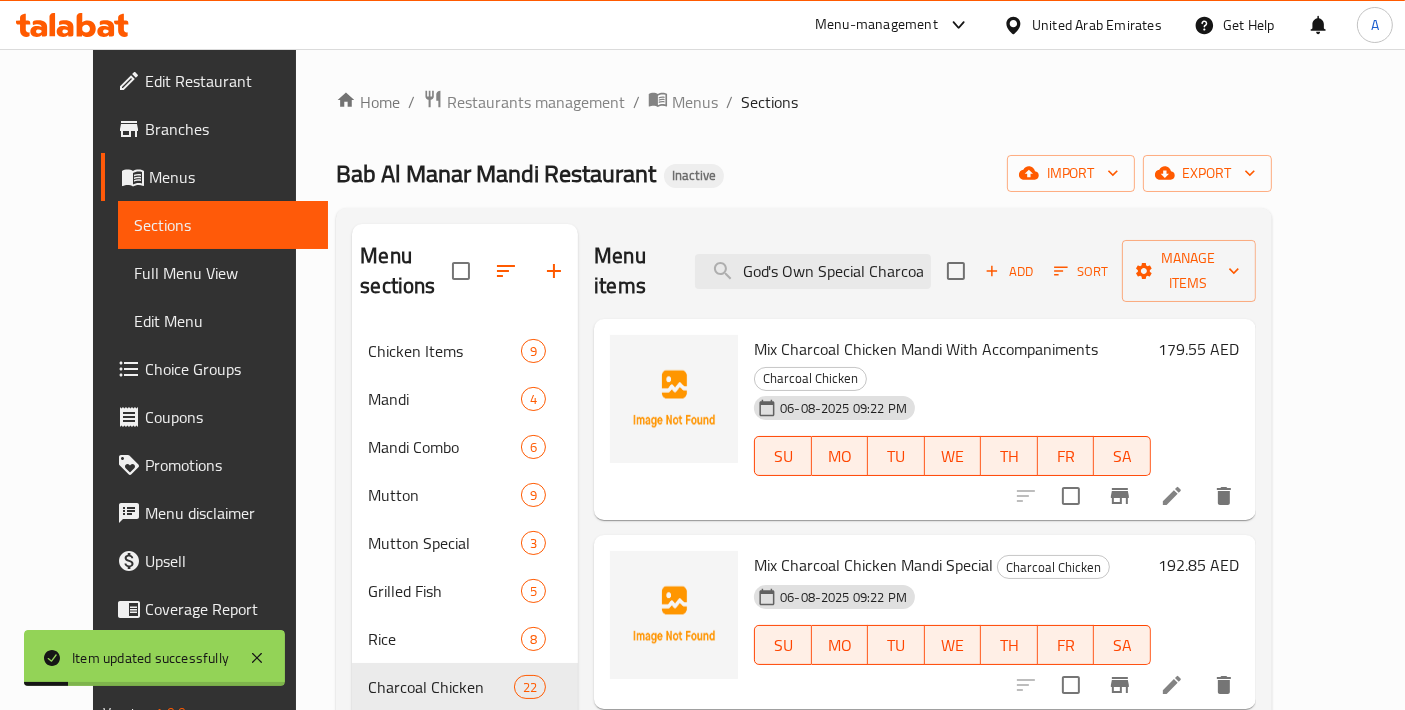 scroll, scrollTop: 0, scrollLeft: 8, axis: horizontal 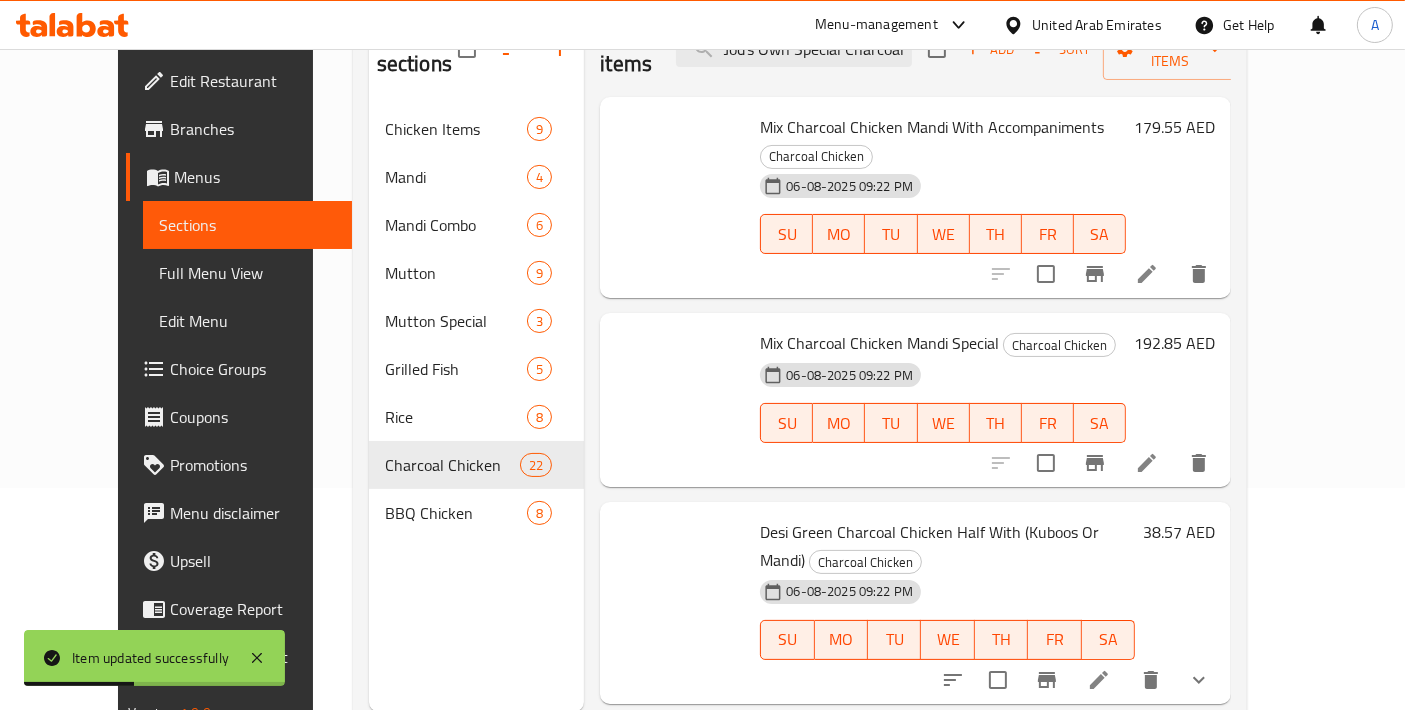 click on "Charcoal Chicken" at bounding box center (865, 562) 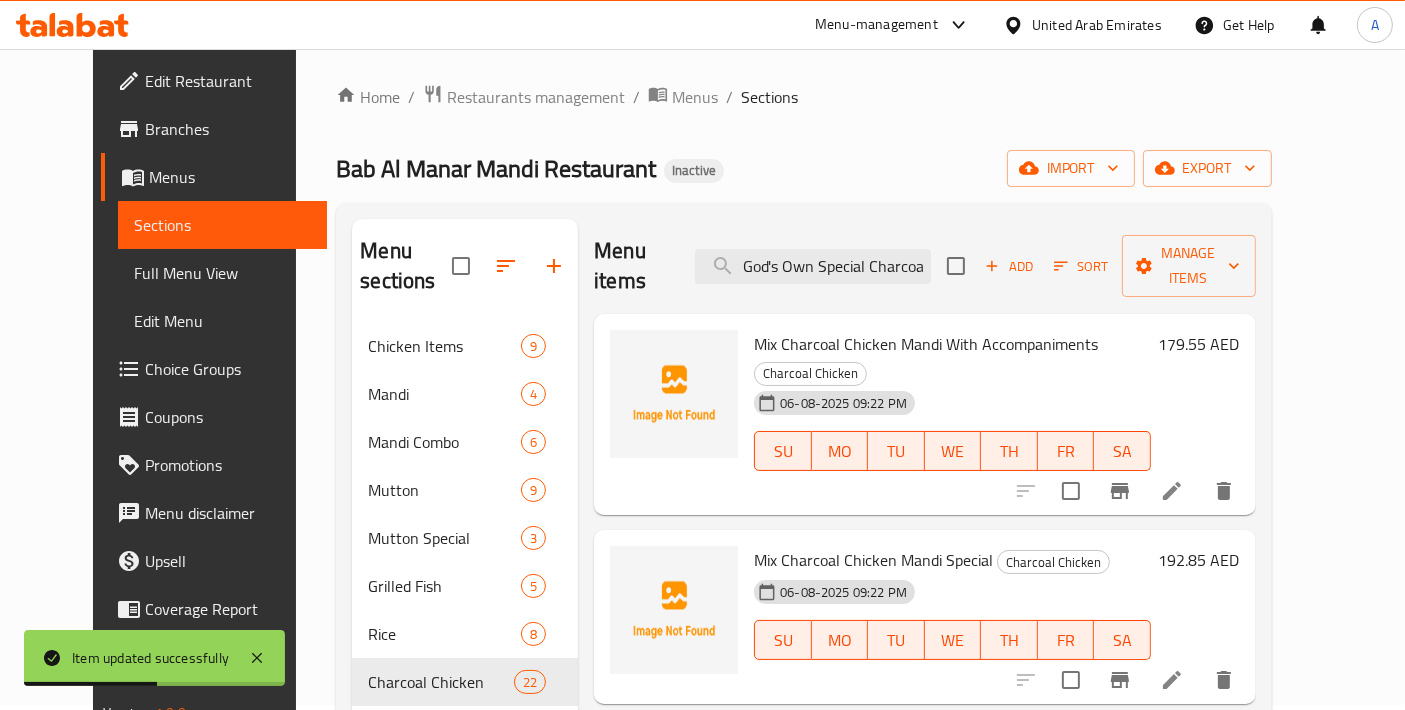 scroll, scrollTop: 0, scrollLeft: 0, axis: both 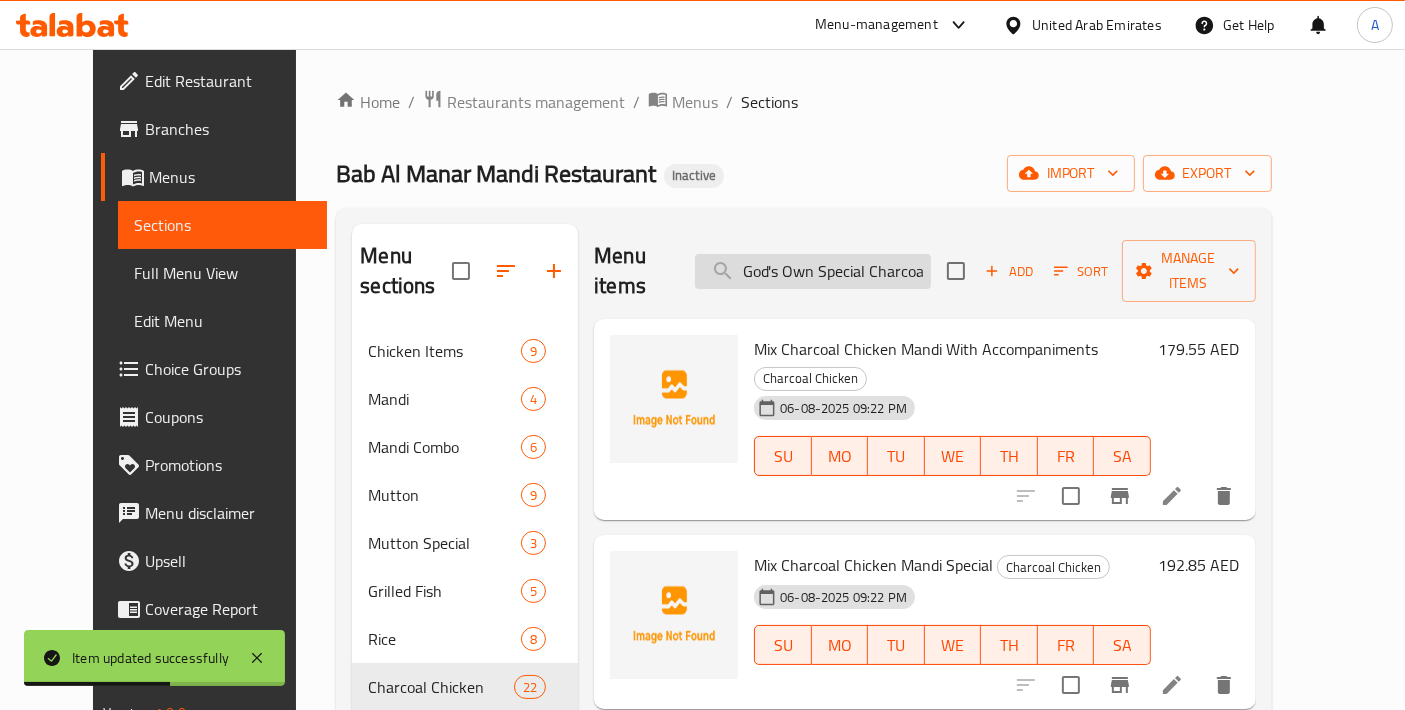 click on "God's Own Special Charcoal" at bounding box center [813, 271] 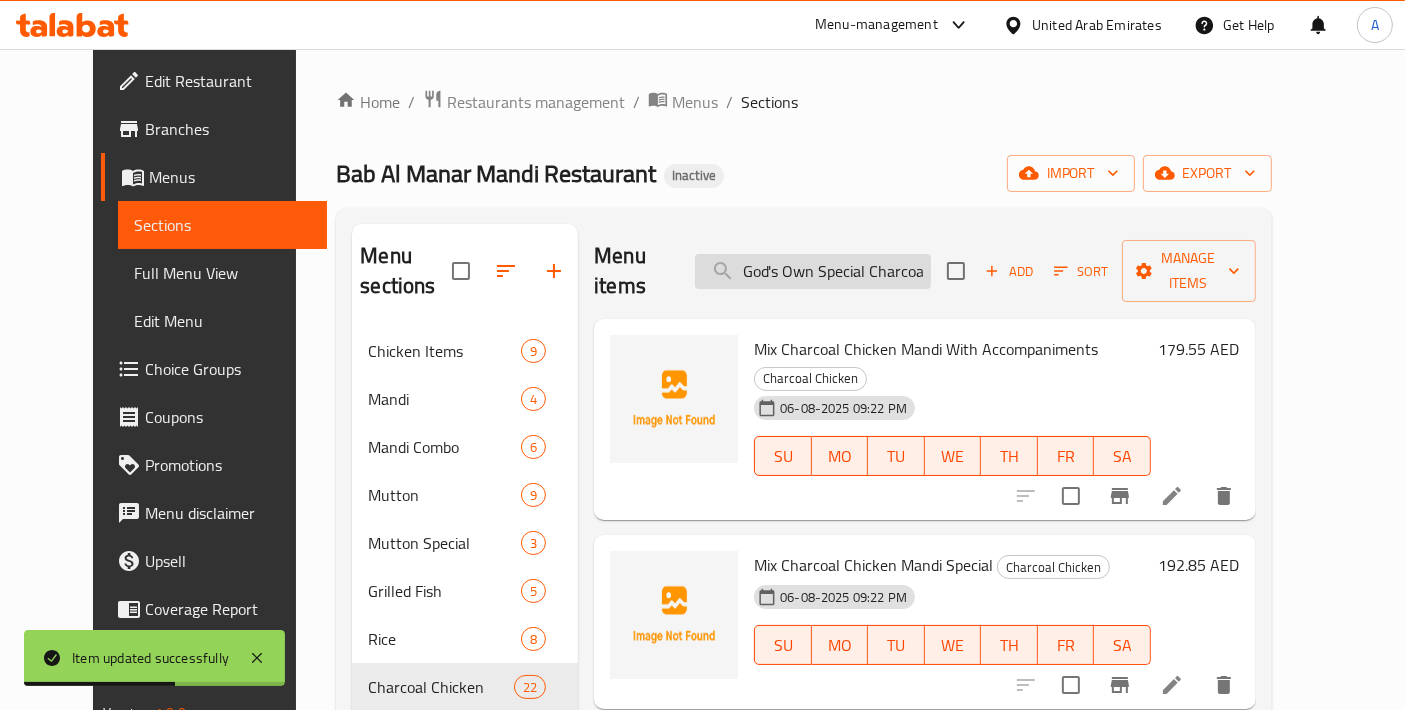 click on "God's Own Special Charcoal" at bounding box center (813, 271) 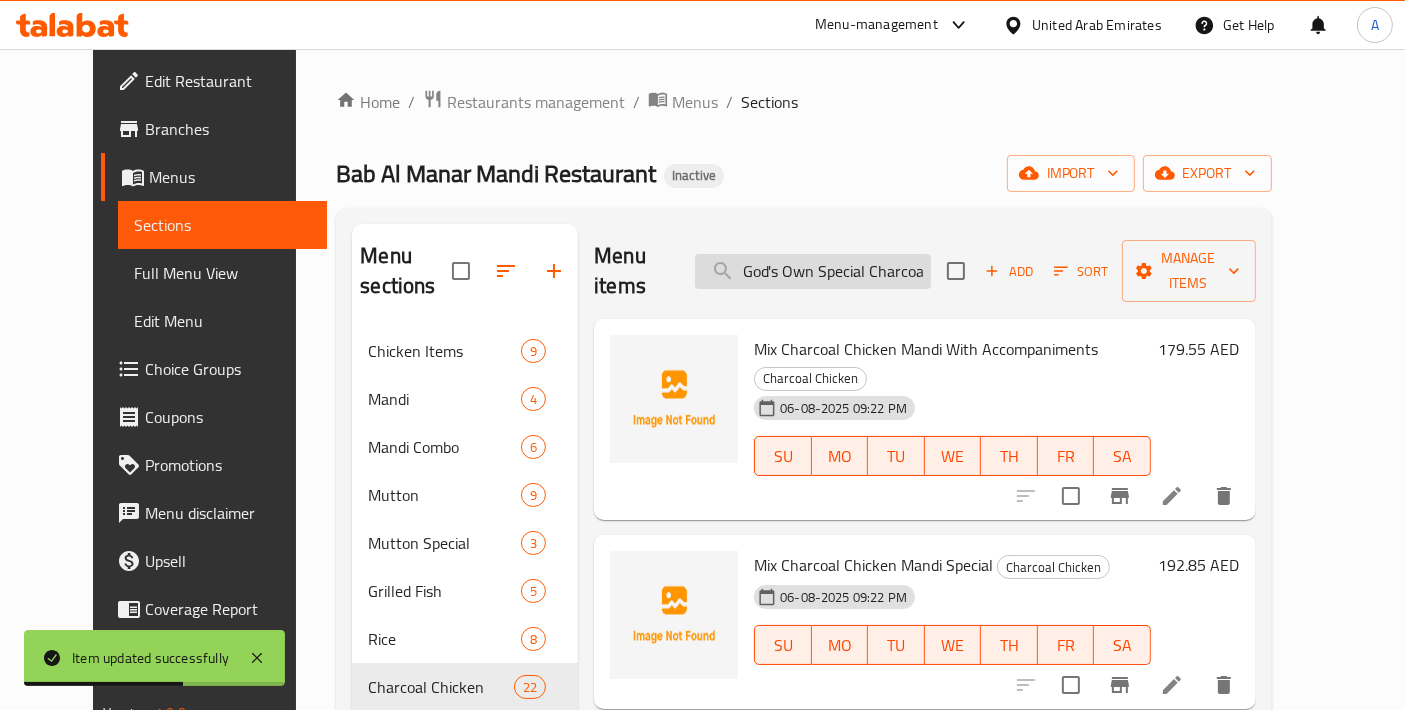 paste 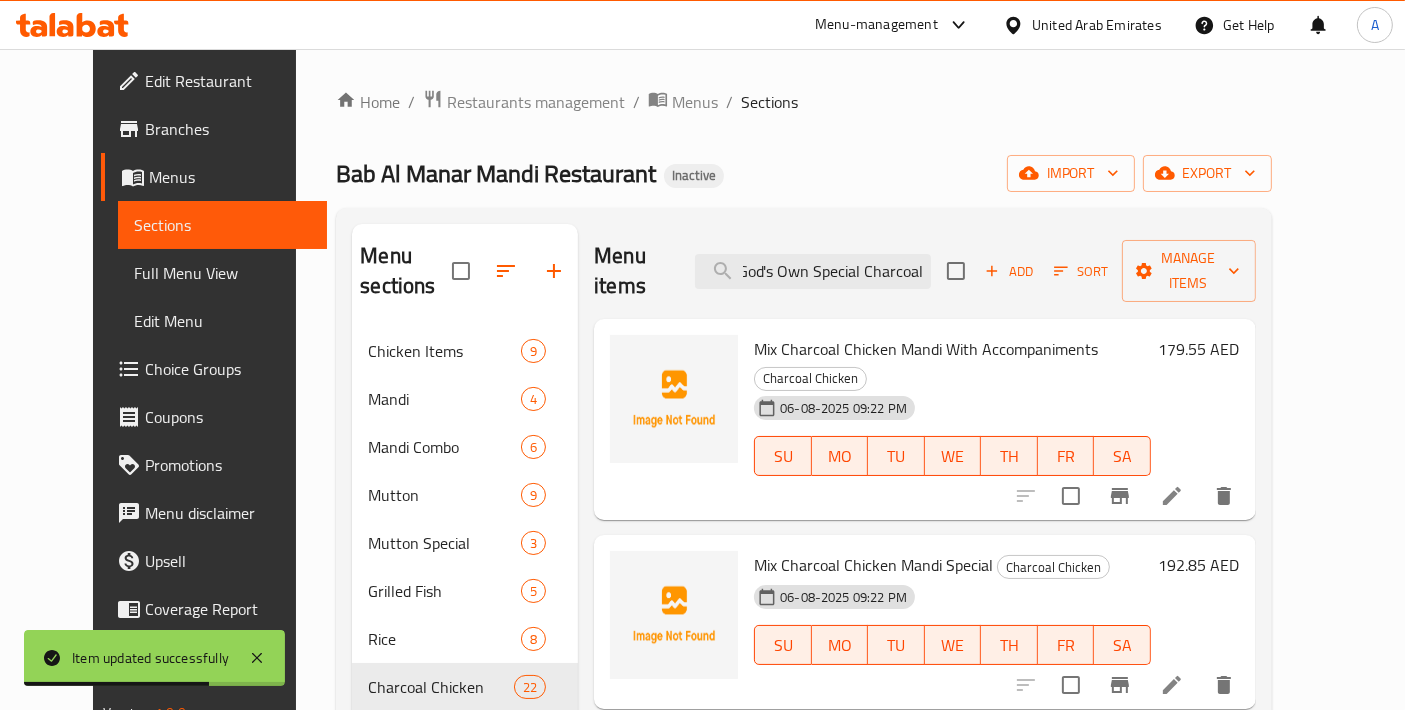 scroll, scrollTop: 0, scrollLeft: 4, axis: horizontal 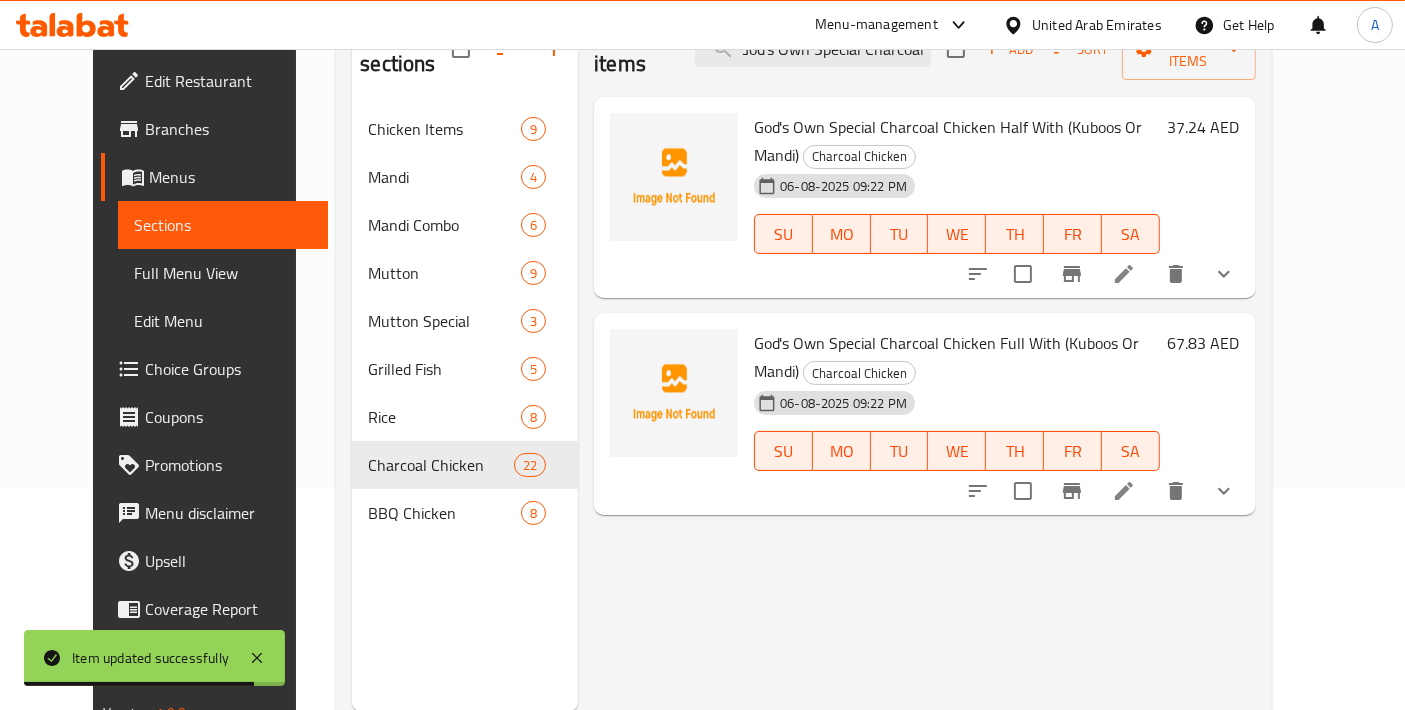 type on "God's Own Special Charcoal" 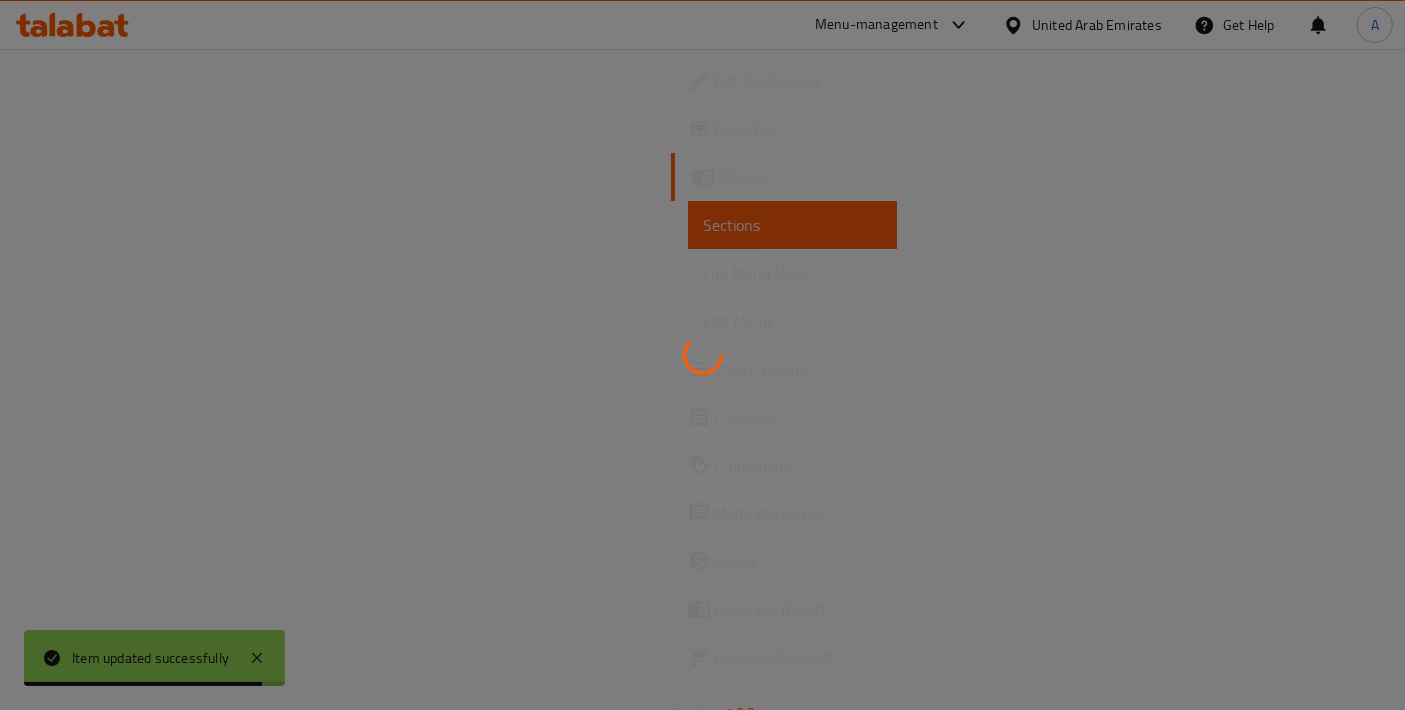 scroll, scrollTop: 0, scrollLeft: 0, axis: both 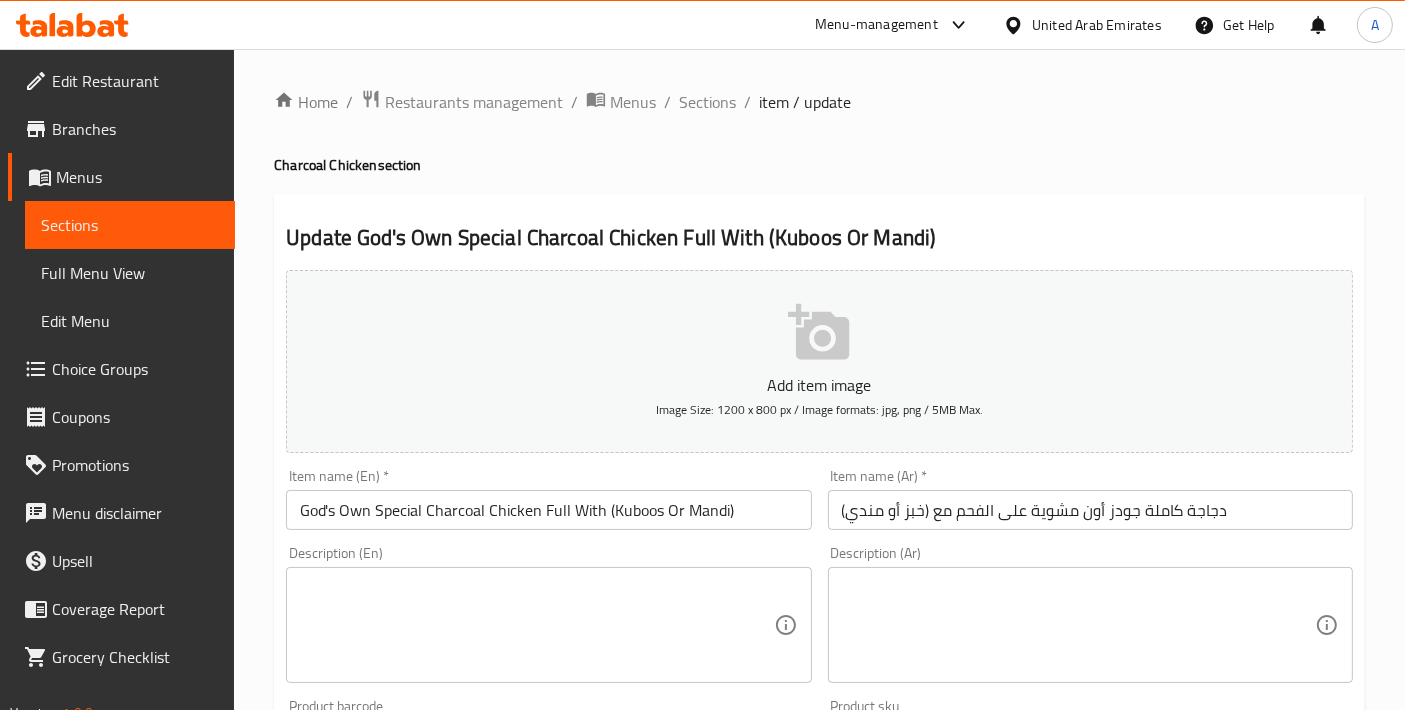click on "دجاجة كاملة جودز أون مشوية على الفحم مع (خبز أو مندي)" at bounding box center (1090, 510) 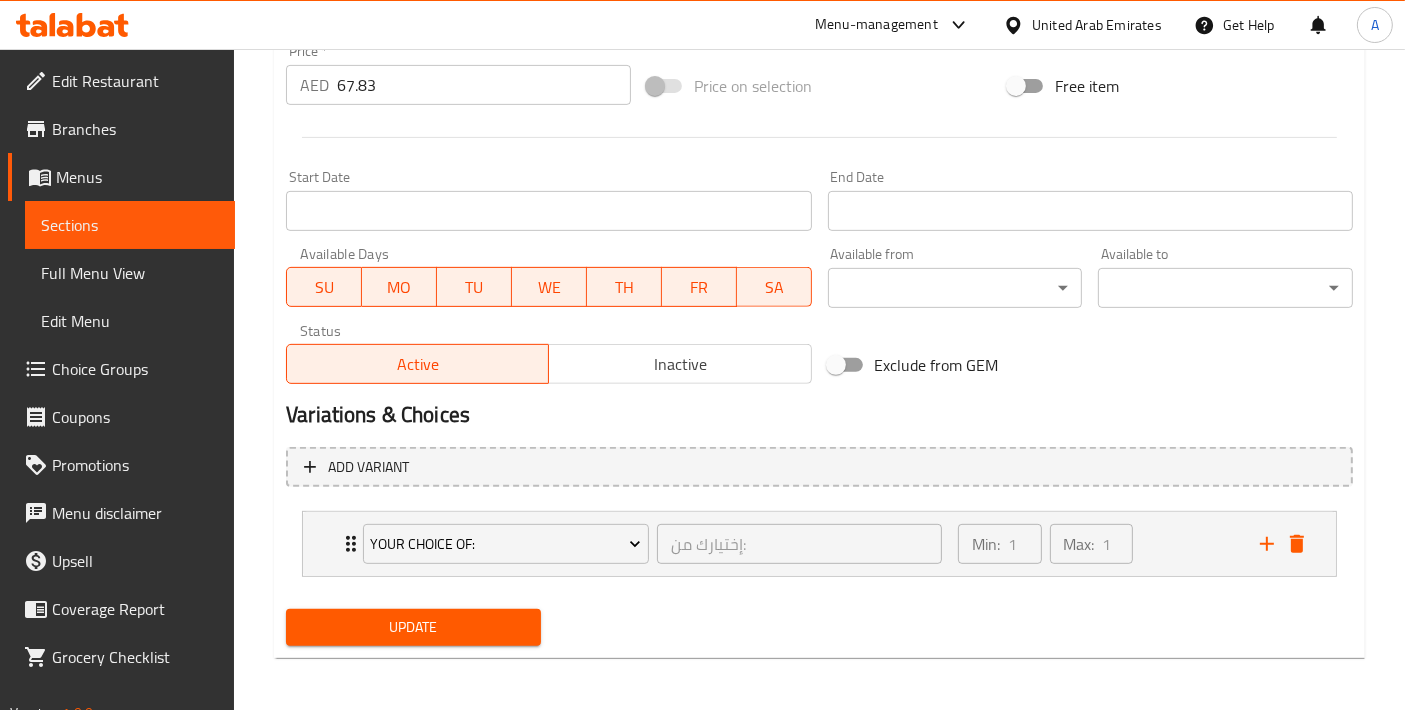 type on "دجاجة كاملة جودز أون سبيشال مشوية على الفحم مع (خبز أو مندي)" 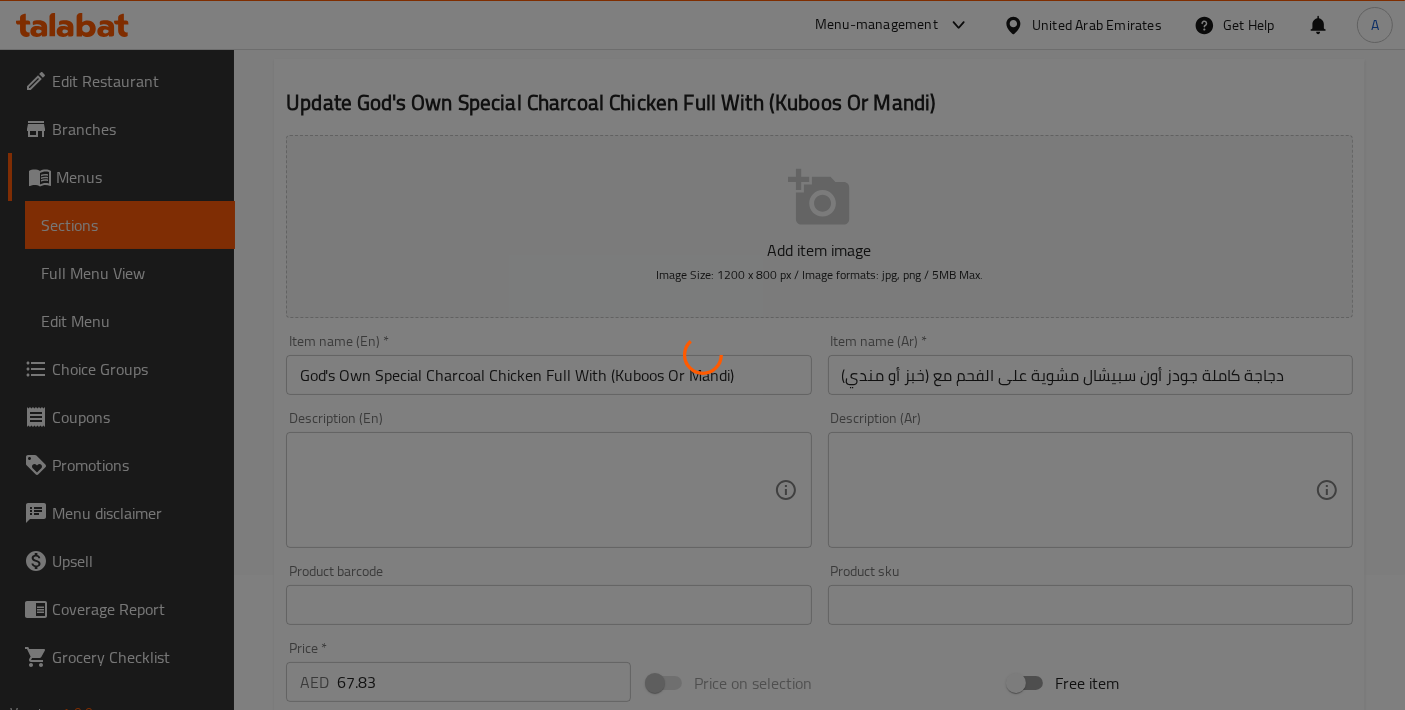 scroll, scrollTop: 0, scrollLeft: 0, axis: both 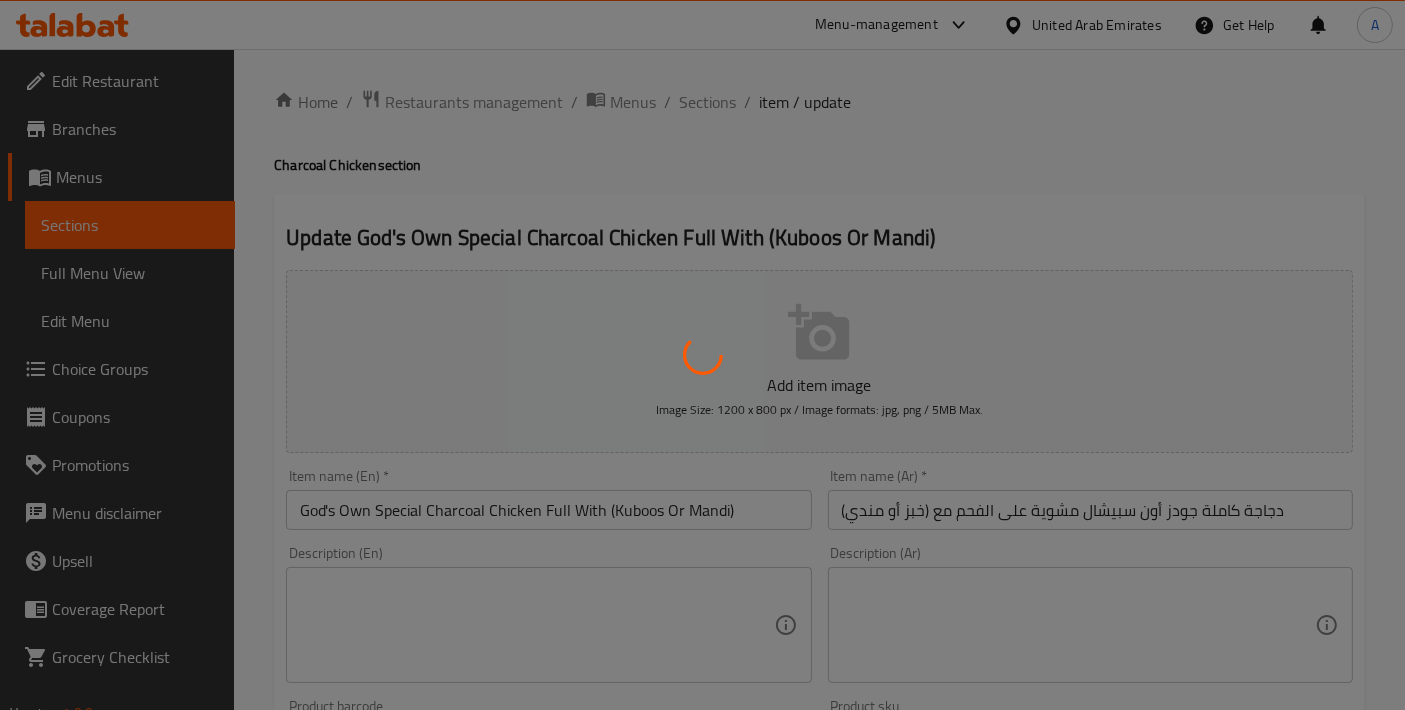 type 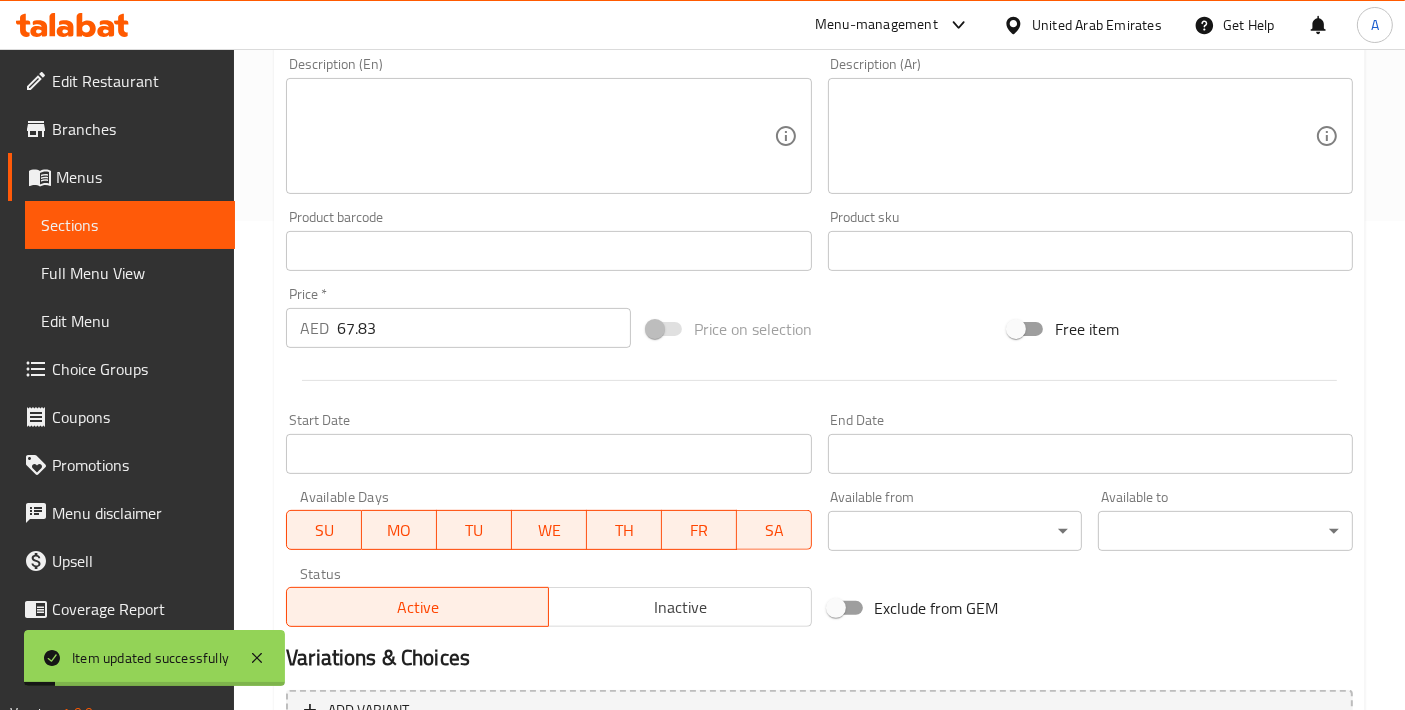scroll, scrollTop: 666, scrollLeft: 0, axis: vertical 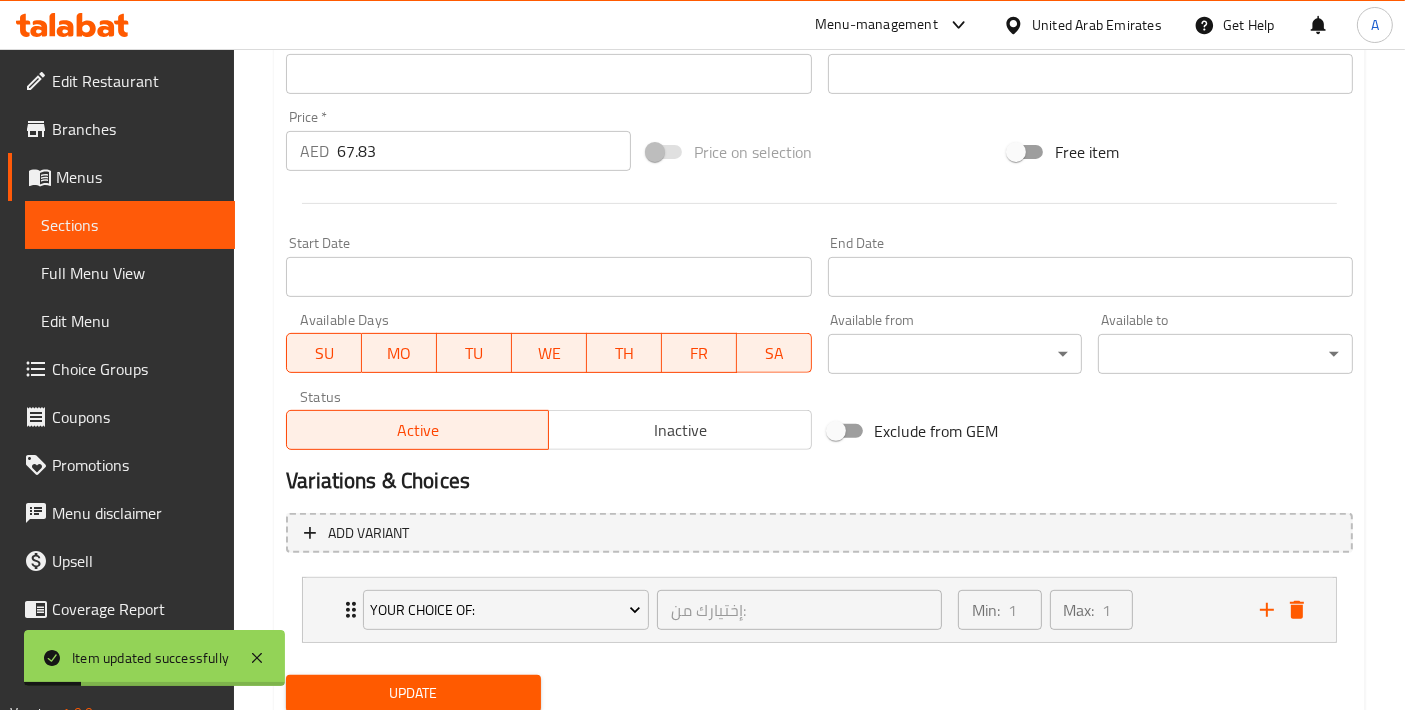 click on "Full Menu View" at bounding box center (130, 273) 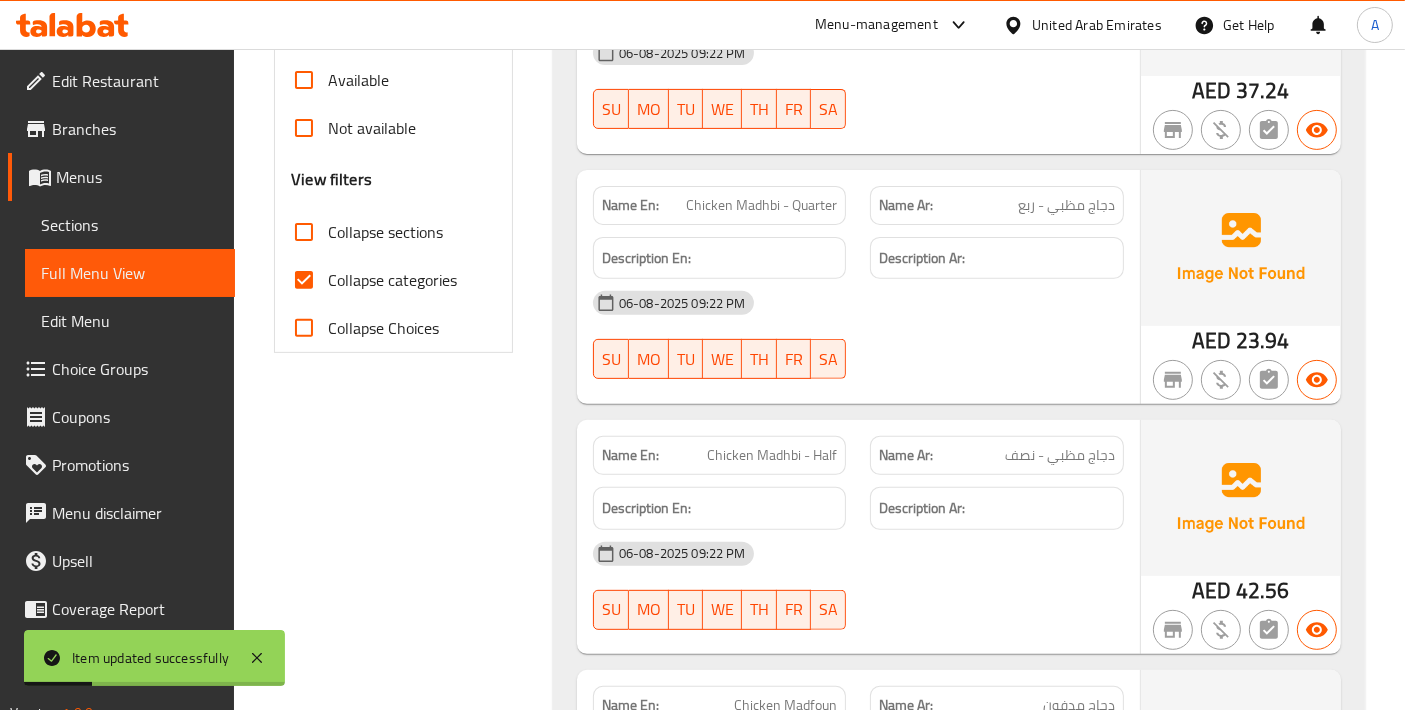 scroll, scrollTop: 888, scrollLeft: 0, axis: vertical 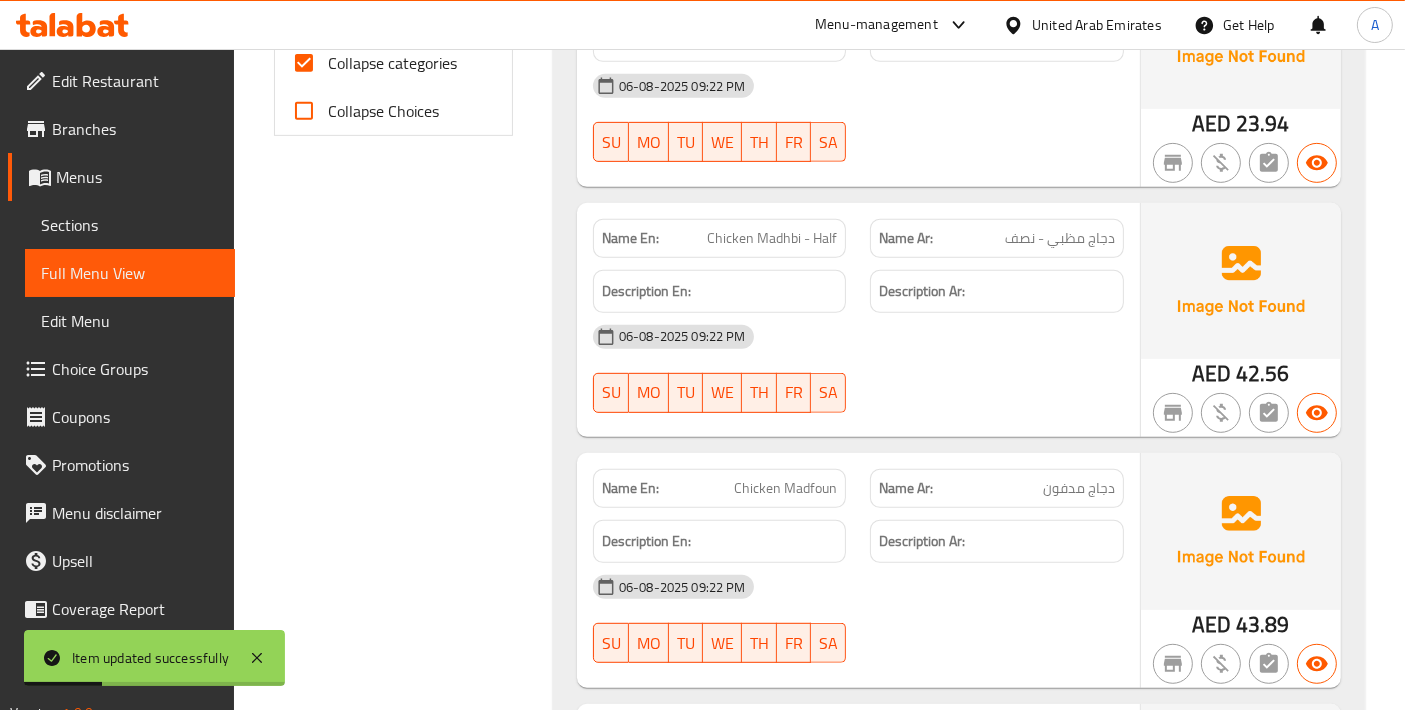 click on "Collapse Choices" at bounding box center [304, 111] 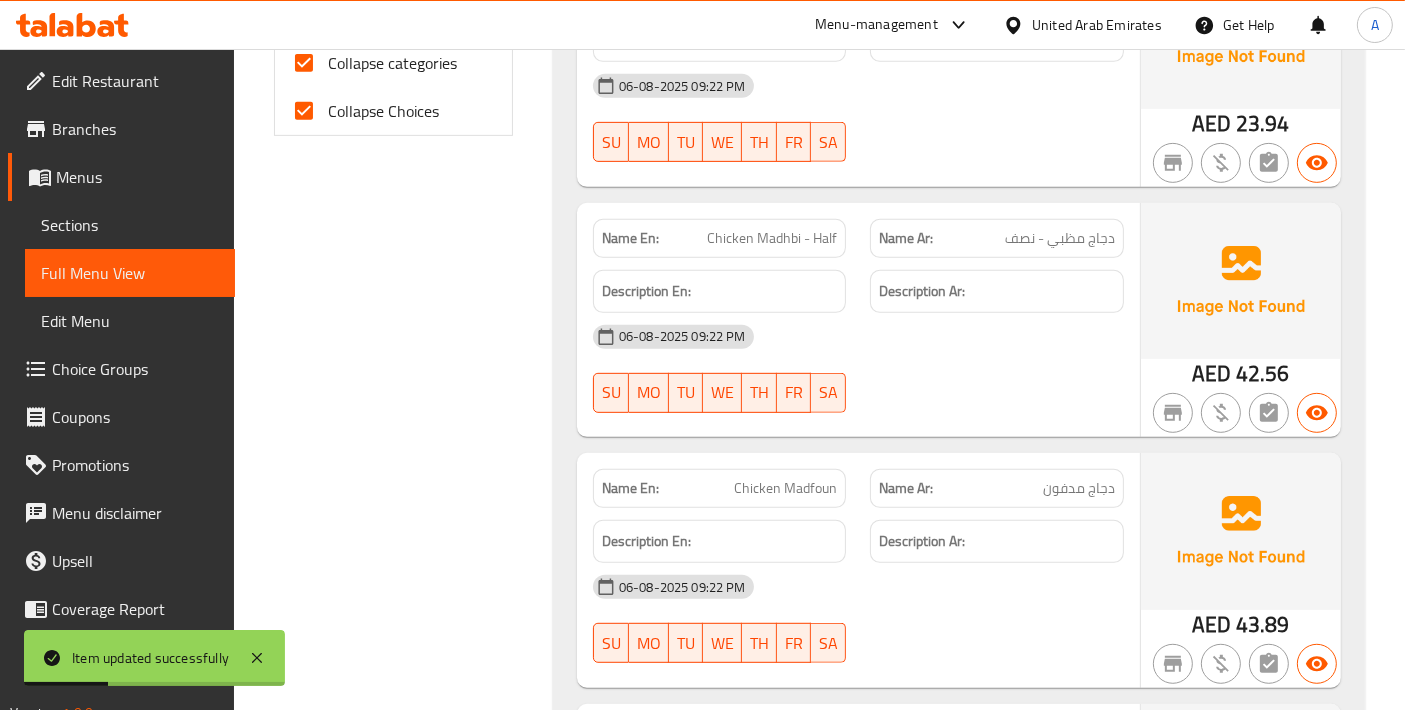 click on "Collapse categories" at bounding box center (304, 63) 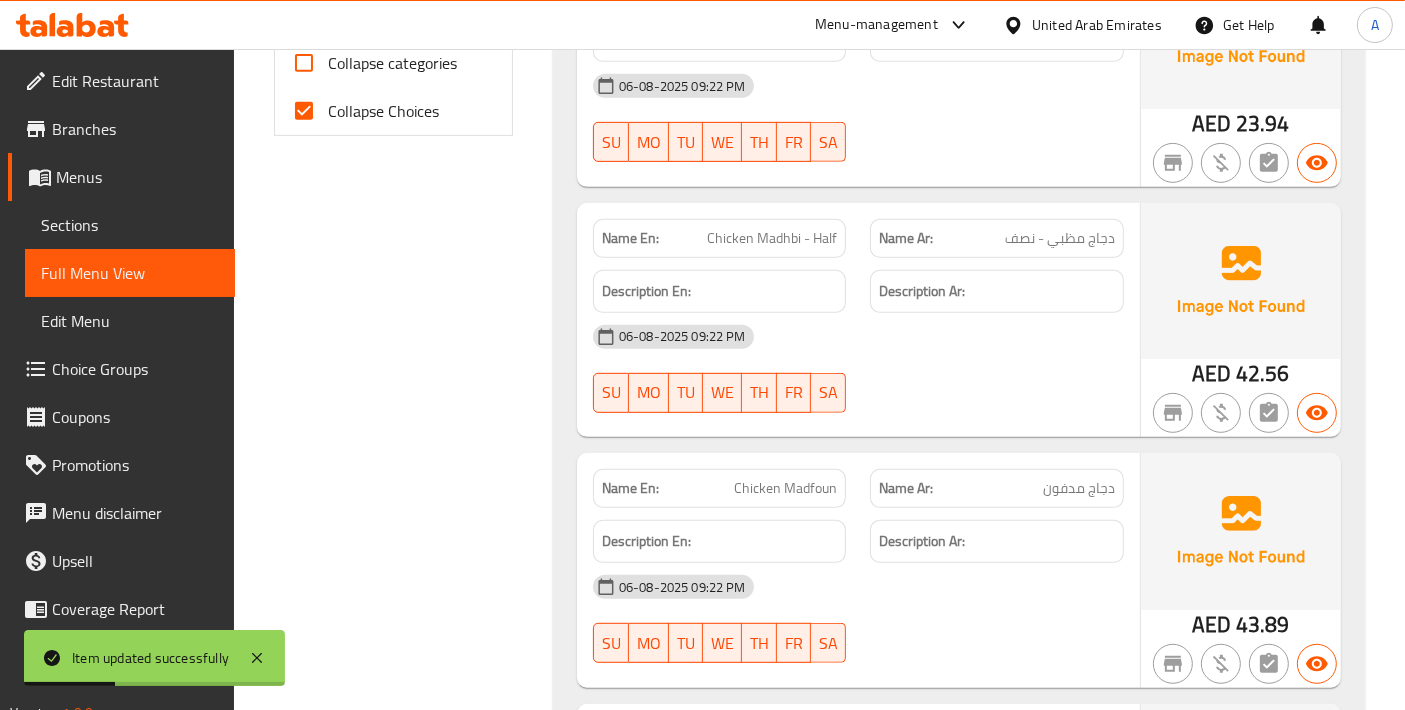 click on "Collapse Choices" at bounding box center (304, 111) 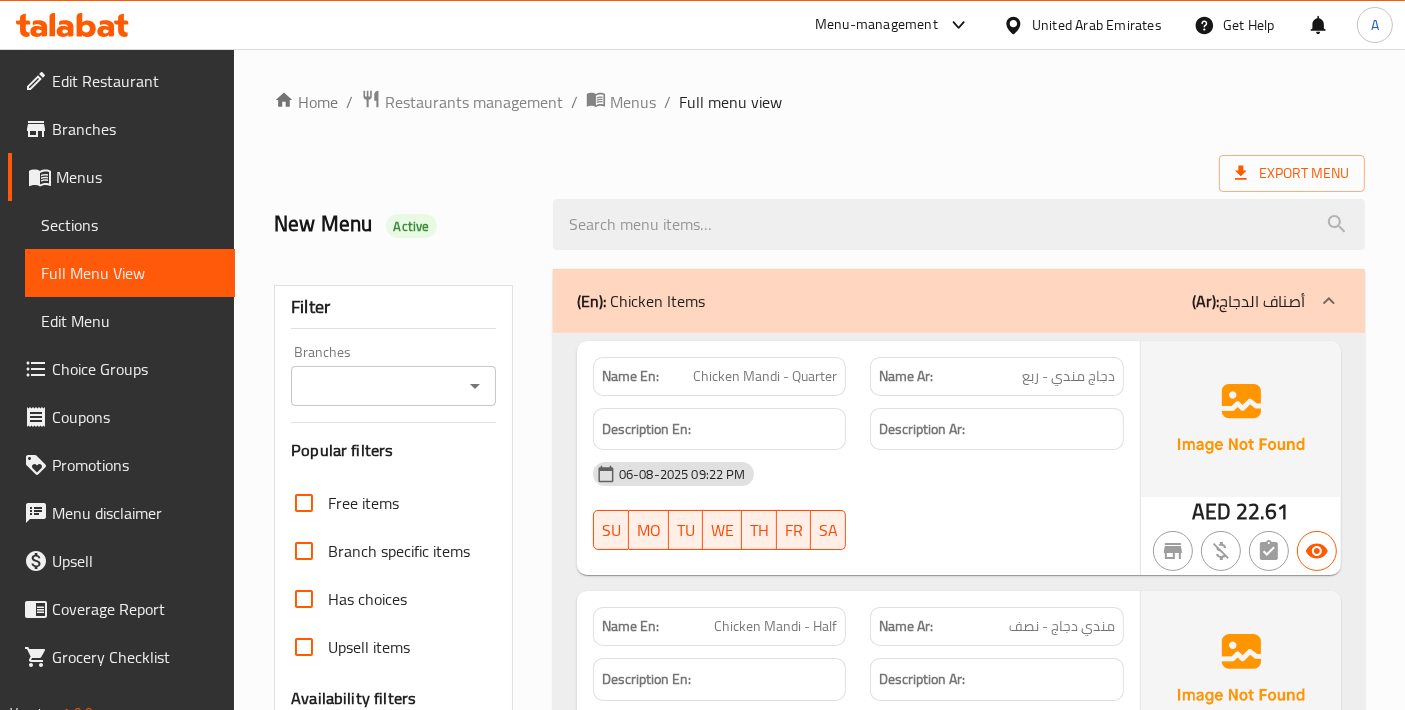 scroll, scrollTop: 444, scrollLeft: 0, axis: vertical 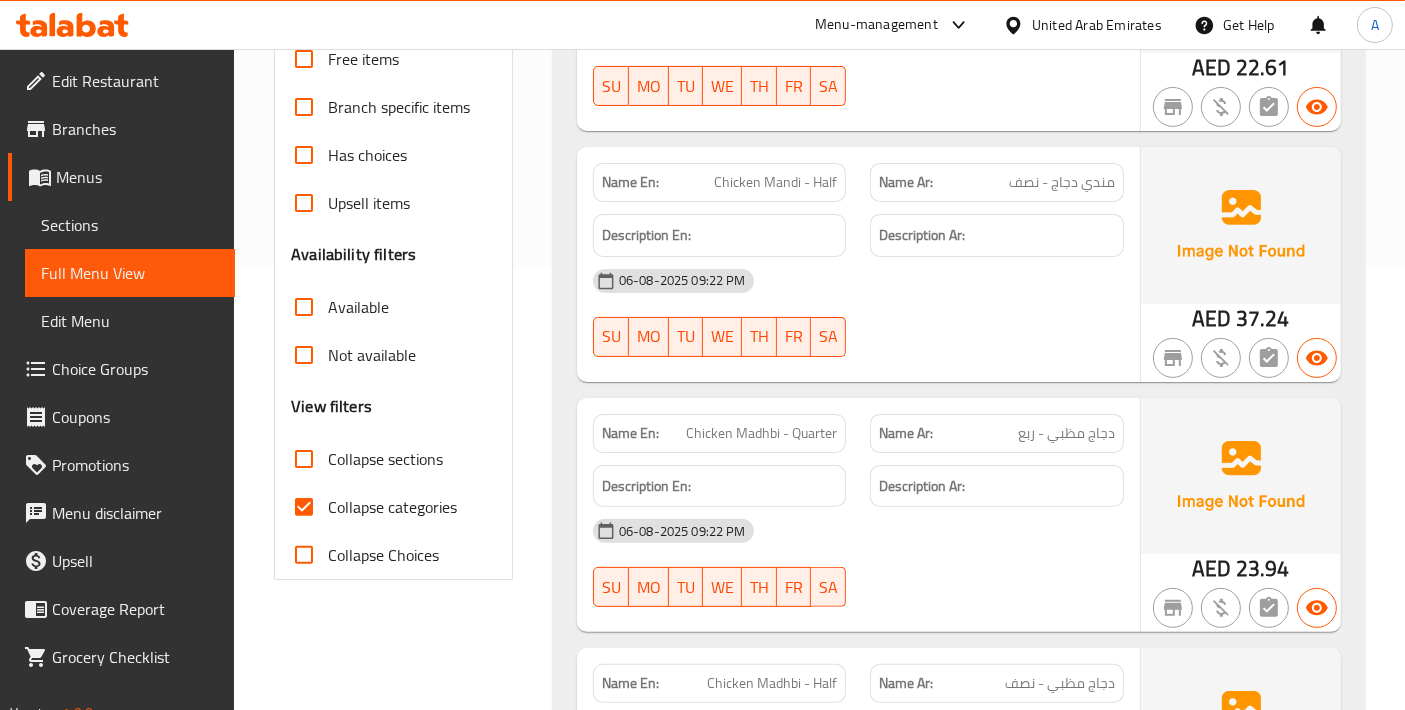 click on "Filter Branches Branches Popular filters Free items Branch specific items Has choices Upsell items Availability filters Available Not available View filters Collapse sections Collapse categories Collapse Choices" at bounding box center [393, 210] 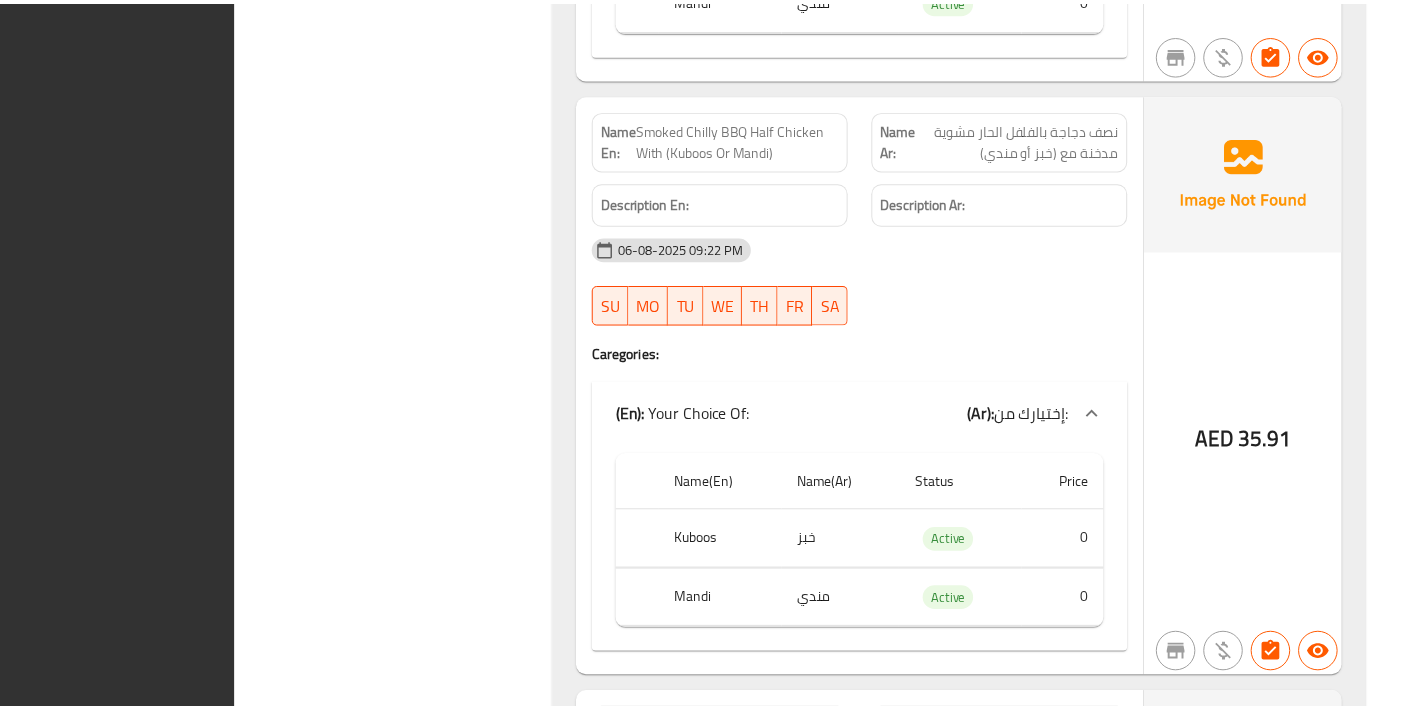 scroll, scrollTop: 32511, scrollLeft: 0, axis: vertical 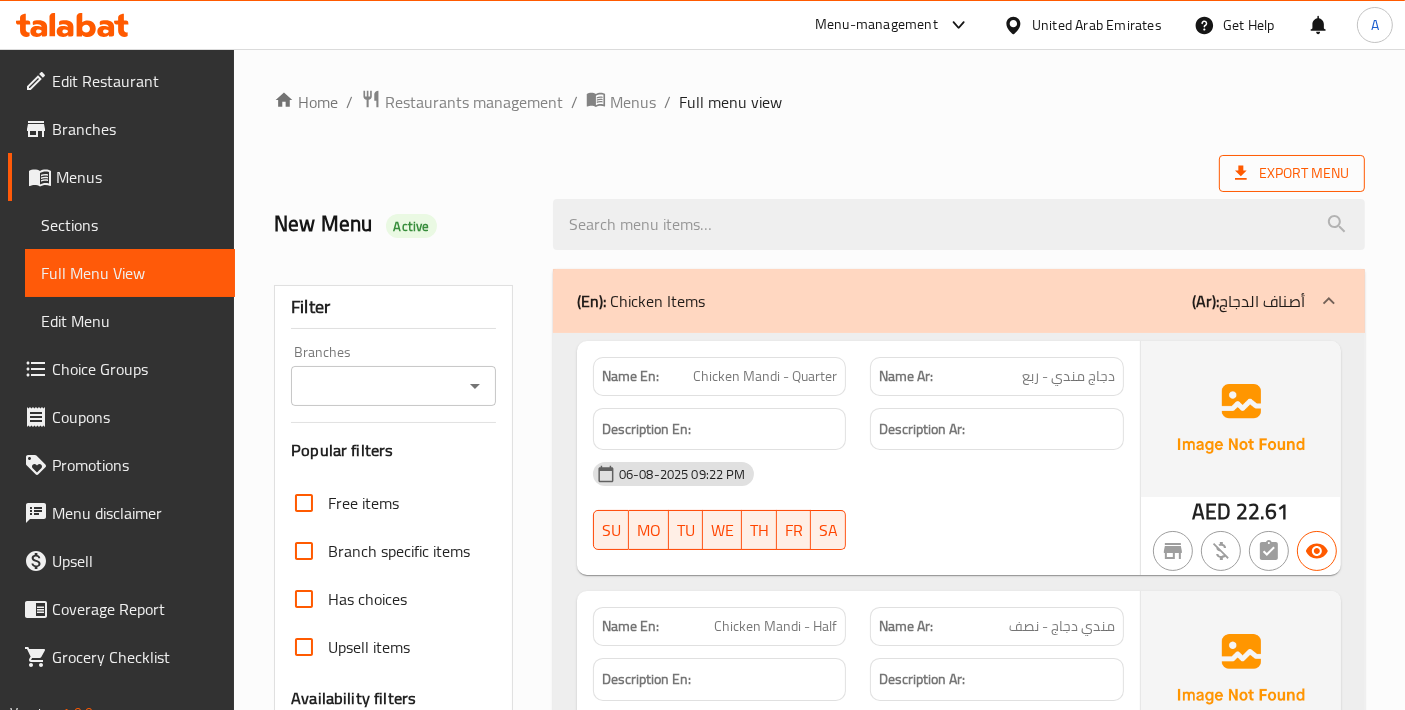 click on "Export Menu" at bounding box center [1292, 173] 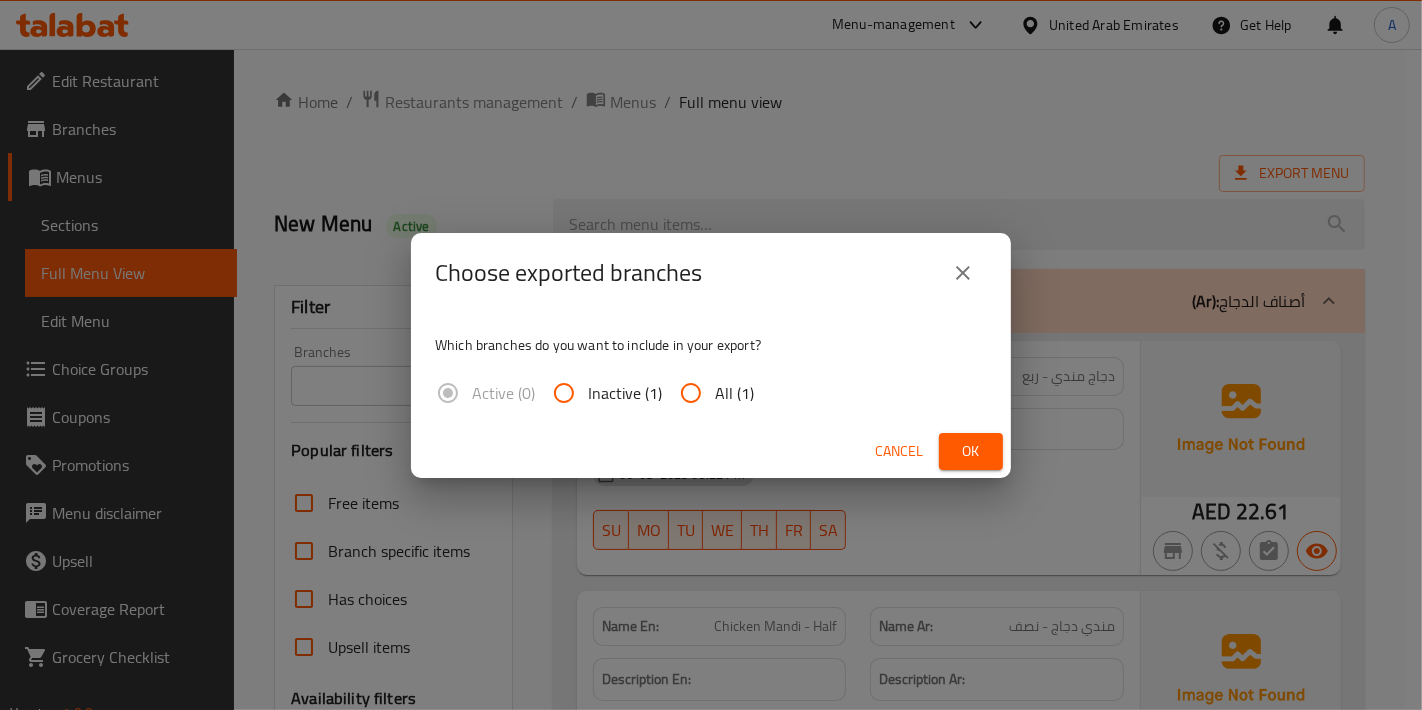 click on "Active (0) Inactive (1) All (1)" at bounding box center (602, 393) 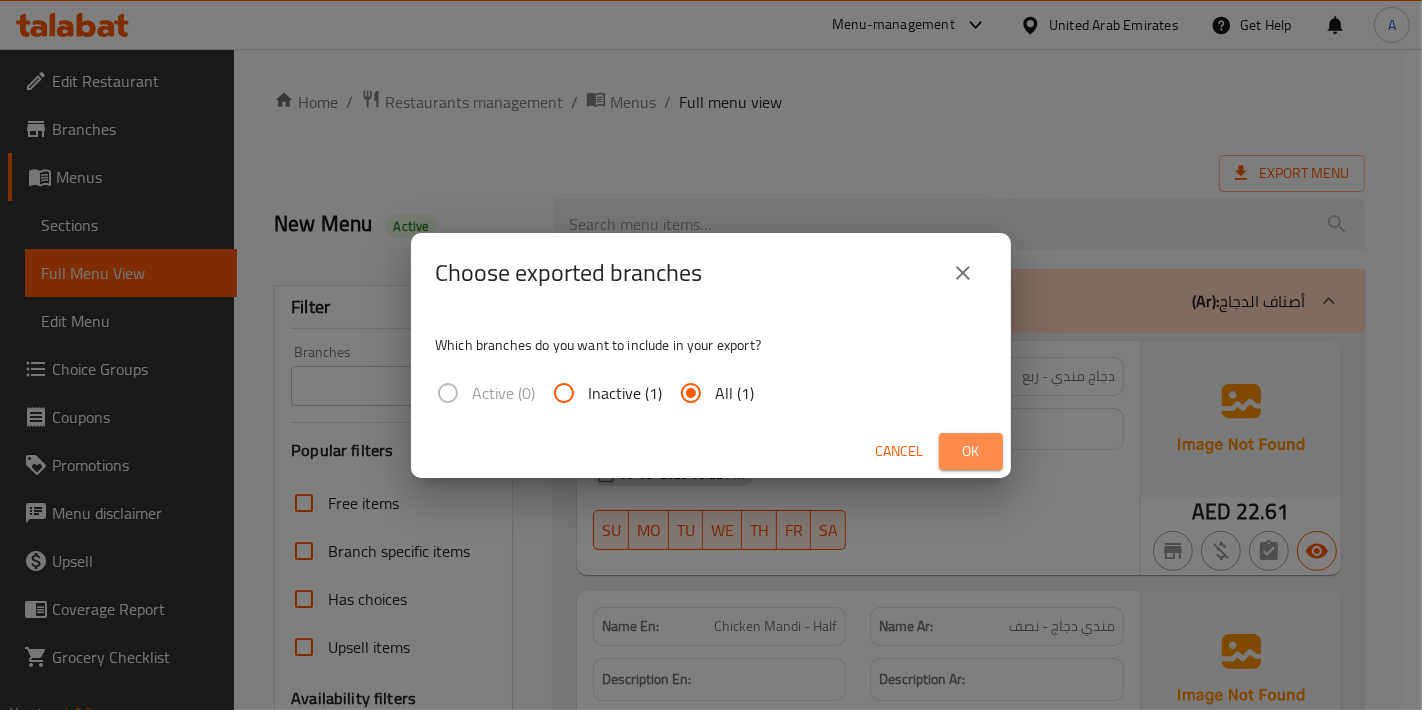 click on "Ok" at bounding box center [971, 451] 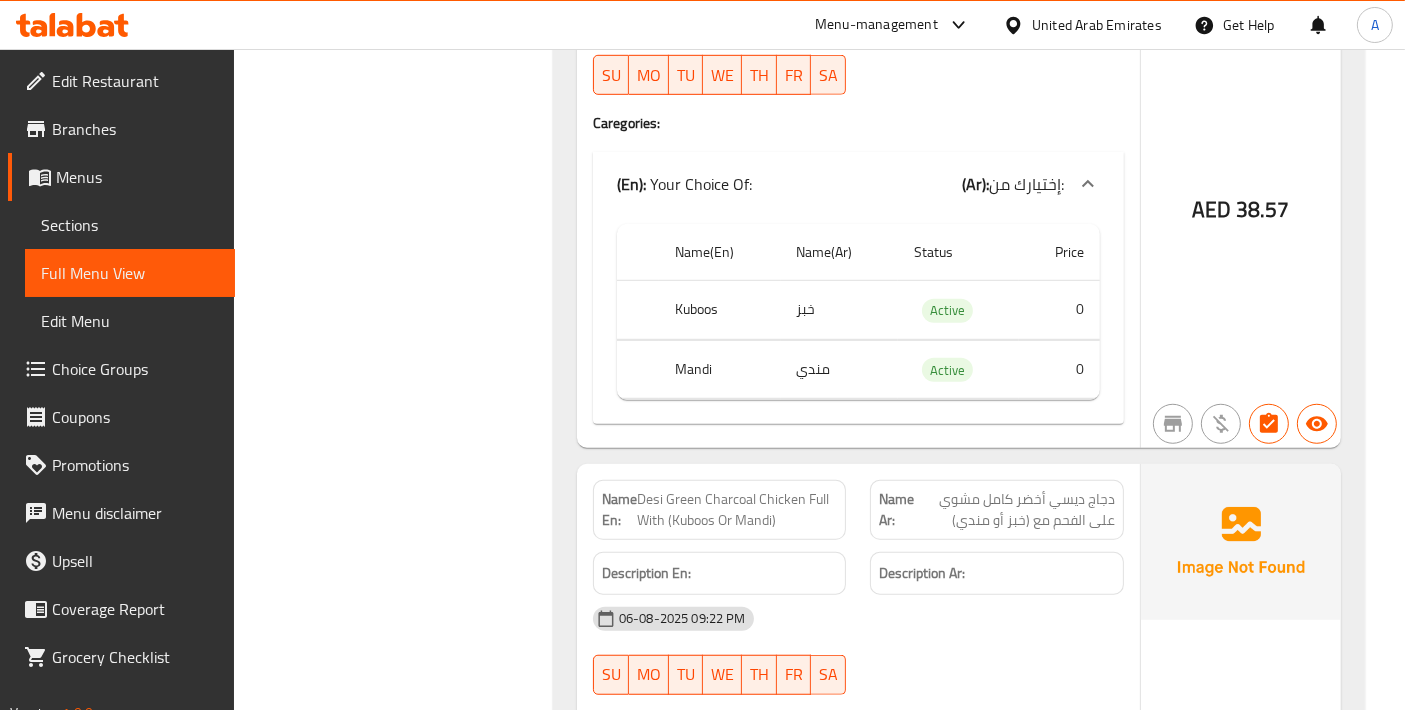 scroll, scrollTop: 17333, scrollLeft: 0, axis: vertical 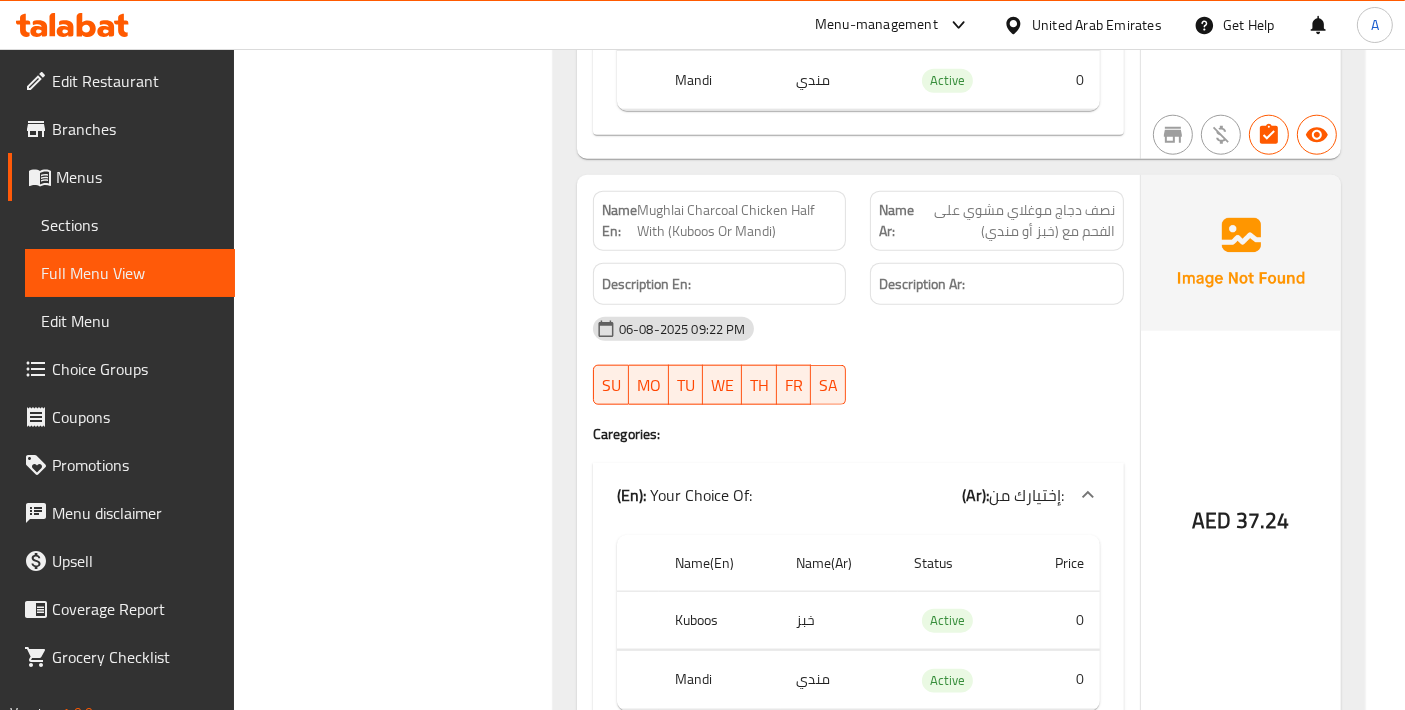 click on "Sections" at bounding box center [130, 225] 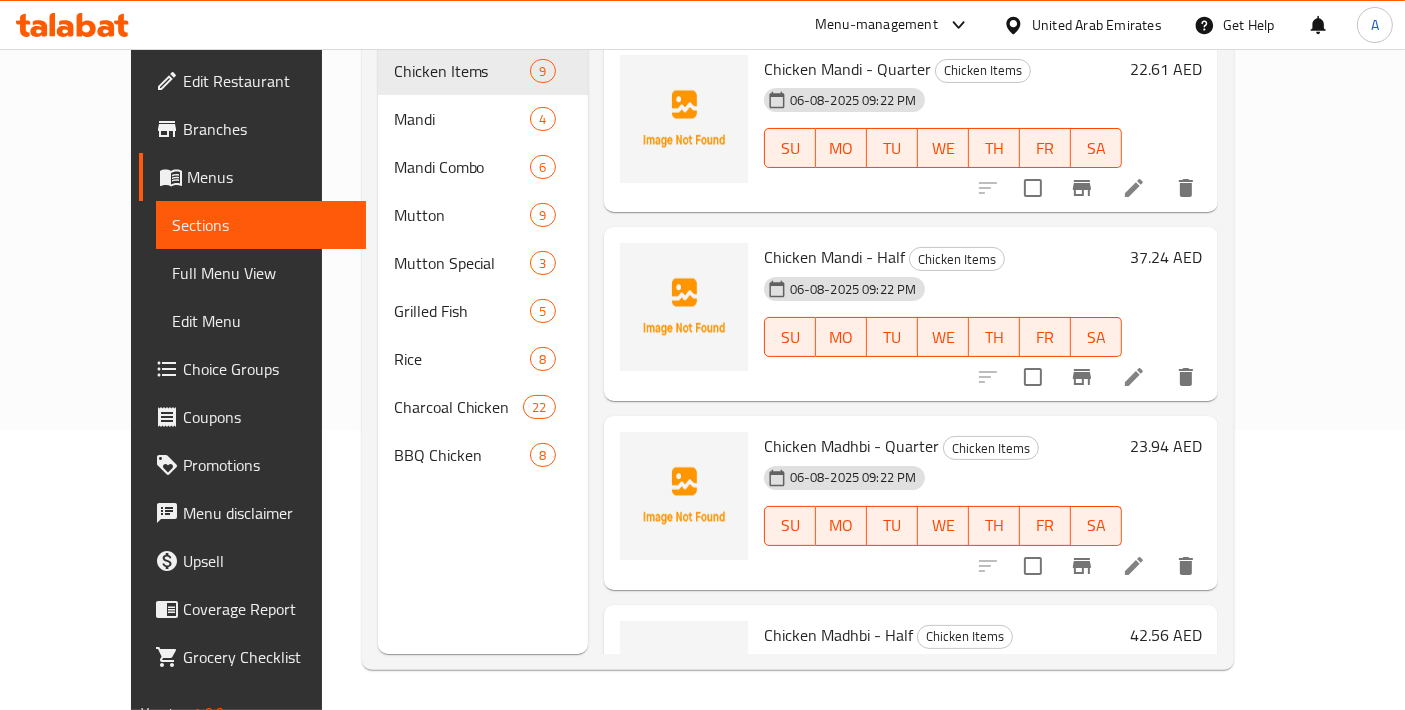 scroll, scrollTop: 279, scrollLeft: 0, axis: vertical 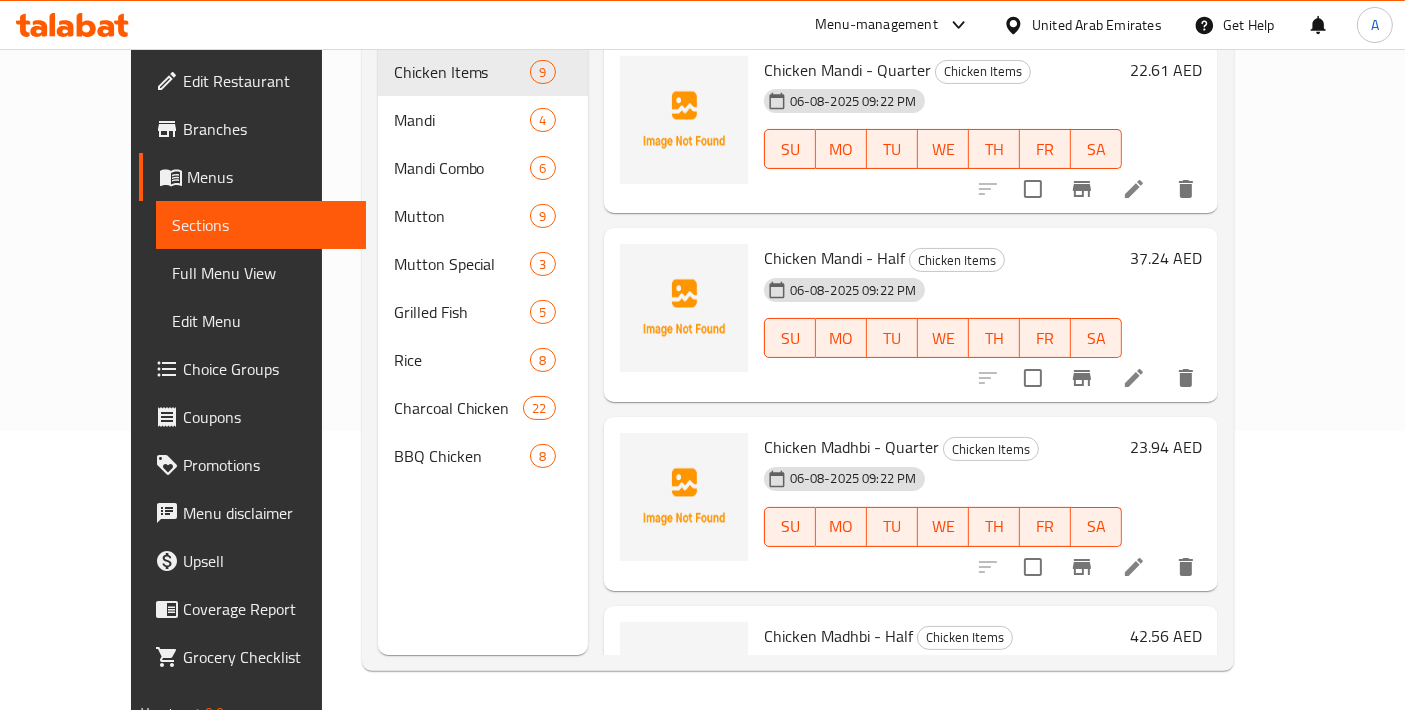 click on "Sections" at bounding box center [261, 225] 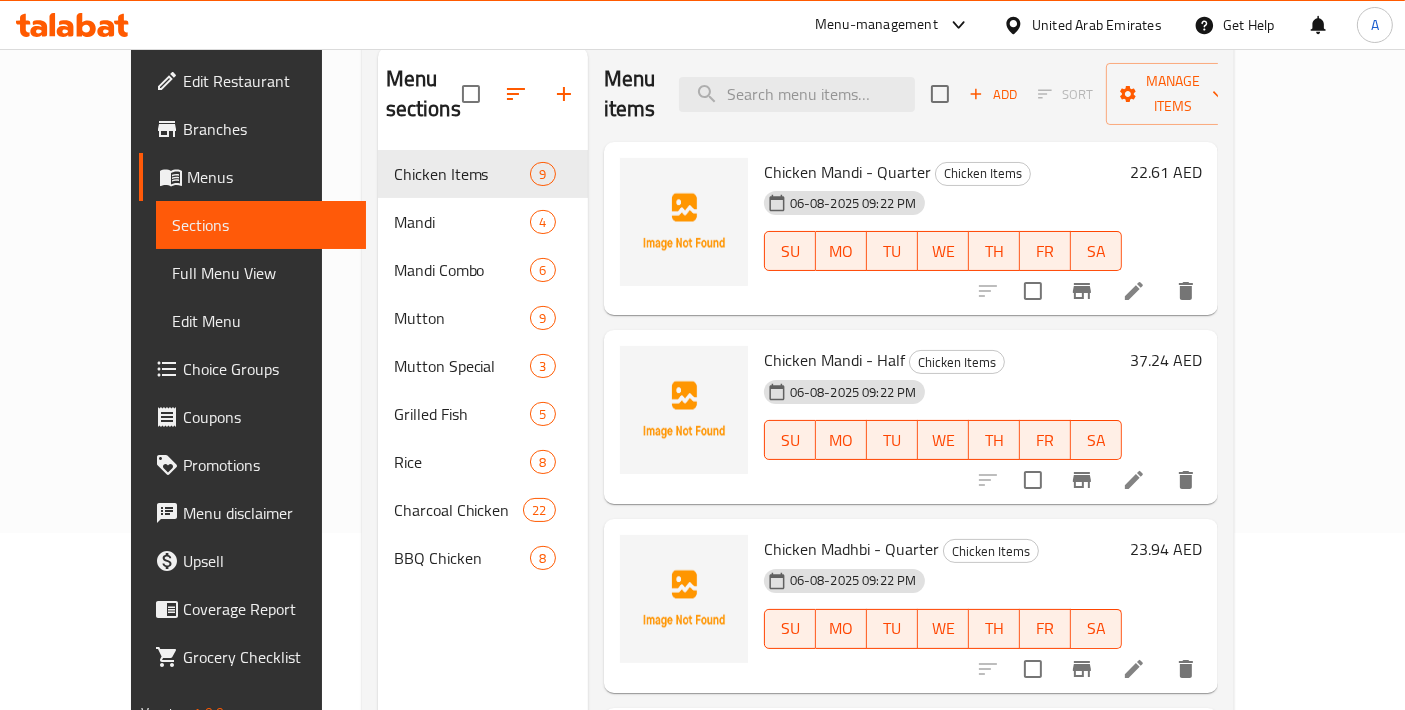 scroll, scrollTop: 57, scrollLeft: 0, axis: vertical 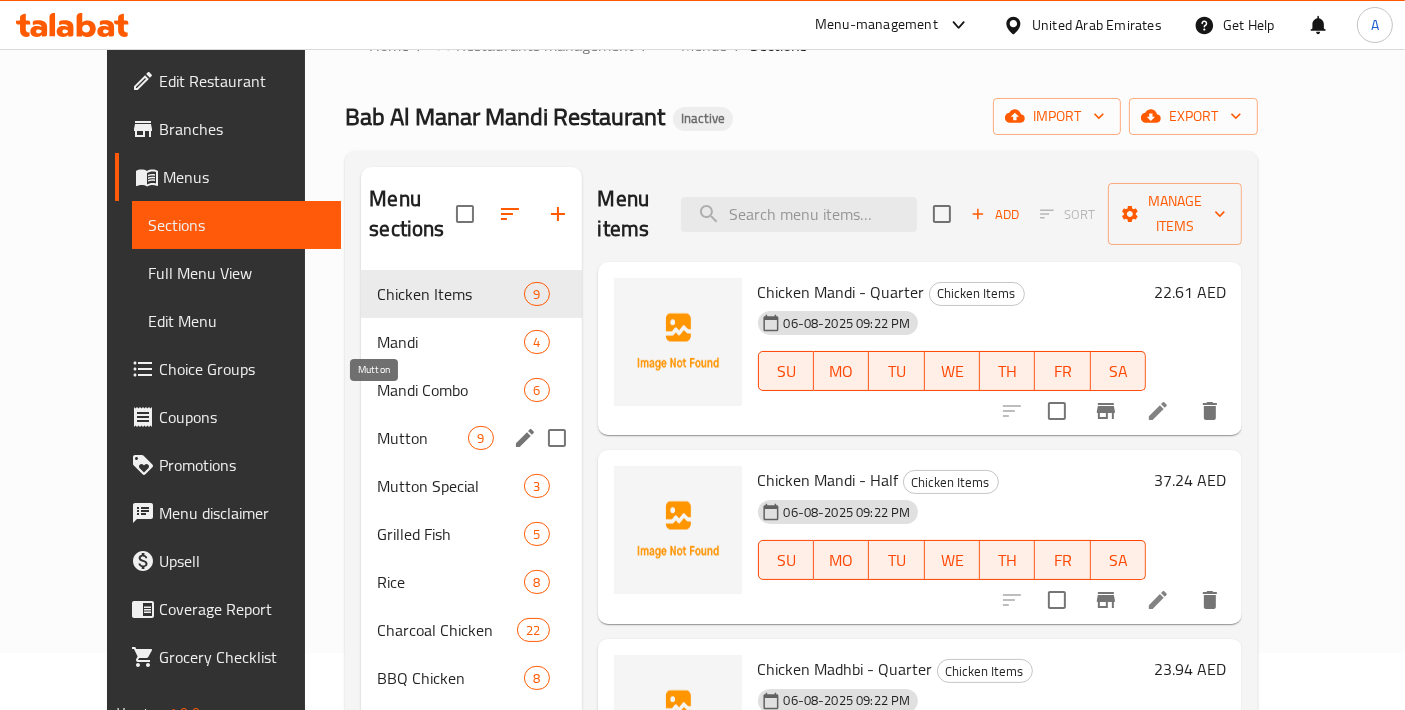 click on "Mutton" at bounding box center (422, 438) 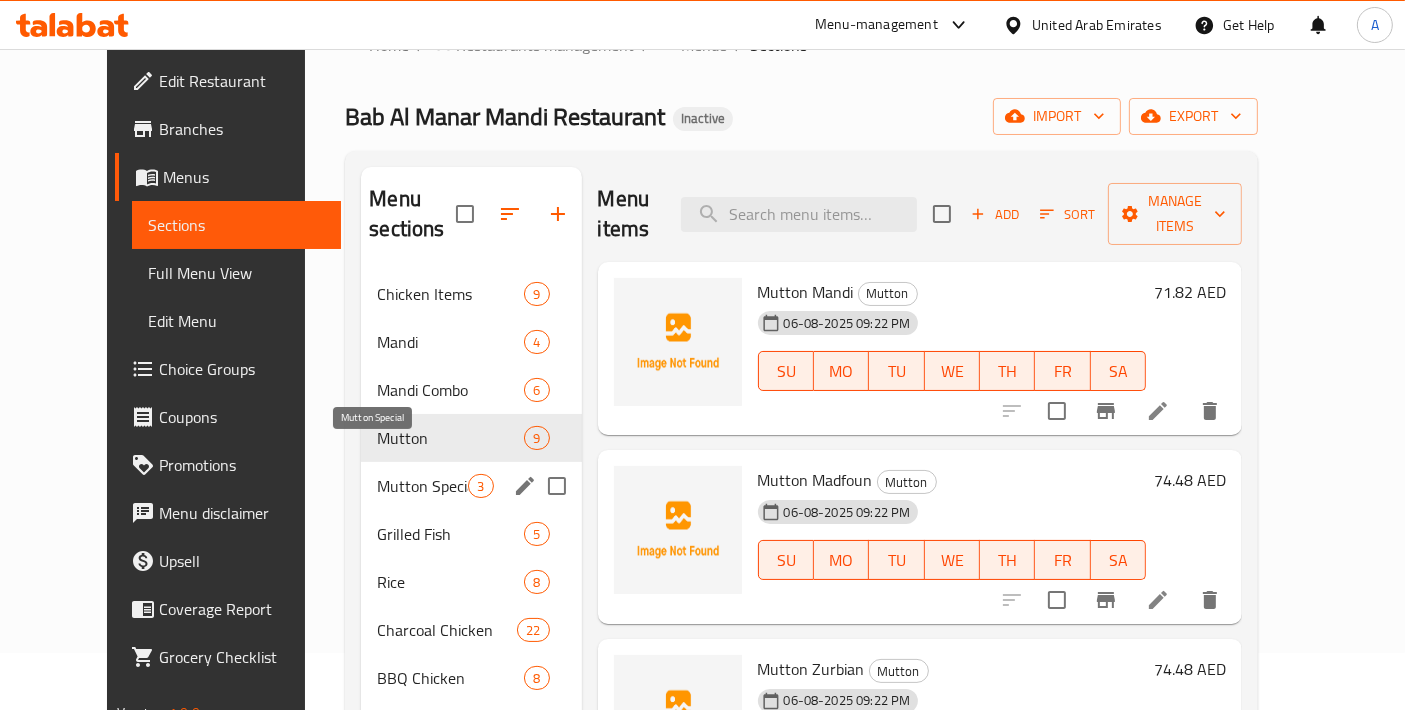 click on "Mutton Special" at bounding box center [422, 486] 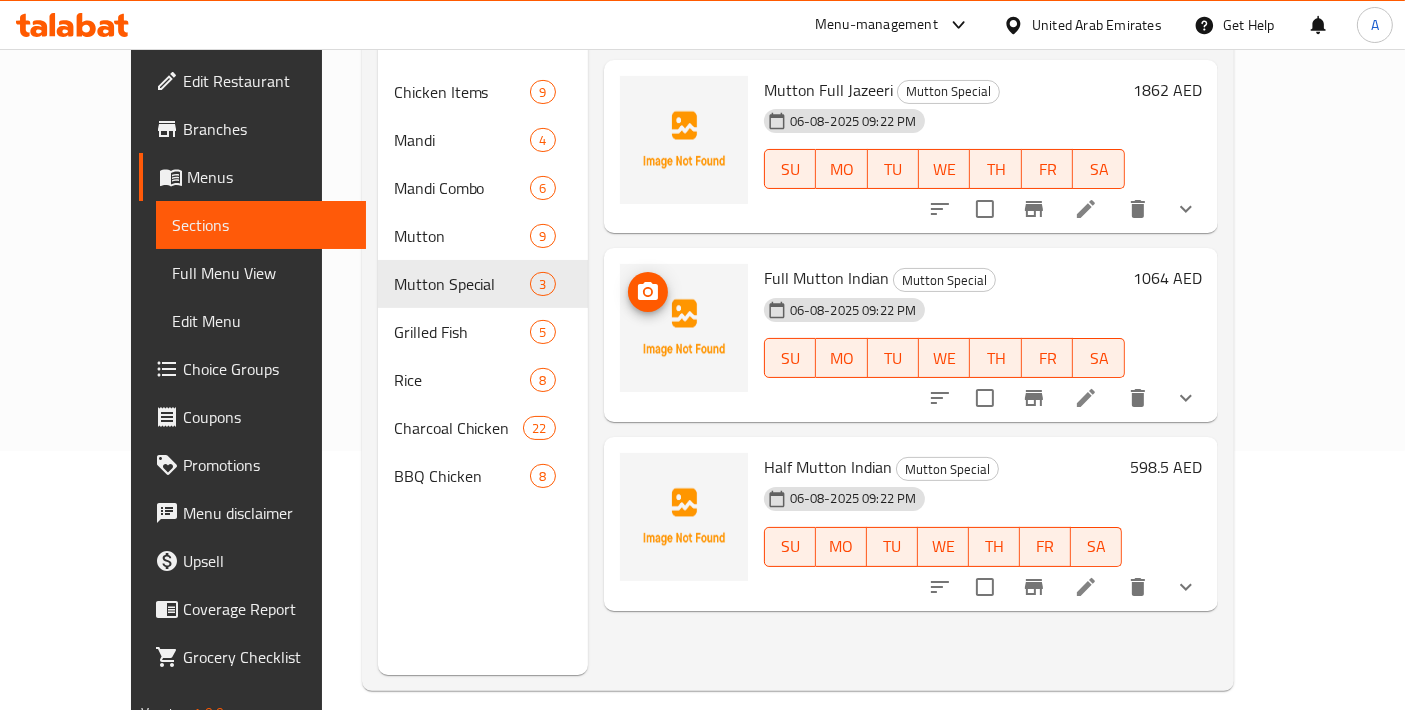 scroll, scrollTop: 279, scrollLeft: 0, axis: vertical 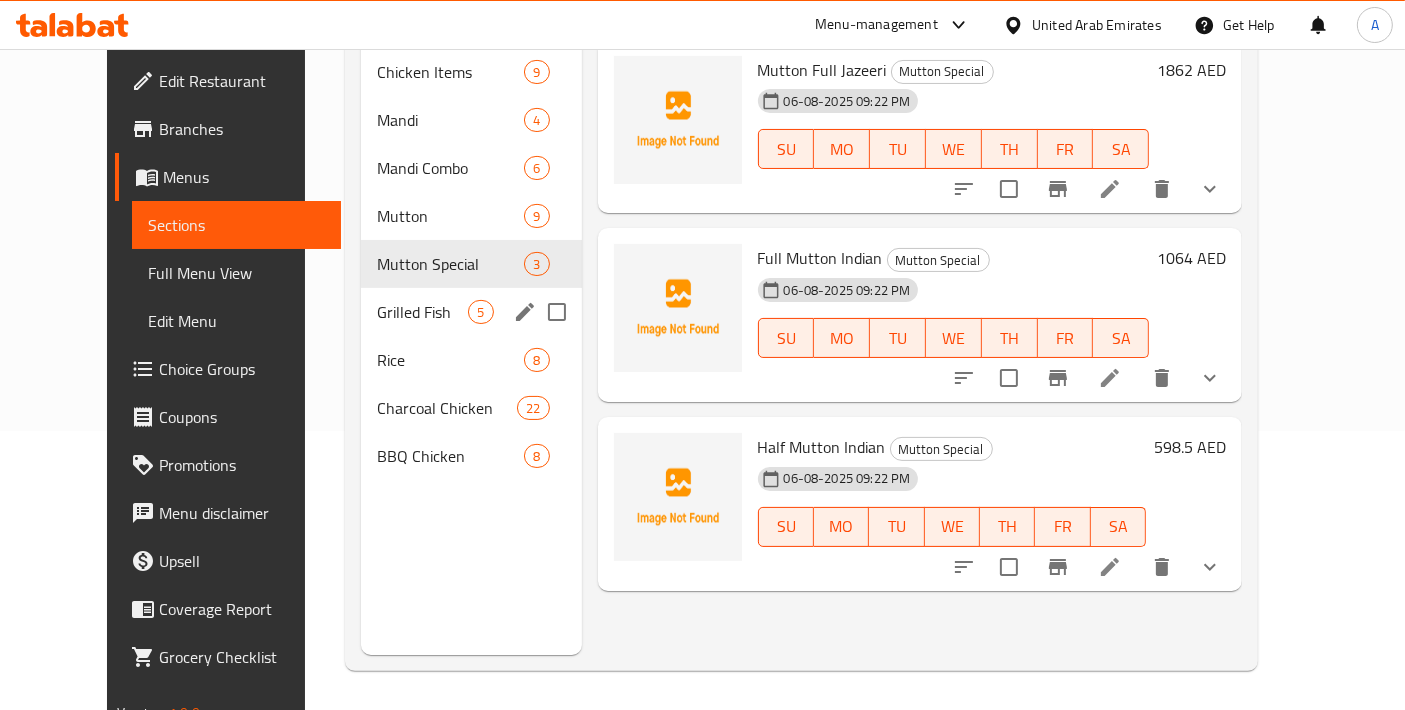 click on "Grilled Fish" at bounding box center (422, 312) 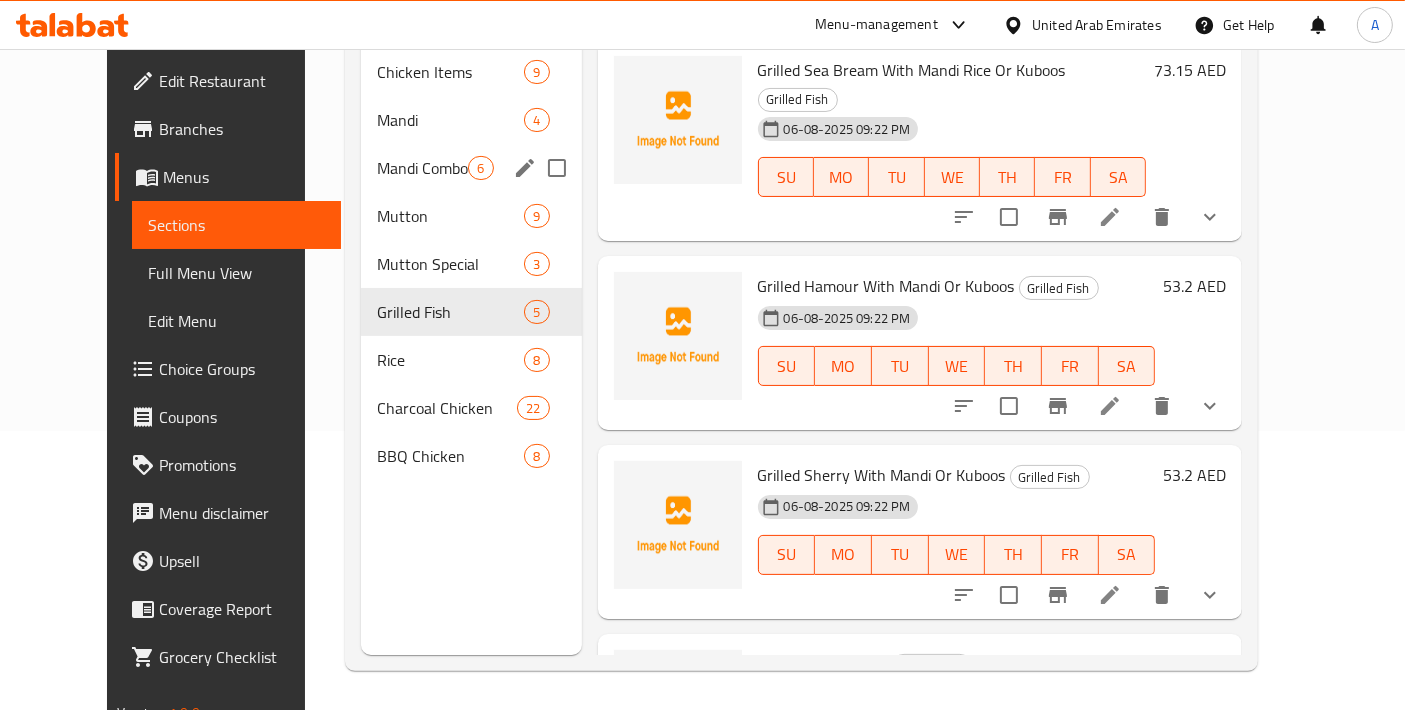 click on "Mandi Combo 6" at bounding box center [471, 168] 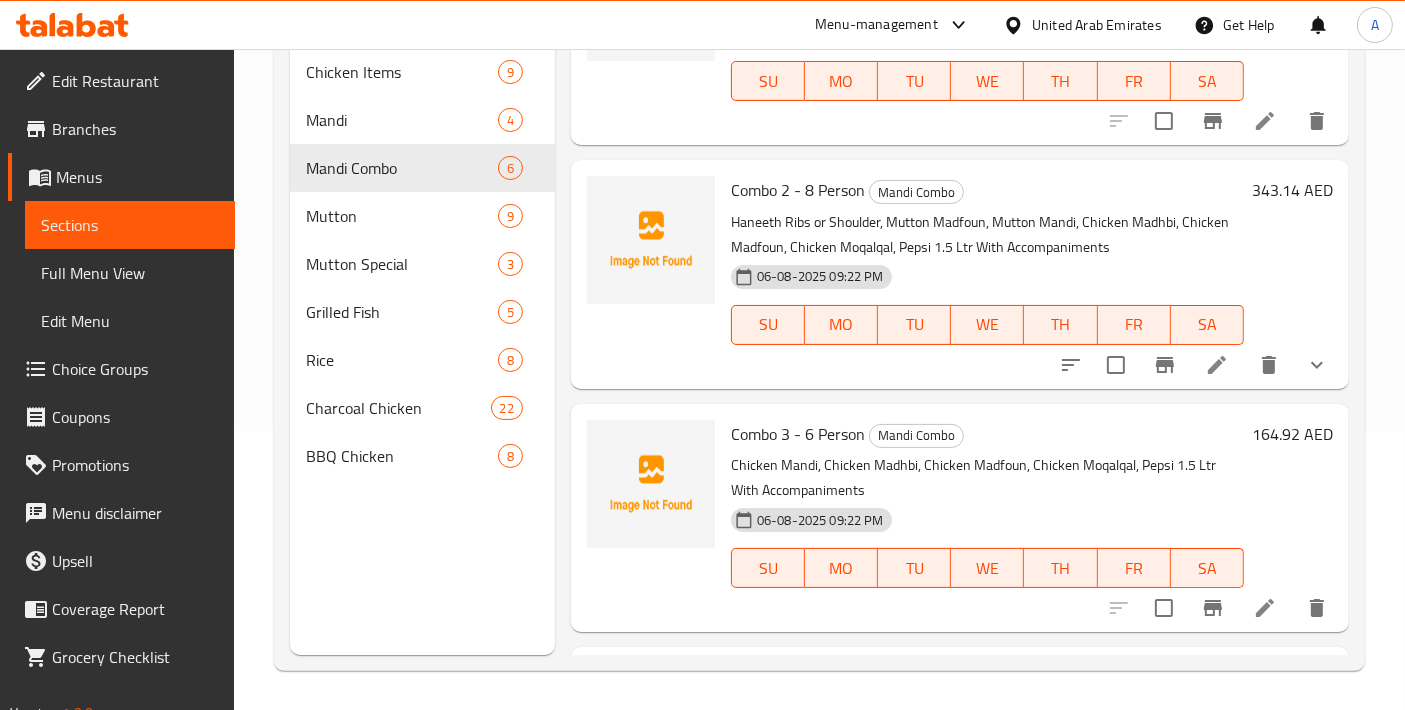 scroll, scrollTop: 0, scrollLeft: 0, axis: both 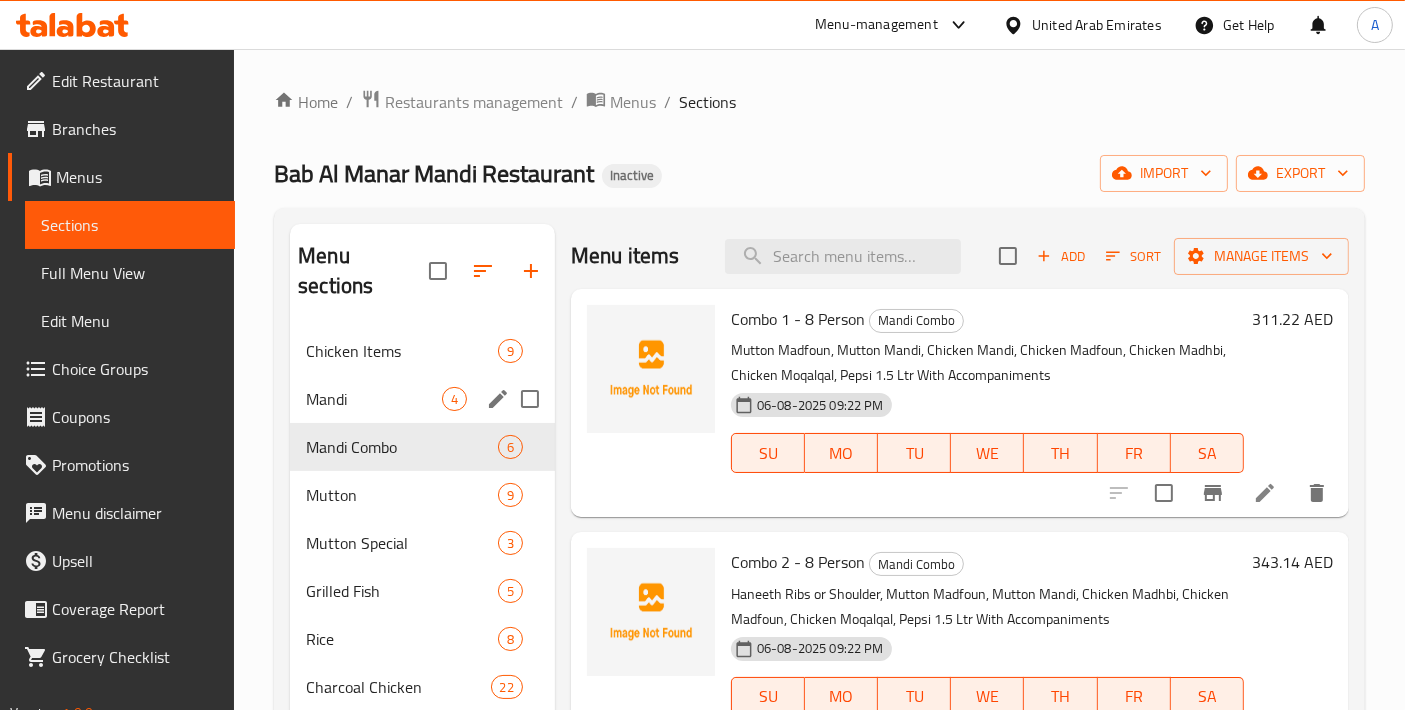 click on "Mandi" at bounding box center [374, 399] 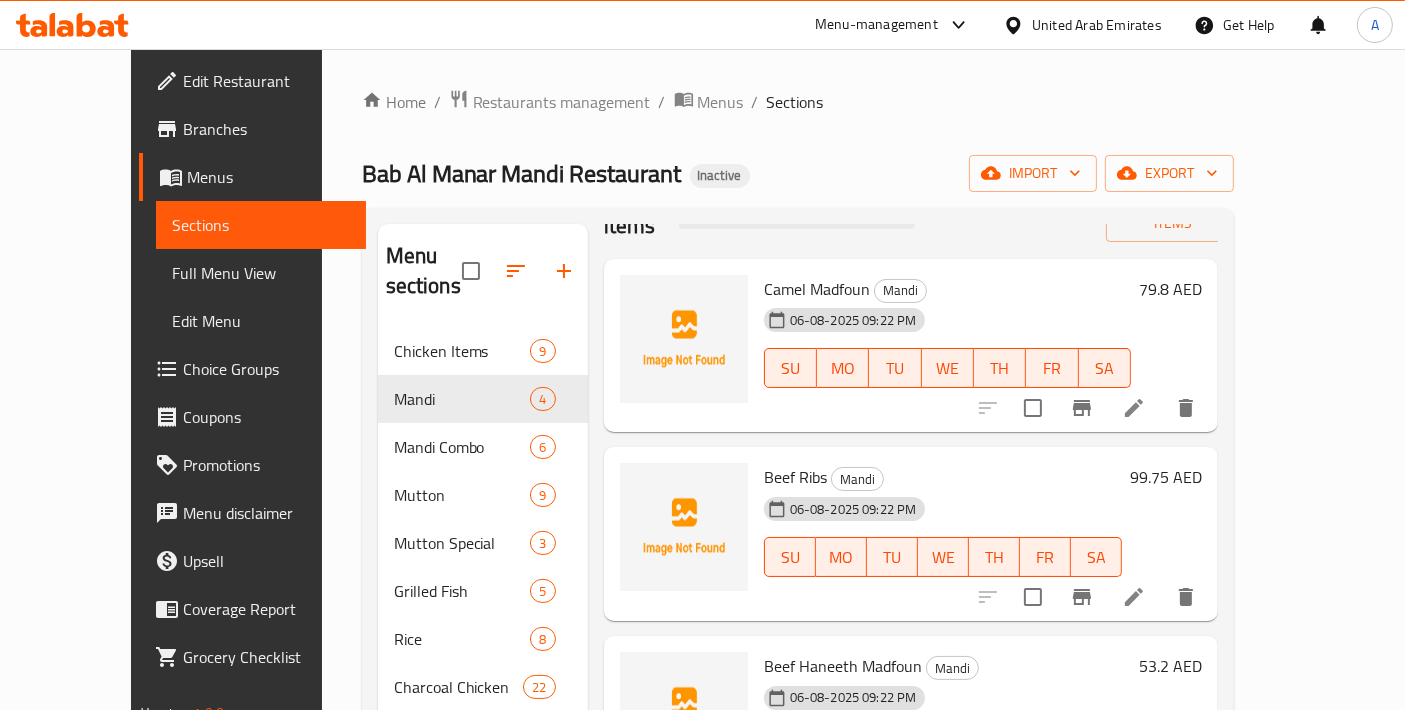 scroll, scrollTop: 93, scrollLeft: 0, axis: vertical 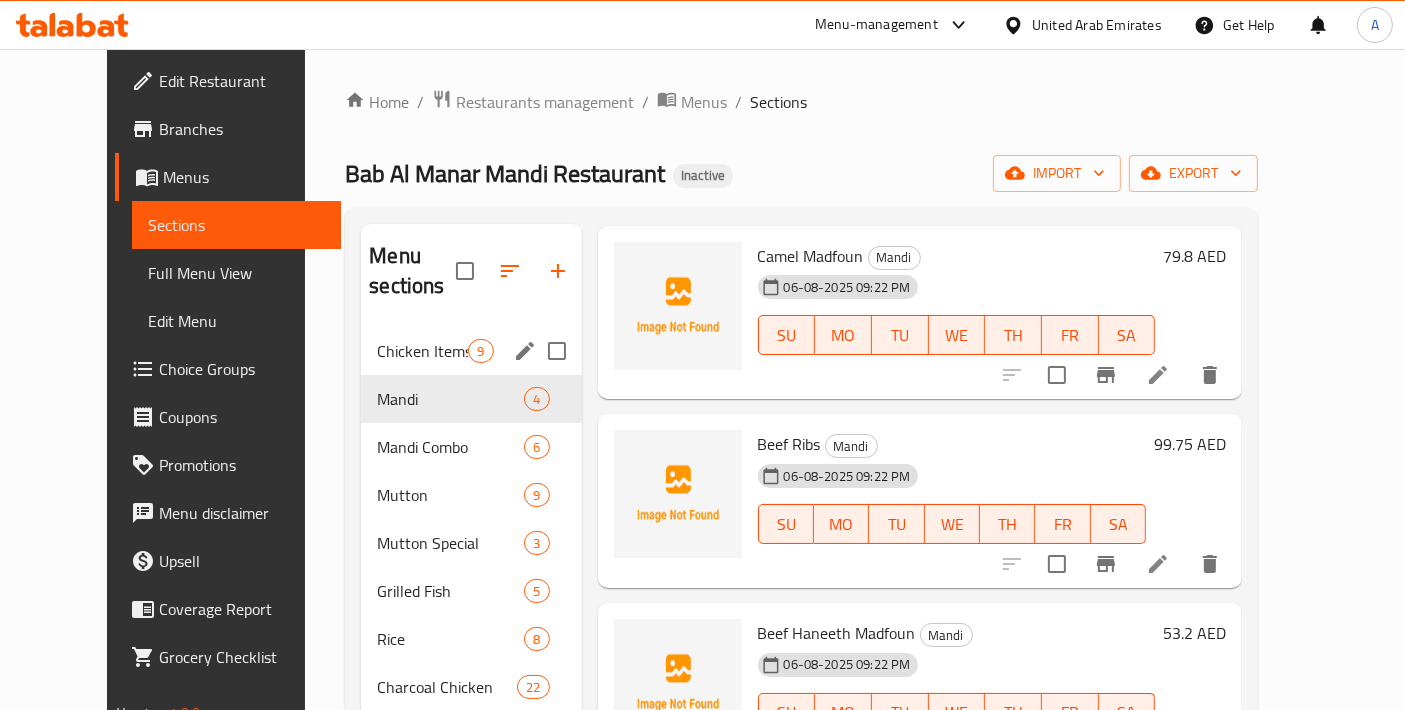 click on "Chicken Items 9" at bounding box center [471, 351] 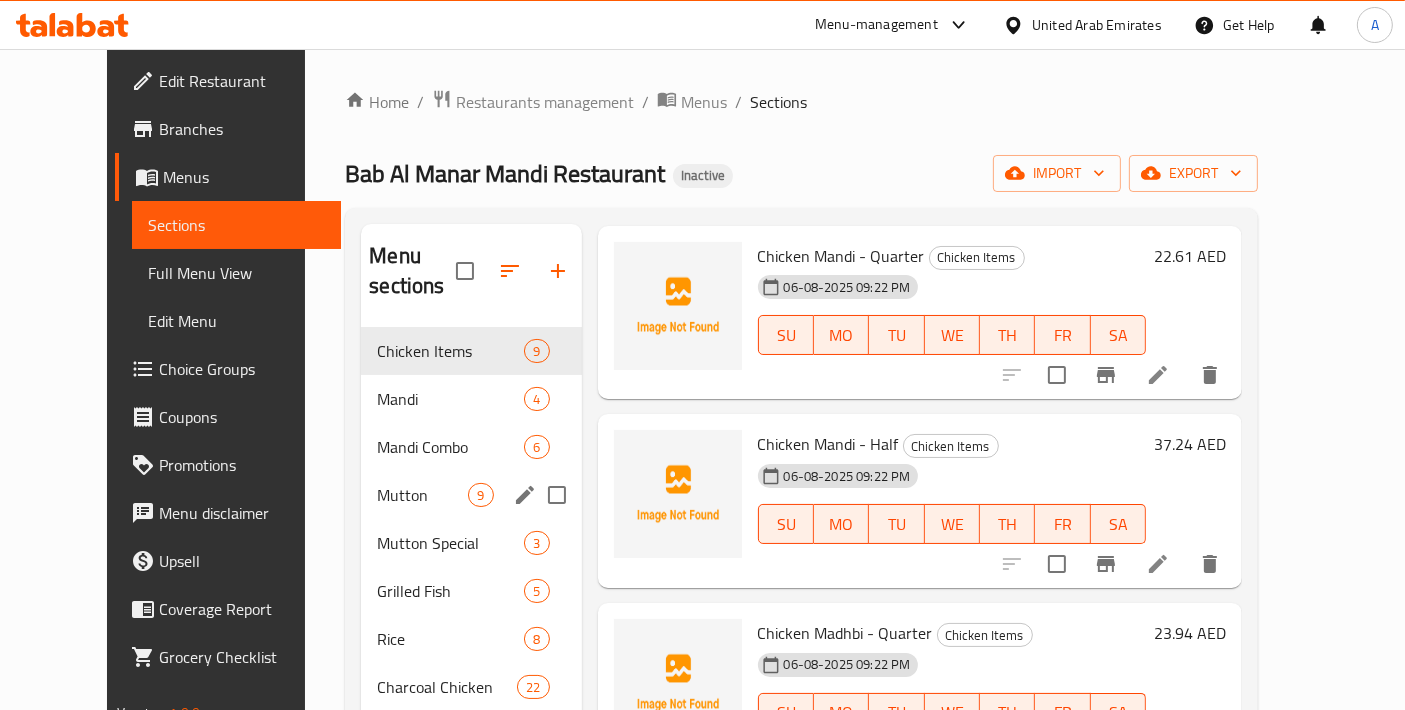 scroll, scrollTop: 279, scrollLeft: 0, axis: vertical 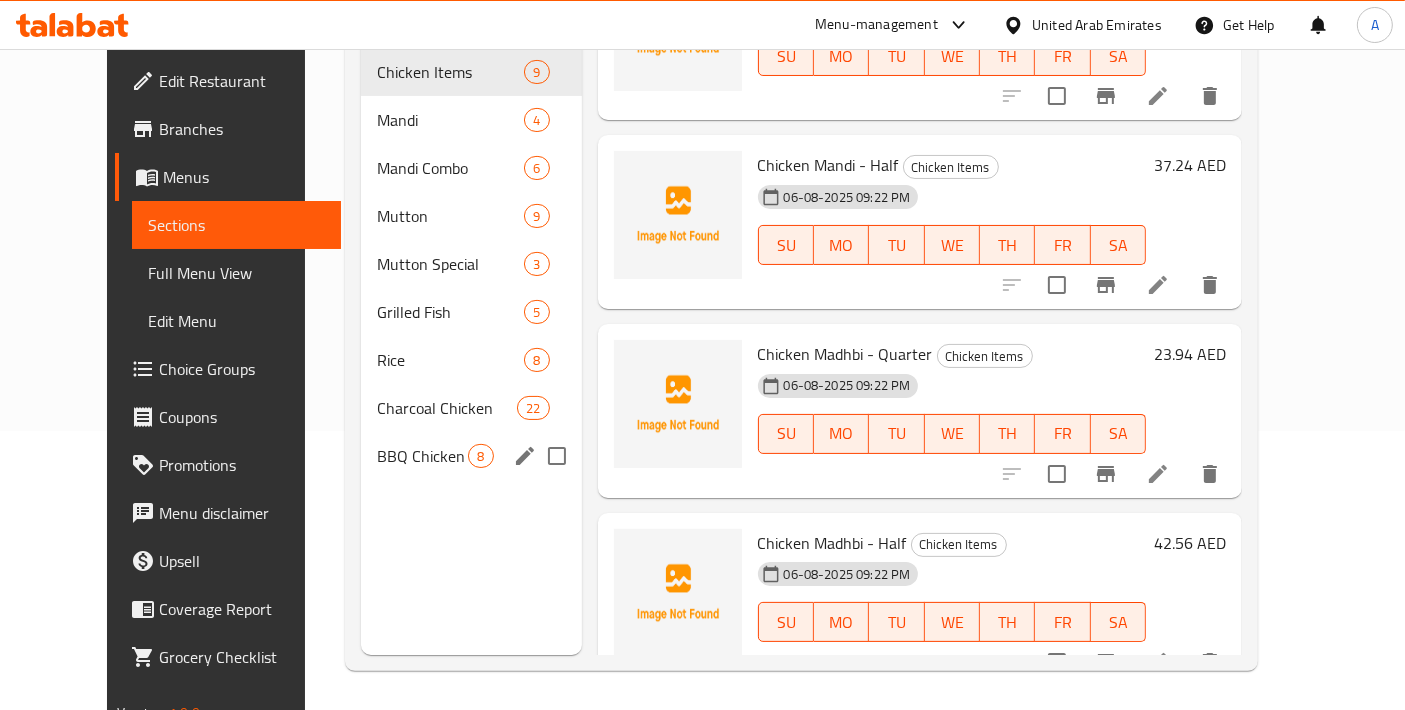 click on "BBQ Chicken" at bounding box center [422, 456] 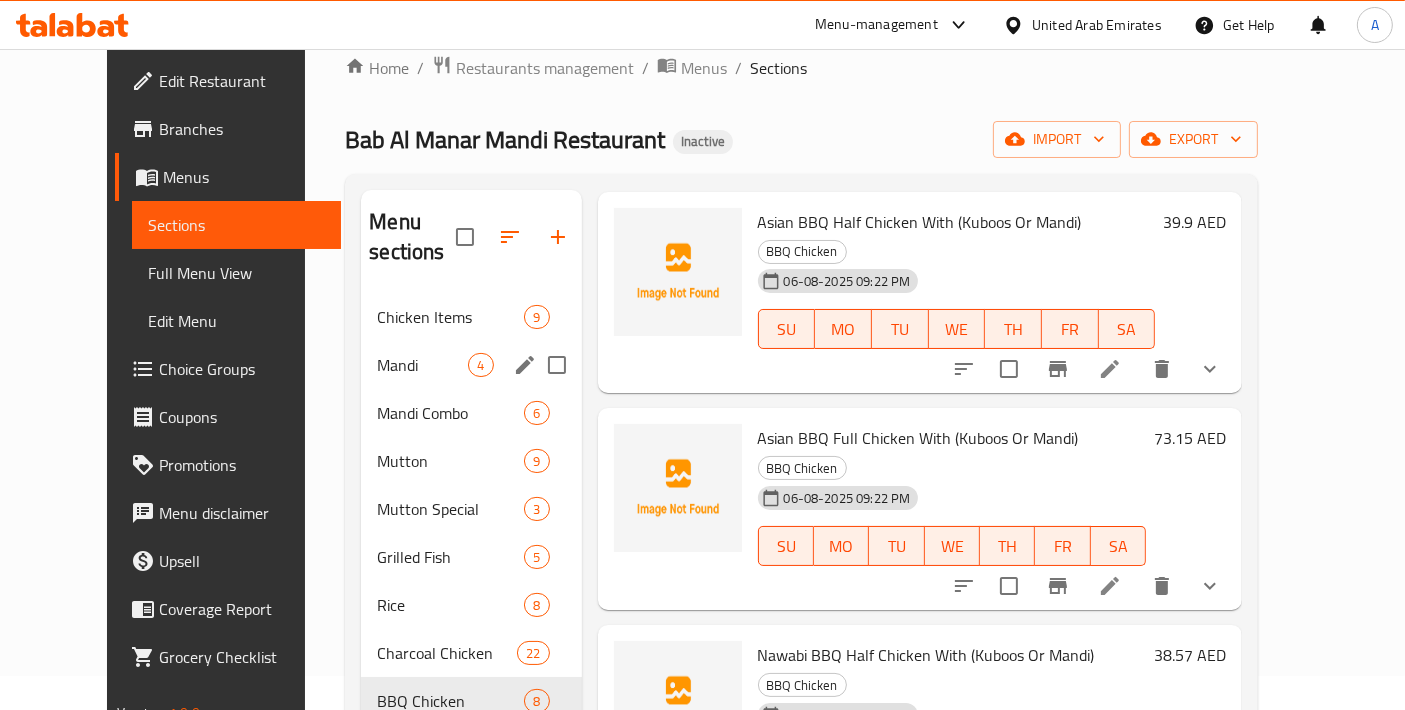 scroll, scrollTop: 0, scrollLeft: 0, axis: both 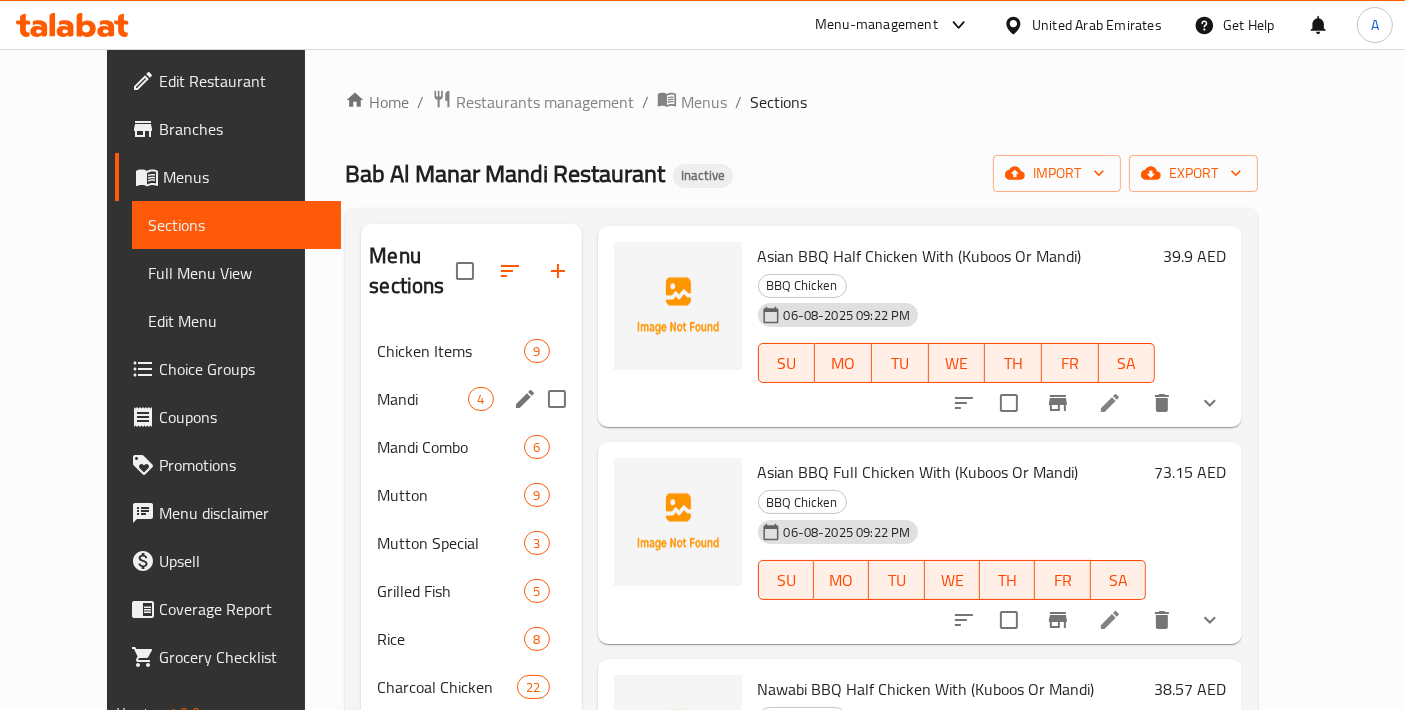 click on "Chicken Items" at bounding box center (450, 351) 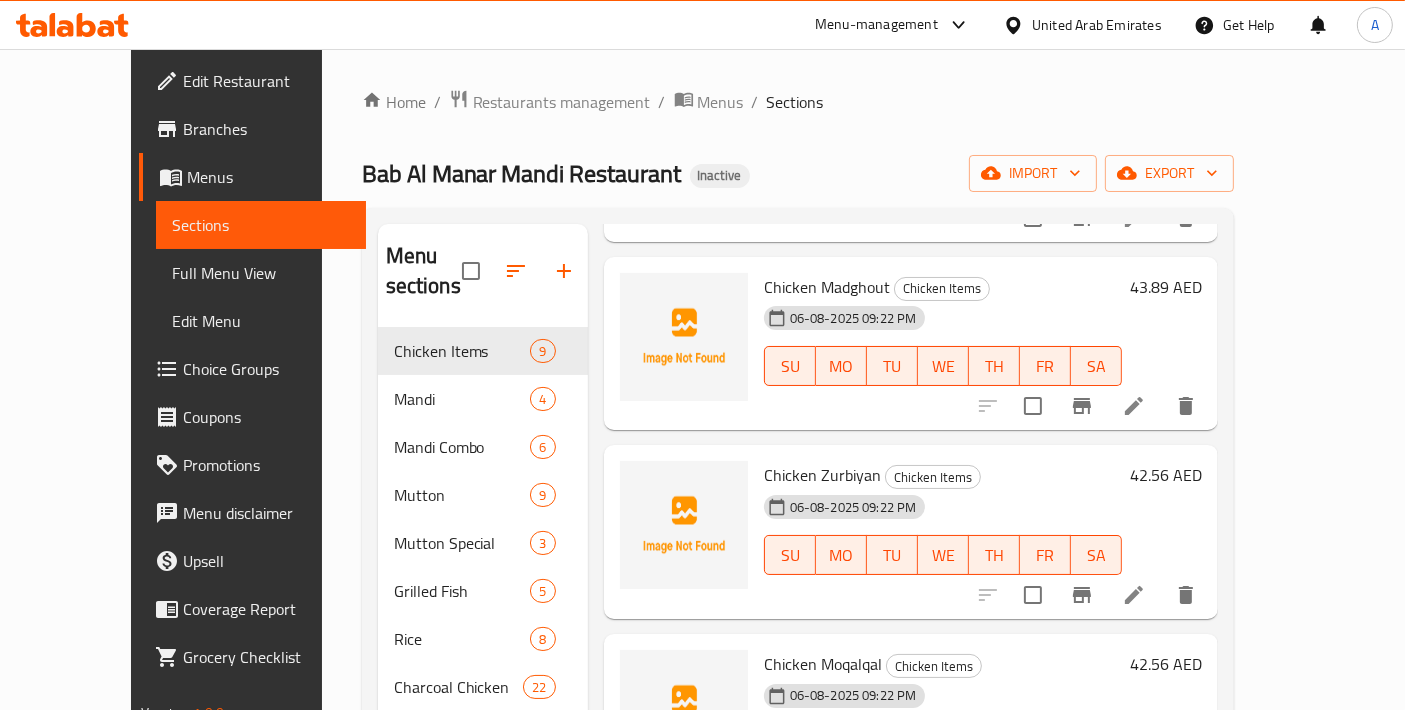scroll, scrollTop: 1036, scrollLeft: 0, axis: vertical 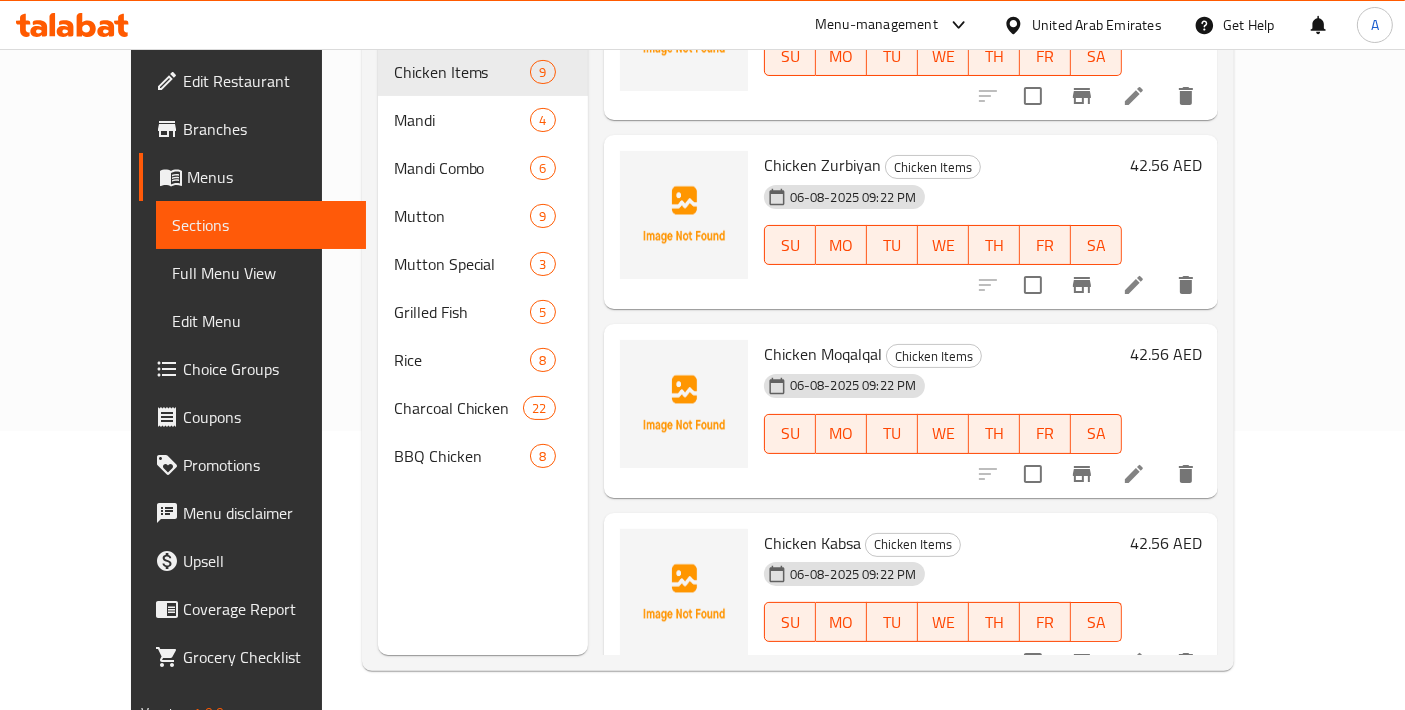 click on "Chicken Items 9 Mandi 4 Mandi Combo 6 Mutton 9 Mutton Special 3 Grilled Fish 5 Rice 8 Charcoal Chicken 22 BBQ Chicken 8" at bounding box center [483, 264] 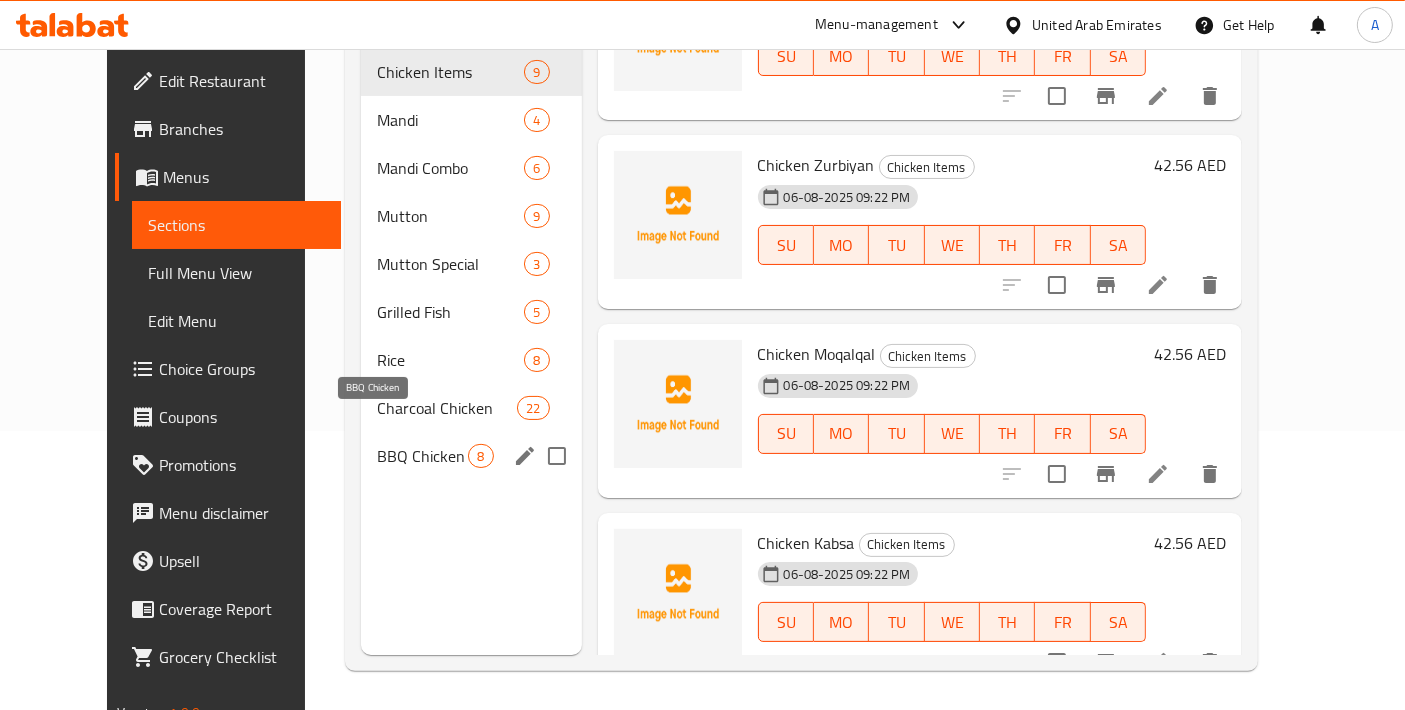 click on "BBQ Chicken" at bounding box center [422, 456] 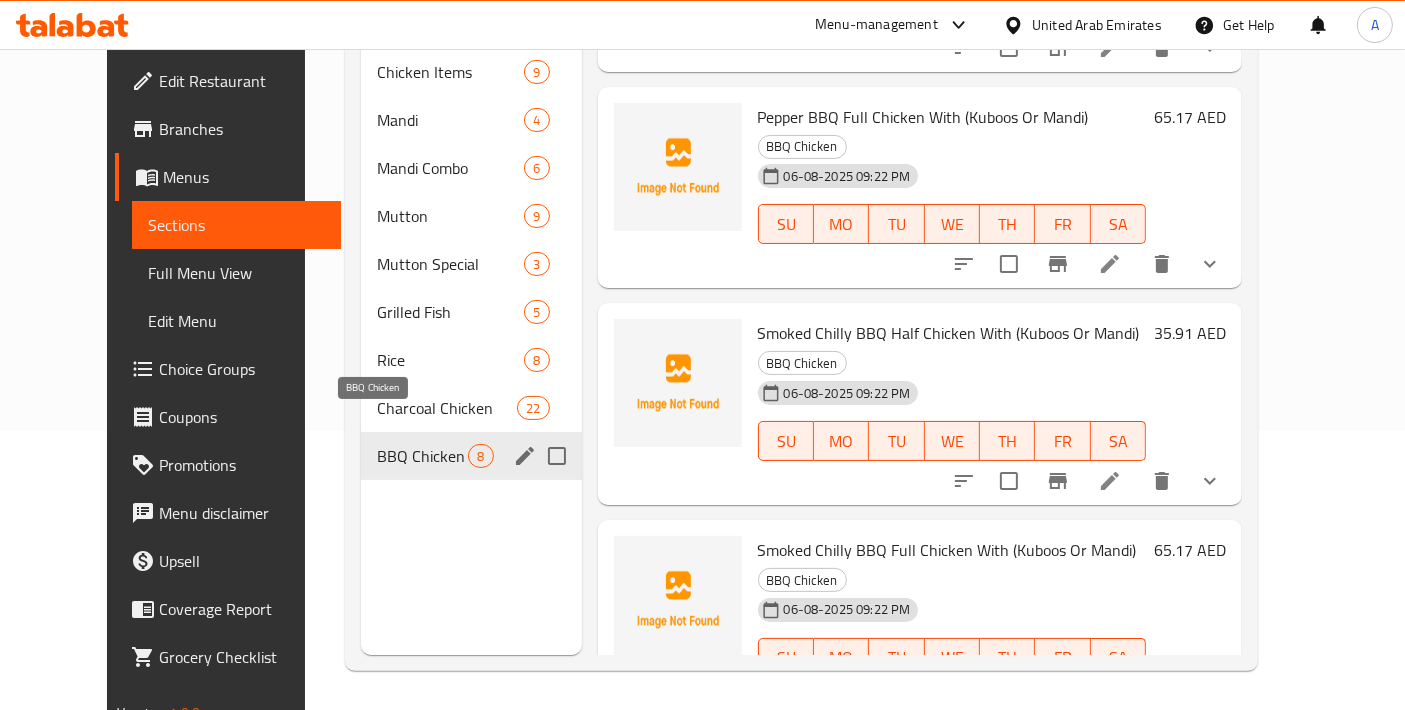 scroll, scrollTop: 847, scrollLeft: 0, axis: vertical 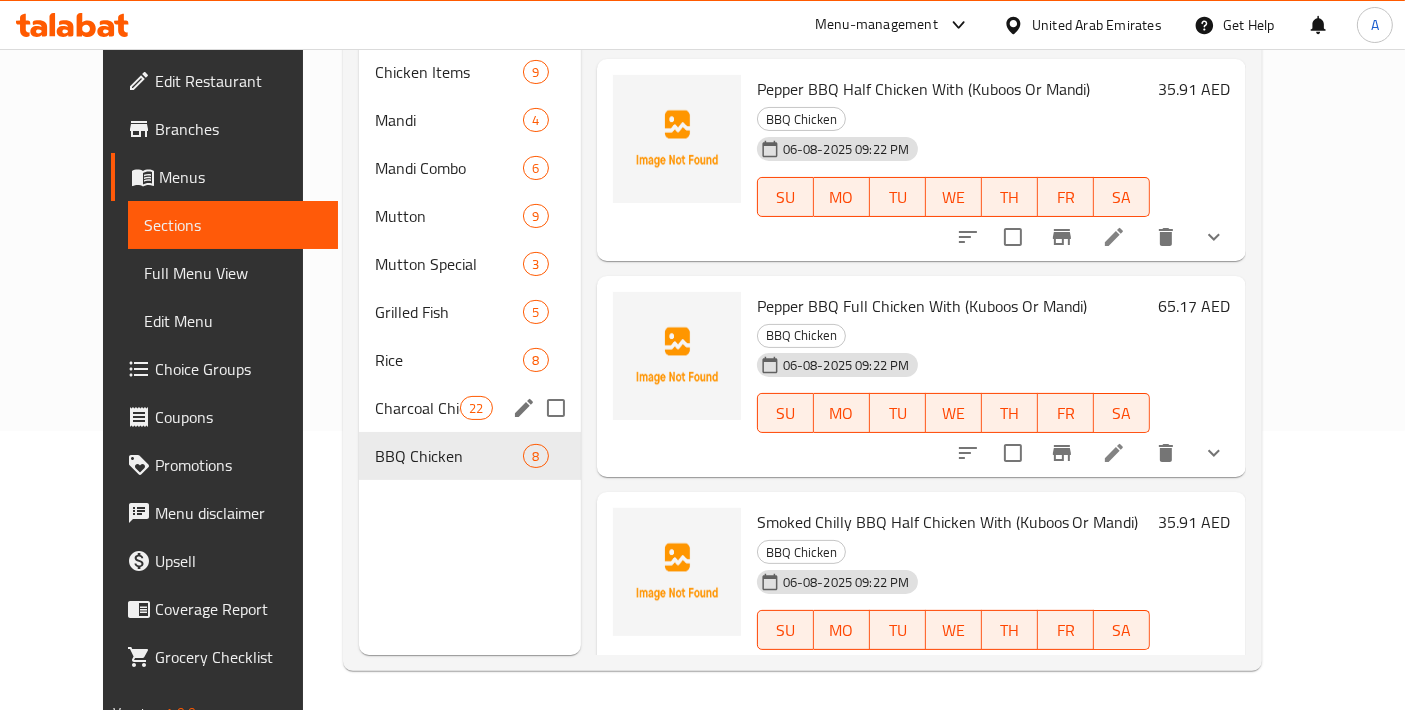 click on "Charcoal Chicken 22" at bounding box center (470, 408) 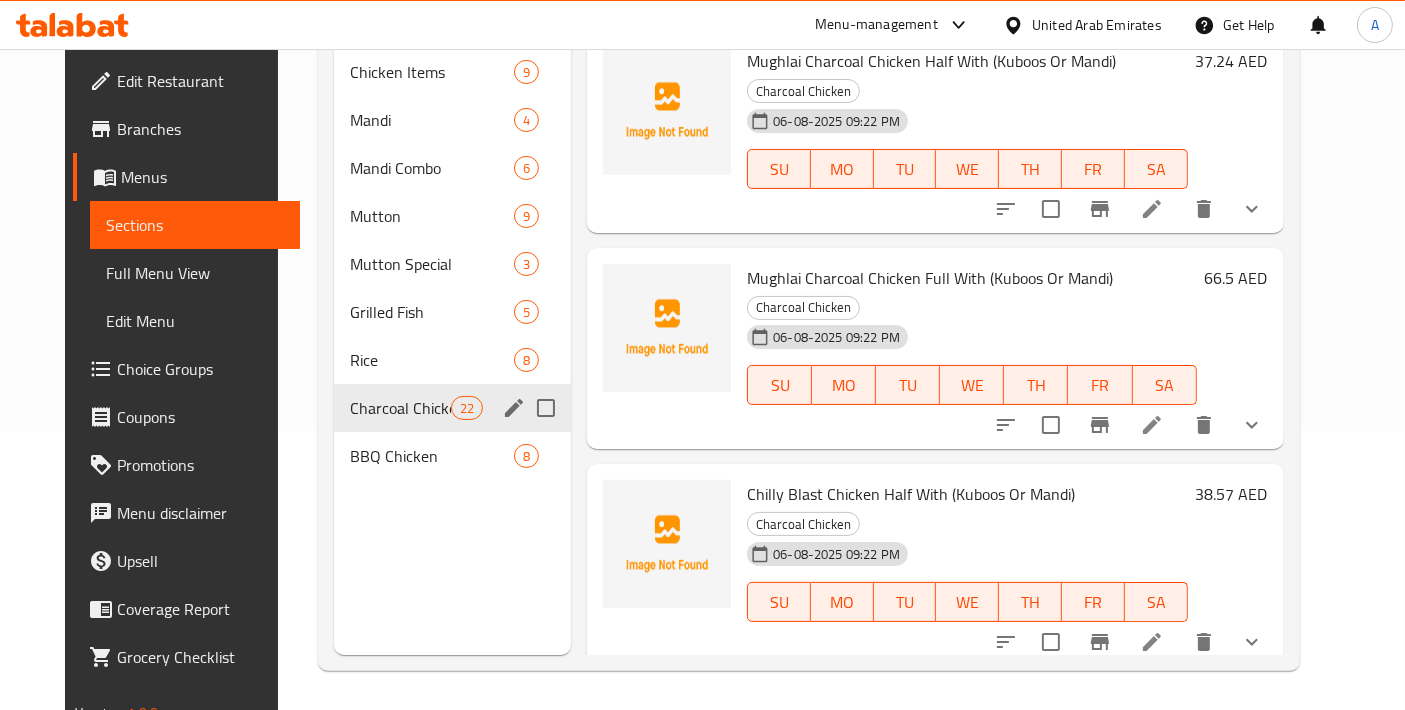 scroll, scrollTop: 57, scrollLeft: 0, axis: vertical 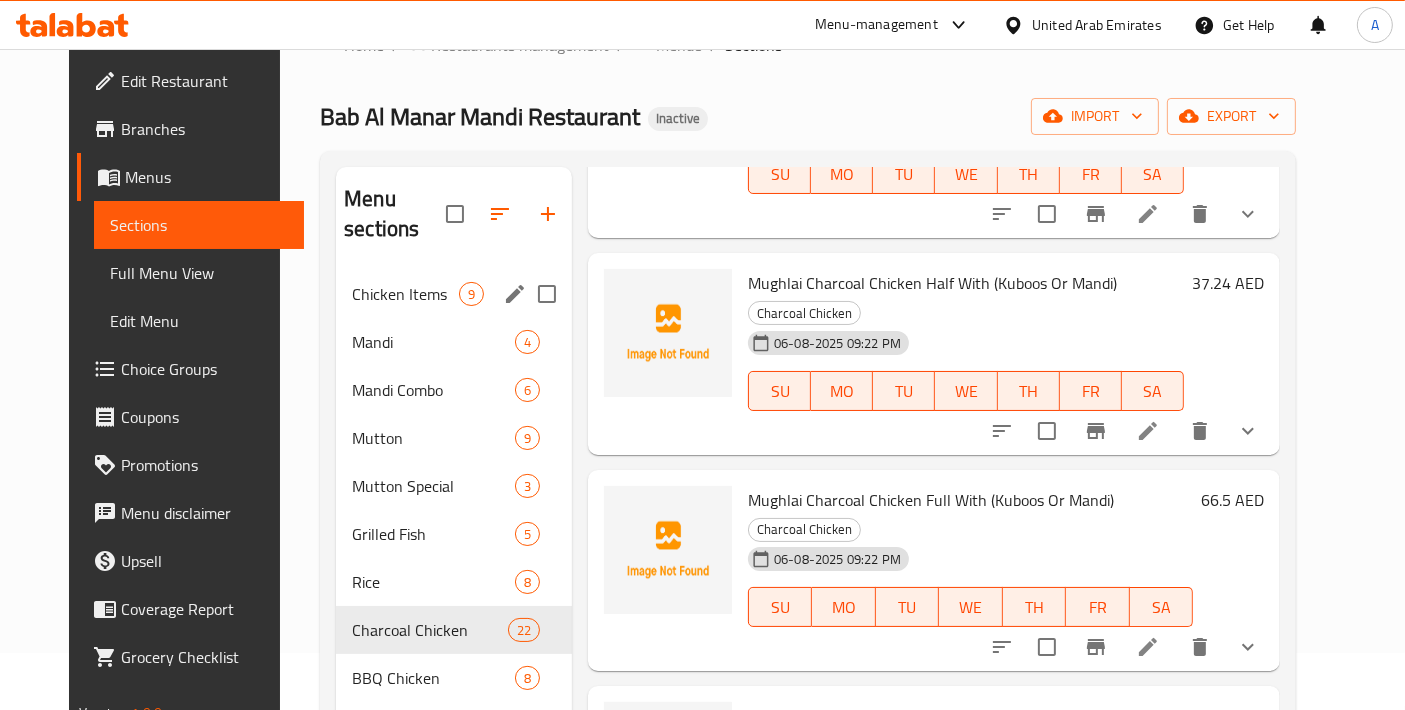 click on "Chicken Items" at bounding box center (405, 294) 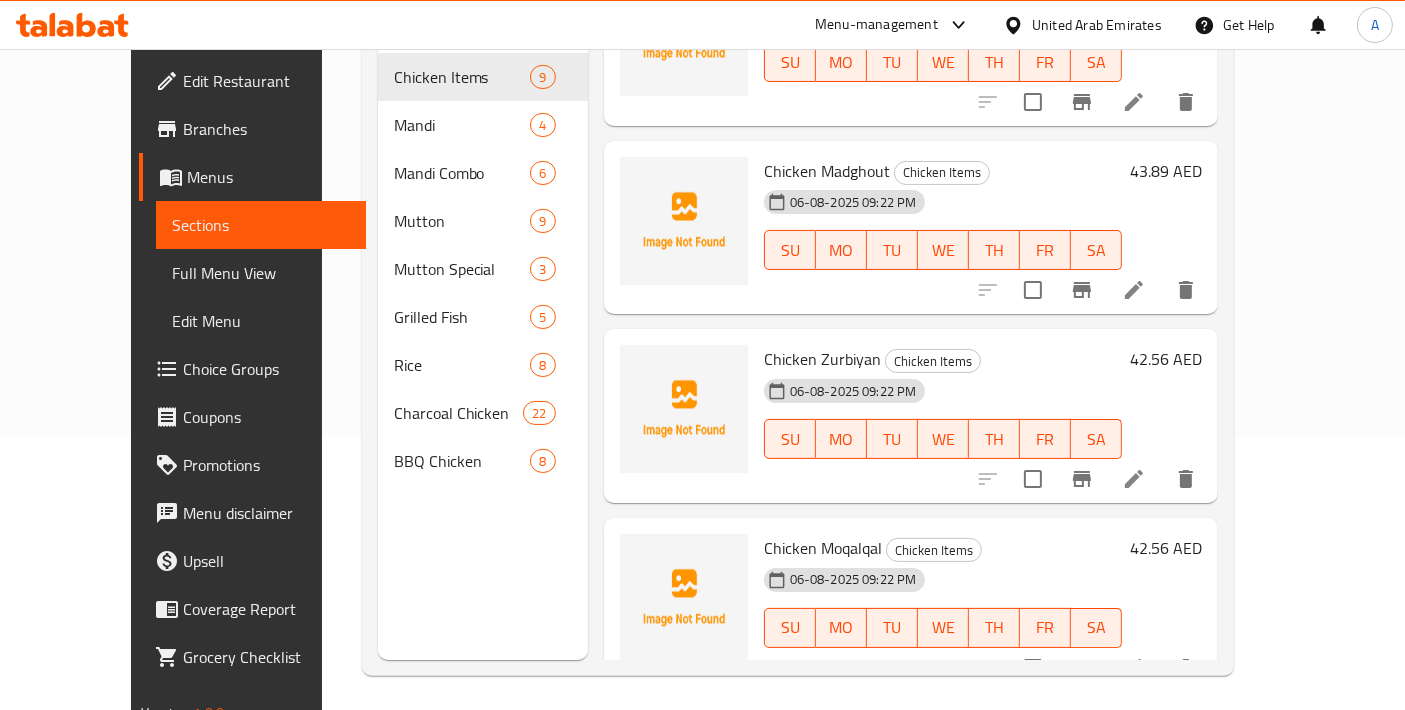 scroll, scrollTop: 279, scrollLeft: 0, axis: vertical 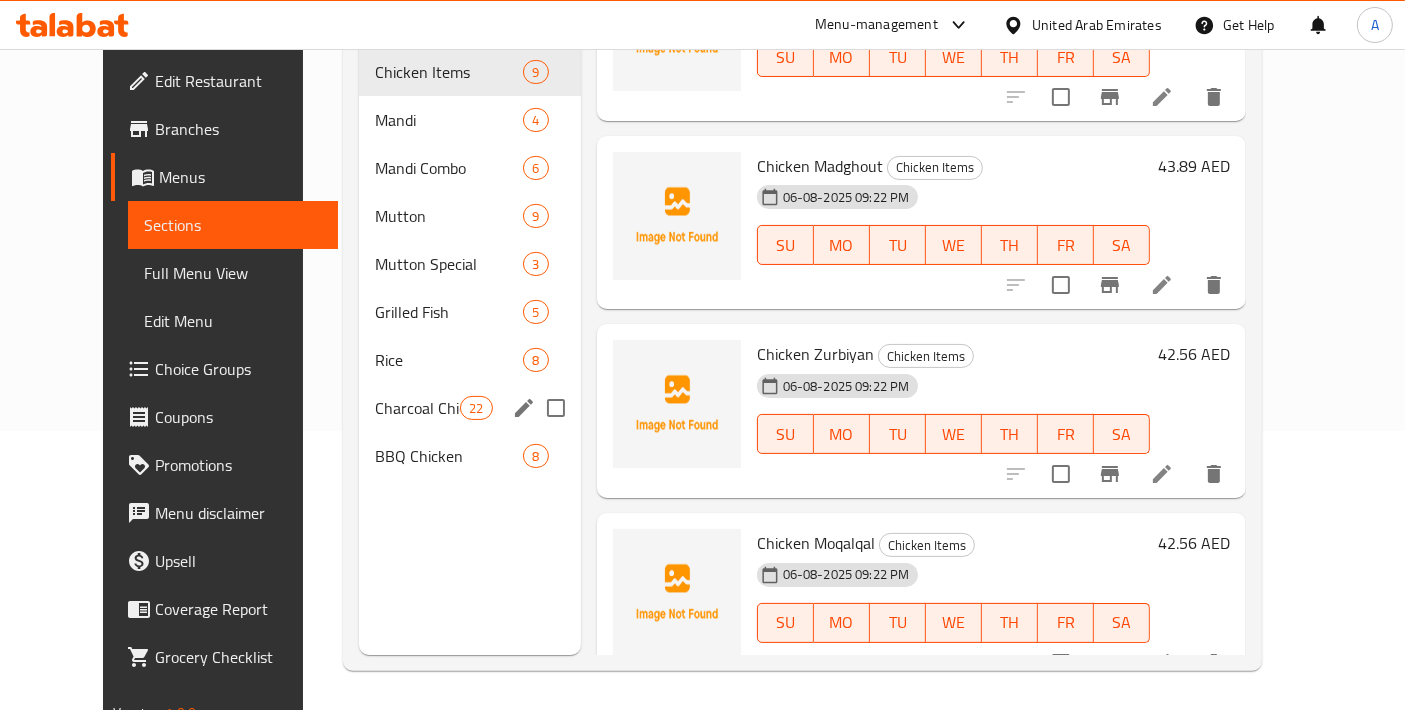 click on "22" at bounding box center (476, 408) 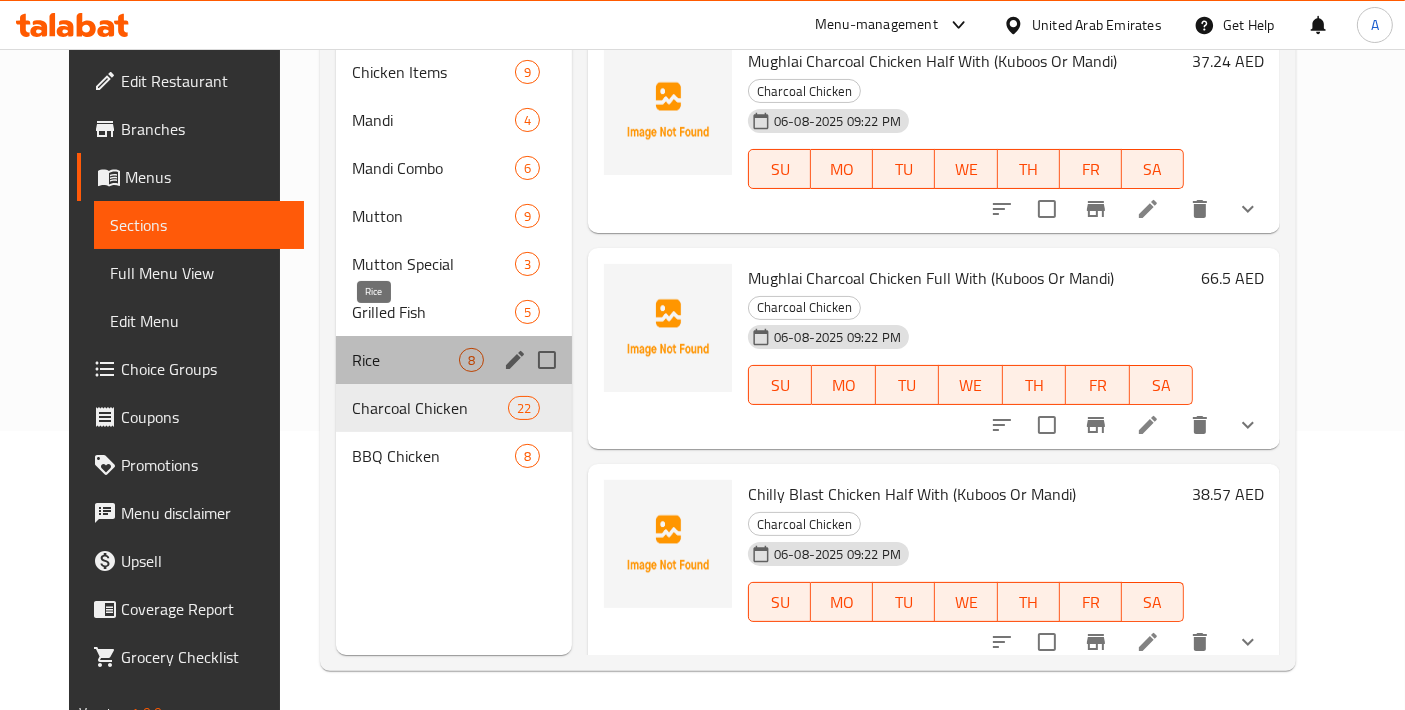 click on "Rice" at bounding box center [405, 360] 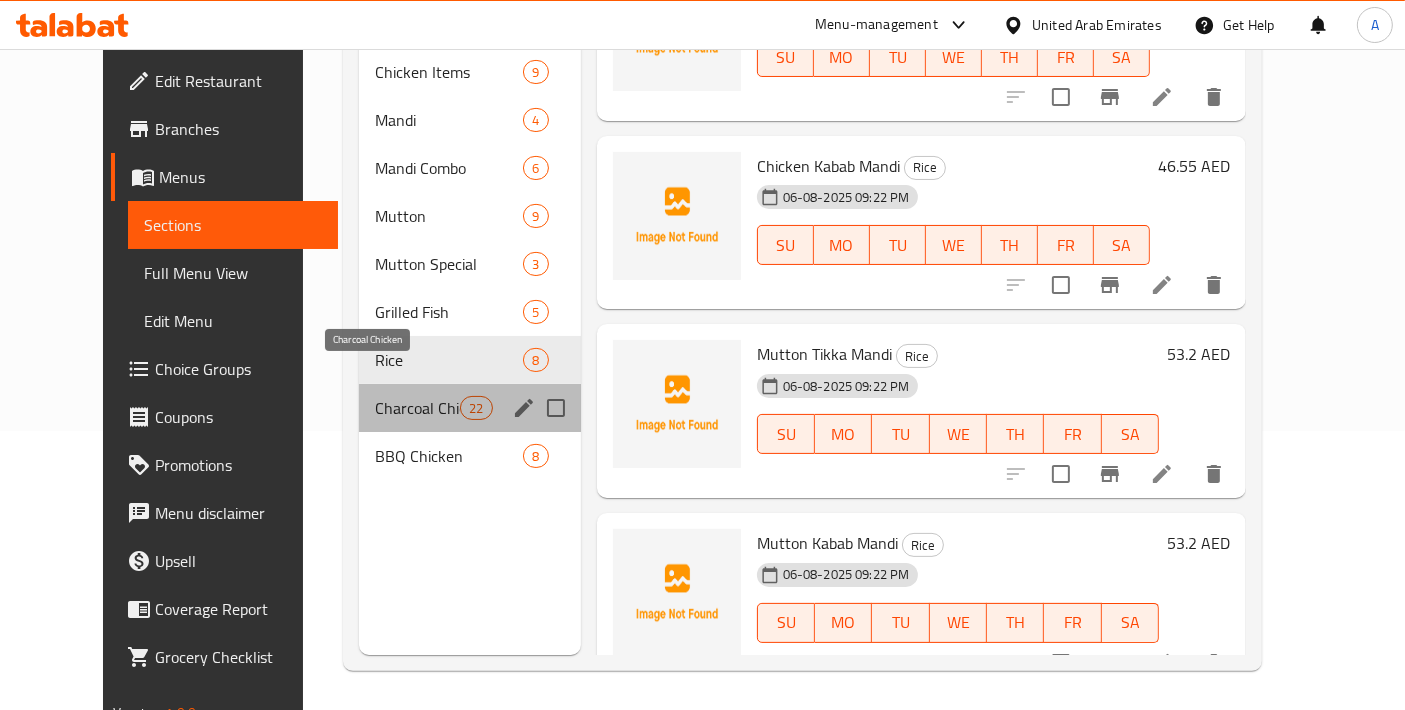 click on "Charcoal Chicken" at bounding box center [417, 408] 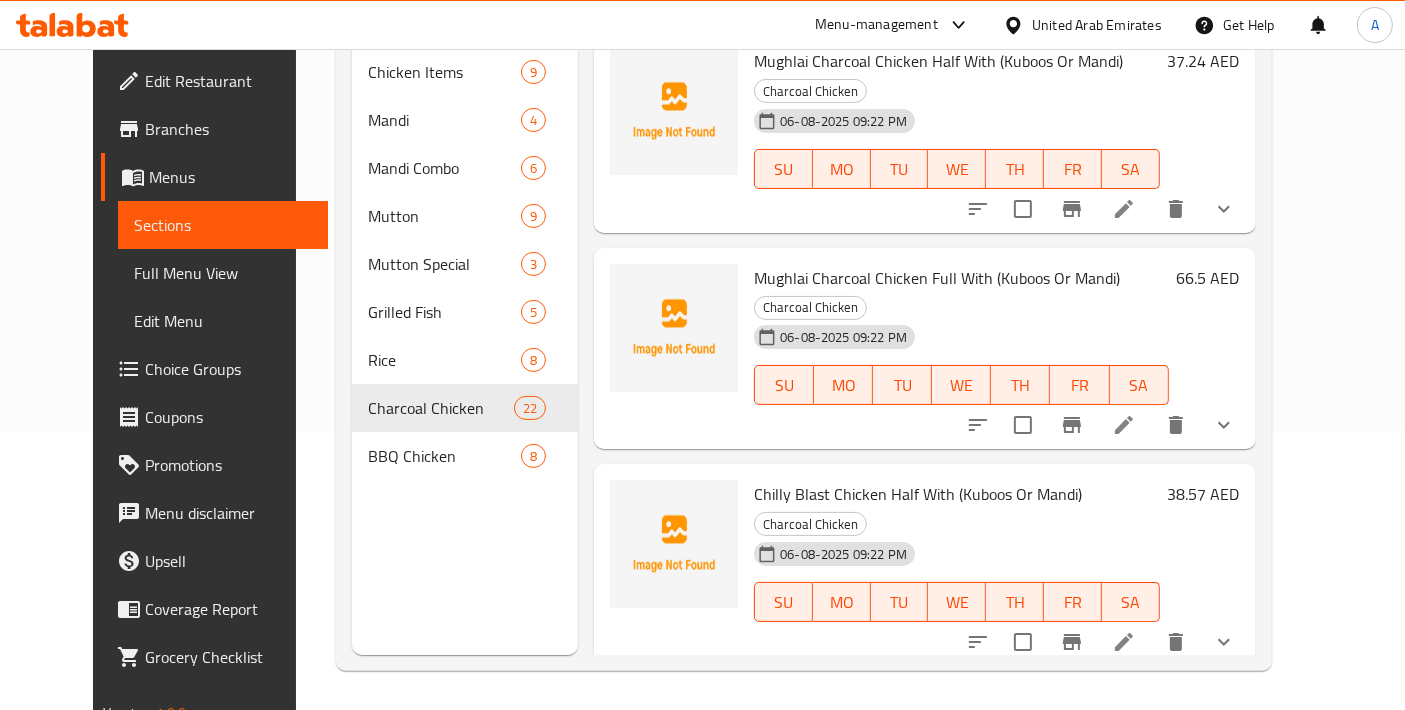 click at bounding box center (1124, 425) 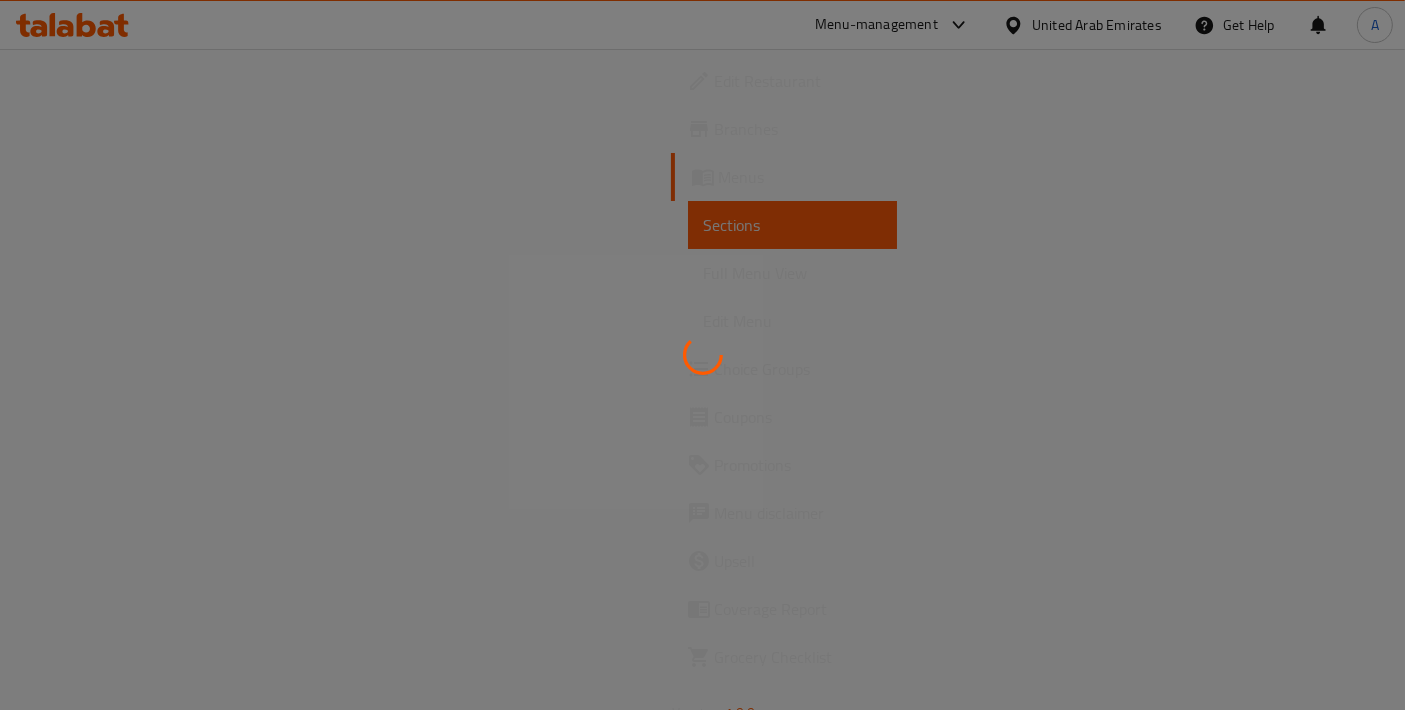 scroll, scrollTop: 0, scrollLeft: 0, axis: both 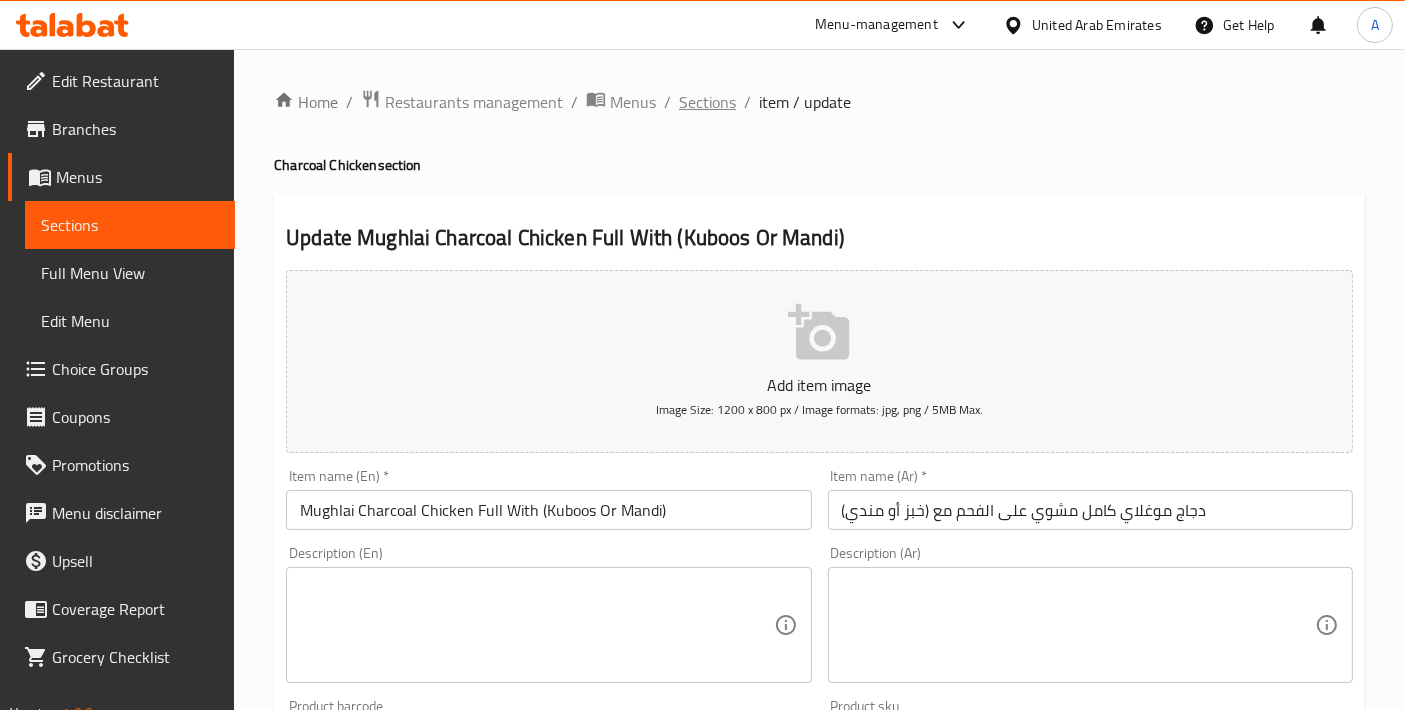 click on "Sections" at bounding box center [707, 102] 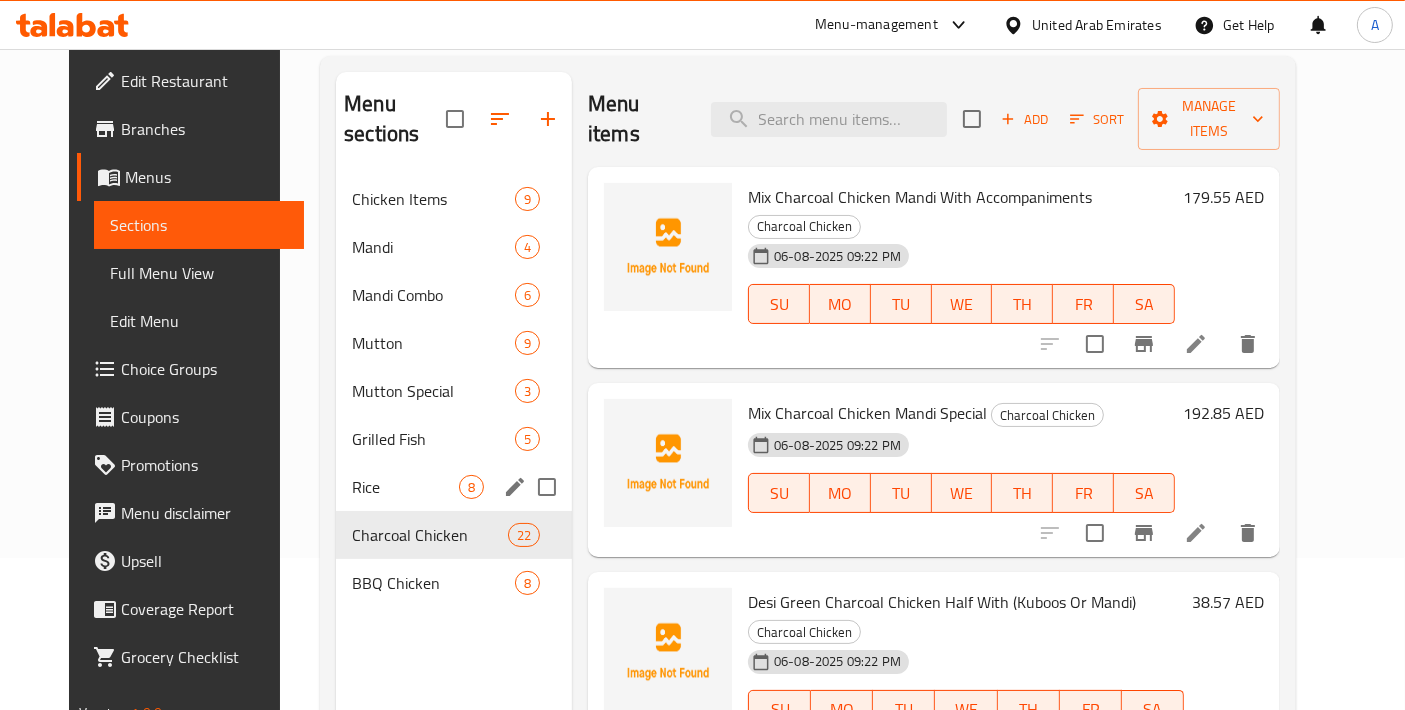 scroll, scrollTop: 279, scrollLeft: 0, axis: vertical 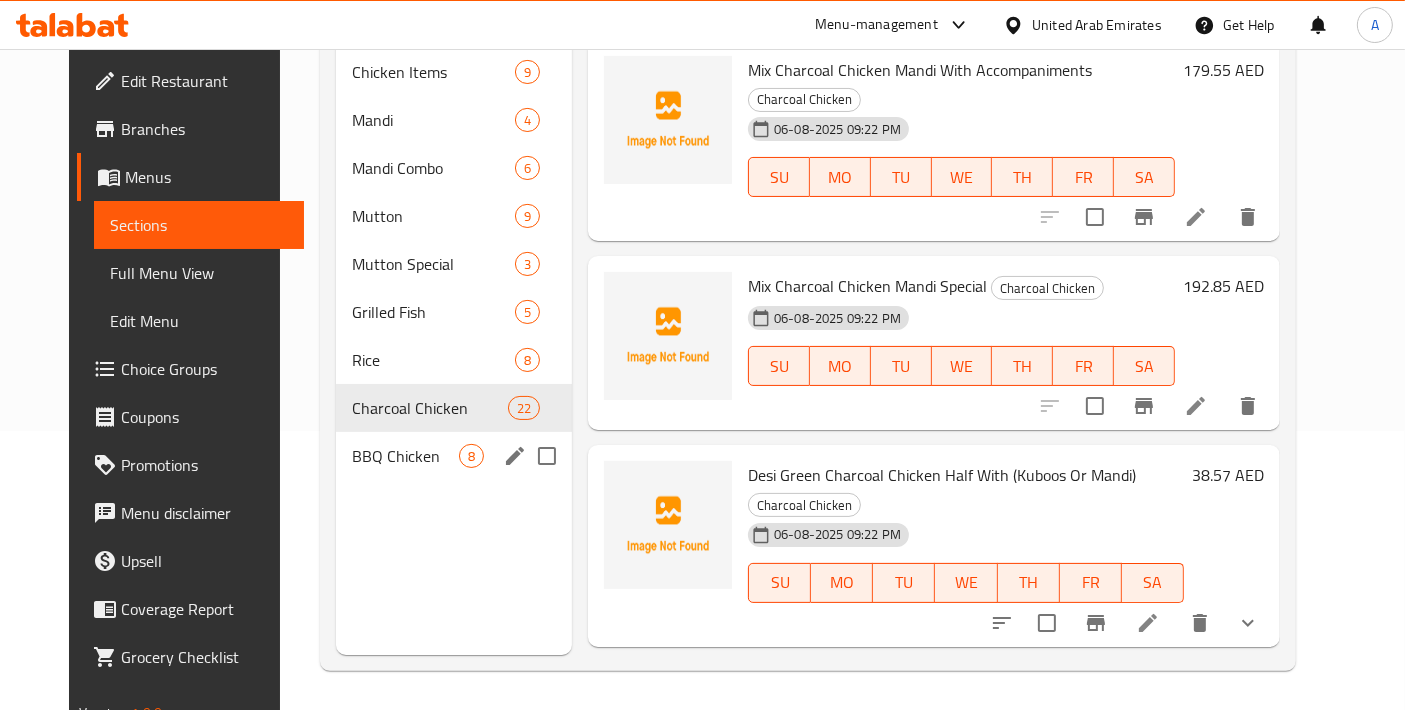 click on "BBQ Chicken" at bounding box center [405, 456] 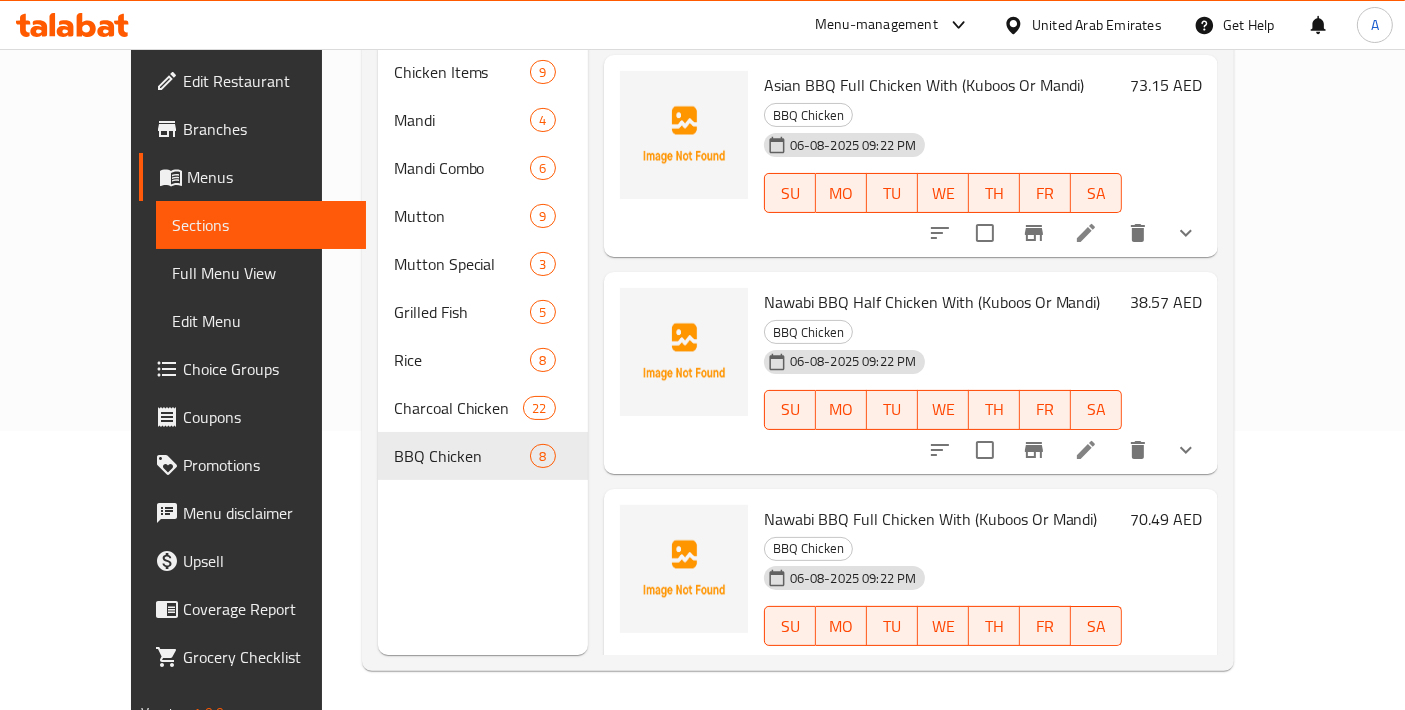 scroll, scrollTop: 222, scrollLeft: 0, axis: vertical 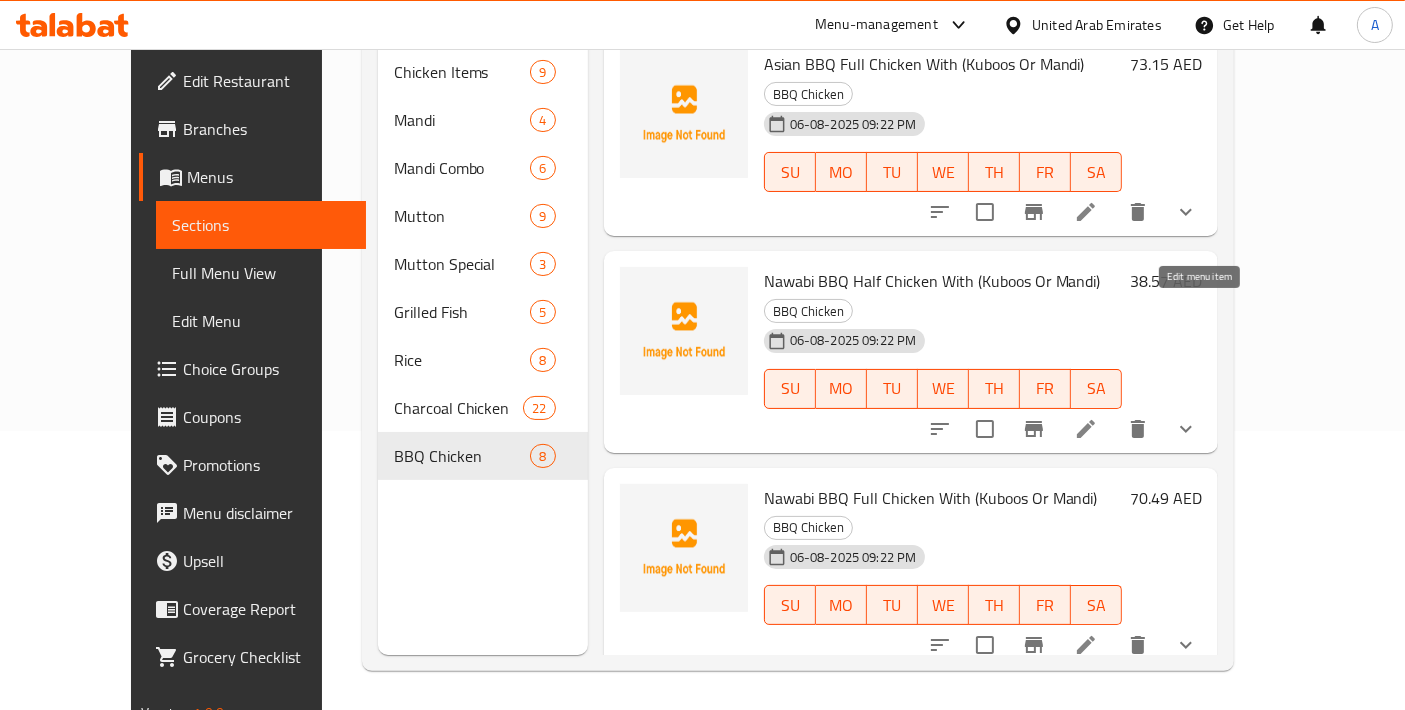 click 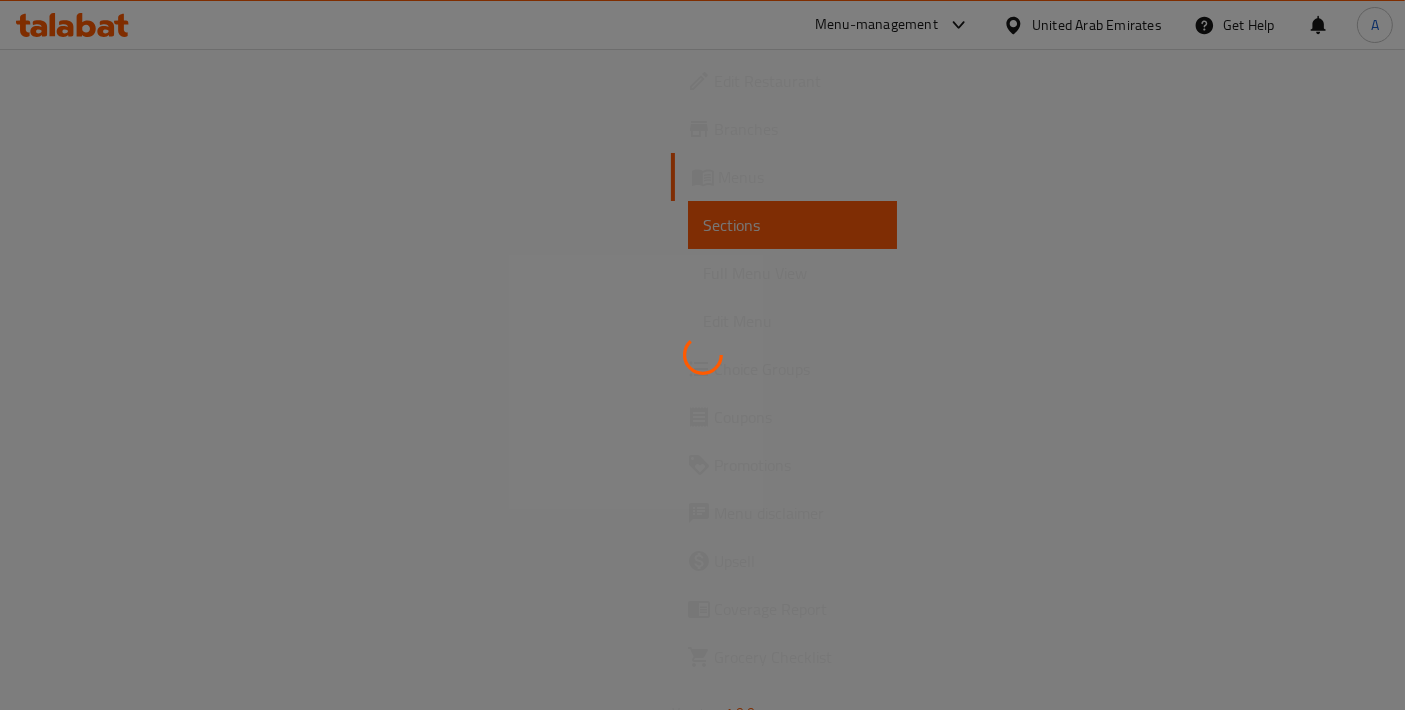 scroll, scrollTop: 0, scrollLeft: 0, axis: both 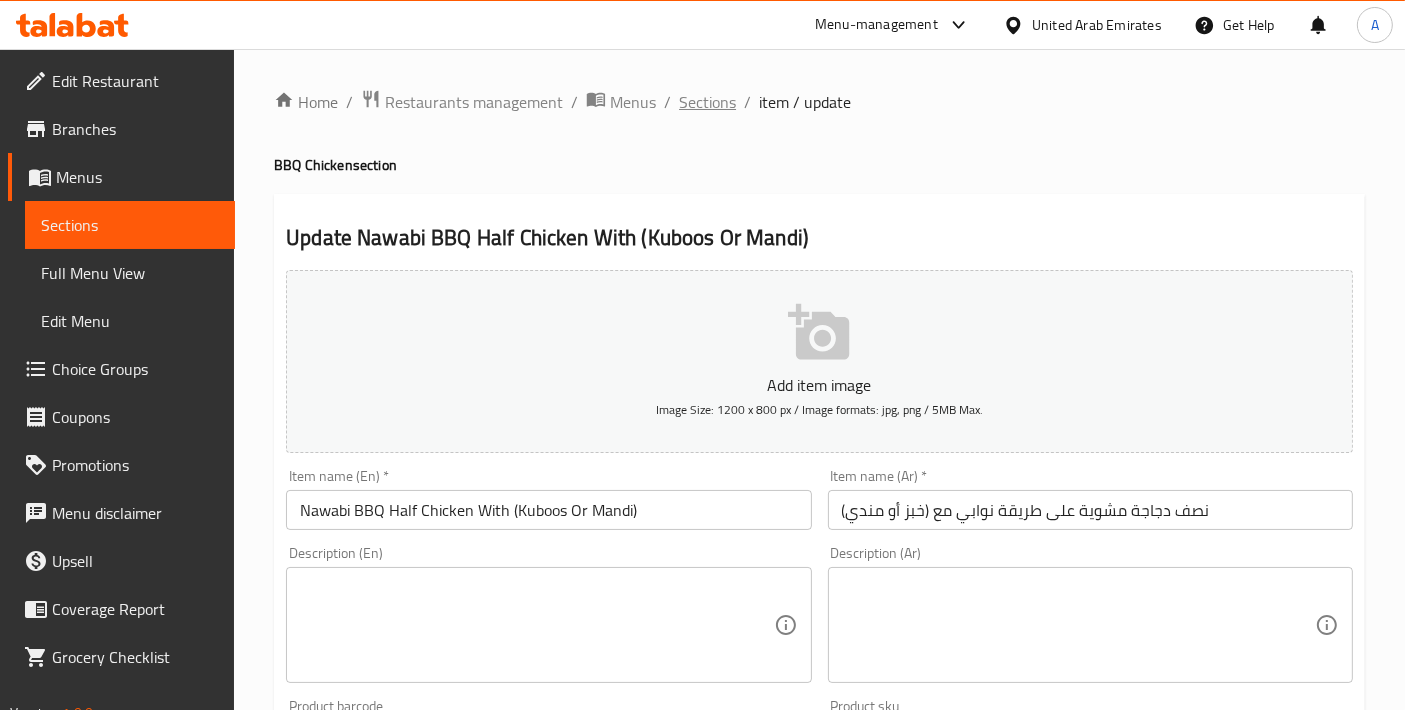 click on "Sections" at bounding box center [707, 102] 